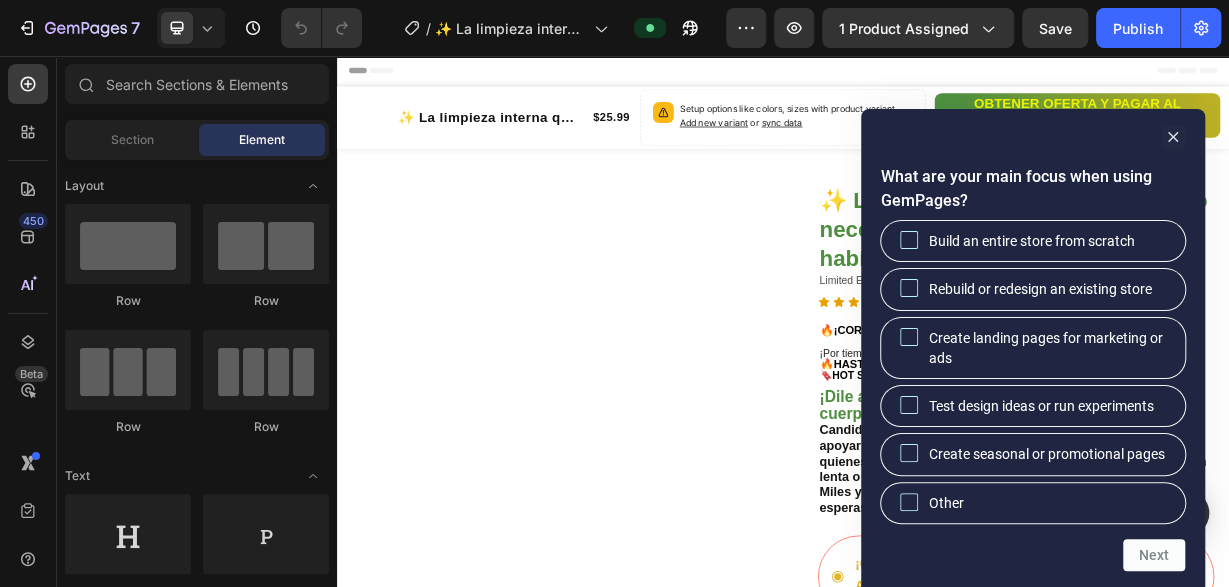 scroll, scrollTop: 0, scrollLeft: 0, axis: both 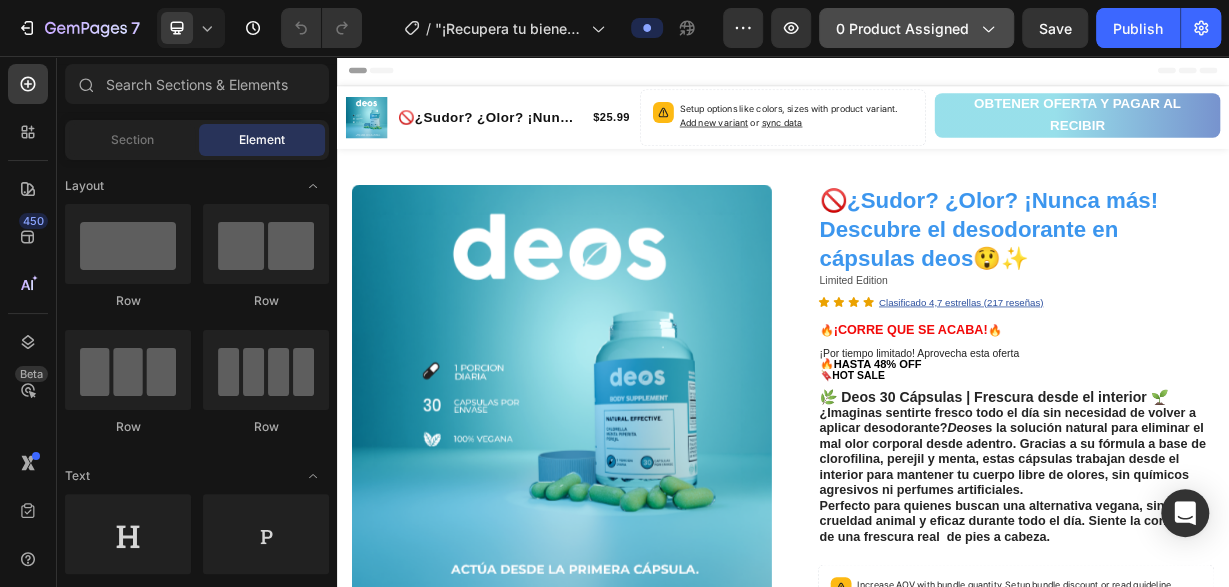 click 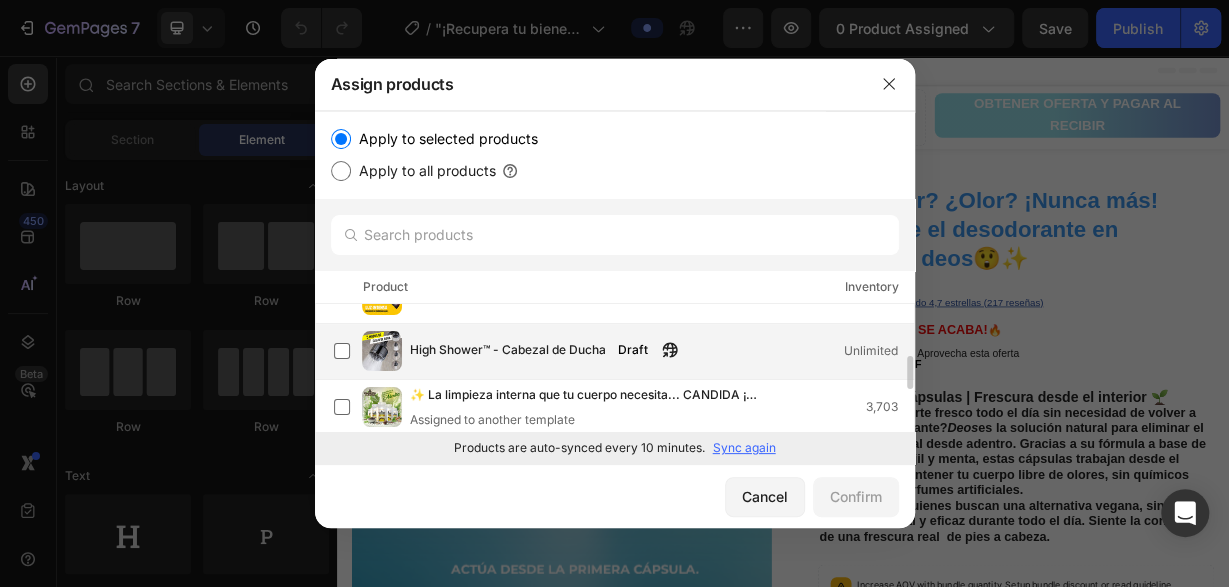 scroll, scrollTop: 0, scrollLeft: 0, axis: both 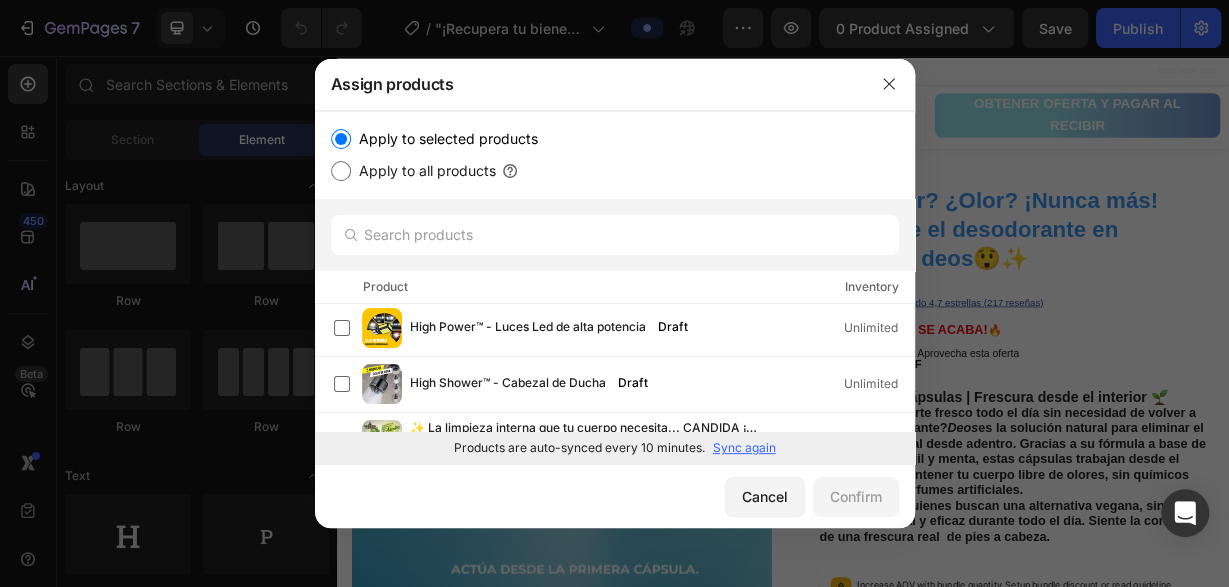 click on "Sync again" at bounding box center (744, 448) 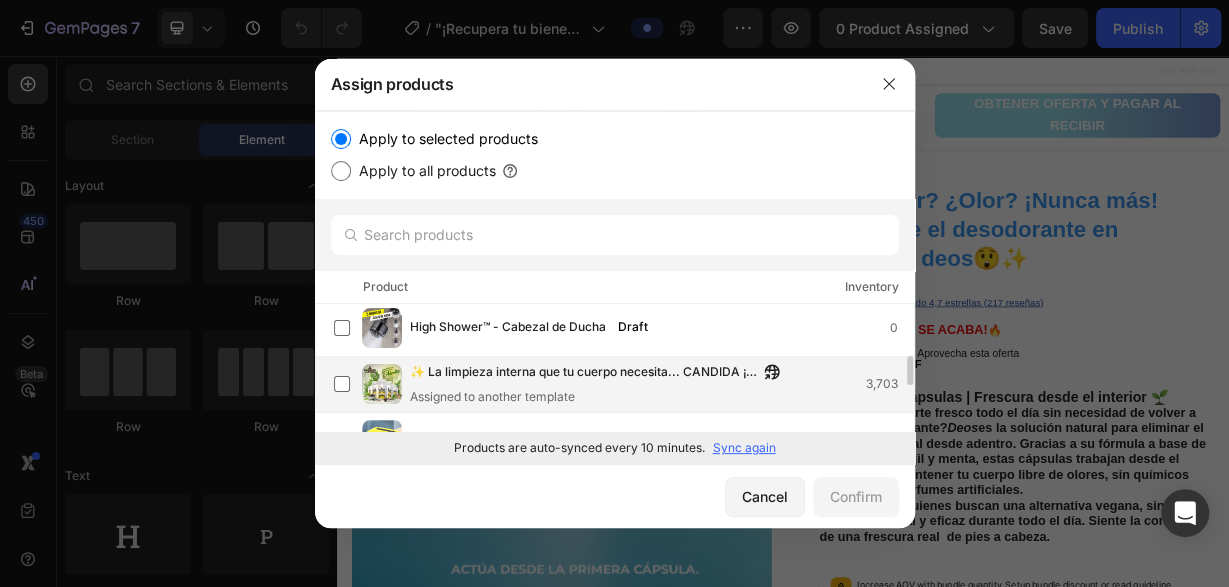 scroll, scrollTop: 329, scrollLeft: 0, axis: vertical 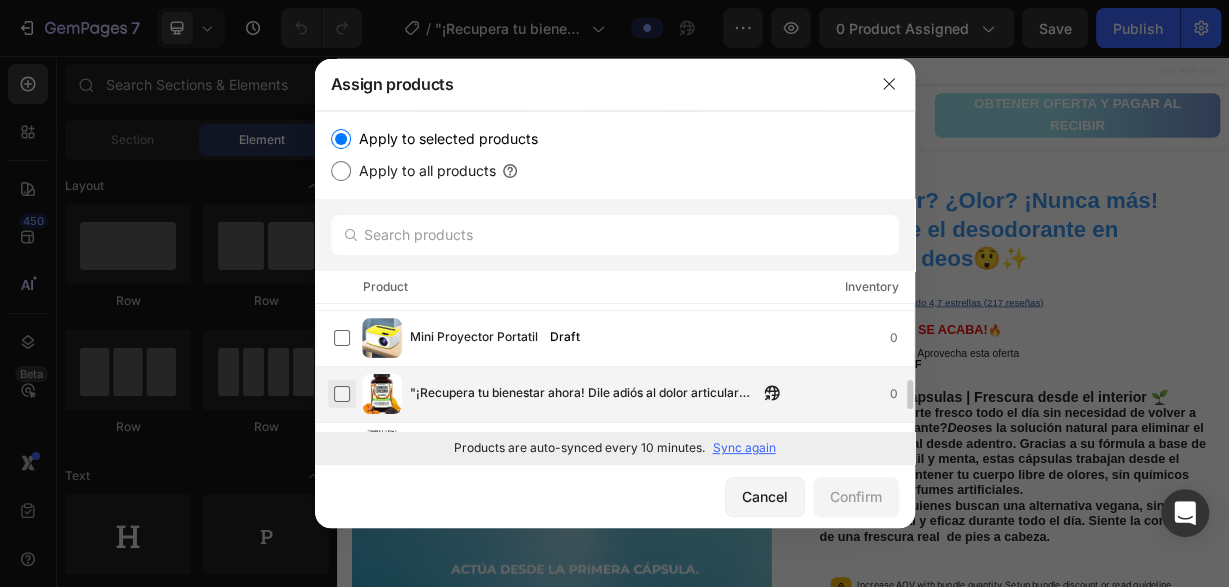 click at bounding box center (342, 394) 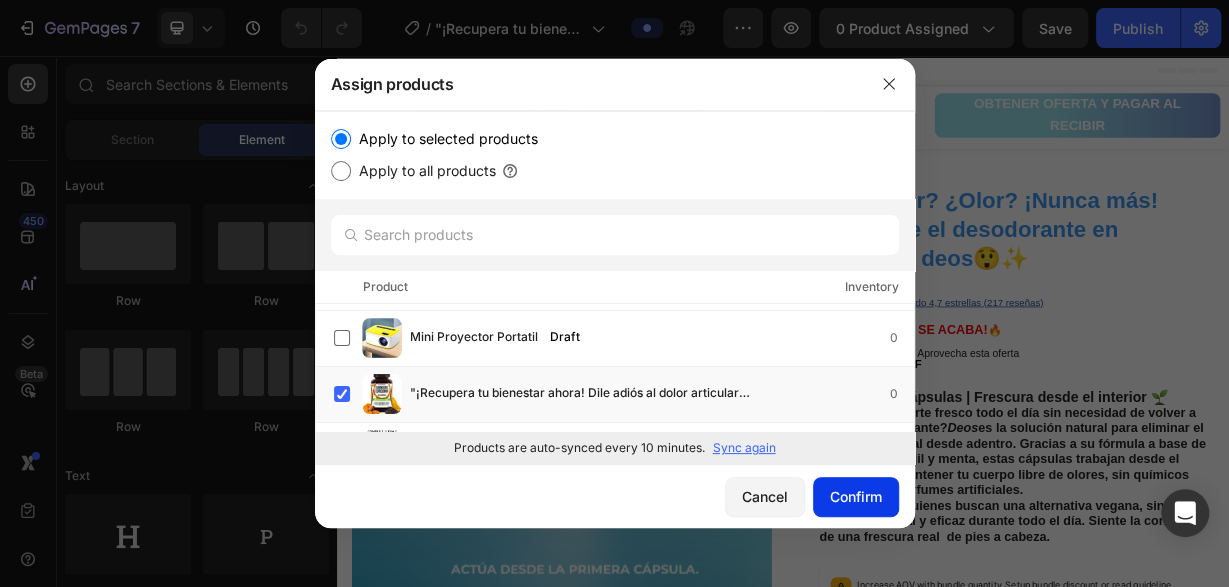 click on "Confirm" at bounding box center [856, 496] 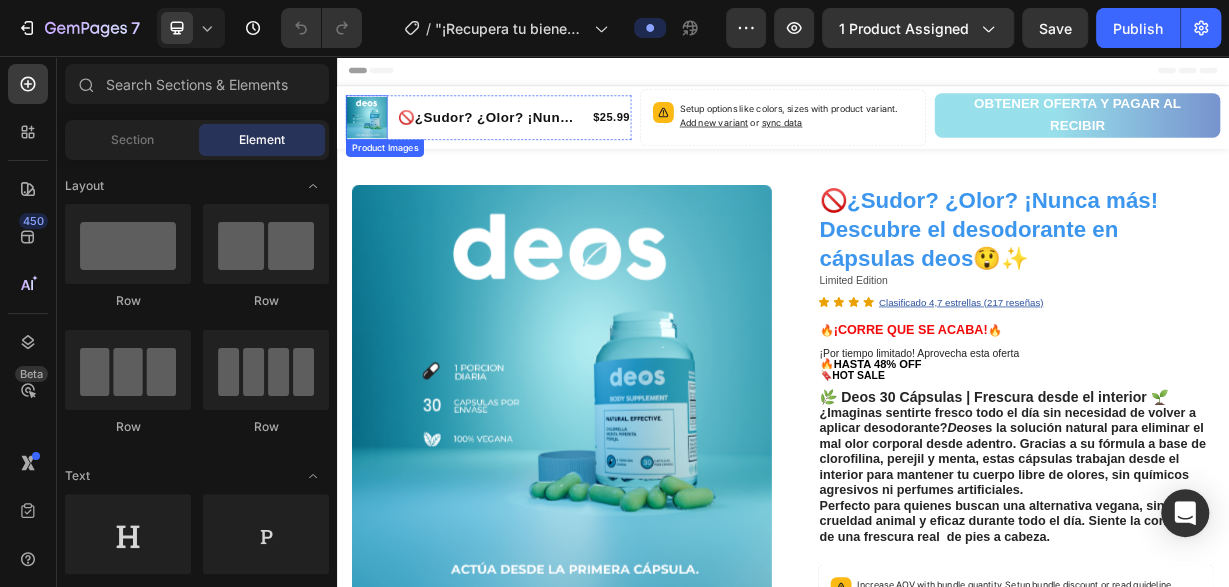 click at bounding box center [377, 139] 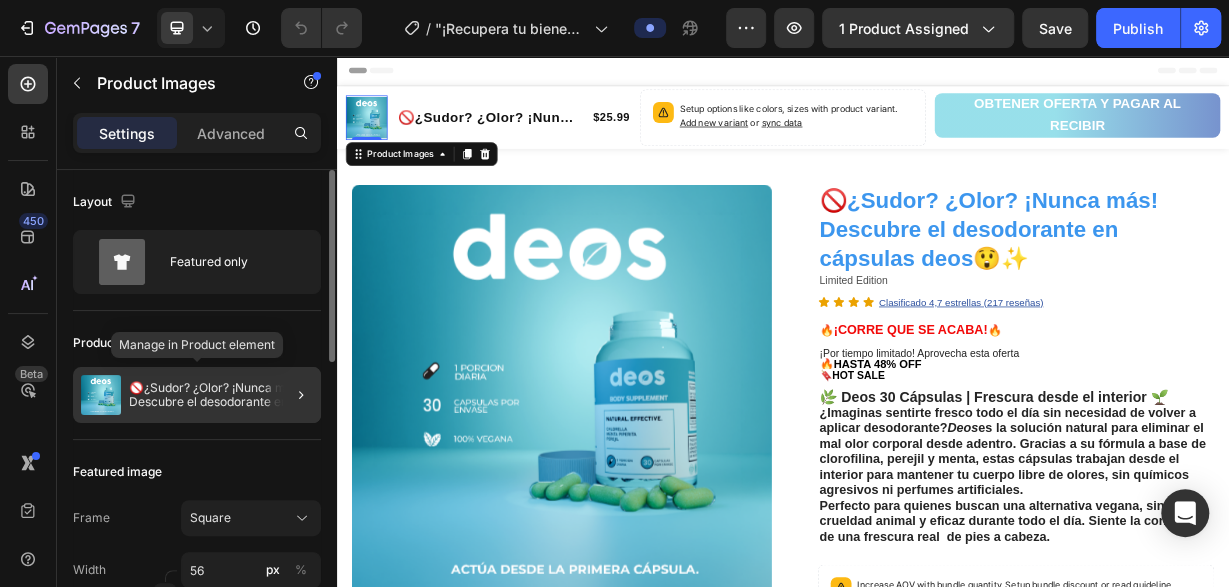 click on "🚫¿Sudor? ¿Olor? ¡Nunca más! Descubre el desodorante en cápsulas deos😲✨" at bounding box center (221, 395) 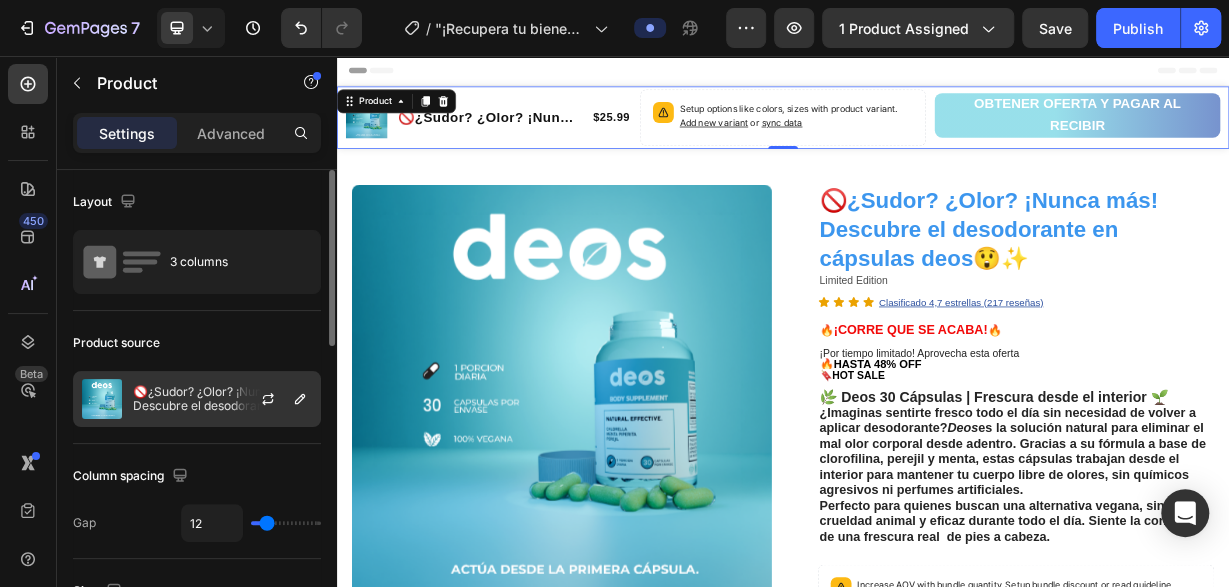 click at bounding box center (276, 399) 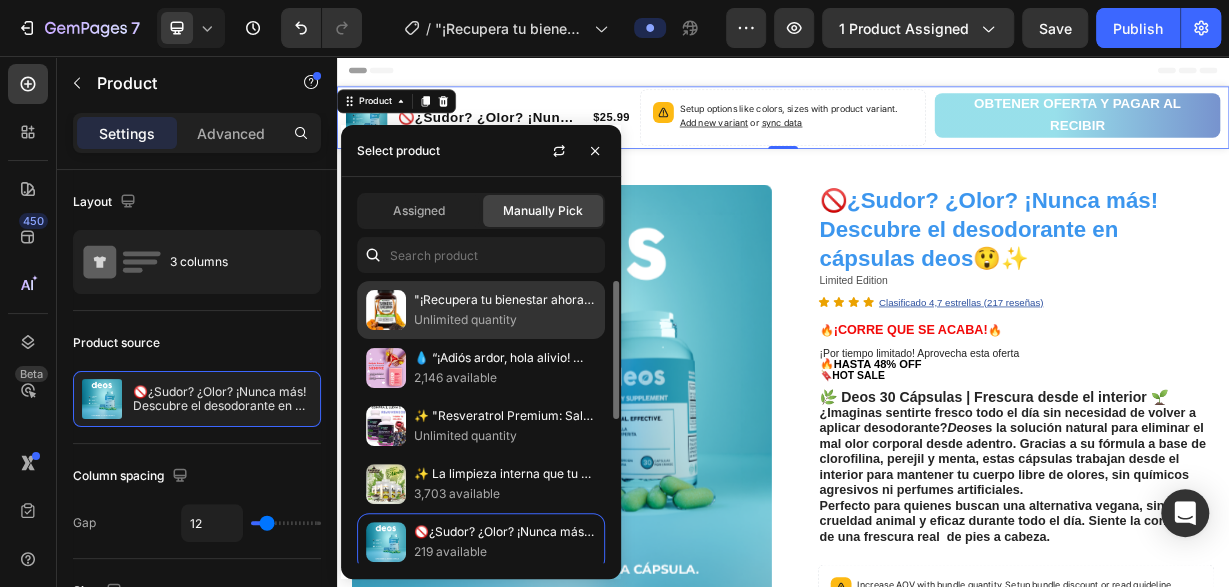 click on "Unlimited quantity" at bounding box center [505, 320] 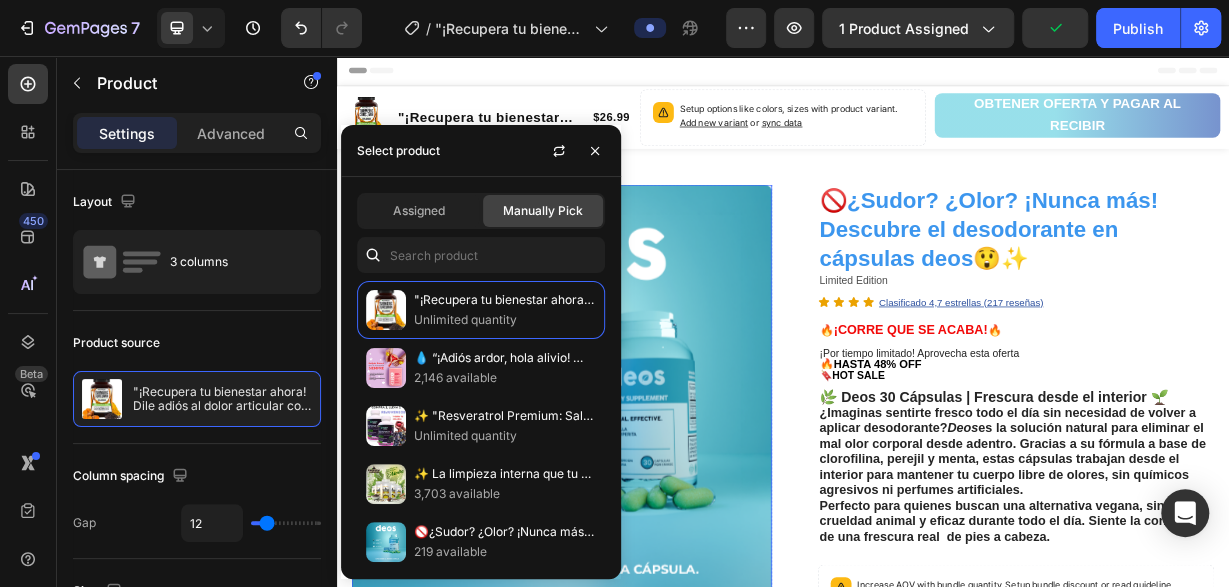click at bounding box center (639, 511) 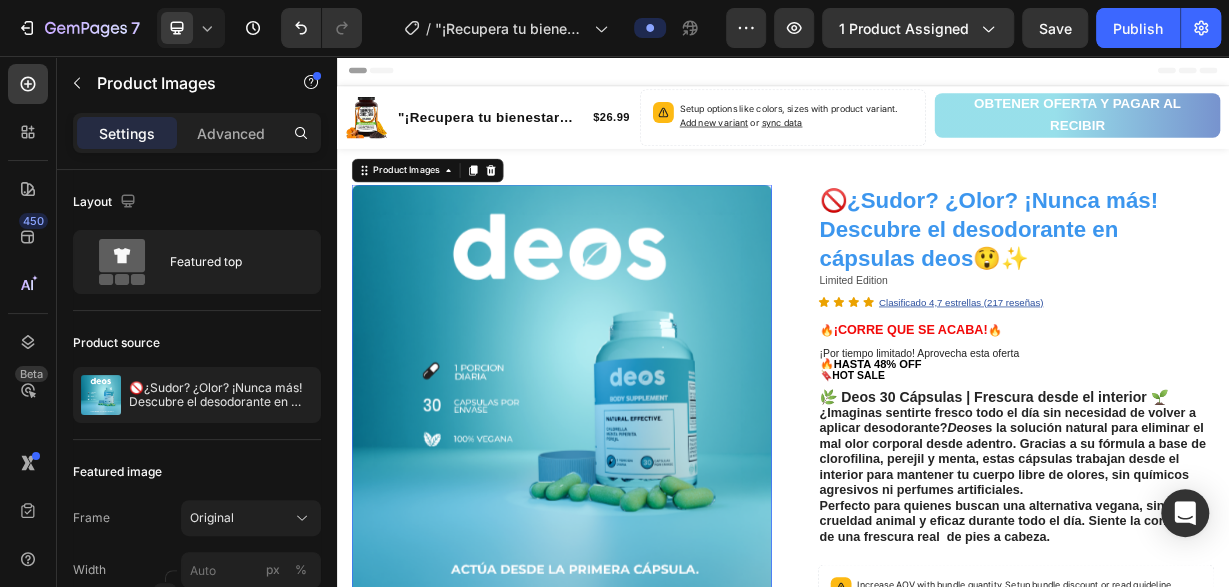 click at bounding box center [639, 511] 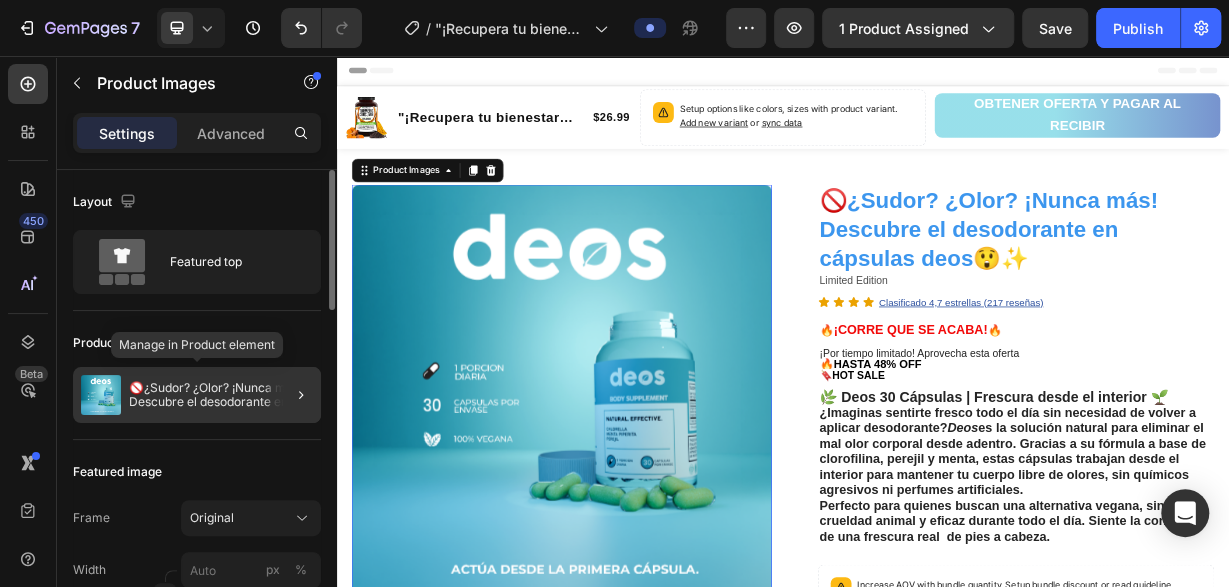 click on "🚫¿Sudor? ¿Olor? ¡Nunca más! Descubre el desodorante en cápsulas deos😲✨" at bounding box center (221, 395) 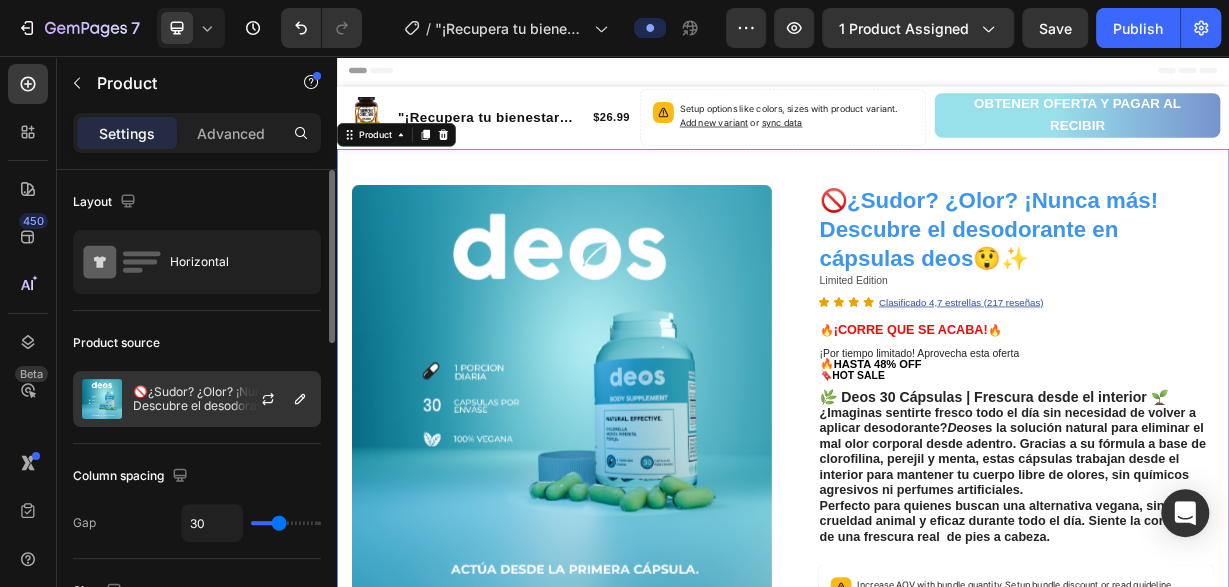 click on "🚫¿Sudor? ¿Olor? ¡Nunca más! Descubre el desodorante en cápsulas deos😲✨" at bounding box center [222, 399] 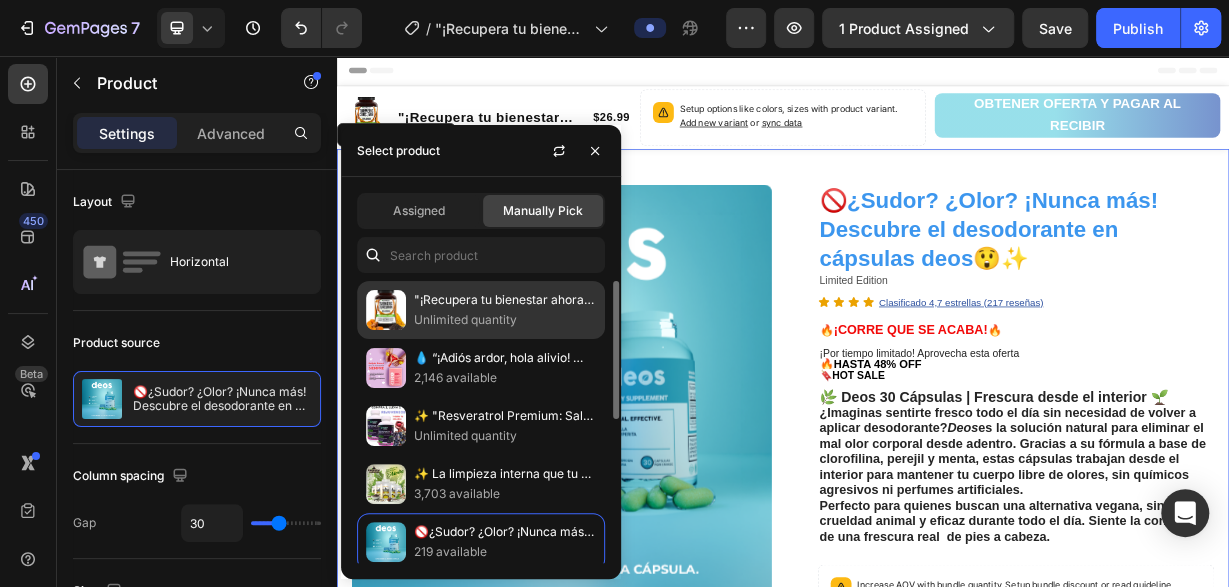 click on "Unlimited quantity" at bounding box center (505, 320) 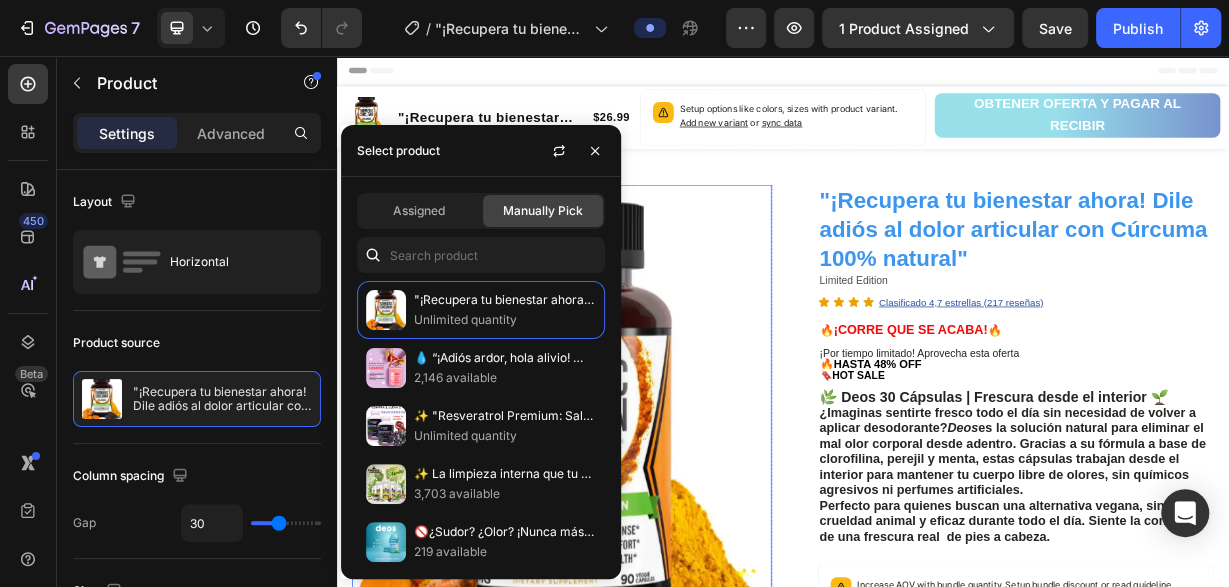click at bounding box center [639, 582] 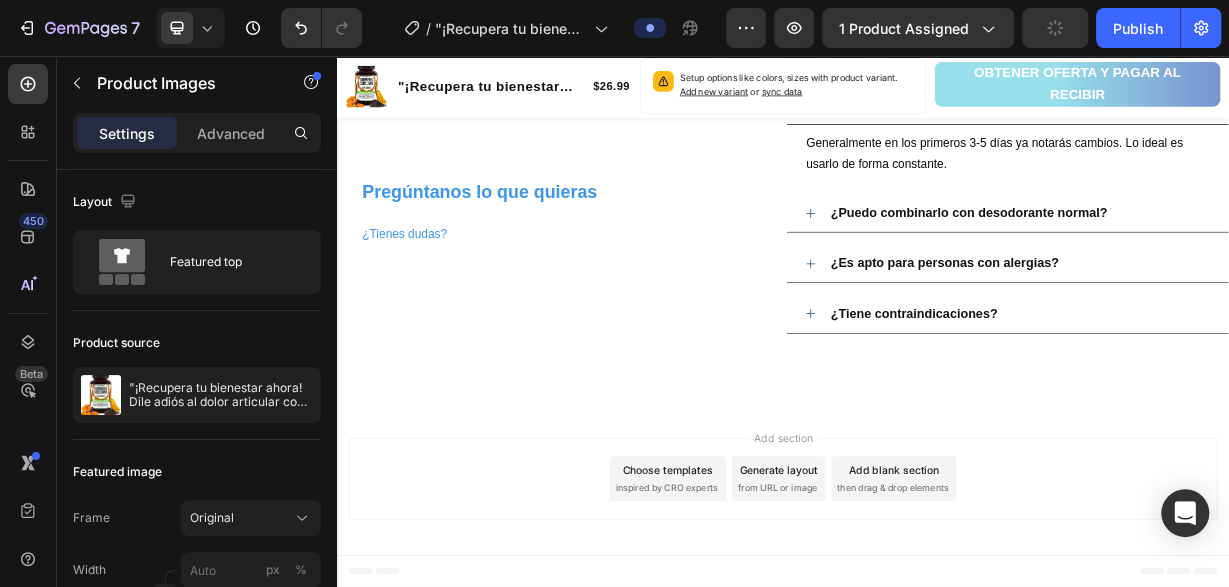 scroll, scrollTop: 3016, scrollLeft: 0, axis: vertical 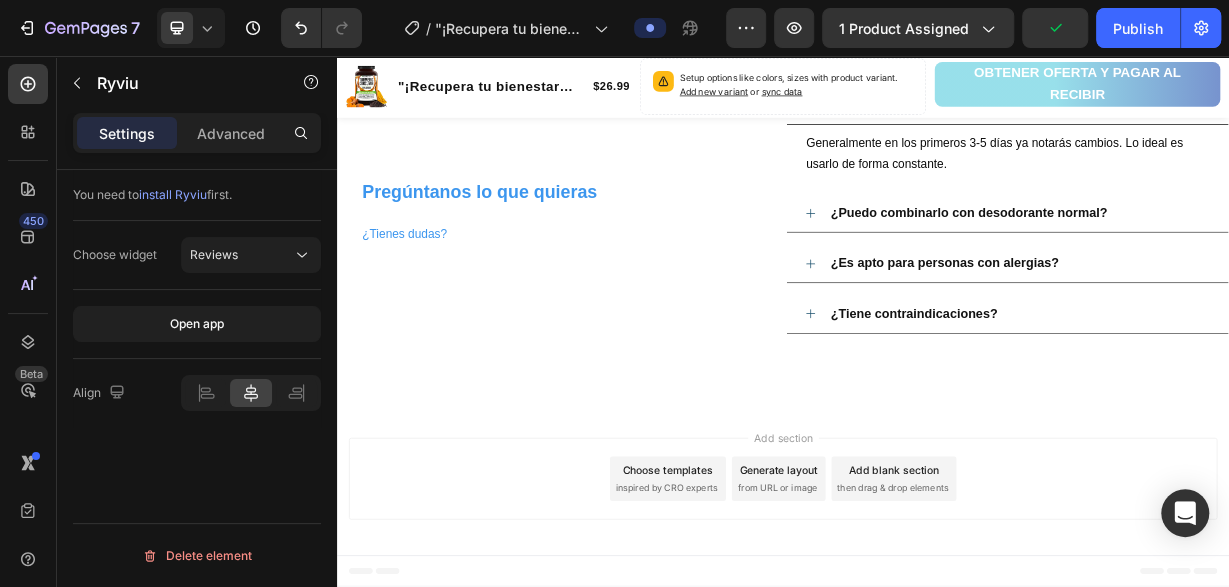 click on "Ryviu - Reviews" at bounding box center [937, -578] 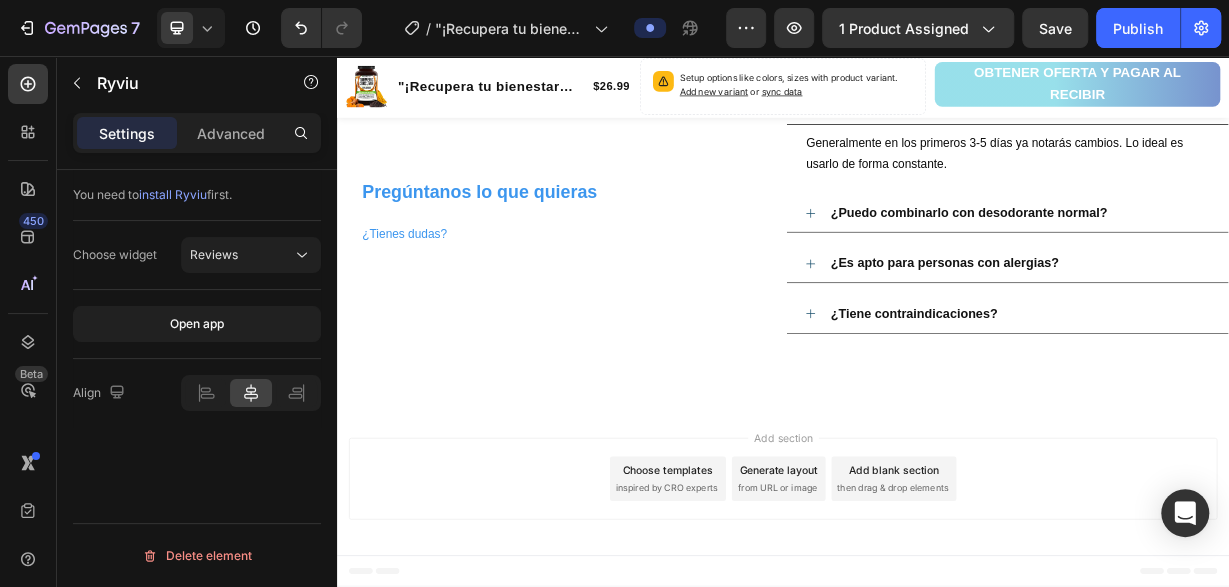 click on "Ryviu - Reviews" at bounding box center (937, -578) 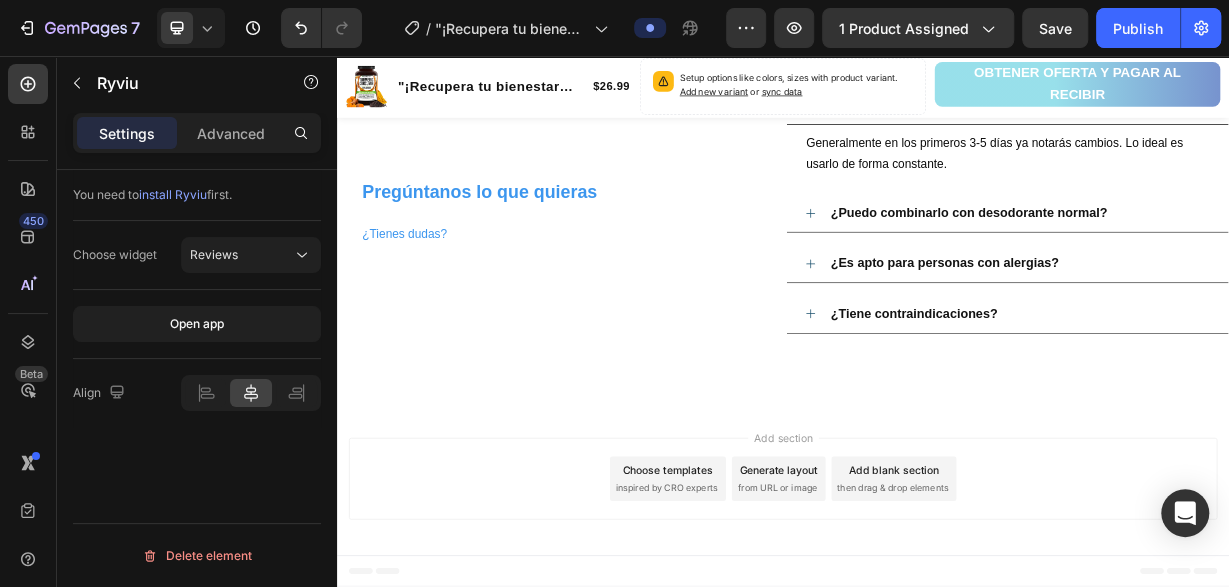 click on "Ryviu - Reviews" at bounding box center [937, -578] 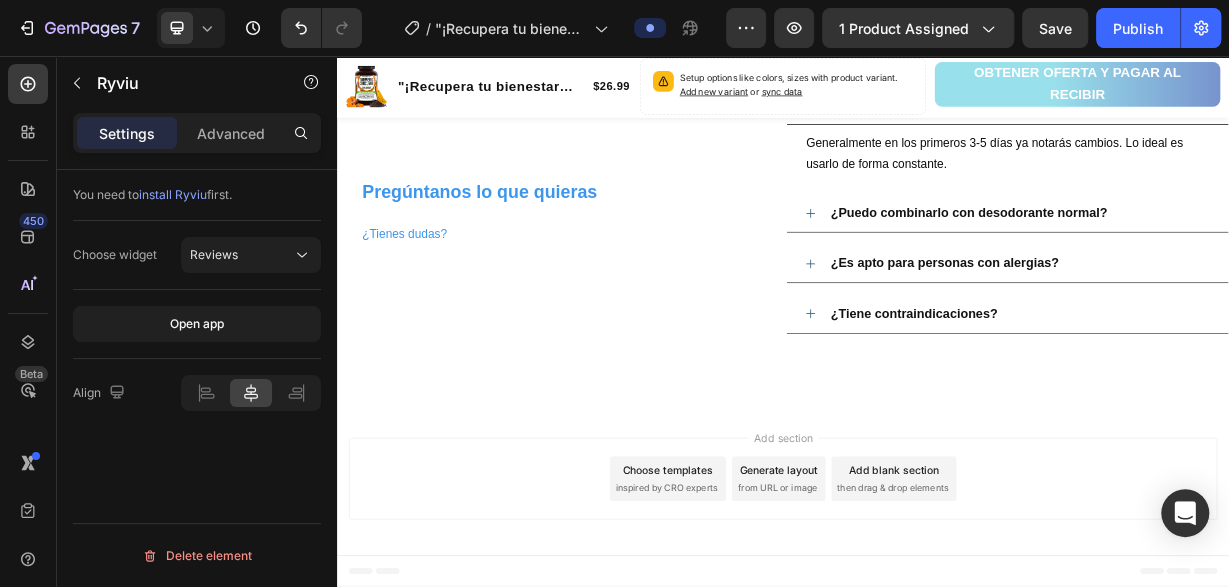 click on "Product" at bounding box center (372, -664) 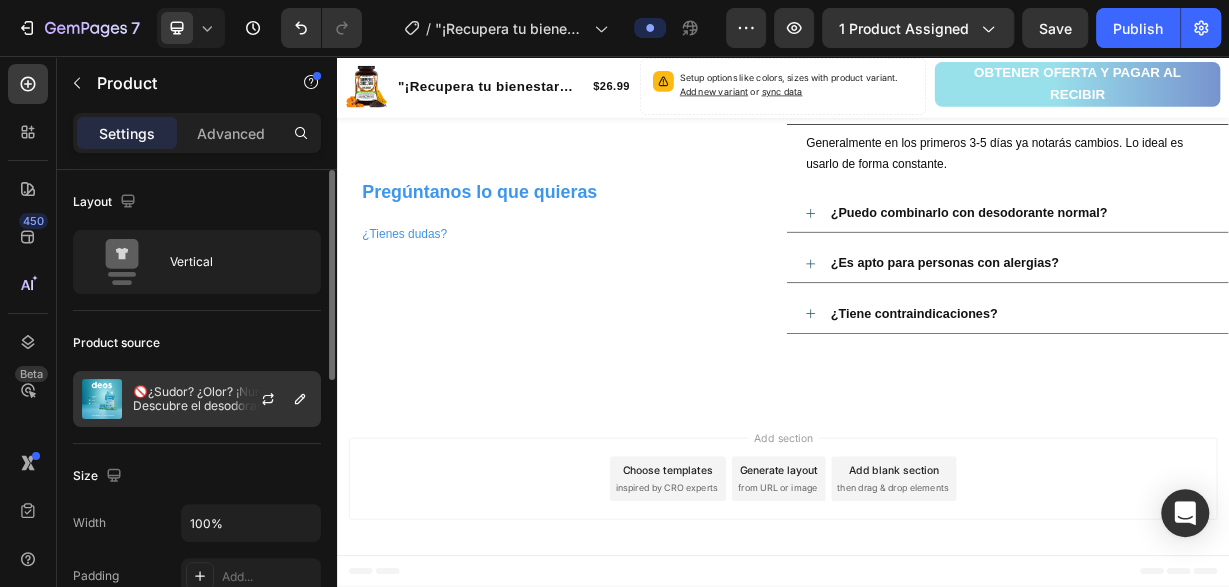 click on "🚫¿Sudor? ¿Olor? ¡Nunca más! Descubre el desodorante en cápsulas deos😲✨" at bounding box center [222, 399] 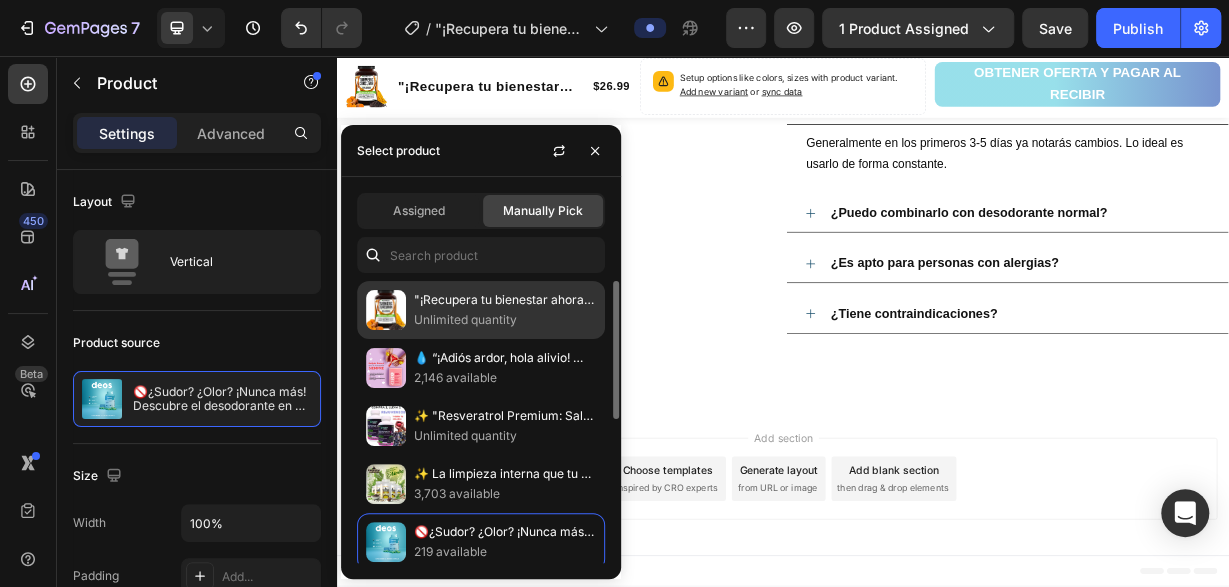 click on "Unlimited quantity" at bounding box center (505, 320) 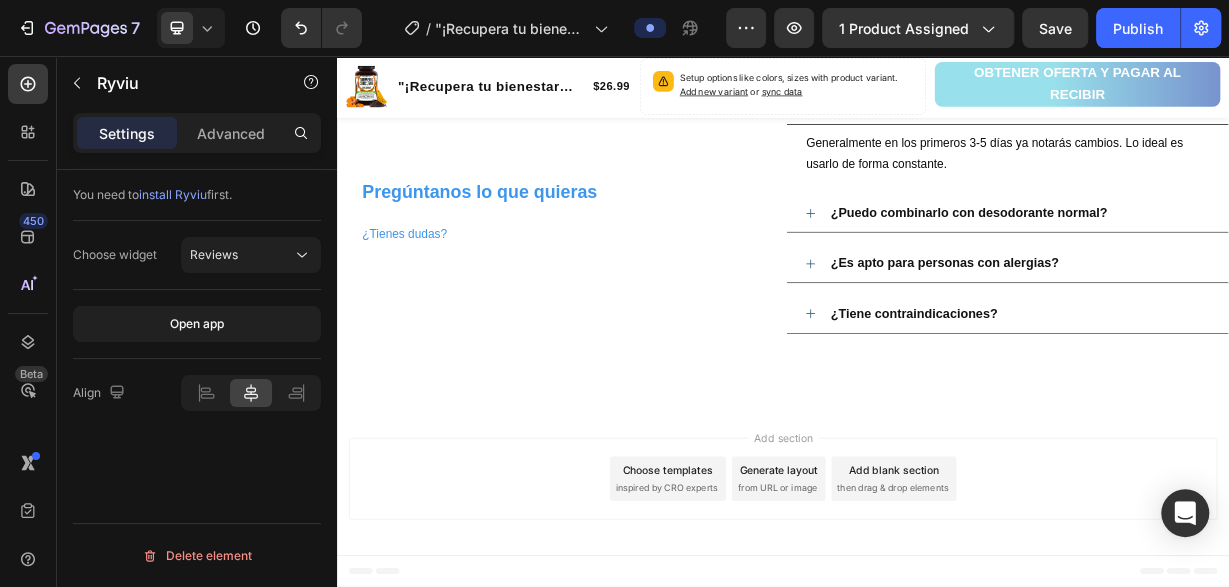 click on "Ryviu - Reviews" at bounding box center [937, -578] 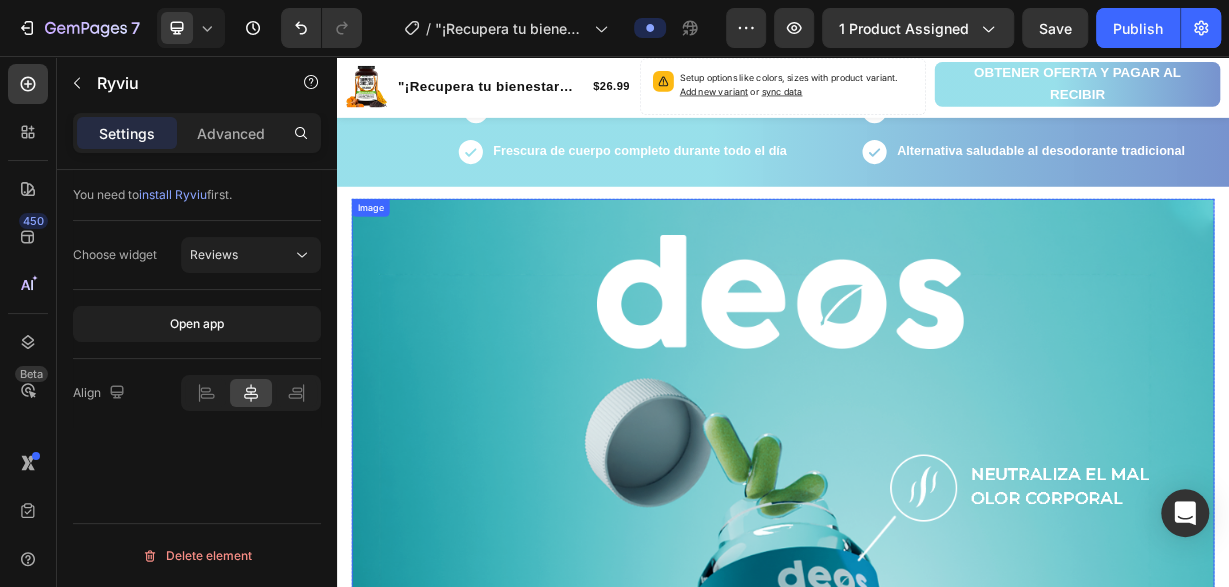 scroll, scrollTop: 1767, scrollLeft: 0, axis: vertical 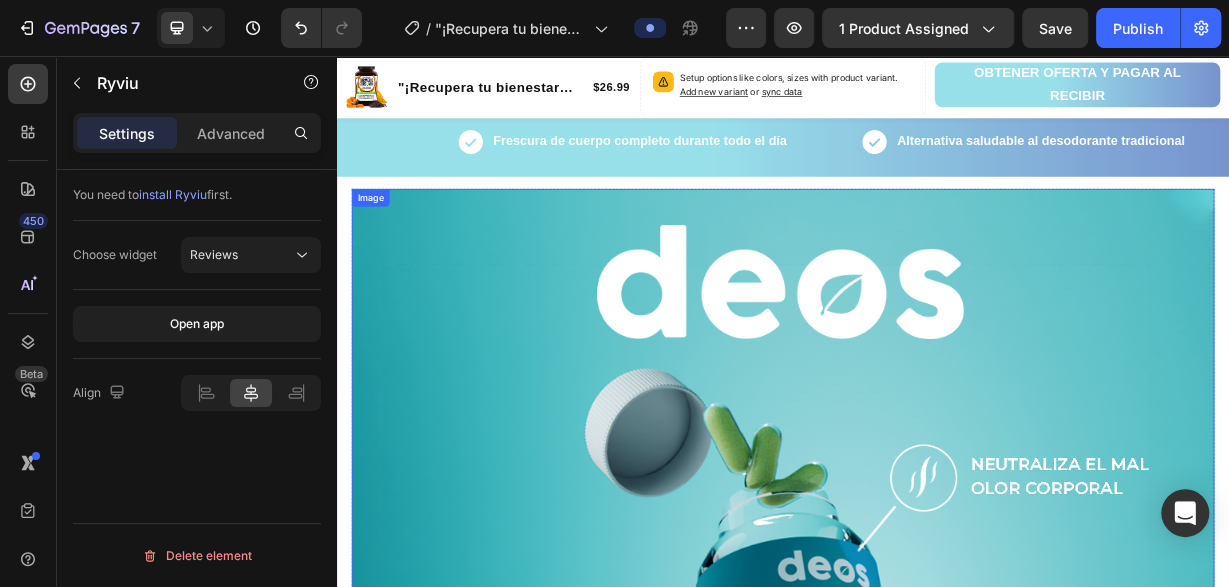 click at bounding box center (937, 815) 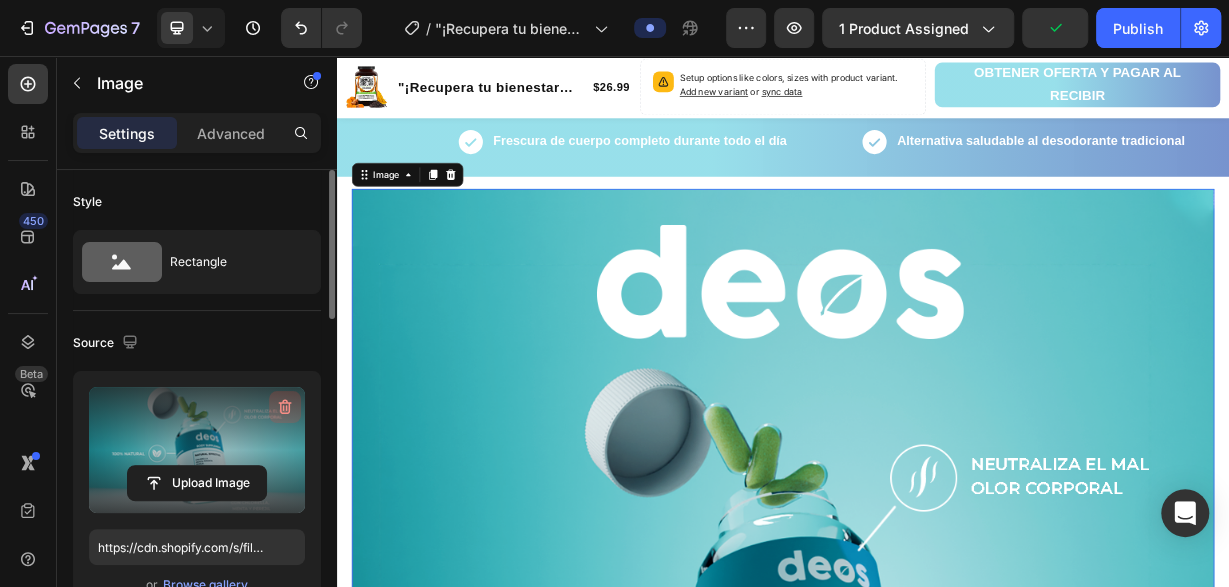 click 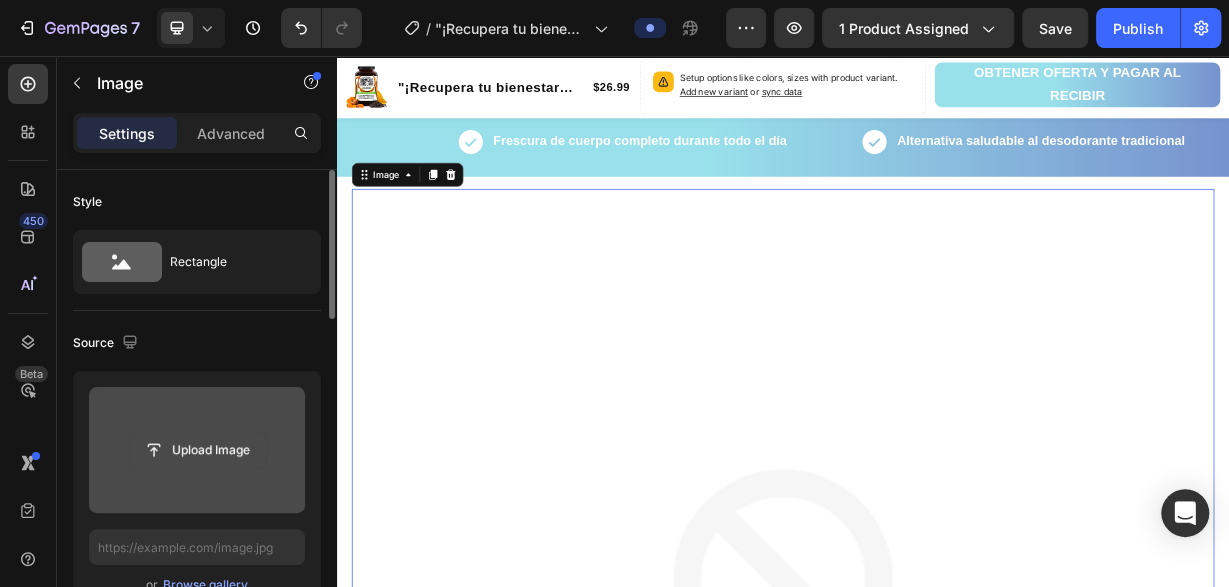 click 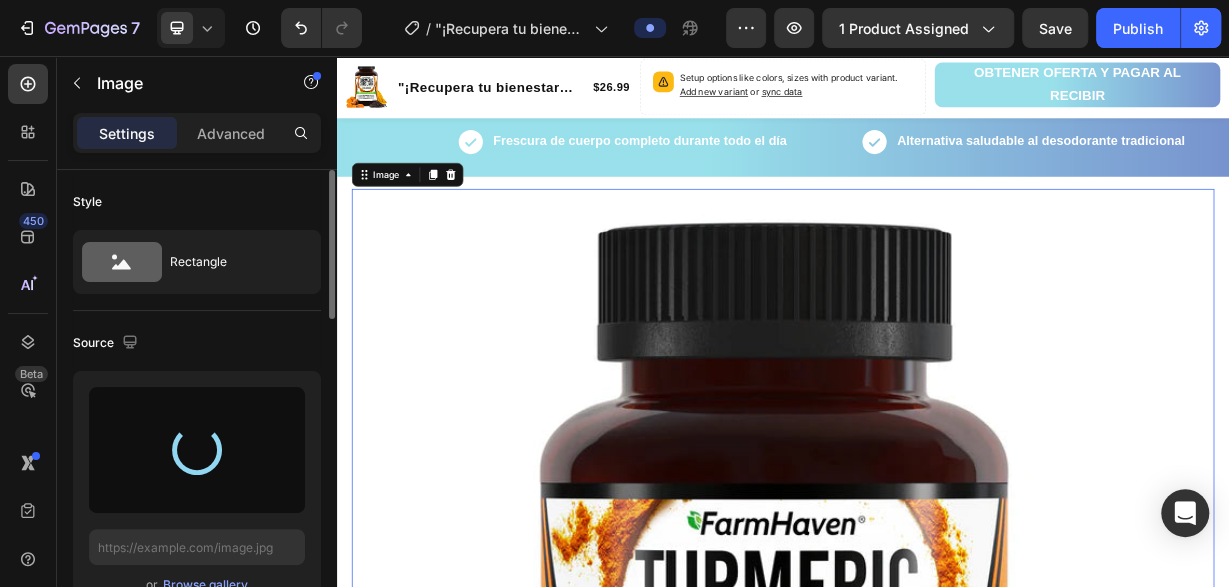 type on "https://cdn.shopify.com/s/files/1/0701/9446/2901/files/gempages_563149631165301771-e3a0872c-17fc-4fca-8d08-3710c9c01ac4.webp" 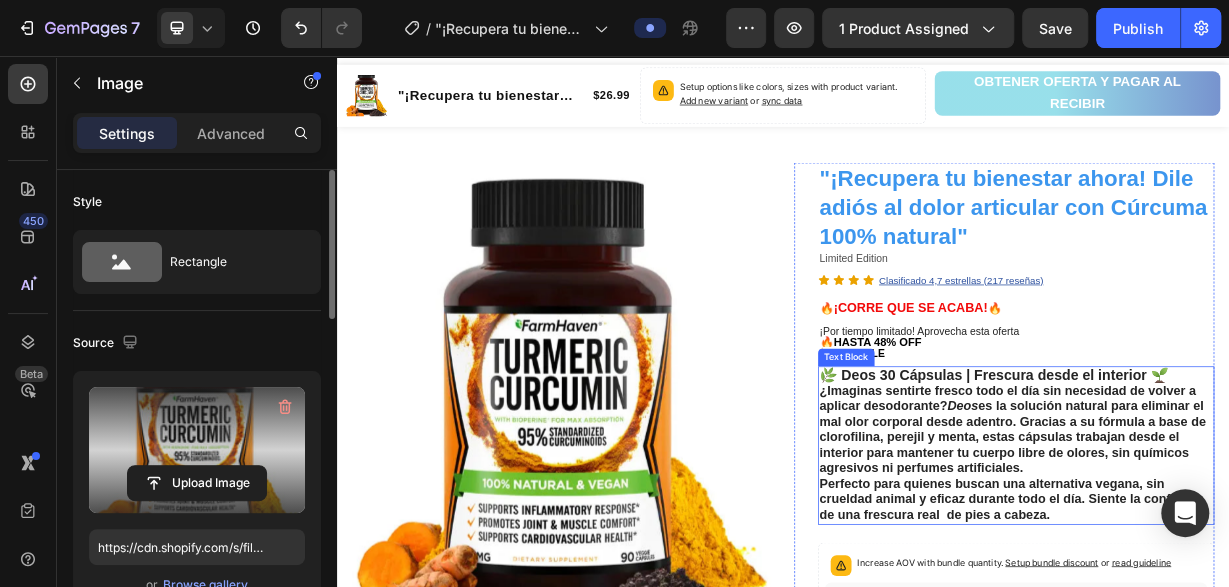 scroll, scrollTop: 0, scrollLeft: 0, axis: both 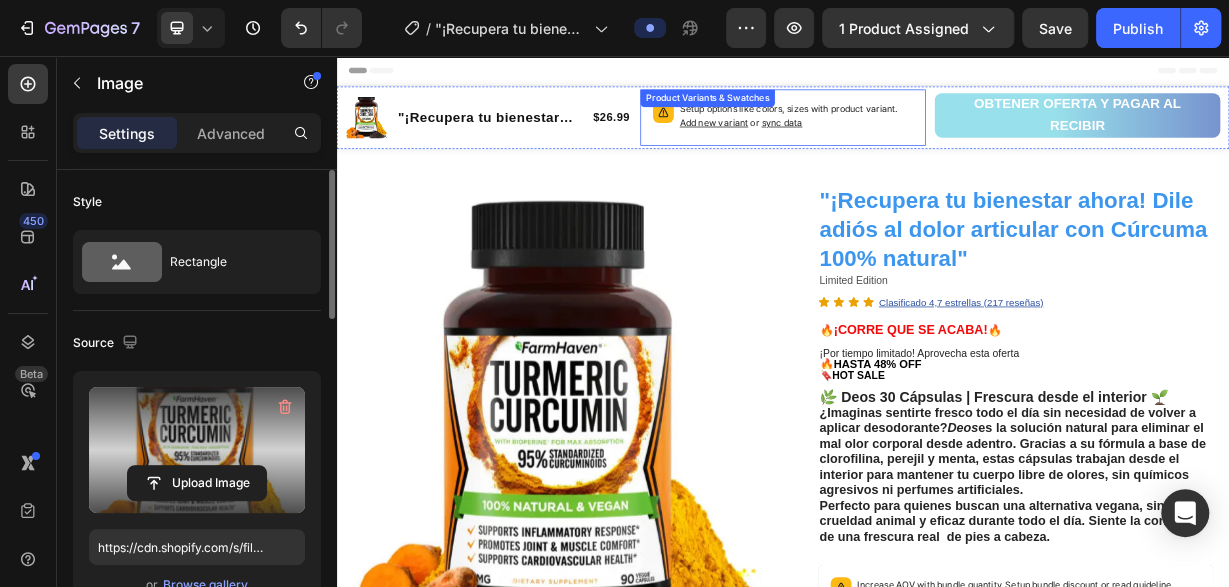 click on "Setup options like colors, sizes with product variant.       Add new variant   or   sync data" at bounding box center [955, 137] 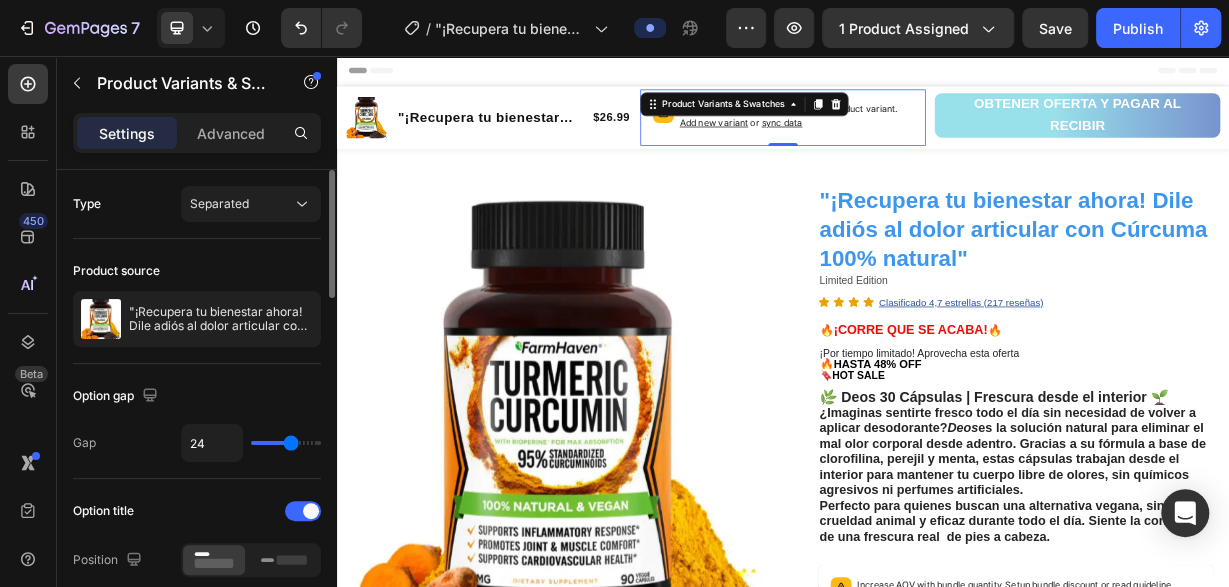 click on "Setup options like colors, sizes with product variant.       Add new variant   or   sync data" at bounding box center [955, 139] 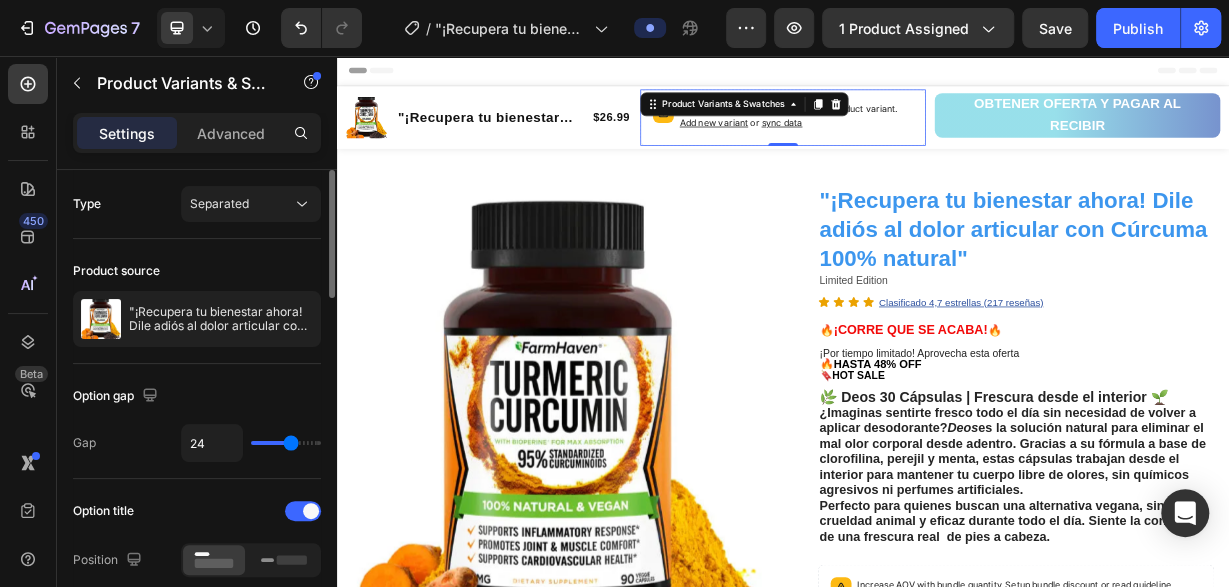 click on "Add new variant" at bounding box center (844, 145) 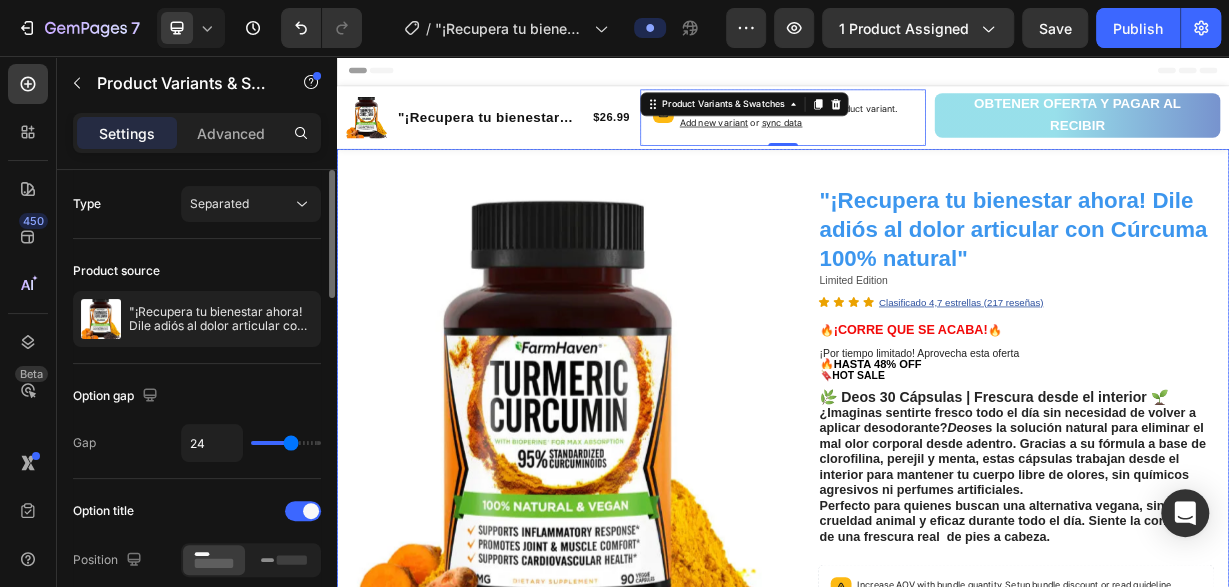 click on "Product Images Row "¡Recupera tu bienestar ahora! Dile adiós al dolor articular con Cúrcuma 100% natural" Product Title Limited Edition Text Block Icon Icon Icon Icon  Clasificado 4,7 estrellas (217 reseñas) Text Block Icon List 🔥 ¡CORRE QUE SE ACABA! 🔥 Text Block Row  ¡Por tiempo limitado! Aprovecha esta oferta 🔥HASTA 48% OFF 🔖  HOT SALE Text Block 🌿 Deos 30 Cápsulas | Frescura desde el interior 🌱 ¿Imaginas sentirte fresco todo el día sin necesidad de volver a aplicar desodorante?  Deos  es la solución natural para eliminar el mal olor corporal desde adentro. Gracias a su fórmula a base de clorofilina, perejil y menta, estas cápsulas trabajan desde el interior para mantener tu cuerpo libre de olores, sin químicos agresivos ni perfumes artificiales. Perfecto para quienes buscan una alternativa vegana, sin crueldad animal y eficaz durante todo el día. Siente la confianza de una frescura real  de pies a cabeza. Text Block Increase AOV with bundle quantity.         or" at bounding box center (937, 915) 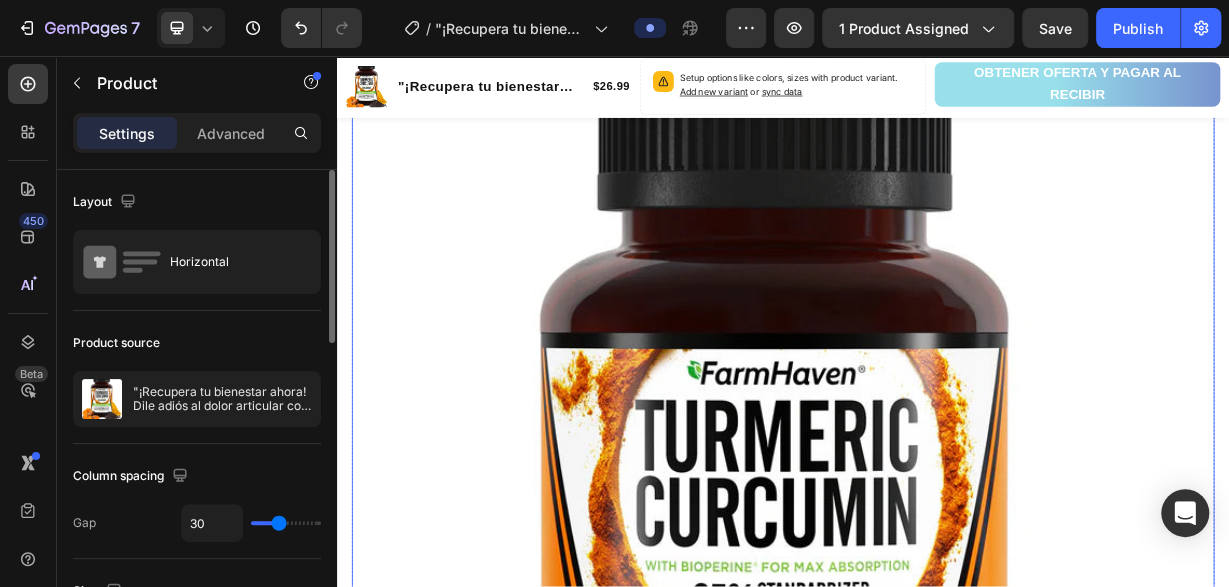 scroll, scrollTop: 1871, scrollLeft: 0, axis: vertical 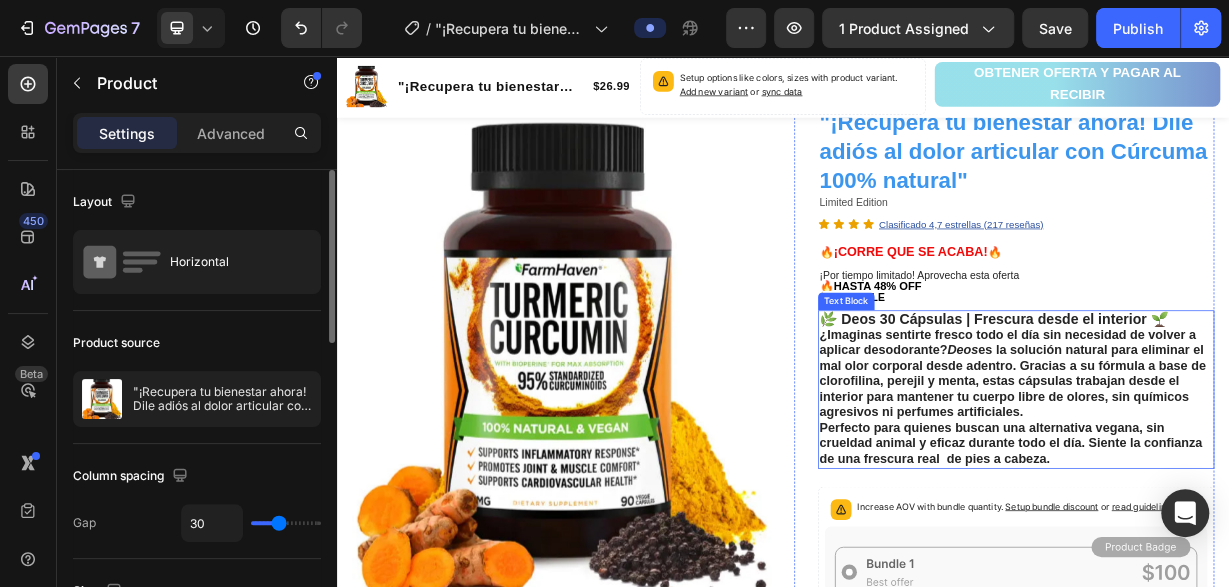 click on "¿Imaginas sentirte fresco todo el día sin necesidad de volver a aplicar desodorante?" at bounding box center [1239, 442] 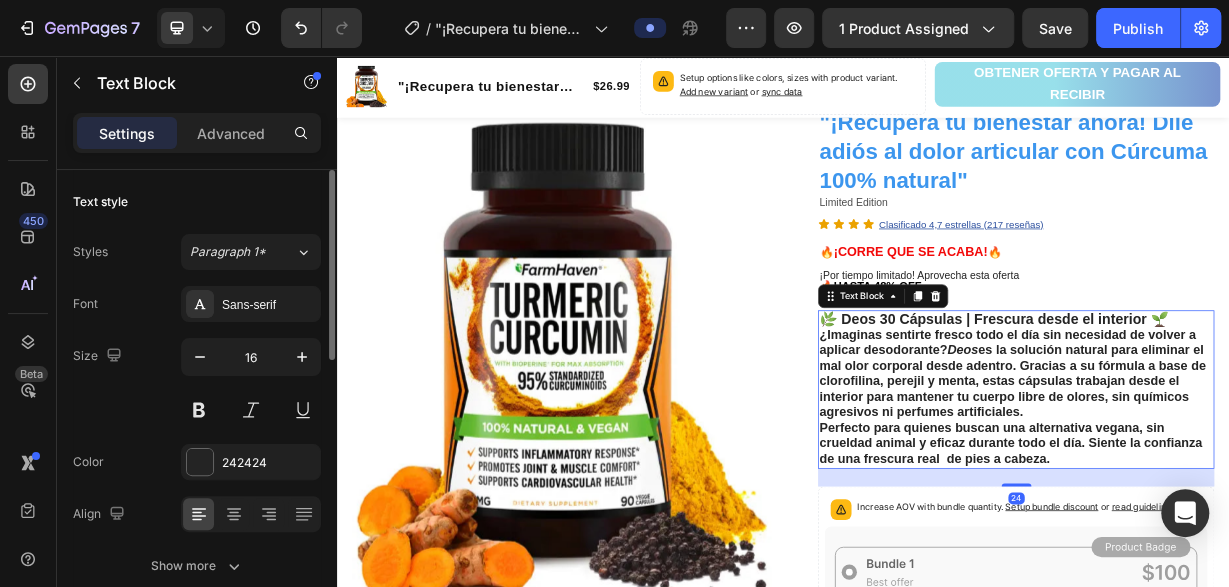 click on "es la solución natural para eliminar el mal olor corporal desde adentro. Gracias a su fórmula a base de clorofilina, perejil y menta, estas cápsulas trabajan desde el interior para mantener tu cuerpo libre de olores, sin químicos agresivos ni perfumes artificiales." at bounding box center [1246, 494] 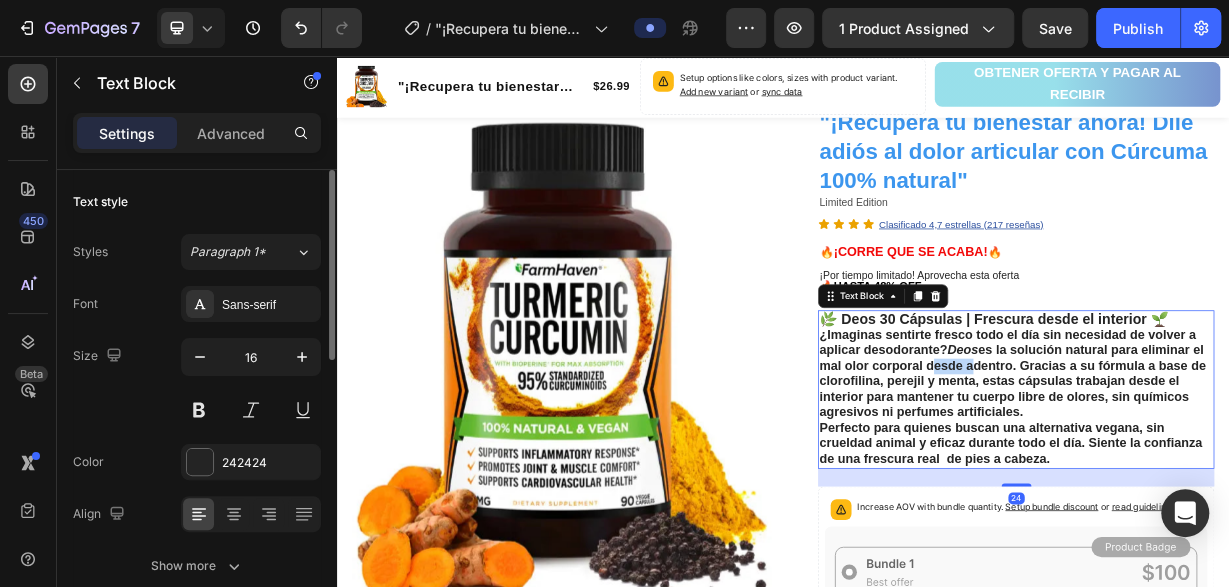 click on "es la solución natural para eliminar el mal olor corporal desde adentro. Gracias a su fórmula a base de clorofilina, perejil y menta, estas cápsulas trabajan desde el interior para mantener tu cuerpo libre de olores, sin químicos agresivos ni perfumes artificiales." at bounding box center [1246, 494] 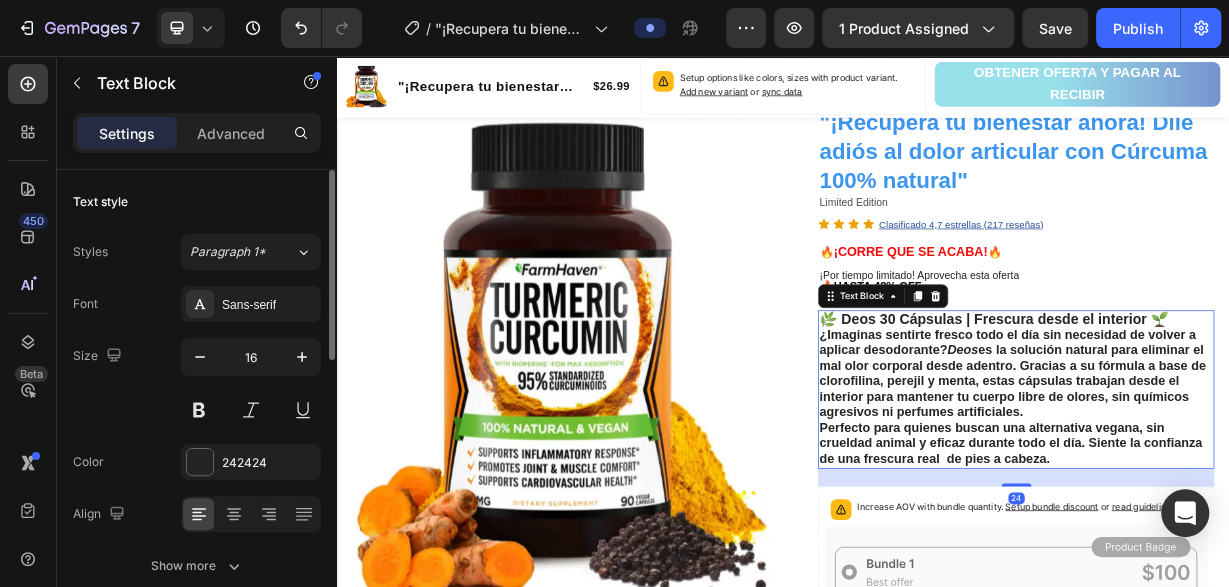click on "es la solución natural para eliminar el mal olor corporal desde adentro. Gracias a su fórmula a base de clorofilina, perejil y menta, estas cápsulas trabajan desde el interior para mantener tu cuerpo libre de olores, sin químicos agresivos ni perfumes artificiales." at bounding box center (1246, 494) 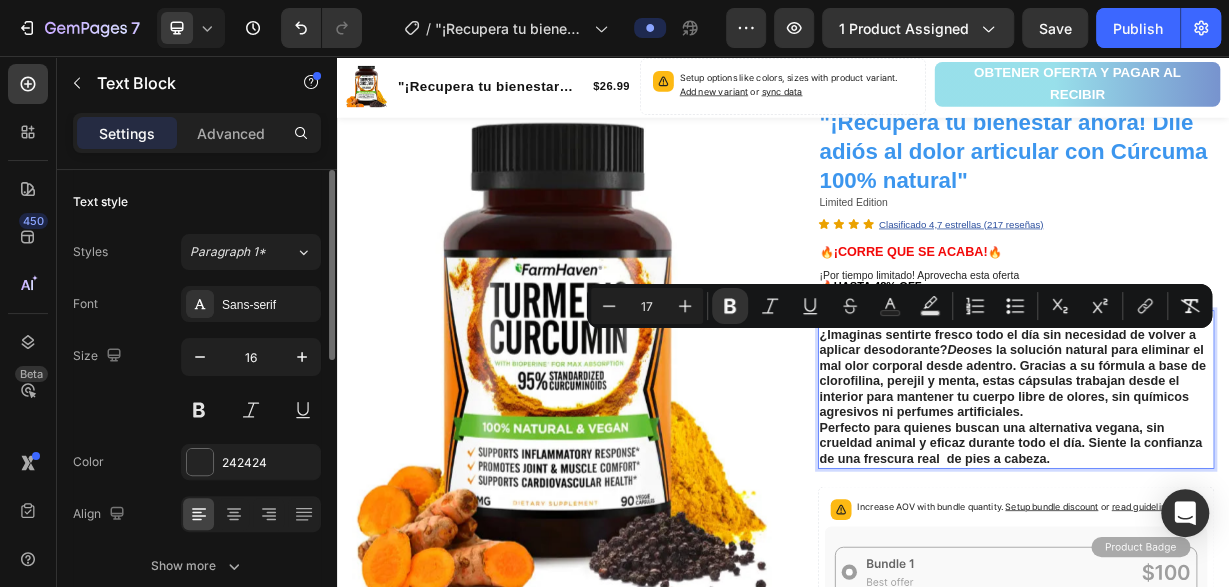 click on "Perfecto para quienes buscan una alternativa vegana, sin crueldad animal y eficaz durante todo el día. Siente la confianza de una frescura real  de pies a cabeza." at bounding box center [1243, 577] 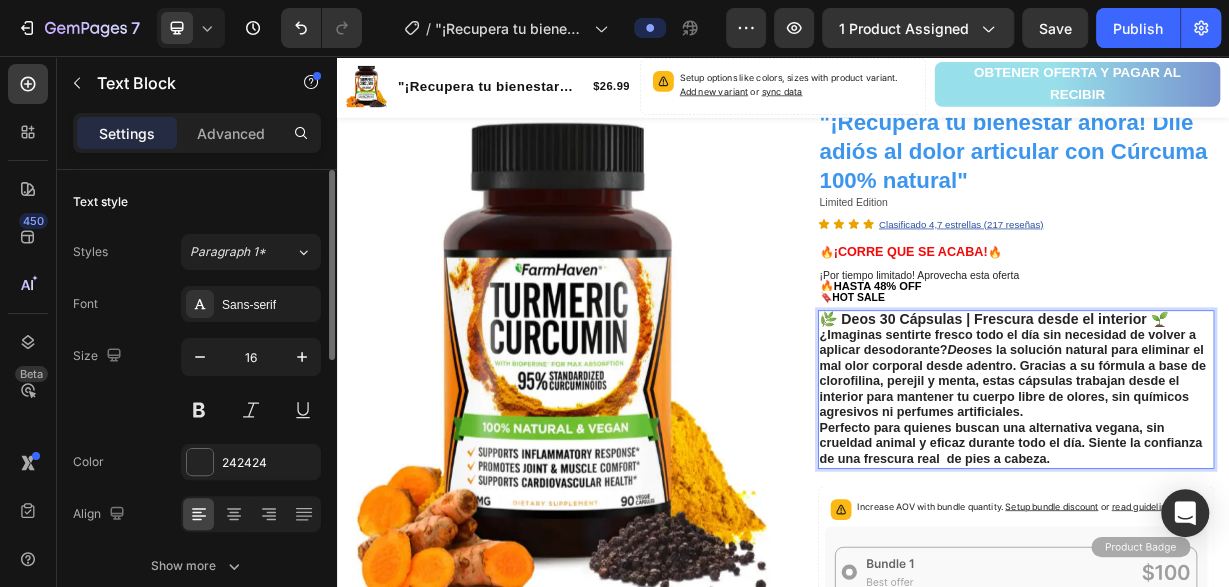 click on "Perfecto para quienes buscan una alternativa vegana, sin crueldad animal y eficaz durante todo el día. Siente la confianza de una frescura real  de pies a cabeza." at bounding box center (1243, 577) 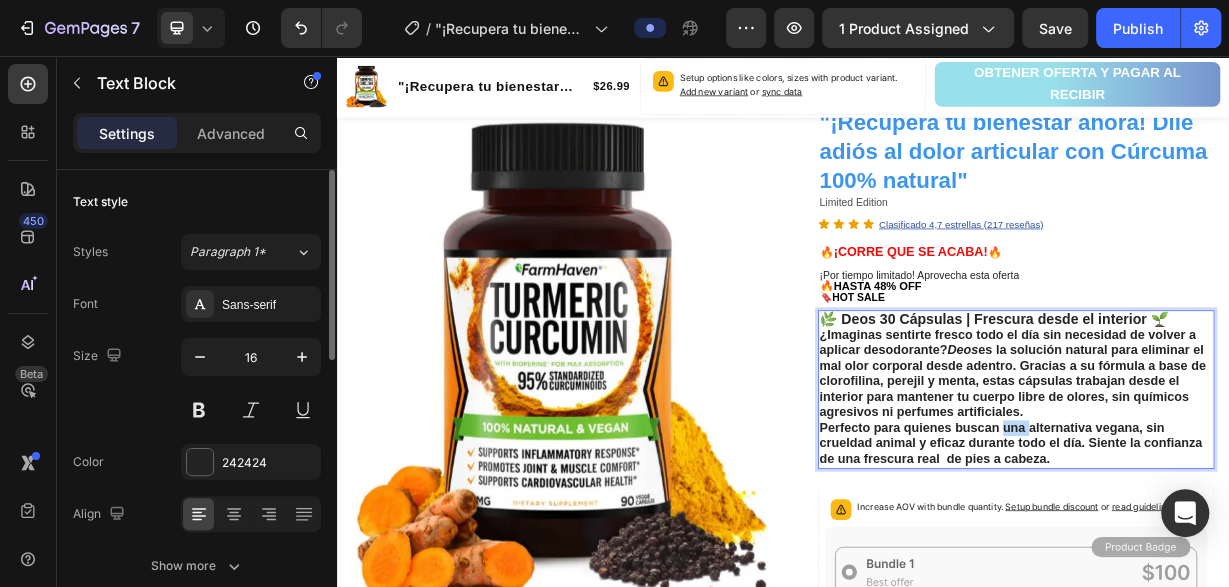 click on "Perfecto para quienes buscan una alternativa vegana, sin crueldad animal y eficaz durante todo el día. Siente la confianza de una frescura real  de pies a cabeza." at bounding box center (1243, 577) 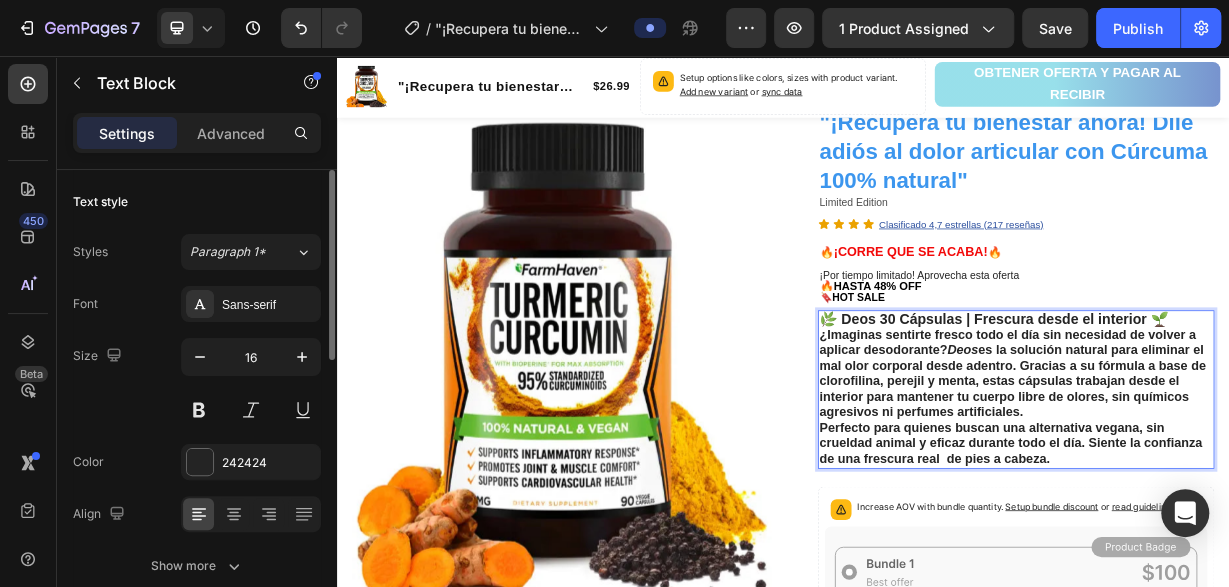 click on "Perfecto para quienes buscan una alternativa vegana, sin crueldad animal y eficaz durante todo el día. Siente la confianza de una frescura real  de pies a cabeza." at bounding box center [1243, 577] 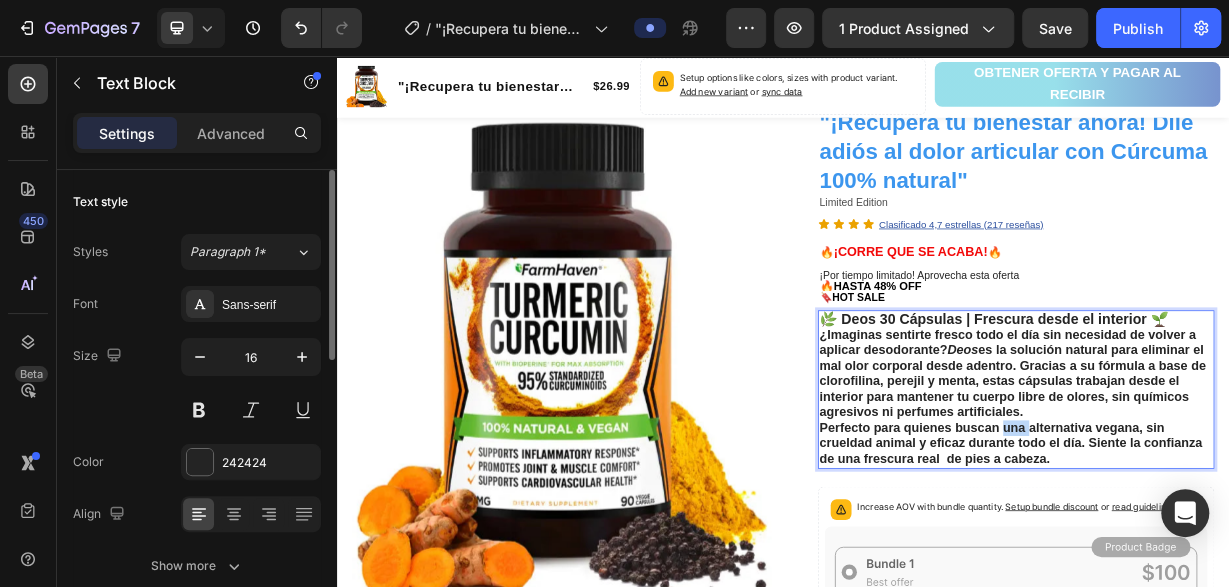 click on "Perfecto para quienes buscan una alternativa vegana, sin crueldad animal y eficaz durante todo el día. Siente la confianza de una frescura real  de pies a cabeza." at bounding box center (1243, 577) 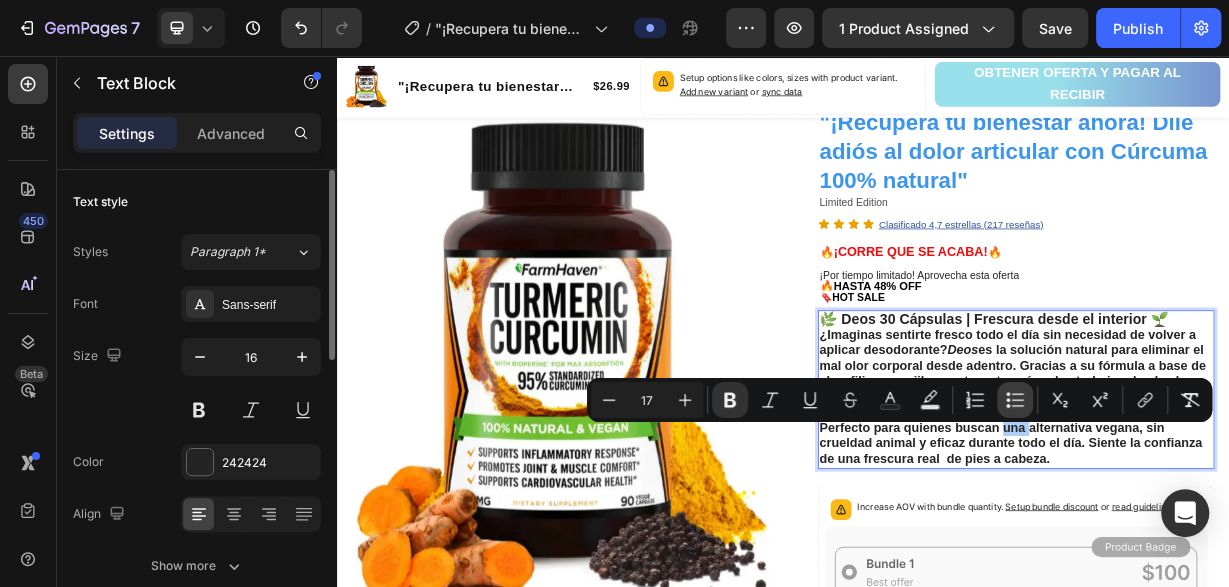 click on "Bulleted List" at bounding box center (1015, 400) 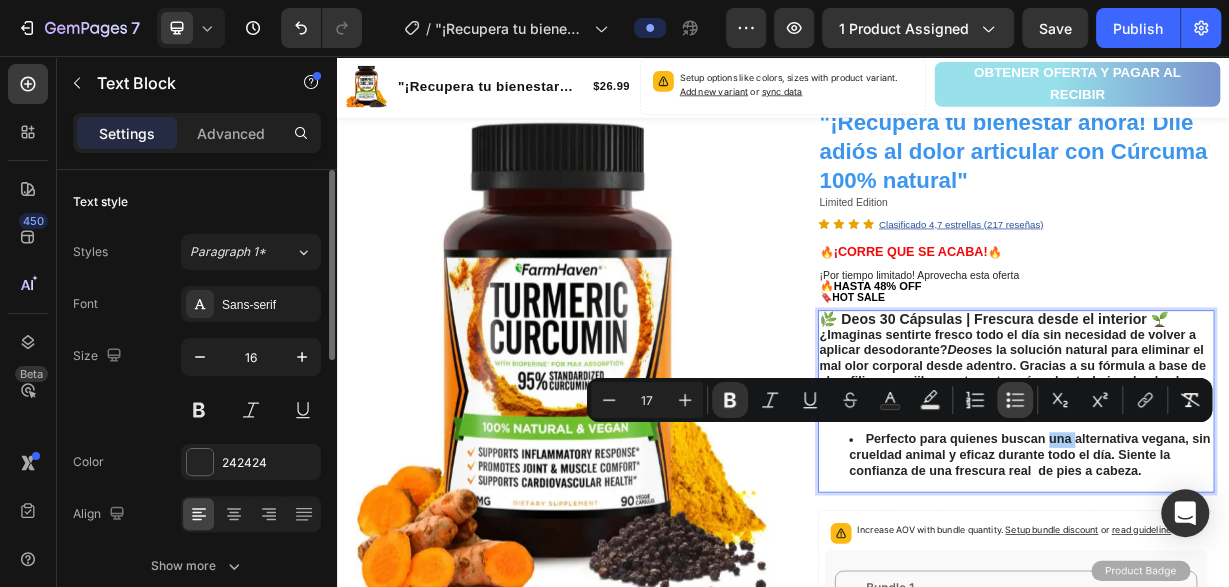 click on "Bulleted List" at bounding box center (1015, 400) 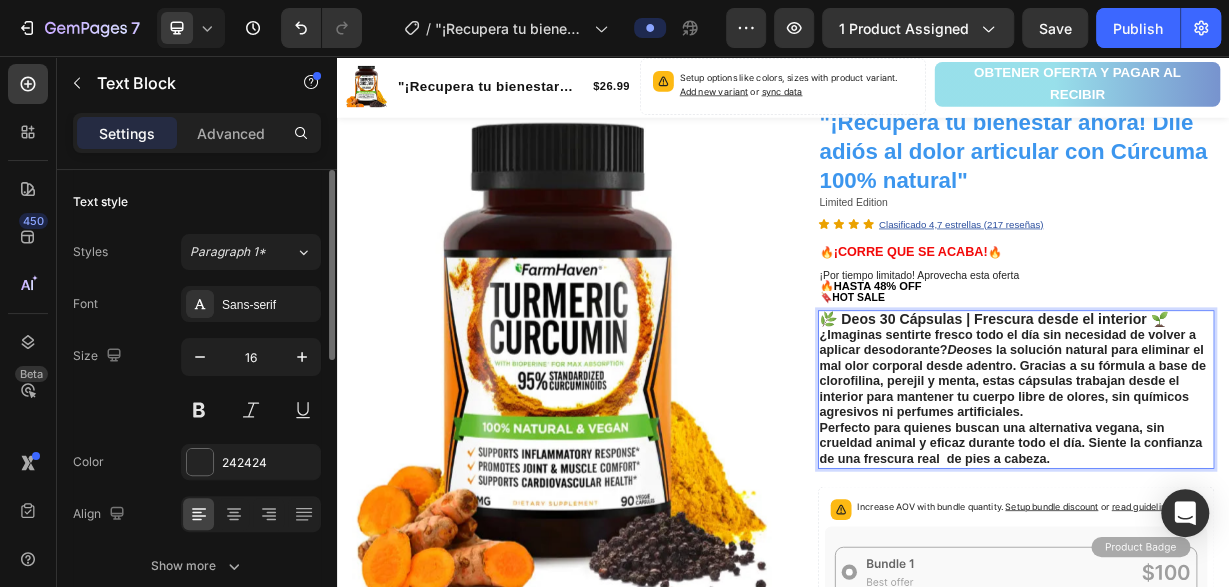 click on "Perfecto para quienes buscan una alternativa vegana, sin crueldad animal y eficaz durante todo el día. Siente la confianza de una frescura real  de pies a cabeza." at bounding box center (1250, 578) 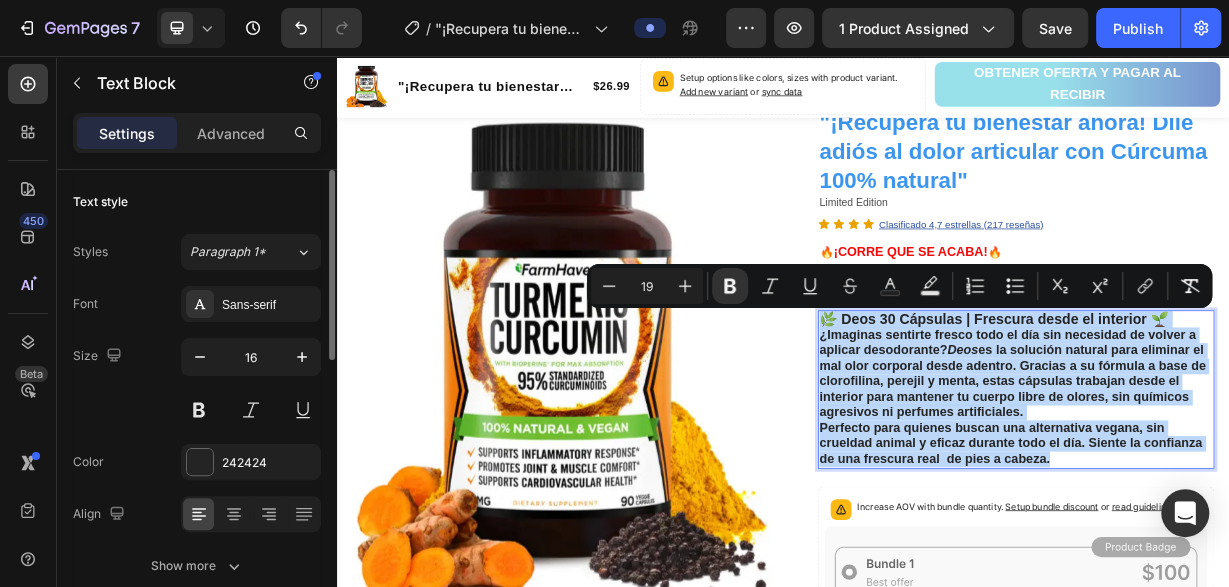 drag, startPoint x: 1308, startPoint y: 600, endPoint x: 987, endPoint y: 410, distance: 373.01608 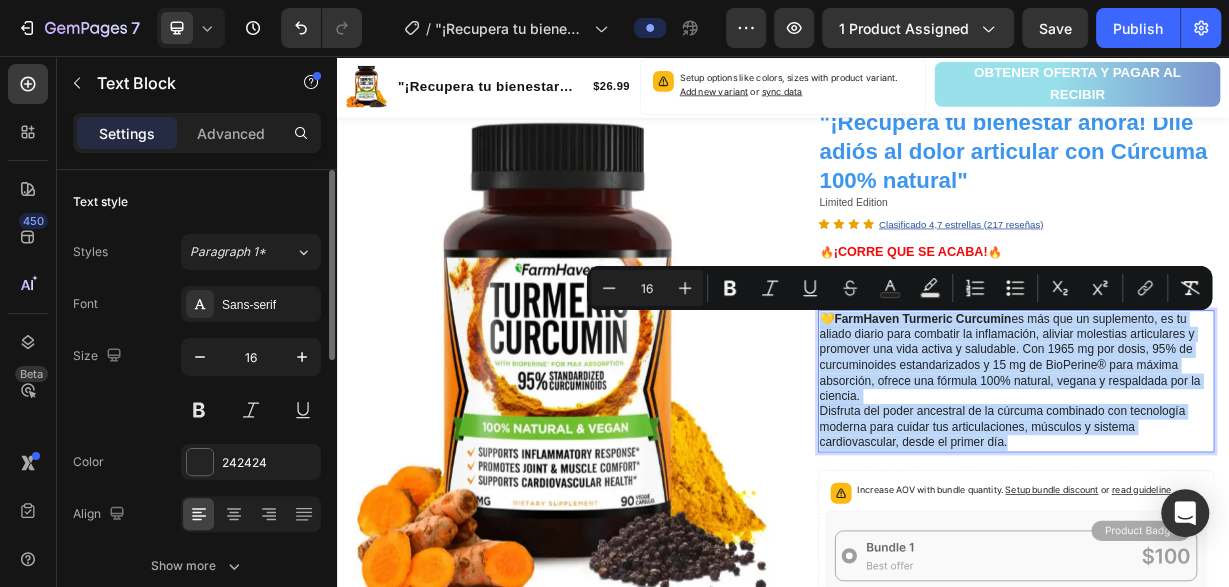 drag, startPoint x: 1252, startPoint y: 582, endPoint x: 987, endPoint y: 415, distance: 313.23154 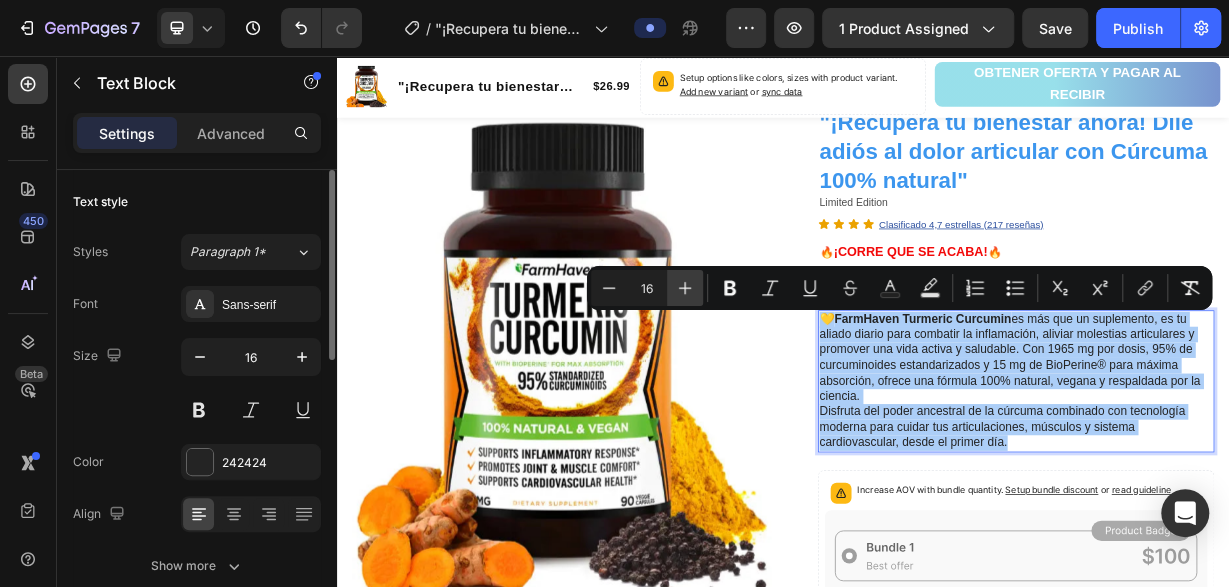 click on "Plus" at bounding box center [685, 288] 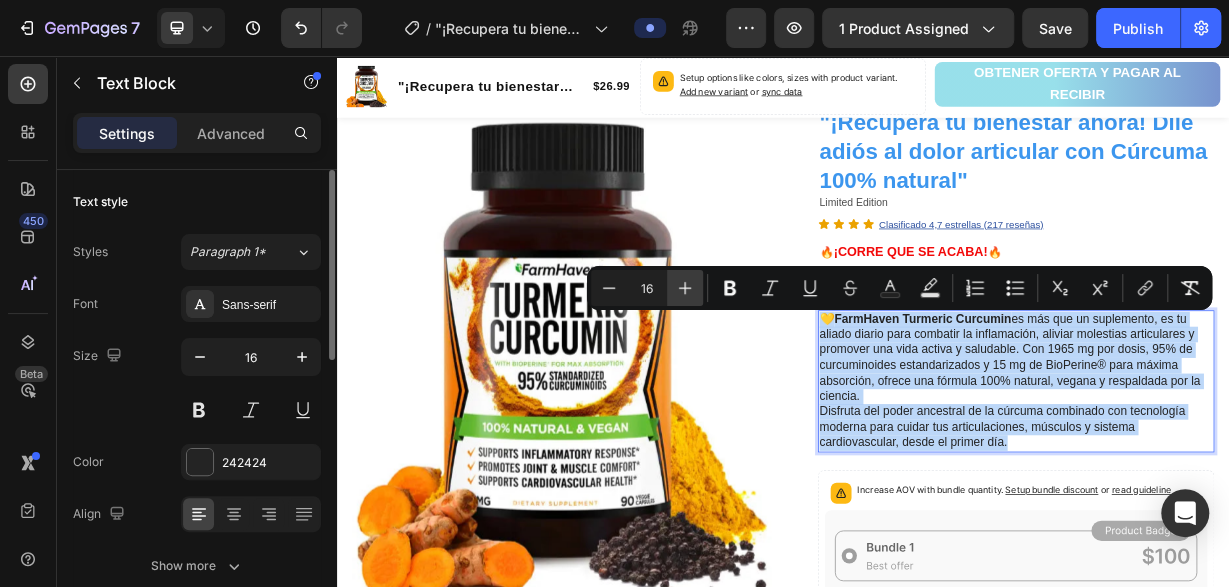 type on "17" 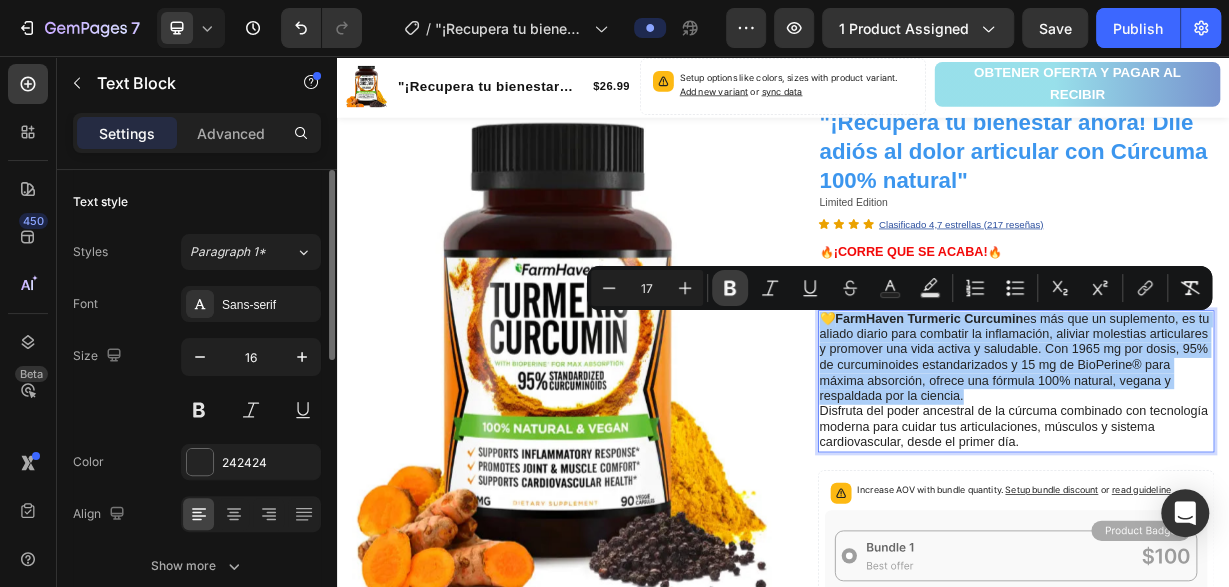 click 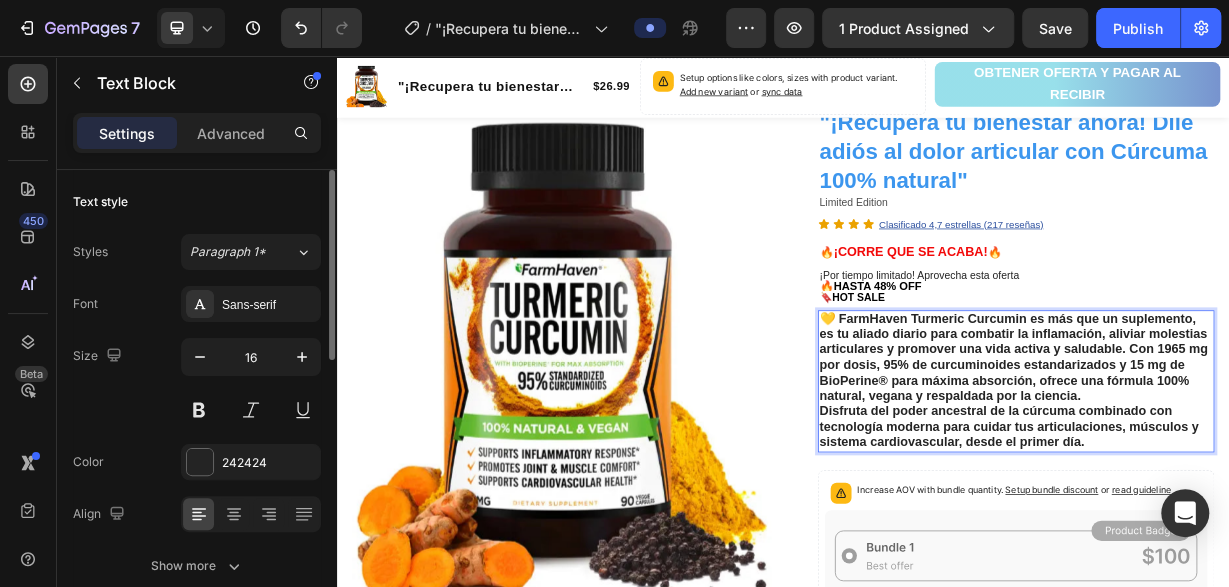 click on "Disfruta del poder ancestral de la cúrcuma combinado con tecnología moderna para cuidar tus articulaciones, músculos y sistema cardiovascular, desde el primer día." at bounding box center [1250, 556] 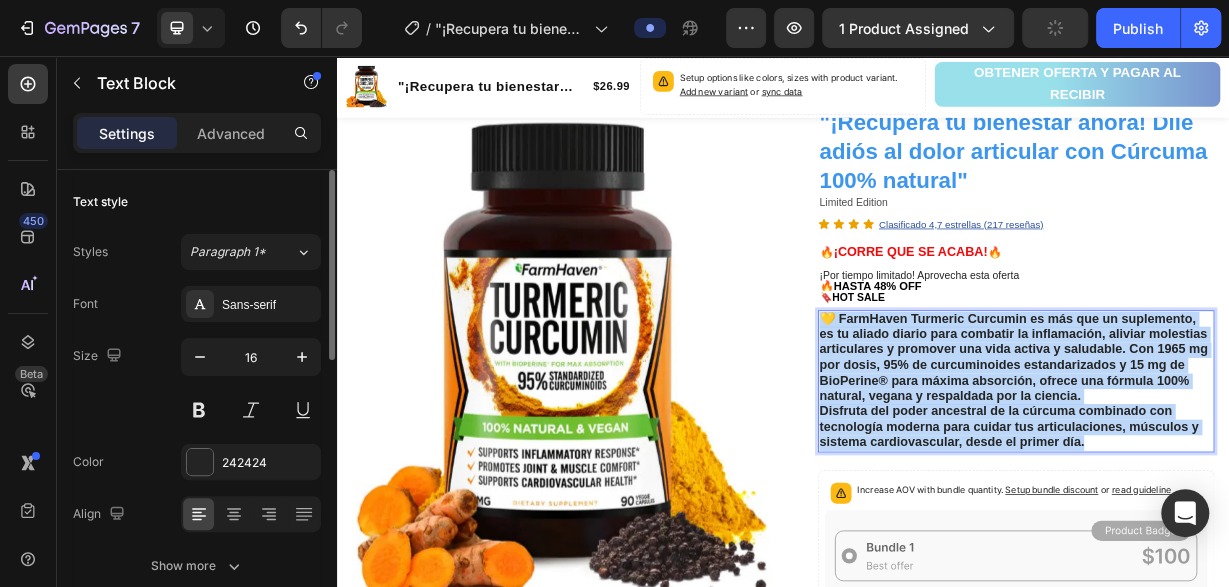 drag, startPoint x: 1363, startPoint y: 583, endPoint x: 977, endPoint y: 416, distance: 420.577 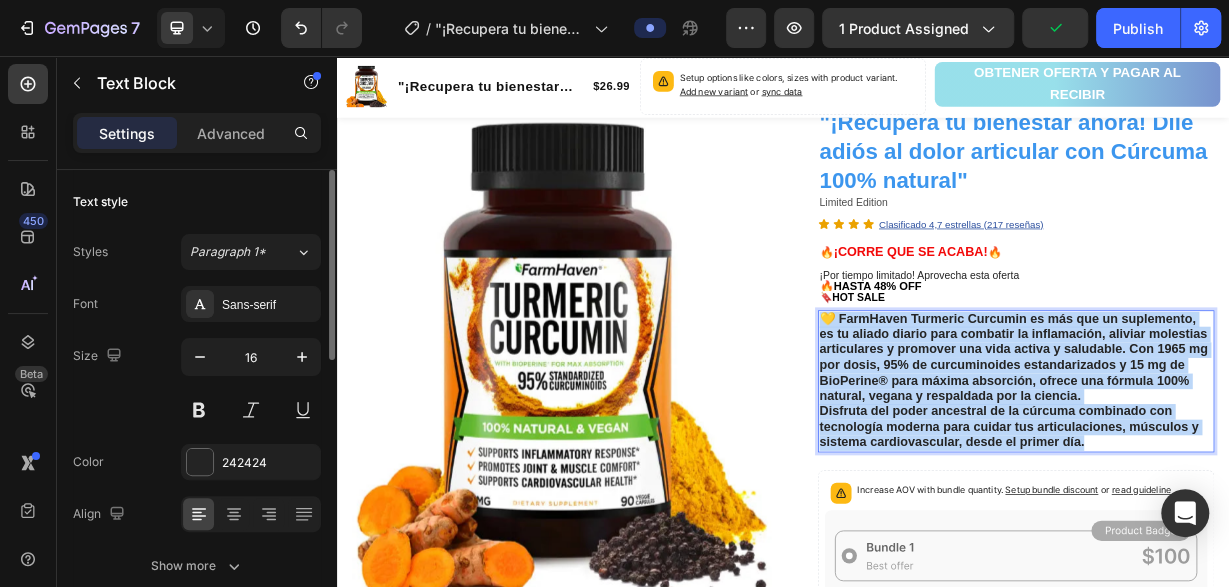click on "💛 FarmHaven Turmeric Curcumin es más que un suplemento, es tu aliado diario para combatir la inflamación, aliviar molestias articulares y promover una vida activa y saludable. Con 1965 mg por dosis, 95% de curcuminoides estandarizados y 15 mg de BioPerine® para máxima absorción, ofrece una fórmula 100% natural, vegana y respaldada por la ciencia." at bounding box center (1247, 462) 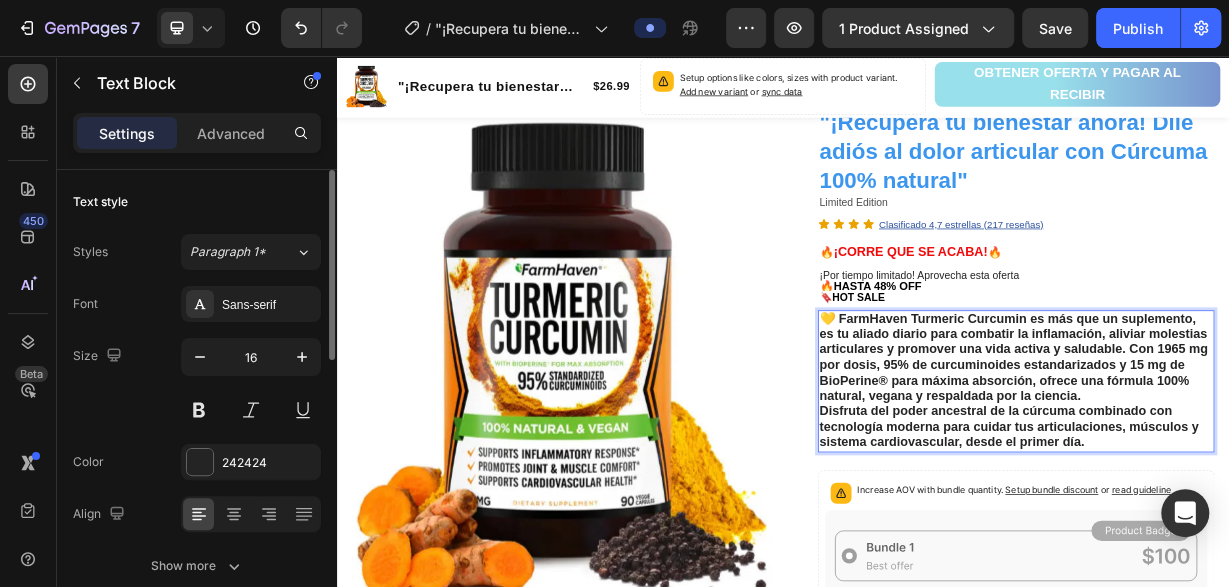 click on "Disfruta del poder ancestral de la cúrcuma combinado con tecnología moderna para cuidar tus articulaciones, músculos y sistema cardiovascular, desde el primer día." at bounding box center [1250, 556] 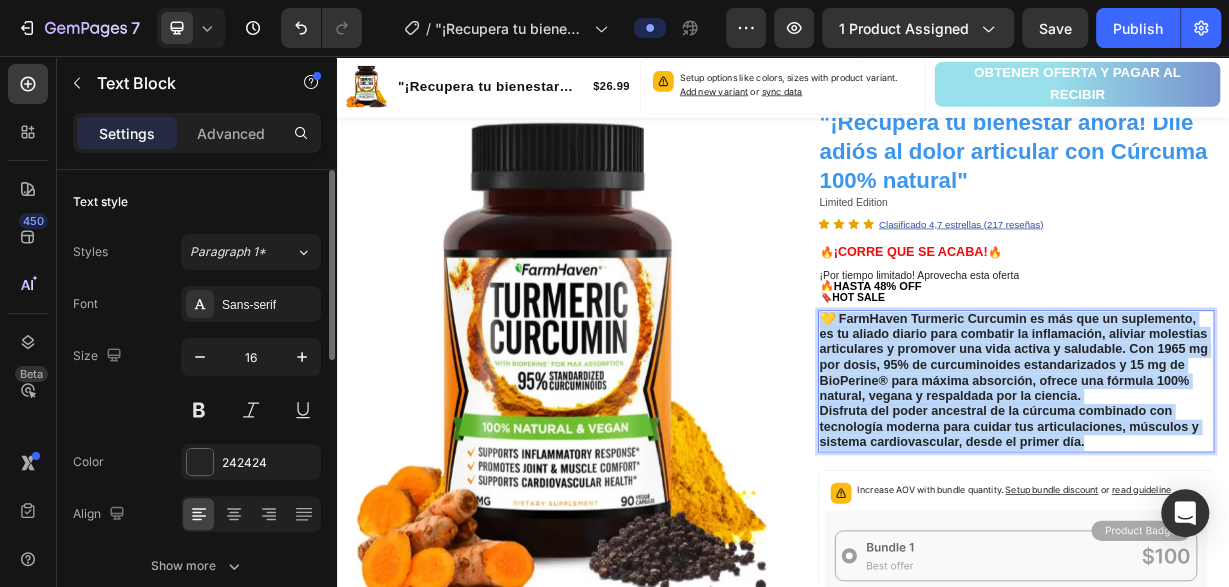 drag, startPoint x: 1358, startPoint y: 588, endPoint x: 992, endPoint y: 400, distance: 411.46082 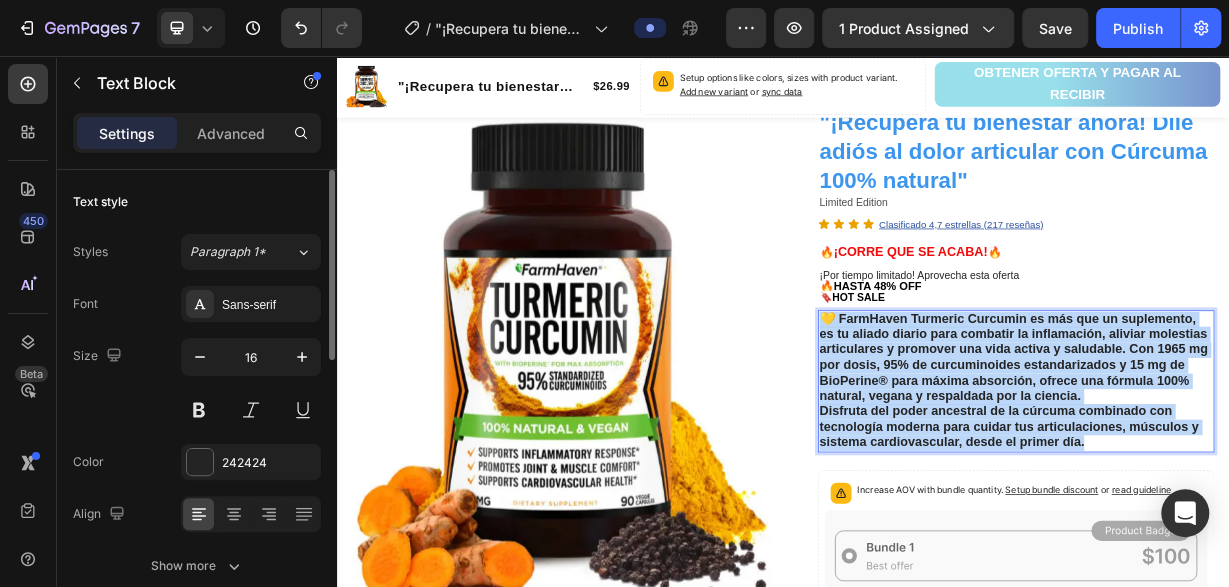 click on "💛 FarmHaven Turmeric Curcumin es más que un suplemento, es tu aliado diario para combatir la inflamación, aliviar molestias articulares y promover una vida activa y saludable. Con 1965 mg por dosis, 95% de curcuminoides estandarizados y 15 mg de BioPerine® para máxima absorción, ofrece una fórmula 100% natural, vegana y respaldada por la ciencia." at bounding box center [1247, 462] 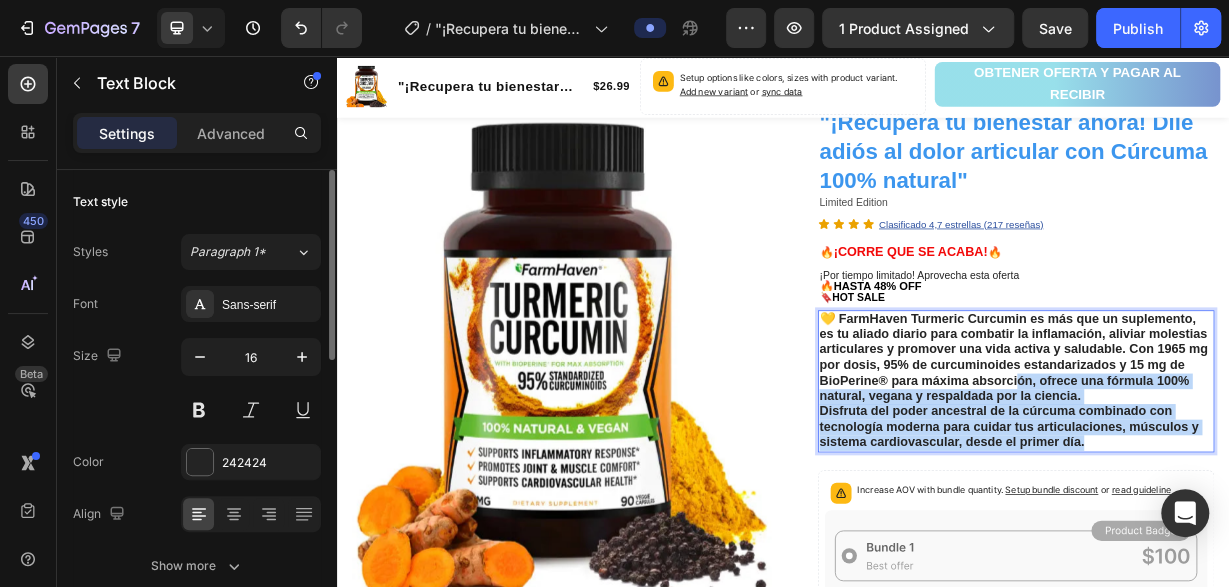 click on "💛 FarmHaven Turmeric Curcumin es más que un suplemento, es tu aliado diario para combatir la inflamación, aliviar molestias articulares y promover una vida activa y saludable. Con 1965 mg por dosis, 95% de curcuminoides estandarizados y 15 mg de BioPerine® para máxima absorción, ofrece una fórmula 100% natural, vegana y respaldada por la ciencia." at bounding box center (1247, 462) 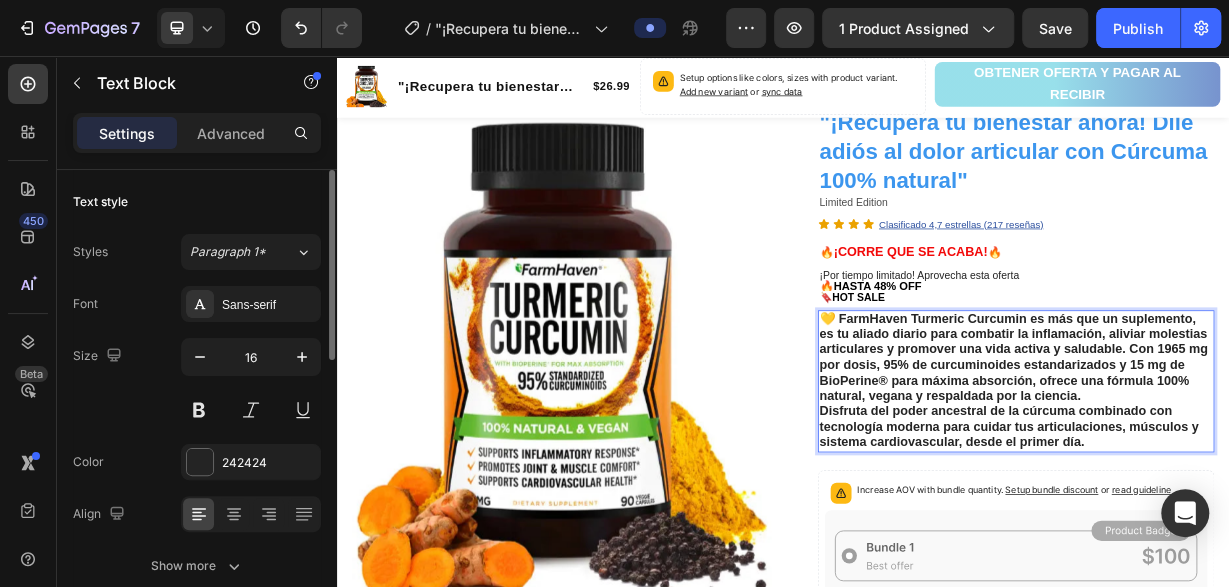 click on "💛 FarmHaven Turmeric Curcumin es más que un suplemento, es tu aliado diario para combatir la inflamación, aliviar molestias articulares y promover una vida activa y saludable. Con 1965 mg por dosis, 95% de curcuminoides estandarizados y 15 mg de BioPerine® para máxima absorción, ofrece una fórmula 100% natural, vegana y respaldada por la ciencia." at bounding box center [1250, 463] 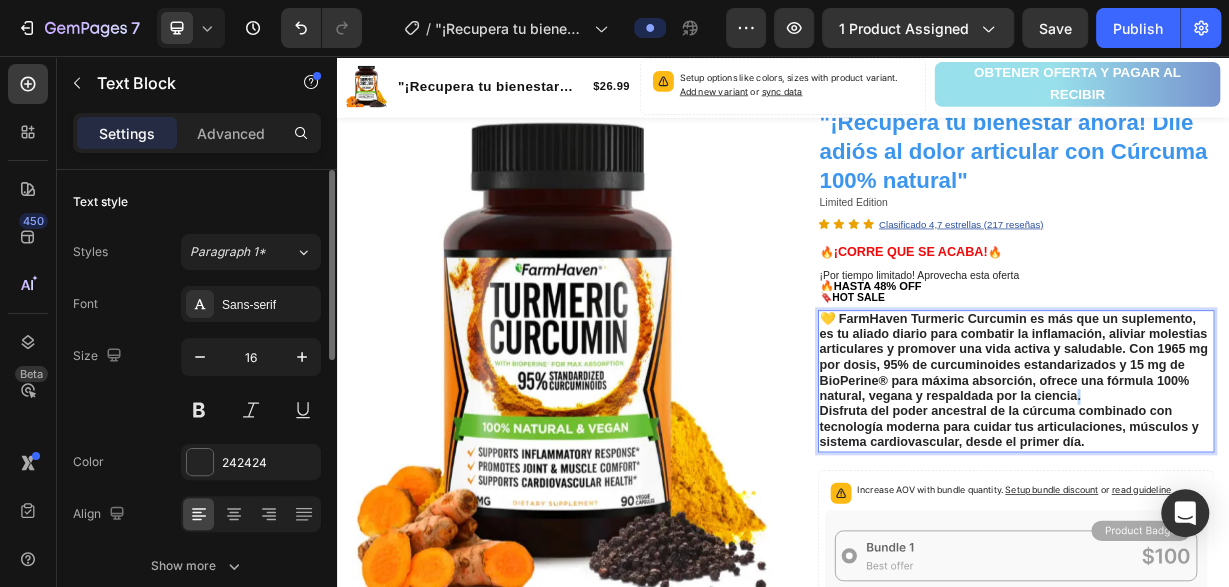 click on "💛 FarmHaven Turmeric Curcumin es más que un suplemento, es tu aliado diario para combatir la inflamación, aliviar molestias articulares y promover una vida activa y saludable. Con 1965 mg por dosis, 95% de curcuminoides estandarizados y 15 mg de BioPerine® para máxima absorción, ofrece una fórmula 100% natural, vegana y respaldada por la ciencia." at bounding box center [1247, 462] 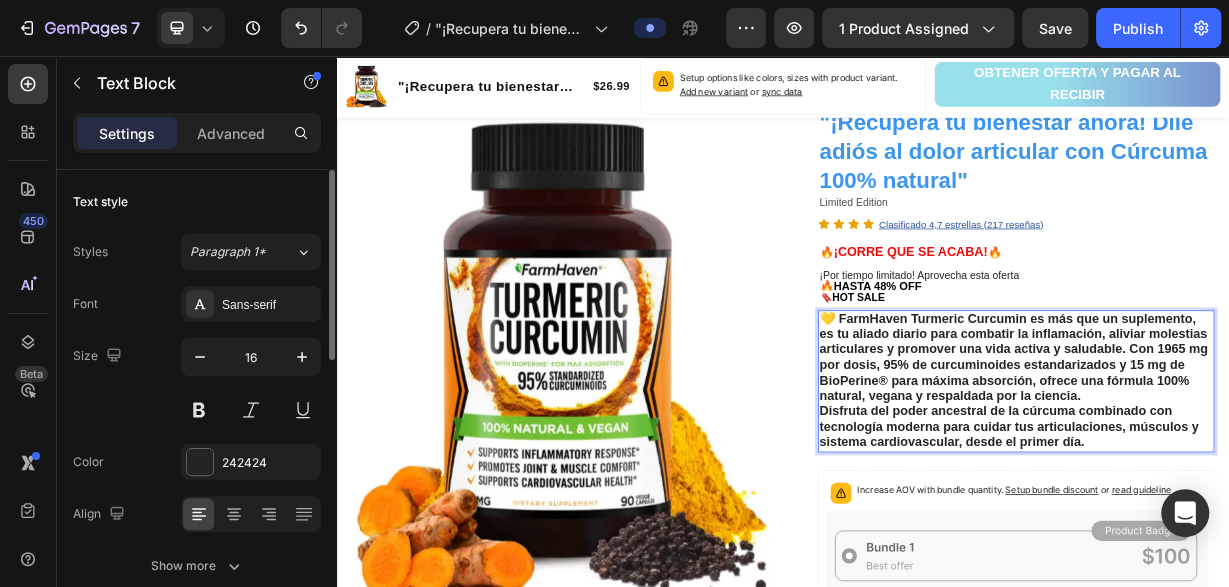 click on "💛 FarmHaven Turmeric Curcumin es más que un suplemento, es tu aliado diario para combatir la inflamación, aliviar molestias articulares y promover una vida activa y saludable. Con 1965 mg por dosis, 95% de curcuminoides estandarizados y 15 mg de BioPerine® para máxima absorción, ofrece una fórmula 100% natural, vegana y respaldada por la ciencia." at bounding box center (1247, 462) 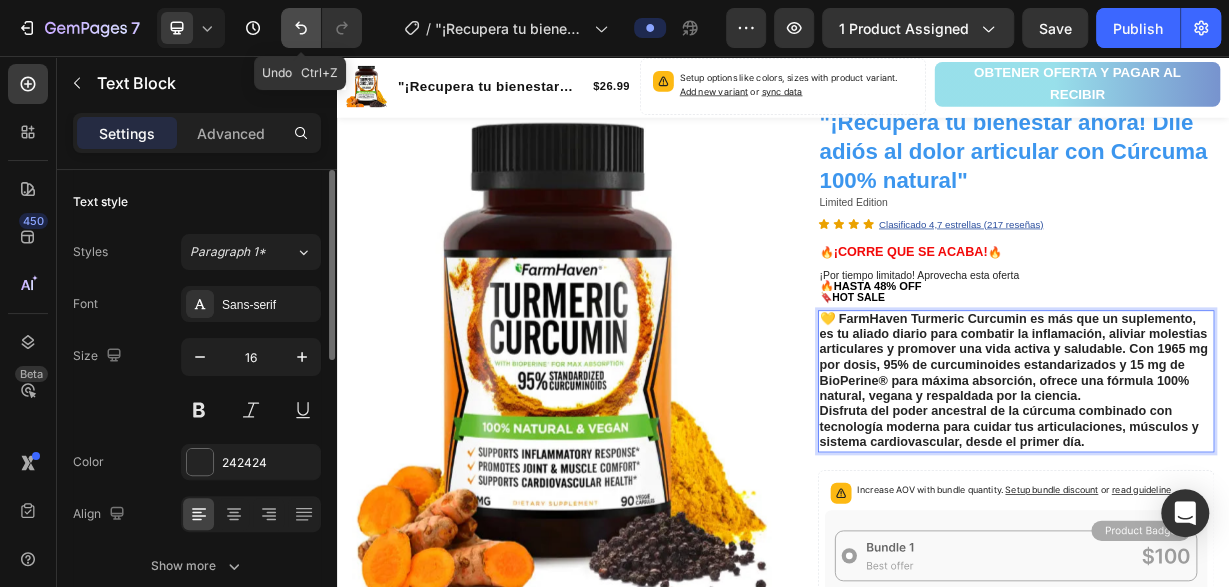 click 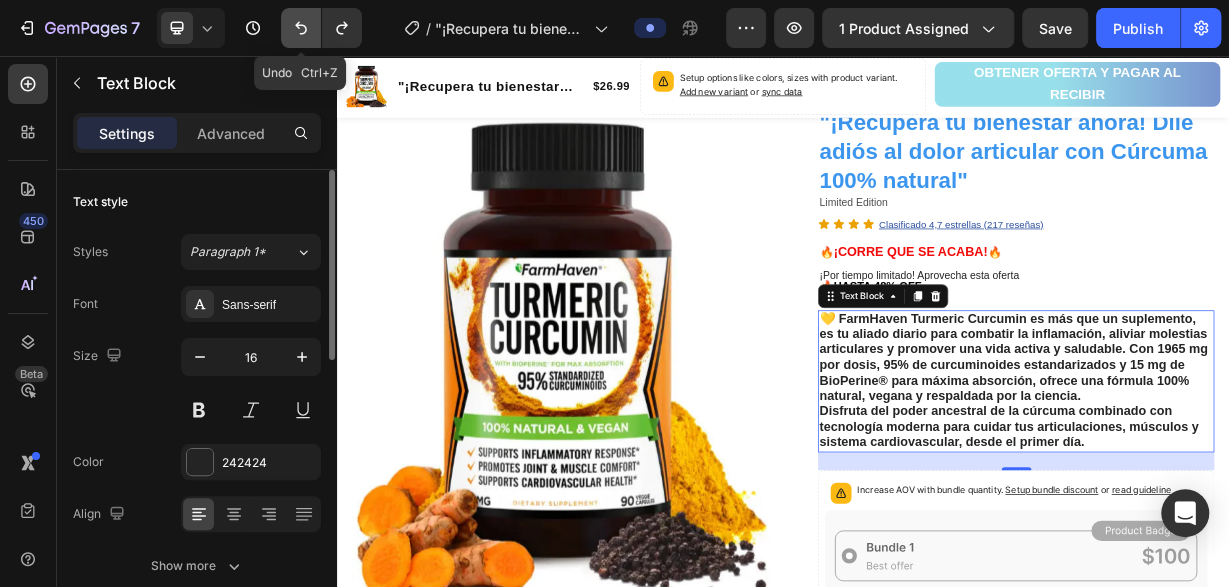 click 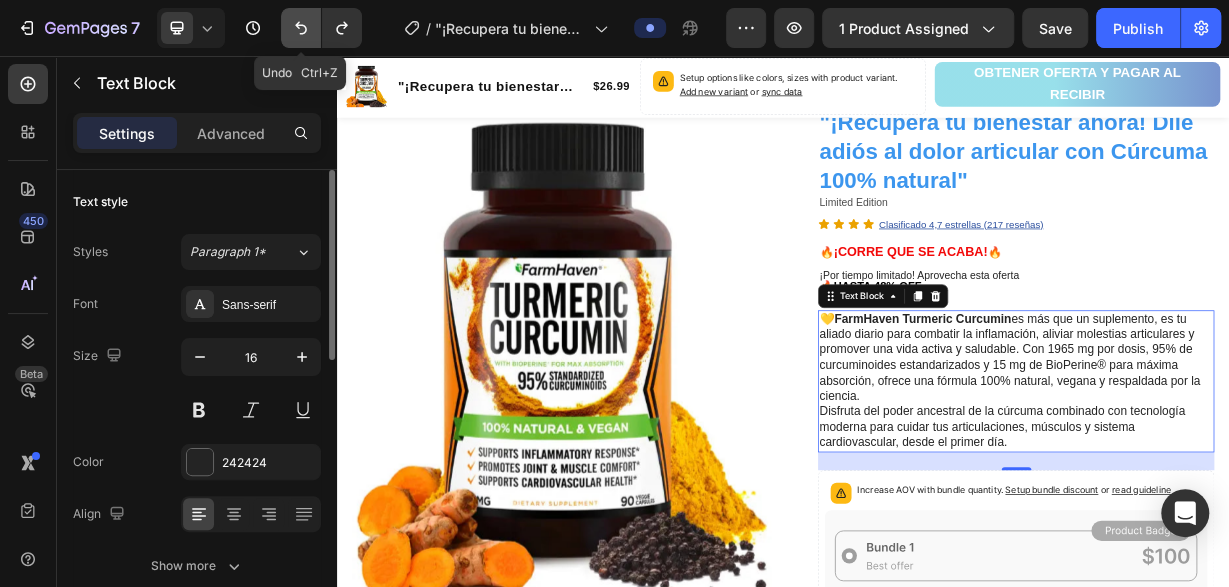 click 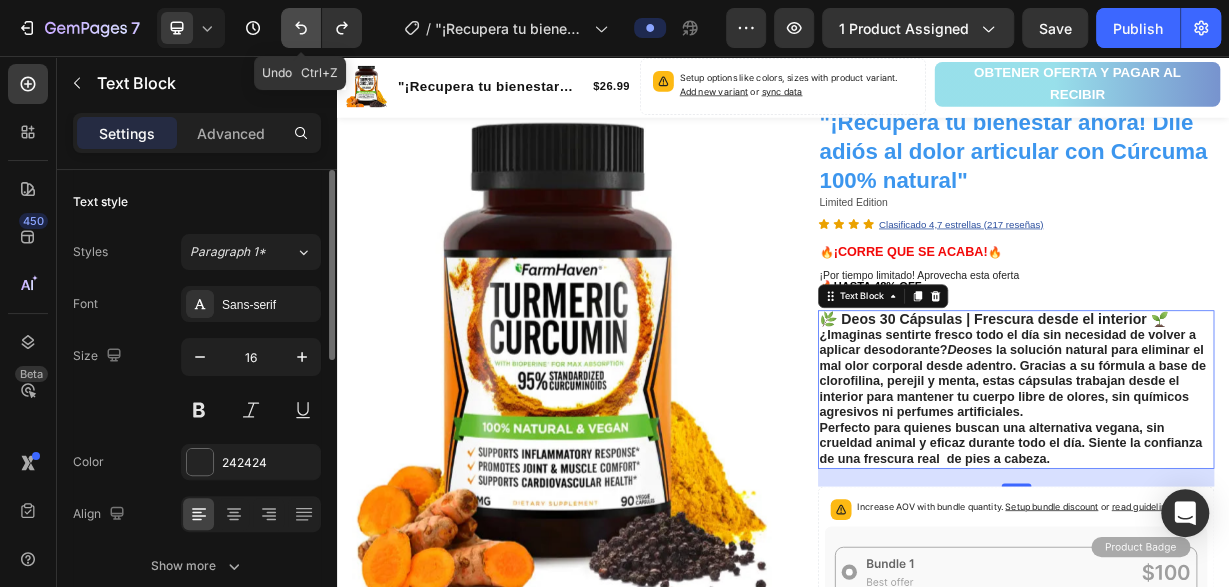 click 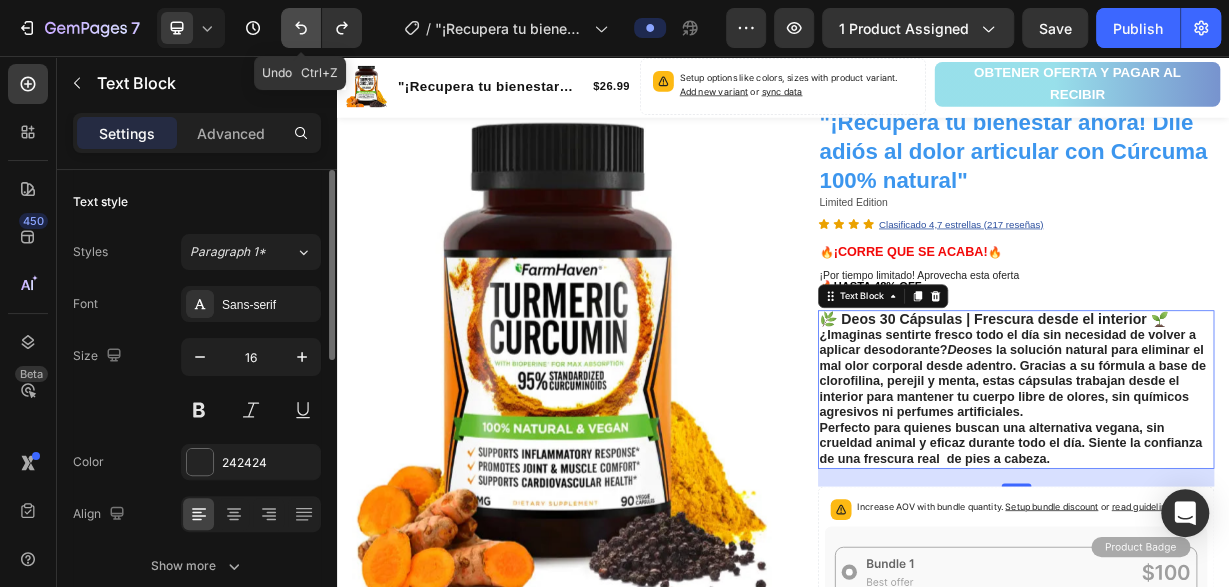 click 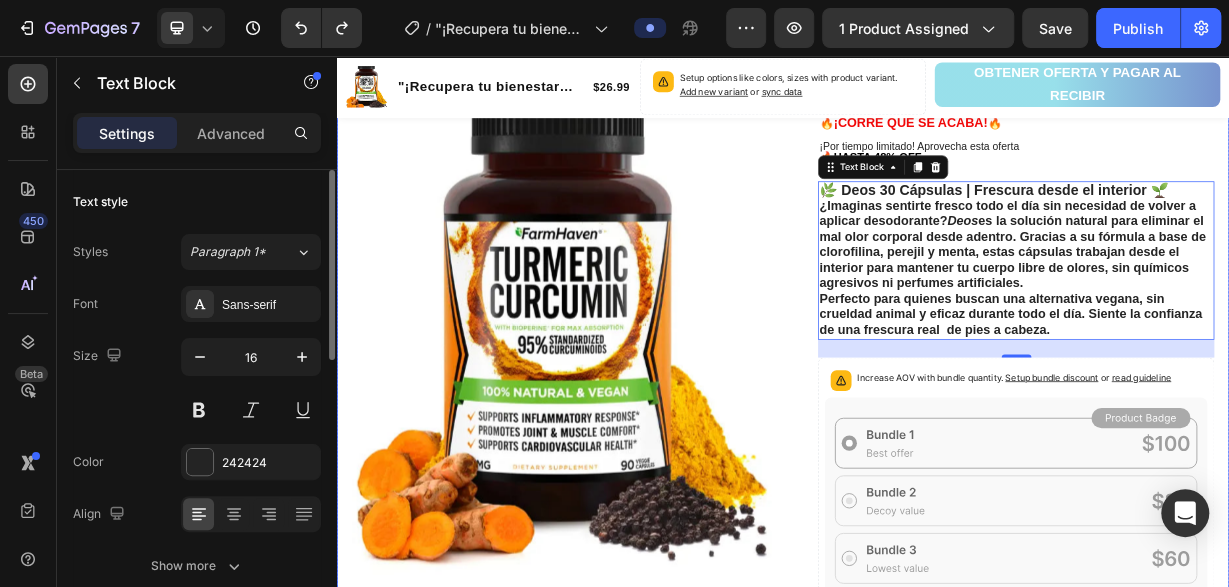 scroll, scrollTop: 312, scrollLeft: 0, axis: vertical 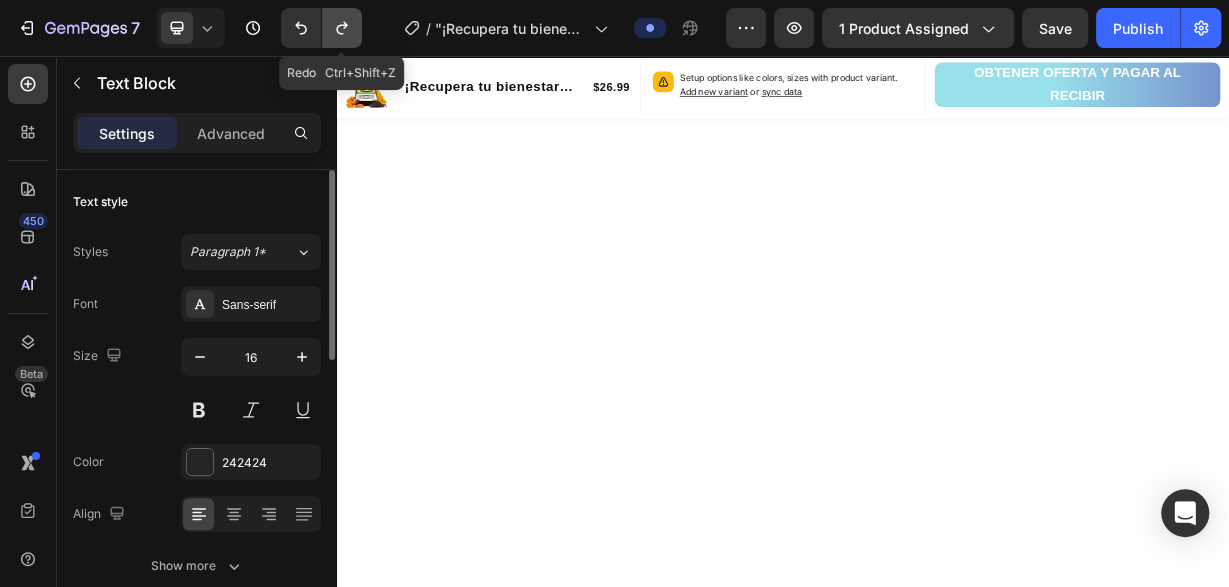 click 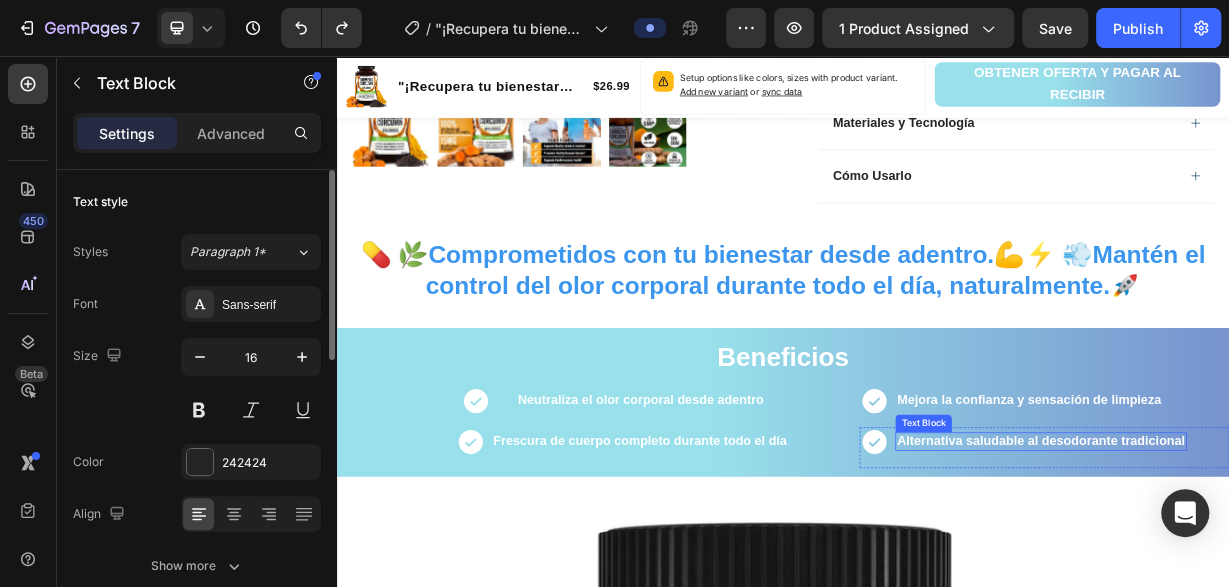 scroll, scrollTop: 1351, scrollLeft: 0, axis: vertical 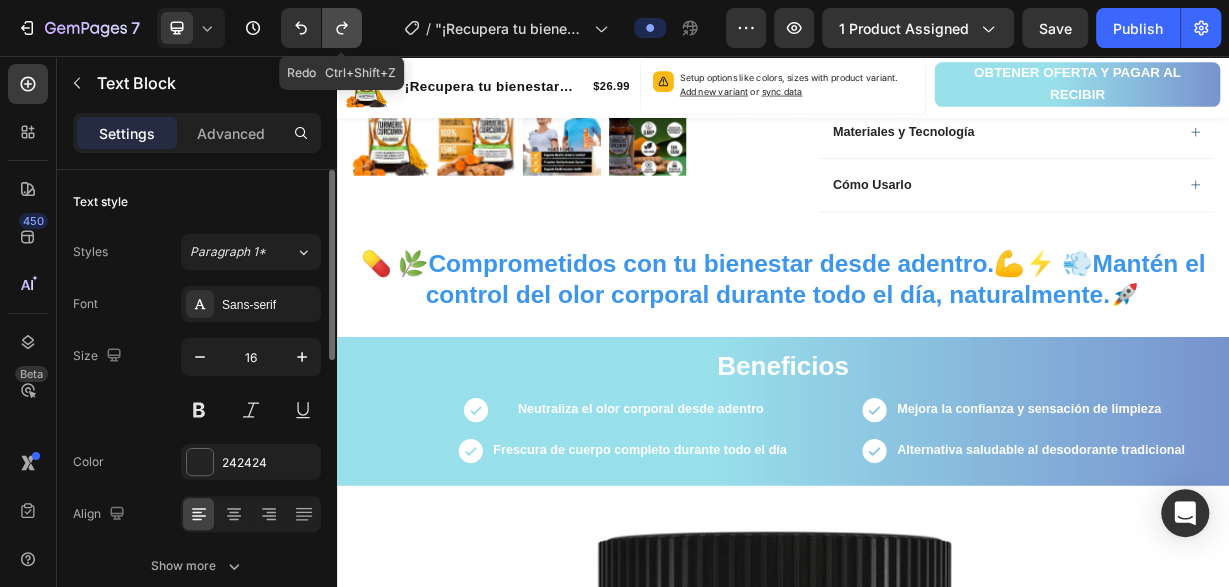 click 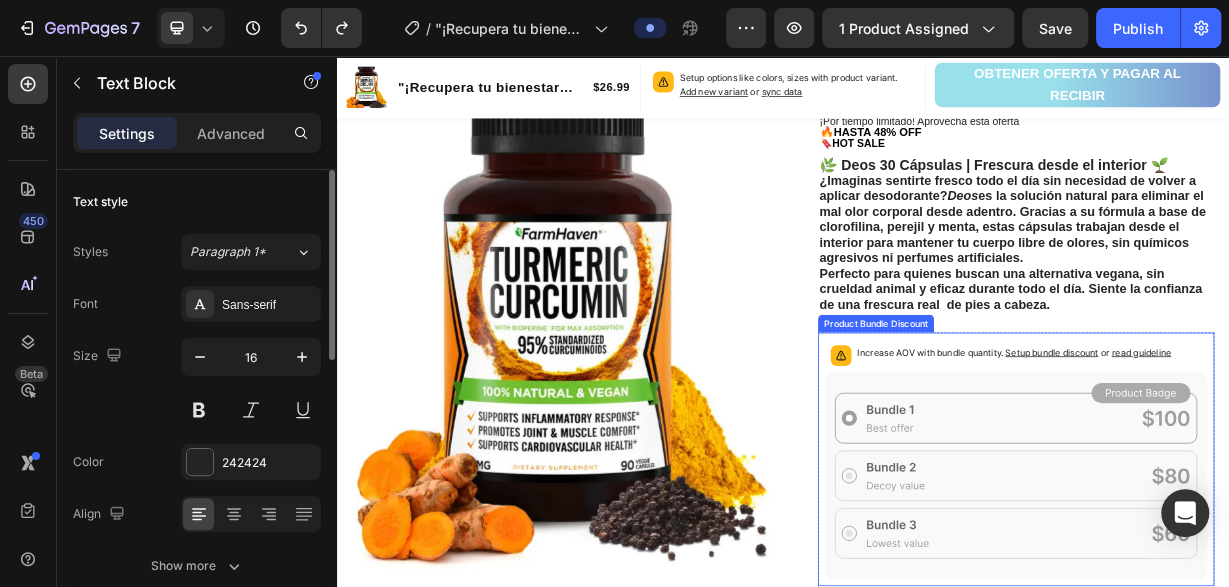 scroll, scrollTop: 104, scrollLeft: 0, axis: vertical 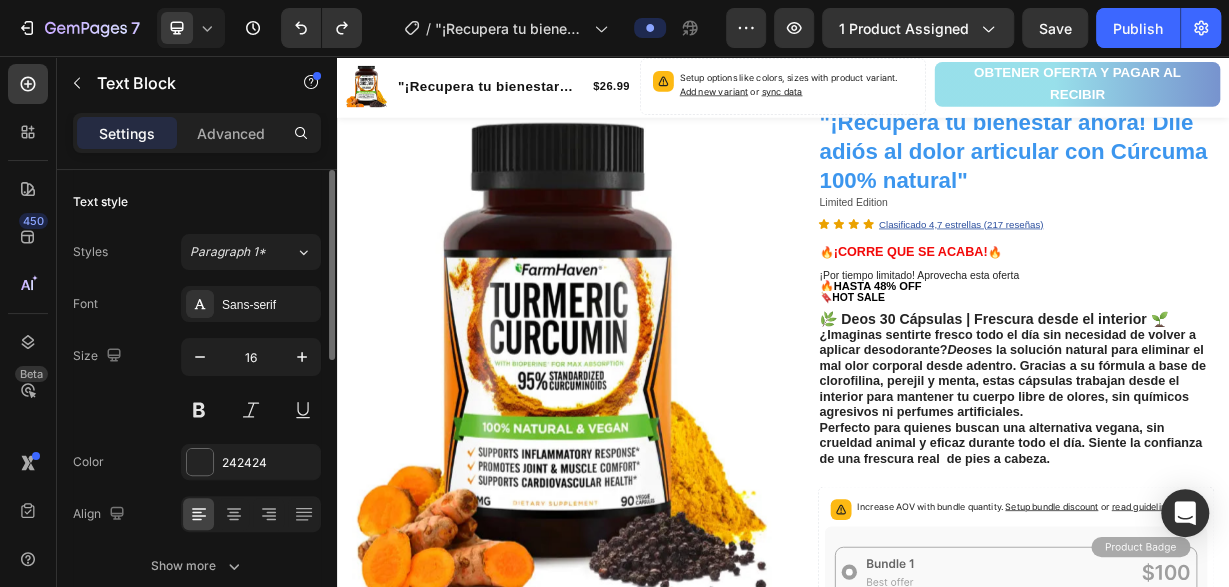 click on "es la solución natural para eliminar el mal olor corporal desde adentro. Gracias a su fórmula a base de clorofilina, perejil y menta, estas cápsulas trabajan desde el interior para mantener tu cuerpo libre de olores, sin químicos agresivos ni perfumes artificiales." at bounding box center [1246, 494] 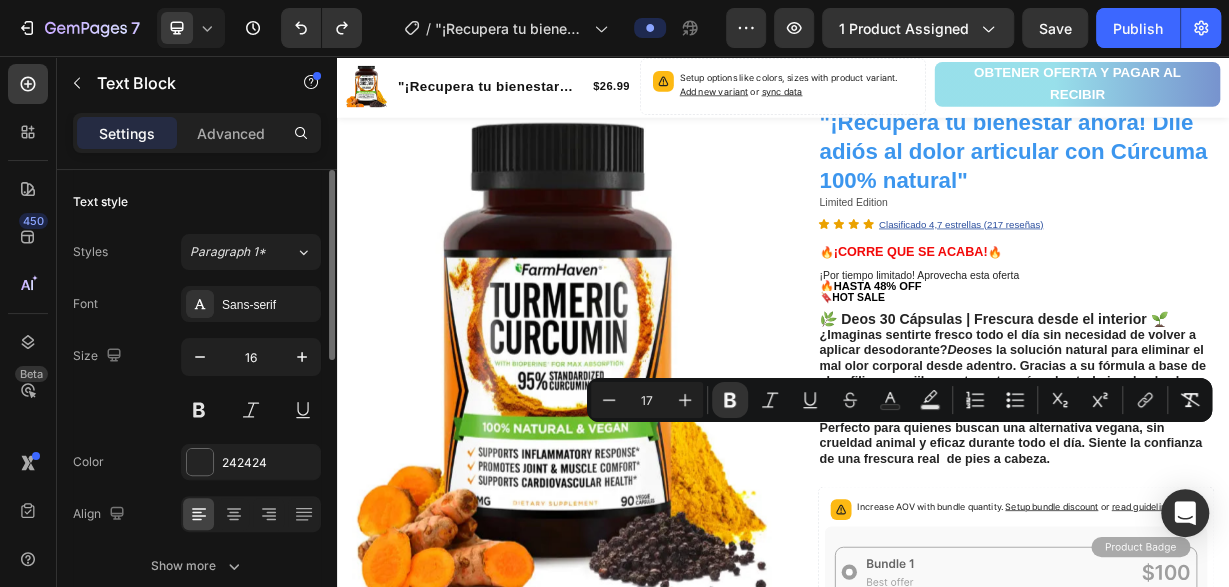 click on "Perfecto para quienes buscan una alternativa vegana, sin crueldad animal y eficaz durante todo el día. Siente la confianza de una frescura real  de pies a cabeza." at bounding box center [1250, 578] 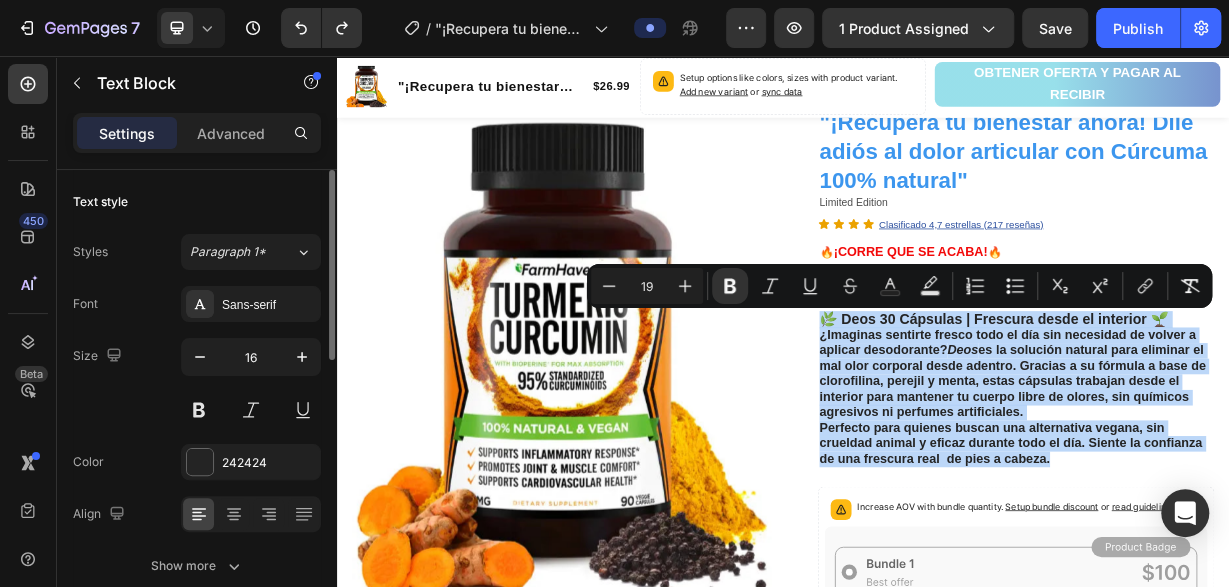 drag, startPoint x: 1311, startPoint y: 605, endPoint x: 991, endPoint y: 415, distance: 372.15588 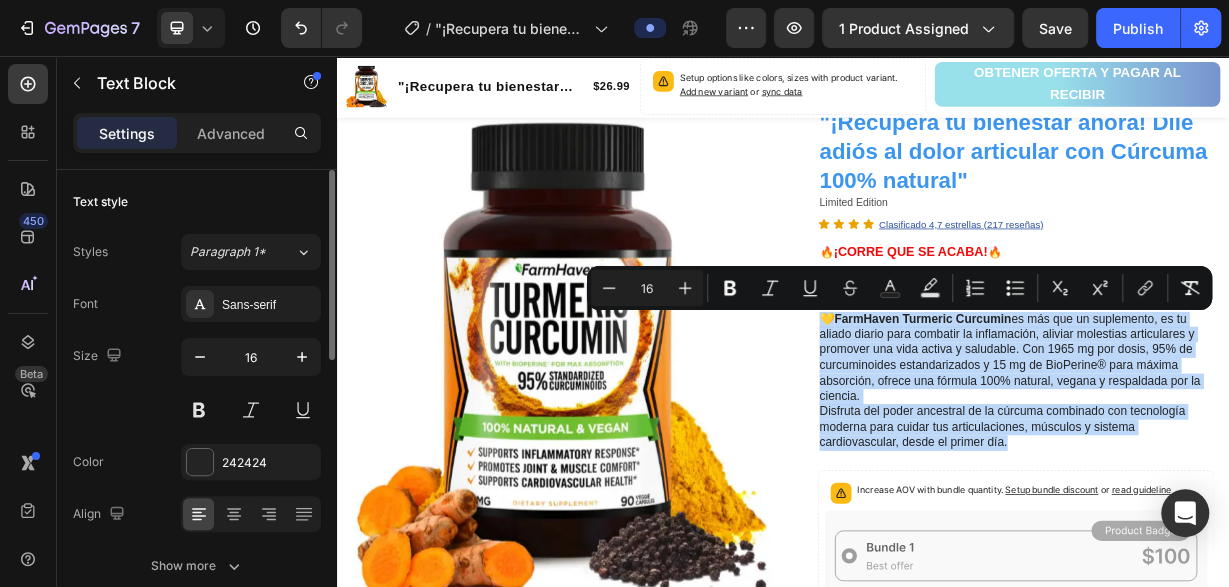 drag, startPoint x: 1267, startPoint y: 576, endPoint x: 987, endPoint y: 416, distance: 322.4903 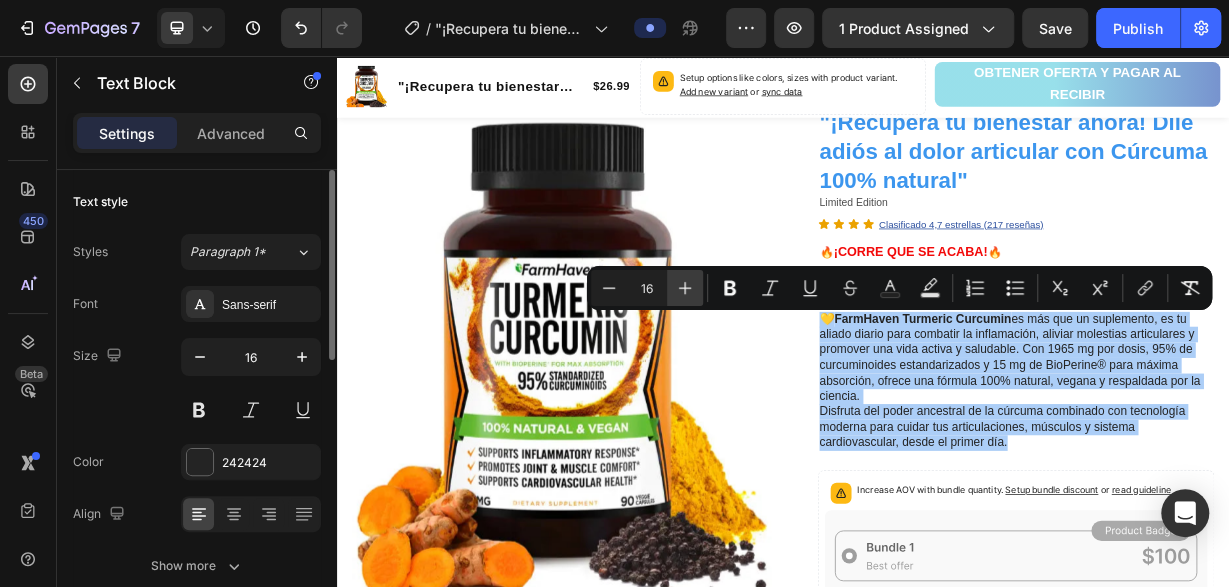 click 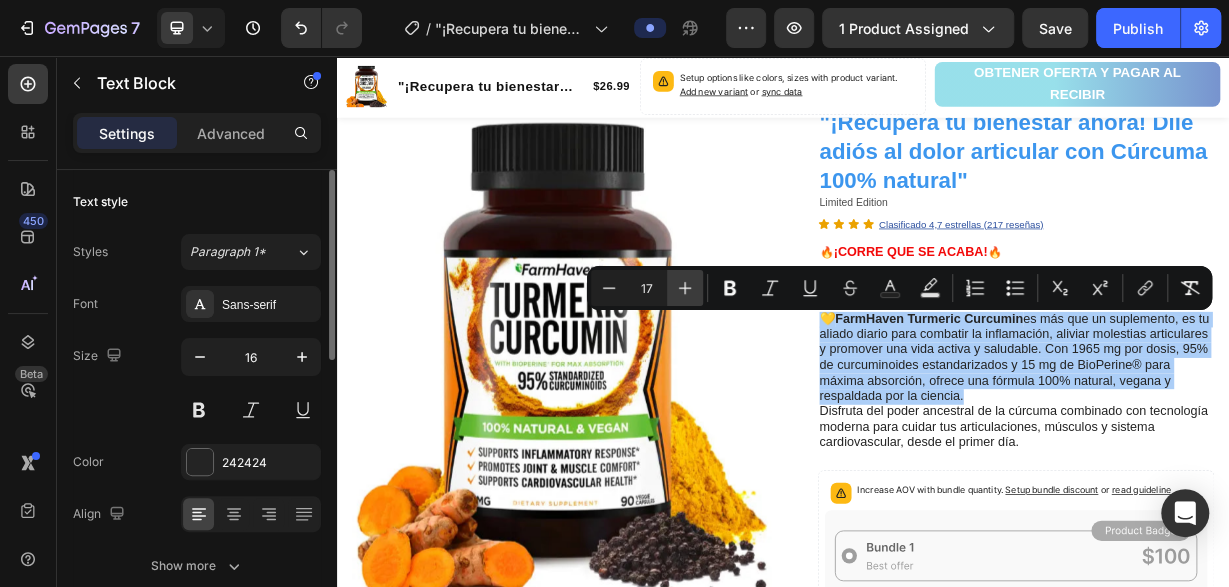 click 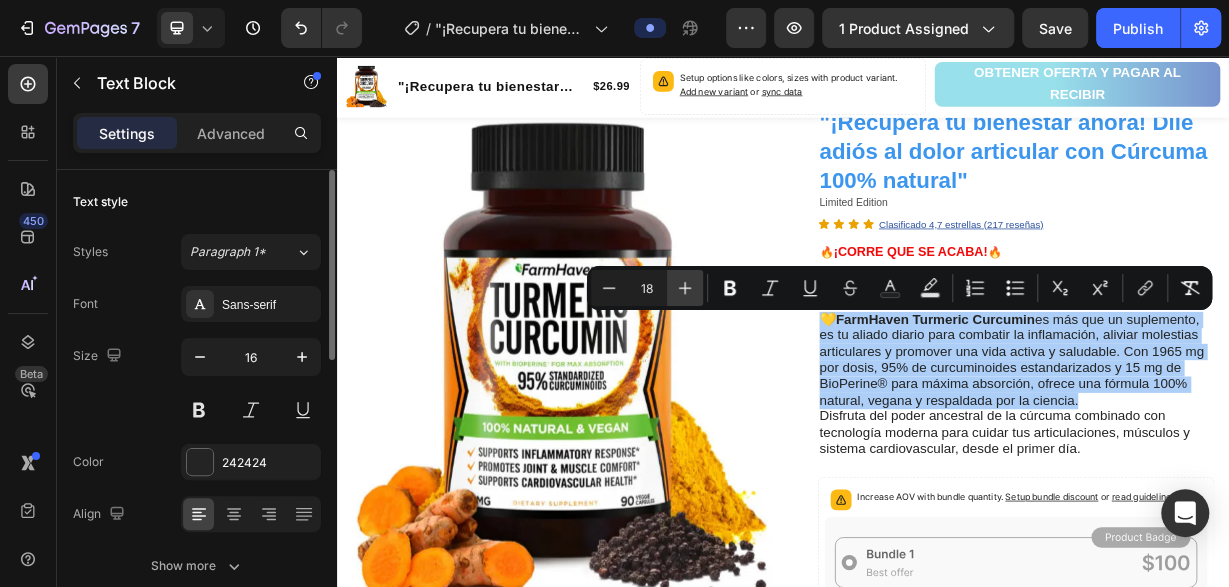 click 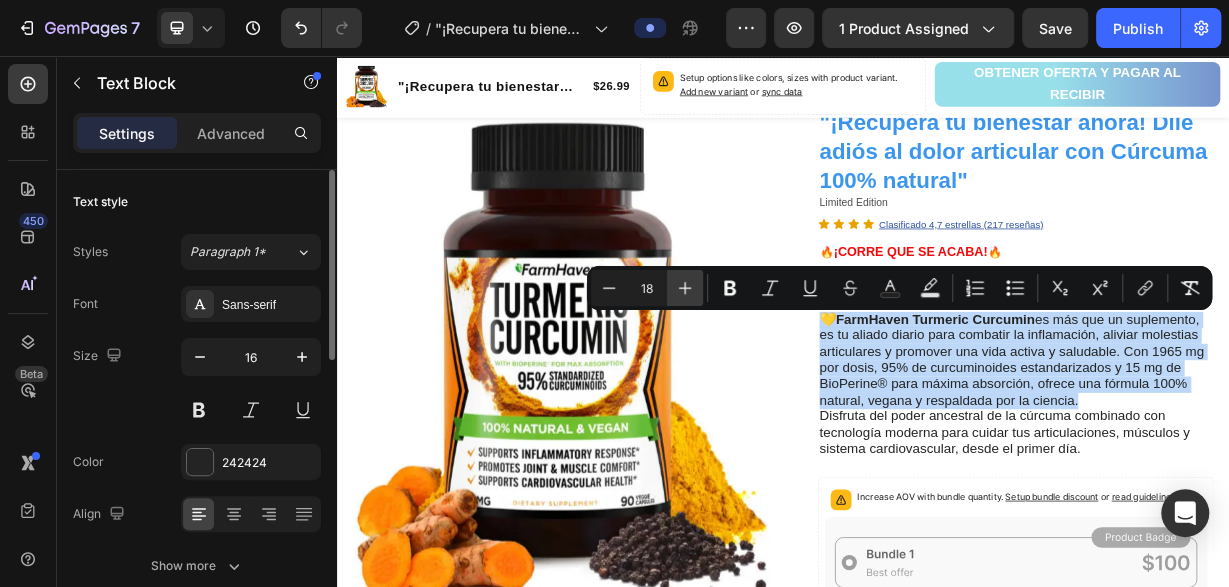 type on "19" 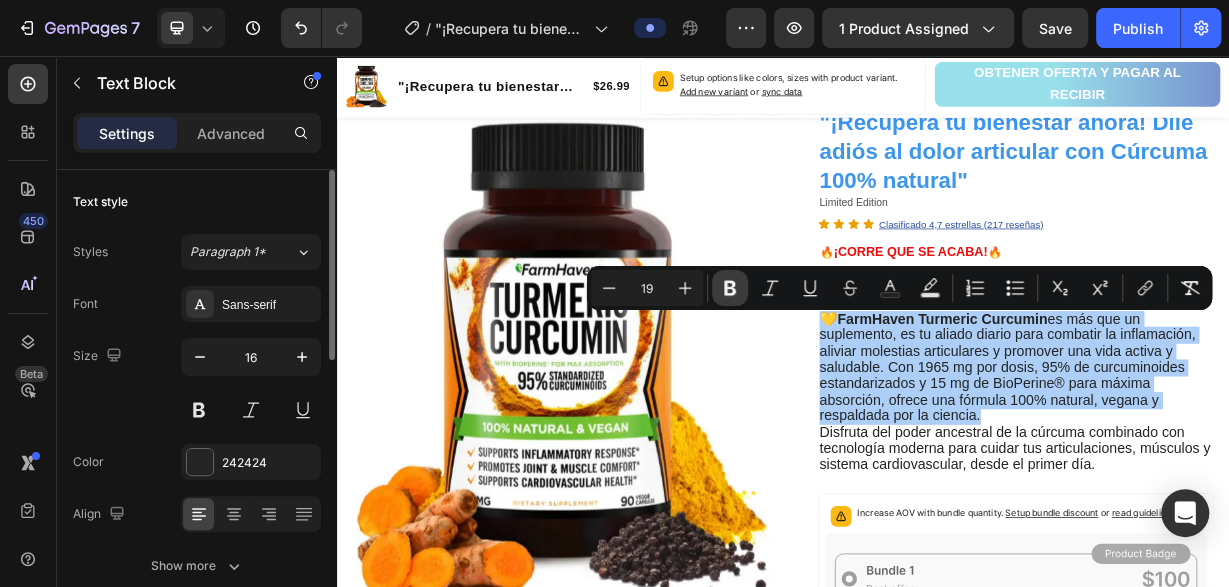 click 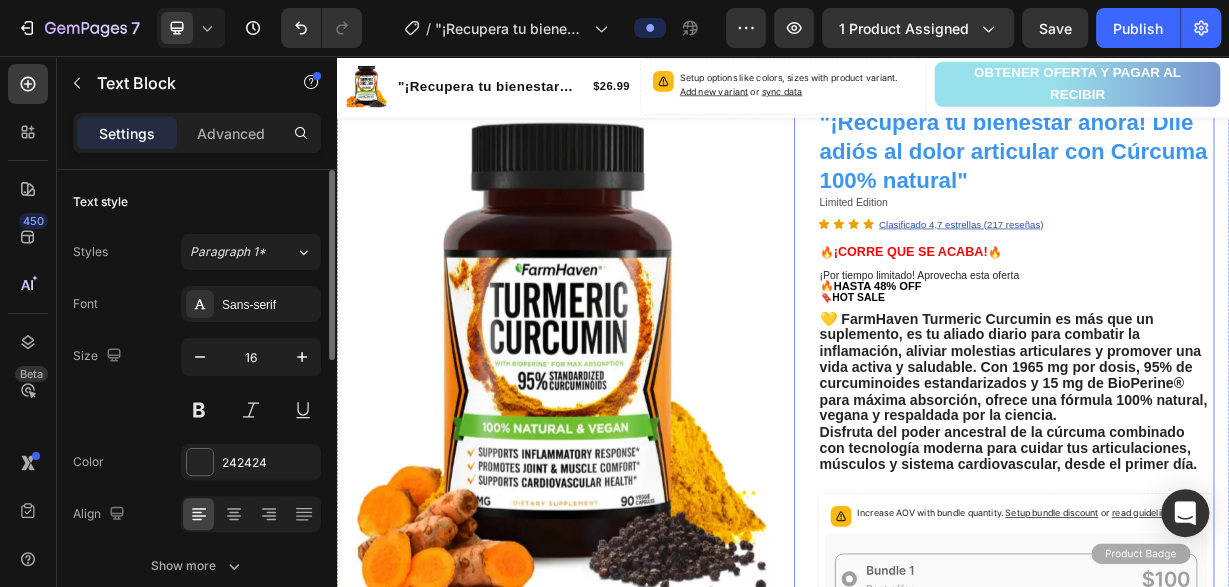 click on ""¡Recupera tu bienestar ahora! Dile adiós al dolor articular con Cúrcuma 100% natural" Product Title Limited Edition Text Block Icon Icon Icon Icon  Clasificado 4,7 estrellas (217 reseñas) Text Block Icon List 🔥 ¡CORRE QUE SE ACABA! 🔥 Text Block Row  ¡Por tiempo limitado! Aprovecha esta oferta 🔥HASTA 48% OFF 🔖  HOT SALE Text Block 💛 FarmHaven Turmeric Curcumin es más que un suplemento, es tu aliado diario para combatir la inflamación, aliviar molestias articulares y promover una vida activa y saludable. Con 1965 mg por dosis, 95% de curcuminoides estandarizados y 15 mg de BioPerine® para máxima absorción, ofrece una fórmula 100% natural, vegana y respaldada por la ciencia. Disfruta del poder ancestral de la cúrcuma combinado con tecnología moderna para cuidar tus articulaciones, músculos y sistema cardiovascular, desde el primer día. Text Block Increase AOV with bundle quantity.       Setup bundle discount   or   read guideline" at bounding box center (1234, 840) 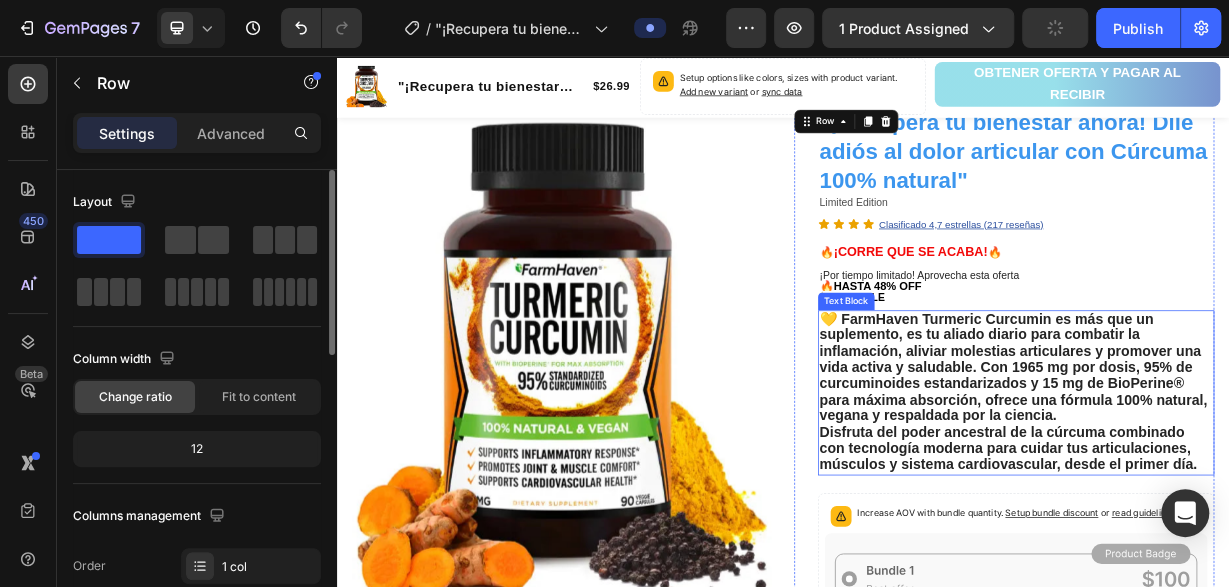 click on "💛 FarmHaven Turmeric Curcumin es más que un suplemento, es tu aliado diario para combatir la inflamación, aliviar molestias articulares y promover una vida activa y saludable. Con 1965 mg por dosis, 95% de curcuminoides estandarizados y 15 mg de BioPerine® para máxima absorción, ofrece una fórmula 100% natural, vegana y respaldada por la ciencia." at bounding box center (1250, 477) 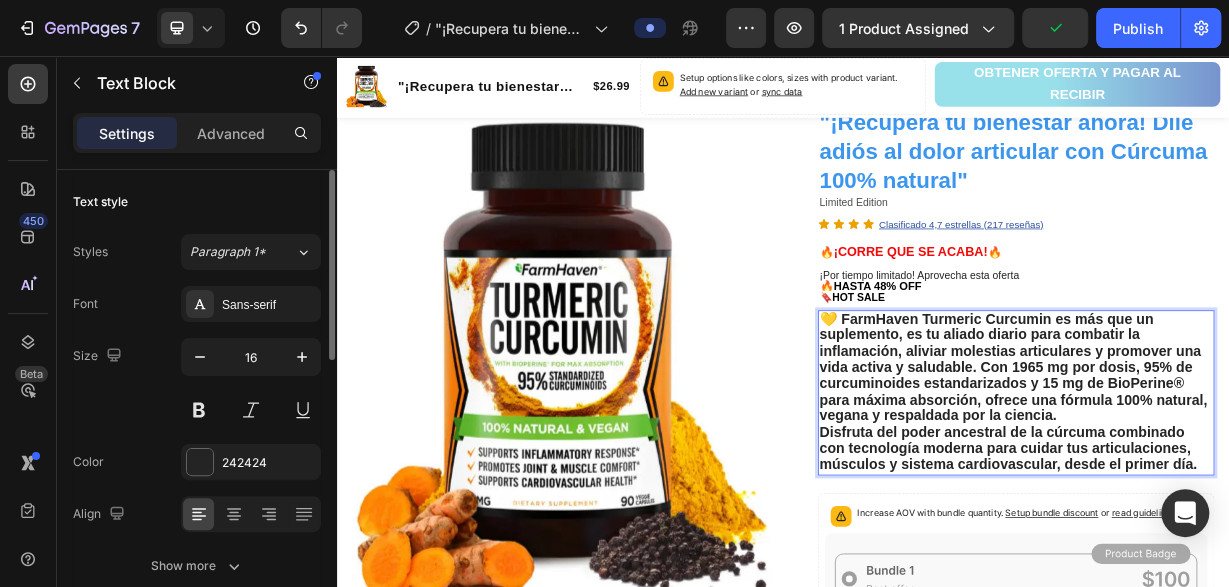 click on "💛 FarmHaven Turmeric Curcumin es más que un suplemento, es tu aliado diario para combatir la inflamación, aliviar molestias articulares y promover una vida activa y saludable. Con 1965 mg por dosis, 95% de curcuminoides estandarizados y 15 mg de BioPerine® para máxima absorción, ofrece una fórmula 100% natural, vegana y respaldada por la ciencia." at bounding box center (1250, 477) 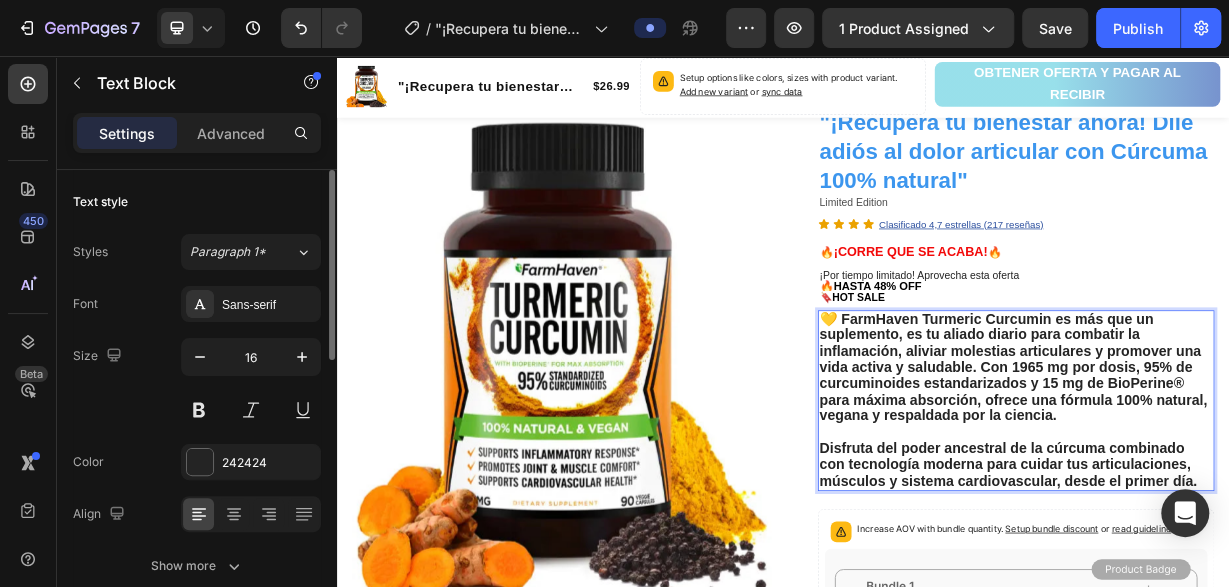 drag, startPoint x: 940, startPoint y: 510, endPoint x: 1117, endPoint y: 556, distance: 182.87975 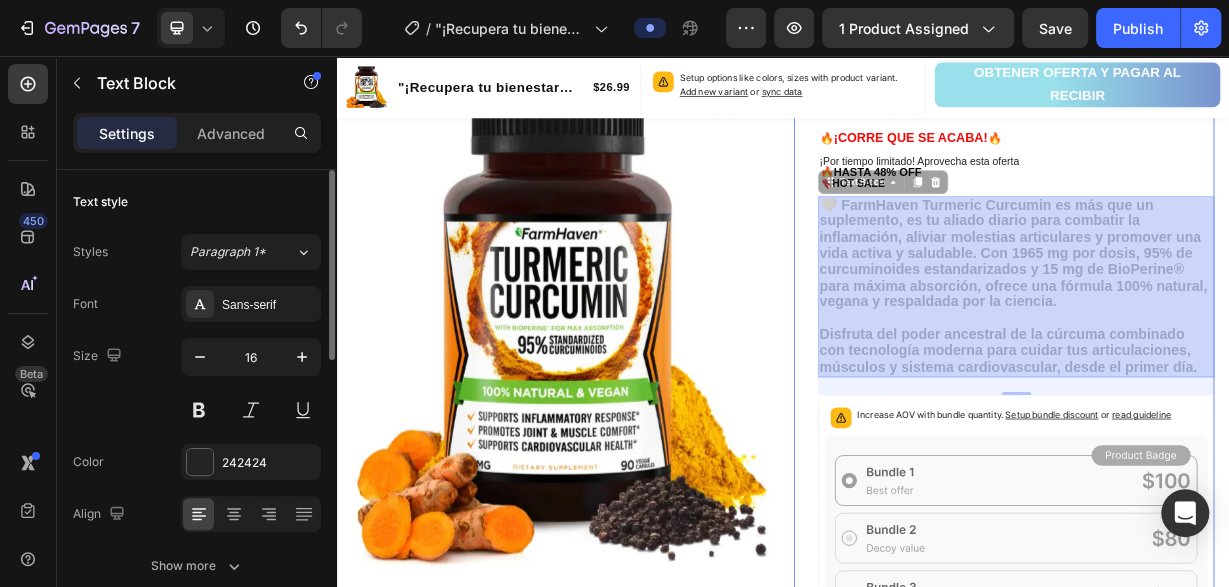 drag, startPoint x: 987, startPoint y: 586, endPoint x: 1248, endPoint y: 463, distance: 288.53076 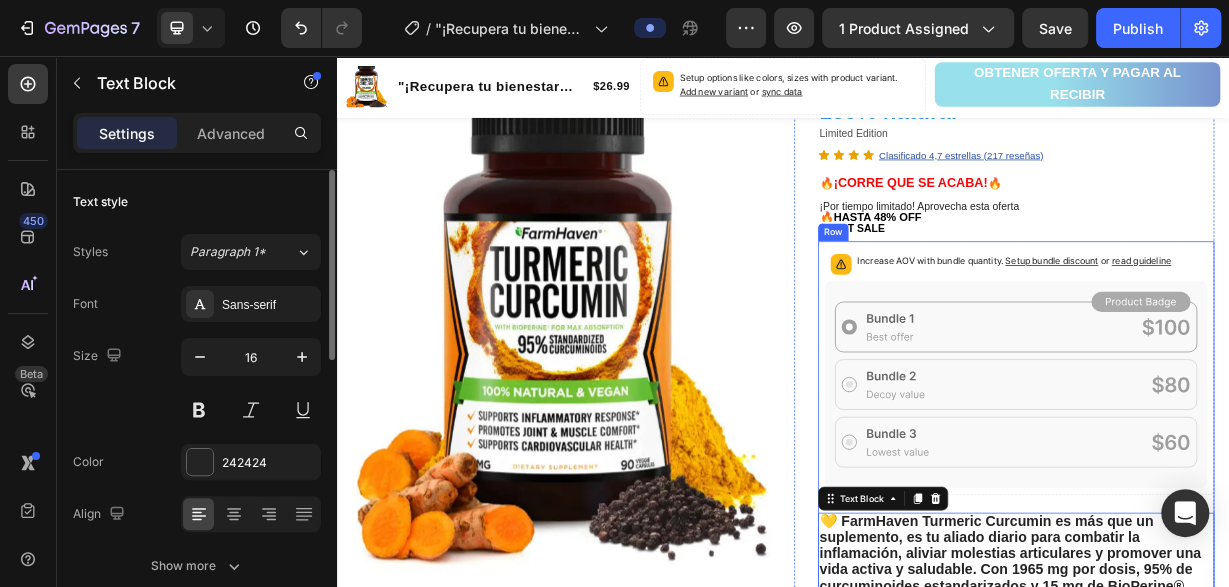 scroll, scrollTop: 159, scrollLeft: 0, axis: vertical 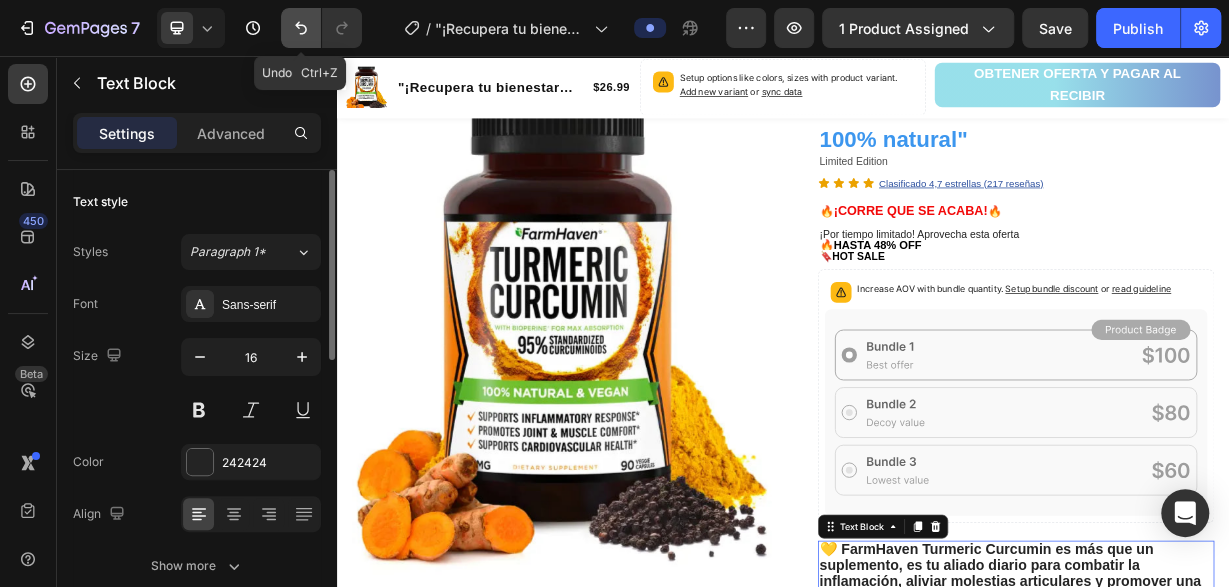 click 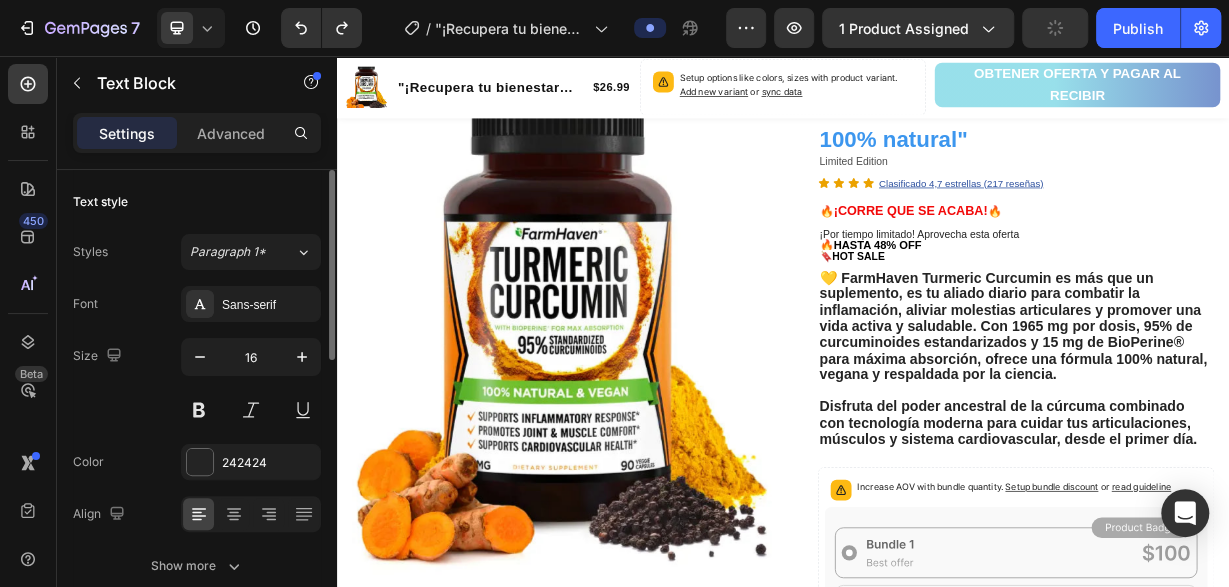 click on "Disfruta del poder ancestral de la cúrcuma combinado con tecnología moderna para cuidar tus articulaciones, músculos y sistema cardiovascular, desde el primer día." at bounding box center (1240, 550) 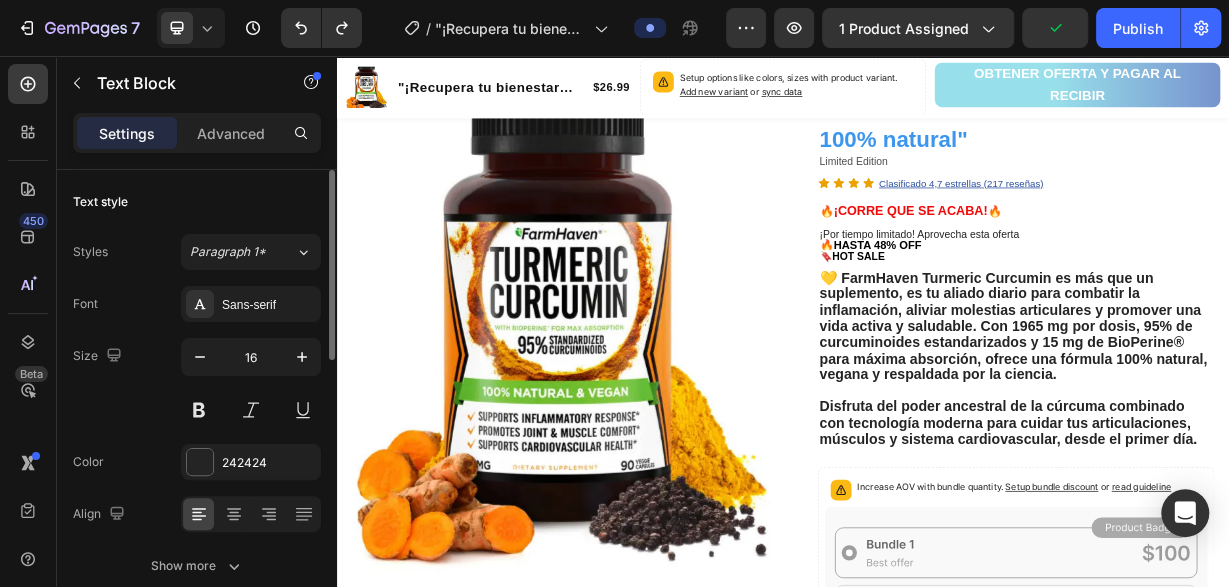 click on "Disfruta del poder ancestral de la cúrcuma combinado con tecnología moderna para cuidar tus articulaciones, músculos y sistema cardiovascular, desde el primer día." at bounding box center [1240, 550] 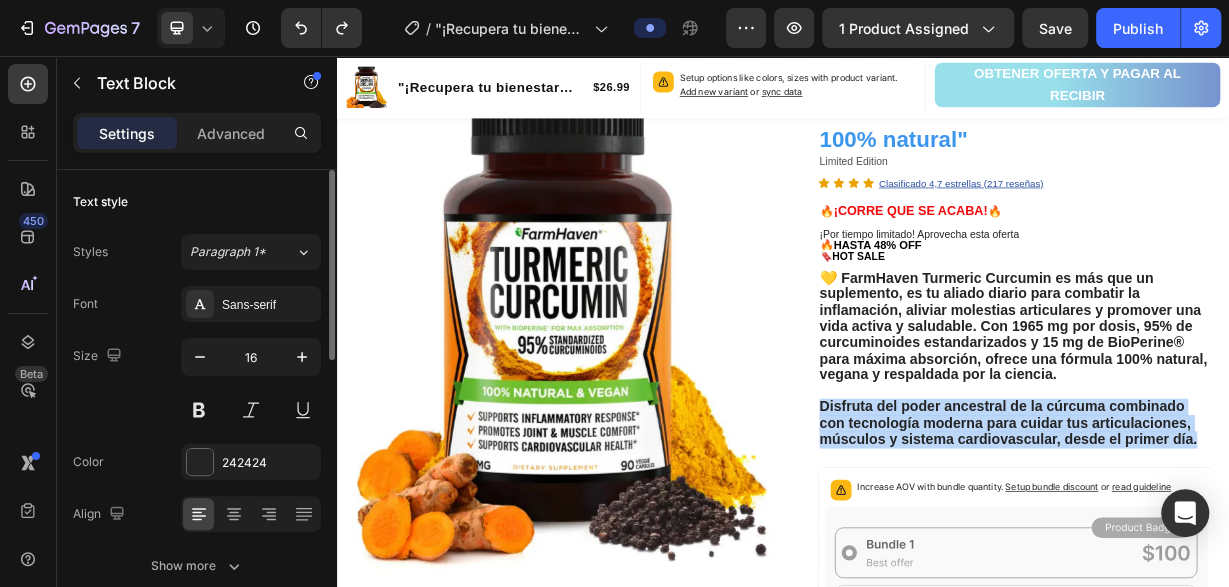 drag, startPoint x: 1496, startPoint y: 583, endPoint x: 987, endPoint y: 530, distance: 511.7519 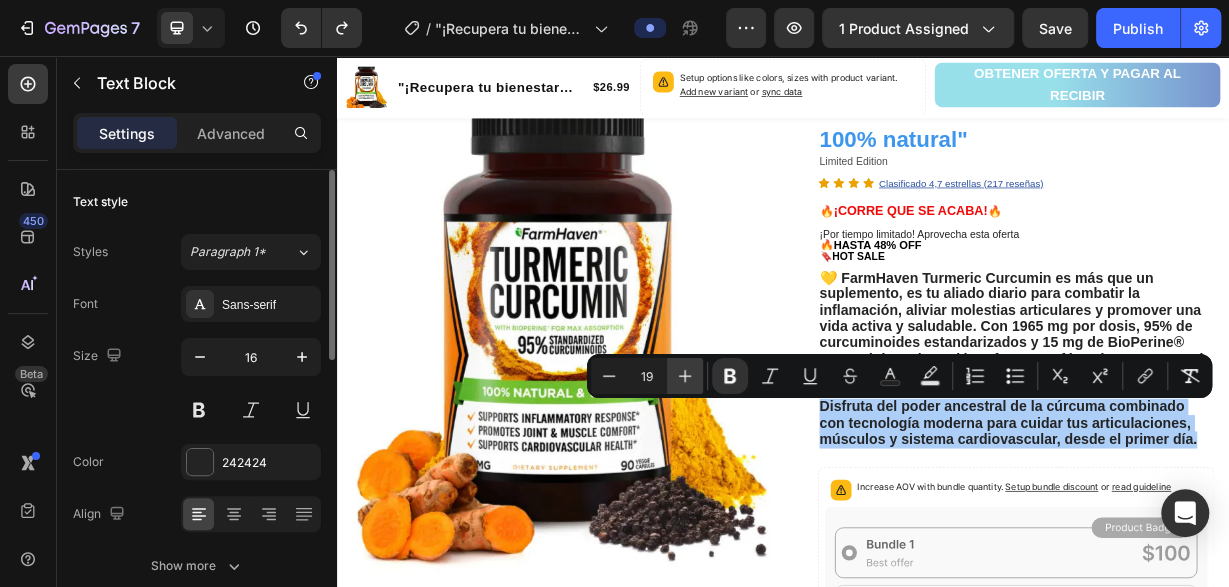 click 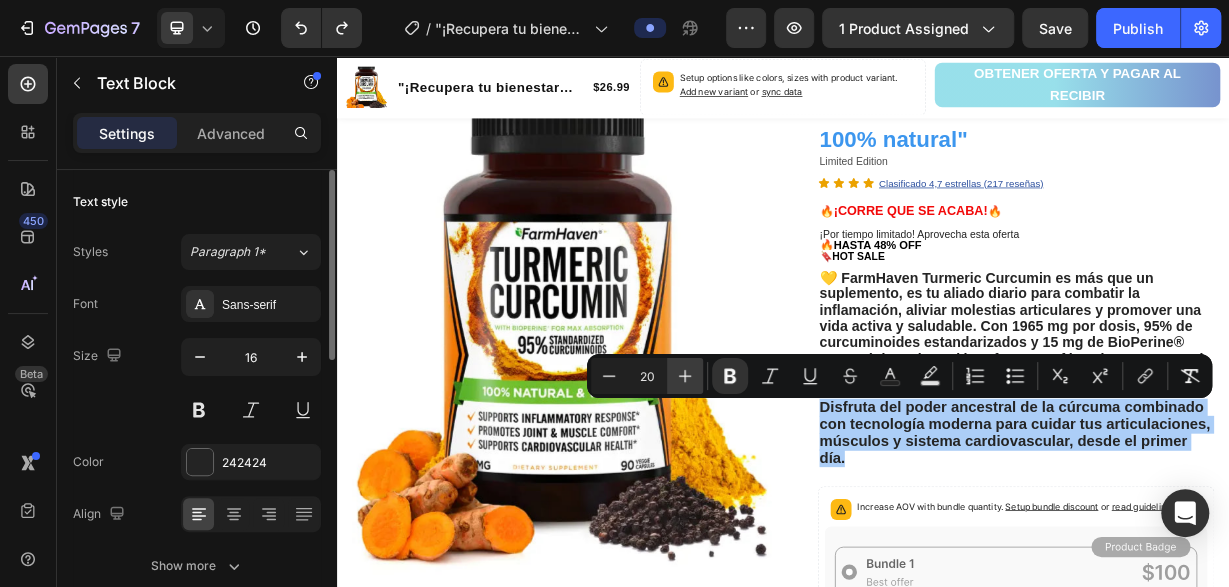 click 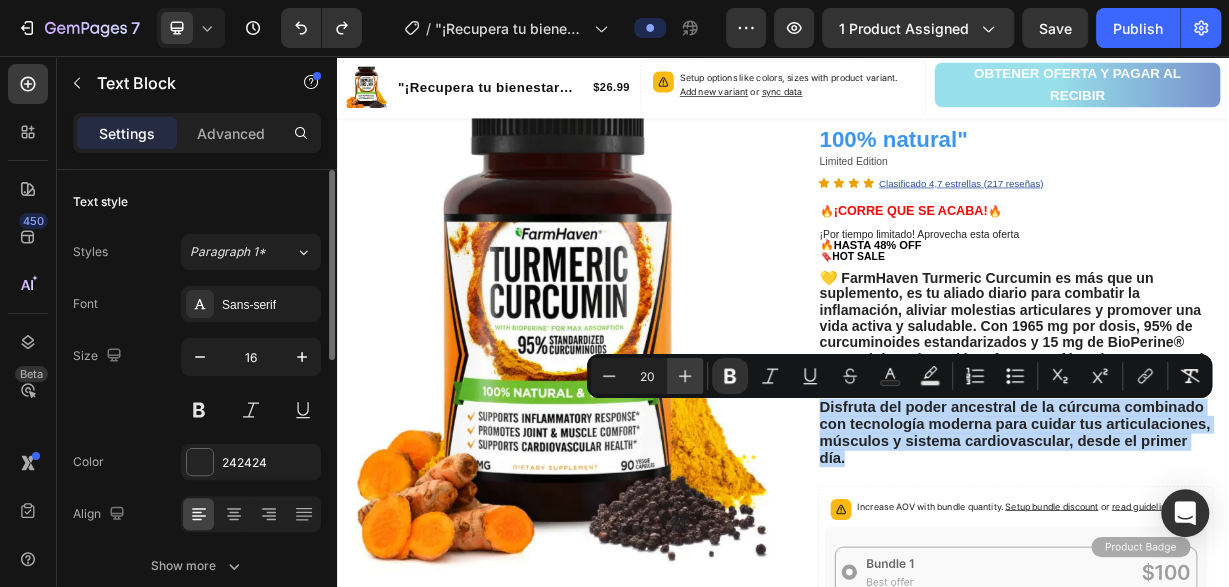 type on "21" 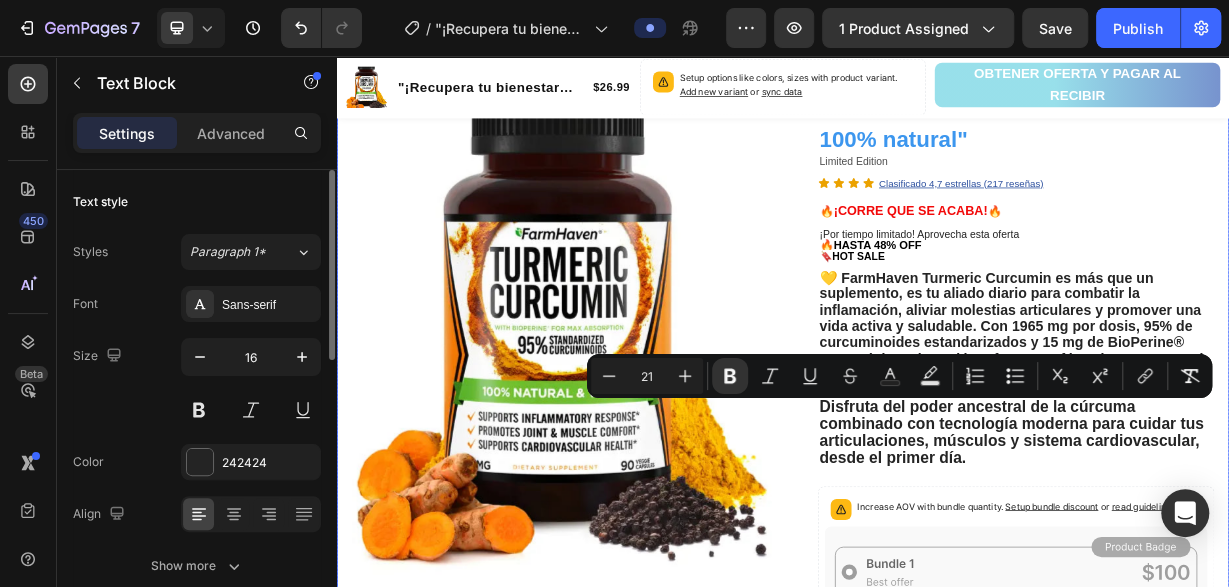 click on "Product Images Row "¡Recupera tu bienestar ahora! Dile adiós al dolor articular con Cúrcuma 100% natural" Product Title Limited Edition Text Block Icon Icon Icon Icon  Clasificado 4,7 estrellas (217 reseñas) Text Block Icon List 🔥 ¡CORRE QUE SE ACABA! 🔥 Text Block Row  ¡Por tiempo limitado! Aprovecha esta oferta 🔥HASTA 48% OFF 🔖  HOT SALE Text Block 💛 FarmHaven Turmeric Curcumin es más que un suplemento, es tu aliado diario para combatir la inflamación, aliviar molestias articulares y promover una vida activa y saludable. Con 1965 mg por dosis, 95% de curcuminoides estandarizados y 15 mg de BioPerine® para máxima absorción, ofrece una fórmula 100% natural, vegana y respaldada por la ciencia. Disfruta del poder ancestral de la cúrcuma combinado con tecnología moderna para cuidar tus articulaciones, músculos y sistema cardiovascular, desde el primer día. Text Block Increase AOV with bundle quantity.       Setup bundle discount   or   read guideline" at bounding box center (937, 784) 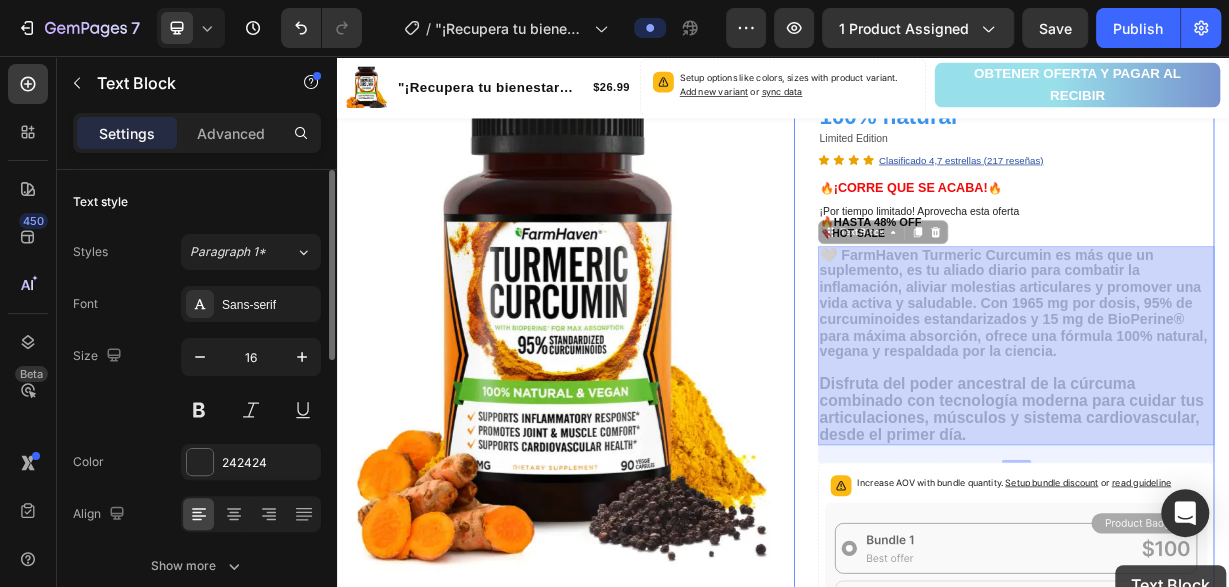 drag, startPoint x: 1214, startPoint y: 603, endPoint x: 1131, endPoint y: 565, distance: 91.28527 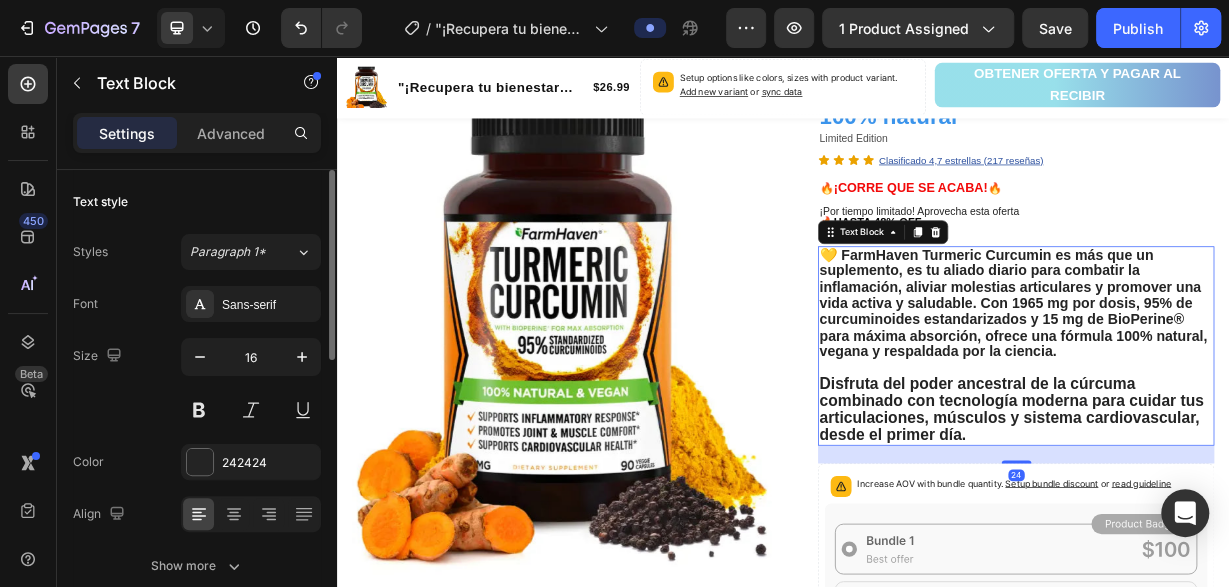 scroll, scrollTop: 219, scrollLeft: 0, axis: vertical 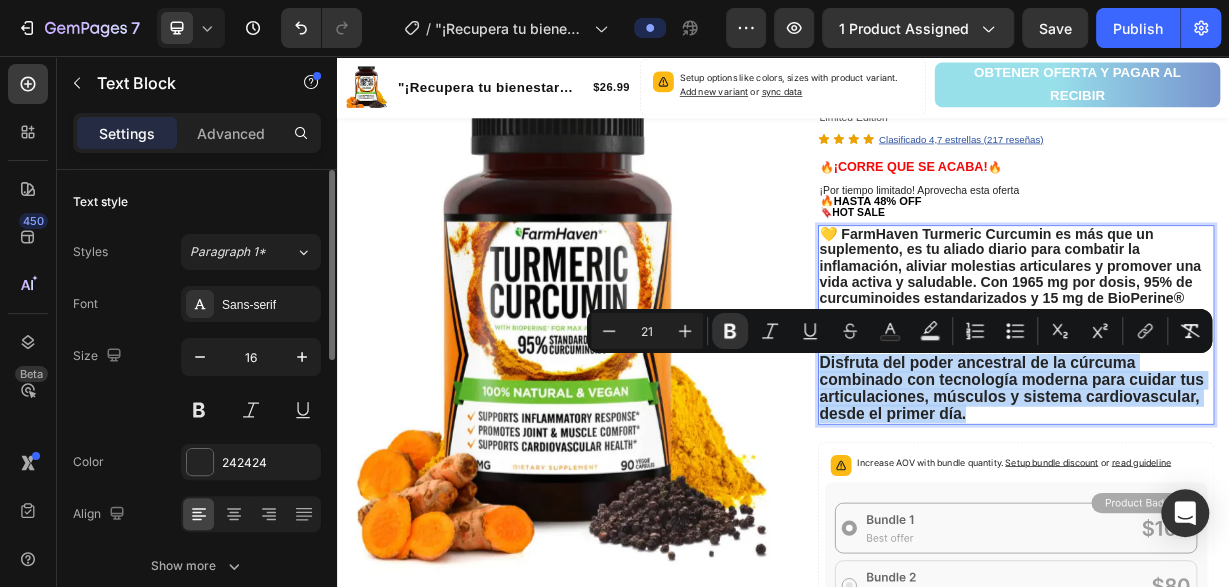 drag, startPoint x: 1203, startPoint y: 540, endPoint x: 974, endPoint y: 467, distance: 240.35391 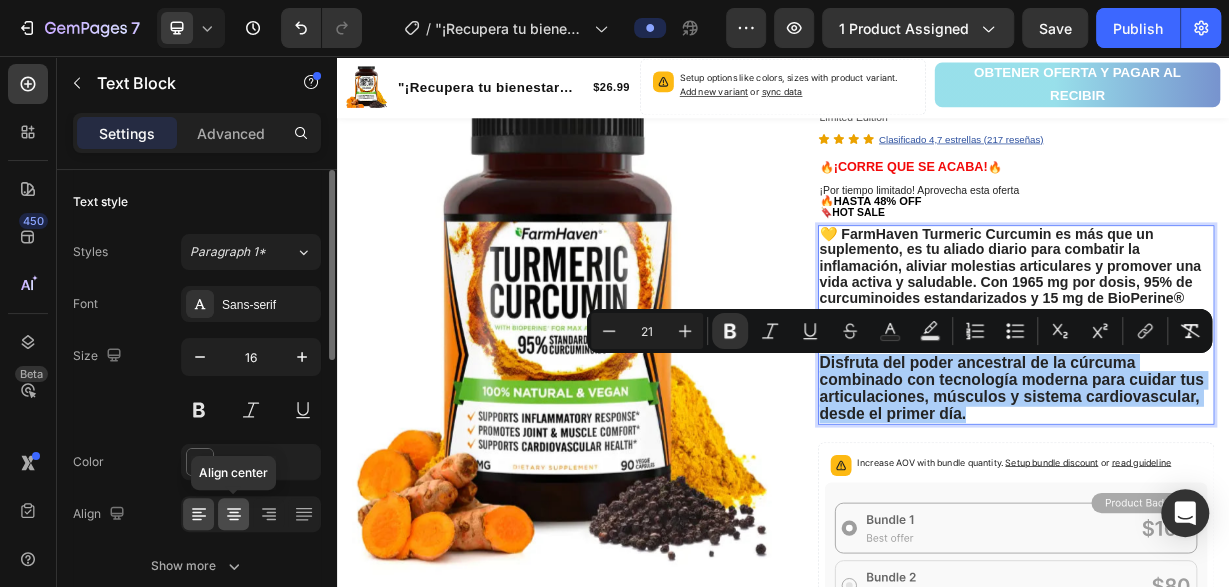 click 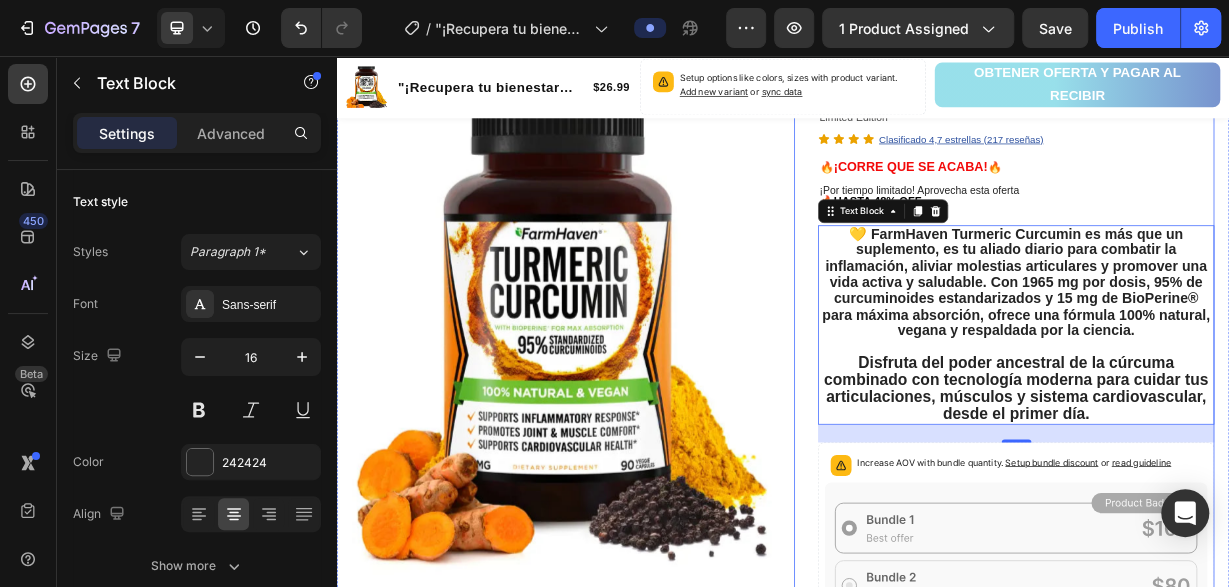 click on "Product Images Row "¡Recupera tu bienestar ahora! Dile adiós al dolor articular con Cúrcuma 100% natural" Product Title Limited Edition Text Block Icon Icon Icon Icon  Clasificado 4,7 estrellas (217 reseñas) Text Block Icon List 🔥 ¡CORRE QUE SE ACABA! 🔥 Text Block Row  ¡Por tiempo limitado! Aprovecha esta oferta 🔥HASTA 48% OFF 🔖  HOT SALE Text Block 💛 FarmHaven Turmeric Curcumin es más que un suplemento, es tu aliado diario para combatir la inflamación, aliviar molestias articulares y promover una vida activa y saludable. Con 1965 mg por dosis, 95% de curcuminoides estandarizados y 15 mg de BioPerine® para máxima absorción, ofrece una fórmula 100% natural, vegana y respaldada por la ciencia. Disfruta del poder ancestral de la cúrcuma combinado con tecnología moderna para cuidar tus articulaciones, músculos y sistema cardiovascular, desde el primer día. Text Block   24 Increase AOV with bundle quantity.       Setup bundle discount   or   read guideline" at bounding box center [937, 724] 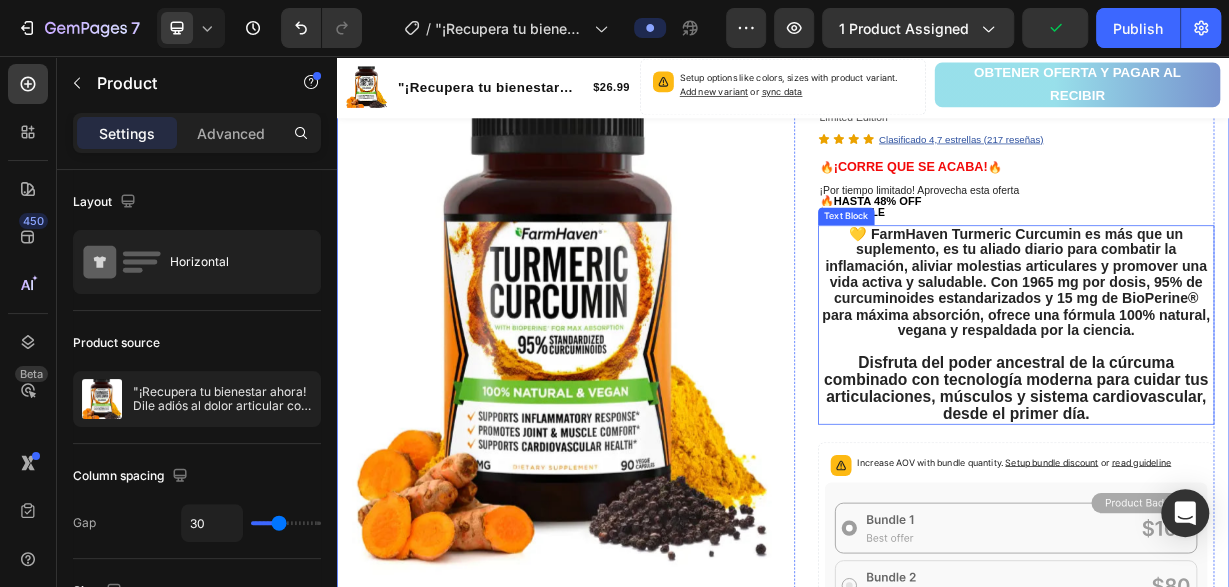 click on "Disfruta del poder ancestral de la cúrcuma combinado con tecnología moderna para cuidar tus articulaciones, músculos y sistema cardiovascular, desde el primer día." at bounding box center [1250, 504] 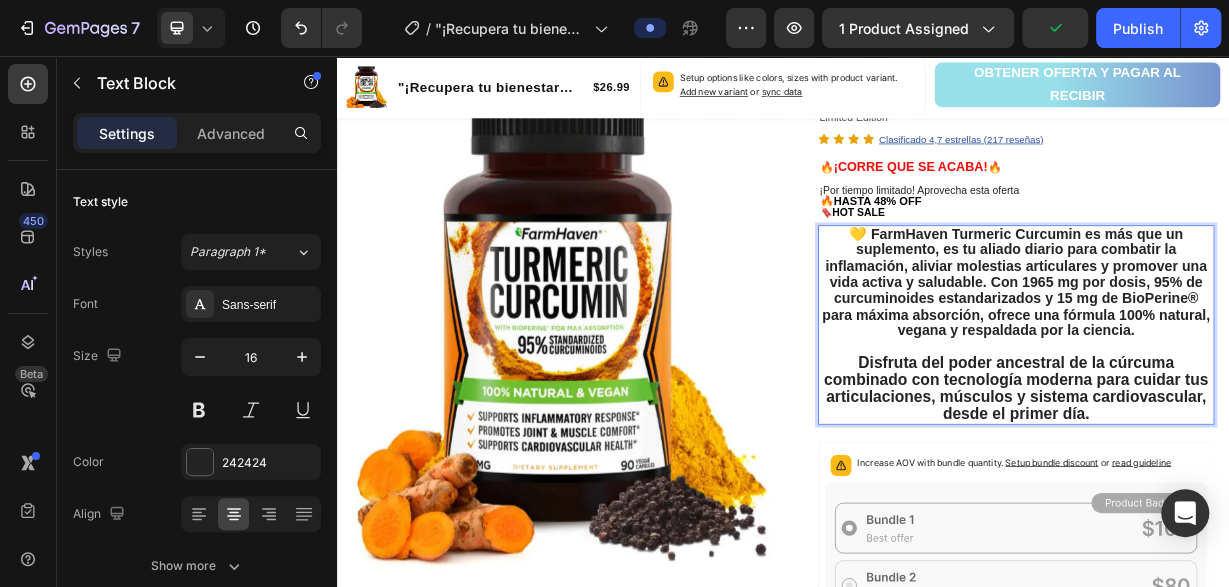 click on "Disfruta del poder ancestral de la cúrcuma combinado con tecnología moderna para cuidar tus articulaciones, músculos y sistema cardiovascular, desde el primer día." at bounding box center (1250, 504) 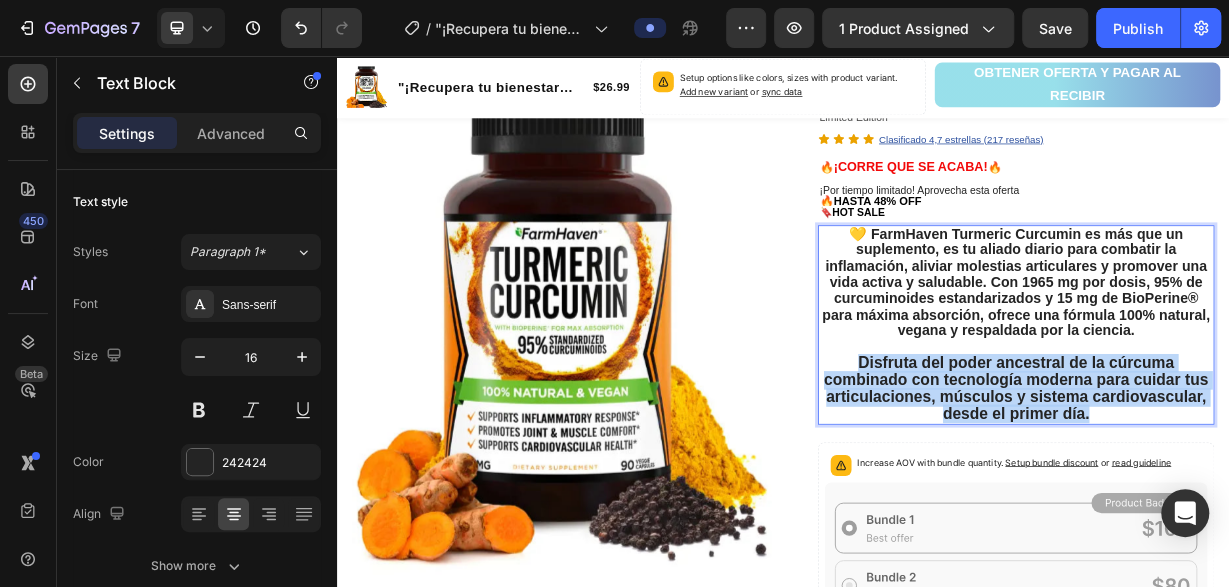 drag, startPoint x: 1353, startPoint y: 537, endPoint x: 1026, endPoint y: 468, distance: 334.20053 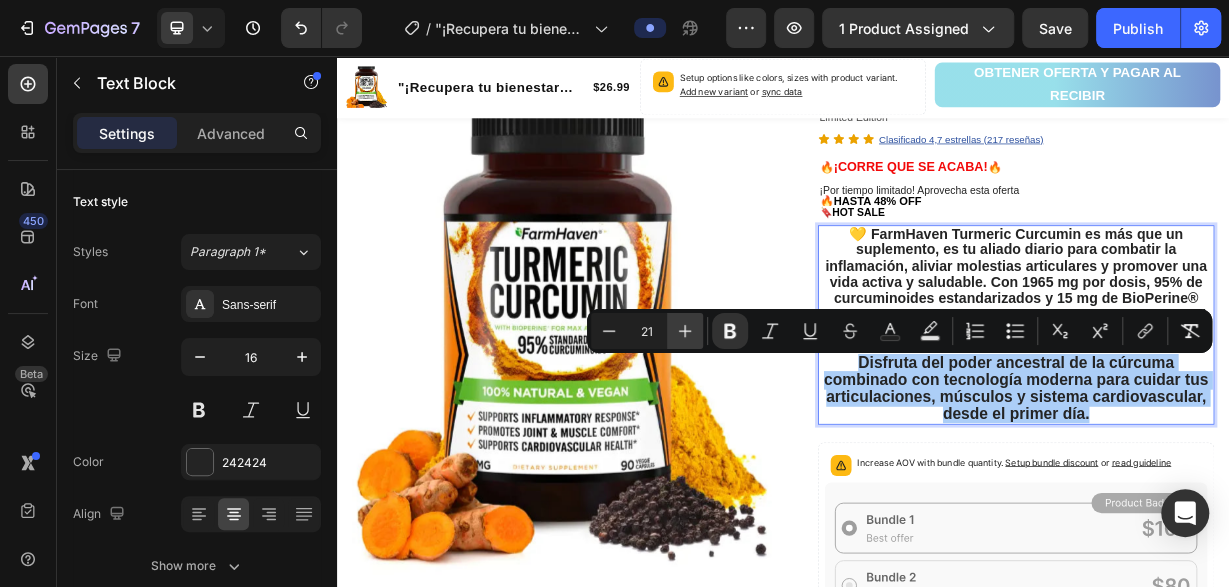 click 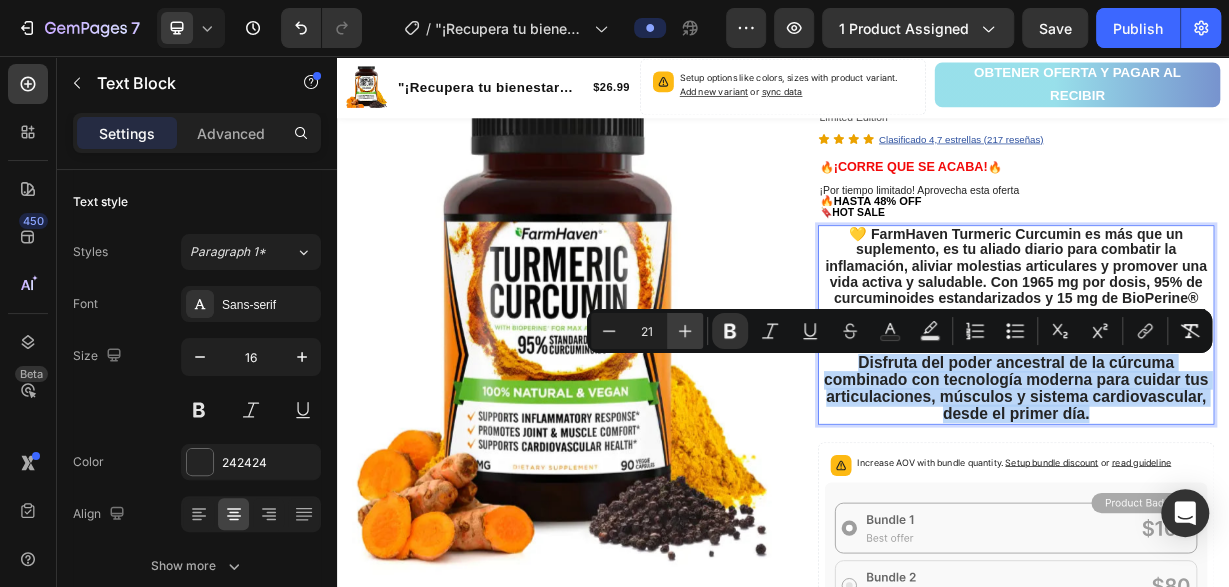 type on "22" 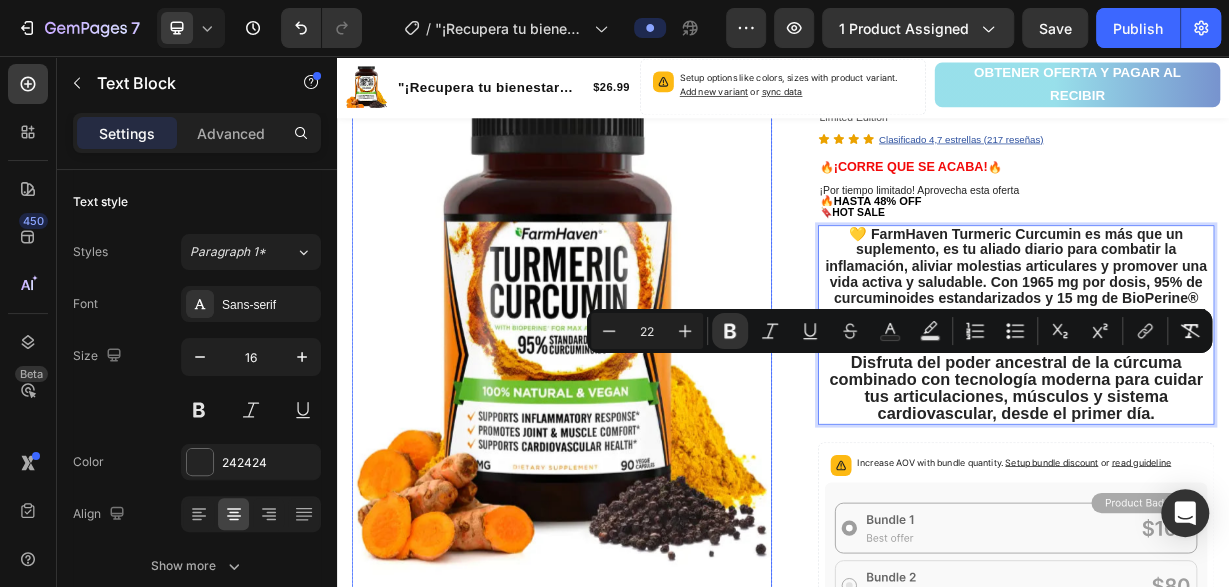 click at bounding box center (639, 429) 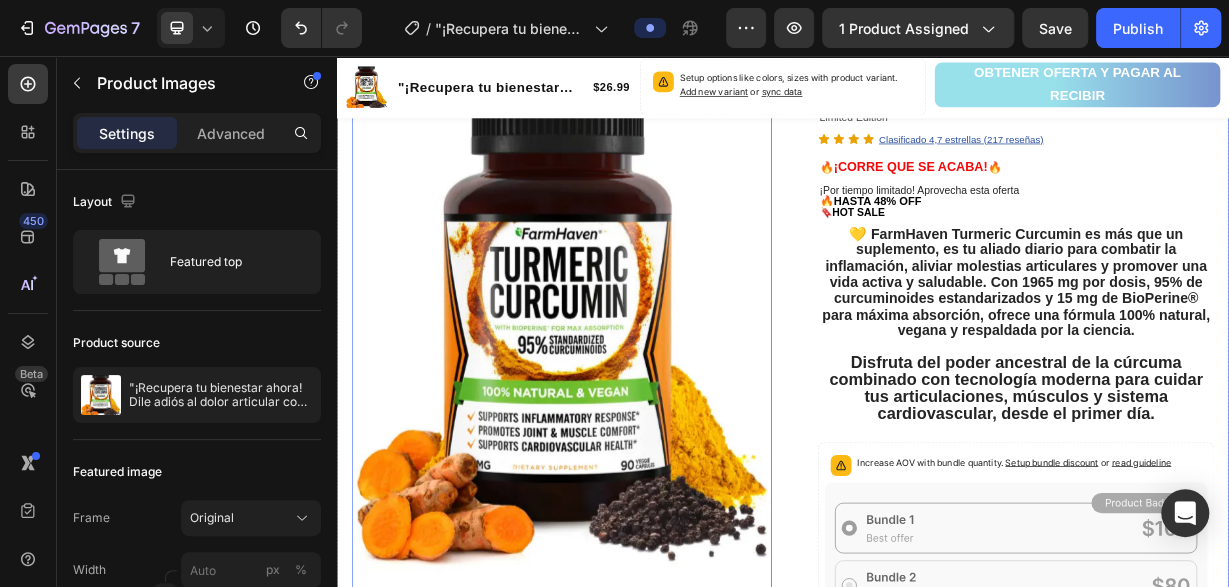 click on "Product Images   80 Row "¡Recupera tu bienestar ahora! Dile adiós al dolor articular con Cúrcuma 100% natural" Product Title Limited Edition Text Block Icon Icon Icon Icon  Clasificado 4,7 estrellas (217 reseñas) Text Block Icon List 🔥 ¡CORRE QUE SE ACABA! 🔥 Text Block Row  ¡Por tiempo limitado! Aprovecha esta oferta 🔥HASTA 48% OFF 🔖  HOT SALE Text Block 💛 FarmHaven Turmeric Curcumin es más que un suplemento, es tu aliado diario para combatir la inflamación, aliviar molestias articulares y promover una vida activa y saludable. Con 1965 mg por dosis, 95% de curcuminoides estandarizados y 15 mg de BioPerine® para máxima absorción, ofrece una fórmula 100% natural, vegana y respaldada por la ciencia. Disfruta del poder ancestral de la cúrcuma combinado con tecnología moderna para cuidar tus articulaciones, músculos y sistema cardiovascular, desde el primer día. Text Block Increase AOV with bundle quantity.       Setup bundle discount   or   read guideline" at bounding box center [937, 724] 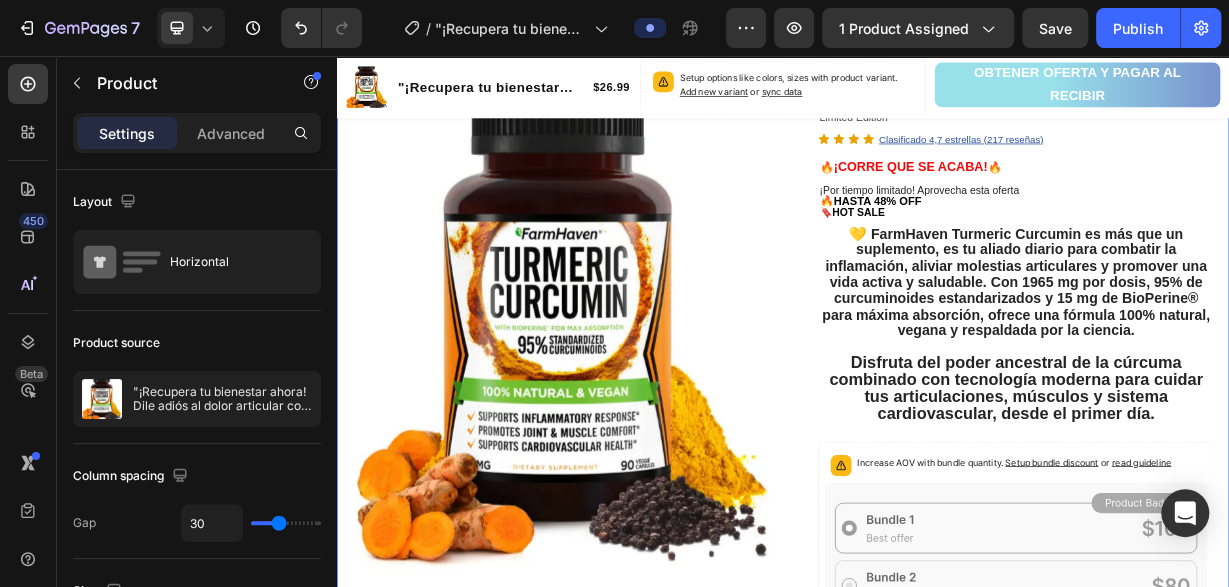 click on "Product Images Row "¡Recupera tu bienestar ahora! Dile adiós al dolor articular con Cúrcuma 100% natural" Product Title Limited Edition Text Block Icon Icon Icon Icon  Clasificado 4,7 estrellas (217 reseñas) Text Block Icon List 🔥 ¡CORRE QUE SE ACABA! 🔥 Text Block Row  ¡Por tiempo limitado! Aprovecha esta oferta 🔥HASTA 48% OFF 🔖  HOT SALE Text Block 💛 FarmHaven Turmeric Curcumin es más que un suplemento, es tu aliado diario para combatir la inflamación, aliviar molestias articulares y promover una vida activa y saludable. Con 1965 mg por dosis, 95% de curcuminoides estandarizados y 15 mg de BioPerine® para máxima absorción, ofrece una fórmula 100% natural, vegana y respaldada por la ciencia. Disfruta del poder ancestral de la cúrcuma combinado con tecnología moderna para cuidar tus articulaciones, músculos y sistema cardiovascular, desde el primer día. Text Block Increase AOV with bundle quantity.       Setup bundle discount   or   read guideline" at bounding box center [937, 724] 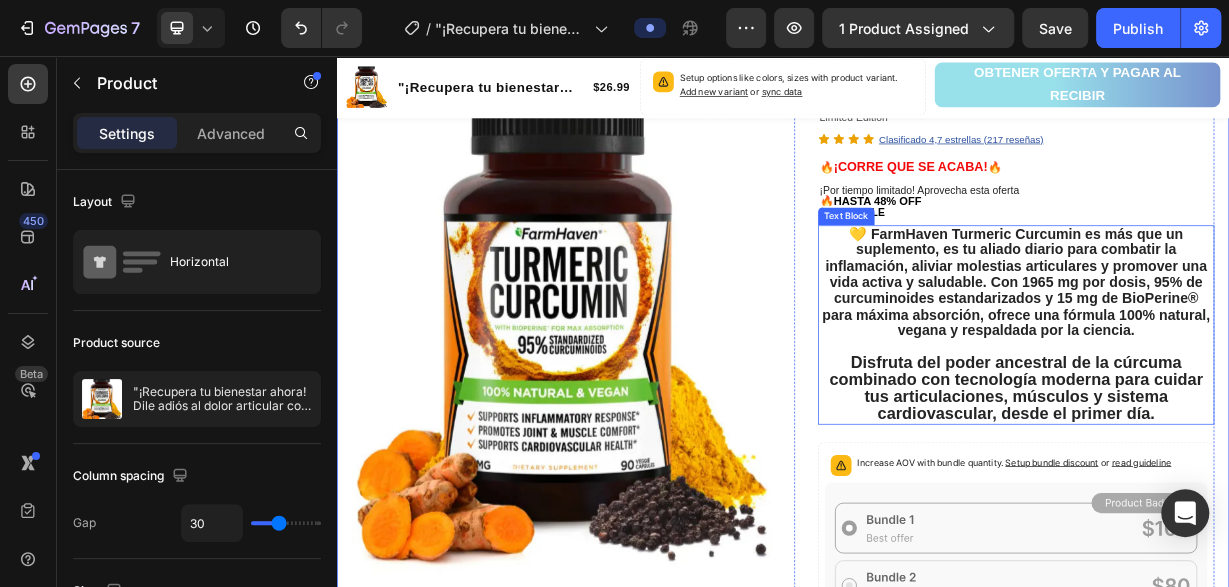 click on "Disfruta del poder ancestral de la cúrcuma combinado con tecnología moderna para cuidar tus articulaciones, músculos y sistema cardiovascular, desde el primer día." at bounding box center (1250, 502) 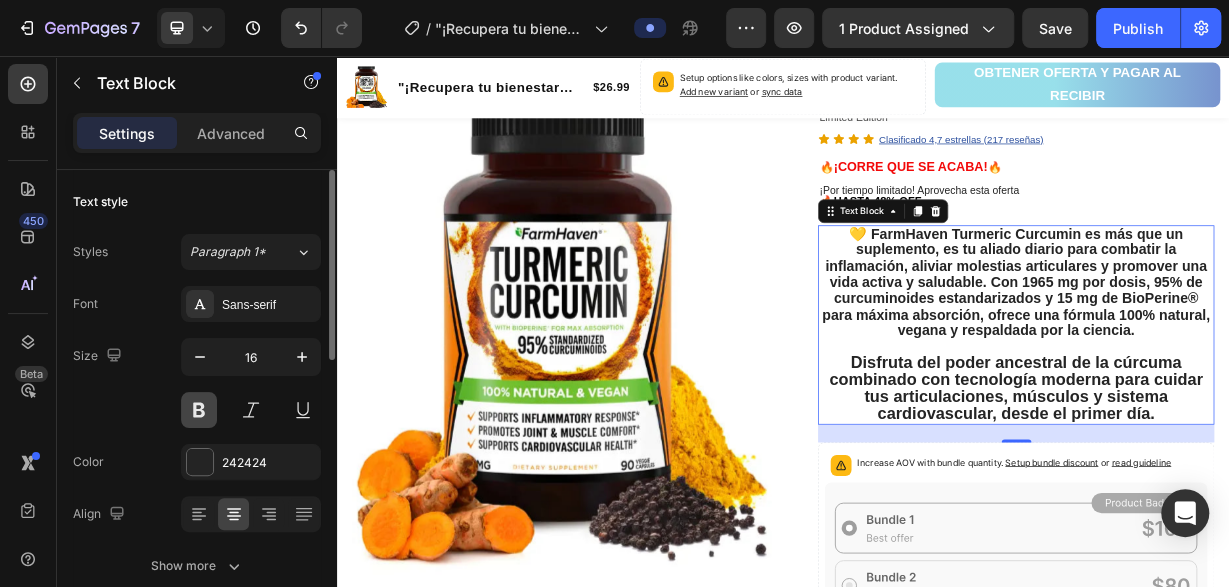 click at bounding box center [199, 410] 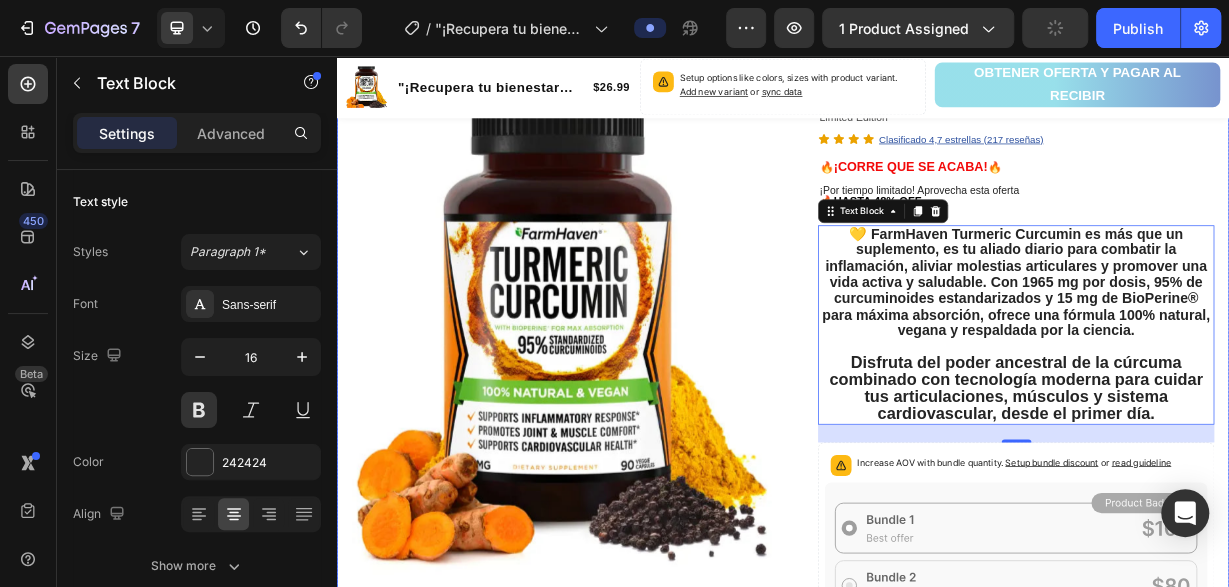 click on "Product Images Row "¡Recupera tu bienestar ahora! Dile adiós al dolor articular con Cúrcuma 100% natural" Product Title Limited Edition Text Block Icon Icon Icon Icon  Clasificado 4,7 estrellas (217 reseñas) Text Block Icon List 🔥 ¡CORRE QUE SE ACABA! 🔥 Text Block Row  ¡Por tiempo limitado! Aprovecha esta oferta 🔥HASTA 48% OFF 🔖  HOT SALE Text Block 💛 FarmHaven Turmeric Curcumin es más que un suplemento, es tu aliado diario para combatir la inflamación, aliviar molestias articulares y promover una vida activa y saludable. Con 1965 mg por dosis, 95% de curcuminoides estandarizados y 15 mg de BioPerine® para máxima absorción, ofrece una fórmula 100% natural, vegana y respaldada por la ciencia. Disfruta del poder ancestral de la cúrcuma combinado con tecnología moderna para cuidar tus articulaciones, músculos y sistema cardiovascular, desde el primer día. Text Block   24 Increase AOV with bundle quantity.       Setup bundle discount   or   read guideline" at bounding box center [937, 724] 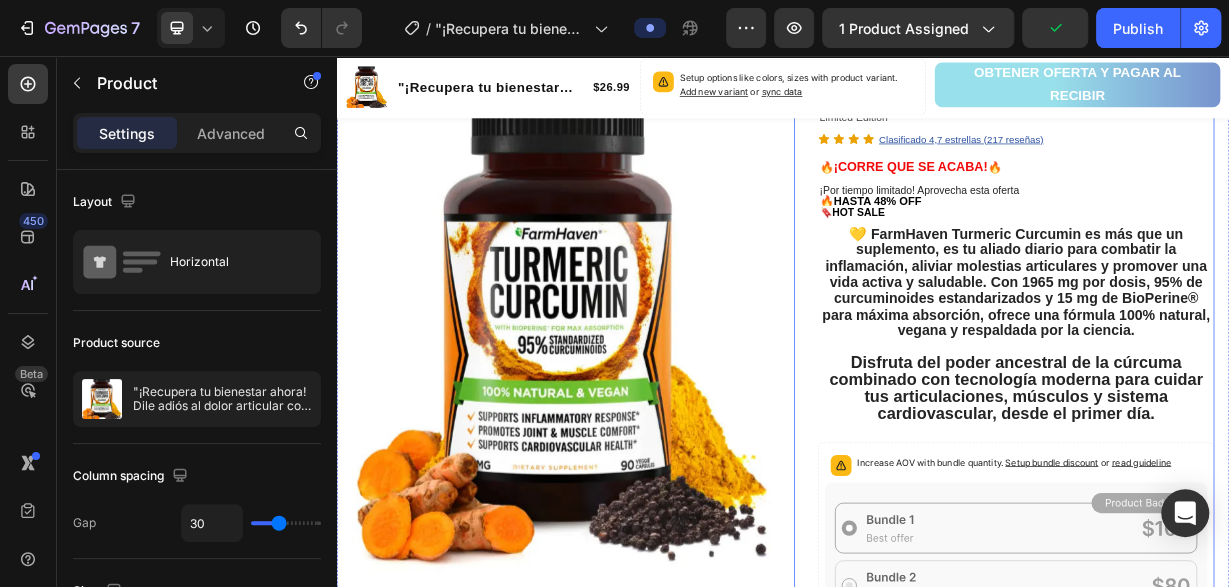 click on ""¡Recupera tu bienestar ahora! Dile adiós al dolor articular con Cúrcuma 100% natural" Product Title Limited Edition Text Block Icon Icon Icon Icon  Clasificado 4,7 estrellas (217 reseñas) Text Block Icon List 🔥 ¡CORRE QUE SE ACABA! 🔥 Text Block Row  ¡Por tiempo limitado! Aprovecha esta oferta 🔥HASTA 48% OFF 🔖  HOT SALE Text Block 💛 FarmHaven Turmeric Curcumin es más que un suplemento, es tu aliado diario para combatir la inflamación, aliviar molestias articulares y promover una vida activa y saludable. Con 1965 mg por dosis, 95% de curcuminoides estandarizados y 15 mg de BioPerine® para máxima absorción, ofrece una fórmula 100% natural, vegana y respaldada por la ciencia. Disfruta del poder ancestral de la cúrcuma combinado con tecnología moderna para cuidar tus articulaciones, músculos y sistema cardiovascular, desde el primer día. Text Block Increase AOV with bundle quantity.       Setup bundle discount   or   read guideline" at bounding box center (1234, 748) 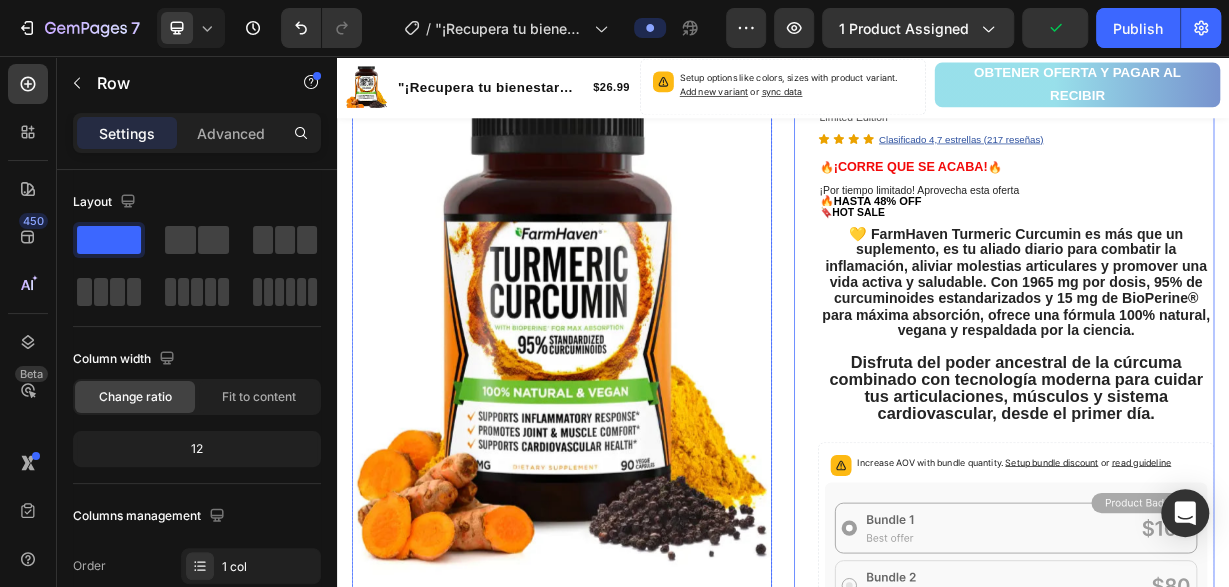 click at bounding box center [639, 429] 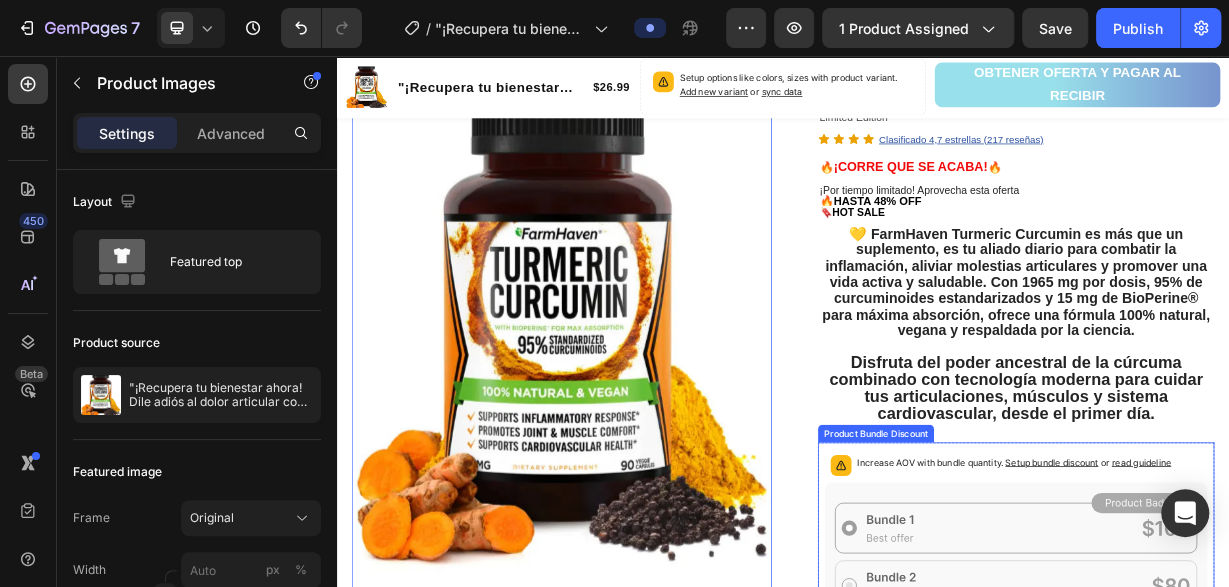 click 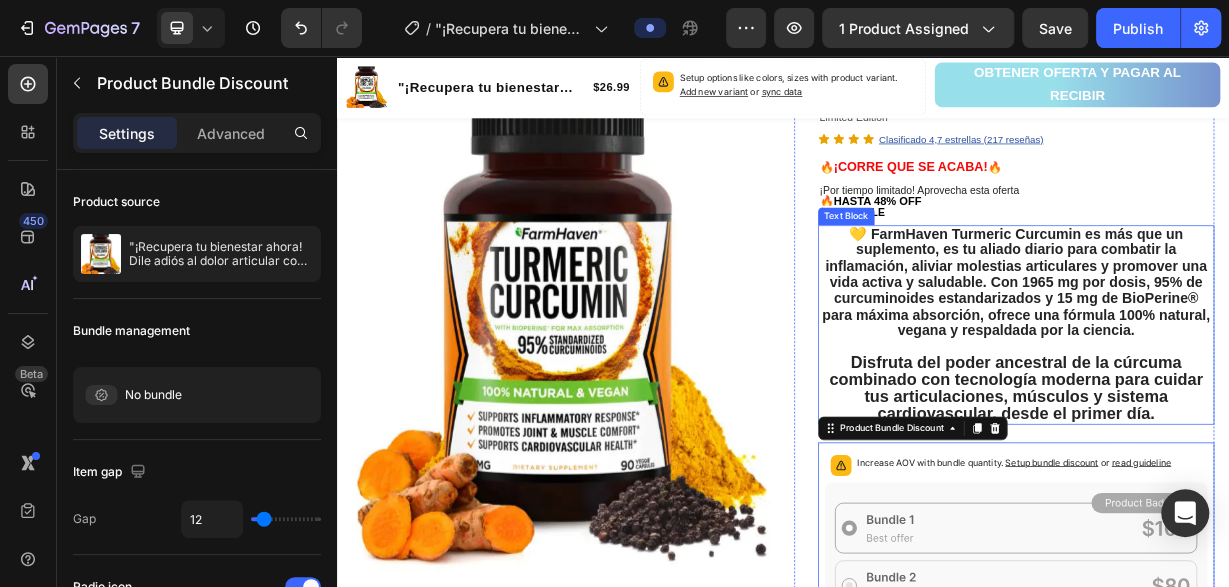 click on "Disfruta del poder ancestral de la cúrcuma combinado con tecnología moderna para cuidar tus articulaciones, músculos y sistema cardiovascular, desde el primer día." at bounding box center (1250, 502) 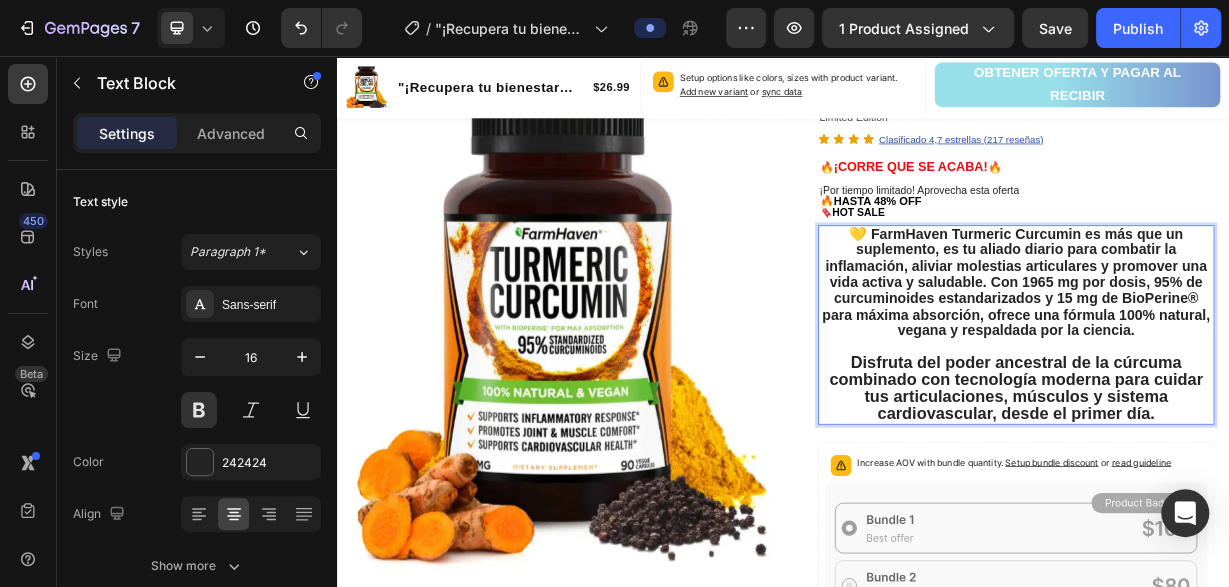 click on "💛 FarmHaven Turmeric Curcumin es más que un suplemento, es tu aliado diario para combatir la inflamación, aliviar molestias articulares y promover una vida activa y saludable. Con 1965 mg por dosis, 95% de curcuminoides estandarizados y 15 mg de BioPerine® para máxima absorción, ofrece una fórmula 100% natural, vegana y respaldada por la ciencia." at bounding box center [1250, 362] 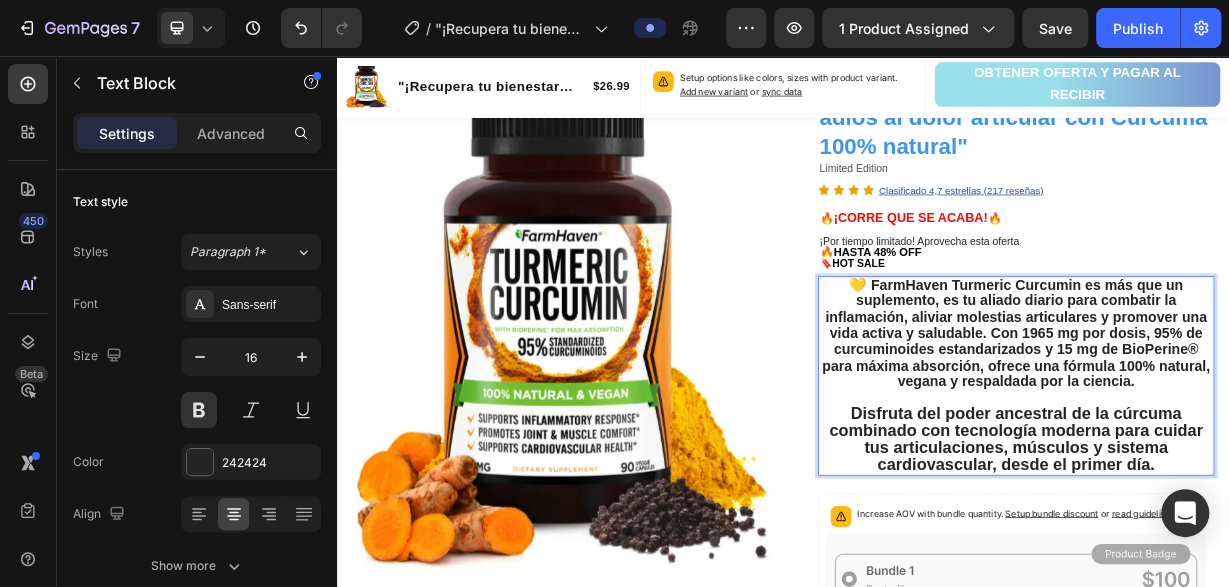 scroll, scrollTop: 115, scrollLeft: 0, axis: vertical 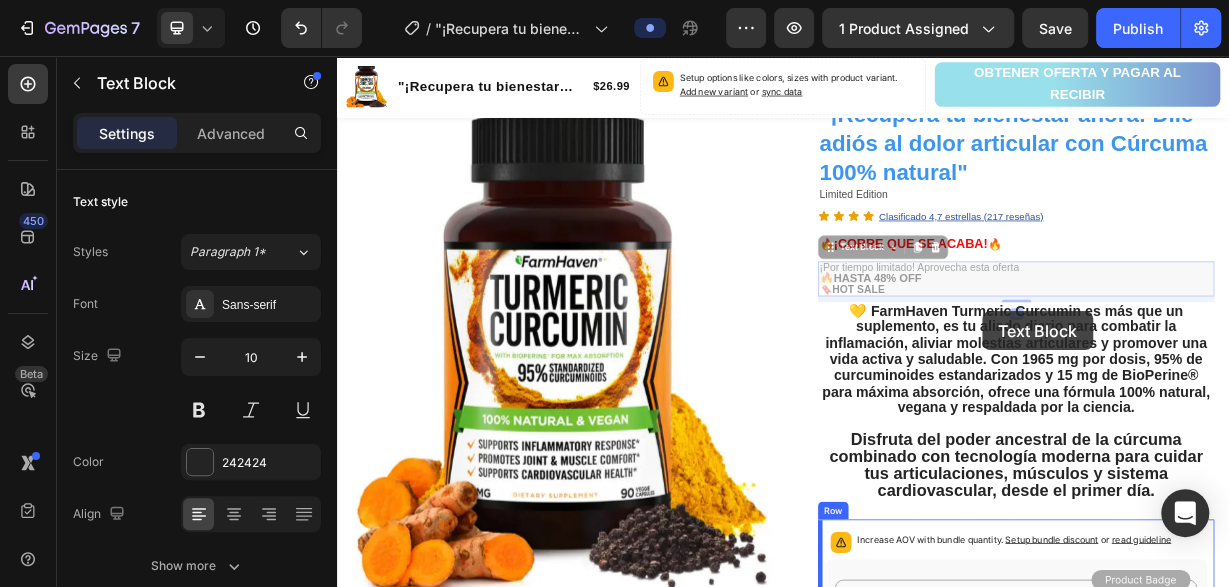 drag, startPoint x: 1154, startPoint y: 365, endPoint x: 982, endPoint y: 311, distance: 180.27756 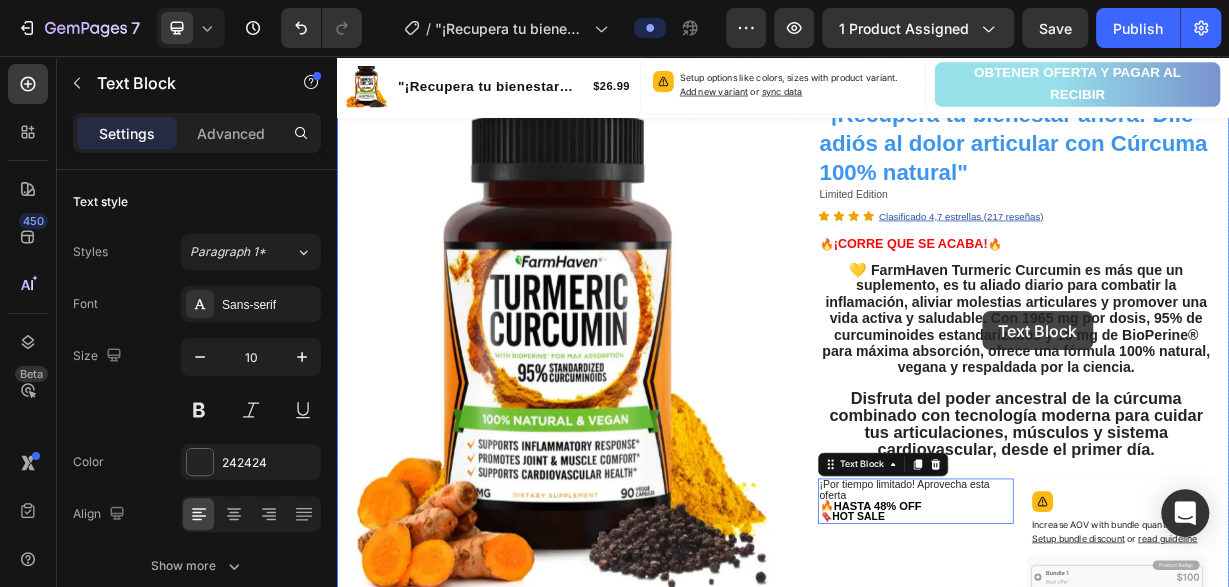 click on "Product Images Row "¡Recupera tu bienestar ahora! Dile adiós al dolor articular con Cúrcuma 100% natural" Product Title Limited Edition Text Block Icon Icon Icon Icon  Clasificado 4,7 estrellas (217 reseñas) Text Block Icon List 🔥 ¡CORRE QUE SE ACABA! 🔥 Text Block Row 💛 FarmHaven Turmeric Curcumin es más que un suplemento, es tu aliado diario para combatir la inflamación, aliviar molestias articulares y promover una vida activa y saludable. Con 1965 mg por dosis, 95% de curcuminoides estandarizados y 15 mg de BioPerine® para máxima absorción, ofrece una fórmula 100% natural, vegana y respaldada por la ciencia. Disfruta del poder ancestral de la cúrcuma combinado con tecnología moderna para cuidar tus articulaciones, músculos y sistema cardiovascular, desde el primer día. Text Block  ¡Por tiempo limitado! Aprovecha esta oferta 🔥HASTA 48% OFF 🔖  HOT SALE Text Block   0 Increase AOV with bundle quantity.       Setup bundle discount   or   read guideline" at bounding box center (937, 752) 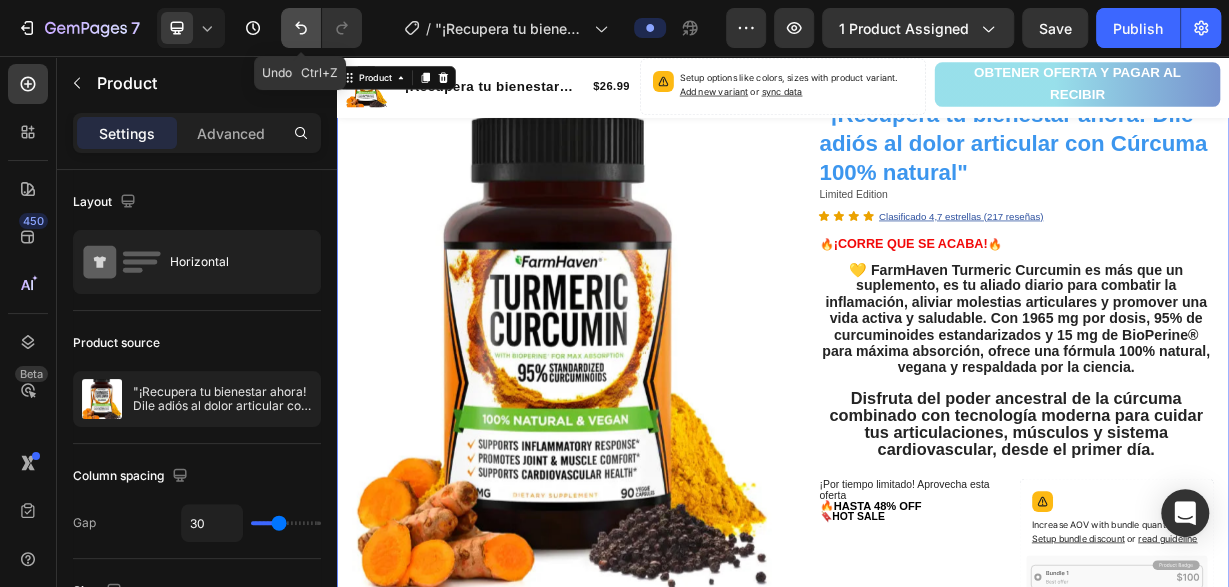 click 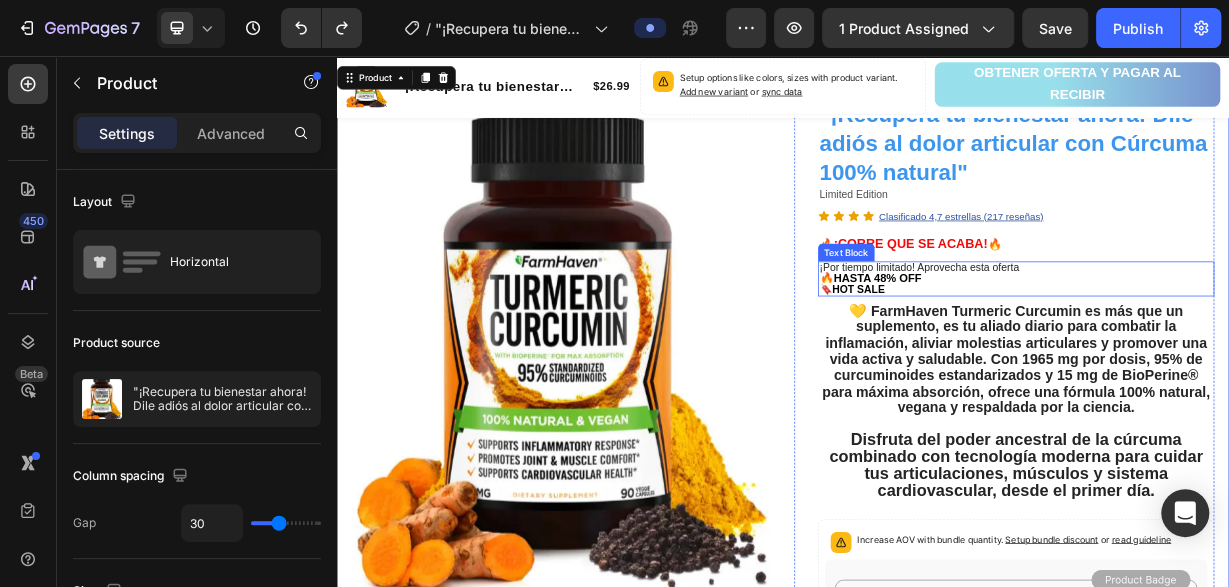 click on "🔥HASTA 48% OFF" at bounding box center (1250, 356) 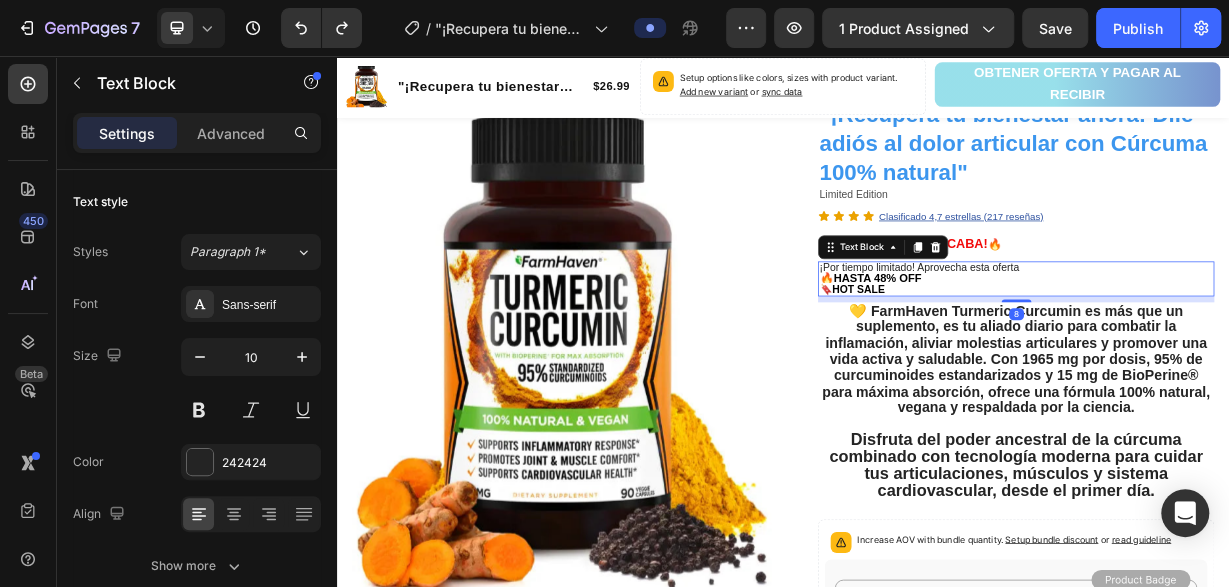 click on "🔥HASTA 48% OFF" at bounding box center [1054, 355] 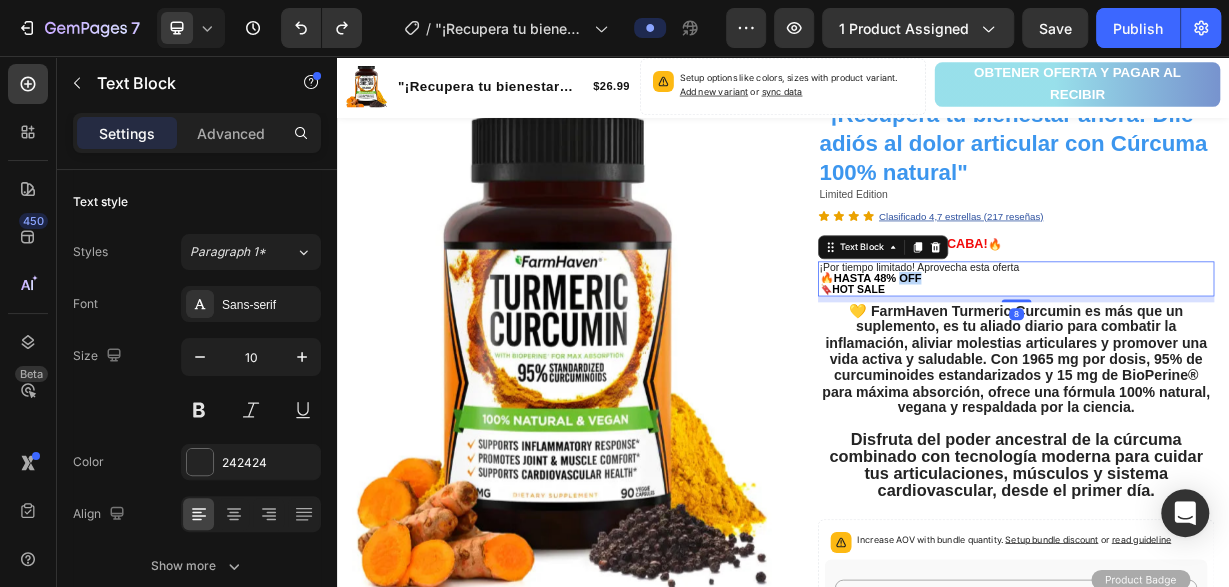 click on "🔥HASTA 48% OFF" at bounding box center (1054, 355) 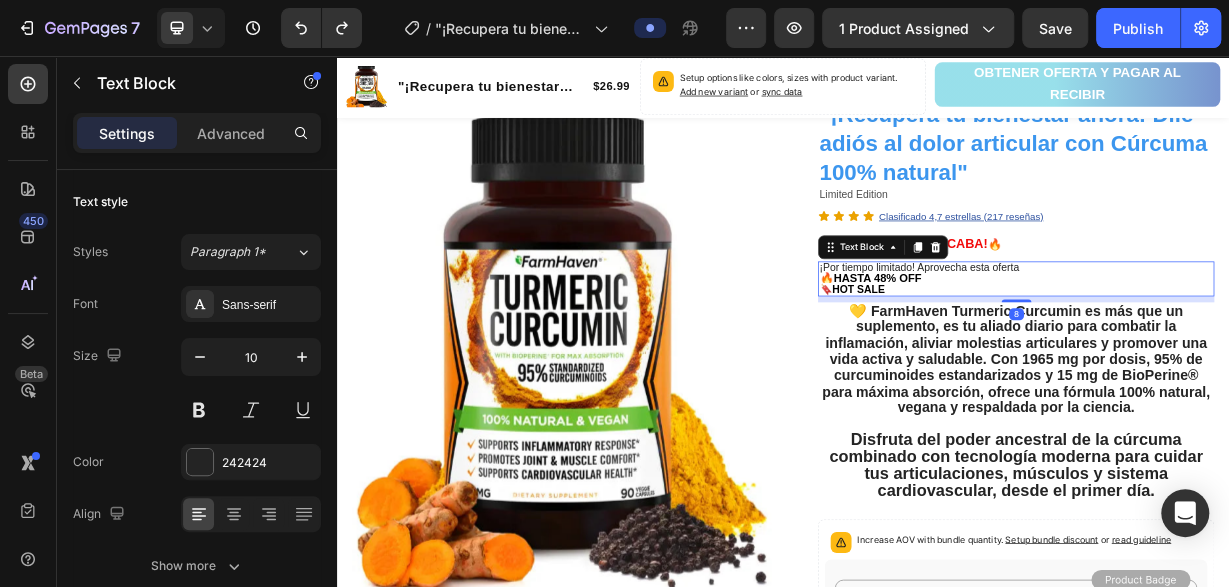click on "🔥HASTA 48% OFF" at bounding box center [1054, 355] 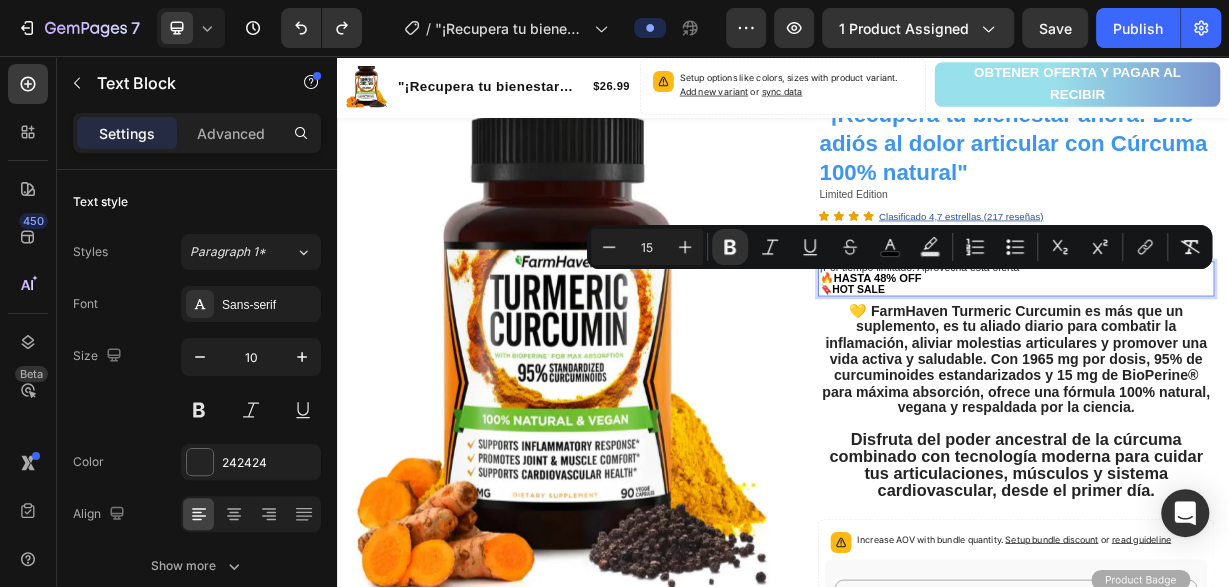 type on "14" 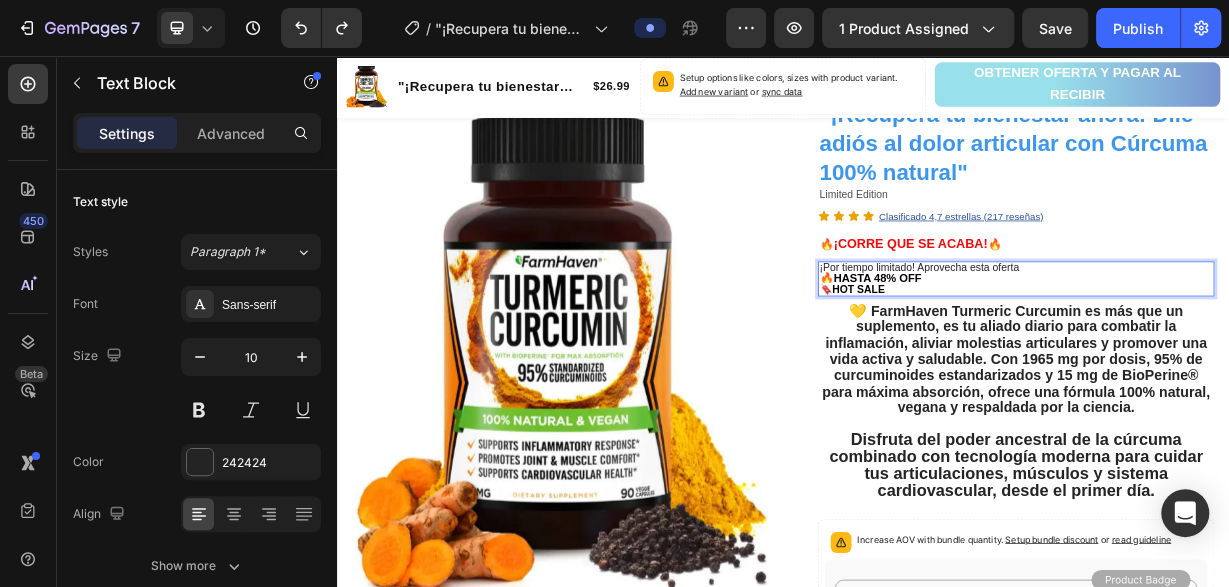 click on "🔖  HOT SALE" at bounding box center [1250, 371] 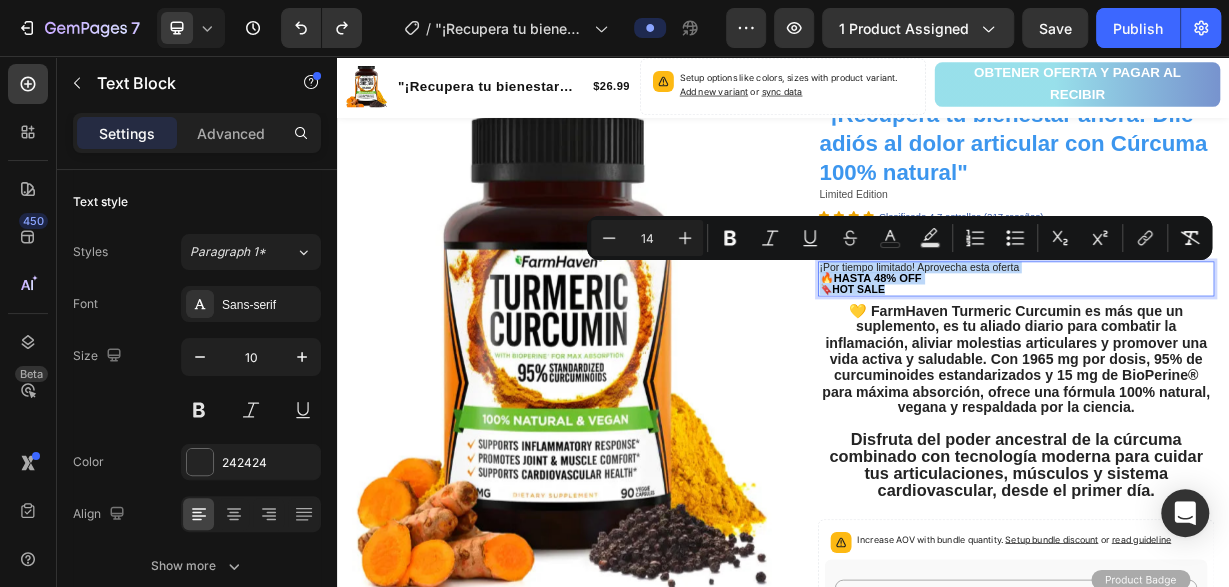 drag, startPoint x: 1089, startPoint y: 364, endPoint x: 1013, endPoint y: 347, distance: 77.87811 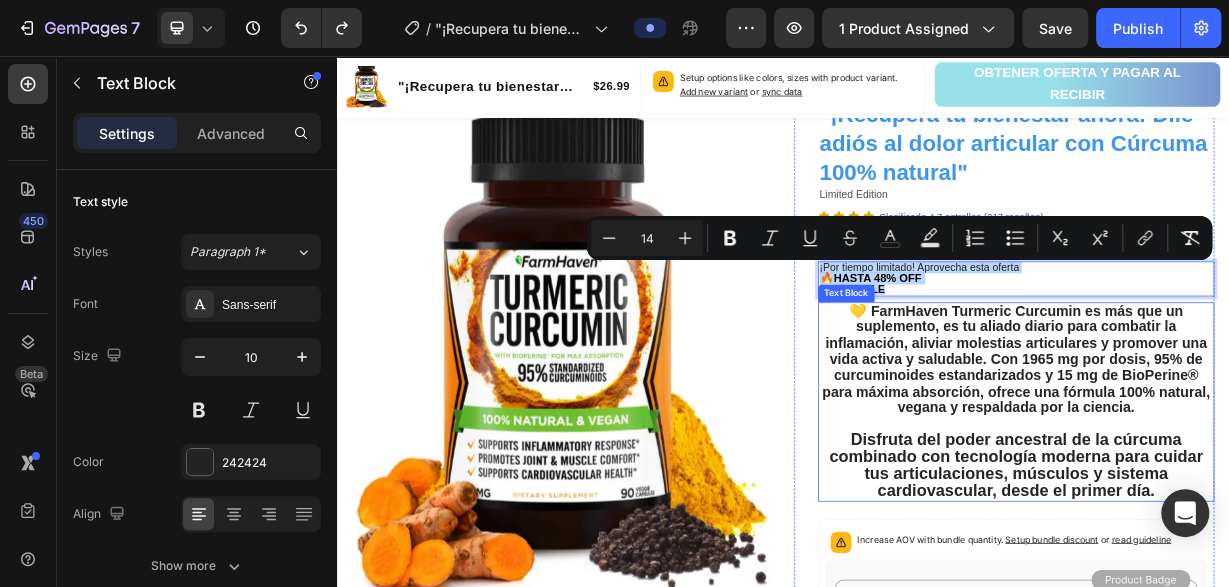 copy on "¡Por tiempo limitado! Aprovecha esta oferta 🔥HASTA 48% OFF 🔖  HOT SALE" 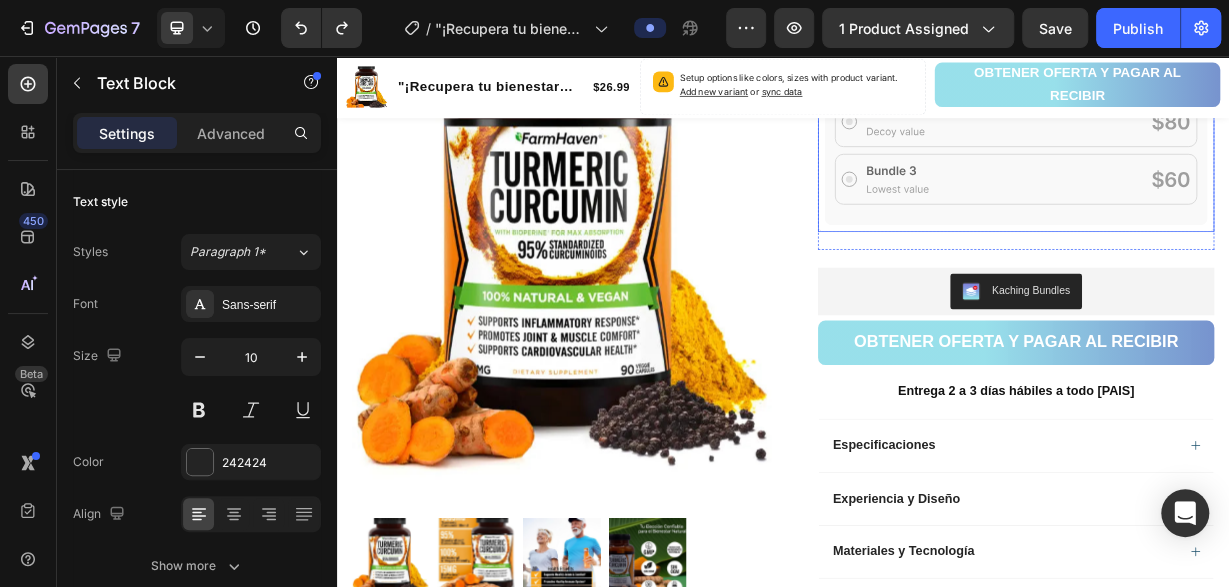 scroll, scrollTop: 947, scrollLeft: 0, axis: vertical 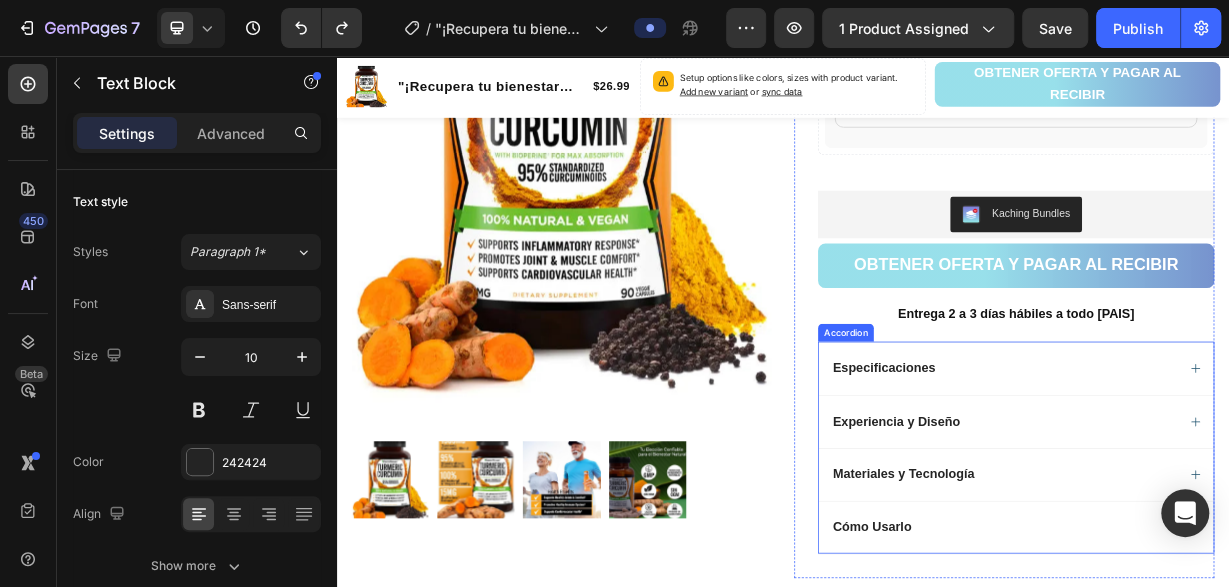 click 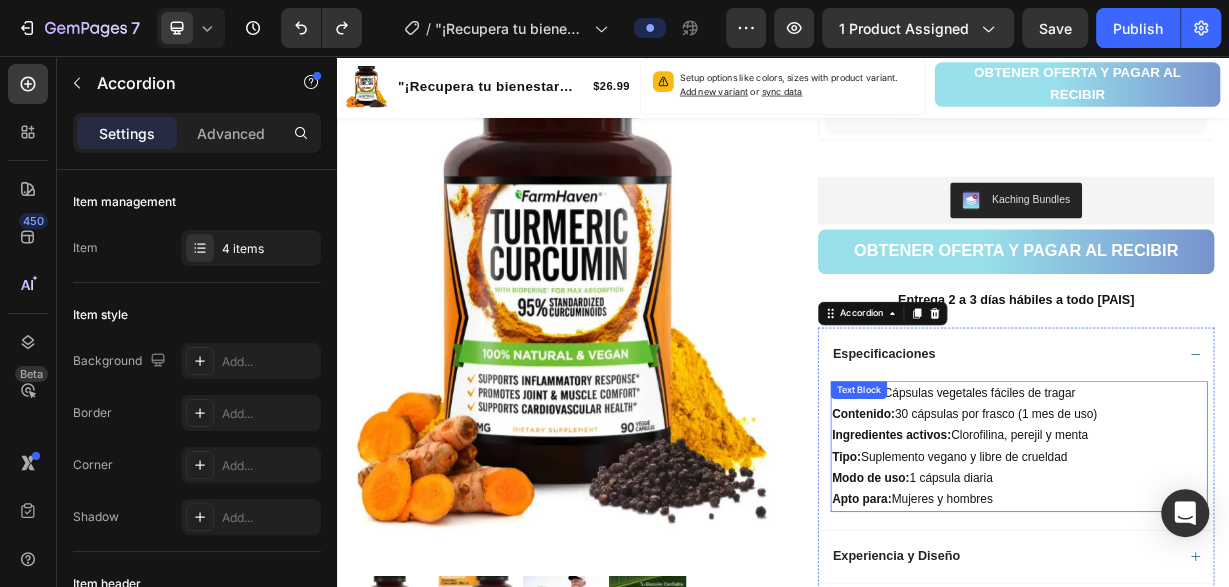scroll, scrollTop: 1052, scrollLeft: 0, axis: vertical 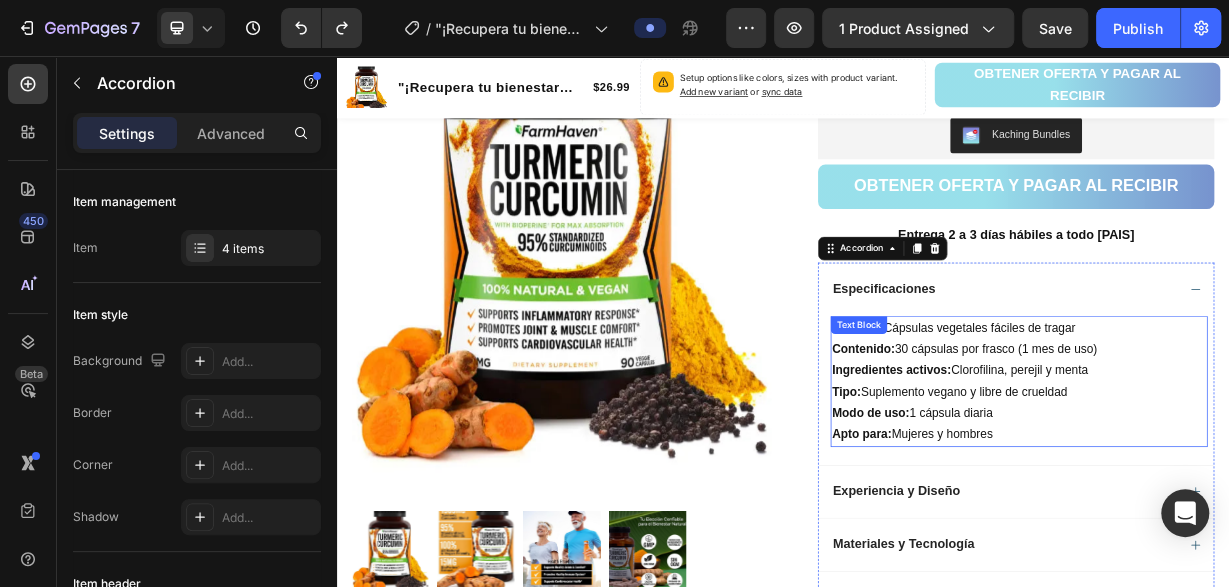 click on "Apto para:  Mujeres y hombres" at bounding box center (1254, 566) 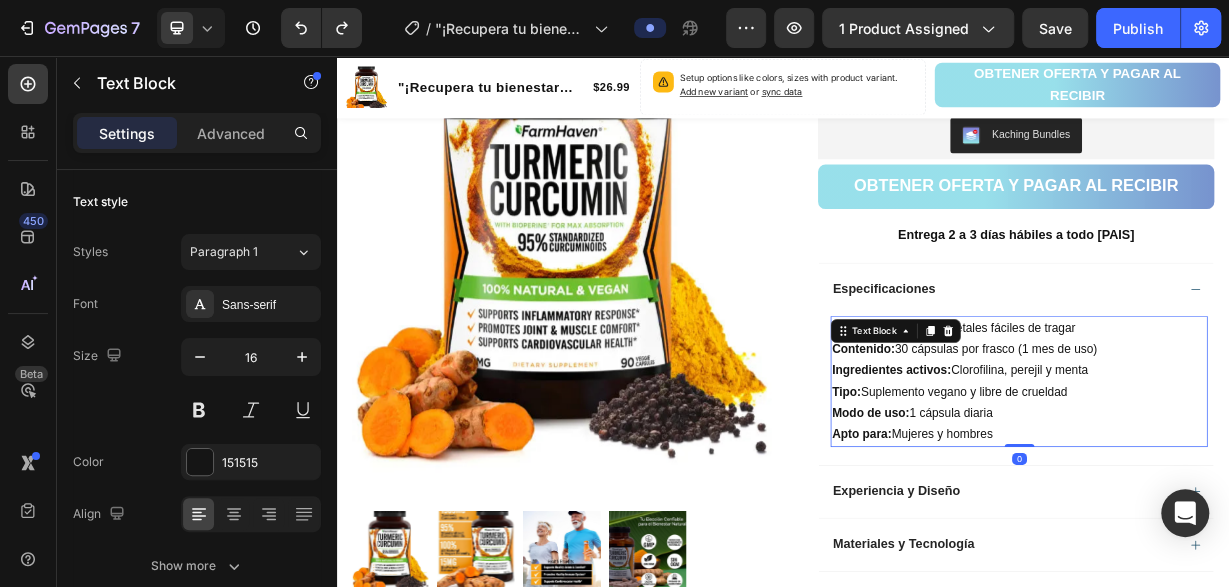 click on "Apto para:  Mujeres y hombres" at bounding box center [1254, 566] 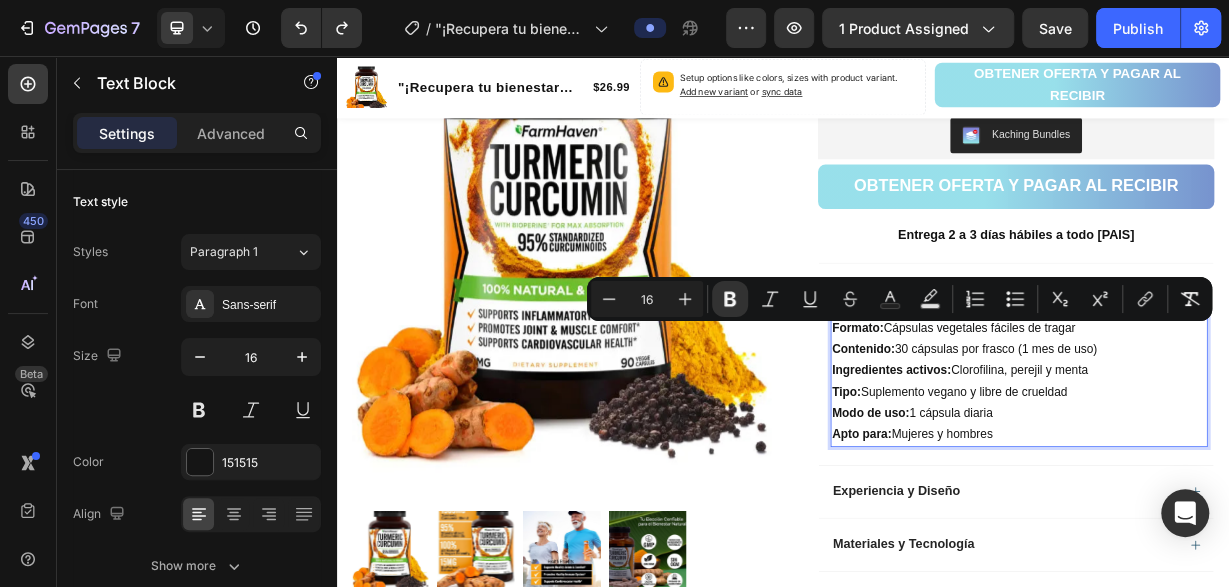 drag, startPoint x: 1230, startPoint y: 568, endPoint x: 999, endPoint y: 430, distance: 269.0818 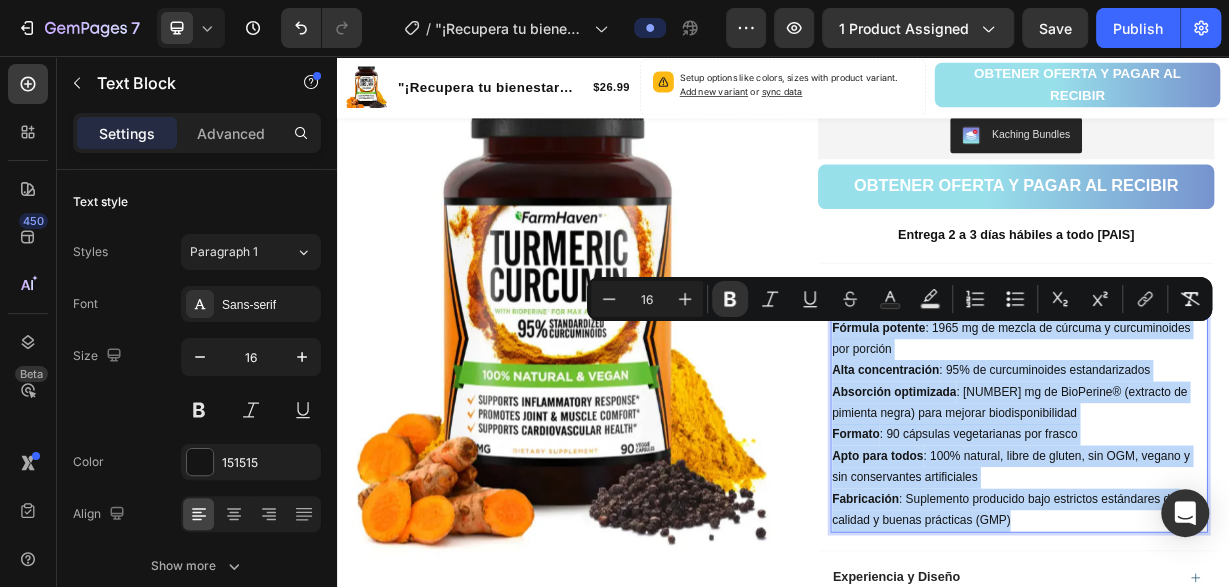 drag, startPoint x: 1251, startPoint y: 683, endPoint x: 1005, endPoint y: 427, distance: 355.03802 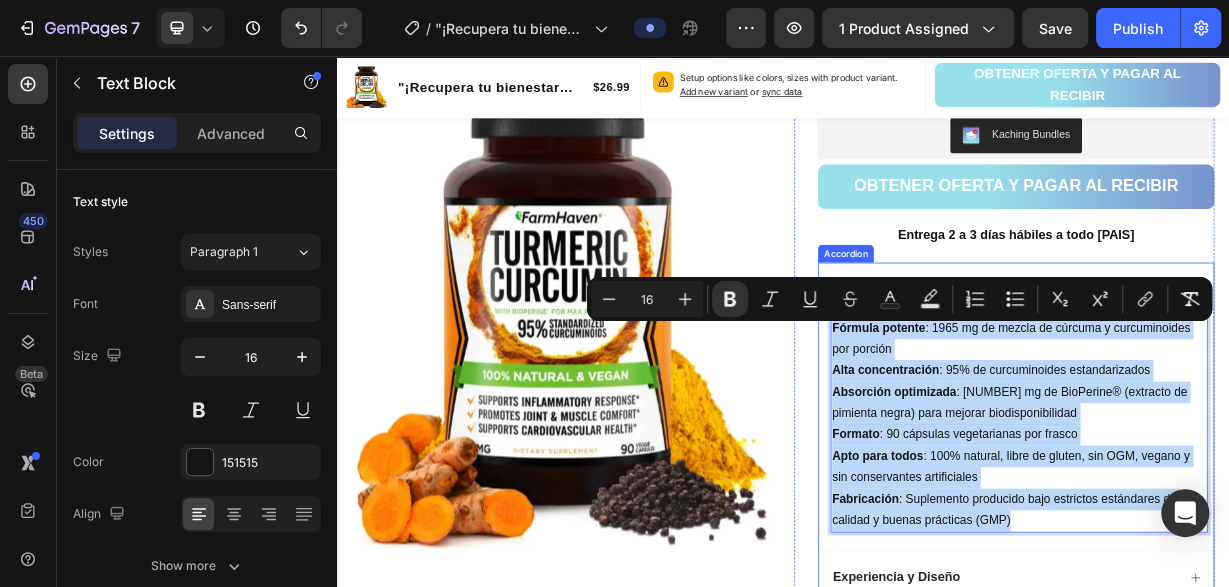 click on ""¡Recupera tu bienestar ahora! Dile adiós al dolor articular con Cúrcuma 100% natural" Product Title Limited Edition Text Block Icon Icon Icon Icon  Clasificado 4,7 estrellas (217 reseñas) Text Block Icon List 🔥 ¡CORRE QUE SE ACABA! 🔥 Text Block Row  ¡Por tiempo limitado! Aprovecha esta oferta 🔥HASTA 48% OFF 🔖  HOT SALE Text Block 💛 FarmHaven Turmeric Curcumin es más que un suplemento, es tu aliado diario para combatir la inflamación, aliviar molestias articulares y promover una vida activa y saludable. Con 1965 mg por dosis, 95% de curcuminoides estandarizados y 15 mg de BioPerine® para máxima absorción, ofrece una fórmula 100% natural, vegana y respaldada por la ciencia. Disfruta del poder ancestral de la cúrcuma combinado con tecnología moderna para cuidar tus articulaciones, músculos y sistema cardiovascular, desde el primer día. Text Block Increase AOV with bundle quantity.       Setup bundle discount   or   read guideline" at bounding box center (1234, 73) 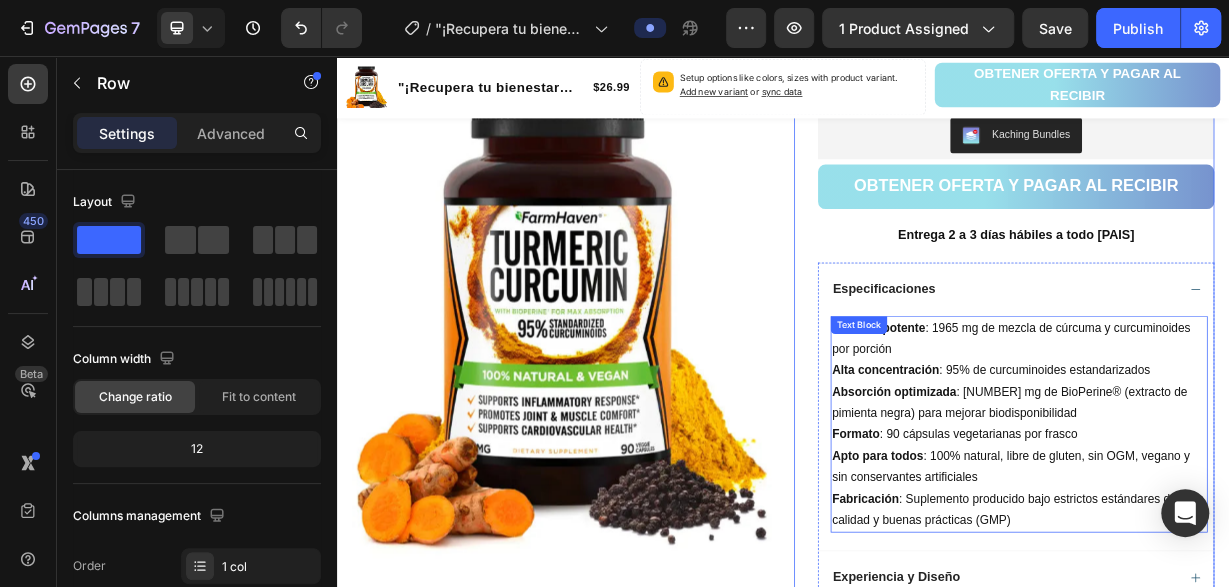 drag, startPoint x: 1308, startPoint y: 685, endPoint x: 1301, endPoint y: 673, distance: 13.892444 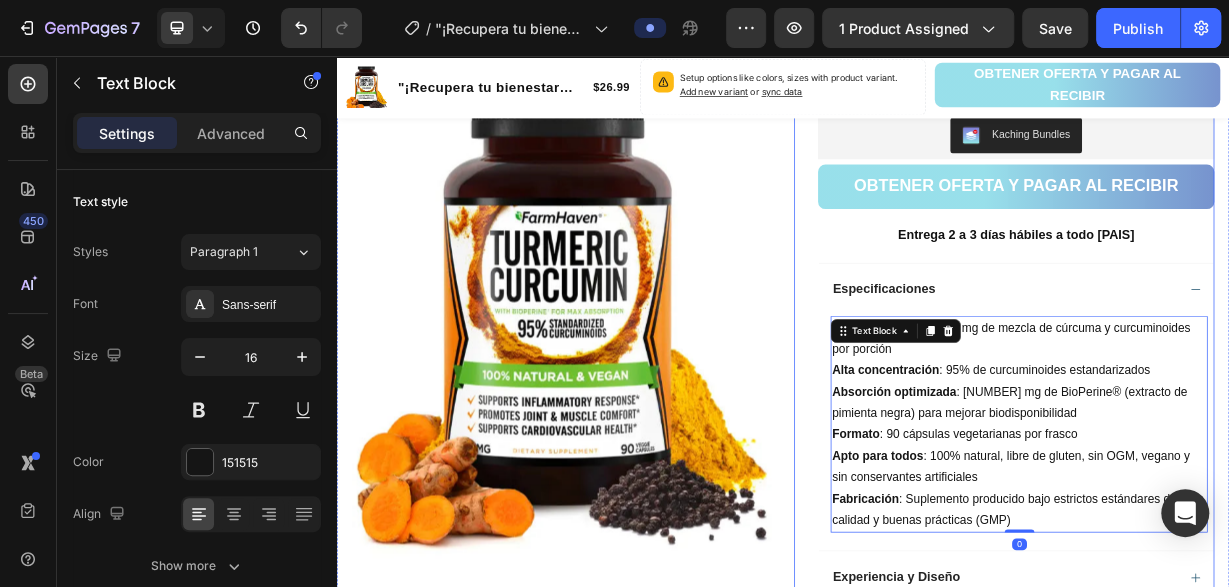 click at bounding box center (639, 408) 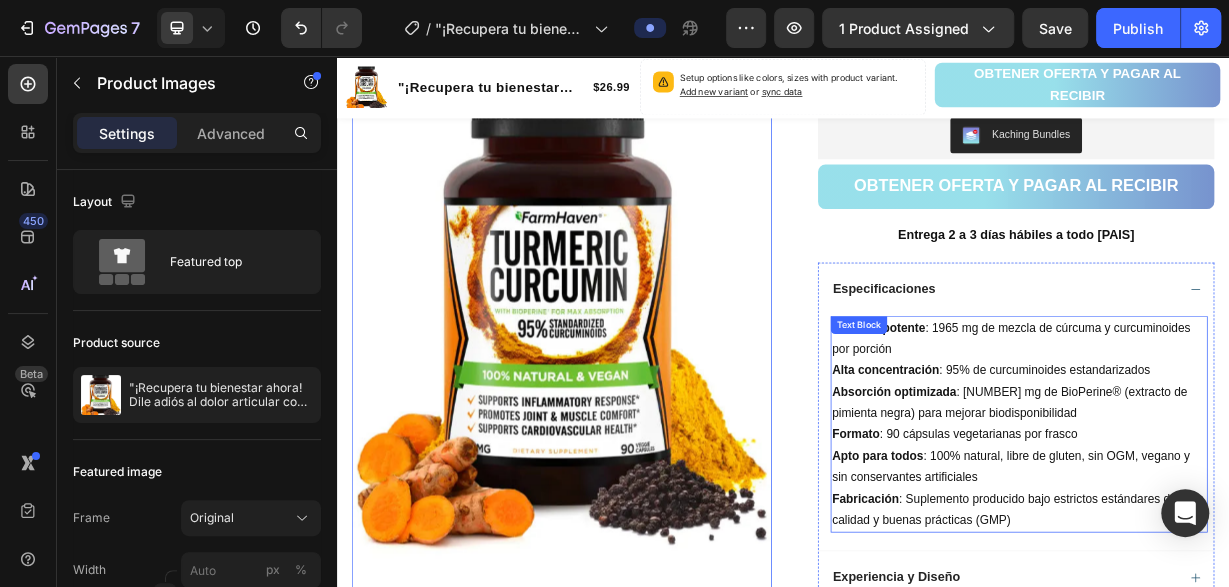 click on "Fórmula potente : 1965 mg de mezcla de cúrcuma y curcuminoides por porción" at bounding box center [1254, 438] 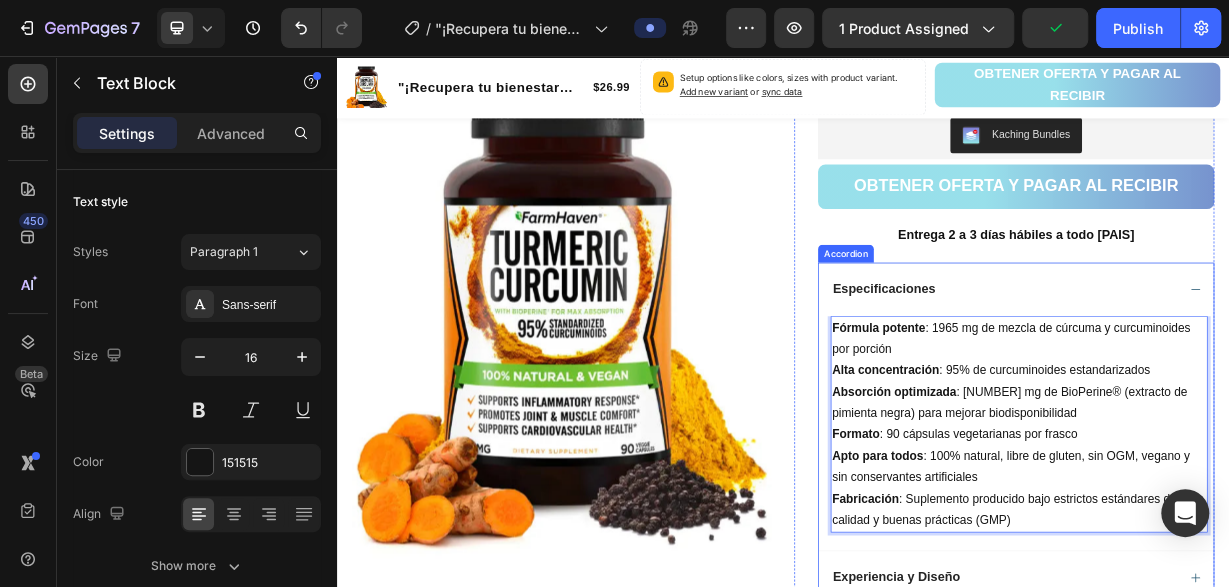click on "Especificaciones" at bounding box center (1073, 370) 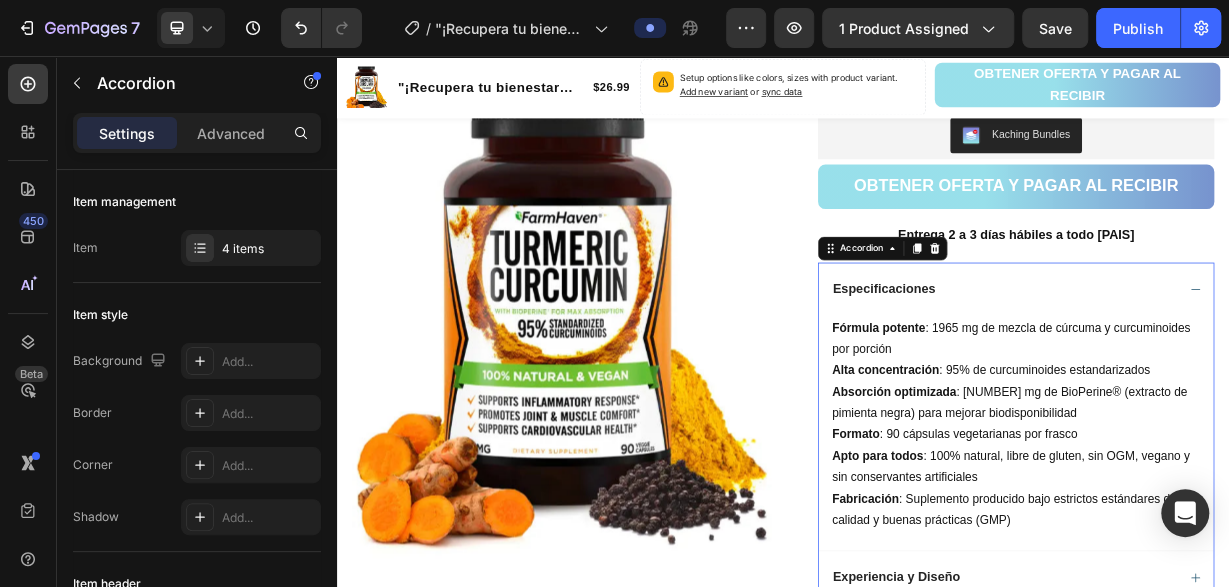 click on "Especificaciones" at bounding box center (1073, 370) 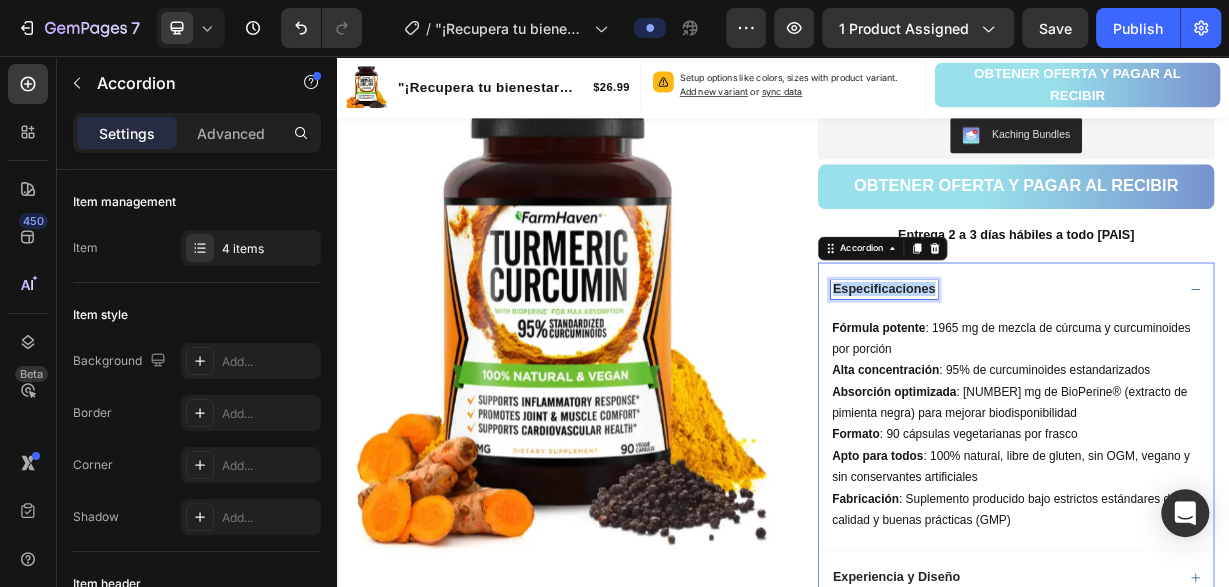 click on "Especificaciones" at bounding box center [1073, 370] 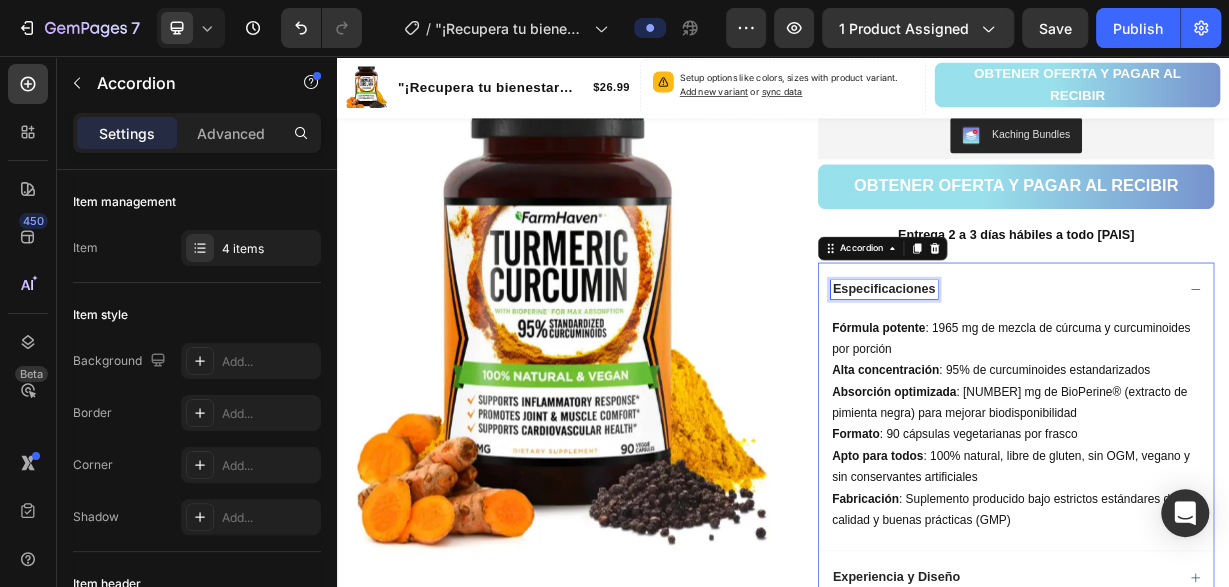 click on "Especificaciones" at bounding box center (1073, 370) 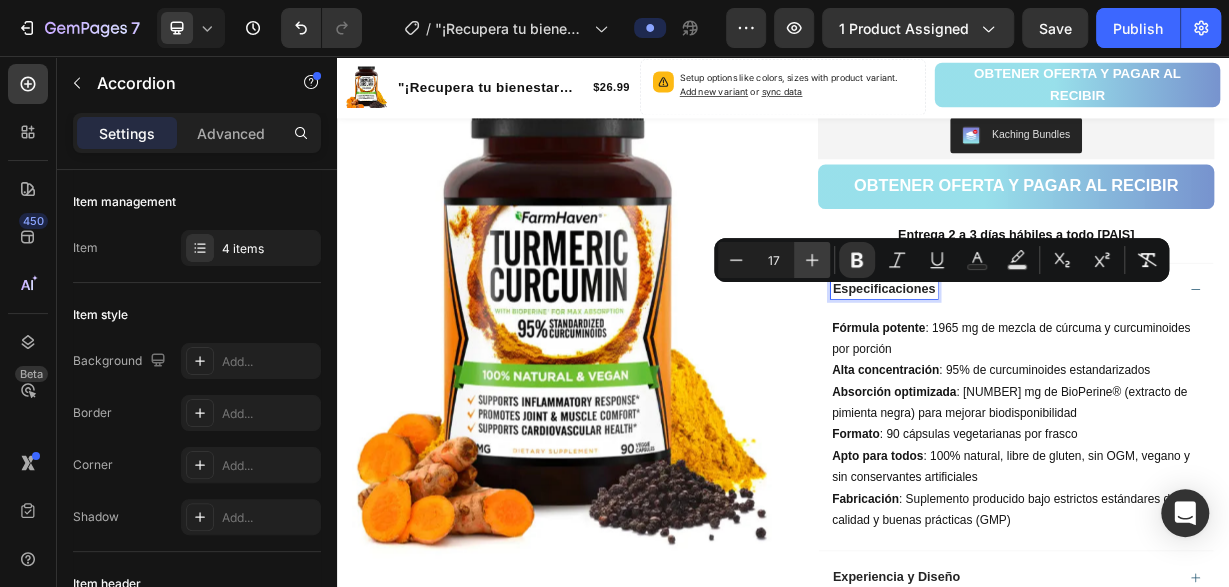 click 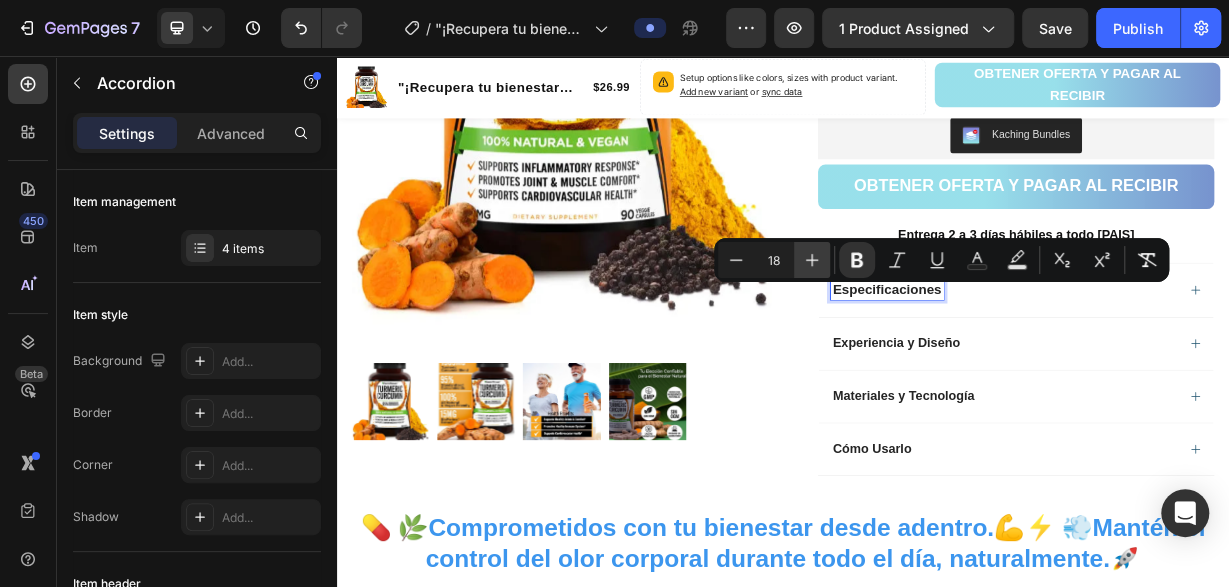 click 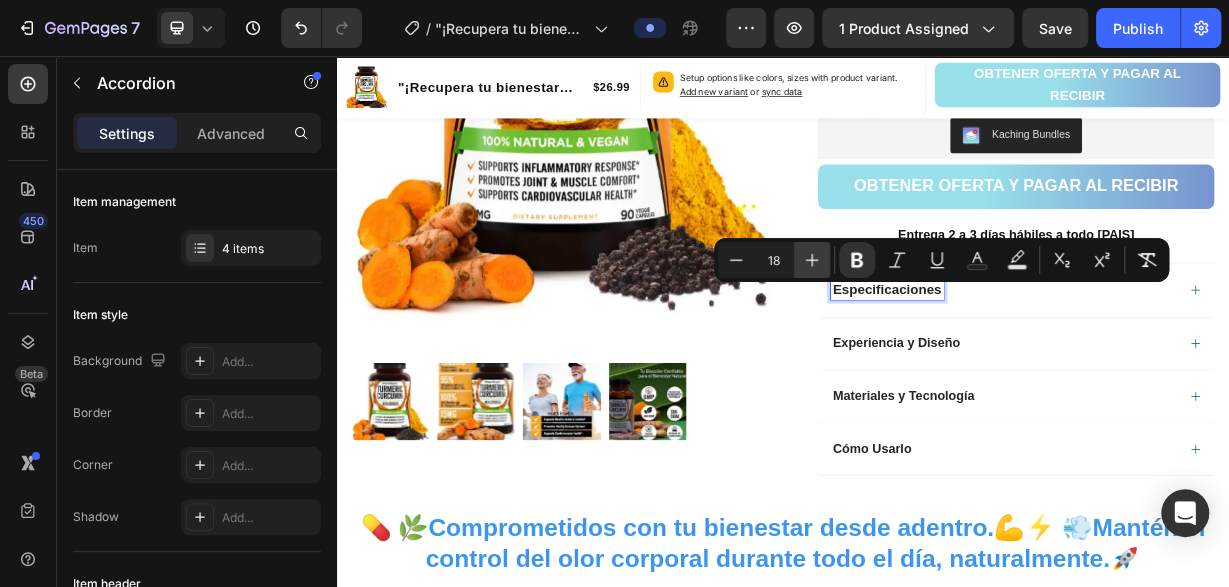 type on "19" 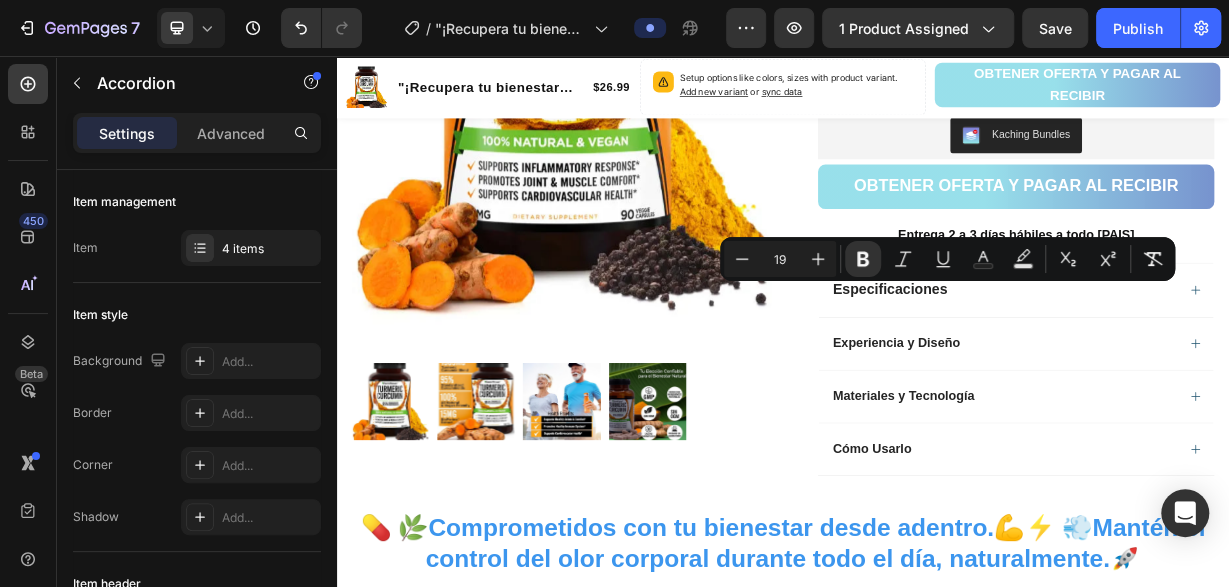 click 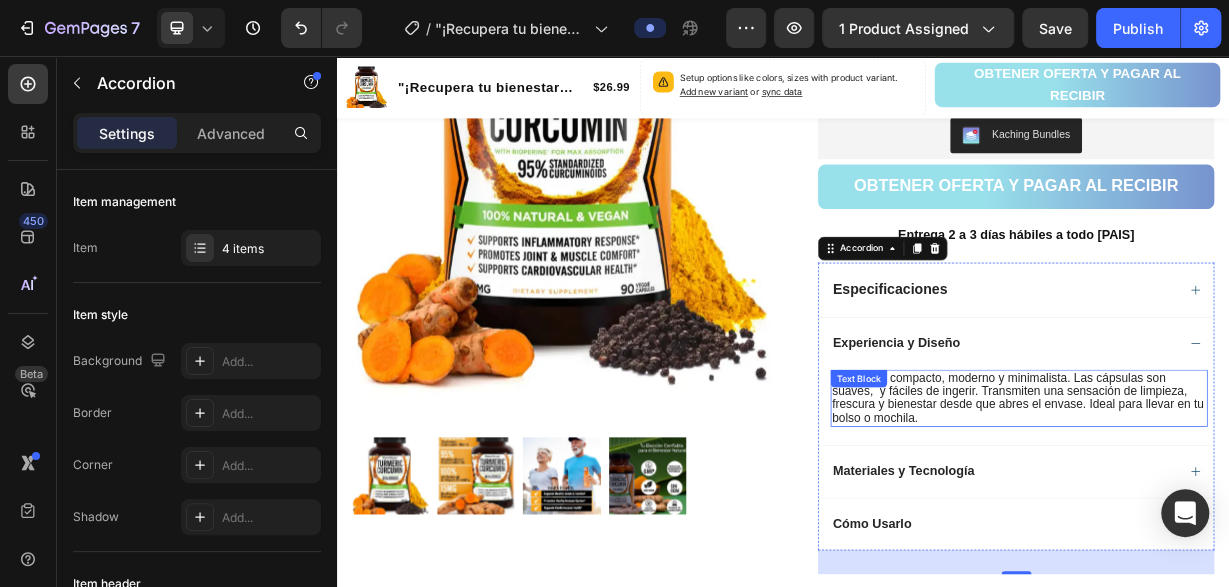 click on "💊 Frasco compacto, moderno y minimalista. Las cápsulas son suaves,  y fáciles de ingerir. Transmiten una sensación de limpieza, frescura y bienestar desde que abres el envase. Ideal para llevar en tu bolso o mochila." at bounding box center (1254, 517) 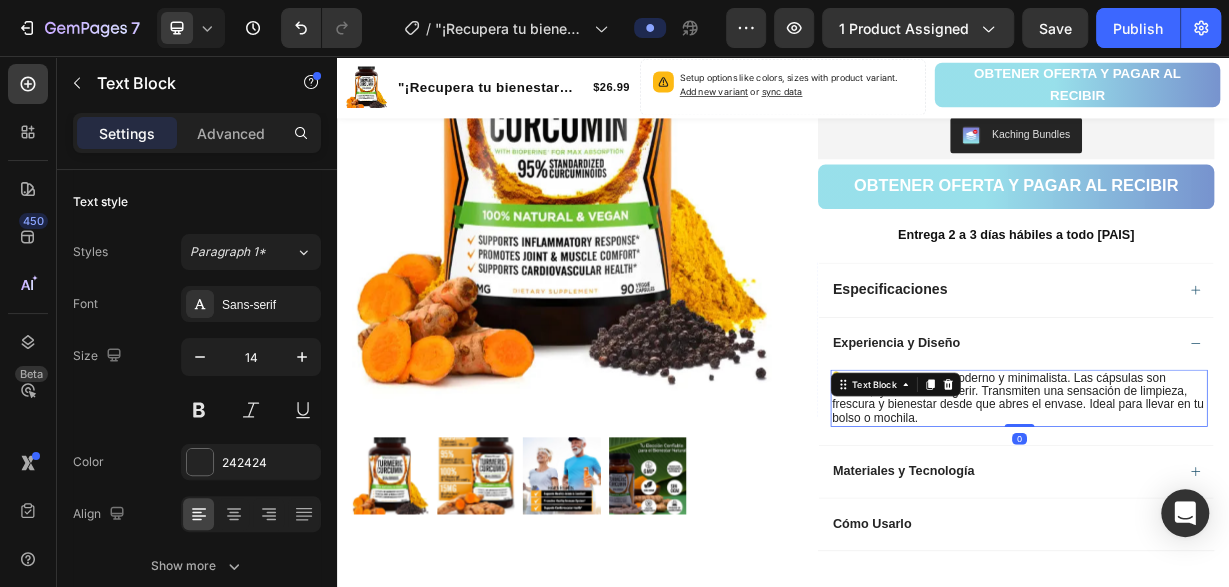 click on "💊 Frasco compacto, moderno y minimalista. Las cápsulas son suaves,  y fáciles de ingerir. Transmiten una sensación de limpieza, frescura y bienestar desde que abres el envase. Ideal para llevar en tu bolso o mochila. Text Block   0" at bounding box center (1254, 517) 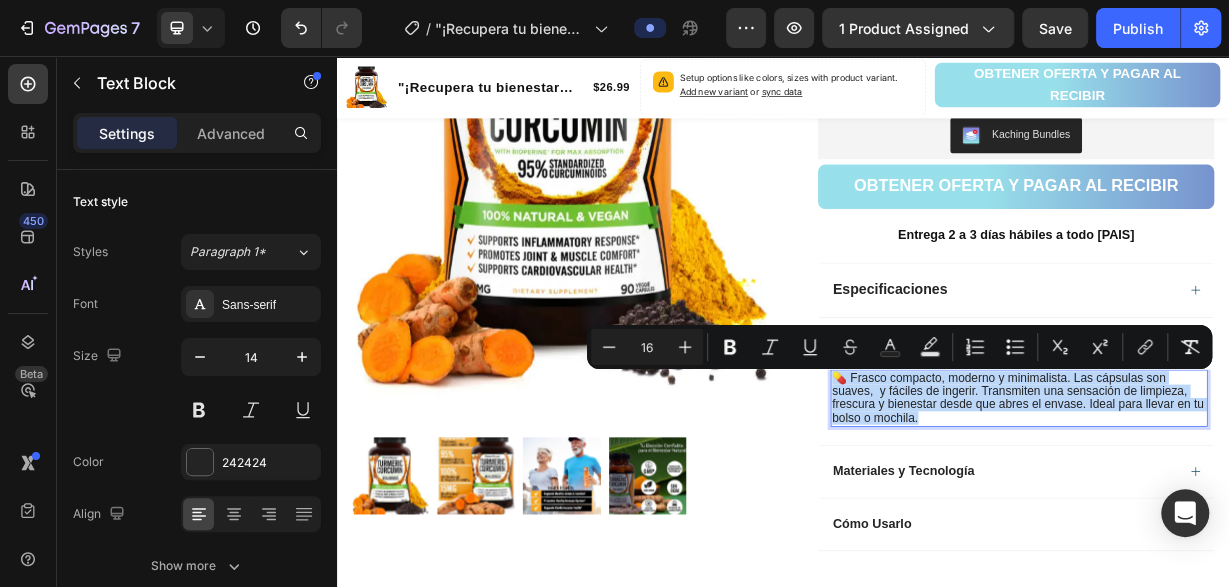 drag, startPoint x: 1127, startPoint y: 550, endPoint x: 1005, endPoint y: 494, distance: 134.23859 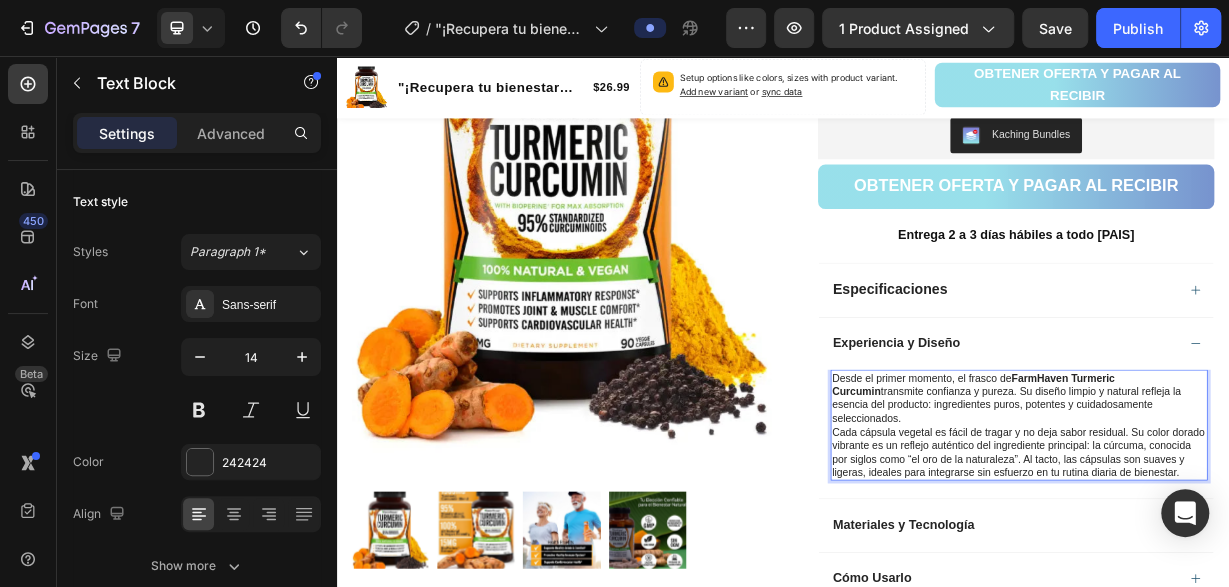 click on "Cada cápsula vegetal es fácil de tragar y no deja sabor residual. Su color dorado vibrante es un reflejo auténtico del ingrediente principal: la cúrcuma, conocida por siglos como “el oro de la naturaleza”. Al tacto, las cápsulas son suaves y ligeras, ideales para integrarse sin esfuerzo en tu rutina diaria de bienestar." at bounding box center [1254, 590] 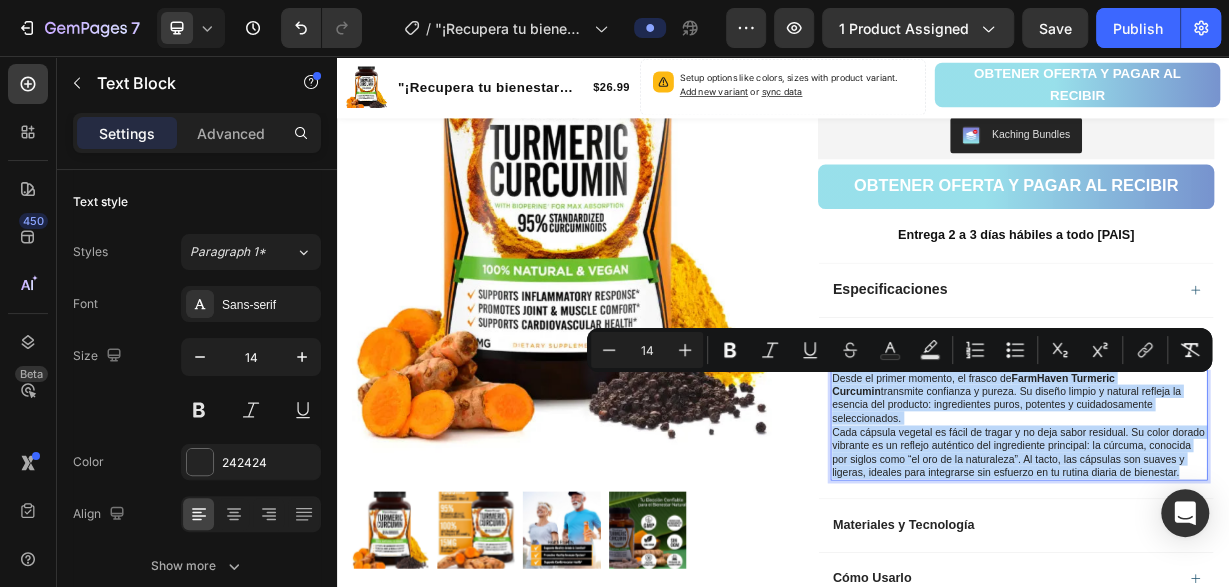 drag, startPoint x: 1475, startPoint y: 602, endPoint x: 1002, endPoint y: 486, distance: 487.01642 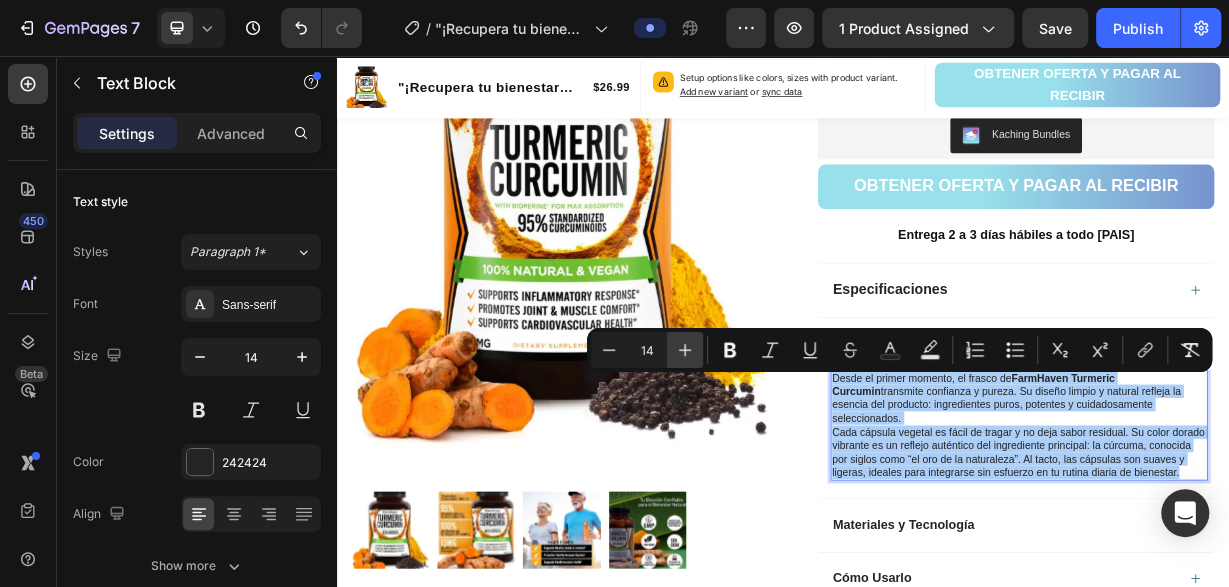 click on "Plus" at bounding box center (685, 350) 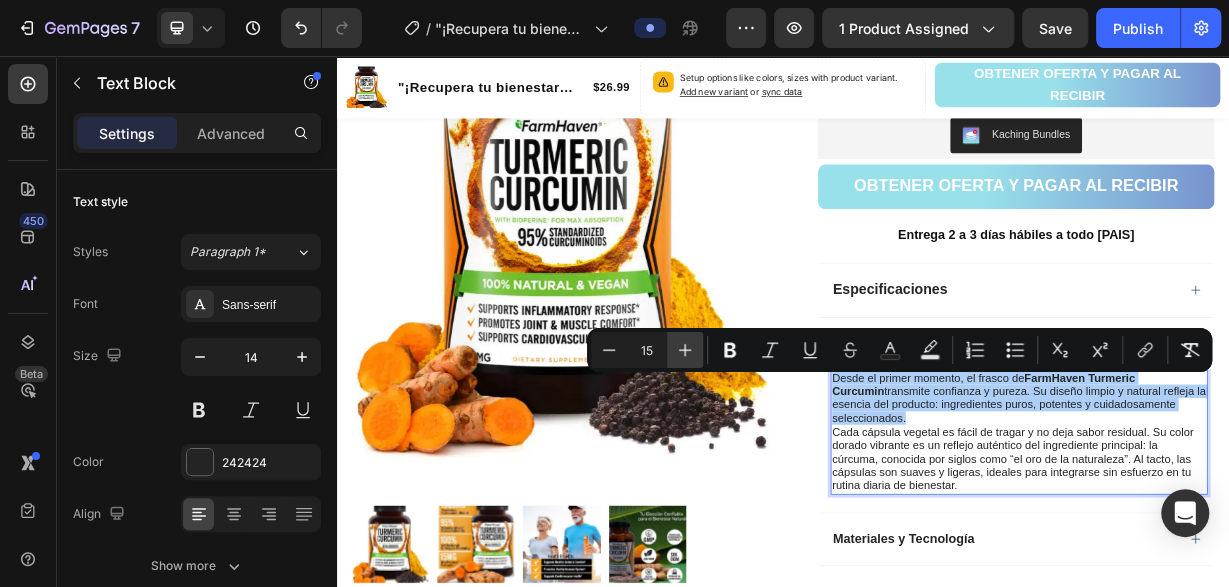 click on "Plus" at bounding box center [685, 350] 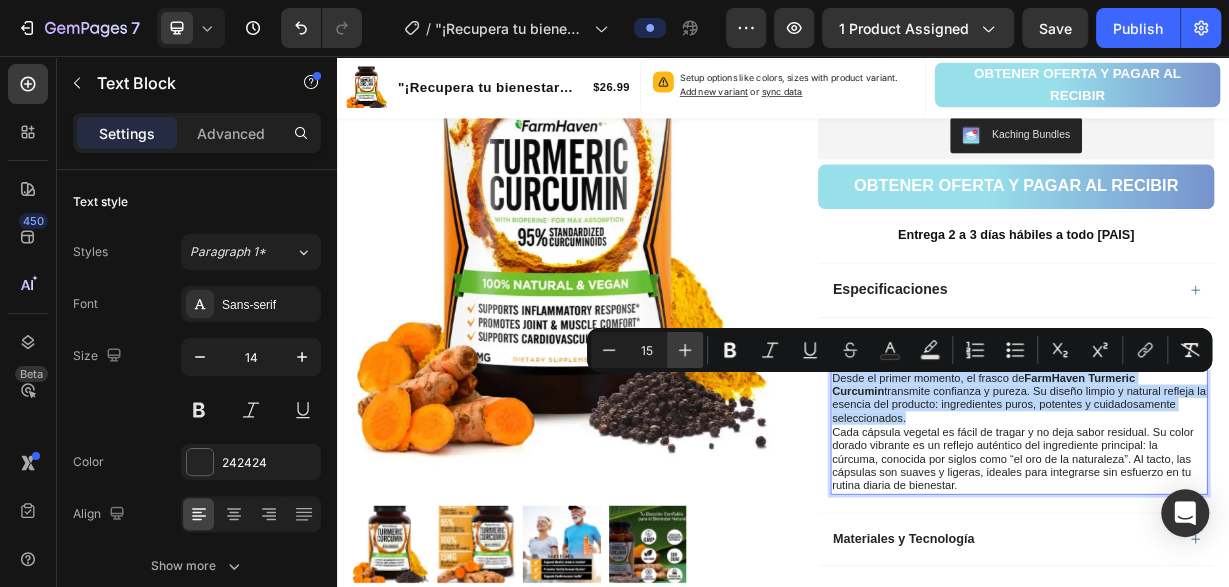 type on "16" 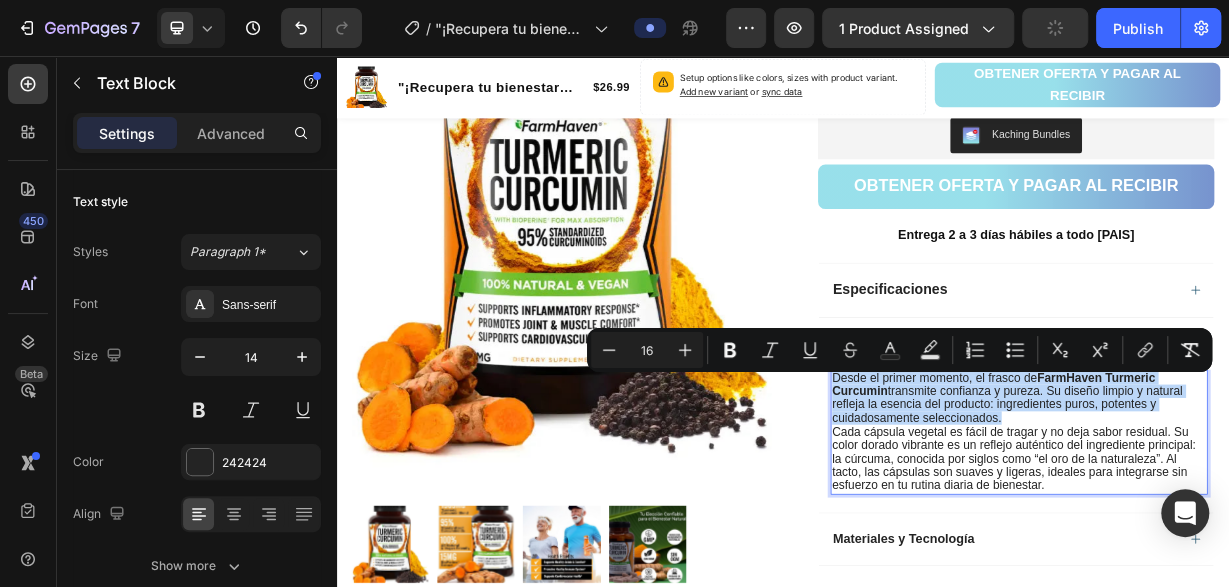 click on "Cada cápsula vegetal es fácil de tragar y no deja sabor residual. Su color dorado vibrante es un reflejo auténtico del ingrediente principal: la cúrcuma, conocida por siglos como “el oro de la naturaleza”. Al tacto, las cápsulas son suaves y ligeras, ideales para integrarse sin esfuerzo en tu rutina diaria de bienestar." at bounding box center [1254, 599] 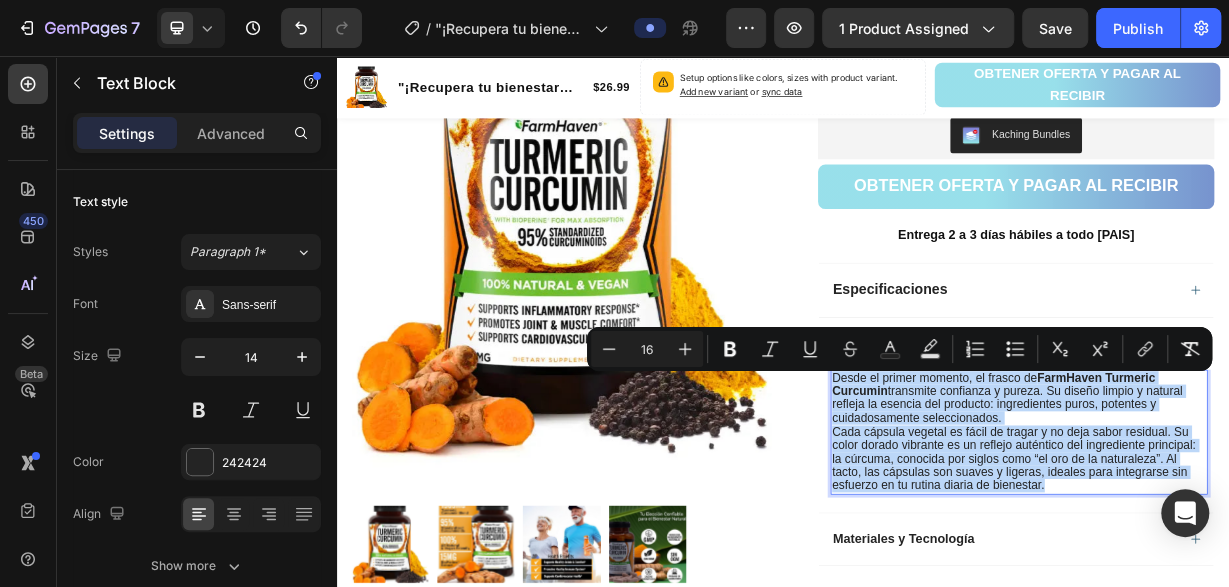 drag, startPoint x: 1304, startPoint y: 643, endPoint x: 1001, endPoint y: 489, distance: 339.88968 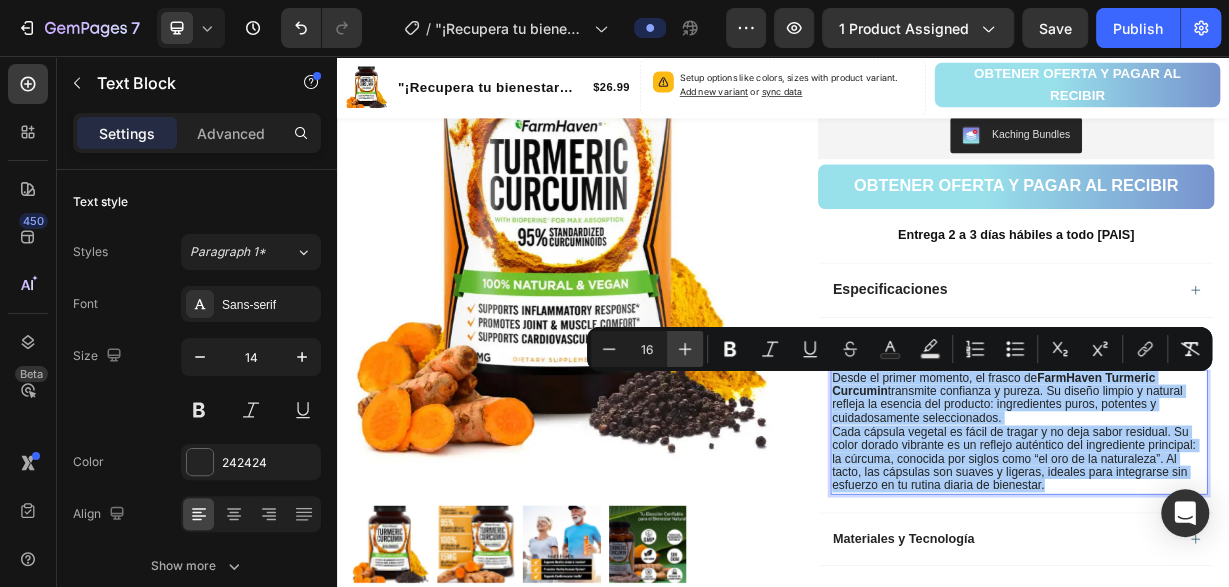 click 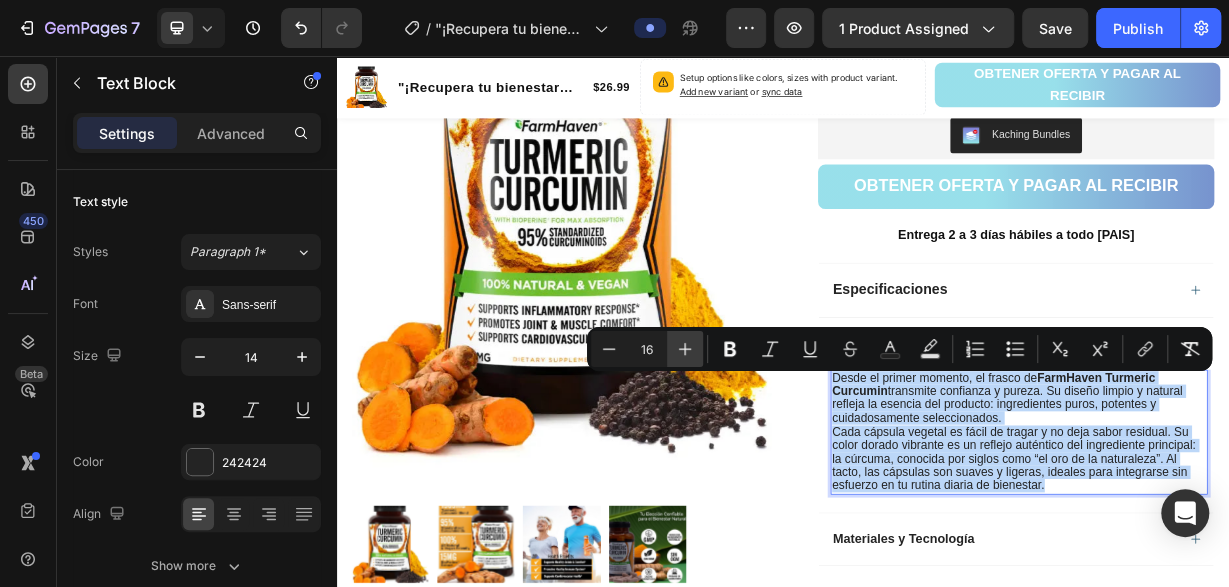 type on "17" 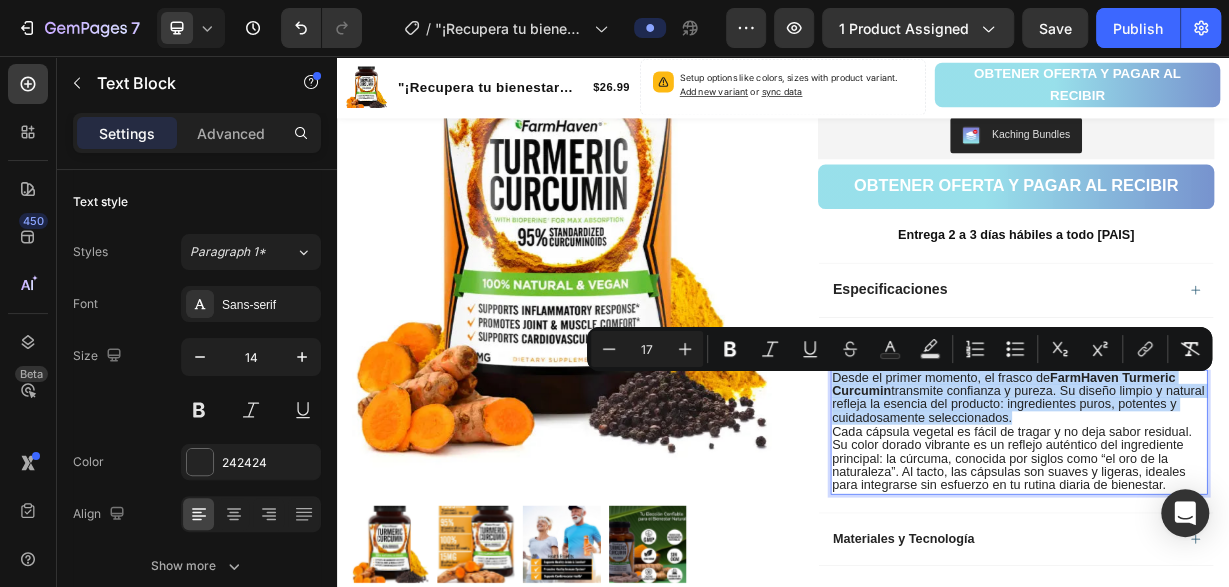 click on "Cada cápsula vegetal es fácil de tragar y no deja sabor residual. Su color dorado vibrante es un reflejo auténtico del ingrediente principal: la cúrcuma, conocida por siglos como “el oro de la naturaleza”. Al tacto, las cápsulas son suaves y ligeras, ideales para integrarse sin esfuerzo en tu rutina diaria de bienestar." at bounding box center [1245, 599] 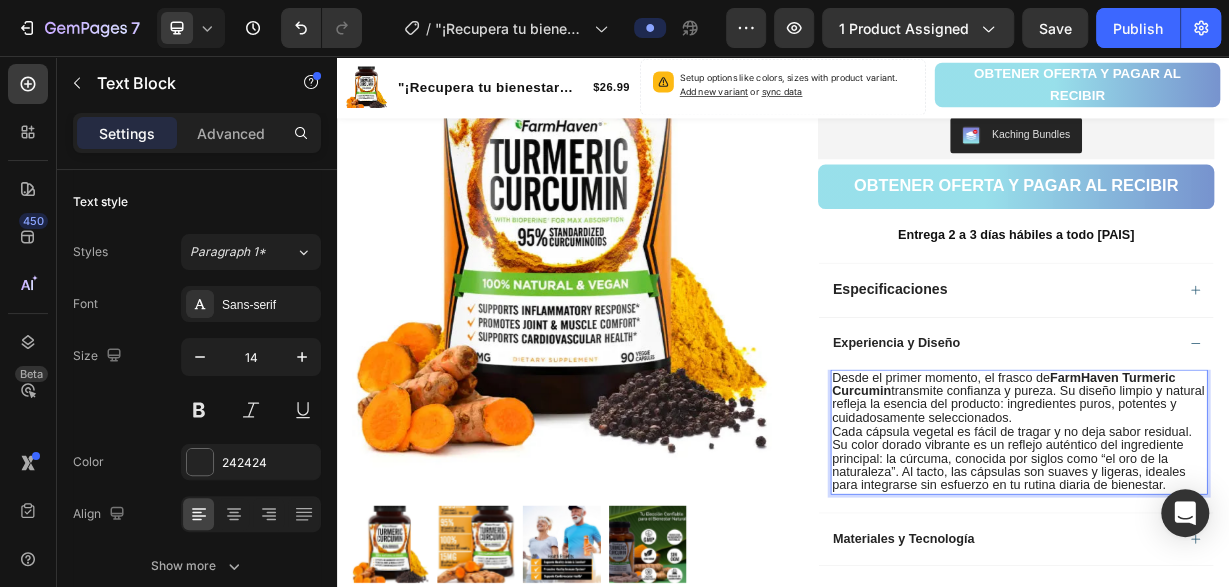 click on "Desde el primer momento, el frasco de  FarmHaven Turmeric Curcumin  transmite confianza y pureza. Su diseño limpio y natural refleja la esencia del producto: ingredientes puros, potentes y cuidadosamente seleccionados." at bounding box center (1254, 517) 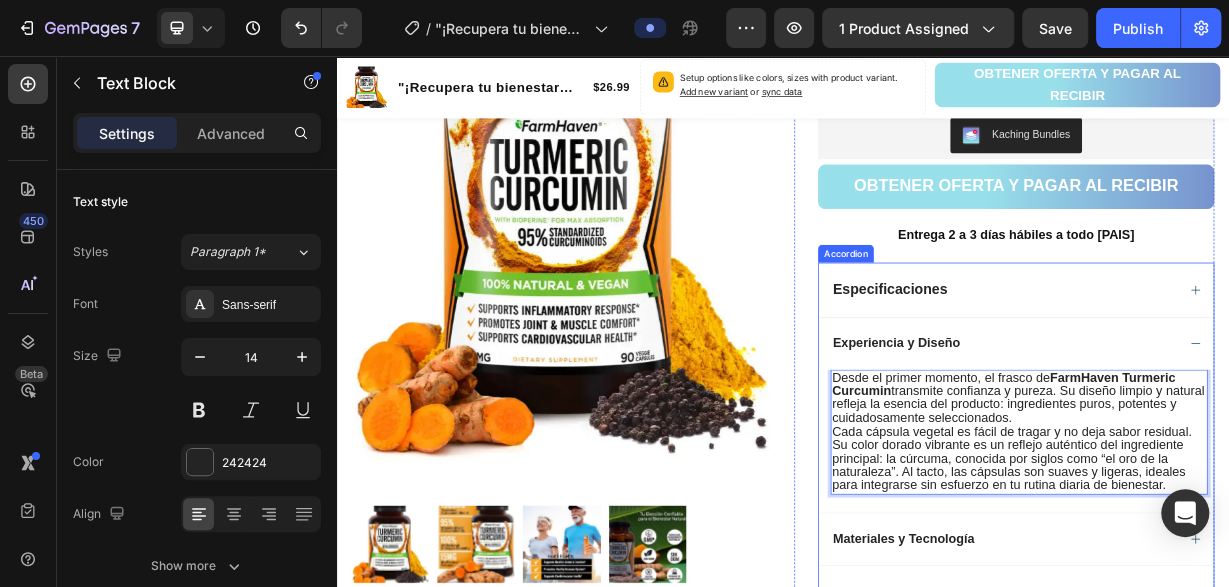 click on "Especificaciones" at bounding box center (1081, 370) 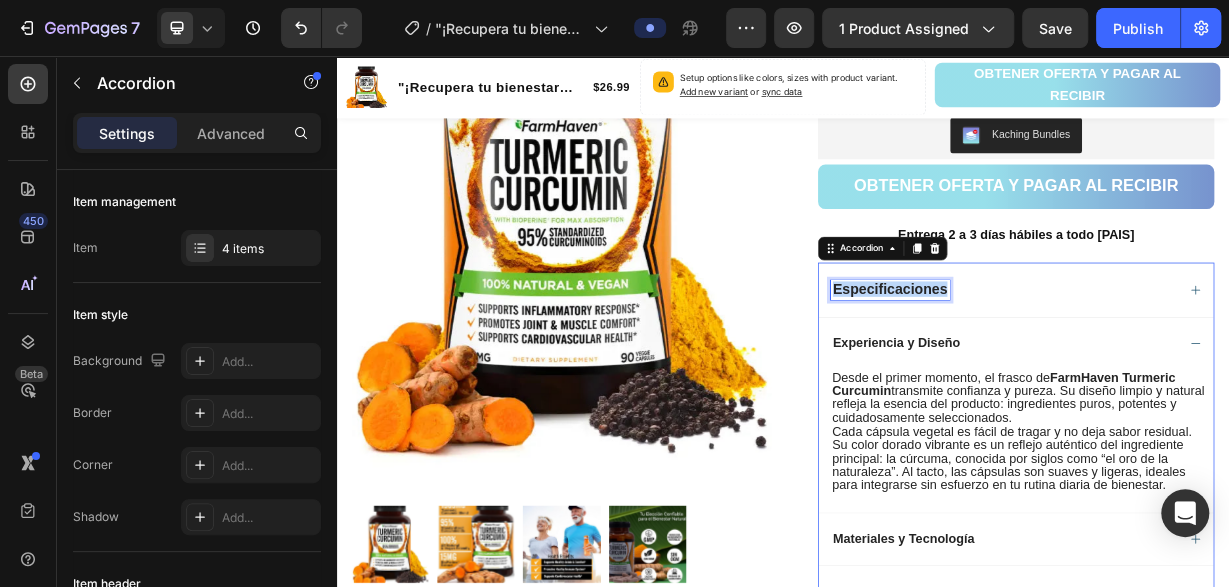 click on "Especificaciones" at bounding box center (1081, 370) 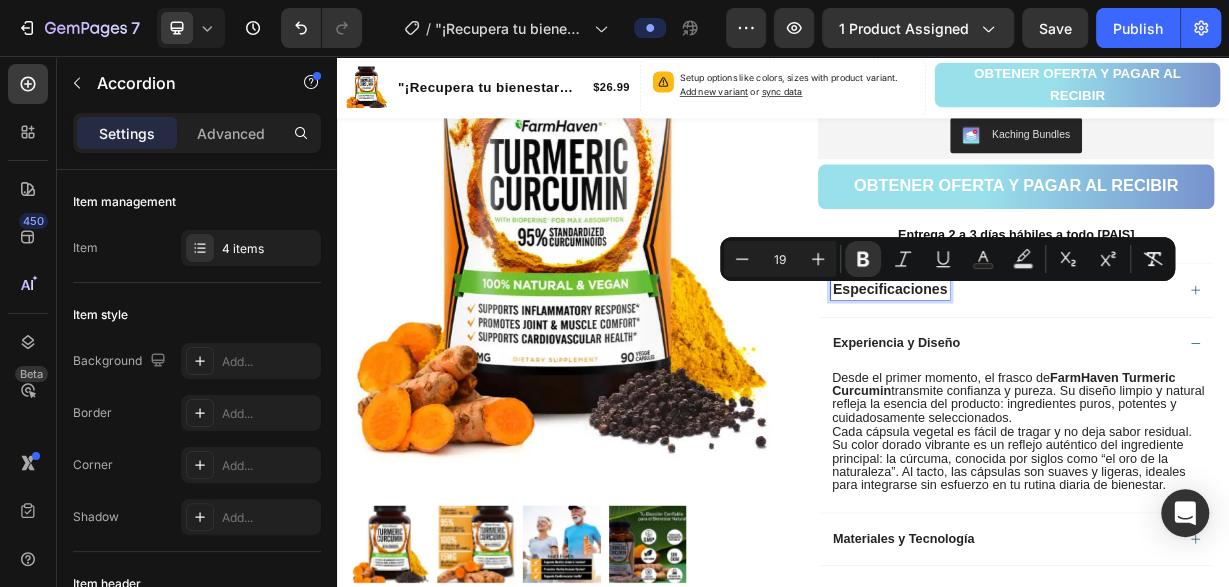 click on "Especificaciones" at bounding box center [1081, 370] 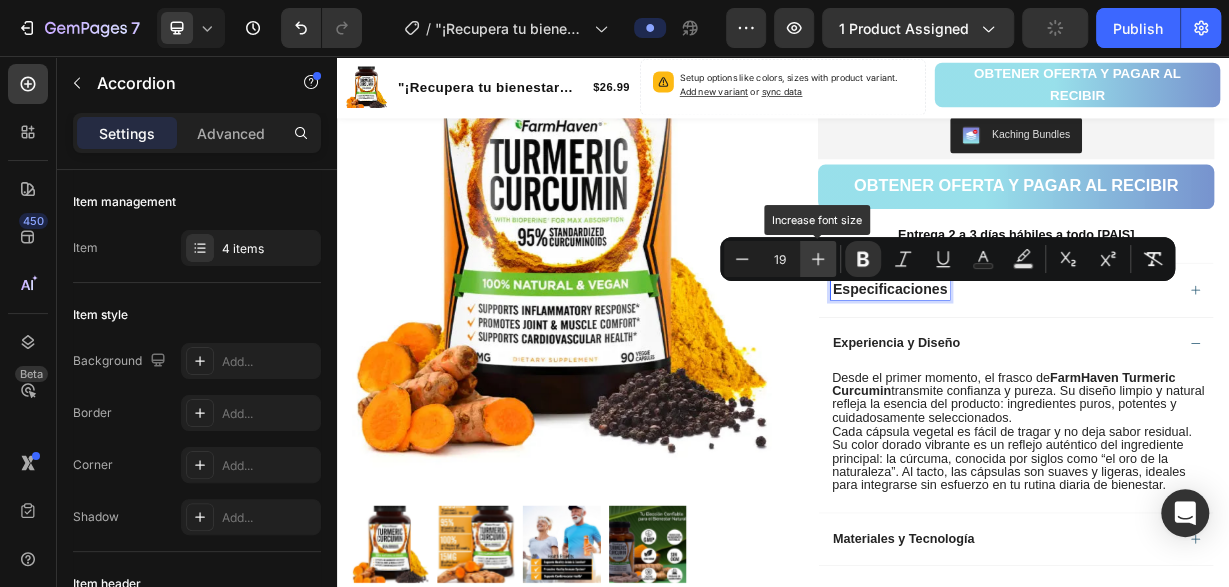 click 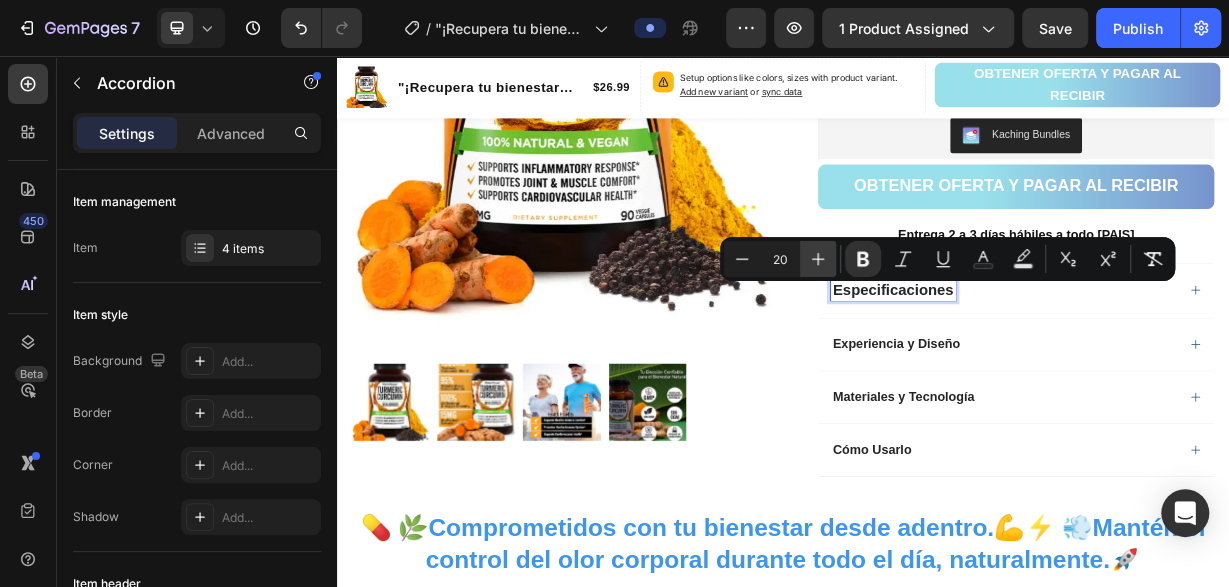 click 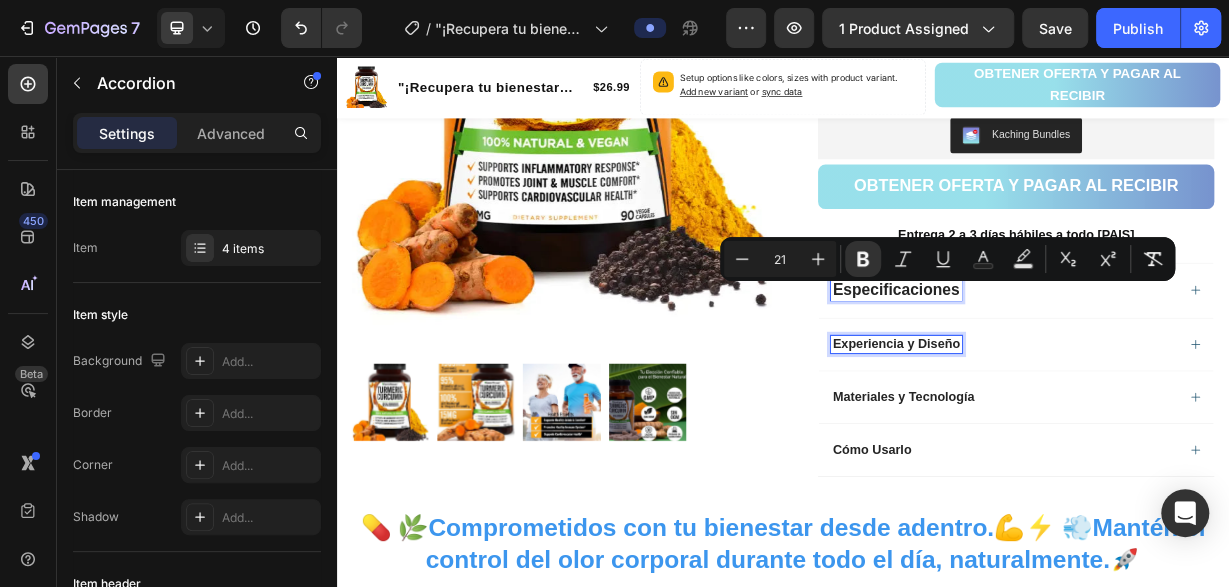 drag, startPoint x: 1122, startPoint y: 448, endPoint x: 1164, endPoint y: 317, distance: 137.56816 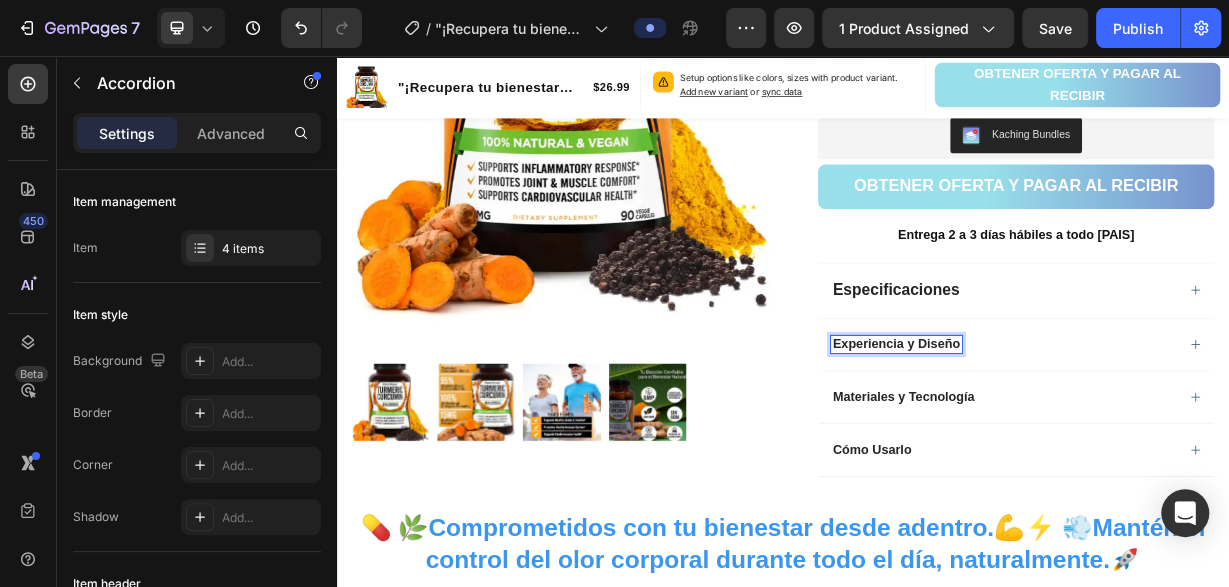 click on "Experiencia y Diseño" at bounding box center [1089, 444] 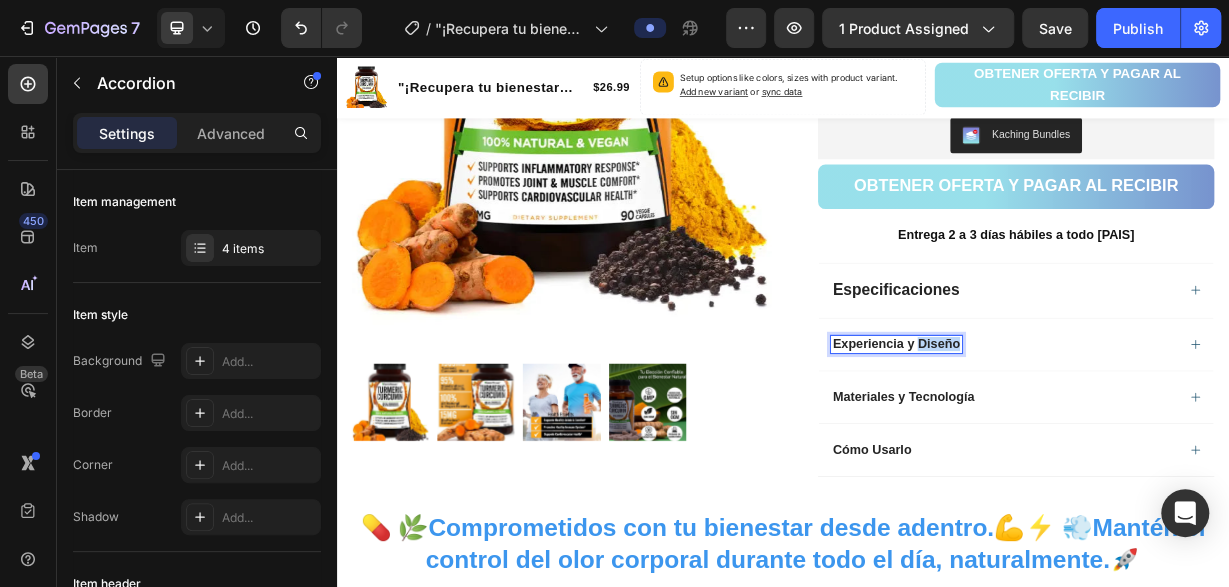 click on "Experiencia y Diseño" at bounding box center [1089, 444] 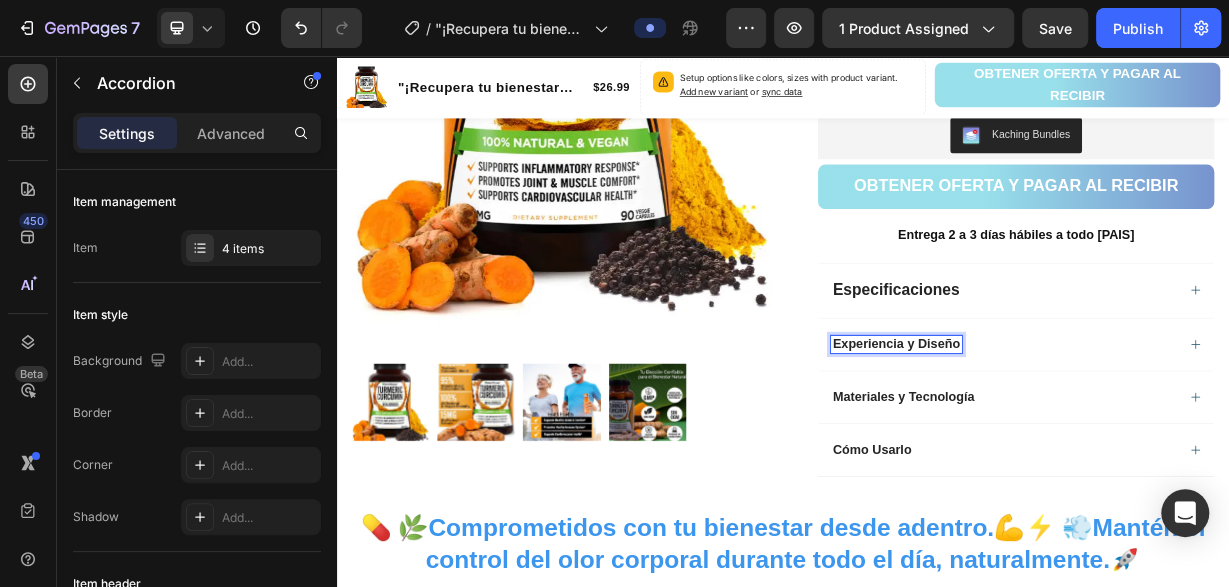 click on "Experiencia y Diseño" at bounding box center (1089, 444) 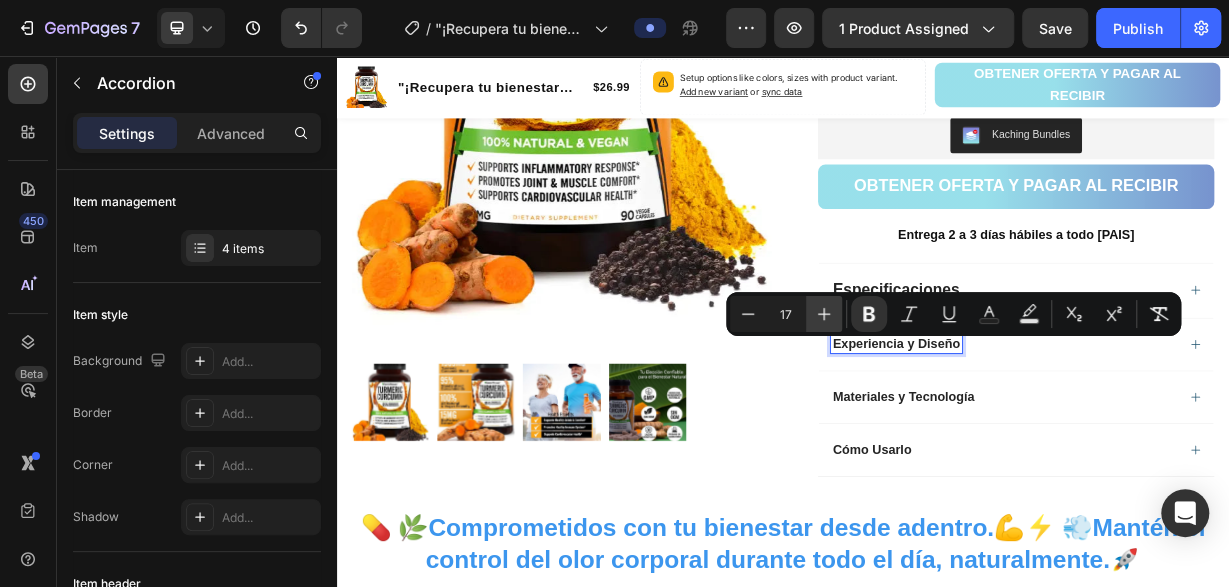 click 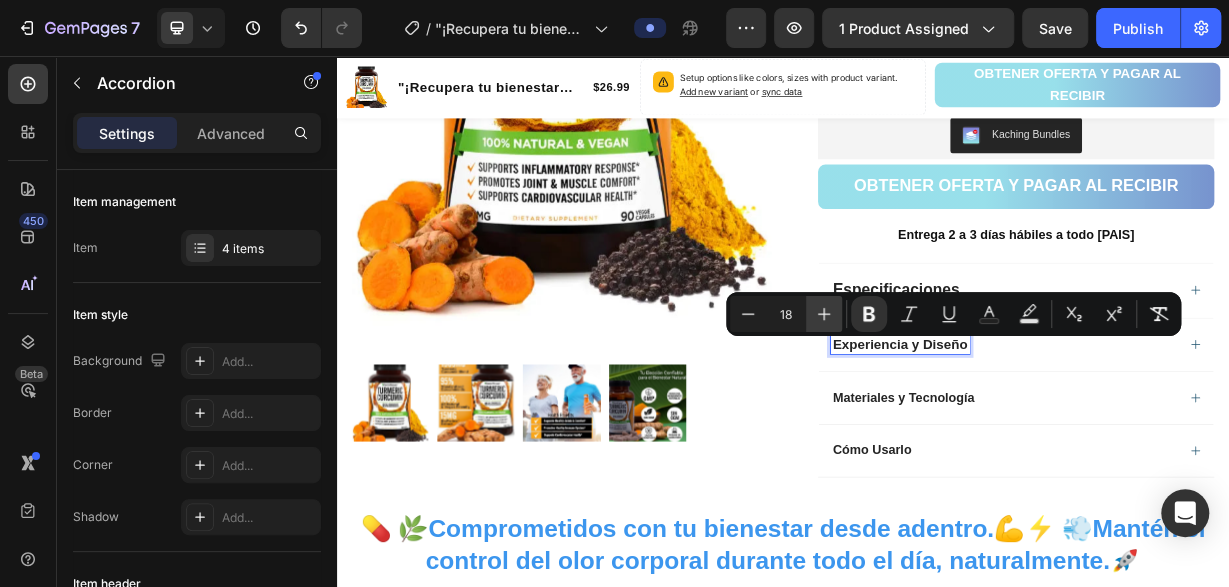 click 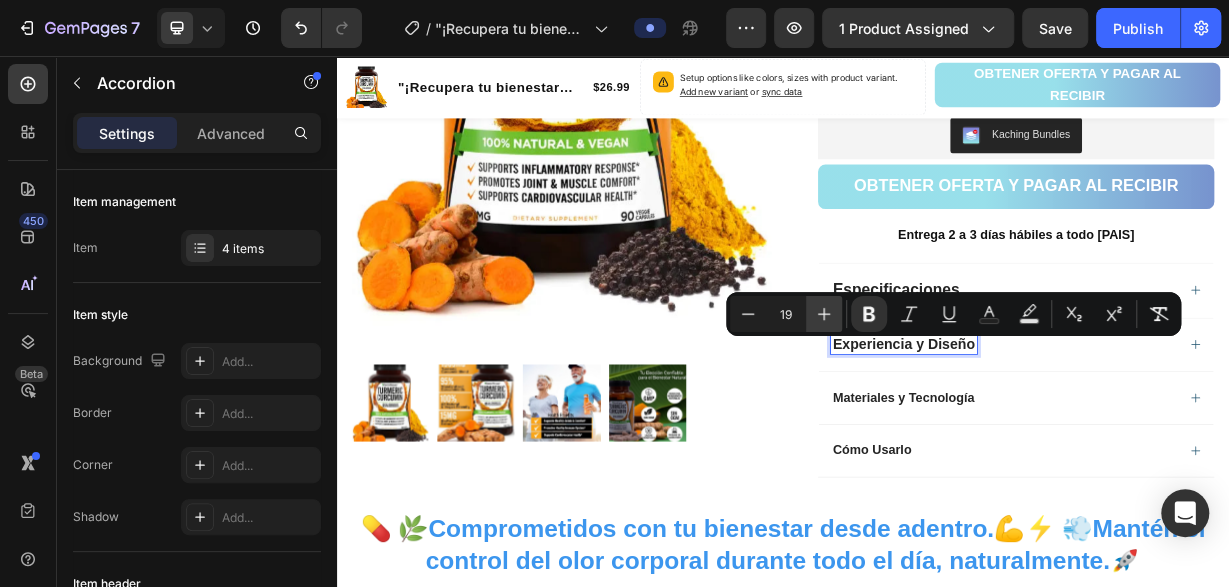 click 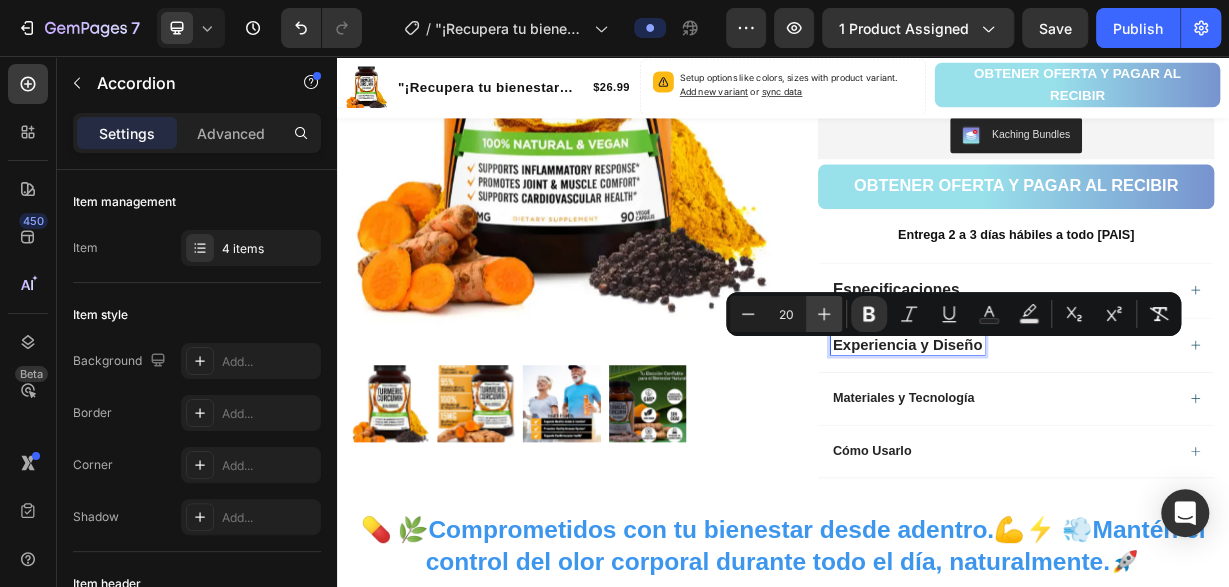 click 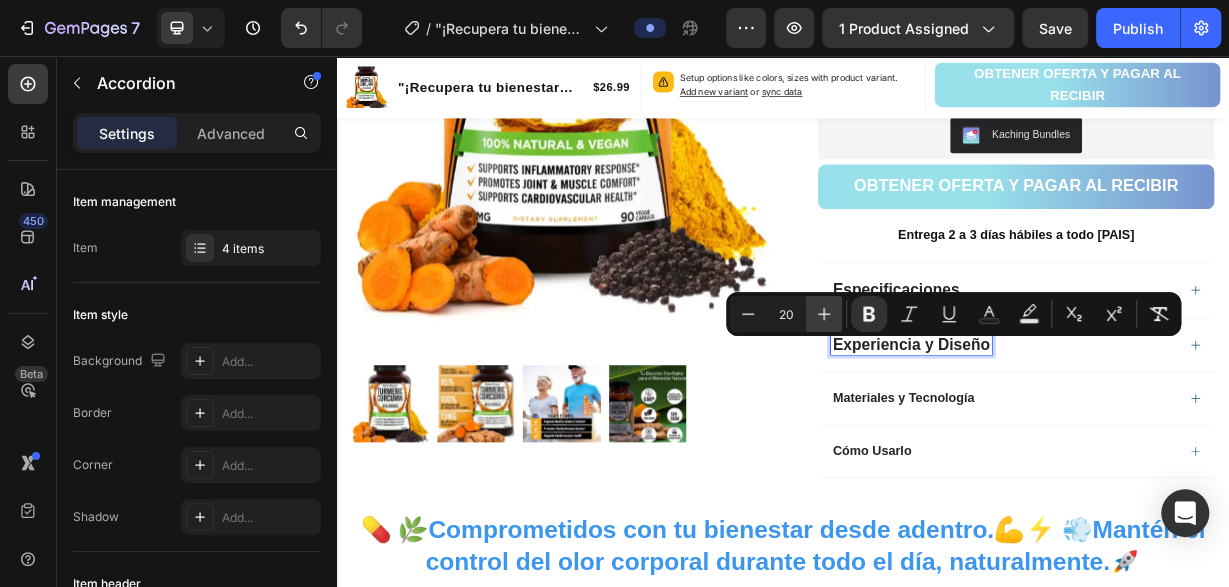 type on "21" 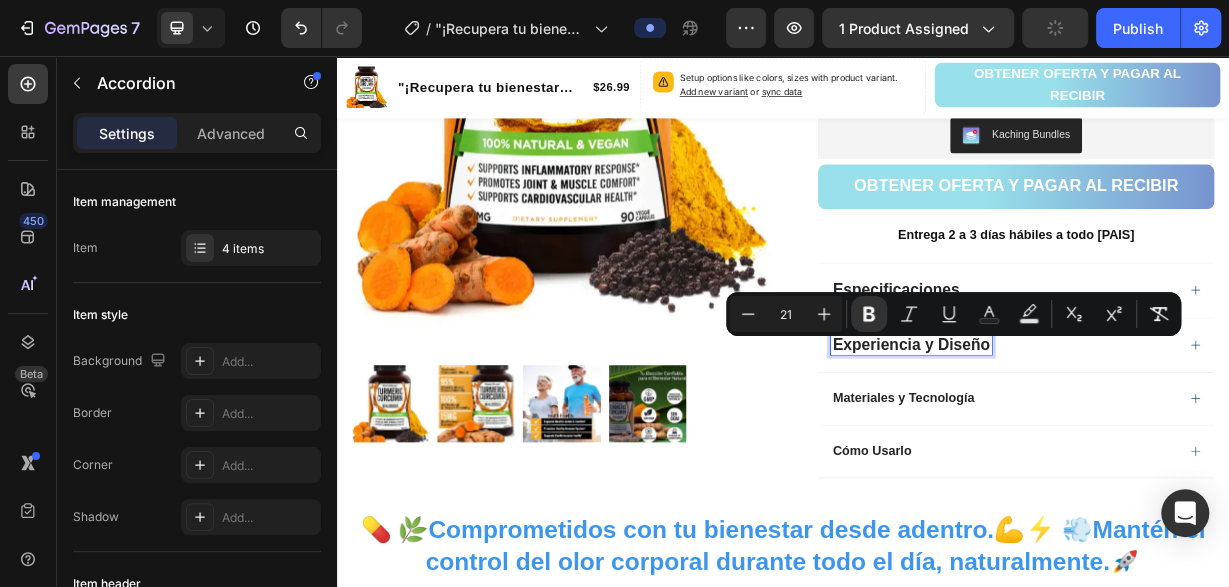 click on ""¡Recupera tu bienestar ahora! Dile adiós al dolor articular con Cúrcuma 100% natural" Product Title Limited Edition Text Block Icon Icon Icon Icon  Clasificado 4,7 estrellas (217 reseñas) Text Block Icon List 🔥 ¡CORRE QUE SE ACABA! 🔥 Text Block Row  ¡Por tiempo limitado! Aprovecha esta oferta 🔥HASTA 48% OFF 🔖  HOT SALE Text Block 💛 FarmHaven Turmeric Curcumin es más que un suplemento, es tu aliado diario para combatir la inflamación, aliviar molestias articulares y promover una vida activa y saludable. Con 1965 mg por dosis, 95% de curcuminoides estandarizados y 15 mg de BioPerine® para máxima absorción, ofrece una fórmula 100% natural, vegana y respaldada por la ciencia. Disfruta del poder ancestral de la cúrcuma combinado con tecnología moderna para cuidar tus articulaciones, músculos y sistema cardiovascular, desde el primer día. Text Block Increase AOV with bundle quantity.       Setup bundle discount   or   read guideline" at bounding box center [1234, -83] 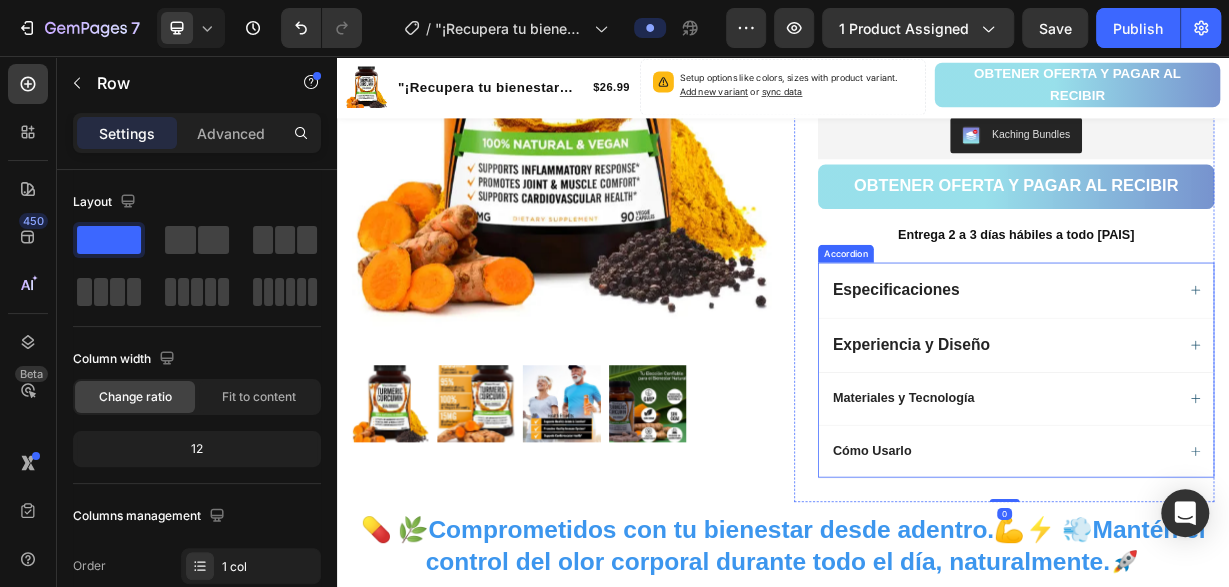click on "Especificaciones" at bounding box center [1089, 370] 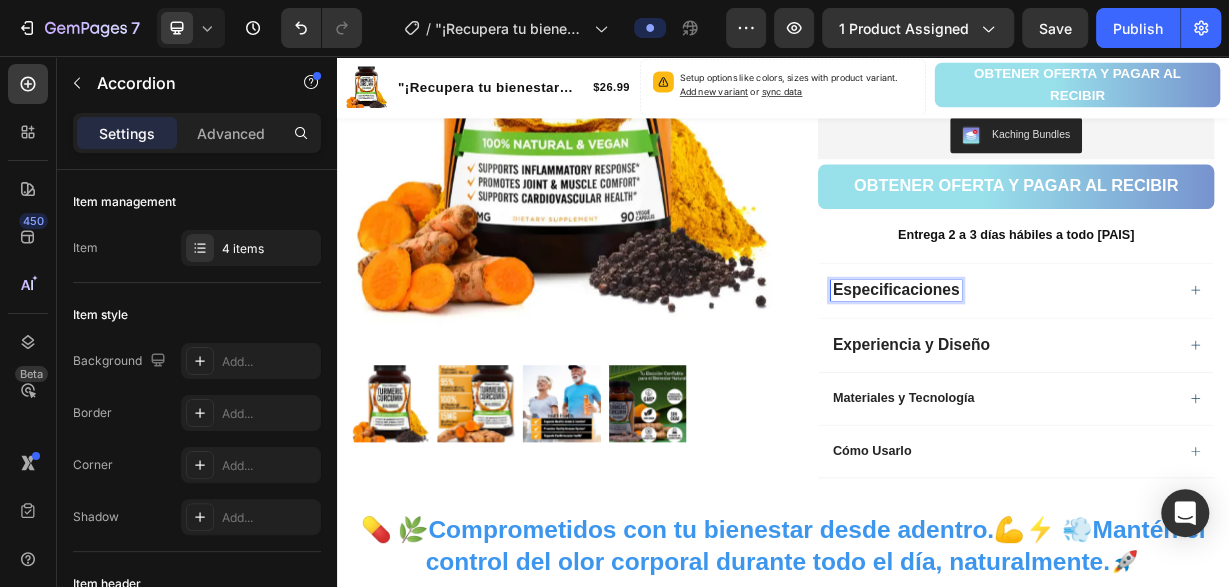 click on "Especificaciones" at bounding box center [1089, 370] 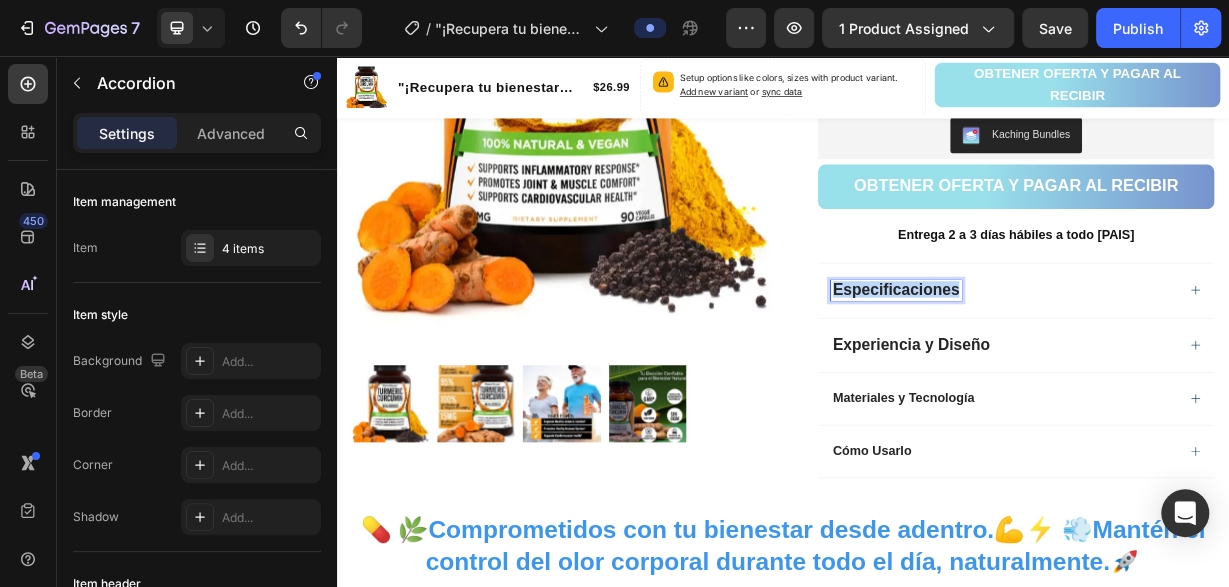 click on "Especificaciones" at bounding box center (1089, 370) 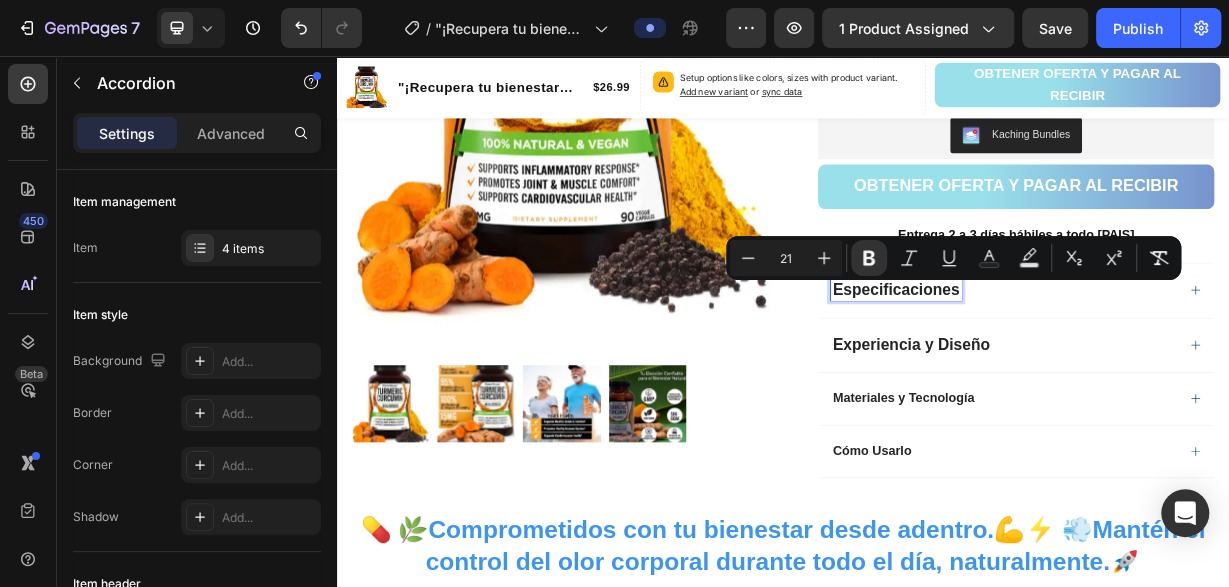 click on "Especificaciones" at bounding box center (1089, 370) 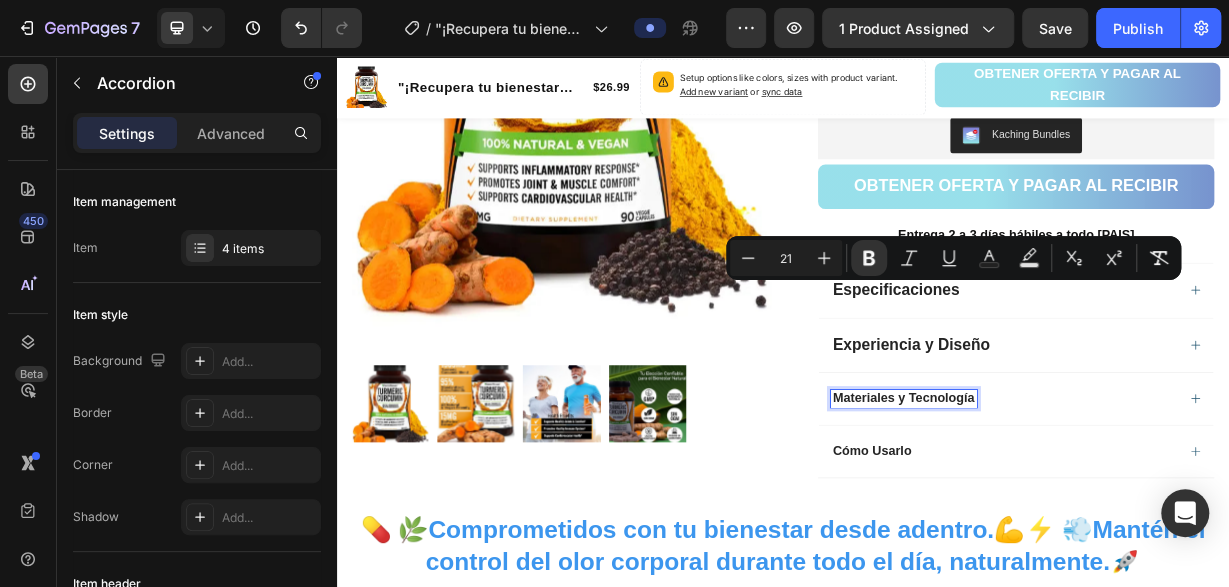 click on "Materiales y Tecnología" at bounding box center [1099, 517] 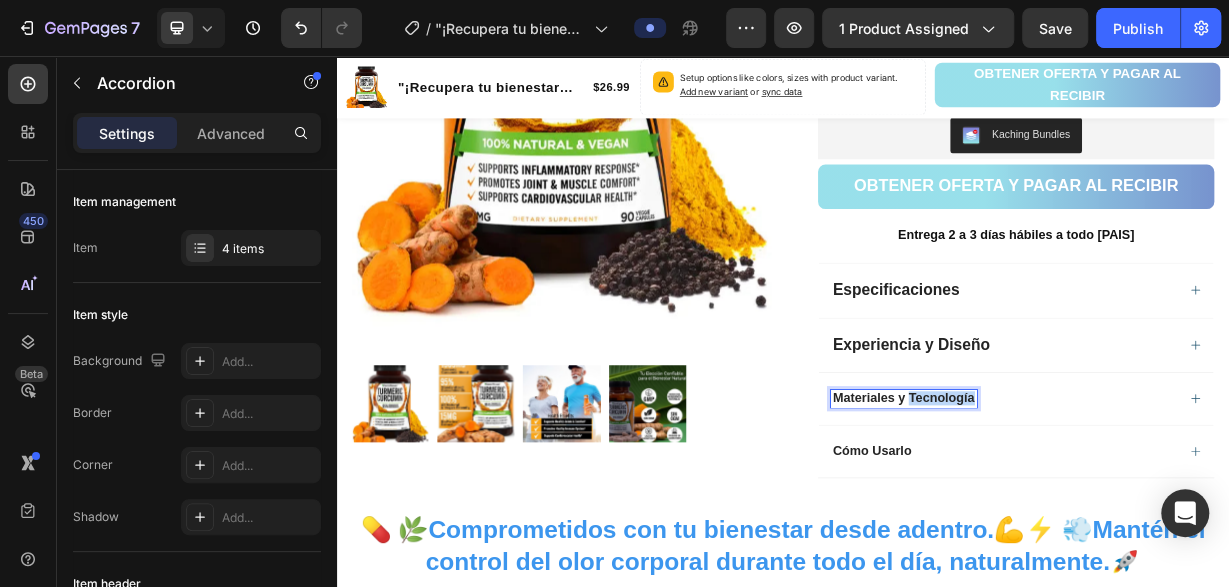 click on "Materiales y Tecnología" at bounding box center (1099, 517) 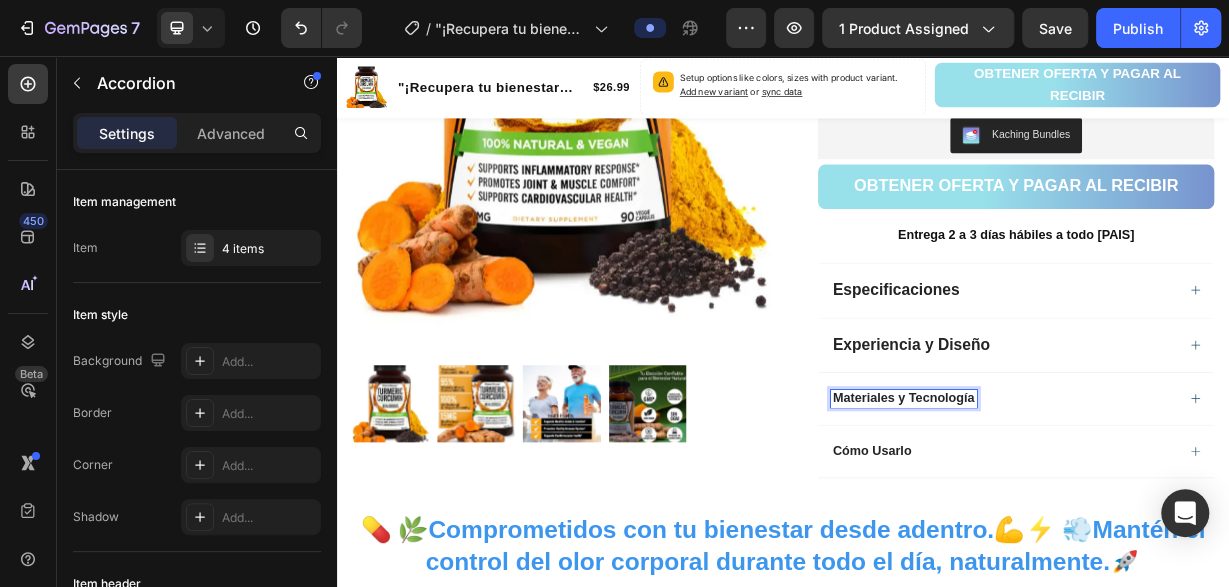 click on "Materiales y Tecnología" at bounding box center (1099, 517) 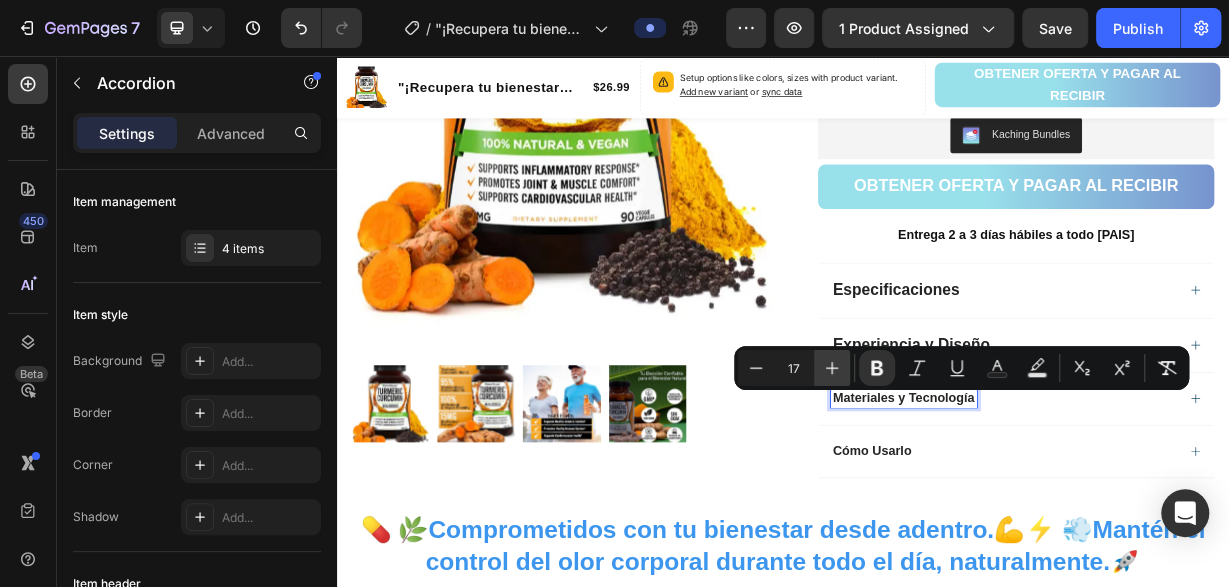click 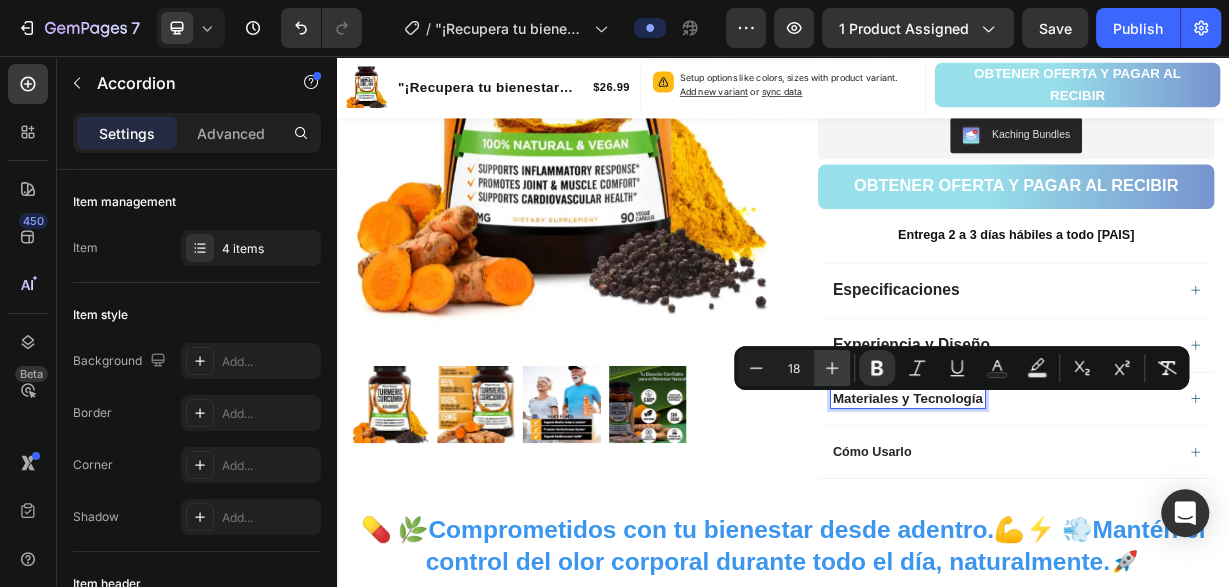 click 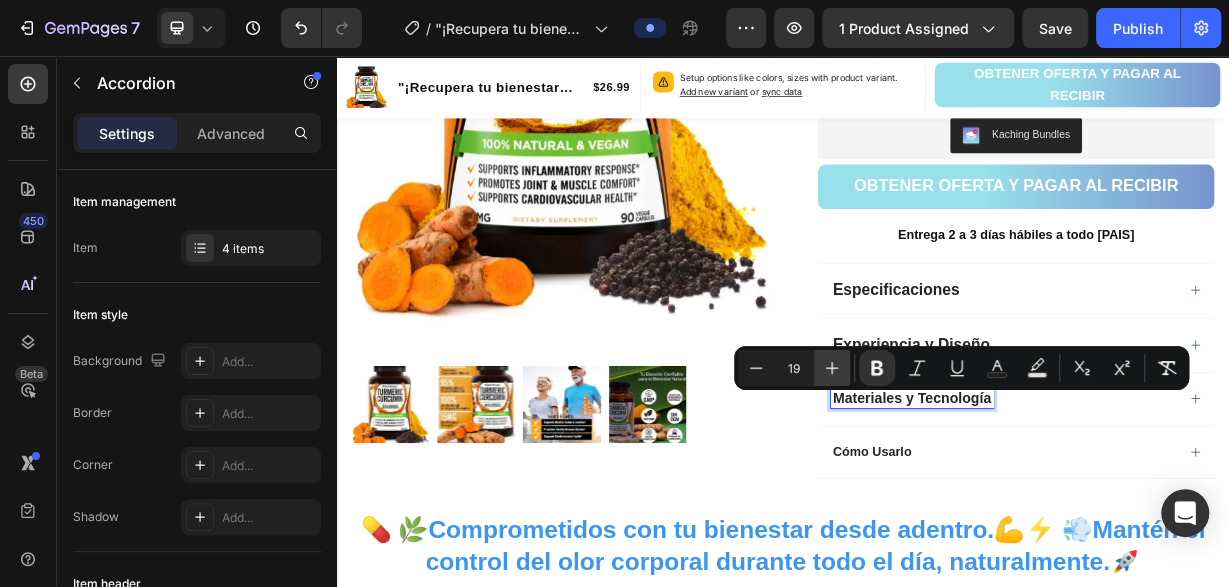 click 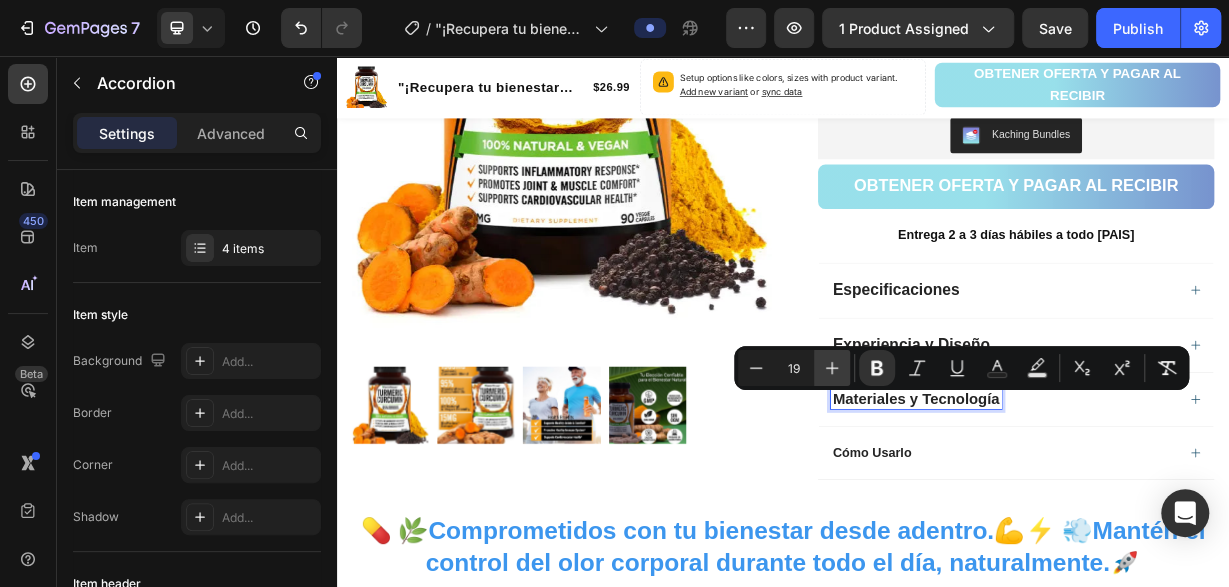 click 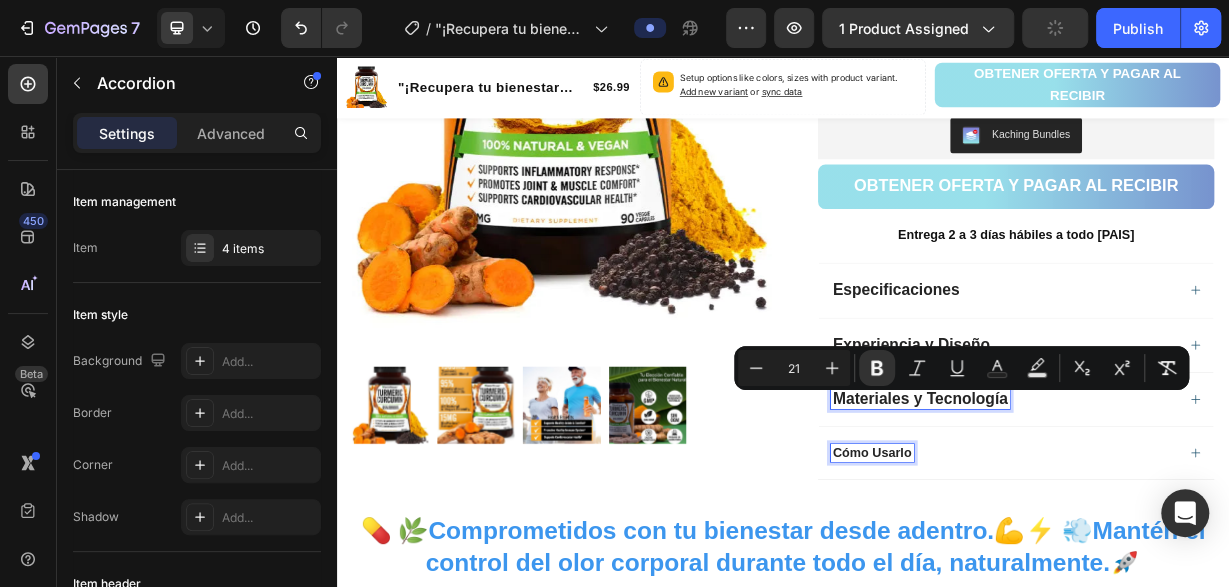 click on "Cómo Usarlo" at bounding box center (1057, 590) 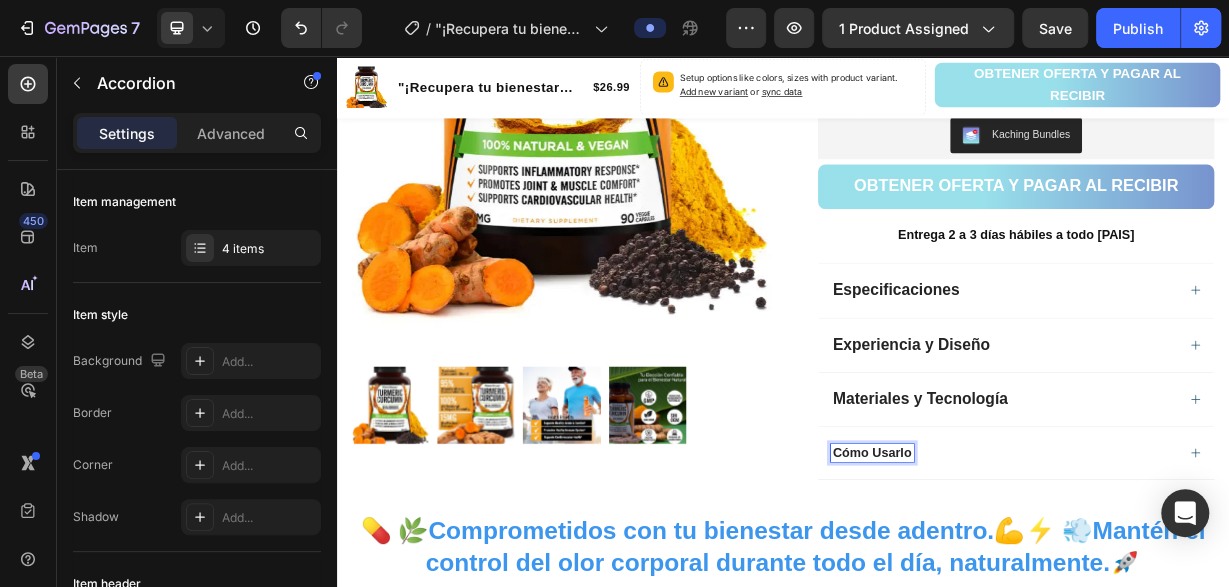 click on "Cómo Usarlo" at bounding box center (1057, 590) 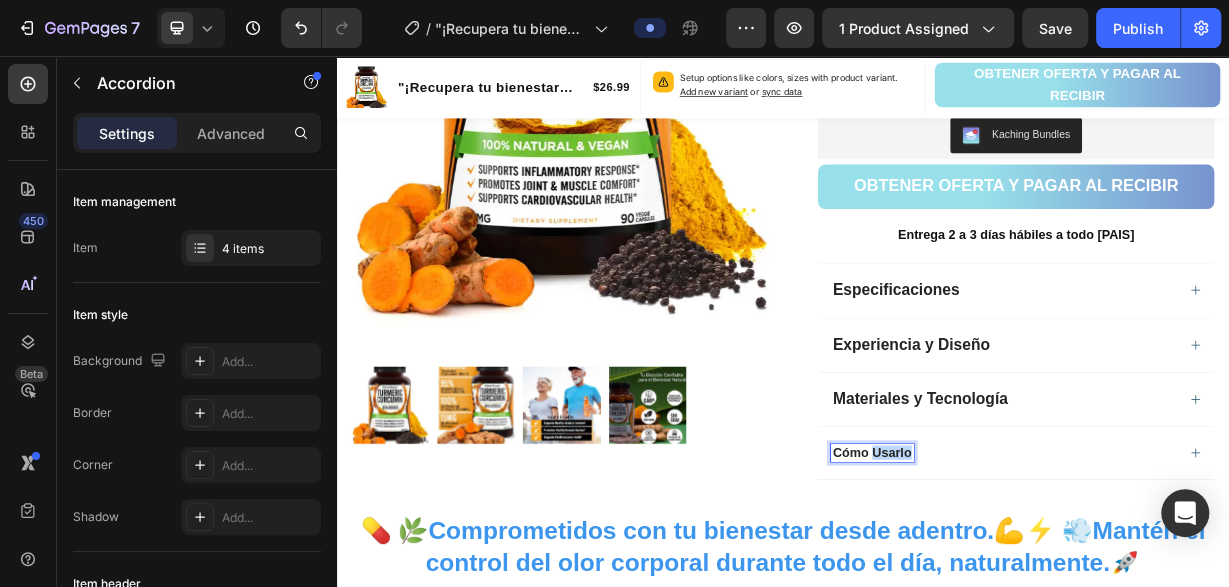 click on "Cómo Usarlo" at bounding box center (1057, 590) 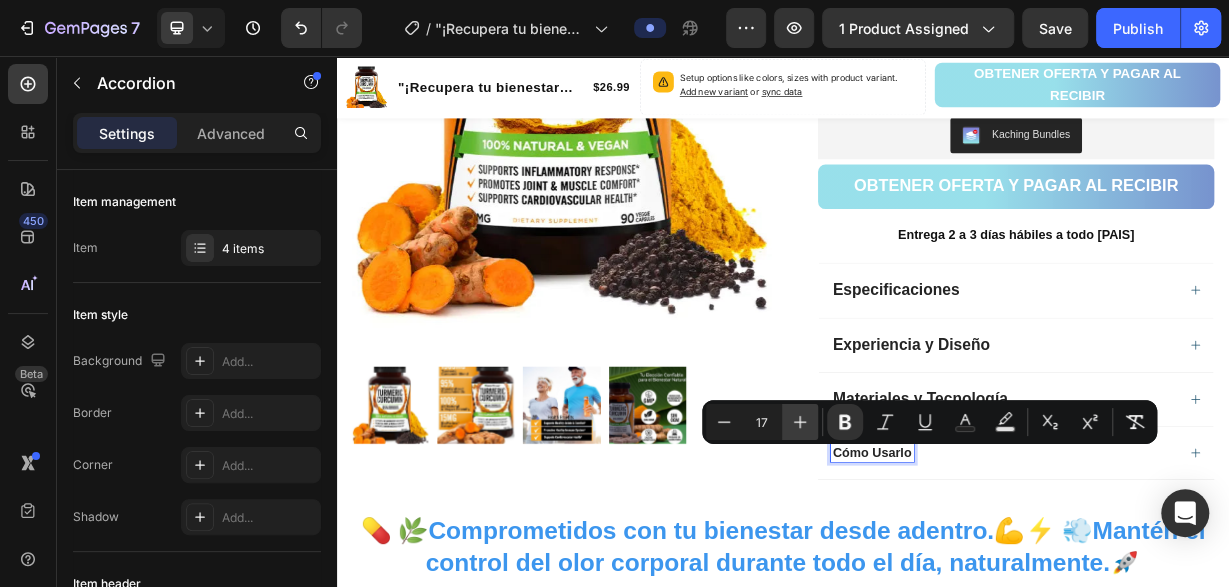 click on "Plus" at bounding box center (800, 422) 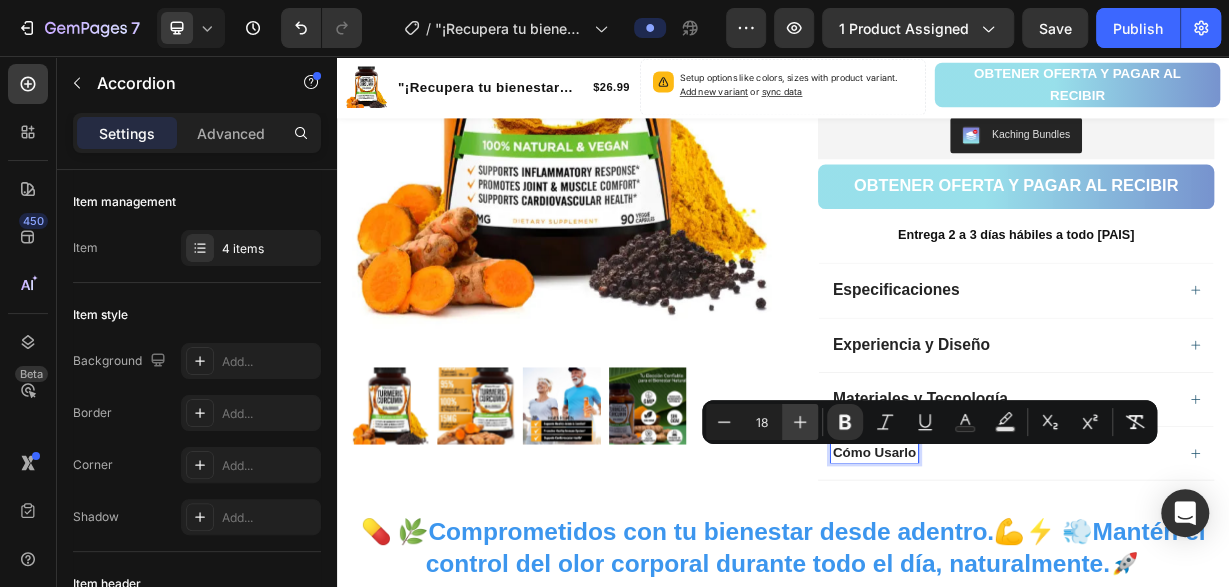 click on "Plus" at bounding box center (800, 422) 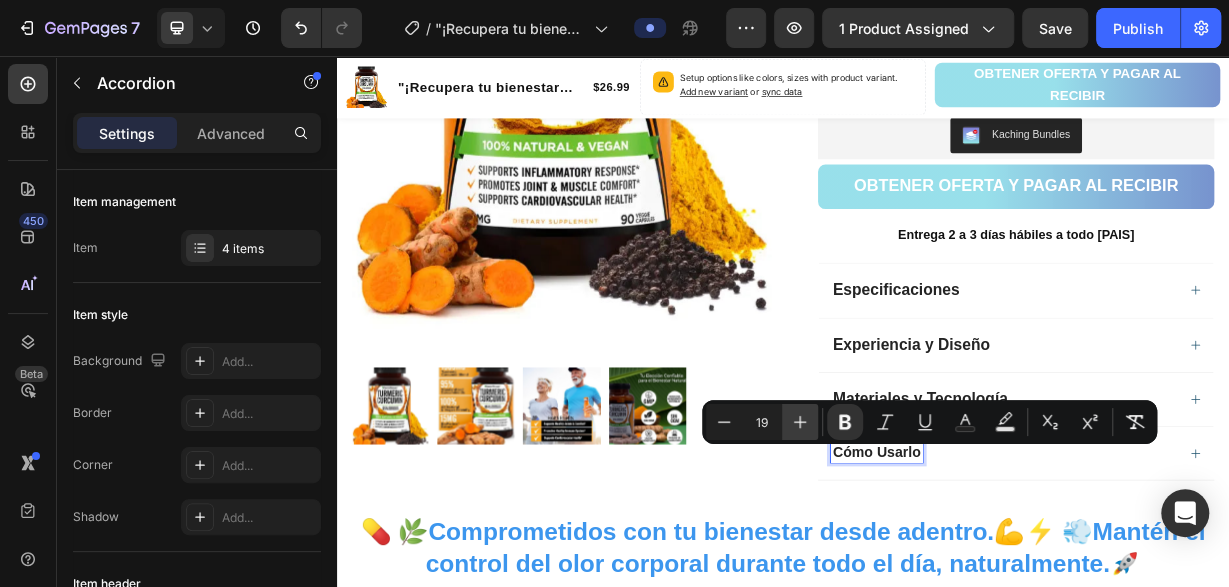click on "Plus" at bounding box center (800, 422) 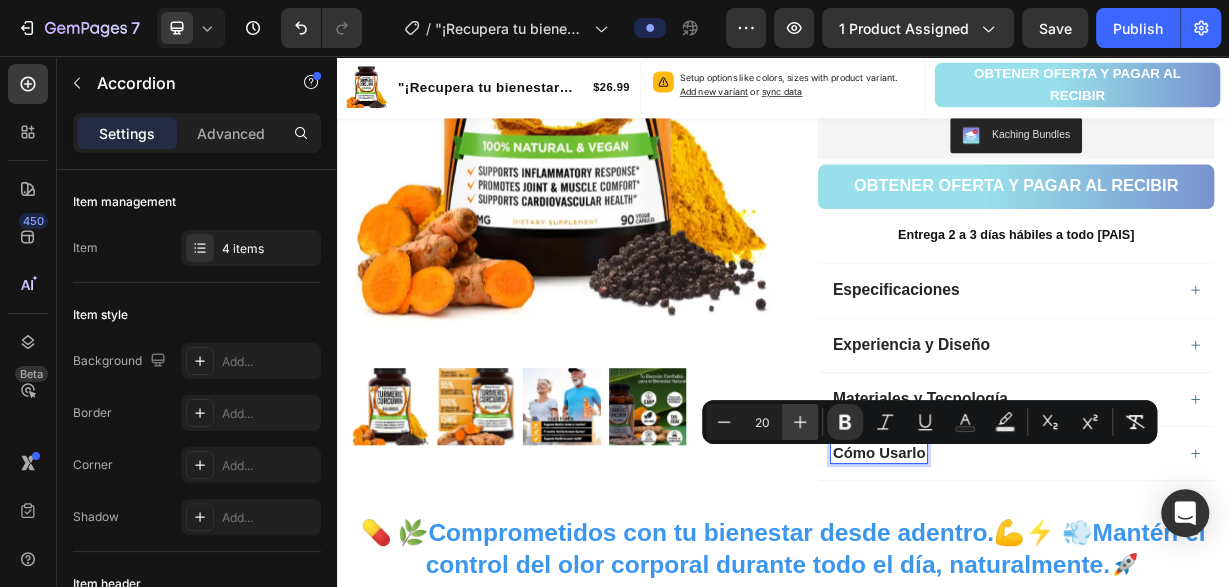 click on "Plus" at bounding box center (800, 422) 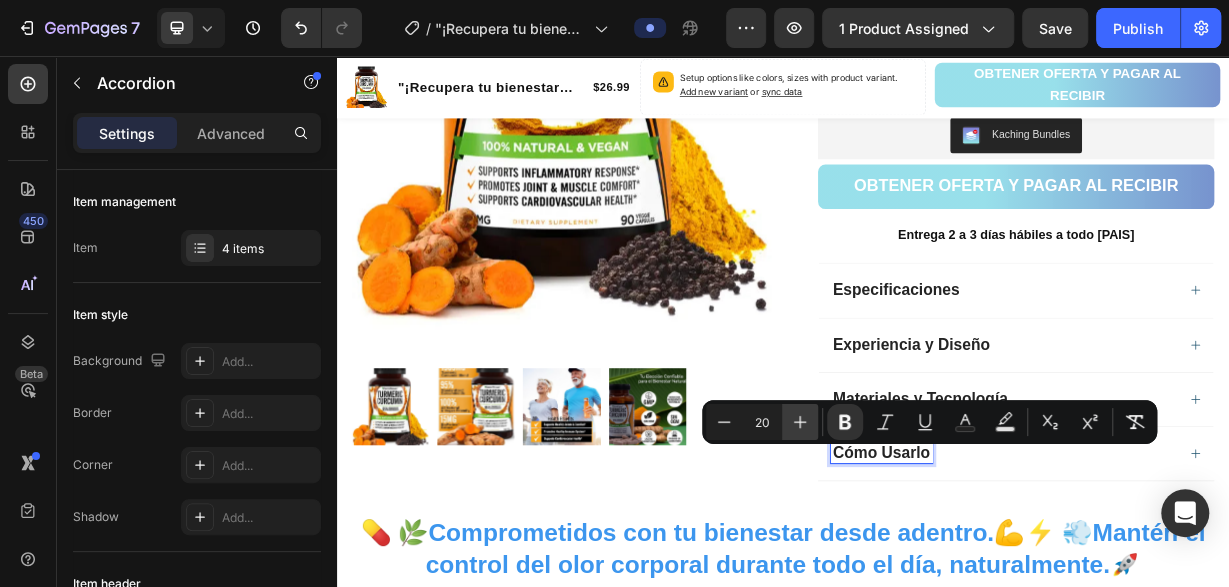 type on "21" 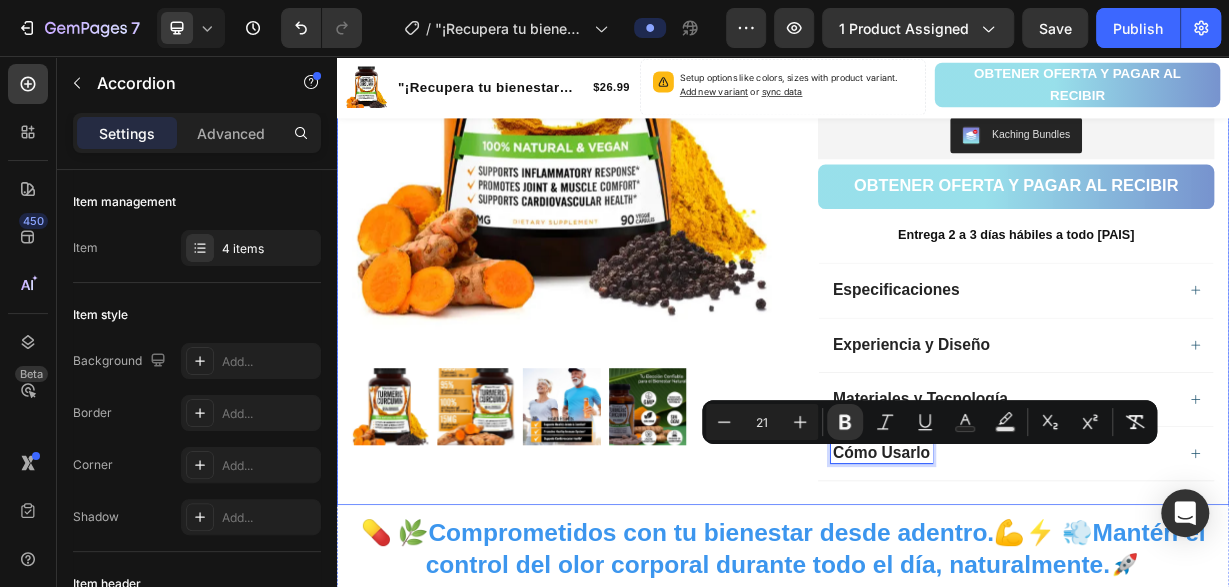 click on "Product Images Row "¡Recupera tu bienestar ahora! Dile adiós al dolor articular con Cúrcuma 100% natural" Product Title Limited Edition Text Block Icon Icon Icon Icon  Clasificado 4,7 estrellas (217 reseñas) Text Block Icon List 🔥 ¡CORRE QUE SE ACABA! 🔥 Text Block Row  ¡Por tiempo limitado! Aprovecha esta oferta 🔥HASTA 48% OFF 🔖  HOT SALE Text Block 💛 FarmHaven Turmeric Curcumin es más que un suplemento, es tu aliado diario para combatir la inflamación, aliviar molestias articulares y promover una vida activa y saludable. Con 1965 mg por dosis, 95% de curcuminoides estandarizados y 15 mg de BioPerine® para máxima absorción, ofrece una fórmula 100% natural, vegana y respaldada por la ciencia. Disfruta del poder ancestral de la cúrcuma combinado con tecnología moderna para cuidar tus articulaciones, músculos y sistema cardiovascular, desde el primer día. Text Block Increase AOV with bundle quantity.       Setup bundle discount   or   read guideline" at bounding box center [937, -105] 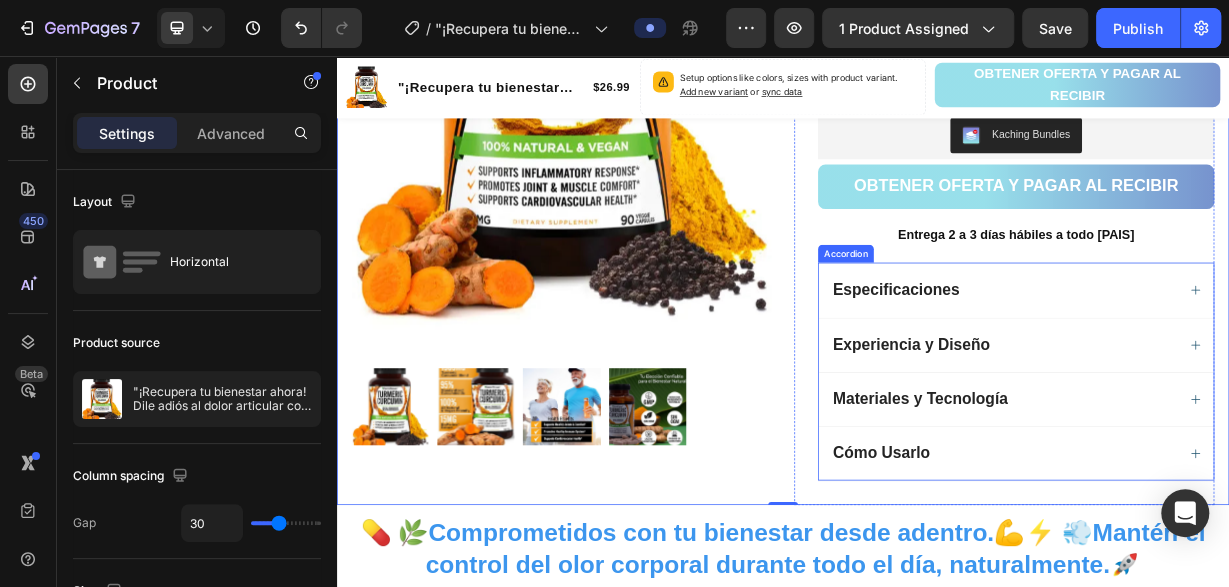 click 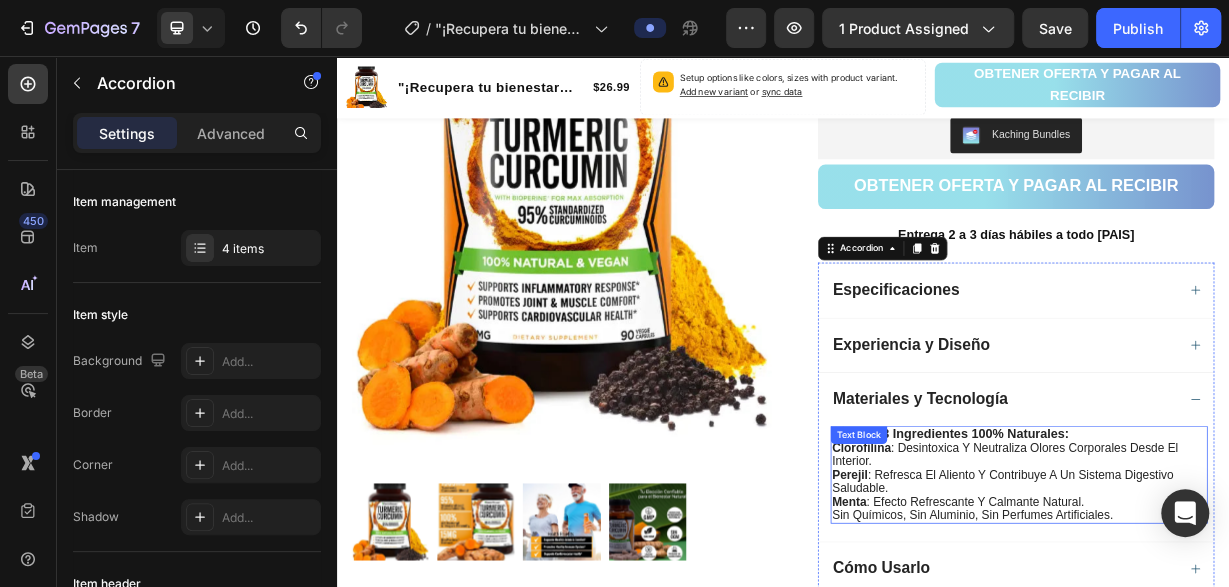 click on "sin químicos, sin aluminio, sin perfumes artificiales." at bounding box center (1254, 675) 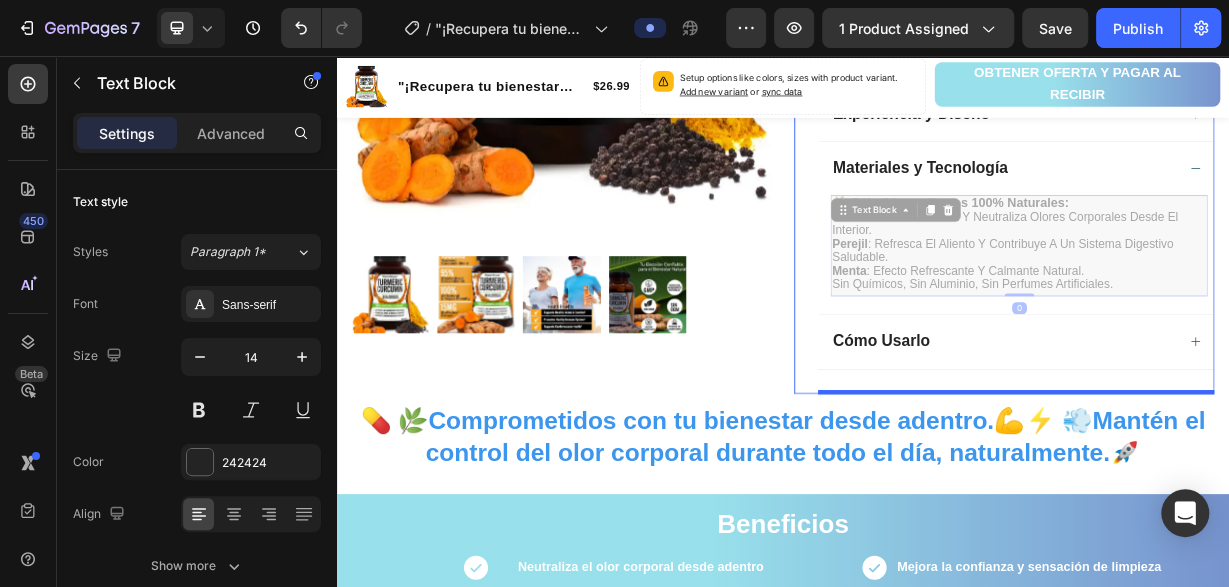 drag, startPoint x: 1391, startPoint y: 682, endPoint x: 1264, endPoint y: 373, distance: 334.08084 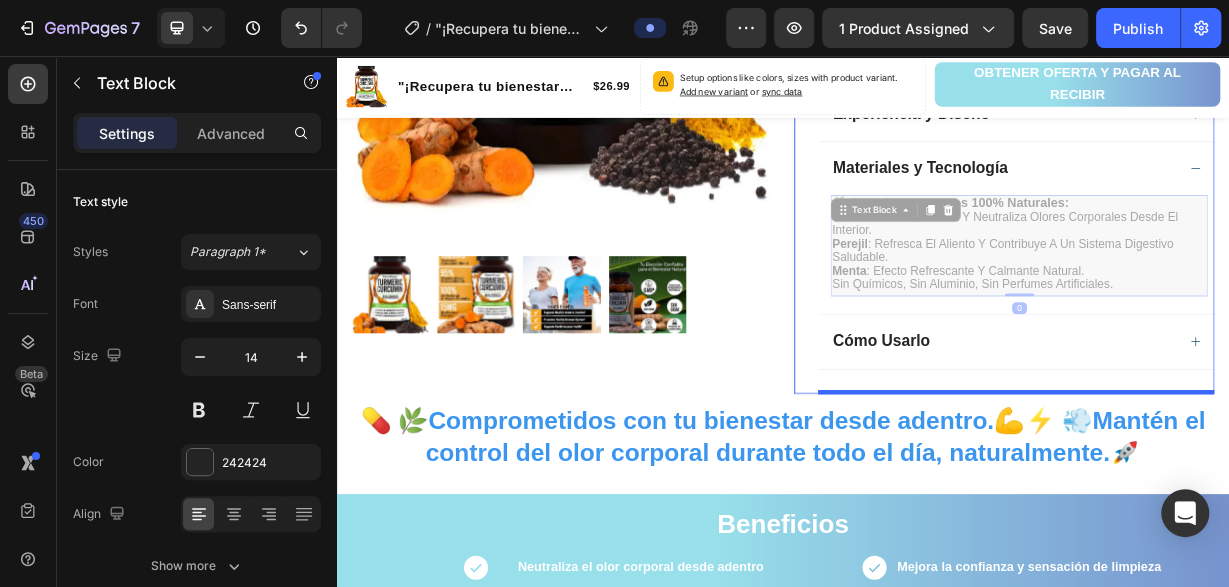 click on "Header Product Images "¡Recupera tu bienestar ahora! Dile adiós al dolor articular con Cúrcuma 100% natural" Product Title $26.99 Product Price Product Price Row Setup options like colors, sizes with product variant.       Add new variant   or   sync data Product Variants & Swatches OBTENER OFERTA Y PAGAR AL RECIBIR Button OBTENER OFERTA Y PAGAR AL RECIBIR Button Product Sticky Product Images Row "¡Recupera tu bienestar ahora! Dile adiós al dolor articular con Cúrcuma 100% natural" Product Title Limited Edition Text Block Icon Icon Icon Icon  Clasificado 4,7 estrellas (217 reseñas) Text Block Icon List 🔥 ¡CORRE QUE SE ACABA! 🔥 Text Block Row  ¡Por tiempo limitado! Aprovecha esta oferta 🔥HASTA 48% OFF 🔖  HOT SALE Text Block Disfruta del poder ancestral de la cúrcuma combinado con tecnología moderna para cuidar tus articulaciones, músculos y sistema cardiovascular, desde el primer día. Text Block Increase AOV with bundle quantity.       Setup bundle discount   or   read guideline Row" at bounding box center (937, 1301) 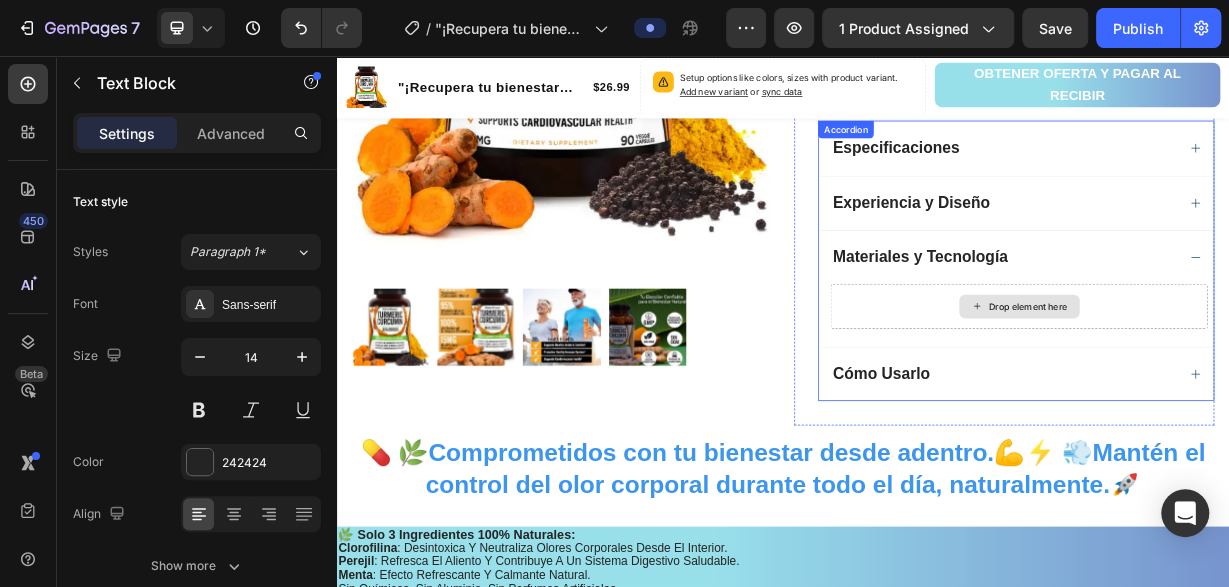 scroll, scrollTop: 1139, scrollLeft: 0, axis: vertical 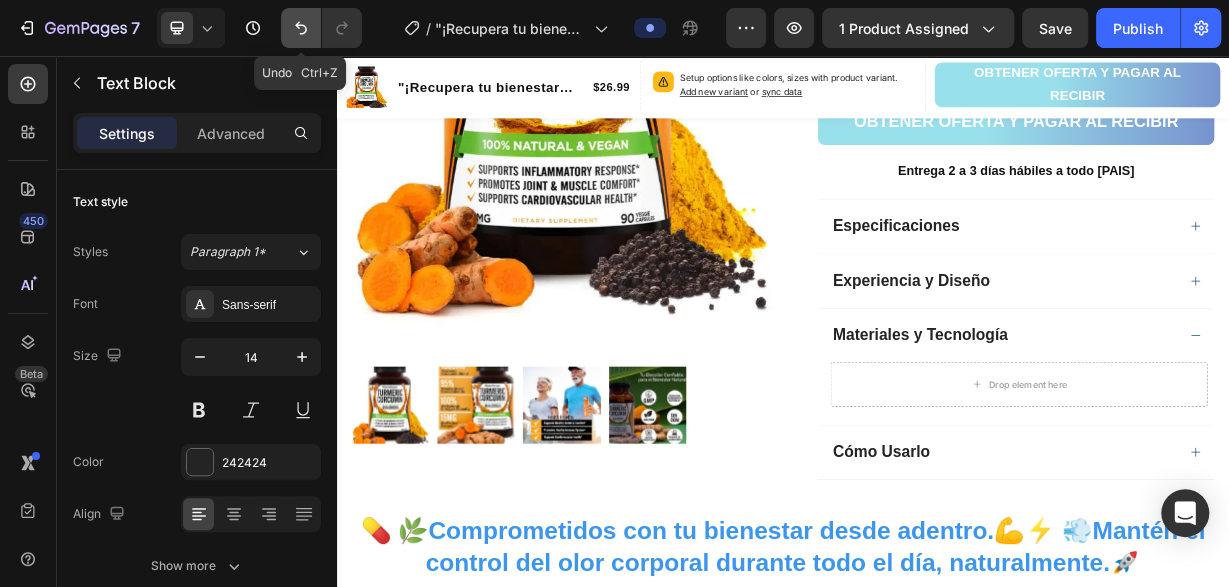 click 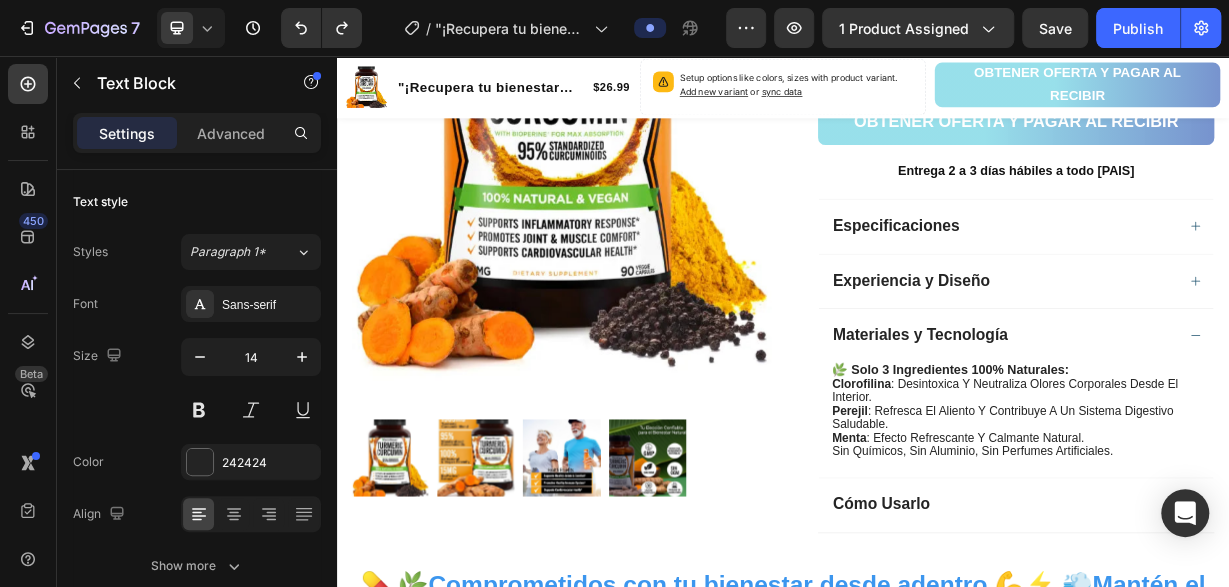 click on "sin químicos, sin aluminio, sin perfumes artificiales." at bounding box center [1254, 588] 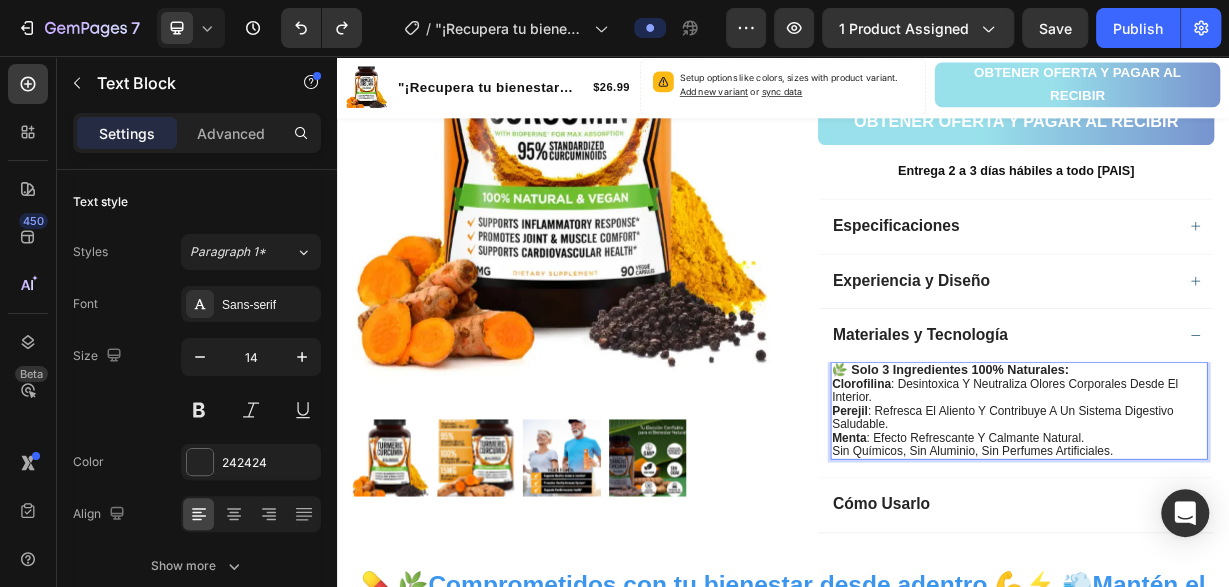 click on "sin químicos, sin aluminio, sin perfumes artificiales." at bounding box center (1254, 588) 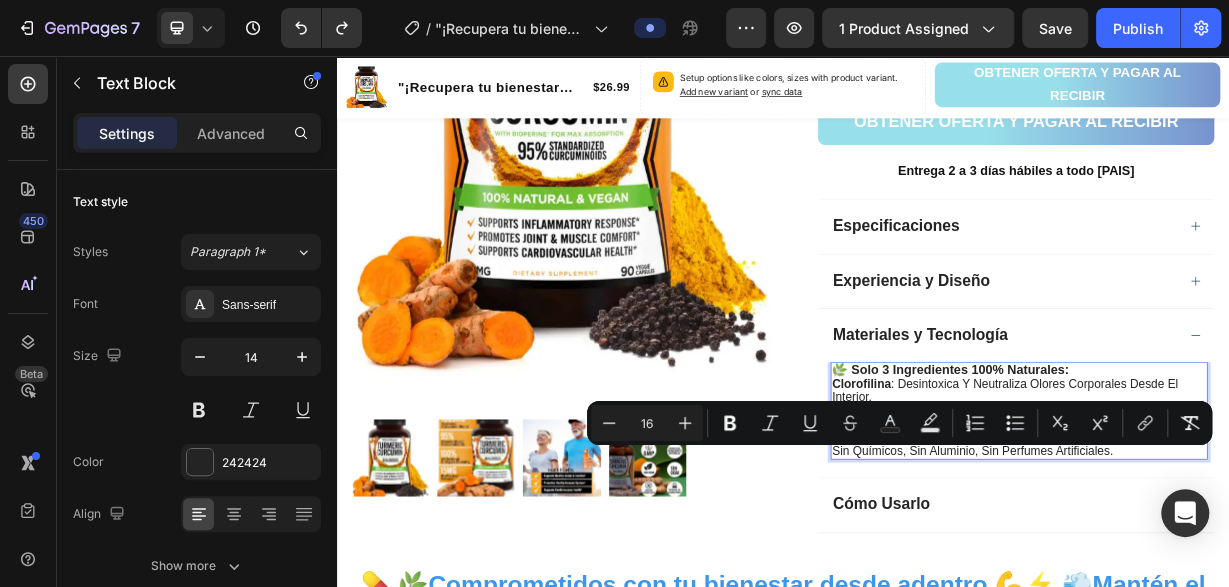 click on "sin químicos, sin aluminio, sin perfumes artificiales." at bounding box center [1254, 588] 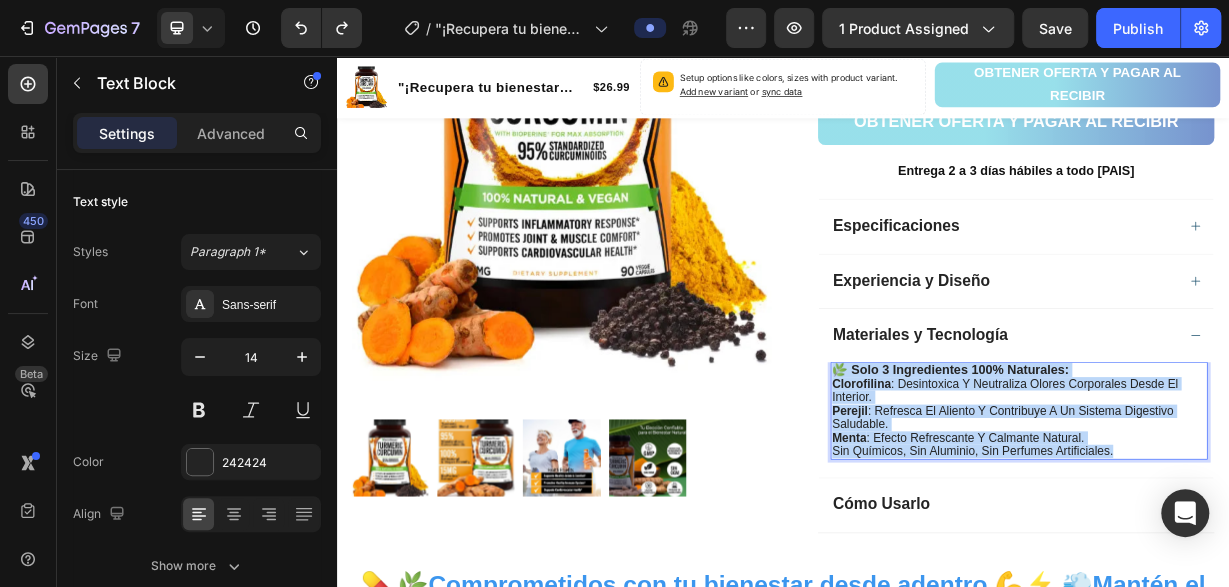 drag, startPoint x: 1400, startPoint y: 587, endPoint x: 1011, endPoint y: 477, distance: 404.25363 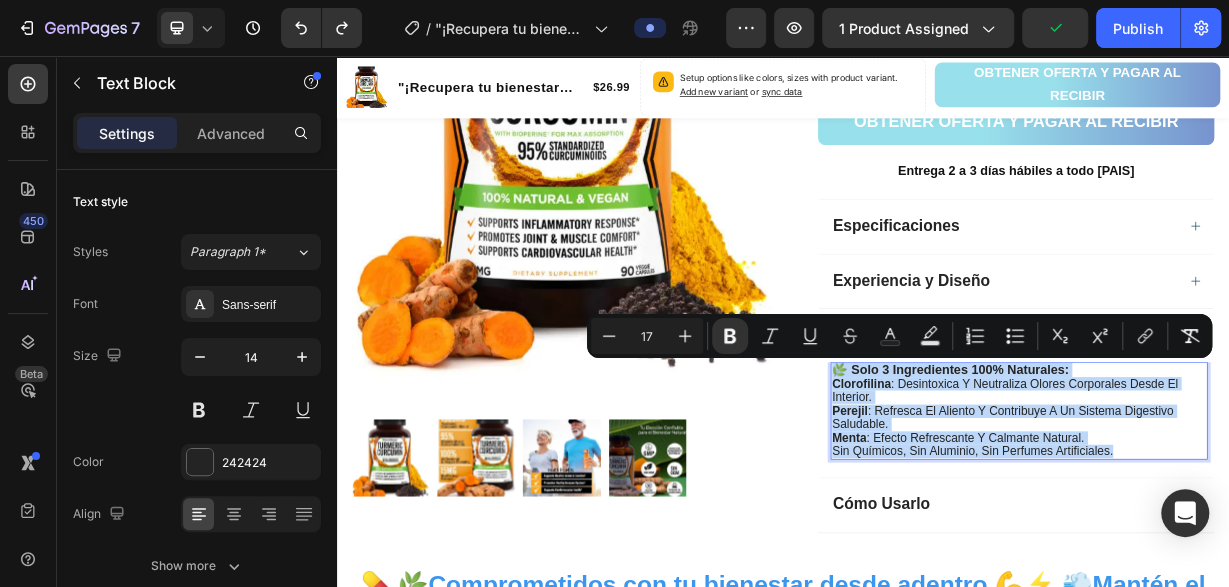 type on "14" 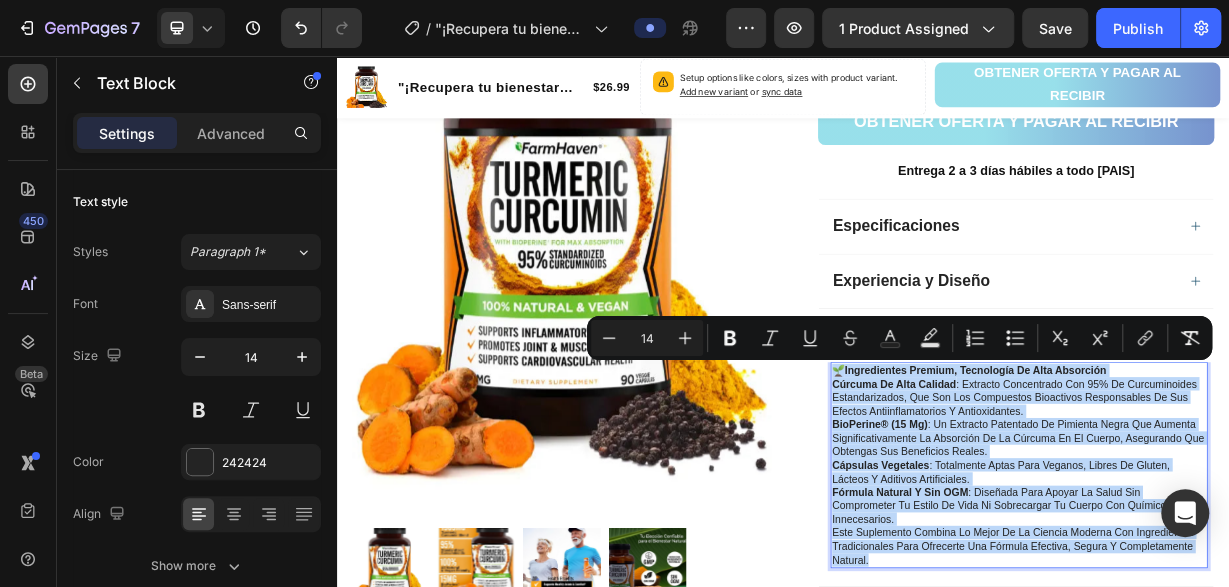 drag, startPoint x: 1072, startPoint y: 736, endPoint x: 997, endPoint y: 476, distance: 270.6012 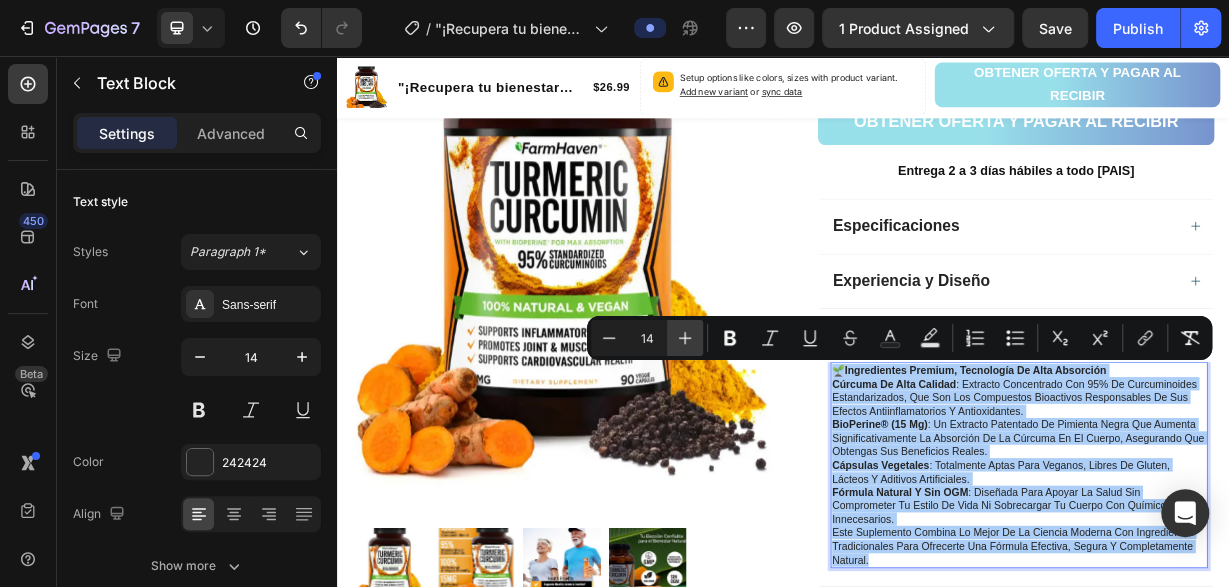 click 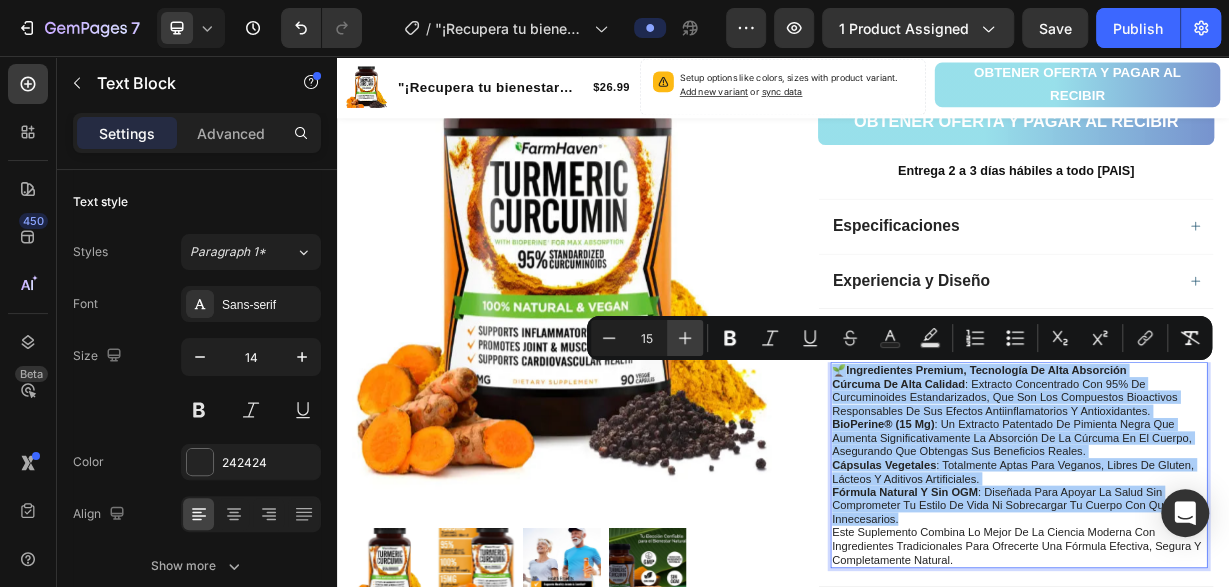 click 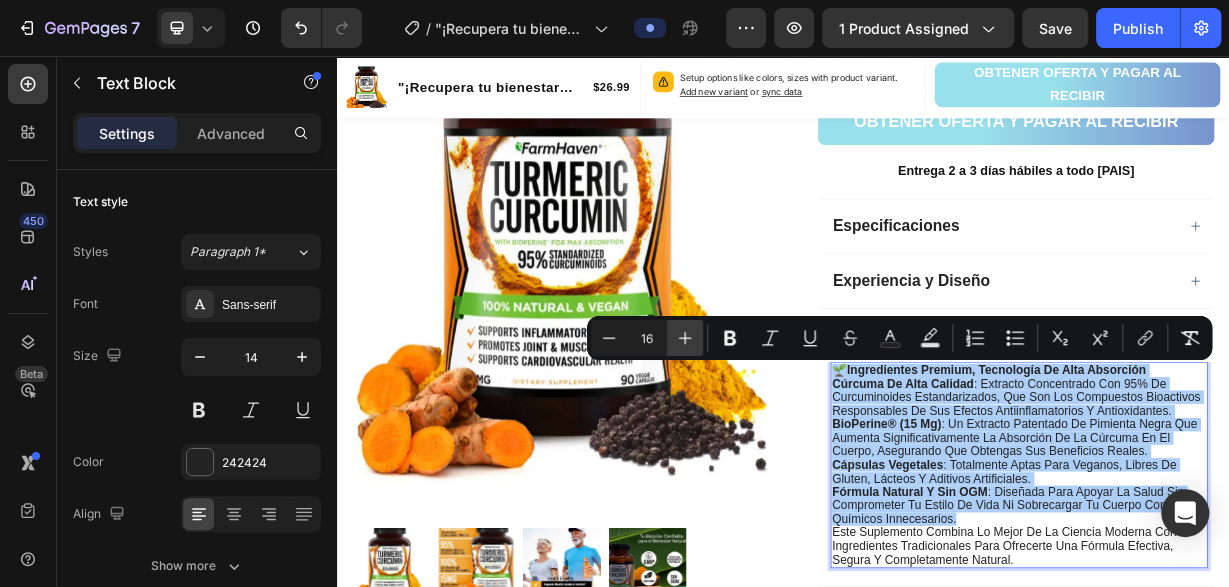 click 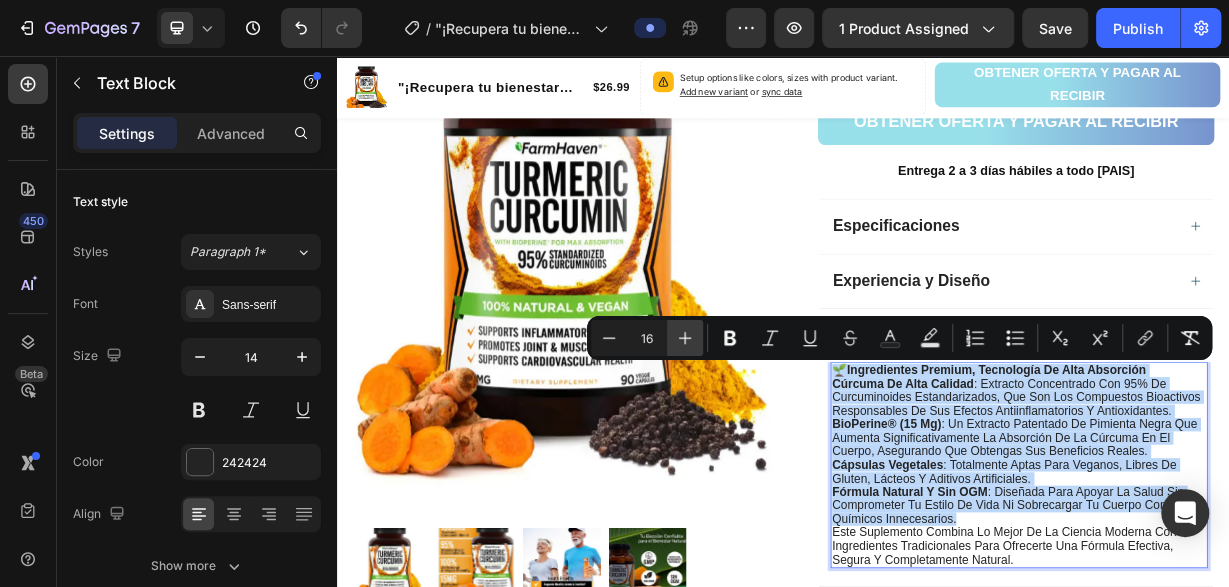 type on "17" 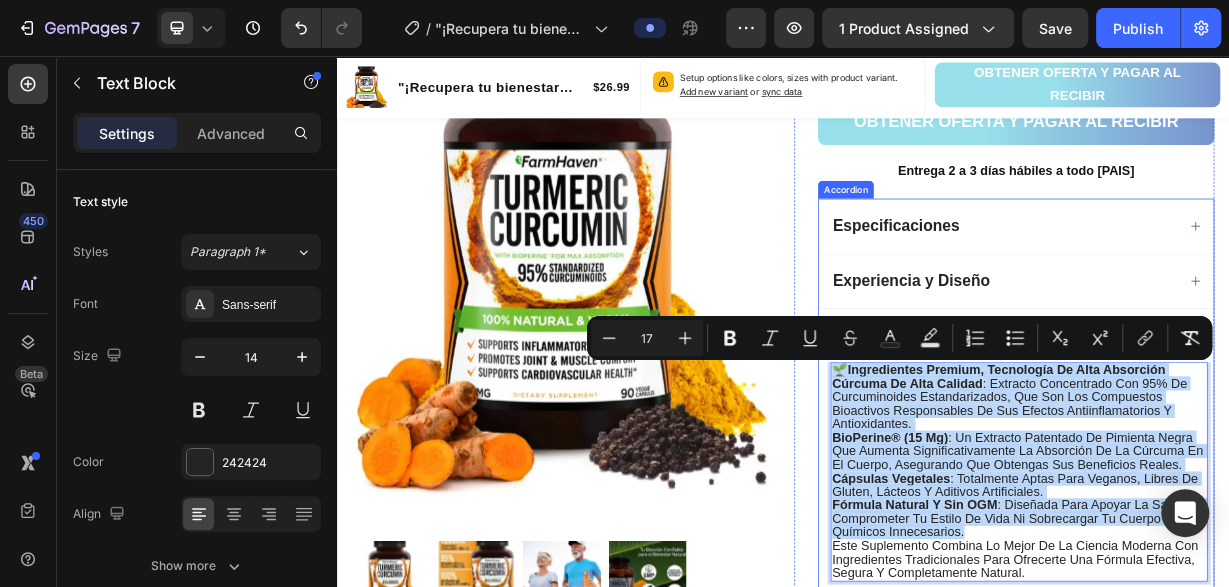 click on ""¡Recupera tu bienestar ahora! Dile adiós al dolor articular con Cúrcuma 100% natural" Product Title Limited Edition Text Block Icon Icon Icon Icon  Clasificado 4,7 estrellas (217 reseñas) Text Block Icon List 🔥 ¡CORRE QUE SE ACABA! 🔥 Text Block Row  ¡Por tiempo limitado! Aprovecha esta oferta 🔥HASTA 48% OFF 🔖  HOT SALE Text Block 💛 FarmHaven Turmeric Curcumin es más que un suplemento, es tu aliado diario para combatir la inflamación, aliviar molestias articulares y promover una vida activa y saludable. Con 1965 mg por dosis, 95% de curcuminoides estandarizados y 15 mg de BioPerine® para máxima absorción, ofrece una fórmula 100% natural, vegana y respaldada por la ciencia. Disfruta del poder ancestral de la cúrcuma combinado con tecnología moderna para cuidar tus articulaciones, músculos y sistema cardiovascular, desde el primer día. Text Block Increase AOV with bundle quantity.       Setup bundle discount   or   read guideline" at bounding box center [1234, -9] 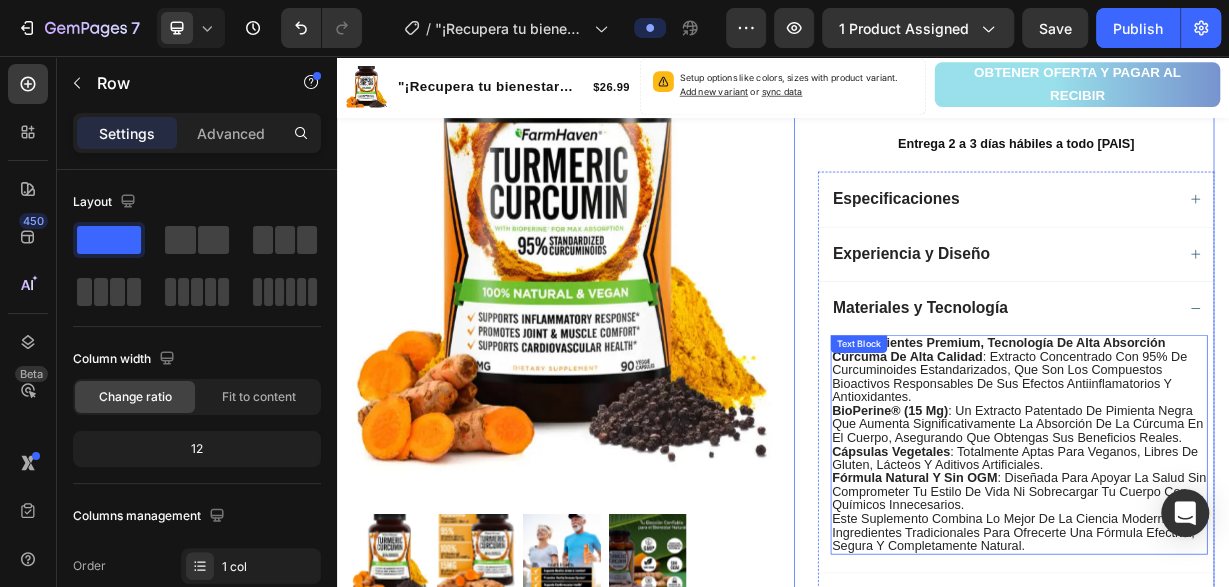 scroll, scrollTop: 1139, scrollLeft: 0, axis: vertical 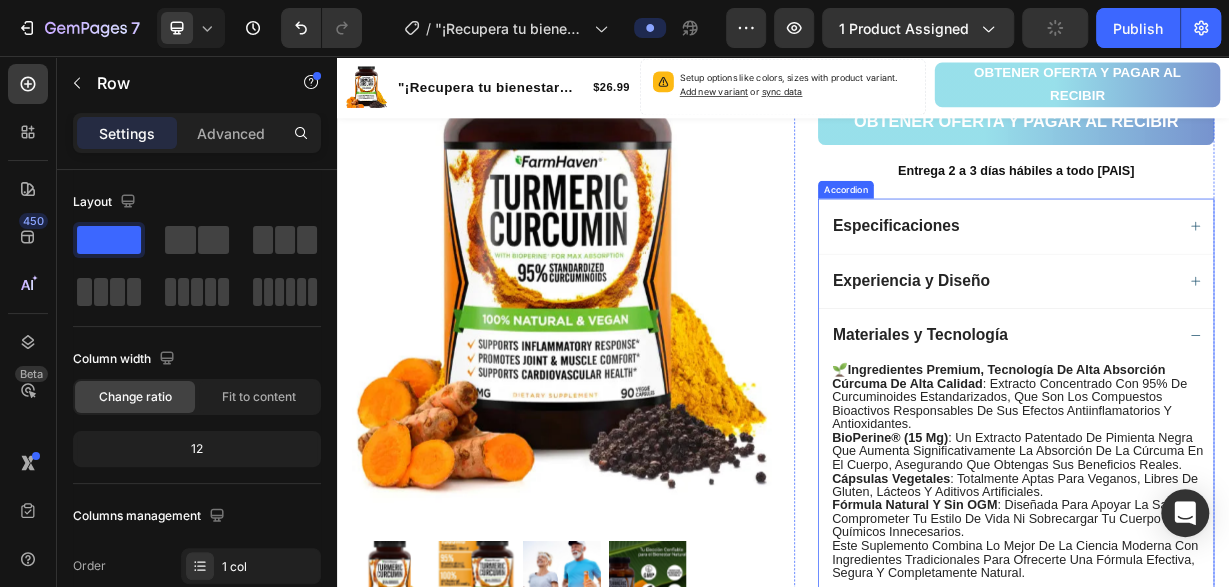 click 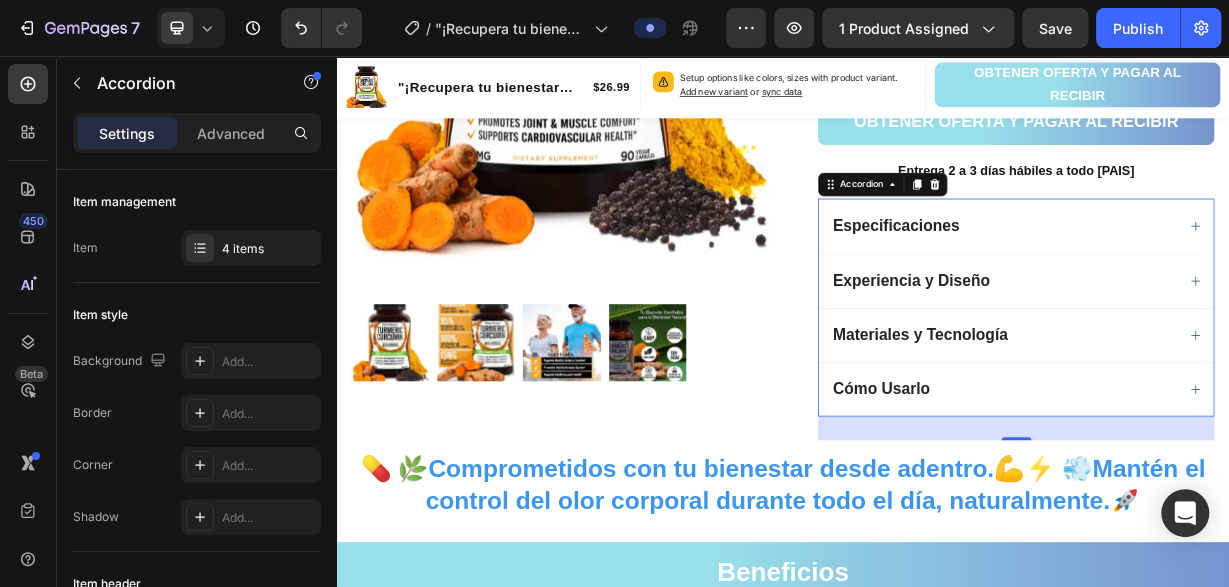click 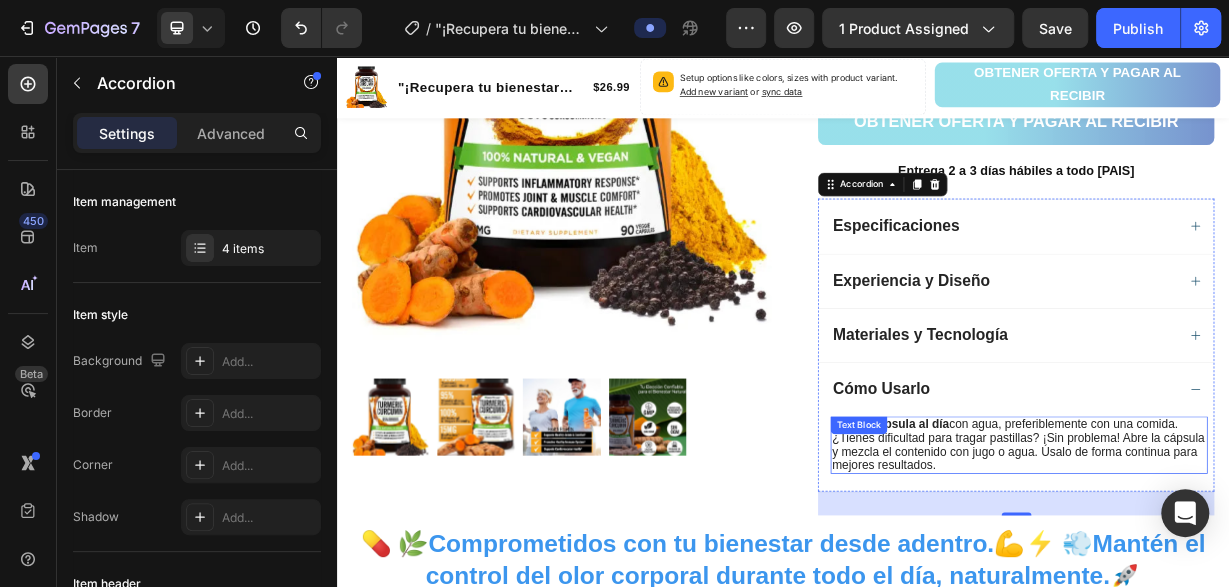 click on "Toma  1 cápsula al día  con agua, preferiblemente con una comida. ¿Tienes dificultad para tragar pastillas? ¡Sin problema! Abre la cápsula y mezcla el contenido con jugo o agua. Úsalo de forma continua para mejores resultados." at bounding box center [1254, 579] 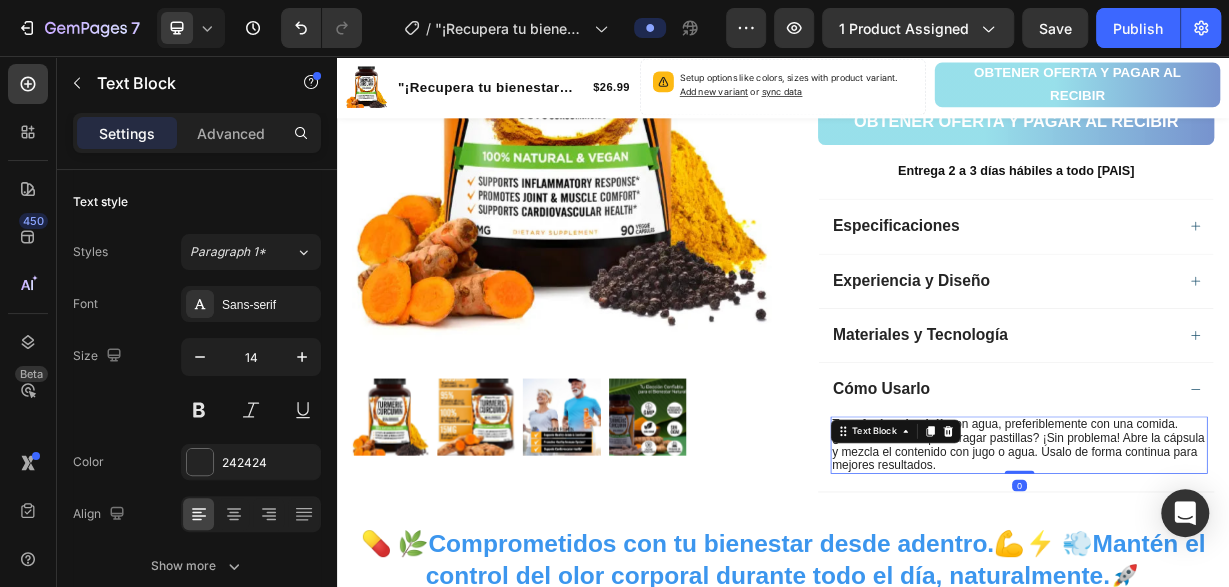 click on "Toma  1 cápsula al día  con agua, preferiblemente con una comida. ¿Tienes dificultad para tragar pastillas? ¡Sin problema! Abre la cápsula y mezcla el contenido con jugo o agua. Úsalo de forma continua para mejores resultados." at bounding box center (1254, 579) 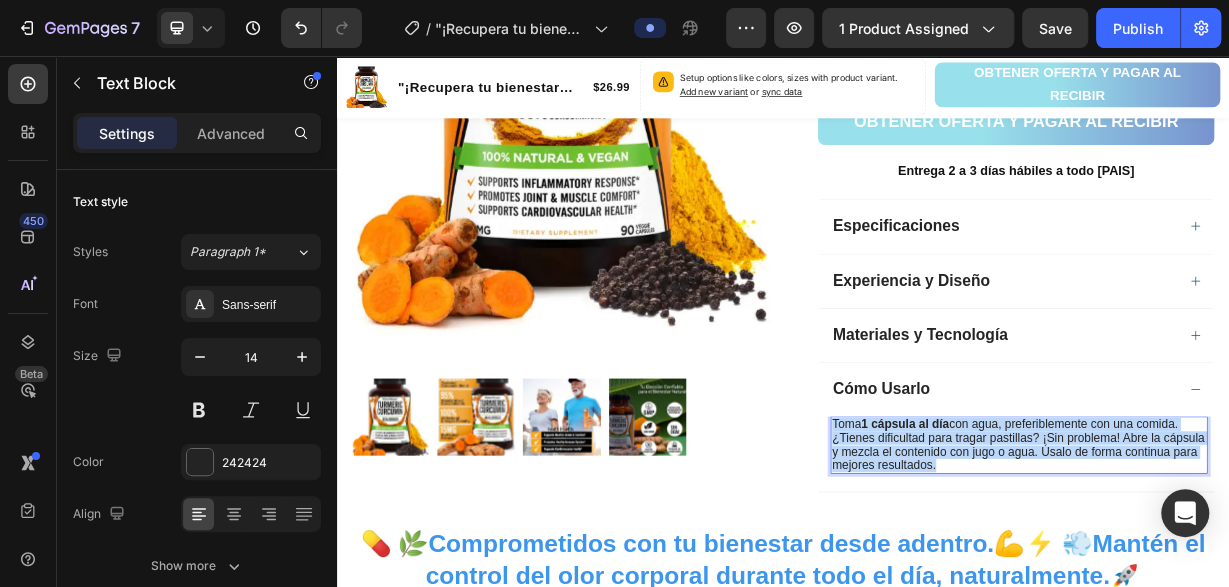 drag, startPoint x: 1142, startPoint y: 604, endPoint x: 1004, endPoint y: 547, distance: 149.30841 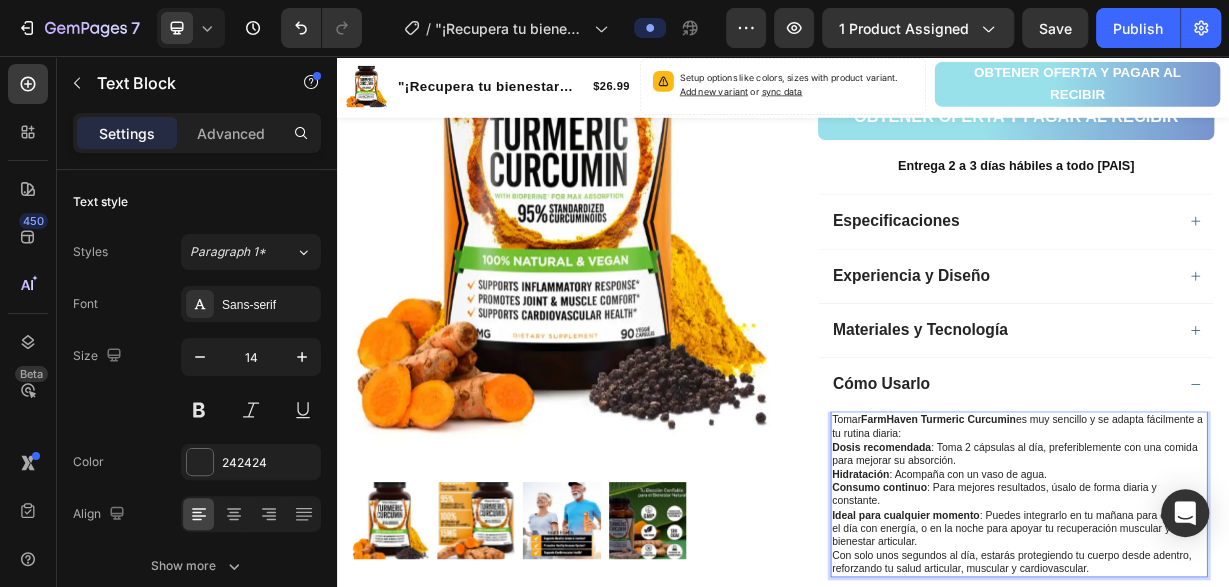 scroll, scrollTop: 1147, scrollLeft: 0, axis: vertical 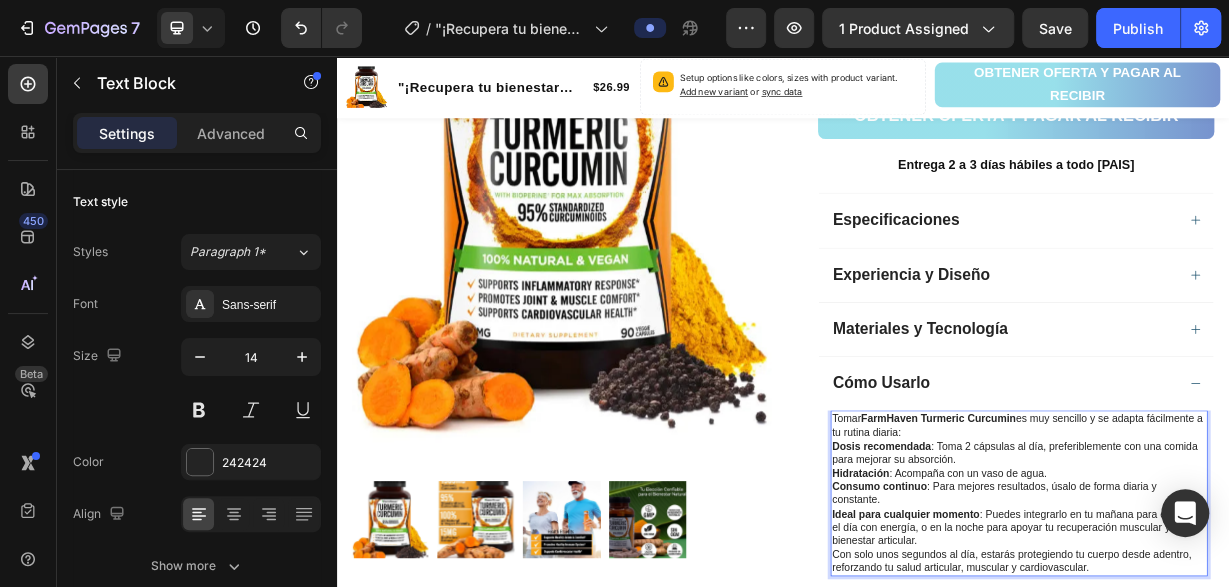 click on "Con solo unos segundos al día, estarás protegiendo tu cuerpo desde adentro, reforzando tu salud articular, muscular y cardiovascular." at bounding box center (1254, 735) 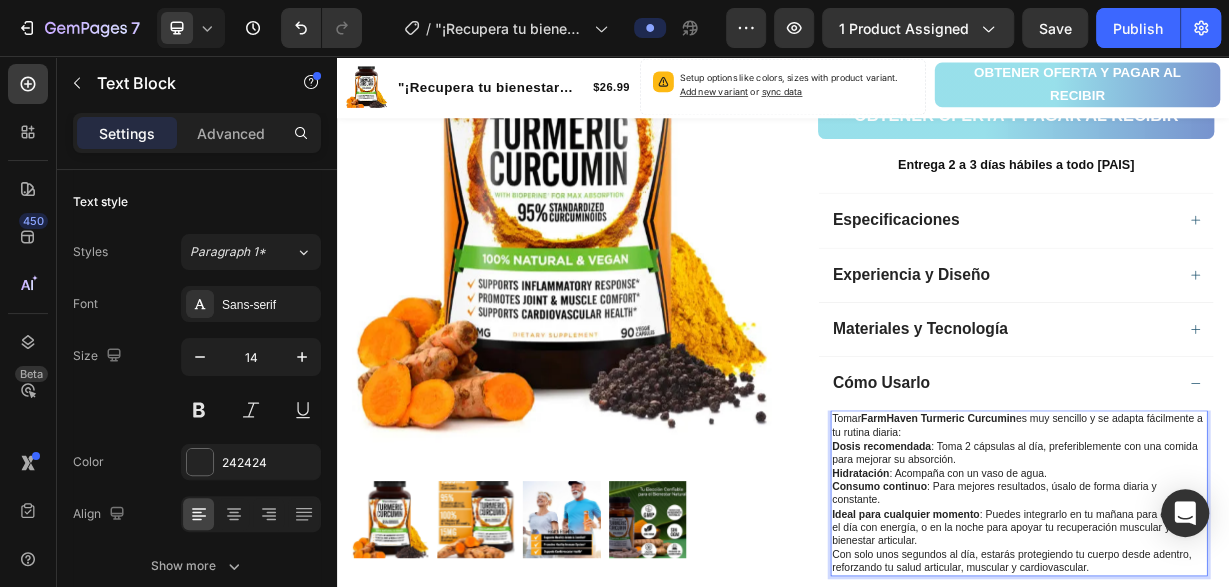 click on "Con solo unos segundos al día, estarás protegiendo tu cuerpo desde adentro, reforzando tu salud articular, muscular y cardiovascular." at bounding box center (1254, 735) 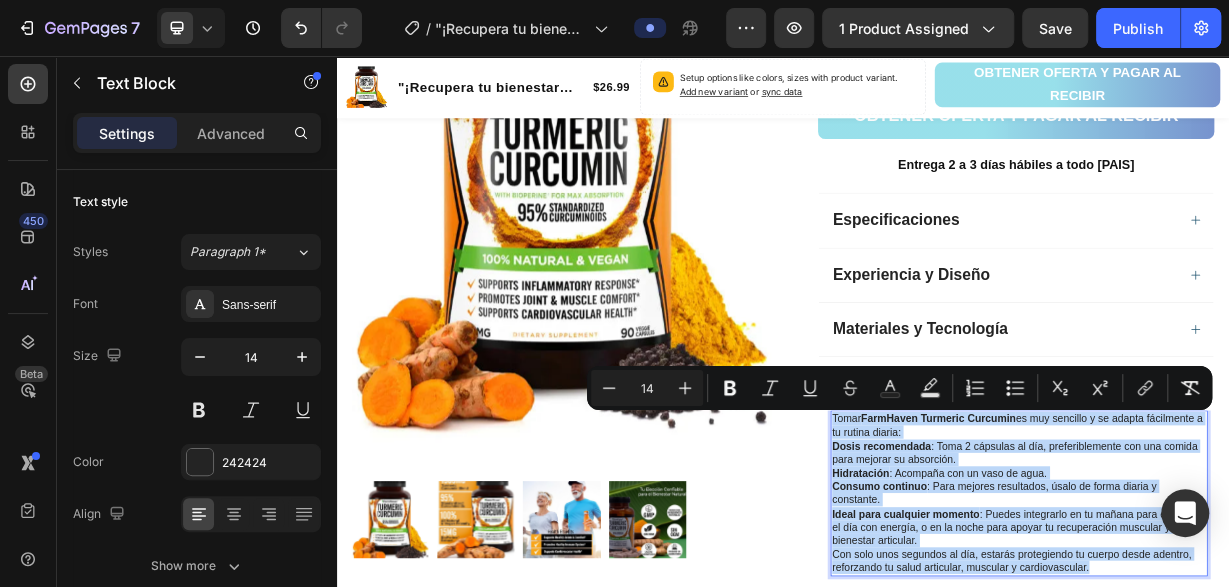 drag, startPoint x: 1352, startPoint y: 744, endPoint x: 997, endPoint y: 539, distance: 409.93903 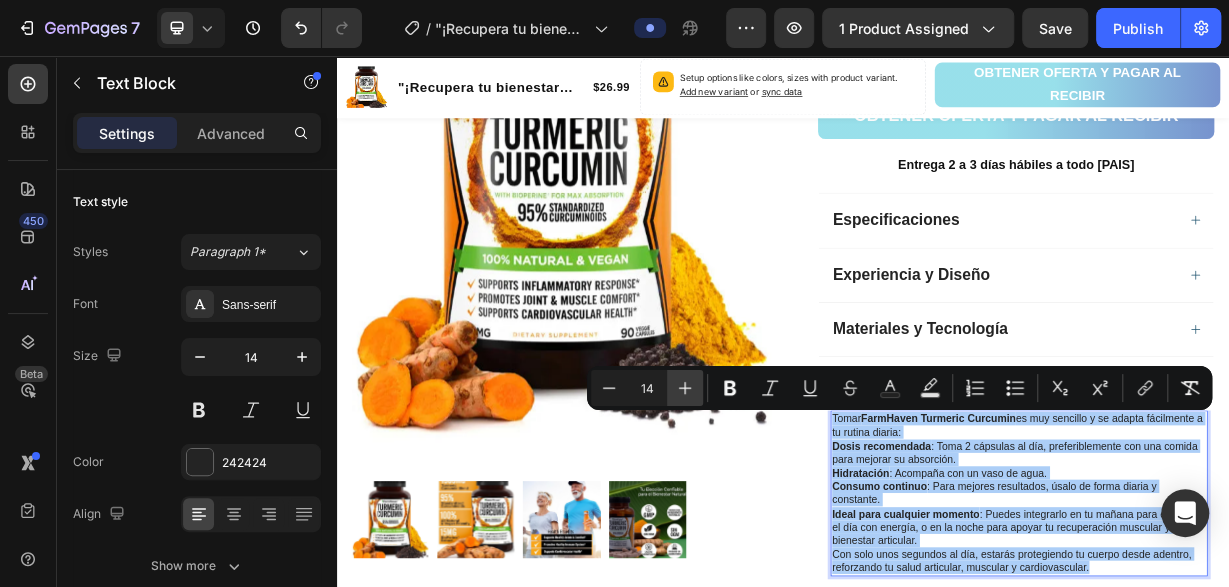 click 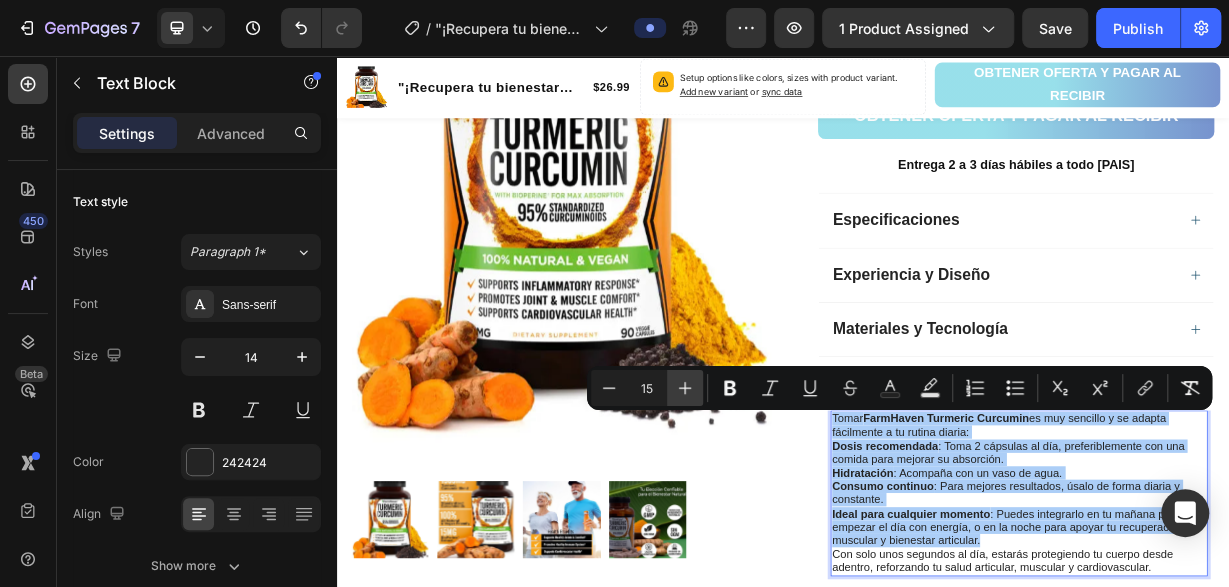 click 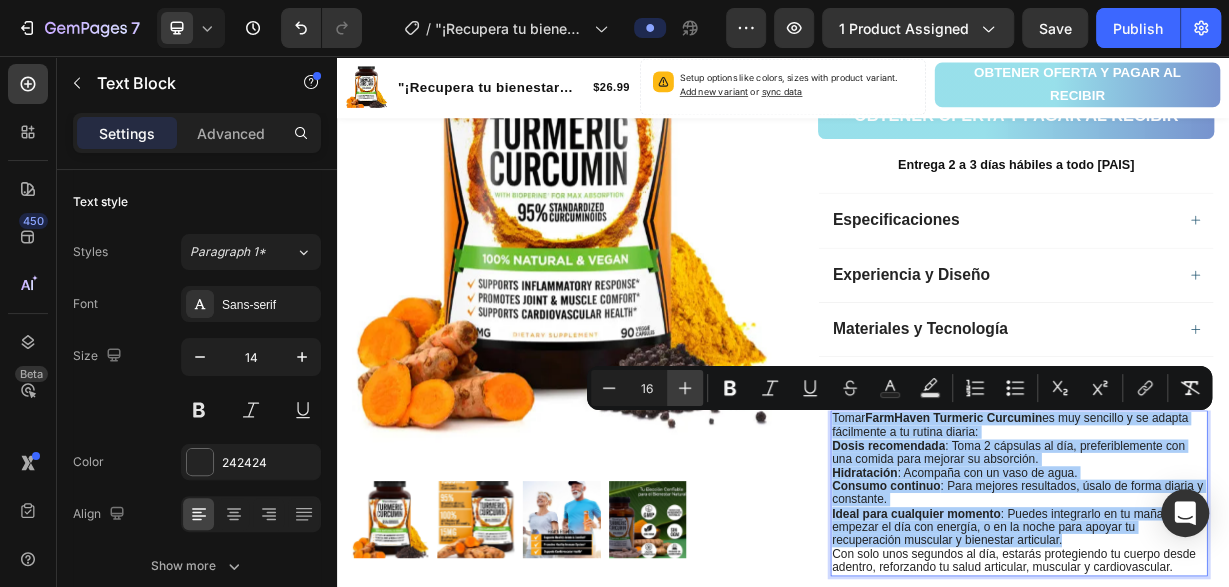 click 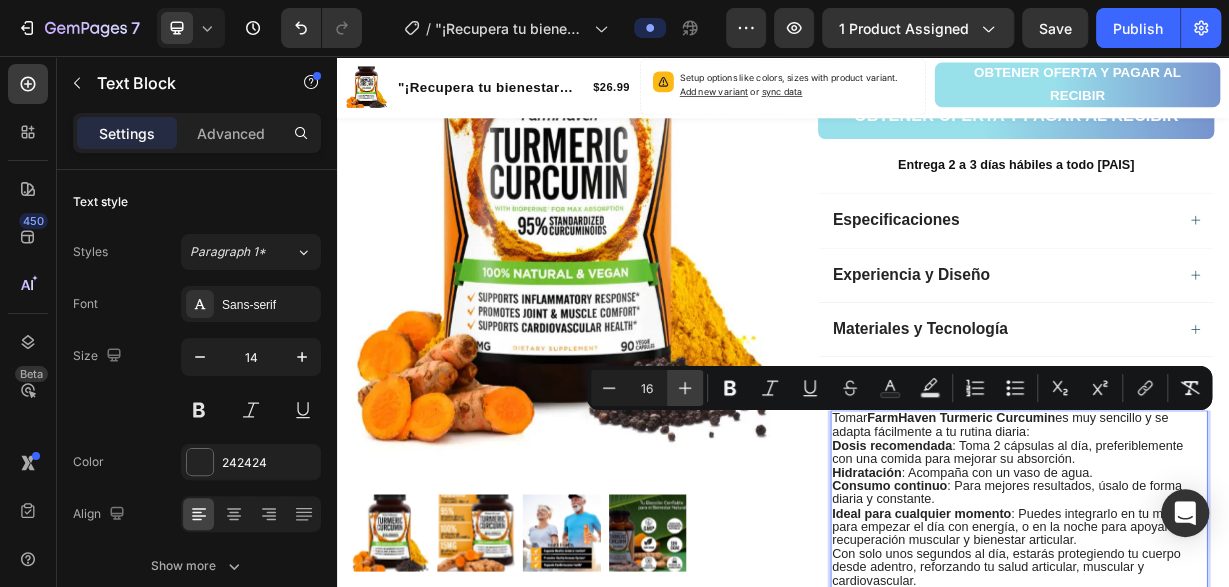 type on "17" 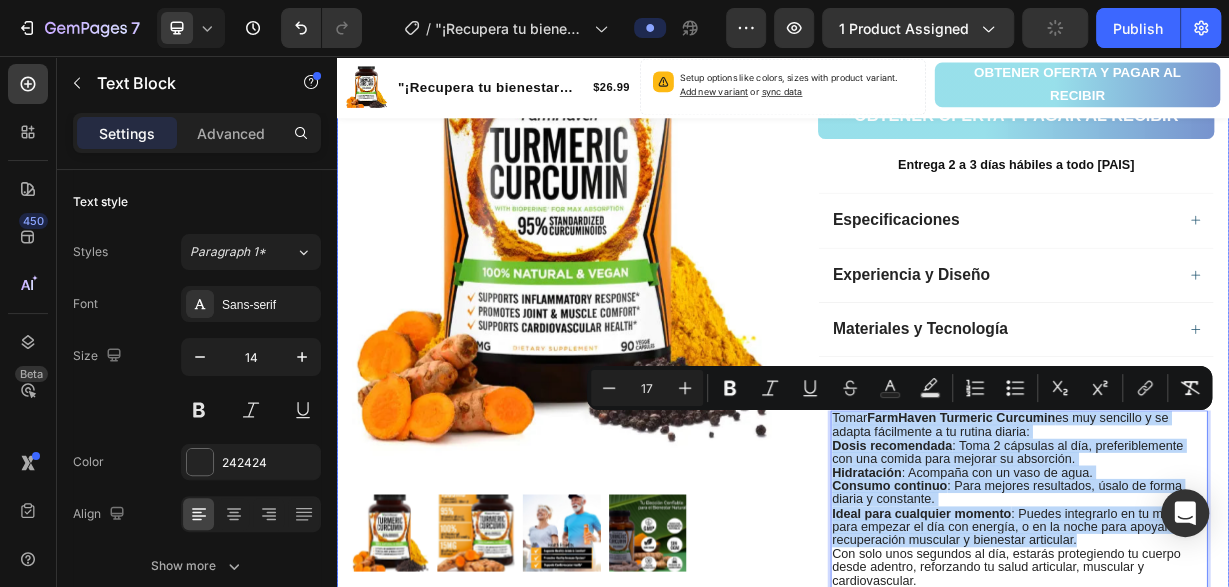 click on "Product Images Row "¡Recupera tu bienestar ahora! Dile adiós al dolor articular con Cúrcuma 100% natural" Product Title Limited Edition Text Block Icon Icon Icon Icon  Clasificado 4,7 estrellas (217 reseñas) Text Block Icon List 🔥 ¡CORRE QUE SE ACABA! 🔥 Text Block Row  ¡Por tiempo limitado! Aprovecha esta oferta 🔥HASTA 48% OFF 🔖  HOT SALE Text Block 💛 FarmHaven Turmeric Curcumin es más que un suplemento, es tu aliado diario para combatir la inflamación, aliviar molestias articulares y promover una vida activa y saludable. Con 1965 mg por dosis, 95% de curcuminoides estandarizados y 15 mg de BioPerine® para máxima absorción, ofrece una fórmula 100% natural, vegana y respaldada por la ciencia. Disfruta del poder ancestral de la cúrcuma combinado con tecnología moderna para cuidar tus articulaciones, músculos y sistema cardiovascular, desde el primer día. Text Block Increase AOV with bundle quantity.       Setup bundle discount   or   read guideline" at bounding box center [937, -68] 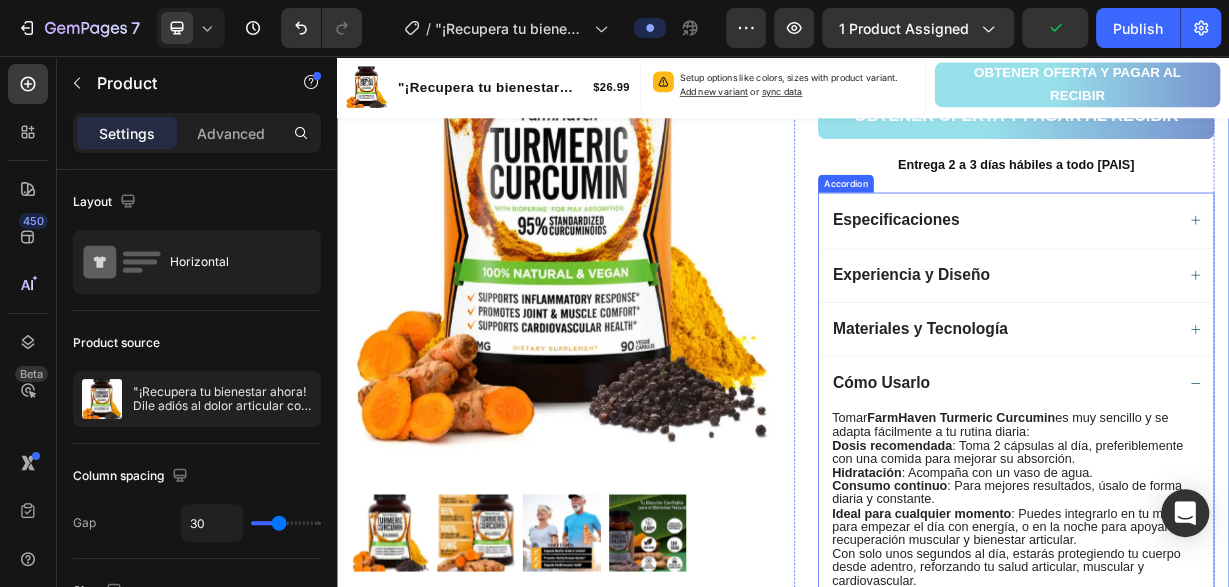 click on "Cómo Usarlo" at bounding box center [1250, 496] 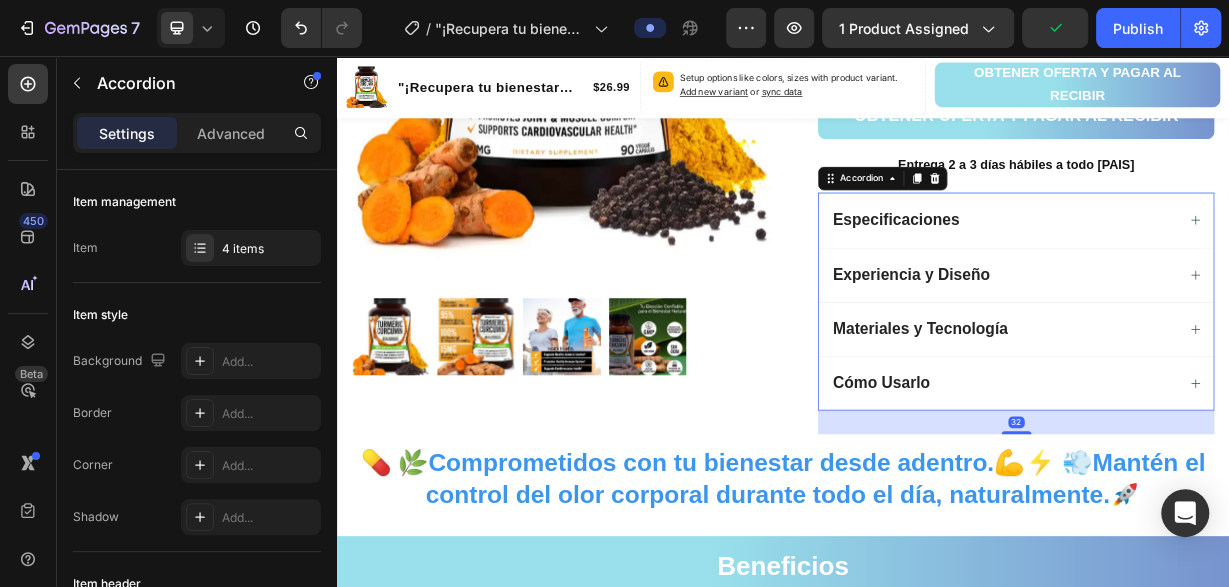 scroll, scrollTop: 1251, scrollLeft: 0, axis: vertical 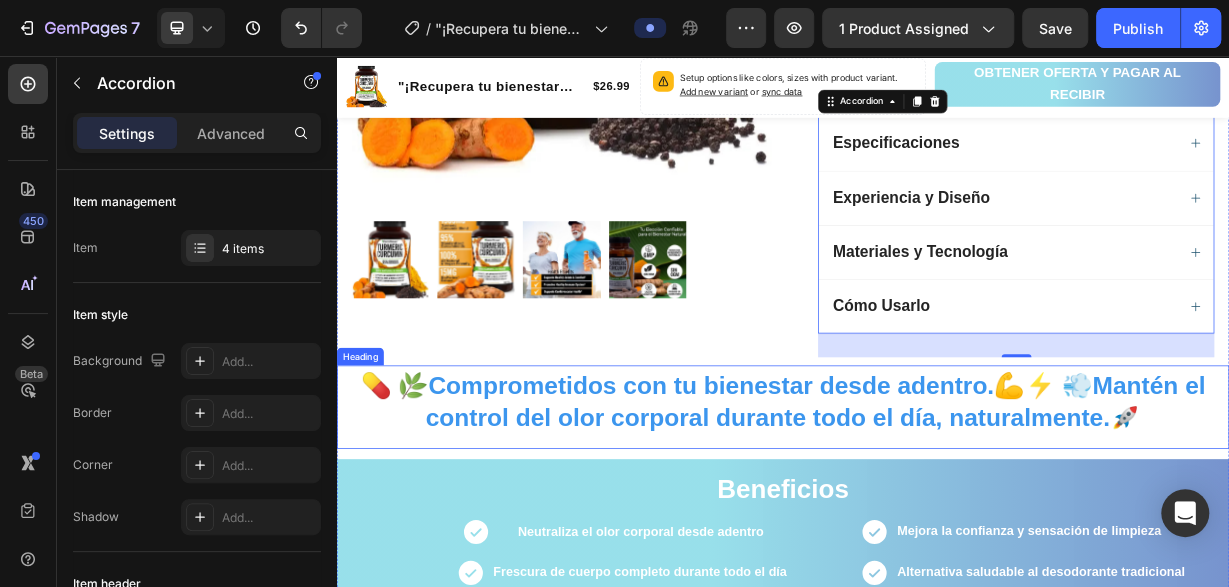 click on "Comprometidos con tu bienestar desde adentro." at bounding box center [840, 498] 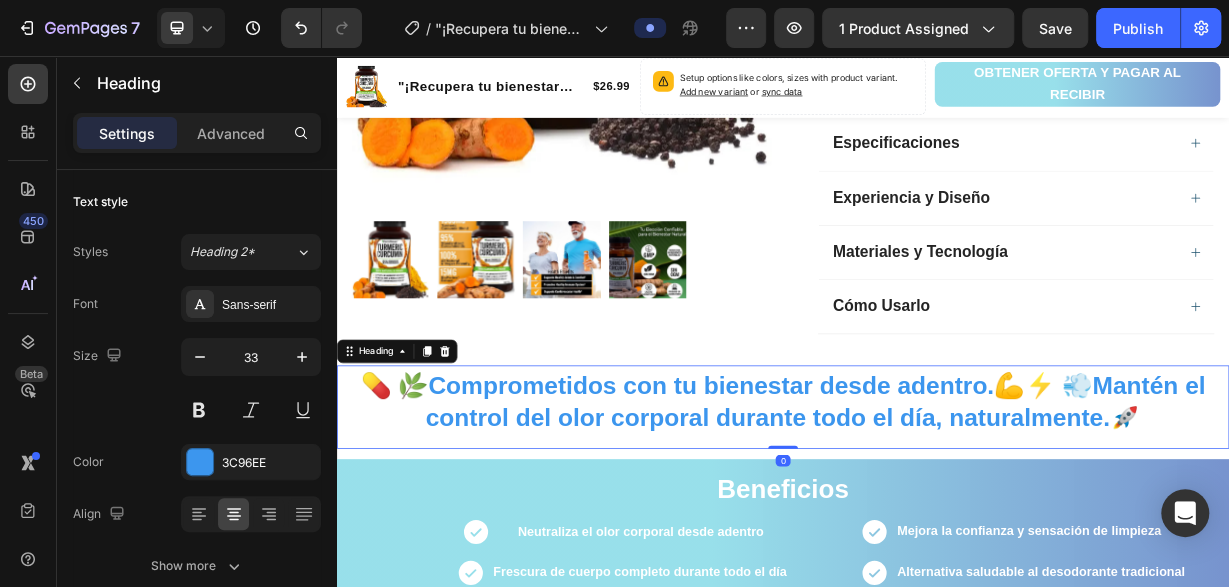 click on "💊 🌿  Comprometidos con tu bienestar desde adentro.  💪⚡ 💨  Mantén el control del olor corporal durante todo el día, naturalmente. 🚀" at bounding box center (937, 521) 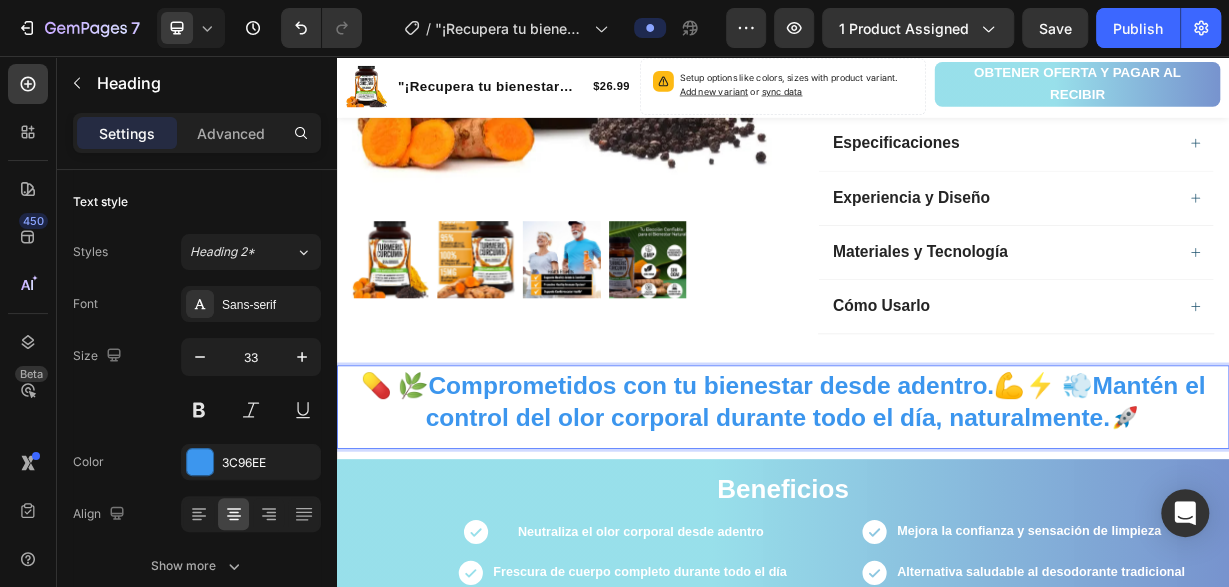 click on "Comprometidos con tu bienestar desde adentro." at bounding box center (840, 498) 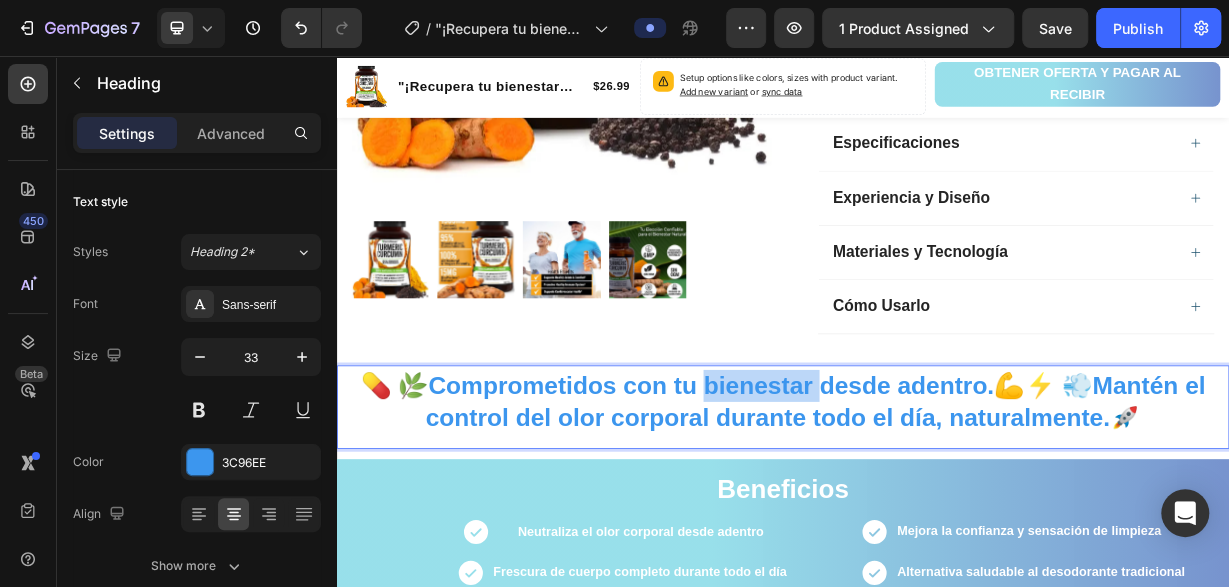 click on "Comprometidos con tu bienestar desde adentro." at bounding box center [840, 498] 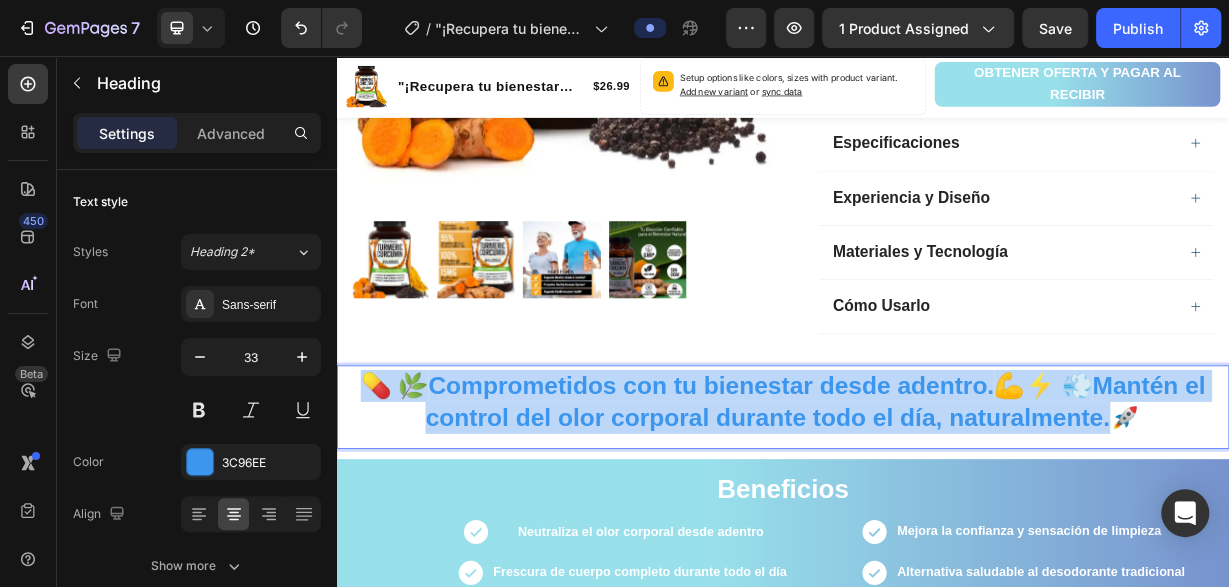 click on "Comprometidos con tu bienestar desde adentro." at bounding box center (840, 498) 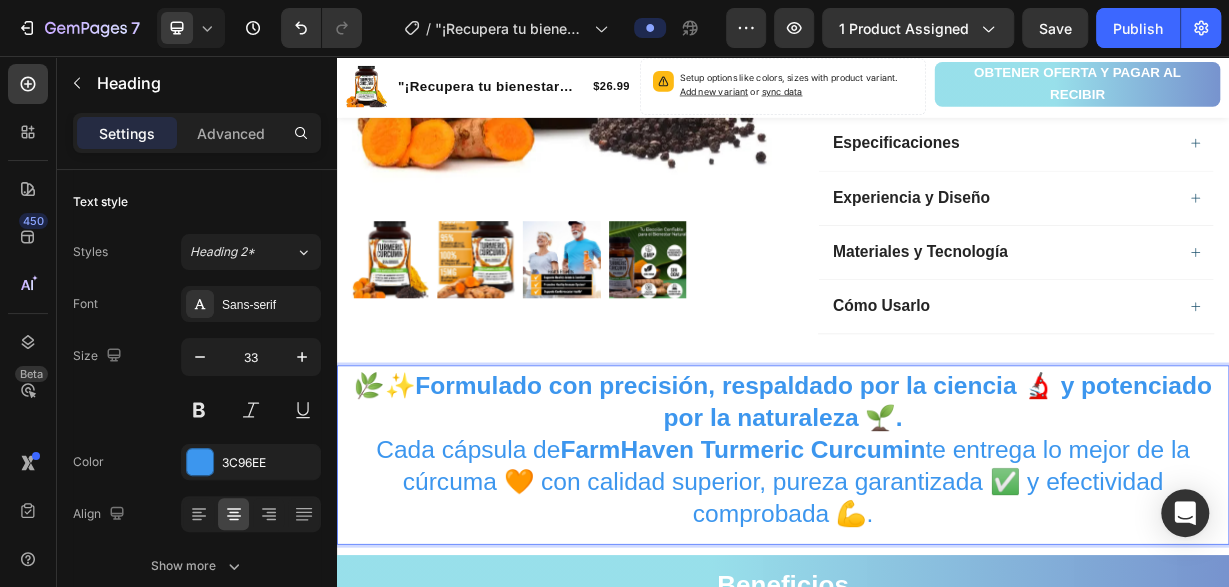 click on "Cada cápsula de  FarmHaven Turmeric Curcumin  te entrega lo mejor de la cúrcuma 🧡 con calidad superior, pureza garantizada ✅ y efectividad comprobada 💪." at bounding box center (937, 628) 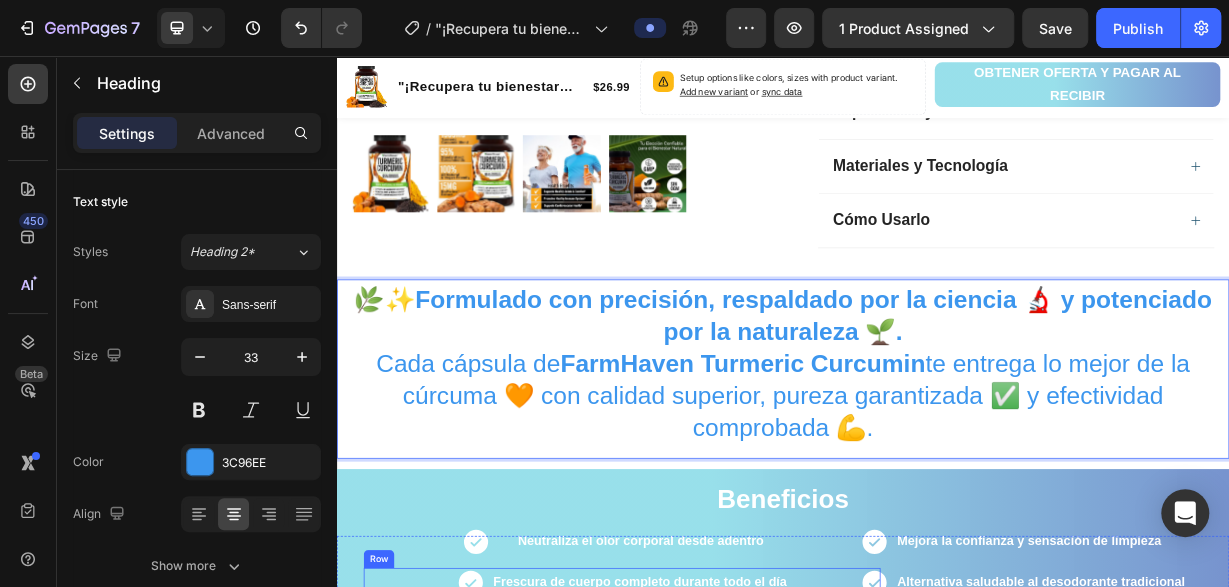 scroll, scrollTop: 1563, scrollLeft: 0, axis: vertical 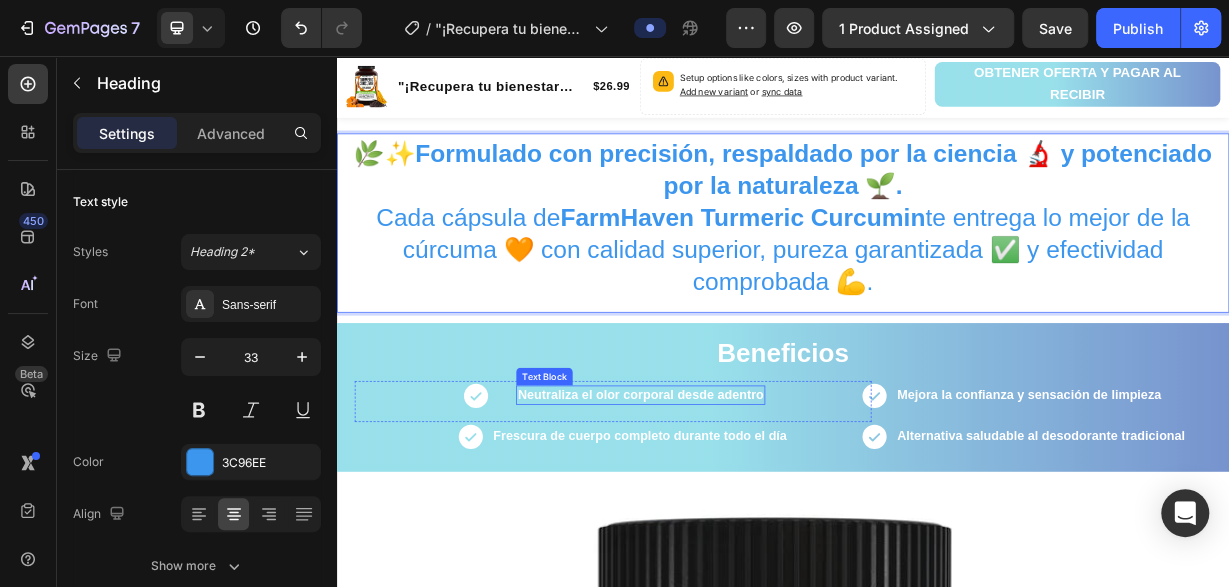 click on "Neutraliza el olor corporal desde adentro" at bounding box center (745, 511) 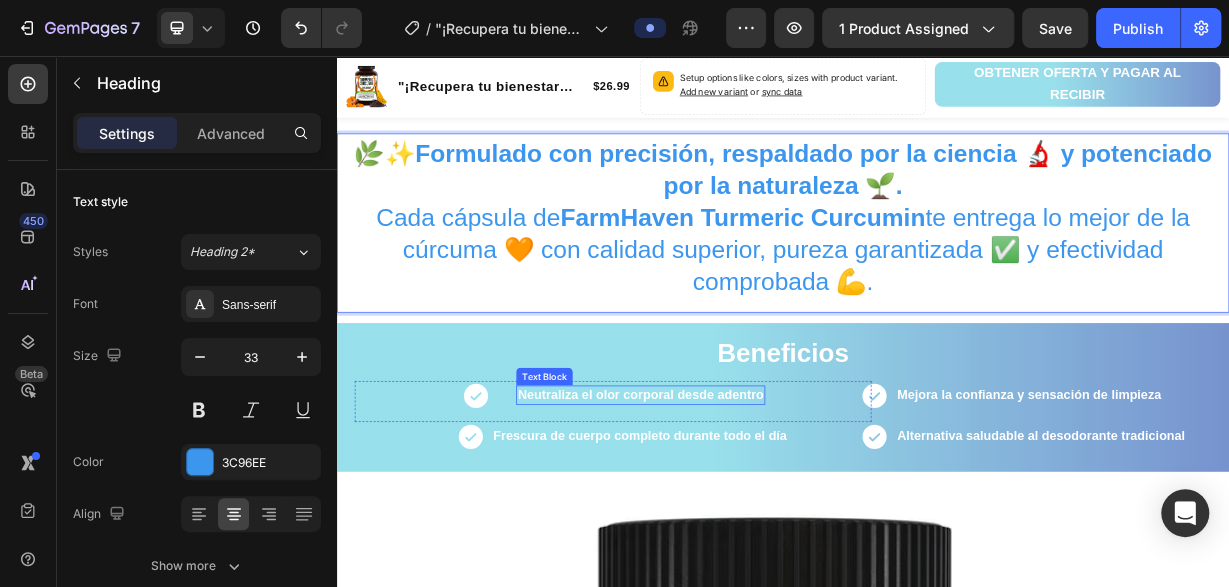 click on "Neutraliza el olor corporal desde adentro" at bounding box center [745, 511] 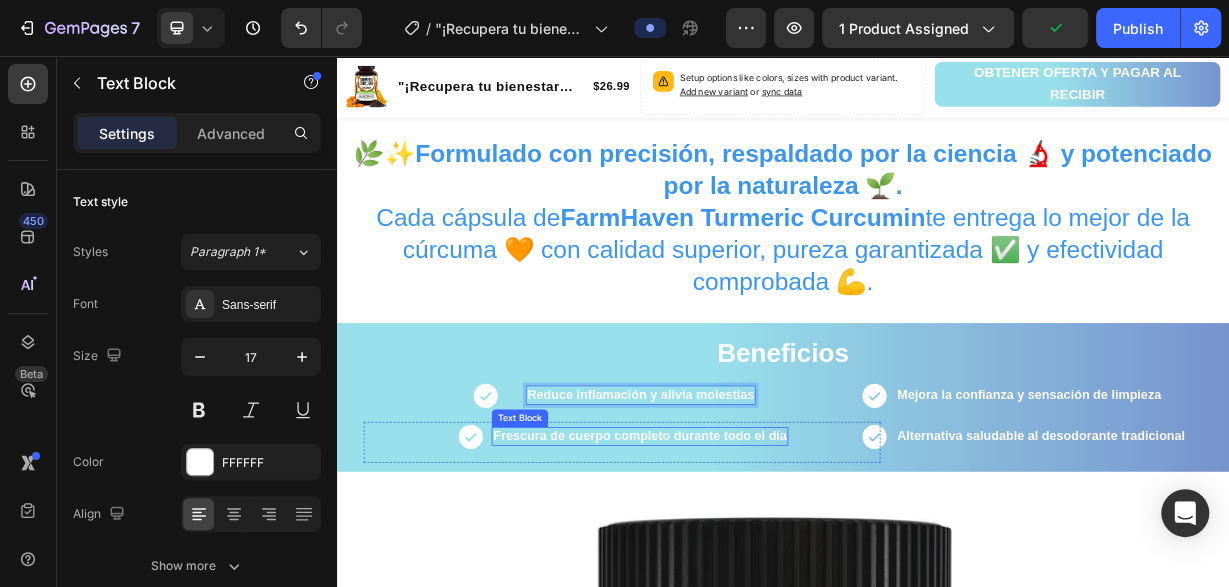 click on "Frescura de cuerpo completo durante todo el día" at bounding box center [744, 566] 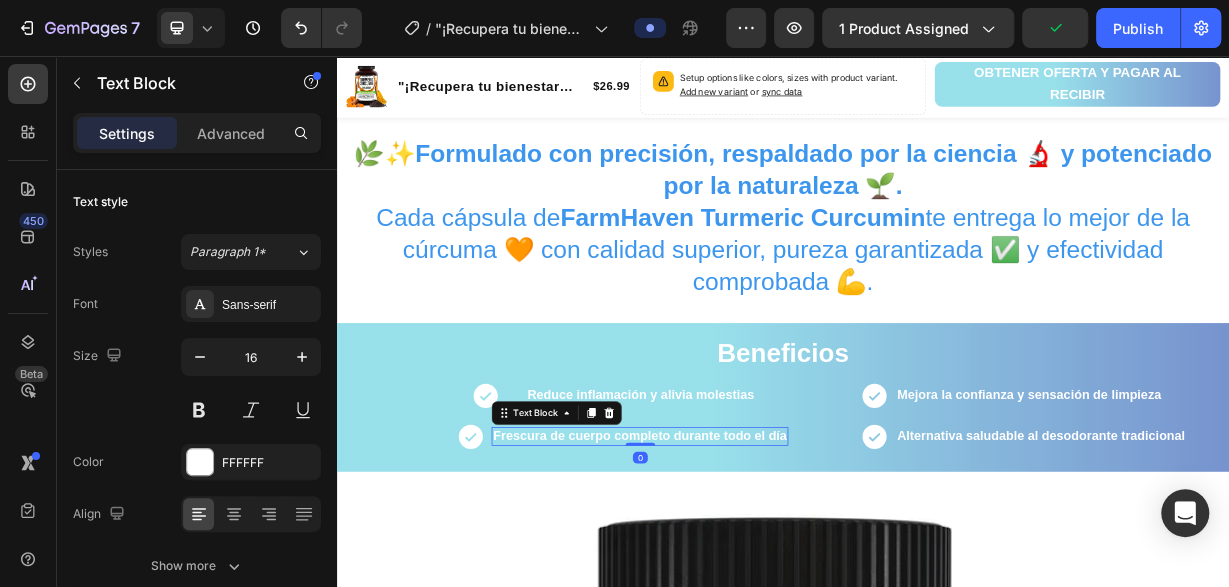 click on "Frescura de cuerpo completo durante todo el día" at bounding box center (744, 566) 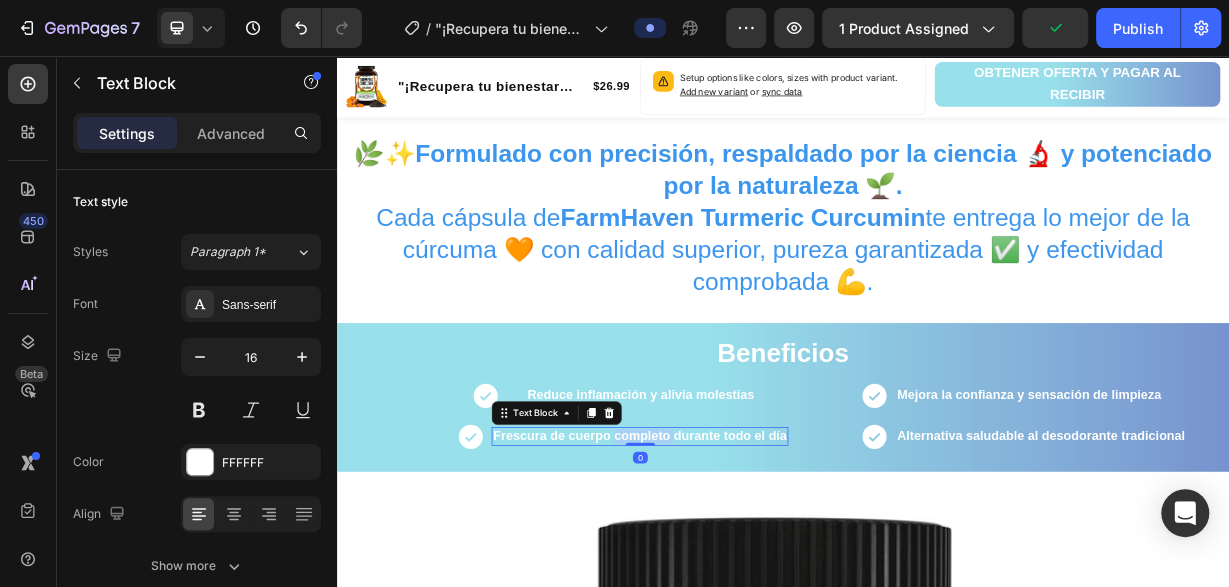 click on "Frescura de cuerpo completo durante todo el día" at bounding box center (744, 566) 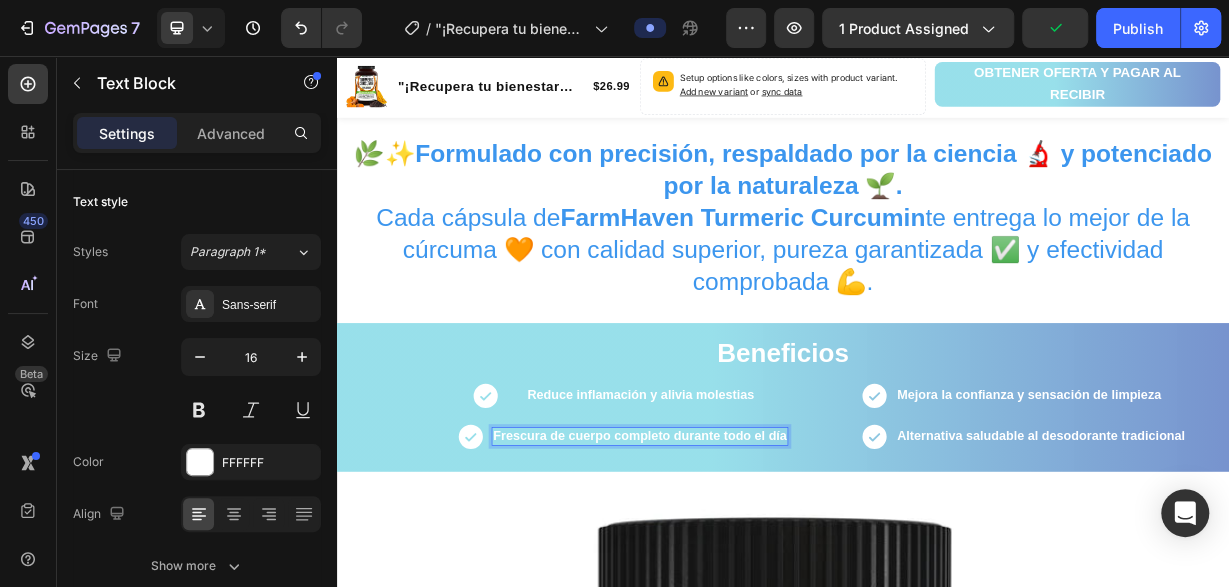 click on "Frescura de cuerpo completo durante todo el día" at bounding box center (744, 566) 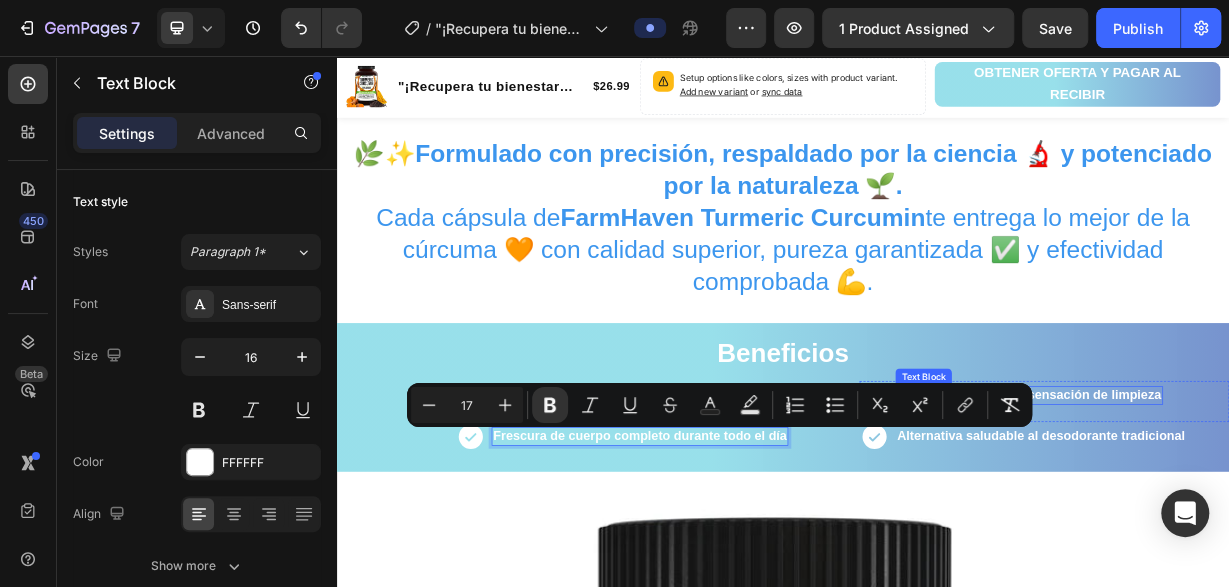 click on "Mejora la confianza y sensación de limpieza Text Block" at bounding box center (1267, 512) 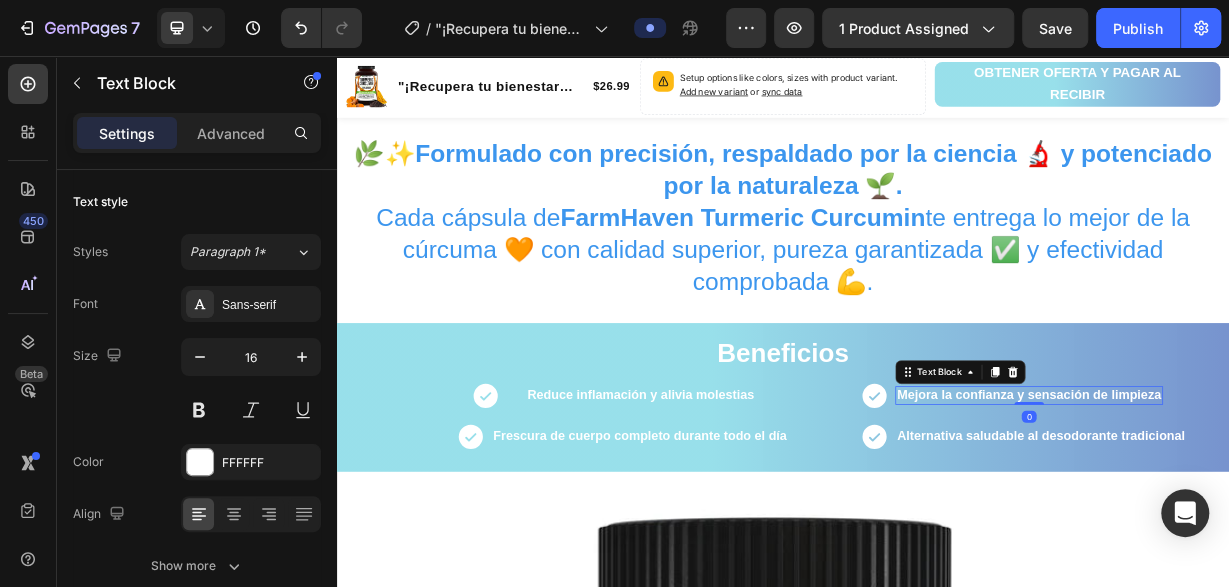 click on "Mejora la confianza y sensación de limpieza" at bounding box center [1267, 511] 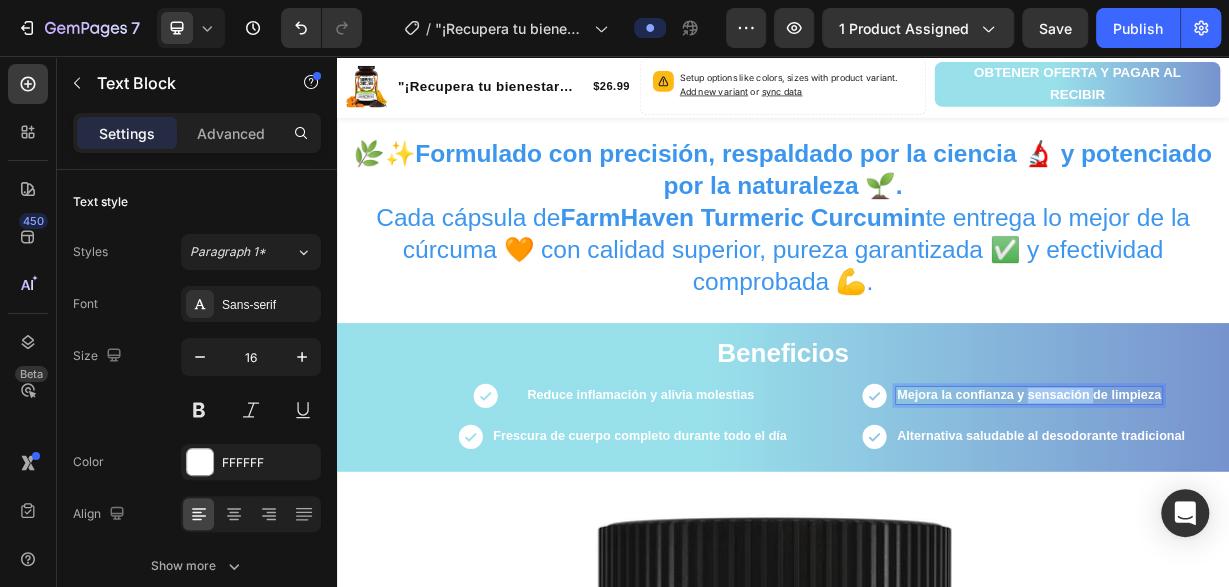 click on "Mejora la confianza y sensación de limpieza" at bounding box center (1267, 511) 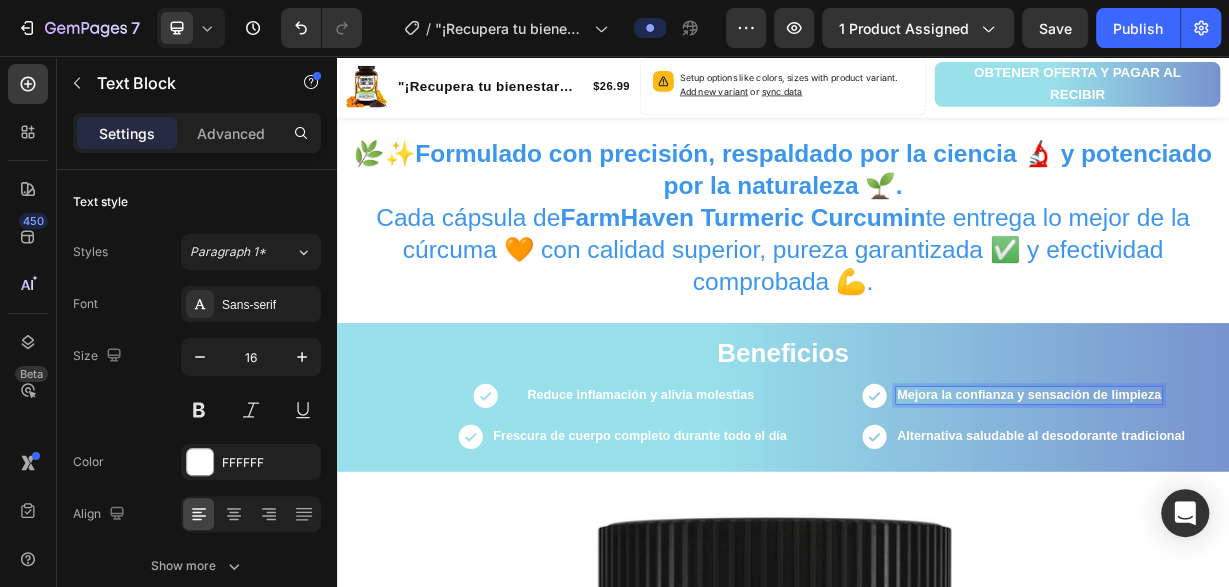 click on "Mejora la confianza y sensación de limpieza" at bounding box center [1267, 511] 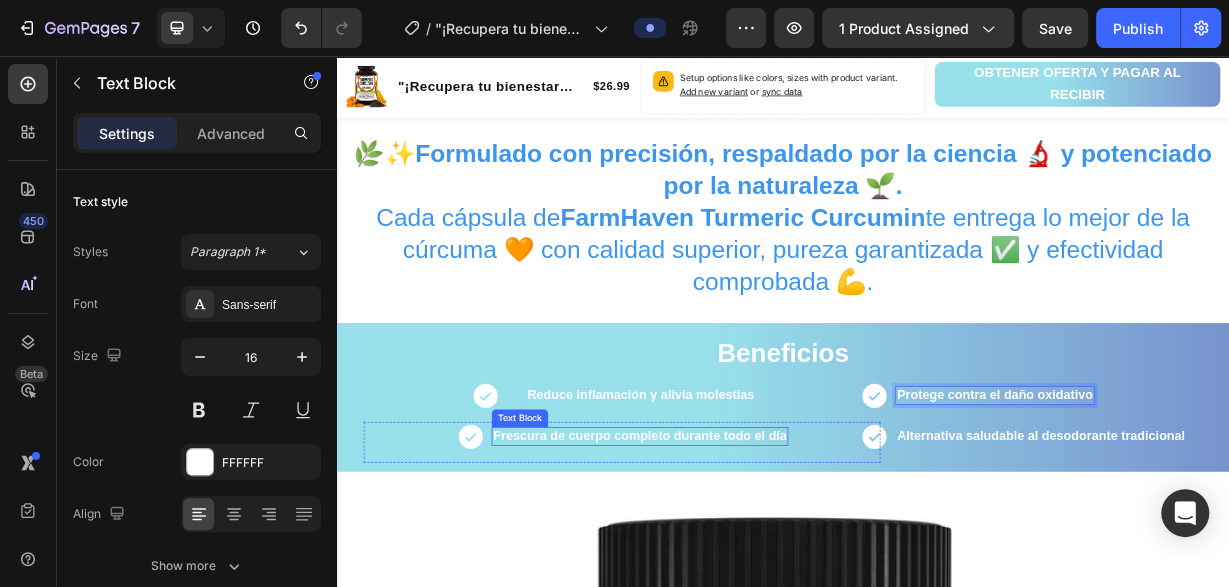click on "Frescura de cuerpo completo durante todo el día" at bounding box center (744, 566) 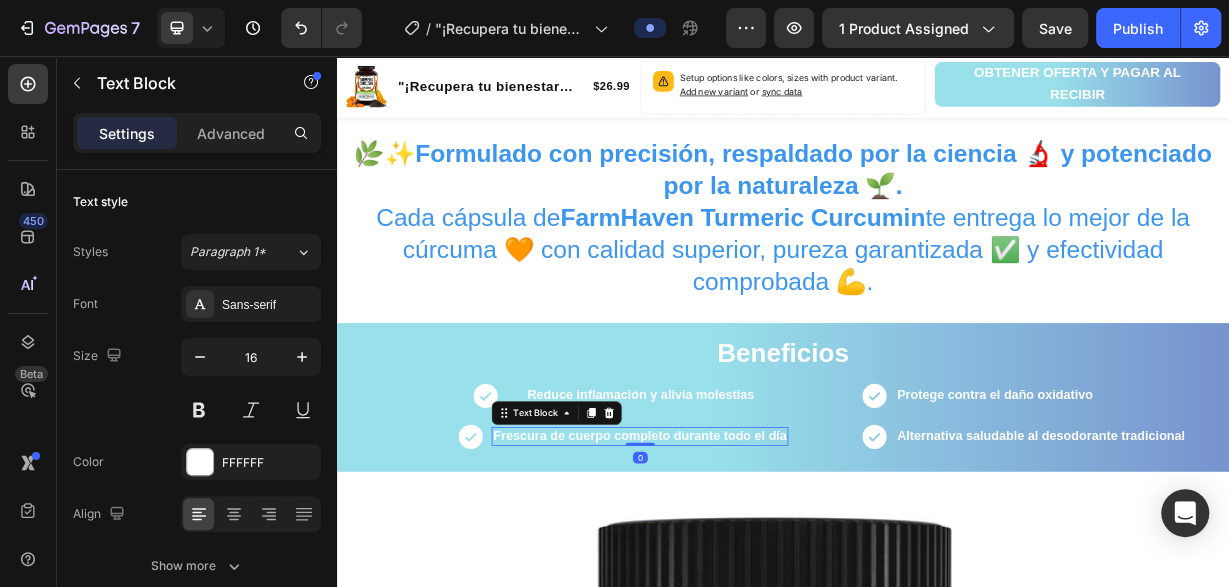 click on "Frescura de cuerpo completo durante todo el día" at bounding box center (744, 566) 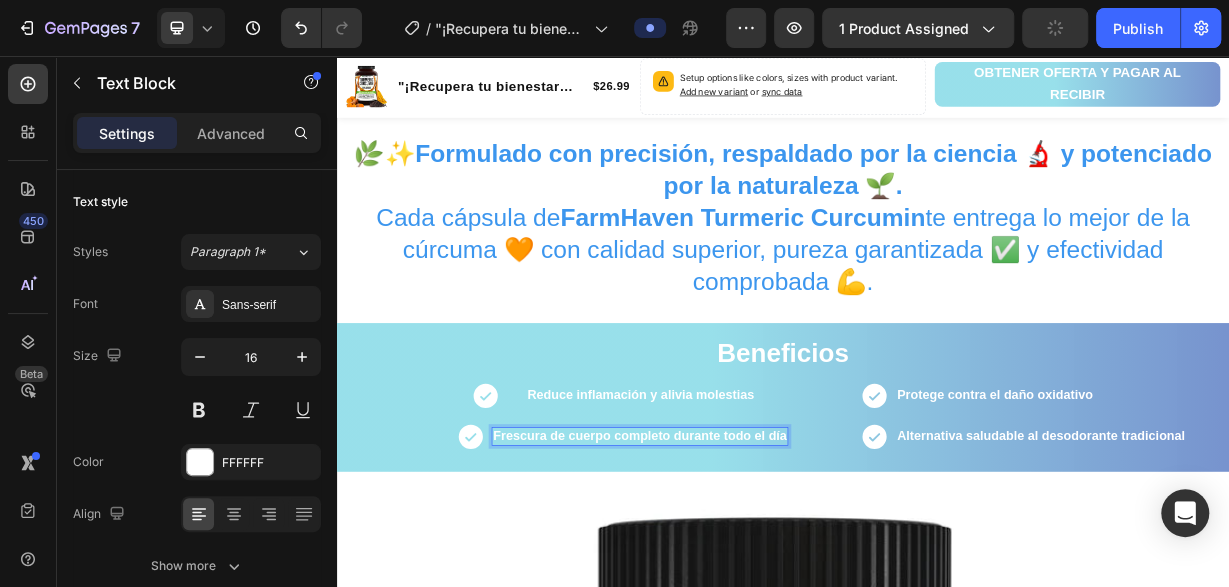 click on "Frescura de cuerpo completo durante todo el día" at bounding box center [744, 566] 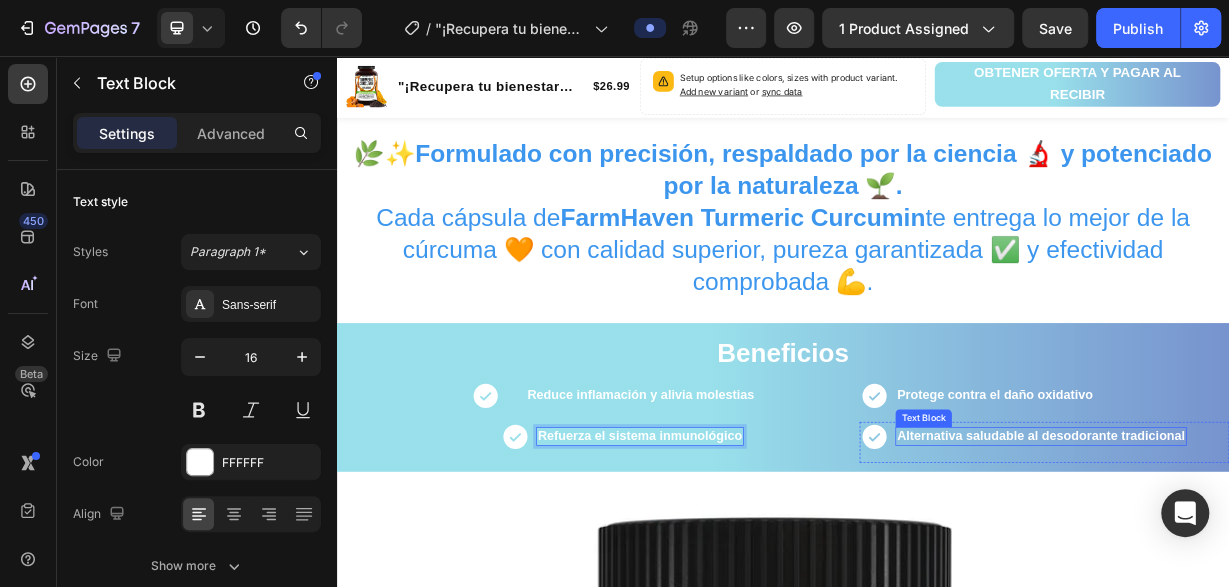click on "Alternativa saludable al desodorante tradicional" at bounding box center [1283, 566] 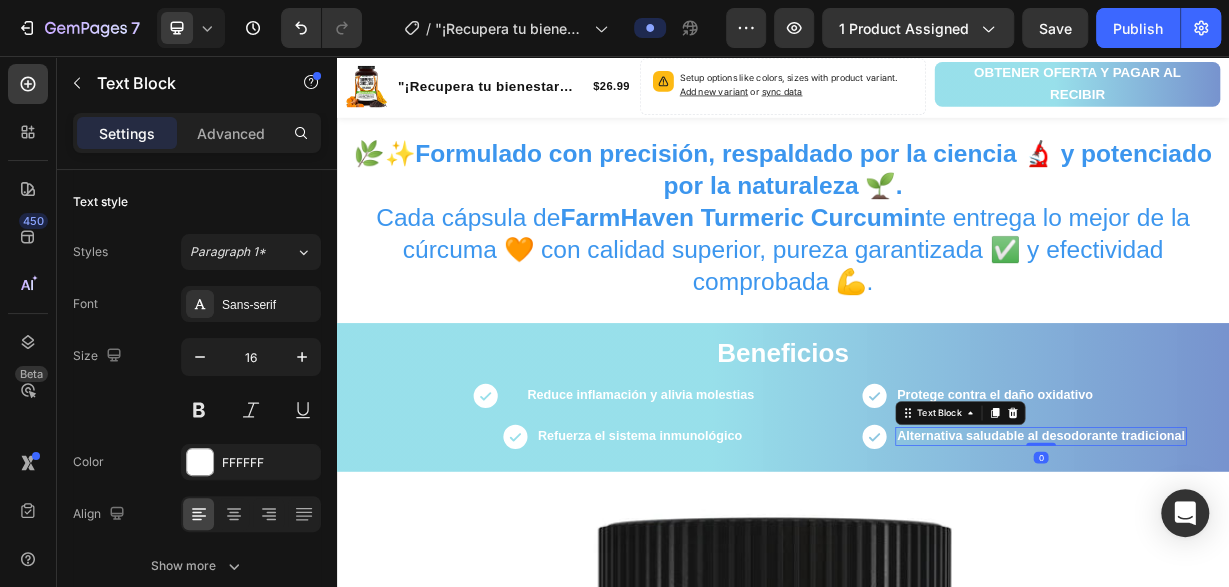 click on "Alternativa saludable al desodorante tradicional" at bounding box center (1283, 566) 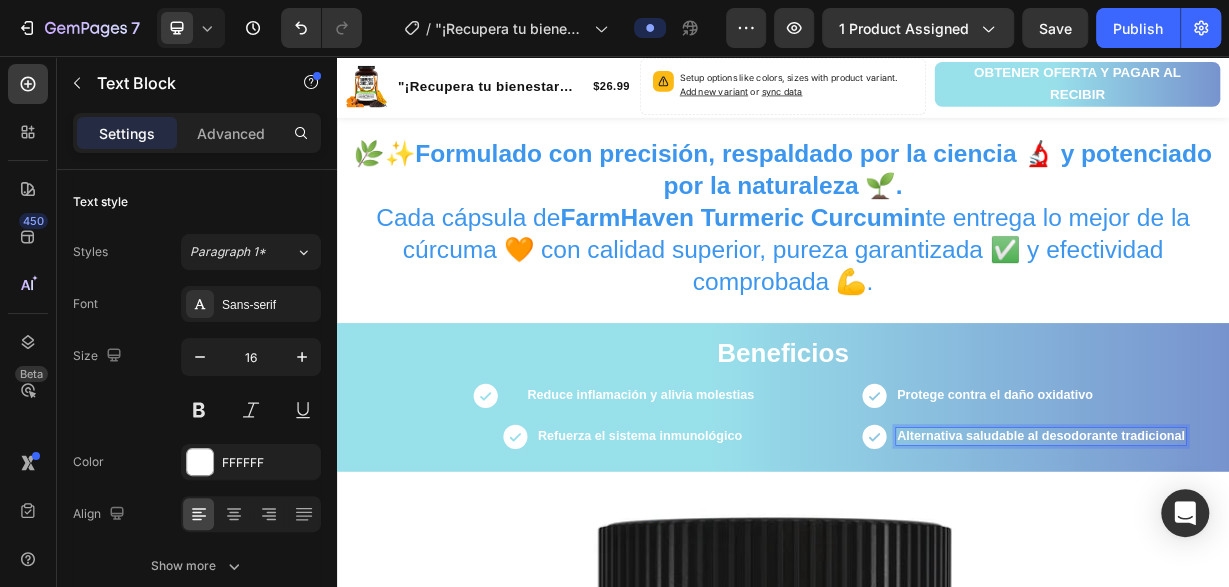click on "Alternativa saludable al desodorante tradicional" at bounding box center [1283, 566] 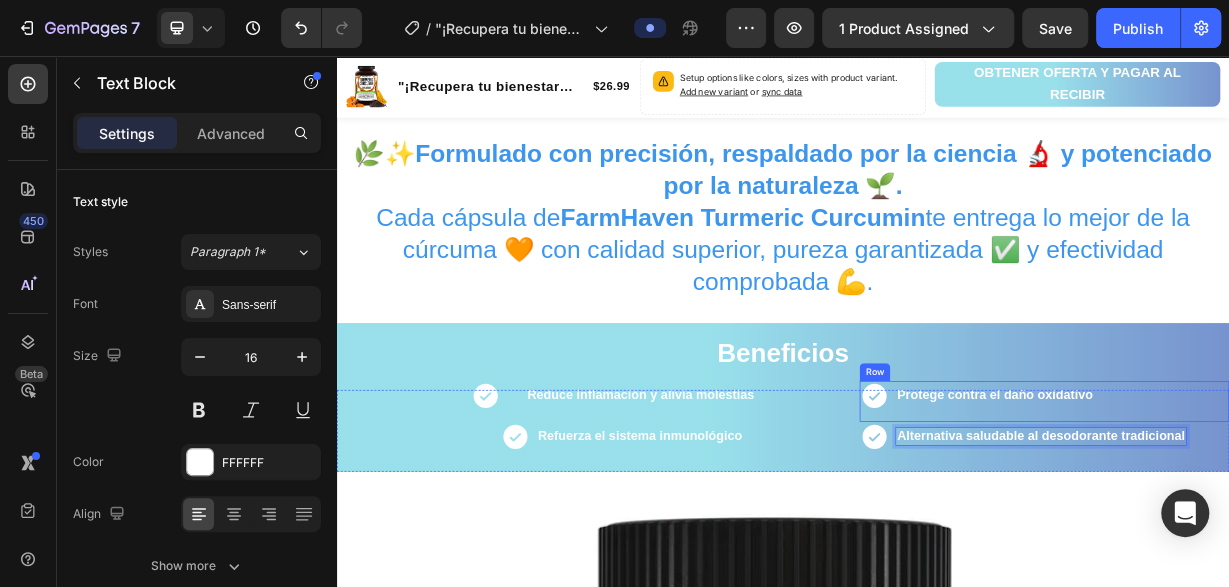 click on "Protege contra el daño oxidativo Text Block" at bounding box center (1222, 520) 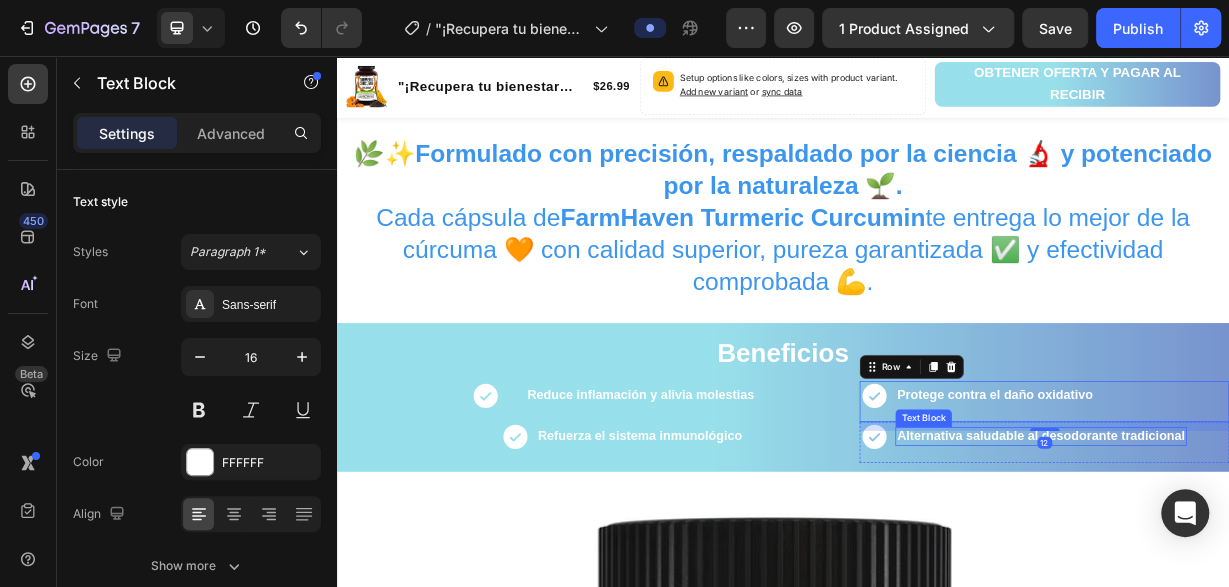 click on "Alternativa saludable al desodorante tradicional" at bounding box center (1283, 566) 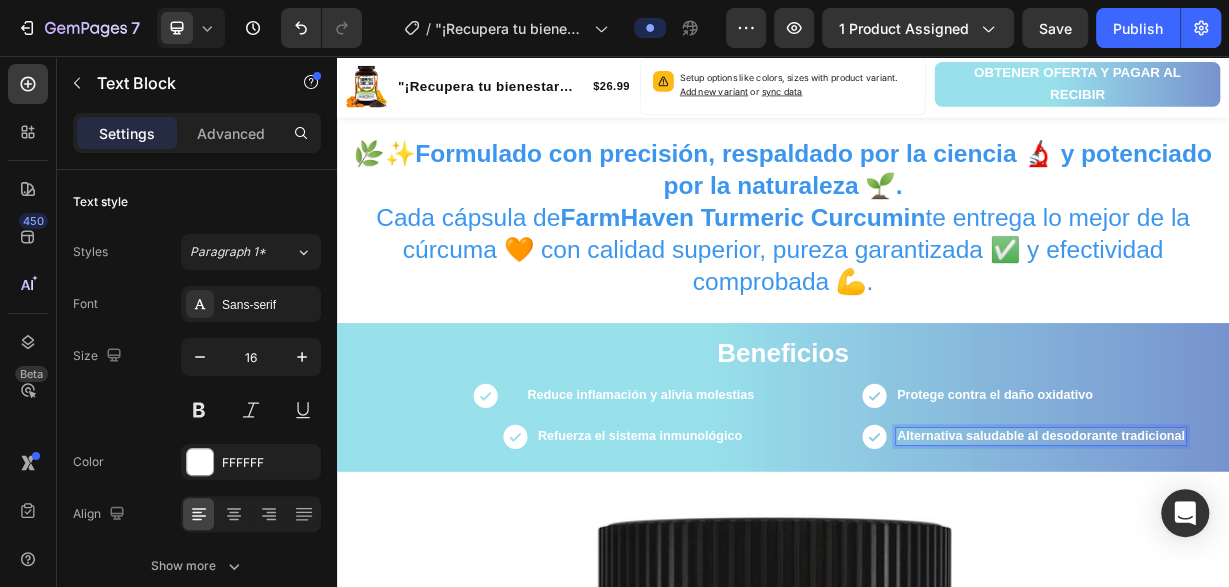 click on "Alternativa saludable al desodorante tradicional" at bounding box center [1283, 566] 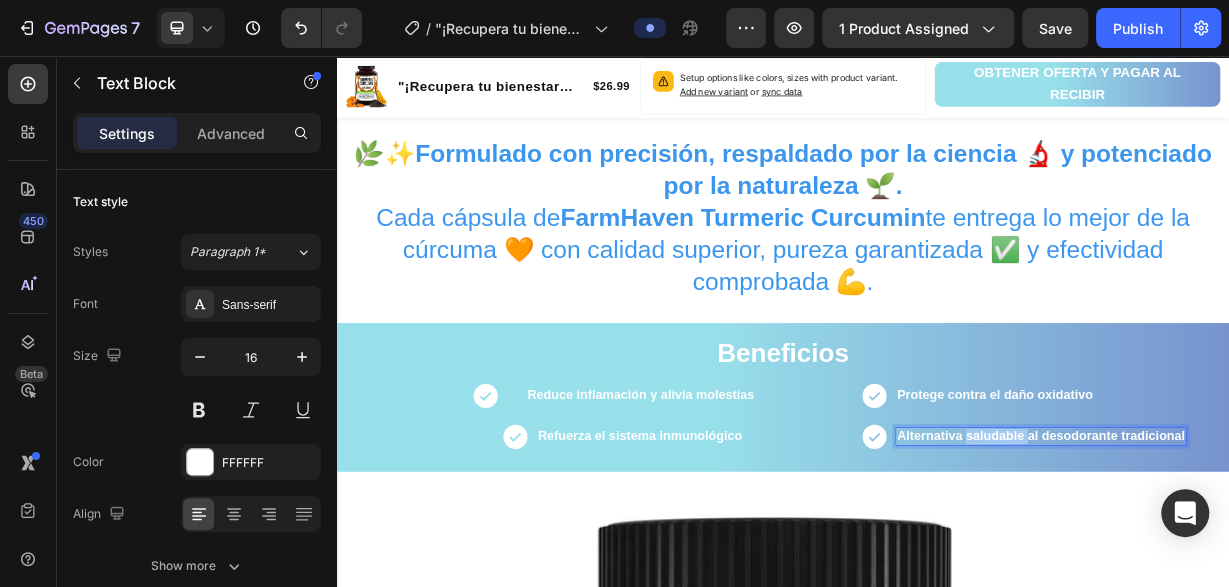 click on "Alternativa saludable al desodorante tradicional" at bounding box center [1283, 566] 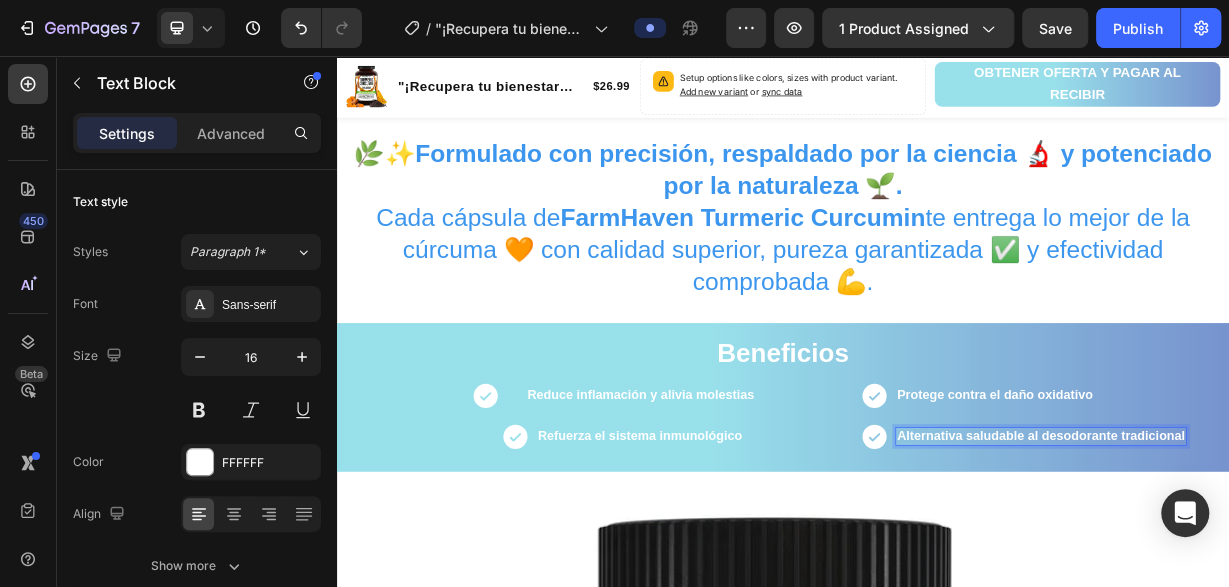 click on "Alternativa saludable al desodorante tradicional" at bounding box center (1283, 566) 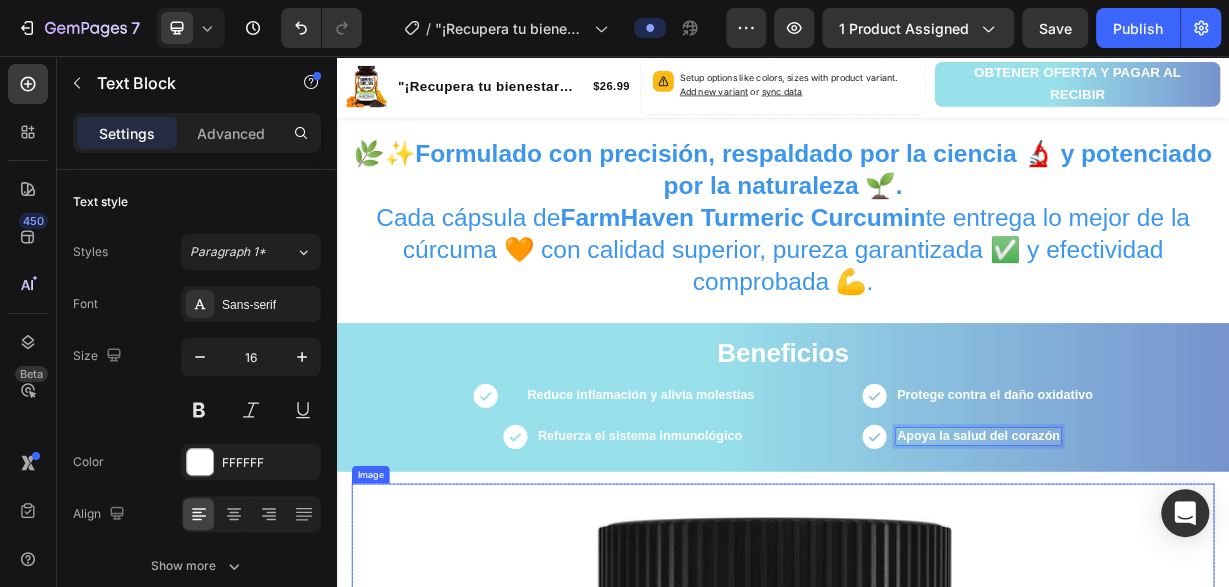 click at bounding box center (937, 1356) 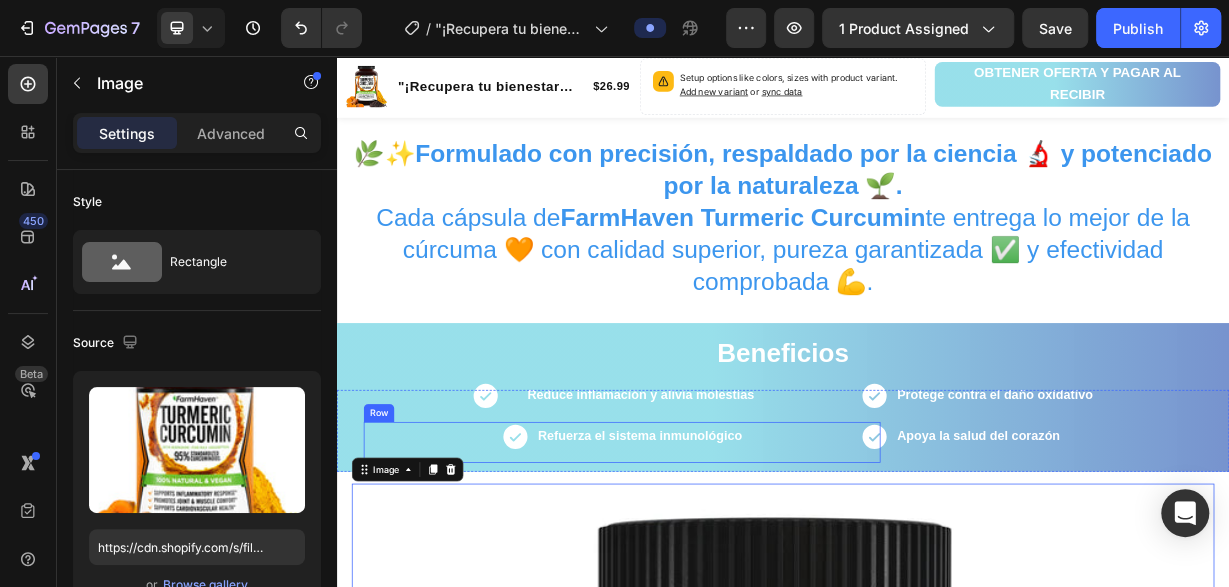 click on "Icon Refuerza el sistema inmunológico Text Block Row" at bounding box center (720, 575) 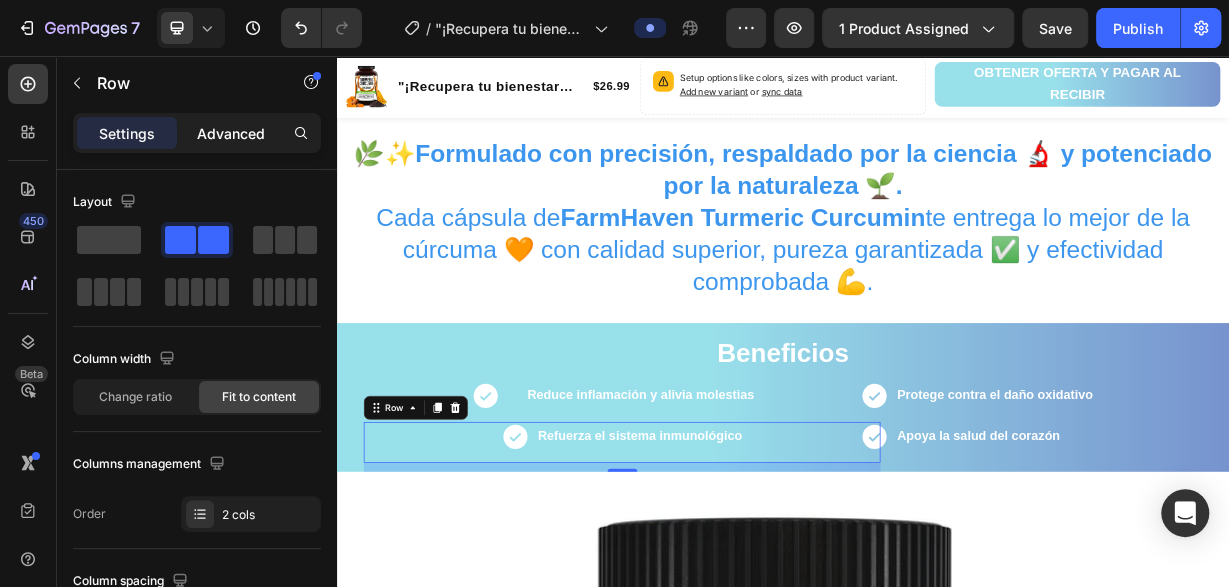 click on "Advanced" at bounding box center [231, 133] 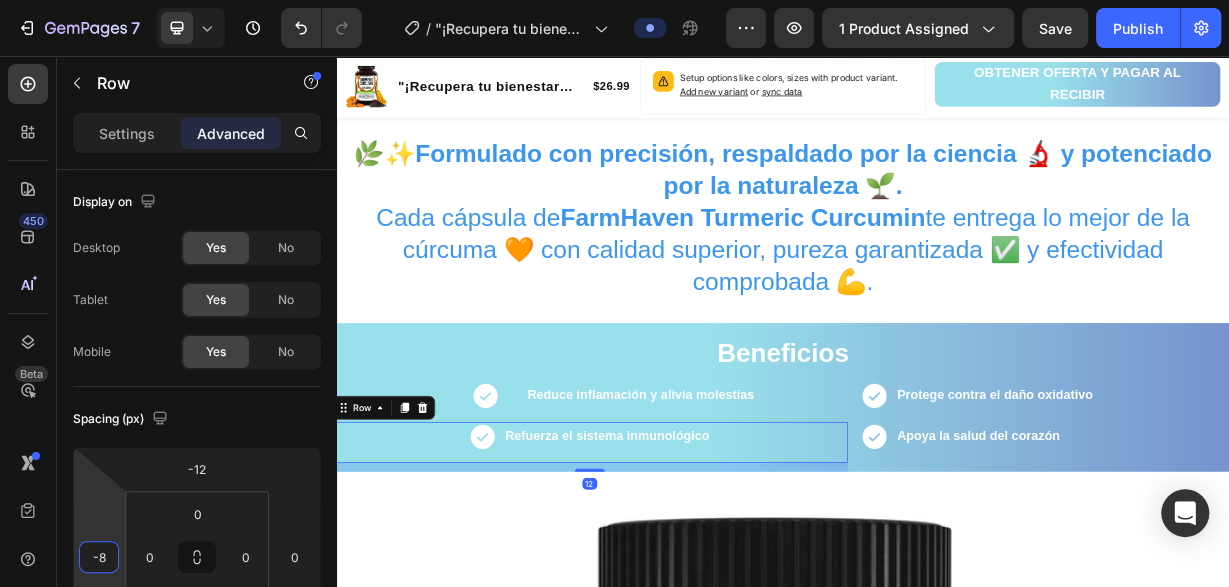 type on "-4" 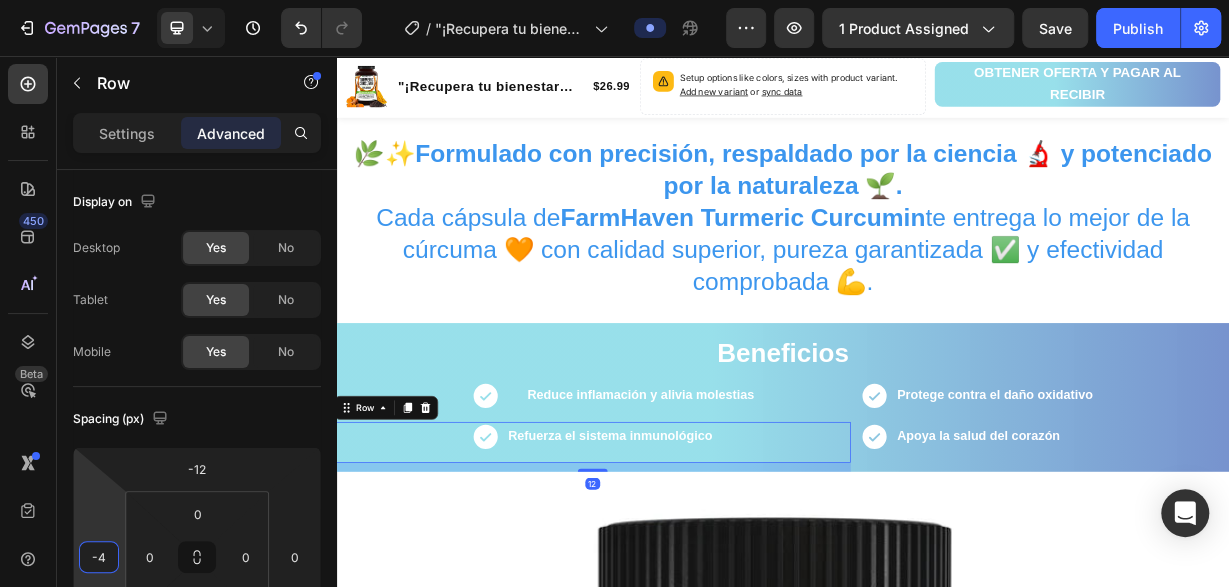 drag, startPoint x: 105, startPoint y: 499, endPoint x: 106, endPoint y: 519, distance: 20.024984 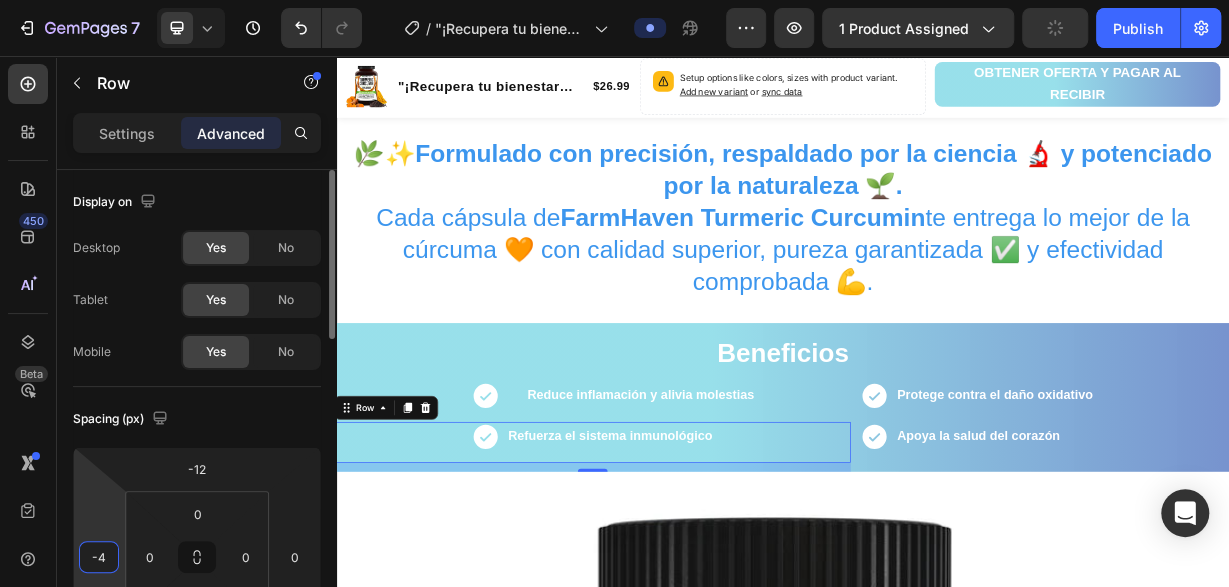 scroll, scrollTop: 102, scrollLeft: 0, axis: vertical 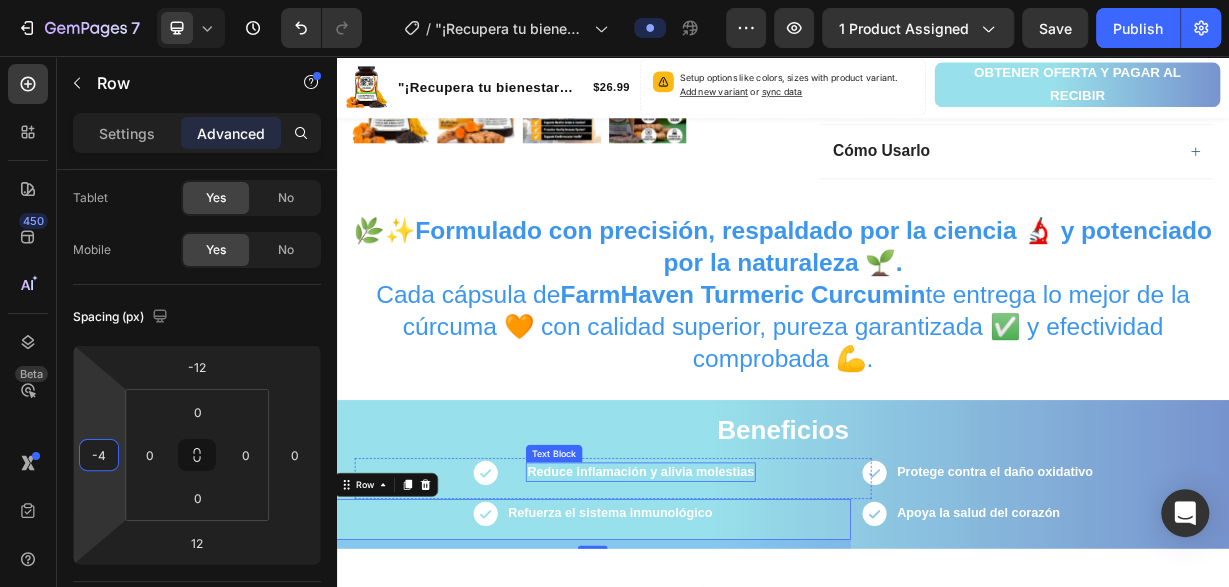 click on "Reduce inflamación y alivia molestias" at bounding box center (745, 615) 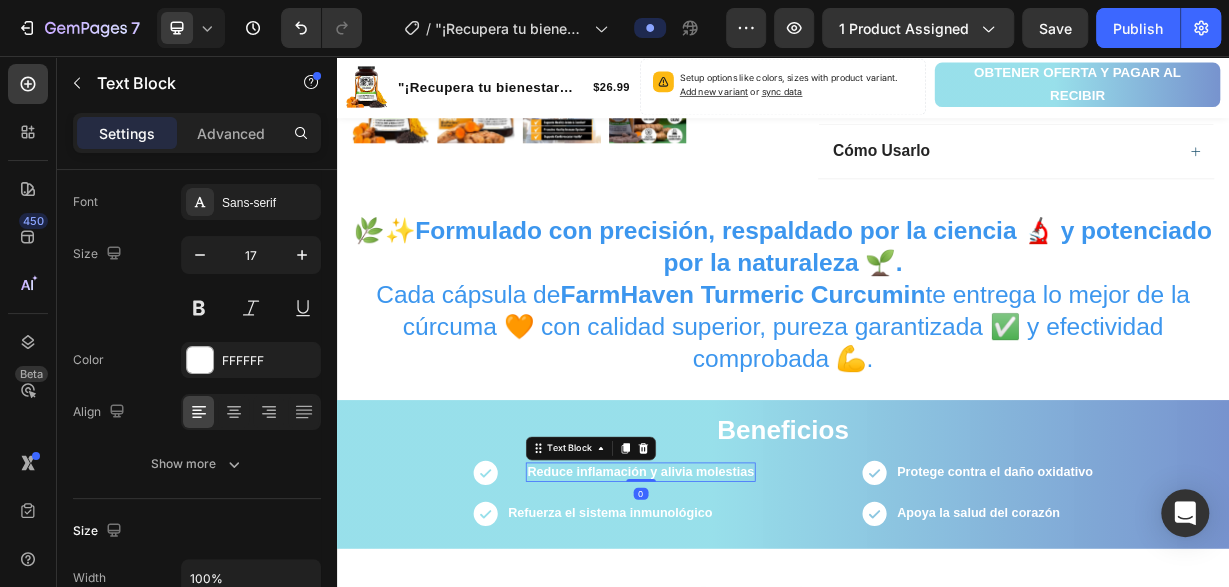 scroll, scrollTop: 0, scrollLeft: 0, axis: both 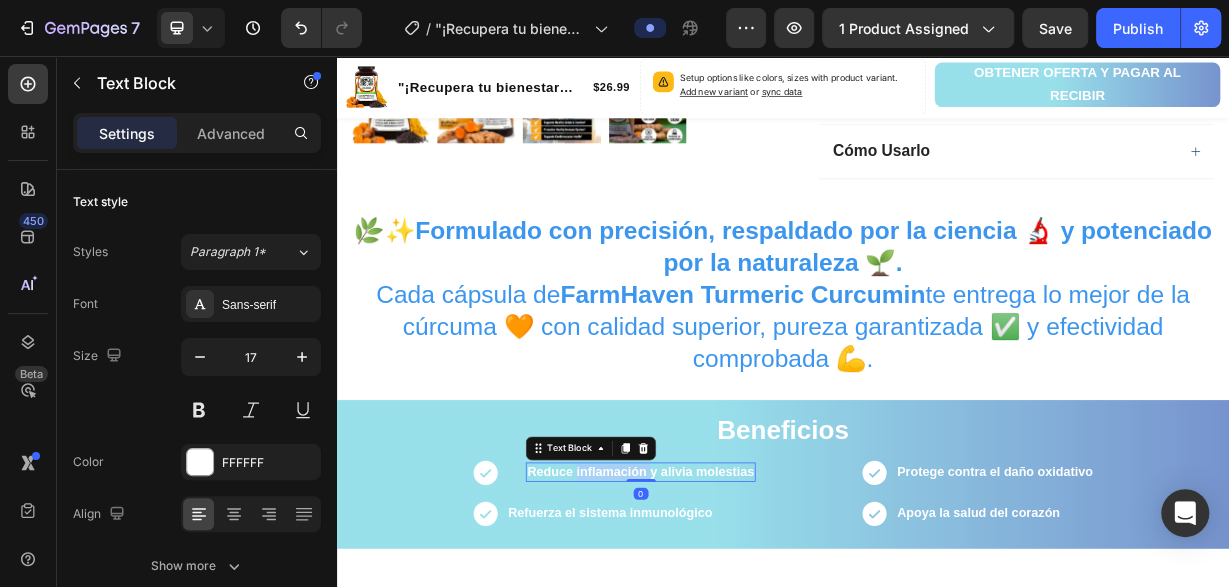 click on "Reduce inflamación y alivia molestias" at bounding box center (745, 615) 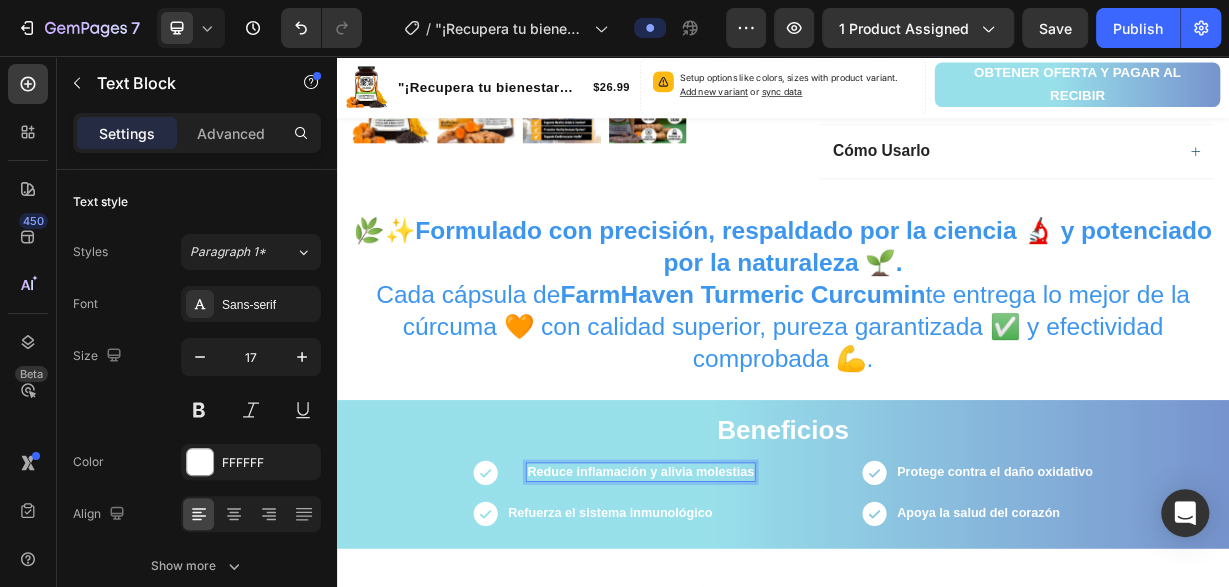 click on "Reduce inflamación y alivia molestias" at bounding box center (745, 615) 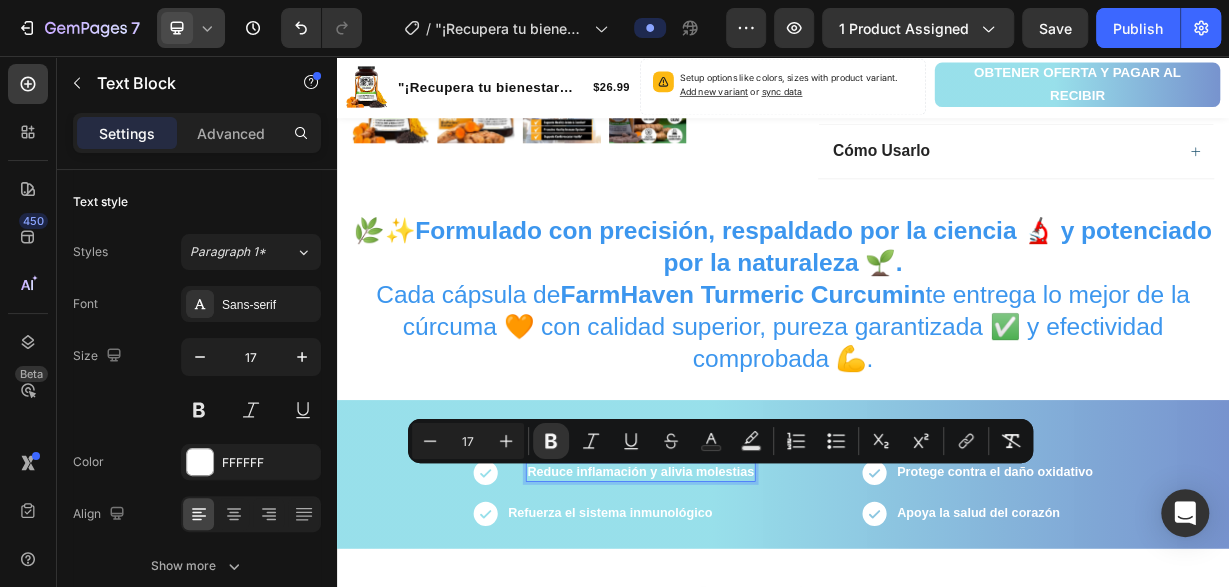 click 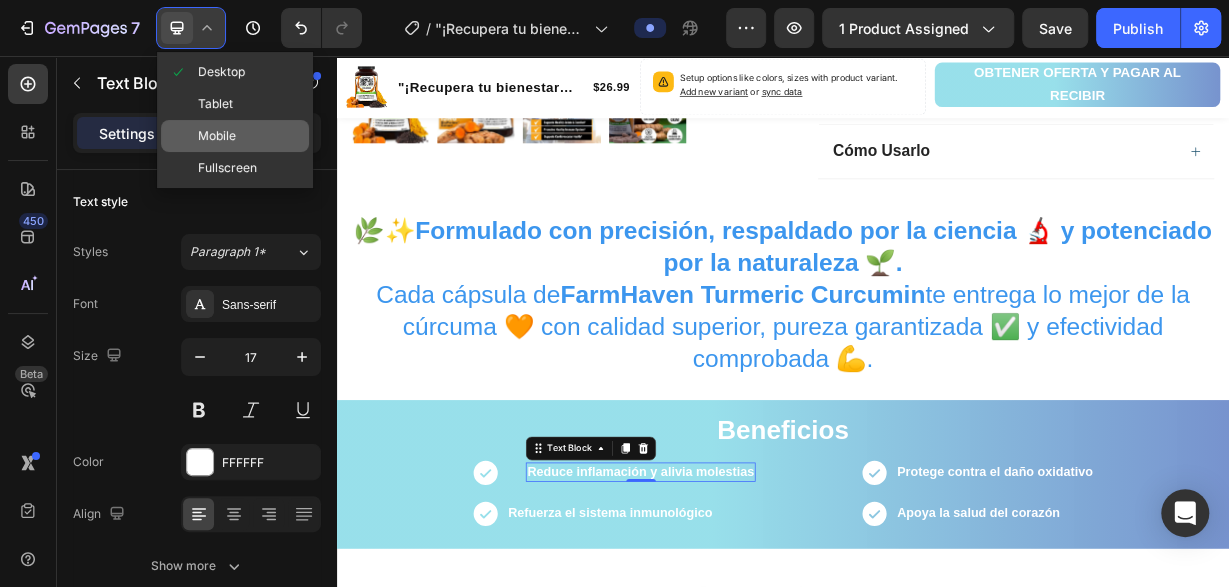 click on "Mobile" at bounding box center (217, 136) 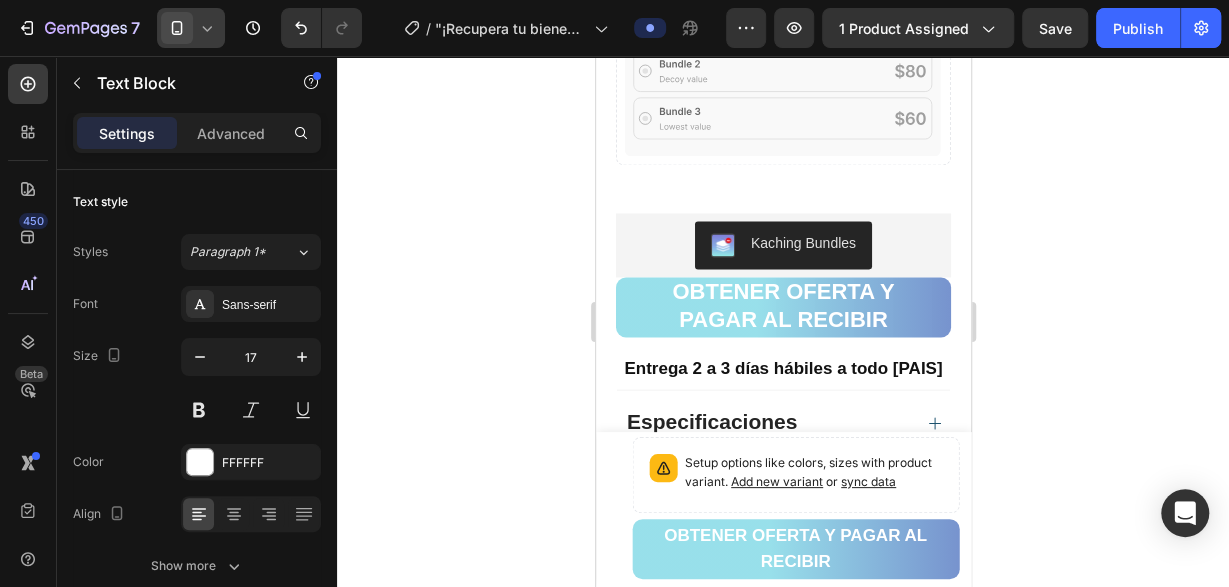 type on "14" 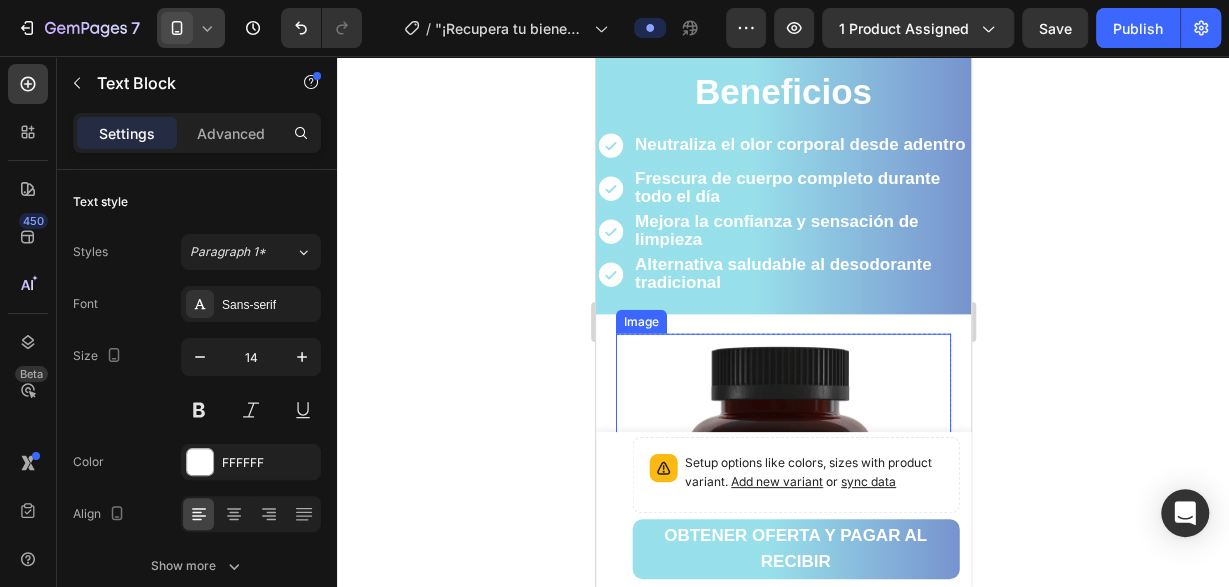 scroll, scrollTop: 2384, scrollLeft: 0, axis: vertical 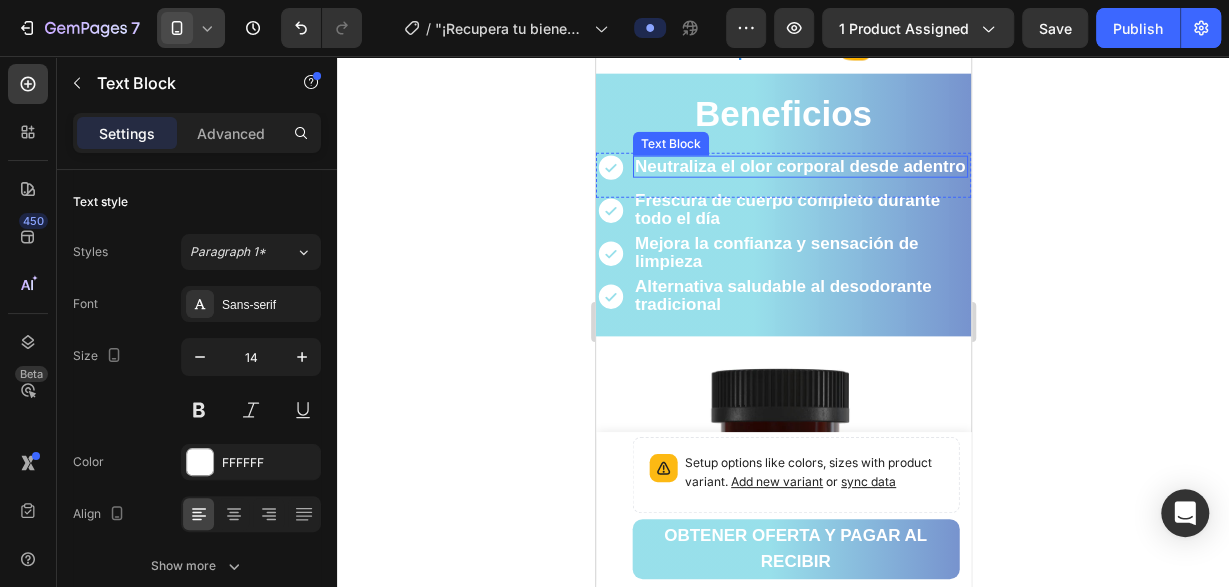 click on "Neutraliza el olor corporal desde adentro" at bounding box center (799, 166) 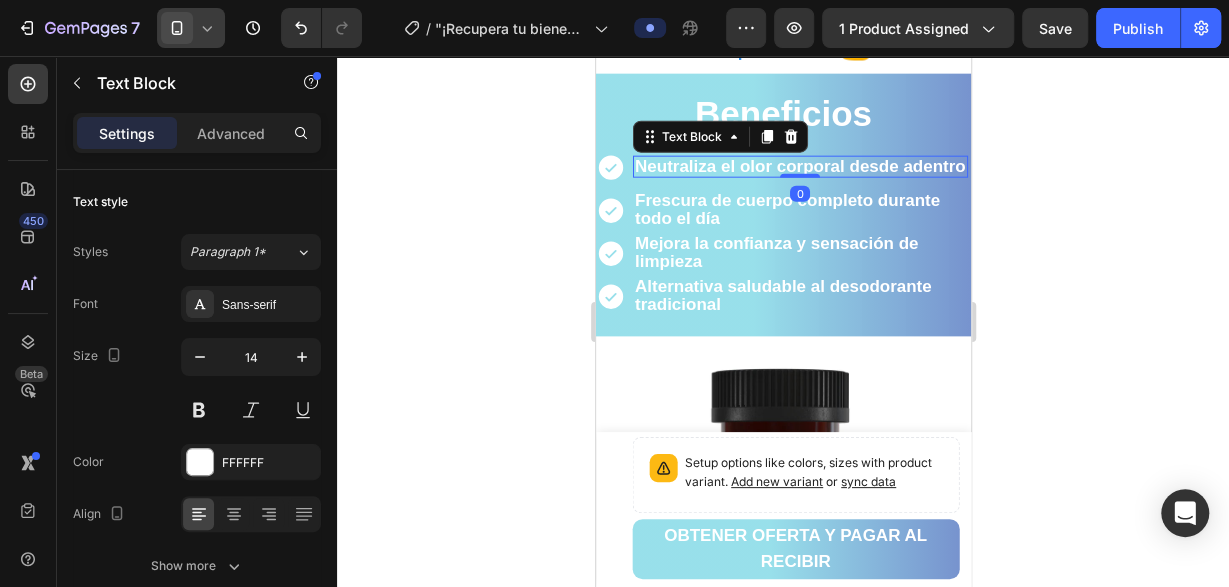 click on "Neutraliza el olor corporal desde adentro" at bounding box center [799, 166] 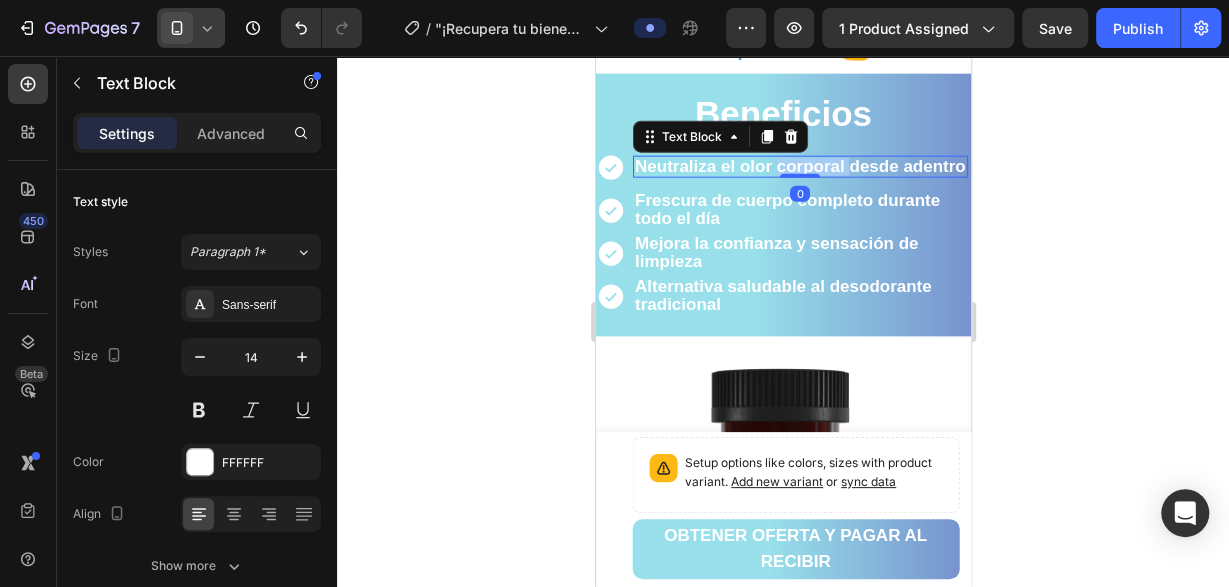click on "Neutraliza el olor corporal desde adentro" at bounding box center [799, 166] 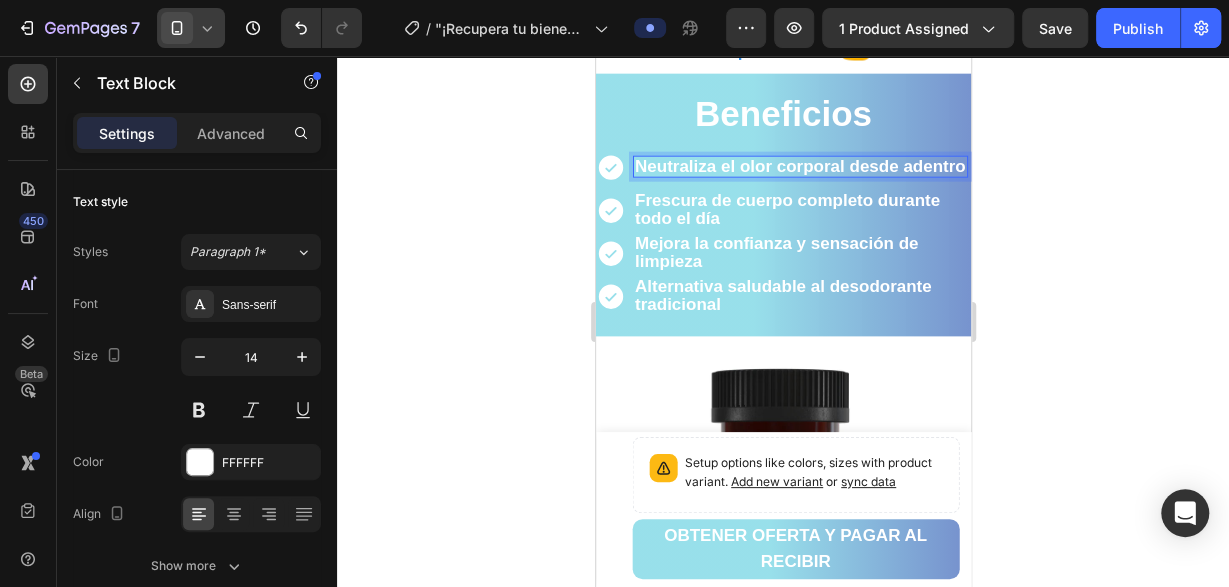 click on "Neutraliza el olor corporal desde adentro" at bounding box center [799, 166] 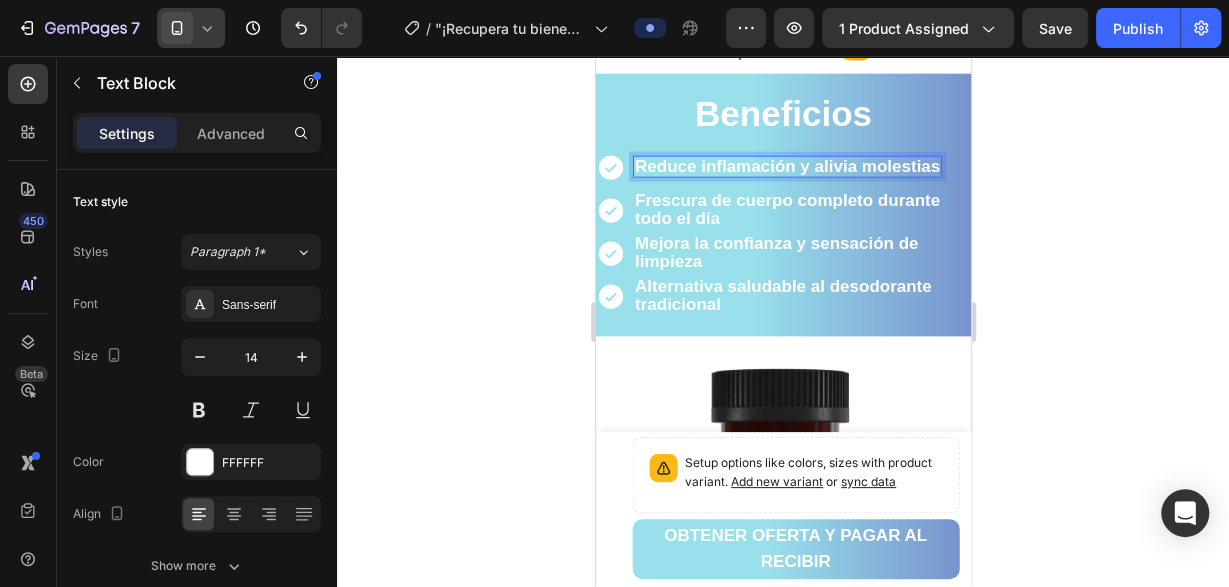 click 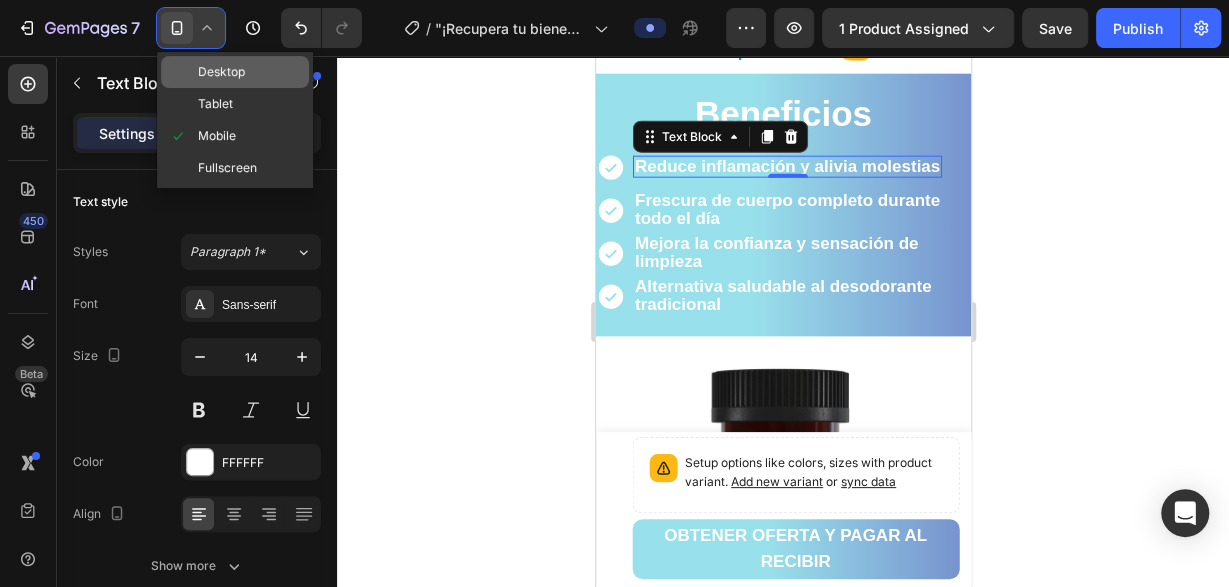 click on "Desktop" at bounding box center [221, 72] 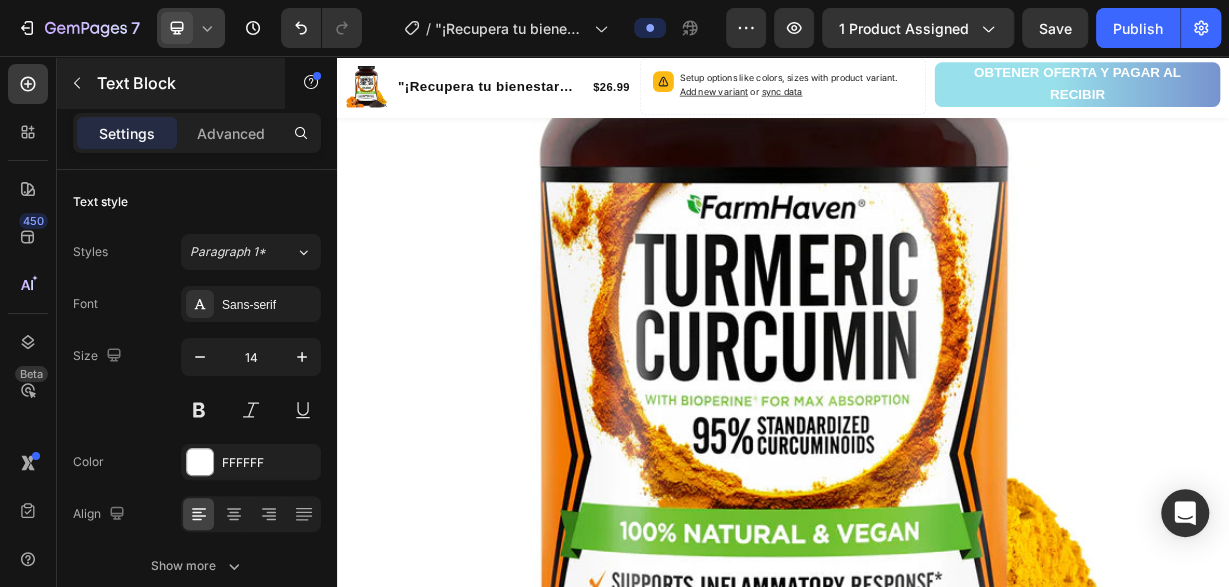 type on "17" 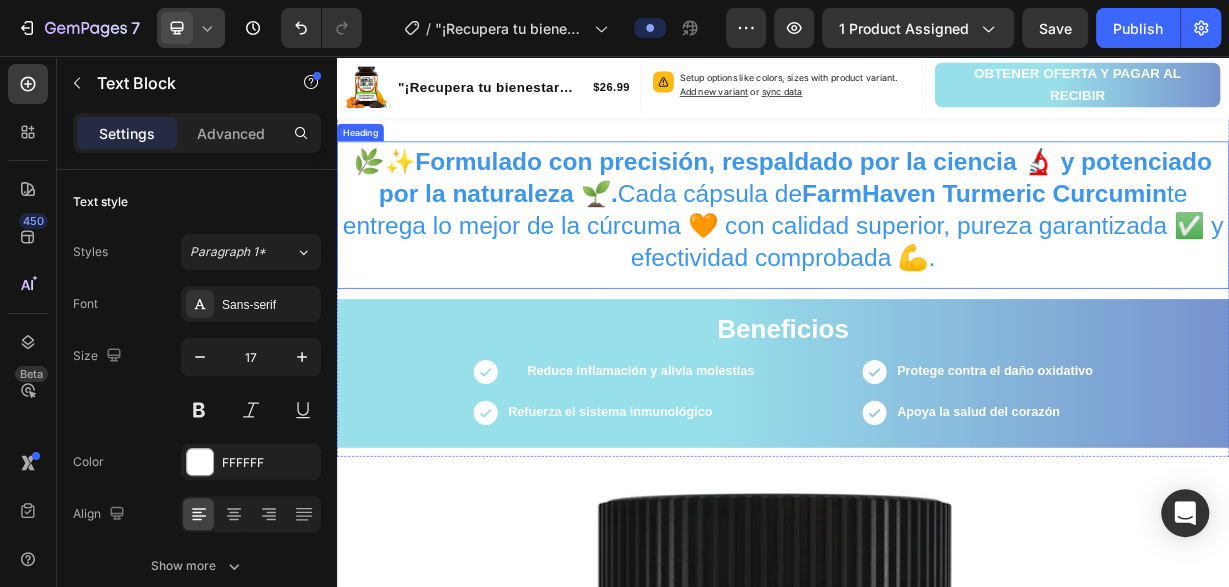 scroll, scrollTop: 1552, scrollLeft: 0, axis: vertical 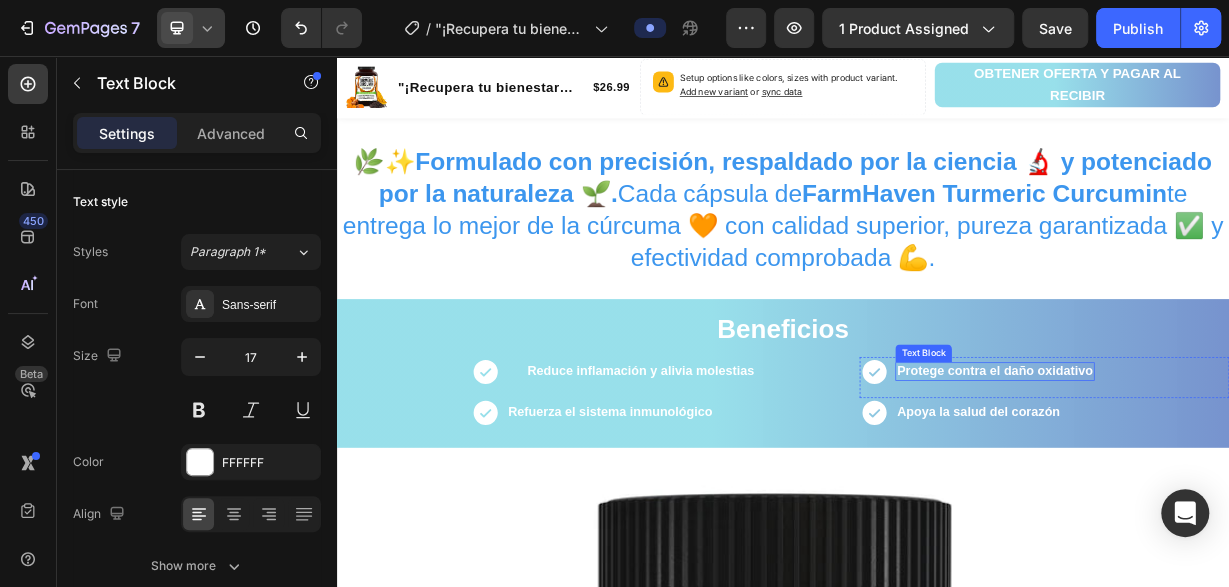 click on "Protege contra el daño oxidativo" at bounding box center (1222, 479) 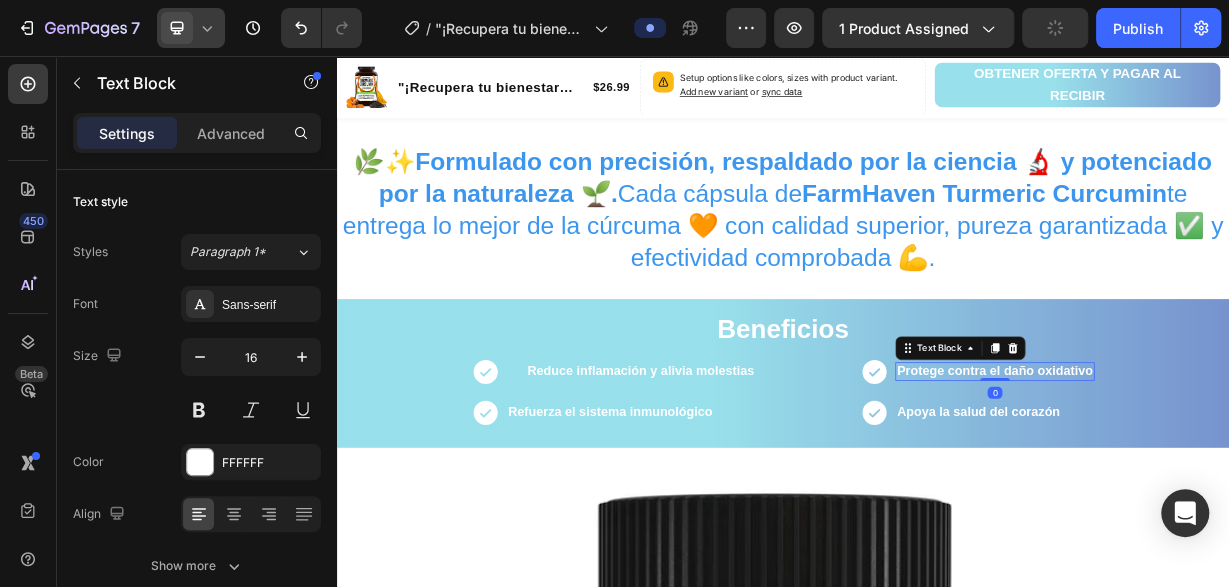 click on "Protege contra el daño oxidativo" at bounding box center [1222, 479] 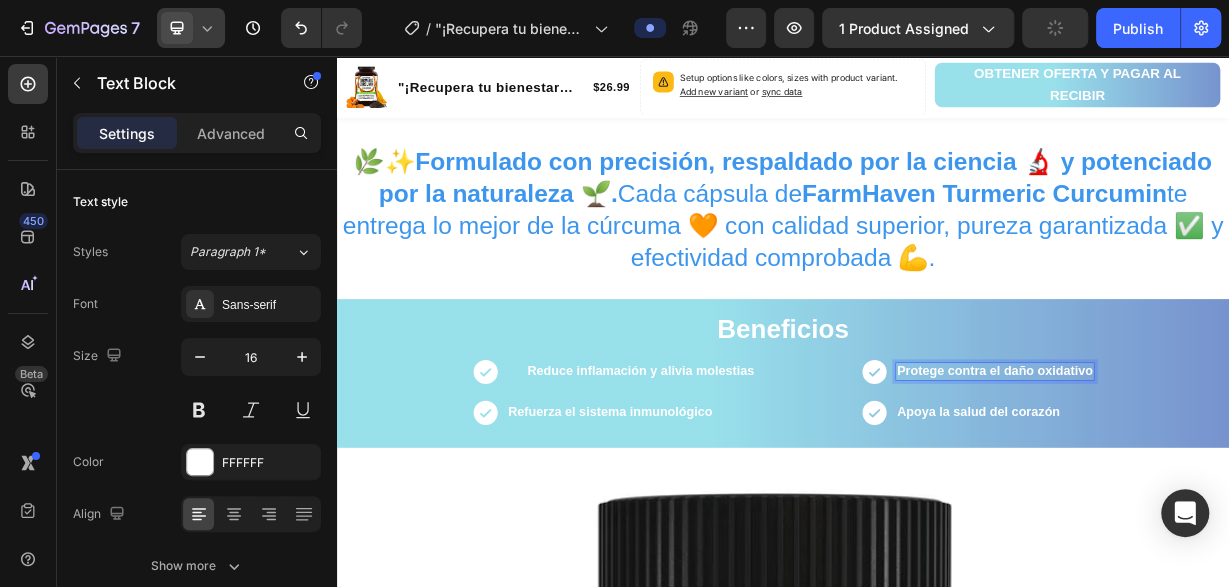 click on "Protege contra el daño oxidativo" at bounding box center [1222, 479] 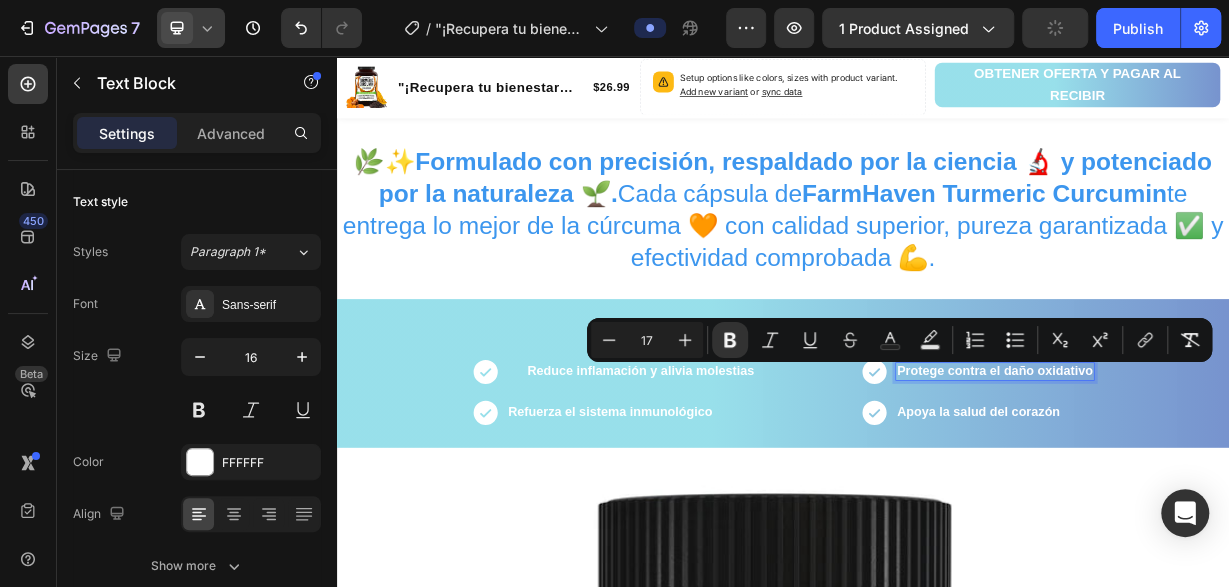click 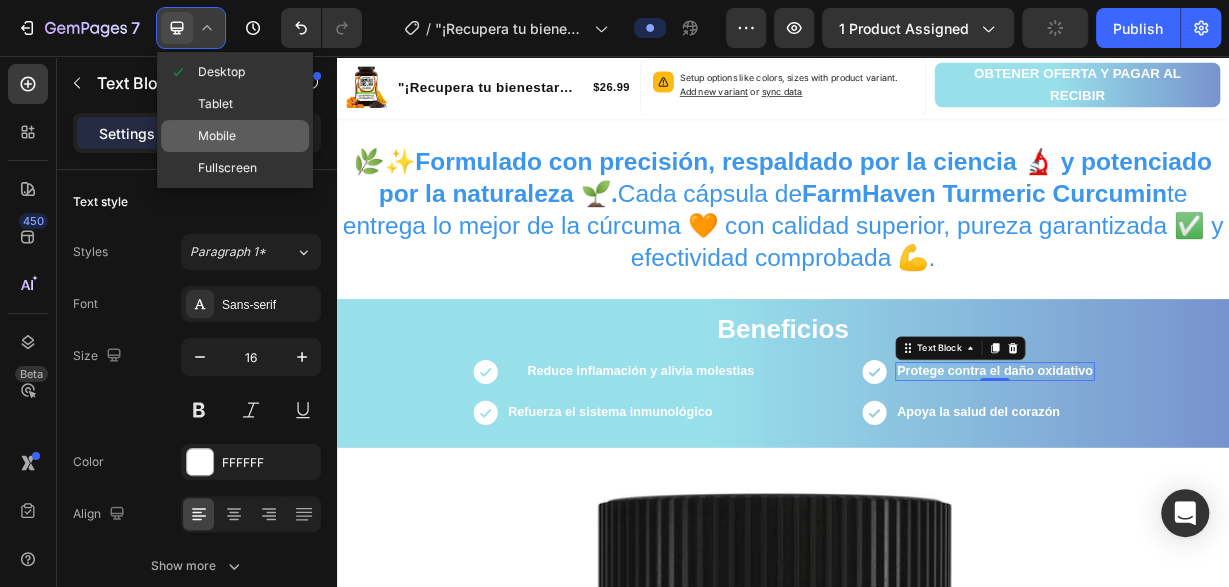 click on "Mobile" at bounding box center [217, 136] 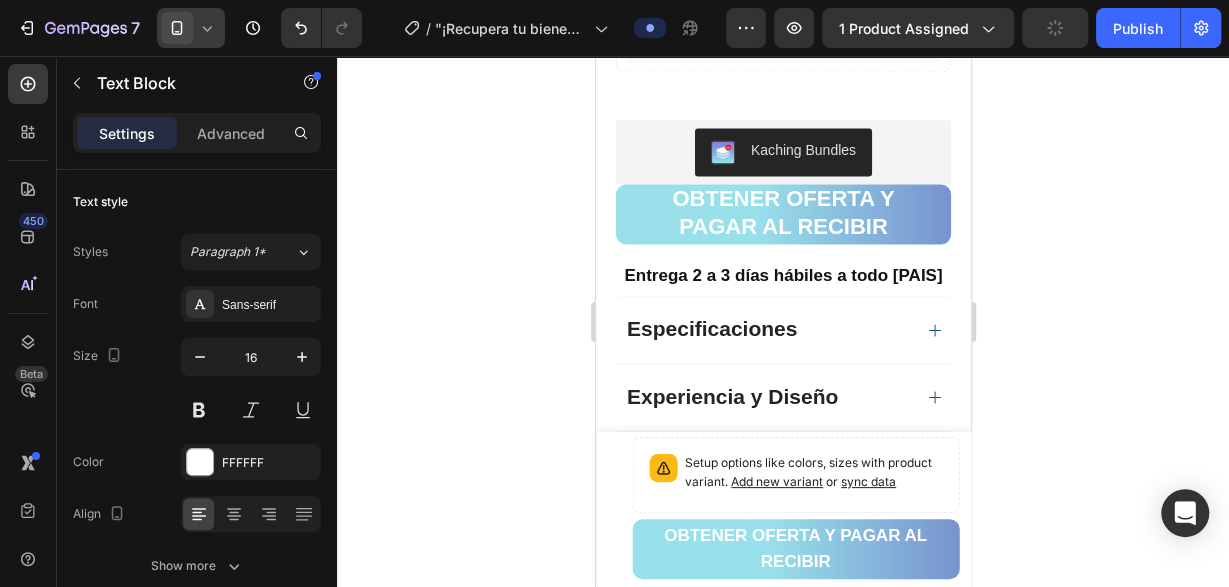 type on "14" 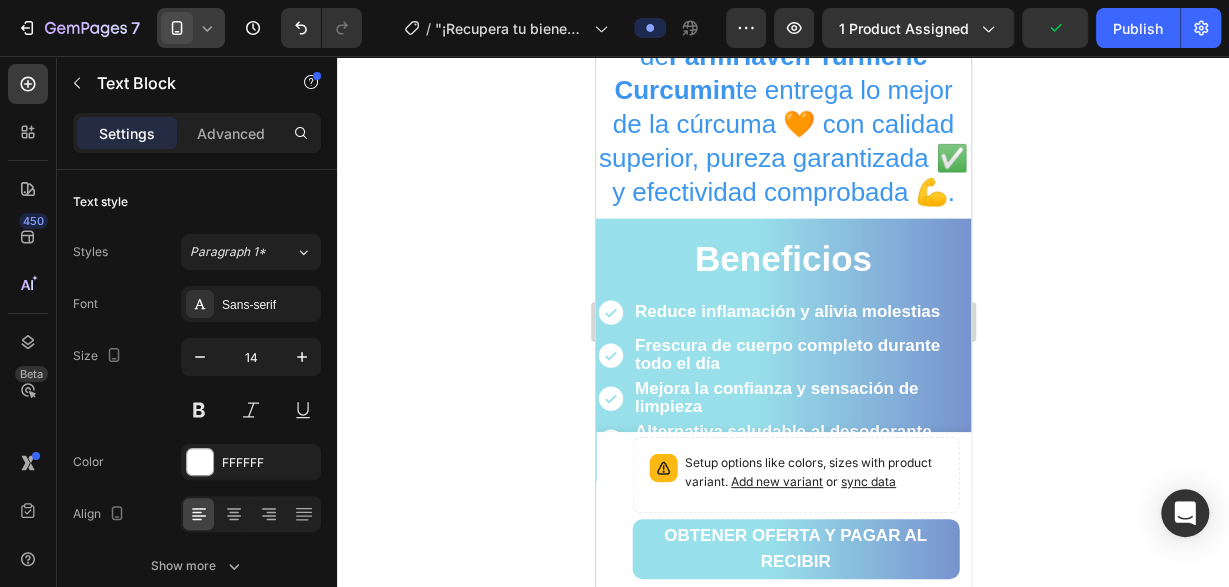 scroll, scrollTop: 2392, scrollLeft: 0, axis: vertical 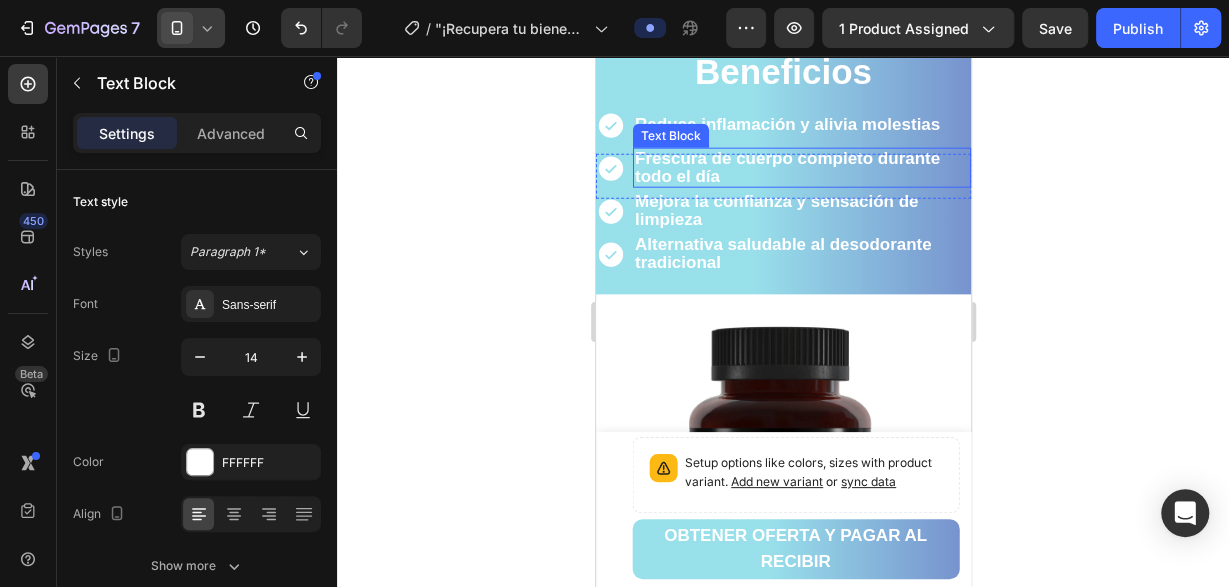 click on "Frescura de cuerpo completo durante todo el día" at bounding box center [786, 167] 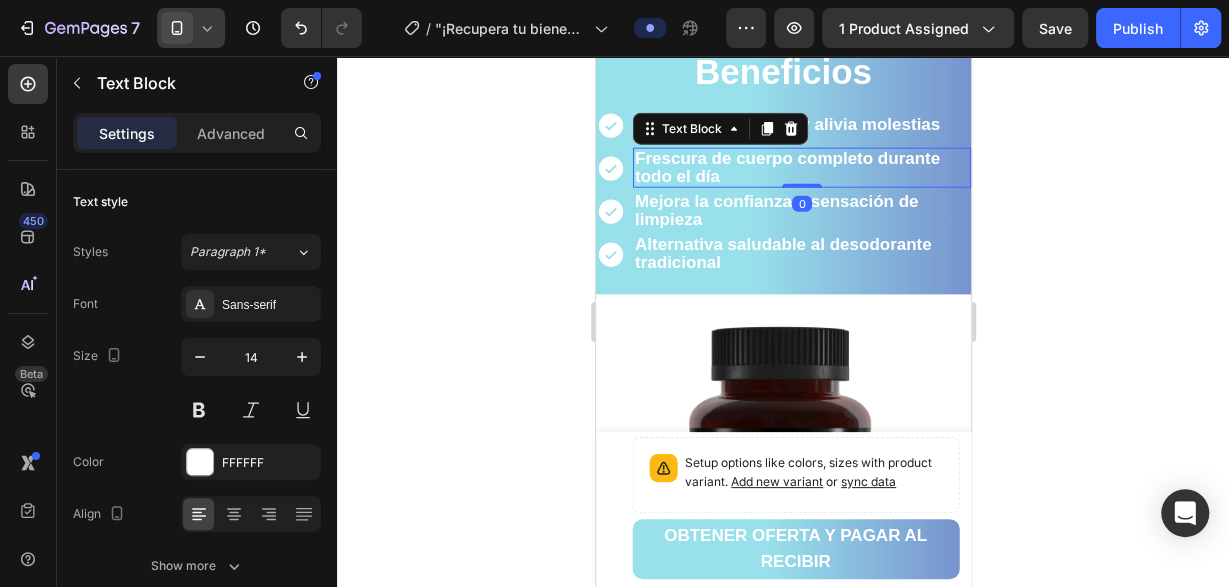 click on "Frescura de cuerpo completo durante todo el día" at bounding box center [786, 167] 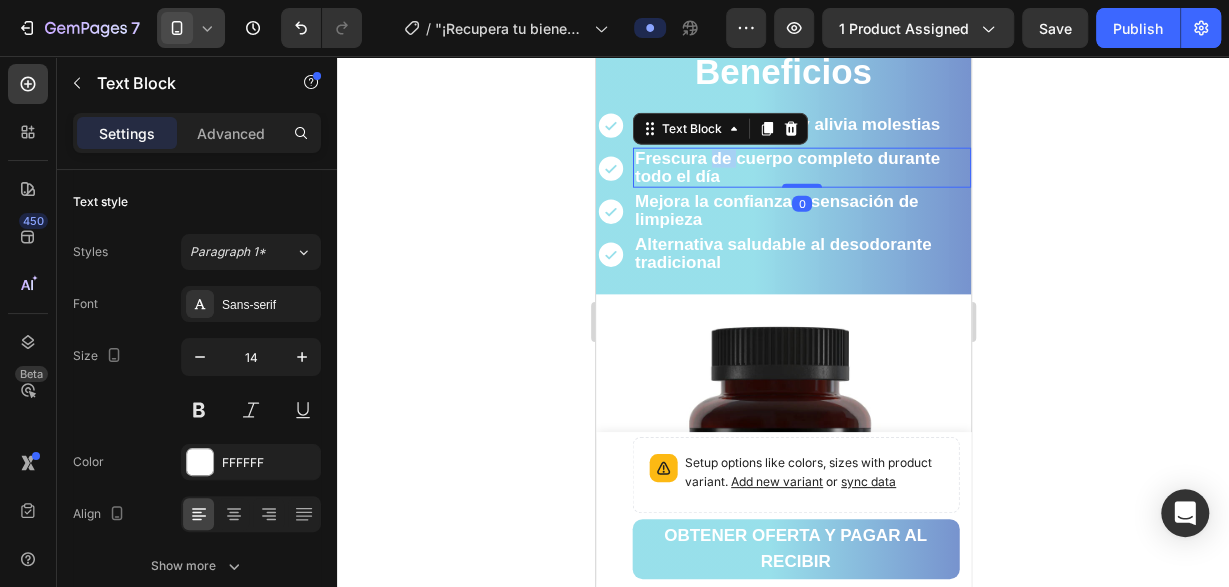 click on "Frescura de cuerpo completo durante todo el día" at bounding box center (786, 167) 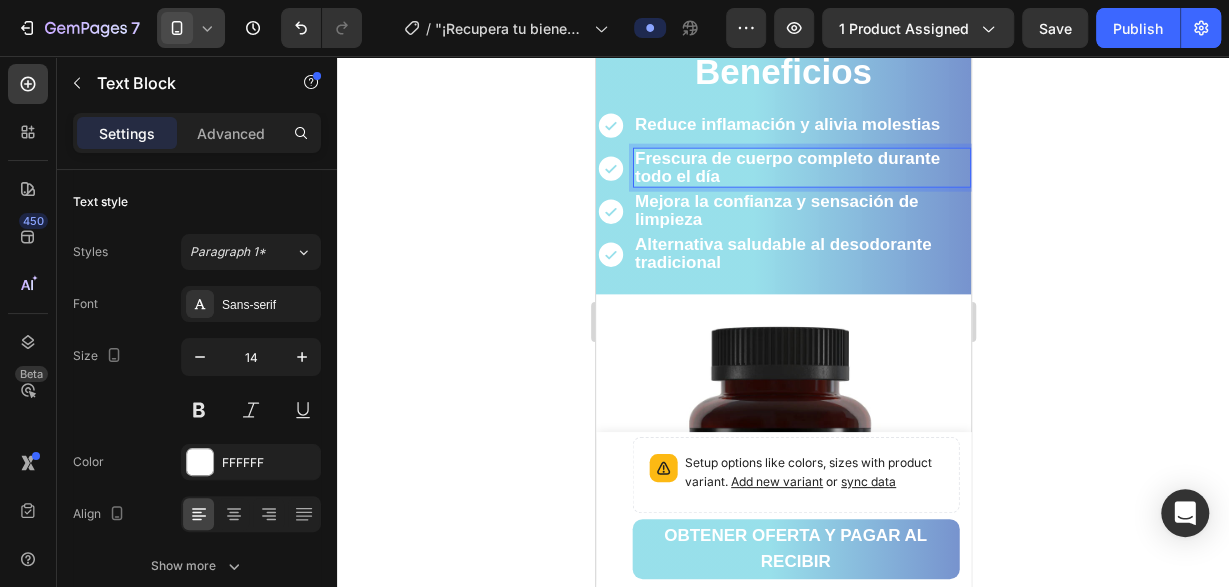 click on "Frescura de cuerpo completo durante todo el día" at bounding box center (786, 167) 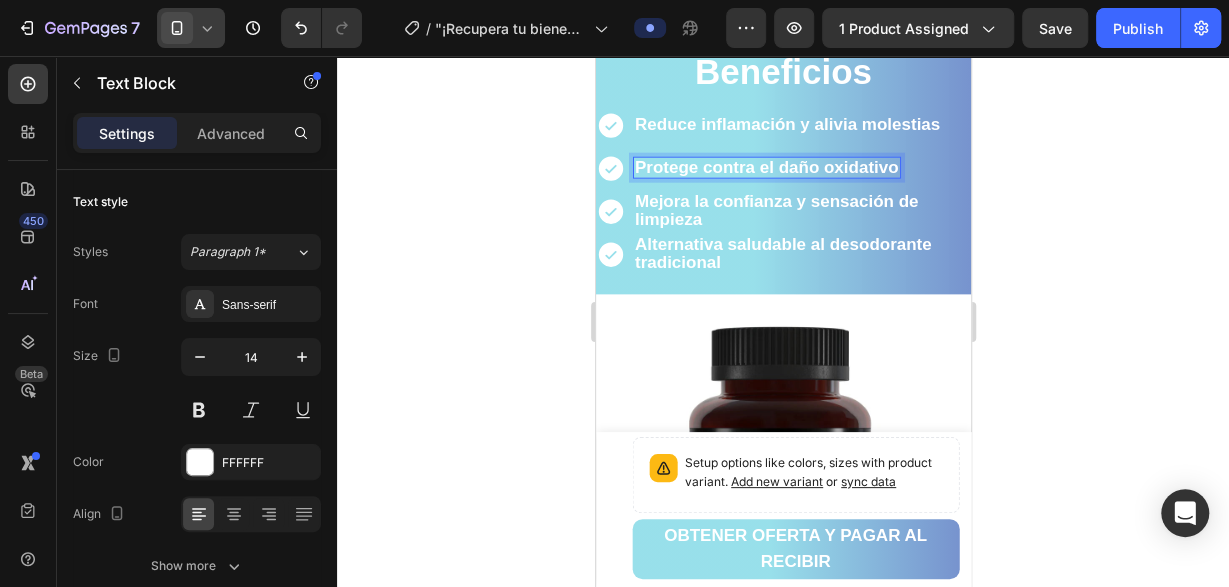 click 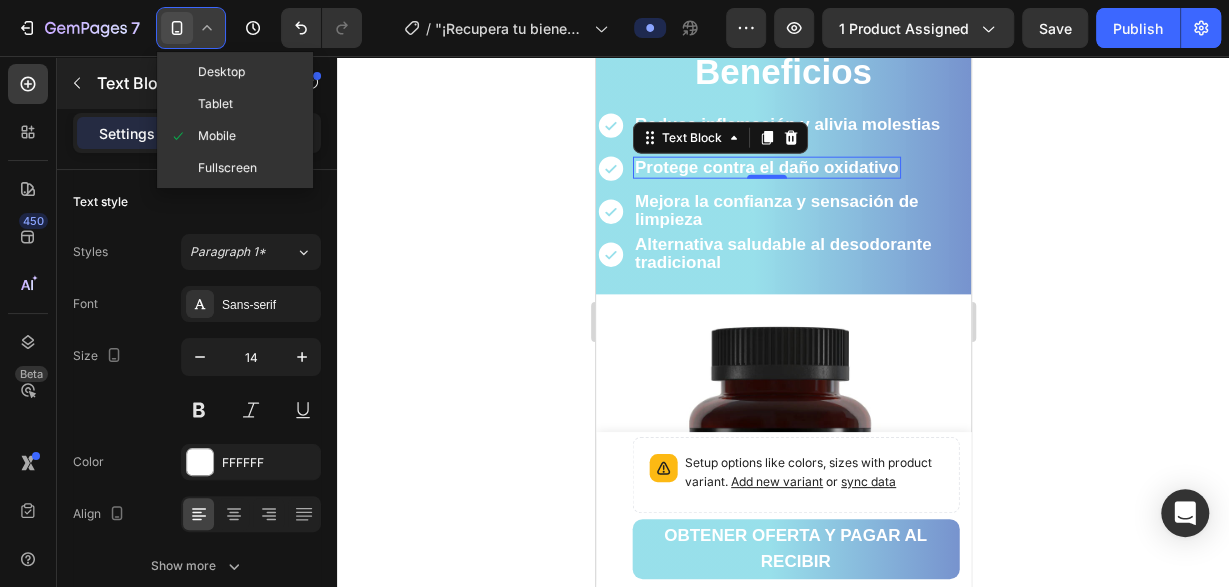 click on "Desktop" at bounding box center (221, 72) 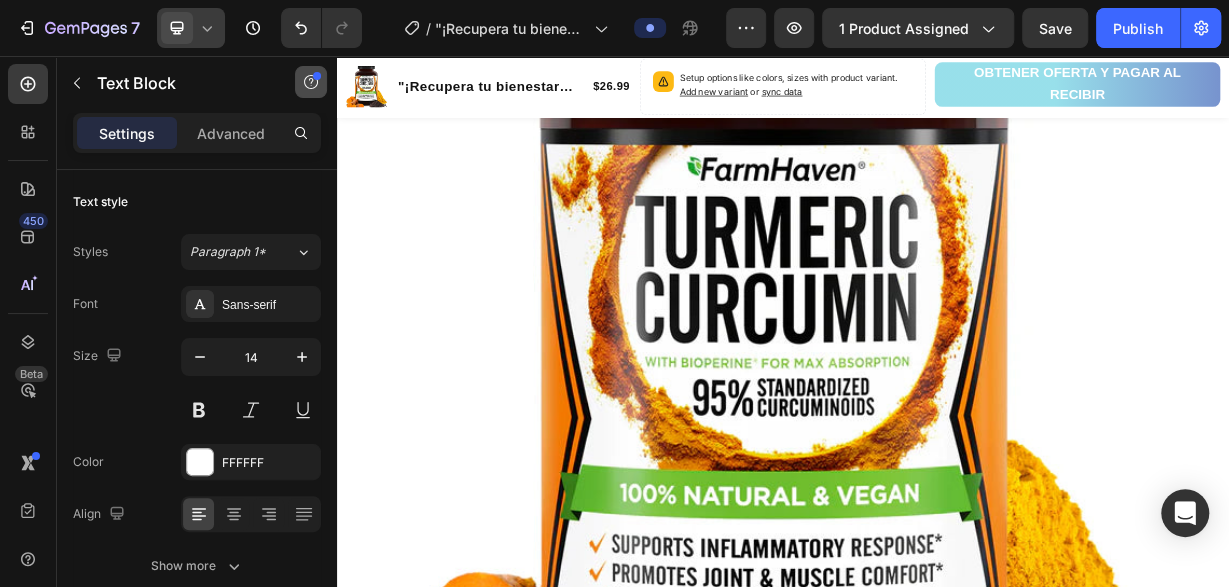 type on "16" 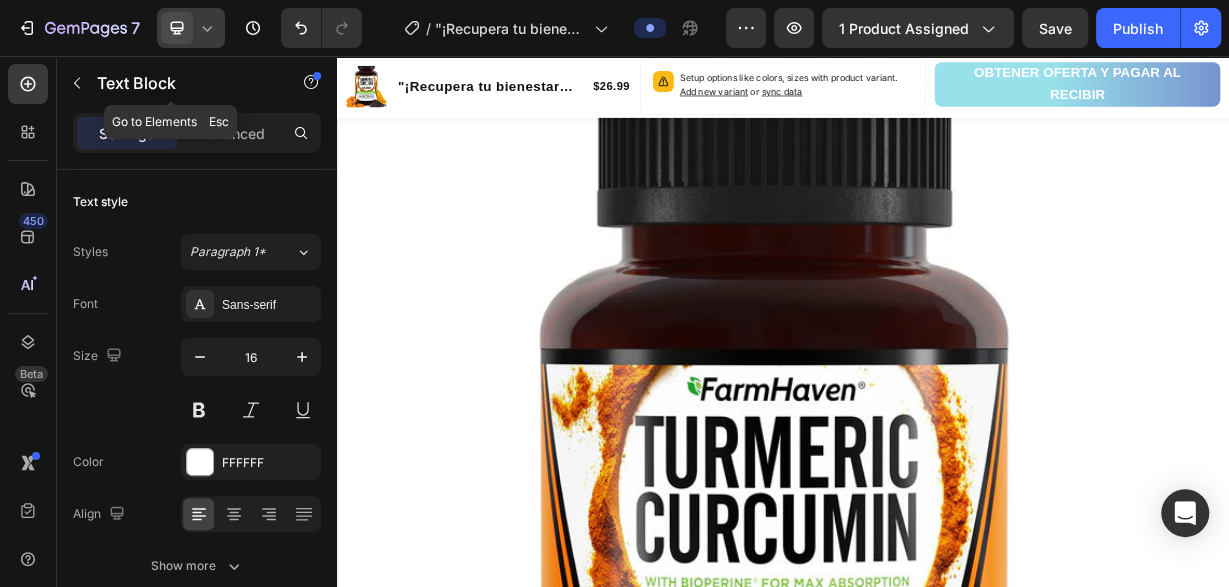 scroll, scrollTop: 1559, scrollLeft: 0, axis: vertical 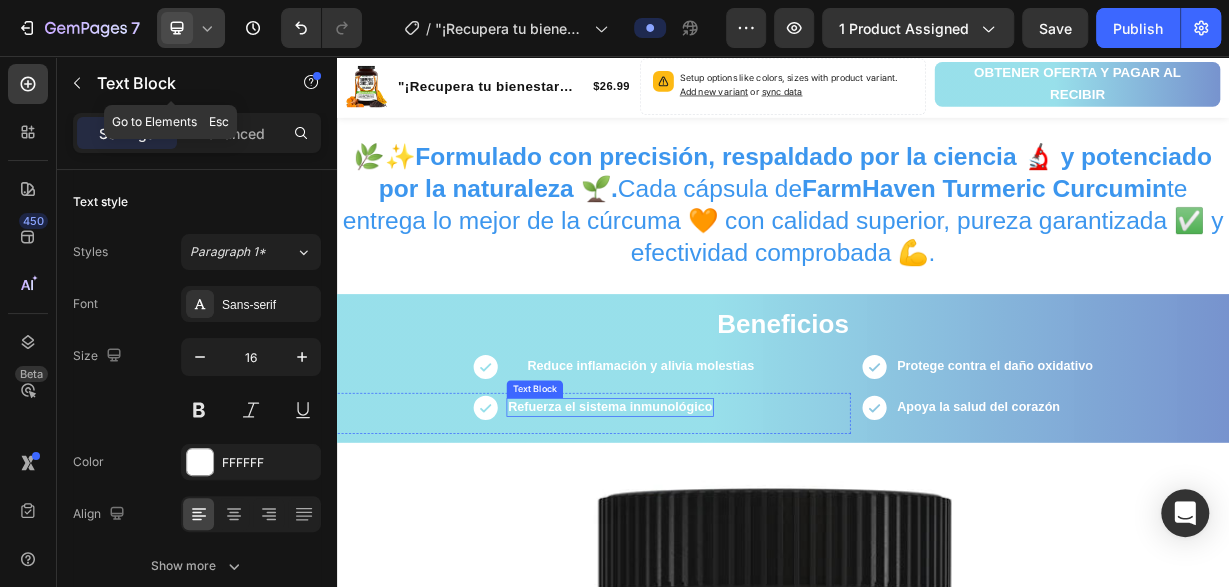click on "Refuerza el sistema inmunológico" at bounding box center [704, 527] 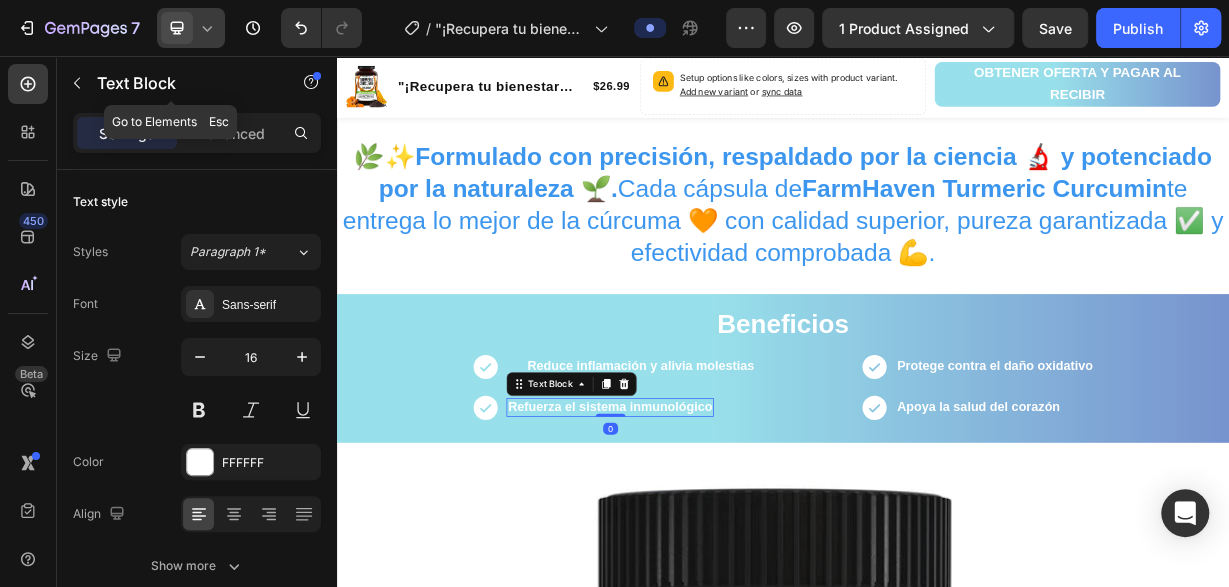 click on "Refuerza el sistema inmunológico" at bounding box center [704, 527] 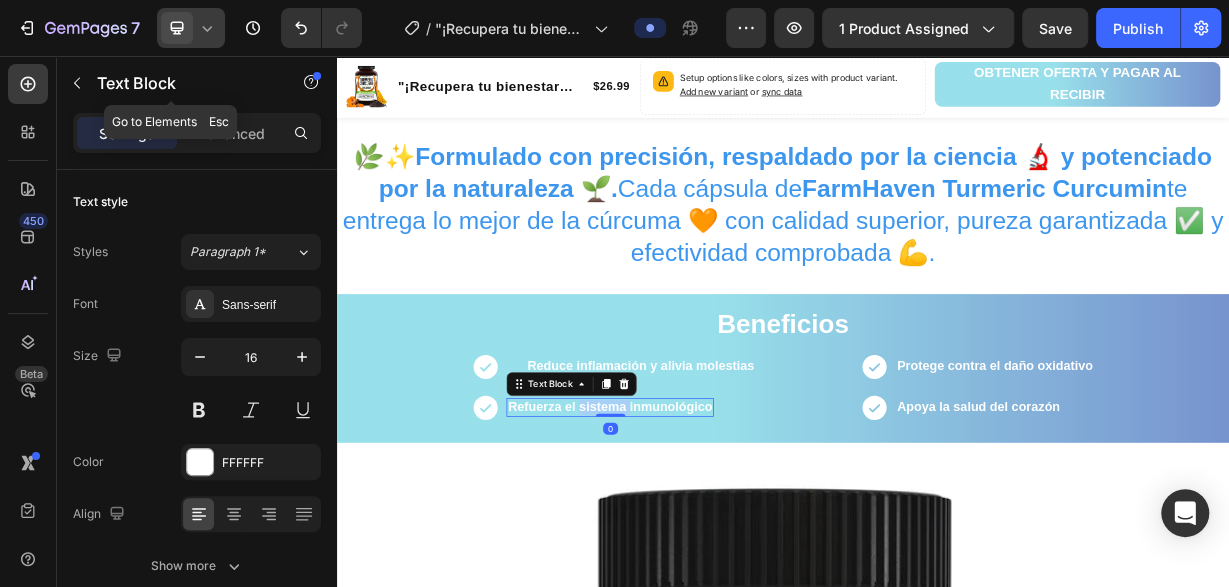 click on "Refuerza el sistema inmunológico" at bounding box center [704, 527] 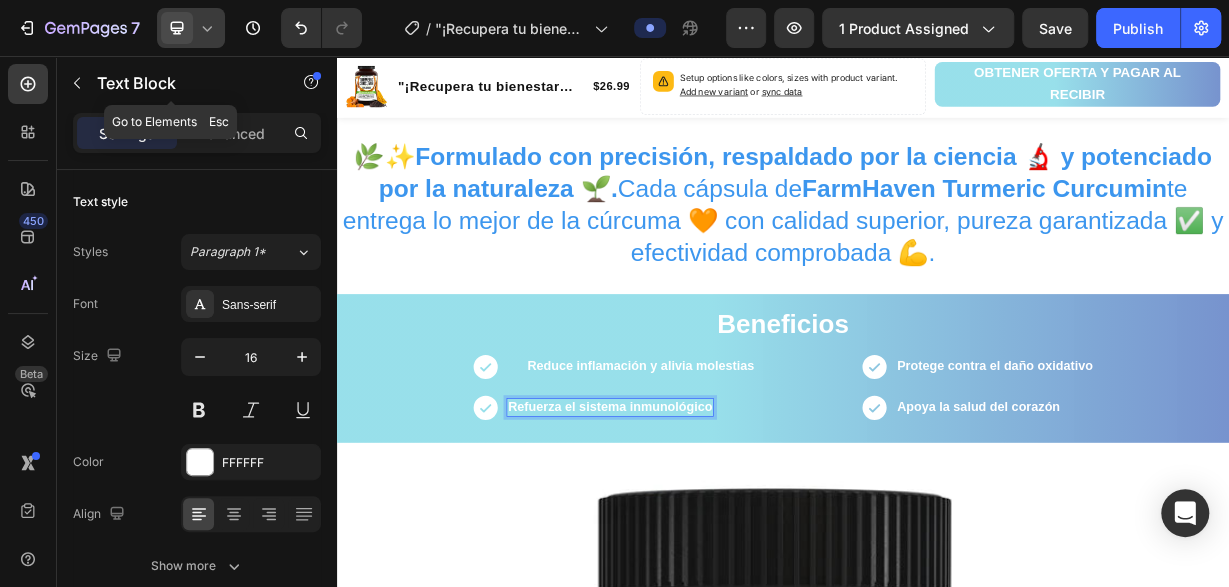 click on "Refuerza el sistema inmunológico" at bounding box center [704, 527] 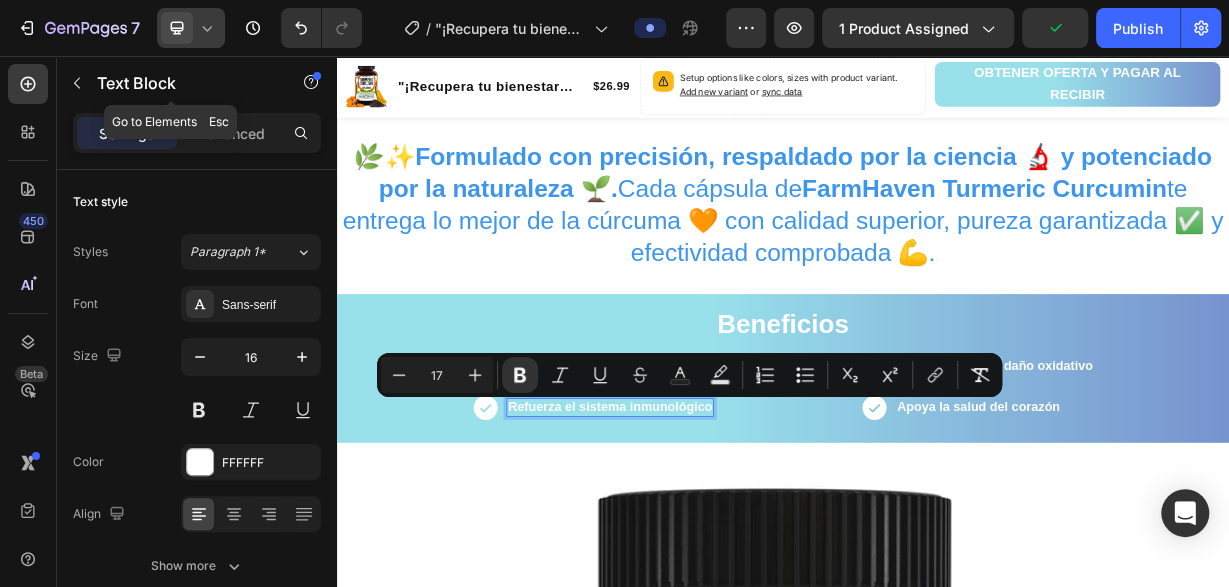 click 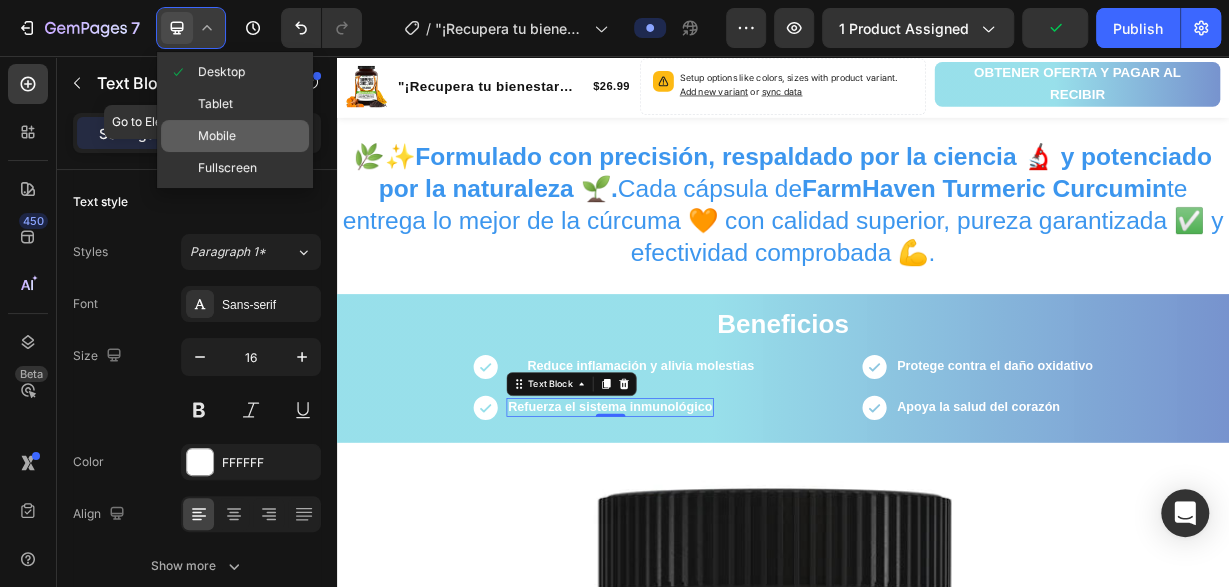 click on "Mobile" at bounding box center [217, 136] 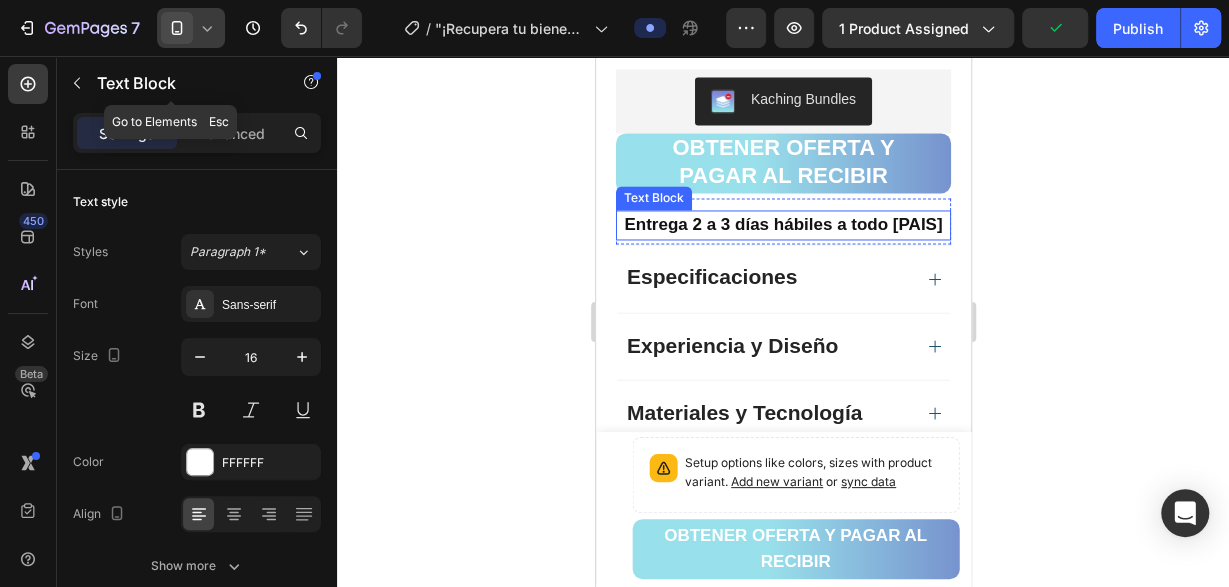 type on "14" 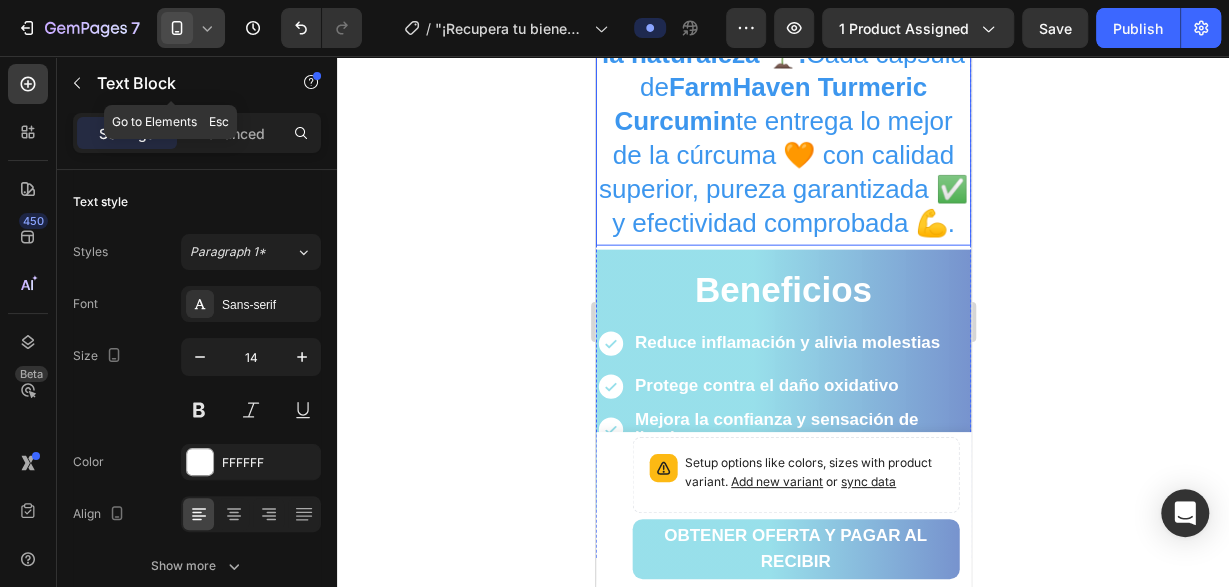 scroll, scrollTop: 2382, scrollLeft: 0, axis: vertical 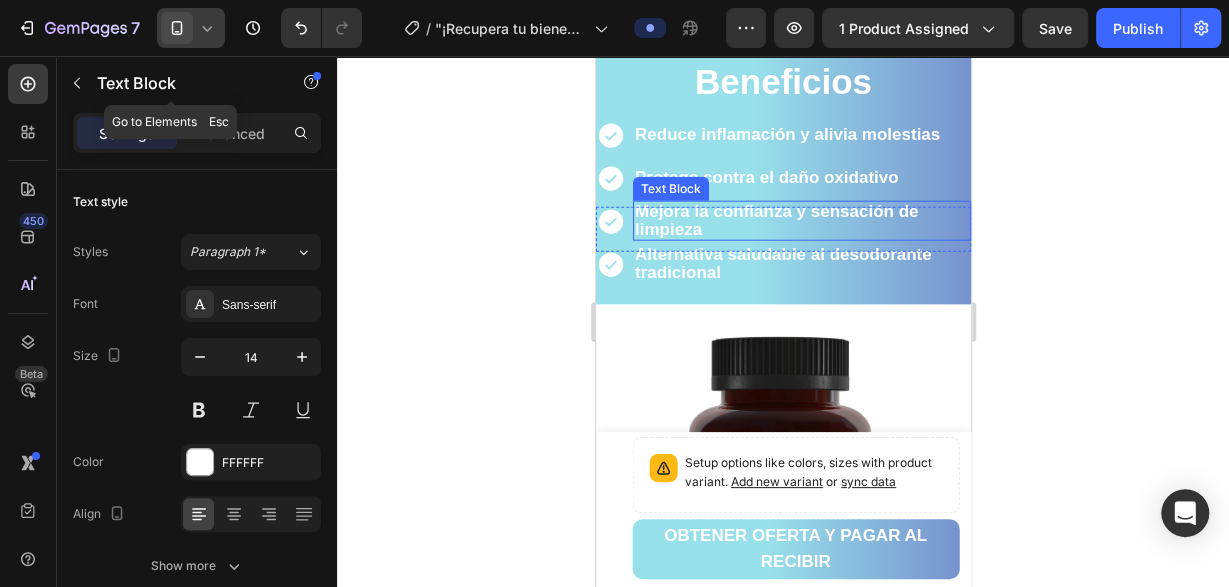 click on "Mejora la confianza y sensación de limpieza" at bounding box center [801, 221] 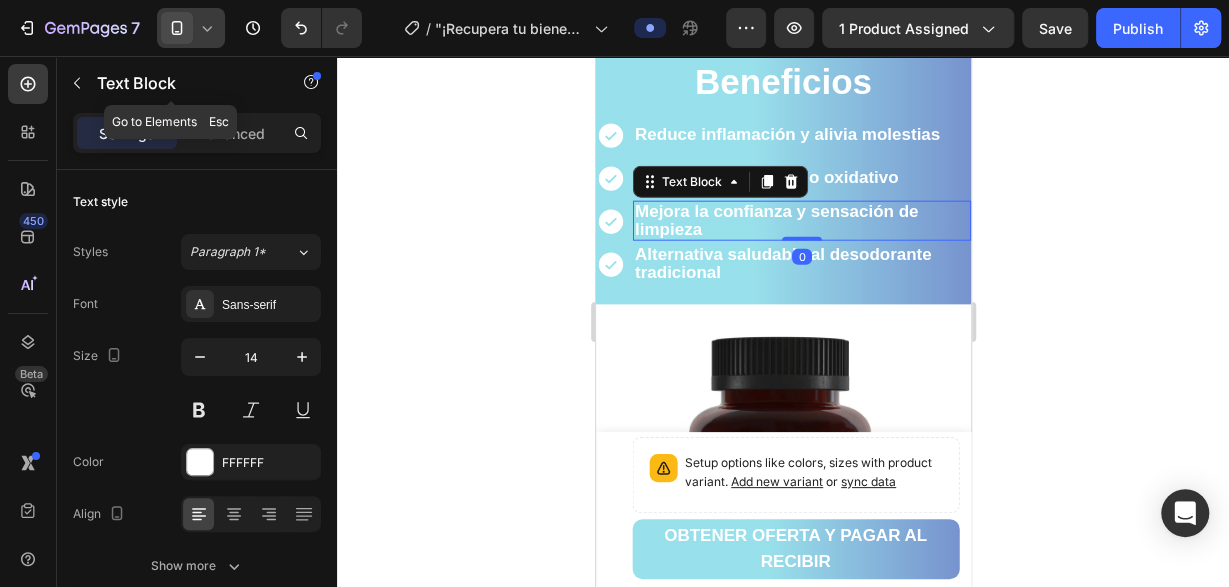 click on "Mejora la confianza y sensación de limpieza" at bounding box center (775, 220) 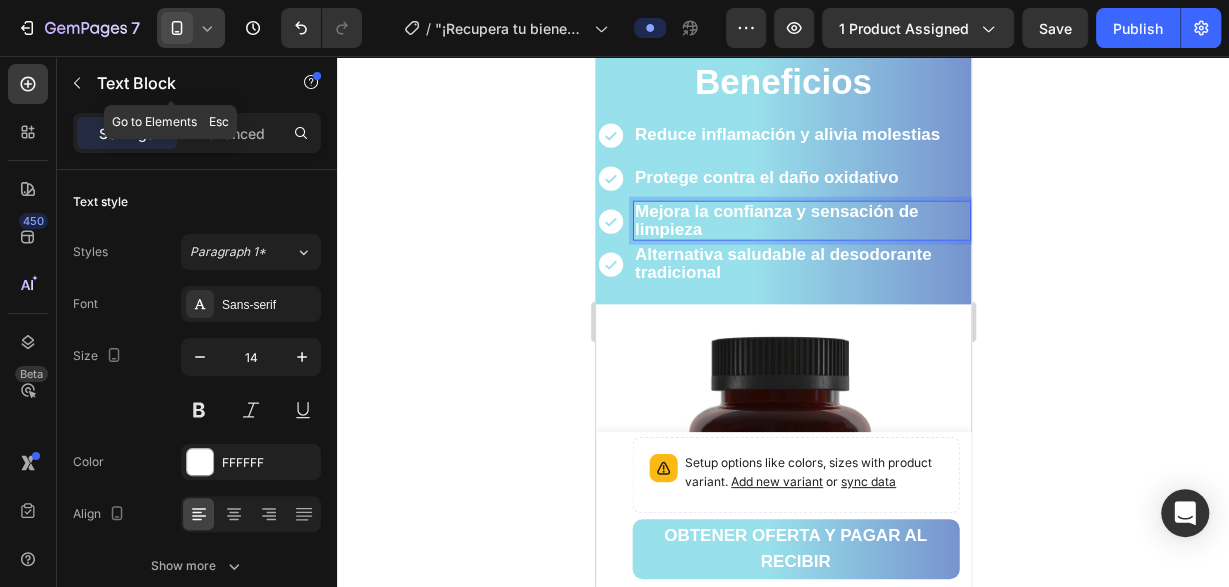 click on "Mejora la confianza y sensación de limpieza" at bounding box center (775, 220) 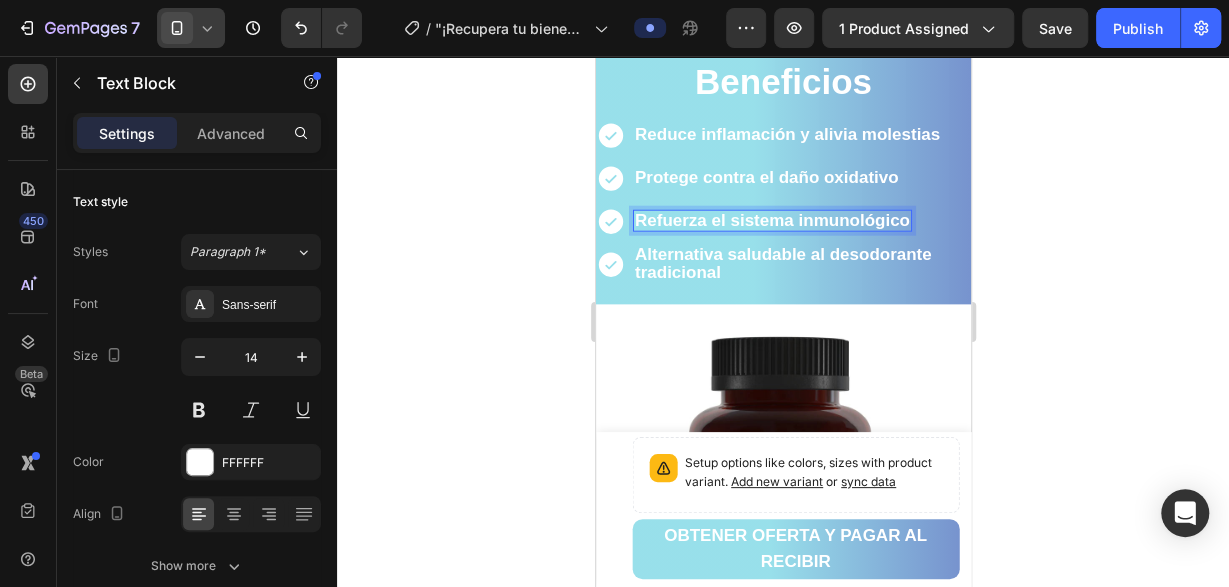 click 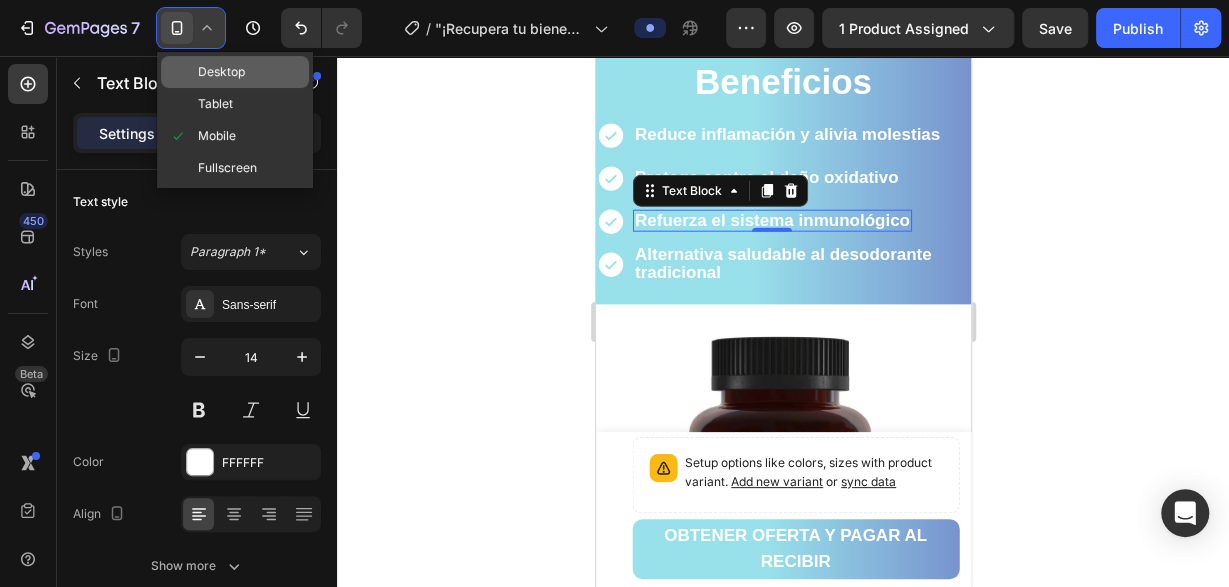 click on "Desktop" at bounding box center [221, 72] 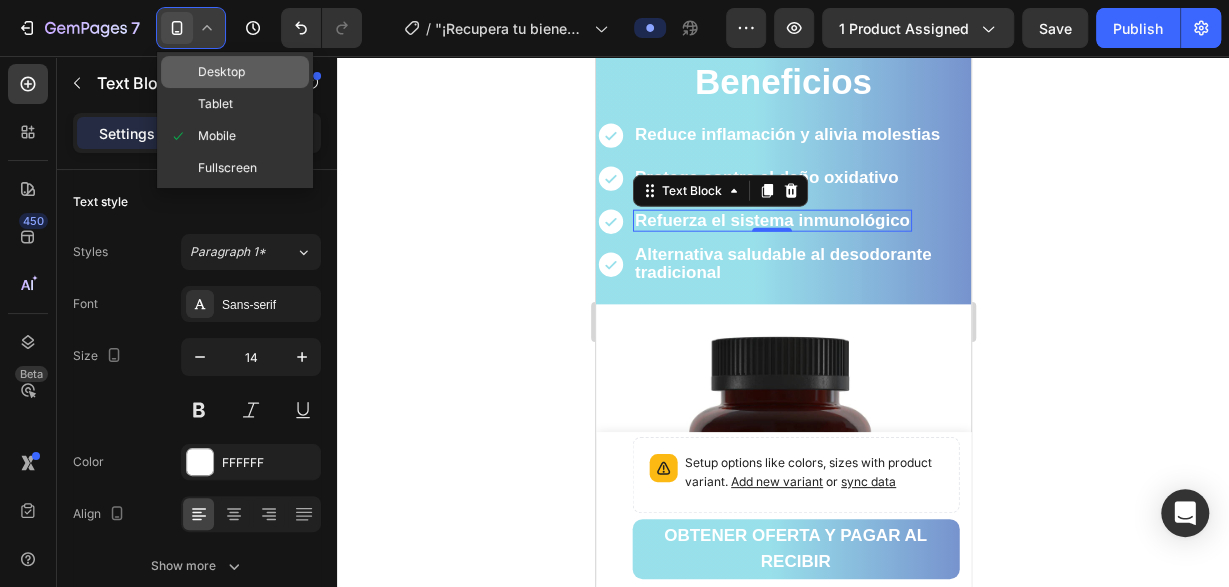 type on "16" 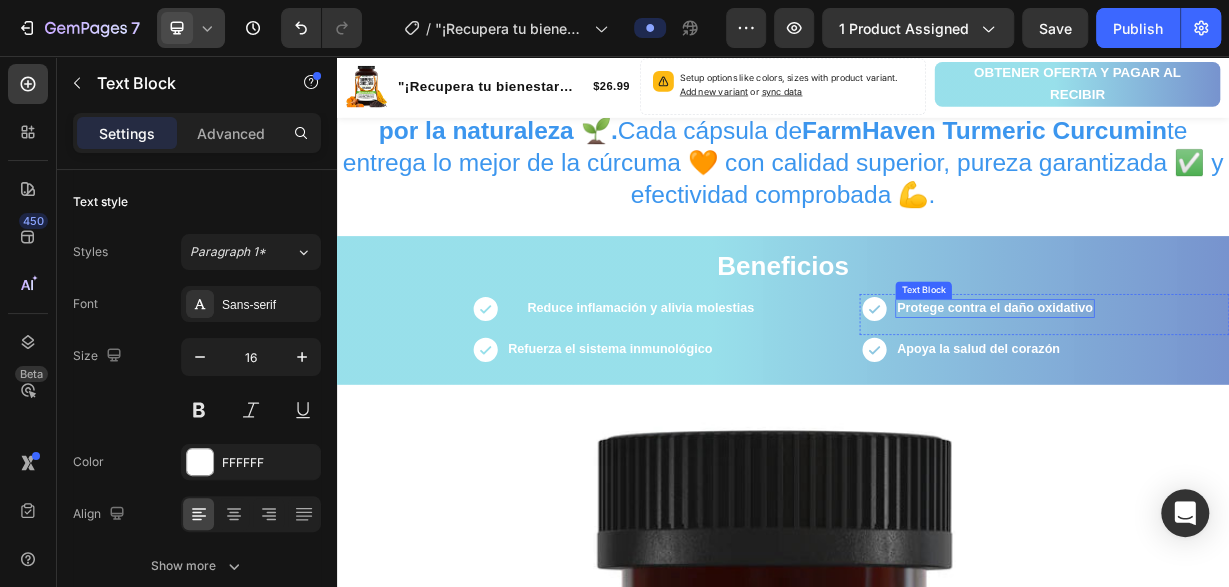 scroll, scrollTop: 1688, scrollLeft: 0, axis: vertical 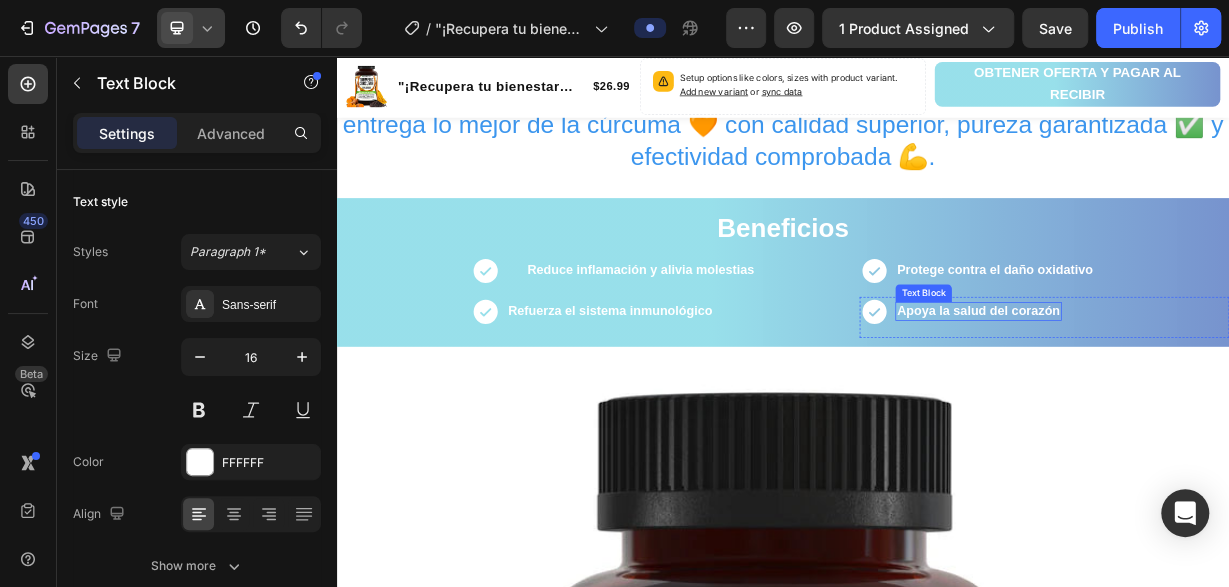 click on "Apoya la salud del corazón" at bounding box center (1199, 398) 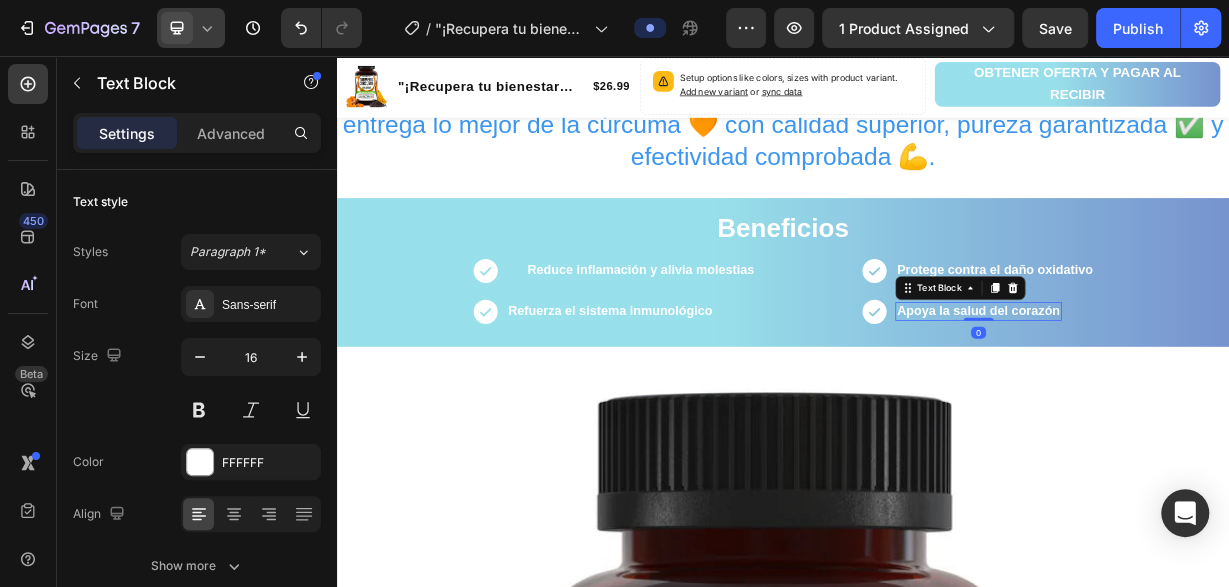 click on "Apoya la salud del corazón" at bounding box center [1199, 398] 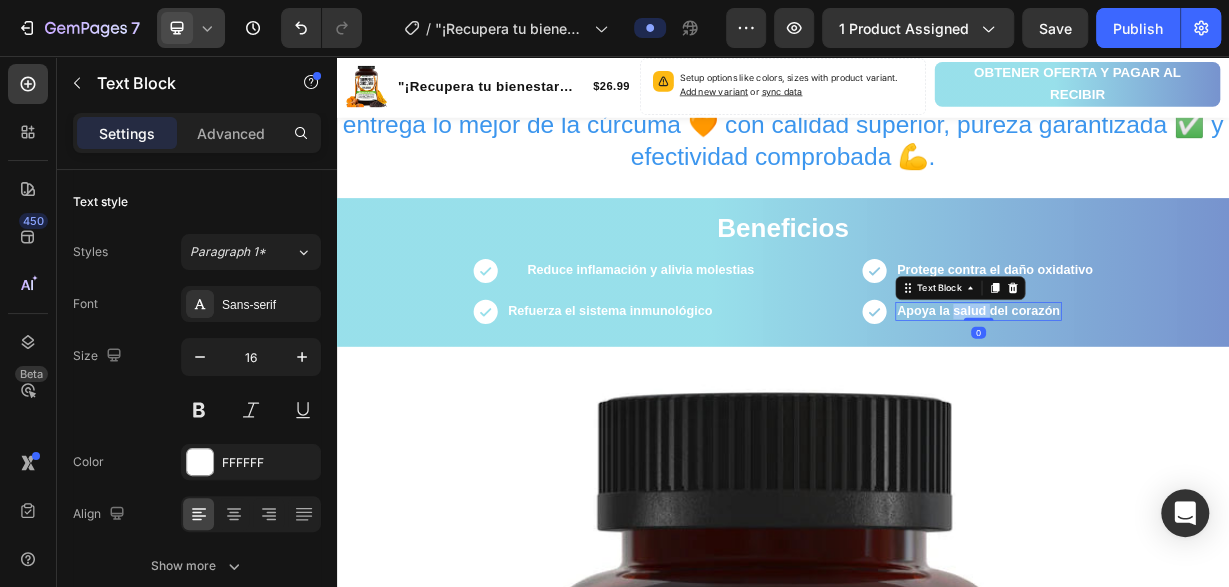 click on "Apoya la salud del corazón" at bounding box center [1199, 398] 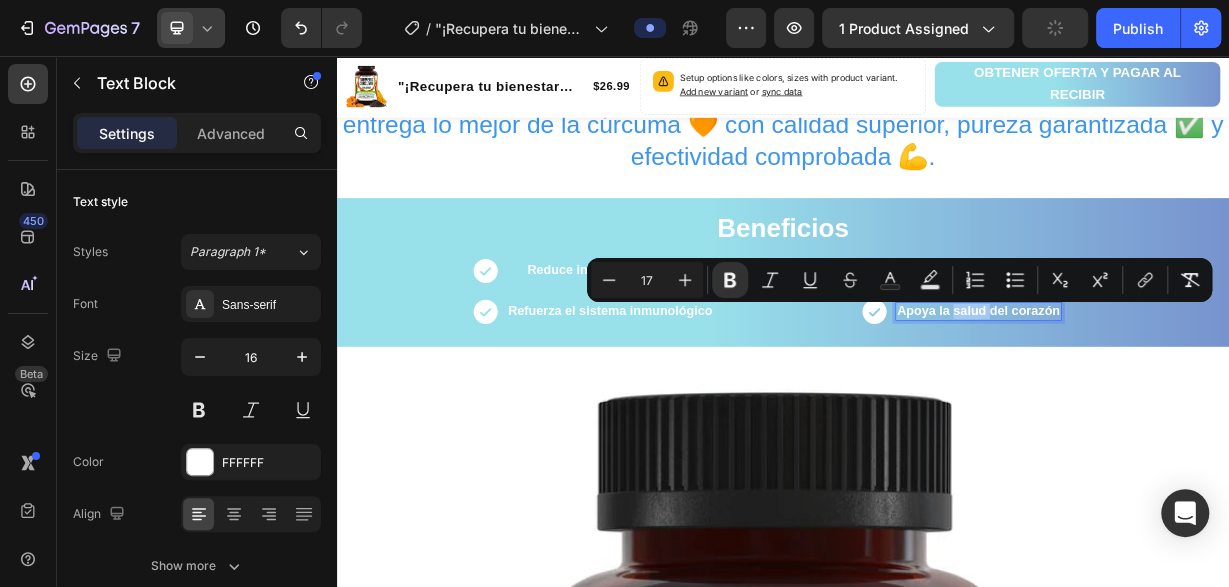 click on "Apoya la salud del corazón" at bounding box center [1199, 398] 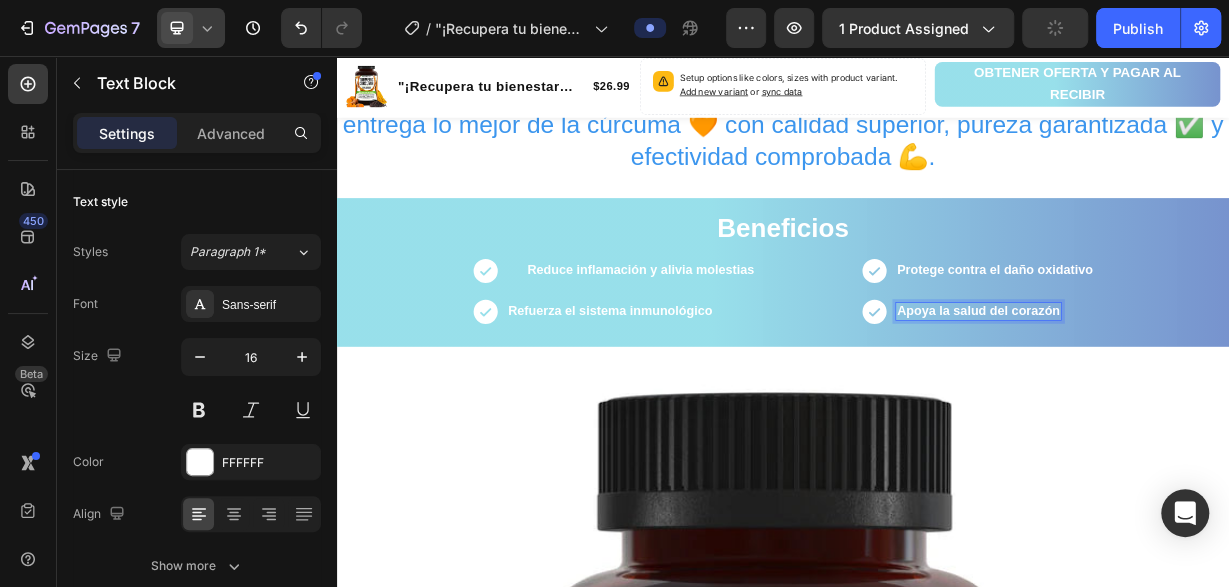 click on "Apoya la salud del corazón" at bounding box center (1199, 398) 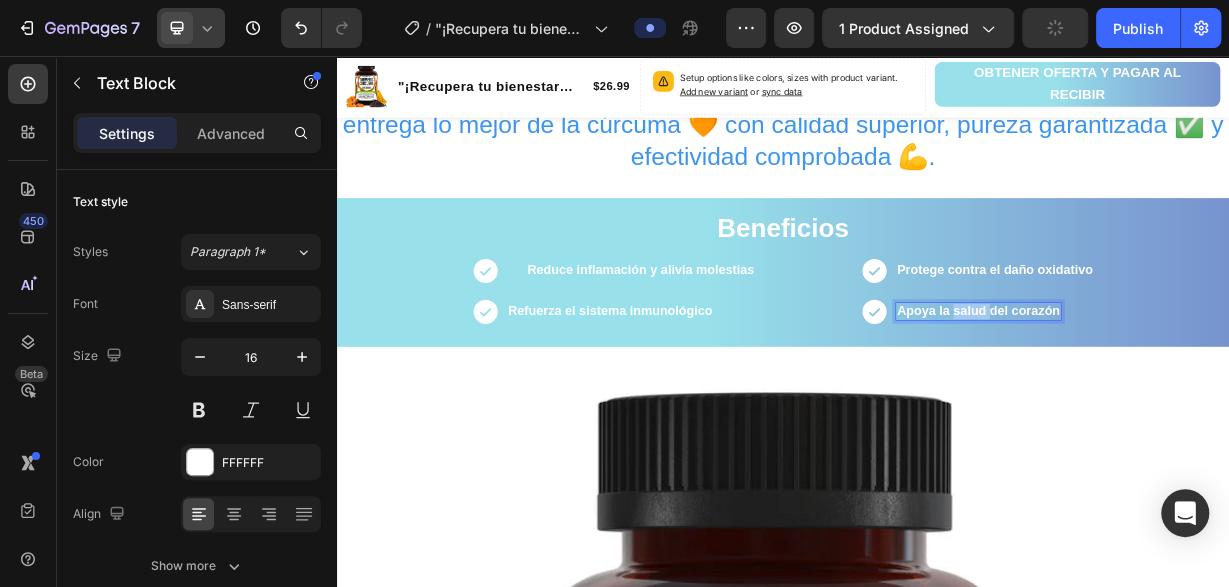 click on "Apoya la salud del corazón" at bounding box center (1199, 398) 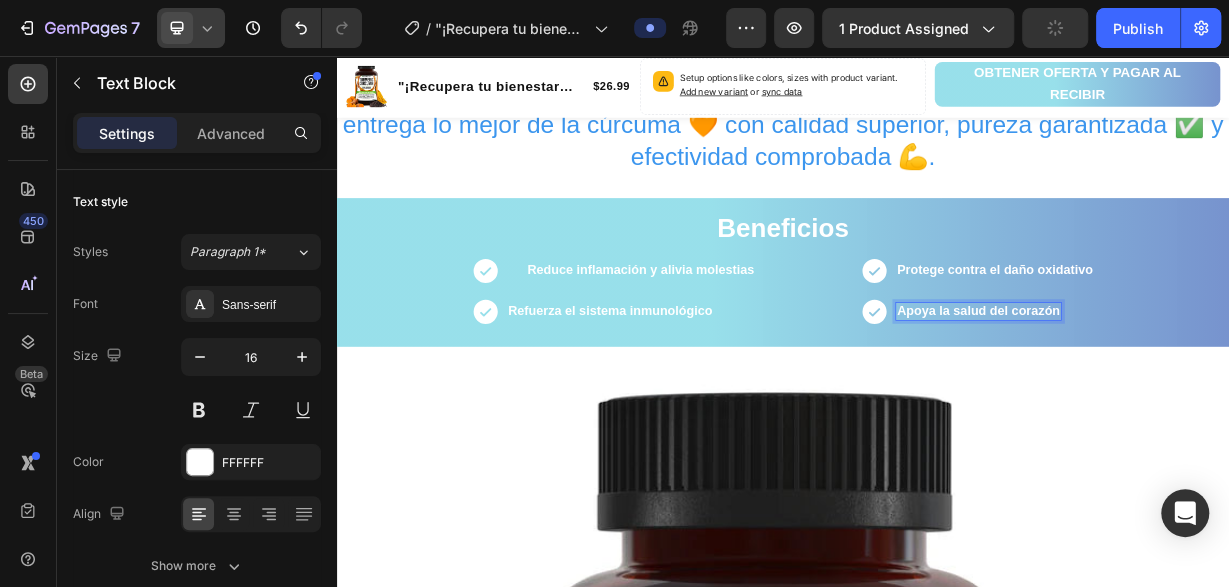 click on "Apoya la salud del corazón" at bounding box center [1199, 398] 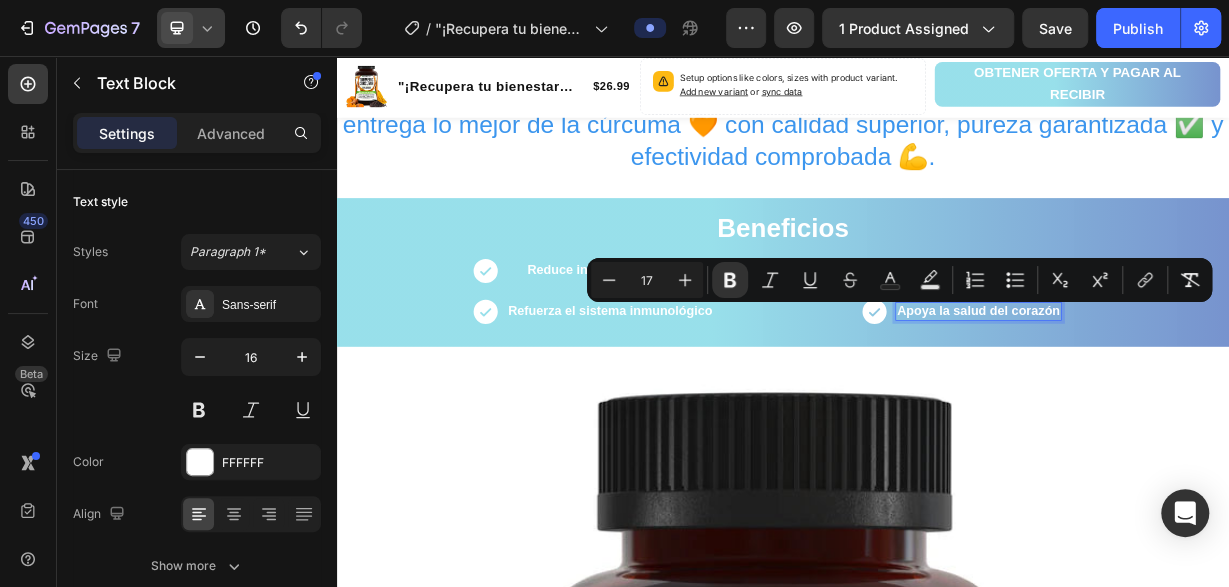 click 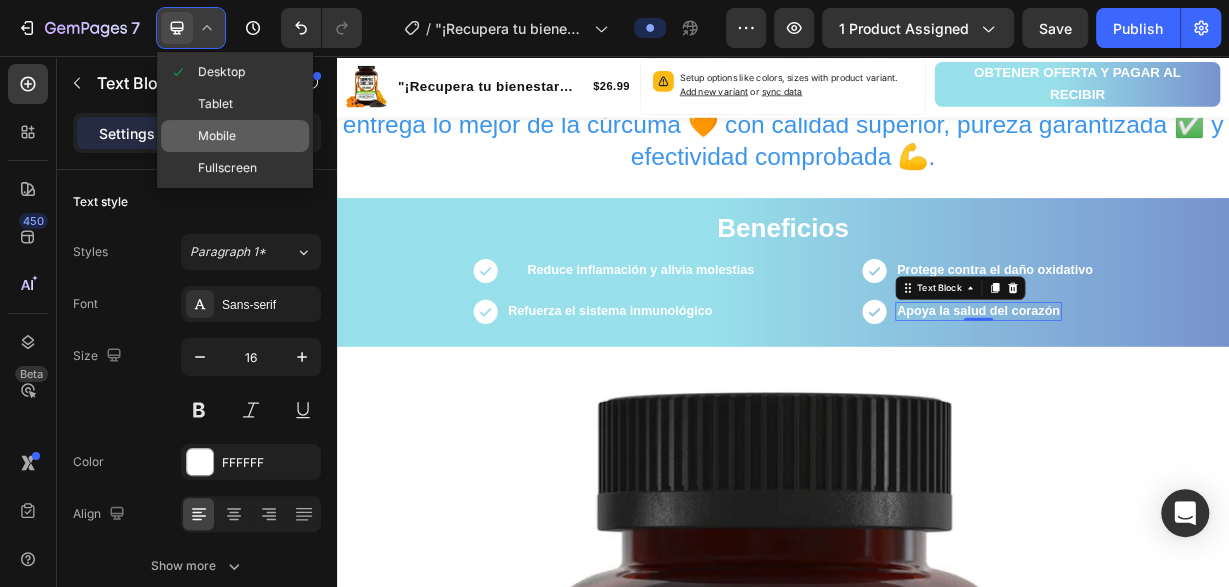 drag, startPoint x: 214, startPoint y: 125, endPoint x: 179, endPoint y: 247, distance: 126.921234 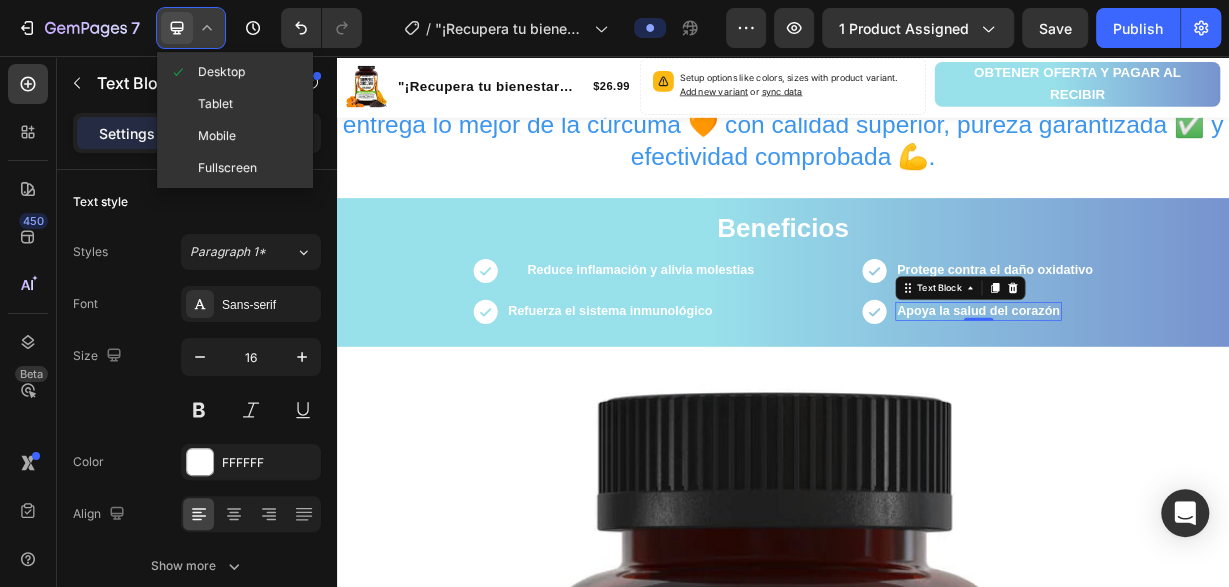 type on "14" 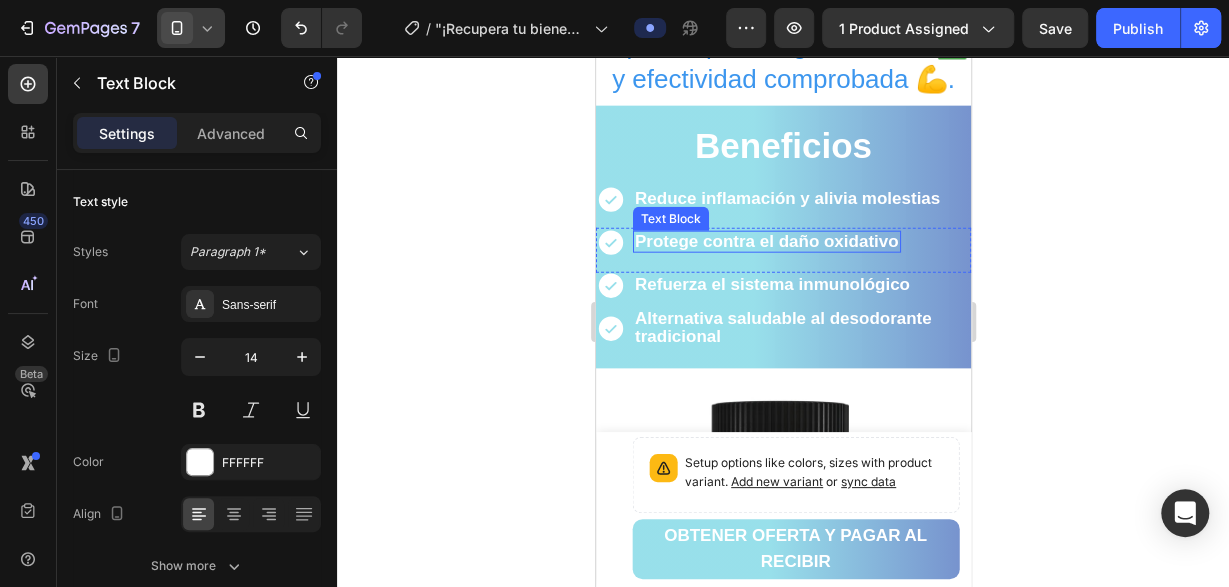 scroll, scrollTop: 2422, scrollLeft: 0, axis: vertical 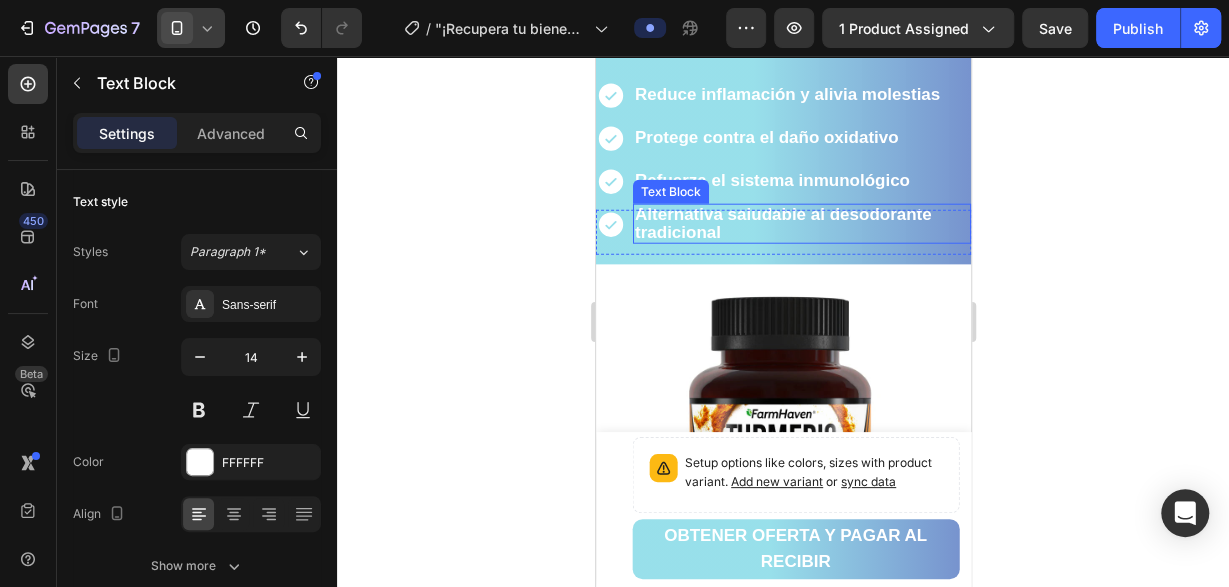 click on "Alternativa saludable al desodorante tradicional" at bounding box center [782, 223] 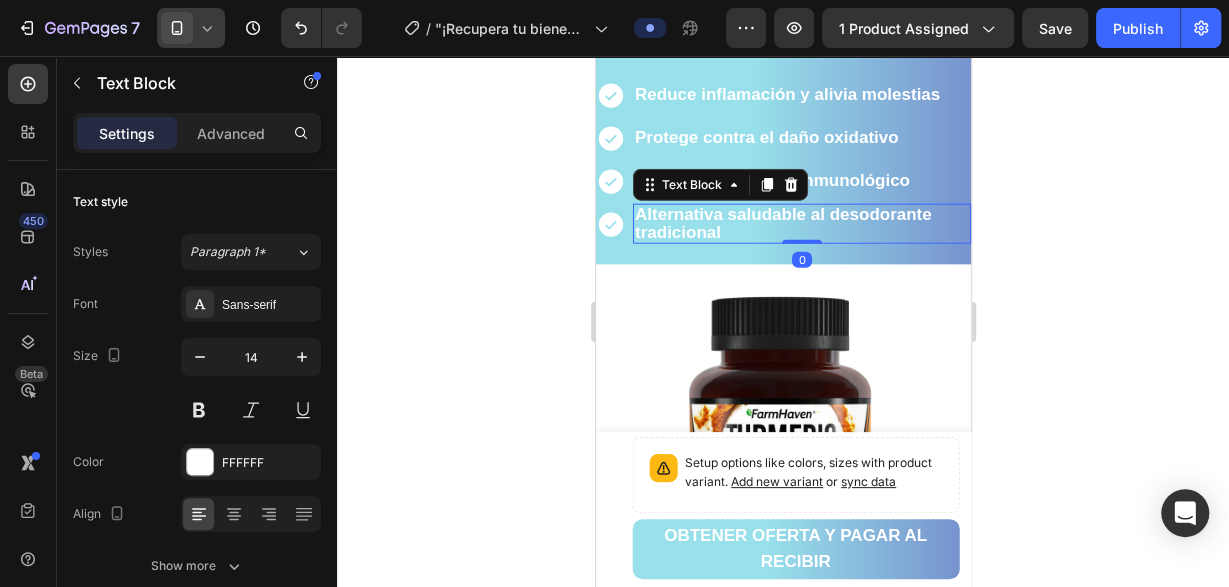 click on "Alternativa saludable al desodorante tradicional" at bounding box center [782, 223] 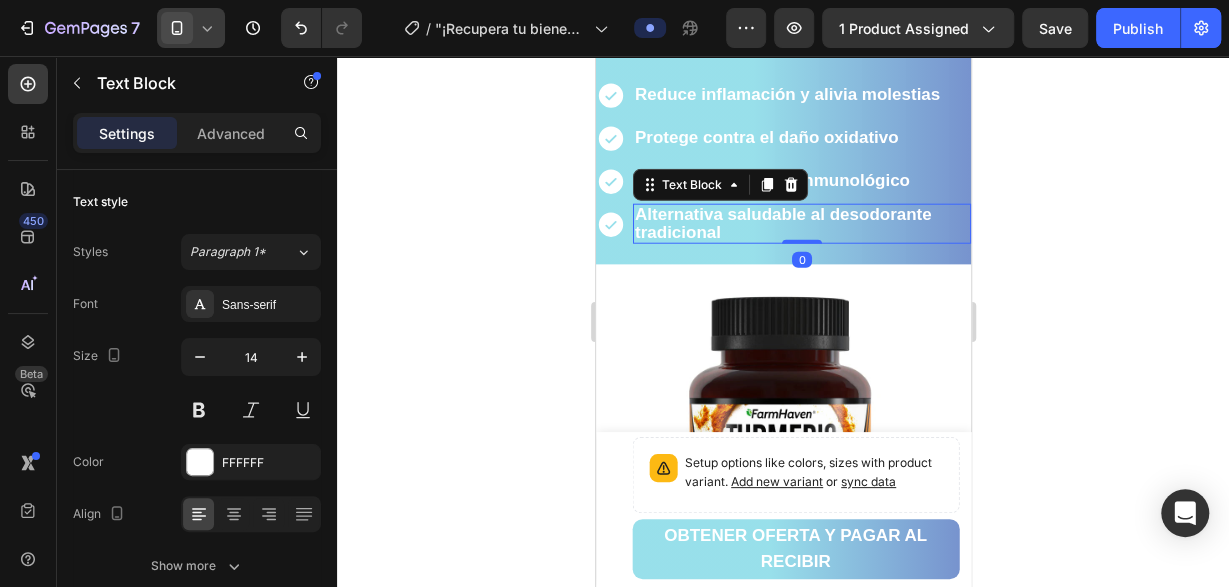click on "Alternativa saludable al desodorante tradicional" at bounding box center [782, 223] 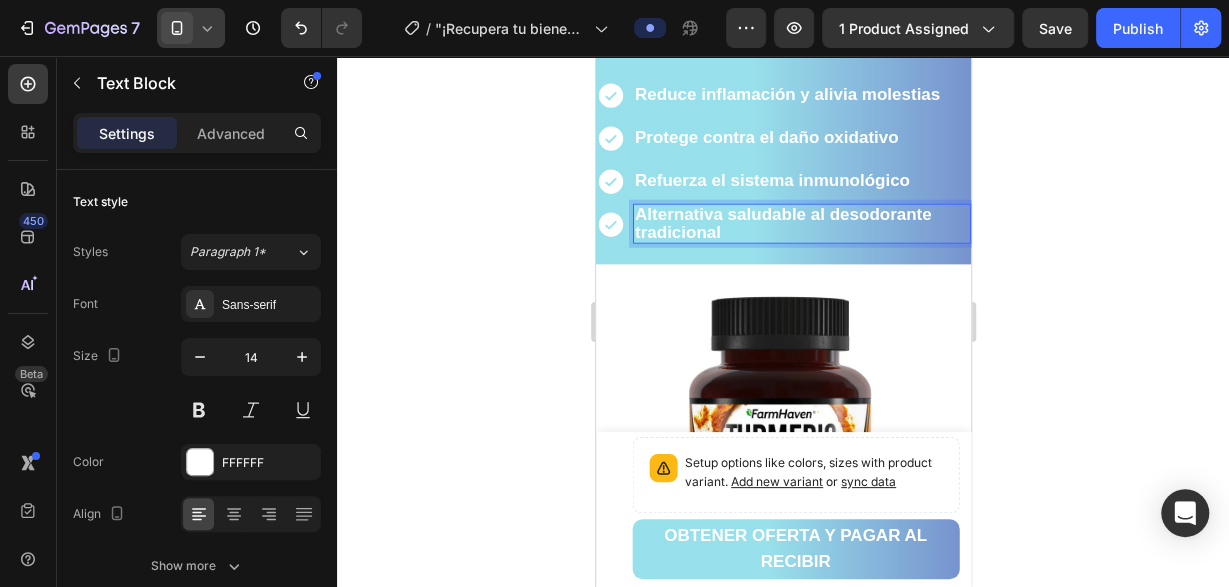 click on "Alternativa saludable al desodorante tradicional" at bounding box center (782, 223) 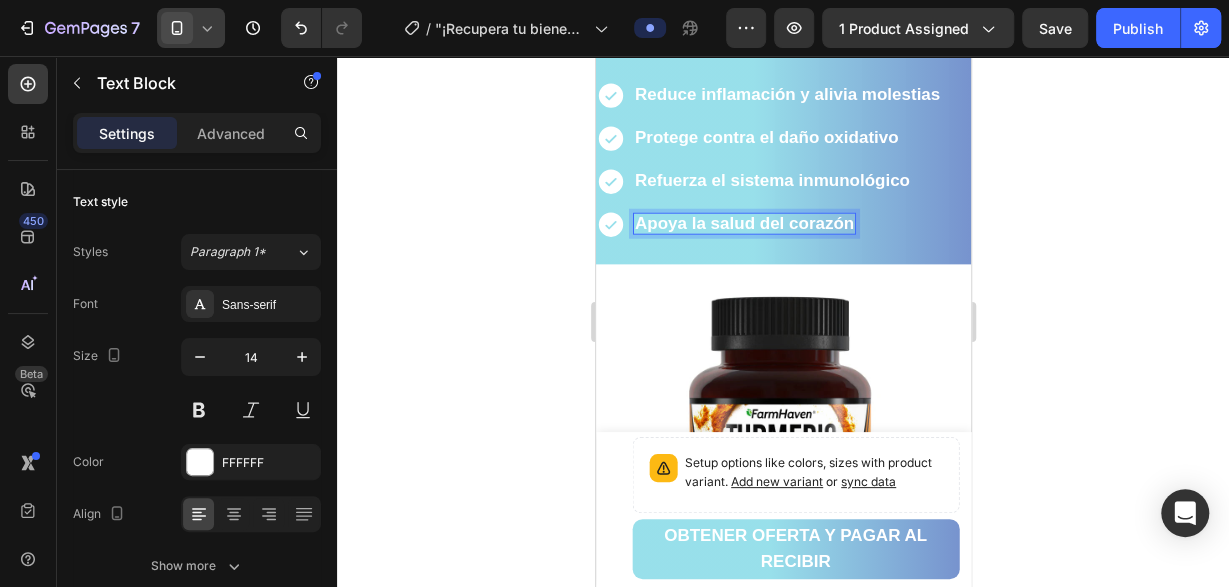 click 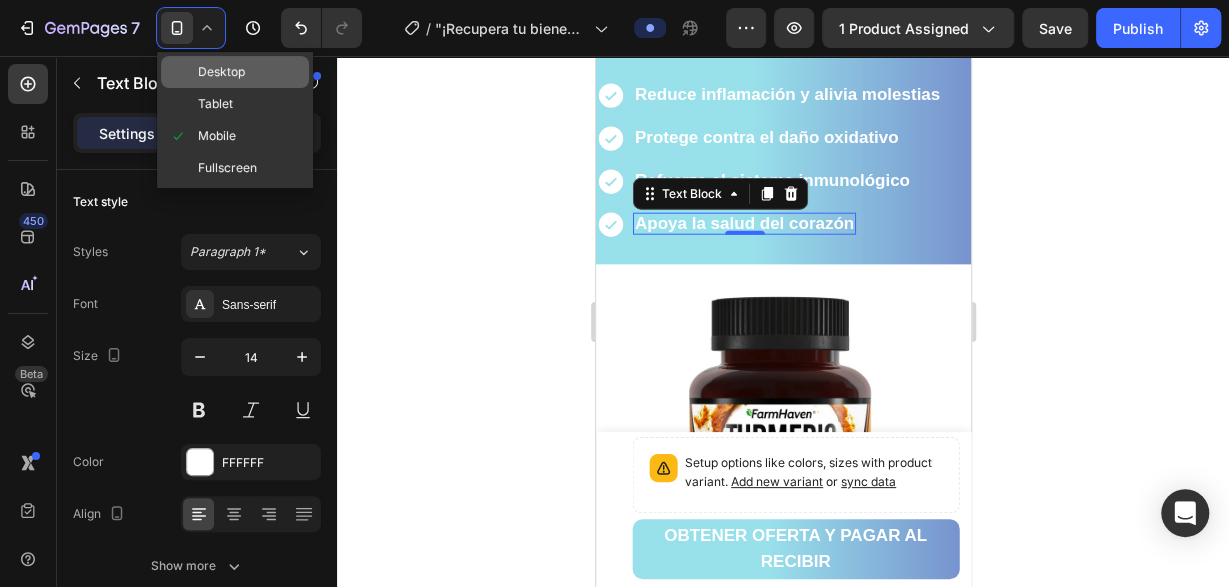click on "Desktop" at bounding box center [221, 72] 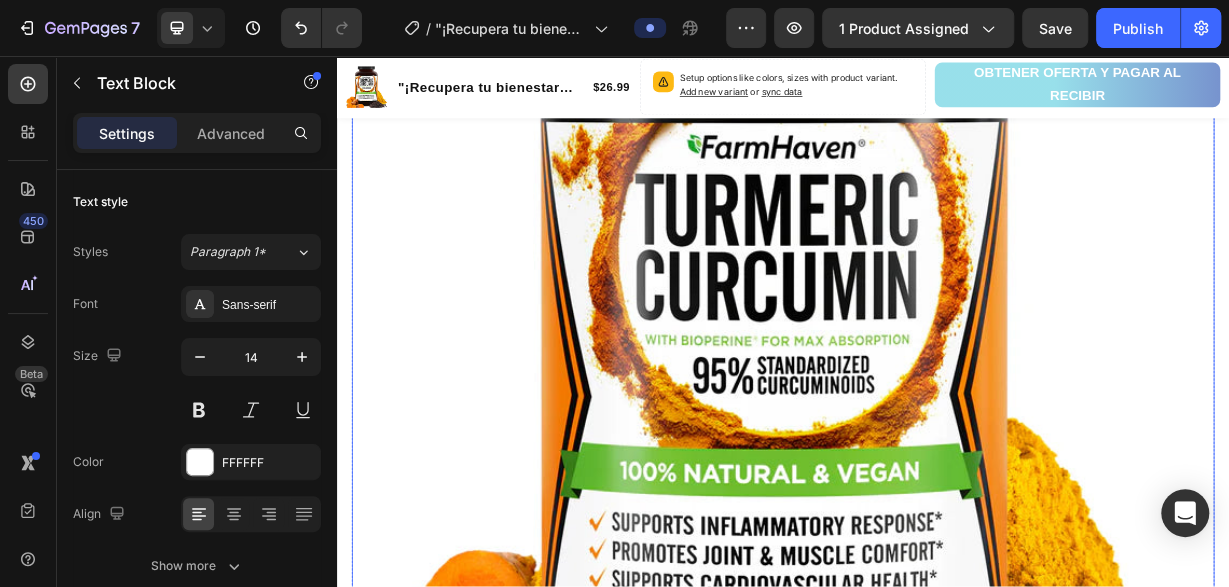 type on "16" 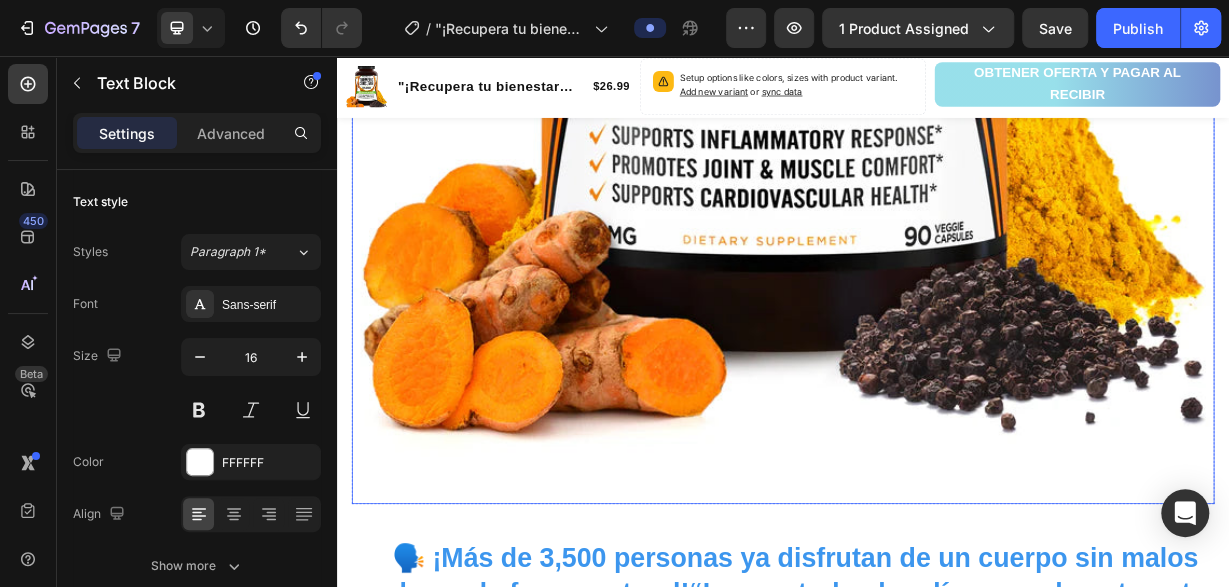 scroll, scrollTop: 3253, scrollLeft: 0, axis: vertical 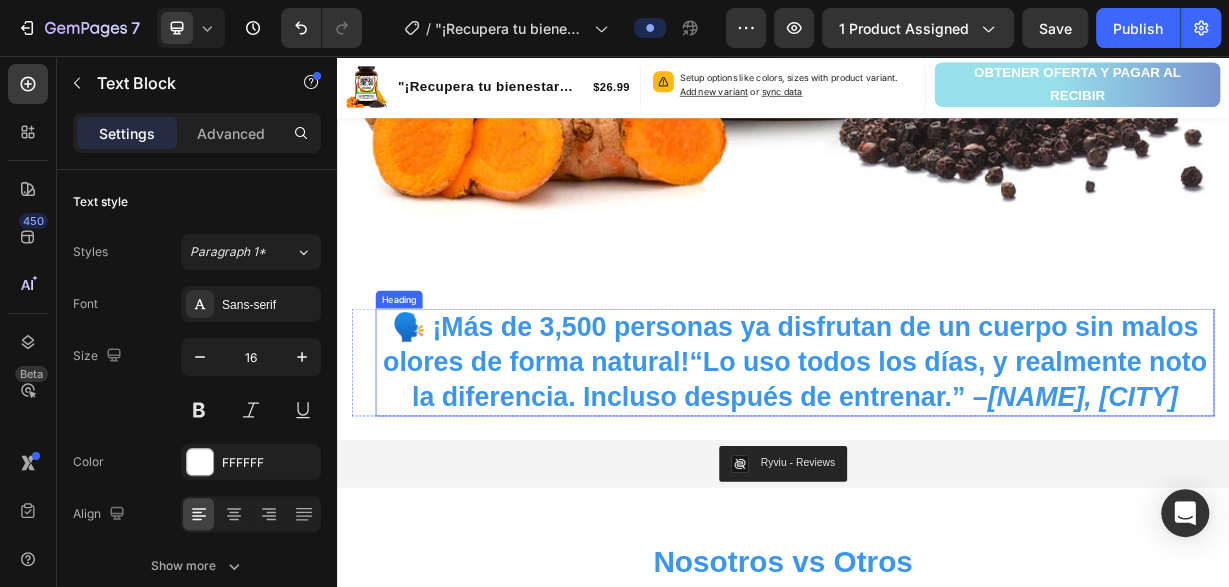 click on "🗣️ ¡Más de 3,500 personas ya disfrutan de un cuerpo sin malos olores de forma natural!“Lo uso todos los días, y realmente noto la diferencia. Incluso después de entrenar.” –  Camila G., Santiago" at bounding box center (953, 468) 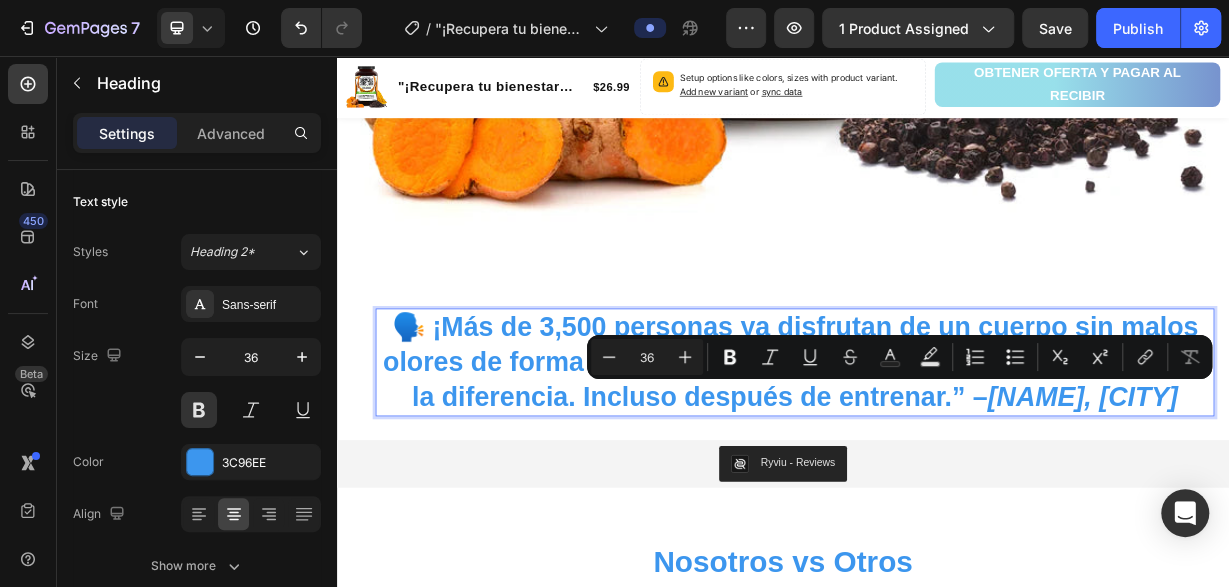 click on "Minus 36 Plus Bold Italic Underline       Strikethrough
Text Color
Text Background Color Numbered List Bulleted List Subscript Superscript       link Remove Format" at bounding box center (899, 357) 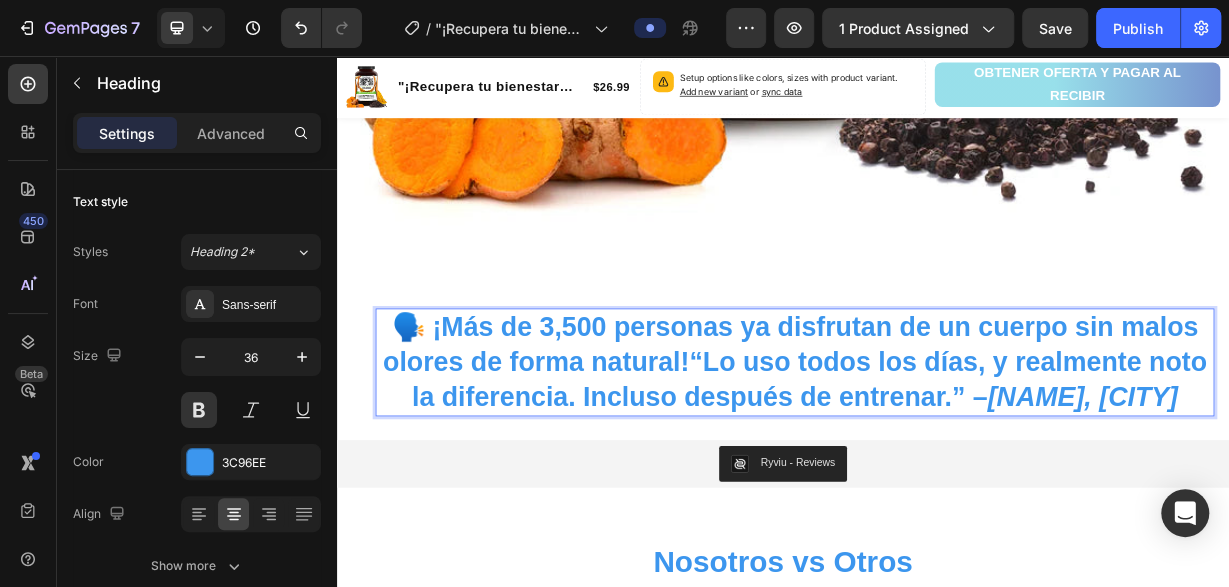 click on "🗣️ ¡Más de 3,500 personas ya disfrutan de un cuerpo sin malos olores de forma natural!“Lo uso todos los días, y realmente noto la diferencia. Incluso después de entrenar.” –  Camila G., Santiago" at bounding box center [953, 468] 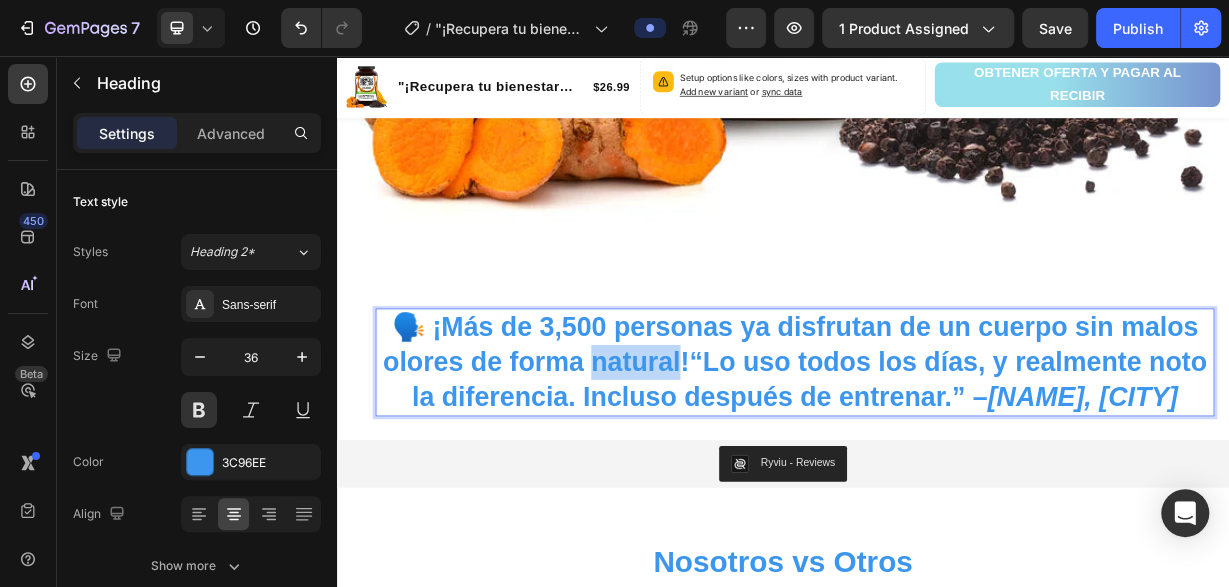click on "🗣️ ¡Más de 3,500 personas ya disfrutan de un cuerpo sin malos olores de forma natural!“Lo uso todos los días, y realmente noto la diferencia. Incluso después de entrenar.” –  Camila G., Santiago" at bounding box center (953, 468) 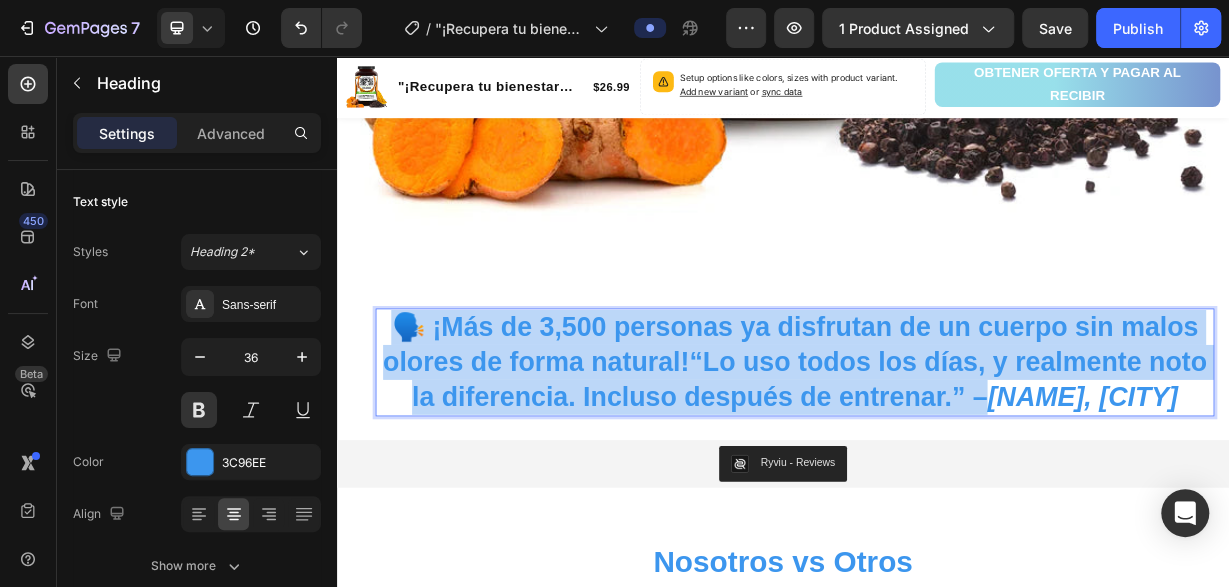 click on "🗣️ ¡Más de 3,500 personas ya disfrutan de un cuerpo sin malos olores de forma natural!“Lo uso todos los días, y realmente noto la diferencia. Incluso después de entrenar.” –  Camila G., Santiago" at bounding box center [953, 468] 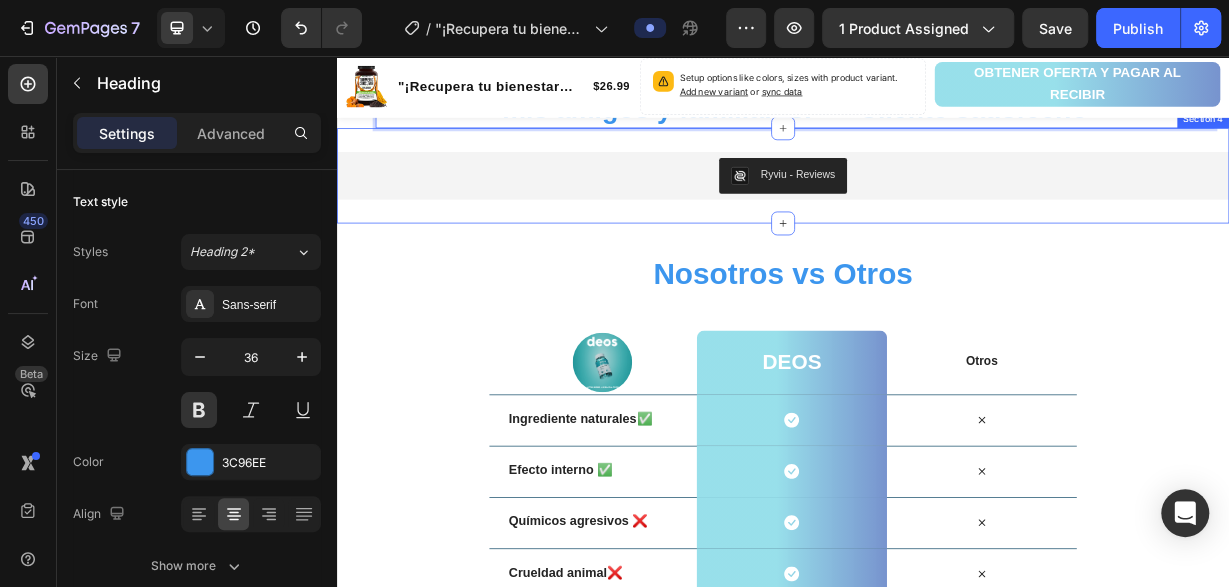 scroll, scrollTop: 3774, scrollLeft: 0, axis: vertical 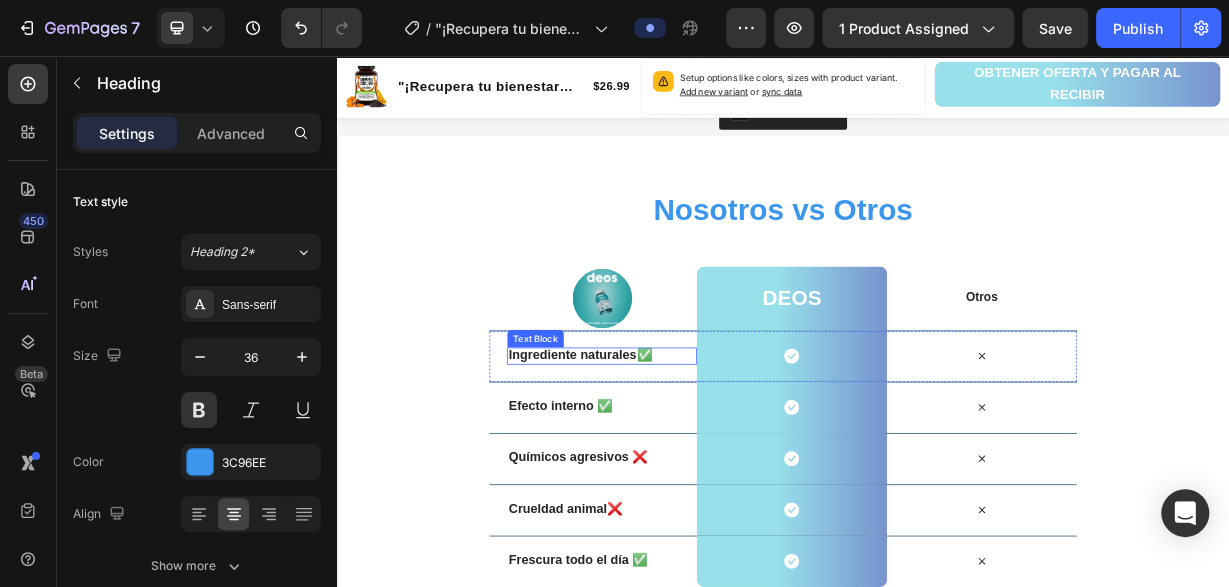 click on "Ingrediente naturales✅" at bounding box center [664, 457] 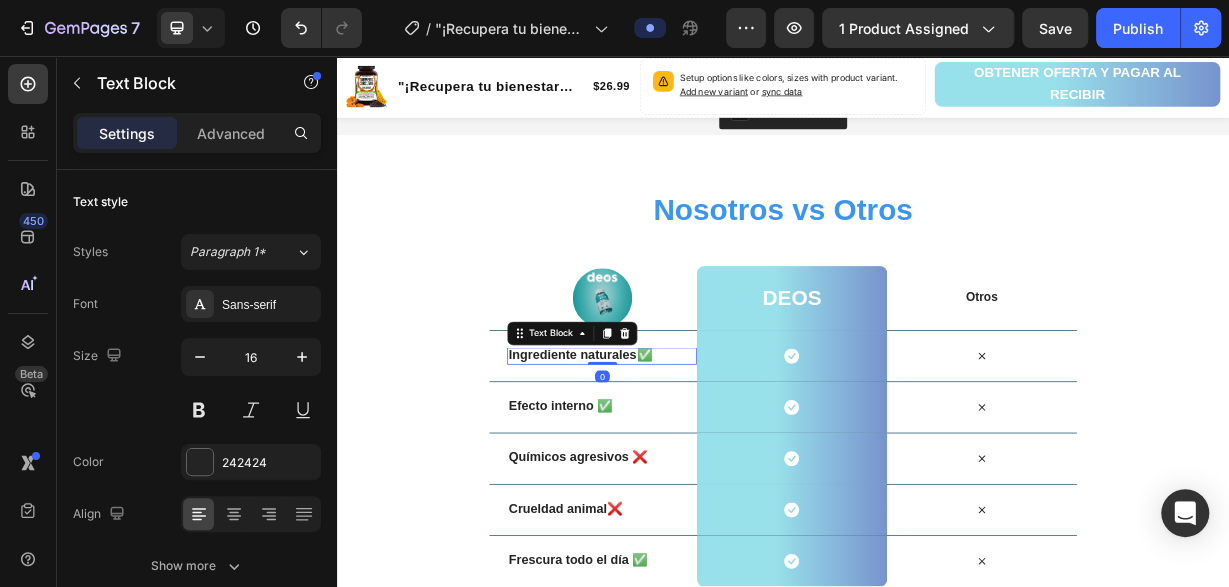 click on "Ingrediente naturales✅" at bounding box center [664, 457] 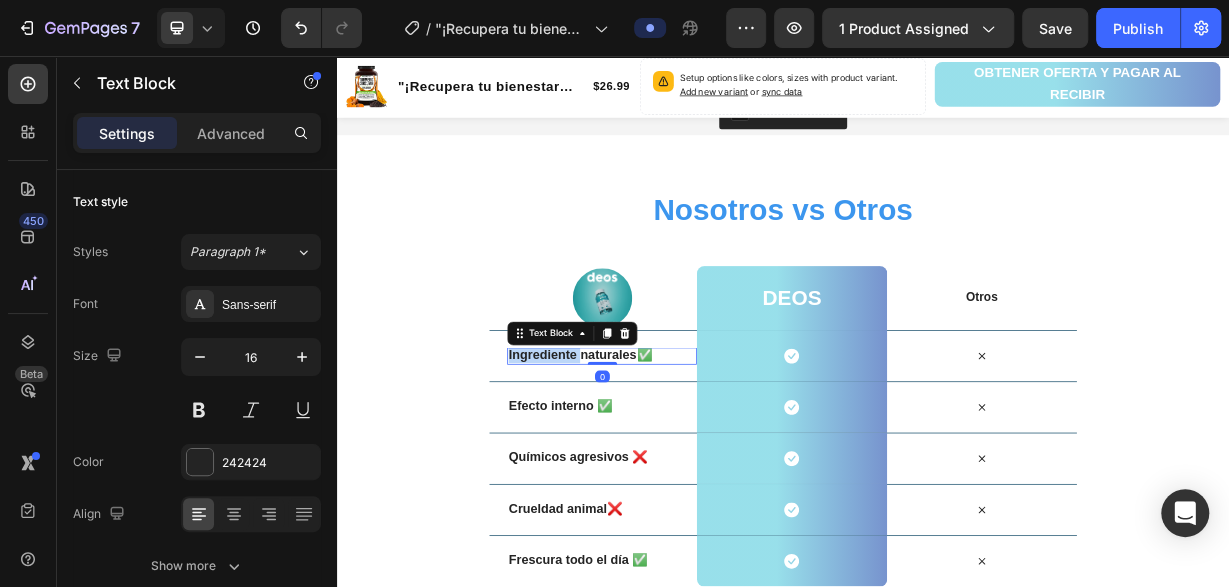 click on "Ingrediente naturales✅" at bounding box center (664, 457) 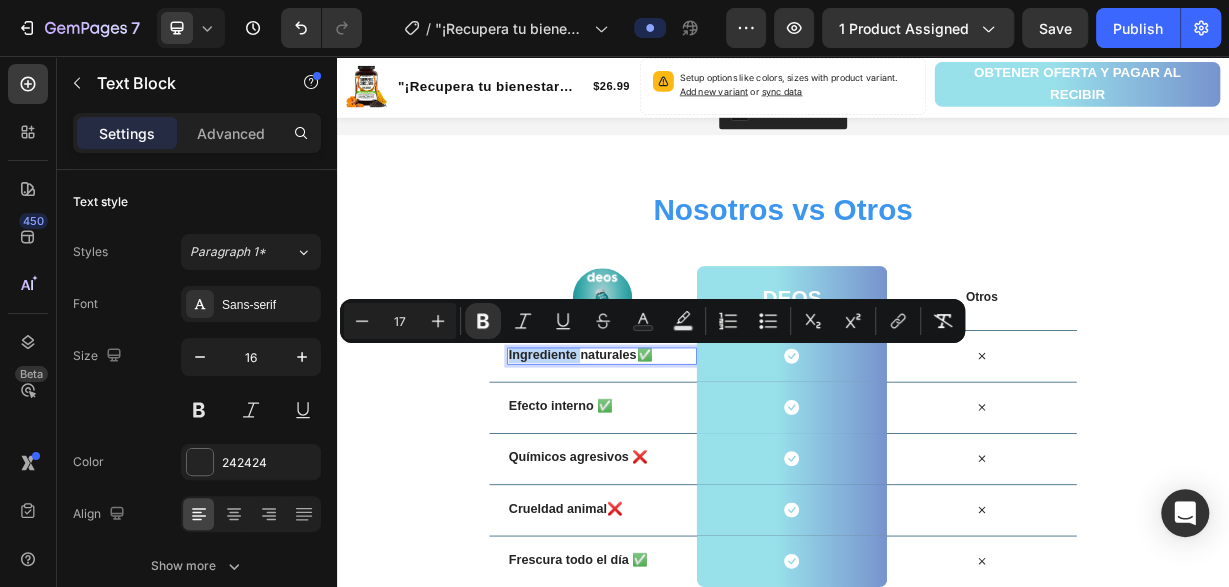 click on "Ingrediente naturales✅" at bounding box center [664, 457] 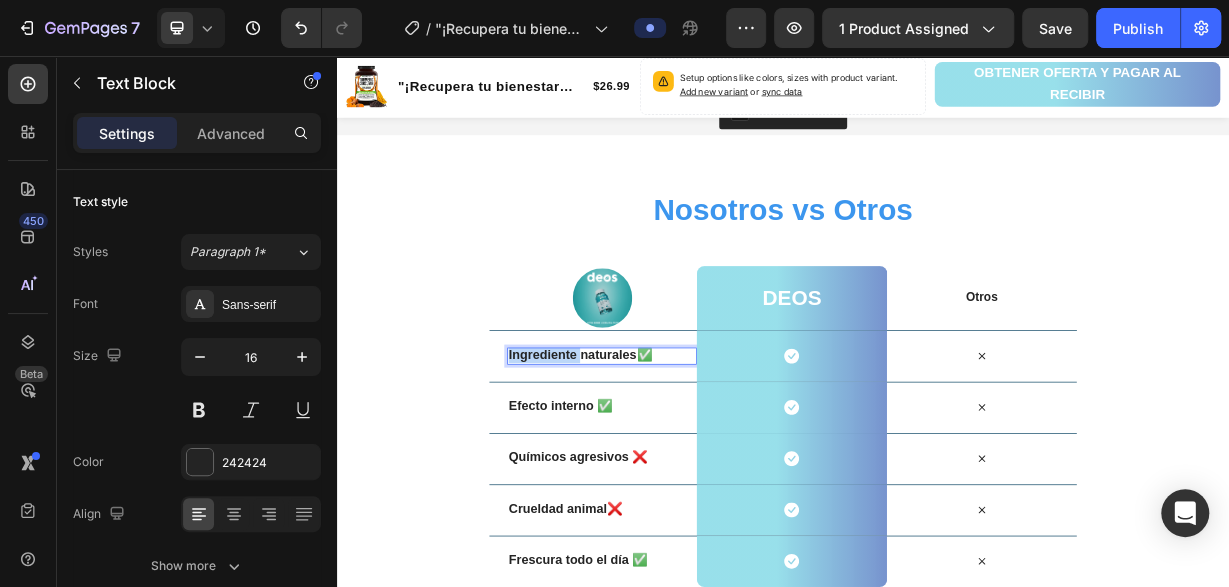 click on "Ingrediente naturales✅" at bounding box center [664, 457] 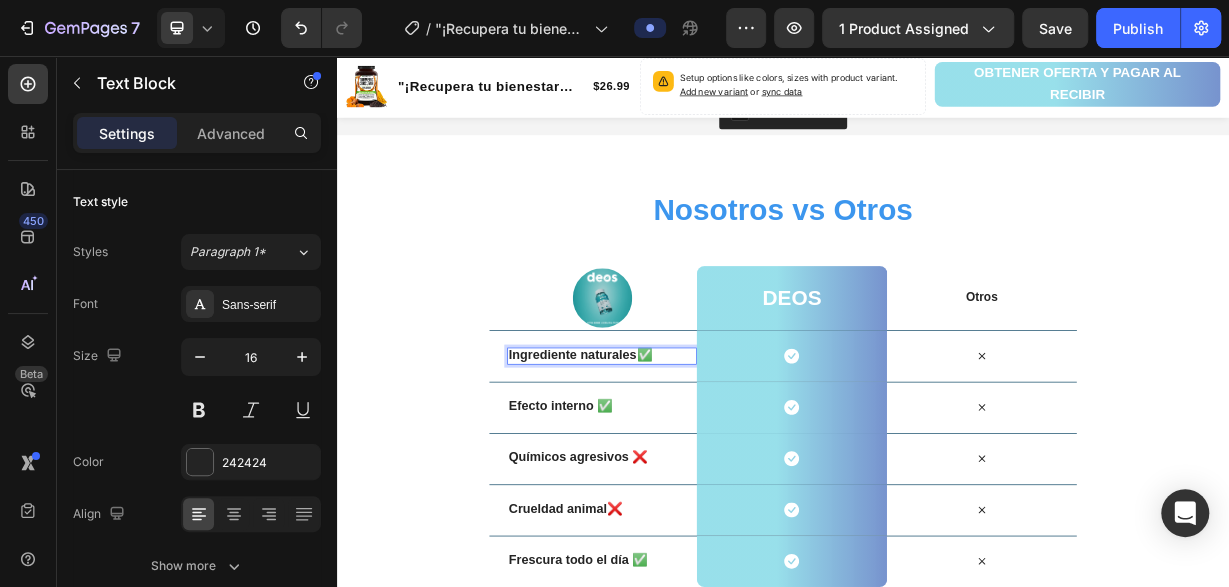 click on "Ingrediente naturales✅" at bounding box center (664, 457) 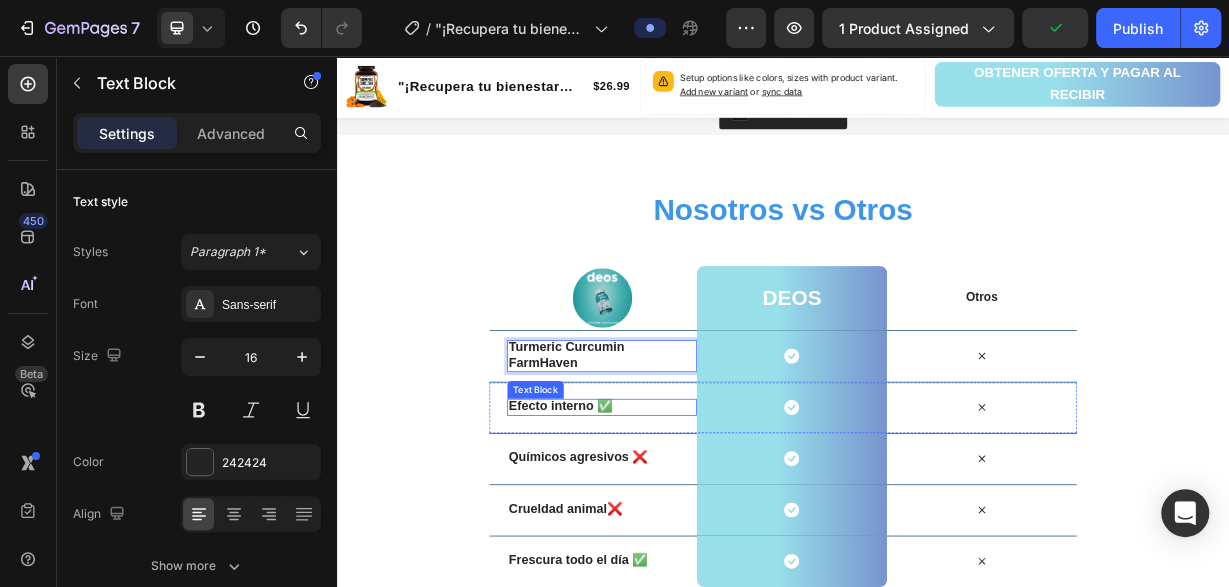 click on "Efecto interno ✅" at bounding box center (638, 526) 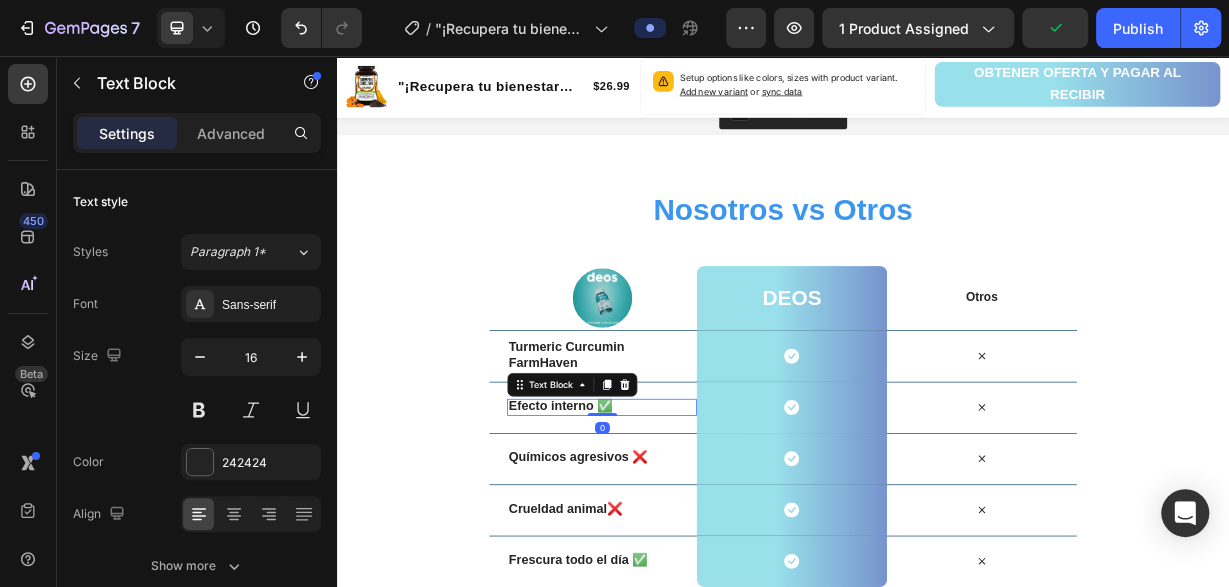 click on "Efecto interno ✅" at bounding box center (638, 526) 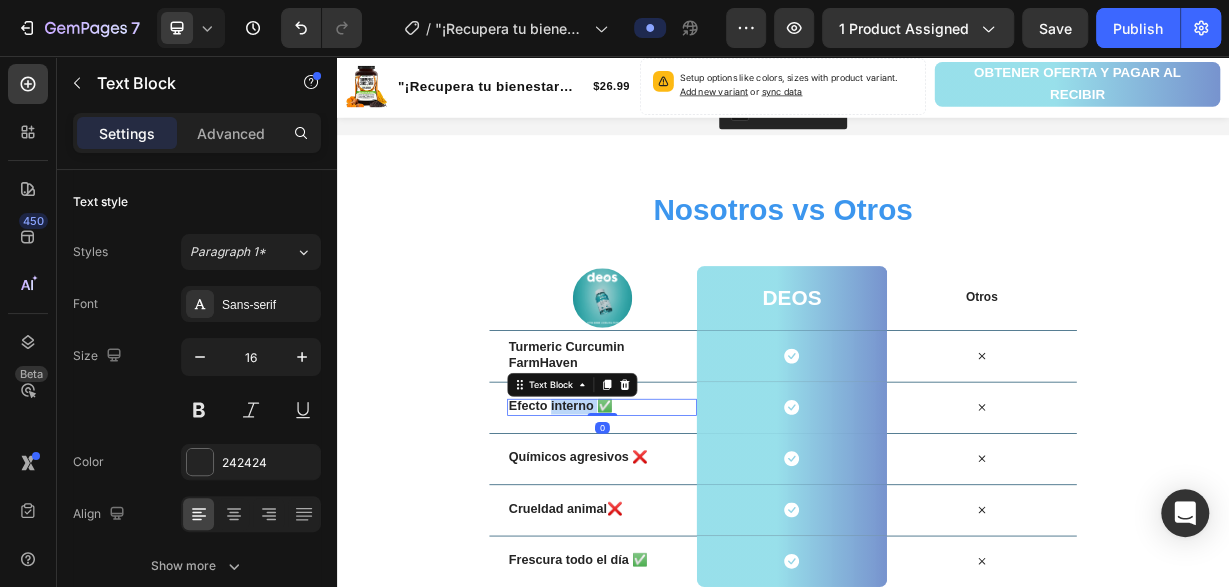 click on "Efecto interno ✅" at bounding box center (638, 526) 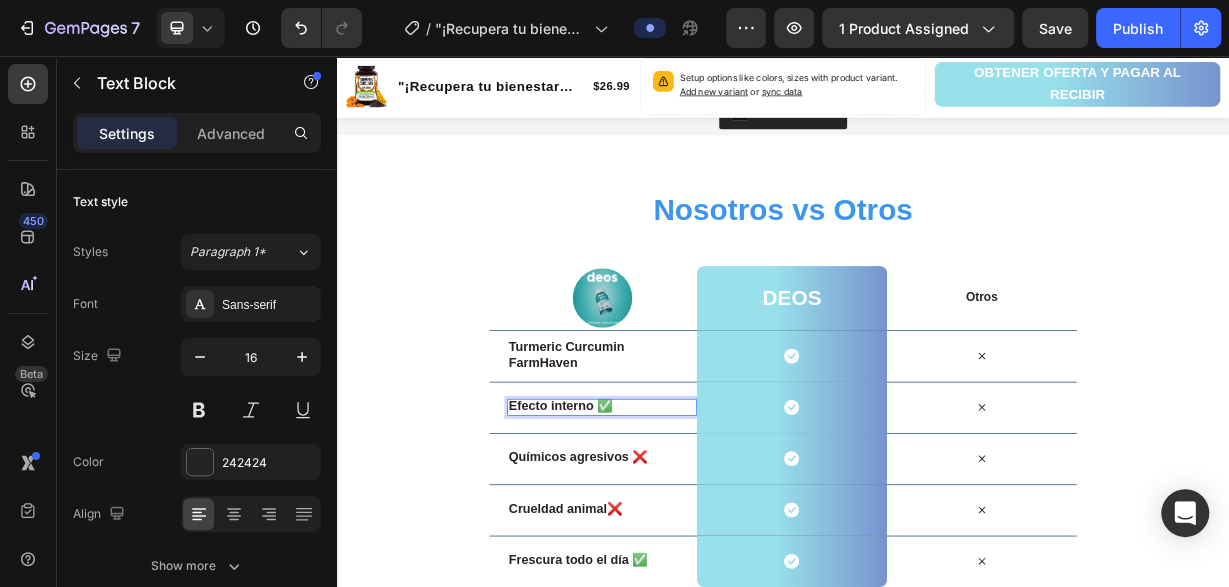 click on "Efecto interno ✅" at bounding box center [638, 526] 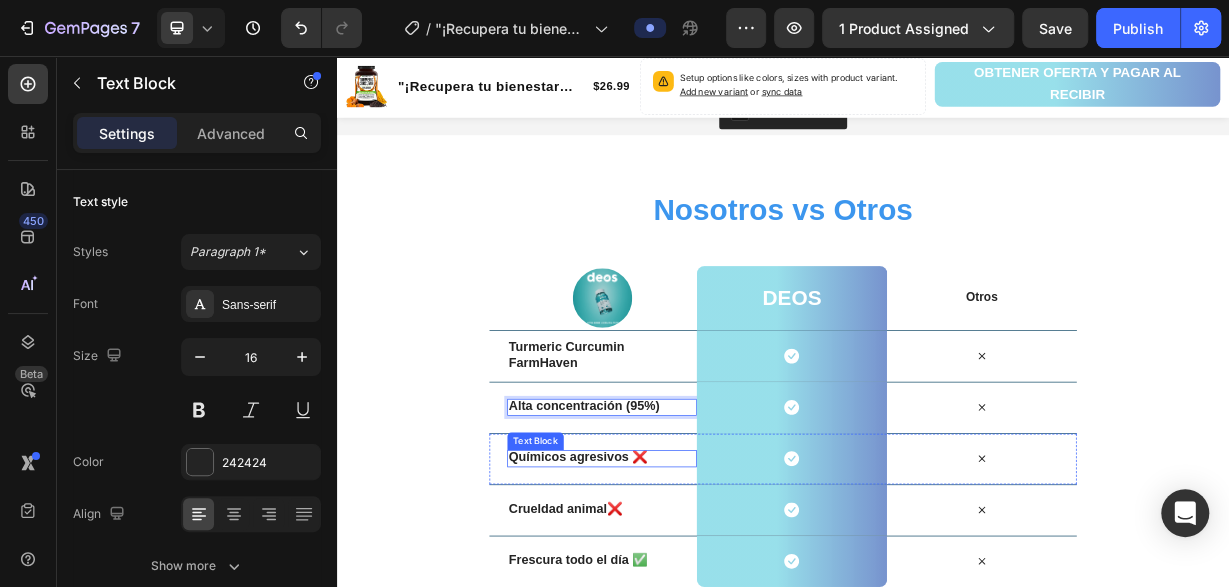 click on "Químicos agresivos ❌" at bounding box center [661, 595] 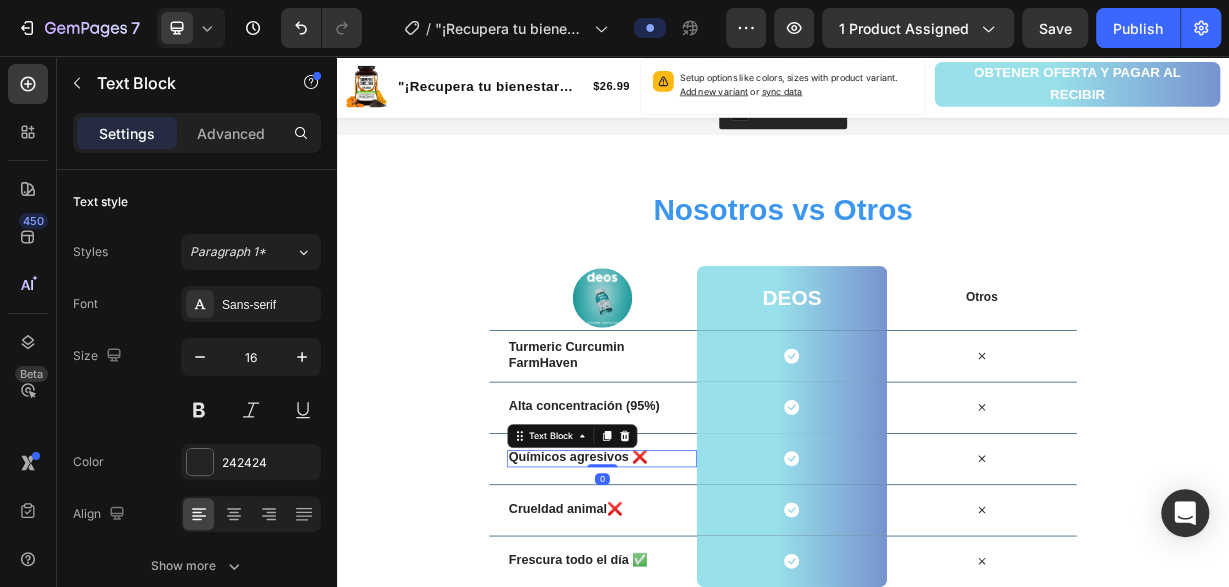 click on "Químicos agresivos ❌" at bounding box center (661, 595) 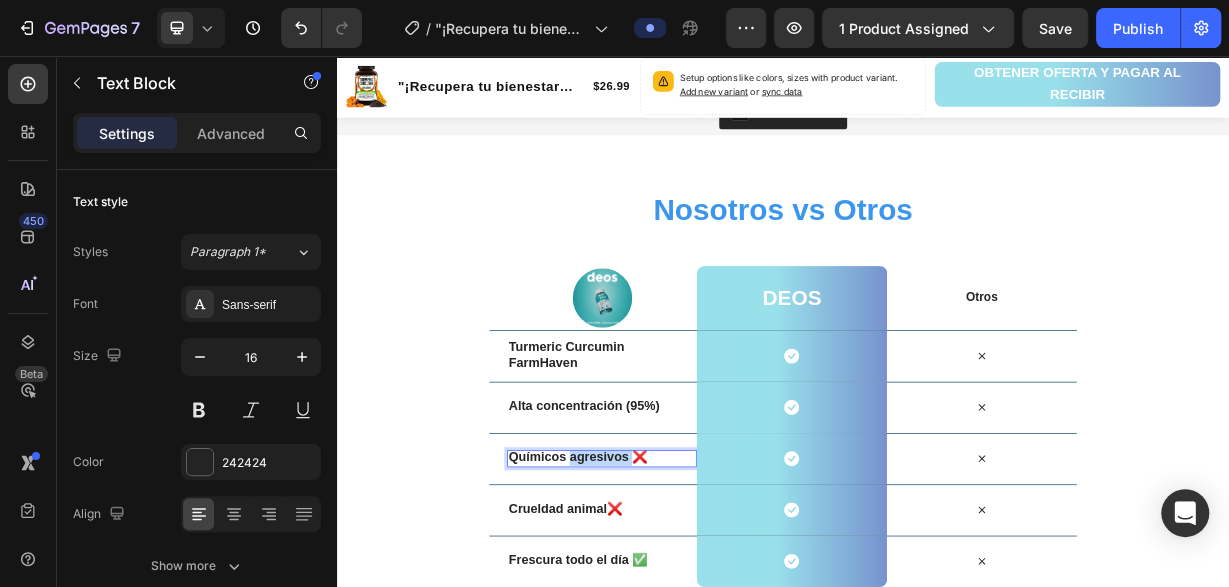 click on "Químicos agresivos ❌" at bounding box center [661, 595] 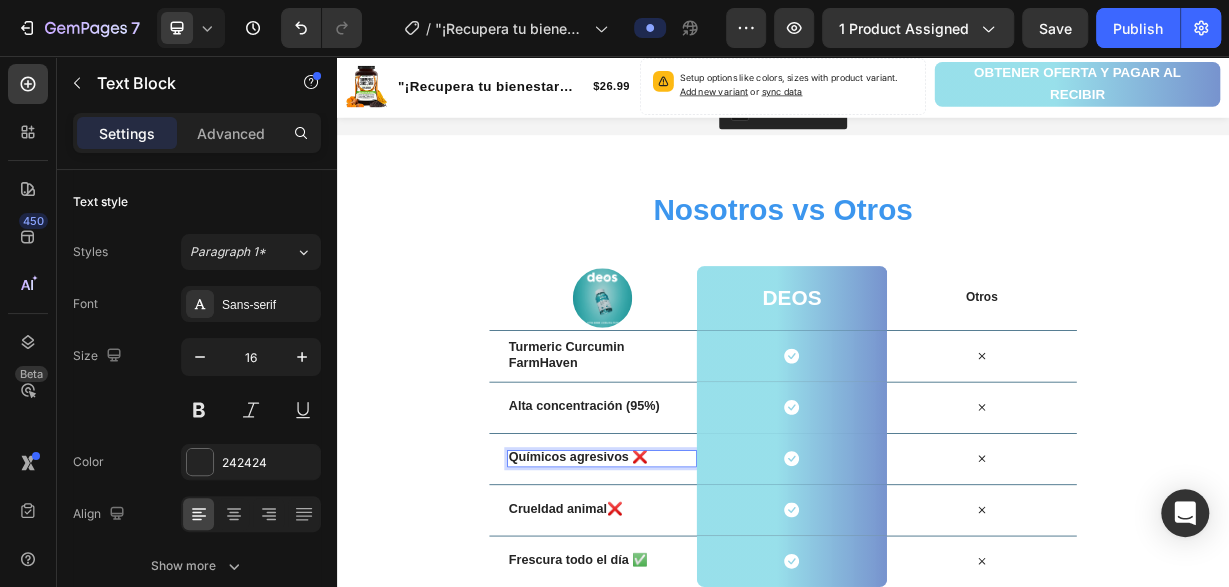 click on "Químicos agresivos ❌" at bounding box center (661, 595) 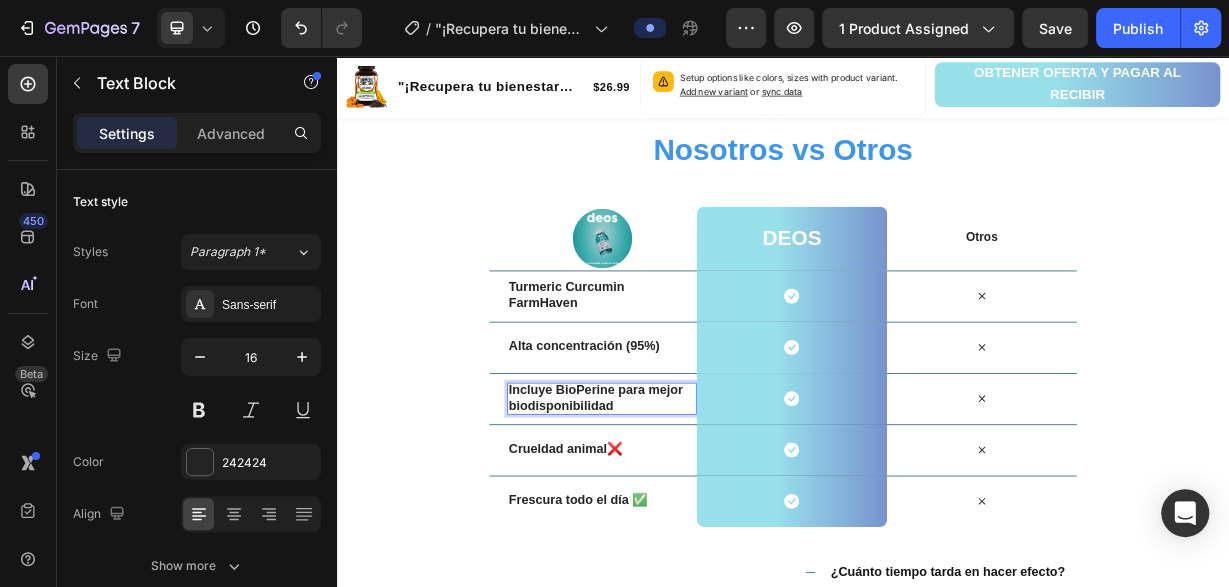scroll, scrollTop: 3878, scrollLeft: 0, axis: vertical 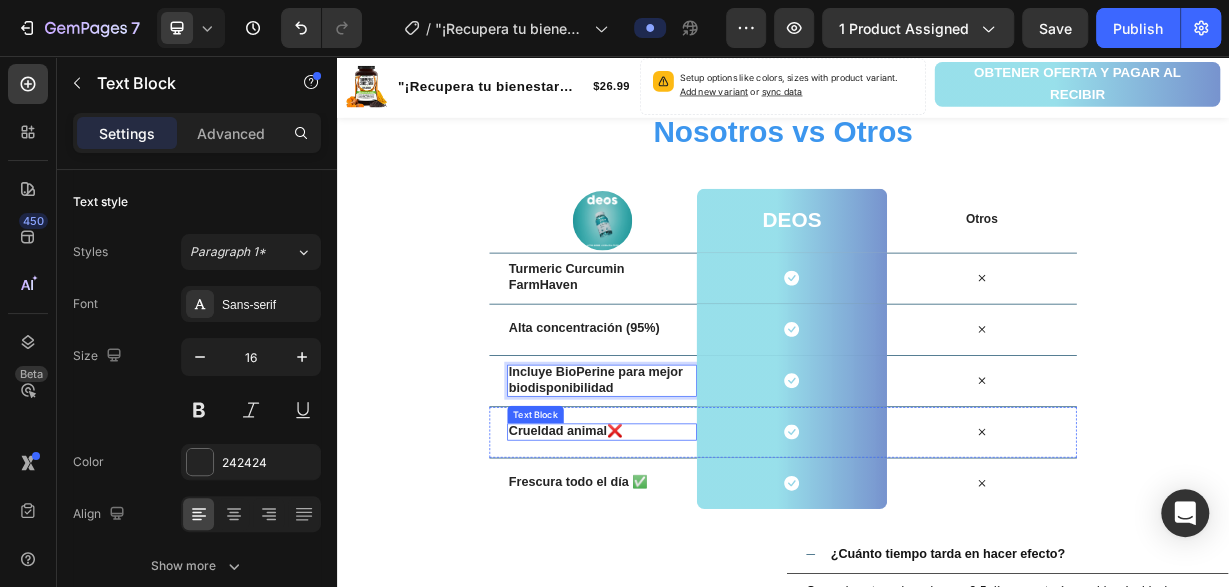 click on "Crueldad animal❌" at bounding box center (644, 560) 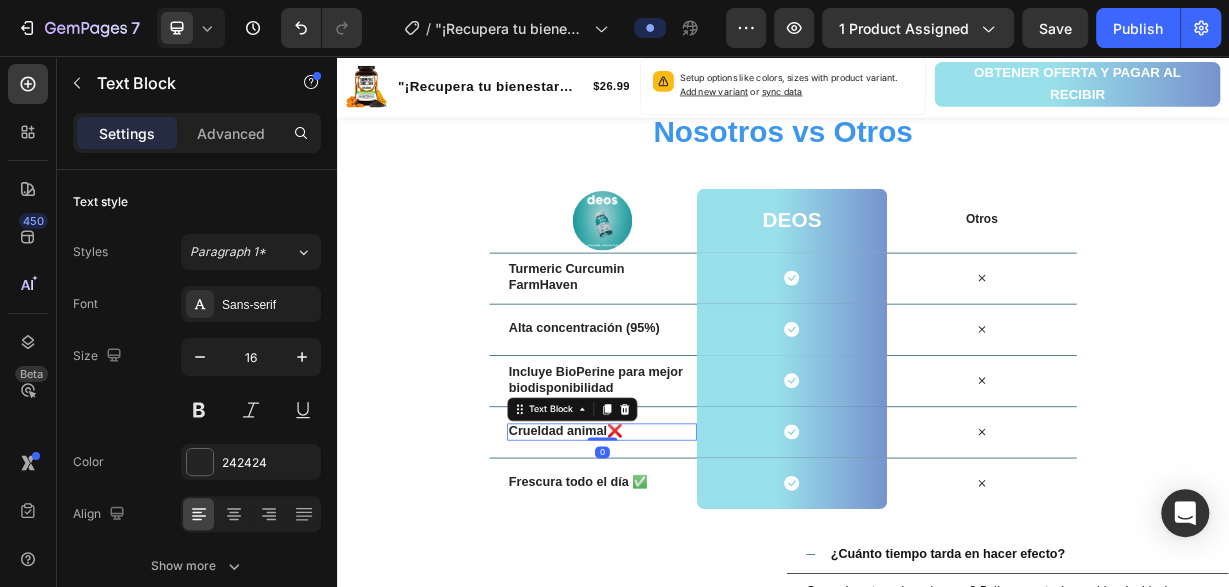 click on "Crueldad animal❌" at bounding box center (644, 560) 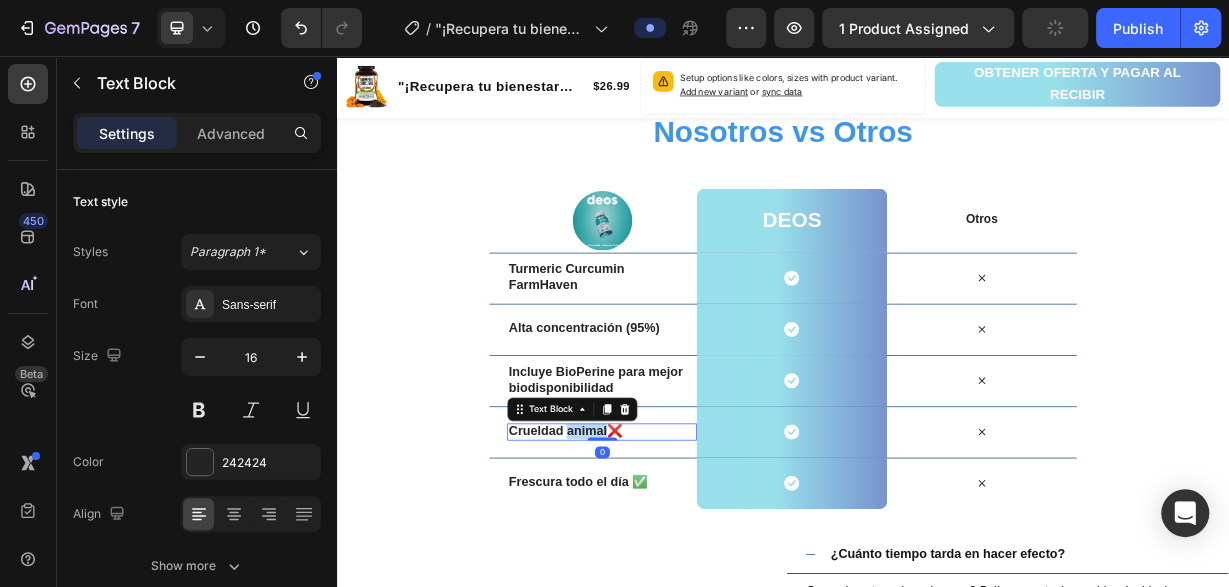 click on "Crueldad animal❌" at bounding box center [644, 560] 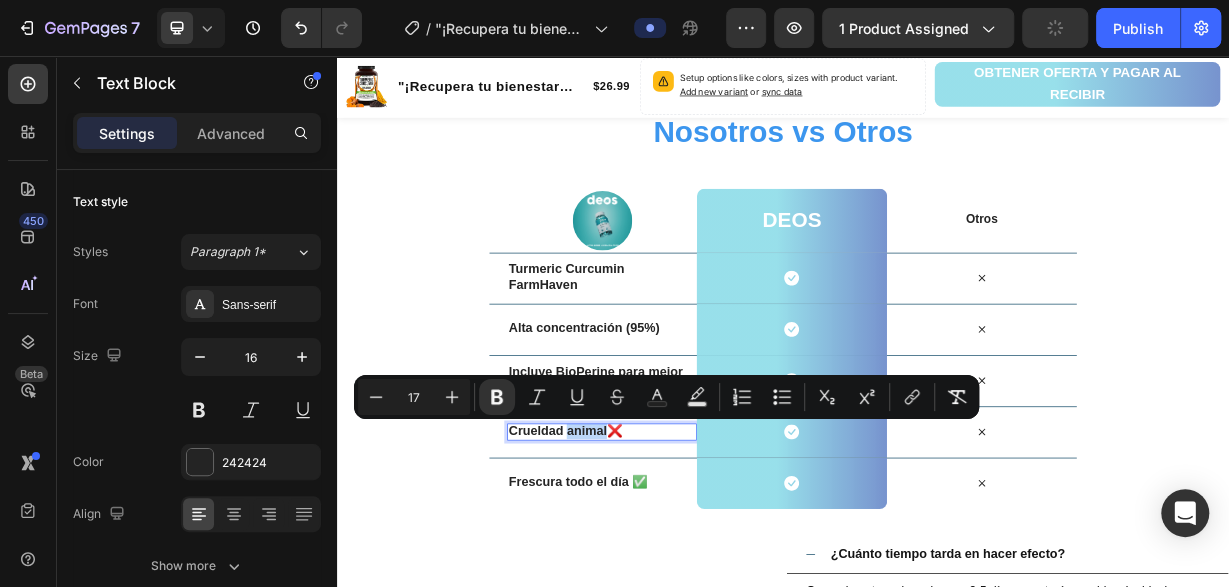 click on "Crueldad animal❌" at bounding box center (644, 560) 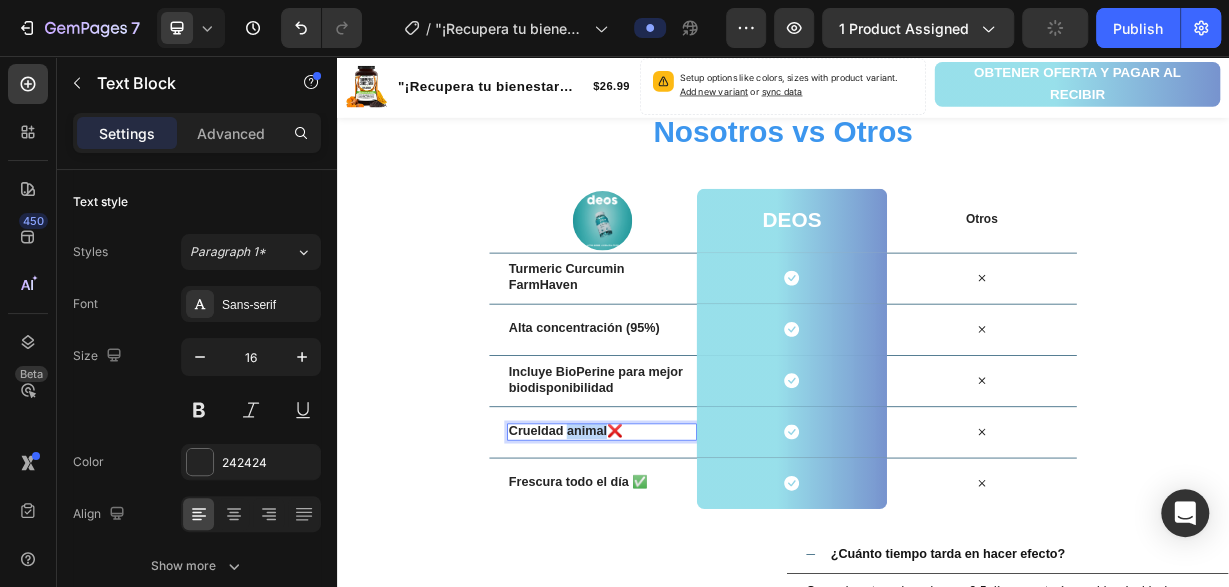 click on "Crueldad animal❌" at bounding box center [644, 560] 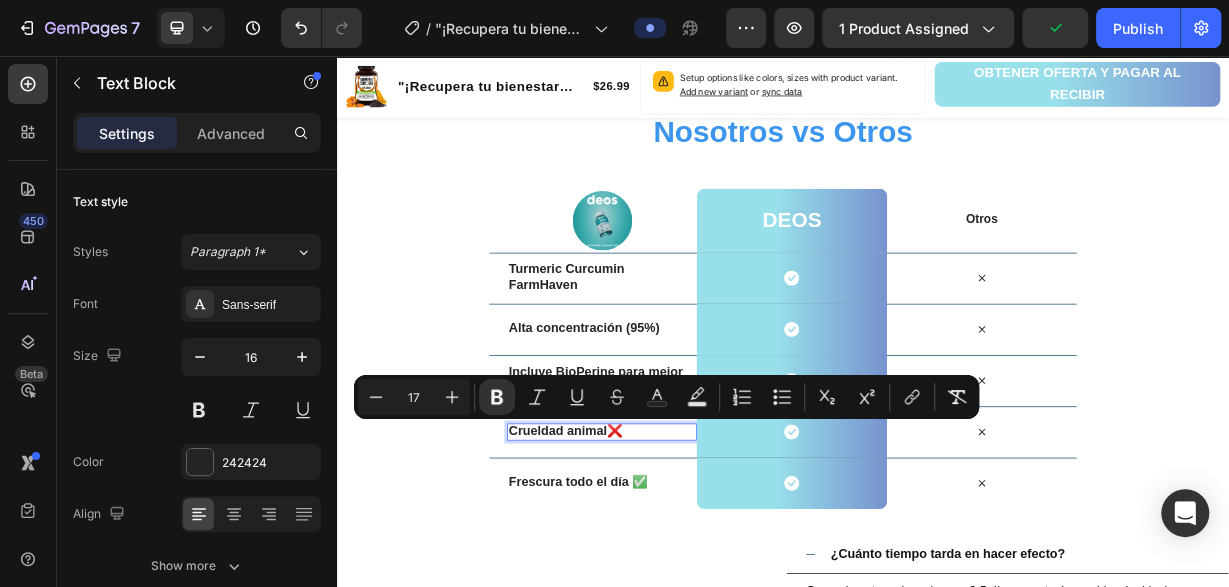 click on "Crueldad animal❌" at bounding box center (644, 560) 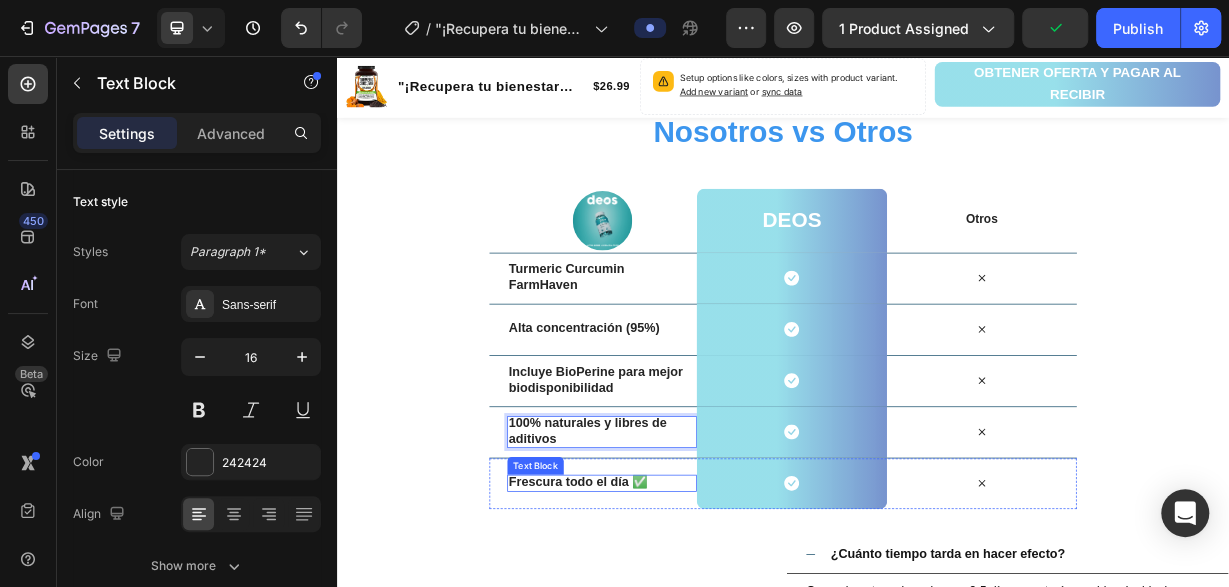 click on "Frescura todo el día ✅" at bounding box center [661, 629] 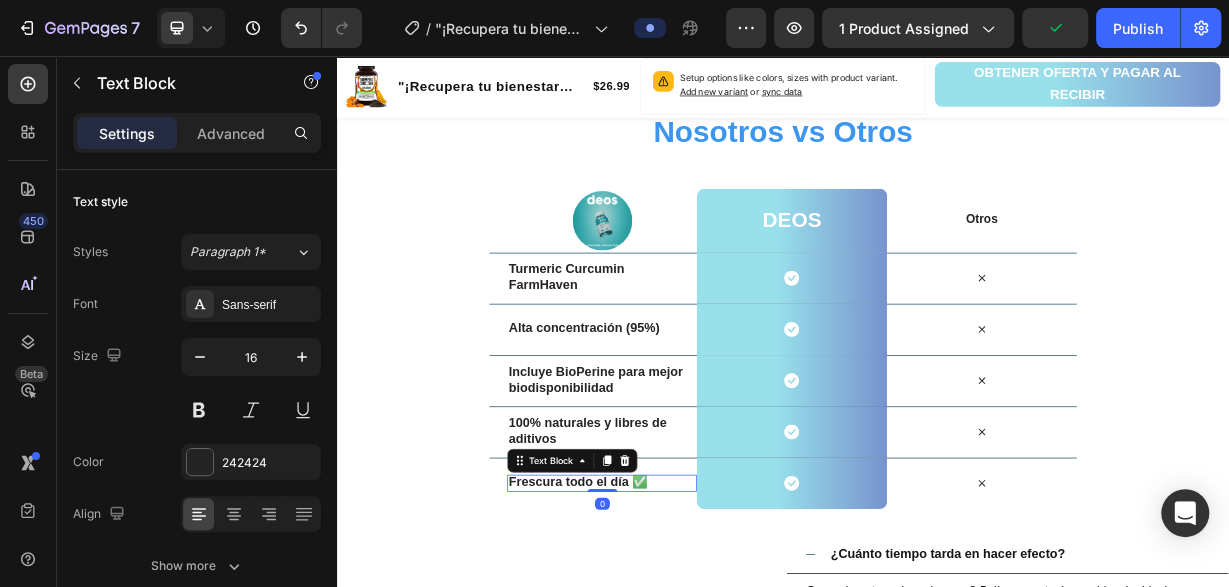 click on "Frescura todo el día ✅" at bounding box center (661, 629) 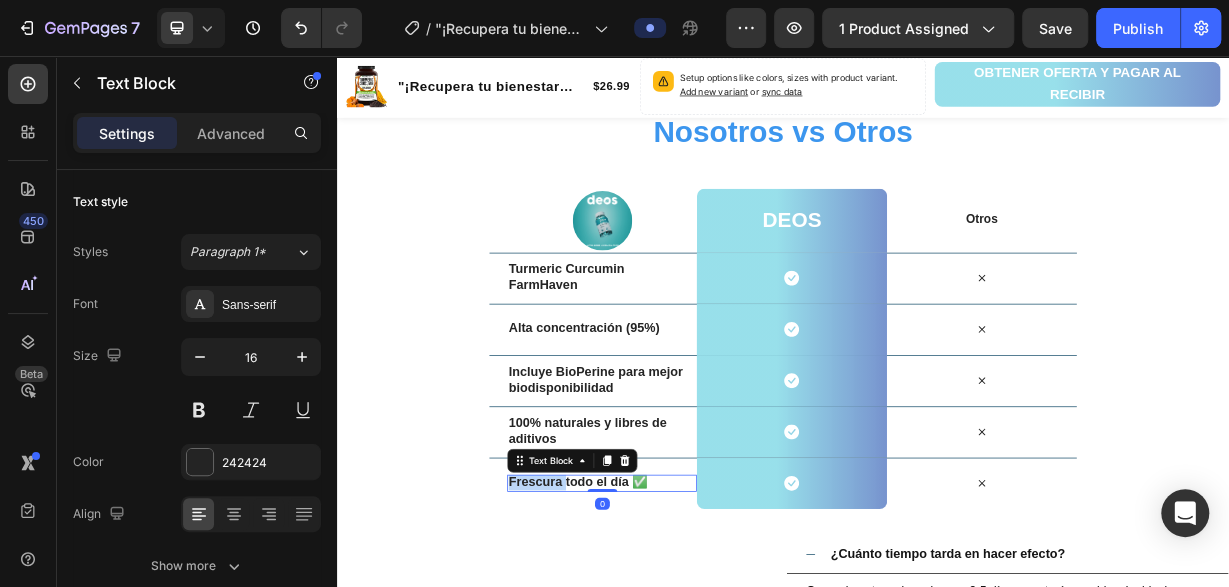 click on "Frescura todo el día ✅" at bounding box center (661, 629) 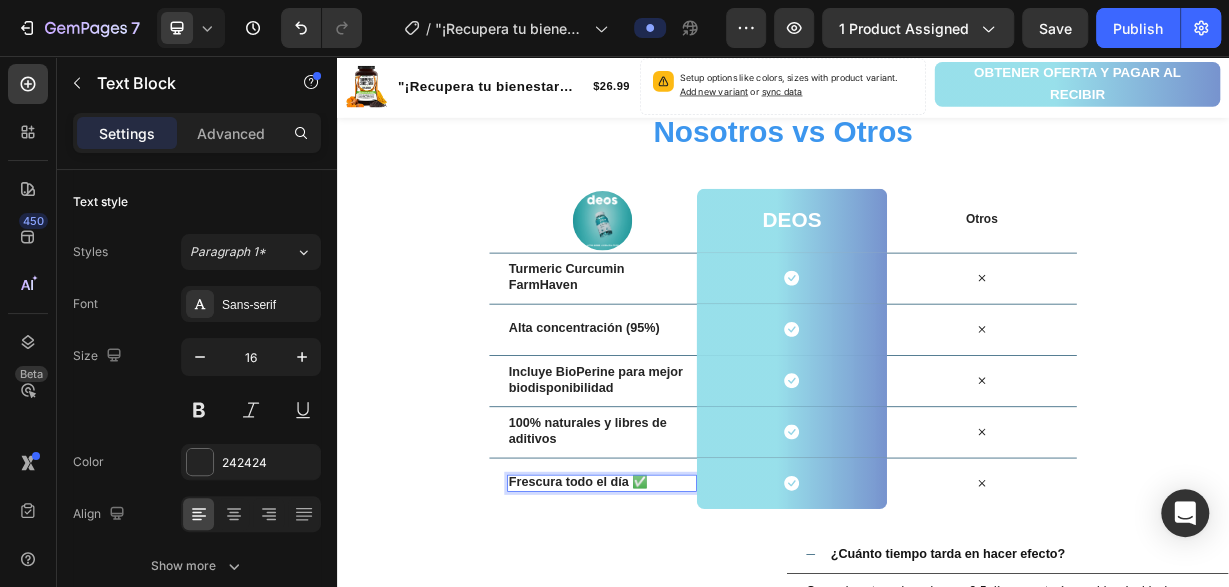 click on "Frescura todo el día ✅" at bounding box center [661, 629] 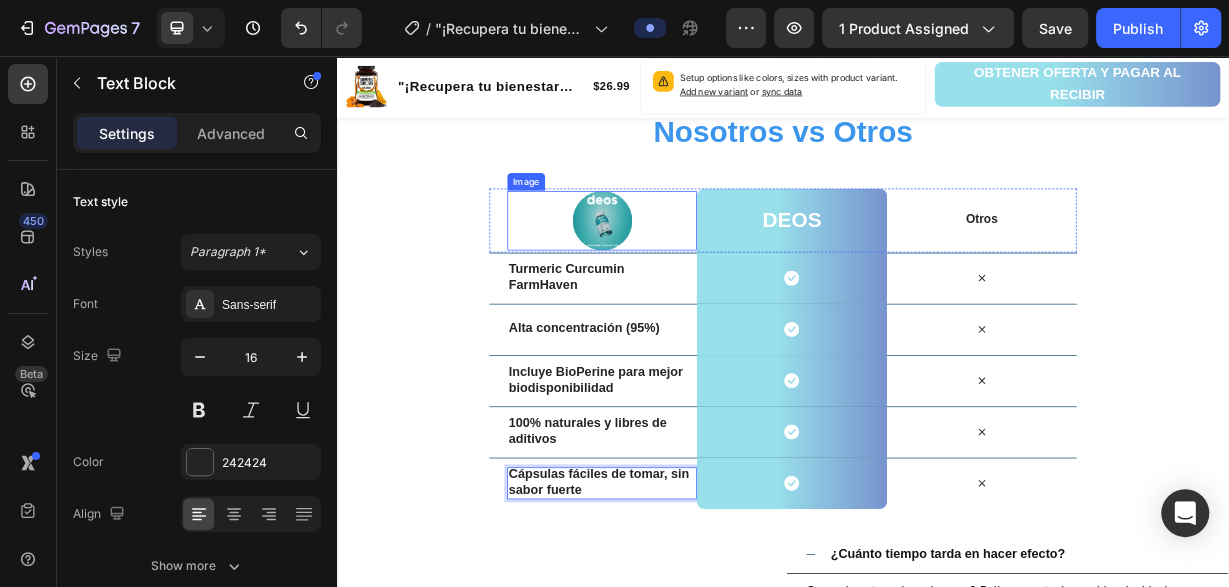 click at bounding box center (694, 278) 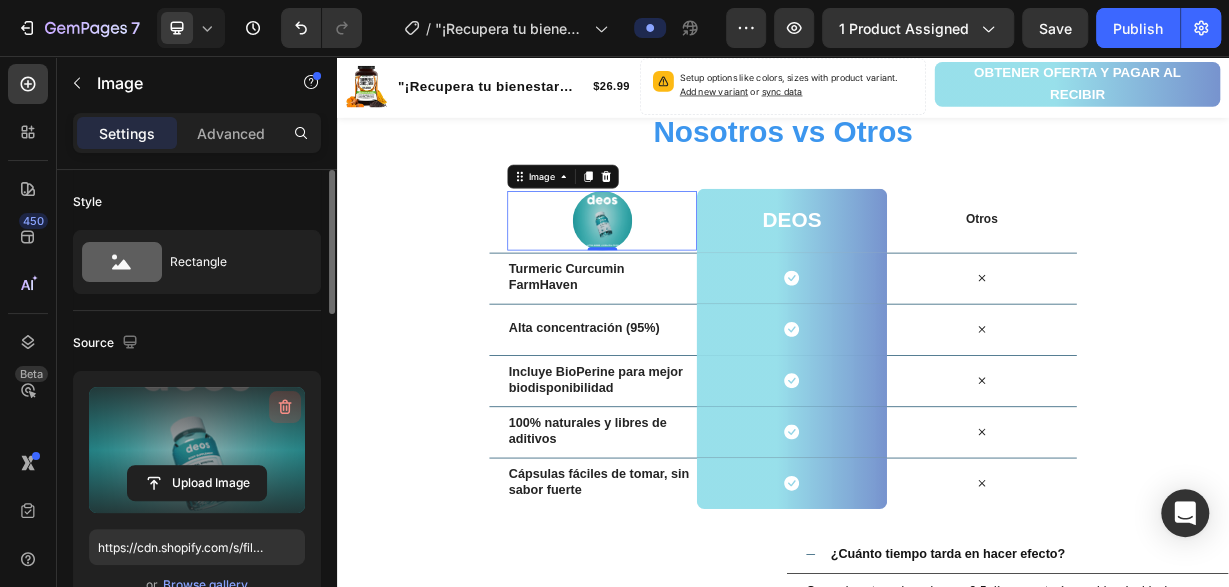 click 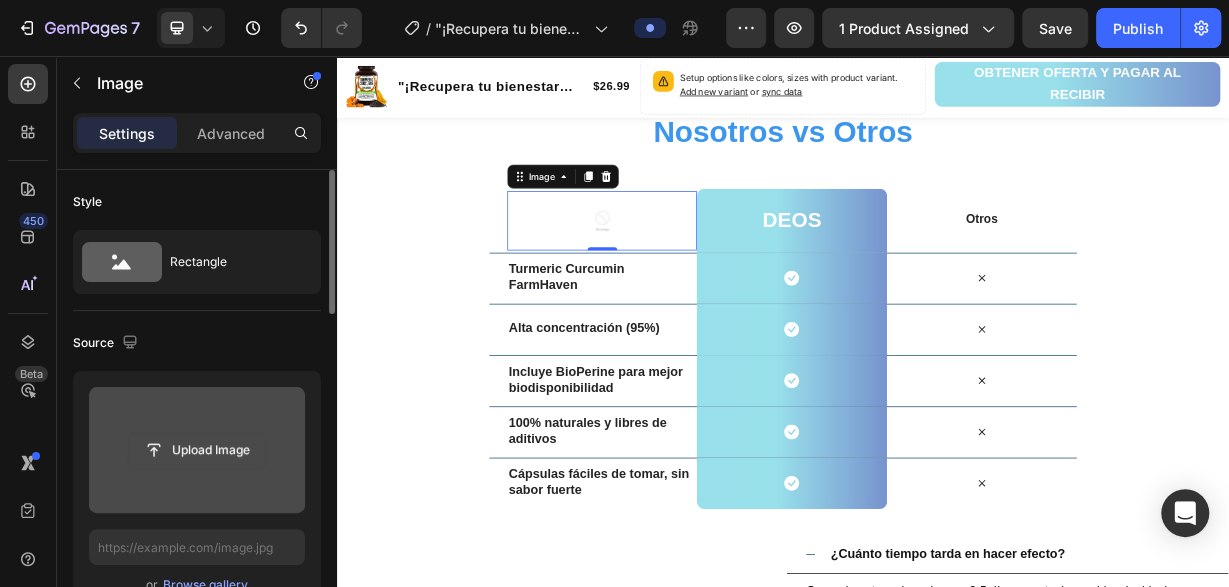 click 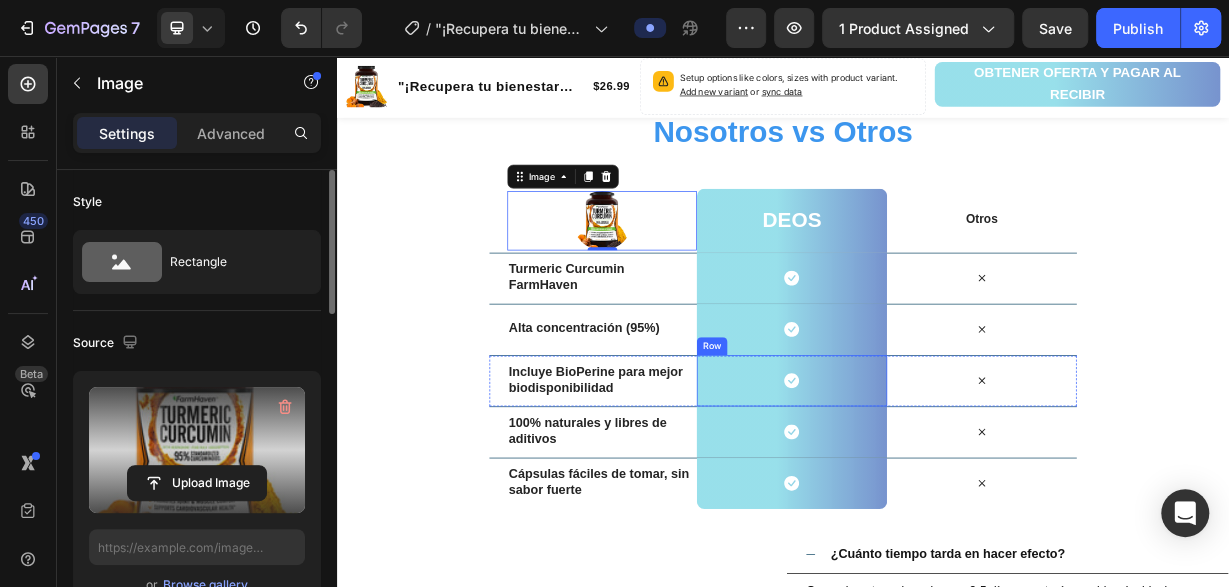 type on "https://cdn.shopify.com/s/files/1/0701/9446/2901/files/gempages_563149631165301771-e3a0872c-17fc-4fca-8d08-3710c9c01ac4.webp" 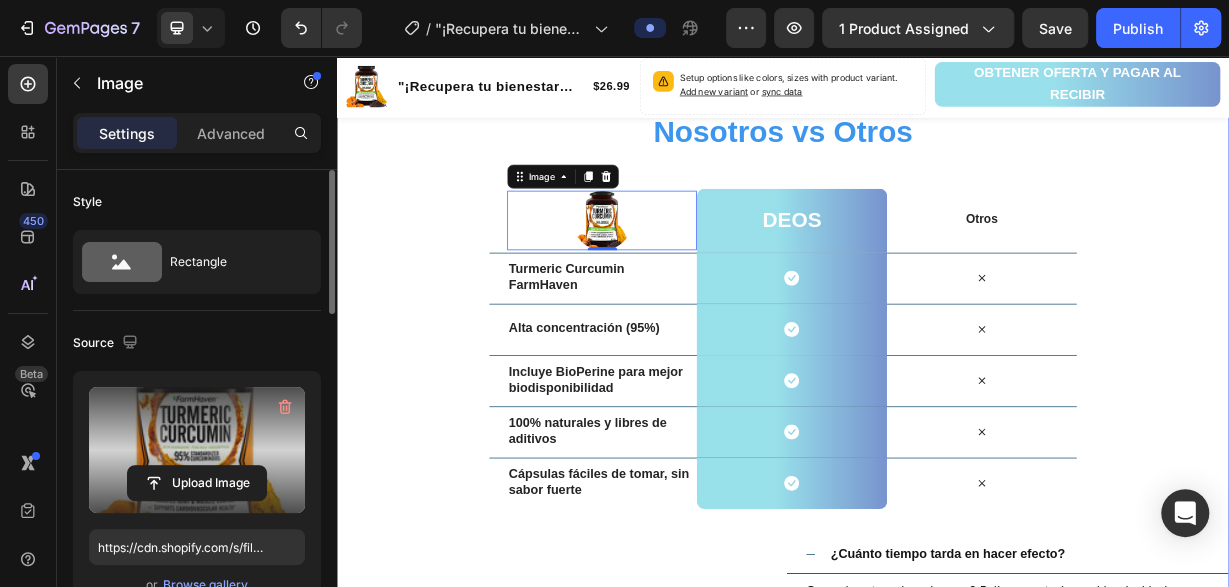 click on "Nosotros vs Otros Heading Row Image   0 deos Heading Row Otros Text Block Row Turmeric Curcumin FarmHaven Text Block
Icon Row
Icon Row Alta concentración (95%) Text Block
Icon Row
Icon Row Incluye BioPerine para mejor biodisponibilidad Text Block
Icon Row
Icon Row 100% naturales y libres de aditivos Text Block
Icon Row
Icon Row Cápsulas fáciles de tomar, sin sabor fuerte Text Block
Icon Row
Icon Row Pregúntanos lo que quieras ¿Tienes dudas? Heading
¿Cuánto tiempo tarda en hacer efecto? Generalmente en los primeros 3-5 días ya notarás cambios. Lo ideal es usarlo de forma constante. Text Block
¿Puedo combinarlo con desodorante normal?
¿Es apto para personas con alergias?
¿Tiene contraindicaciones? Accordion Row" at bounding box center [937, 583] 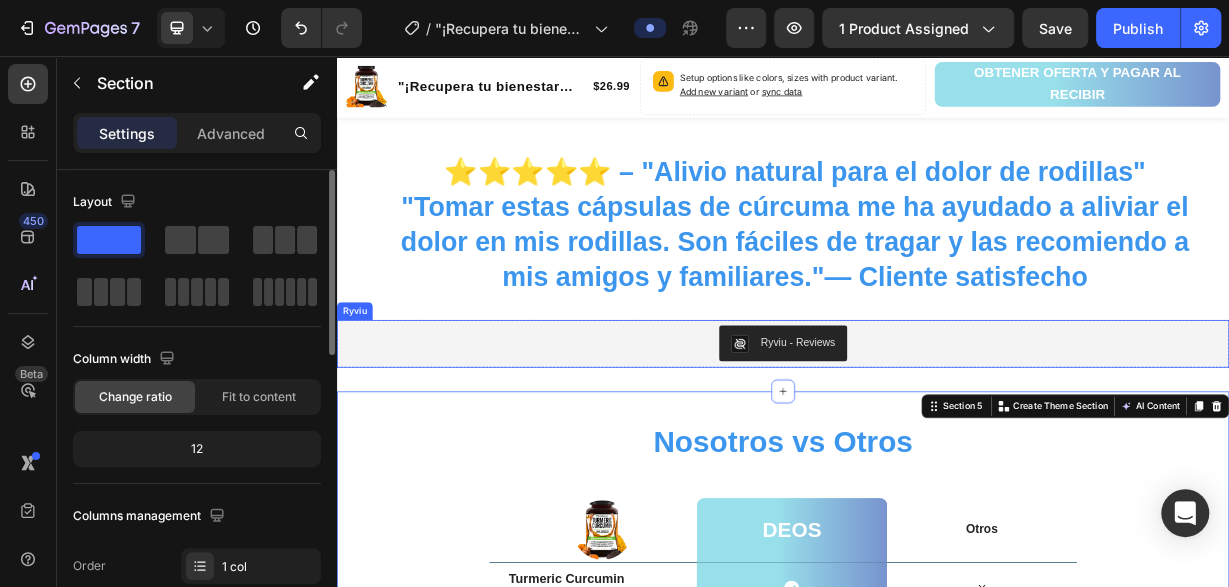 scroll, scrollTop: 3253, scrollLeft: 0, axis: vertical 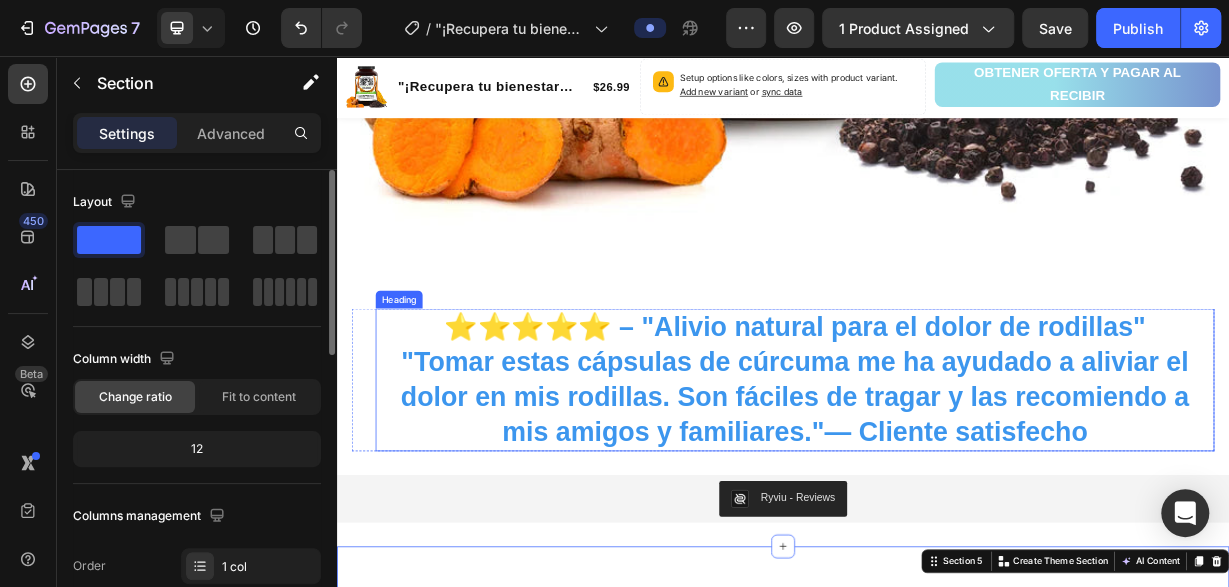 click on "⭐⭐⭐⭐⭐ – "Alivio natural para el dolor de rodillas" "Tomar estas cápsulas de cúrcuma me ha ayudado a aliviar el dolor en mis rodillas. Son fáciles de tragar y las recomiendo a mis amigos y familiares."— Cliente satisfecho" at bounding box center [953, 491] 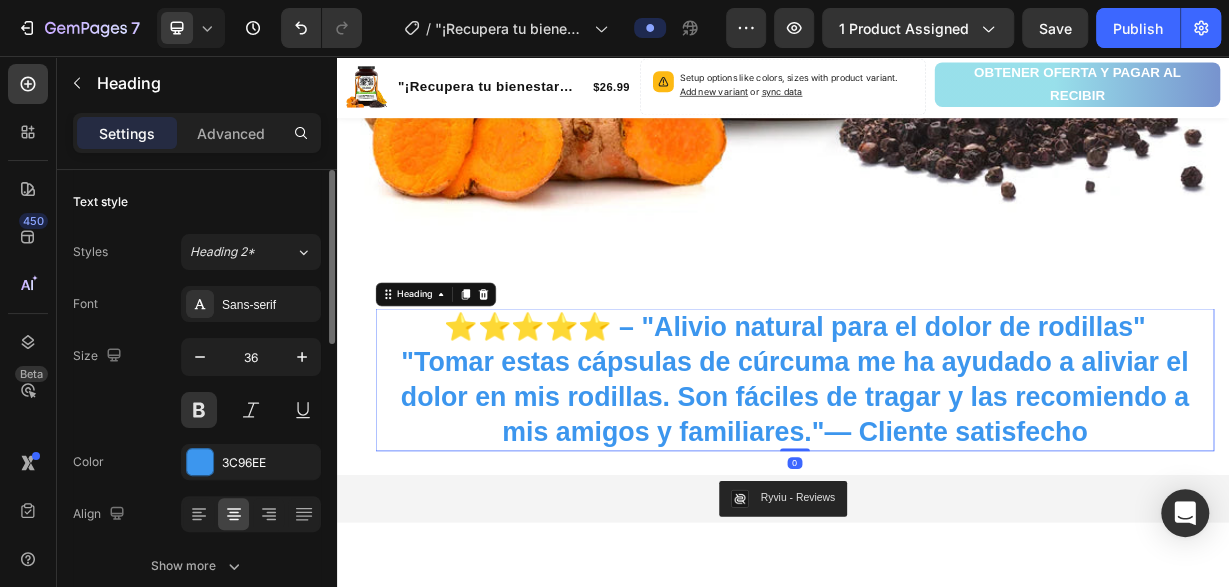 click on "⭐⭐⭐⭐⭐ – "Alivio natural para el dolor de rodillas" "Tomar estas cápsulas de cúrcuma me ha ayudado a aliviar el dolor en mis rodillas. Son fáciles de tragar y las recomiendo a mis amigos y familiares."— Cliente satisfecho" at bounding box center (953, 491) 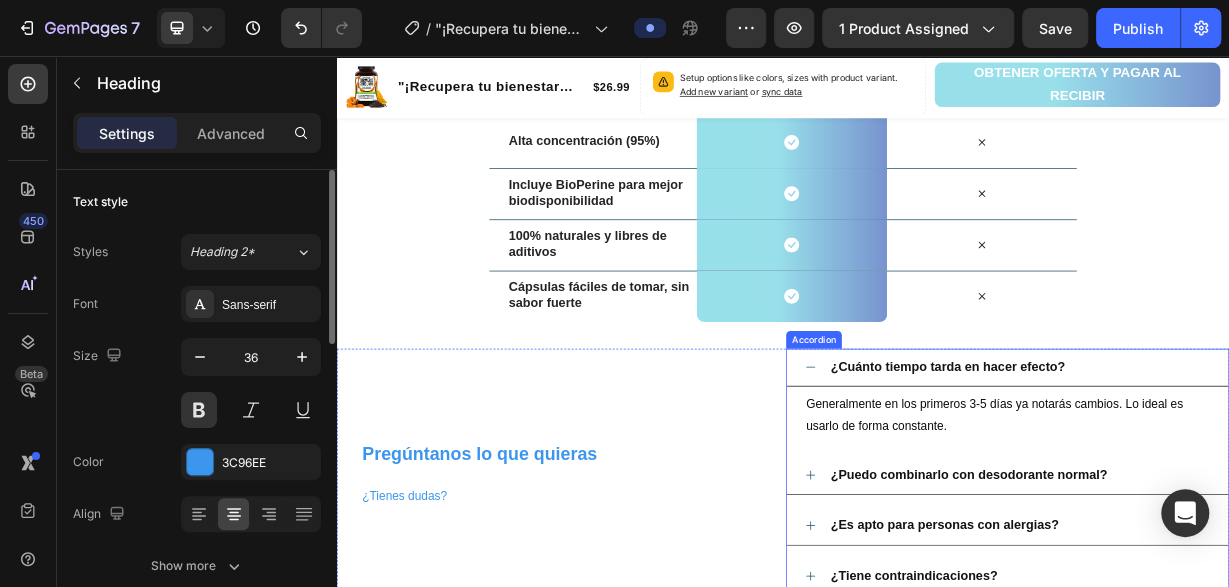 scroll, scrollTop: 4190, scrollLeft: 0, axis: vertical 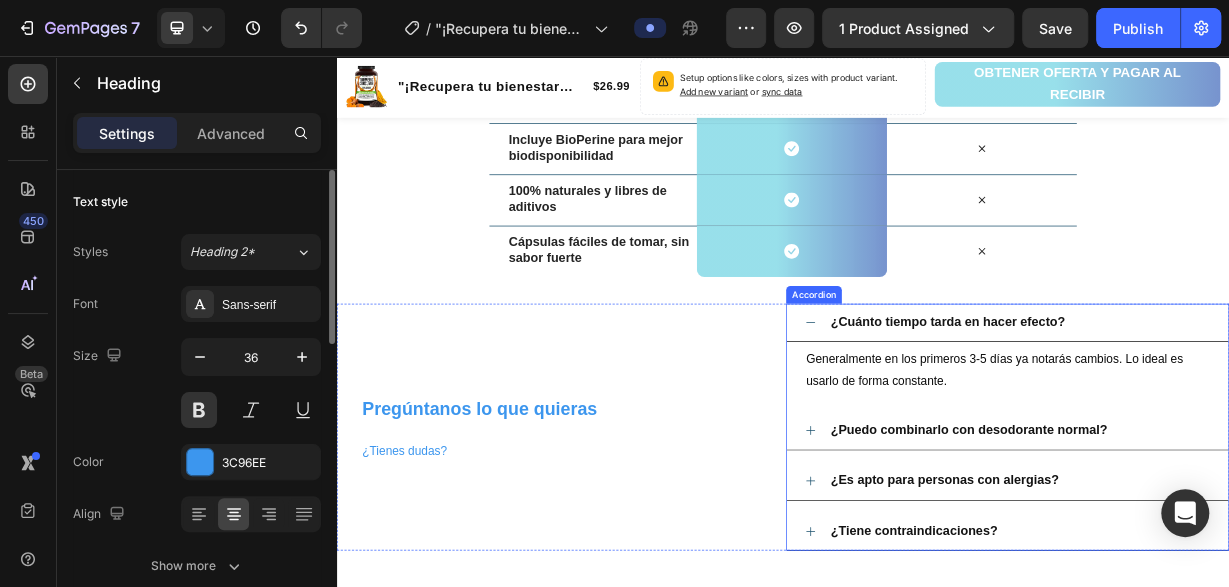 click on "¿Cuánto tiempo tarda en hacer efecto?" at bounding box center [1159, 414] 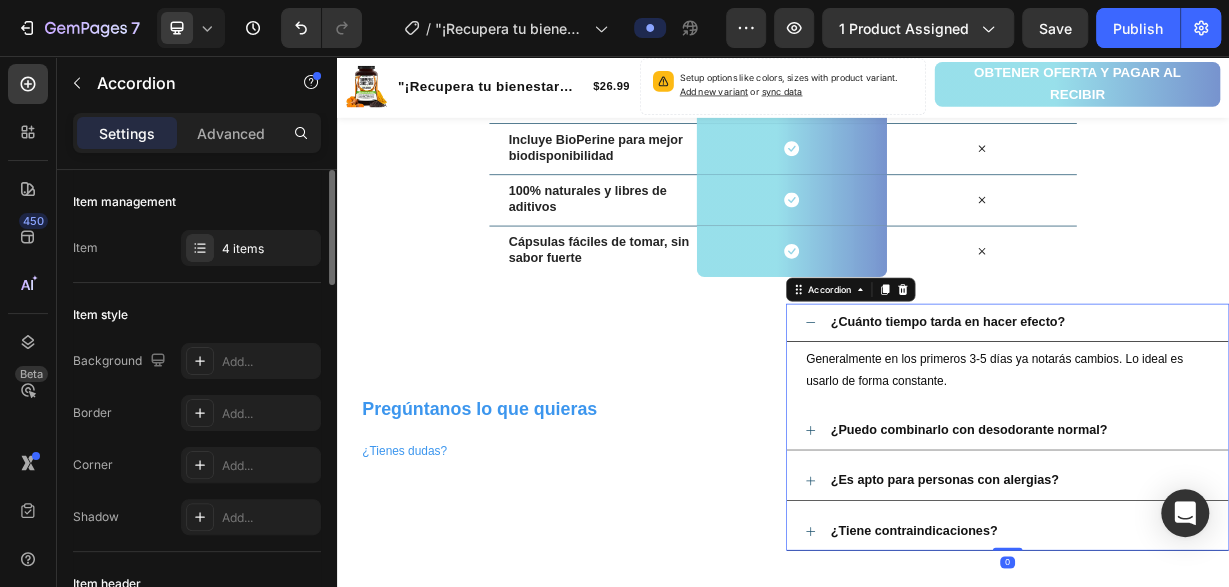 click on "¿Cuánto tiempo tarda en hacer efecto?" at bounding box center [1159, 414] 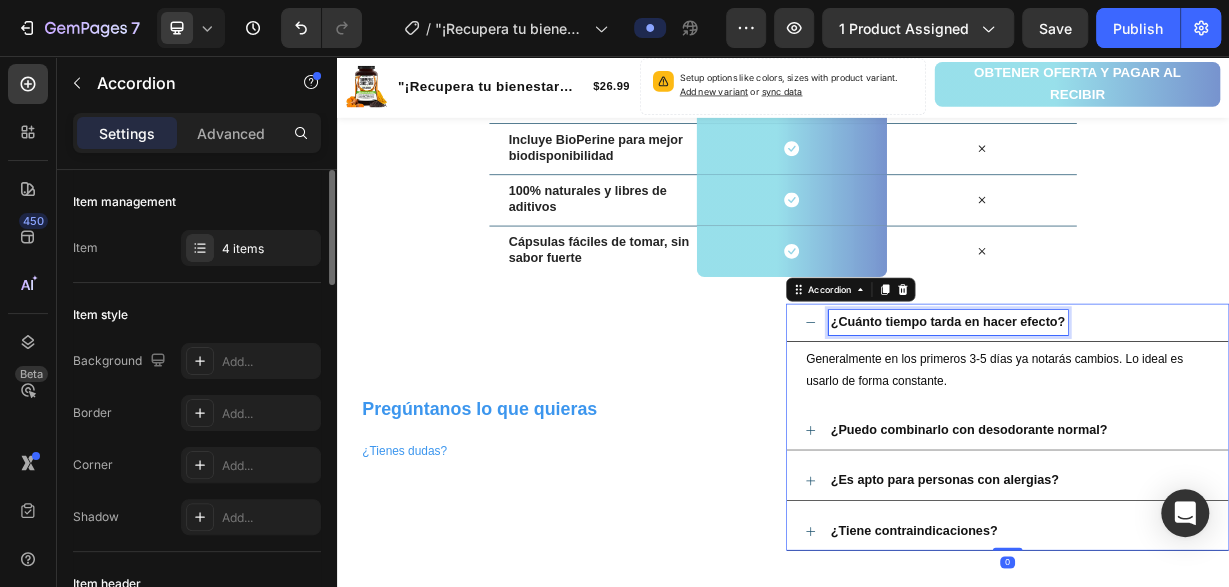 click on "¿Cuánto tiempo tarda en hacer efecto?" at bounding box center (1159, 414) 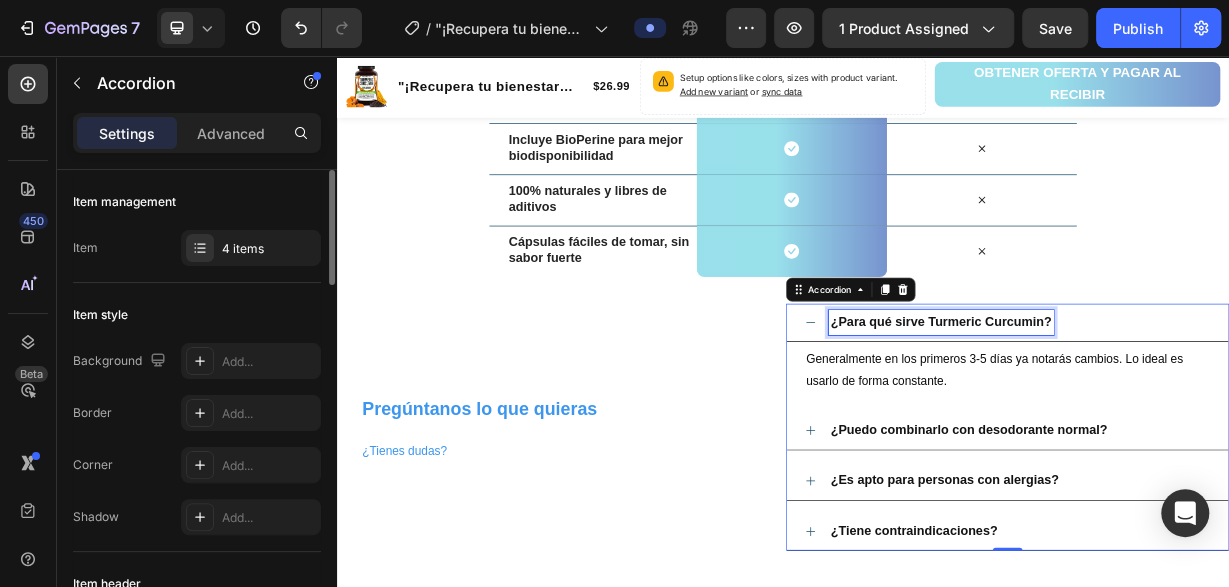 click on "¿Para qué sirve Turmeric Curcumin?" at bounding box center (1149, 414) 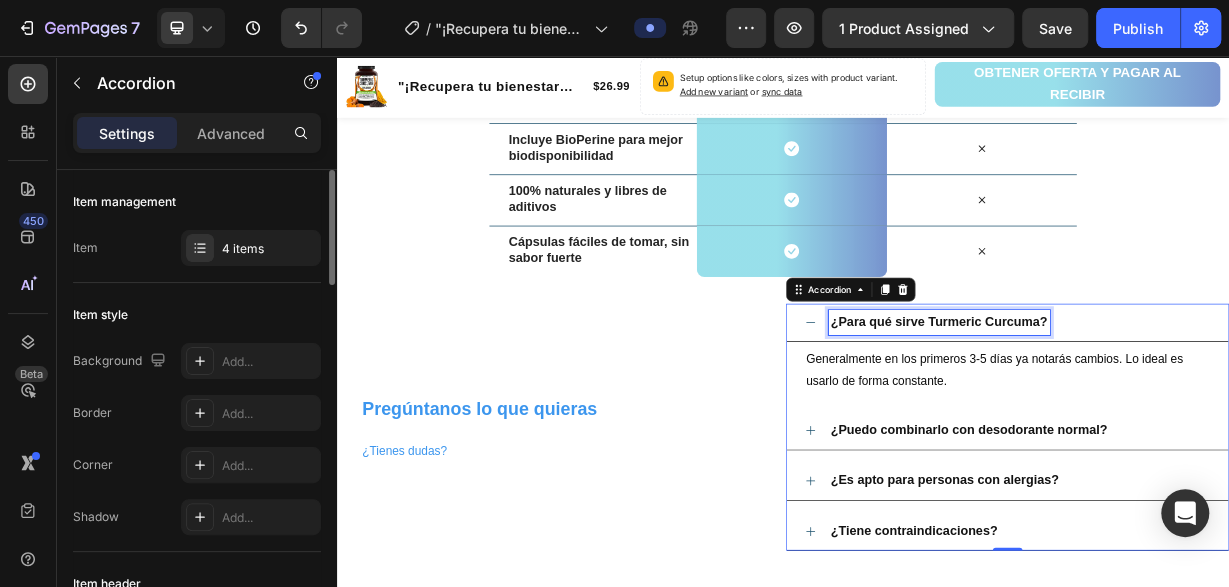 click on "¿Para qué sirve Turmeric Curcuma?" at bounding box center [1147, 414] 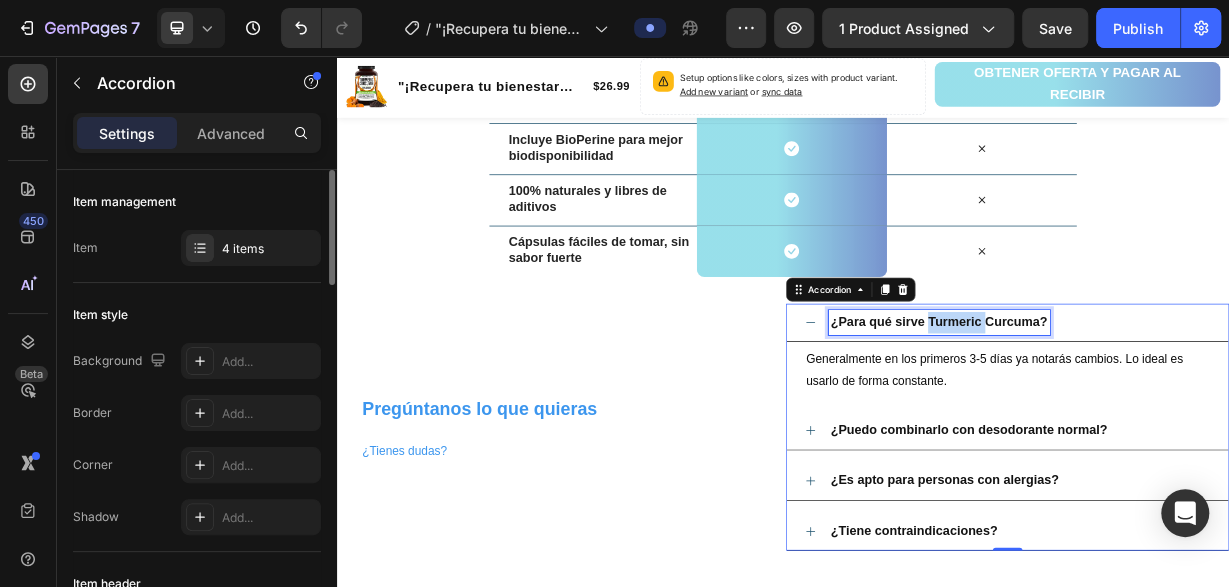 click on "¿Para qué sirve Turmeric Curcuma?" at bounding box center (1147, 414) 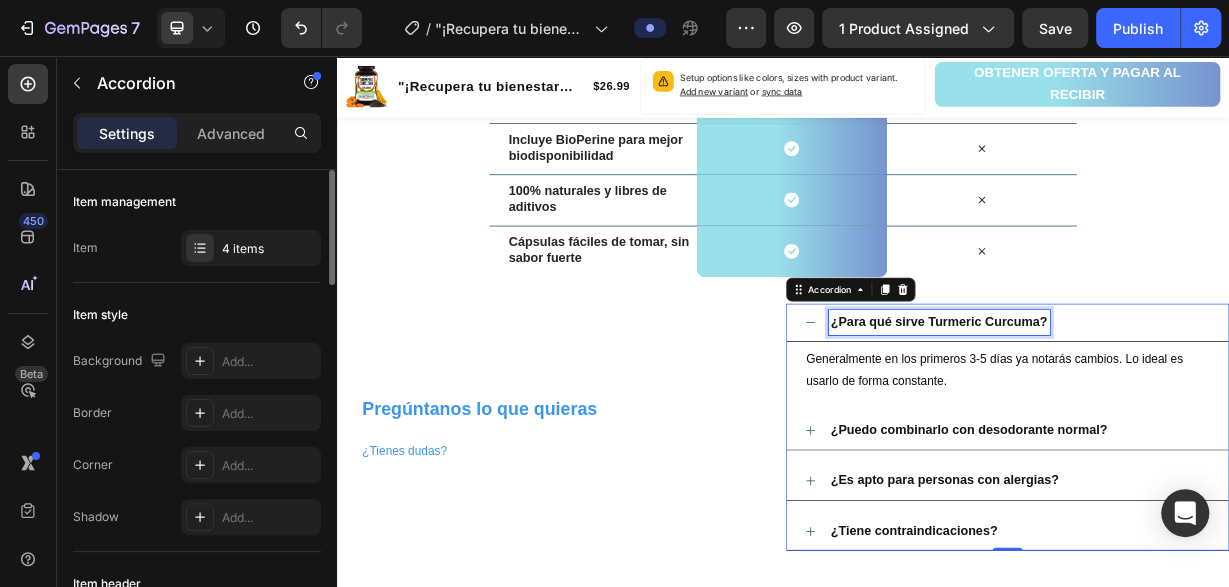 click on "¿Para qué sirve Turmeric Curcuma?" at bounding box center (1147, 414) 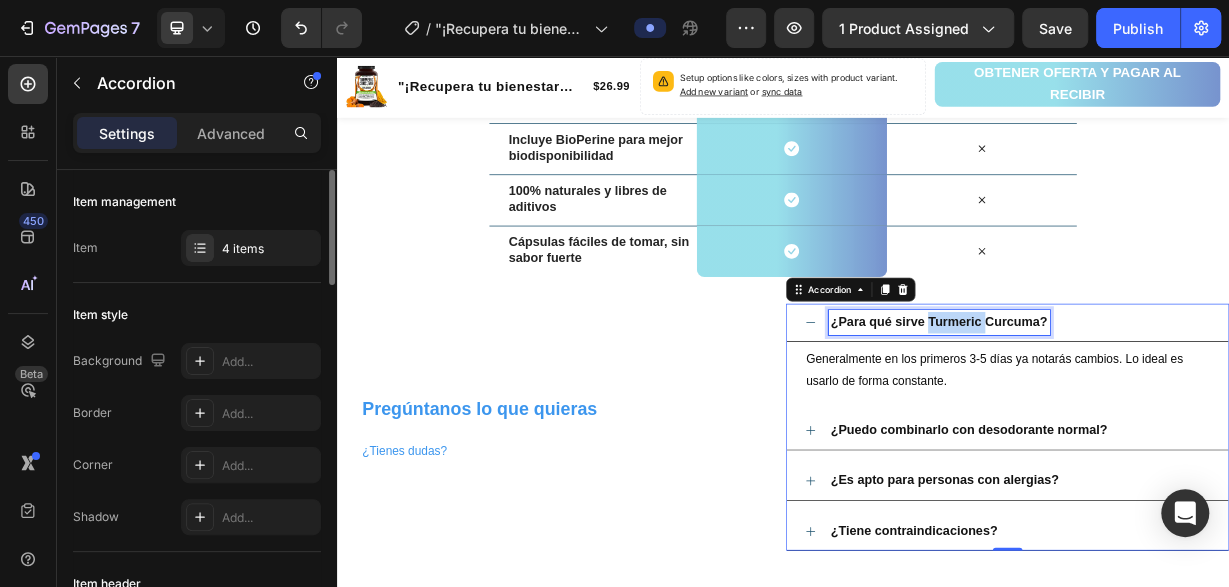 click on "¿Para qué sirve Turmeric Curcuma?" at bounding box center (1147, 414) 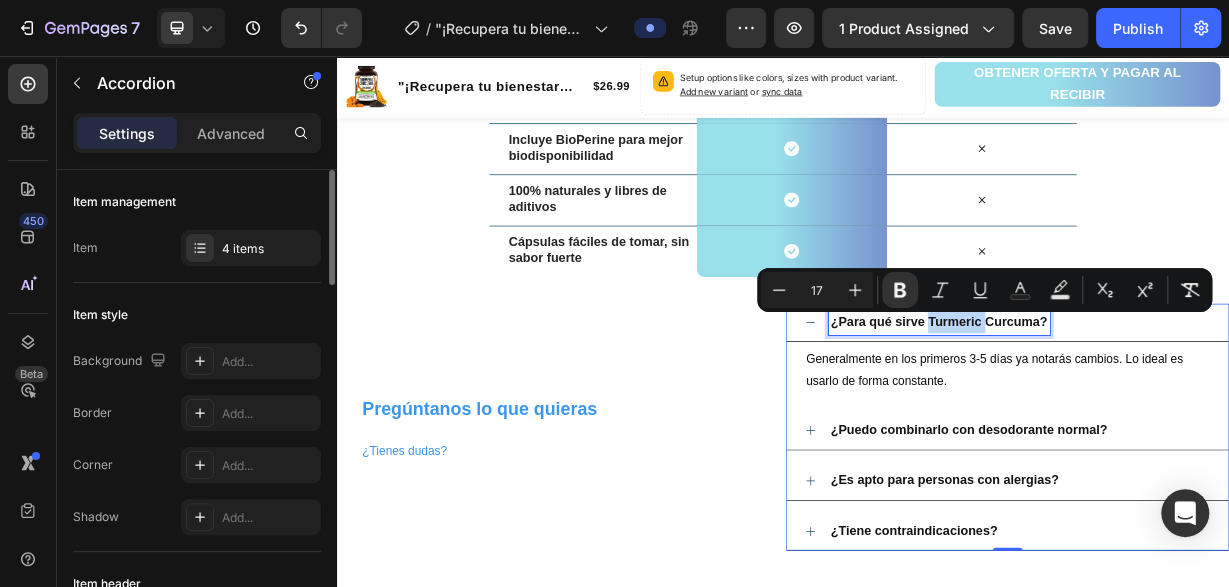 click on "¿Para qué sirve Turmeric Curcuma?" at bounding box center [1147, 414] 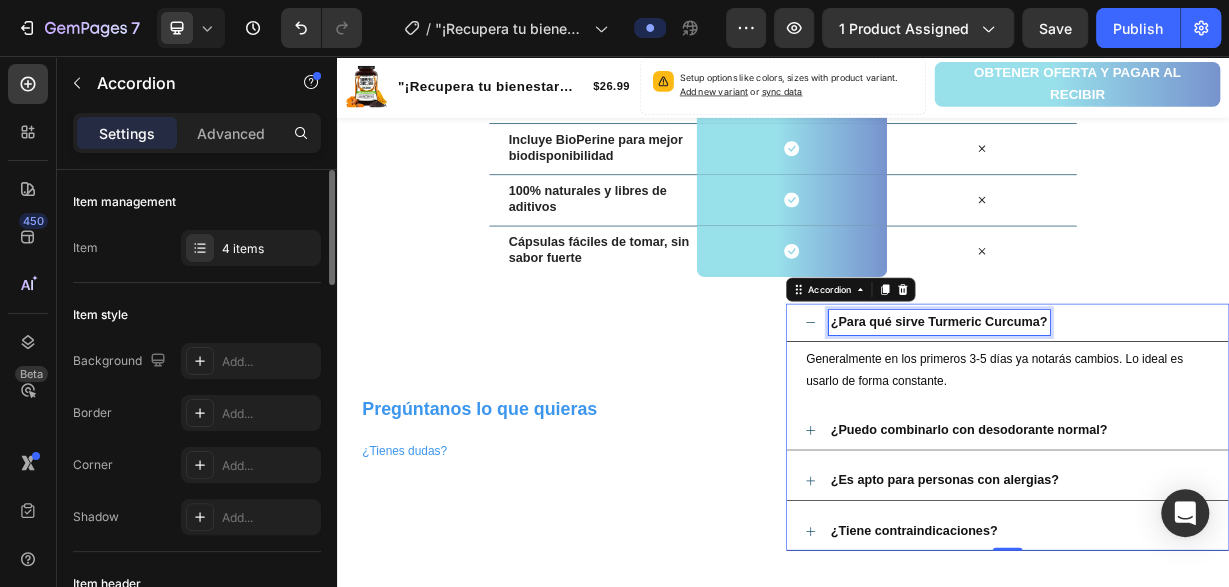 click on "¿Para qué sirve Turmeric Curcuma?" at bounding box center (1147, 414) 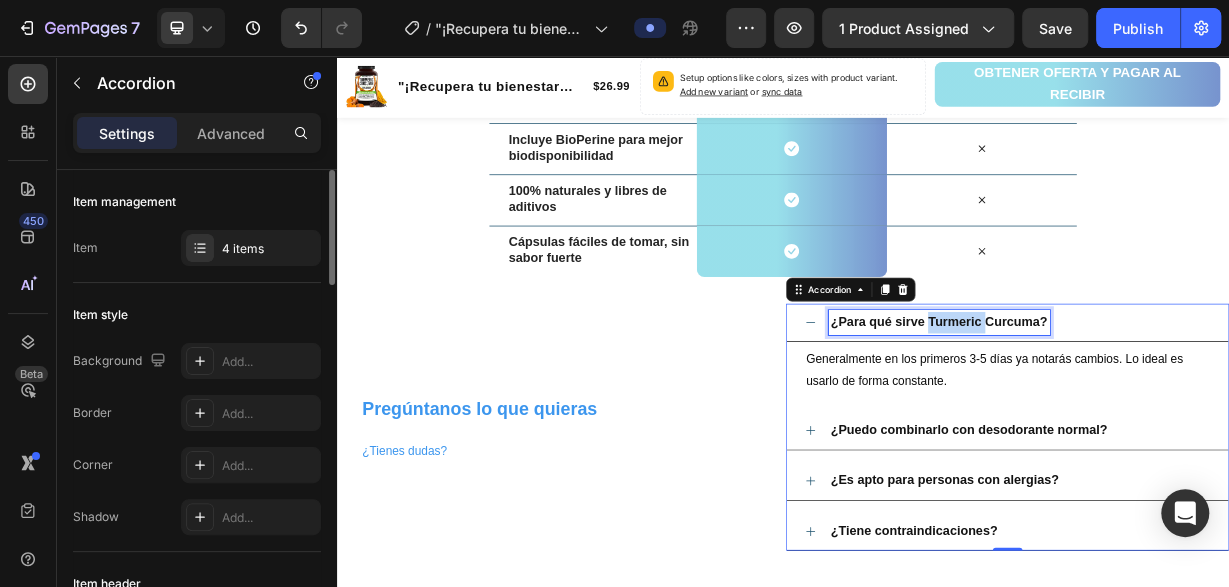 click on "¿Para qué sirve Turmeric Curcuma?" at bounding box center [1147, 414] 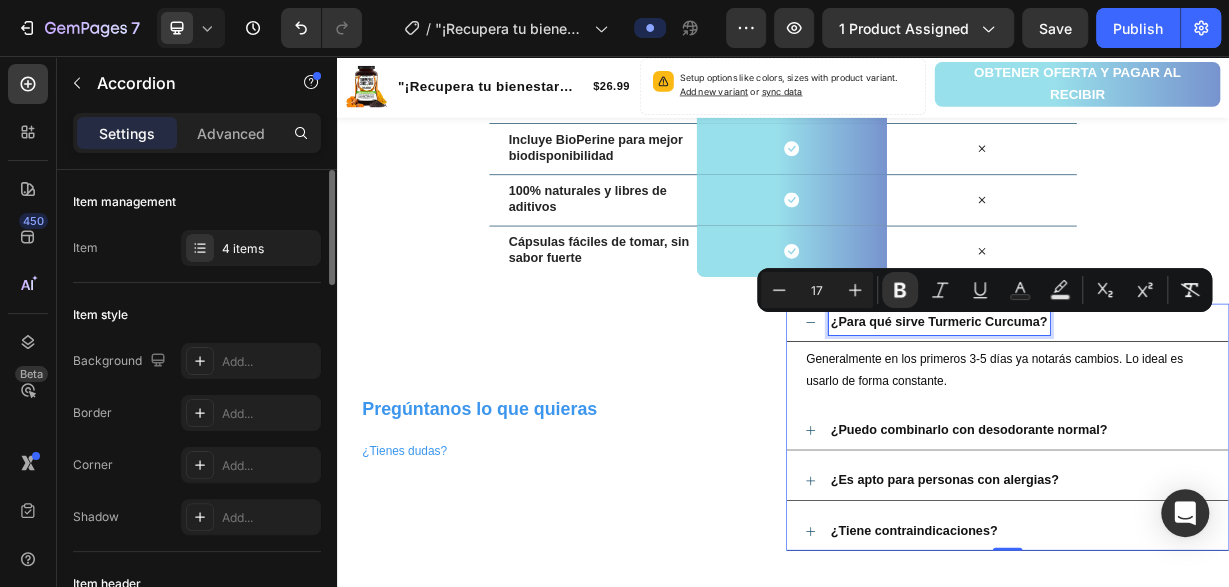 click on "¿Para qué sirve Turmeric Curcuma?" at bounding box center [1147, 414] 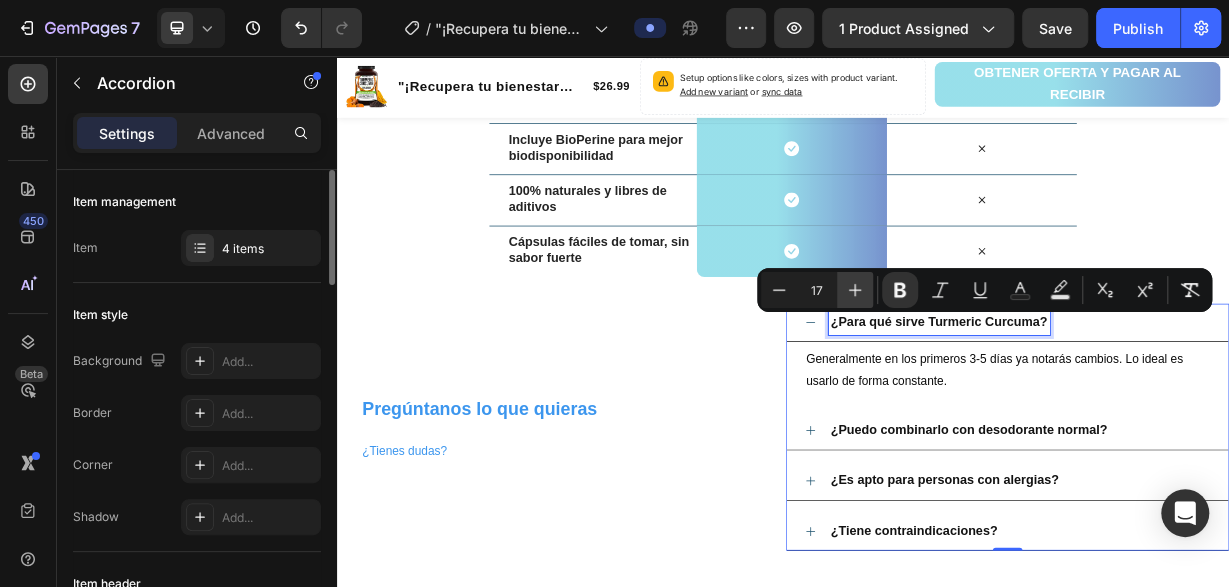 click 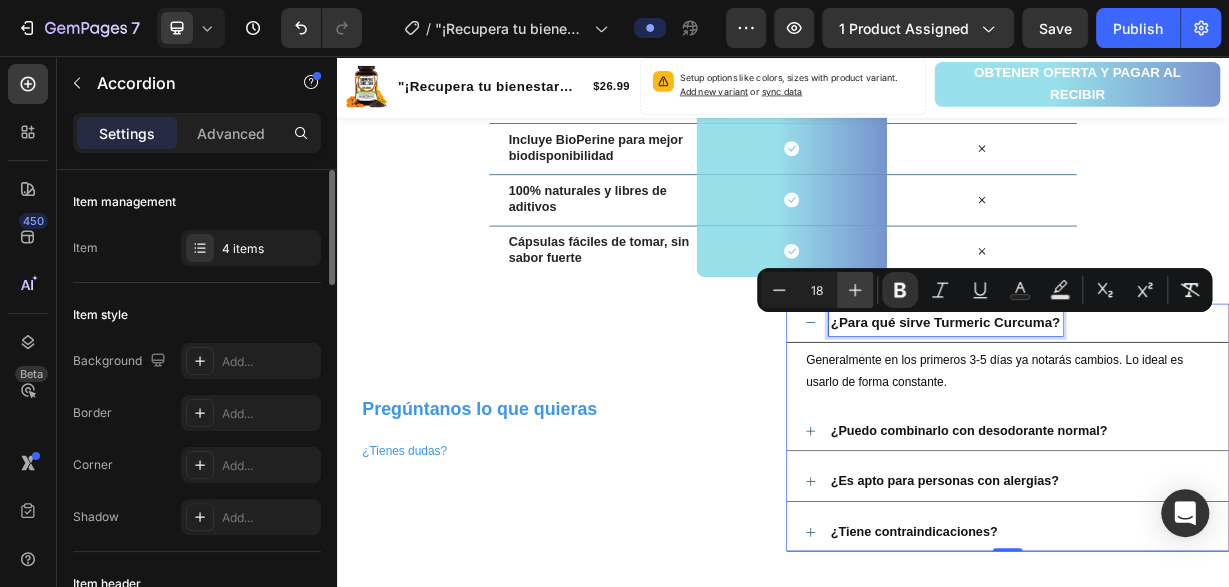click 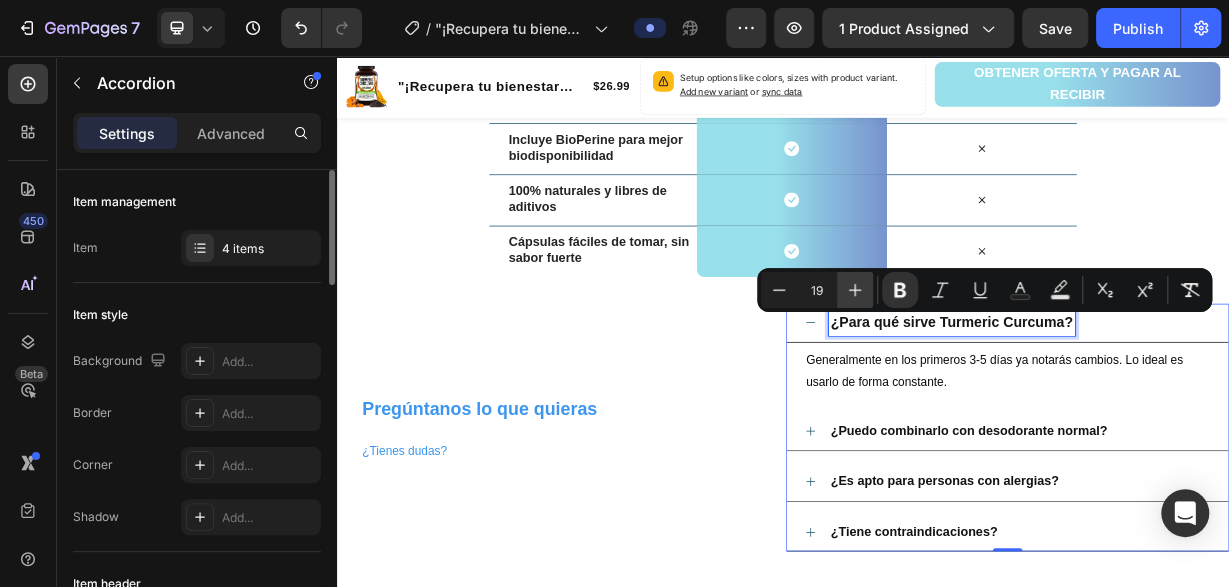 click 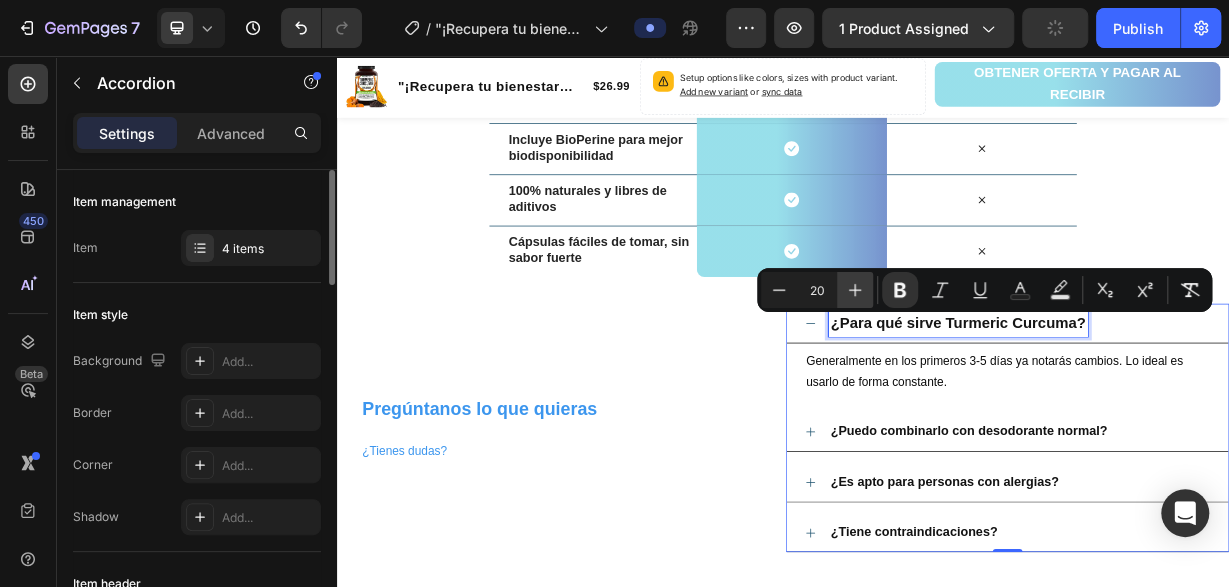 click 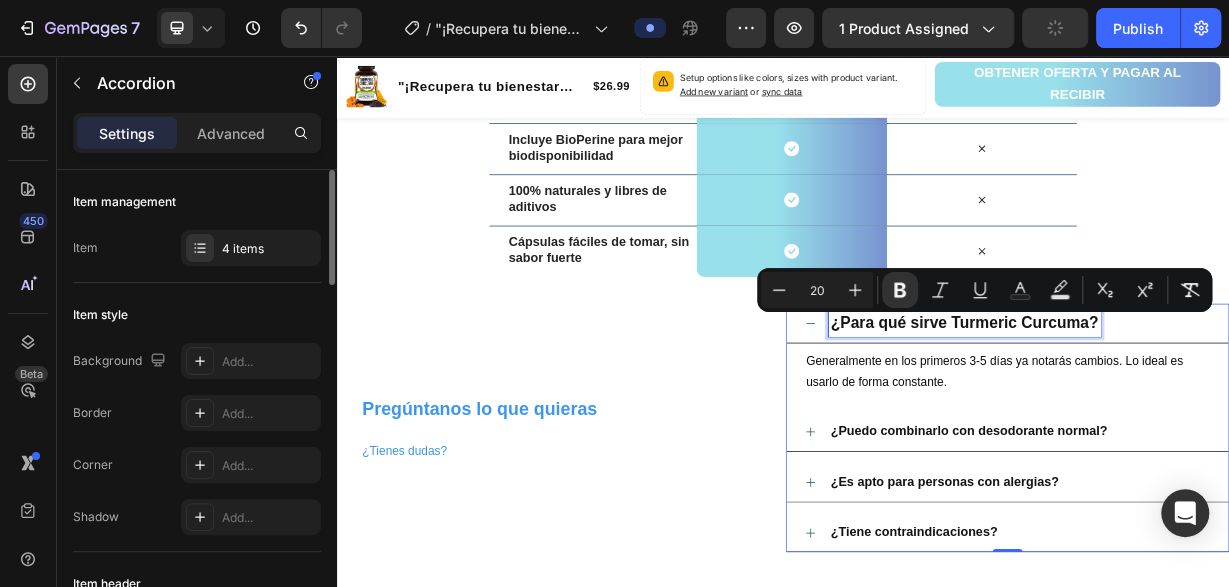 type on "21" 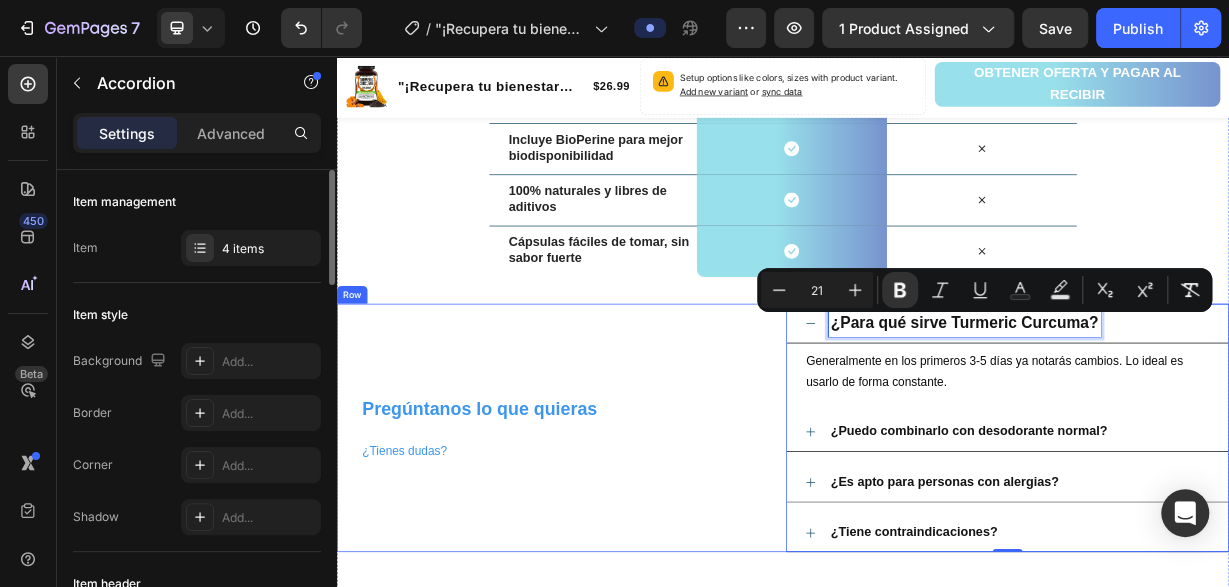 click on "Pregúntanos lo que quieras ¿Tienes dudas? Heading" at bounding box center [635, 557] 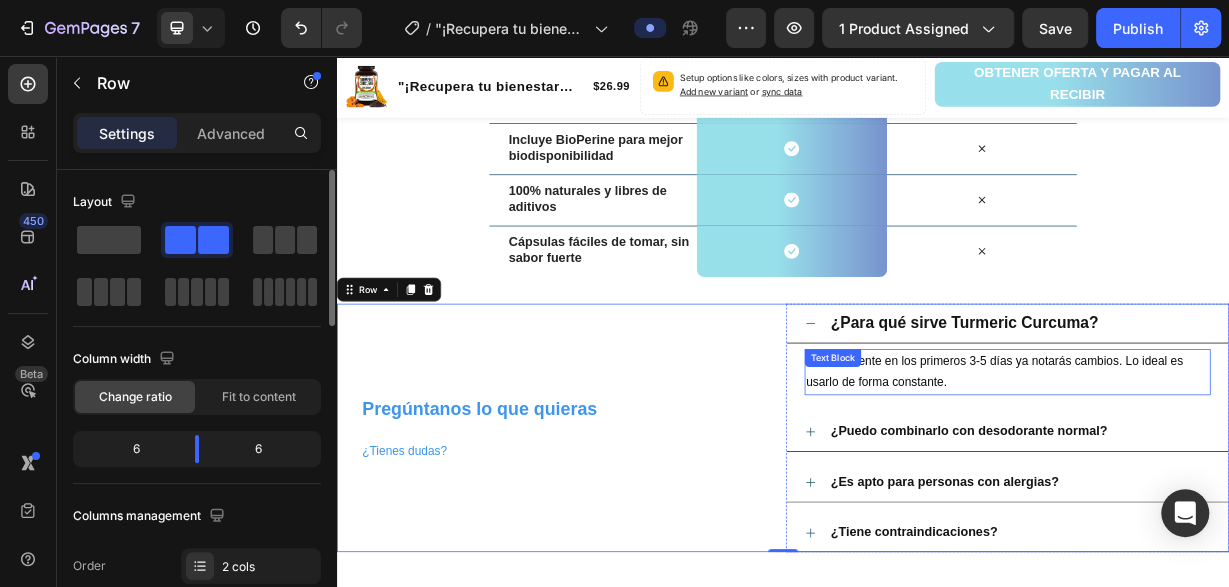 click on "Generalmente en los primeros 3-5 días ya notarás cambios. Lo ideal es usarlo de forma constante." at bounding box center (1221, 481) 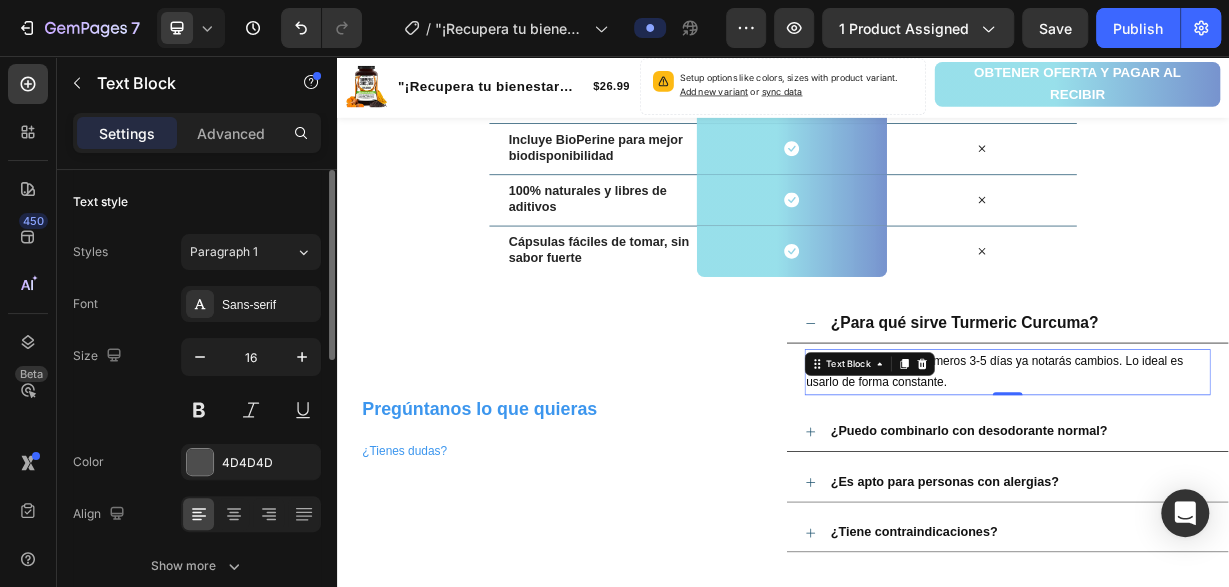click on "Generalmente en los primeros 3-5 días ya notarás cambios. Lo ideal es usarlo de forma constante." at bounding box center [1239, 482] 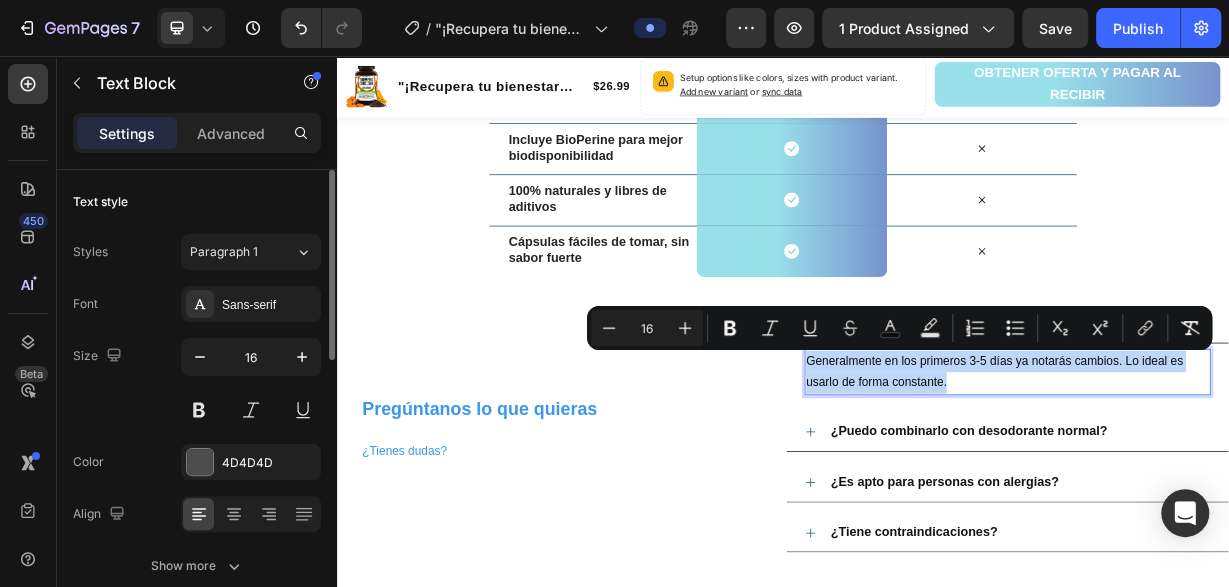 drag, startPoint x: 1162, startPoint y: 493, endPoint x: 970, endPoint y: 453, distance: 196.1224 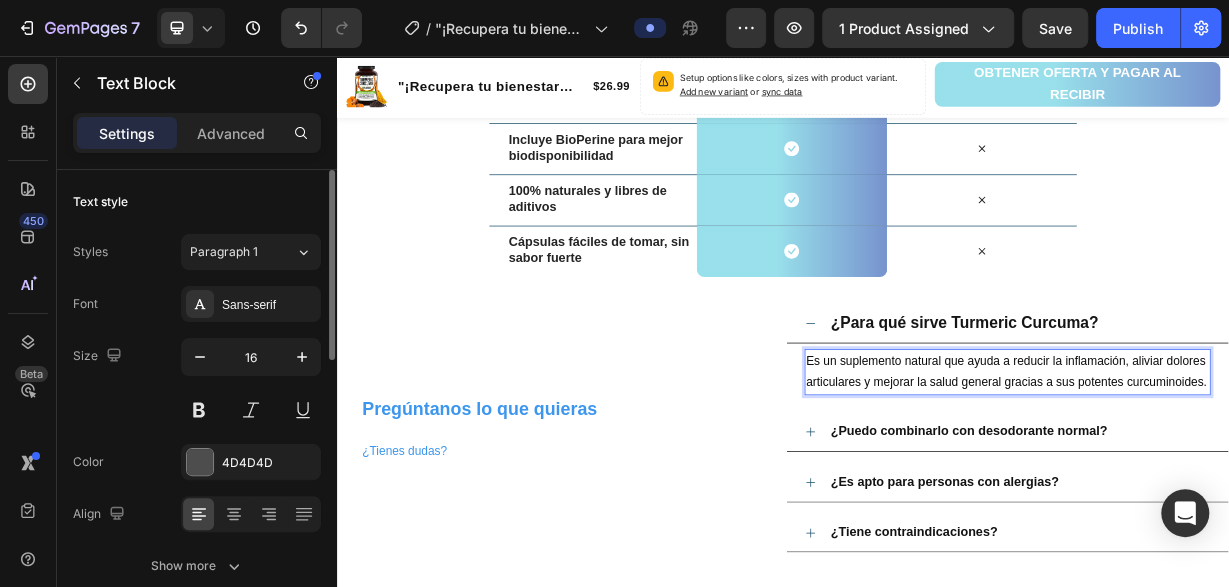 click on "Es un suplemento natural que ayuda a reducir la inflamación, aliviar dolores articulares y mejorar la salud general gracias a sus potentes curcuminoides." at bounding box center [1237, 481] 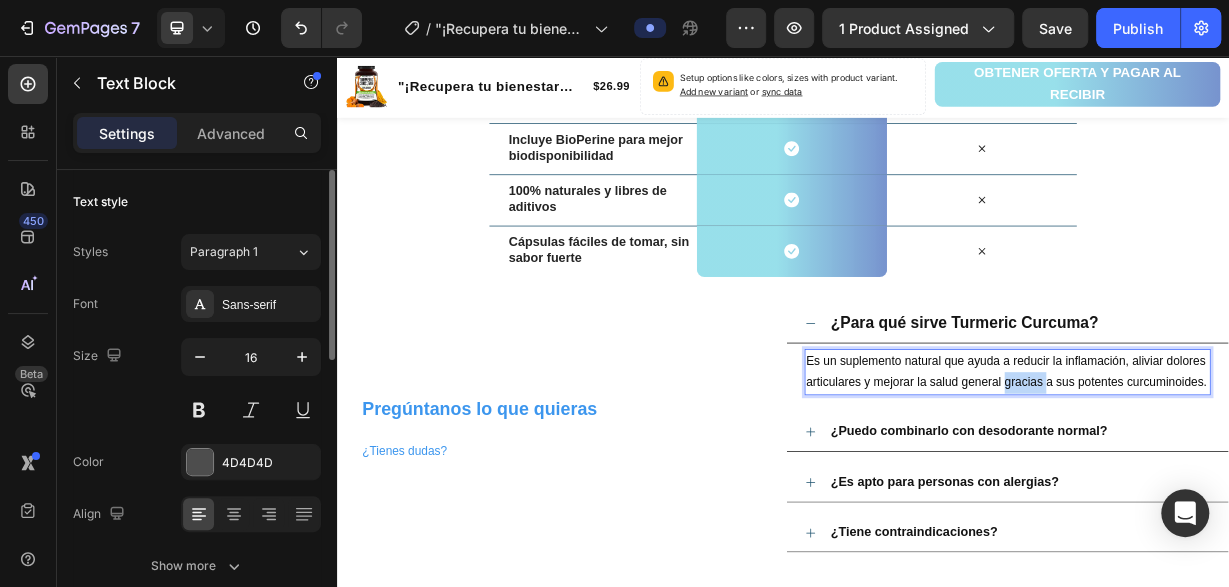 click on "Es un suplemento natural que ayuda a reducir la inflamación, aliviar dolores articulares y mejorar la salud general gracias a sus potentes curcuminoides." at bounding box center (1237, 481) 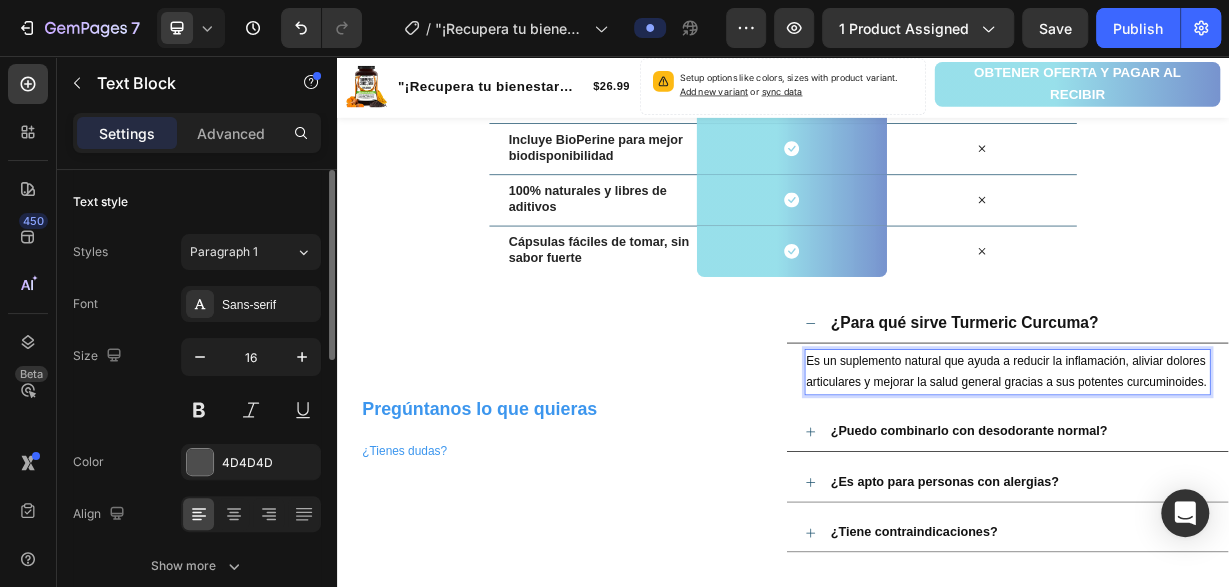 click on "Es un suplemento natural que ayuda a reducir la inflamación, aliviar dolores articulares y mejorar la salud general gracias a sus potentes curcuminoides." at bounding box center (1237, 481) 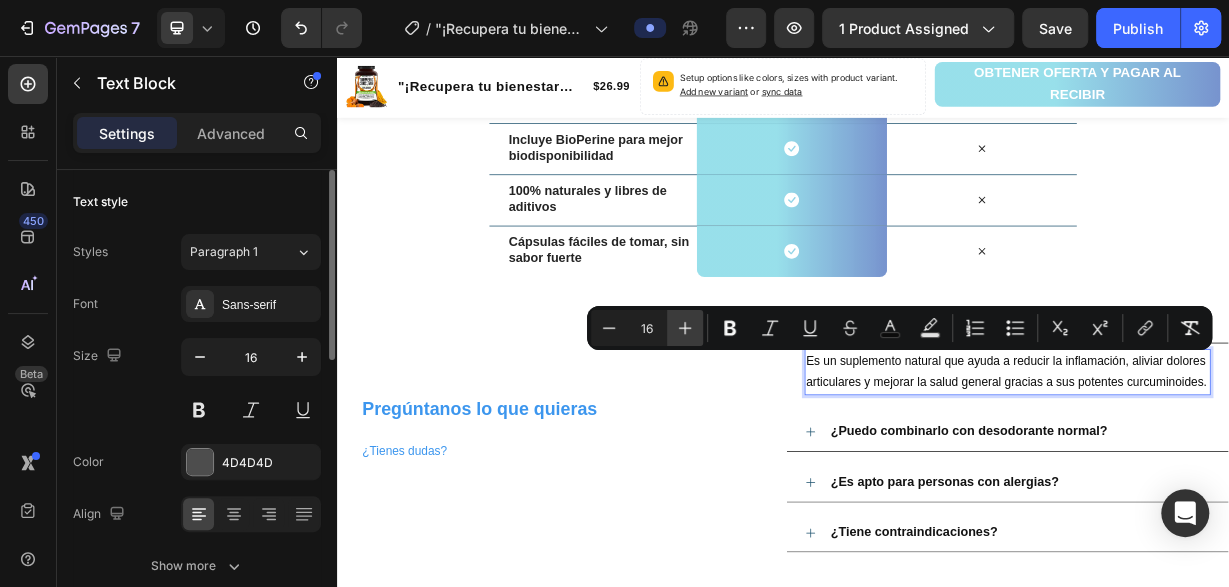 click on "Plus" at bounding box center (685, 328) 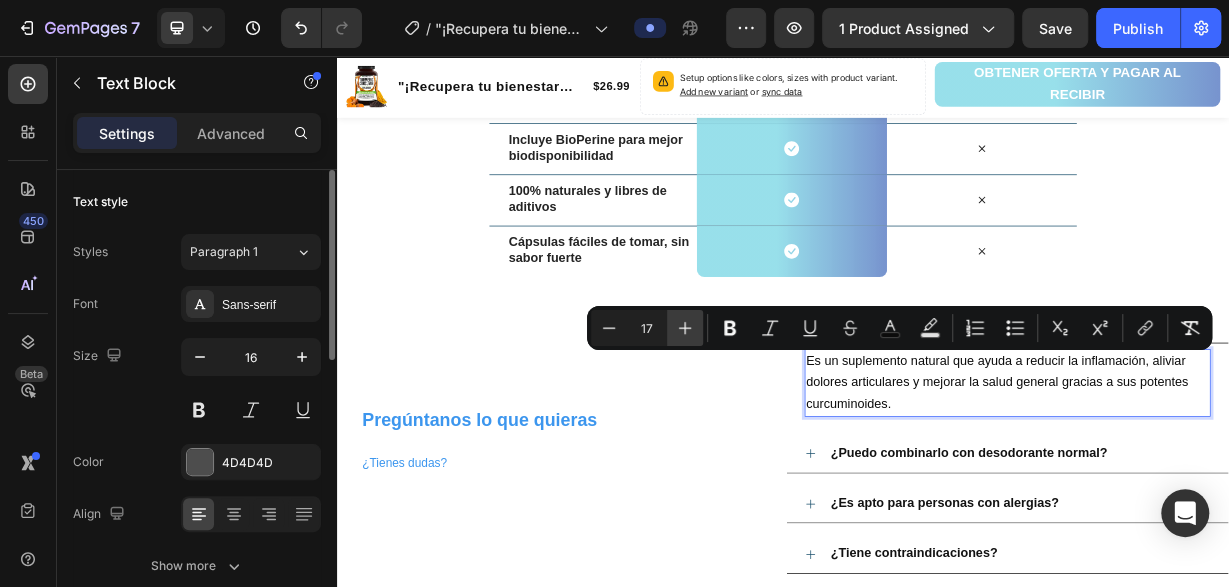 click on "Plus" at bounding box center (685, 328) 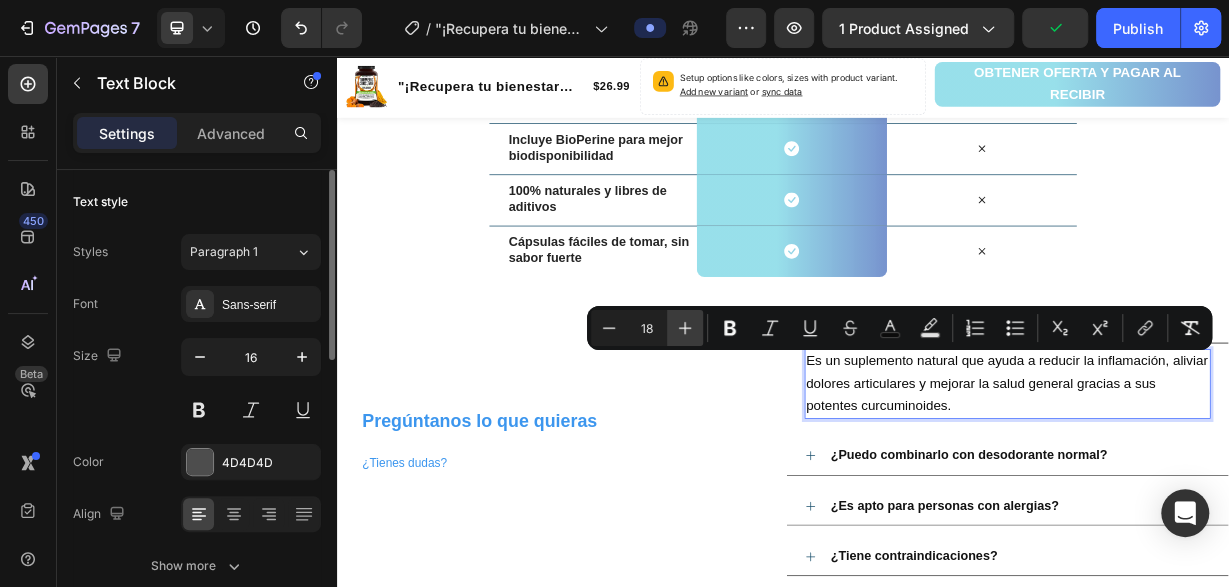 click 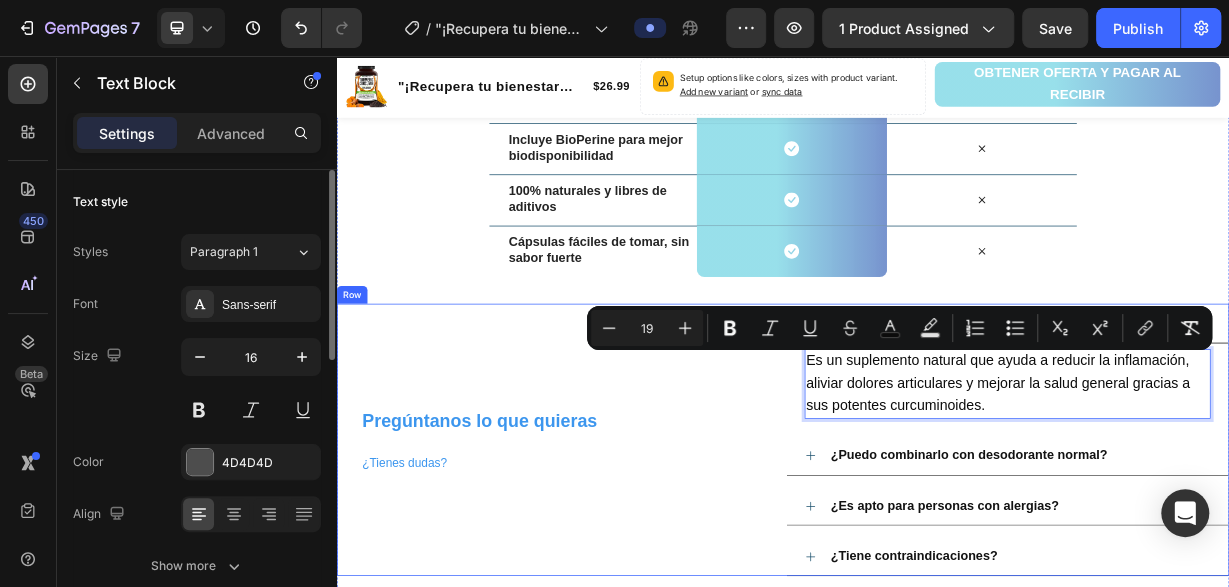 click on "Pregúntanos lo que quieras ¿Tienes dudas? Heading" at bounding box center [635, 573] 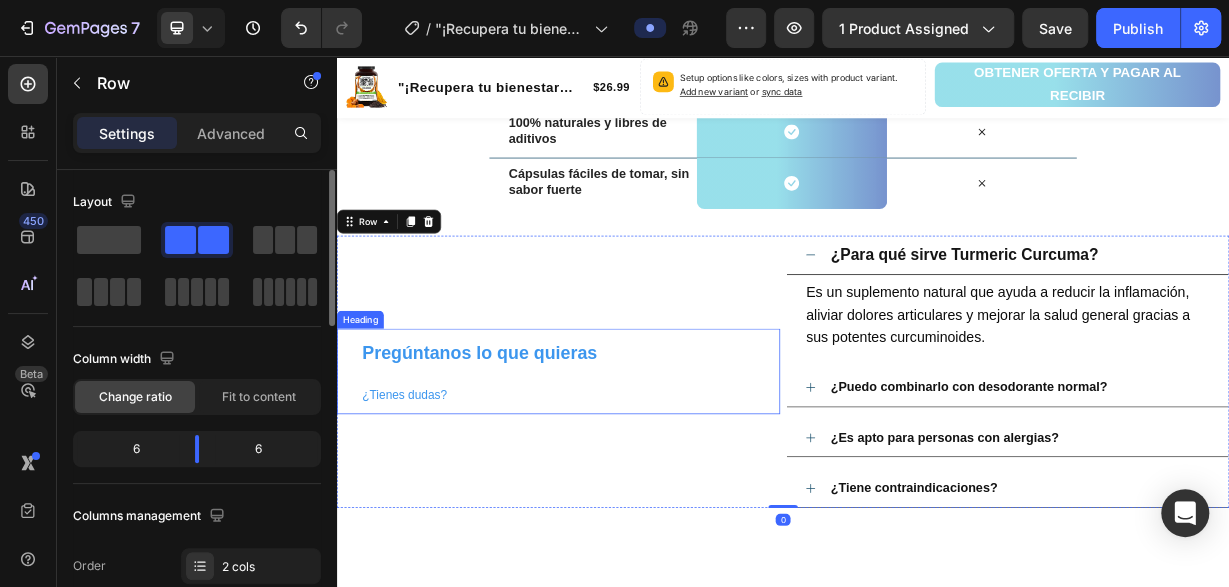 scroll, scrollTop: 4294, scrollLeft: 0, axis: vertical 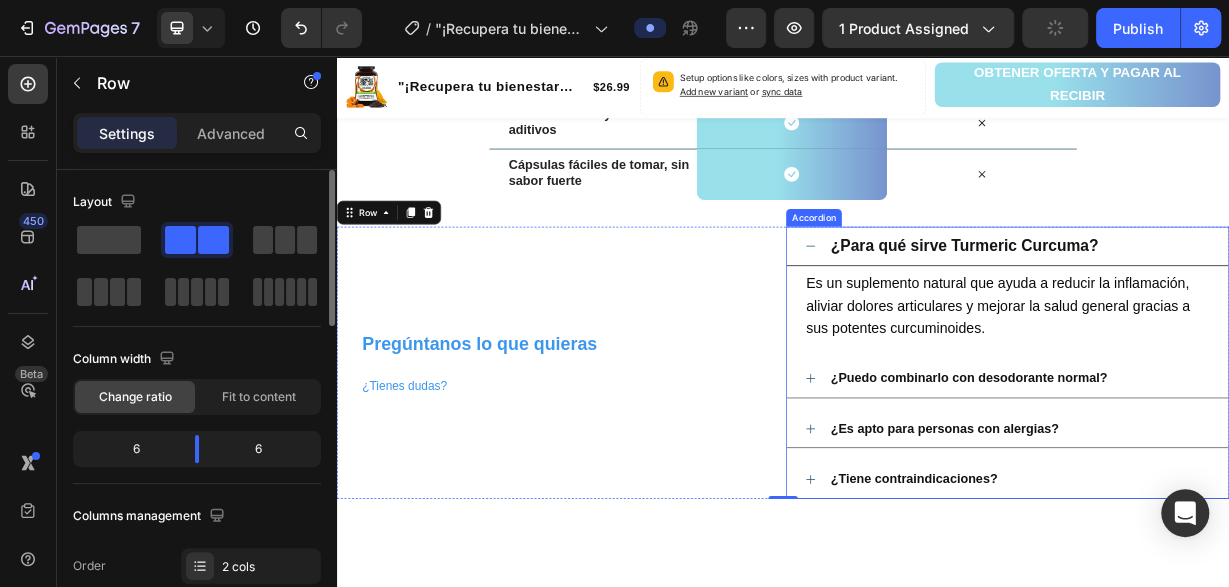 click on "¿Puedo combinarlo con desodorante normal?" at bounding box center (1187, 489) 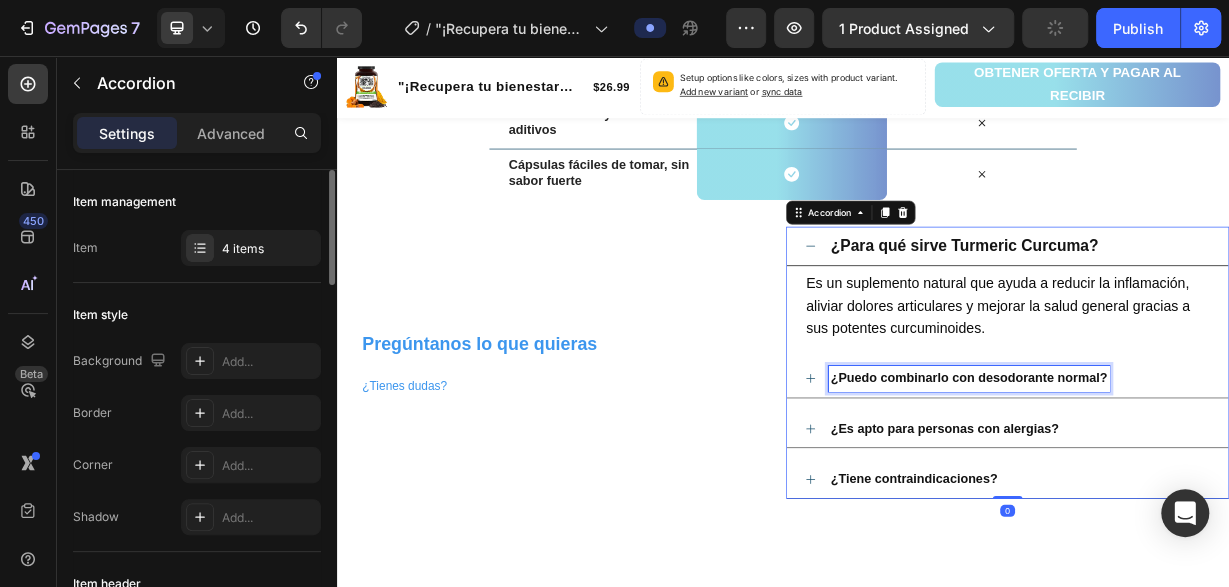 click on "¿Puedo combinarlo con desodorante normal?" at bounding box center (1187, 489) 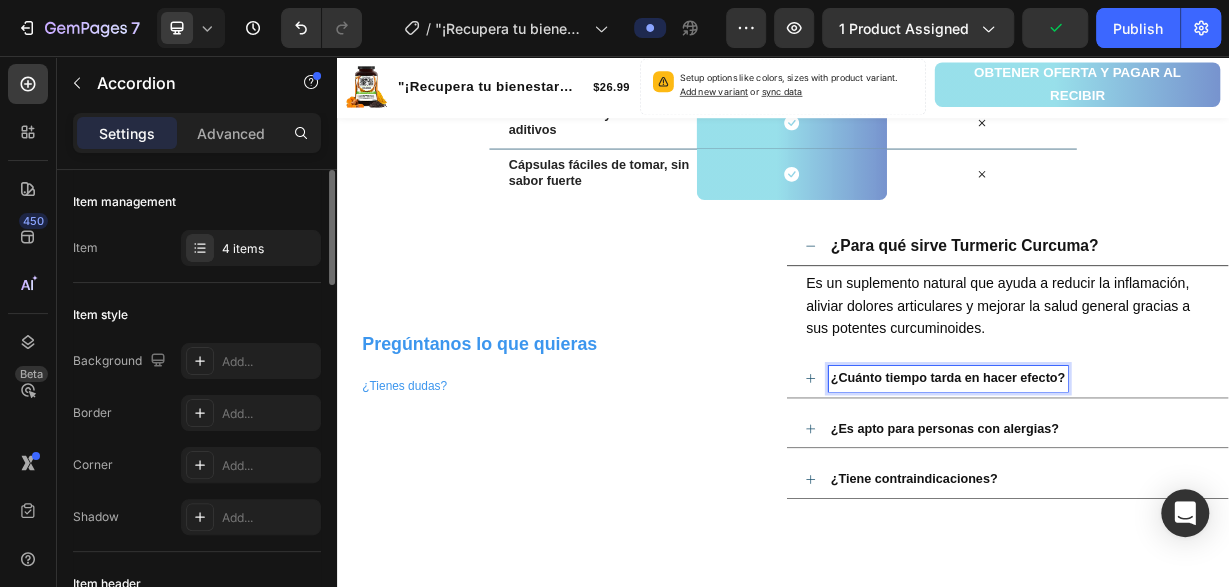 click on "¿Cuánto tiempo tarda en hacer efecto?" at bounding box center (1159, 489) 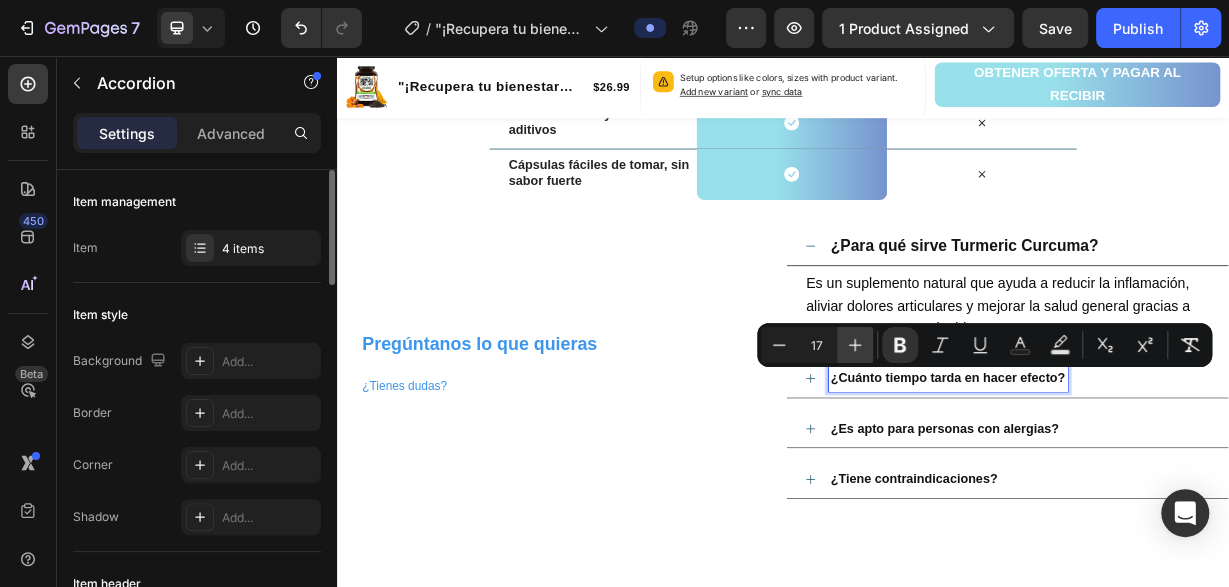 click 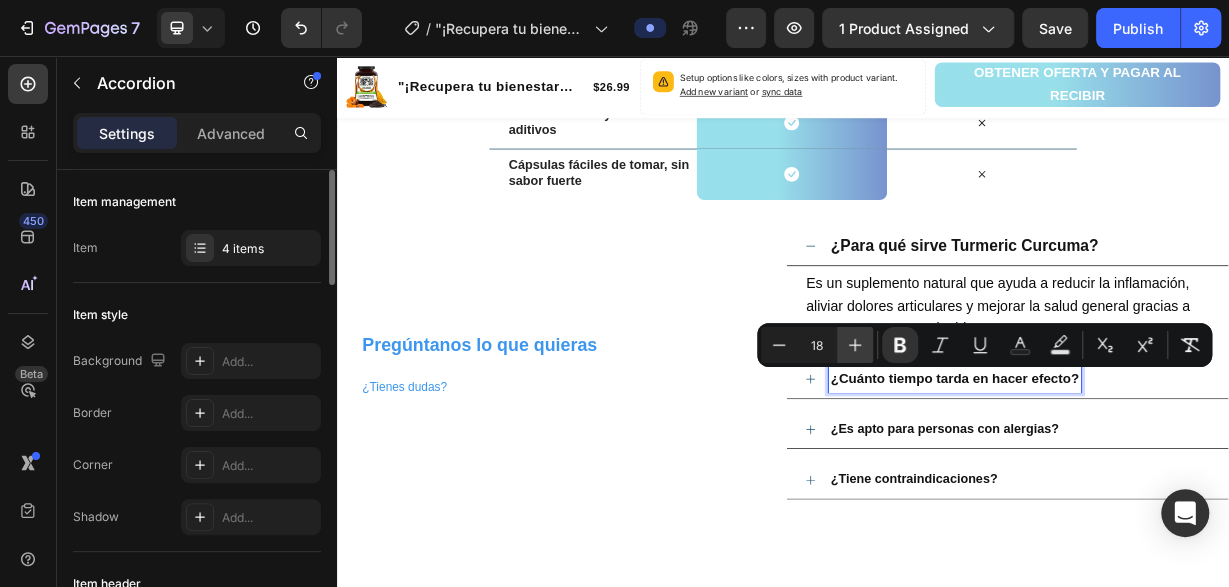 click 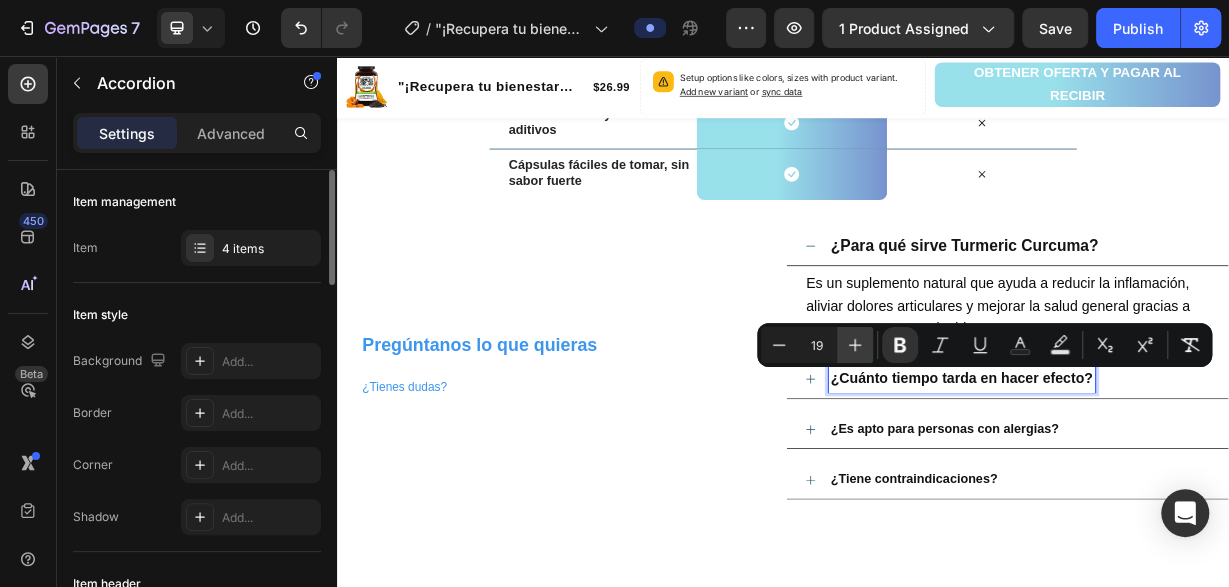 click 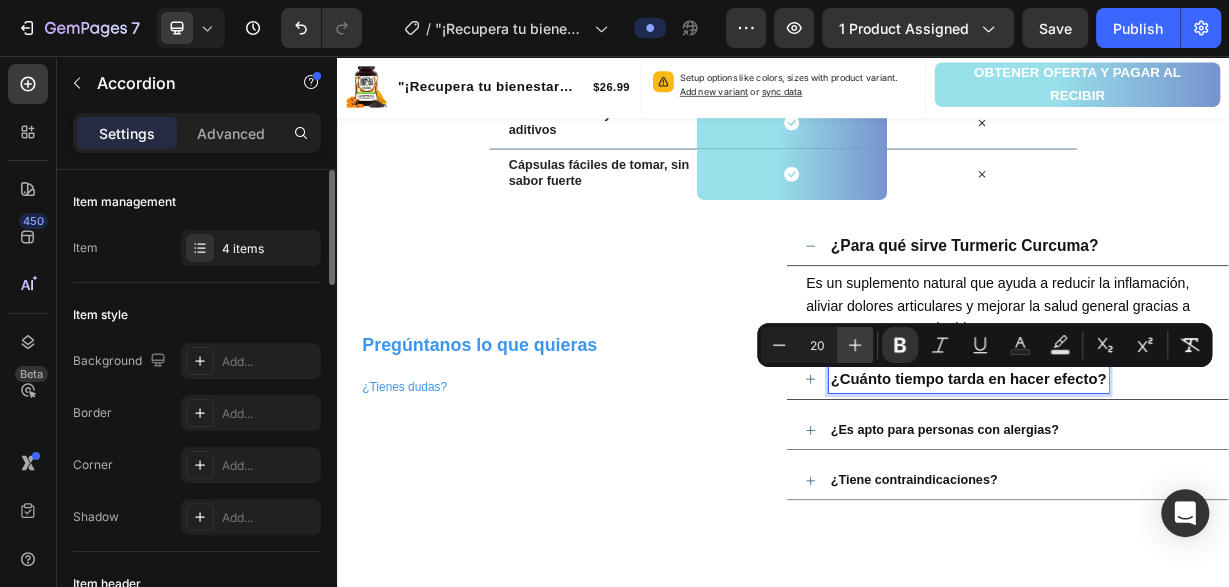 click 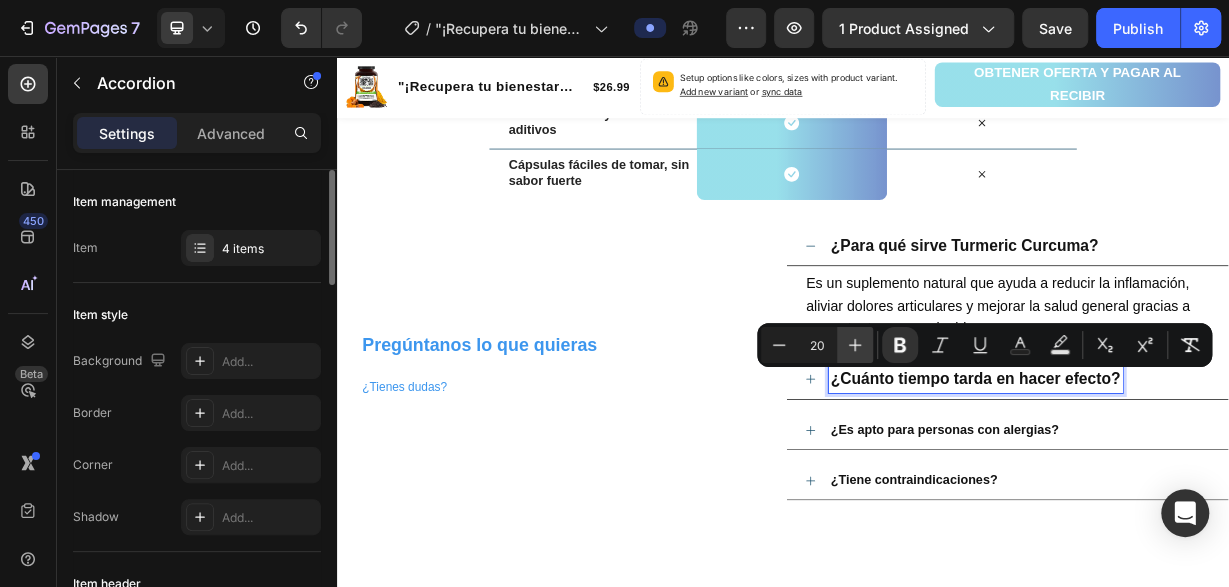 type on "21" 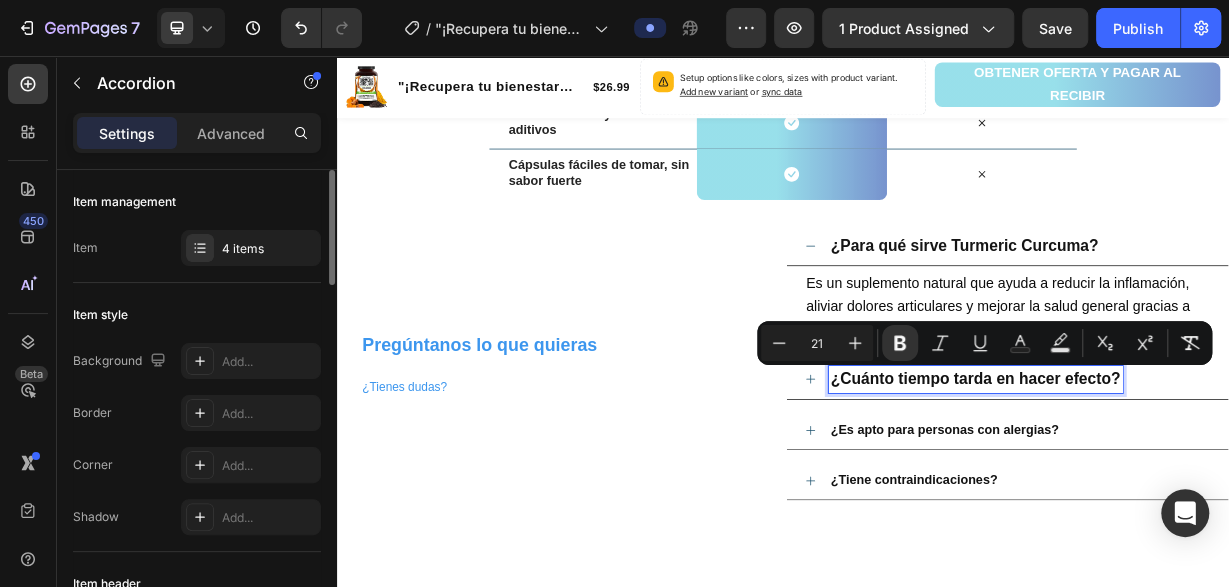 click on "¿Cuánto tiempo tarda en hacer efecto?" at bounding box center (1239, 492) 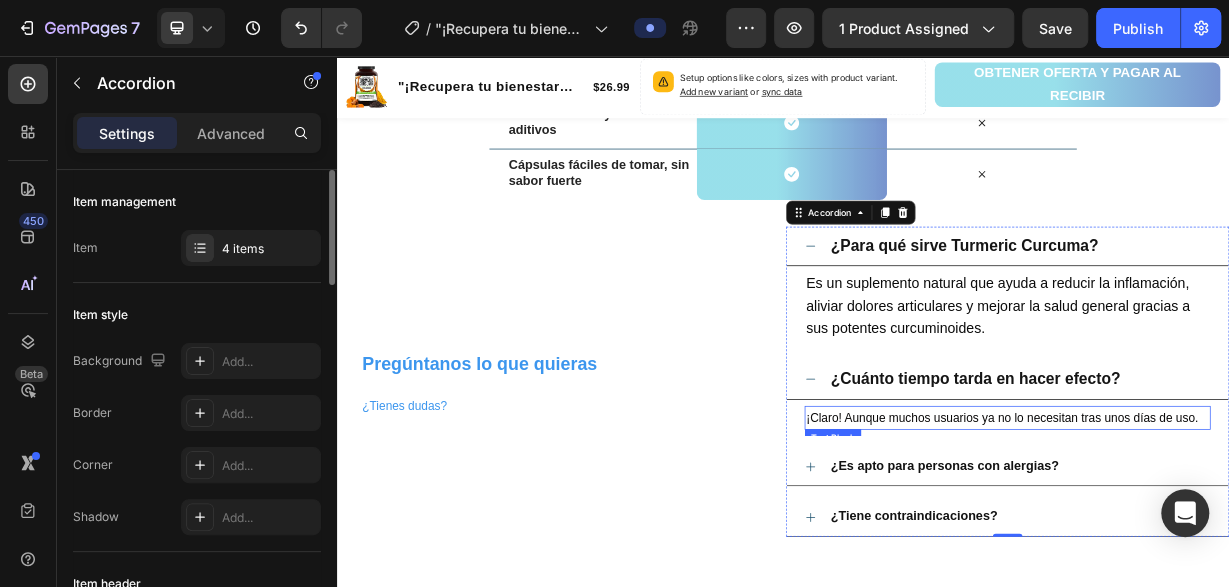 click on "¡Claro! Aunque muchos usuarios ya no lo necesitan tras unos días de uso." at bounding box center (1231, 542) 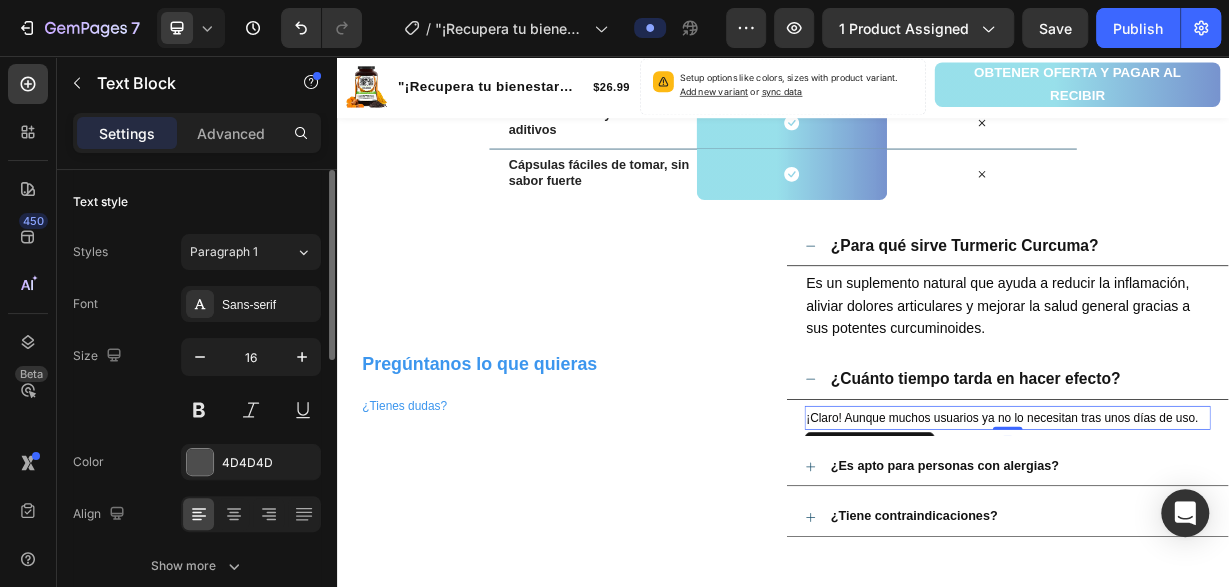 click on "¡Claro! Aunque muchos usuarios ya no lo necesitan tras unos días de uso." at bounding box center [1231, 542] 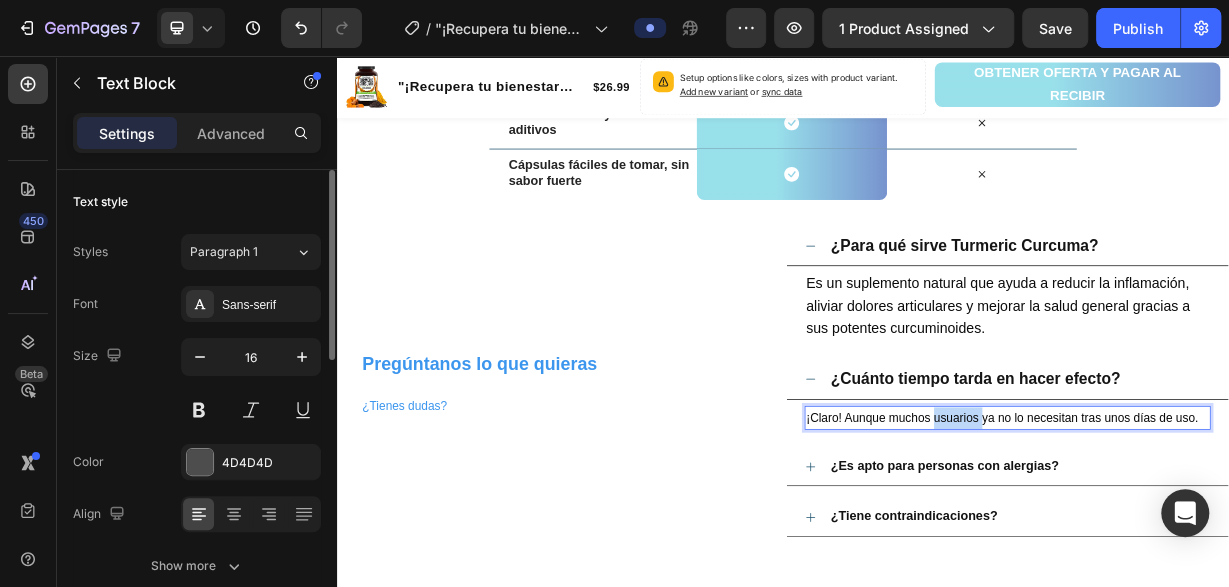 click on "¡Claro! Aunque muchos usuarios ya no lo necesitan tras unos días de uso." at bounding box center (1231, 542) 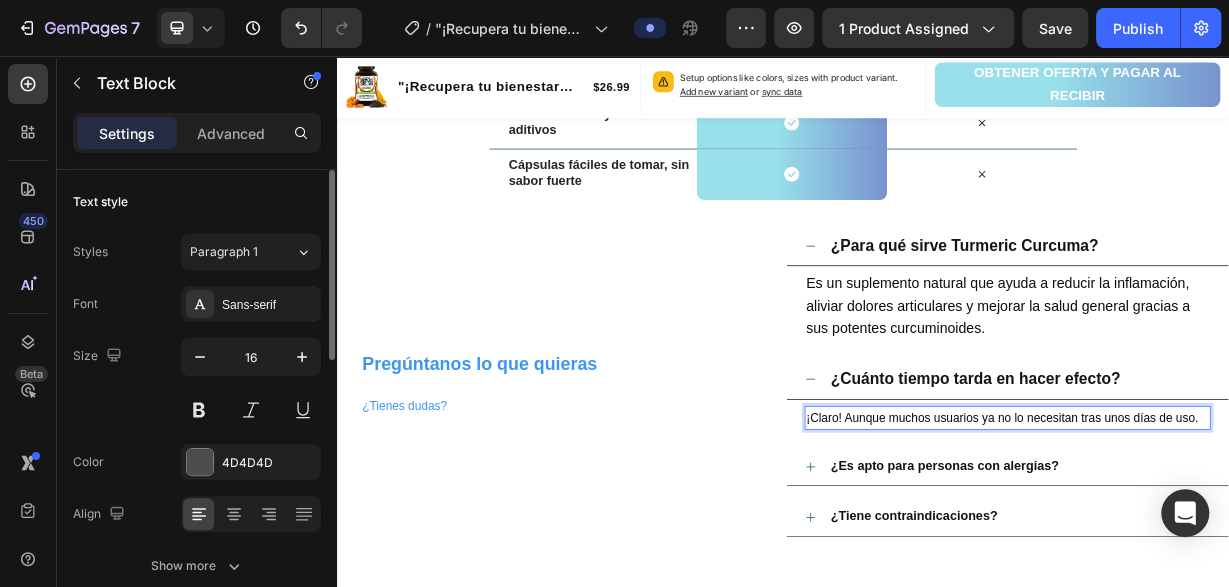 click on "¡Claro! Aunque muchos usuarios ya no lo necesitan tras unos días de uso." at bounding box center (1231, 542) 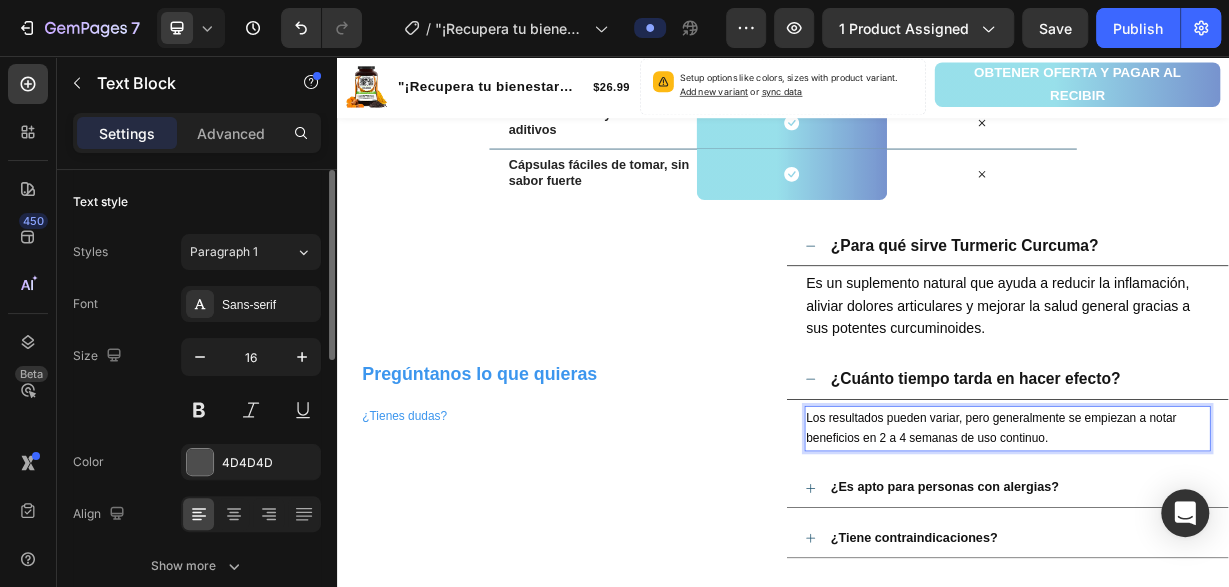 click on "Los resultados pueden variar, pero generalmente se empiezan a notar beneficios en 2 a 4 semanas de uso continuo." at bounding box center [1239, 558] 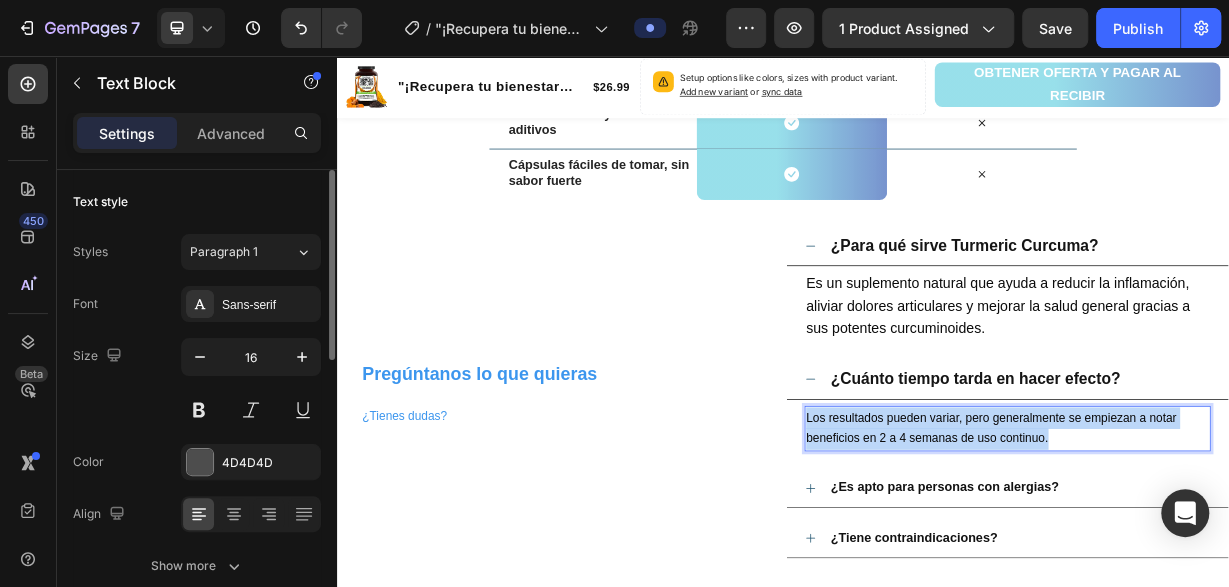 drag, startPoint x: 1295, startPoint y: 567, endPoint x: 968, endPoint y: 518, distance: 330.65088 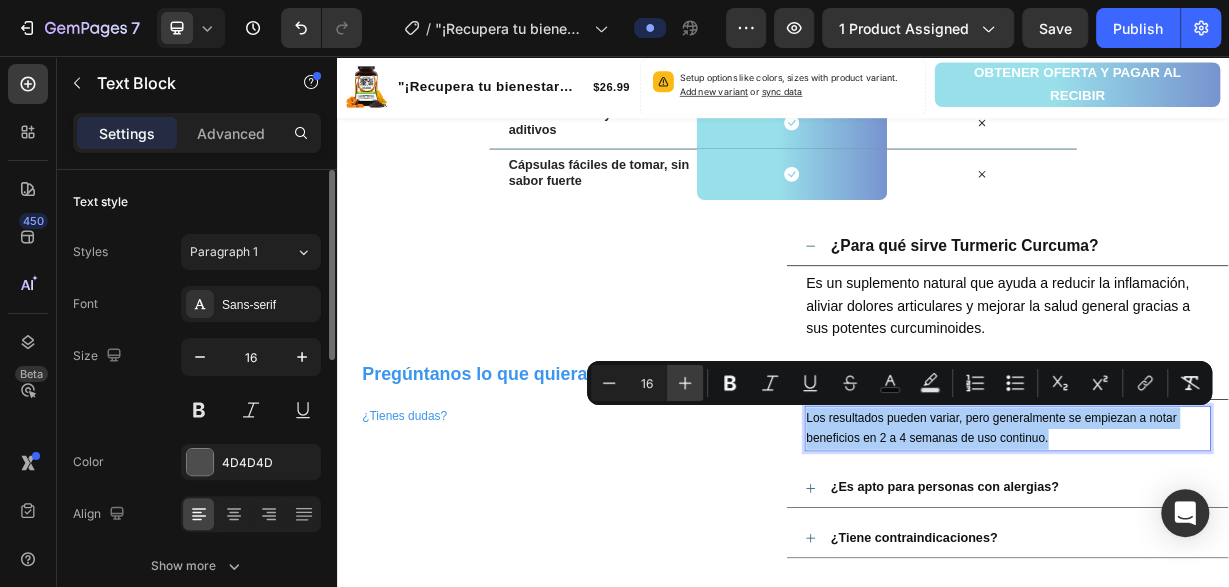 click 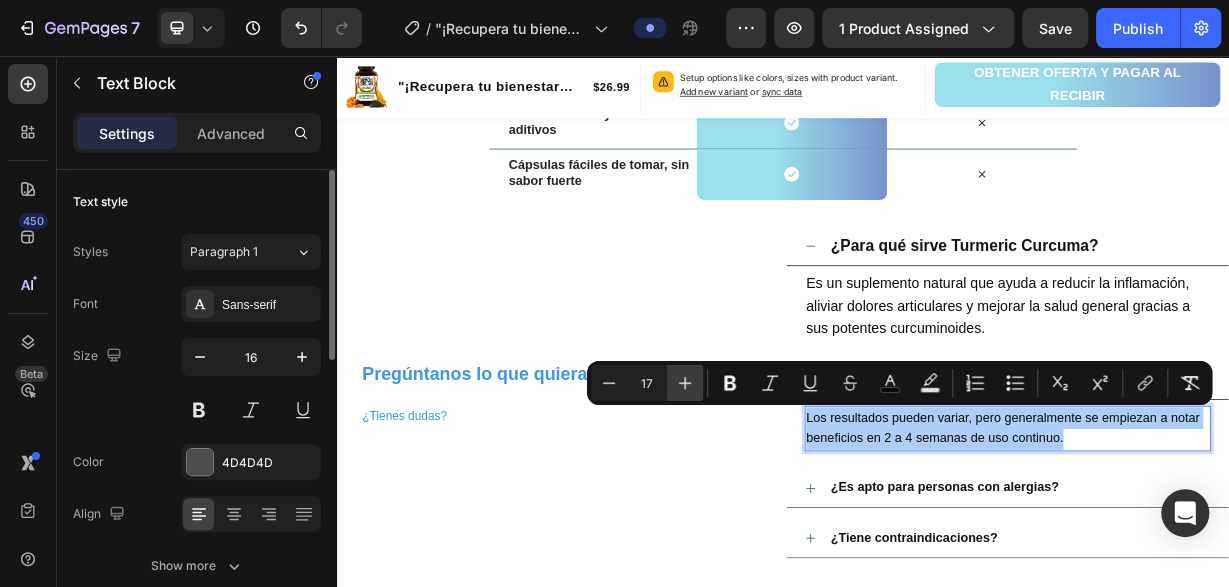 click 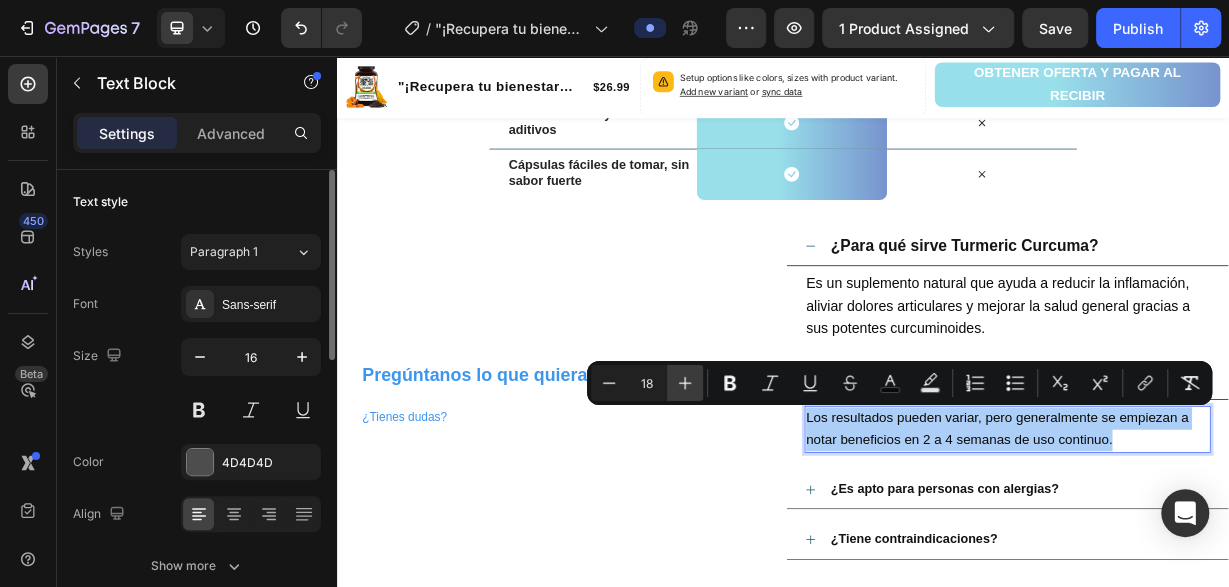 click 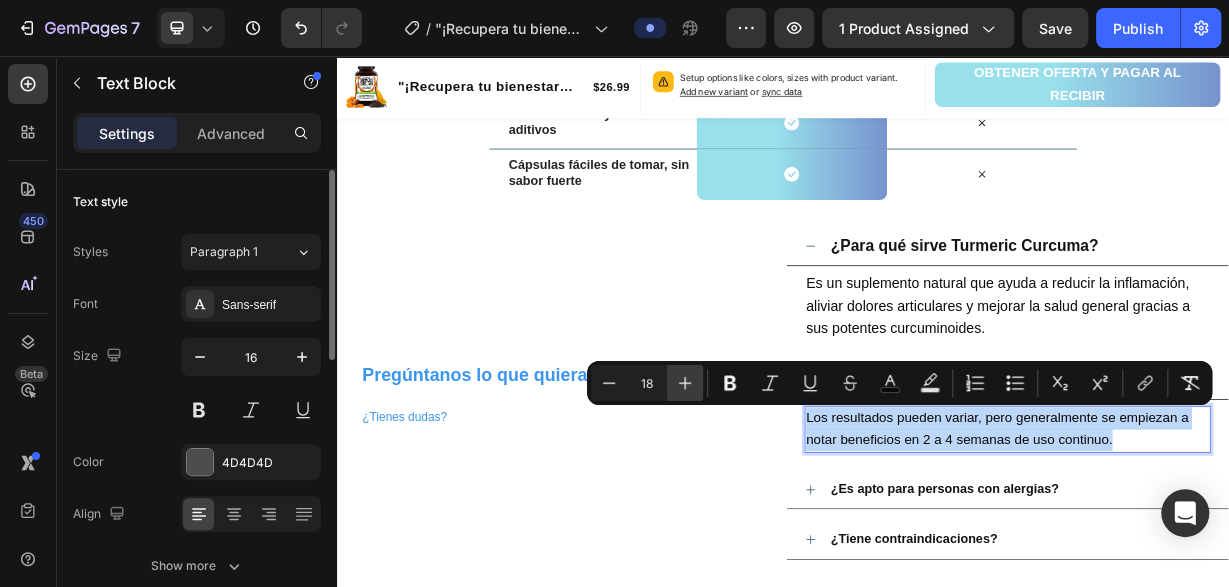 type on "19" 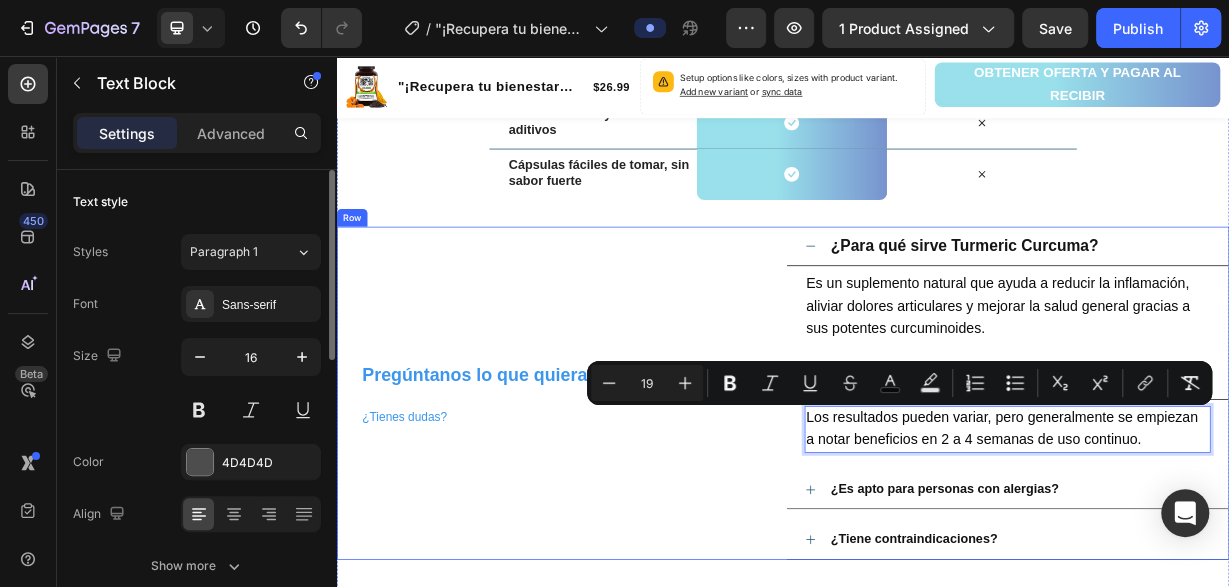 click on "Pregúntanos lo que quieras ¿Tienes dudas? Heading" at bounding box center [635, 510] 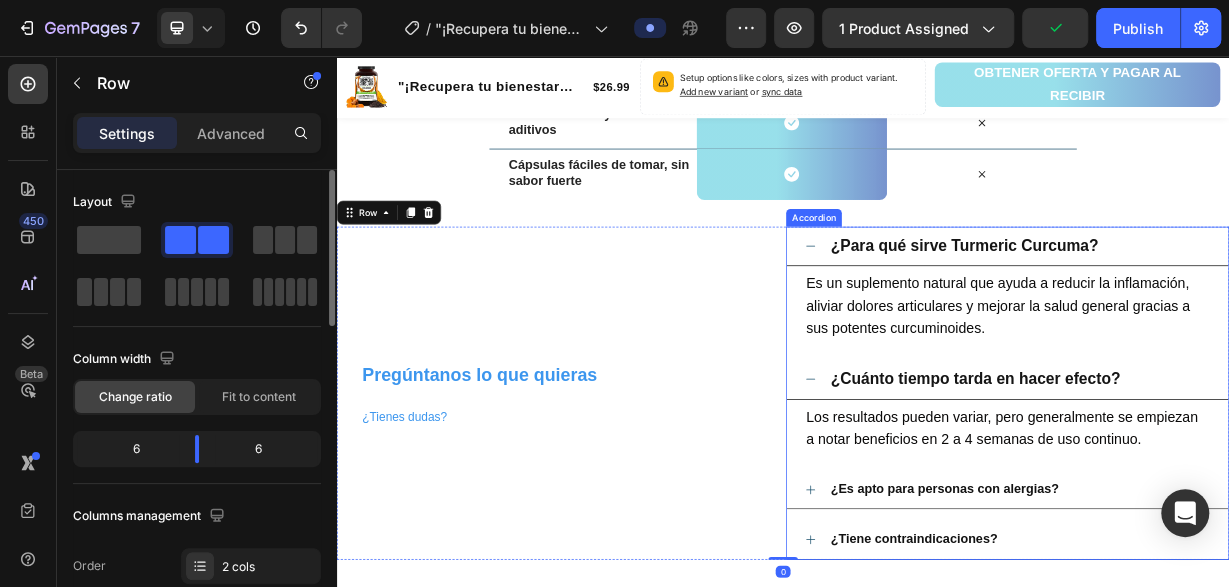 click 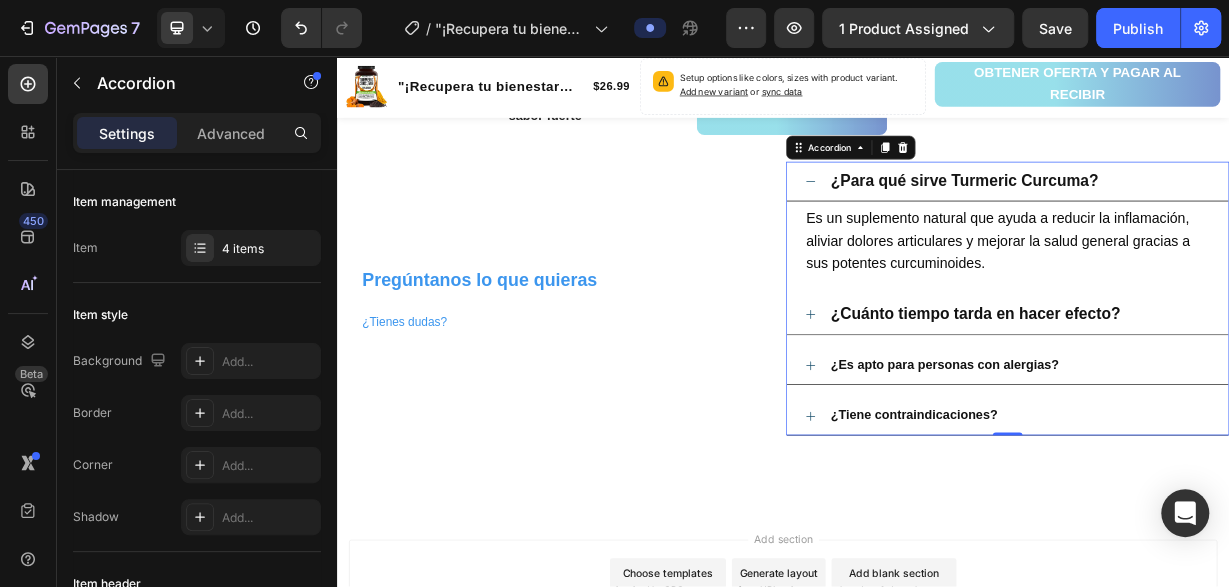 scroll, scrollTop: 4398, scrollLeft: 0, axis: vertical 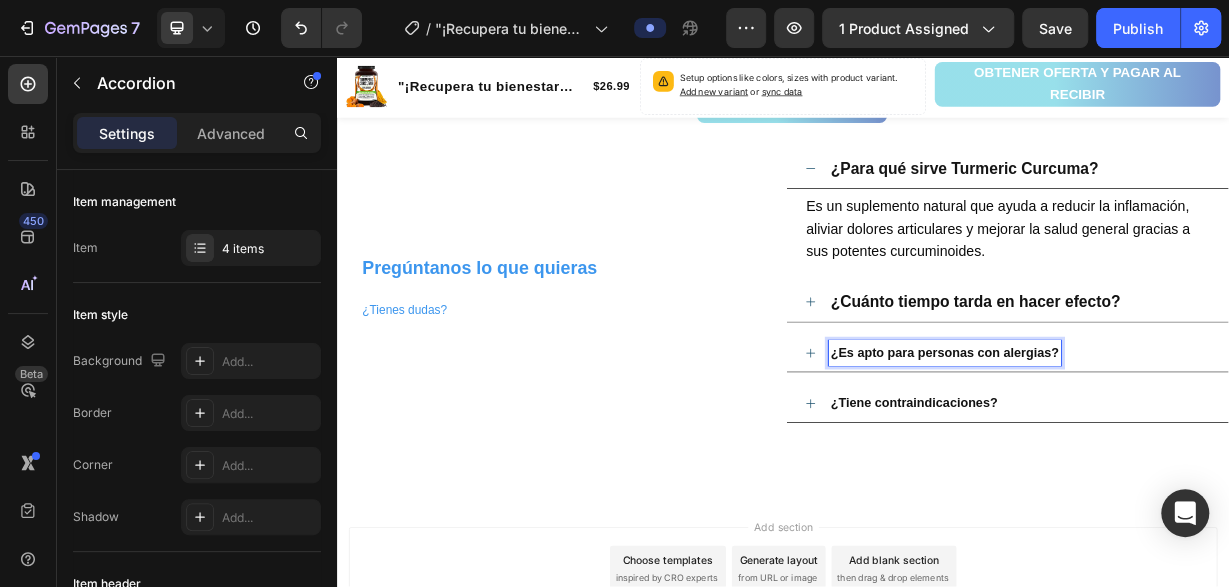 click on "¿Es apto para personas con alergias?" at bounding box center (1154, 455) 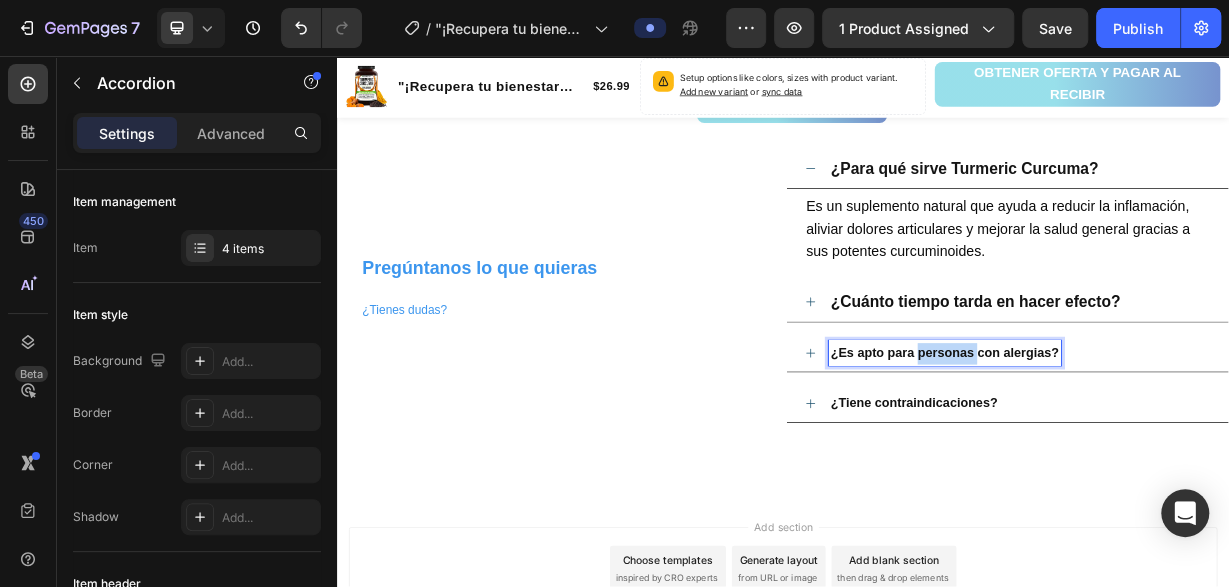 click on "¿Es apto para personas con alergias?" at bounding box center [1154, 455] 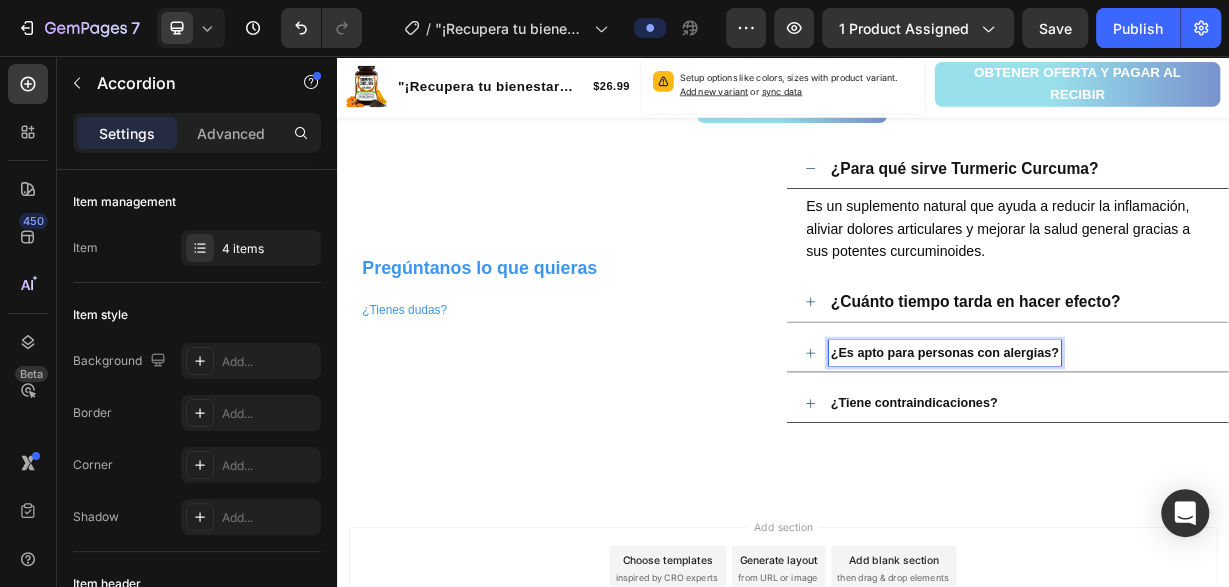 click on "¿Es apto para personas con alergias?" at bounding box center [1154, 455] 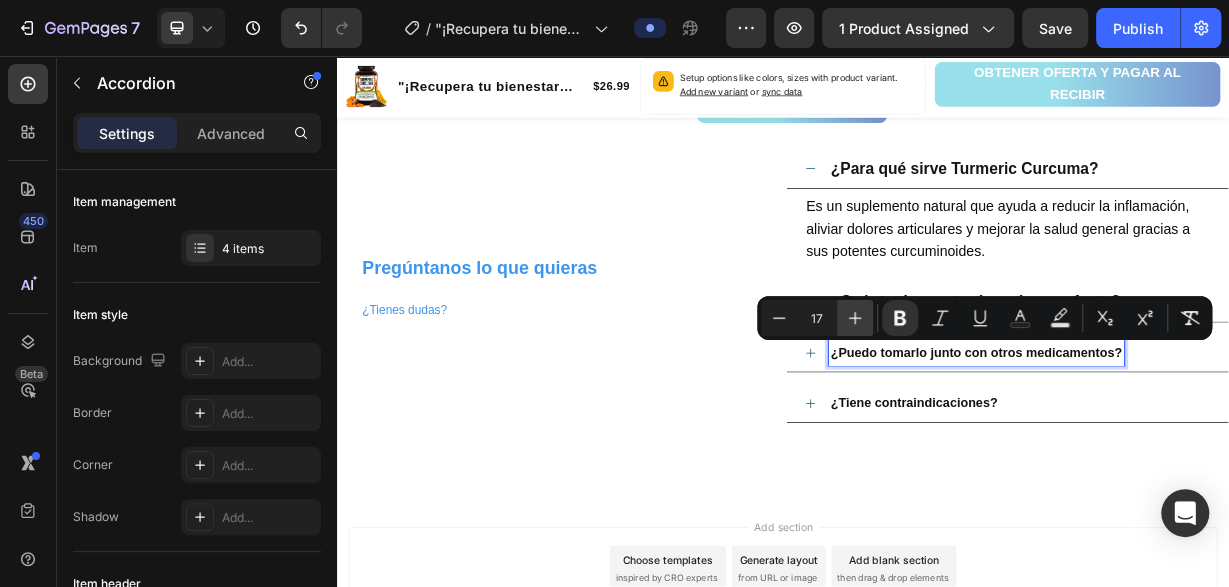 click 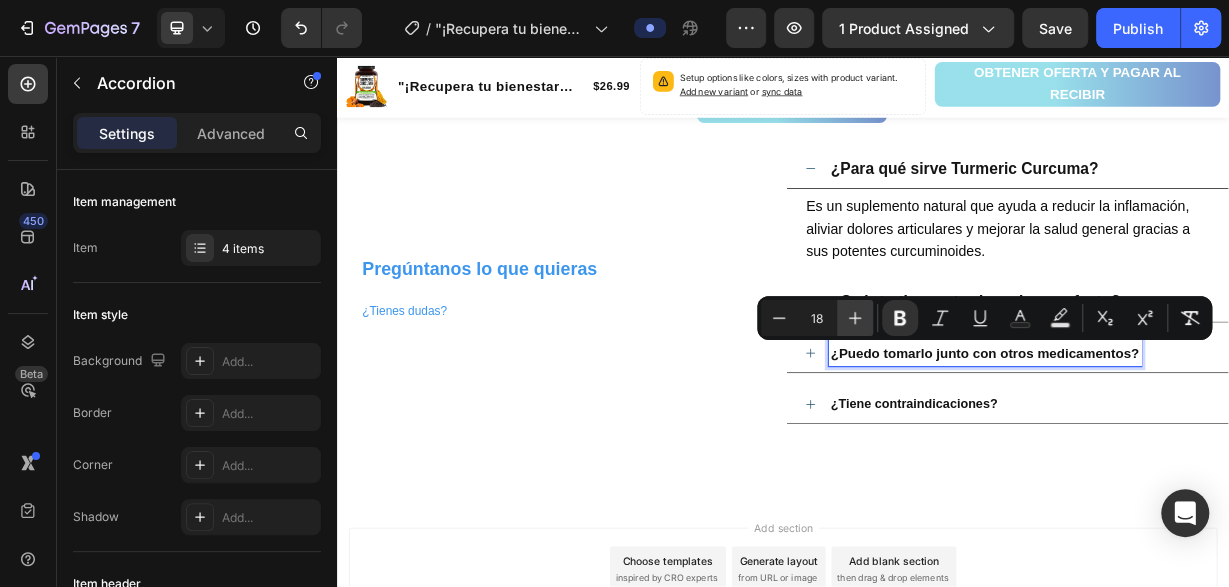 click 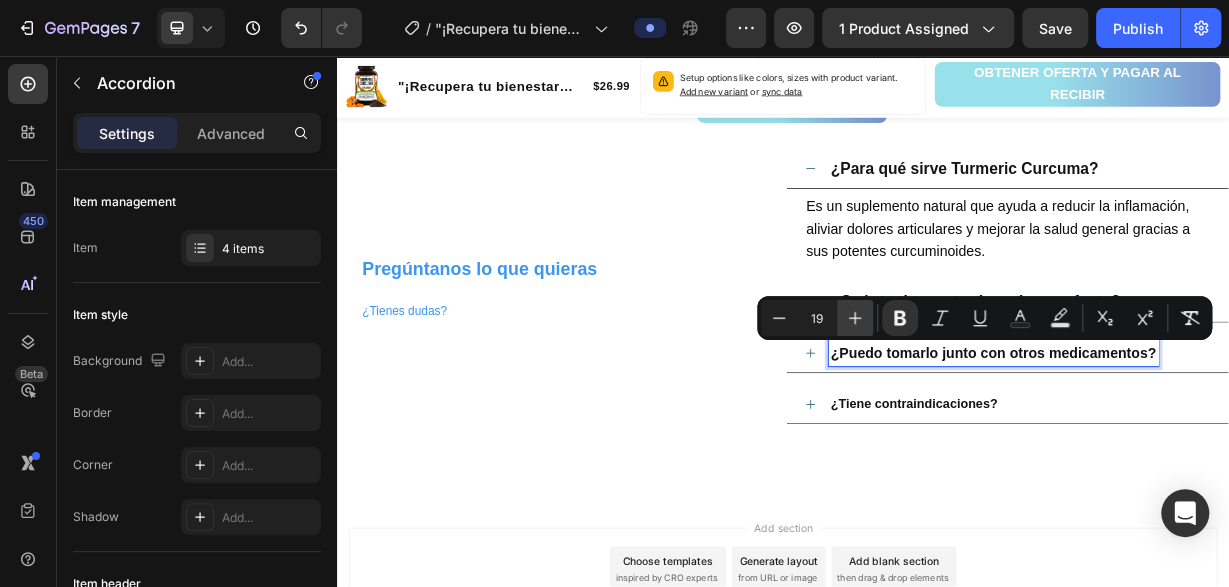 click 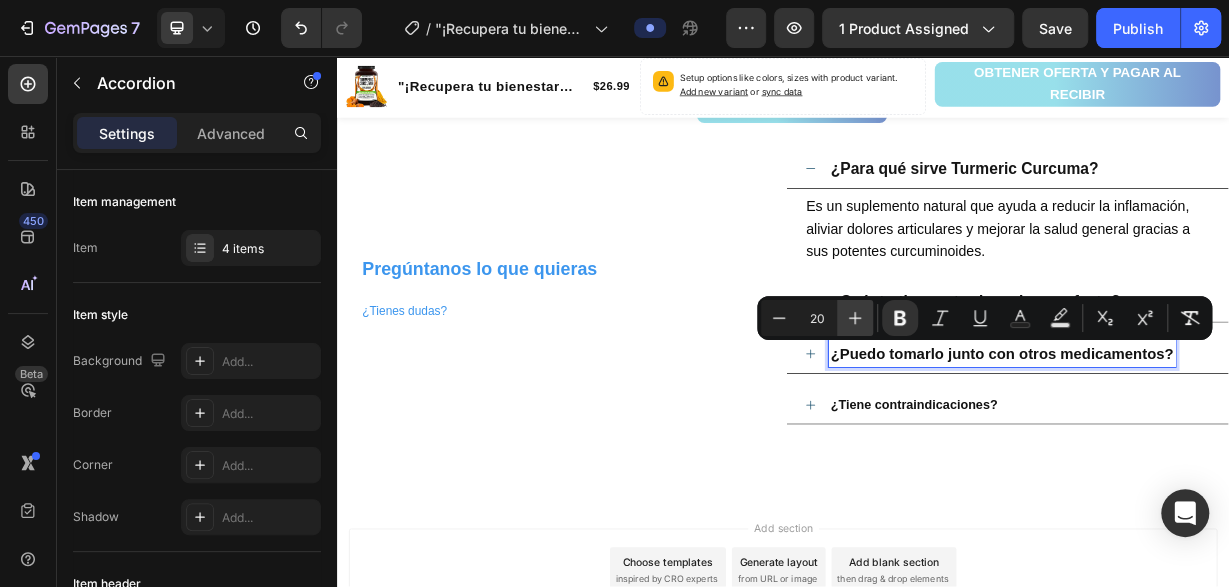 click 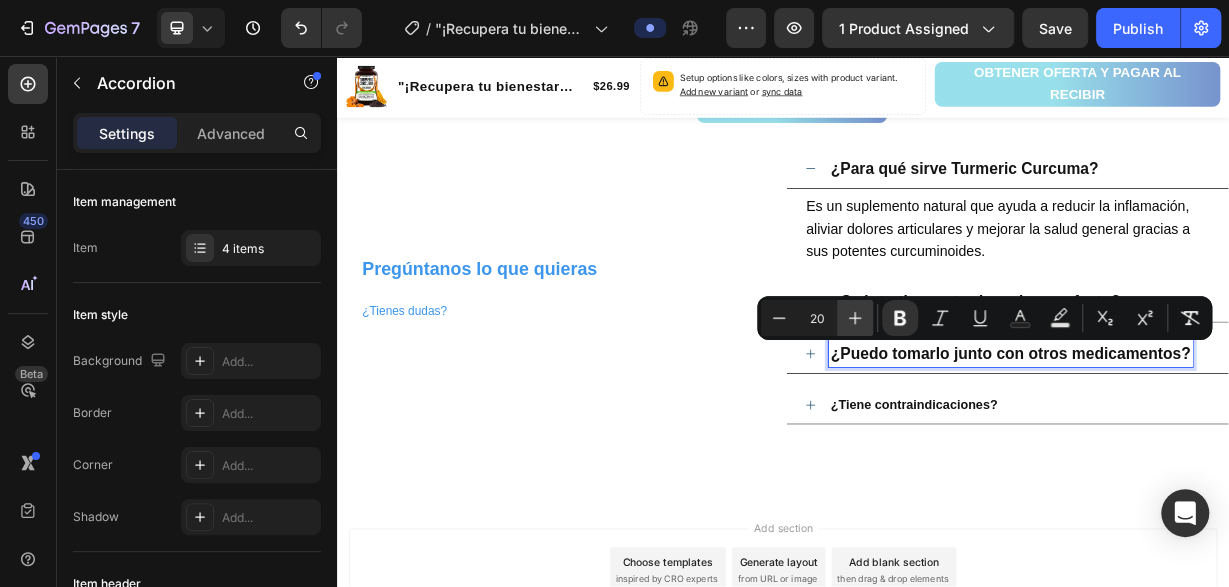 type on "21" 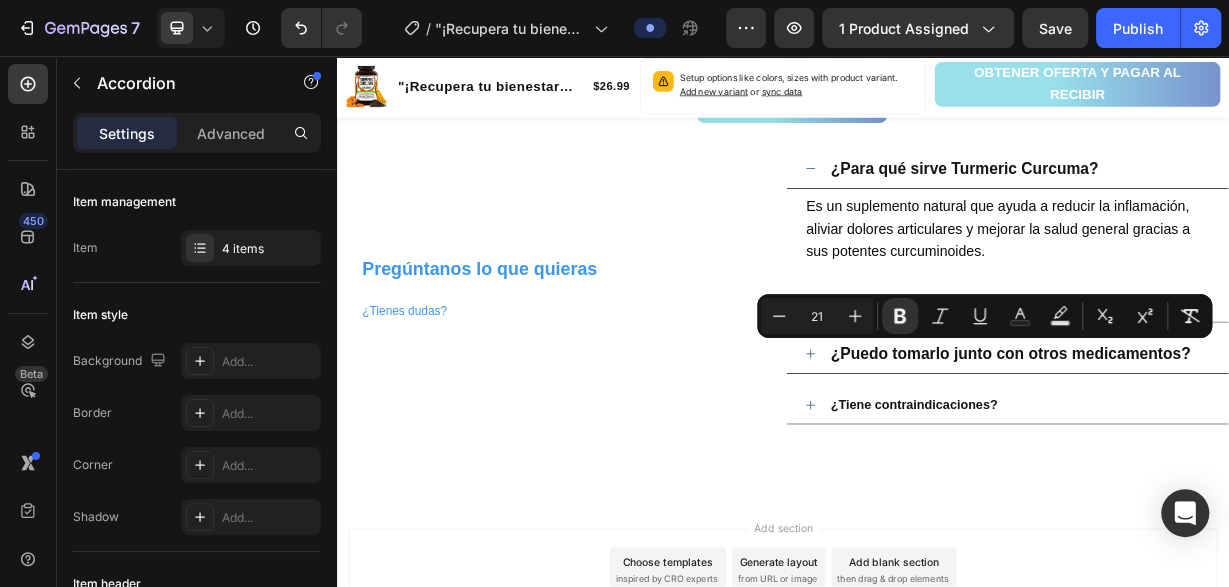 click 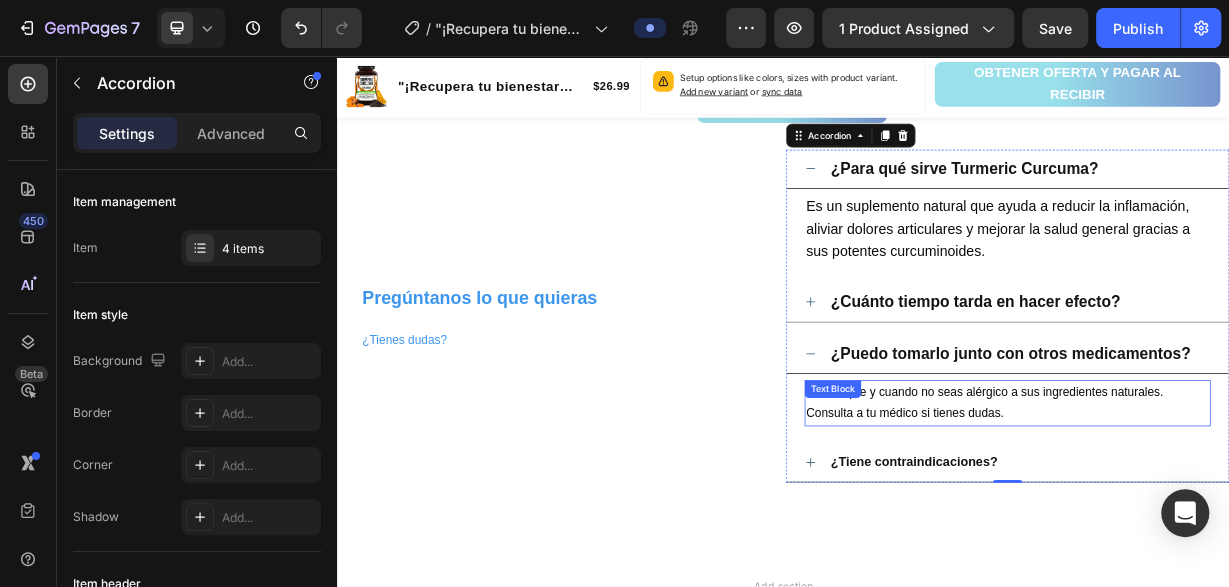 click on "Sí, siempre y cuando no seas alérgico a sus ingredientes naturales. Consulta a tu médico si tienes dudas." at bounding box center [1239, 523] 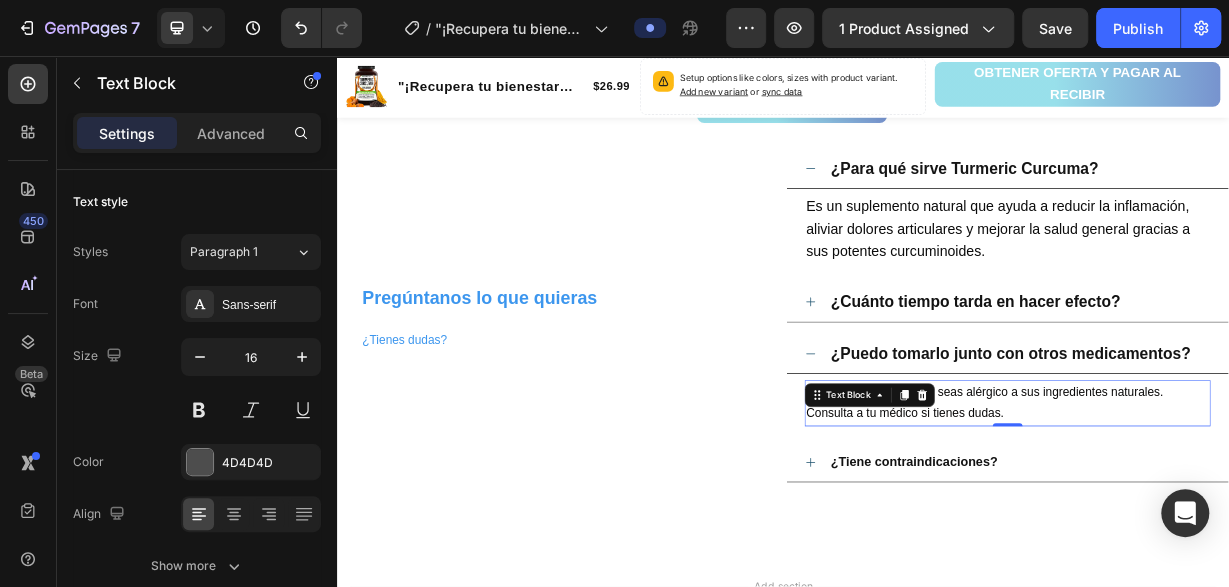 click on "Sí, siempre y cuando no seas alérgico a sus ingredientes naturales. Consulta a tu médico si tienes dudas." at bounding box center [1208, 522] 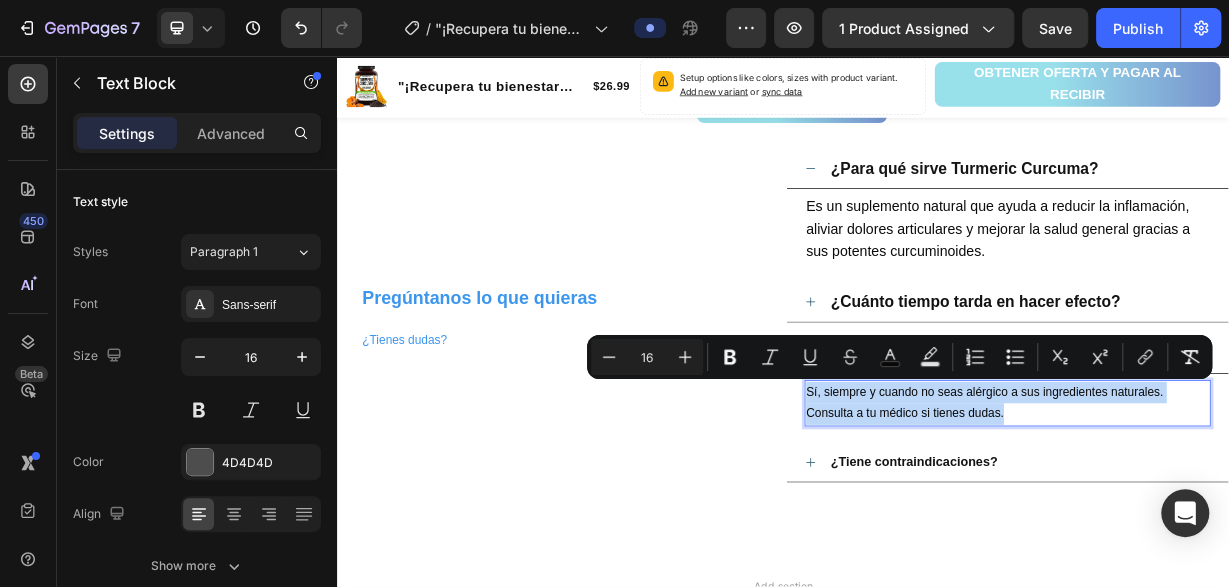 drag, startPoint x: 1234, startPoint y: 535, endPoint x: 972, endPoint y: 497, distance: 264.7414 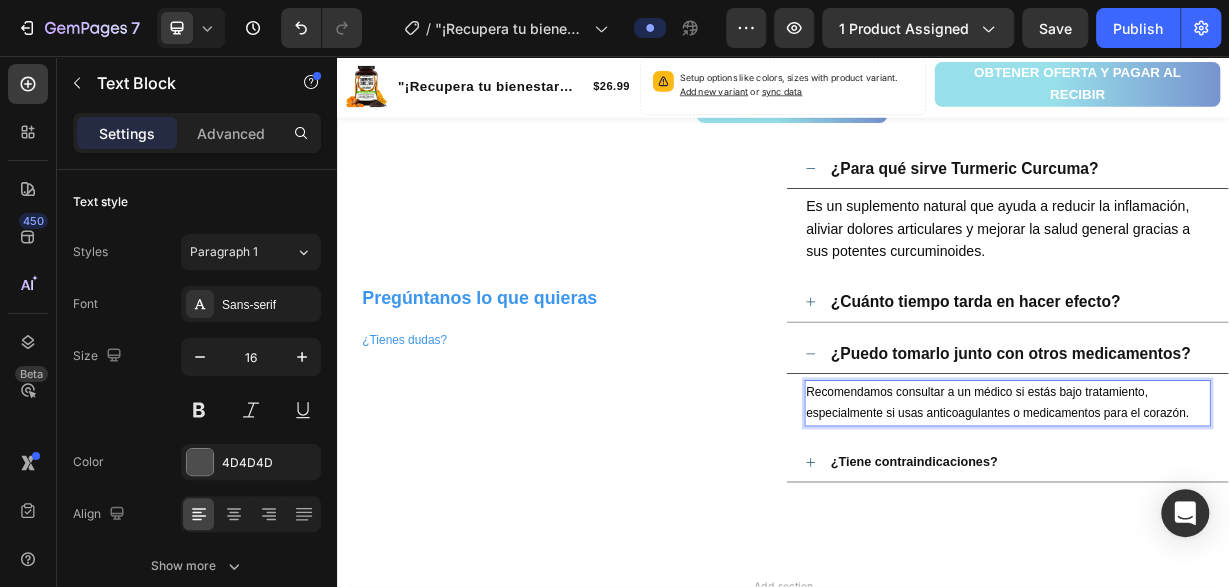 click on "Recomendamos consultar a un médico si estás bajo tratamiento, especialmente si usas anticoagulantes o medicamentos para el corazón." at bounding box center (1239, 523) 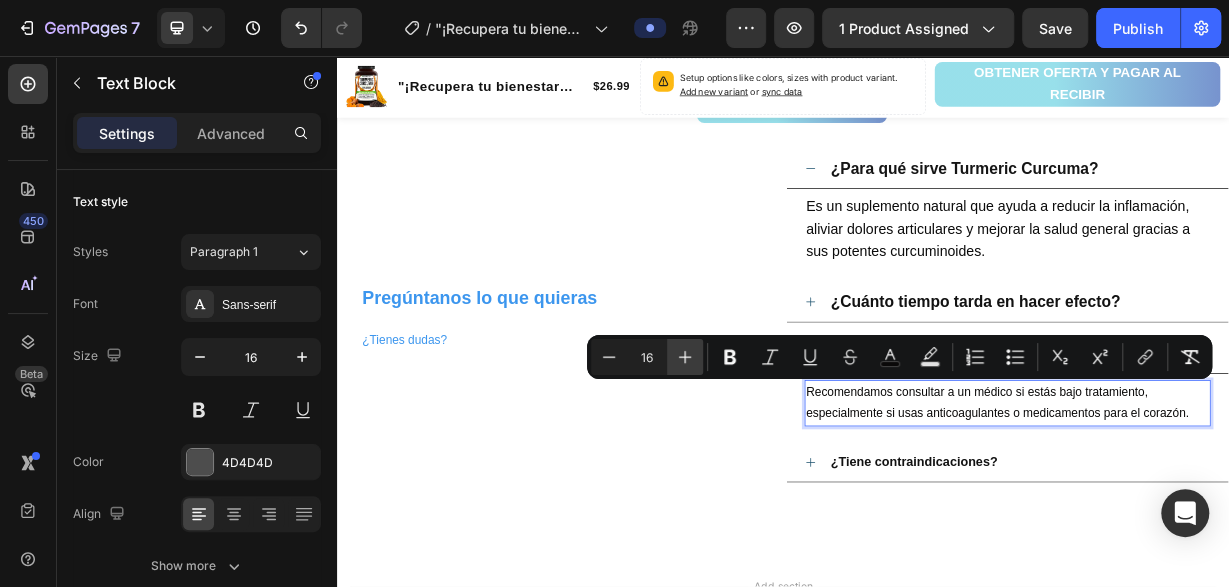 click 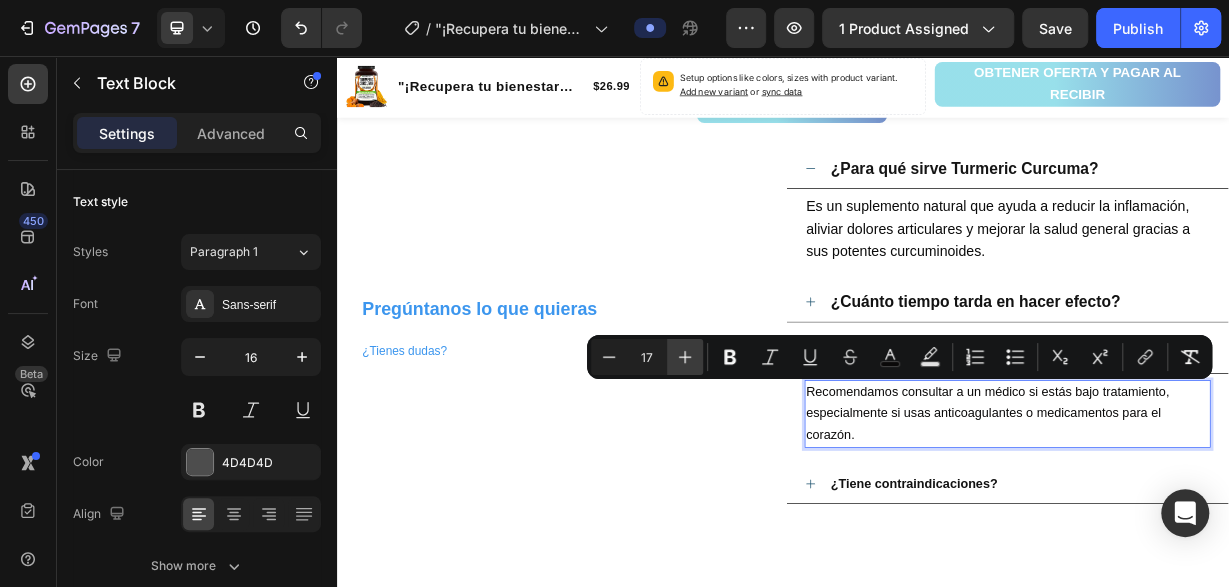 click 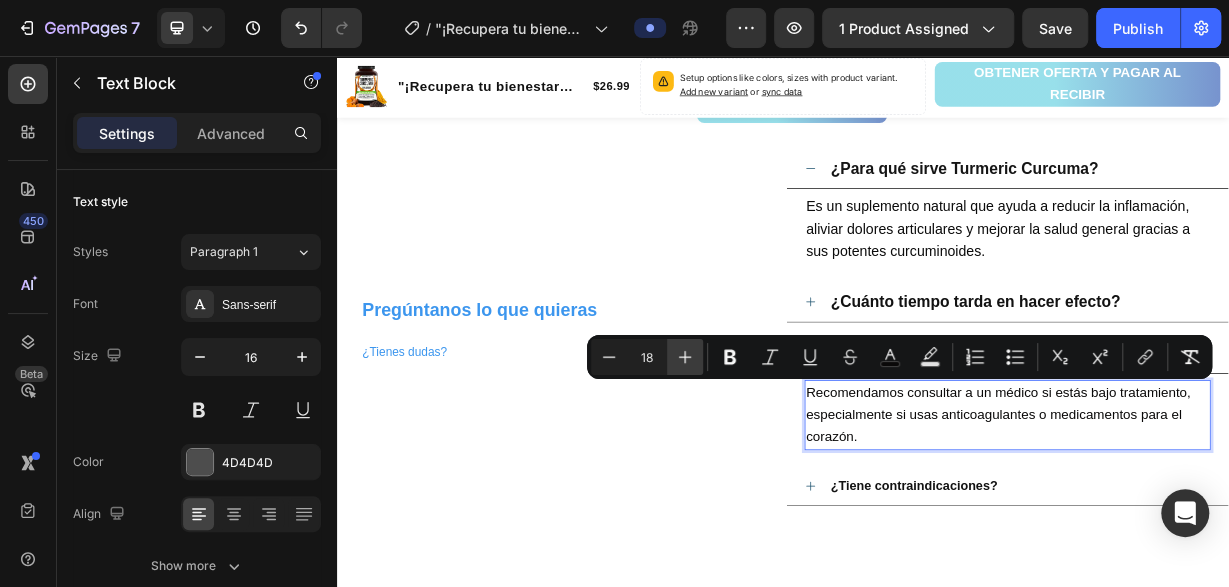 click 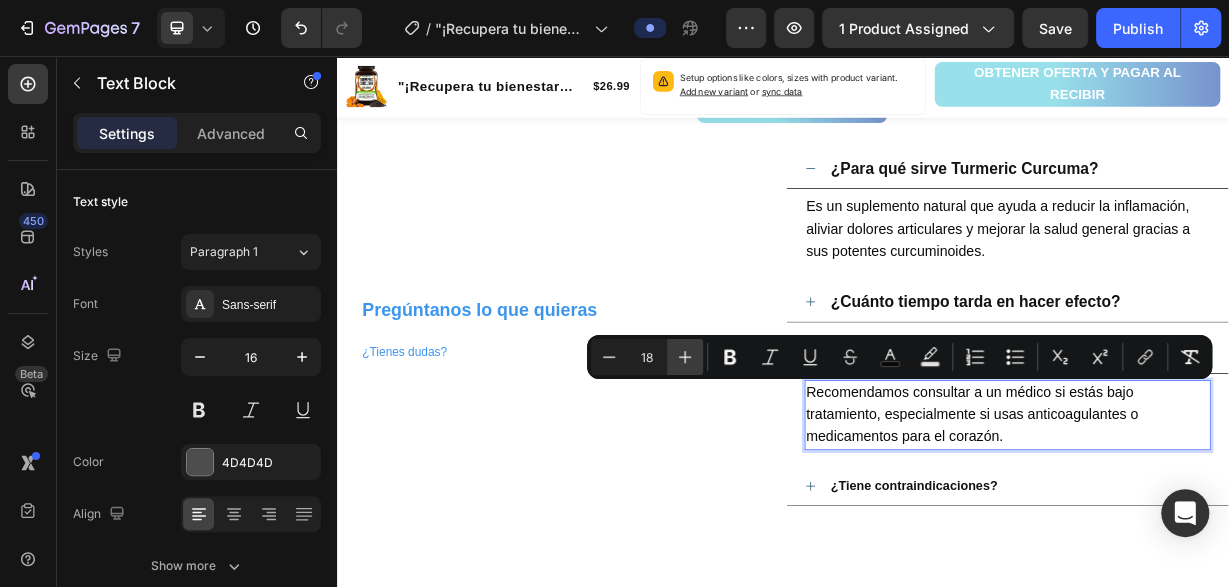 type on "19" 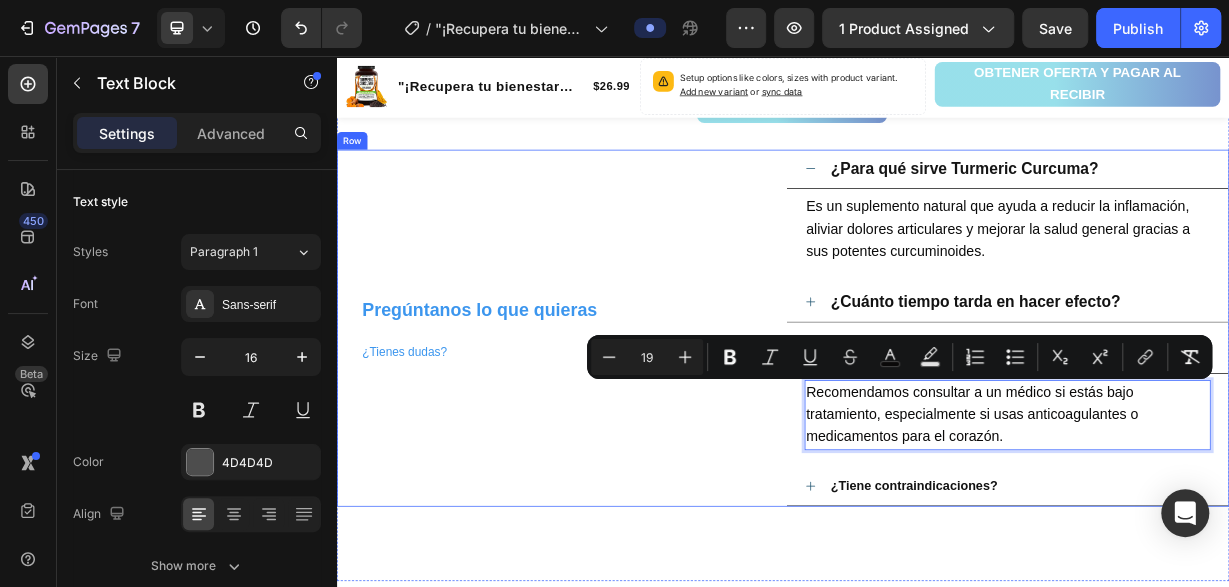 click on "Pregúntanos lo que quieras ¿Tienes dudas? Heading" at bounding box center (635, 422) 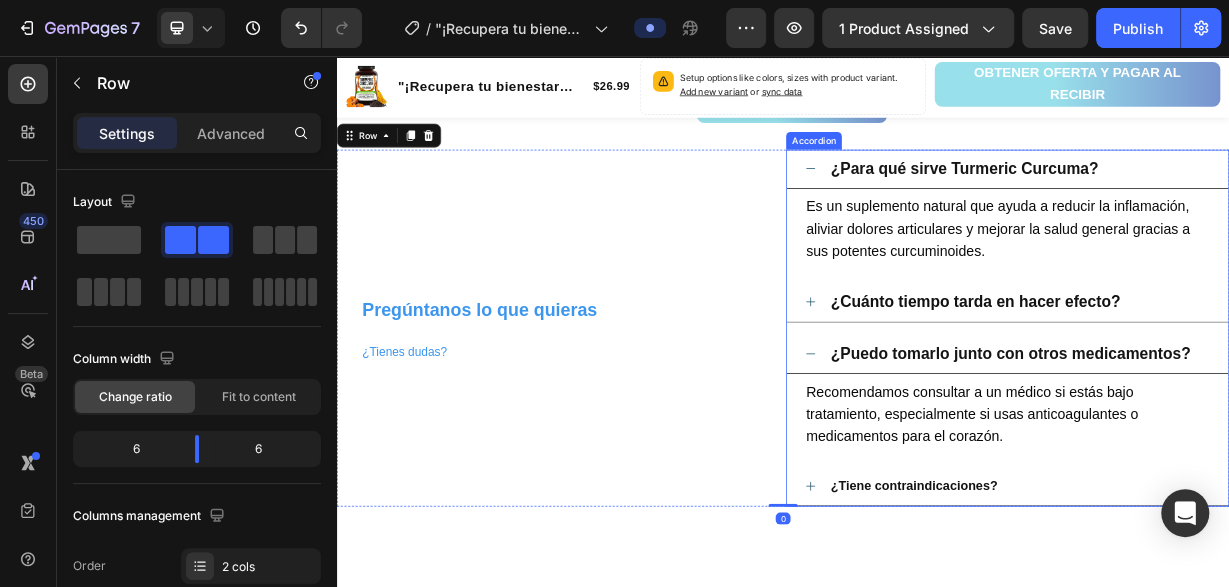 click 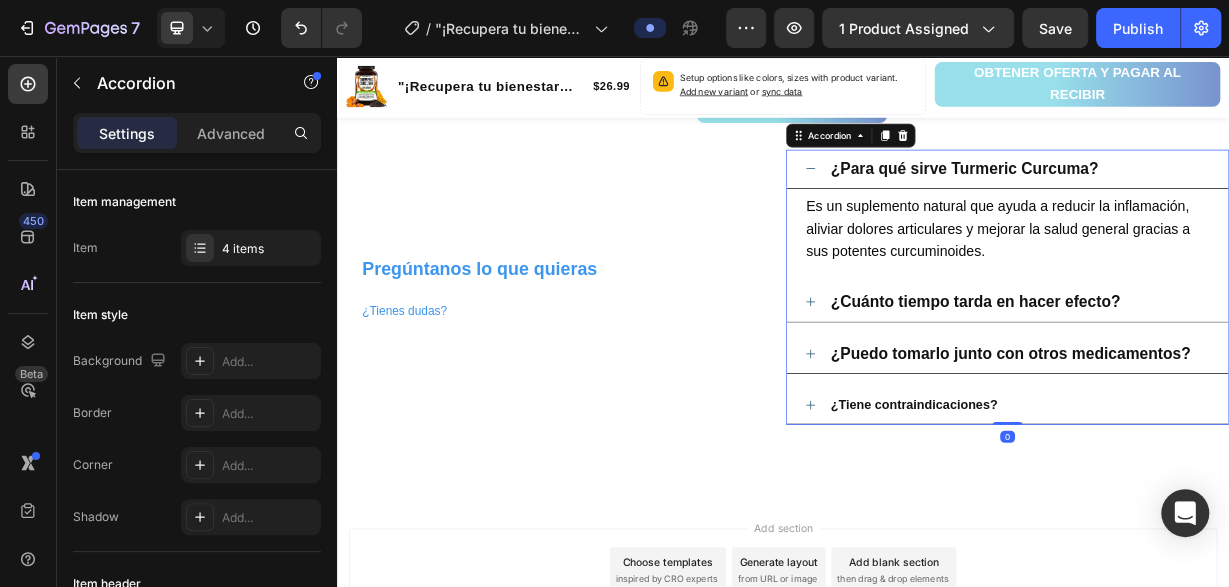 click 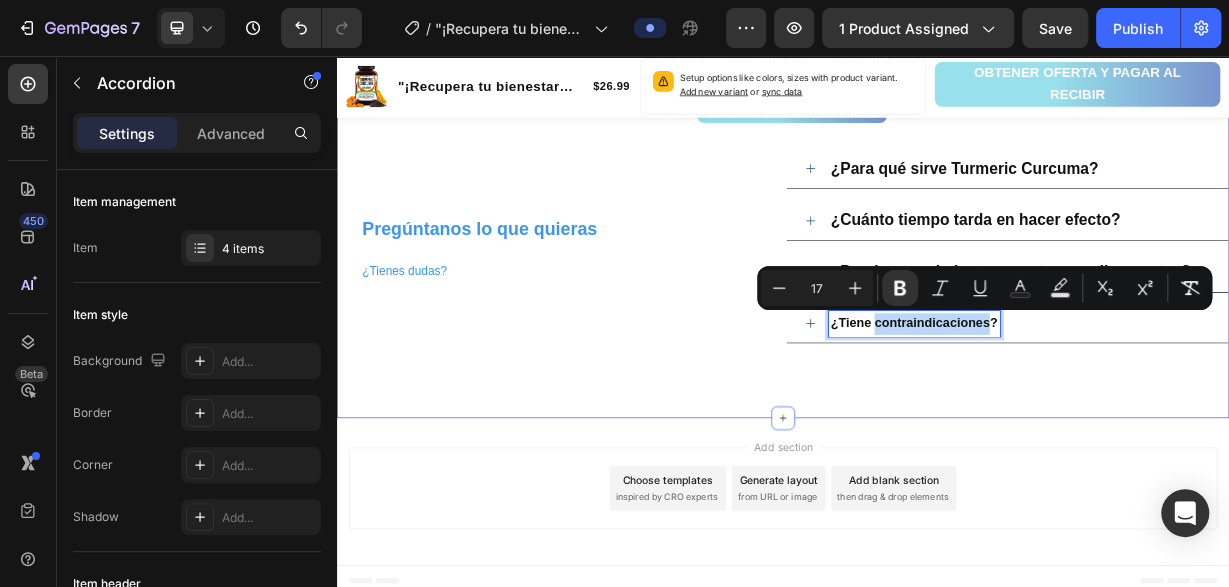 click on "Nosotros vs Otros Heading Row Image deos Heading Row Otros Text Block Row Turmeric Curcumin FarmHaven Text Block
Icon Row
Icon Row Alta concentración (95%) Text Block
Icon Row
Icon Row Incluye BioPerine para mejor biodisponibilidad Text Block
Icon Row
Icon Row 100% naturales y libres de aditivos Text Block
Icon Row
Icon Row Cápsulas fáciles de tomar, sin sabor fuerte Text Block
Icon Row
Icon Row Pregúntanos lo que quieras ¿Tienes dudas? Heading
¿Para qué sirve Turmeric Curcuma?
¿Cuánto tiempo tarda en hacer efecto?
¿Puedo tomarlo junto con otros medicamentos?
¿Tiene contraindicaciones? Accordion   0 Row Section 5" at bounding box center (937, 57) 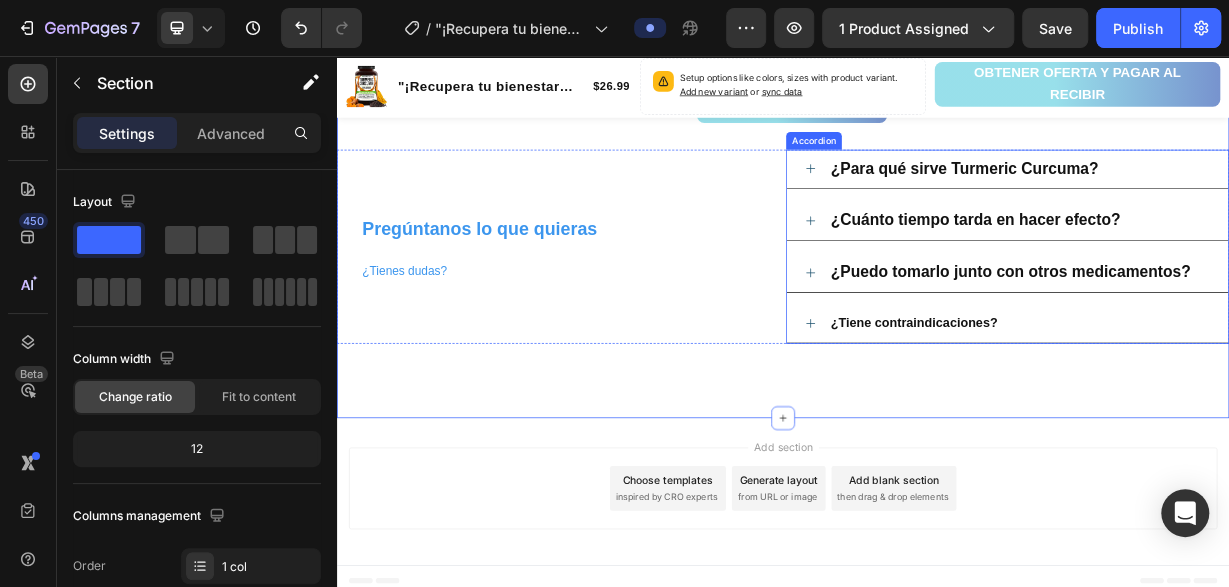 click on "¿Tiene contraindicaciones?" at bounding box center (1113, 415) 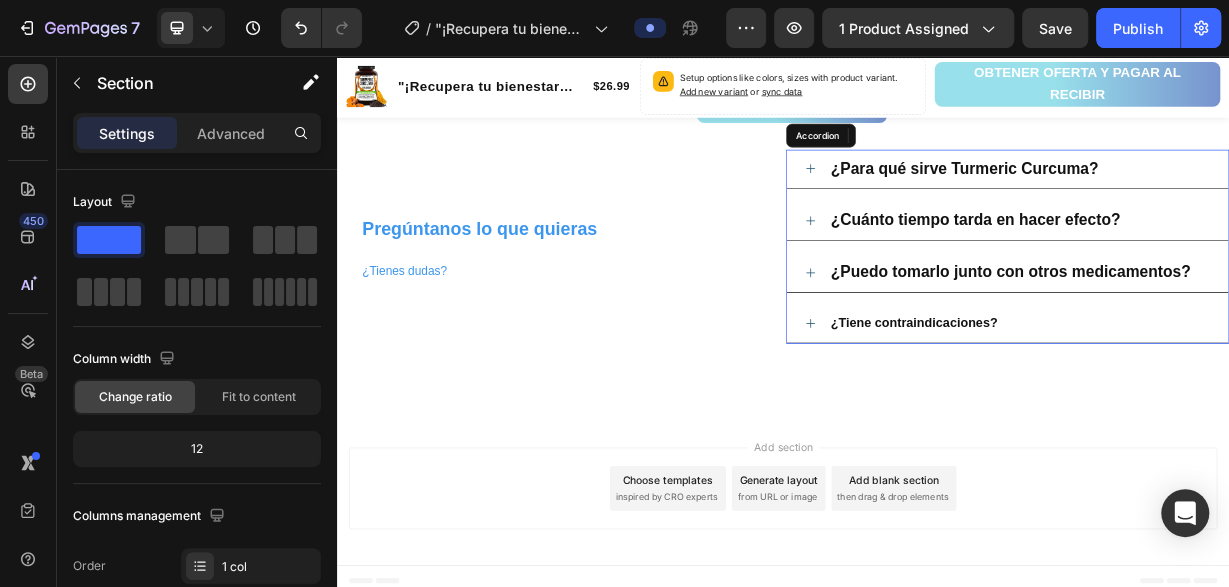 click on "¿Tiene contraindicaciones?" at bounding box center (1113, 415) 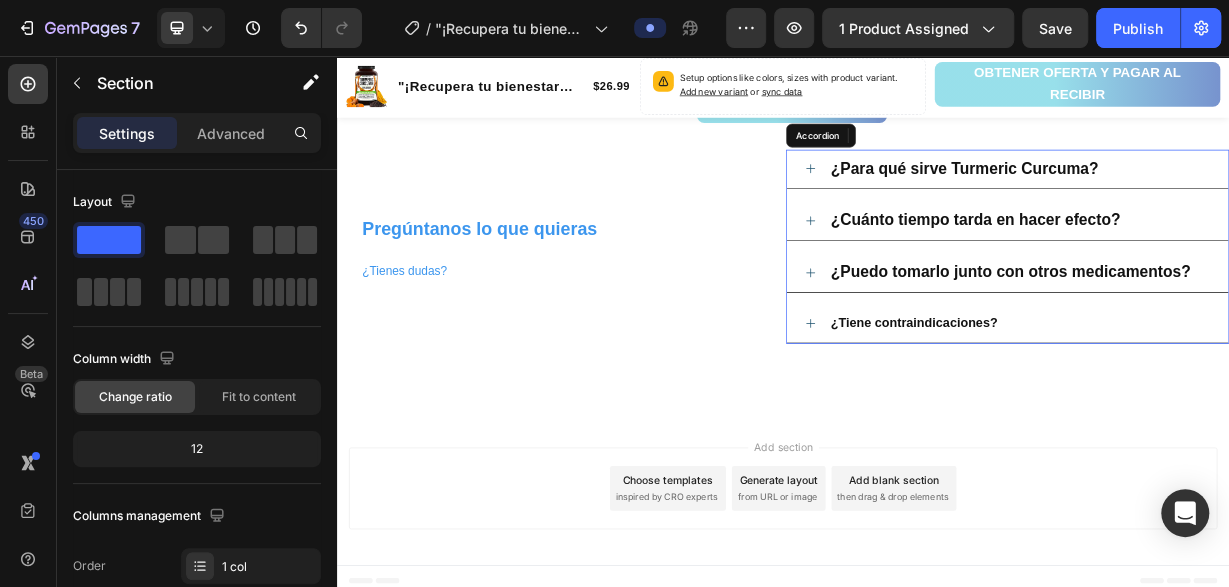 click on "Nosotros vs Otros Heading Row Image deos Heading Row Otros Text Block Row Turmeric Curcumin FarmHaven Text Block
Icon Row
Icon Row Alta concentración (95%) Text Block
Icon Row
Icon Row Incluye BioPerine para mejor biodisponibilidad Text Block
Icon Row
Icon Row 100% naturales y libres de aditivos Text Block
Icon Row
Icon Row Cápsulas fáciles de tomar, sin sabor fuerte Text Block
Icon Row
Icon Row Pregúntanos lo que quieras ¿Tienes dudas? Heading
¿Para qué sirve Turmeric Curcuma?
¿Cuánto tiempo tarda en hacer efecto?
¿Puedo tomarlo junto con otros medicamentos?
¿Tiene contraindicaciones? Accordion Row Section 5   You can create reusable sections Create Theme Section AI Content Write with GemAI What would you like to describe here? Tone and Voice Persuasive Product Show more Generate" at bounding box center [937, 57] 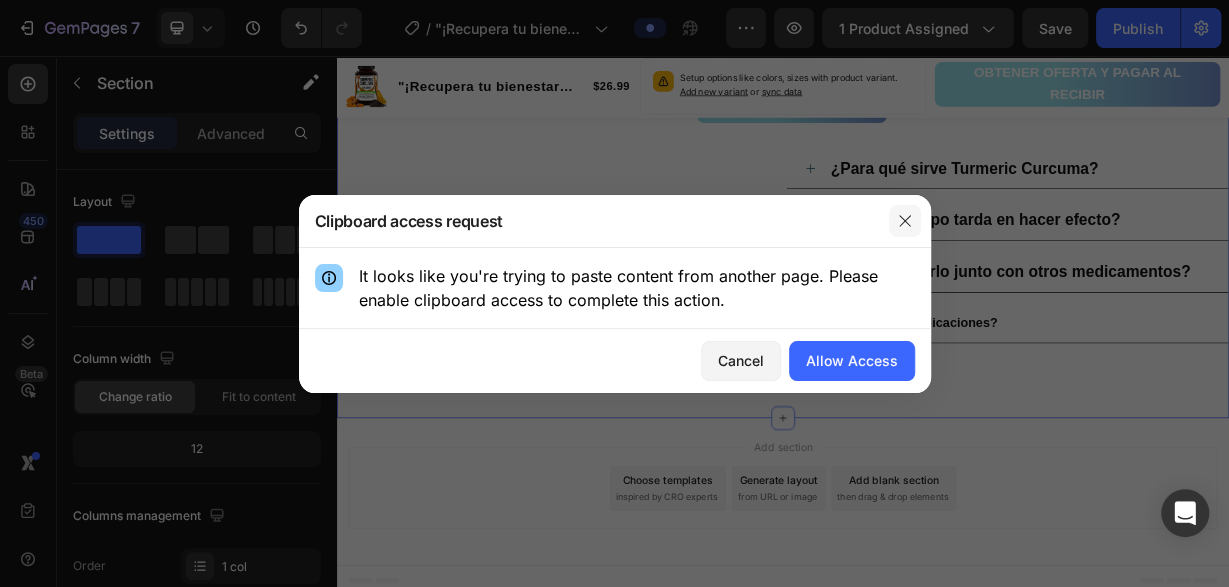 click 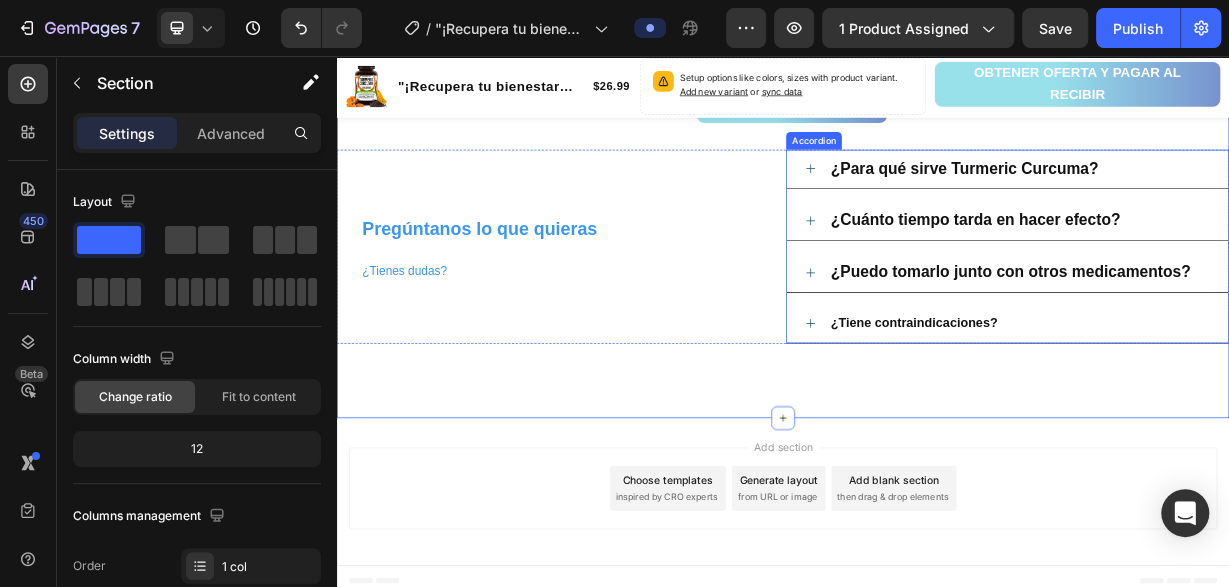 click on "¿Tiene contraindicaciones?" at bounding box center [1113, 415] 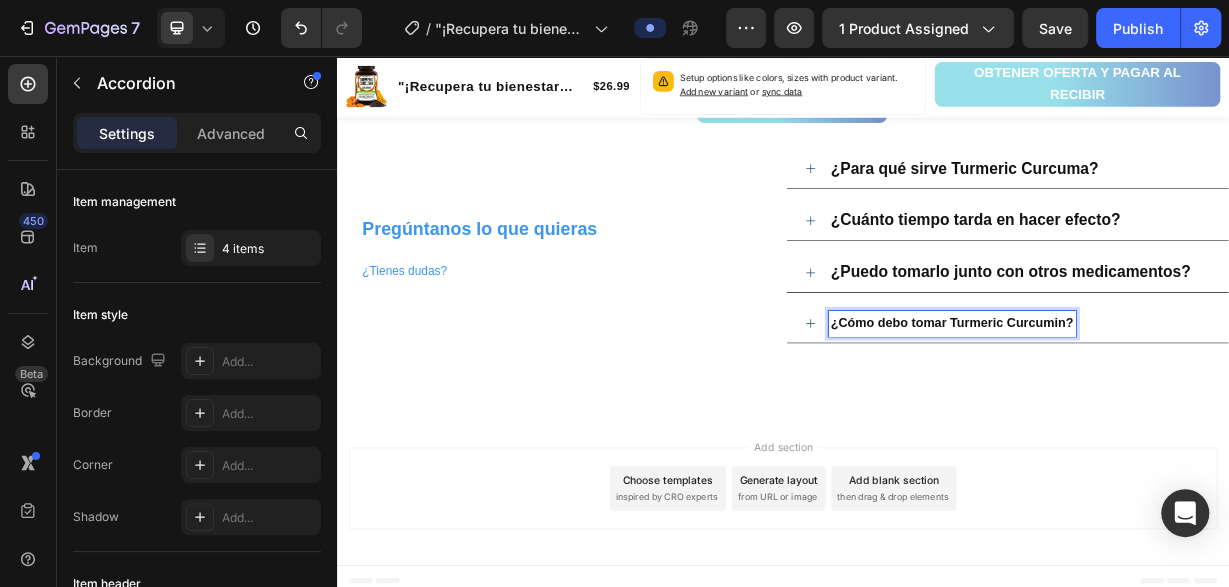 click on "¿Cómo debo tomar Turmeric Curcumin?" at bounding box center (1164, 415) 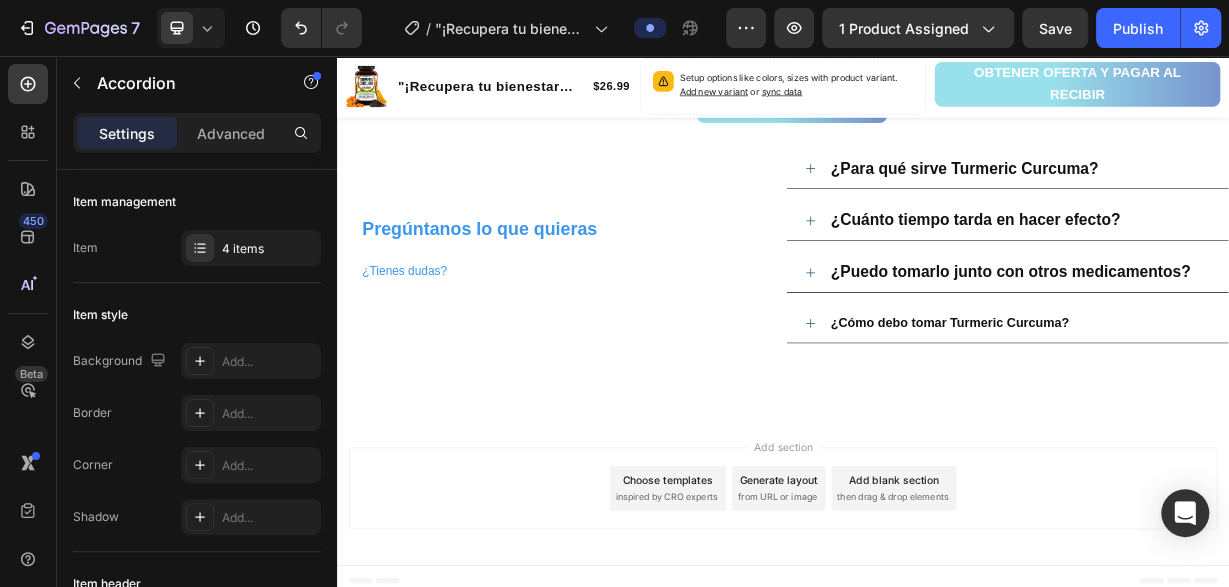click 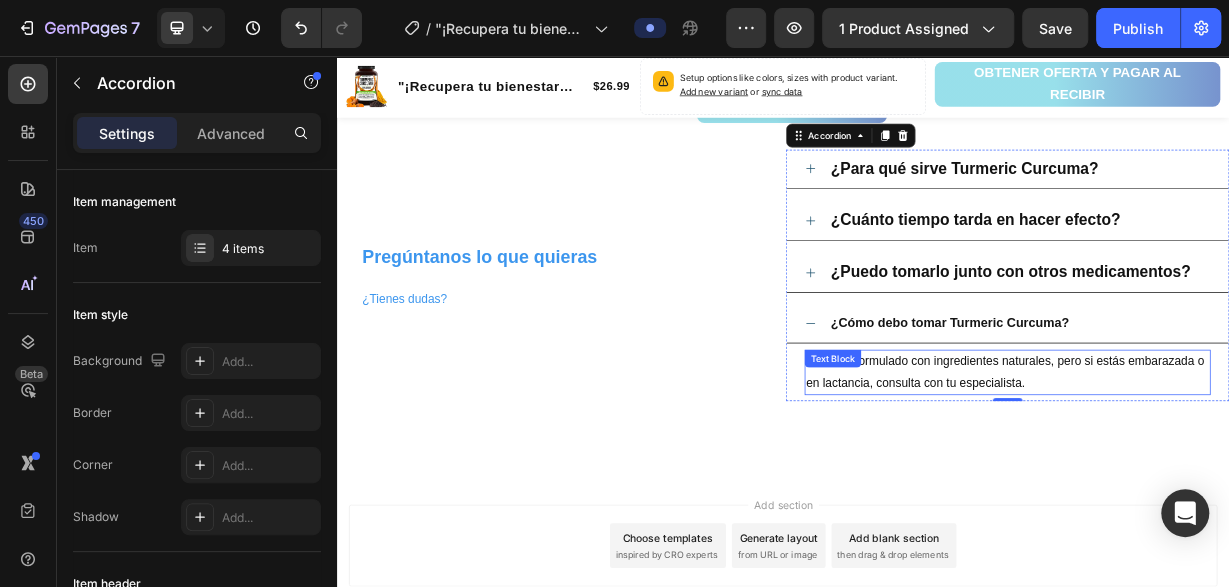 click on "No. Está formulado con ingredientes naturales, pero si estás embarazada o en lactancia, consulta con tu especialista." at bounding box center (1235, 481) 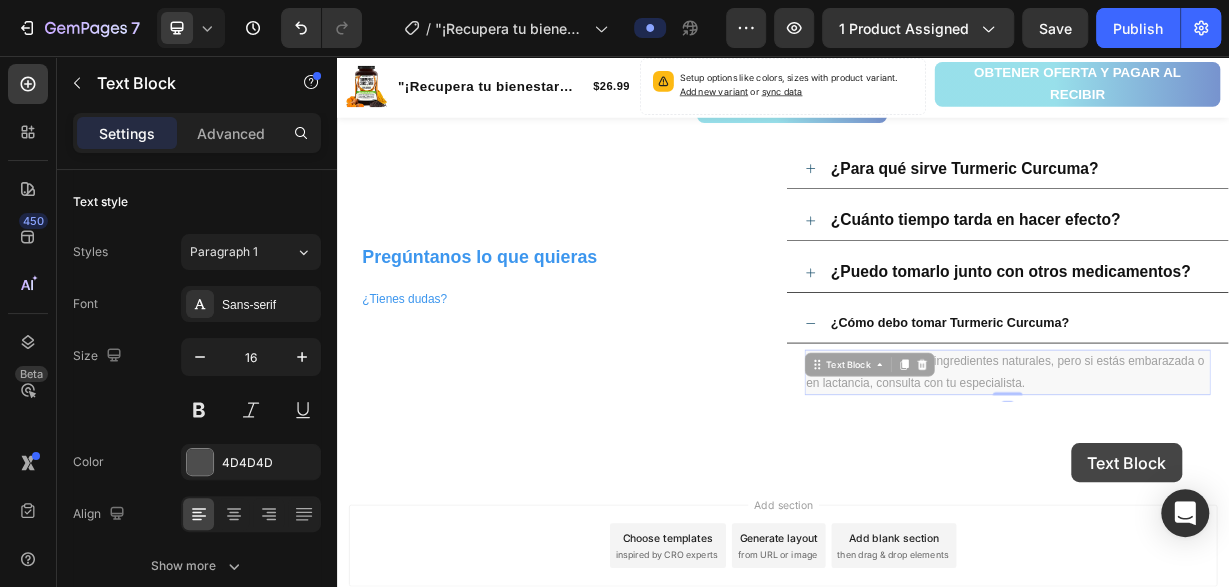 drag, startPoint x: 1278, startPoint y: 491, endPoint x: 1065, endPoint y: 434, distance: 220.4949 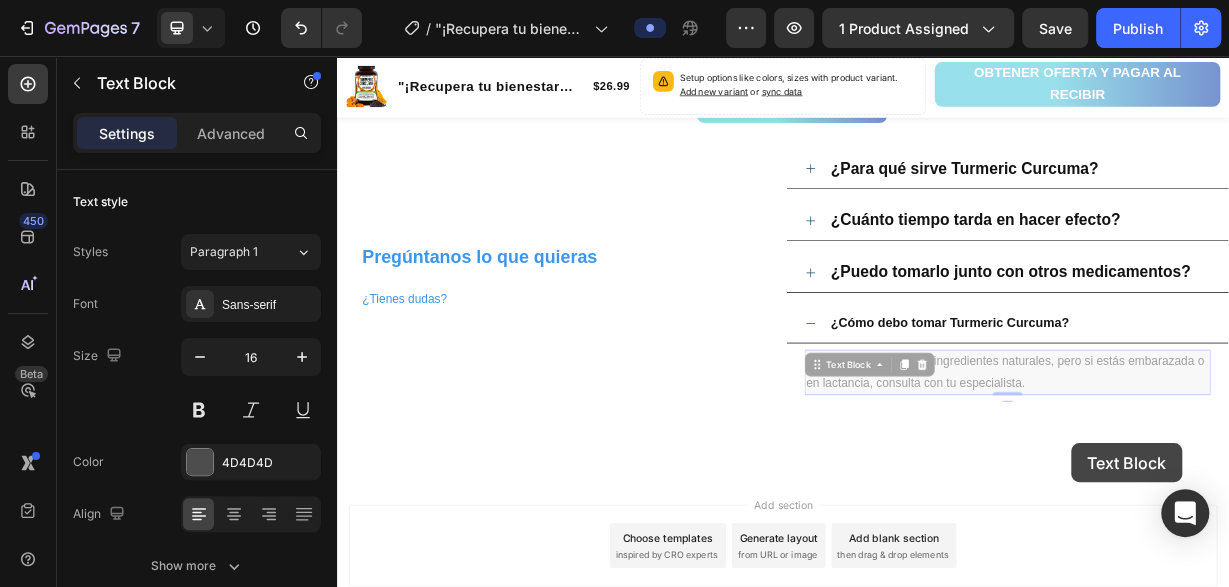 click on "Header Product Images "¡Recupera tu bienestar ahora! Dile adiós al dolor articular con Cúrcuma 100% natural" Product Title $26.99 Product Price Product Price Row Setup options like colors, sizes with product variant.       Add new variant   or   sync data Product Variants & Swatches OBTENER OFERTA Y PAGAR AL RECIBIR Button OBTENER OFERTA Y PAGAR AL RECIBIR Button Product Sticky Nosotros vs Otros Heading Row Image deos Heading Row Otros Text Block Row Turmeric Curcumin FarmHaven Text Block
Icon Row
Icon Row Alta concentración (95%) Text Block
Icon Row
Icon Row Incluye BioPerine para mejor biodisponibilidad Text Block
Icon Row
Icon Row 100% naturales y libres de aditivos Text Block
Icon Row
Icon Row Cápsulas fáciles de tomar, sin sabor fuerte Text Block
Icon Row
Icon Row Pregúntanos lo que quieras ¿Tienes dudas? Heading
¿Para qué sirve Turmeric Curcuma?
0   0" at bounding box center [937, -1741] 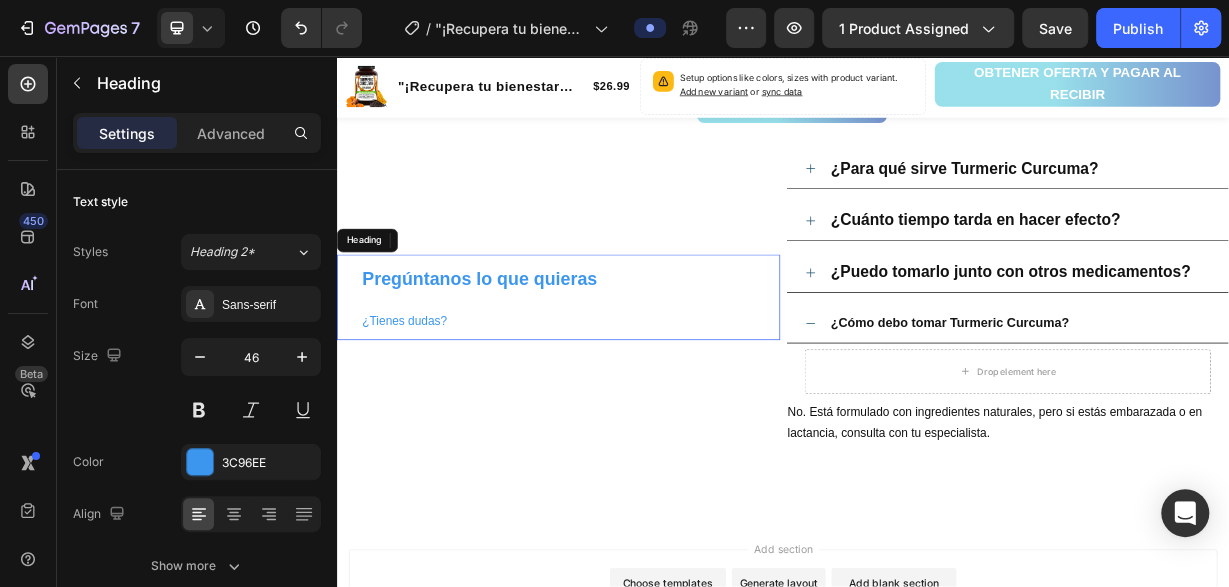 click on "Pregúntanos lo que quieras ¿Tienes dudas?" at bounding box center (651, 380) 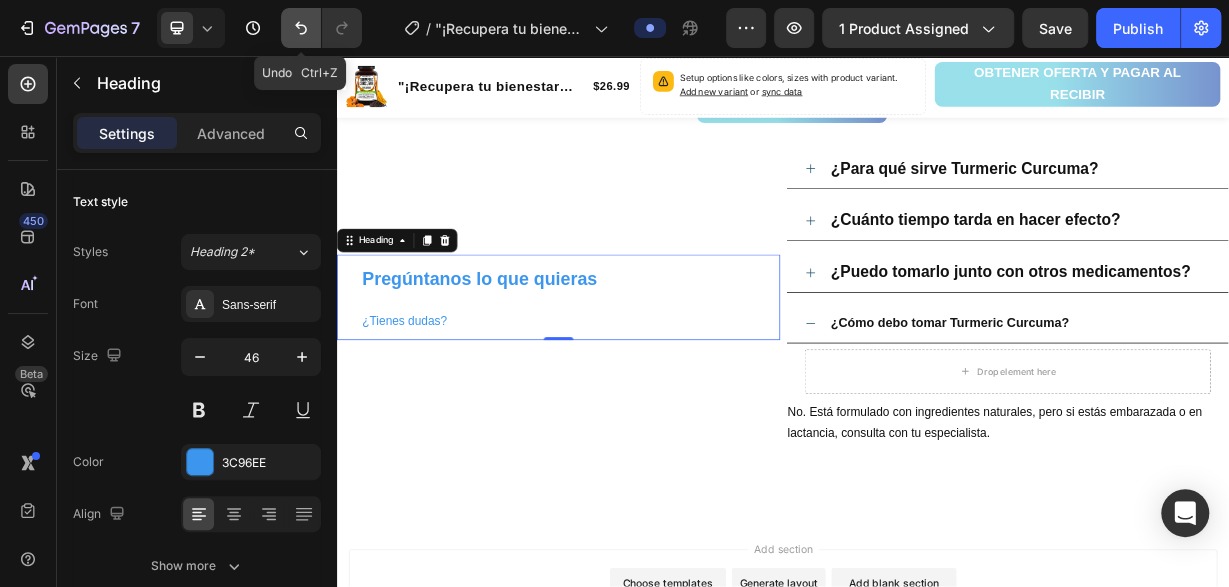 click 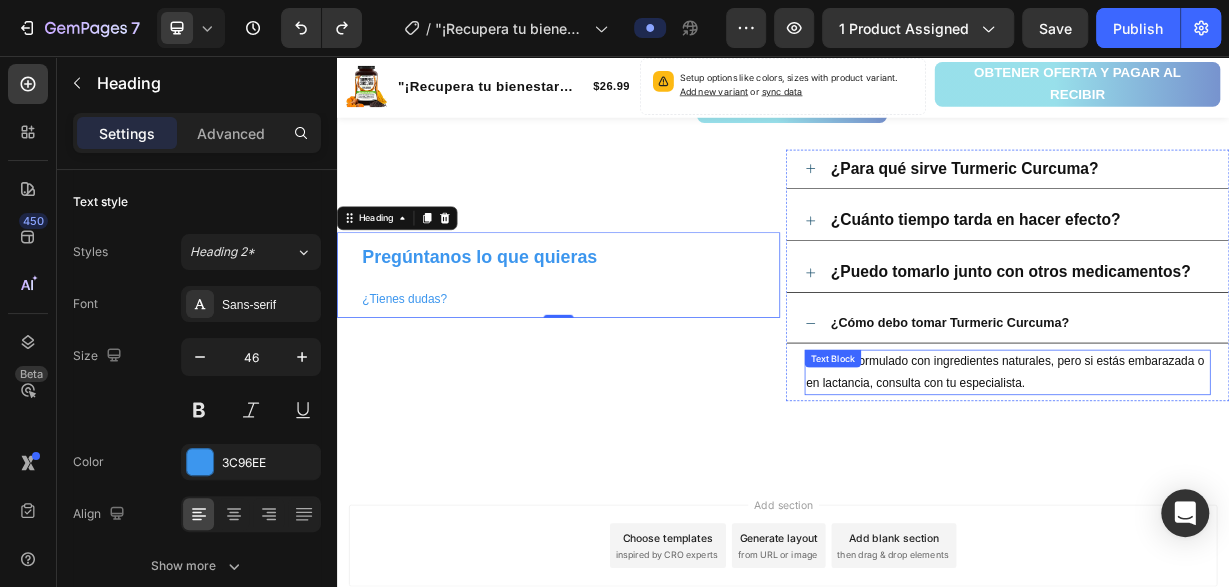 click on "No. Está formulado con ingredientes naturales, pero si estás embarazada o en lactancia, consulta con tu especialista." at bounding box center [1239, 482] 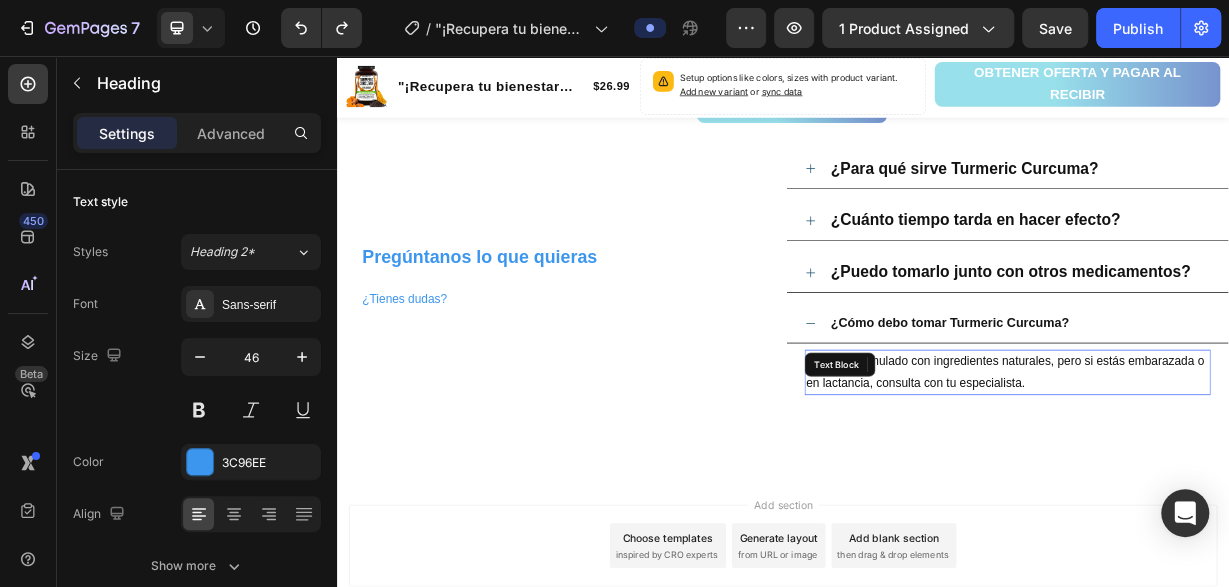 click on "No. Está formulado con ingredientes naturales, pero si estás embarazada o en lactancia, consulta con tu especialista." at bounding box center (1239, 482) 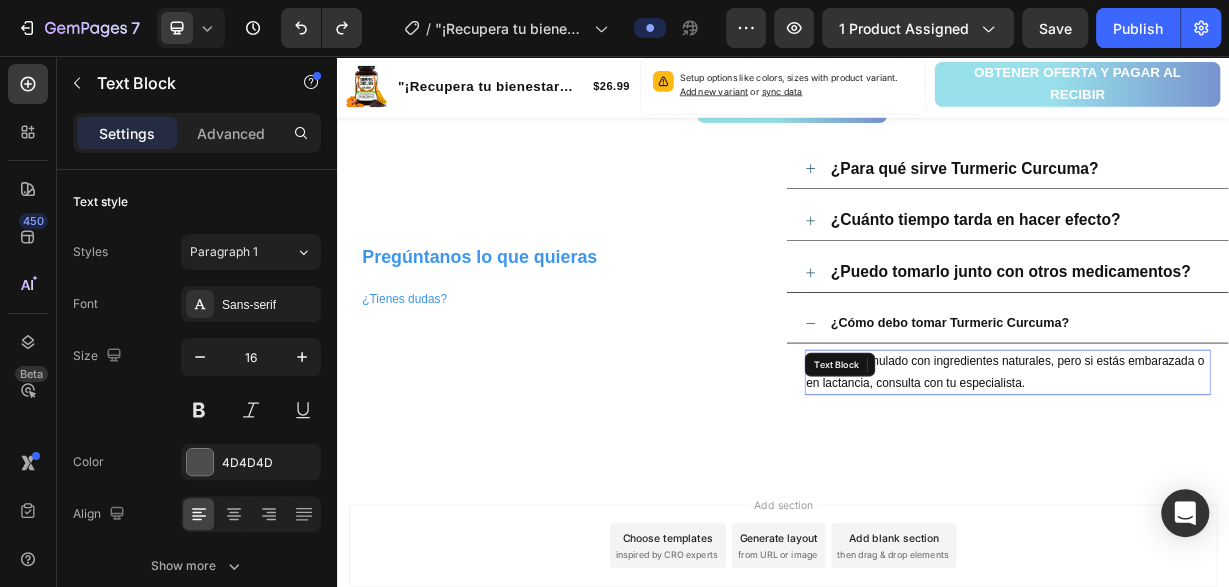 click on "No. Está formulado con ingredientes naturales, pero si estás embarazada o en lactancia, consulta con tu especialista." at bounding box center (1239, 482) 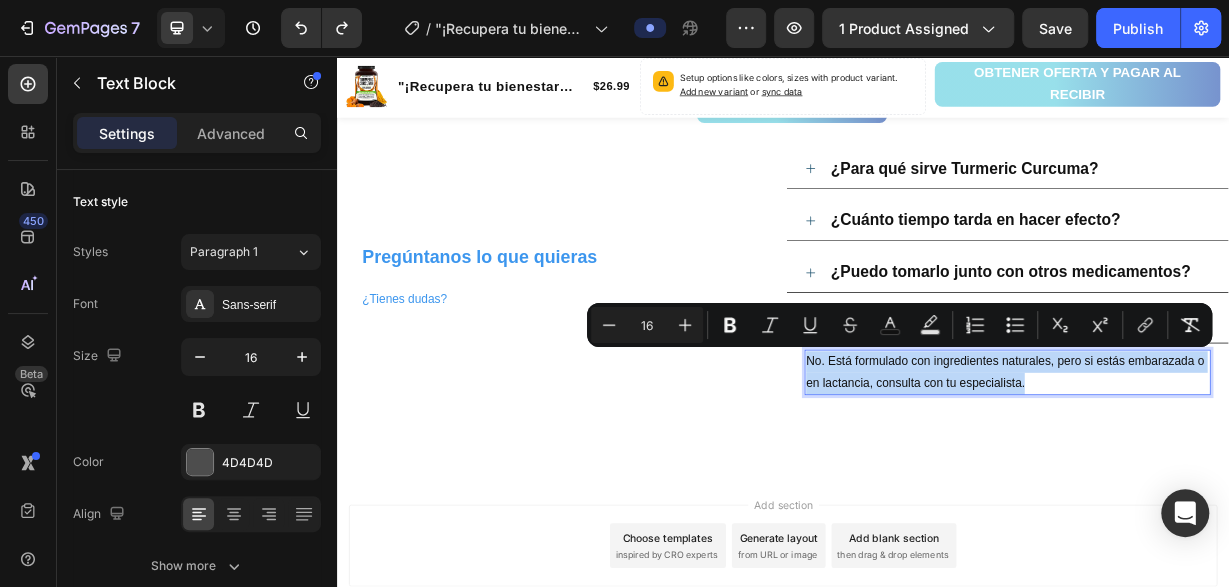 drag, startPoint x: 1265, startPoint y: 491, endPoint x: 965, endPoint y: 452, distance: 302.52438 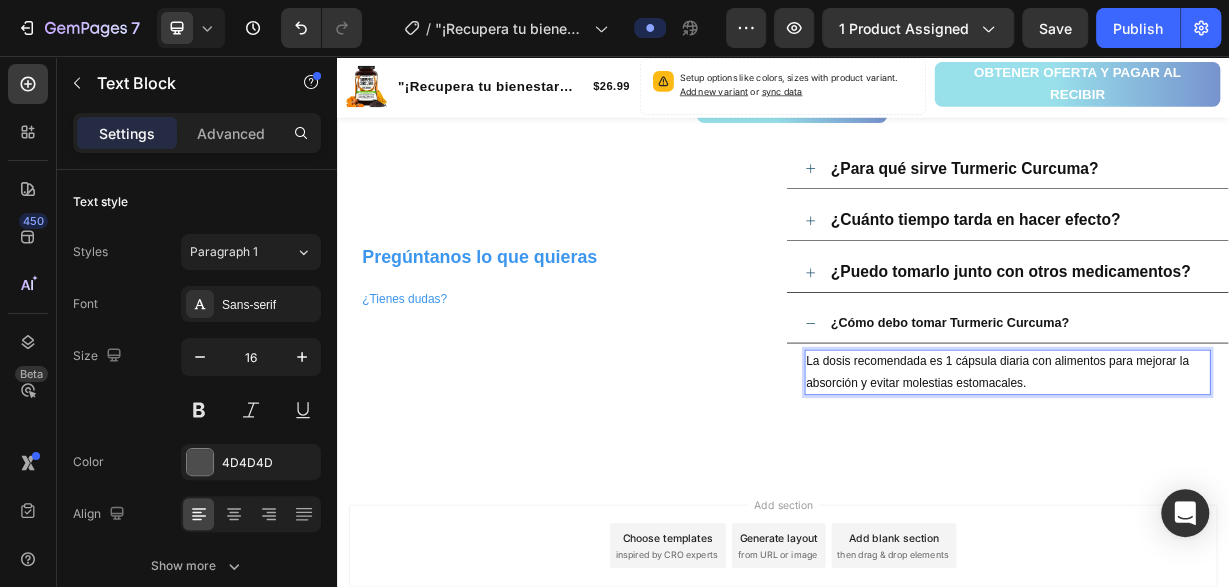 click on "La dosis recomendada es 1 cápsula diaria con alimentos para mejorar la absorción y evitar molestias estomacales." at bounding box center [1239, 482] 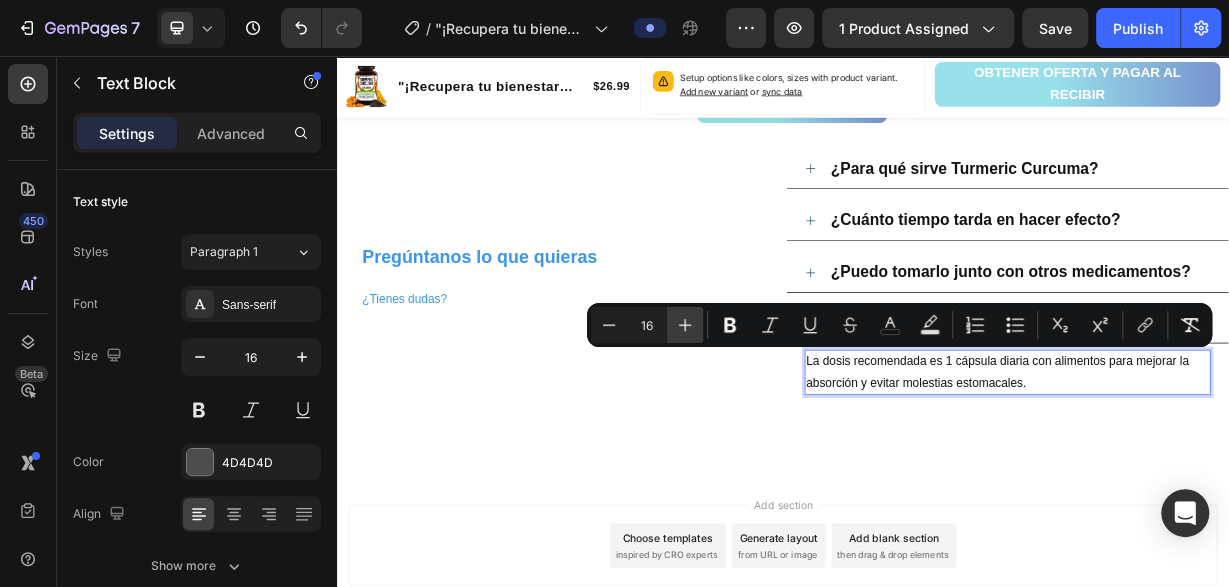 click 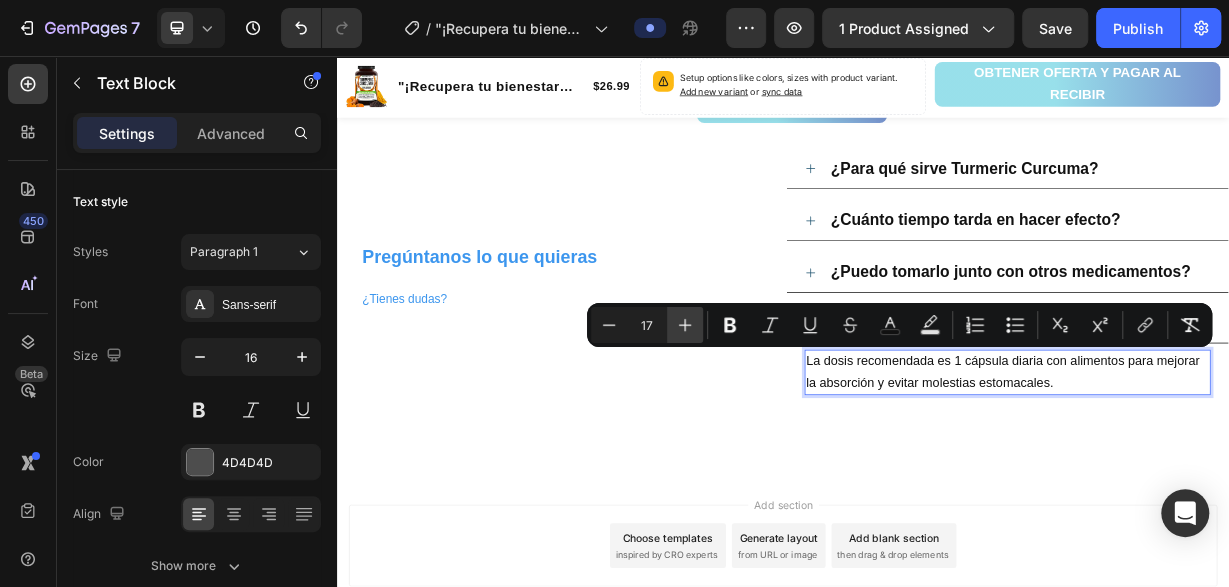 click 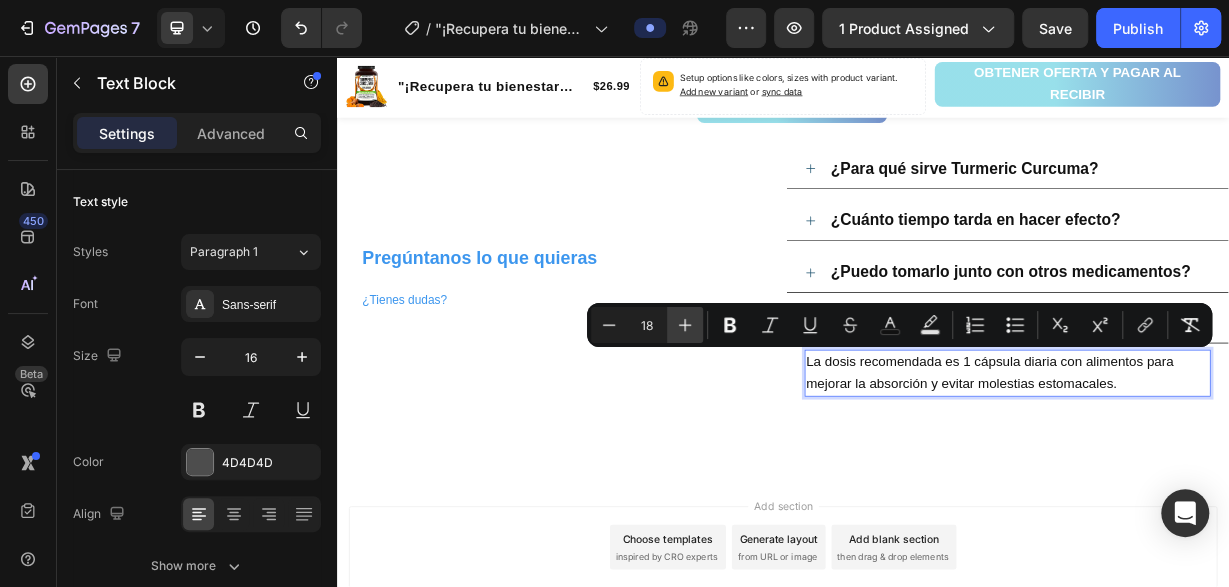 click 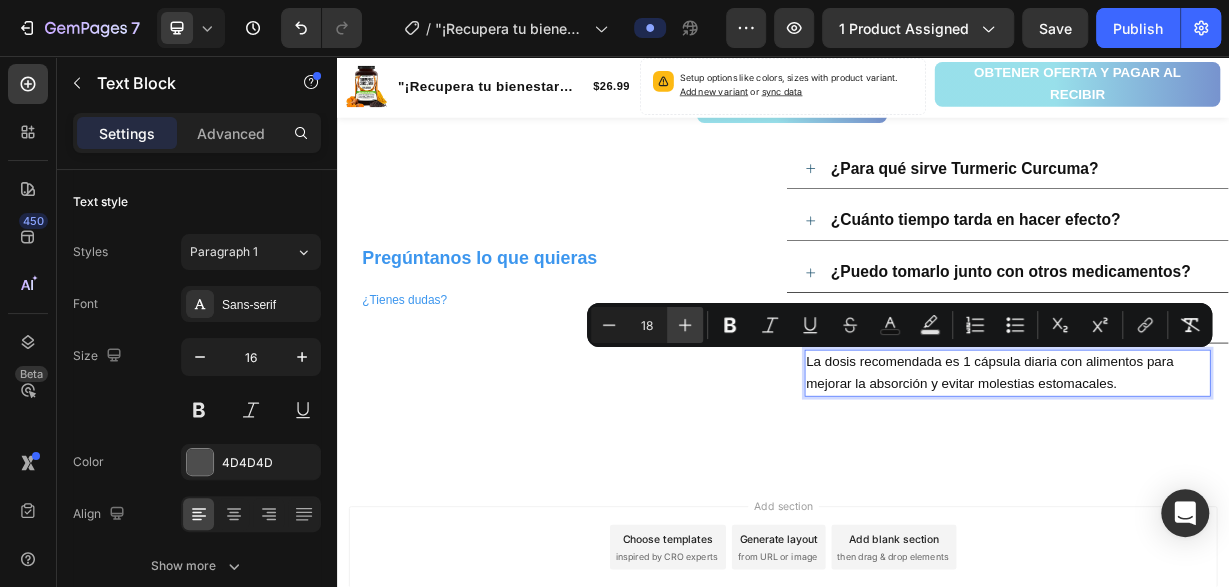 type on "19" 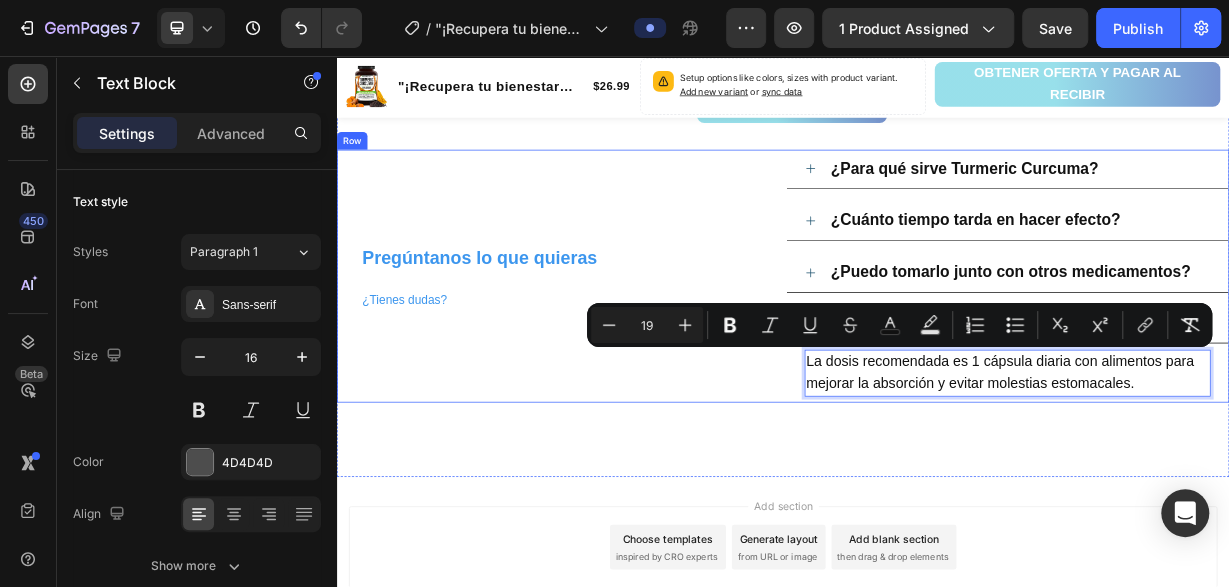 click on "Pregúntanos lo que quieras ¿Tienes dudas? Heading" at bounding box center (635, 352) 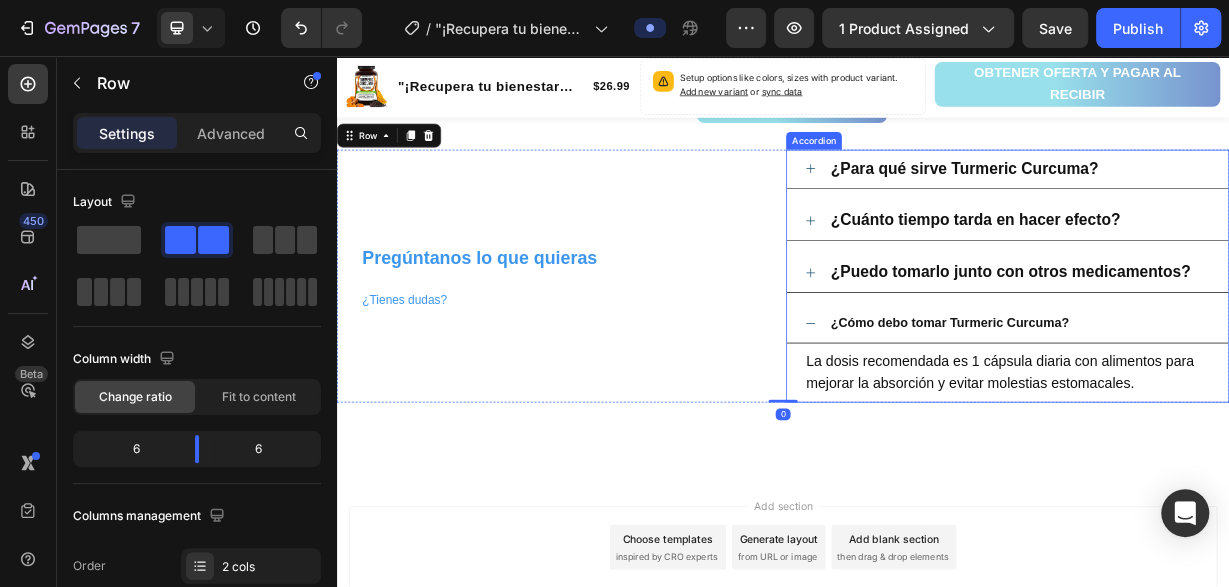 click on "¿Cómo debo tomar Turmeric Curcuma?" at bounding box center (1161, 415) 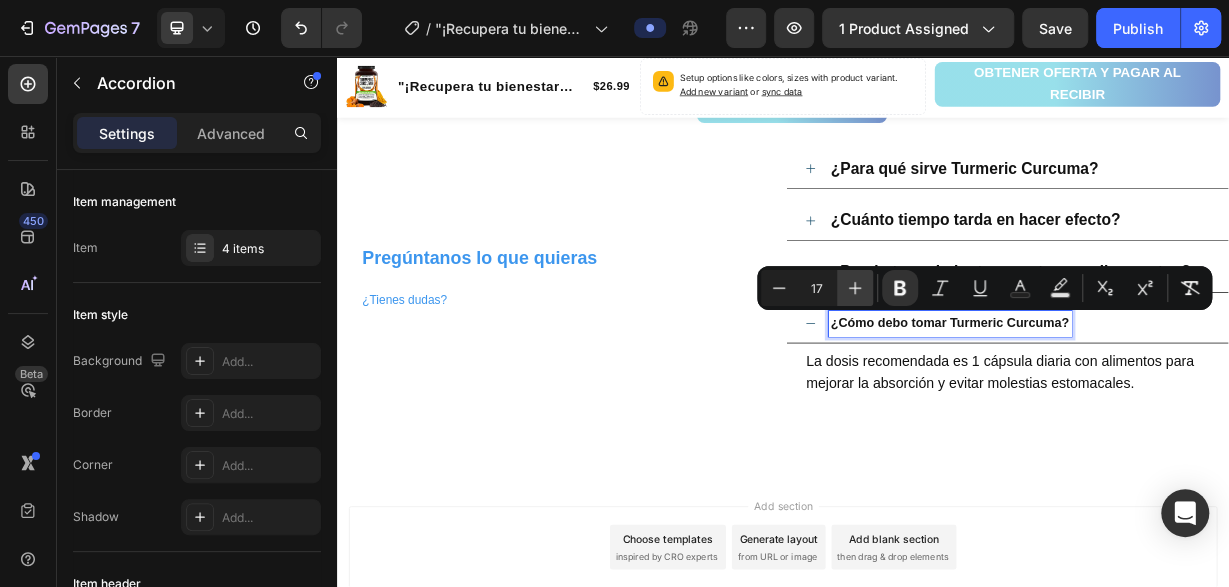 click 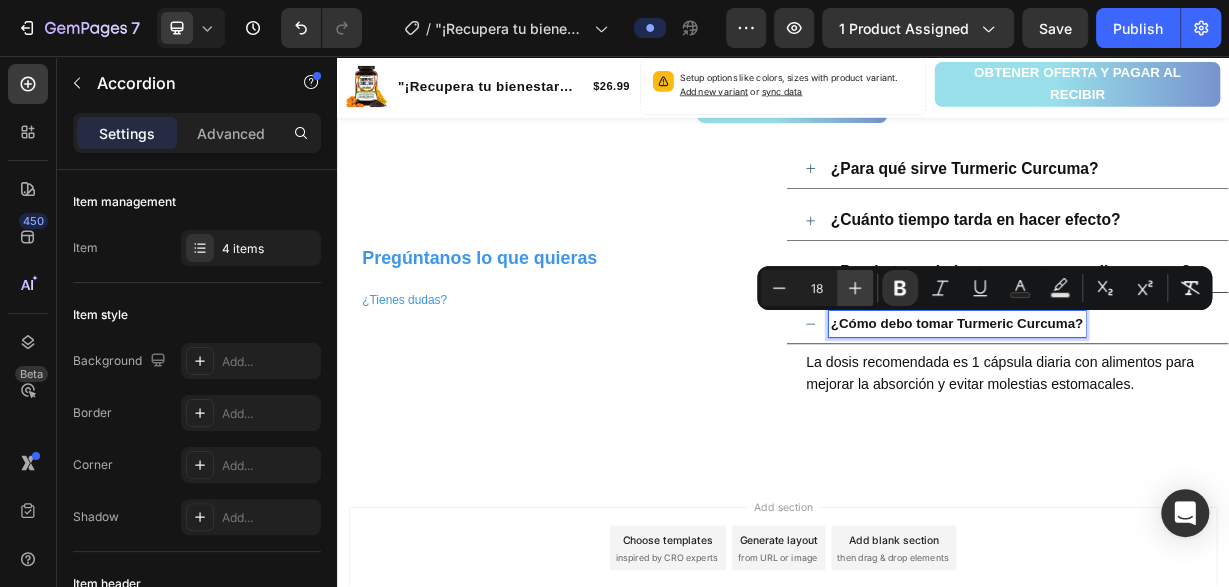click 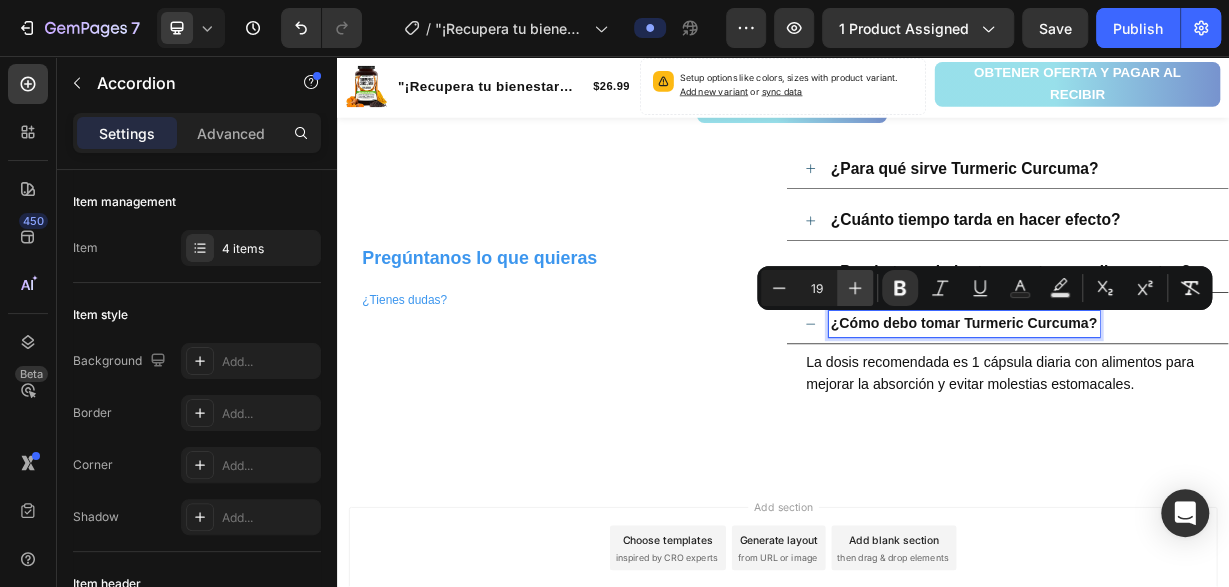 click 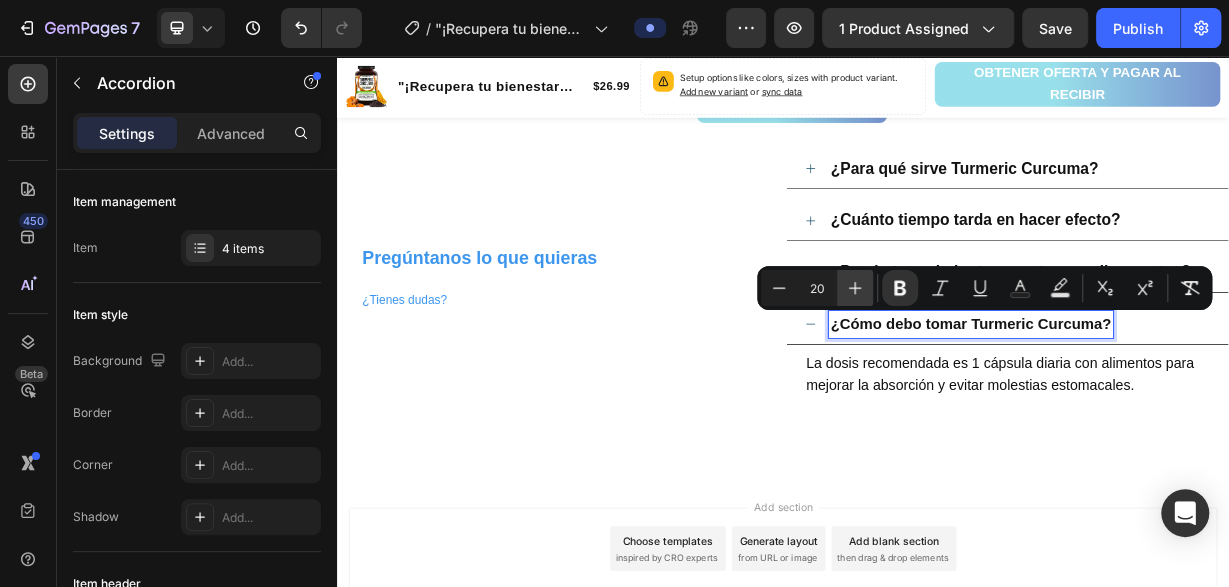 click 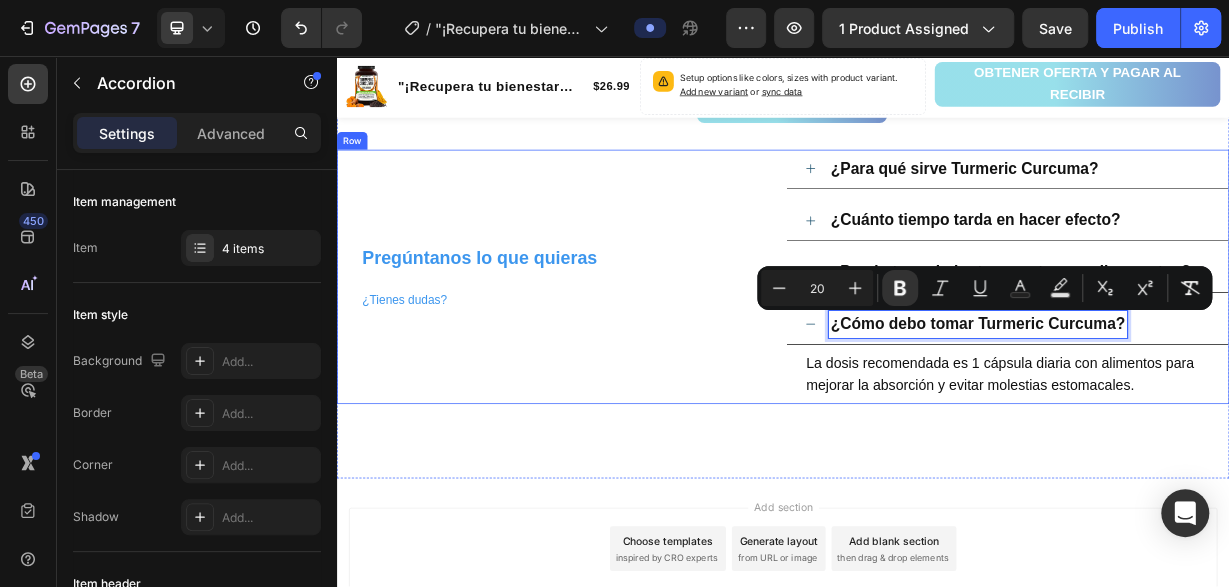 type on "21" 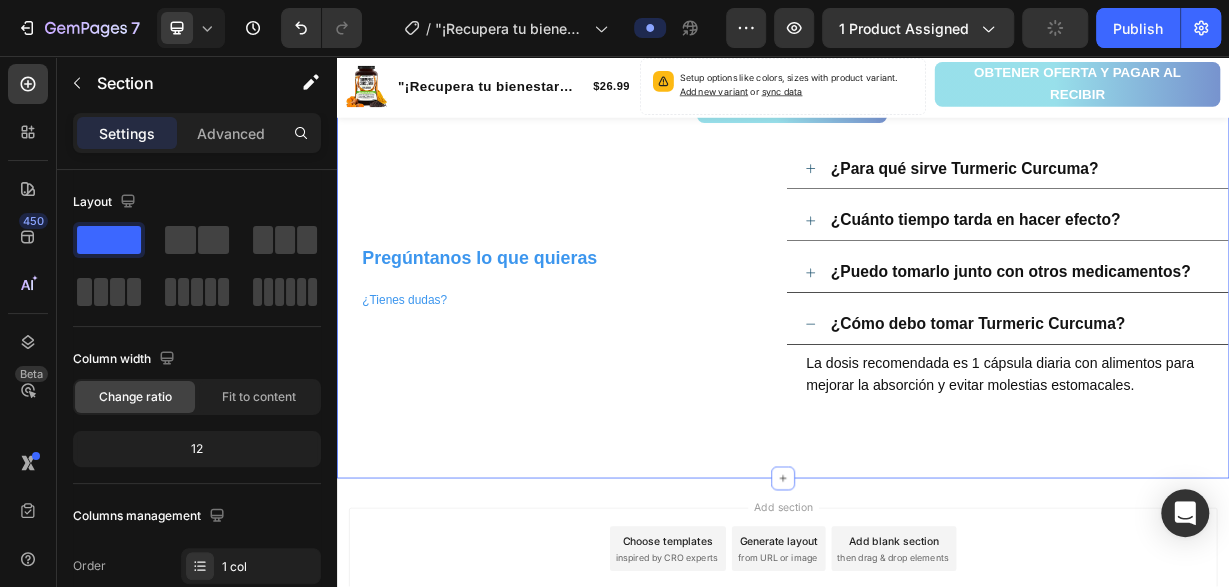 click on "Nosotros vs Otros Heading Row Image deos Heading Row Otros Text Block Row Turmeric Curcumin FarmHaven Text Block
Icon Row
Icon Row Alta concentración (95%) Text Block
Icon Row
Icon Row Incluye BioPerine para mejor biodisponibilidad Text Block
Icon Row
Icon Row 100% naturales y libres de aditivos Text Block
Icon Row
Icon Row Cápsulas fáciles de tomar, sin sabor fuerte Text Block
Icon Row
Icon Row Pregúntanos lo que quieras ¿Tienes dudas? Heading
¿Para qué sirve Turmeric Curcuma?
¿Cuánto tiempo tarda en hacer efecto?
¿Puedo tomarlo junto con otros medicamentos?
¿Cómo debo tomar Turmeric Curcuma? La dosis recomendada es 1 cápsula diaria con alimentos para mejorar la absorción y evitar molestias estomacales. Text Block Accordion   0 Row Section 5" at bounding box center (937, 98) 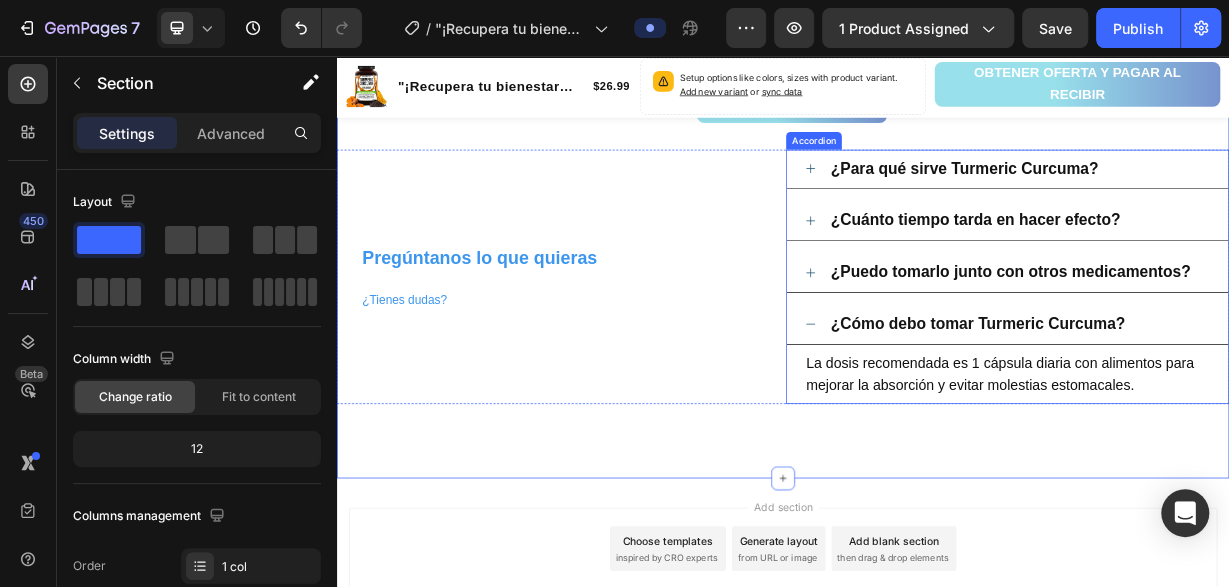 click 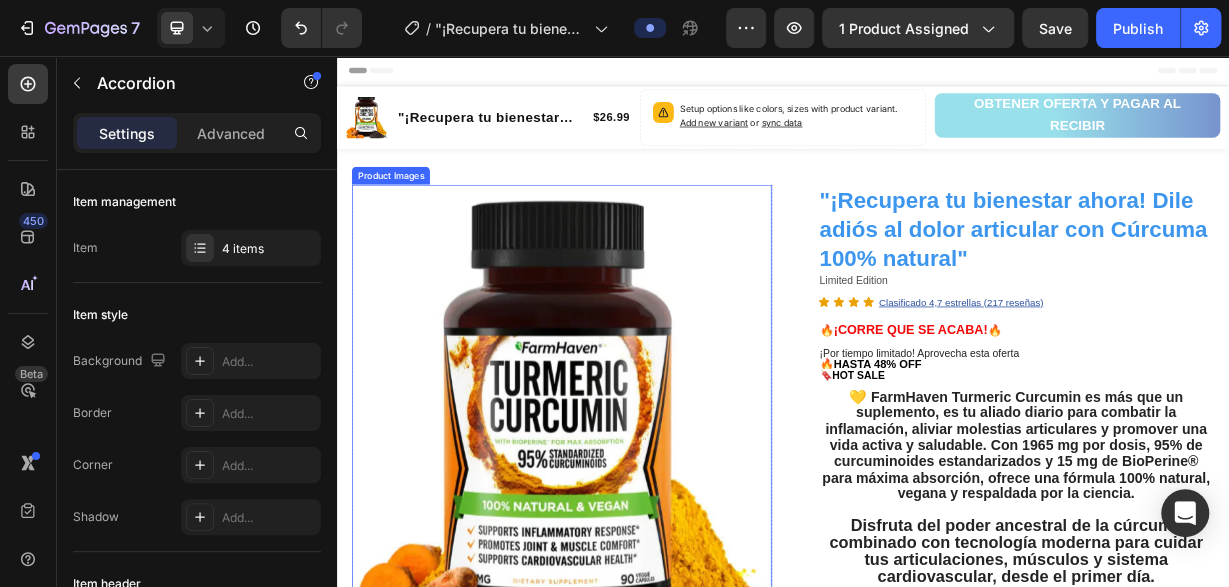 scroll, scrollTop: 208, scrollLeft: 0, axis: vertical 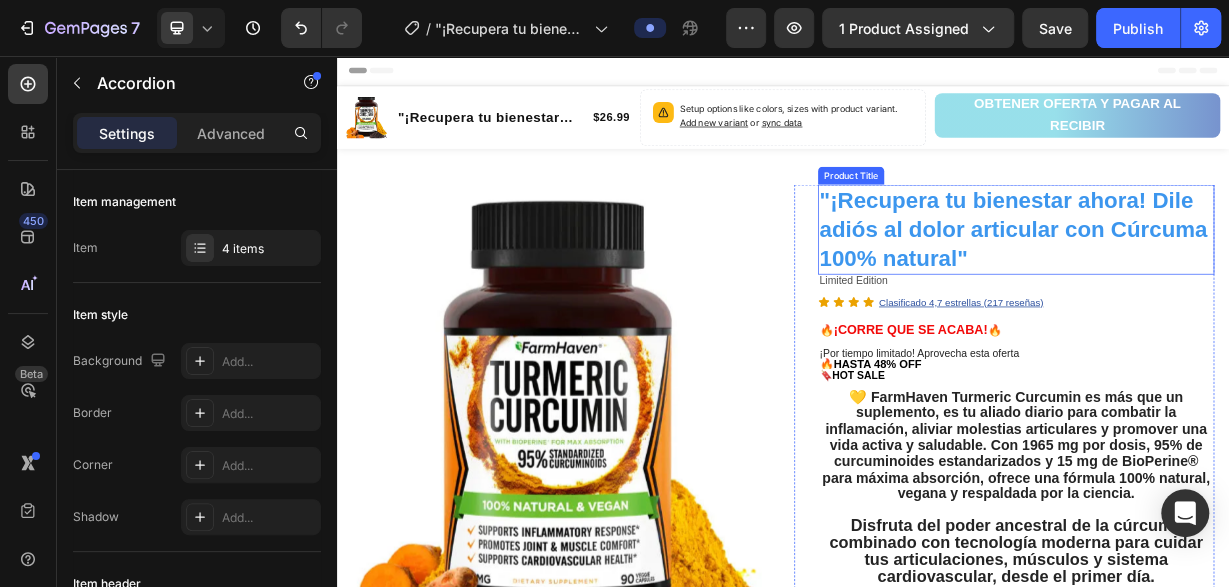 click on ""¡Recupera tu bienestar ahora! Dile adiós al dolor articular con Cúrcuma 100% natural"" at bounding box center (1250, 289) 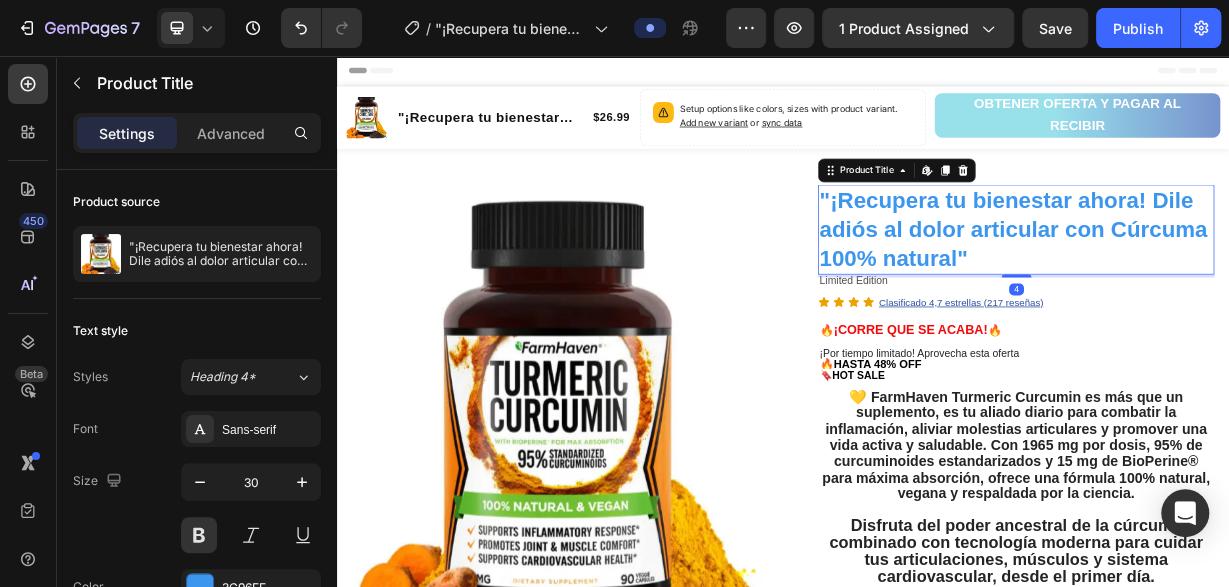 click on ""¡Recupera tu bienestar ahora! Dile adiós al dolor articular con Cúrcuma 100% natural"" at bounding box center [1250, 289] 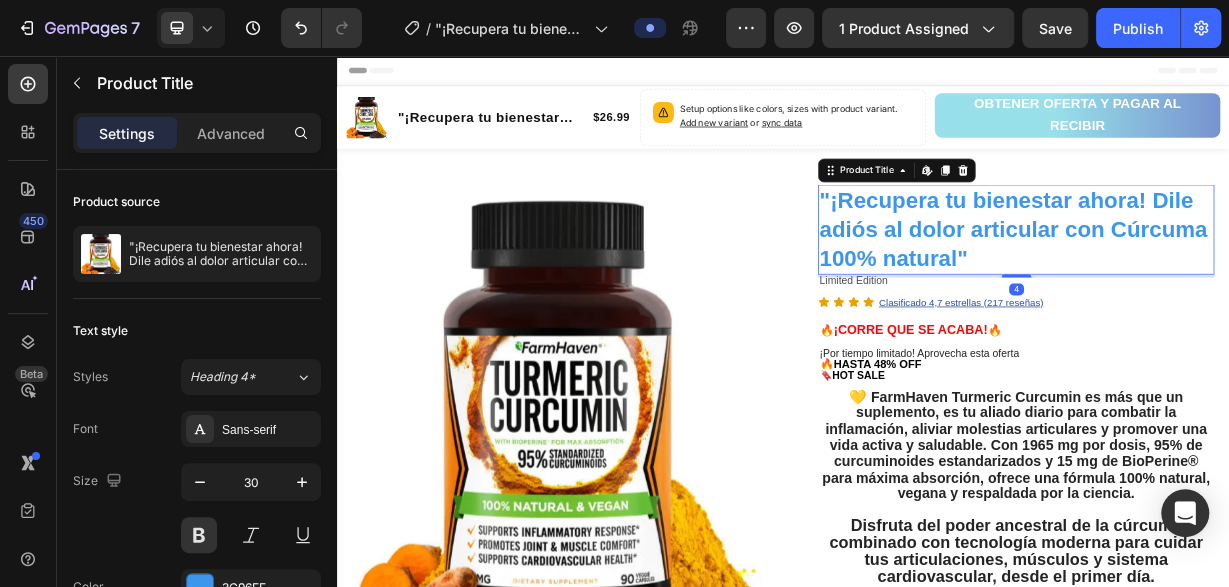 click on ""¡Recupera tu bienestar ahora! Dile adiós al dolor articular con Cúrcuma 100% natural"" at bounding box center [1250, 289] 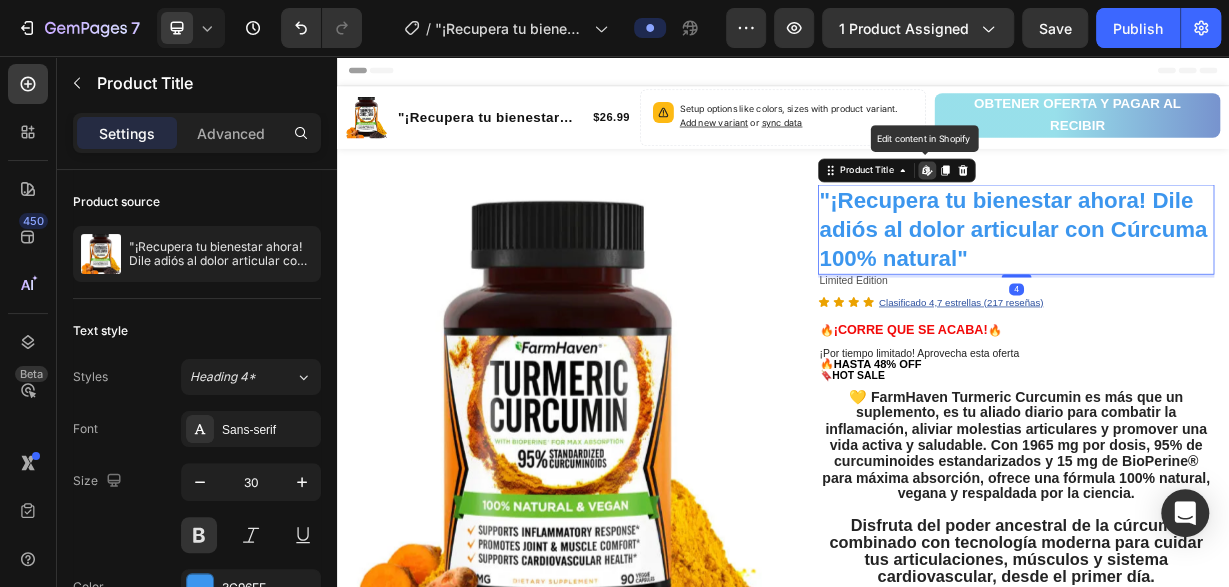 click on ""¡Recupera tu bienestar ahora! Dile adiós al dolor articular con Cúrcuma 100% natural"" at bounding box center [1250, 289] 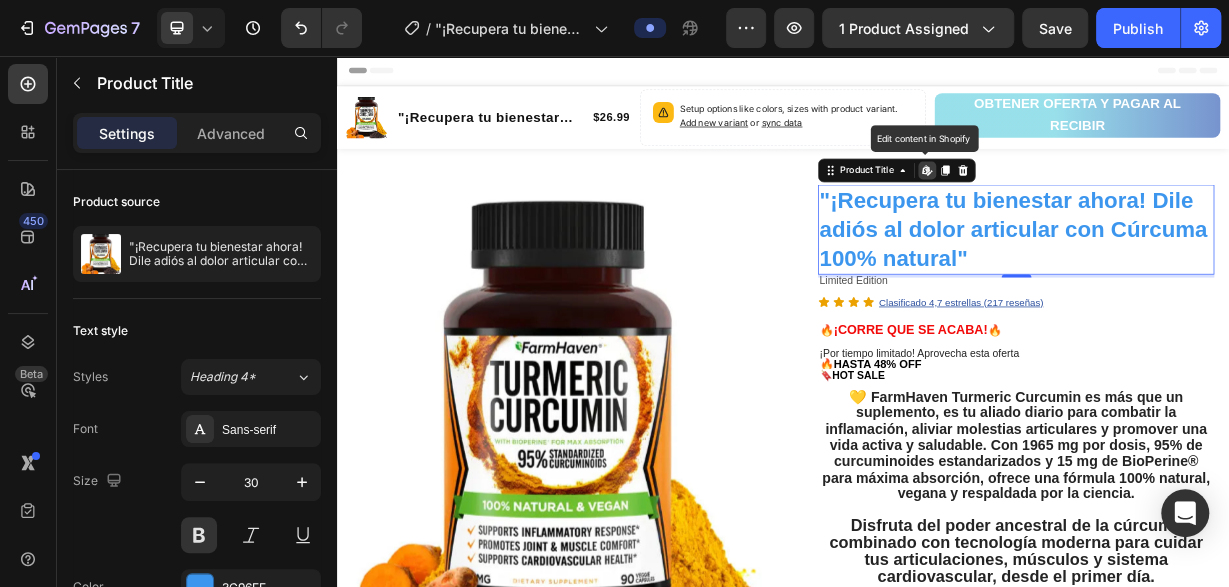 click on ""¡Recupera tu bienestar ahora! Dile adiós al dolor articular con Cúrcuma 100% natural"" at bounding box center [1250, 289] 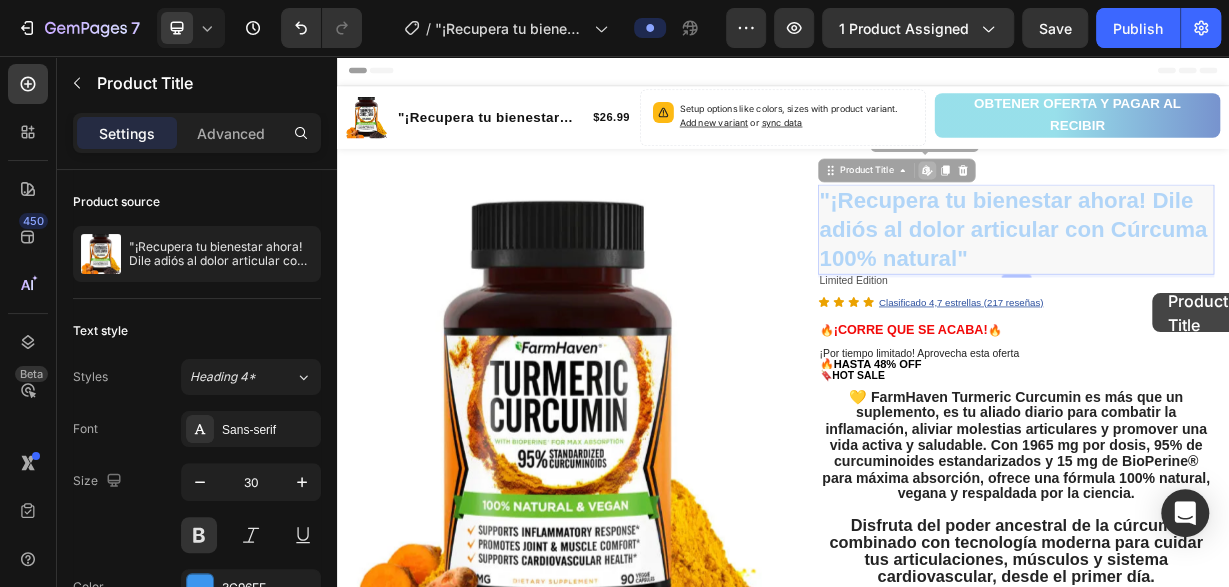 click on "Header Product Images "¡Recupera tu bienestar ahora! Dile adiós al dolor articular con Cúrcuma 100% natural" Product Title $26.99 Product Price Product Price Row Setup options like colors, sizes with product variant.       Add new variant   or   sync data Product Variants & Swatches OBTENER OFERTA Y PAGAR AL RECIBIR Button OBTENER OFERTA Y PAGAR AL RECIBIR Button Product Sticky Product Images Row "¡Recupera tu bienestar ahora! Dile adiós al dolor articular con Cúrcuma 100% natural" Product Title   Edit content in Shopify 4 "¡Recupera tu bienestar ahora! Dile adiós al dolor articular con Cúrcuma 100% natural" Product Title   Edit content in Shopify 4 Limited Edition Text Block Icon Icon Icon Icon  Clasificado 4,7 estrellas (217 reseñas) Text Block Icon List 🔥 ¡CORRE QUE SE ACABA! 🔥 Text Block Row  ¡Por tiempo limitado! Aprovecha esta oferta 🔥HASTA 48% OFF 🔖  HOT SALE Text Block   Text Block Increase AOV with bundle quantity.       Setup bundle discount   or   read guideline" at bounding box center [937, 2615] 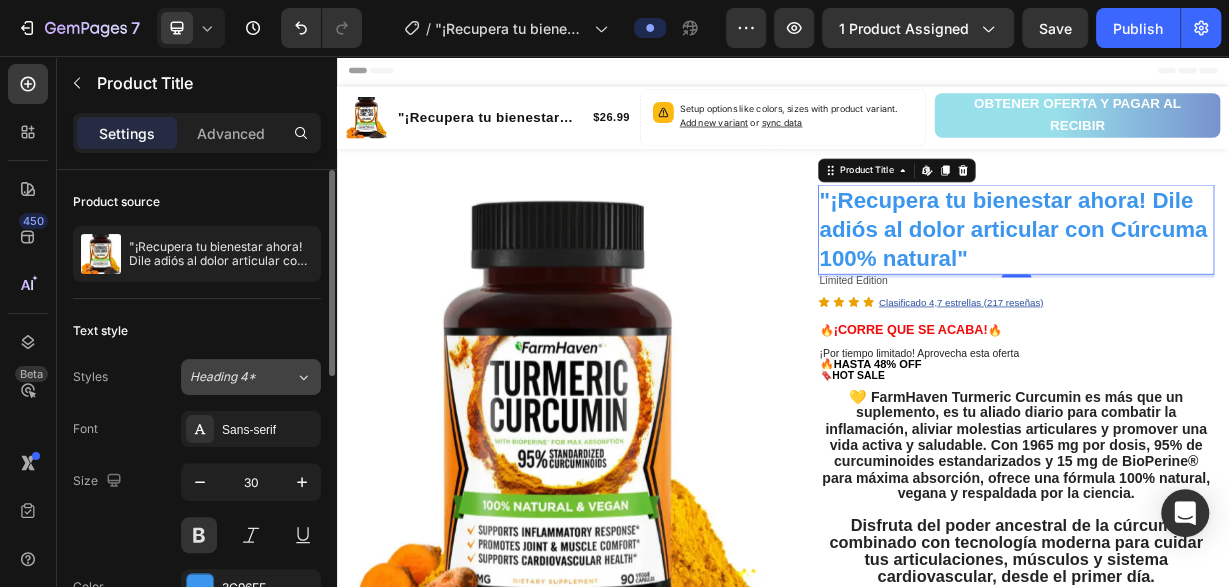 scroll, scrollTop: 204, scrollLeft: 0, axis: vertical 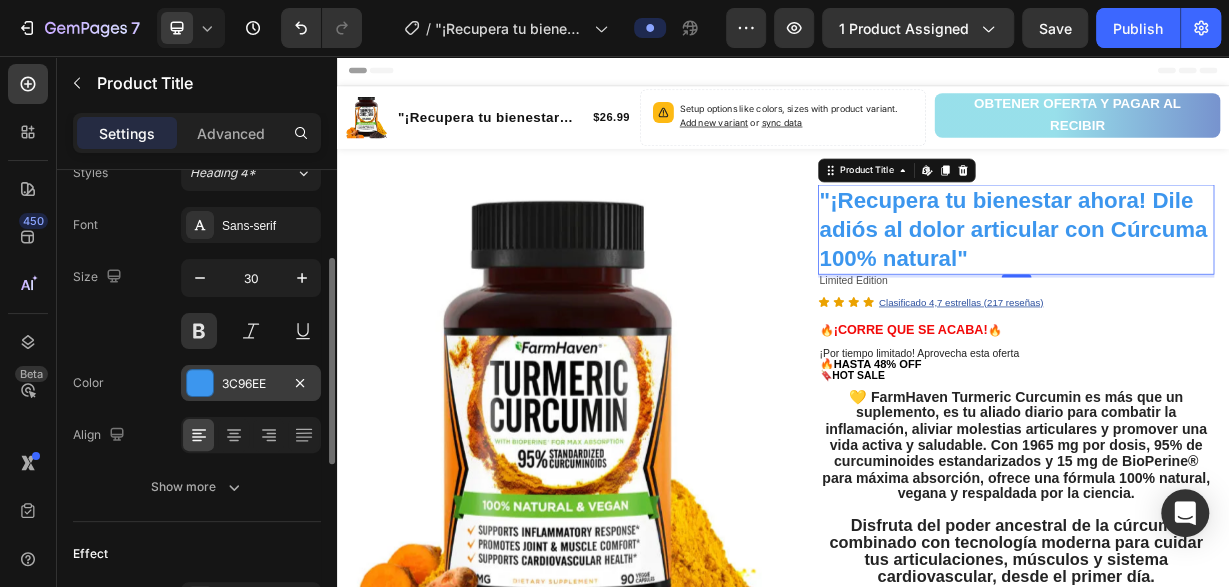 click at bounding box center (200, 383) 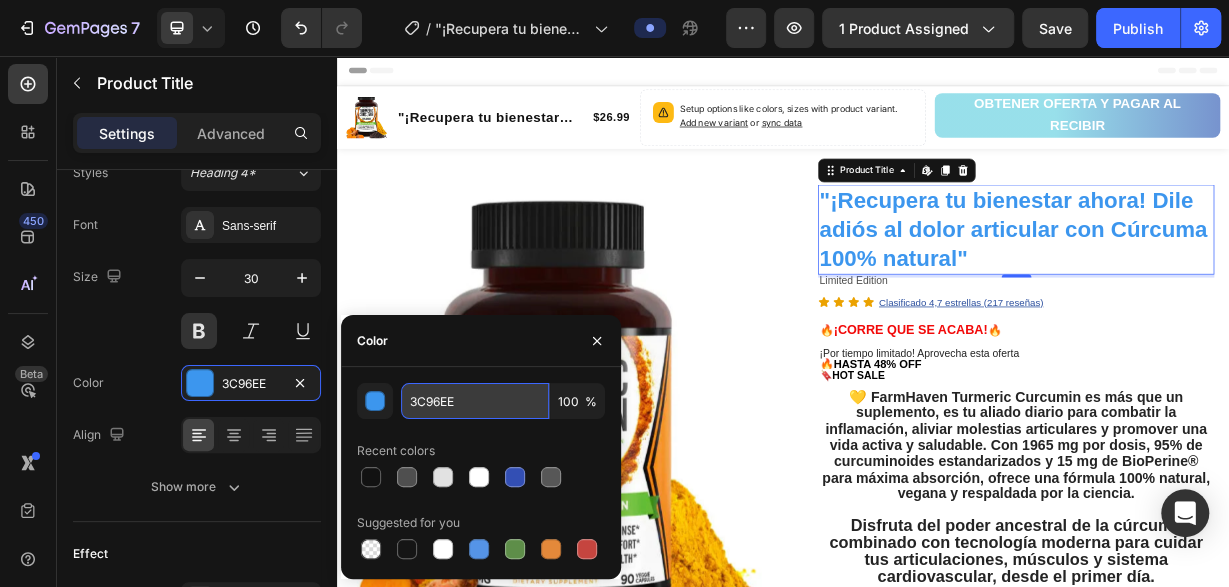 click on "3C96EE" at bounding box center [475, 401] 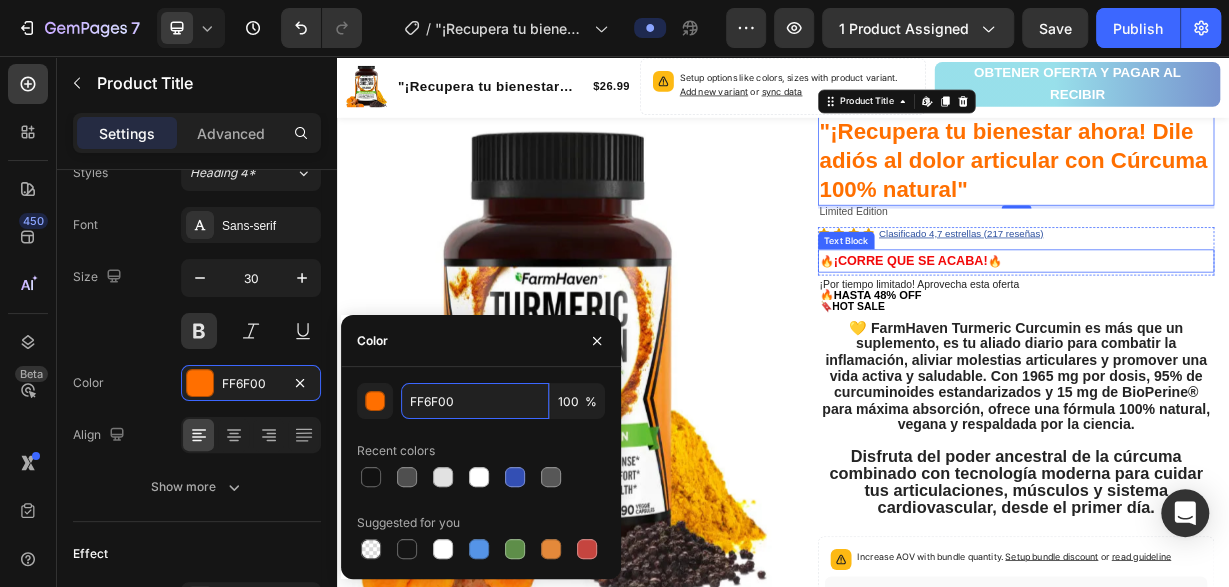 scroll, scrollTop: 104, scrollLeft: 0, axis: vertical 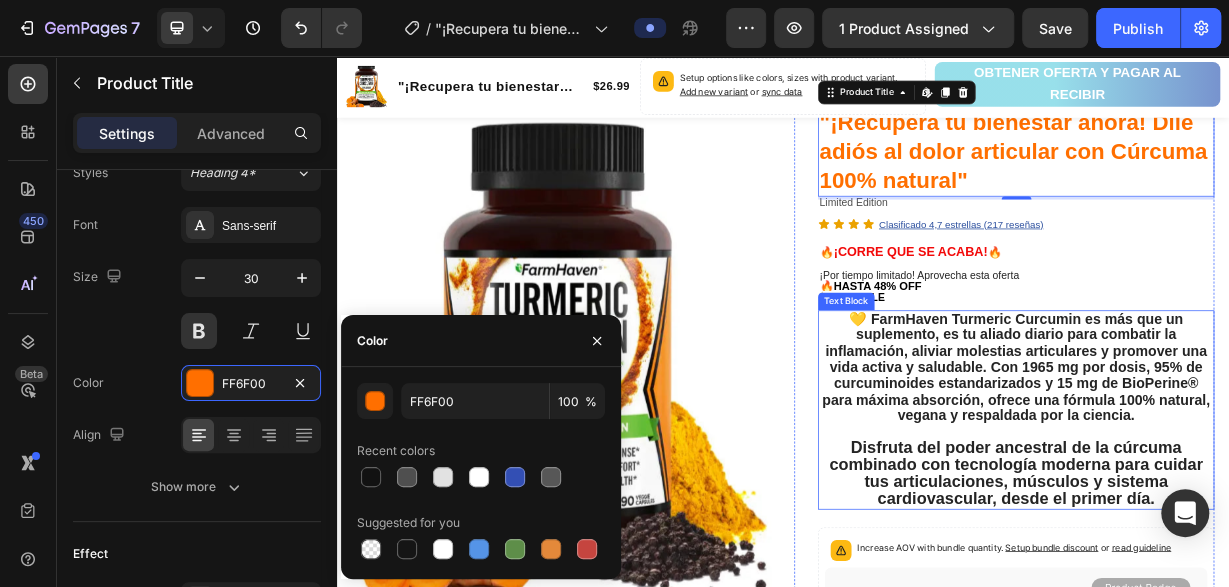 click on "💛 FarmHaven Turmeric Curcumin es más que un suplemento, es tu aliado diario para combatir la inflamación, aliviar molestias articulares y promover una vida activa y saludable. Con 1965 mg por dosis, 95% de curcuminoides estandarizados y 15 mg de BioPerine® para máxima absorción, ofrece una fórmula 100% natural, vegana y respaldada por la ciencia." at bounding box center [1250, 477] 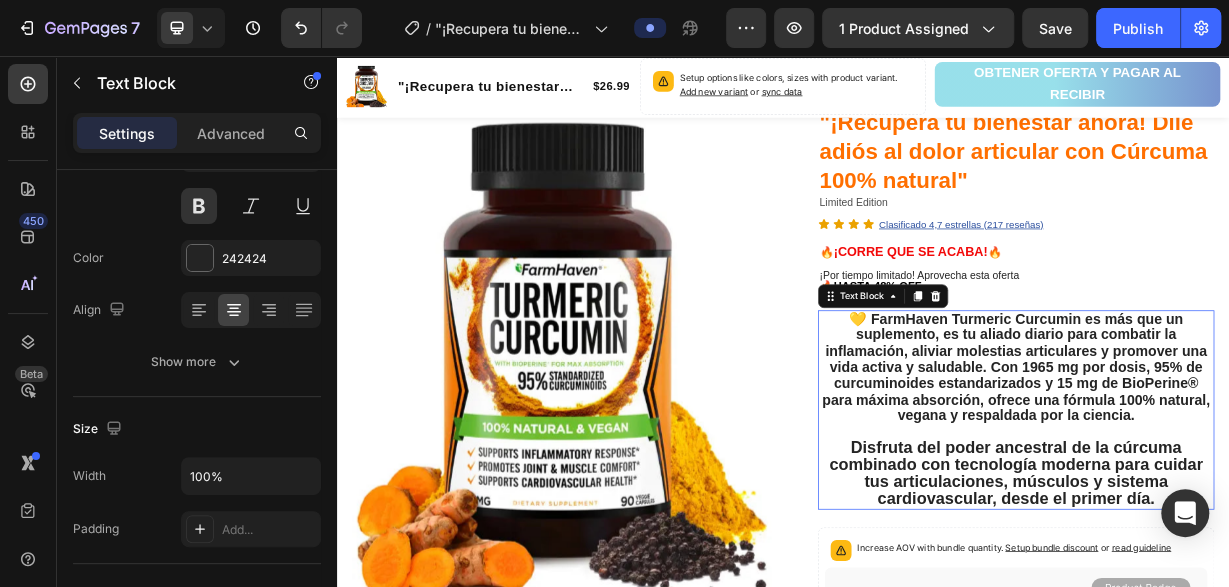 scroll, scrollTop: 0, scrollLeft: 0, axis: both 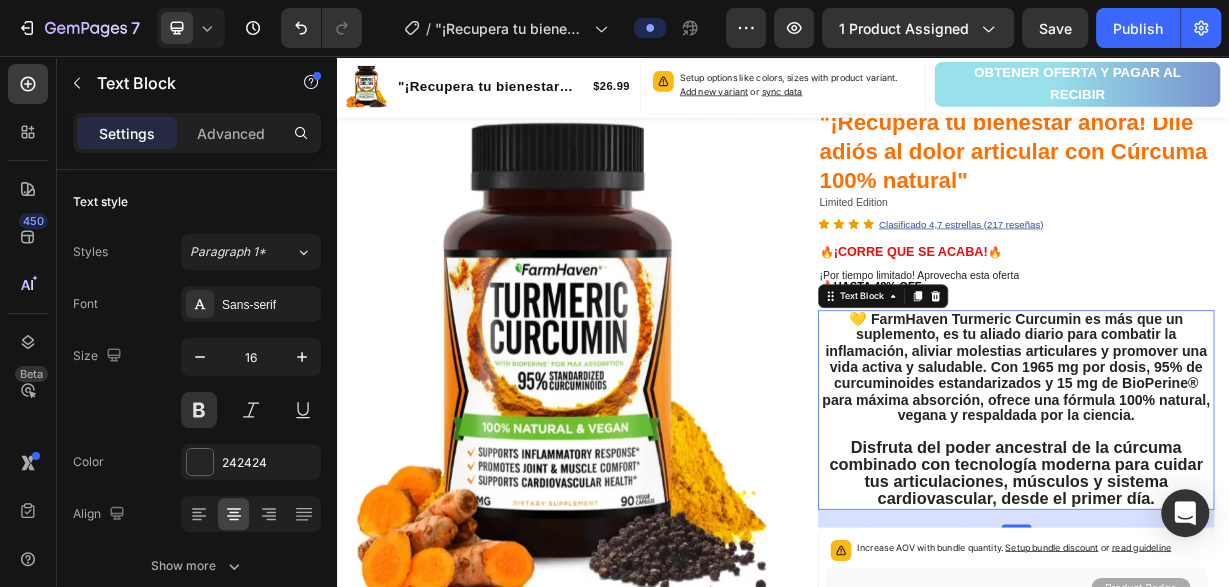 click on "💛 FarmHaven Turmeric Curcumin es más que un suplemento, es tu aliado diario para combatir la inflamación, aliviar molestias articulares y promover una vida activa y saludable. Con 1965 mg por dosis, 95% de curcuminoides estandarizados y 15 mg de BioPerine® para máxima absorción, ofrece una fórmula 100% natural, vegana y respaldada por la ciencia." at bounding box center (1250, 477) 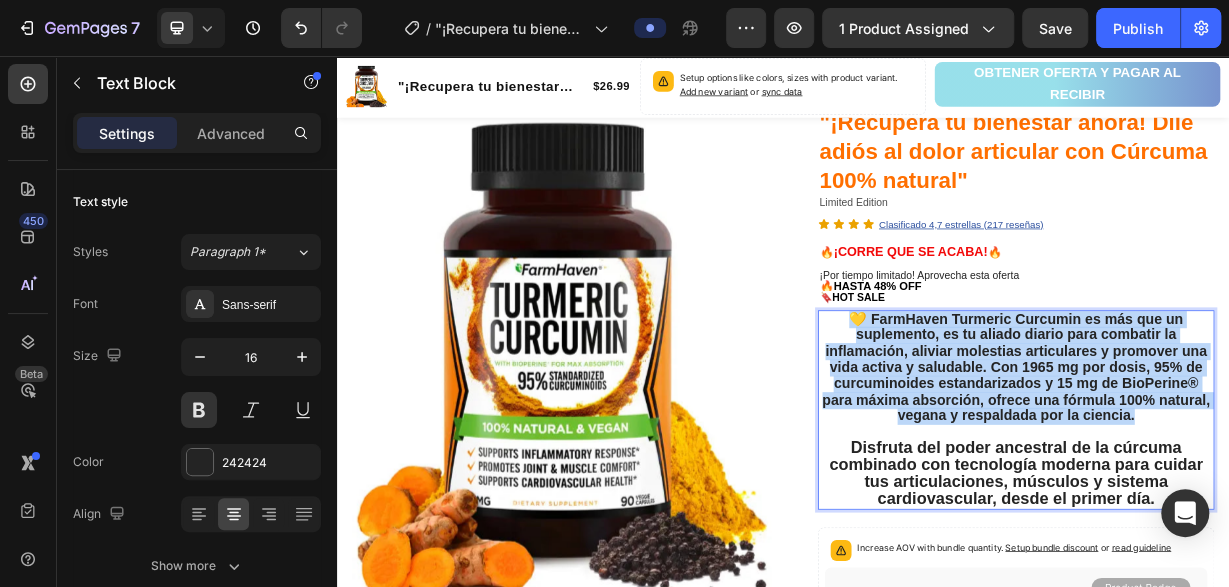 drag, startPoint x: 1418, startPoint y: 551, endPoint x: 1034, endPoint y: 401, distance: 412.2572 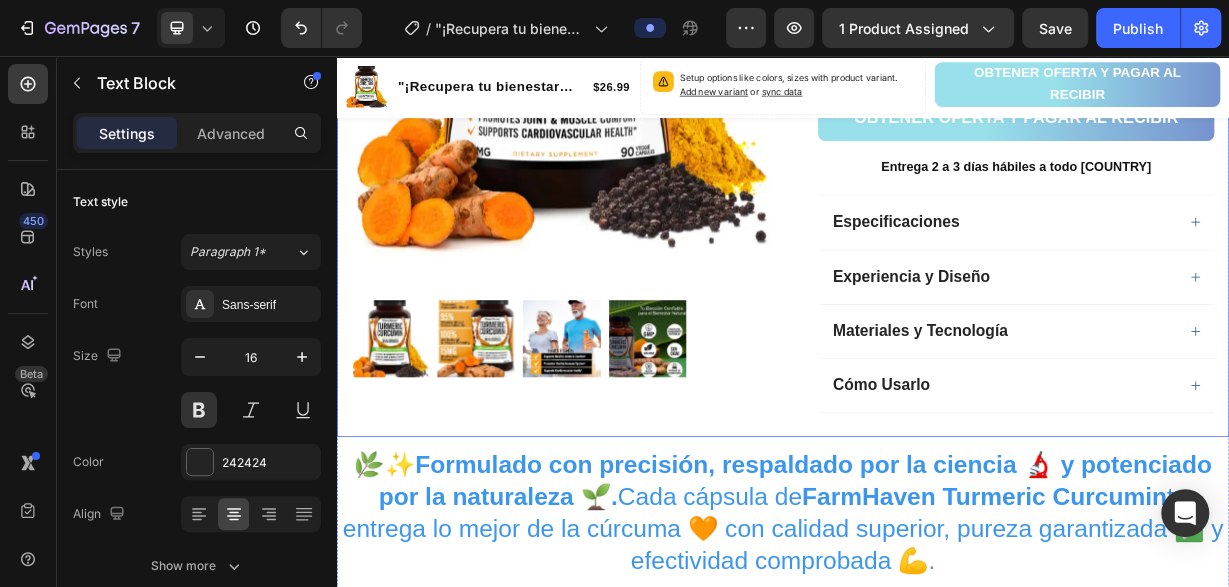 scroll, scrollTop: 1351, scrollLeft: 0, axis: vertical 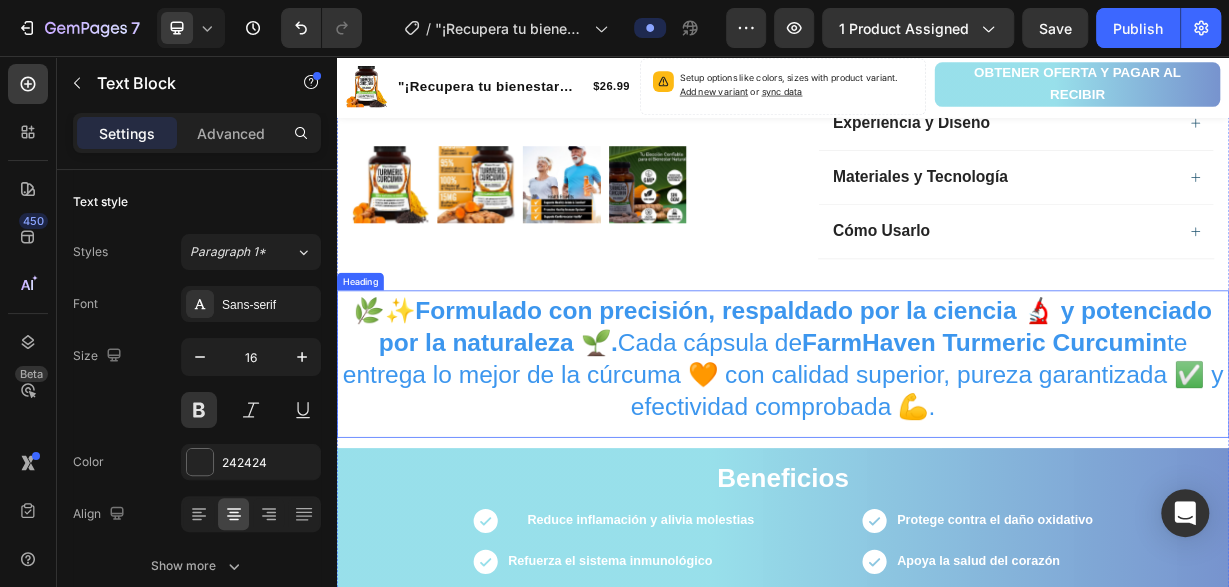click on "🌿✨  Formulado con precisión, respaldado por la ciencia 🔬 y potenciado por la naturaleza 🌱. Cada cápsula de  FarmHaven Turmeric Curcumin  te entrega lo mejor de la cúrcuma 🧡 con calidad superior, pureza garantizada ✅ y efectividad comprobada 💪." at bounding box center [937, 464] 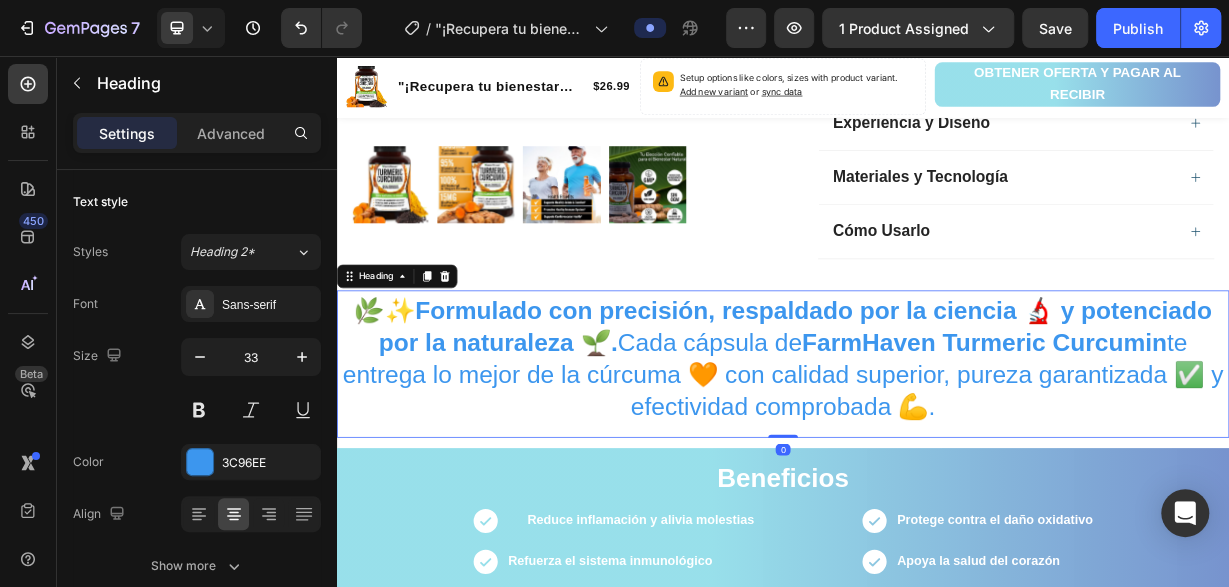 click on "🌿✨  Formulado con precisión, respaldado por la ciencia 🔬 y potenciado por la naturaleza 🌱. Cada cápsula de  FarmHaven Turmeric Curcumin  te entrega lo mejor de la cúrcuma 🧡 con calidad superior, pureza garantizada ✅ y efectividad comprobada 💪." at bounding box center [937, 464] 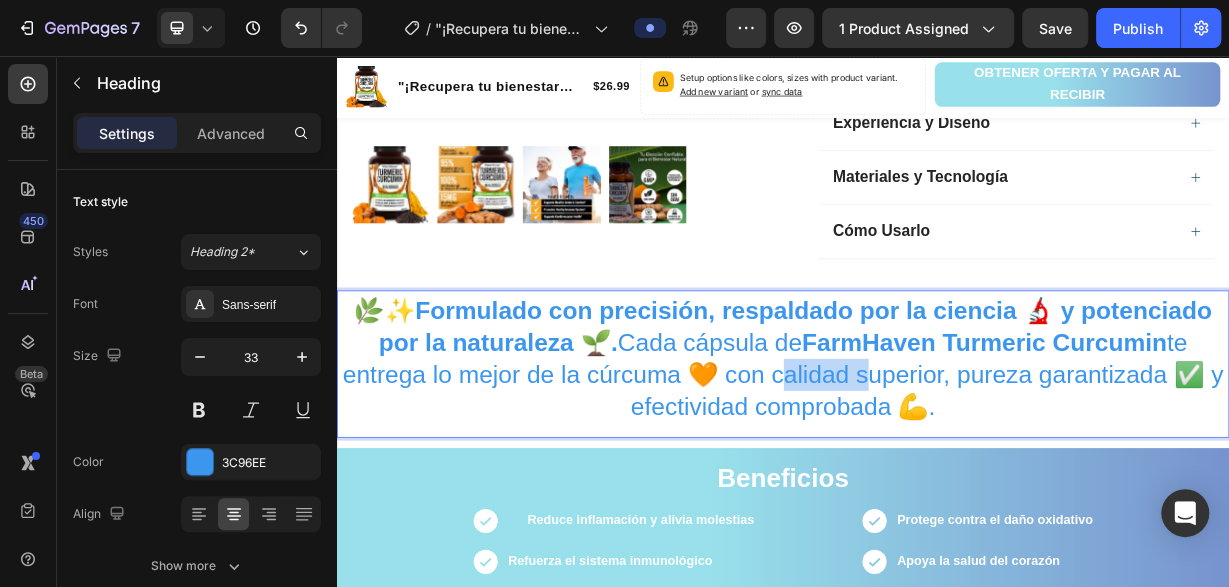 click on "🌿✨  Formulado con precisión, respaldado por la ciencia 🔬 y potenciado por la naturaleza 🌱. Cada cápsula de  FarmHaven Turmeric Curcumin  te entrega lo mejor de la cúrcuma 🧡 con calidad superior, pureza garantizada ✅ y efectividad comprobada 💪." at bounding box center (937, 464) 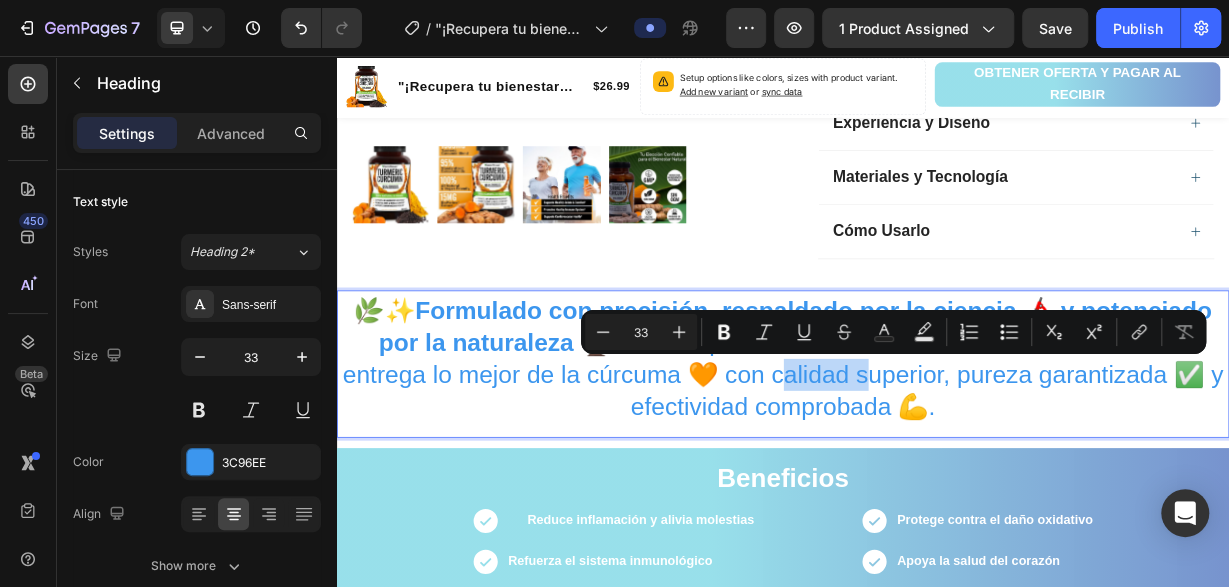 click on "🌿✨  Formulado con precisión, respaldado por la ciencia 🔬 y potenciado por la naturaleza 🌱. Cada cápsula de  FarmHaven Turmeric Curcumin  te entrega lo mejor de la cúrcuma 🧡 con calidad superior, pureza garantizada ✅ y efectividad comprobada 💪." at bounding box center [937, 464] 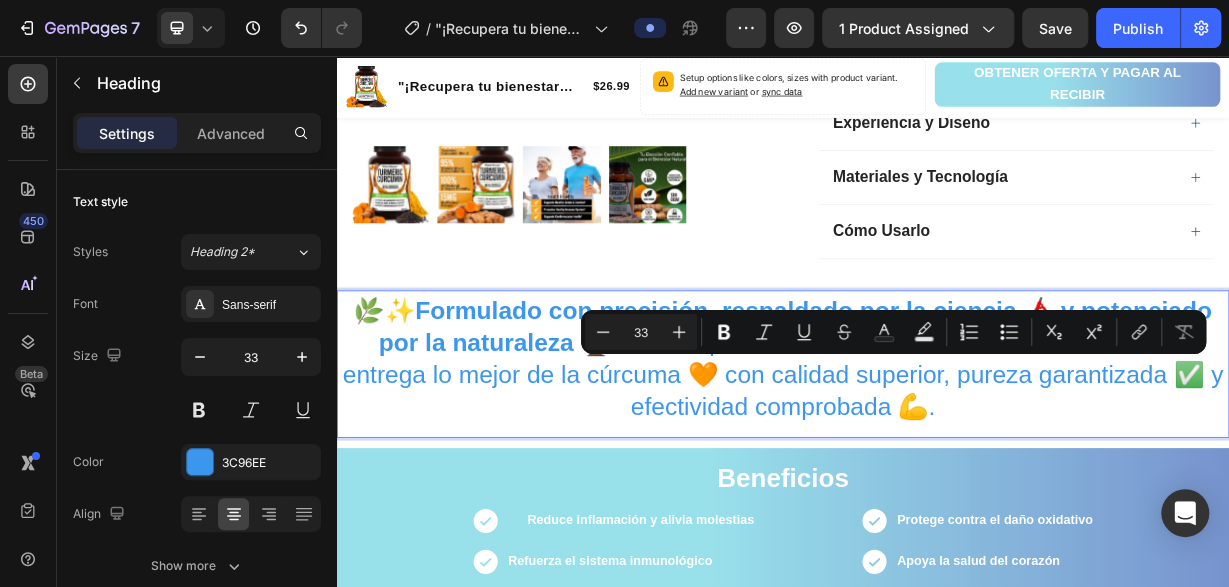 click on "🌿✨  Formulado con precisión, respaldado por la ciencia 🔬 y potenciado por la naturaleza 🌱. Cada cápsula de  FarmHaven Turmeric Curcumin  te entrega lo mejor de la cúrcuma 🧡 con calidad superior, pureza garantizada ✅ y efectividad comprobada 💪." at bounding box center (937, 464) 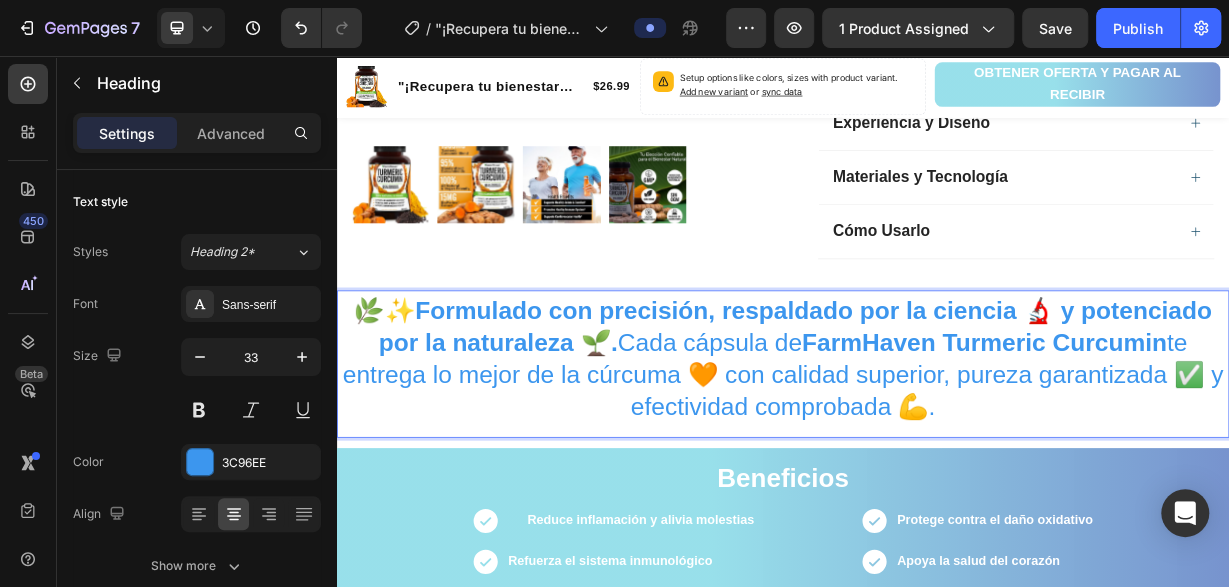 click on "🌿✨  Formulado con precisión, respaldado por la ciencia 🔬 y potenciado por la naturaleza 🌱. Cada cápsula de  FarmHaven Turmeric Curcumin  te entrega lo mejor de la cúrcuma 🧡 con calidad superior, pureza garantizada ✅ y efectividad comprobada 💪." at bounding box center [937, 464] 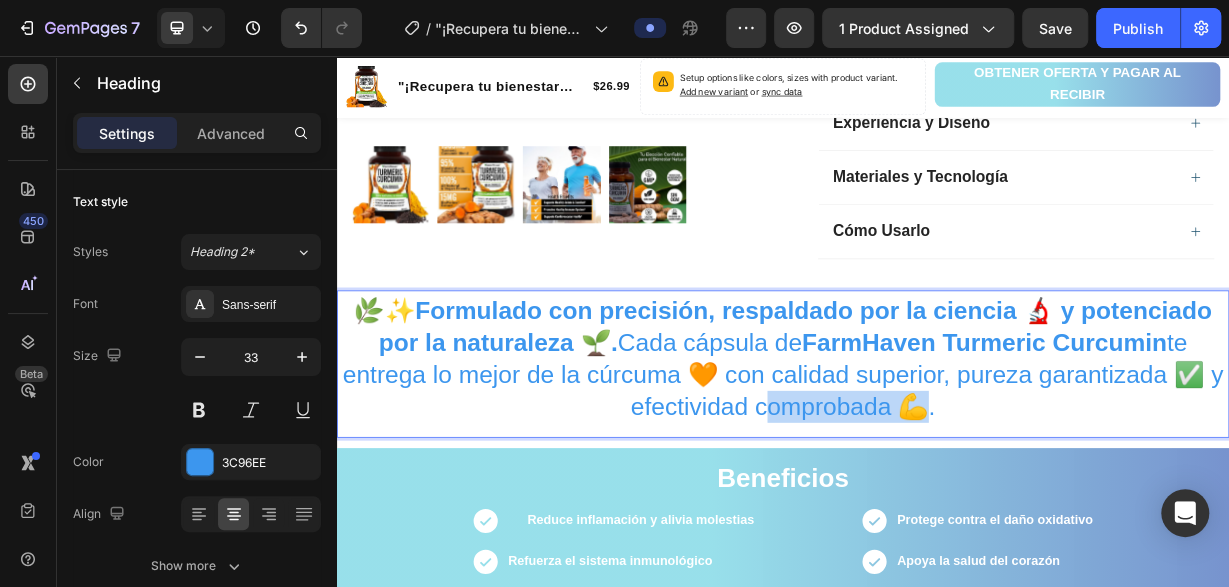 click on "🌿✨  Formulado con precisión, respaldado por la ciencia 🔬 y potenciado por la naturaleza 🌱. Cada cápsula de  FarmHaven Turmeric Curcumin  te entrega lo mejor de la cúrcuma 🧡 con calidad superior, pureza garantizada ✅ y efectividad comprobada 💪." at bounding box center (937, 464) 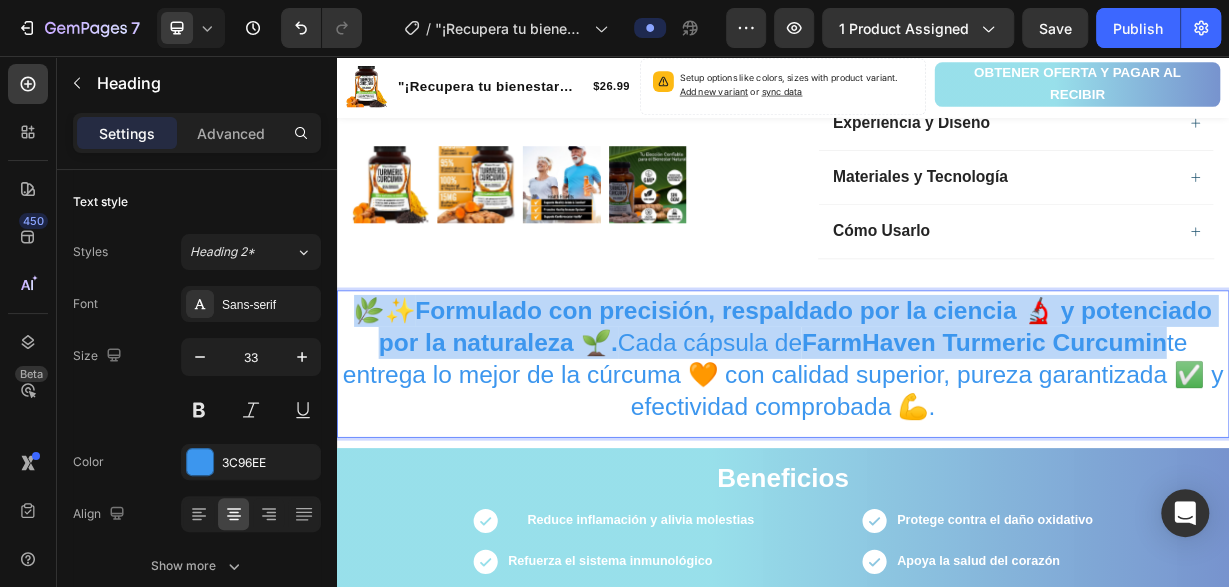 click on "🌿✨  Formulado con precisión, respaldado por la ciencia 🔬 y potenciado por la naturaleza 🌱. Cada cápsula de  FarmHaven Turmeric Curcumin  te entrega lo mejor de la cúrcuma 🧡 con calidad superior, pureza garantizada ✅ y efectividad comprobada 💪." at bounding box center (937, 464) 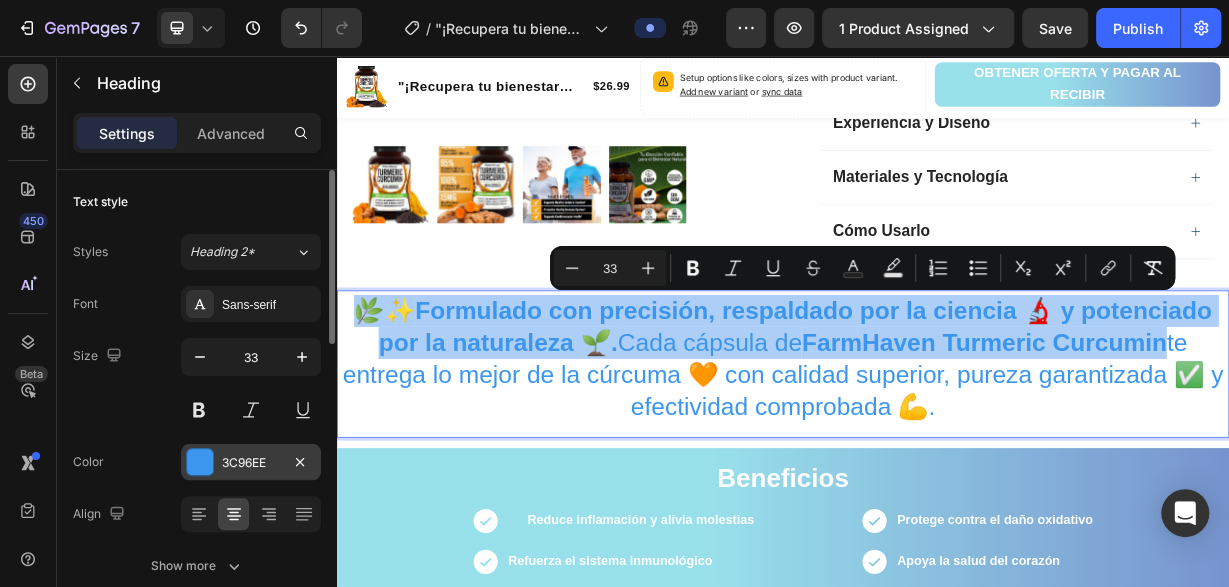 click at bounding box center [200, 462] 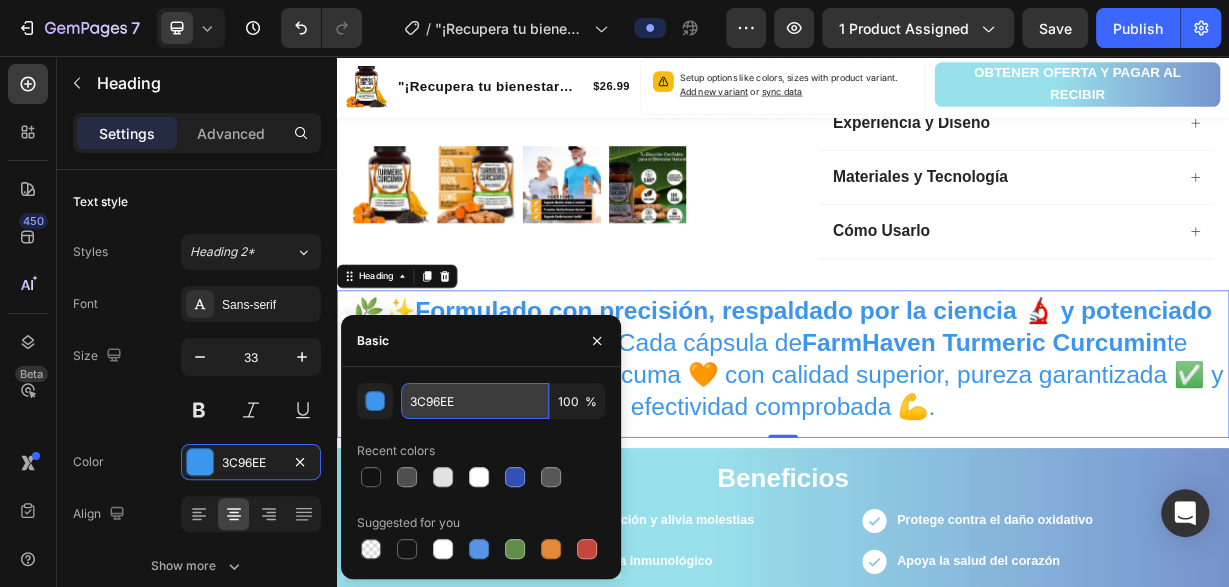 click on "3C96EE" at bounding box center [475, 401] 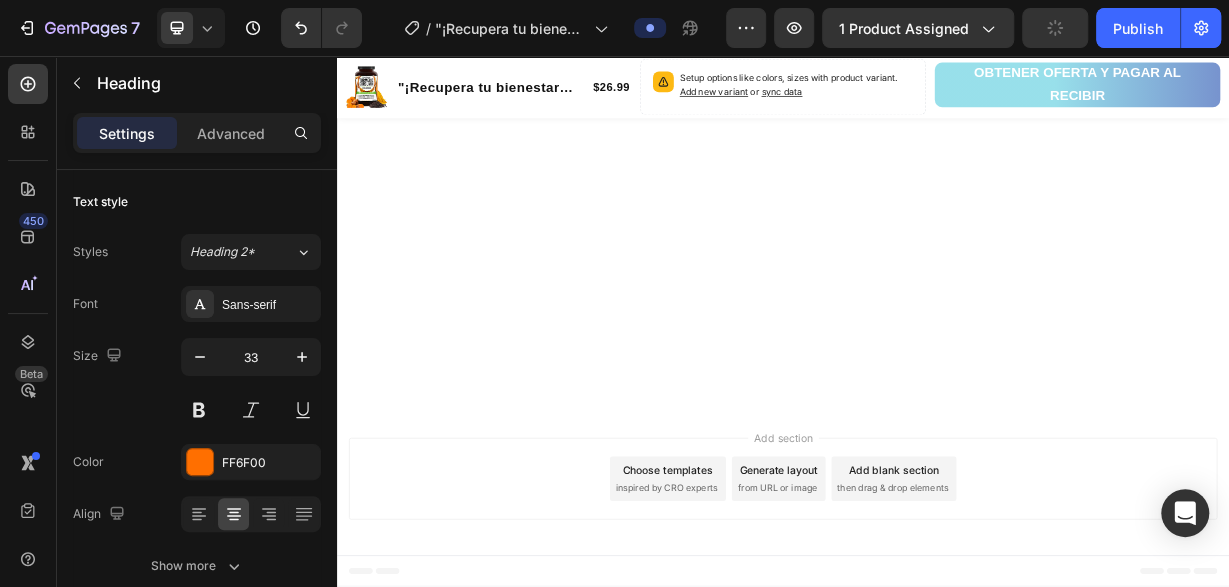 scroll, scrollTop: 3229, scrollLeft: 0, axis: vertical 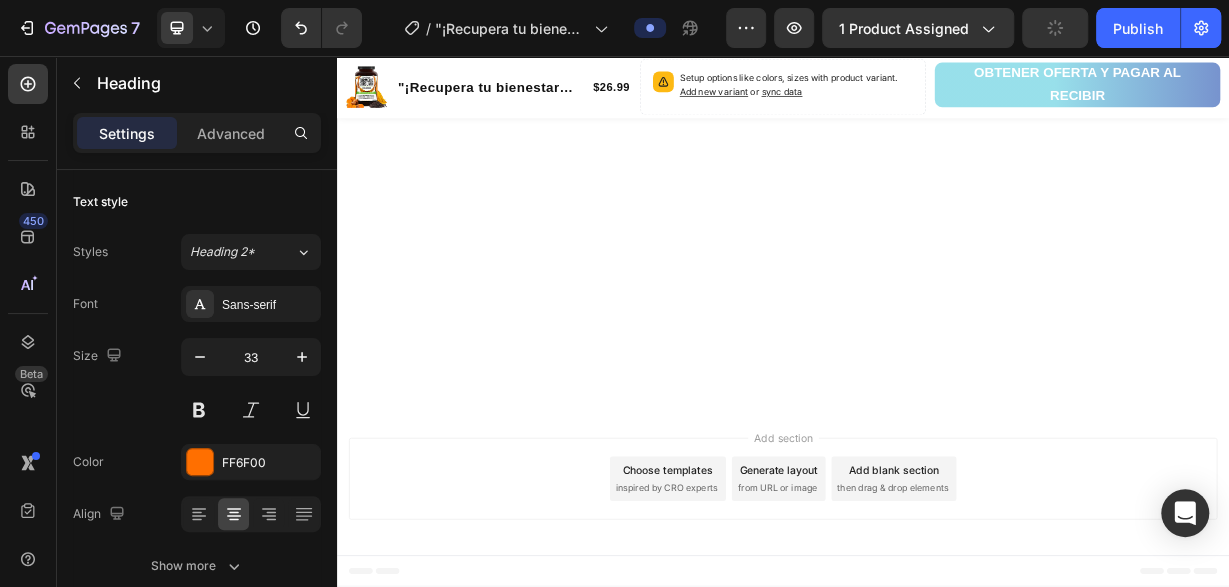 click on "⭐⭐⭐⭐⭐ – "Alivio natural para el dolor de rodillas" "Tomar estas cápsulas de cúrcuma me ha ayudado a aliviar el dolor en mis rodillas. Son fáciles de tomar y las recomiendo a mis amigos y familiares."— Cliente satisfecho" at bounding box center [953, -685] 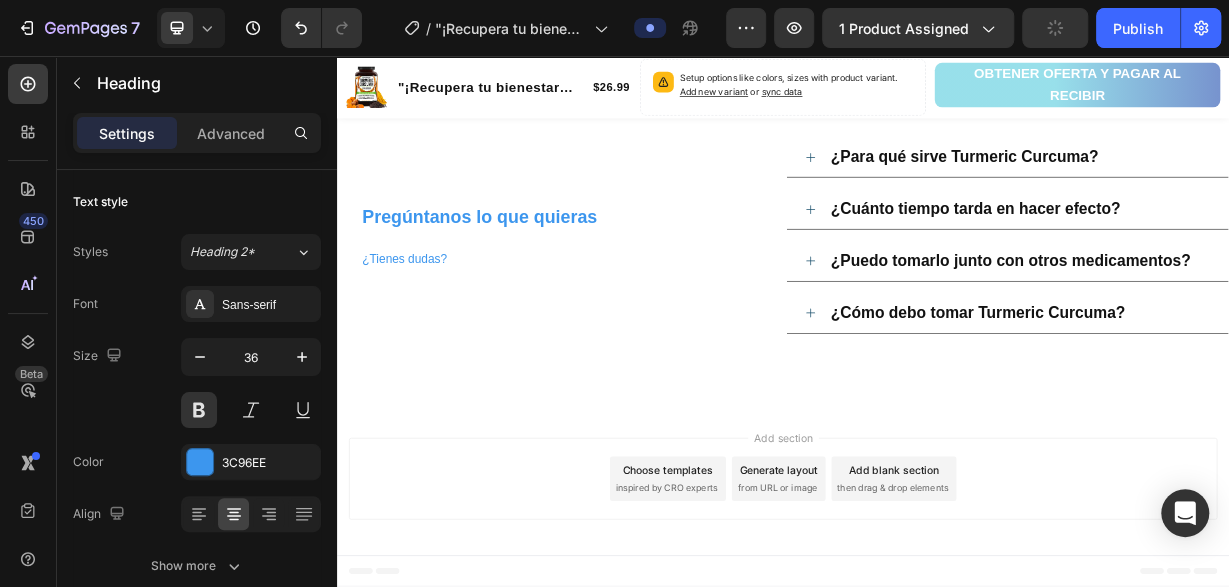 click on "⭐⭐⭐⭐⭐ – "Alivio natural para el dolor de rodillas" "Tomar estas cápsulas de cúrcuma me ha ayudado a aliviar el dolor en mis rodillas. Son fáciles de tomar y las recomiendo a mis amigos y familiares."— Cliente satisfecho" at bounding box center (953, -692) 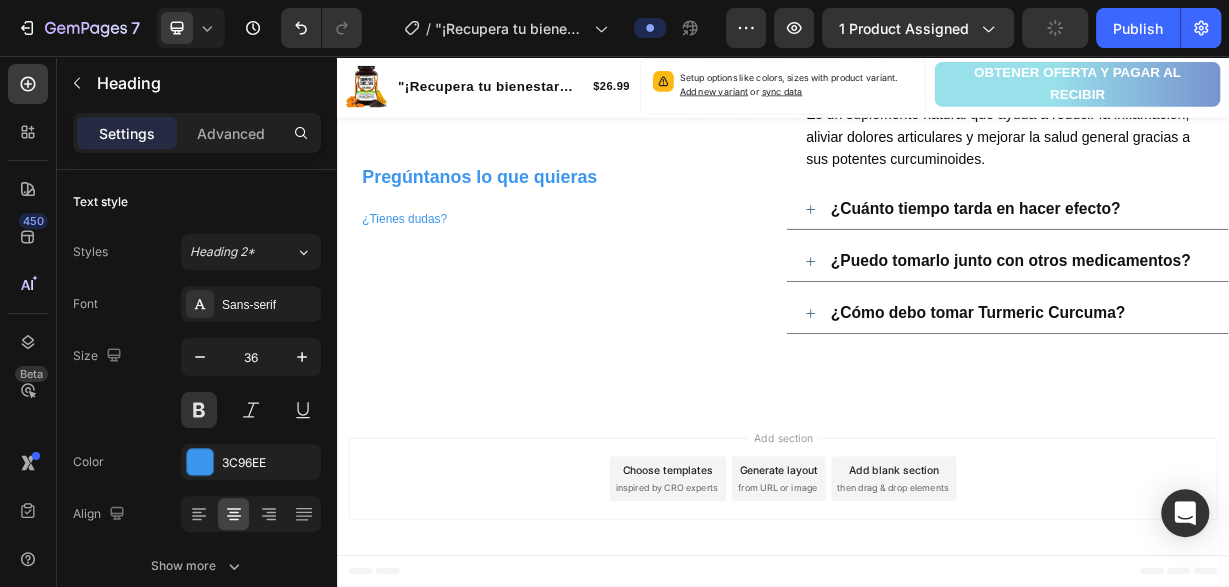 click on "⭐⭐⭐⭐⭐ – "Alivio natural para el dolor de rodillas" "Tomar estas cápsulas de cúrcuma me ha ayudado a aliviar el dolor en mis rodillas. Son fáciles de tomar y las recomiendo a mis amigos y familiares."— Cliente satisfecho" at bounding box center (953, -801) 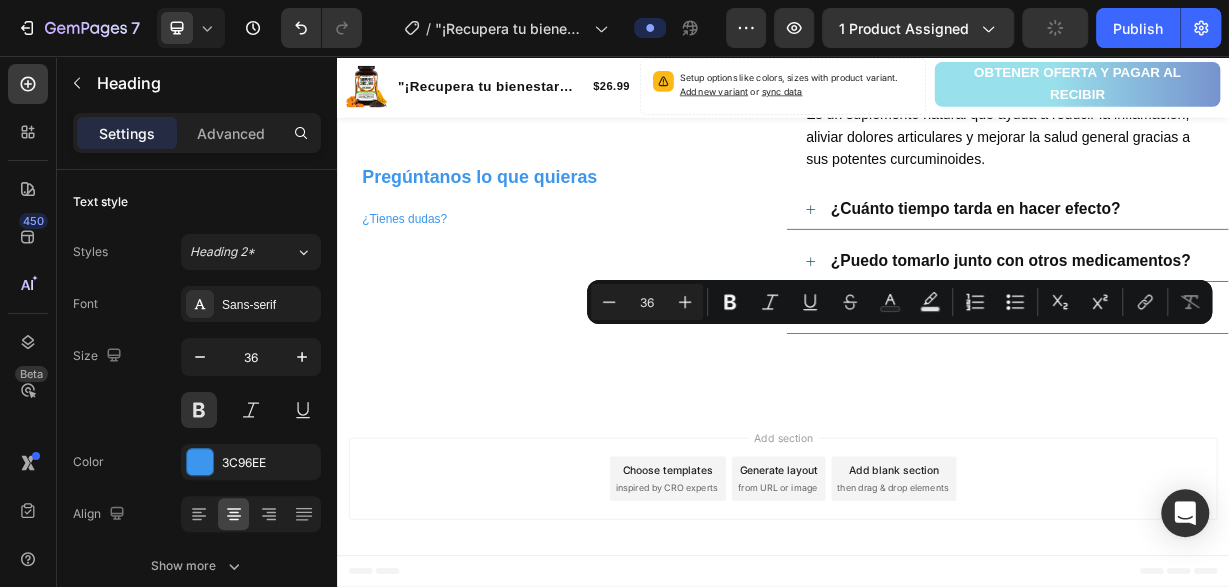 click on "⭐⭐⭐⭐⭐ – "Alivio natural para el dolor de rodillas" "Tomar estas cápsulas de cúrcuma me ha ayudado a aliviar el dolor en mis rodillas. Son fáciles de tomar y las recomiendo a mis amigos y familiares."— Cliente satisfecho" at bounding box center [953, -801] 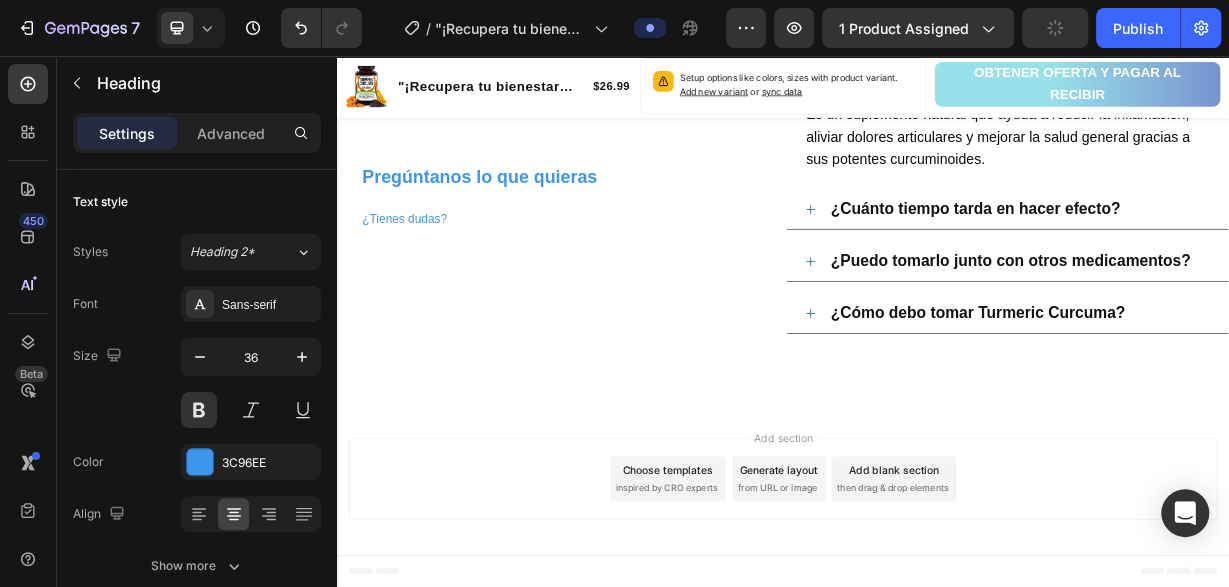 click on "⭐⭐⭐⭐⭐ – "Alivio natural para el dolor de rodillas" "Tomar estas cápsulas de cúrcuma me ha ayudado a aliviar el dolor en mis rodillas. Son fáciles de tomar y las recomiendo a mis amigos y familiares."— Cliente satisfecho" at bounding box center [953, -801] 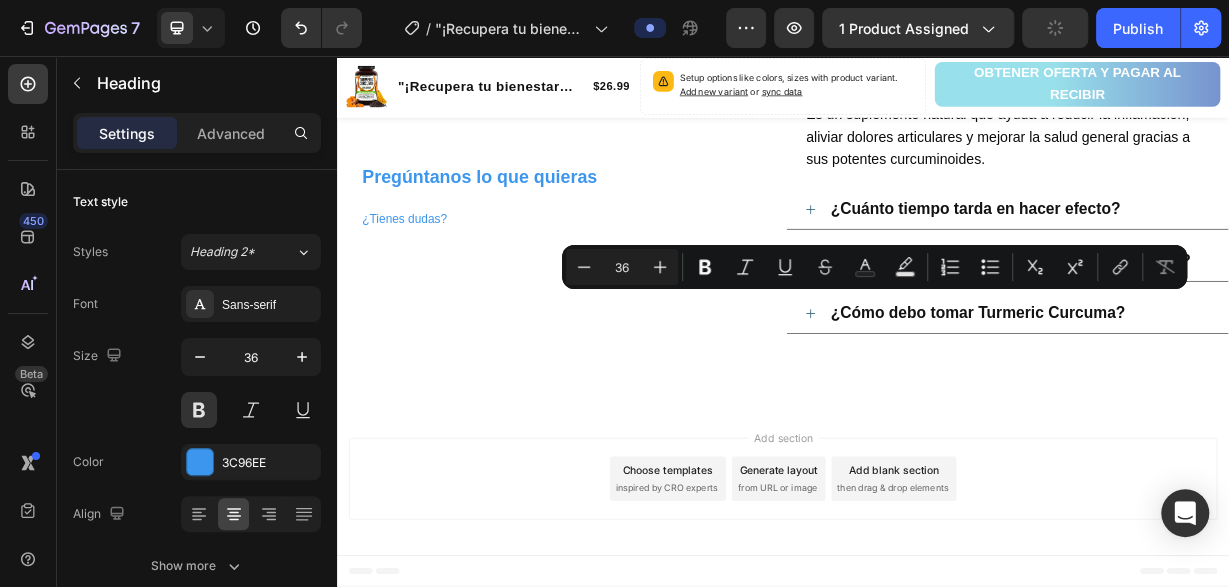 drag, startPoint x: 1426, startPoint y: 474, endPoint x: 1414, endPoint y: 469, distance: 13 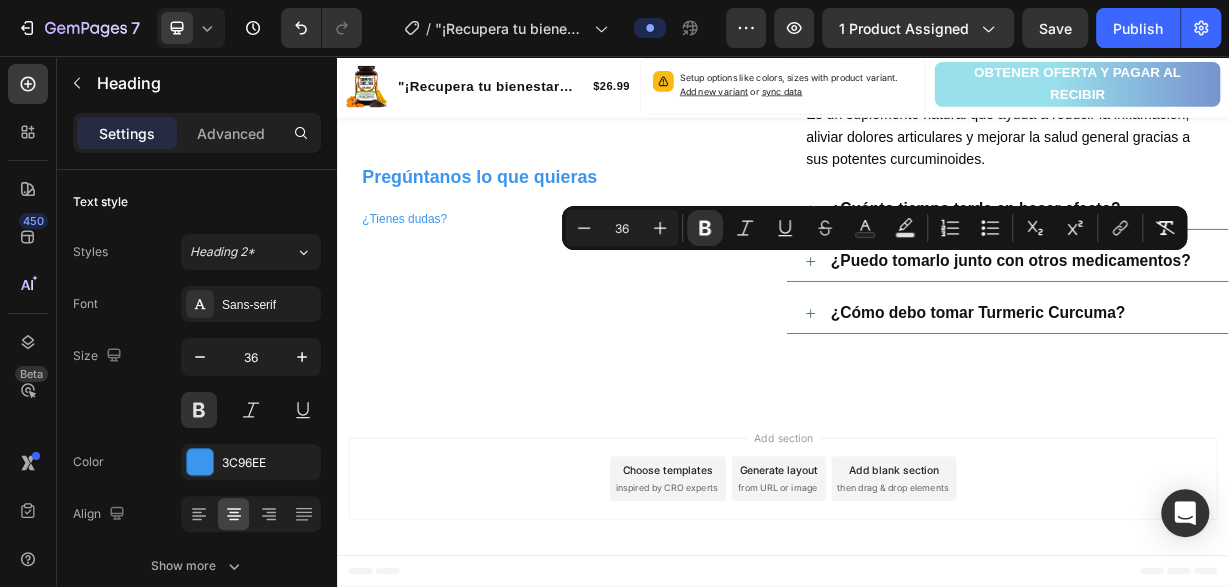 drag, startPoint x: 1374, startPoint y: 478, endPoint x: 483, endPoint y: 343, distance: 901.16925 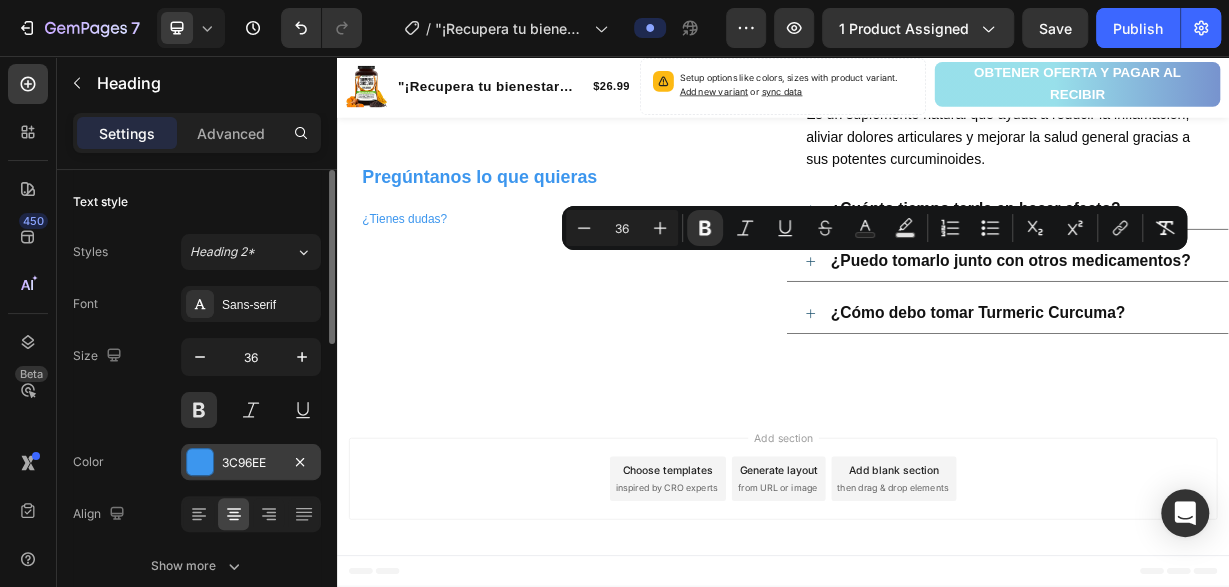 click at bounding box center (200, 462) 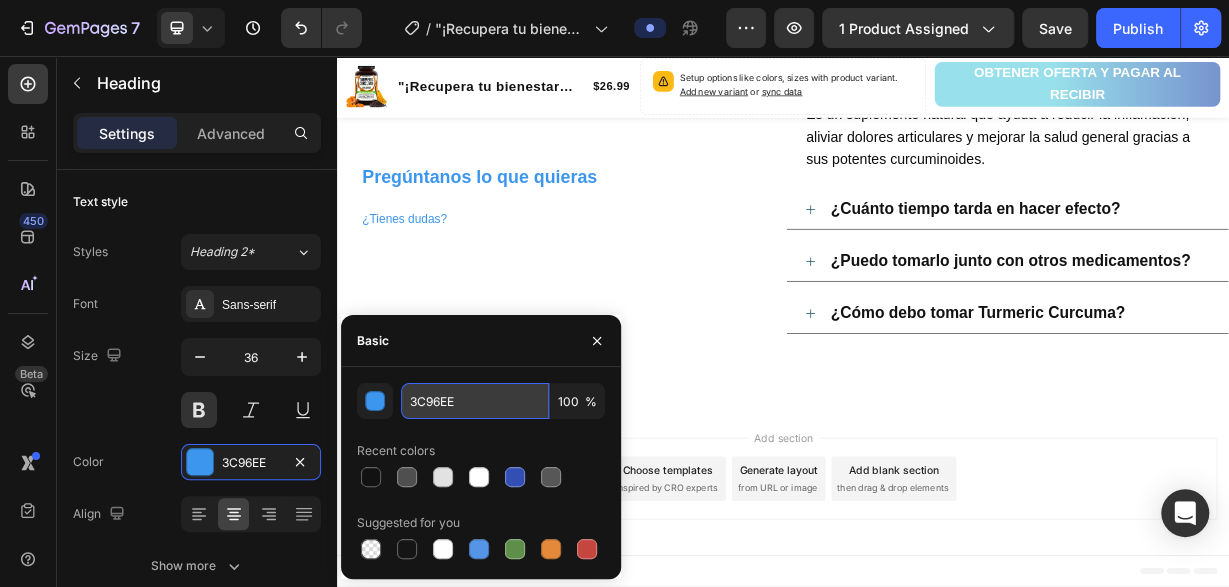 click on "3C96EE" at bounding box center [475, 401] 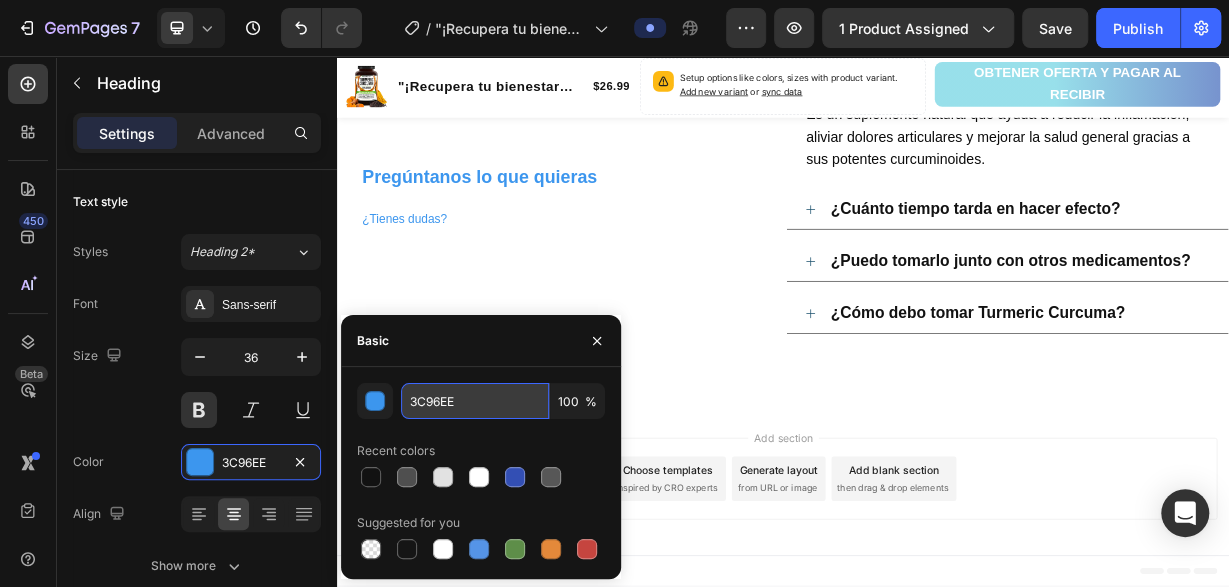 click on "3C96EE" at bounding box center [475, 401] 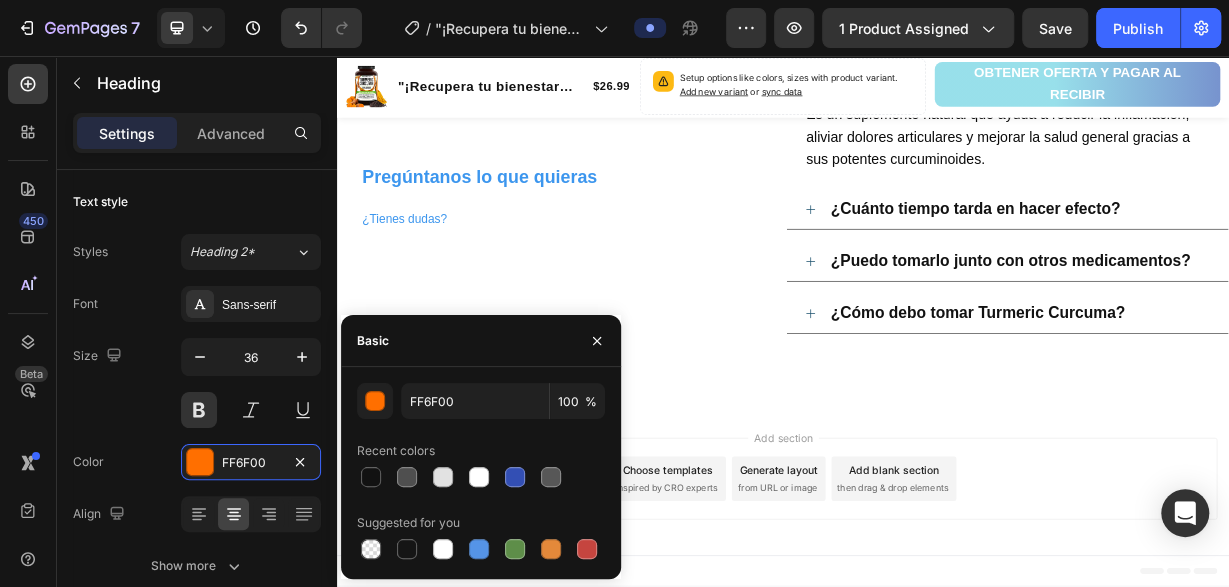 click on "Ryviu - Reviews Ryviu Product Row Section 4" at bounding box center (937, -618) 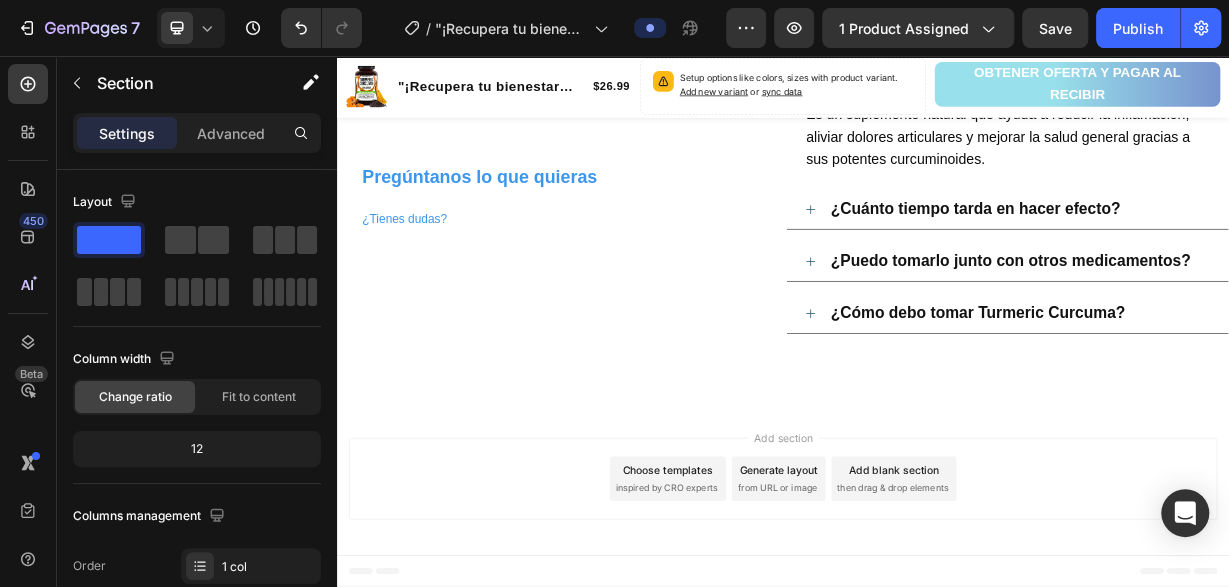 scroll, scrollTop: 3536, scrollLeft: 0, axis: vertical 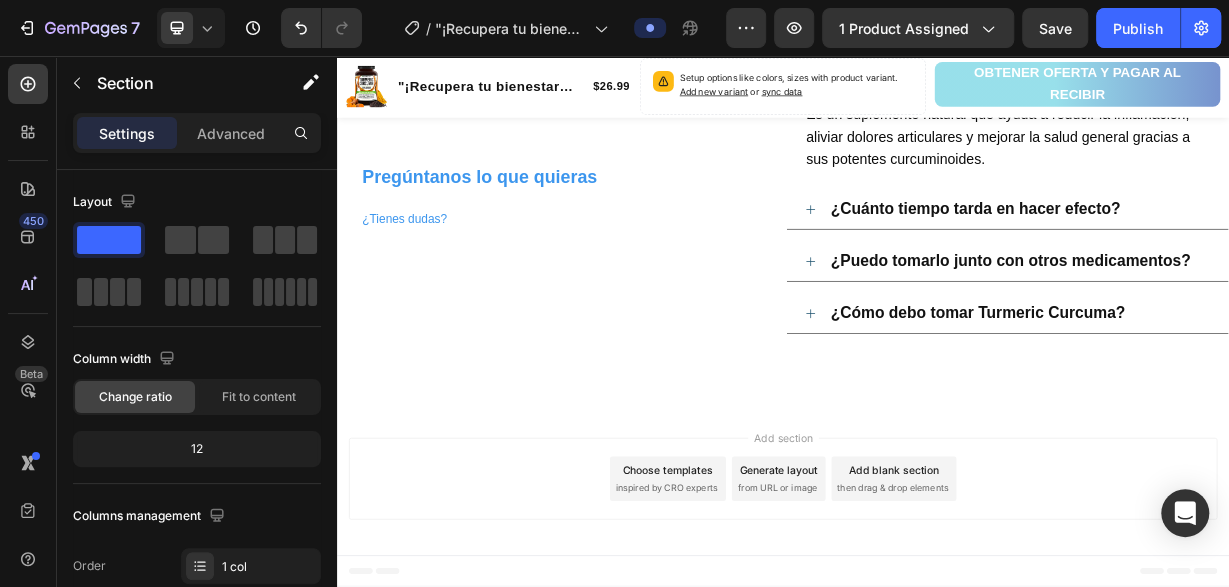 click on "Nosotros vs Otros" at bounding box center [937, -486] 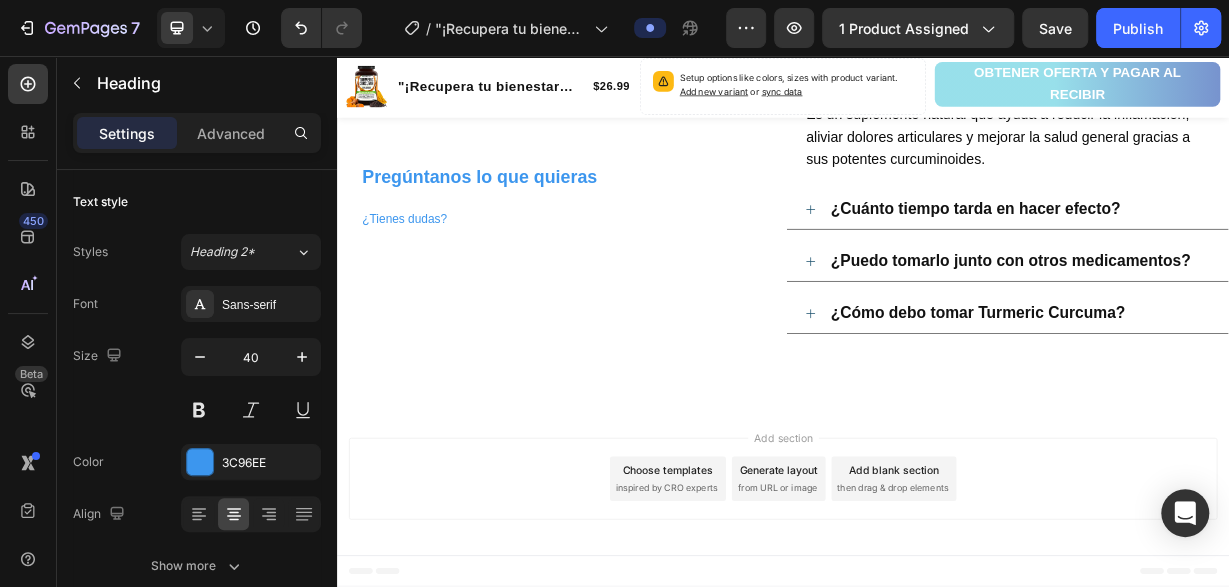 click on "Nosotros vs Otros" at bounding box center (937, -486) 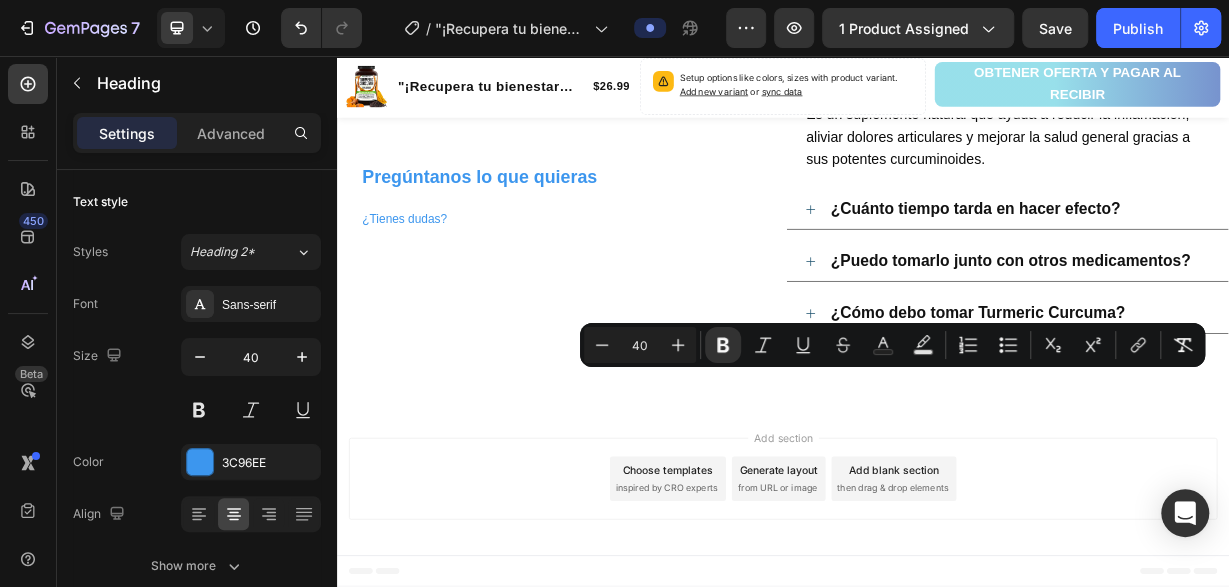 click on "Nosotros vs Otros" at bounding box center (937, -486) 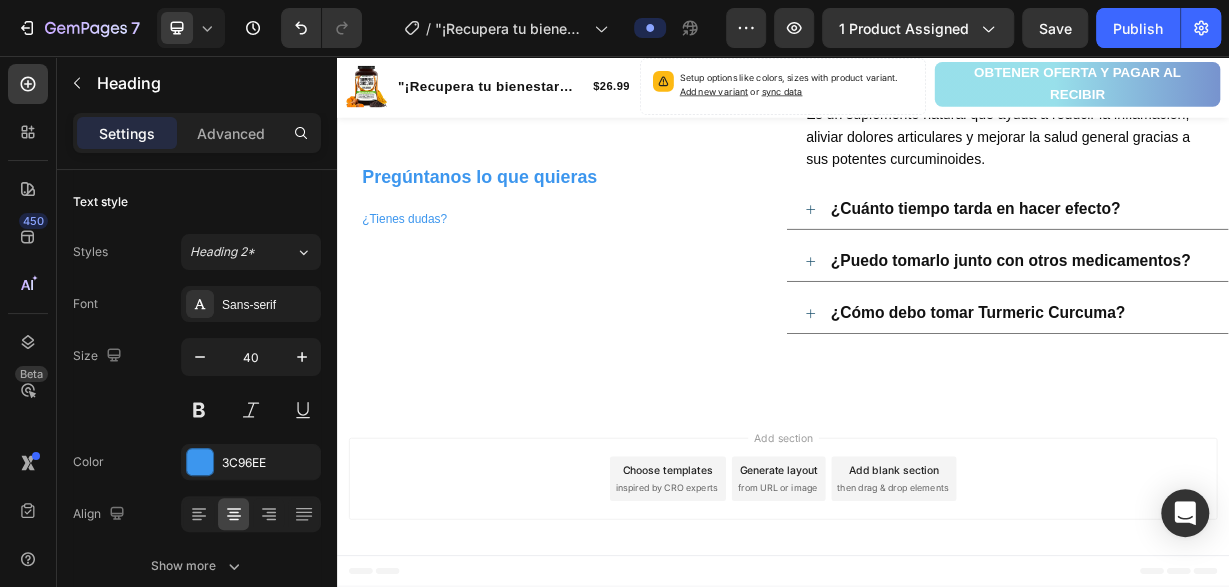 click on "Nosotros vs Otros" at bounding box center [937, -486] 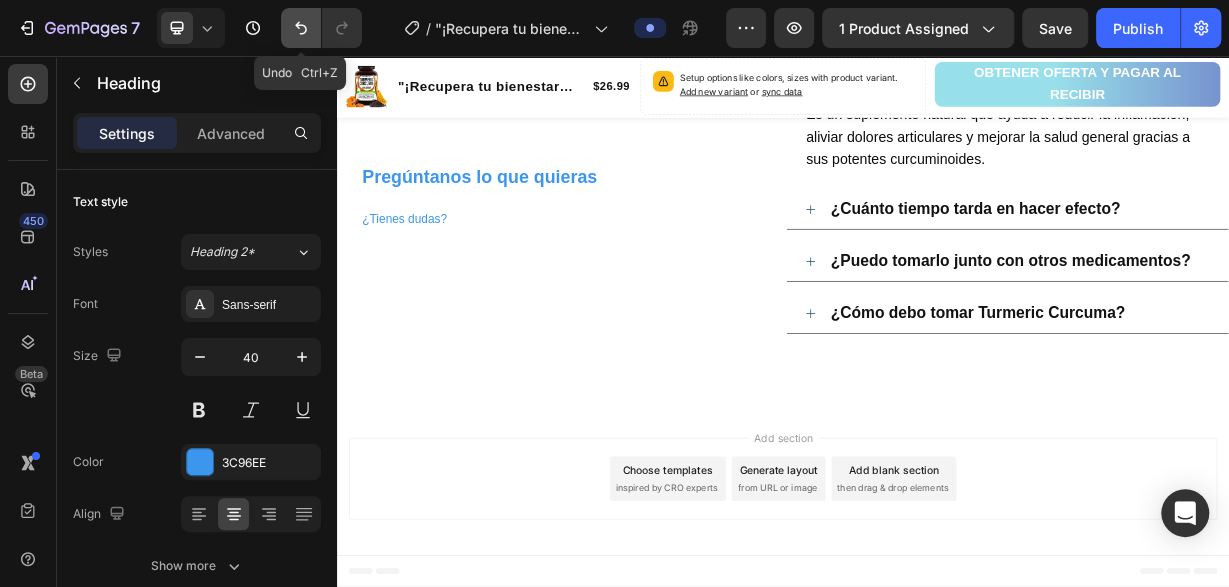 click 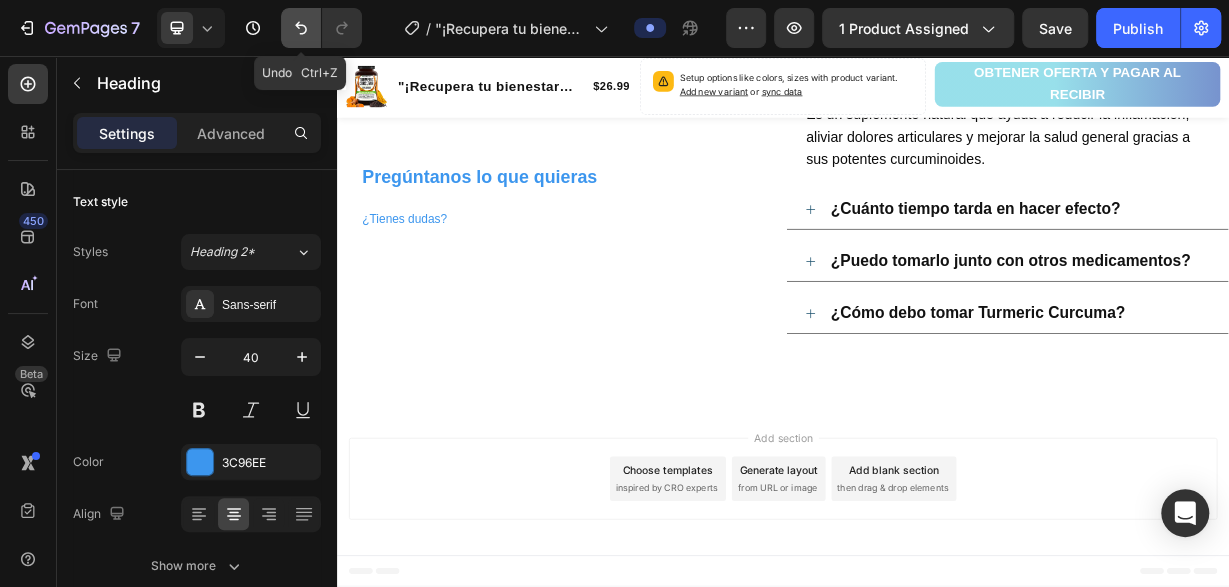 click 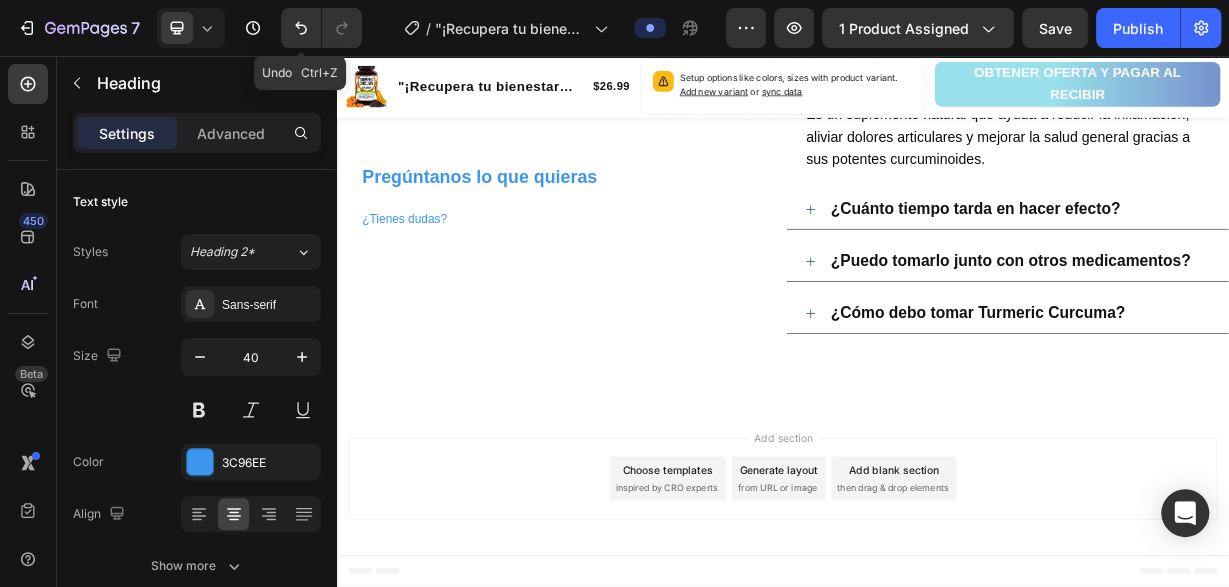 drag, startPoint x: 304, startPoint y: 27, endPoint x: 340, endPoint y: 53, distance: 44.407207 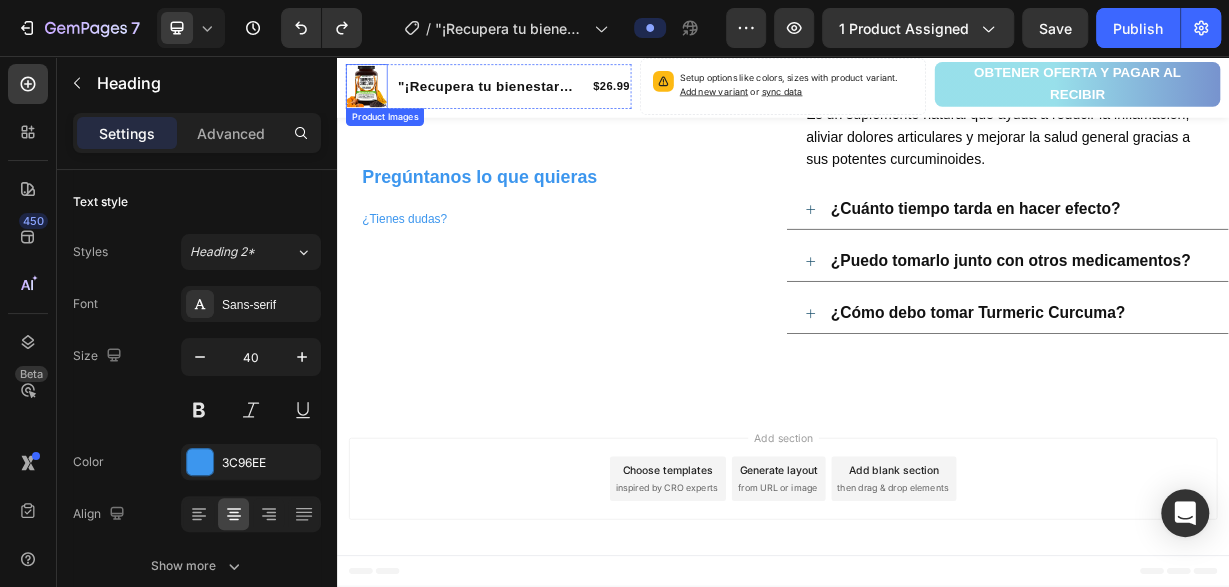 click on "Nosotros vs Otros Heading   48 Row Image deos Heading Row Otros Text Block Row Turmeric Curcumin FarmHaven Text Block
Icon Row
Icon Row Alta concentración (95%) Text Block
Icon Row
Icon Row Incluye BioPerine para mejor biodisponibilidad Text Block
Icon Row
Icon Row 100% naturales y libres de aditivos Text Block
Icon Row
Icon Row Cápsulas fáciles de tomar, sin sabor fuerte Text Block
Icon Row
Icon Row Pregúntanos lo que quieras ¿Tienes dudas? Heading
¿Para qué sirve Turmeric Curcuma? Es un suplemento natural que ayuda a reducir la inflamación, aliviar dolores articulares y mejorar la salud general gracias a sus potentes curcuminoides. Text Block
¿Cuánto tiempo tarda en hacer efecto?
¿Puedo tomarlo junto con otros medicamentos?
¿Cómo debo tomar Turmeric Curcuma? Accordion Row Section 5" at bounding box center (937, -12) 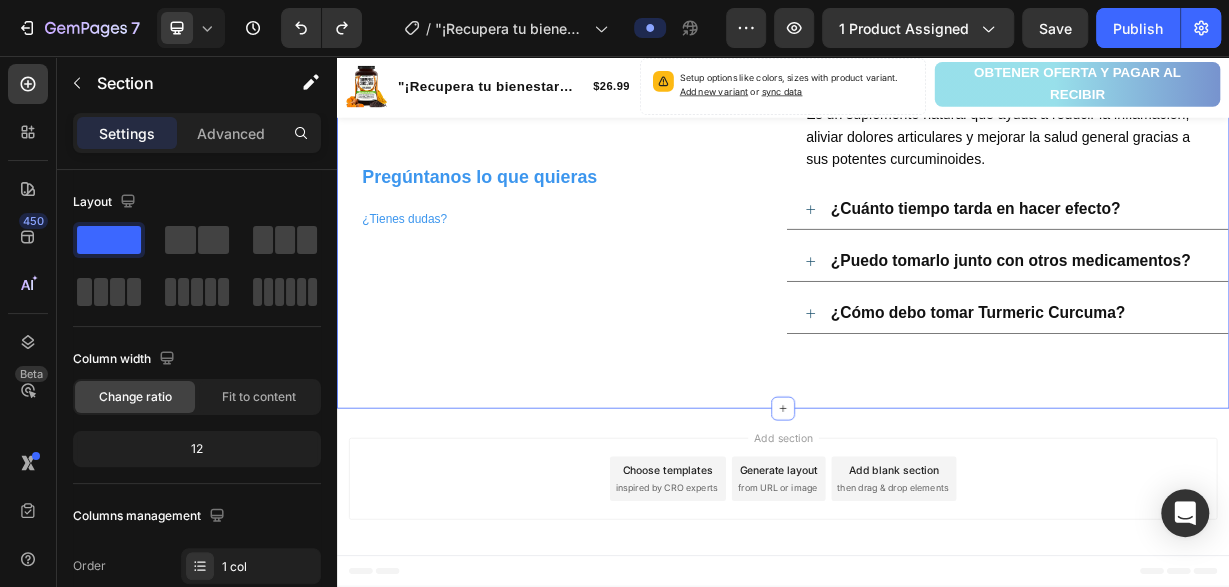click on "Nosotros vs Otros" at bounding box center (937, -486) 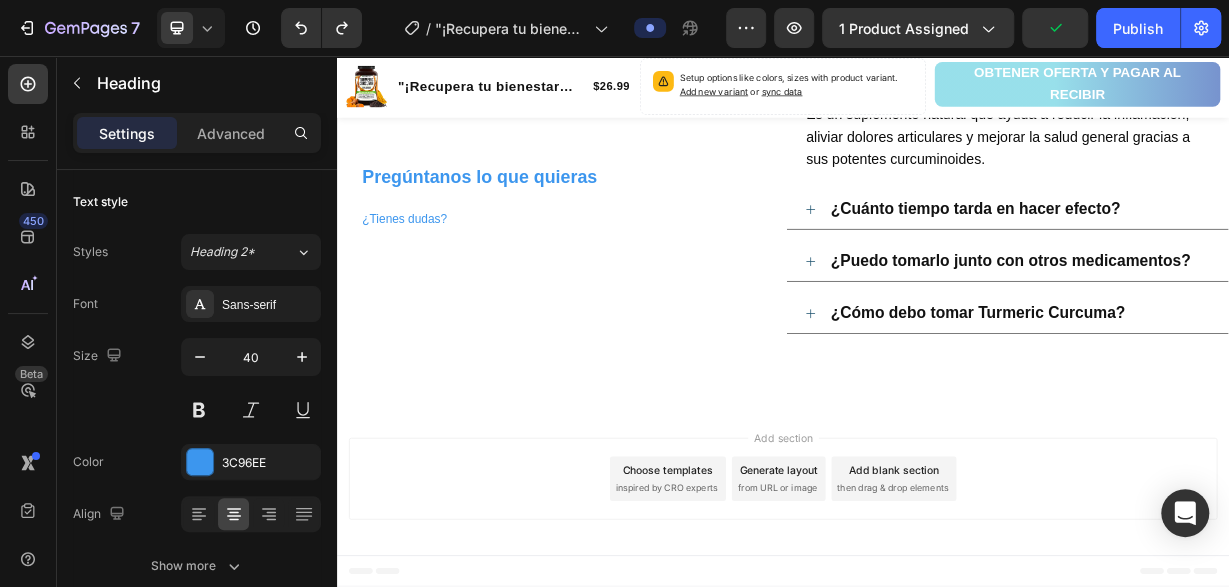 click on "Nosotros vs Otros" at bounding box center (937, -486) 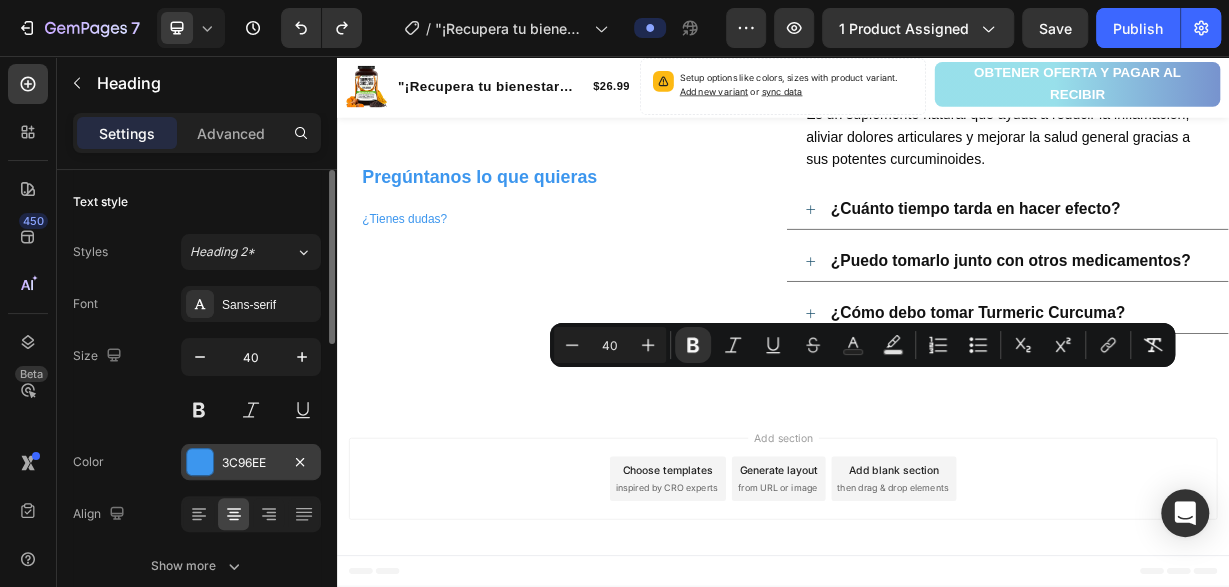 click at bounding box center [200, 462] 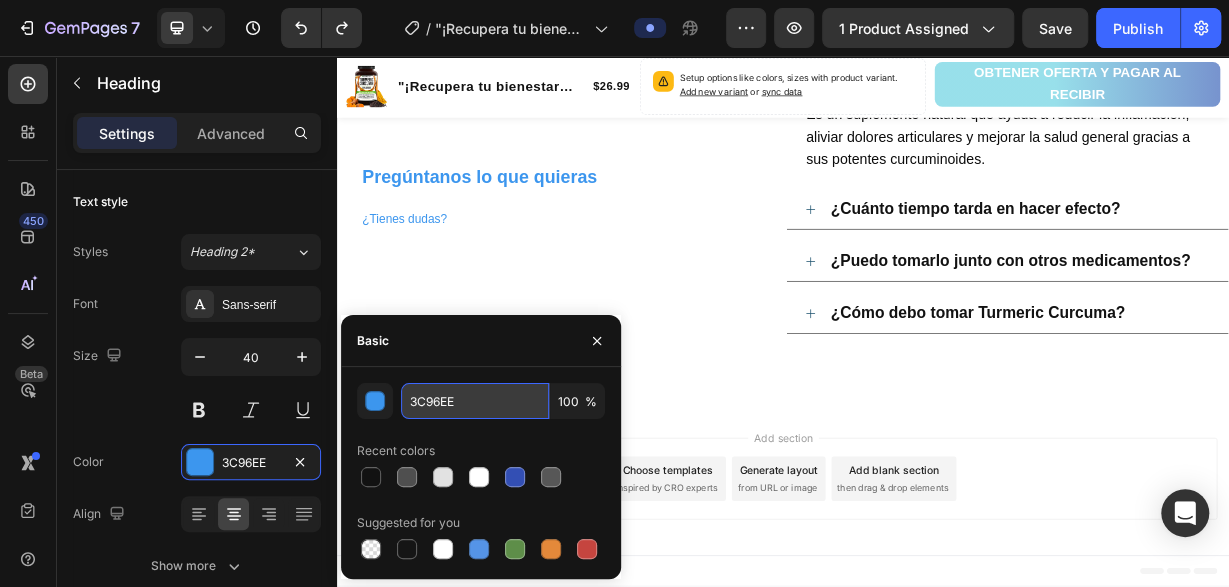 click on "3C96EE" at bounding box center [475, 401] 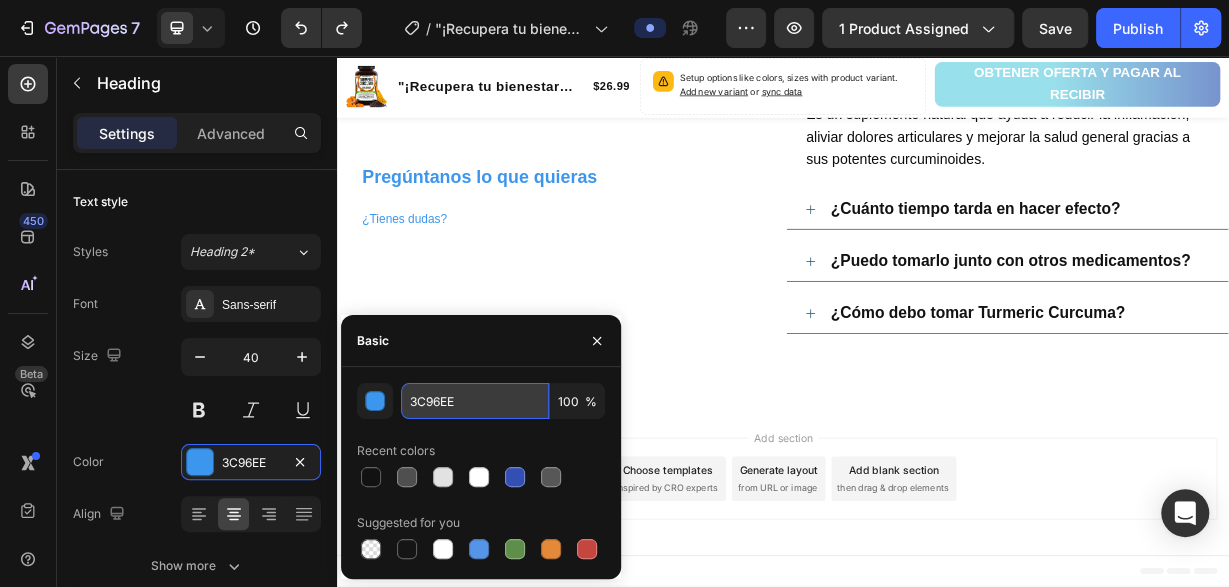 paste on "FF6F00" 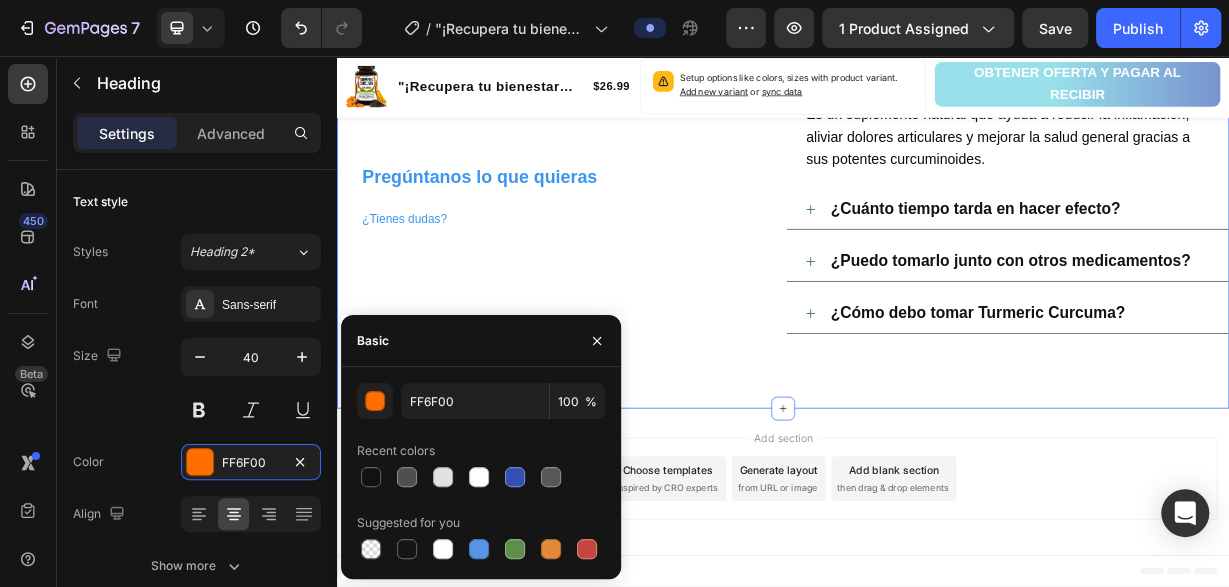 click on "⁠⁠⁠⁠⁠⁠⁠ Nosotros vs Otros Heading   48 Row Image deos Heading Row Otros Text Block Row Turmeric Curcumin FarmHaven Text Block
Icon Row
Icon Row Alta concentración (95%) Text Block
Icon Row
Icon Row Incluye BioPerine para mejor biodisponibilidad Text Block
Icon Row
Icon Row 100% naturales y libres de aditivos Text Block
Icon Row
Icon Row Cápsulas fáciles de tomar, sin sabor fuerte Text Block
Icon Row
Icon Row Pregúntanos lo que quieras ¿Tienes dudas? Heading
¿Para qué sirve Turmeric Curcuma? Es un suplemento natural que ayuda a reducir la inflamación, aliviar dolores articulares y mejorar la salud general gracias a sus potentes curcuminoides. Text Block
¿Cuánto tiempo tarda en hacer efecto?
¿Puedo tomarlo junto con otros medicamentos?
¿Cómo debo tomar Turmeric Curcuma?" at bounding box center (937, -42) 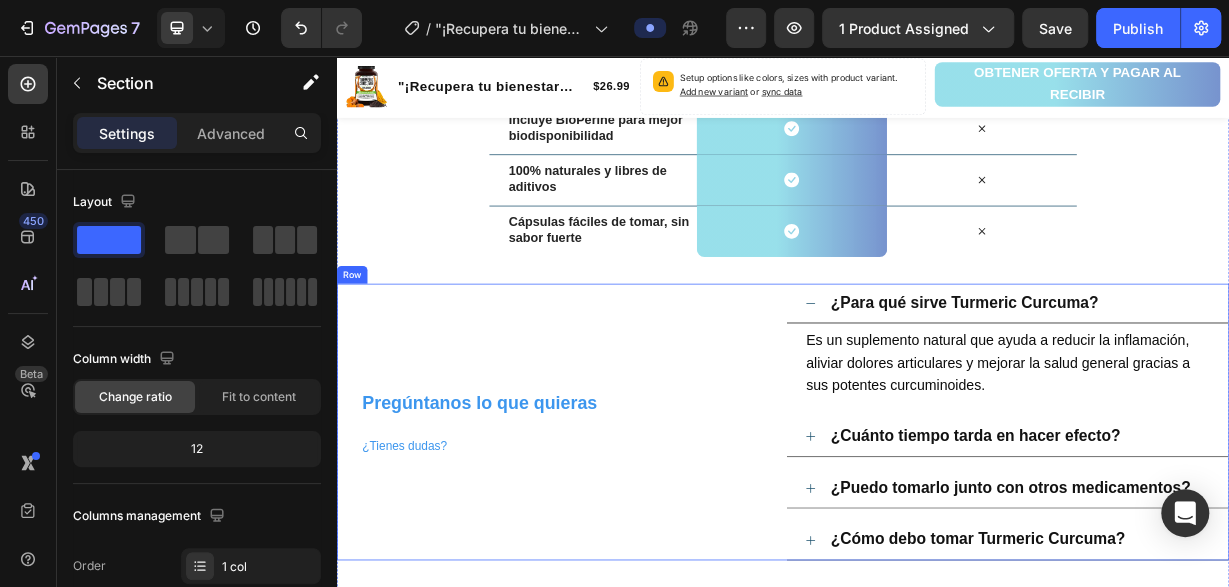 scroll, scrollTop: 4263, scrollLeft: 0, axis: vertical 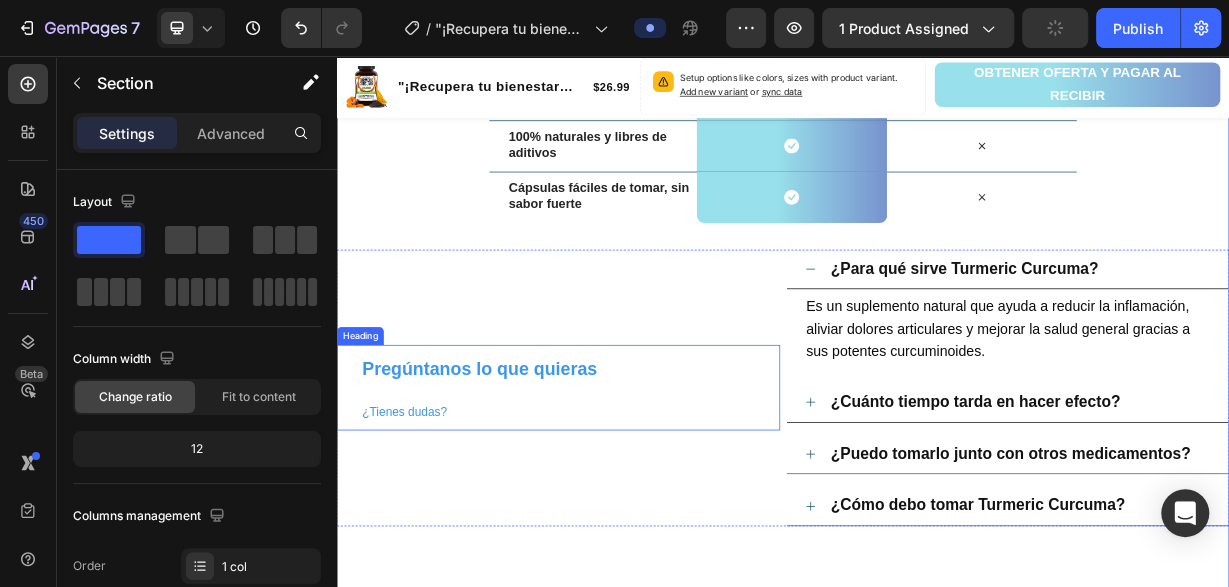 click on "Pregúntanos lo que quieras" at bounding box center [529, 477] 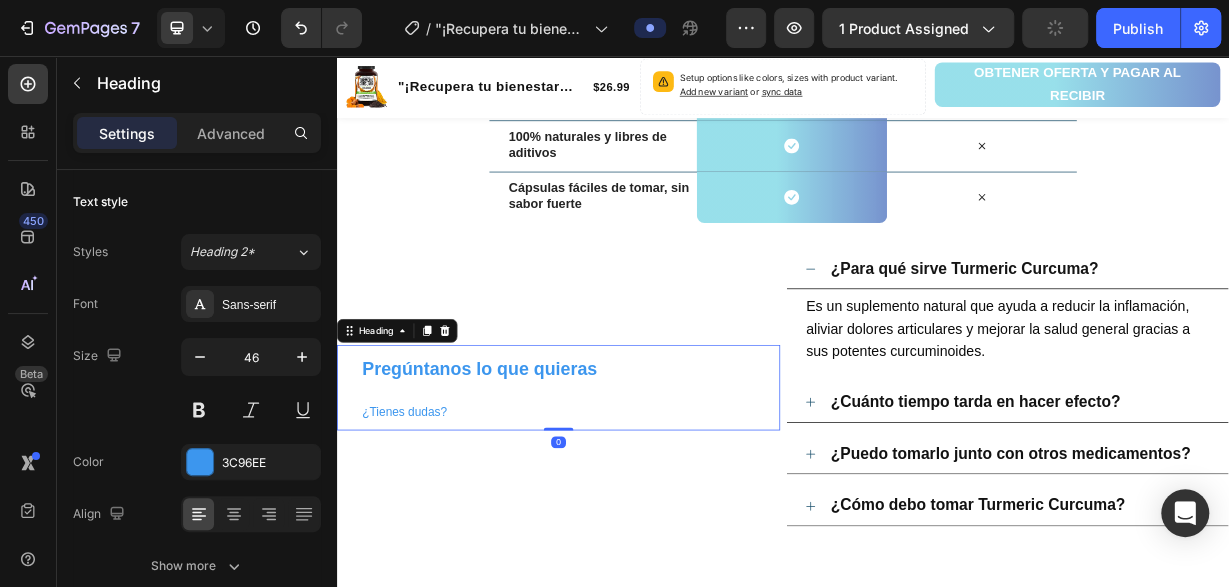 click on "Pregúntanos lo que quieras" at bounding box center (529, 477) 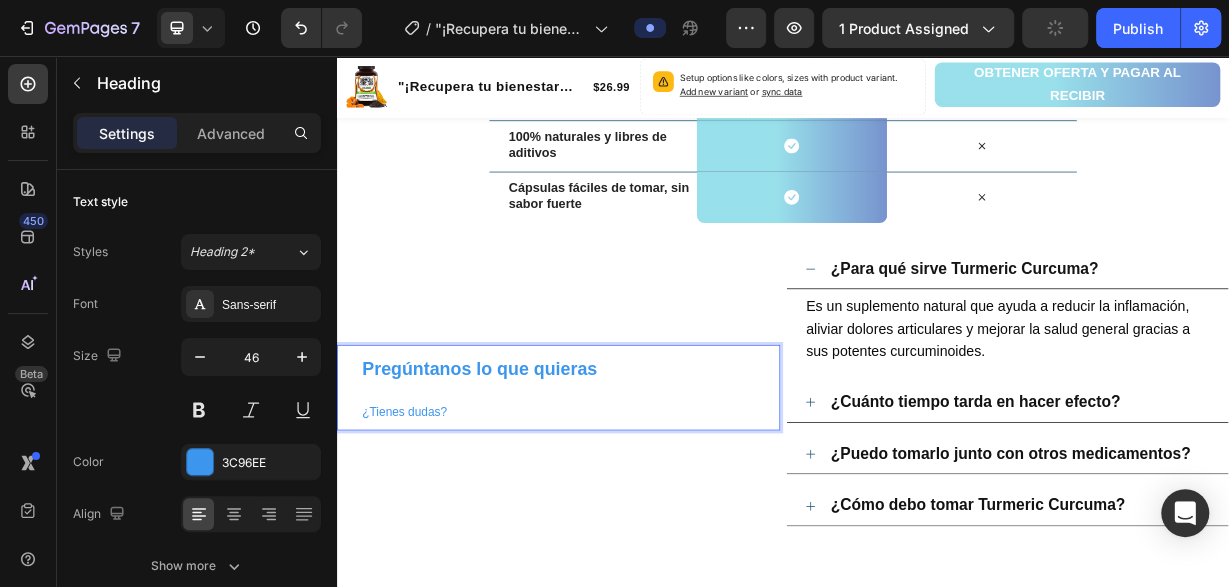 click on "Pregúntanos lo que quieras" at bounding box center [529, 477] 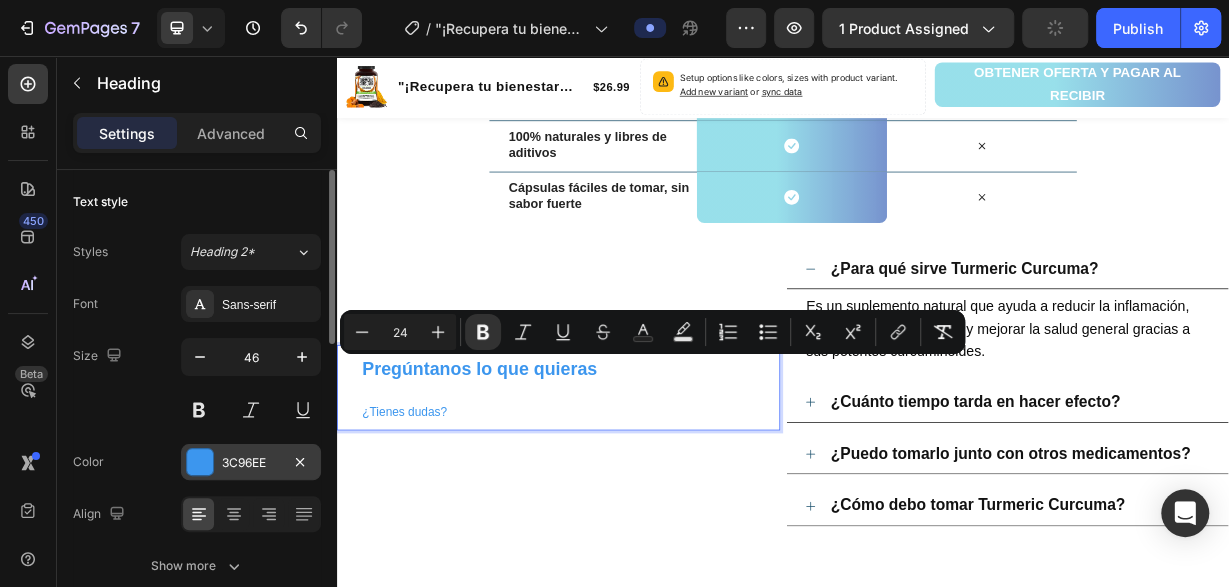click at bounding box center (200, 462) 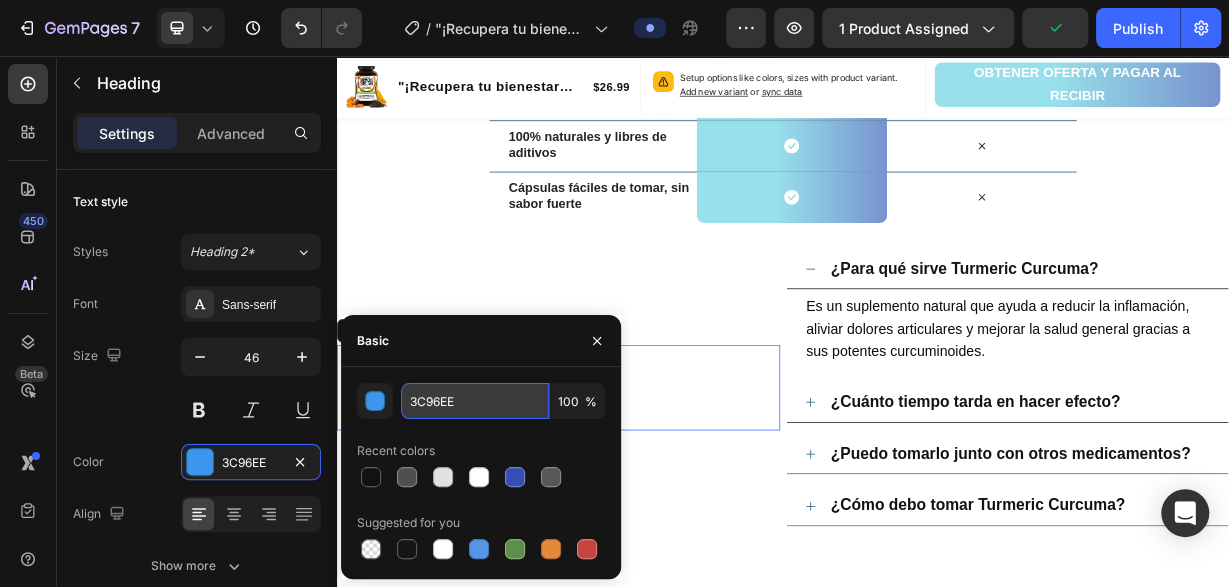 click on "3C96EE" at bounding box center (475, 401) 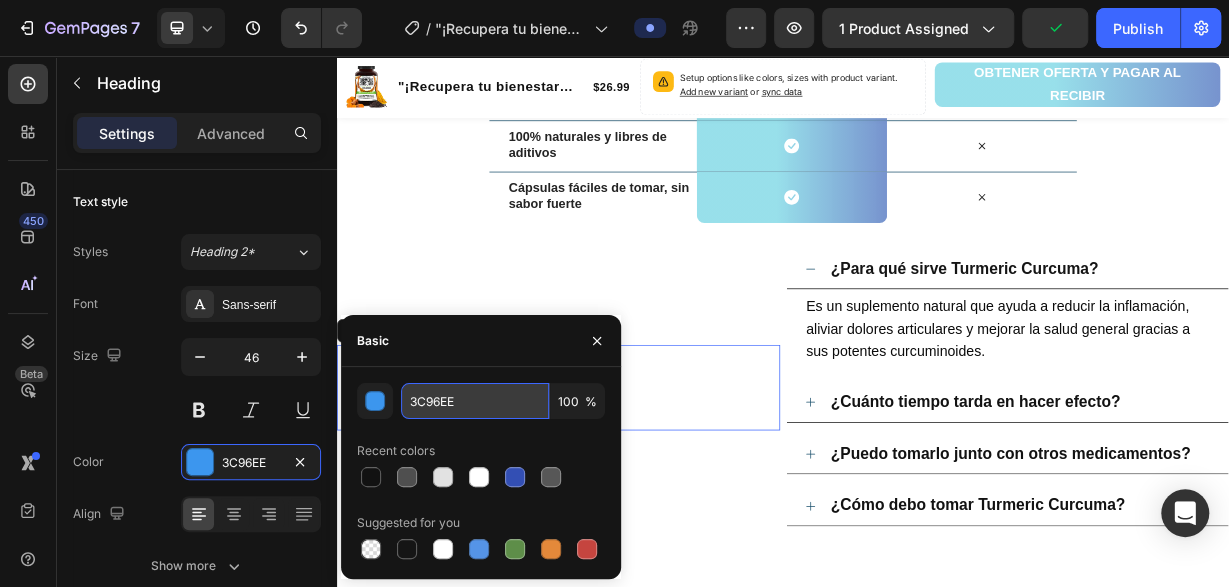 paste on "FF6F00" 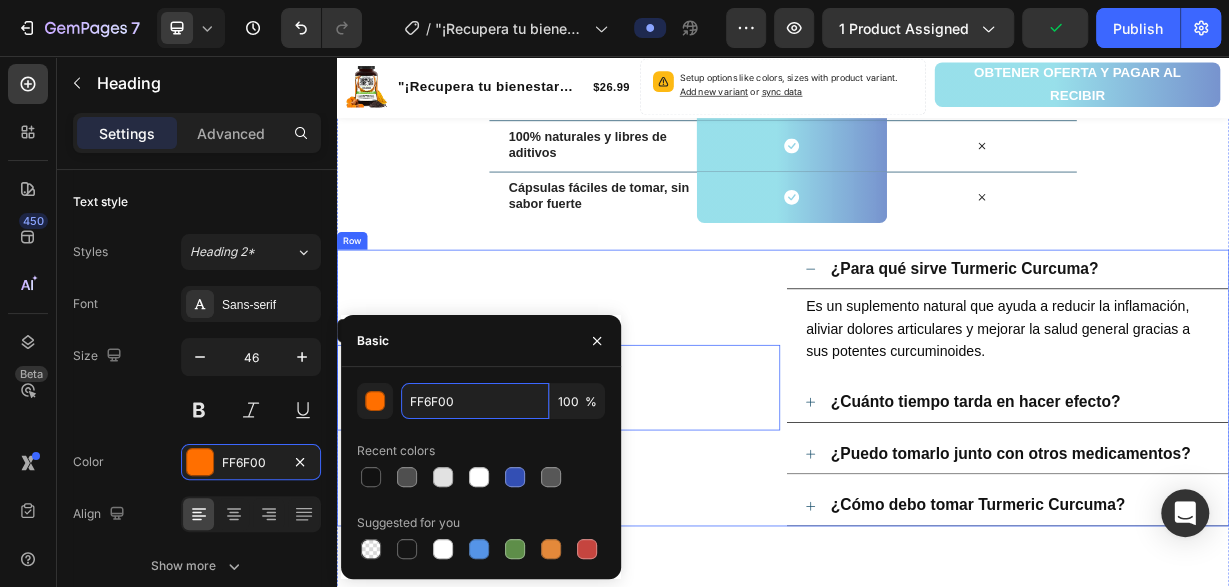 click on "⁠⁠⁠⁠⁠⁠⁠ Pregúntanos lo que quieras ¿Tienes dudas? Heading   0" at bounding box center [635, 503] 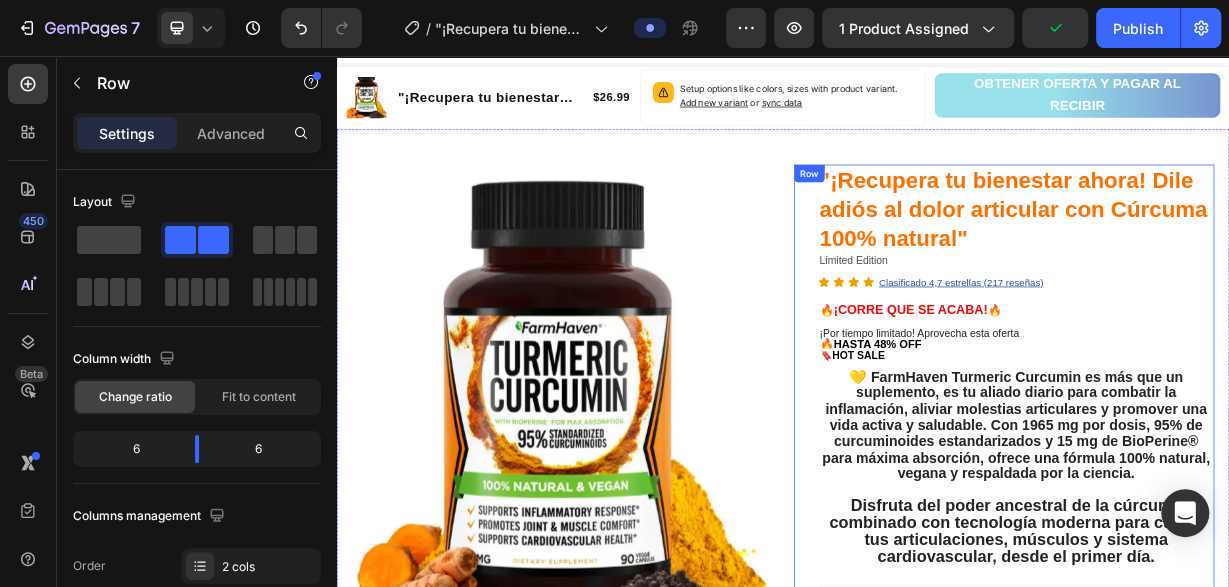 scroll, scrollTop: 0, scrollLeft: 0, axis: both 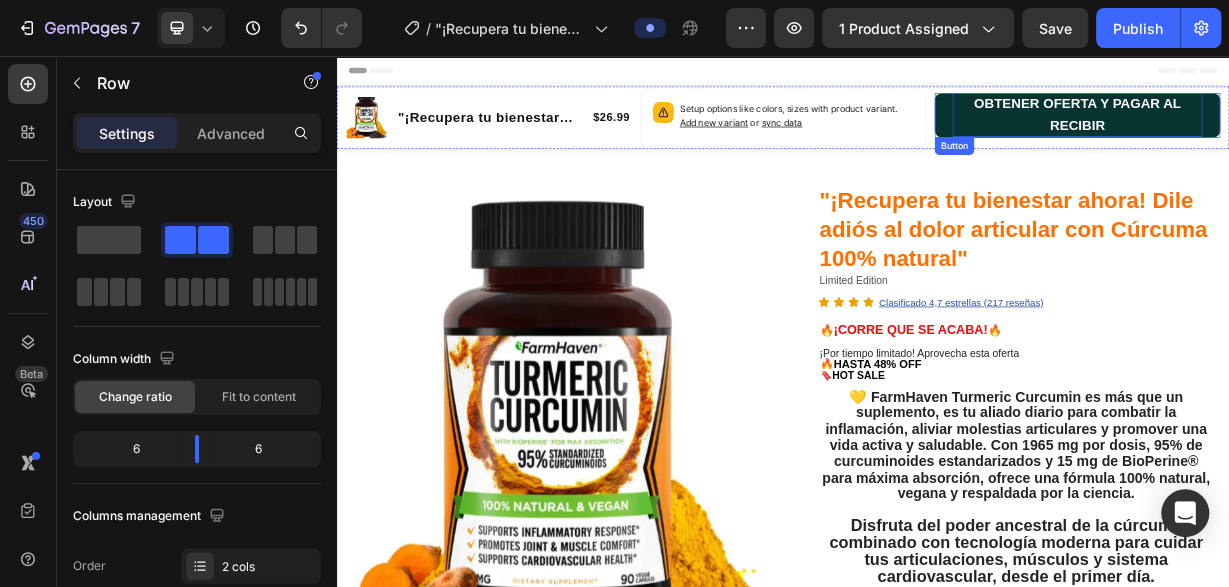 click on "OBTENER OFERTA Y PAGAR AL RECIBIR" at bounding box center (1333, 136) 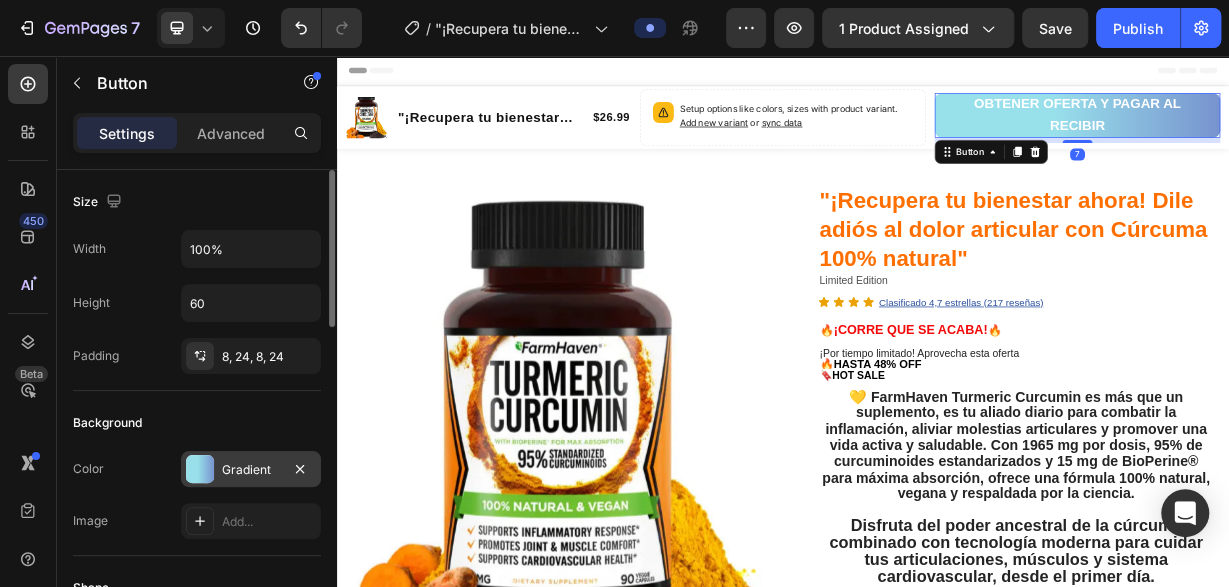 click at bounding box center (200, 469) 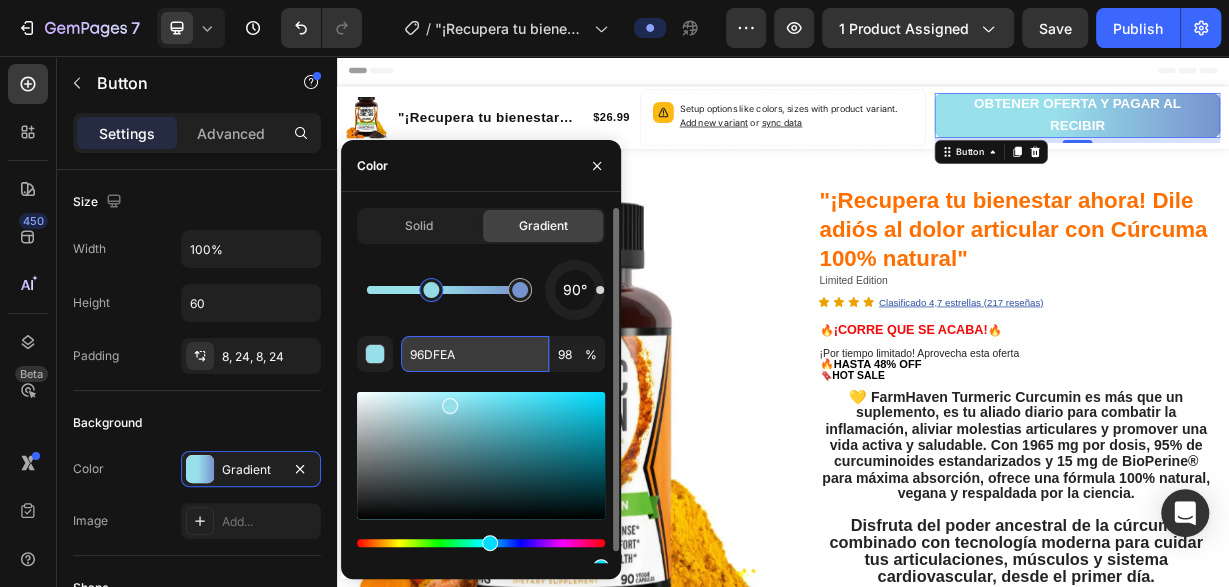 click on "96DFEA" at bounding box center (475, 354) 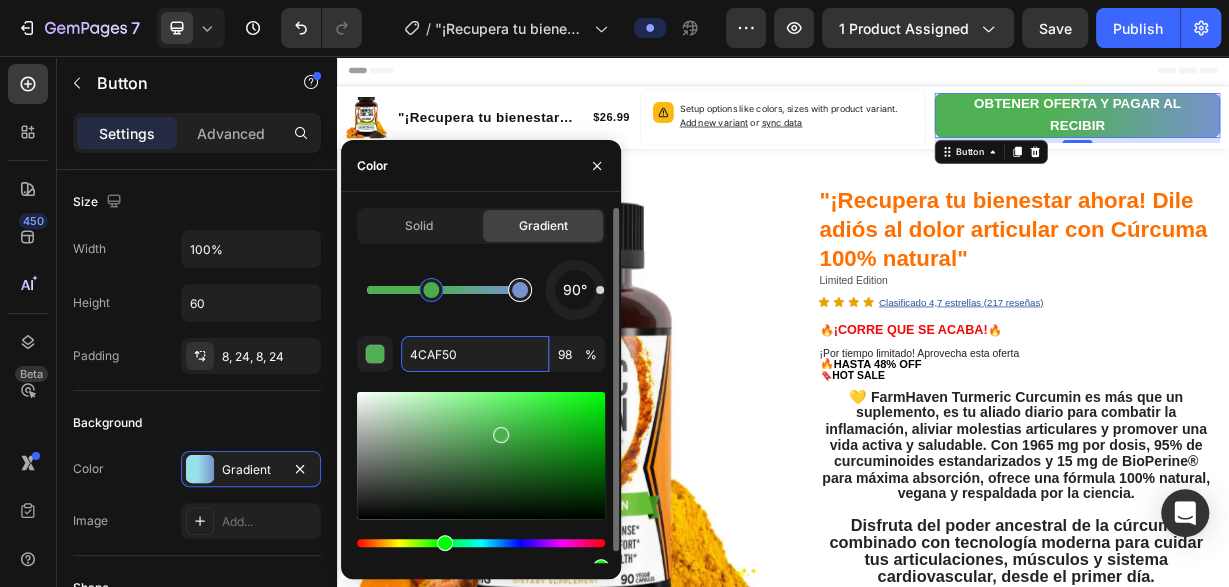 type on "7793CE" 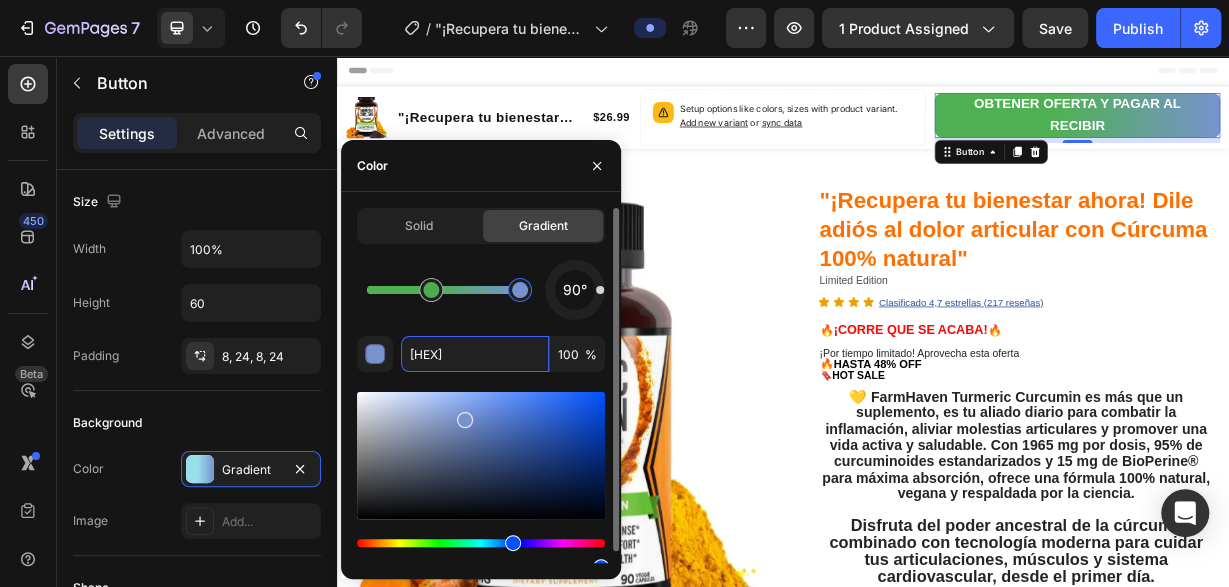 click at bounding box center (520, 290) 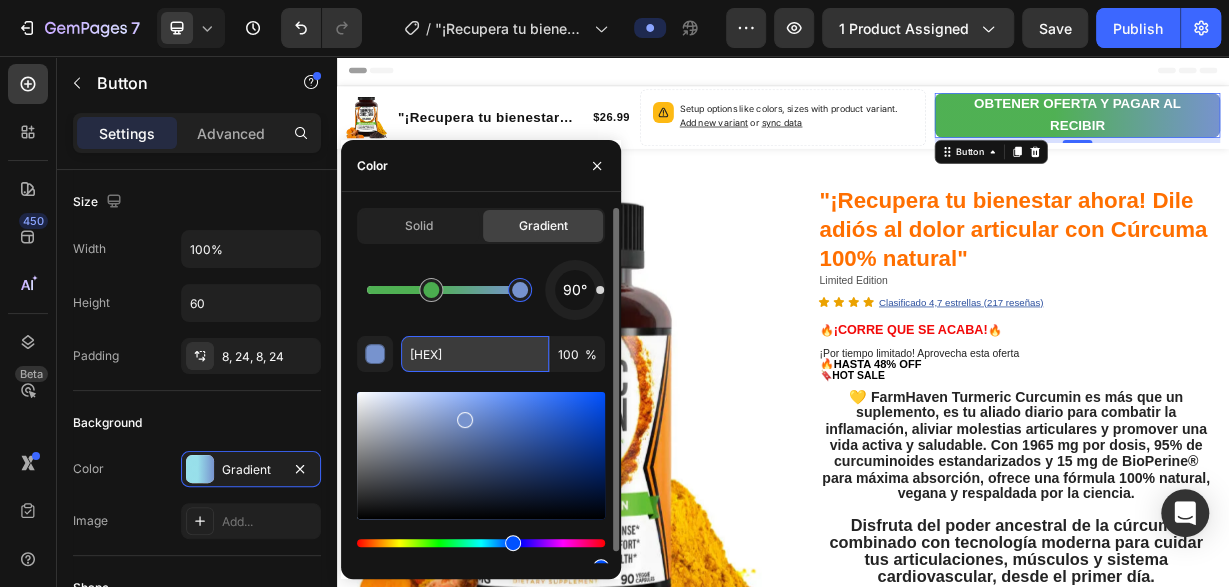 drag, startPoint x: 472, startPoint y: 361, endPoint x: 389, endPoint y: 366, distance: 83.15047 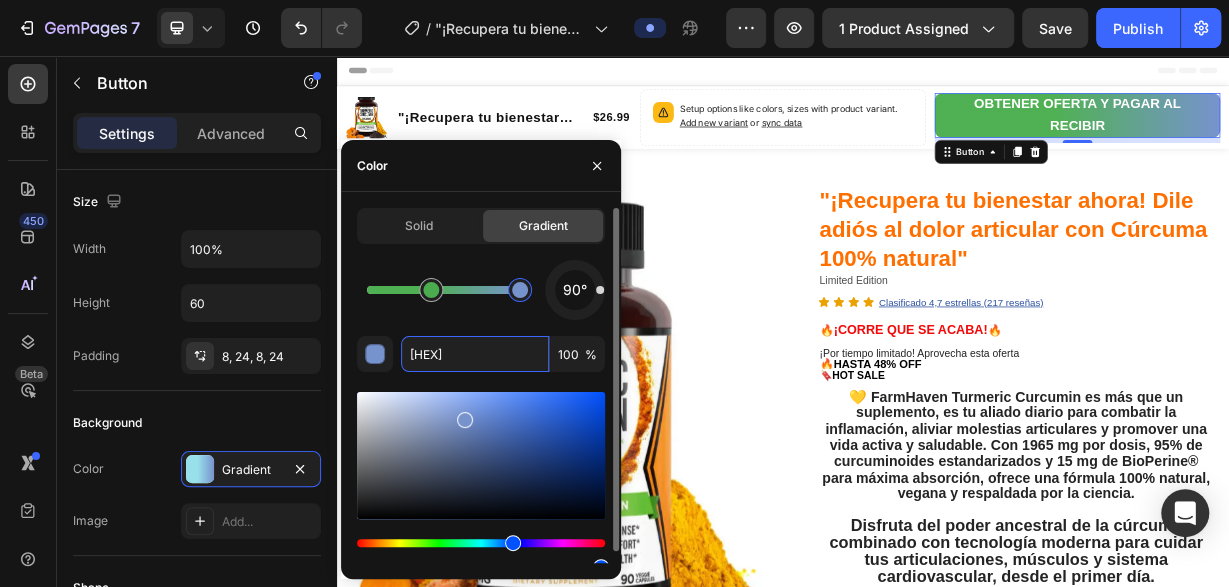 paste on "FF6F00" 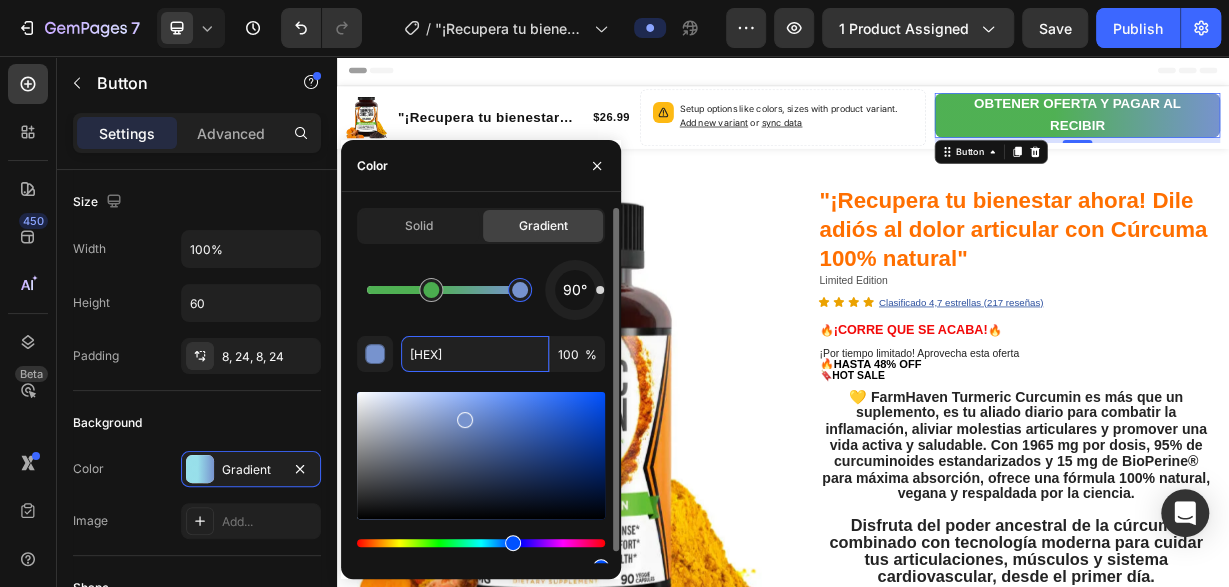 type on "FF6F00" 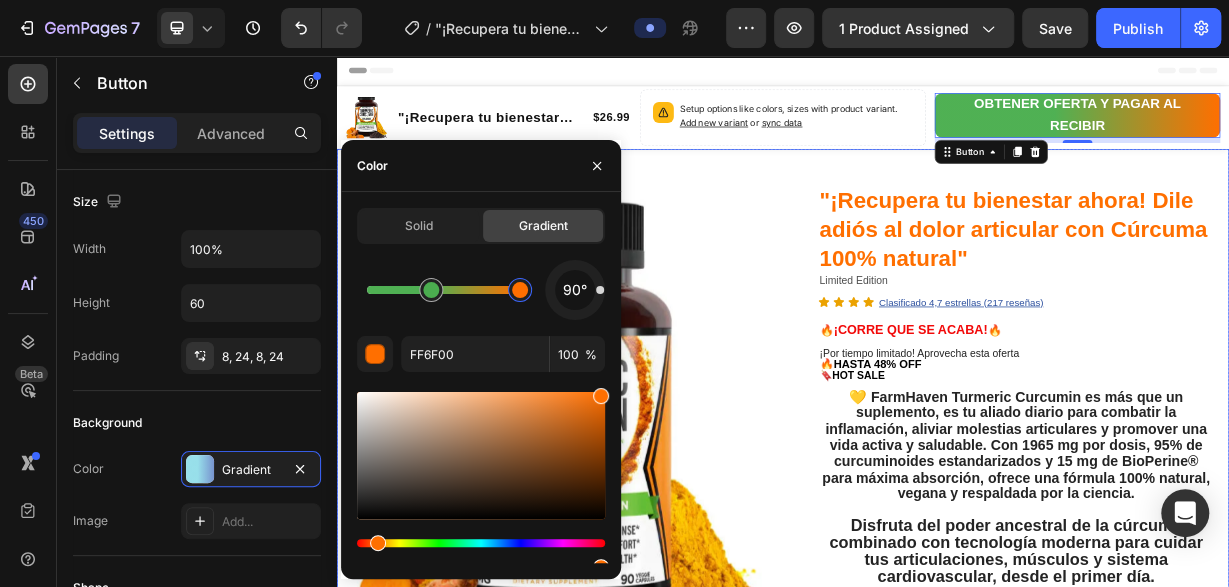 click on "Product Images Row "¡Recupera tu bienestar ahora! Dile adiós al dolor articular con Cúrcuma 100% natural" Product Title Limited Edition Text Block Icon Icon Icon Icon  Clasificado 4,7 estrellas (217 reseñas) Text Block Icon List 🔥 ¡CORRE QUE SE ACABA! 🔥 Text Block Row  ¡Por tiempo limitado! Aprovecha esta oferta 🔥HASTA 48% OFF 🔖  HOT SALE Text Block 💛 FarmHaven Turmeric Curcumin es más que un suplemento, es tu aliado diario para combatir la inflamación, aliviar molestias articulares y promover una vida activa y saludable. Con 1965 mg por dosis, 95% de curcuminoides estandarizados y 15 mg de BioPerine® para máxima absorción, ofrece una fórmula 100% natural, vegana y respaldada por la ciencia.   Disfruta del poder ancestral de la cúrcuma combinado con tecnología moderna para cuidar tus articulaciones, músculos y sistema cardiovascular, desde el primer día. Text Block Increase AOV with bundle quantity.       Setup bundle discount   or   read guideline" at bounding box center (937, 947) 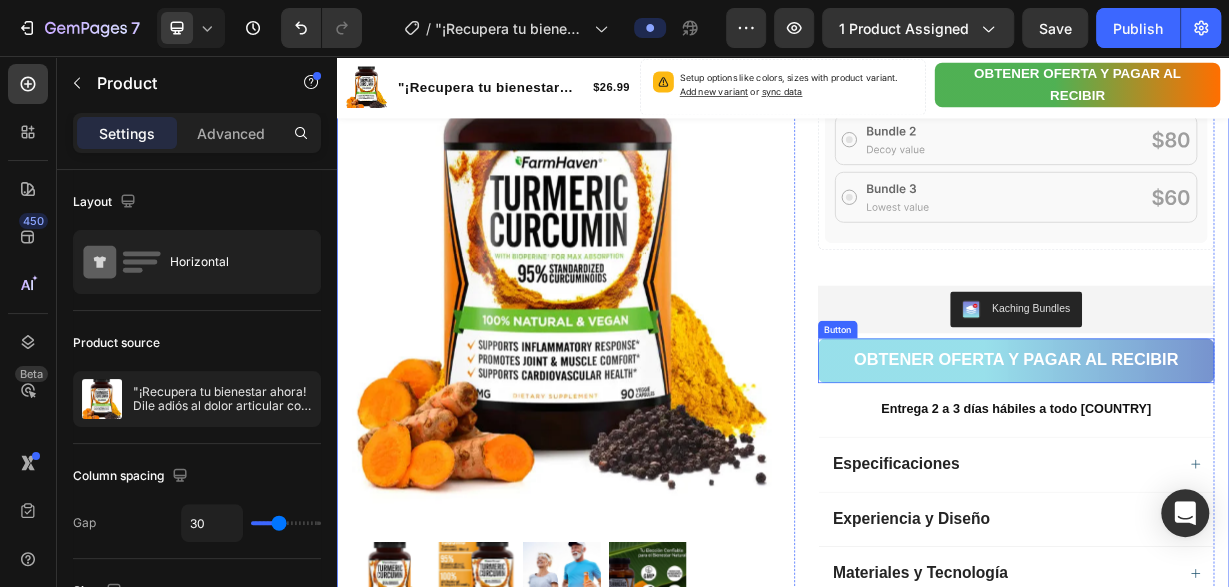 scroll, scrollTop: 832, scrollLeft: 0, axis: vertical 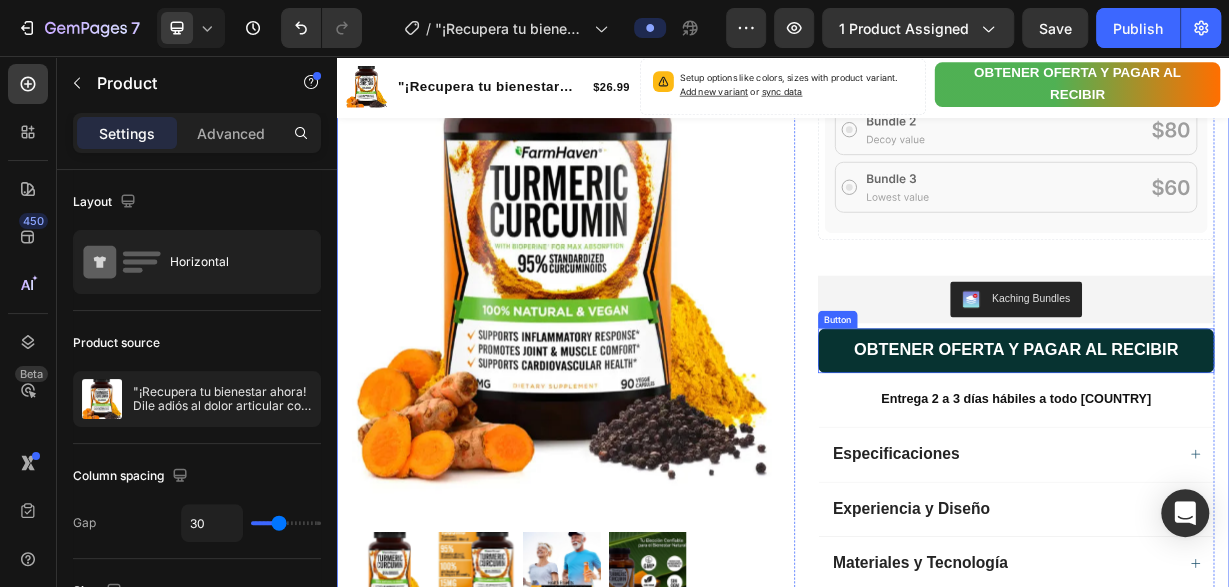 click on "OBTENER OFERTA Y PAGAR AL RECIBIR" at bounding box center (1250, 453) 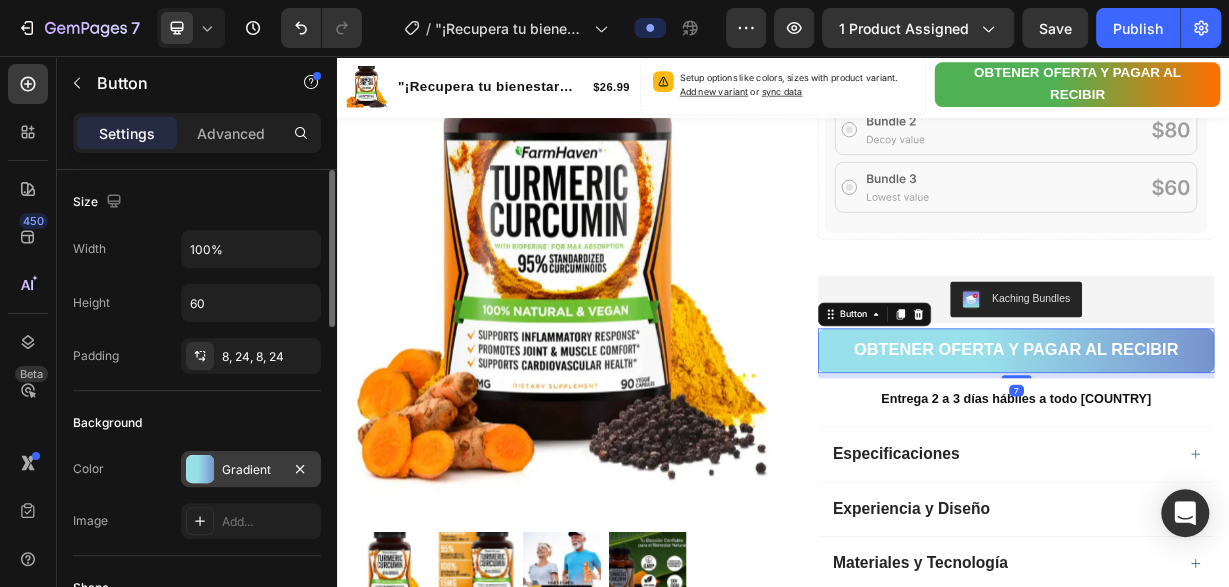 click on "Gradient" at bounding box center [251, 469] 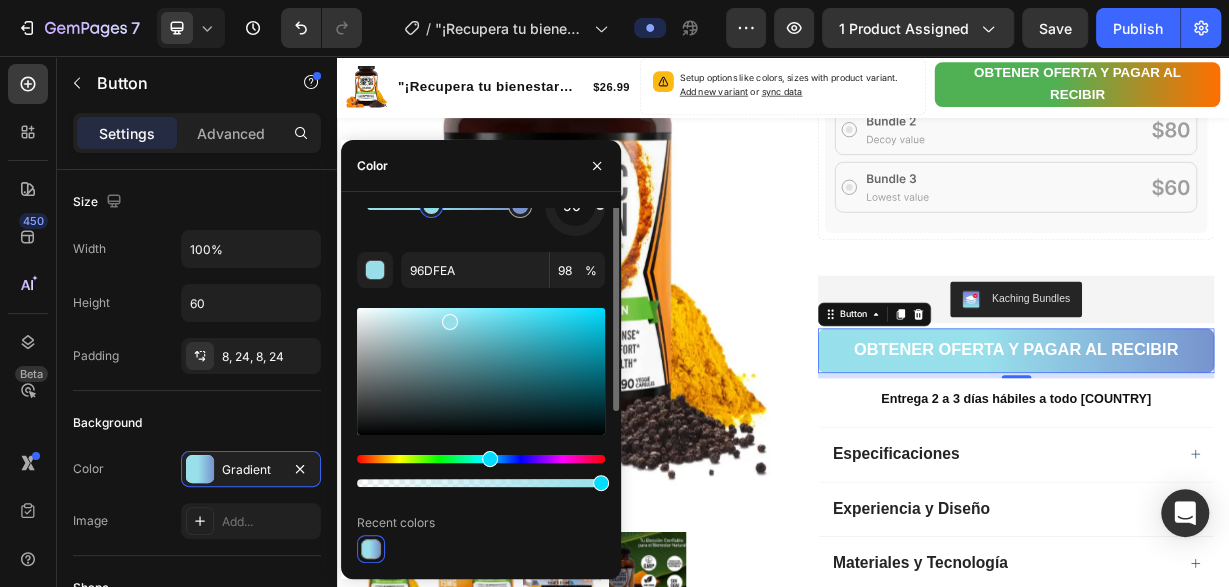 scroll, scrollTop: 0, scrollLeft: 0, axis: both 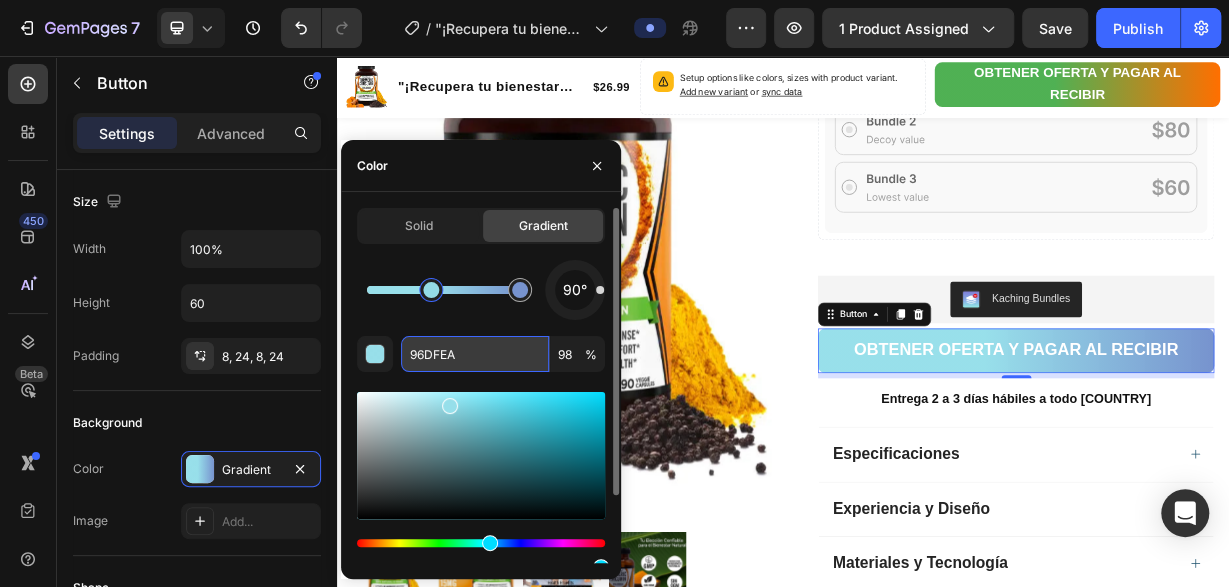 click on "96DFEA" at bounding box center [475, 354] 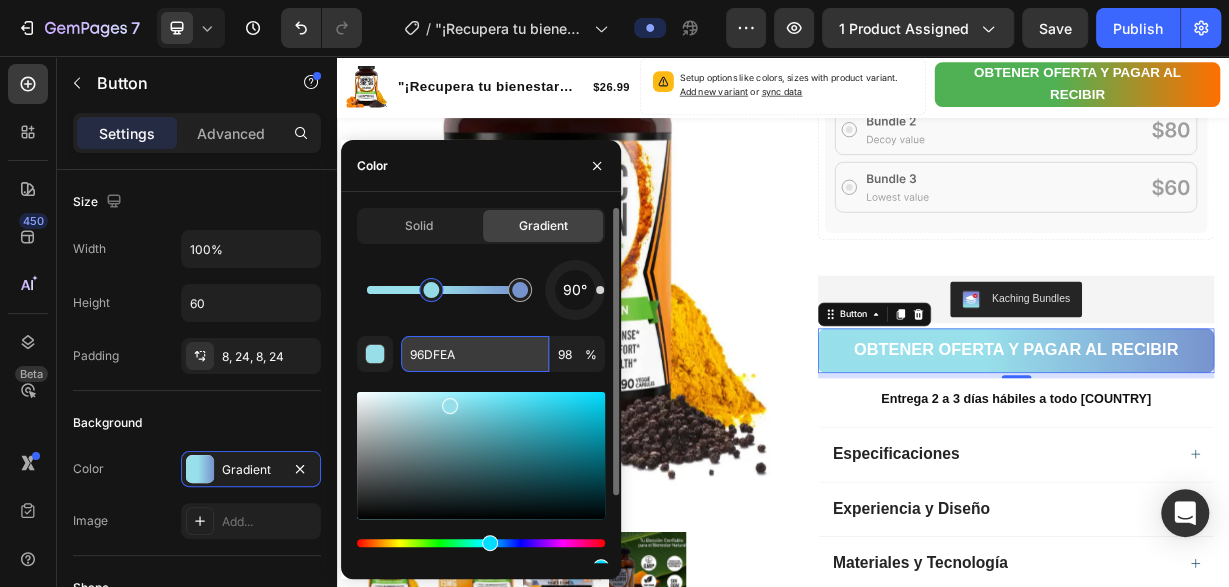 paste on "FF6F00" 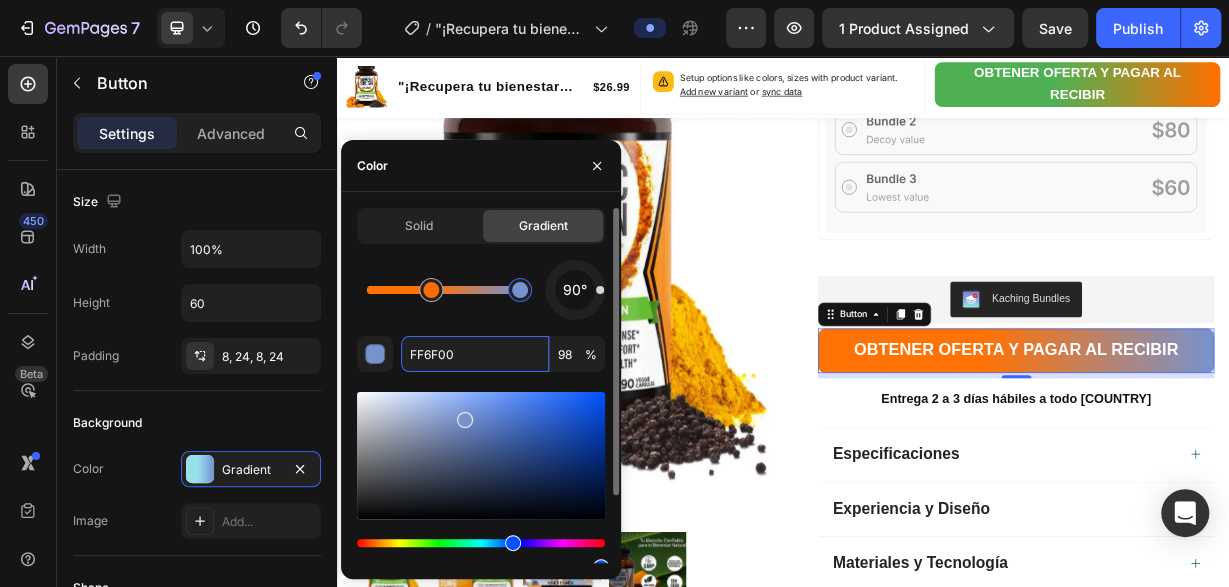 type on "7793CE" 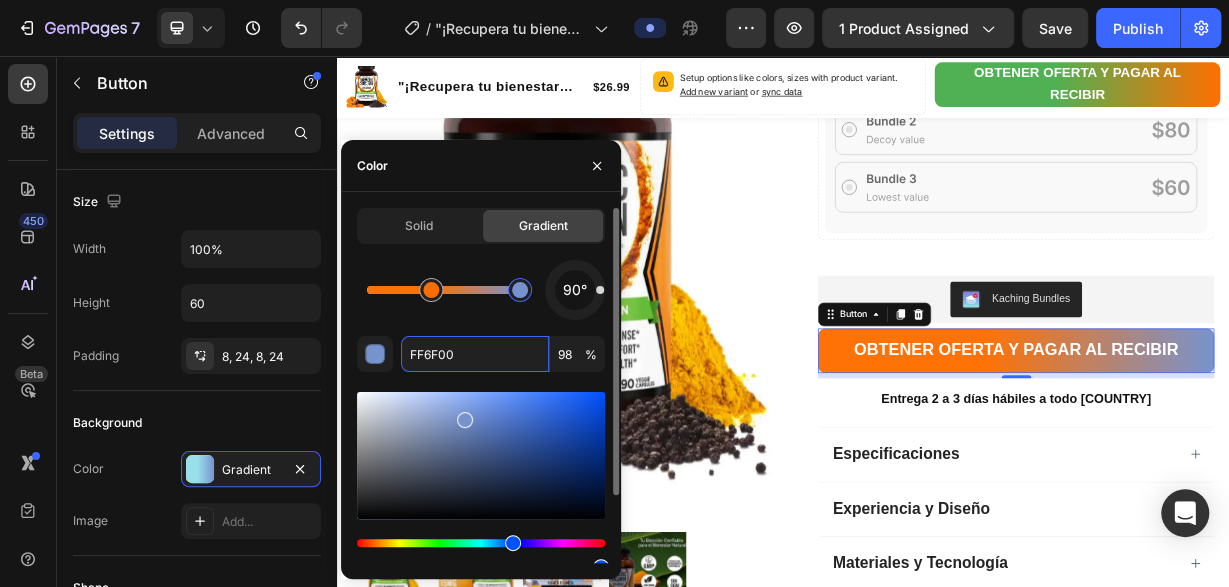 type on "100" 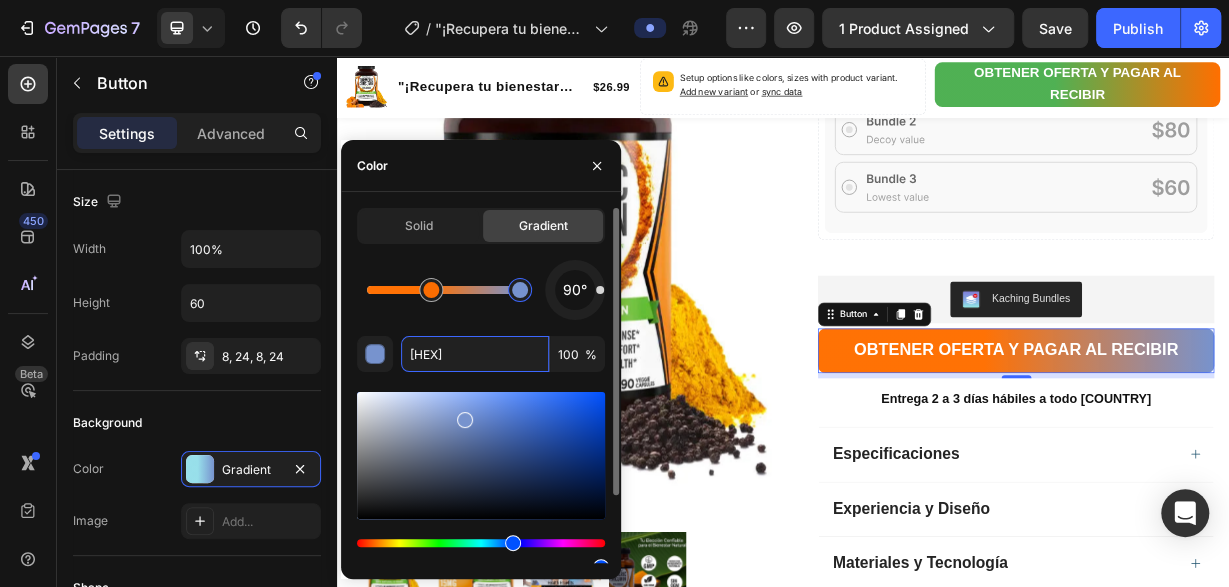 click at bounding box center [520, 290] 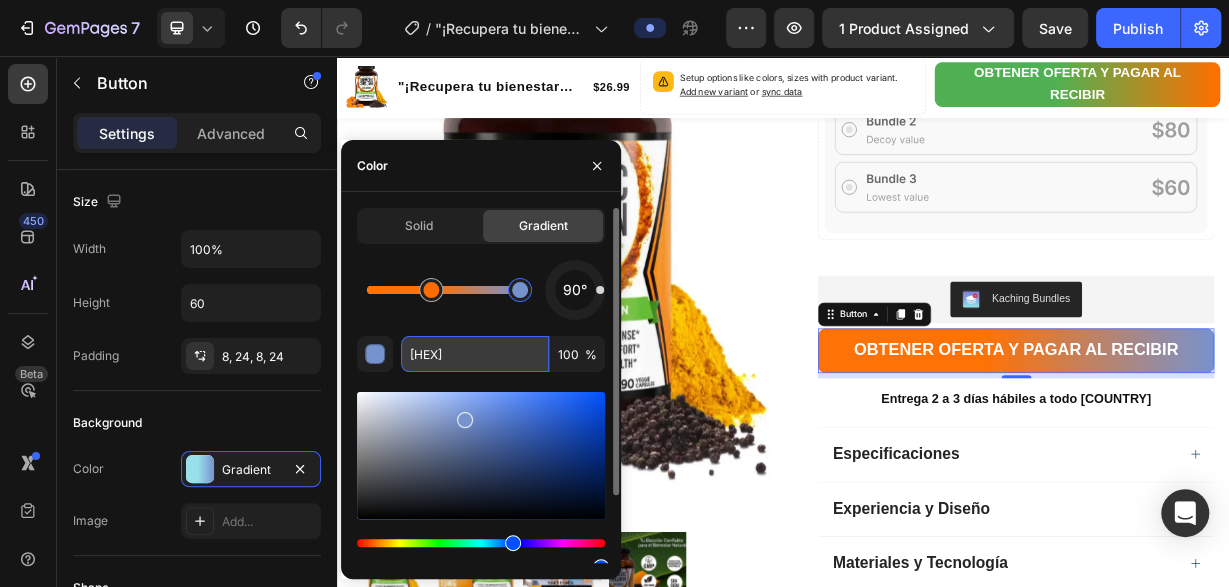 click on "7793CE" at bounding box center (475, 354) 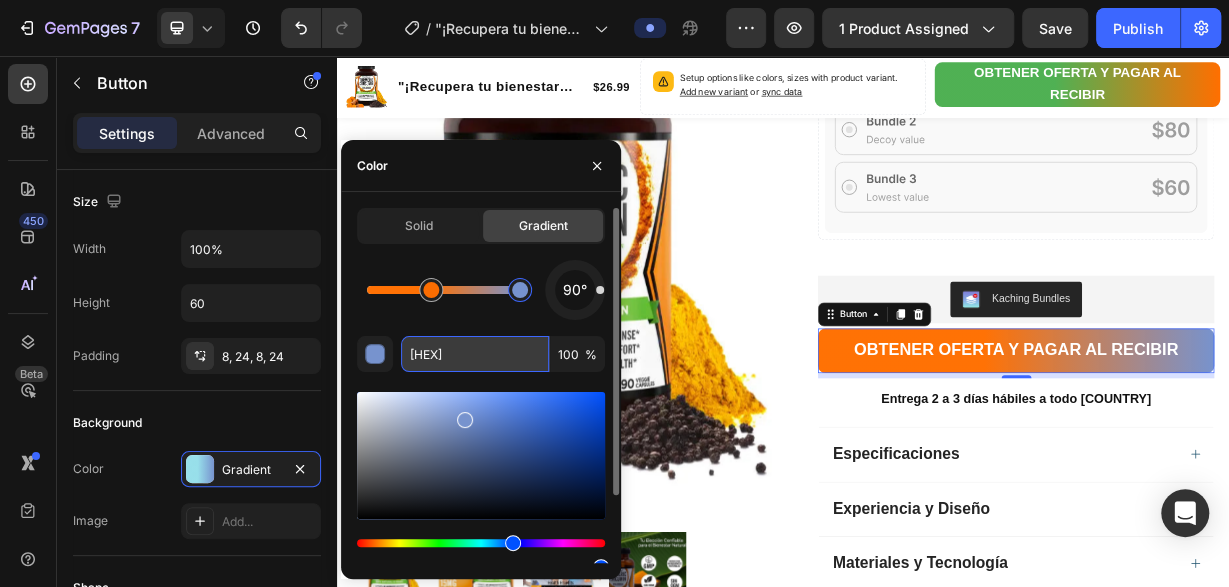 paste on "FF6F00" 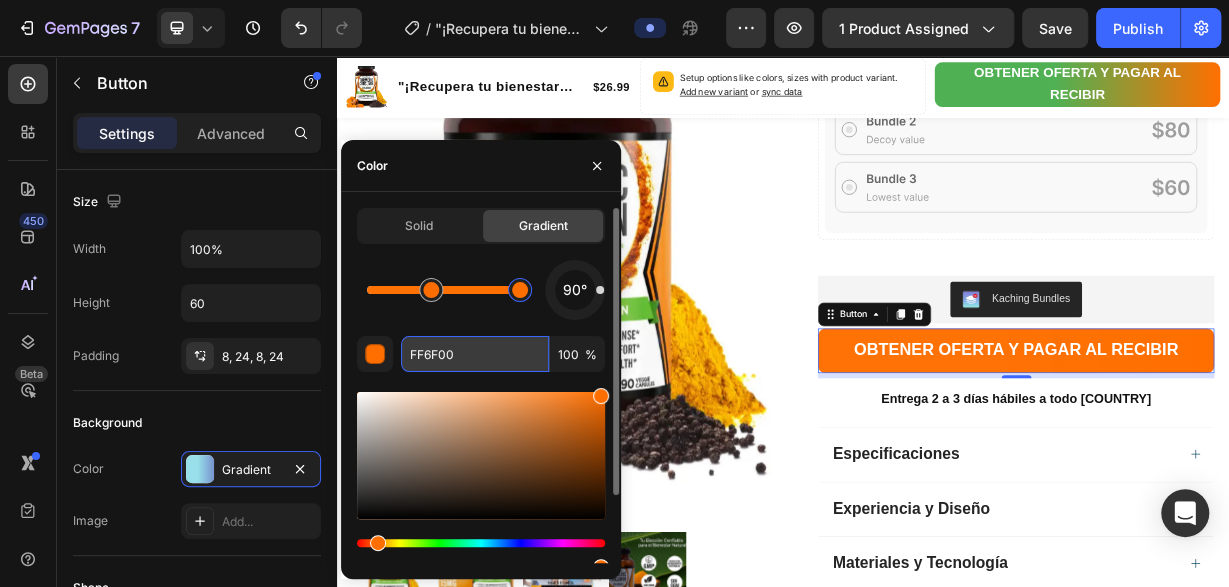 click on "FF6F00" at bounding box center (475, 354) 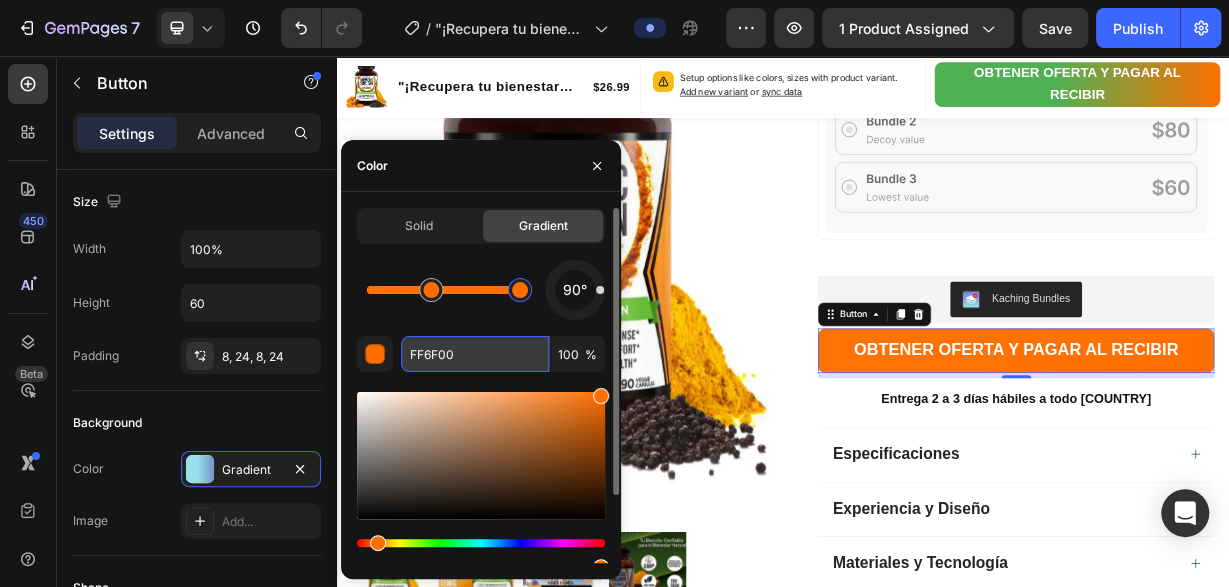 paste on "4CAF5" 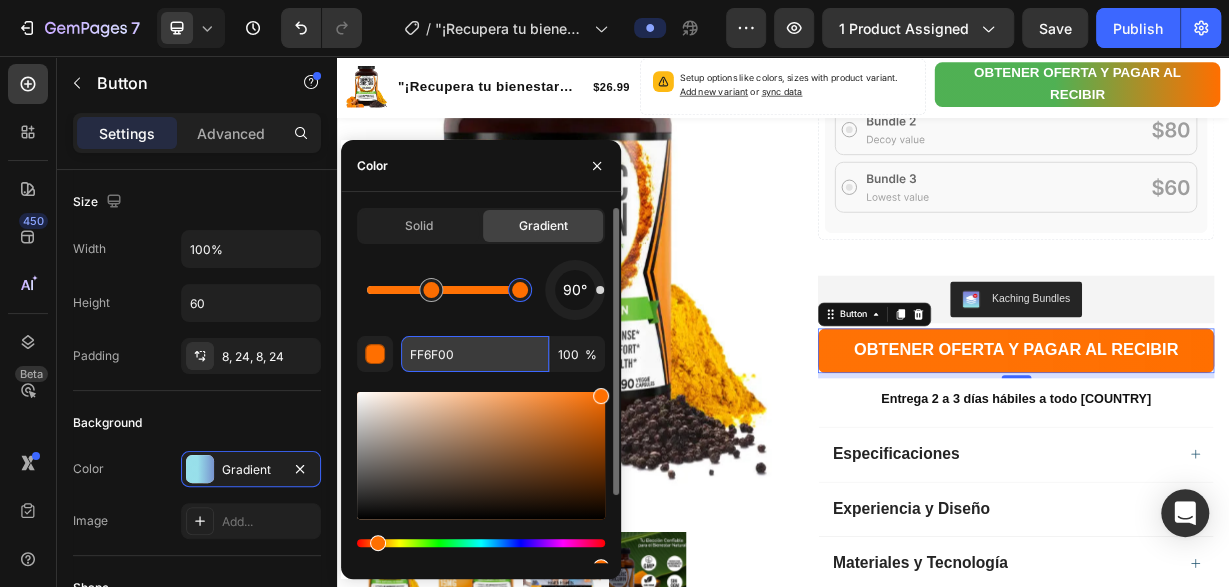 type on "4CAF50" 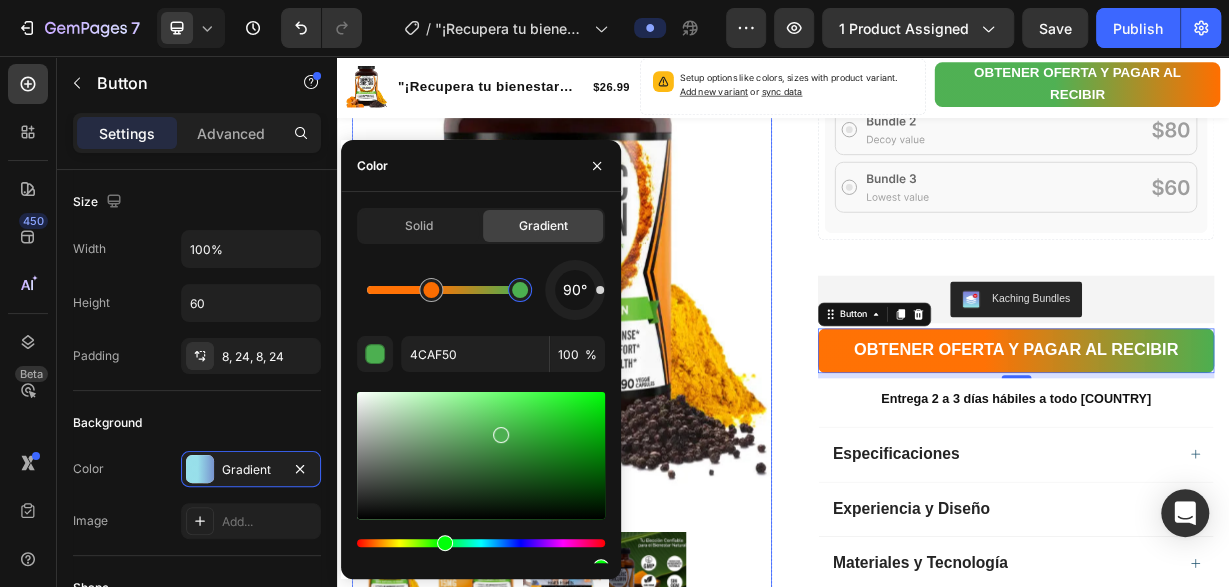 click on "Product Images Row "¡Recupera tu bienestar ahora! Dile adiós al dolor articular con Cúrcuma 100% natural" Product Title Limited Edition Text Block Icon Icon Icon Icon  Clasificado 4,7 estrellas (217 reseñas) Text Block Icon List 🔥 ¡CORRE QUE SE ACABA! 🔥 Text Block Row  ¡Por tiempo limitado! Aprovecha esta oferta 🔥HASTA 48% OFF 🔖  HOT SALE Text Block 💛 FarmHaven Turmeric Curcumin es más que un suplemento, es tu aliado diario para combatir la inflamación, aliviar molestias articulares y promover una vida activa y saludable. Con 1965 mg por dosis, 95% de curcuminoides estandarizados y 15 mg de BioPerine® para máxima absorción, ofrece una fórmula 100% natural, vegana y respaldada por la ciencia.   Disfruta del poder ancestral de la cúrcuma combinado con tecnología moderna para cuidar tus articulaciones, músculos y sistema cardiovascular, desde el primer día. Text Block Increase AOV with bundle quantity.       Setup bundle discount   or   read guideline" at bounding box center [937, 115] 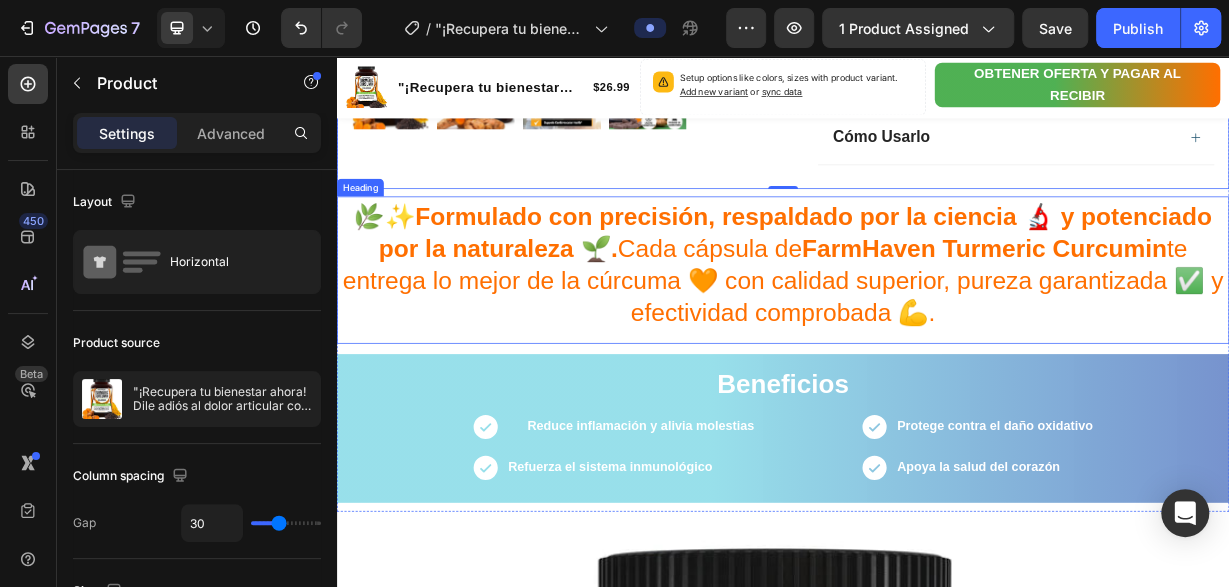 scroll, scrollTop: 1455, scrollLeft: 0, axis: vertical 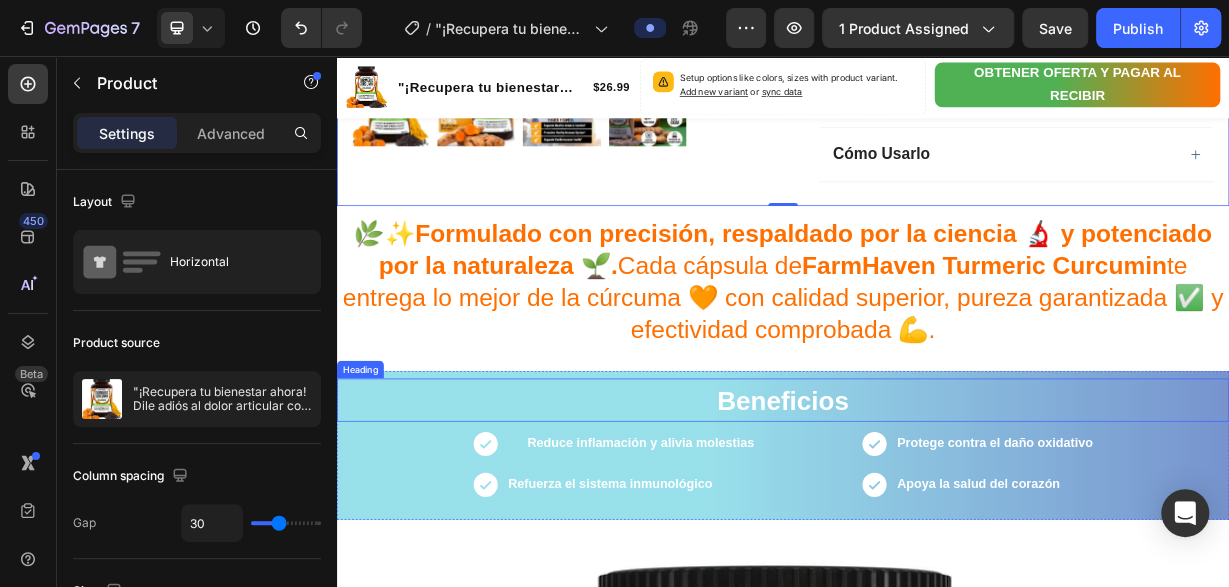 click on "Beneficios" at bounding box center (937, 519) 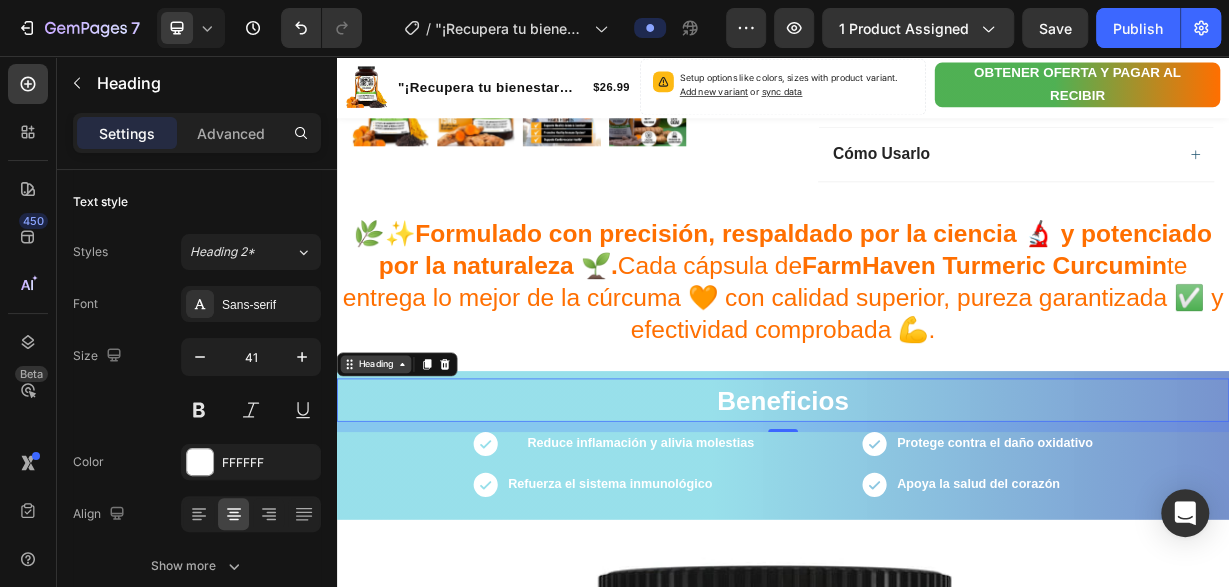click on "Heading" at bounding box center (389, 471) 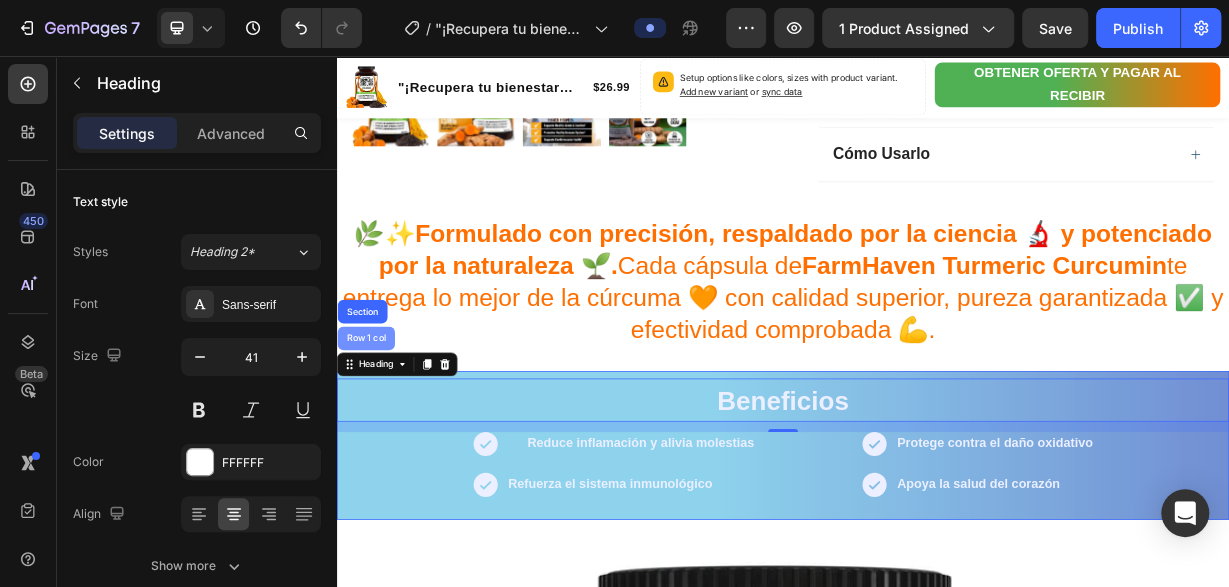 click on "Row 1 col" at bounding box center [376, 436] 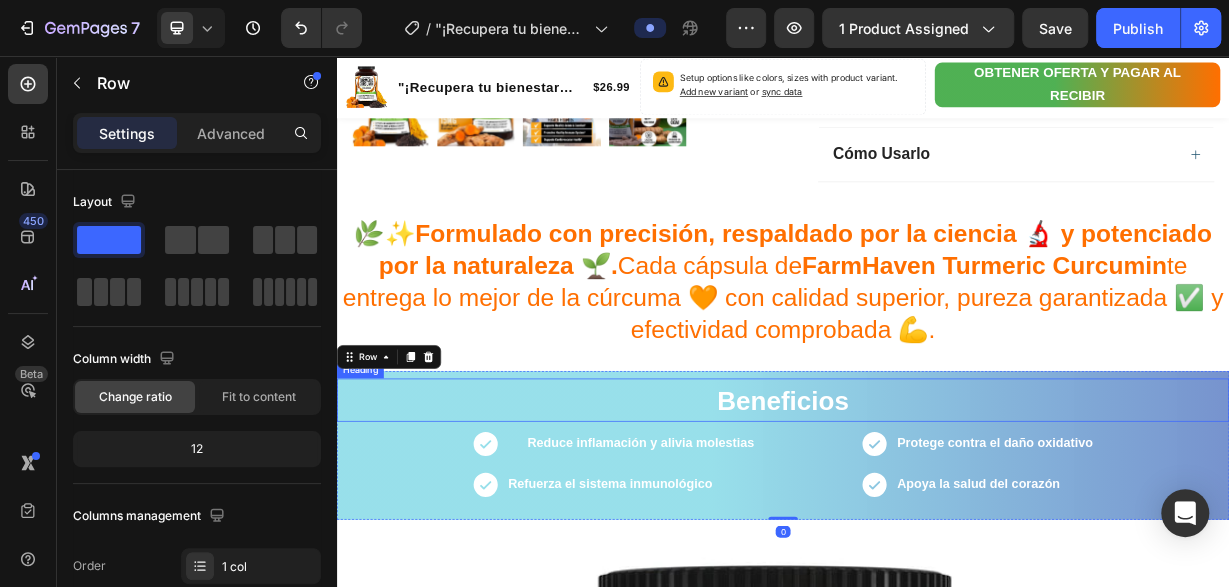 scroll, scrollTop: 1663, scrollLeft: 0, axis: vertical 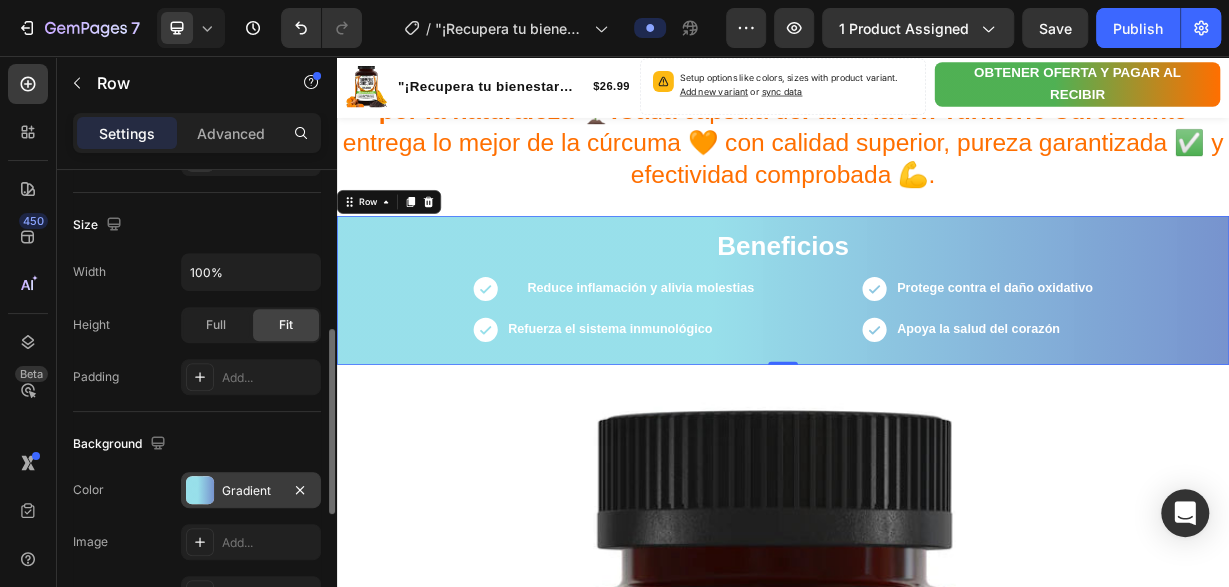 click at bounding box center (200, 490) 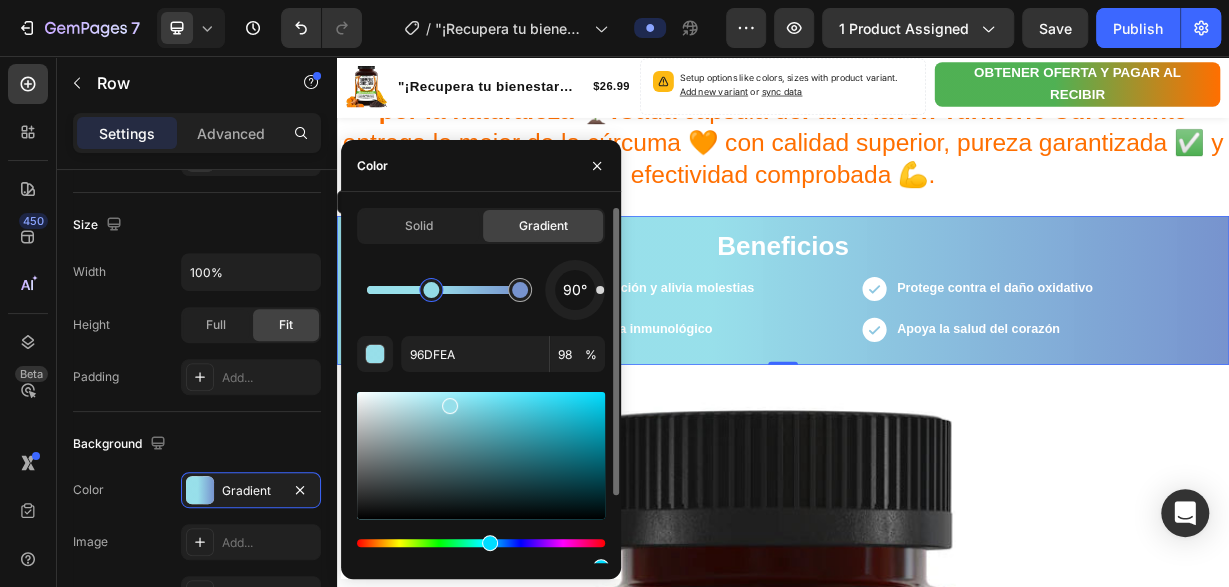 scroll, scrollTop: 84, scrollLeft: 0, axis: vertical 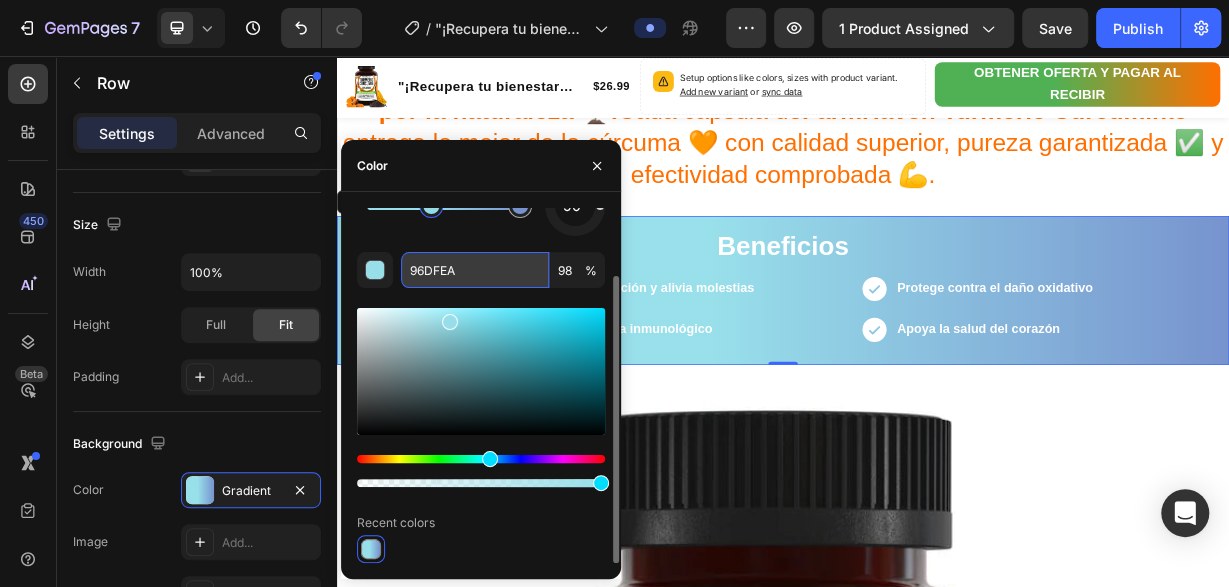 click on "96DFEA" at bounding box center (475, 270) 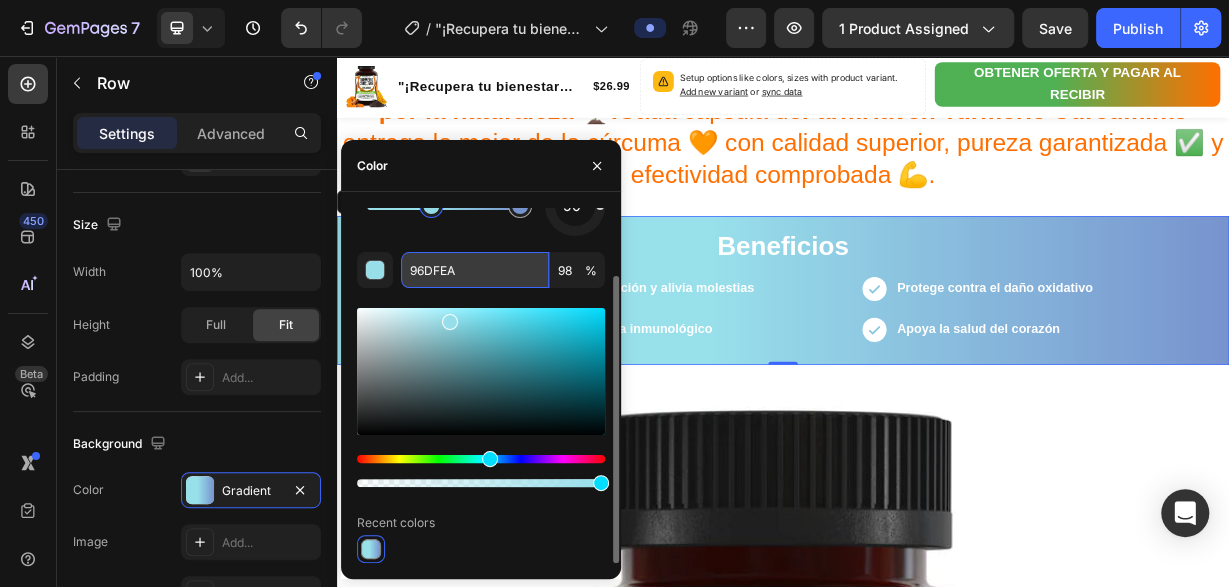 paste on "4CAF50" 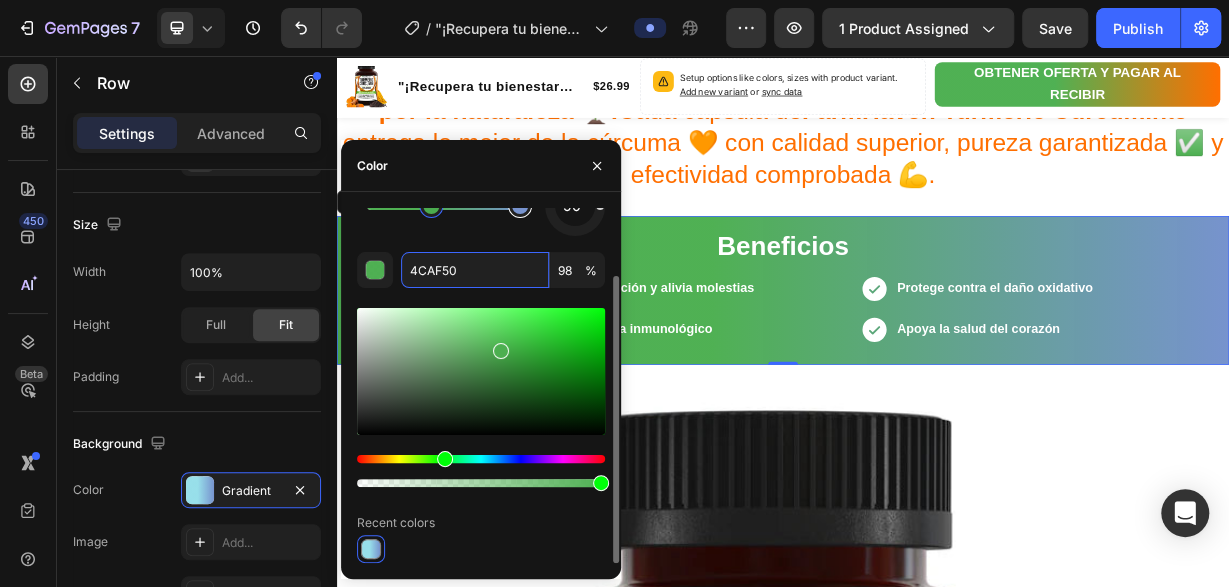 type on "7793CE" 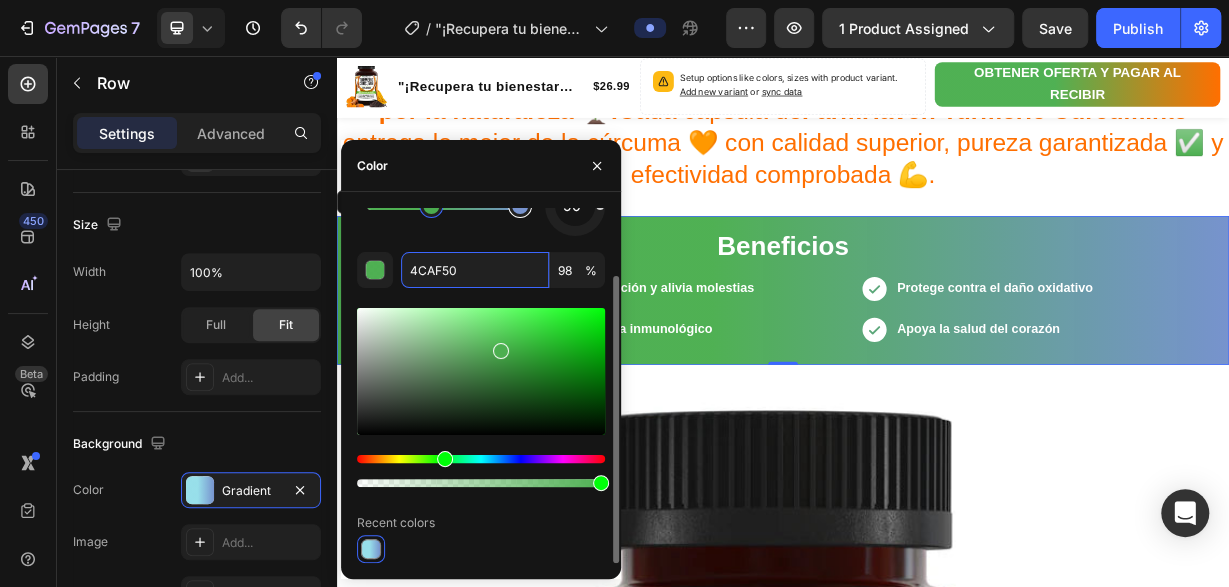 type on "100" 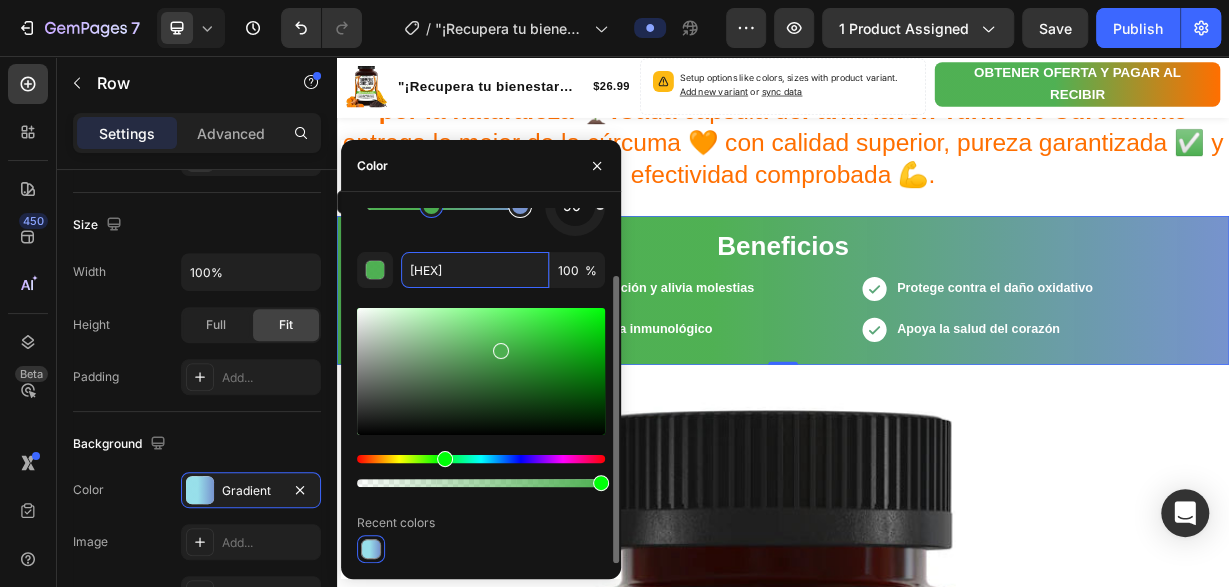 click at bounding box center [520, 206] 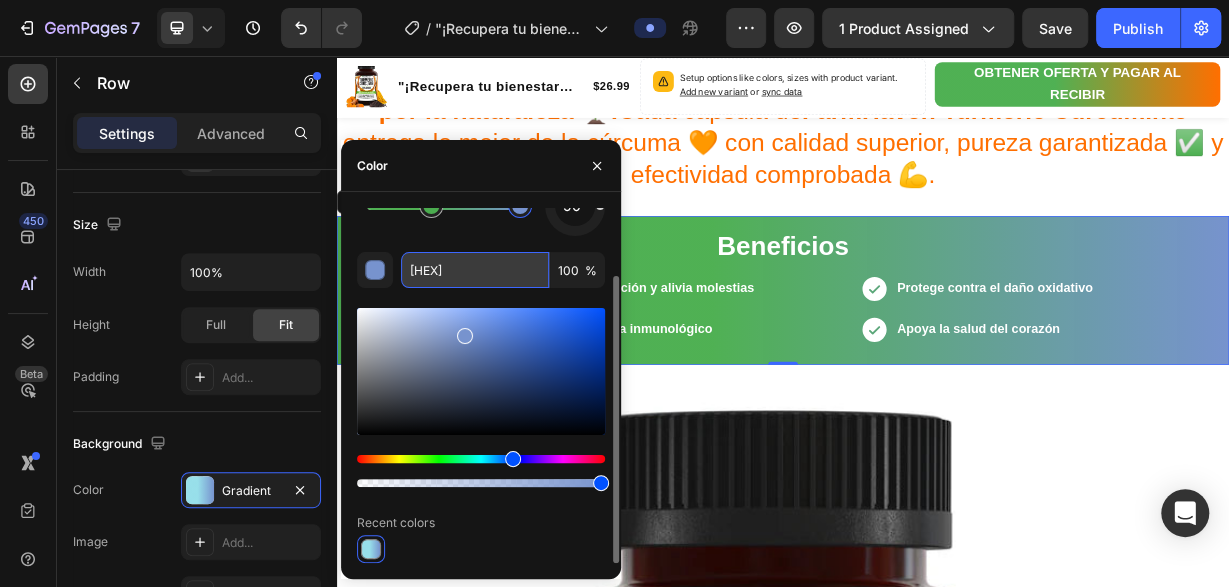 paste on "FF6F00" 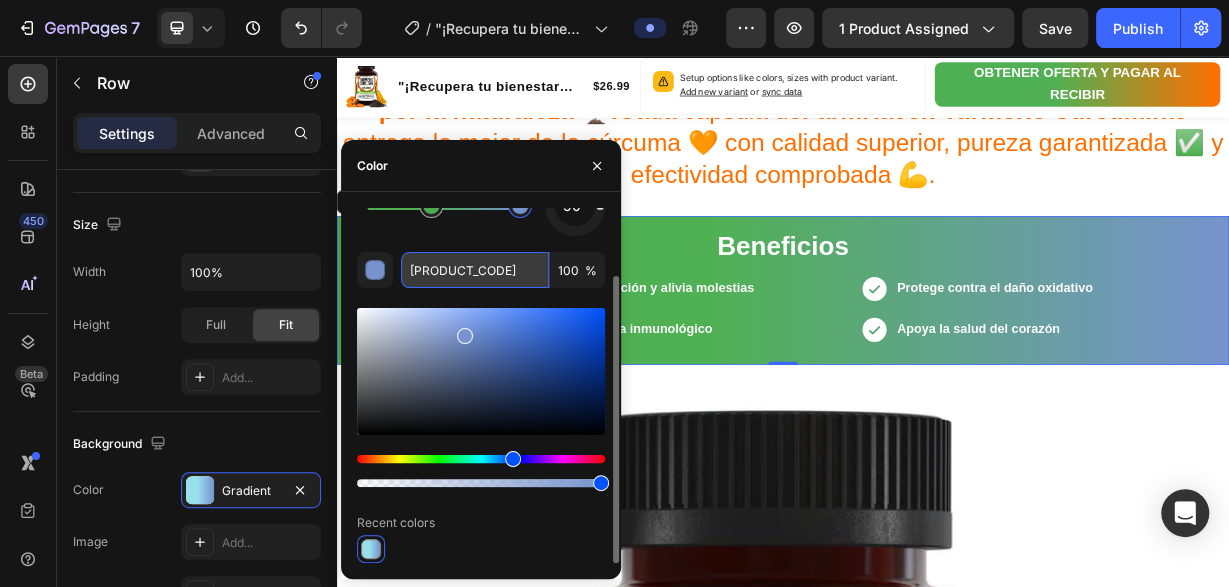click on "7793CEFF6F00" at bounding box center (475, 270) 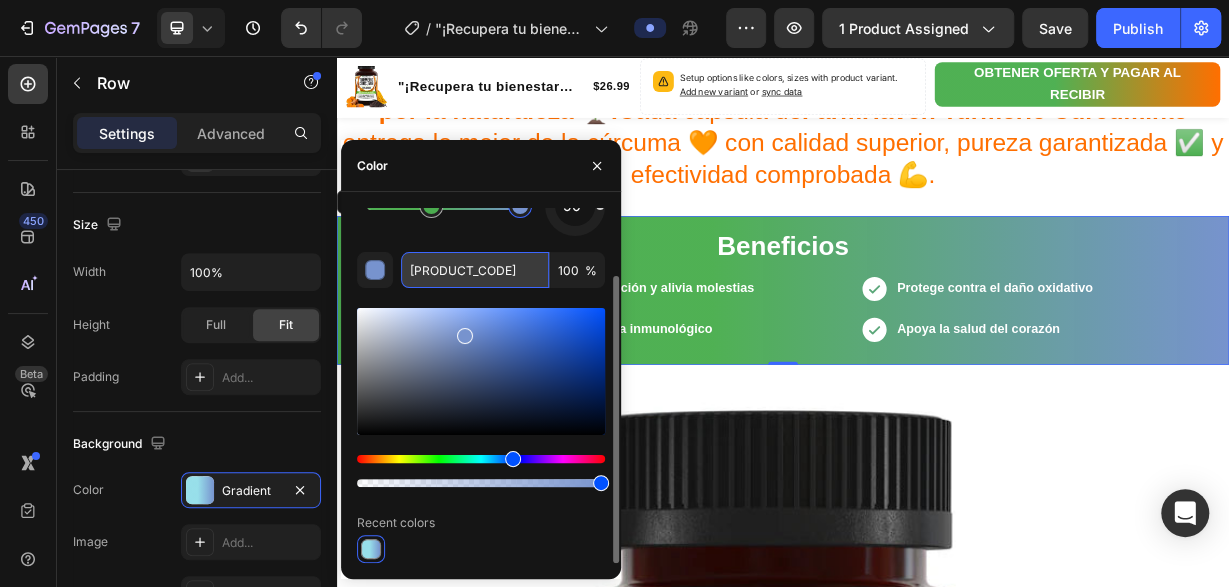 click on "7793CEFF6F00" at bounding box center [475, 270] 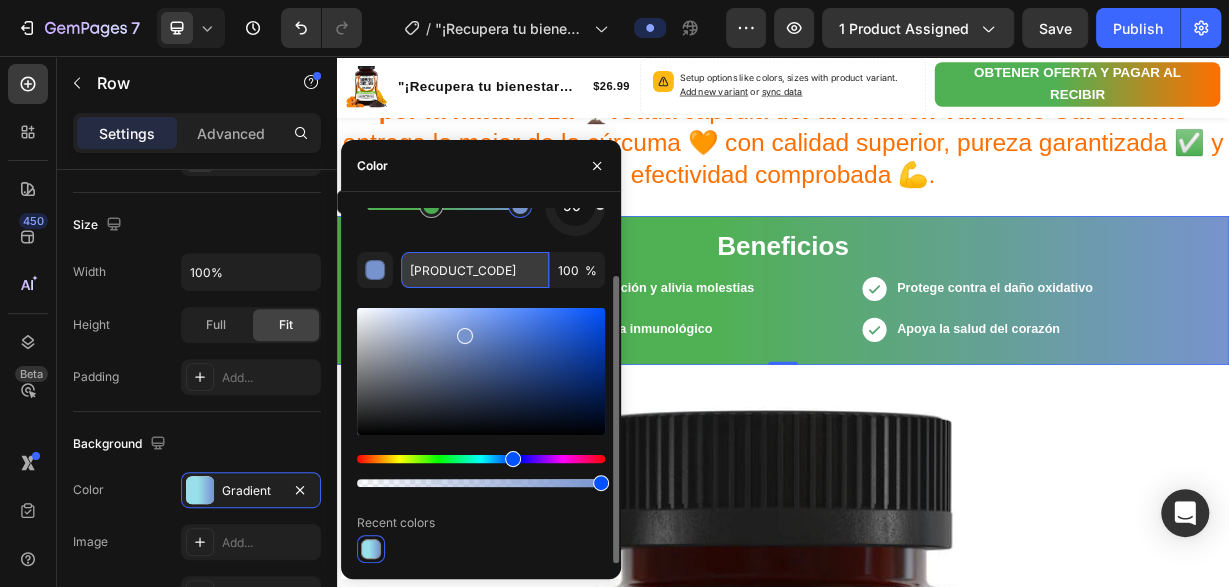 paste 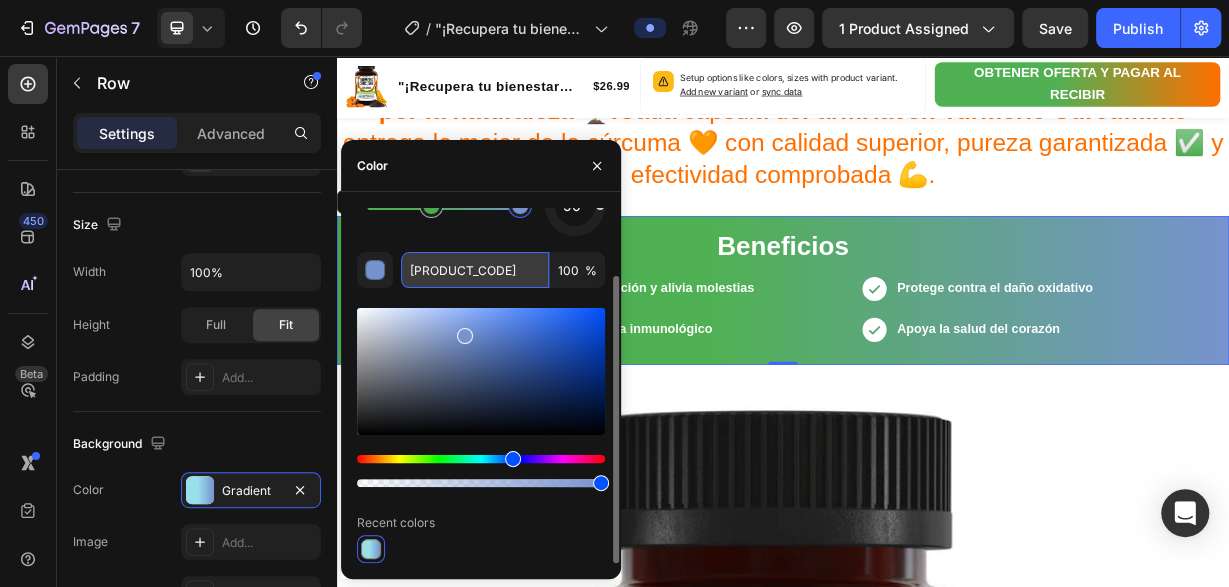 type on "FF6F00" 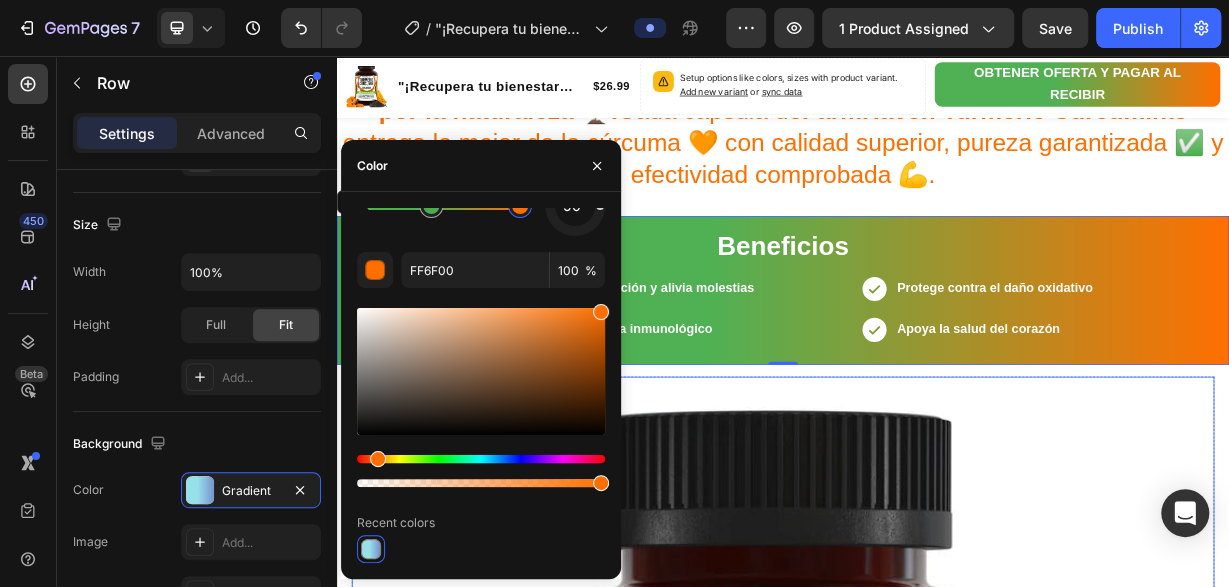 click at bounding box center [937, 1213] 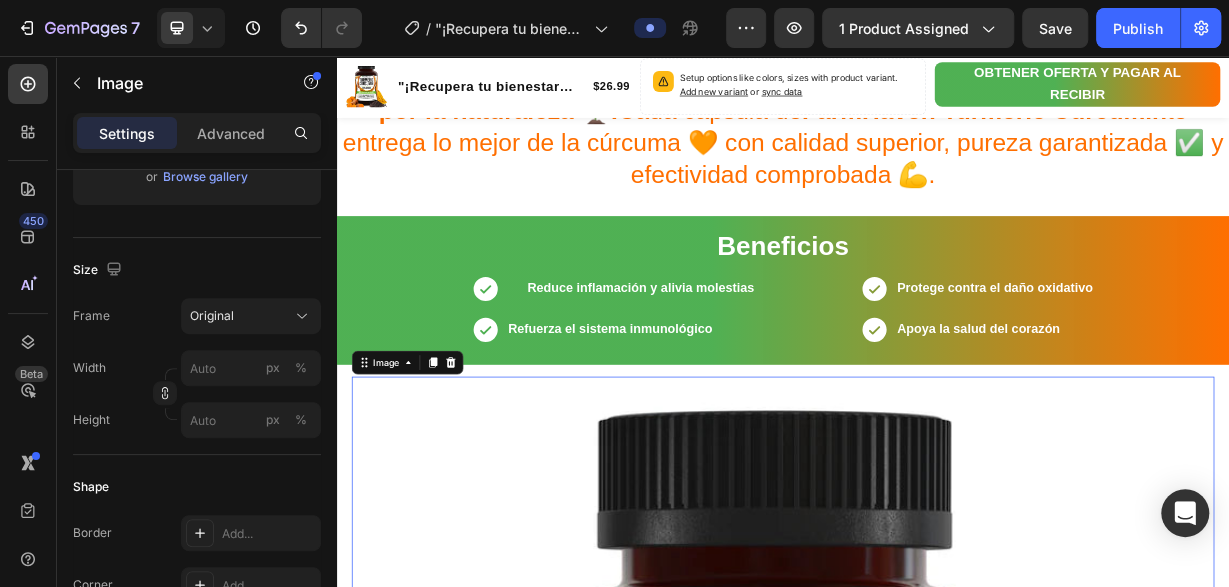 scroll, scrollTop: 0, scrollLeft: 0, axis: both 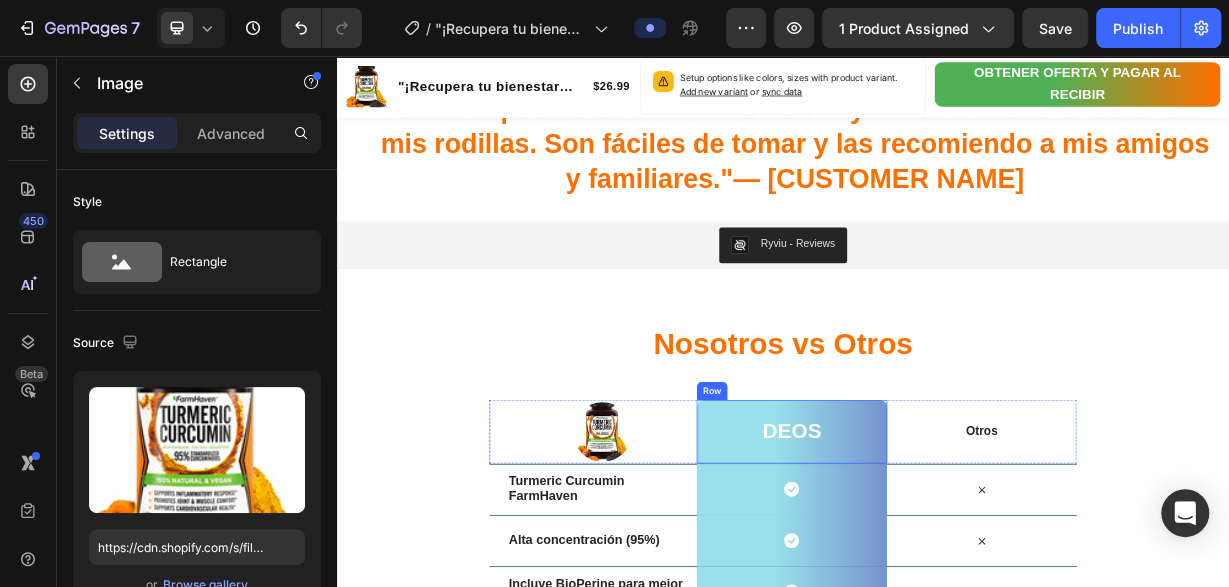 click on "deos Heading Row" at bounding box center (948, 562) 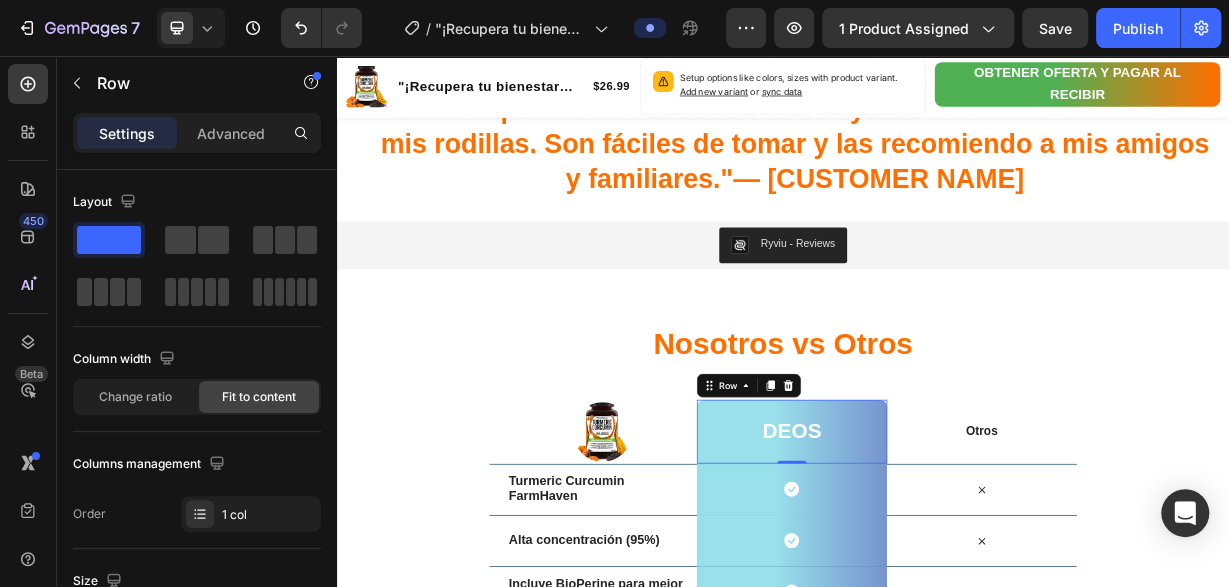 click on "deos Heading Row   0" at bounding box center [948, 562] 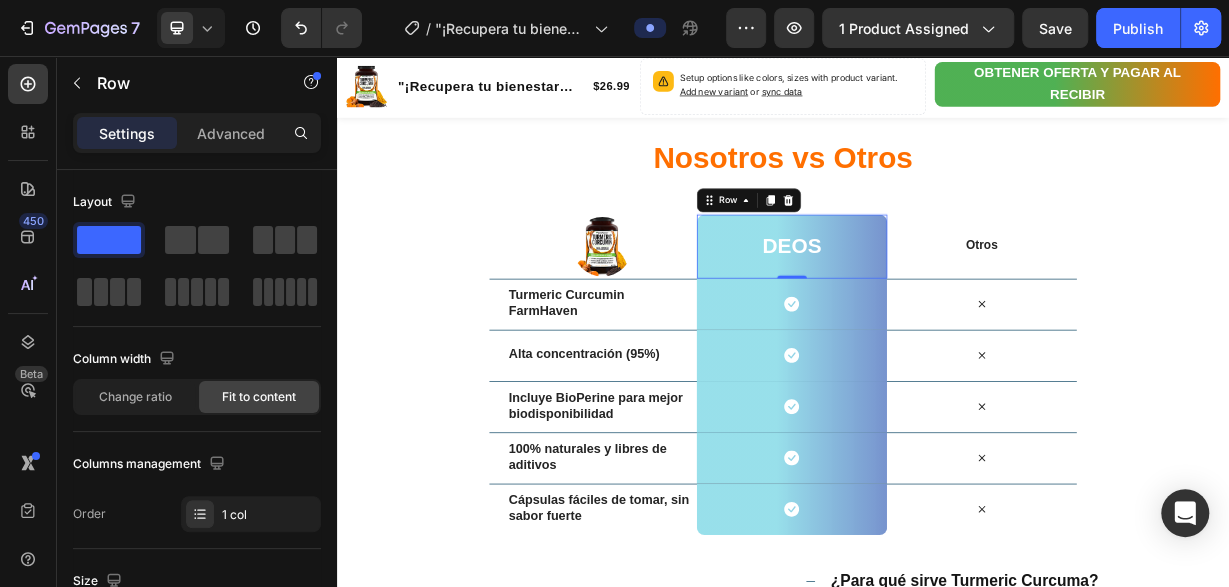 scroll, scrollTop: 3848, scrollLeft: 0, axis: vertical 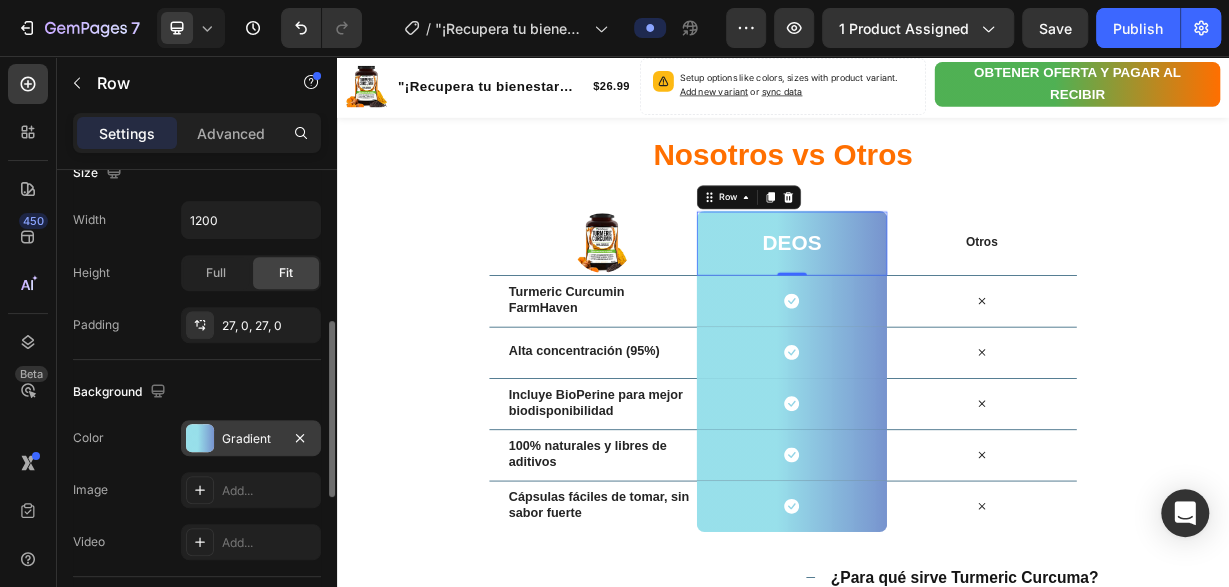 click on "Gradient" at bounding box center [251, 438] 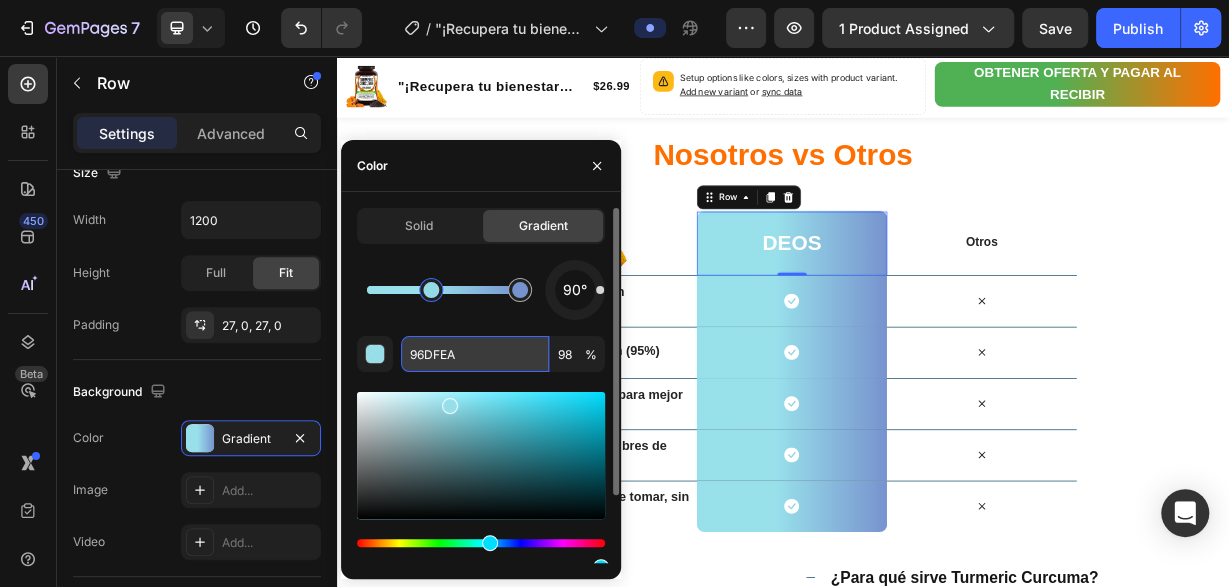 click on "96DFEA" at bounding box center [475, 354] 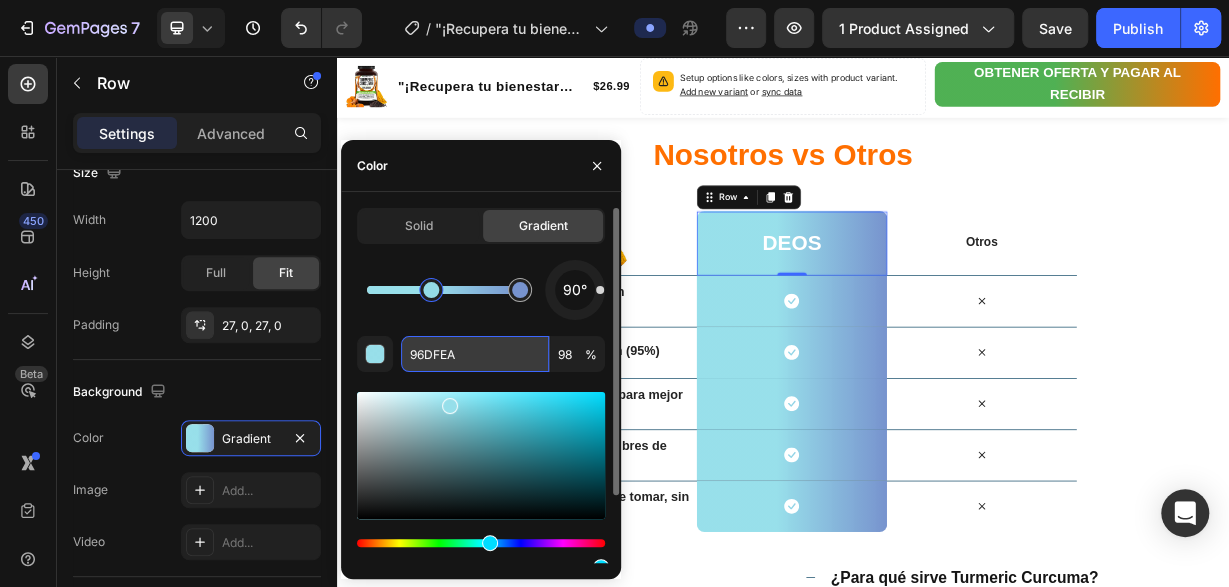 paste on "FF6F00" 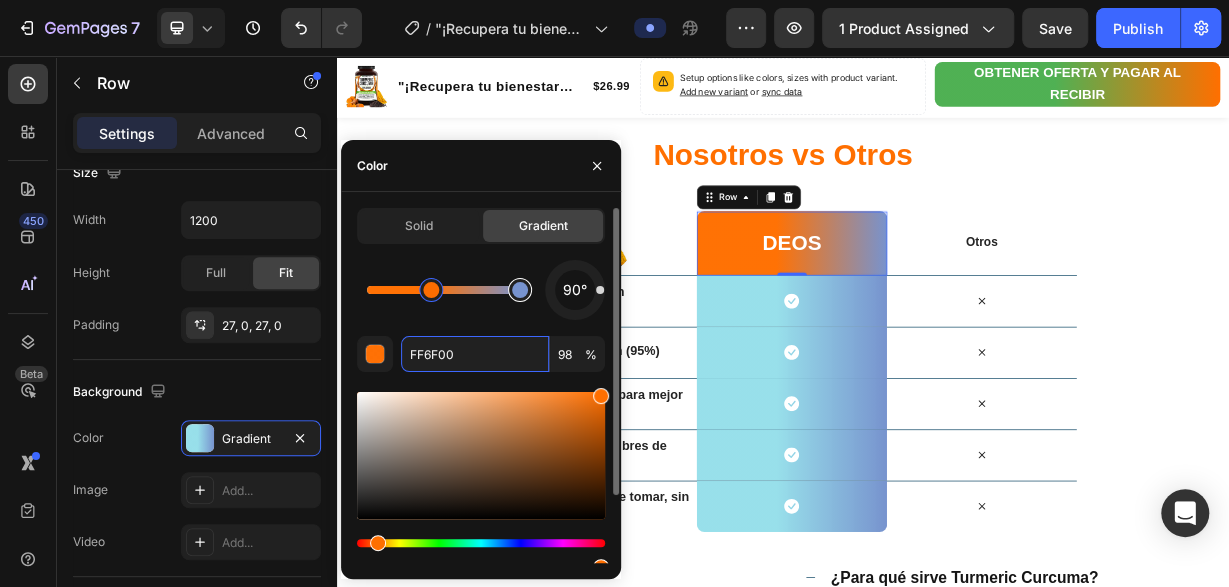 type on "7793CE" 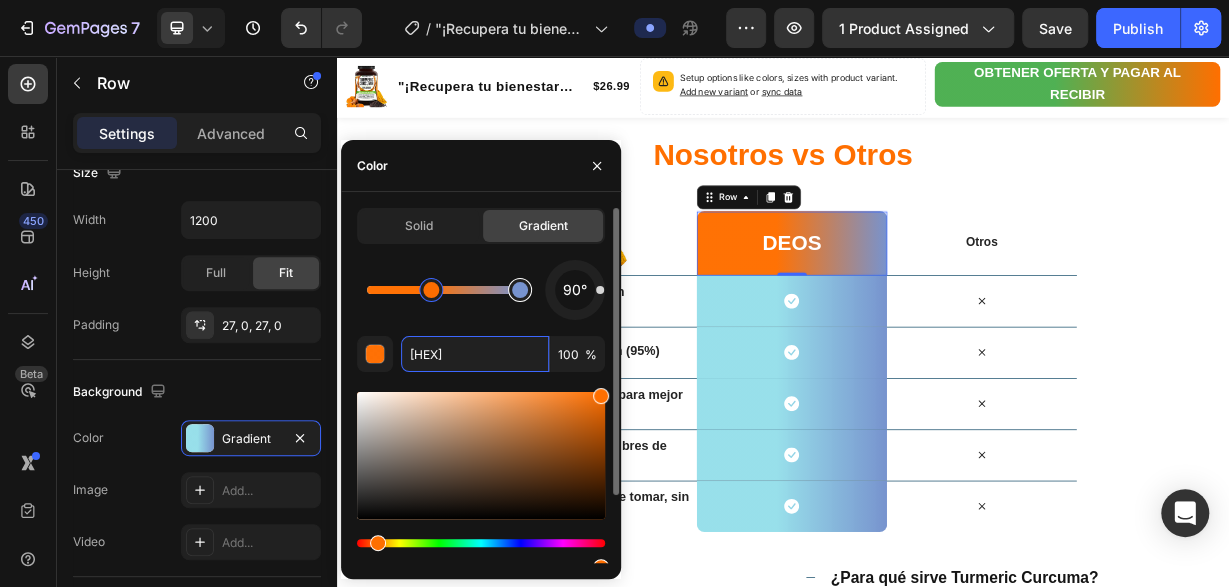 click at bounding box center [520, 290] 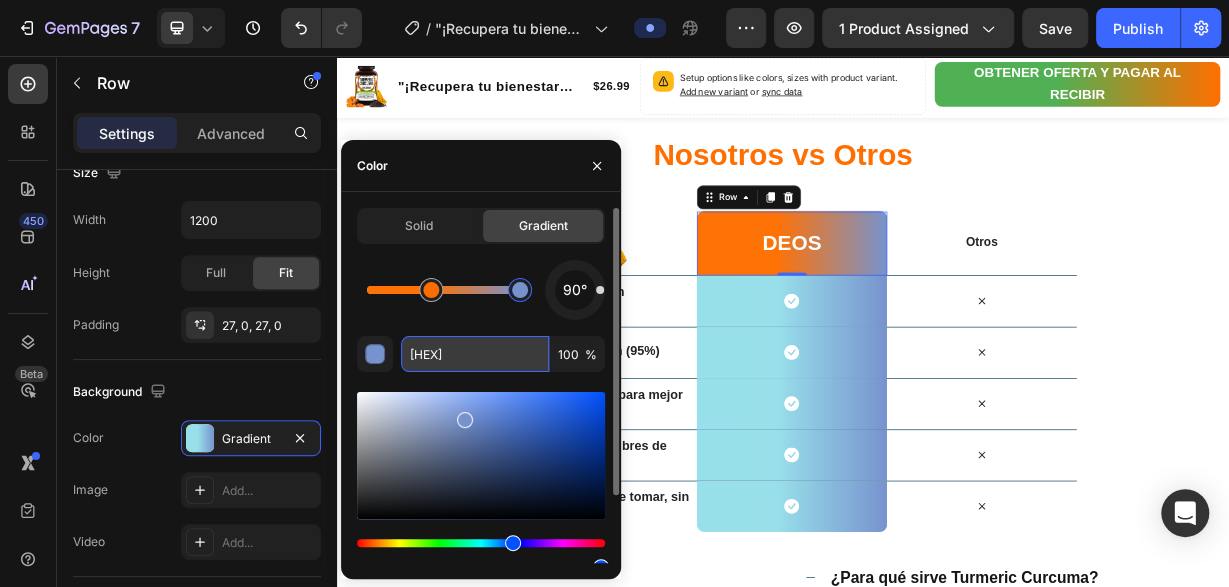 click on "7793CE" at bounding box center [475, 354] 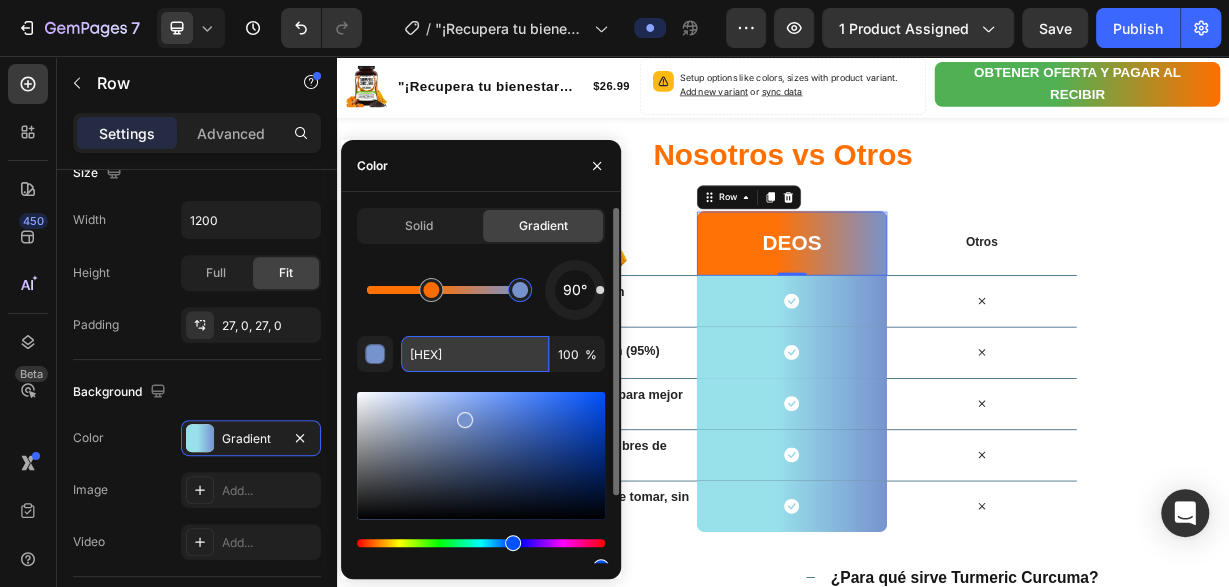 click on "7793CE" at bounding box center (475, 354) 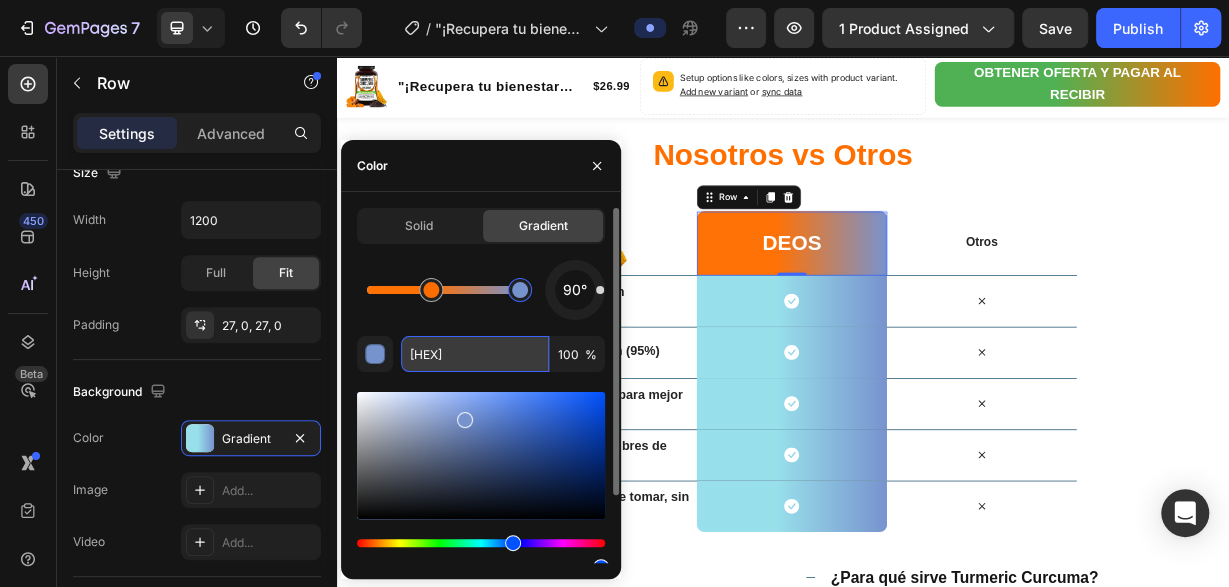 paste on "FF6F00" 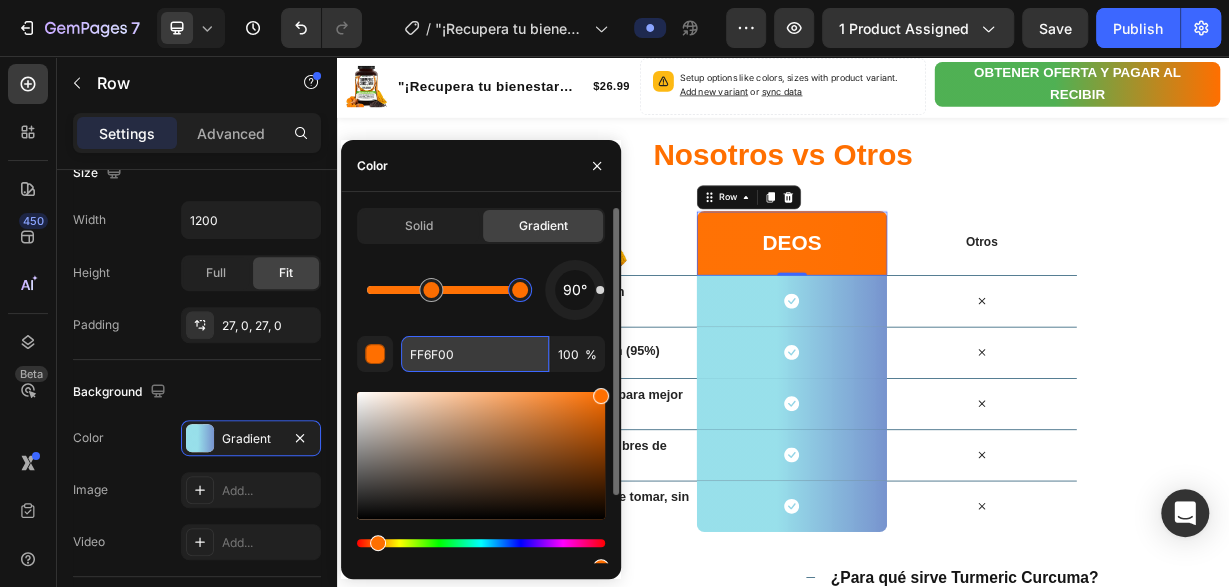 click on "FF6F00" at bounding box center [475, 354] 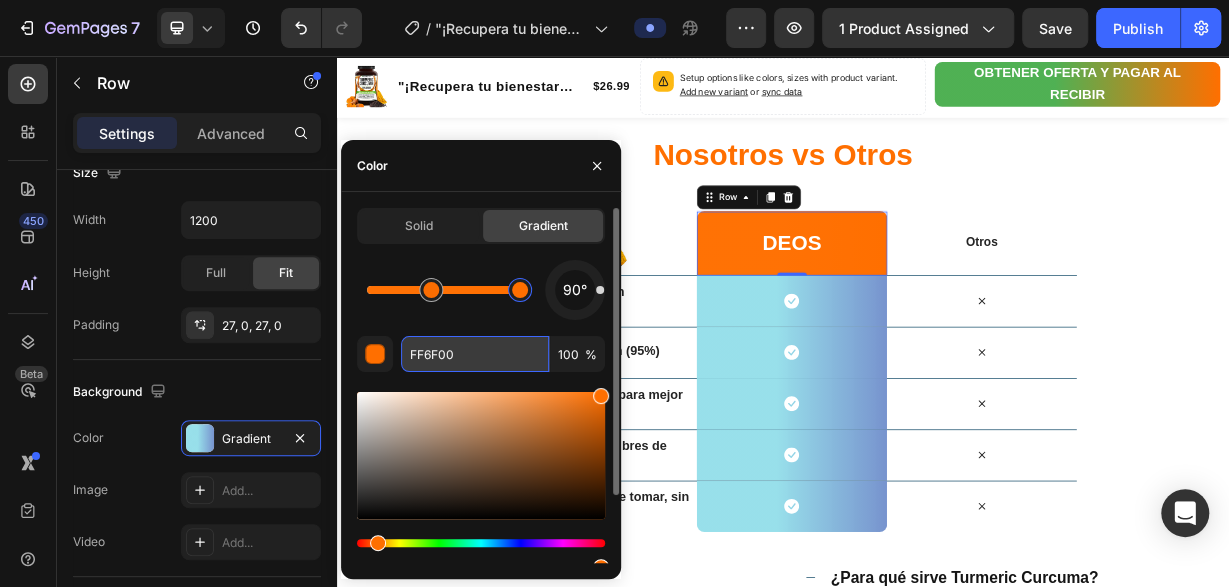 click on "FF6F00" at bounding box center (475, 354) 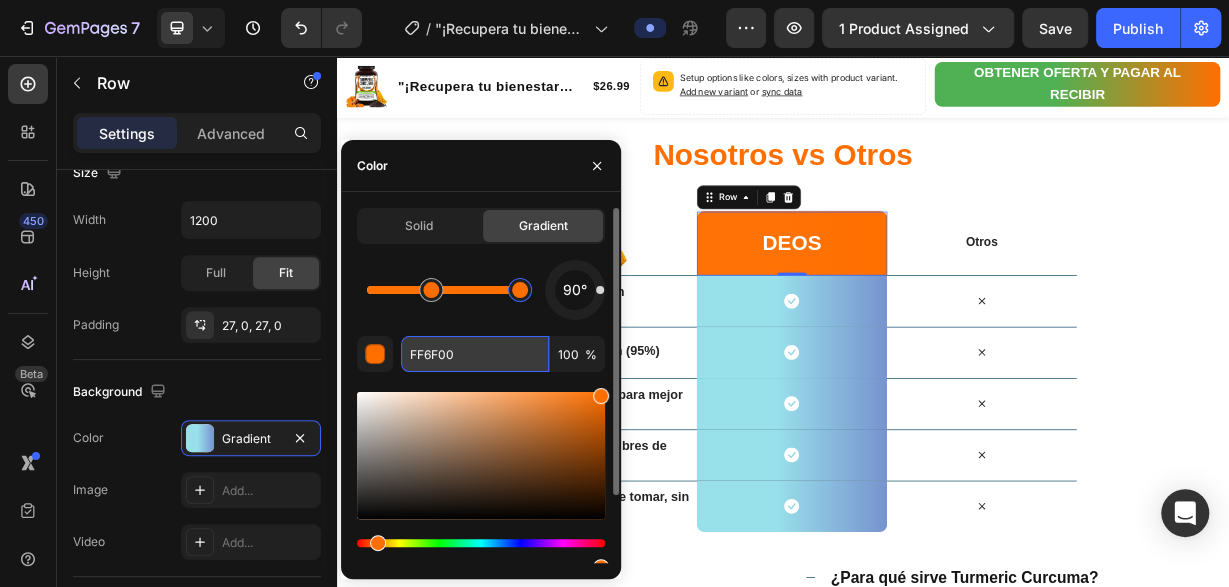 paste on "4CAF5" 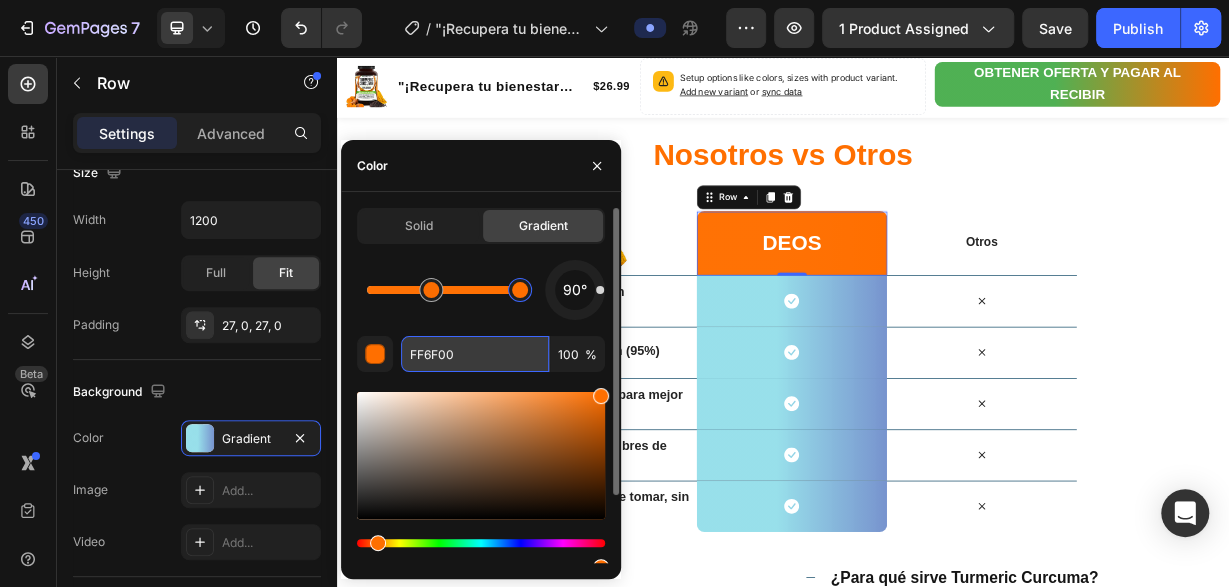 type on "4CAF50" 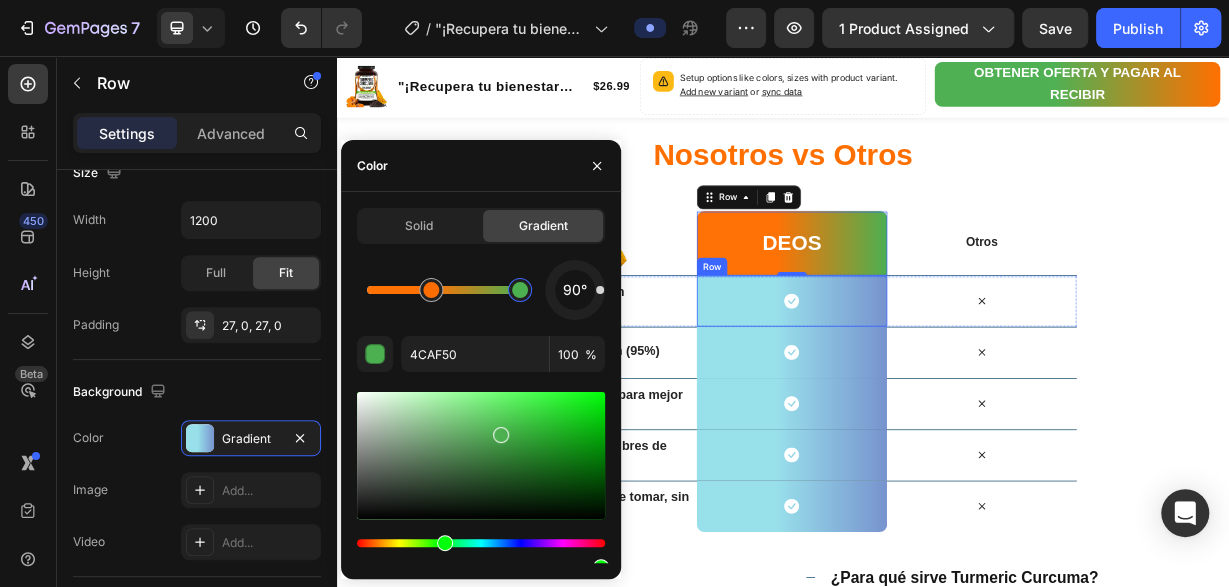 click on "Icon Row" at bounding box center [948, 385] 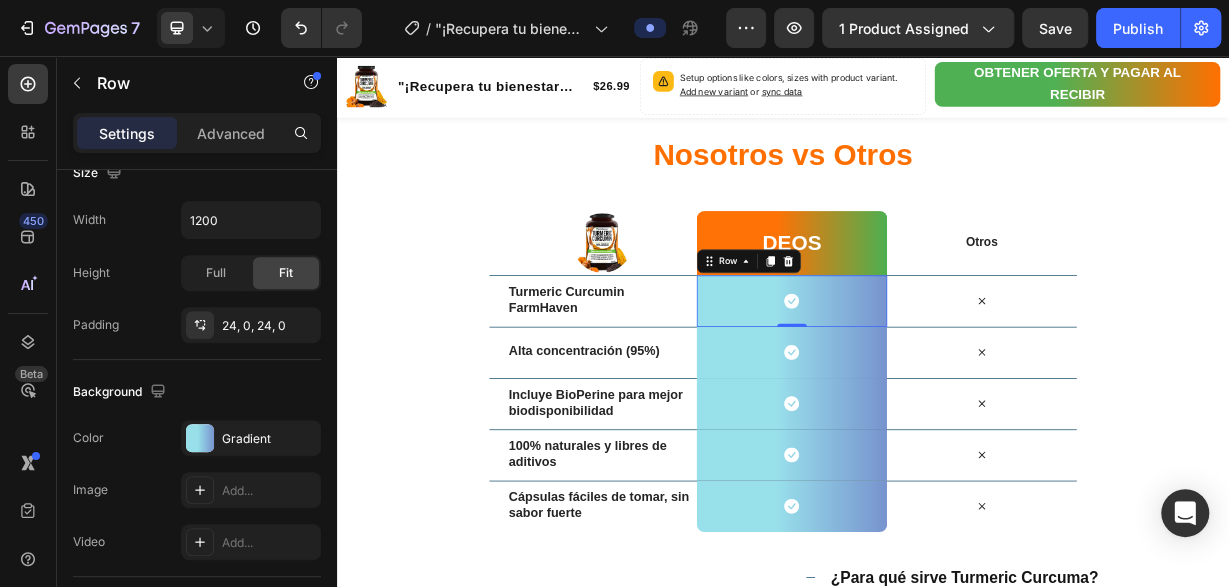 click on "Icon Row   0" at bounding box center (948, 385) 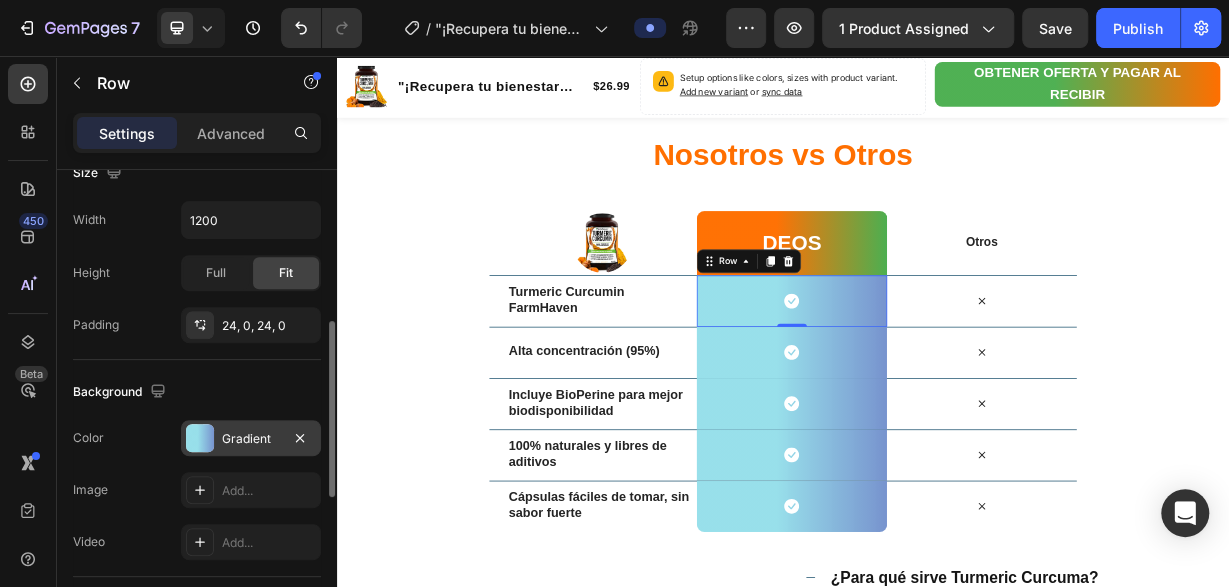 click on "Gradient" at bounding box center (251, 438) 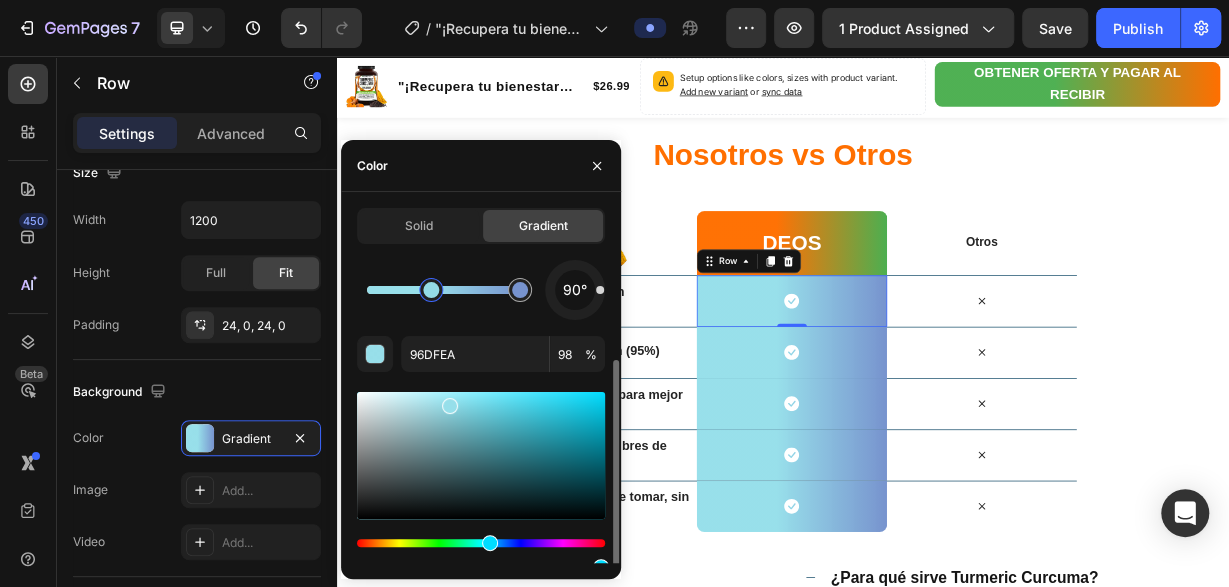scroll, scrollTop: 84, scrollLeft: 0, axis: vertical 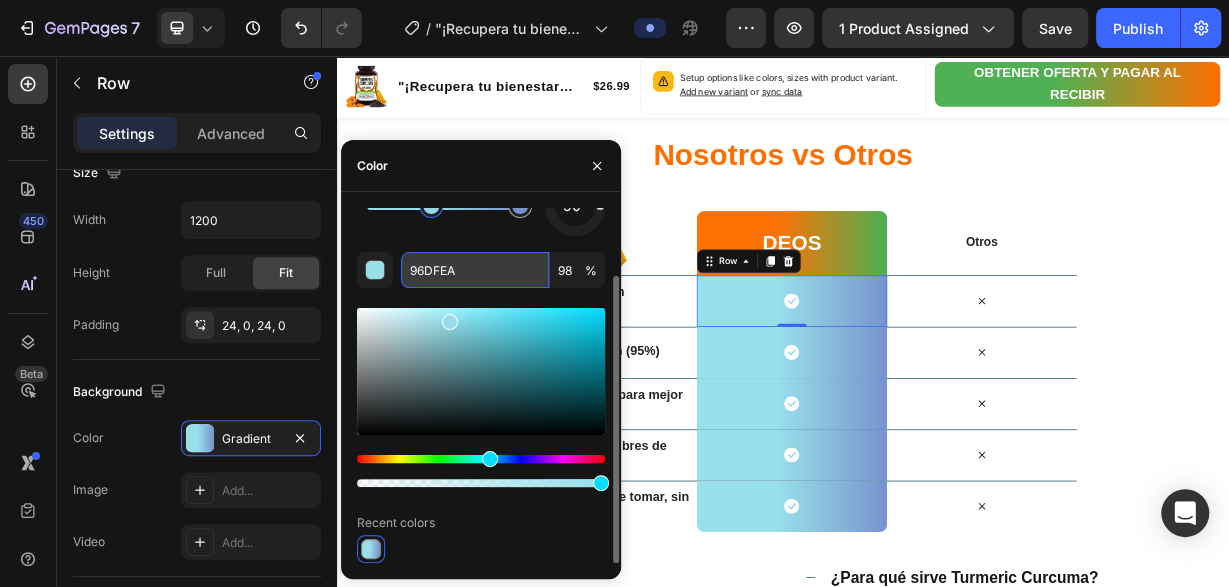 click on "96DFEA" at bounding box center [475, 270] 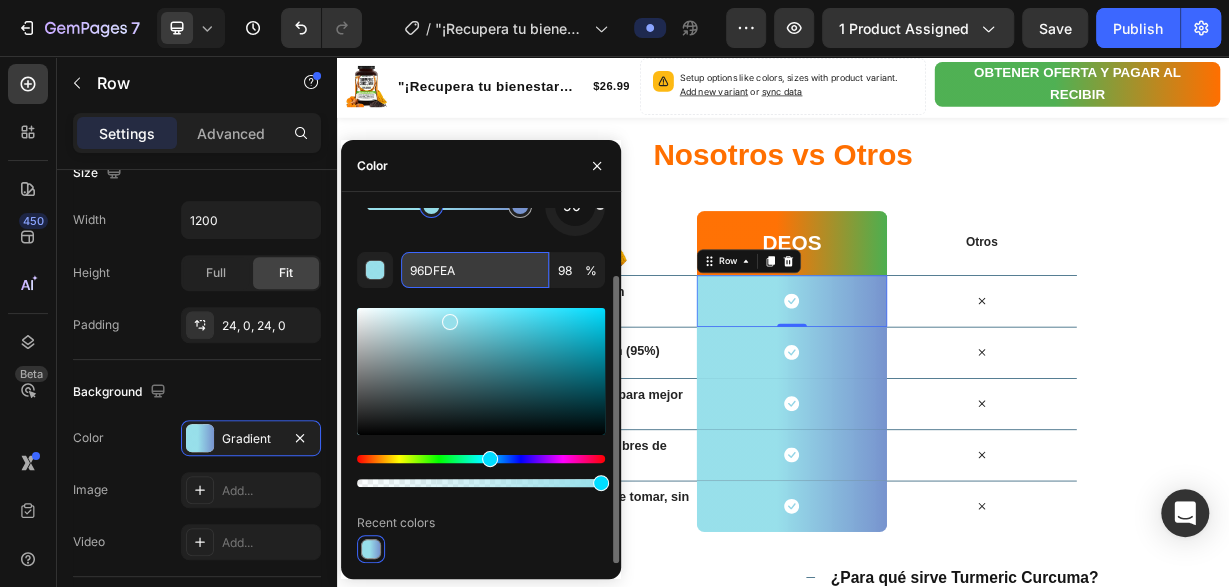 paste on "FF6F00" 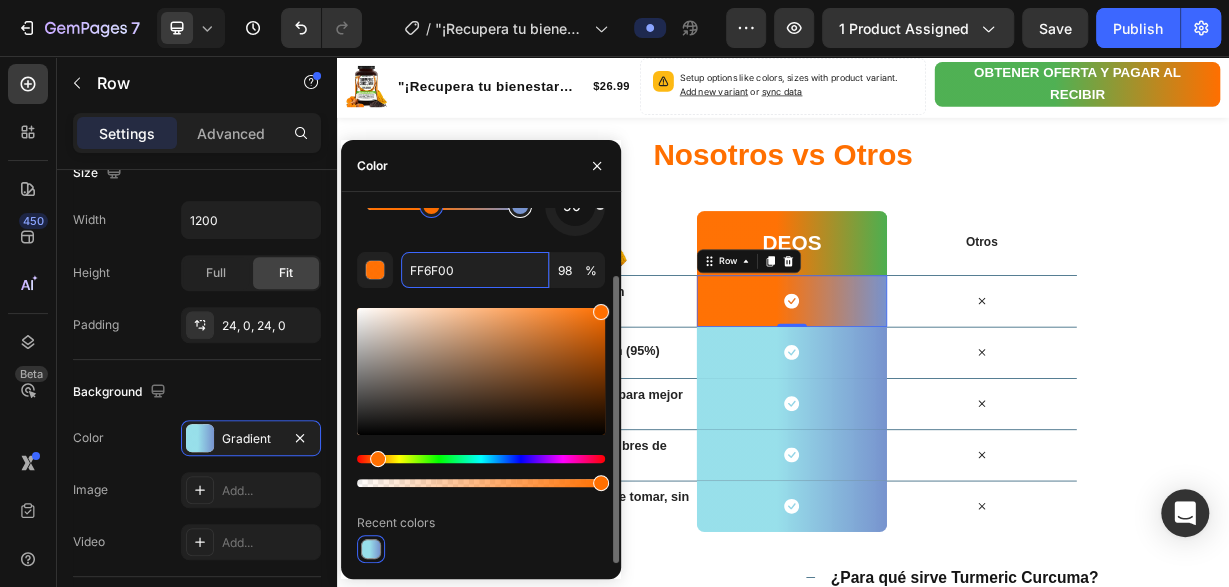 type on "7793CE" 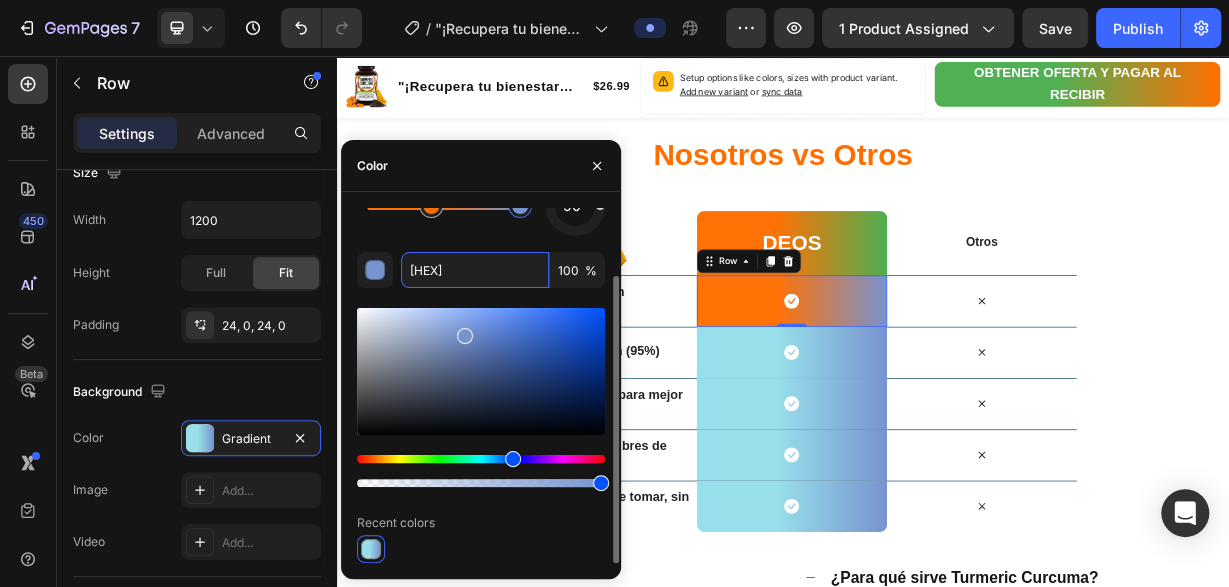 click at bounding box center (520, 206) 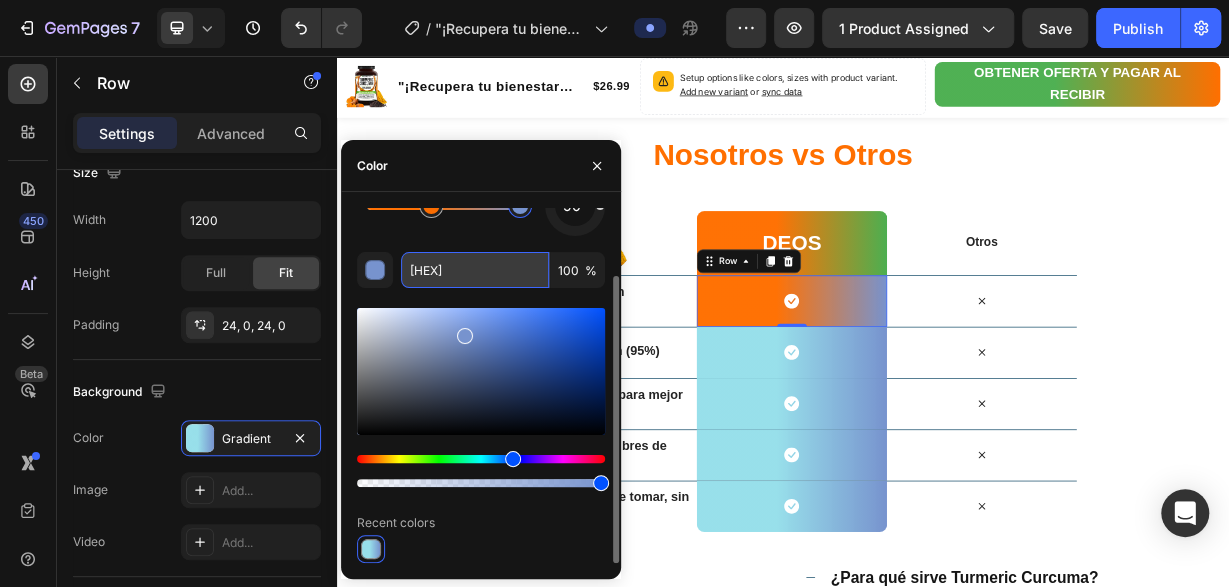 drag, startPoint x: 483, startPoint y: 283, endPoint x: 465, endPoint y: 271, distance: 21.633308 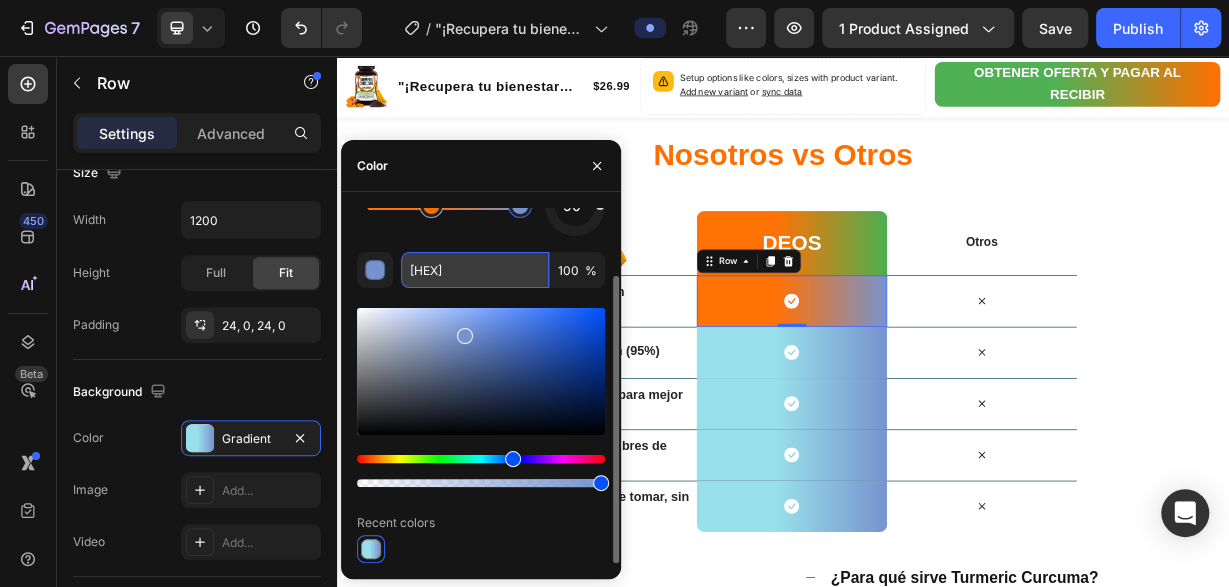 click on "7793CE" at bounding box center [475, 270] 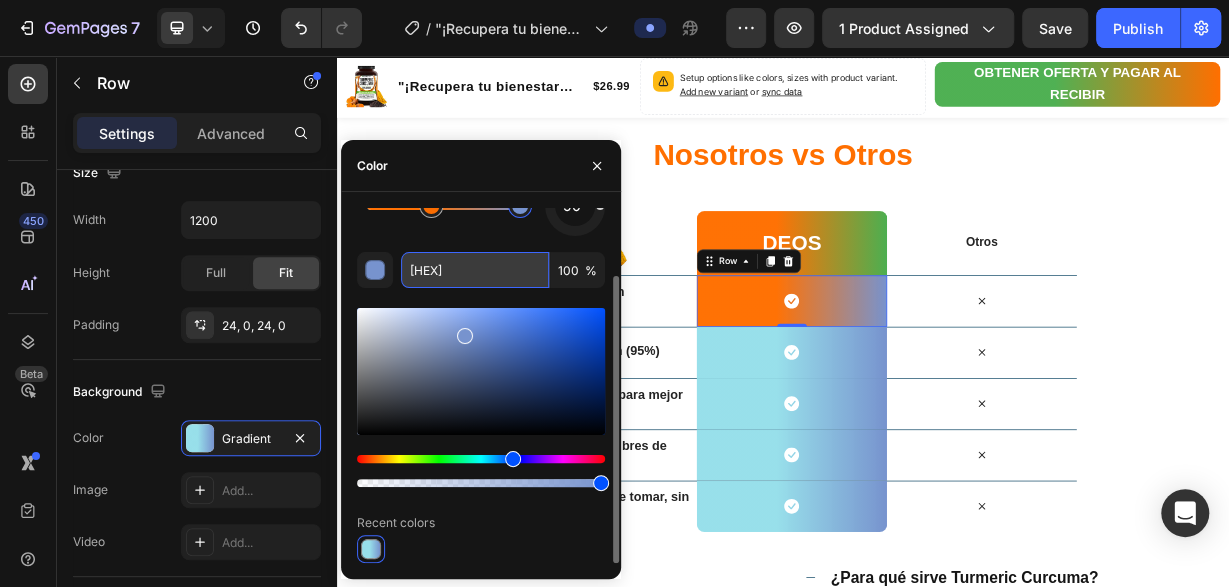 paste on "4CAF50" 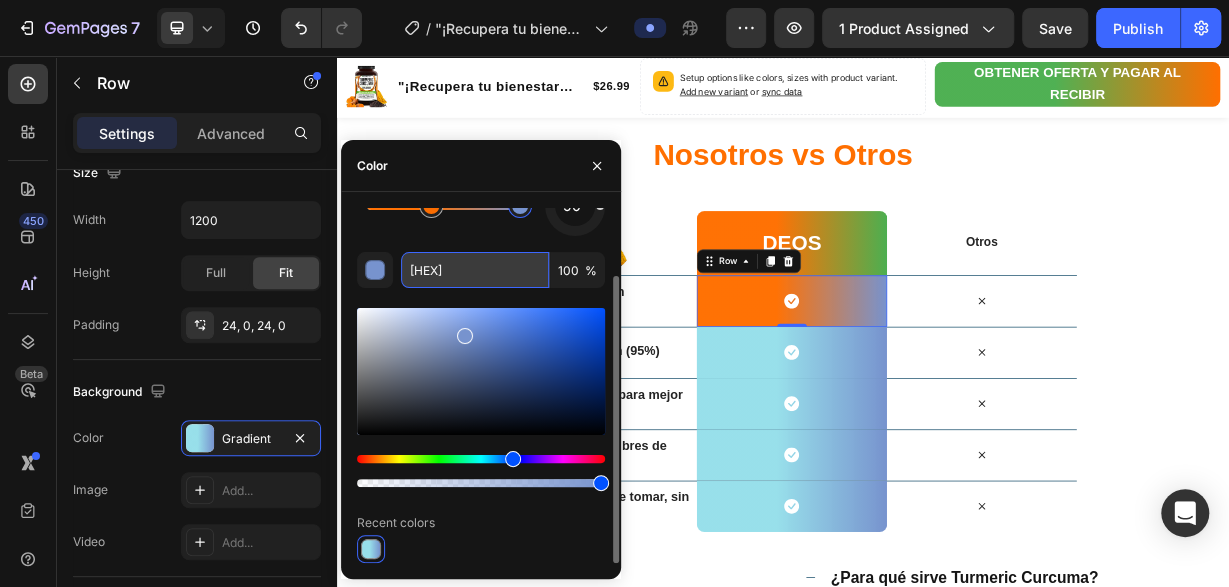 type on "4CAF50" 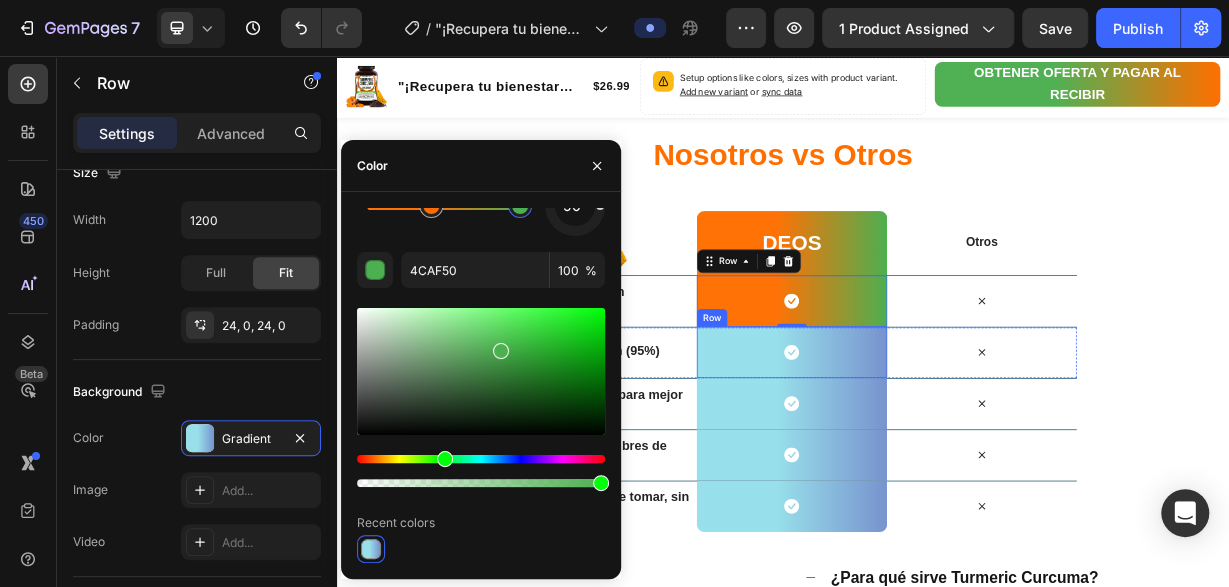 drag, startPoint x: 871, startPoint y: 464, endPoint x: 872, endPoint y: 451, distance: 13.038404 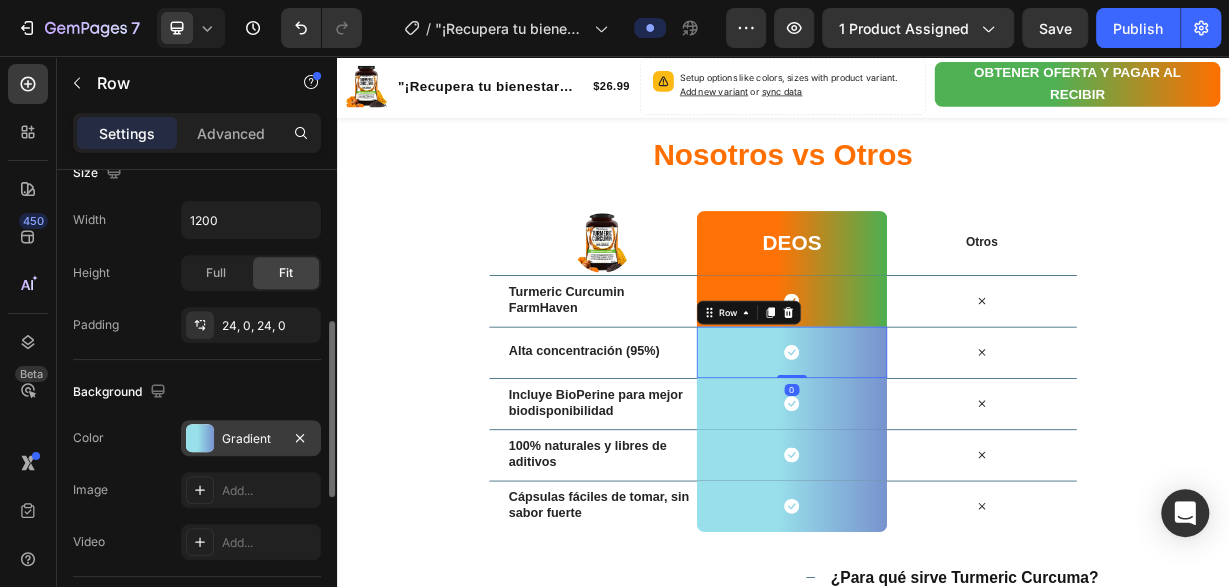 click at bounding box center [200, 438] 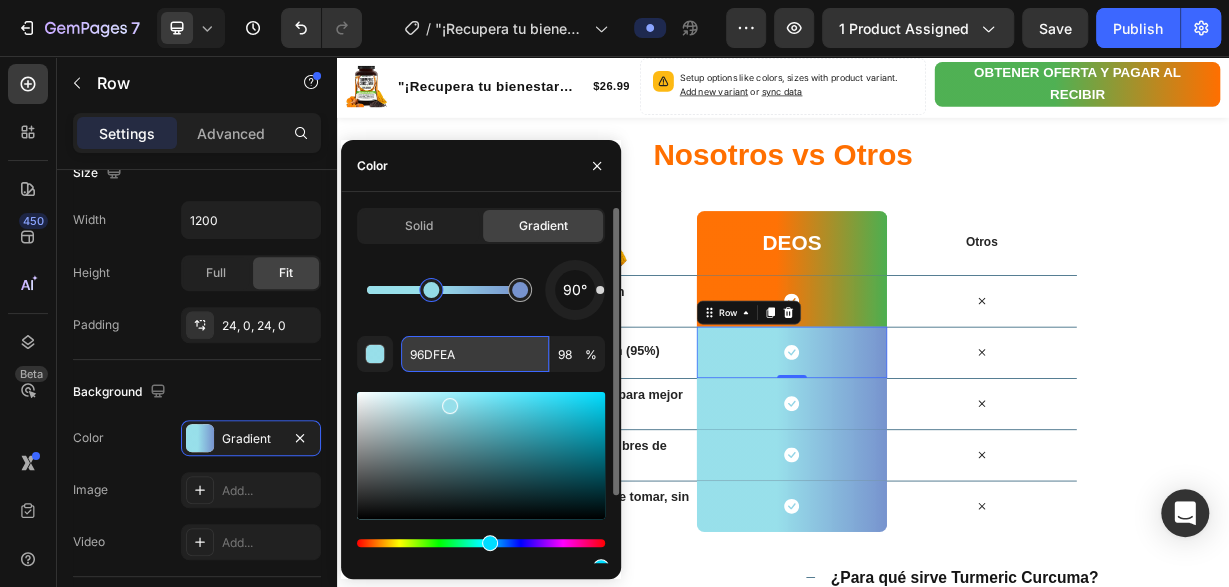 click on "96DFEA" at bounding box center [475, 354] 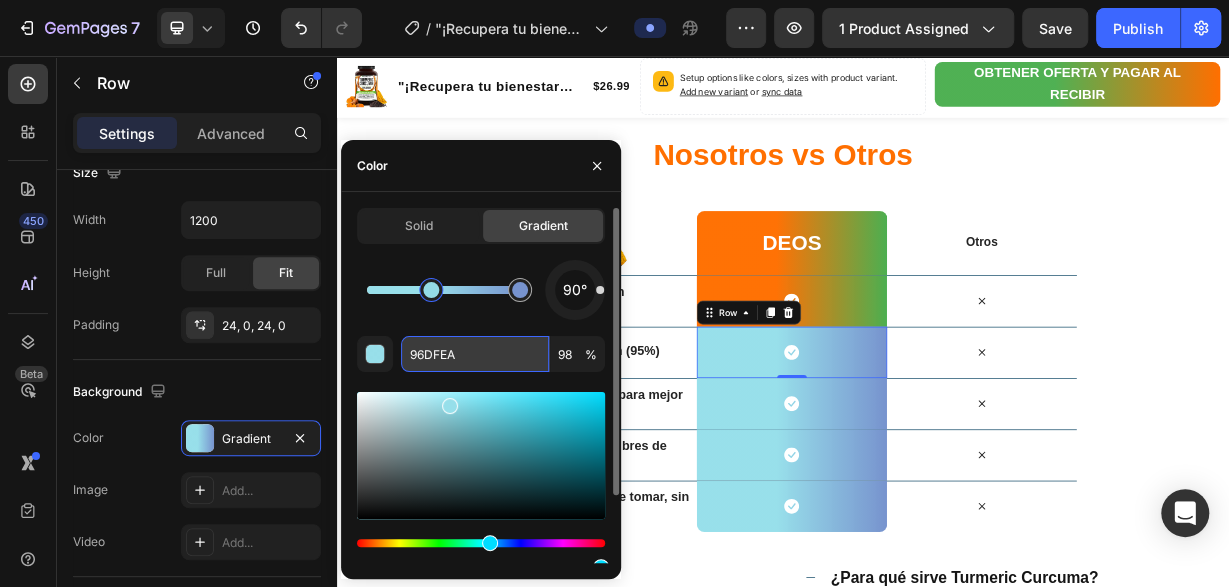 paste on "FF6F00" 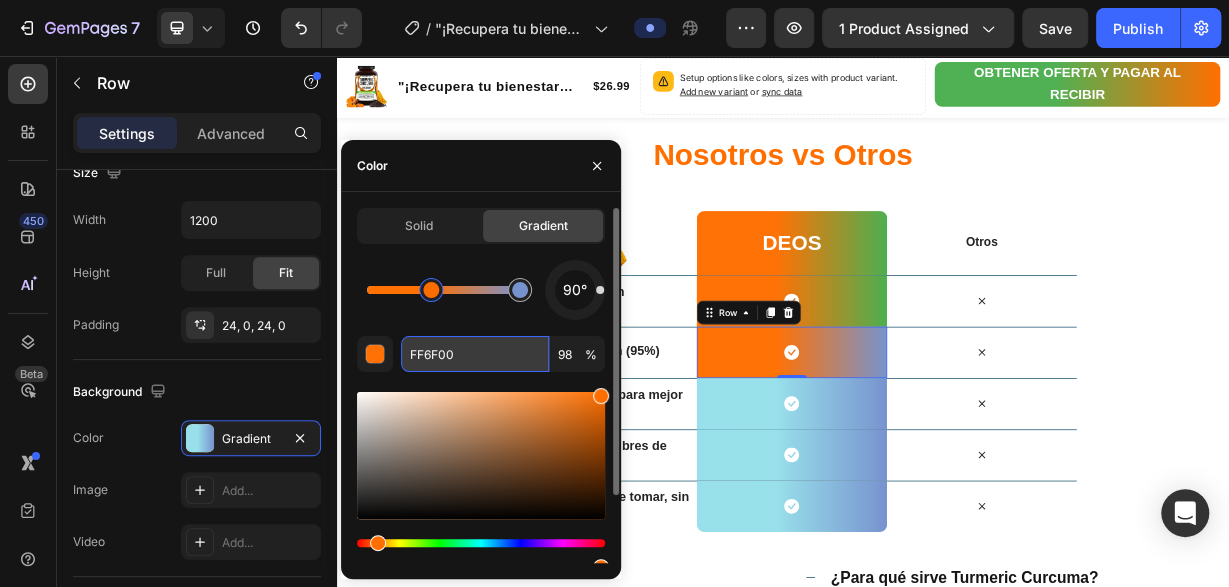 click on "FF6F00" at bounding box center [475, 354] 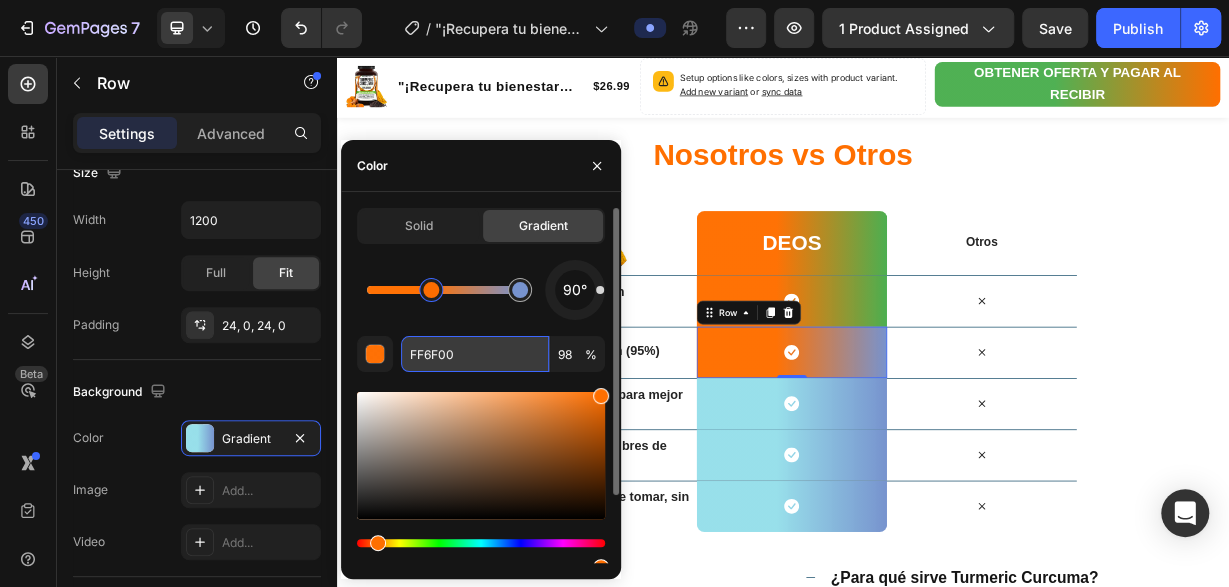 click on "FF6F00" at bounding box center [475, 354] 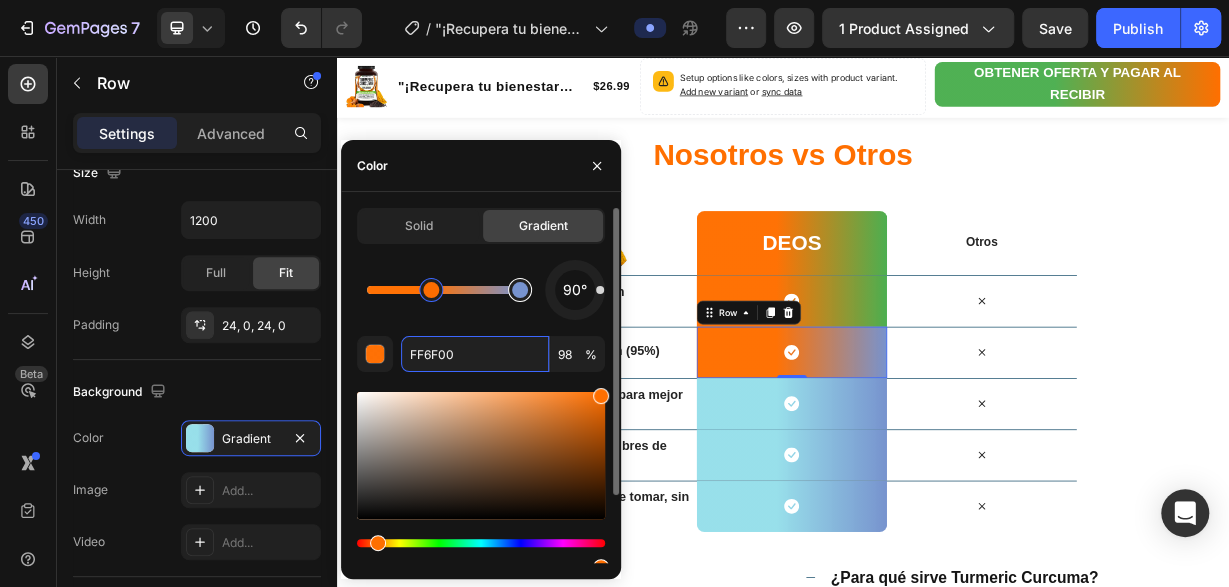 type on "7793CE" 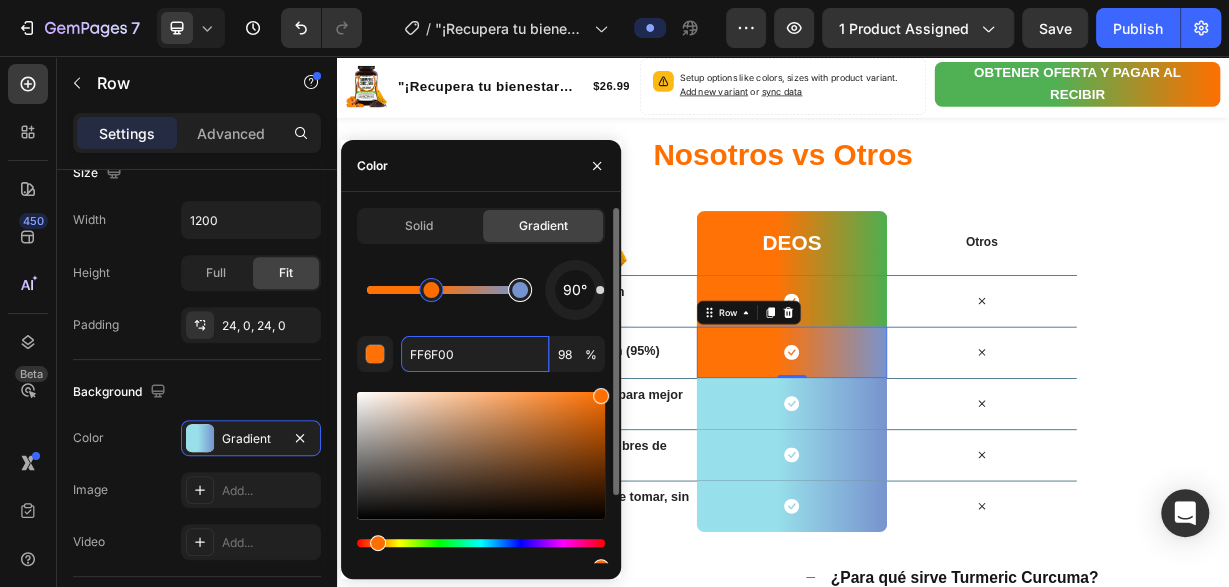 type on "100" 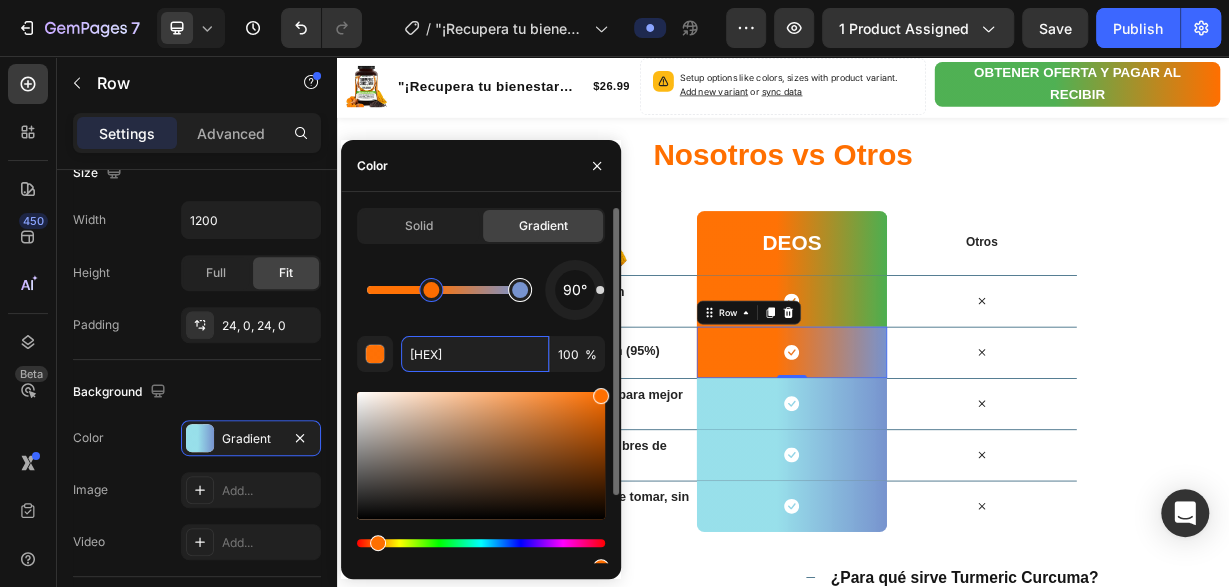 click at bounding box center (520, 290) 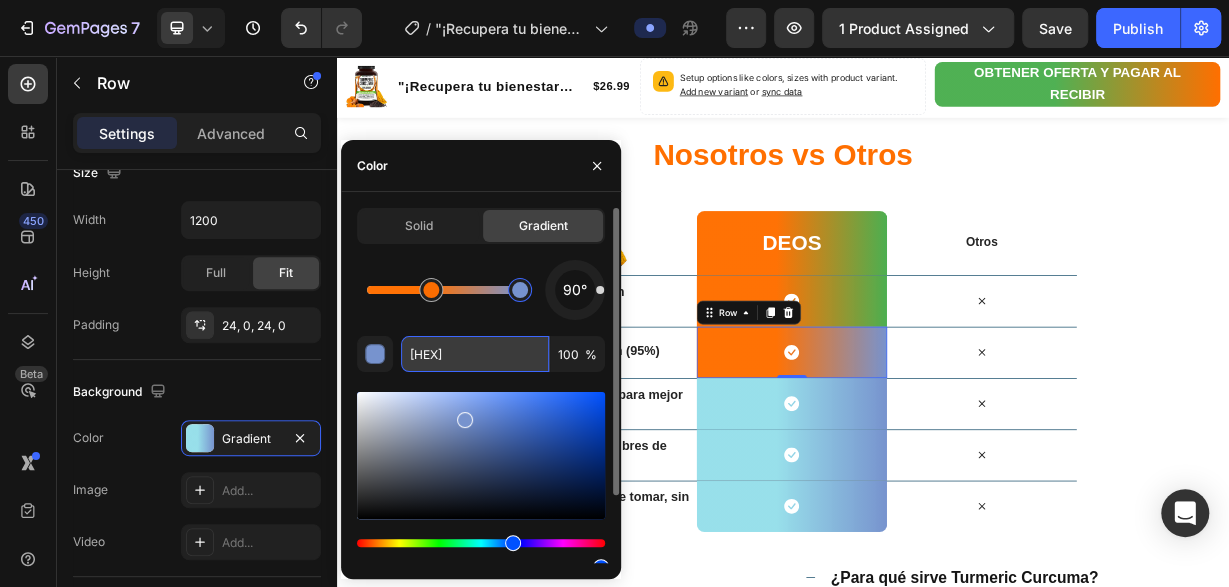 click on "7793CE" at bounding box center [475, 354] 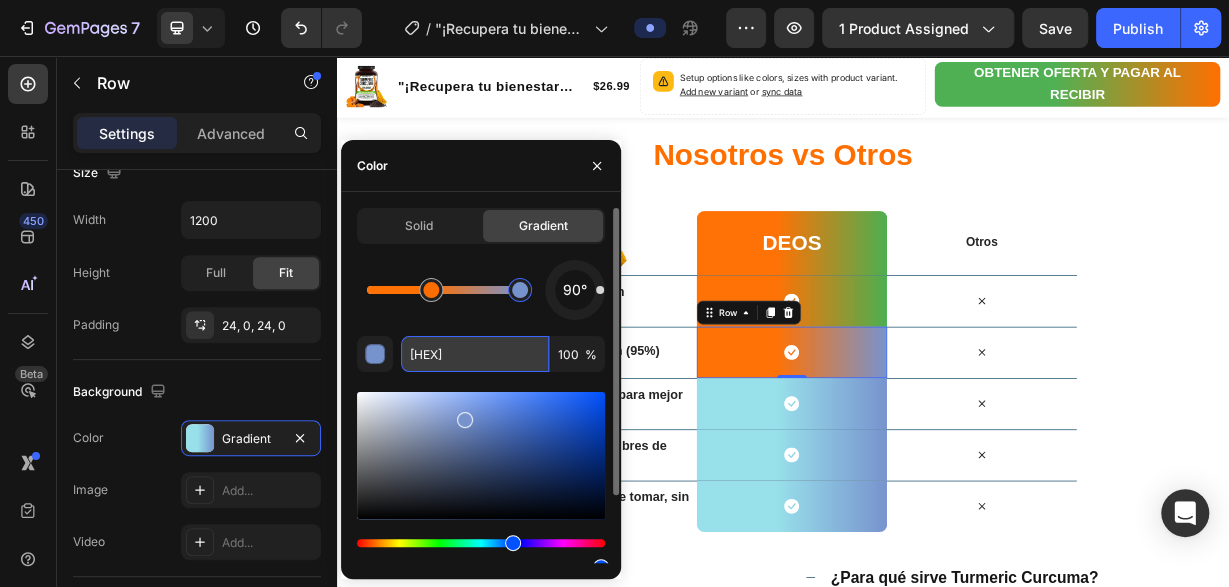 click on "7793CE" at bounding box center [475, 354] 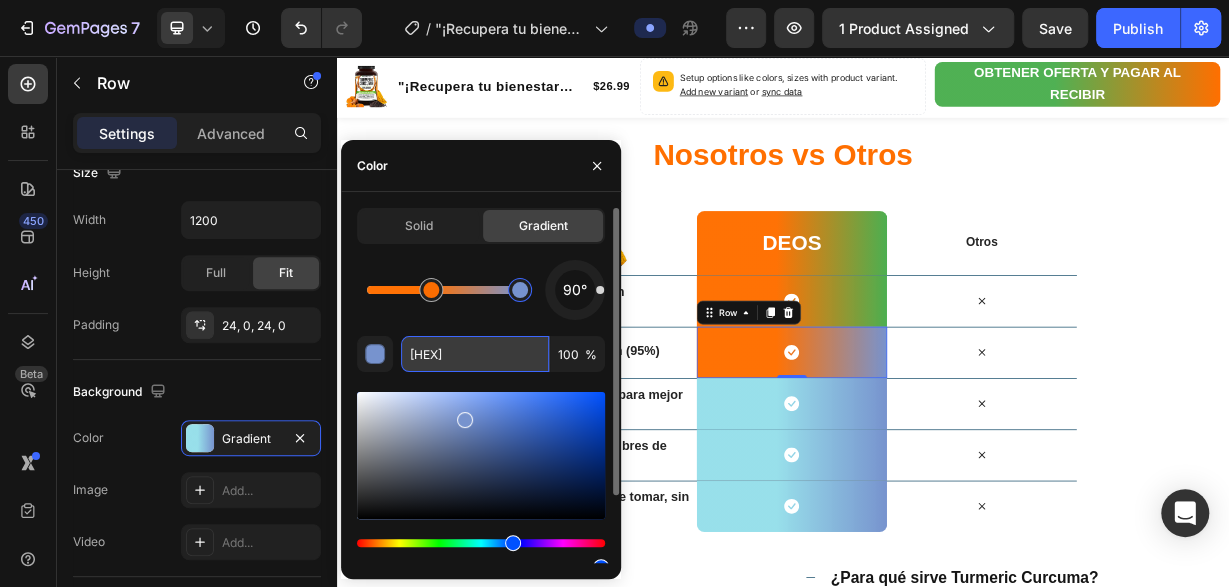 paste on "4CAF50" 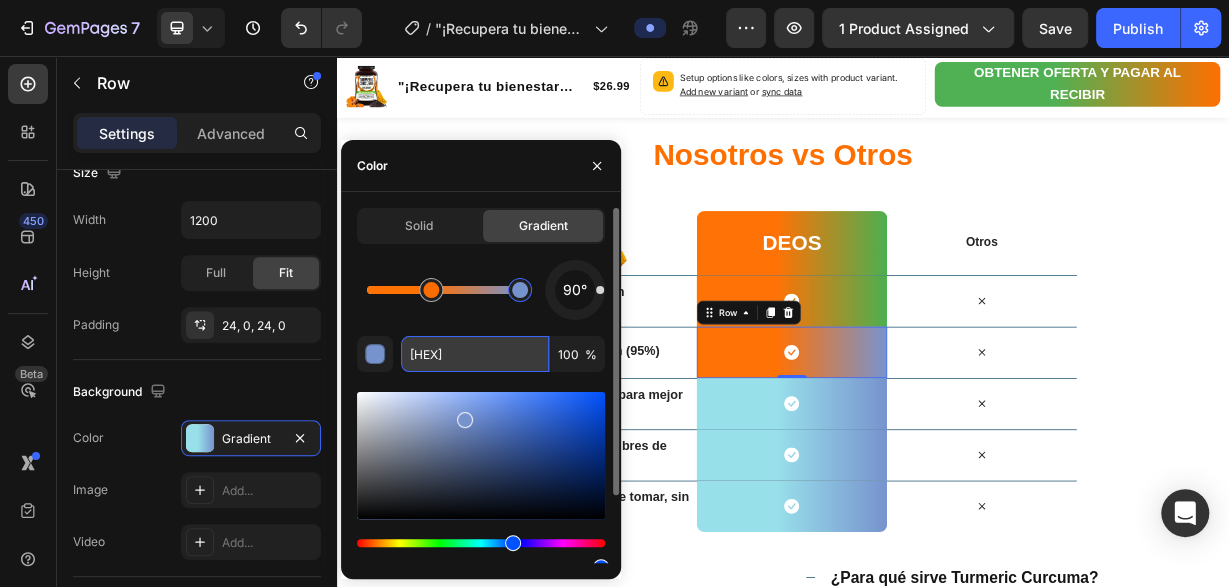 type on "4CAF50" 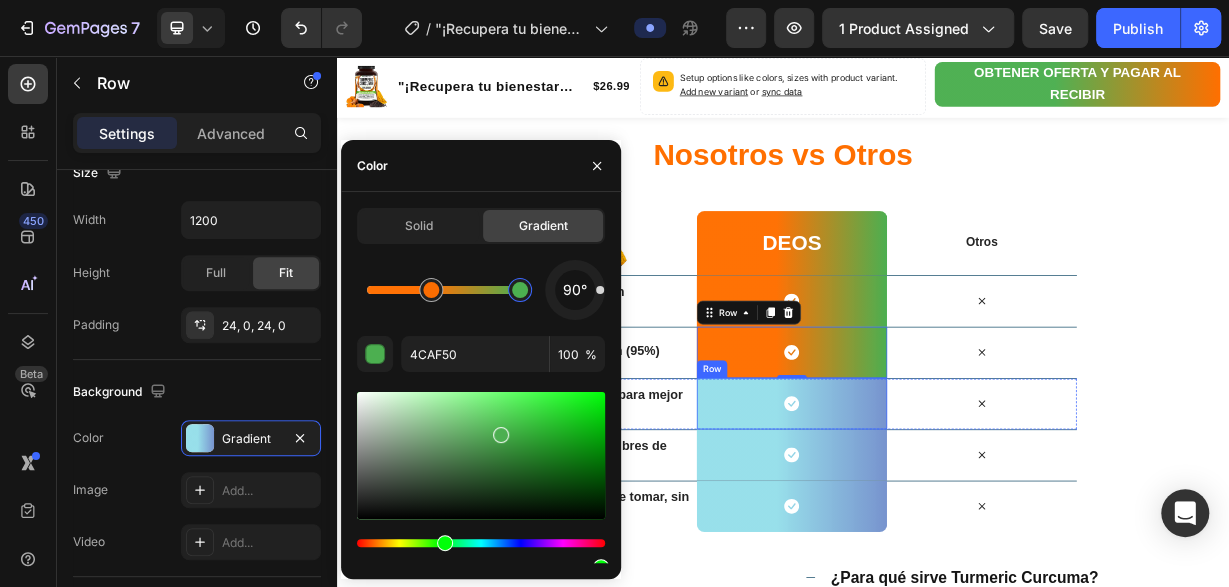 click on "Icon Row" at bounding box center (948, 523) 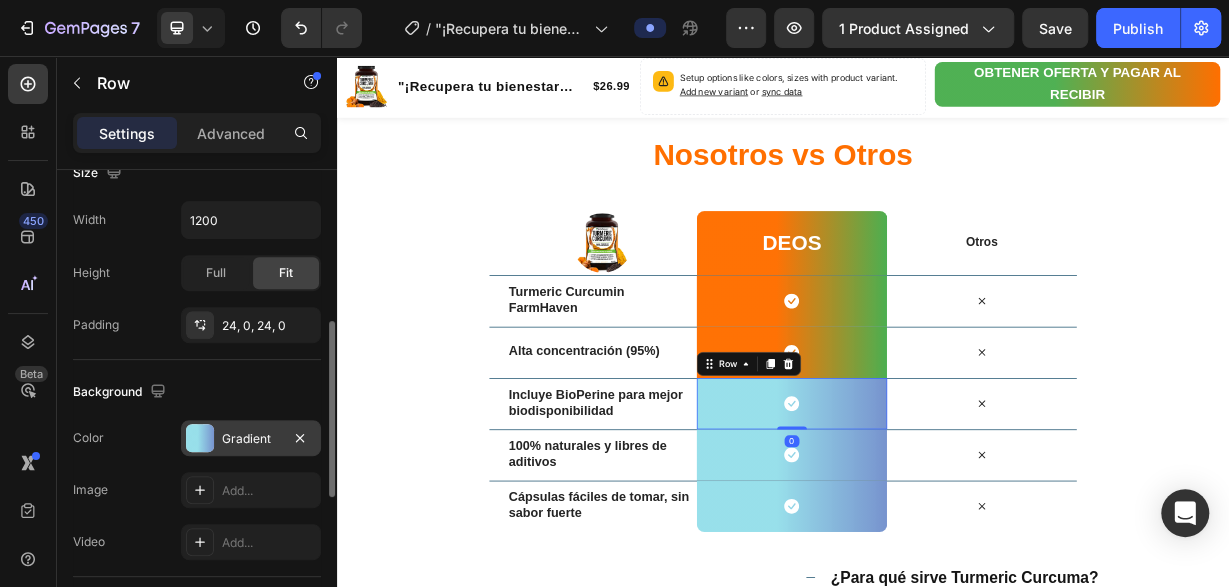 click at bounding box center [200, 438] 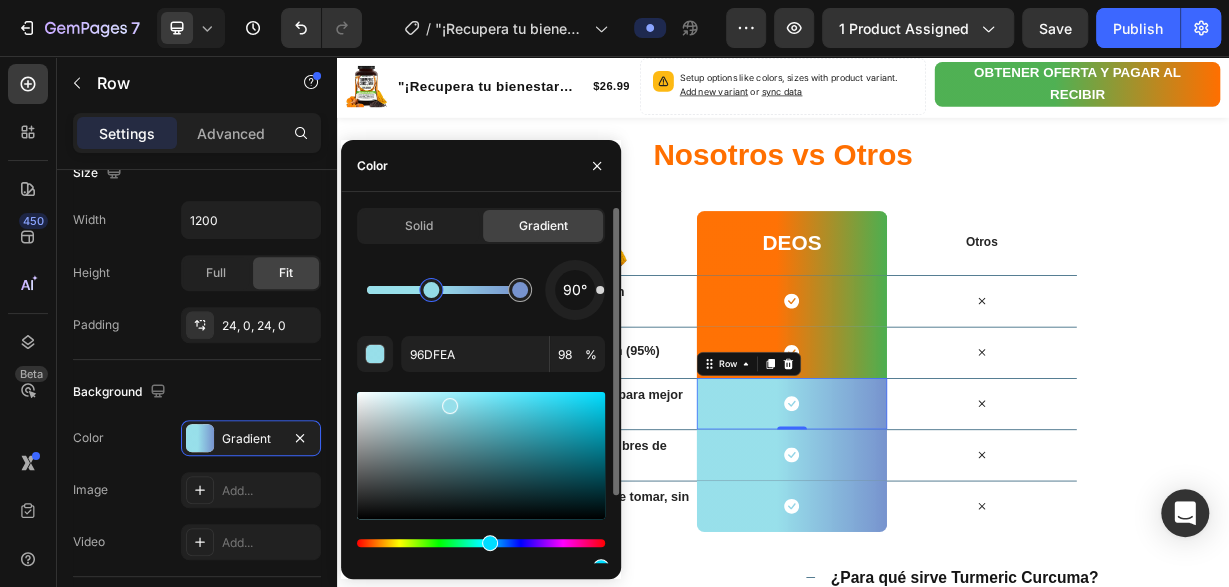 scroll, scrollTop: 84, scrollLeft: 0, axis: vertical 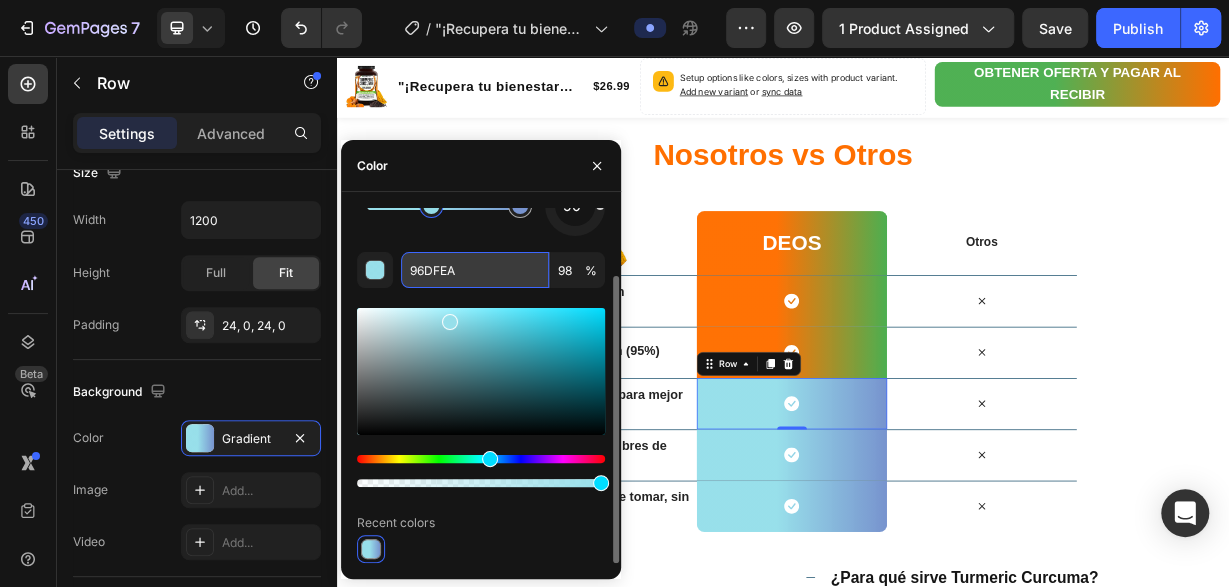 click on "96DFEA" at bounding box center (475, 270) 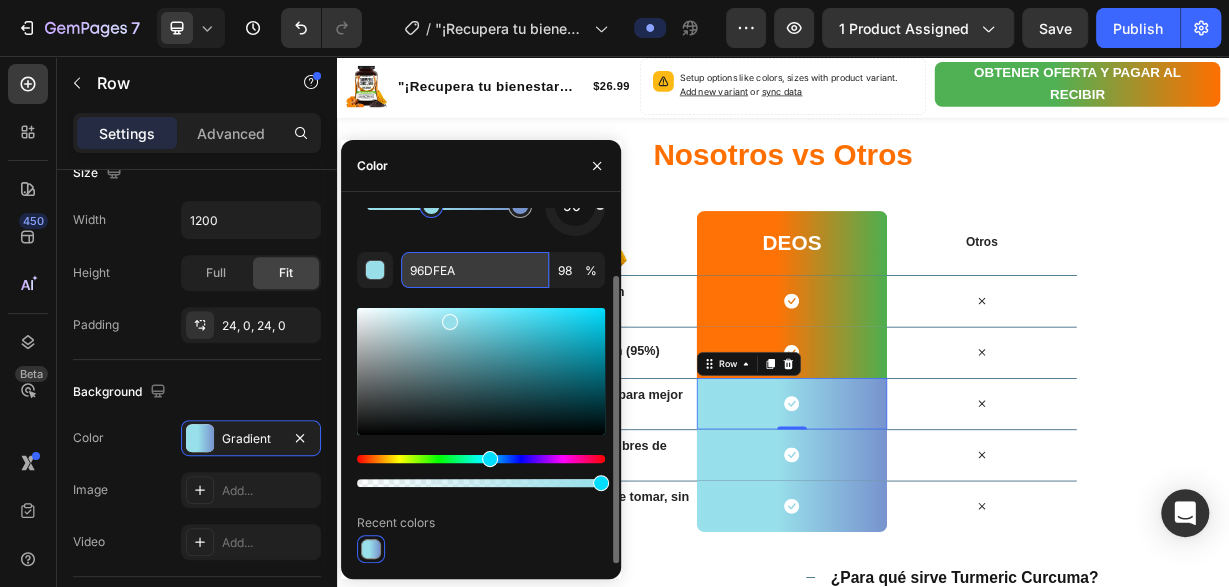 paste on "FF6F00" 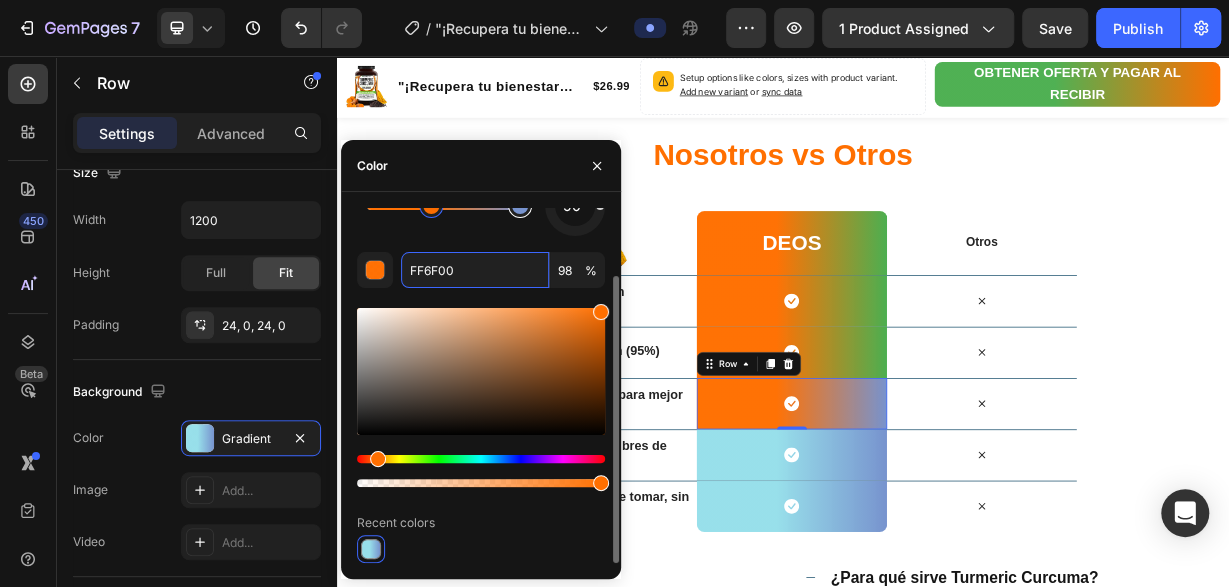 type on "7793CE" 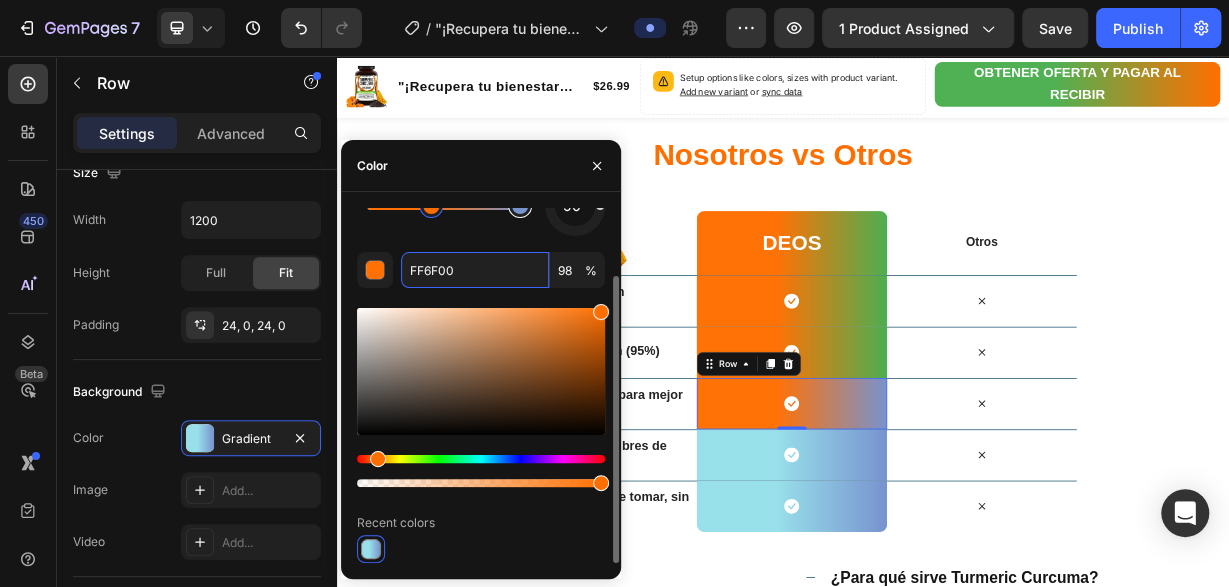 type on "100" 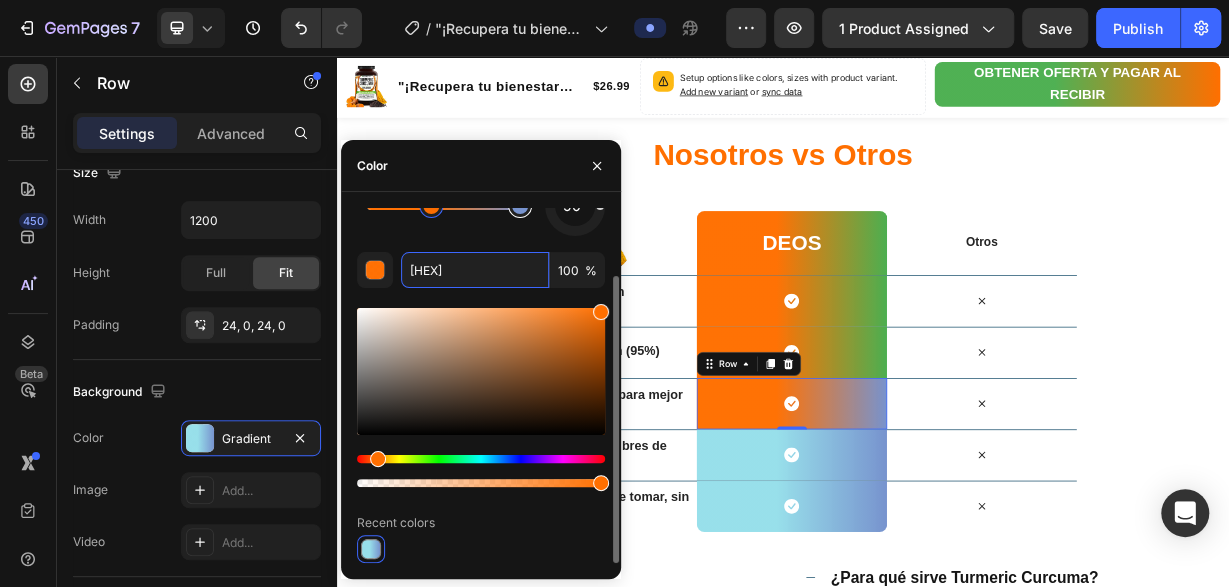 click at bounding box center [520, 206] 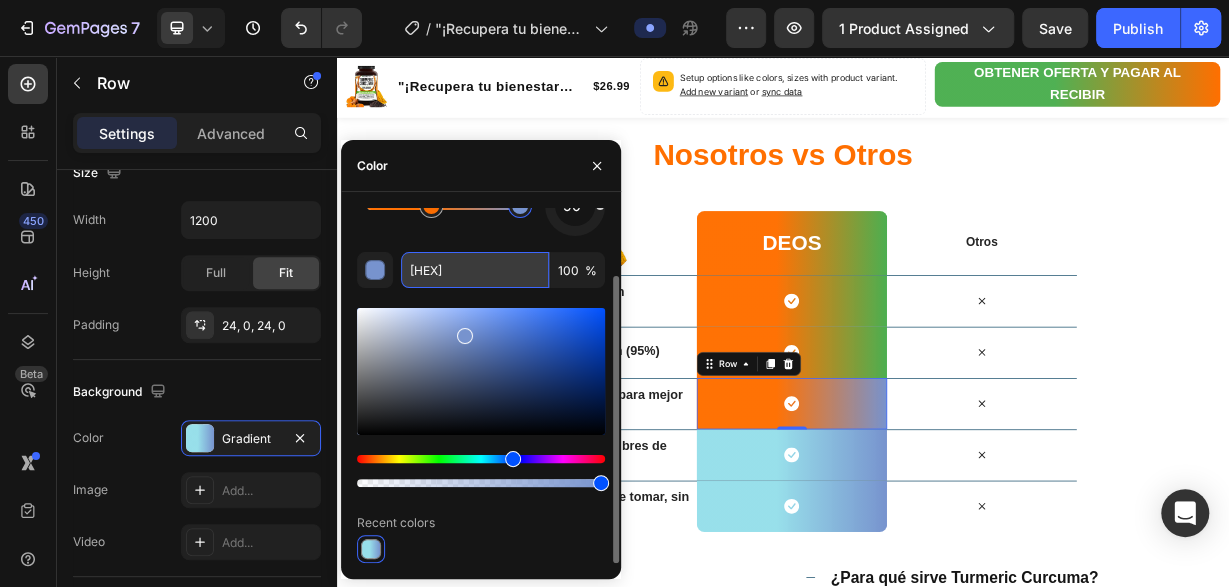 click on "7793CE" at bounding box center [475, 270] 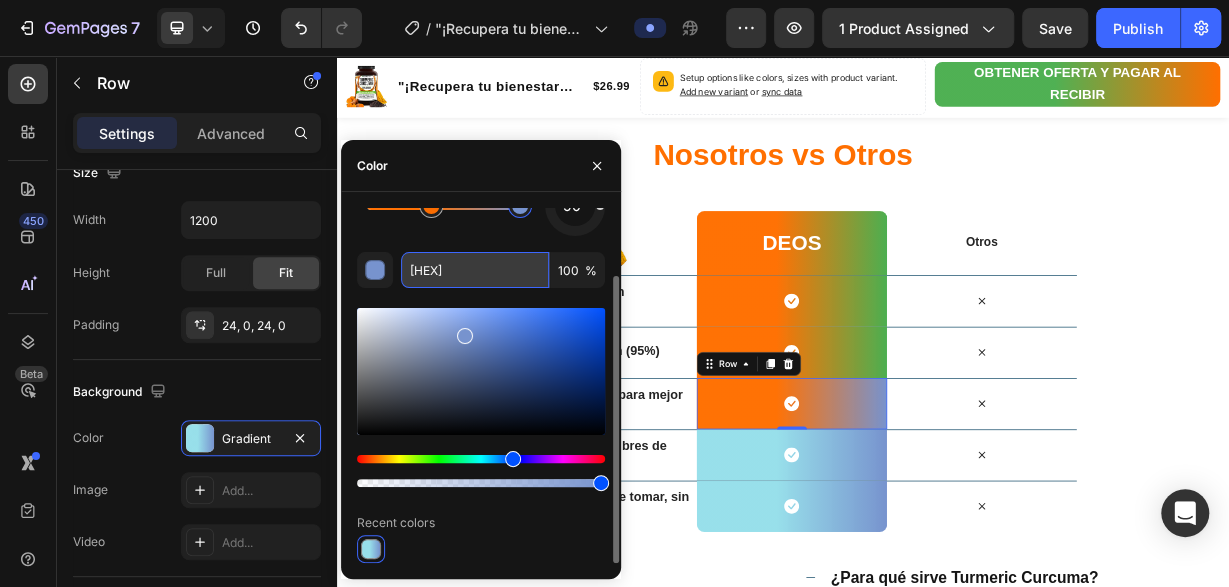 click on "7793CE" at bounding box center [475, 270] 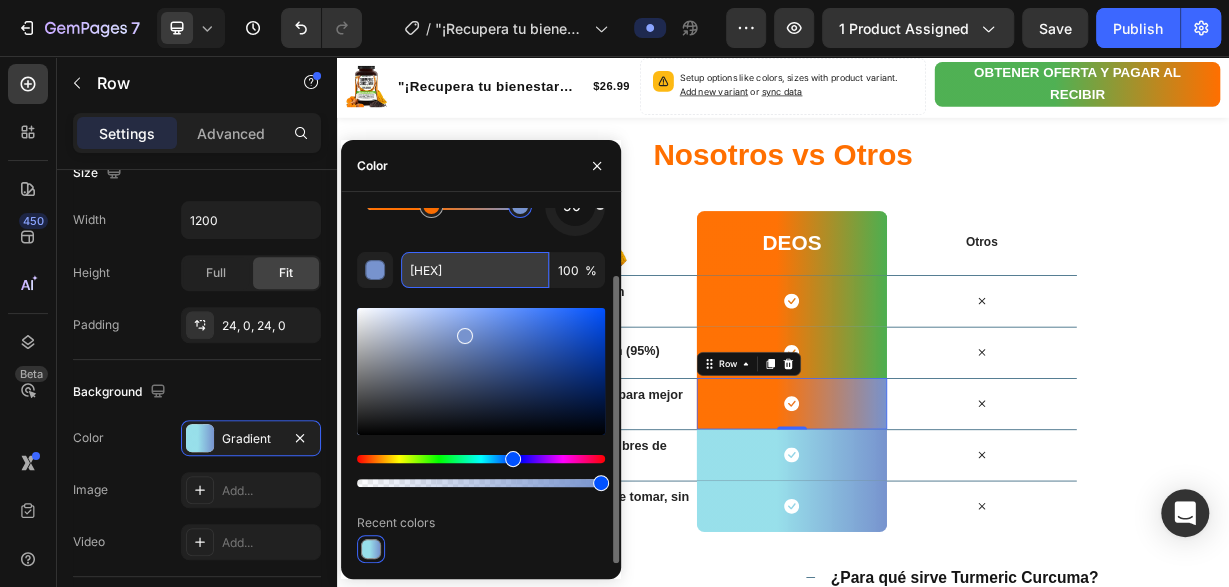 paste on "4CAF50" 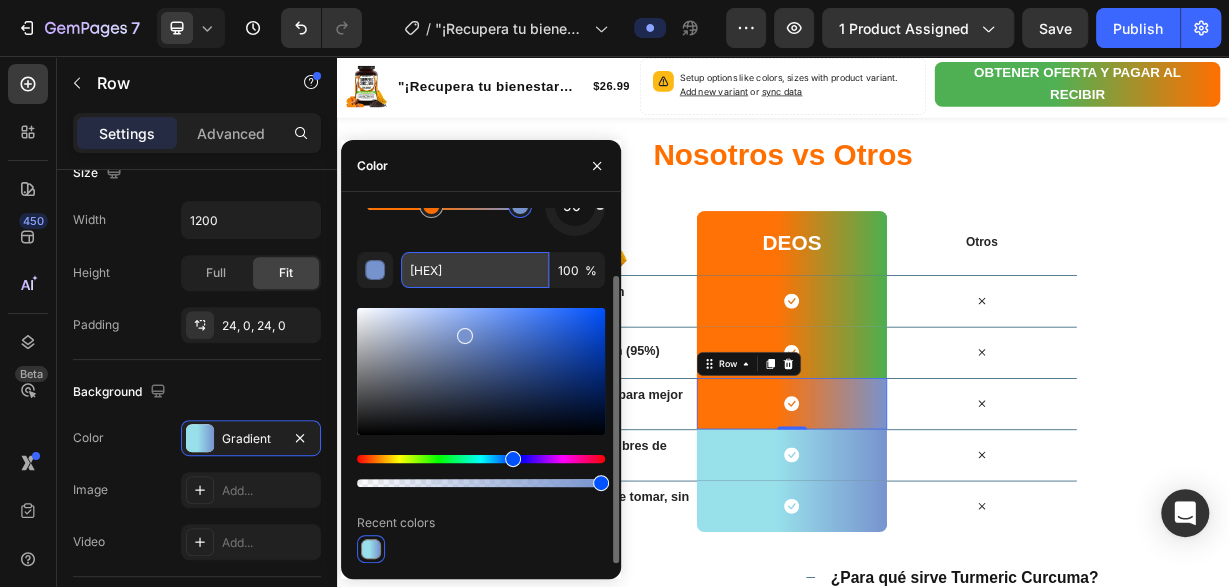 type on "4CAF50" 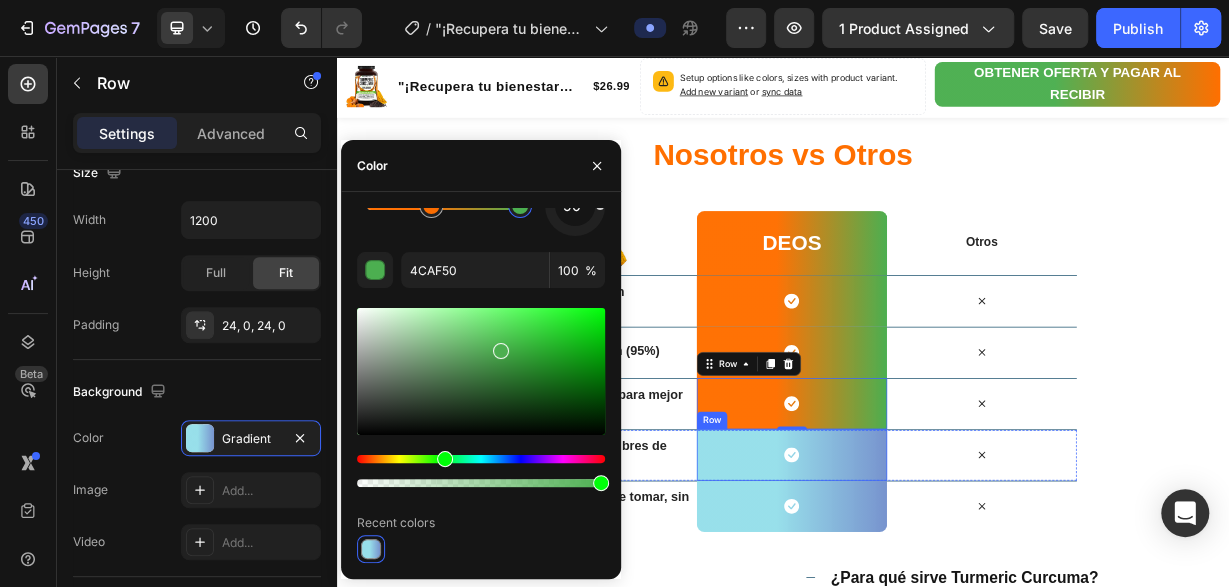 click on "Icon Row" at bounding box center [948, 592] 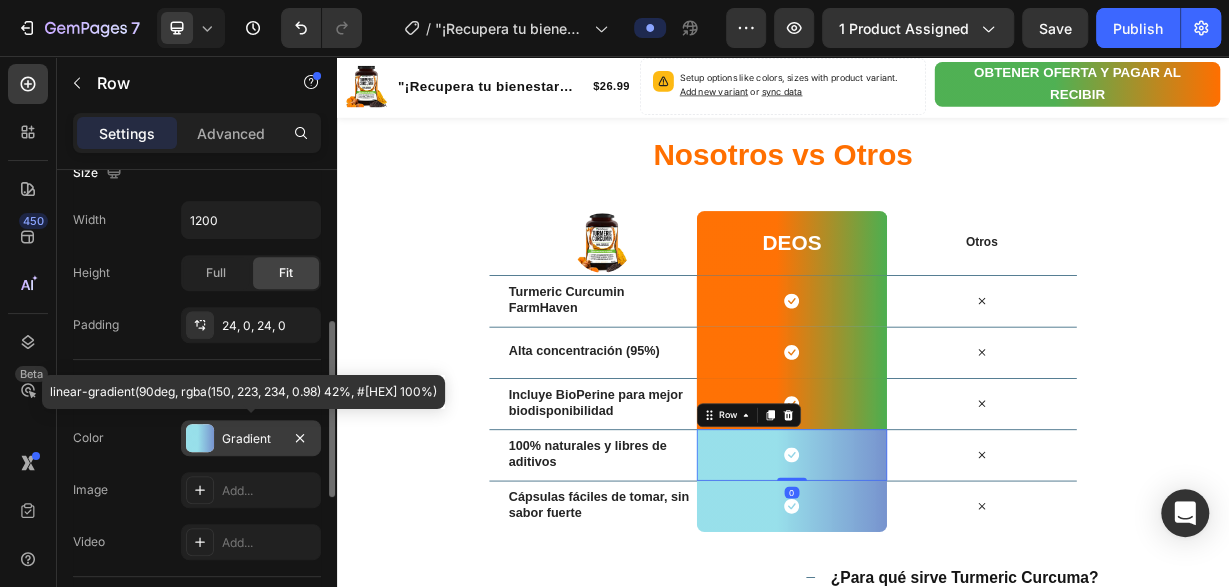 click at bounding box center (200, 438) 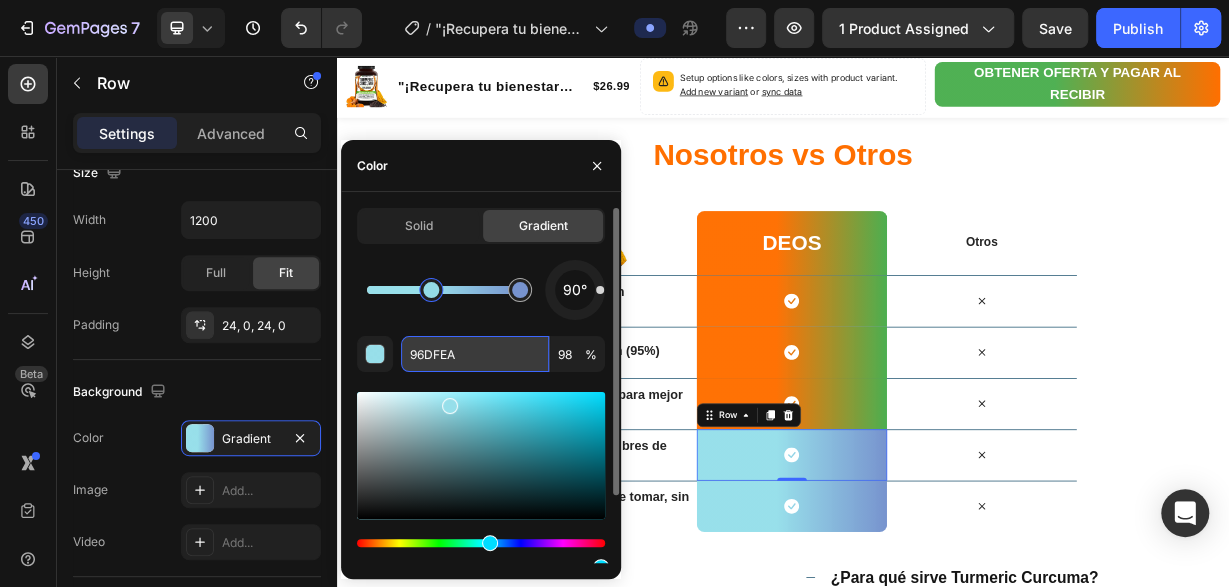 click on "96DFEA" at bounding box center (475, 354) 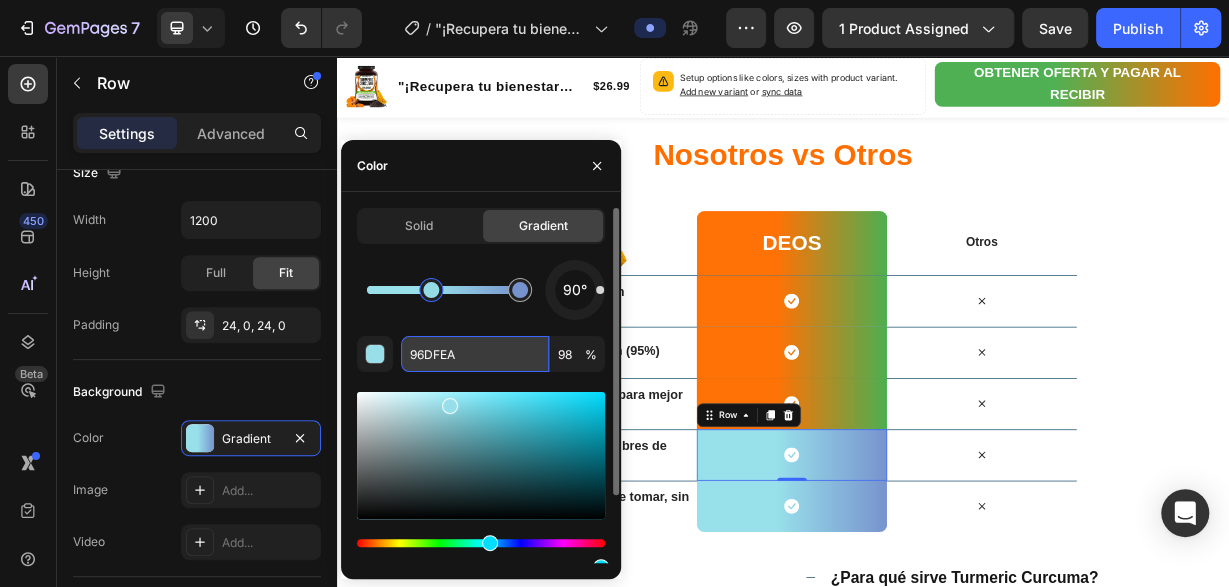 paste on "FF6F00" 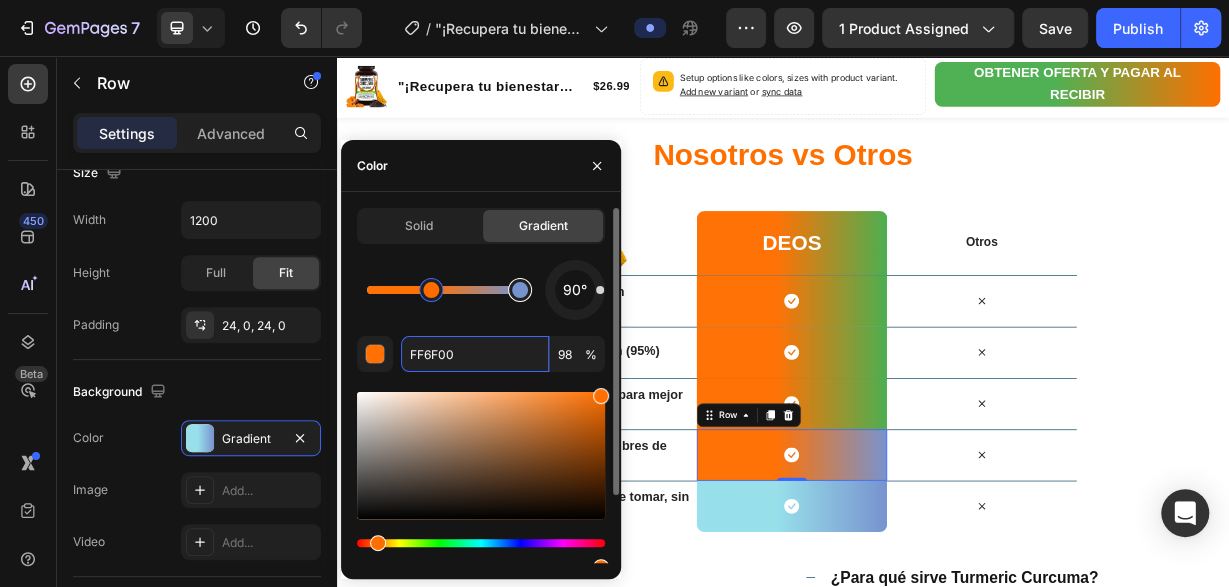 type on "7793CE" 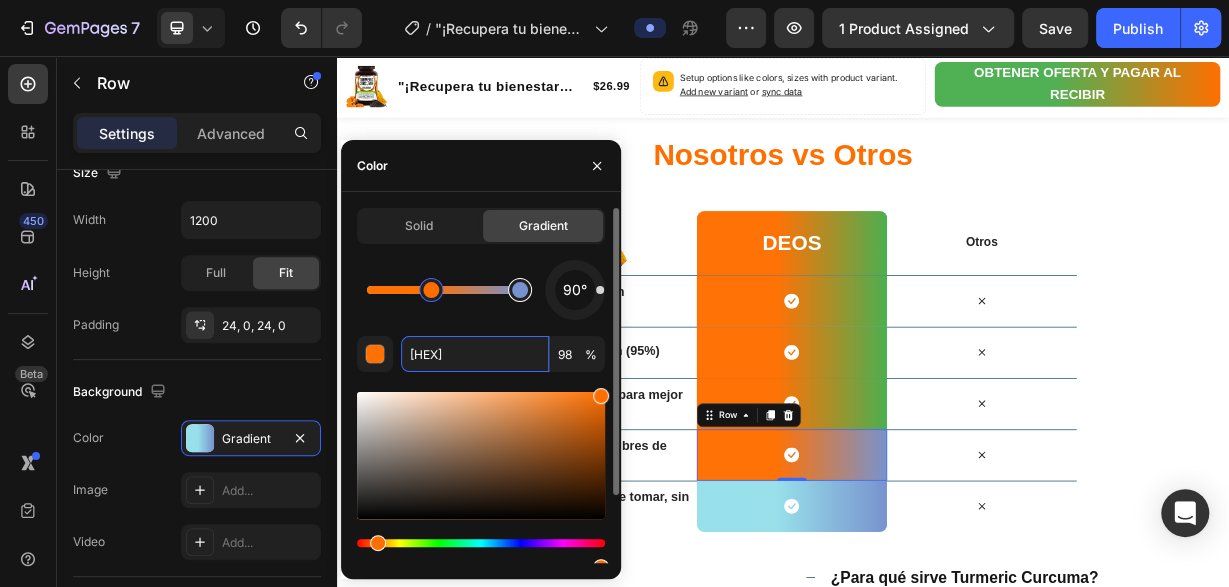type on "100" 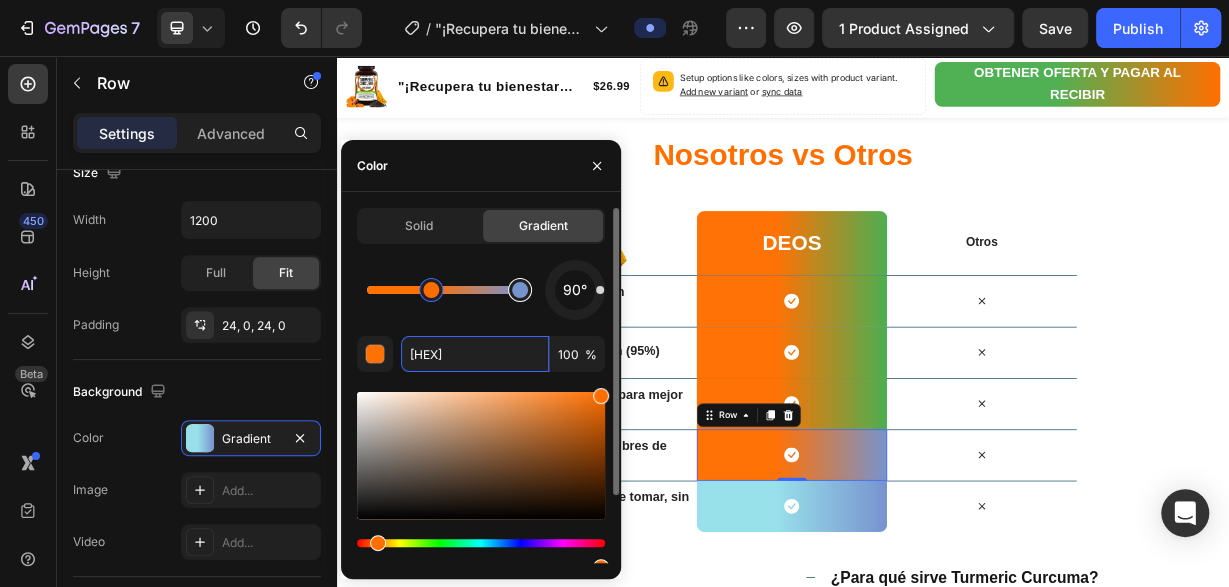 click at bounding box center [520, 290] 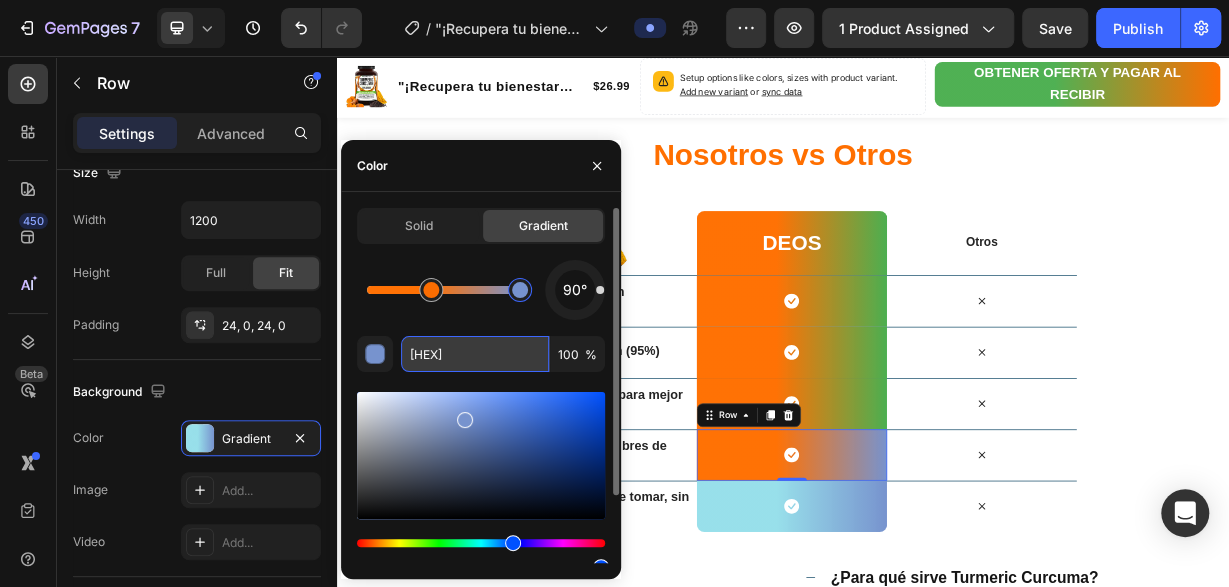 click on "7793CE" at bounding box center [475, 354] 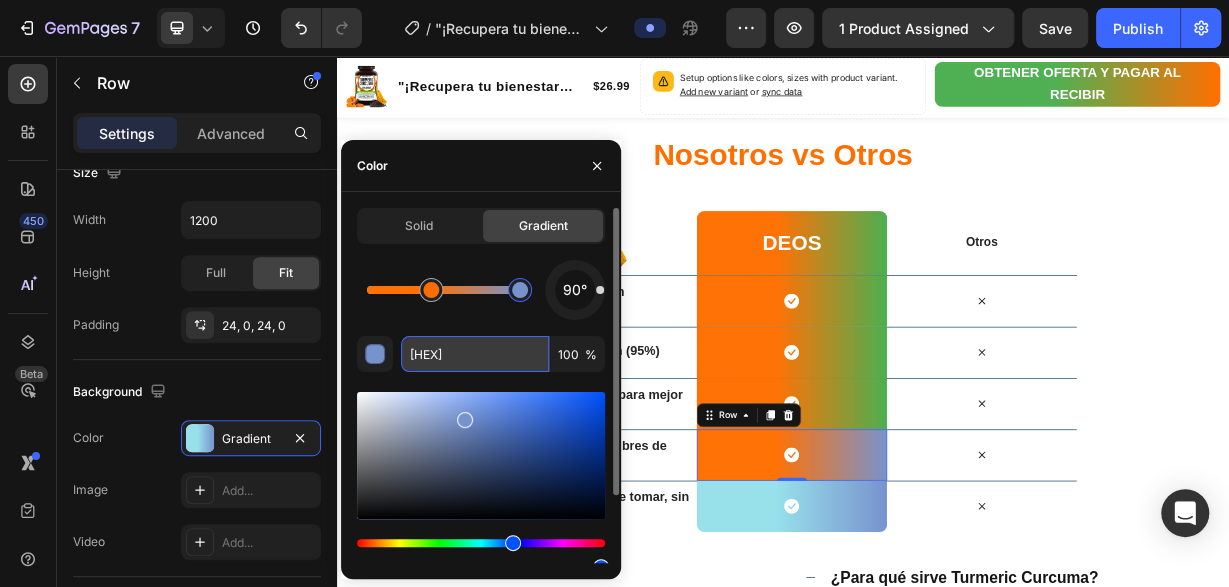 click on "7793CE" at bounding box center (475, 354) 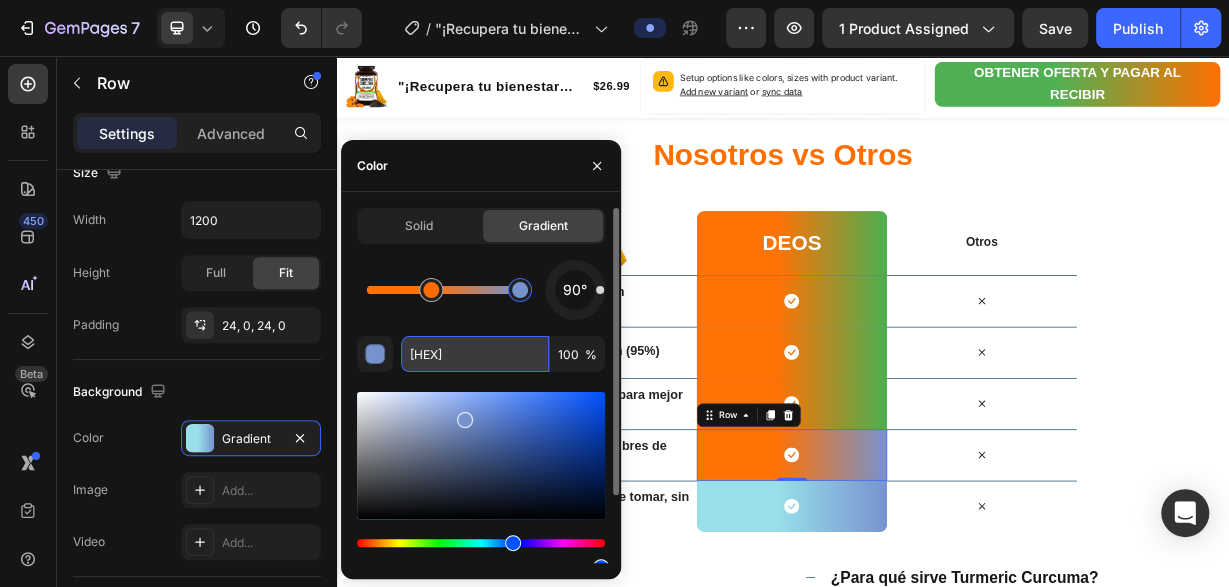 paste on "4CAF50" 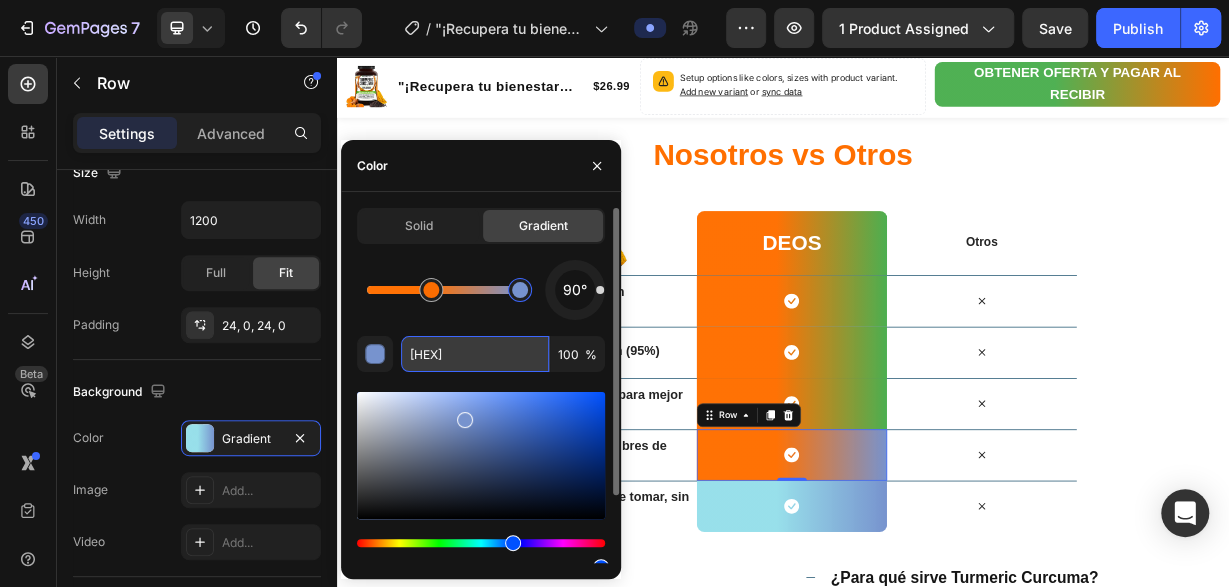 type on "4CAF50" 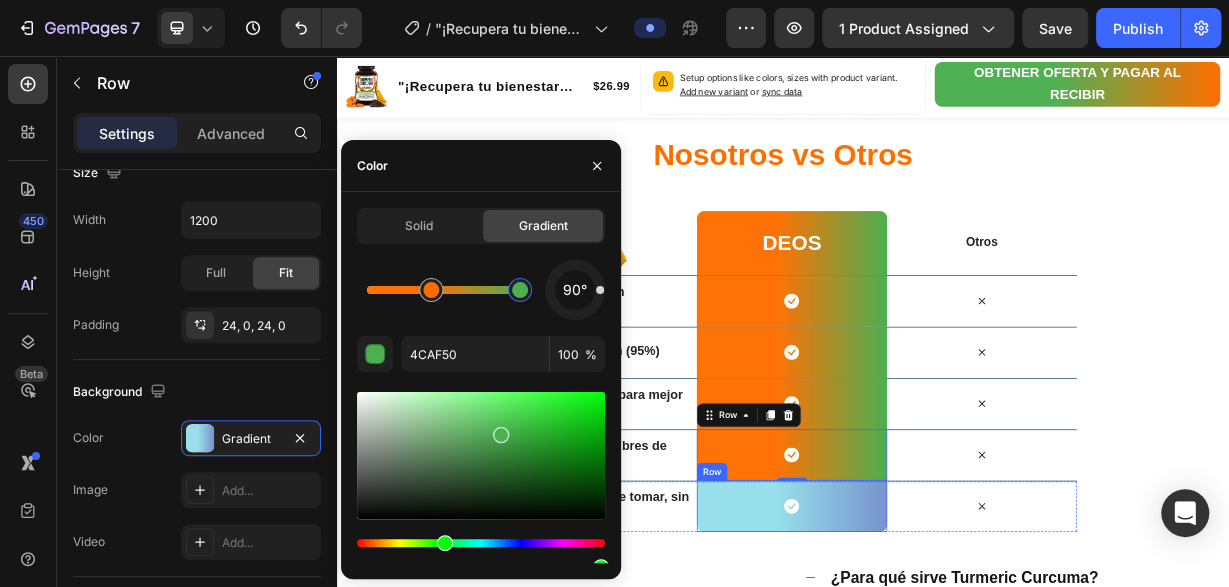 click on "Icon Row" at bounding box center (948, 661) 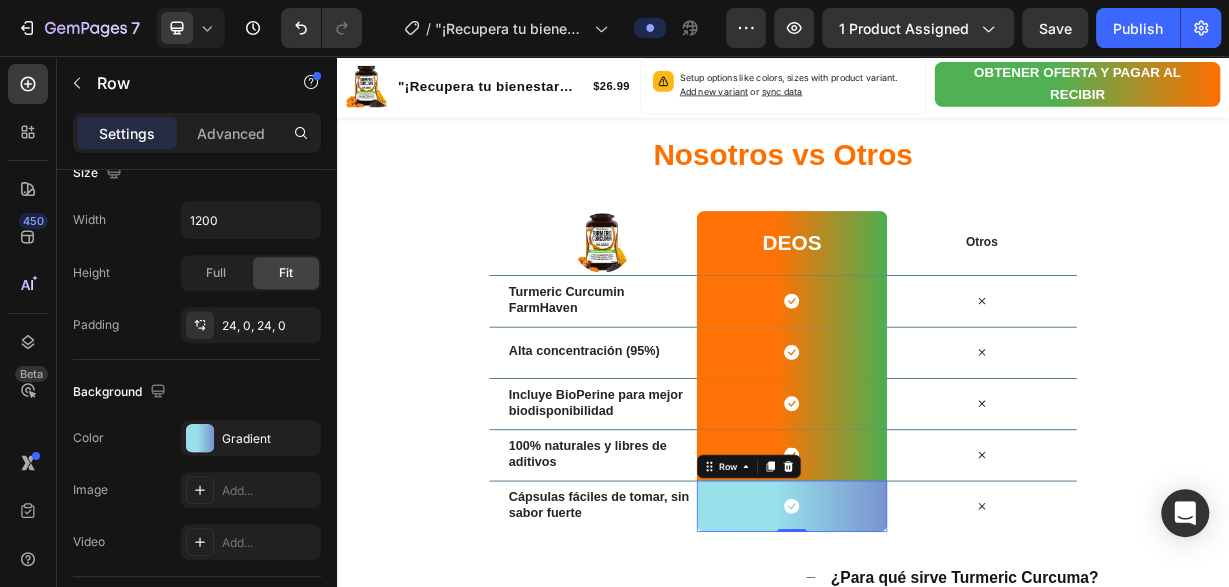 click on "Icon Row   0" at bounding box center (948, 661) 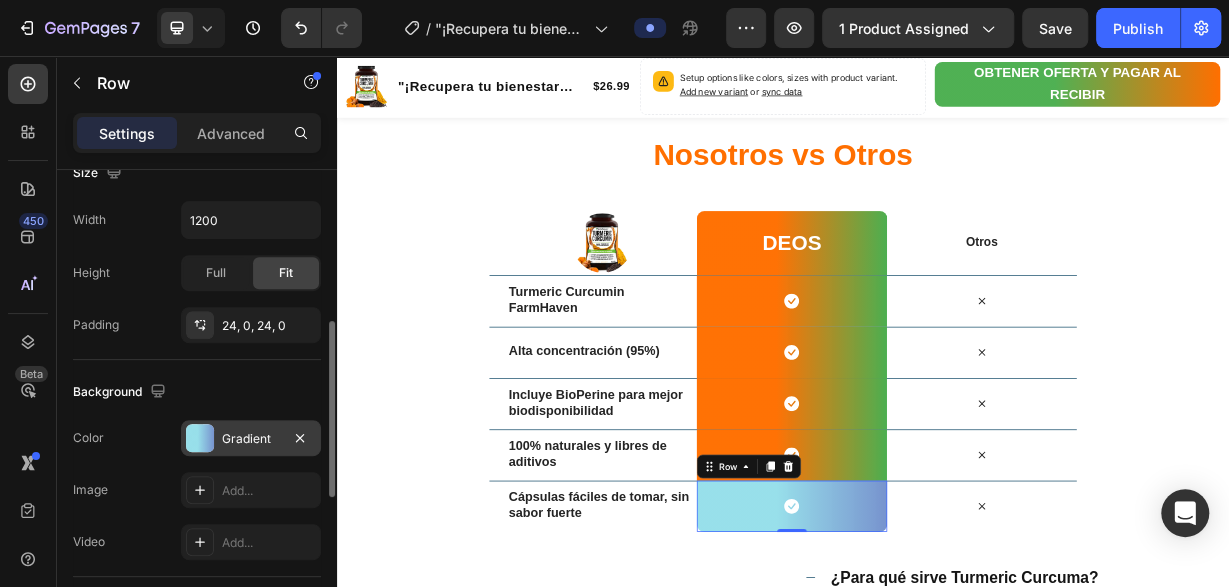drag, startPoint x: 211, startPoint y: 439, endPoint x: 211, endPoint y: 428, distance: 11 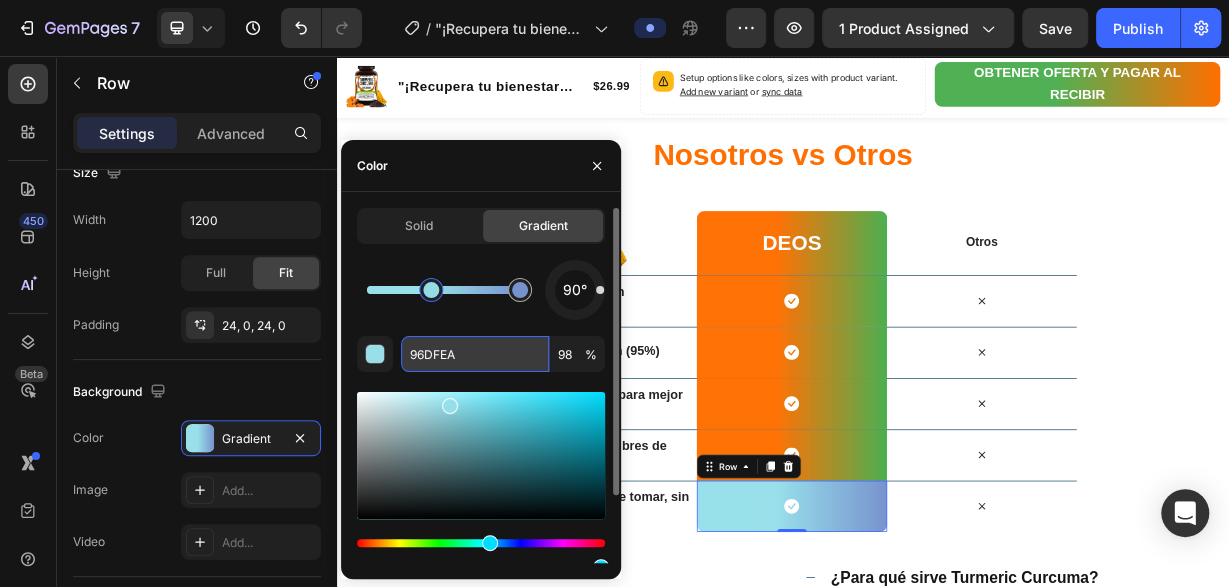 click on "96DFEA" at bounding box center [475, 354] 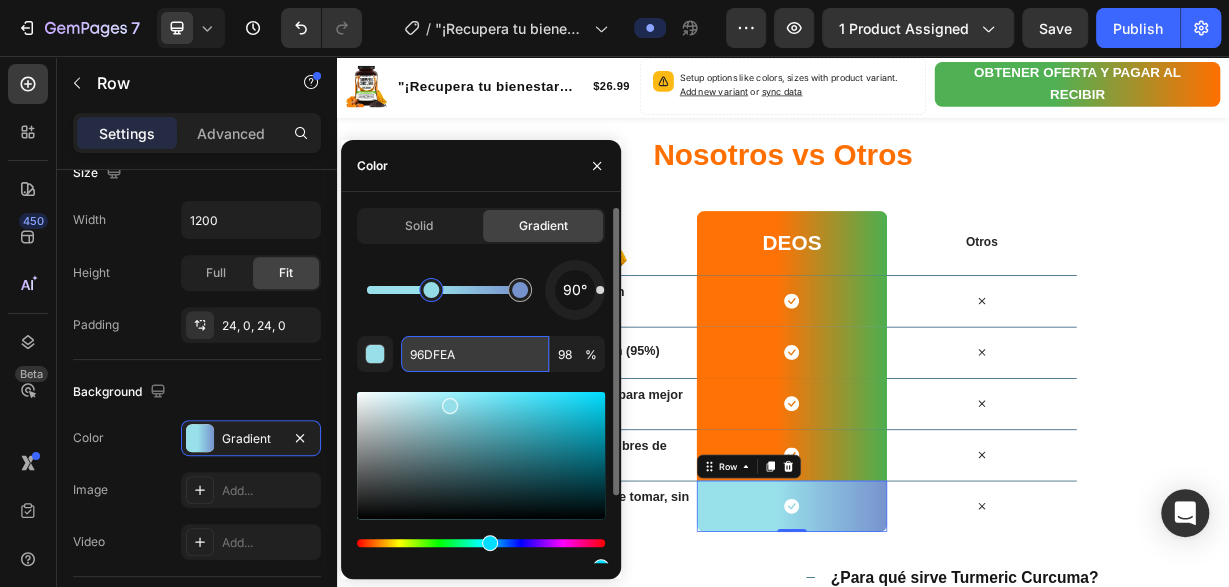 paste on "FF6F00" 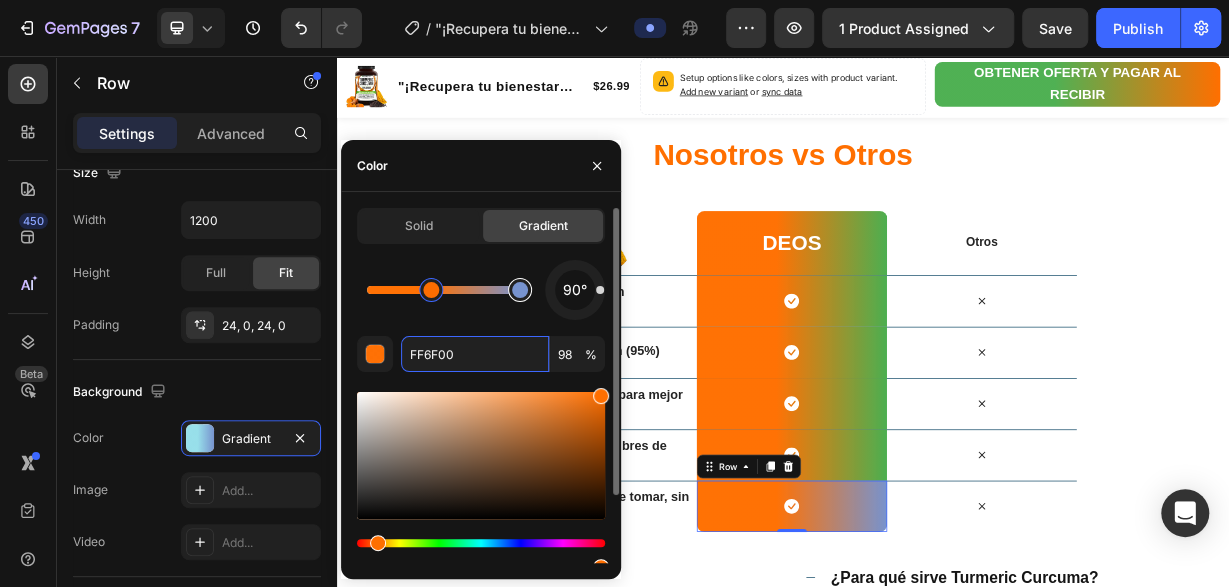 type on "7793CE" 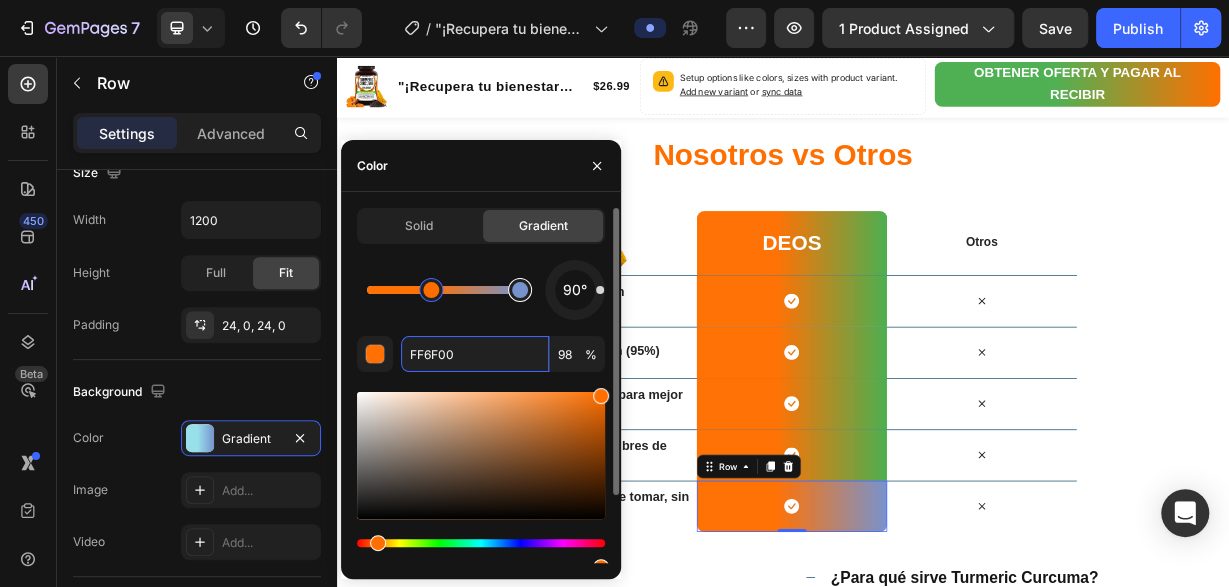 type on "100" 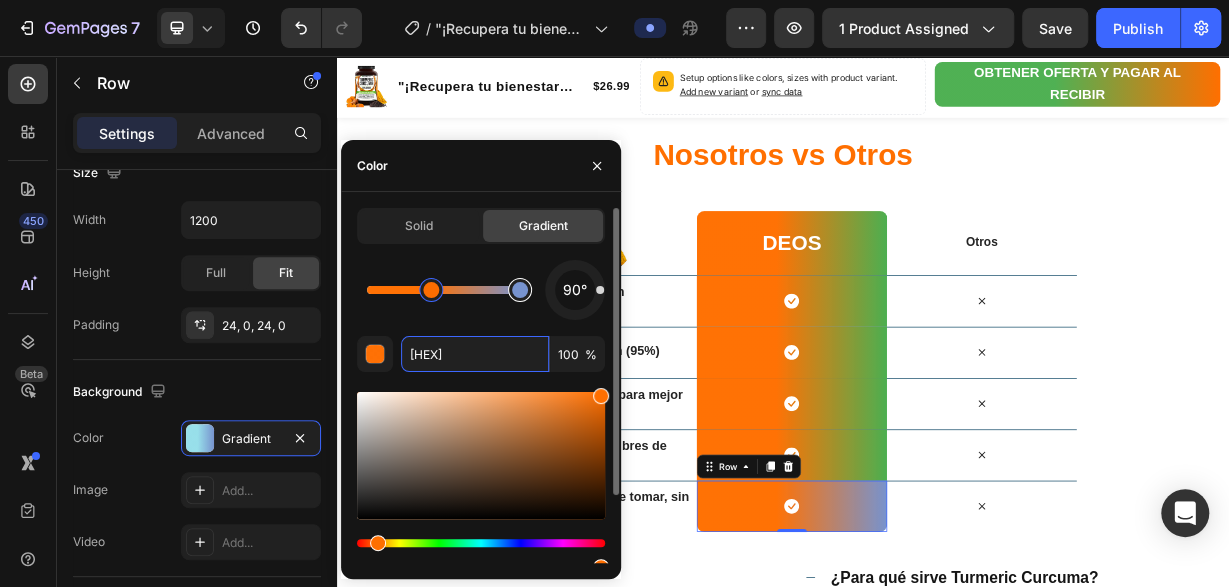 click at bounding box center [520, 290] 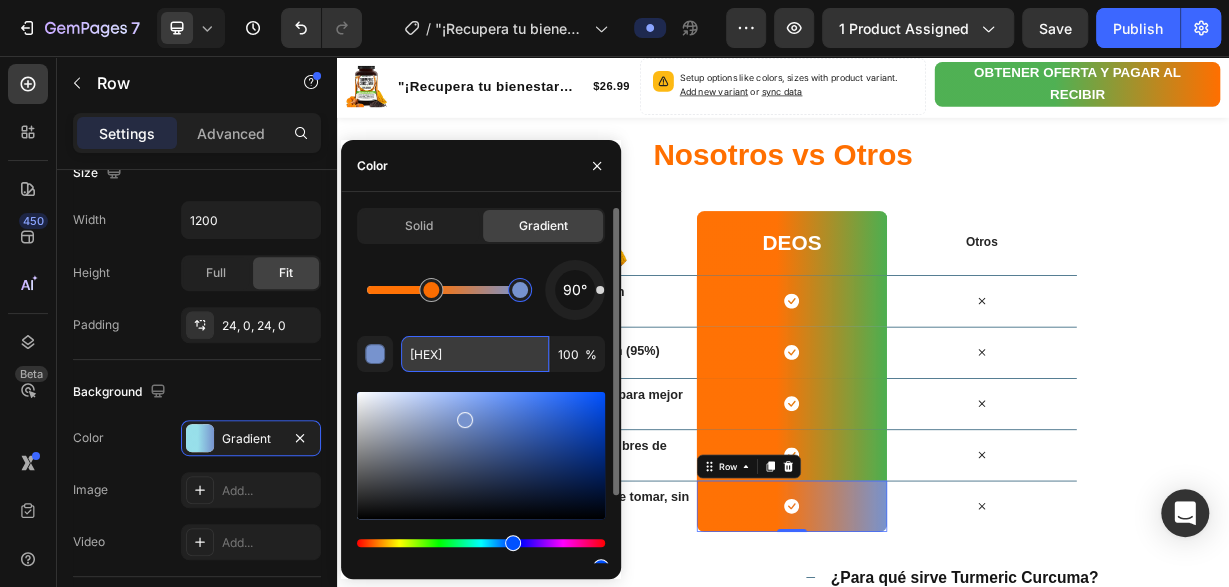 click on "7793CE" at bounding box center [475, 354] 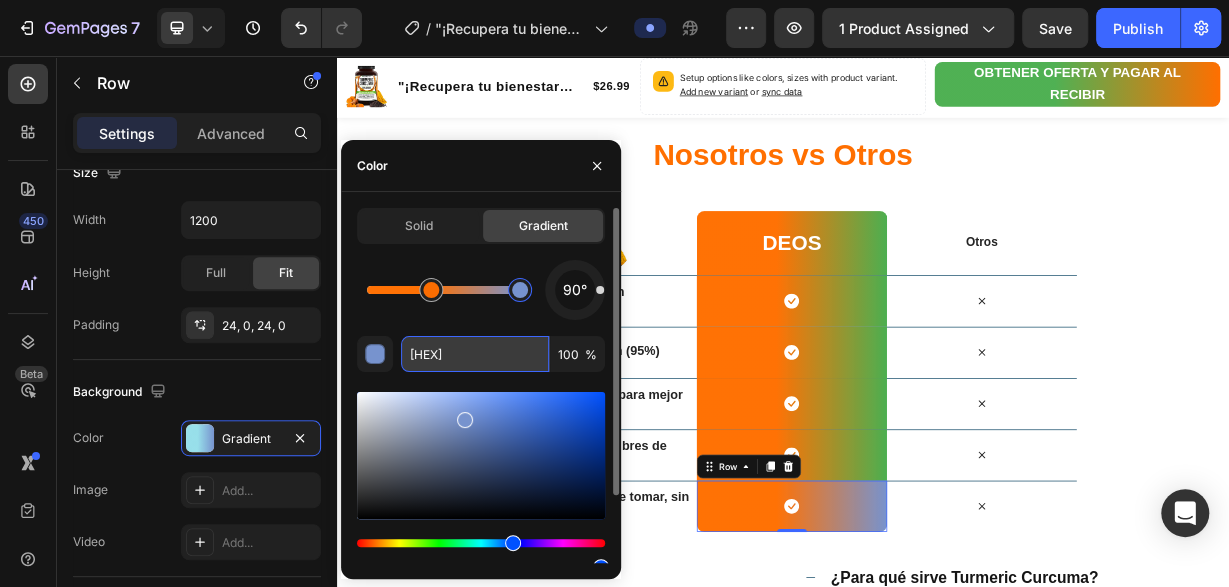 click on "7793CE" at bounding box center [475, 354] 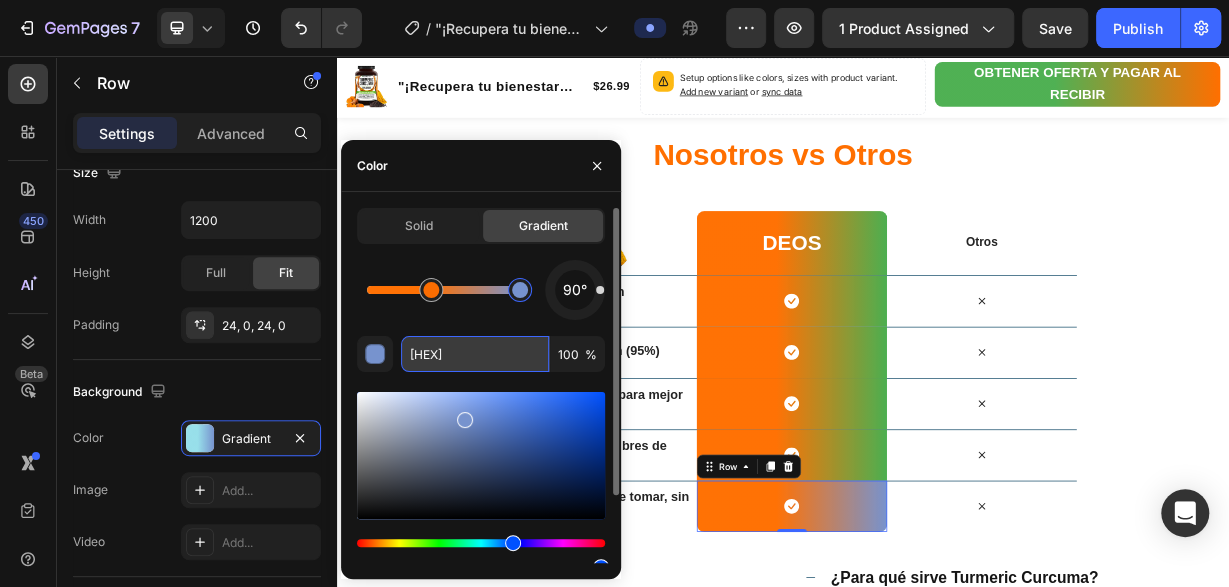 paste on "4CAF50" 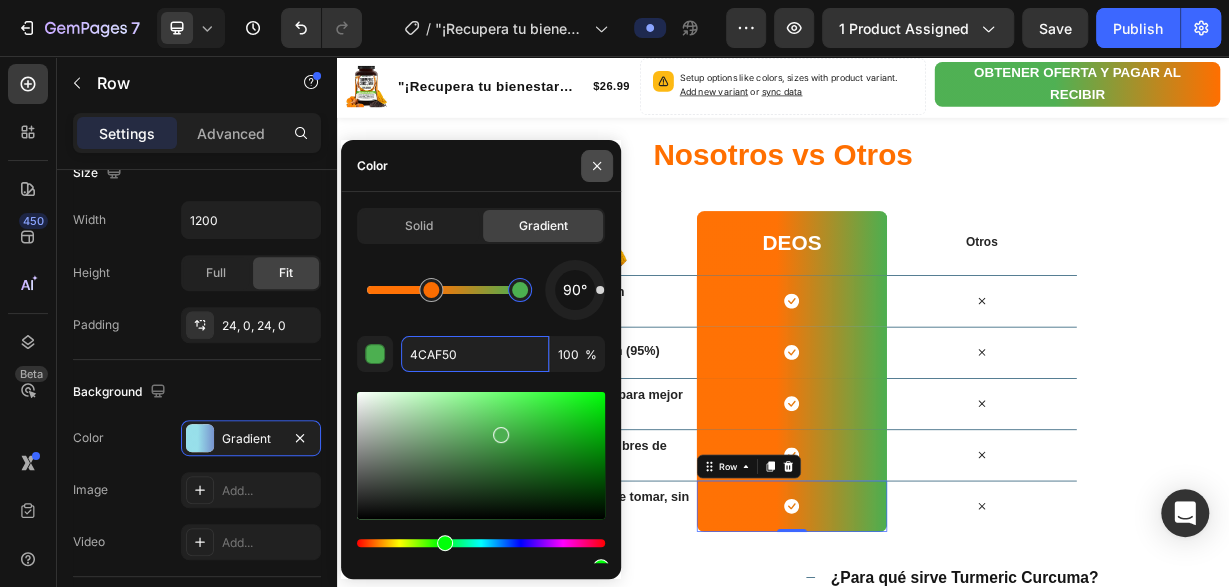 type on "4CAF50" 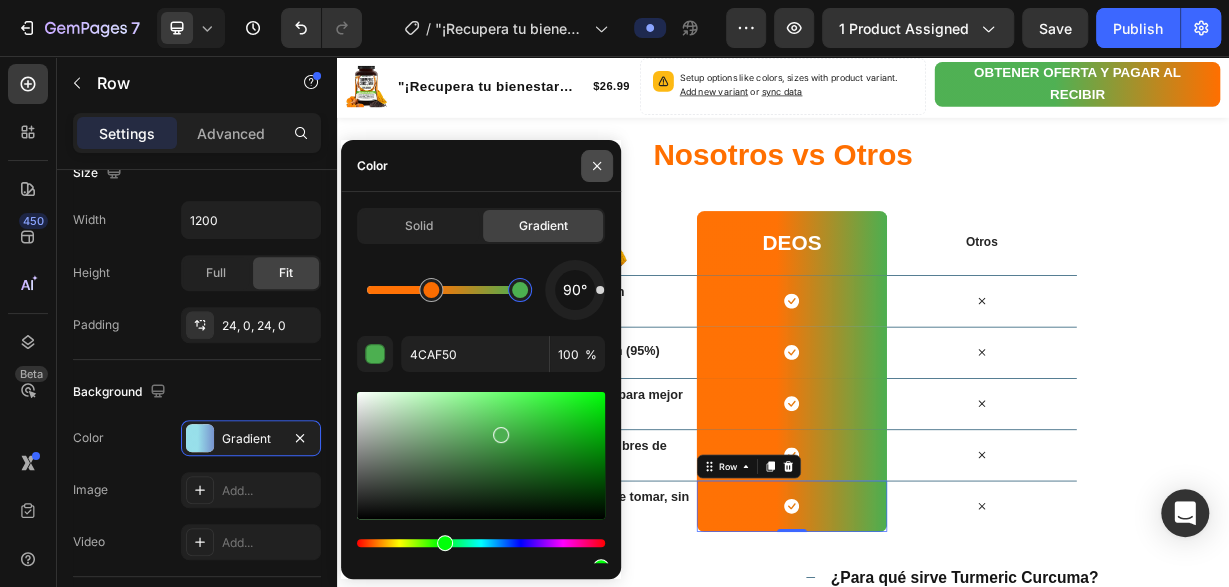 click at bounding box center (597, 166) 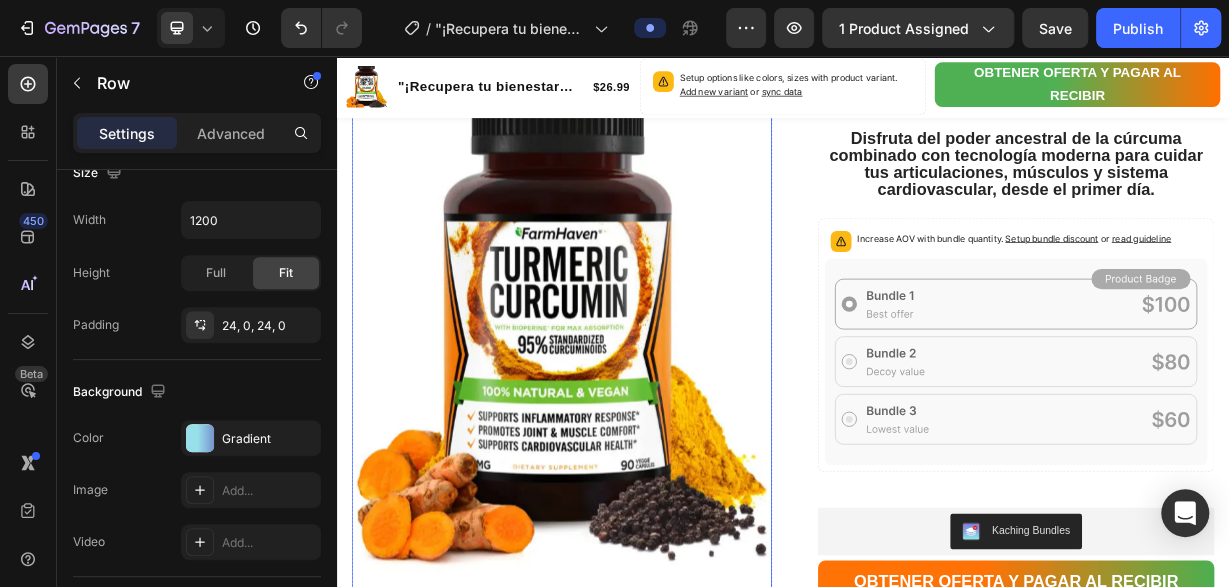 scroll, scrollTop: 832, scrollLeft: 0, axis: vertical 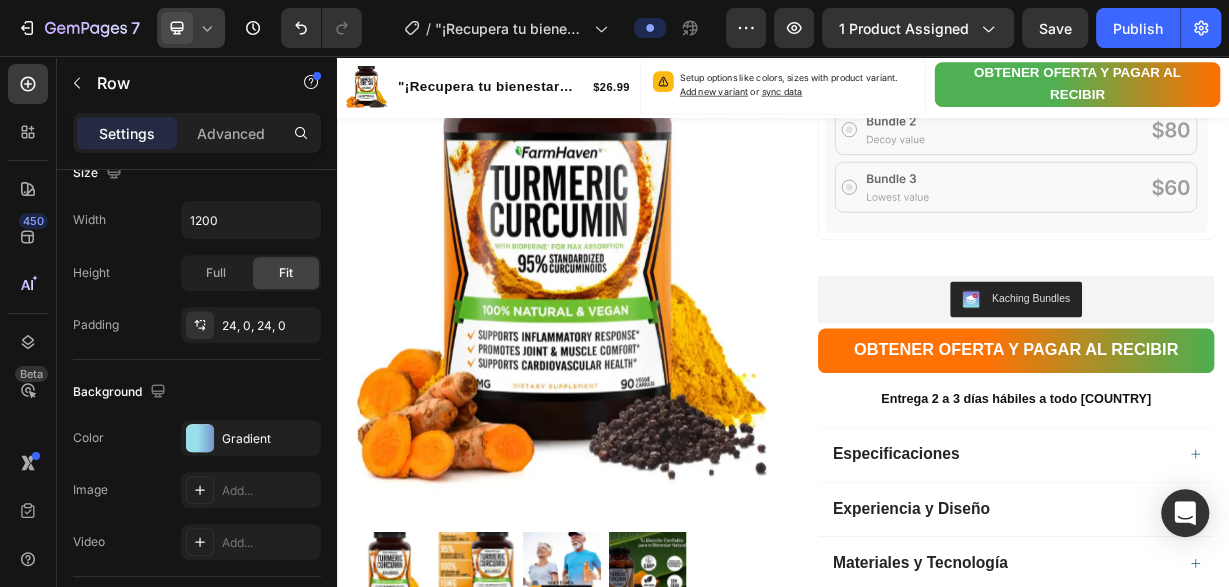 click 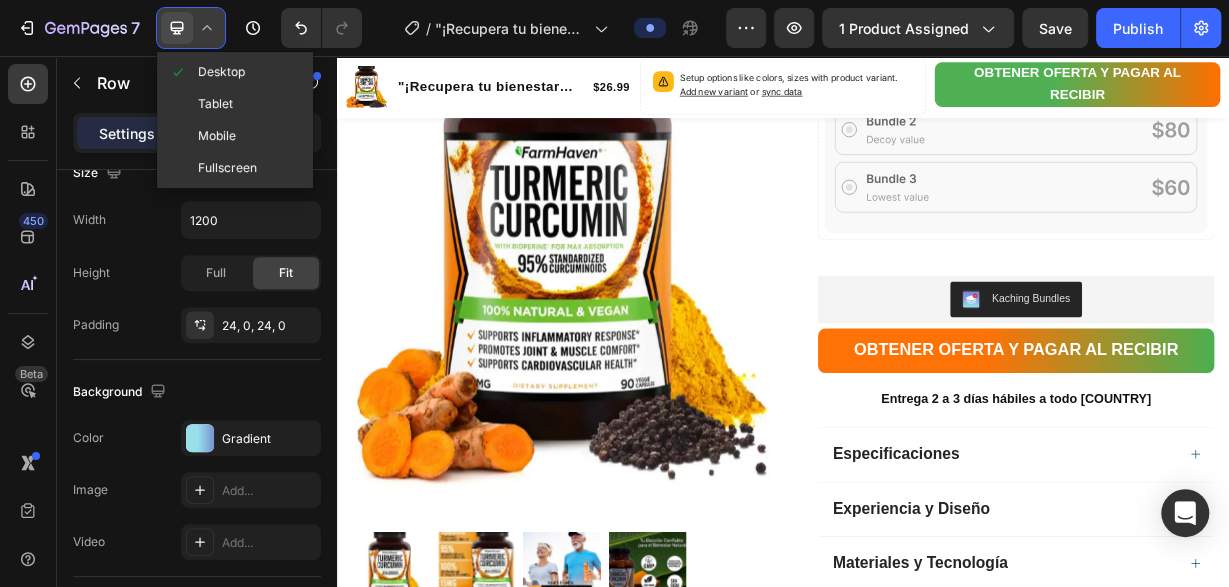 drag, startPoint x: 220, startPoint y: 135, endPoint x: 532, endPoint y: 136, distance: 312.00162 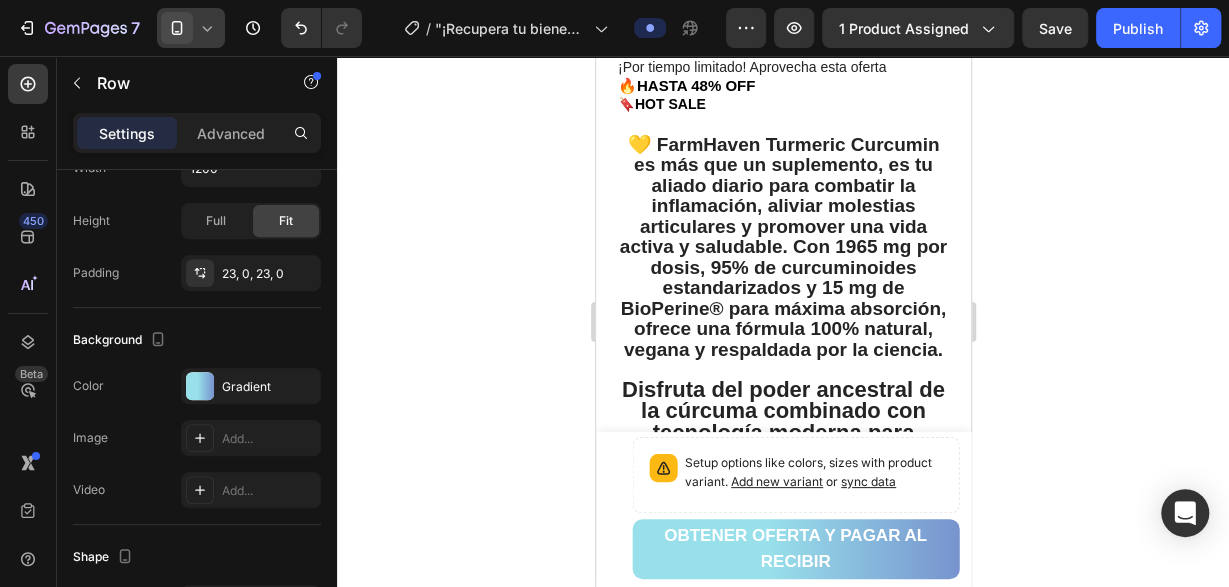 type on "100%" 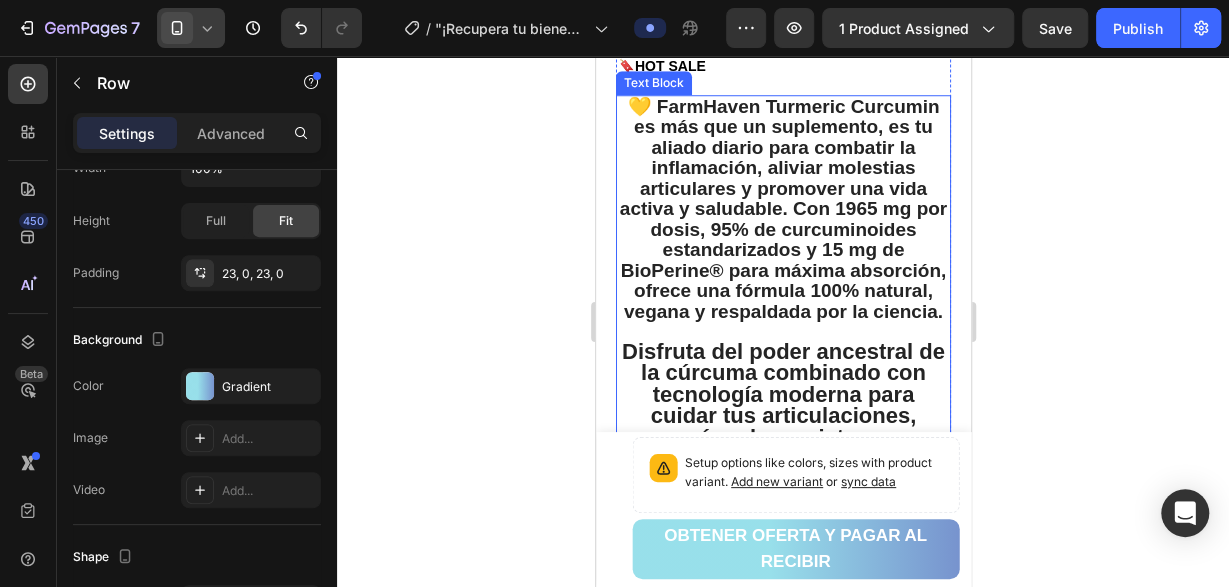 scroll, scrollTop: 778, scrollLeft: 0, axis: vertical 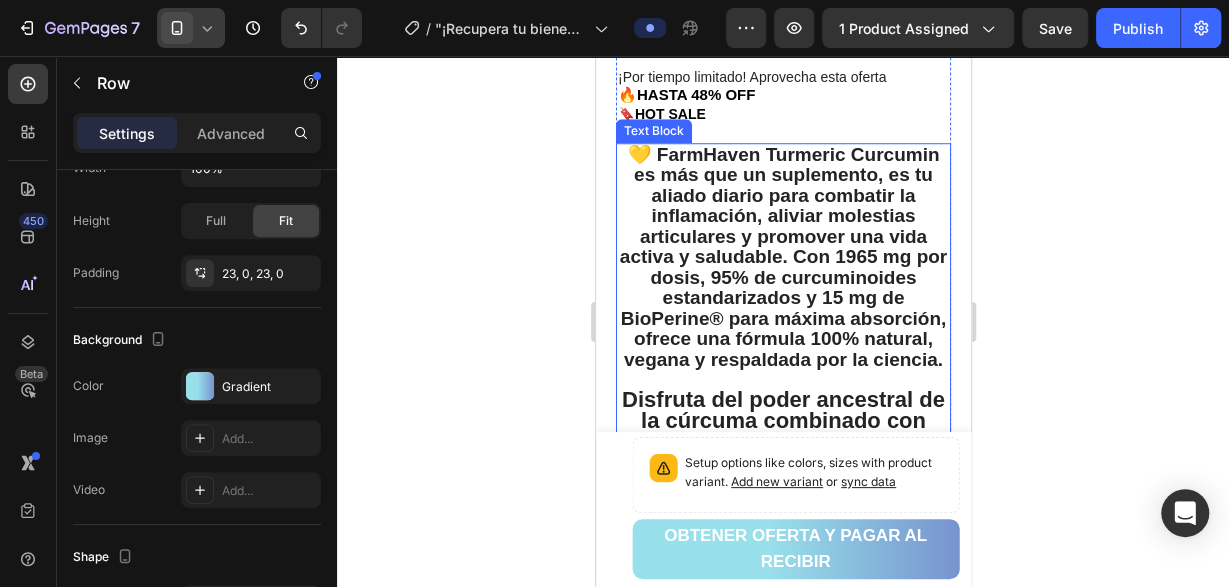 click on "💛 FarmHaven Turmeric Curcumin es más que un suplemento, es tu aliado diario para combatir la inflamación, aliviar molestias articulares y promover una vida activa y saludable. Con 1965 mg por dosis, 95% de curcuminoides estandarizados y 15 mg de BioPerine® para máxima absorción, ofrece una fórmula 100% natural, vegana y respaldada por la ciencia." at bounding box center [782, 257] 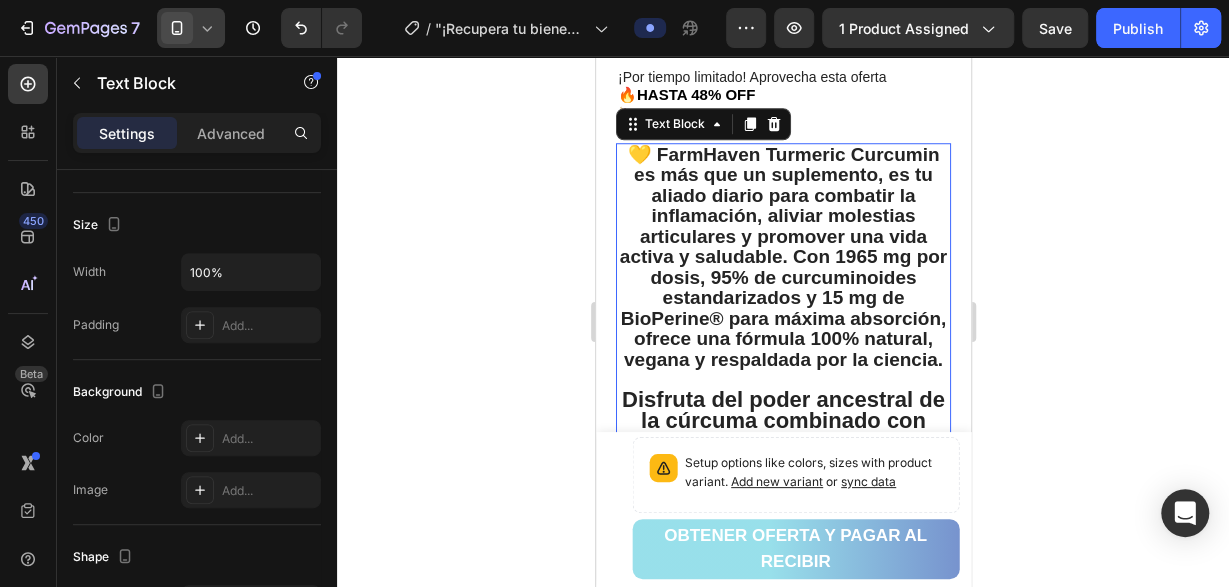 scroll, scrollTop: 0, scrollLeft: 0, axis: both 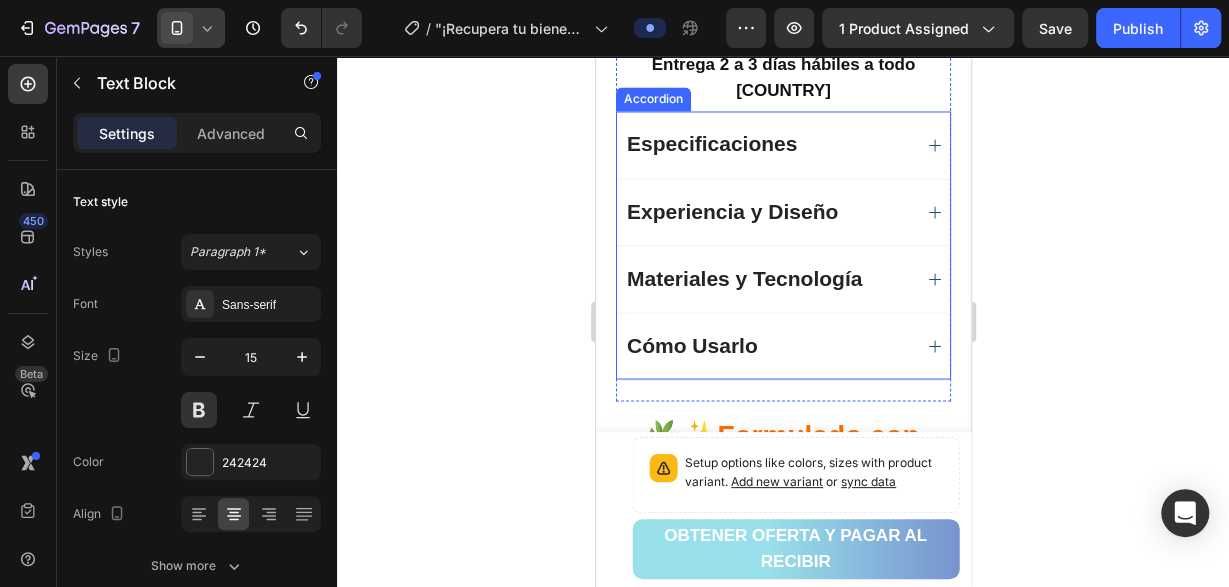click 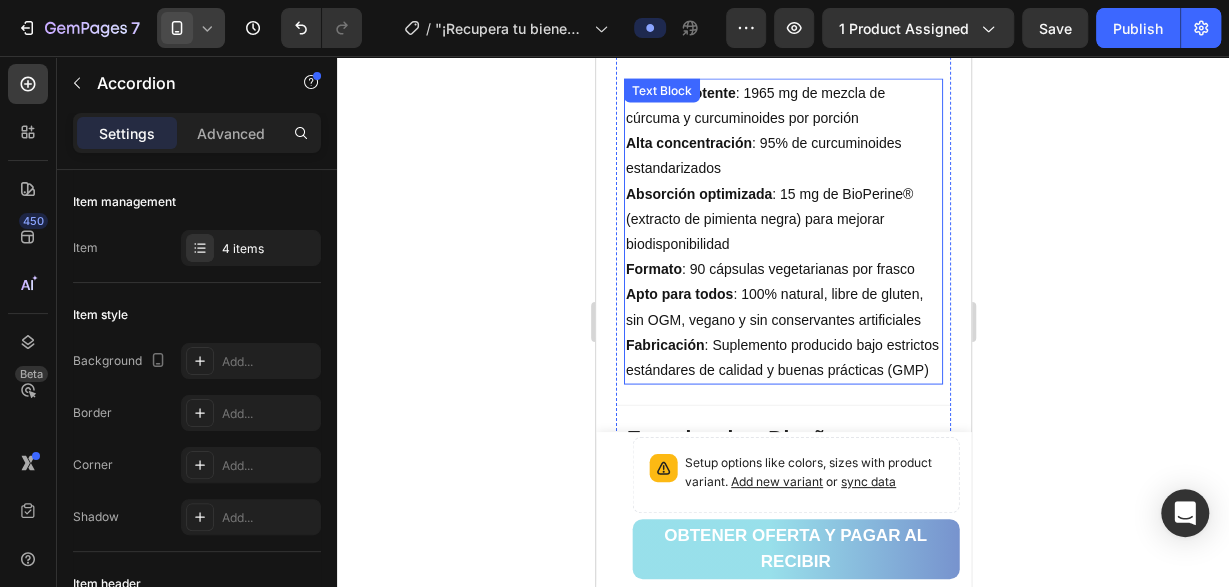 scroll, scrollTop: 1714, scrollLeft: 0, axis: vertical 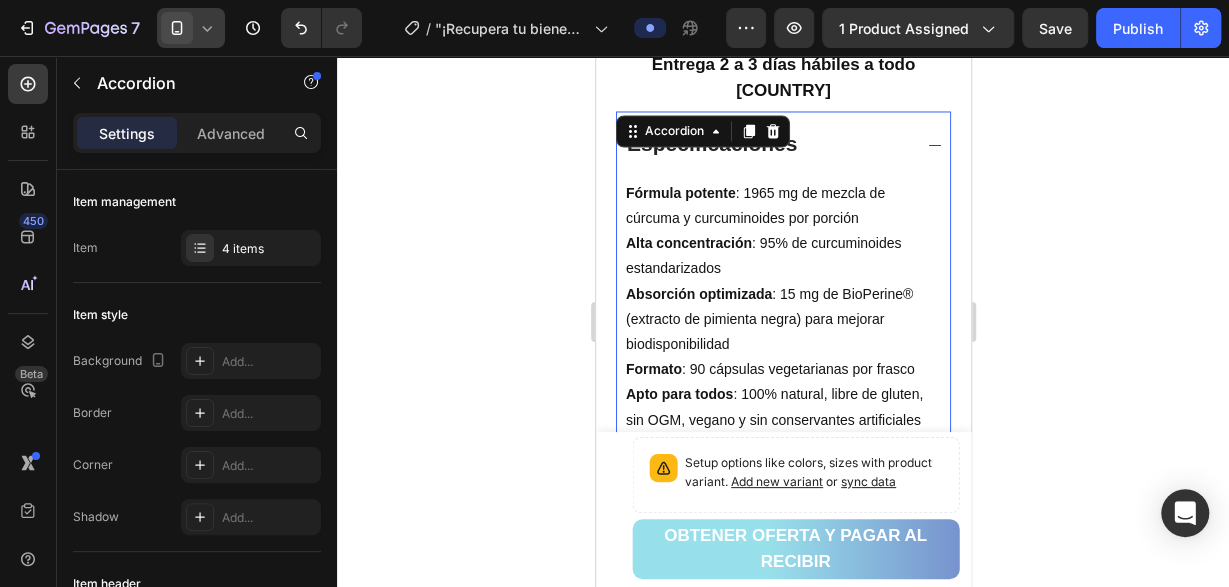 click 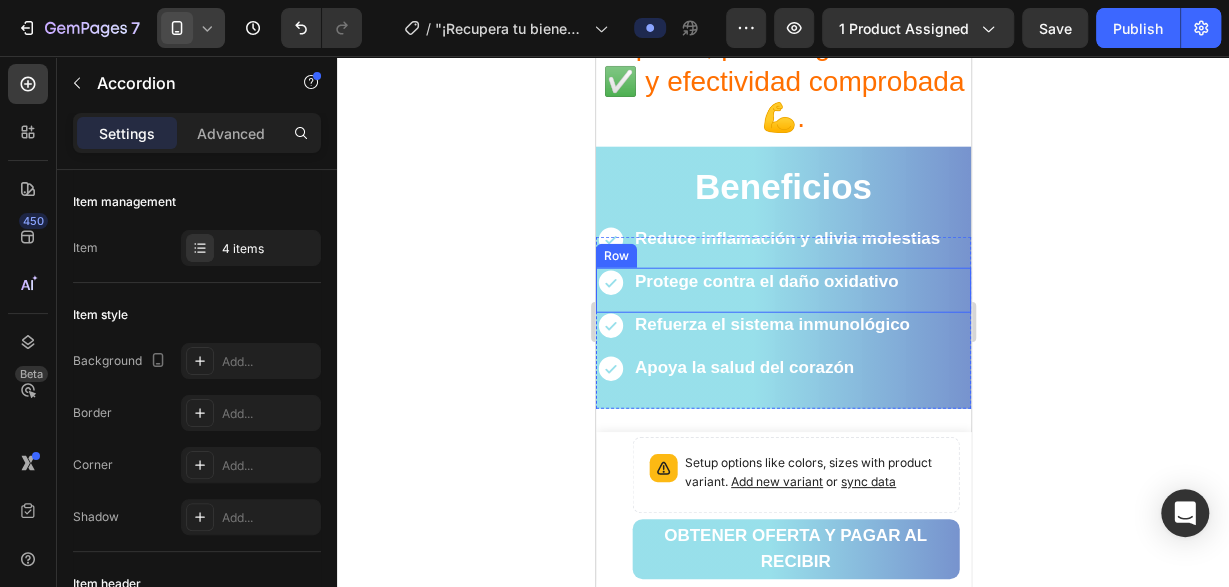 scroll, scrollTop: 2442, scrollLeft: 0, axis: vertical 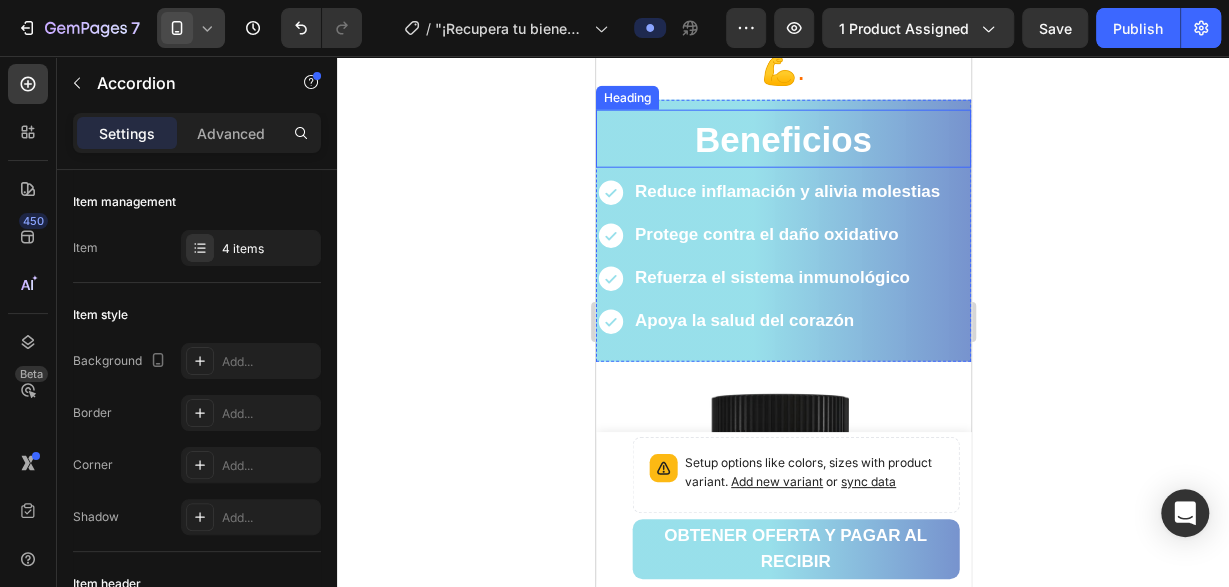 drag, startPoint x: 630, startPoint y: 140, endPoint x: 692, endPoint y: 133, distance: 62.39391 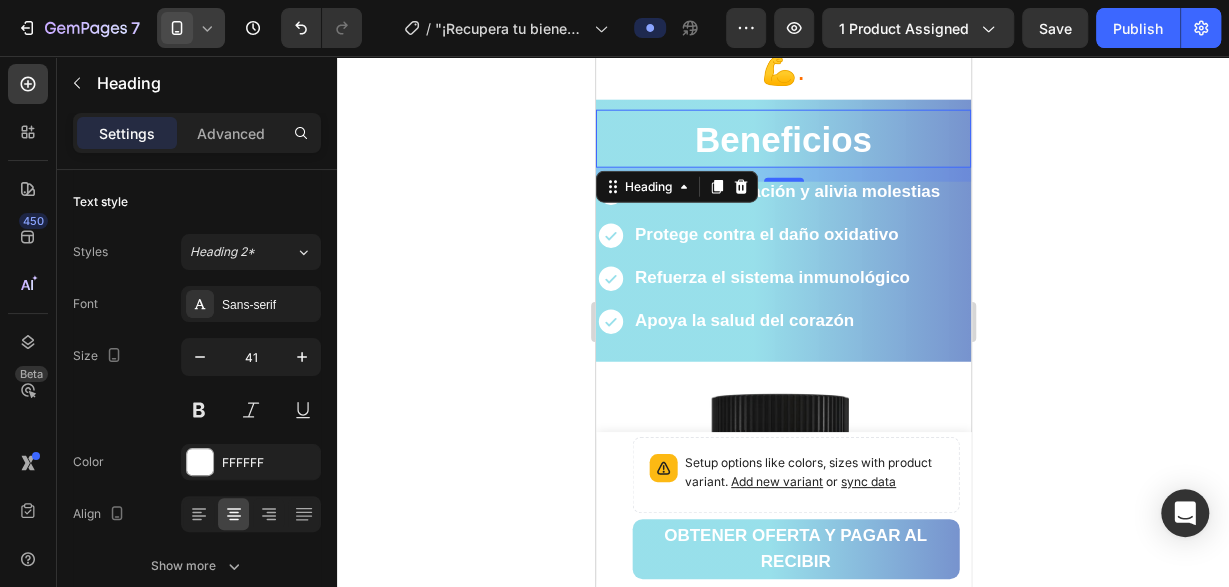 click on "Beneficios" at bounding box center (782, 139) 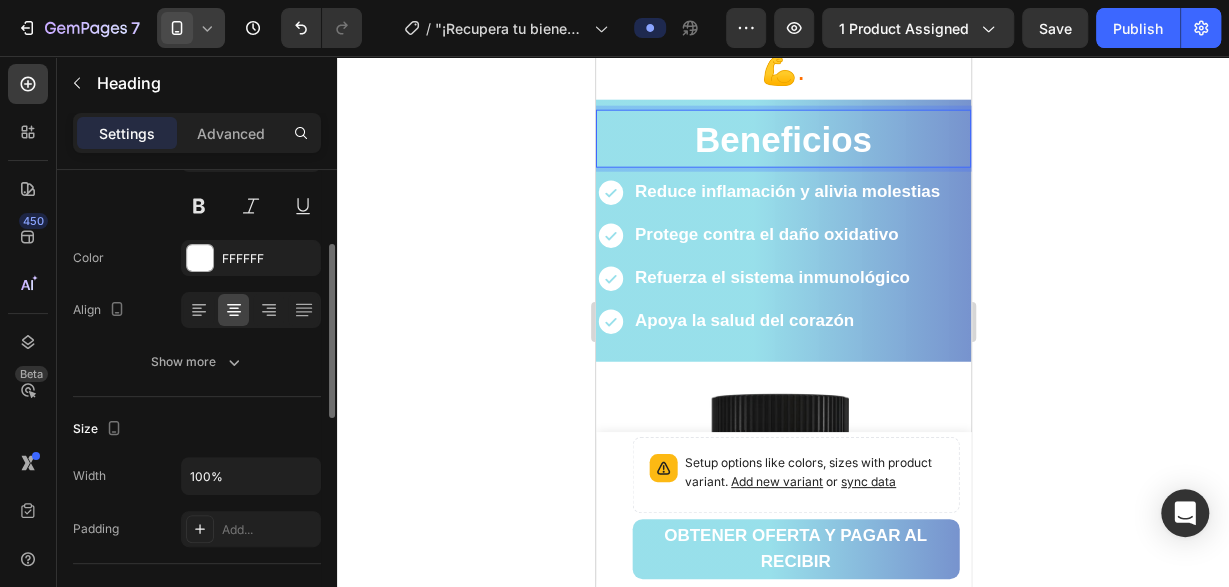 scroll, scrollTop: 510, scrollLeft: 0, axis: vertical 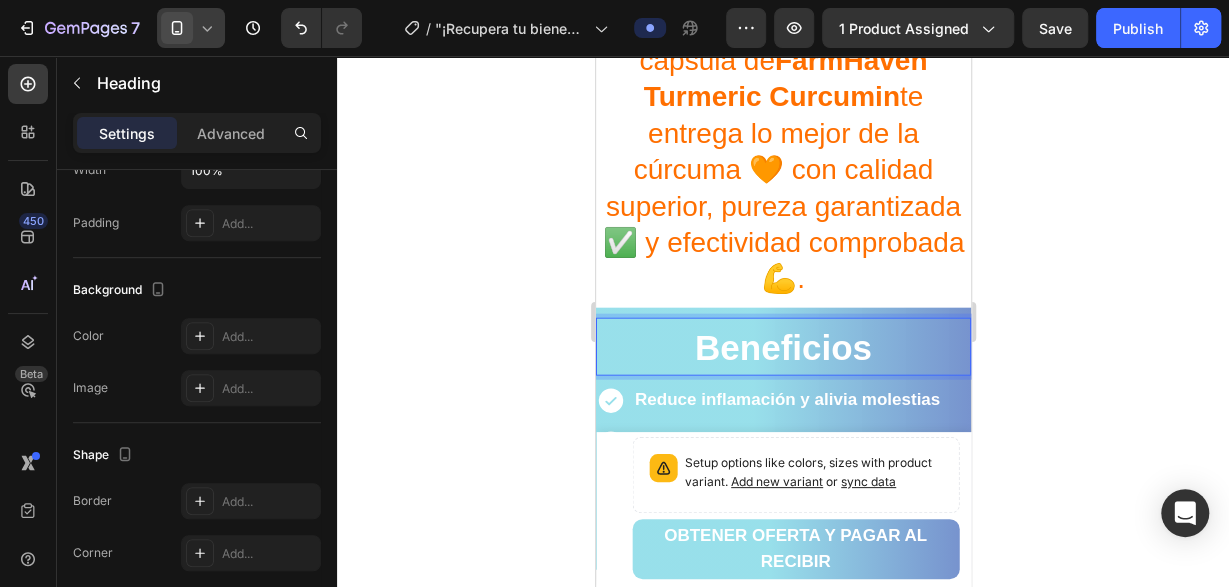click on "Beneficios" at bounding box center (782, 347) 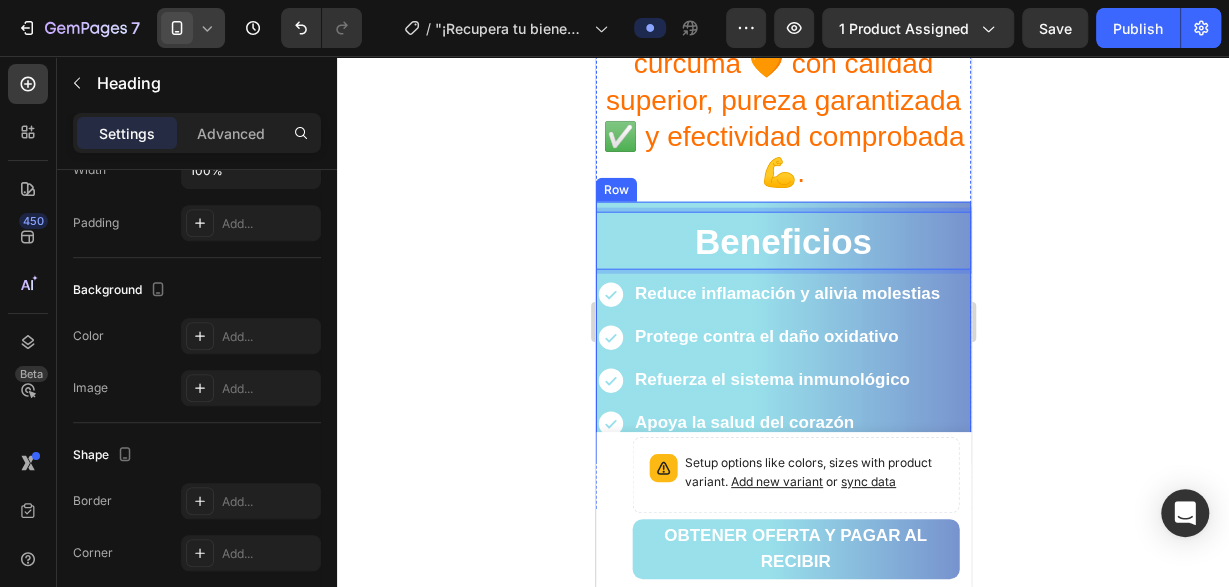 scroll, scrollTop: 2338, scrollLeft: 0, axis: vertical 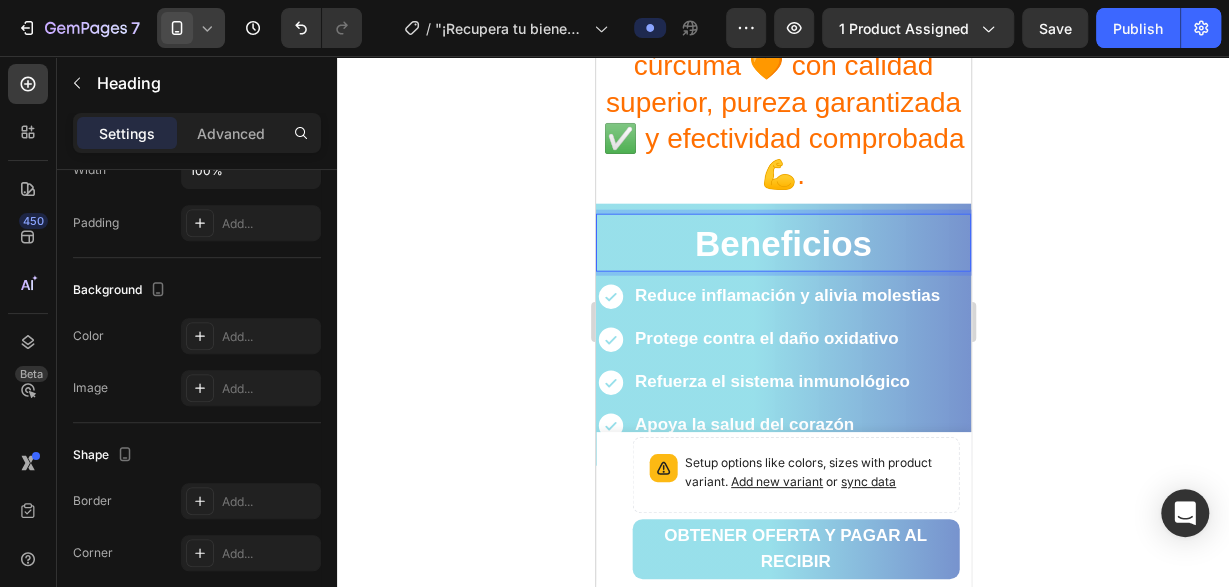 click on "Beneficios" at bounding box center [782, 243] 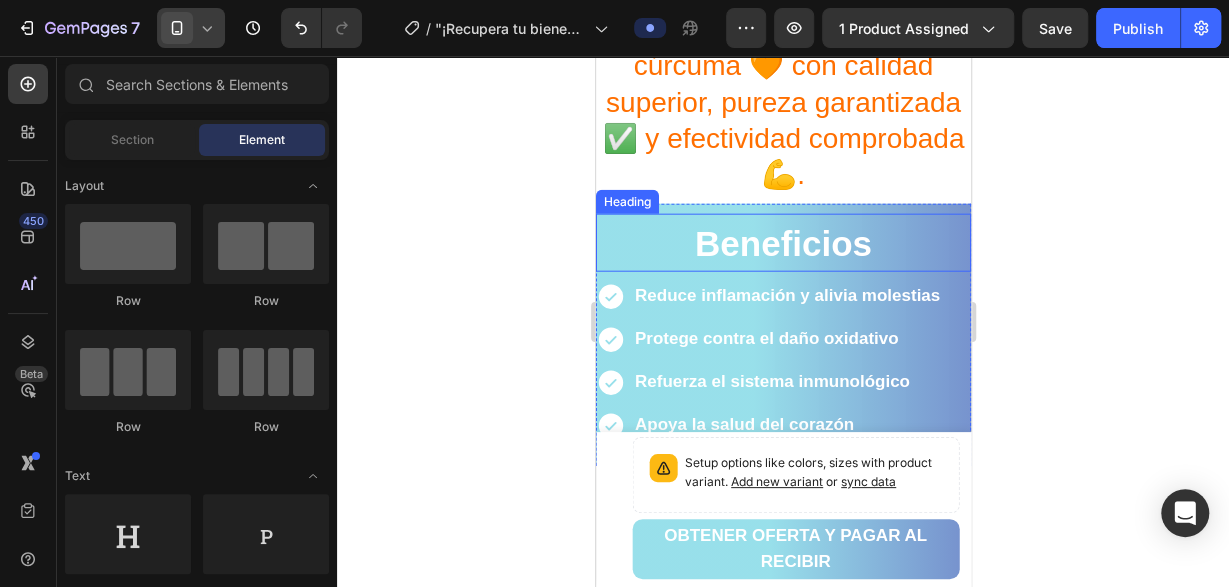click on "Beneficios" at bounding box center [782, 243] 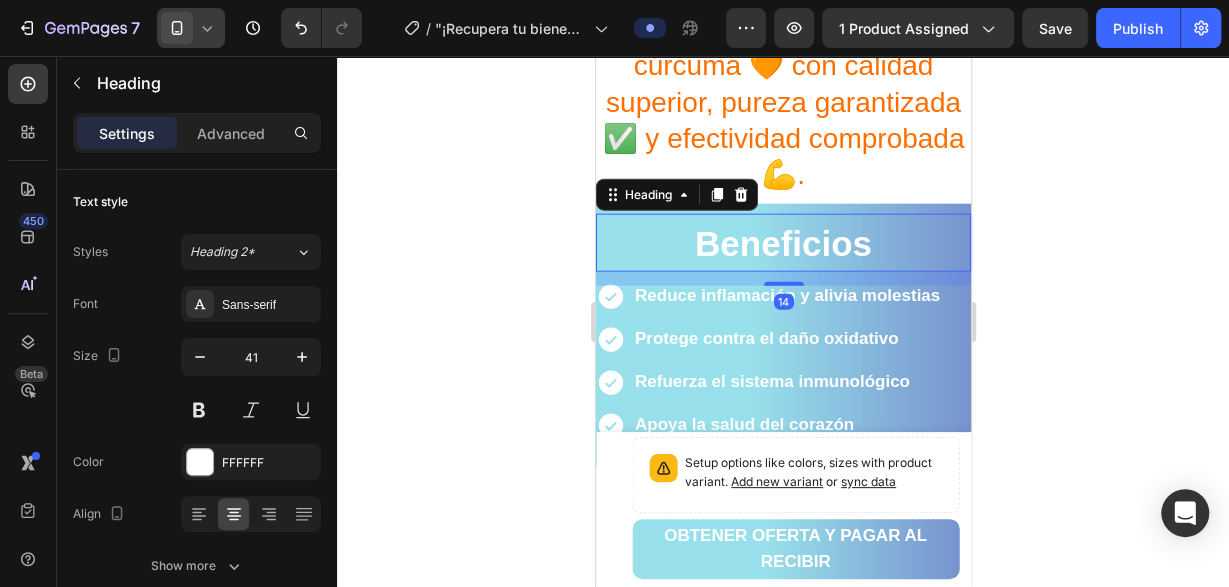 drag, startPoint x: 1163, startPoint y: 225, endPoint x: 1099, endPoint y: 225, distance: 64 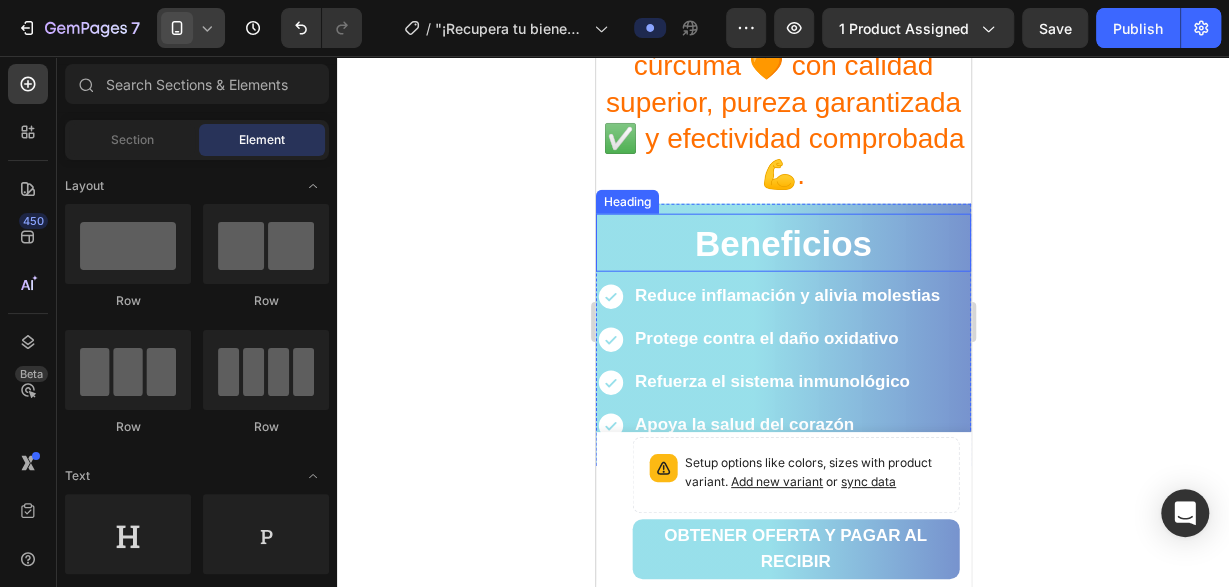 click on "Heading" at bounding box center (626, 202) 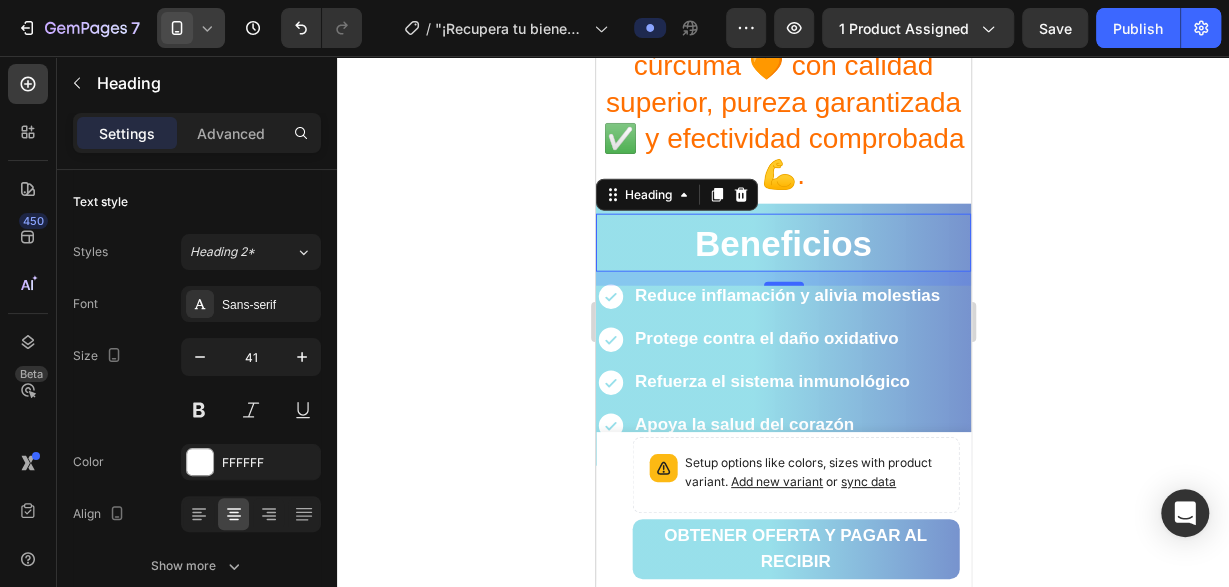 click 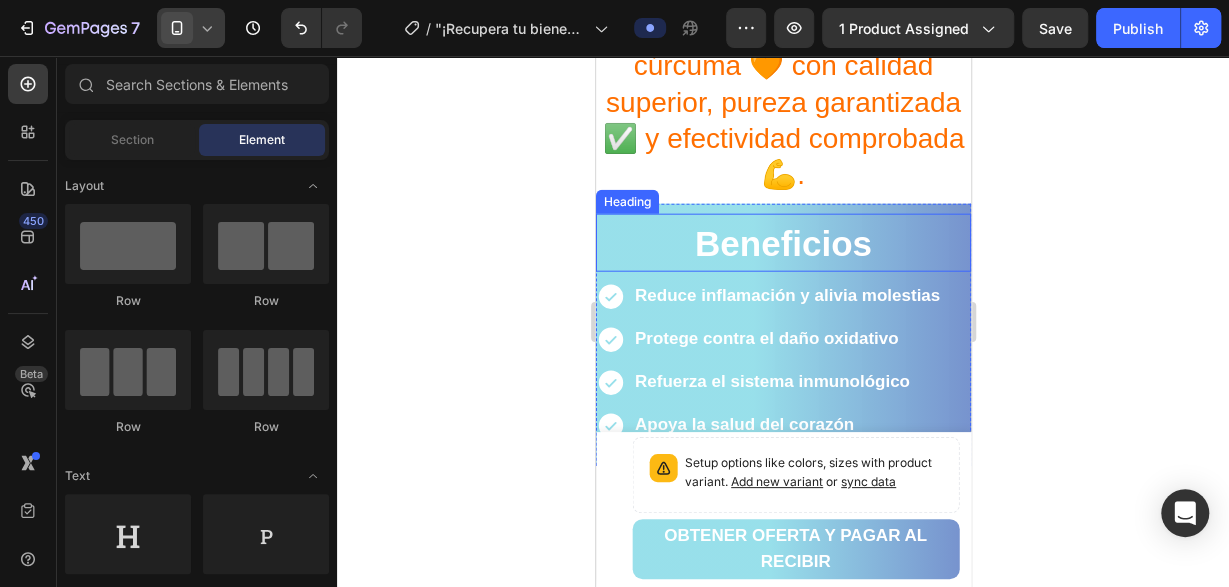 click on "Heading" at bounding box center [626, 202] 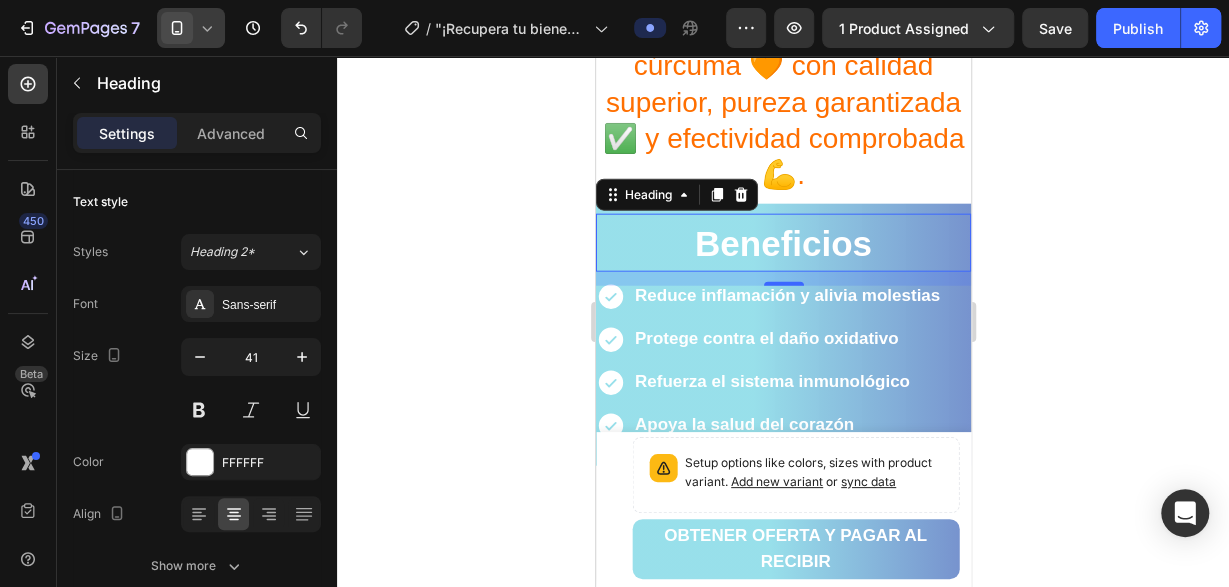 click 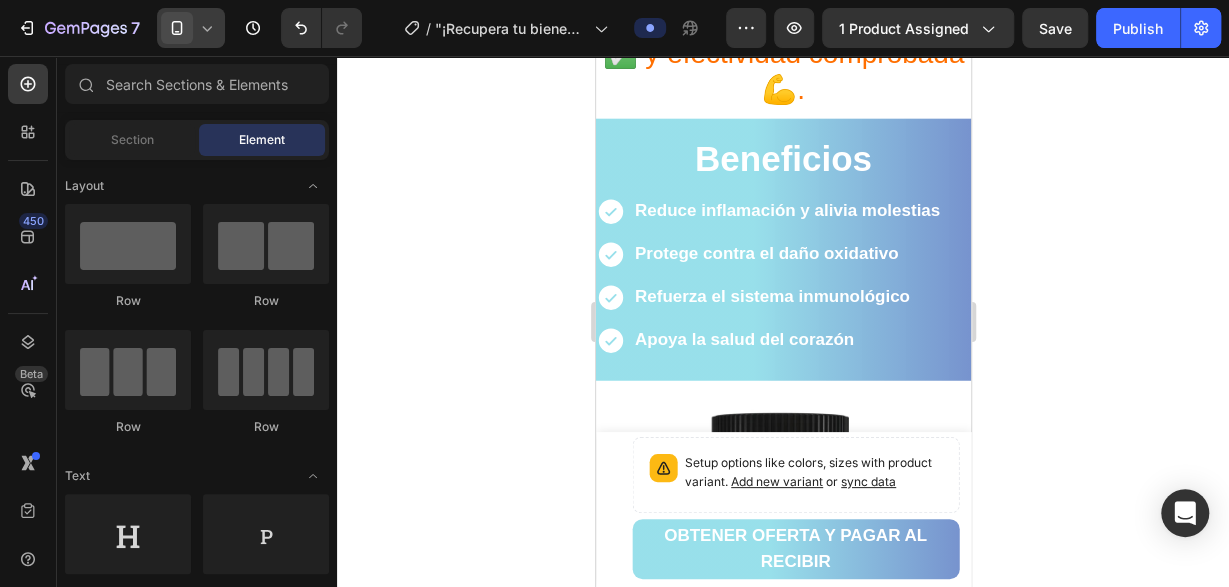 scroll, scrollTop: 2442, scrollLeft: 0, axis: vertical 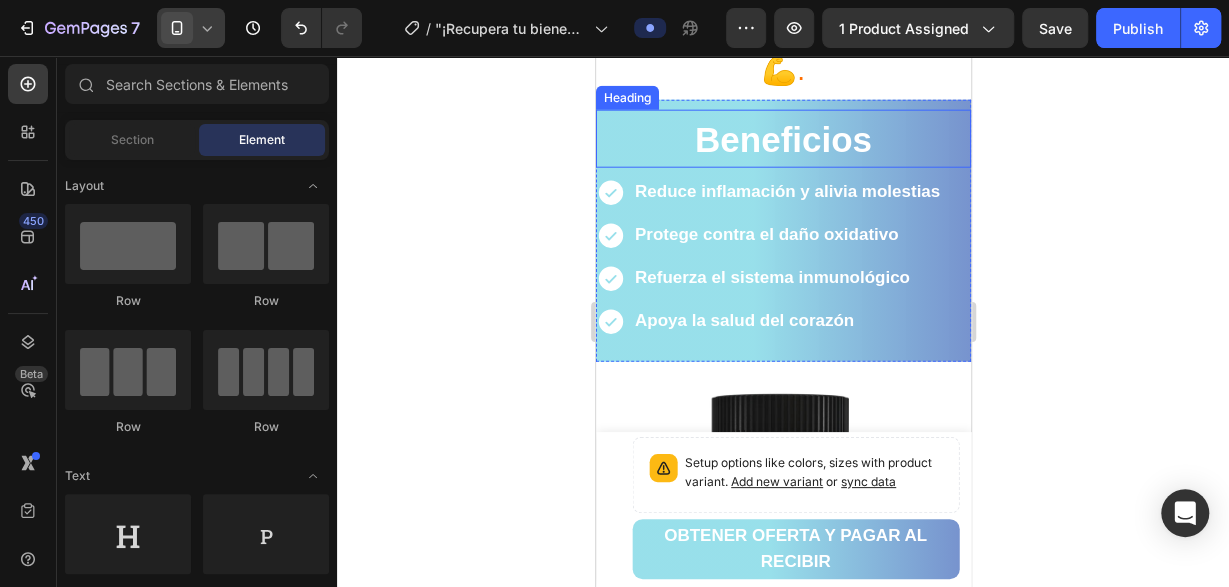 click on "Beneficios" at bounding box center (782, 139) 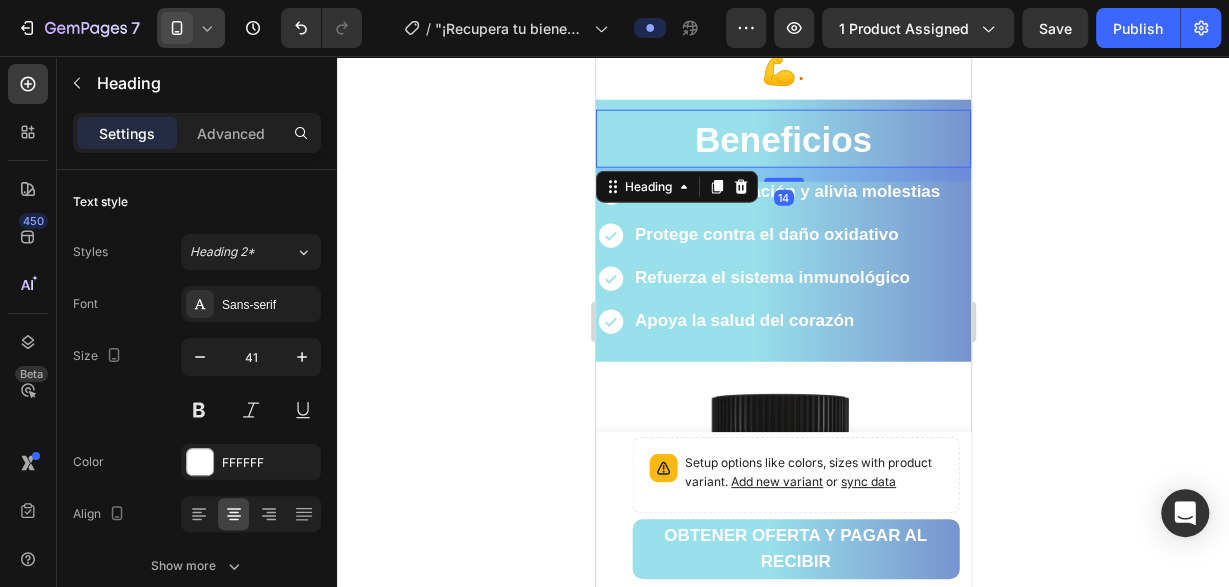 click on "Beneficios" at bounding box center [782, 139] 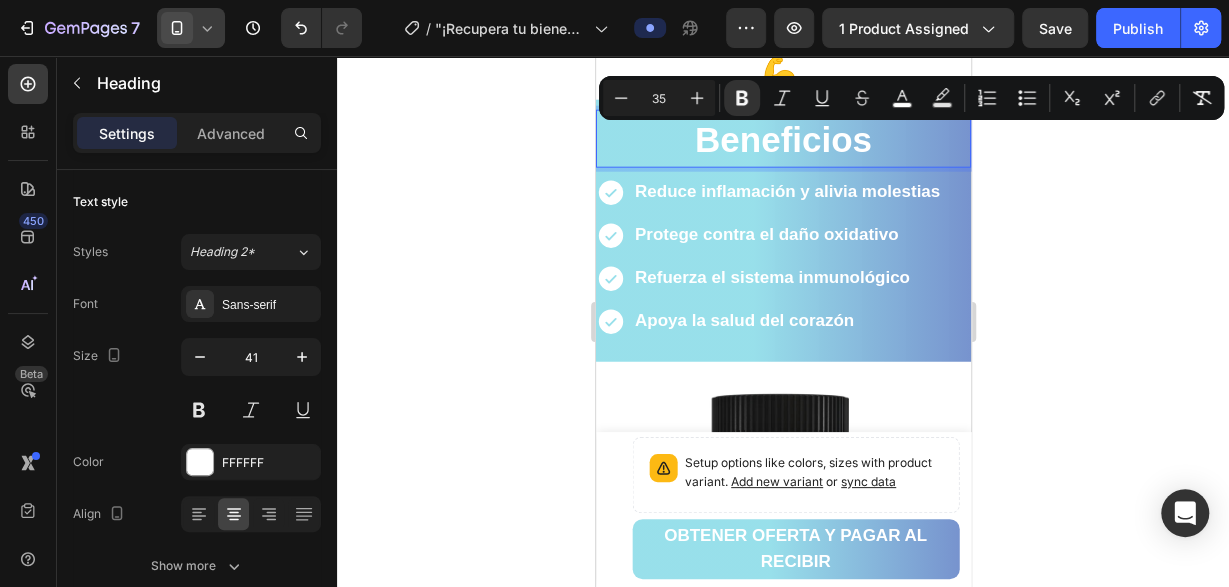 click on "Beneficios" at bounding box center (782, 139) 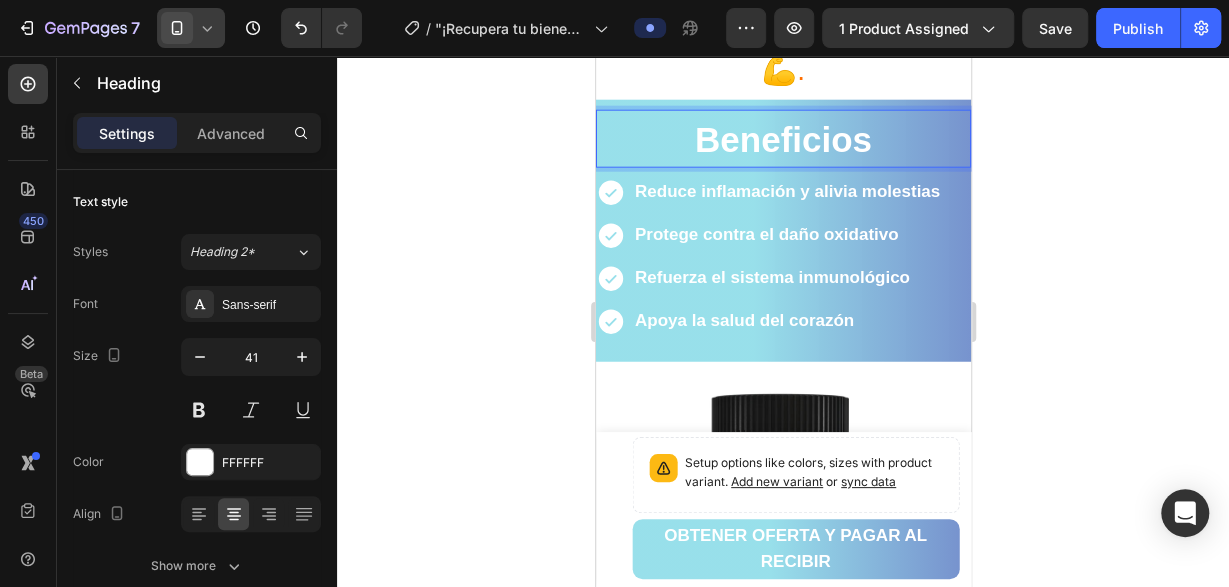 click on "Beneficios" at bounding box center (782, 139) 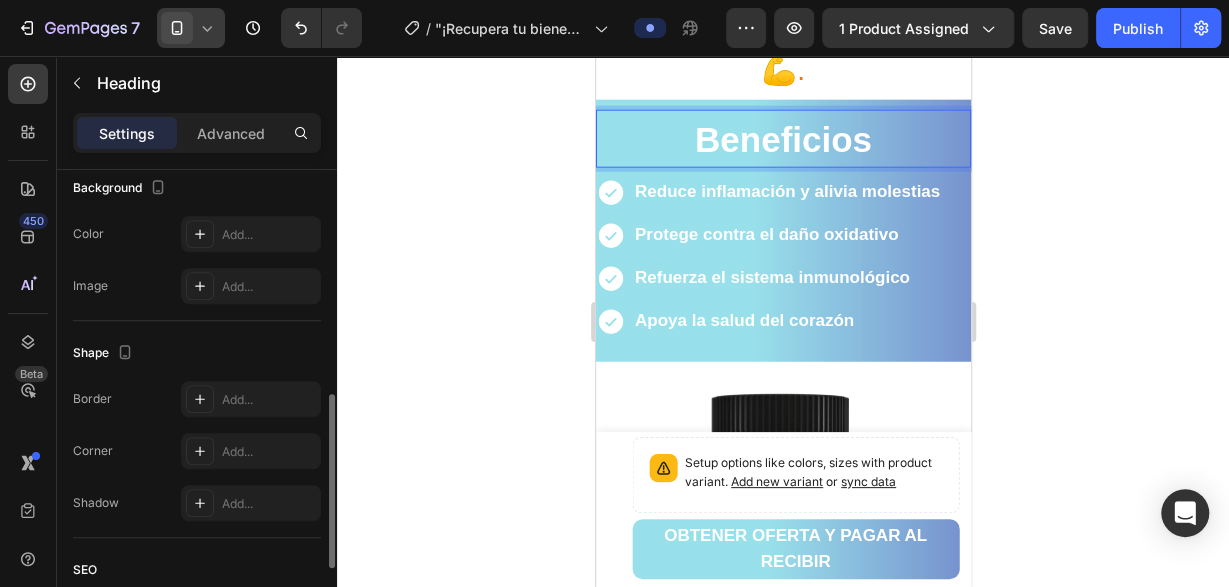 scroll, scrollTop: 816, scrollLeft: 0, axis: vertical 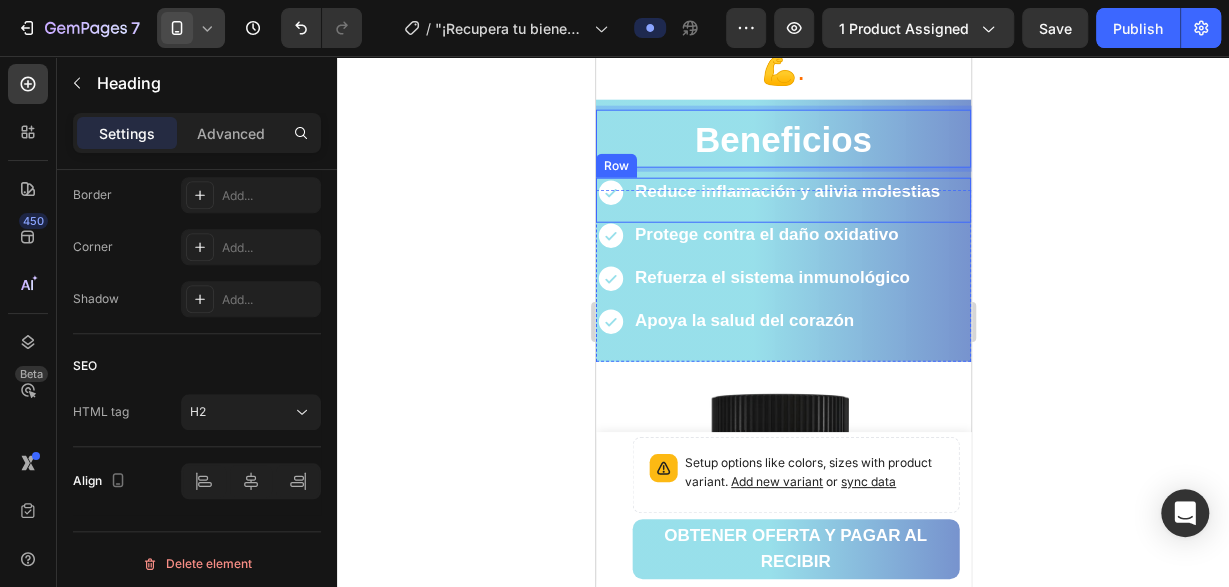 click on "Icon Protege contra el daño oxidativo Text Block Row" at bounding box center (782, 243) 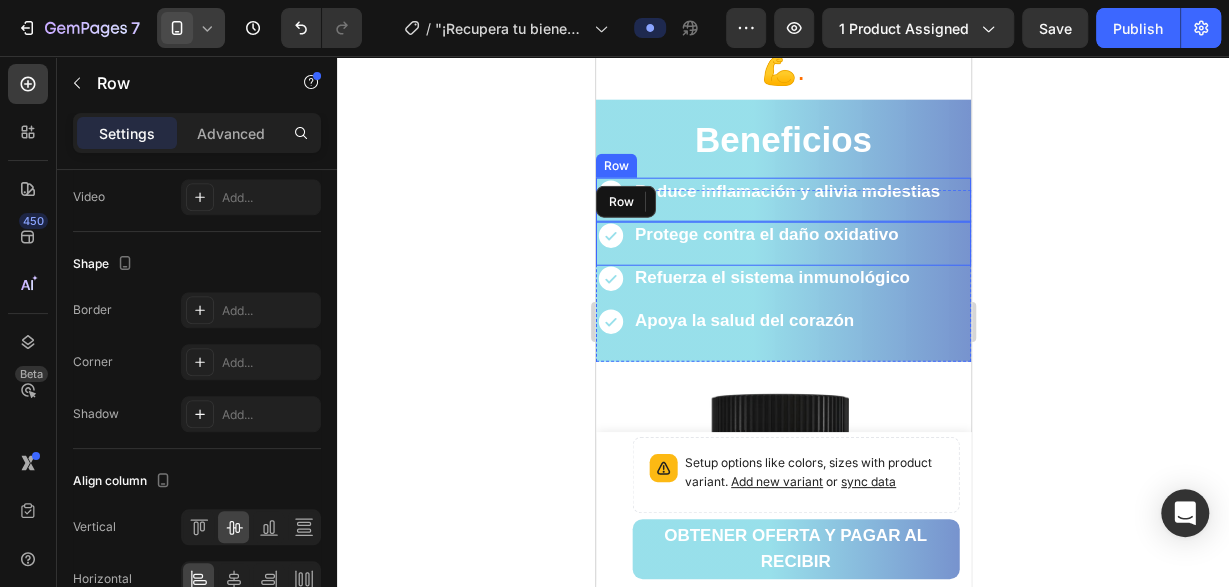 click on "Beneficios" at bounding box center (782, 139) 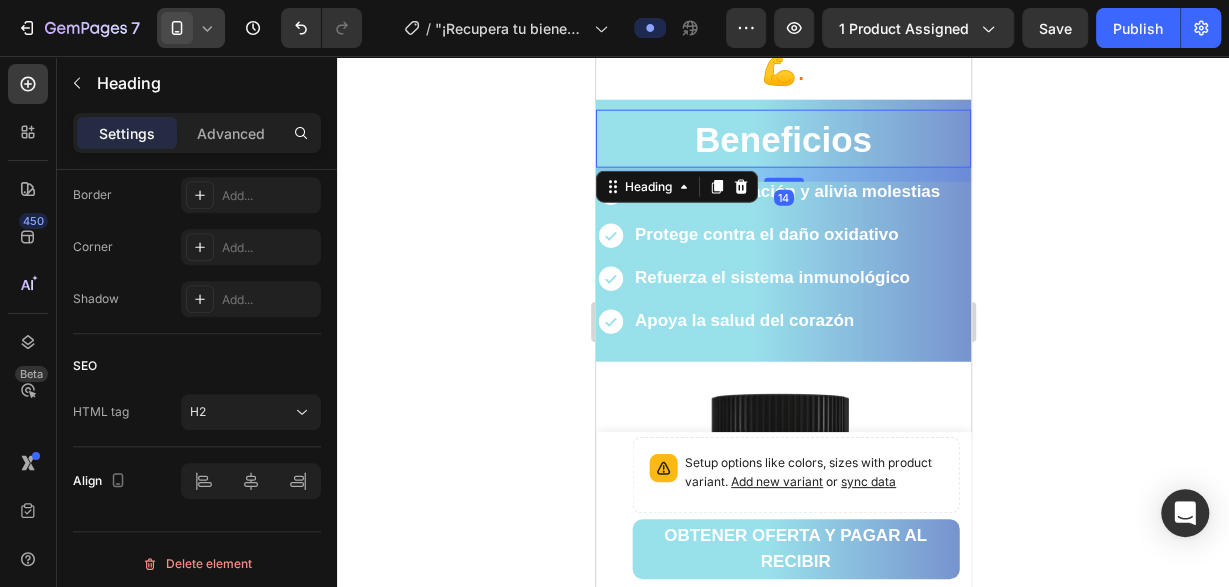 scroll, scrollTop: 0, scrollLeft: 0, axis: both 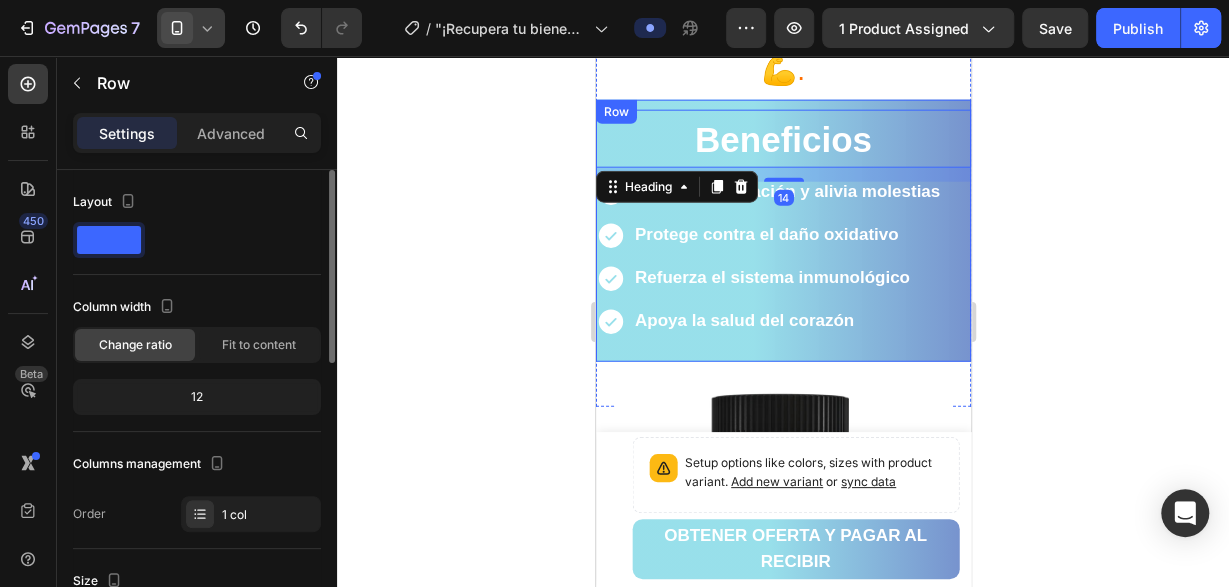 click on "⁠⁠⁠⁠⁠⁠⁠ Beneficios Heading   14
Icon Reduce inflamación y alivia molestias Text Block Row
Icon Protege contra el daño oxidativo Text Block Row
Icon Refuerza el sistema inmunológico Text Block Row
Icon Apoya la salud del corazón Text Block Row Row" at bounding box center (782, 231) 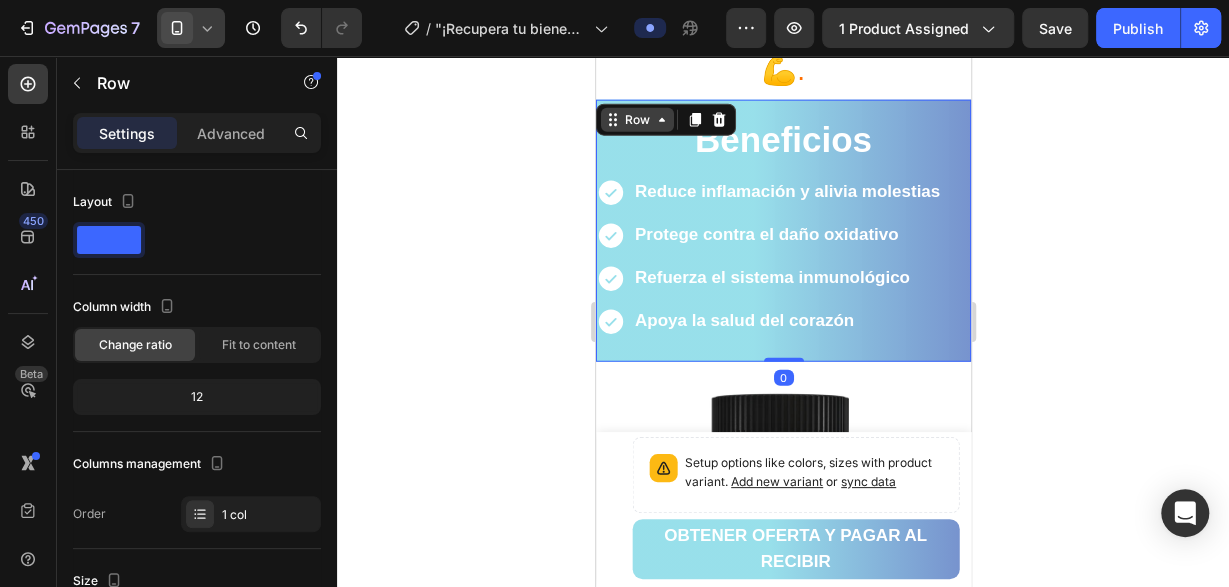 click on "Row" at bounding box center (636, 120) 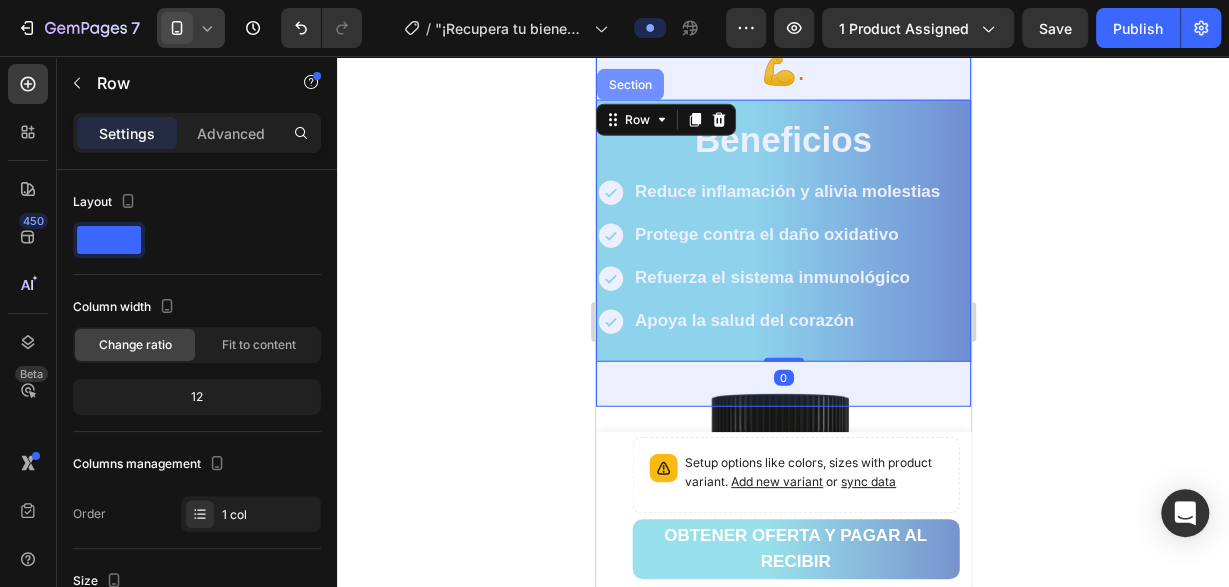 click on "Section" at bounding box center (629, 85) 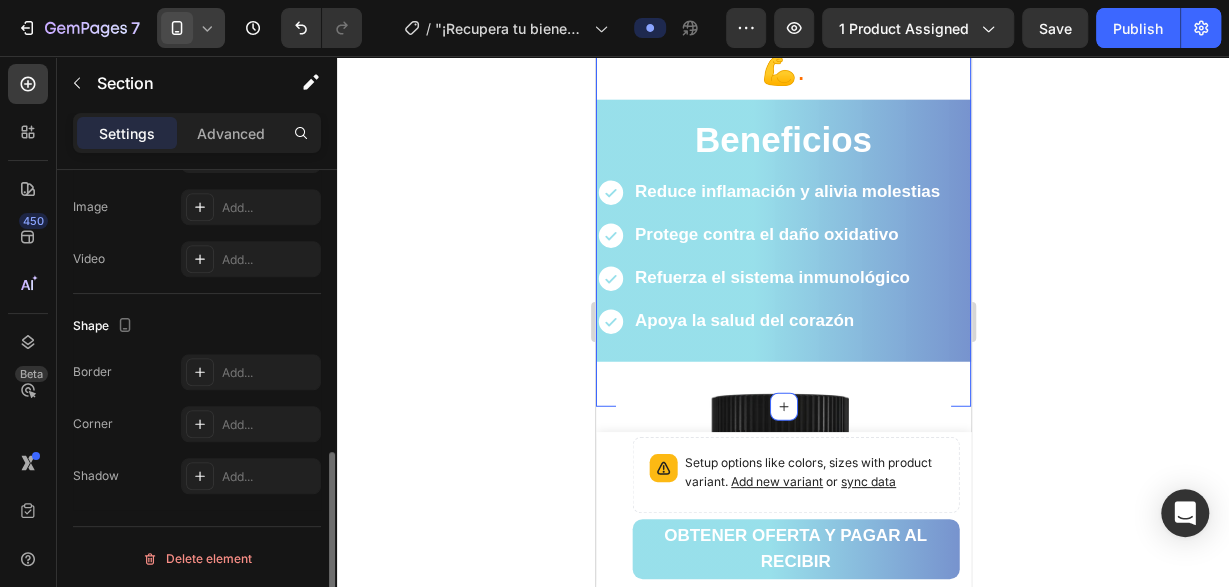 scroll, scrollTop: 487, scrollLeft: 0, axis: vertical 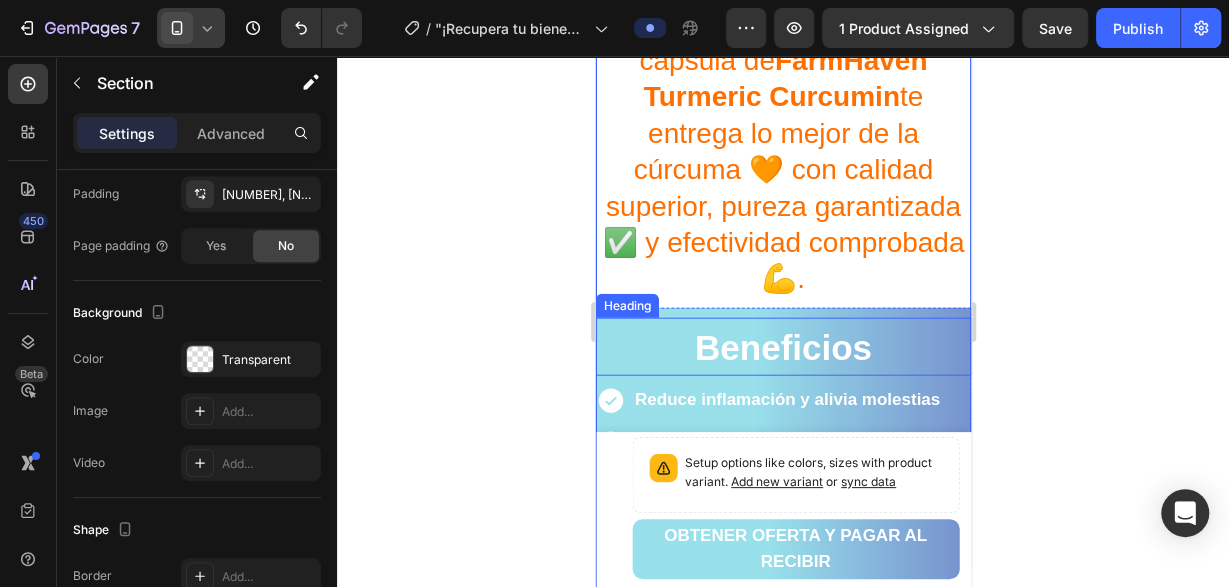 click on "Beneficios" at bounding box center (782, 347) 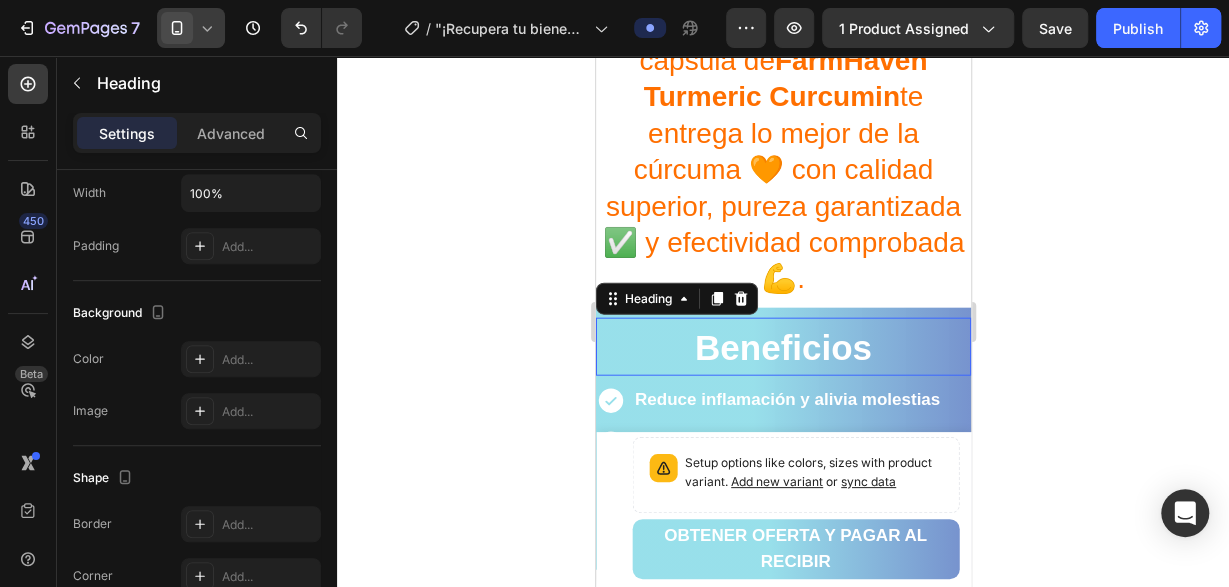 scroll, scrollTop: 0, scrollLeft: 0, axis: both 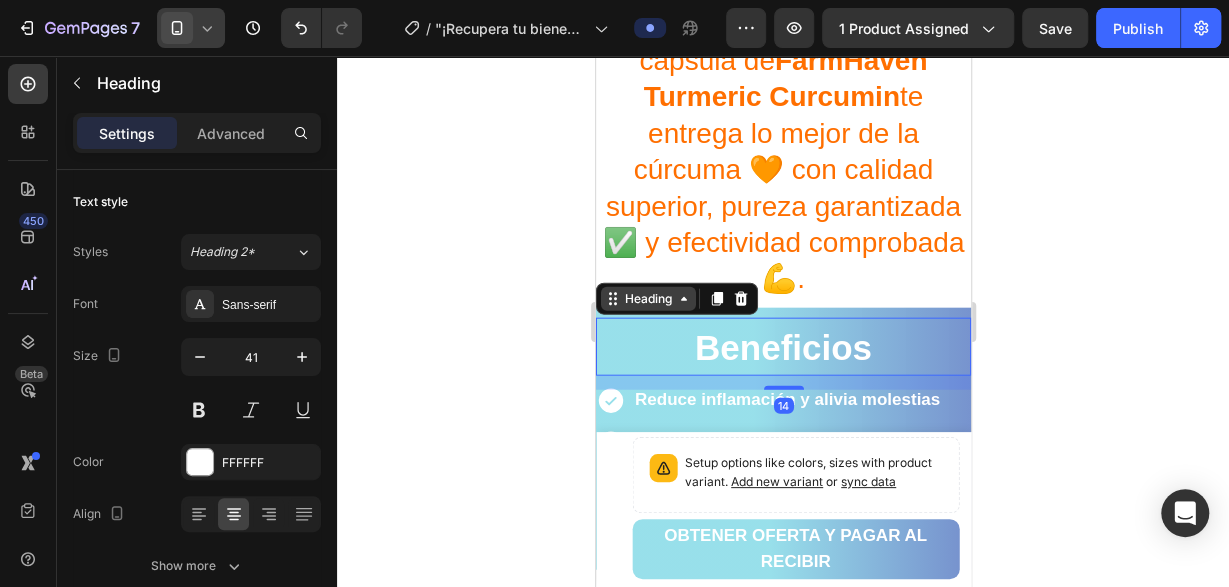 click on "Heading" at bounding box center [647, 299] 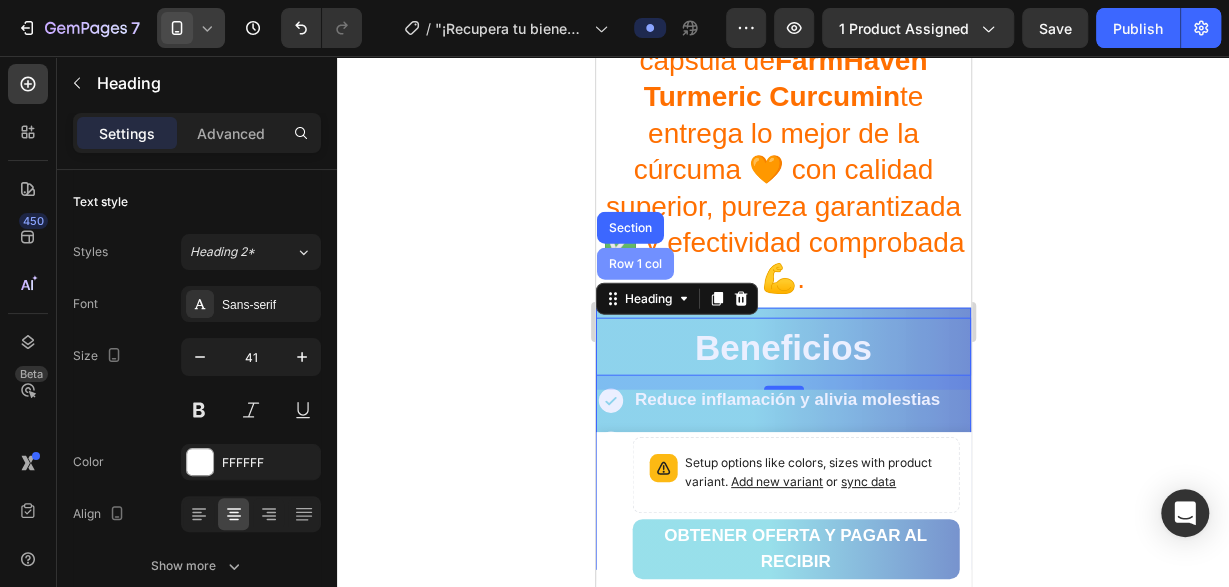 click on "Row 1 col" at bounding box center [634, 264] 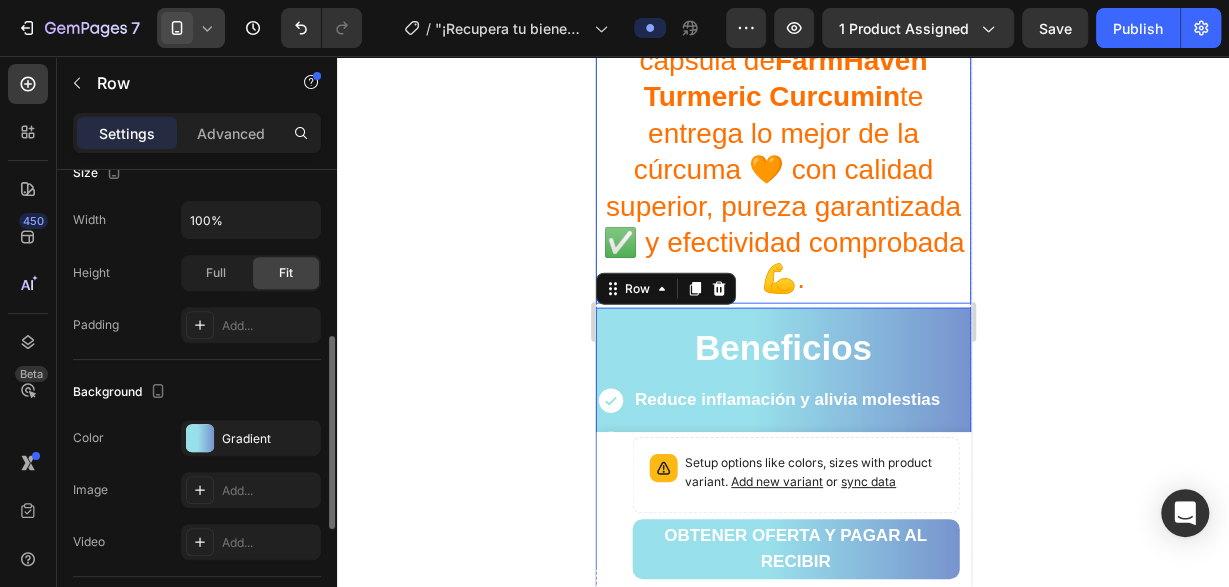 scroll, scrollTop: 510, scrollLeft: 0, axis: vertical 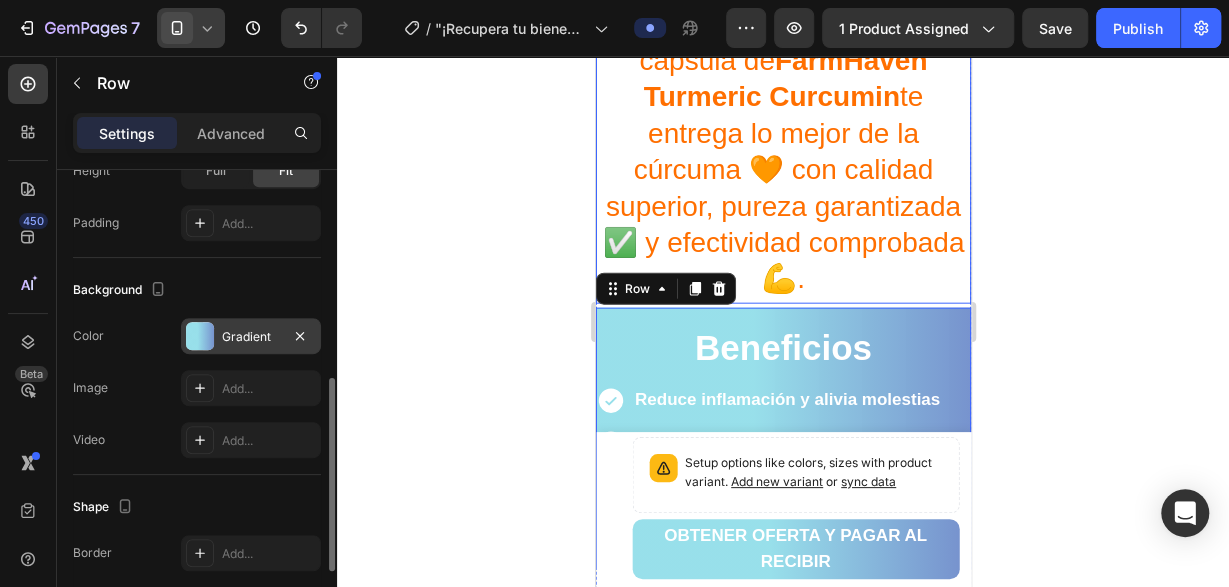 click at bounding box center [200, 336] 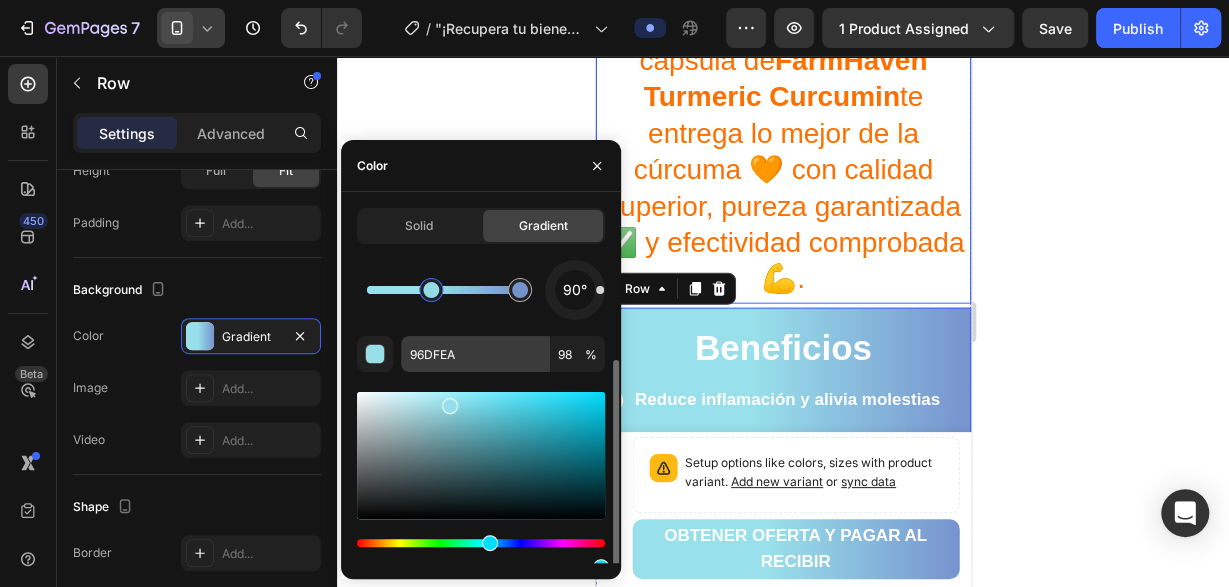 scroll, scrollTop: 84, scrollLeft: 0, axis: vertical 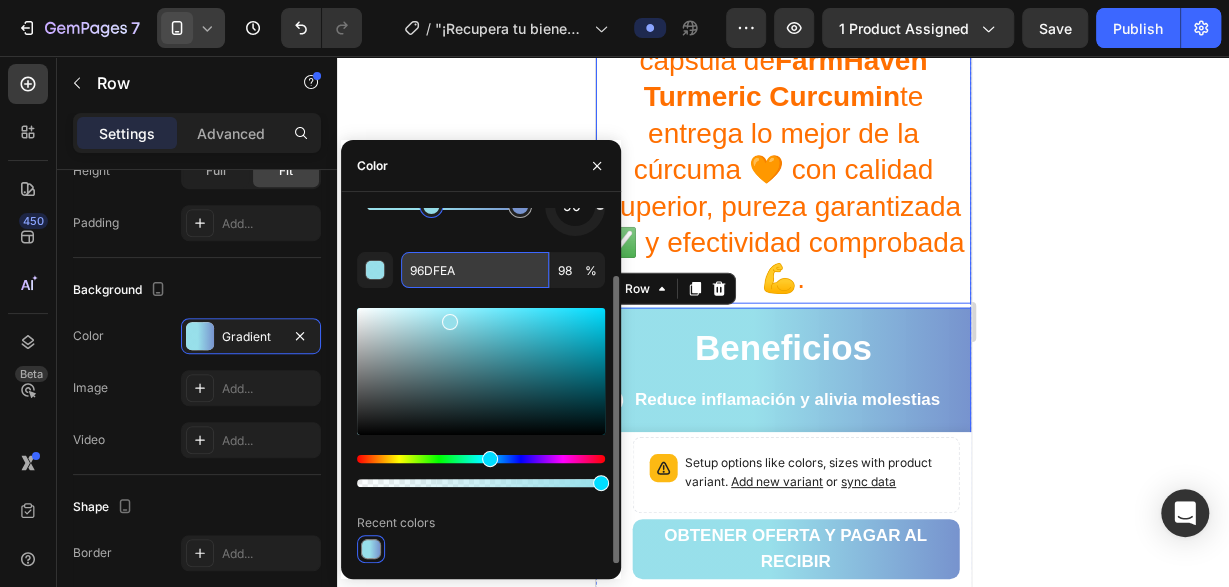 click on "96DFEA" at bounding box center [475, 270] 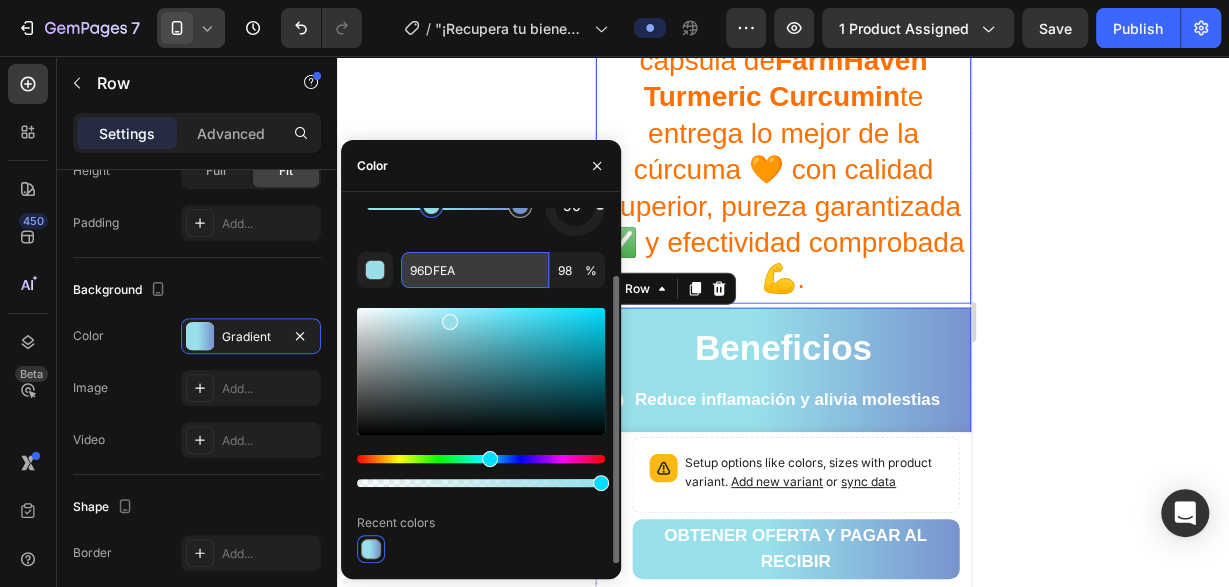 paste on "FF6F00" 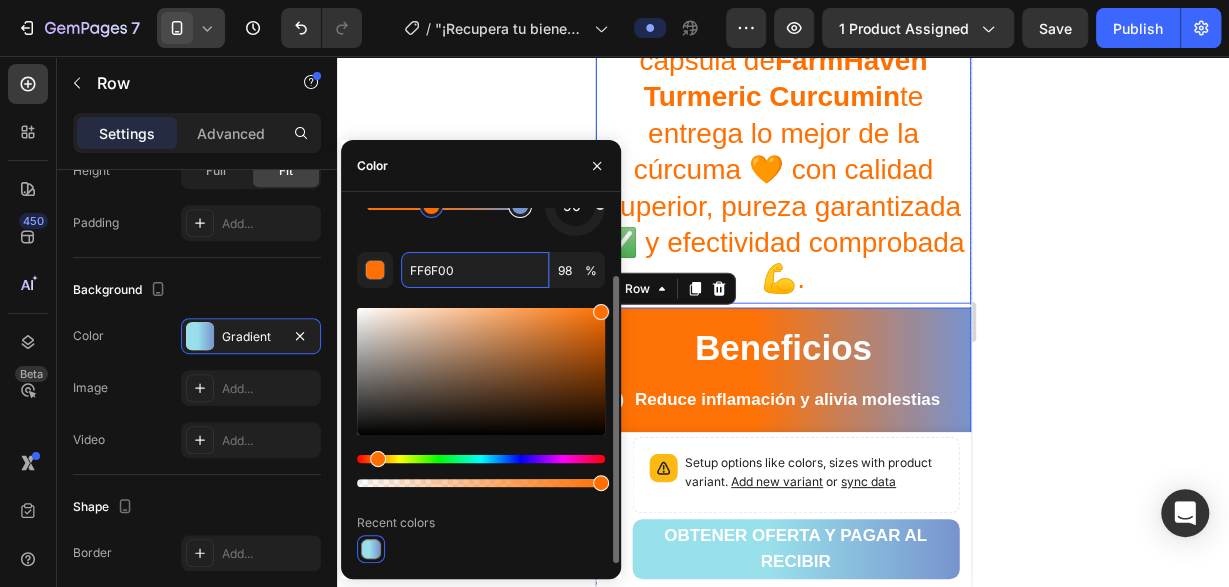 type on "7793CE" 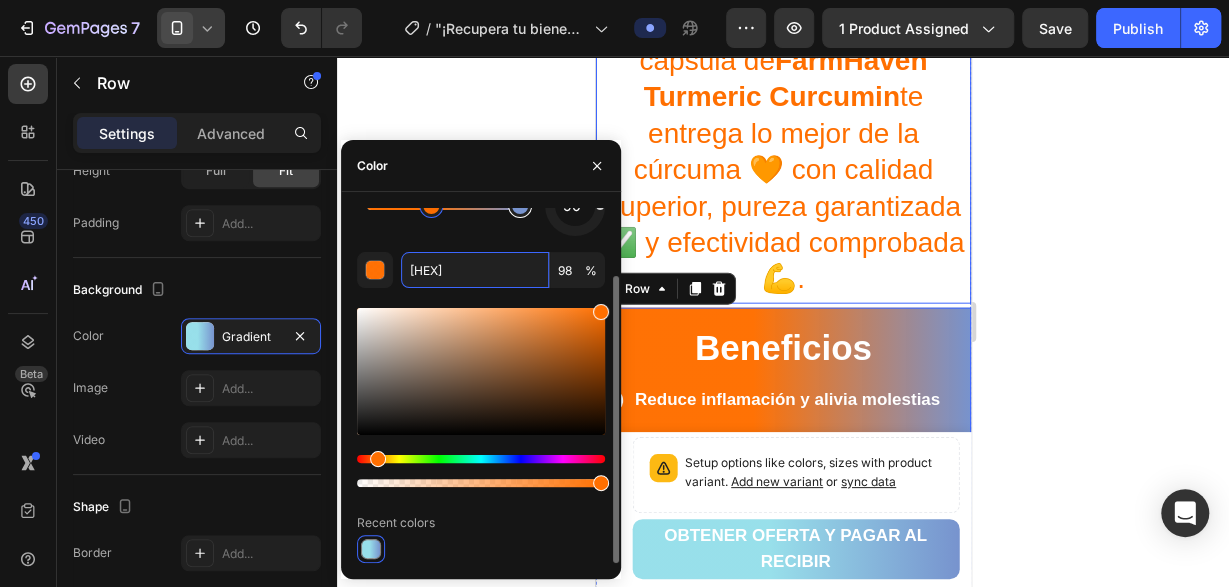 type on "100" 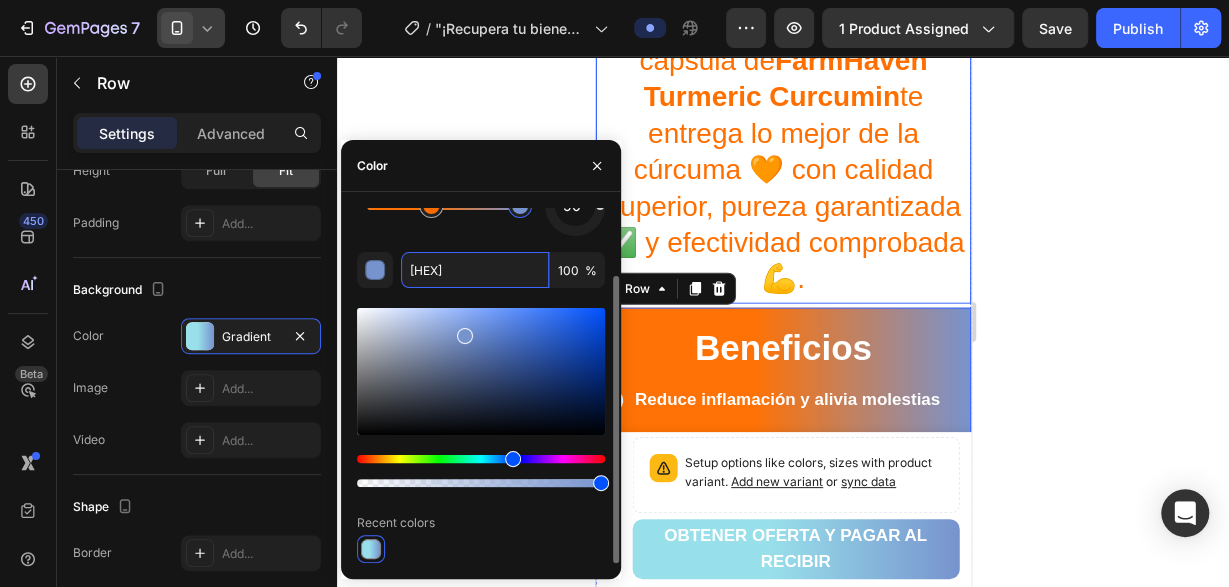 click at bounding box center [520, 206] 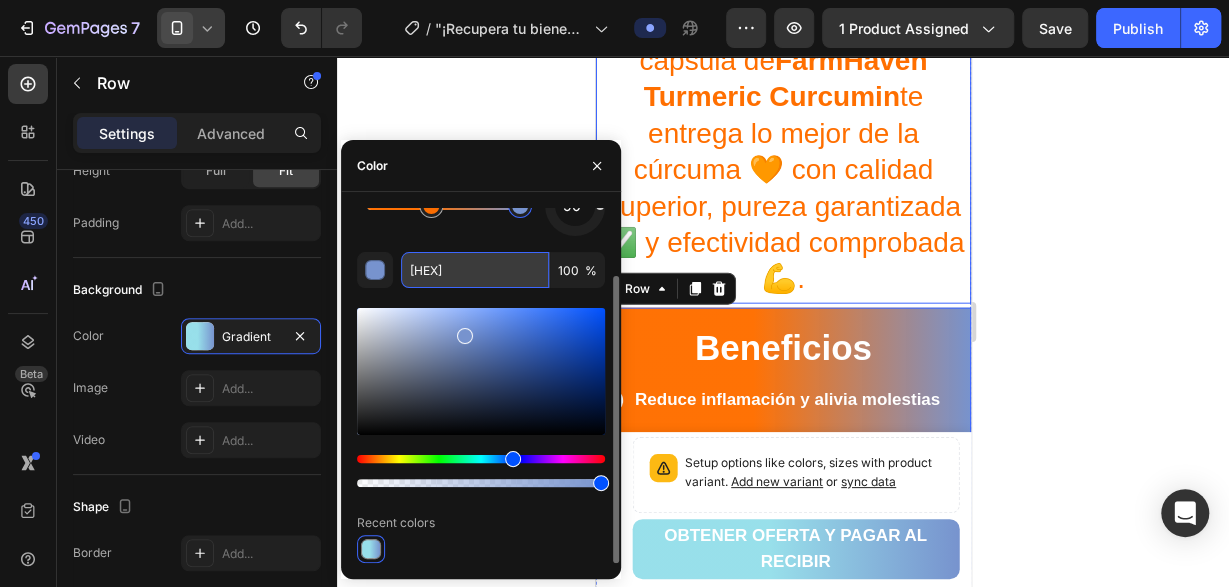 click on "7793CE" at bounding box center [475, 270] 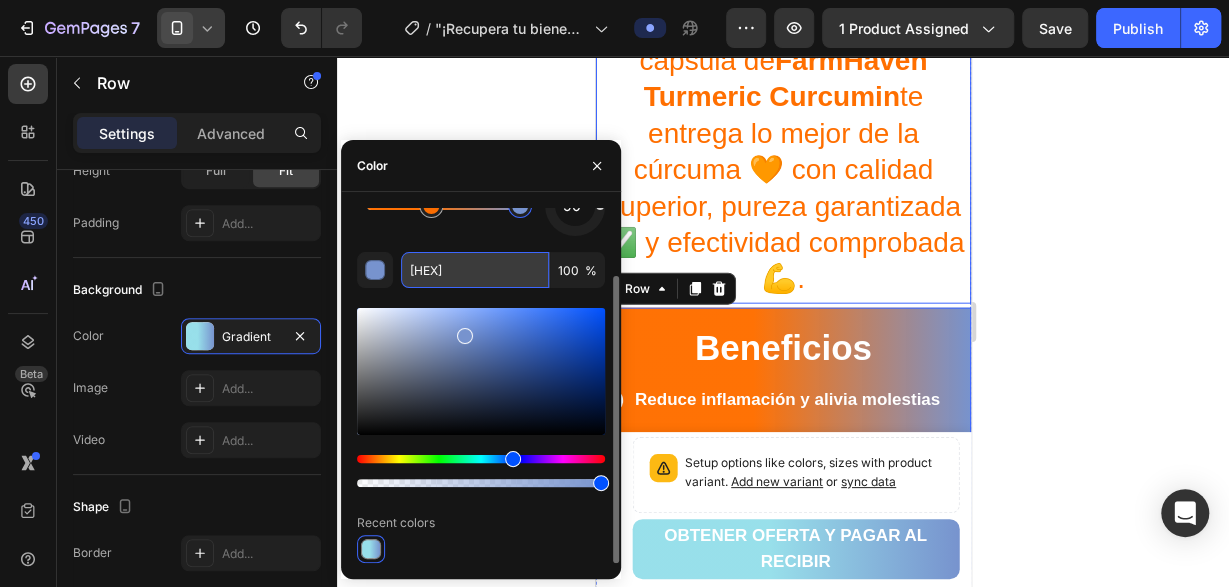 click on "7793CE" at bounding box center (475, 270) 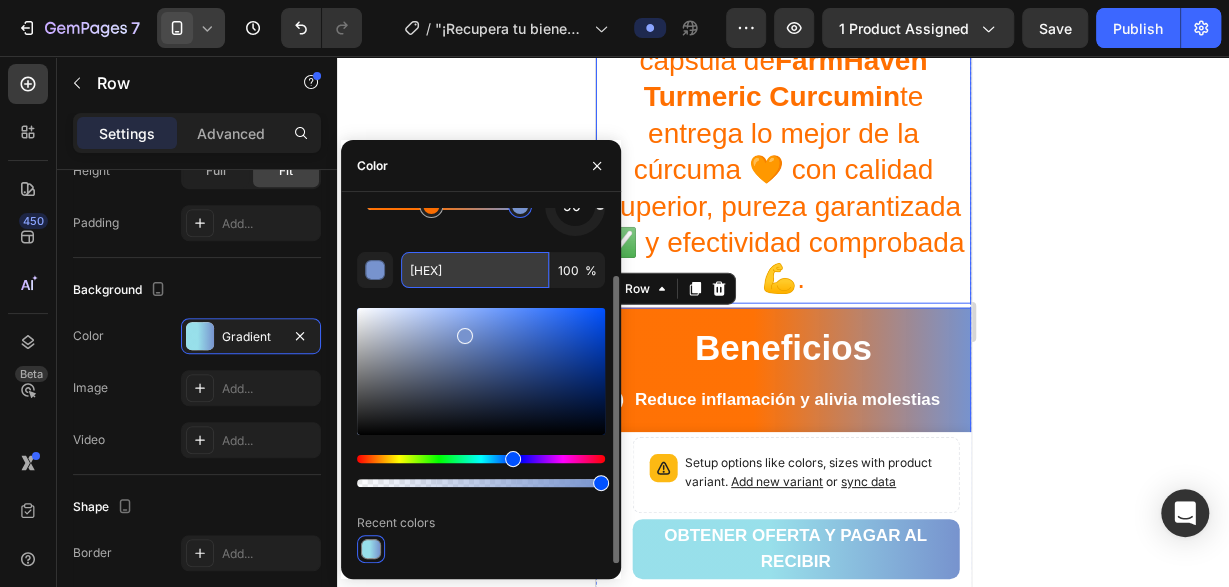 paste on "4CAF50" 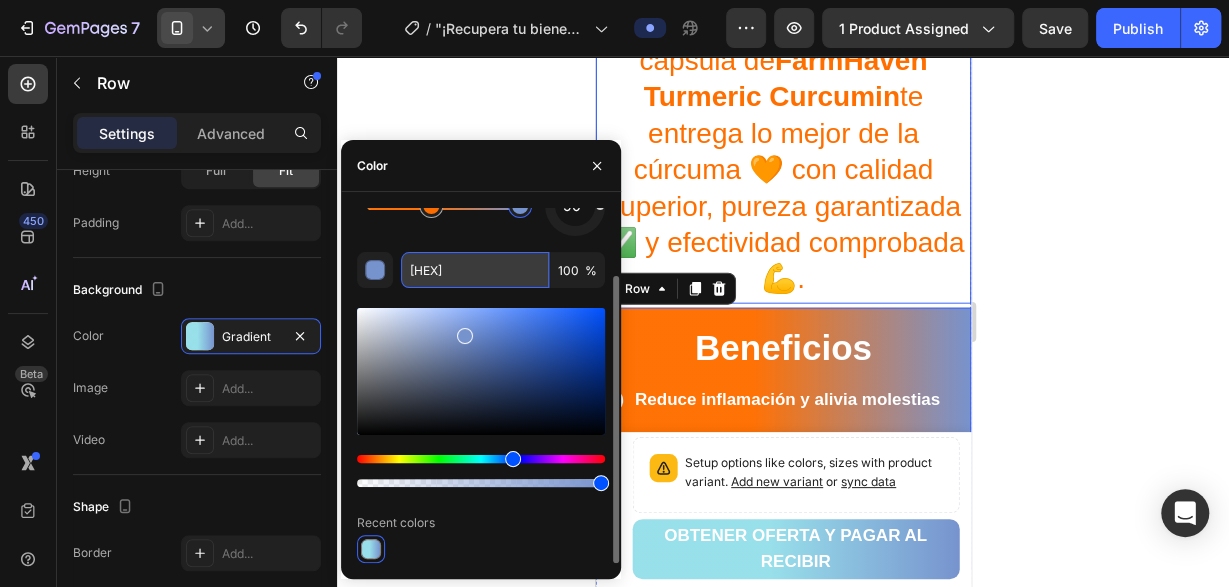 type on "4CAF50" 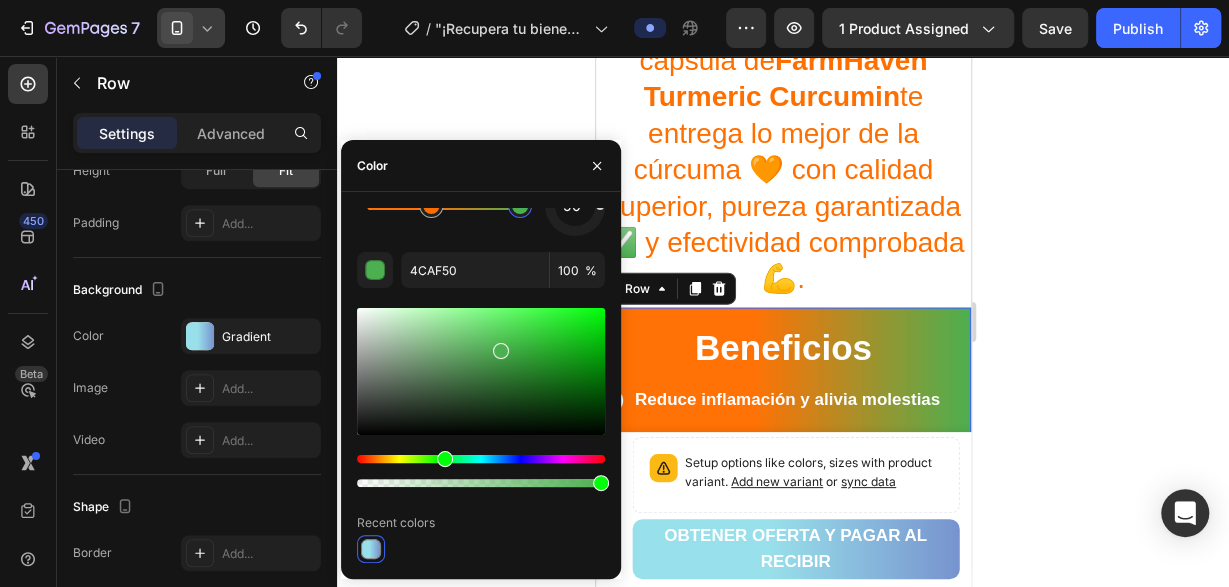 click 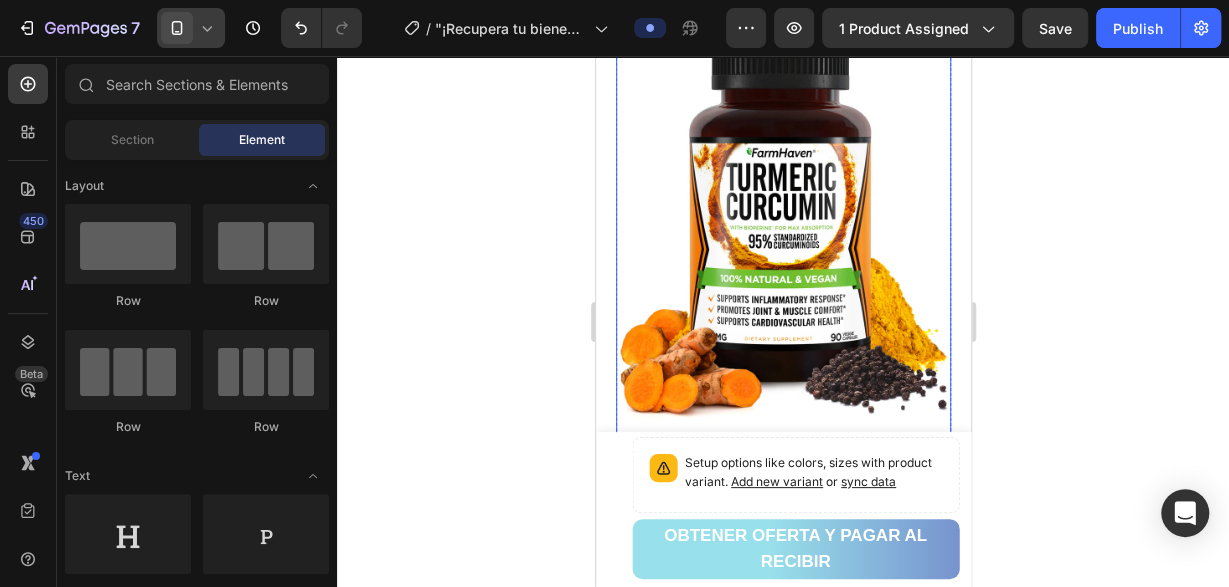 scroll, scrollTop: 2858, scrollLeft: 0, axis: vertical 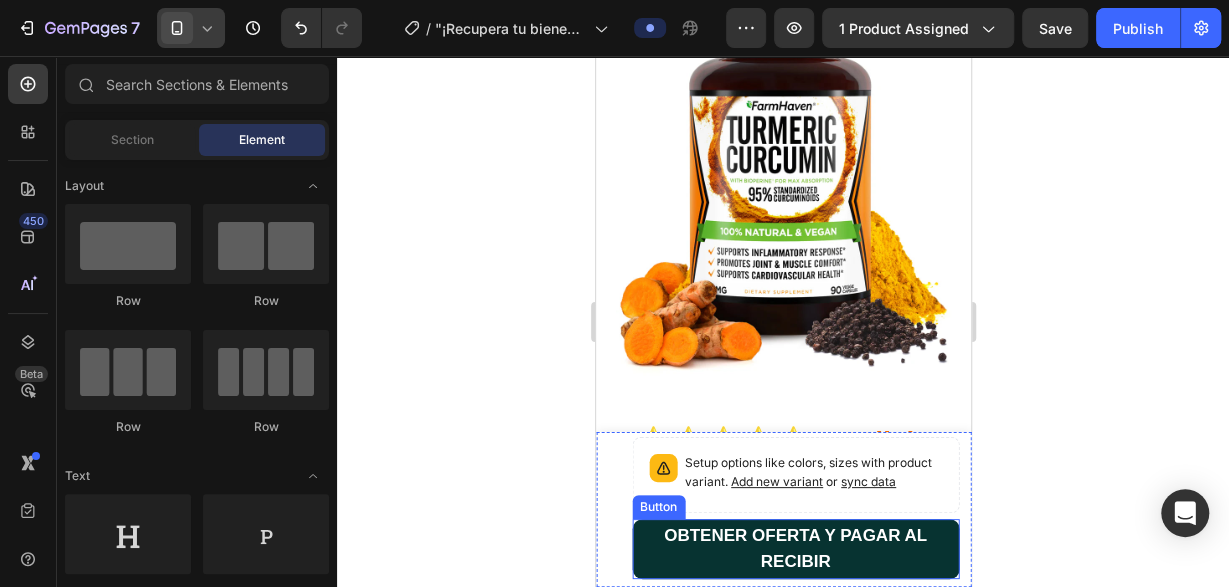 click on "OBTENER OFERTA Y PAGAR AL RECIBIR" at bounding box center (794, 549) 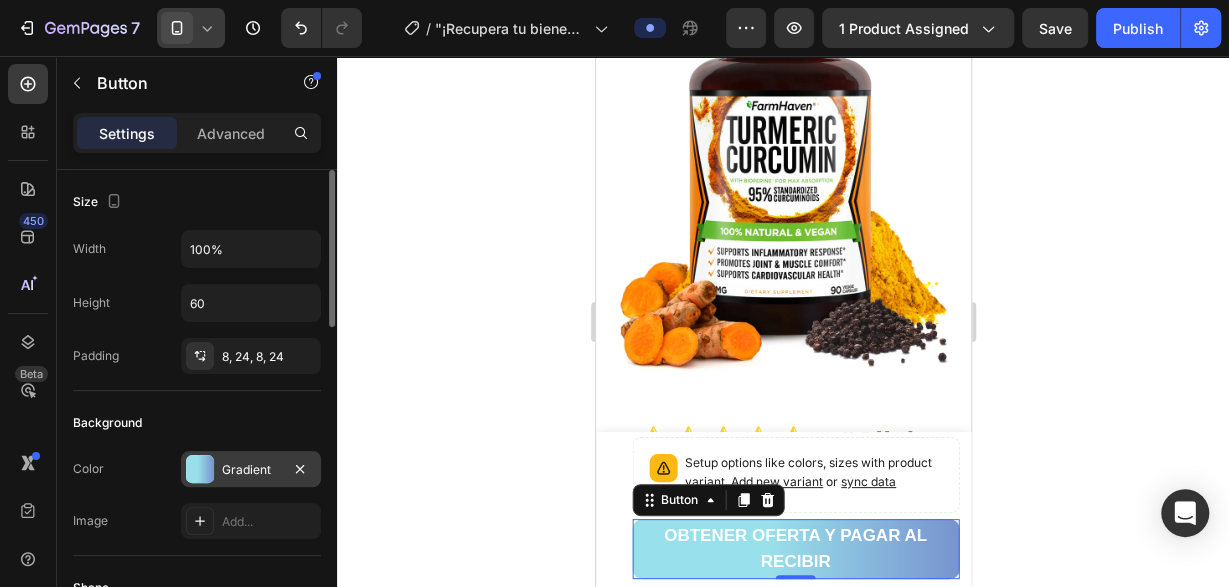 click at bounding box center (200, 469) 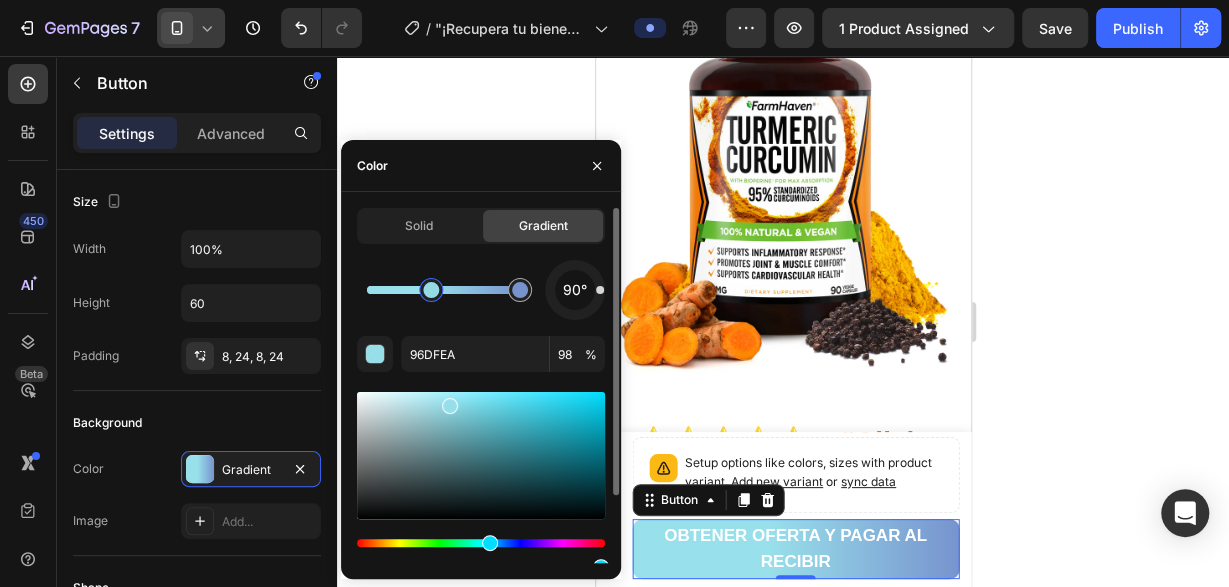 scroll, scrollTop: 84, scrollLeft: 0, axis: vertical 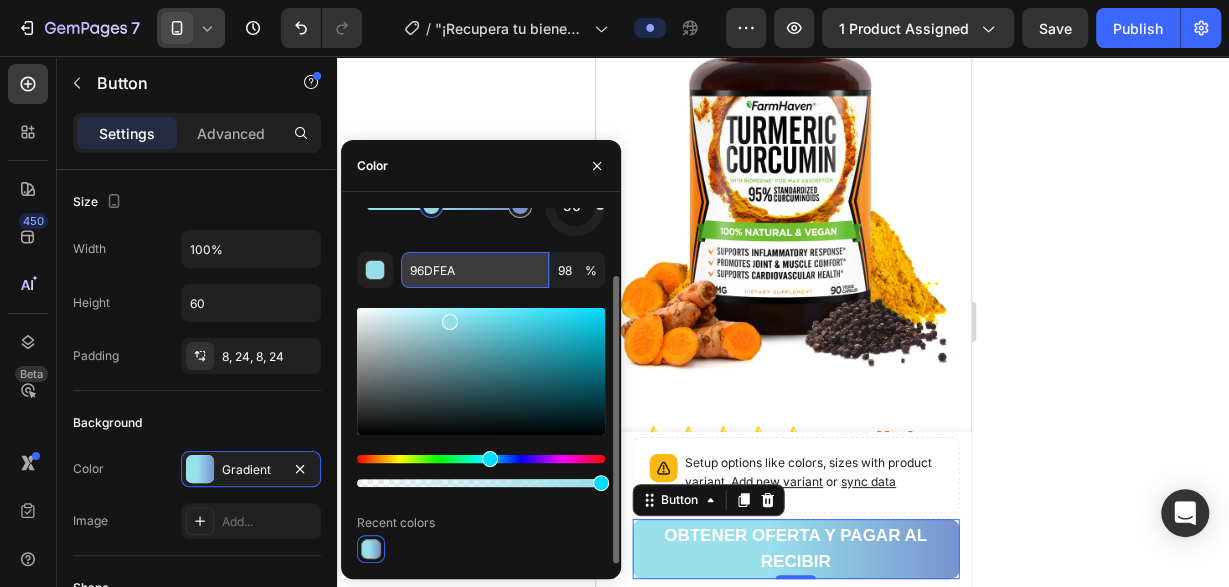 click on "96DFEA" at bounding box center (475, 270) 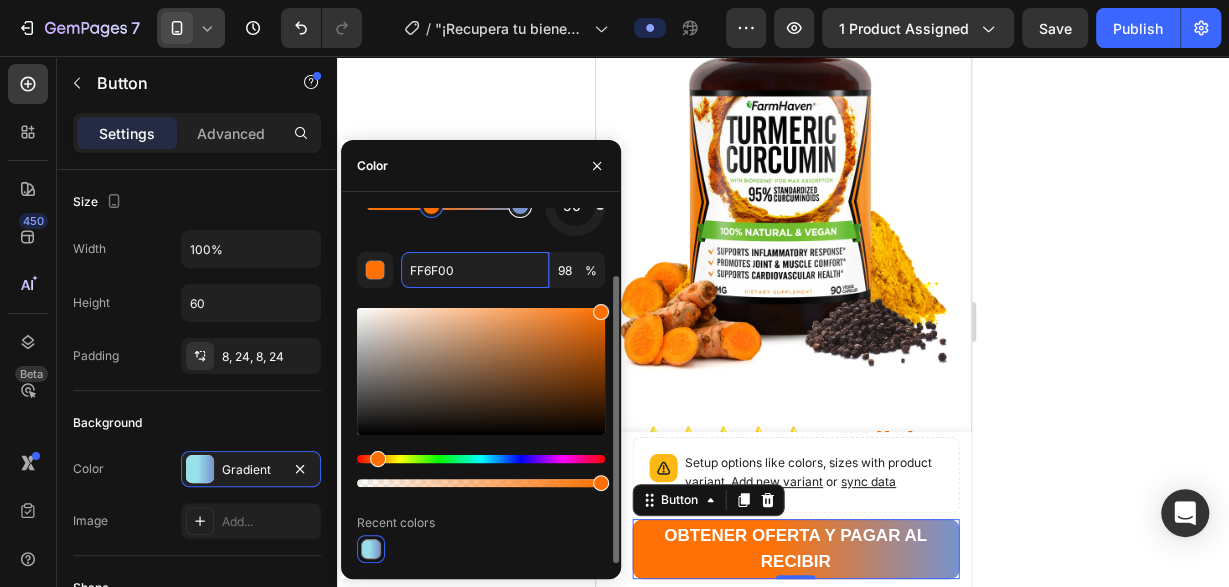 type on "7793CE" 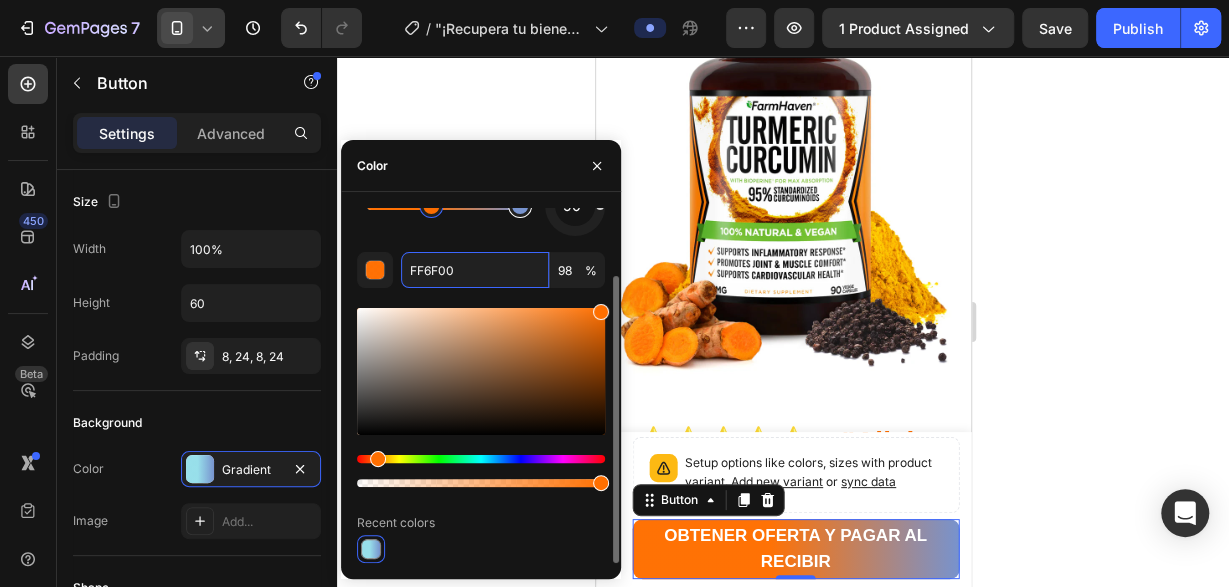 type on "100" 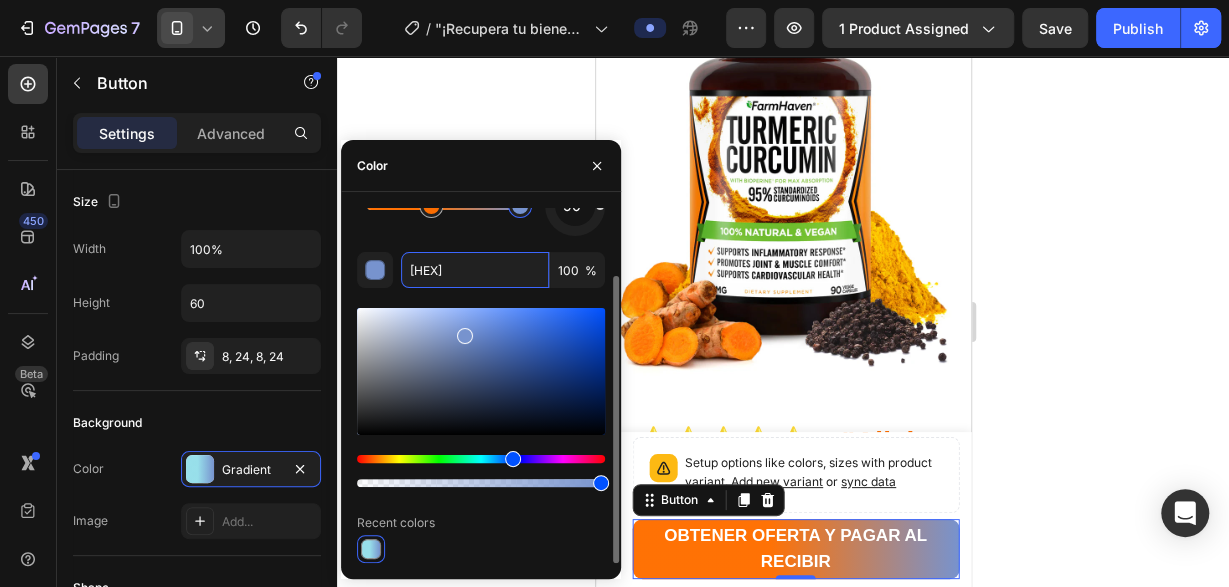 click at bounding box center (520, 206) 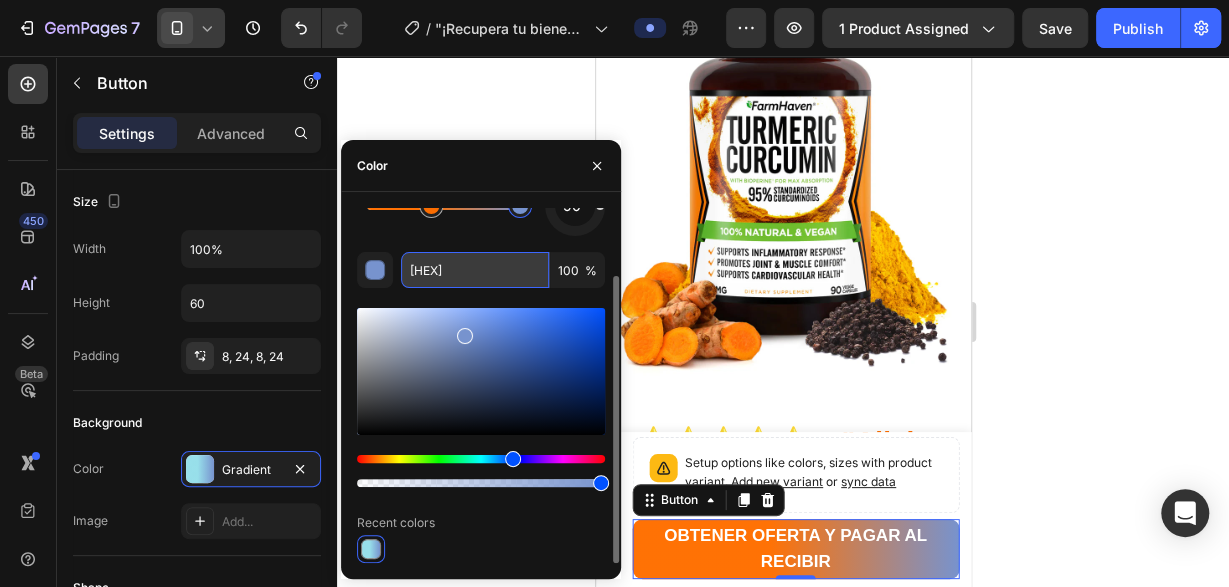 click on "7793CE" at bounding box center (475, 270) 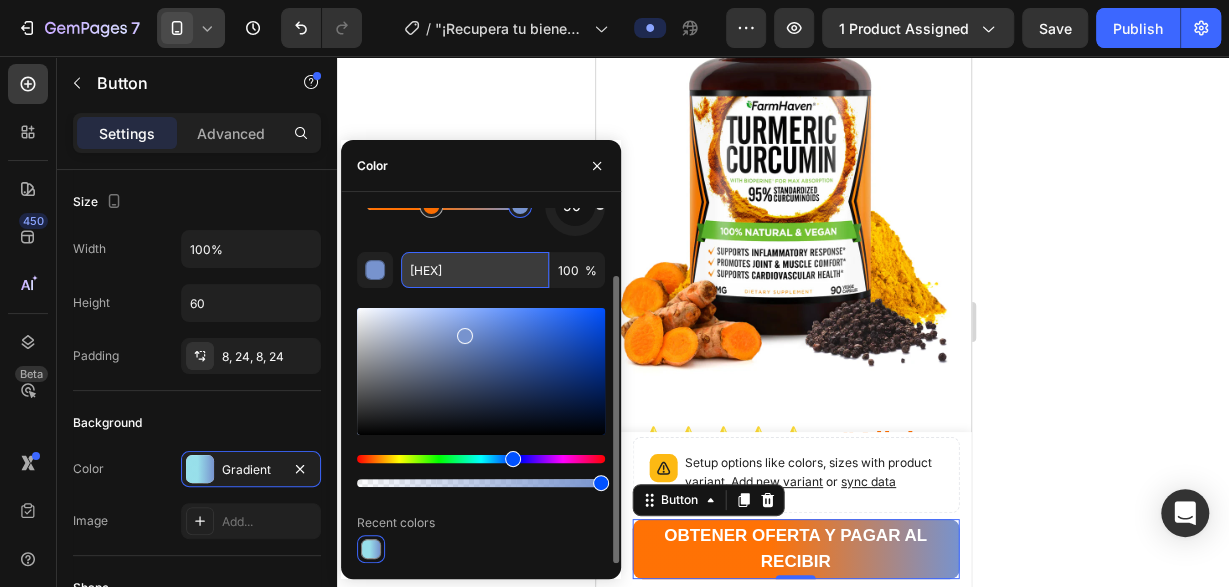 click on "7793CE" at bounding box center (475, 270) 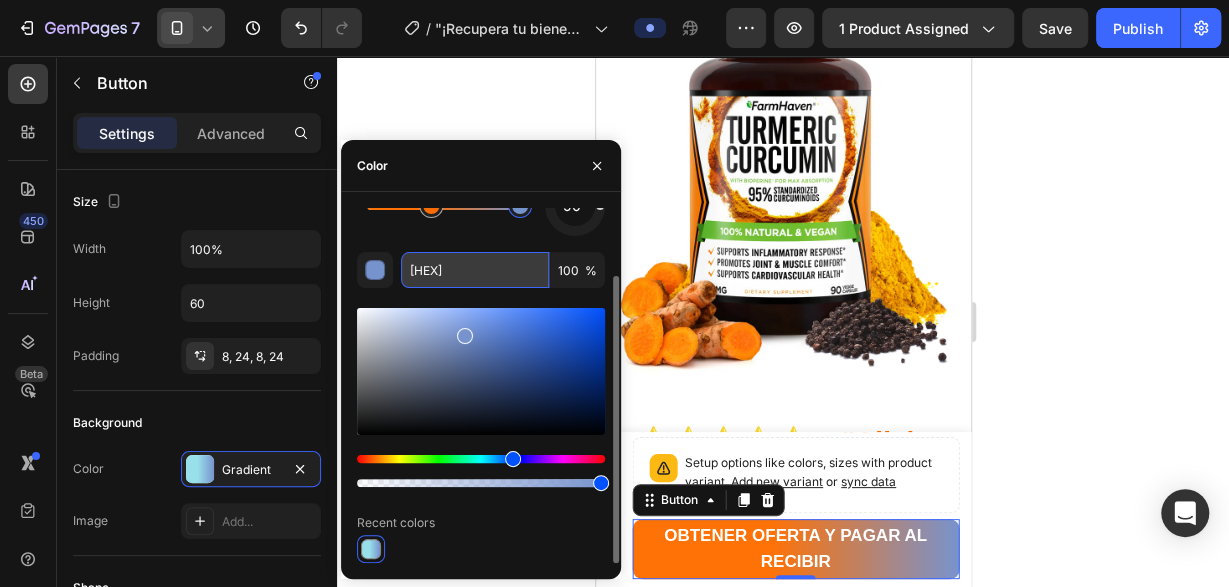 paste on "4CAF50" 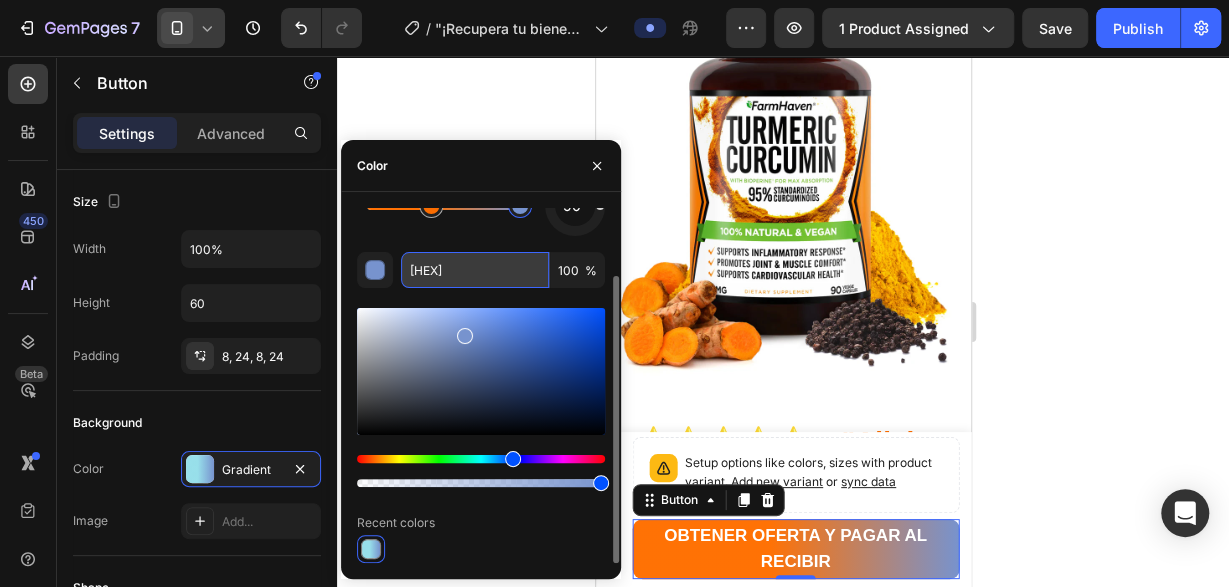 type on "4CAF50" 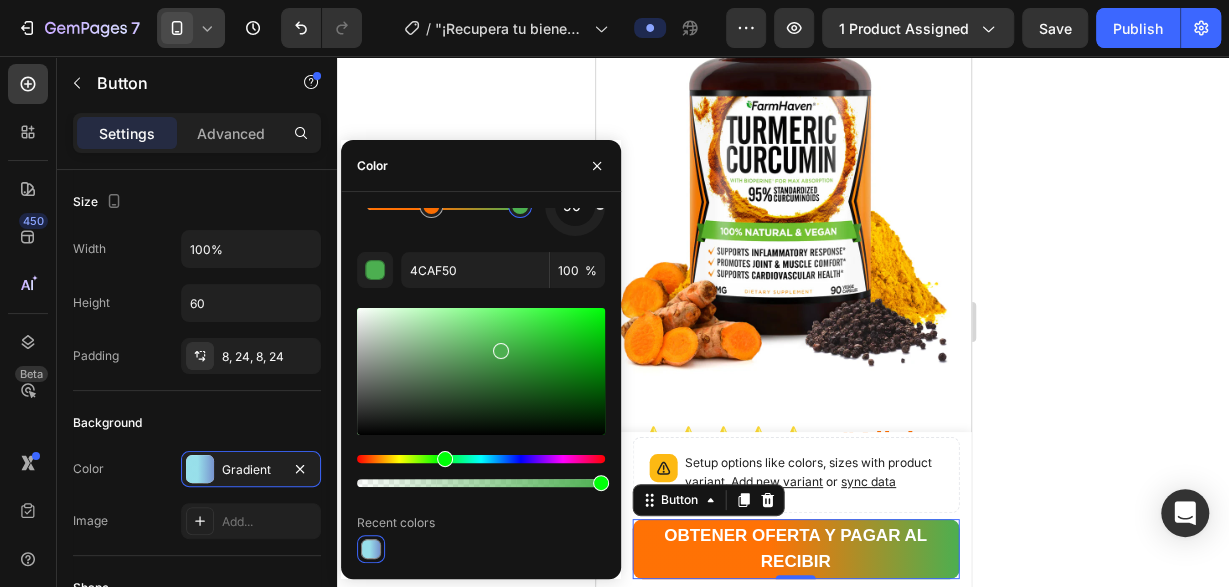 click 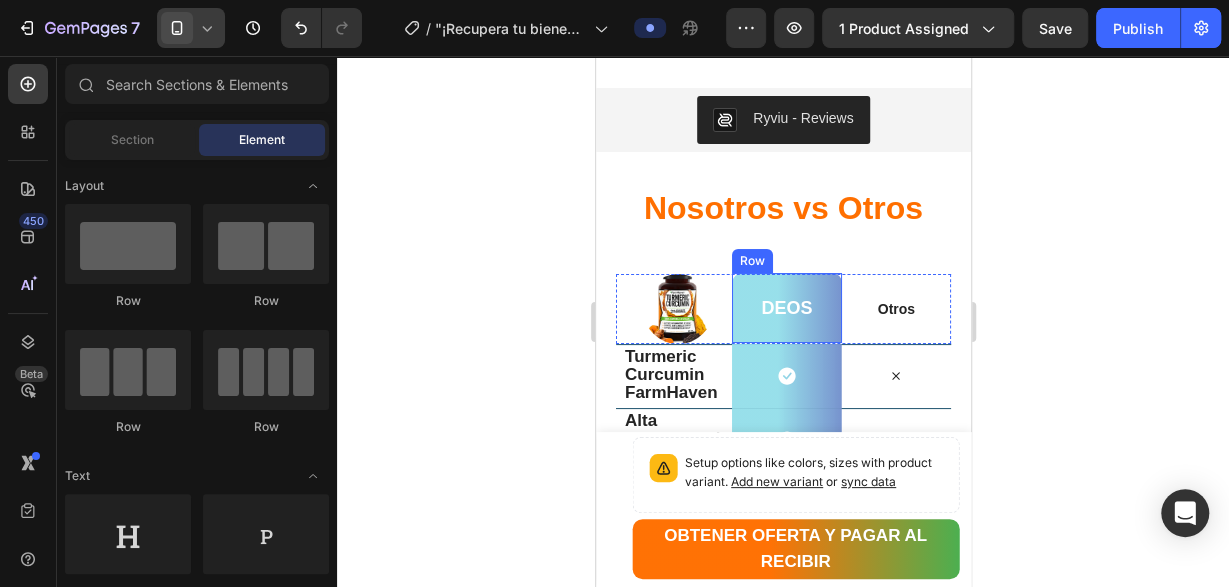 scroll, scrollTop: 3690, scrollLeft: 0, axis: vertical 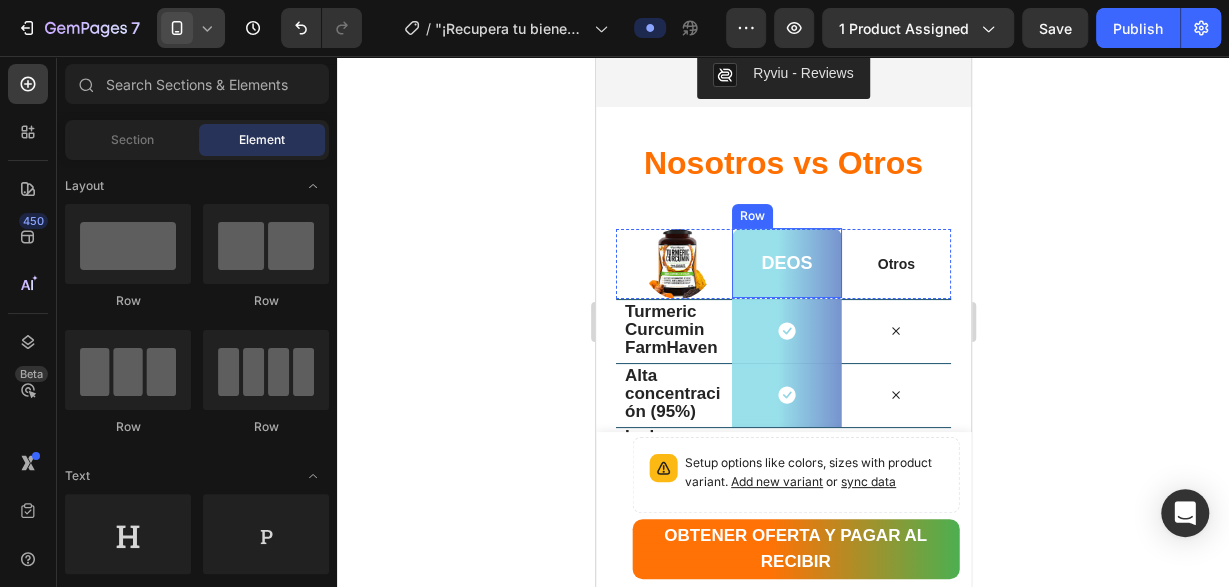 click on "deos Heading Row" at bounding box center [785, 263] 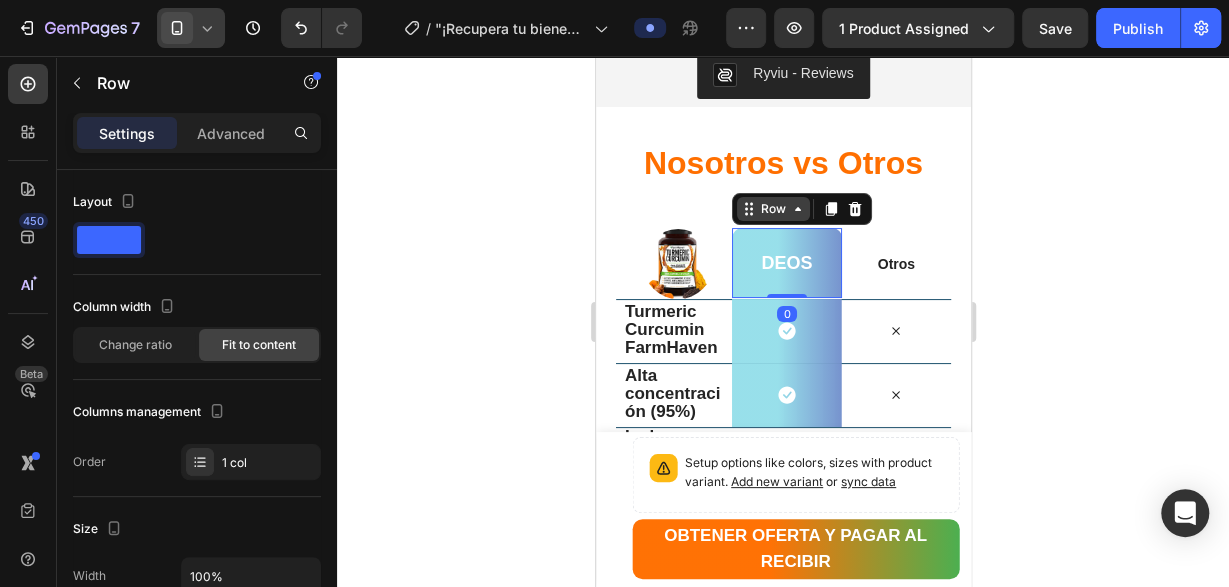 click 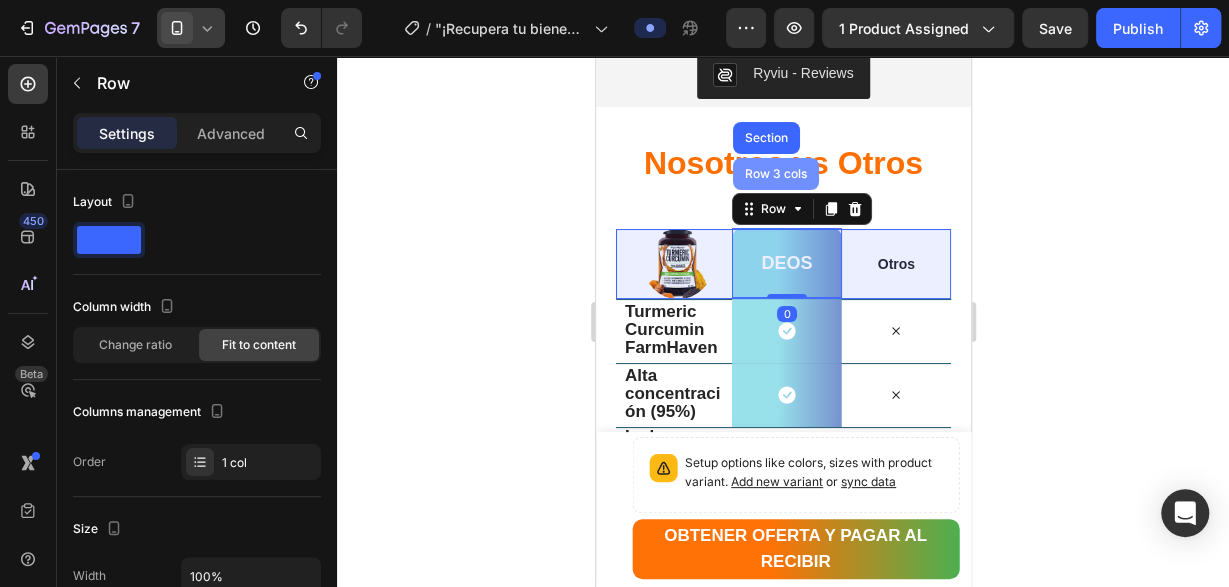 click on "Row 3 cols" at bounding box center (775, 174) 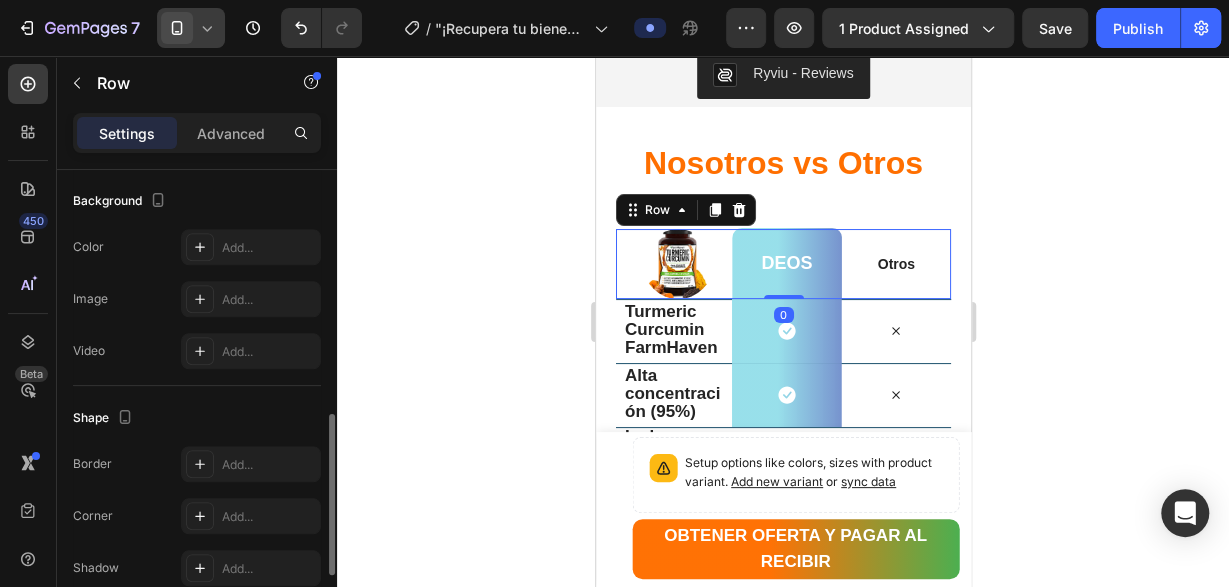 scroll, scrollTop: 918, scrollLeft: 0, axis: vertical 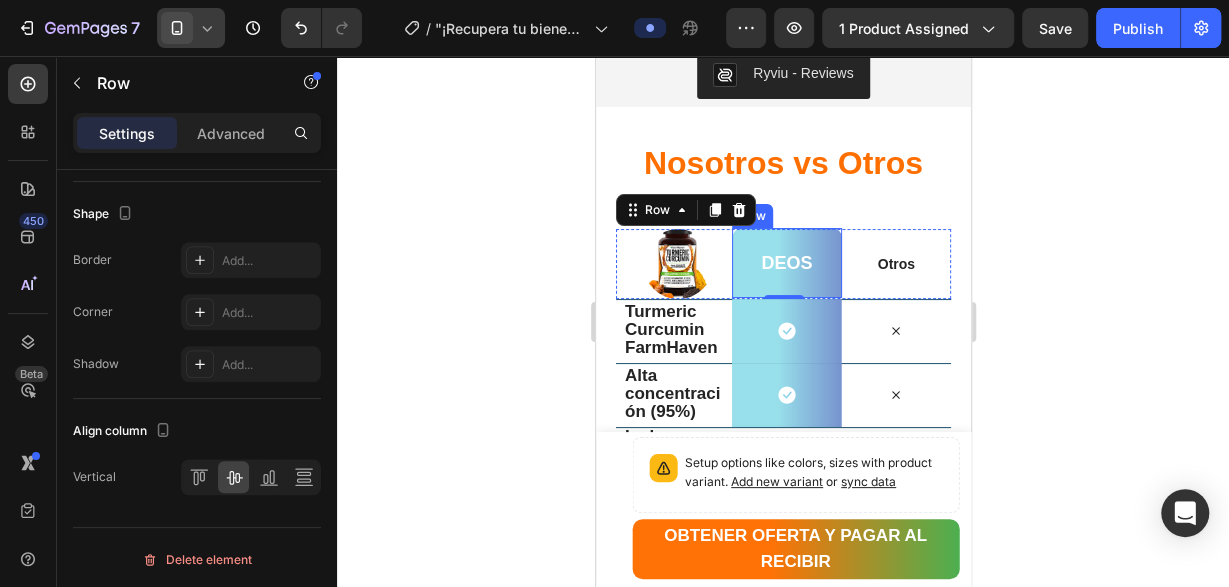 click on "deos Heading Row" at bounding box center [785, 263] 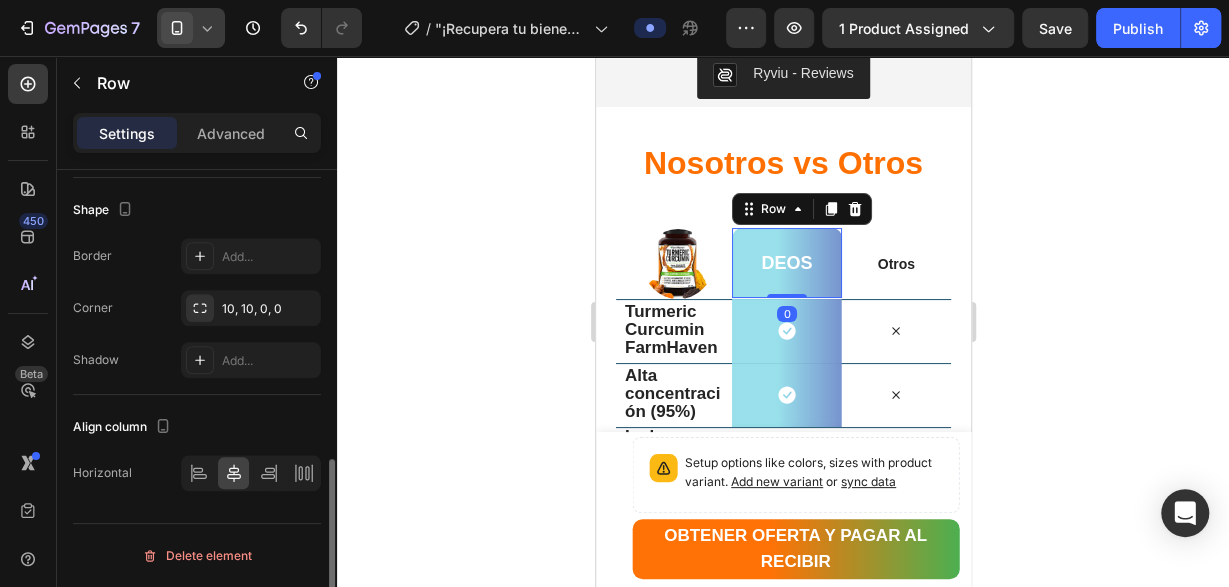 scroll, scrollTop: 752, scrollLeft: 0, axis: vertical 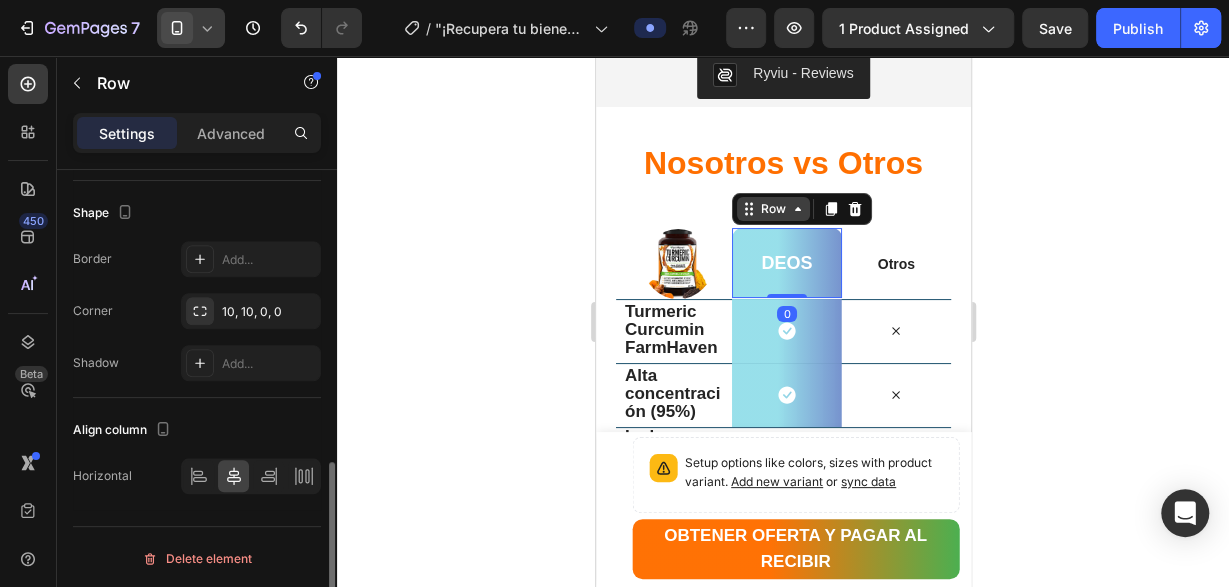 click 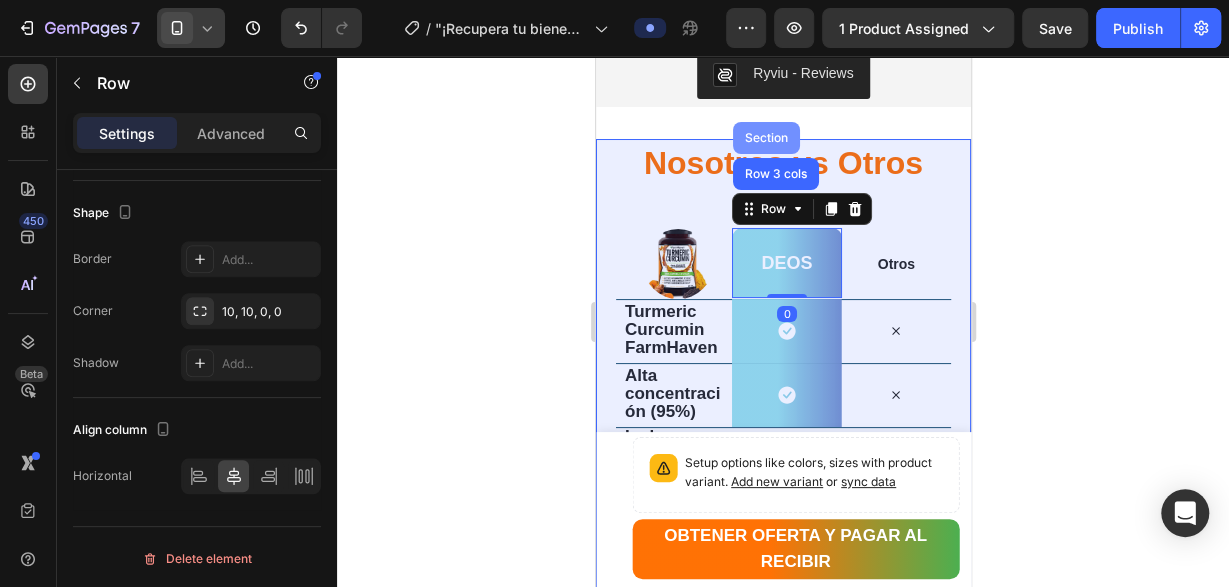click on "Section" at bounding box center [765, 138] 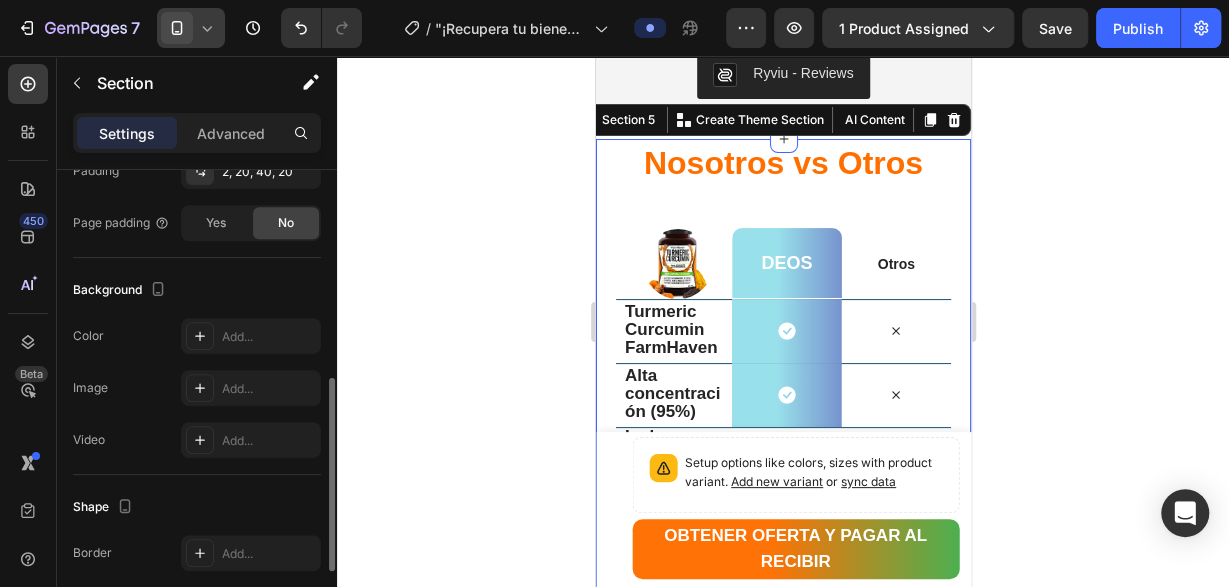 scroll, scrollTop: 691, scrollLeft: 0, axis: vertical 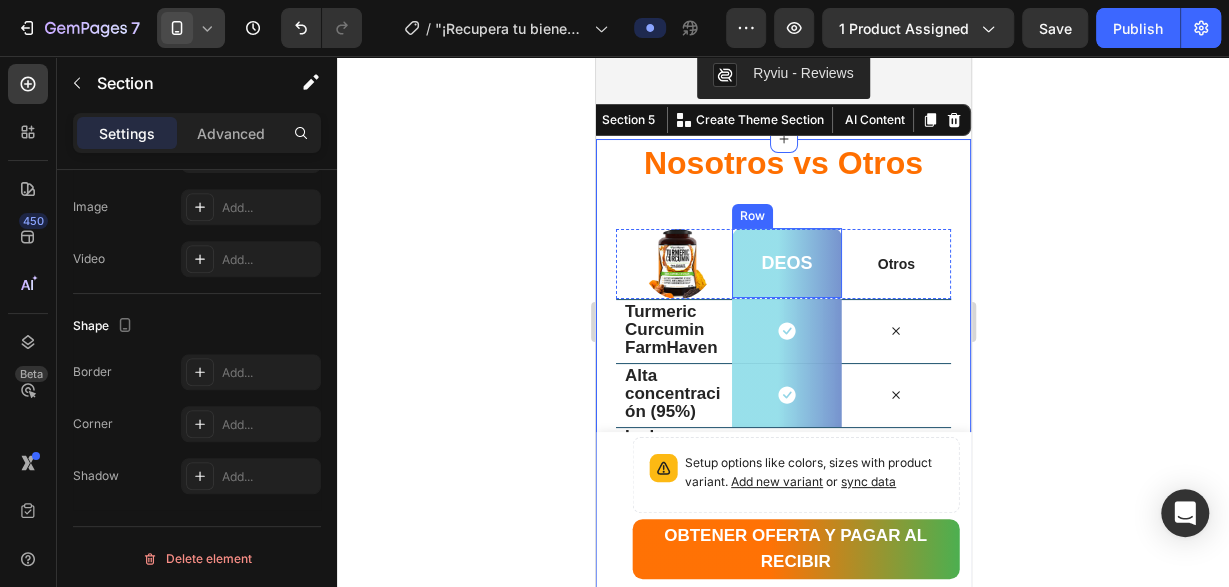 click on "deos Heading Row" at bounding box center (785, 263) 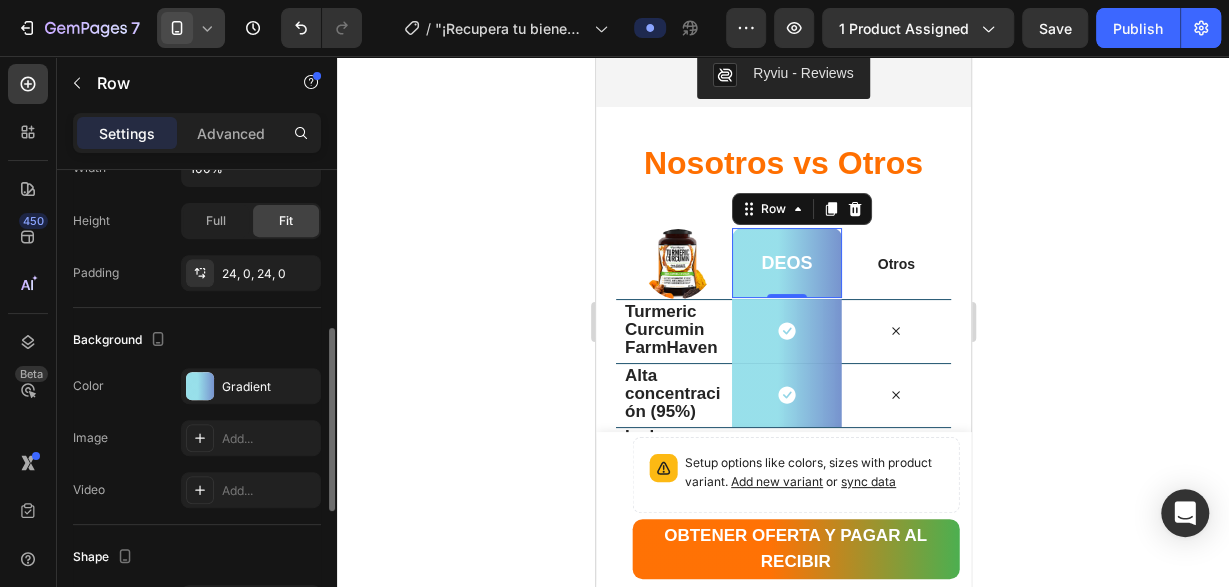 scroll, scrollTop: 510, scrollLeft: 0, axis: vertical 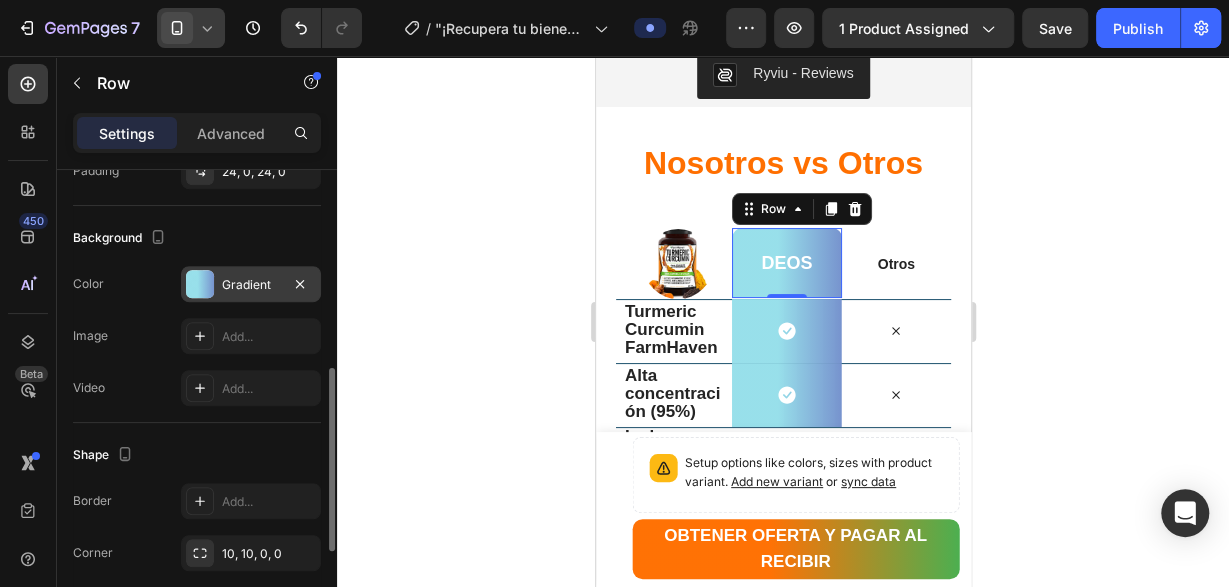click at bounding box center [200, 284] 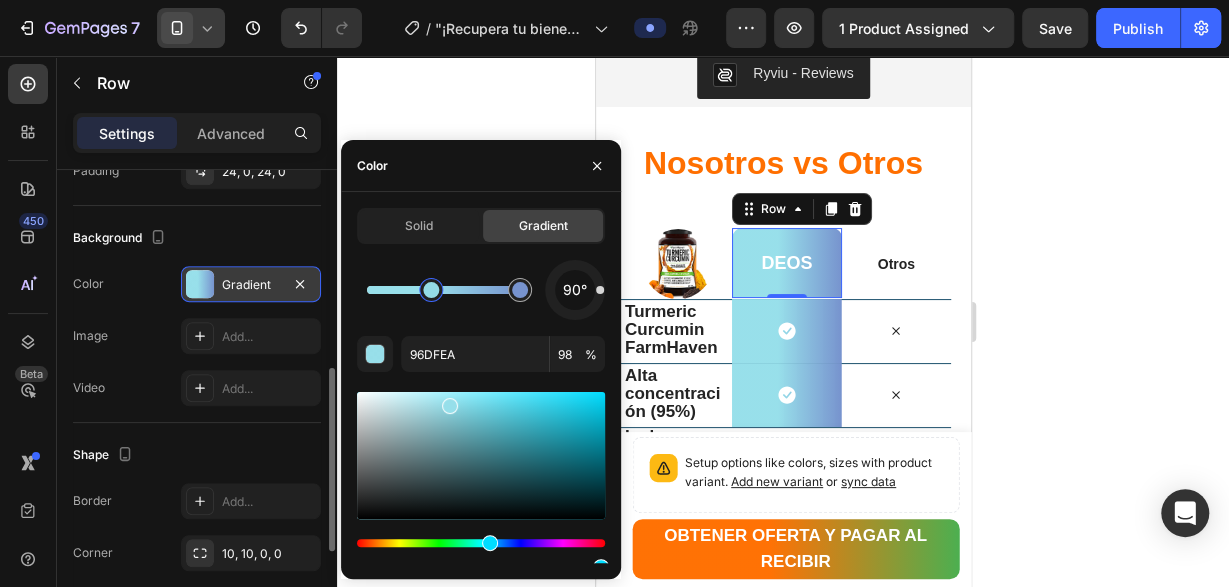 scroll, scrollTop: 84, scrollLeft: 0, axis: vertical 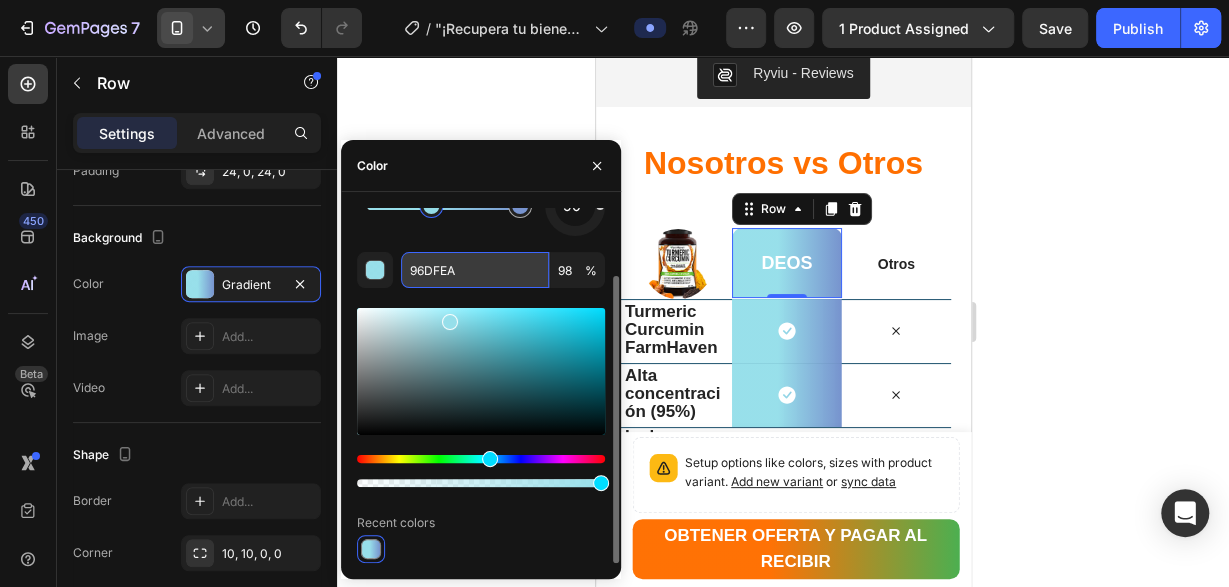 click on "96DFEA" at bounding box center (475, 270) 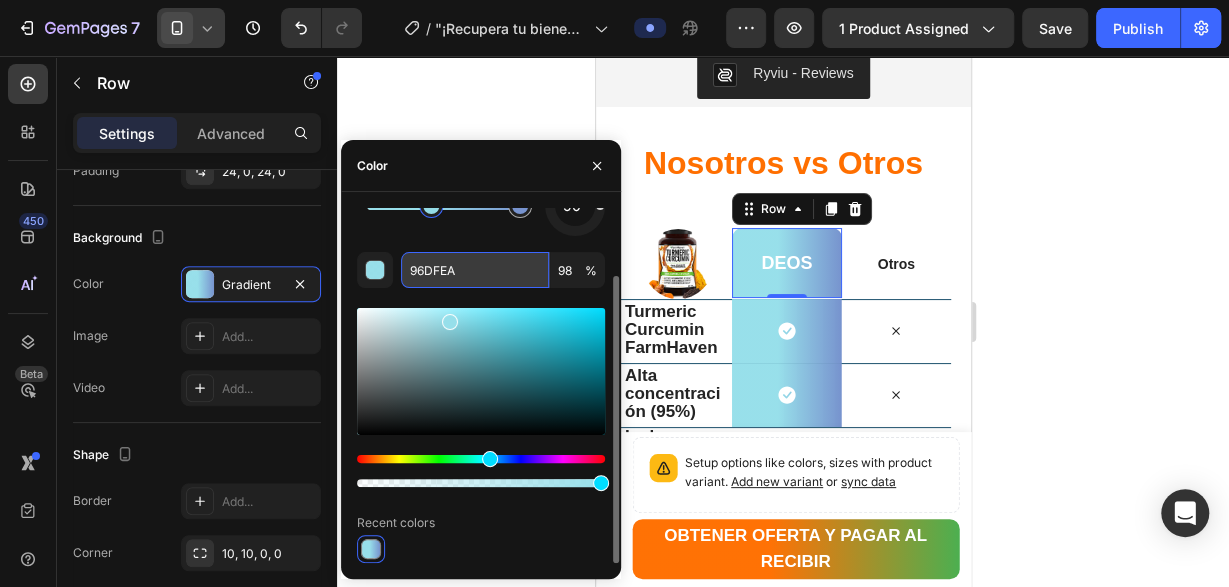 paste on "FF6F00" 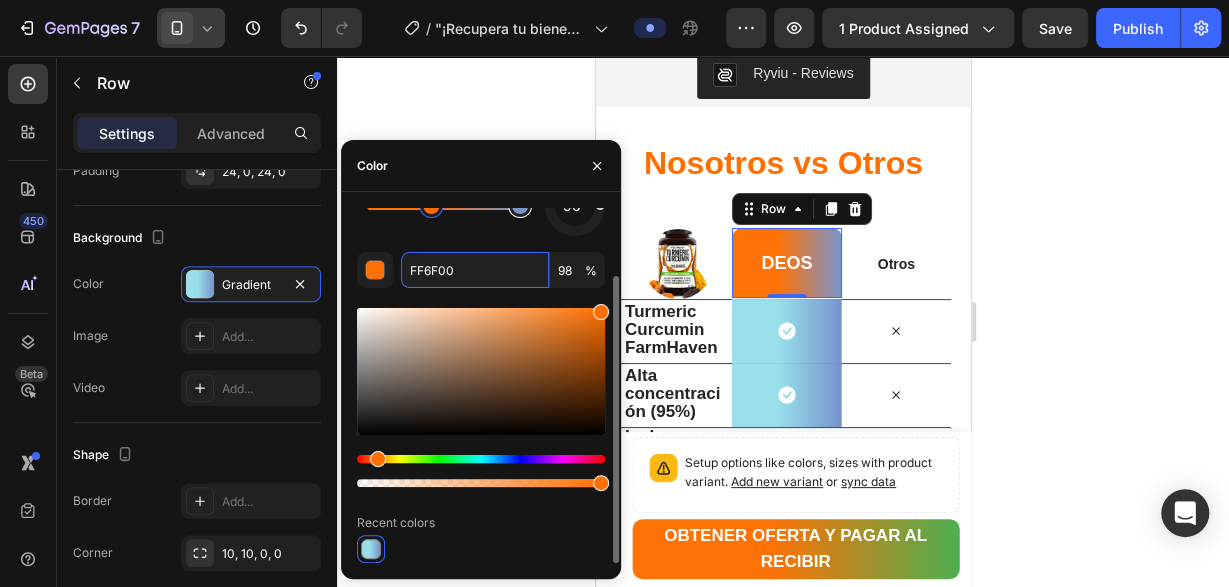 type on "7793CE" 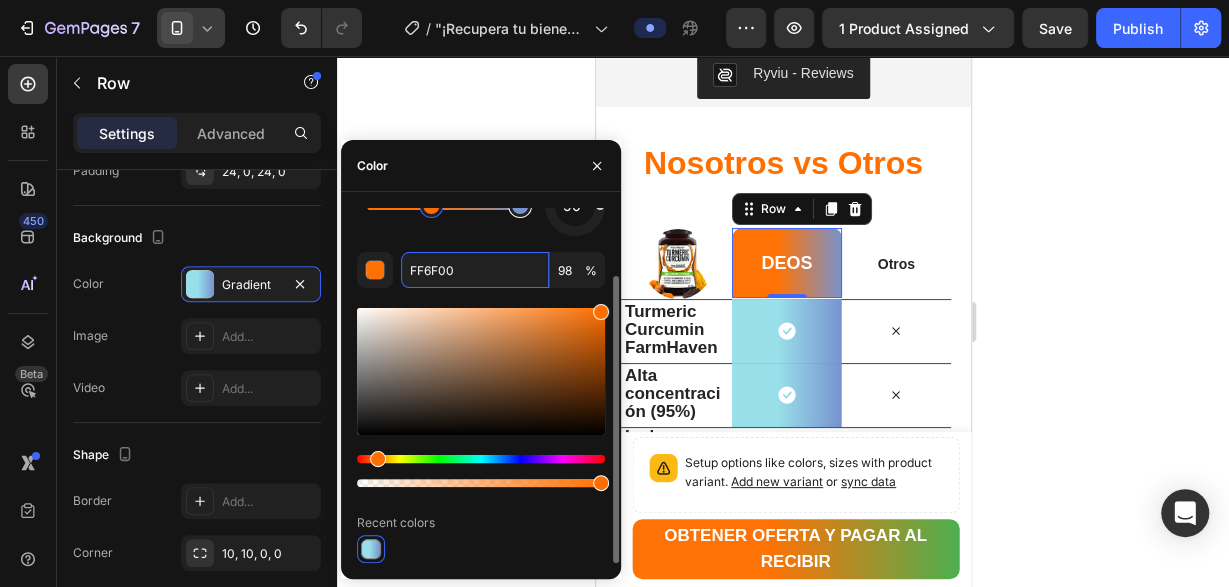 type on "100" 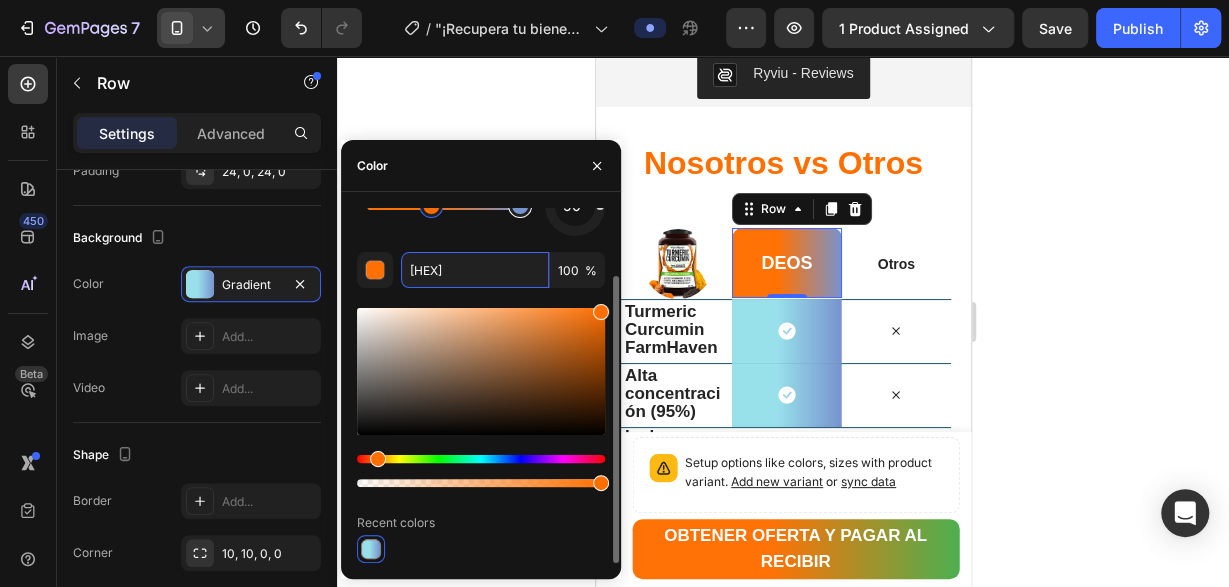 click at bounding box center [520, 206] 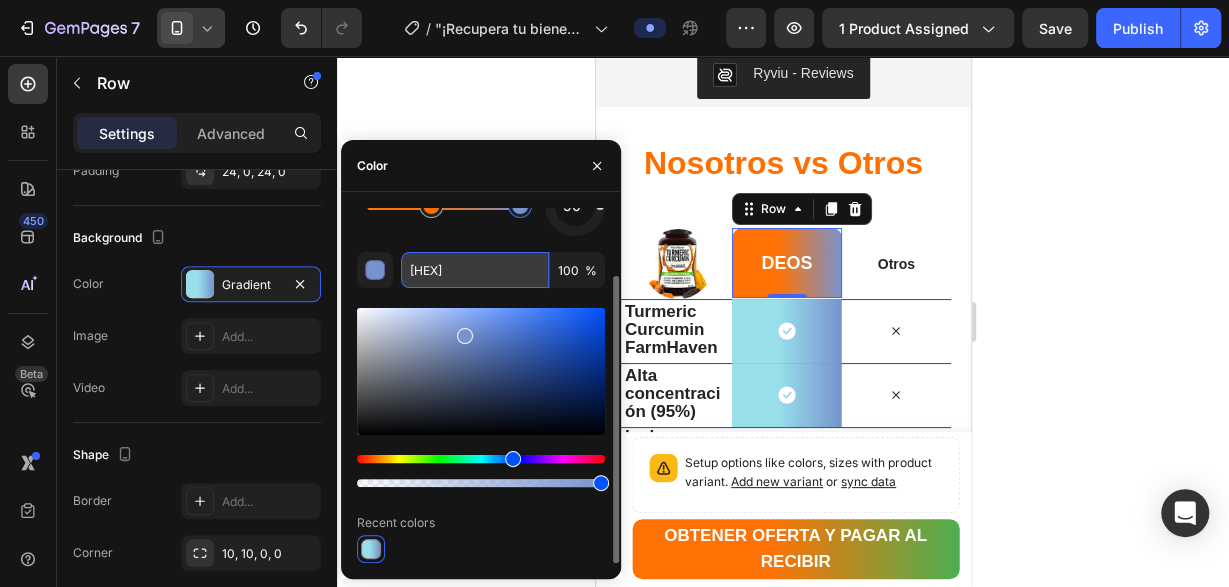 click on "7793CE" at bounding box center (475, 270) 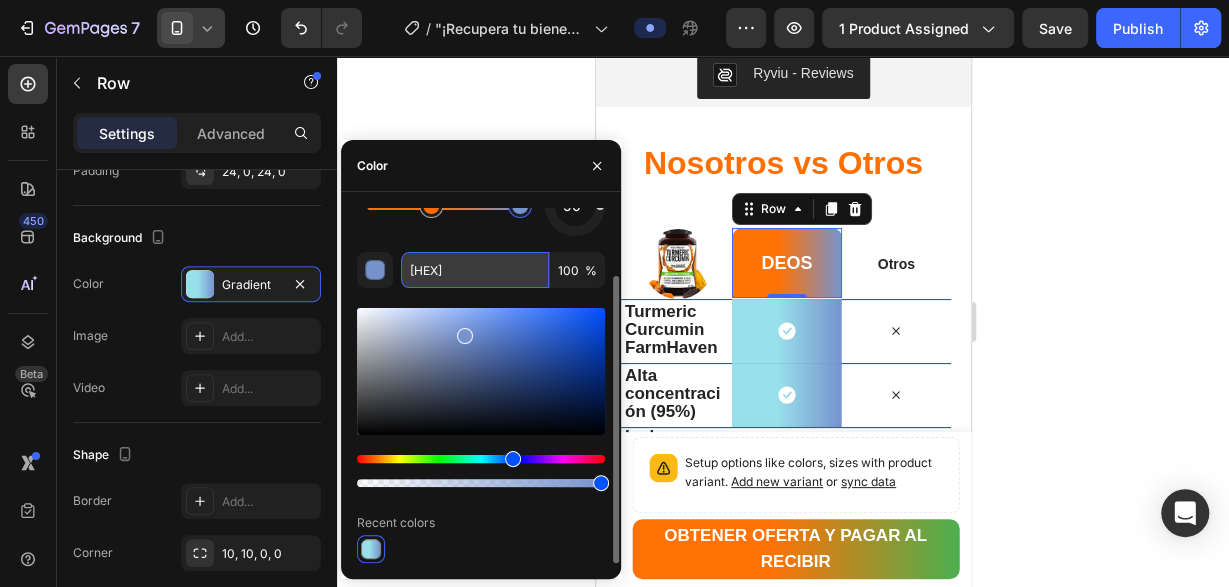 click on "7793CE" at bounding box center (475, 270) 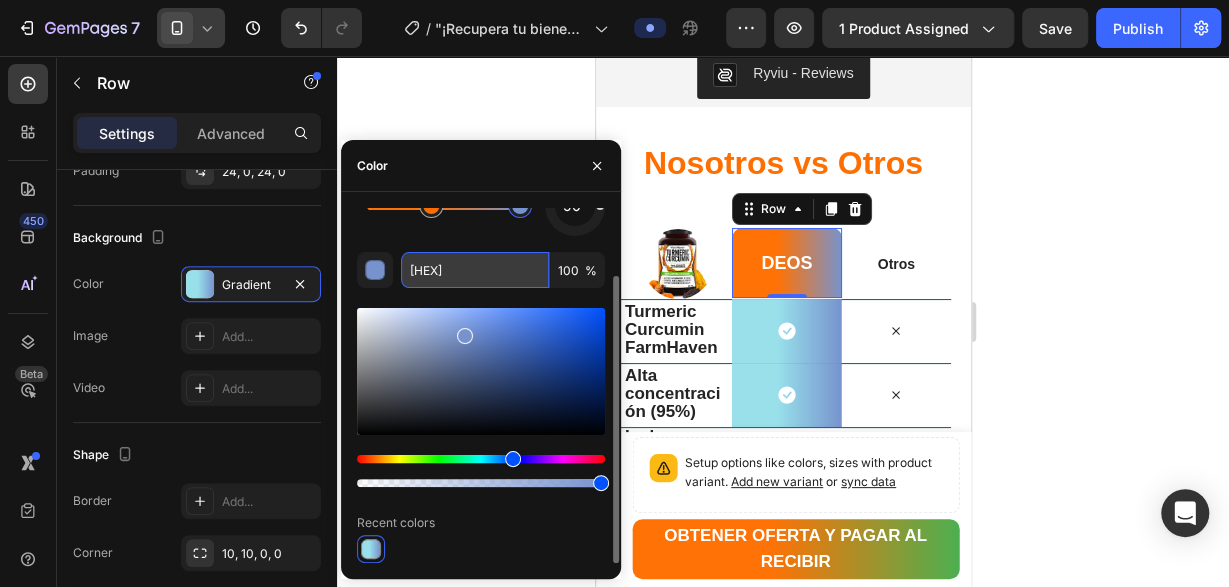 paste on "4CAF50" 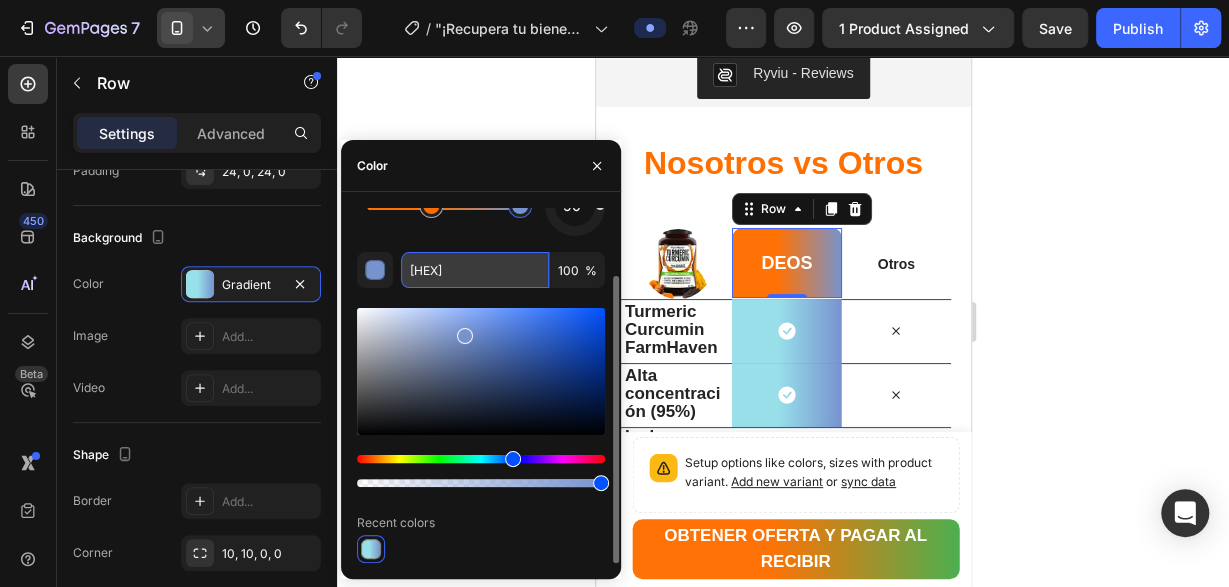 type on "4CAF50" 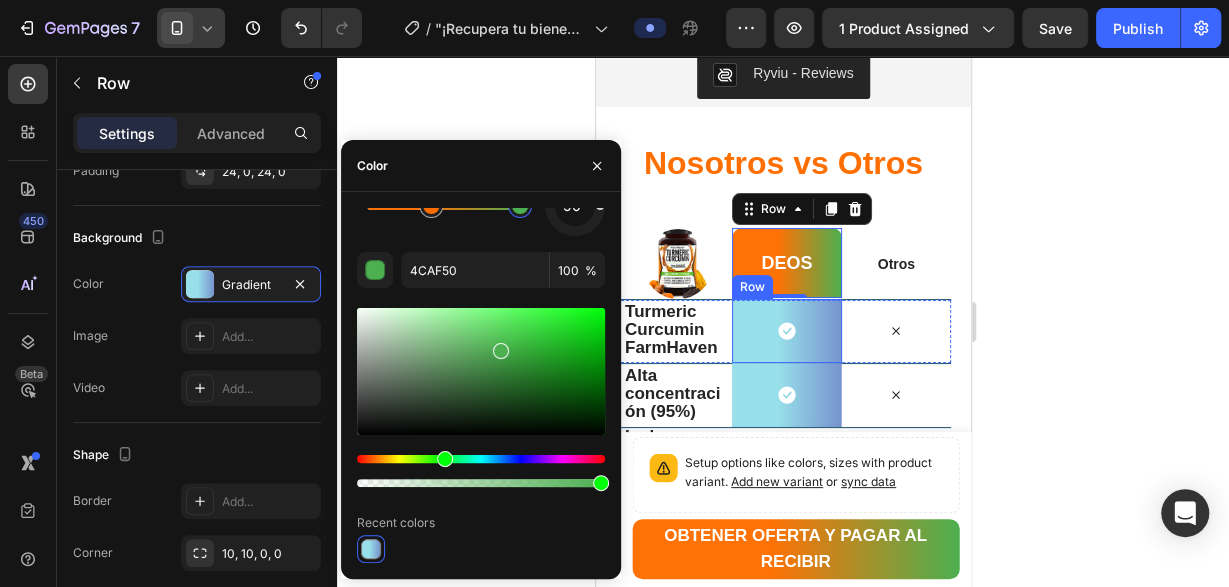click on "Icon Row" at bounding box center (785, 331) 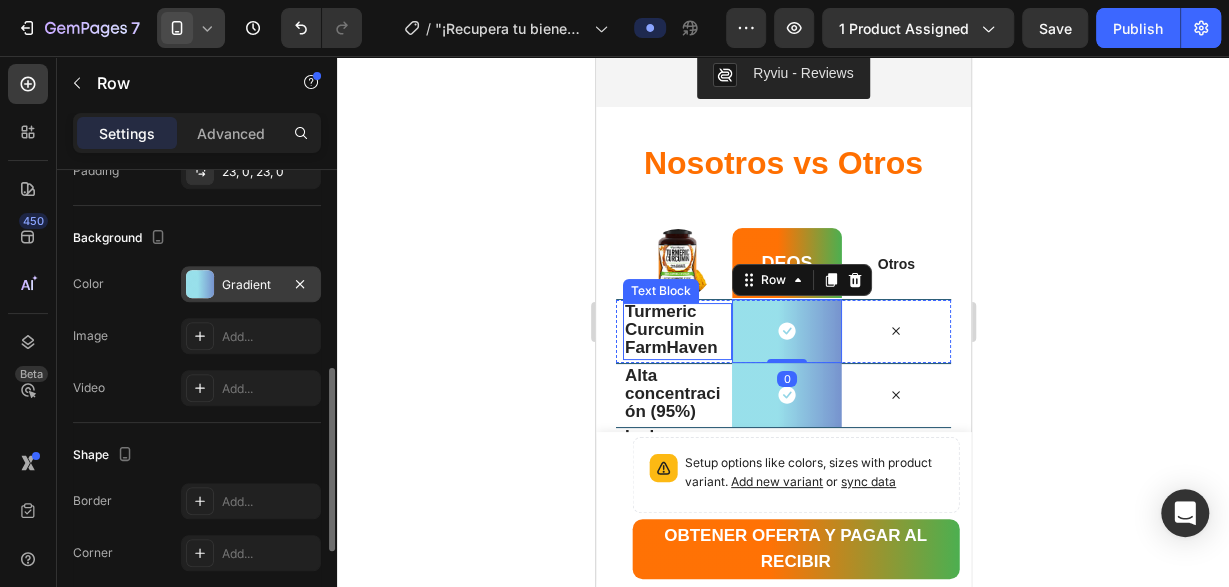 click at bounding box center (200, 284) 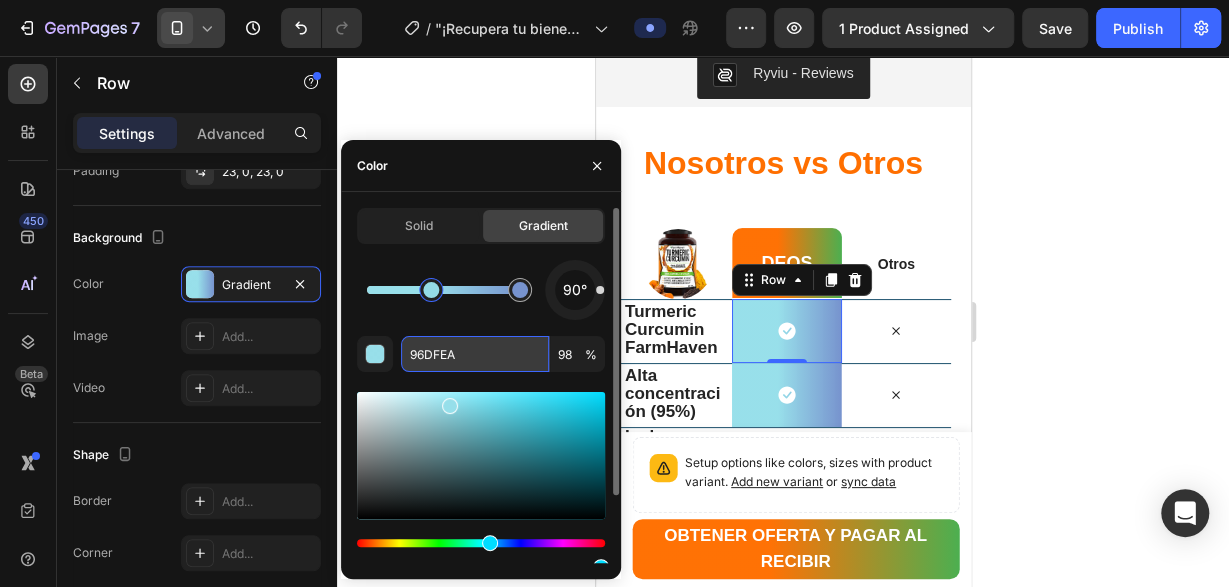 click on "96DFEA" at bounding box center (475, 354) 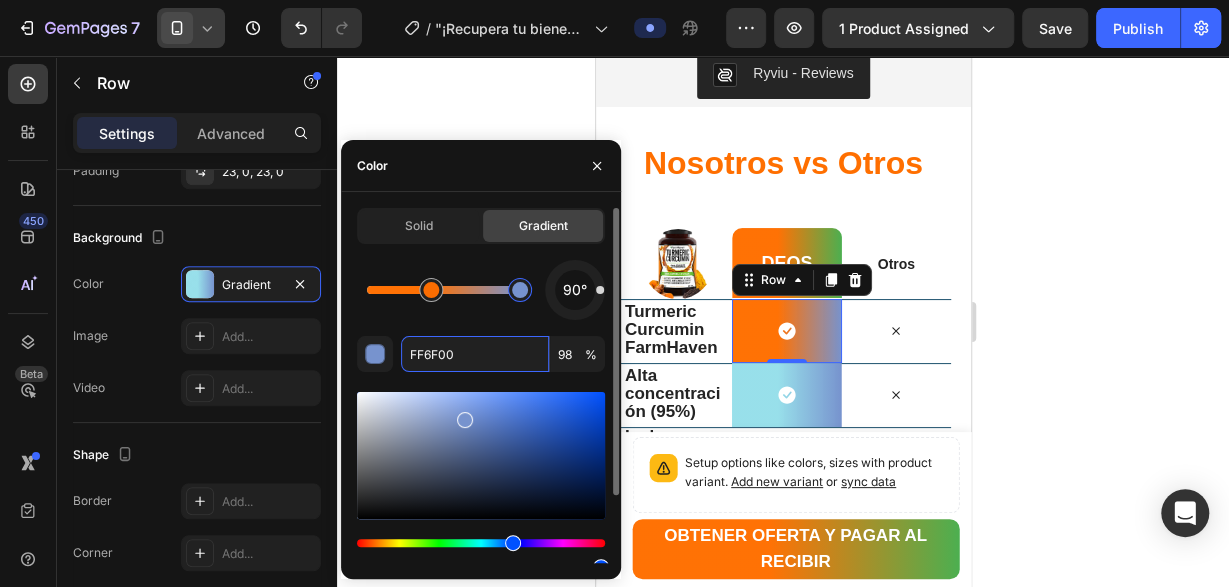 type on "7793CE" 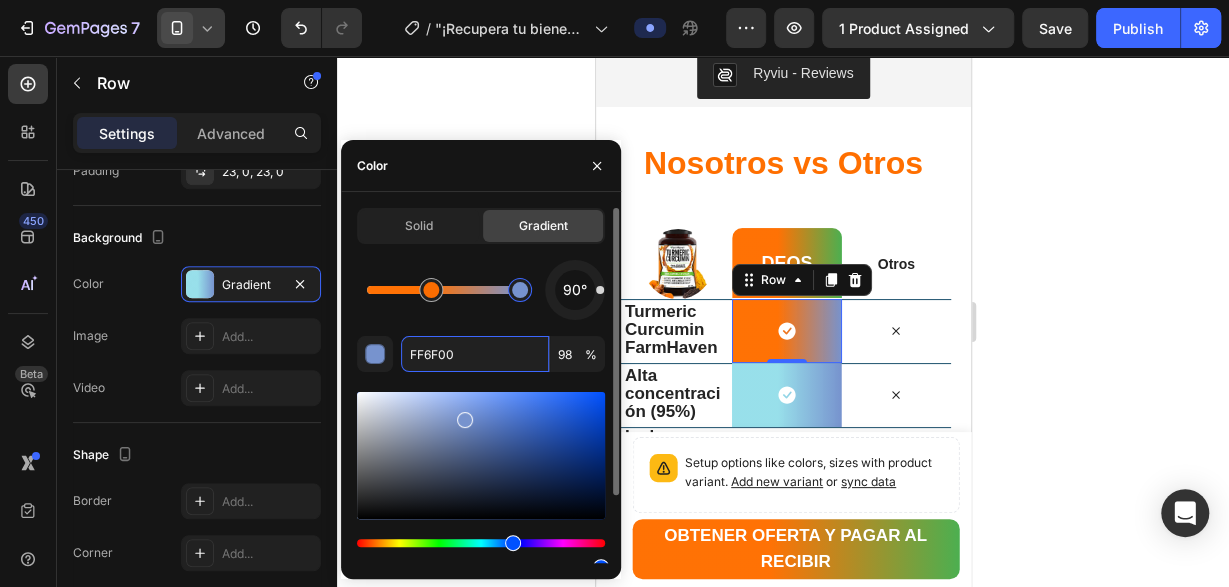 type on "100" 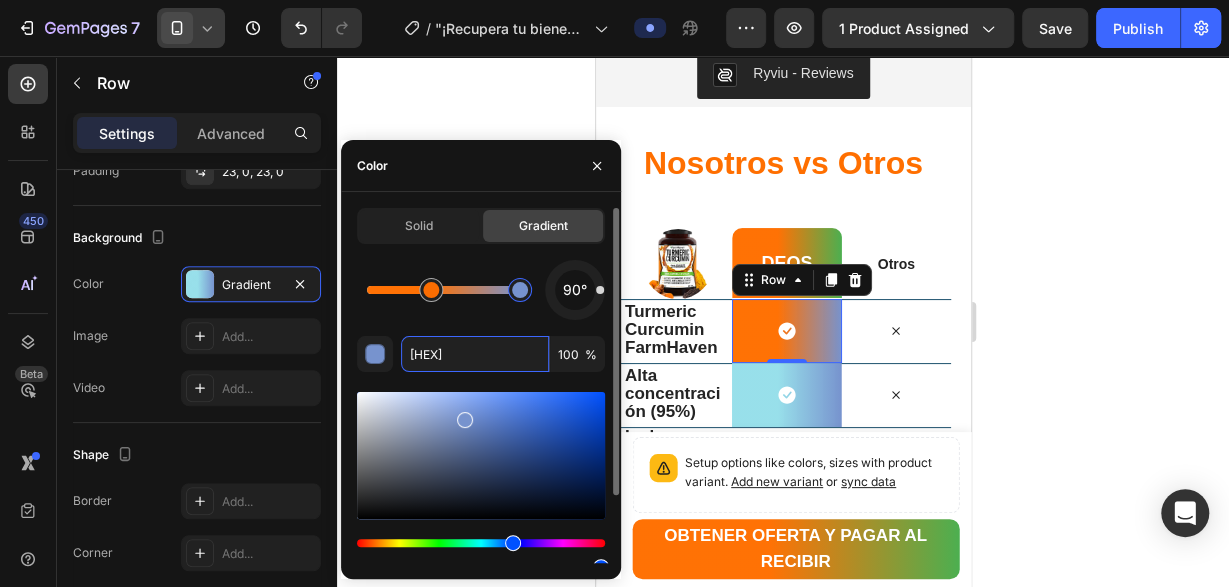 click at bounding box center [520, 290] 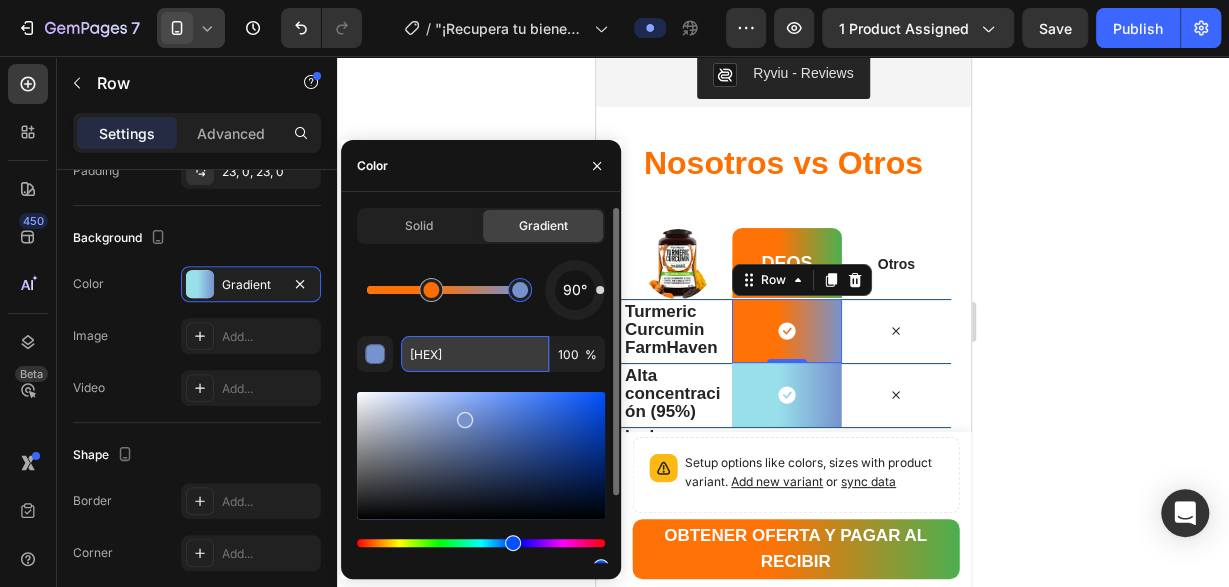 click on "7793CE" at bounding box center (475, 354) 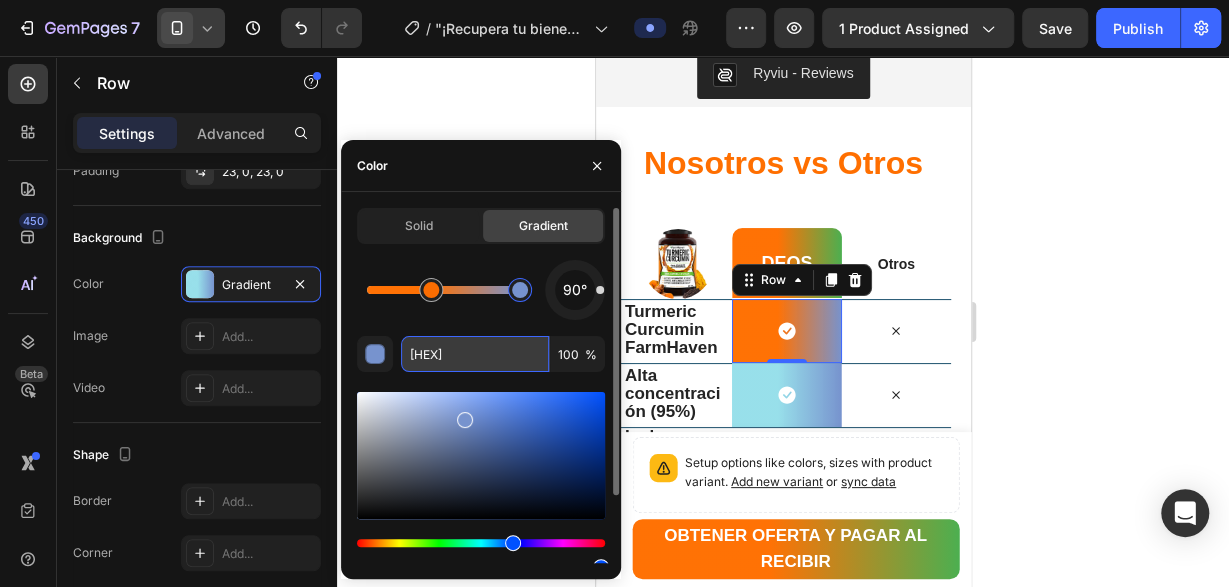 click on "7793CE" at bounding box center [475, 354] 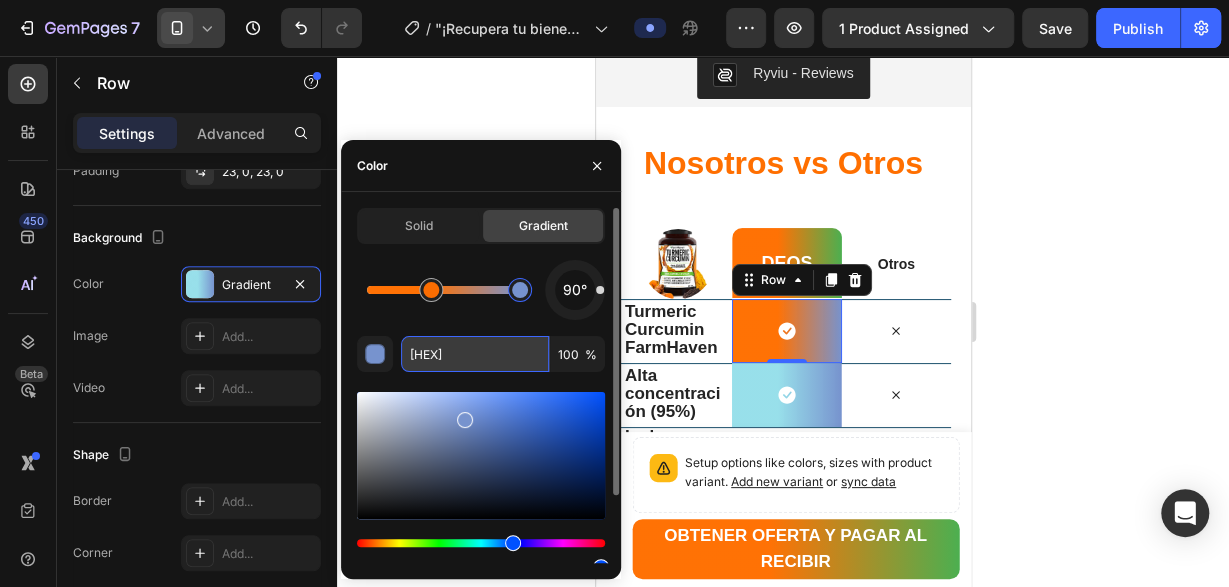 paste on "4CAF50" 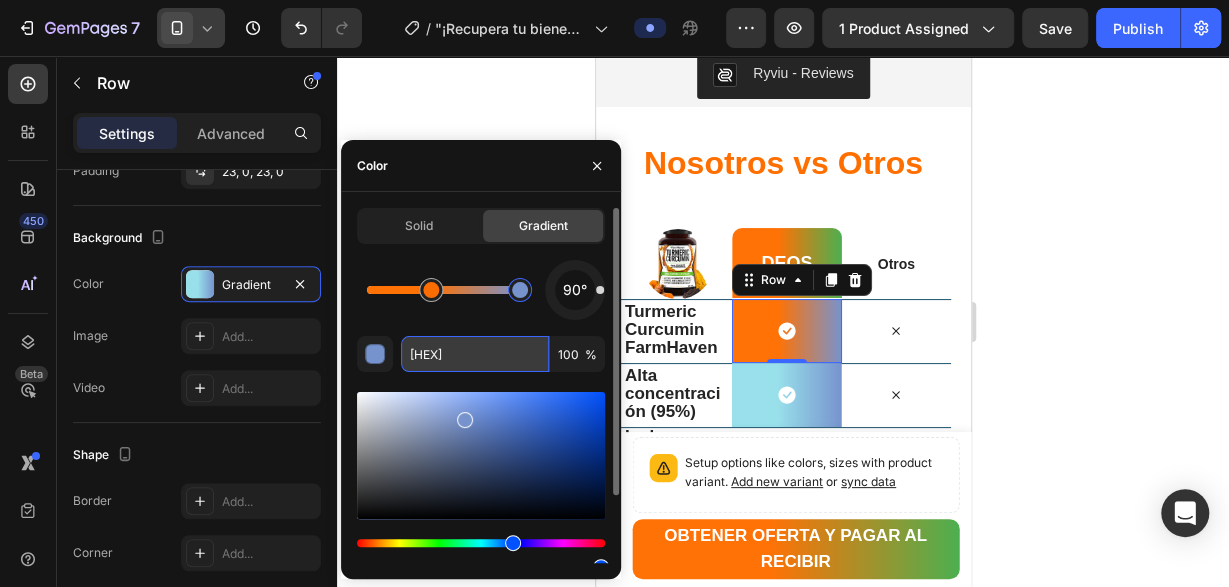 type on "4CAF50" 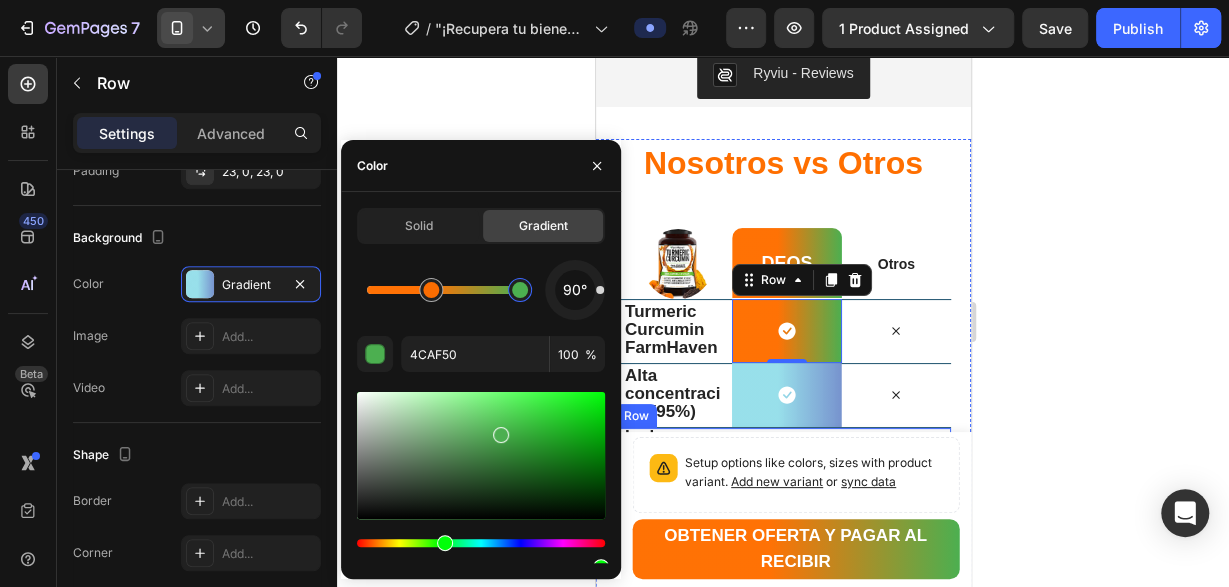 click on "Icon Row" at bounding box center (785, 395) 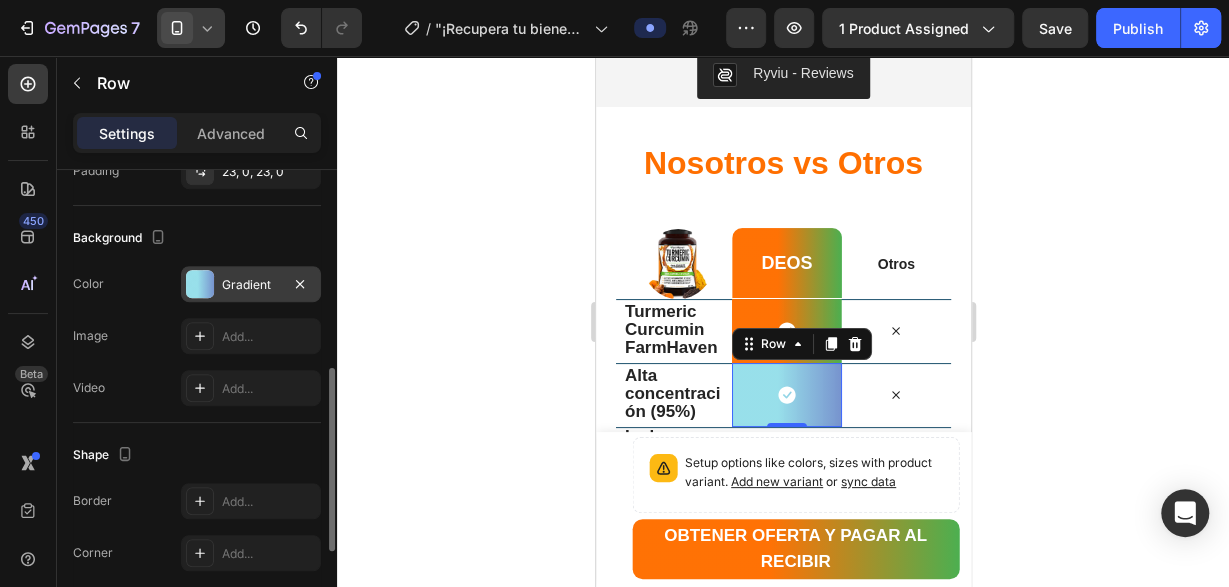 click at bounding box center [200, 284] 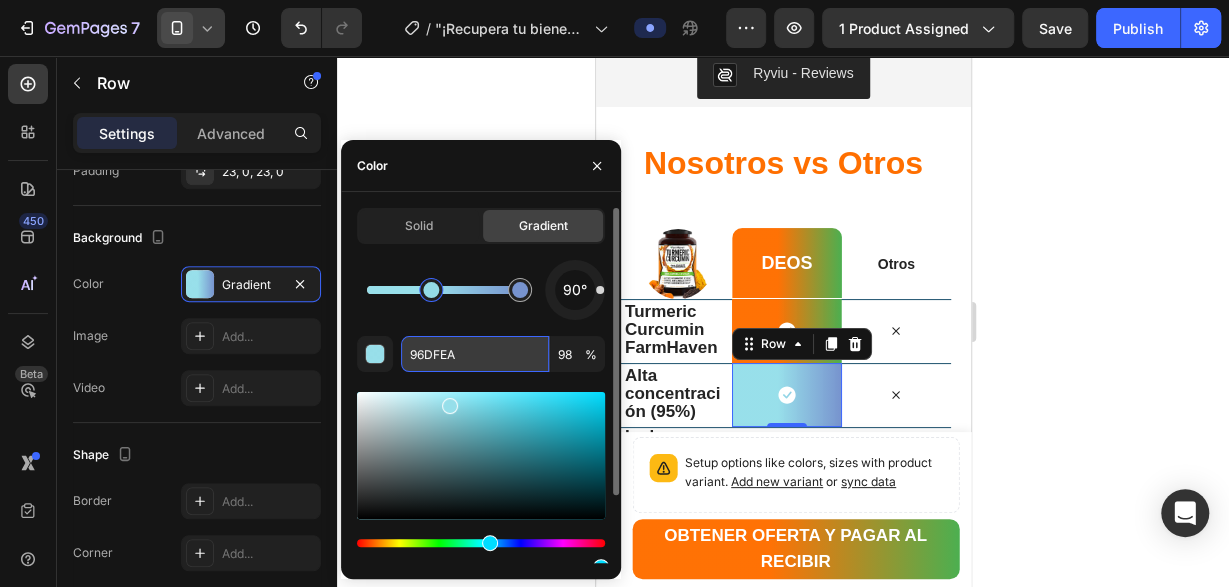 click on "96DFEA" at bounding box center (475, 354) 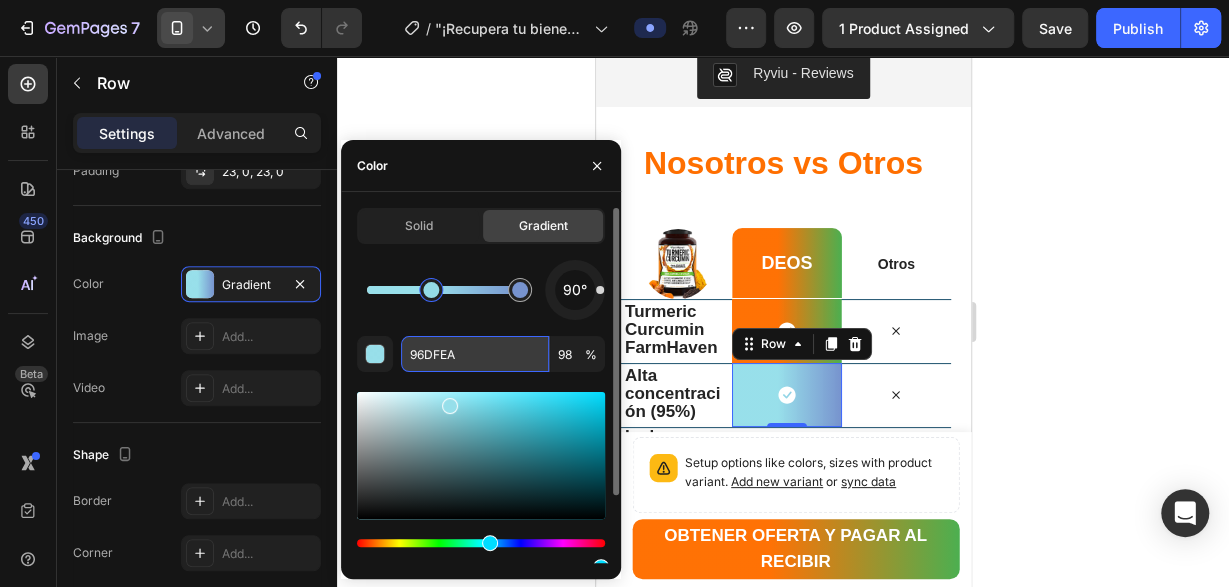 paste on "FF6F00" 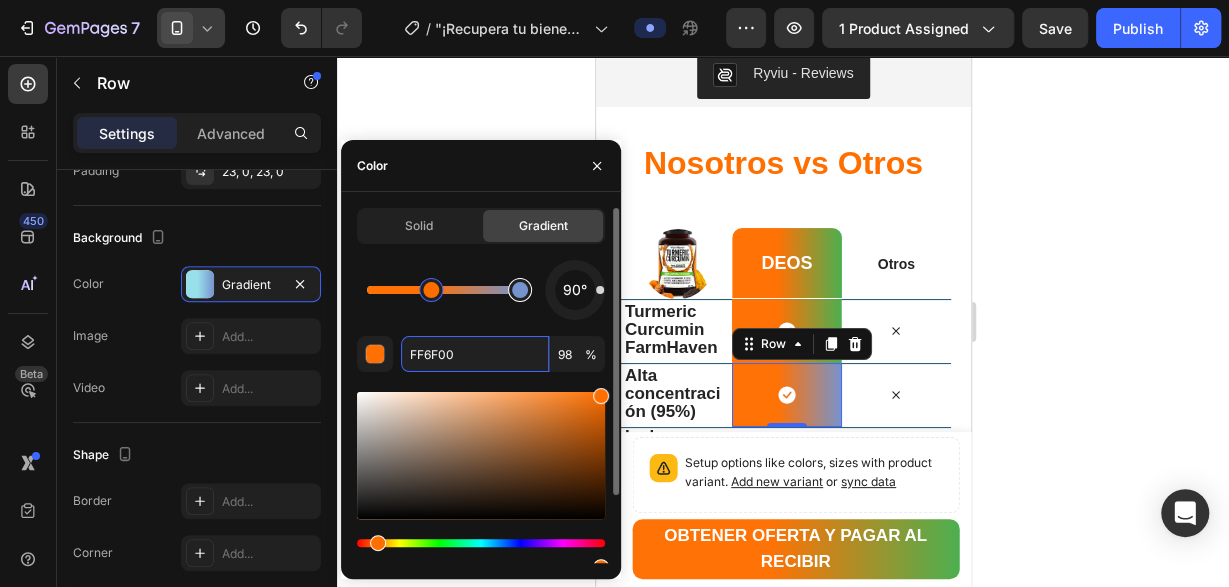 type on "7793CE" 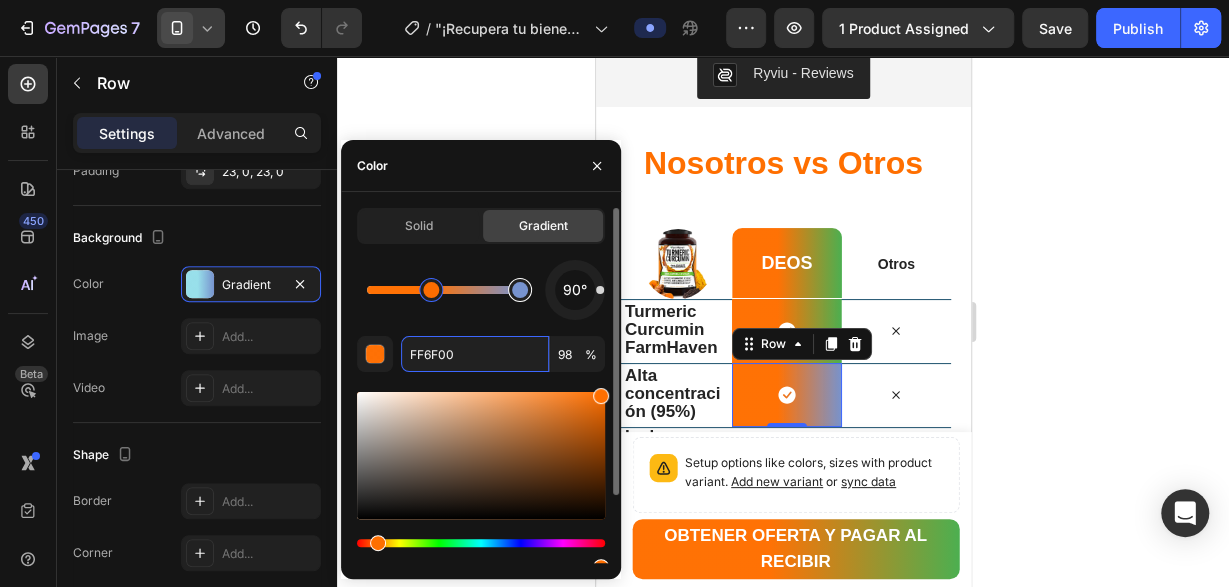type on "100" 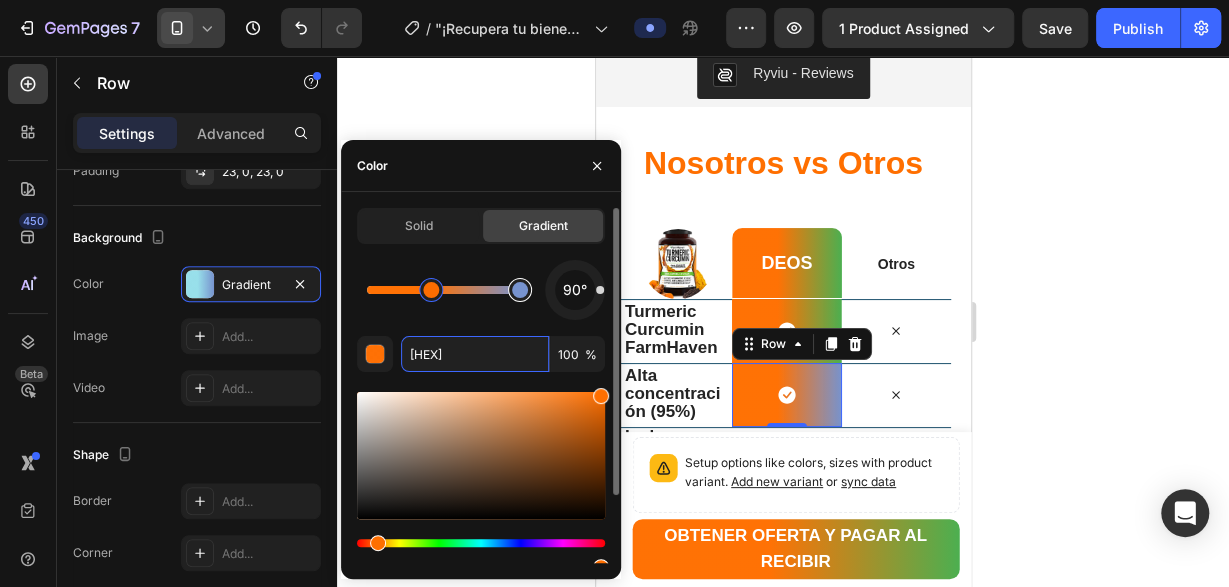 click at bounding box center [520, 290] 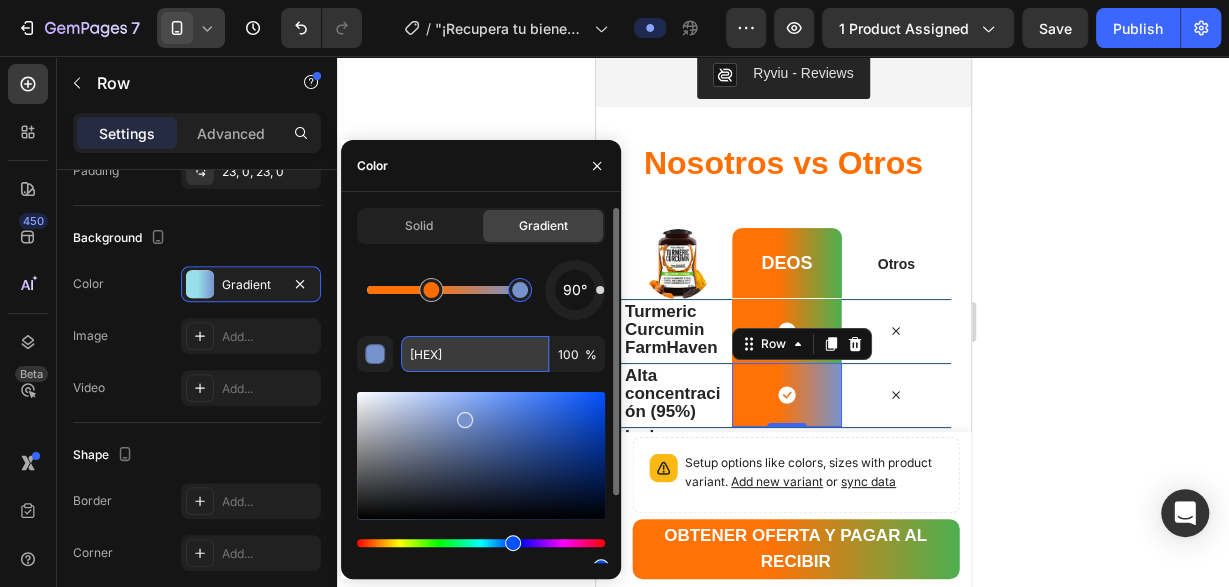 click on "7793CE" at bounding box center [475, 354] 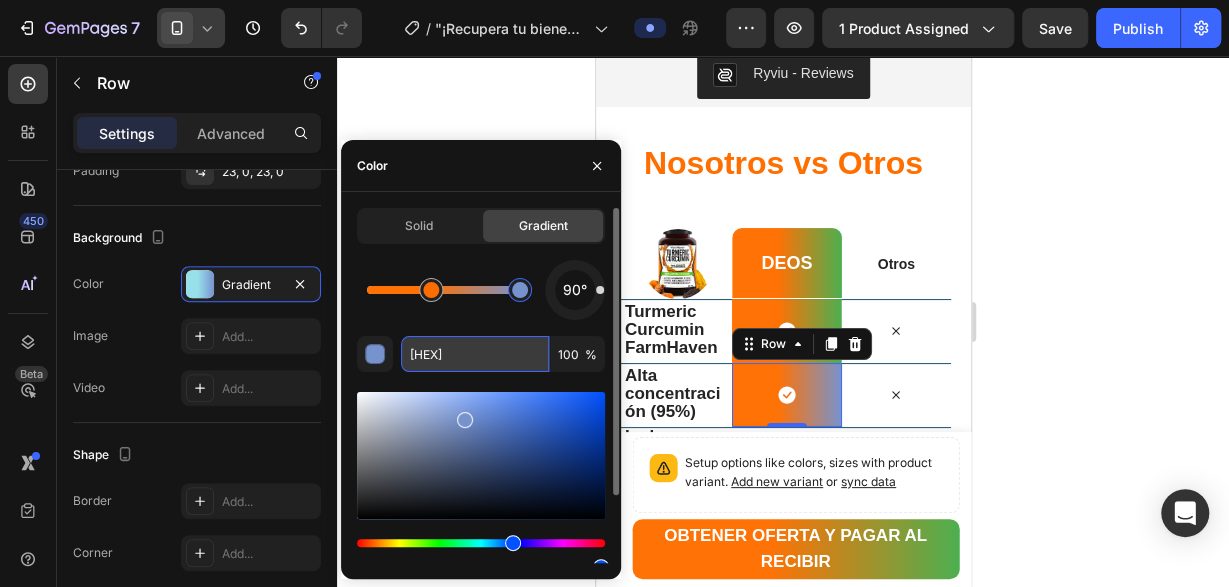 click on "7793CE" at bounding box center [475, 354] 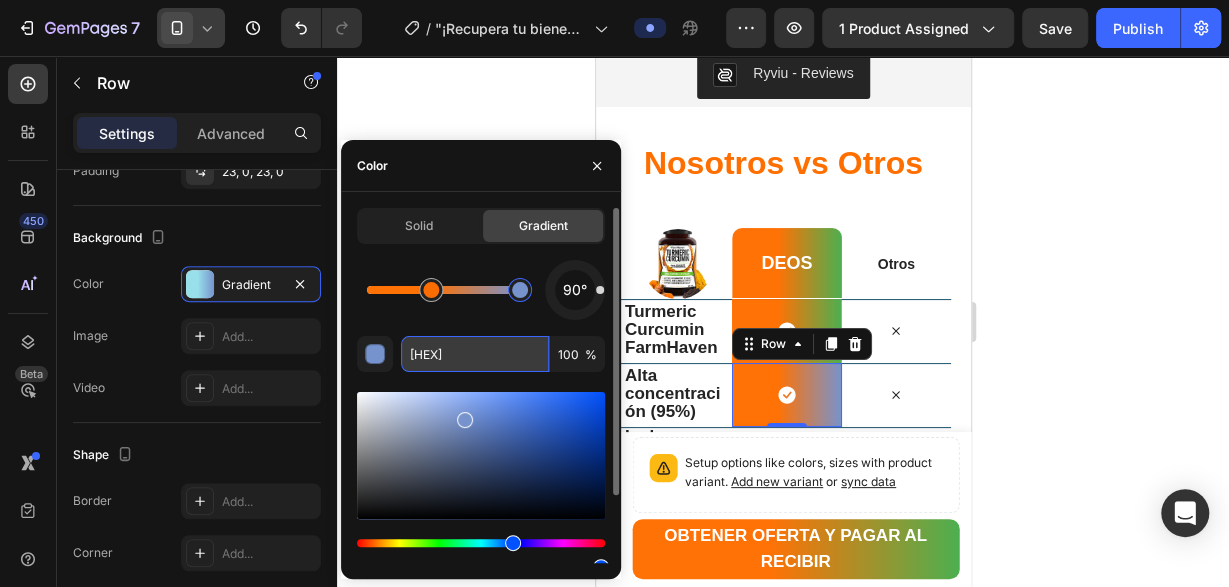 paste on "4CAF50" 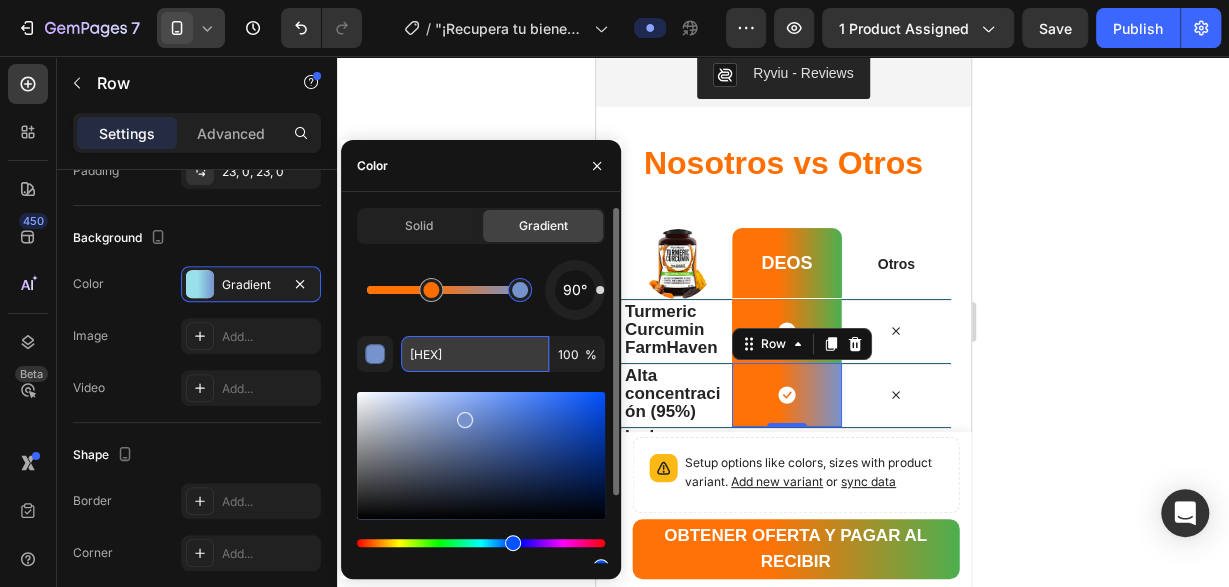 type on "4CAF50" 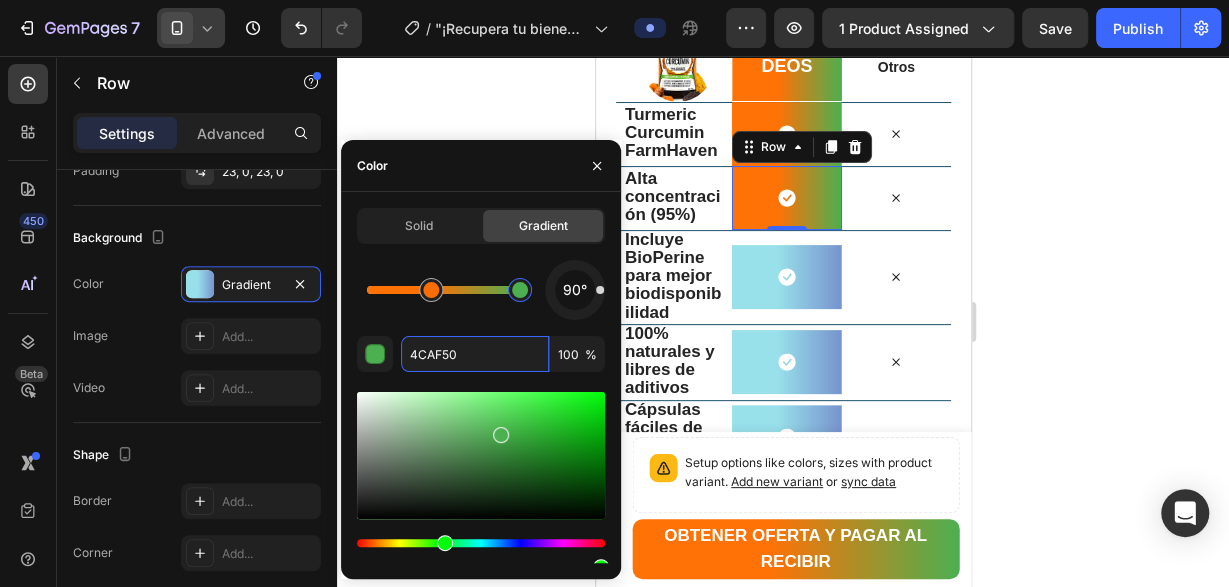 scroll, scrollTop: 3898, scrollLeft: 0, axis: vertical 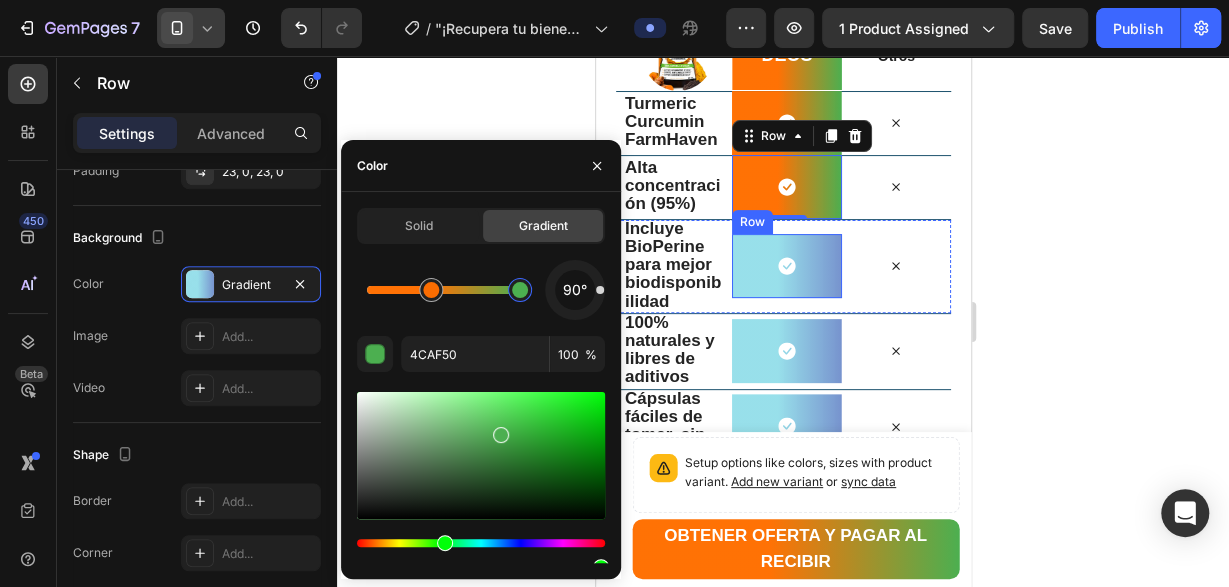click on "Icon Row" at bounding box center [785, 266] 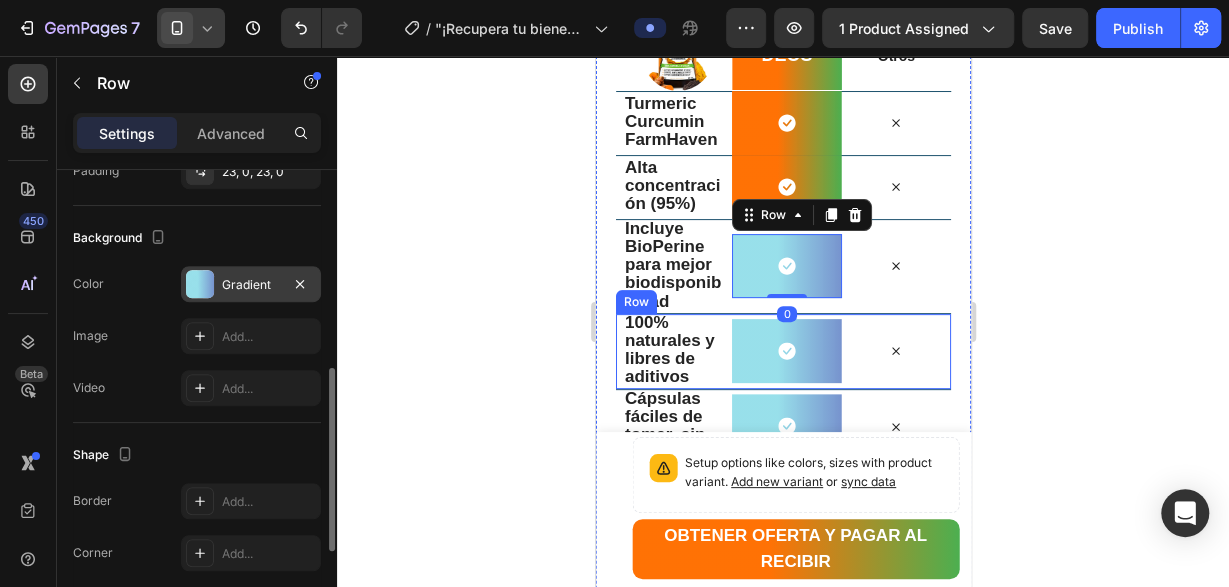 click on "Gradient" at bounding box center (251, 284) 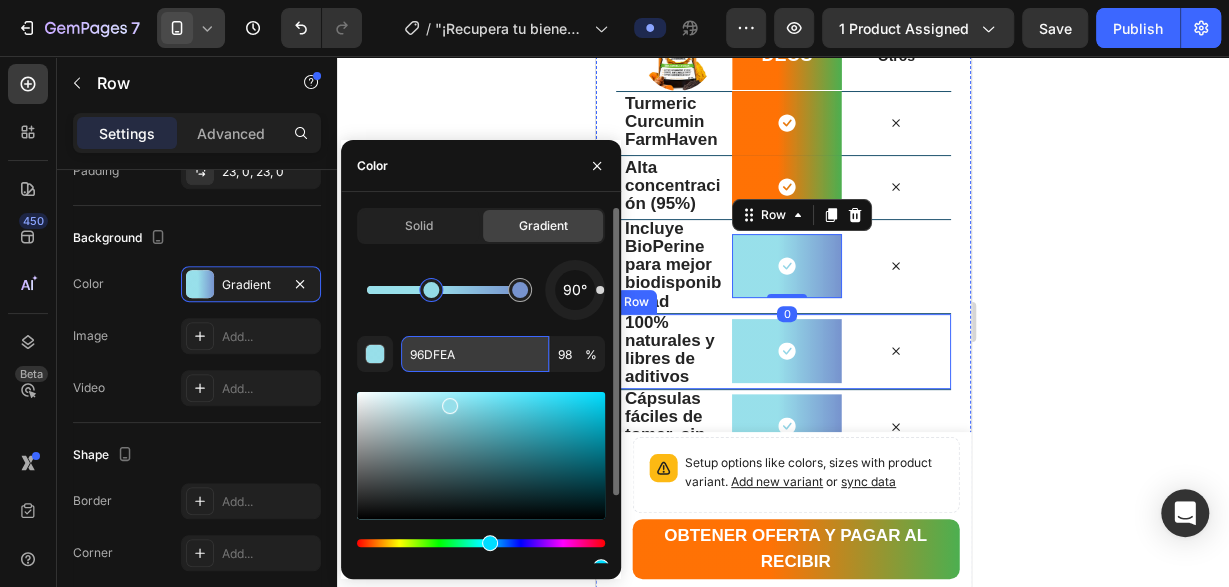 click on "96DFEA" at bounding box center (475, 354) 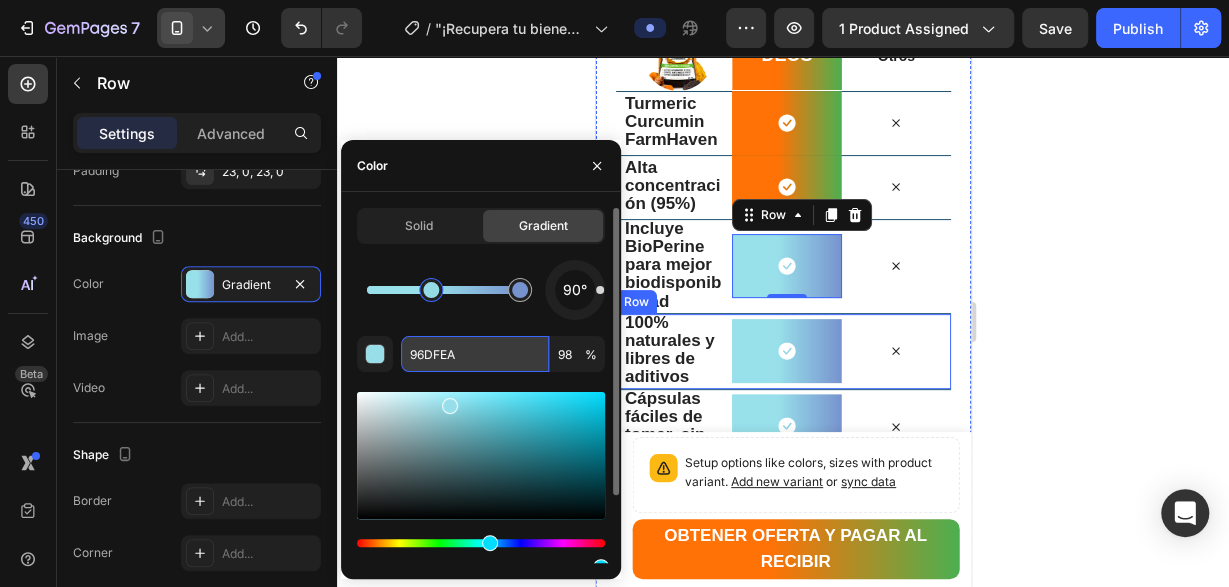 click on "96DFEA" at bounding box center (475, 354) 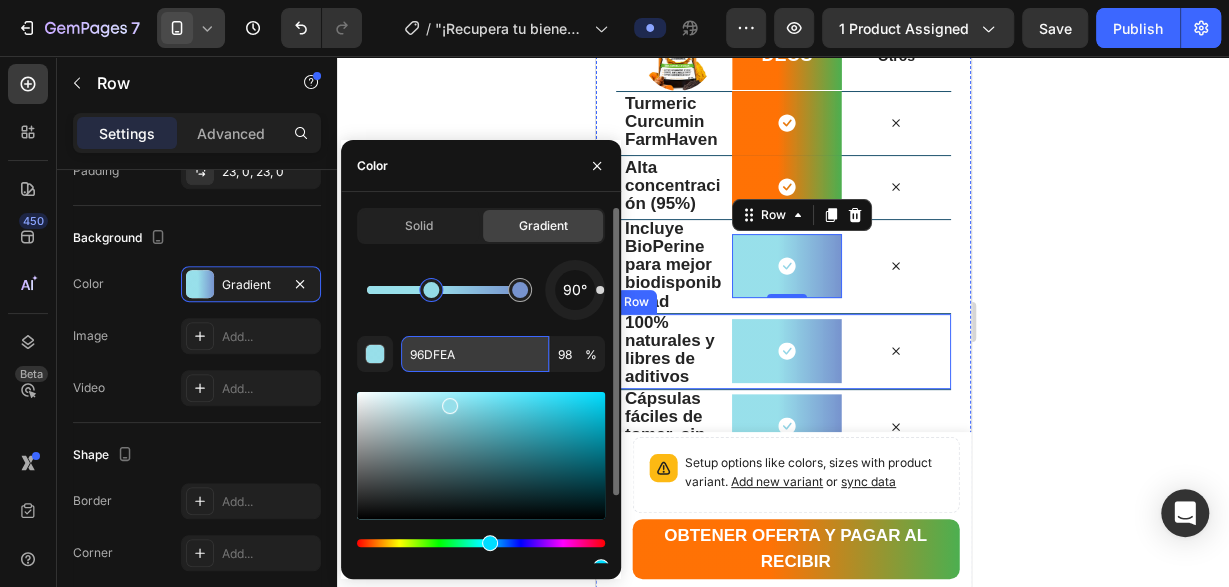 paste on "FF6F00" 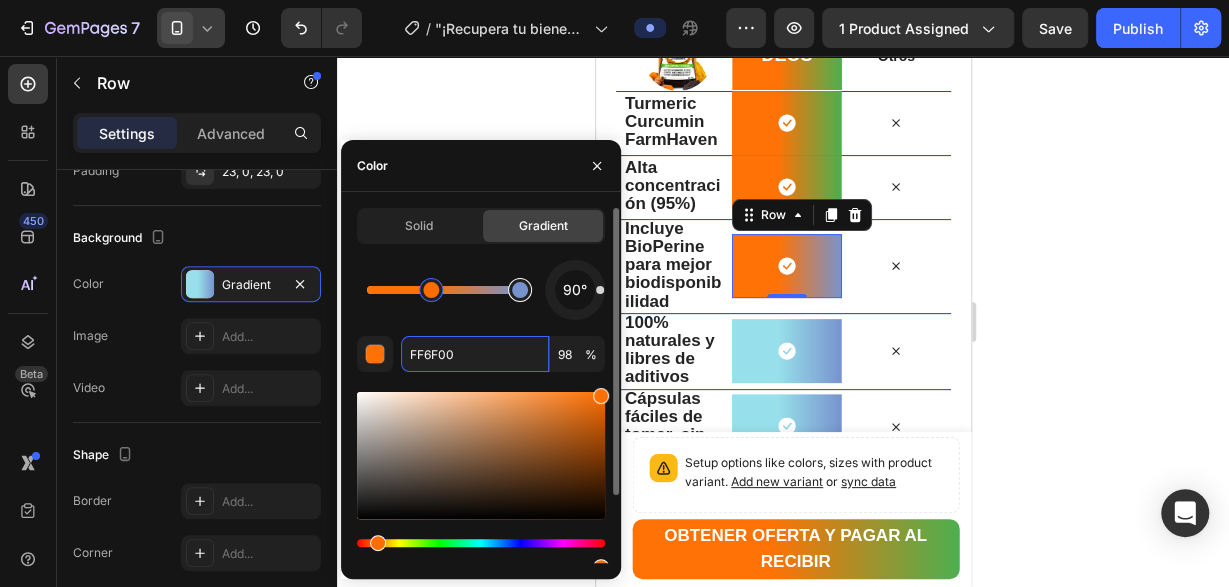 type on "7793CE" 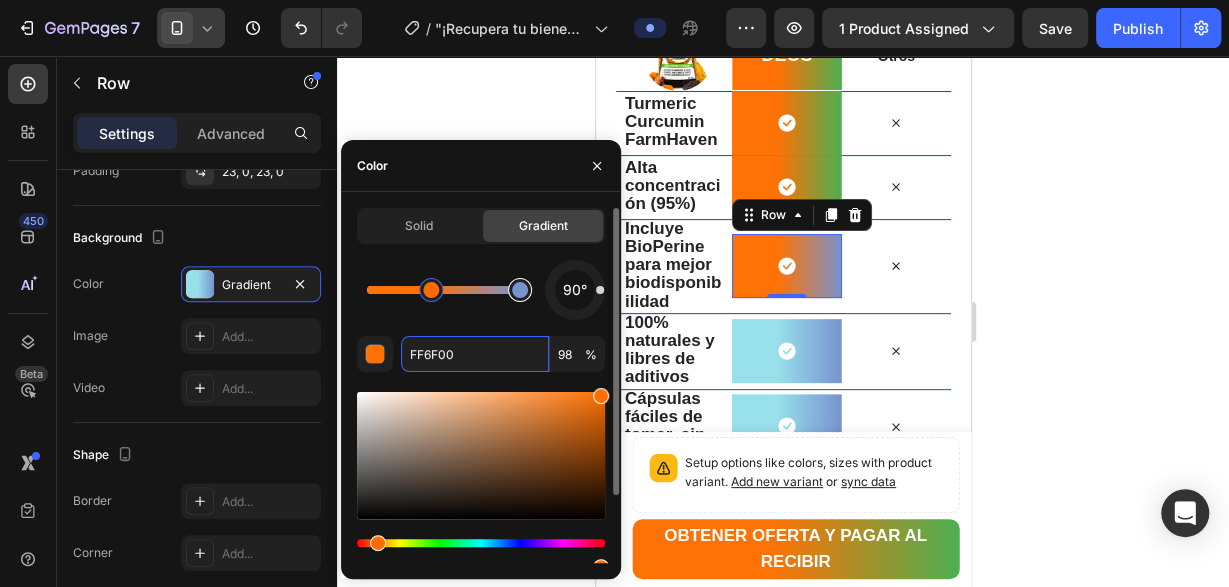 type on "100" 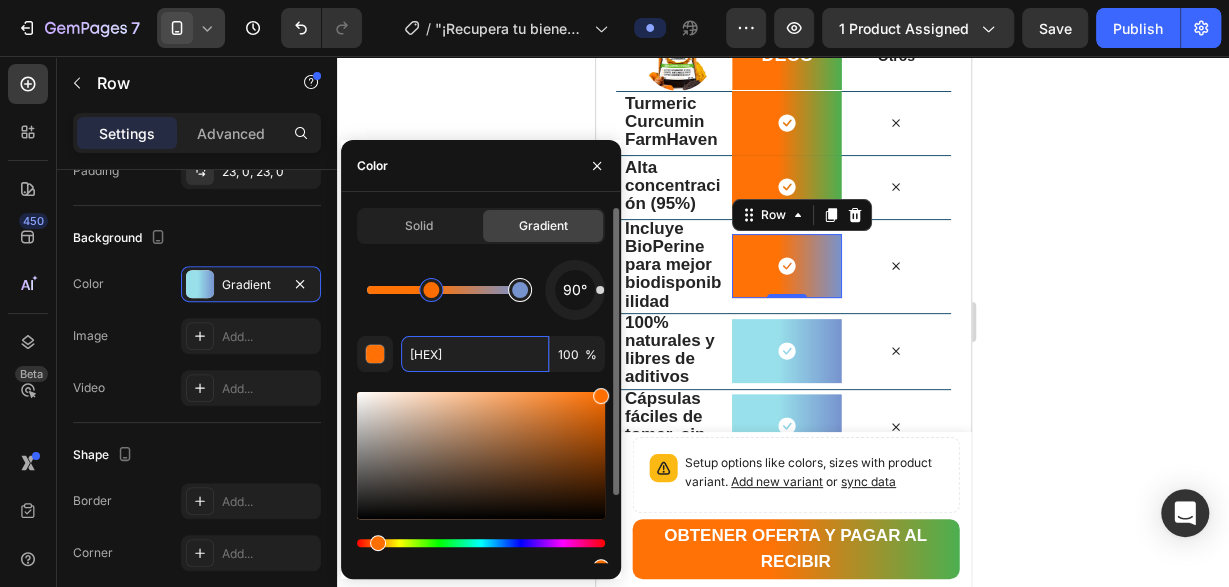 click at bounding box center (520, 290) 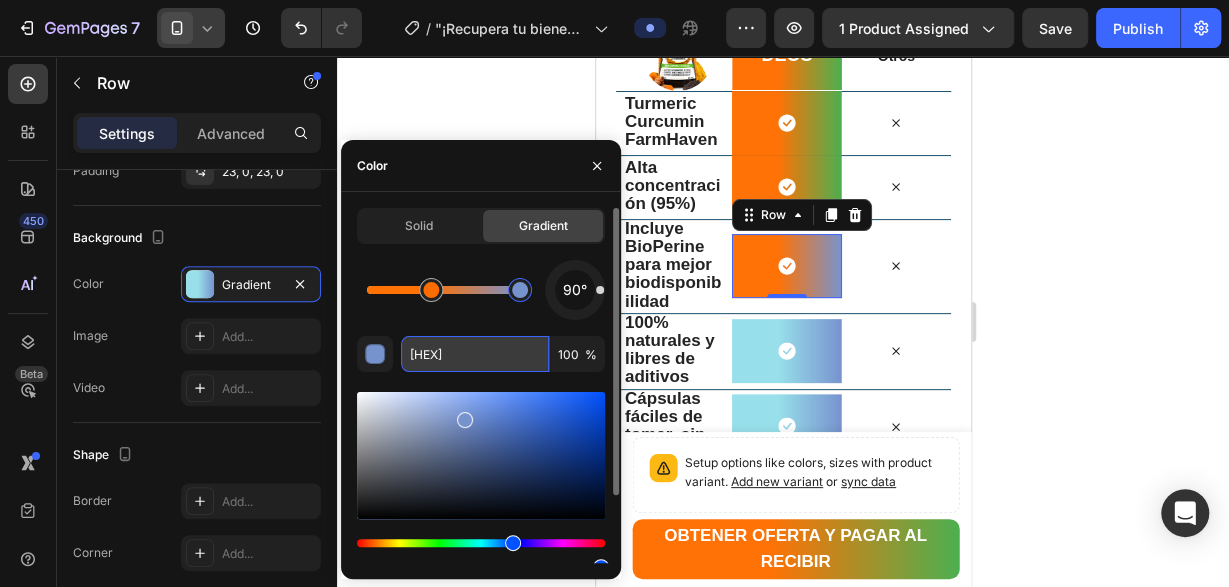 click on "7793CE" at bounding box center (475, 354) 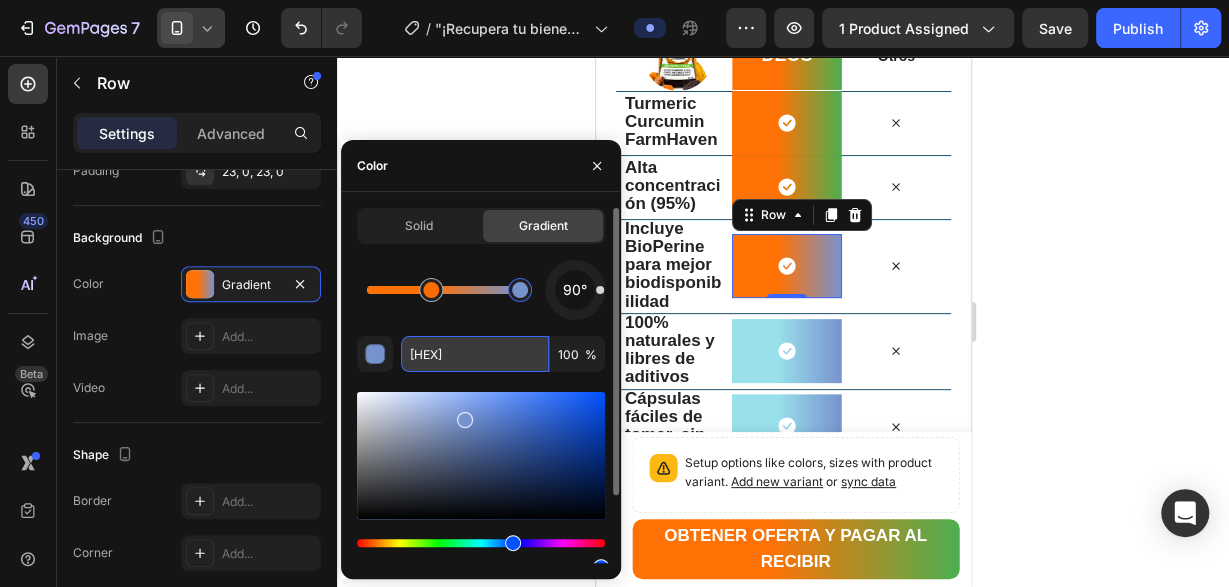 click on "7793CE" at bounding box center (475, 354) 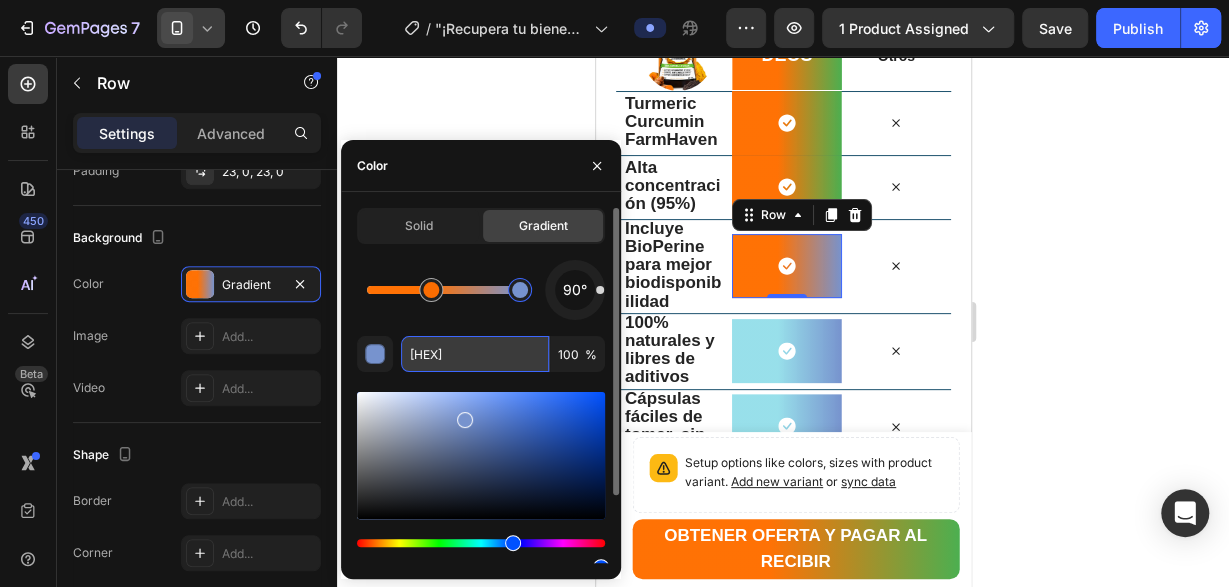 click on "7793CE" at bounding box center [475, 354] 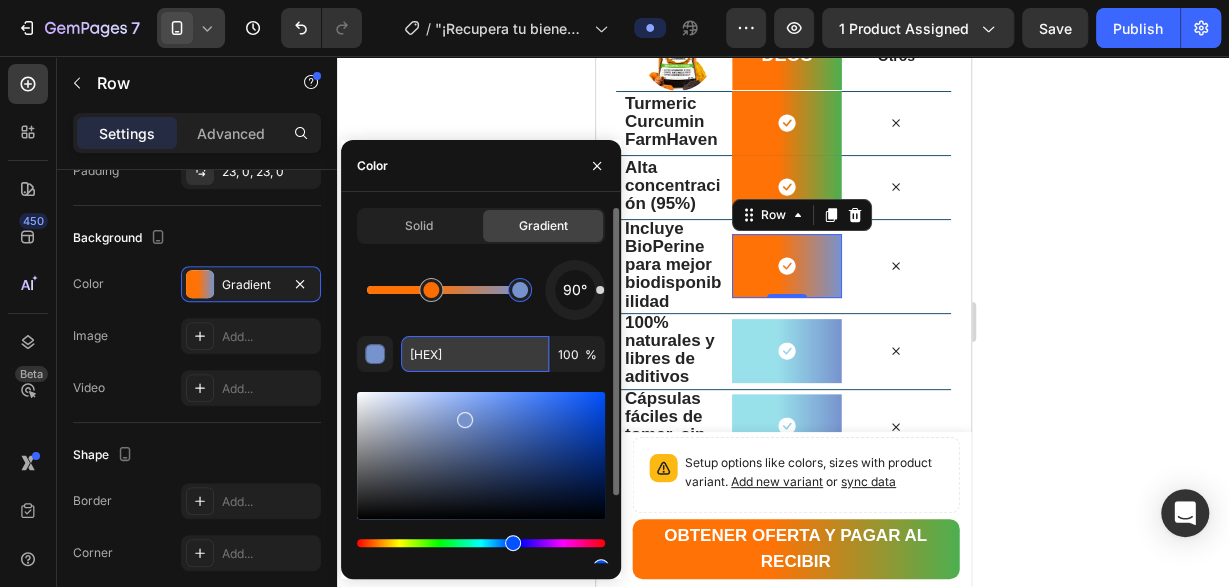paste on "4CAF50" 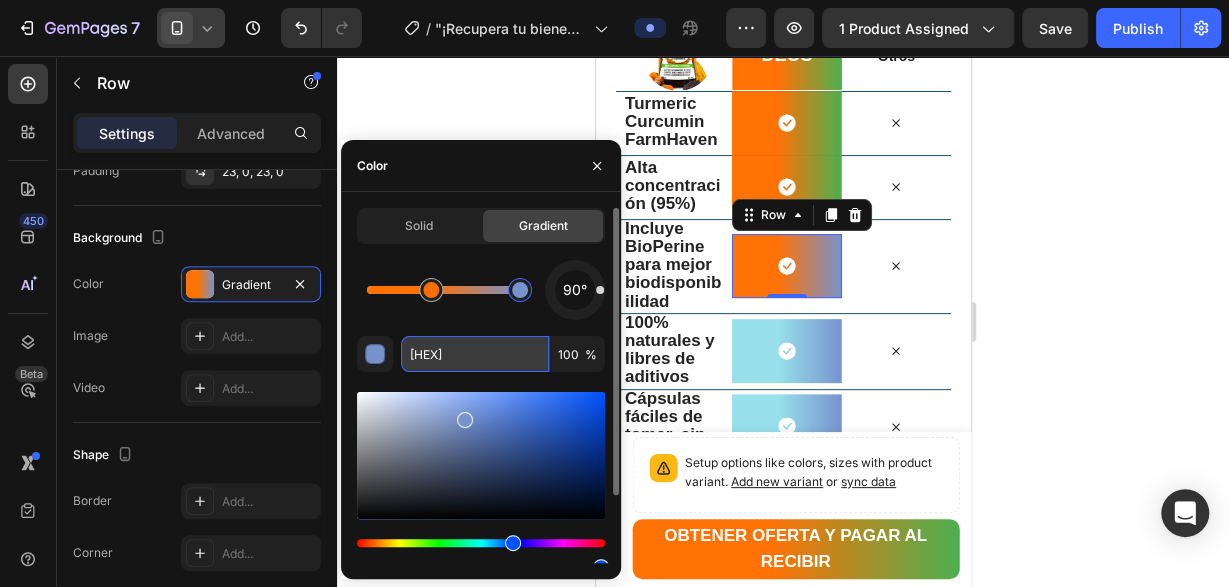 type on "4CAF50" 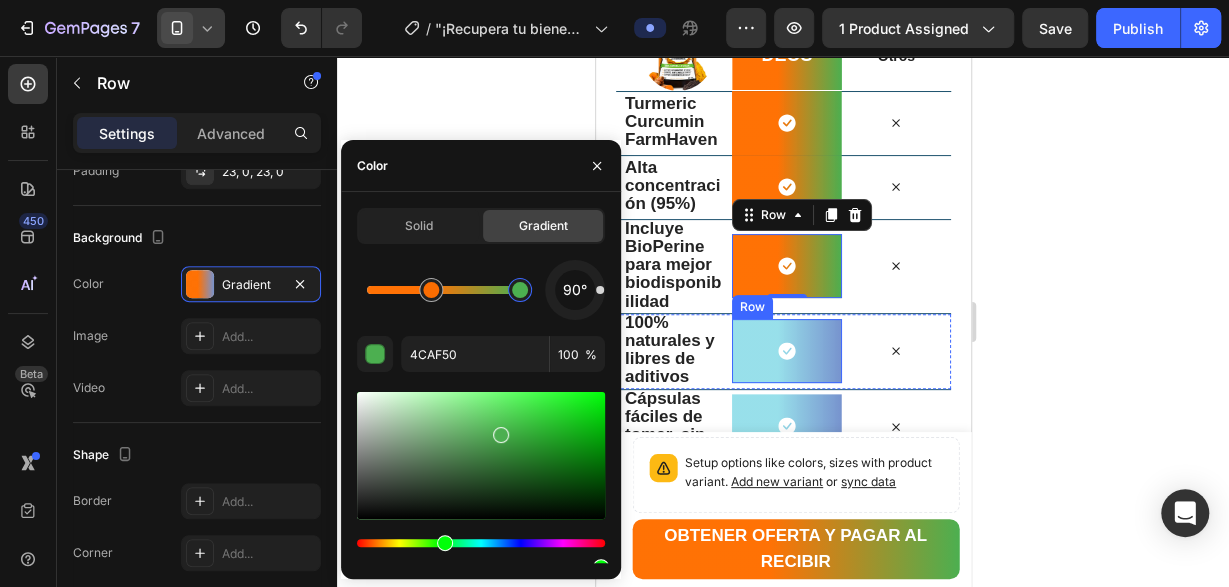 click on "Icon Row" at bounding box center [785, 351] 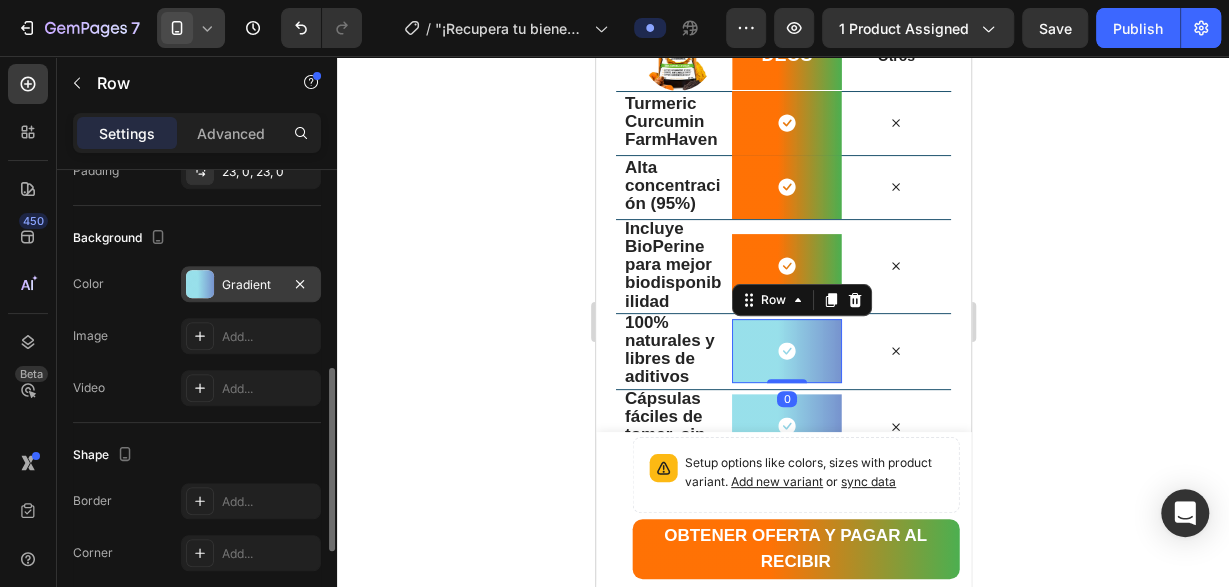 click at bounding box center [200, 284] 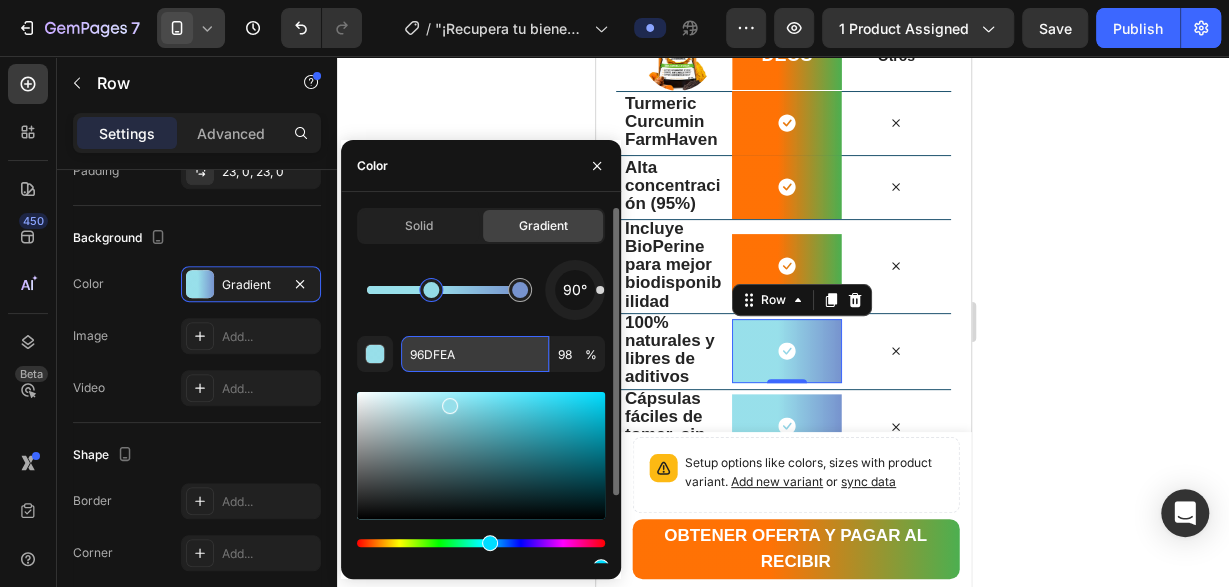 click on "96DFEA" at bounding box center (475, 354) 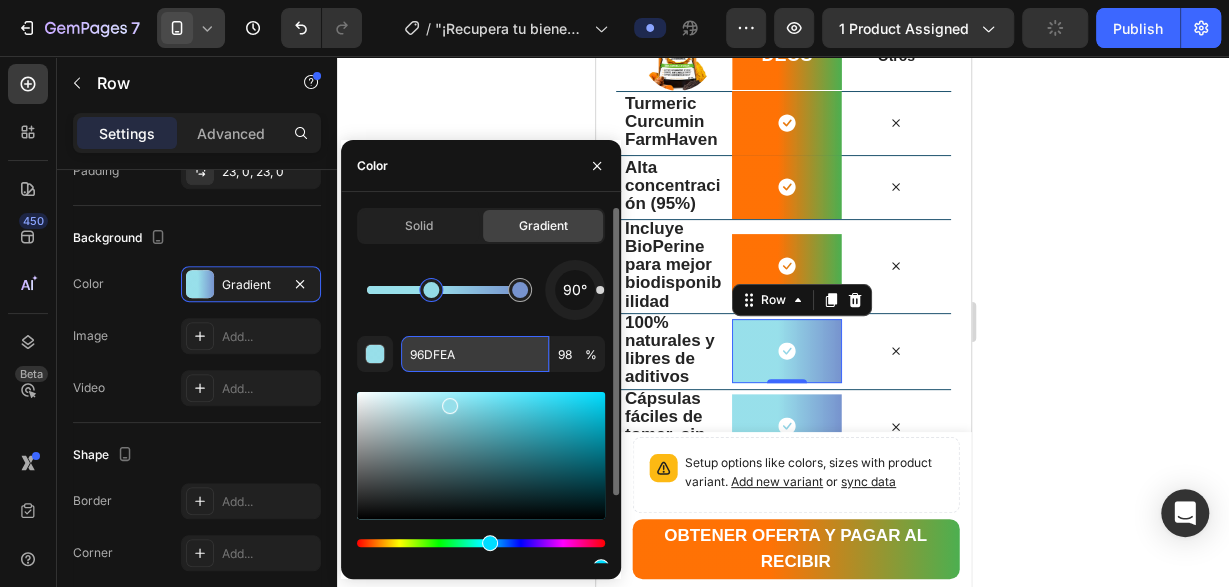 paste on "FF6F00" 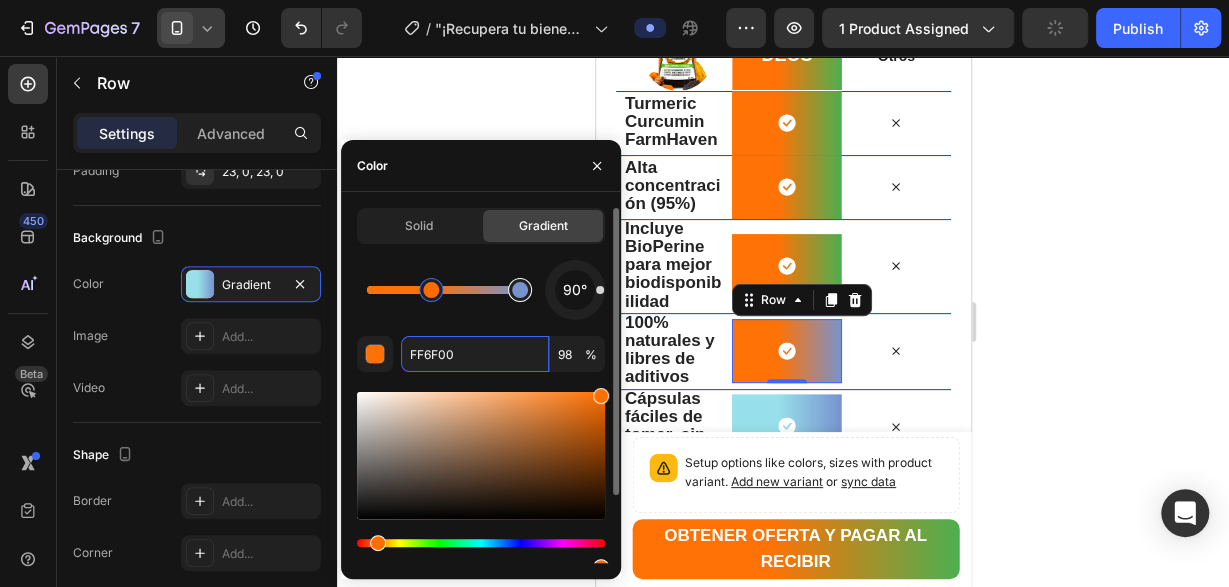 type on "7793CE" 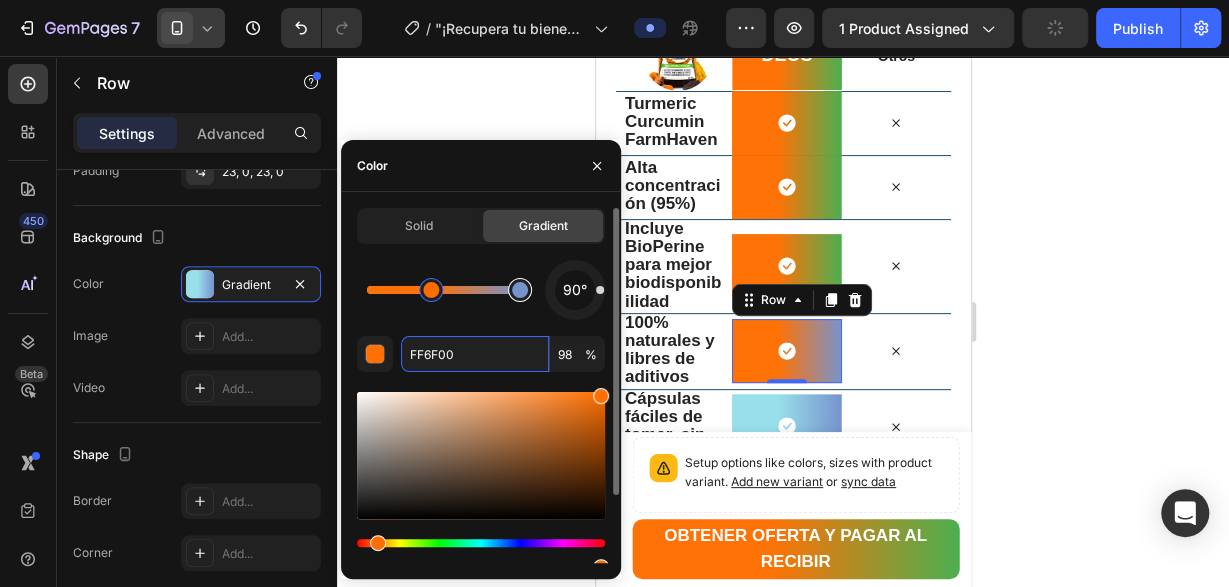 type on "100" 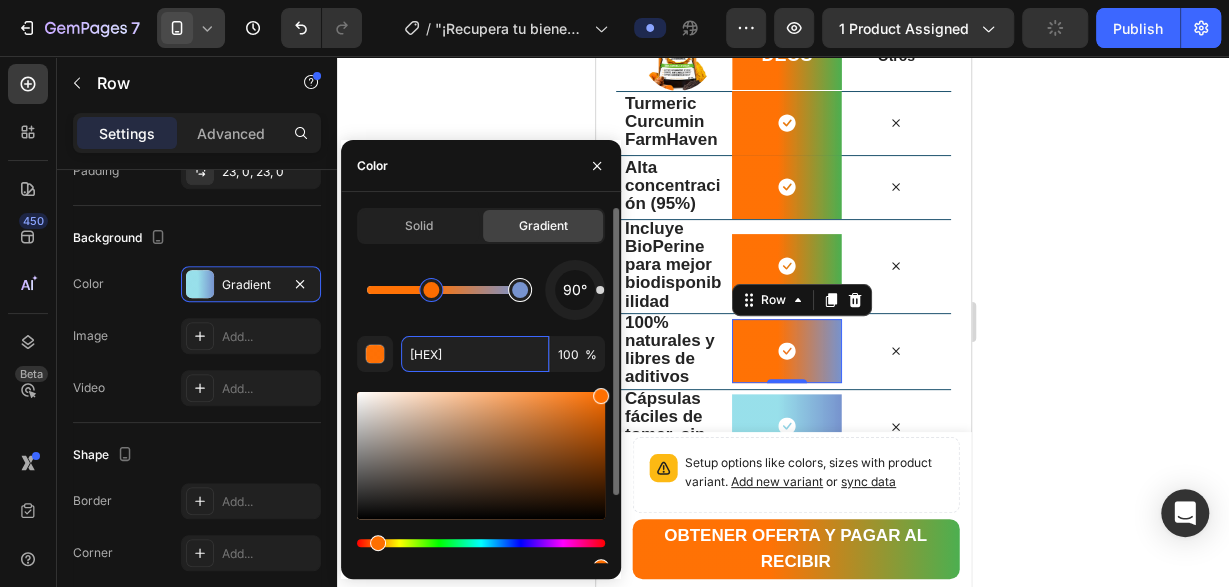 click at bounding box center [520, 290] 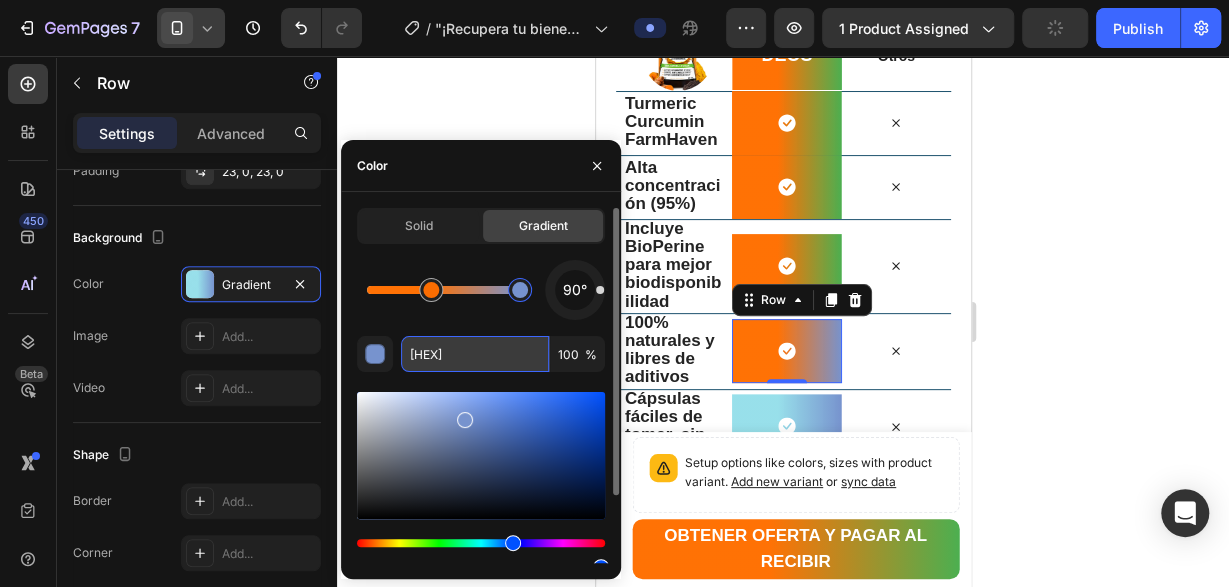 click on "7793CE" at bounding box center [475, 354] 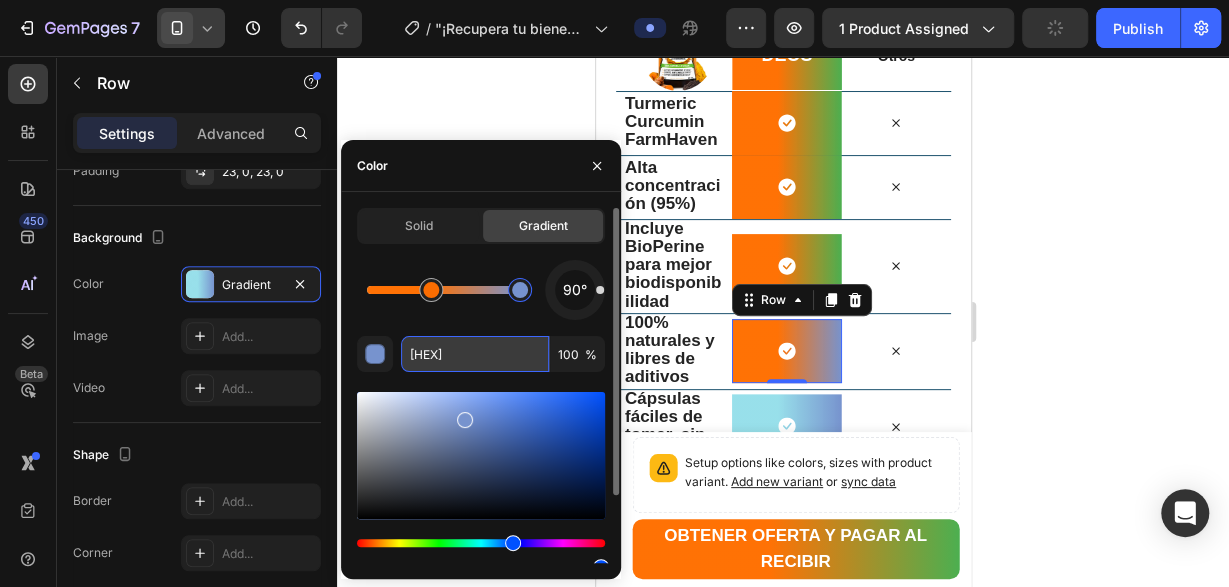 click on "7793CE" at bounding box center (475, 354) 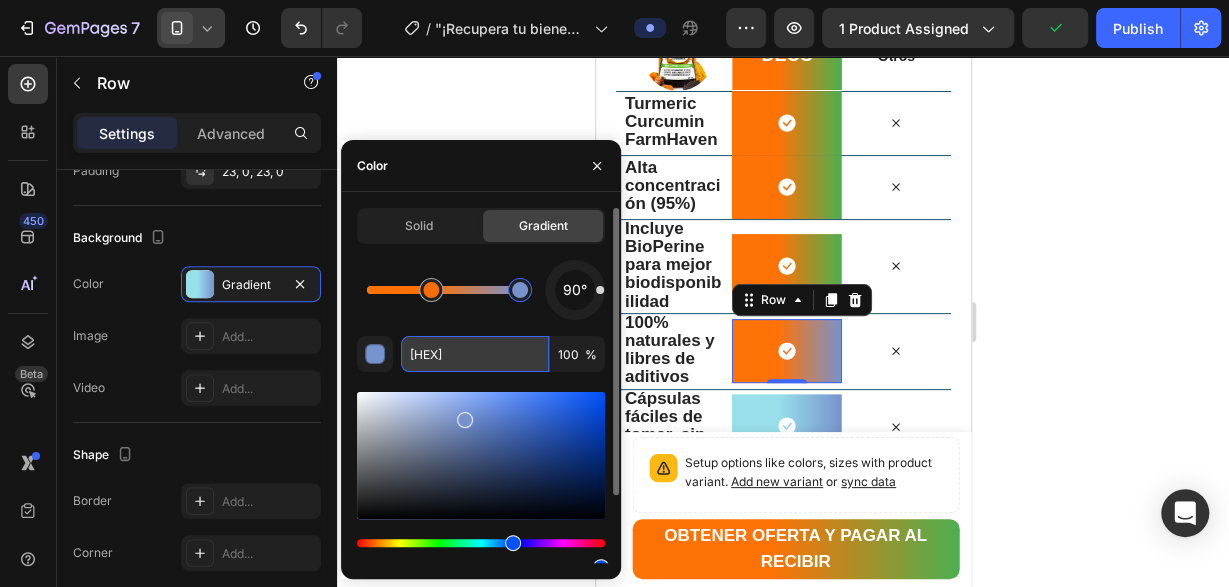 paste on "4CAF50" 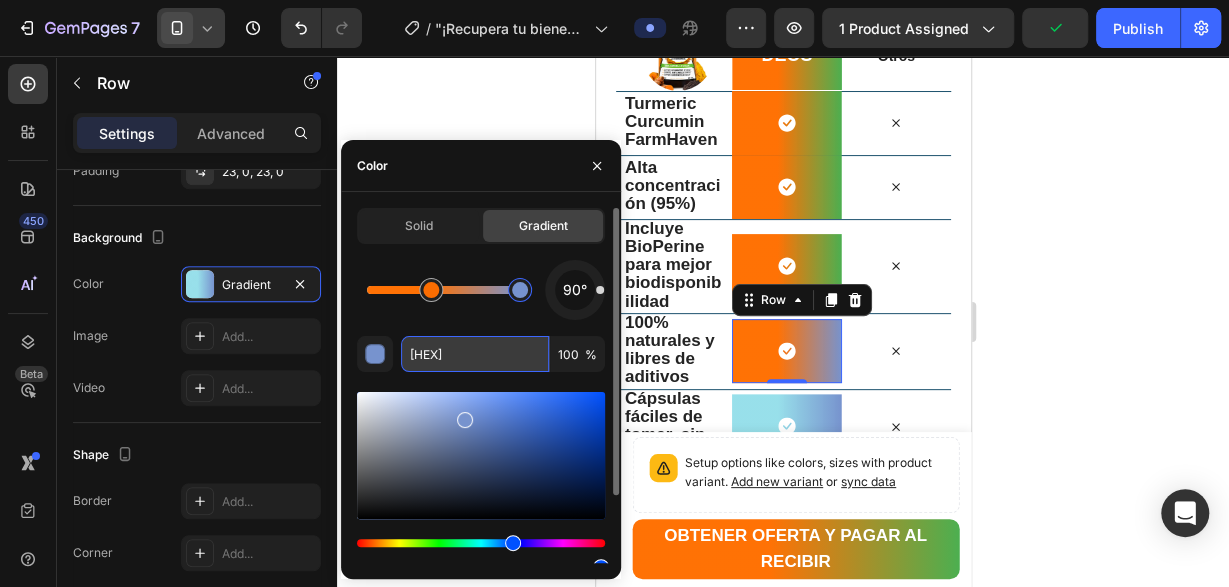 type on "4CAF50" 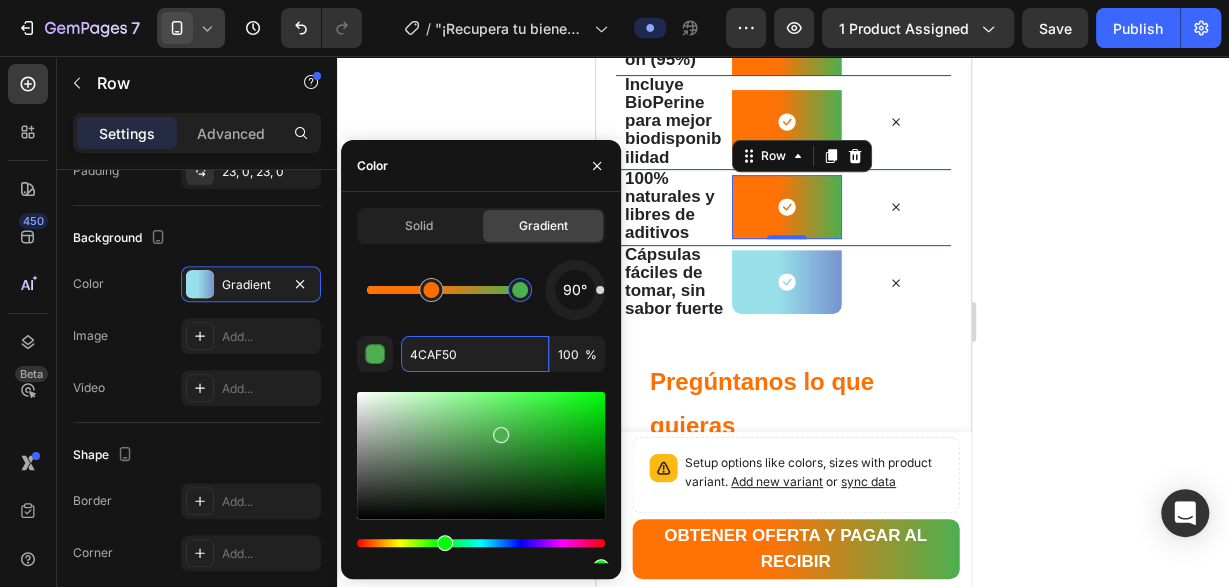 scroll, scrollTop: 4106, scrollLeft: 0, axis: vertical 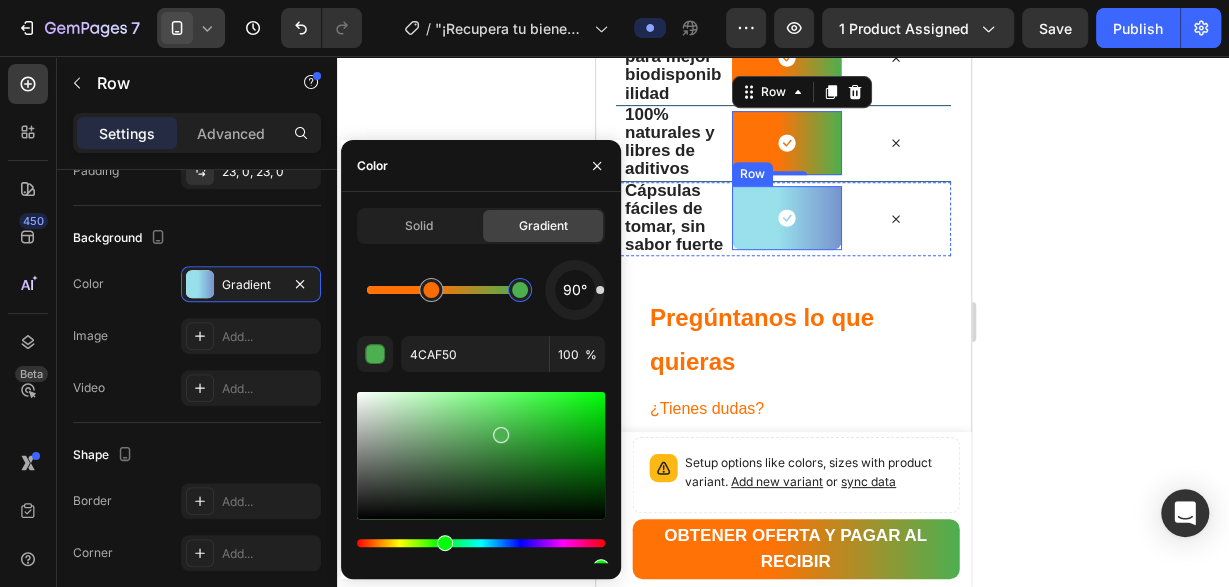 click on "Icon Row" at bounding box center (785, 218) 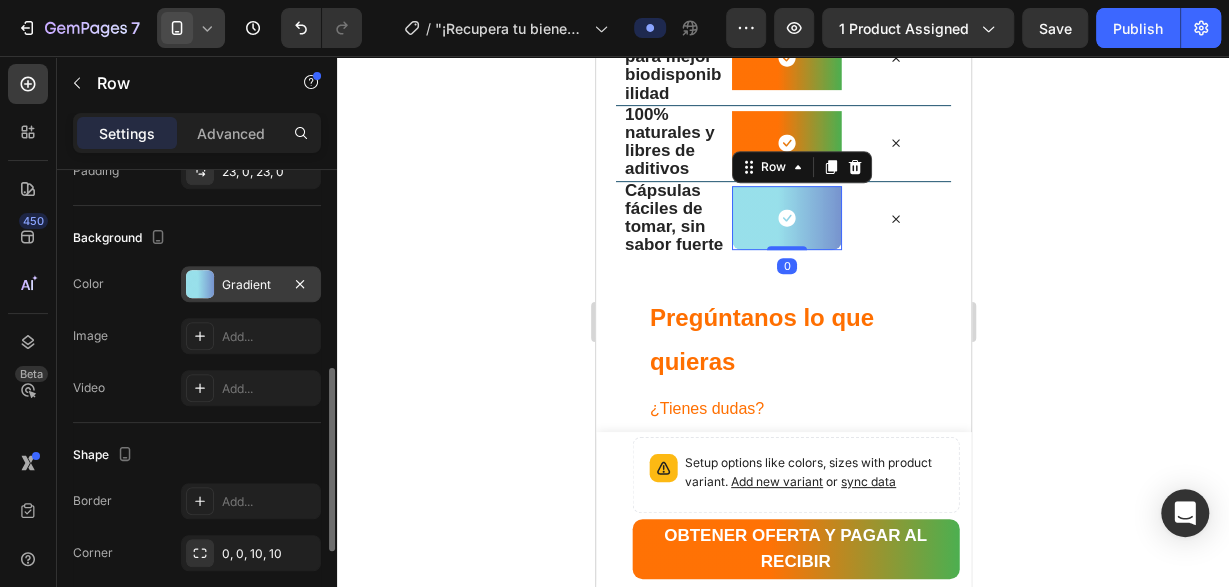 click at bounding box center [200, 284] 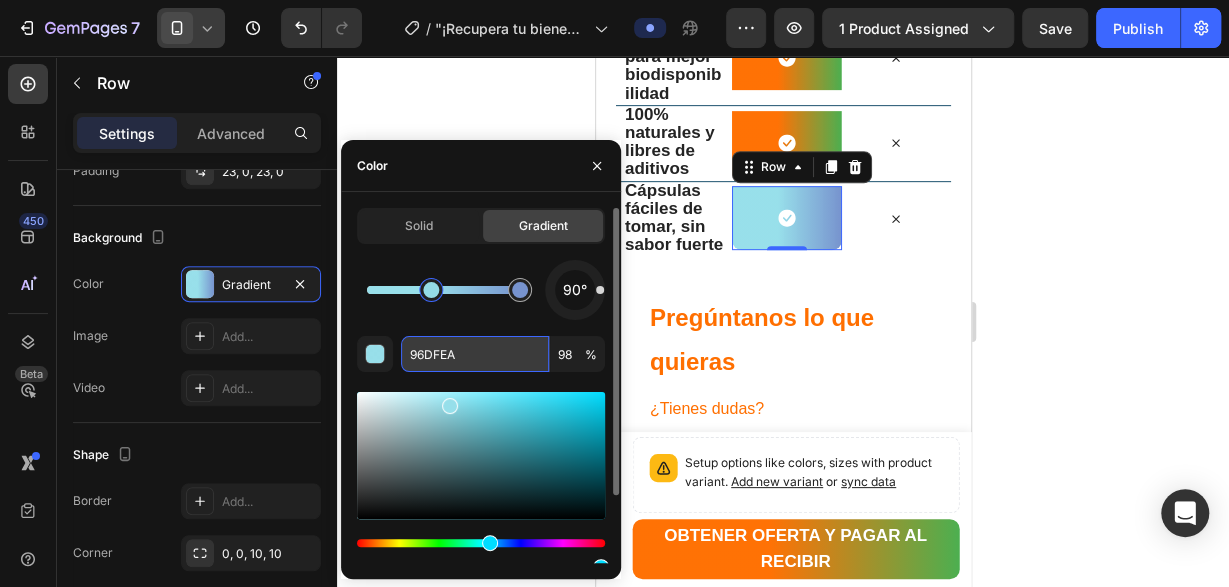 click on "96DFEA" at bounding box center [475, 354] 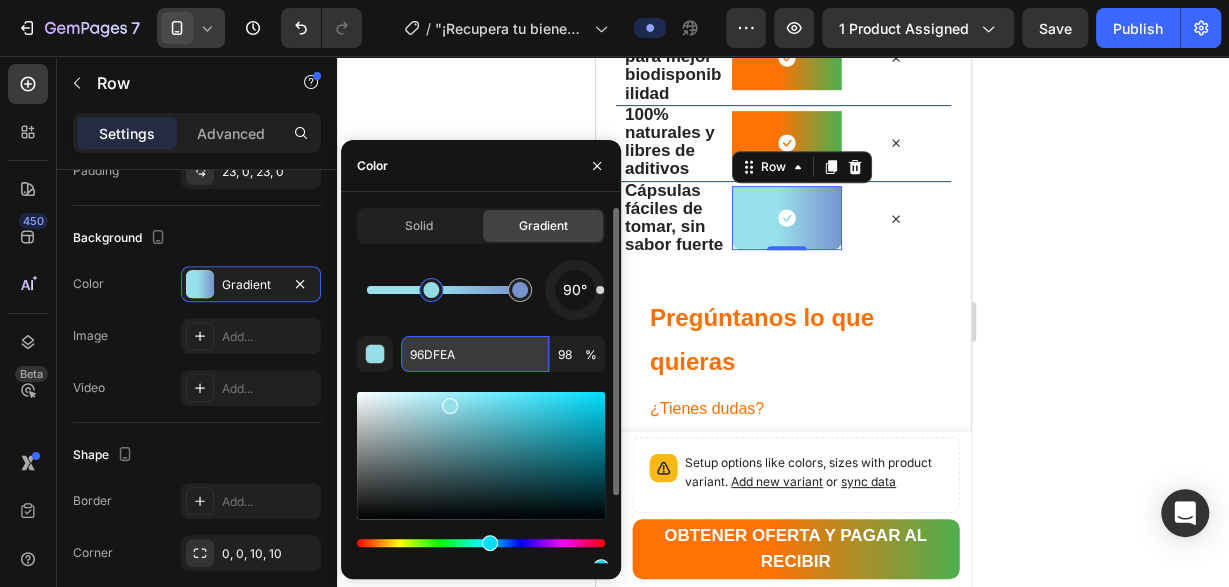 paste on "FF6F00" 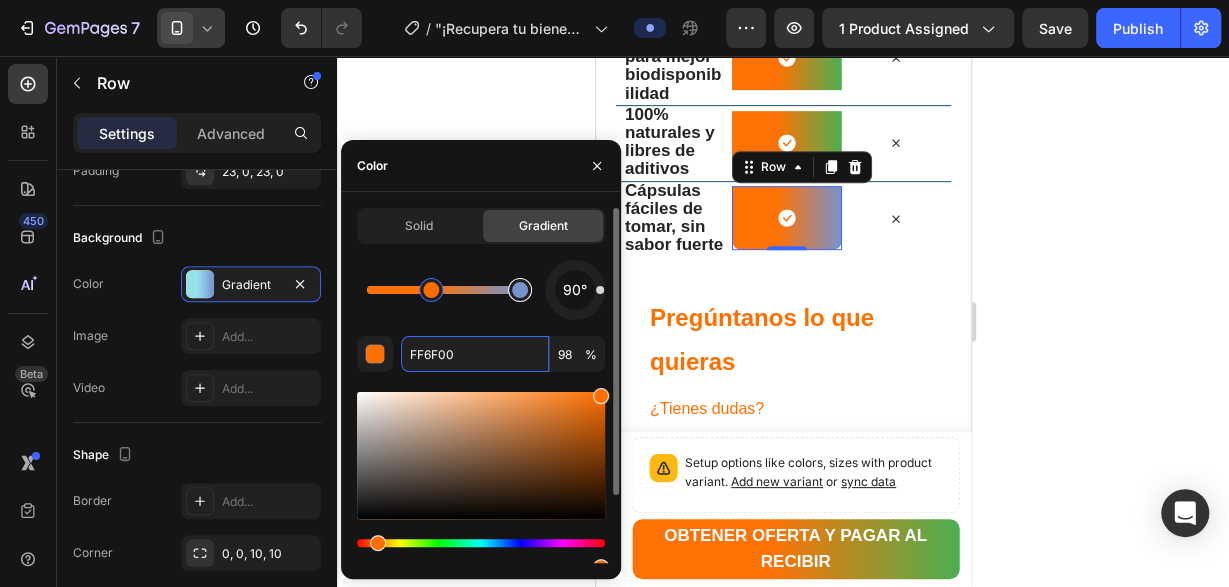 type on "7793CE" 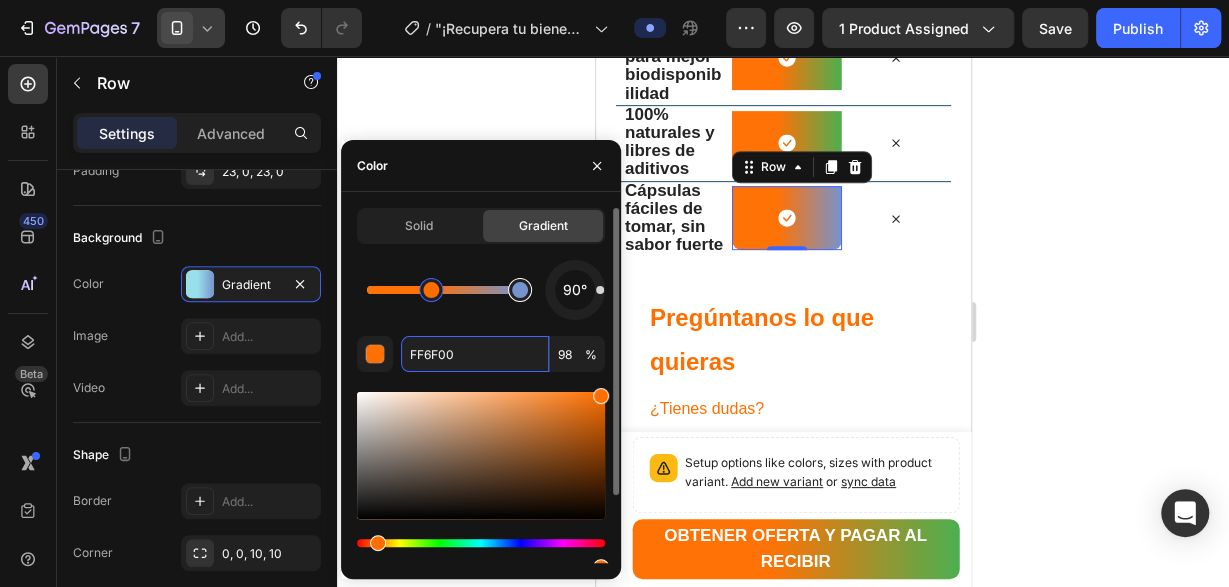 type on "100" 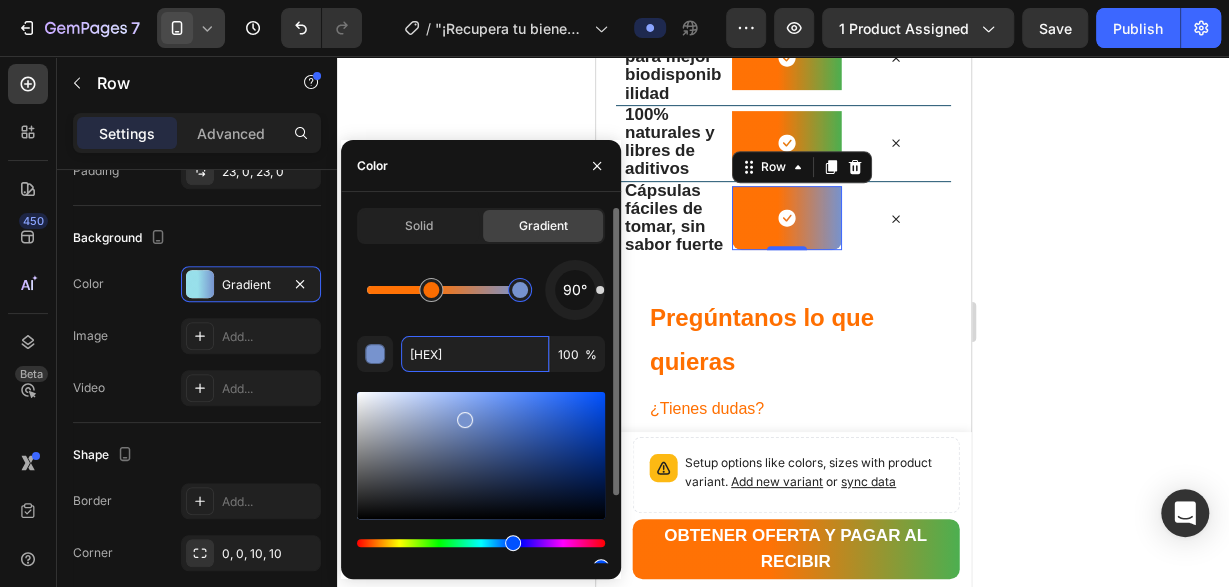 click at bounding box center [520, 290] 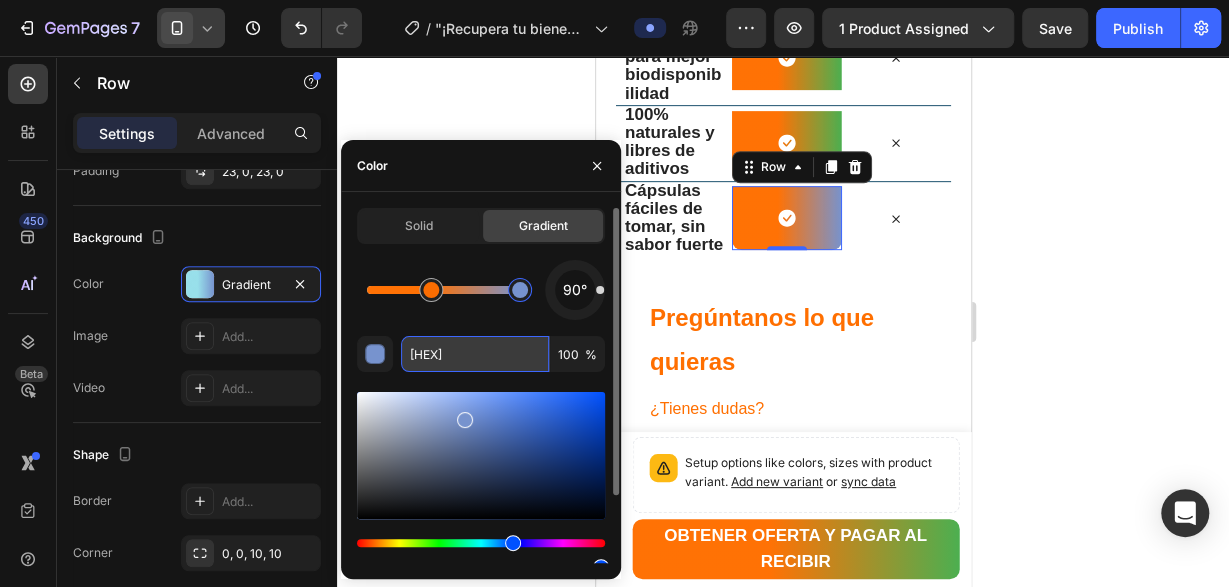 click on "7793CE" at bounding box center [475, 354] 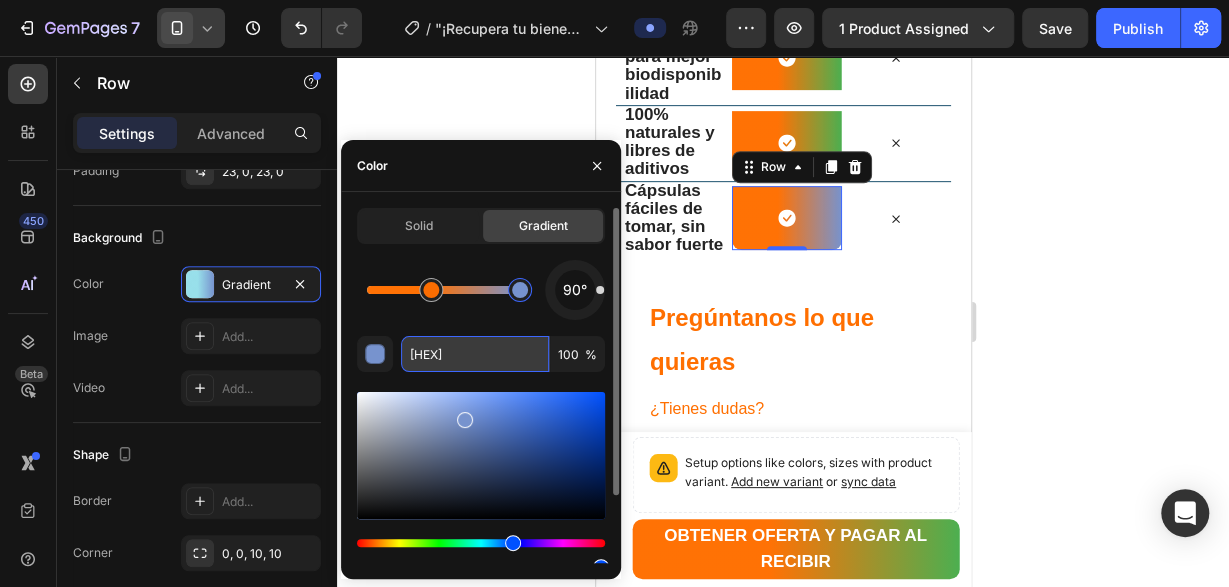 click on "7793CE" at bounding box center [475, 354] 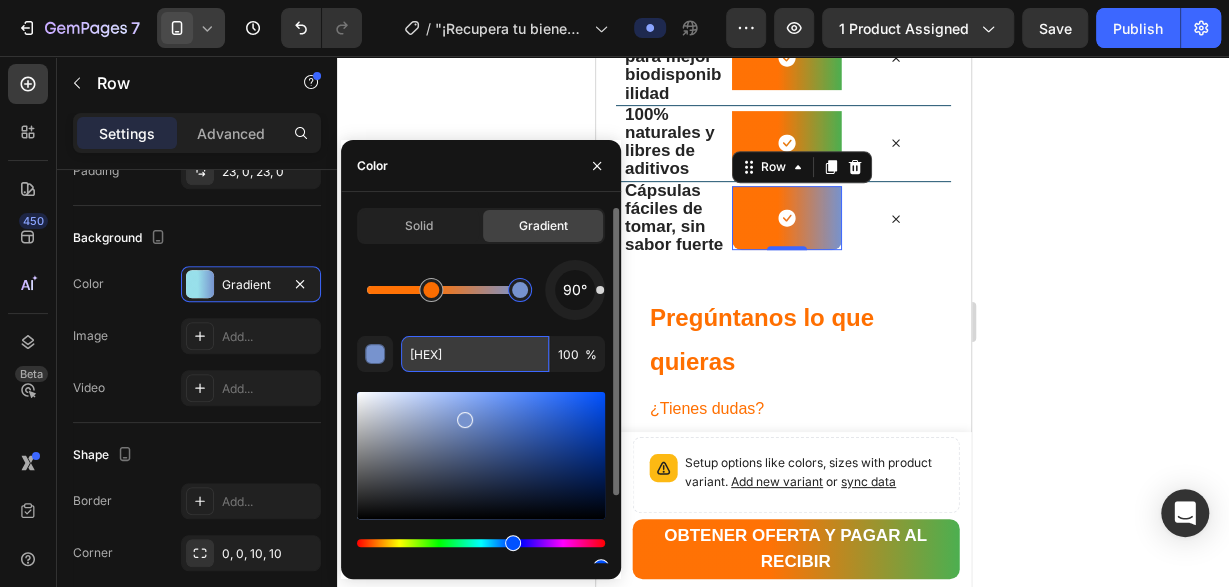 paste on "4CAF50" 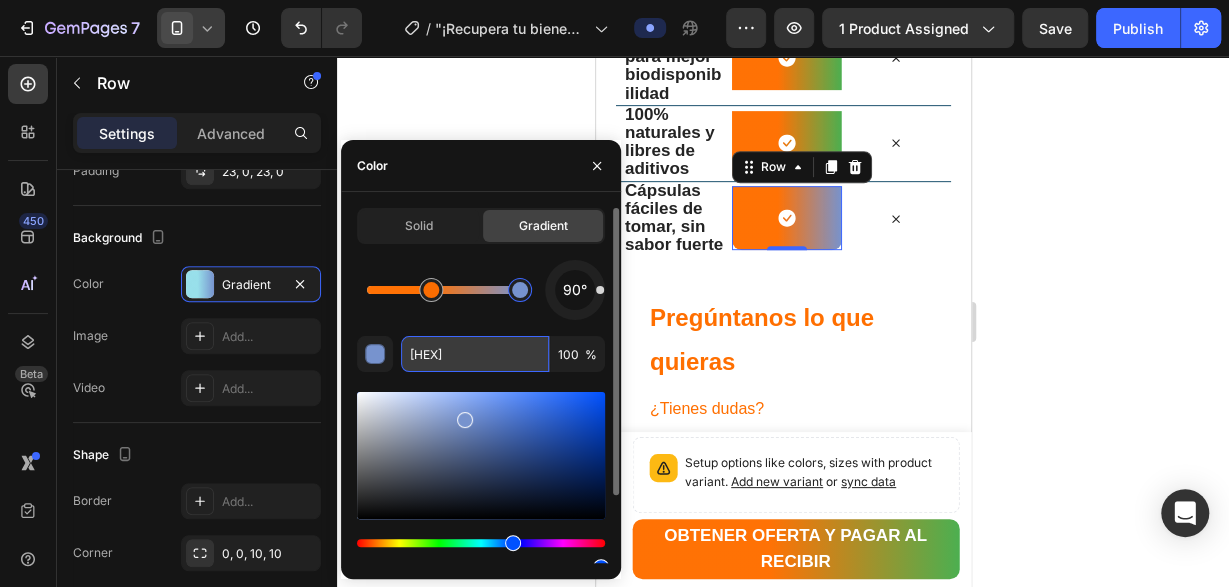 type on "4CAF50" 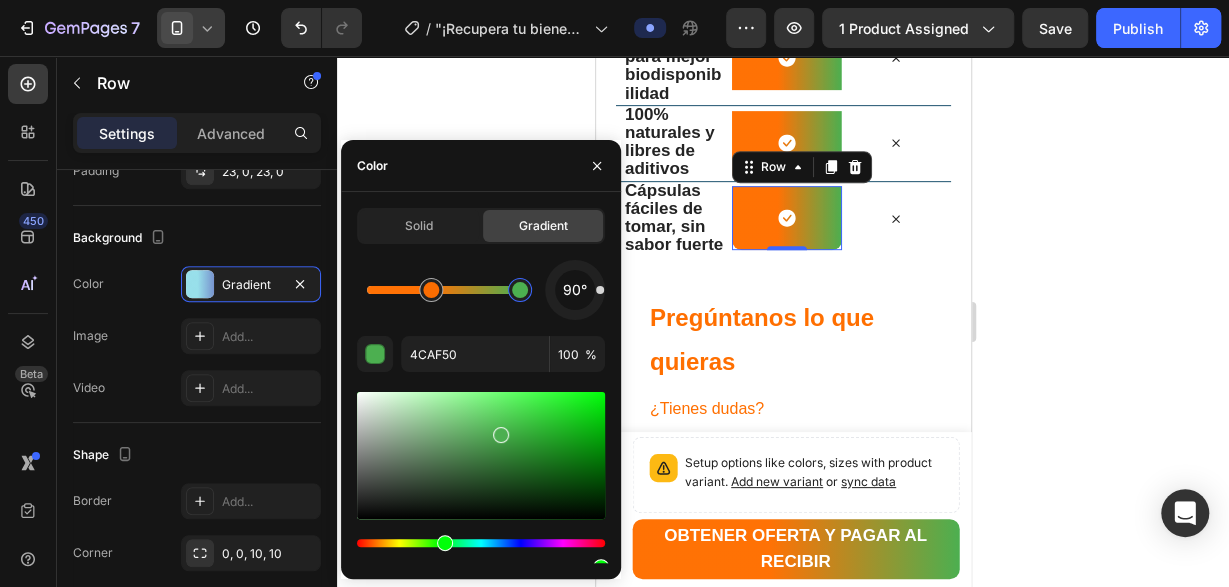 click 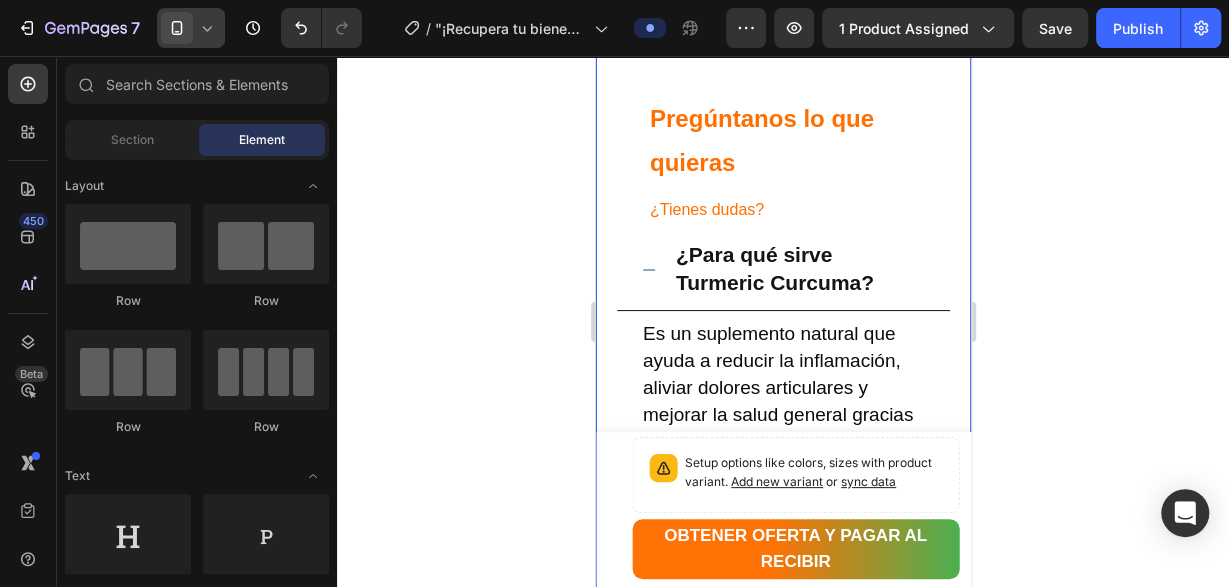 scroll, scrollTop: 4295, scrollLeft: 0, axis: vertical 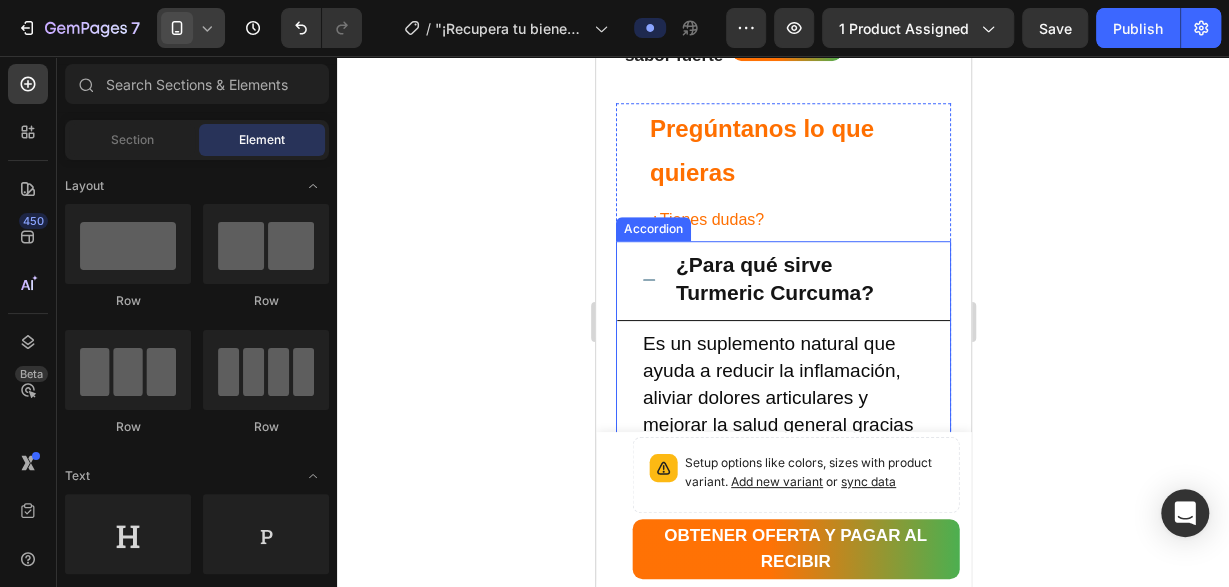 click 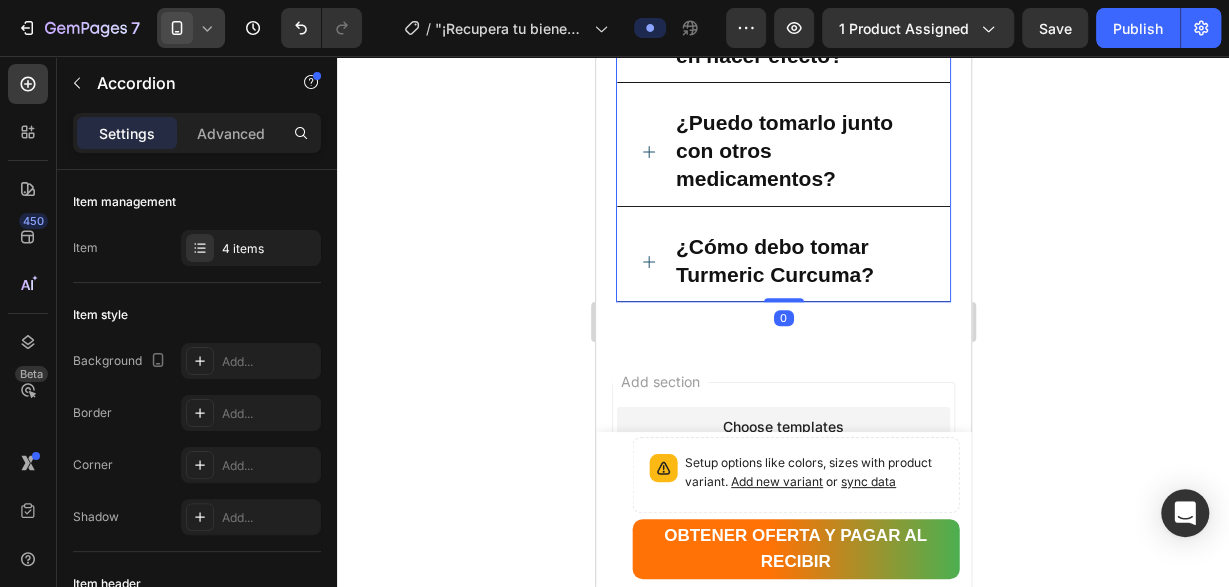 scroll, scrollTop: 4660, scrollLeft: 0, axis: vertical 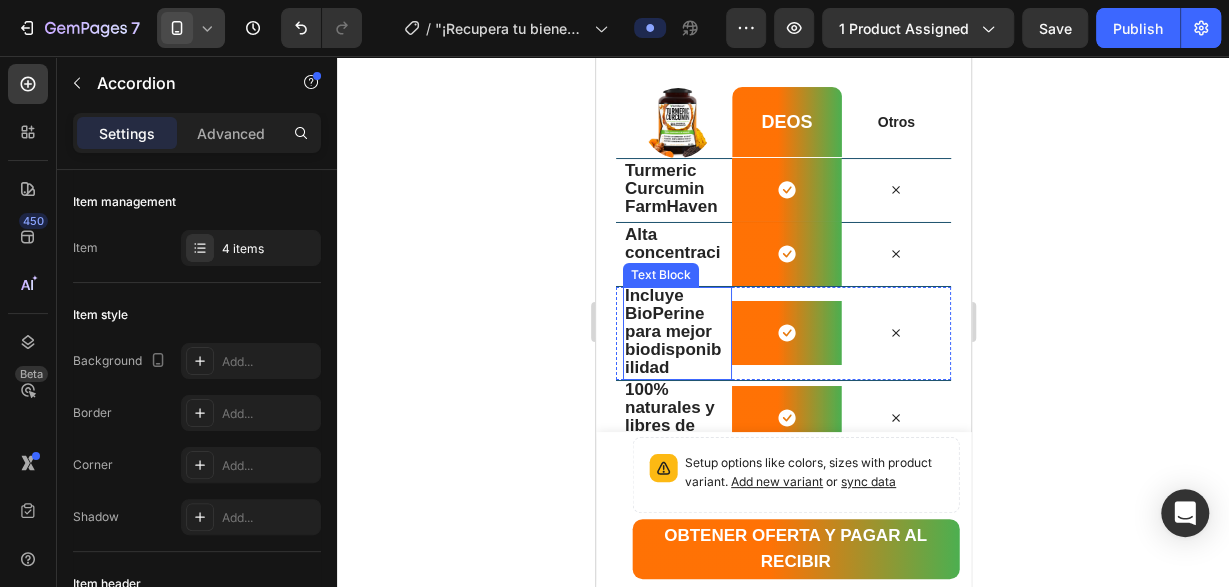 click on "Incluye BioPerine para mejor biodisponibilidad" at bounding box center (673, 332) 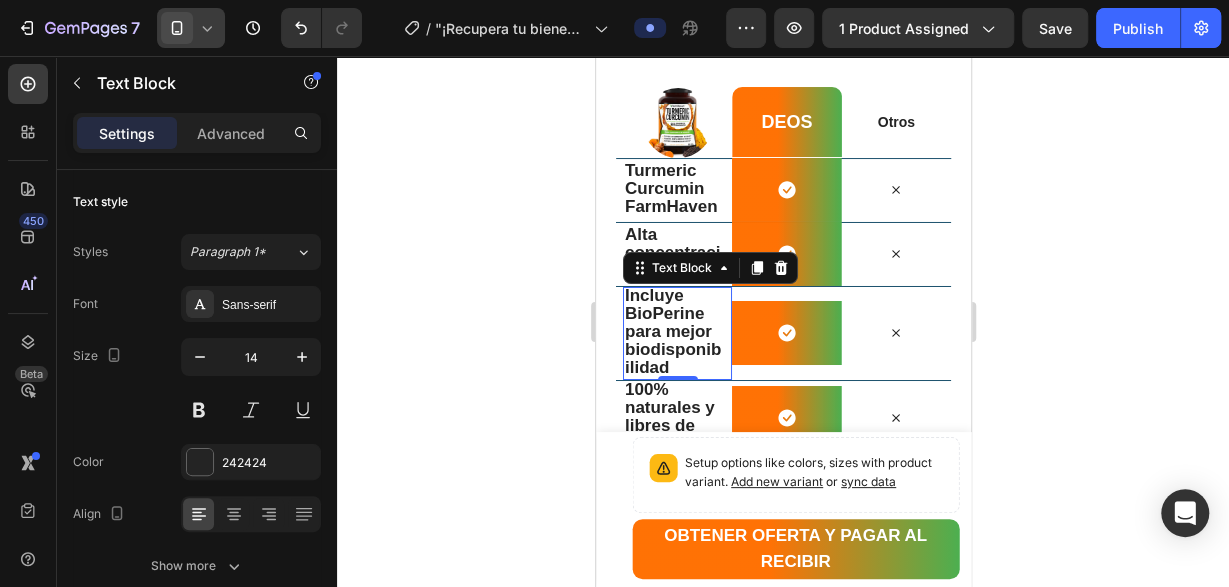 click on "Incluye BioPerine para mejor biodisponibilidad" at bounding box center [673, 332] 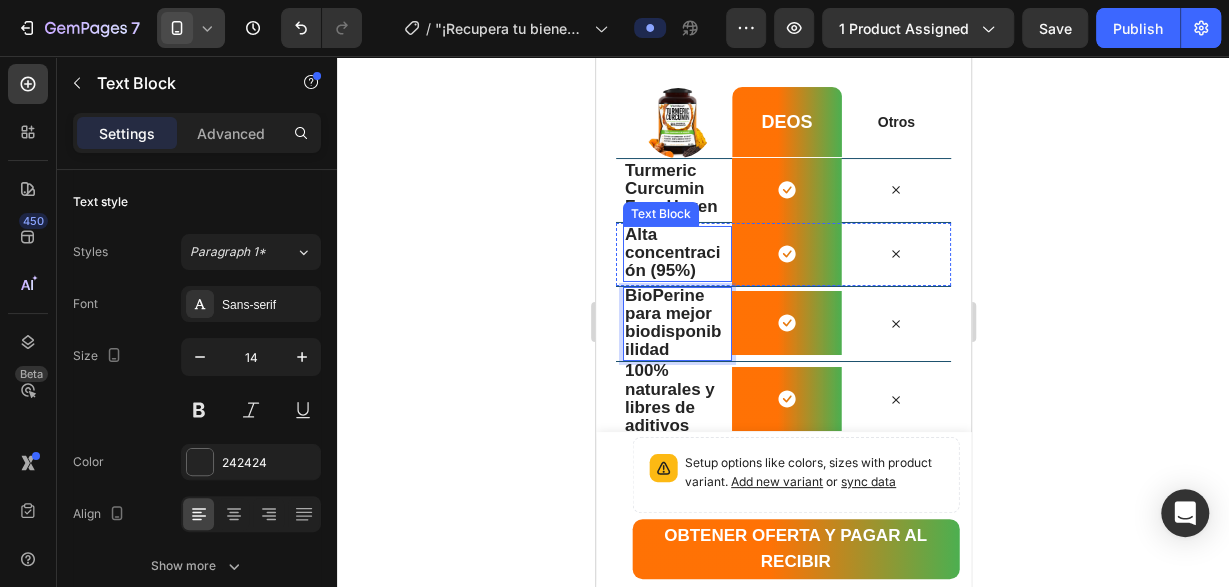 click on "Alta concentración (95%)" at bounding box center [673, 253] 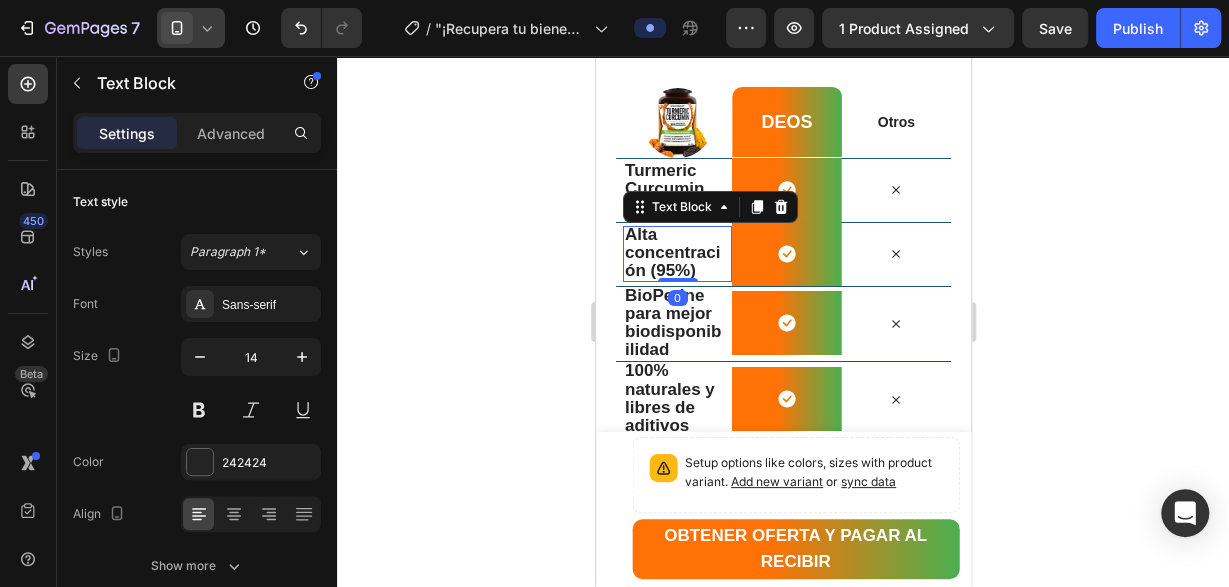 click on "Alta concentración (95%)" at bounding box center (673, 253) 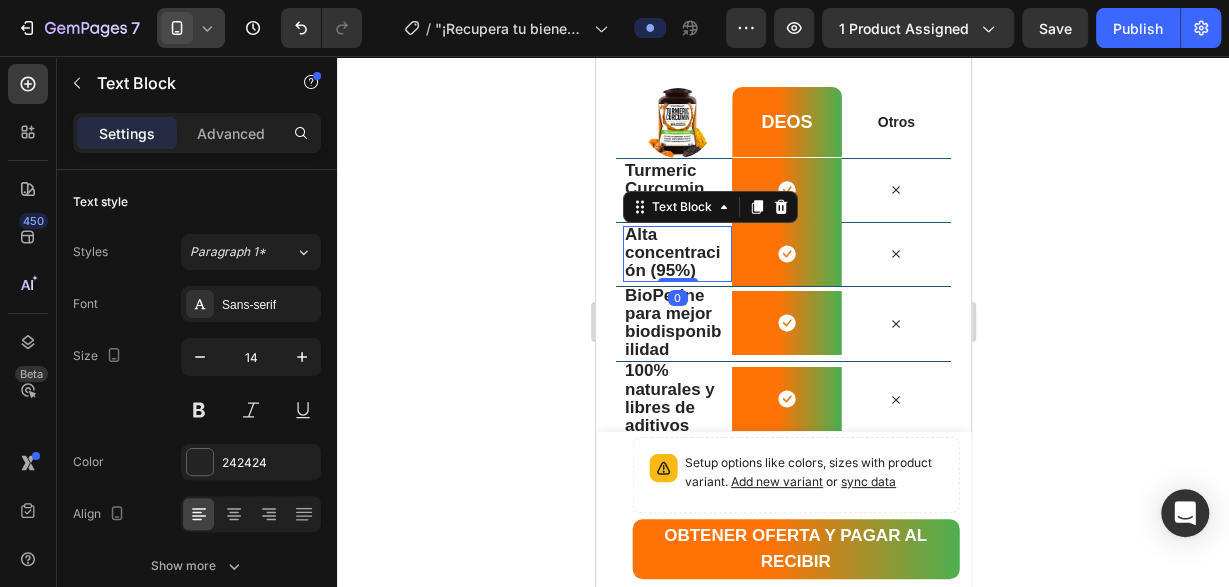 scroll, scrollTop: 510, scrollLeft: 0, axis: vertical 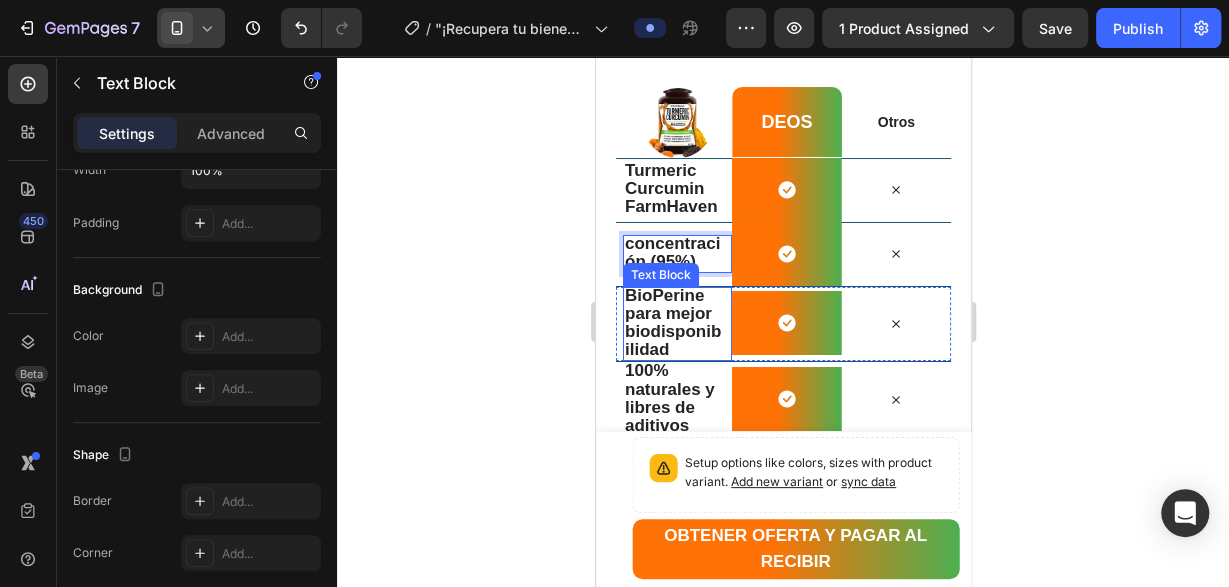 click on "BioPerine para mejor biodisponibilidad" at bounding box center [673, 323] 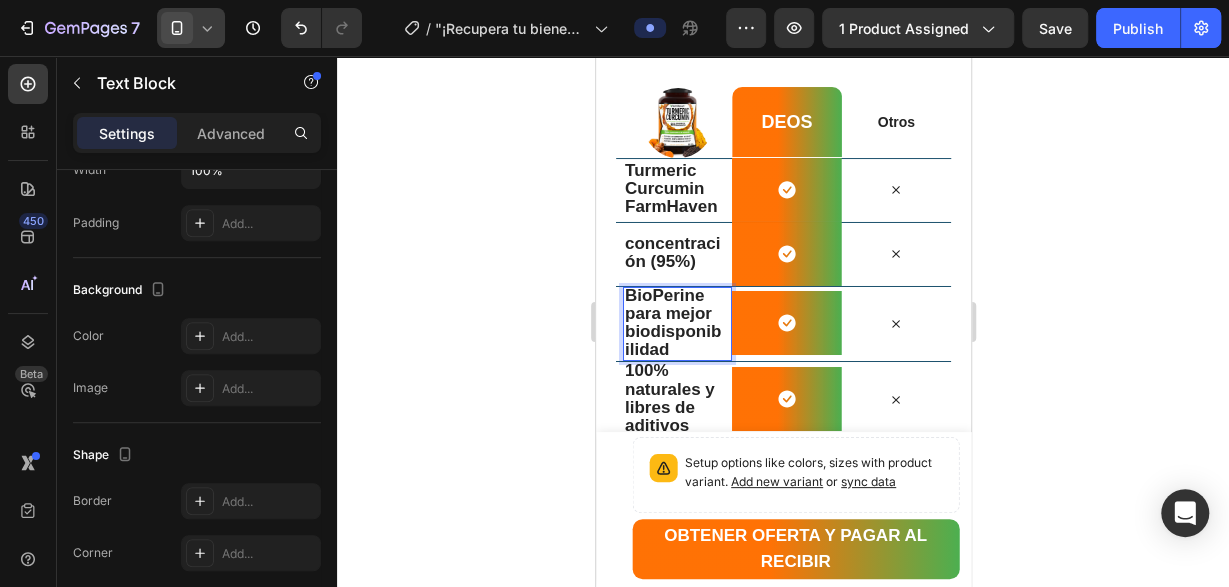 click on "BioPerine para mejor biodisponibilidad" at bounding box center [672, 323] 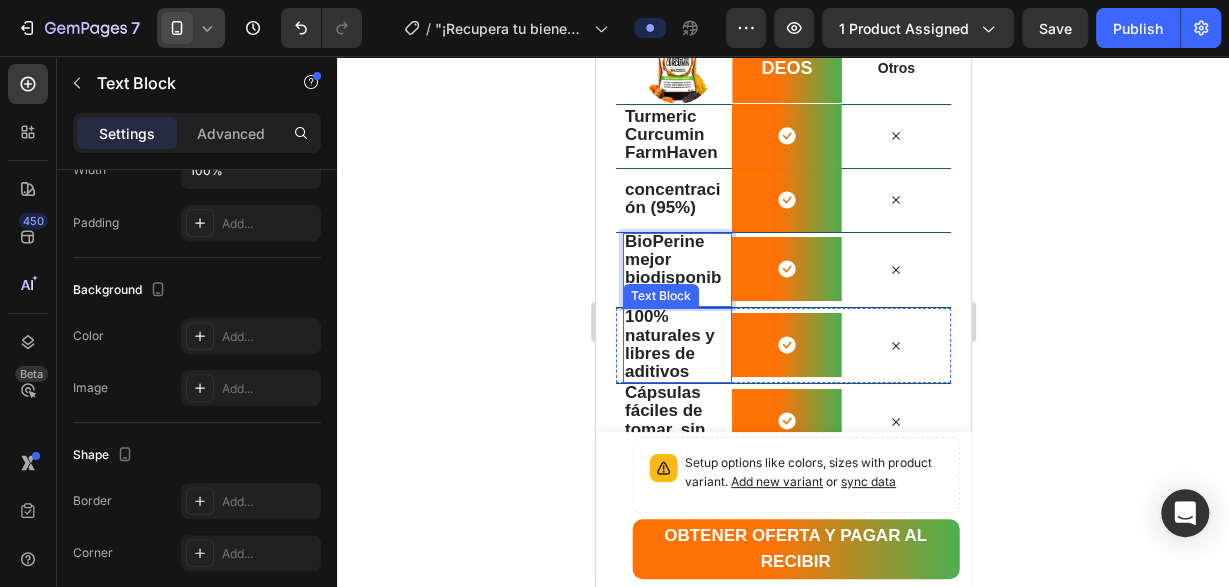 scroll, scrollTop: 3516, scrollLeft: 0, axis: vertical 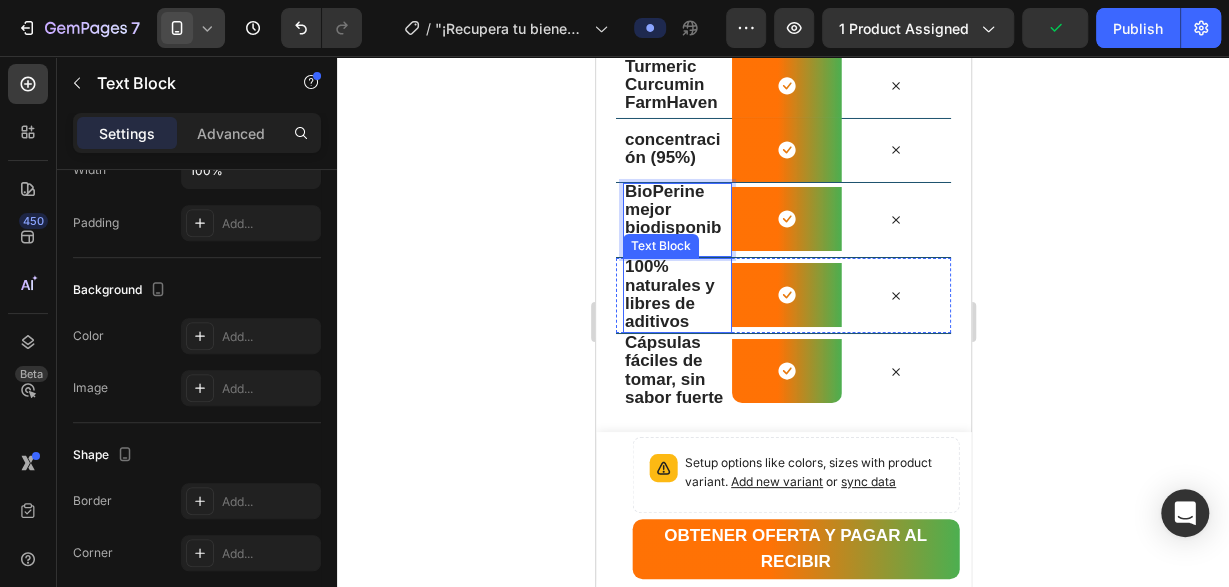 click on "100% naturales y libres de aditivos" at bounding box center (673, 295) 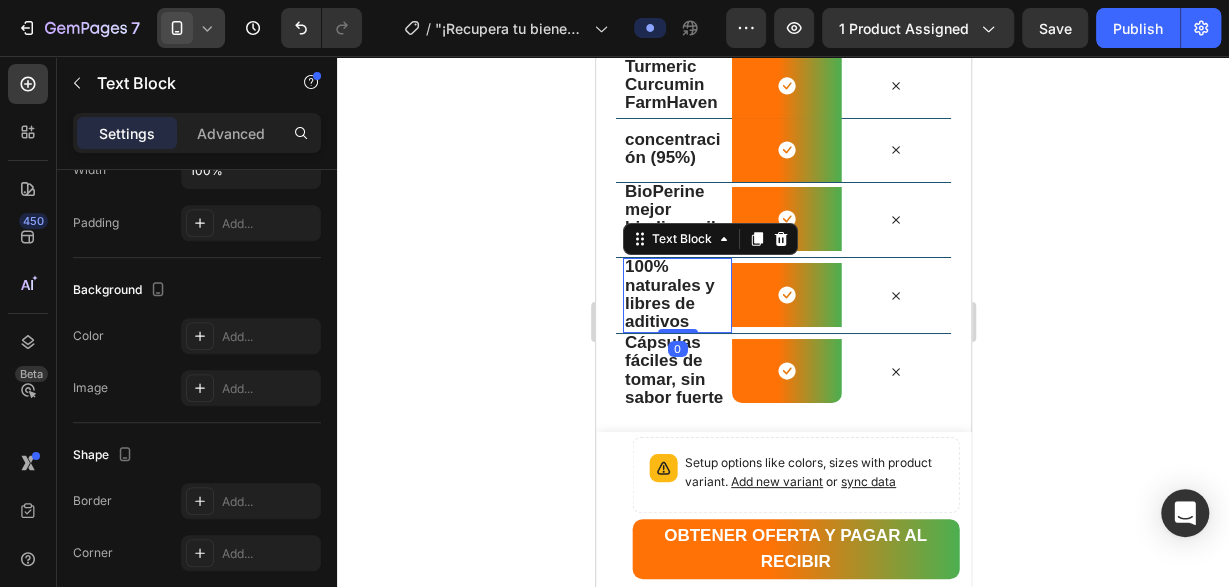 click on "100% naturales y libres de aditivos" at bounding box center (669, 294) 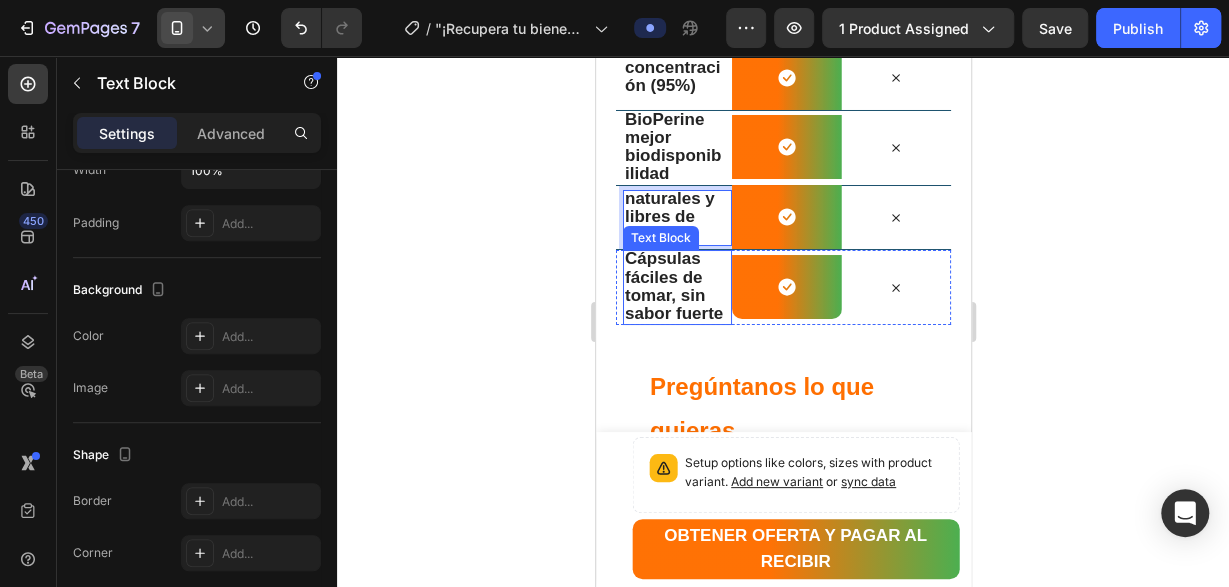scroll, scrollTop: 3620, scrollLeft: 0, axis: vertical 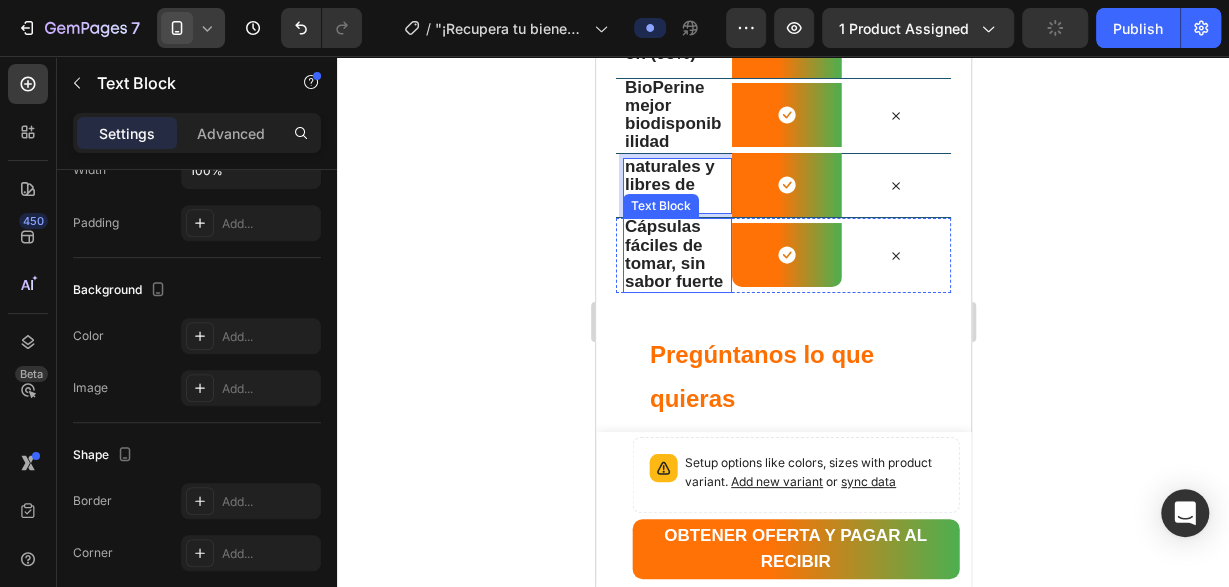 click on "Cápsulas fáciles de tomar, sin sabor fuerte" at bounding box center (673, 255) 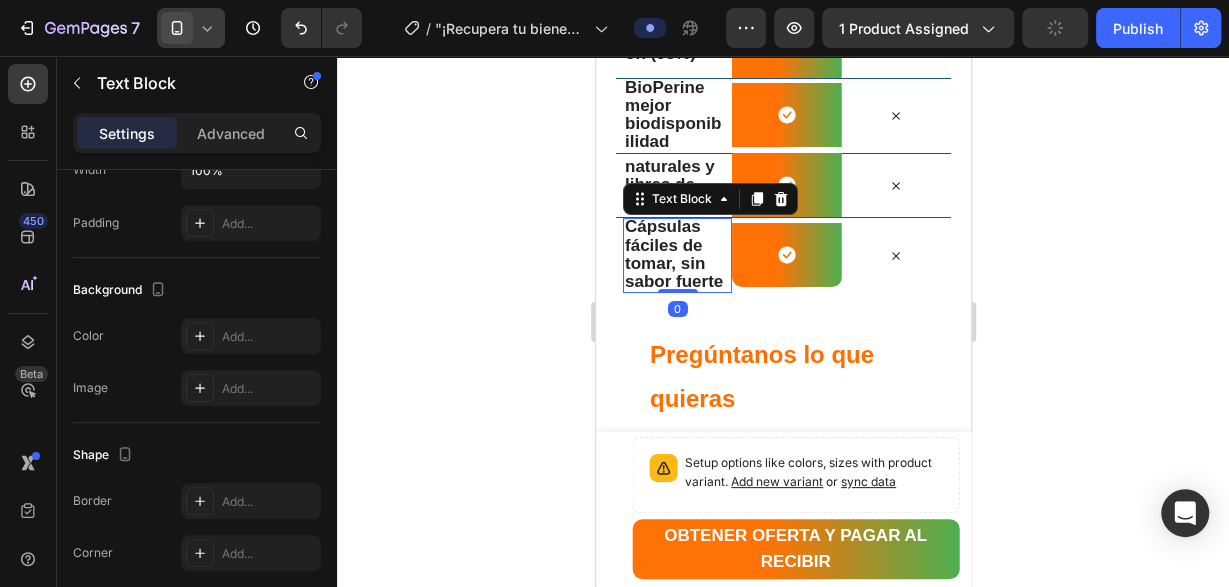 click on "Cápsulas fáciles de tomar, sin sabor fuerte" at bounding box center [673, 255] 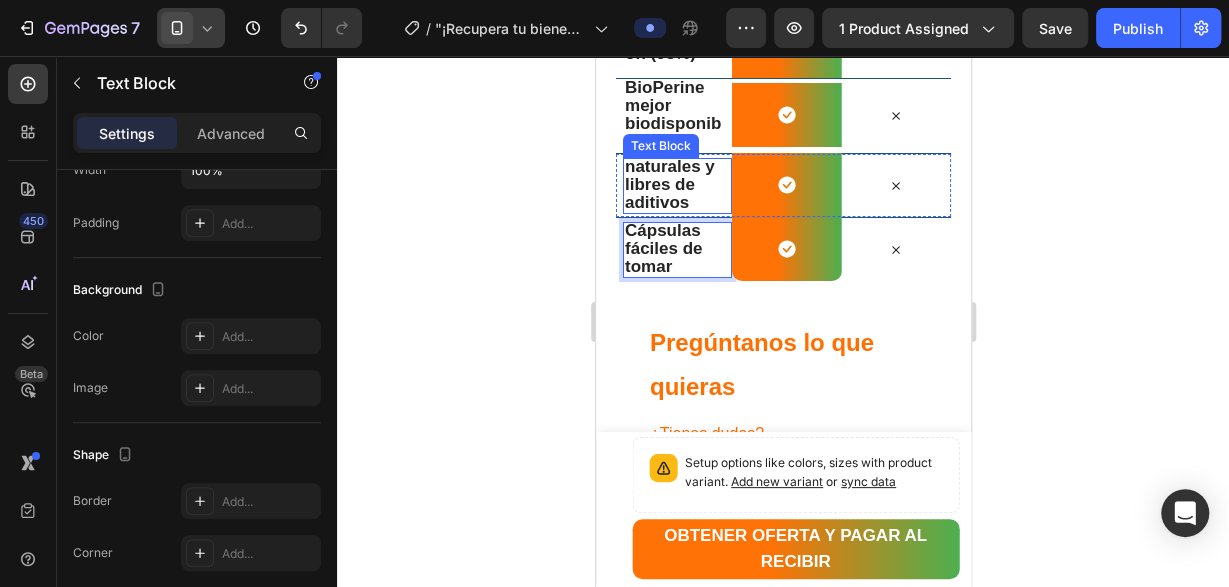 scroll, scrollTop: 3516, scrollLeft: 0, axis: vertical 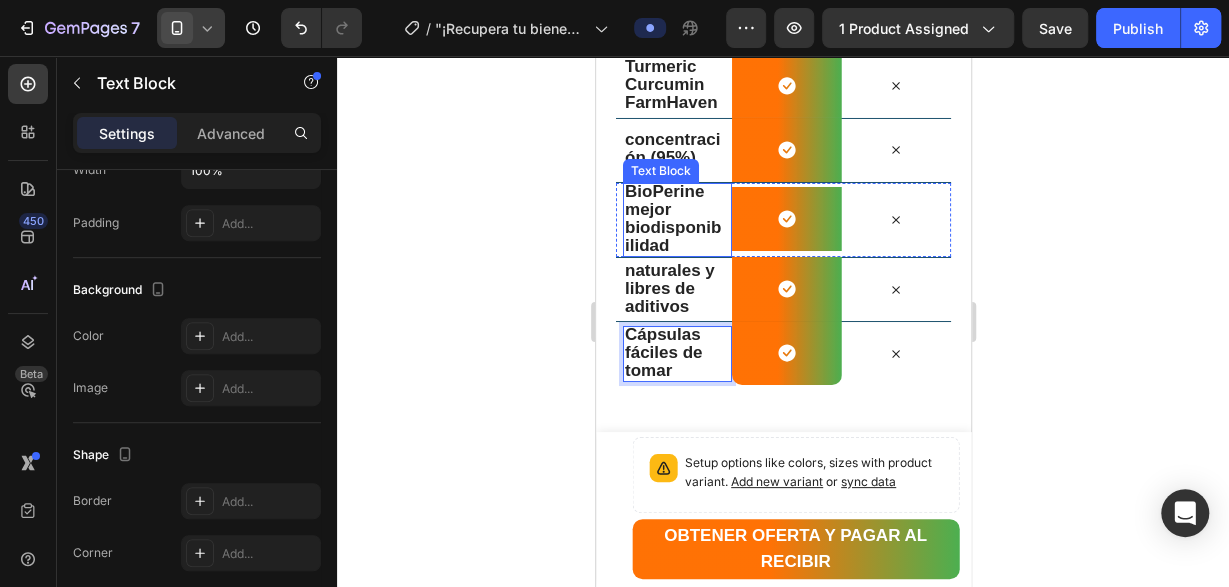 click on "BioPerinemejor biodisponibilidad" at bounding box center [673, 219] 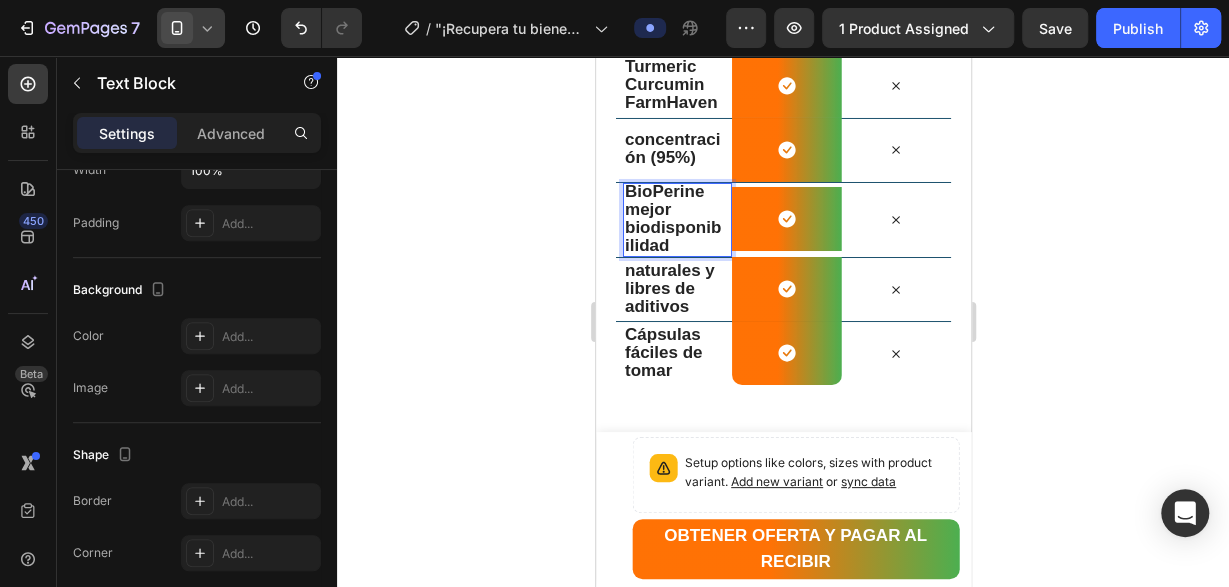 click on "BioPerinemejor biodisponibilidad" at bounding box center (673, 219) 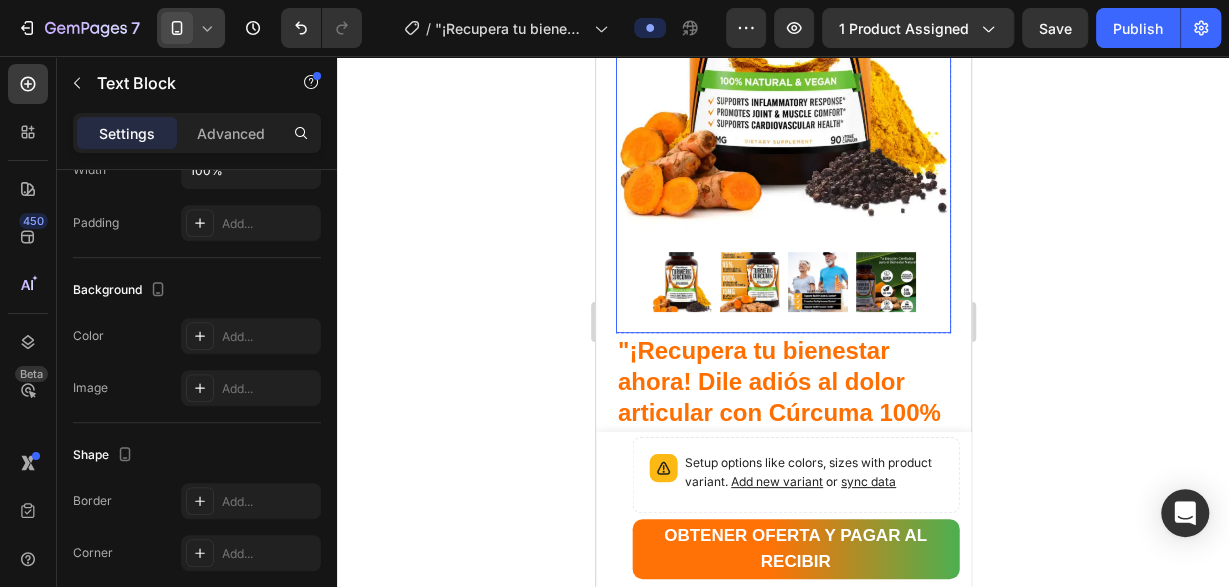 scroll, scrollTop: 0, scrollLeft: 0, axis: both 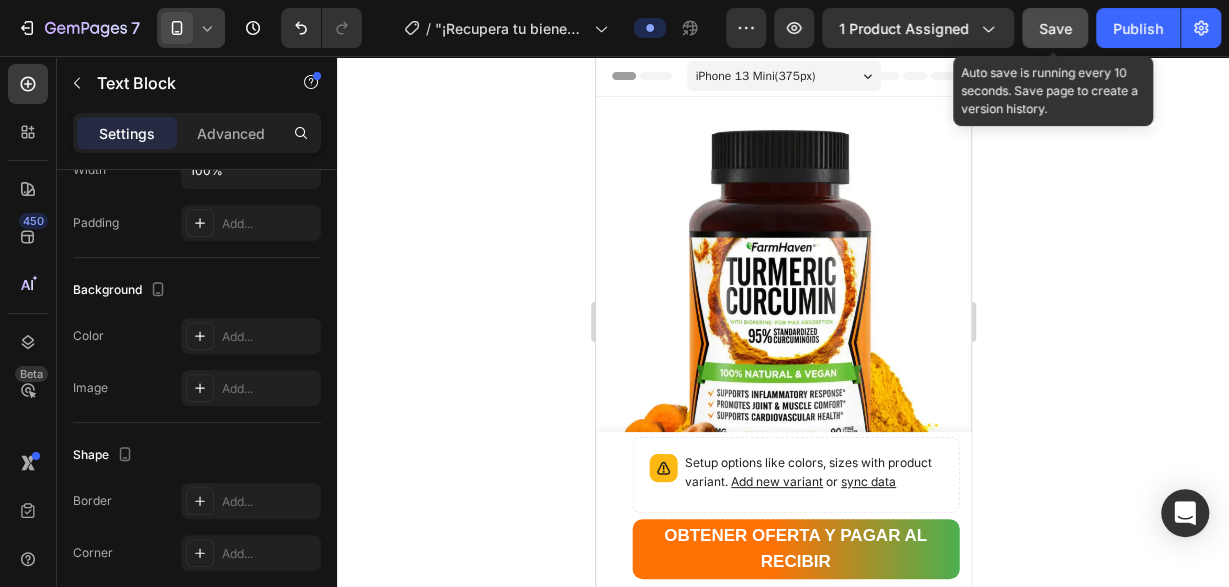 click on "Save" at bounding box center (1055, 28) 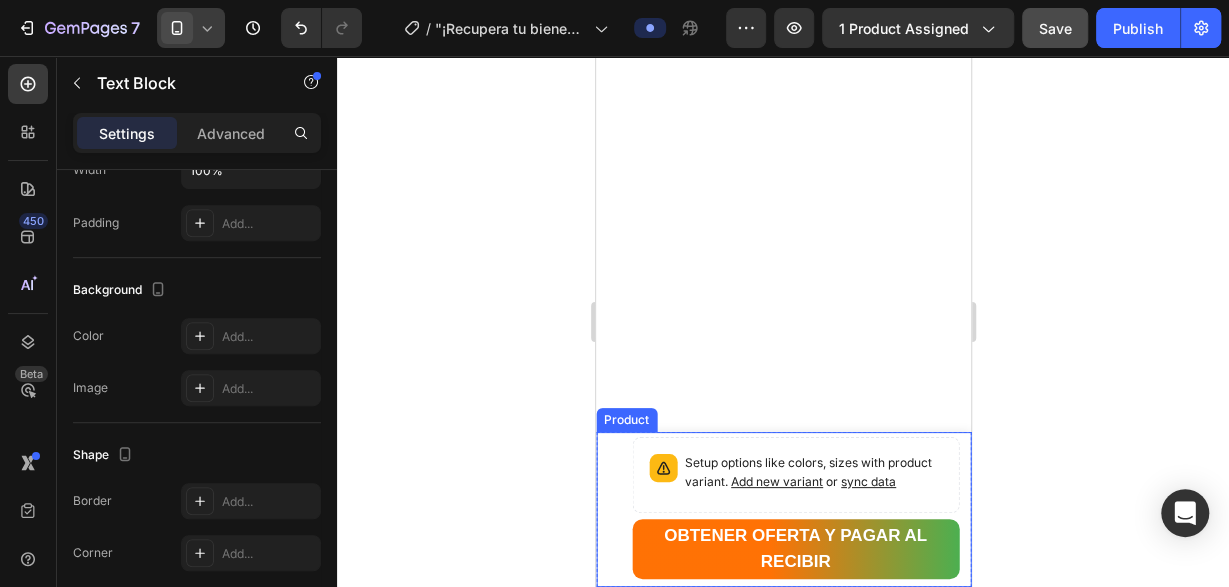 scroll, scrollTop: 2184, scrollLeft: 0, axis: vertical 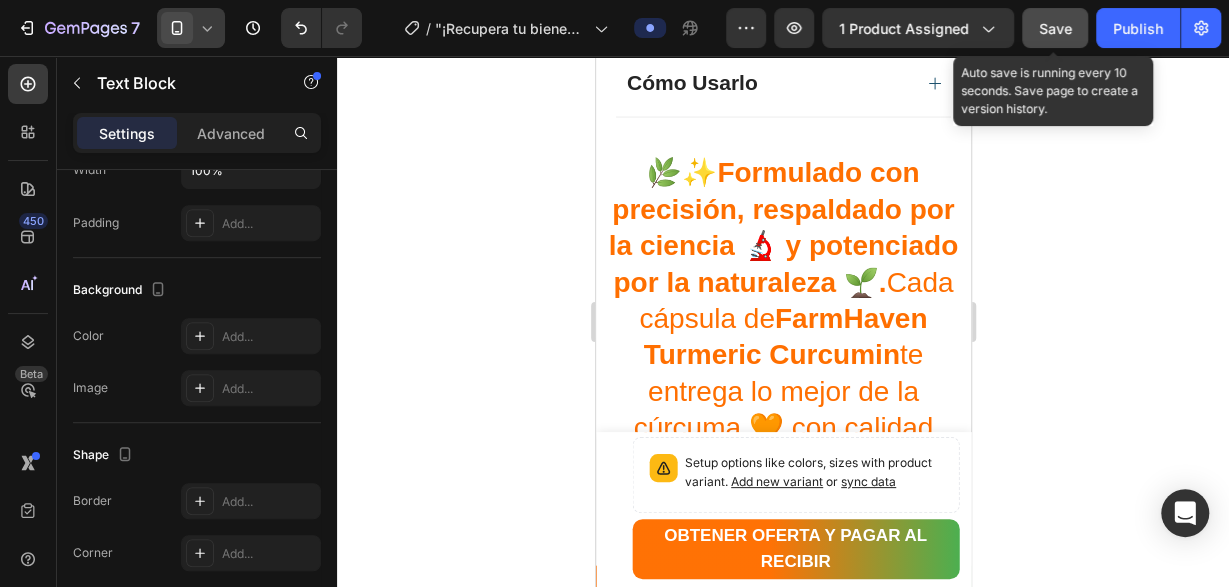 click on "Save" at bounding box center (1055, 28) 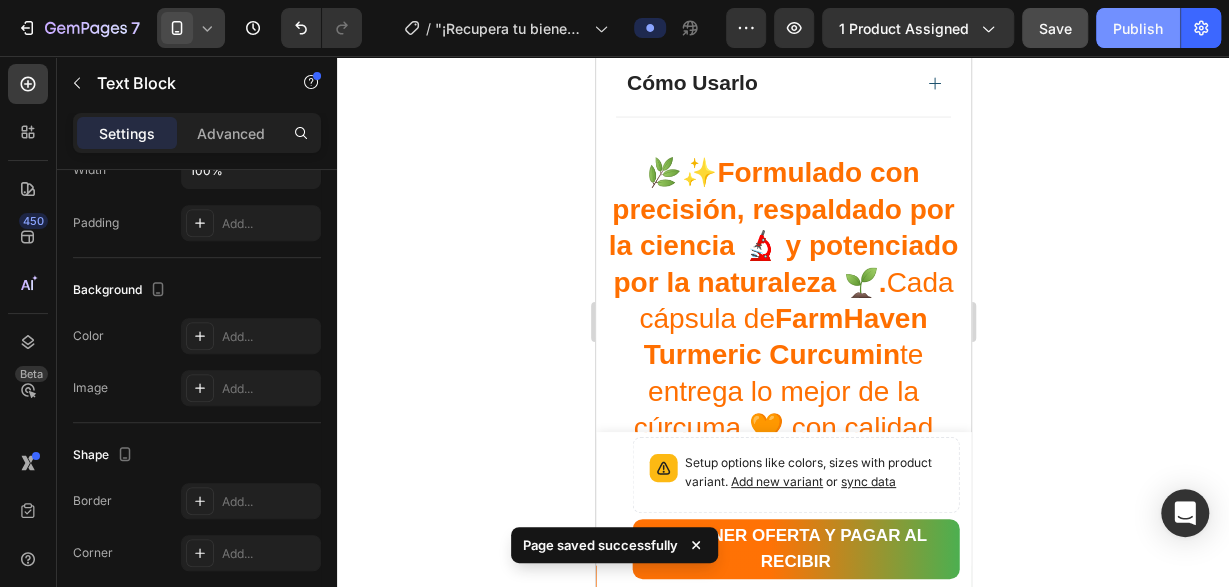 click on "Publish" at bounding box center (1138, 28) 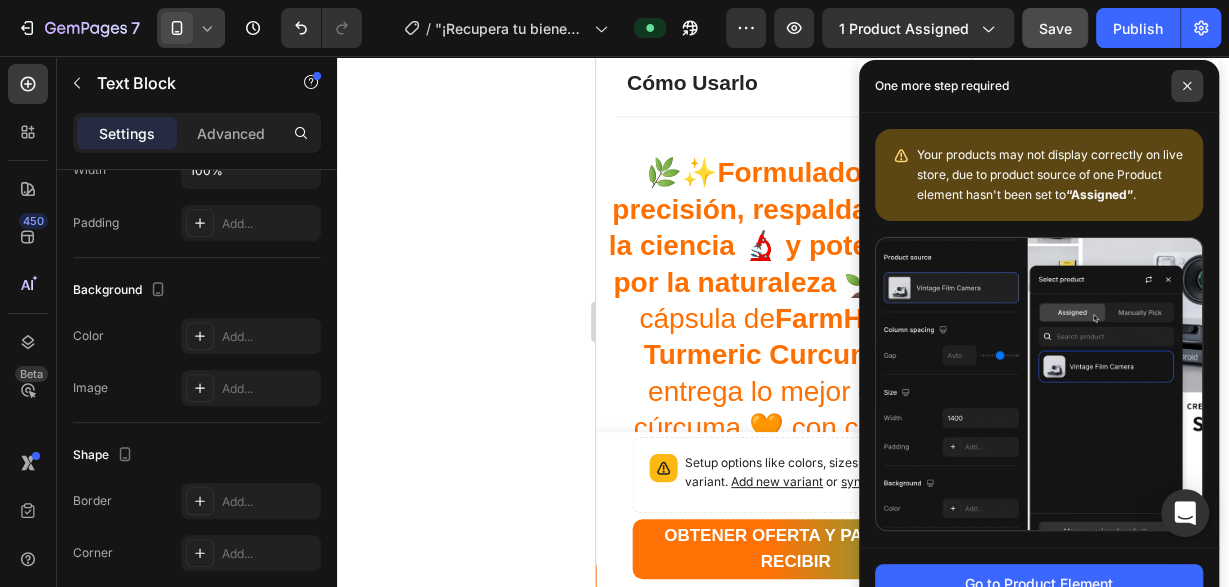click 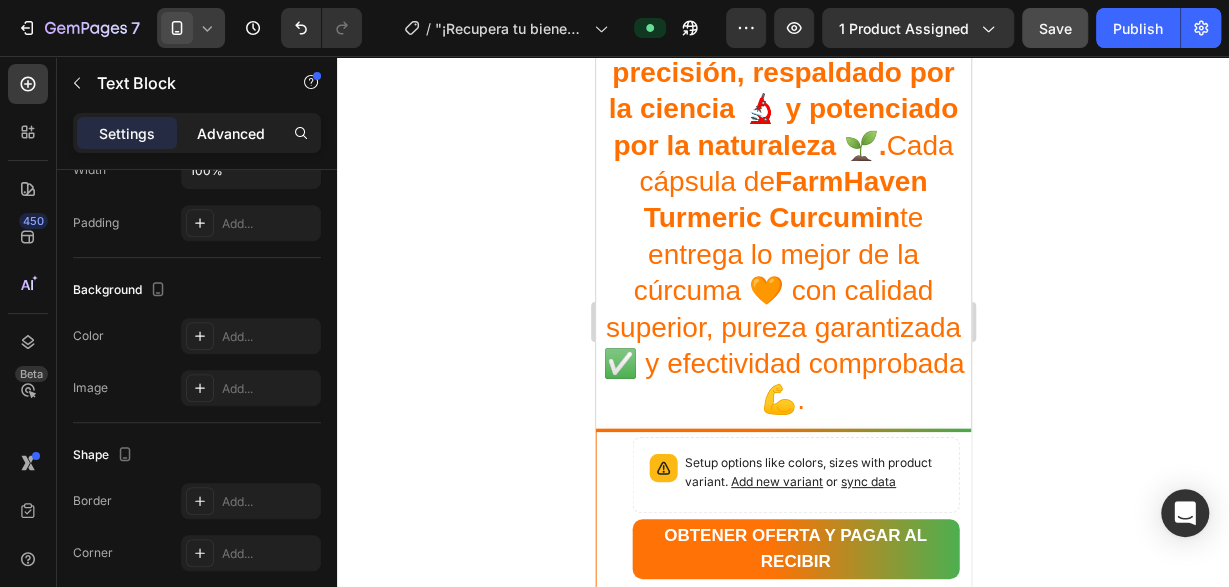 scroll, scrollTop: 2288, scrollLeft: 0, axis: vertical 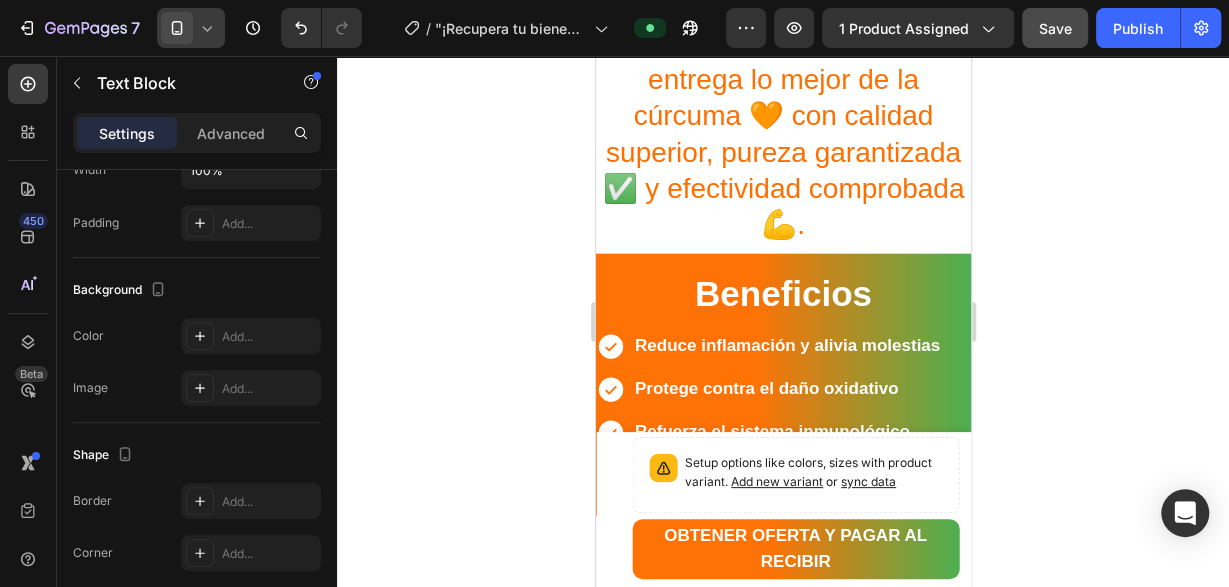 click 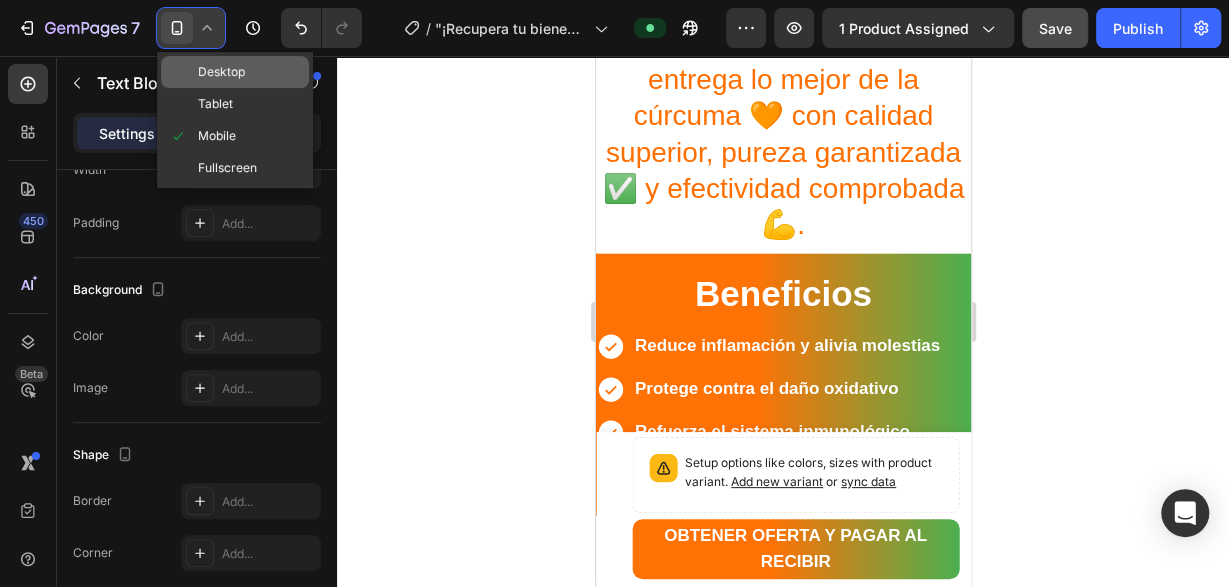 drag, startPoint x: 217, startPoint y: 77, endPoint x: 437, endPoint y: 247, distance: 278.02878 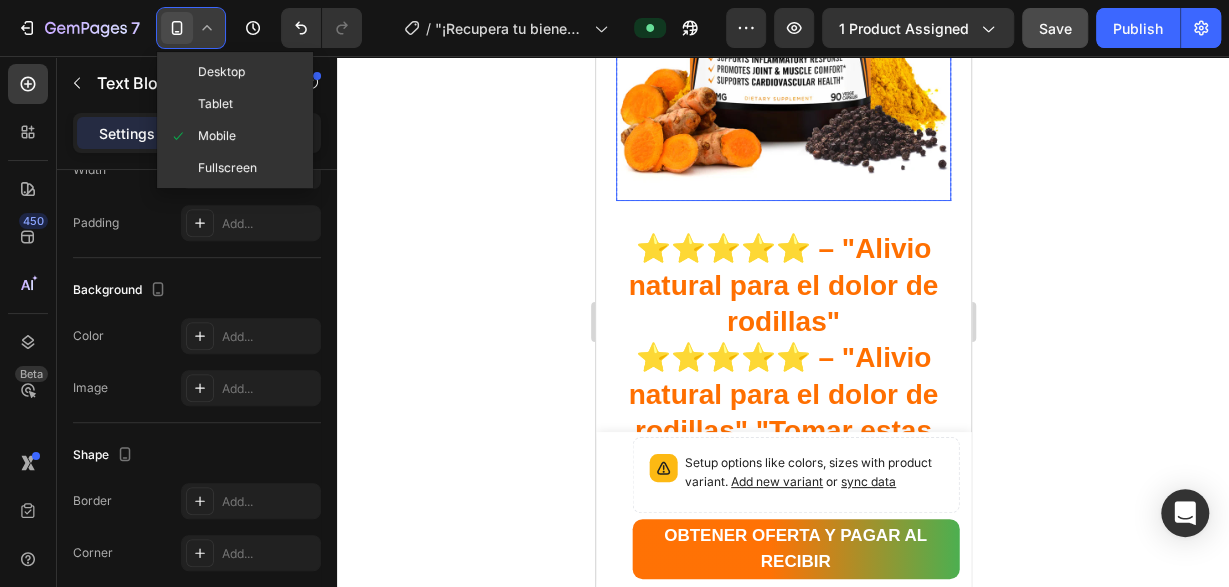 type on "16" 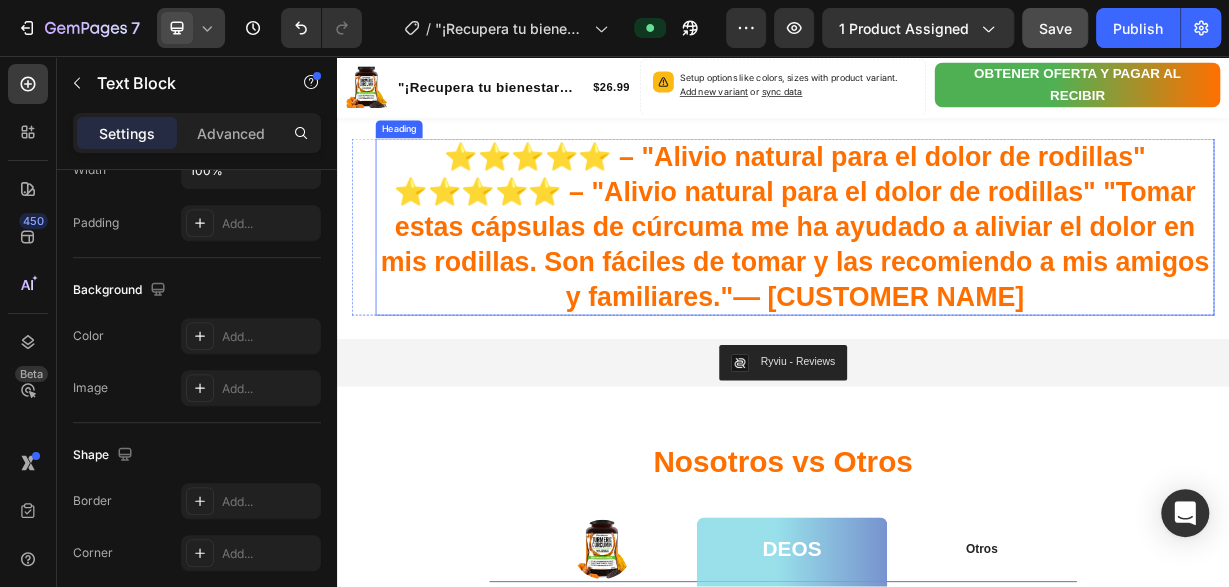 scroll, scrollTop: 3690, scrollLeft: 0, axis: vertical 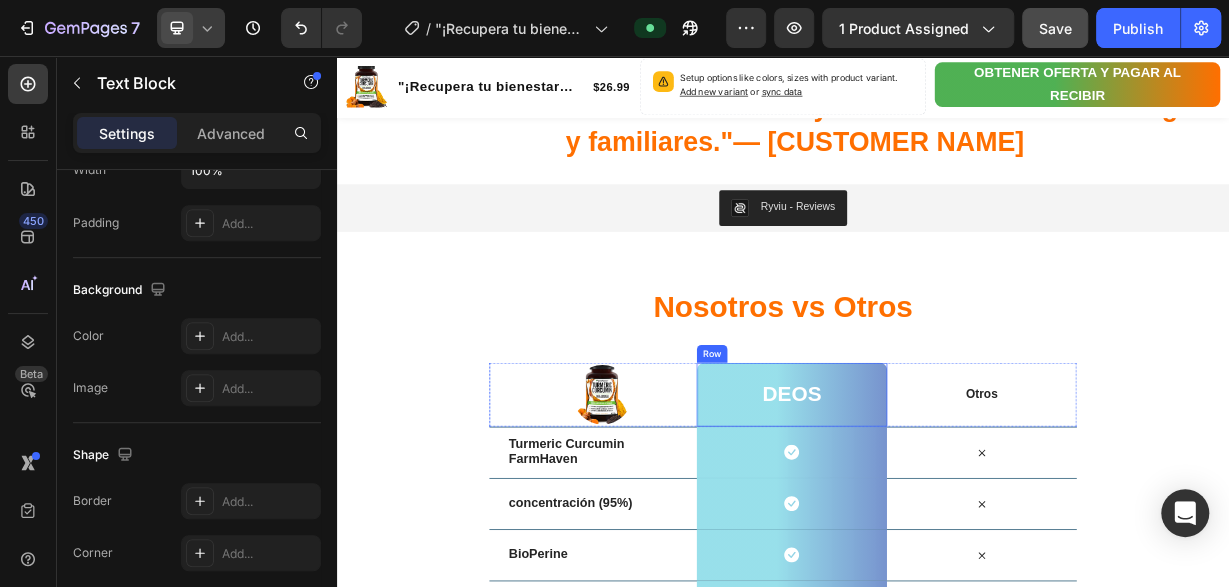 click on "deos Heading Row" at bounding box center (948, 512) 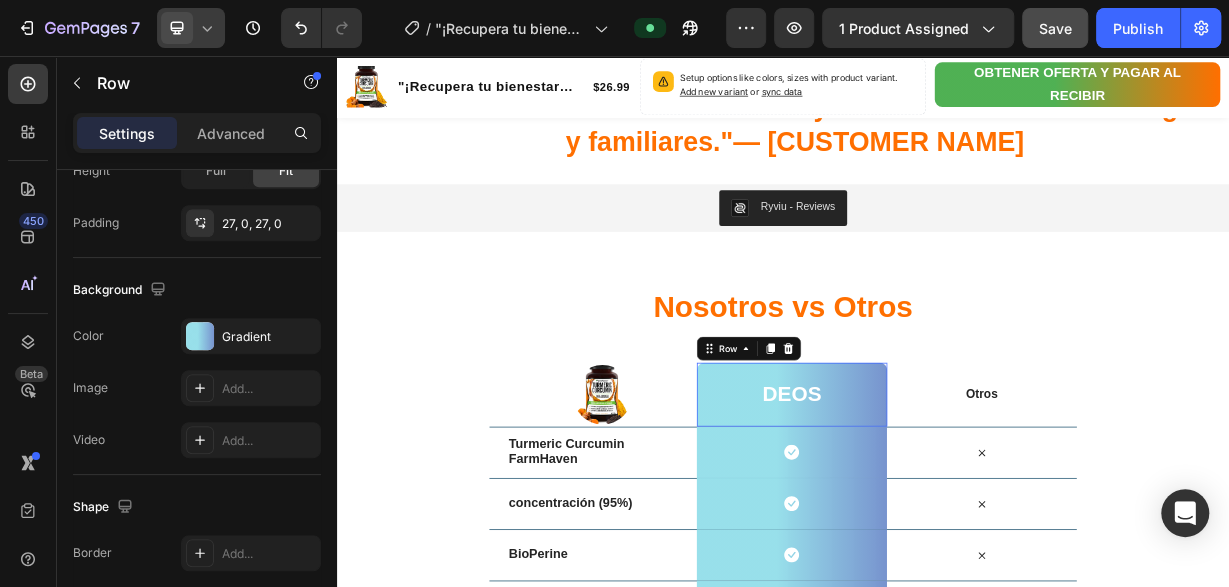 scroll, scrollTop: 0, scrollLeft: 0, axis: both 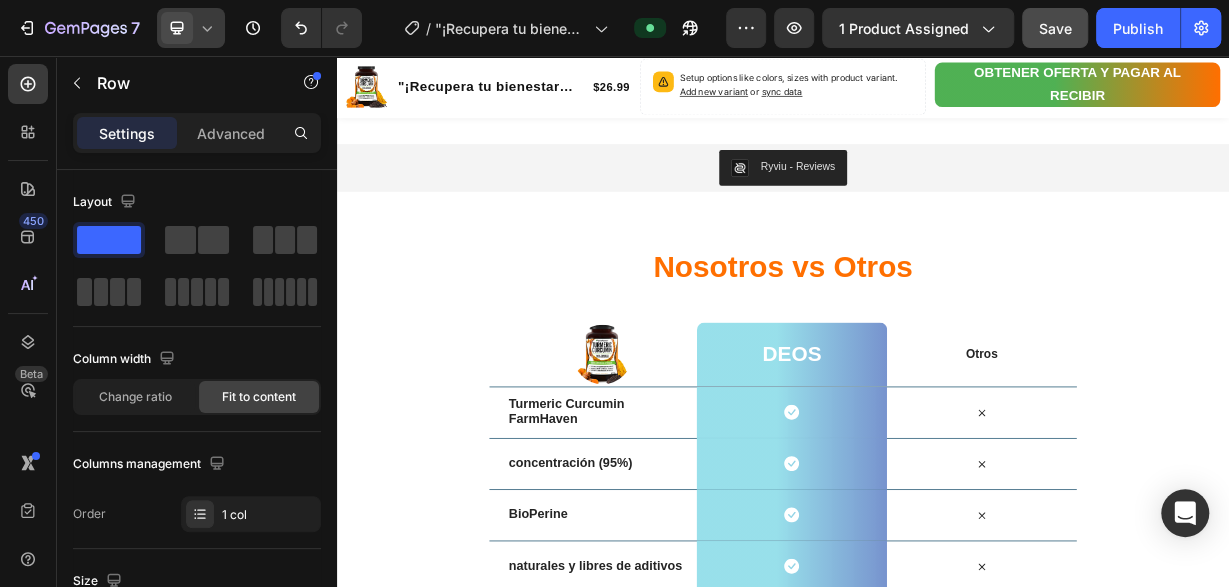 click on "deos Heading Row" at bounding box center (948, 458) 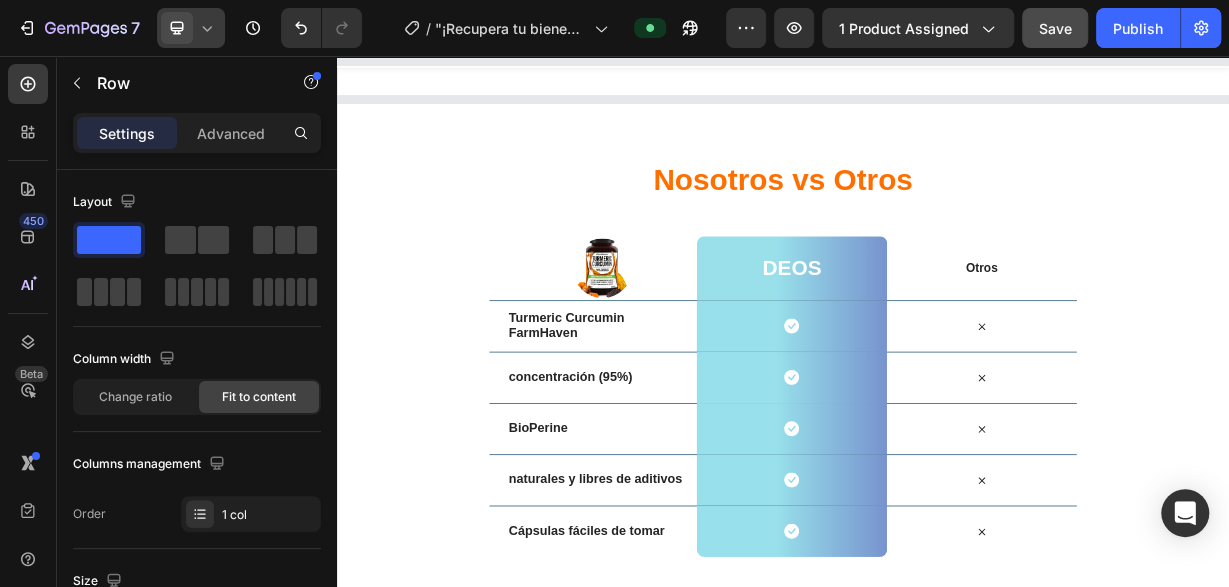 scroll, scrollTop: 3677, scrollLeft: 0, axis: vertical 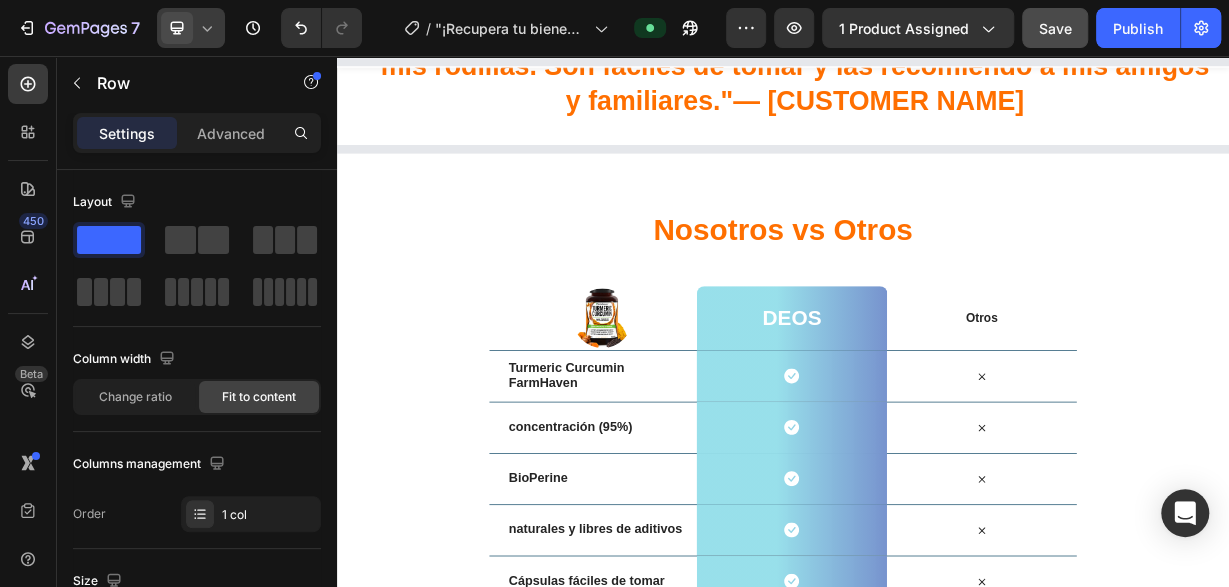 click on "deos Heading Row" at bounding box center (948, 409) 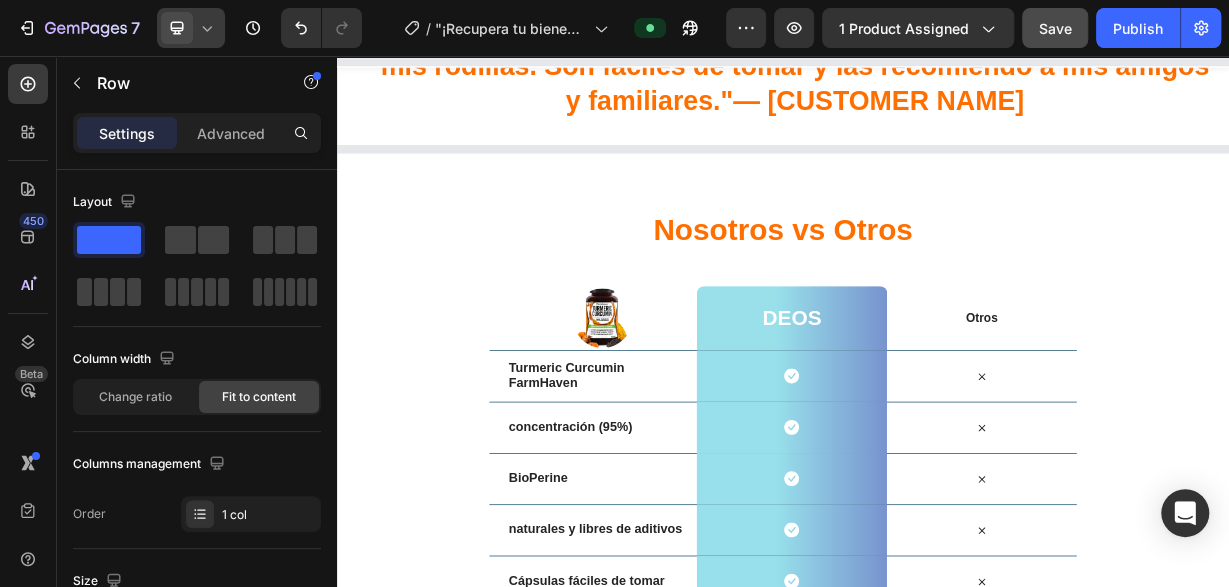 click on "deos Heading Row" at bounding box center (948, 409) 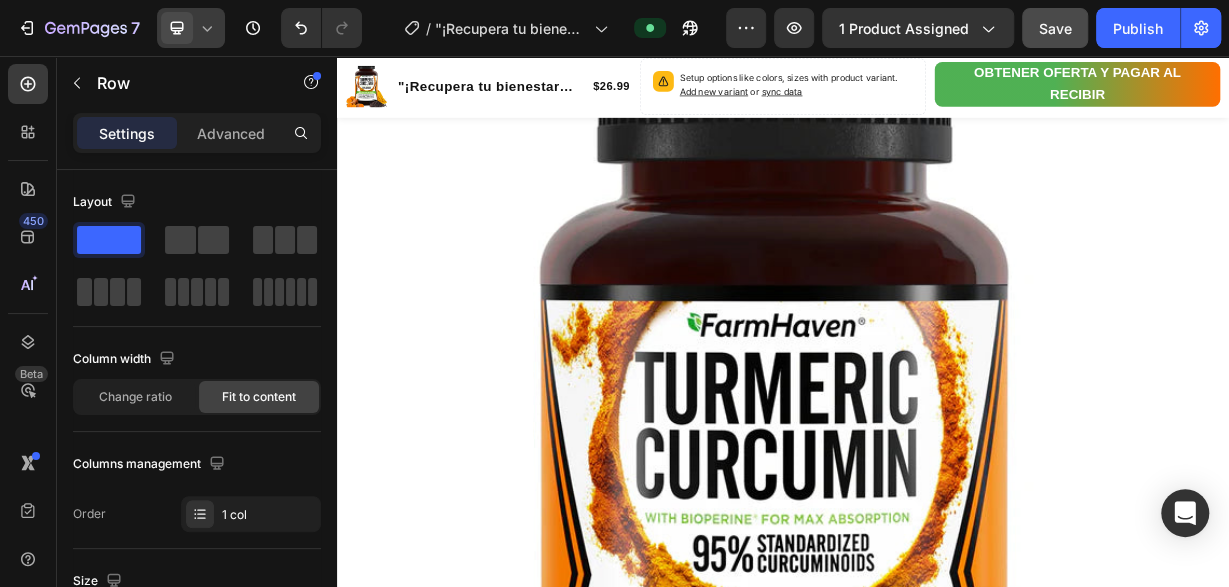 scroll, scrollTop: 0, scrollLeft: 0, axis: both 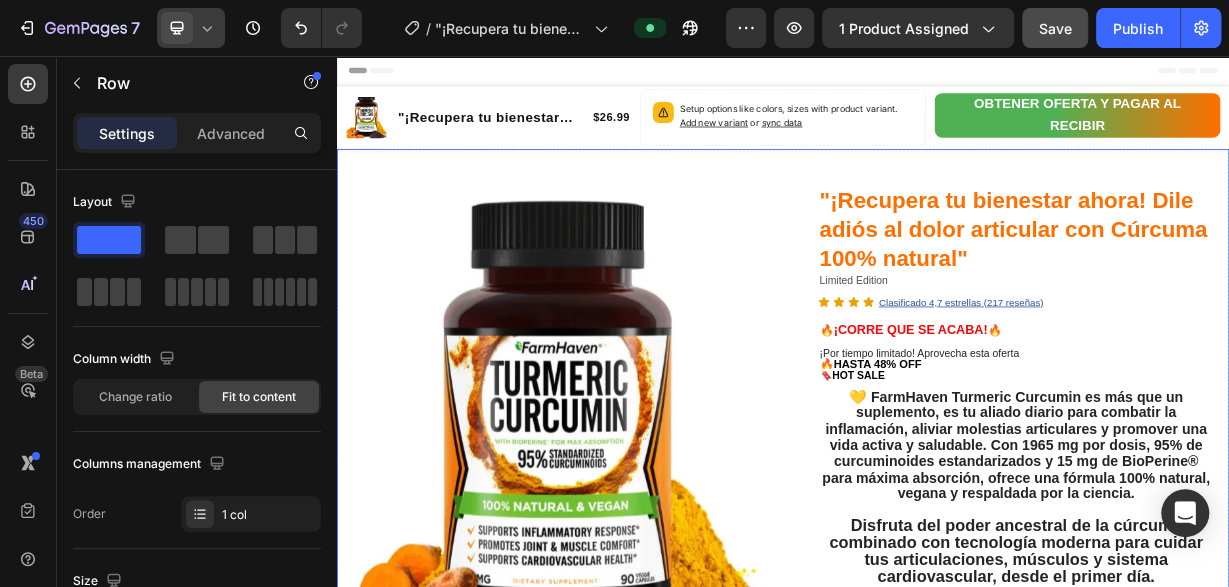 click on "Product Images Row "¡Recupera tu bienestar ahora! Dile adiós al dolor articular con Cúrcuma 100% natural" Product Title Limited Edition Text Block Icon Icon Icon Icon  Clasificado 4,7 estrellas (217 reseñas) Text Block Icon List 🔥 ¡CORRE QUE SE ACABA! 🔥 Text Block Row  ¡Por tiempo limitado! Aprovecha esta oferta 🔥HASTA 48% OFF 🔖  HOT SALE Text Block 💛 FarmHaven Turmeric Curcumin es más que un suplemento, es tu aliado diario para combatir la inflamación, aliviar molestias articulares y promover una vida activa y saludable. Con 1965 mg por dosis, 95% de curcuminoides estandarizados y 15 mg de BioPerine® para máxima absorción, ofrece una fórmula 100% natural, vegana y respaldada por la ciencia.   Disfruta del poder ancestral de la cúrcuma combinado con tecnología moderna para cuidar tus articulaciones, músculos y sistema cardiovascular, desde el primer día. Text Block Increase AOV with bundle quantity.       Setup bundle discount   or   read guideline" at bounding box center (937, 947) 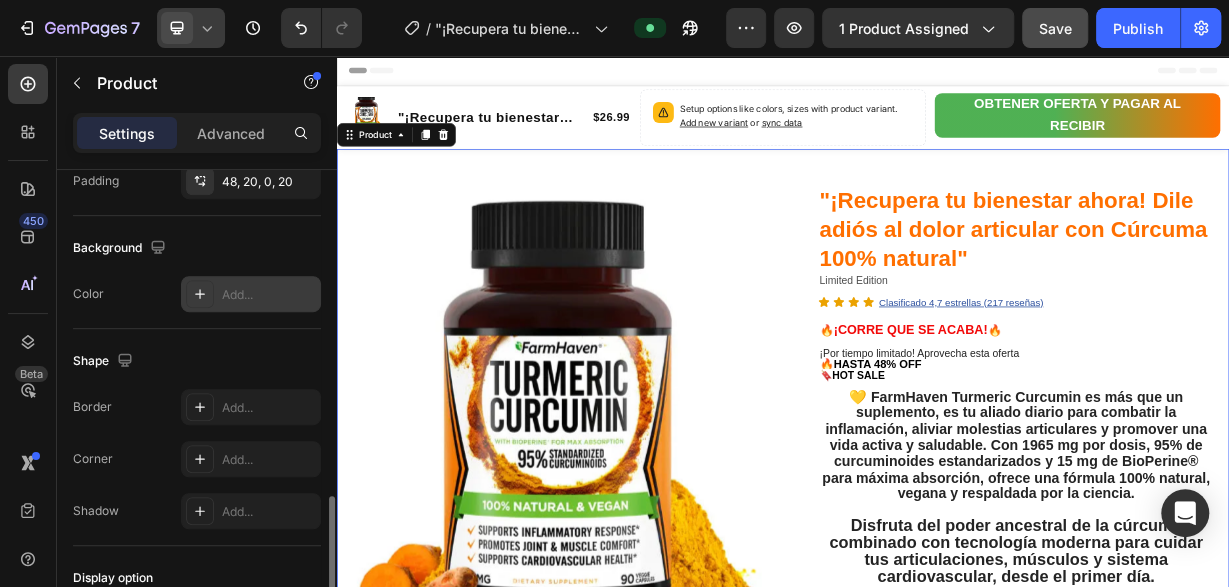 scroll, scrollTop: 816, scrollLeft: 0, axis: vertical 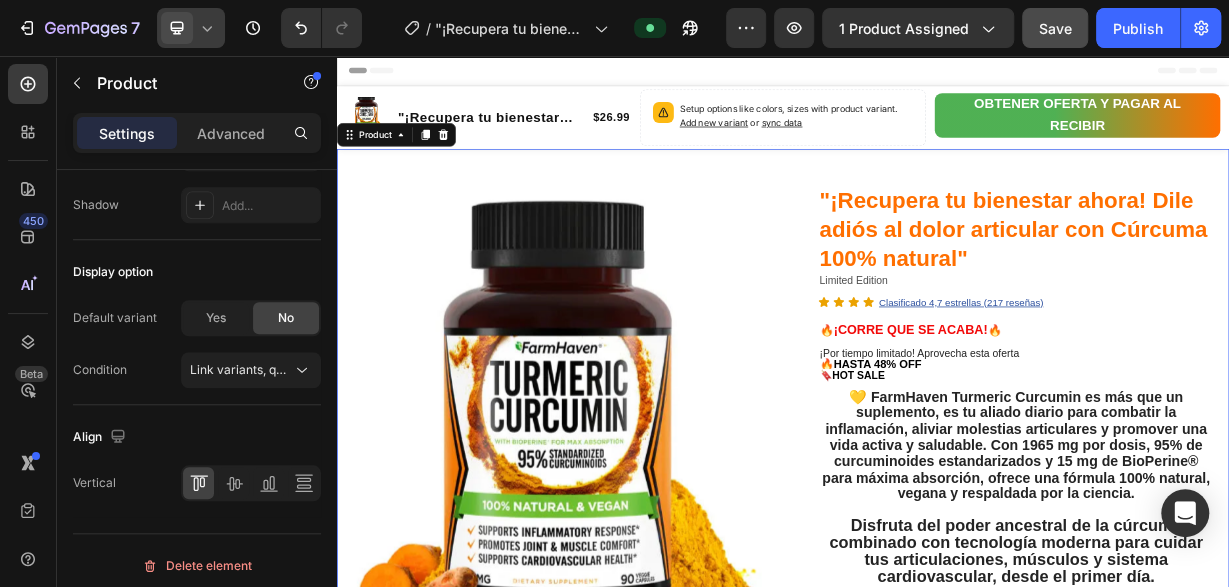 click 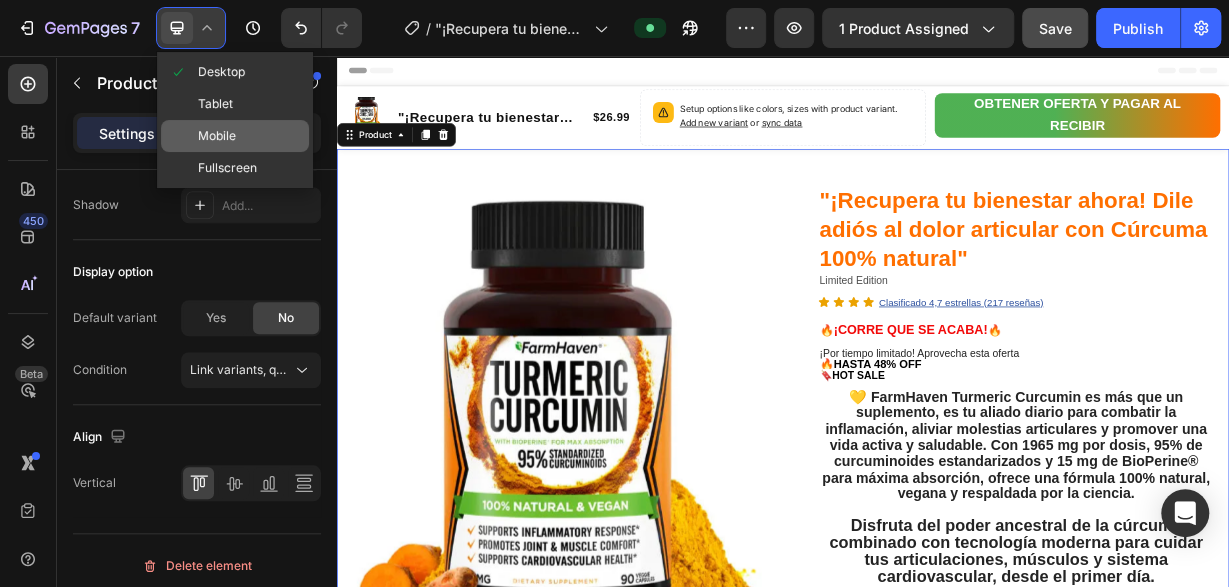 click on "Mobile" at bounding box center (217, 136) 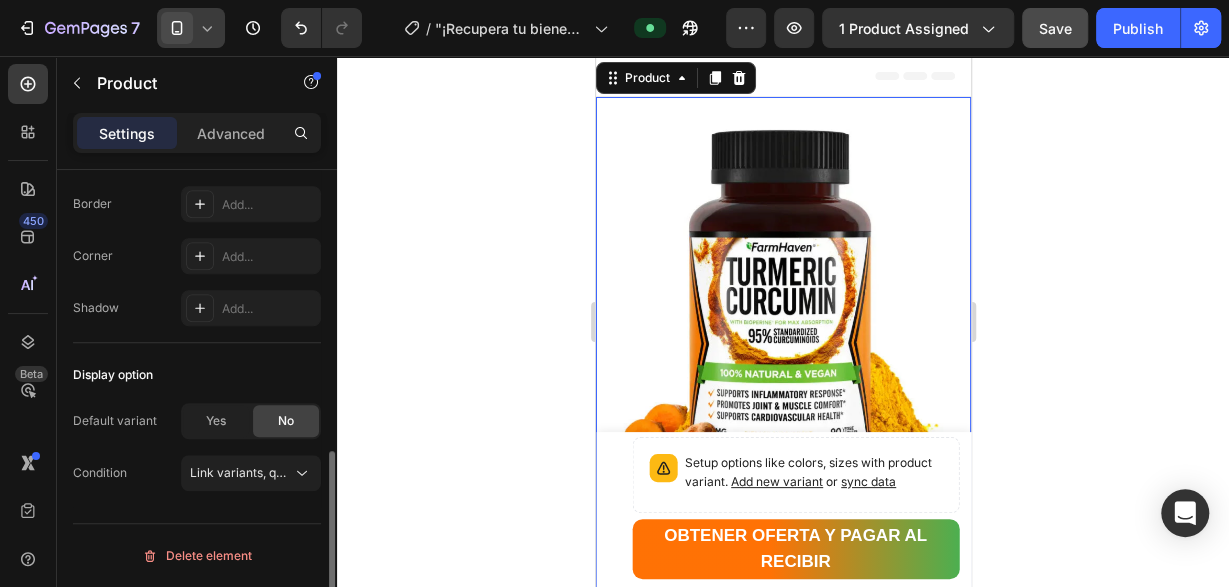 type on "100%" 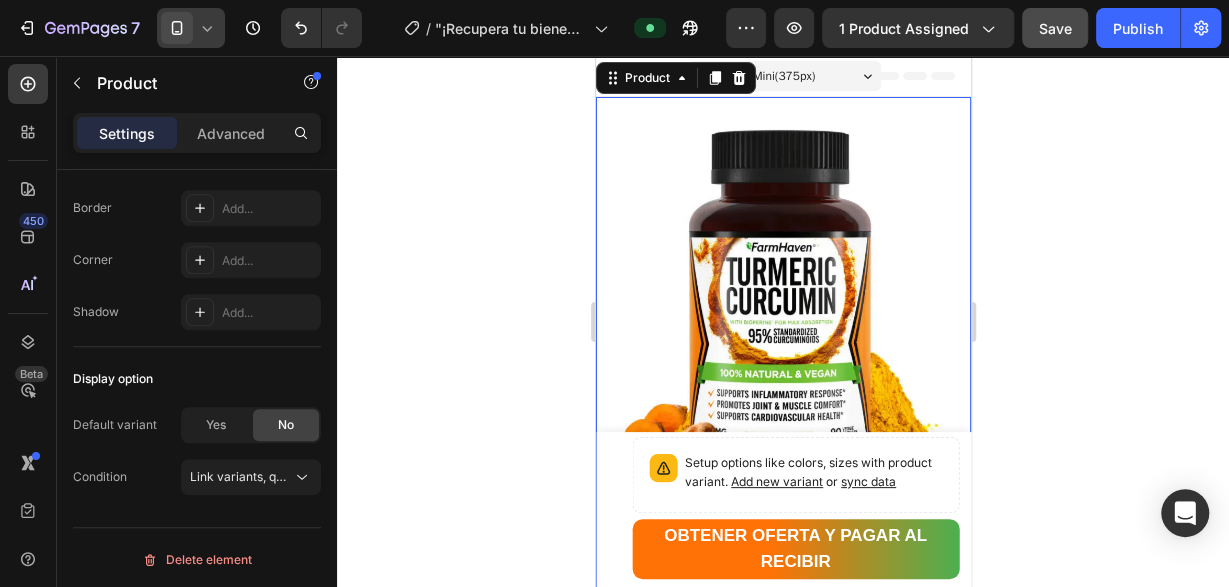 click on "Product Images Row "¡Recupera tu bienestar ahora! Dile adiós al dolor articular con Cúrcuma 100% natural" Product Title Limited Edition Text Block Icon Icon Icon Icon  Clasificado 4,7 estrellas (217 reseñas) Text Block Icon List 🔥 ¡CORRE QUE SE ACABA! 🔥 Text Block Row  ¡Por tiempo limitado! Aprovecha esta oferta 🔥HASTA 48% OFF 🔖  HOT SALE Text Block 💛 FarmHaven Turmeric Curcumin es más que un suplemento, es tu aliado diario para combatir la inflamación, aliviar molestias articulares y promover una vida activa y saludable. Con 1965 mg por dosis, 95% de curcuminoides estandarizados y 15 mg de BioPerine® para máxima absorción, ofrece una fórmula 100% natural, vegana y respaldada por la ciencia.   Disfruta del poder ancestral de la cúrcuma combinado con tecnología moderna para cuidar tus articulaciones, músculos y sistema cardiovascular, desde el primer día. Text Block Increase AOV with bundle quantity.       Setup bundle discount   or   read guideline" at bounding box center (782, 1106) 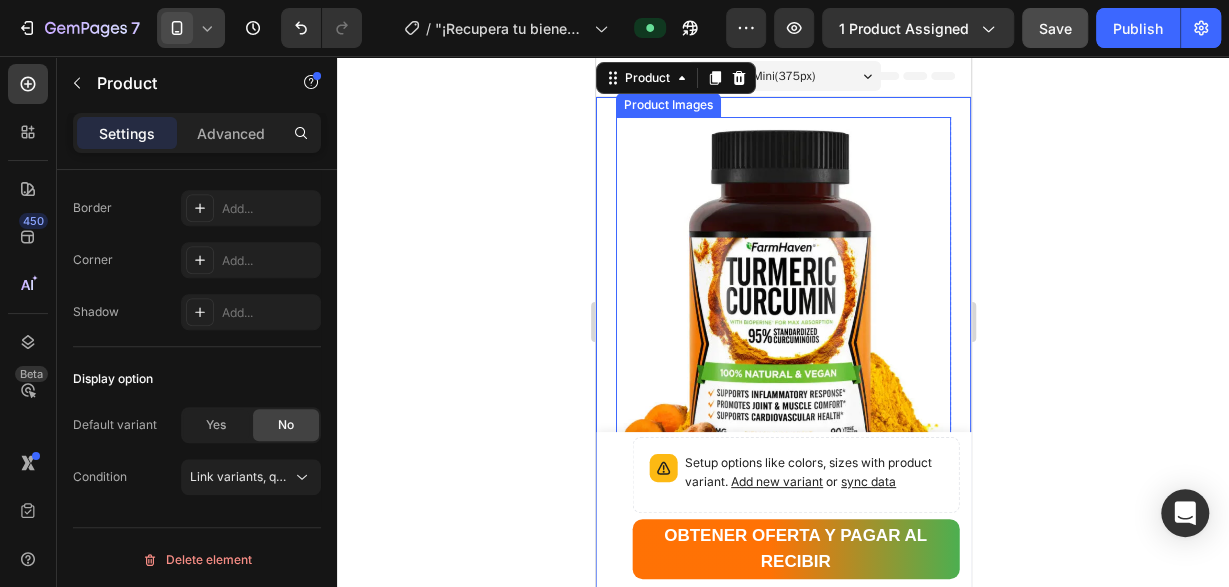 click at bounding box center (782, 326) 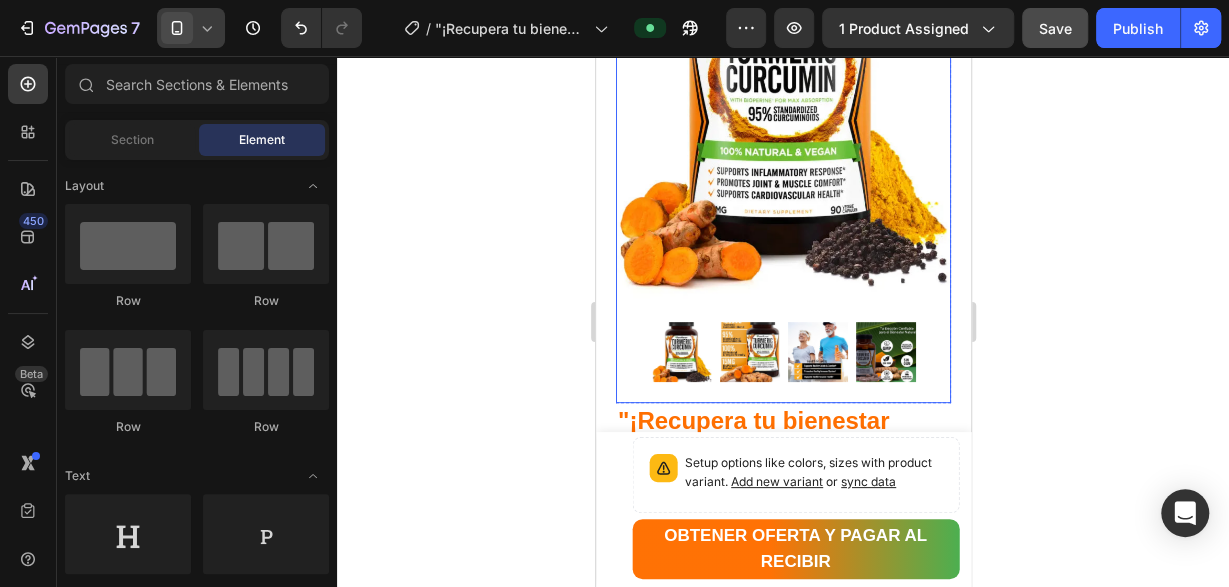 scroll, scrollTop: 30, scrollLeft: 0, axis: vertical 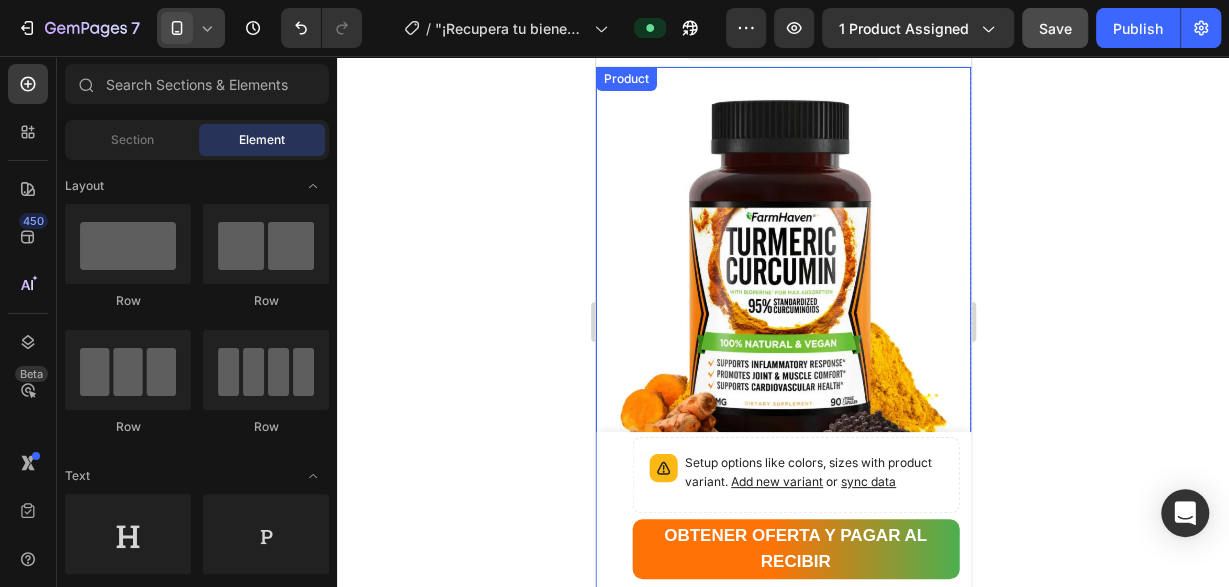 click on "Product Images Row "¡Recupera tu bienestar ahora! Dile adiós al dolor articular con Cúrcuma 100% natural" Product Title Limited Edition Text Block Icon Icon Icon Icon  Clasificado 4,7 estrellas (217 reseñas) Text Block Icon List 🔥 ¡CORRE QUE SE ACABA! 🔥 Text Block Row  ¡Por tiempo limitado! Aprovecha esta oferta 🔥HASTA 48% OFF 🔖  HOT SALE Text Block 💛 FarmHaven Turmeric Curcumin es más que un suplemento, es tu aliado diario para combatir la inflamación, aliviar molestias articulares y promover una vida activa y saludable. Con 1965 mg por dosis, 95% de curcuminoides estandarizados y 15 mg de BioPerine® para máxima absorción, ofrece una fórmula 100% natural, vegana y respaldada por la ciencia.   Disfruta del poder ancestral de la cúrcuma combinado con tecnología moderna para cuidar tus articulaciones, músculos y sistema cardiovascular, desde el primer día. Text Block Increase AOV with bundle quantity.       Setup bundle discount   or   read guideline" at bounding box center [782, 1076] 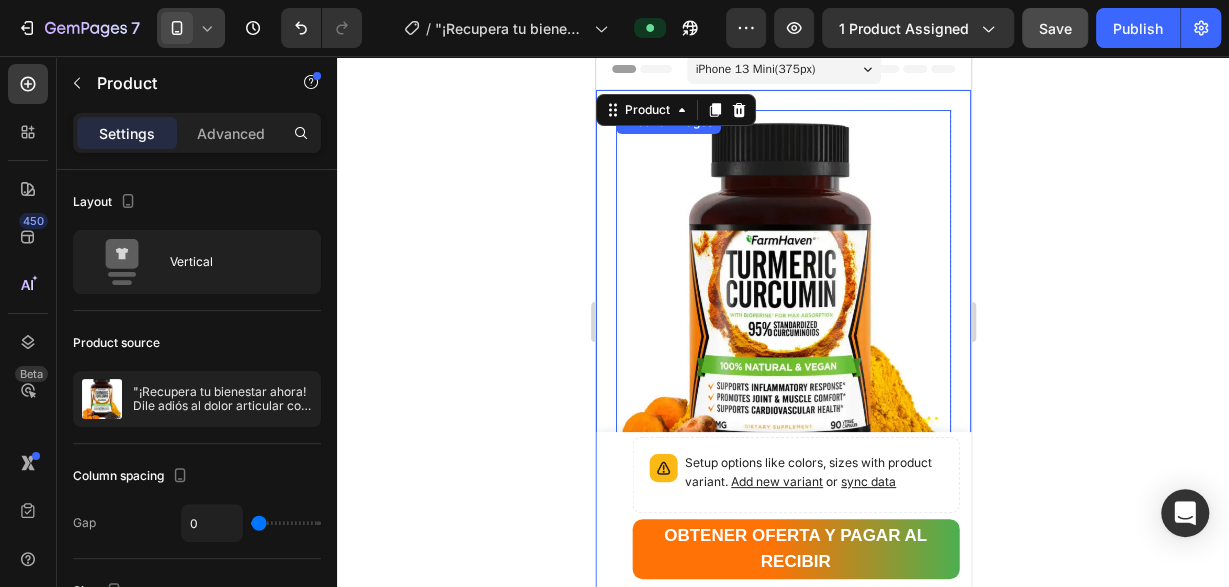 scroll, scrollTop: 0, scrollLeft: 0, axis: both 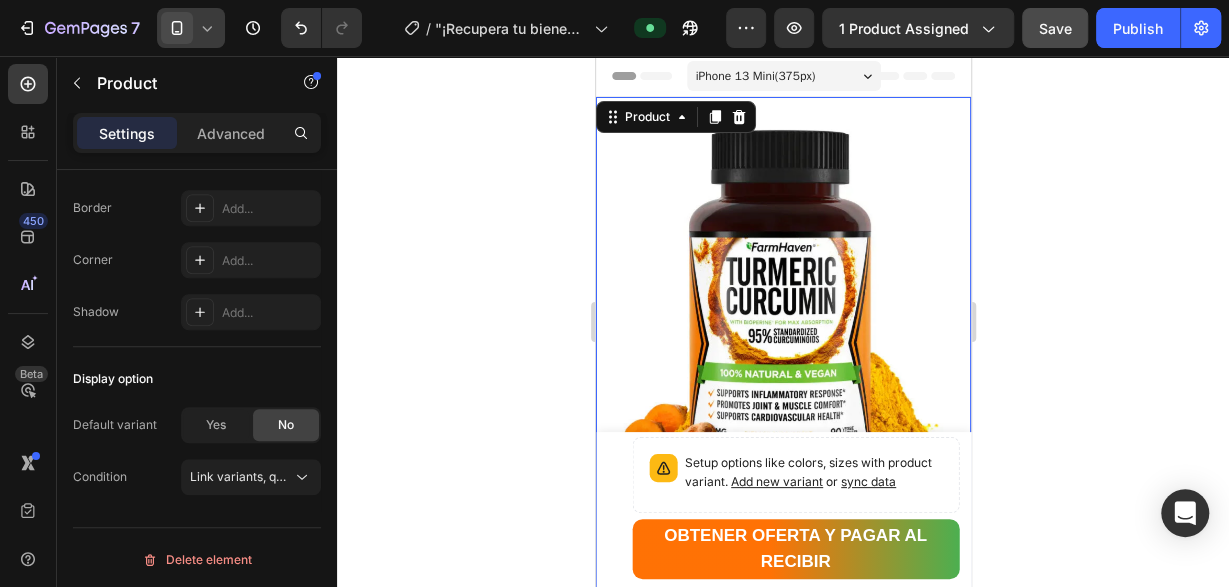 click on "Product Images Row "¡Recupera tu bienestar ahora! Dile adiós al dolor articular con Cúrcuma 100% natural" Product Title Limited Edition Text Block Icon Icon Icon Icon  Clasificado 4,7 estrellas (217 reseñas) Text Block Icon List 🔥 ¡CORRE QUE SE ACABA! 🔥 Text Block Row  ¡Por tiempo limitado! Aprovecha esta oferta 🔥HASTA 48% OFF 🔖  HOT SALE Text Block 💛 FarmHaven Turmeric Curcumin es más que un suplemento, es tu aliado diario para combatir la inflamación, aliviar molestias articulares y promover una vida activa y saludable. Con 1965 mg por dosis, 95% de curcuminoides estandarizados y 15 mg de BioPerine® para máxima absorción, ofrece una fórmula 100% natural, vegana y respaldada por la ciencia.   Disfruta del poder ancestral de la cúrcuma combinado con tecnología moderna para cuidar tus articulaciones, músculos y sistema cardiovascular, desde el primer día. Text Block Increase AOV with bundle quantity.       Setup bundle discount   or   read guideline" at bounding box center (782, 1106) 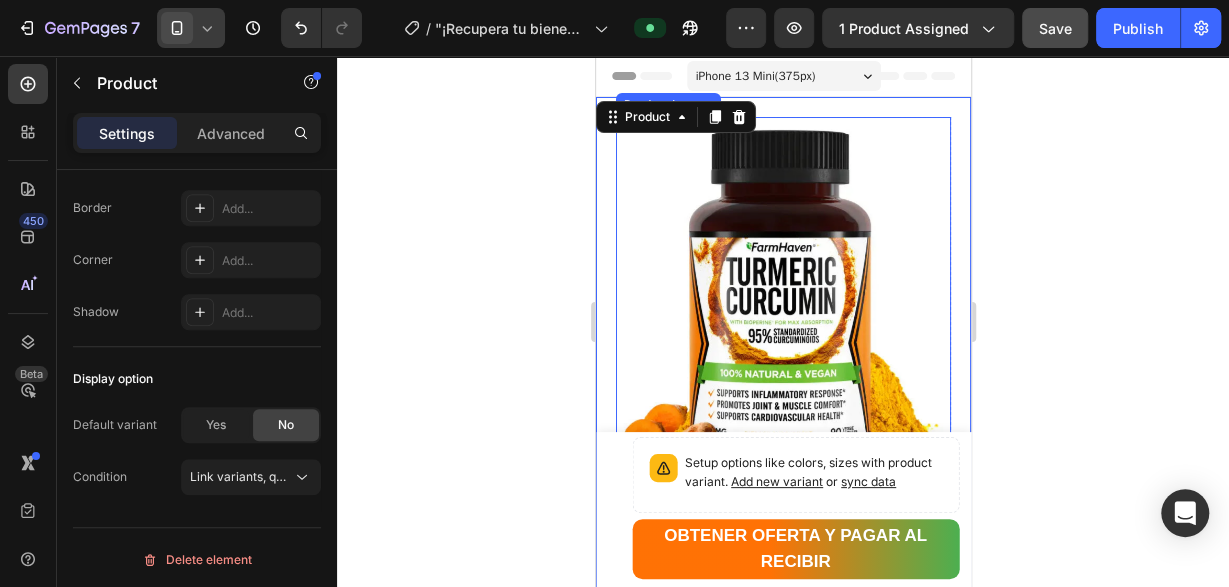 click at bounding box center [782, 326] 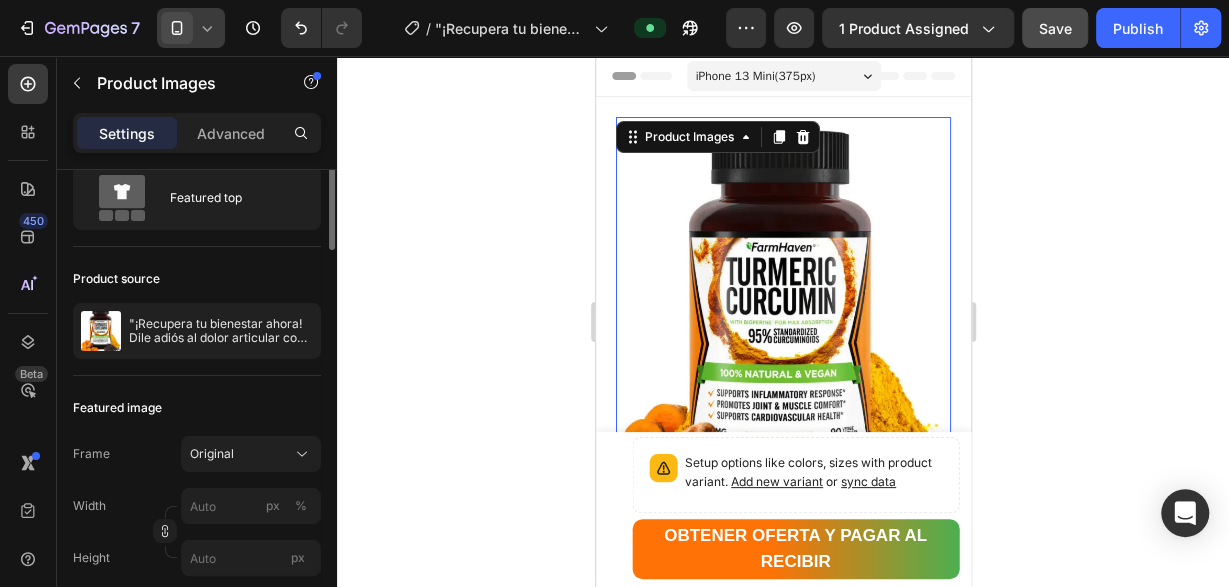 scroll, scrollTop: 0, scrollLeft: 0, axis: both 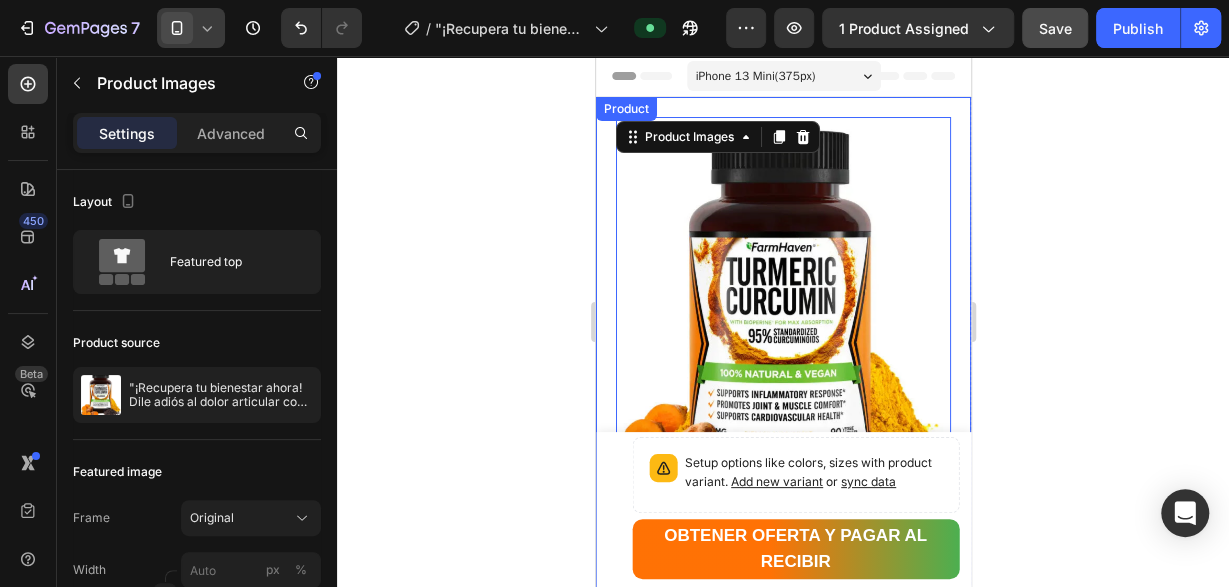 click on "Product Images   21 Row "¡Recupera tu bienestar ahora! Dile adiós al dolor articular con Cúrcuma 100% natural" Product Title Limited Edition Text Block Icon Icon Icon Icon  Clasificado 4,7 estrellas (217 reseñas) Text Block Icon List 🔥 ¡CORRE QUE SE ACABA! 🔥 Text Block Row  ¡Por tiempo limitado! Aprovecha esta oferta 🔥HASTA 48% OFF 🔖  HOT SALE Text Block 💛 FarmHaven Turmeric Curcumin es más que un suplemento, es tu aliado diario para combatir la inflamación, aliviar molestias articulares y promover una vida activa y saludable. Con 1965 mg por dosis, 95% de curcuminoides estandarizados y 15 mg de BioPerine® para máxima absorción, ofrece una fórmula 100% natural, vegana y respaldada por la ciencia.   Disfruta del poder ancestral de la cúrcuma combinado con tecnología moderna para cuidar tus articulaciones, músculos y sistema cardiovascular, desde el primer día. Text Block Increase AOV with bundle quantity.       Setup bundle discount   or   read guideline
Row" at bounding box center [782, 1106] 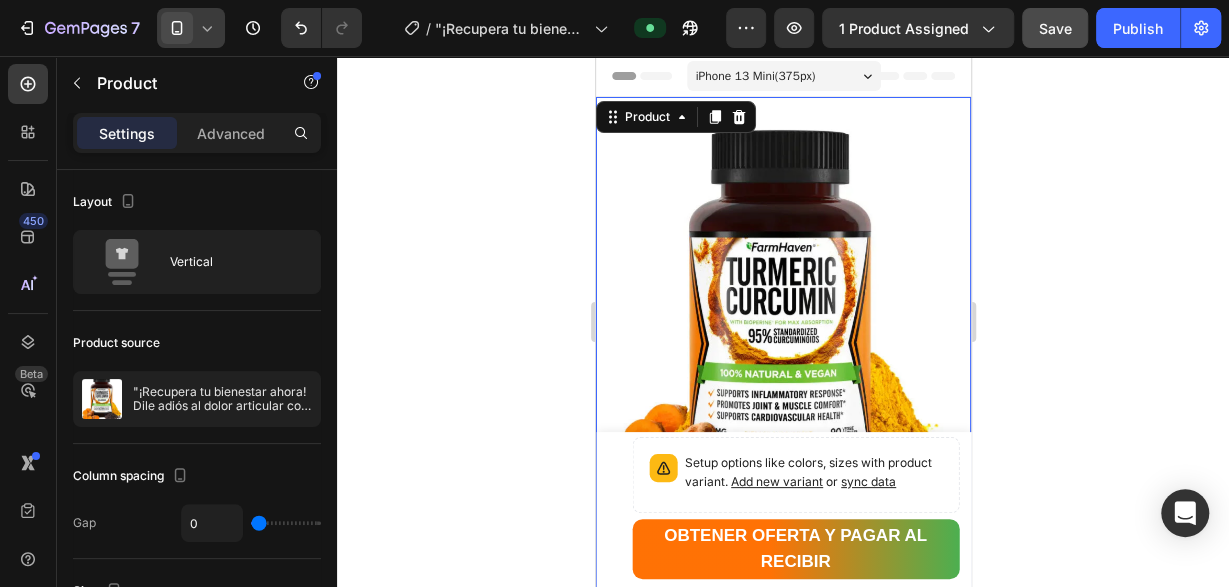 click on "Product Images Row "¡Recupera tu bienestar ahora! Dile adiós al dolor articular con Cúrcuma 100% natural" Product Title Limited Edition Text Block Icon Icon Icon Icon  Clasificado 4,7 estrellas (217 reseñas) Text Block Icon List 🔥 ¡CORRE QUE SE ACABA! 🔥 Text Block Row  ¡Por tiempo limitado! Aprovecha esta oferta 🔥HASTA 48% OFF 🔖  HOT SALE Text Block 💛 FarmHaven Turmeric Curcumin es más que un suplemento, es tu aliado diario para combatir la inflamación, aliviar molestias articulares y promover una vida activa y saludable. Con 1965 mg por dosis, 95% de curcuminoides estandarizados y 15 mg de BioPerine® para máxima absorción, ofrece una fórmula 100% natural, vegana y respaldada por la ciencia.   Disfruta del poder ancestral de la cúrcuma combinado con tecnología moderna para cuidar tus articulaciones, músculos y sistema cardiovascular, desde el primer día. Text Block Increase AOV with bundle quantity.       Setup bundle discount   or   read guideline" at bounding box center (782, 1106) 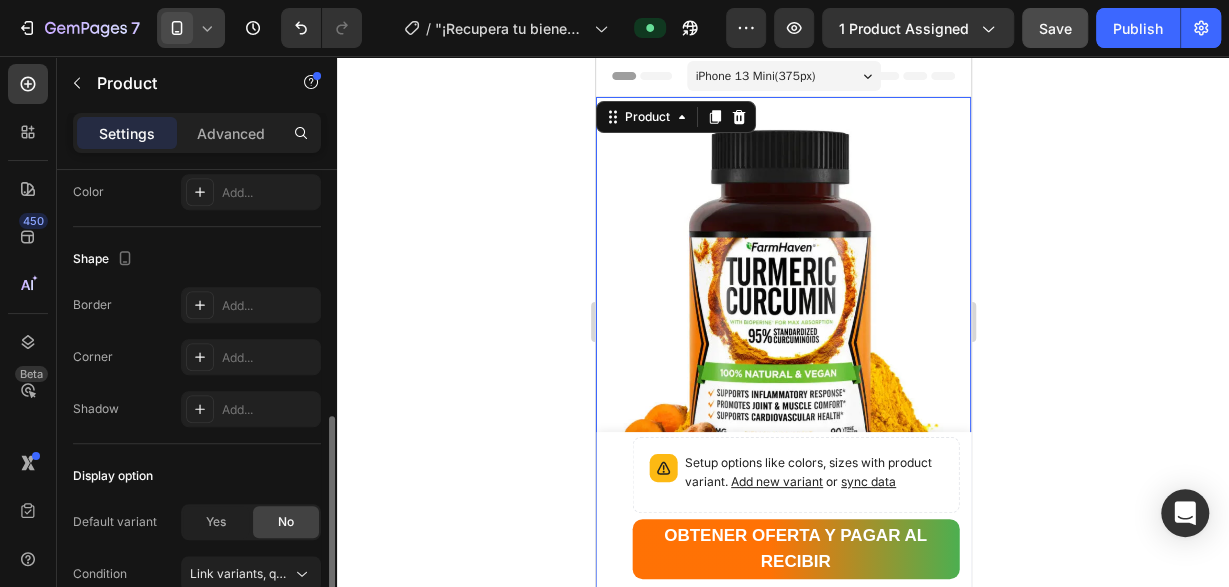 scroll, scrollTop: 709, scrollLeft: 0, axis: vertical 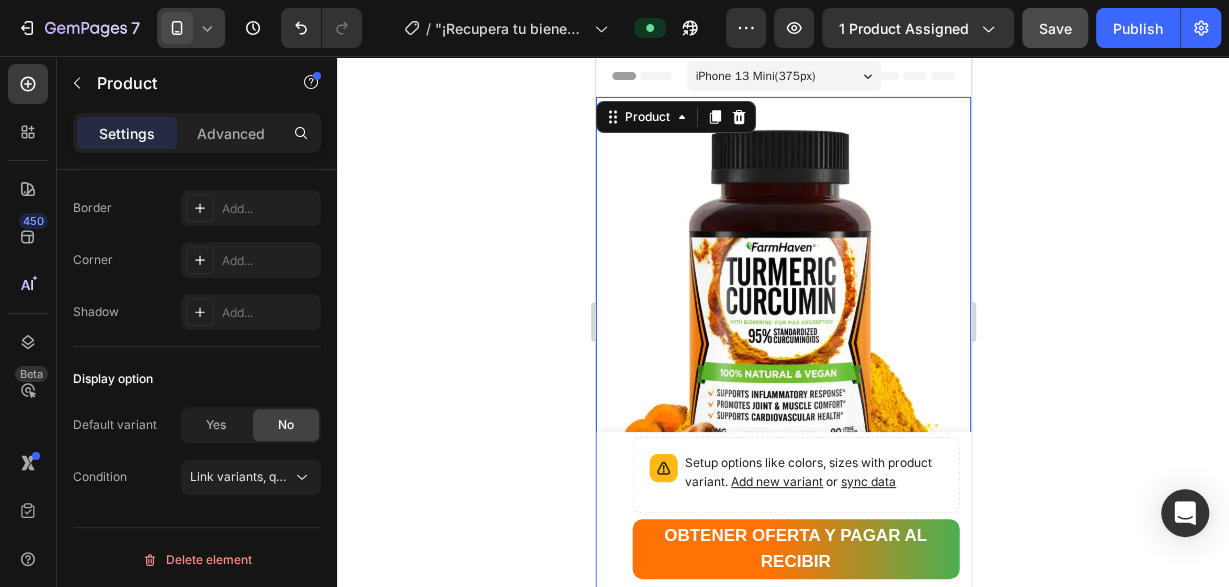 click on "Product Images Row "¡Recupera tu bienestar ahora! Dile adiós al dolor articular con Cúrcuma 100% natural" Product Title Limited Edition Text Block Icon Icon Icon Icon  Clasificado 4,7 estrellas (217 reseñas) Text Block Icon List 🔥 ¡CORRE QUE SE ACABA! 🔥 Text Block Row  ¡Por tiempo limitado! Aprovecha esta oferta 🔥HASTA 48% OFF 🔖  HOT SALE Text Block 💛 FarmHaven Turmeric Curcumin es más que un suplemento, es tu aliado diario para combatir la inflamación, aliviar molestias articulares y promover una vida activa y saludable. Con 1965 mg por dosis, 95% de curcuminoides estandarizados y 15 mg de BioPerine® para máxima absorción, ofrece una fórmula 100% natural, vegana y respaldada por la ciencia.   Disfruta del poder ancestral de la cúrcuma combinado con tecnología moderna para cuidar tus articulaciones, músculos y sistema cardiovascular, desde el primer día. Text Block Increase AOV with bundle quantity.       Setup bundle discount   or   read guideline" at bounding box center [782, 1106] 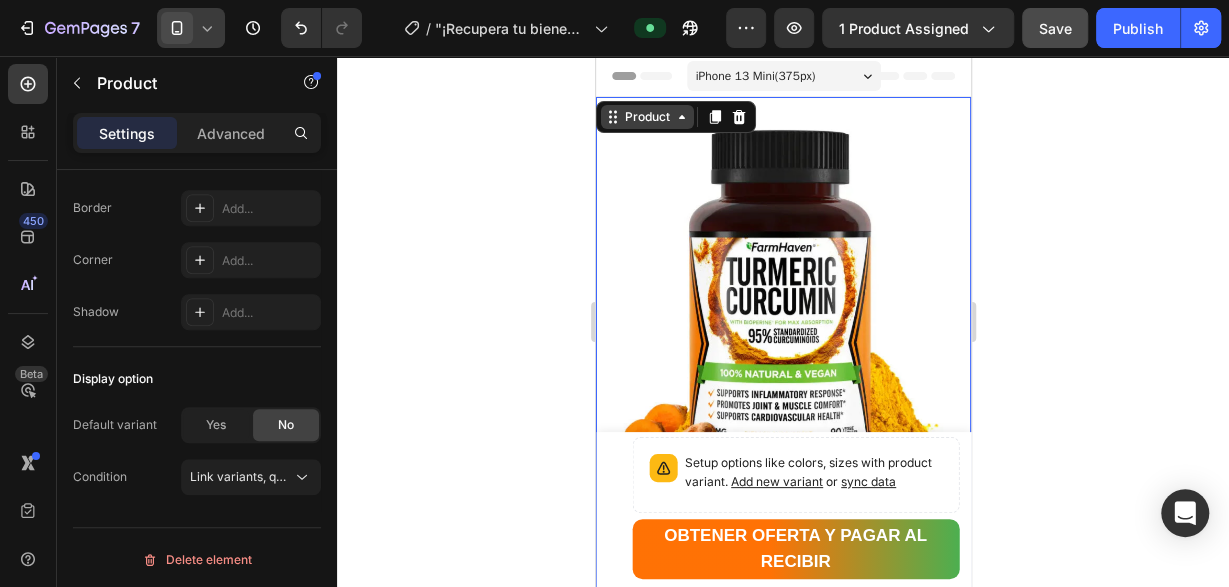 click on "Product" at bounding box center (646, 117) 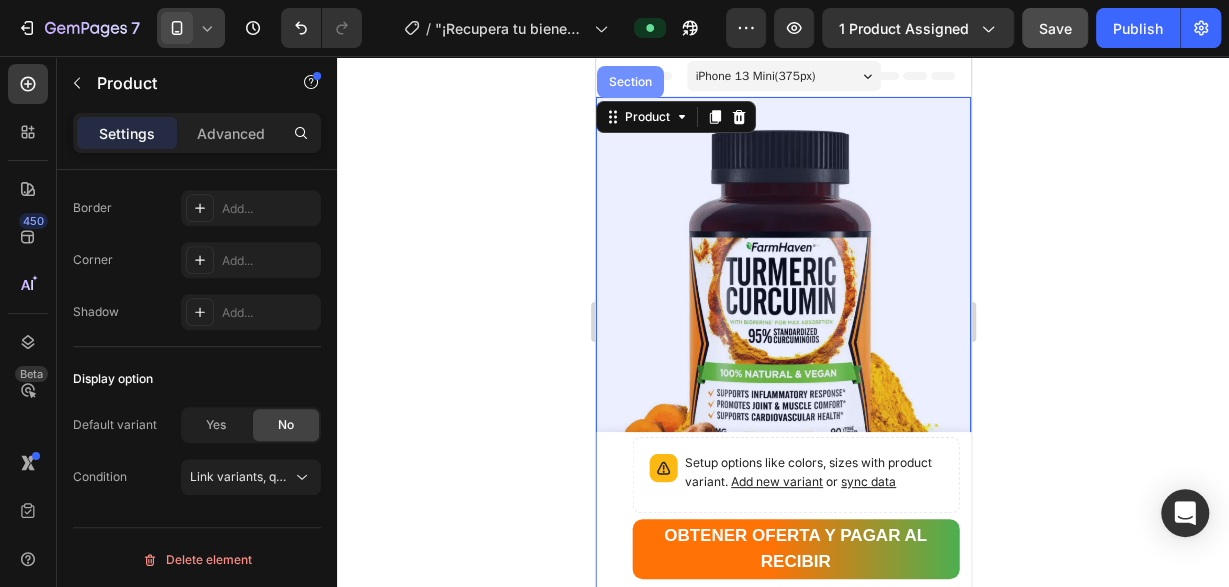 click on "Section" at bounding box center [629, 82] 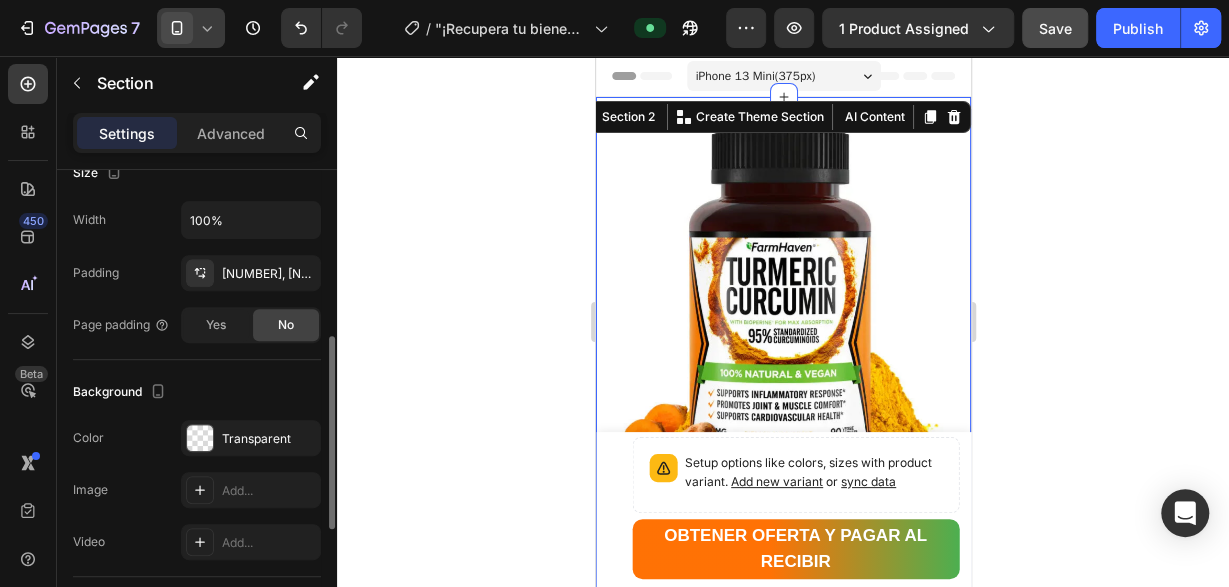 scroll, scrollTop: 612, scrollLeft: 0, axis: vertical 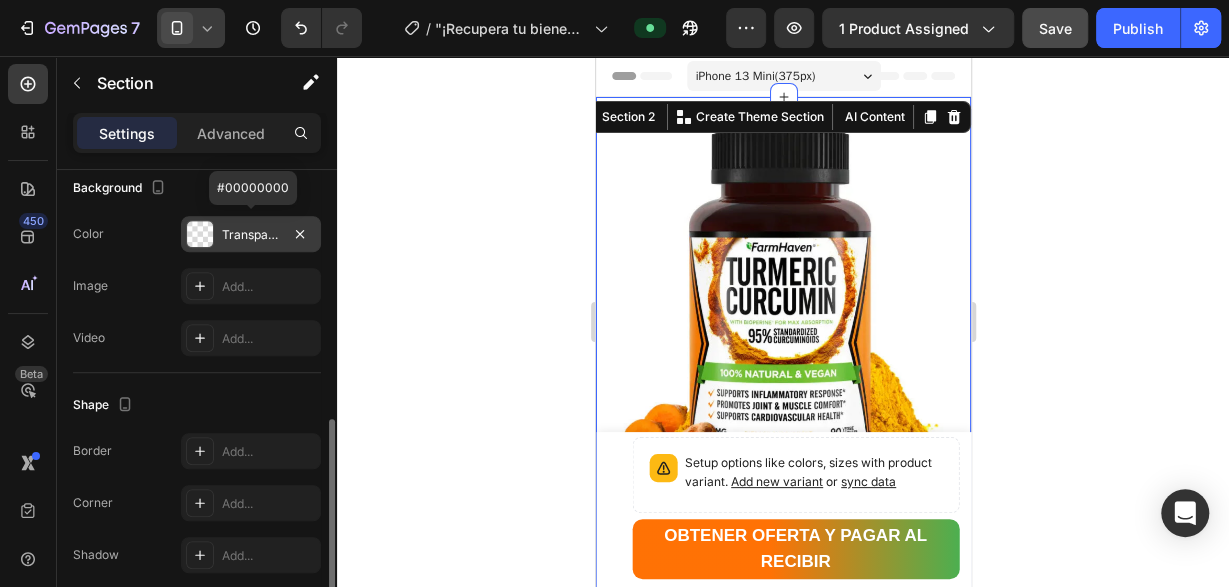 click at bounding box center (200, 234) 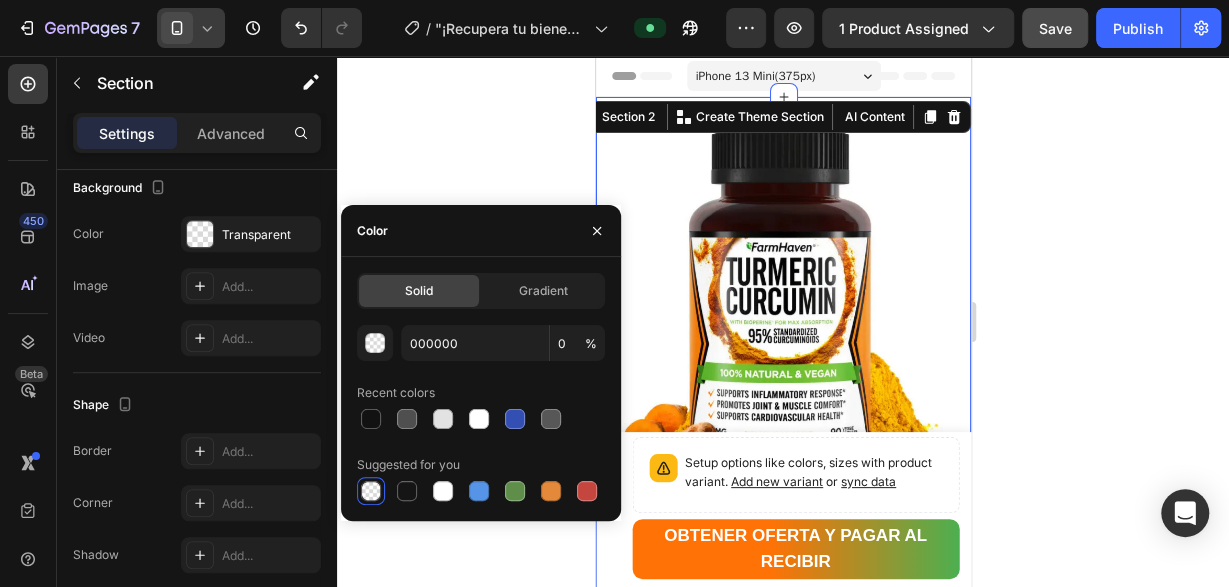 click 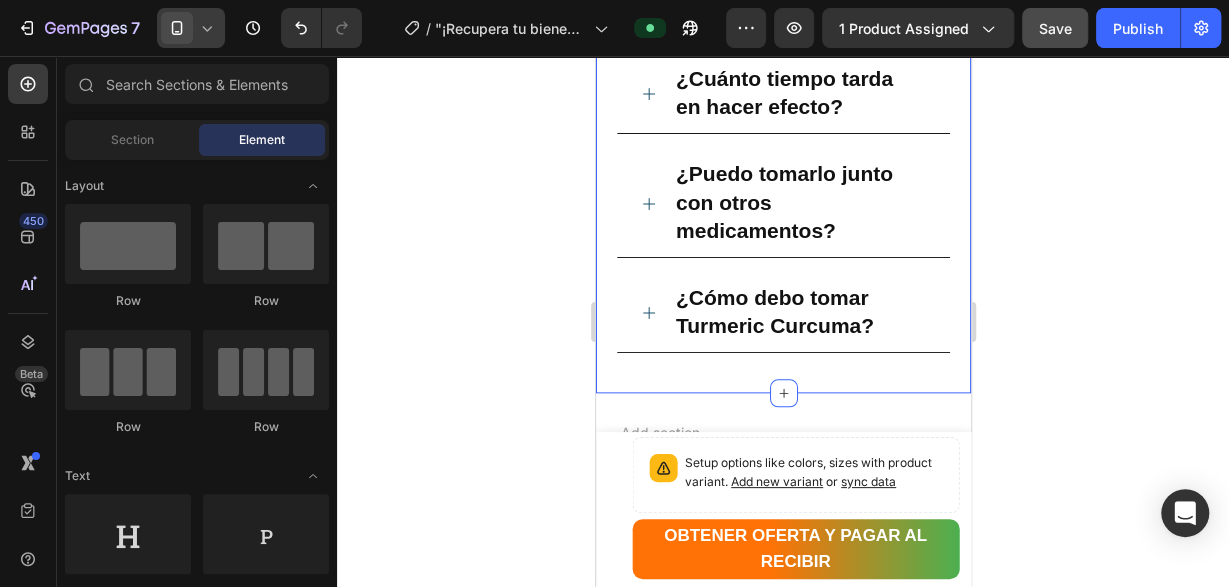scroll, scrollTop: 4748, scrollLeft: 0, axis: vertical 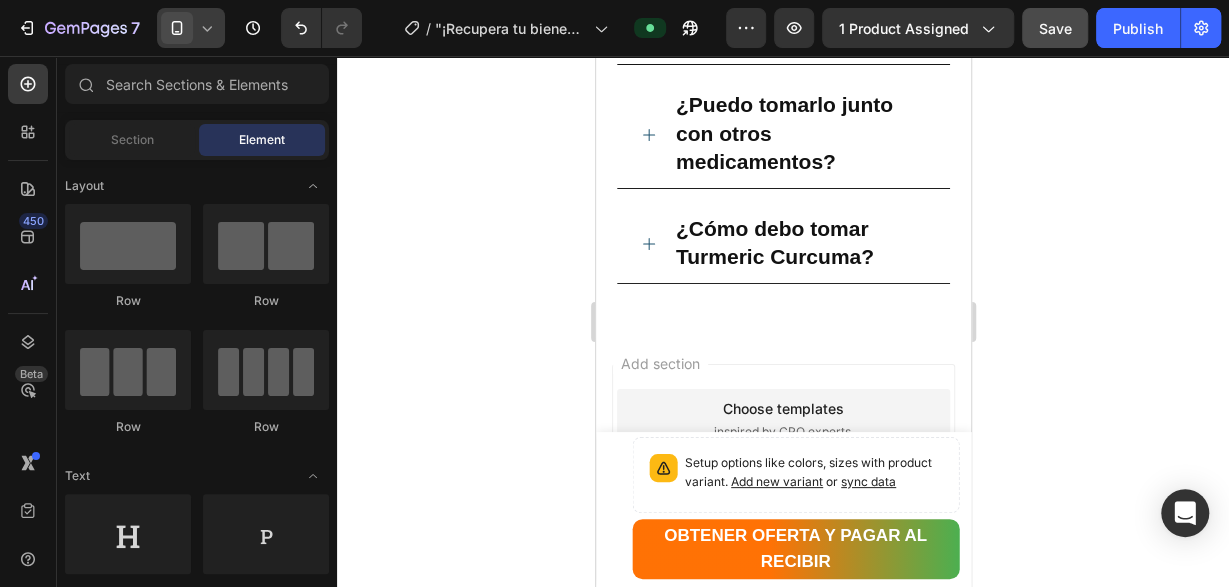 click at bounding box center [177, 28] 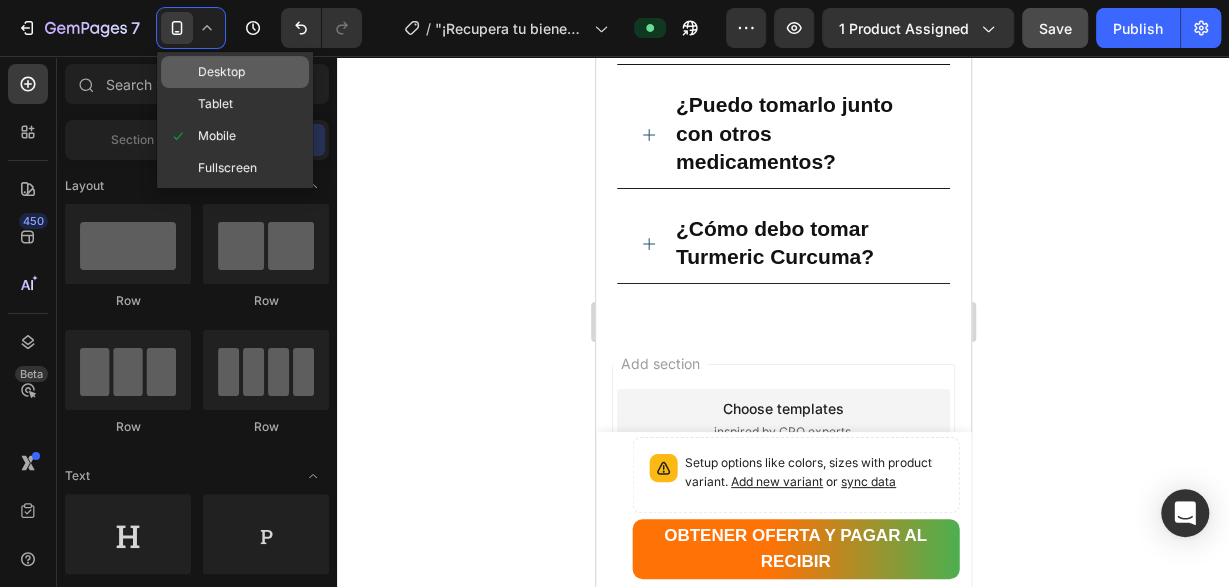 click on "Desktop" 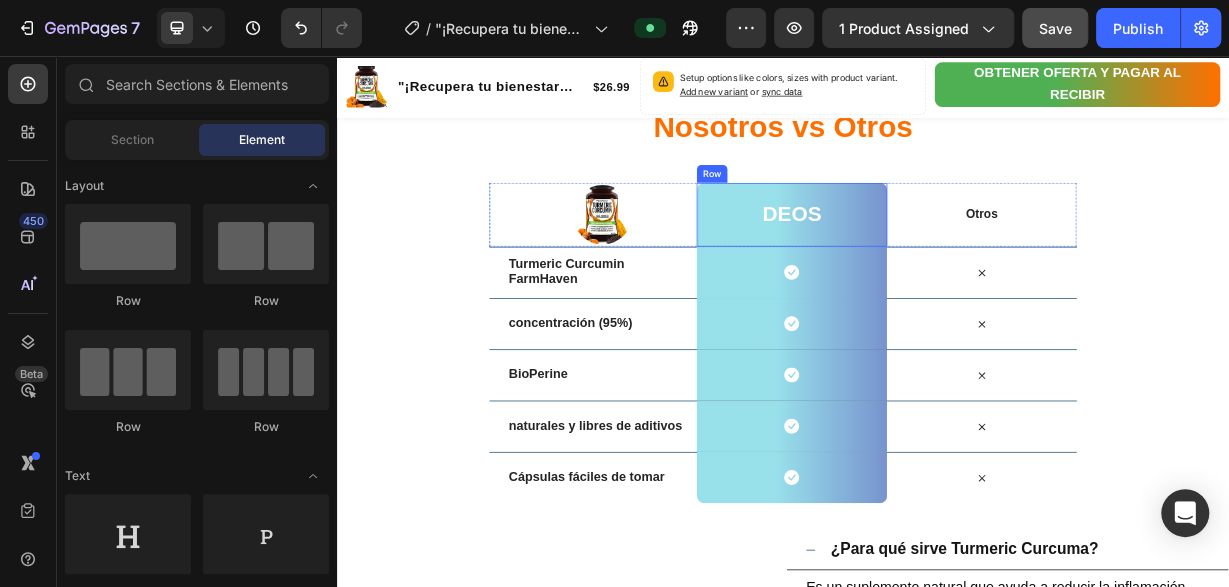 scroll, scrollTop: 3709, scrollLeft: 0, axis: vertical 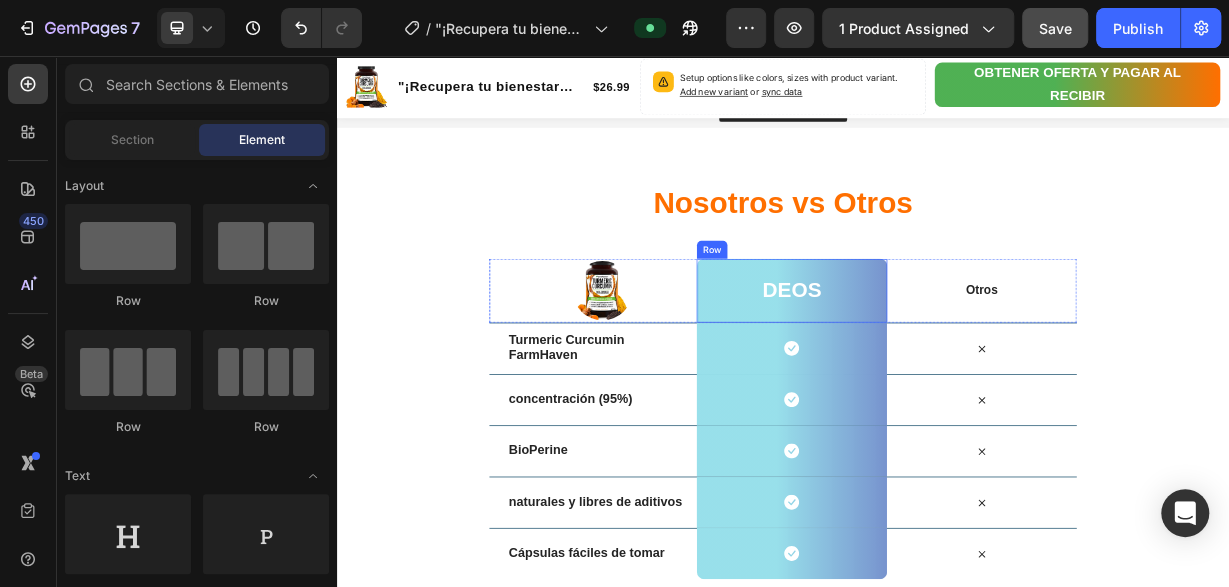 click on "deos Heading Row" at bounding box center (948, 372) 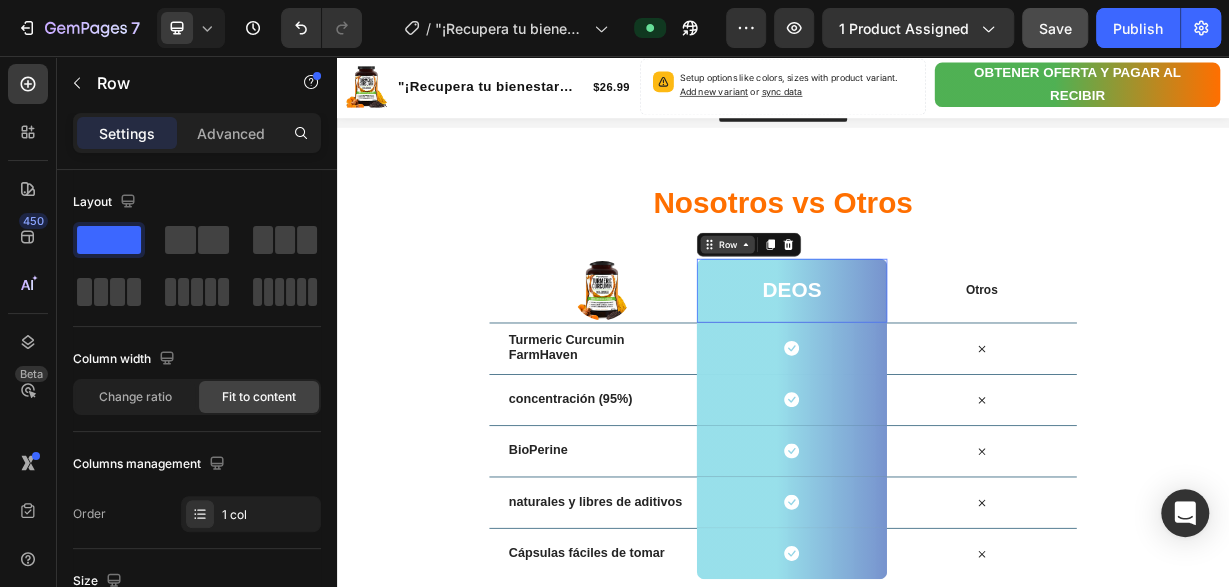 click on "Row" at bounding box center [862, 310] 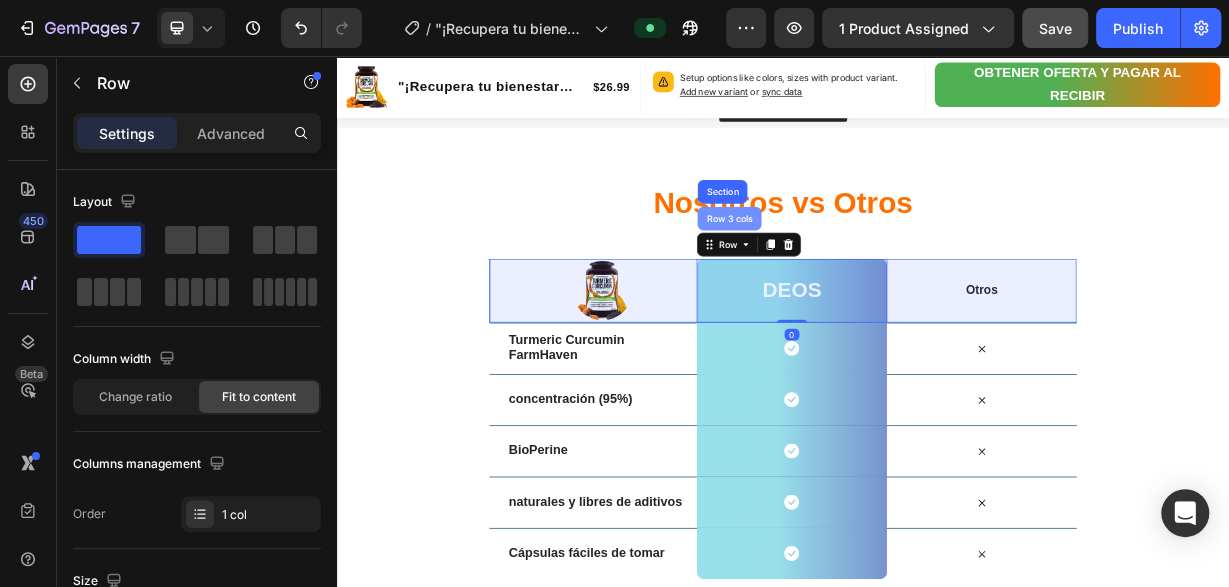 click on "Row 3 cols" at bounding box center (865, 275) 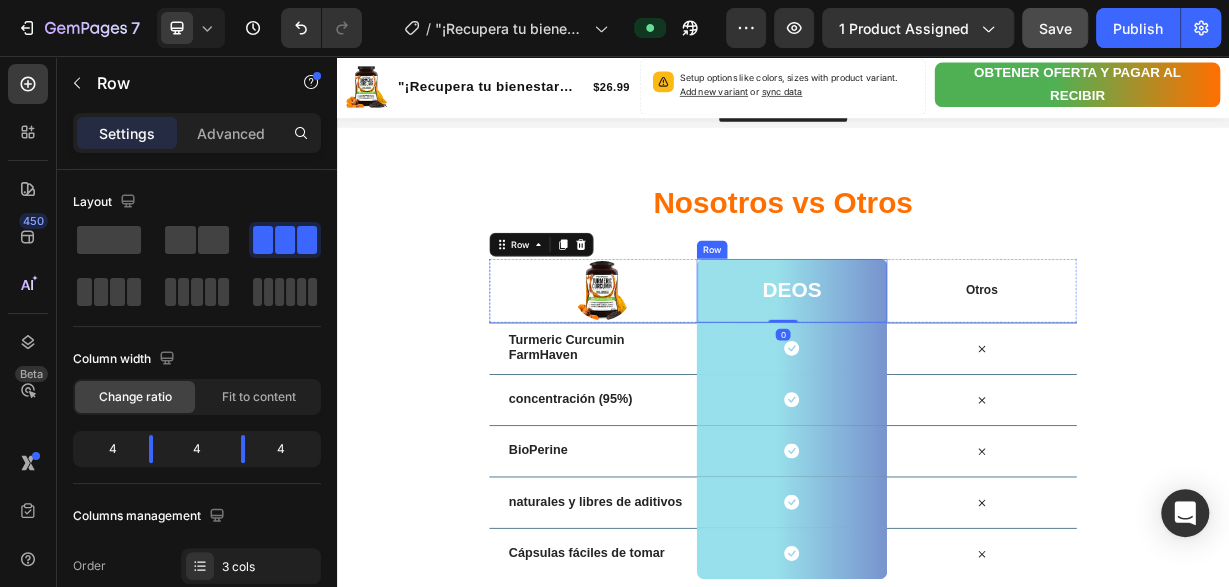 scroll, scrollTop: 612, scrollLeft: 0, axis: vertical 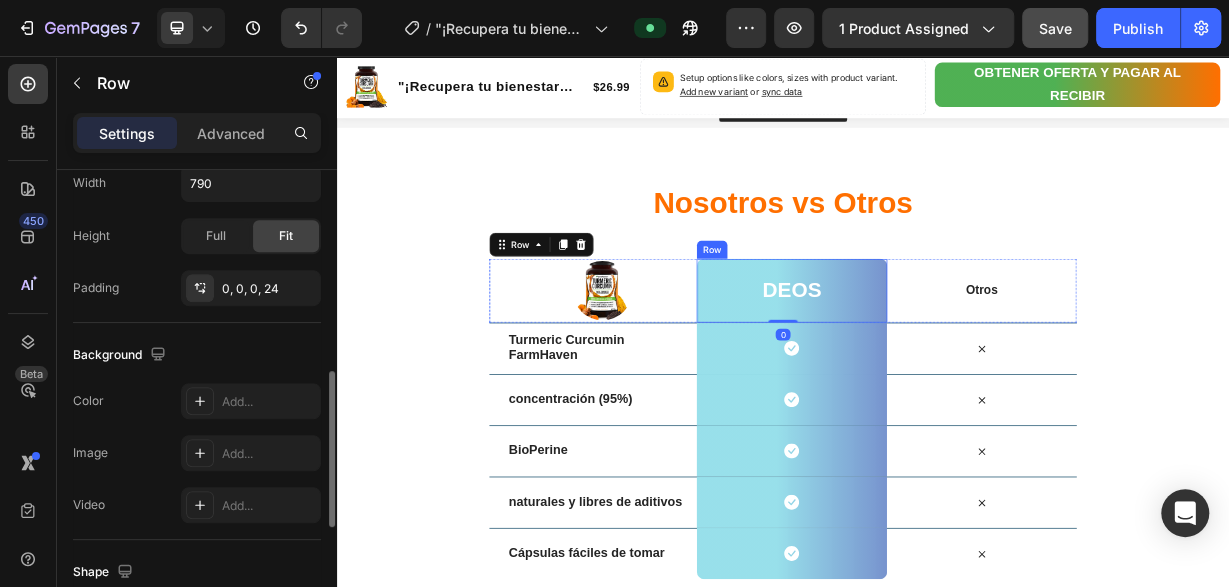click on "deos Heading Row" at bounding box center (948, 372) 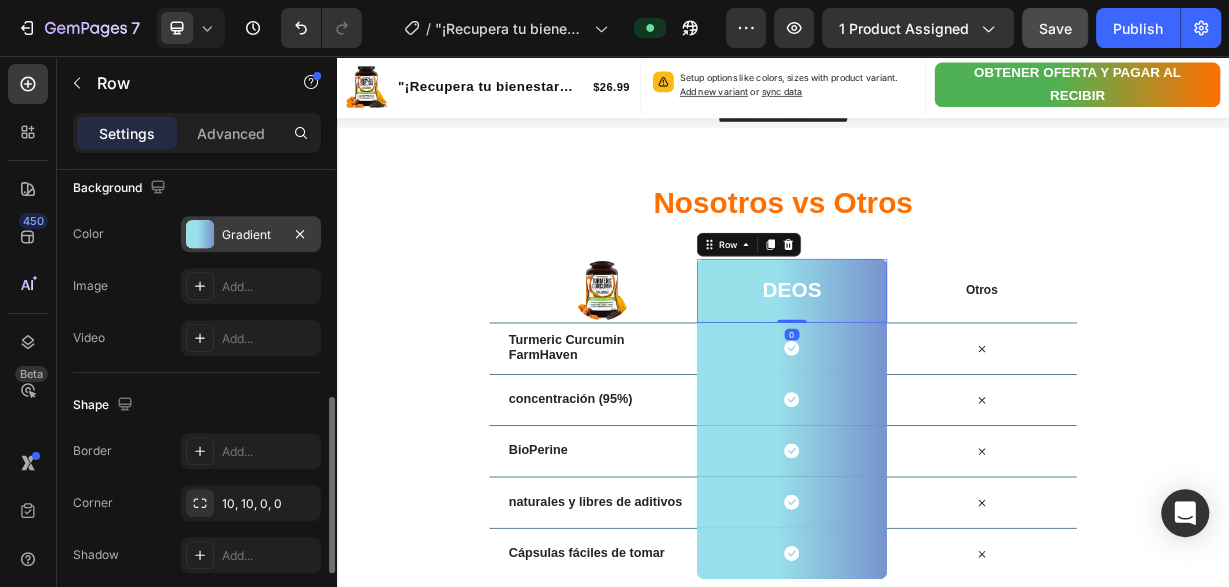 click at bounding box center (200, 234) 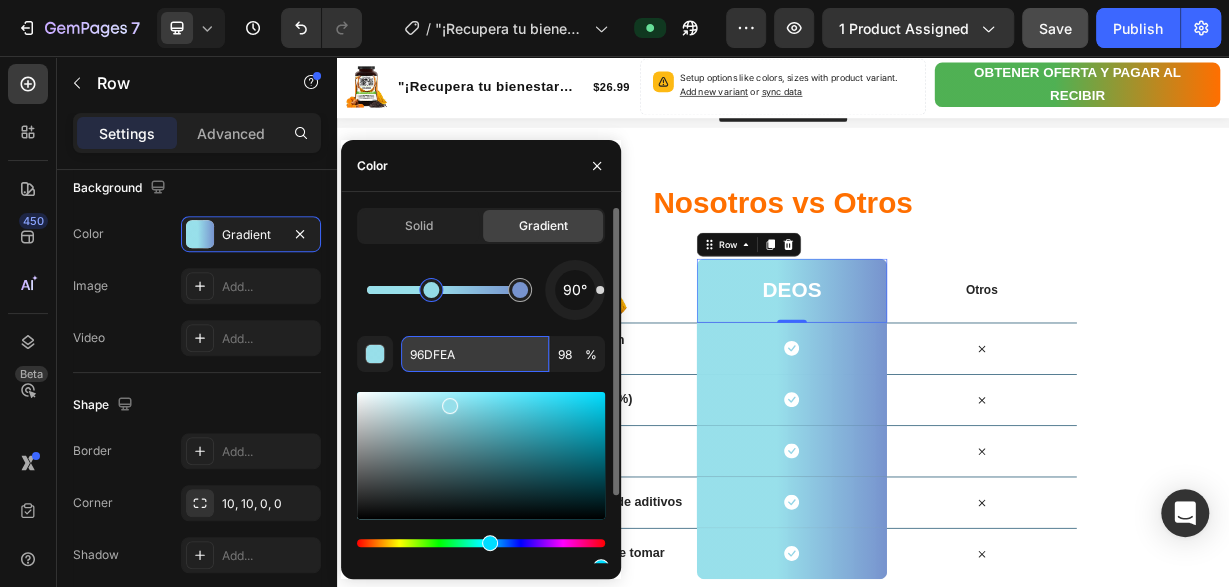 click on "96DFEA" at bounding box center (475, 354) 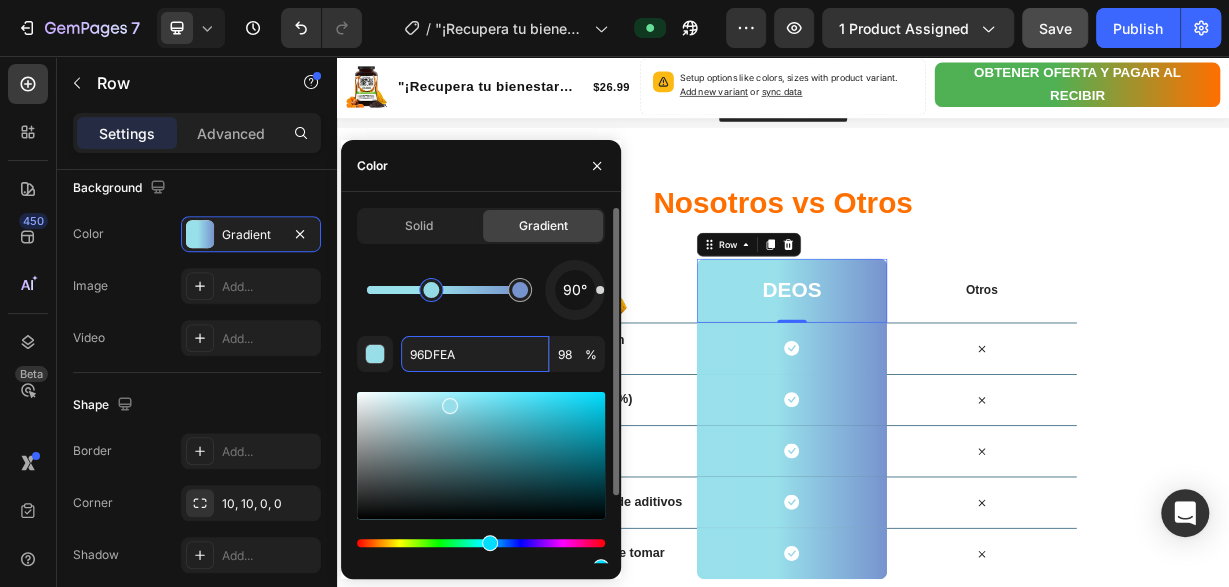 paste on "FF6F00" 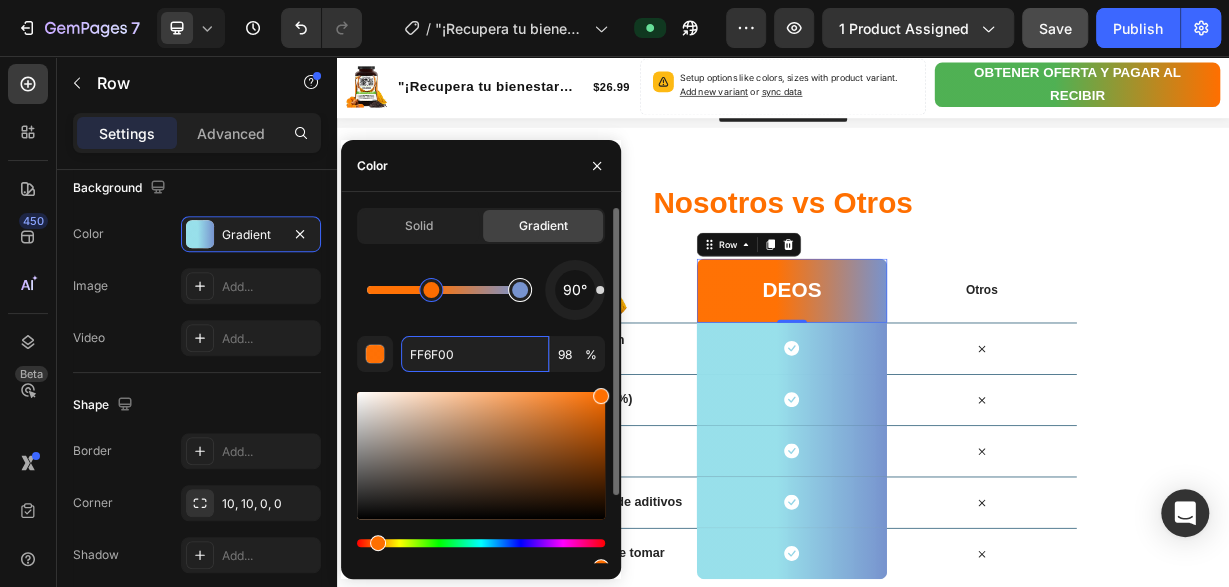 type on "7793CE" 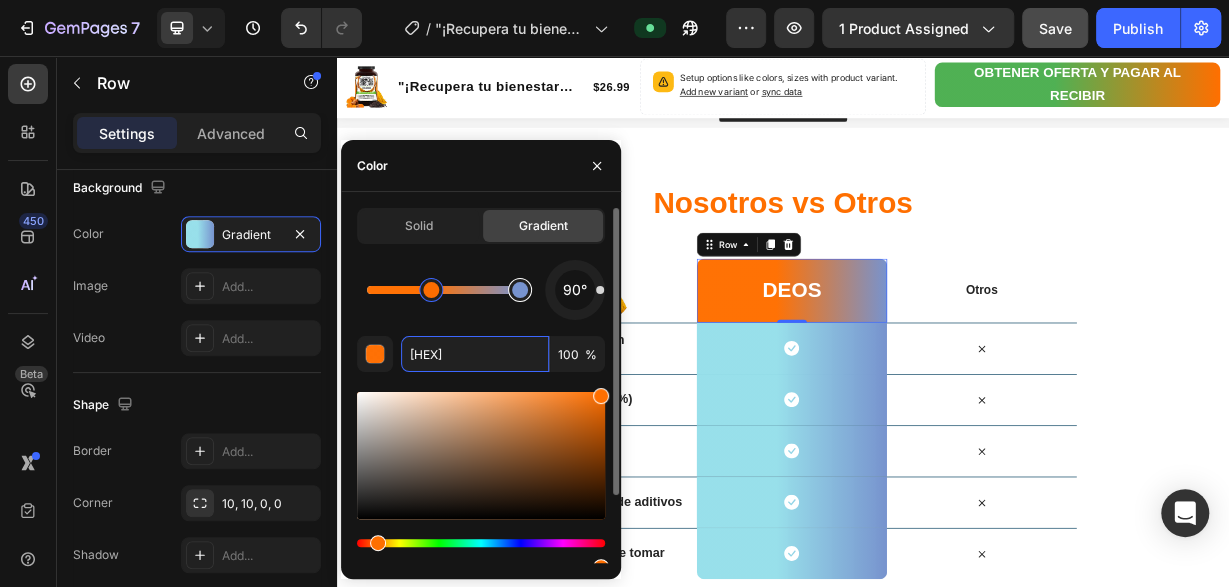 click at bounding box center (520, 290) 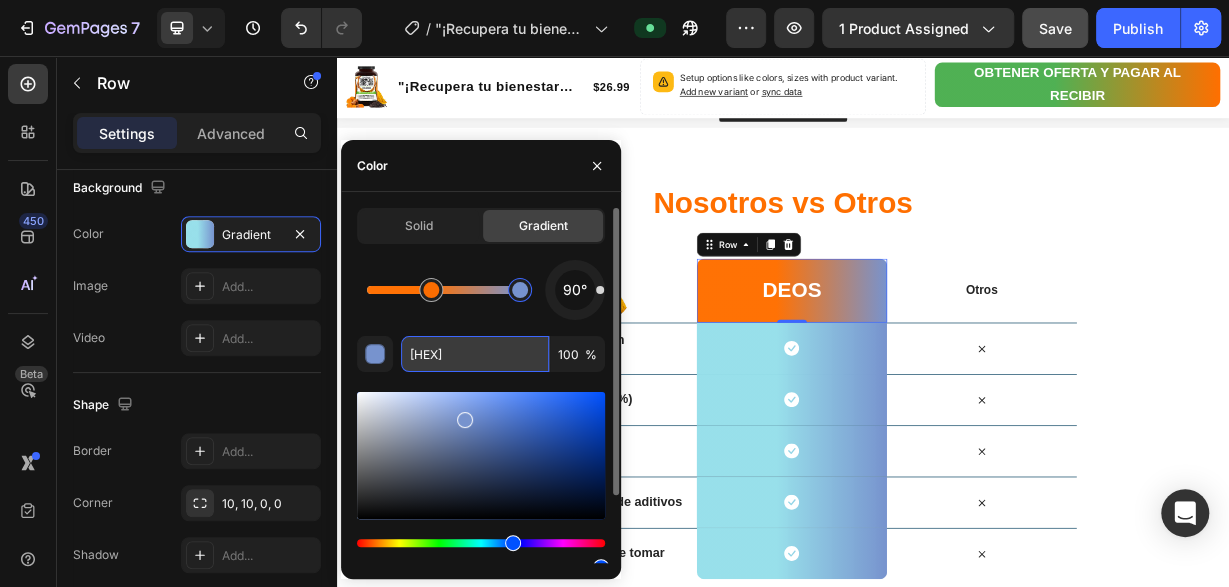click on "7793CE" at bounding box center (475, 354) 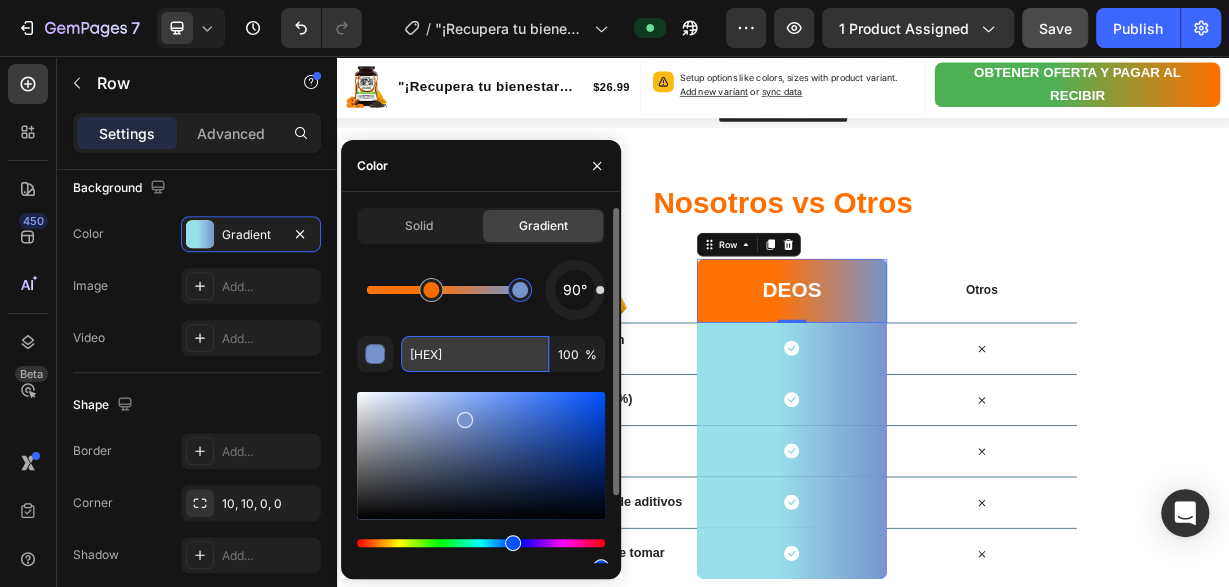 paste on "4CAF50" 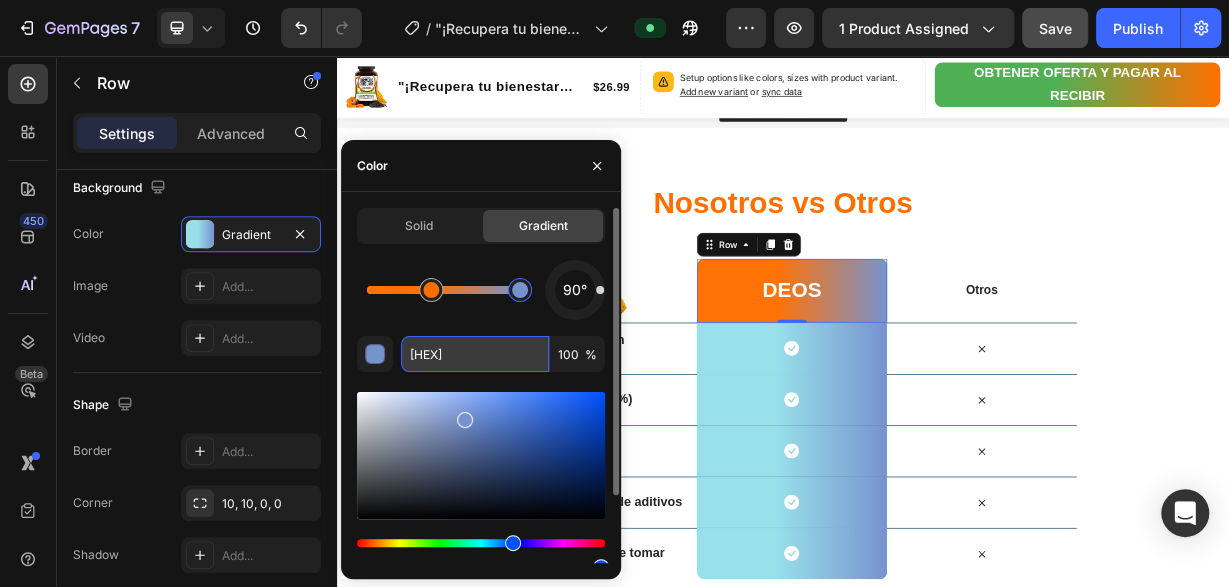 type on "4CAF50" 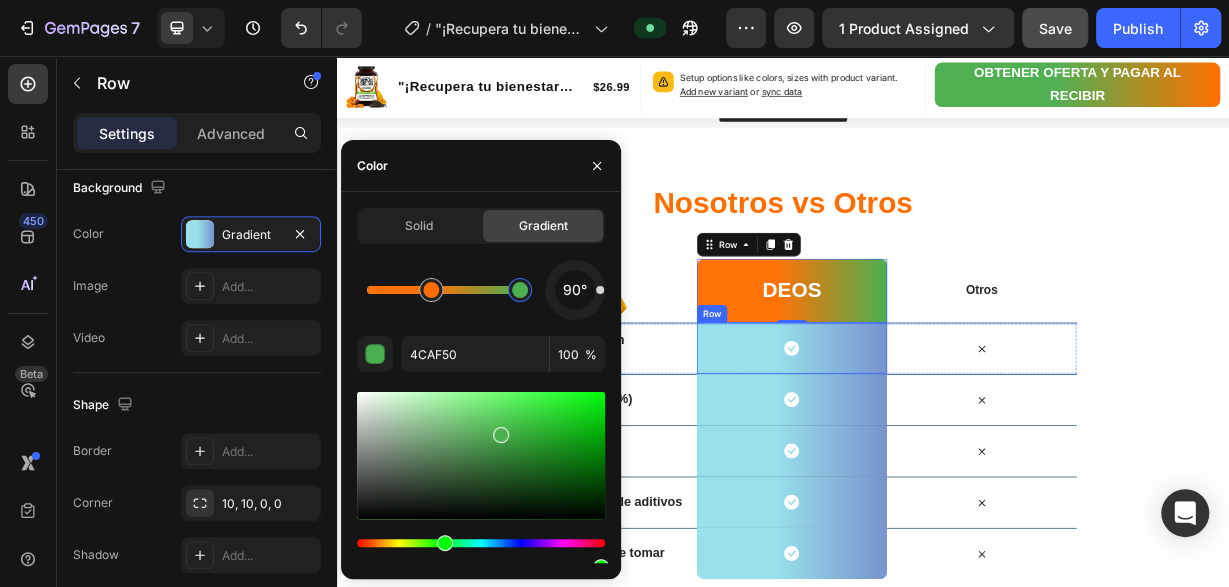 click on "Icon Row" at bounding box center (948, 449) 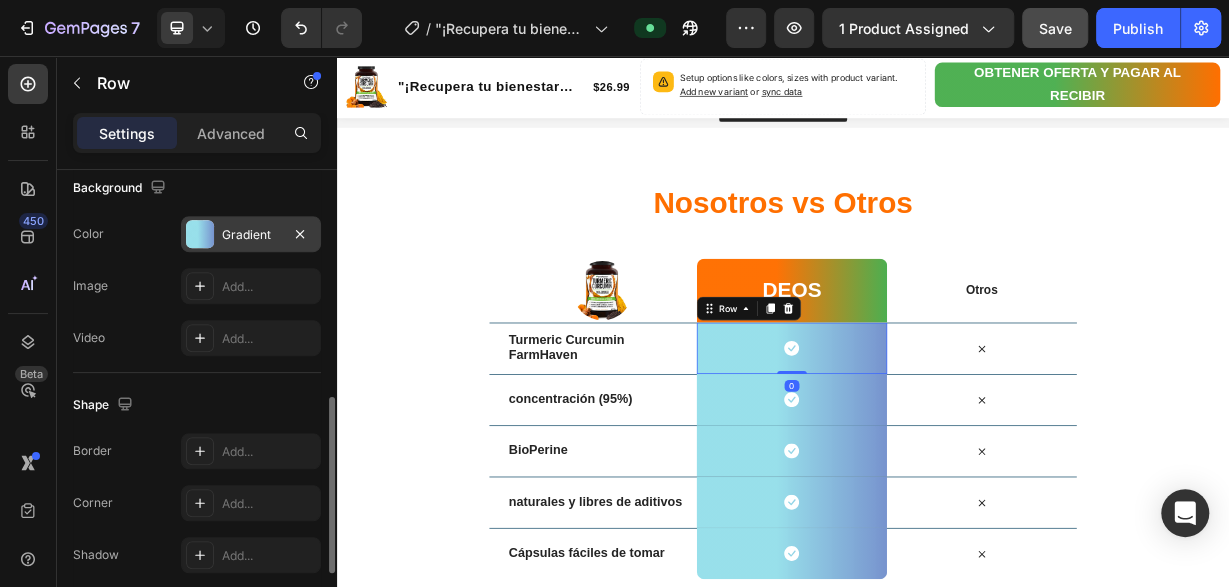 click at bounding box center (200, 234) 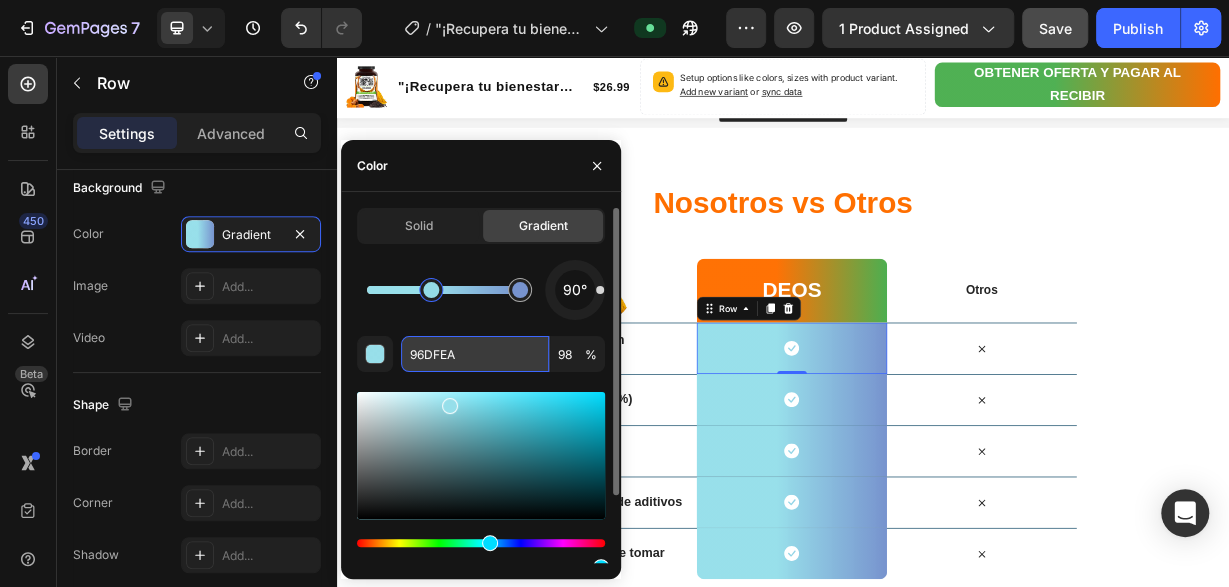 drag, startPoint x: 465, startPoint y: 355, endPoint x: 408, endPoint y: 358, distance: 57.07889 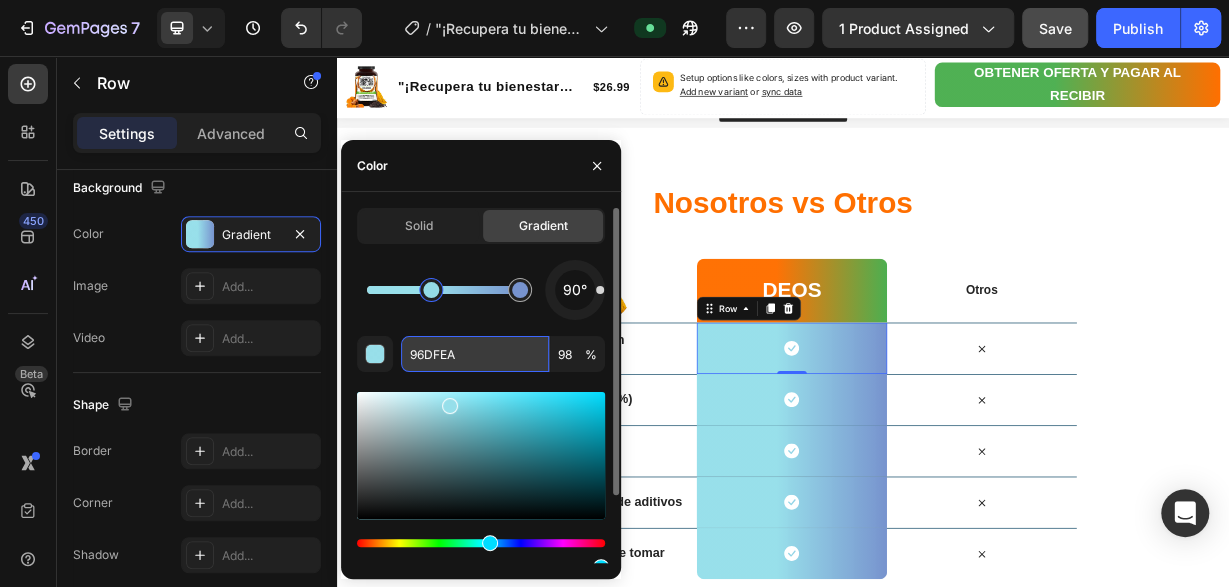 click on "96DFEA" at bounding box center (475, 354) 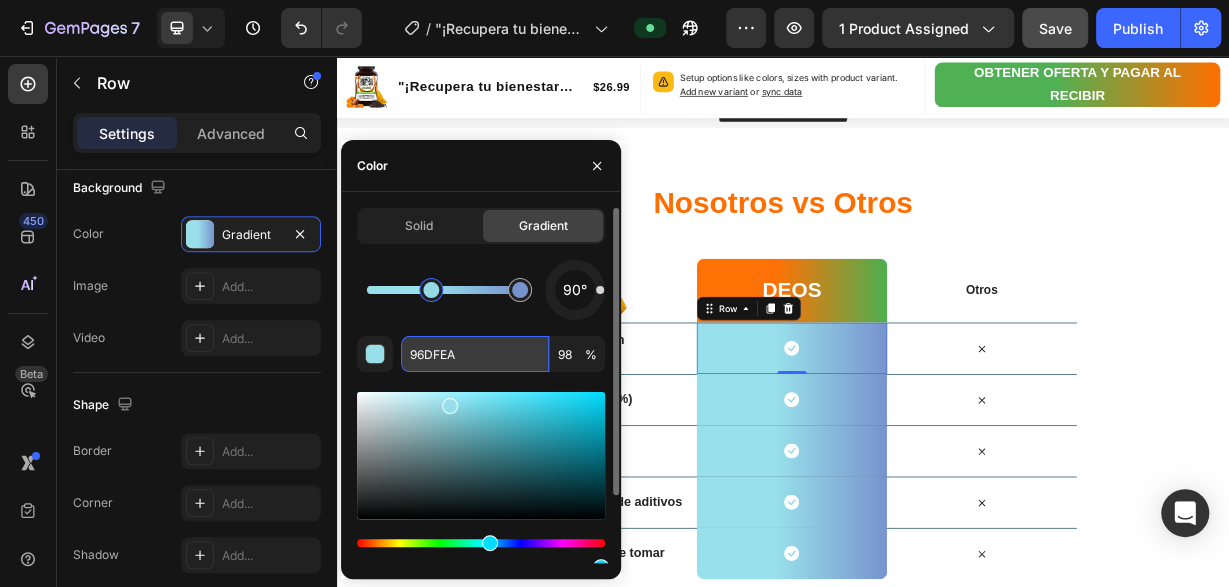 paste on "FF6F00" 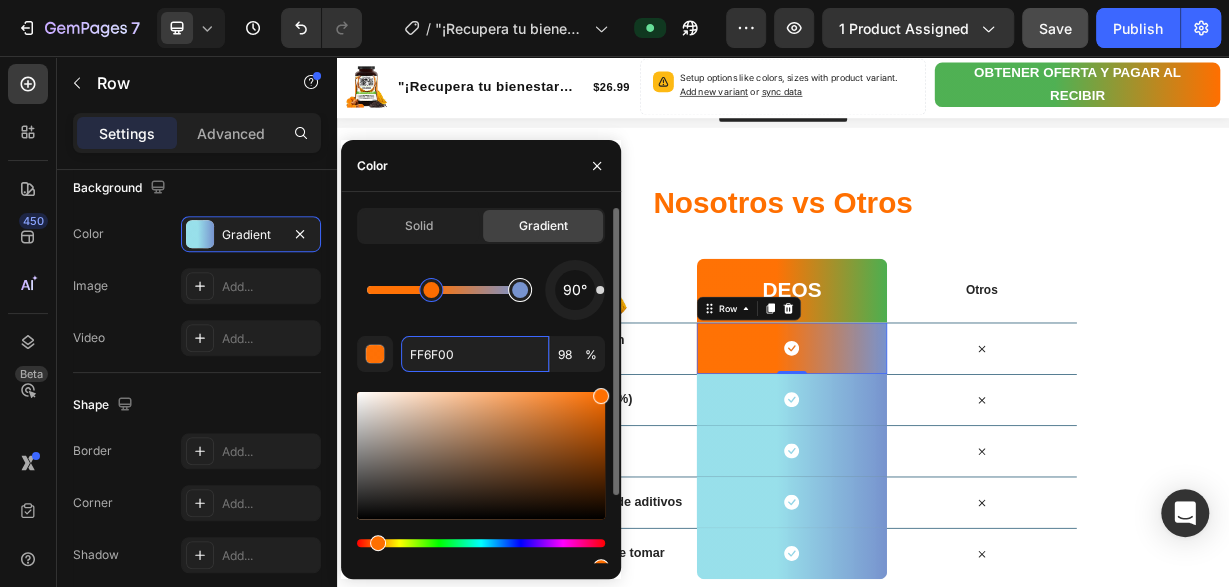type on "7793CE" 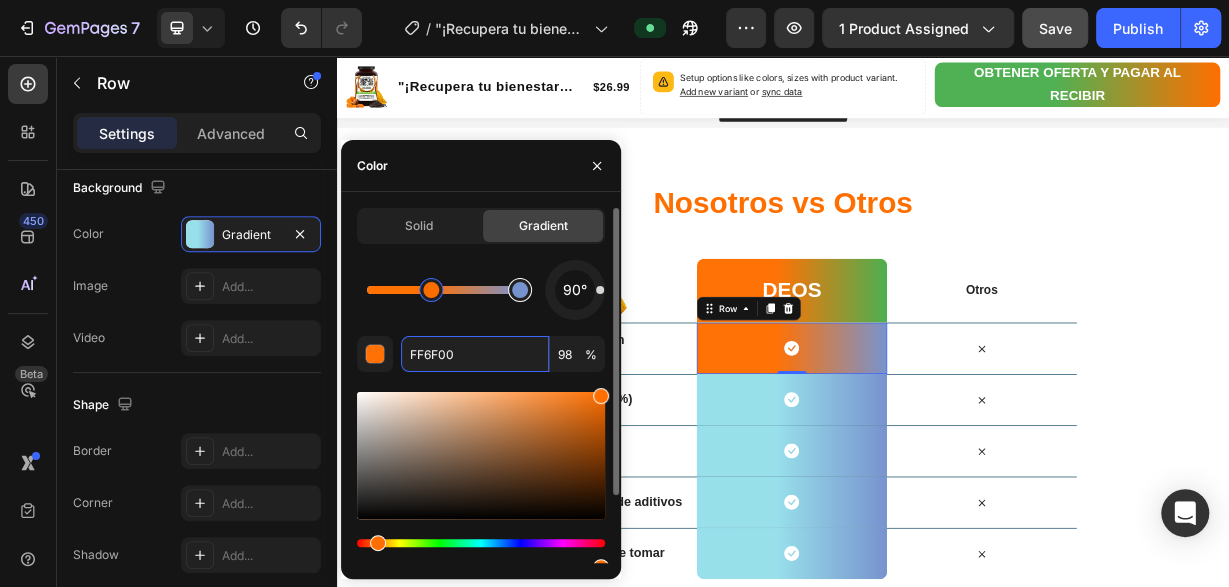 type on "100" 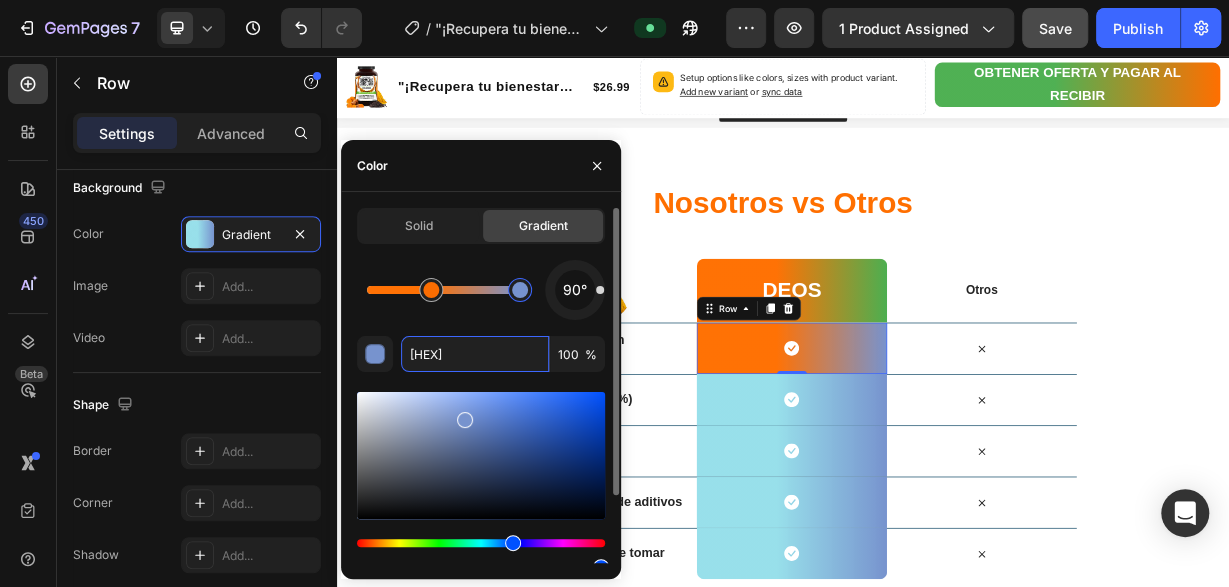 click at bounding box center (520, 290) 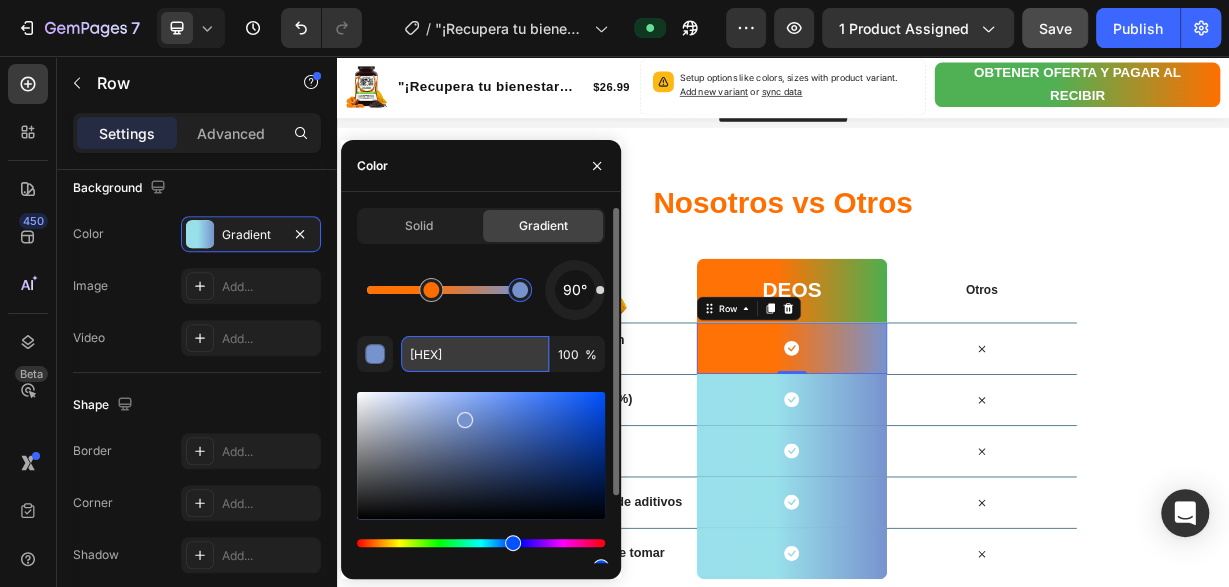 click on "7793CE" at bounding box center [475, 354] 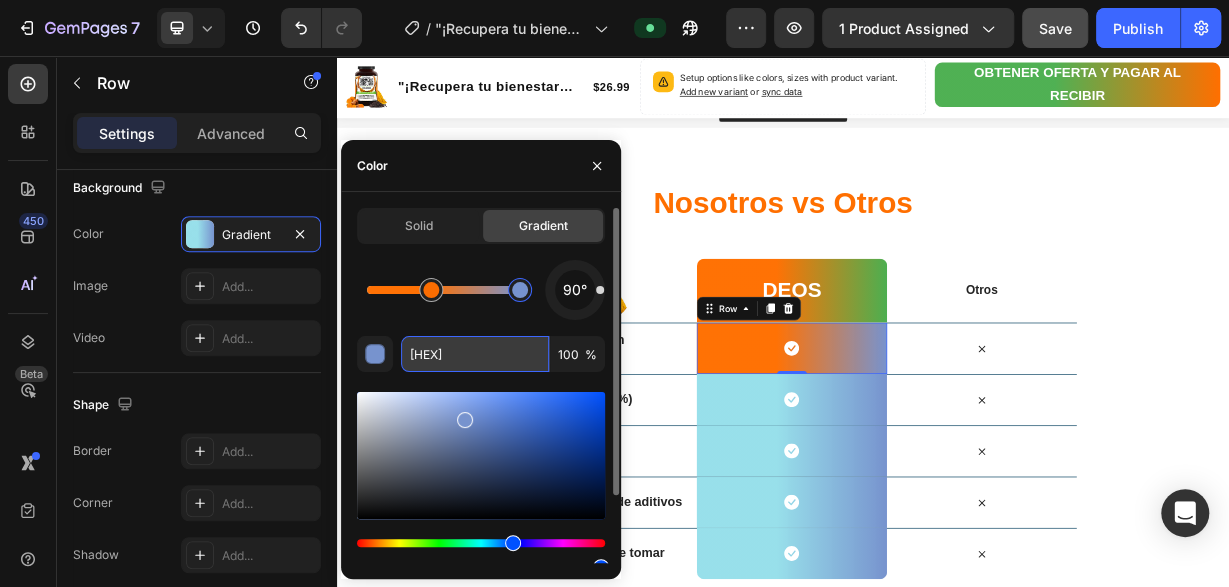 click on "7793CE" at bounding box center (475, 354) 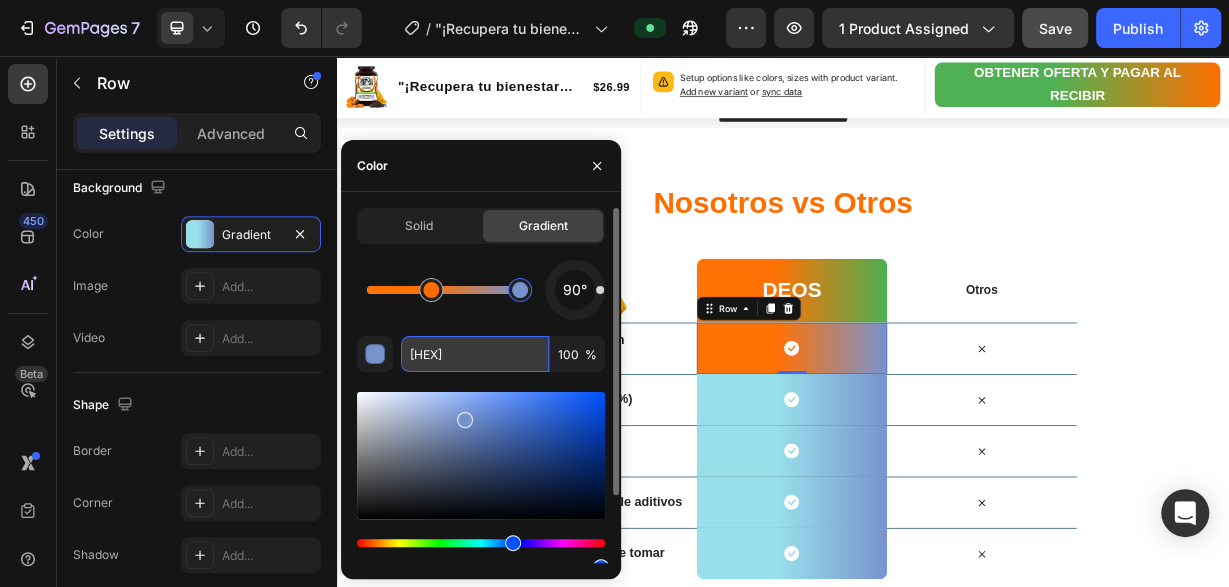 paste on "4CAF50" 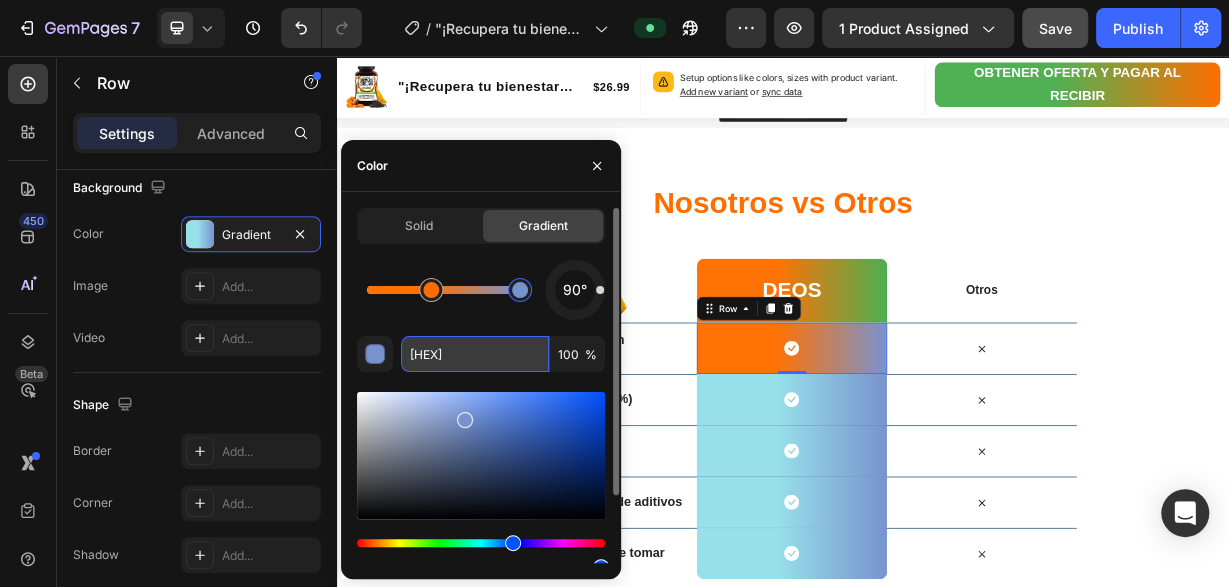 type on "4CAF50" 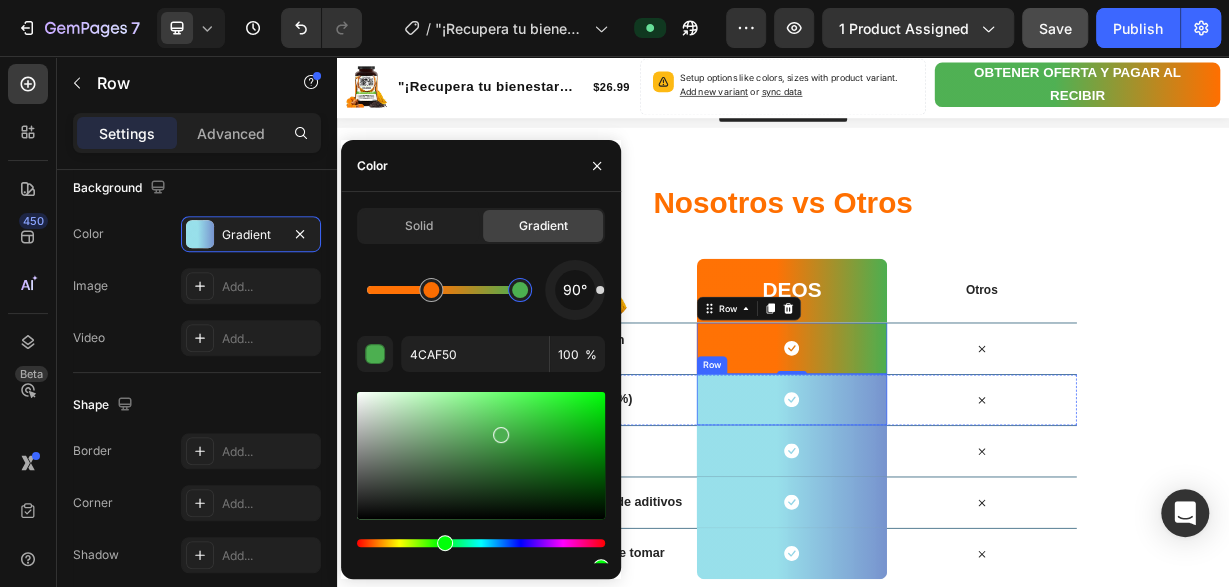 click on "Icon Row" at bounding box center [948, 518] 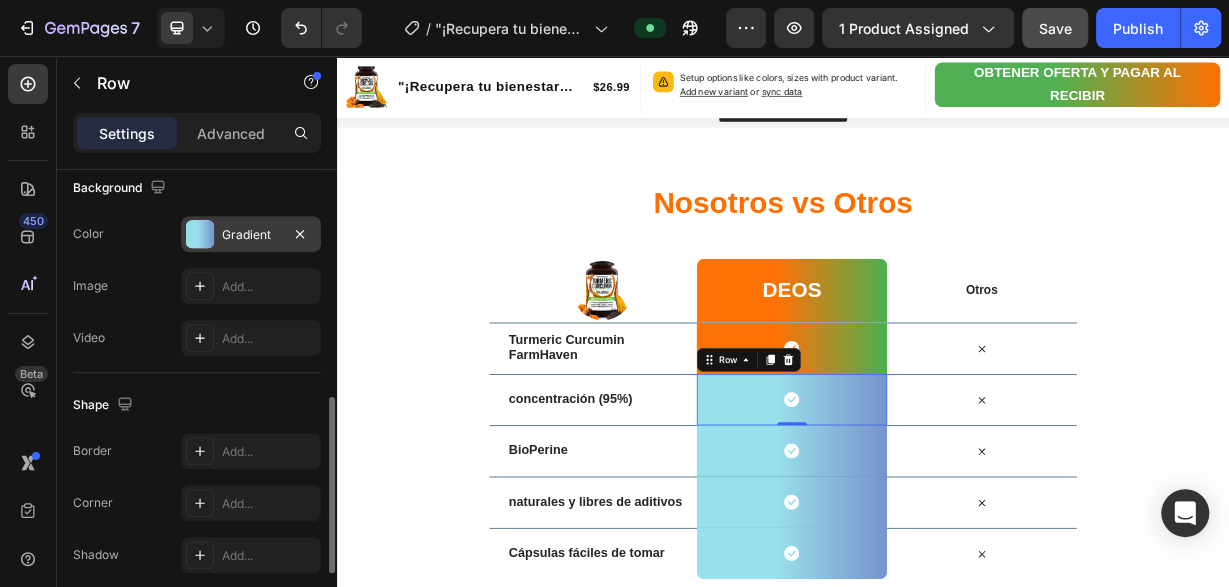 click at bounding box center [200, 234] 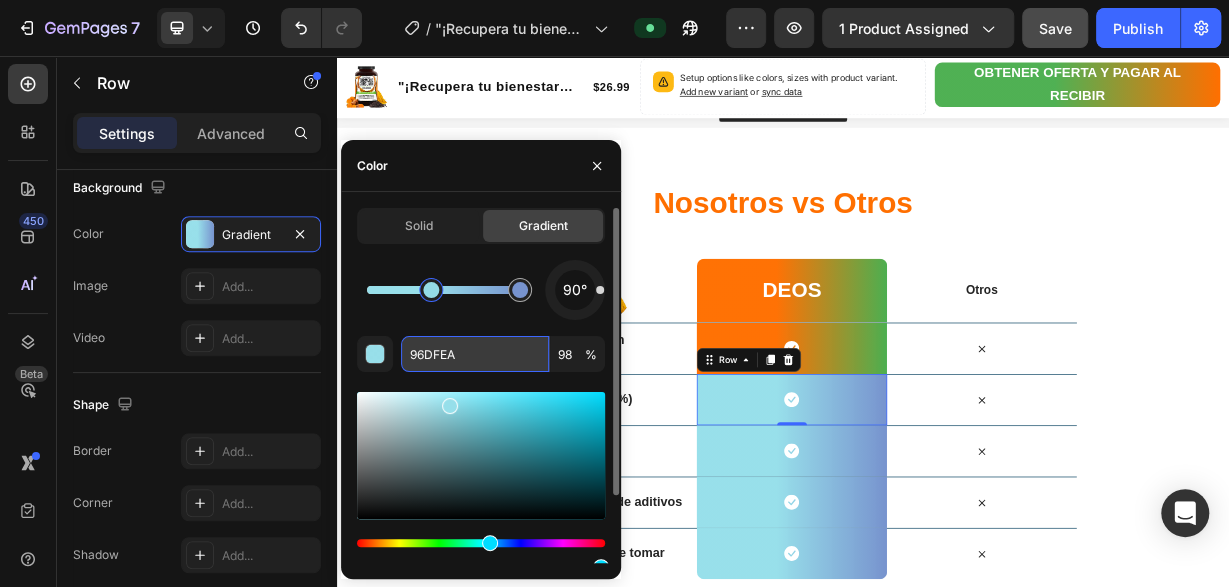 click on "96DFEA" at bounding box center [475, 354] 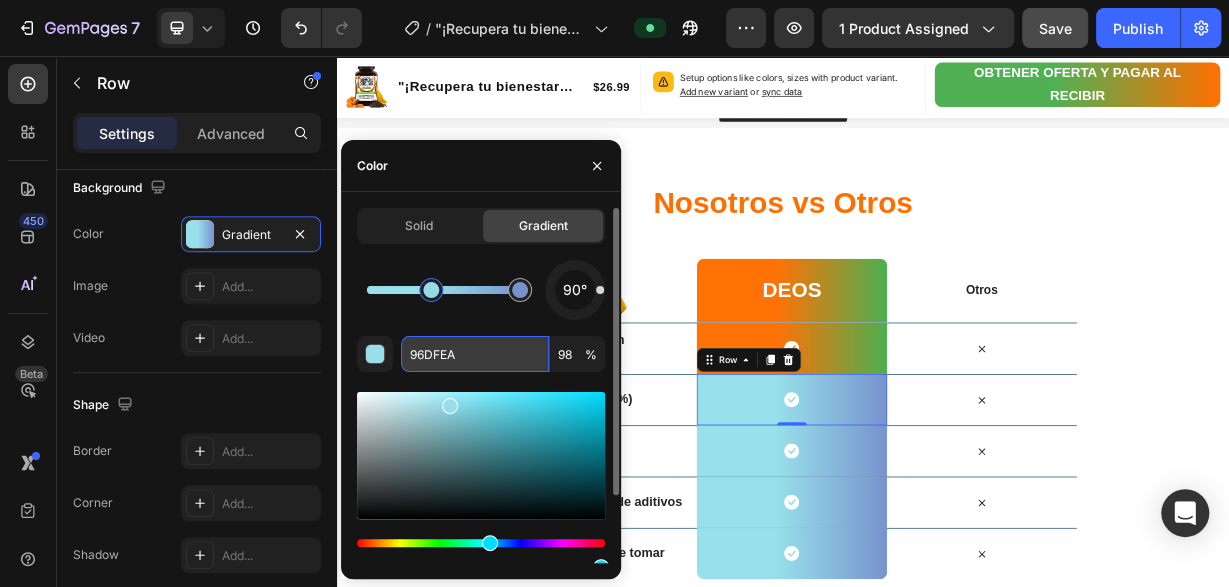 paste on "FF6F00" 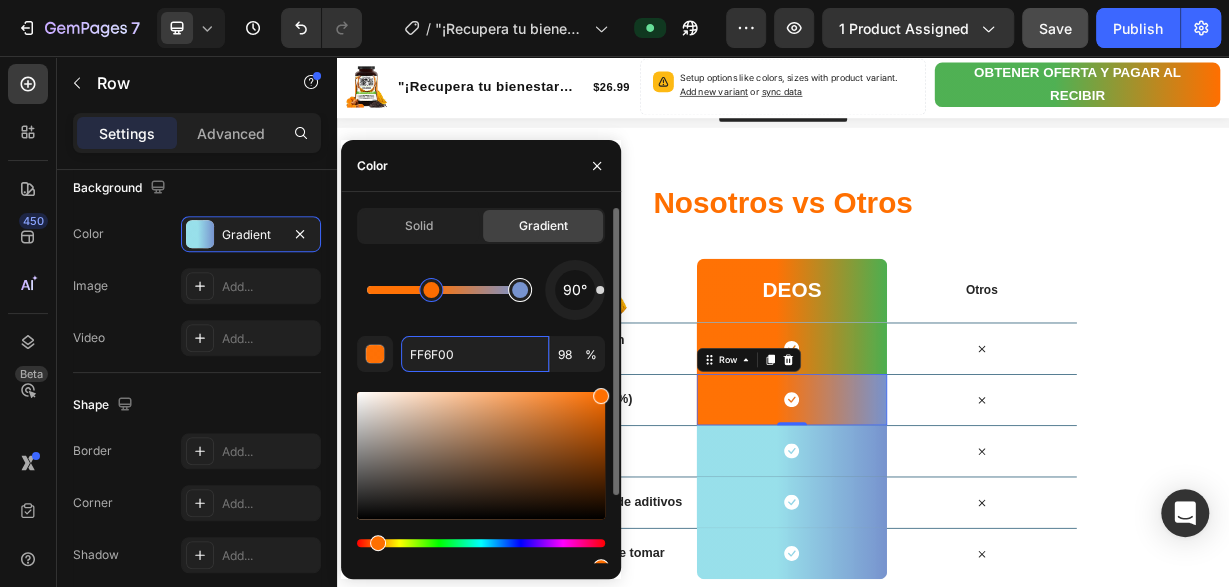 type on "7793CE" 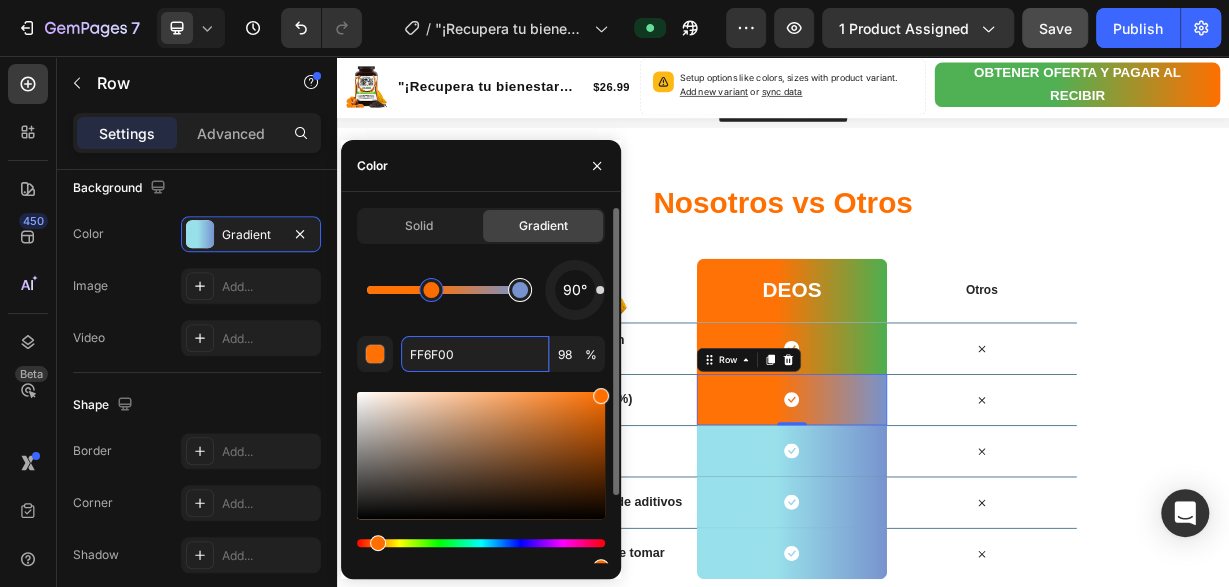 type on "100" 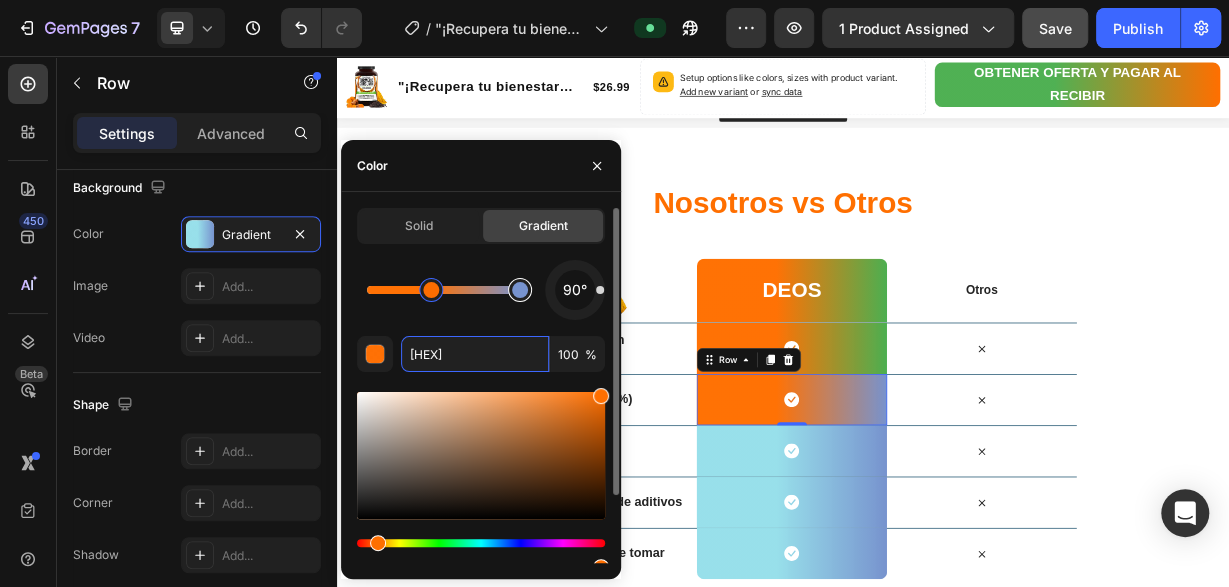 click at bounding box center (520, 290) 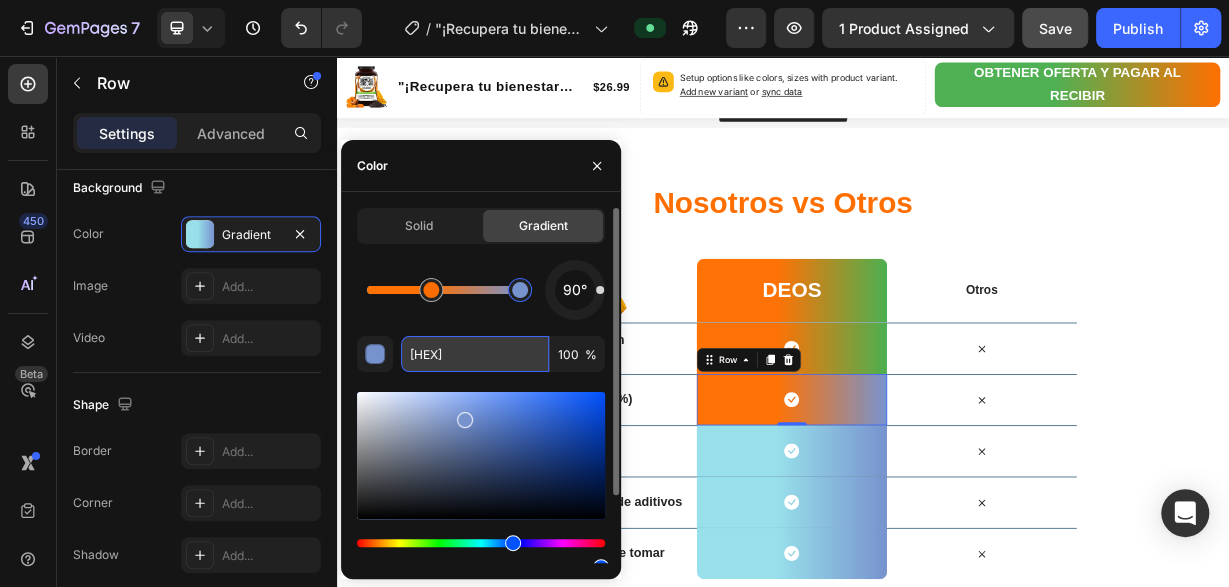 click on "7793CE" at bounding box center [475, 354] 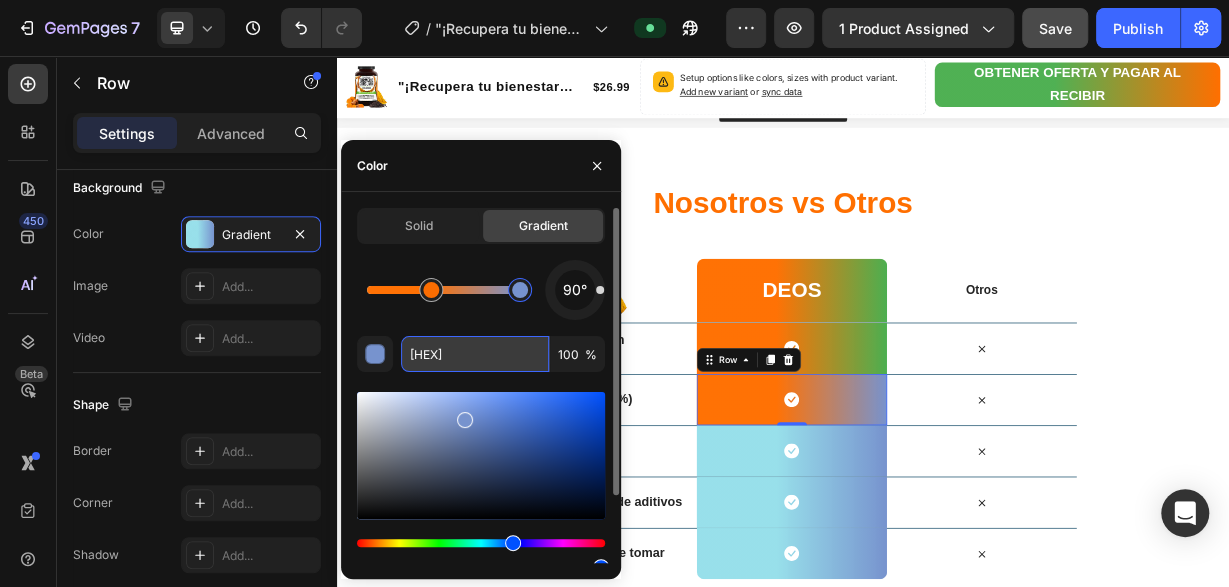 click on "7793CE" at bounding box center (475, 354) 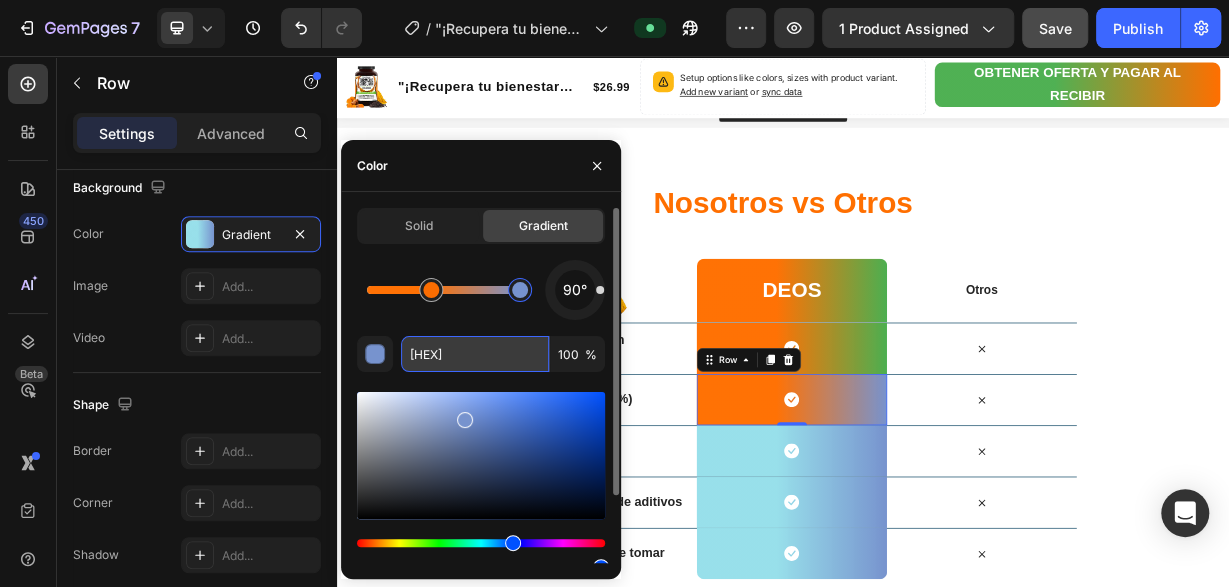 paste on "4CAF50" 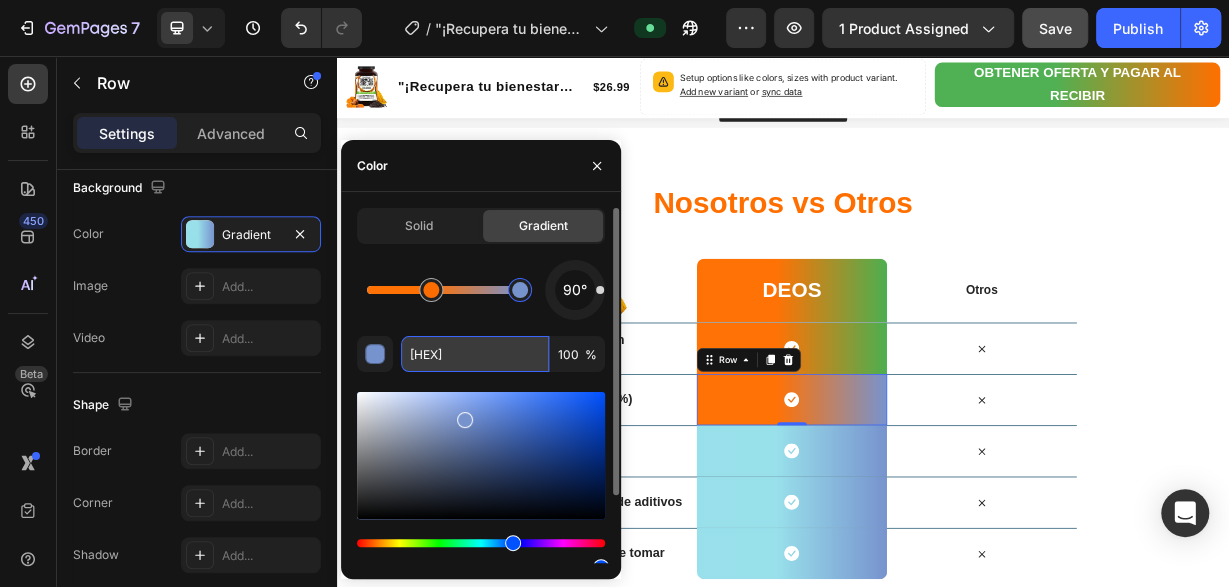 type on "4CAF50" 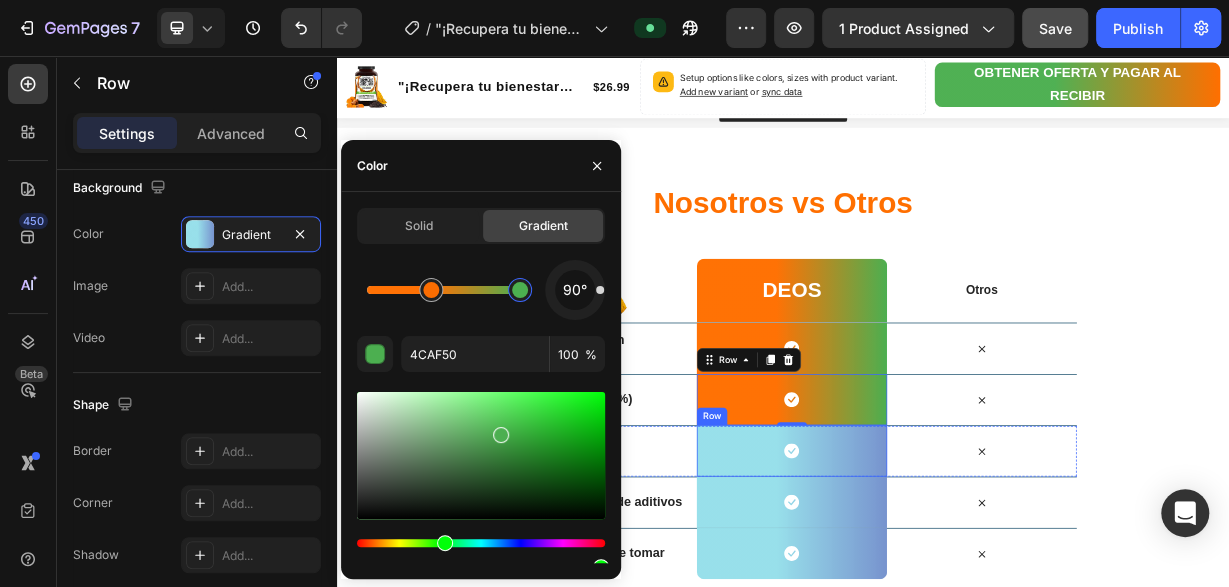 click on "Icon Row" at bounding box center [948, 587] 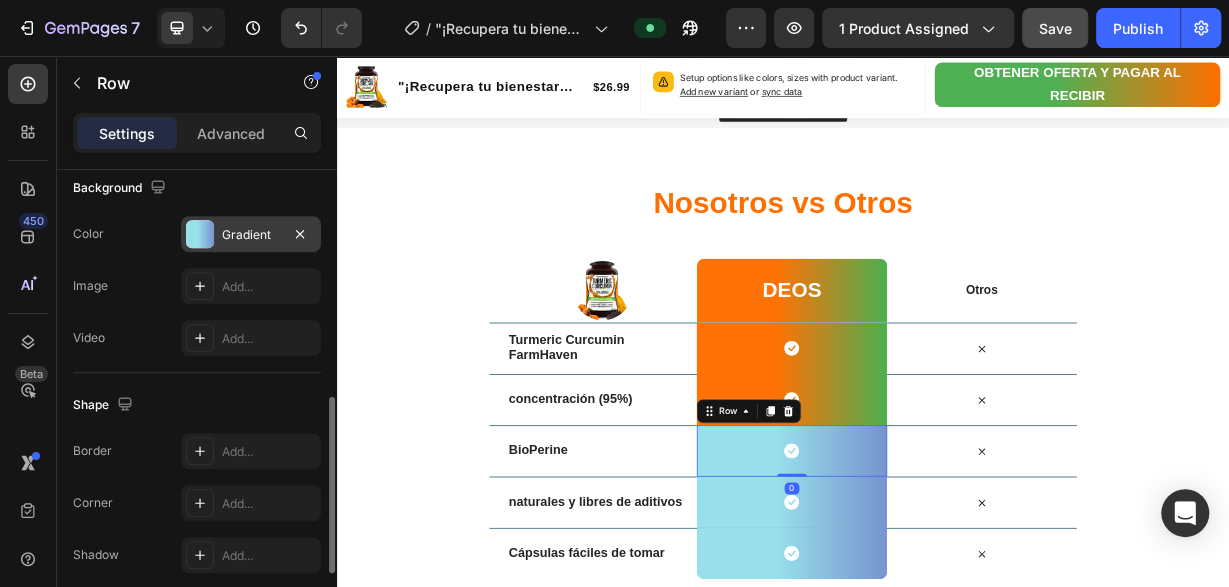 click at bounding box center [200, 234] 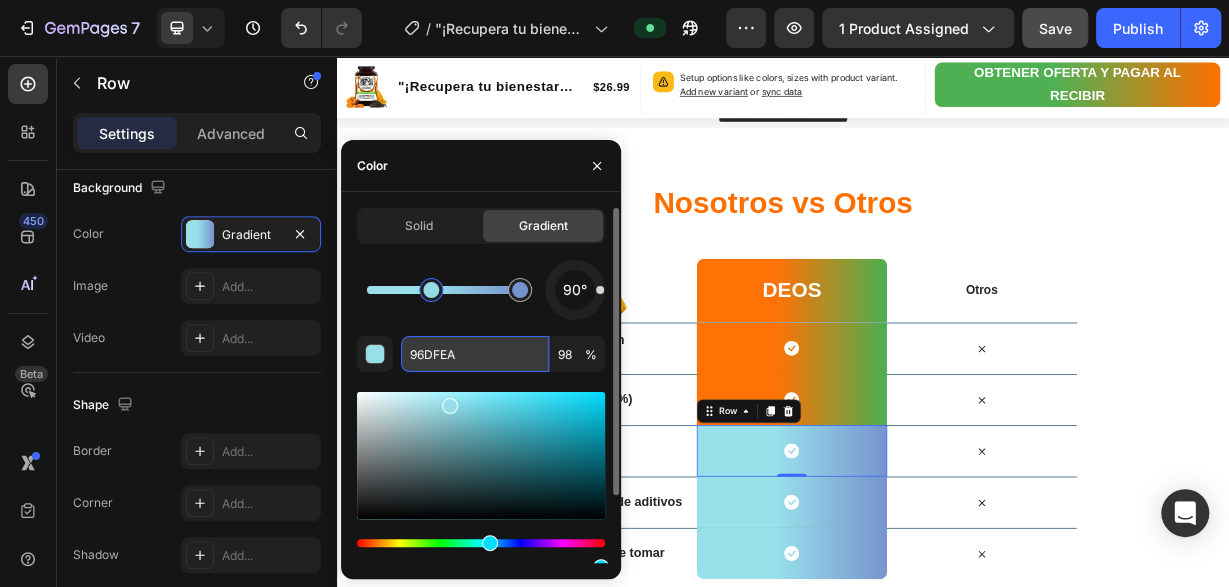 click on "96DFEA" at bounding box center [475, 354] 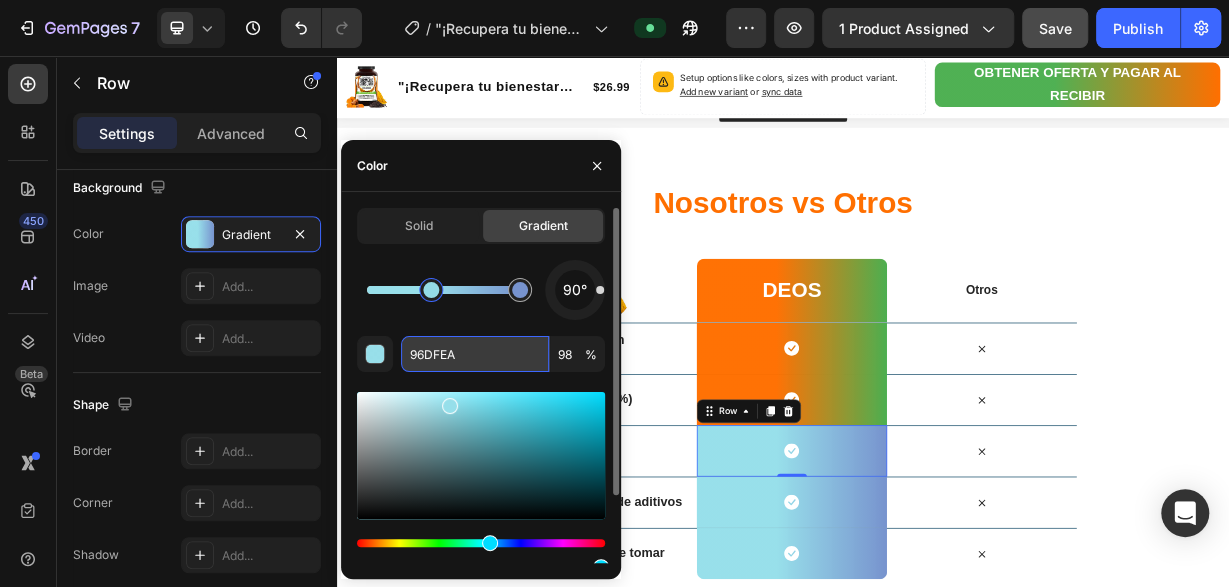 click on "96DFEA" at bounding box center [475, 354] 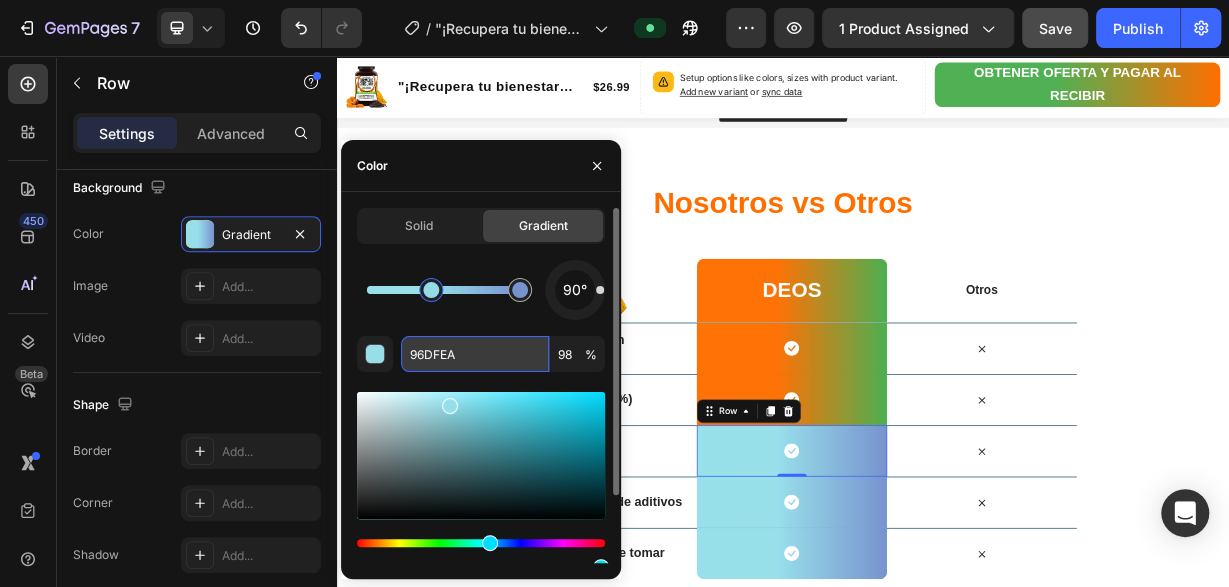 paste on "FF6F00" 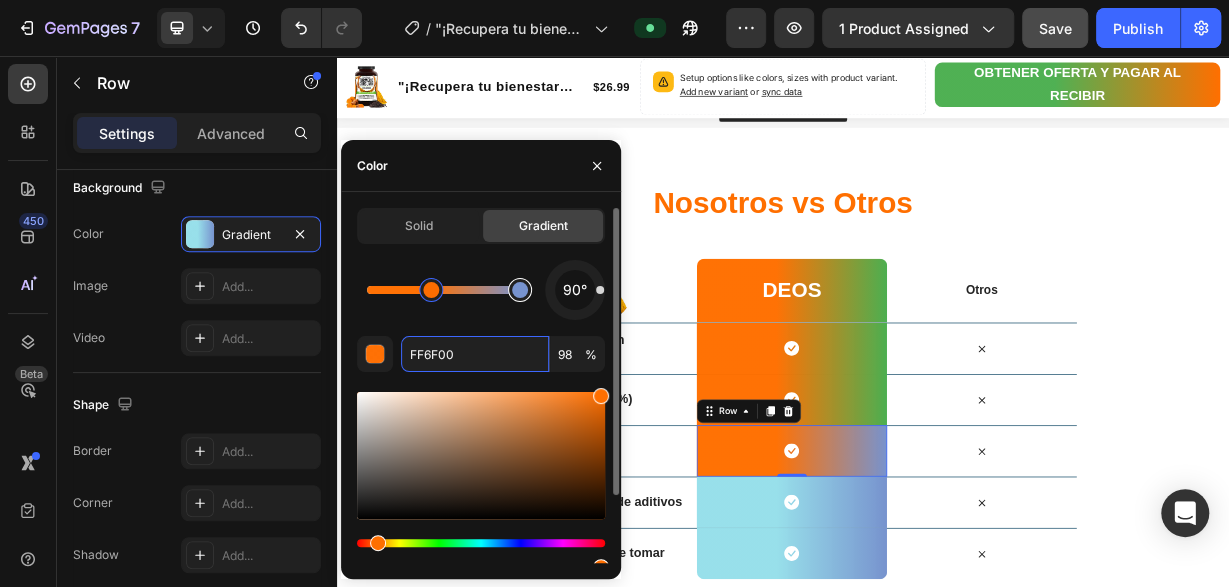 type on "7793CE" 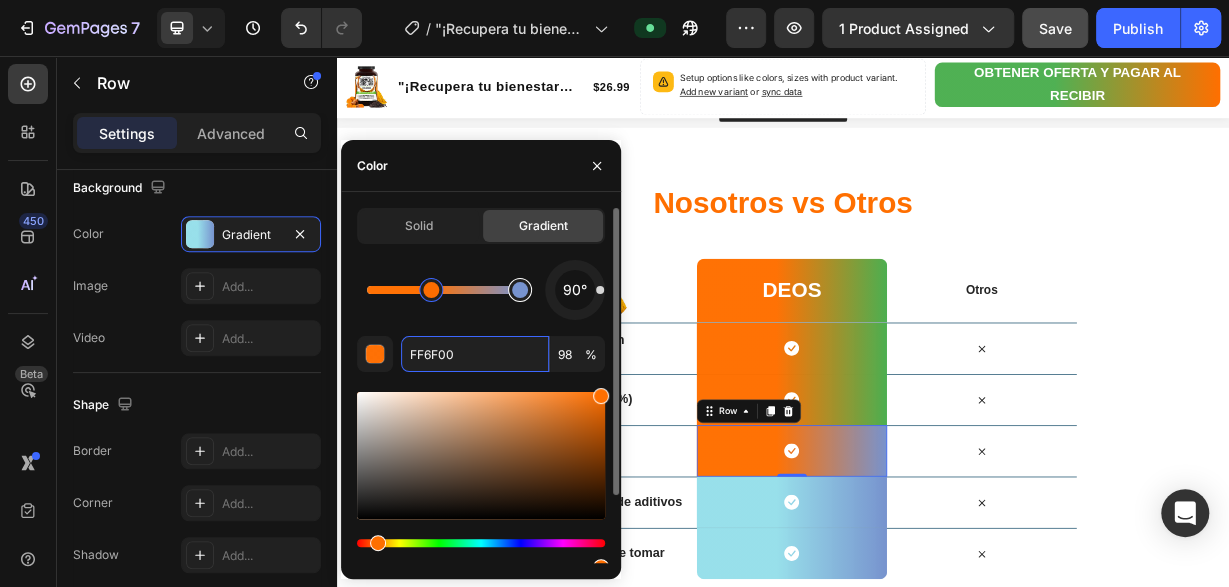 type on "100" 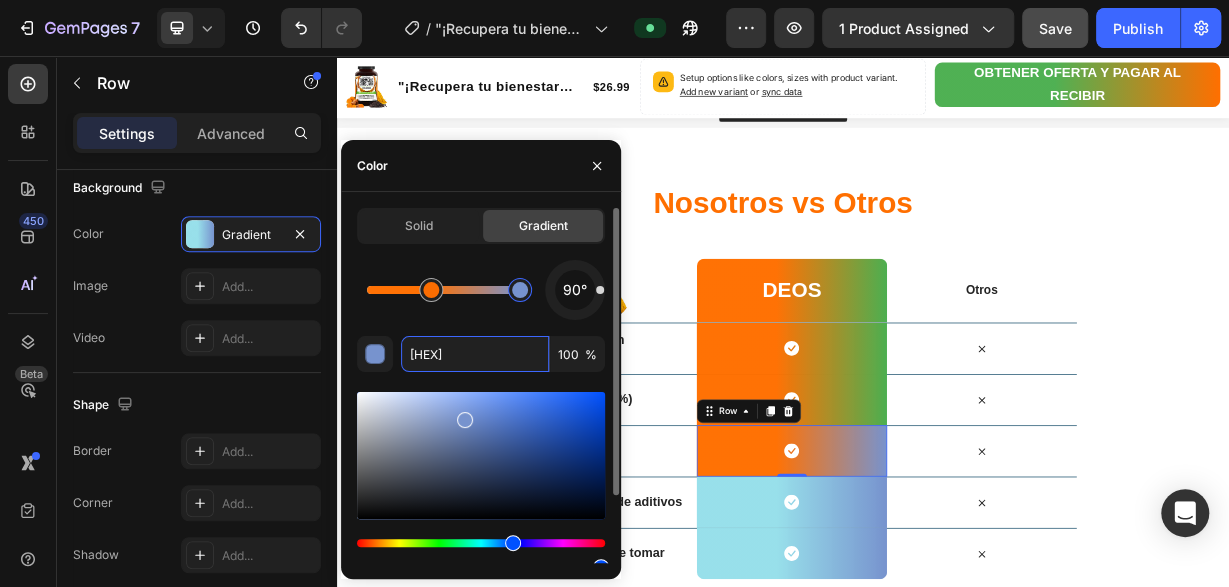 click at bounding box center [520, 290] 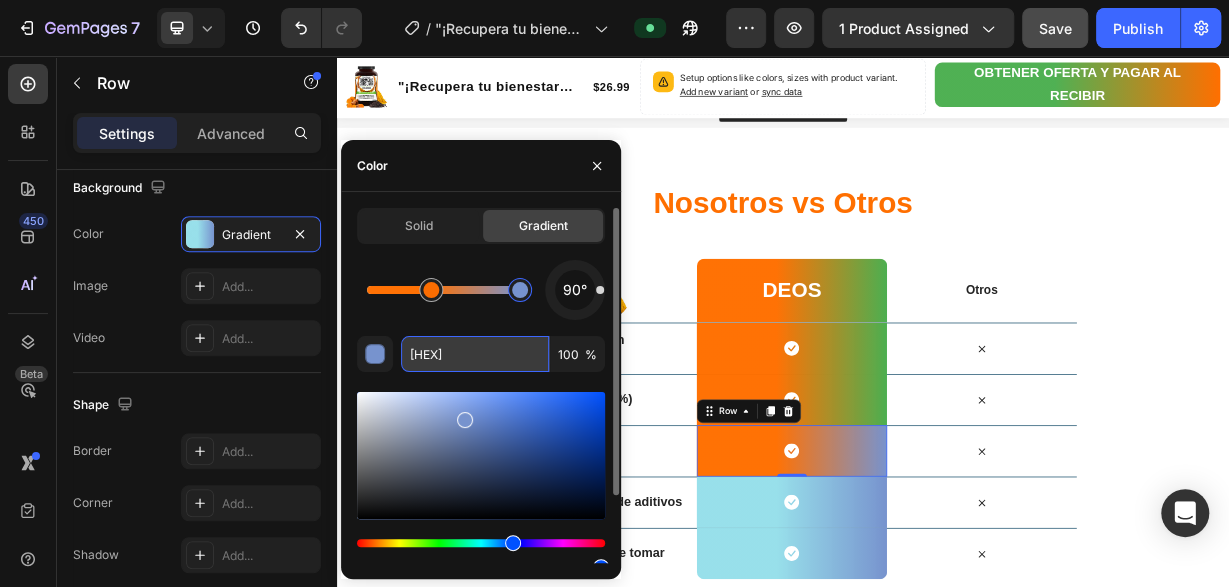 click on "7793CE" at bounding box center [475, 354] 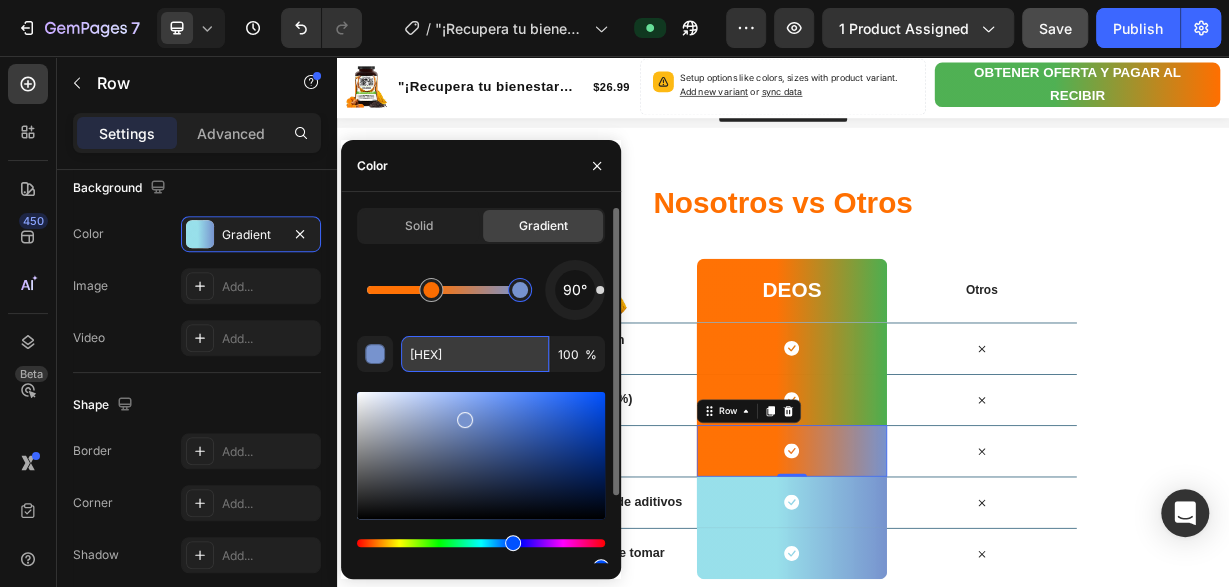 click on "7793CE" at bounding box center (475, 354) 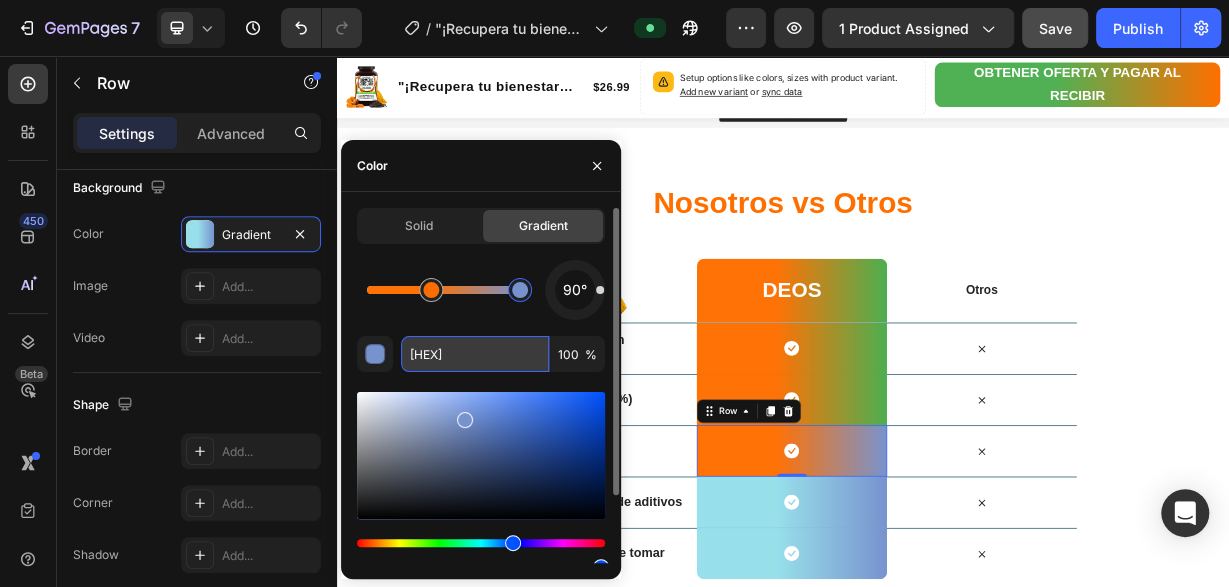 paste on "4CAF50" 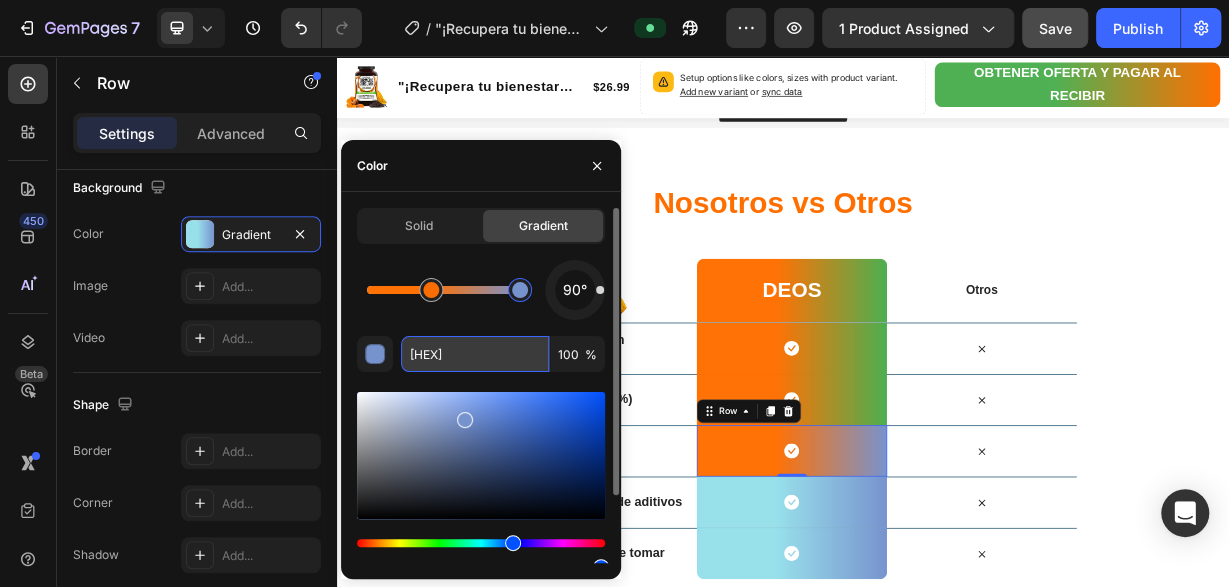 type on "4CAF50" 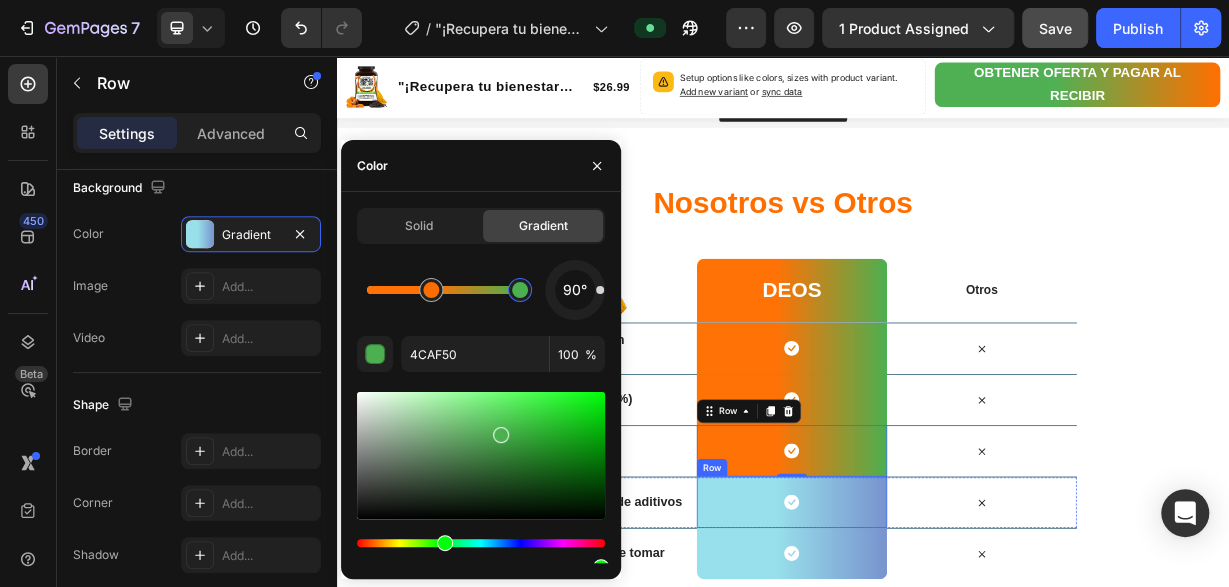 drag, startPoint x: 869, startPoint y: 652, endPoint x: 843, endPoint y: 629, distance: 34.713108 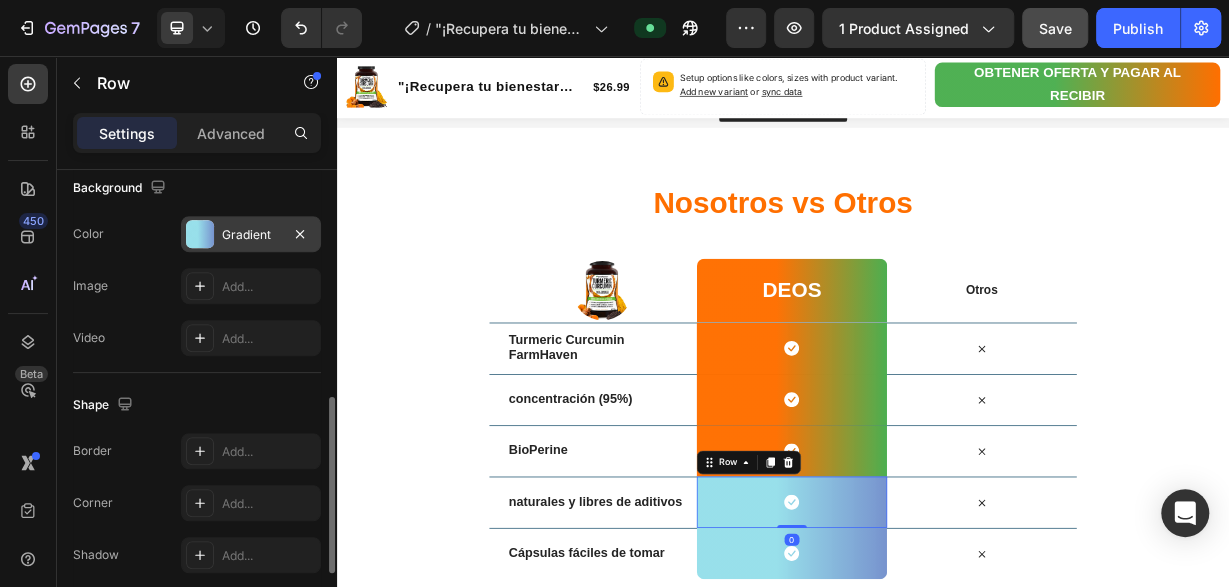 click at bounding box center [200, 234] 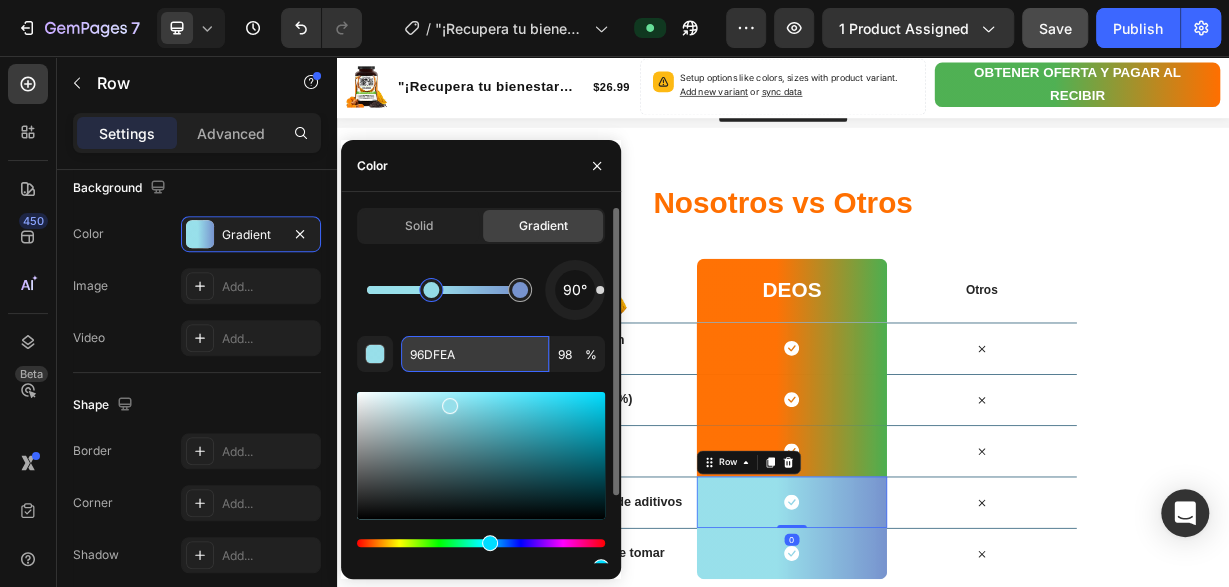 click on "96DFEA" at bounding box center (475, 354) 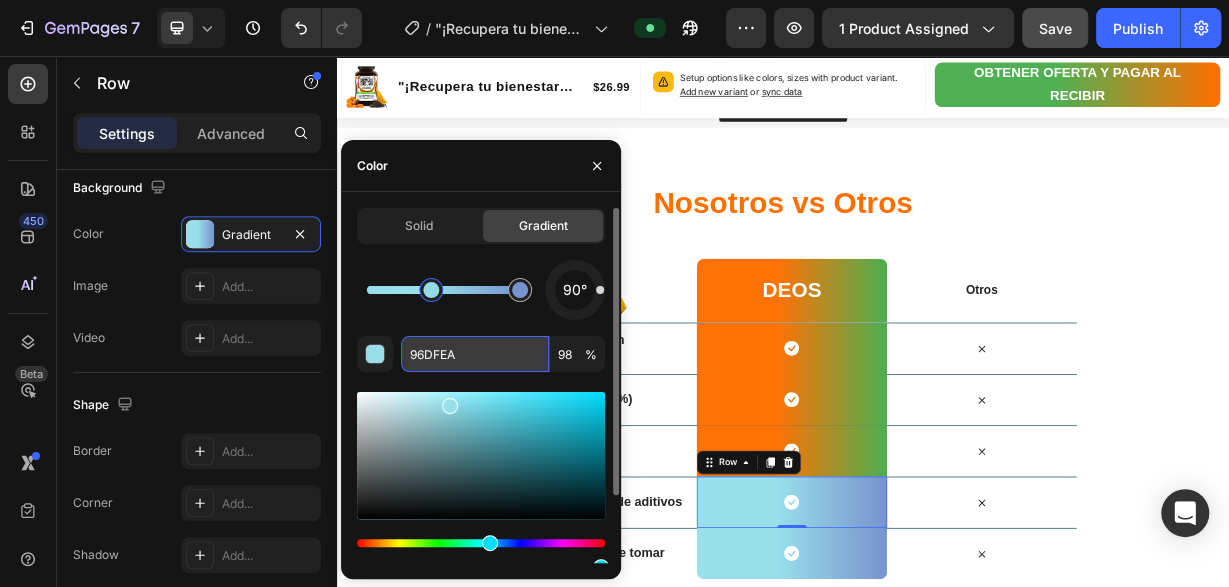 paste on "FF6F00" 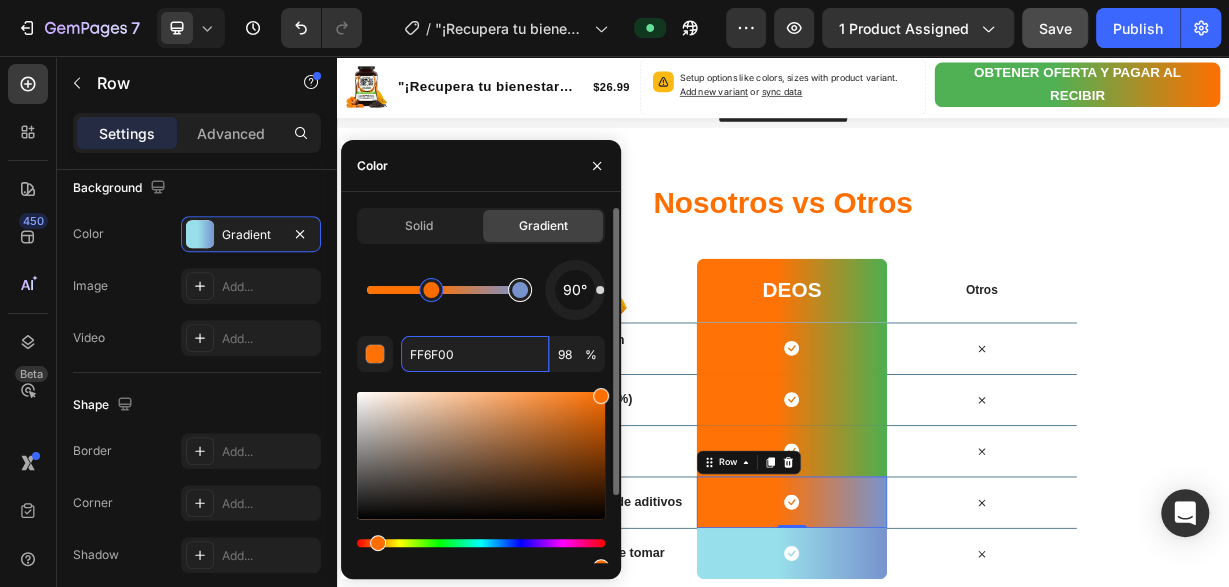 type on "7793CE" 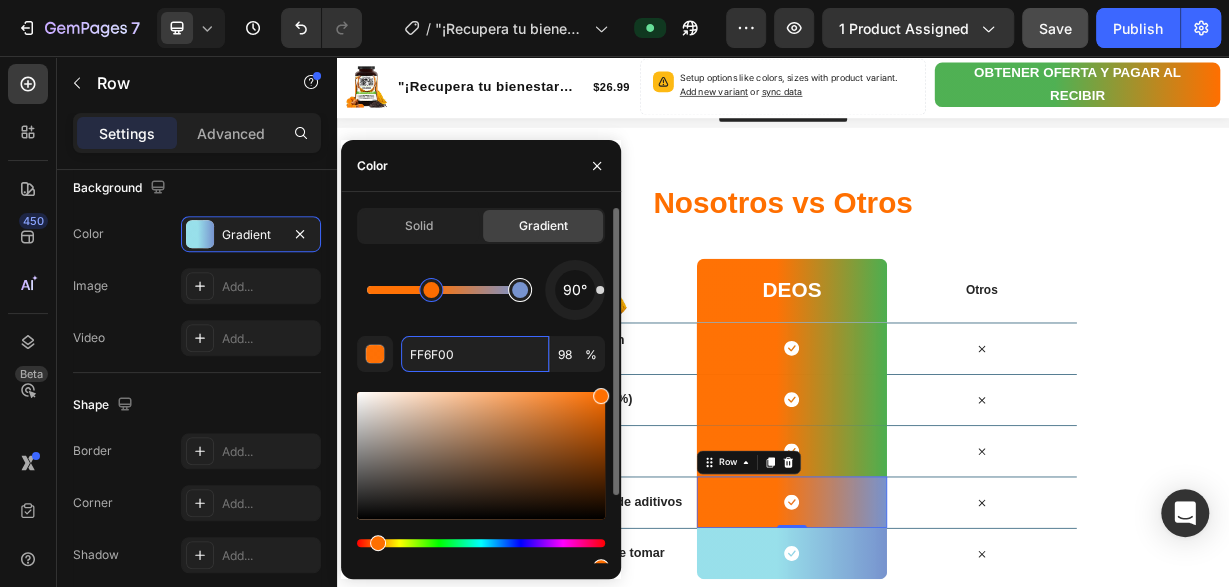 type on "100" 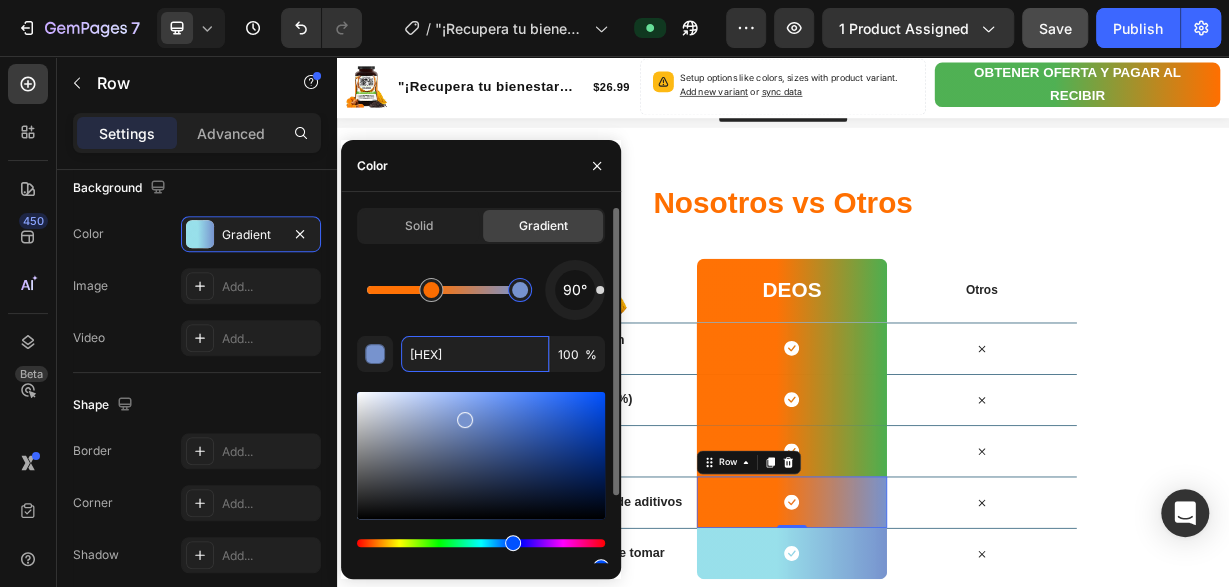 click at bounding box center [520, 290] 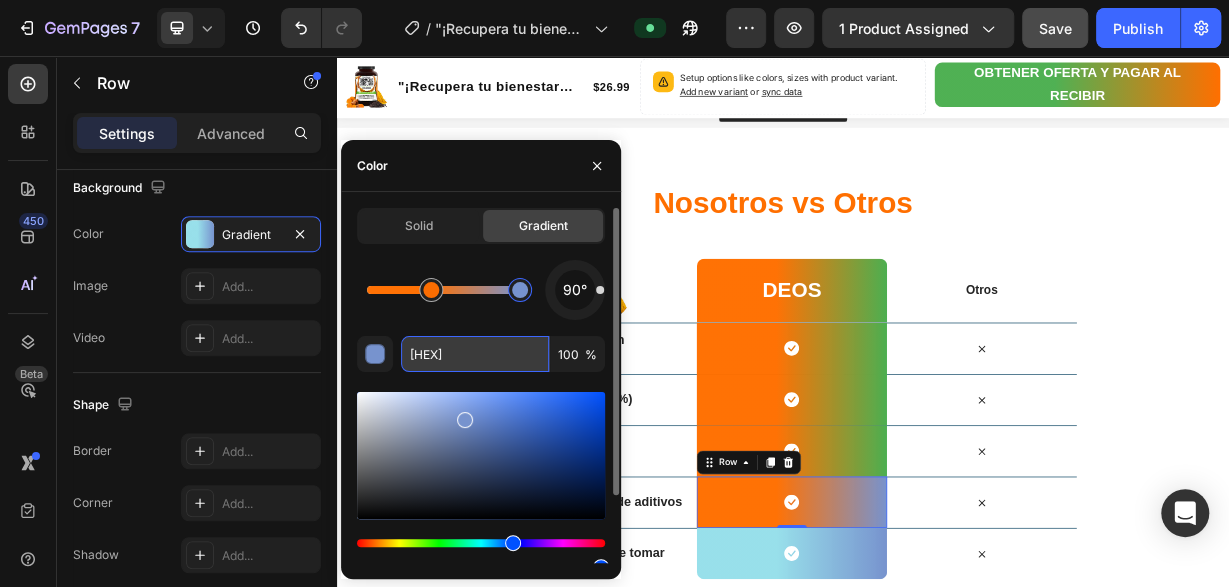 click on "7793CE" at bounding box center [475, 354] 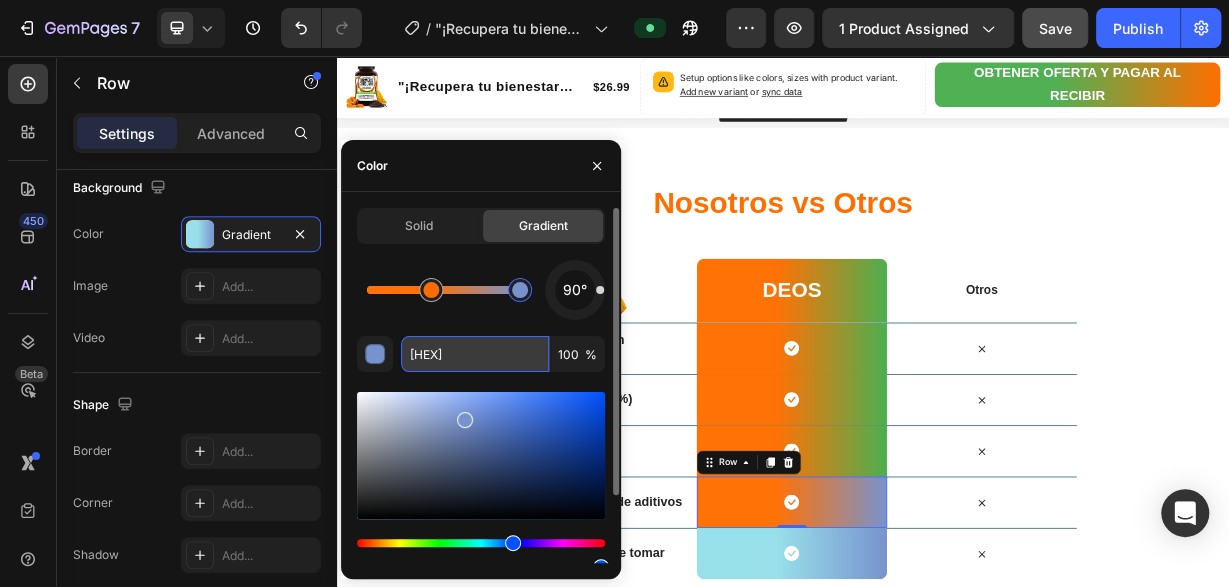 click on "7793CE" at bounding box center [475, 354] 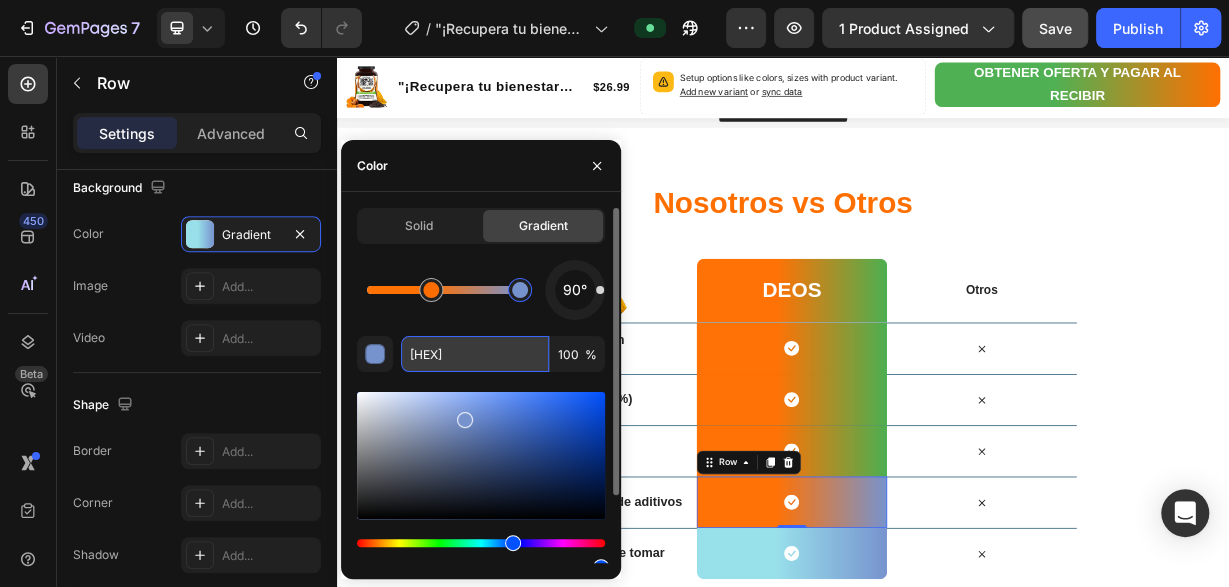 paste on "4CAF50" 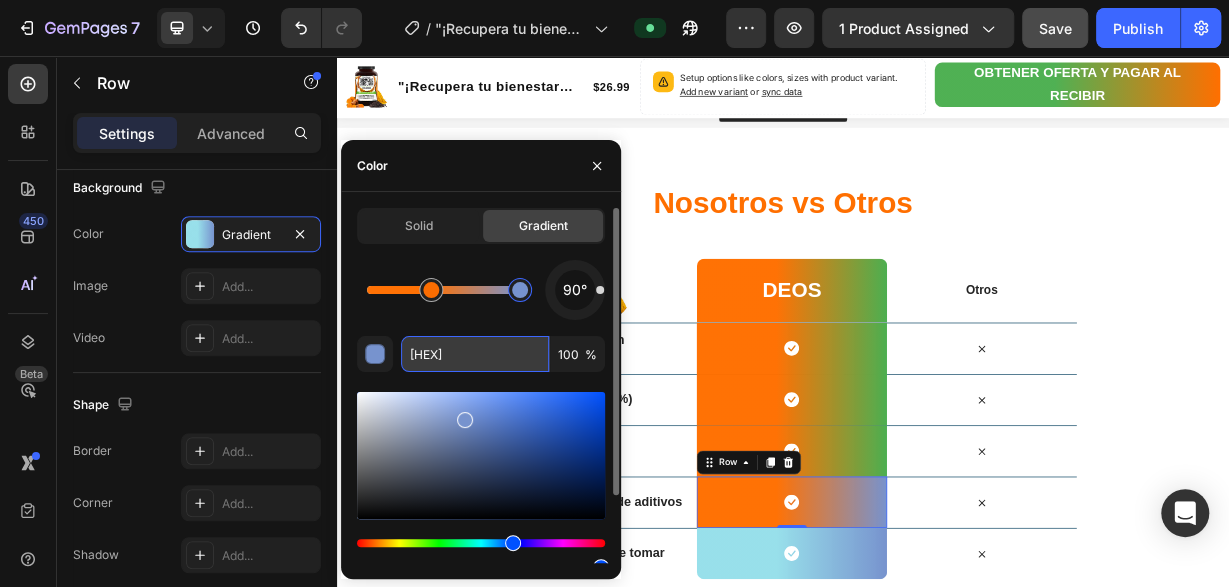 type on "4CAF50" 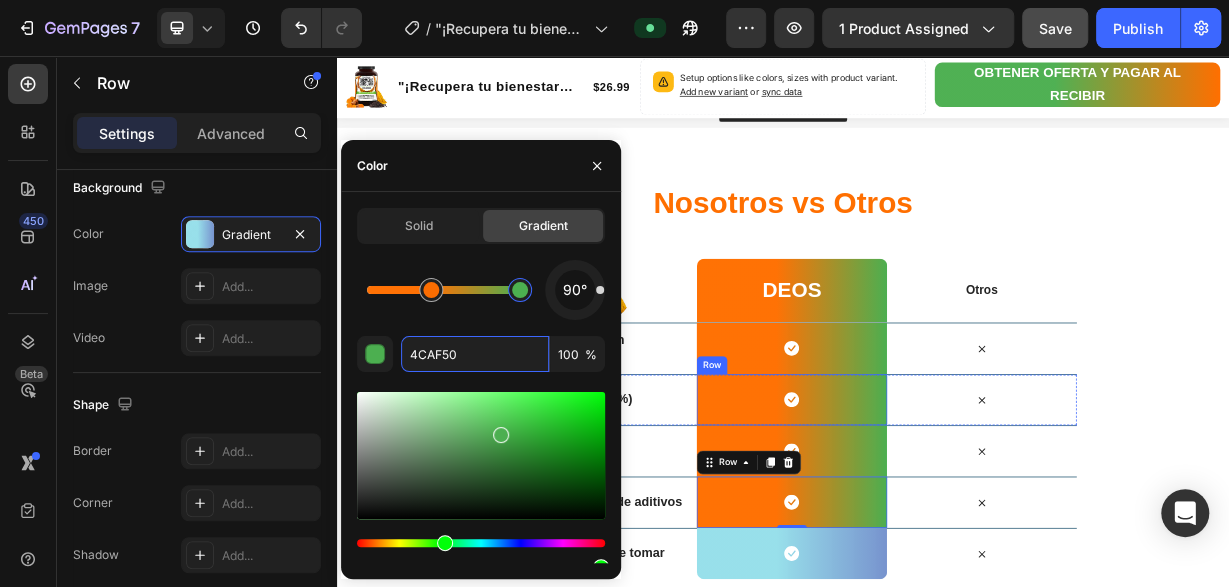 scroll, scrollTop: 3813, scrollLeft: 0, axis: vertical 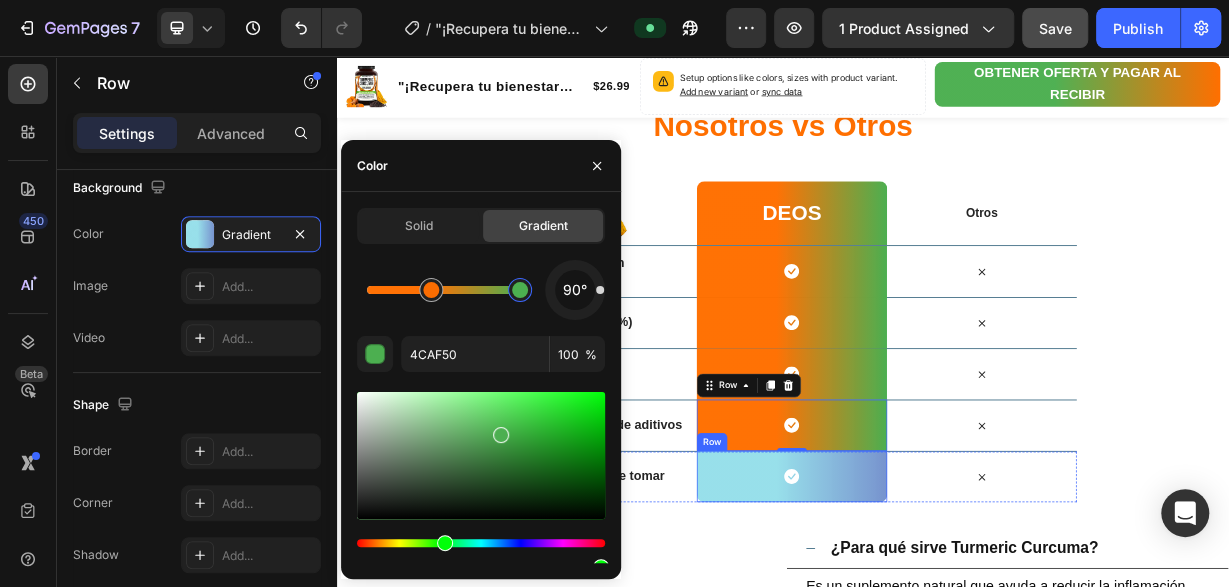 click on "Icon Row" at bounding box center [948, 621] 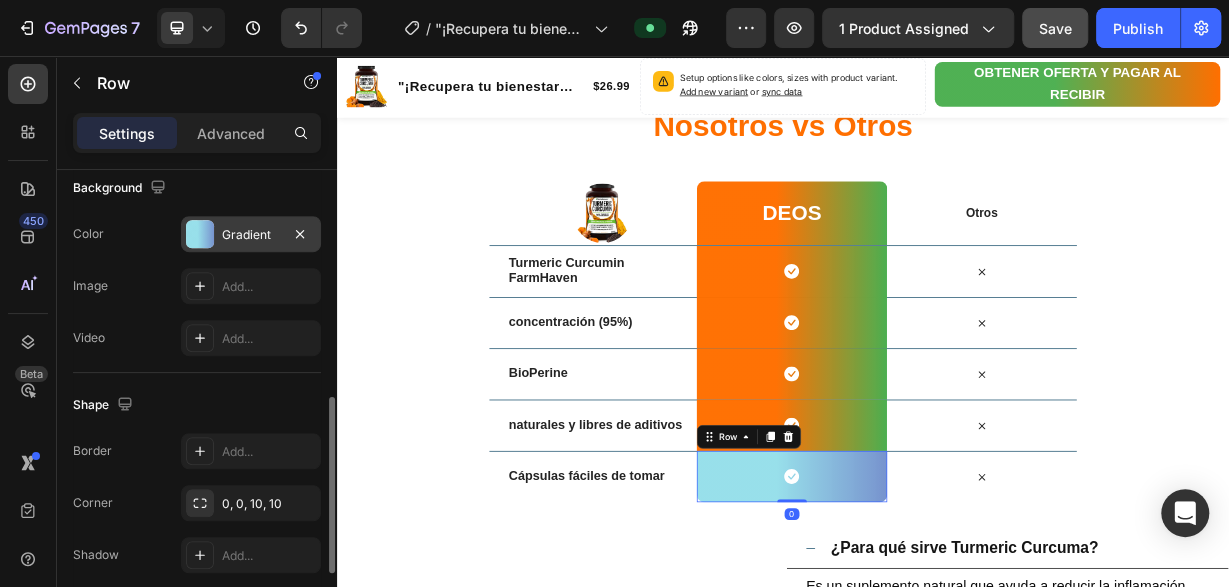 click at bounding box center [200, 234] 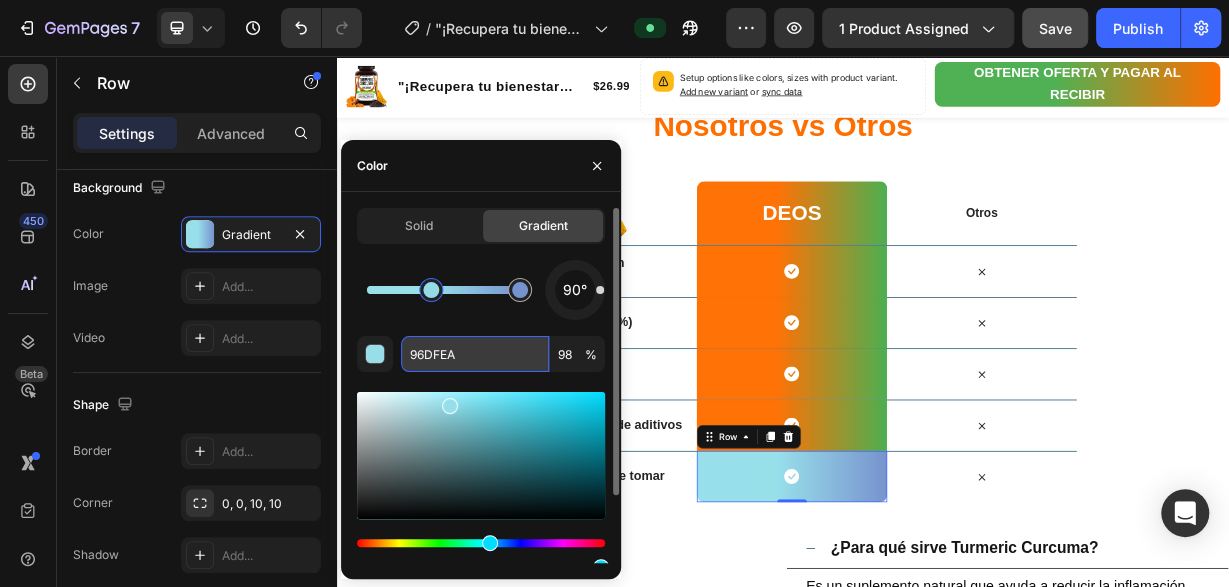 click on "96DFEA" at bounding box center (475, 354) 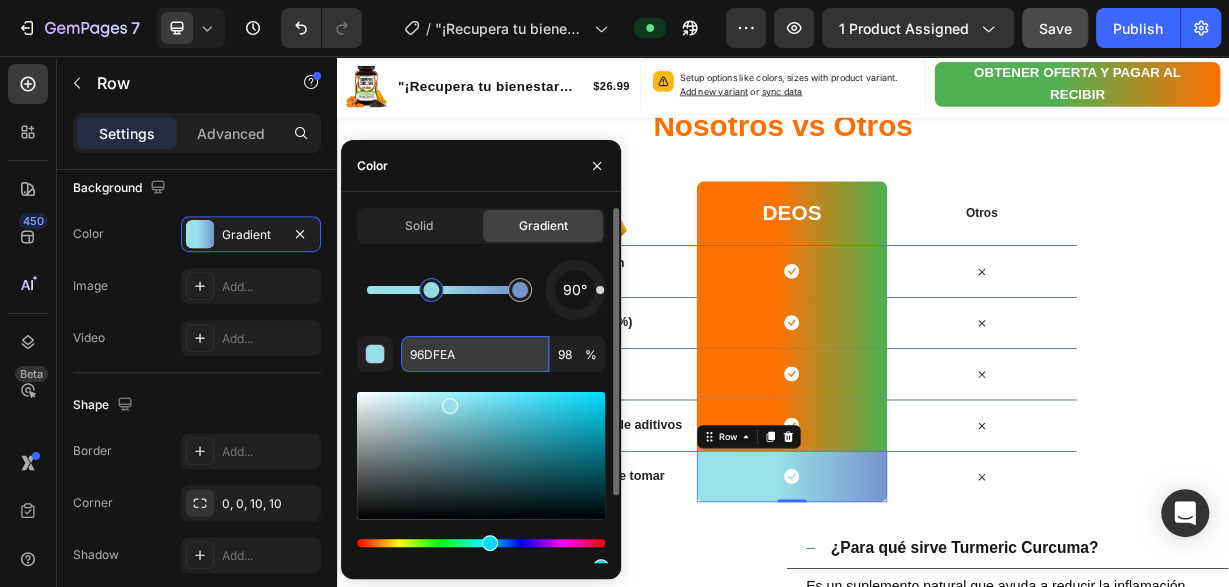 paste on "FF6F00" 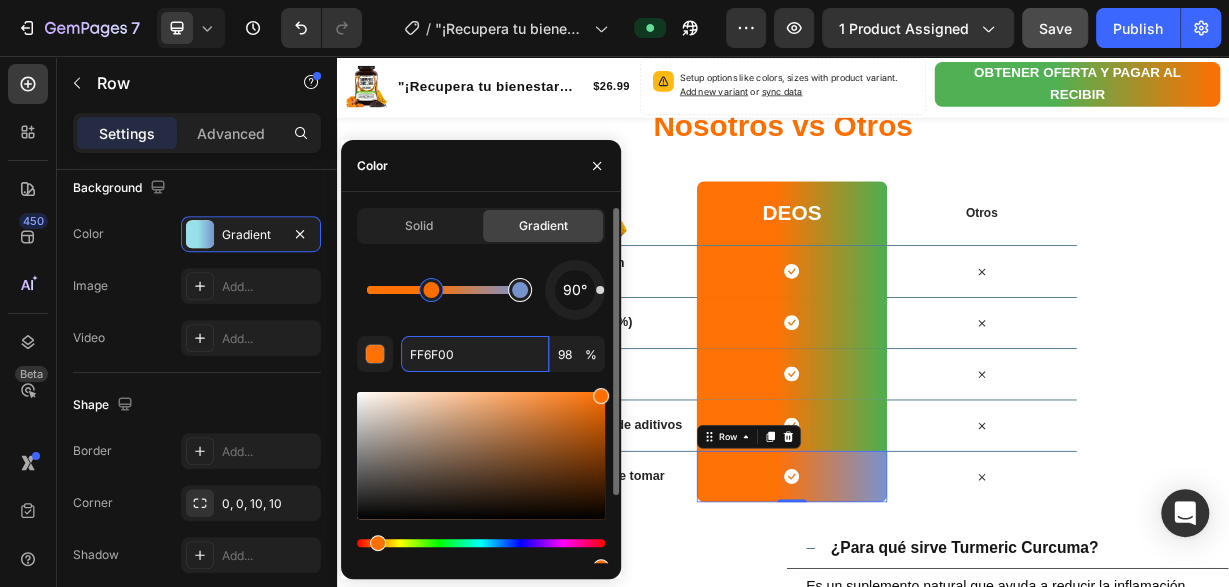 type on "7793CE" 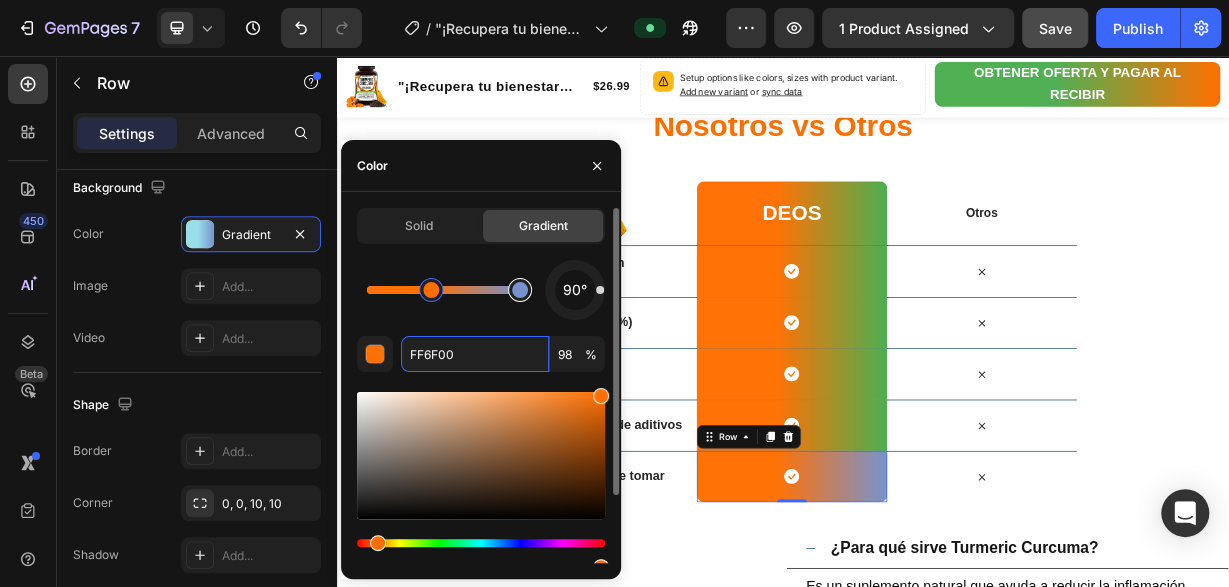 type on "100" 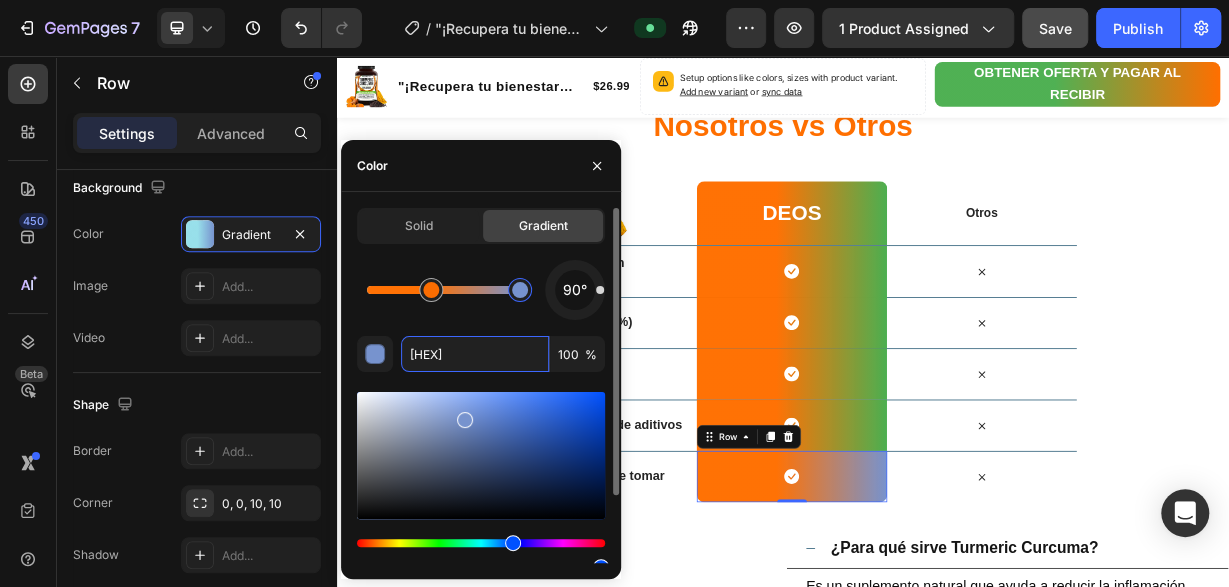 click at bounding box center (520, 290) 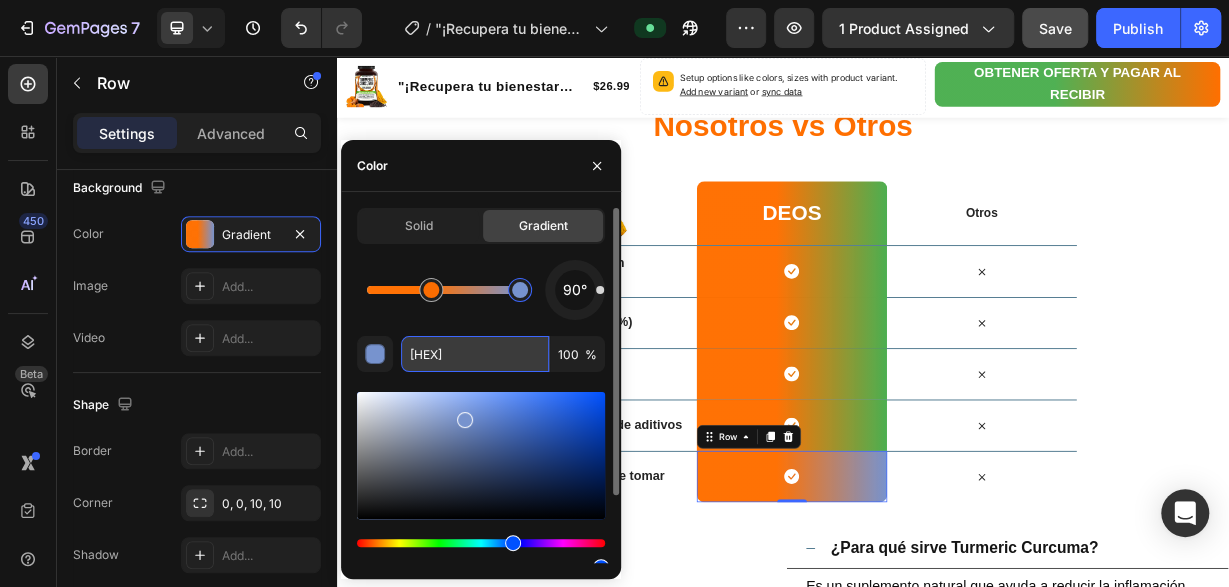 click on "7793CE" at bounding box center [475, 354] 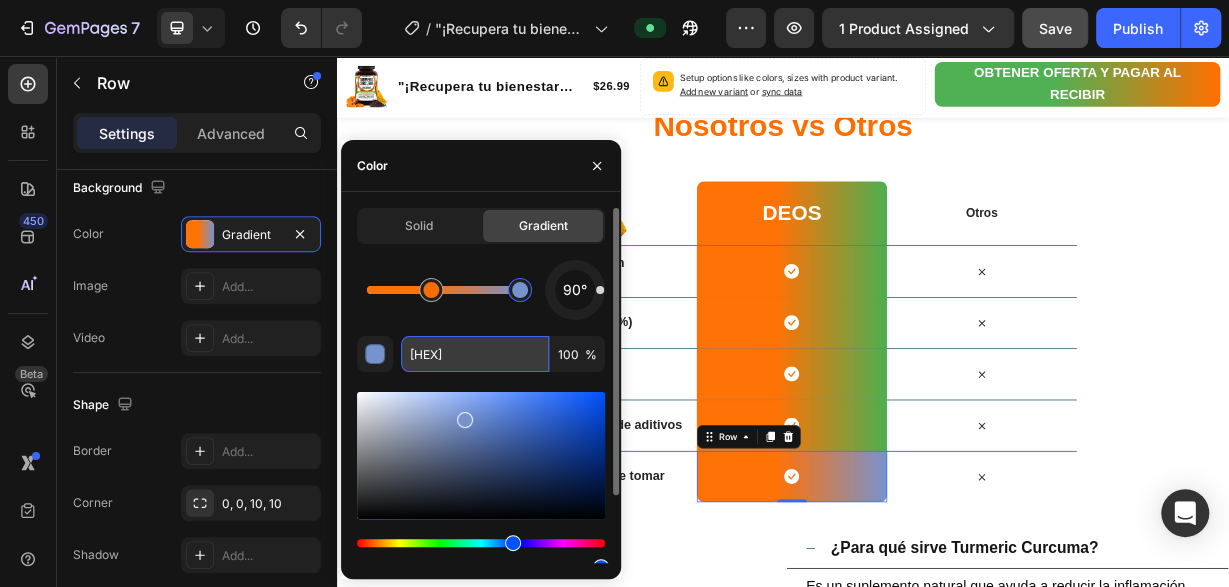 click on "7793CE" at bounding box center [475, 354] 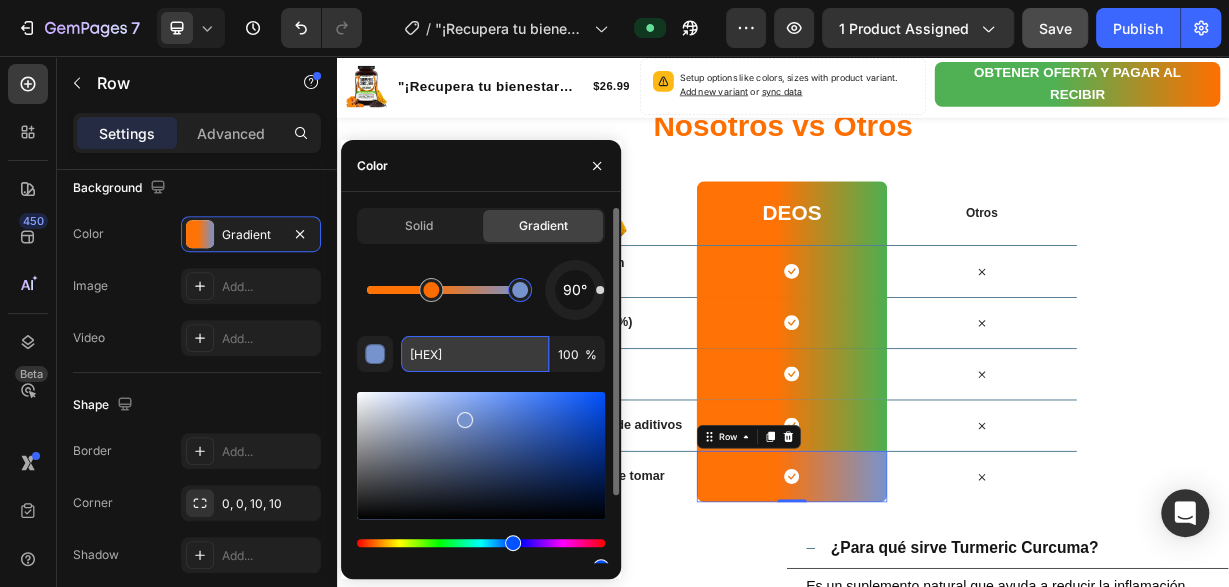 paste on "4CAF50" 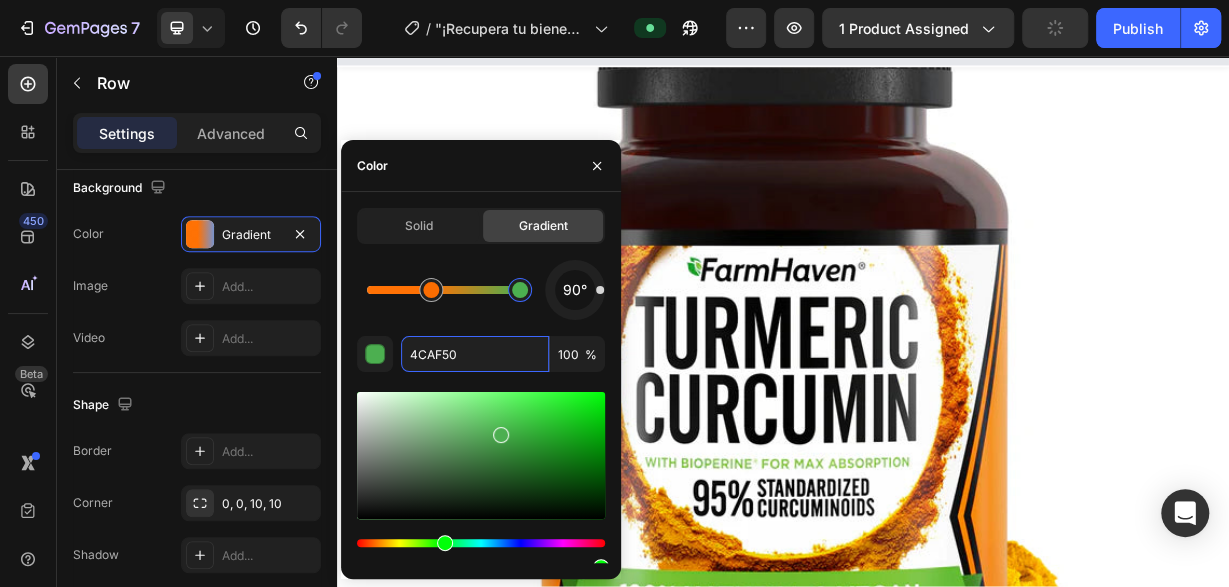 scroll, scrollTop: 0, scrollLeft: 0, axis: both 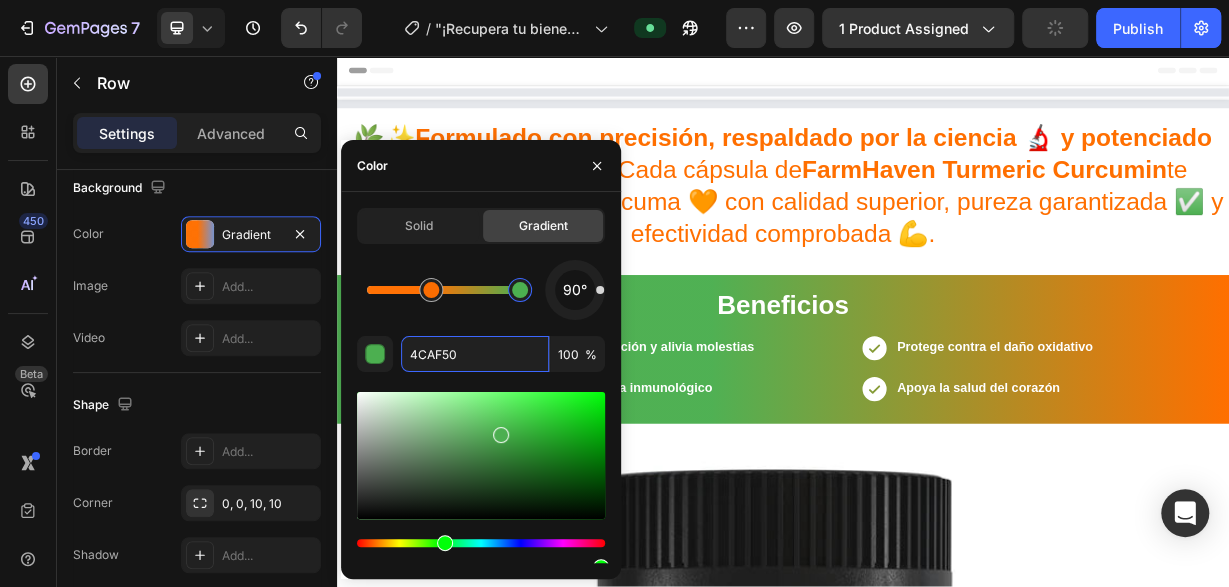 type on "4CAF50" 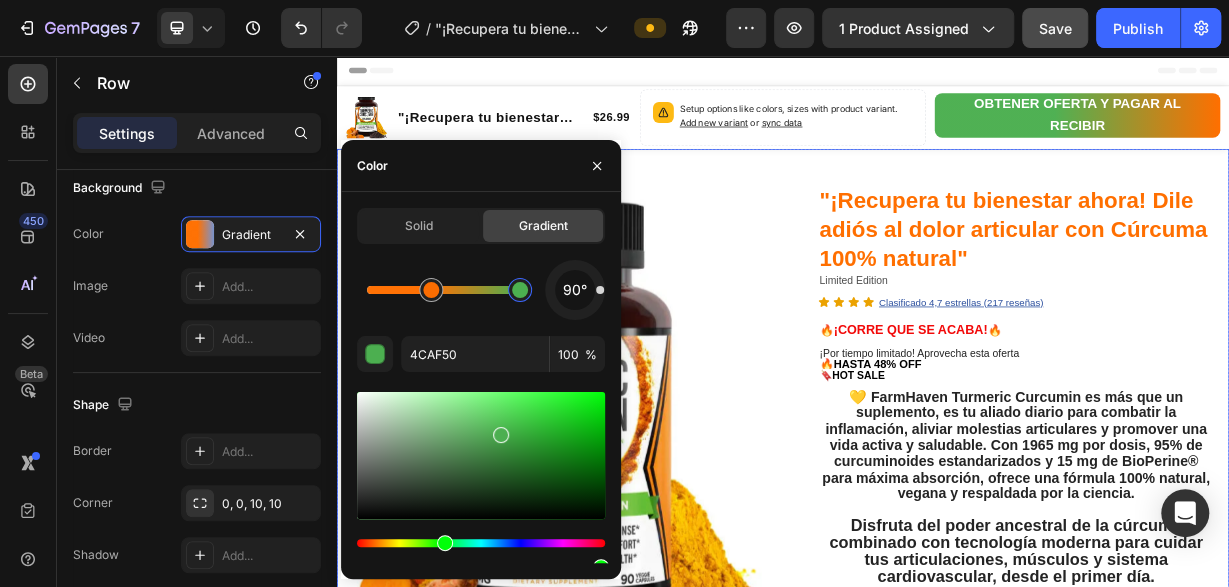 click on "Product Images Row "¡Recupera tu bienestar ahora! Dile adiós al dolor articular con Cúrcuma 100% natural" Product Title Limited Edition Text Block Icon Icon Icon Icon  Clasificado 4,7 estrellas (217 reseñas) Text Block Icon List 🔥 ¡CORRE QUE SE ACABA! 🔥 Text Block Row  ¡Por tiempo limitado! Aprovecha esta oferta 🔥HASTA 48% OFF 🔖  HOT SALE Text Block 💛 FarmHaven Turmeric Curcumin es más que un suplemento, es tu aliado diario para combatir la inflamación, aliviar molestias articulares y promover una vida activa y saludable. Con 1965 mg por dosis, 95% de curcuminoides estandarizados y 15 mg de BioPerine® para máxima absorción, ofrece una fórmula 100% natural, vegana y respaldada por la ciencia.   Disfruta del poder ancestral de la cúrcuma combinado con tecnología moderna para cuidar tus articulaciones, músculos y sistema cardiovascular, desde el primer día. Text Block Increase AOV with bundle quantity.       Setup bundle discount   or   read guideline" at bounding box center [937, 947] 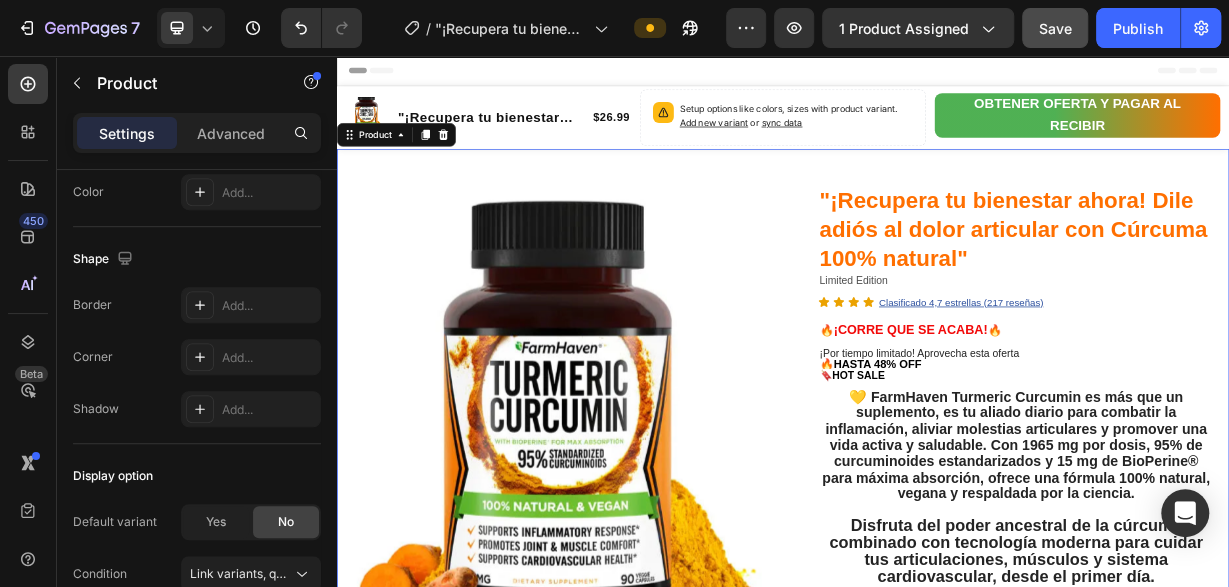 scroll, scrollTop: 0, scrollLeft: 0, axis: both 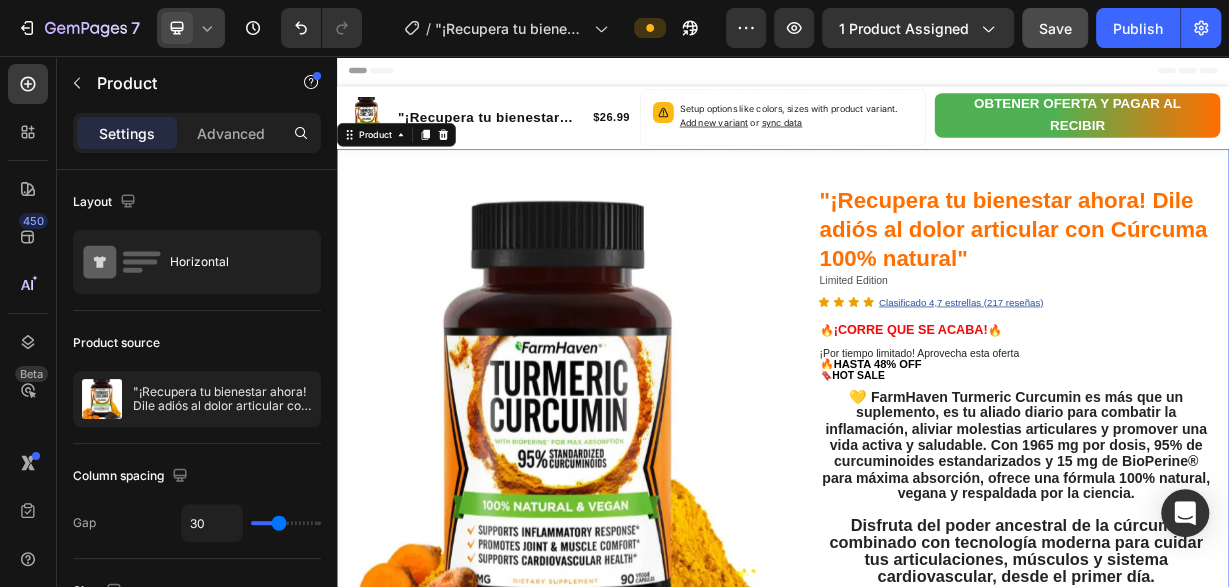 click 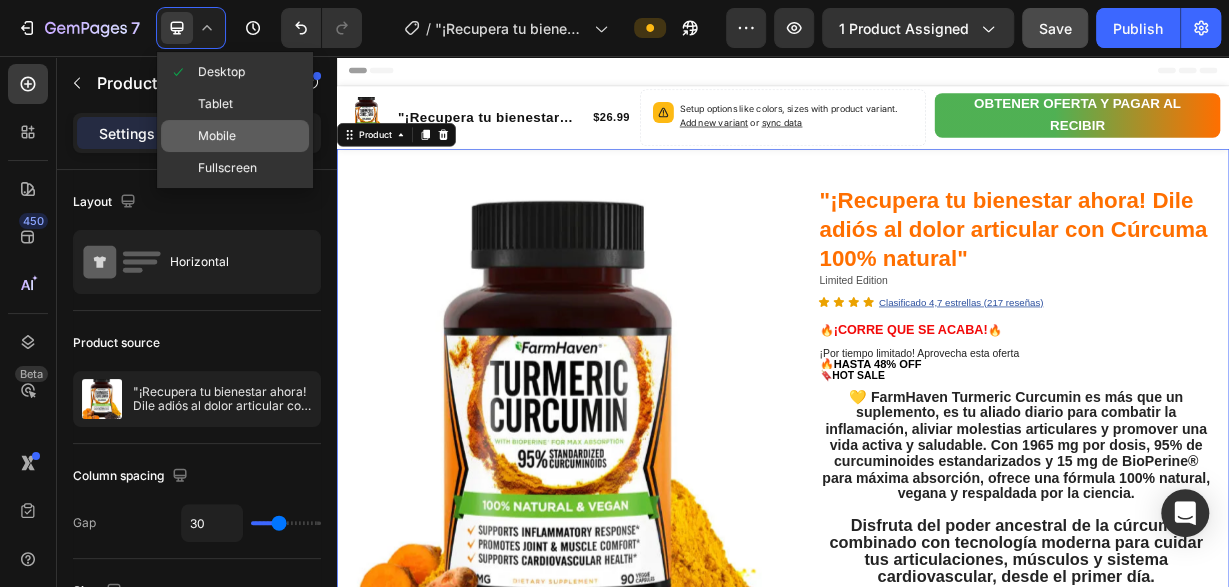 click on "Mobile" at bounding box center (217, 136) 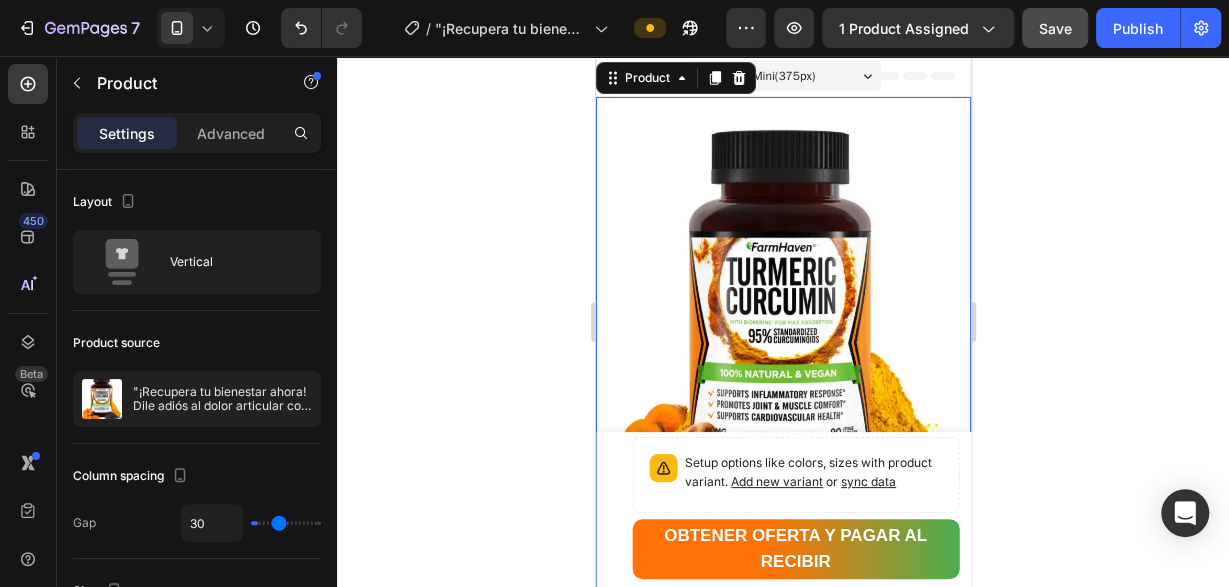 type on "0" 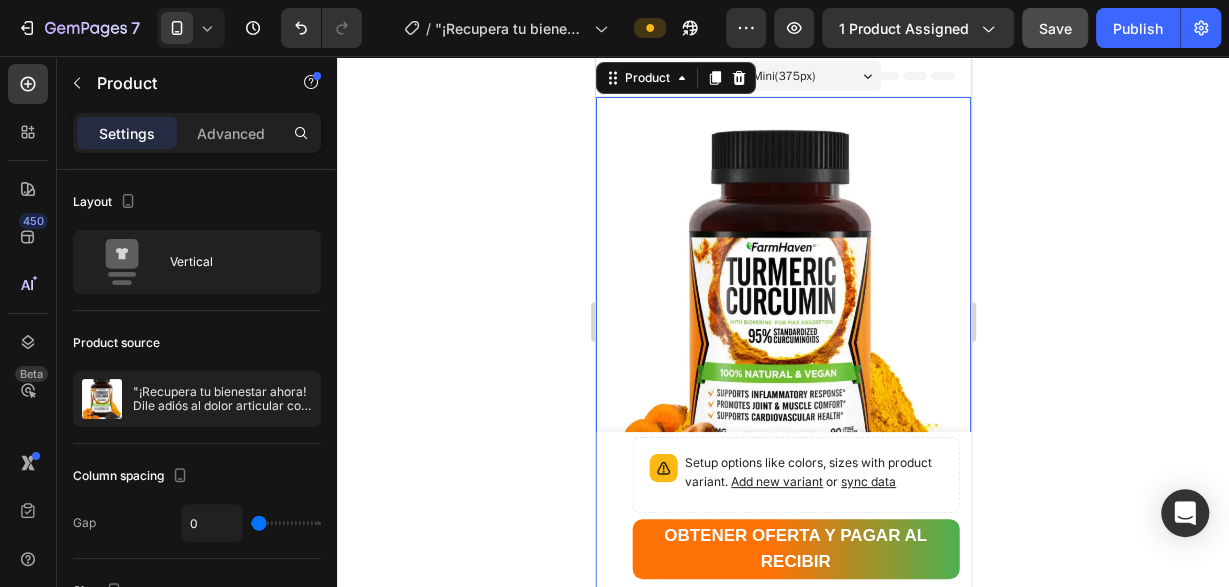 click on "Product Images Row "¡Recupera tu bienestar ahora! Dile adiós al dolor articular con Cúrcuma 100% natural" Product Title Limited Edition Text Block Icon Icon Icon Icon  Clasificado 4,7 estrellas (217 reseñas) Text Block Icon List 🔥 ¡CORRE QUE SE ACABA! 🔥 Text Block Row  ¡Por tiempo limitado! Aprovecha esta oferta 🔥HASTA 48% OFF 🔖  HOT SALE Text Block 💛 FarmHaven Turmeric Curcumin es más que un suplemento, es tu aliado diario para combatir la inflamación, aliviar molestias articulares y promover una vida activa y saludable. Con 1965 mg por dosis, 95% de curcuminoides estandarizados y 15 mg de BioPerine® para máxima absorción, ofrece una fórmula 100% natural, vegana y respaldada por la ciencia.   Disfruta del poder ancestral de la cúrcuma combinado con tecnología moderna para cuidar tus articulaciones, músculos y sistema cardiovascular, desde el primer día. Text Block Increase AOV with bundle quantity.       Setup bundle discount   or   read guideline" at bounding box center (782, 1072) 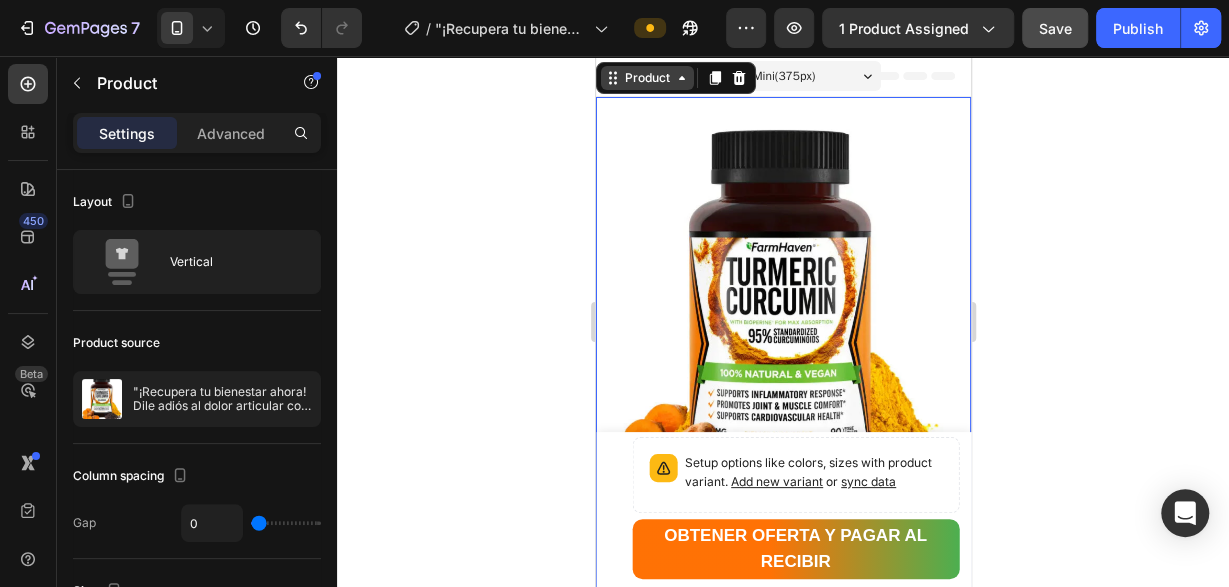 click on "Product" at bounding box center (646, 78) 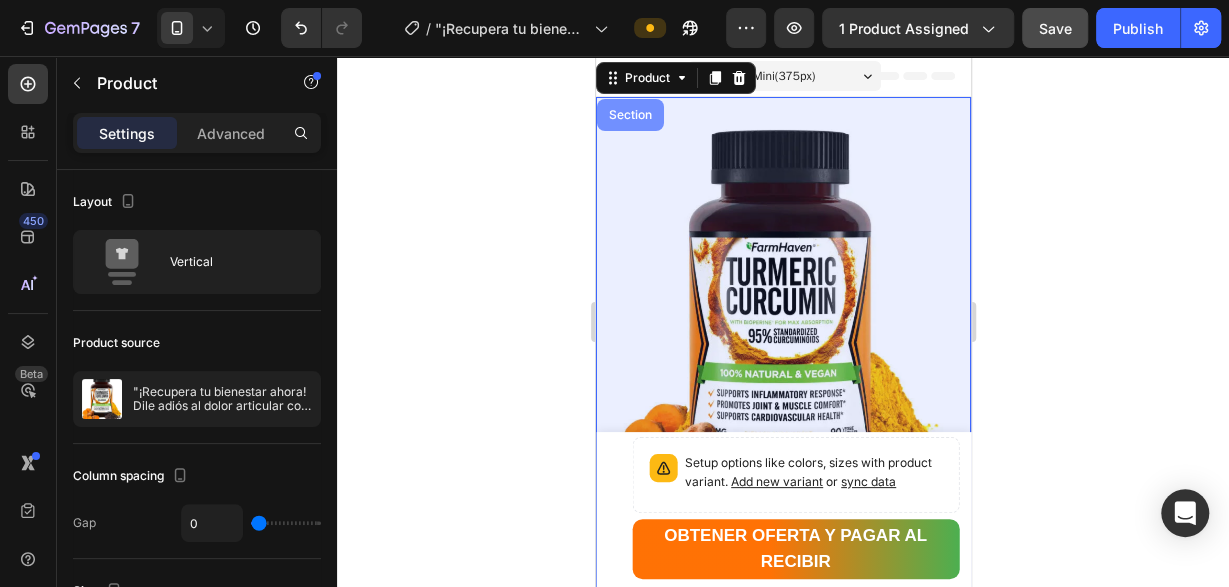 click on "Section" at bounding box center (629, 115) 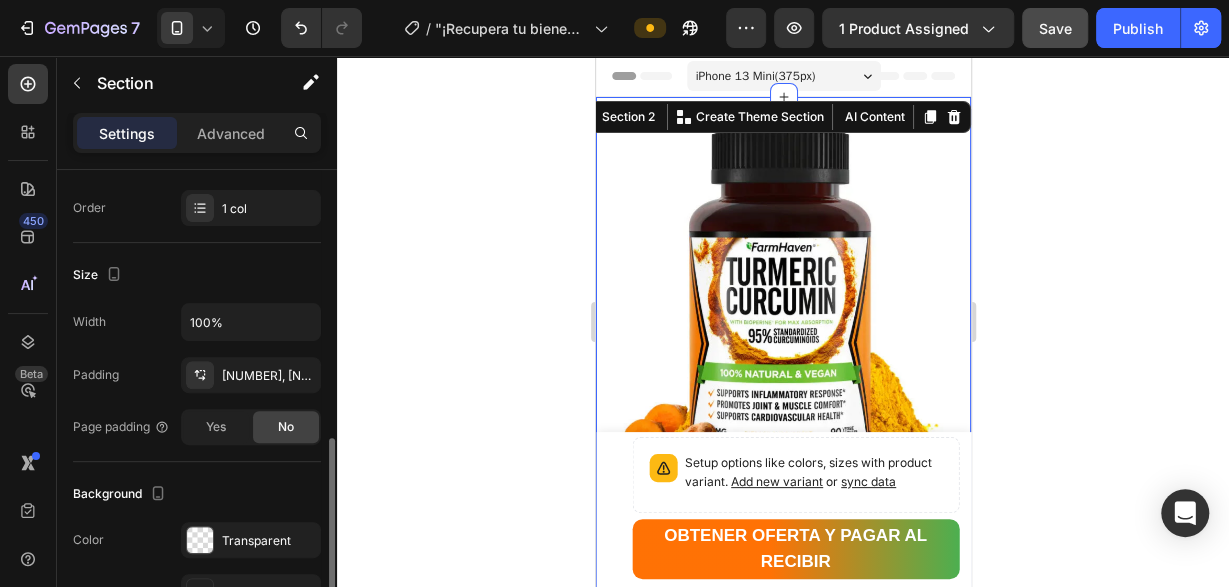 scroll, scrollTop: 408, scrollLeft: 0, axis: vertical 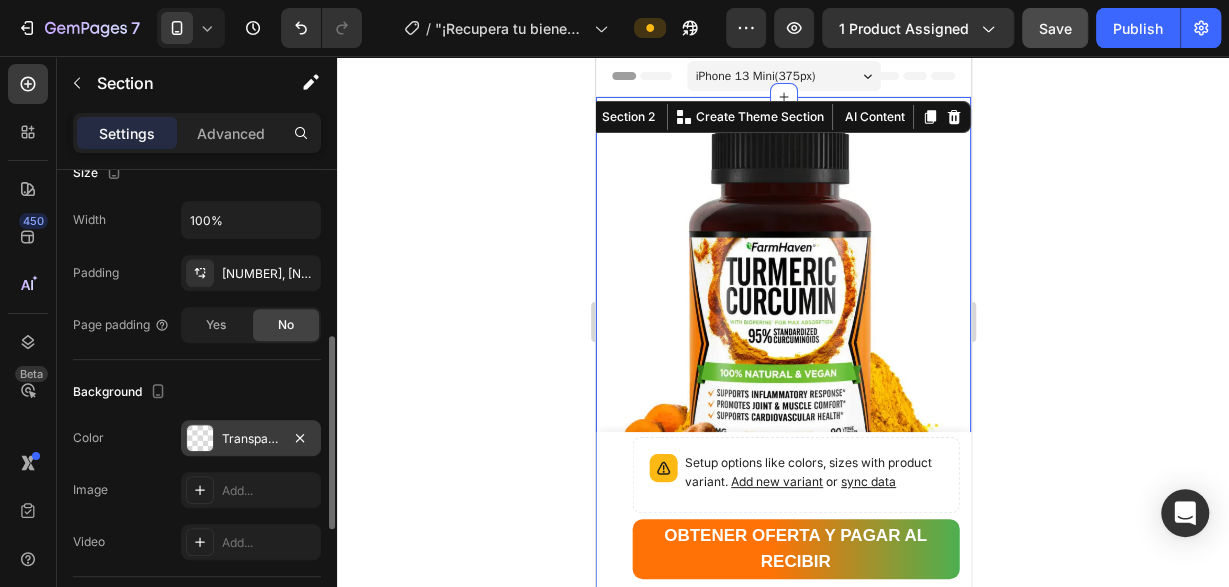 drag, startPoint x: 205, startPoint y: 439, endPoint x: 207, endPoint y: 429, distance: 10.198039 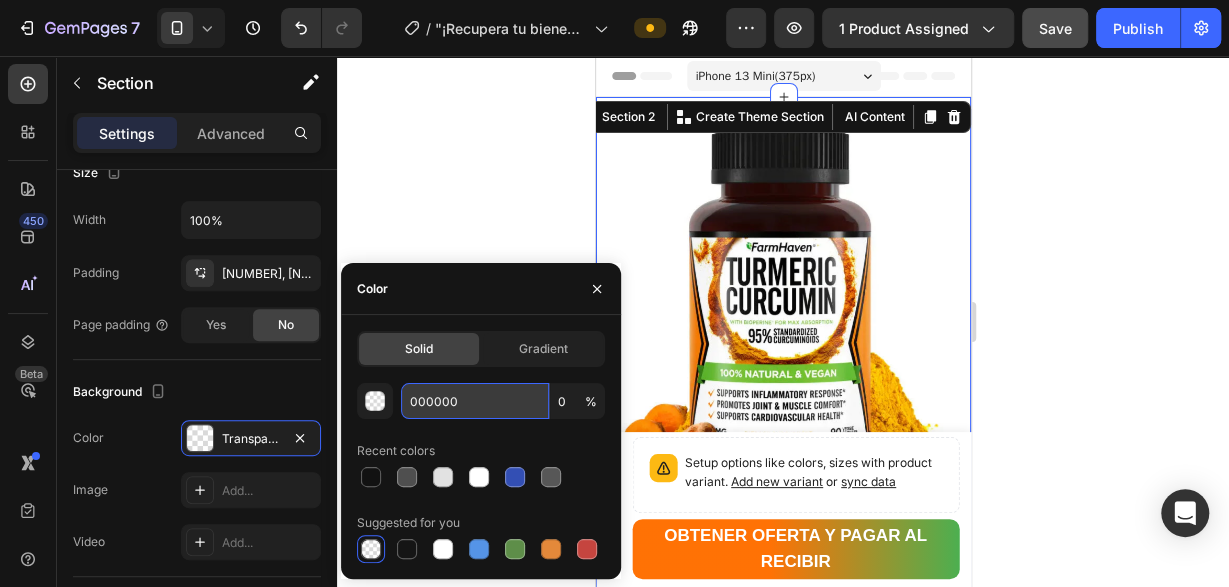 click on "000000" at bounding box center (475, 401) 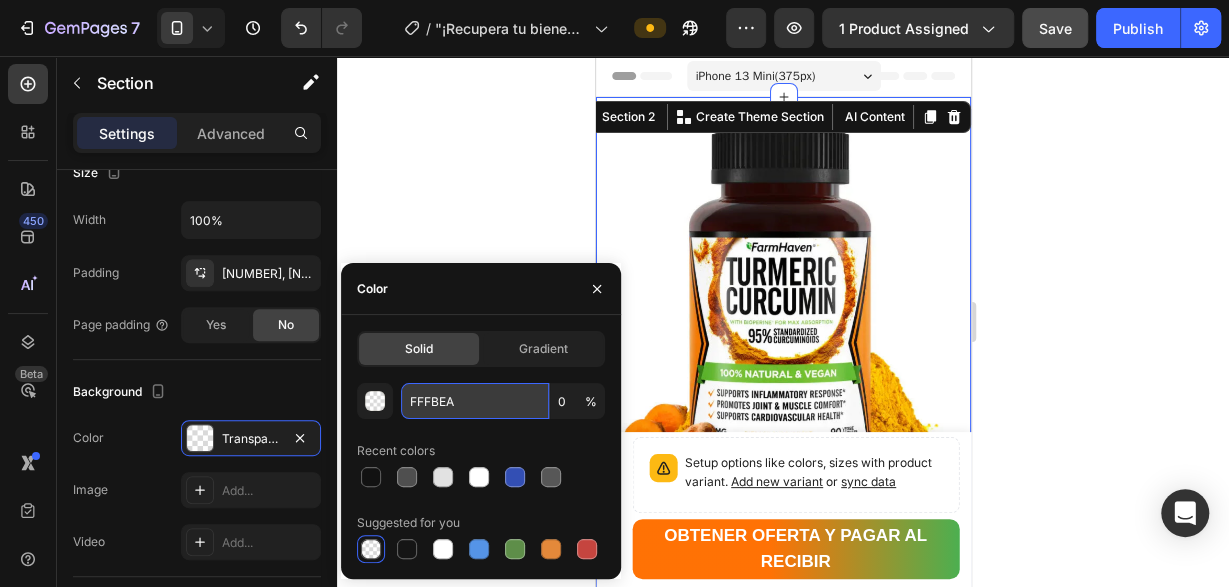 type on "FFFBEA" 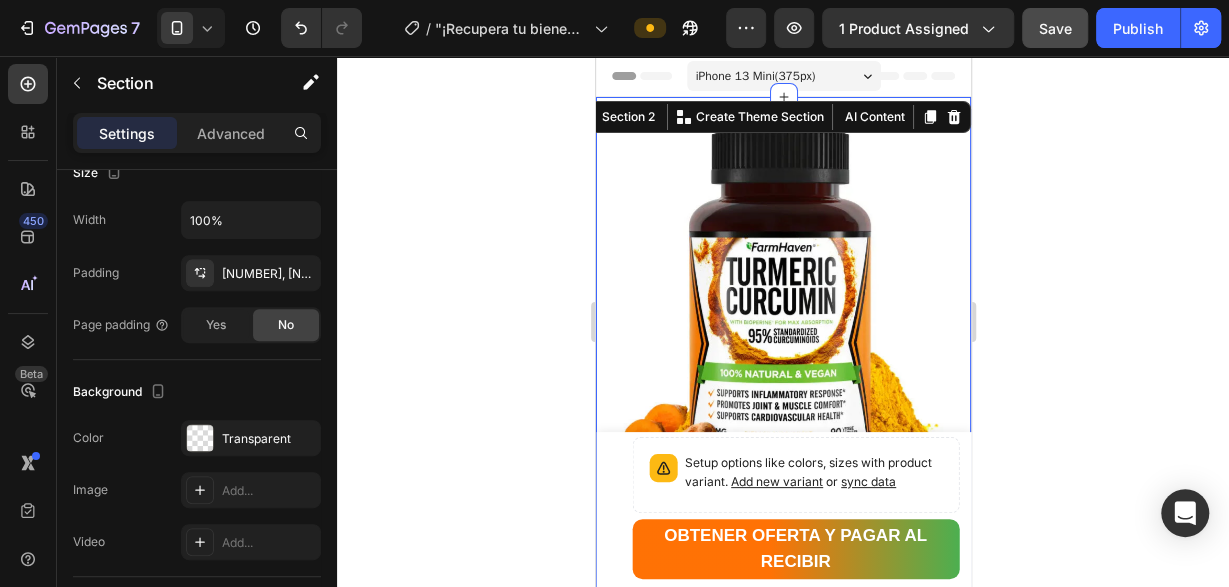 click 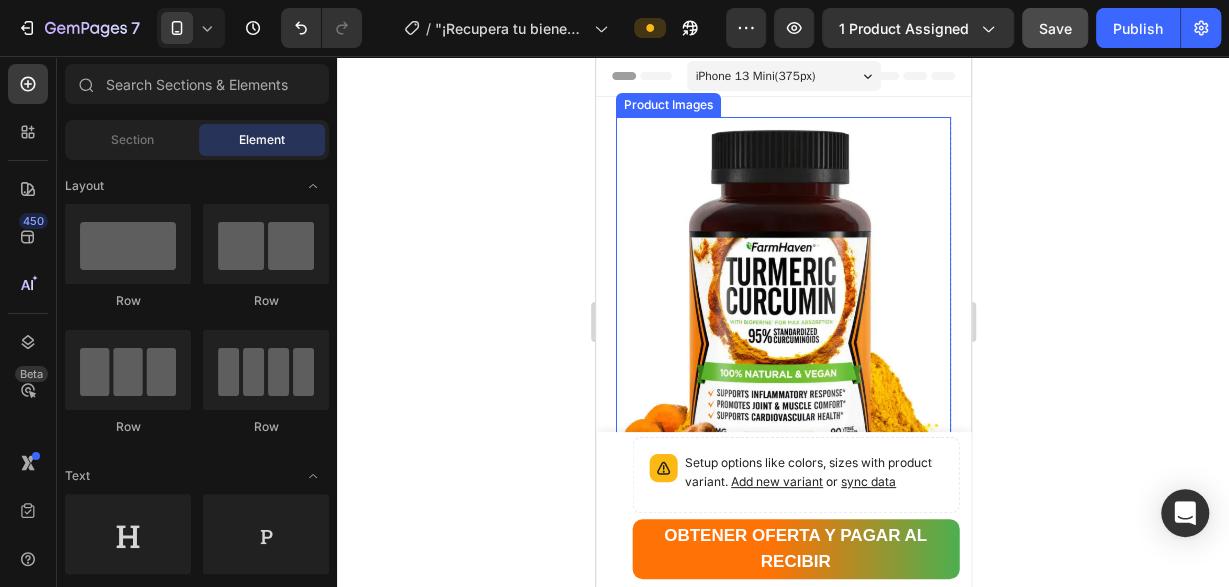 click on "Product Images Row "¡Recupera tu bienestar ahora! Dile adiós al dolor articular con Cúrcuma 100% natural" Product Title Limited Edition Text Block Icon Icon Icon Icon  Clasificado 4,7 estrellas (217 reseñas) Text Block Icon List 🔥 ¡CORRE QUE SE ACABA! 🔥 Text Block Row  ¡Por tiempo limitado! Aprovecha esta oferta 🔥HASTA 48% OFF 🔖  HOT SALE Text Block 💛 FarmHaven Turmeric Curcumin es más que un suplemento, es tu aliado diario para combatir la inflamación, aliviar molestias articulares y promover una vida activa y saludable. Con 1965 mg por dosis, 95% de curcuminoides estandarizados y 15 mg de BioPerine® para máxima absorción, ofrece una fórmula 100% natural, vegana y respaldada por la ciencia.   Disfruta del poder ancestral de la cúrcuma combinado con tecnología moderna para cuidar tus articulaciones, músculos y sistema cardiovascular, desde el primer día. Text Block Increase AOV with bundle quantity.       Setup bundle discount   or   read guideline" at bounding box center (782, 1072) 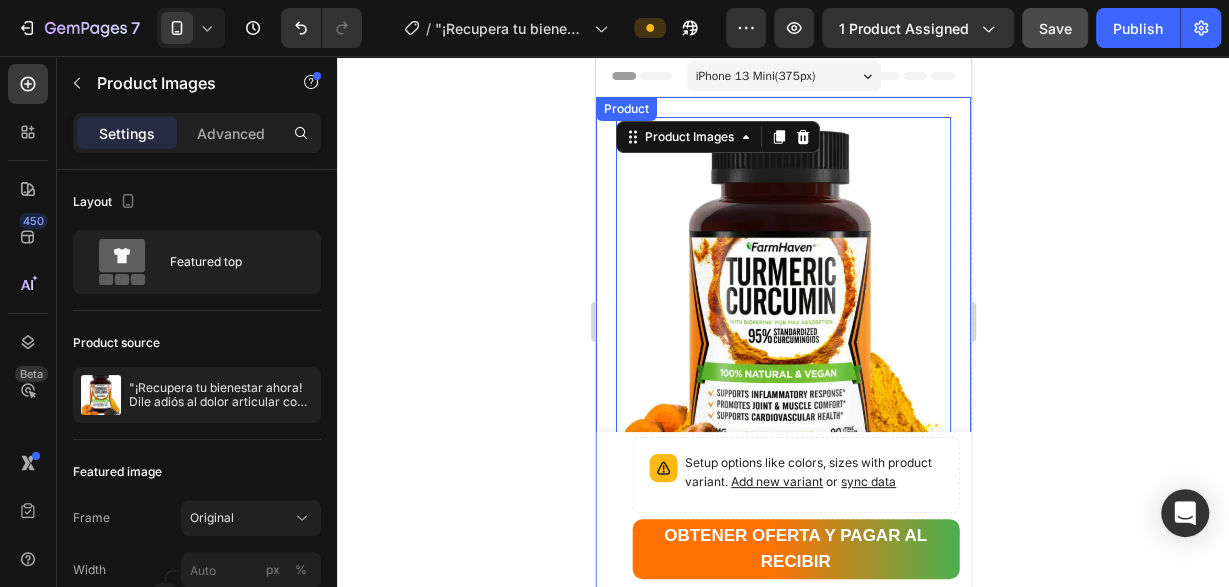 click on "Product" at bounding box center (625, 109) 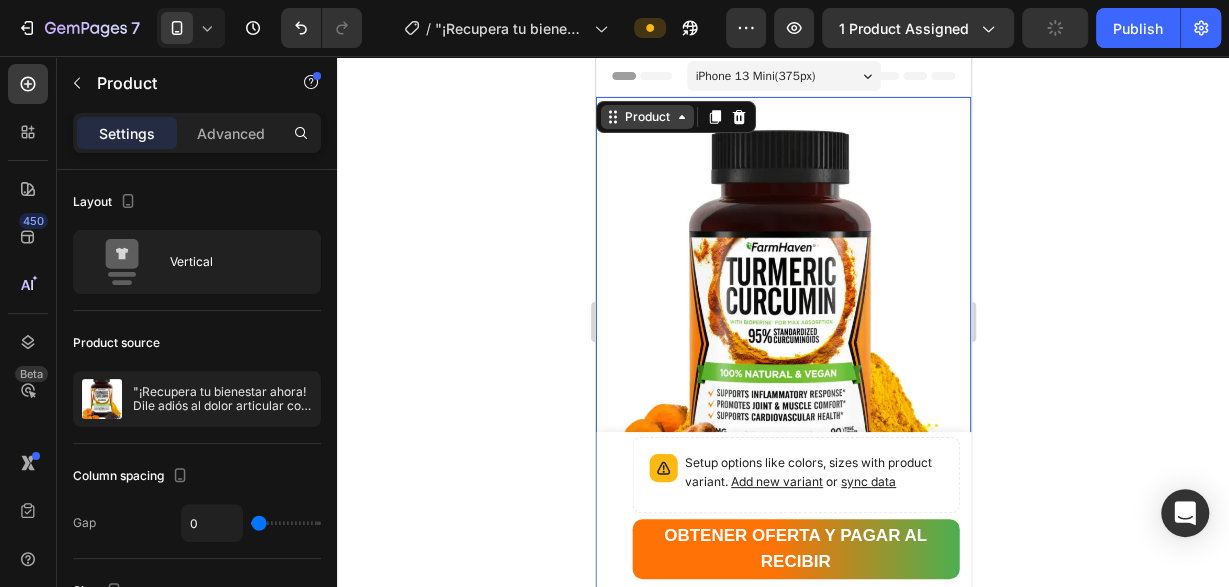 click on "Product" at bounding box center [646, 117] 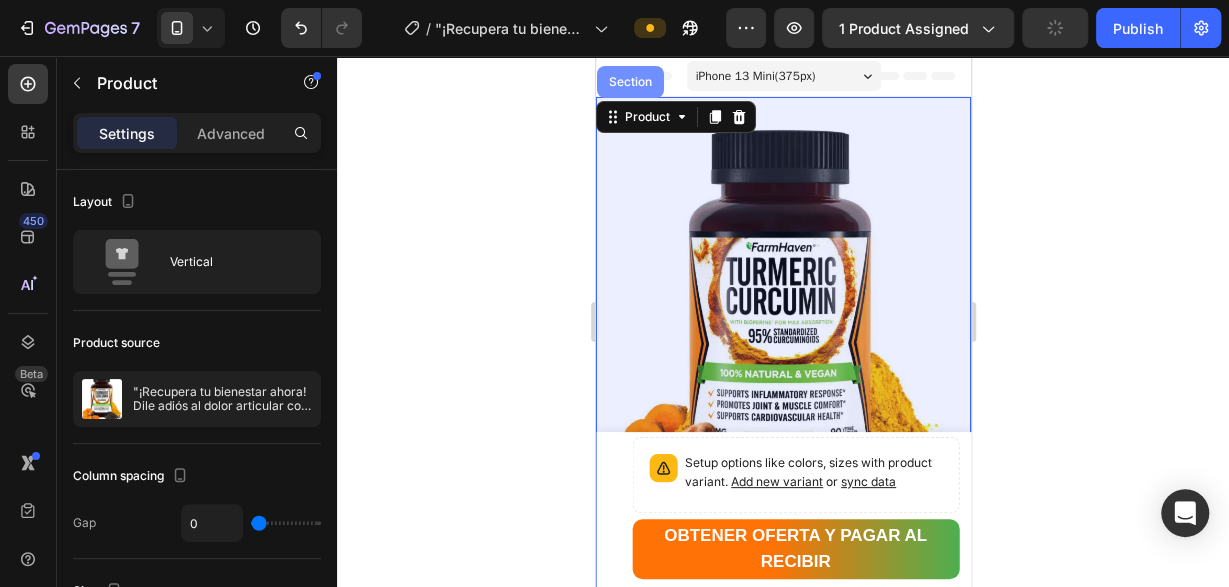 click on "Section" at bounding box center [629, 82] 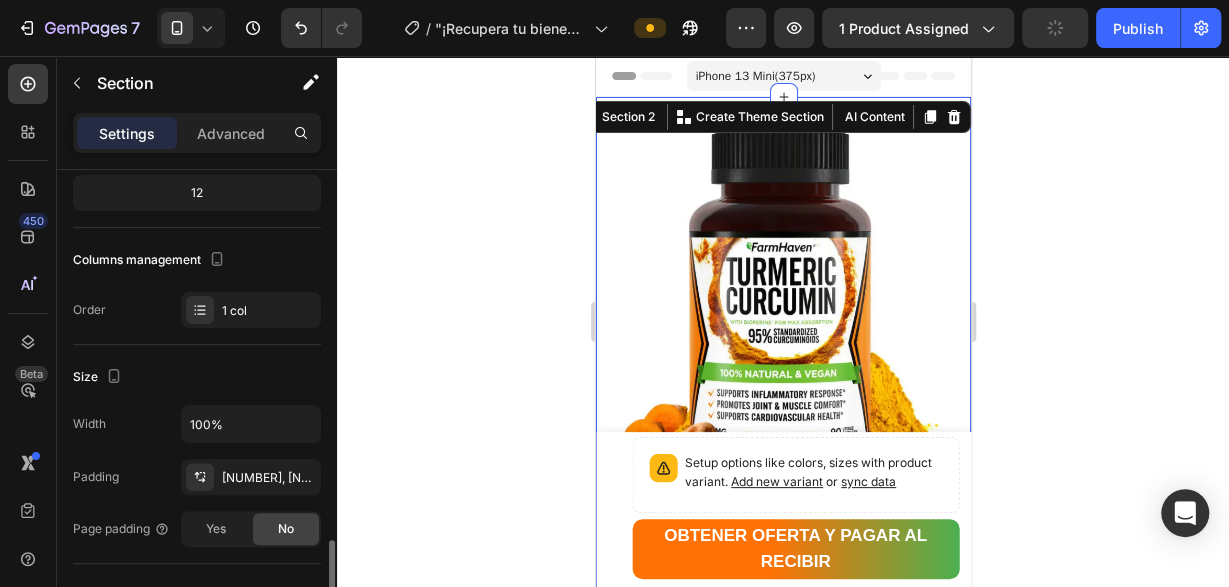 scroll, scrollTop: 408, scrollLeft: 0, axis: vertical 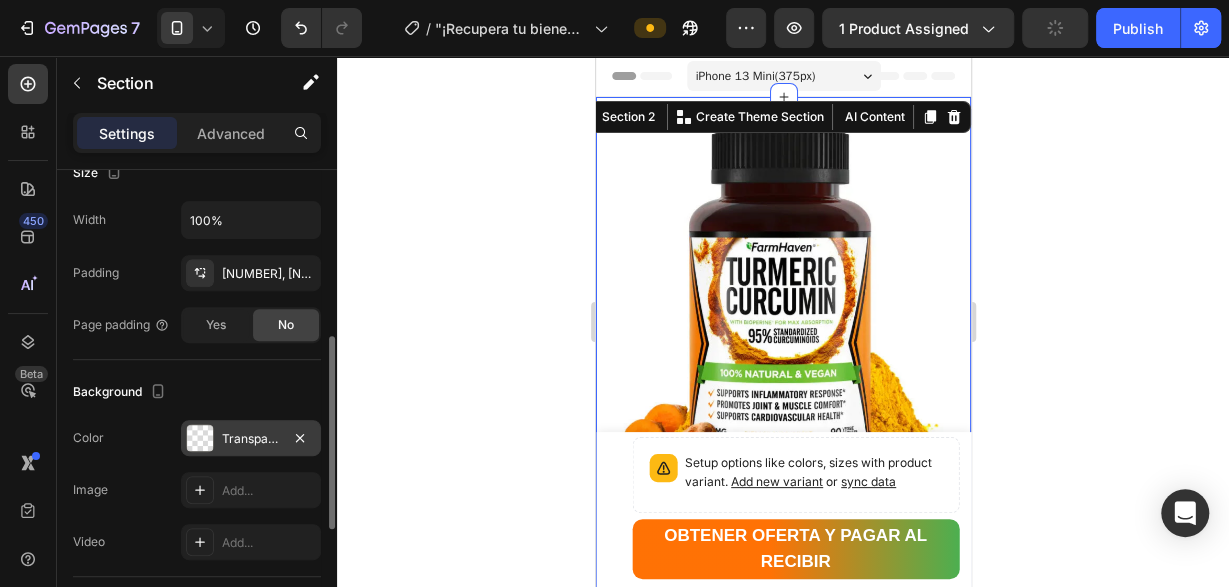 click on "Transparent" at bounding box center [251, 439] 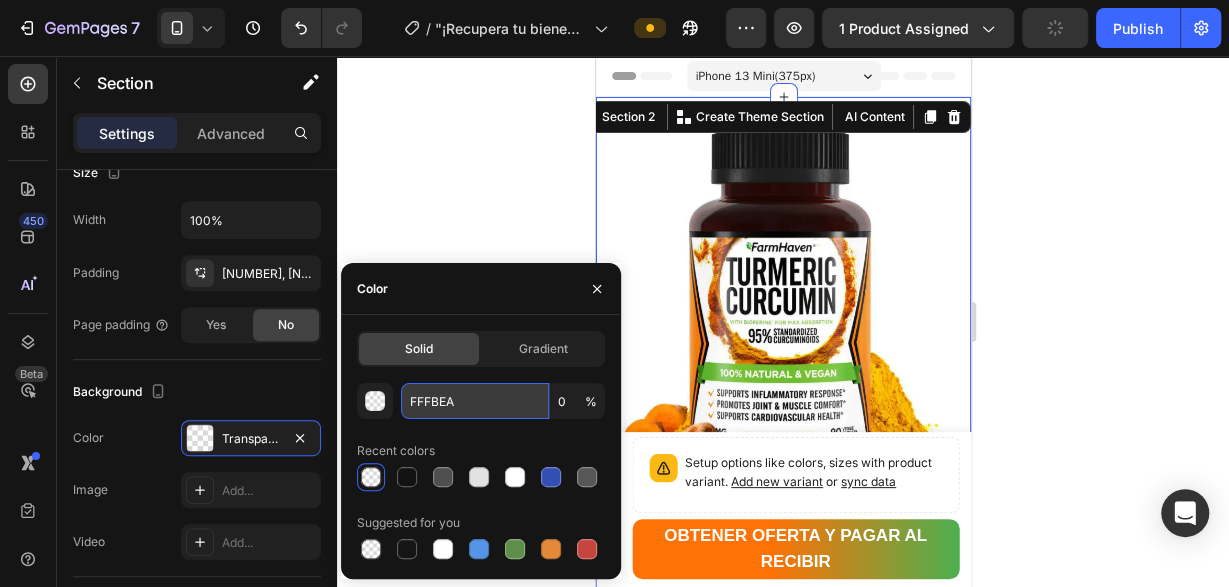 click on "FFFBEA" at bounding box center (475, 401) 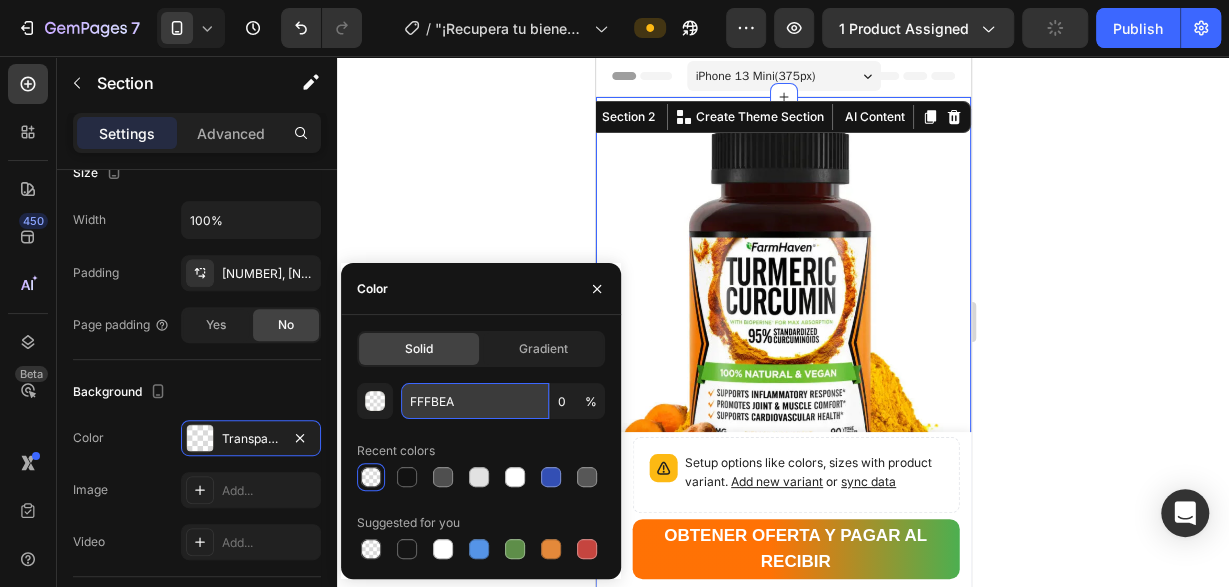 paste 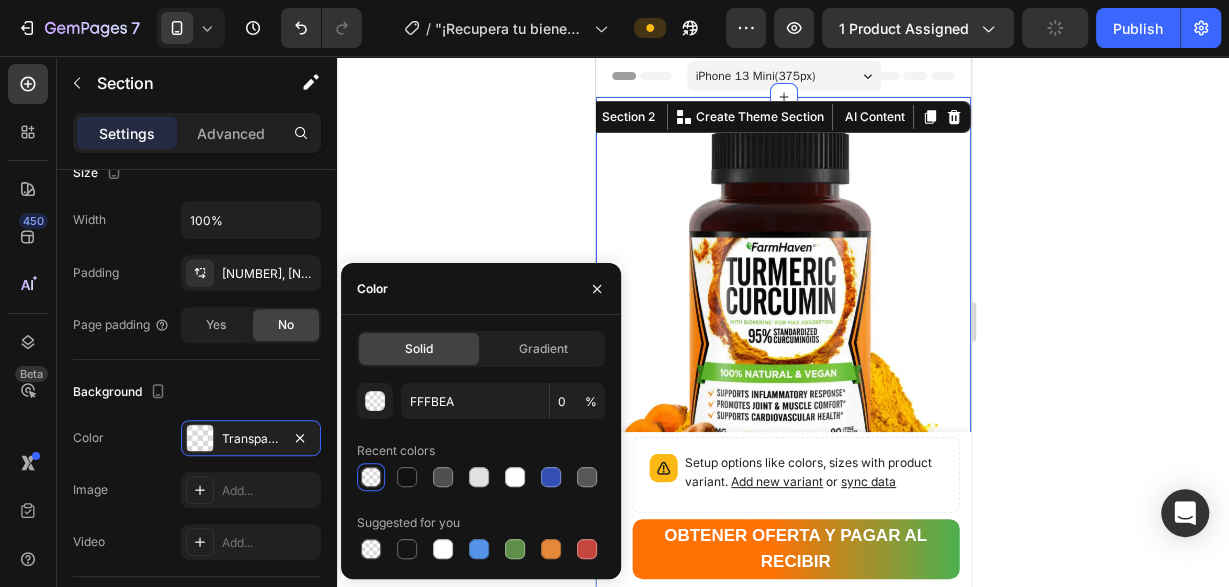 type on "FFFBEA" 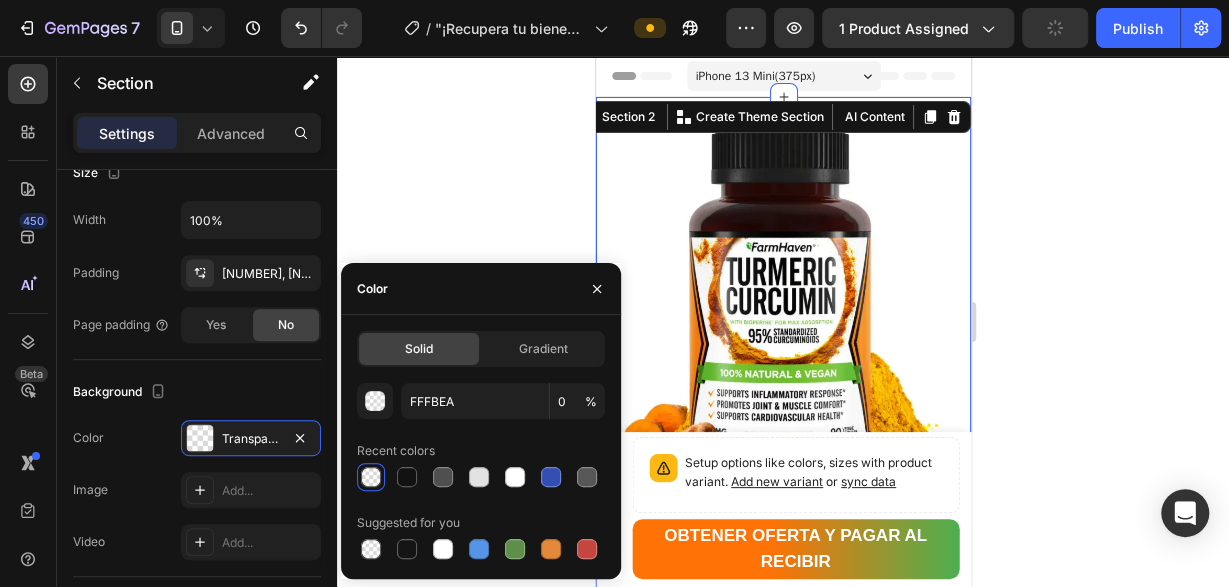 click on "Color" at bounding box center [481, 289] 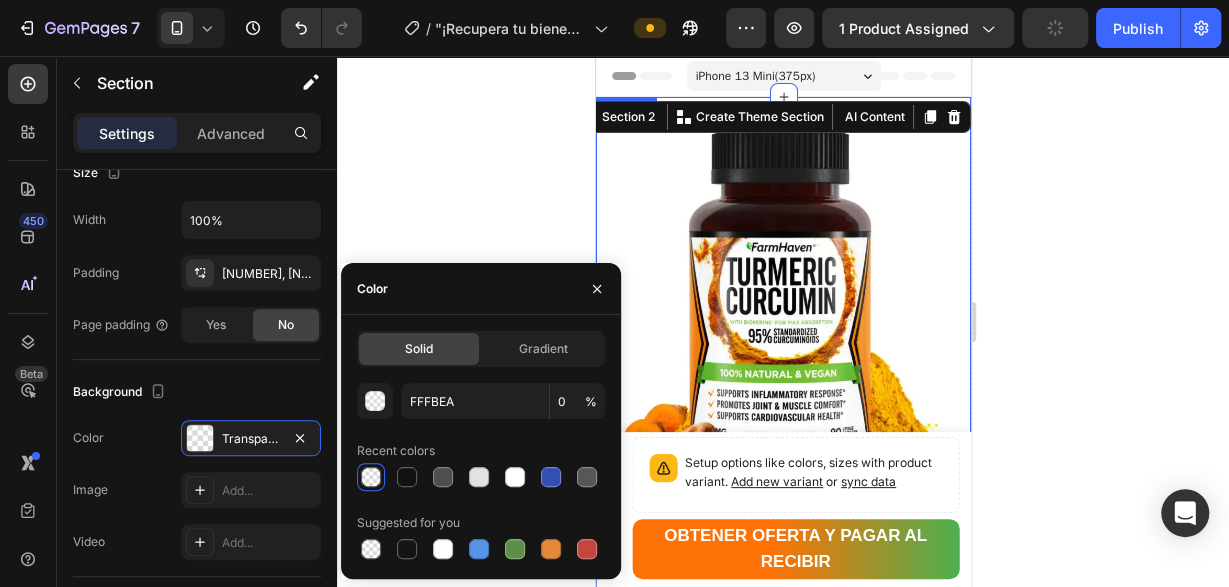 click on "Product Images Row "¡Recupera tu bienestar ahora! Dile adiós al dolor articular con Cúrcuma 100% natural" Product Title Limited Edition Text Block Icon Icon Icon Icon  Clasificado 4,7 estrellas (217 reseñas) Text Block Icon List 🔥 ¡CORRE QUE SE ACABA! 🔥 Text Block Row  ¡Por tiempo limitado! Aprovecha esta oferta 🔥HASTA 48% OFF 🔖  HOT SALE Text Block 💛 FarmHaven Turmeric Curcumin es más que un suplemento, es tu aliado diario para combatir la inflamación, aliviar molestias articulares y promover una vida activa y saludable. Con 1965 mg por dosis, 95% de curcuminoides estandarizados y 15 mg de BioPerine® para máxima absorción, ofrece una fórmula 100% natural, vegana y respaldada por la ciencia.   Disfruta del poder ancestral de la cúrcuma combinado con tecnología moderna para cuidar tus articulaciones, músculos y sistema cardiovascular, desde el primer día. Text Block Increase AOV with bundle quantity.       Setup bundle discount   or   read guideline" at bounding box center [782, 1072] 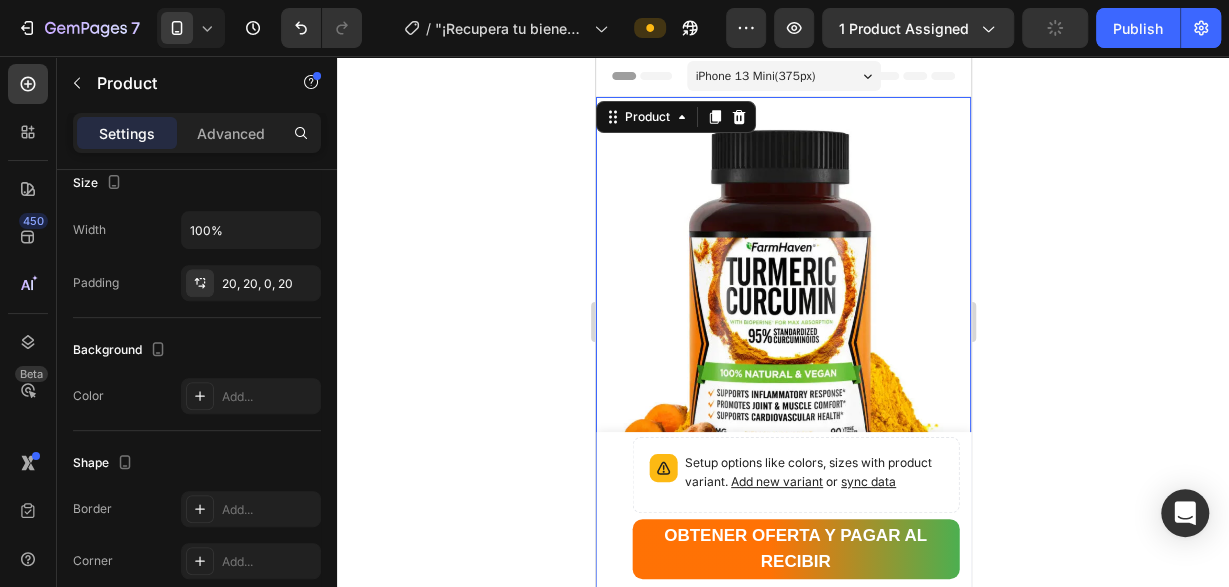 scroll, scrollTop: 0, scrollLeft: 0, axis: both 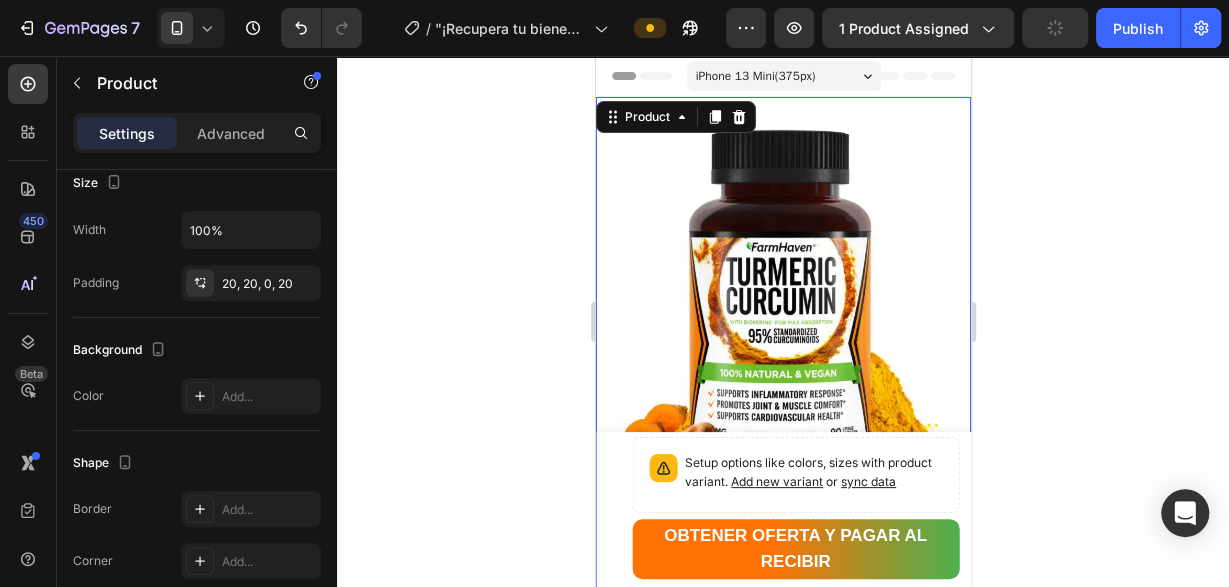 click on "Product Images Row "¡Recupera tu bienestar ahora! Dile adiós al dolor articular con Cúrcuma 100% natural" Product Title Limited Edition Text Block Icon Icon Icon Icon  Clasificado 4,7 estrellas (217 reseñas) Text Block Icon List 🔥 ¡CORRE QUE SE ACABA! 🔥 Text Block Row  ¡Por tiempo limitado! Aprovecha esta oferta 🔥HASTA 48% OFF 🔖  HOT SALE Text Block 💛 FarmHaven Turmeric Curcumin es más que un suplemento, es tu aliado diario para combatir la inflamación, aliviar molestias articulares y promover una vida activa y saludable. Con 1965 mg por dosis, 95% de curcuminoides estandarizados y 15 mg de BioPerine® para máxima absorción, ofrece una fórmula 100% natural, vegana y respaldada por la ciencia.   Disfruta del poder ancestral de la cúrcuma combinado con tecnología moderna para cuidar tus articulaciones, músculos y sistema cardiovascular, desde el primer día. Text Block Increase AOV with bundle quantity.       Setup bundle discount   or   read guideline" at bounding box center (782, 1072) 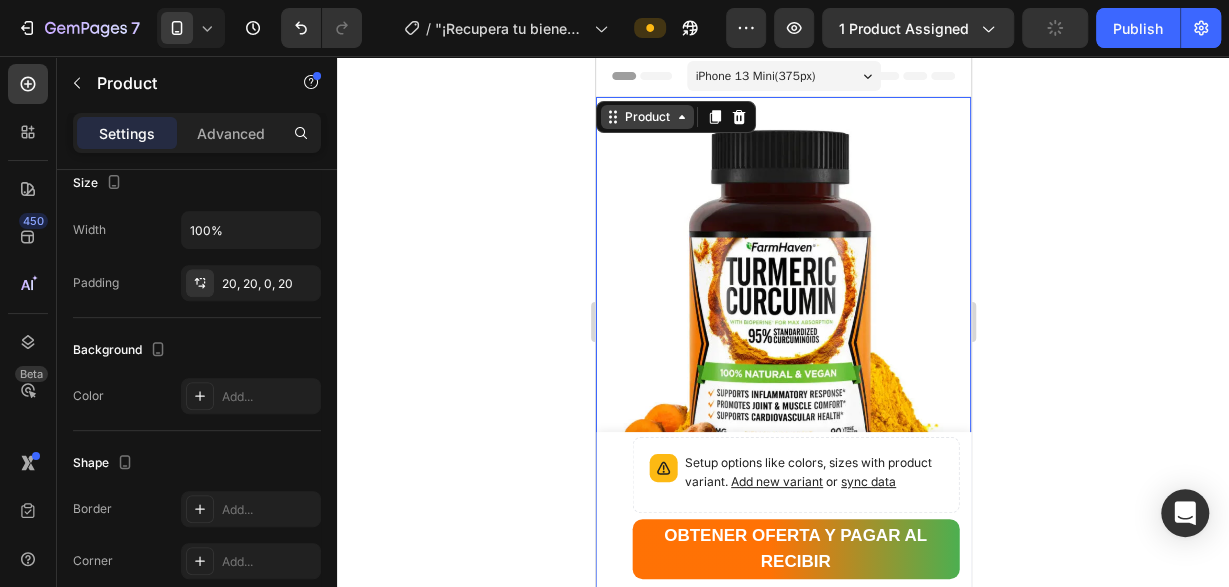 click on "Product" at bounding box center (646, 117) 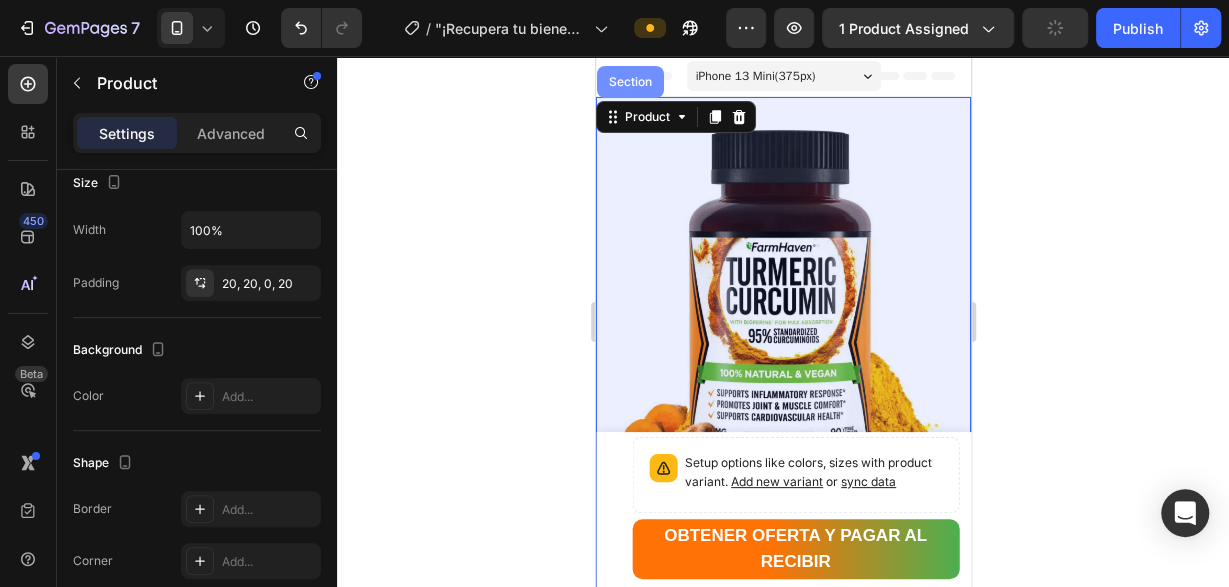 click on "Section" at bounding box center (629, 82) 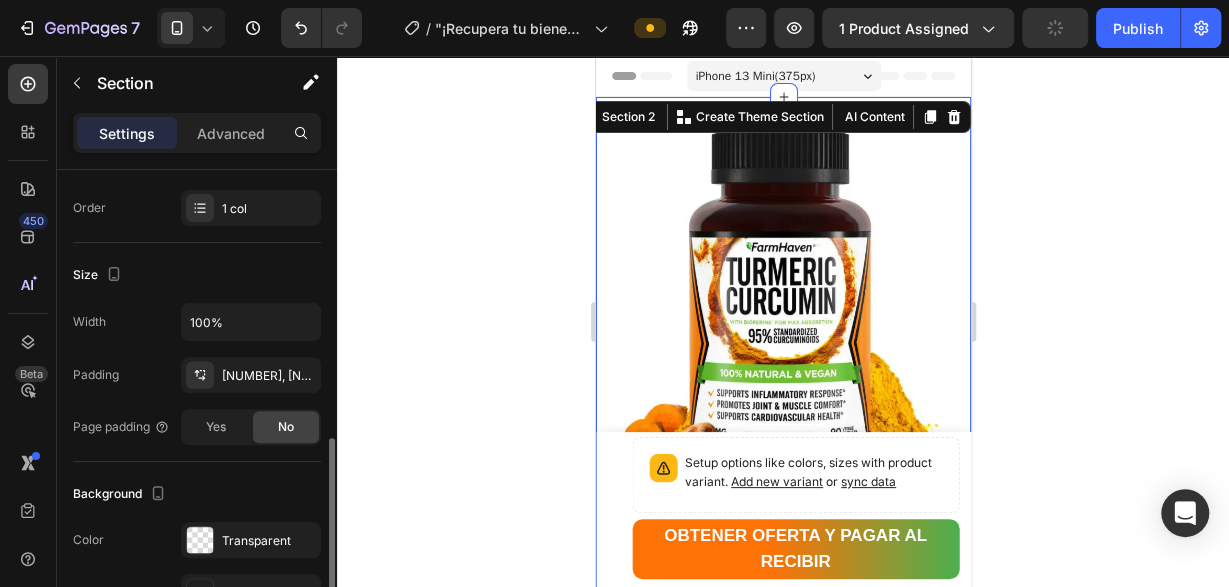 scroll, scrollTop: 408, scrollLeft: 0, axis: vertical 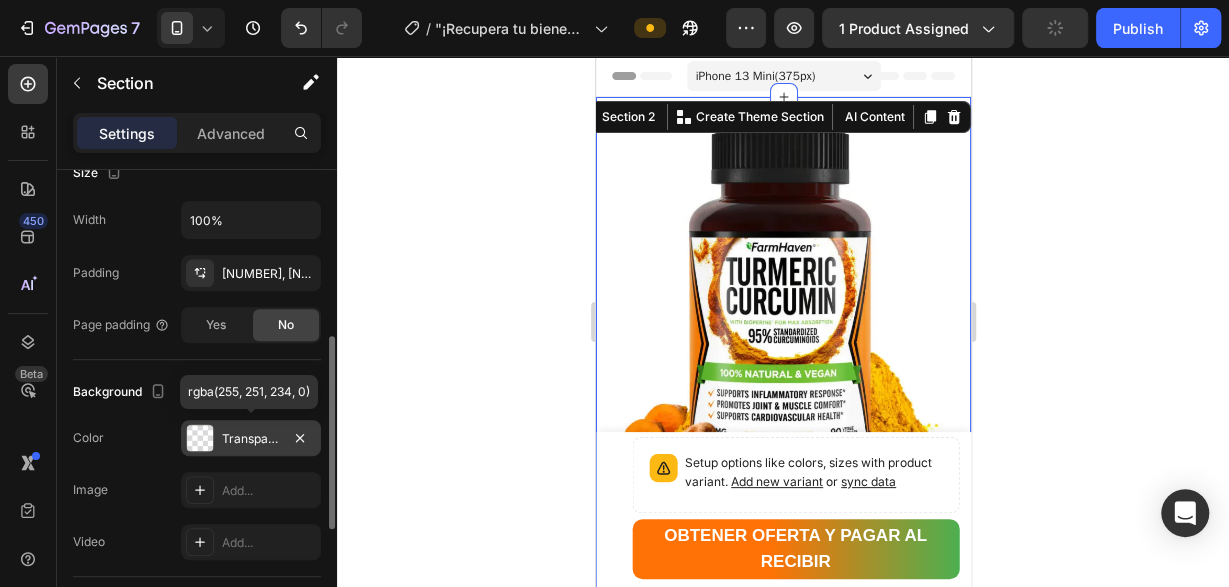 click on "Transparent" at bounding box center [251, 439] 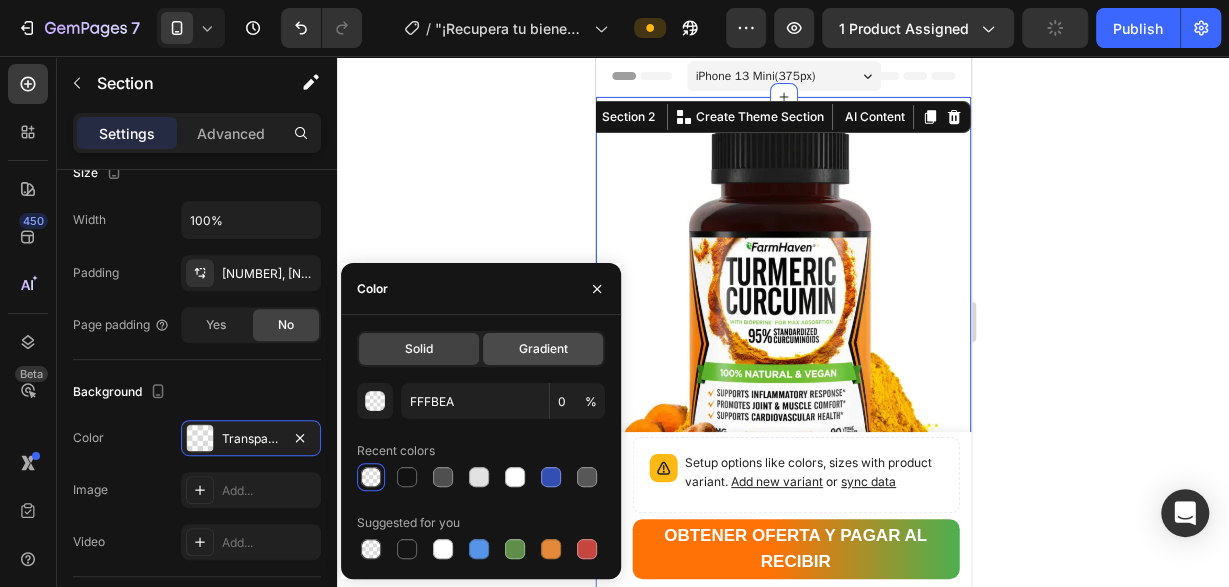 click on "Gradient" 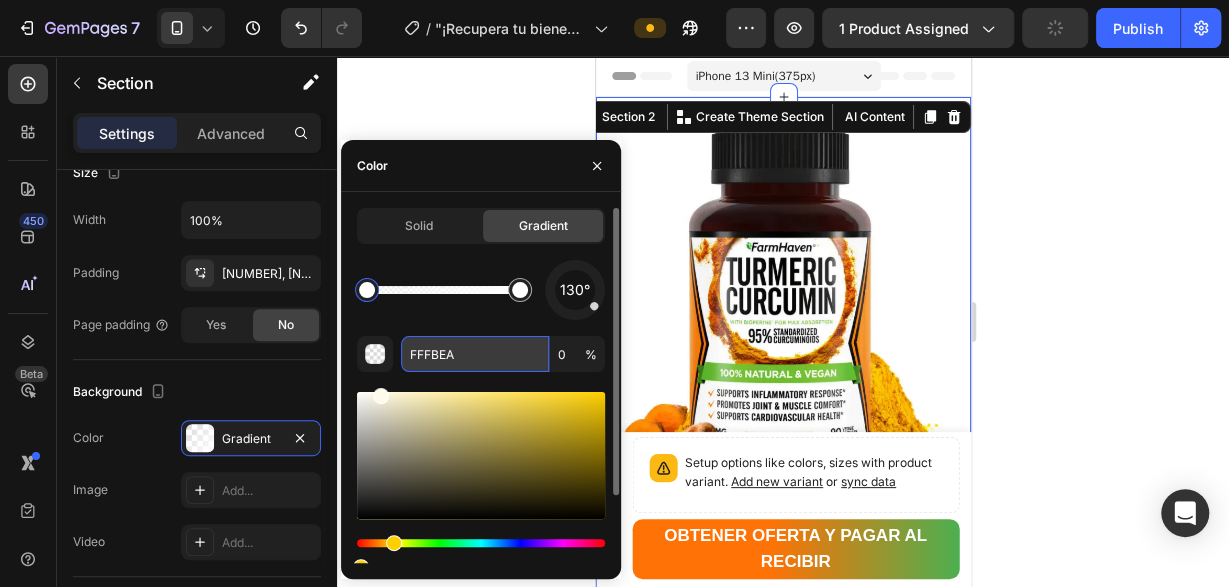click on "FFFBEA" at bounding box center (475, 354) 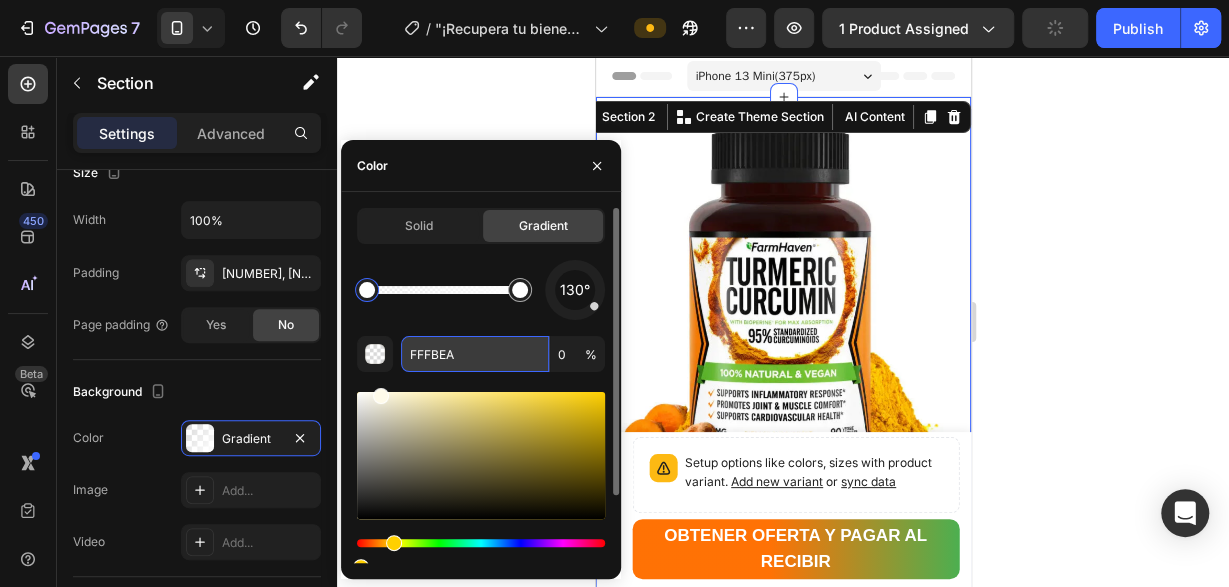 click on "FFFBEA" at bounding box center (475, 354) 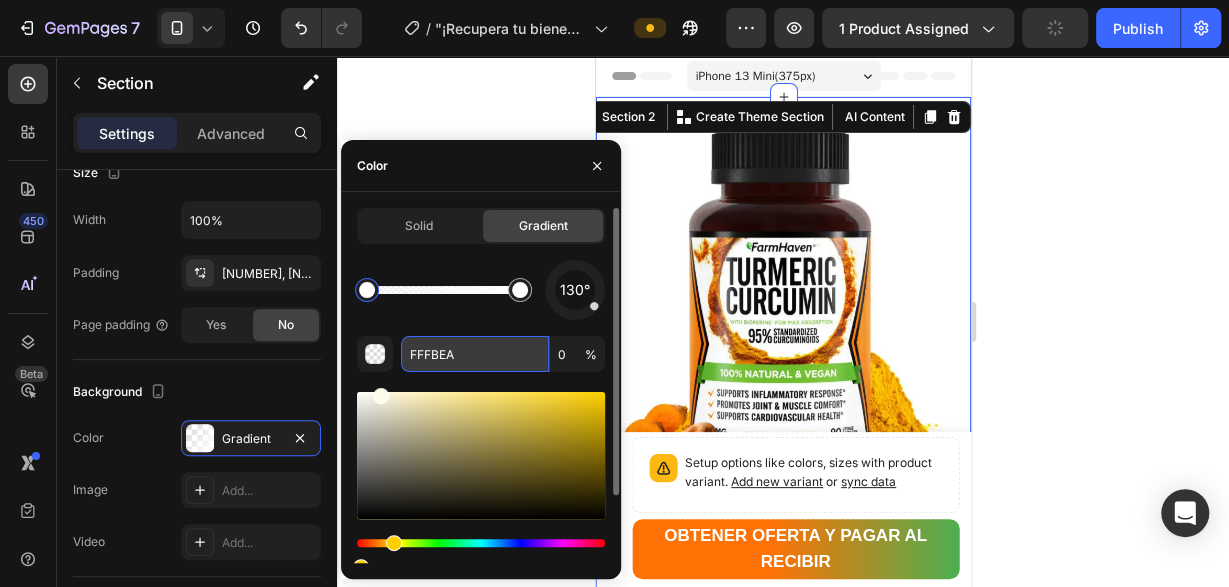 click on "FFFBEA" at bounding box center [475, 354] 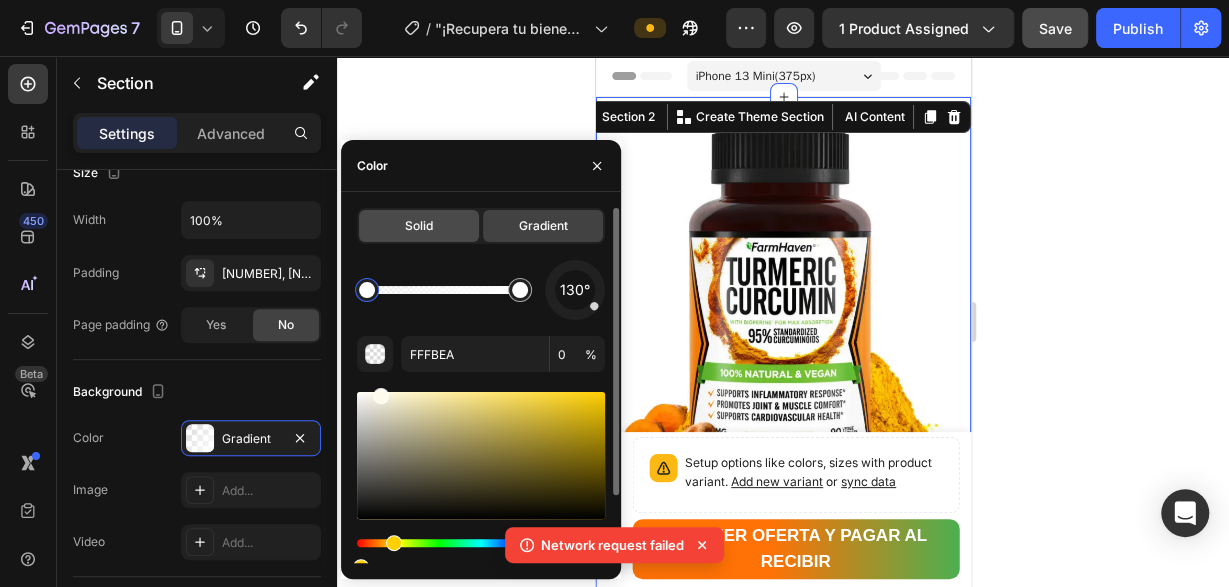 click on "Solid" 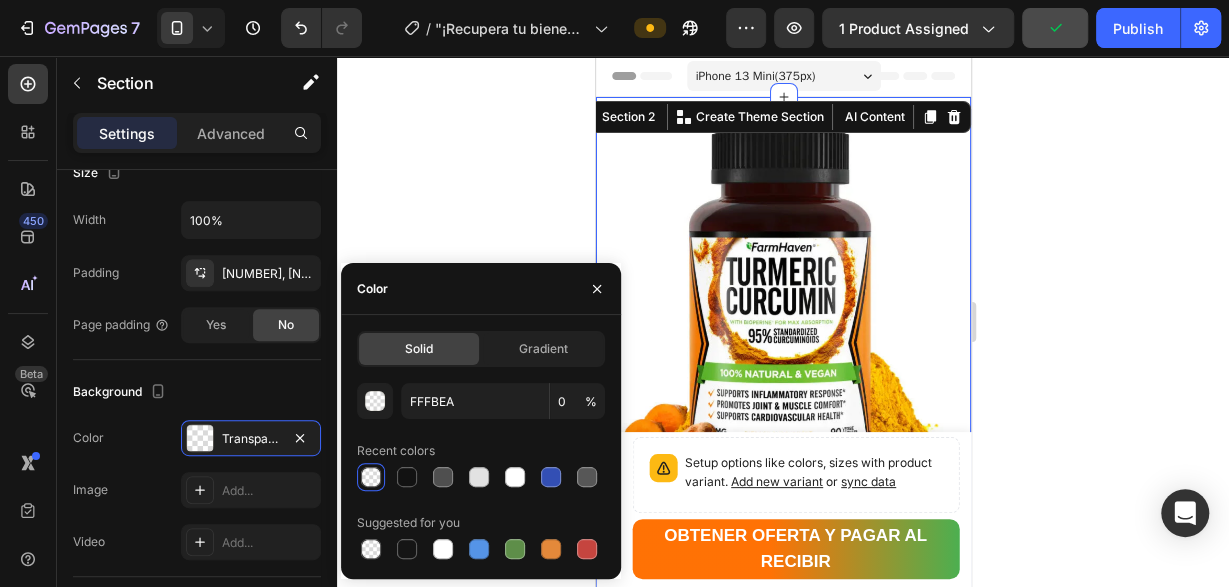 click 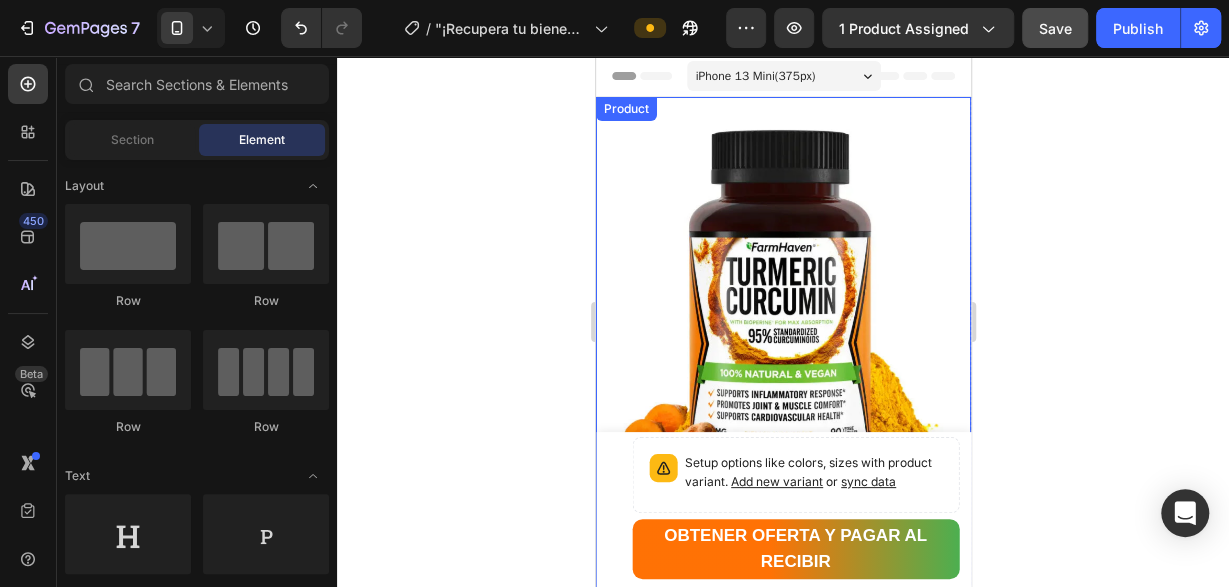 click on "Product" at bounding box center (625, 109) 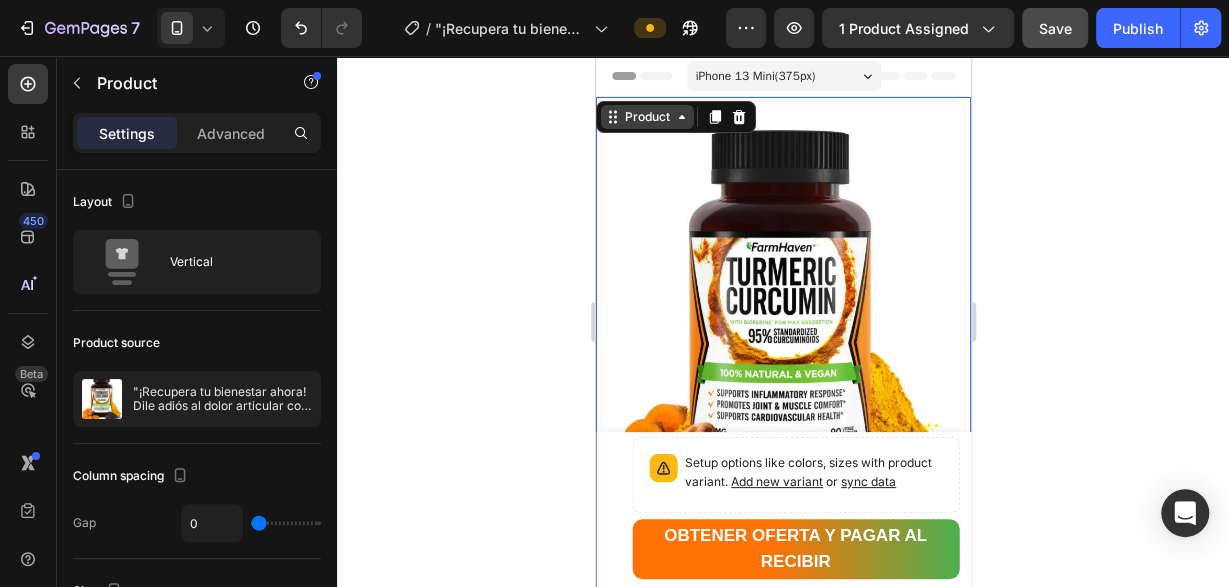 click on "Product" at bounding box center [646, 117] 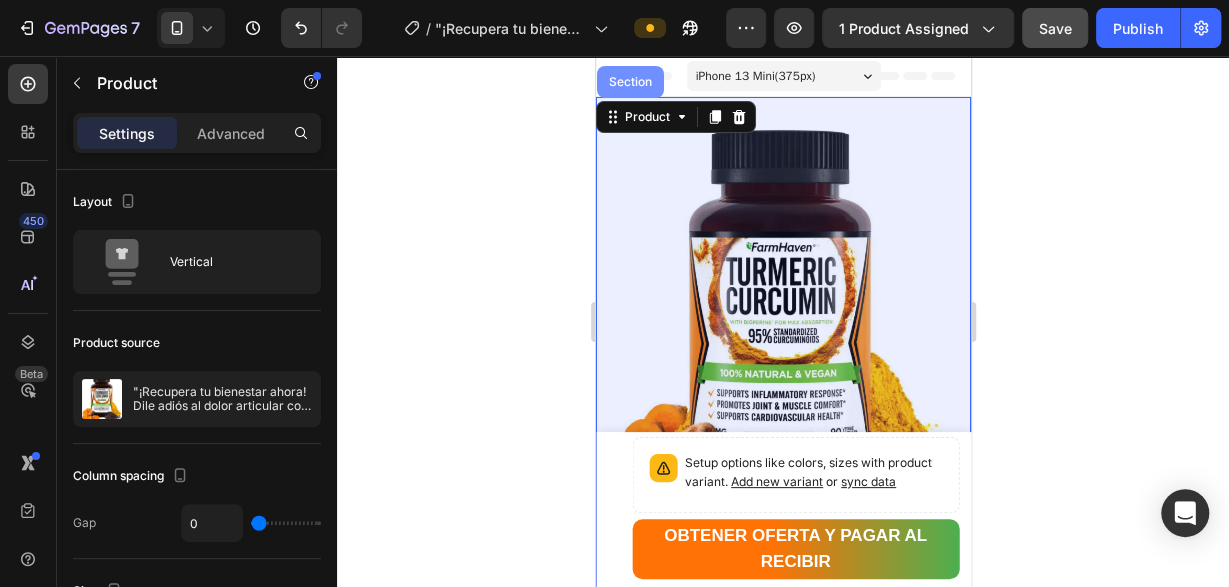 click on "Section" at bounding box center [629, 82] 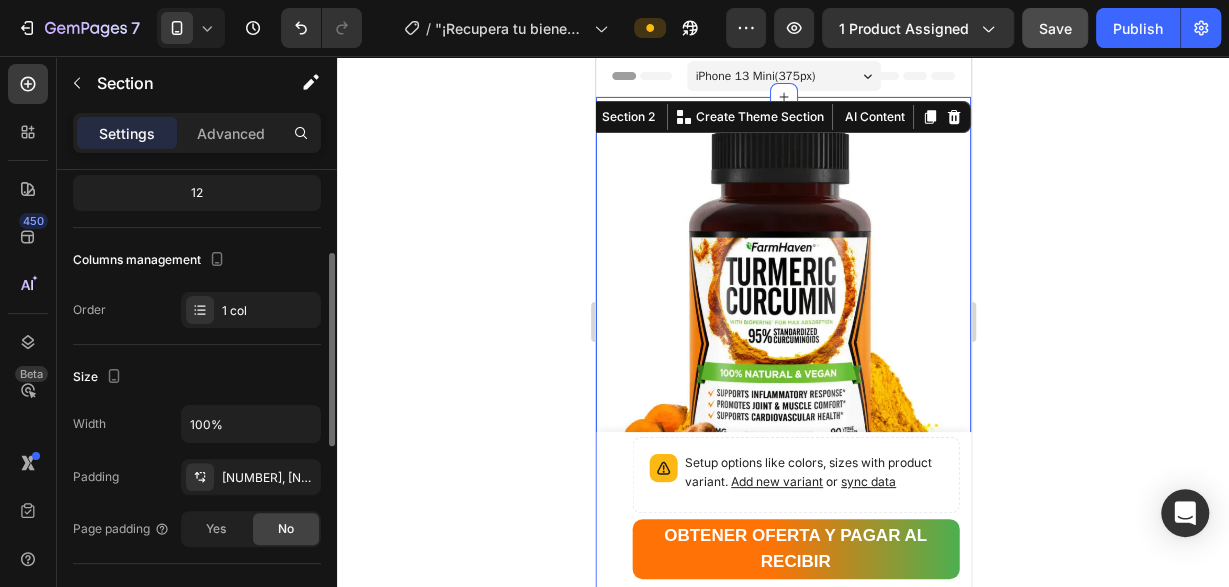 scroll, scrollTop: 408, scrollLeft: 0, axis: vertical 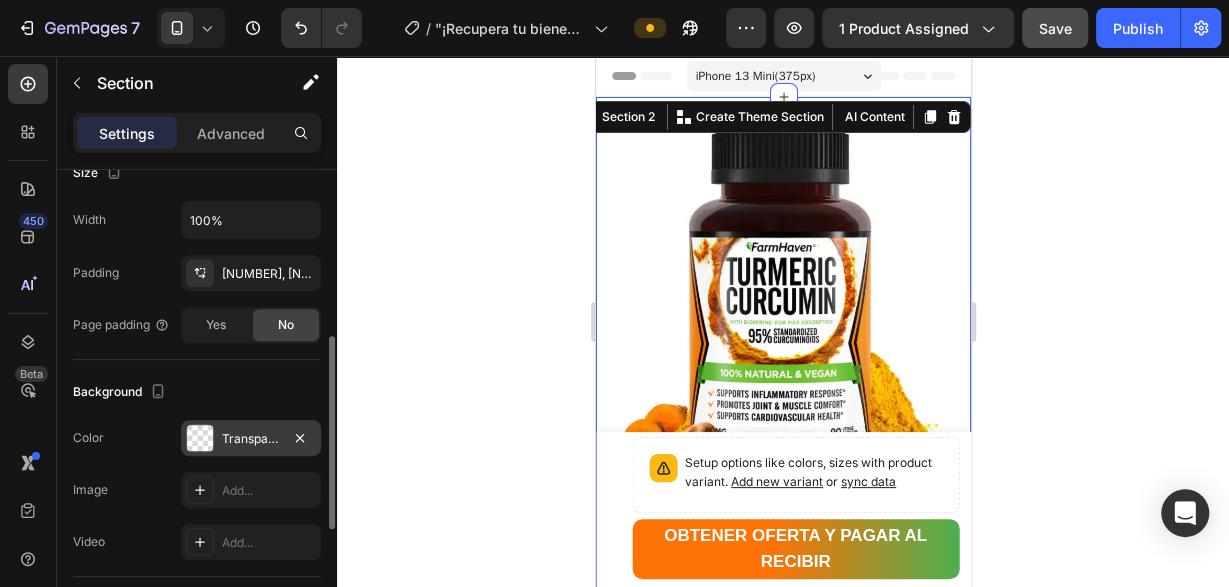 click at bounding box center [200, 438] 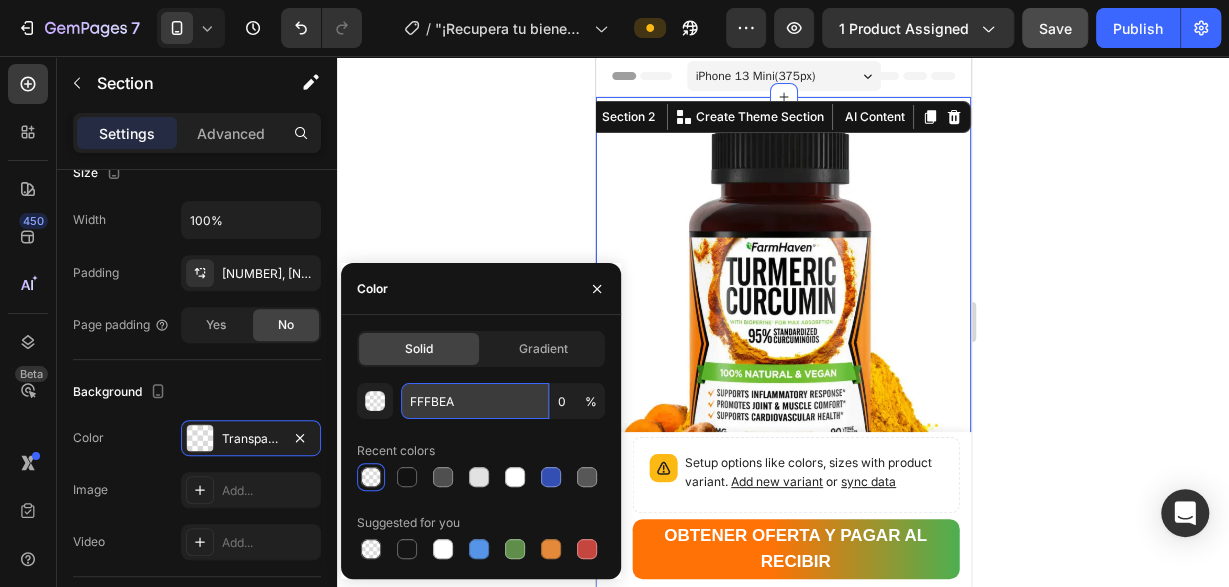 click on "FFFBEA" at bounding box center (475, 401) 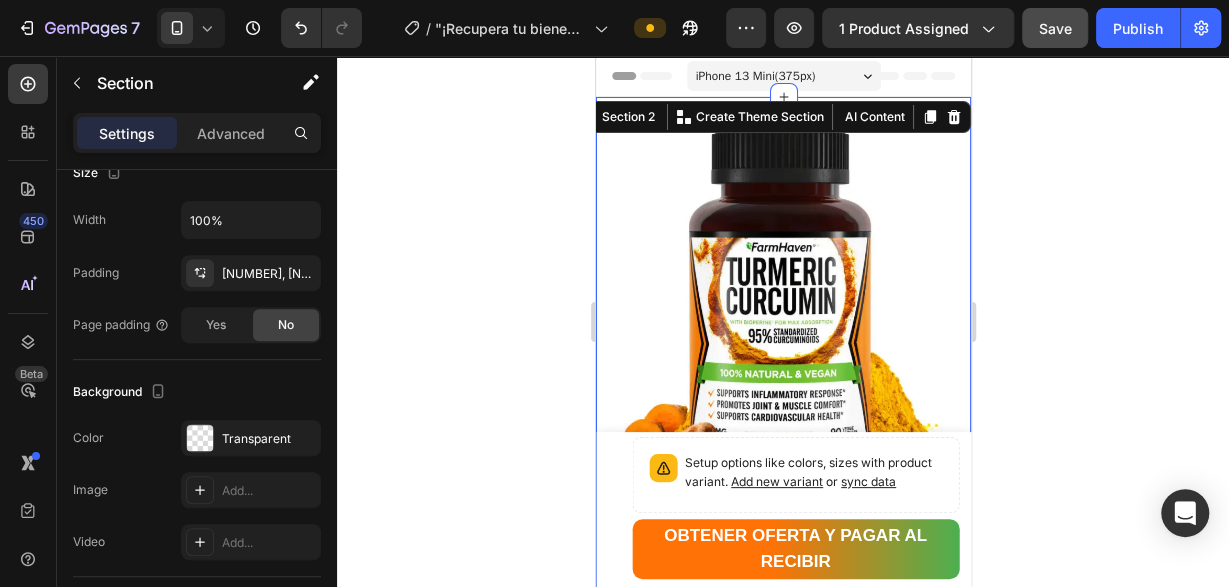 click 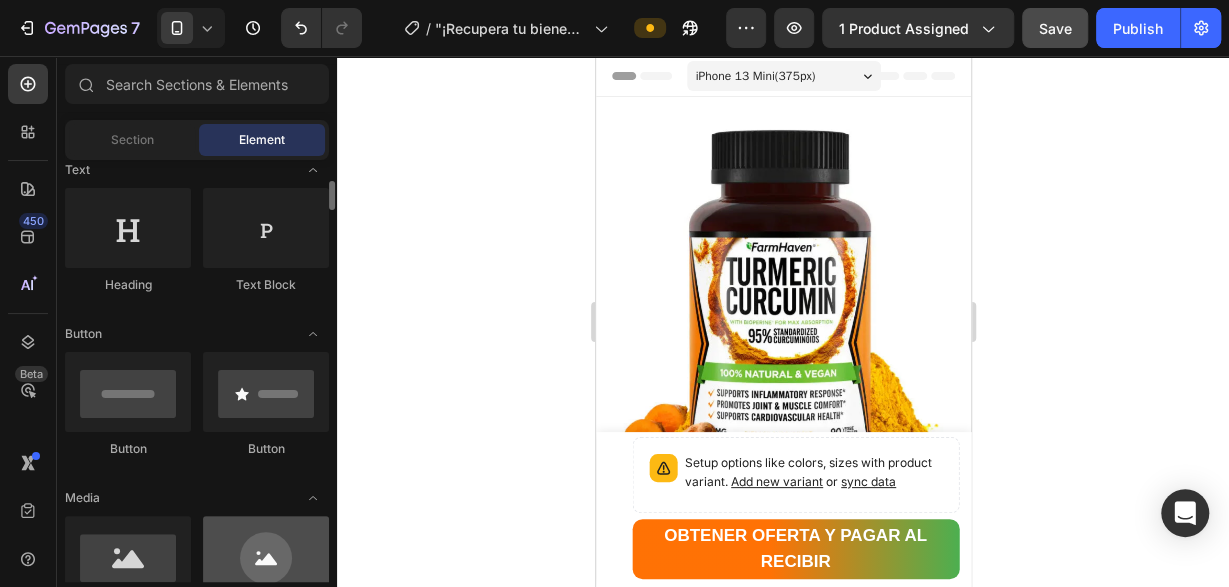 scroll, scrollTop: 510, scrollLeft: 0, axis: vertical 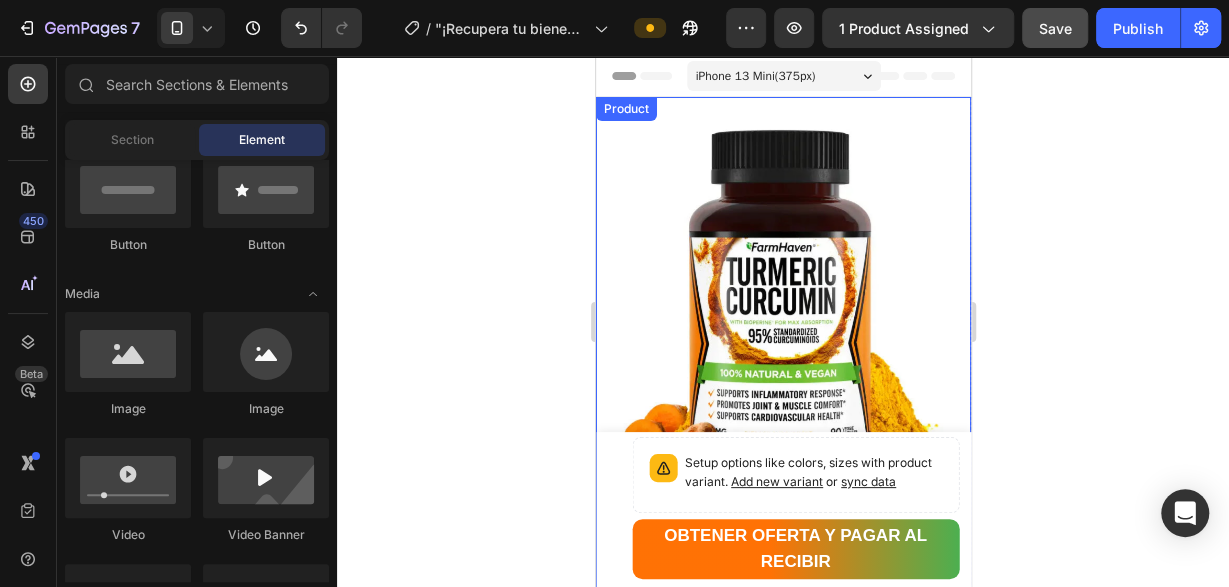 click on "Product" at bounding box center [625, 109] 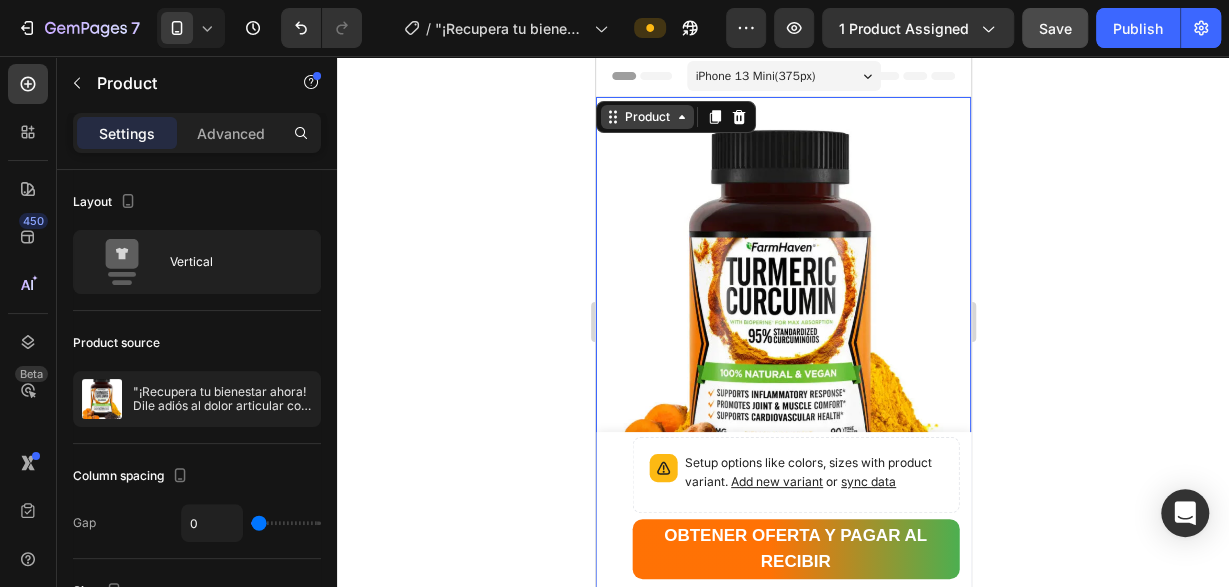 click on "Product" at bounding box center (646, 117) 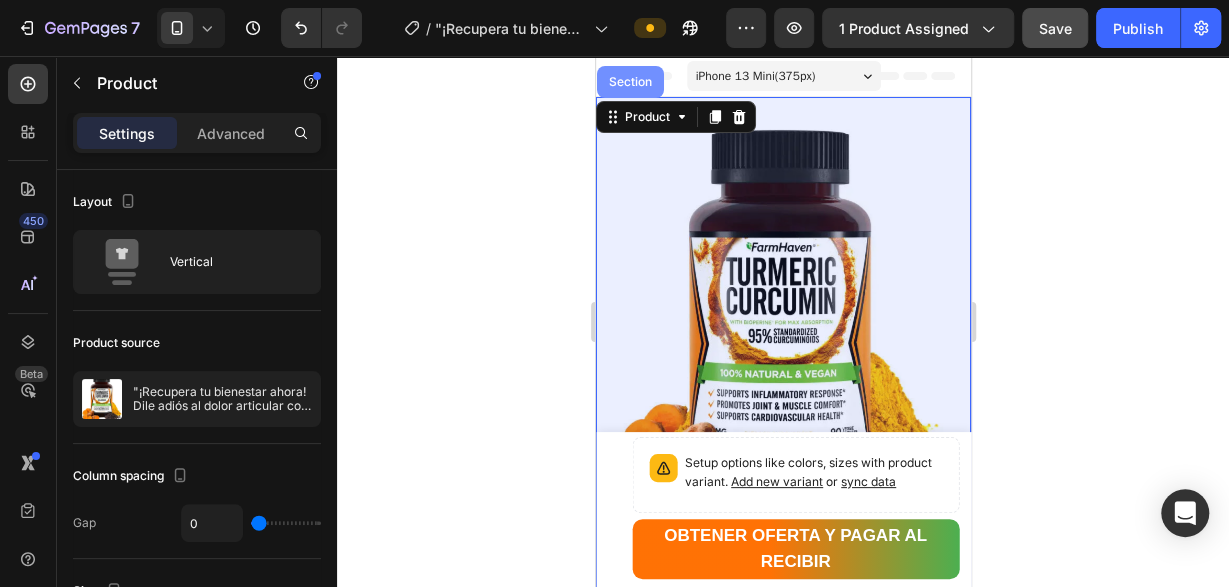 click on "Section" at bounding box center [629, 82] 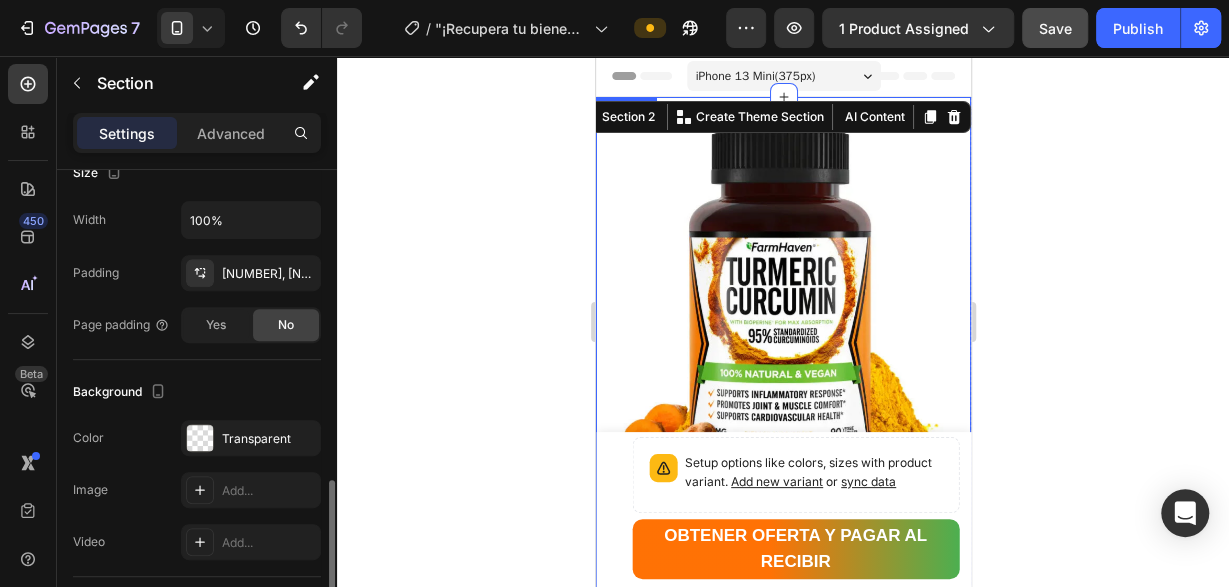scroll, scrollTop: 612, scrollLeft: 0, axis: vertical 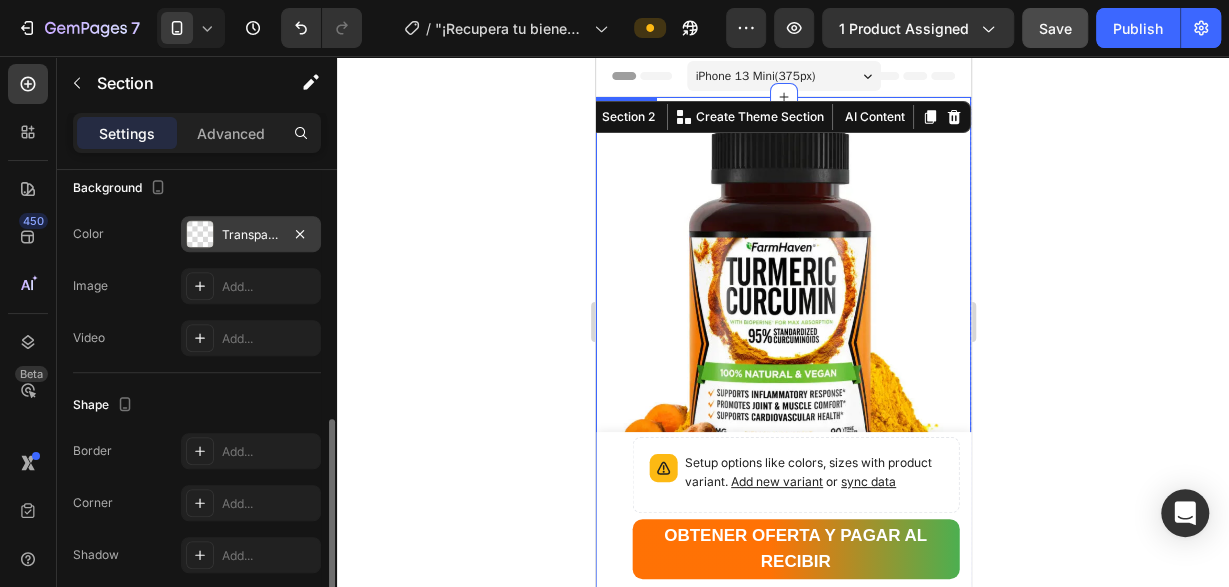 click on "Transparent" at bounding box center (251, 235) 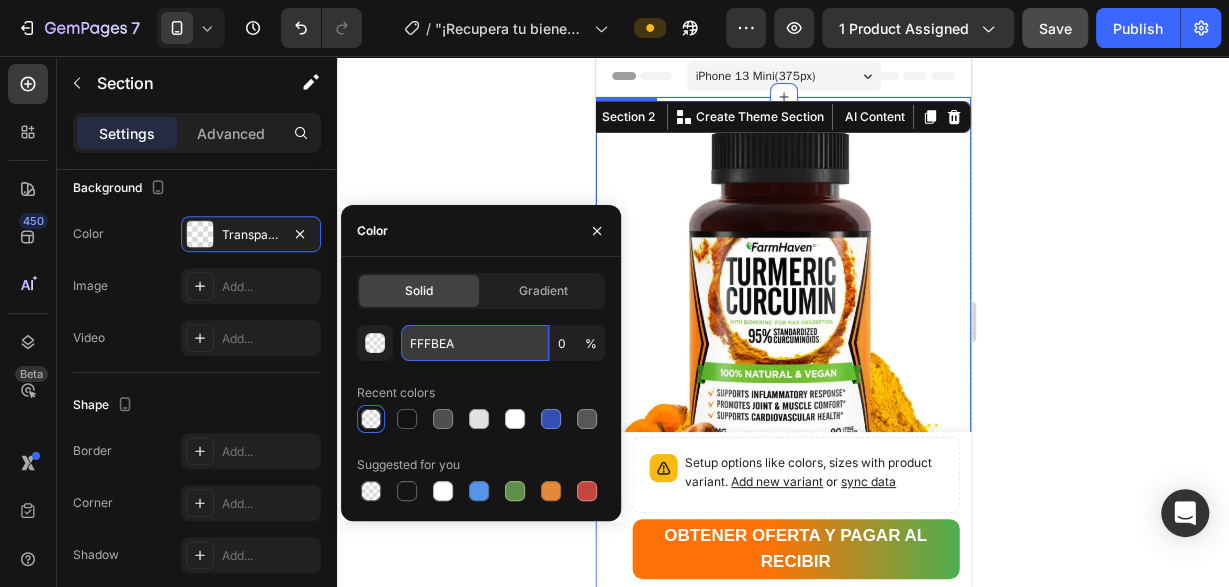 click on "FFFBEA" at bounding box center (475, 343) 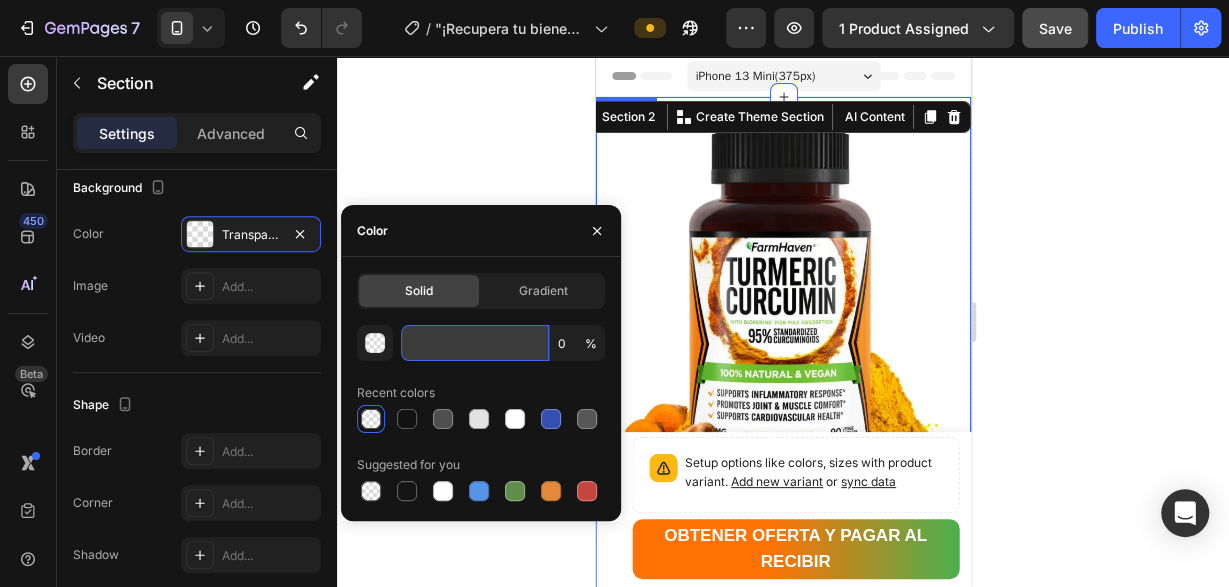 click at bounding box center [475, 343] 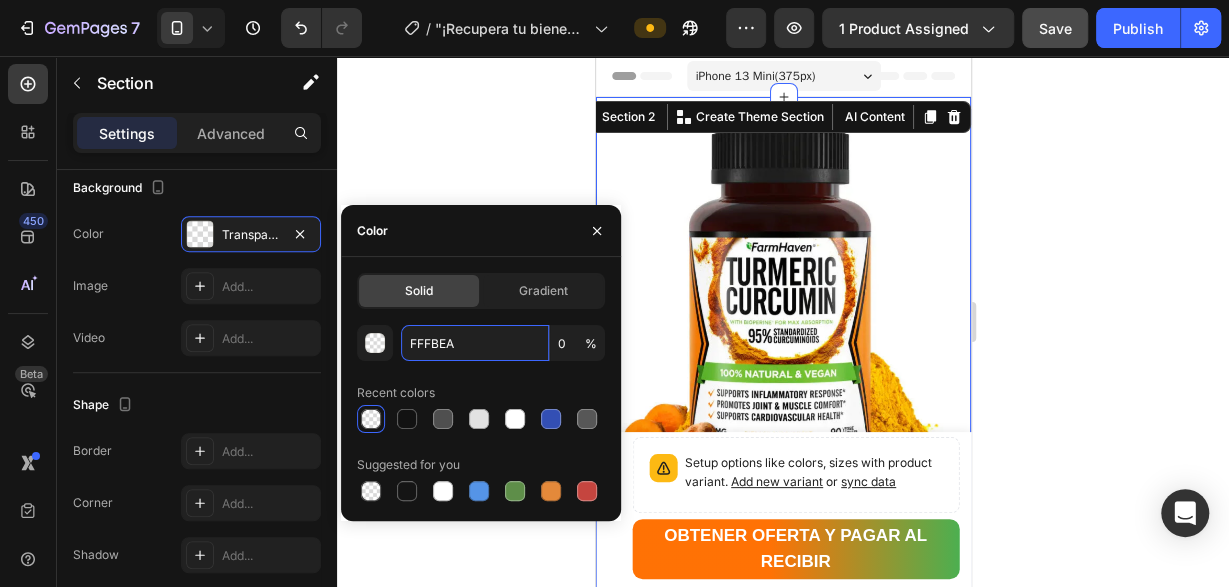type on "FFFBEA" 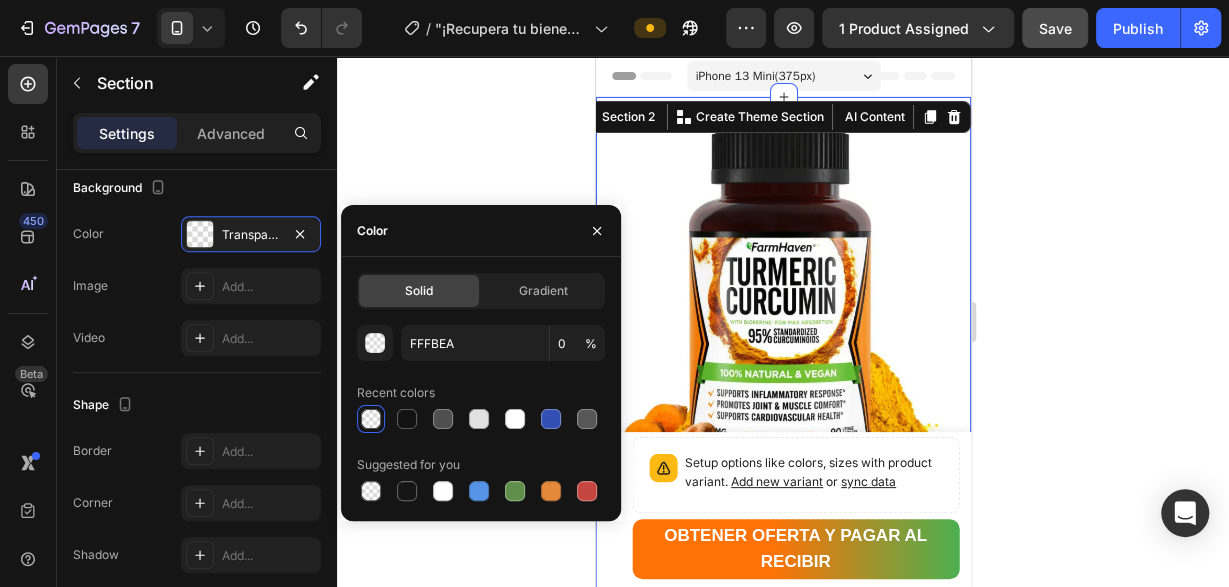 click 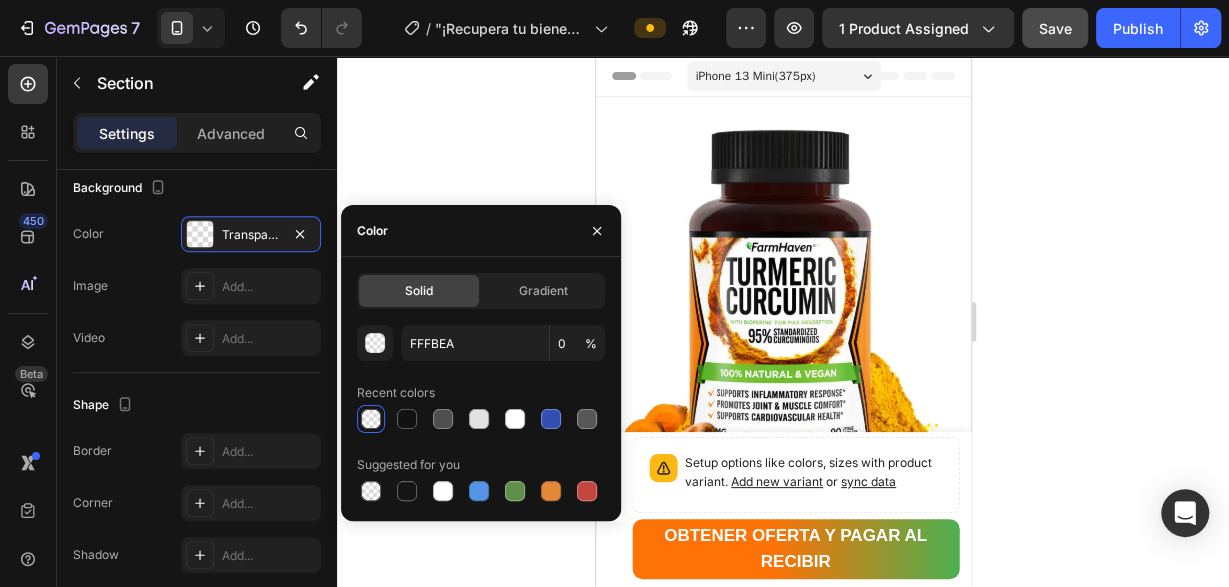 scroll, scrollTop: 510, scrollLeft: 0, axis: vertical 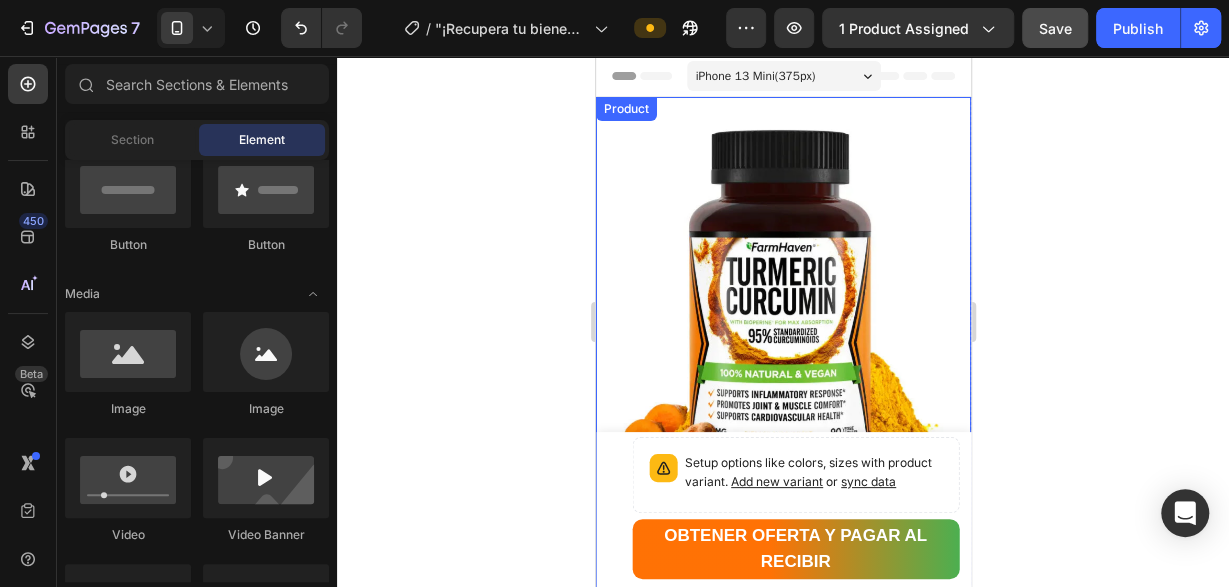 click on "Product Images Row "¡Recupera tu bienestar ahora! Dile adiós al dolor articular con Cúrcuma 100% natural" Product Title Limited Edition Text Block Icon Icon Icon Icon  Clasificado 4,7 estrellas (217 reseñas) Text Block Icon List 🔥 ¡CORRE QUE SE ACABA! 🔥 Text Block Row  ¡Por tiempo limitado! Aprovecha esta oferta 🔥HASTA 48% OFF 🔖  HOT SALE Text Block 💛 FarmHaven Turmeric Curcumin es más que un suplemento, es tu aliado diario para combatir la inflamación, aliviar molestias articulares y promover una vida activa y saludable. Con 1965 mg por dosis, 95% de curcuminoides estandarizados y 15 mg de BioPerine® para máxima absorción, ofrece una fórmula 100% natural, vegana y respaldada por la ciencia.   Disfruta del poder ancestral de la cúrcuma combinado con tecnología moderna para cuidar tus articulaciones, músculos y sistema cardiovascular, desde el primer día. Text Block Increase AOV with bundle quantity.       Setup bundle discount   or   read guideline" at bounding box center (782, 1106) 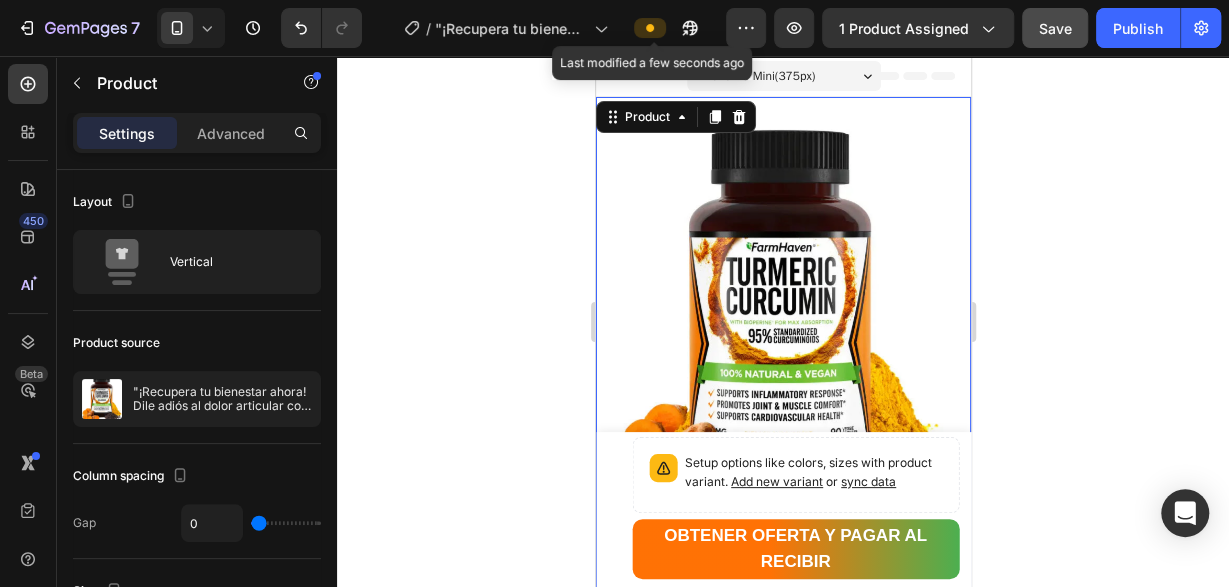 click 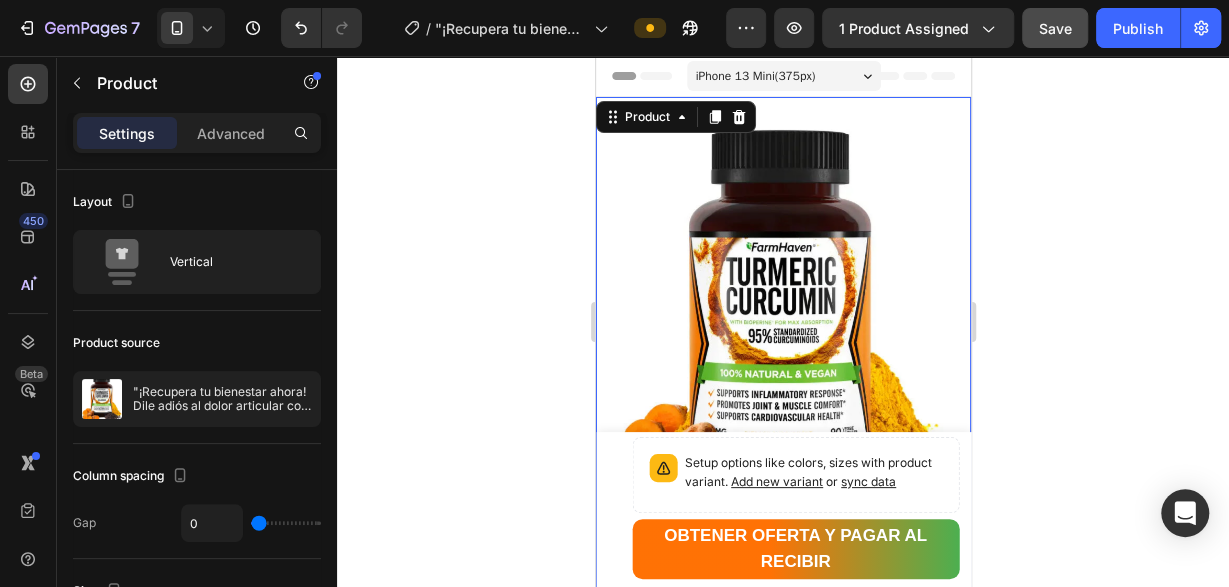 click on "Product Images Row "¡Recupera tu bienestar ahora! Dile adiós al dolor articular con Cúrcuma 100% natural" Product Title Limited Edition Text Block Icon Icon Icon Icon  Clasificado 4,7 estrellas (217 reseñas) Text Block Icon List 🔥 ¡CORRE QUE SE ACABA! 🔥 Text Block Row  ¡Por tiempo limitado! Aprovecha esta oferta 🔥HASTA 48% OFF 🔖  HOT SALE Text Block 💛 FarmHaven Turmeric Curcumin es más que un suplemento, es tu aliado diario para combatir la inflamación, aliviar molestias articulares y promover una vida activa y saludable. Con 1965 mg por dosis, 95% de curcuminoides estandarizados y 15 mg de BioPerine® para máxima absorción, ofrece una fórmula 100% natural, vegana y respaldada por la ciencia.   Disfruta del poder ancestral de la cúrcuma combinado con tecnología moderna para cuidar tus articulaciones, músculos y sistema cardiovascular, desde el primer día. Text Block Increase AOV with bundle quantity.       Setup bundle discount   or   read guideline" at bounding box center (782, 1106) 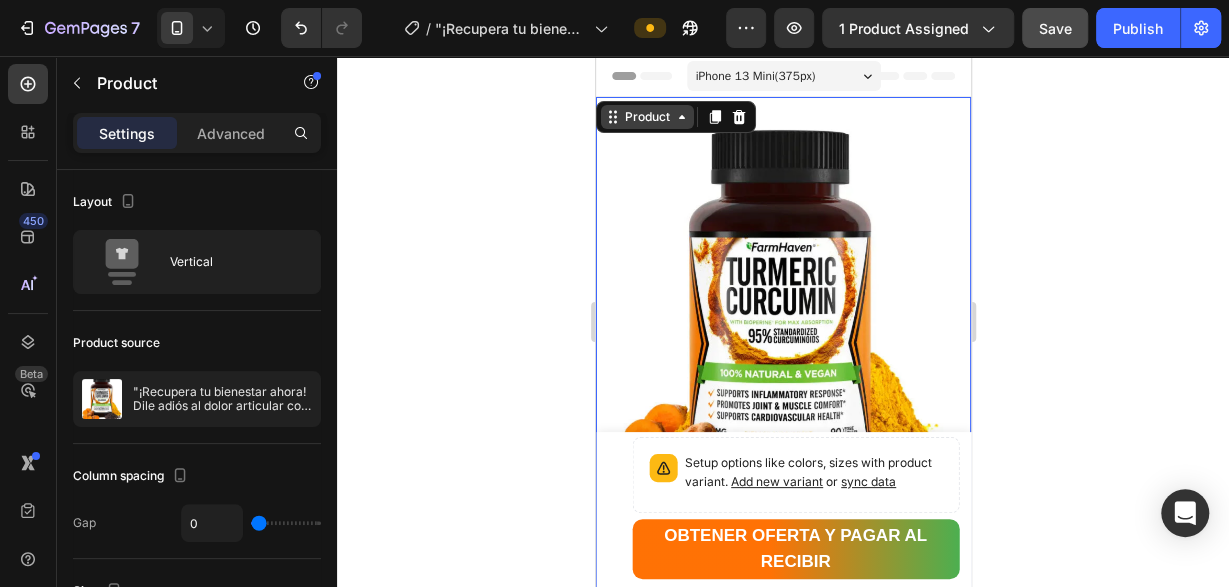 click on "Product Images Row "¡Recupera tu bienestar ahora! Dile adiós al dolor articular con Cúrcuma 100% natural" Product Title Limited Edition Text Block Icon Icon Icon Icon  Clasificado 4,7 estrellas (217 reseñas) Text Block Icon List 🔥 ¡CORRE QUE SE ACABA! 🔥 Text Block Row  ¡Por tiempo limitado! Aprovecha esta oferta 🔥HASTA 48% OFF 🔖  HOT SALE Text Block 💛 FarmHaven Turmeric Curcumin es más que un suplemento, es tu aliado diario para combatir la inflamación, aliviar molestias articulares y promover una vida activa y saludable. Con 1965 mg por dosis, 95% de curcuminoides estandarizados y 15 mg de BioPerine® para máxima absorción, ofrece una fórmula 100% natural, vegana y respaldada por la ciencia.   Disfruta del poder ancestral de la cúrcuma combinado con tecnología moderna para cuidar tus articulaciones, músculos y sistema cardiovascular, desde el primer día. Text Block Increase AOV with bundle quantity.       Setup bundle discount   or   read guideline" at bounding box center (782, 1450) 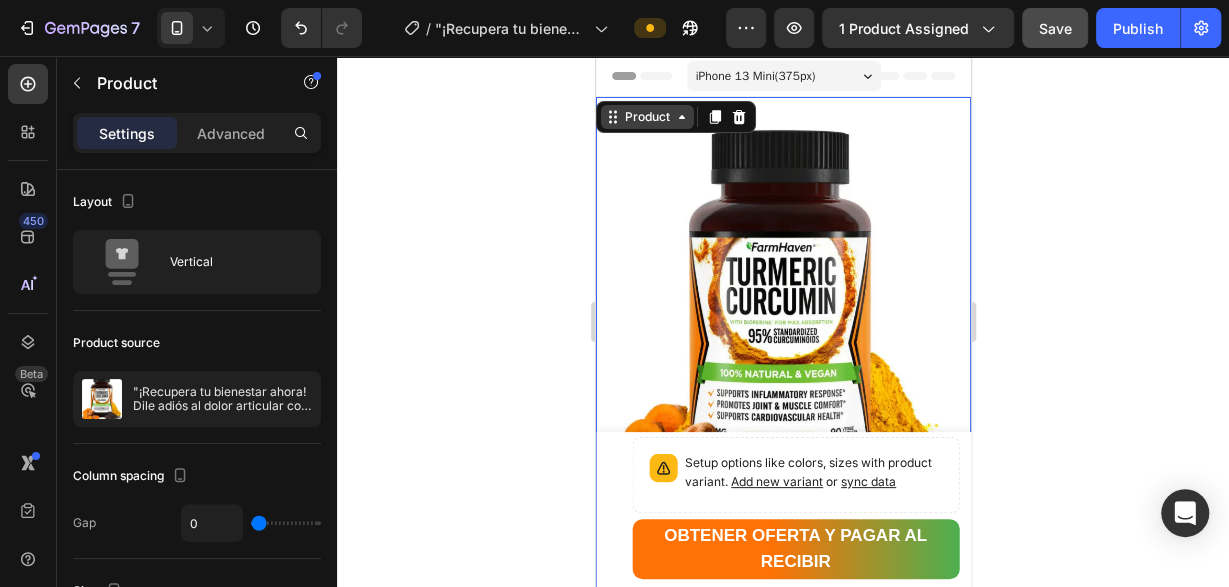 click on "Product" at bounding box center [646, 117] 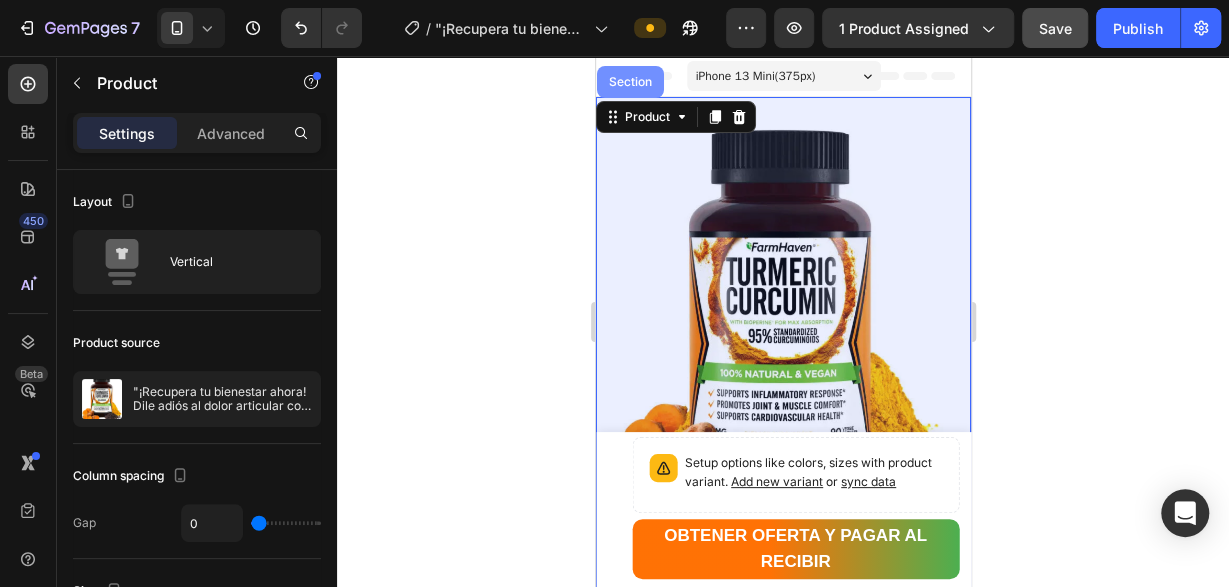 click on "Section" at bounding box center [629, 82] 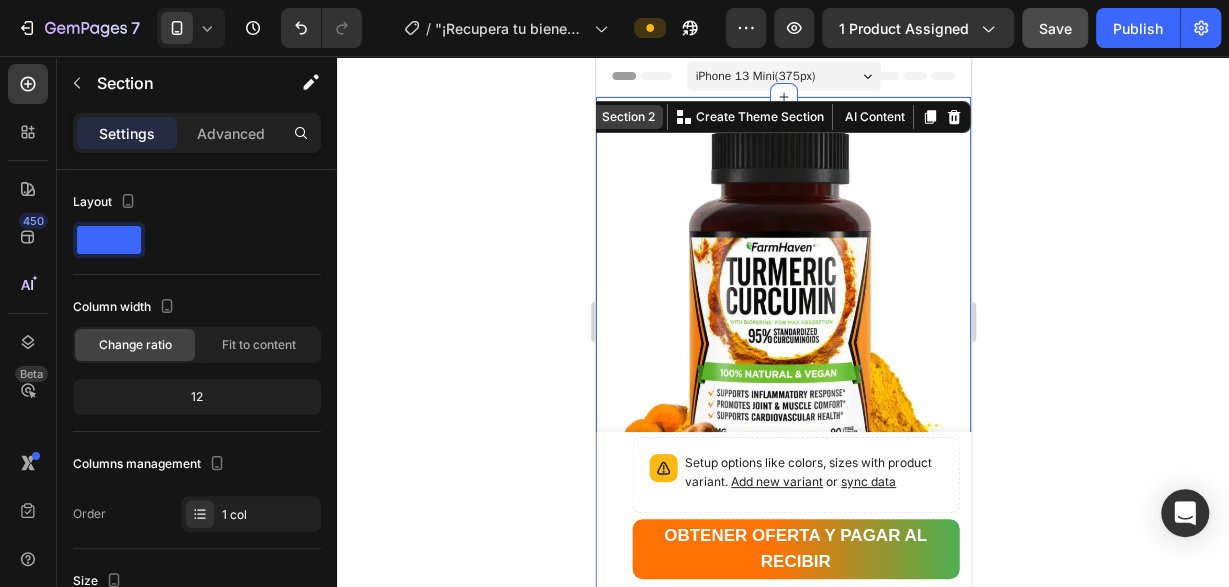 click on "Section 2" at bounding box center [627, 117] 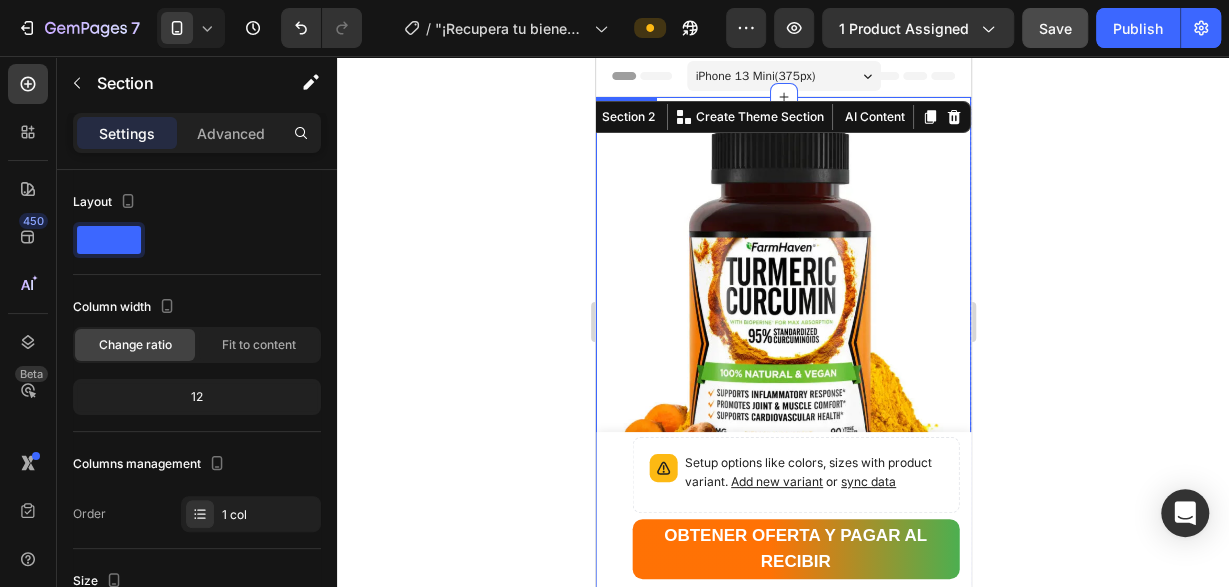 click on "Product Images Row "¡Recupera tu bienestar ahora! Dile adiós al dolor articular con Cúrcuma 100% natural" Product Title Limited Edition Text Block Icon Icon Icon Icon  Clasificado 4,7 estrellas (217 reseñas) Text Block Icon List 🔥 ¡CORRE QUE SE ACABA! 🔥 Text Block Row  ¡Por tiempo limitado! Aprovecha esta oferta 🔥HASTA 48% OFF 🔖  HOT SALE Text Block 💛 FarmHaven Turmeric Curcumin es más que un suplemento, es tu aliado diario para combatir la inflamación, aliviar molestias articulares y promover una vida activa y saludable. Con 1965 mg por dosis, 95% de curcuminoides estandarizados y 15 mg de BioPerine® para máxima absorción, ofrece una fórmula 100% natural, vegana y respaldada por la ciencia.   Disfruta del poder ancestral de la cúrcuma combinado con tecnología moderna para cuidar tus articulaciones, músculos y sistema cardiovascular, desde el primer día. Text Block Increase AOV with bundle quantity.       Setup bundle discount   or   read guideline" at bounding box center (782, 1106) 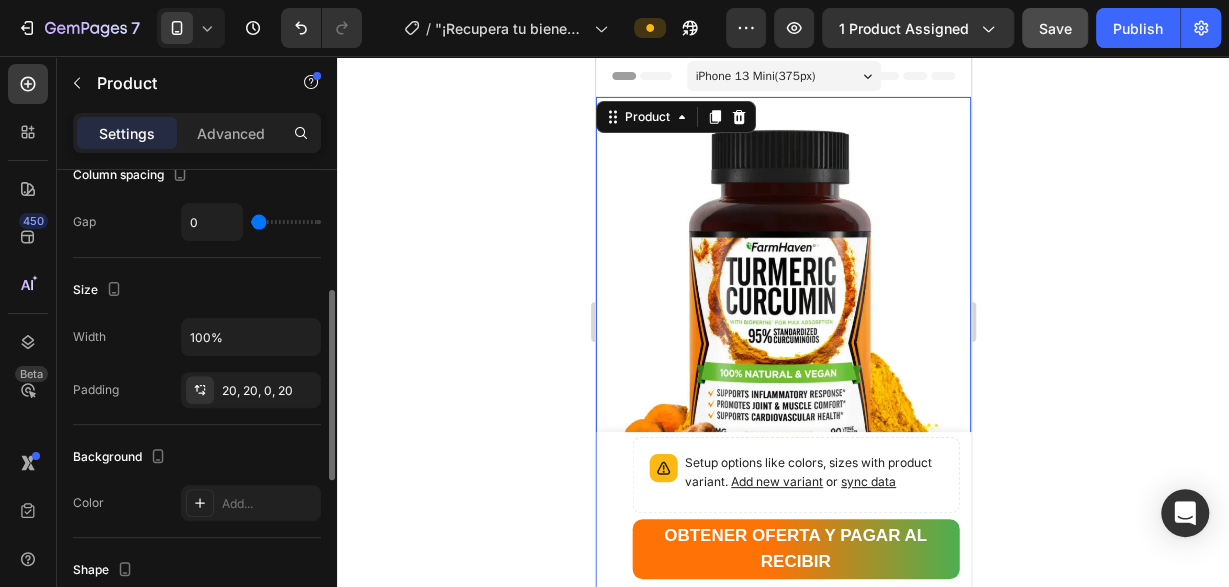 scroll, scrollTop: 0, scrollLeft: 0, axis: both 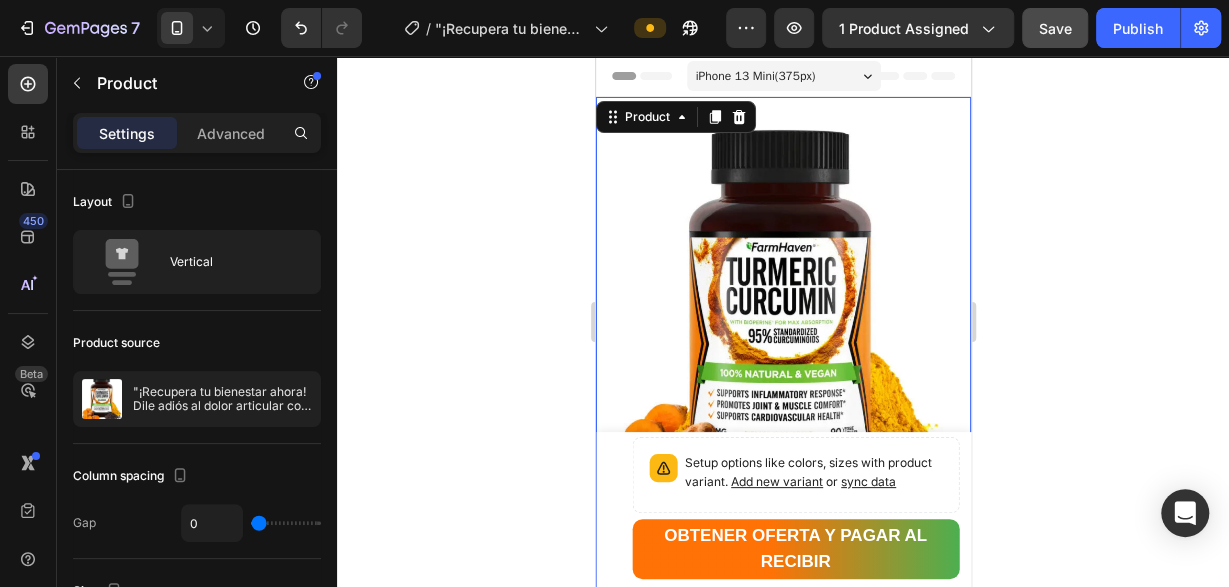 click on "Product Images Row "¡Recupera tu bienestar ahora! Dile adiós al dolor articular con Cúrcuma 100% natural" Product Title Limited Edition Text Block Icon Icon Icon Icon  Clasificado 4,7 estrellas (217 reseñas) Text Block Icon List 🔥 ¡CORRE QUE SE ACABA! 🔥 Text Block Row  ¡Por tiempo limitado! Aprovecha esta oferta 🔥HASTA 48% OFF 🔖  HOT SALE Text Block 💛 FarmHaven Turmeric Curcumin es más que un suplemento, es tu aliado diario para combatir la inflamación, aliviar molestias articulares y promover una vida activa y saludable. Con 1965 mg por dosis, 95% de curcuminoides estandarizados y 15 mg de BioPerine® para máxima absorción, ofrece una fórmula 100% natural, vegana y respaldada por la ciencia.   Disfruta del poder ancestral de la cúrcuma combinado con tecnología moderna para cuidar tus articulaciones, músculos y sistema cardiovascular, desde el primer día. Text Block Increase AOV with bundle quantity.       Setup bundle discount   or   read guideline" at bounding box center [782, 1106] 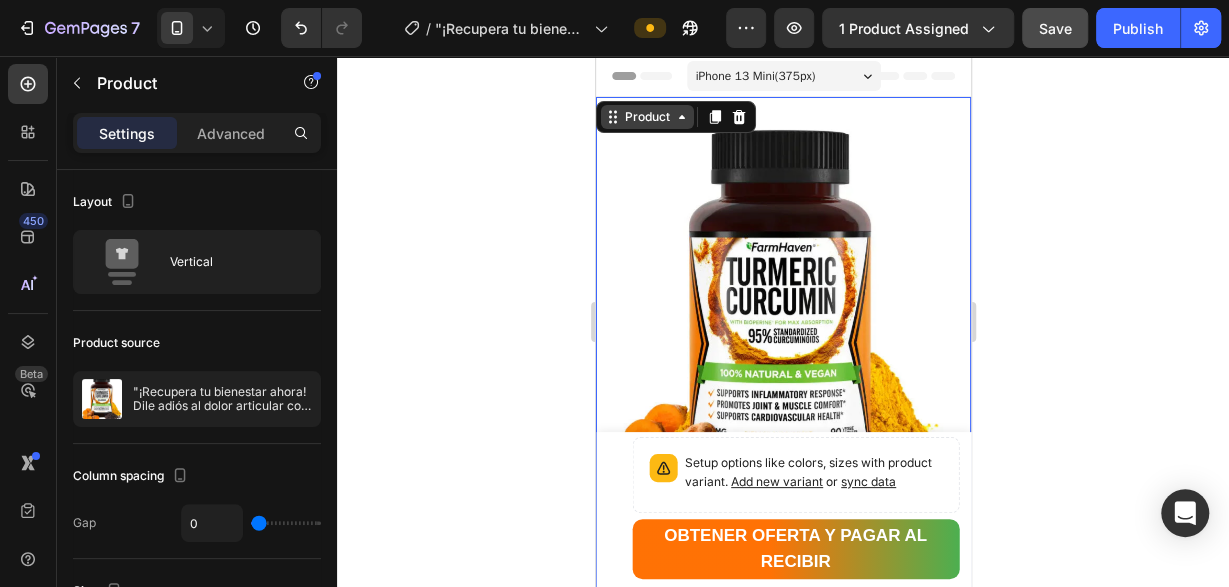click 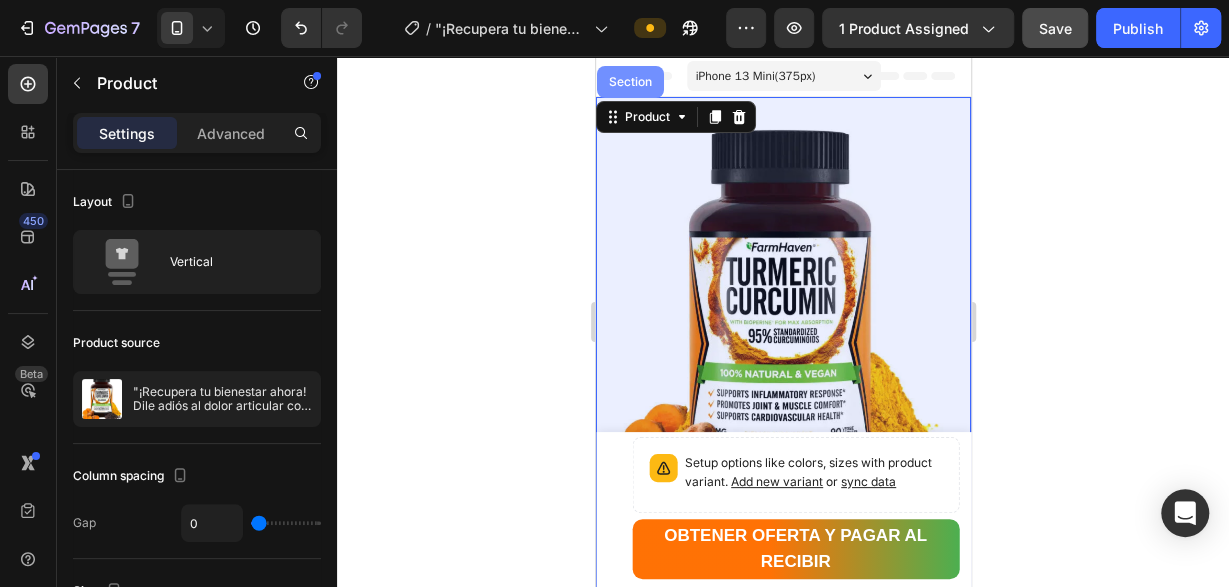 click on "Section" at bounding box center [629, 82] 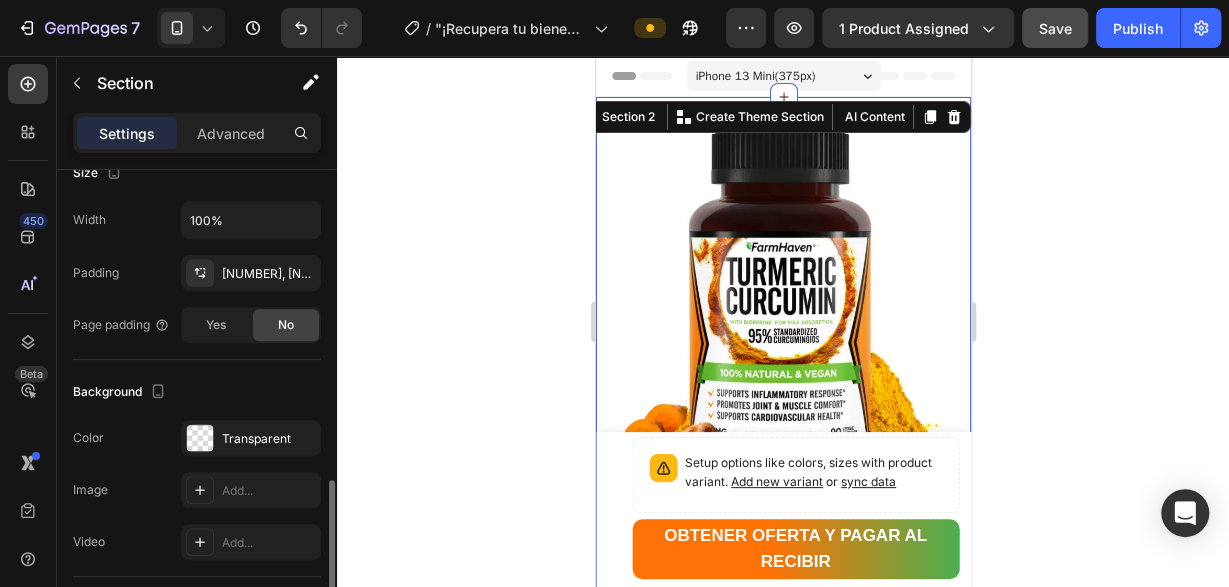 scroll, scrollTop: 612, scrollLeft: 0, axis: vertical 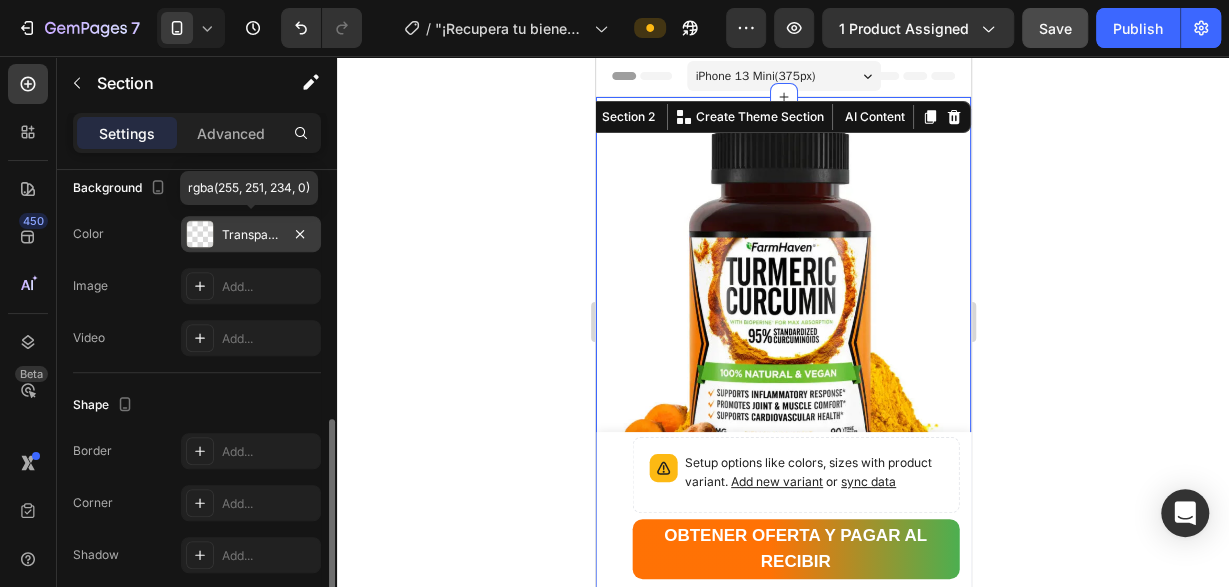 click on "Transparent" at bounding box center (251, 235) 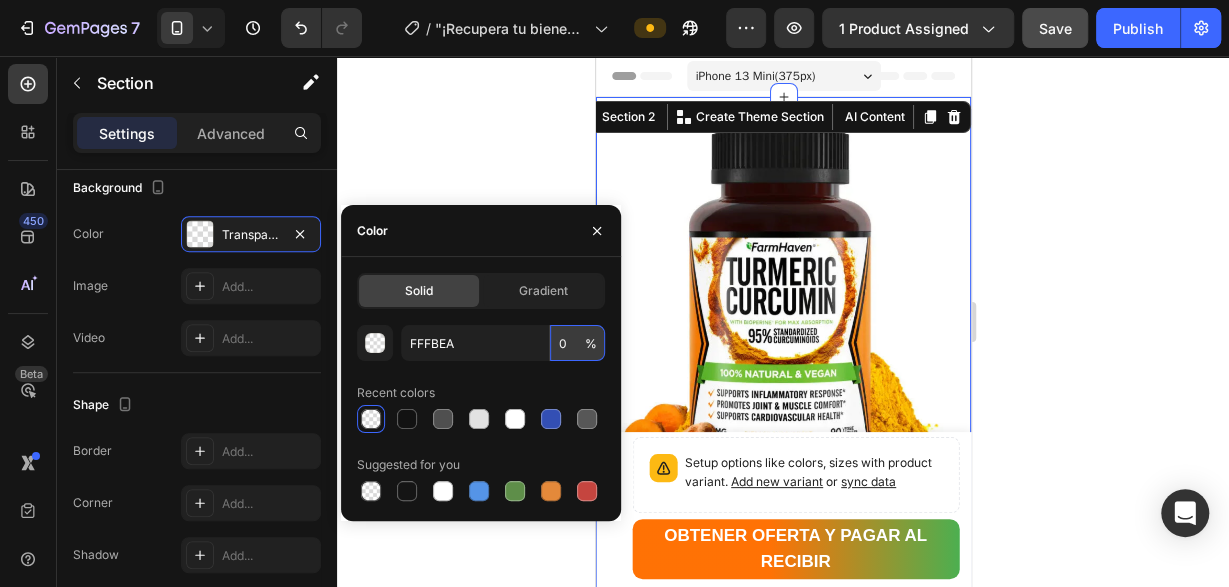 click on "0" at bounding box center (577, 343) 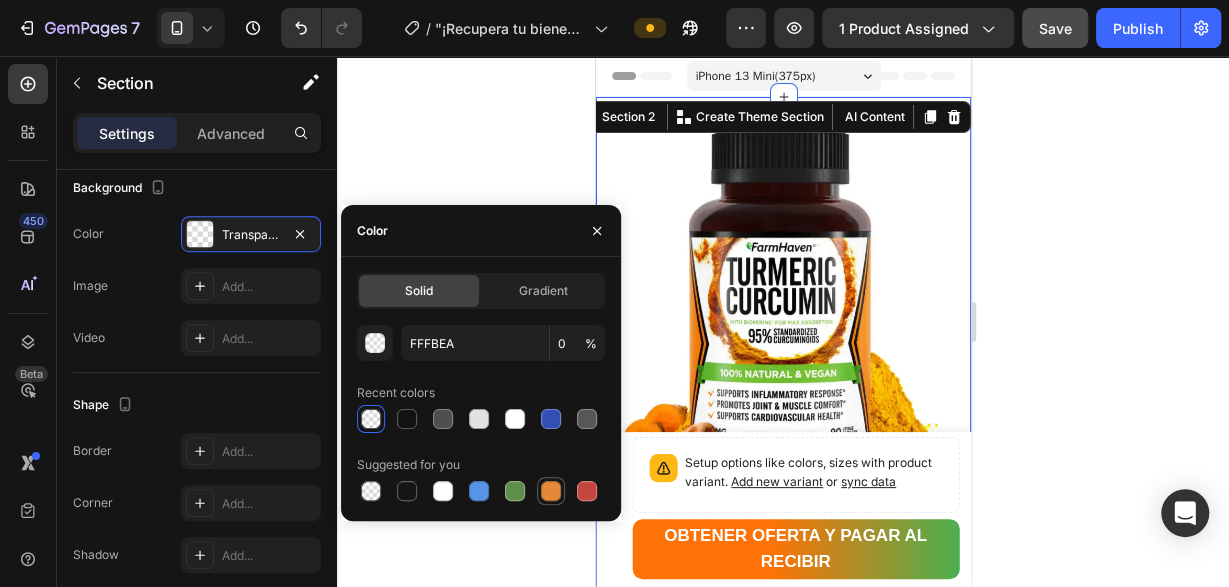 click at bounding box center (551, 491) 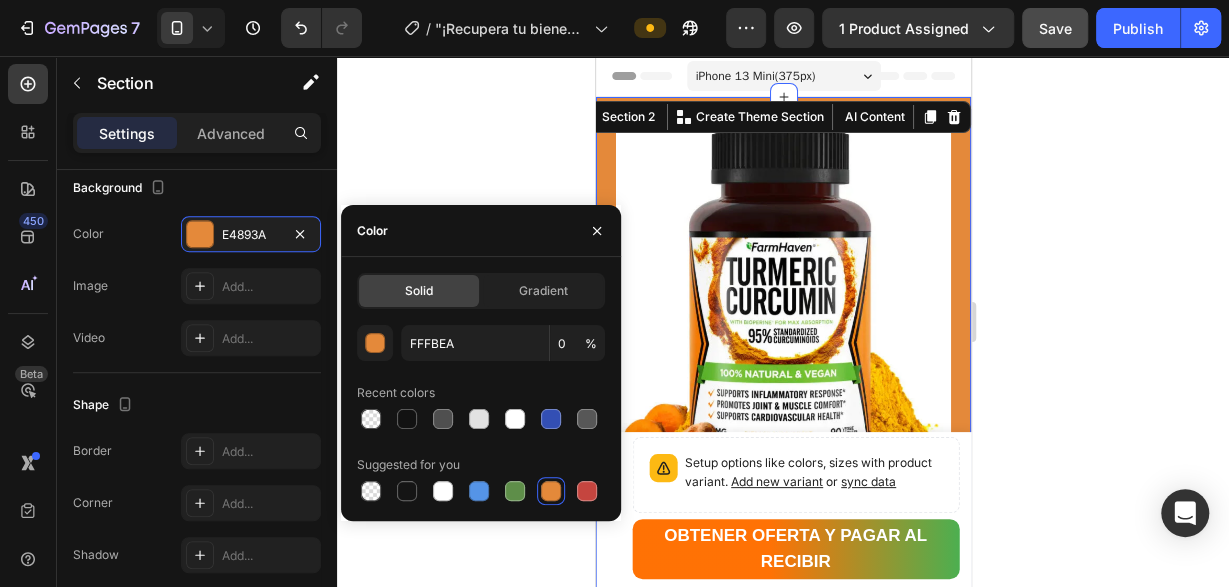 type on "E4893A" 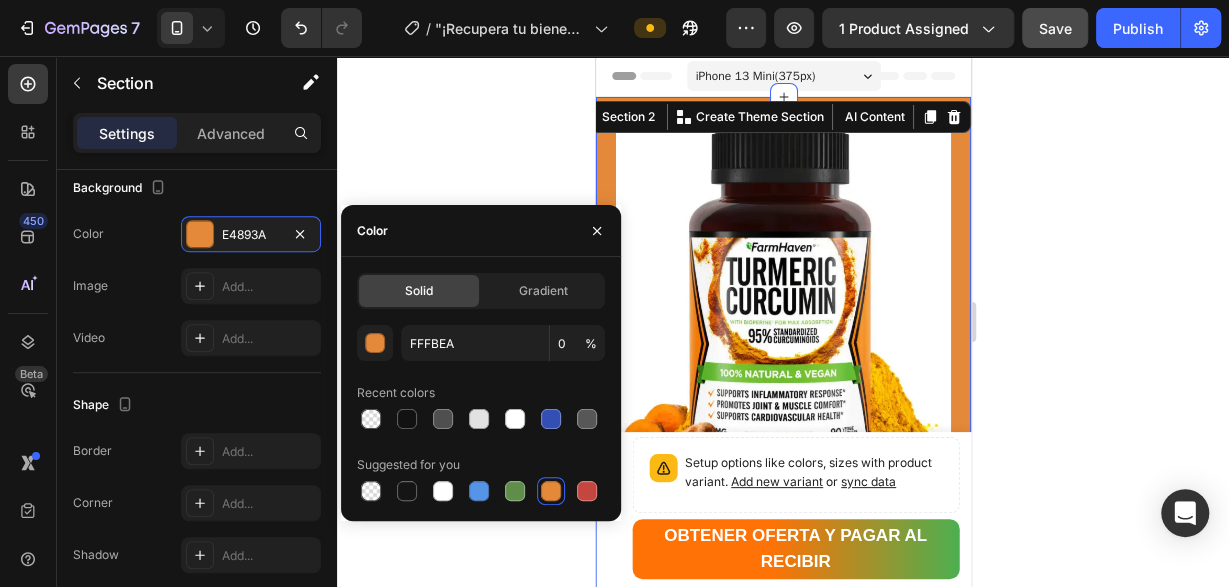 type on "100" 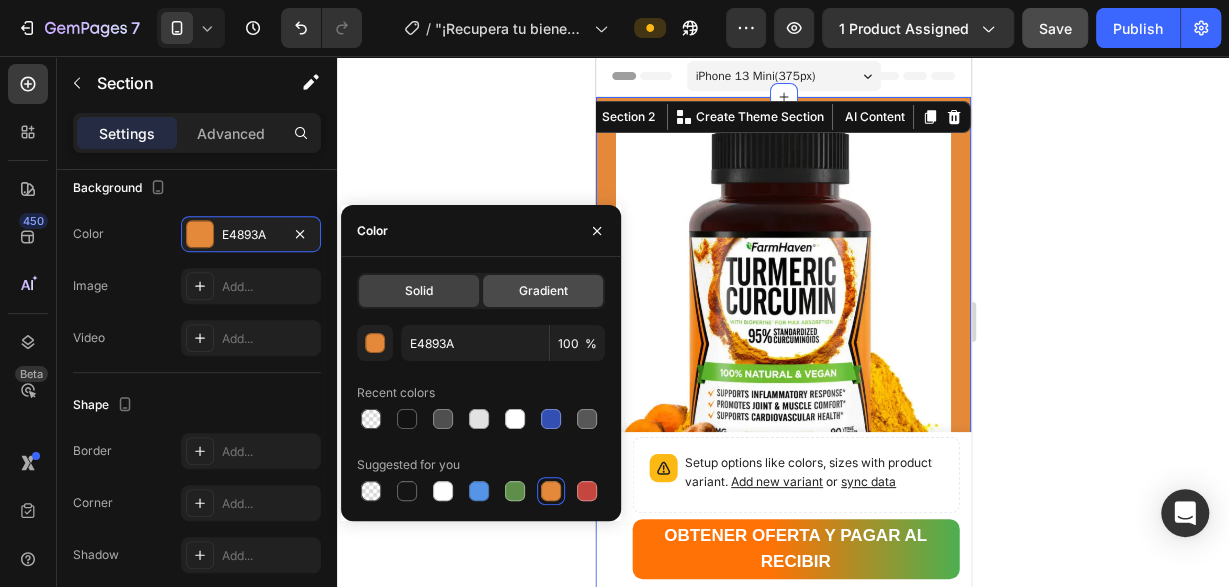 click on "Gradient" 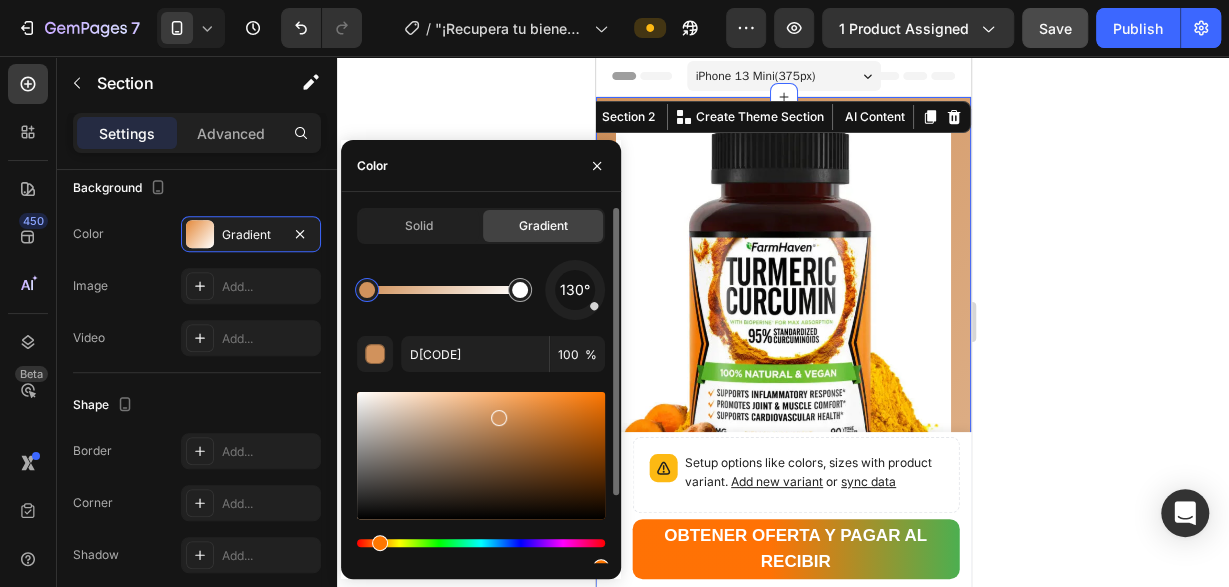 drag, startPoint x: 549, startPoint y: 411, endPoint x: 497, endPoint y: 414, distance: 52.086468 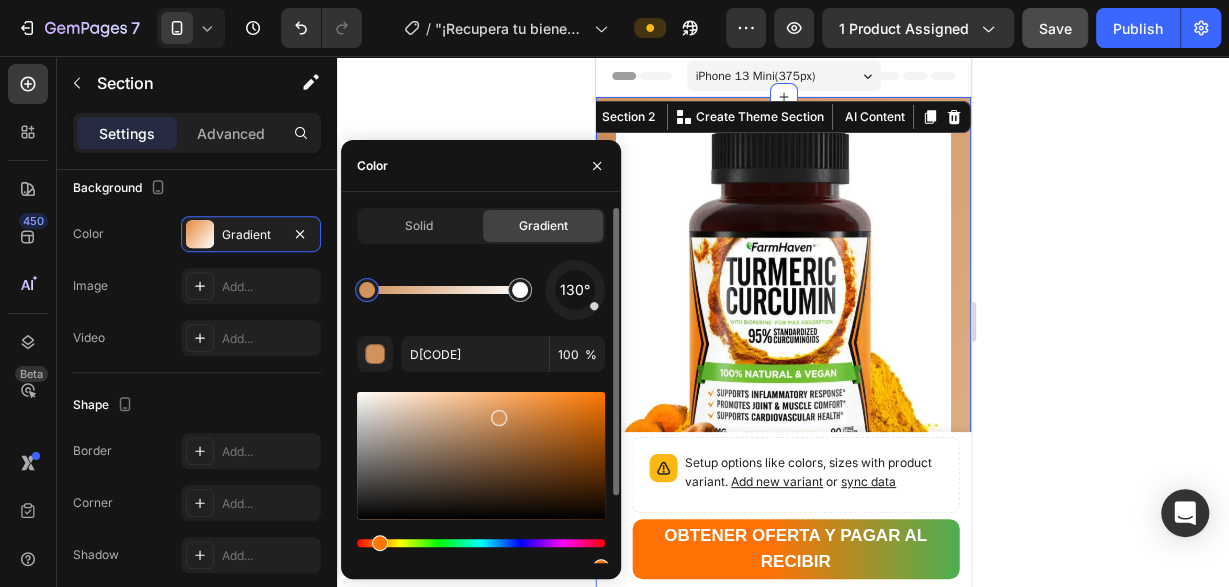 click at bounding box center [499, 418] 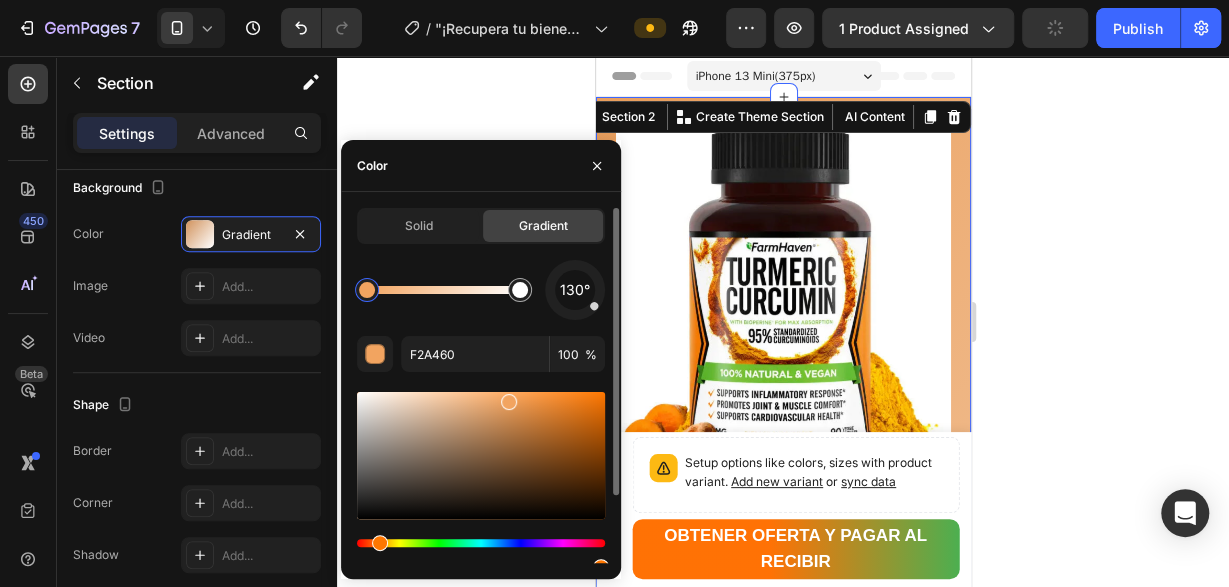 drag, startPoint x: 502, startPoint y: 417, endPoint x: 508, endPoint y: 398, distance: 19.924858 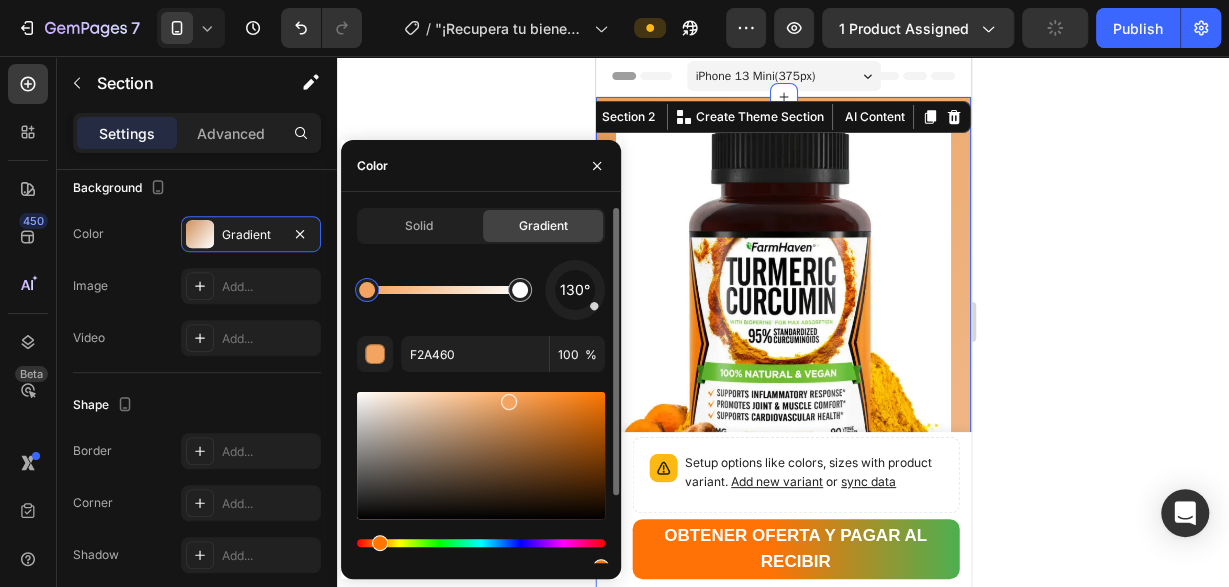 click at bounding box center (509, 402) 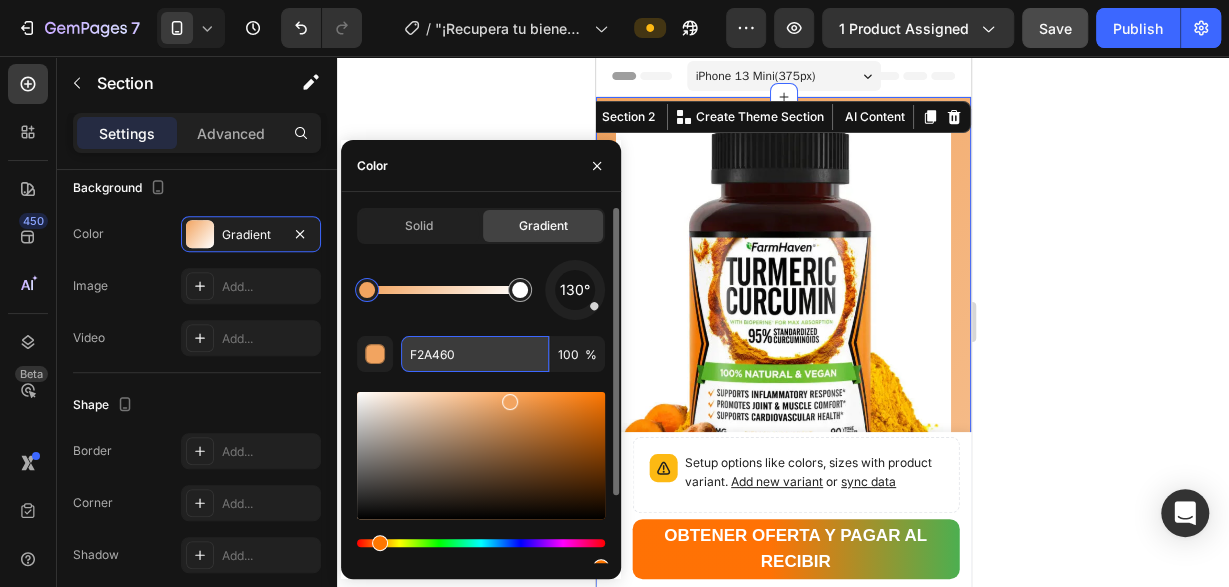 drag, startPoint x: 479, startPoint y: 357, endPoint x: 377, endPoint y: 354, distance: 102.044106 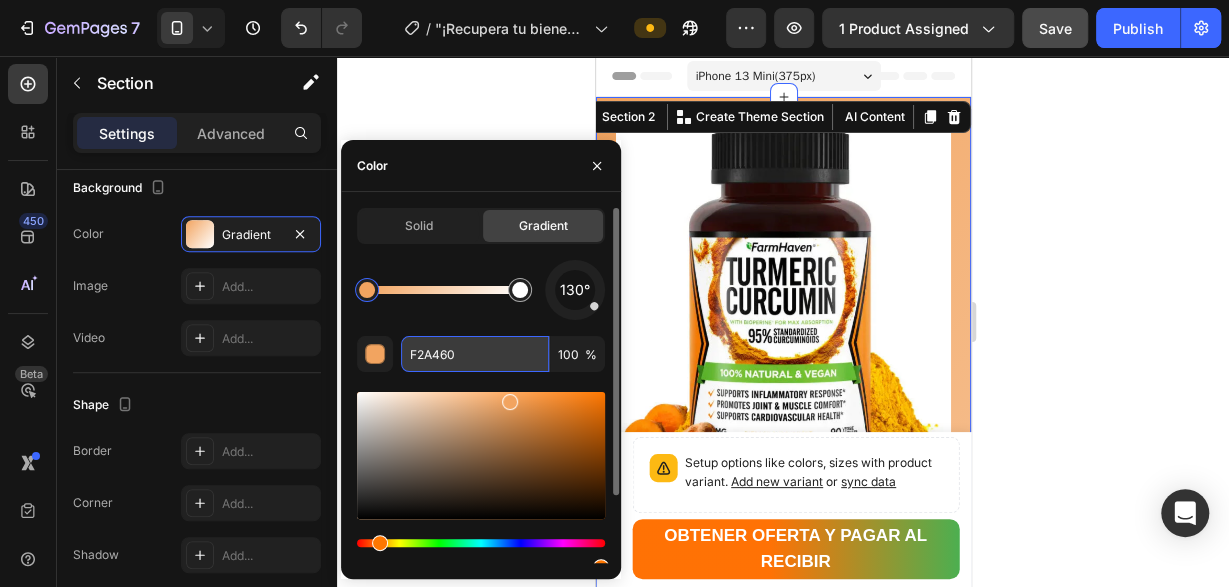 click on "F2A460" at bounding box center [475, 354] 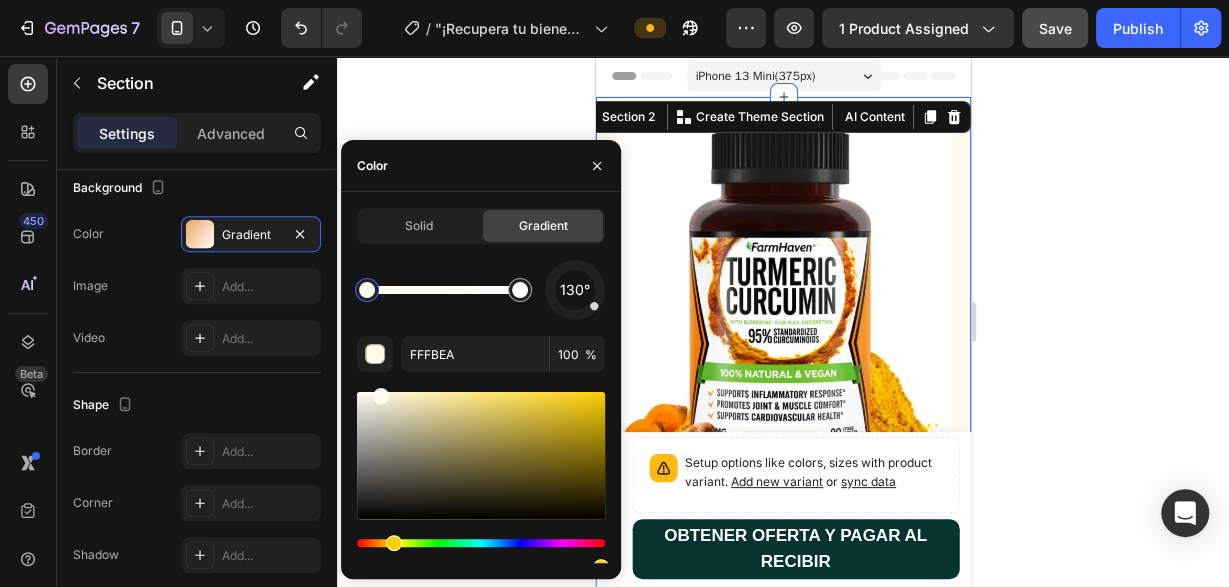 drag, startPoint x: 1640, startPoint y: 279, endPoint x: 951, endPoint y: 572, distance: 748.7122 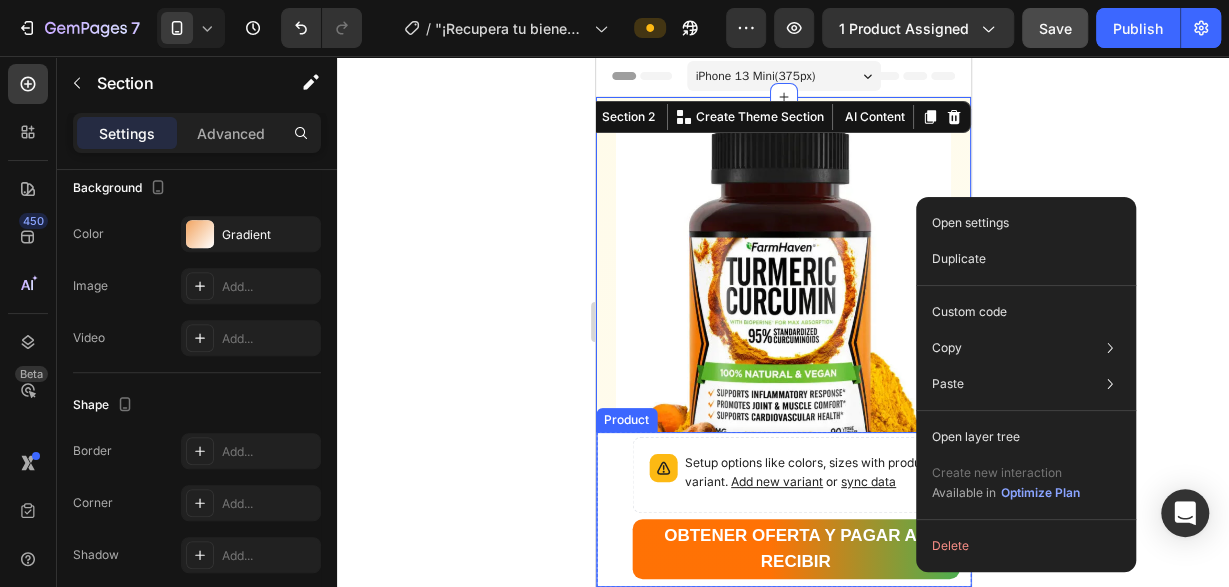 click on "Product Images "¡Recupera tu bienestar ahora! Dile adiós al dolor articular con Cúrcuma 100% natural" Product Title $26.99 Product Price Product Price Row" at bounding box center [607, 508] 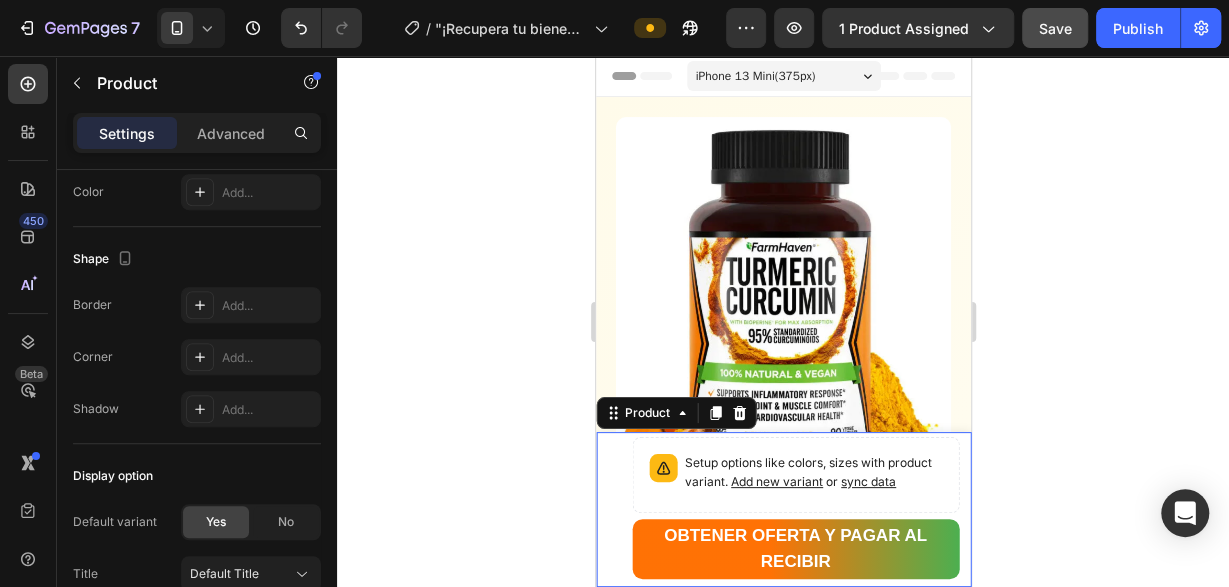 scroll, scrollTop: 0, scrollLeft: 0, axis: both 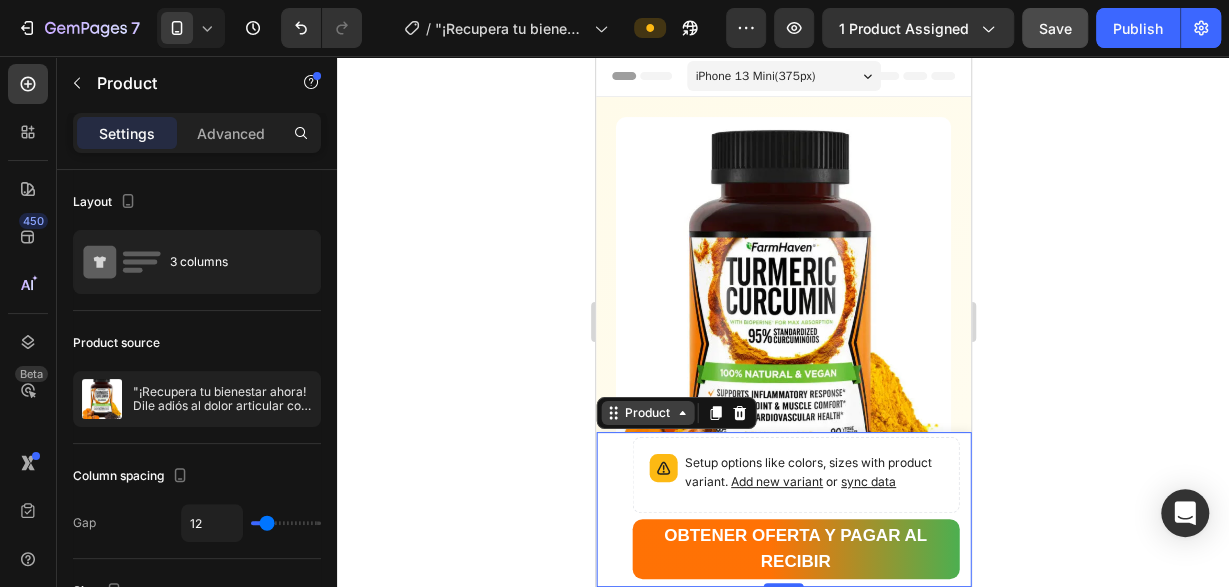 click on "Product" at bounding box center (646, 413) 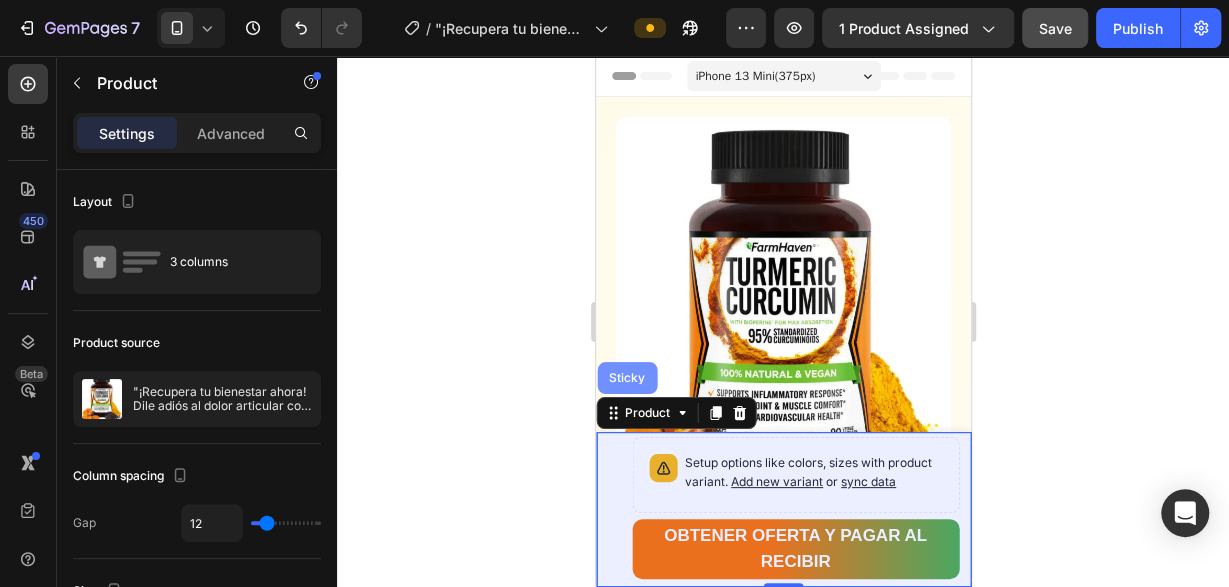 click on "Sticky" at bounding box center (626, 378) 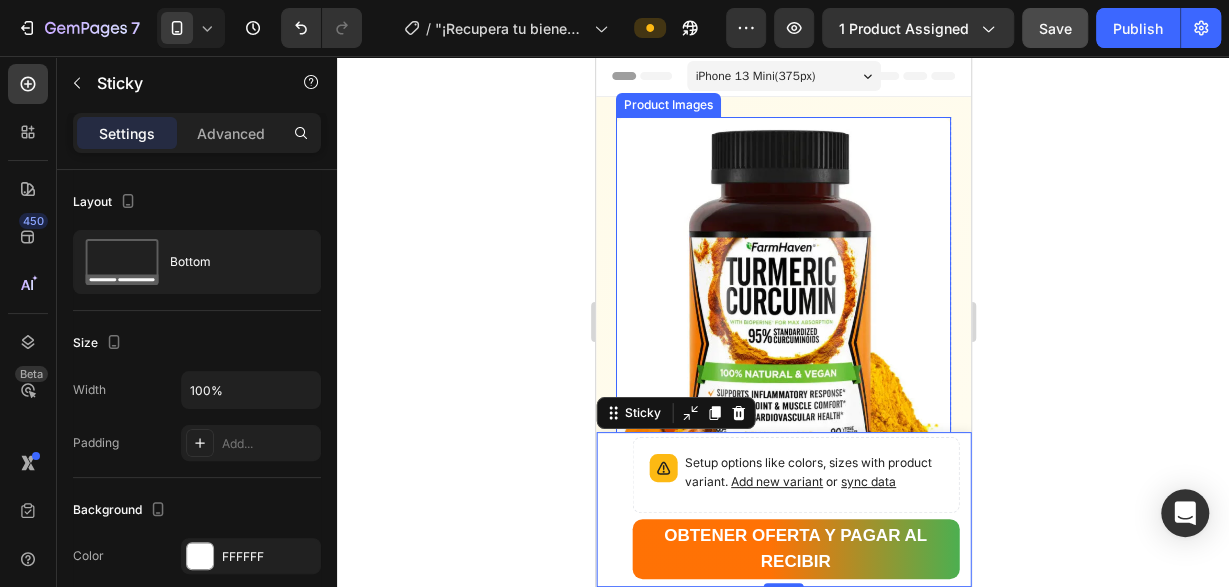click on "Product Images Row "¡Recupera tu bienestar ahora! Dile adiós al dolor articular con Cúrcuma 100% natural" Product Title Limited Edition Text Block Icon Icon Icon Icon  Clasificado 4,7 estrellas (217 reseñas) Text Block Icon List 🔥 ¡CORRE QUE SE ACABA! 🔥 Text Block Row  ¡Por tiempo limitado! Aprovecha esta oferta 🔥HASTA 48% OFF 🔖  HOT SALE Text Block 💛 FarmHaven Turmeric Curcumin es más que un suplemento, es tu aliado diario para combatir la inflamación, aliviar molestias articulares y promover una vida activa y saludable. Con 1965 mg por dosis, 95% de curcuminoides estandarizados y 15 mg de BioPerine® para máxima absorción, ofrece una fórmula 100% natural, vegana y respaldada por la ciencia.   Disfruta del poder ancestral de la cúrcuma combinado con tecnología moderna para cuidar tus articulaciones, músculos y sistema cardiovascular, desde el primer día. Text Block Increase AOV with bundle quantity.       Setup bundle discount   or   read guideline" at bounding box center (782, 1106) 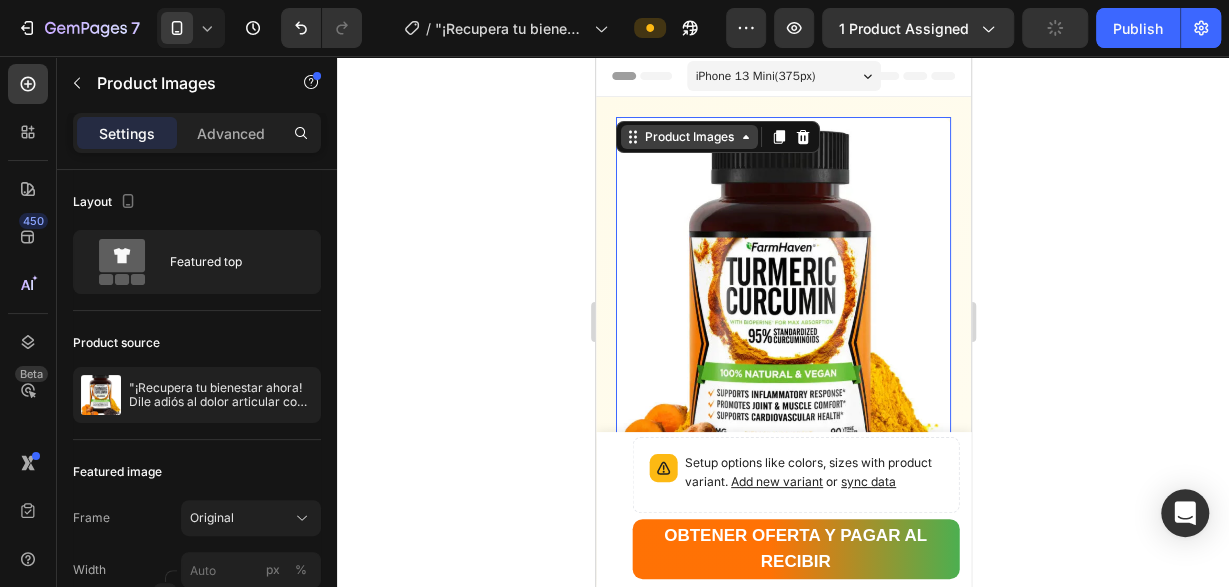click 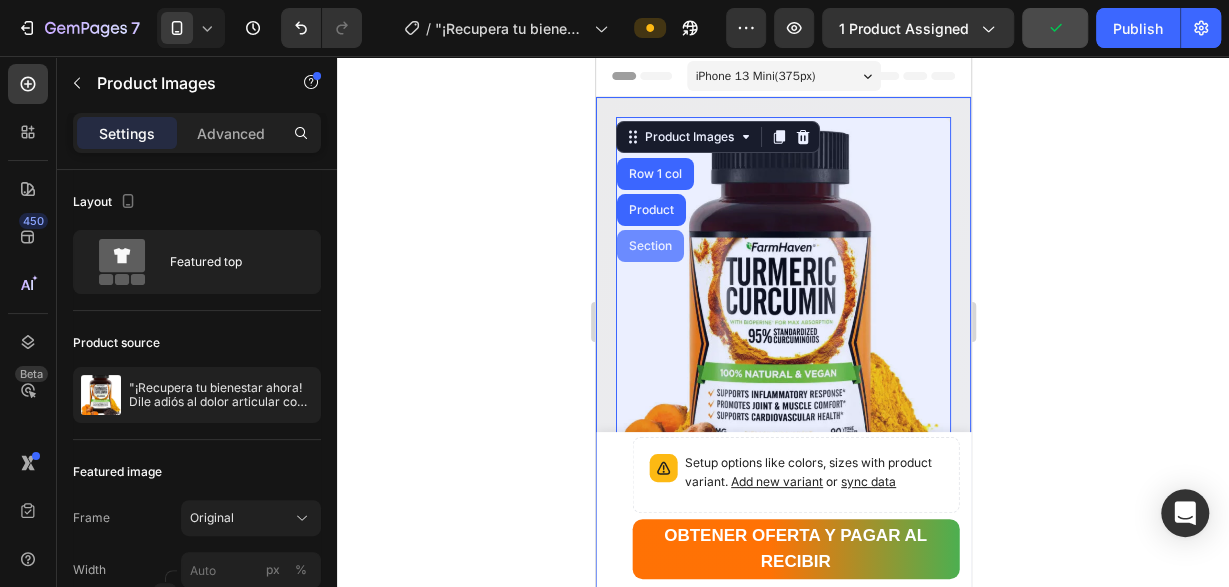 click on "Section" at bounding box center (649, 246) 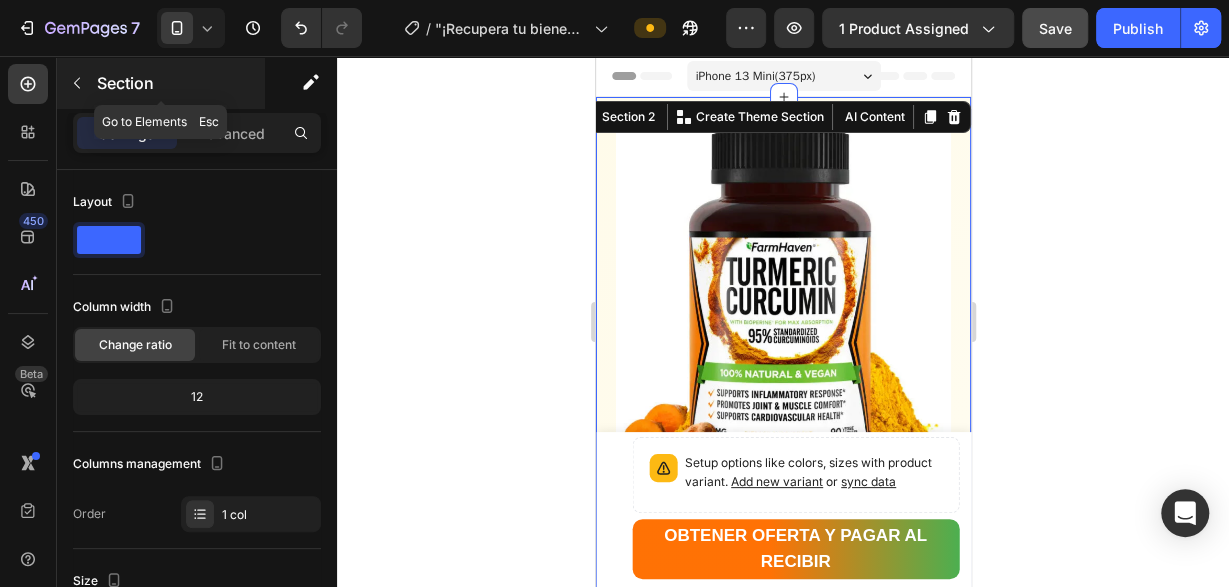 click on "Section" at bounding box center [179, 83] 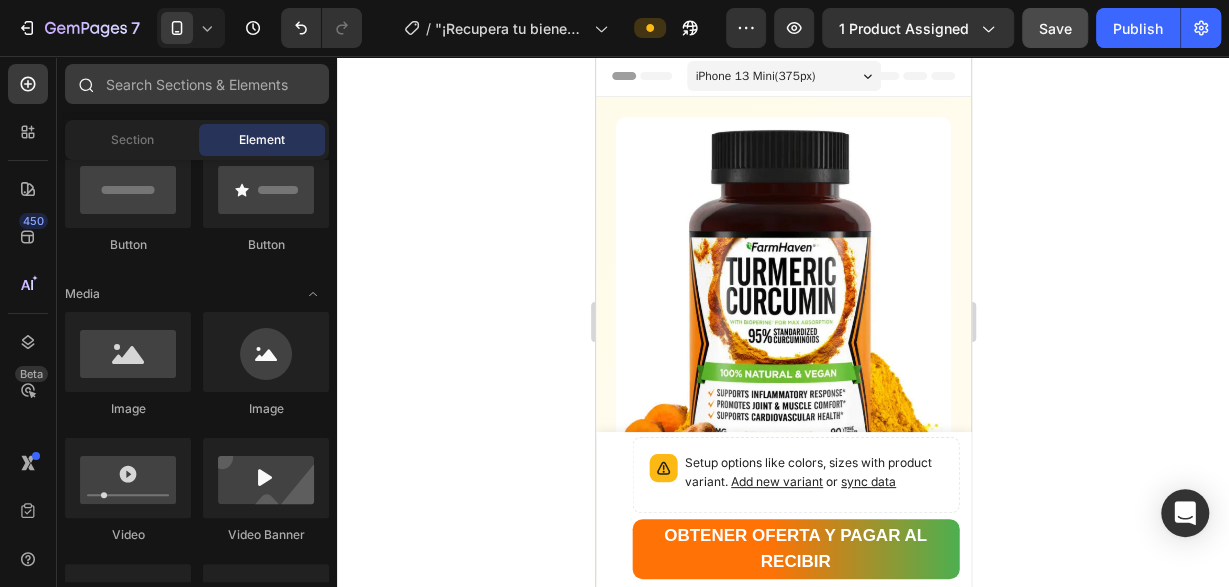 scroll, scrollTop: 510, scrollLeft: 0, axis: vertical 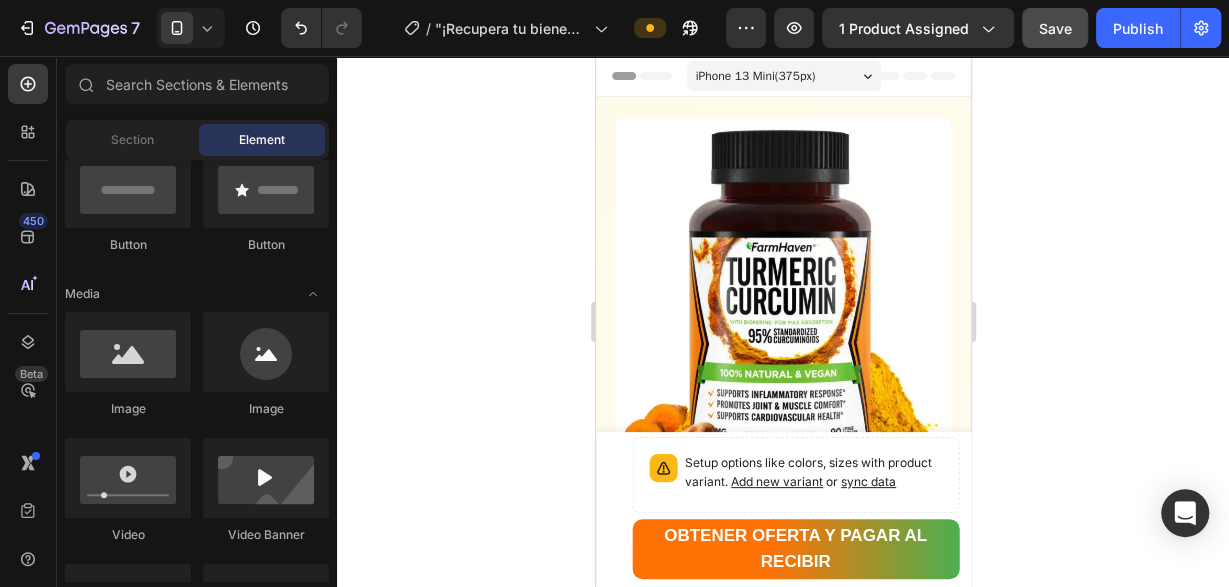 click 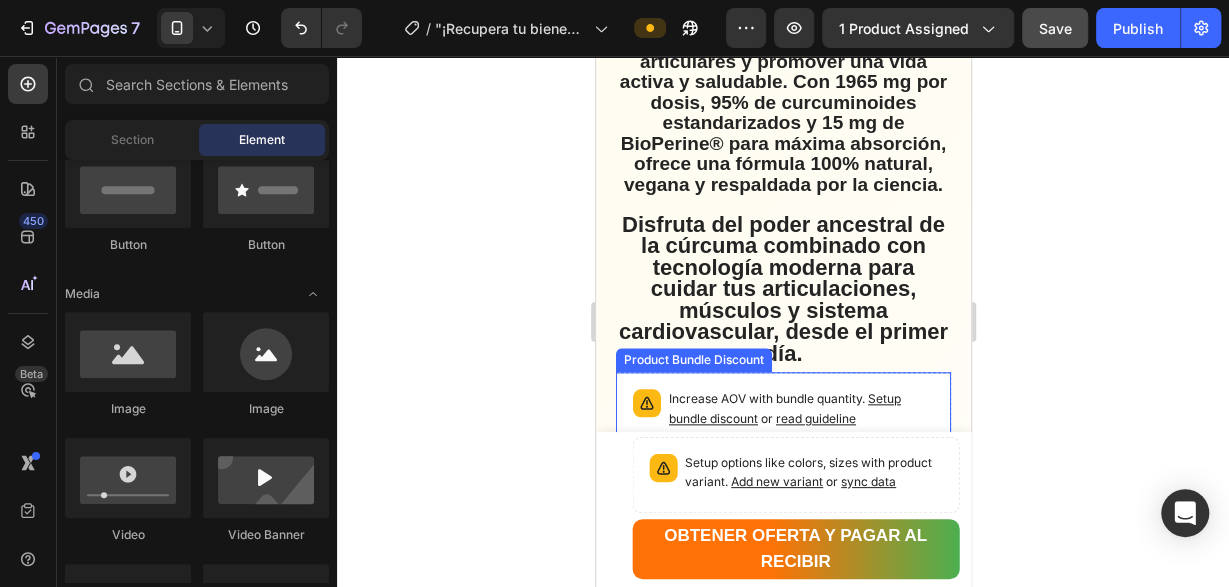 scroll, scrollTop: 832, scrollLeft: 0, axis: vertical 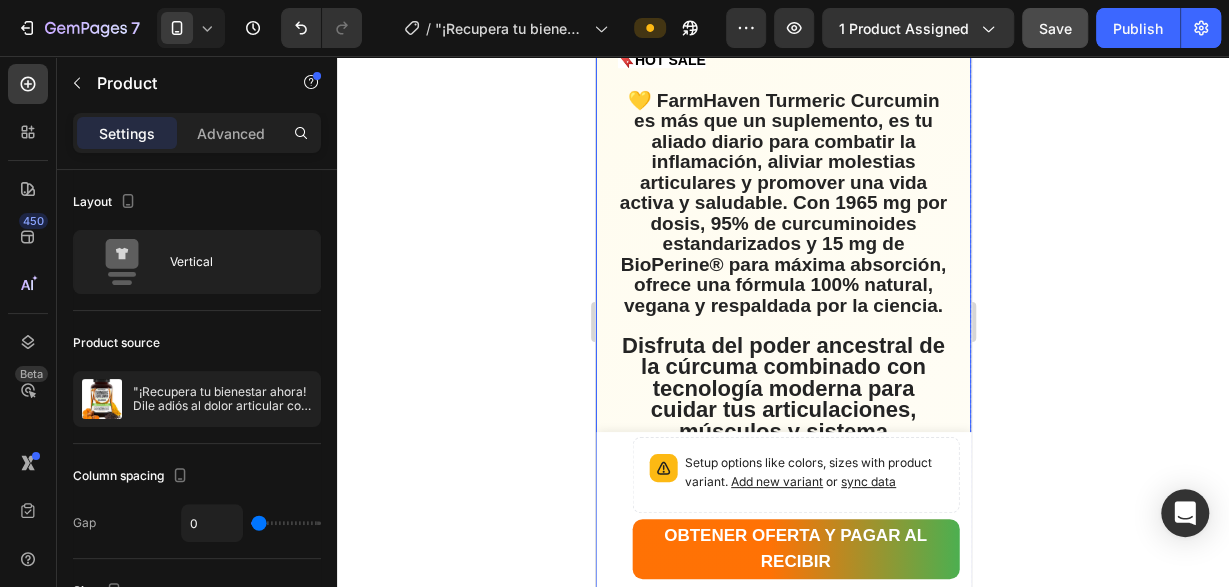 click on "Product Images Row "¡Recupera tu bienestar ahora! Dile adiós al dolor articular con Cúrcuma 100% natural" Product Title Limited Edition Text Block Icon Icon Icon Icon  Clasificado 4,7 estrellas (217 reseñas) Text Block Icon List 🔥 ¡CORRE QUE SE ACABA! 🔥 Text Block Row  ¡Por tiempo limitado! Aprovecha esta oferta 🔥HASTA 48% OFF 🔖  HOT SALE Text Block 💛 FarmHaven Turmeric Curcumin es más que un suplemento, es tu aliado diario para combatir la inflamación, aliviar molestias articulares y promover una vida activa y saludable. Con 1965 mg por dosis, 95% de curcuminoides estandarizados y 15 mg de BioPerine® para máxima absorción, ofrece una fórmula 100% natural, vegana y respaldada por la ciencia.   Disfruta del poder ancestral de la cúrcuma combinado con tecnología moderna para cuidar tus articulaciones, músculos y sistema cardiovascular, desde el primer día. Text Block Increase AOV with bundle quantity.       Setup bundle discount   or   read guideline" at bounding box center [782, 274] 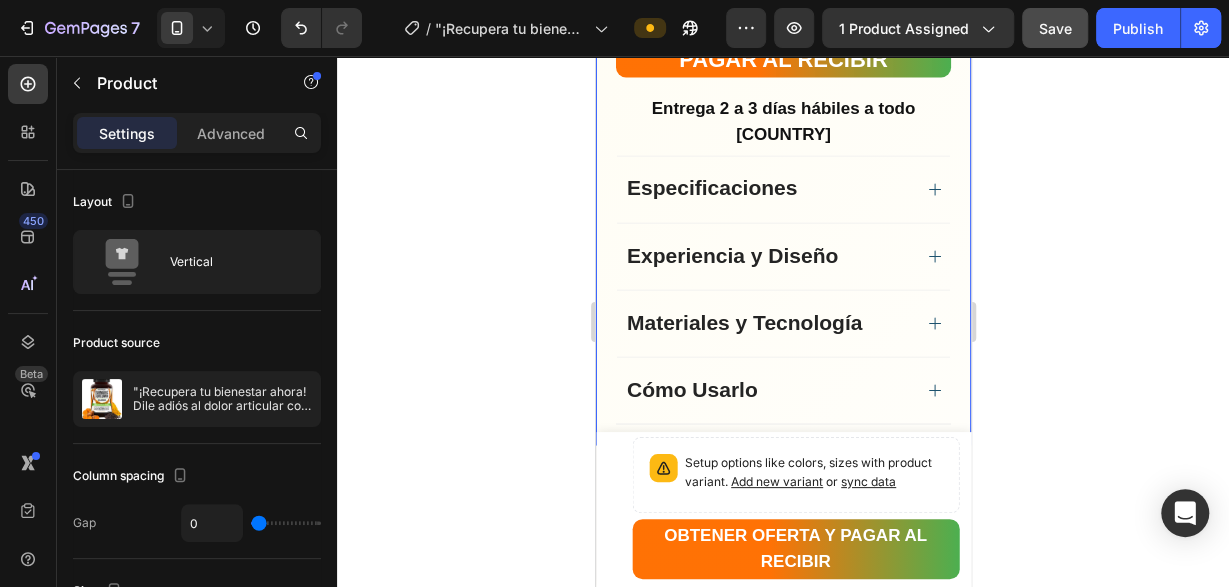 scroll, scrollTop: 1872, scrollLeft: 0, axis: vertical 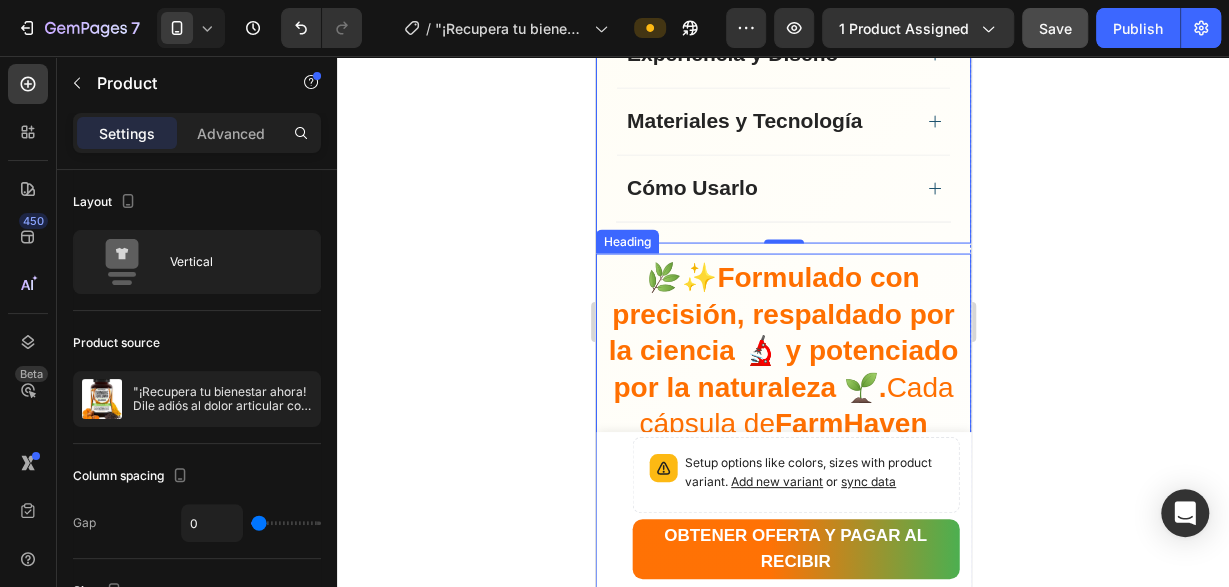 click on "🌿✨  Formulado con precisión, respaldado por la ciencia 🔬 y potenciado por la naturaleza 🌱. Cada cápsula de  FarmHaven Turmeric Curcumin  te entrega lo mejor de la cúrcuma 🧡 con calidad superior, pureza garantizada ✅ y efectividad comprobada 💪." at bounding box center [782, 459] 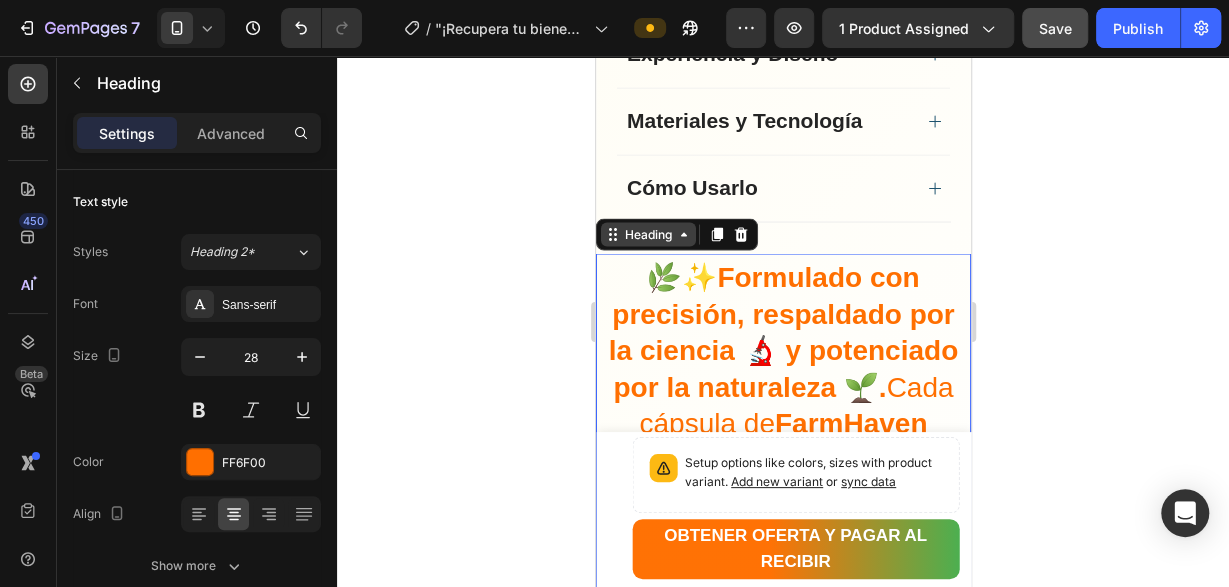 click 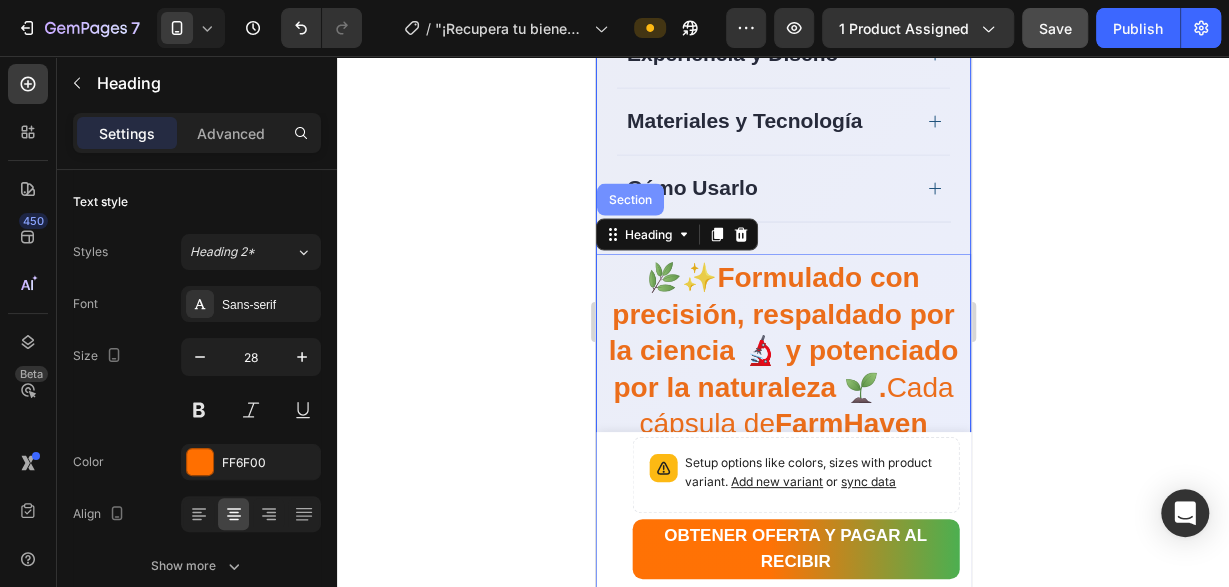 click on "Section" at bounding box center (629, 199) 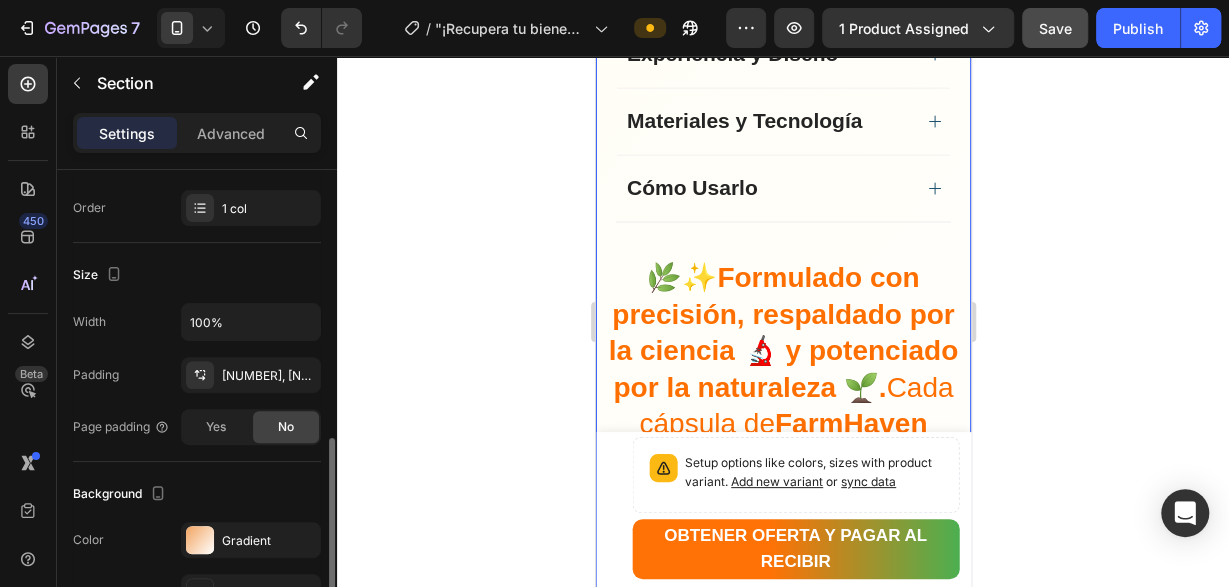 scroll, scrollTop: 408, scrollLeft: 0, axis: vertical 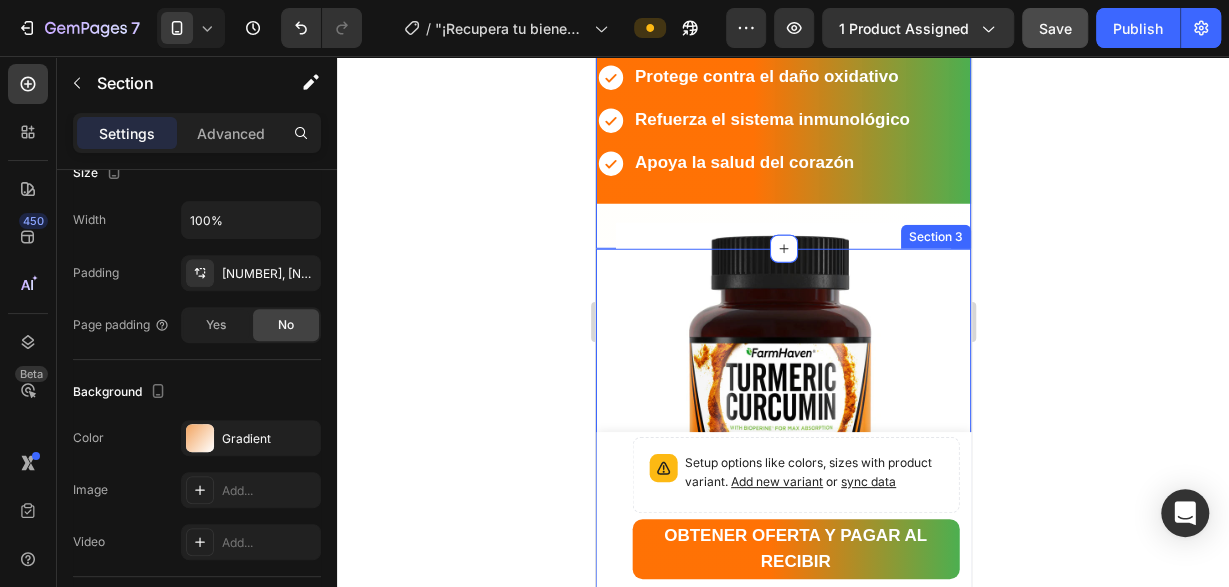 click on "Image Row ⭐⭐⭐⭐⭐ – "Alivio natural para el dolor de rodillas" "Tomar estas cápsulas de cúrcuma me ha ayudado a aliviar el dolor en mis rodillas. Son fáciles de tomar y las recomiendo a mis amigos y familiares."— Cliente satisfecho Heading Row Row Section 3" at bounding box center (782, 706) 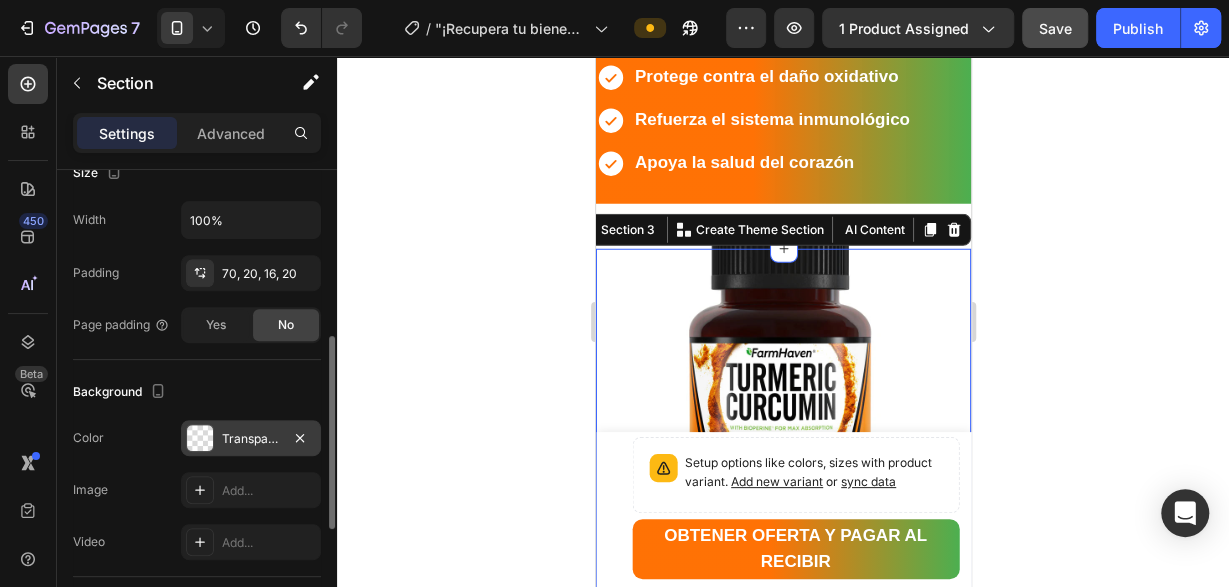 click at bounding box center [200, 438] 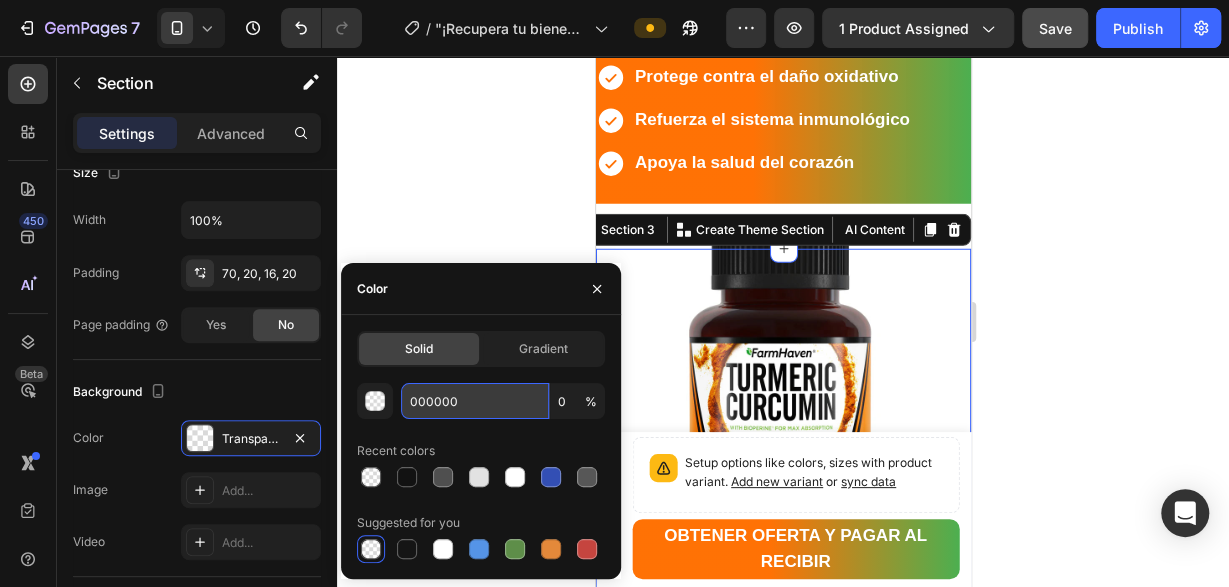 click on "000000" at bounding box center [475, 401] 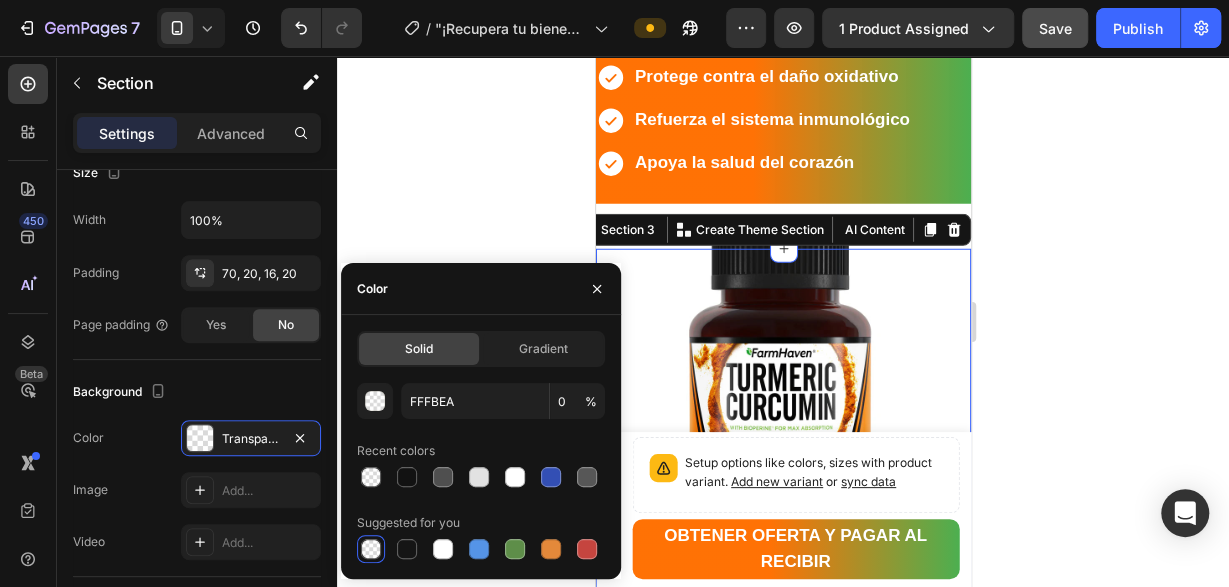 click 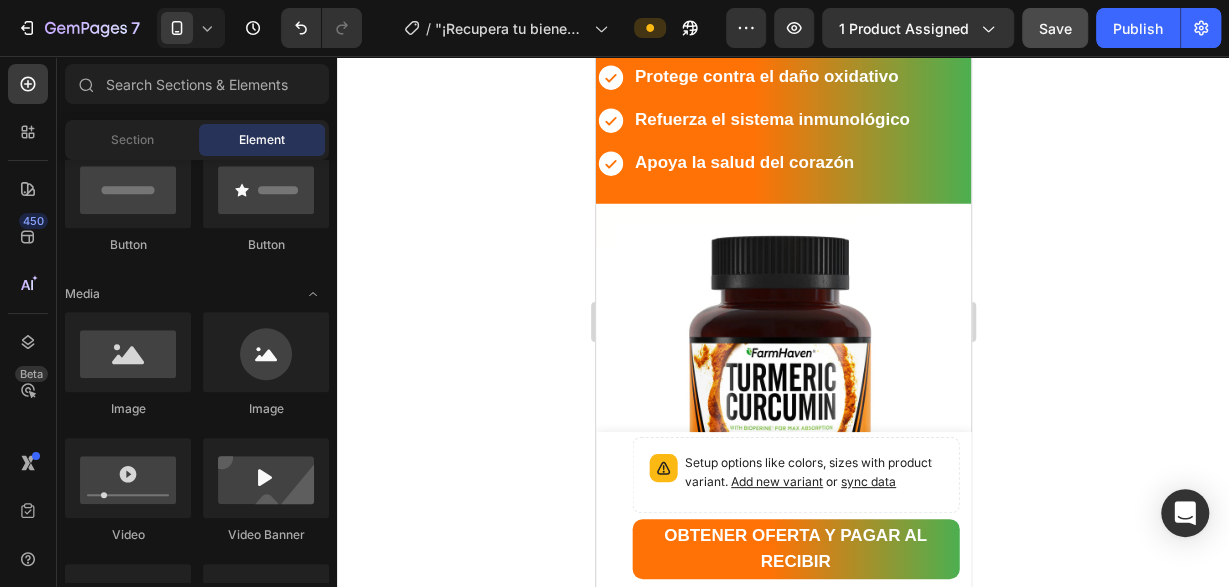 scroll, scrollTop: 510, scrollLeft: 0, axis: vertical 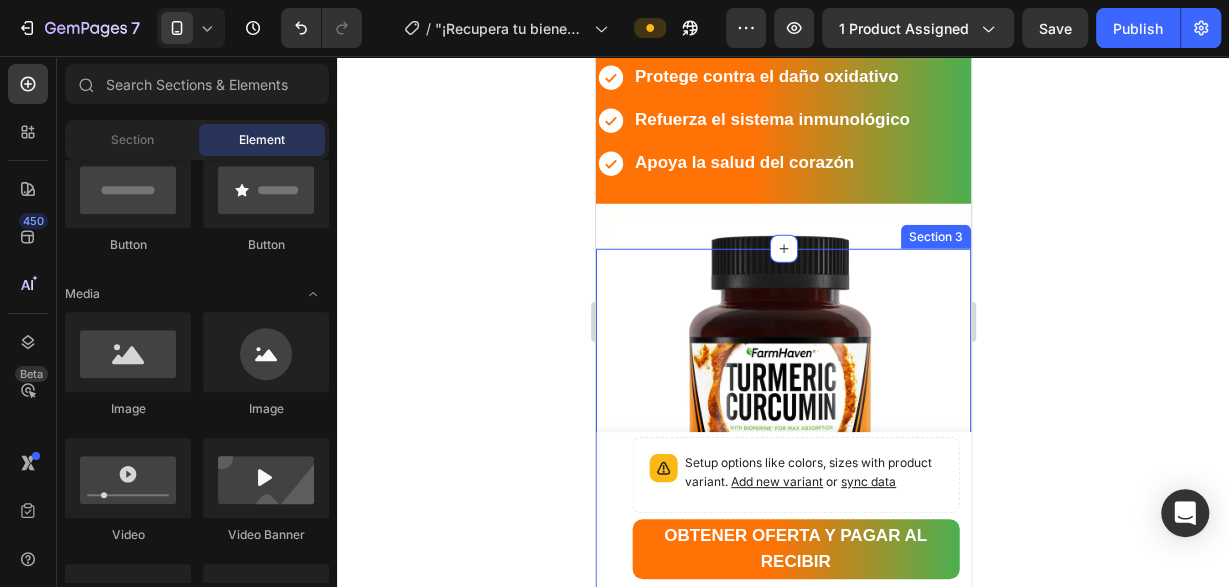 click on "Image Row ⭐⭐⭐⭐⭐ – "Alivio natural para el dolor de rodillas" "Tomar estas cápsulas de cúrcuma me ha ayudado a aliviar el dolor en mis rodillas. Son fáciles de tomar y las recomiendo a mis amigos y familiares."— Cliente satisfecho Heading Row Row Section 3" at bounding box center (782, 669) 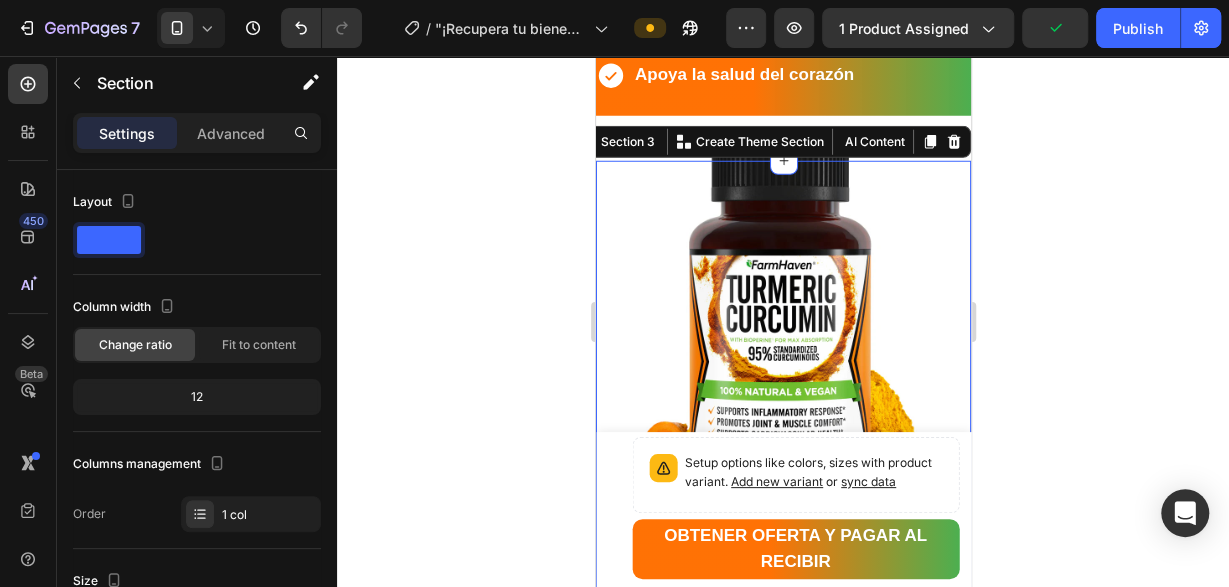 scroll, scrollTop: 2808, scrollLeft: 0, axis: vertical 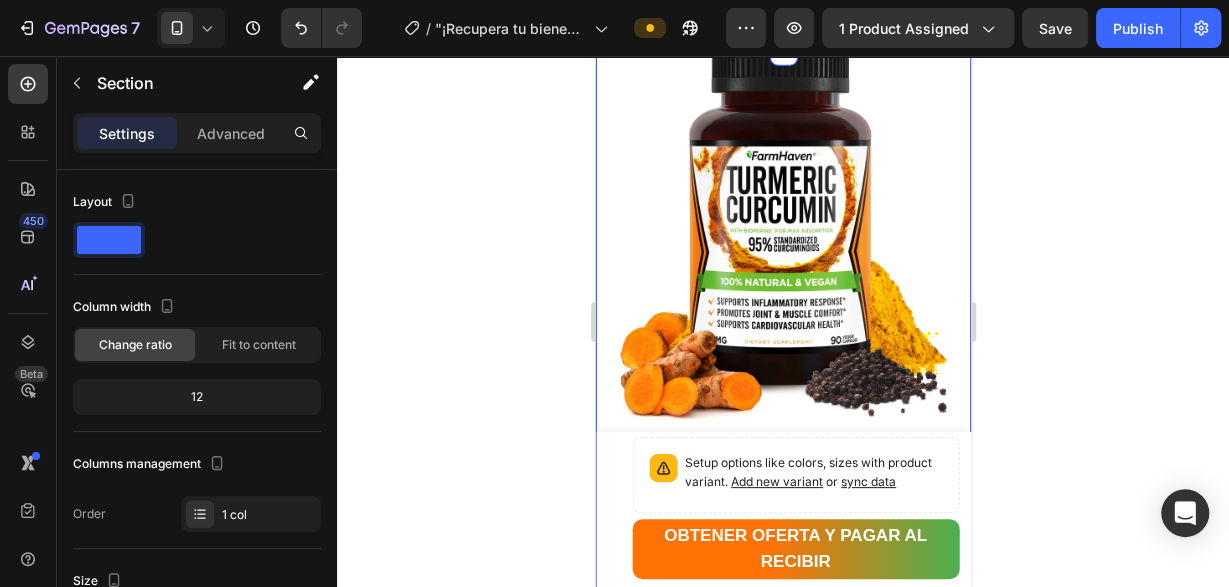 click on "Image Row ⭐⭐⭐⭐⭐ – "Alivio natural para el dolor de rodillas" "Tomar estas cápsulas de cúrcuma me ha ayudado a aliviar el dolor en mis rodillas. Son fáciles de tomar y las recomiendo a mis amigos y familiares."— Cliente satisfecho Heading Row Row Section 3   You can create reusable sections Create Theme Section AI Content Write with GemAI What would you like to describe here? Tone and Voice Persuasive Product "¡Recupera tu bienestar ahora! Dile adiós al dolor articular con Cúrcuma 100% natural" Show more Generate" at bounding box center [782, 472] 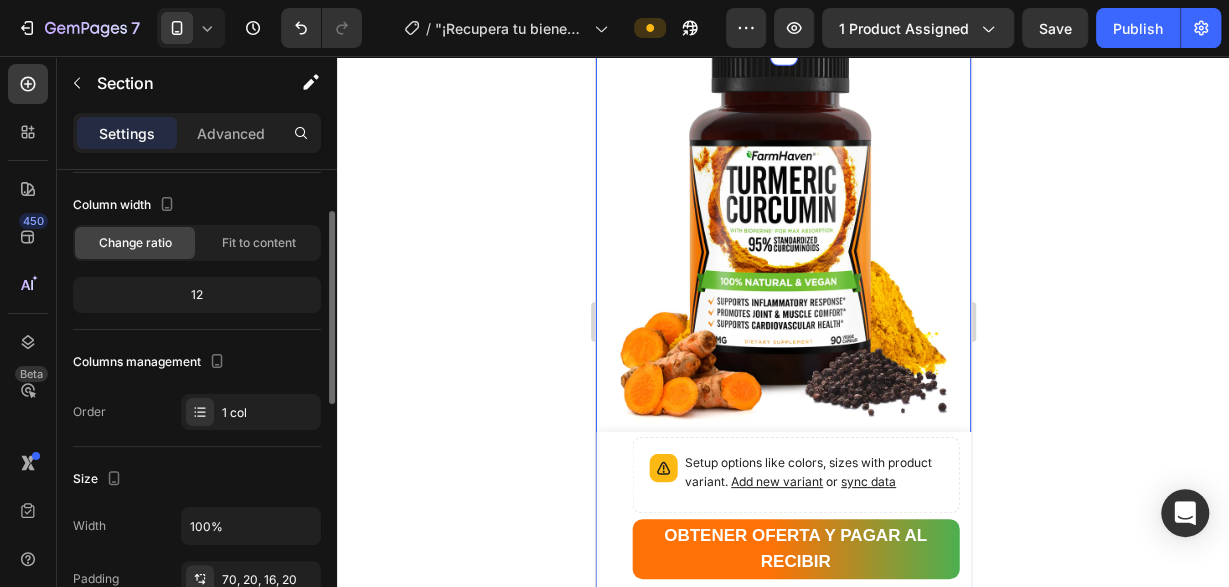 scroll, scrollTop: 408, scrollLeft: 0, axis: vertical 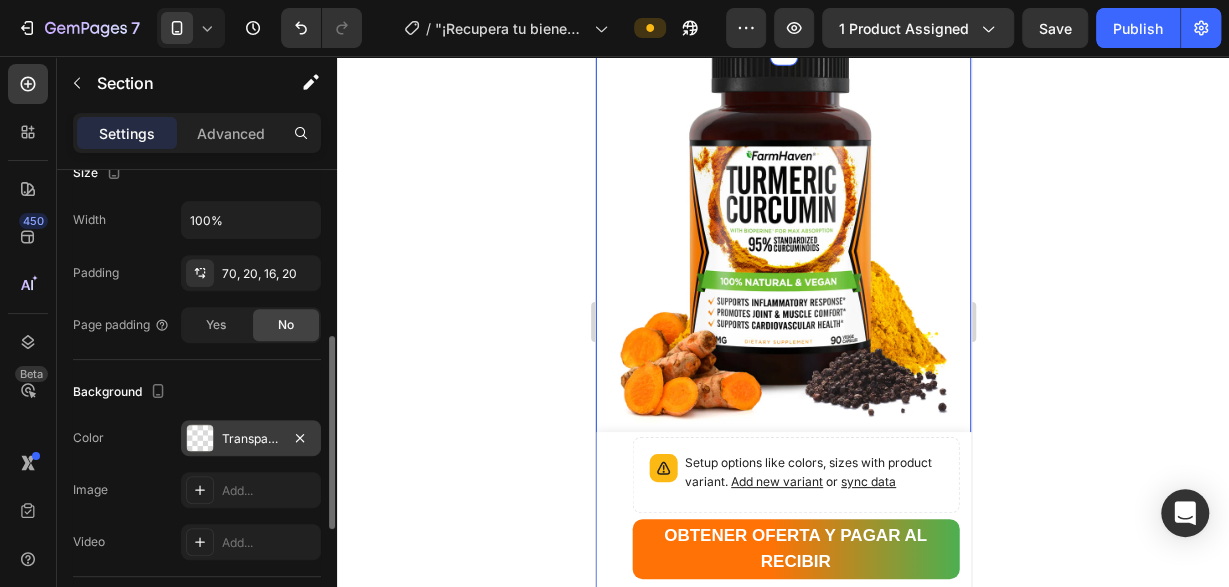 click at bounding box center (200, 438) 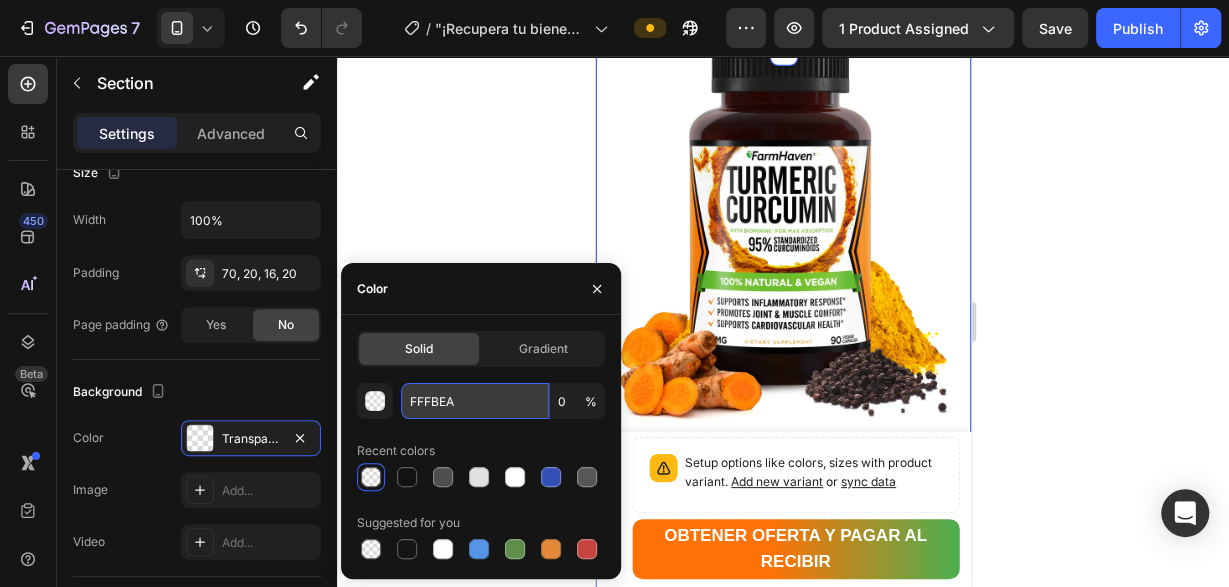 click on "FFFBEA" at bounding box center [475, 401] 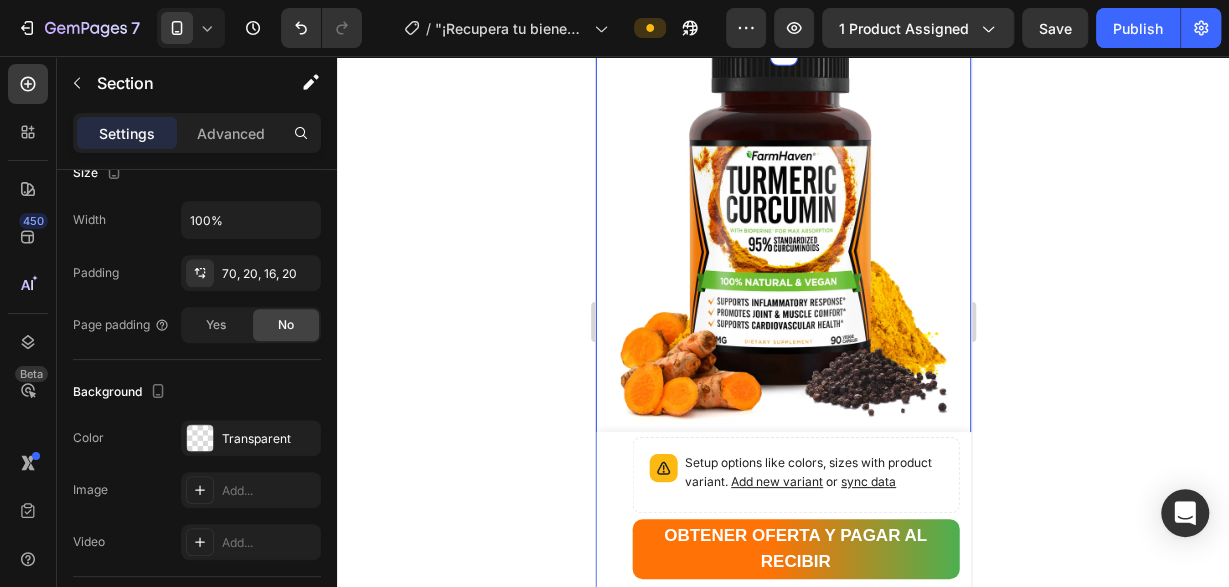 click on "Image Row ⭐⭐⭐⭐⭐ – "Alivio natural para el dolor de rodillas" "Tomar estas cápsulas de cúrcuma me ha ayudado a aliviar el dolor en mis rodillas. Son fáciles de tomar y las recomiendo a mis amigos y familiares."— Cliente satisfecho Heading Row Row Section 3   You can create reusable sections Create Theme Section AI Content Write with GemAI What would you like to describe here? Tone and Voice Persuasive Product "¡Recupera tu bienestar ahora! Dile adiós al dolor articular con Cúrcuma 100% natural" Show more Generate" at bounding box center [782, 472] 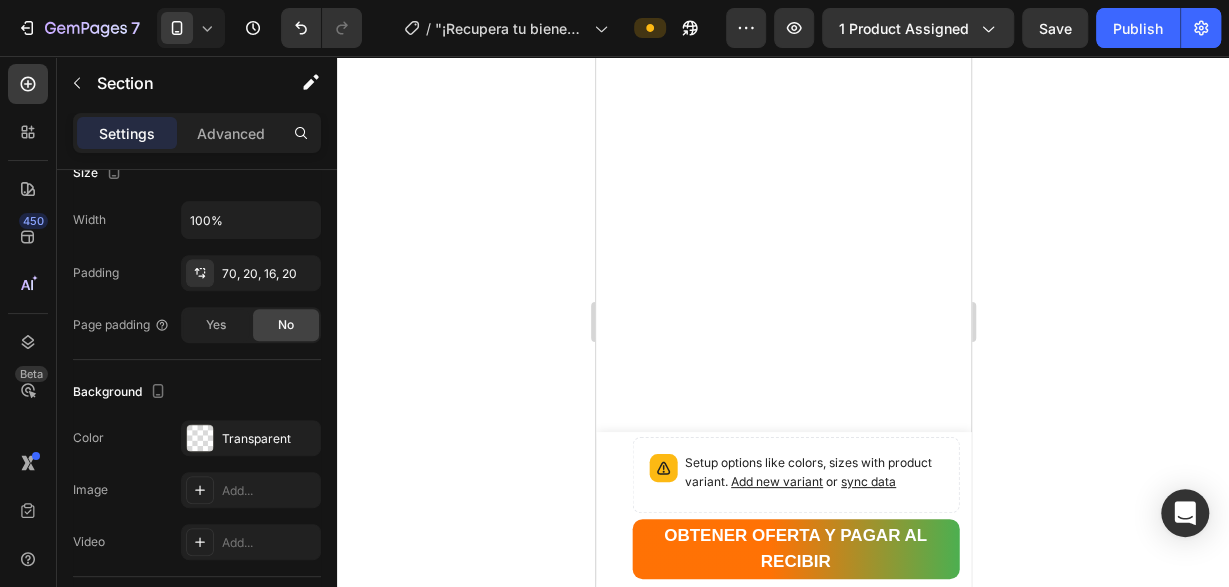 scroll, scrollTop: 1521, scrollLeft: 0, axis: vertical 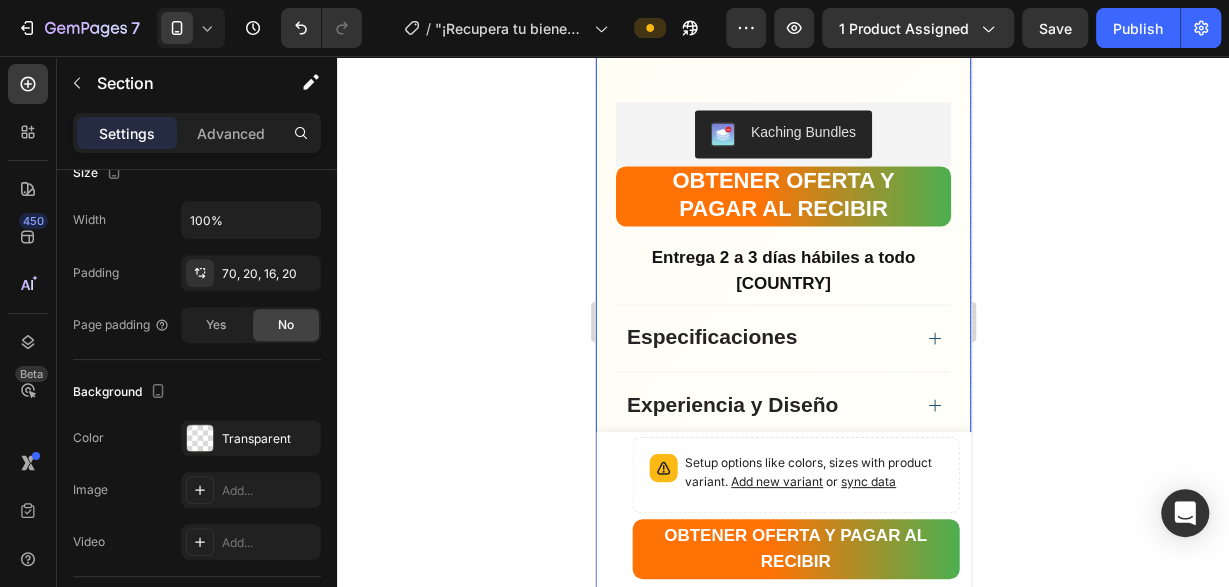 click on "Product Images Row "¡Recupera tu bienestar ahora! Dile adiós al dolor articular con Cúrcuma 100% natural" Product Title Limited Edition Text Block Icon Icon Icon Icon  Clasificado 4,7 estrellas (217 reseñas) Text Block Icon List 🔥 ¡CORRE QUE SE ACABA! 🔥 Text Block Row  ¡Por tiempo limitado! Aprovecha esta oferta 🔥HASTA 48% OFF 🔖  HOT SALE Text Block 💛 FarmHaven Turmeric Curcumin es más que un suplemento, es tu aliado diario para combatir la inflamación, aliviar molestias articulares y promover una vida activa y saludable. Con 1965 mg por dosis, 95% de curcuminoides estandarizados y 15 mg de BioPerine® para máxima absorción, ofrece una fórmula 100% natural, vegana y respaldada por la ciencia.   Disfruta del poder ancestral de la cúrcuma combinado con tecnología moderna para cuidar tus articulaciones, músculos y sistema cardiovascular, desde el primer día. Text Block Increase AOV with bundle quantity.       Setup bundle discount   or   read guideline" at bounding box center [782, -415] 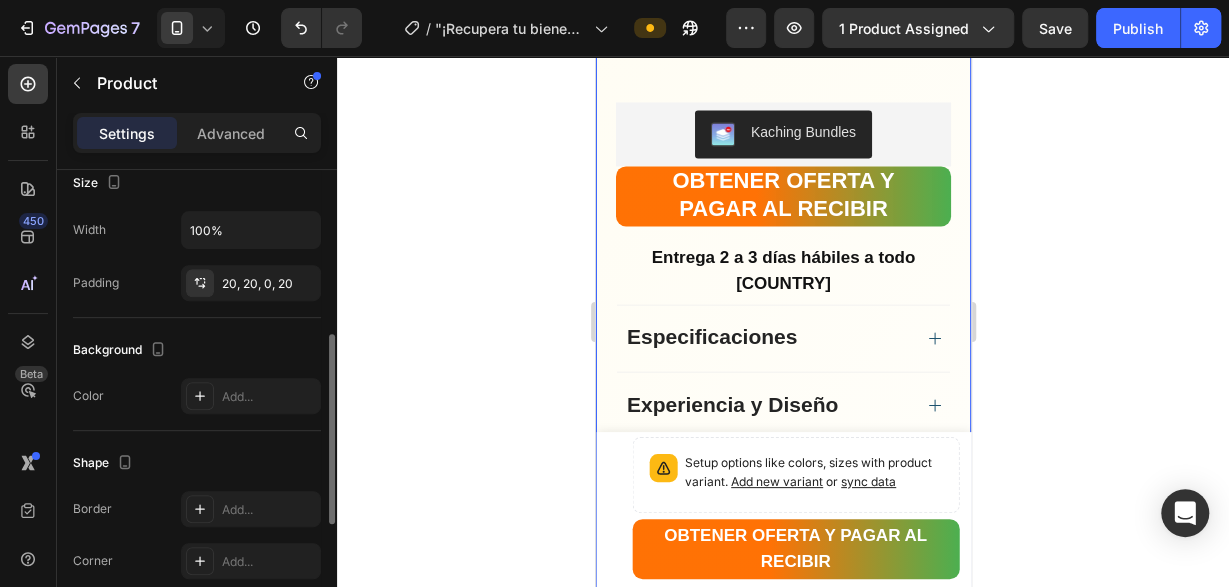 scroll, scrollTop: 709, scrollLeft: 0, axis: vertical 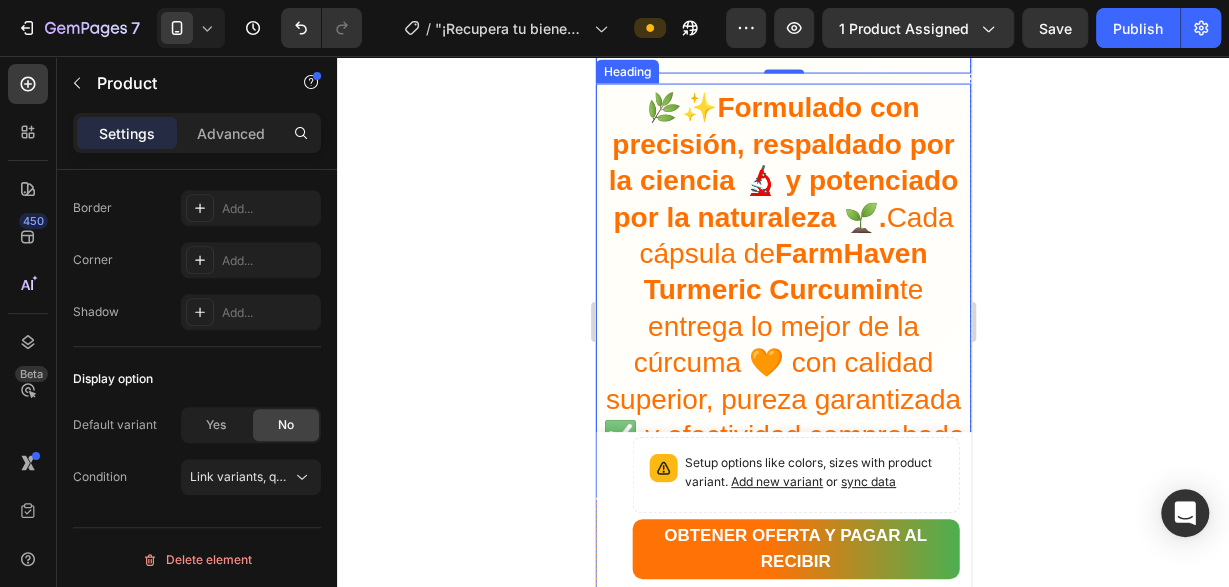 click on "🌿✨  Formulado con precisión, respaldado por la ciencia 🔬 y potenciado por la naturaleza 🌱. Cada cápsula de  FarmHaven Turmeric Curcumin  te entrega lo mejor de la cúrcuma 🧡 con calidad superior, pureza garantizada ✅ y efectividad comprobada 💪." at bounding box center [782, 290] 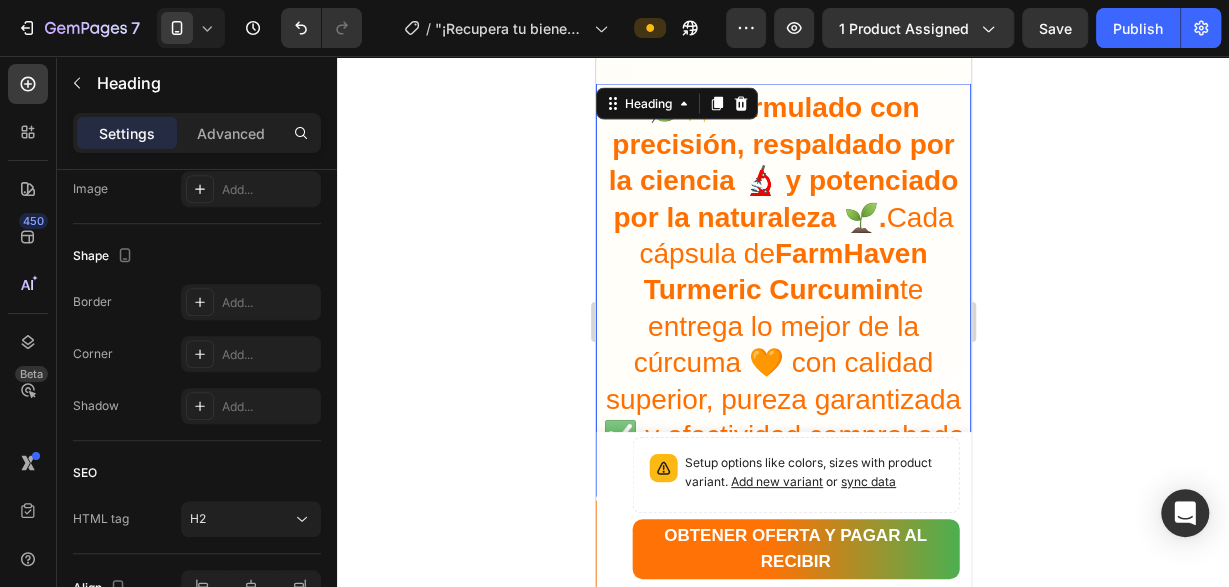 scroll, scrollTop: 0, scrollLeft: 0, axis: both 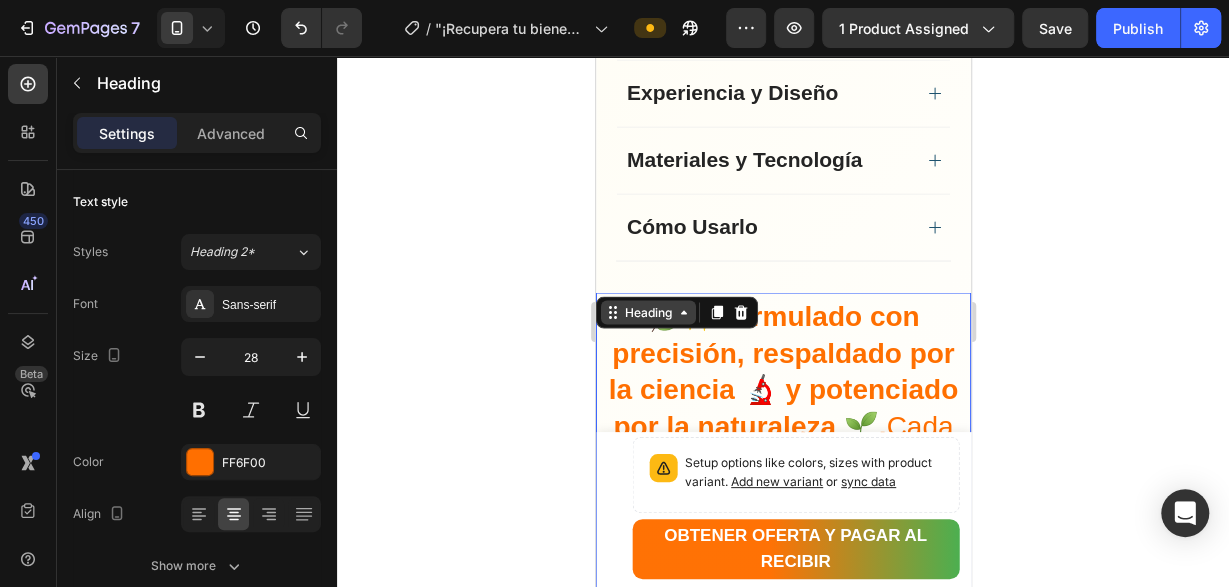 click on "Heading" at bounding box center [647, 312] 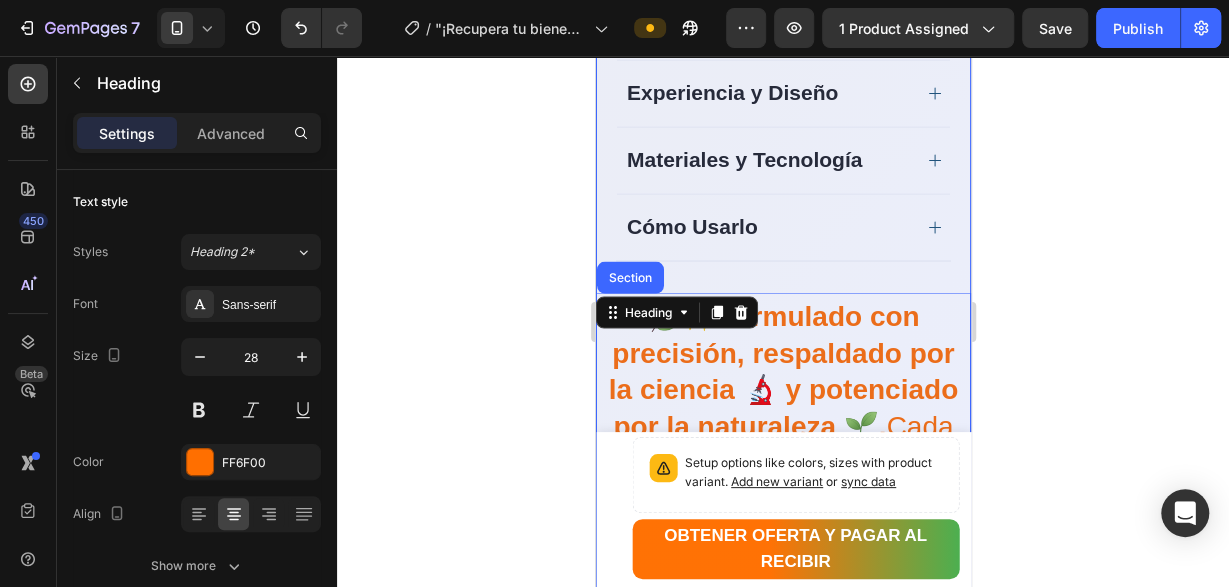 click on "Section" at bounding box center [629, 277] 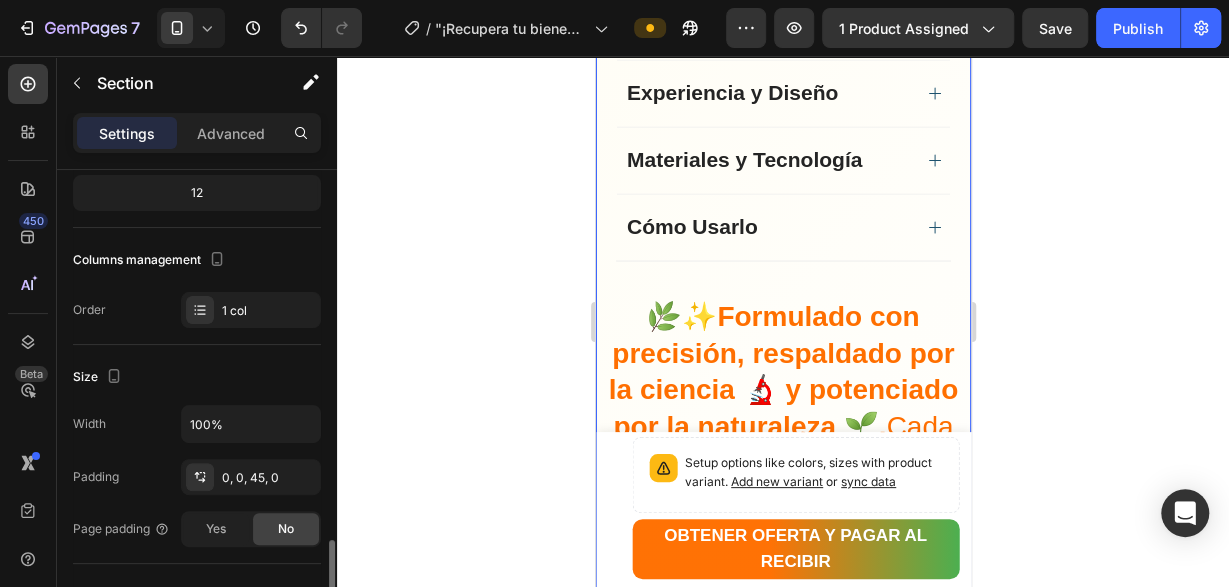scroll, scrollTop: 510, scrollLeft: 0, axis: vertical 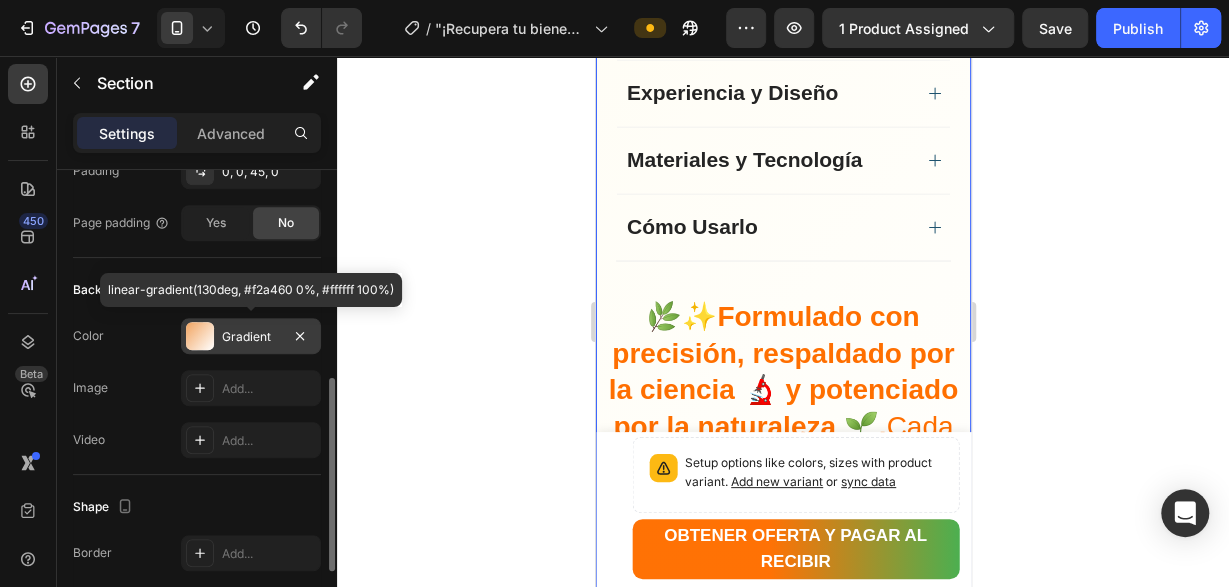 click at bounding box center (200, 336) 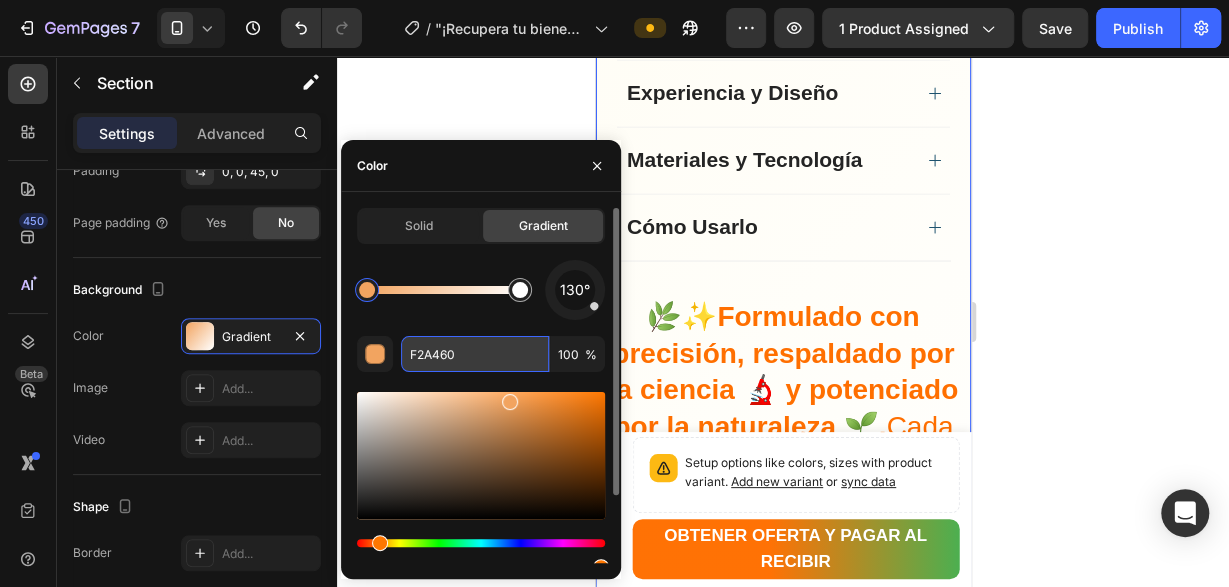 click on "F2A460" at bounding box center [475, 354] 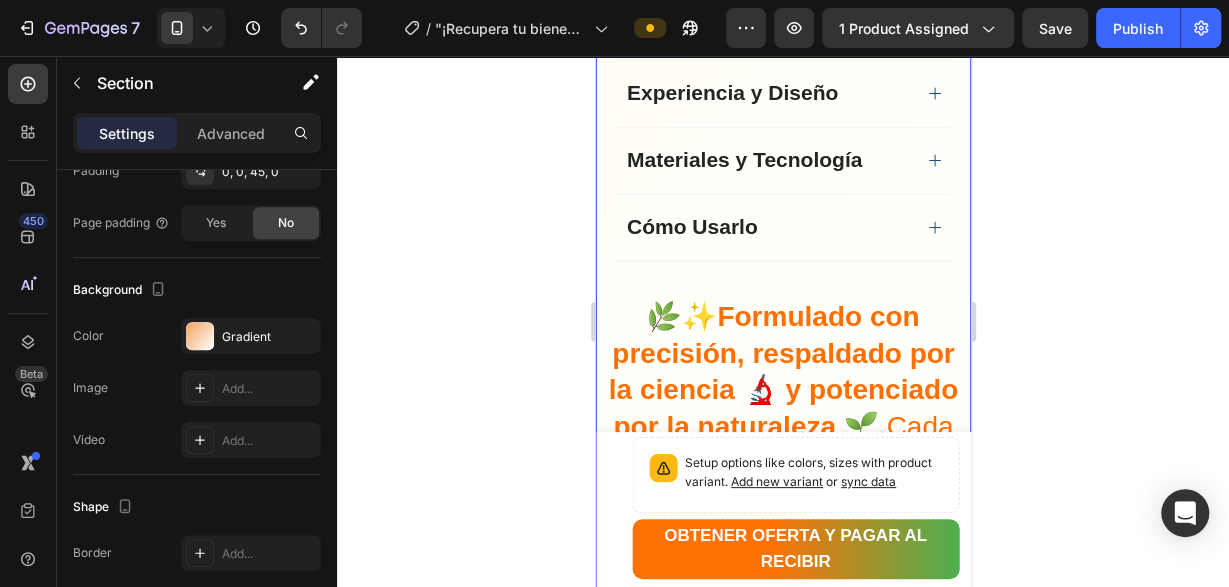 click 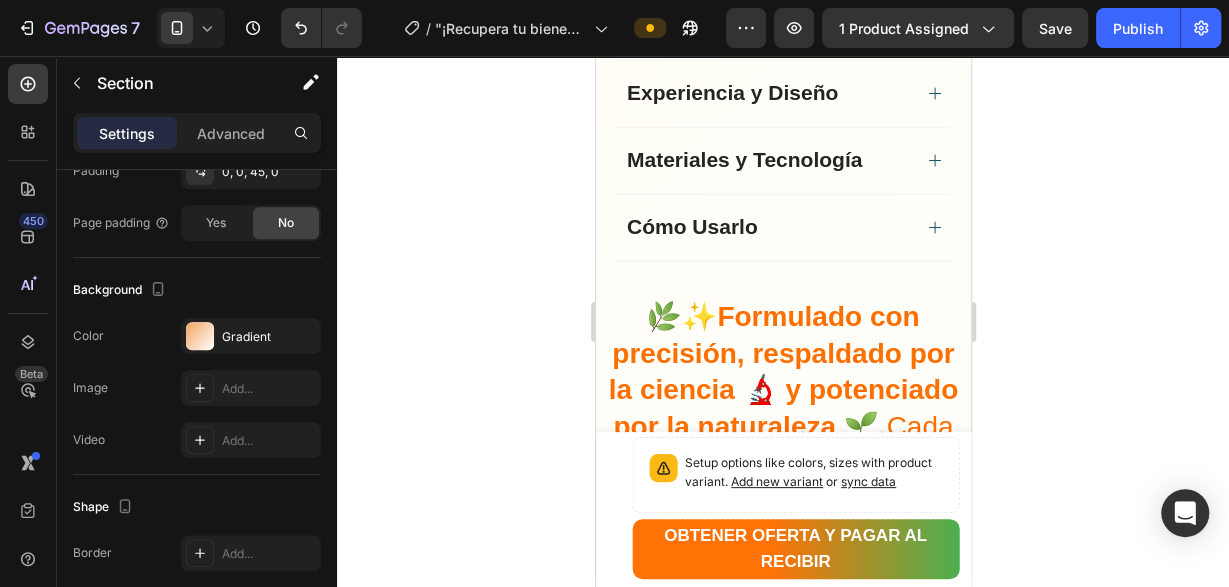 scroll, scrollTop: 510, scrollLeft: 0, axis: vertical 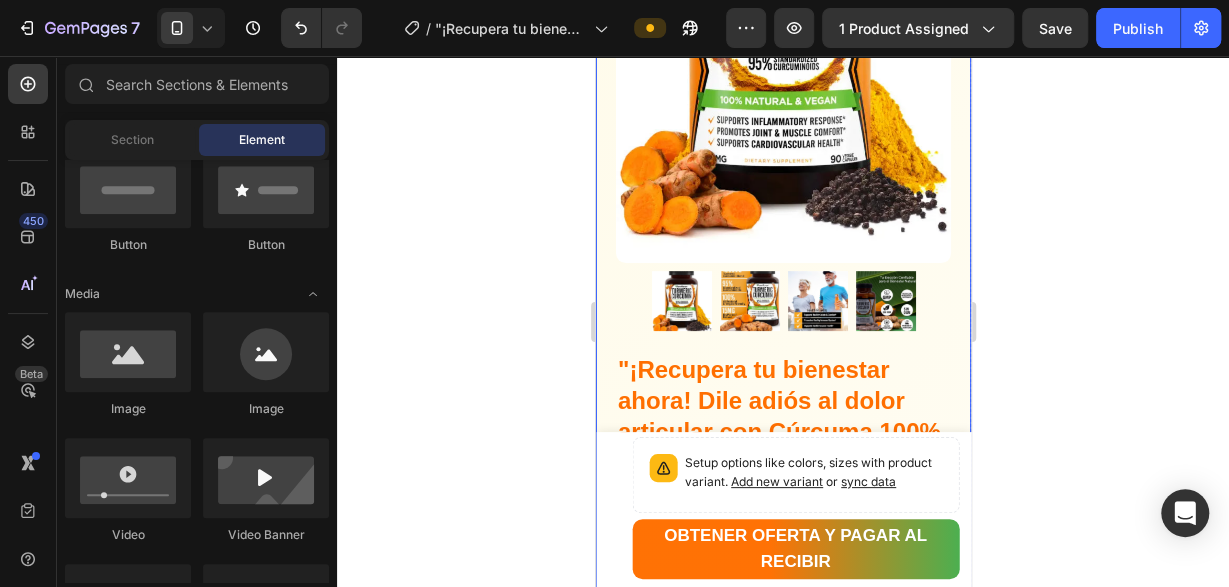 click on "Product Images Row "¡Recupera tu bienestar ahora! Dile adiós al dolor articular con Cúrcuma 100% natural" Product Title Limited Edition Text Block Icon Icon Icon Icon  Clasificado 4,7 estrellas (217 reseñas) Text Block Icon List 🔥 ¡CORRE QUE SE ACABA! 🔥 Text Block Row  ¡Por tiempo limitado! Aprovecha esta oferta 🔥HASTA 48% OFF 🔖  HOT SALE Text Block 💛 FarmHaven Turmeric Curcumin es más que un suplemento, es tu aliado diario para combatir la inflamación, aliviar molestias articulares y promover una vida activa y saludable. Con 1965 mg por dosis, 95% de curcuminoides estandarizados y 15 mg de BioPerine® para máxima absorción, ofrece una fórmula 100% natural, vegana y respaldada por la ciencia.   Disfruta del poder ancestral de la cúrcuma combinado con tecnología moderna para cuidar tus articulaciones, músculos y sistema cardiovascular, desde el primer día. Text Block Increase AOV with bundle quantity.       Setup bundle discount   or   read guideline" at bounding box center [782, 833] 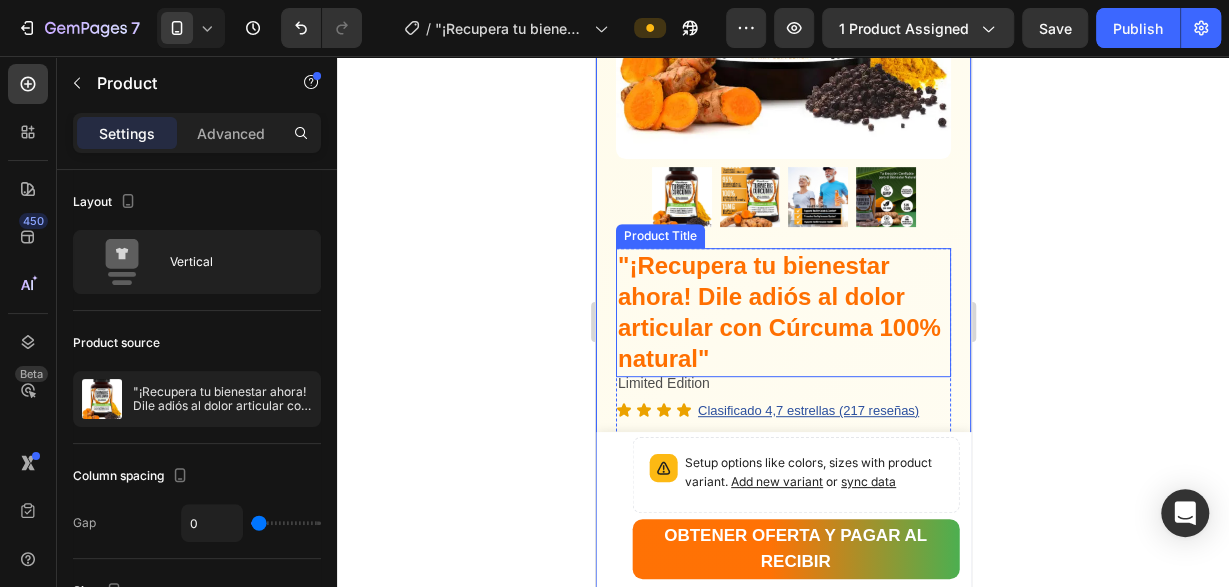scroll, scrollTop: 585, scrollLeft: 0, axis: vertical 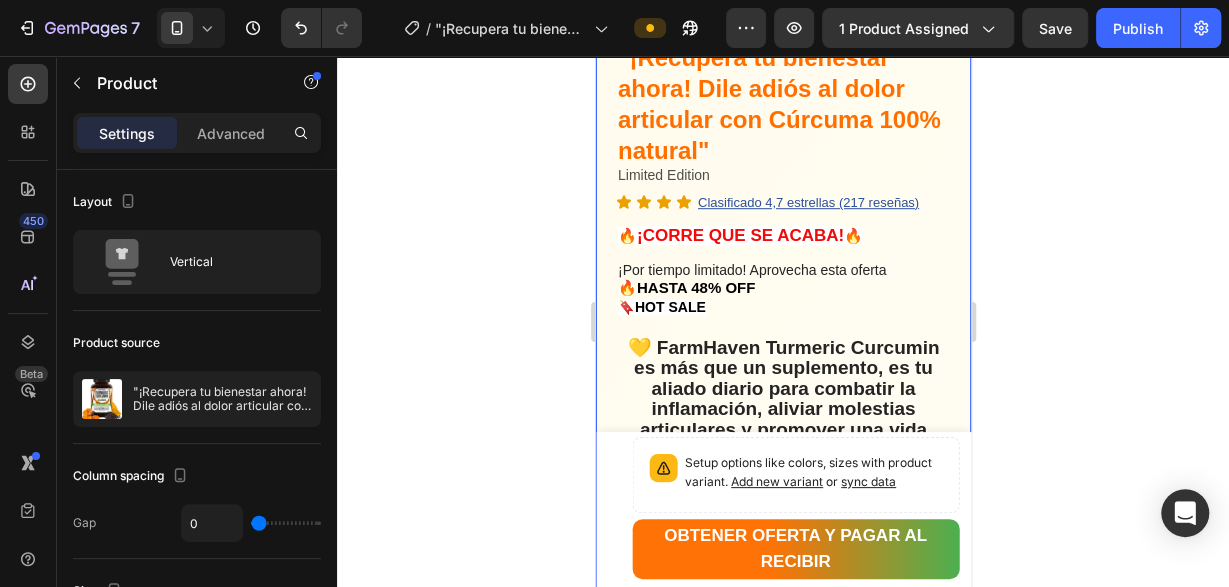 click on "Product Images Row "¡Recupera tu bienestar ahora! Dile adiós al dolor articular con Cúrcuma 100% natural" Product Title Limited Edition Text Block Icon Icon Icon Icon  Clasificado 4,7 estrellas (217 reseñas) Text Block Icon List 🔥 ¡CORRE QUE SE ACABA! 🔥 Text Block Row  ¡Por tiempo limitado! Aprovecha esta oferta 🔥HASTA 48% OFF 🔖  HOT SALE Text Block 💛 FarmHaven Turmeric Curcumin es más que un suplemento, es tu aliado diario para combatir la inflamación, aliviar molestias articulares y promover una vida activa y saludable. Con 1965 mg por dosis, 95% de curcuminoides estandarizados y 15 mg de BioPerine® para máxima absorción, ofrece una fórmula 100% natural, vegana y respaldada por la ciencia.   Disfruta del poder ancestral de la cúrcuma combinado con tecnología moderna para cuidar tus articulaciones, músculos y sistema cardiovascular, desde el primer día. Text Block Increase AOV with bundle quantity.       Setup bundle discount   or   read guideline" at bounding box center [782, 521] 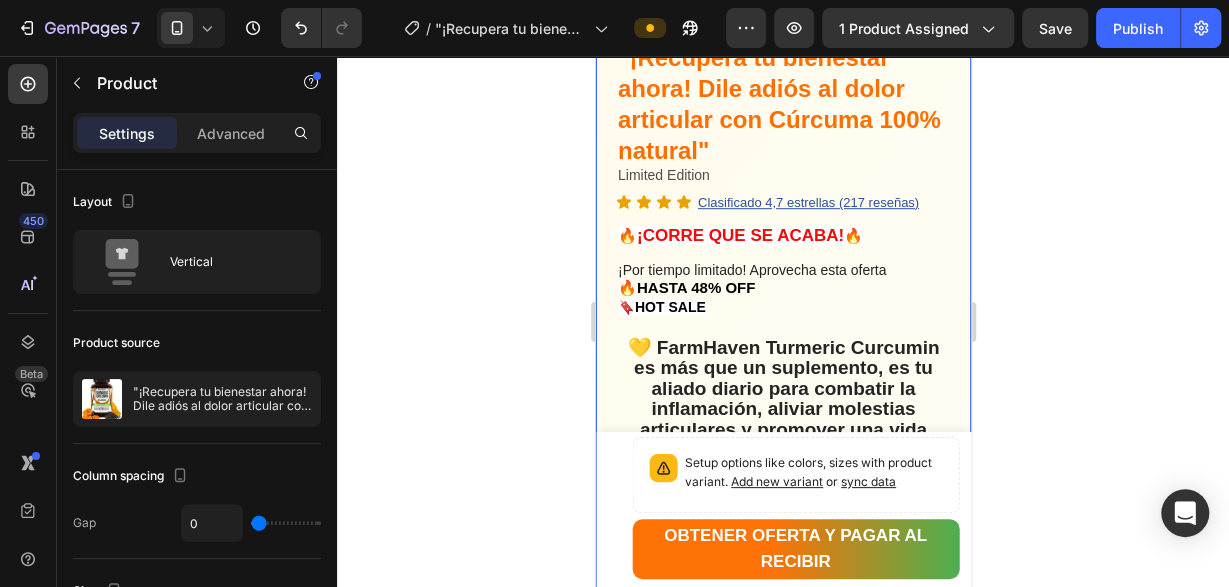 click on "Product Images Row "¡Recupera tu bienestar ahora! Dile adiós al dolor articular con Cúrcuma 100% natural" Product Title Limited Edition Text Block Icon Icon Icon Icon  Clasificado 4,7 estrellas (217 reseñas) Text Block Icon List 🔥 ¡CORRE QUE SE ACABA! 🔥 Text Block Row  ¡Por tiempo limitado! Aprovecha esta oferta 🔥HASTA 48% OFF 🔖  HOT SALE Text Block 💛 FarmHaven Turmeric Curcumin es más que un suplemento, es tu aliado diario para combatir la inflamación, aliviar molestias articulares y promover una vida activa y saludable. Con 1965 mg por dosis, 95% de curcuminoides estandarizados y 15 mg de BioPerine® para máxima absorción, ofrece una fórmula 100% natural, vegana y respaldada por la ciencia.   Disfruta del poder ancestral de la cúrcuma combinado con tecnología moderna para cuidar tus articulaciones, músculos y sistema cardiovascular, desde el primer día. Text Block Increase AOV with bundle quantity.       Setup bundle discount   or   read guideline" at bounding box center (782, 521) 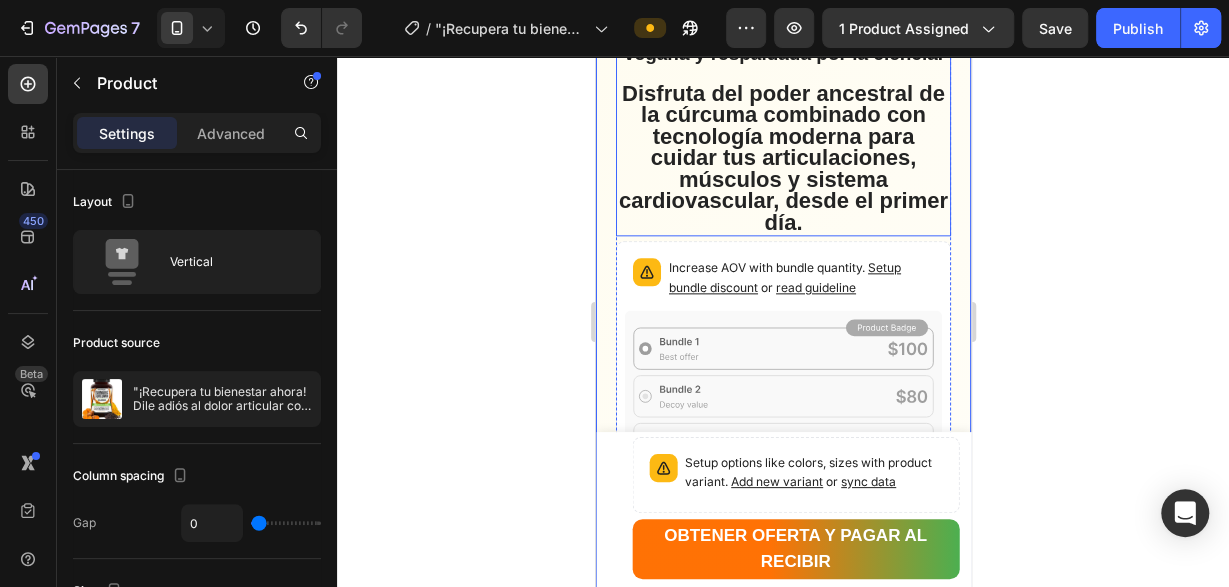 scroll, scrollTop: 1105, scrollLeft: 0, axis: vertical 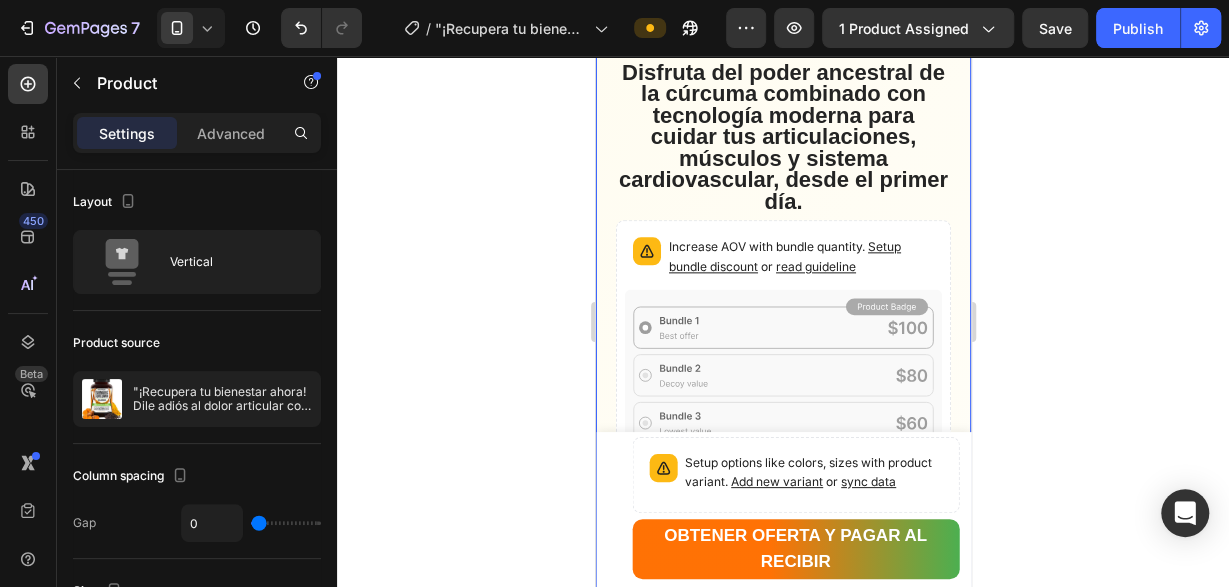 click on "Product Images Row "¡Recupera tu bienestar ahora! Dile adiós al dolor articular con Cúrcuma 100% natural" Product Title Limited Edition Text Block Icon Icon Icon Icon  Clasificado 4,7 estrellas (217 reseñas) Text Block Icon List 🔥 ¡CORRE QUE SE ACABA! 🔥 Text Block Row  ¡Por tiempo limitado! Aprovecha esta oferta 🔥HASTA 48% OFF 🔖  HOT SALE Text Block 💛 FarmHaven Turmeric Curcumin es más que un suplemento, es tu aliado diario para combatir la inflamación, aliviar molestias articulares y promover una vida activa y saludable. Con 1965 mg por dosis, 95% de curcuminoides estandarizados y 15 mg de BioPerine® para máxima absorción, ofrece una fórmula 100% natural, vegana y respaldada por la ciencia.   Disfruta del poder ancestral de la cúrcuma combinado con tecnología moderna para cuidar tus articulaciones, músculos y sistema cardiovascular, desde el primer día. Text Block Increase AOV with bundle quantity.       Setup bundle discount   or   read guideline" at bounding box center [782, 1] 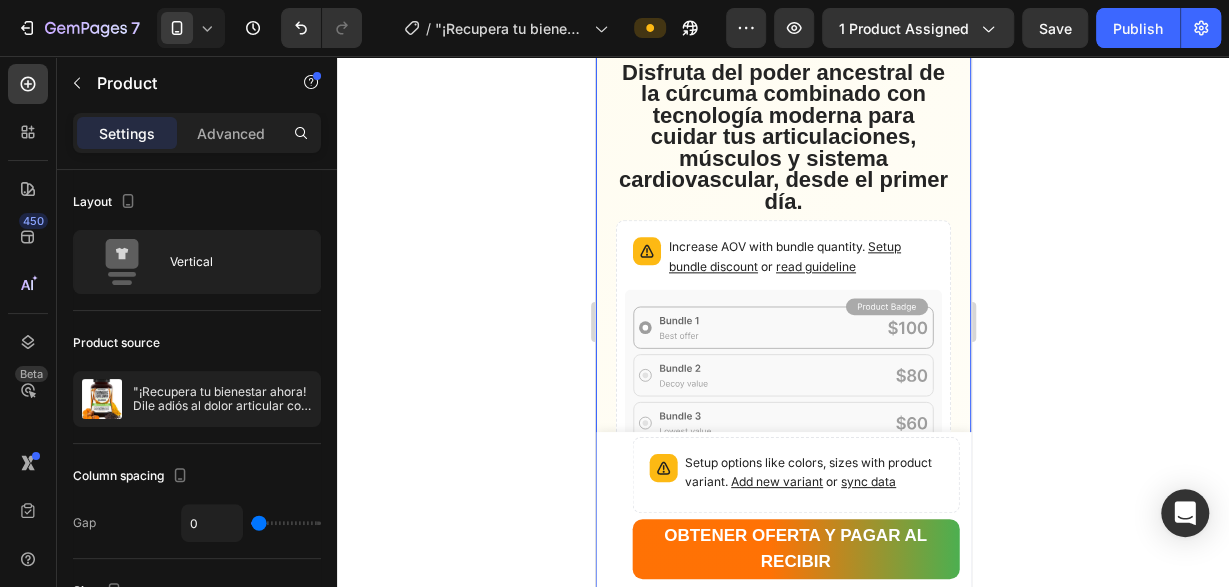 click on "Product Images Row "¡Recupera tu bienestar ahora! Dile adiós al dolor articular con Cúrcuma 100% natural" Product Title Limited Edition Text Block Icon Icon Icon Icon  Clasificado 4,7 estrellas (217 reseñas) Text Block Icon List 🔥 ¡CORRE QUE SE ACABA! 🔥 Text Block Row  ¡Por tiempo limitado! Aprovecha esta oferta 🔥HASTA 48% OFF 🔖  HOT SALE Text Block 💛 FarmHaven Turmeric Curcumin es más que un suplemento, es tu aliado diario para combatir la inflamación, aliviar molestias articulares y promover una vida activa y saludable. Con 1965 mg por dosis, 95% de curcuminoides estandarizados y 15 mg de BioPerine® para máxima absorción, ofrece una fórmula 100% natural, vegana y respaldada por la ciencia.   Disfruta del poder ancestral de la cúrcuma combinado con tecnología moderna para cuidar tus articulaciones, músculos y sistema cardiovascular, desde el primer día. Text Block Increase AOV with bundle quantity.       Setup bundle discount   or   read guideline" at bounding box center [782, 1] 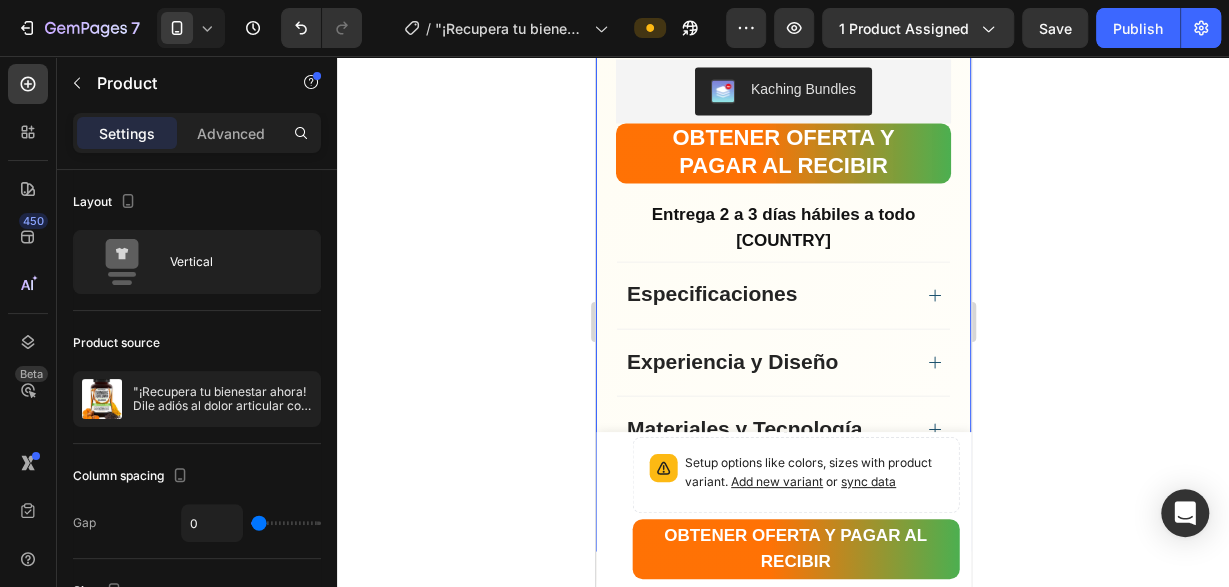 scroll, scrollTop: 1625, scrollLeft: 0, axis: vertical 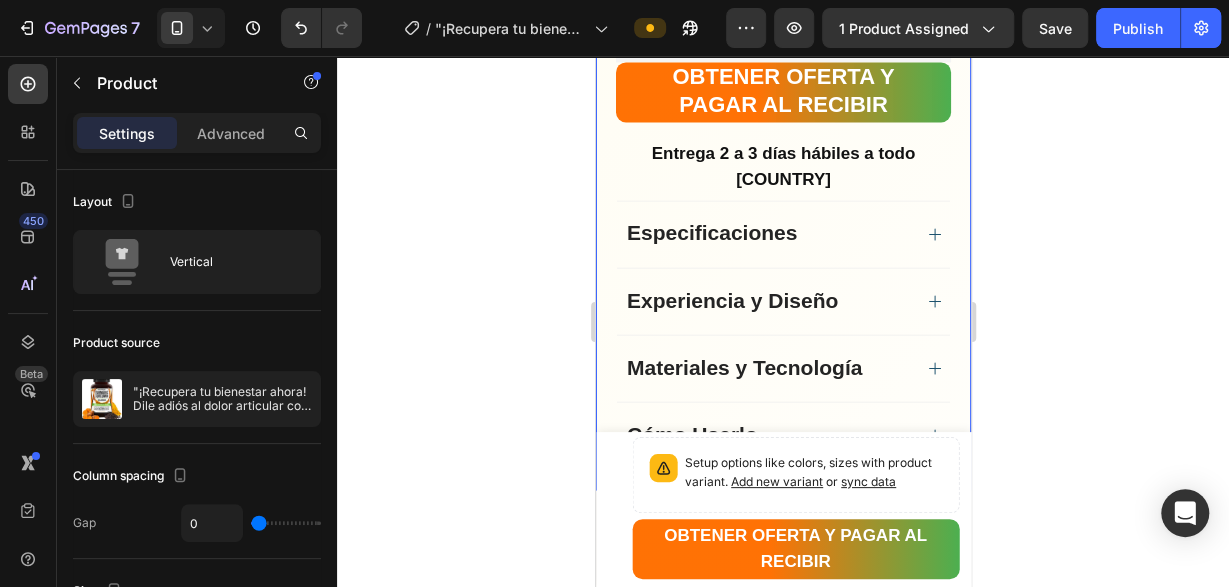 click on "Product Images Row "¡Recupera tu bienestar ahora! Dile adiós al dolor articular con Cúrcuma 100% natural" Product Title Limited Edition Text Block Icon Icon Icon Icon  Clasificado 4,7 estrellas (217 reseñas) Text Block Icon List 🔥 ¡CORRE QUE SE ACABA! 🔥 Text Block Row  ¡Por tiempo limitado! Aprovecha esta oferta 🔥HASTA 48% OFF 🔖  HOT SALE Text Block 💛 FarmHaven Turmeric Curcumin es más que un suplemento, es tu aliado diario para combatir la inflamación, aliviar molestias articulares y promover una vida activa y saludable. Con 1965 mg por dosis, 95% de curcuminoides estandarizados y 15 mg de BioPerine® para máxima absorción, ofrece una fórmula 100% natural, vegana y respaldada por la ciencia.   Disfruta del poder ancestral de la cúrcuma combinado con tecnología moderna para cuidar tus articulaciones, músculos y sistema cardiovascular, desde el primer día. Text Block Increase AOV with bundle quantity.       Setup bundle discount   or   read guideline" at bounding box center [782, -519] 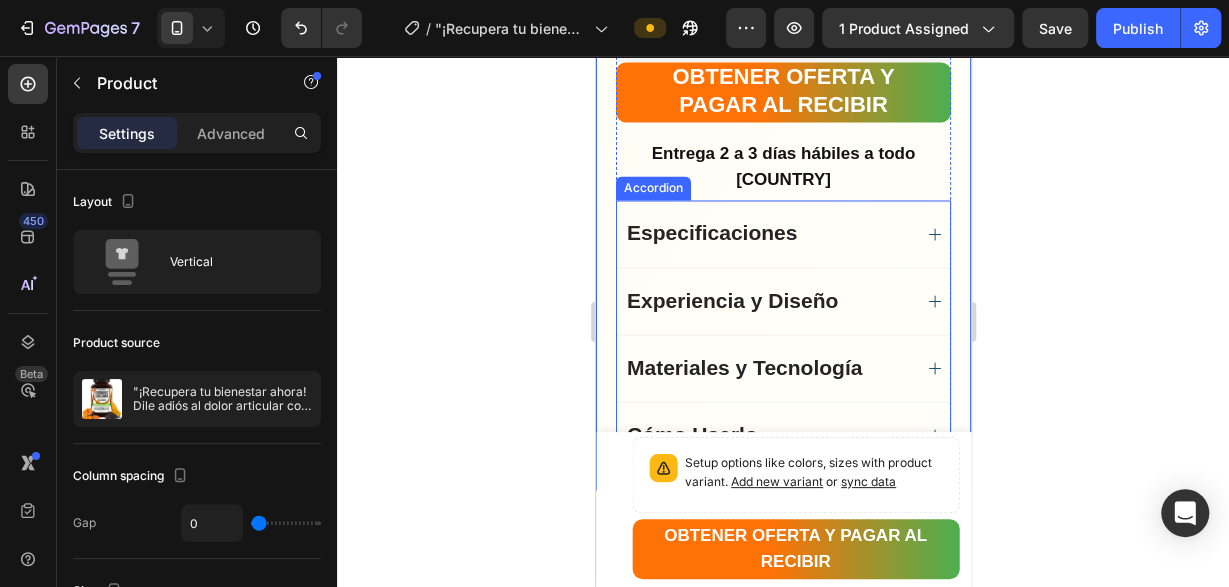 click on "Accordion" at bounding box center [652, 188] 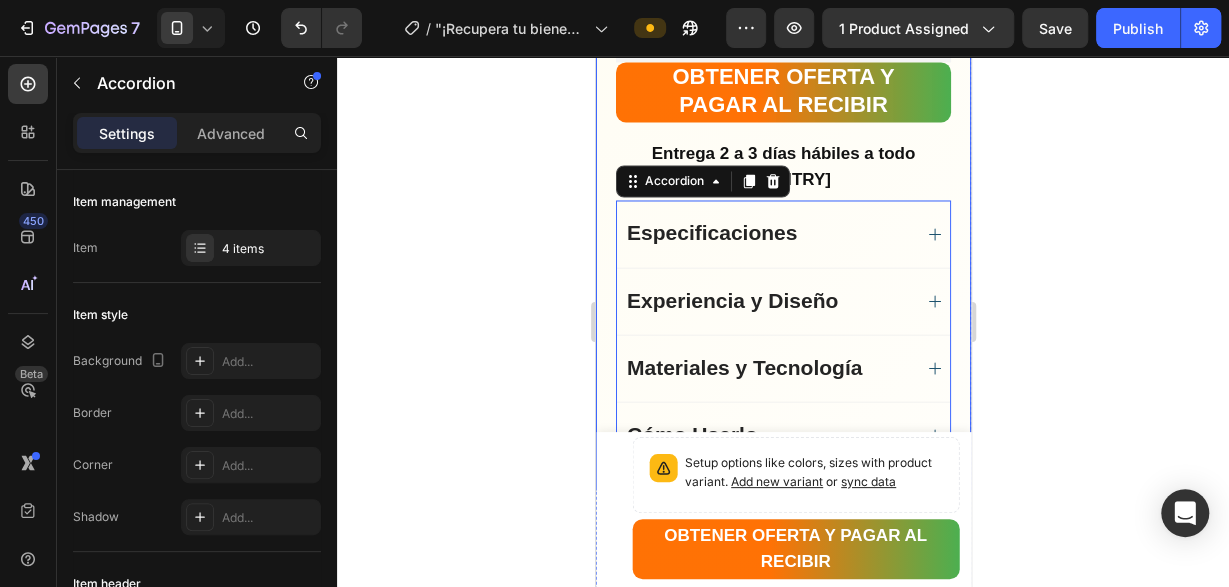 click on "Product Images Row "¡Recupera tu bienestar ahora! Dile adiós al dolor articular con Cúrcuma 100% natural" Product Title Limited Edition Text Block Icon Icon Icon Icon  Clasificado 4,7 estrellas (217 reseñas) Text Block Icon List 🔥 ¡CORRE QUE SE ACABA! 🔥 Text Block Row  ¡Por tiempo limitado! Aprovecha esta oferta 🔥HASTA 48% OFF 🔖  HOT SALE Text Block 💛 FarmHaven Turmeric Curcumin es más que un suplemento, es tu aliado diario para combatir la inflamación, aliviar molestias articulares y promover una vida activa y saludable. Con 1965 mg por dosis, 95% de curcuminoides estandarizados y 15 mg de BioPerine® para máxima absorción, ofrece una fórmula 100% natural, vegana y respaldada por la ciencia.   Disfruta del poder ancestral de la cúrcuma combinado con tecnología moderna para cuidar tus articulaciones, músculos y sistema cardiovascular, desde el primer día. Text Block Increase AOV with bundle quantity.       Setup bundle discount   or   read guideline" at bounding box center [782, -519] 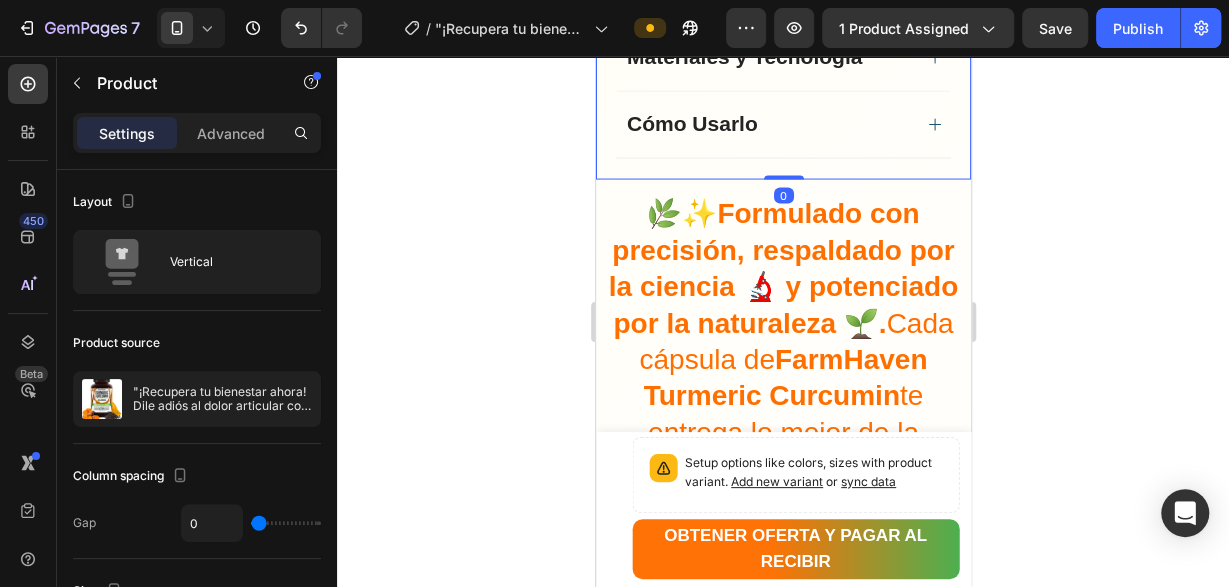 scroll, scrollTop: 1937, scrollLeft: 0, axis: vertical 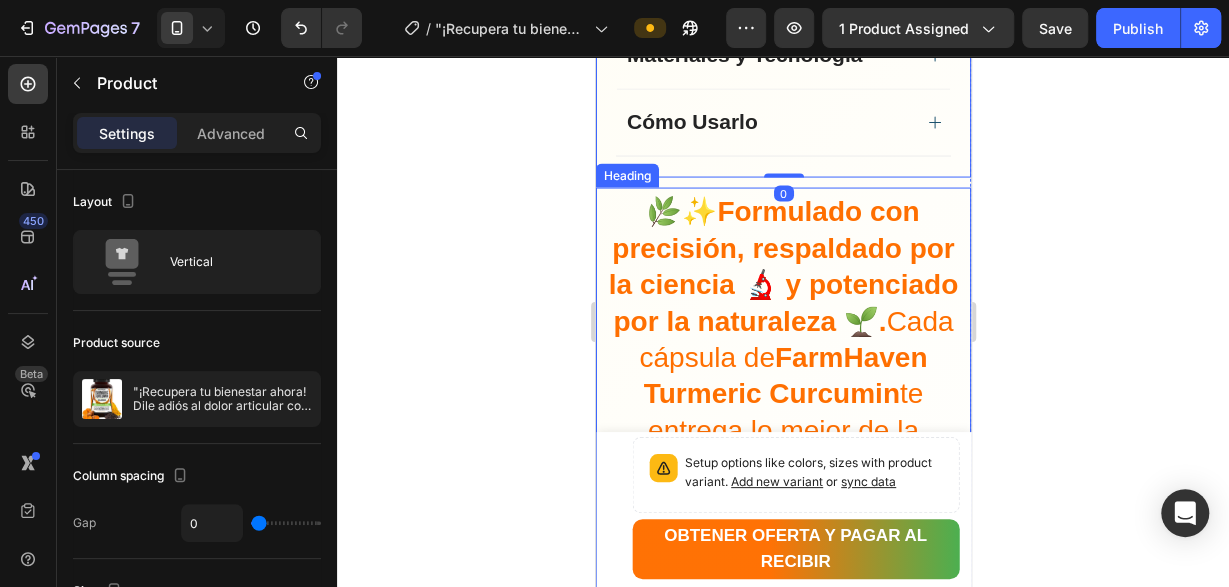click on "🌿✨  Formulado con precisión, respaldado por la ciencia 🔬 y potenciado por la naturaleza 🌱. Cada cápsula de  FarmHaven Turmeric Curcumin  te entrega lo mejor de la cúrcuma 🧡 con calidad superior, pureza garantizada ✅ y efectividad comprobada 💪." at bounding box center [782, 394] 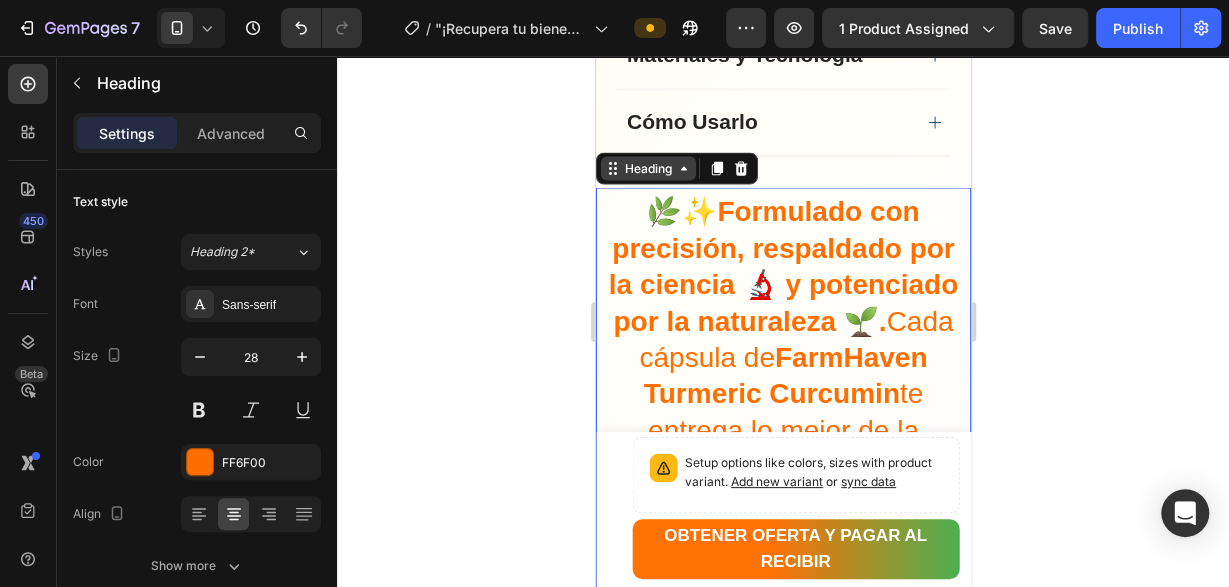 click 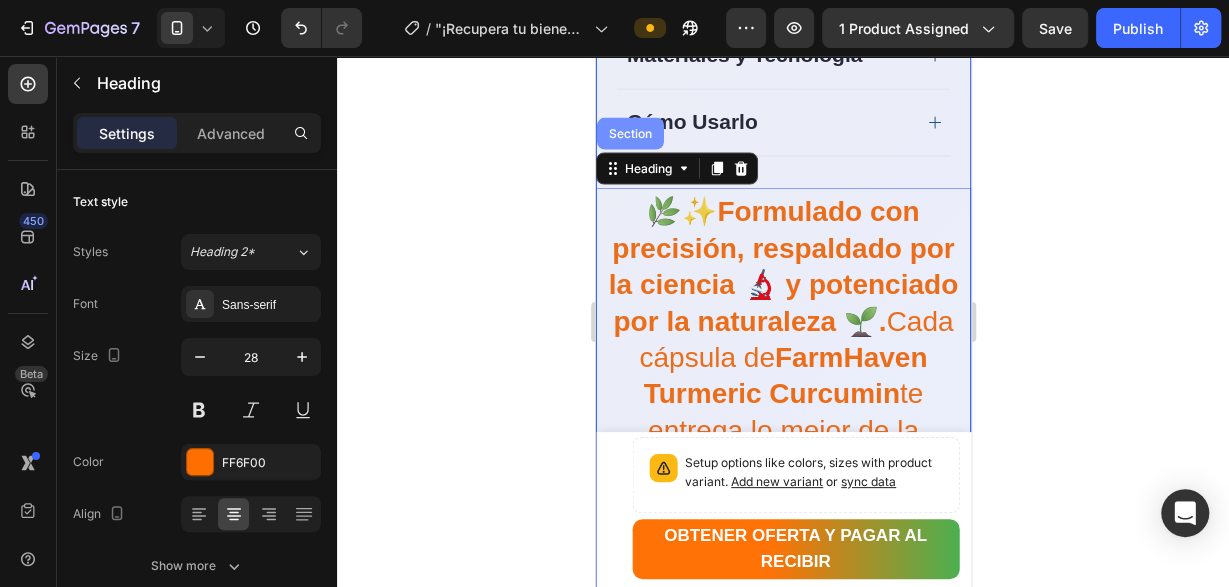 click on "Section" at bounding box center [629, 134] 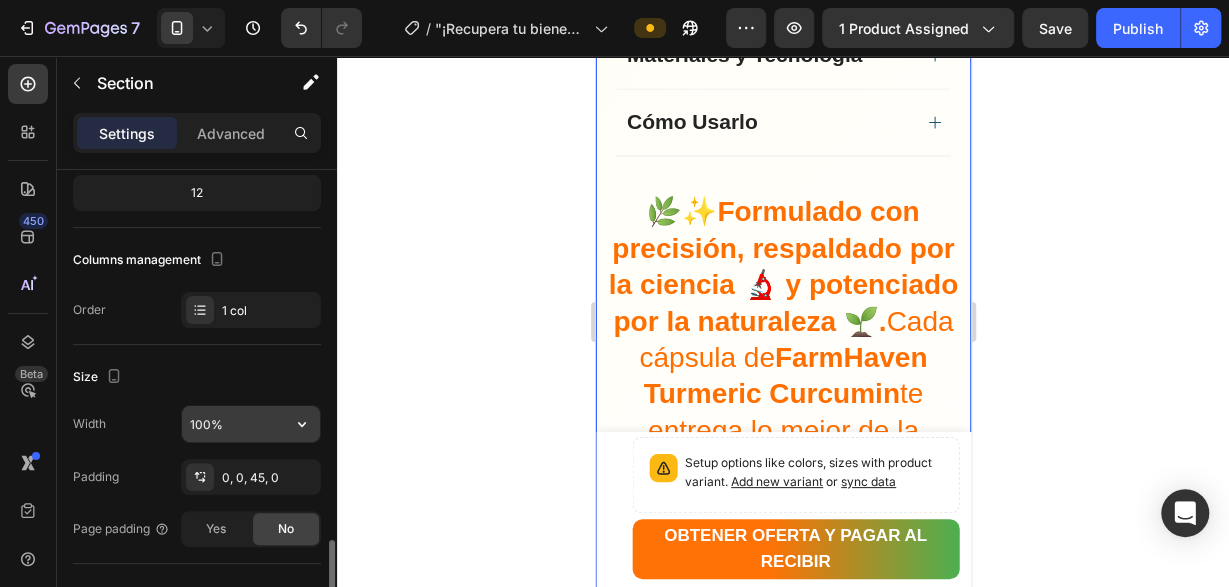 scroll, scrollTop: 408, scrollLeft: 0, axis: vertical 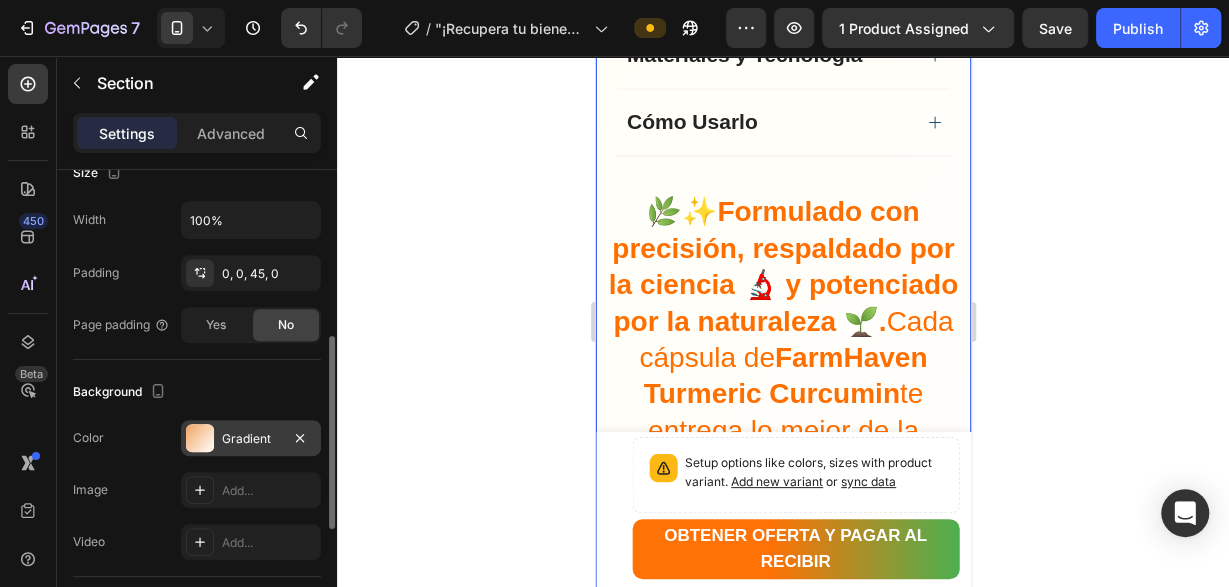 click on "Gradient" at bounding box center (251, 438) 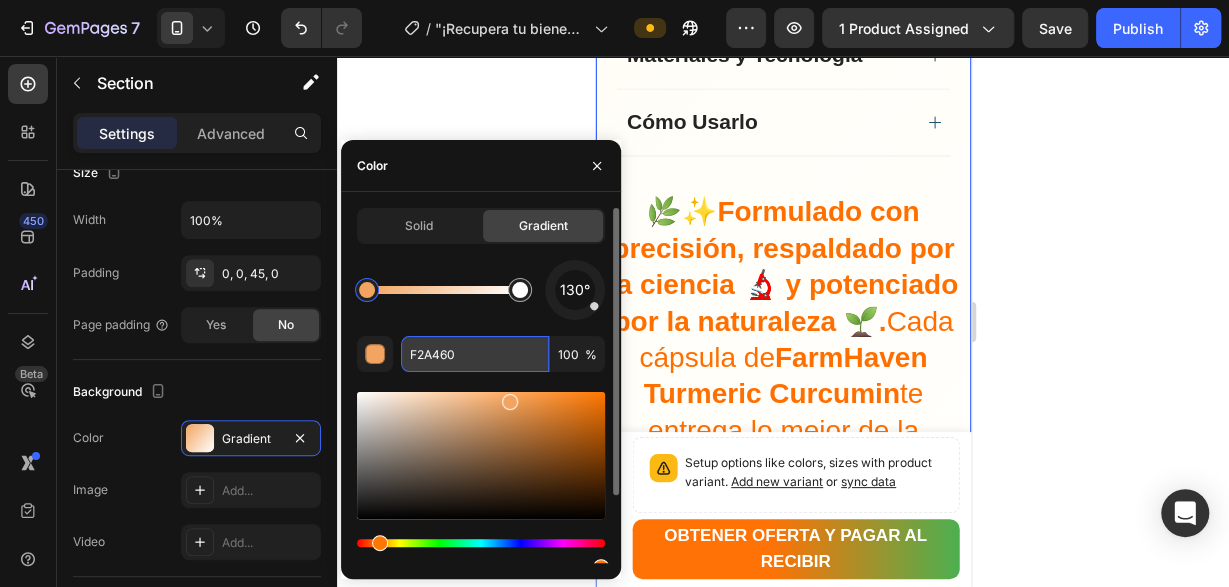 click on "F2A460" at bounding box center (475, 354) 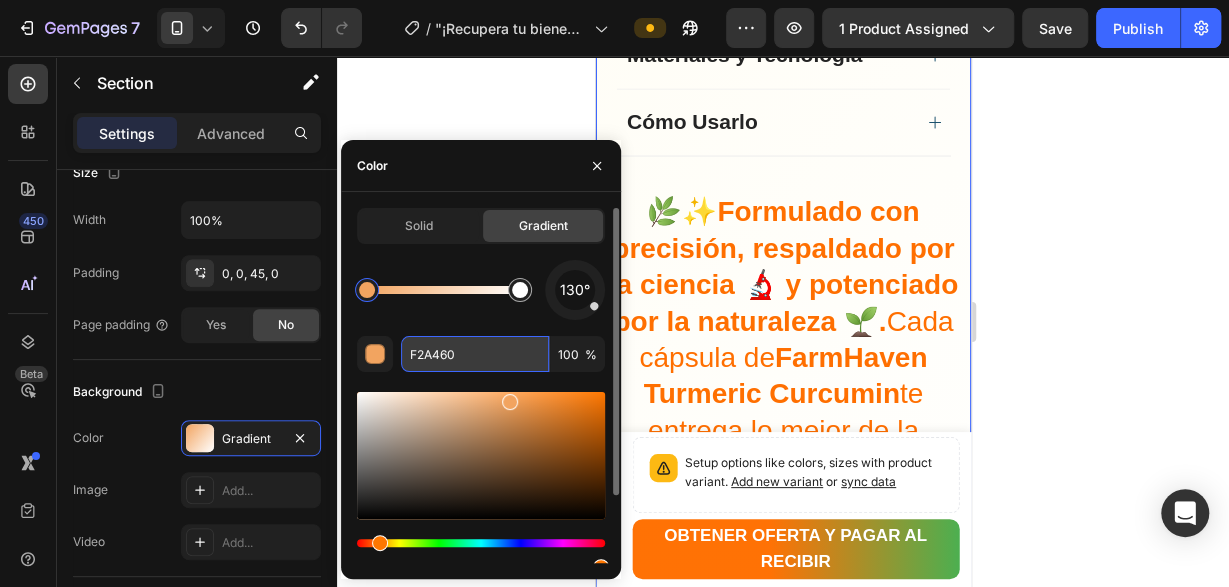 paste on "FFBEA" 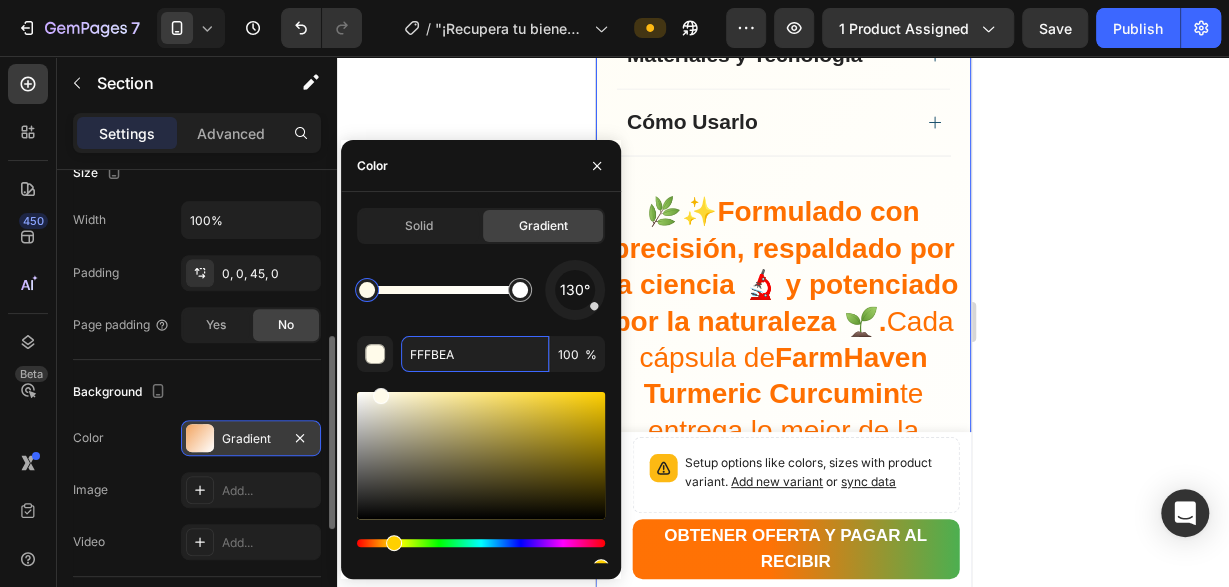 type on "FFFBEA" 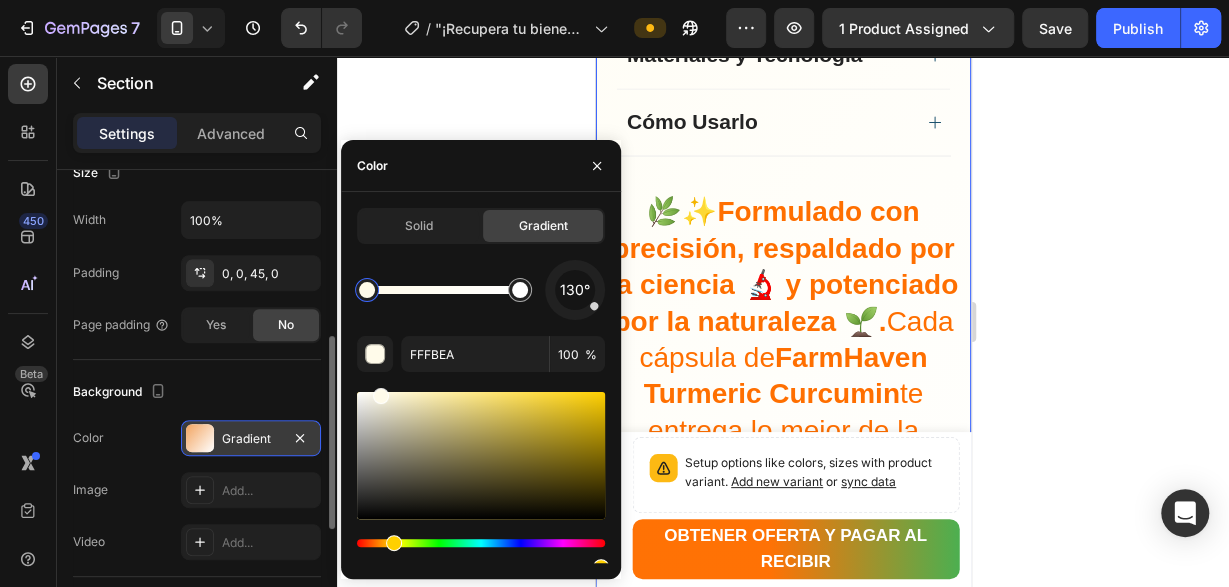 click on "Gradient" at bounding box center [251, 439] 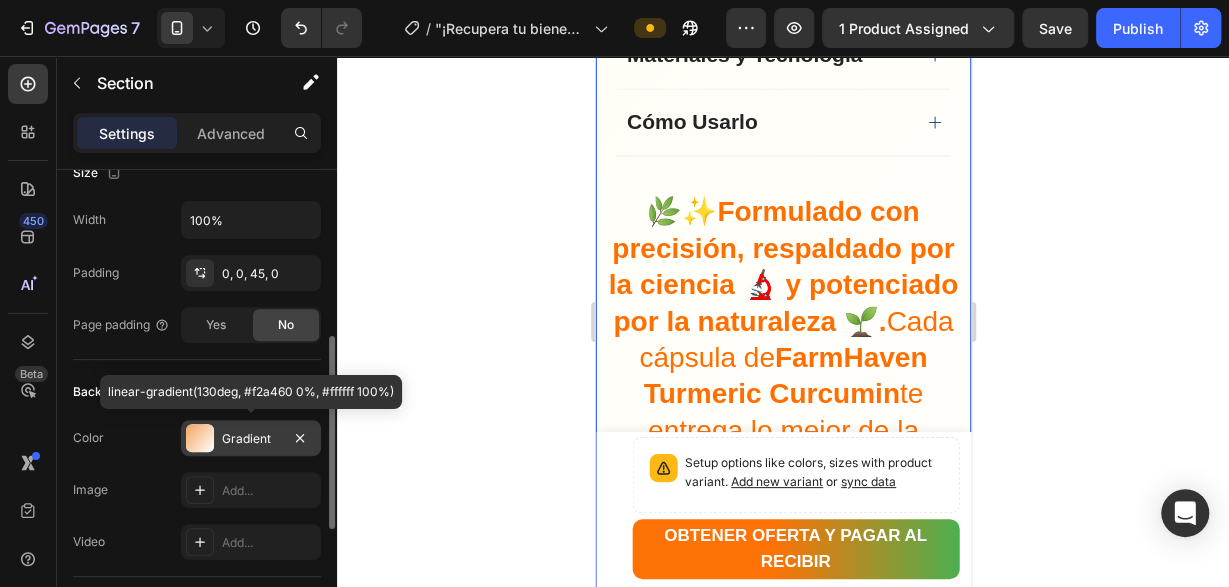 click on "Gradient" at bounding box center (251, 439) 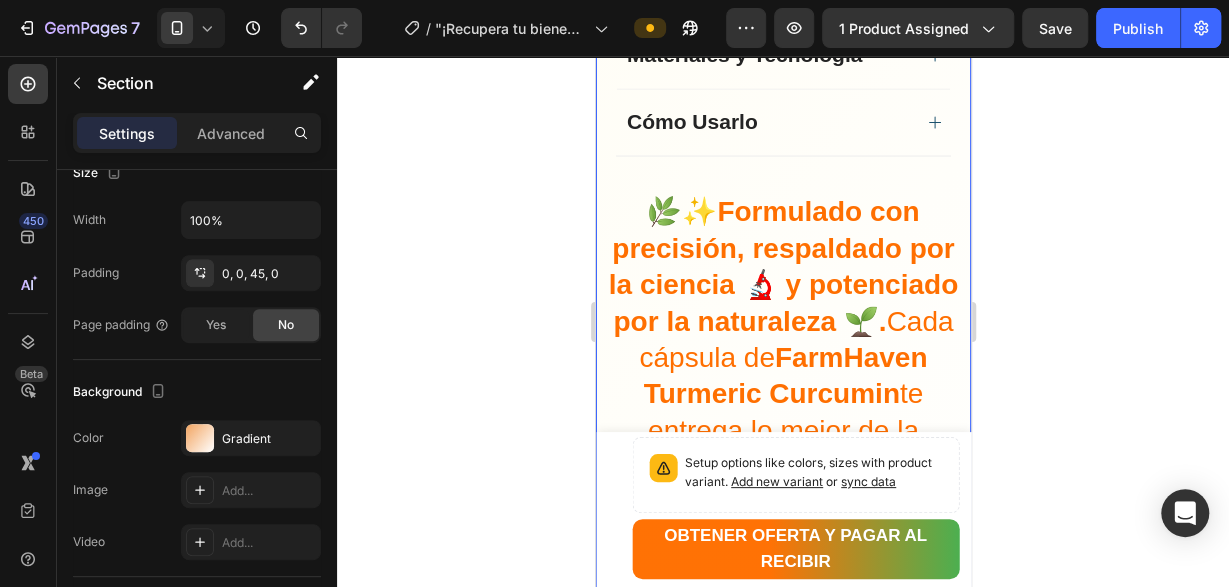click 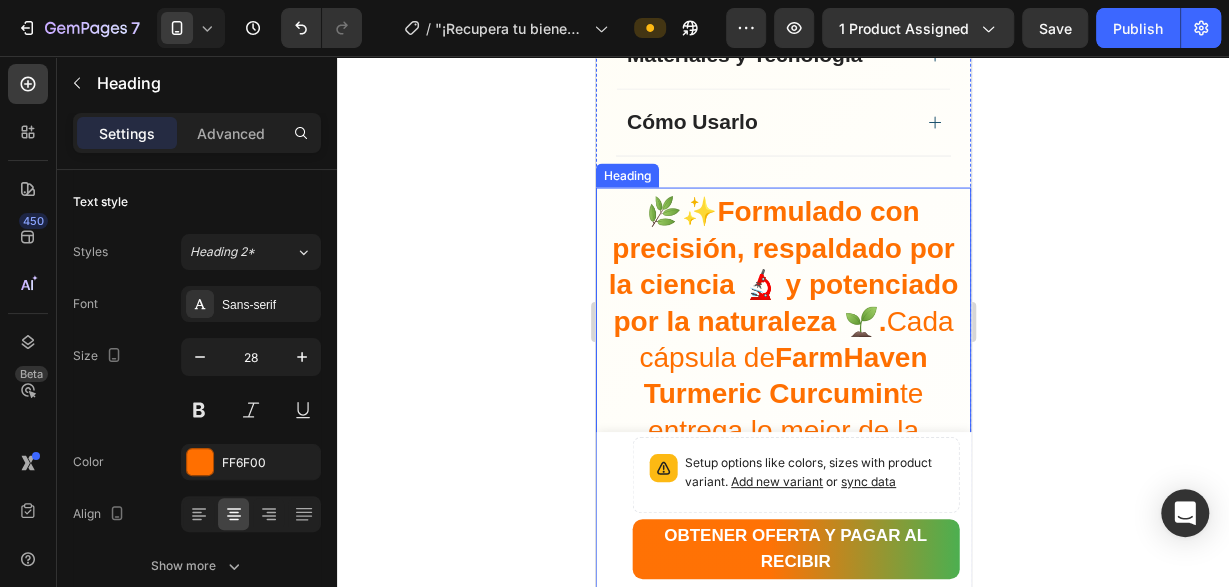 click on "🌿✨  Formulado con precisión, respaldado por la ciencia 🔬 y potenciado por la naturaleza 🌱. Cada cápsula de  FarmHaven Turmeric Curcumin  te entrega lo mejor de la cúrcuma 🧡 con calidad superior, pureza garantizada ✅ y efectividad comprobada 💪." at bounding box center (782, 394) 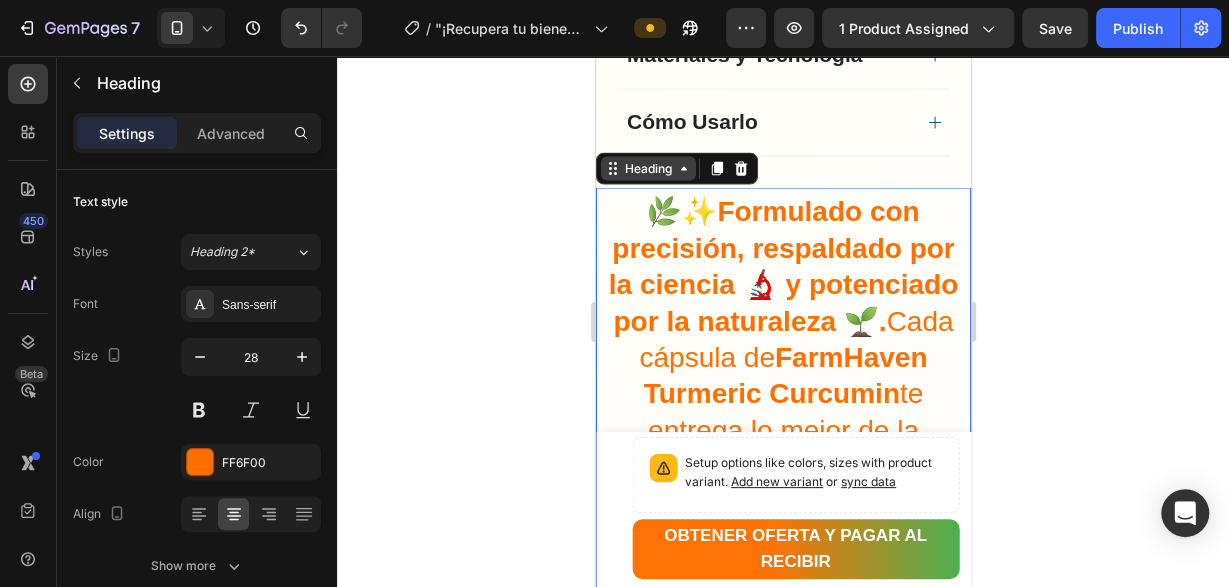 click on "Heading" at bounding box center [647, 169] 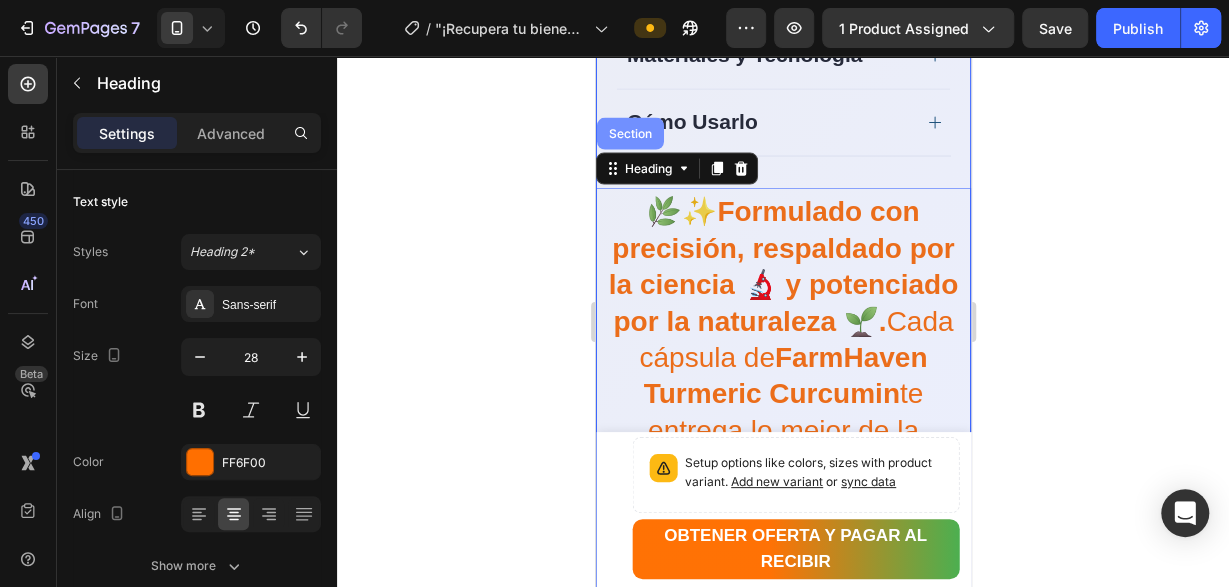click on "Section" at bounding box center (629, 134) 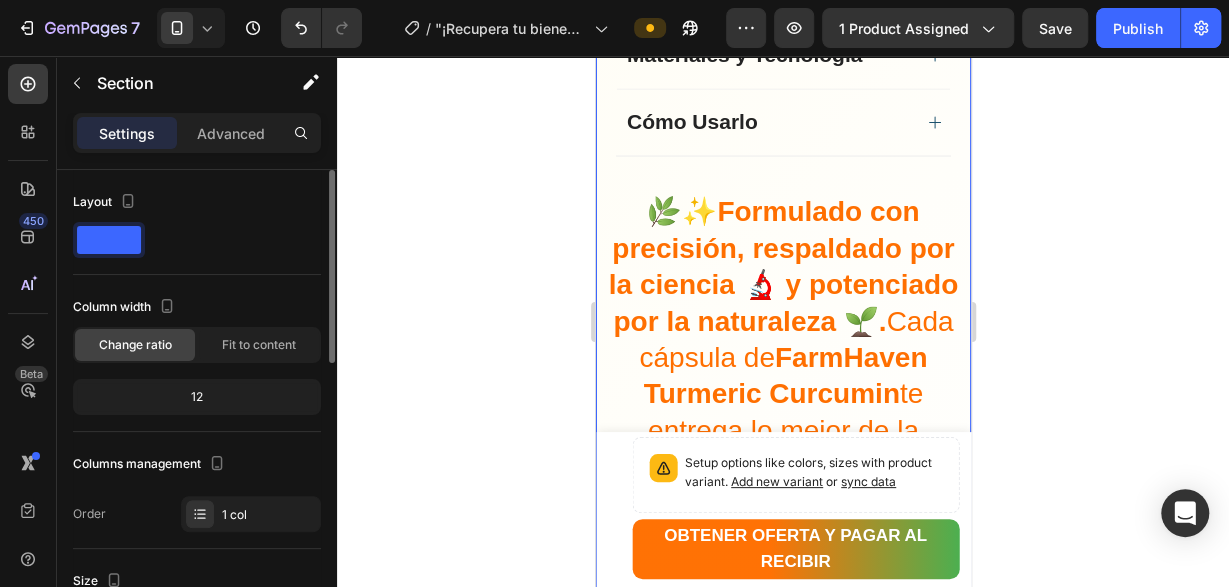 scroll, scrollTop: 306, scrollLeft: 0, axis: vertical 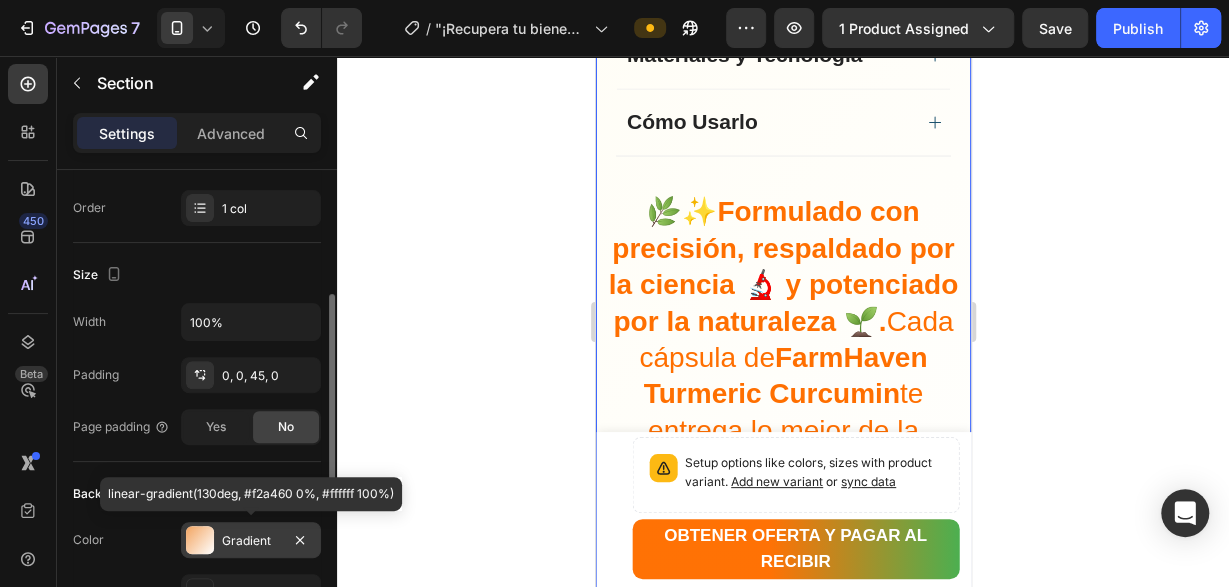 click on "Gradient" at bounding box center [251, 541] 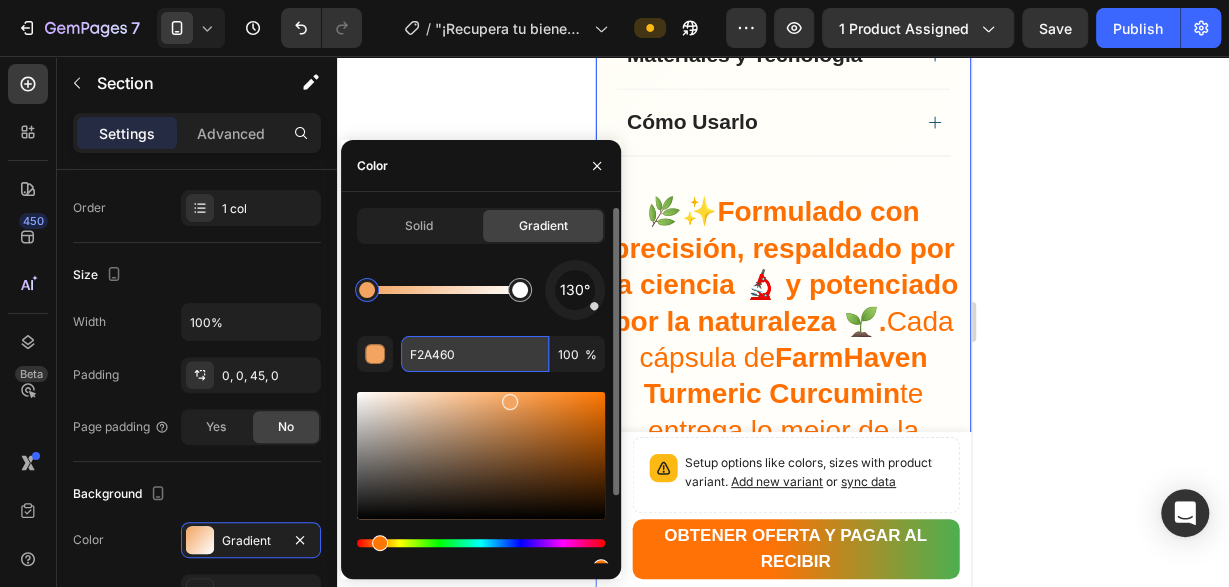 click on "F2A460" at bounding box center [475, 354] 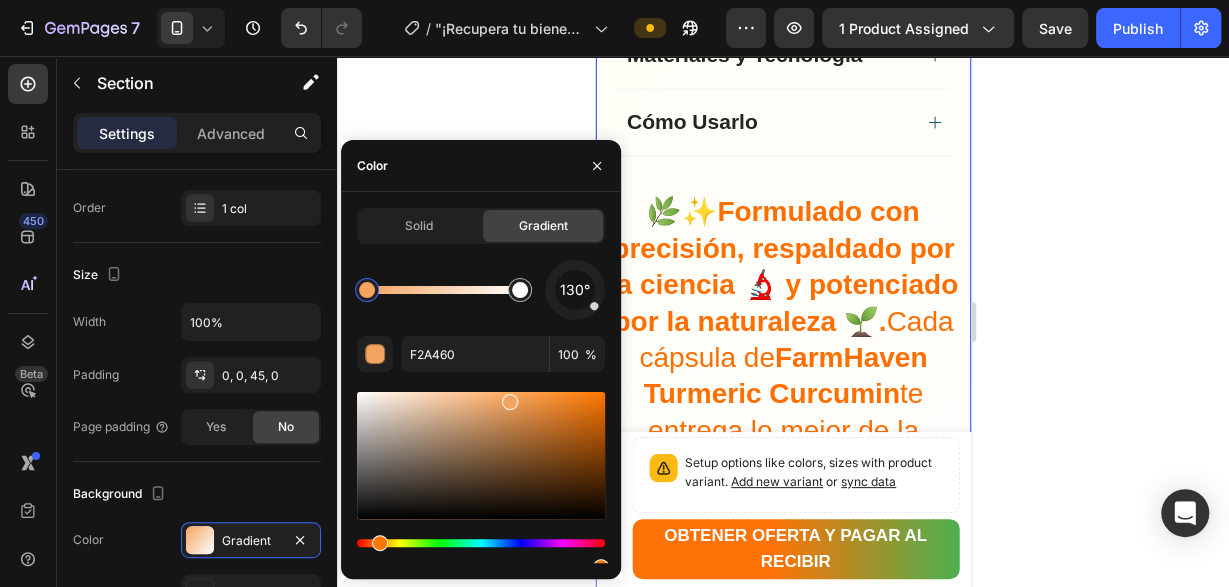click 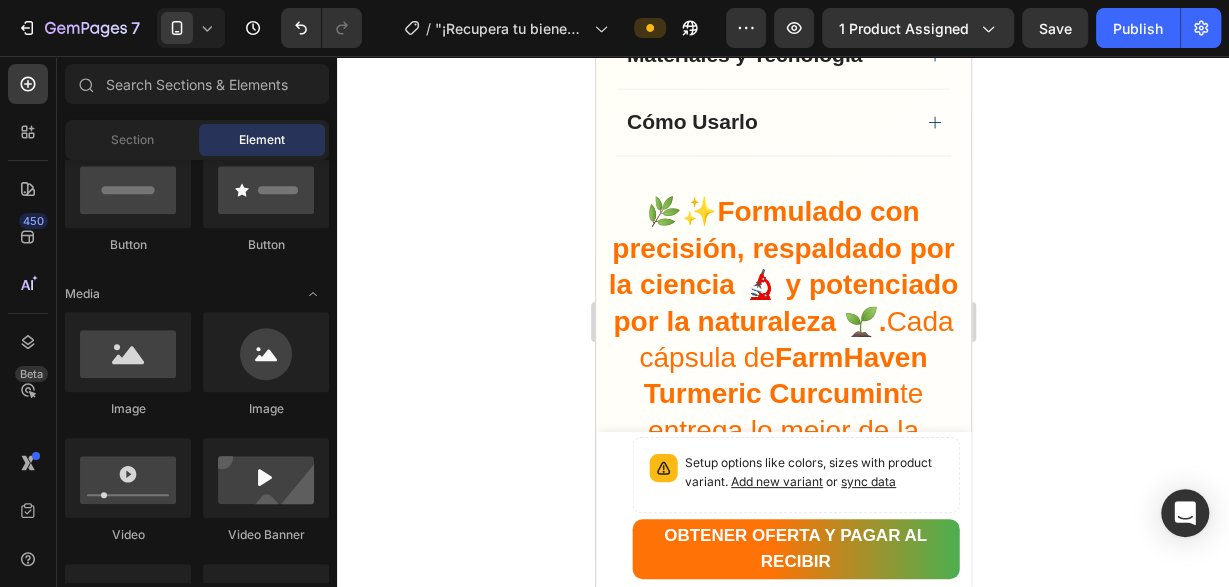 scroll, scrollTop: 510, scrollLeft: 0, axis: vertical 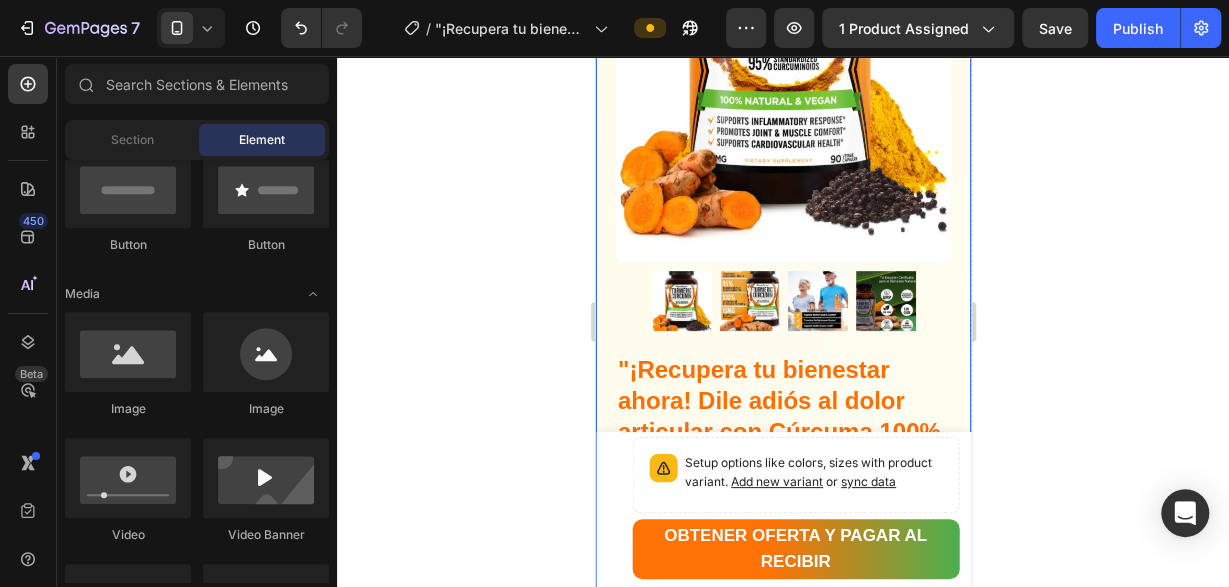 click on "Product Images Row "¡Recupera tu bienestar ahora! Dile adiós al dolor articular con Cúrcuma 100% natural" Product Title Limited Edition Text Block Icon Icon Icon Icon  Clasificado 4,7 estrellas (217 reseñas) Text Block Icon List 🔥 ¡CORRE QUE SE ACABA! 🔥 Text Block Row  ¡Por tiempo limitado! Aprovecha esta oferta 🔥HASTA 48% OFF 🔖  HOT SALE Text Block 💛 FarmHaven Turmeric Curcumin es más que un suplemento, es tu aliado diario para combatir la inflamación, aliviar molestias articulares y promover una vida activa y saludable. Con 1965 mg por dosis, 95% de curcuminoides estandarizados y 15 mg de BioPerine® para máxima absorción, ofrece una fórmula 100% natural, vegana y respaldada por la ciencia.   Disfruta del poder ancestral de la cúrcuma combinado con tecnología moderna para cuidar tus articulaciones, músculos y sistema cardiovascular, desde el primer día. Text Block Increase AOV with bundle quantity.       Setup bundle discount   or   read guideline" at bounding box center (782, 833) 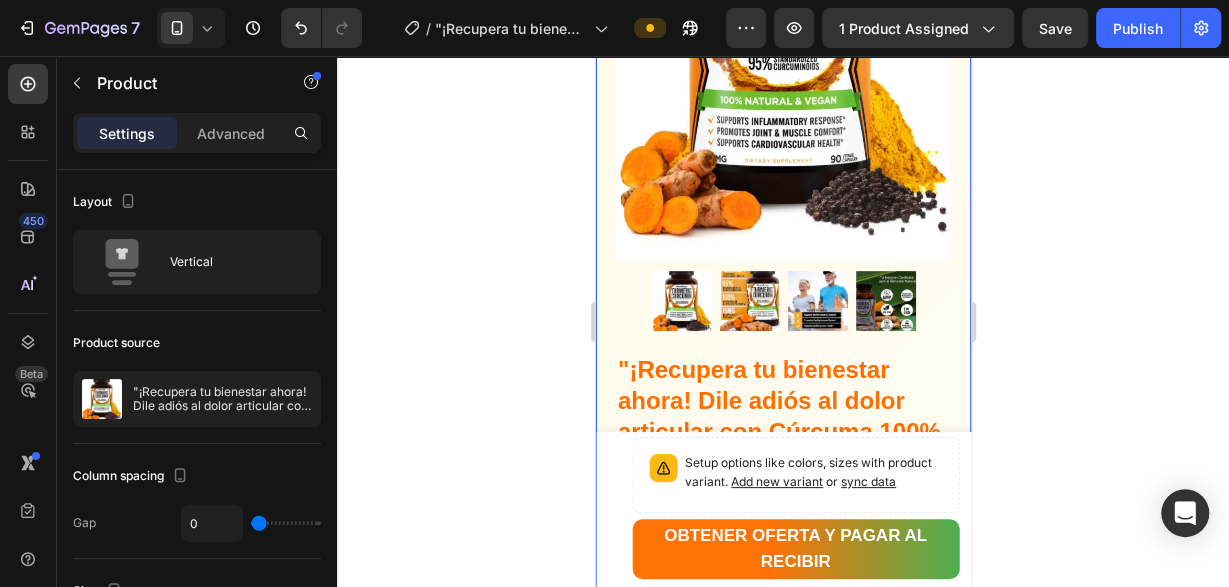 click on "Product Images Row "¡Recupera tu bienestar ahora! Dile adiós al dolor articular con Cúrcuma 100% natural" Product Title Limited Edition Text Block Icon Icon Icon Icon  Clasificado 4,7 estrellas (217 reseñas) Text Block Icon List 🔥 ¡CORRE QUE SE ACABA! 🔥 Text Block Row  ¡Por tiempo limitado! Aprovecha esta oferta 🔥HASTA 48% OFF 🔖  HOT SALE Text Block 💛 FarmHaven Turmeric Curcumin es más que un suplemento, es tu aliado diario para combatir la inflamación, aliviar molestias articulares y promover una vida activa y saludable. Con 1965 mg por dosis, 95% de curcuminoides estandarizados y 15 mg de BioPerine® para máxima absorción, ofrece una fórmula 100% natural, vegana y respaldada por la ciencia.   Disfruta del poder ancestral de la cúrcuma combinado con tecnología moderna para cuidar tus articulaciones, músculos y sistema cardiovascular, desde el primer día. Text Block Increase AOV with bundle quantity.       Setup bundle discount   or   read guideline" at bounding box center [782, 833] 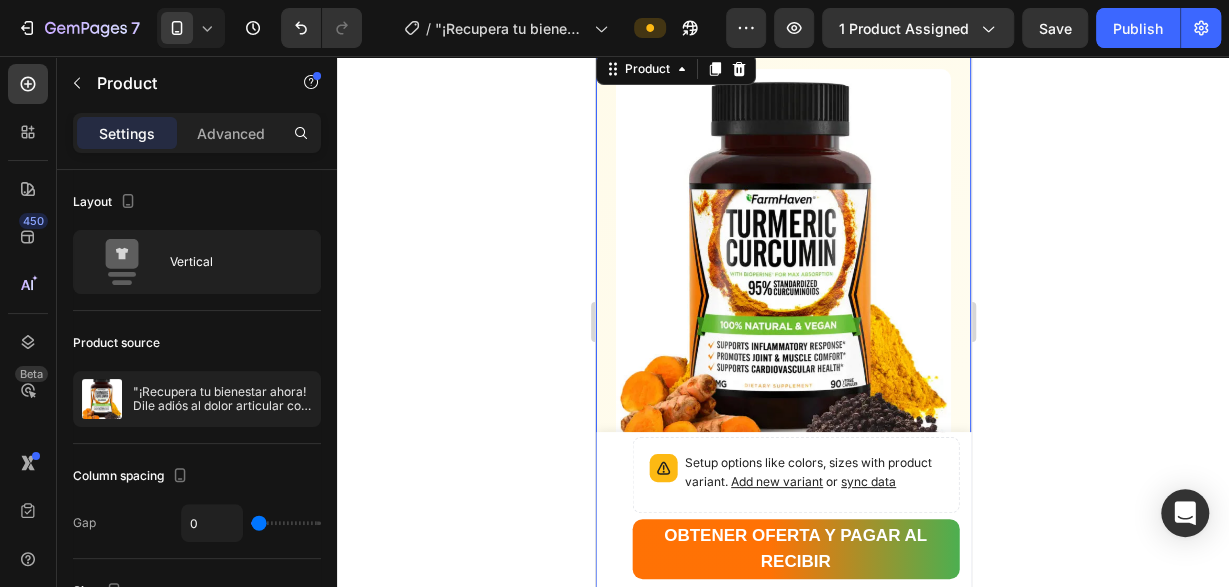 scroll, scrollTop: 0, scrollLeft: 0, axis: both 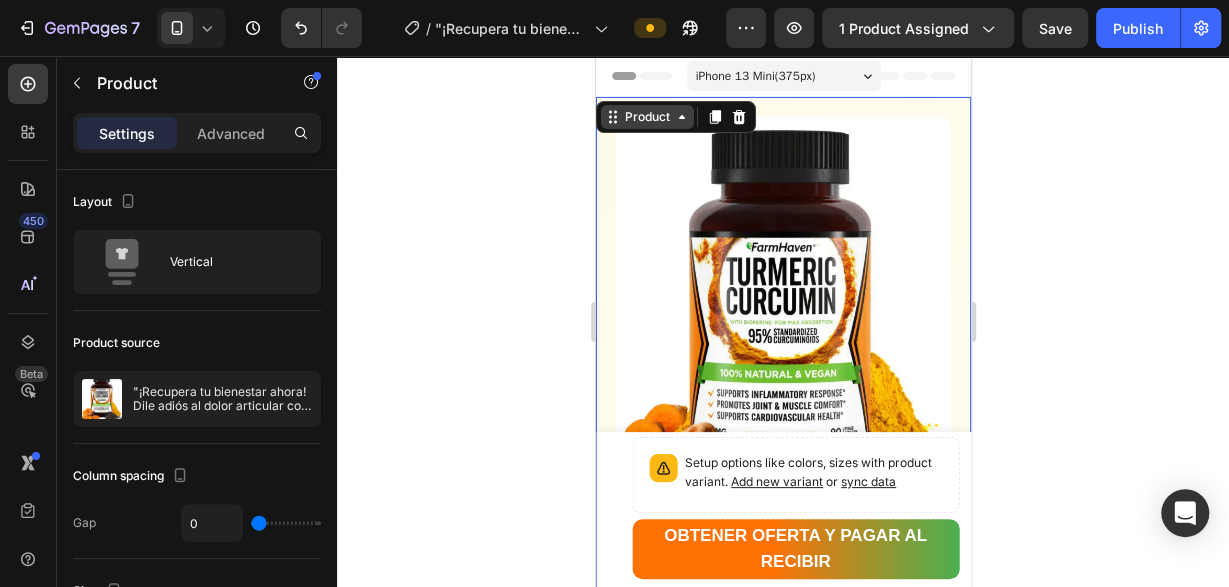 click on "Product" at bounding box center (646, 117) 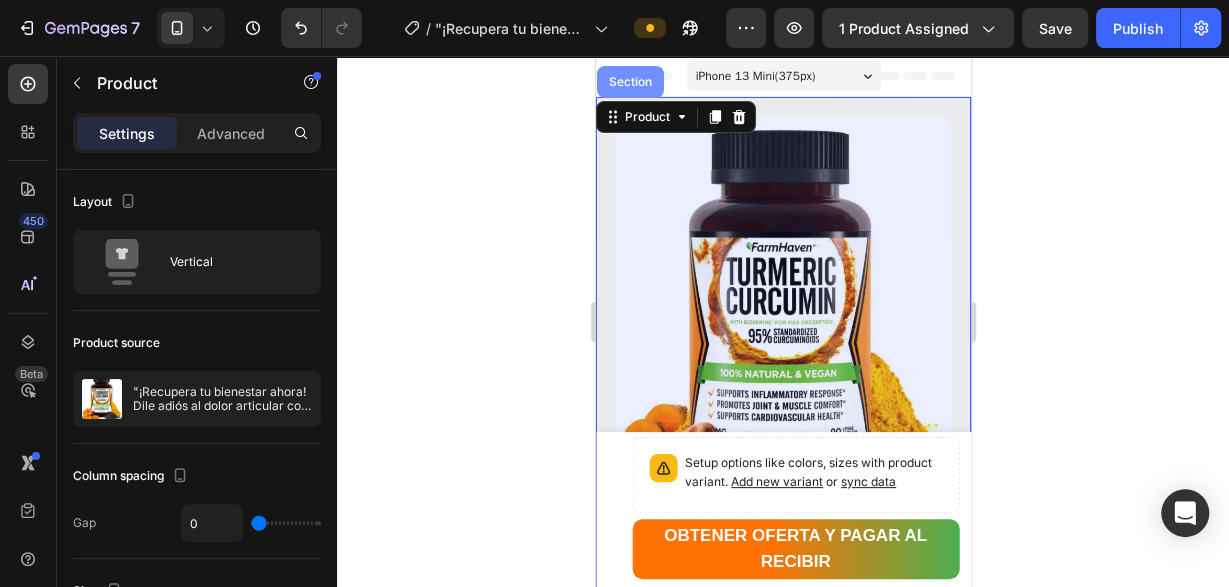 click on "Section" at bounding box center [629, 82] 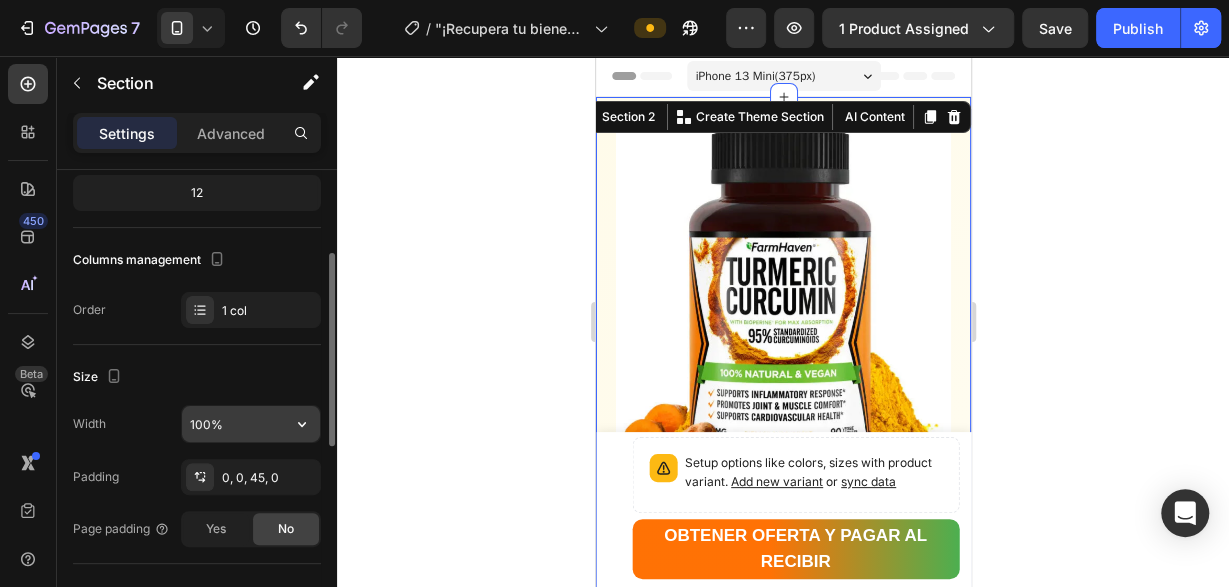 scroll, scrollTop: 408, scrollLeft: 0, axis: vertical 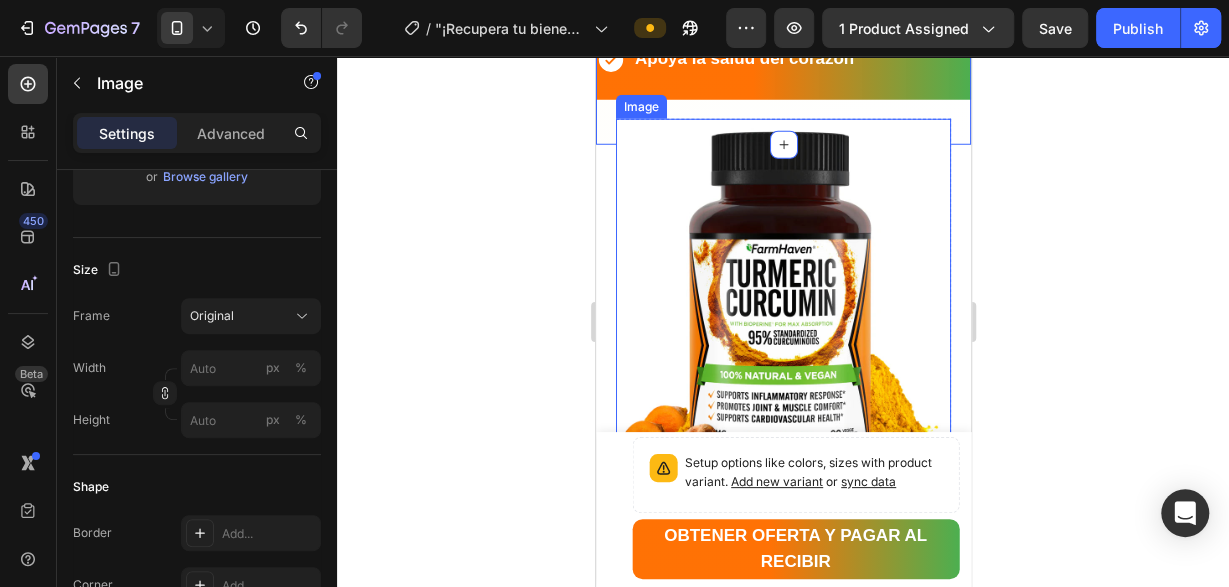 click at bounding box center (782, 328) 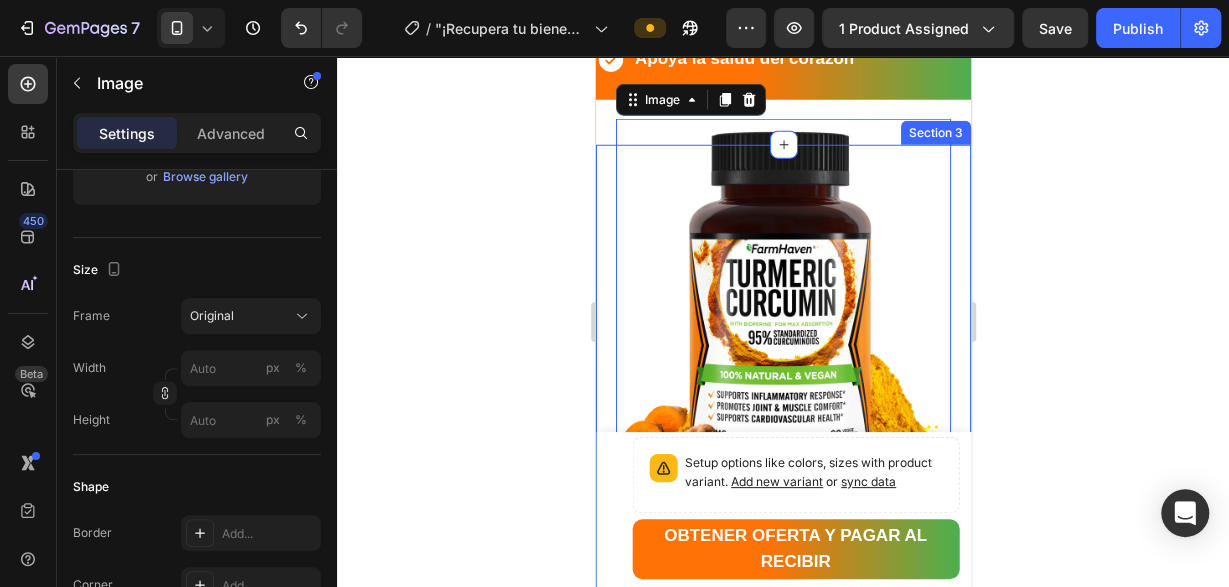 scroll, scrollTop: 0, scrollLeft: 0, axis: both 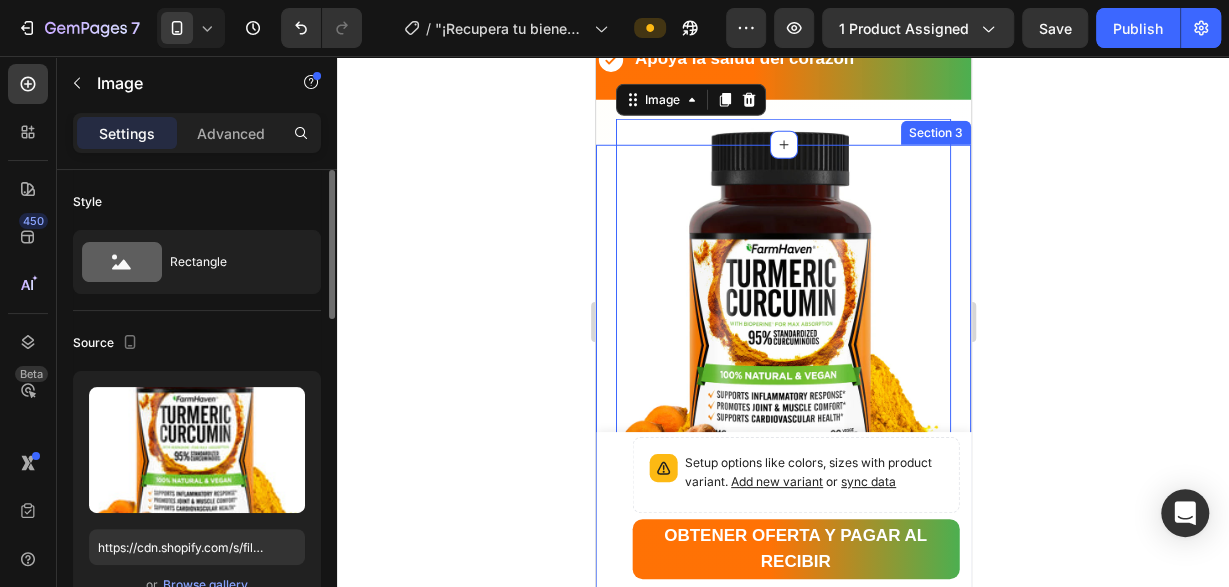 click on "Image   0 Row ⭐⭐⭐⭐⭐ – "Alivio natural para el dolor de rodillas" "Tomar estas cápsulas de cúrcuma me ha ayudado a aliviar el dolor en mis rodillas. Son fáciles de tomar y las recomiendo a mis amigos y familiares."— Cliente satisfecho Heading Row Row Section 3" at bounding box center [782, 565] 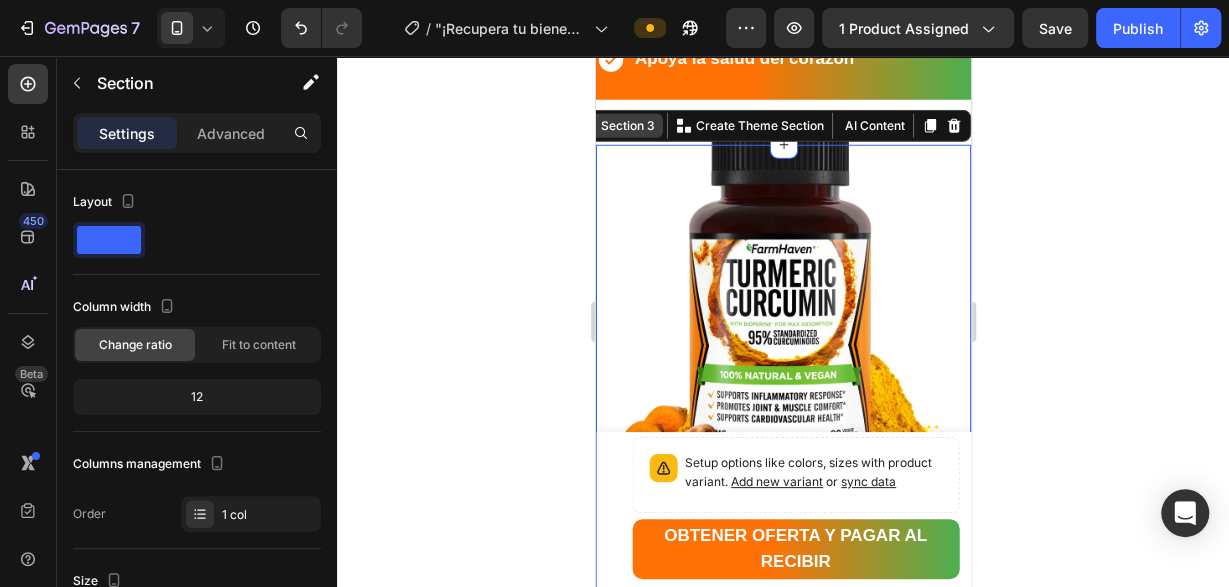 click on "Section 3" at bounding box center [627, 126] 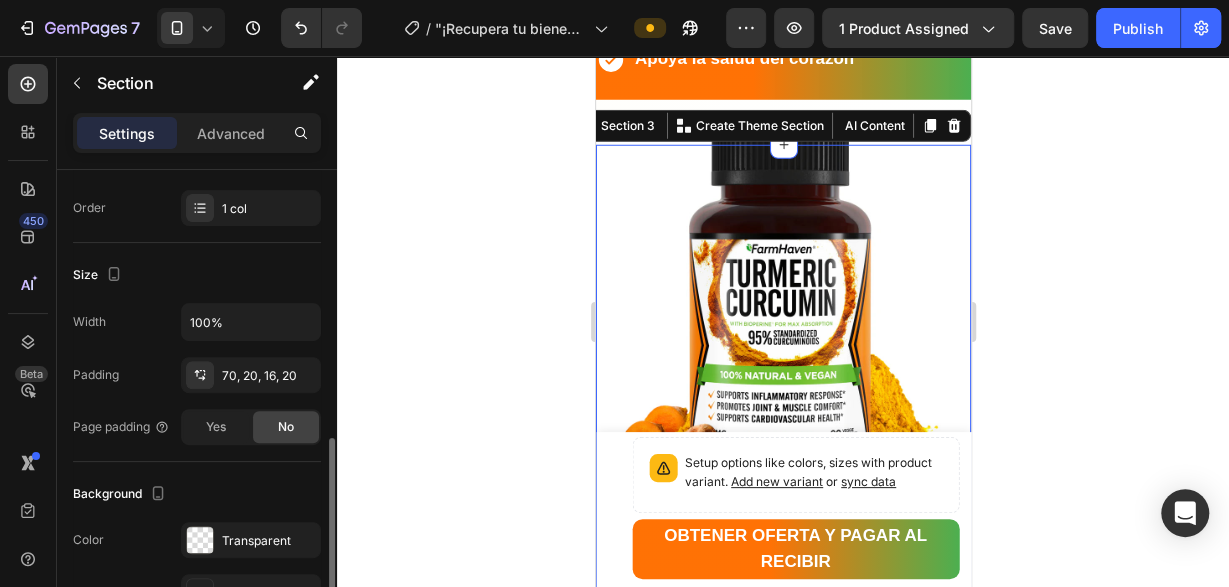 scroll, scrollTop: 408, scrollLeft: 0, axis: vertical 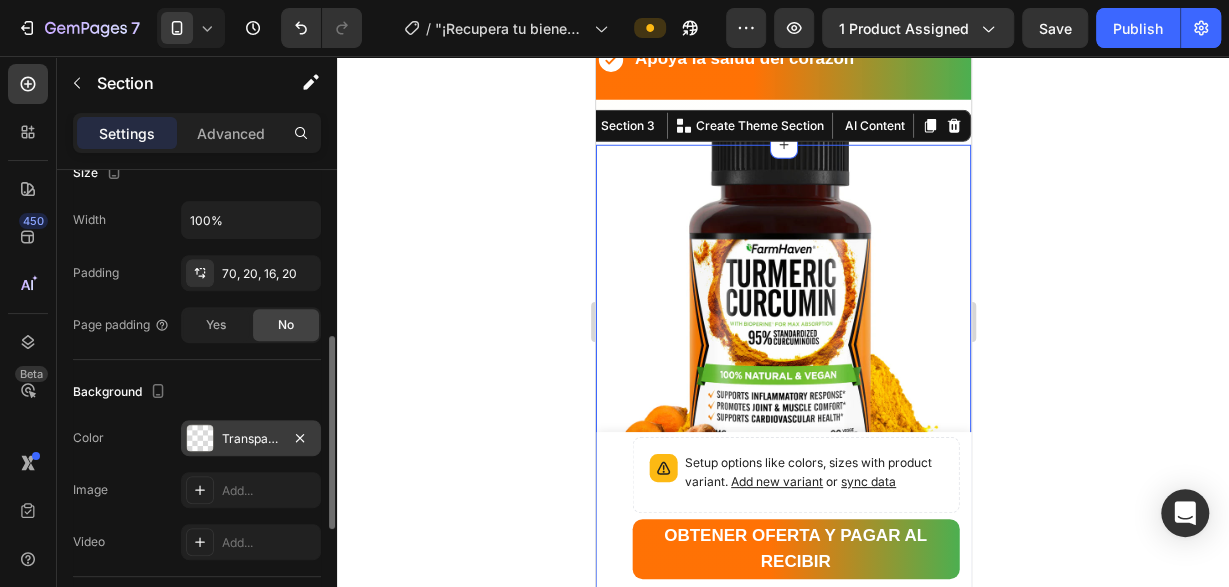 click on "Transparent" at bounding box center [251, 439] 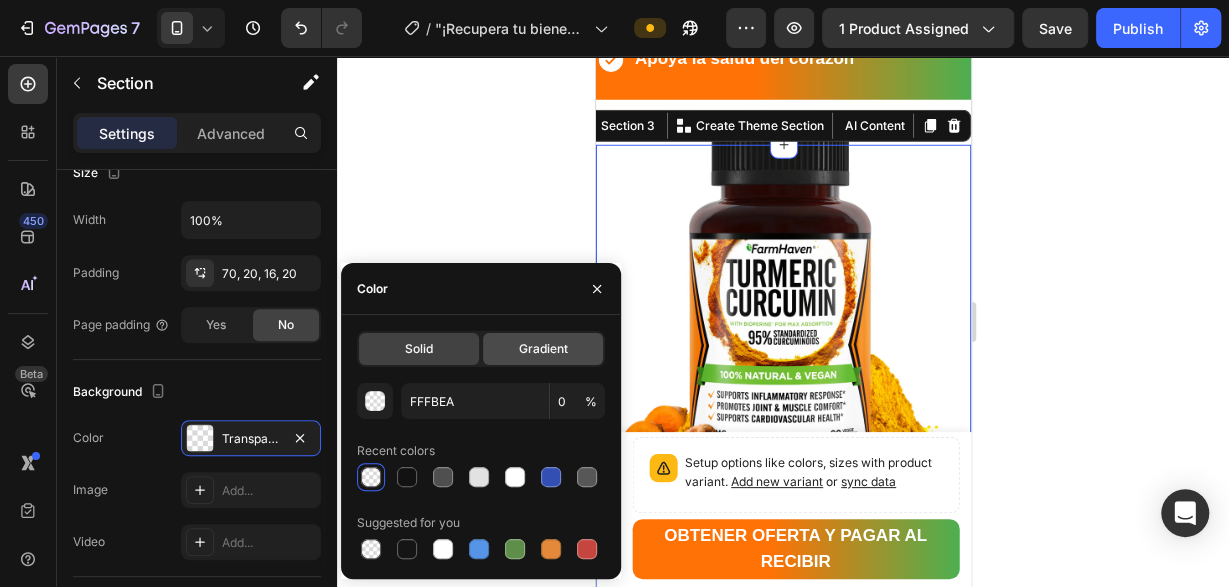 click on "Gradient" 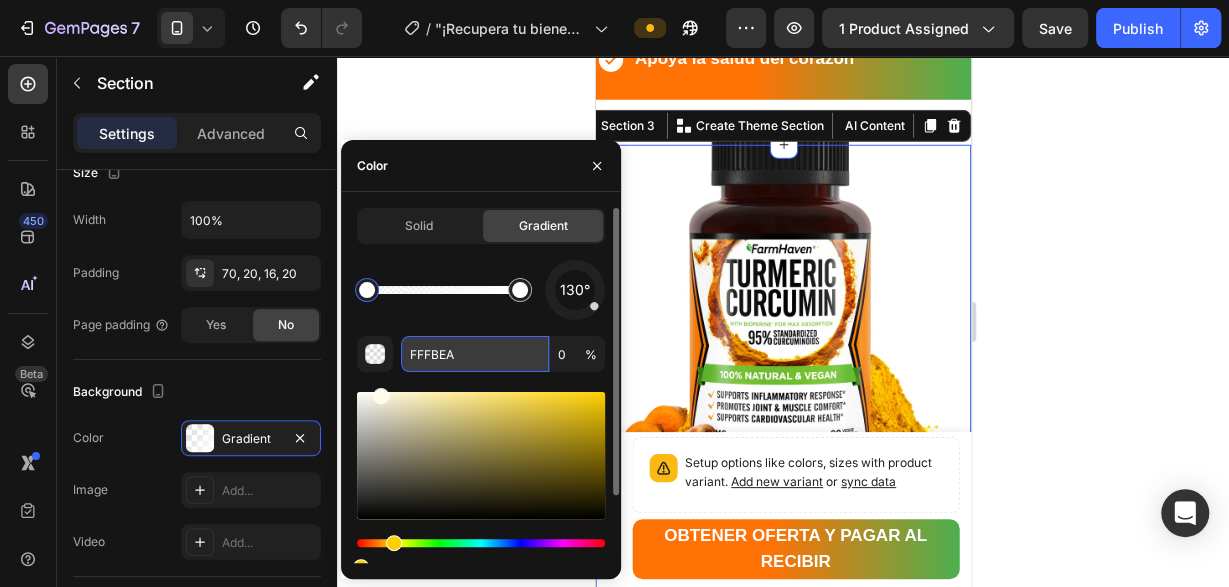 click on "FFFBEA" at bounding box center [475, 354] 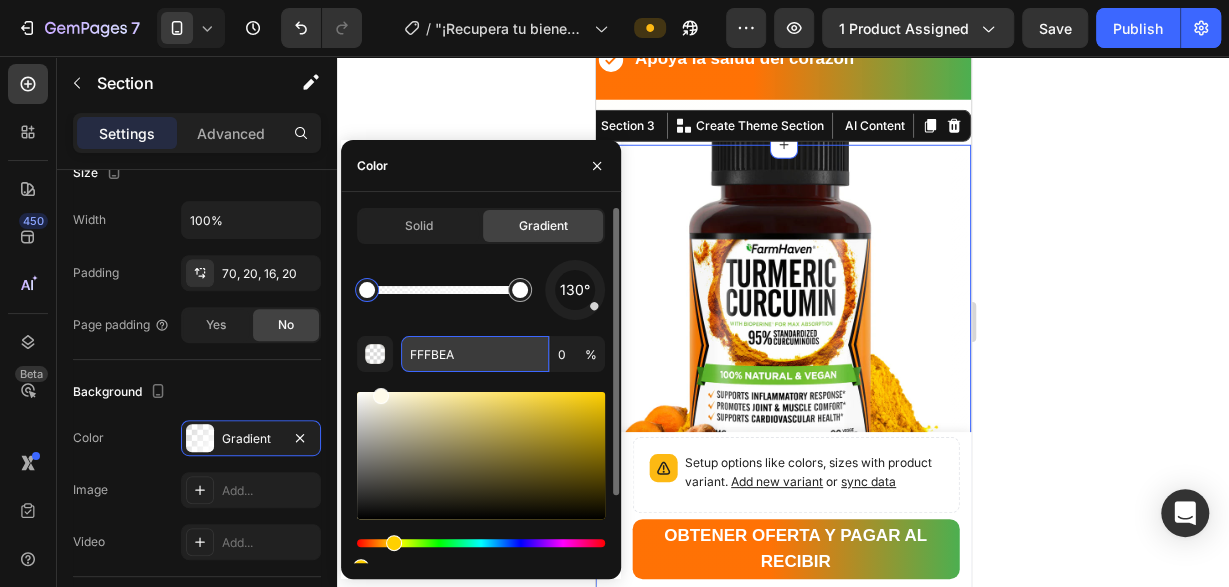 paste on "2A460" 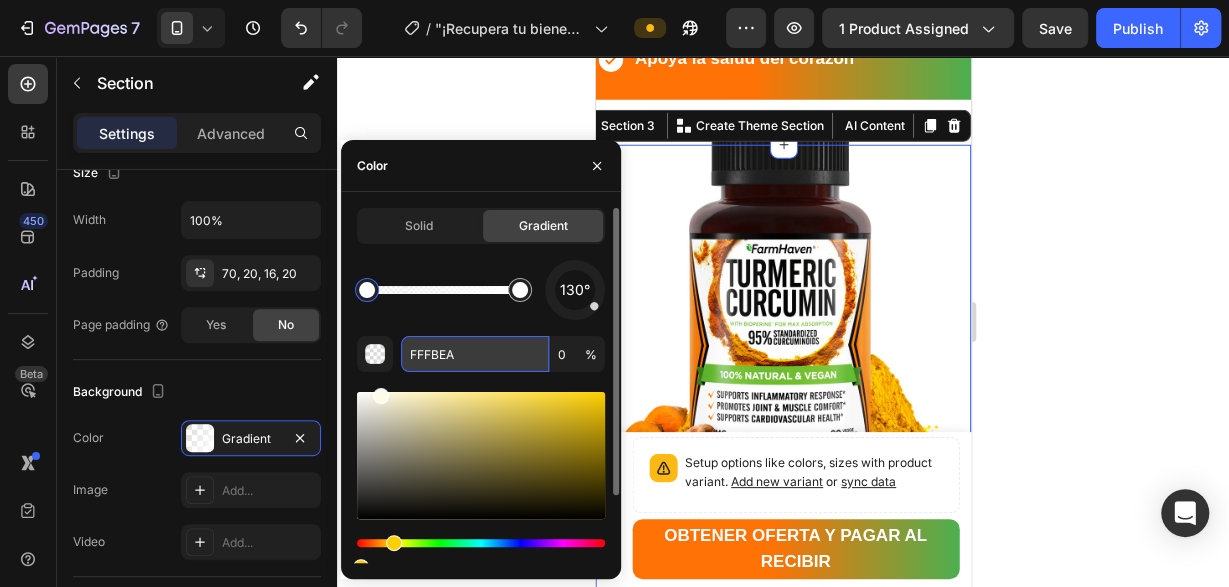 type on "F2A460" 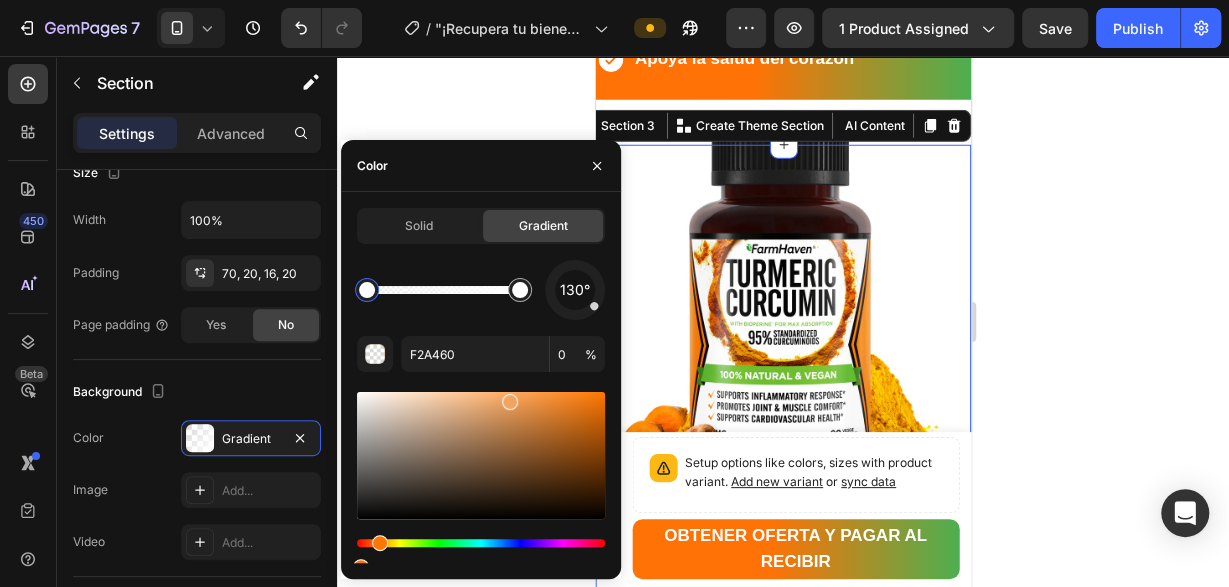 click 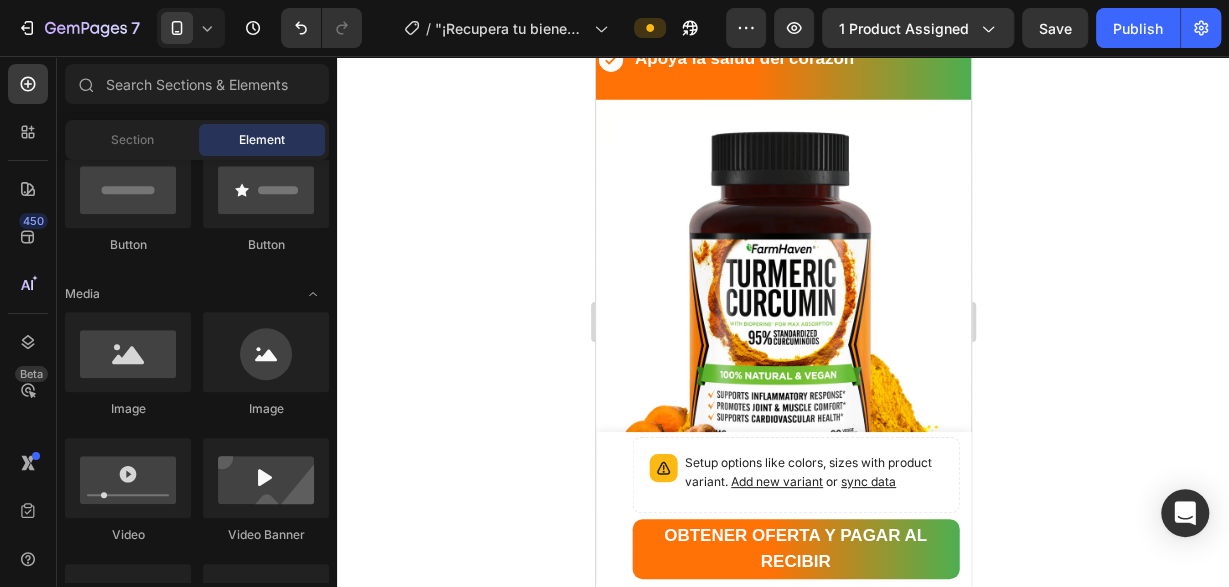 scroll, scrollTop: 510, scrollLeft: 0, axis: vertical 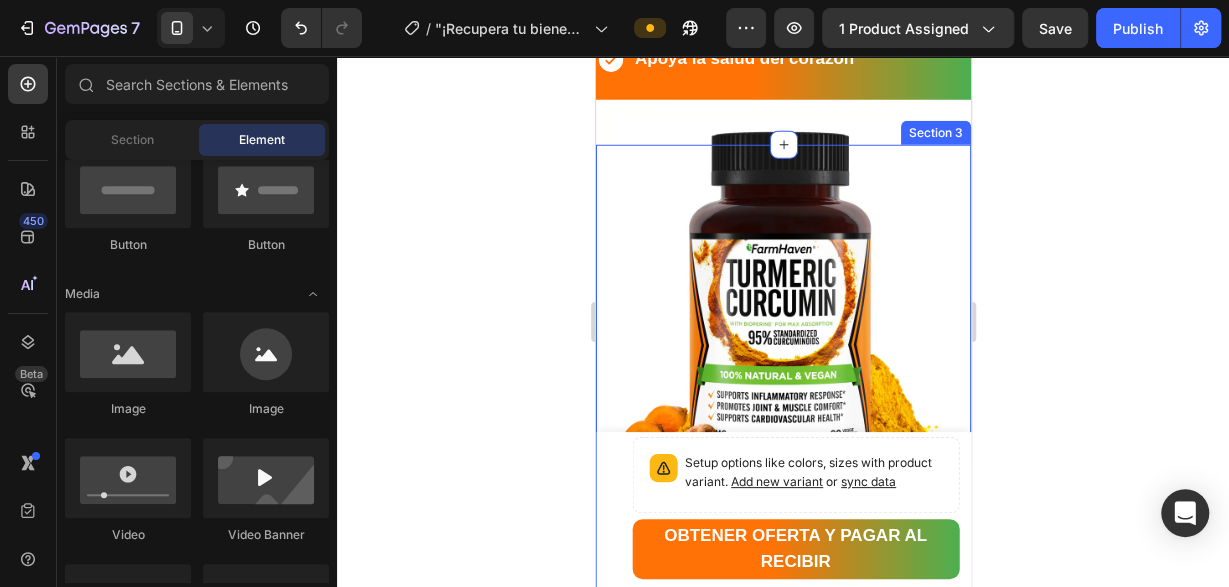 click on "Image Row ⭐⭐⭐⭐⭐ – "Alivio natural para el dolor de rodillas" "Tomar estas cápsulas de cúrcuma me ha ayudado a aliviar el dolor en mis rodillas. Son fáciles de tomar y las recomiendo a mis amigos y familiares."— Cliente satisfecho Heading Row Row Section 3" at bounding box center (782, 565) 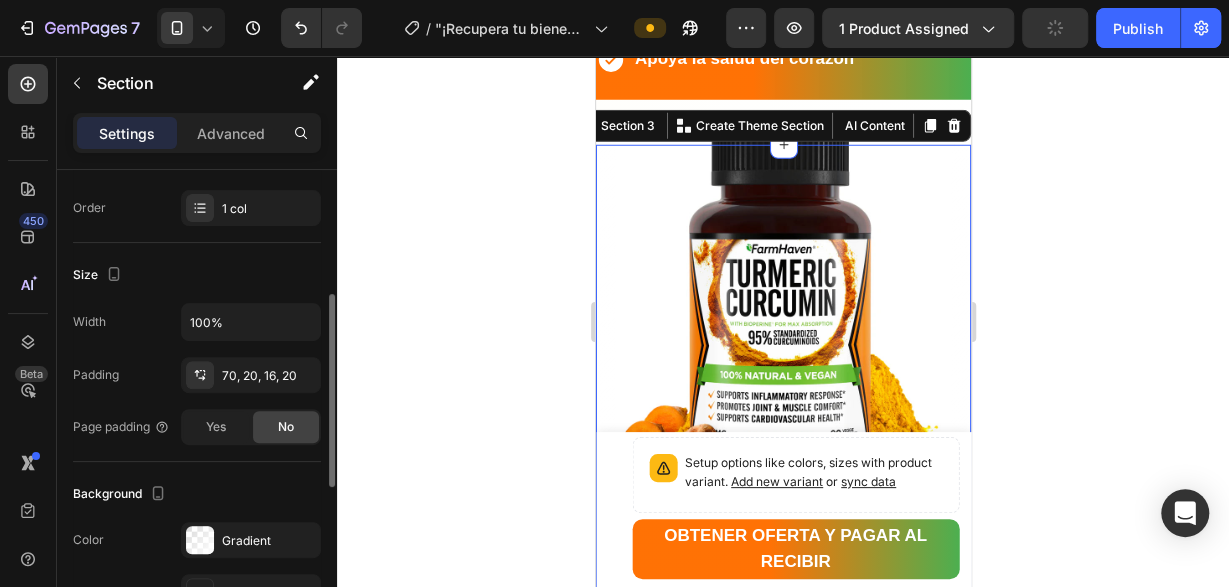 scroll, scrollTop: 408, scrollLeft: 0, axis: vertical 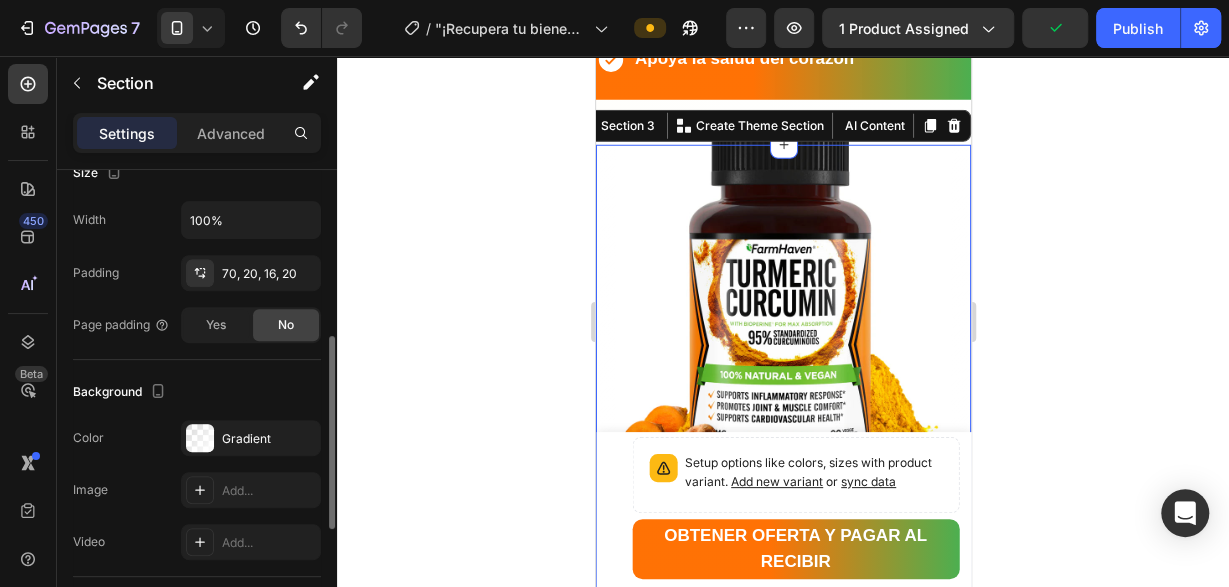 click on "Gradient" at bounding box center [269, 439] 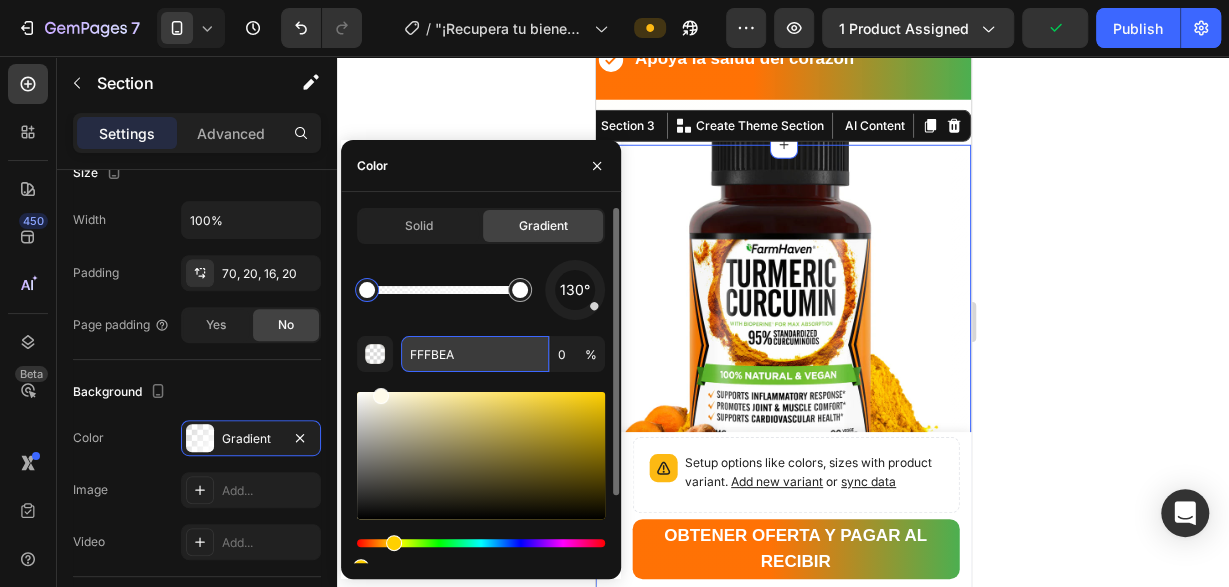 click on "FFFBEA" at bounding box center [475, 354] 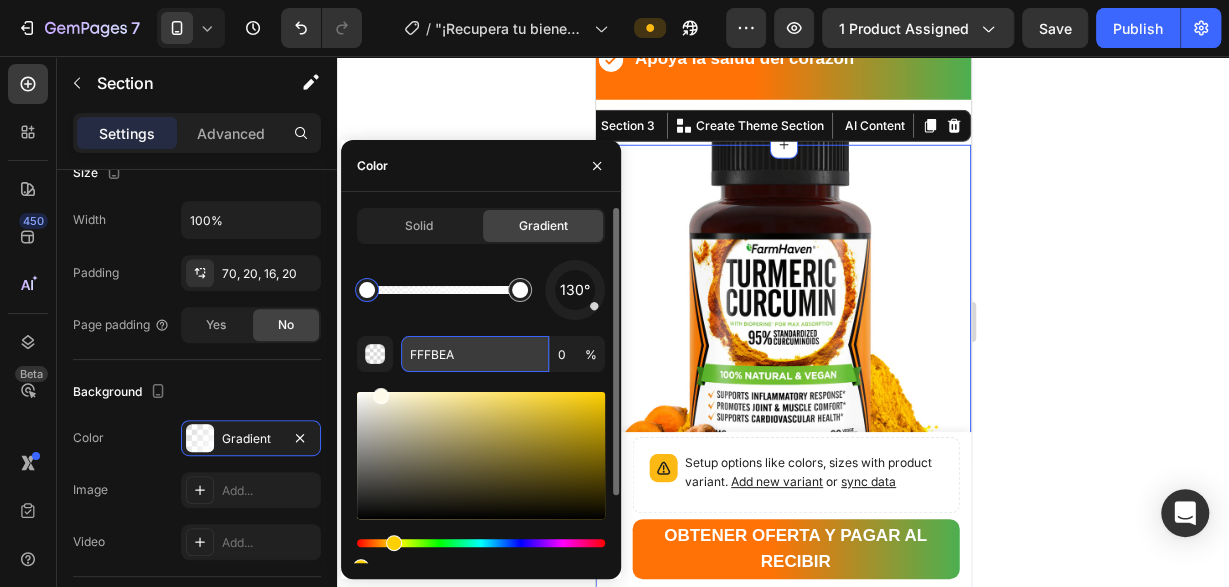 paste on "2A460" 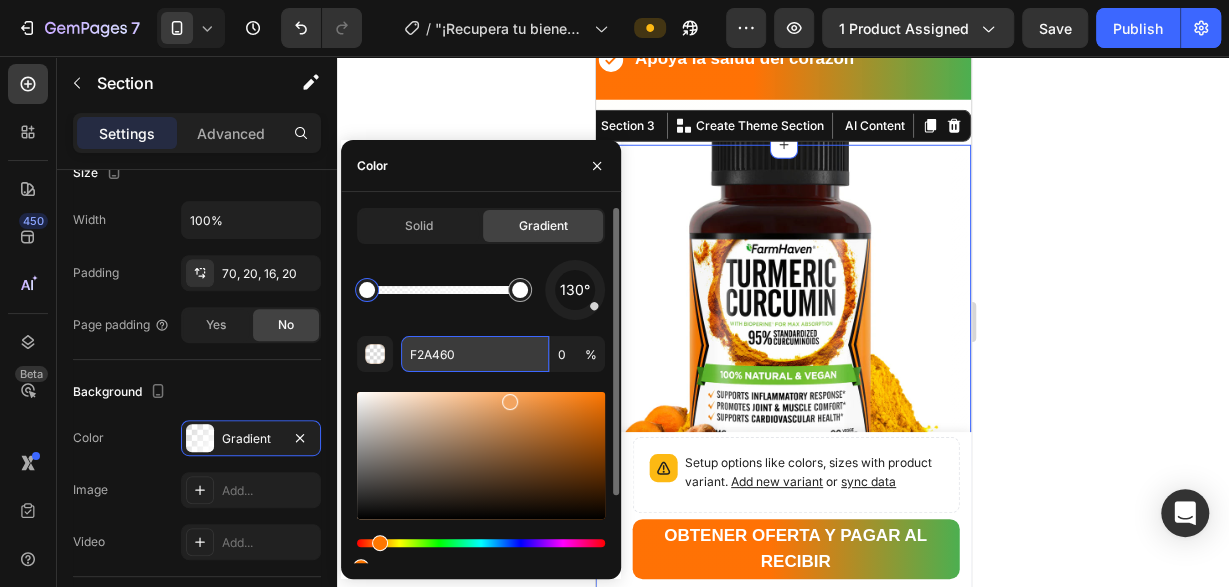 click on "F2A460" at bounding box center (475, 354) 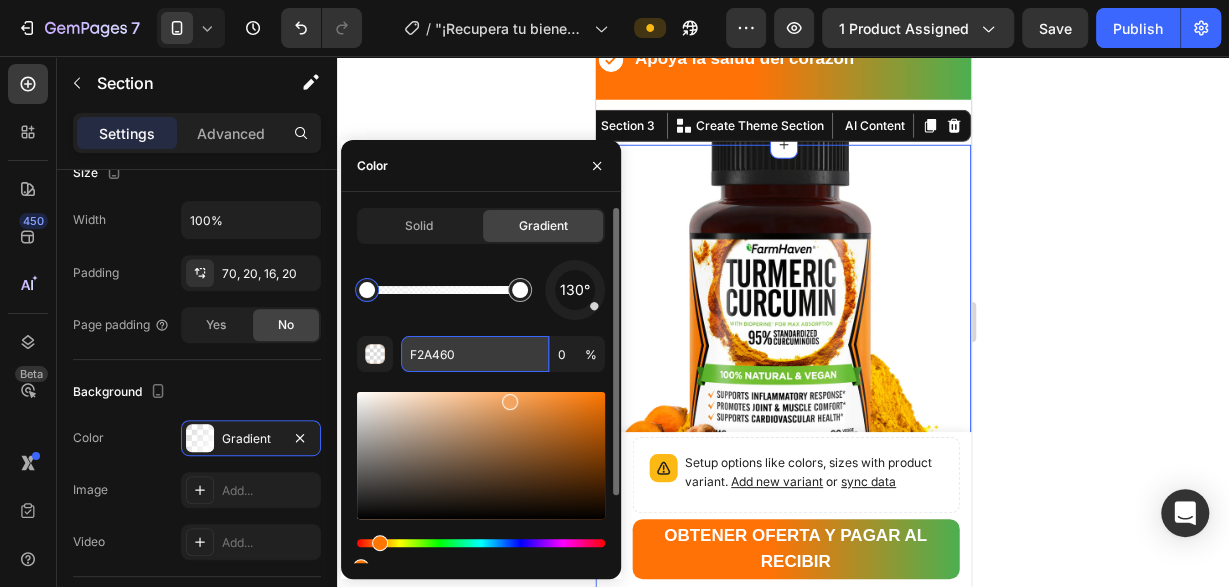 click on "F2A460" at bounding box center [475, 354] 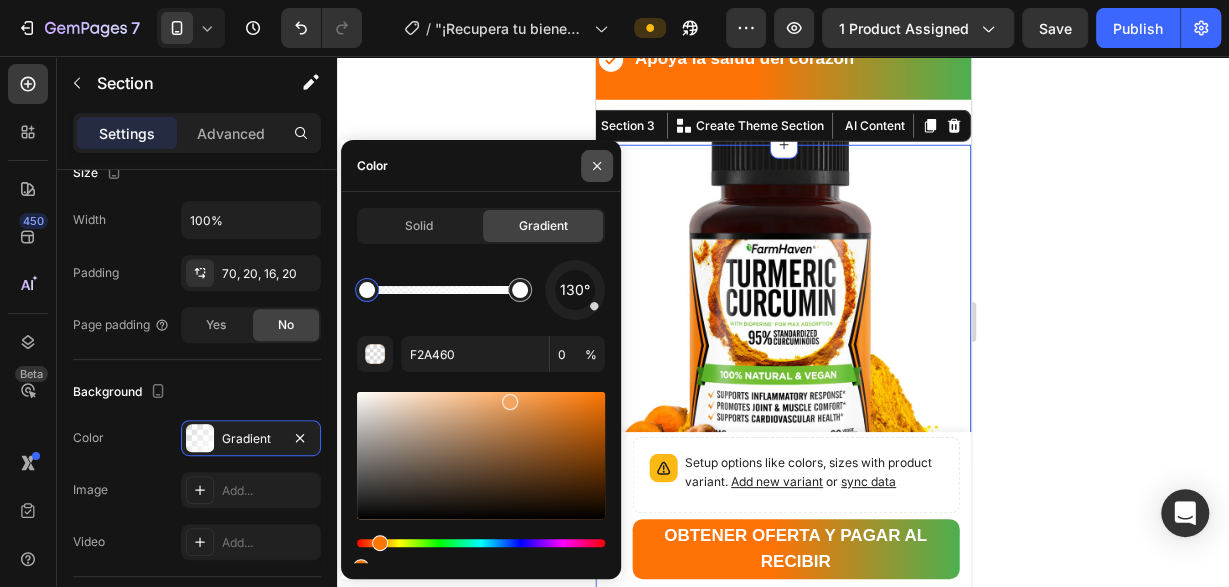 click 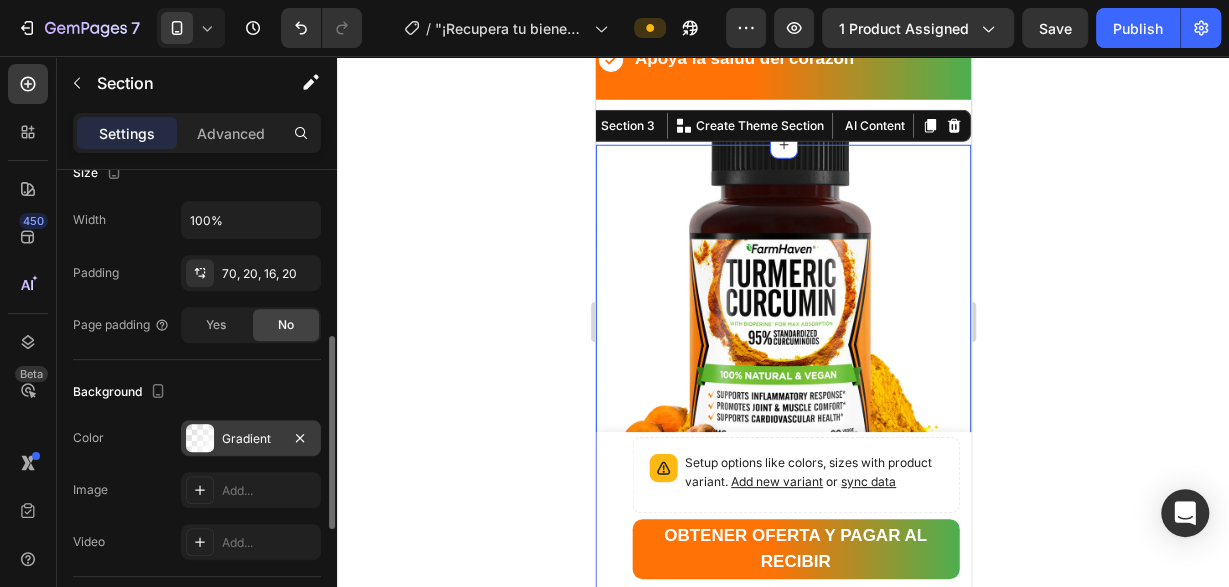 click on "Gradient" at bounding box center [251, 439] 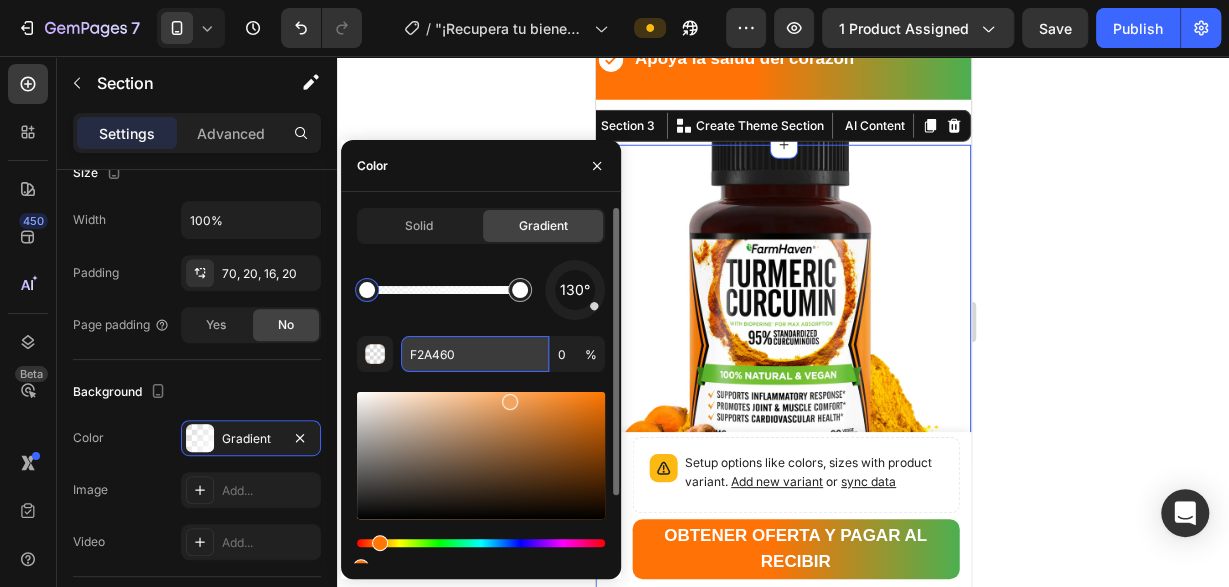 click on "F2A460" at bounding box center (475, 354) 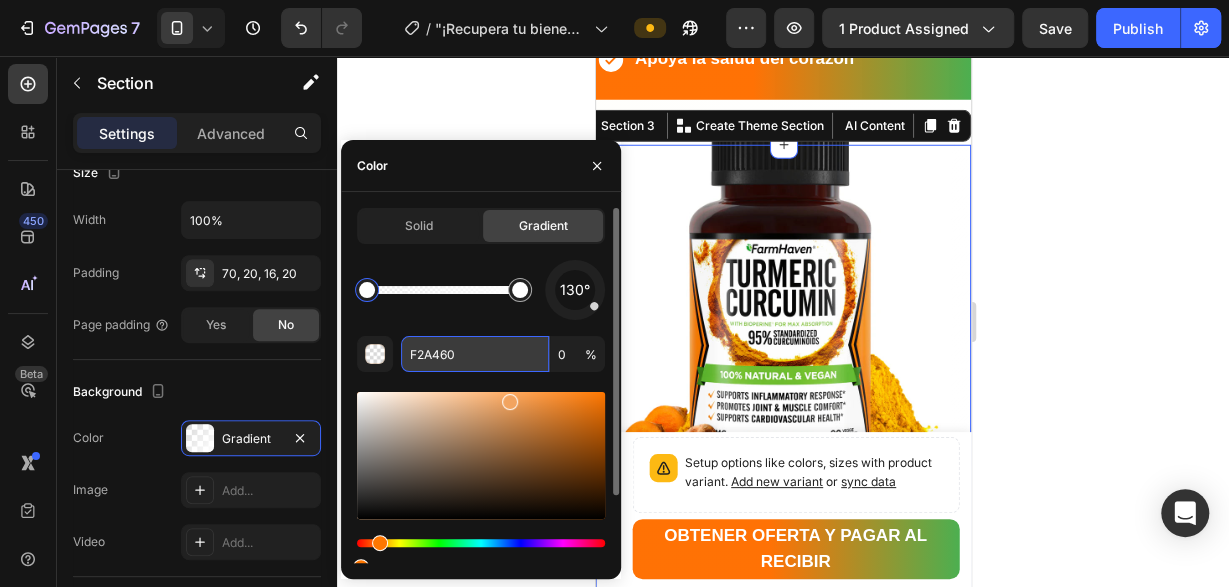paste 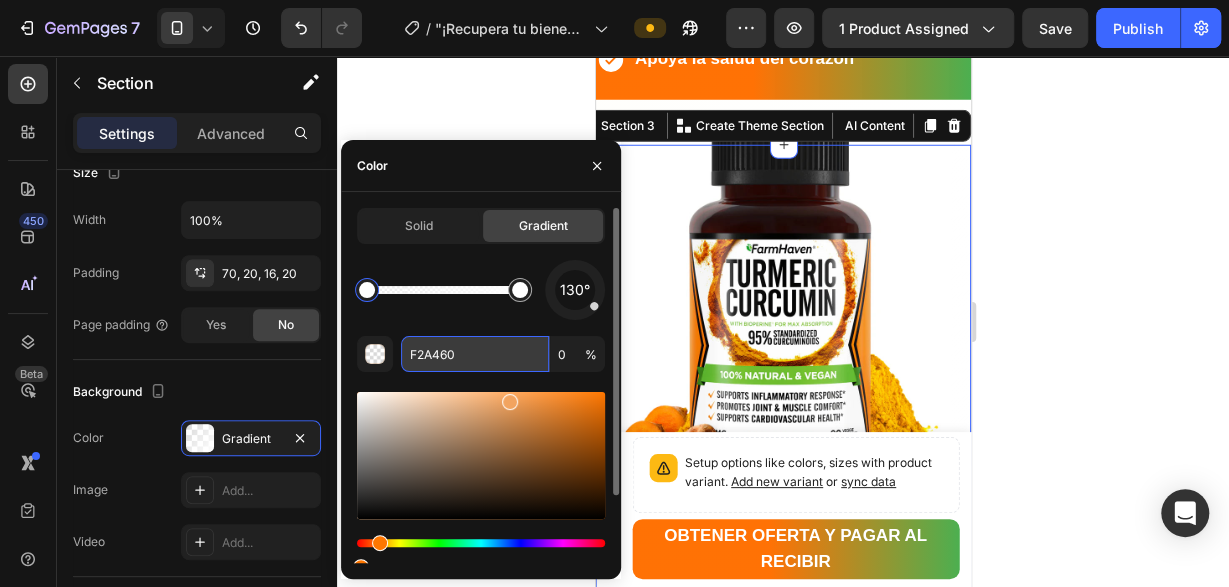 type on "F2A460" 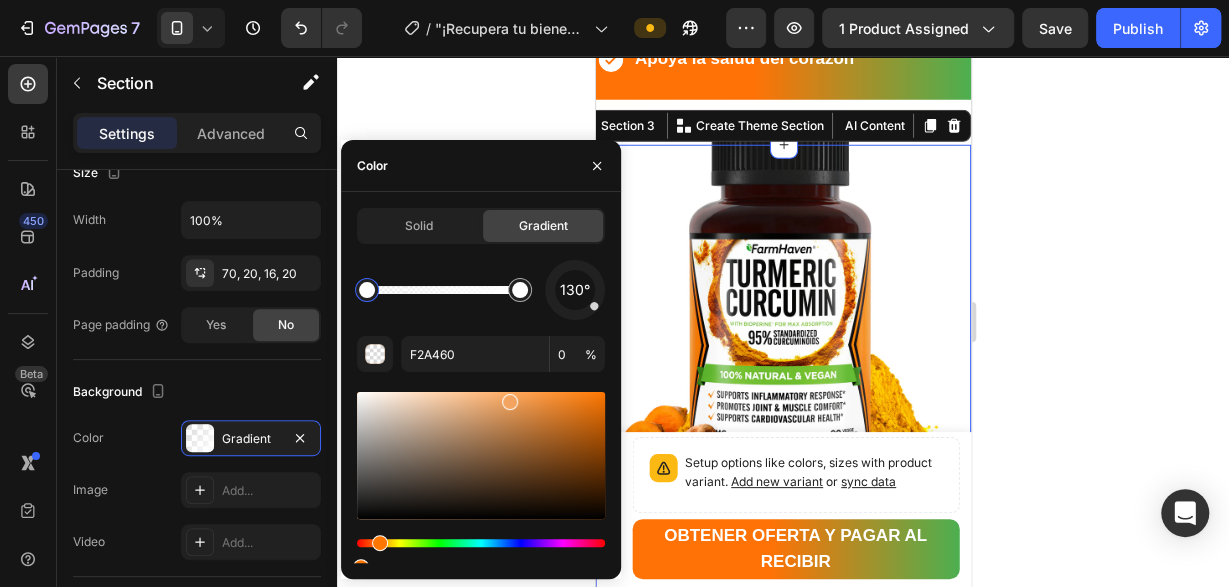click on "Image Row ⭐⭐⭐⭐⭐ – "Alivio natural para el dolor de rodillas" "Tomar estas cápsulas de cúrcuma me ha ayudado a aliviar el dolor en mis rodillas. Son fáciles de tomar y las recomiendo a mis amigos y familiares."— Cliente satisfecho Heading Row Row Section 3   You can create reusable sections Create Theme Section AI Content Write with GemAI What would you like to describe here? Tone and Voice Persuasive Product "¡Recupera tu bienestar ahora! Dile adiós al dolor articular con Cúrcuma 100% natural" Show more Generate" at bounding box center (782, 565) 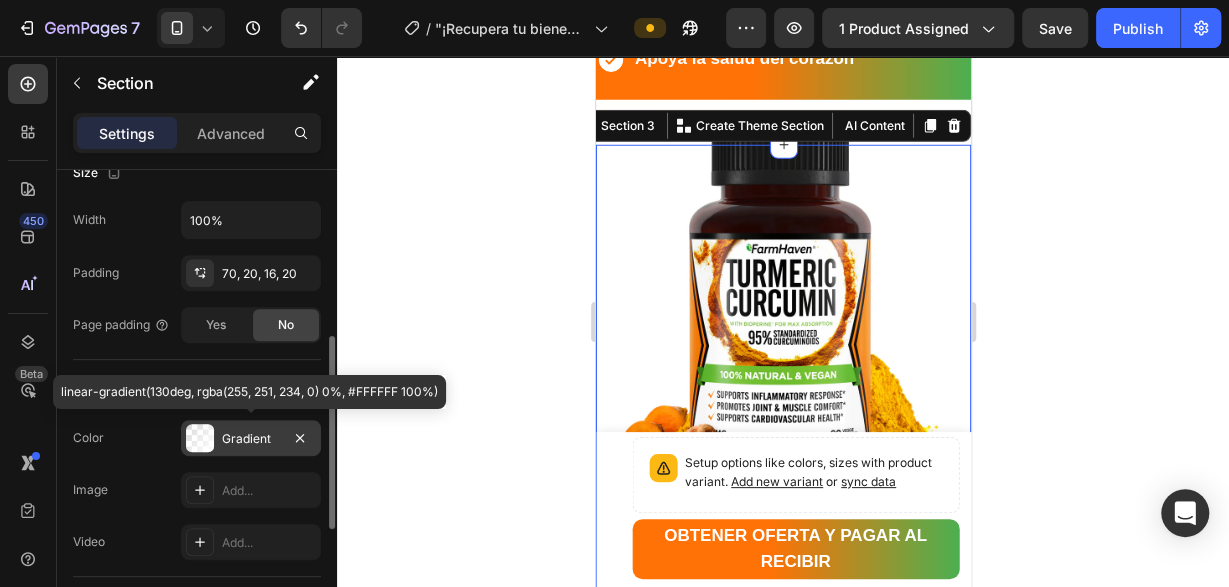 click on "Gradient" at bounding box center (251, 439) 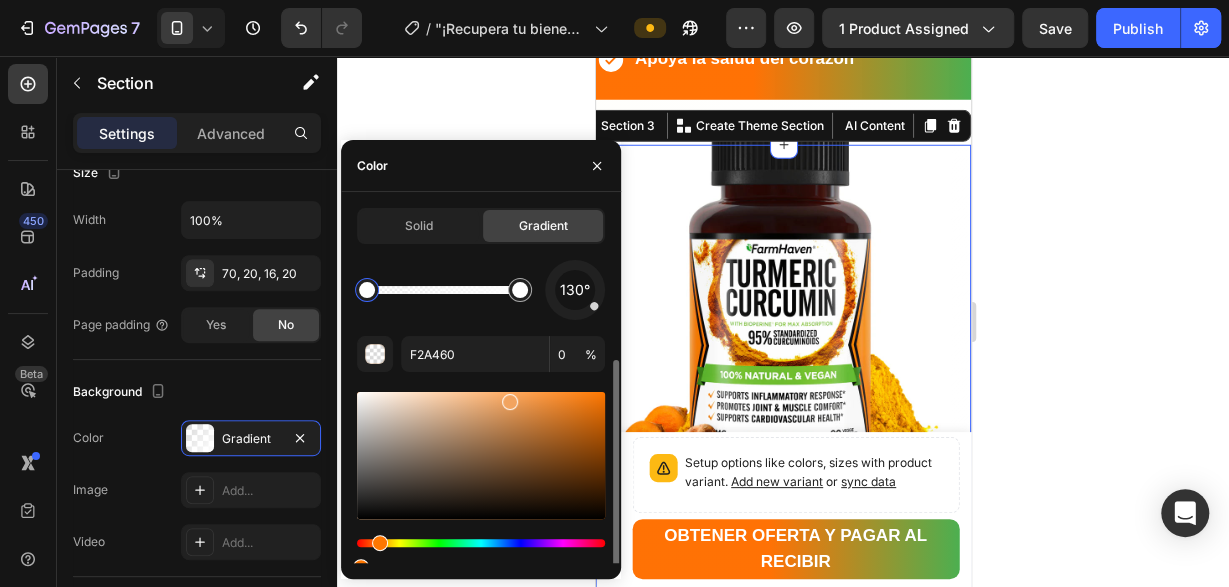scroll, scrollTop: 84, scrollLeft: 0, axis: vertical 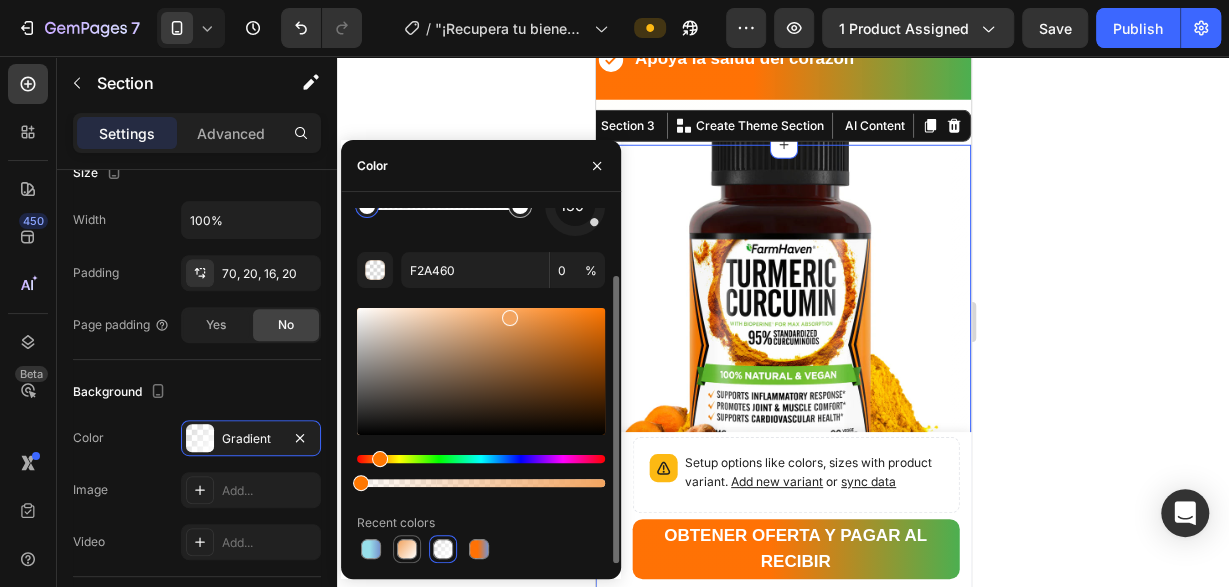 click at bounding box center (407, 549) 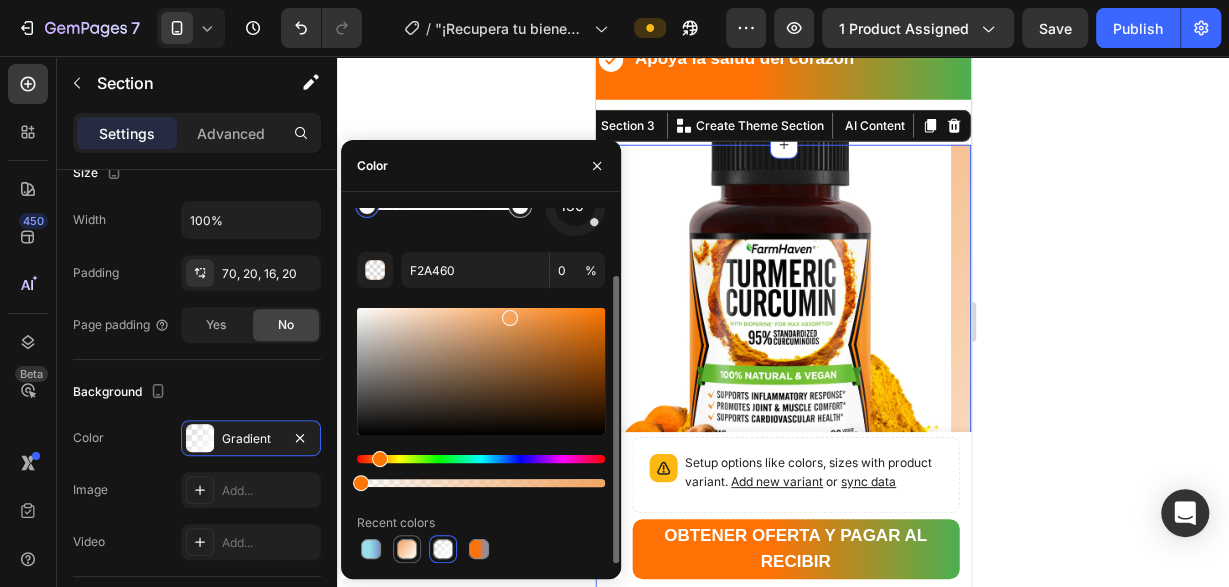type on "100" 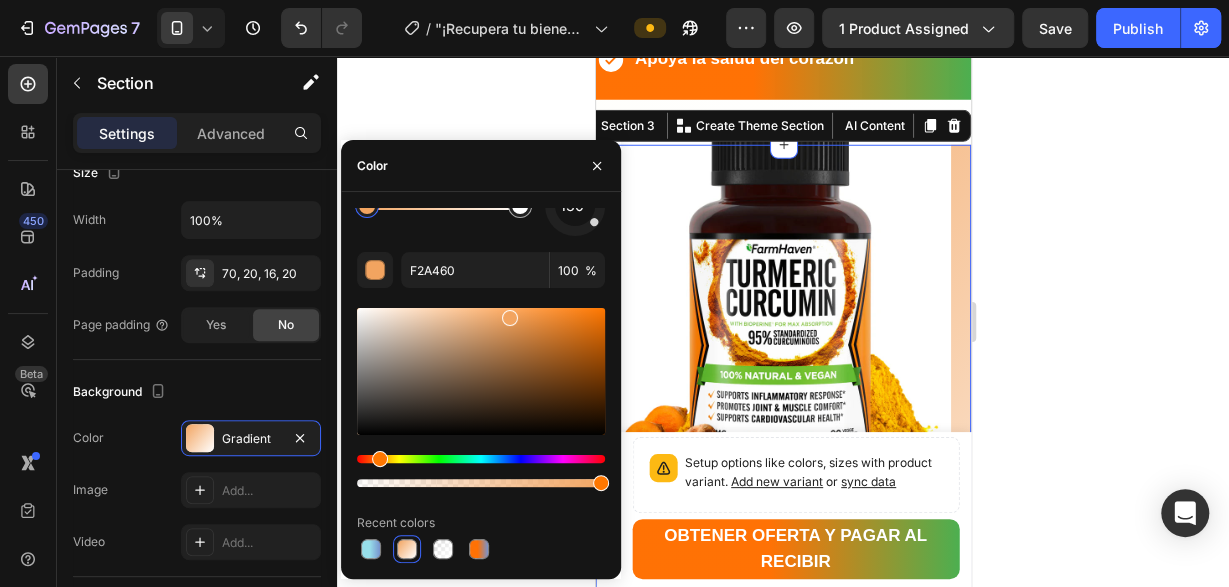 click 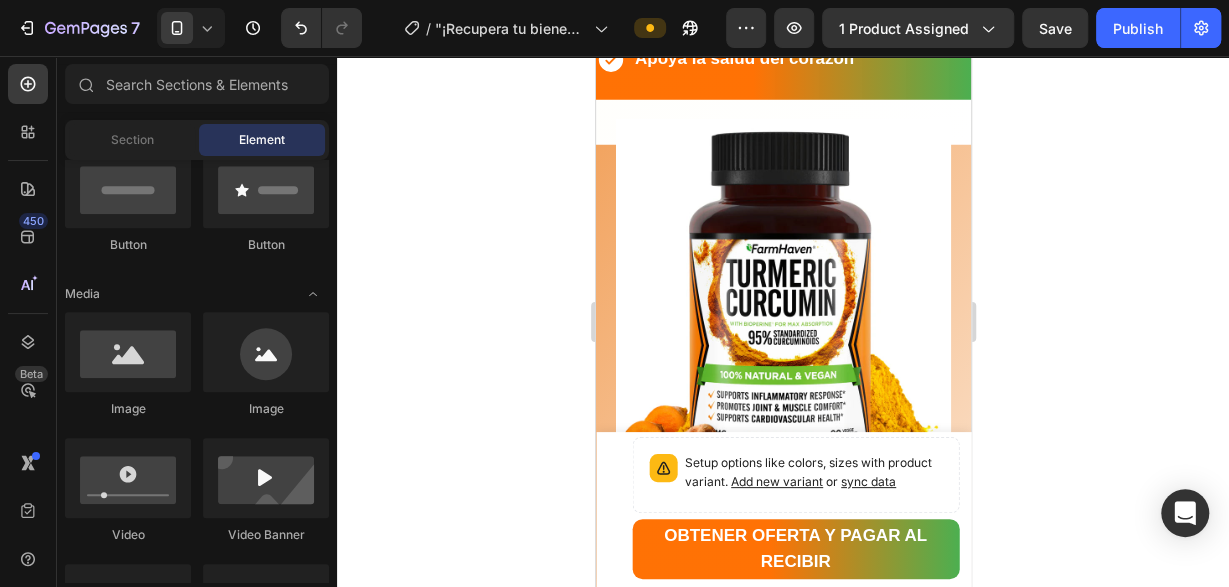 scroll, scrollTop: 510, scrollLeft: 0, axis: vertical 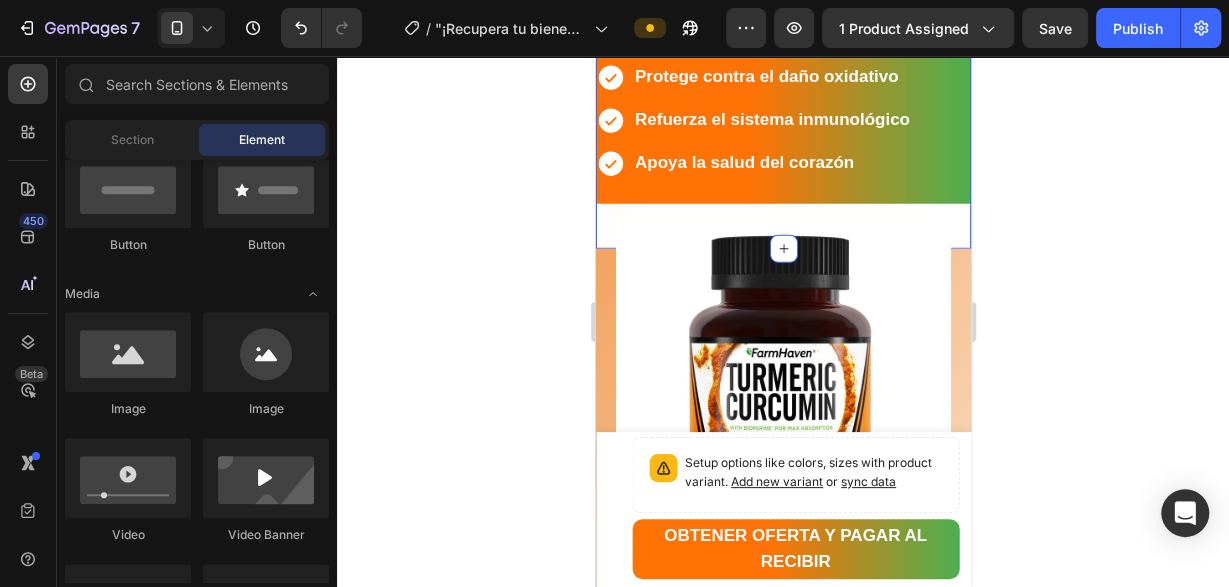 click on "Product Images Row "¡Recupera tu bienestar ahora! Dile adiós al dolor articular con Cúrcuma 100% natural" Product Title Limited Edition Text Block Icon Icon Icon Icon  Clasificado 4,7 estrellas (217 reseñas) Text Block Icon List 🔥 ¡CORRE QUE SE ACABA! 🔥 Text Block Row  ¡Por tiempo limitado! Aprovecha esta oferta 🔥HASTA 48% OFF 🔖  HOT SALE Text Block 💛 FarmHaven Turmeric Curcumin es más que un suplemento, es tu aliado diario para combatir la inflamación, aliviar molestias articulares y promover una vida activa y saludable. Con 1965 mg por dosis, 95% de curcuminoides estandarizados y 15 mg de BioPerine® para máxima absorción, ofrece una fórmula 100% natural, vegana y respaldada por la ciencia.   Disfruta del poder ancestral de la cúrcuma combinado con tecnología moderna para cuidar tus articulaciones, músculos y sistema cardiovascular, desde el primer día. Text Block Increase AOV with bundle quantity.       Setup bundle discount   or   read guideline" at bounding box center [782, -1127] 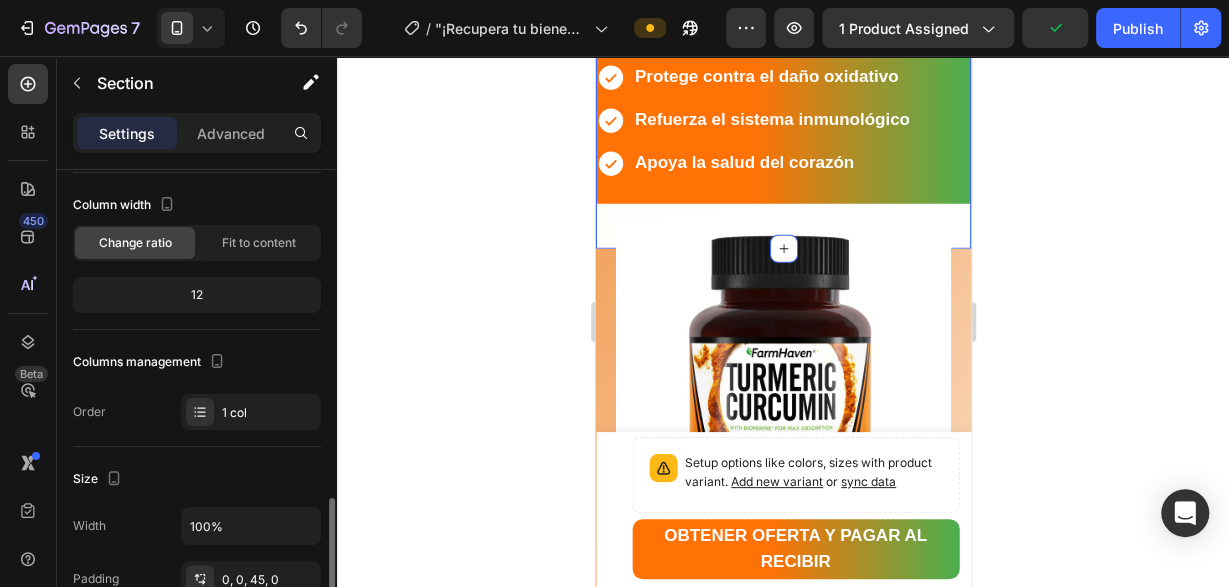 scroll, scrollTop: 306, scrollLeft: 0, axis: vertical 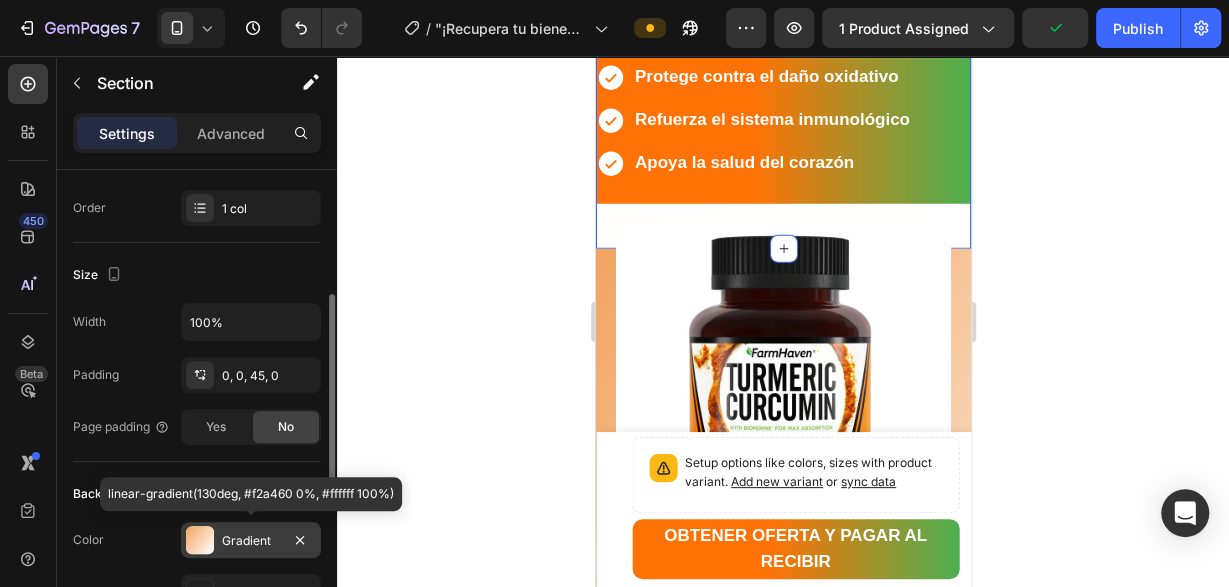 click at bounding box center [200, 540] 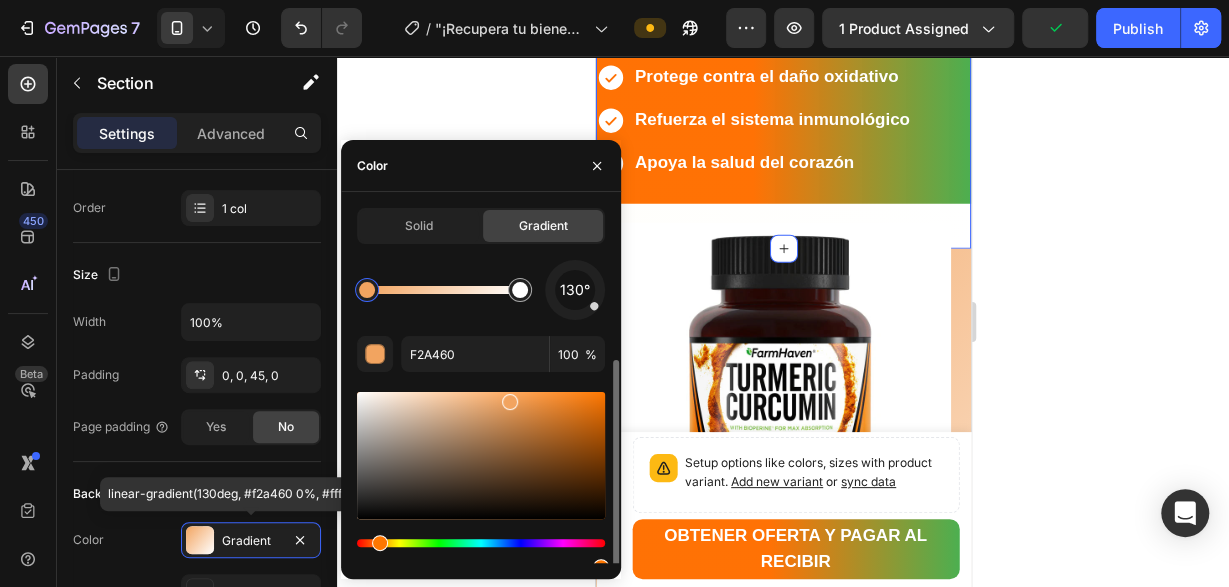 scroll, scrollTop: 84, scrollLeft: 0, axis: vertical 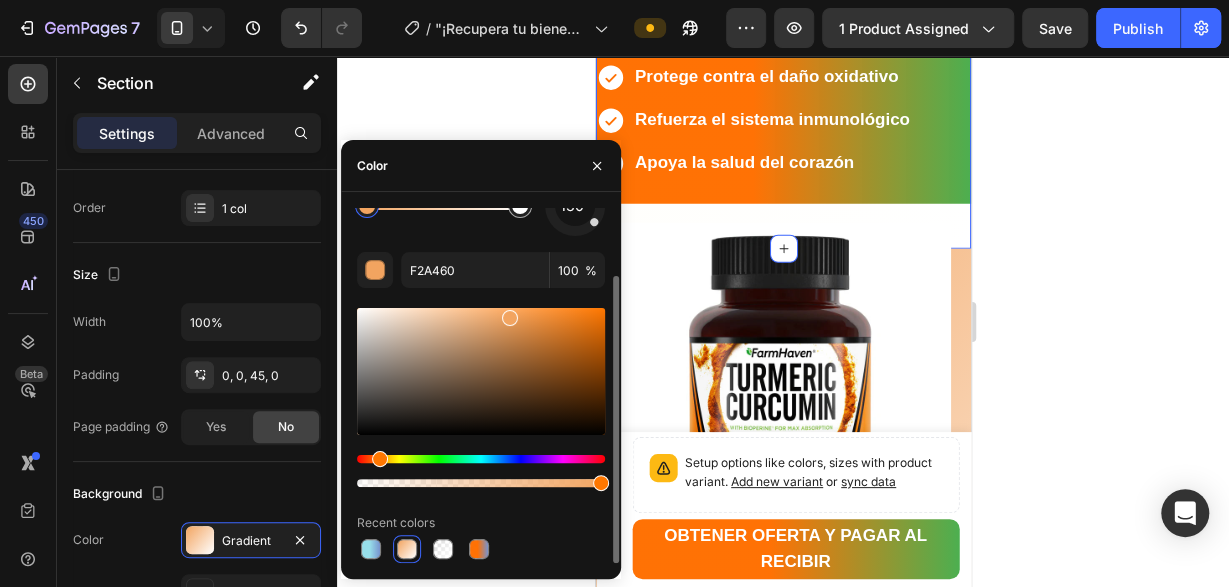 click at bounding box center (407, 549) 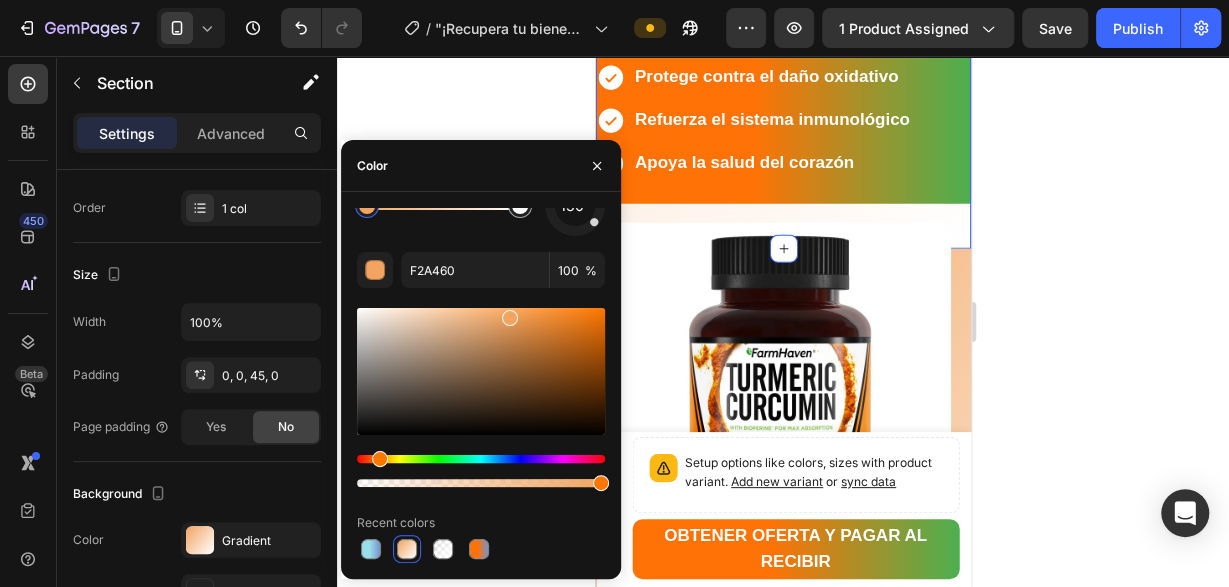 click 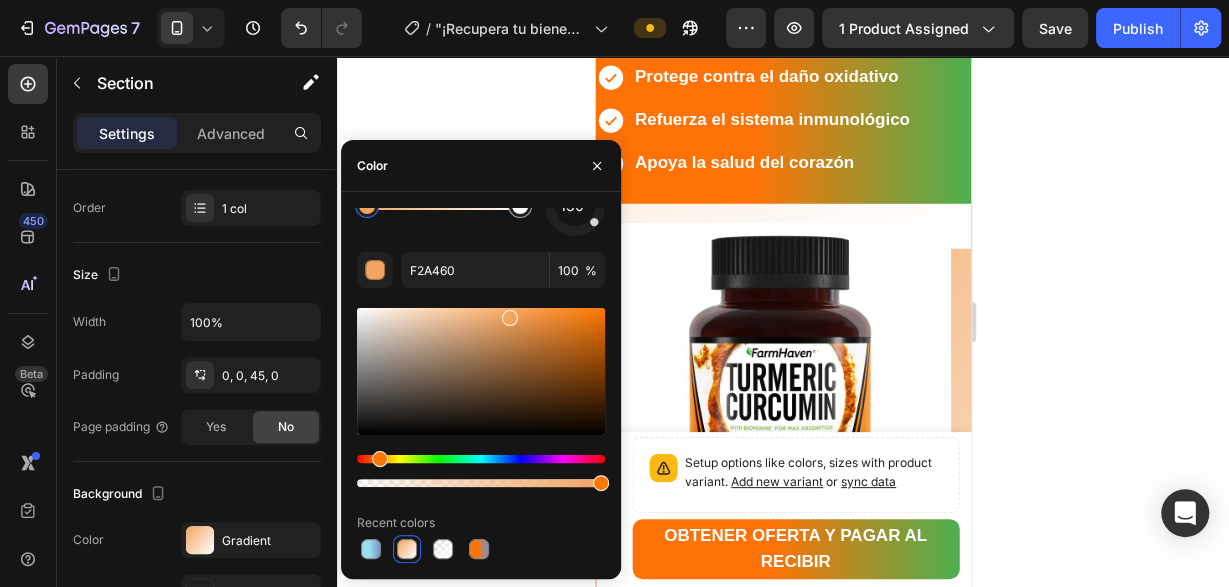 scroll, scrollTop: 510, scrollLeft: 0, axis: vertical 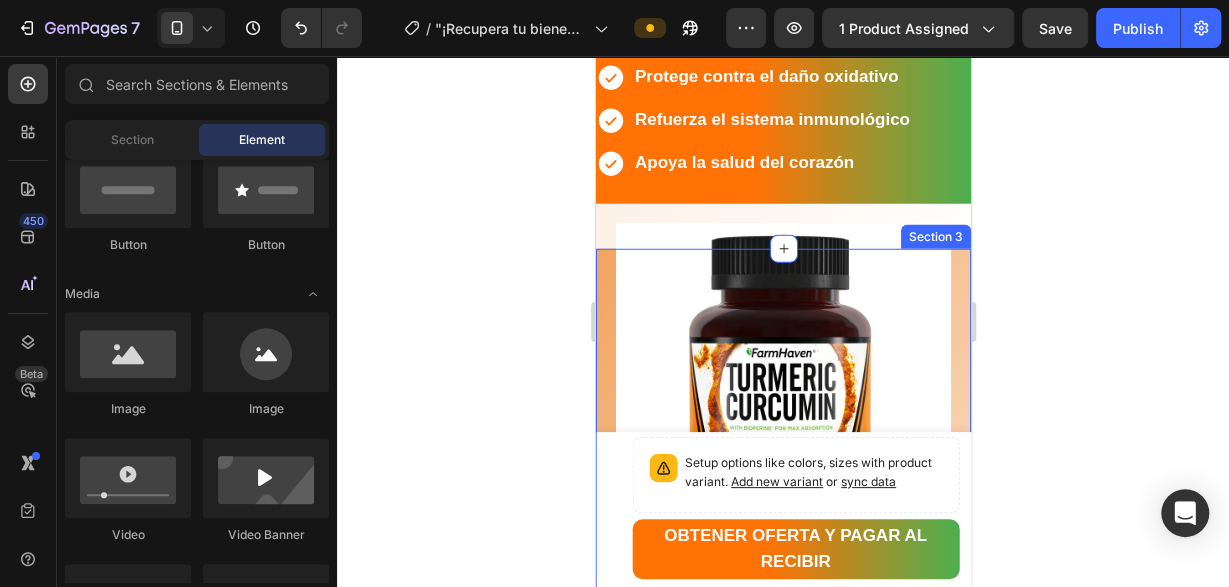 click on "Image Row ⭐⭐⭐⭐⭐ – "Alivio natural para el dolor de rodillas" "Tomar estas cápsulas de cúrcuma me ha ayudado a aliviar el dolor en mis rodillas. Son fáciles de tomar y las recomiendo a mis amigos y familiares."— Cliente satisfecho Heading Row Row Section 3" at bounding box center (782, 669) 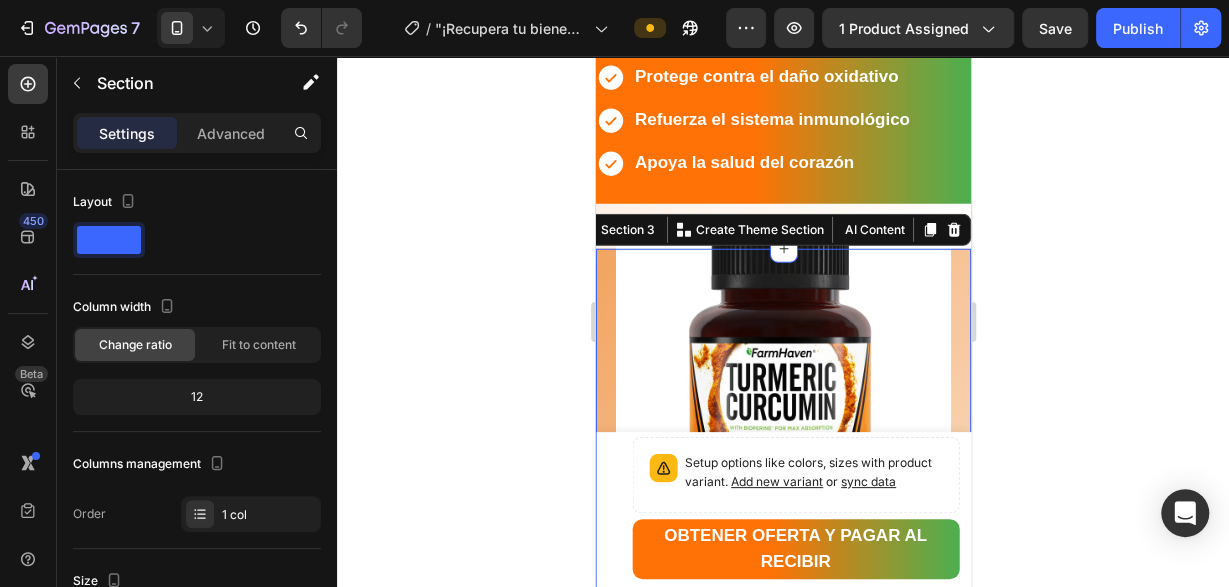 click 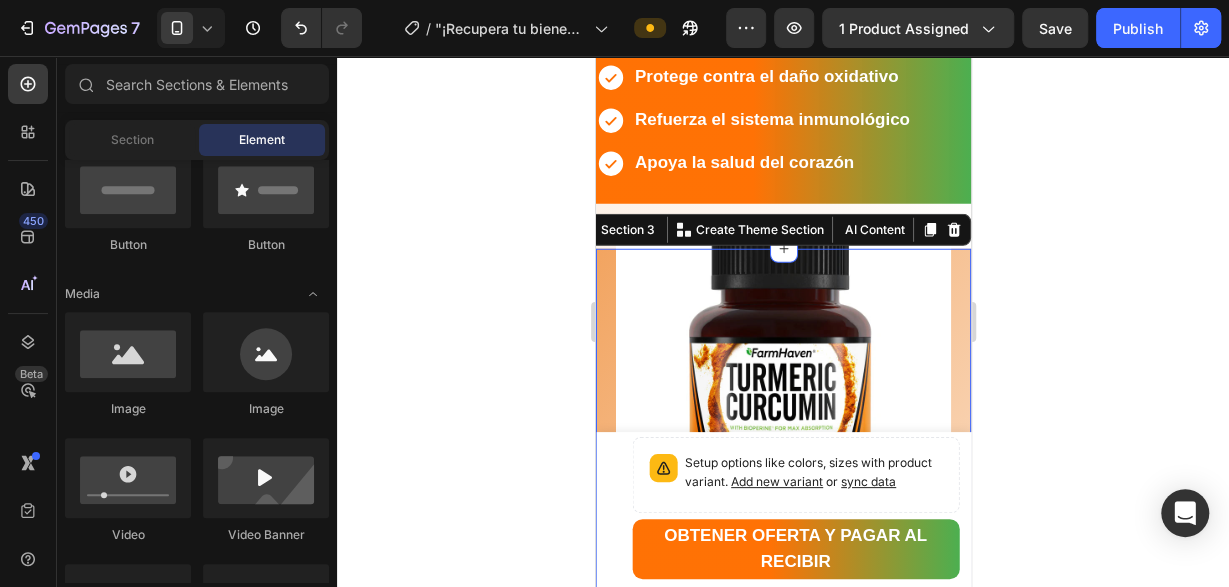 scroll, scrollTop: 510, scrollLeft: 0, axis: vertical 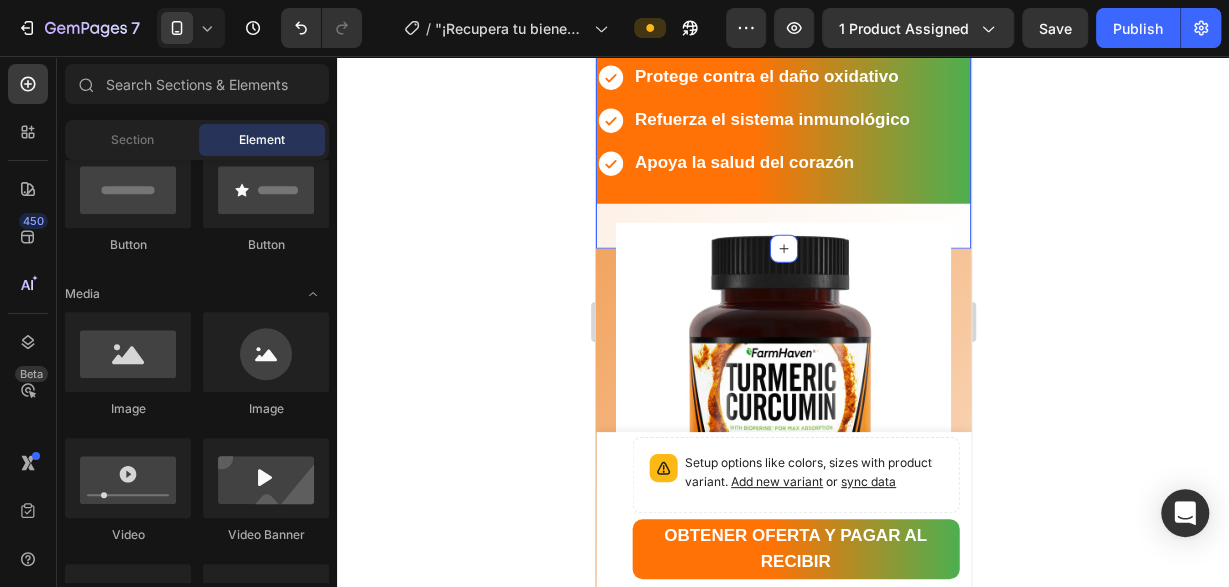 click on "Product Images Row "¡Recupera tu bienestar ahora! Dile adiós al dolor articular con Cúrcuma 100% natural" Product Title Limited Edition Text Block Icon Icon Icon Icon  Clasificado 4,7 estrellas (217 reseñas) Text Block Icon List 🔥 ¡CORRE QUE SE ACABA! 🔥 Text Block Row  ¡Por tiempo limitado! Aprovecha esta oferta 🔥HASTA 48% OFF 🔖  HOT SALE Text Block 💛 FarmHaven Turmeric Curcumin es más que un suplemento, es tu aliado diario para combatir la inflamación, aliviar molestias articulares y promover una vida activa y saludable. Con 1965 mg por dosis, 95% de curcuminoides estandarizados y 15 mg de BioPerine® para máxima absorción, ofrece una fórmula 100% natural, vegana y respaldada por la ciencia.   Disfruta del poder ancestral de la cúrcuma combinado con tecnología moderna para cuidar tus articulaciones, músculos y sistema cardiovascular, desde el primer día. Text Block Increase AOV with bundle quantity.       Setup bundle discount   or   read guideline" at bounding box center [782, -1127] 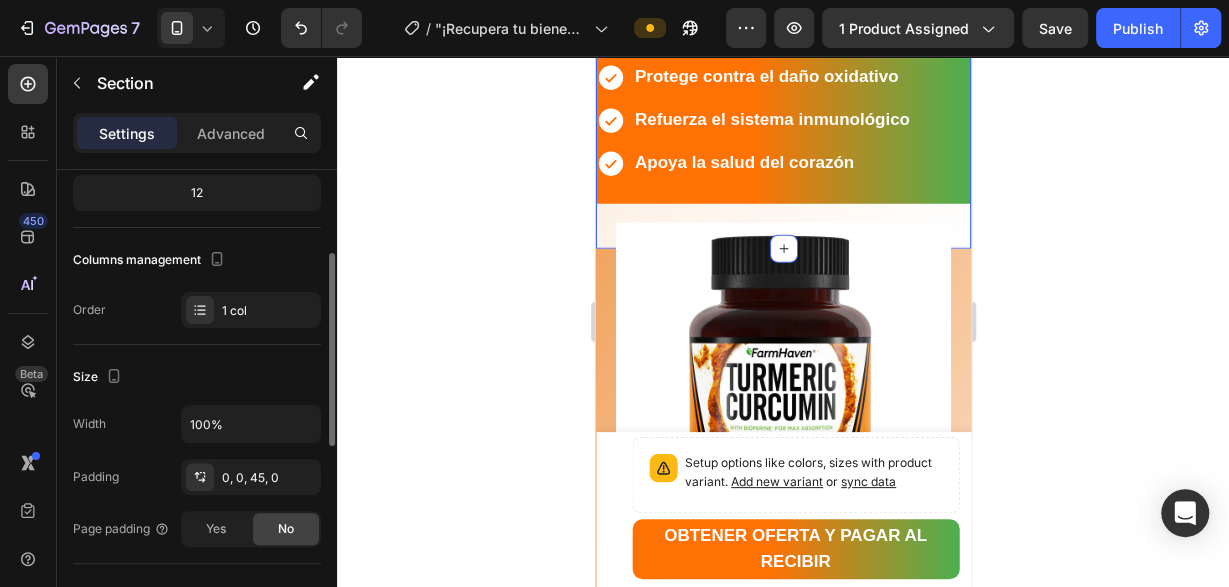 scroll, scrollTop: 408, scrollLeft: 0, axis: vertical 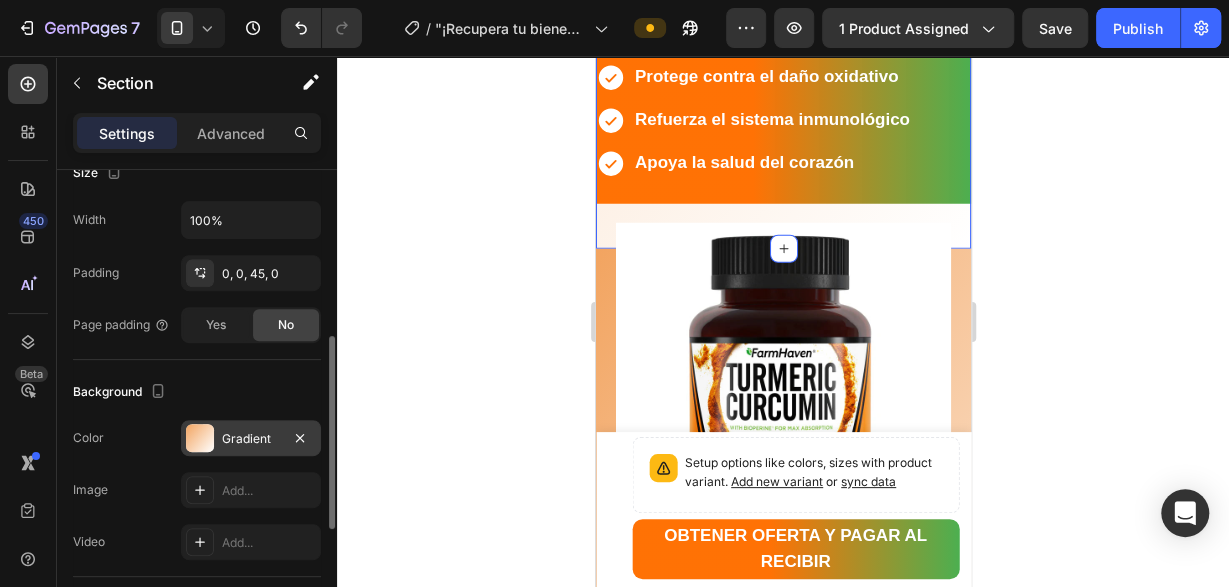 click on "Gradient" at bounding box center [251, 439] 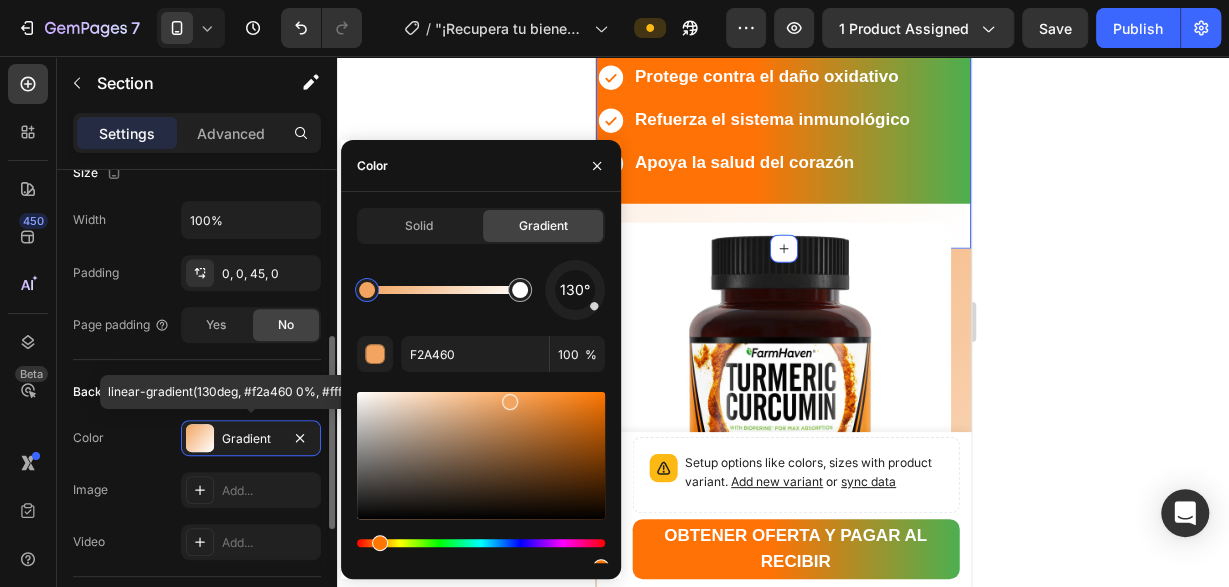 scroll, scrollTop: 84, scrollLeft: 0, axis: vertical 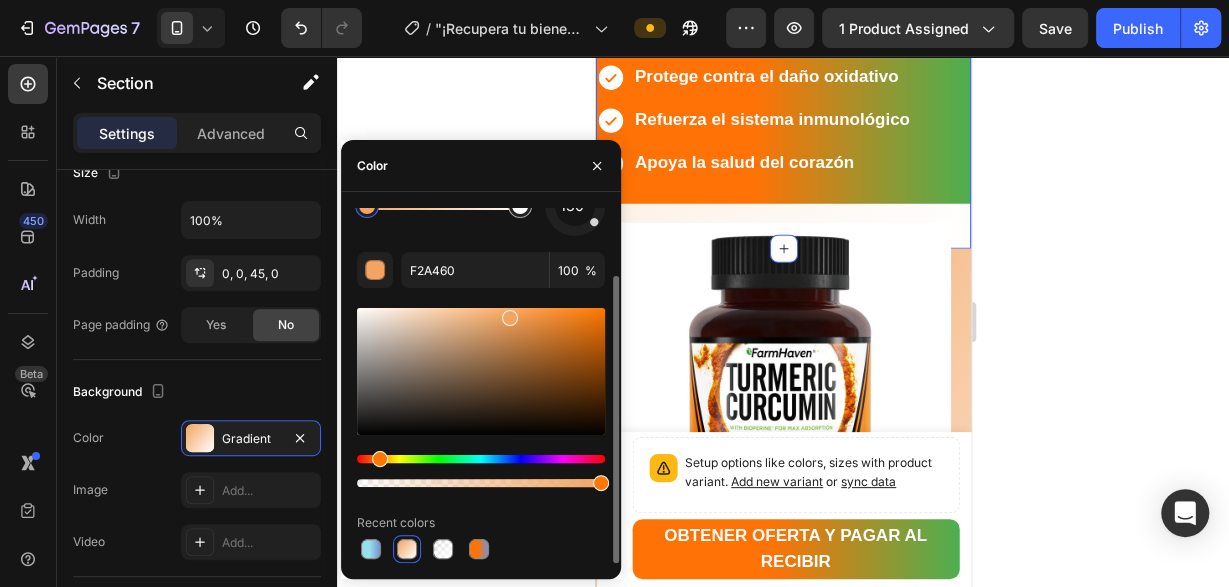 click at bounding box center [407, 549] 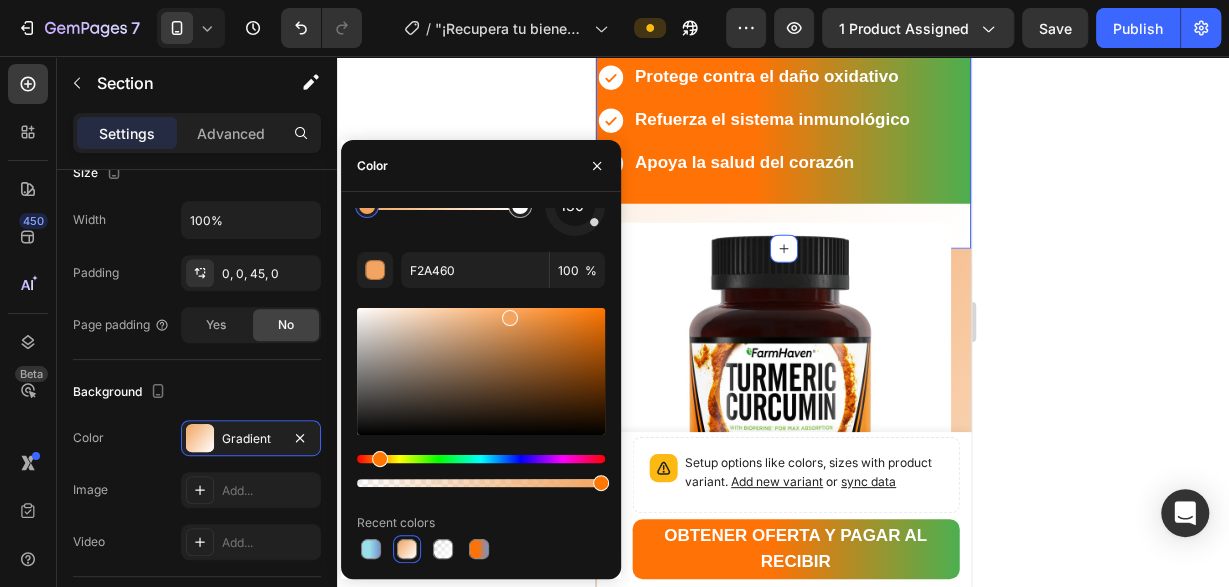 click 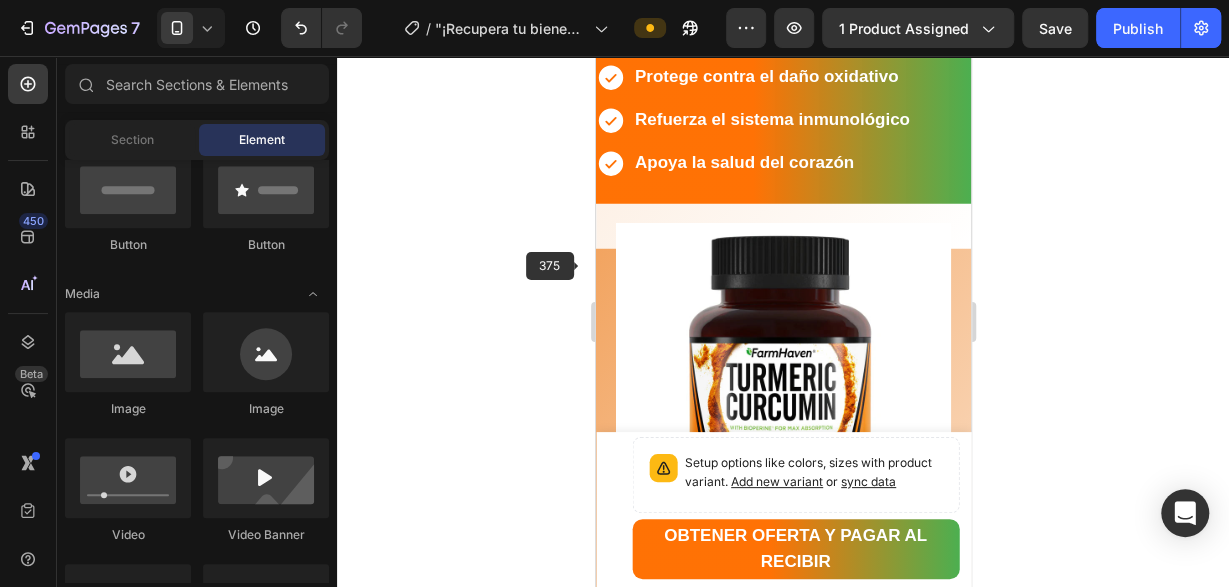 scroll, scrollTop: 510, scrollLeft: 0, axis: vertical 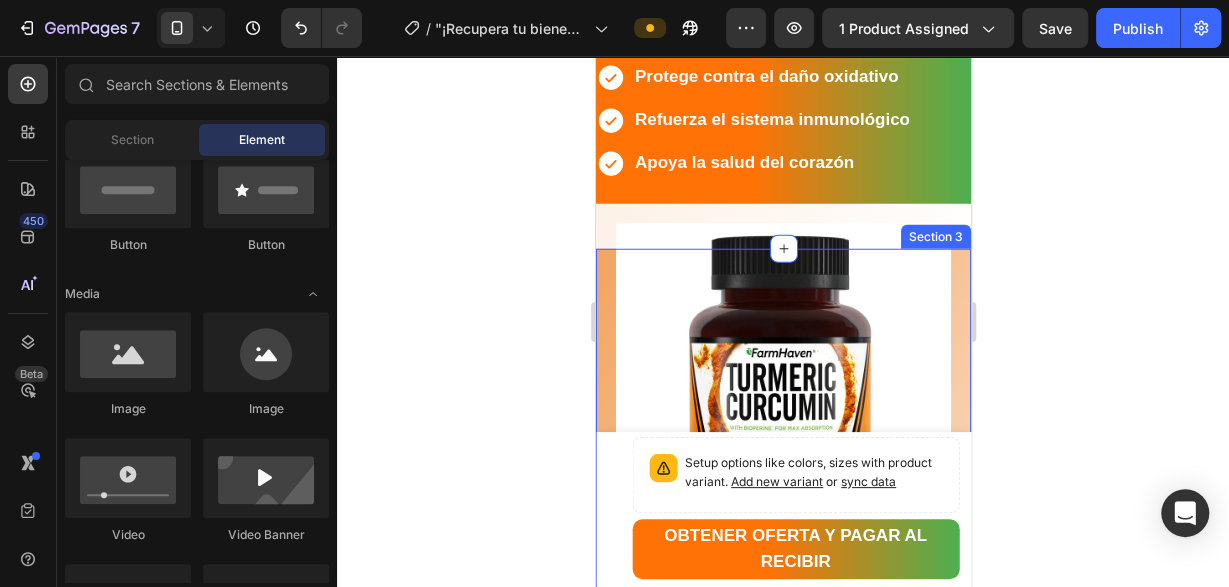 click on "Image Row ⭐⭐⭐⭐⭐ – "Alivio natural para el dolor de rodillas" "Tomar estas cápsulas de cúrcuma me ha ayudado a aliviar el dolor en mis rodillas. Son fáciles de tomar y las recomiendo a mis amigos y familiares."— Cliente satisfecho Heading Row Row Section 3" at bounding box center (782, 669) 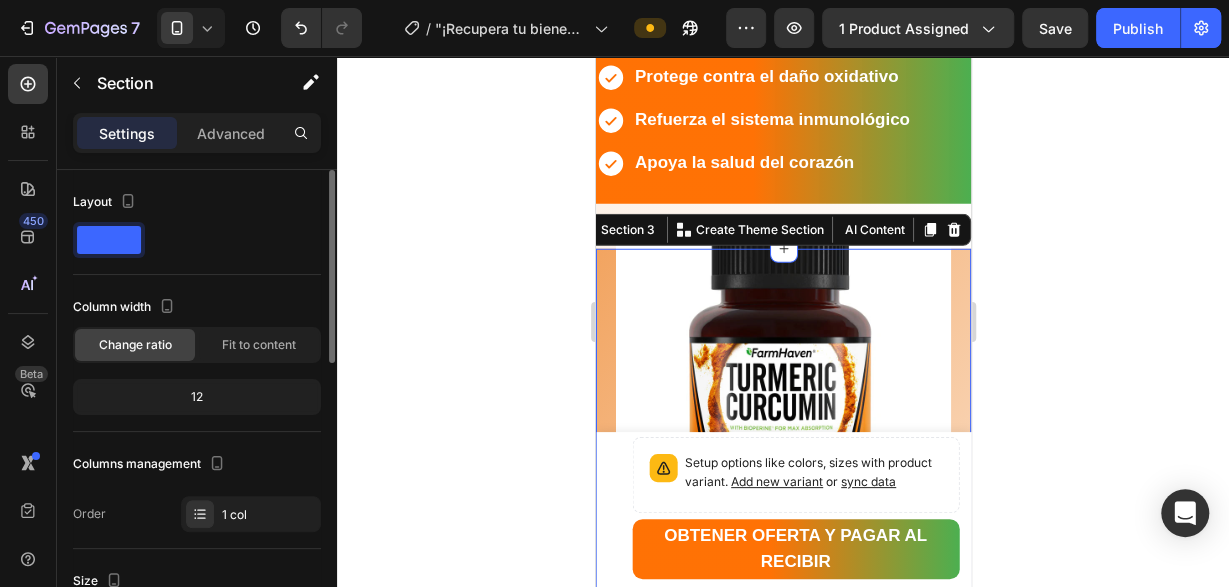 scroll, scrollTop: 2704, scrollLeft: 0, axis: vertical 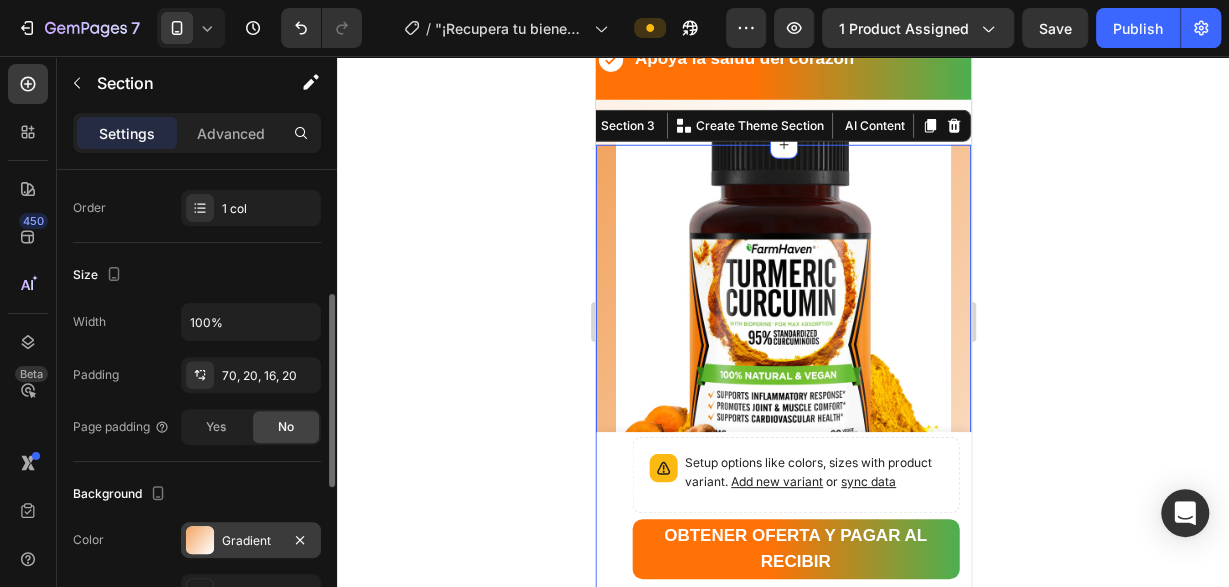 click on "Gradient" at bounding box center (251, 541) 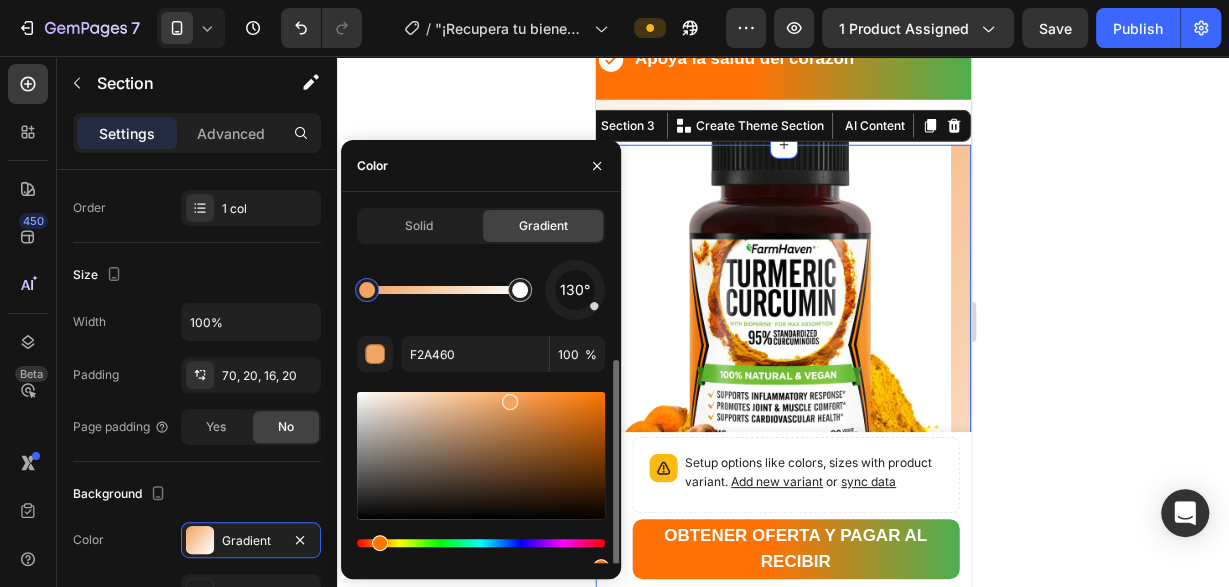 scroll, scrollTop: 84, scrollLeft: 0, axis: vertical 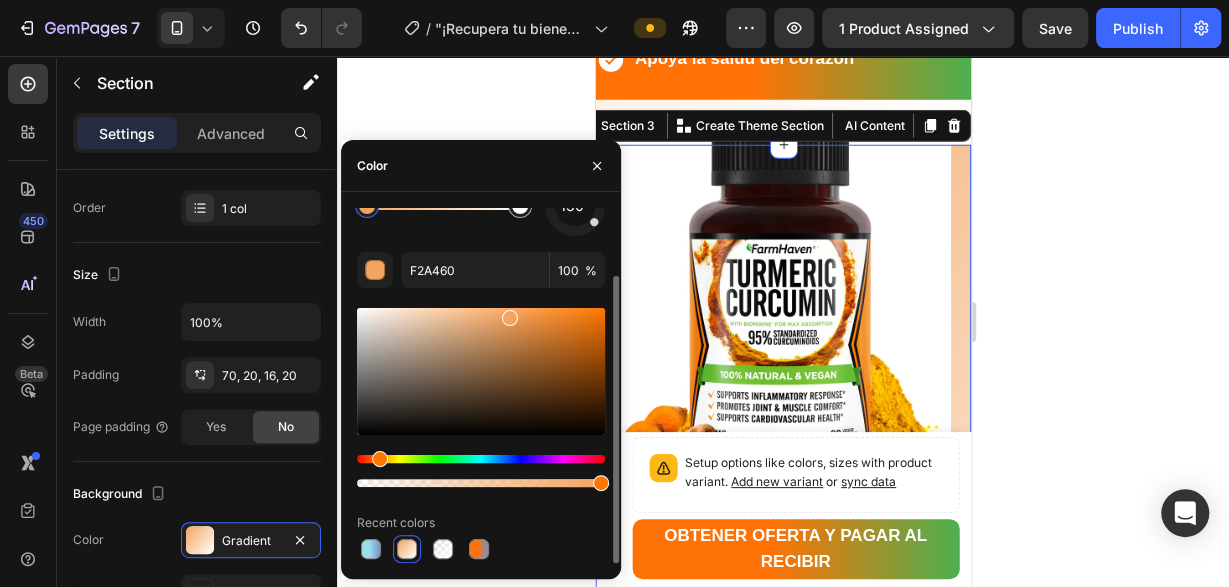click at bounding box center [407, 549] 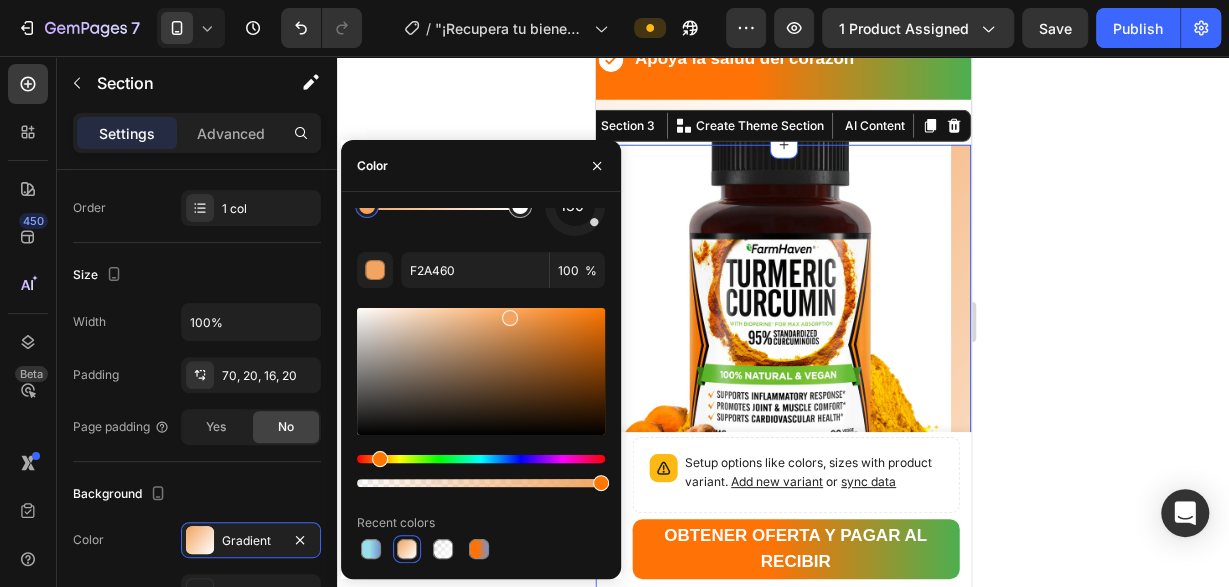 click 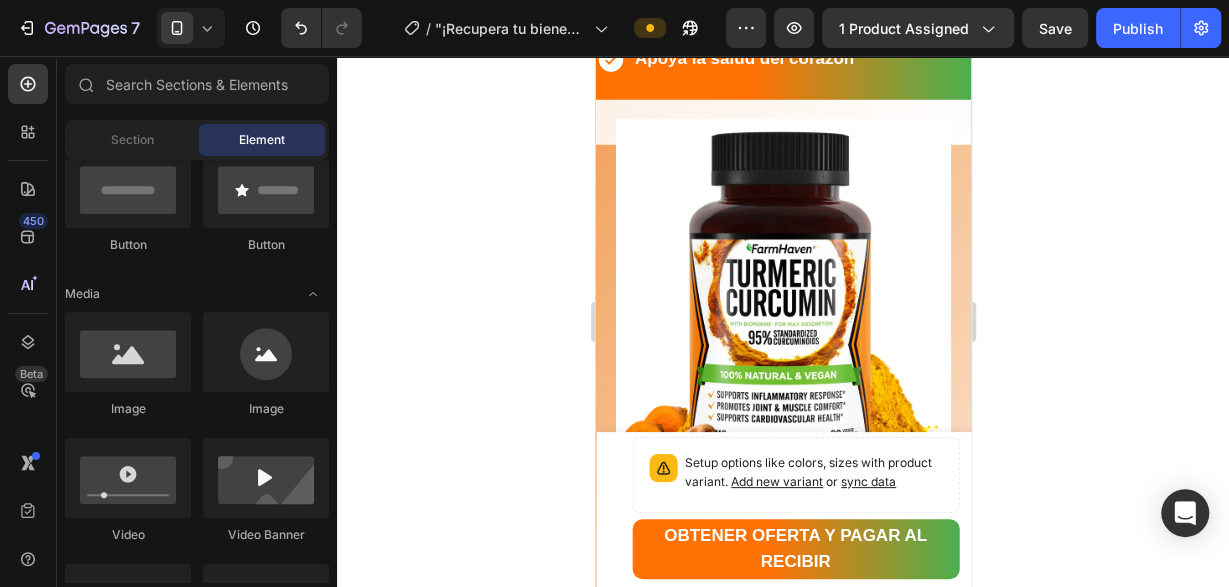 scroll, scrollTop: 510, scrollLeft: 0, axis: vertical 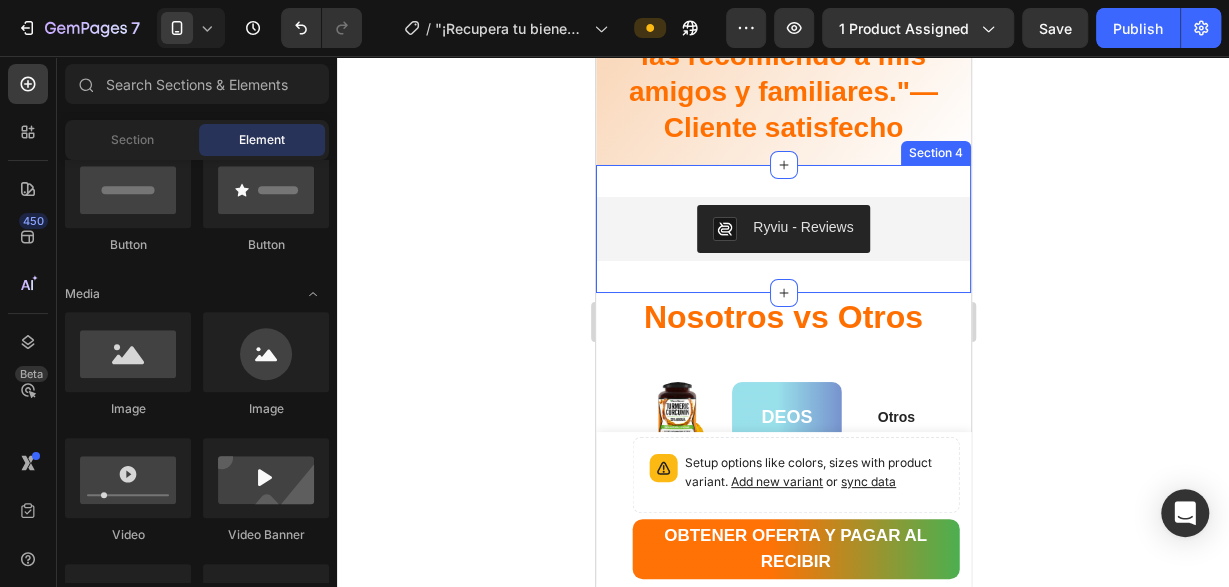 click on "Ryviu - Reviews Ryviu Product Row Section 4" at bounding box center (782, 229) 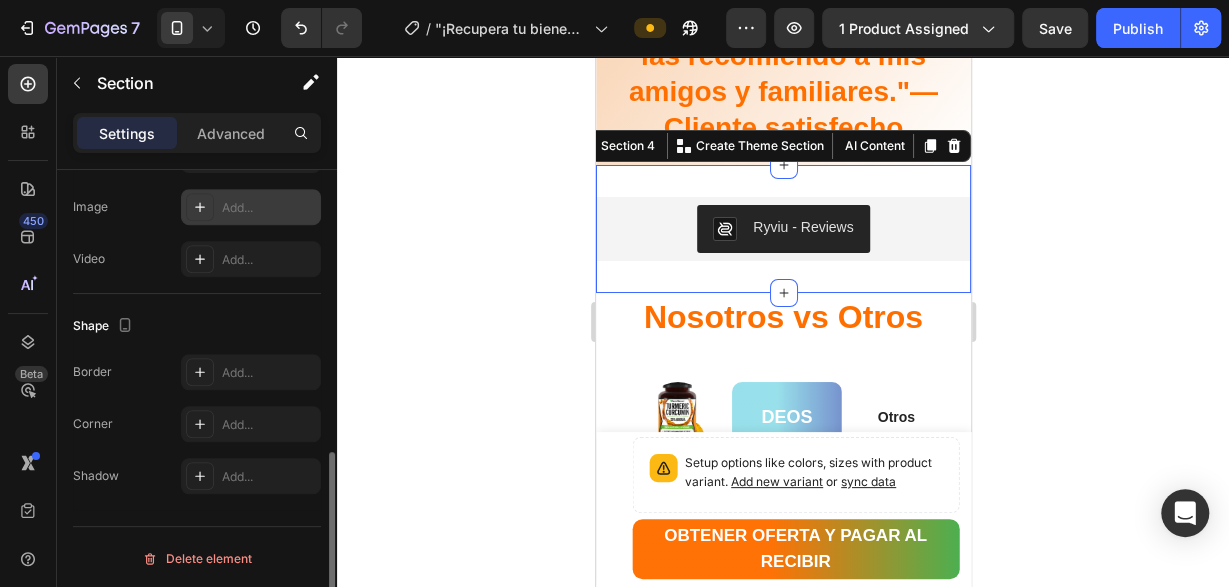 scroll, scrollTop: 487, scrollLeft: 0, axis: vertical 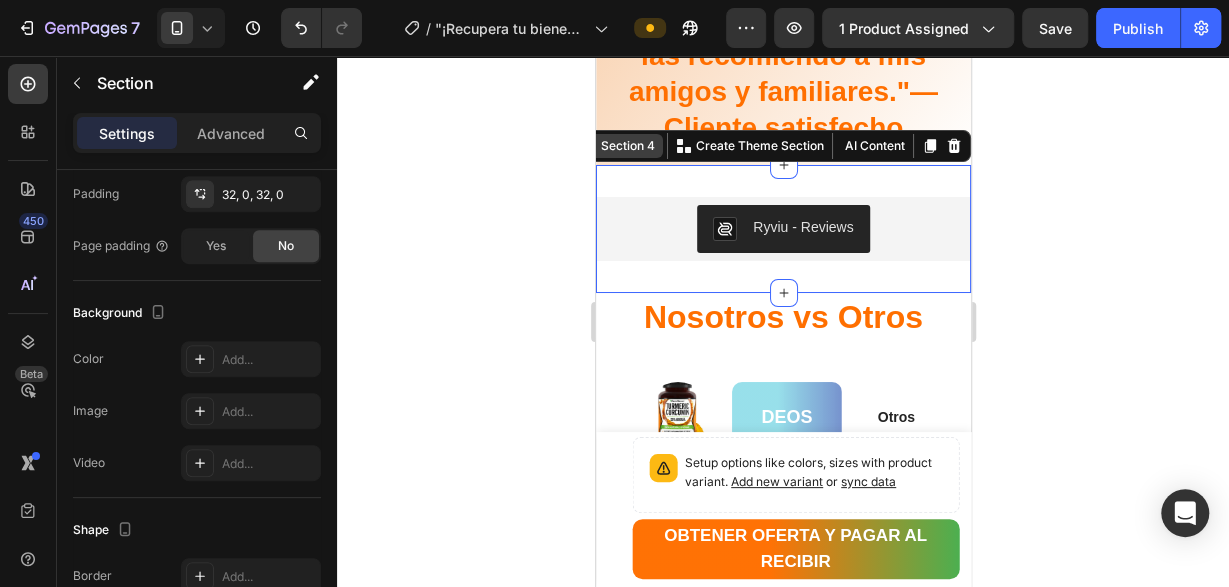 click on "Section 4" at bounding box center (627, 146) 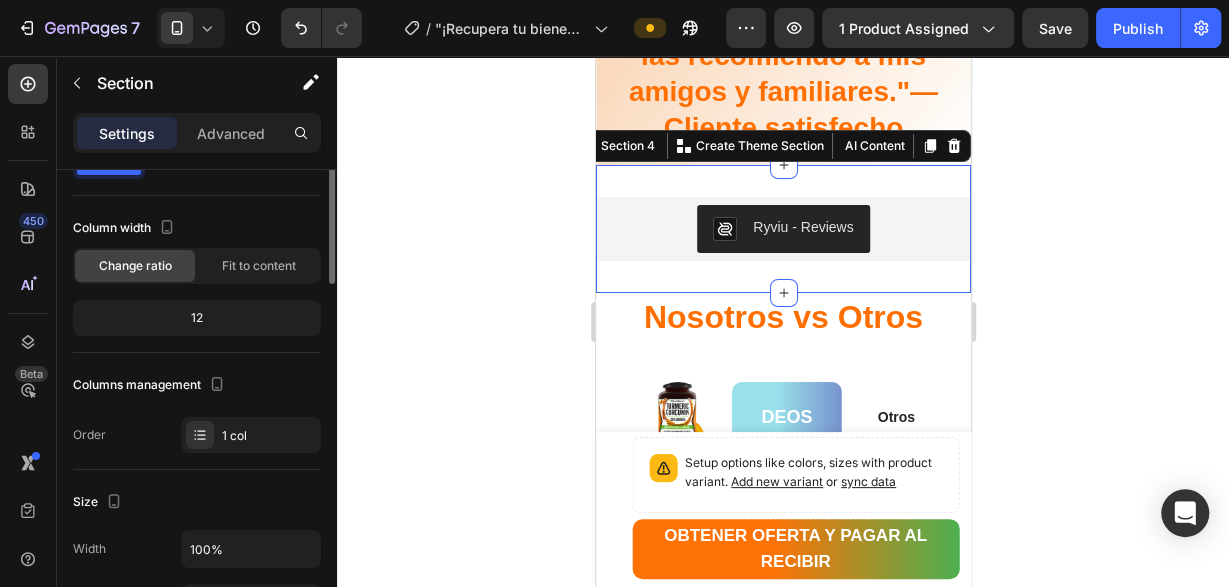 scroll, scrollTop: 0, scrollLeft: 0, axis: both 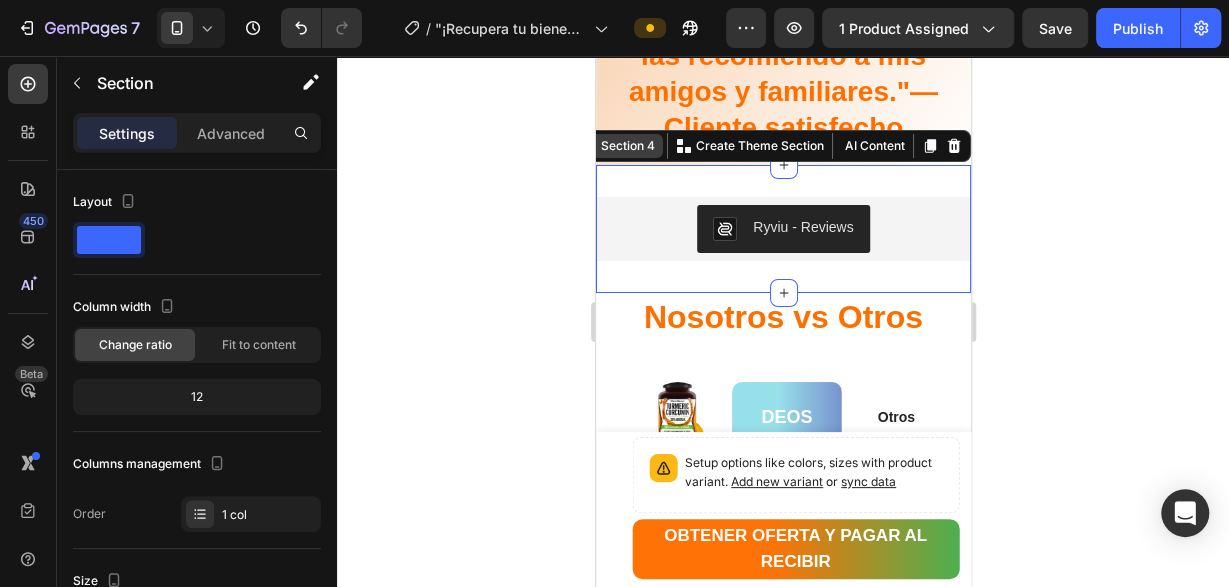 click on "Section 4" at bounding box center (627, 146) 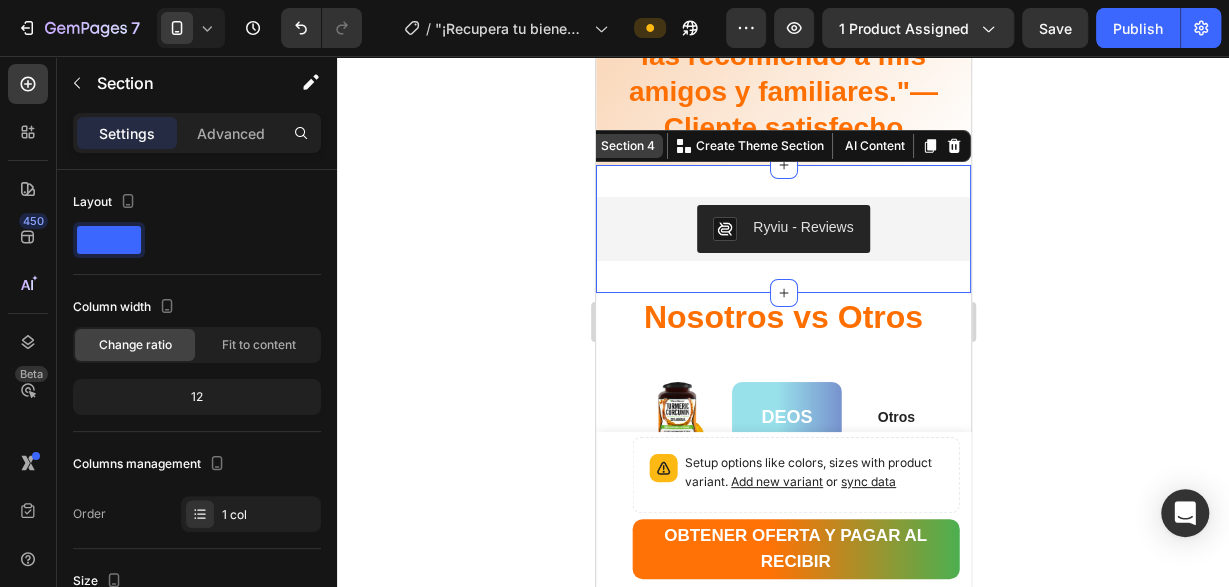 click on "Section 4" at bounding box center [627, 146] 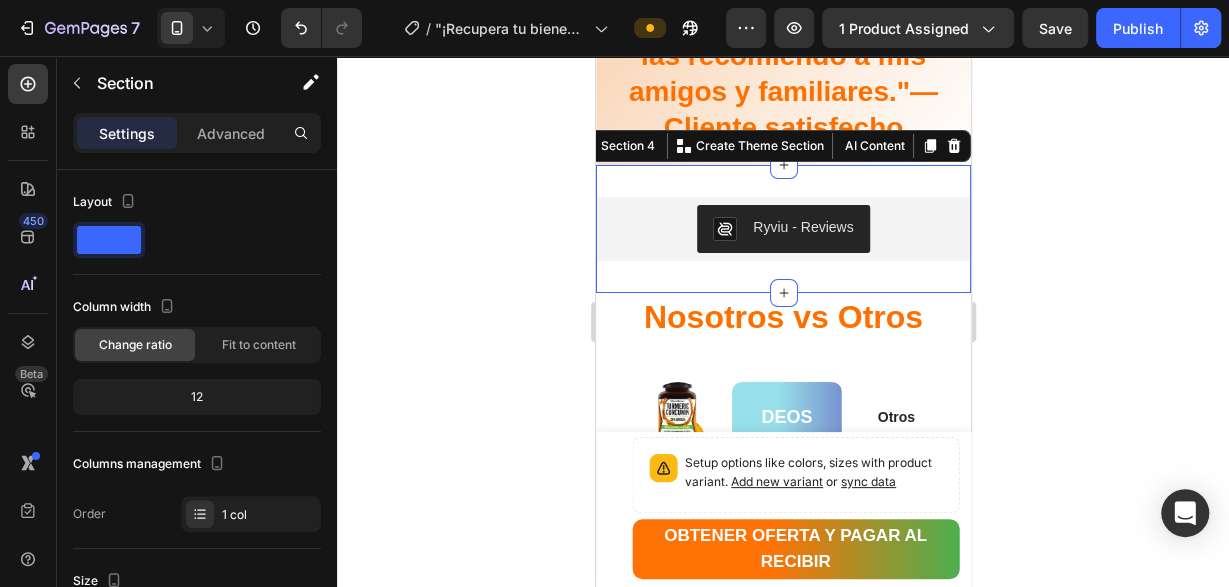click on "Ryviu - Reviews Ryviu Product Row Section 4   You can create reusable sections Create Theme Section AI Content Write with GemAI What would you like to describe here? Tone and Voice Persuasive Product "¡Recupera tu bienestar ahora! Dile adiós al dolor articular con Cúrcuma 100% natural" Show more Generate" at bounding box center [782, 229] 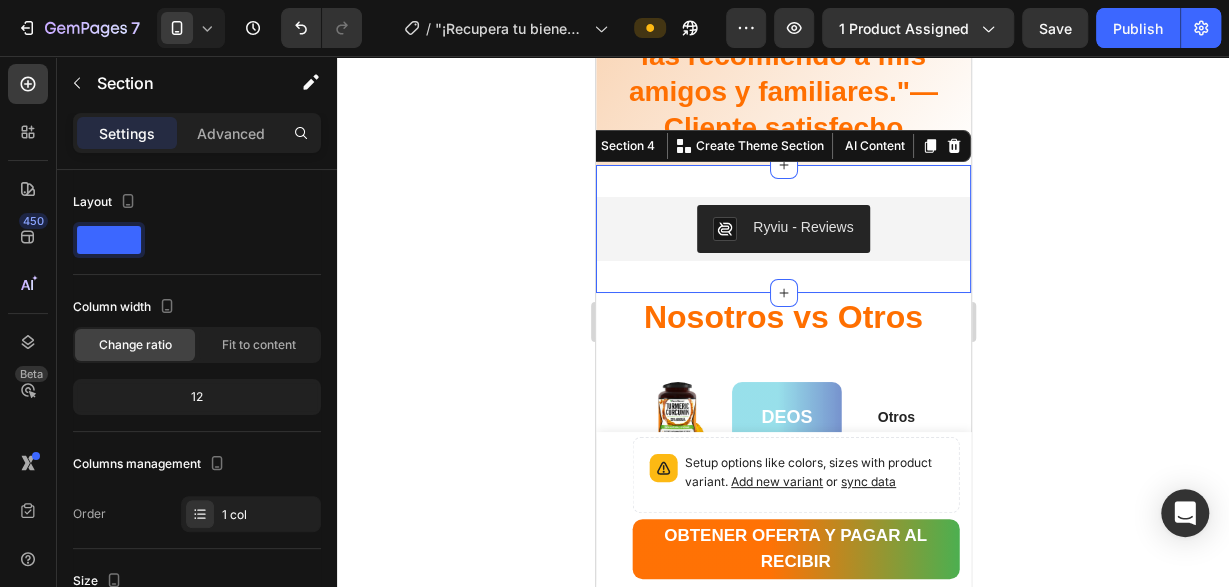 click on "Ryviu - Reviews Ryviu Product Row Section 4   You can create reusable sections Create Theme Section AI Content Write with GemAI What would you like to describe here? Tone and Voice Persuasive Product "¡Recupera tu bienestar ahora! Dile adiós al dolor articular con Cúrcuma 100% natural" Show more Generate" at bounding box center (782, 229) 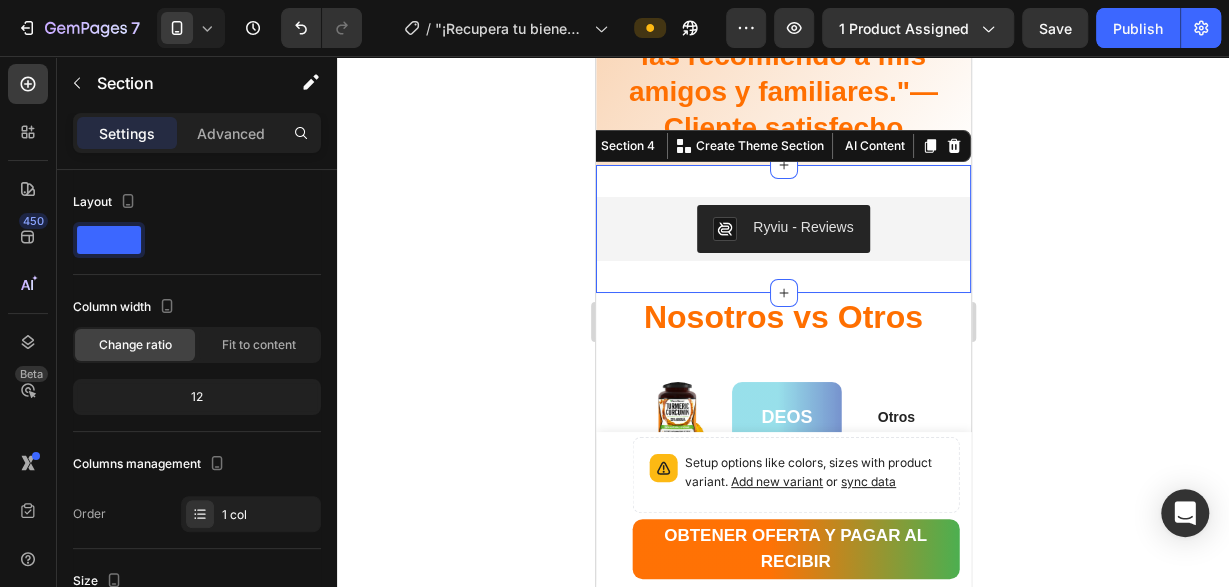 click on "Ryviu - Reviews Ryviu Product Row Section 4   You can create reusable sections Create Theme Section AI Content Write with GemAI What would you like to describe here? Tone and Voice Persuasive Product "¡Recupera tu bienestar ahora! Dile adiós al dolor articular con Cúrcuma 100% natural" Show more Generate" at bounding box center (782, 229) 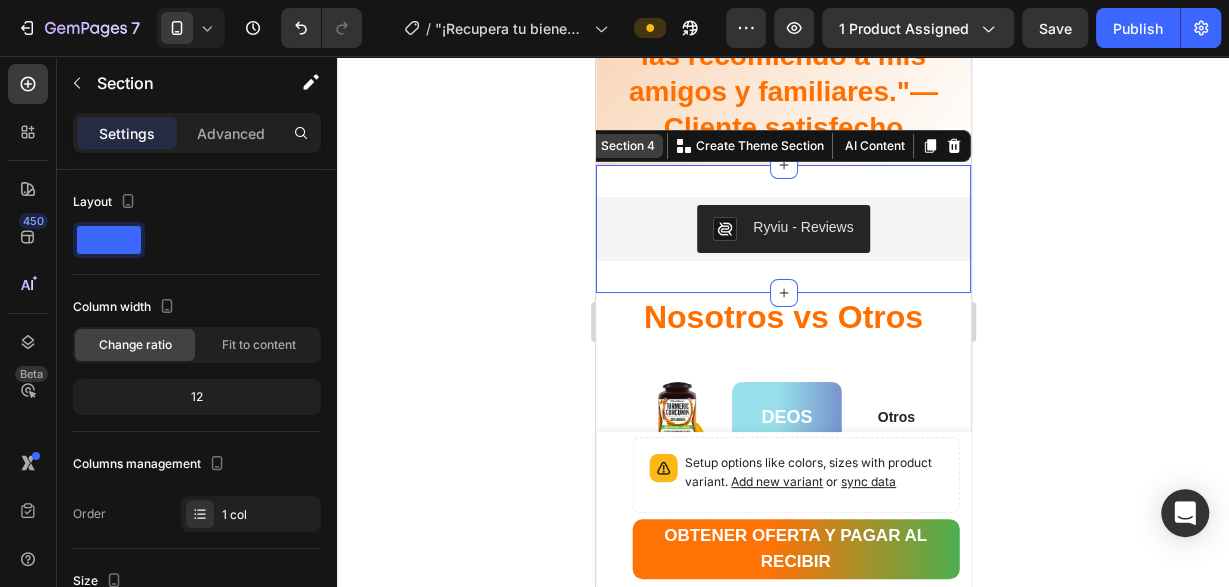 click on "Section 4" at bounding box center (627, 146) 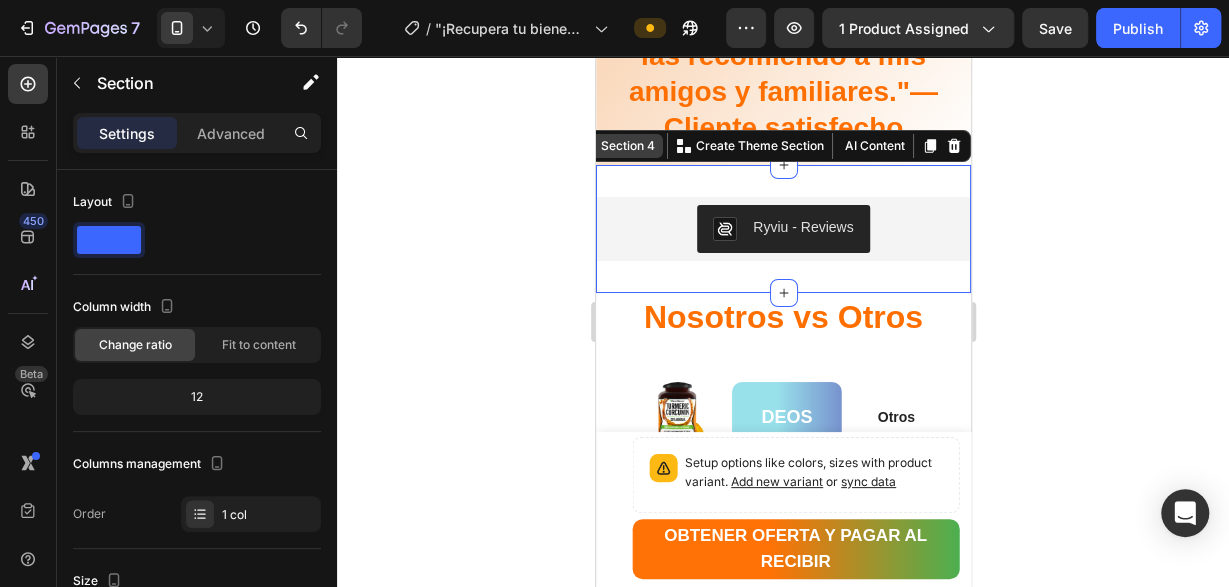 click on "Section 4" at bounding box center [627, 146] 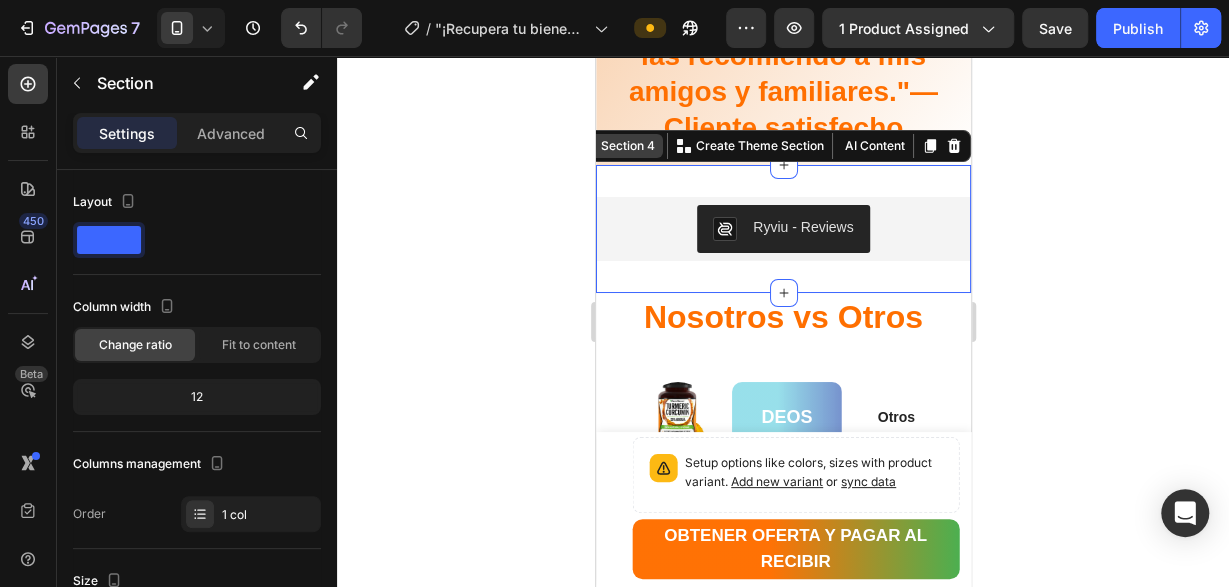 click on "Section 4" at bounding box center [627, 146] 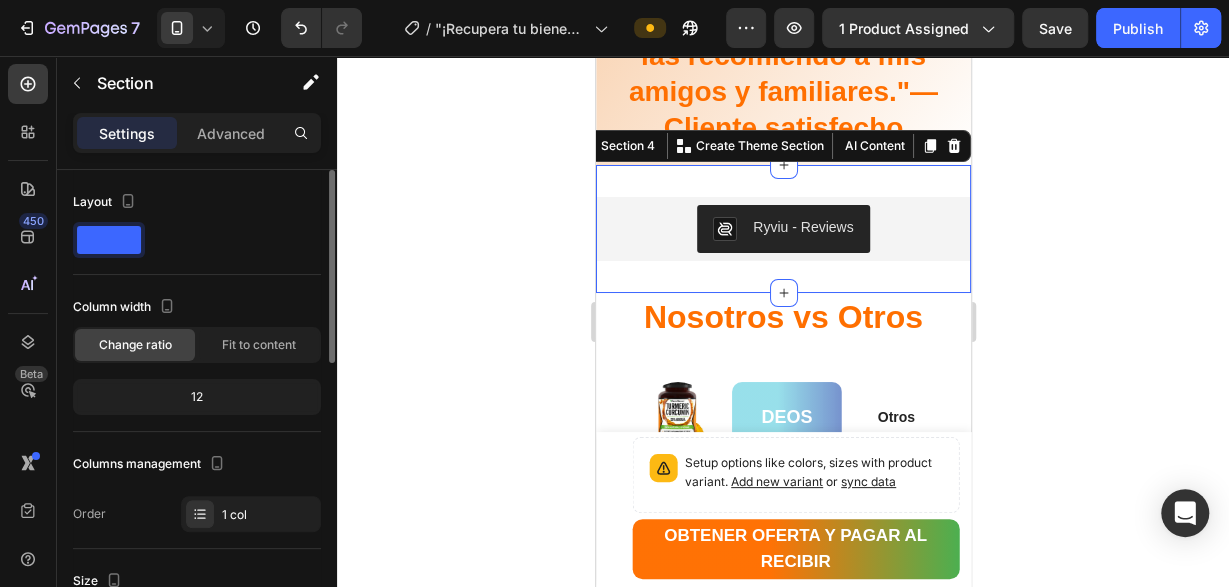 scroll, scrollTop: 204, scrollLeft: 0, axis: vertical 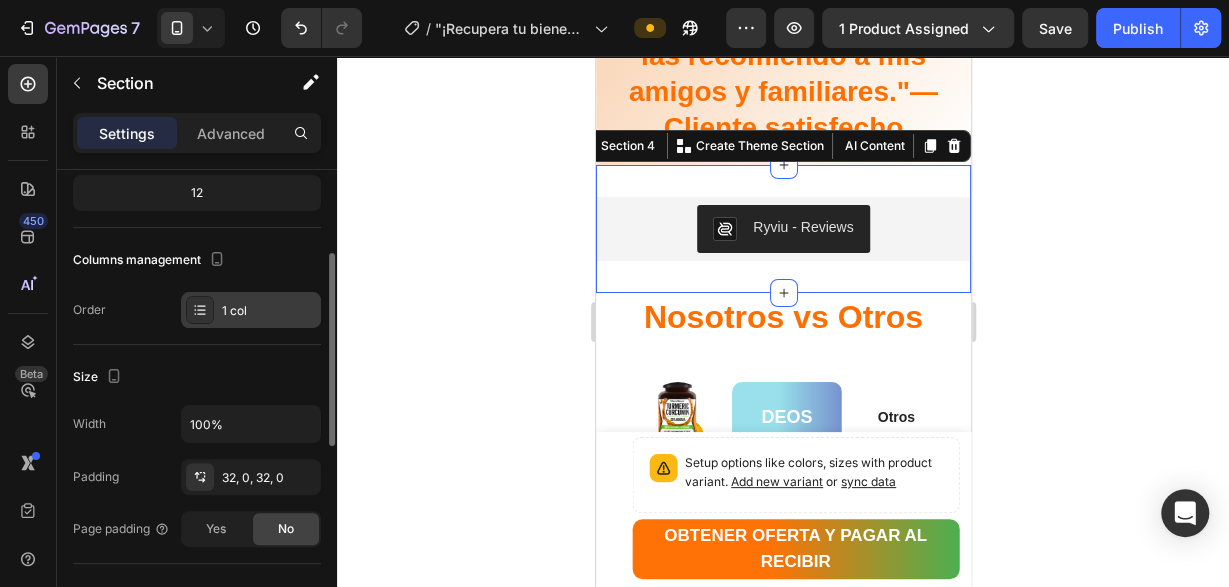click on "1 col" at bounding box center (269, 311) 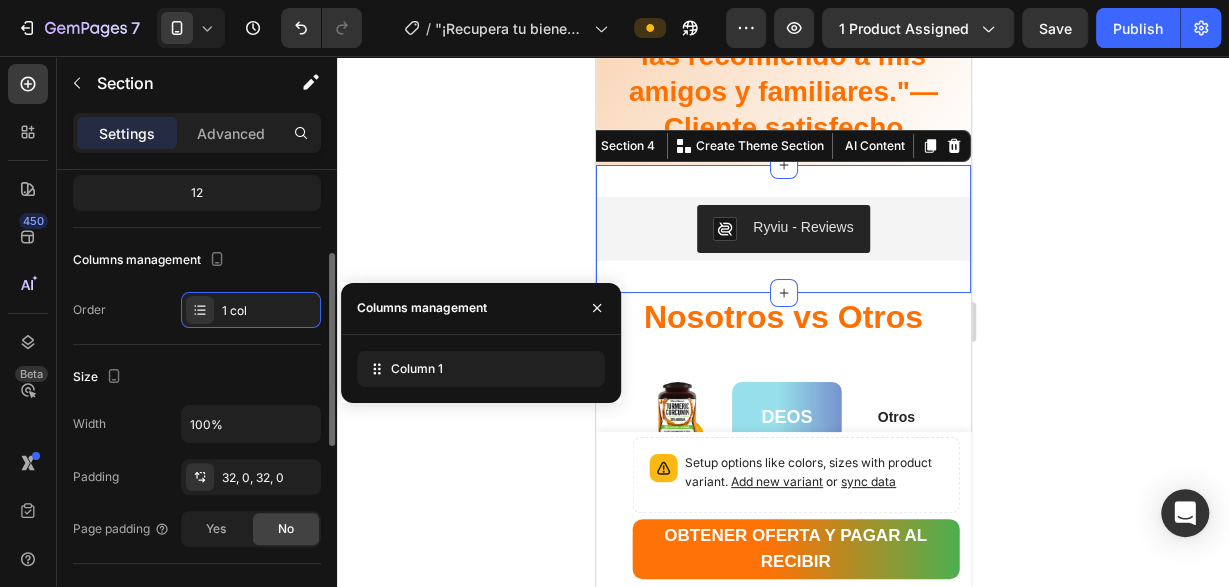click on "Size" at bounding box center (197, 377) 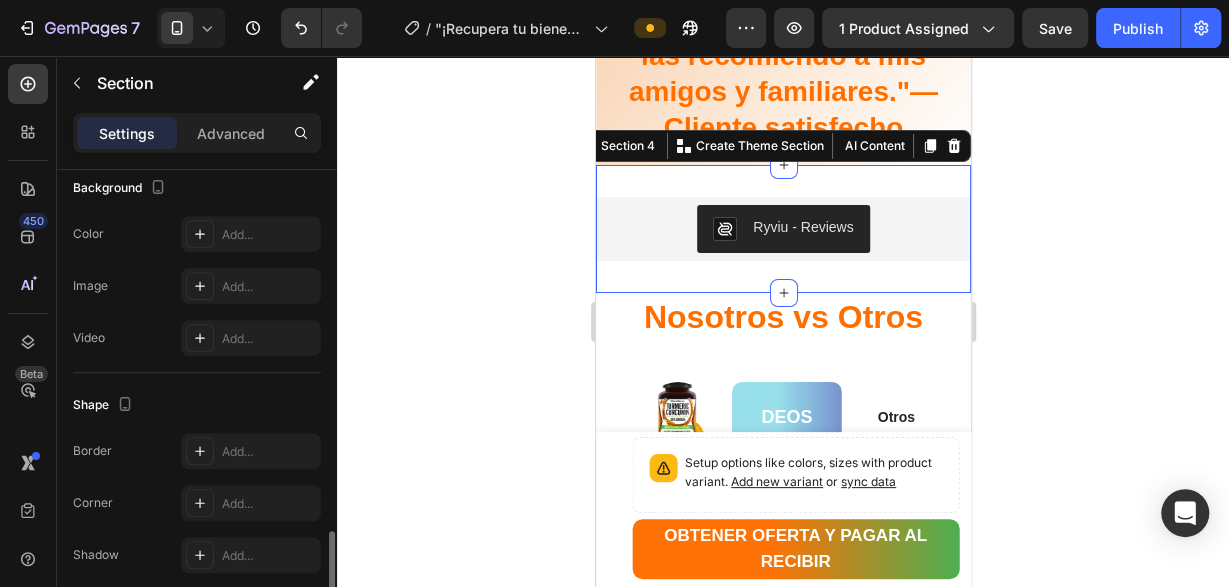 scroll, scrollTop: 691, scrollLeft: 0, axis: vertical 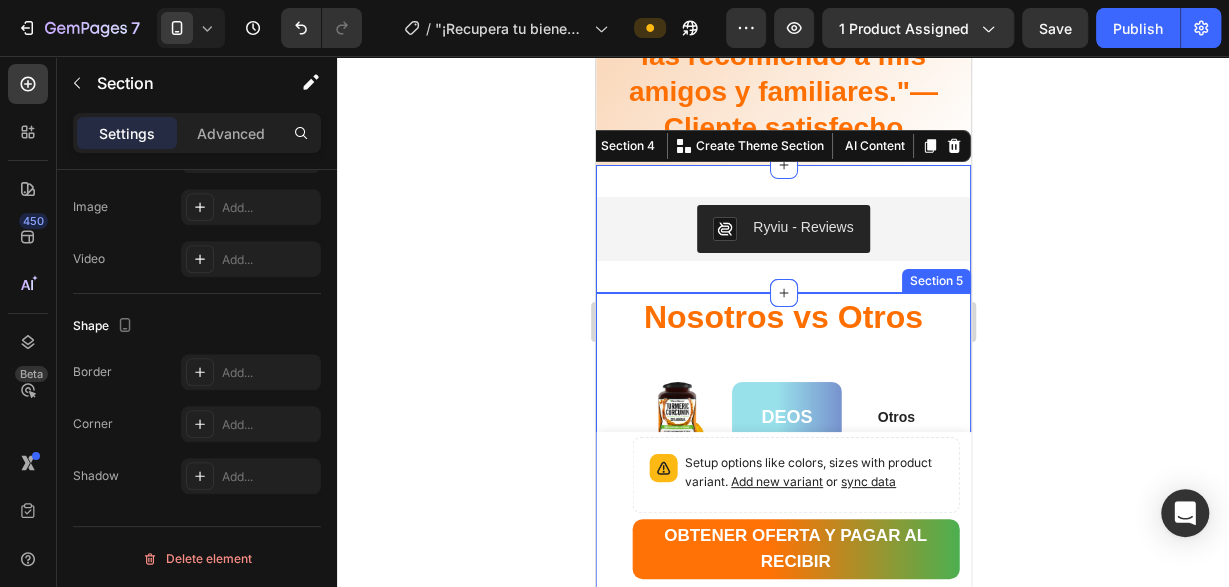 click on "Nosotros vs Otros Heading Row Image deos Heading Row Otros Text Block Row Turmeric Curcumin FarmHaven Text Block
Icon Row
Icon Row concentración (95%) Text Block
Icon Row
Icon Row BioPerine Text Block
Icon Row
Icon Row naturales y libres de aditivos Text Block
Icon Row
Icon Row Cápsulas fáciles de tomar Text Block
Icon Row
Icon Row Pregúntanos lo que quieras ¿Tienes dudas? Heading
¿Para qué sirve Turmeric Curcuma? Es un suplemento natural que ayuda a reducir la inflamación, aliviar dolores articulares y mejorar la salud general gracias a sus potentes curcuminoides. Text Block
¿Cuánto tiempo tarda en hacer efecto?
¿Puedo tomarlo junto con otros medicamentos?
¿Cómo debo tomar Turmeric Curcuma? Accordion Row Section 5" at bounding box center (782, 914) 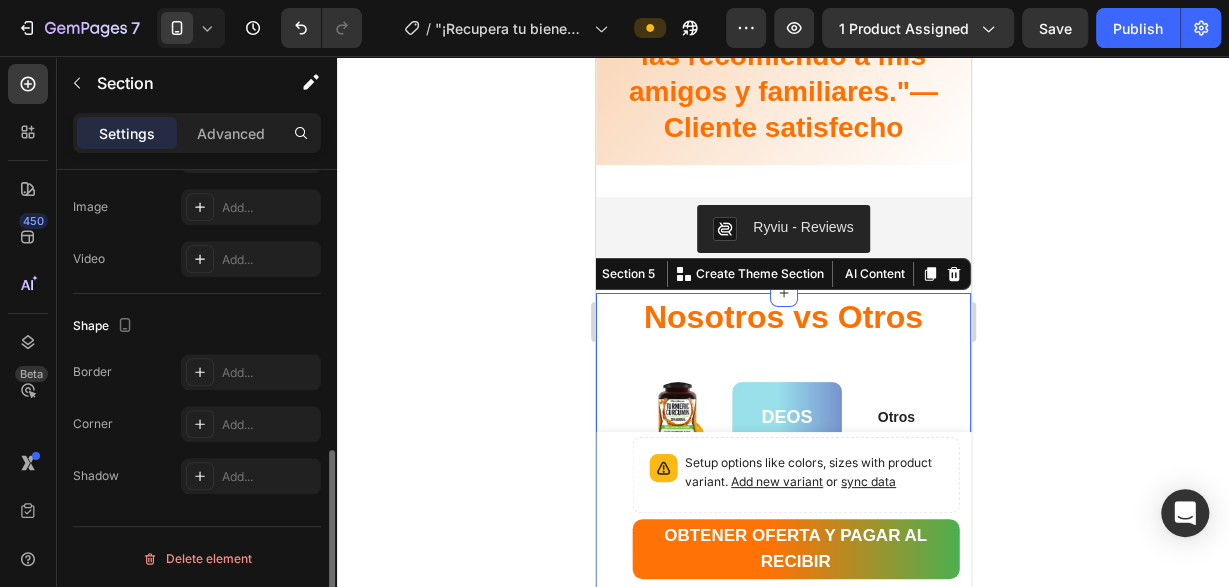 scroll, scrollTop: 690, scrollLeft: 0, axis: vertical 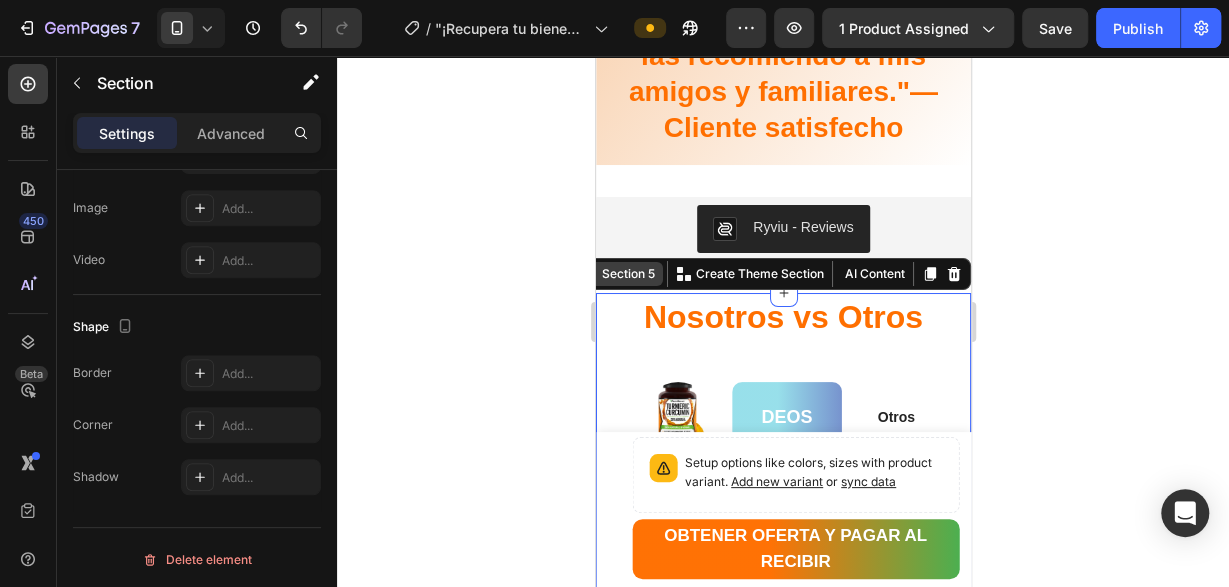 click on "Section 5" at bounding box center [627, 274] 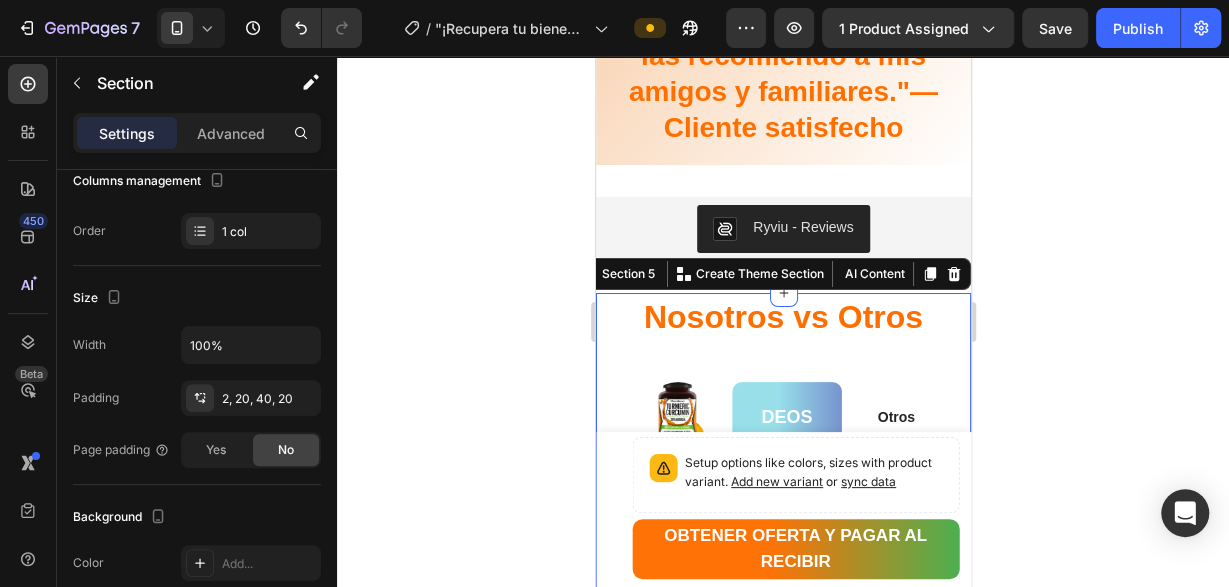 scroll, scrollTop: 0, scrollLeft: 0, axis: both 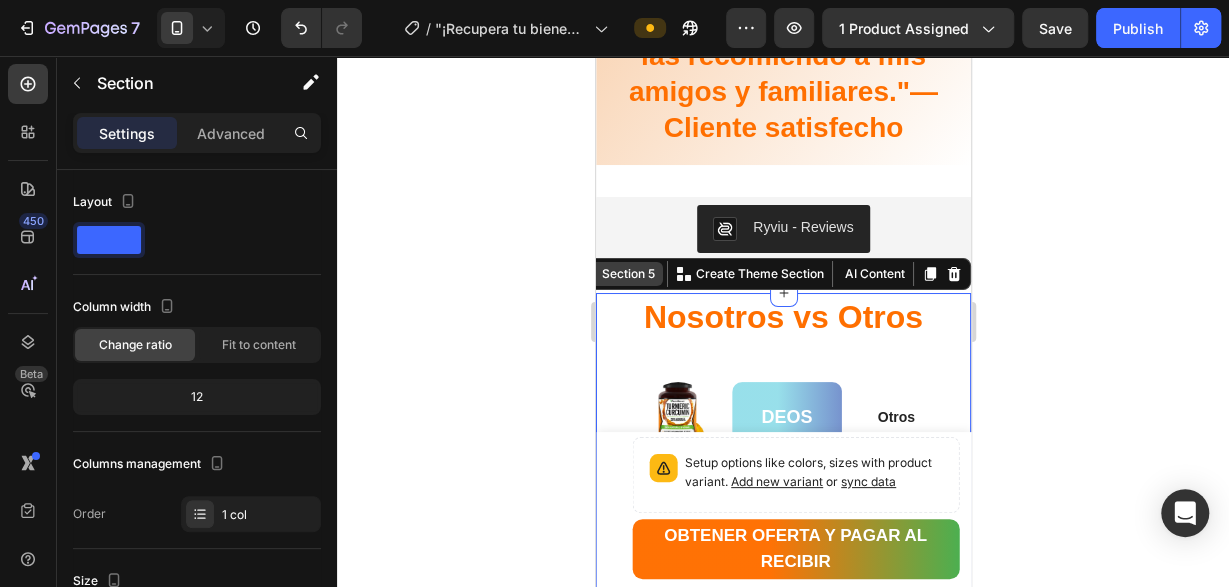click on "Section 5" at bounding box center (627, 274) 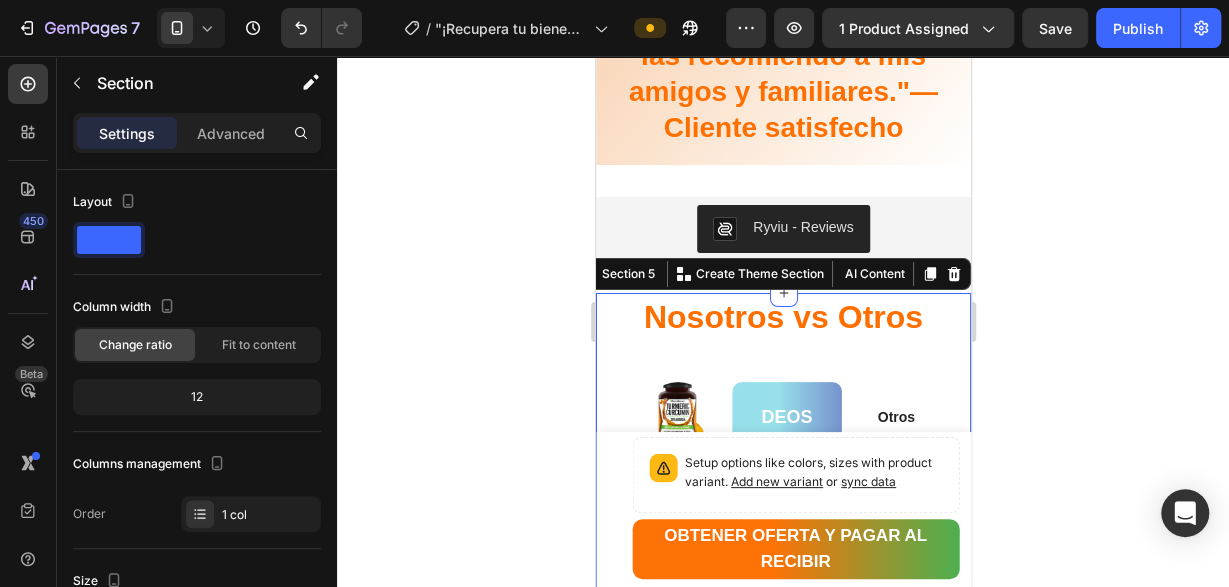 click 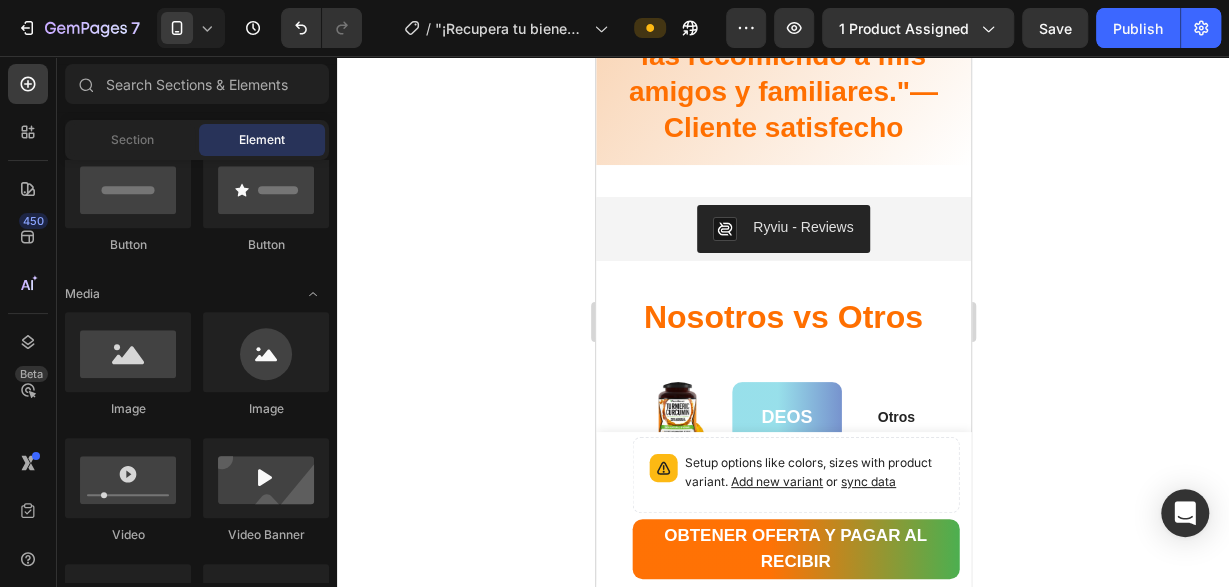 scroll, scrollTop: 510, scrollLeft: 0, axis: vertical 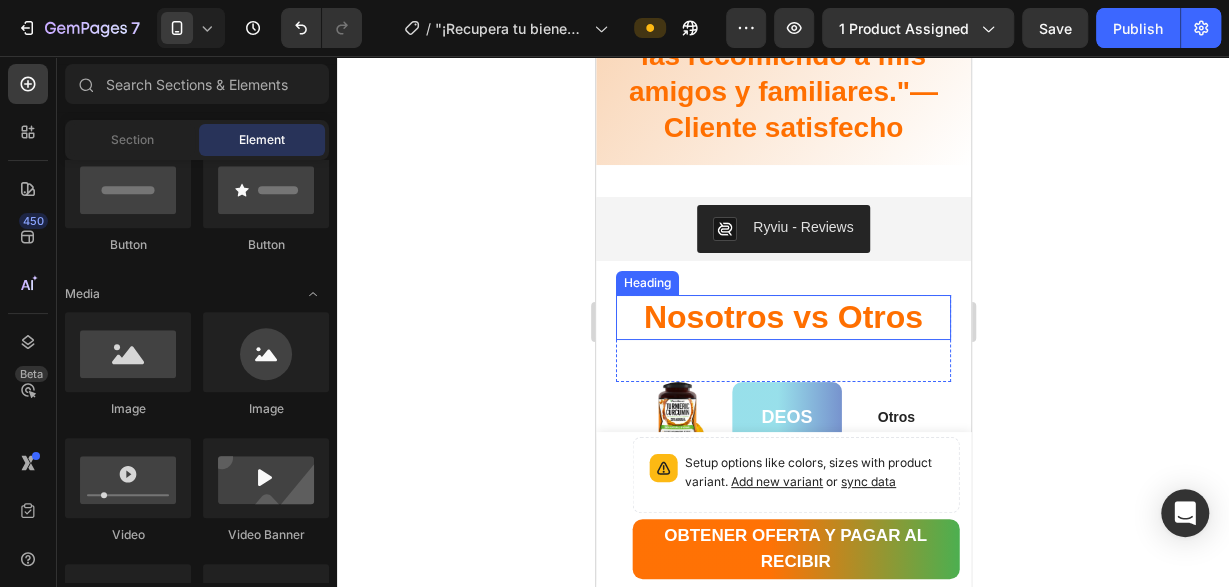 click on "Heading" at bounding box center [646, 283] 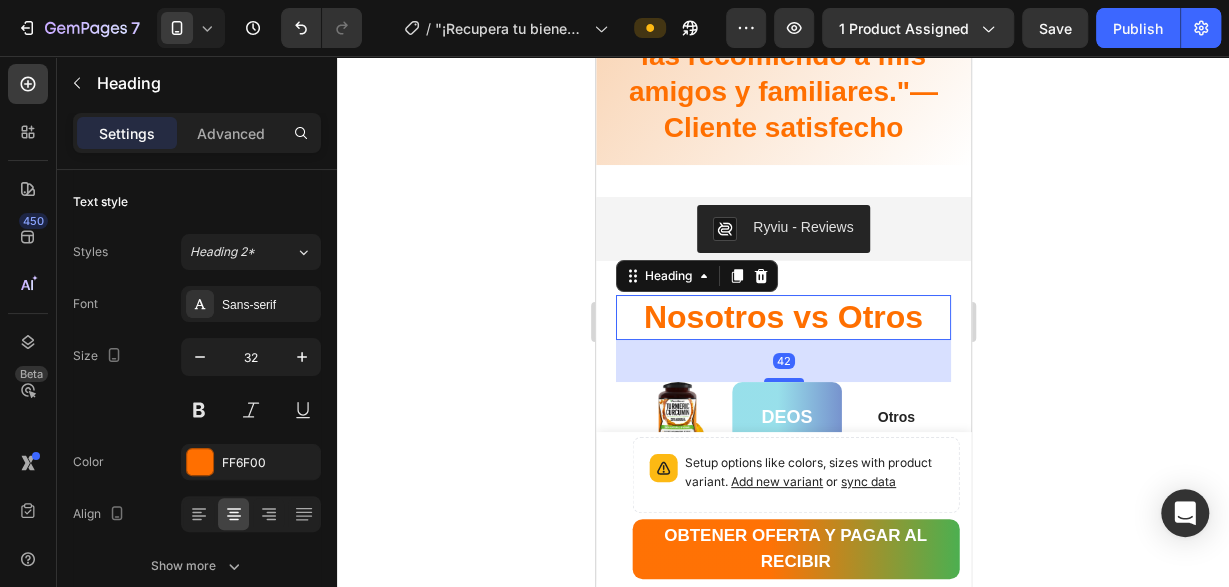click 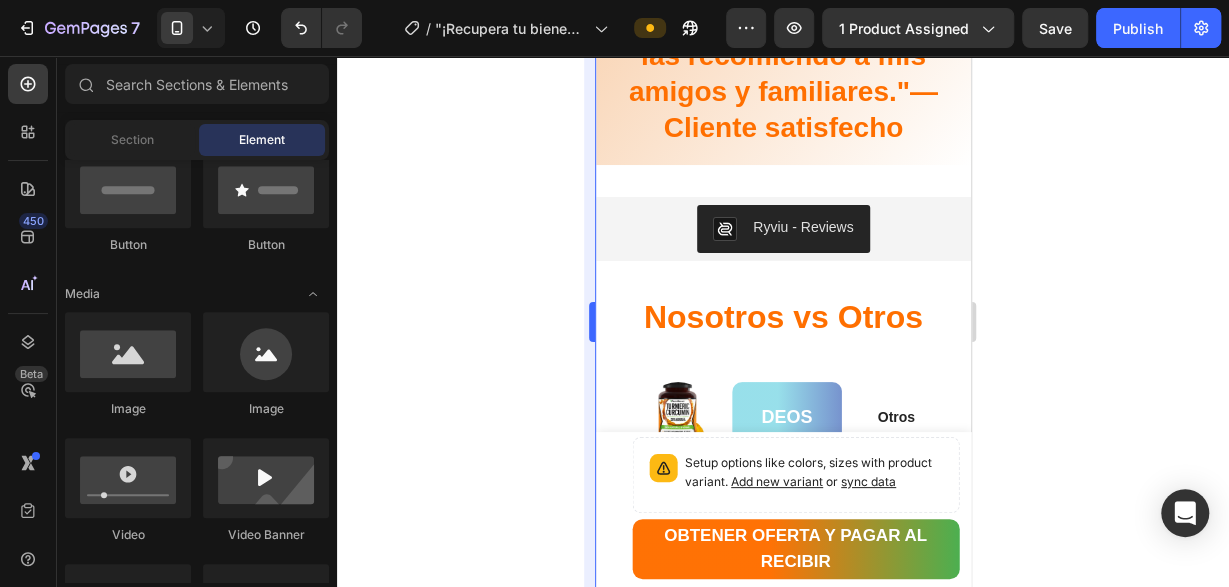 scroll, scrollTop: 510, scrollLeft: 0, axis: vertical 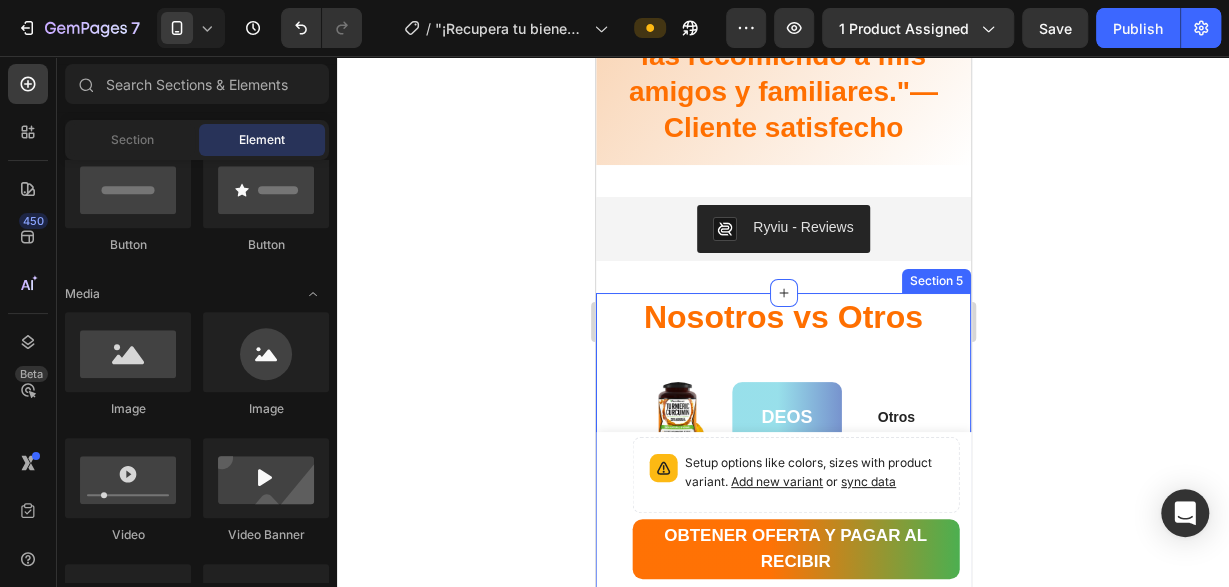 click on "Nosotros vs Otros Heading Row Image deos Heading Row Otros Text Block Row Turmeric Curcumin FarmHaven Text Block
Icon Row
Icon Row concentración (95%) Text Block
Icon Row
Icon Row BioPerine Text Block
Icon Row
Icon Row naturales y libres de aditivos Text Block
Icon Row
Icon Row Cápsulas fáciles de tomar Text Block
Icon Row
Icon Row Pregúntanos lo que quieras ¿Tienes dudas? Heading
¿Para qué sirve Turmeric Curcuma? Es un suplemento natural que ayuda a reducir la inflamación, aliviar dolores articulares y mejorar la salud general gracias a sus potentes curcuminoides. Text Block
¿Cuánto tiempo tarda en hacer efecto?
¿Puedo tomarlo junto con otros medicamentos?
¿Cómo debo tomar Turmeric Curcuma? Accordion Row Section 5" at bounding box center [782, 914] 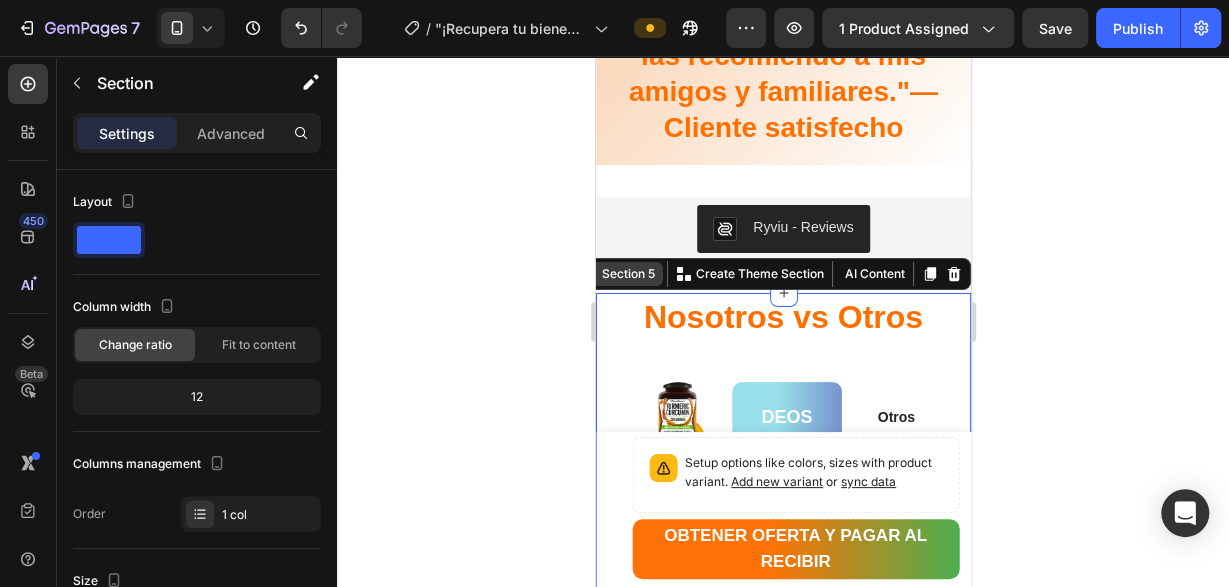 click on "Section 5" at bounding box center (627, 274) 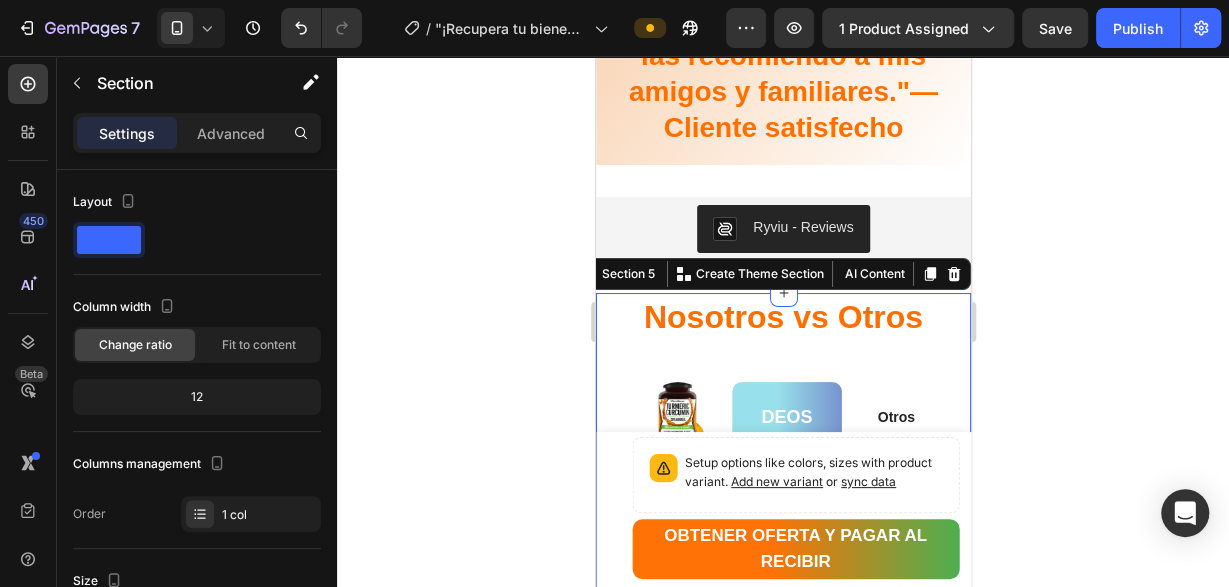 click 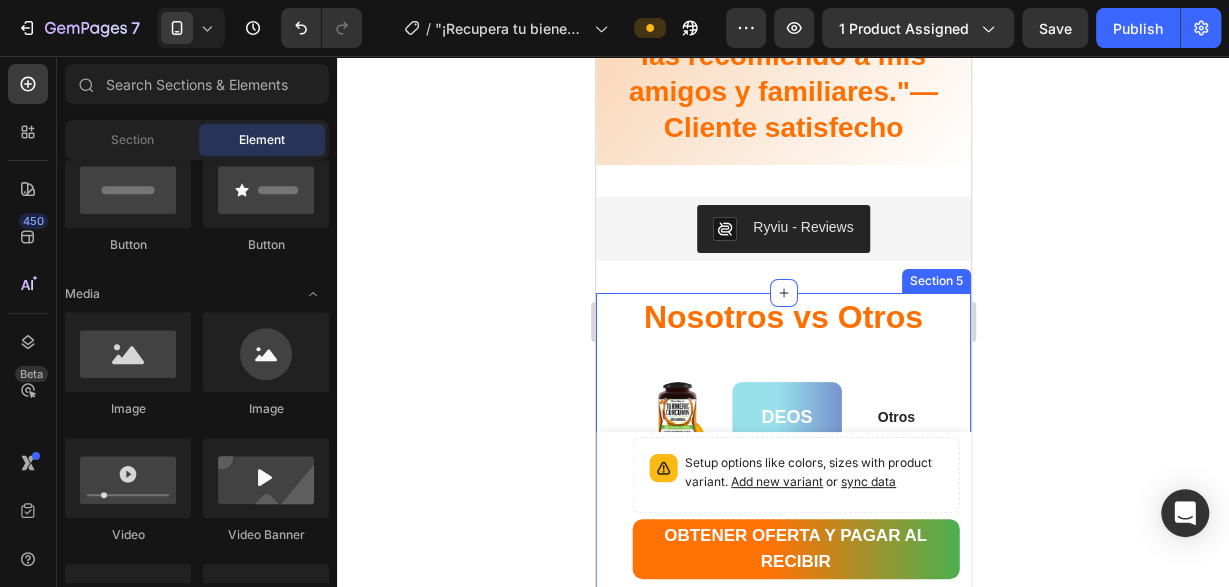 click on "Section 5" at bounding box center [935, 281] 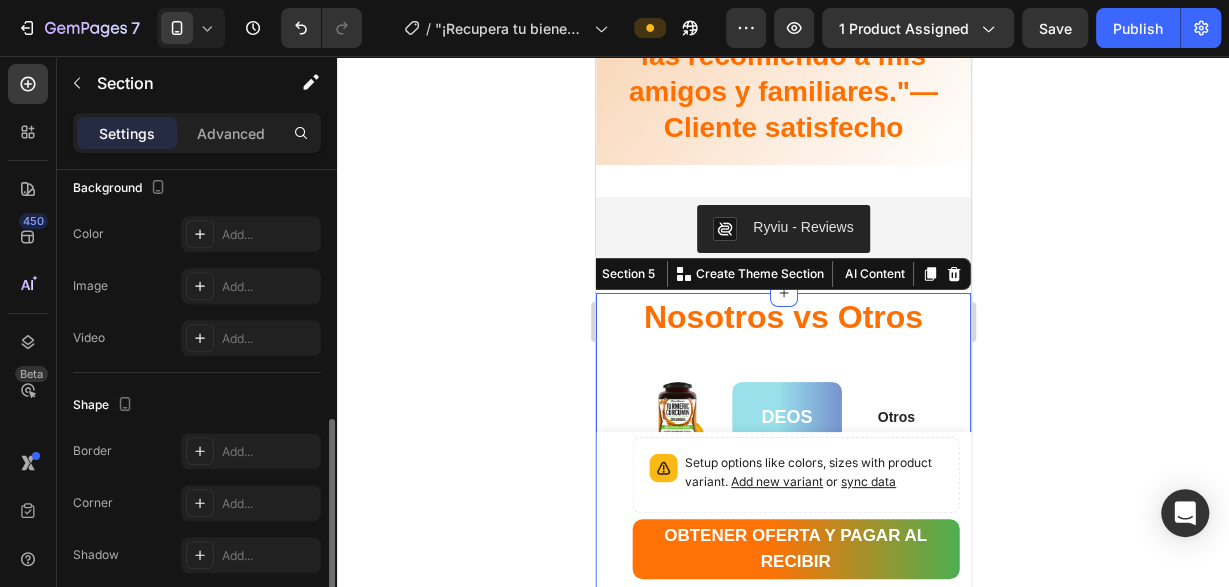 scroll, scrollTop: 691, scrollLeft: 0, axis: vertical 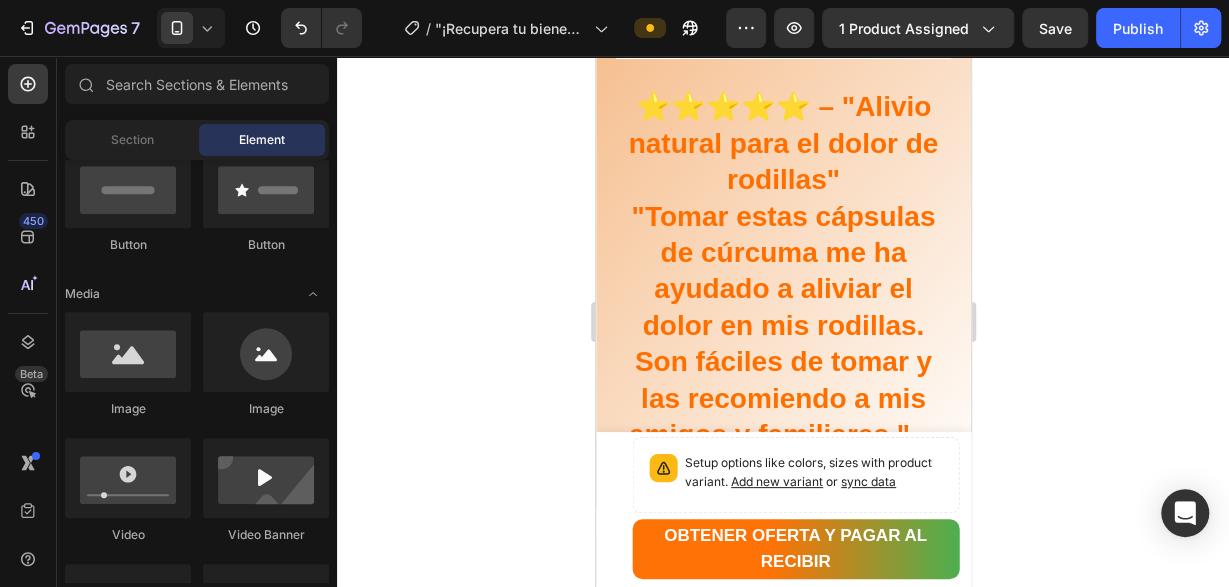 click on "Nosotros vs Otros Heading Row Image deos Heading Row Otros Text Block Row Turmeric Curcumin FarmHaven Text Block
Icon Row
Icon Row concentración (95%) Text Block
Icon Row
Icon Row BioPerine Text Block
Icon Row
Icon Row naturales y libres de aditivos Text Block
Icon Row
Icon Row Cápsulas fáciles de tomar Text Block
Icon Row
Icon Row Pregúntanos lo que quieras ¿Tienes dudas? Heading
¿Para qué sirve Turmeric Curcuma? Es un suplemento natural que ayuda a reducir la inflamación, aliviar dolores articulares y mejorar la salud general gracias a sus potentes curcuminoides. Text Block
¿Cuánto tiempo tarda en hacer efecto?
¿Puedo tomarlo junto con otros medicamentos?
¿Cómo debo tomar Turmeric Curcuma? Accordion Row Section 5" at bounding box center (782, 1257) 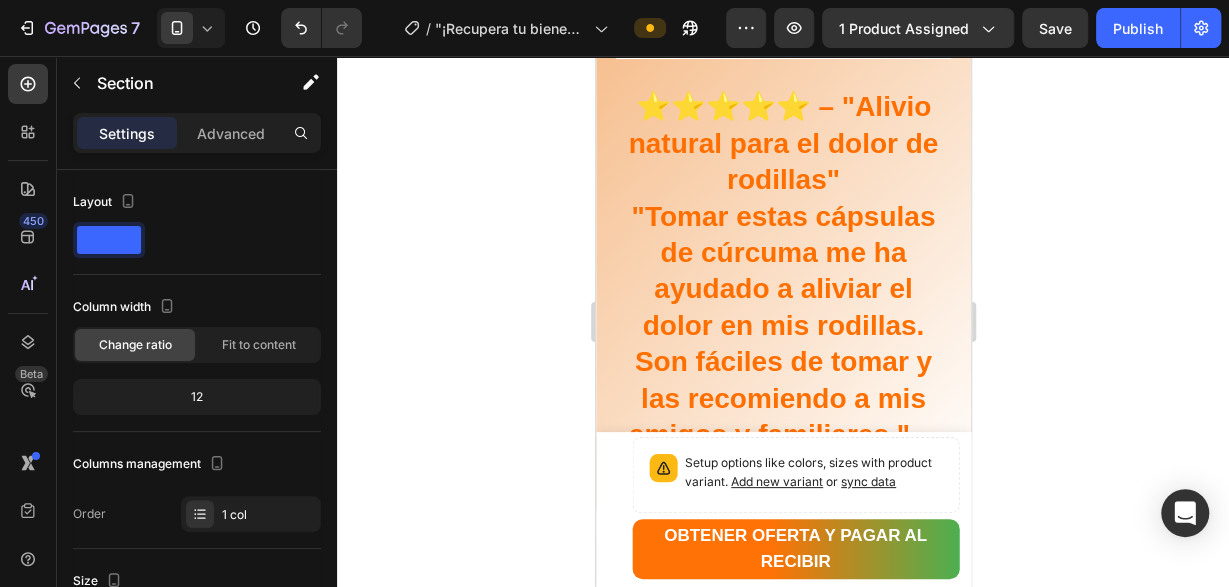 click on "Nosotros vs Otros Heading Row Image deos Heading Row Otros Text Block Row Turmeric Curcumin FarmHaven Text Block
Icon Row
Icon Row concentración (95%) Text Block
Icon Row
Icon Row BioPerine Text Block
Icon Row
Icon Row naturales y libres de aditivos Text Block
Icon Row
Icon Row Cápsulas fáciles de tomar Text Block
Icon Row
Icon Row Pregúntanos lo que quieras ¿Tienes dudas? Heading
¿Para qué sirve Turmeric Curcuma? Es un suplemento natural que ayuda a reducir la inflamación, aliviar dolores articulares y mejorar la salud general gracias a sus potentes curcuminoides. Text Block
¿Cuánto tiempo tarda en hacer efecto?
¿Puedo tomarlo junto con otros medicamentos?
¿Cómo debo tomar Turmeric Curcuma? Accordion Row Section 5   You can create reusable sections Create Theme Section AI Content" at bounding box center (782, 1257) 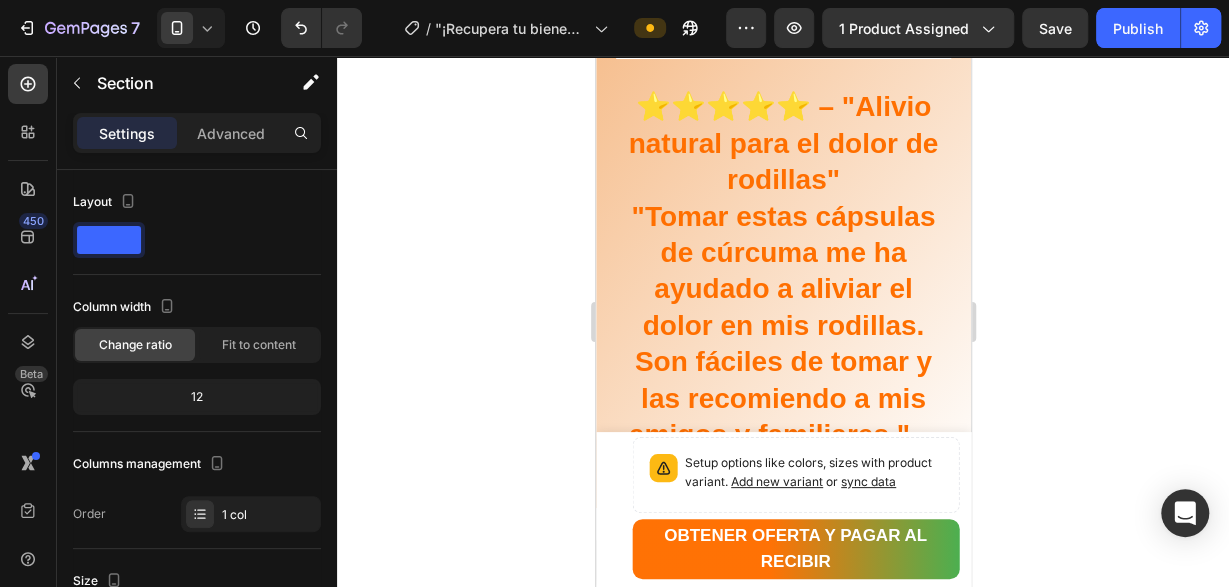 click on "Nosotros vs Otros Heading Row Image deos Heading Row Otros Text Block Row Turmeric Curcumin FarmHaven Text Block
Icon Row
Icon Row concentración (95%) Text Block
Icon Row
Icon Row BioPerine Text Block
Icon Row
Icon Row naturales y libres de aditivos Text Block
Icon Row
Icon Row Cápsulas fáciles de tomar Text Block
Icon Row
Icon Row Pregúntanos lo que quieras ¿Tienes dudas? Heading
¿Para qué sirve Turmeric Curcuma? Es un suplemento natural que ayuda a reducir la inflamación, aliviar dolores articulares y mejorar la salud general gracias a sus potentes curcuminoides. Text Block
¿Cuánto tiempo tarda en hacer efecto?
¿Puedo tomarlo junto con otros medicamentos?
¿Cómo debo tomar Turmeric Curcuma? Accordion Row Section 5   You can create reusable sections Create Theme Section AI Content" at bounding box center (782, 1257) 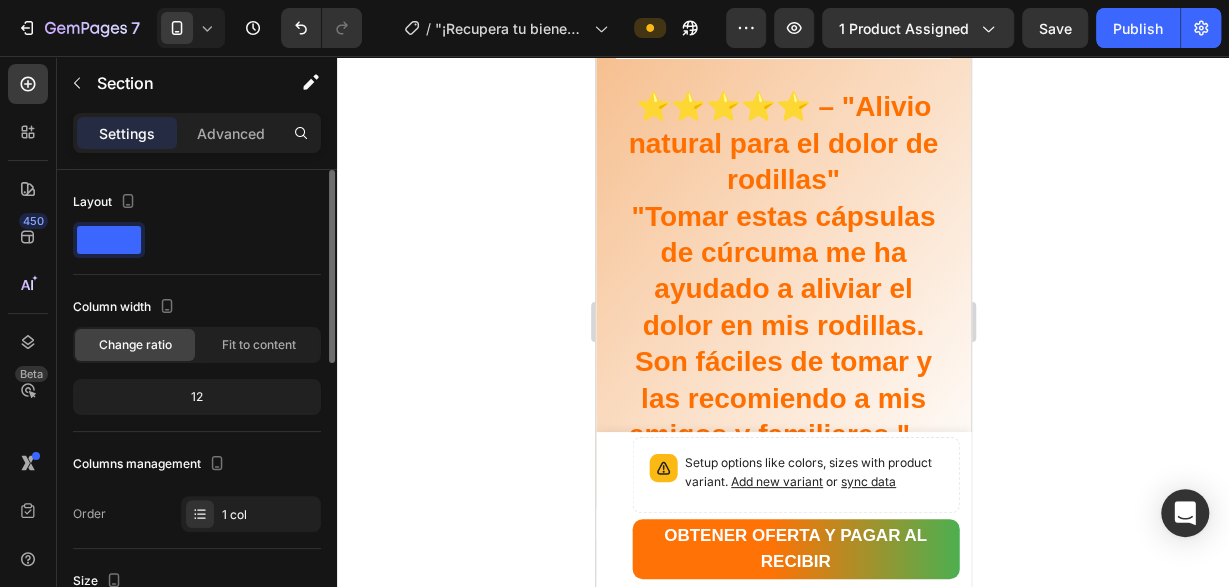 click on "Add..." at bounding box center (251, 846) 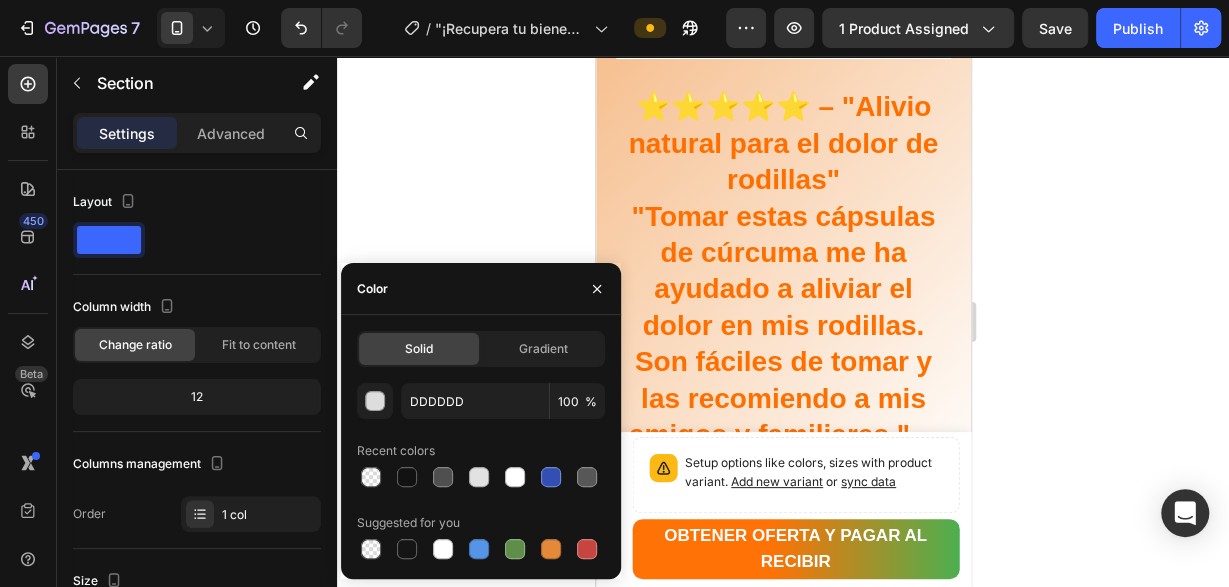 scroll, scrollTop: 385, scrollLeft: 0, axis: vertical 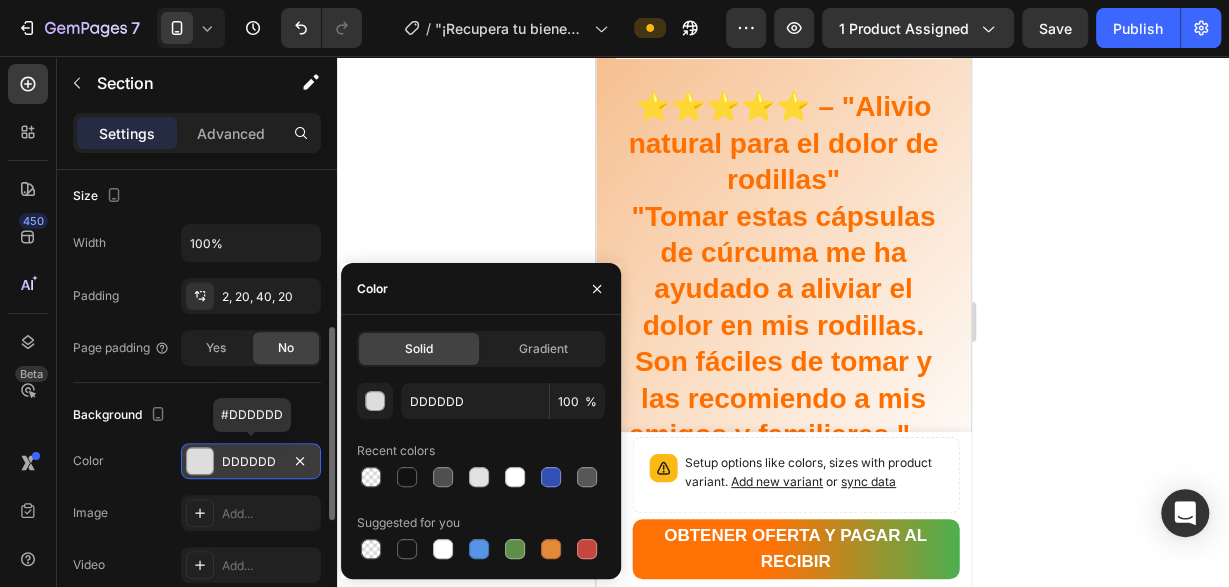 click on "DDDDDD" at bounding box center [251, 462] 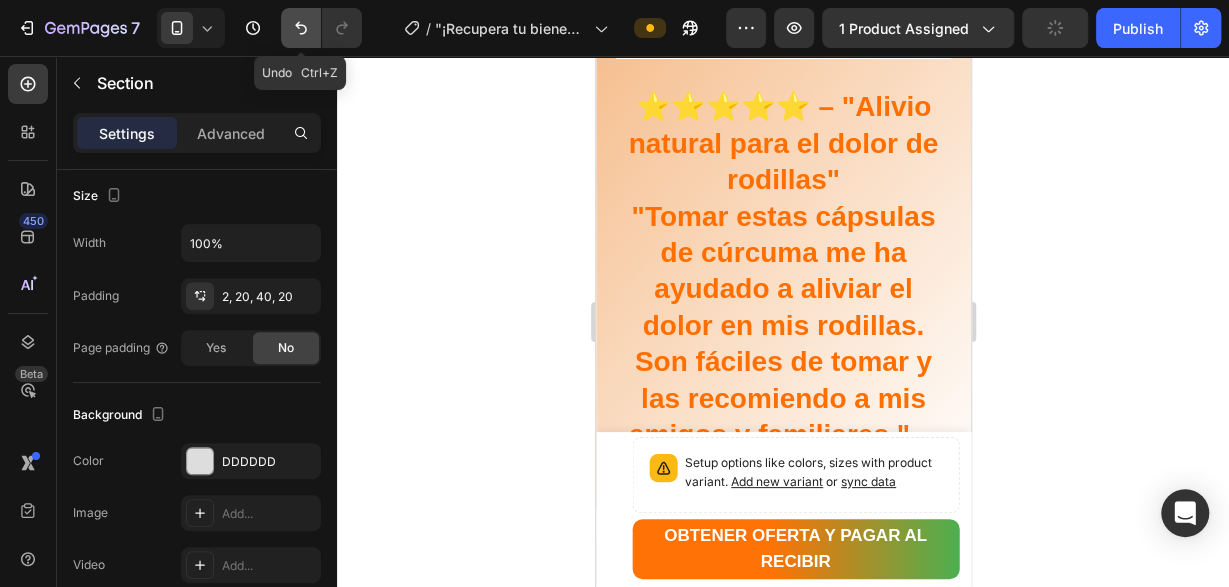 click 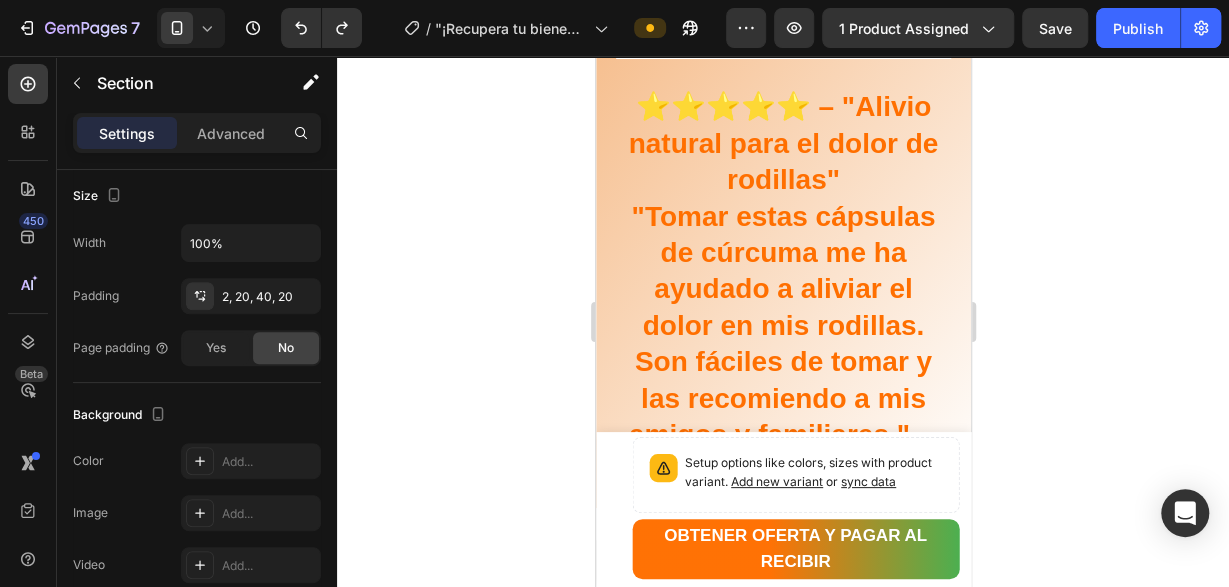 click on "Nosotros vs Otros Heading Row Image deos Heading Row Otros Text Block Row Turmeric Curcumin FarmHaven Text Block
Icon Row
Icon Row concentración (95%) Text Block
Icon Row
Icon Row BioPerine Text Block
Icon Row
Icon Row naturales y libres de aditivos Text Block
Icon Row
Icon Row Cápsulas fáciles de tomar Text Block
Icon Row
Icon Row Pregúntanos lo que quieras ¿Tienes dudas? Heading
¿Para qué sirve Turmeric Curcuma? Es un suplemento natural que ayuda a reducir la inflamación, aliviar dolores articulares y mejorar la salud general gracias a sus potentes curcuminoides. Text Block
¿Cuánto tiempo tarda en hacer efecto?
¿Puedo tomarlo junto con otros medicamentos?
¿Cómo debo tomar Turmeric Curcuma? Accordion Row Section 5   You can create reusable sections Create Theme Section AI Content" at bounding box center [782, 1257] 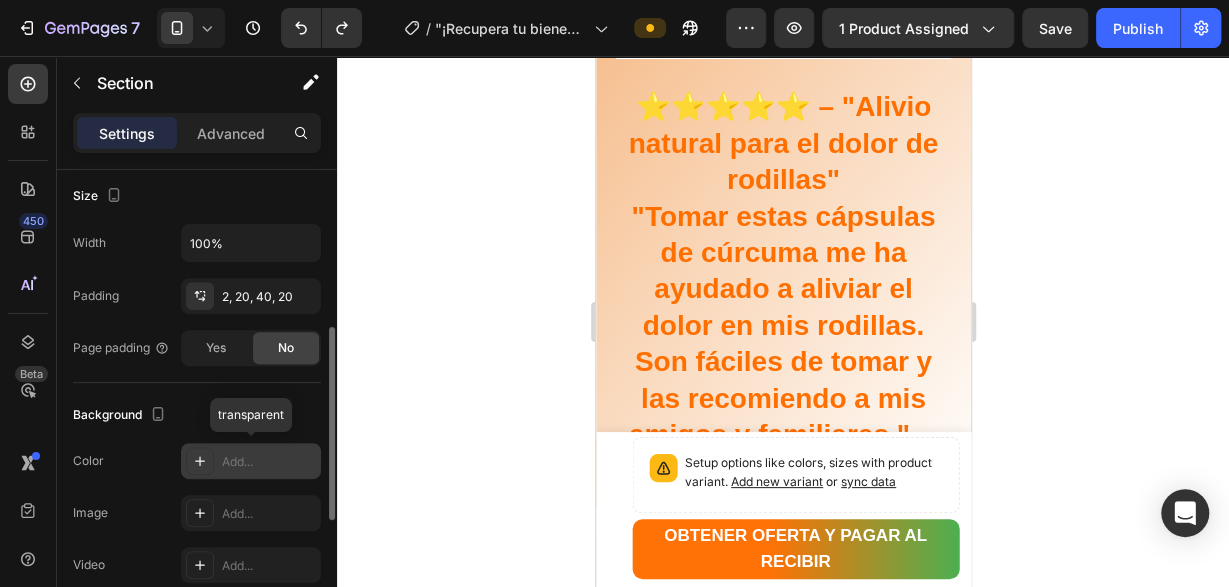 click on "Add..." at bounding box center (269, 462) 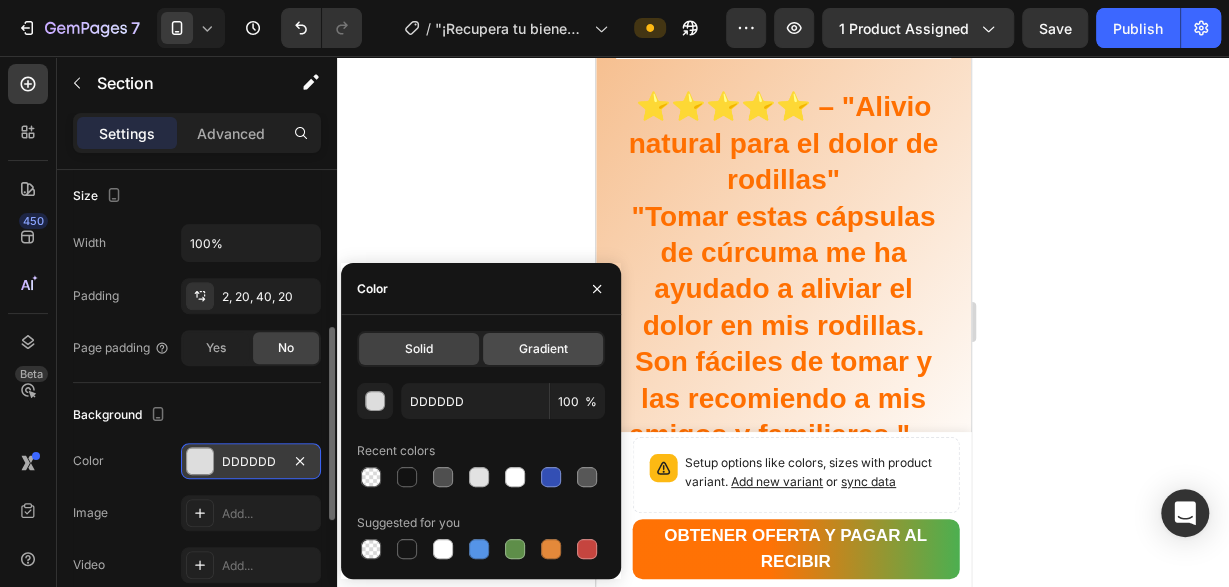 click on "Gradient" 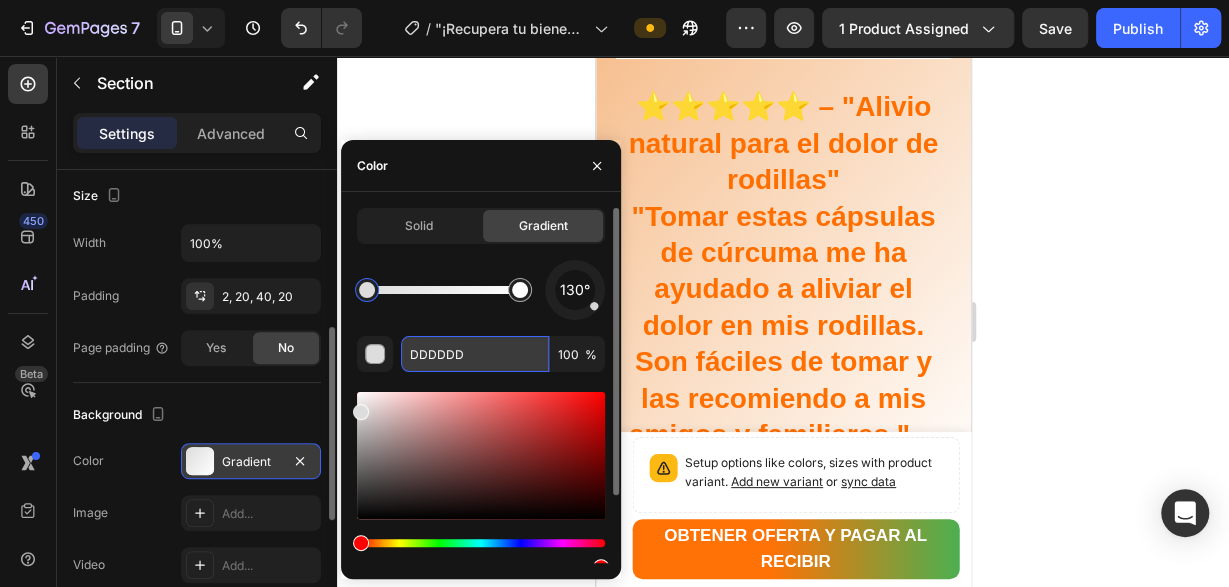 click on "DDDDDD" at bounding box center [475, 354] 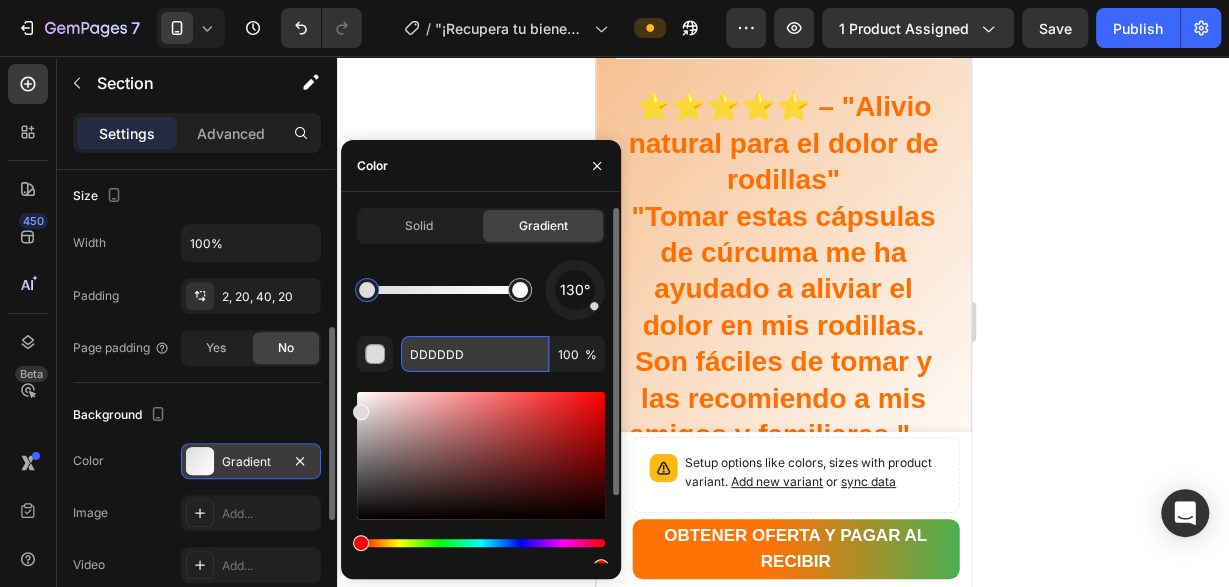 paste on "F2A460" 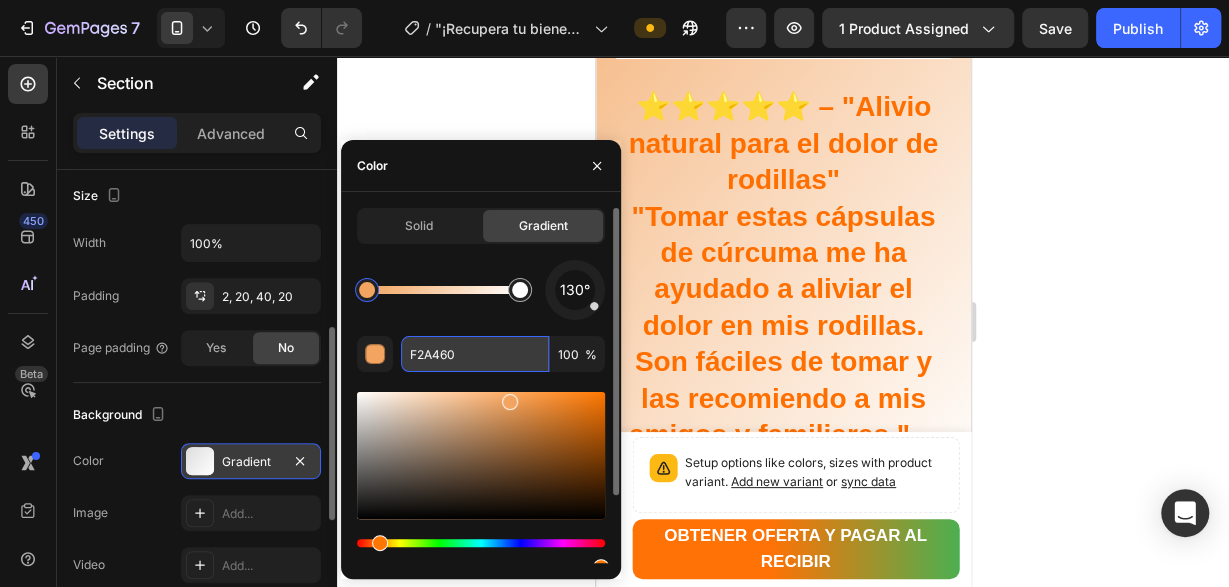 paste on "FFBEA" 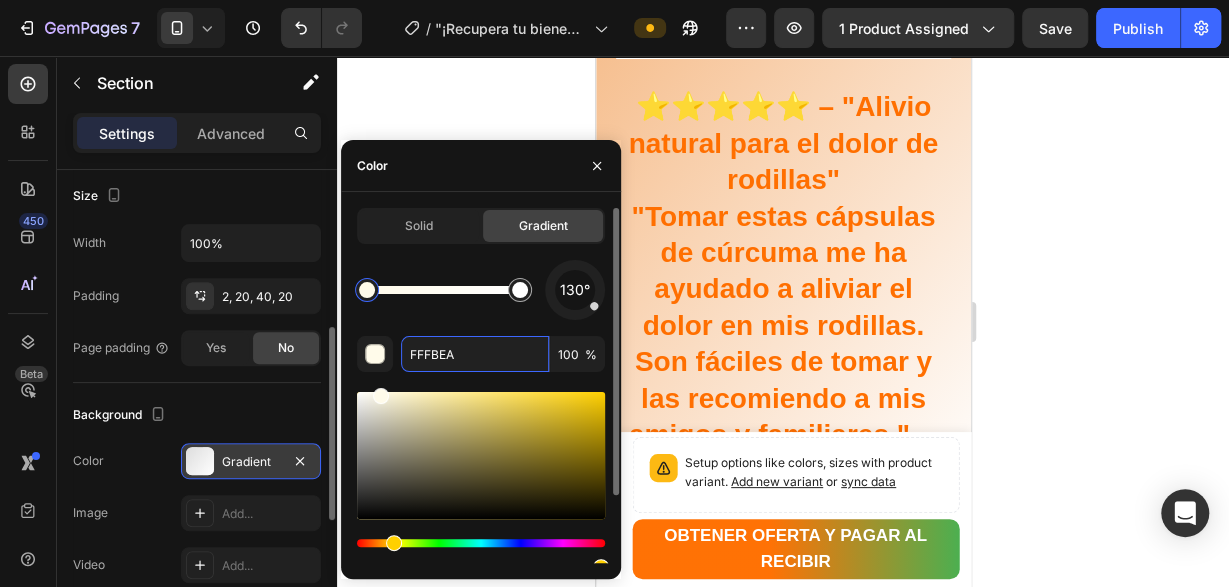 scroll, scrollTop: 84, scrollLeft: 0, axis: vertical 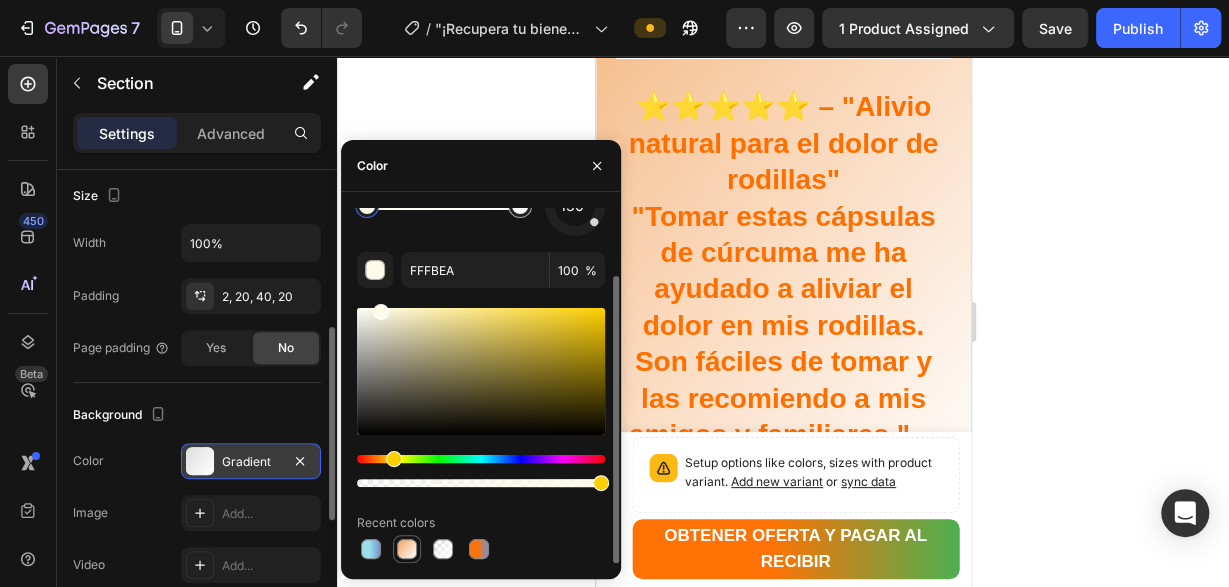 click at bounding box center [407, 549] 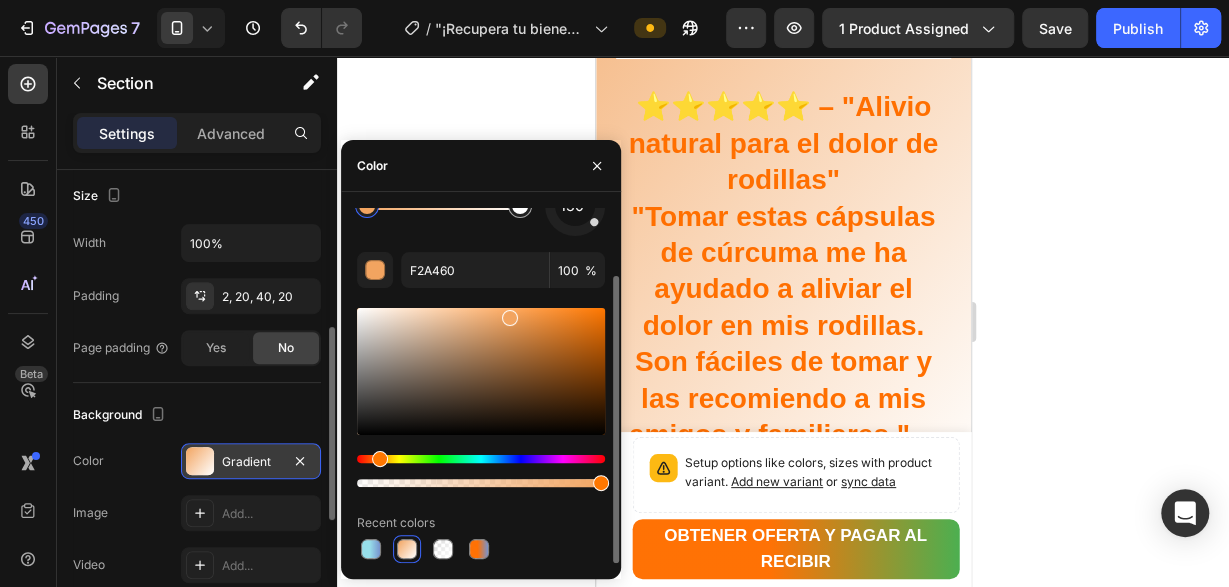 click at bounding box center [407, 549] 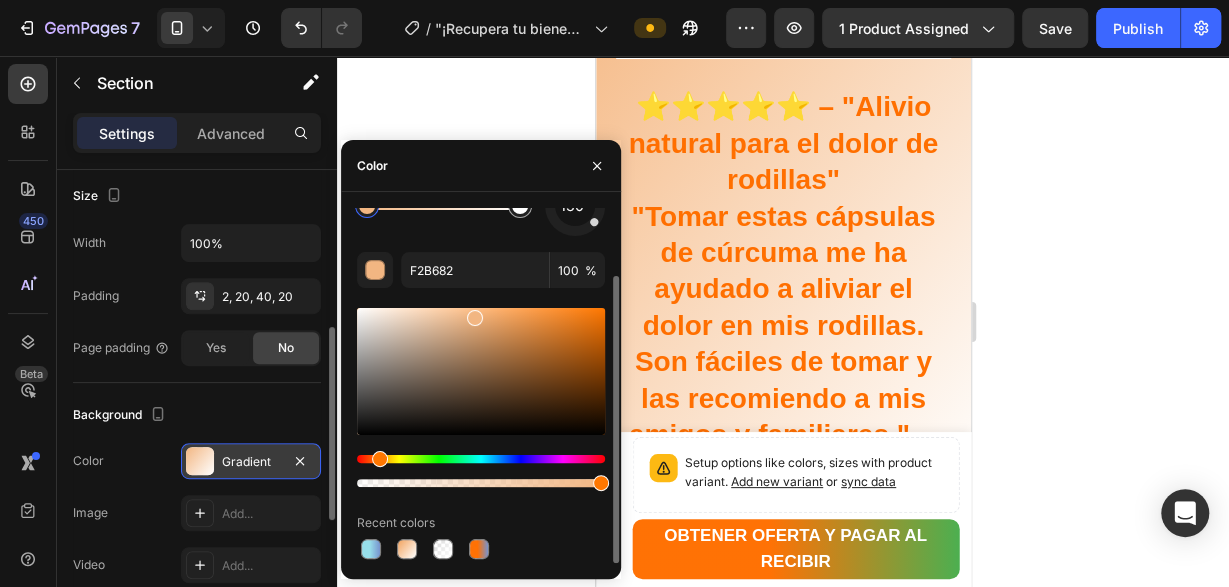 drag, startPoint x: 513, startPoint y: 323, endPoint x: 473, endPoint y: 314, distance: 41 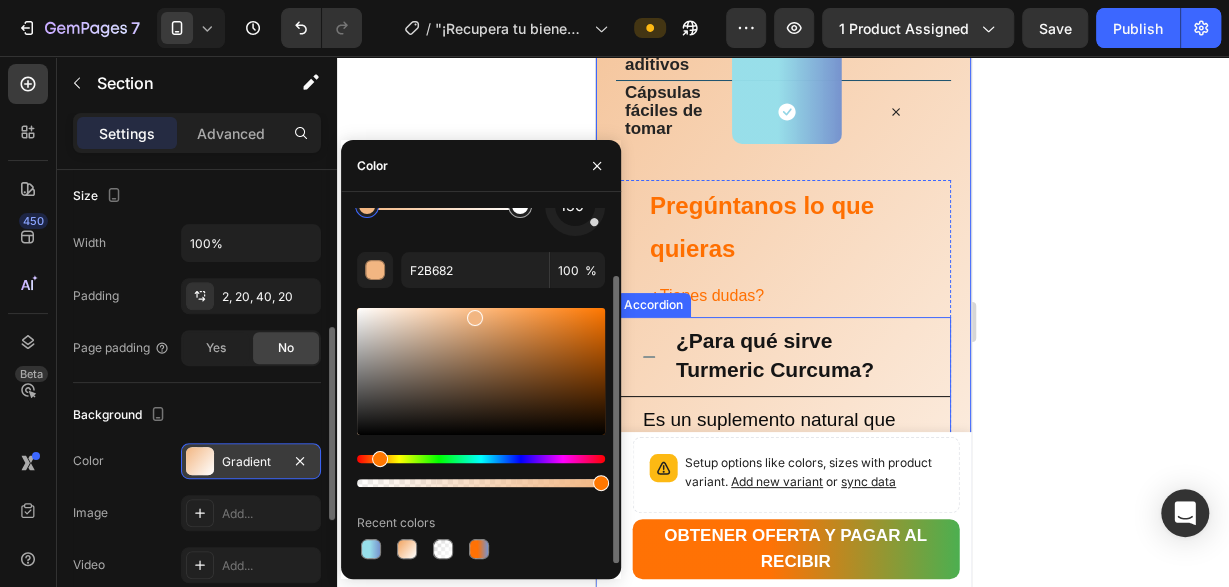 scroll, scrollTop: 3818, scrollLeft: 0, axis: vertical 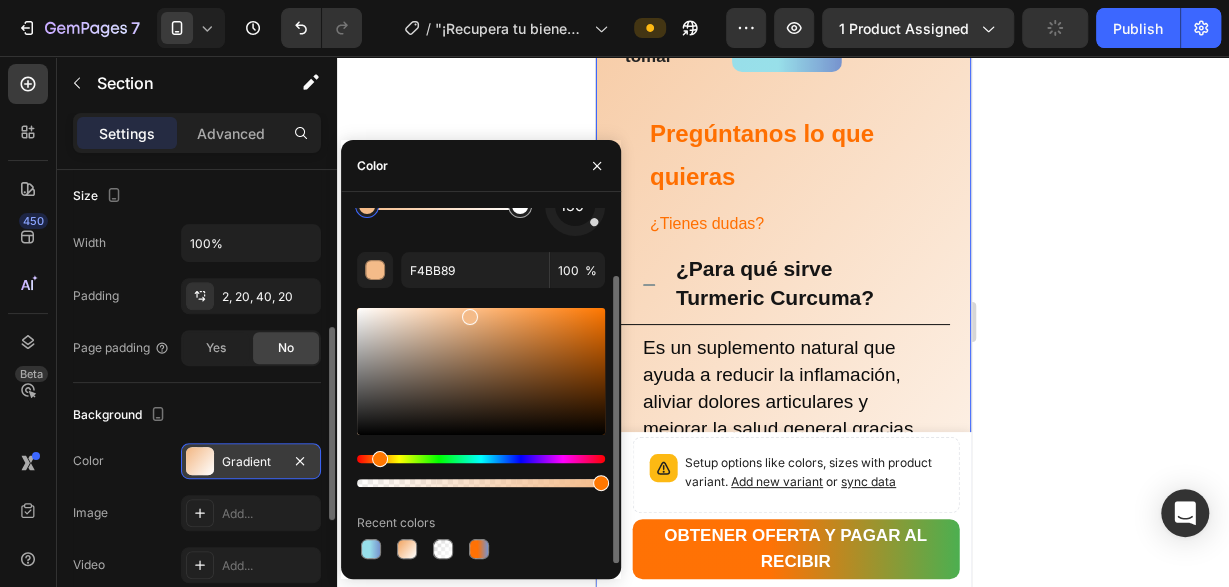 click at bounding box center (470, 317) 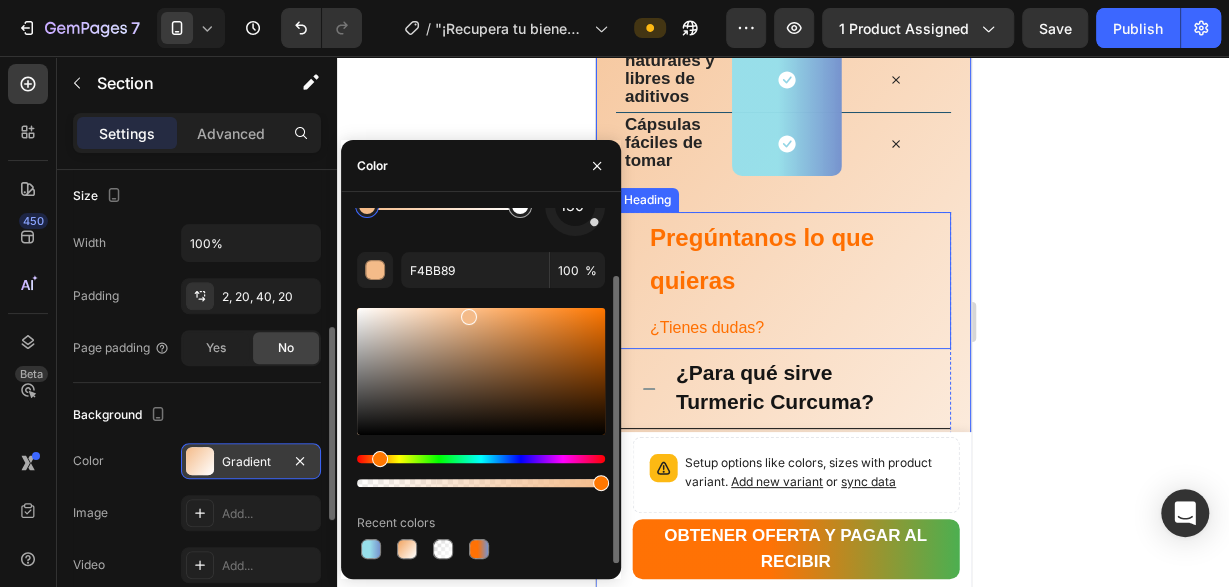 scroll, scrollTop: 3705, scrollLeft: 0, axis: vertical 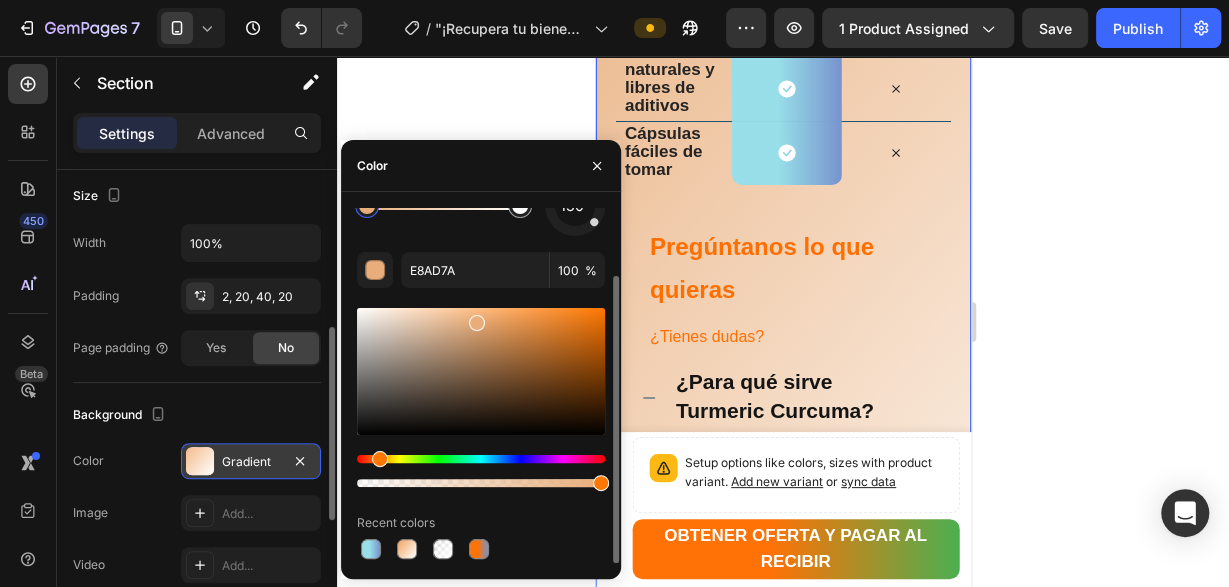 click at bounding box center (477, 323) 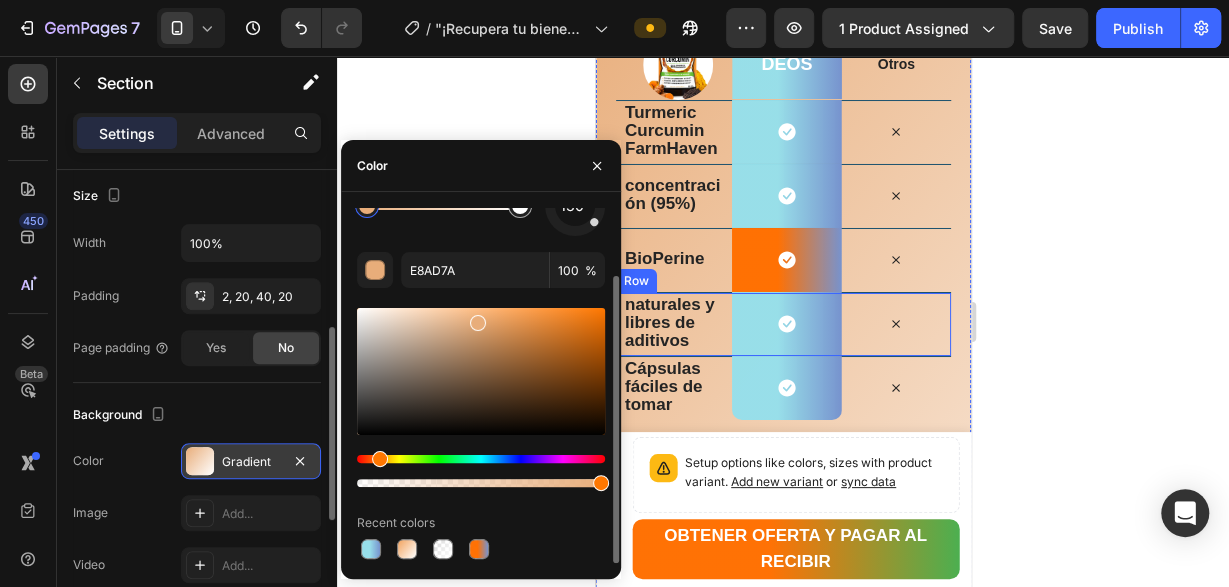 scroll, scrollTop: 3289, scrollLeft: 0, axis: vertical 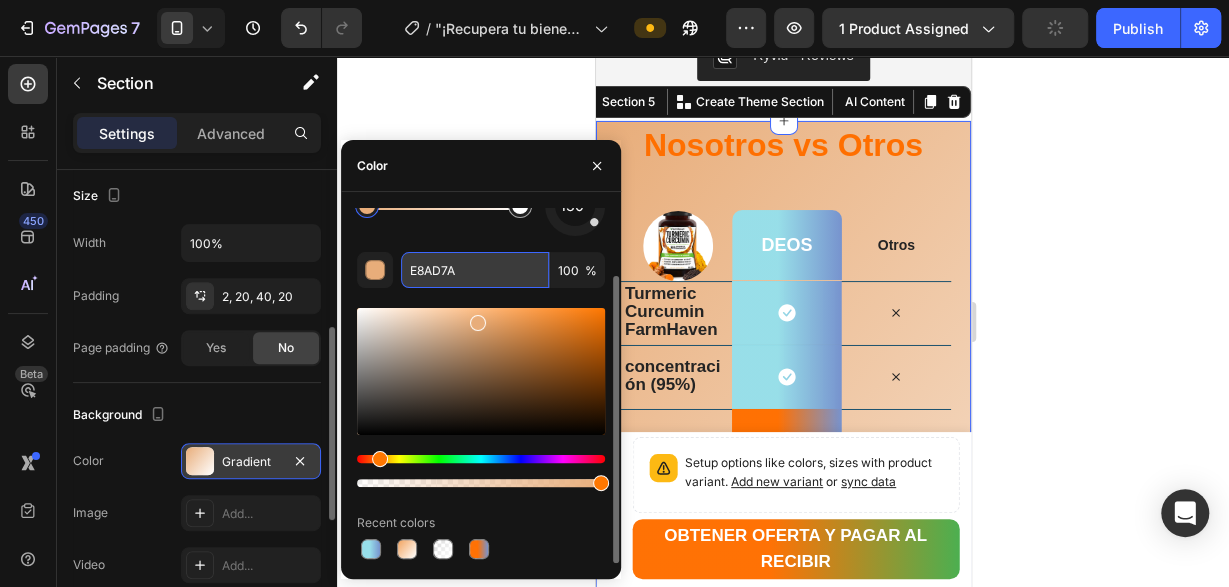 click on "E8AD7A" at bounding box center [475, 270] 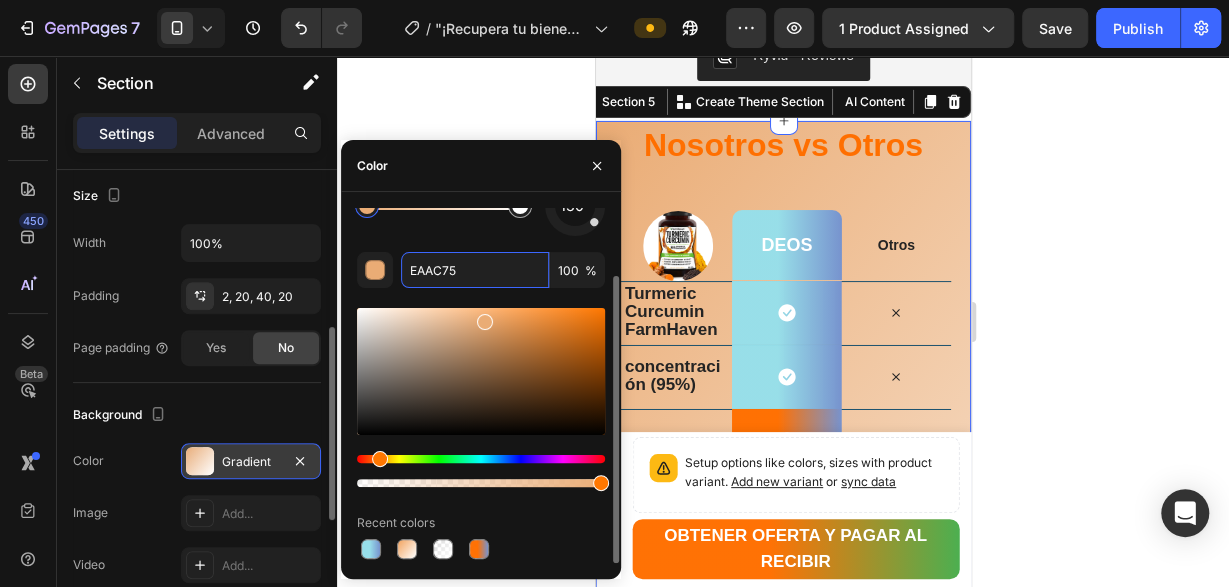 click at bounding box center (485, 322) 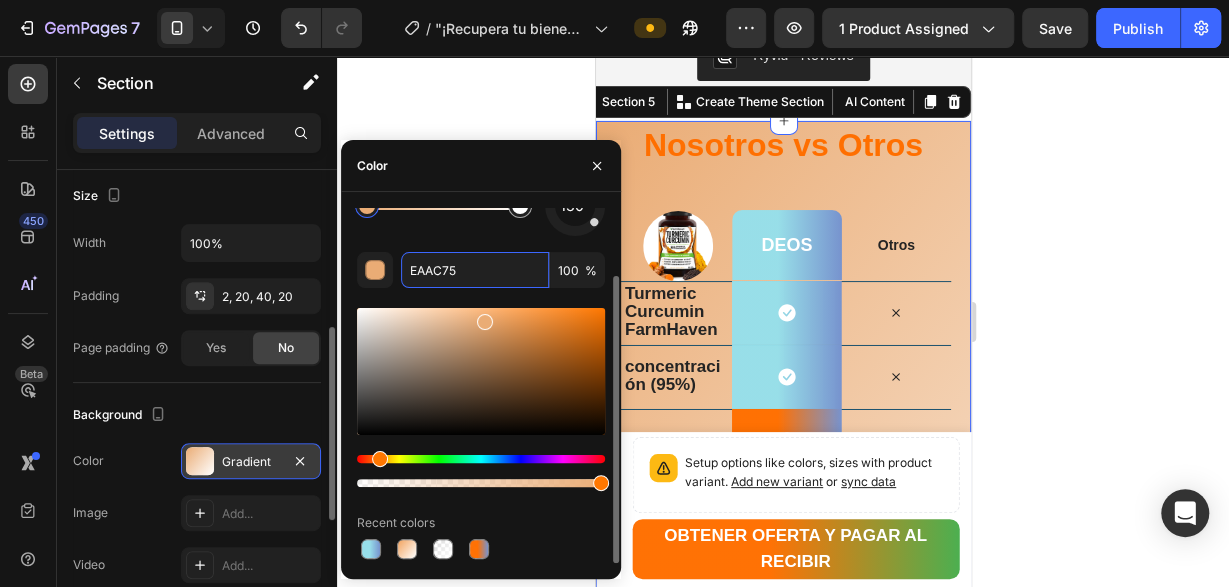 click at bounding box center [485, 322] 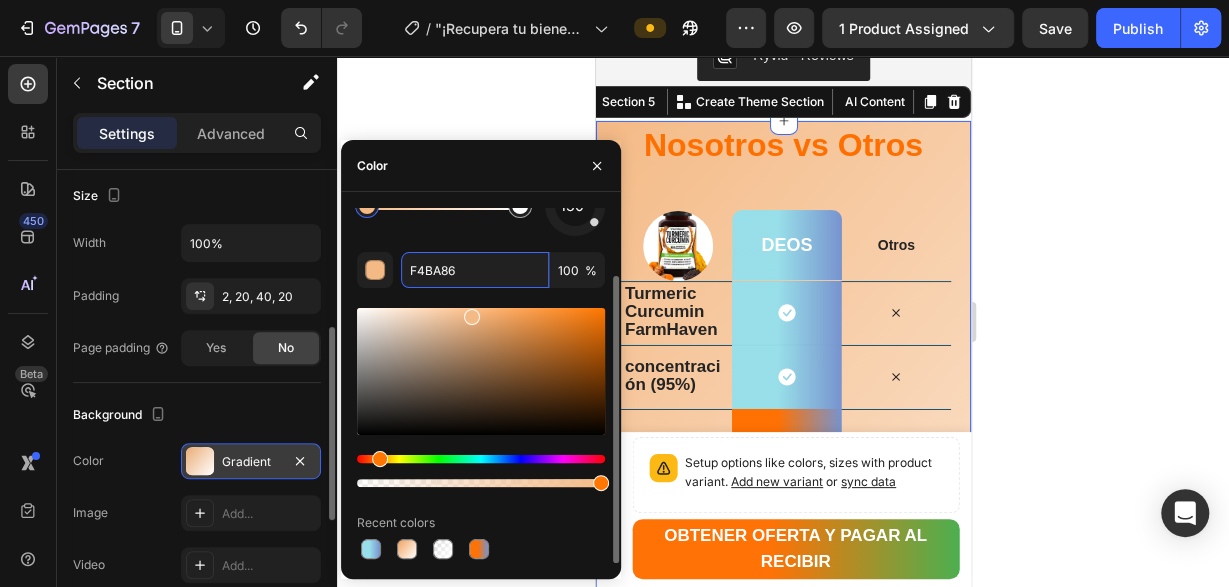 drag, startPoint x: 482, startPoint y: 323, endPoint x: 470, endPoint y: 313, distance: 15.6205 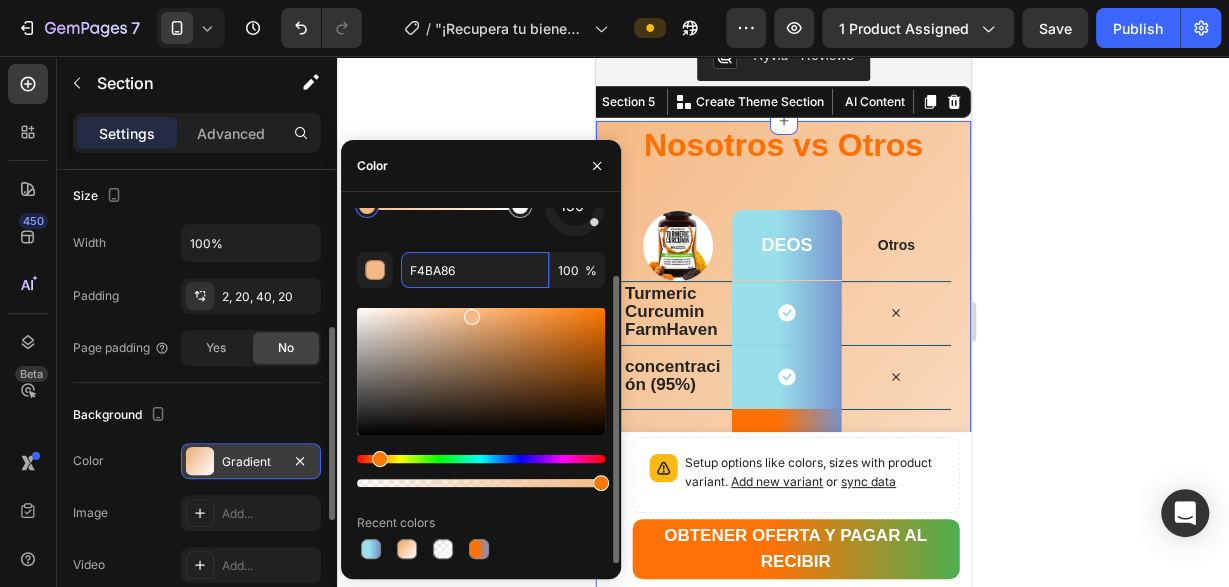click at bounding box center [472, 317] 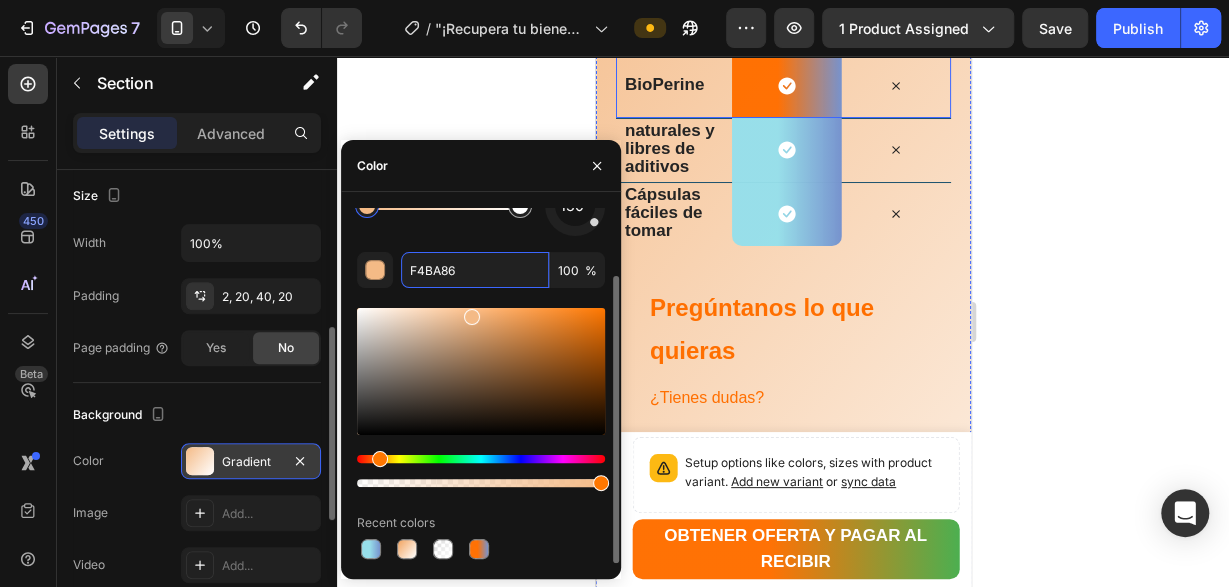 scroll, scrollTop: 3705, scrollLeft: 0, axis: vertical 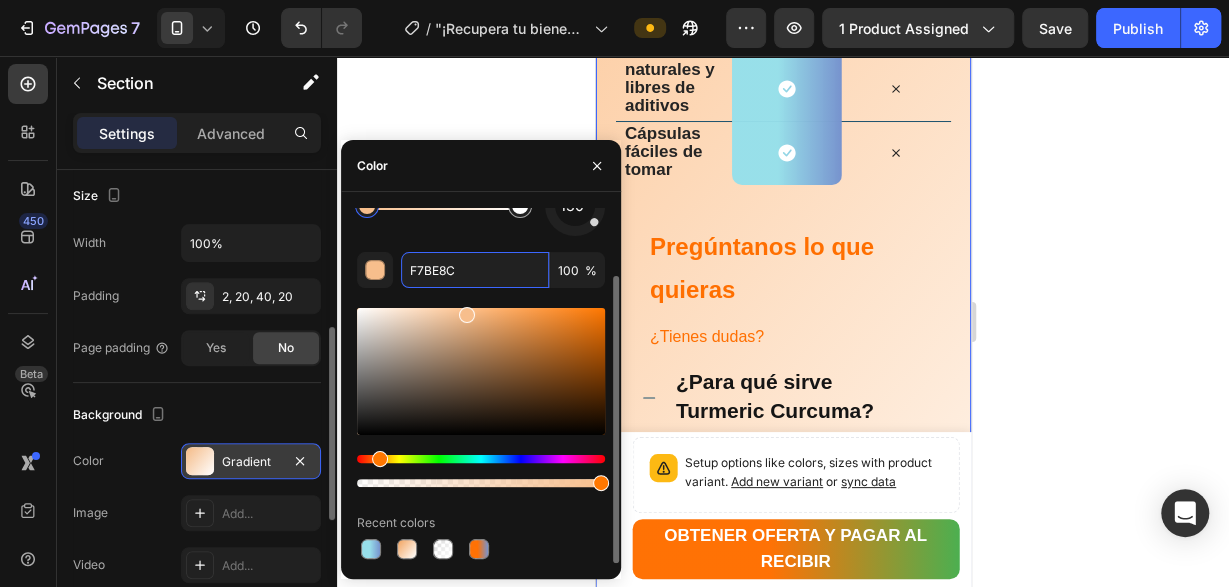 type on "FCC594" 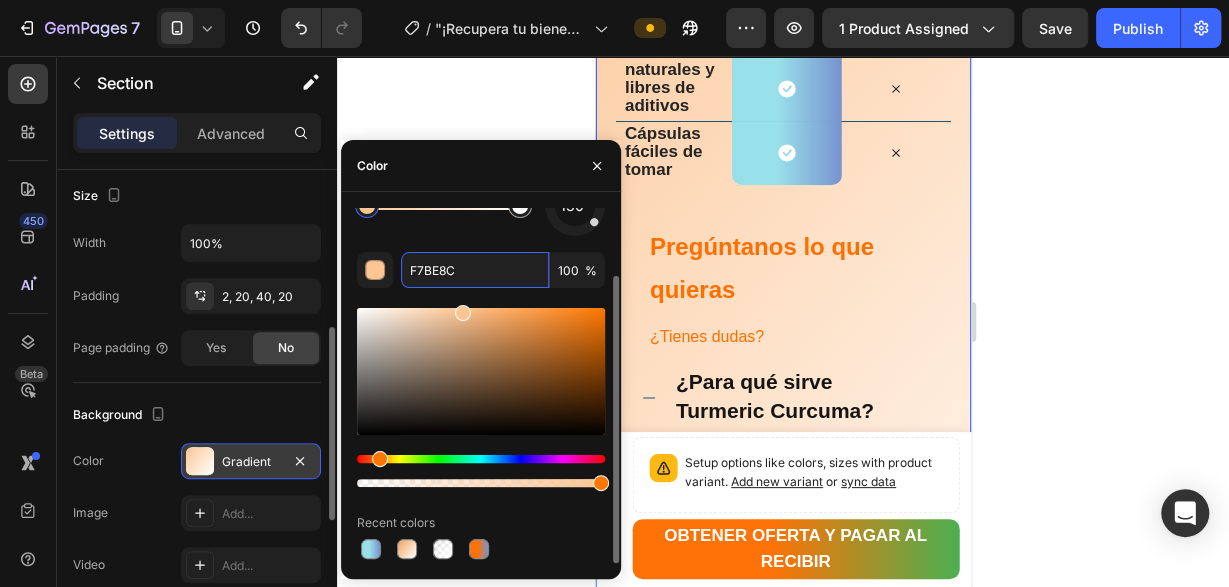 drag, startPoint x: 469, startPoint y: 317, endPoint x: 463, endPoint y: 305, distance: 13.416408 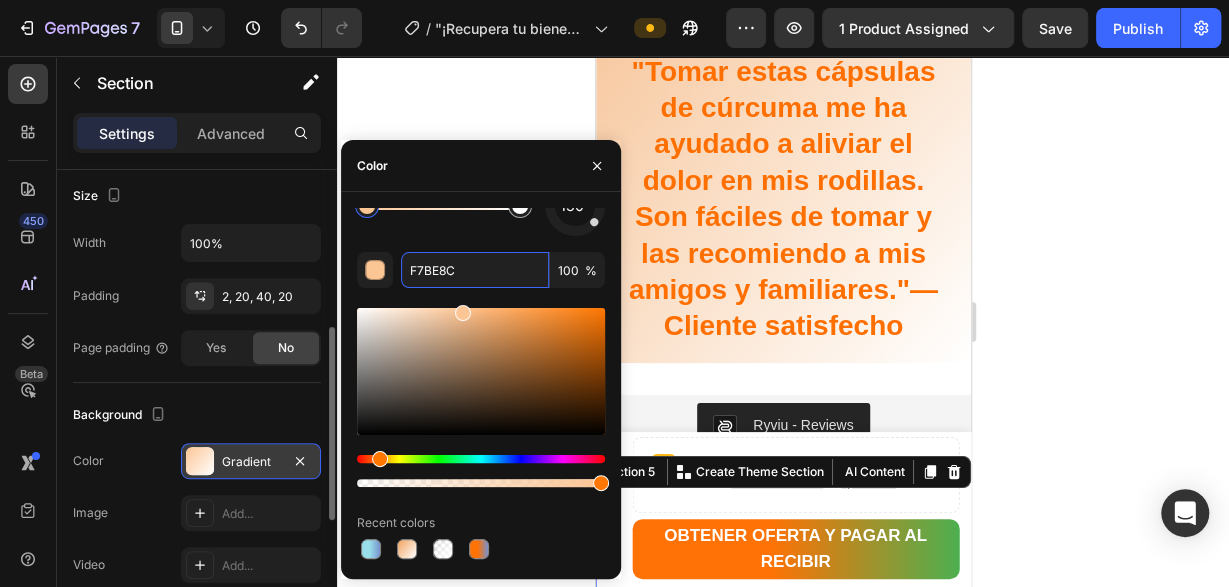 scroll, scrollTop: 3185, scrollLeft: 0, axis: vertical 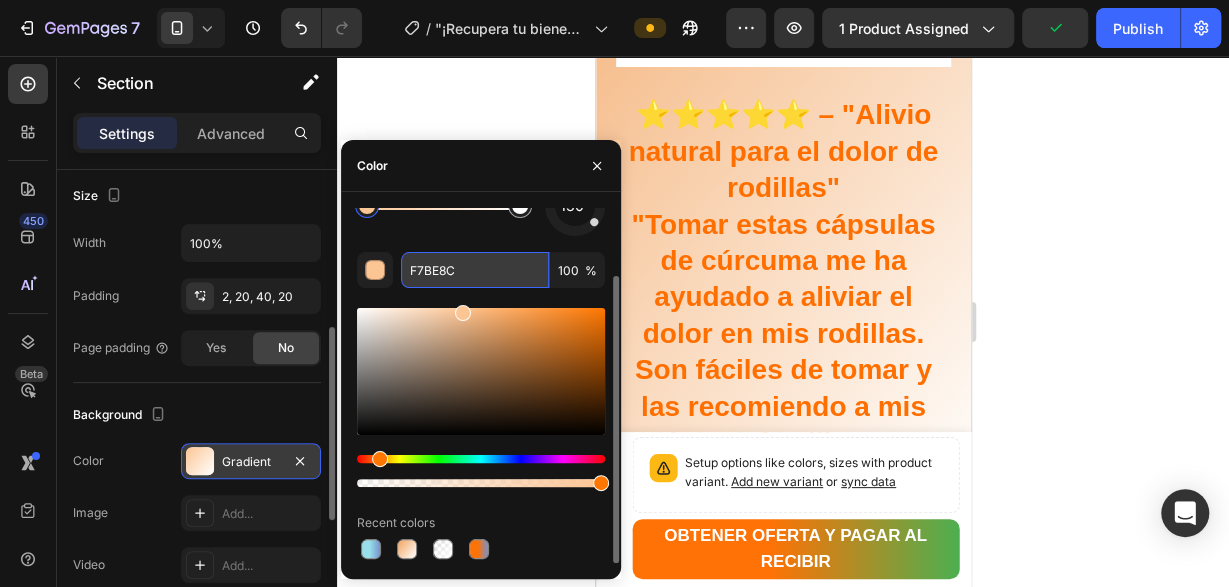 click on "FCC594" at bounding box center [475, 270] 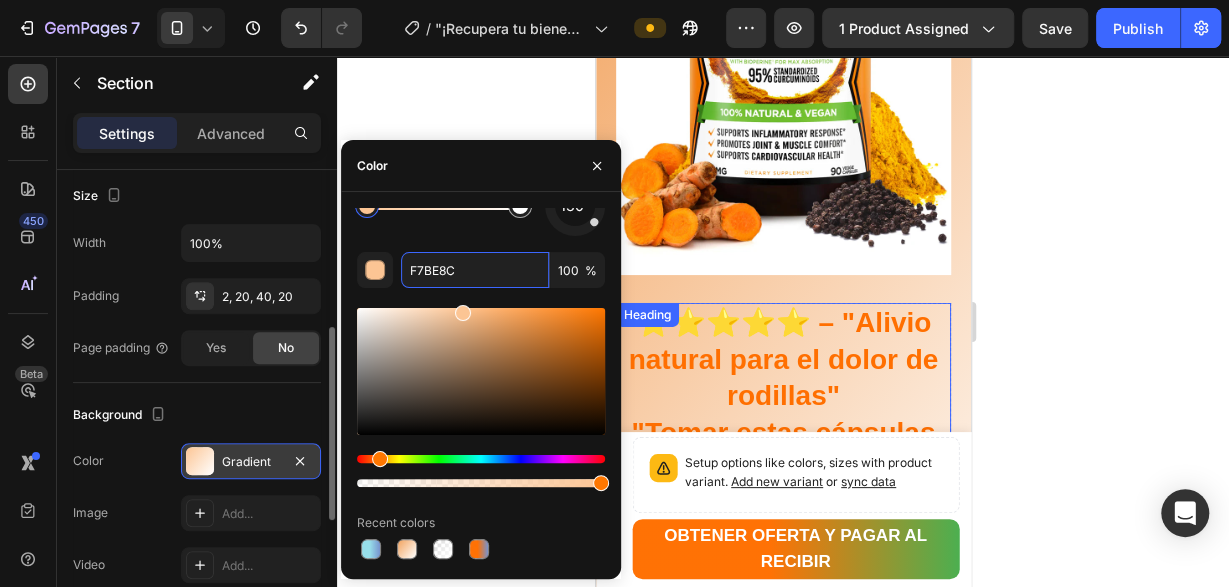 scroll, scrollTop: 2845, scrollLeft: 0, axis: vertical 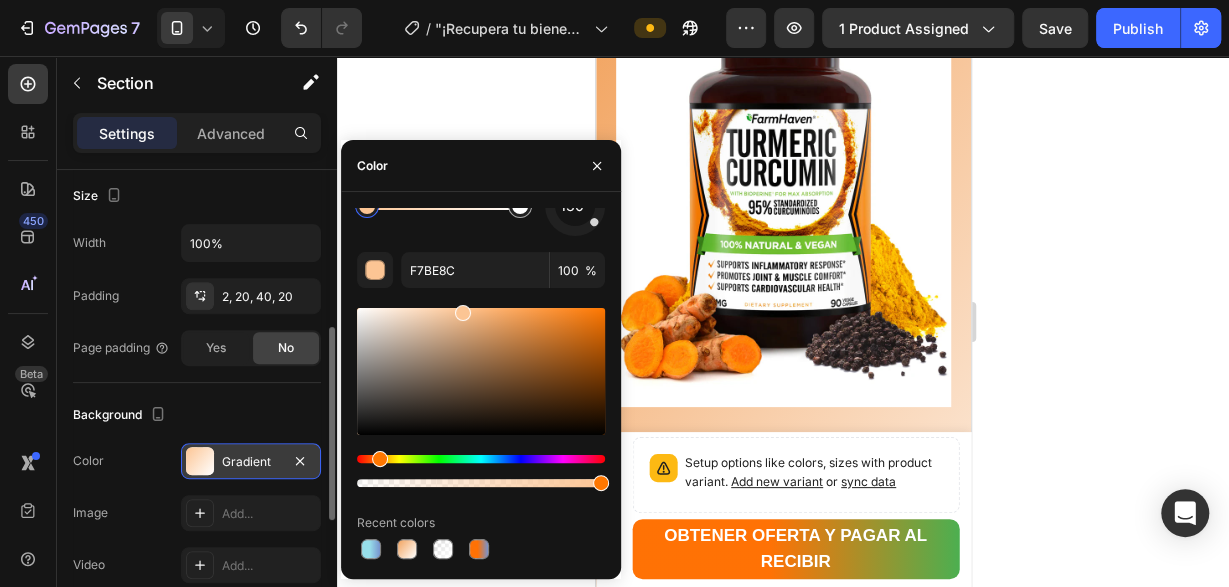 click on "Image Row ⭐⭐⭐⭐⭐ – "Alivio natural para el dolor de rodillas" "Tomar estas cápsulas de cúrcuma me ha ayudado a aliviar el dolor en mis rodillas. Son fáciles de tomar y las recomiendo a mis amigos y familiares."— Cliente satisfecho Heading Row Row Section 3" at bounding box center (782, 435) 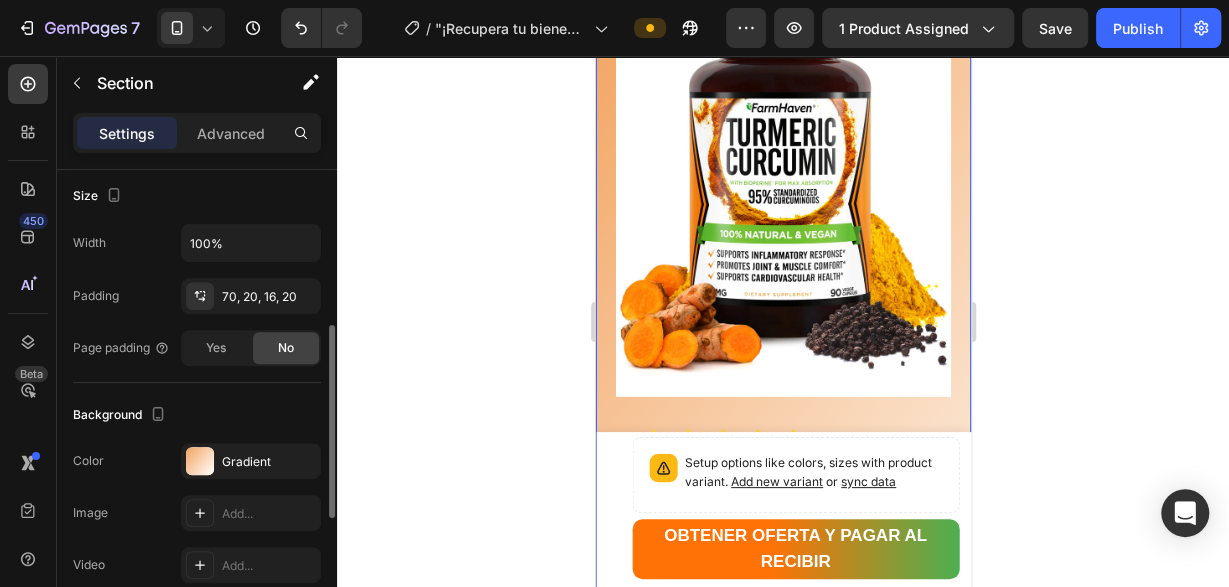 click on "Image Row ⭐⭐⭐⭐⭐ – "Alivio natural para el dolor de rodillas" "Tomar estas cápsulas de cúrcuma me ha ayudado a aliviar el dolor en mis rodillas. Son fáciles de tomar y las recomiendo a mis amigos y familiares."— Cliente satisfecho Heading Row Row Section 3" at bounding box center [782, 424] 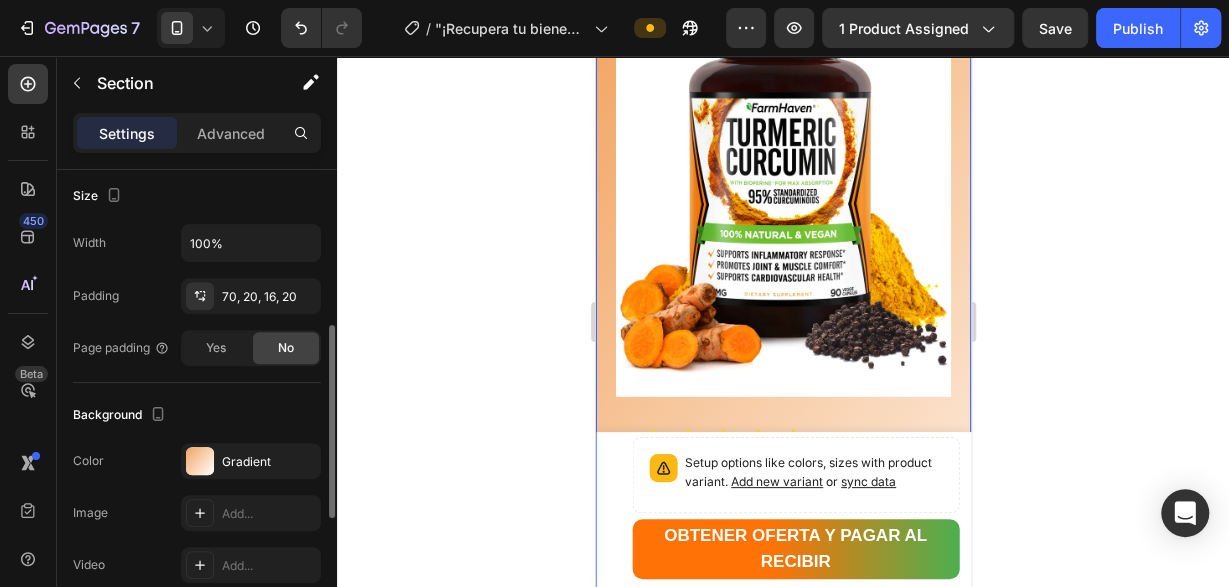click 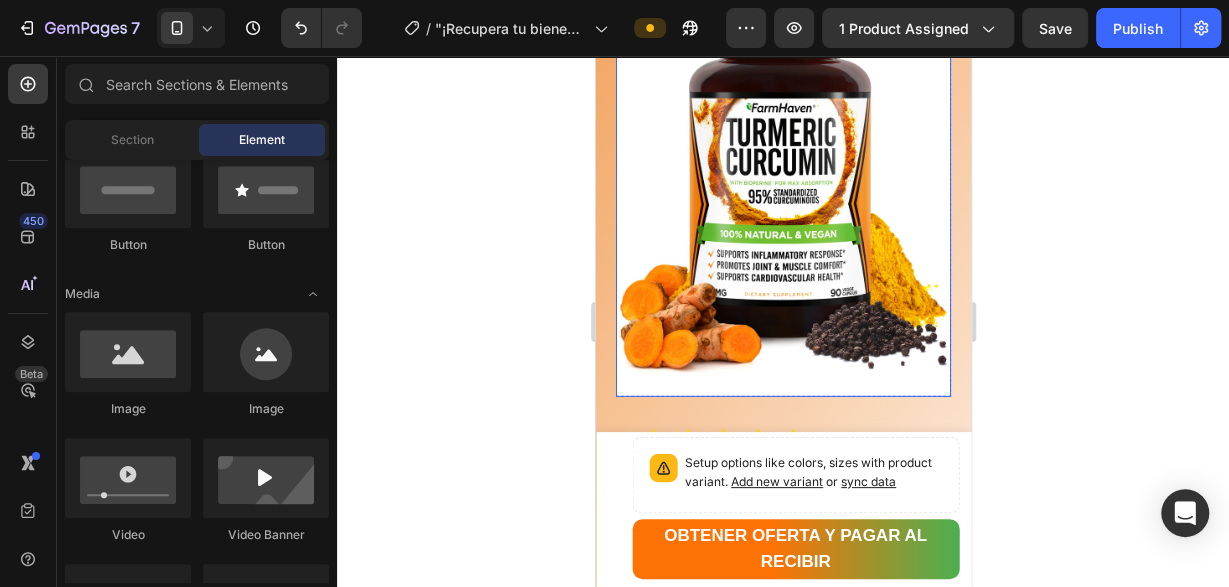 scroll, scrollTop: 510, scrollLeft: 0, axis: vertical 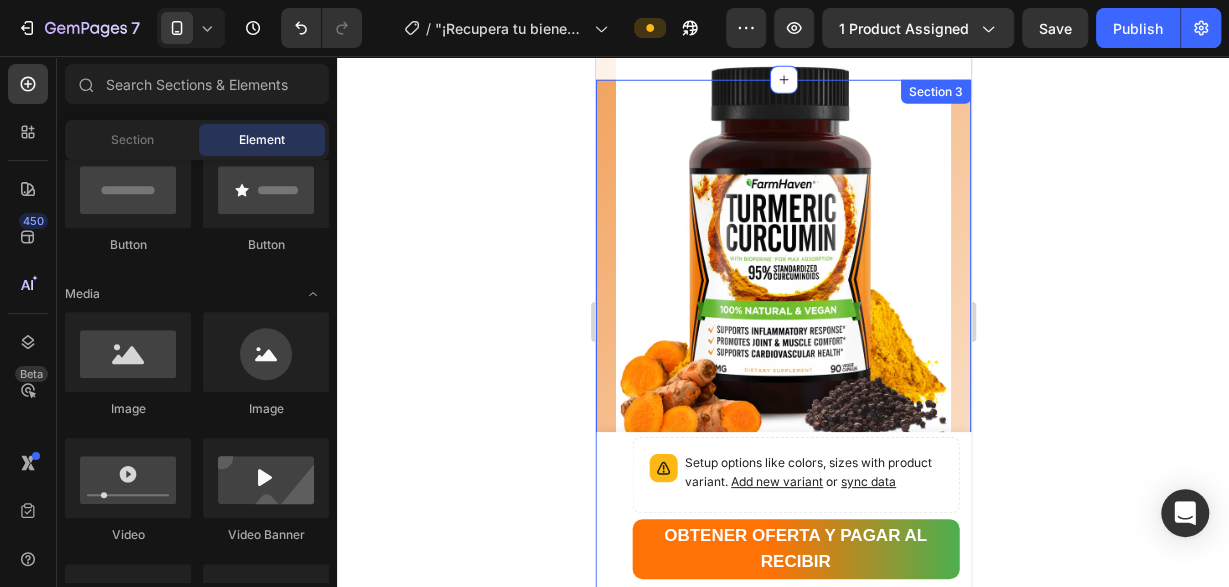 click on "Image Row ⭐⭐⭐⭐⭐ – "Alivio natural para el dolor de rodillas" "Tomar estas cápsulas de cúrcuma me ha ayudado a aliviar el dolor en mis rodillas. Son fáciles de tomar y las recomiendo a mis amigos y familiares."— Cliente satisfecho Heading Row Row Section 3" at bounding box center [782, 500] 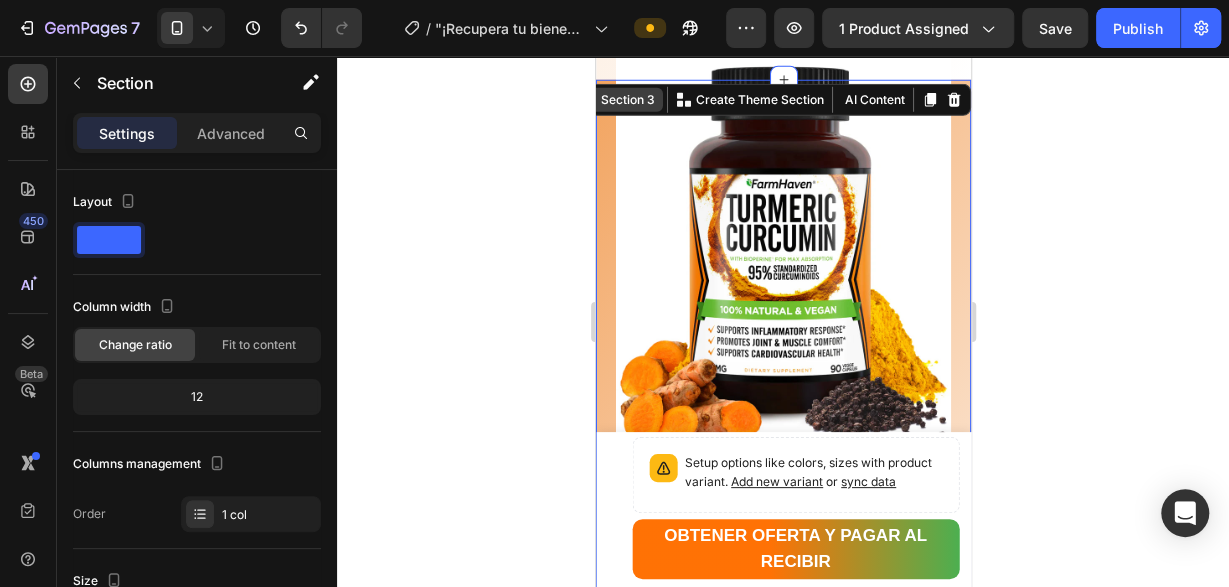 click on "Section 3" at bounding box center [627, 100] 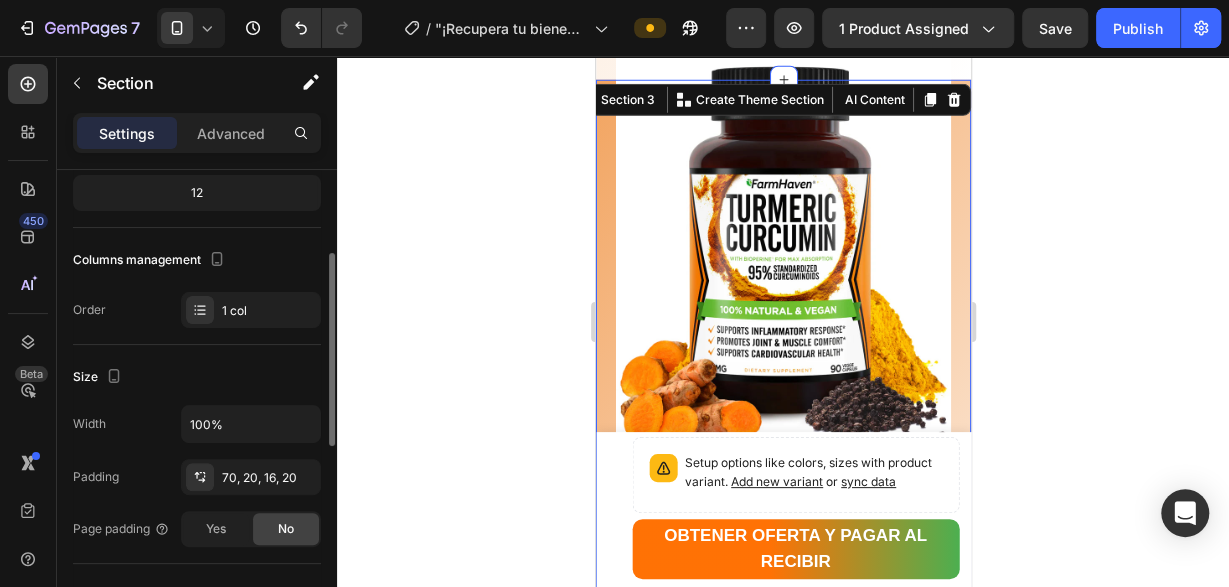 scroll, scrollTop: 510, scrollLeft: 0, axis: vertical 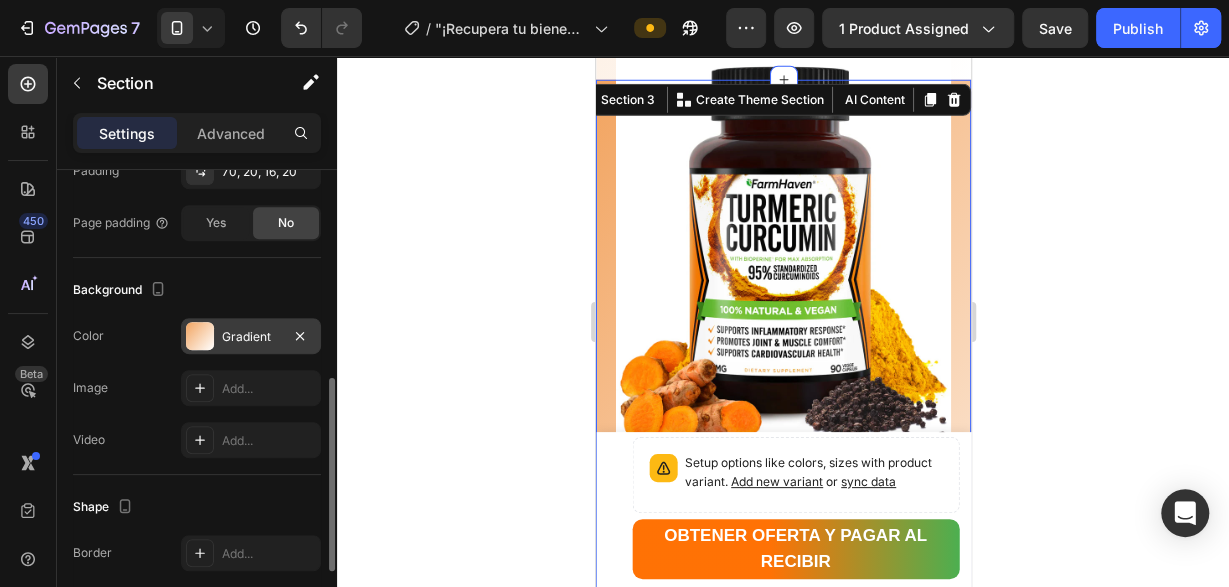 click at bounding box center [200, 336] 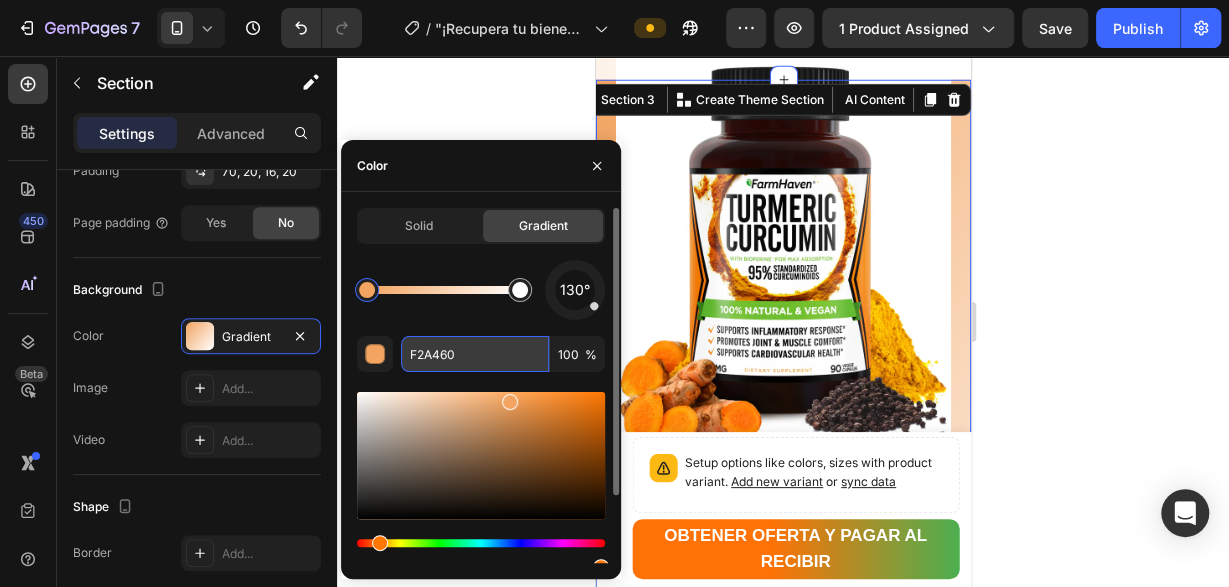 click on "F2A460" at bounding box center [475, 354] 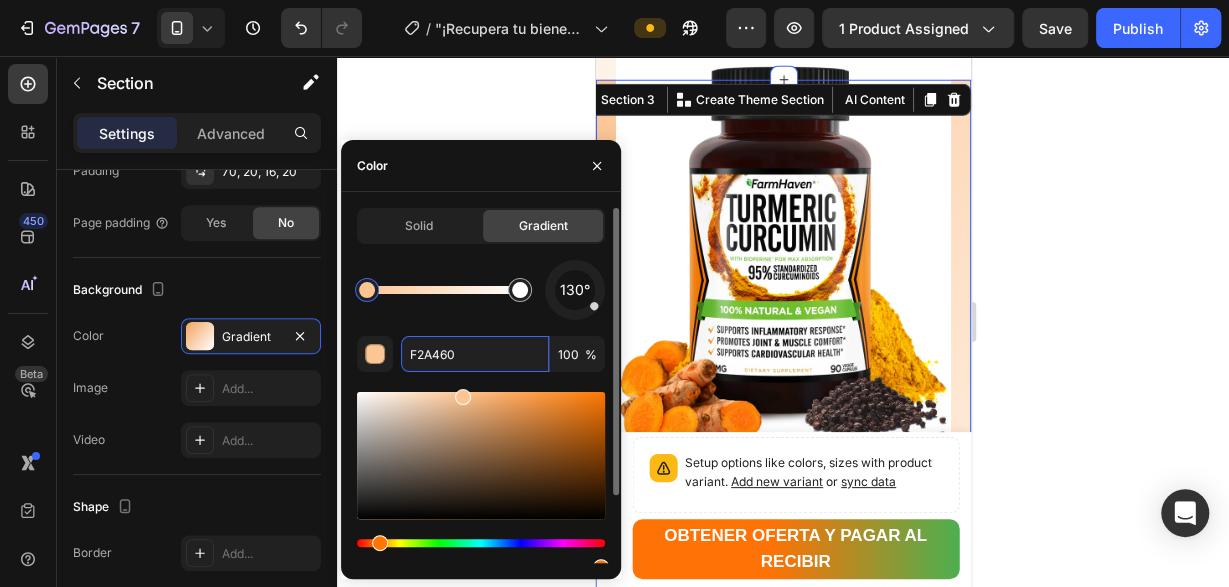 scroll, scrollTop: 84, scrollLeft: 0, axis: vertical 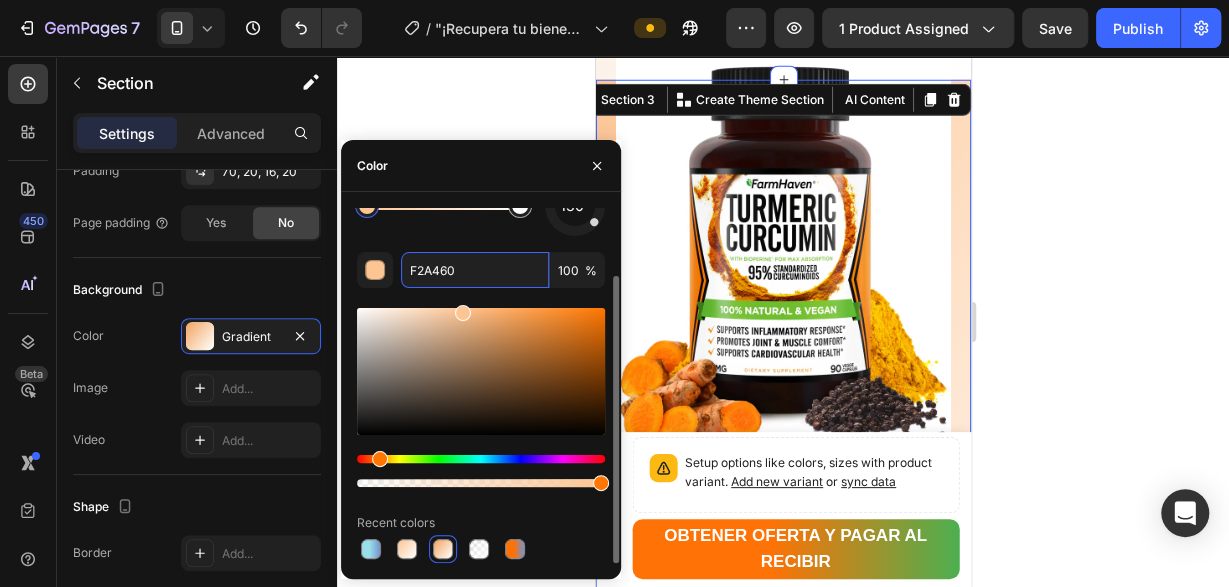 type on "FCC594" 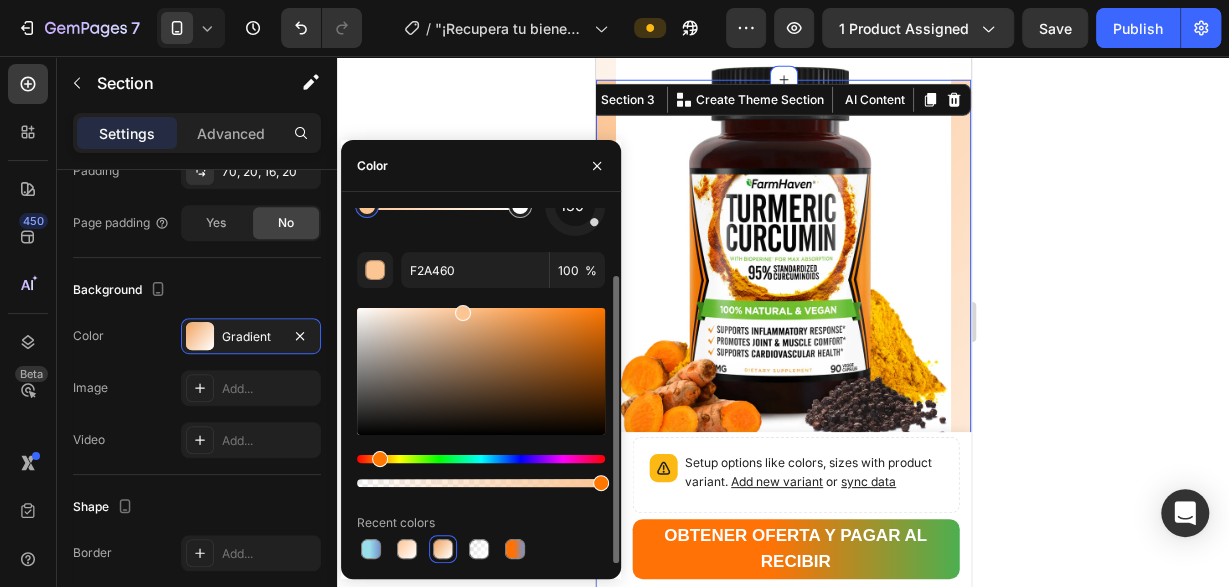 click 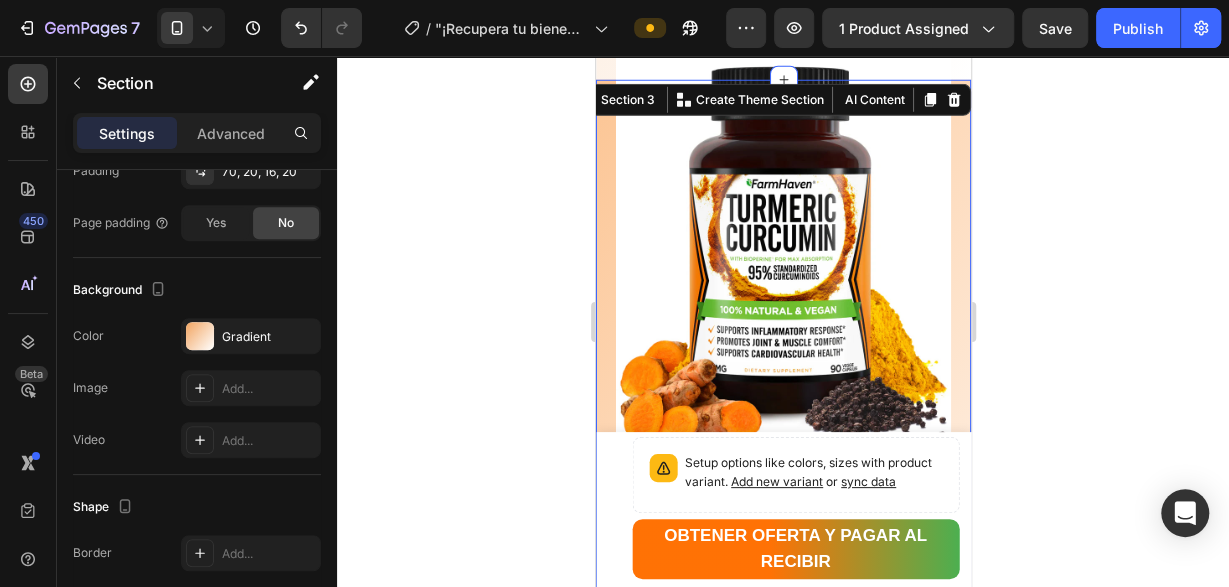 click 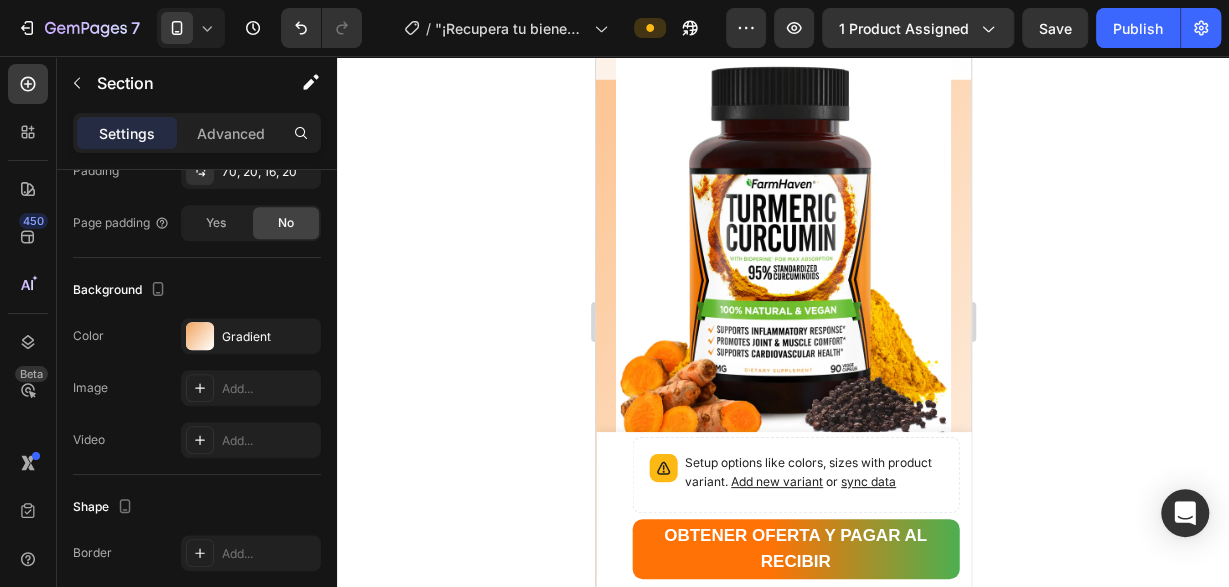 scroll, scrollTop: 510, scrollLeft: 0, axis: vertical 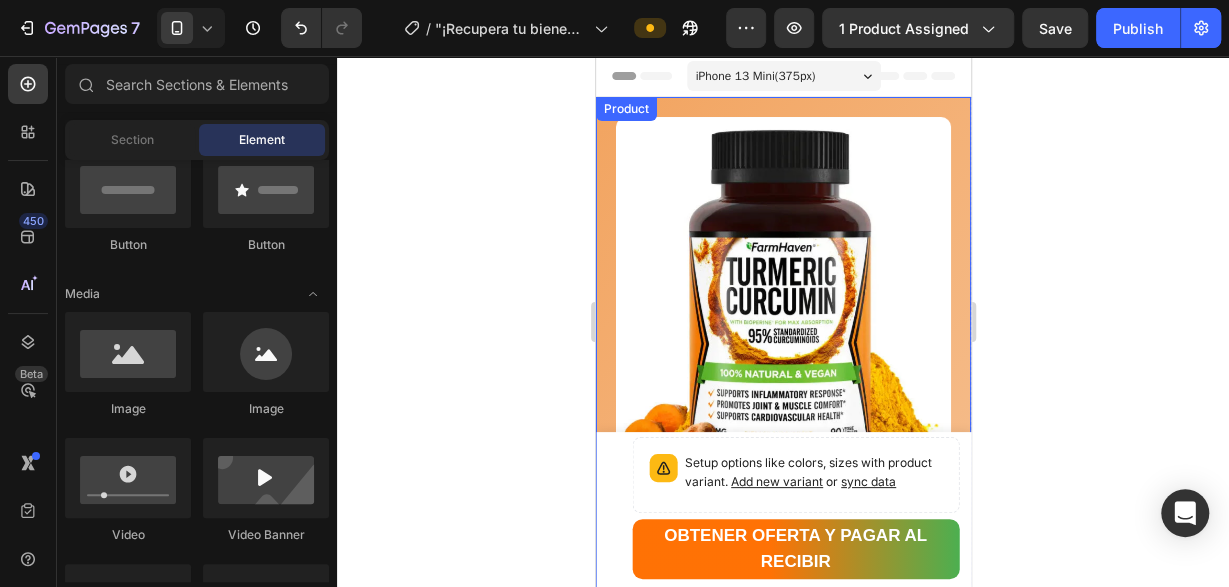 click on "Product Images Row "¡Recupera tu bienestar ahora! Dile adiós al dolor articular con Cúrcuma 100% natural" Product Title Limited Edition Text Block Icon Icon Icon Icon  Clasificado 4,7 estrellas (217 reseñas) Text Block Icon List 🔥 ¡CORRE QUE SE ACABA! 🔥 Text Block Row  ¡Por tiempo limitado! Aprovecha esta oferta 🔥HASTA 48% OFF 🔖  HOT SALE Text Block 💛 FarmHaven Turmeric Curcumin es más que un suplemento, es tu aliado diario para combatir la inflamación, aliviar molestias articulares y promover una vida activa y saludable. Con 1965 mg por dosis, 95% de curcuminoides estandarizados y 15 mg de BioPerine® para máxima absorción, ofrece una fórmula 100% natural, vegana y respaldada por la ciencia.   Disfruta del poder ancestral de la cúrcuma combinado con tecnología moderna para cuidar tus articulaciones, músculos y sistema cardiovascular, desde el primer día. Text Block Increase AOV with bundle quantity.       Setup bundle discount   or   read guideline" at bounding box center (782, 1106) 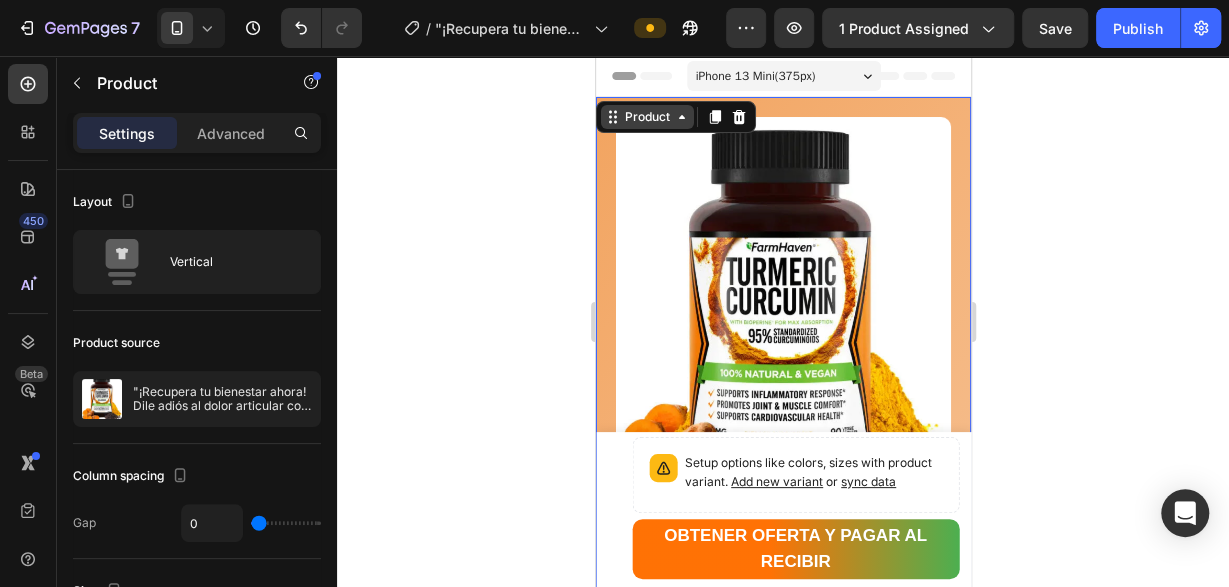 click on "Product" at bounding box center [646, 117] 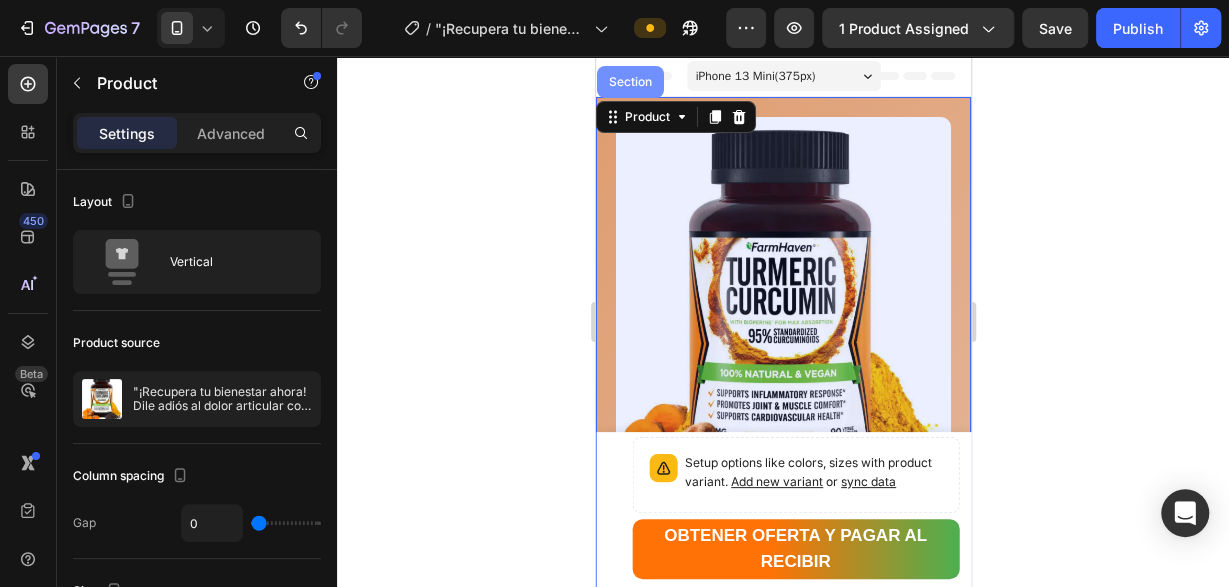 click on "Section" at bounding box center (629, 82) 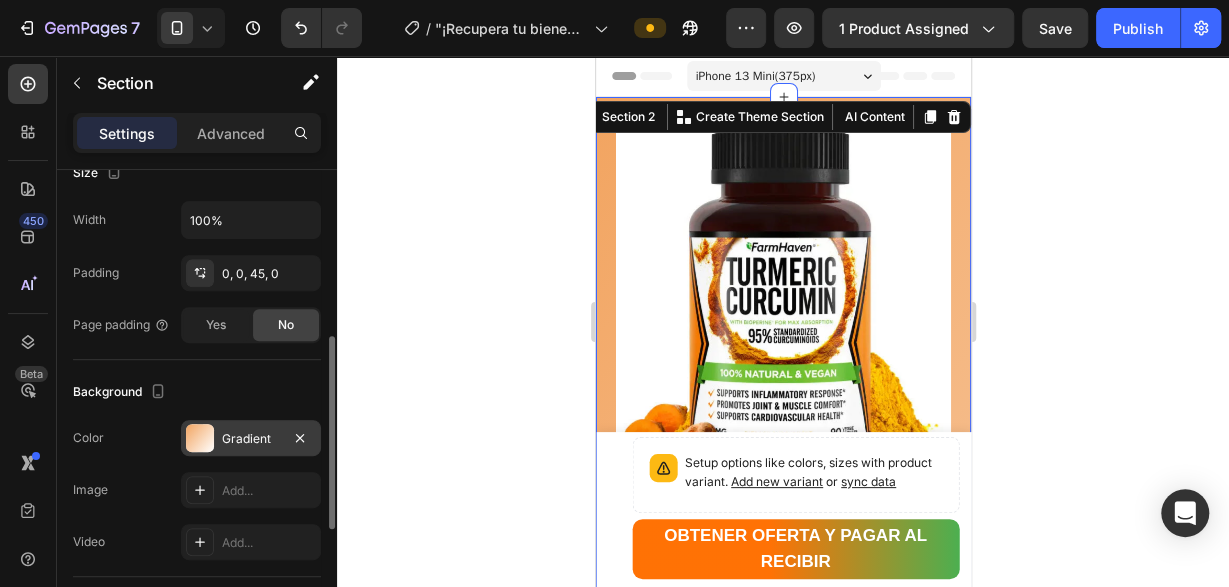 scroll, scrollTop: 510, scrollLeft: 0, axis: vertical 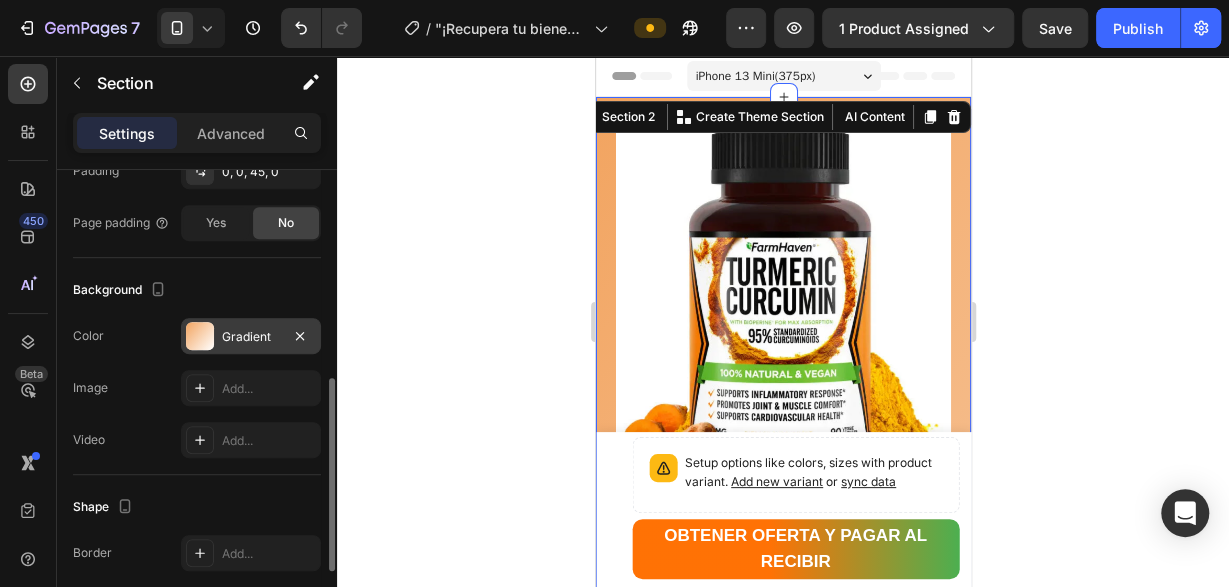 click on "Gradient" at bounding box center [251, 337] 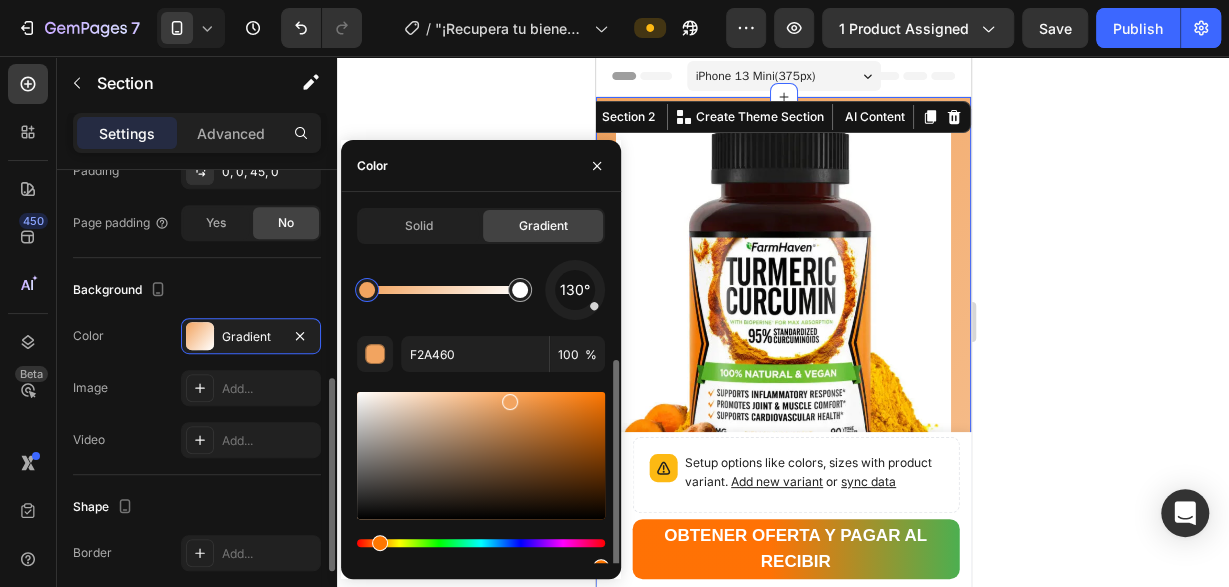 scroll, scrollTop: 84, scrollLeft: 0, axis: vertical 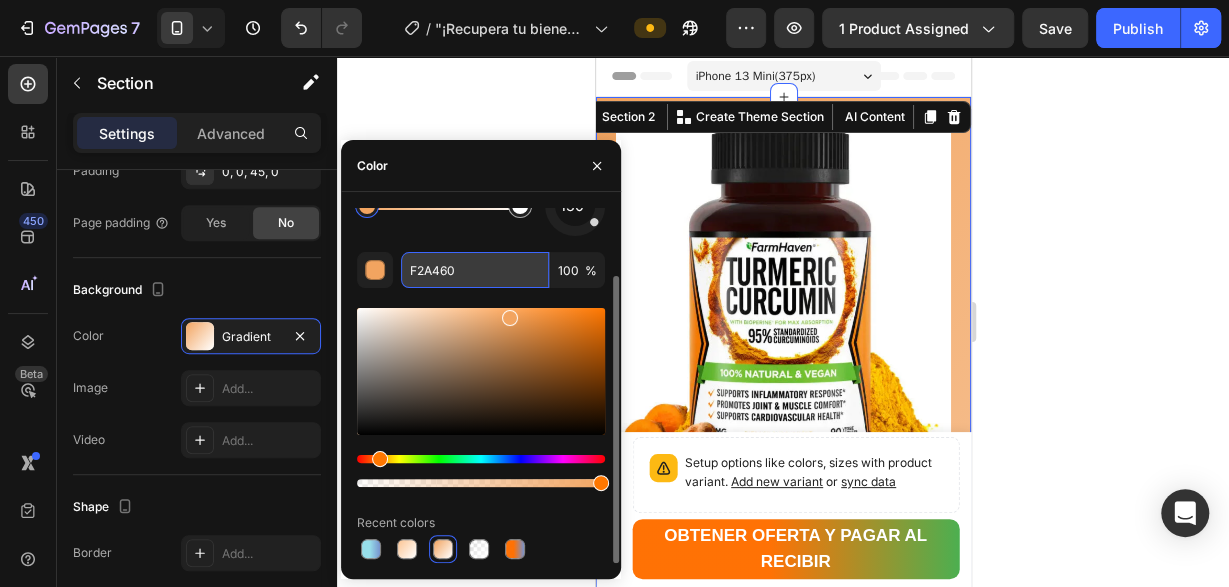 click on "F2A460" at bounding box center [475, 270] 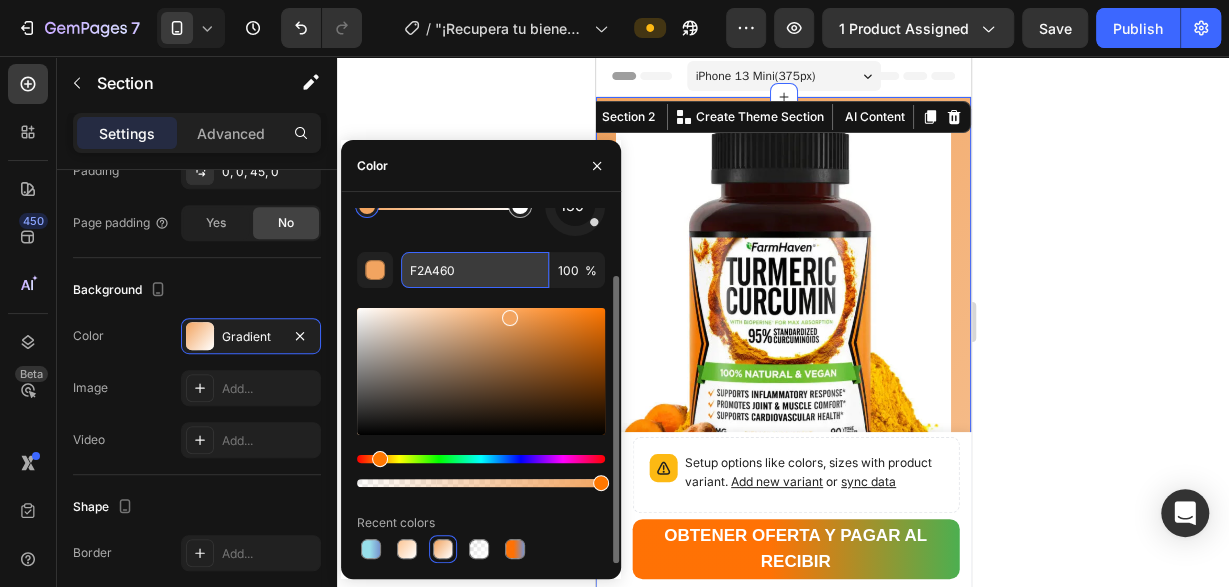 paste on "CC594" 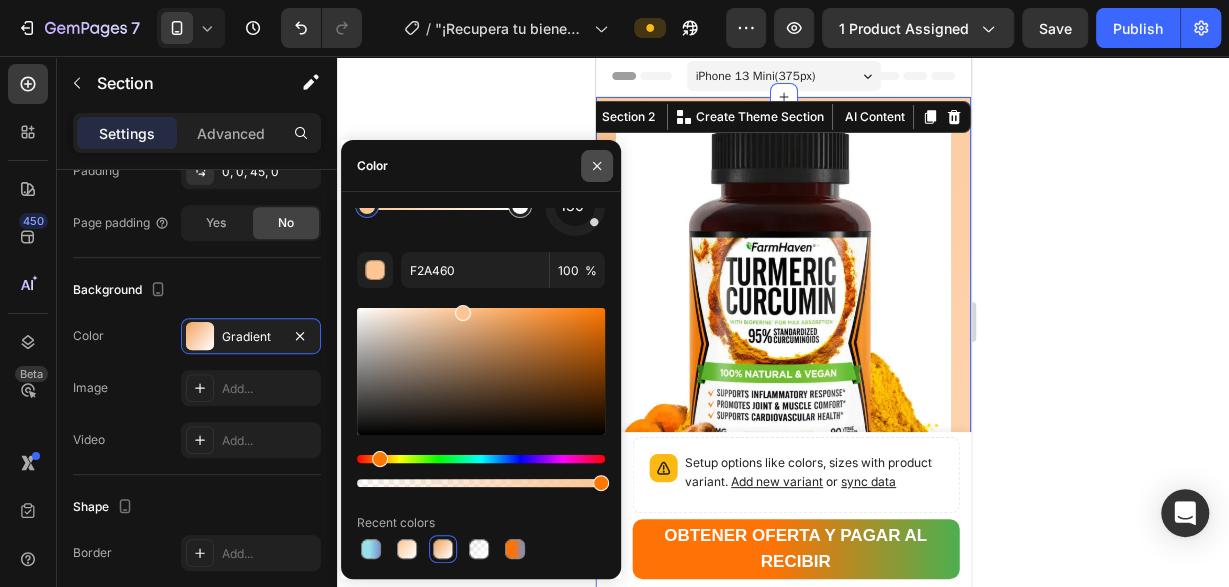 click 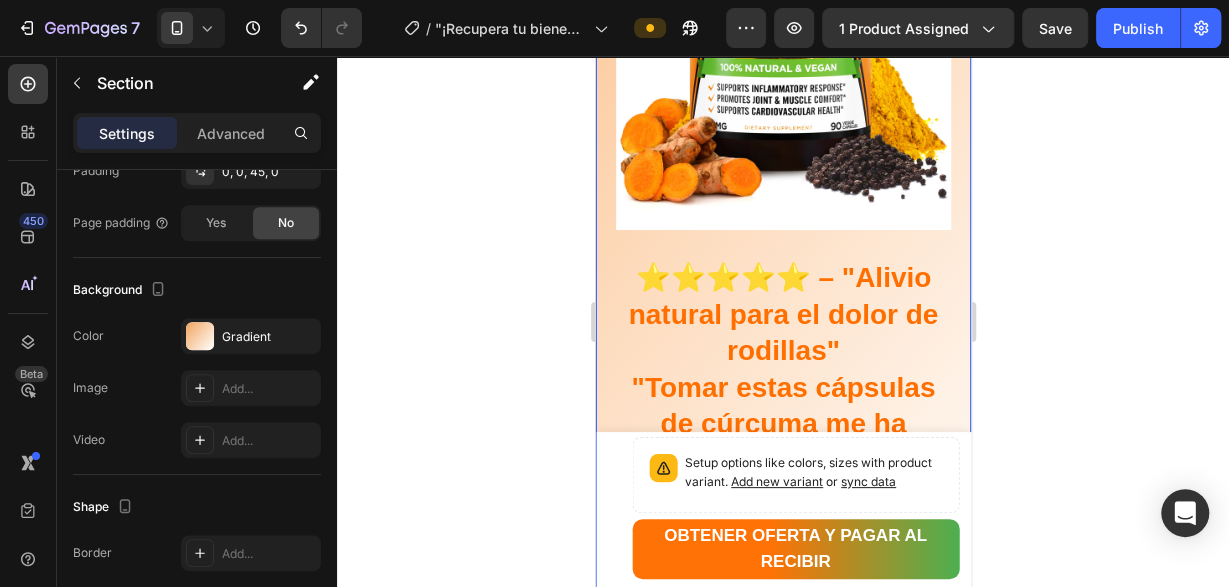 scroll, scrollTop: 3120, scrollLeft: 0, axis: vertical 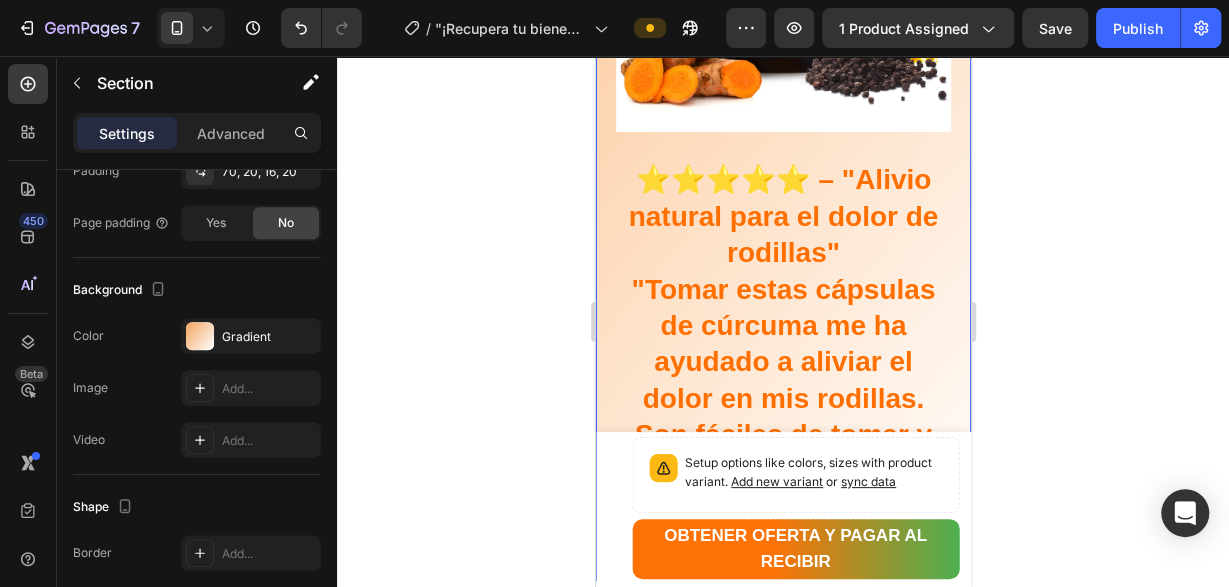 click on "Product Images "¡Recupera tu bienestar ahora! Dile adiós al dolor articular con Cúrcuma 100% natural" Product Title $26.99 Product Price Product Price Row Setup options like colors, sizes with product variant.       Add new variant   or   sync data Product Variants & Swatches OBTENER OFERTA Y PAGAR AL RECIBIR Button OBTENER OFERTA Y PAGAR AL RECIBIR Button Product Sticky Image Row ⭐⭐⭐⭐⭐ – "Alivio natural para el dolor de rodillas" "Tomar estas cápsulas de cúrcuma me ha ayudado a aliviar el dolor en mis rodillas. Son fáciles de tomar y las recomiendo a mis amigos y familiares."— Cliente satisfecho Heading Row Row Section 3 Ryviu - Reviews Ryviu Product Row Section 4 Nosotros vs Otros Heading Row Image deos Heading Row Otros Text Block Row Turmeric Curcumin FarmHaven Text Block
Icon Row
Icon Row concentración (95%) Text Block
Icon Row
Icon Row BioPerine Text Block
Icon Row
Icon Row naturales y libres de aditivos Text Block
Icon Row
Icon Row Text Block
Row" at bounding box center [782, -614] 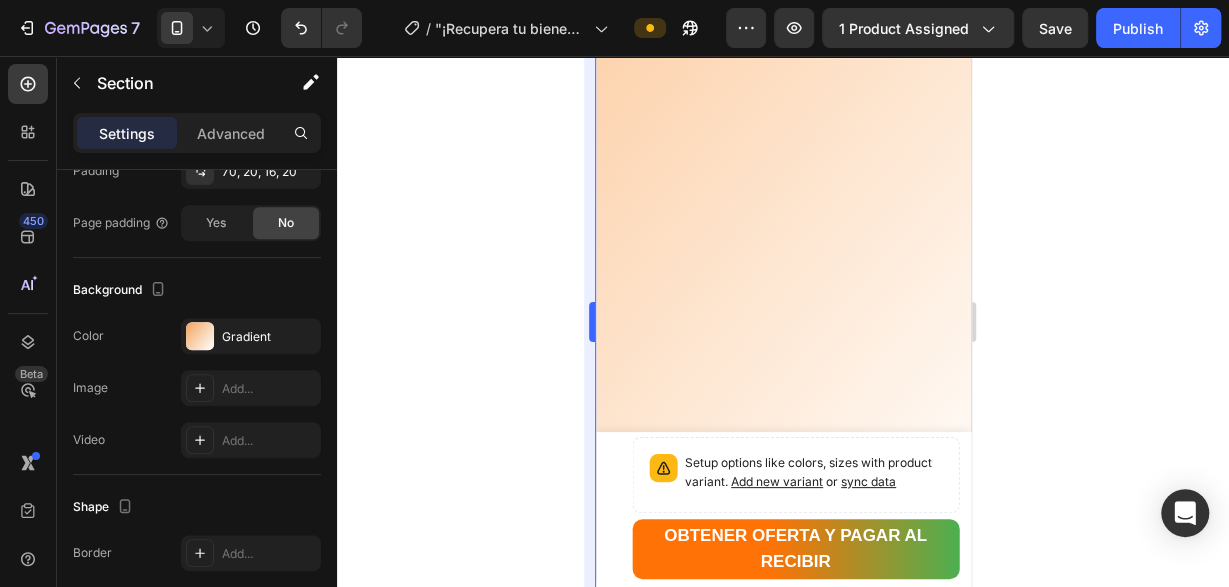 scroll, scrollTop: 3744, scrollLeft: 0, axis: vertical 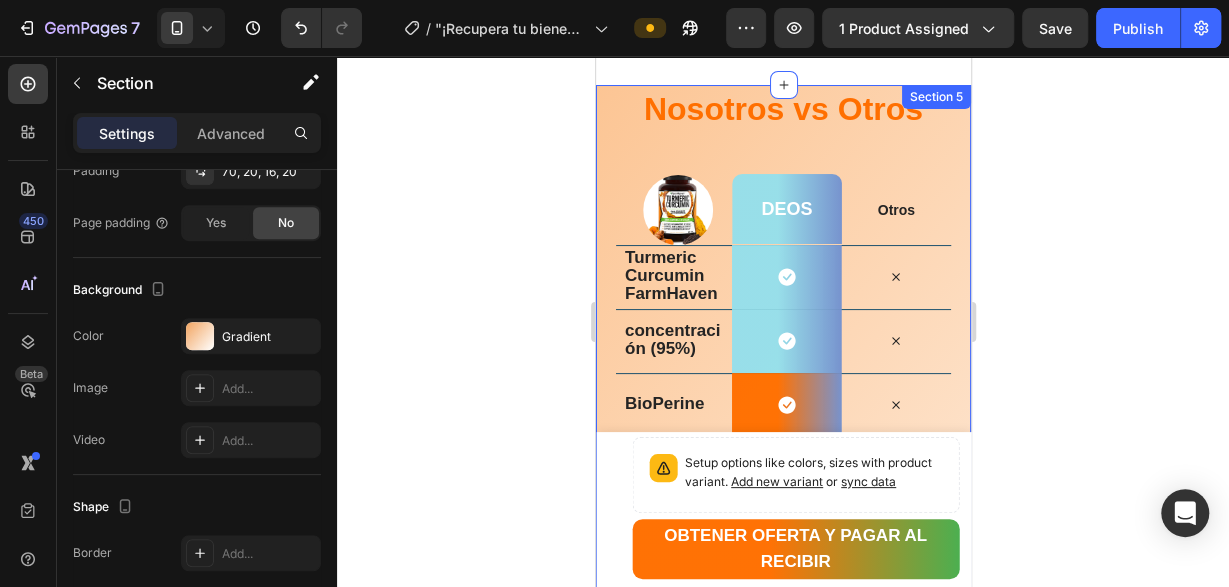 click on "Nosotros vs Otros Heading Row Image deos Heading Row Otros Text Block Row Turmeric Curcumin FarmHaven Text Block
Icon Row
Icon Row concentración (95%) Text Block
Icon Row
Icon Row BioPerine Text Block
Icon Row
Icon Row naturales y libres de aditivos Text Block
Icon Row
Icon Row Cápsulas fáciles de tomar Text Block
Icon Row
Icon Row Pregúntanos lo que quieras ¿Tienes dudas? Heading
¿Para qué sirve Turmeric Curcuma? Es un suplemento natural que ayuda a reducir la inflamación, aliviar dolores articulares y mejorar la salud general gracias a sus potentes curcuminoides. Text Block
¿Cuánto tiempo tarda en hacer efecto?
¿Puedo tomarlo junto con otros medicamentos?
¿Cómo debo tomar Turmeric Curcuma? Accordion Row Section 5" at bounding box center (782, 706) 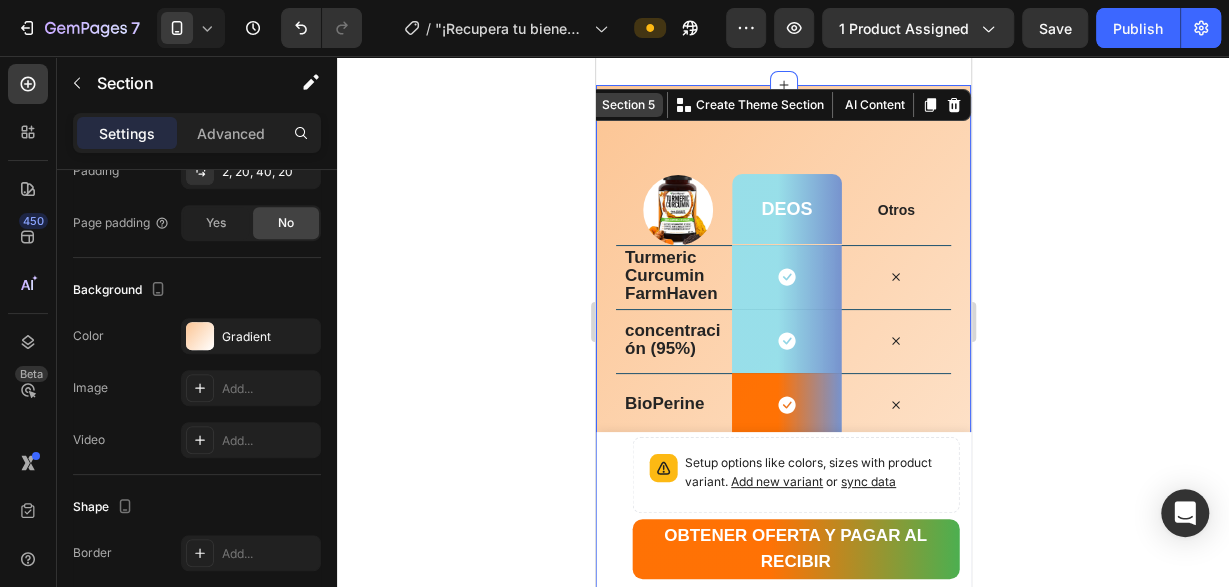click on "Section 5" at bounding box center (627, 105) 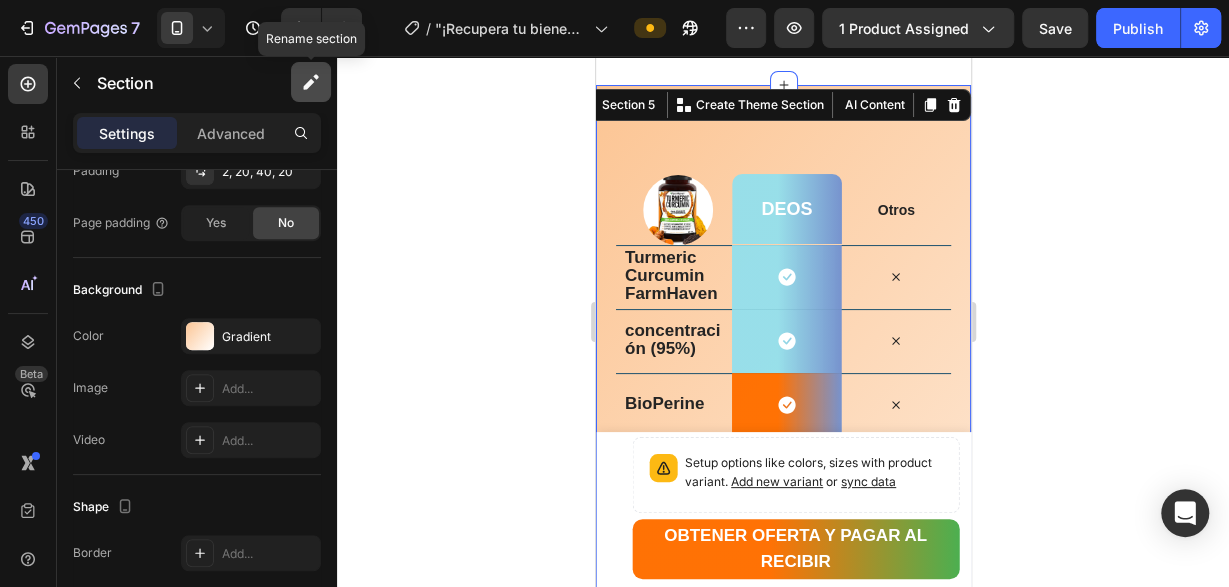 click 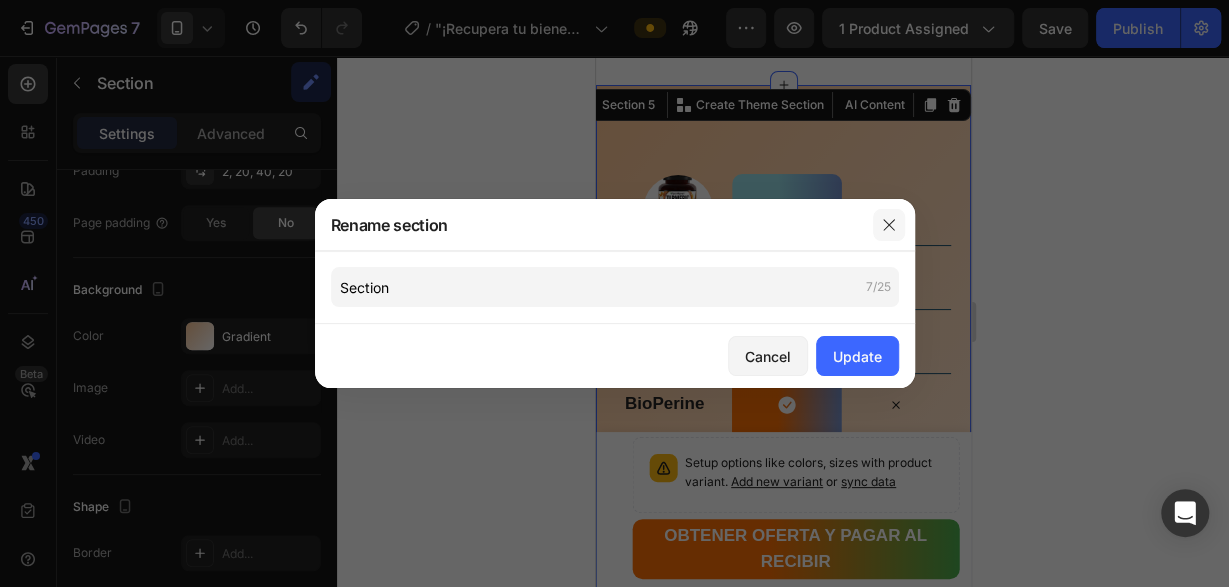 drag, startPoint x: 890, startPoint y: 227, endPoint x: 288, endPoint y: 167, distance: 604.98267 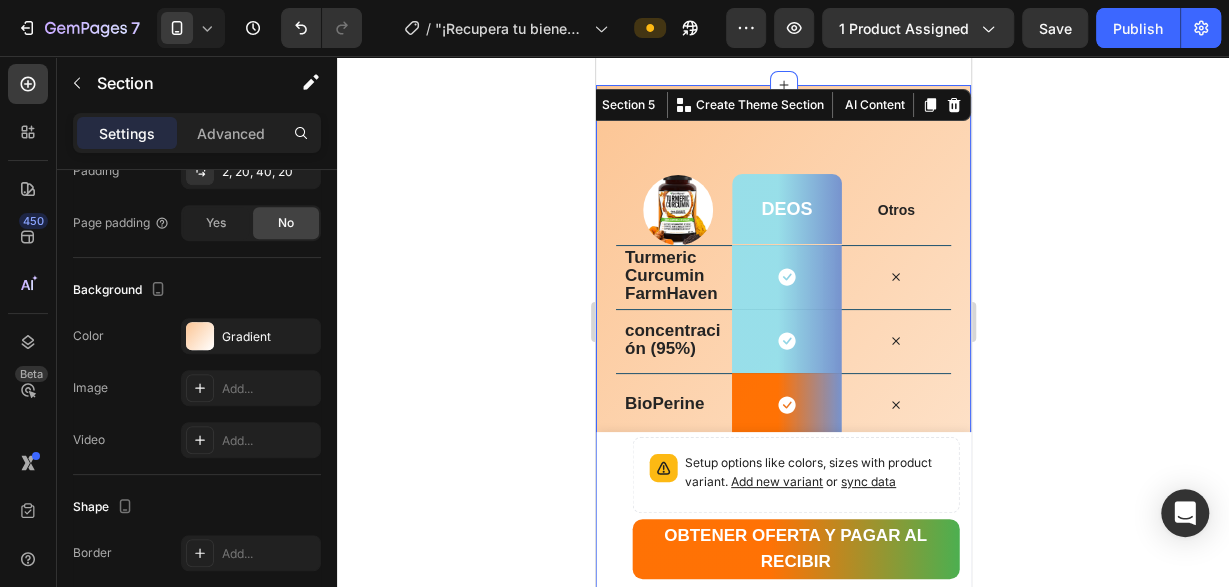 click on "Nosotros vs Otros Heading Row Image deos Heading Row Otros Text Block Row Turmeric Curcumin FarmHaven Text Block
Icon Row
Icon Row concentración (95%) Text Block
Icon Row
Icon Row BioPerine Text Block
Icon Row
Icon Row naturales y libres de aditivos Text Block
Icon Row
Icon Row Cápsulas fáciles de tomar Text Block
Icon Row
Icon Row Pregúntanos lo que quieras ¿Tienes dudas? Heading
¿Para qué sirve Turmeric Curcuma? Es un suplemento natural que ayuda a reducir la inflamación, aliviar dolores articulares y mejorar la salud general gracias a sus potentes curcuminoides. Text Block
¿Cuánto tiempo tarda en hacer efecto?
¿Puedo tomarlo junto con otros medicamentos?
¿Cómo debo tomar Turmeric Curcuma? Accordion Row Section 5   You can create reusable sections Create Theme Section AI Content" at bounding box center (782, 706) 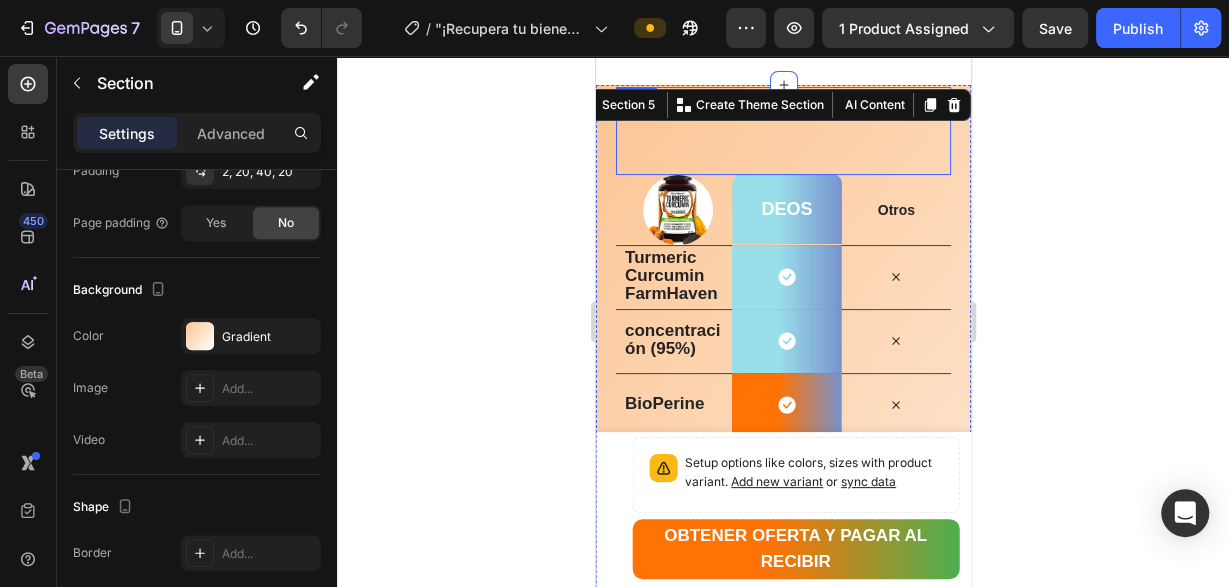 click on "Nosotros vs Otros Heading" at bounding box center (782, 131) 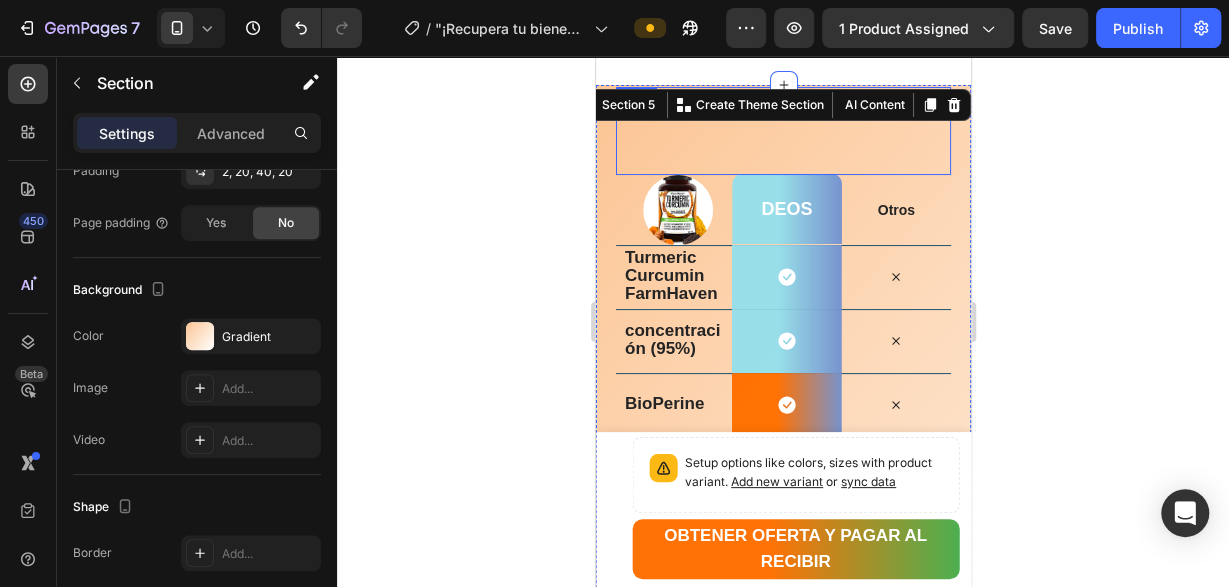 click on "Nosotros vs Otros Heading" at bounding box center [782, 131] 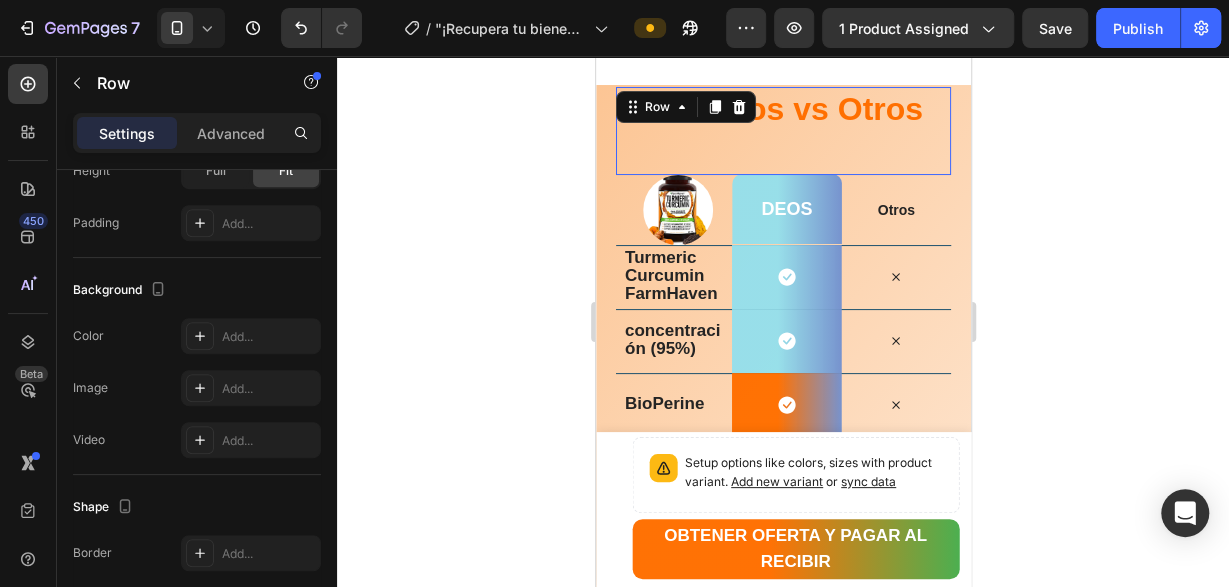scroll, scrollTop: 0, scrollLeft: 0, axis: both 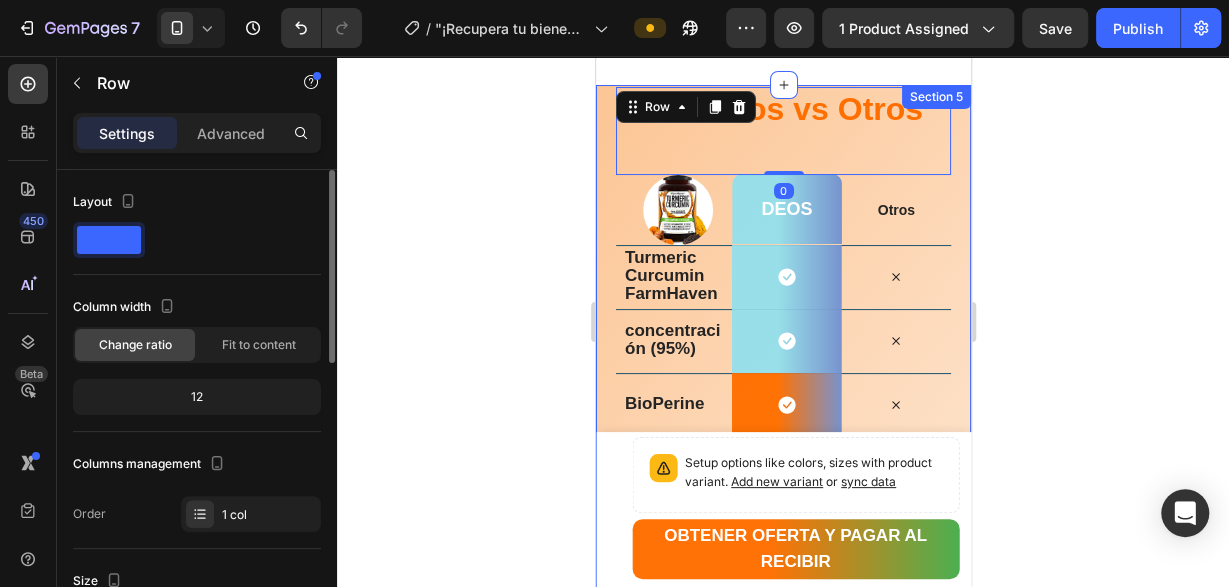 click on "Nosotros vs Otros Heading Row   0 Image deos Heading Row Otros Text Block Row Turmeric Curcumin FarmHaven Text Block
Icon Row
Icon Row concentración (95%) Text Block
Icon Row
Icon Row BioPerine Text Block
Icon Row
Icon Row naturales y libres de aditivos Text Block
Icon Row
Icon Row Cápsulas fáciles de tomar Text Block
Icon Row
Icon Row Pregúntanos lo que quieras ¿Tienes dudas? Heading
¿Para qué sirve Turmeric Curcuma? Es un suplemento natural que ayuda a reducir la inflamación, aliviar dolores articulares y mejorar la salud general gracias a sus potentes curcuminoides. Text Block
¿Cuánto tiempo tarda en hacer efecto?
¿Puedo tomarlo junto con otros medicamentos?
¿Cómo debo tomar Turmeric Curcuma? Accordion Row Section 5" at bounding box center (782, 706) 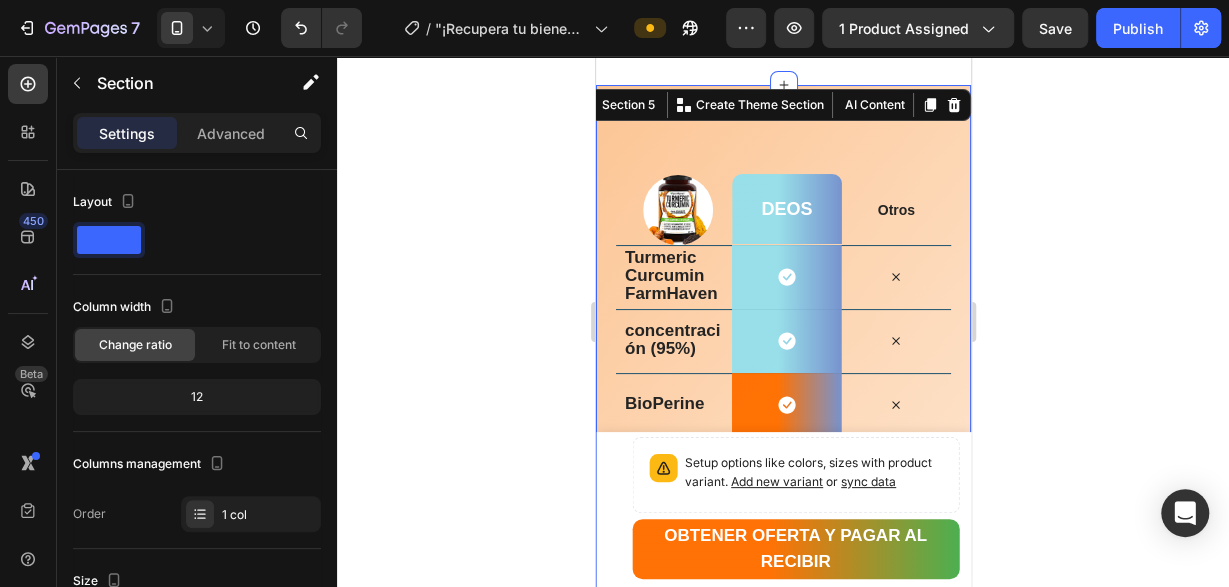click on "Nosotros vs Otros Heading Row Image deos Heading Row Otros Text Block Row Turmeric Curcumin FarmHaven Text Block
Icon Row
Icon Row concentración (95%) Text Block
Icon Row
Icon Row BioPerine Text Block
Icon Row
Icon Row naturales y libres de aditivos Text Block
Icon Row
Icon Row Cápsulas fáciles de tomar Text Block
Icon Row
Icon Row Pregúntanos lo que quieras ¿Tienes dudas? Heading
¿Para qué sirve Turmeric Curcuma? Es un suplemento natural que ayuda a reducir la inflamación, aliviar dolores articulares y mejorar la salud general gracias a sus potentes curcuminoides. Text Block
¿Cuánto tiempo tarda en hacer efecto?
¿Puedo tomarlo junto con otros medicamentos?
¿Cómo debo tomar Turmeric Curcuma? Accordion Row Section 5   You can create reusable sections Create Theme Section AI Content" at bounding box center [782, 706] 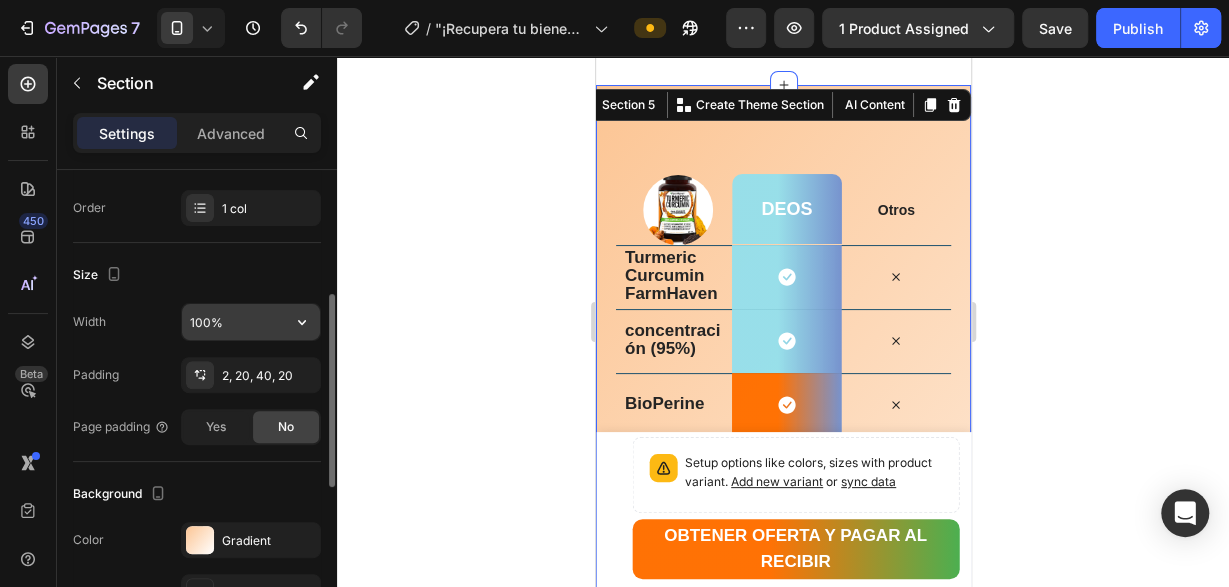 scroll, scrollTop: 510, scrollLeft: 0, axis: vertical 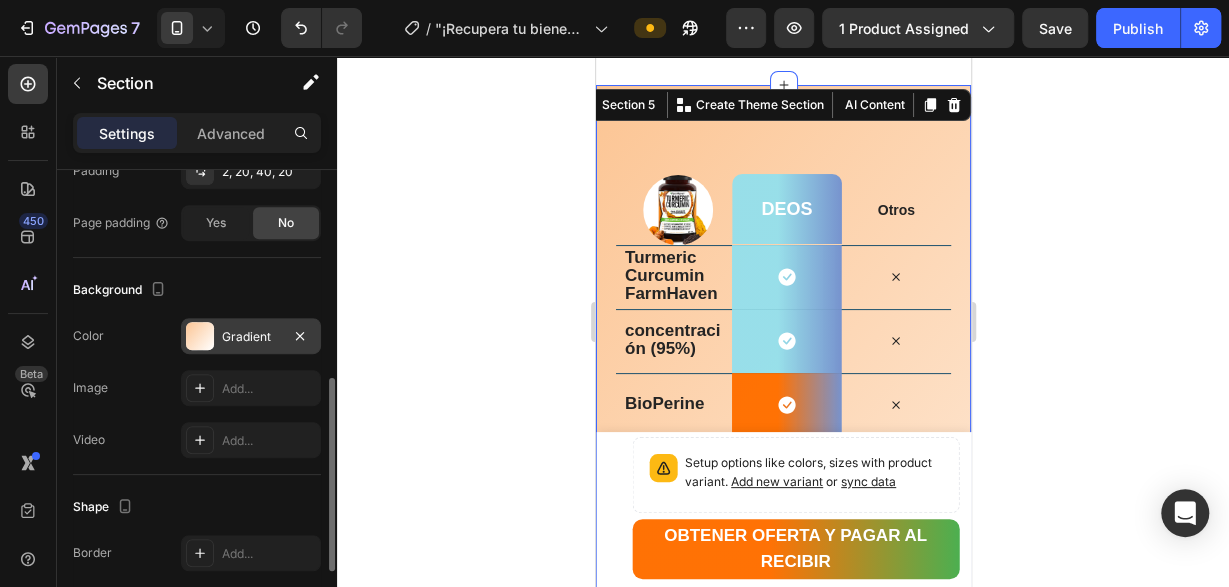 click on "Gradient" at bounding box center (251, 337) 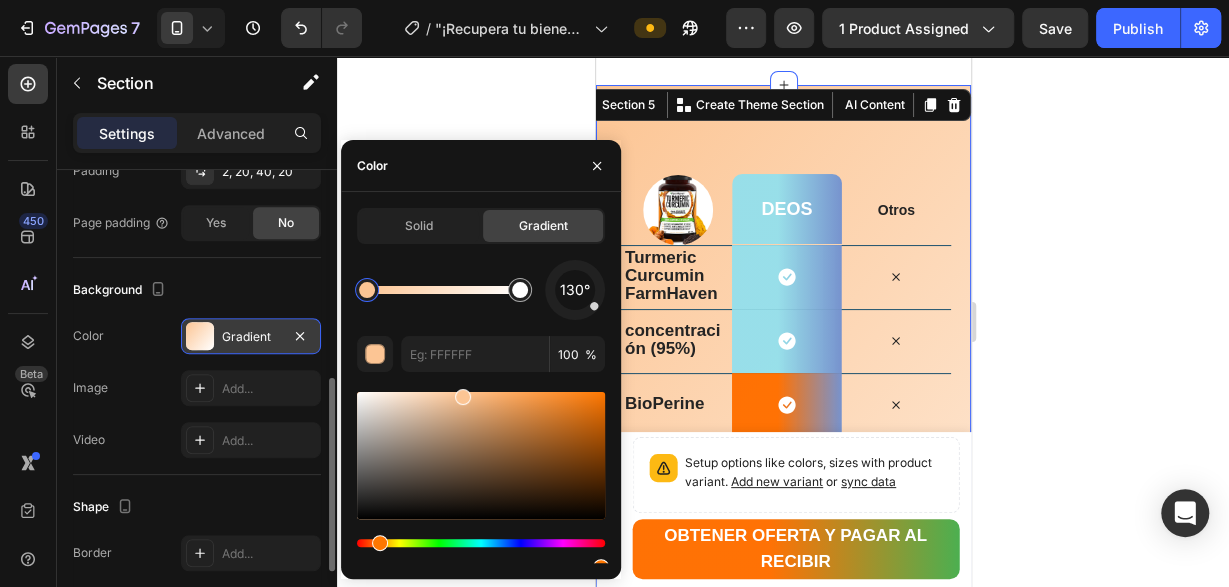 scroll, scrollTop: 84, scrollLeft: 0, axis: vertical 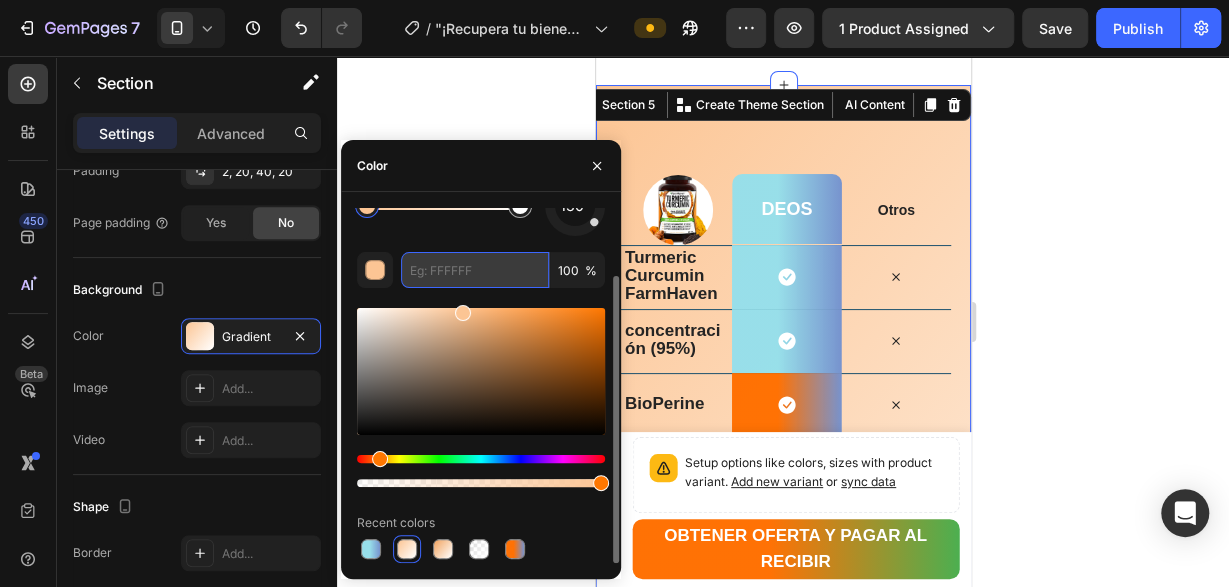 click on "FCC594" at bounding box center (475, 270) 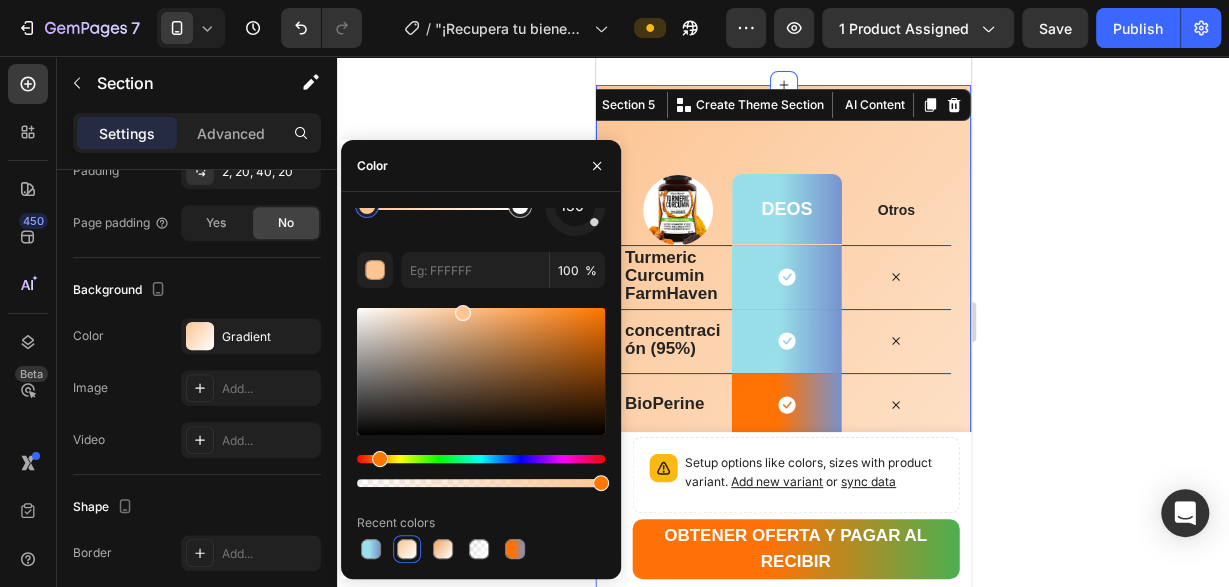 click 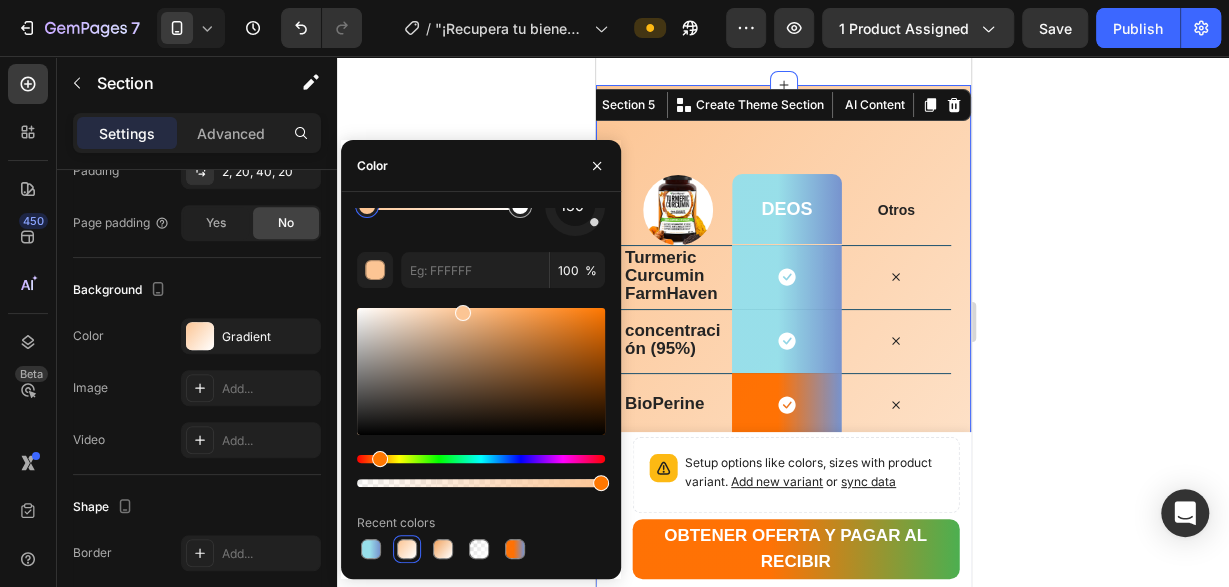 scroll, scrollTop: 510, scrollLeft: 0, axis: vertical 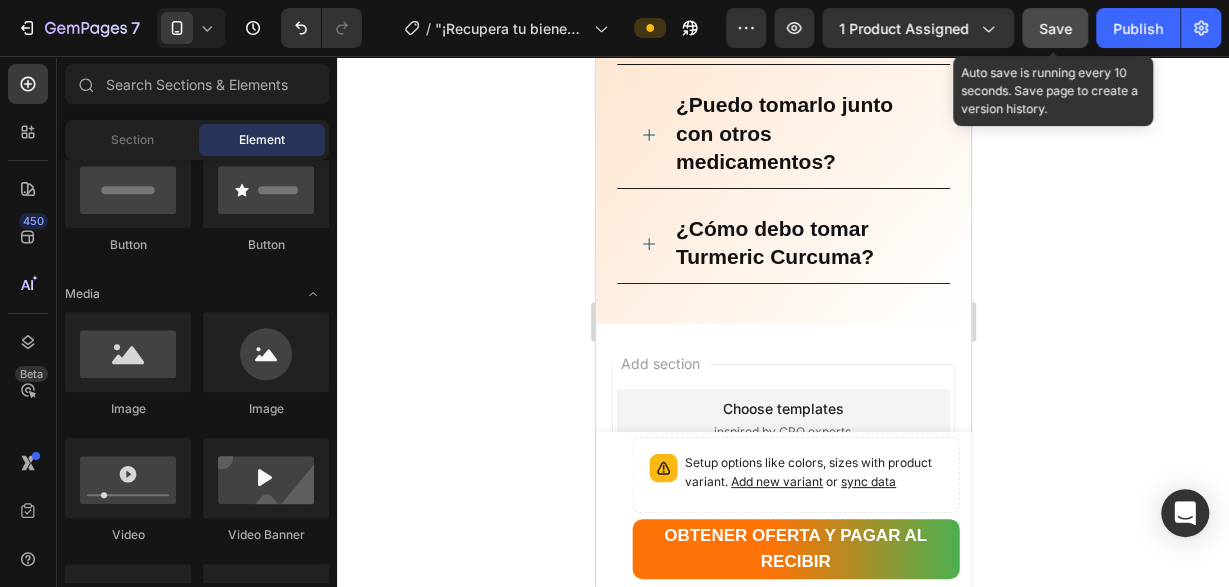 click on "Save" 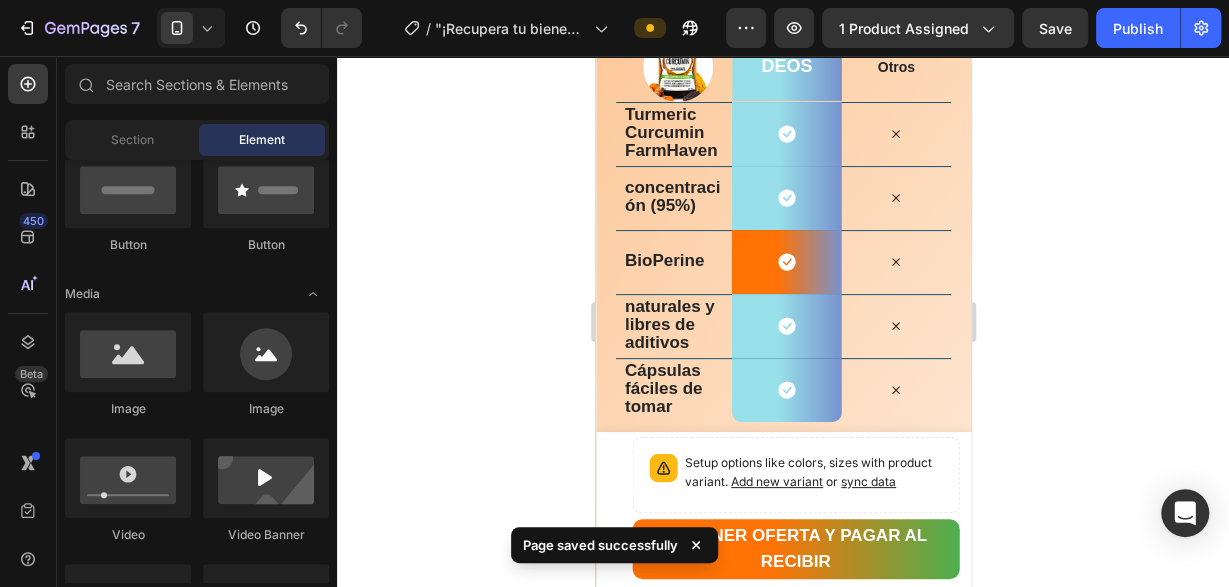scroll, scrollTop: 3812, scrollLeft: 0, axis: vertical 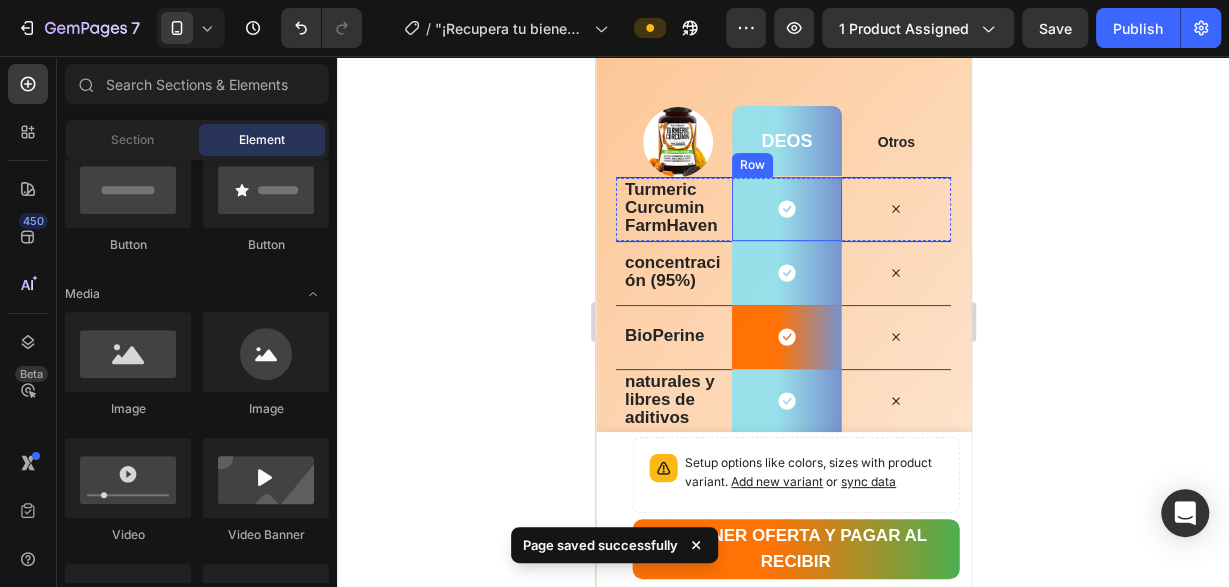 click on "deos Heading Row" at bounding box center (785, 141) 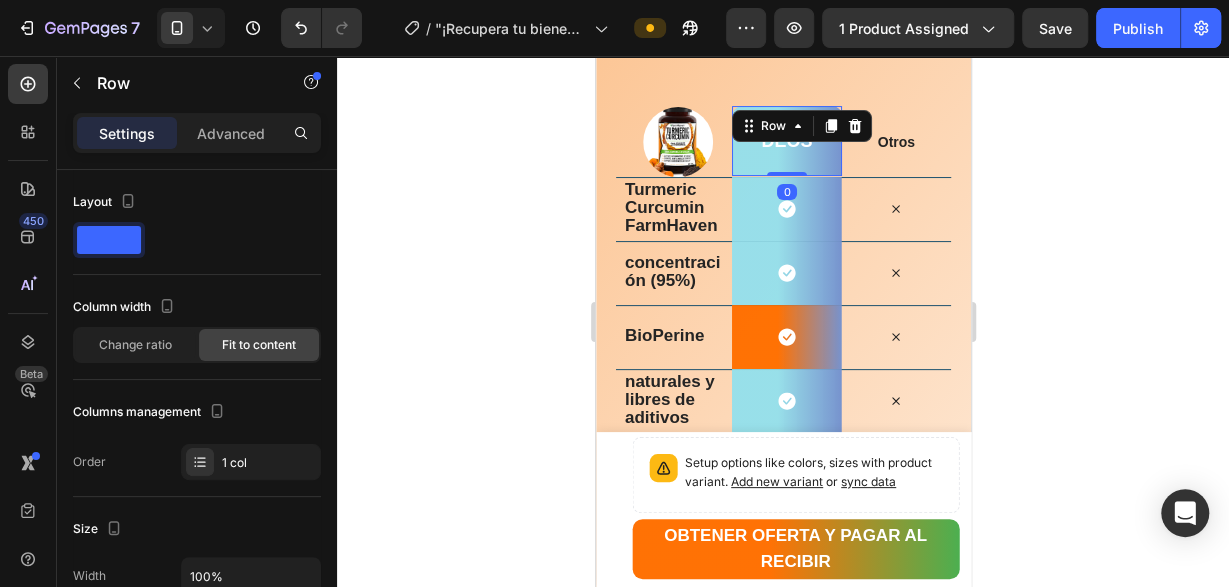 click on "deos Heading Row   0" at bounding box center [785, 141] 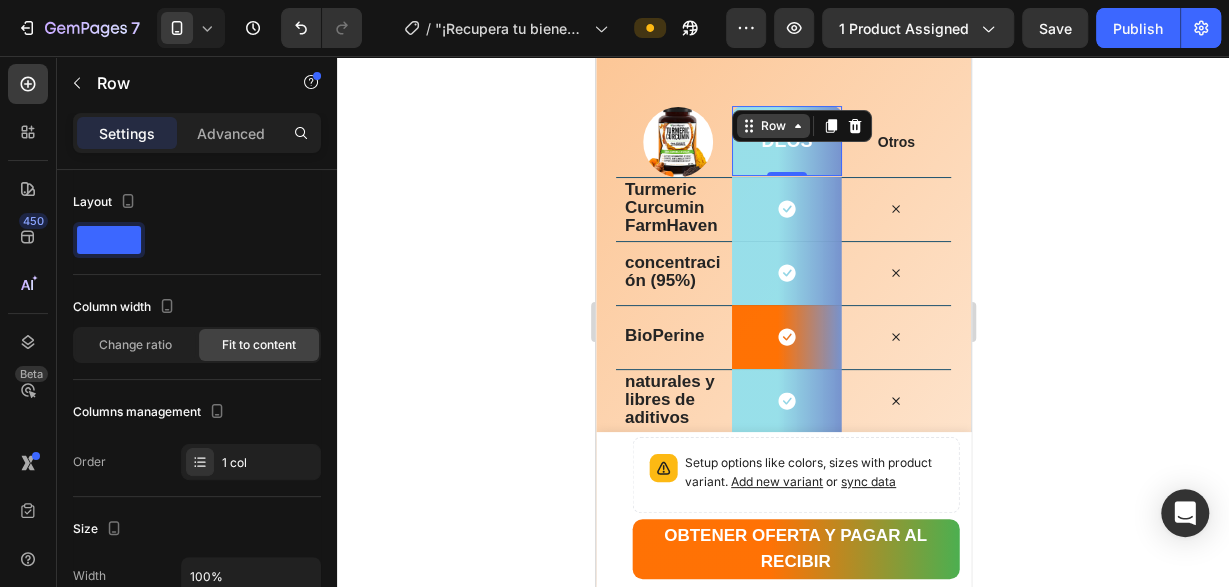 click on "Row" at bounding box center (772, 126) 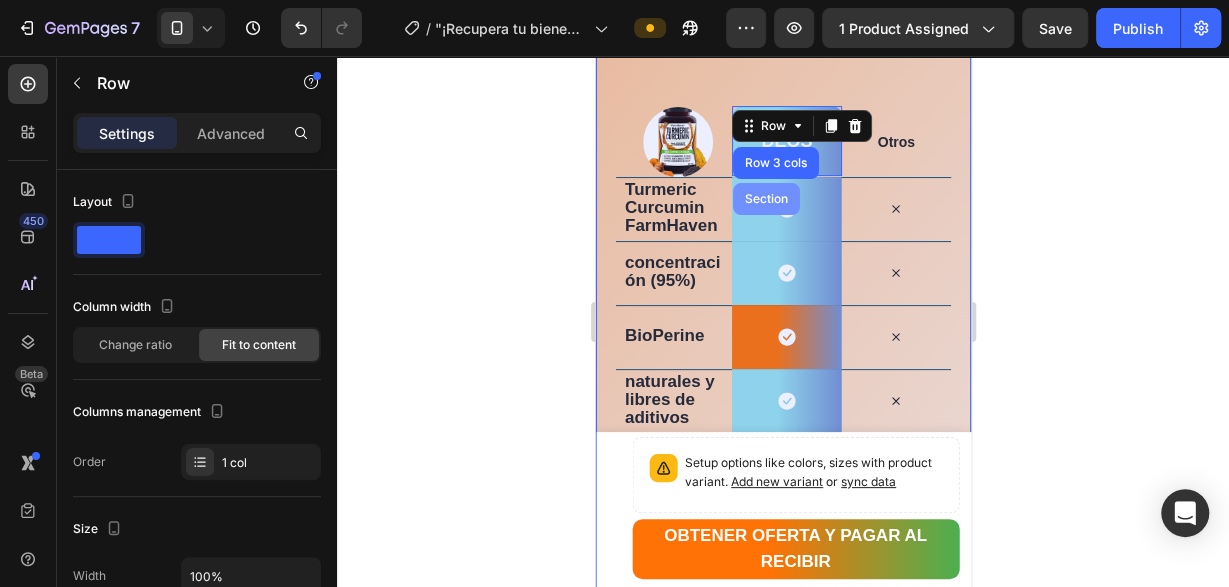 click on "Section" at bounding box center [765, 199] 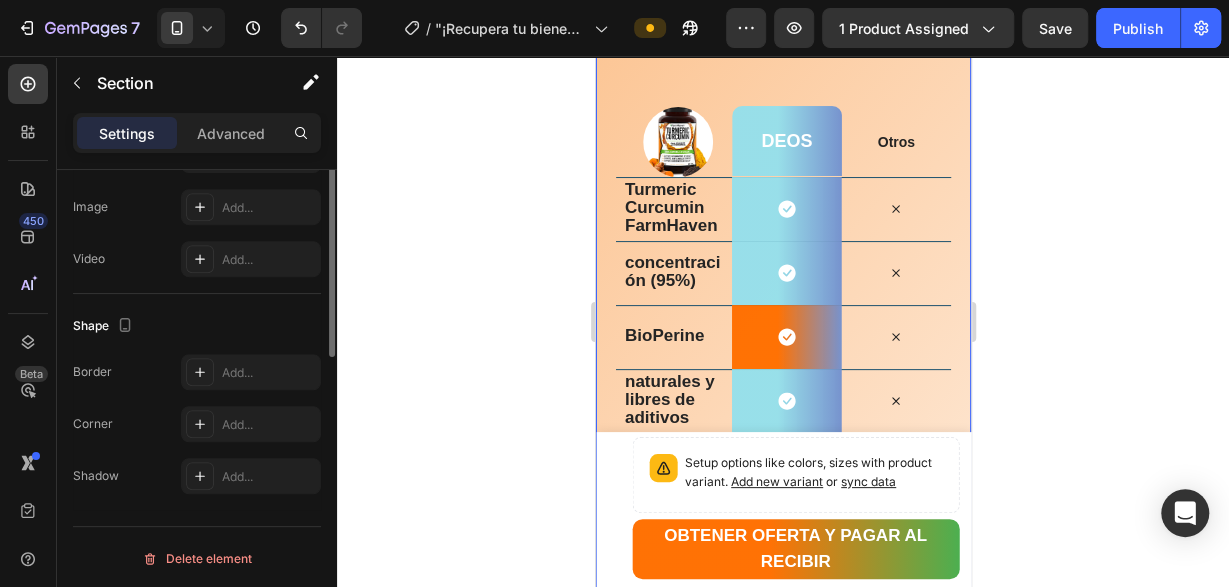 scroll, scrollTop: 487, scrollLeft: 0, axis: vertical 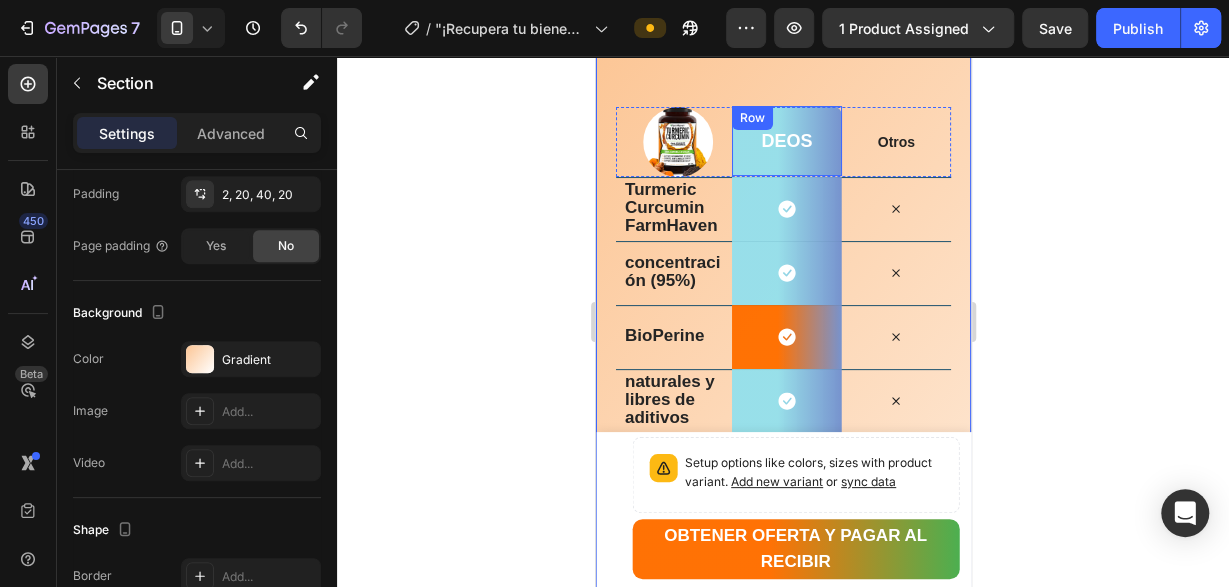 click on "deos Heading Row" at bounding box center [785, 141] 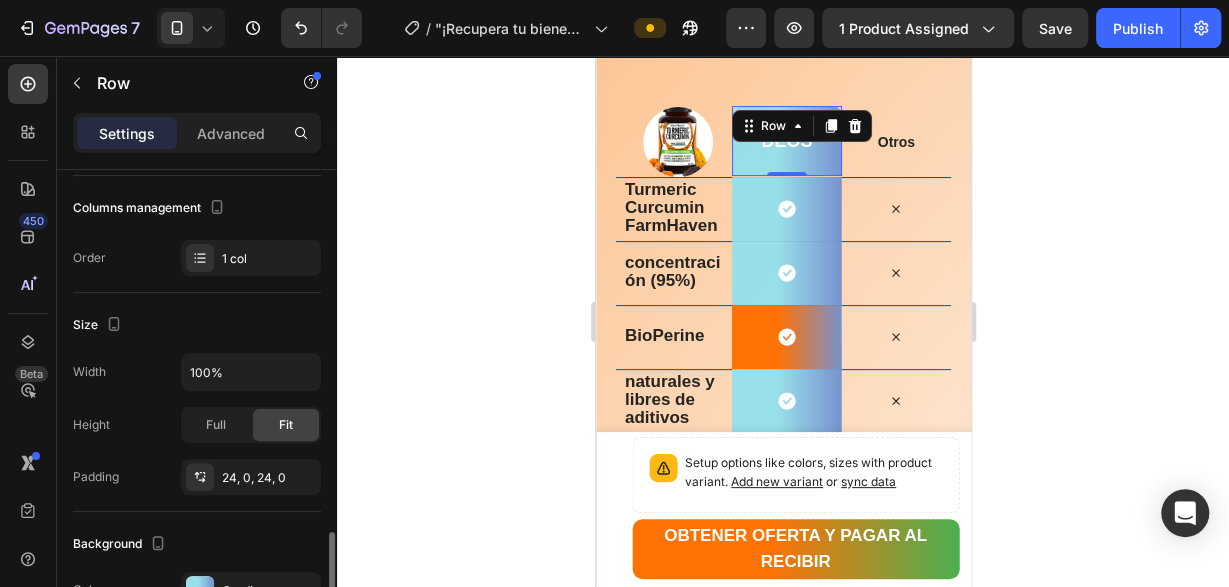 scroll, scrollTop: 408, scrollLeft: 0, axis: vertical 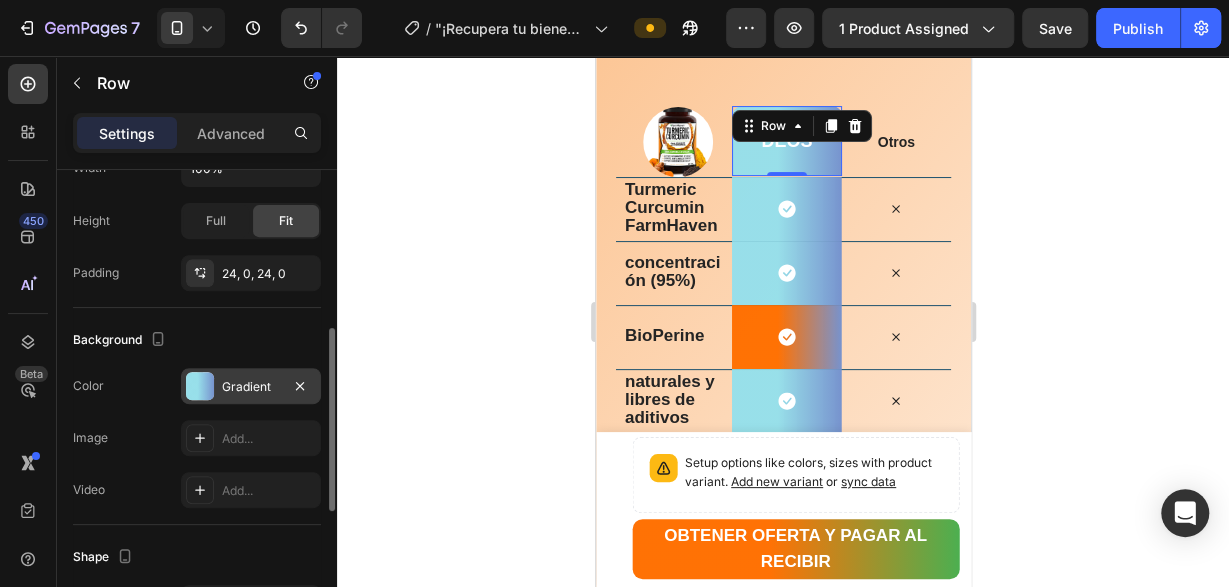 drag, startPoint x: 214, startPoint y: 388, endPoint x: 259, endPoint y: 369, distance: 48.8467 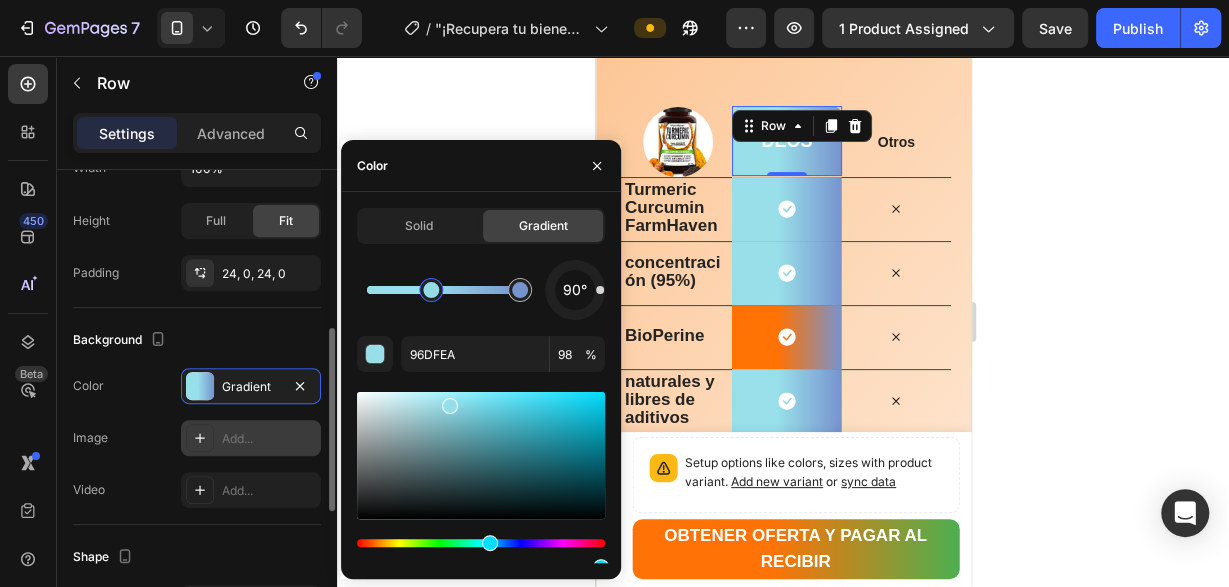 scroll, scrollTop: 84, scrollLeft: 0, axis: vertical 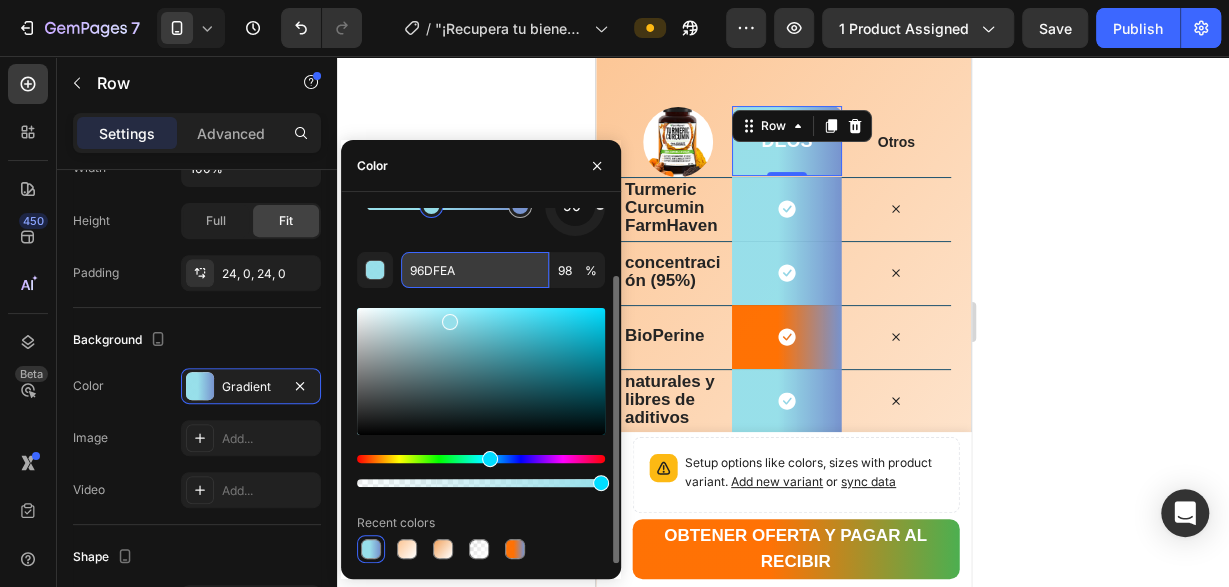 click on "96DFEA" at bounding box center [475, 270] 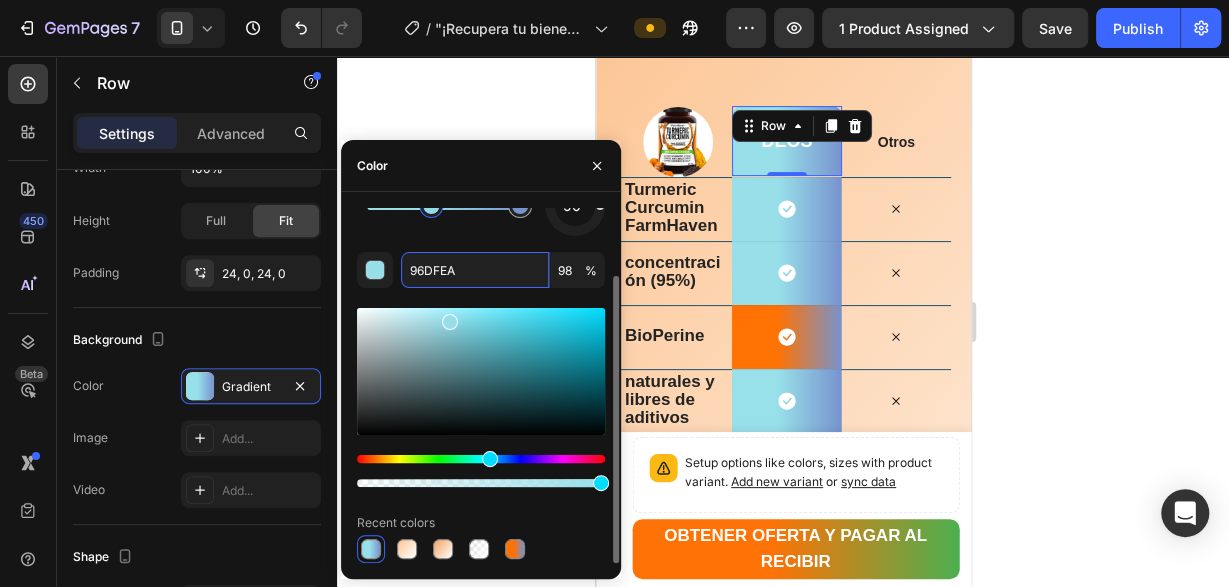 paste on "F2A460" 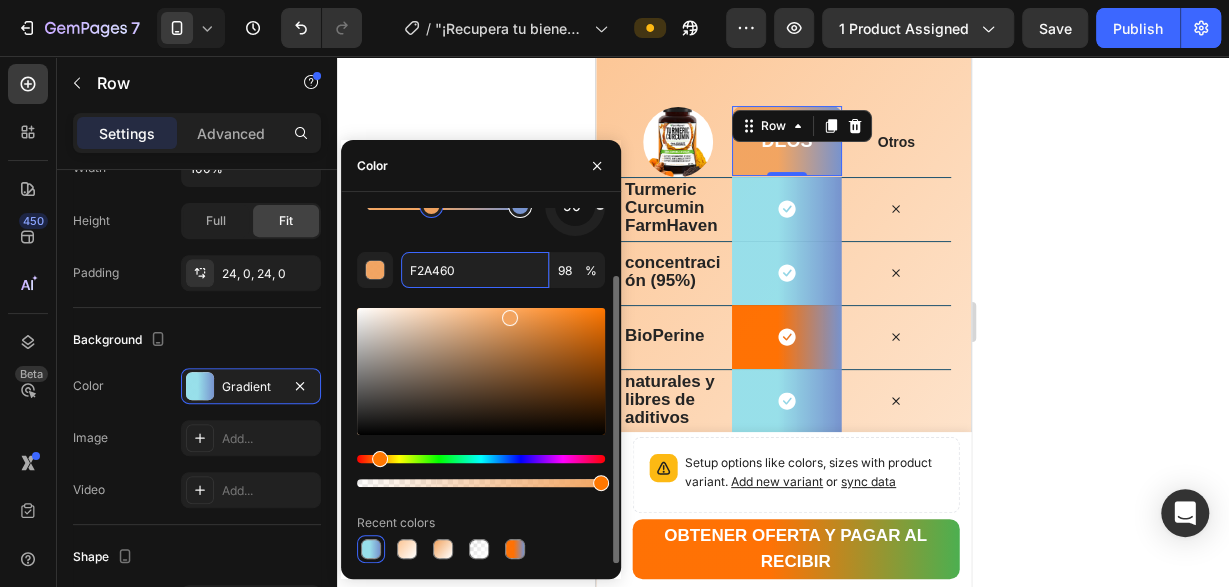 click at bounding box center (520, 206) 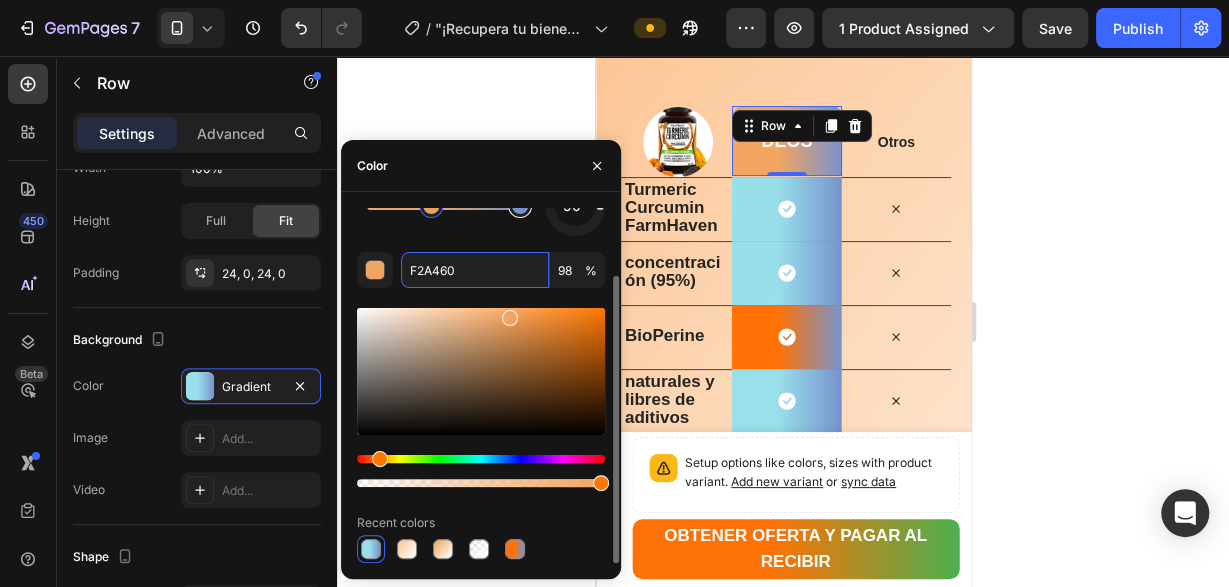 type on "7793CE" 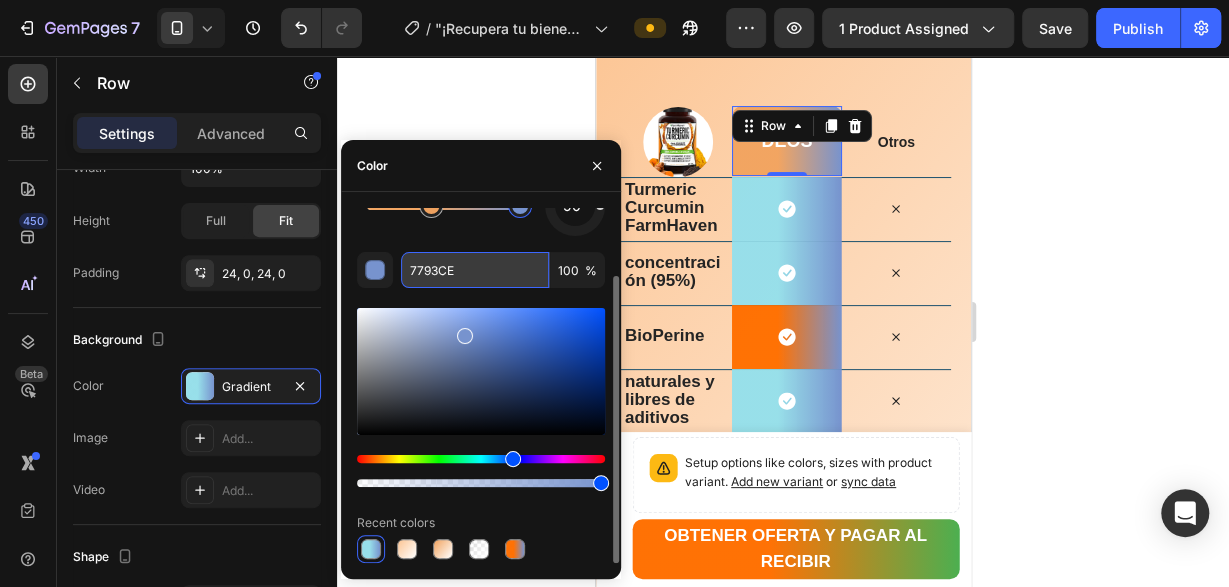 drag, startPoint x: 462, startPoint y: 274, endPoint x: 405, endPoint y: 267, distance: 57.428215 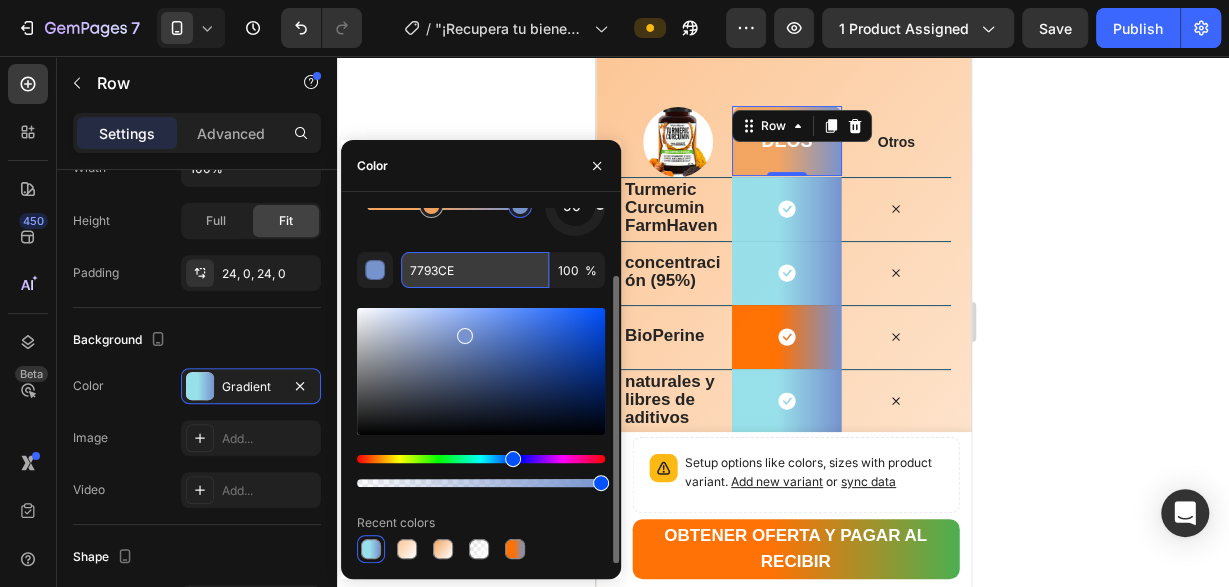 click on "7793CE" at bounding box center (475, 270) 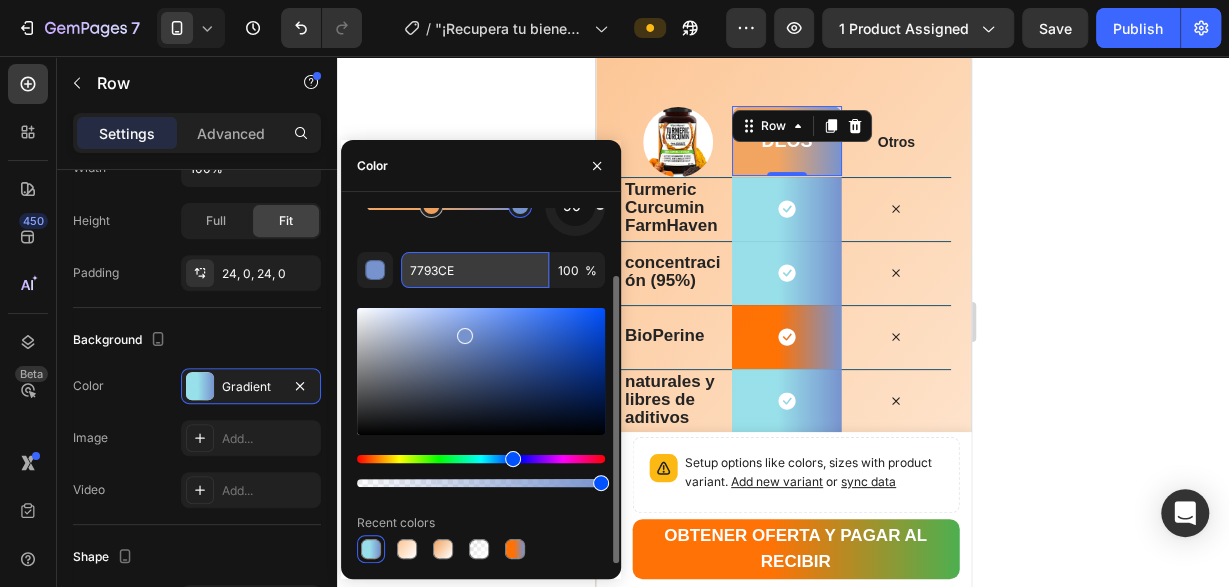 paste on "4CAF50" 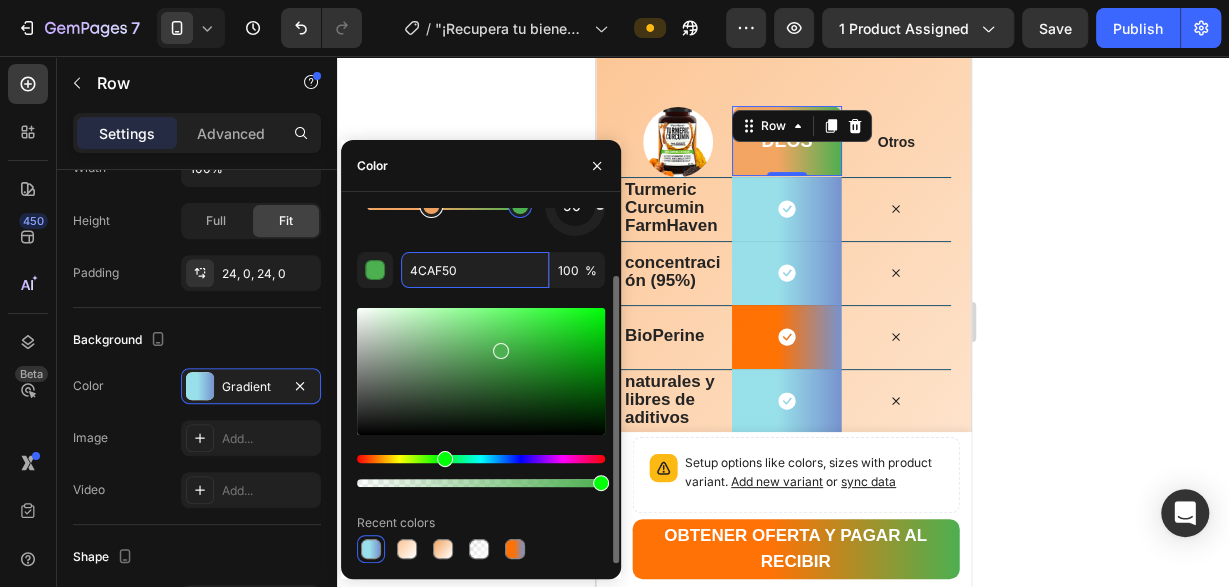 type on "F2A460" 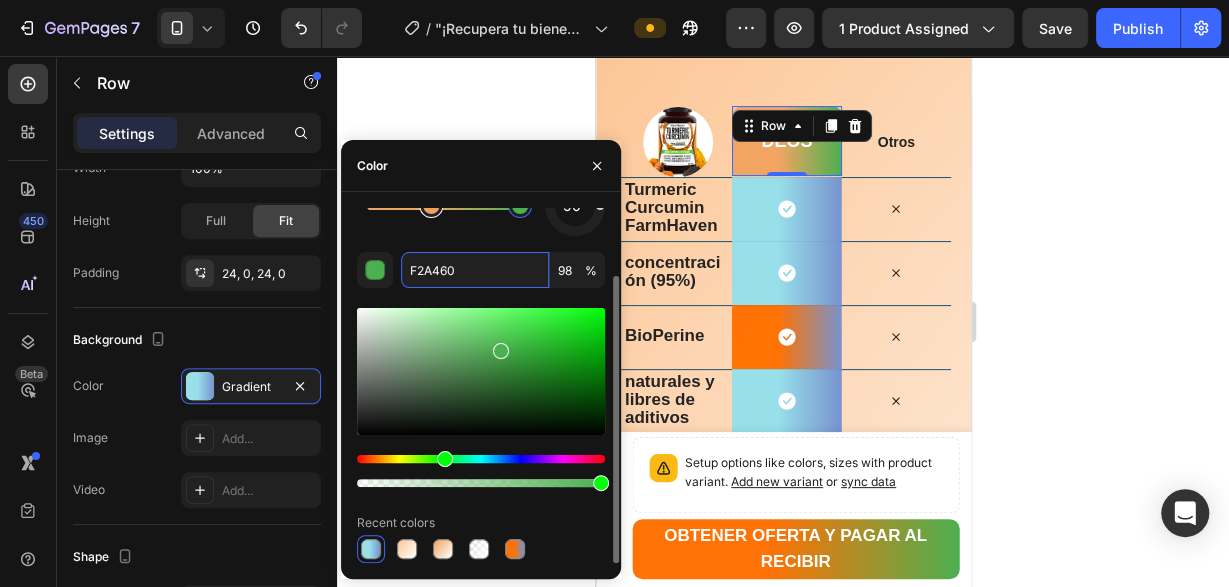 click at bounding box center (431, 206) 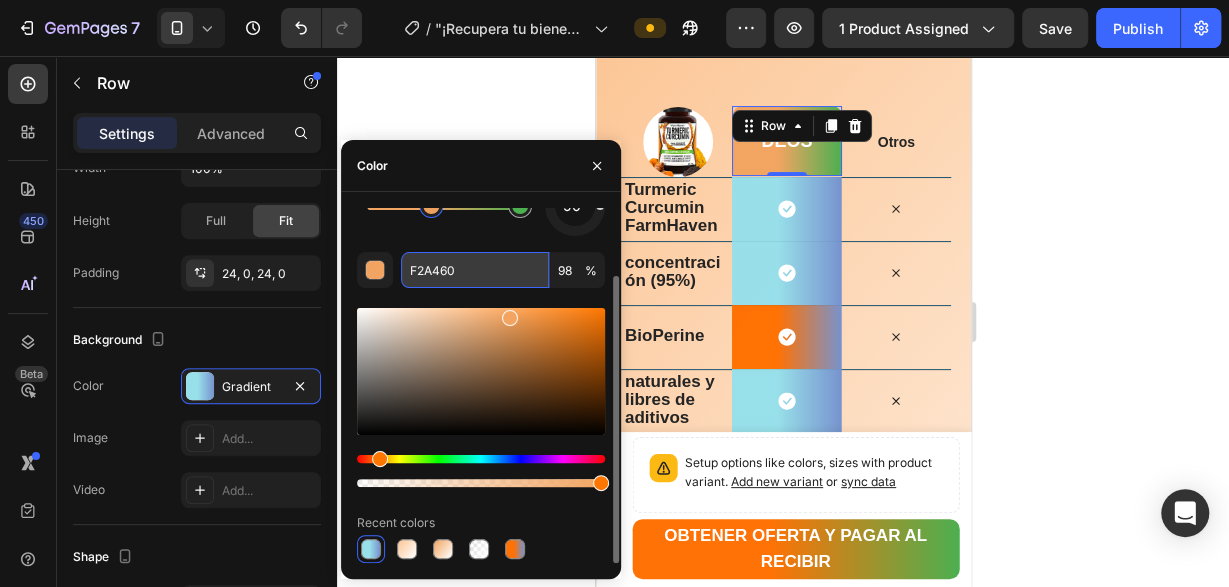 click on "F2A460" at bounding box center [475, 270] 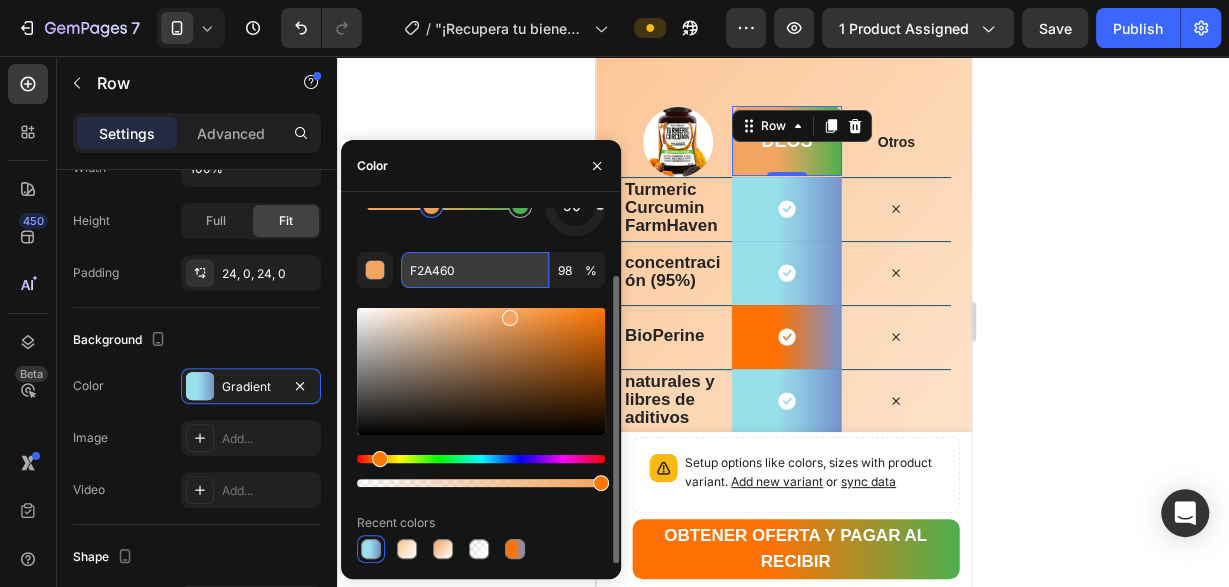 click on "F2A460" at bounding box center [475, 270] 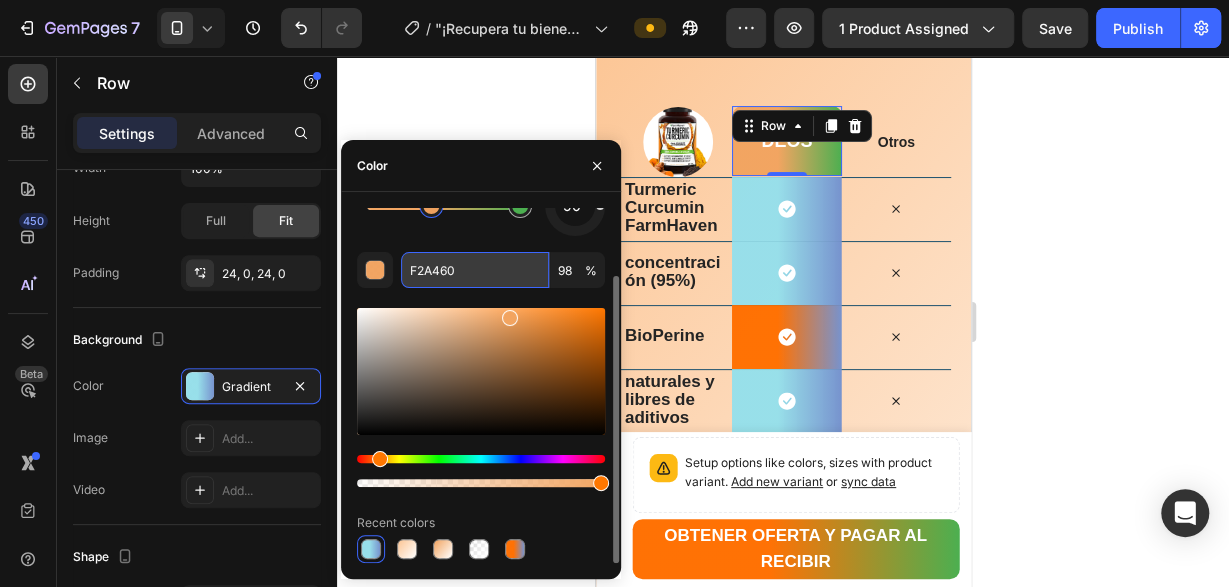 paste on "F6F0" 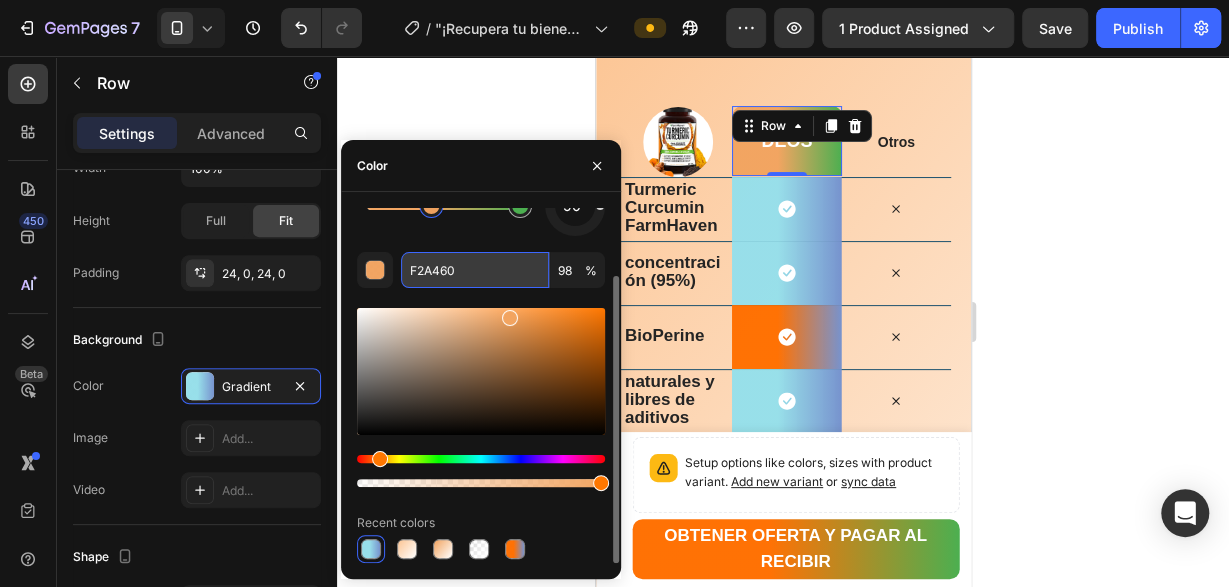 type on "FF6F00" 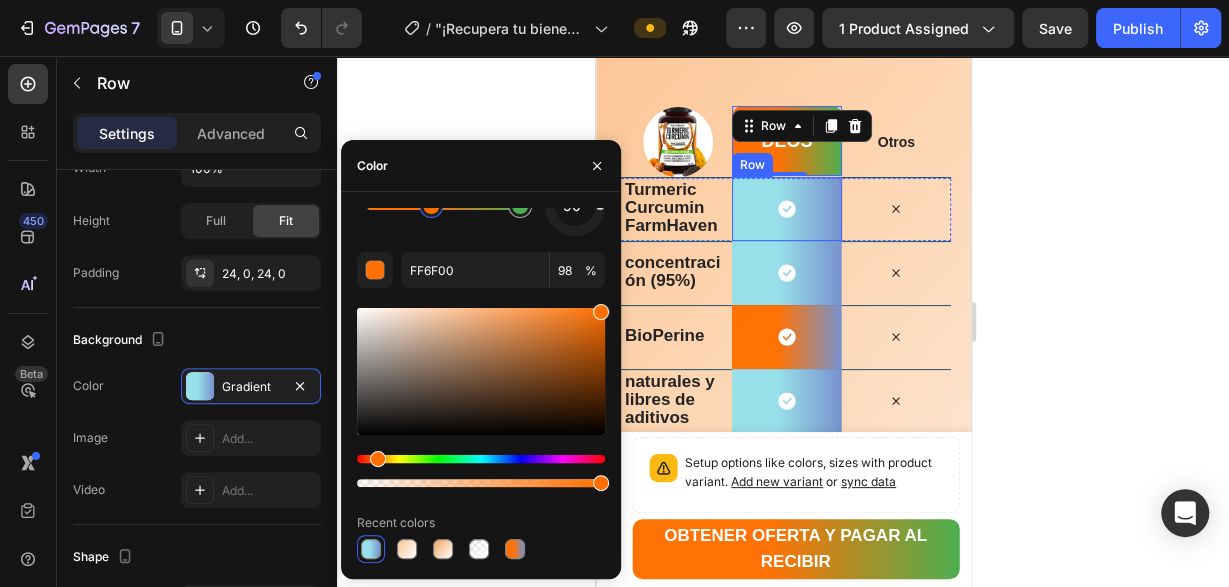 click on "Icon Row" at bounding box center (785, 209) 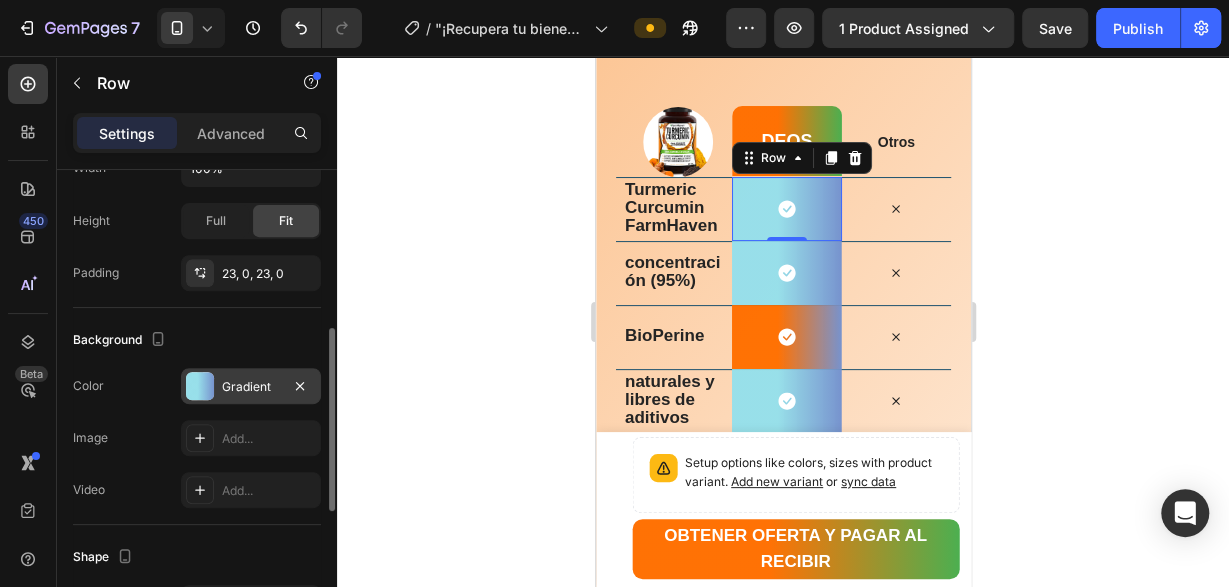 click on "Gradient" at bounding box center (251, 387) 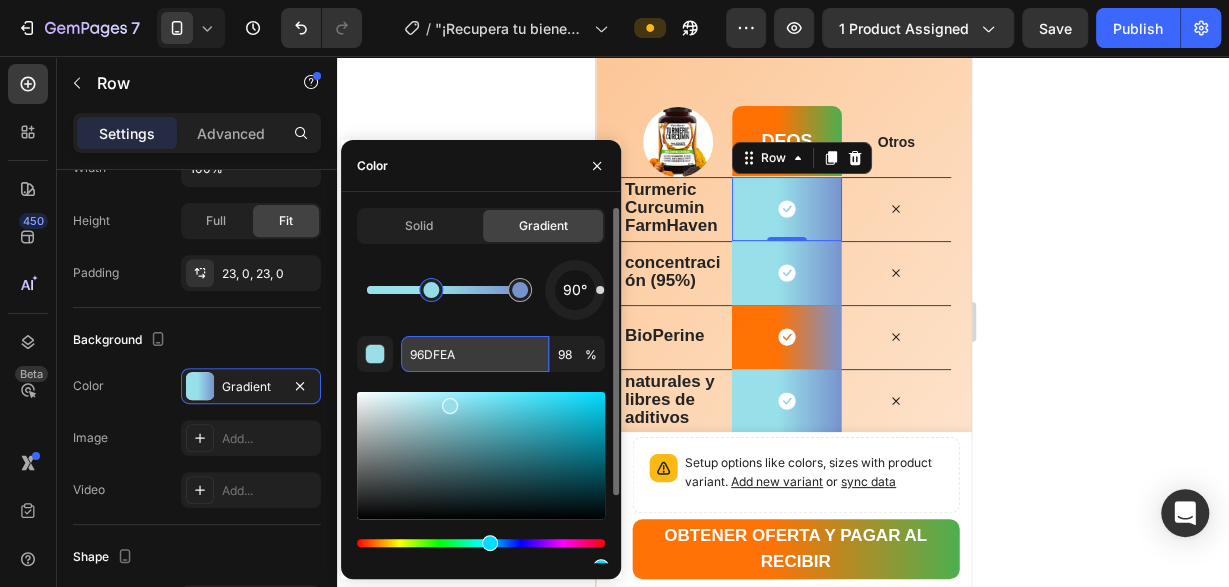 click on "96DFEA" at bounding box center (475, 354) 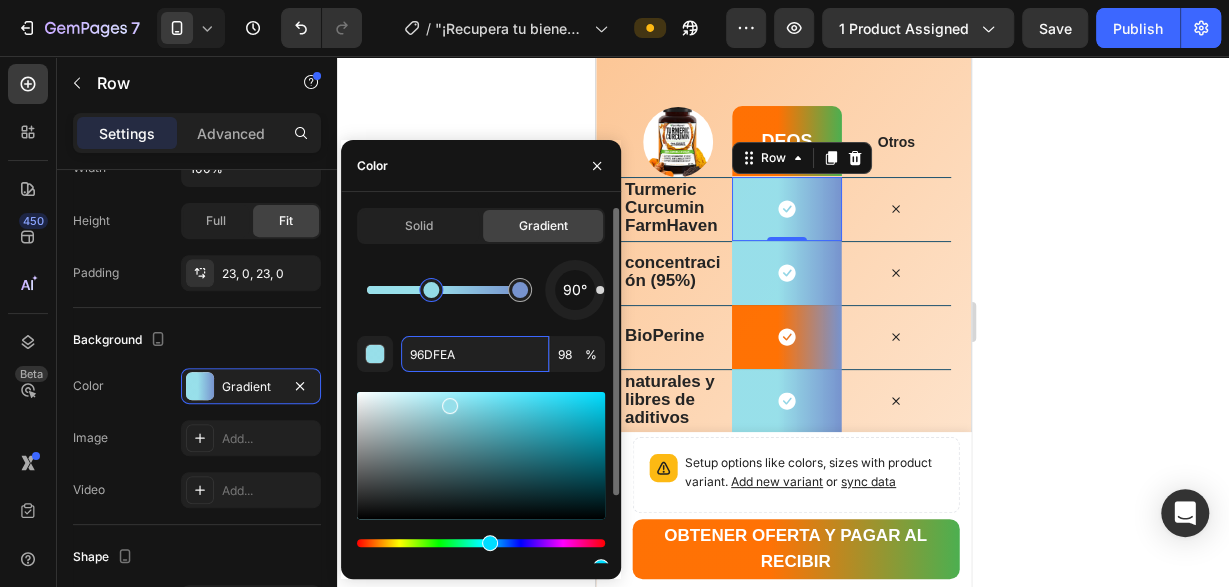 click at bounding box center (431, 290) 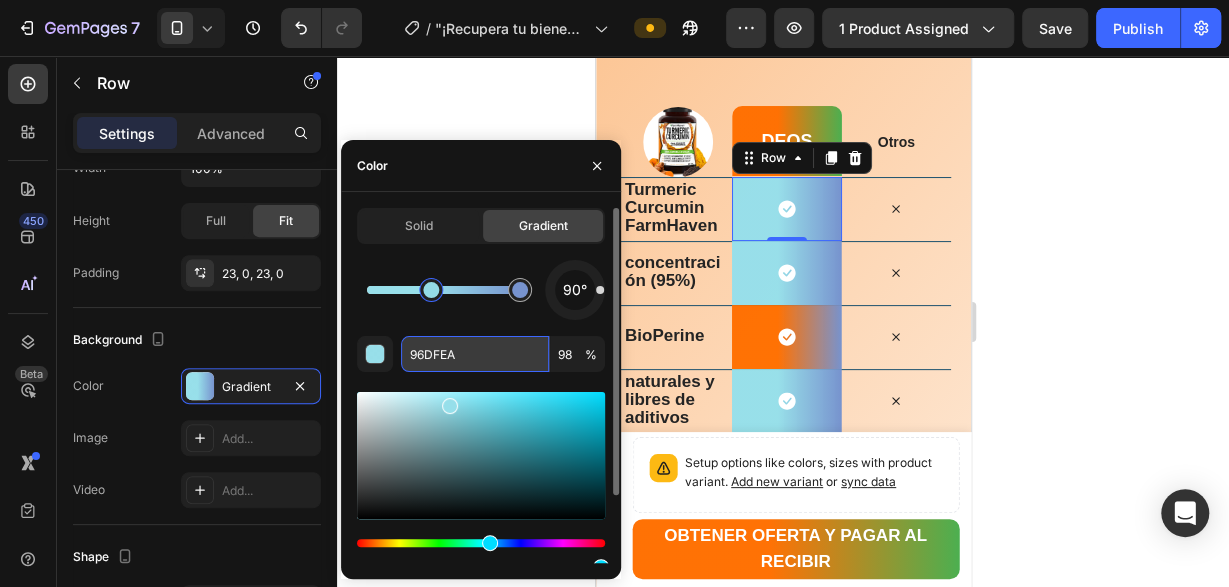 paste on "FF6F00" 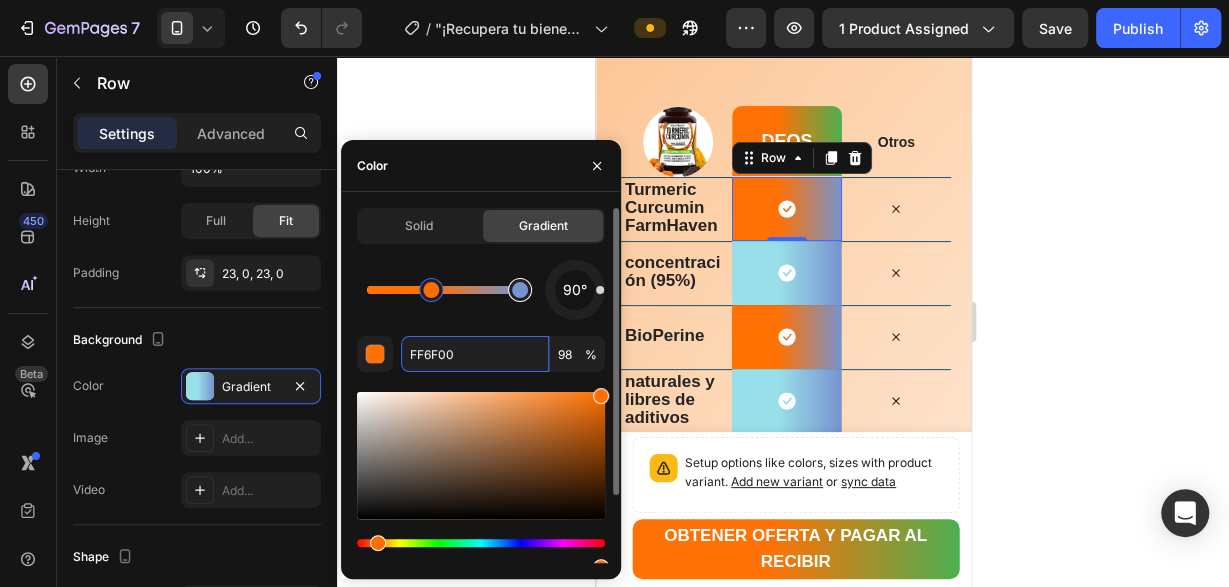 type on "7793CE" 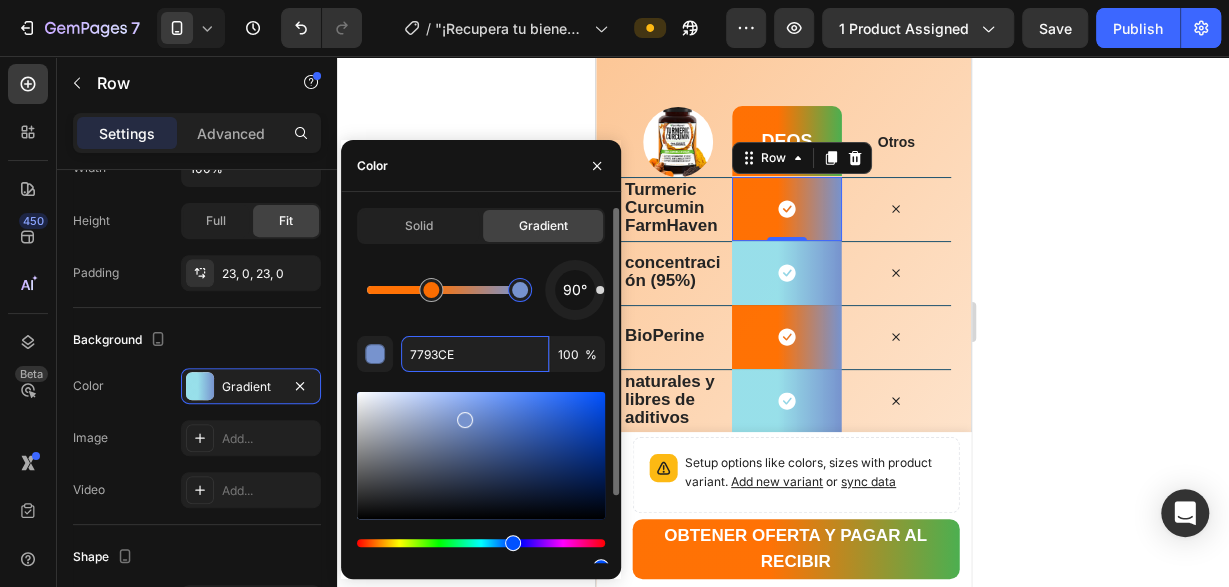 click at bounding box center (520, 290) 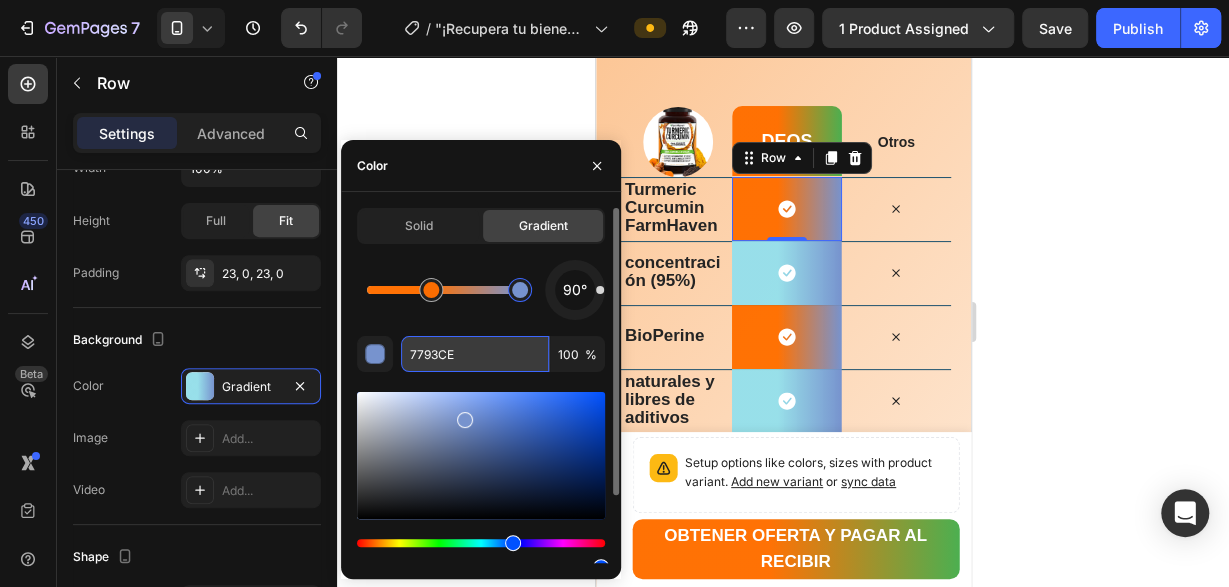 click on "7793CE" at bounding box center [475, 354] 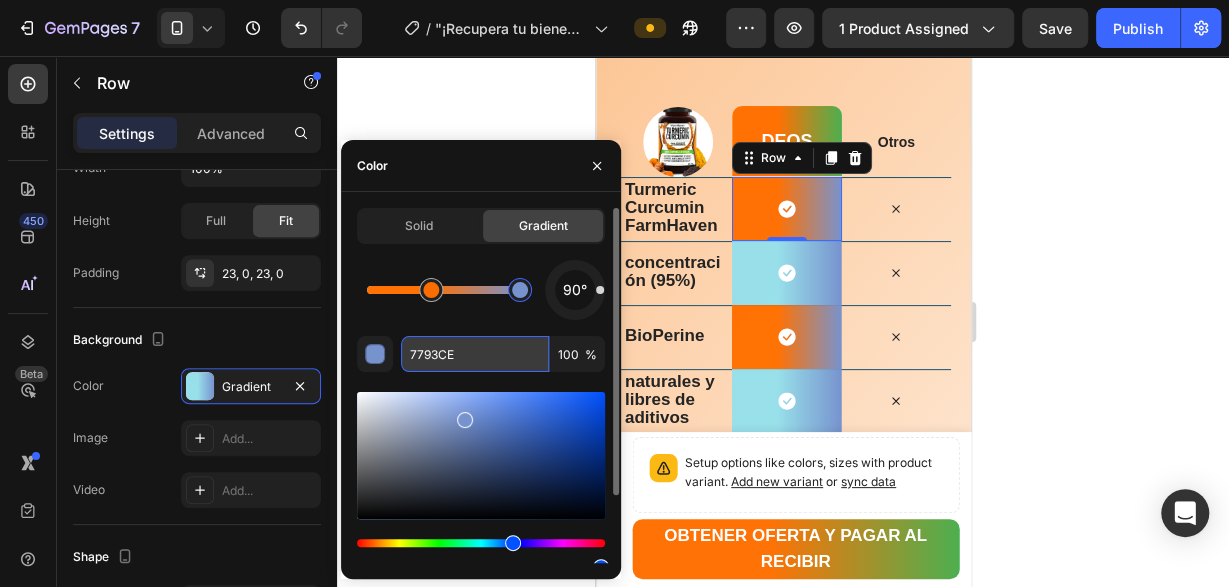 click on "7793CE" at bounding box center [475, 354] 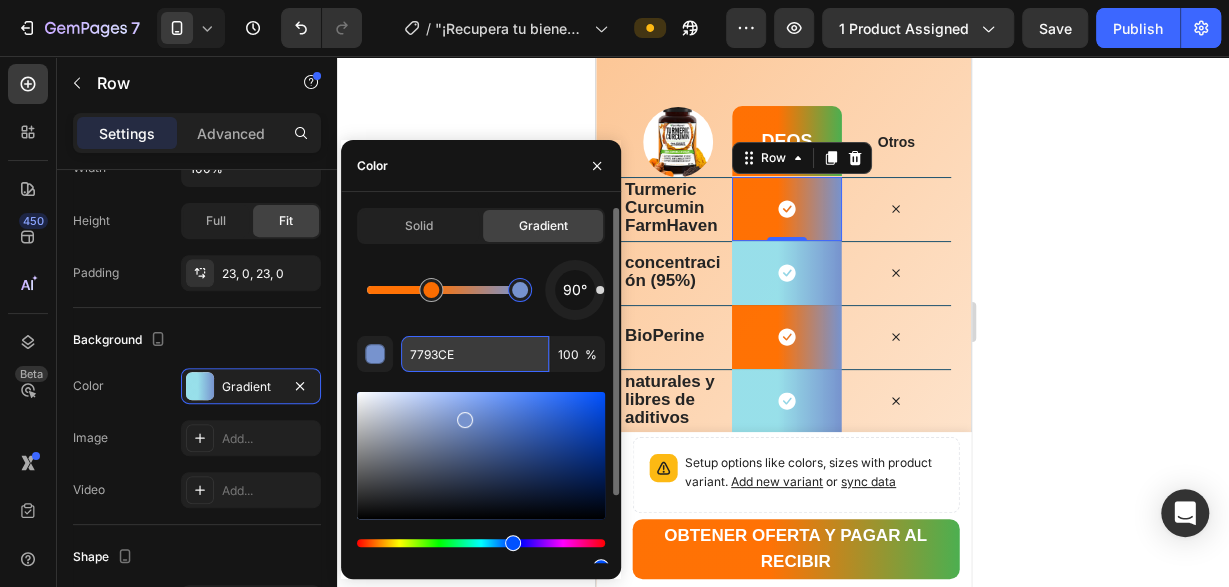 paste on "4CAF50" 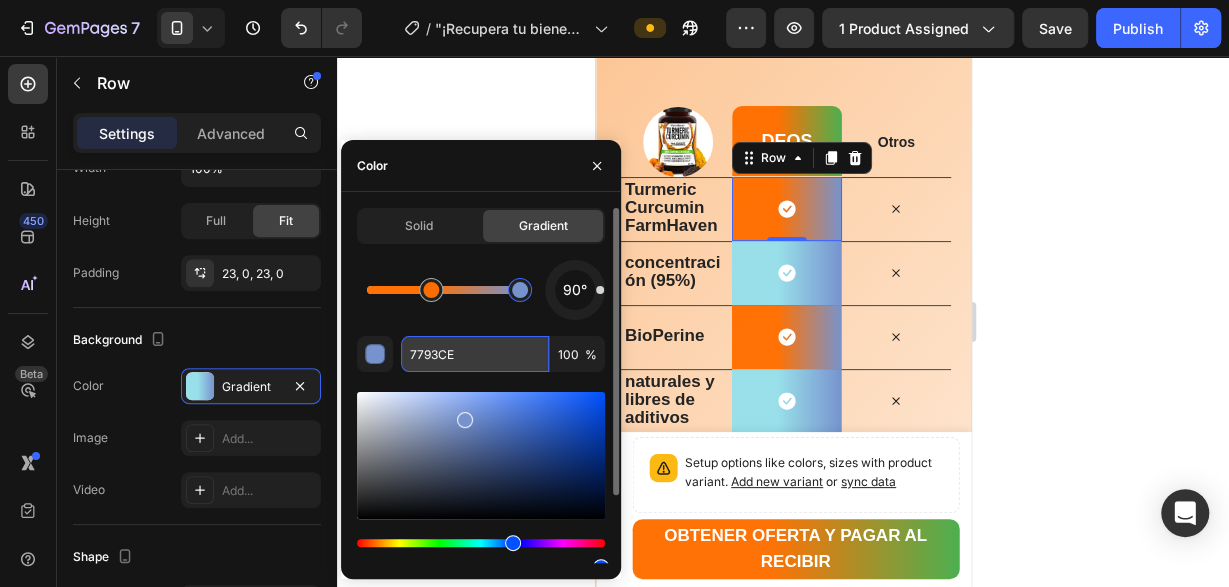 type on "4CAF50" 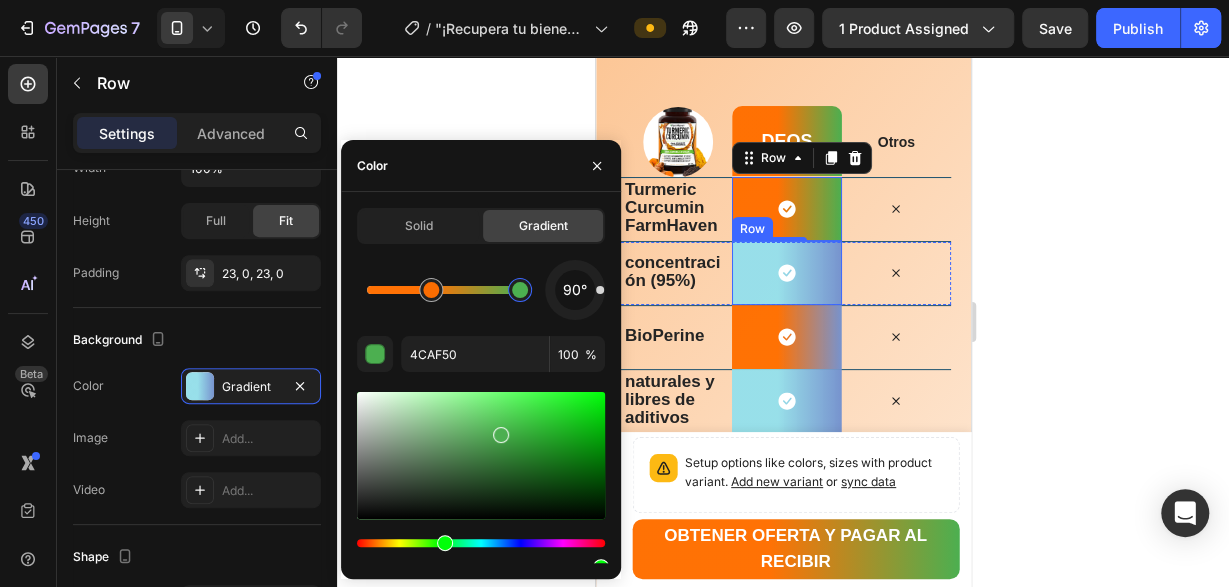 click on "Icon Row" at bounding box center [785, 273] 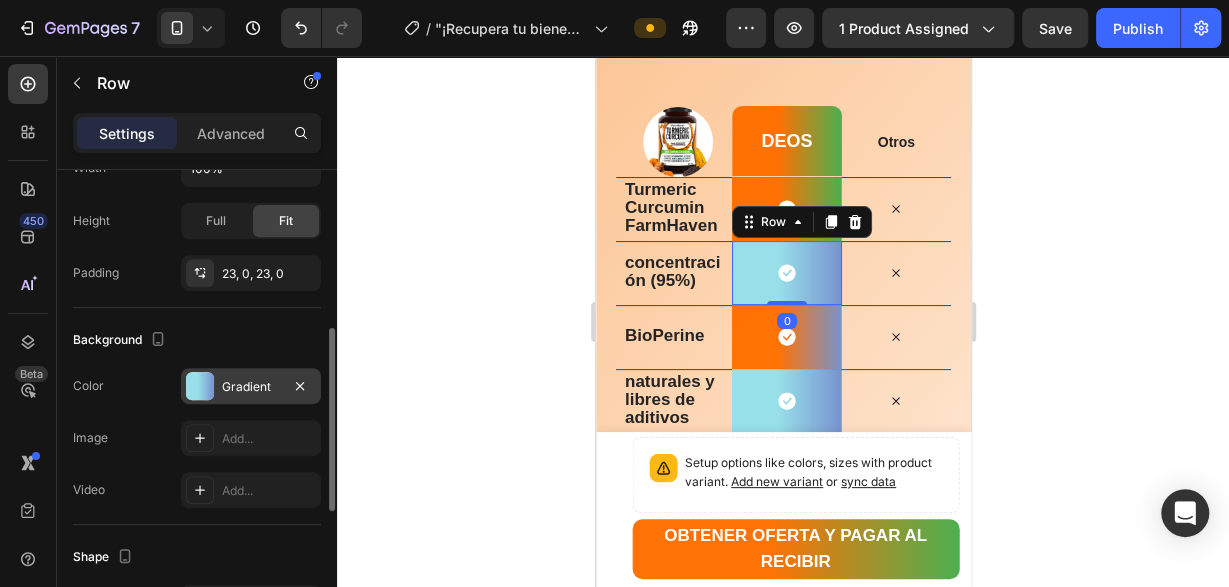 click on "Gradient" at bounding box center (251, 386) 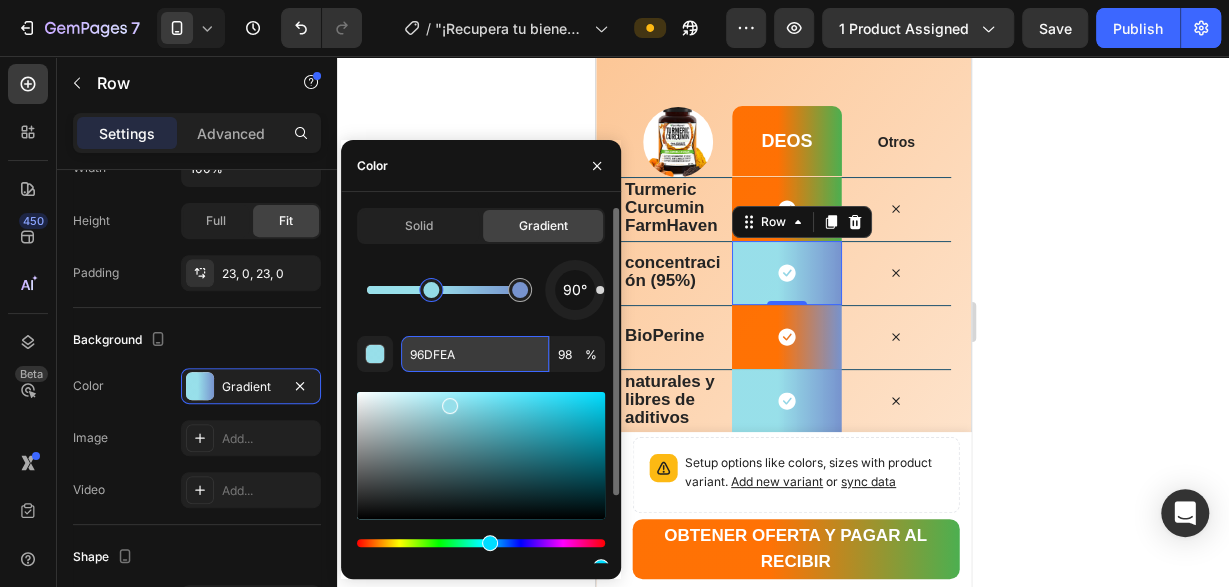 click on "96DFEA" at bounding box center [475, 354] 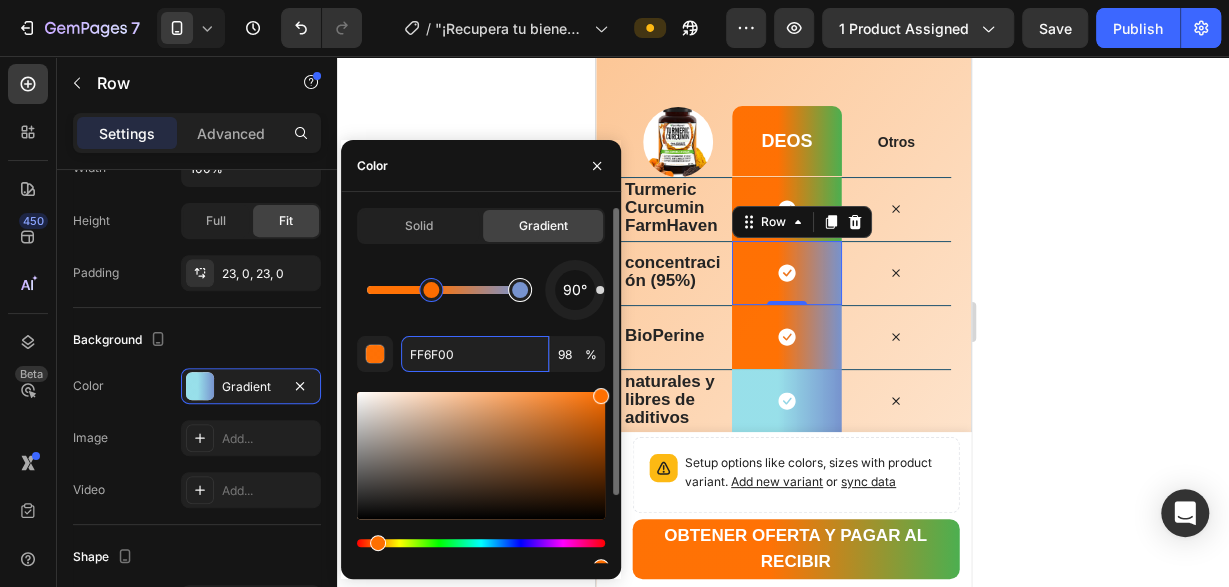 type on "7793CE" 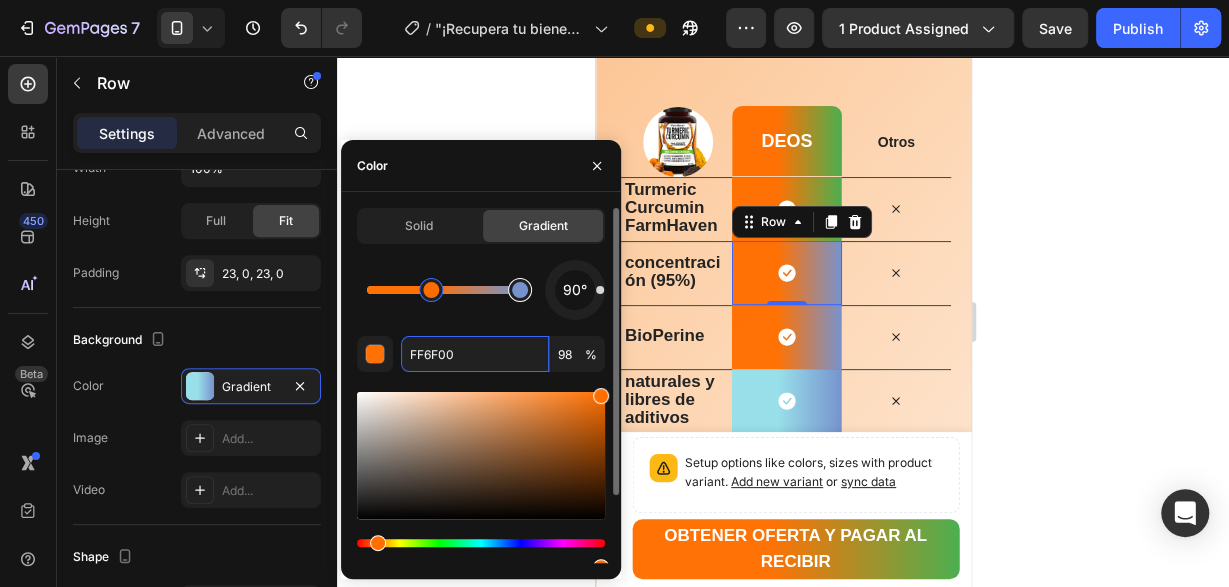 type on "100" 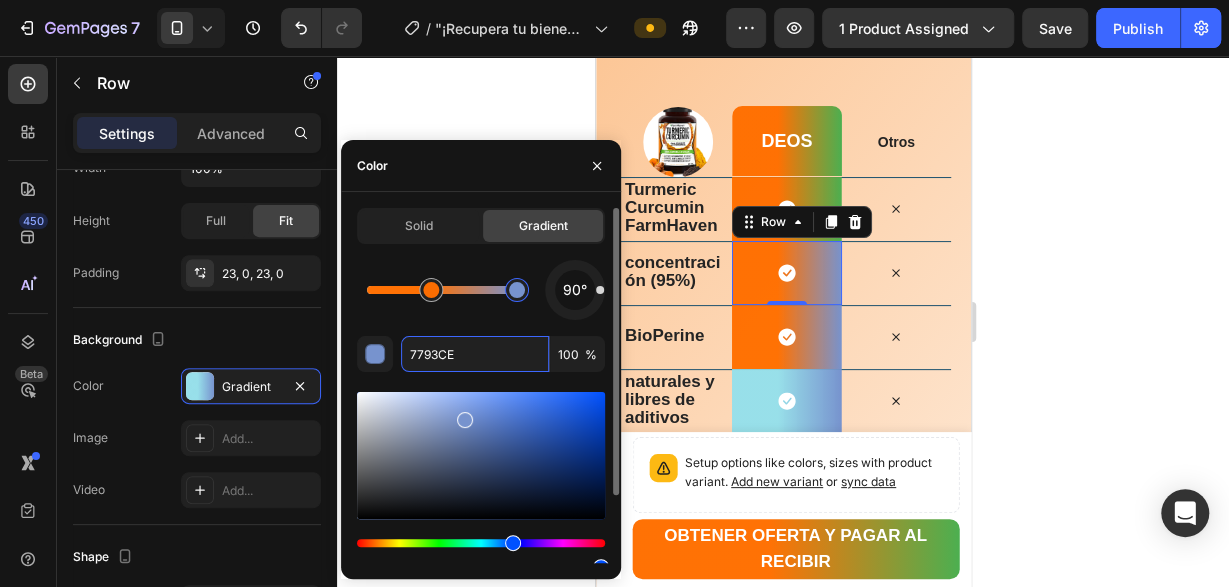click at bounding box center [517, 290] 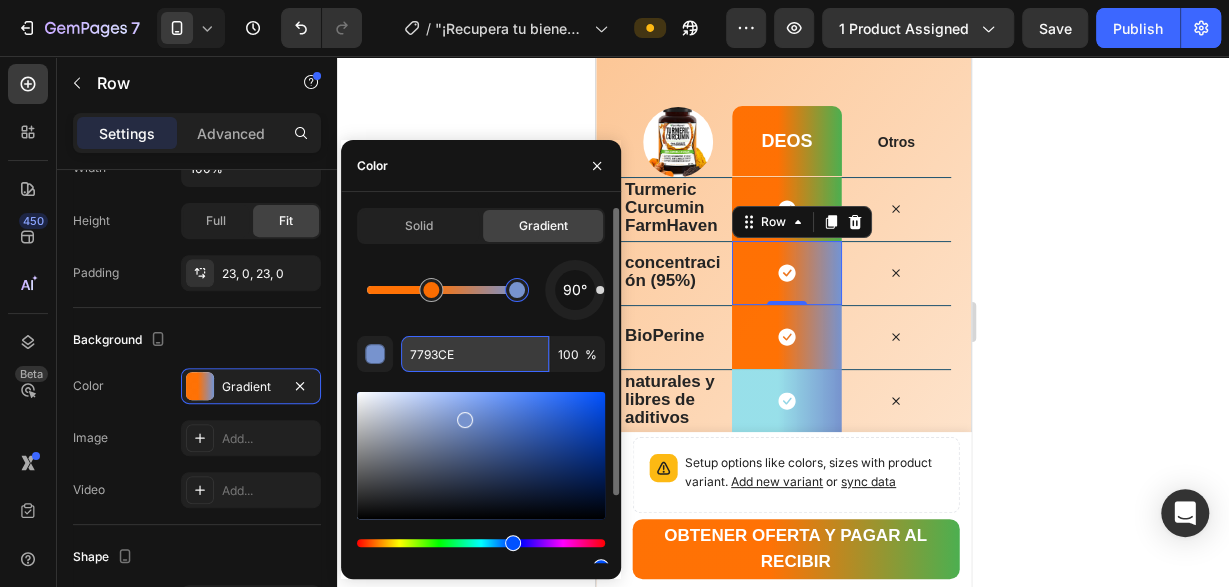 click on "7793CE" at bounding box center [475, 354] 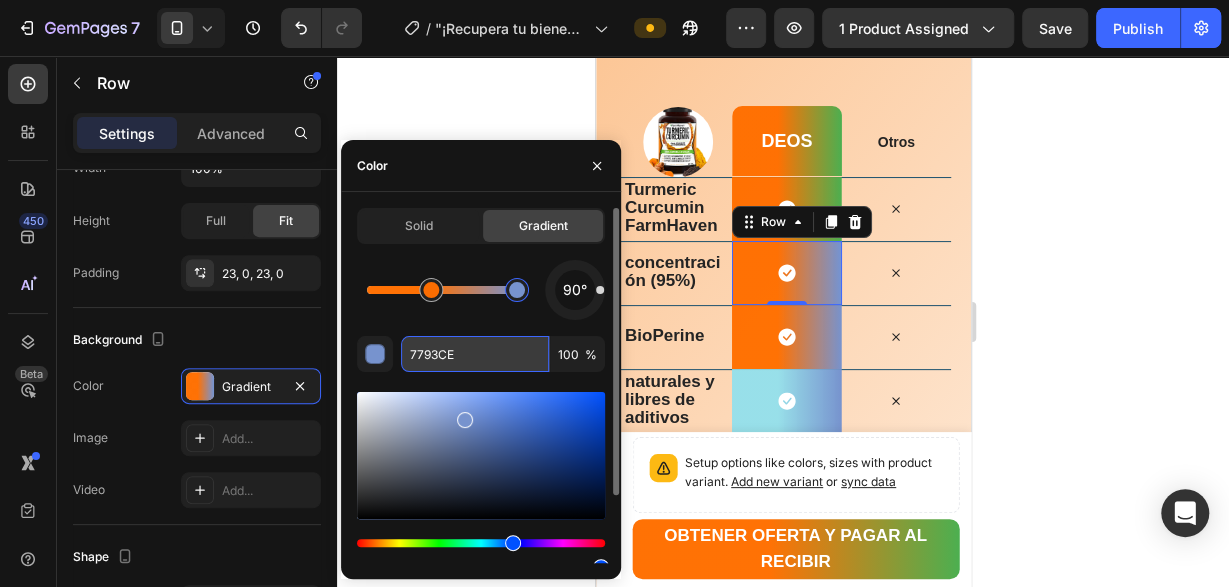 click on "7793CE" at bounding box center (475, 354) 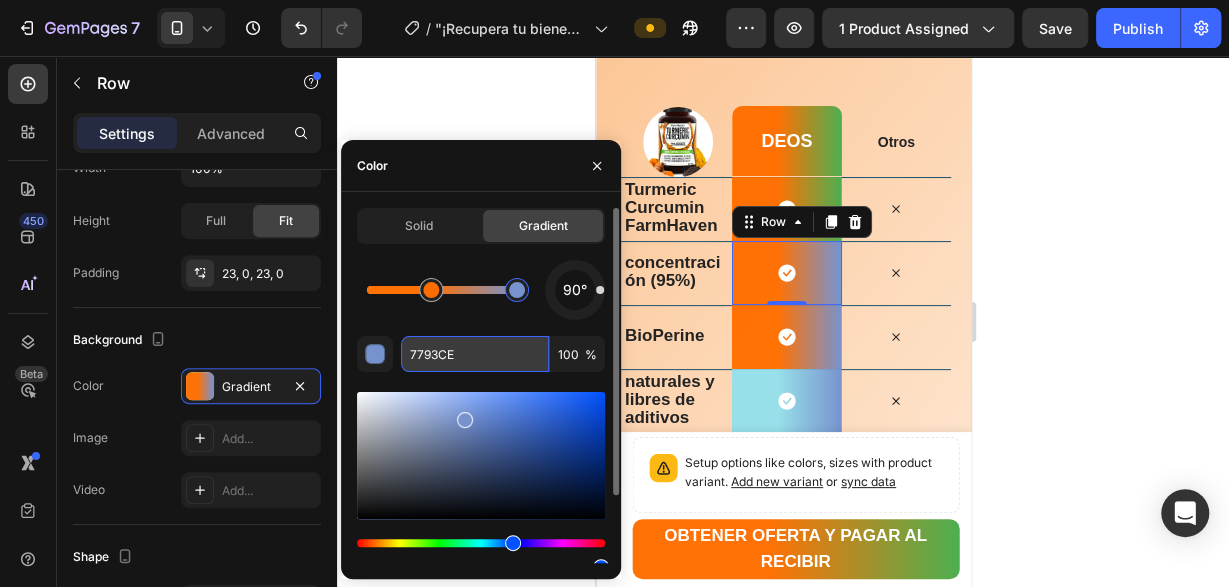 paste on "4CAF50" 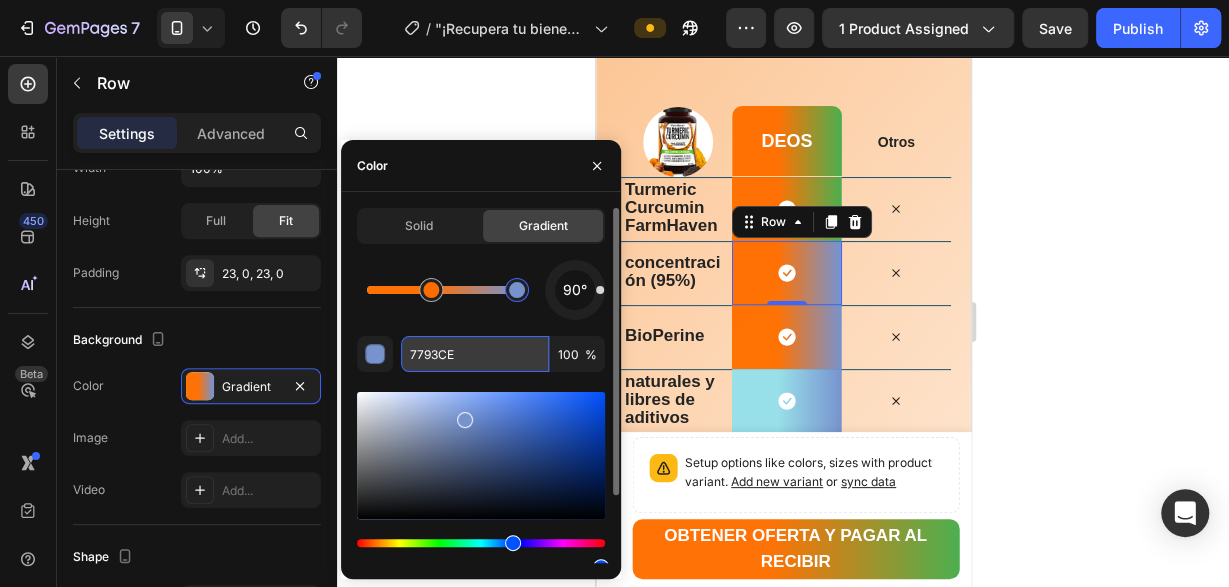 type on "4CAF50" 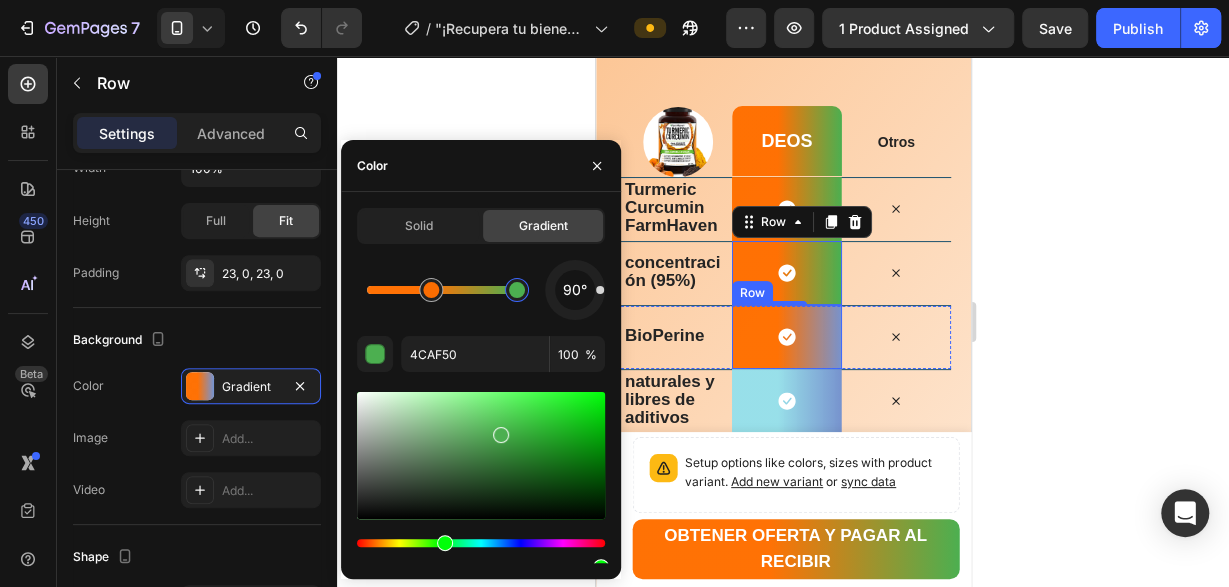 click on "Icon Row" at bounding box center (785, 337) 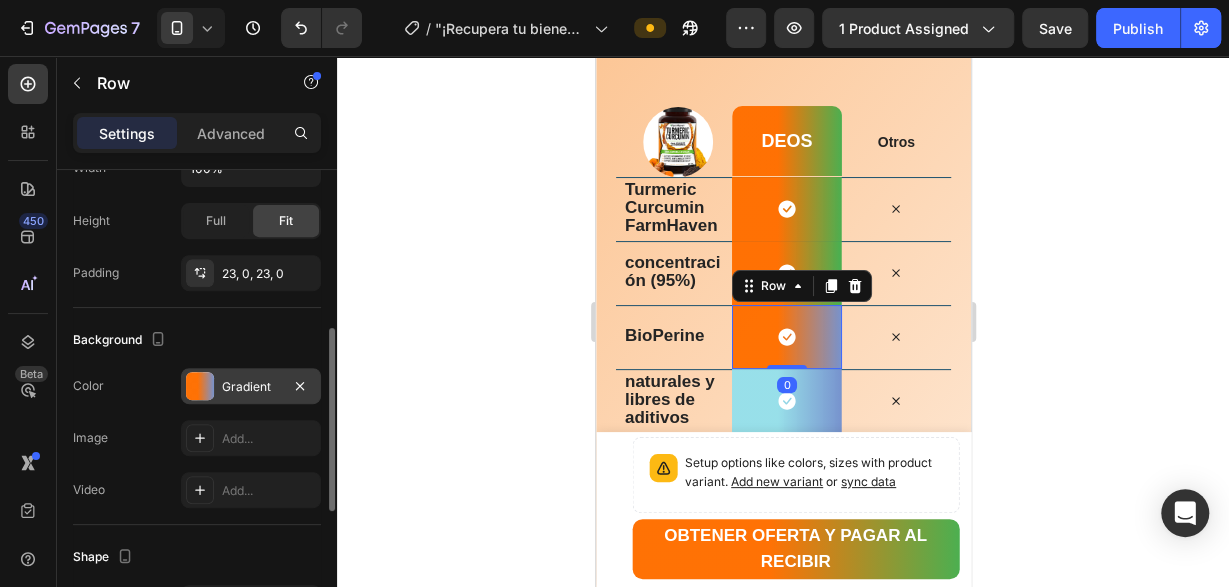 click on "Gradient" at bounding box center (251, 387) 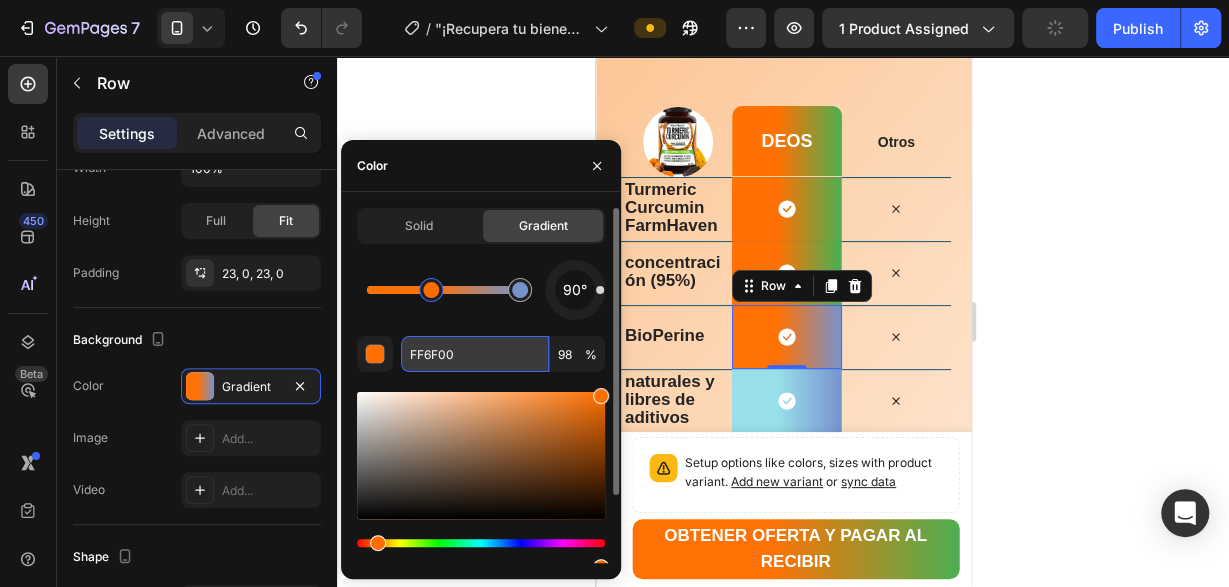 click on "FF6F00" at bounding box center (475, 354) 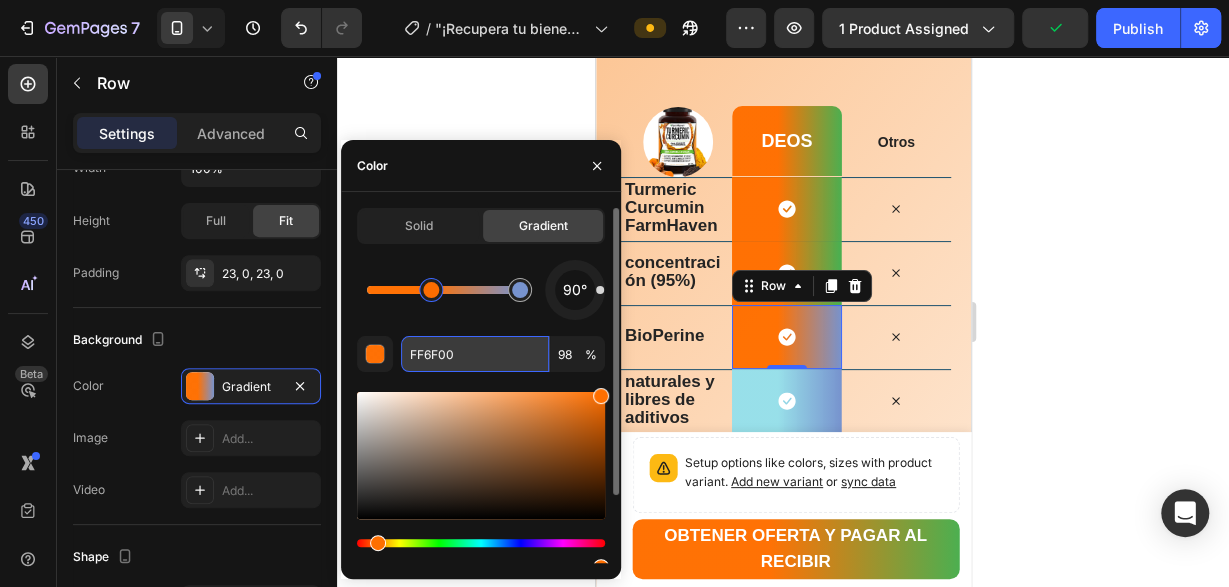click on "FF6F00" at bounding box center (475, 354) 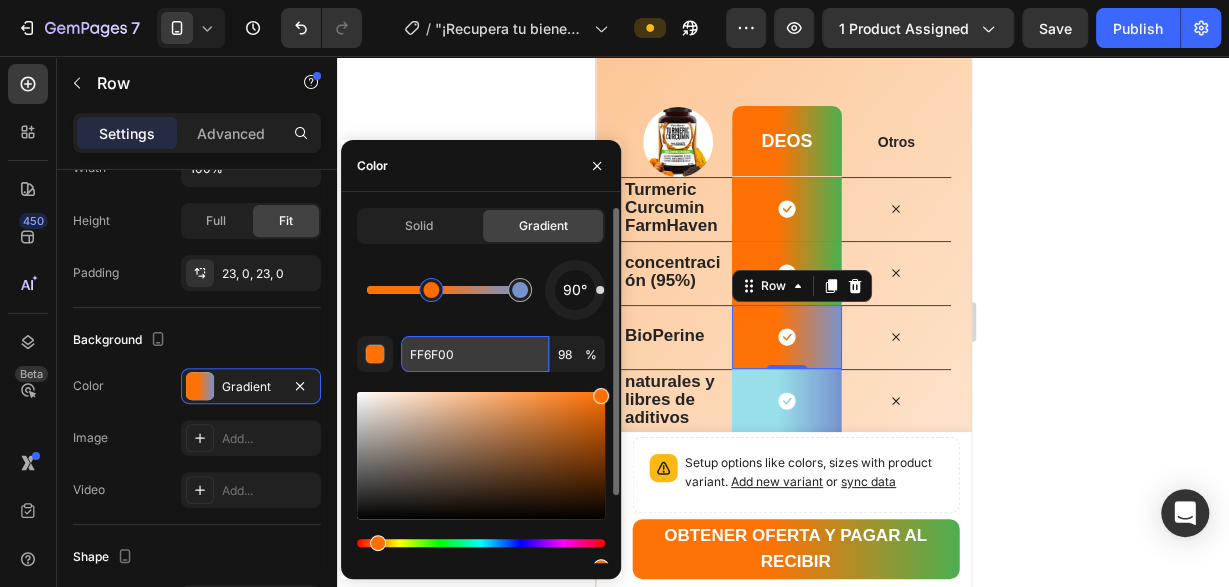 paste on "7793CE" 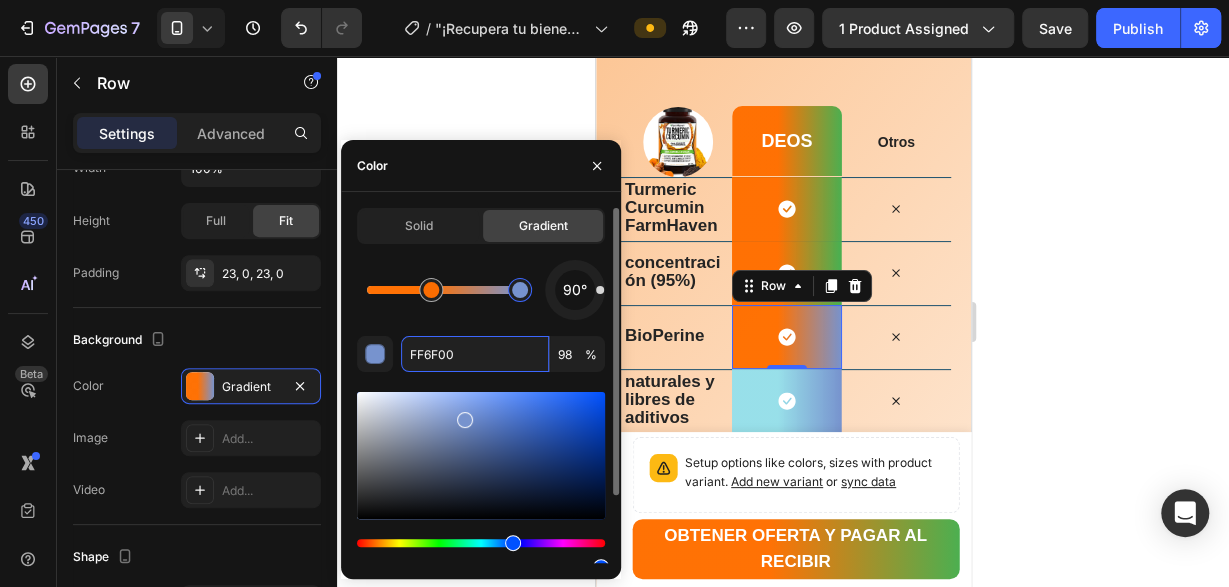 click at bounding box center (520, 290) 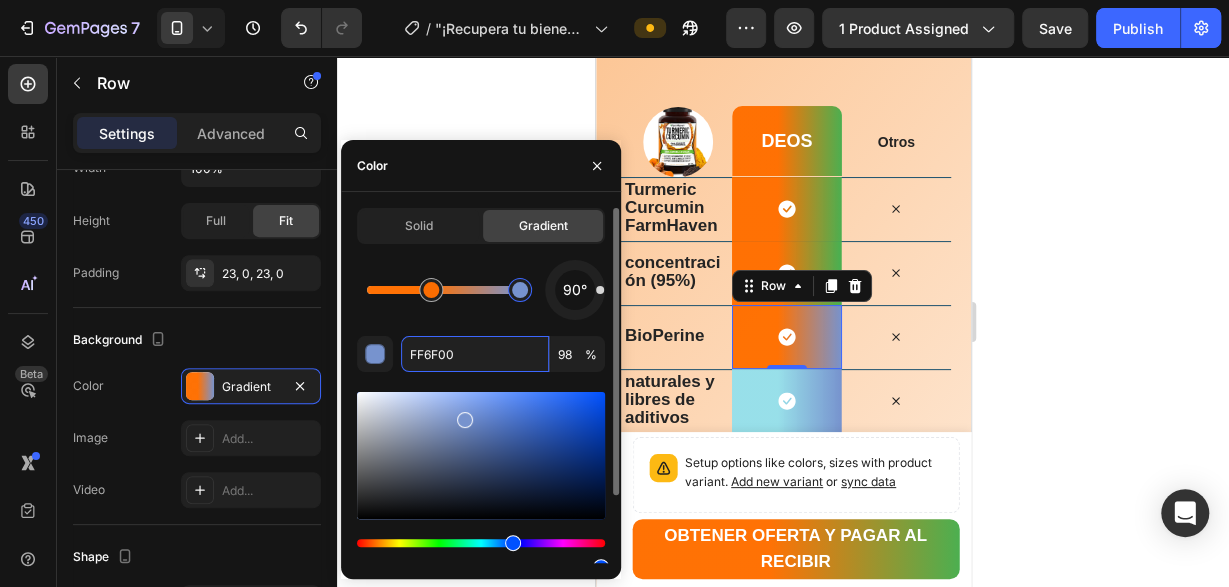 type on "7793CE" 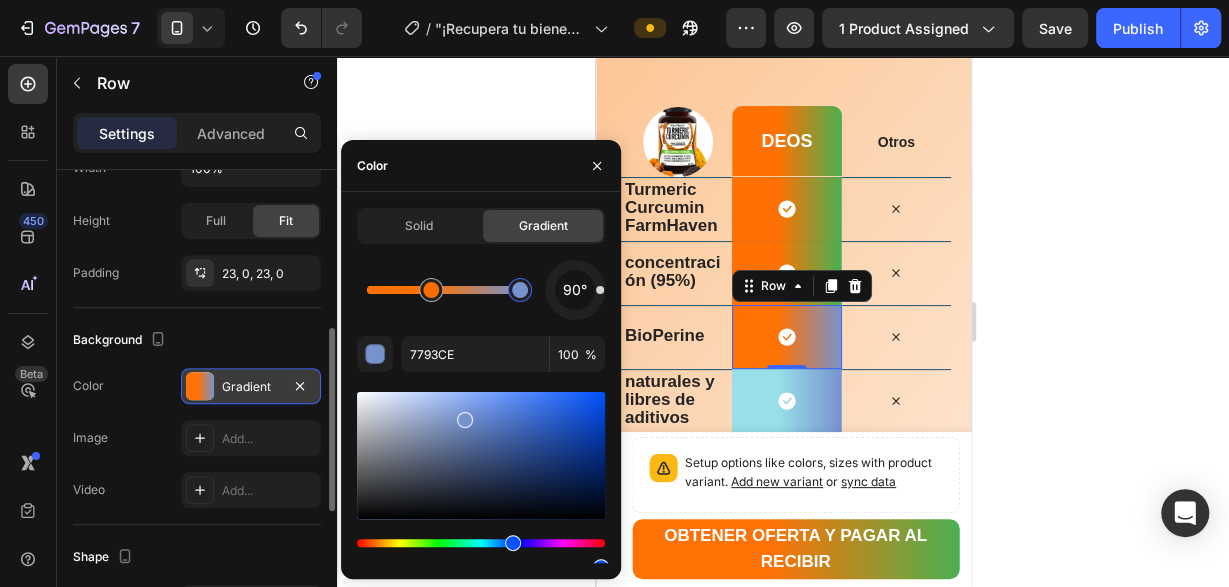 click on "Gradient" at bounding box center [251, 387] 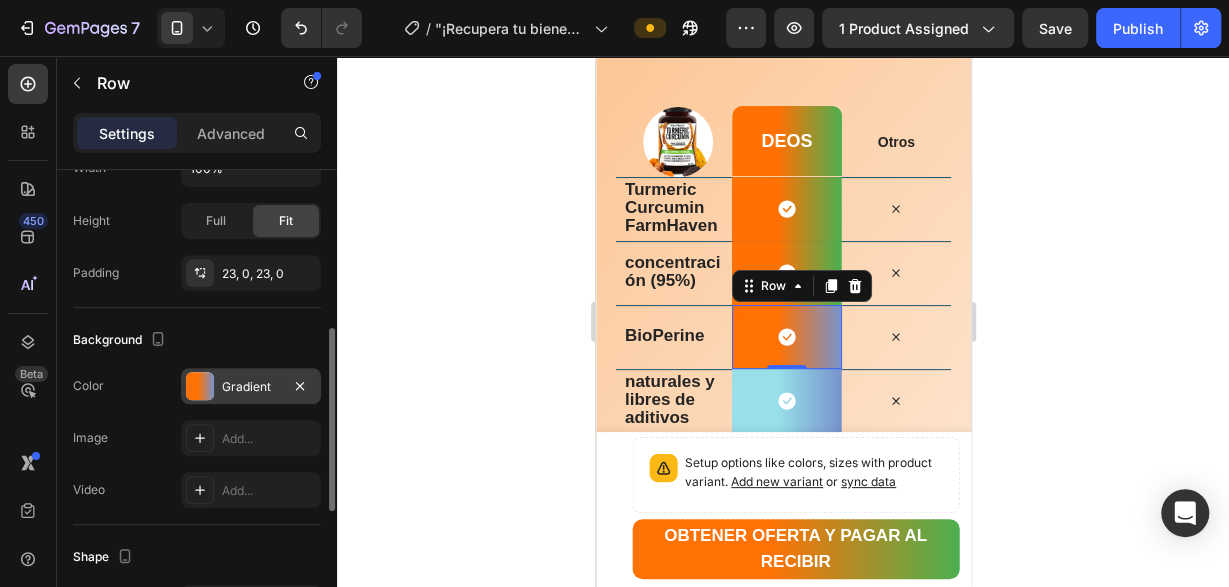 click on "Gradient" at bounding box center [251, 387] 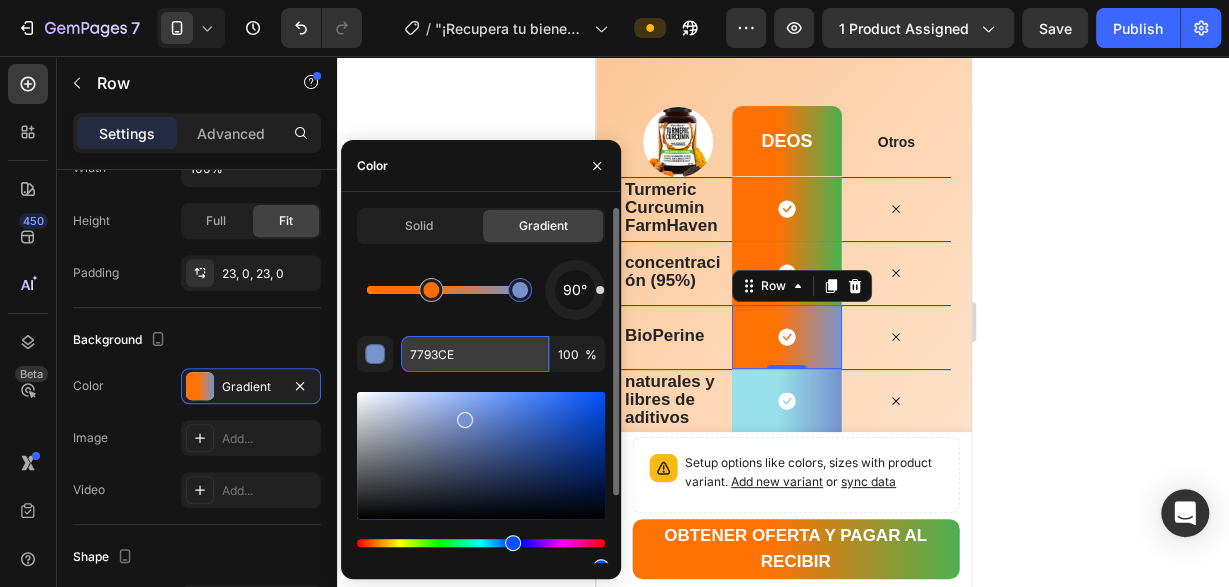 click on "7793CE" at bounding box center (475, 354) 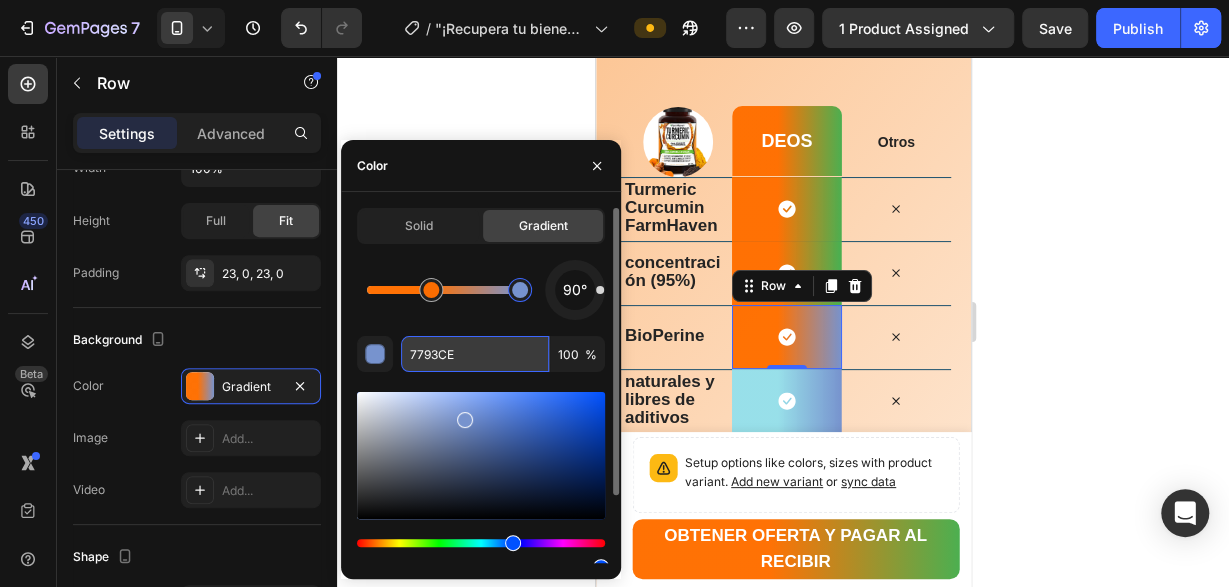 paste on "4CAF50" 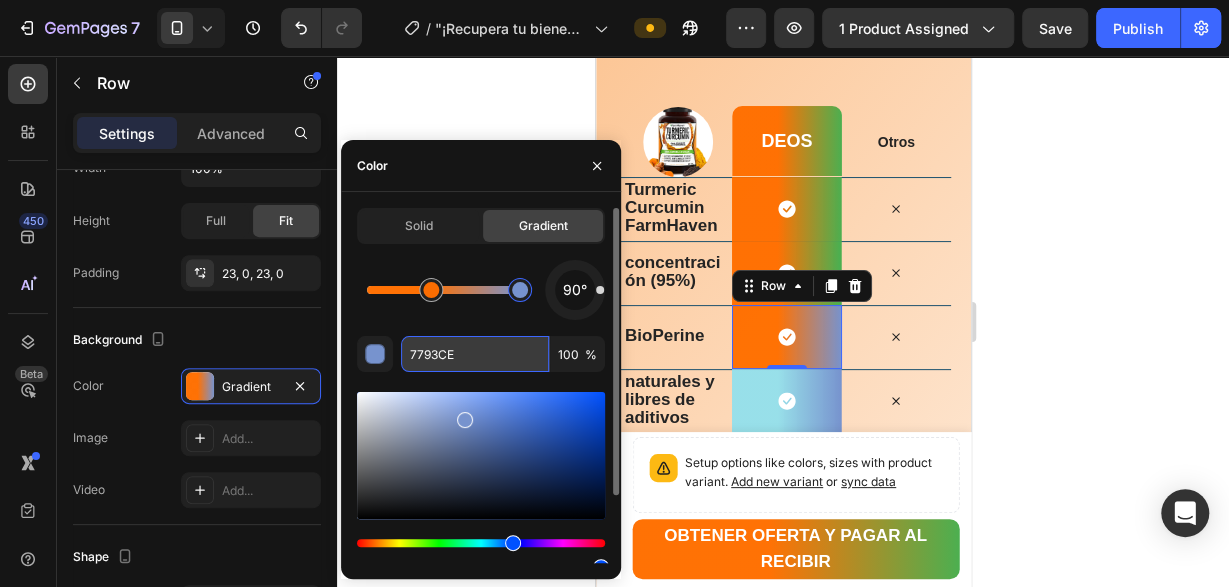 type on "4CAF50" 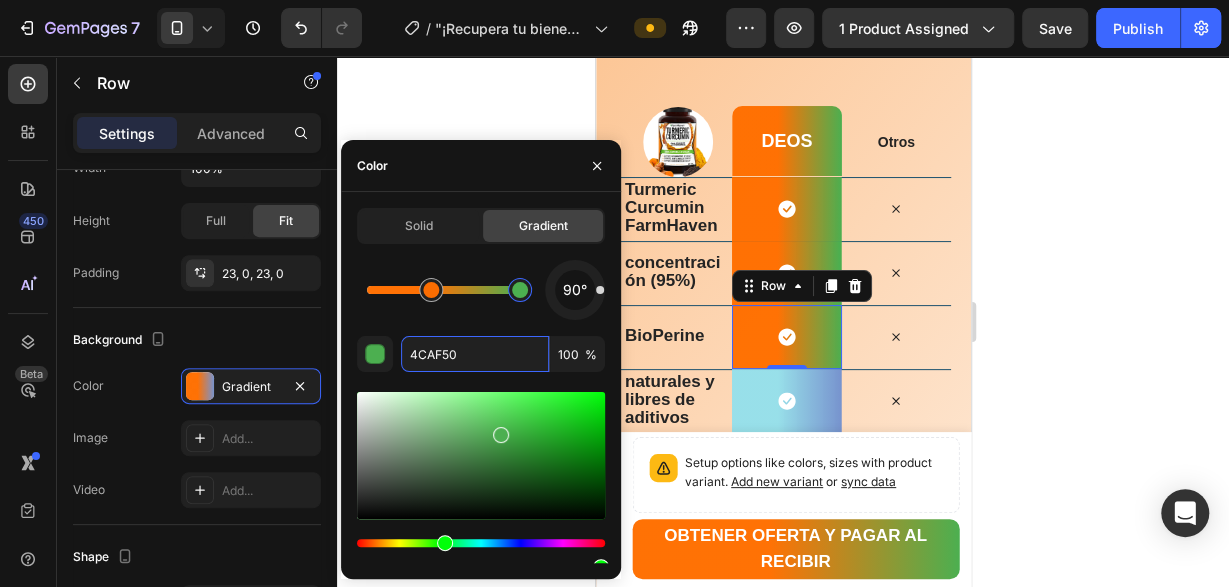 scroll, scrollTop: 4020, scrollLeft: 0, axis: vertical 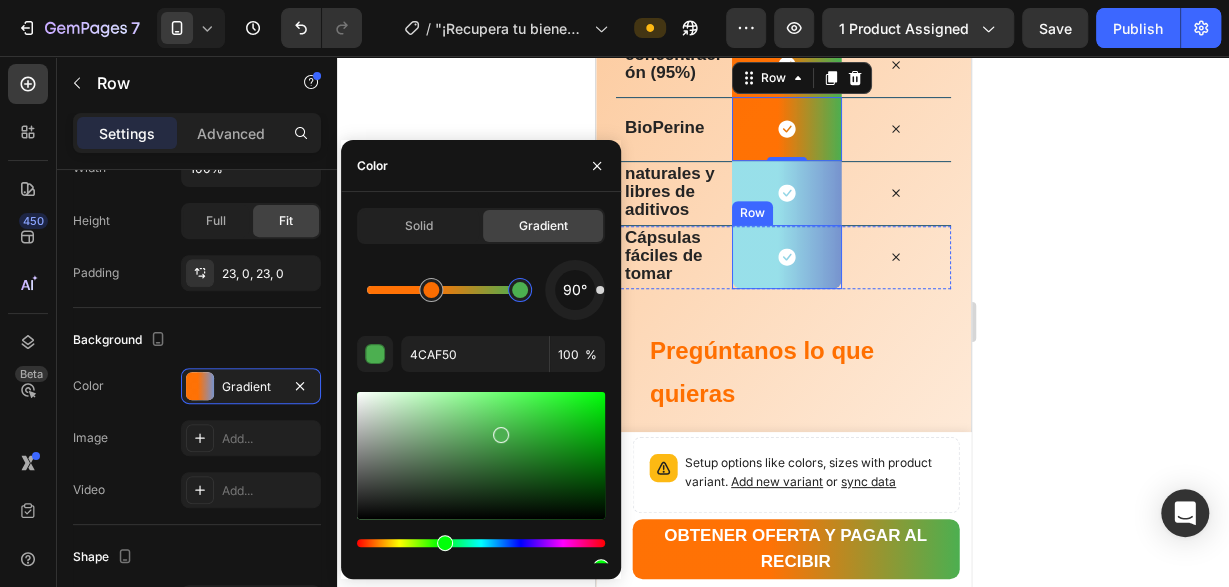 click on "Row" at bounding box center (751, 213) 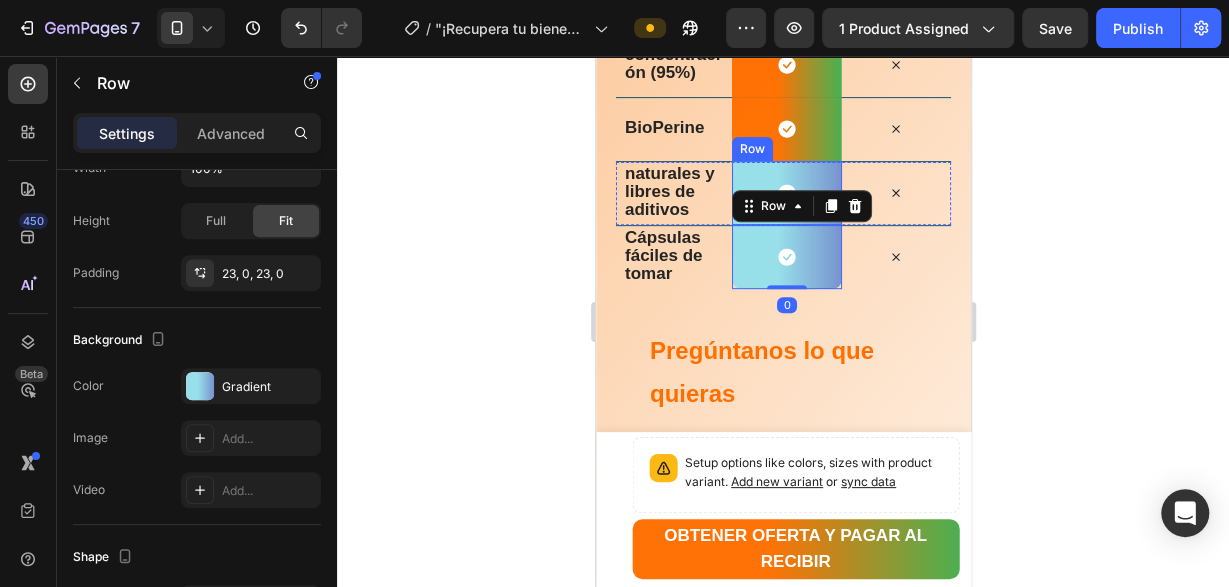 click on "Icon Row" at bounding box center (785, 193) 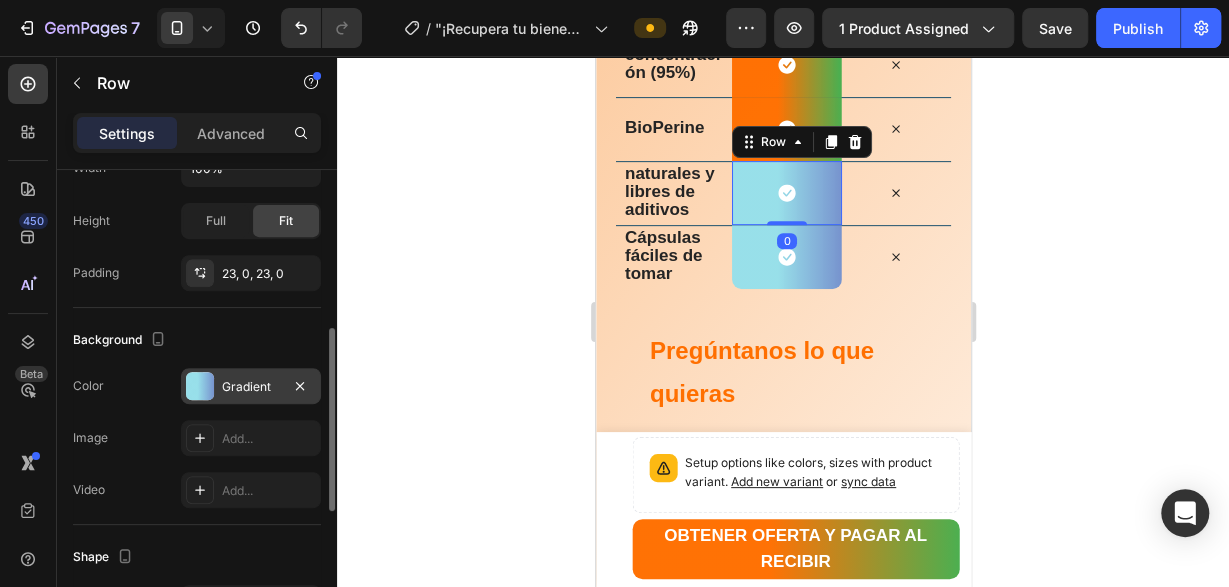 click on "Gradient" at bounding box center [251, 386] 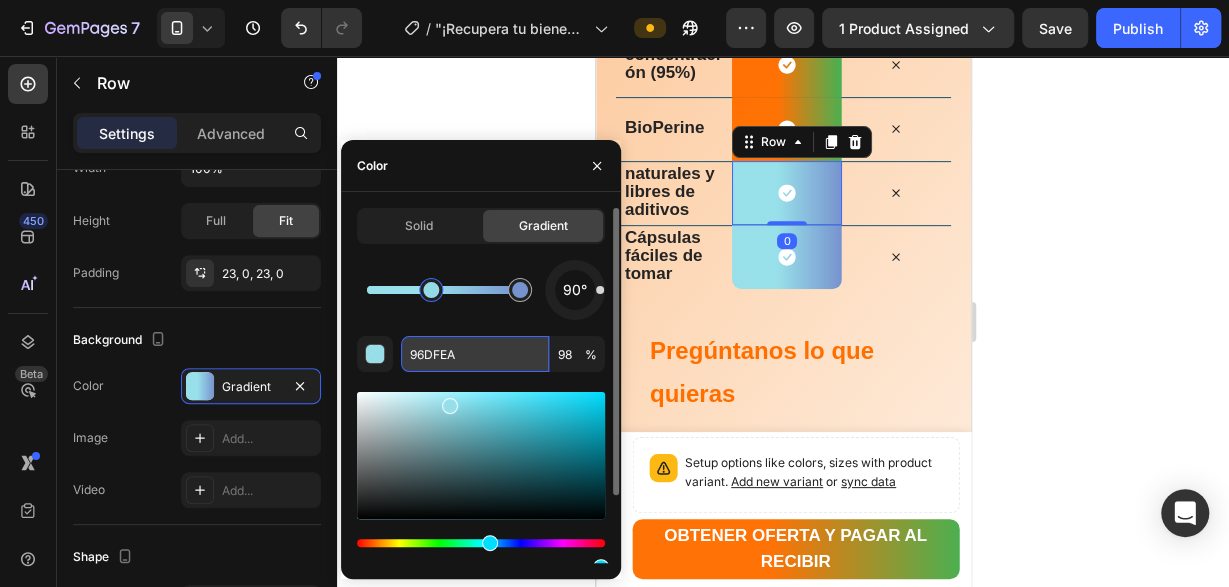 click on "96DFEA" at bounding box center [475, 354] 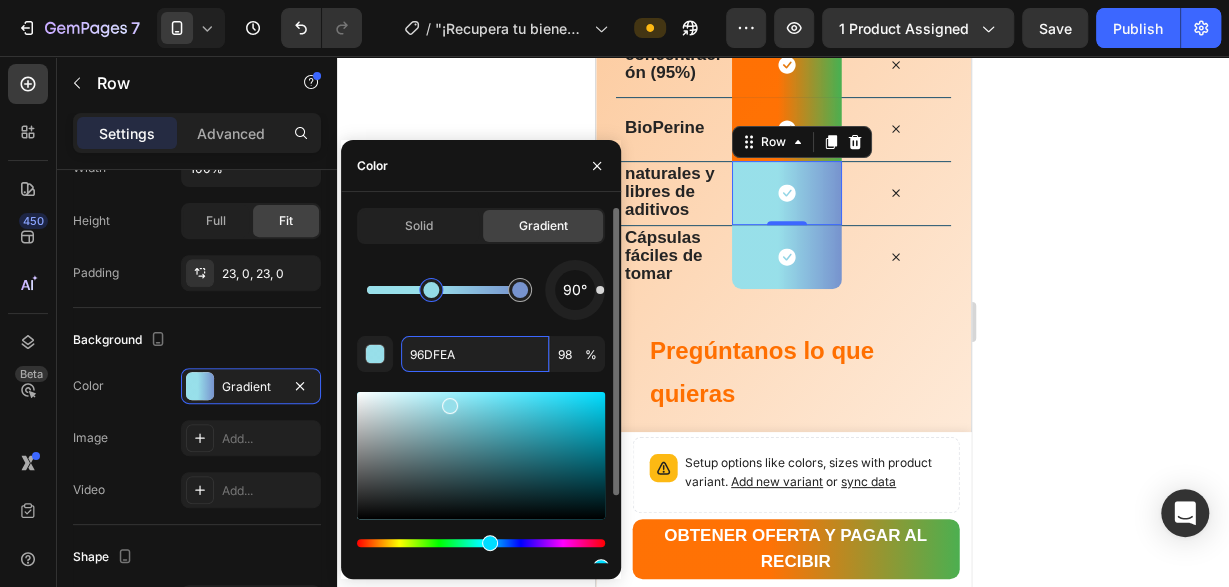 click at bounding box center (431, 290) 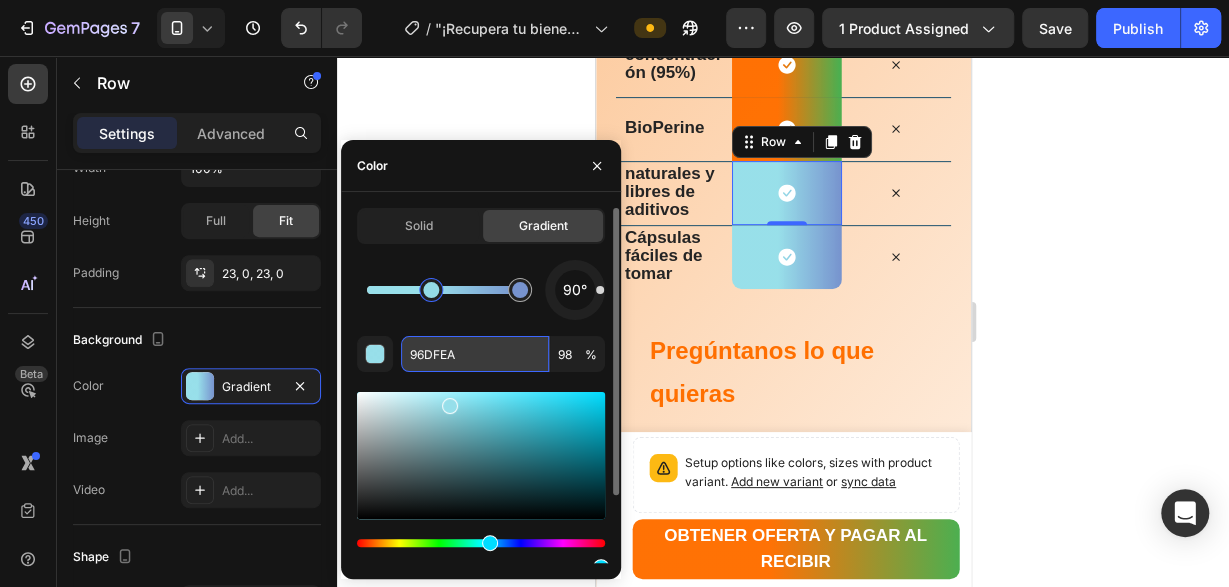 paste on "FF6F00" 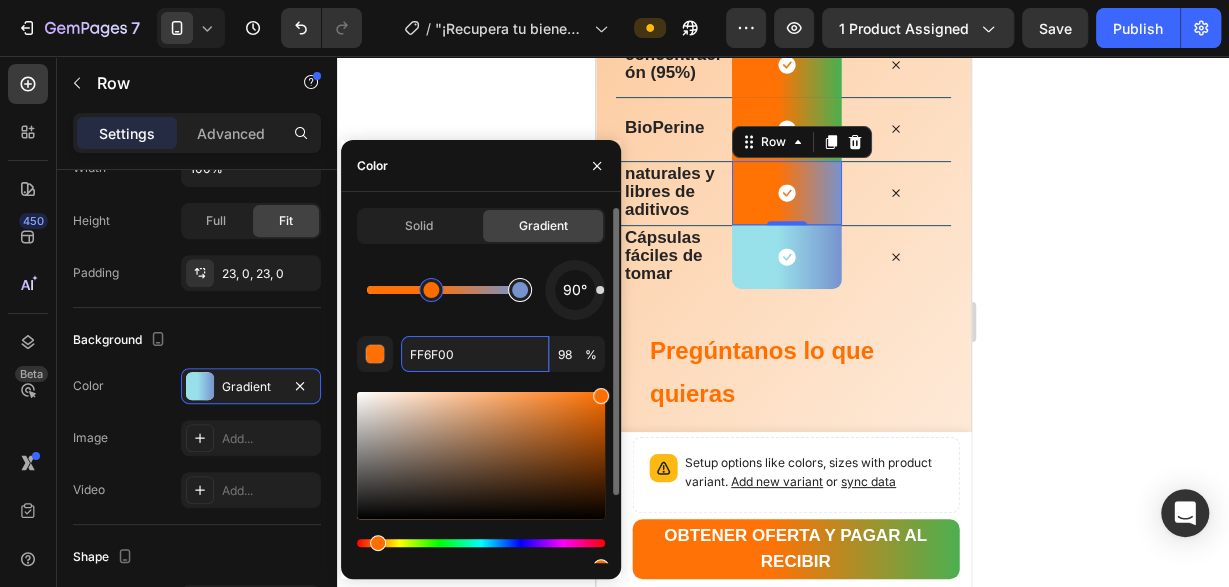 type on "7793CE" 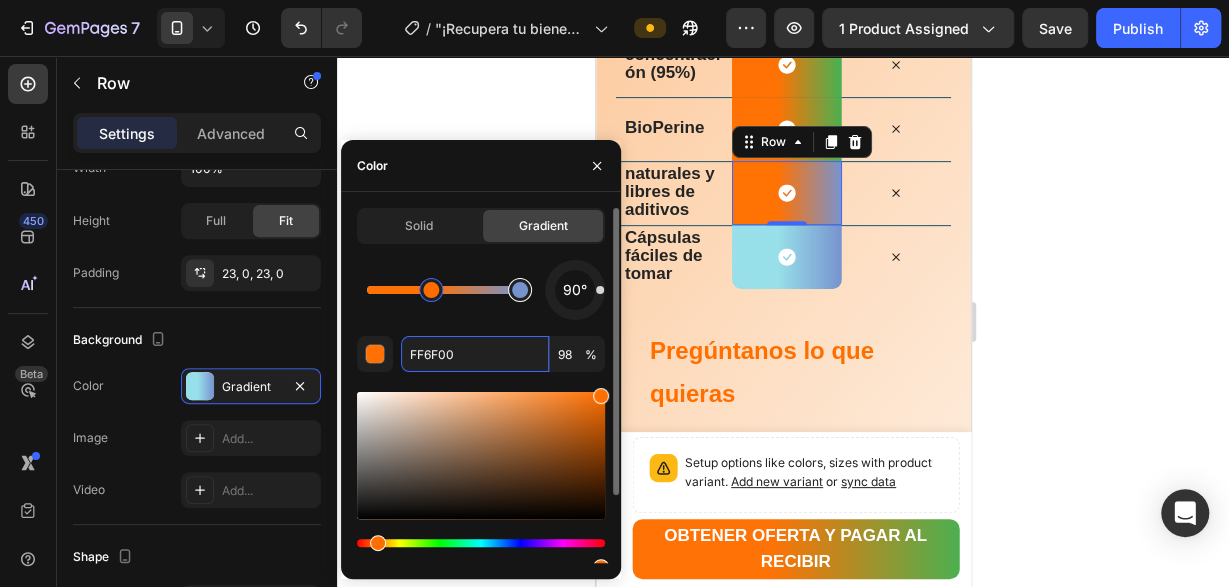 type on "100" 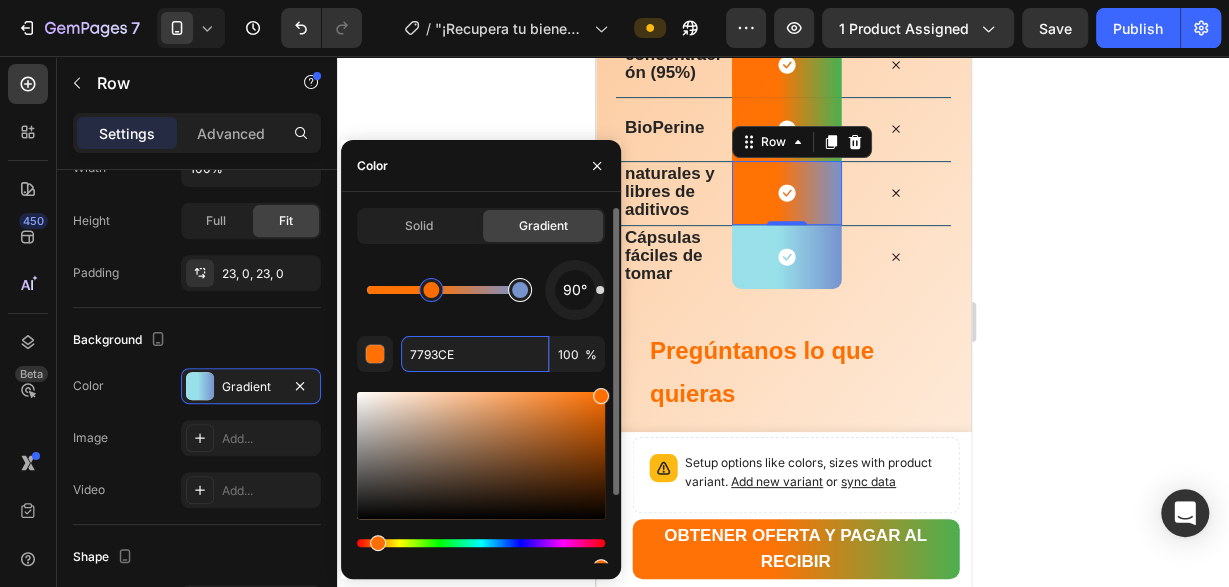 click at bounding box center [520, 290] 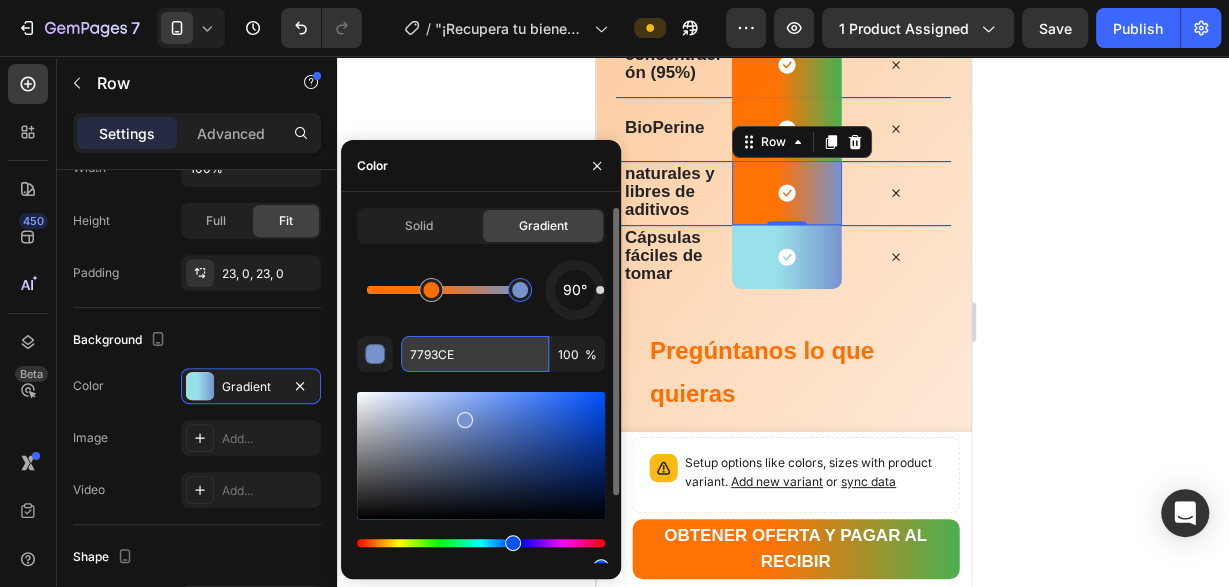 click on "7793CE" at bounding box center [475, 354] 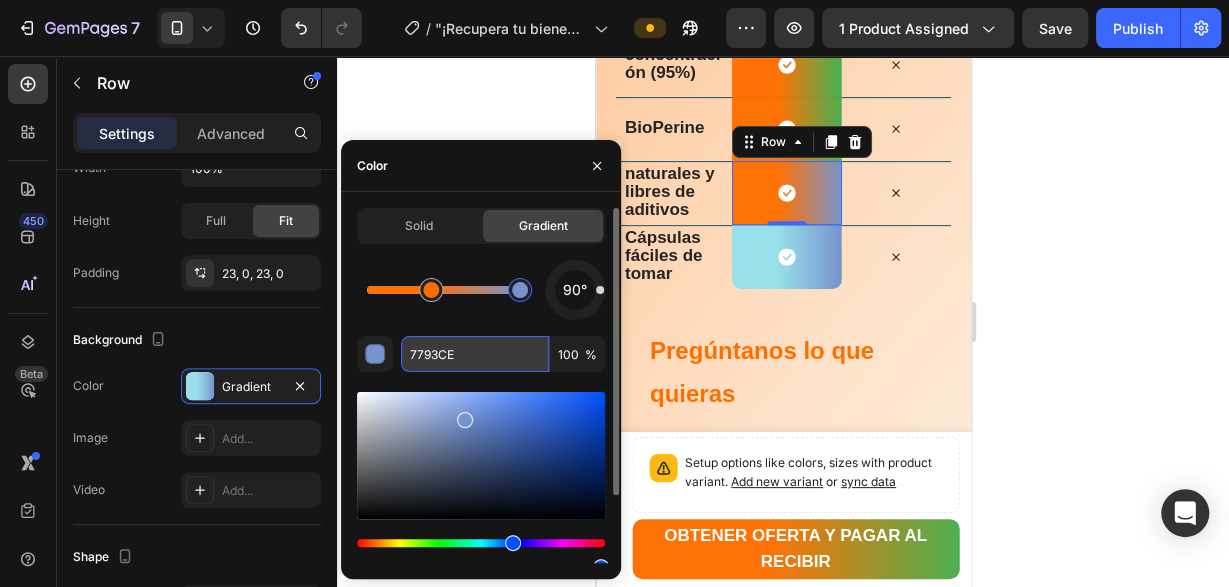 click on "7793CE" at bounding box center (475, 354) 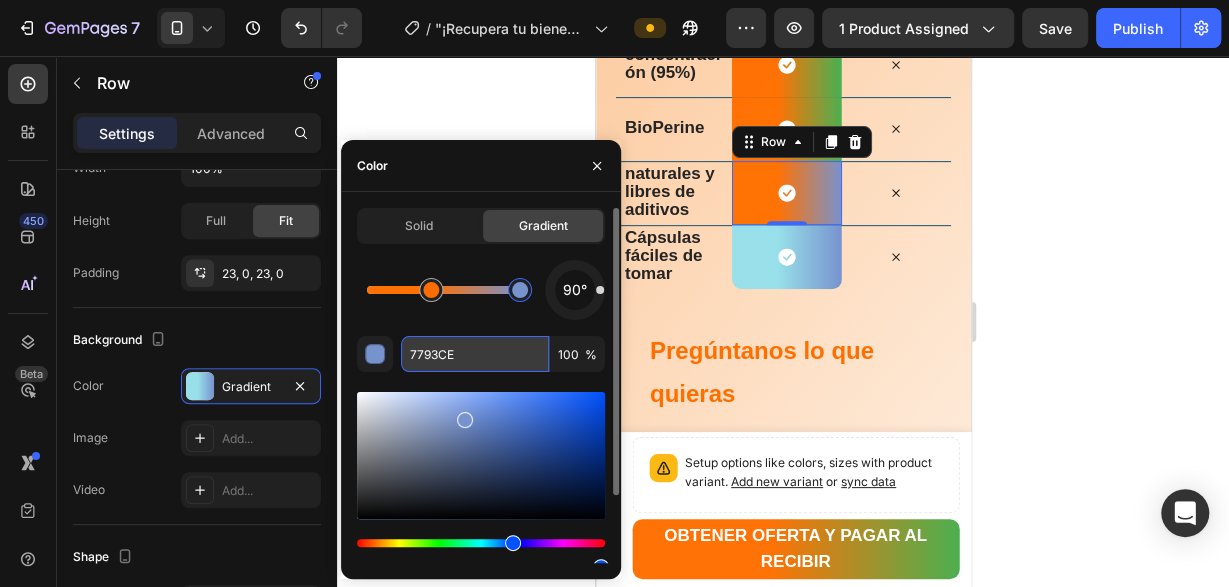 paste on "4CAF50" 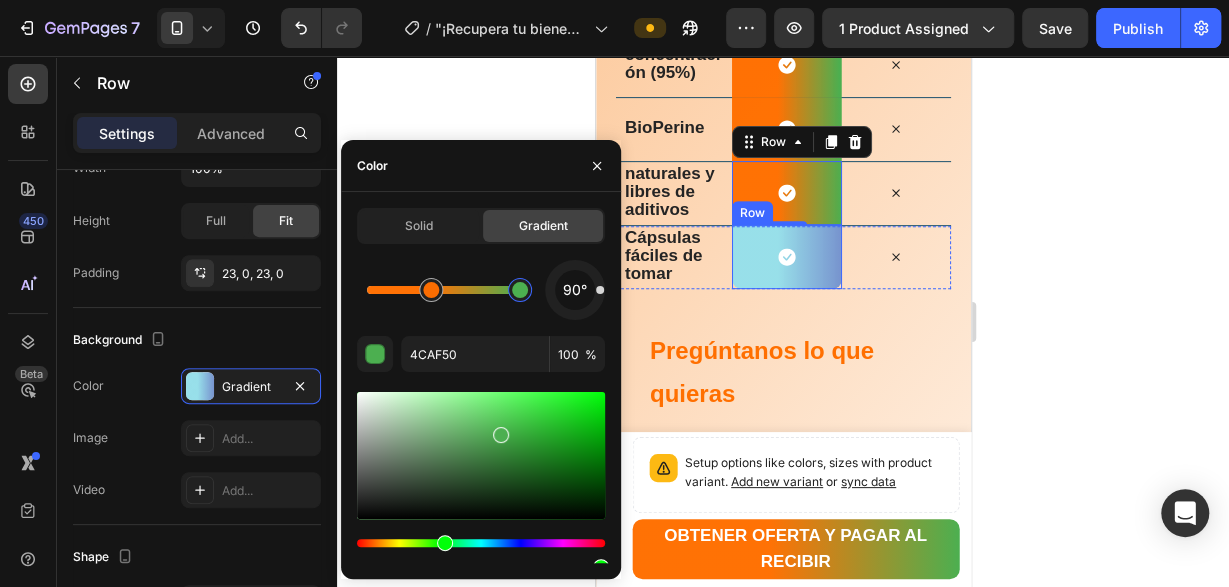 click on "Icon Row" at bounding box center [785, 257] 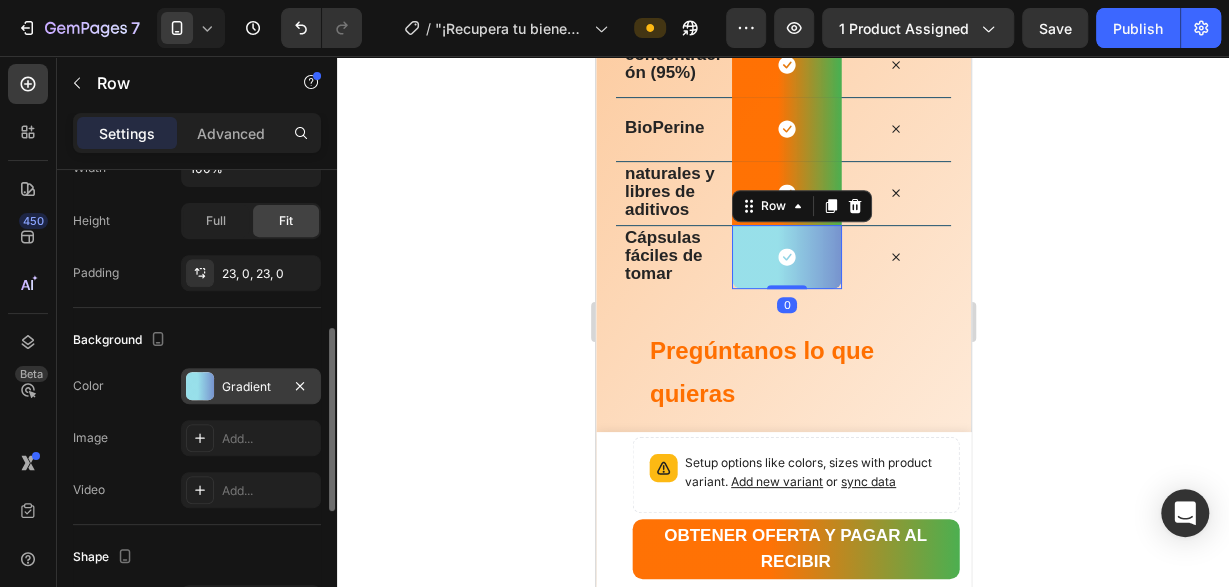 click on "Gradient" at bounding box center [251, 387] 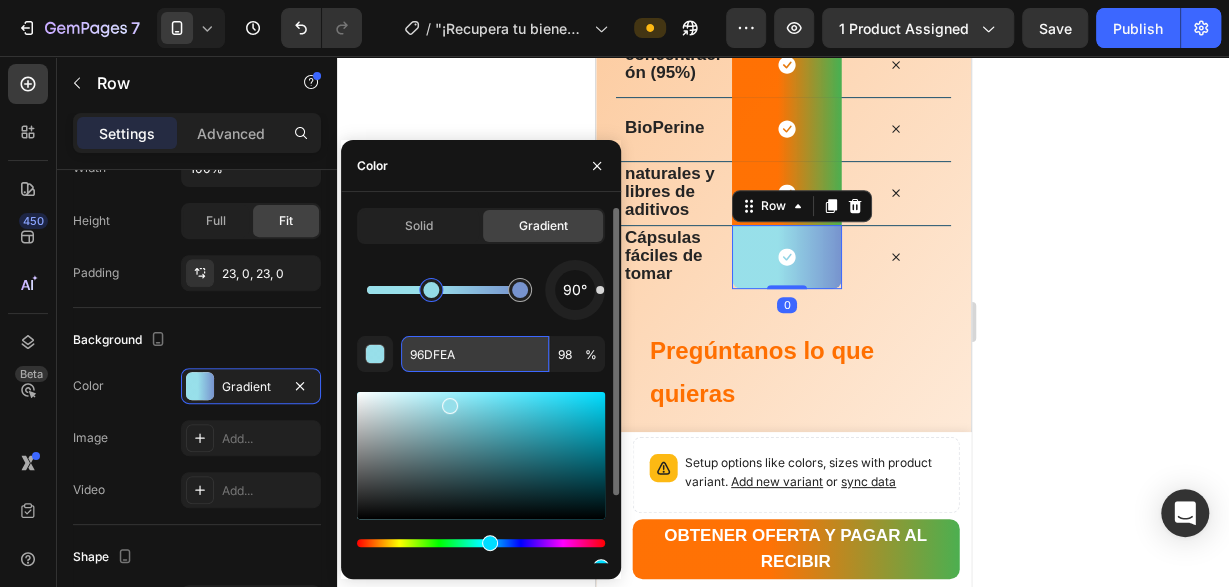 click on "96DFEA" at bounding box center [475, 354] 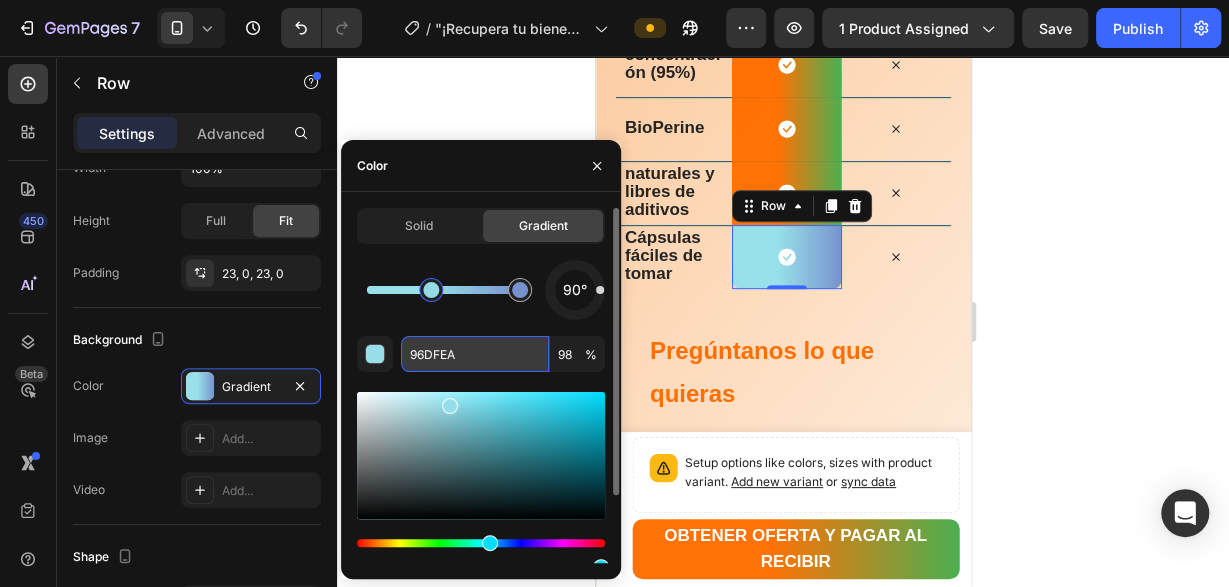 paste on "FF6F00" 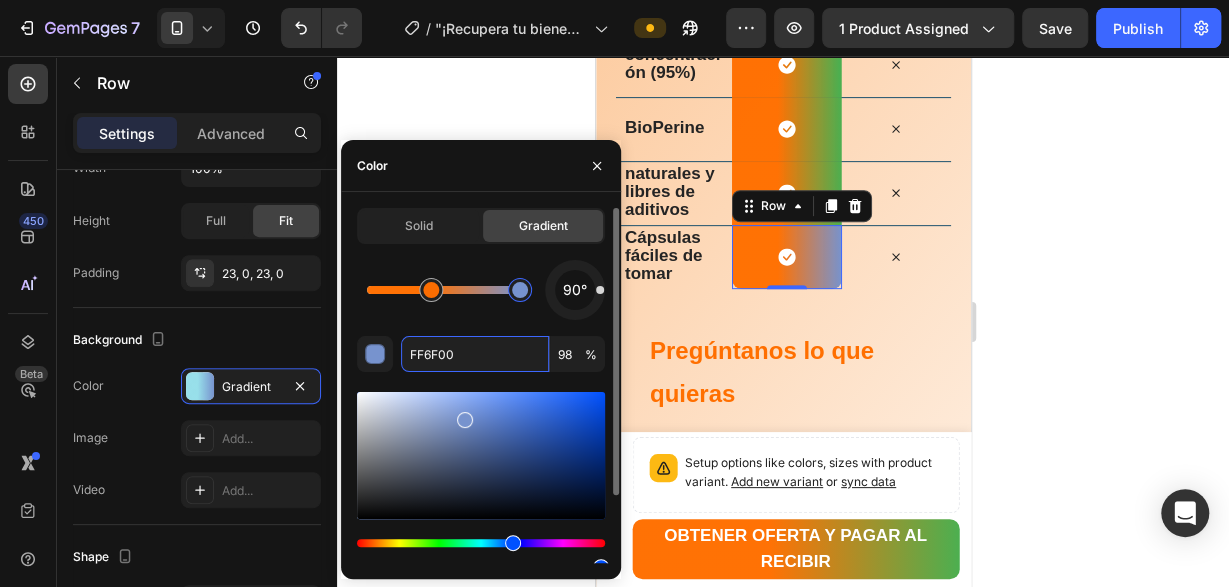 click at bounding box center (520, 290) 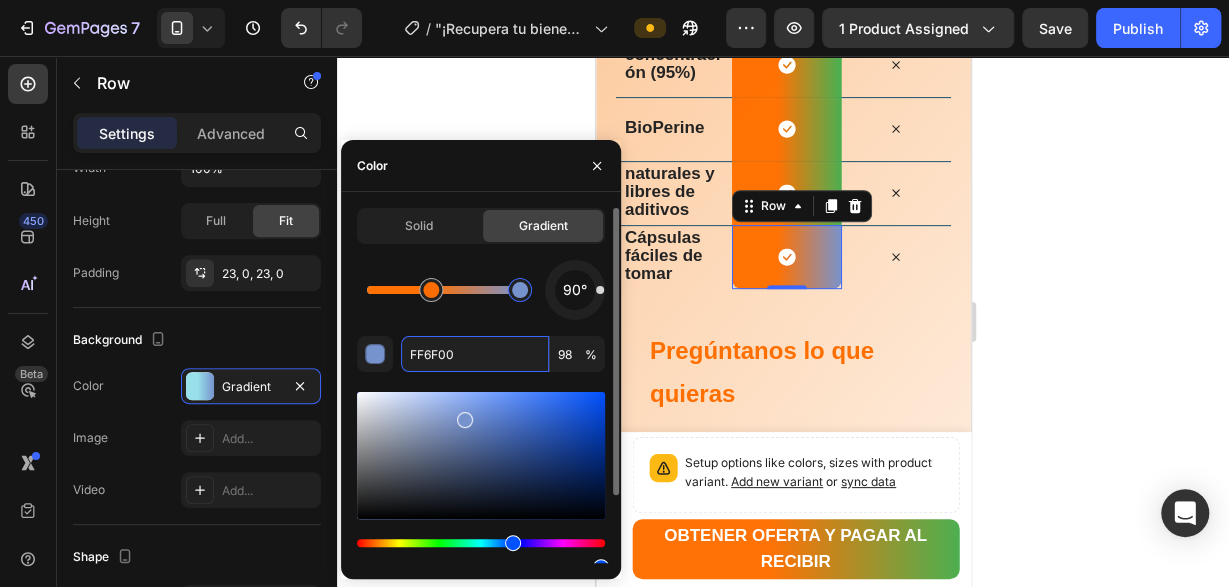 type on "7793CE" 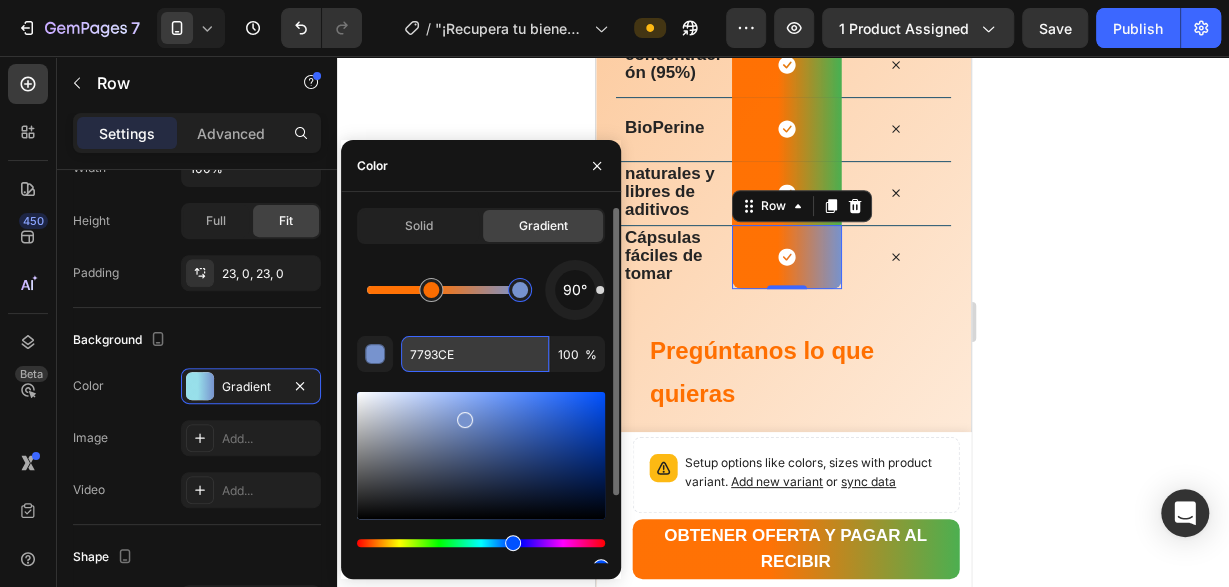 click on "7793CE" at bounding box center (475, 354) 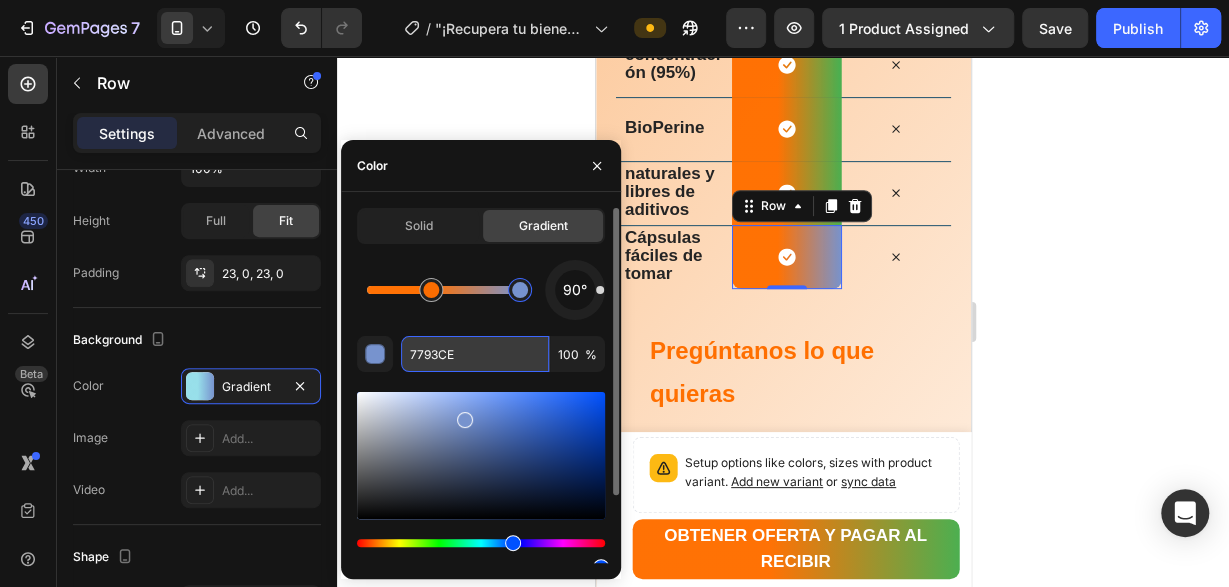click on "7793CE" at bounding box center [475, 354] 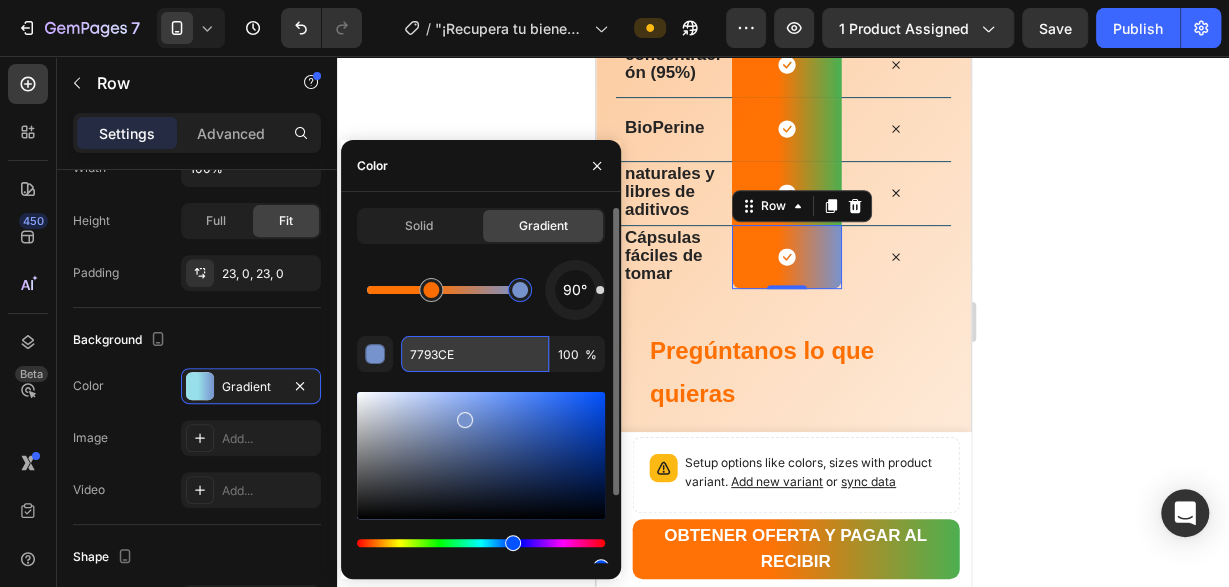 paste on "4CAF50" 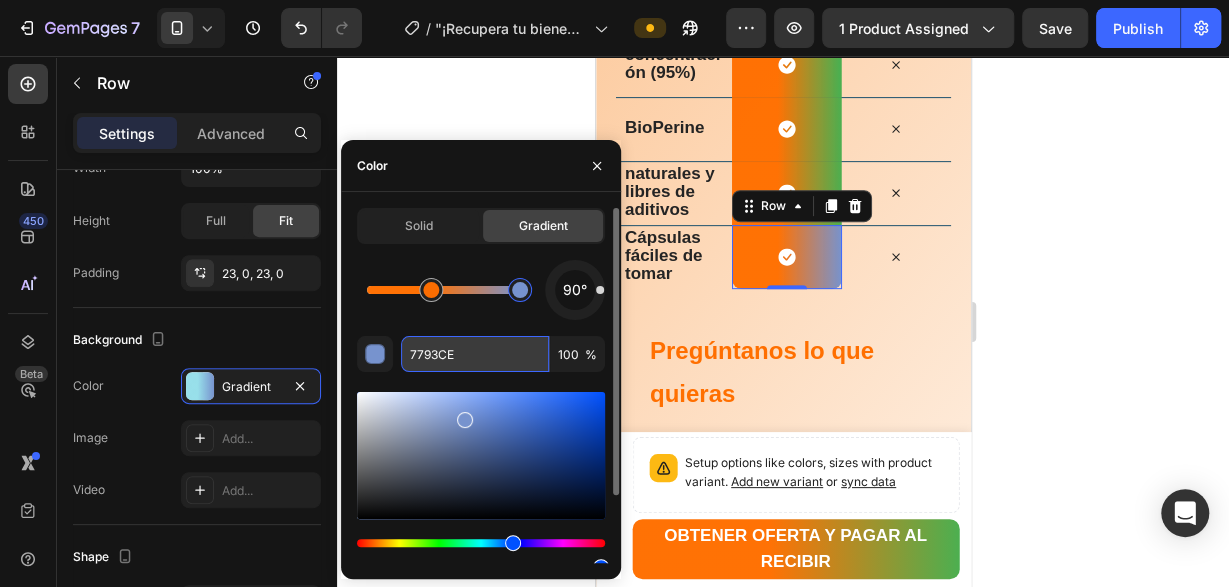 type on "4CAF50" 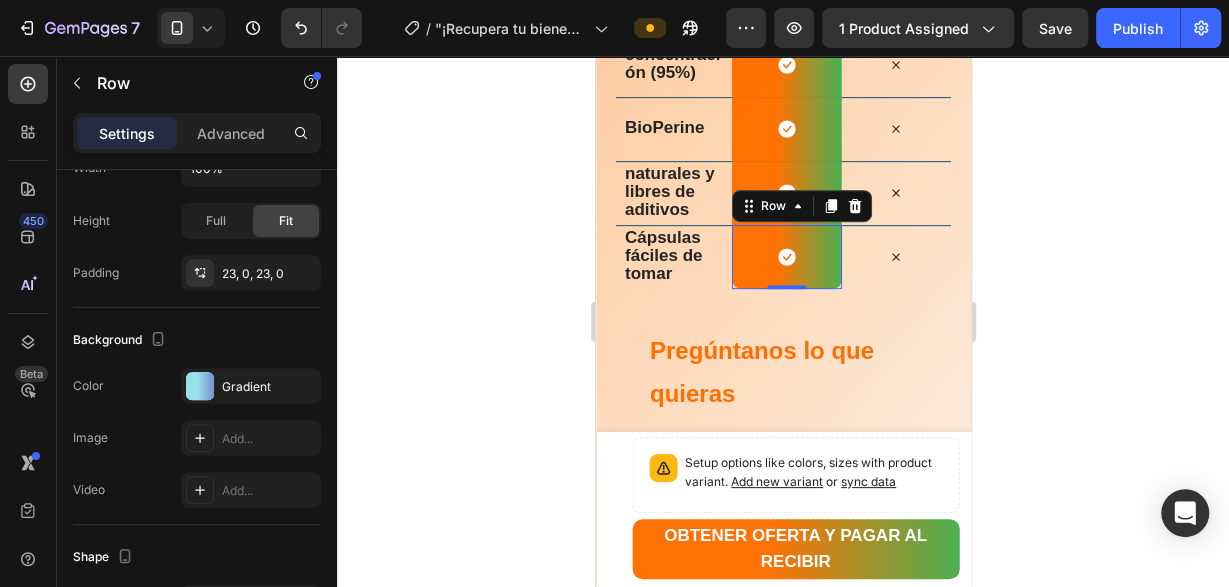 click 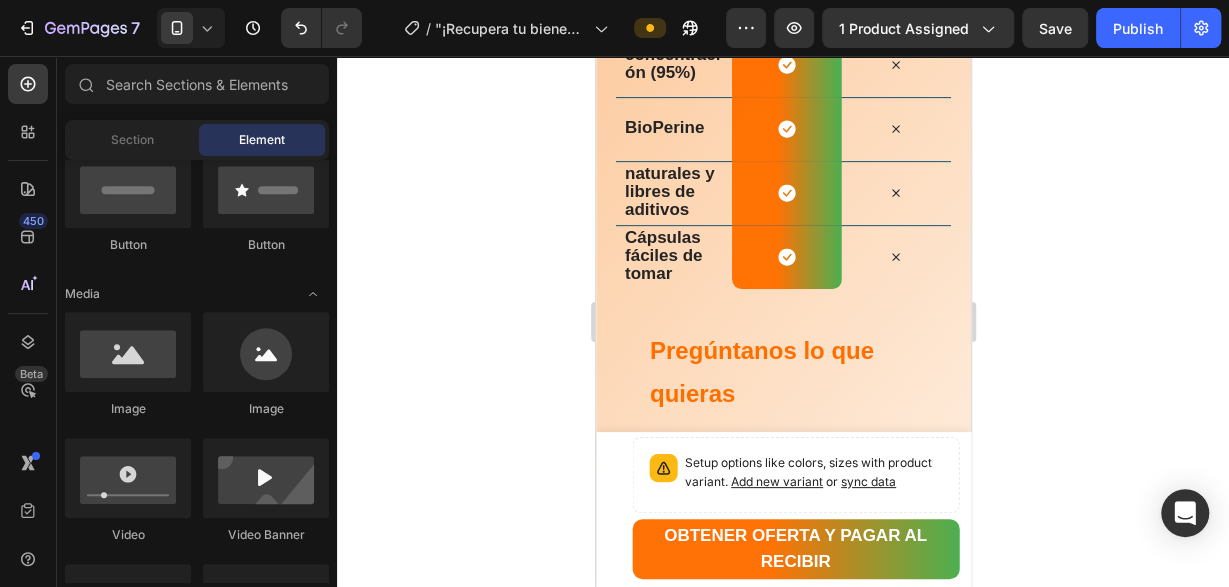 scroll, scrollTop: 510, scrollLeft: 0, axis: vertical 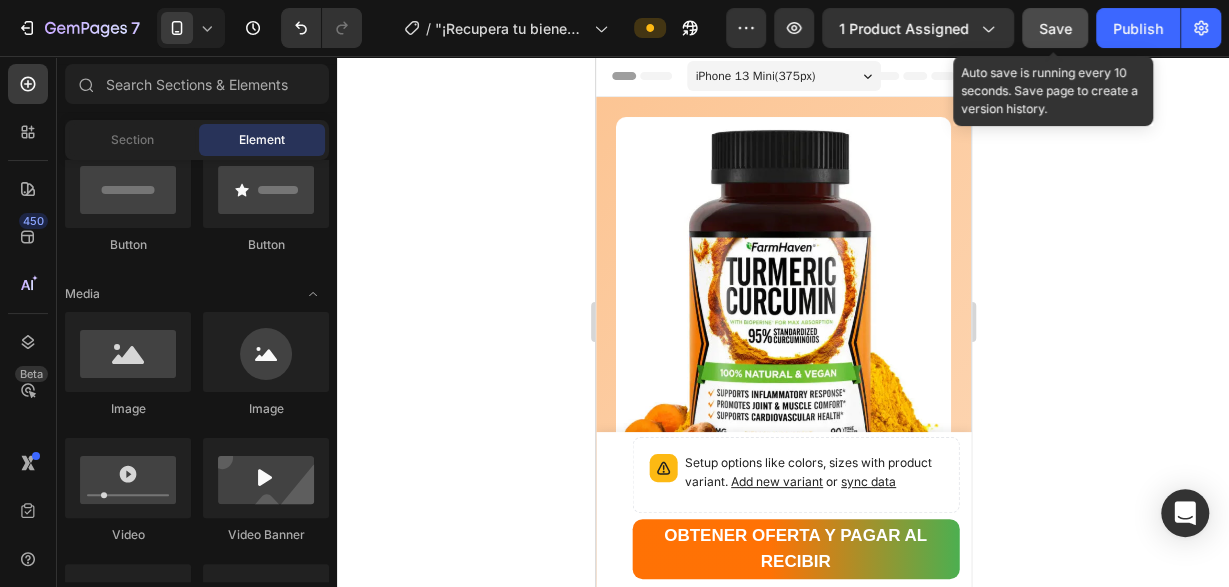 click on "Save" at bounding box center (1055, 28) 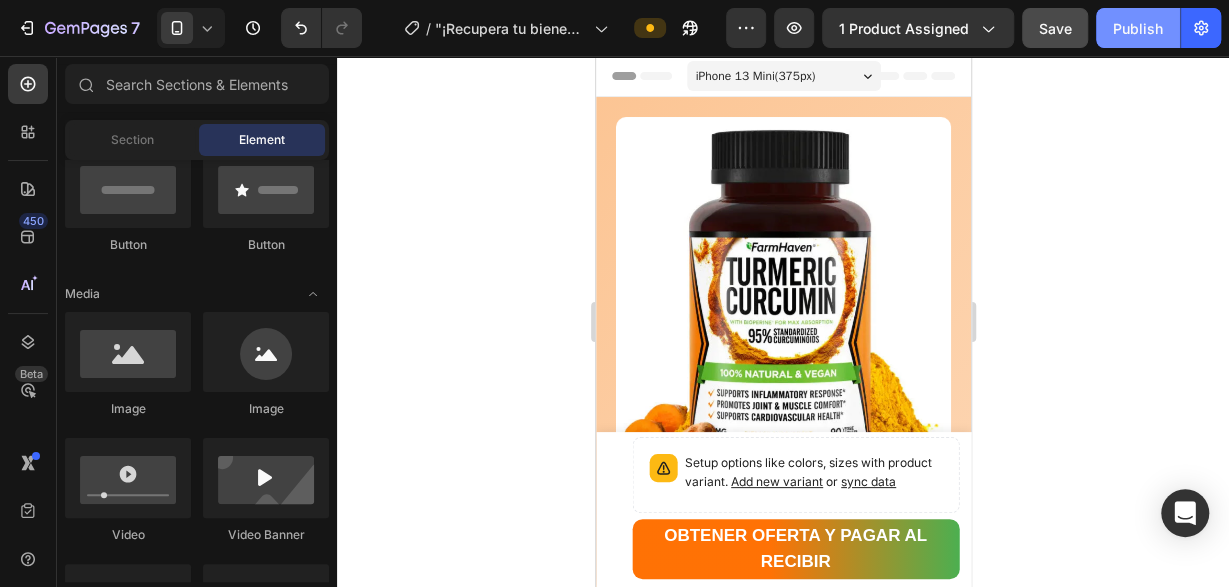 click on "Publish" at bounding box center [1138, 28] 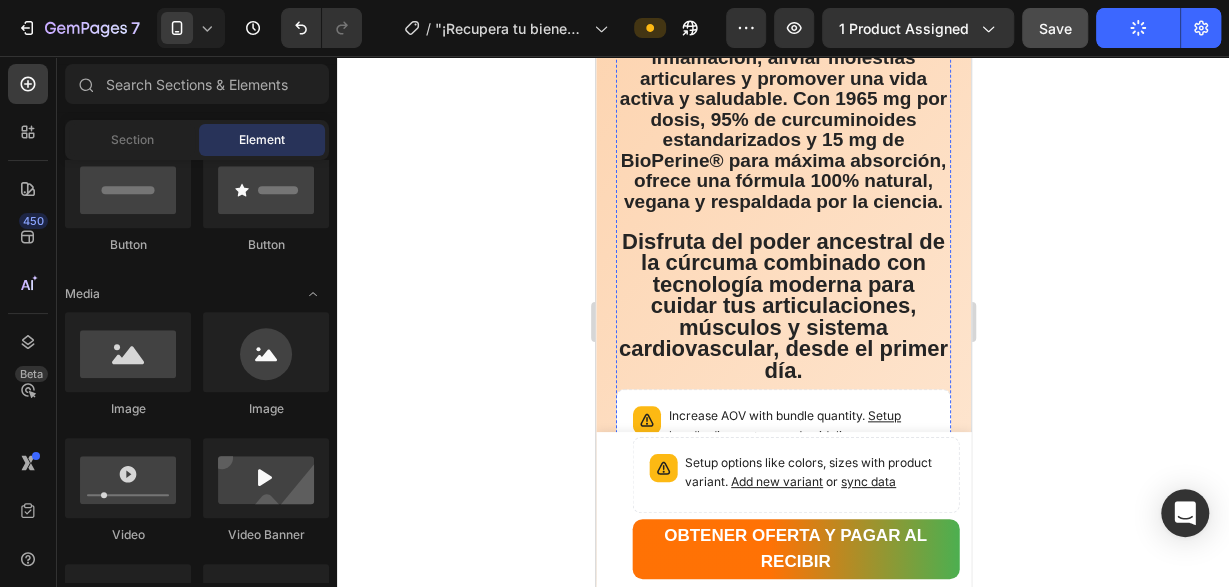 scroll, scrollTop: 624, scrollLeft: 0, axis: vertical 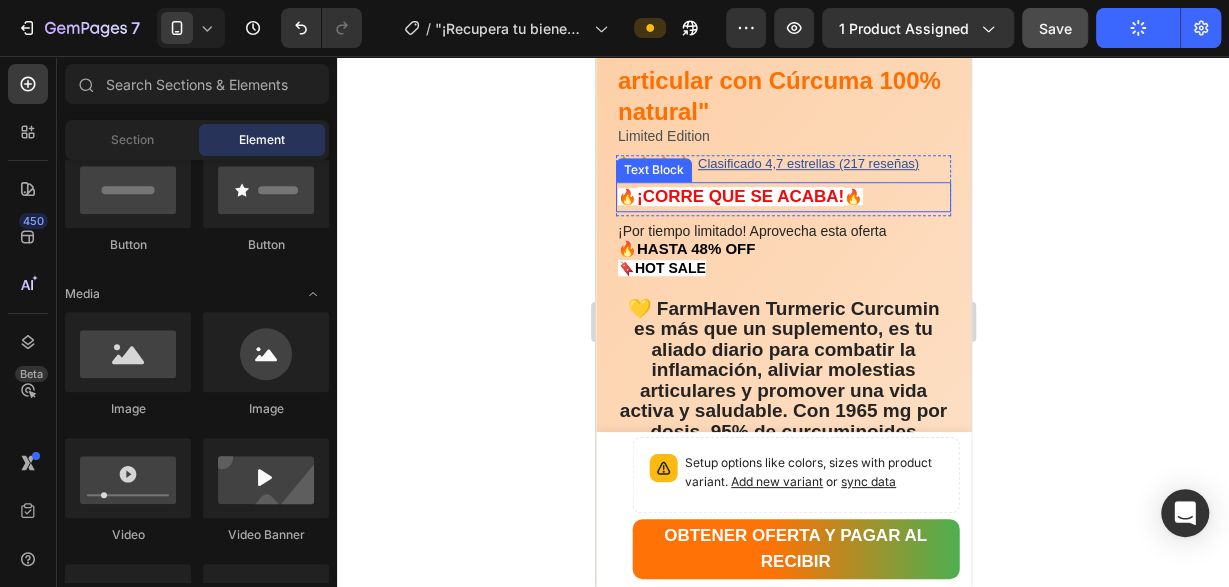 click on "¡CORRE QUE SE ACABA!" at bounding box center [739, 196] 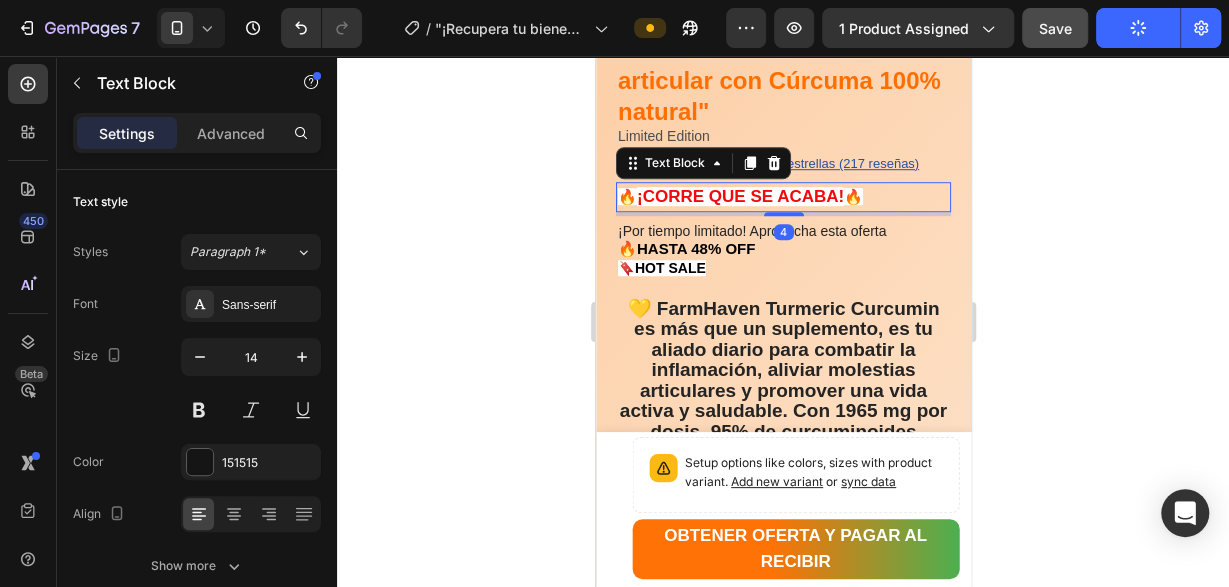 click on "¡CORRE QUE SE ACABA!" at bounding box center [739, 196] 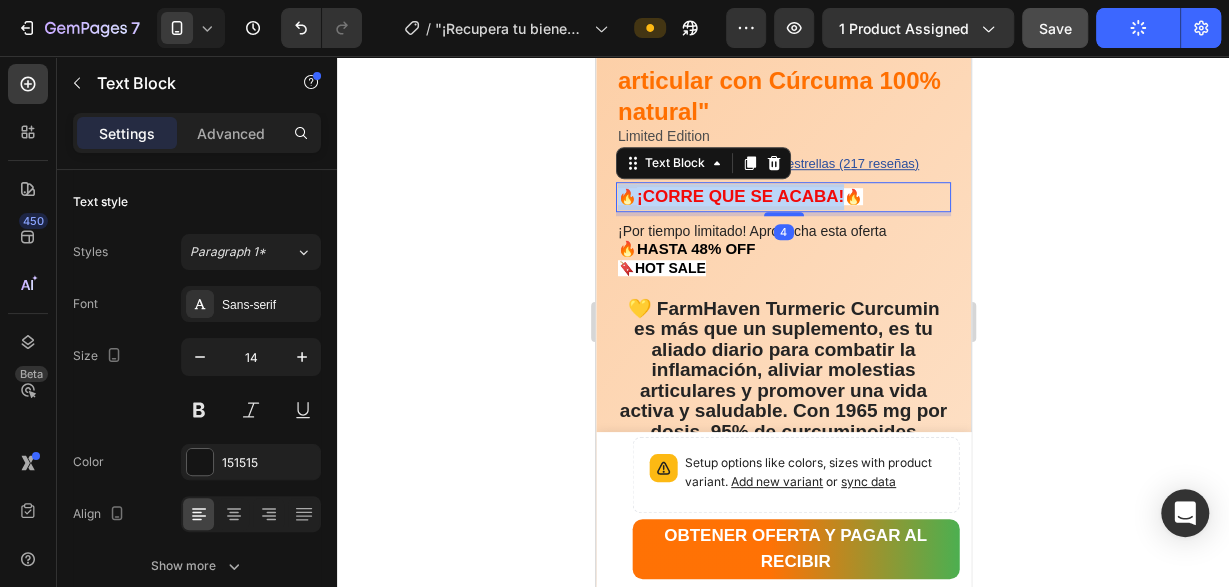 click on "¡CORRE QUE SE ACABA!" at bounding box center [739, 196] 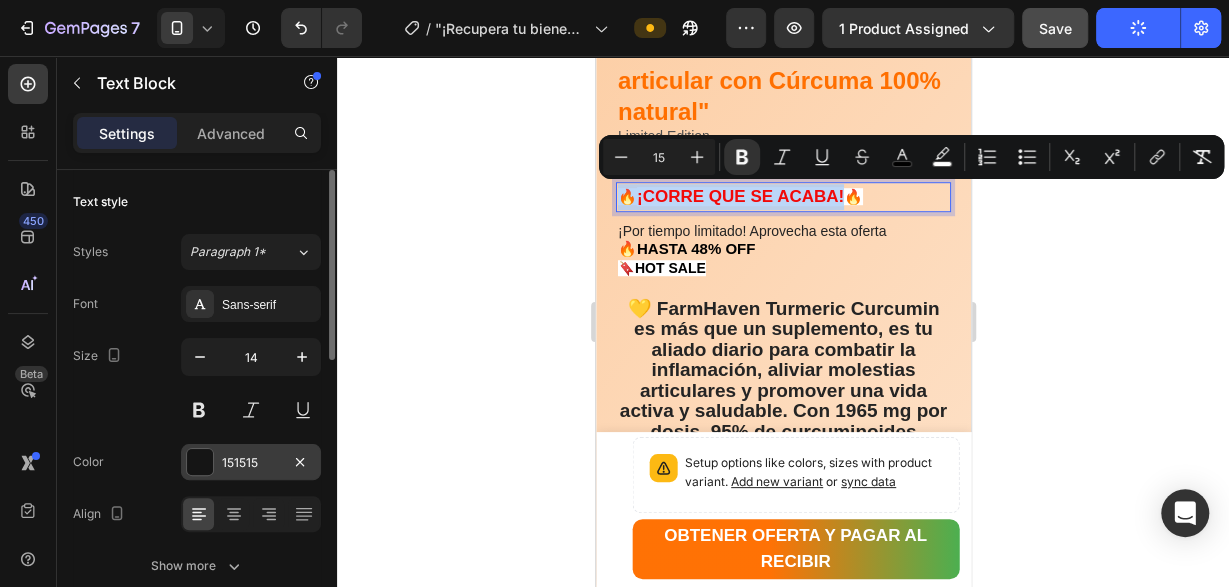 scroll, scrollTop: 102, scrollLeft: 0, axis: vertical 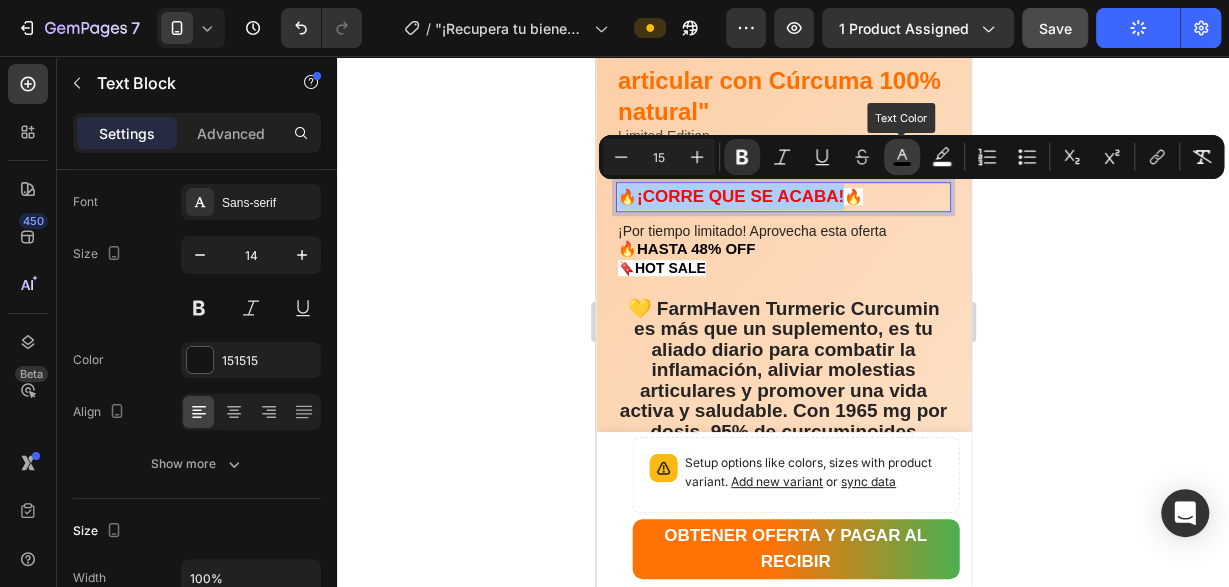 click 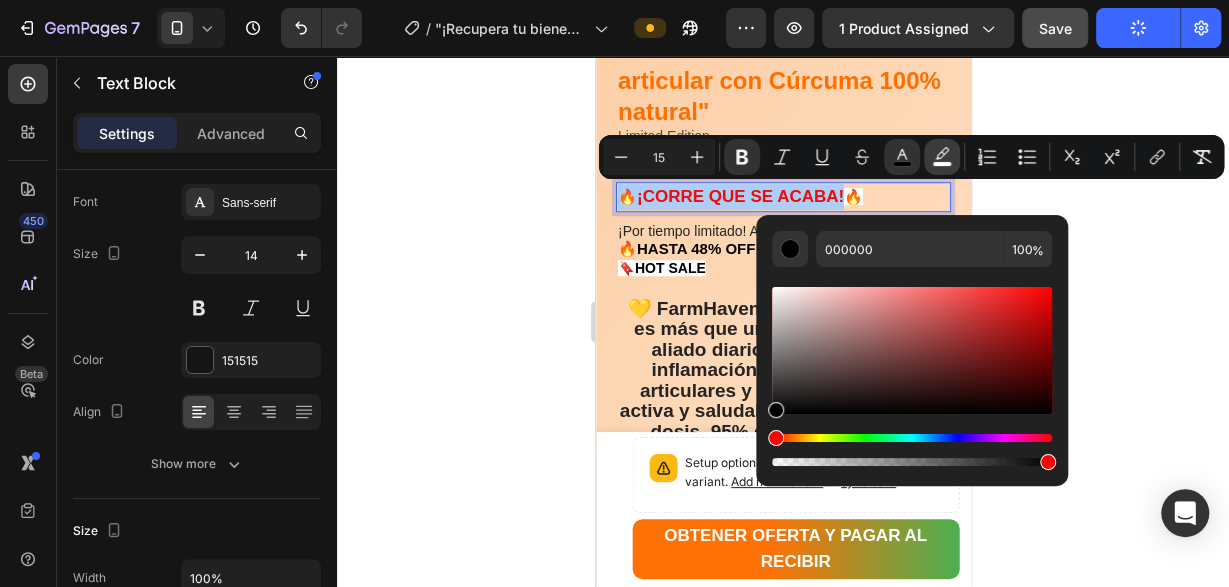click 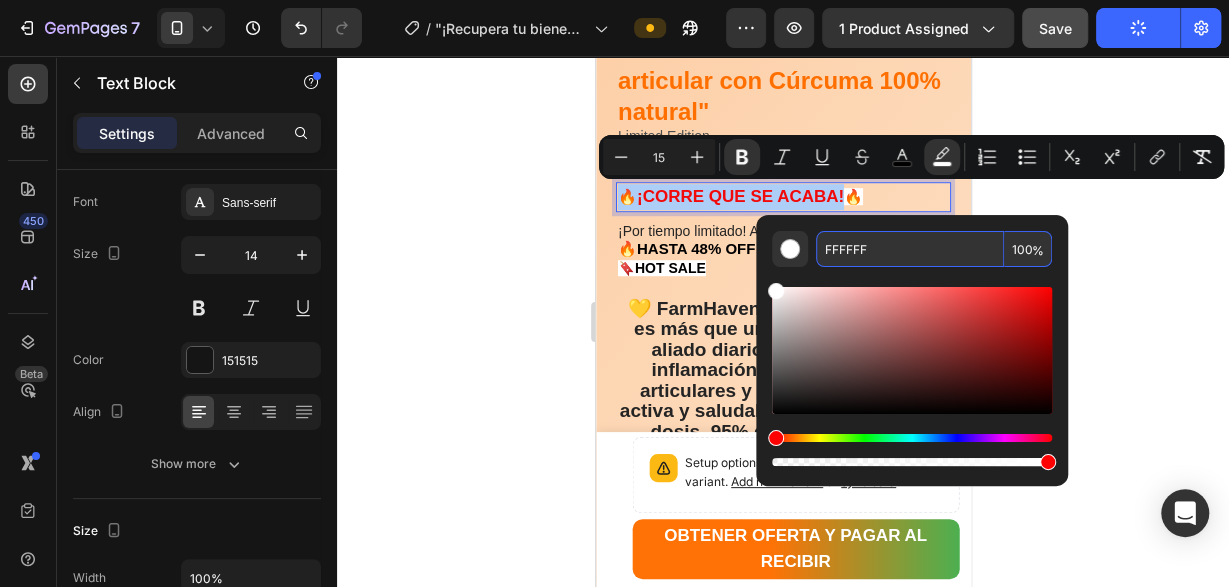 click on "FFFFFF" at bounding box center (910, 249) 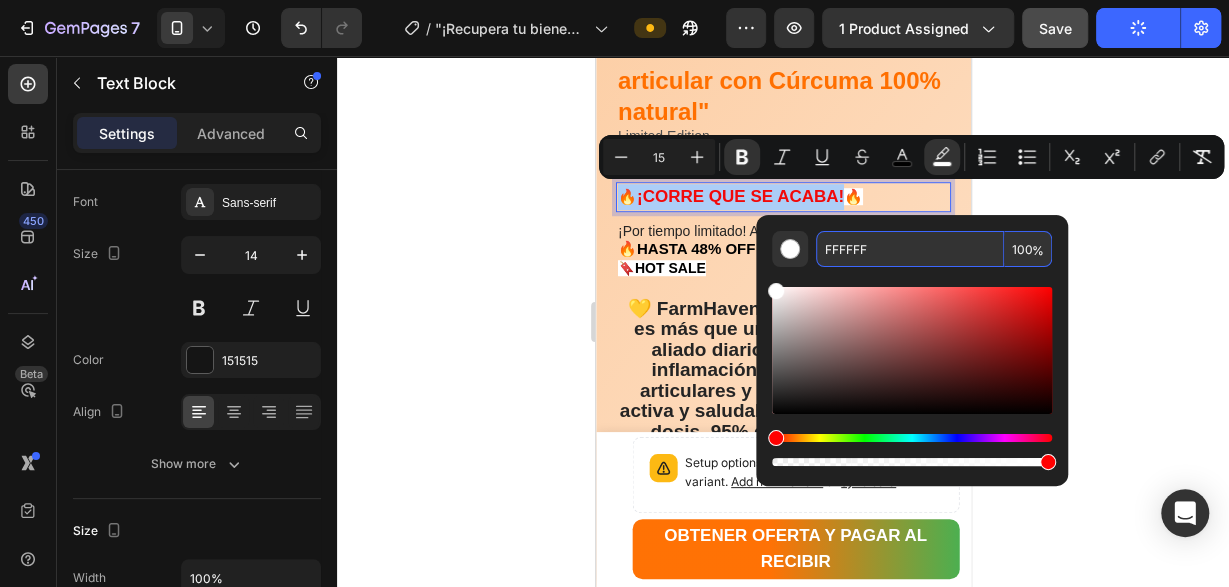 paste on "4CAF50" 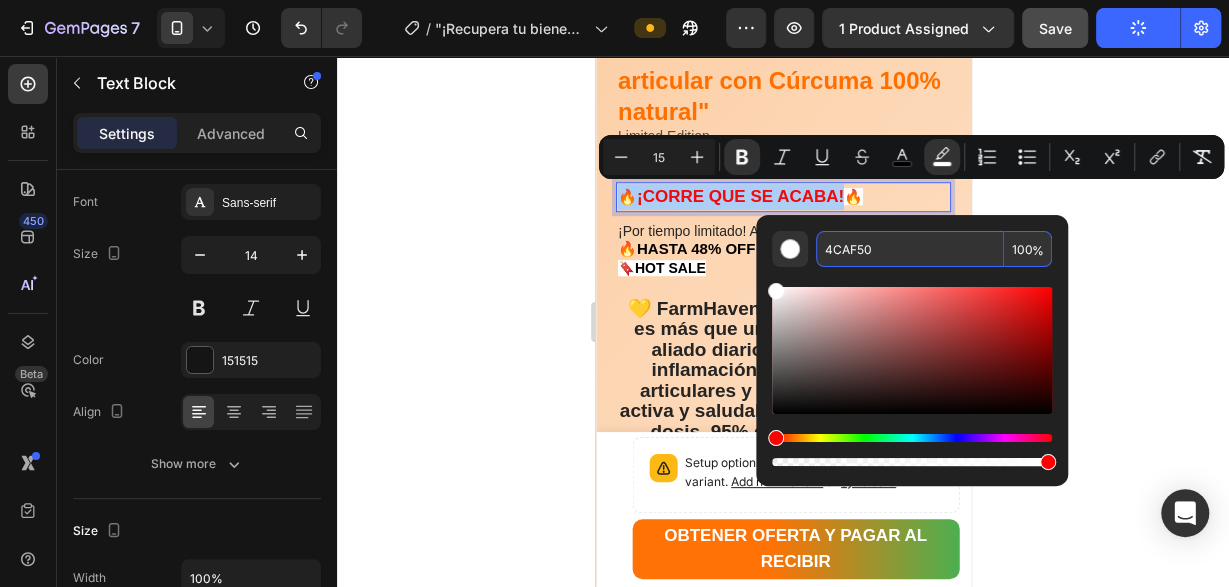 type on "4CAF50" 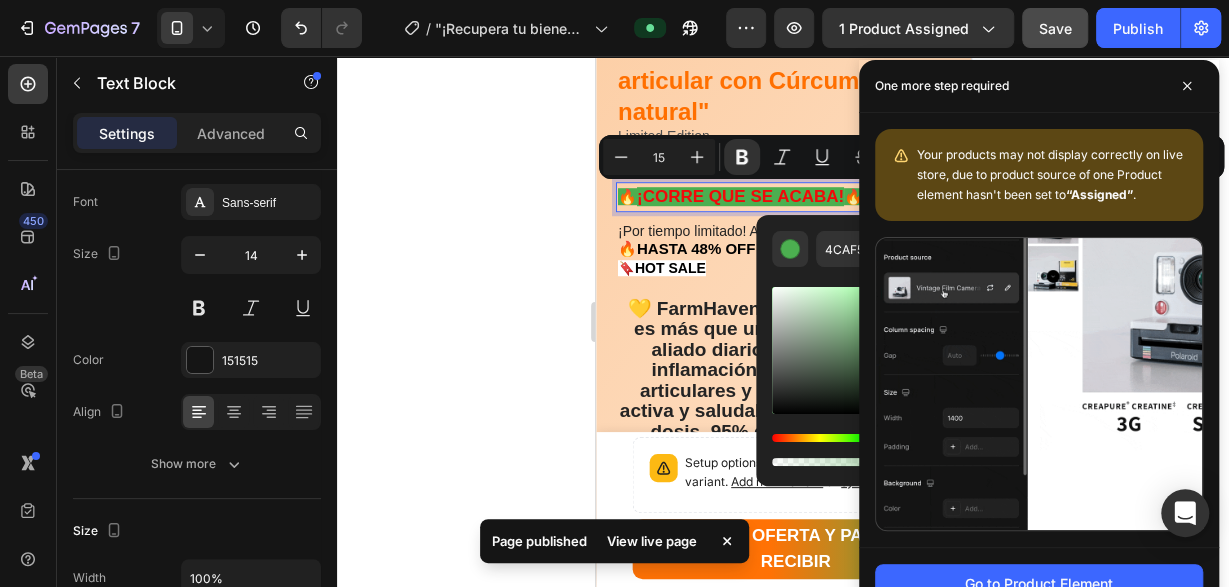 click 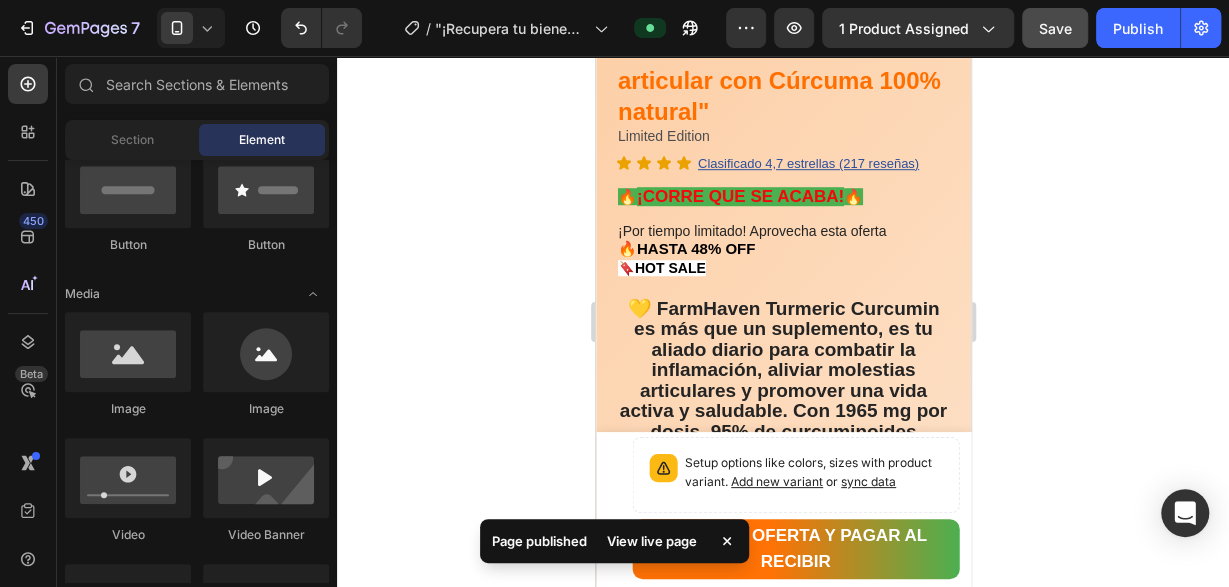 scroll, scrollTop: 510, scrollLeft: 0, axis: vertical 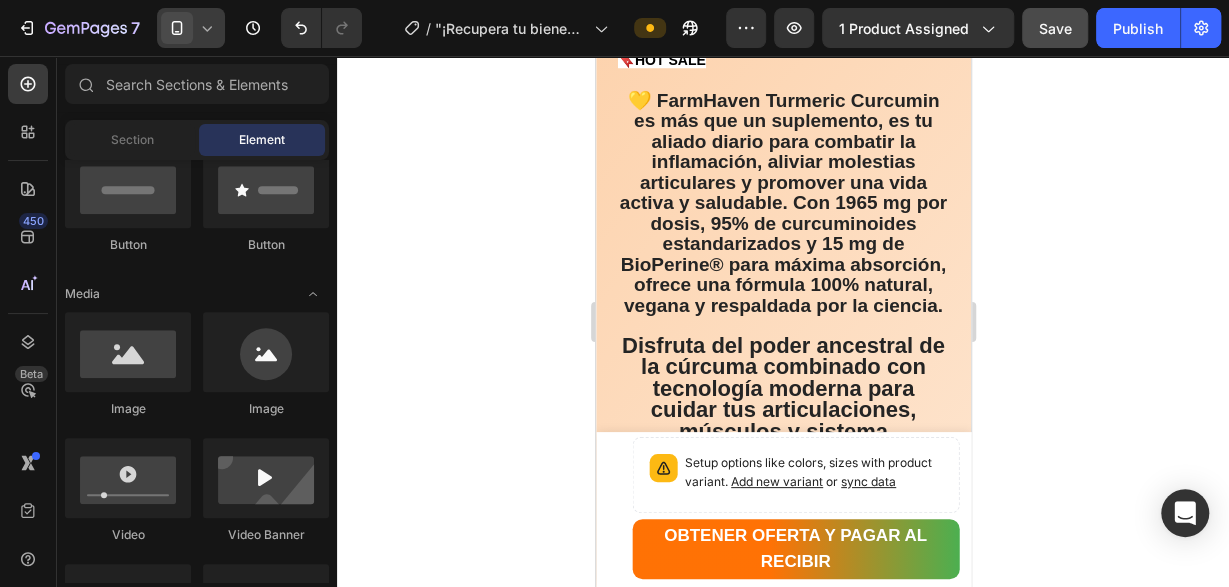 click at bounding box center [177, 28] 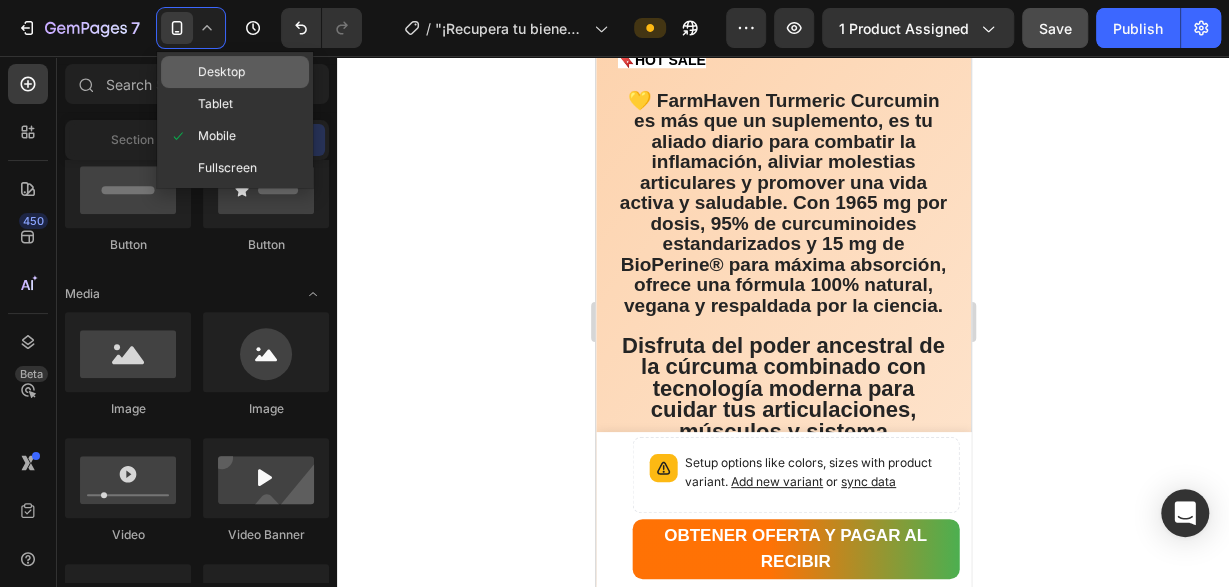drag, startPoint x: 224, startPoint y: 77, endPoint x: 539, endPoint y: 360, distance: 423.45483 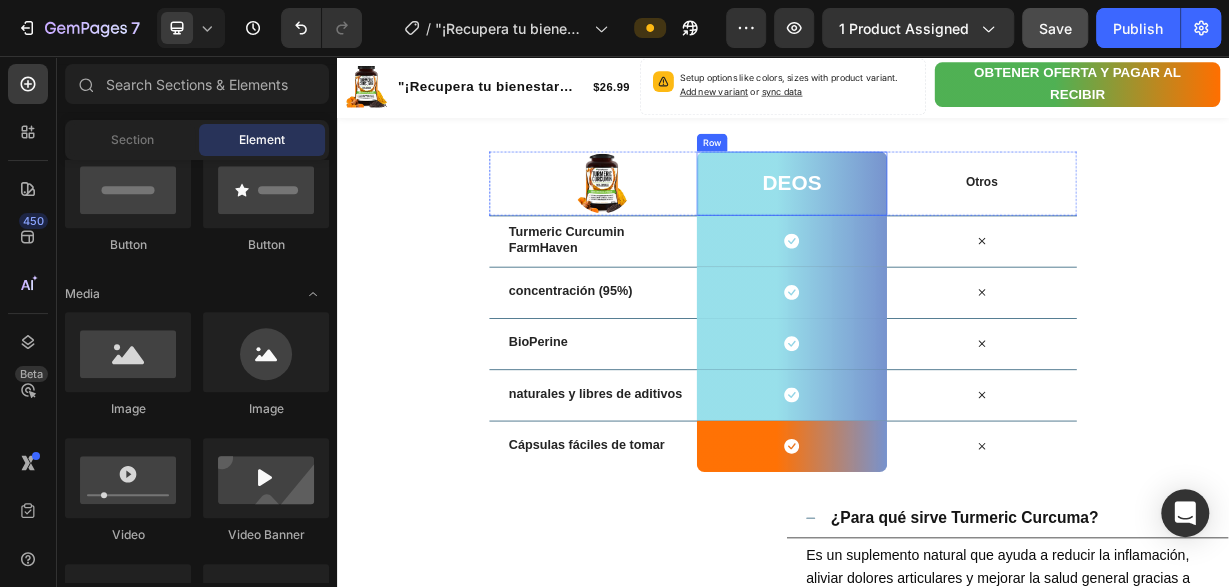 scroll, scrollTop: 3742, scrollLeft: 0, axis: vertical 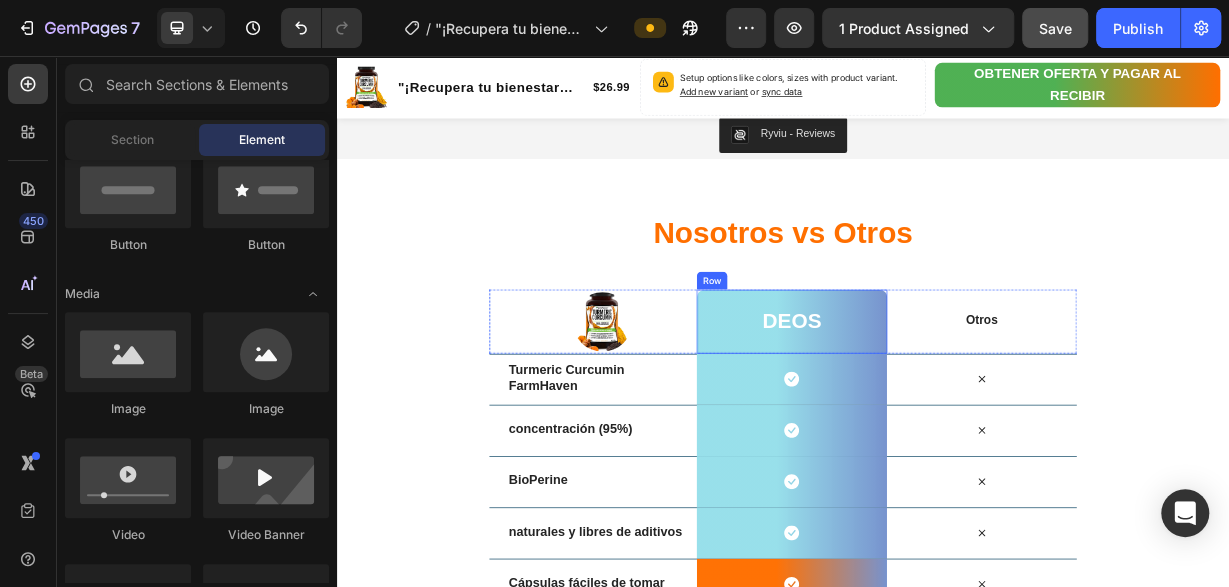 click on "deos Heading Row" at bounding box center (948, 414) 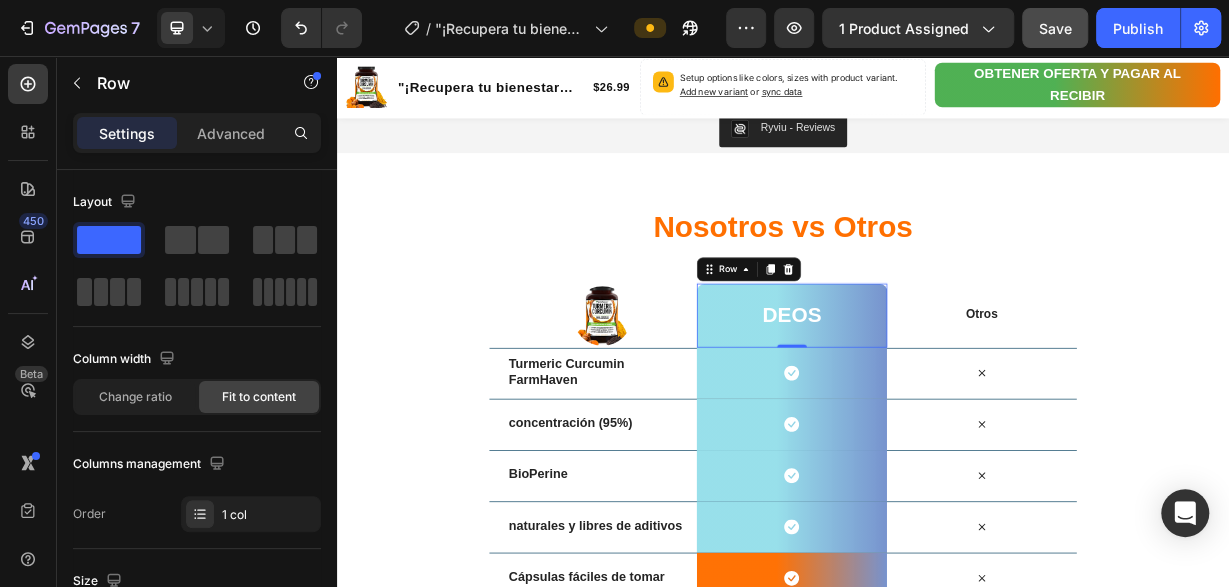 scroll, scrollTop: 3679, scrollLeft: 0, axis: vertical 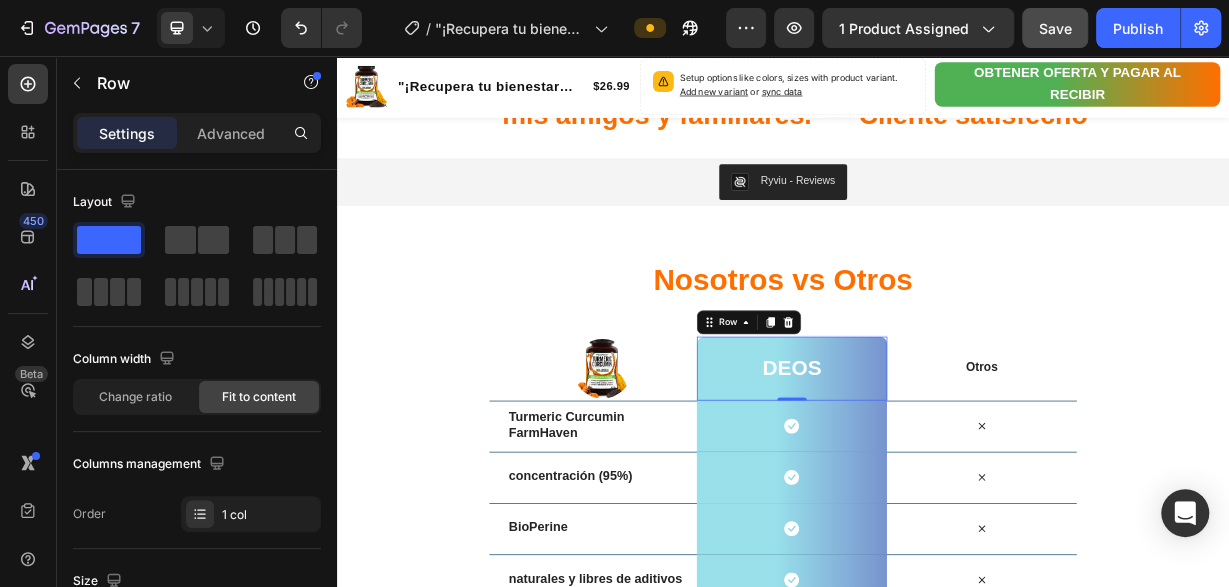 click on "deos Heading Row   0" at bounding box center [948, 477] 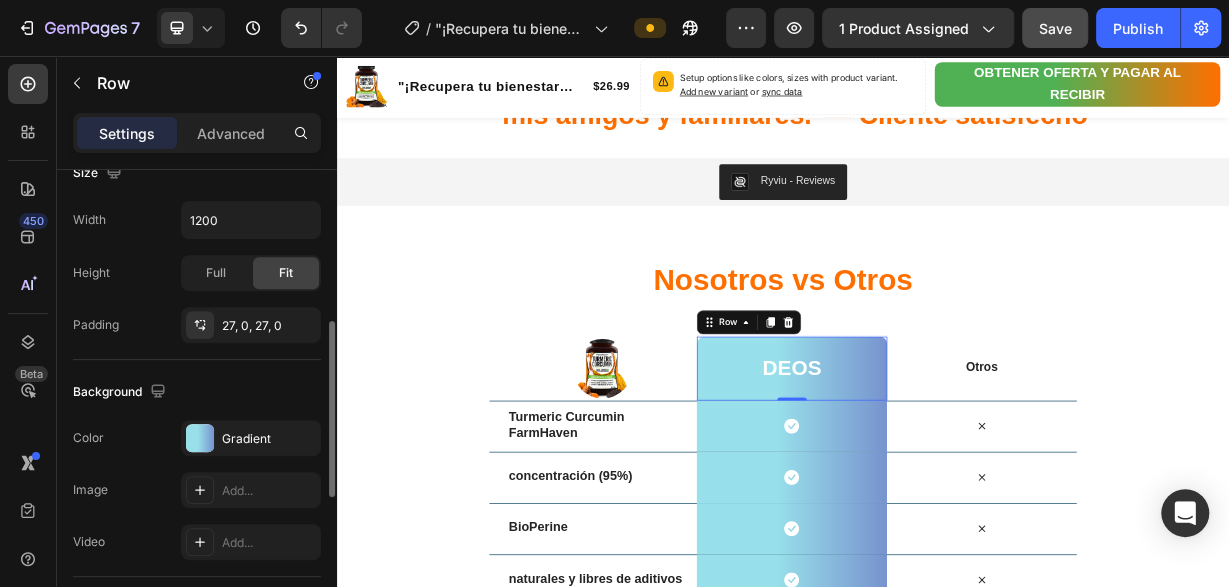 scroll, scrollTop: 510, scrollLeft: 0, axis: vertical 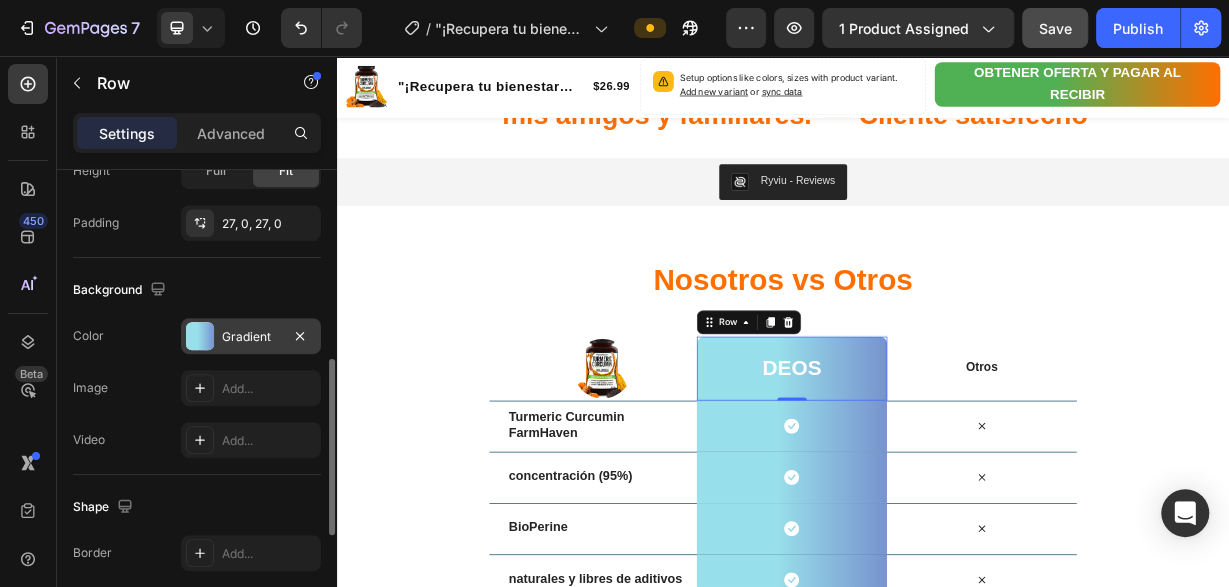 click on "Gradient" at bounding box center (251, 337) 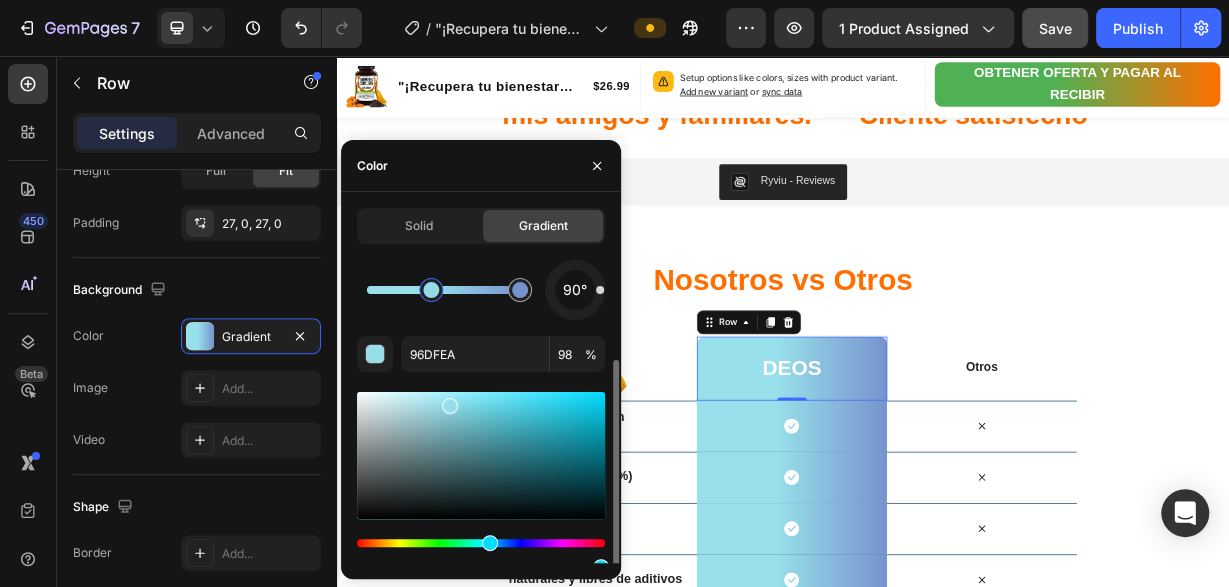 scroll, scrollTop: 84, scrollLeft: 0, axis: vertical 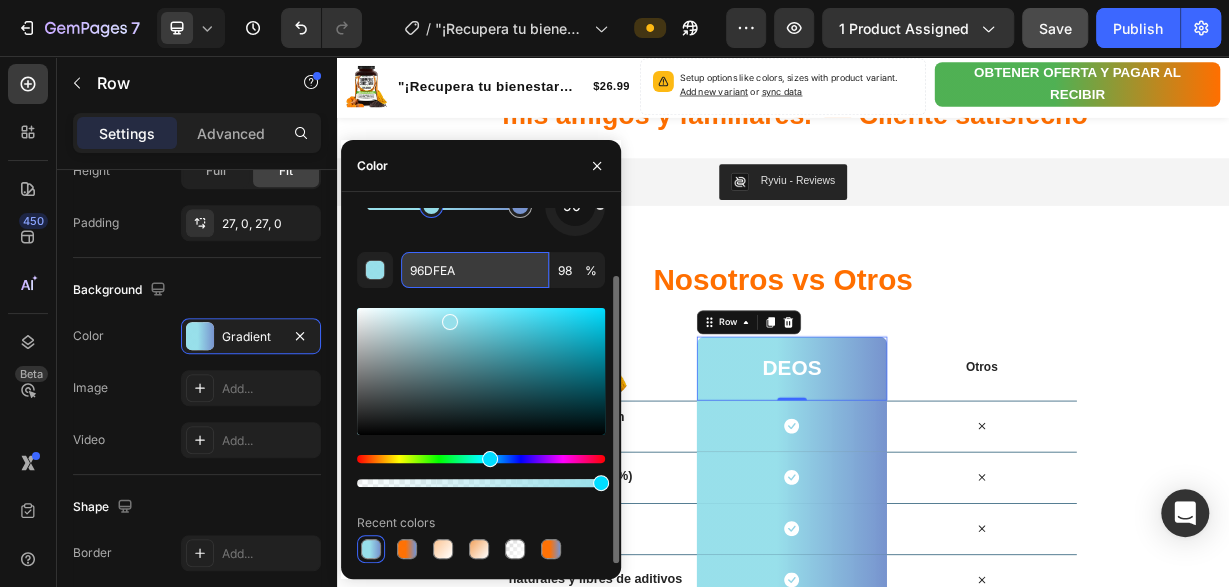 click on "96DFEA" at bounding box center [475, 270] 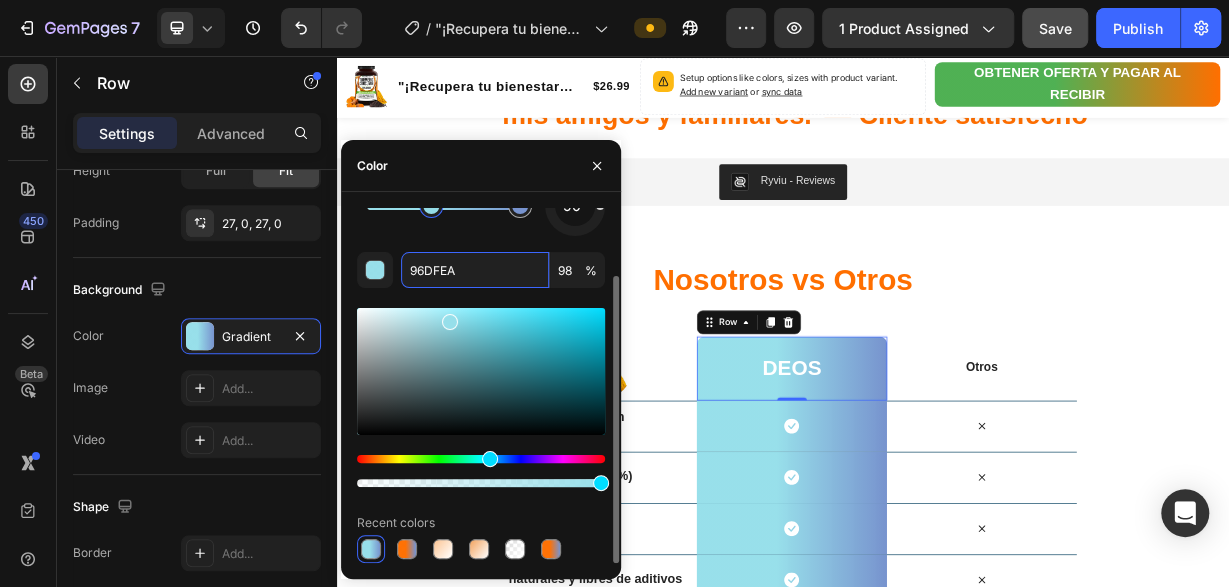 paste on "FF6F00" 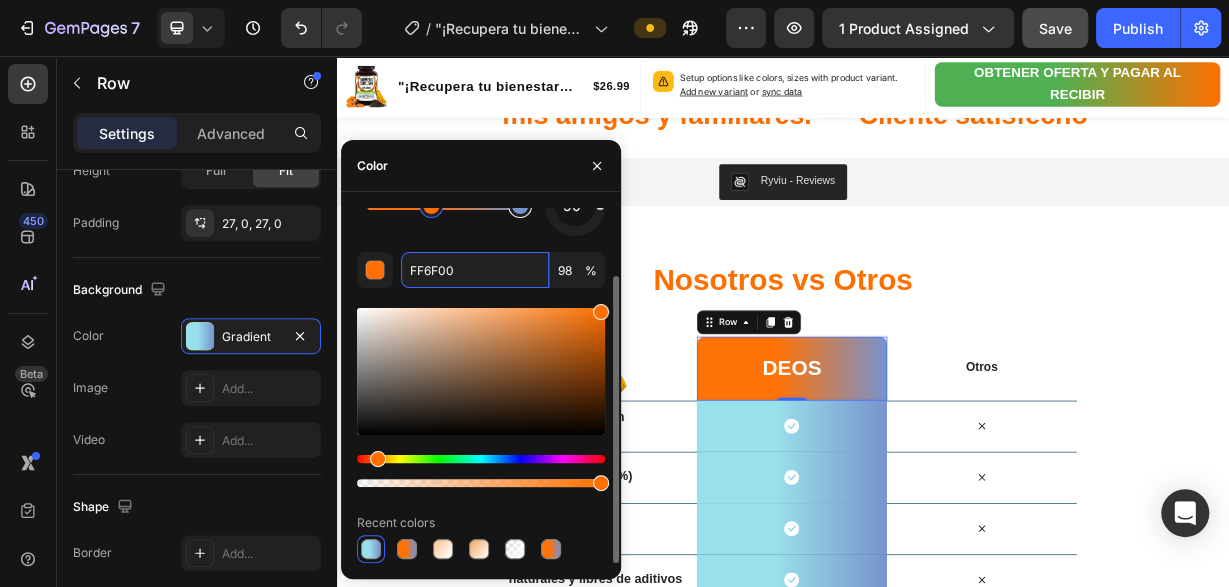 type on "7793CE" 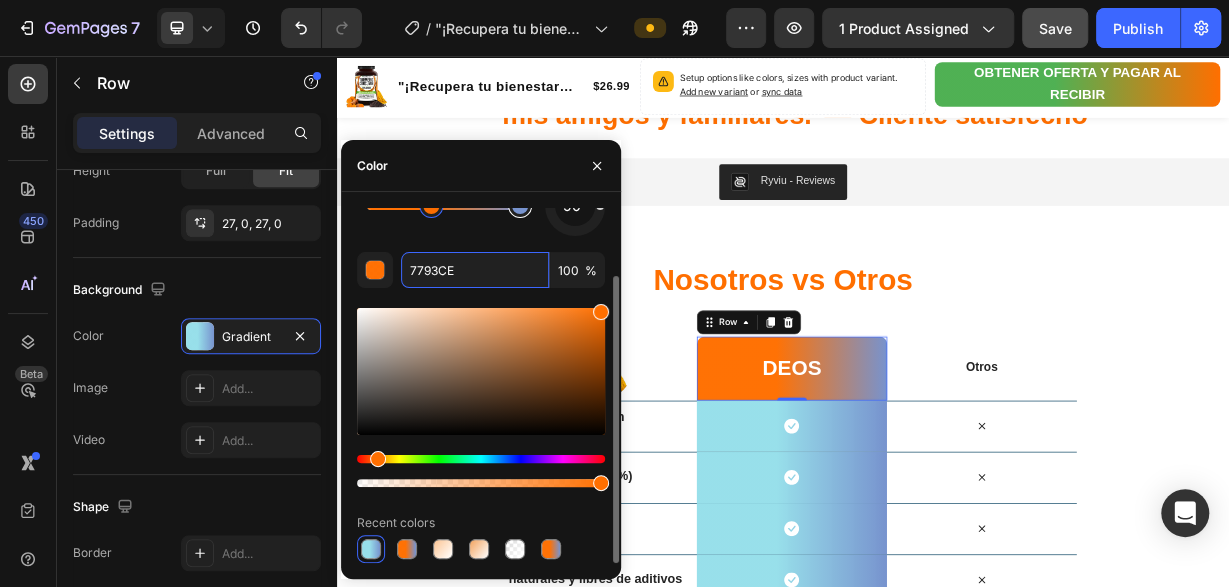 click at bounding box center (520, 206) 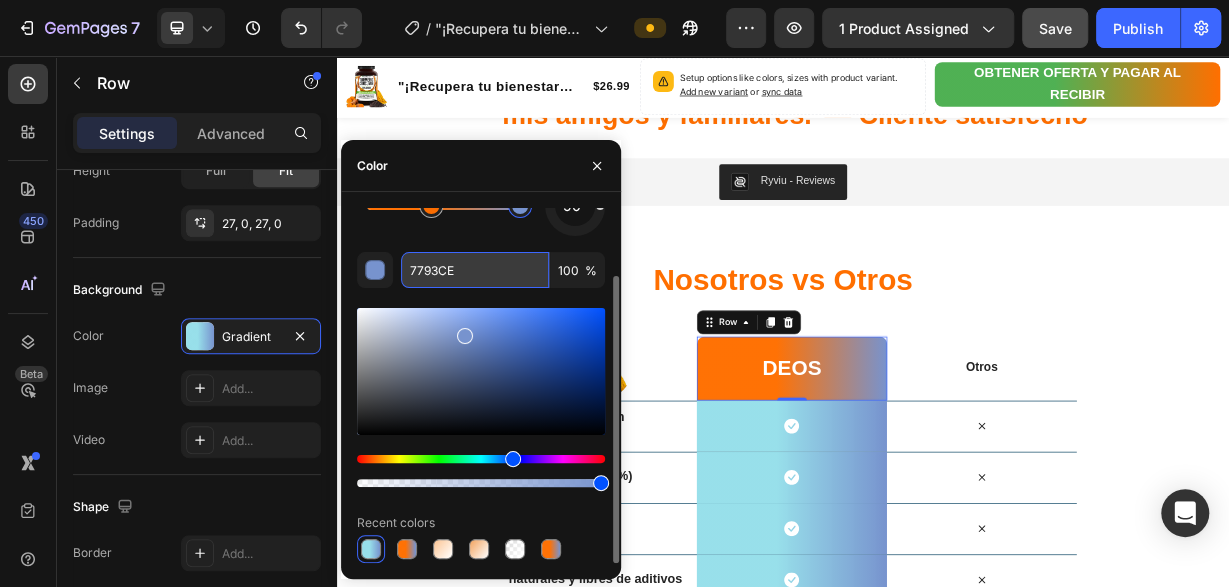 click on "7793CE" at bounding box center (475, 270) 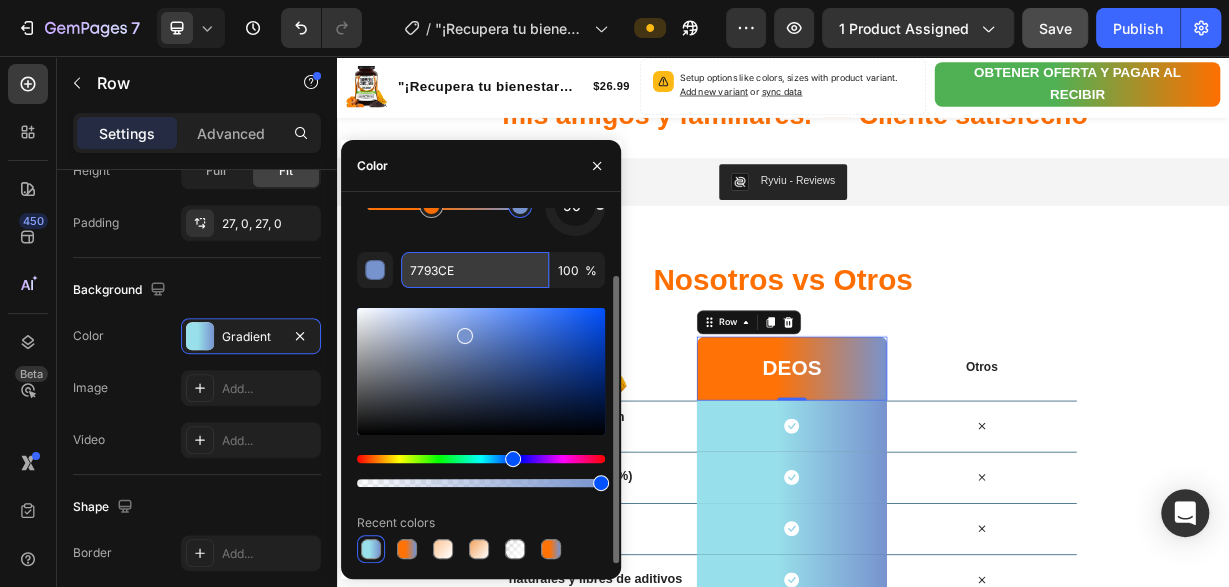paste on "4CAF50" 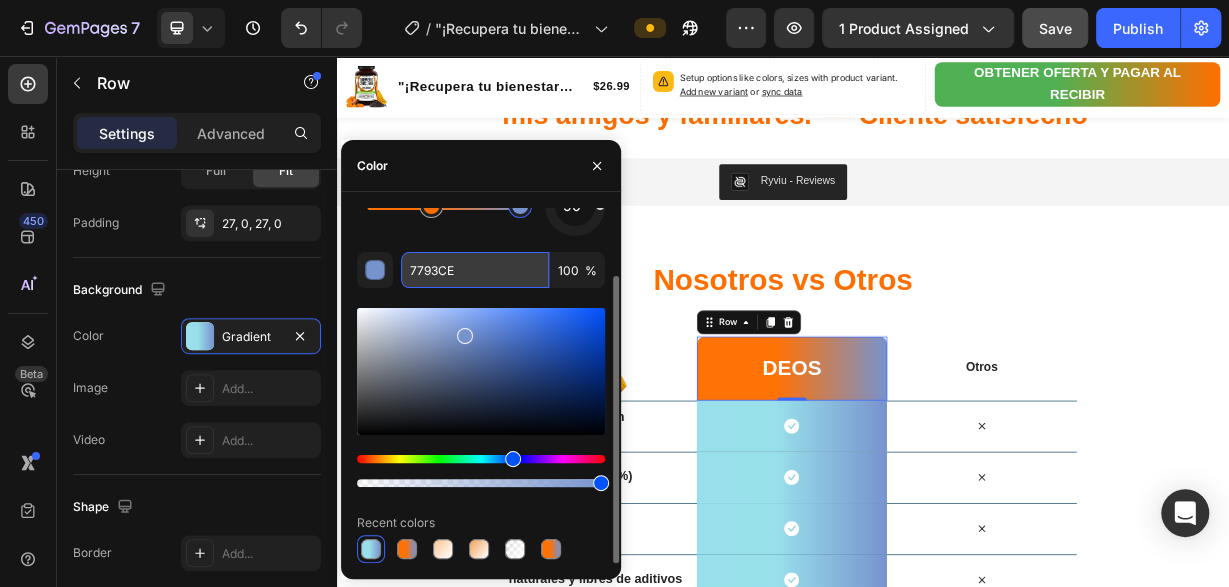 type on "4CAF50" 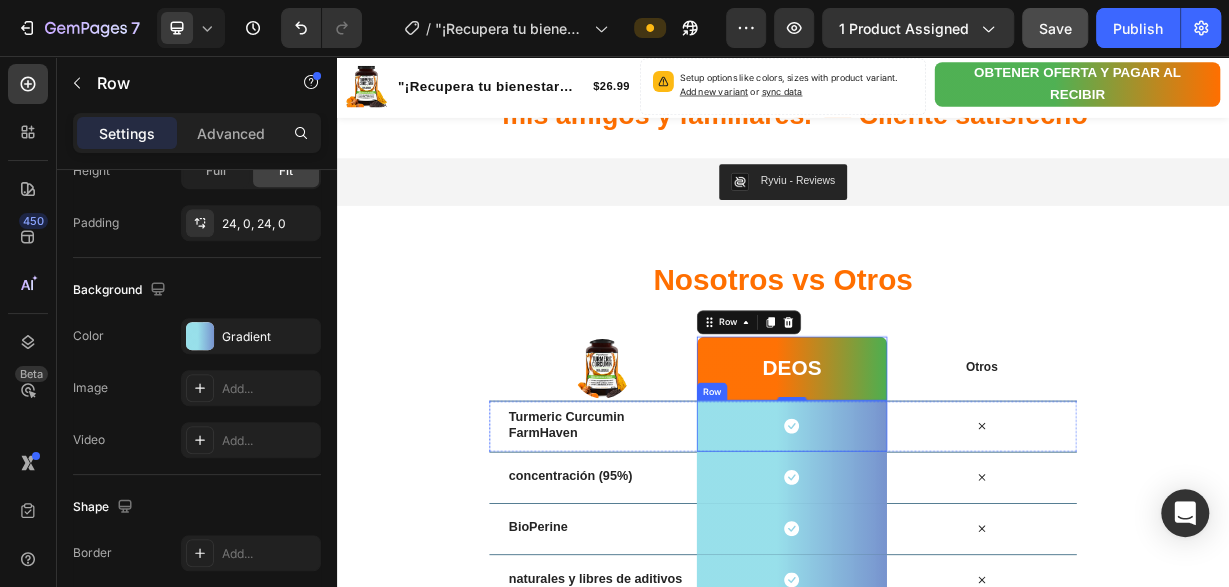 click on "Icon Row" at bounding box center (948, 554) 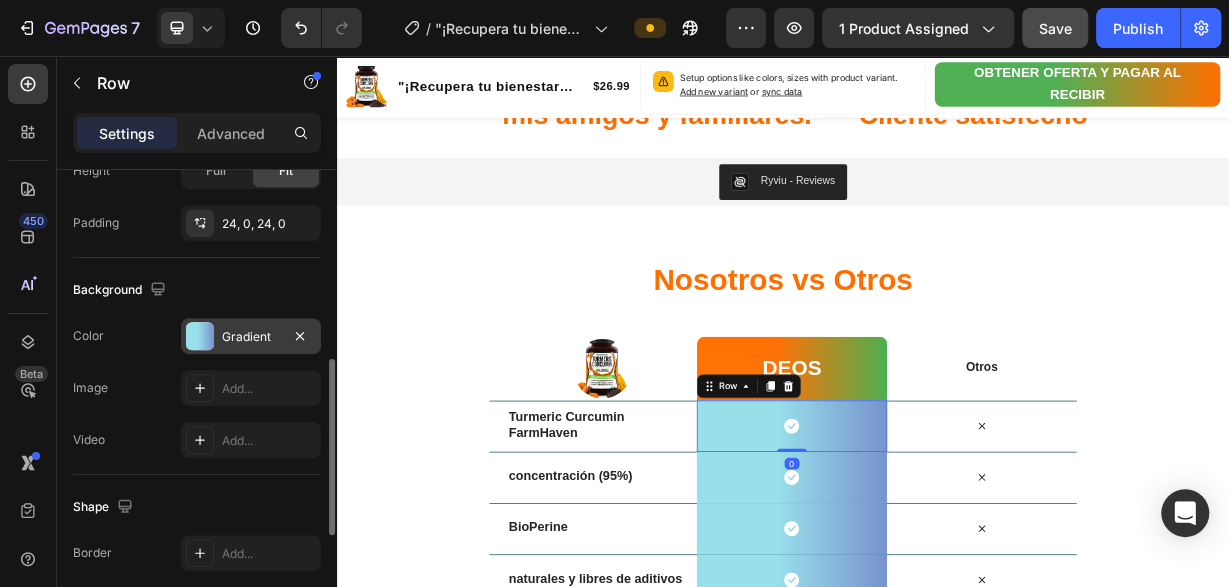click at bounding box center [200, 336] 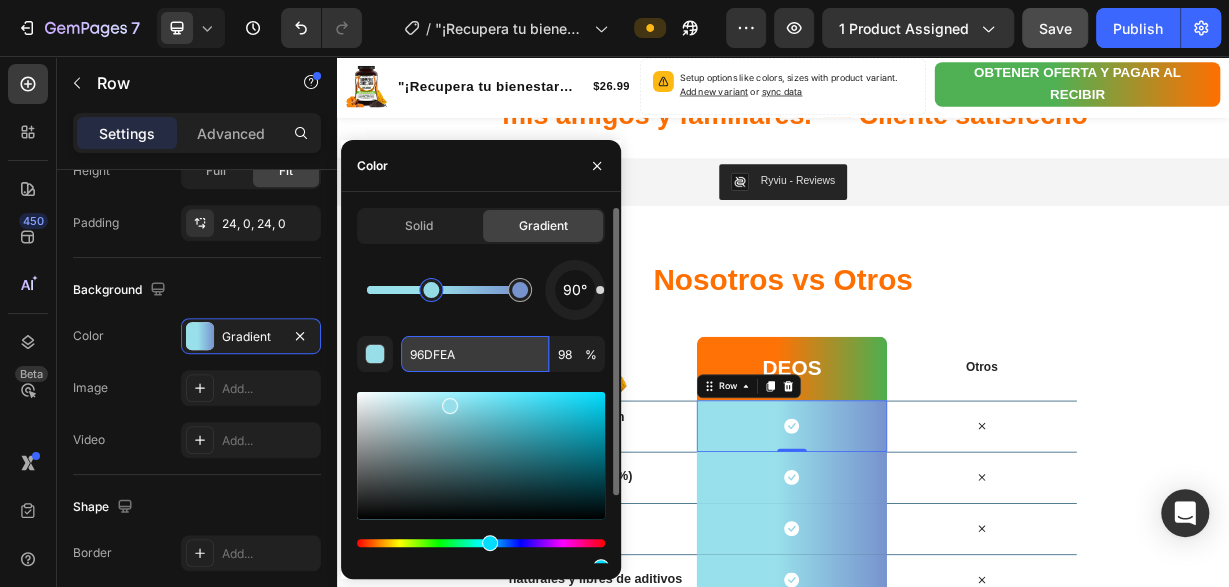 click on "96DFEA" at bounding box center [475, 354] 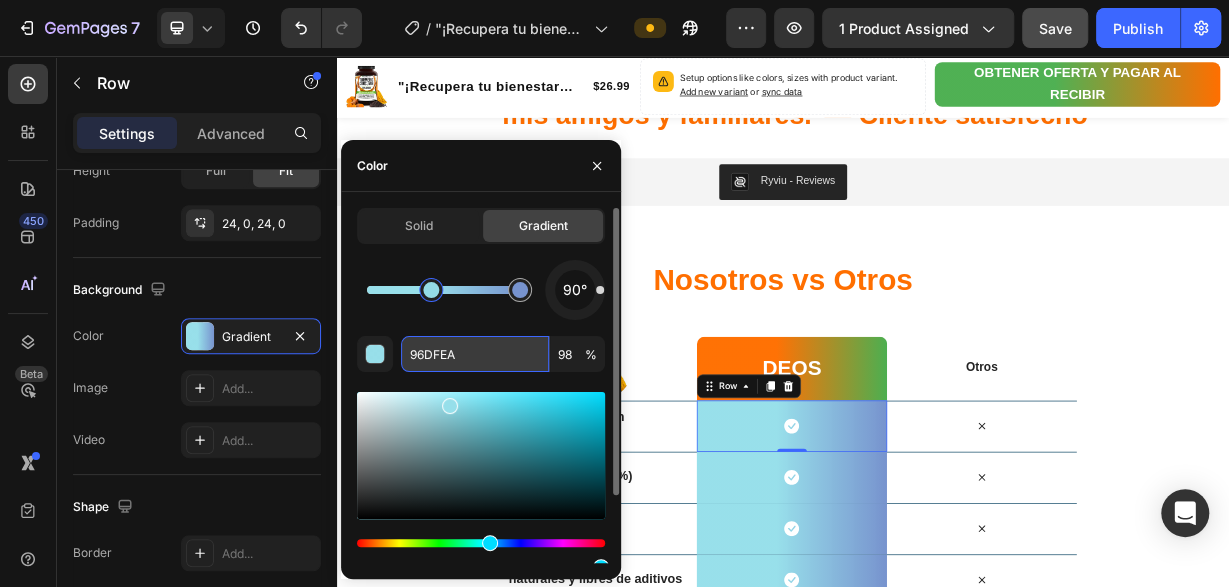 paste on "FF6F00" 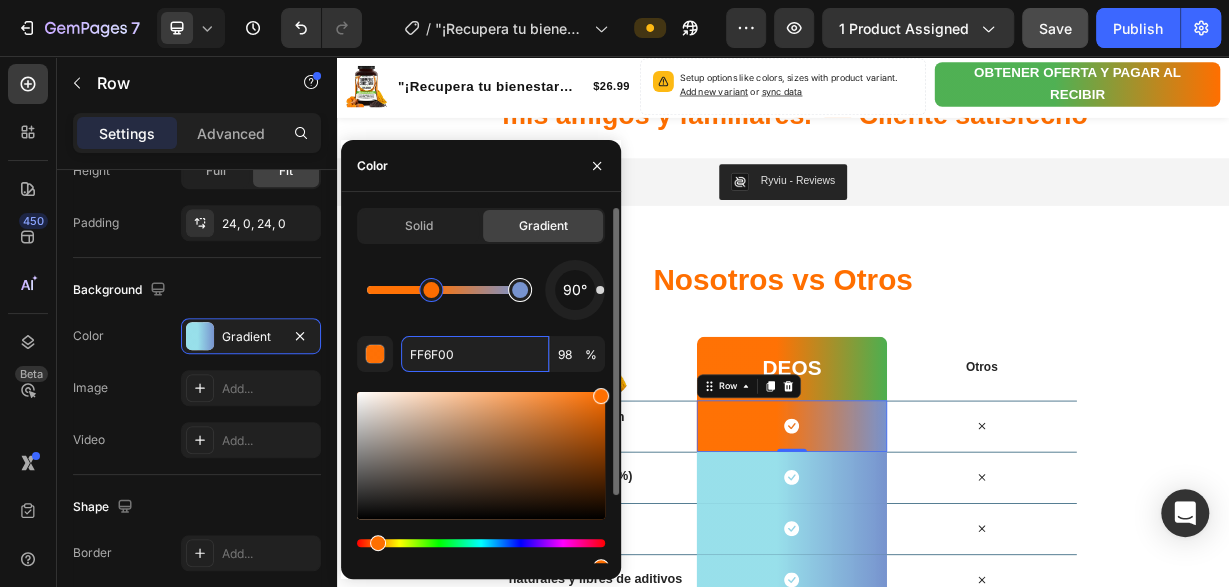 type on "7793CE" 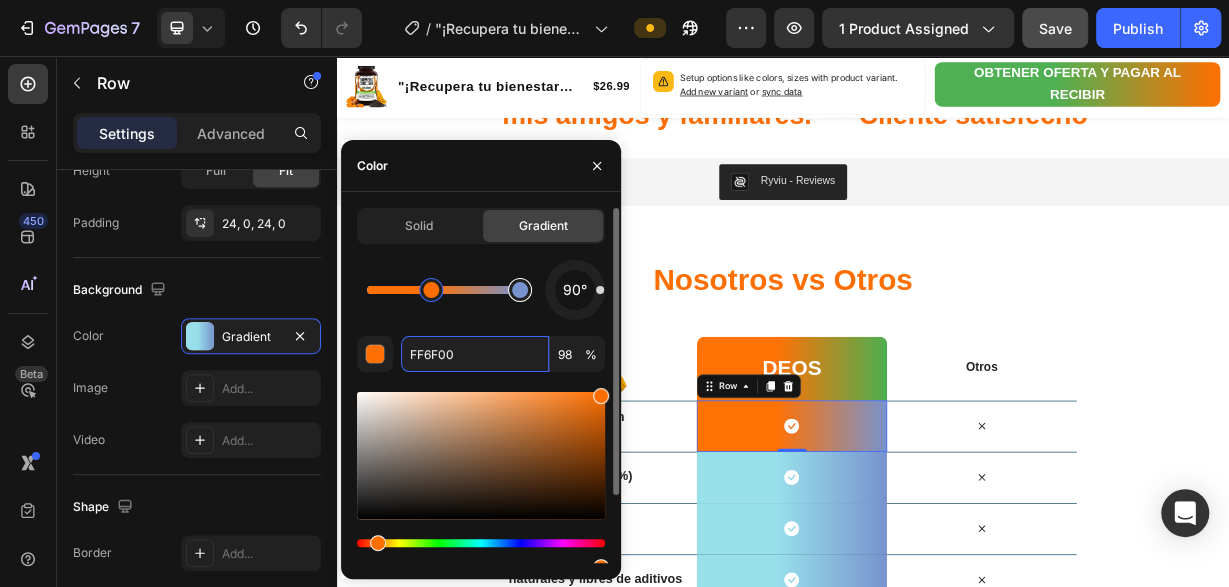 type on "100" 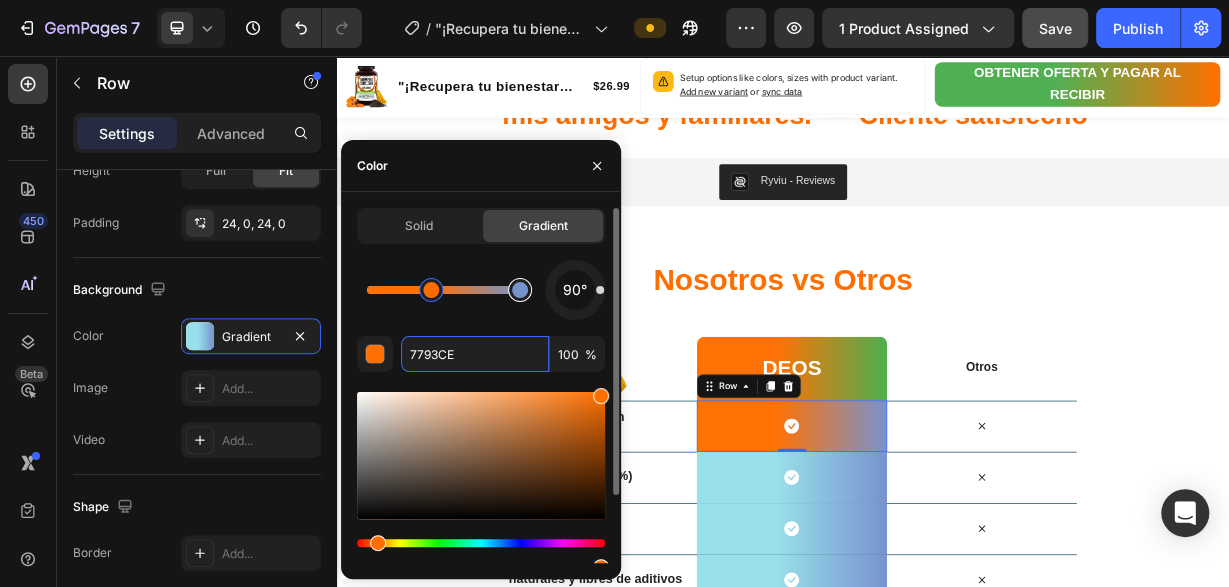 click at bounding box center (520, 290) 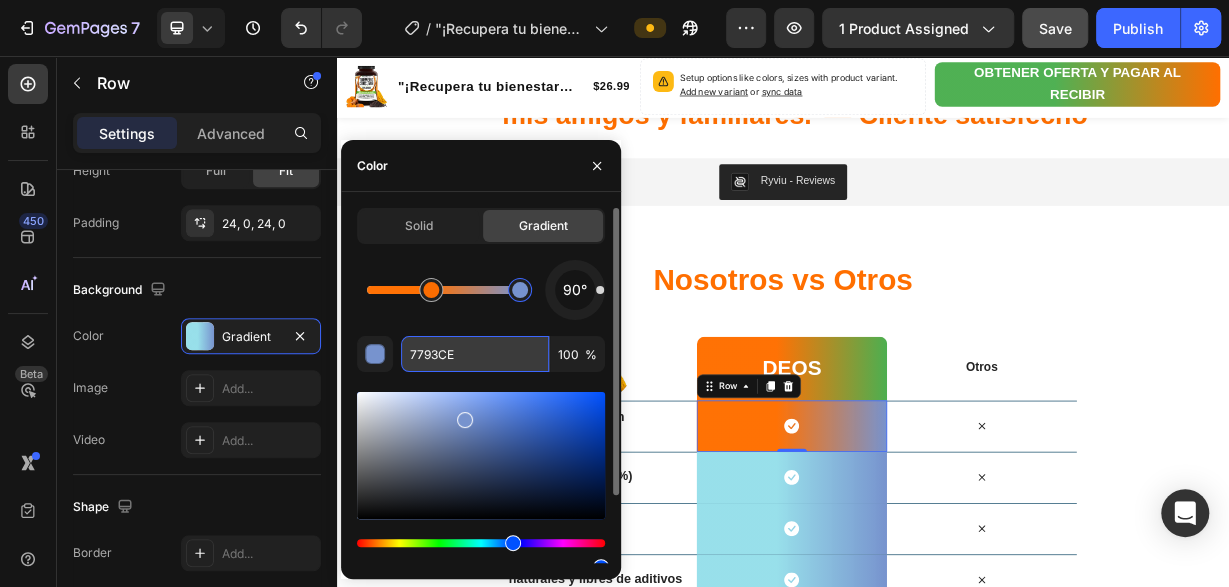 click on "7793CE" at bounding box center [475, 354] 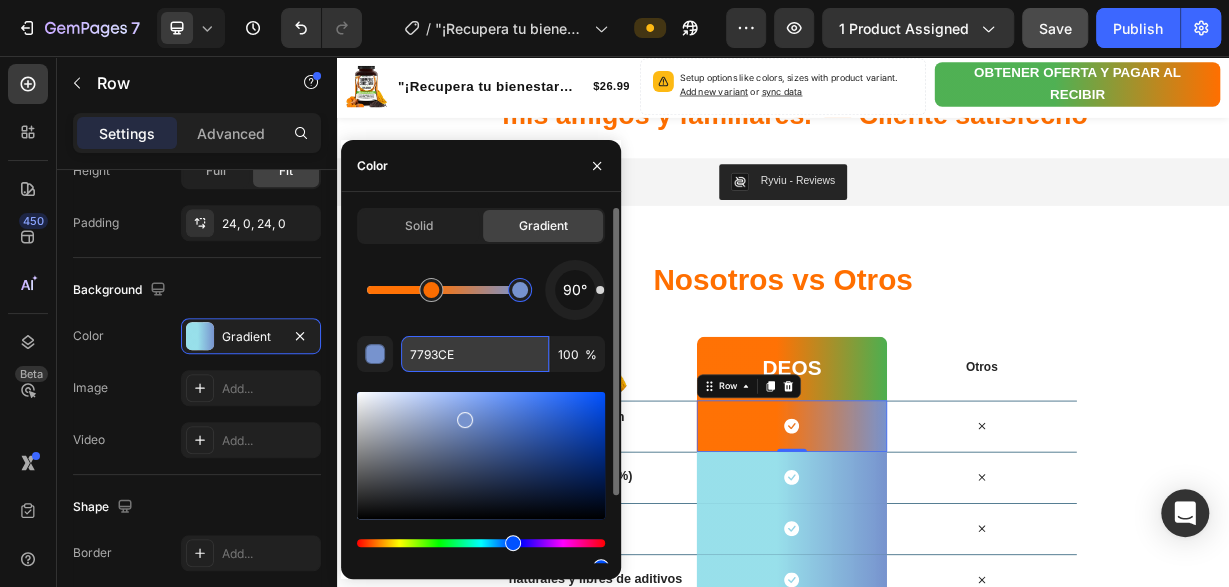 paste on "FF6F00" 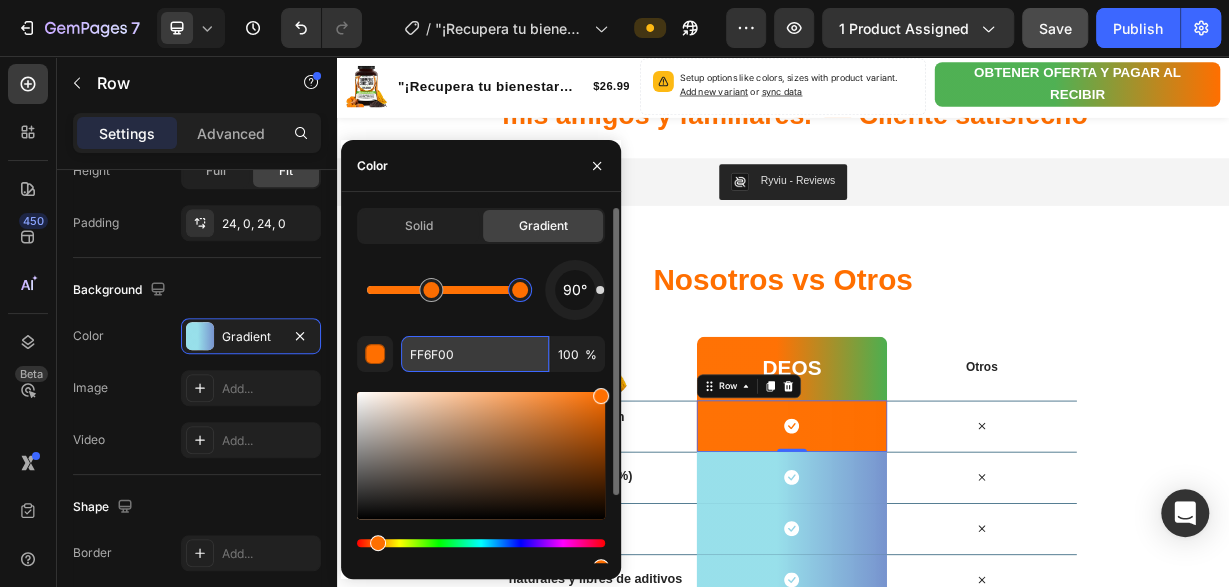 click on "FF6F00" at bounding box center [475, 354] 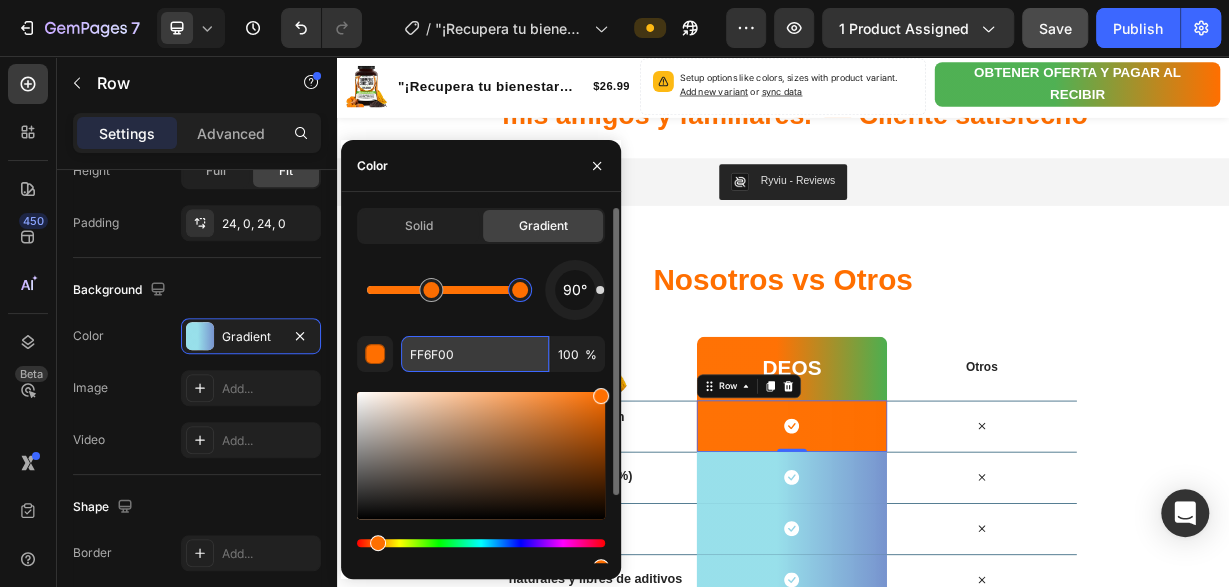 paste on "4CAF5" 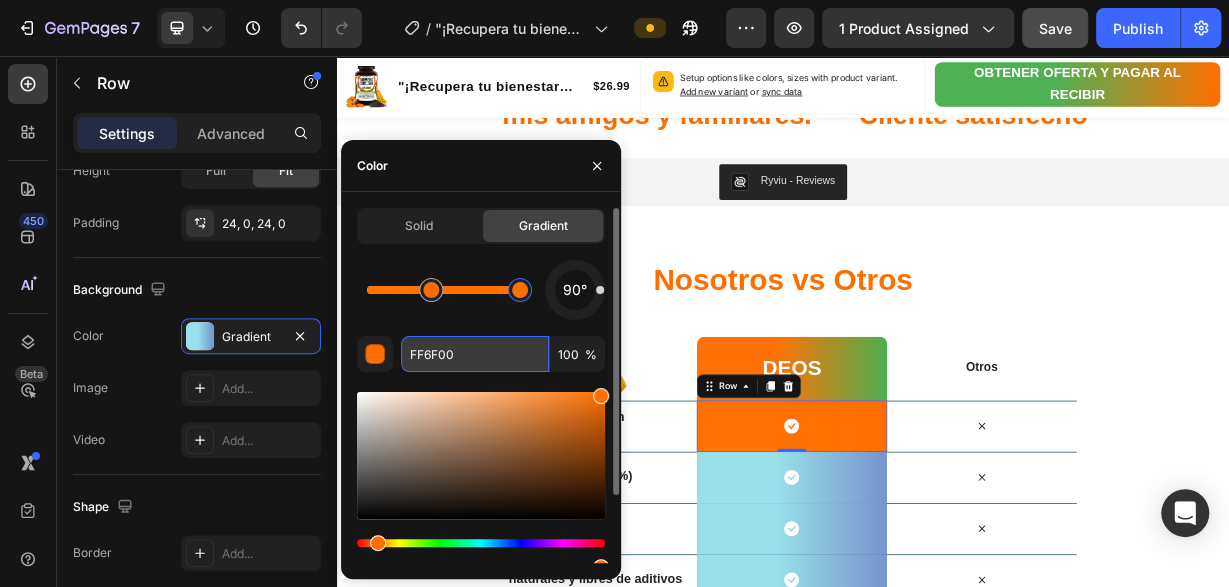 type on "4CAF50" 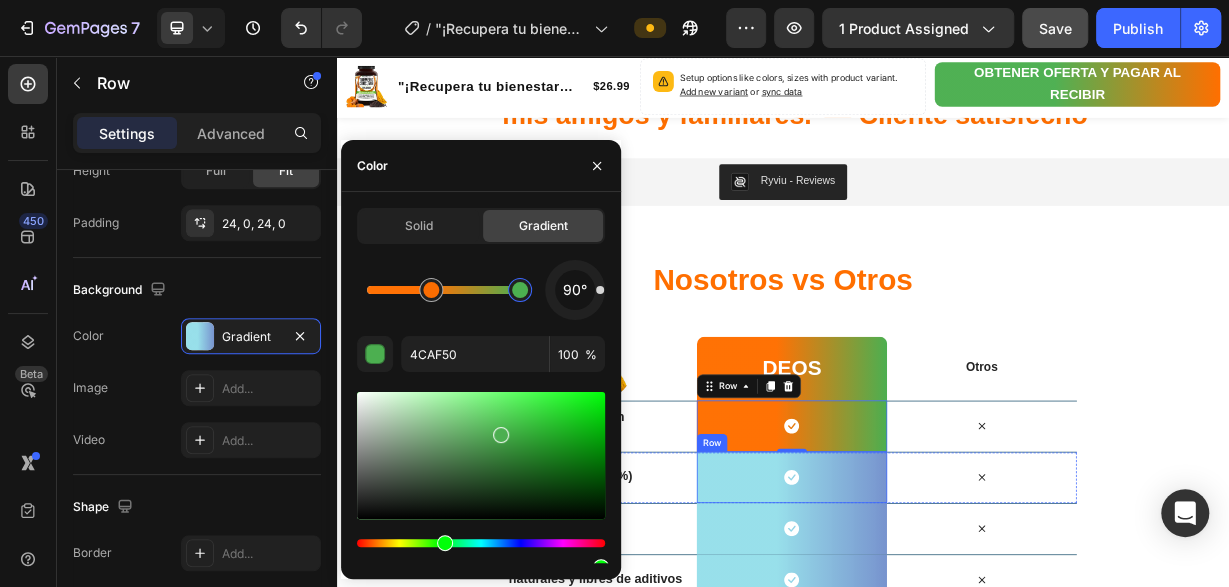 click on "Icon Row" at bounding box center [948, 623] 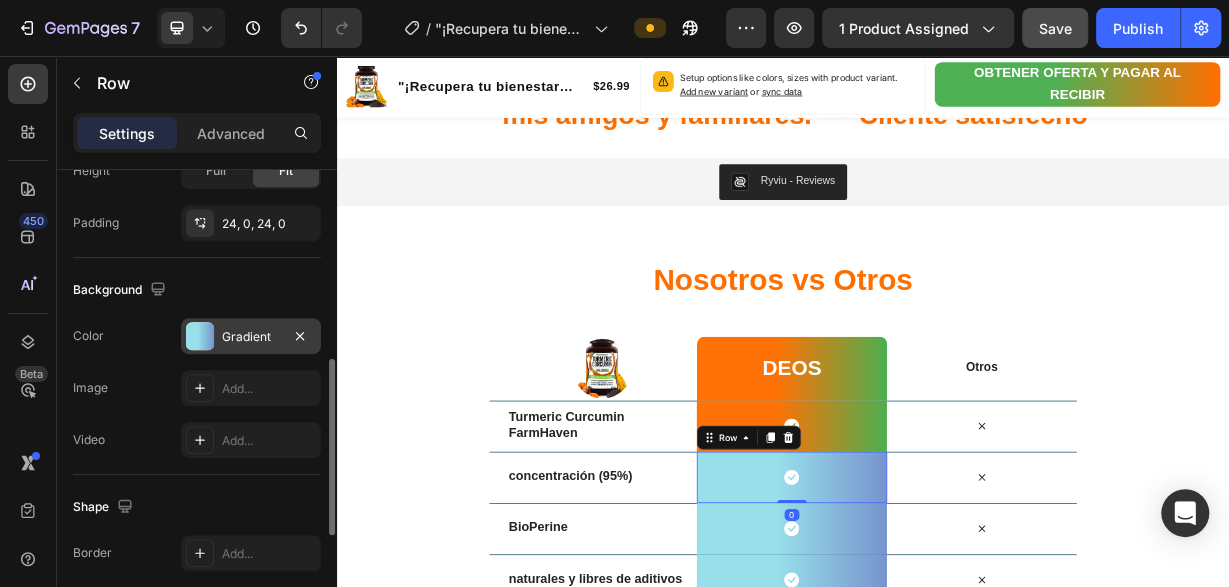 click on "Gradient" at bounding box center [251, 337] 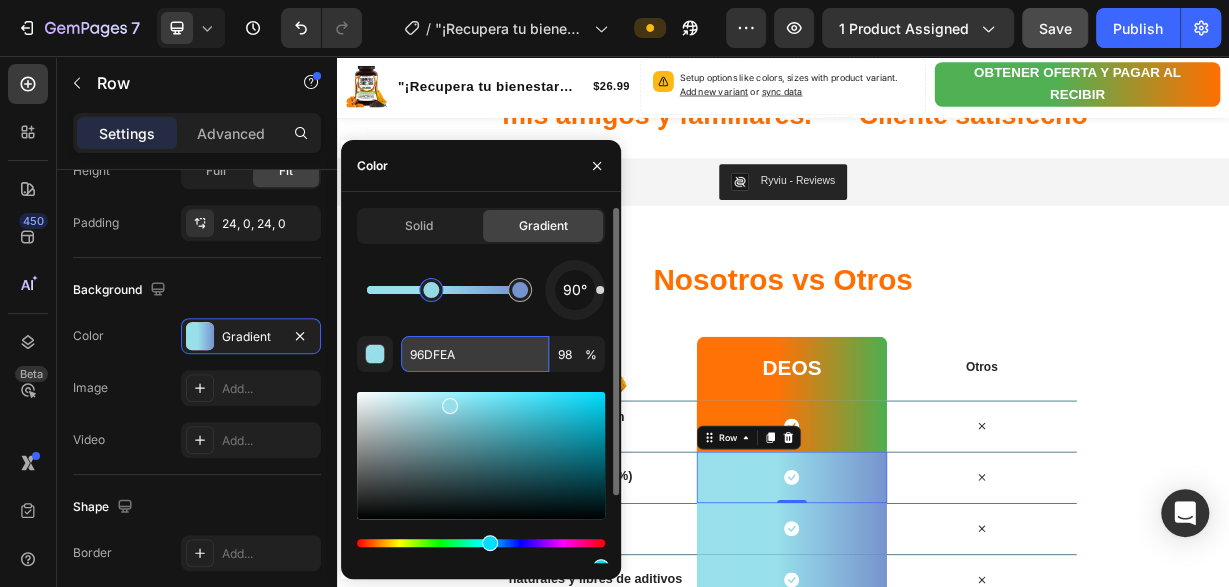 click on "96DFEA" at bounding box center [475, 354] 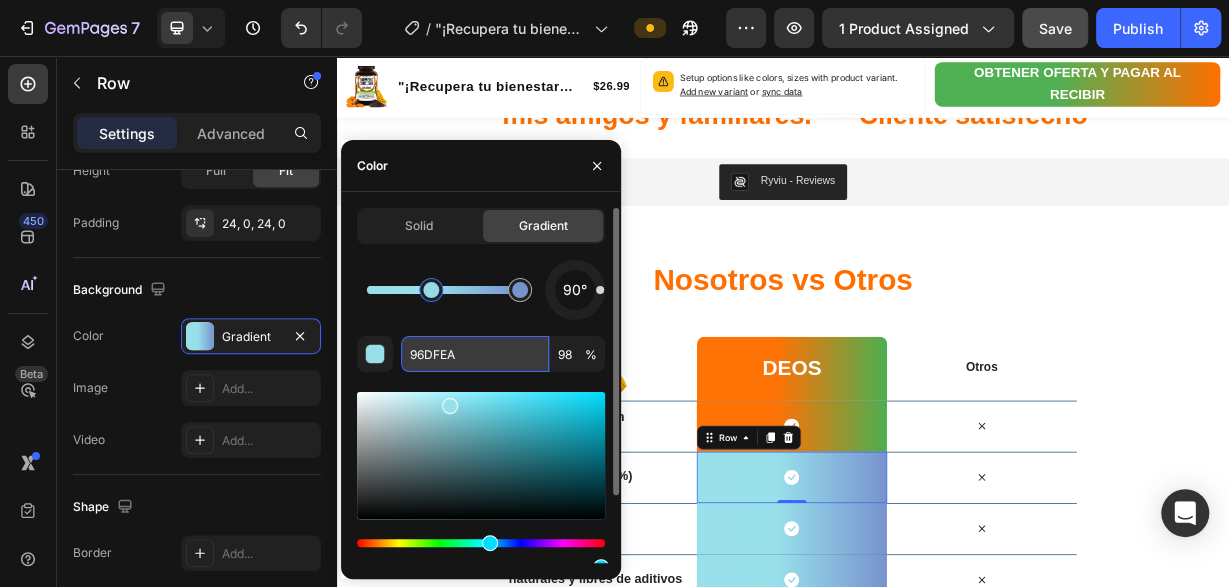 paste on "FF6F00" 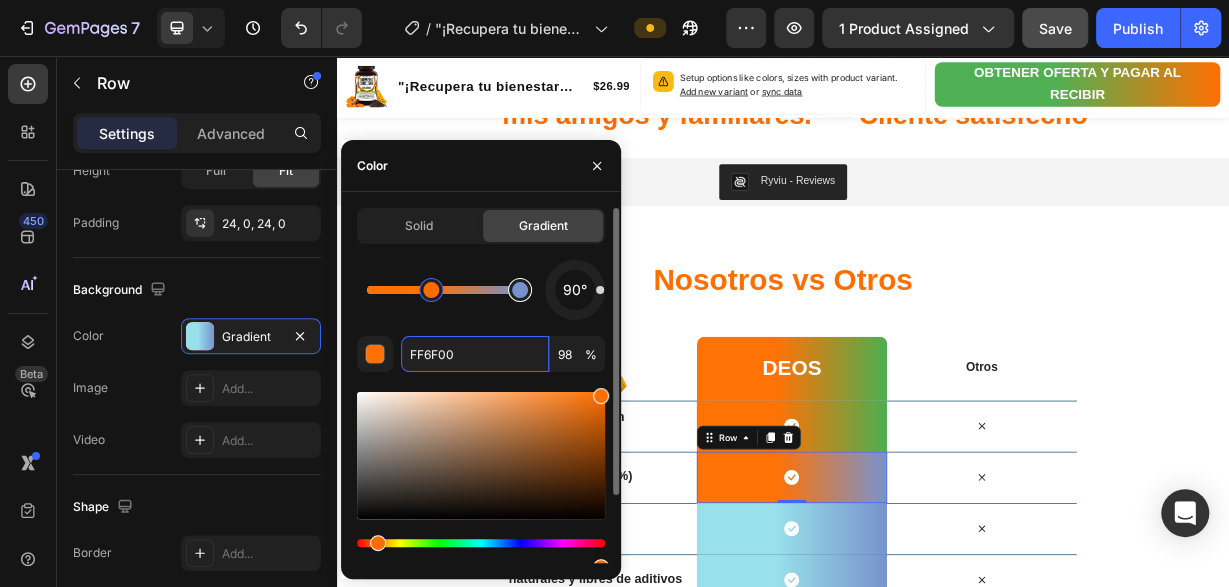 type on "7793CE" 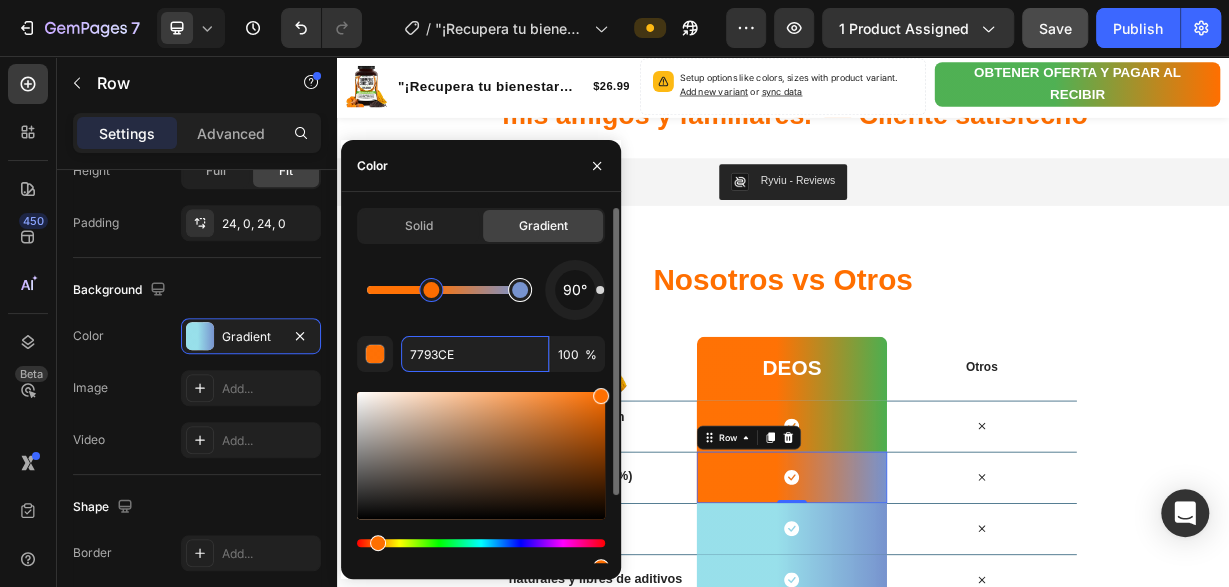 click at bounding box center (520, 290) 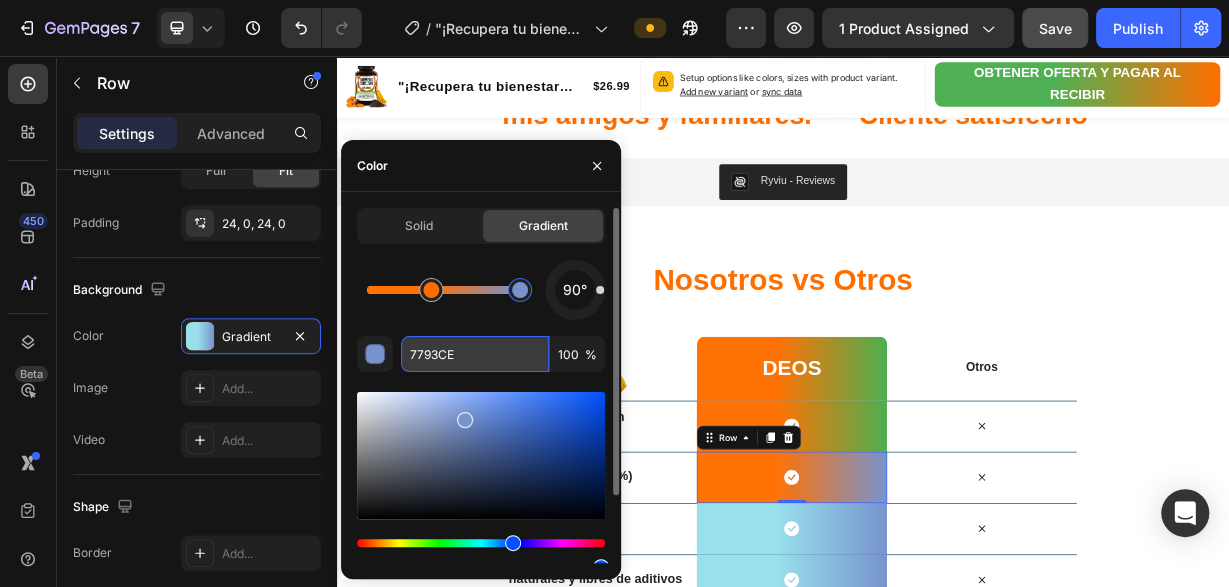 click on "7793CE" at bounding box center [475, 354] 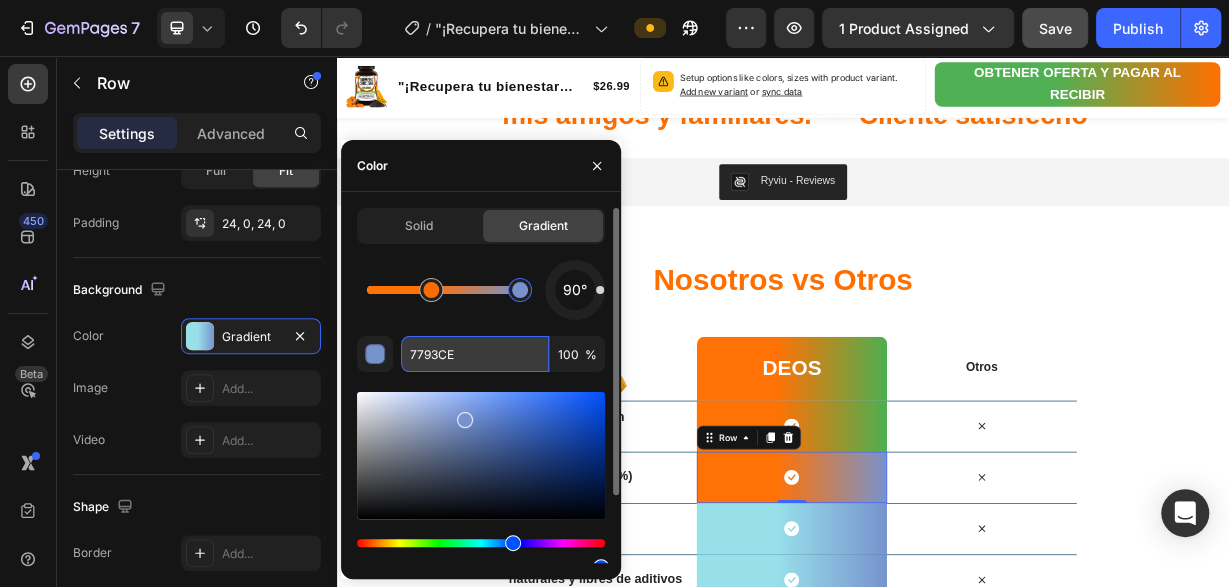 click on "7793CE" at bounding box center [475, 354] 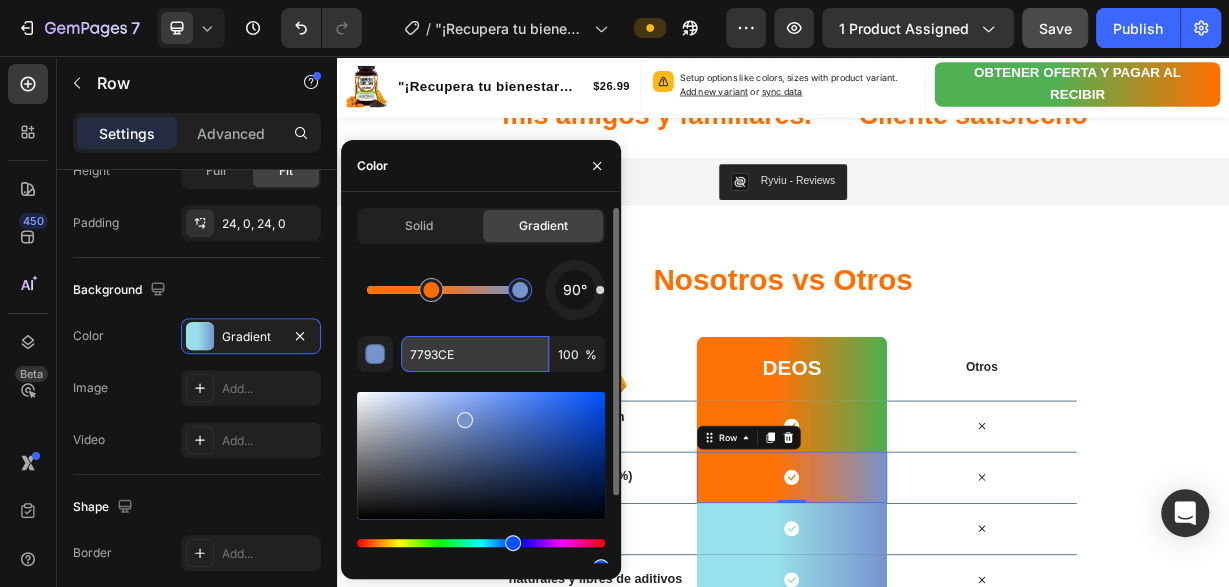 paste on "4CAF50" 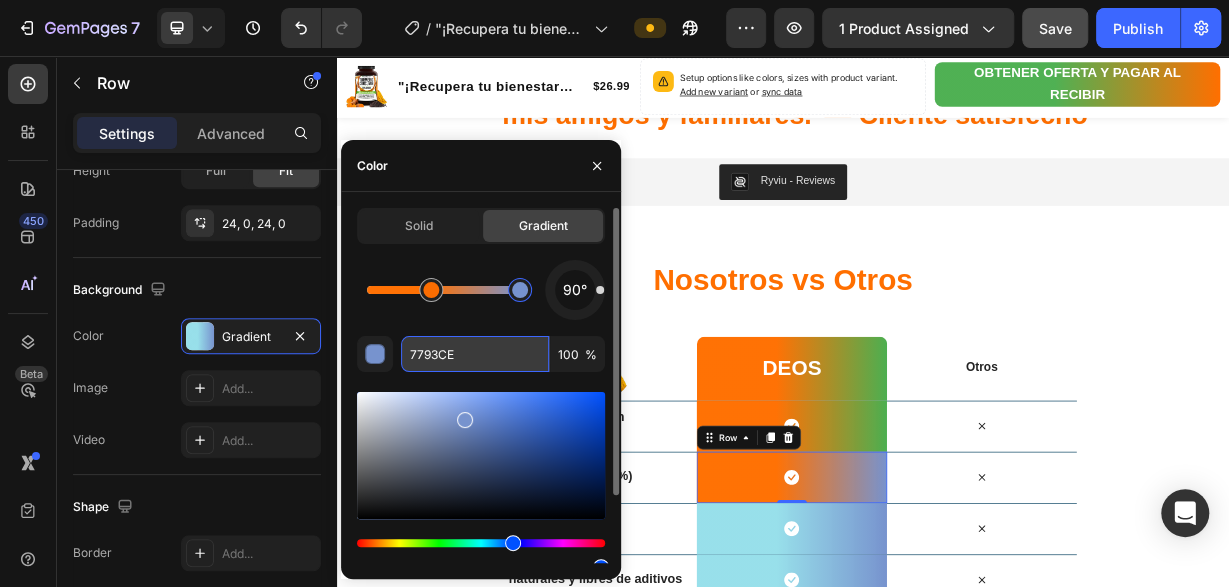 type on "4CAF50" 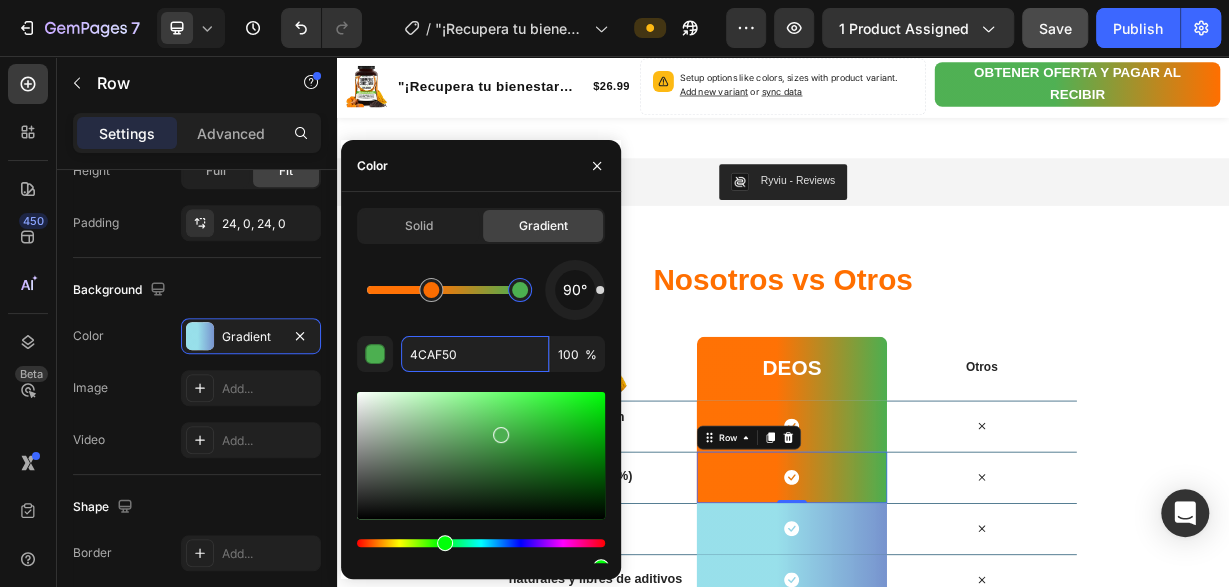 scroll, scrollTop: 3887, scrollLeft: 0, axis: vertical 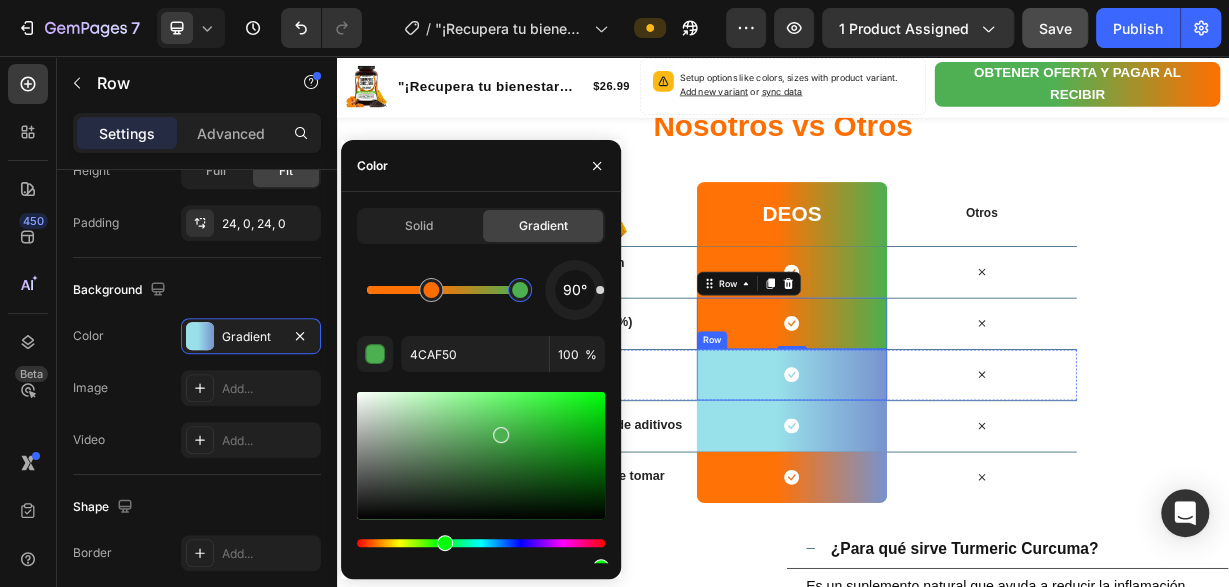 click on "Icon Row" at bounding box center (948, 484) 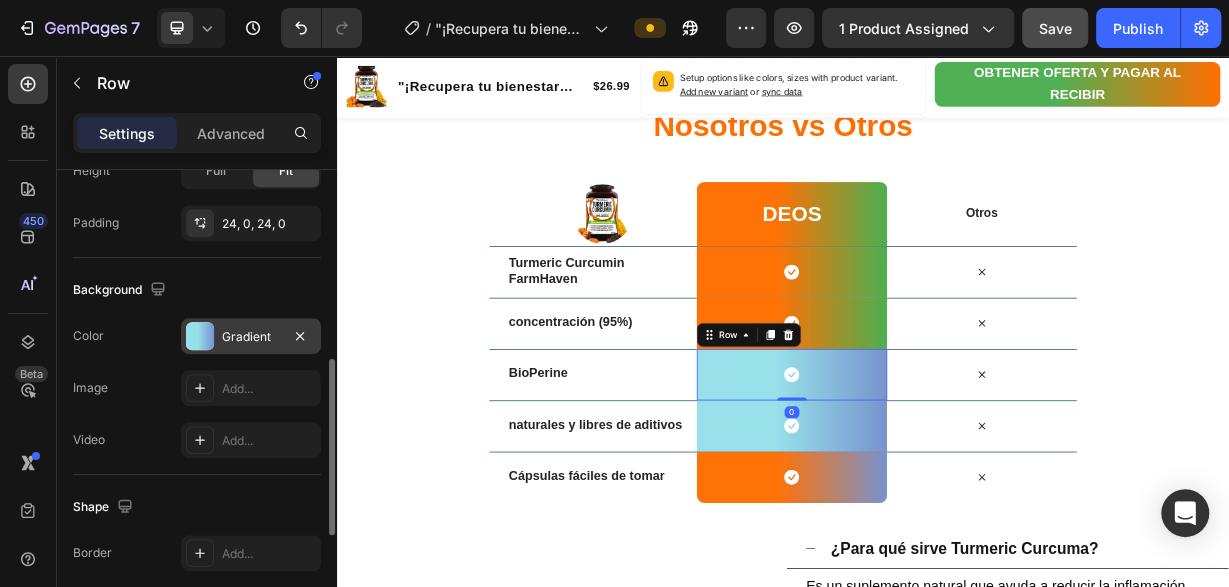 click on "Gradient" at bounding box center [251, 337] 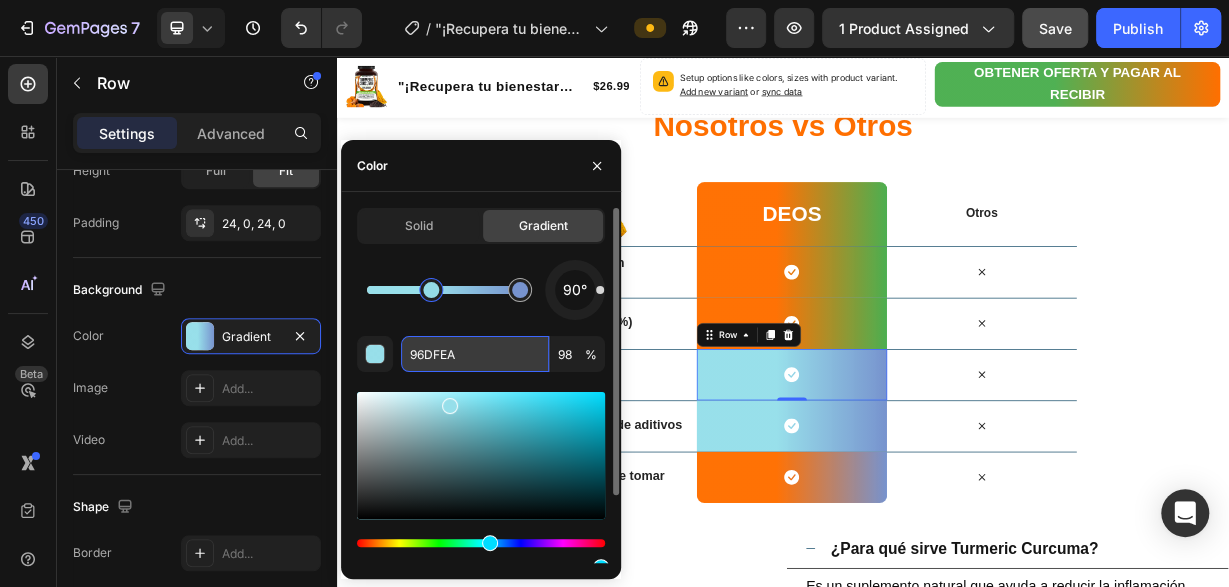 click on "96DFEA" at bounding box center [475, 354] 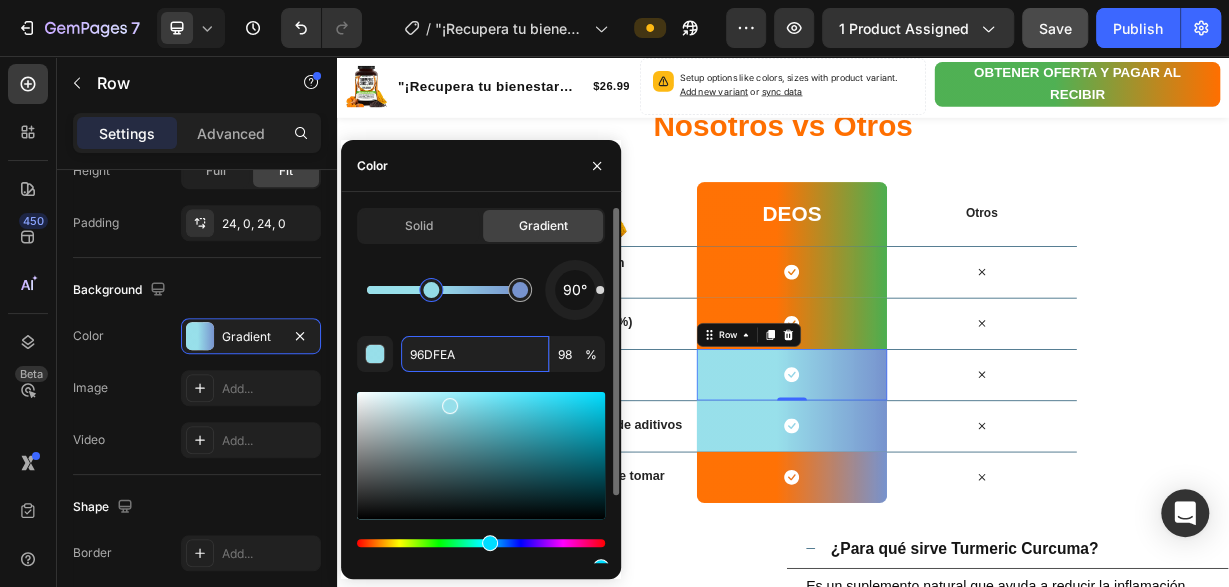paste on "FF6F00" 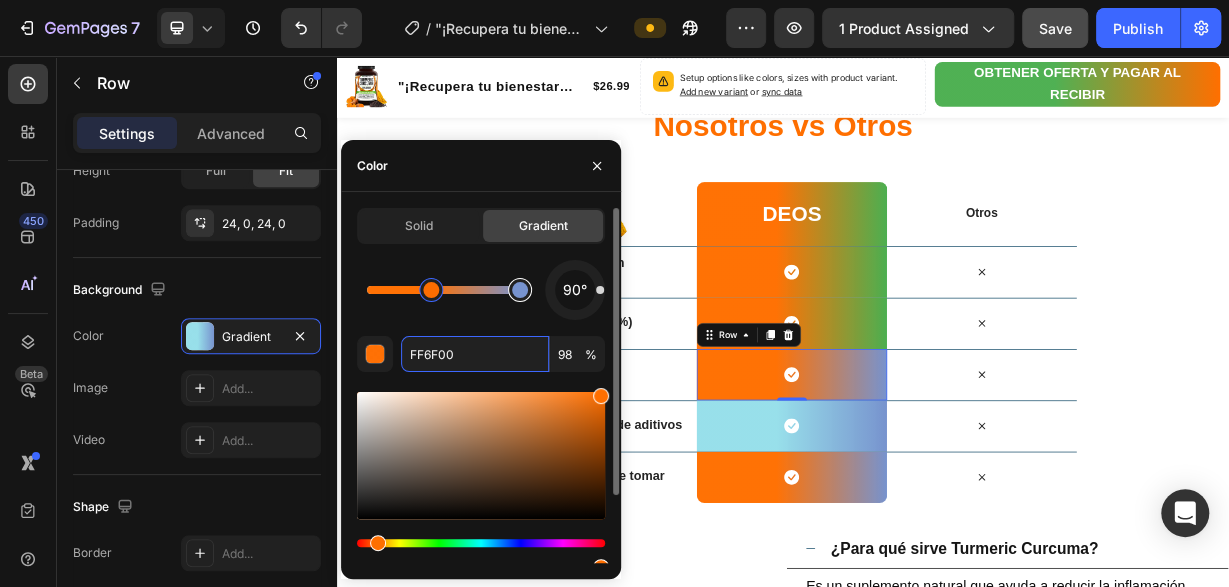 type on "7793CE" 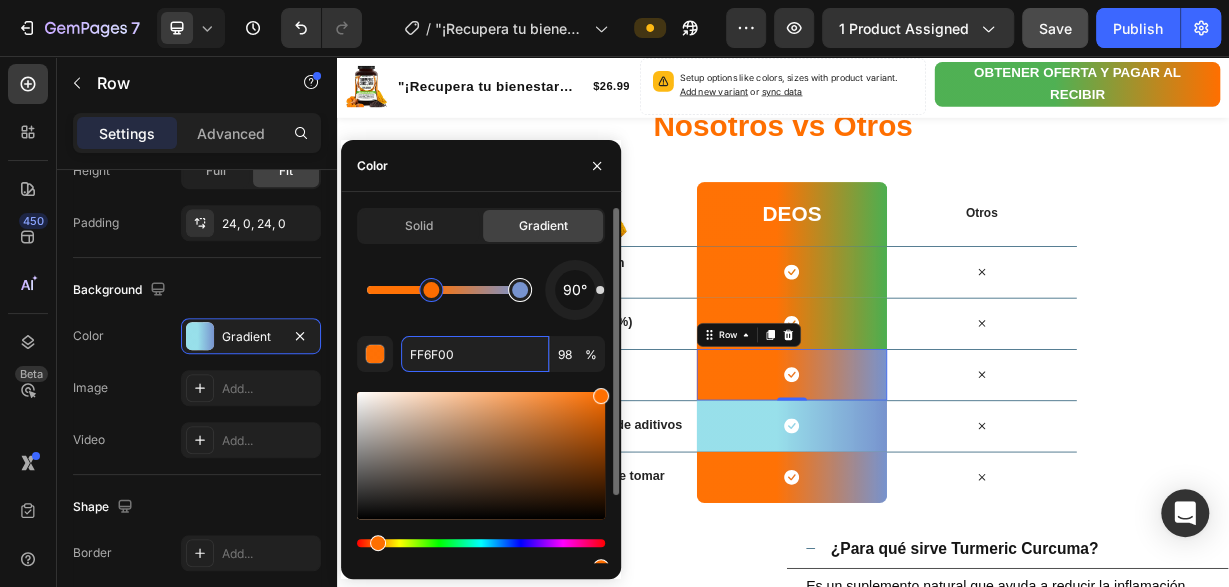 type on "100" 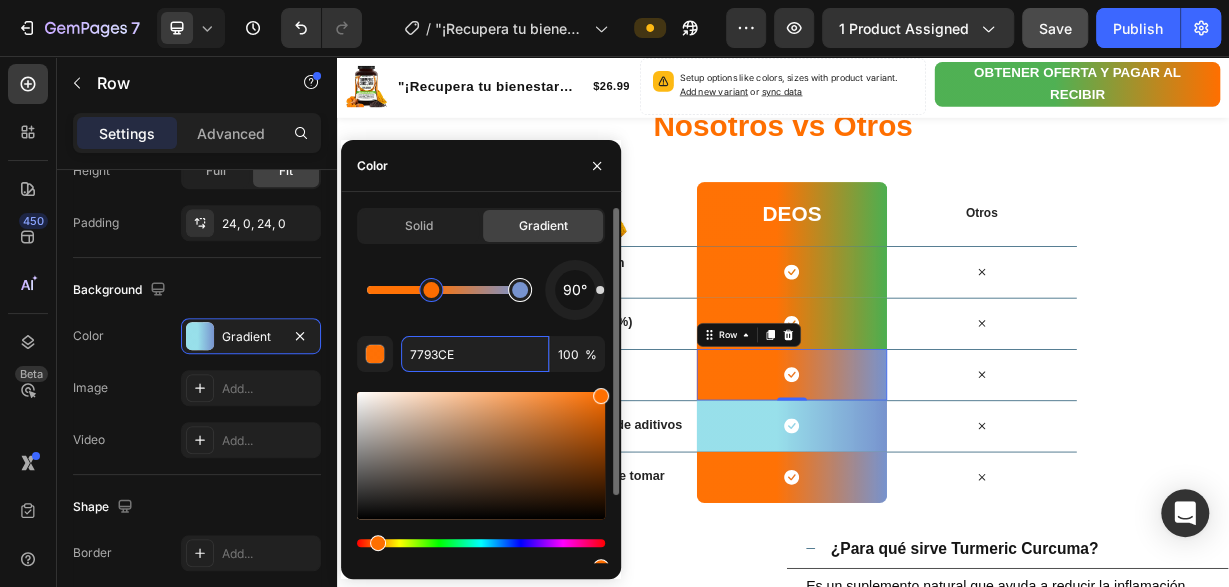 click at bounding box center [520, 290] 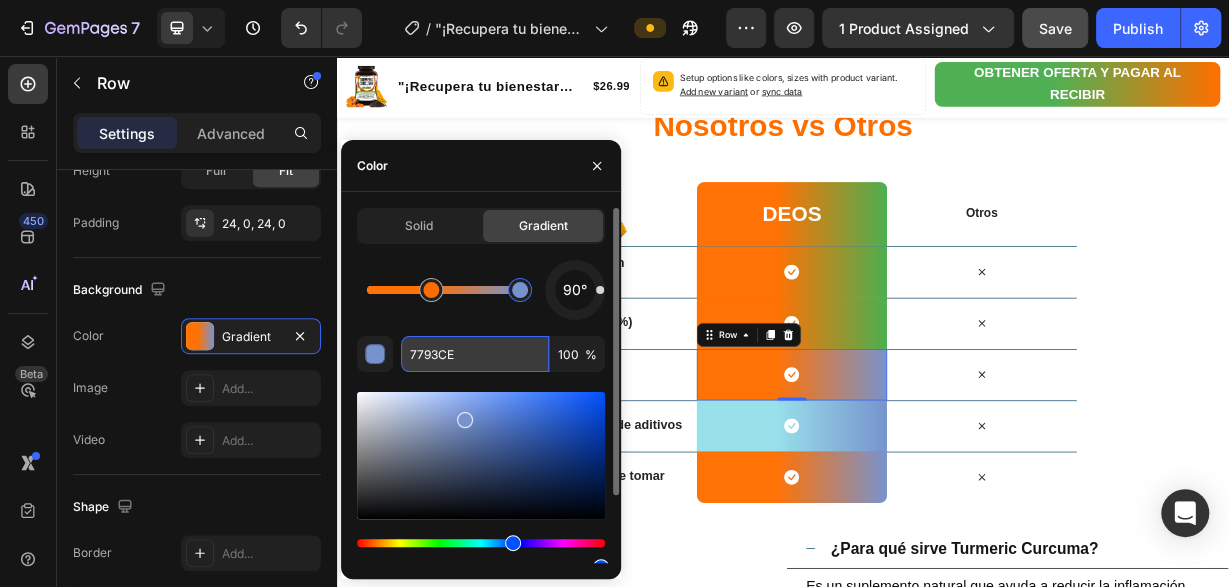 click on "7793CE" at bounding box center (475, 354) 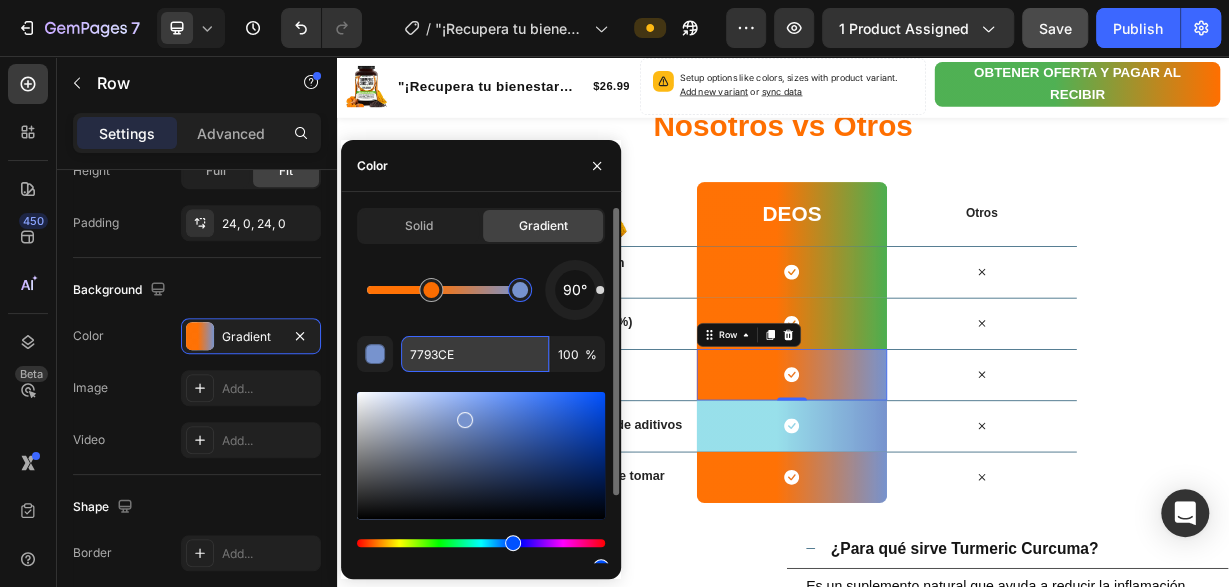click on "7793CE" at bounding box center (475, 354) 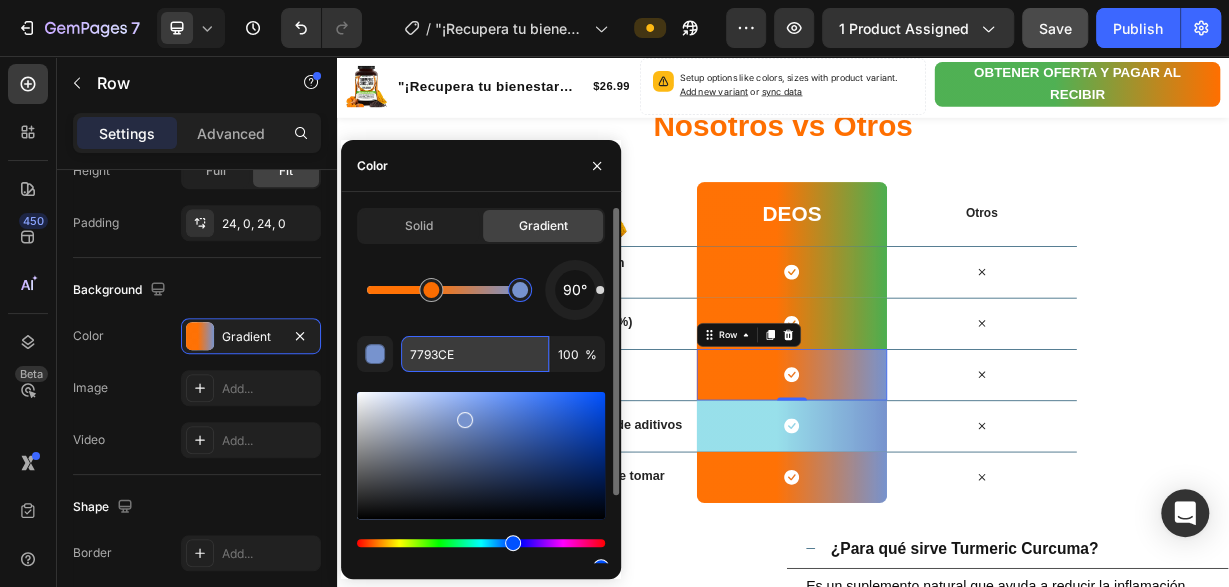 paste on "4CAF50" 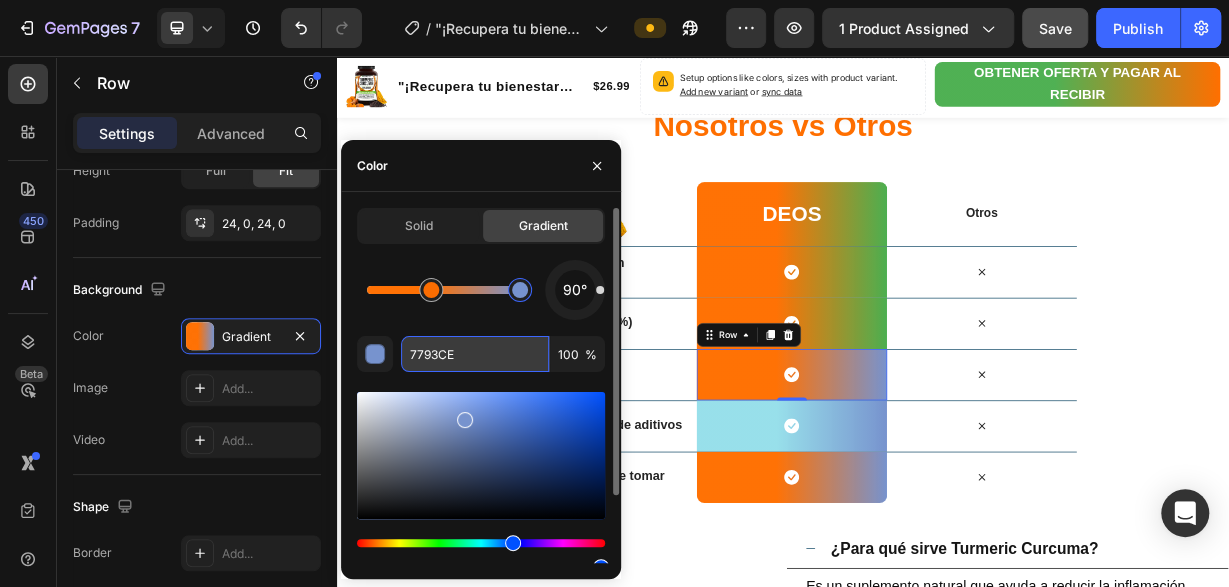 type on "4CAF50" 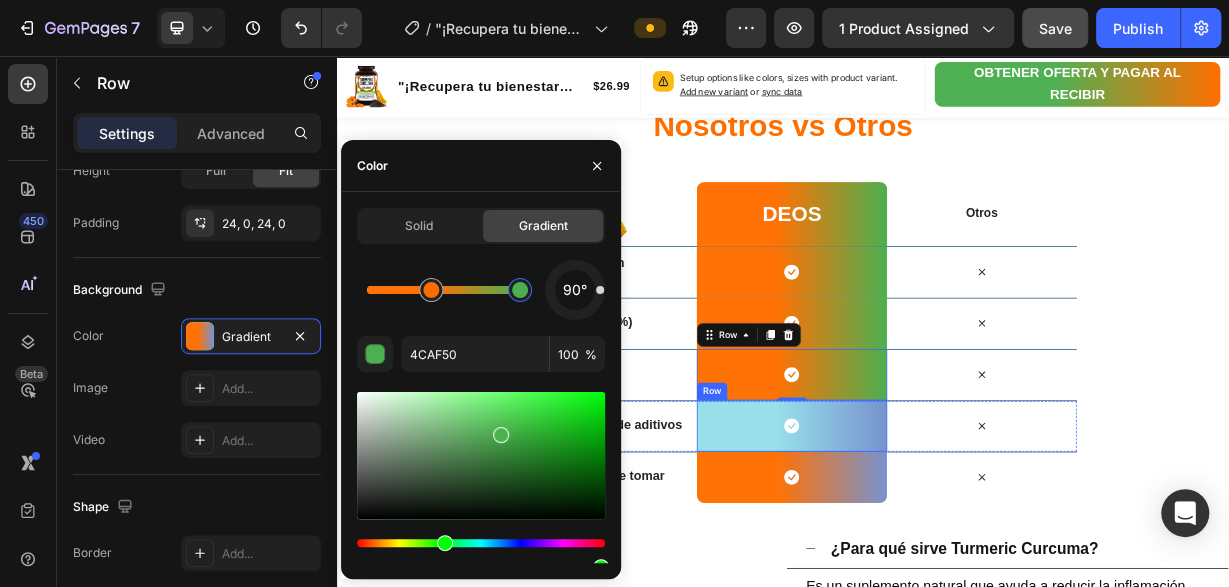 click on "Icon Row" at bounding box center (948, 553) 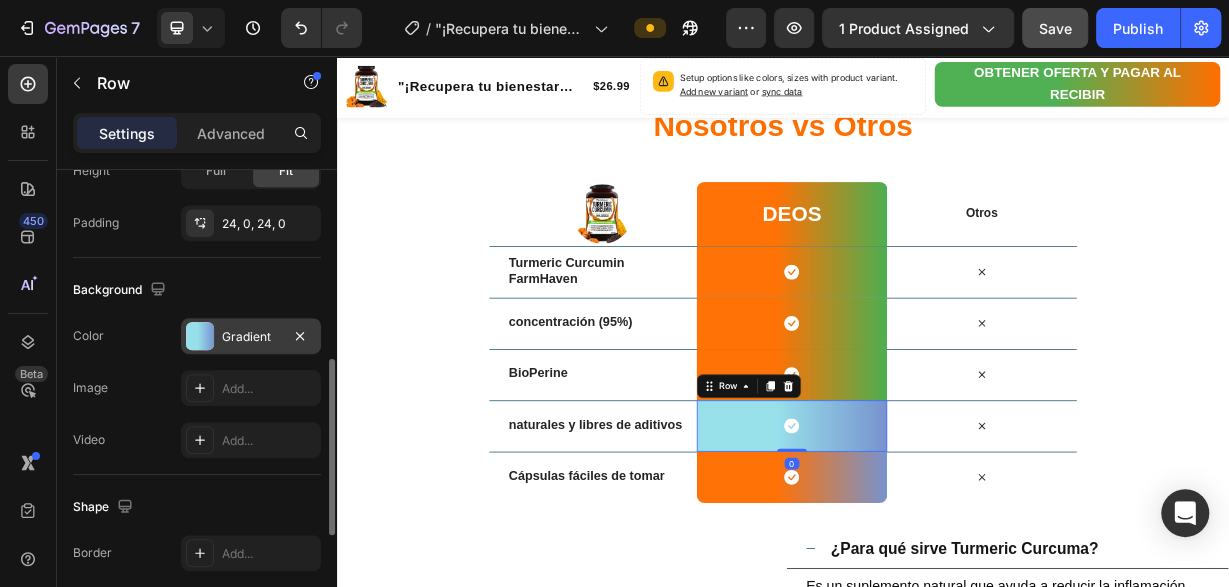 click on "Gradient" at bounding box center (251, 336) 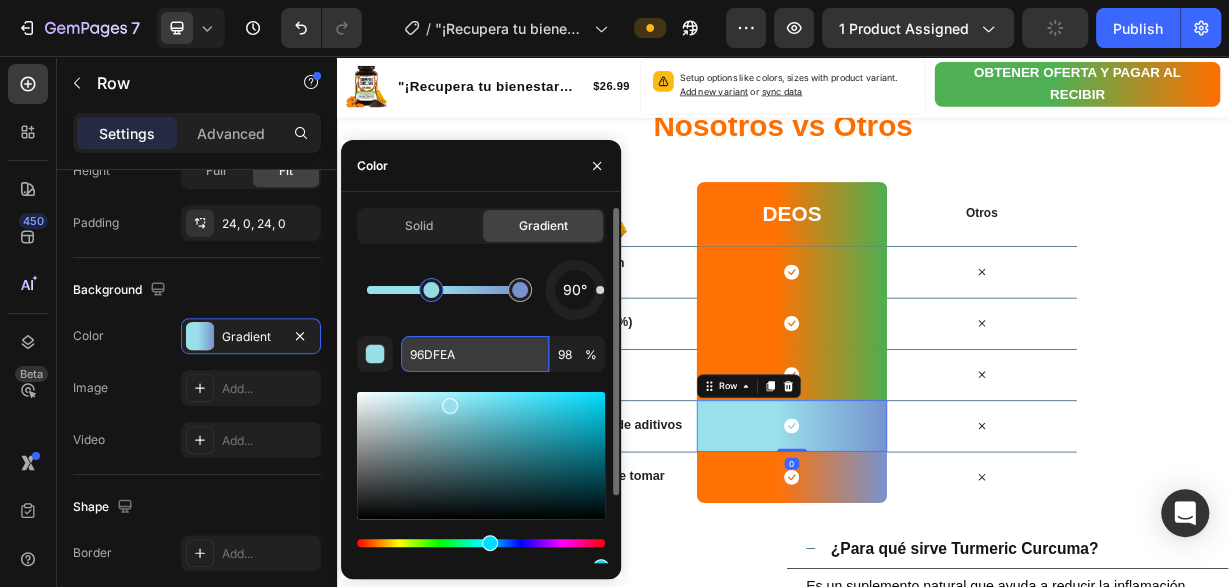 click on "96DFEA" at bounding box center [475, 354] 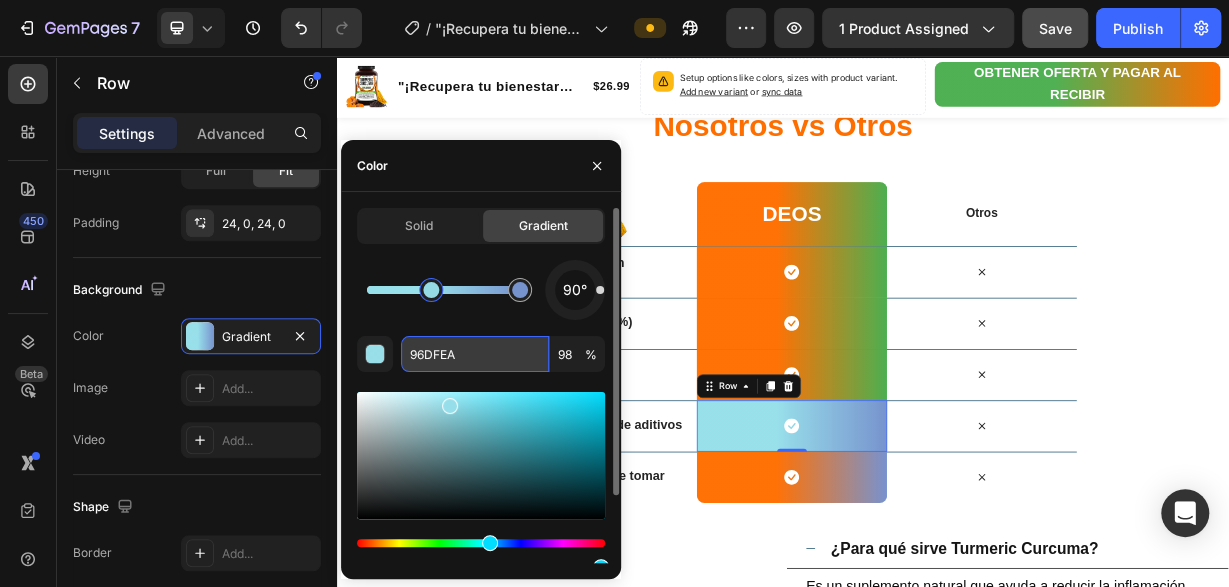 paste on "FF6F00" 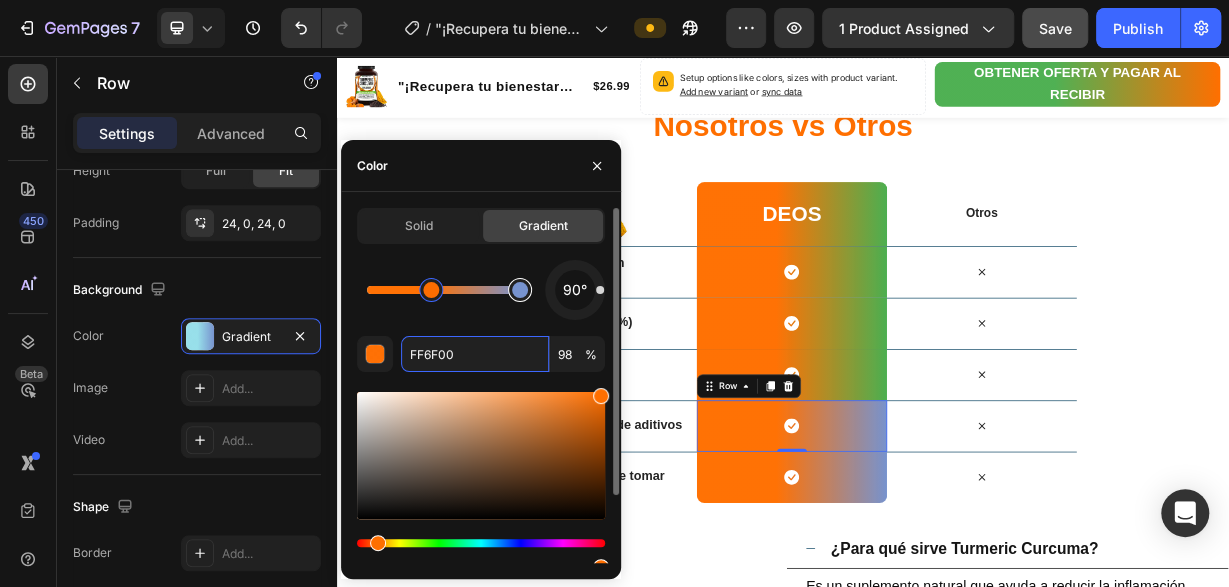 type on "7793CE" 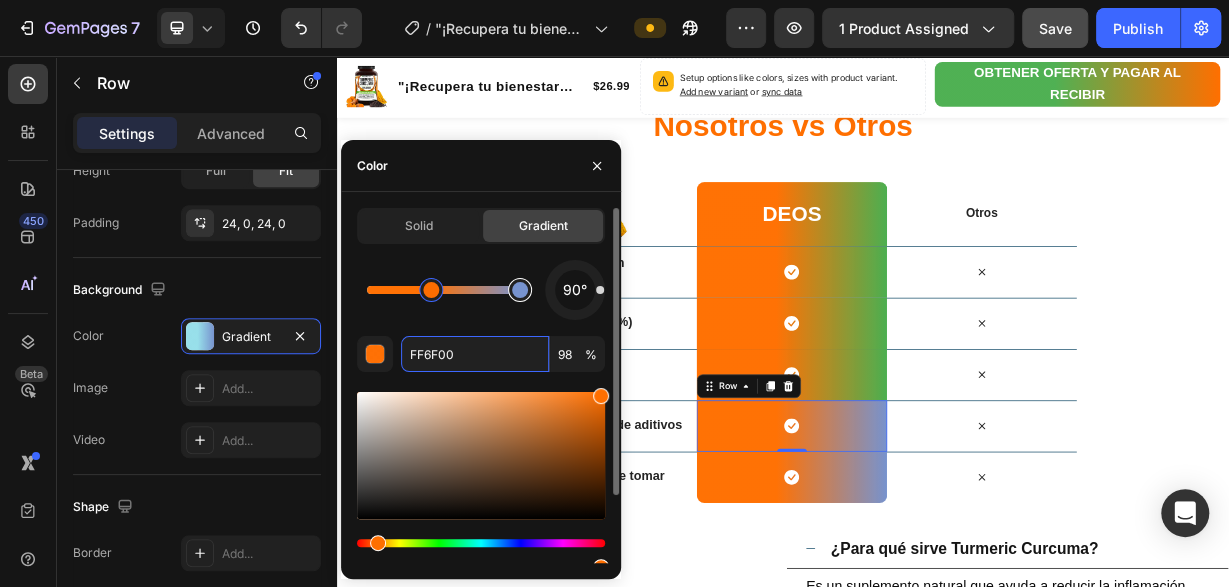 type on "100" 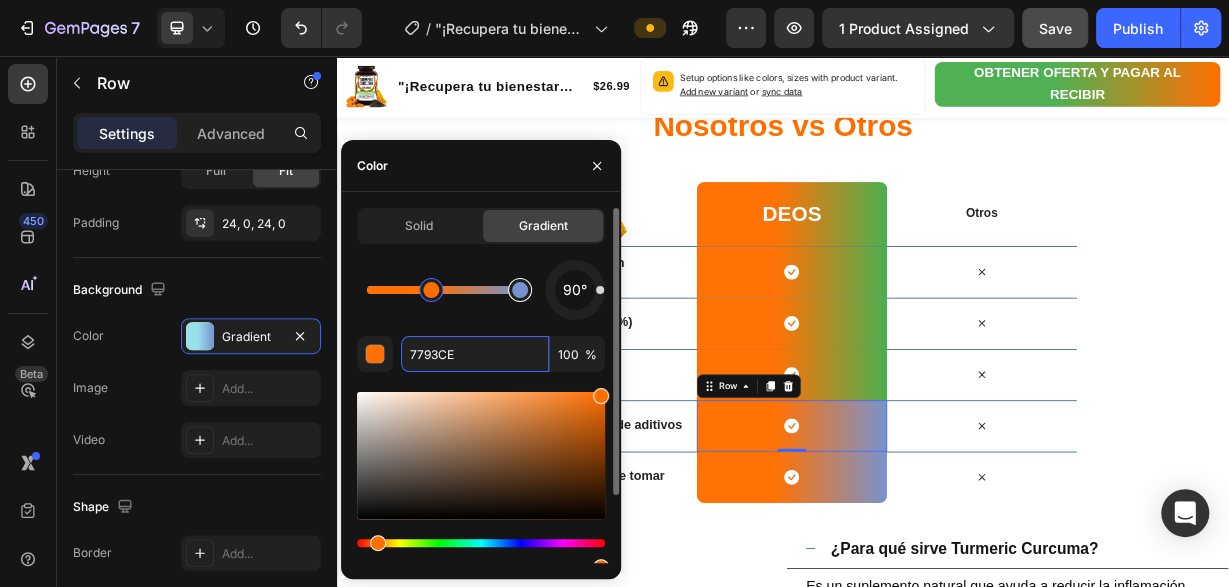 click at bounding box center [520, 290] 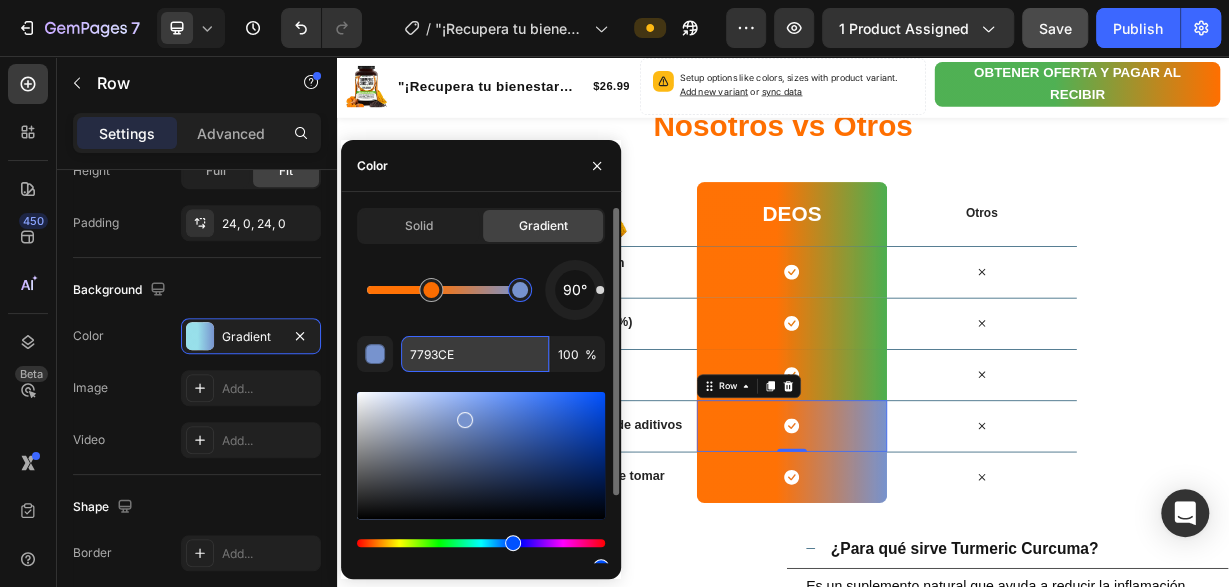 click on "7793CE" at bounding box center [475, 354] 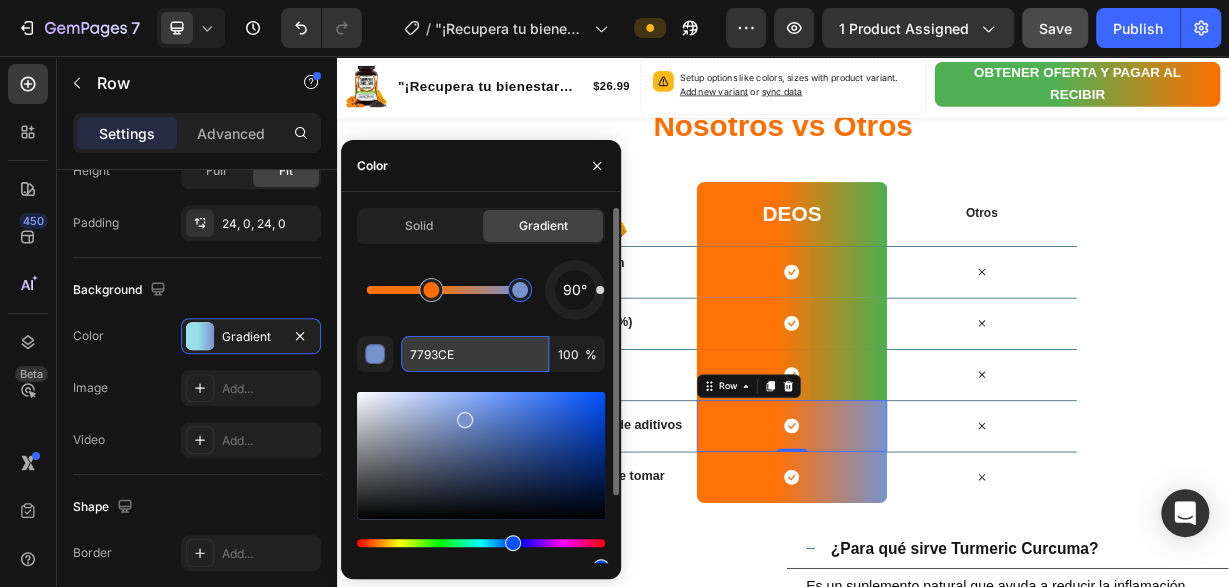 click on "7793CE" at bounding box center (475, 354) 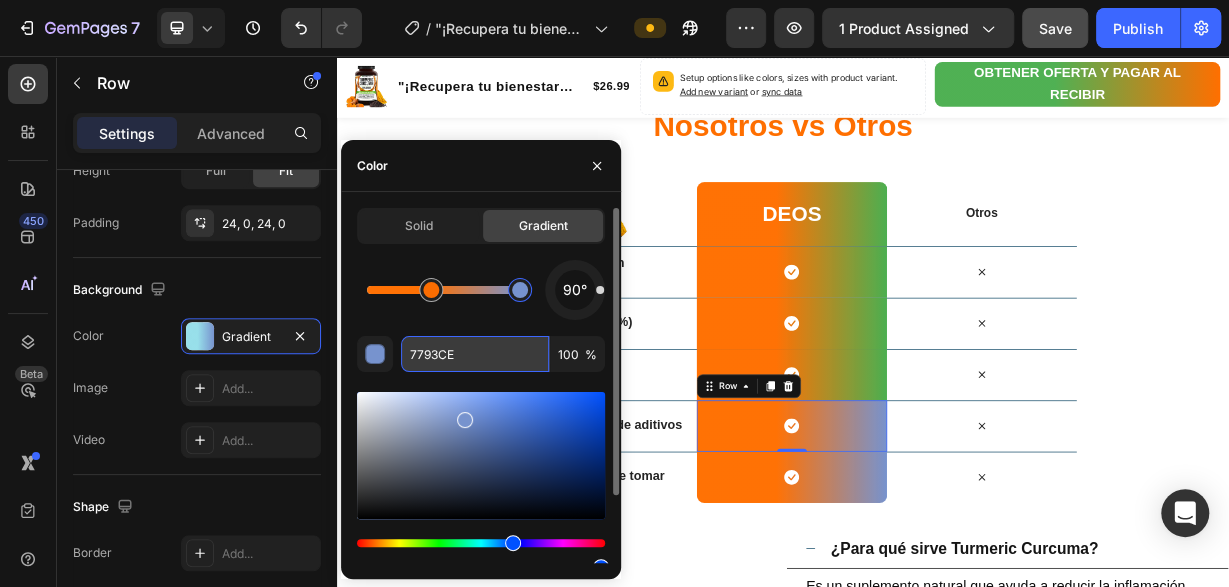 paste on "4CAF50" 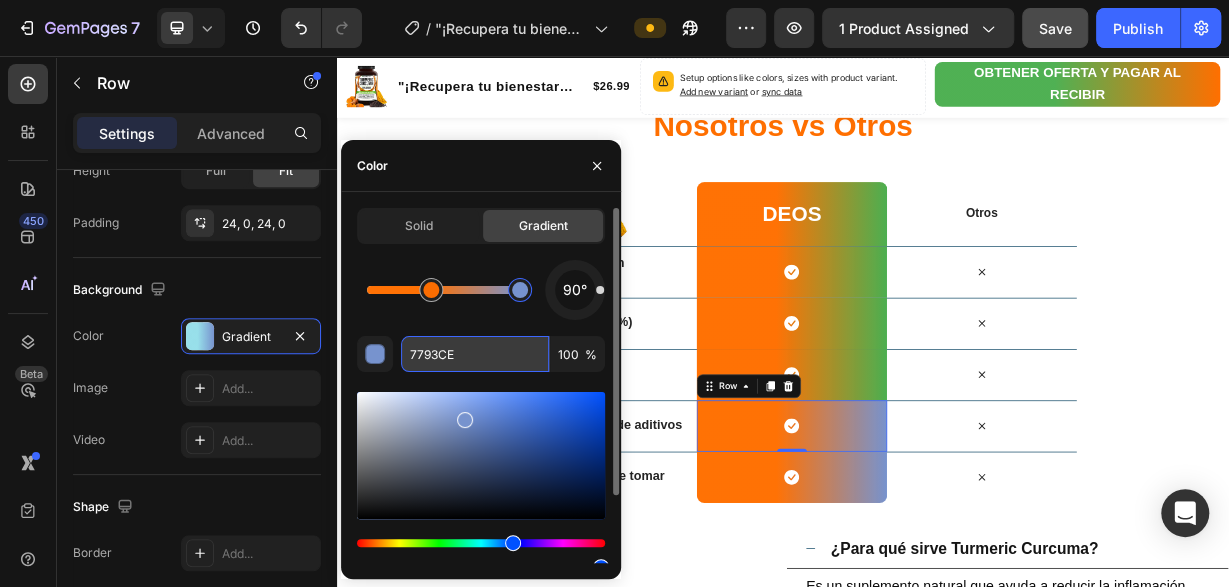 type on "4CAF50" 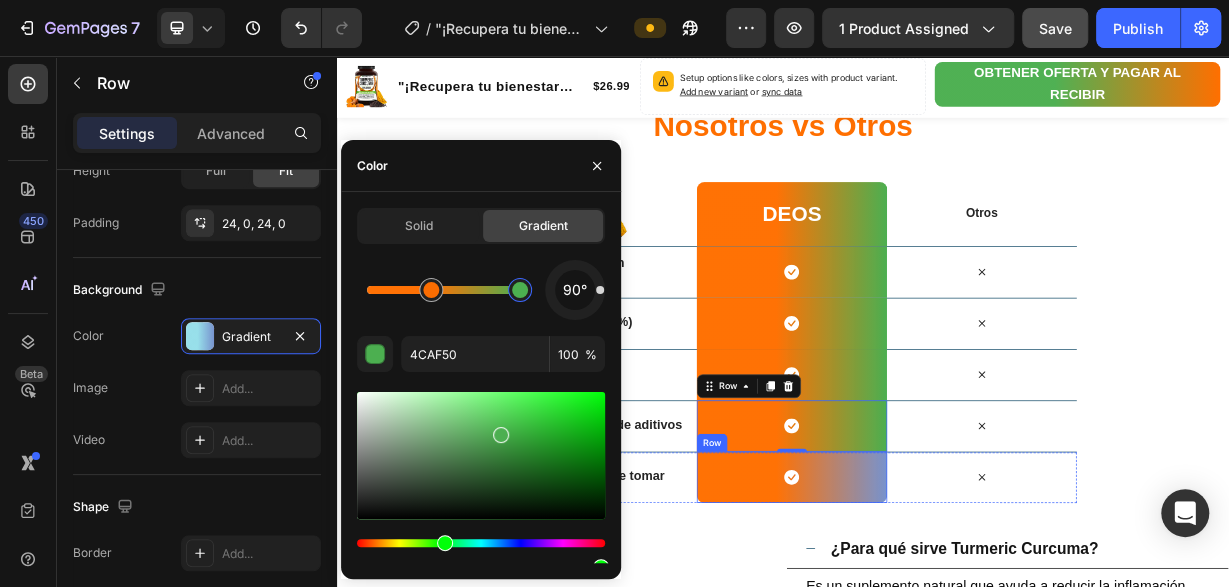 click on "Icon Row" at bounding box center (948, 622) 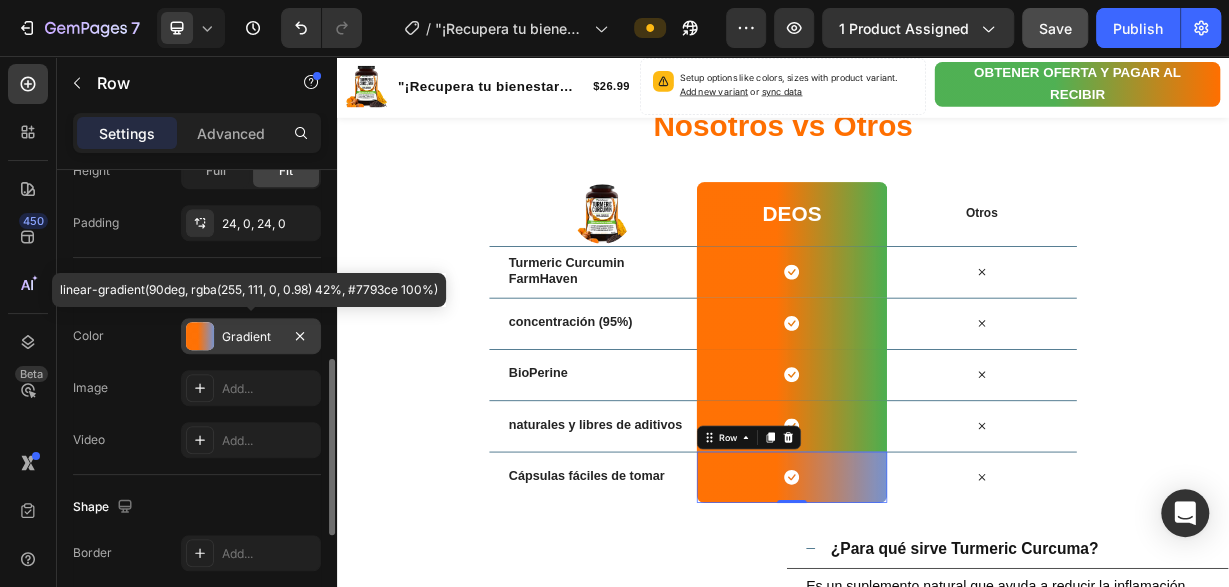 click on "Gradient" at bounding box center (251, 337) 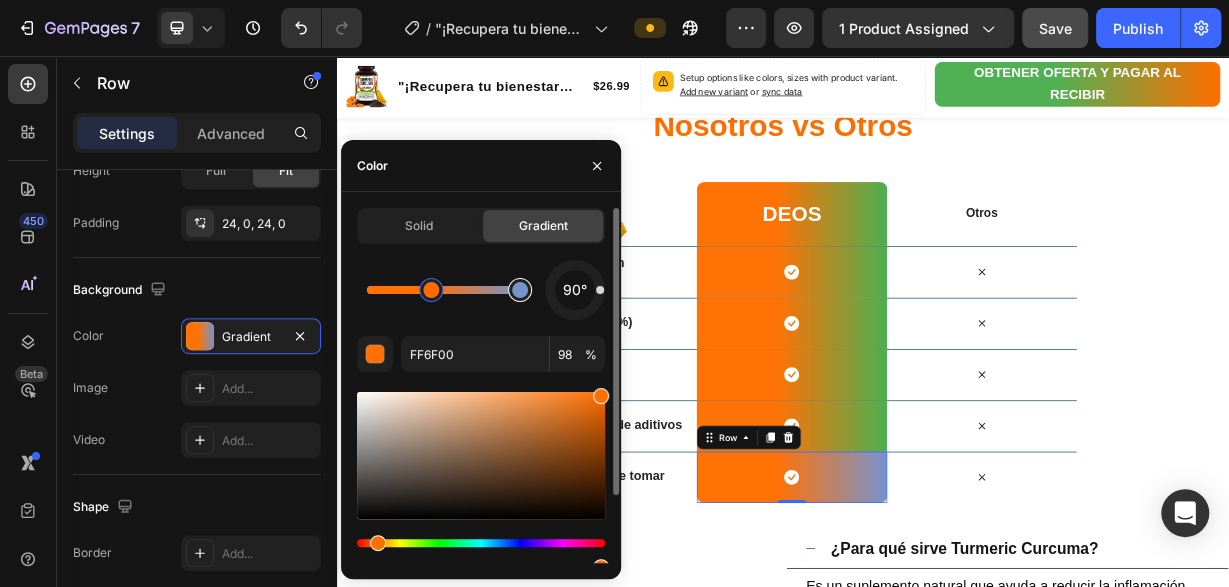 type on "7793CE" 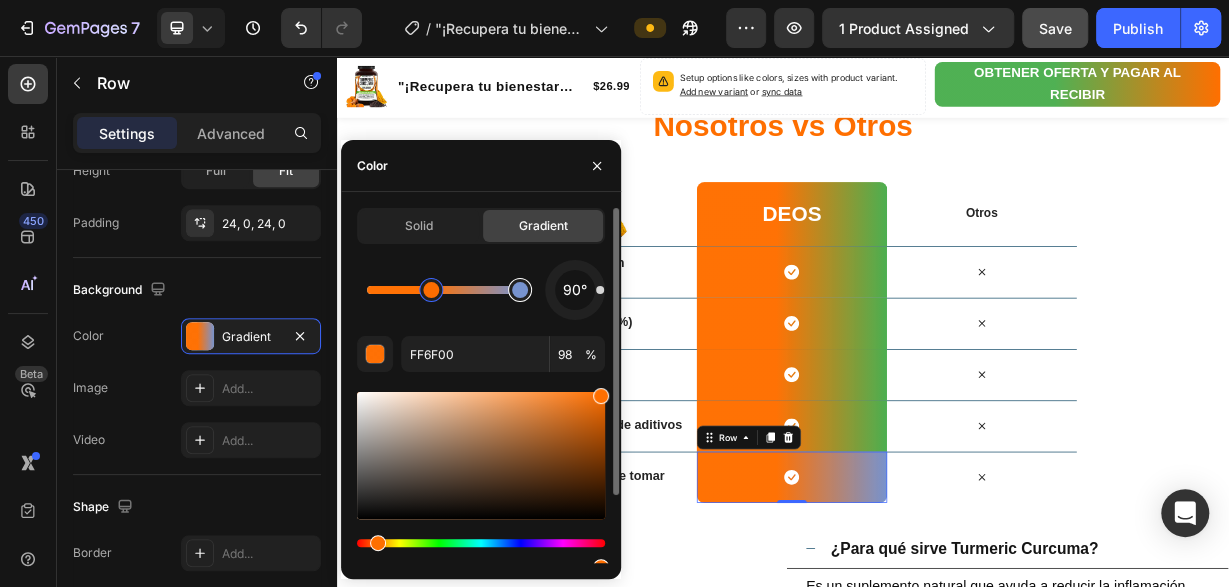 type on "100" 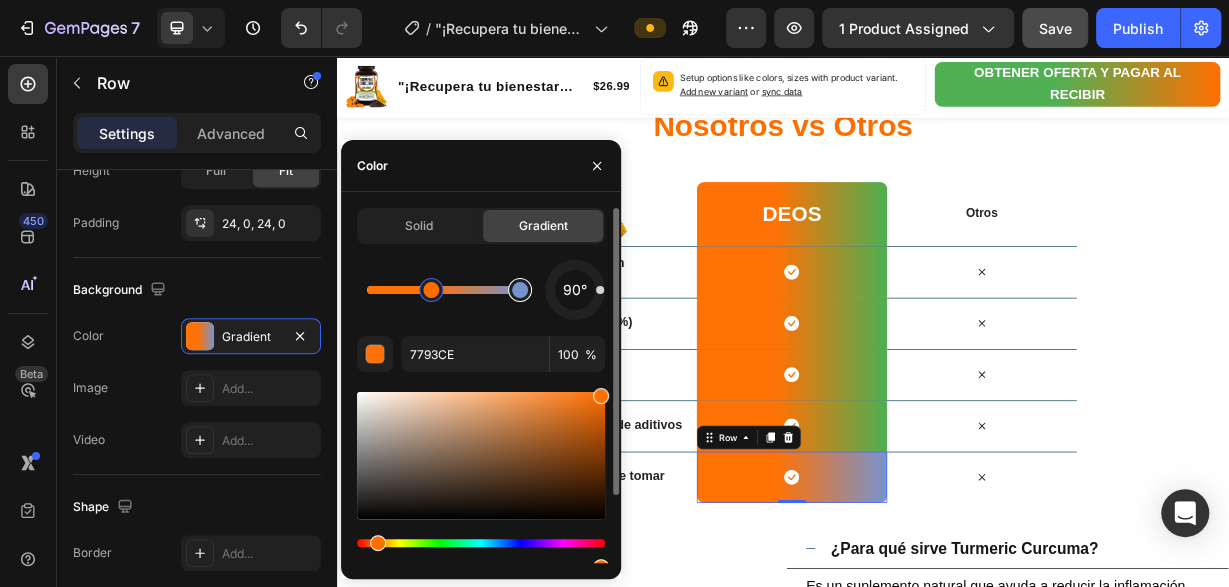 click at bounding box center [520, 290] 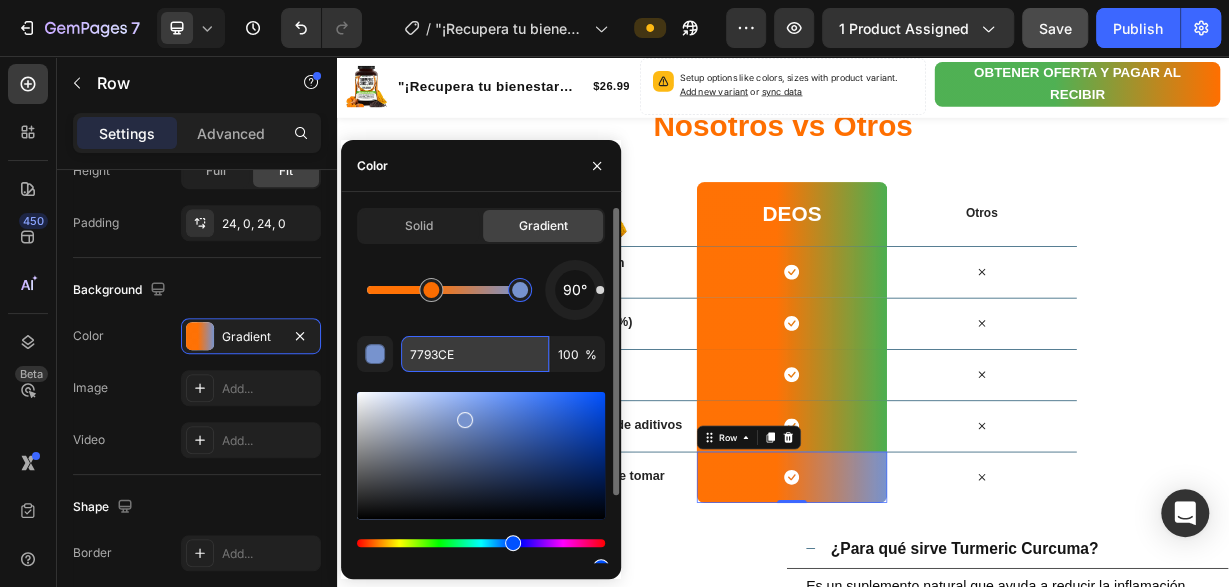 click on "7793CE" at bounding box center [475, 354] 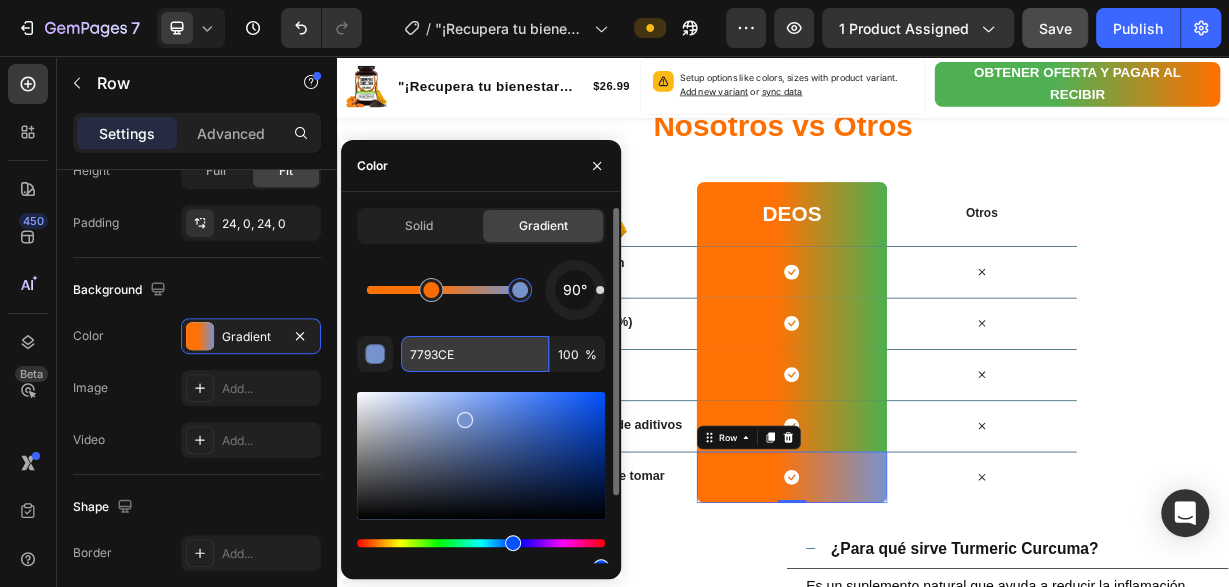 click on "7793CE" at bounding box center [475, 354] 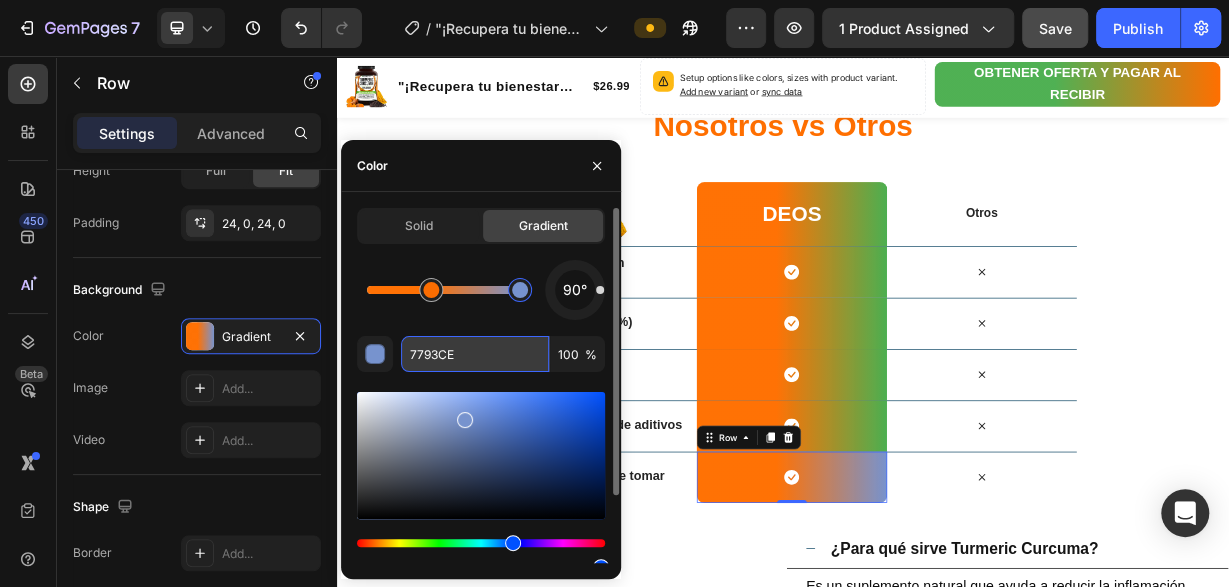 paste on "4CAF50" 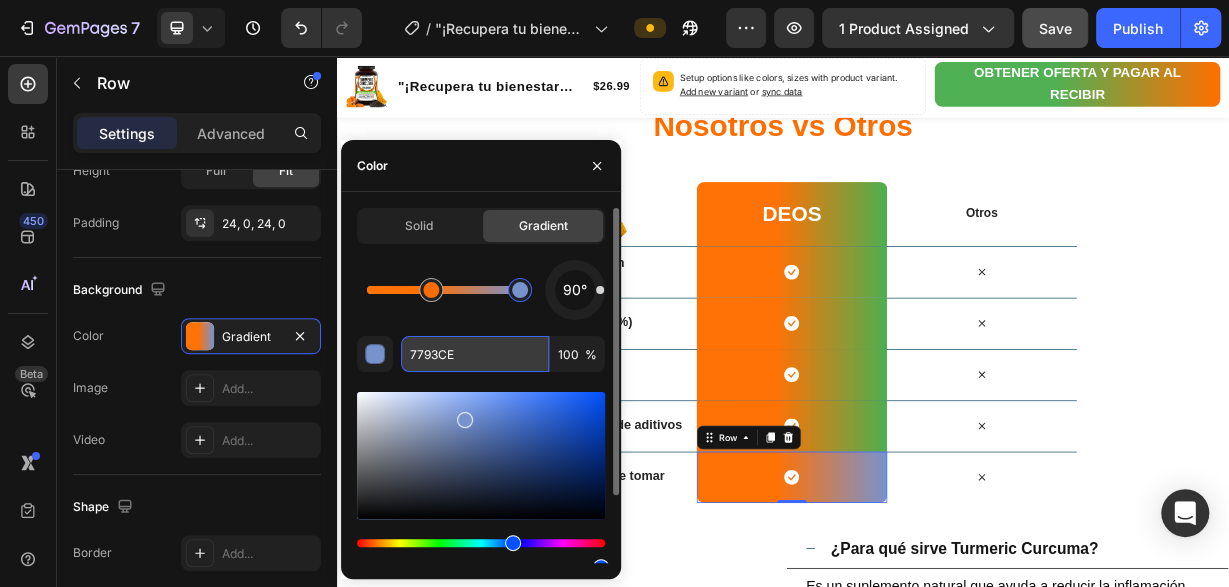 type on "4CAF50" 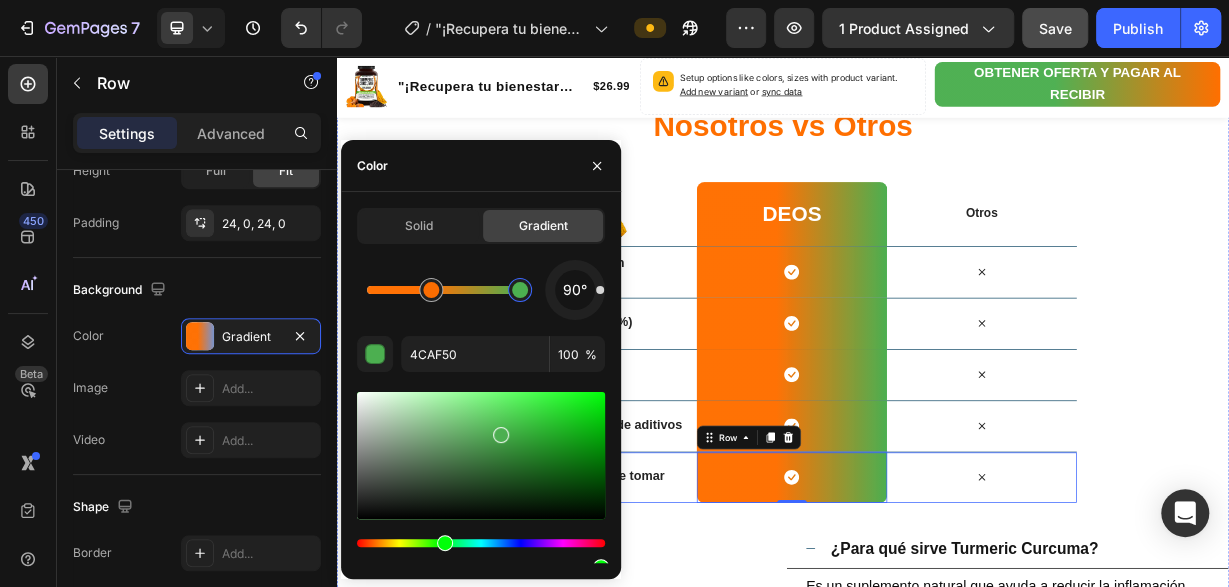 click on "Nosotros vs Otros Heading Row Image deos Heading Row Otros Text Block Row Turmeric Curcumin FarmHaven Text Block
Icon Row
Icon Row concentración (95%) Text Block
Icon Row
Icon Row BioPerine Text Block
Icon Row
Icon Row naturales y libres de aditivos Text Block
Icon Row
Icon Row Cápsulas fáciles de tomar Text Block
Icon Row   0
Icon Row Pregúntanos lo que quieras ¿Tienes dudas? Heading
¿Para qué sirve Turmeric Curcuma? Es un suplemento natural que ayuda a reducir la inflamación, aliviar dolores articulares y mejorar la salud general gracias a sus potentes curcuminoides. Text Block
¿Cuánto tiempo tarda en hacer efecto?
¿Puedo tomarlo junto con otros medicamentos?
¿Cómo debo tomar Turmeric Curcuma? Accordion Row" at bounding box center (937, 594) 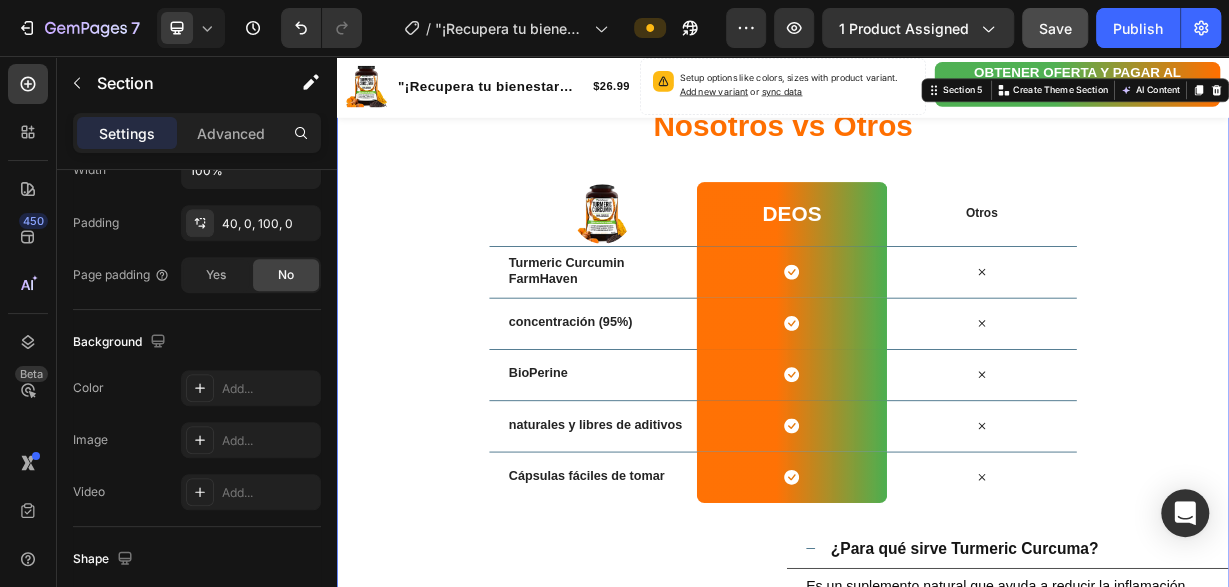 scroll, scrollTop: 3801, scrollLeft: 0, axis: vertical 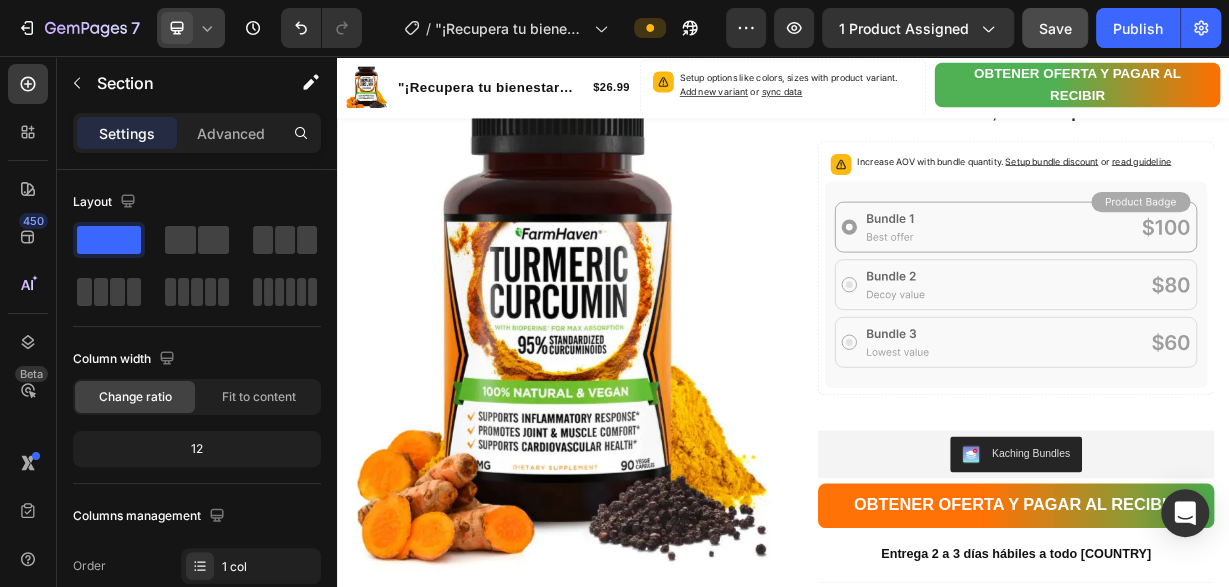click 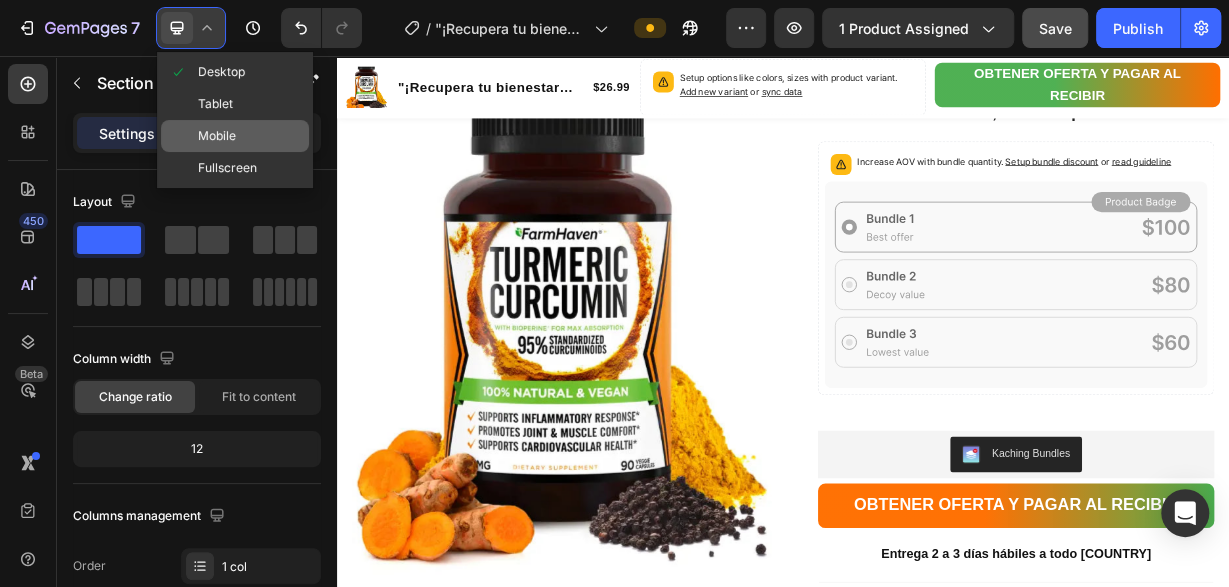 click on "Mobile" at bounding box center [217, 136] 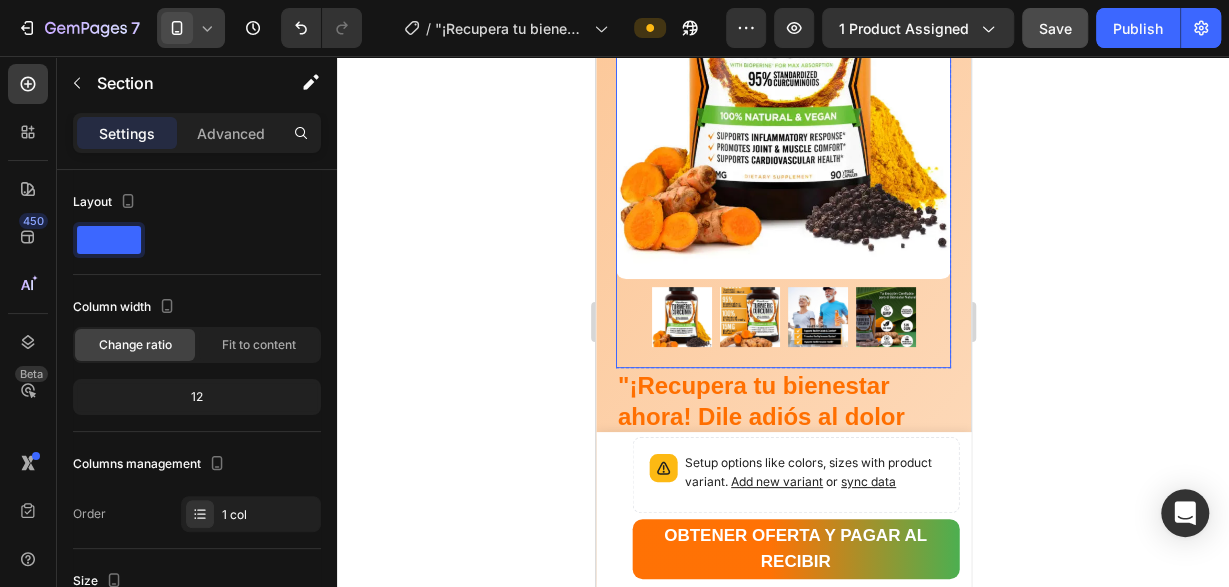 scroll, scrollTop: 312, scrollLeft: 0, axis: vertical 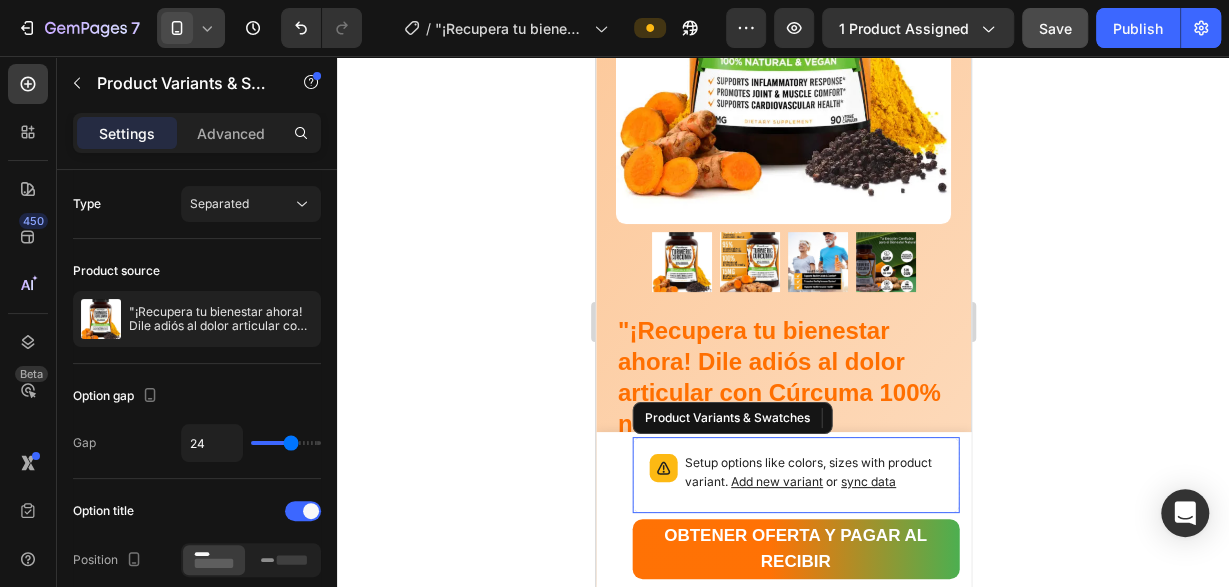click on "Add new variant" at bounding box center (776, 481) 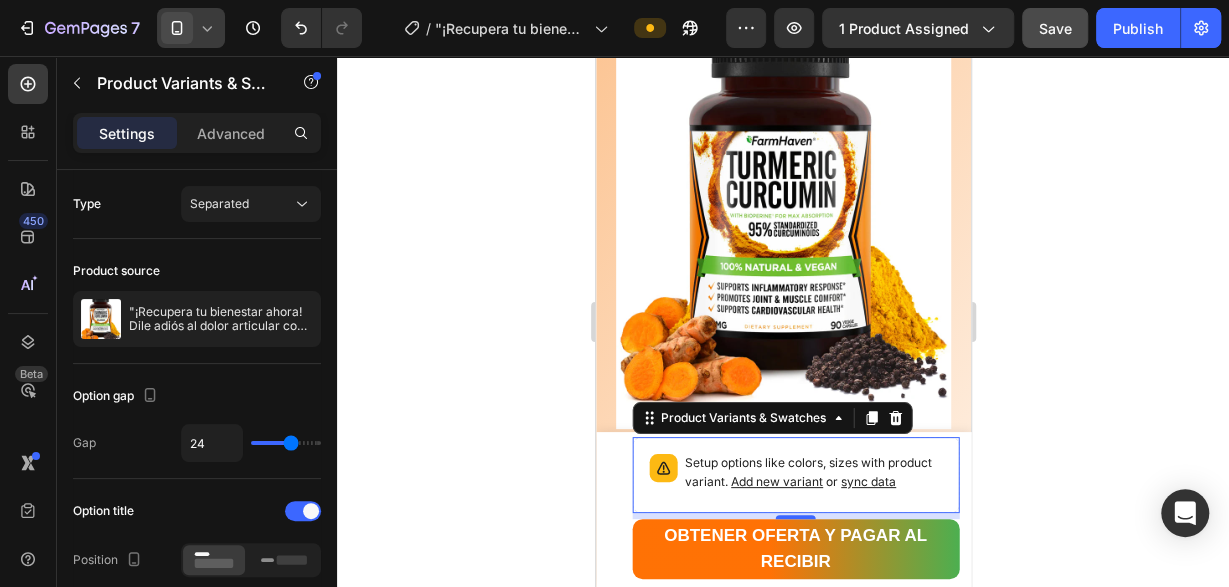 scroll, scrollTop: 2912, scrollLeft: 0, axis: vertical 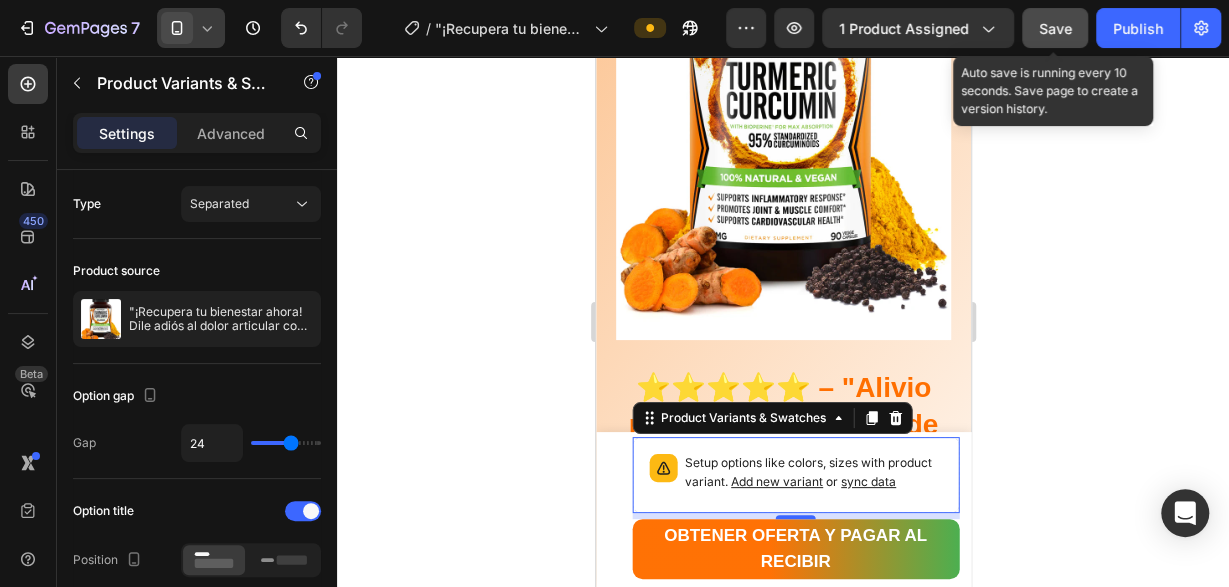 click on "Save" at bounding box center [1055, 28] 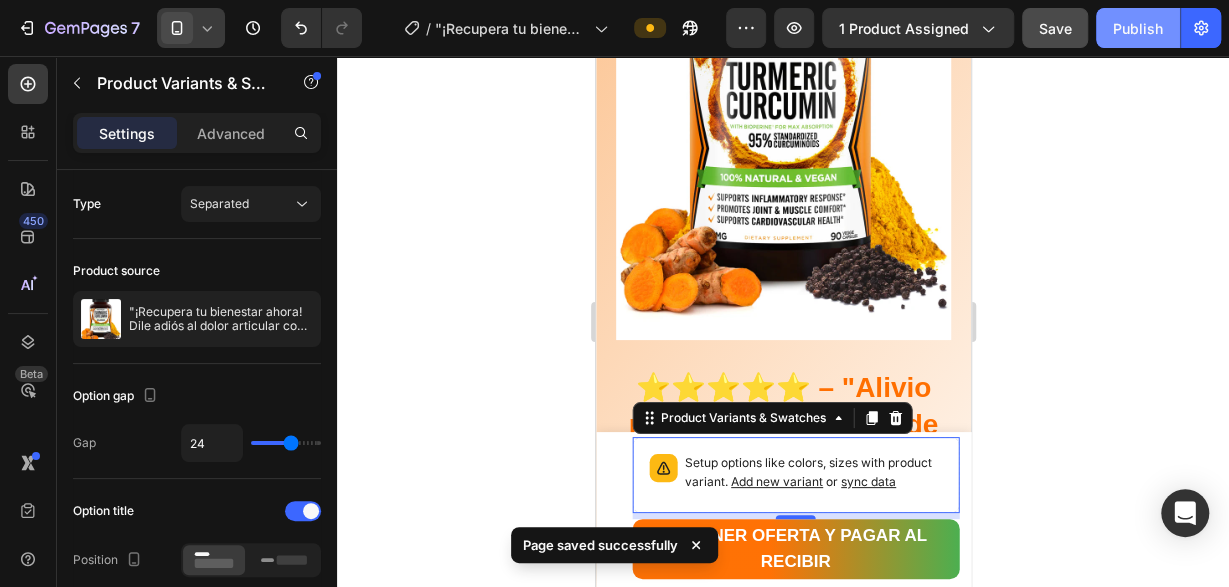 click on "Publish" at bounding box center [1138, 28] 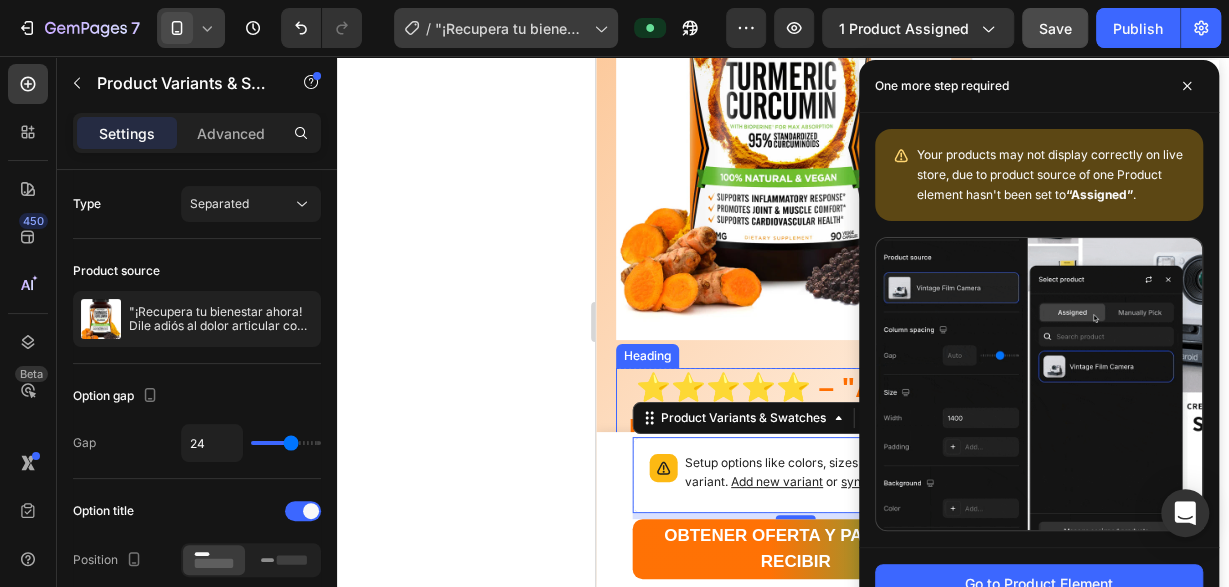 scroll, scrollTop: 3640, scrollLeft: 0, axis: vertical 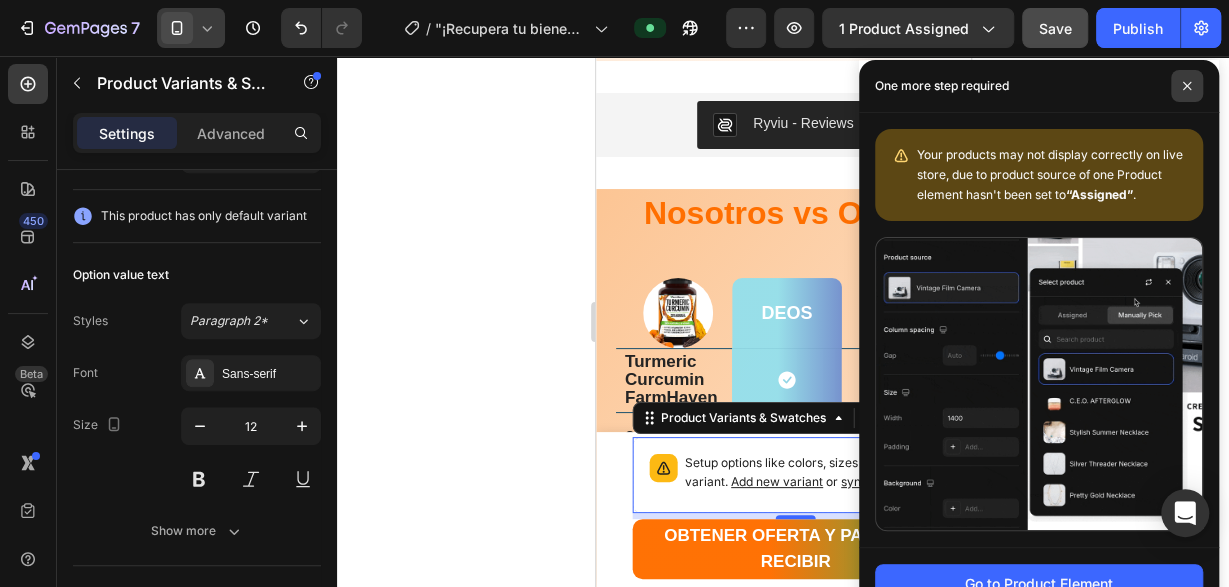 click at bounding box center (1187, 86) 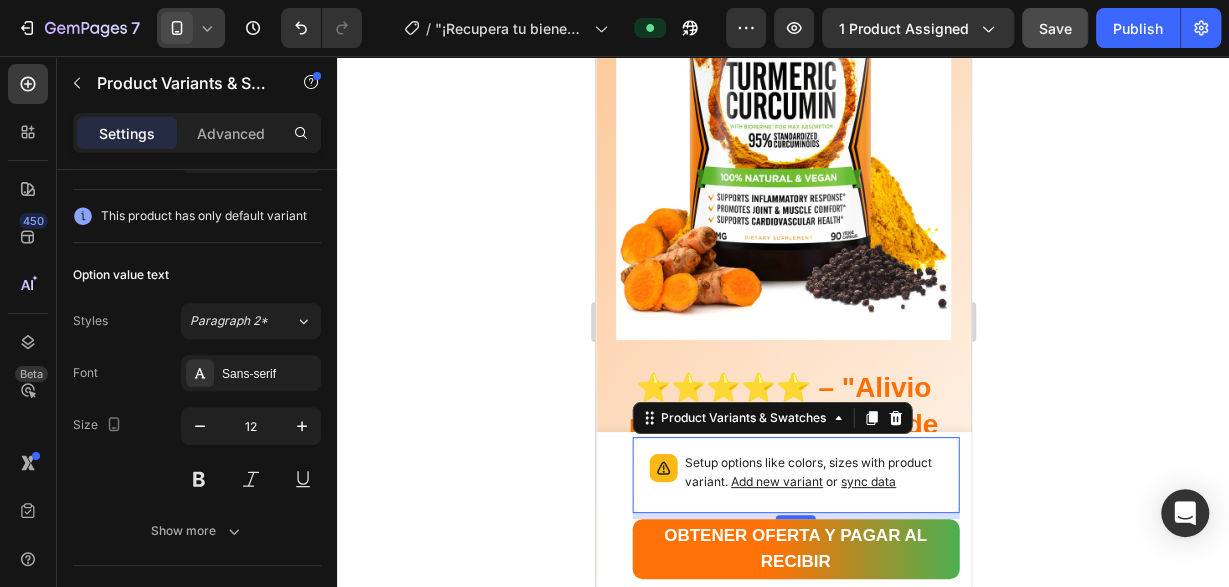 scroll, scrollTop: 2841, scrollLeft: 0, axis: vertical 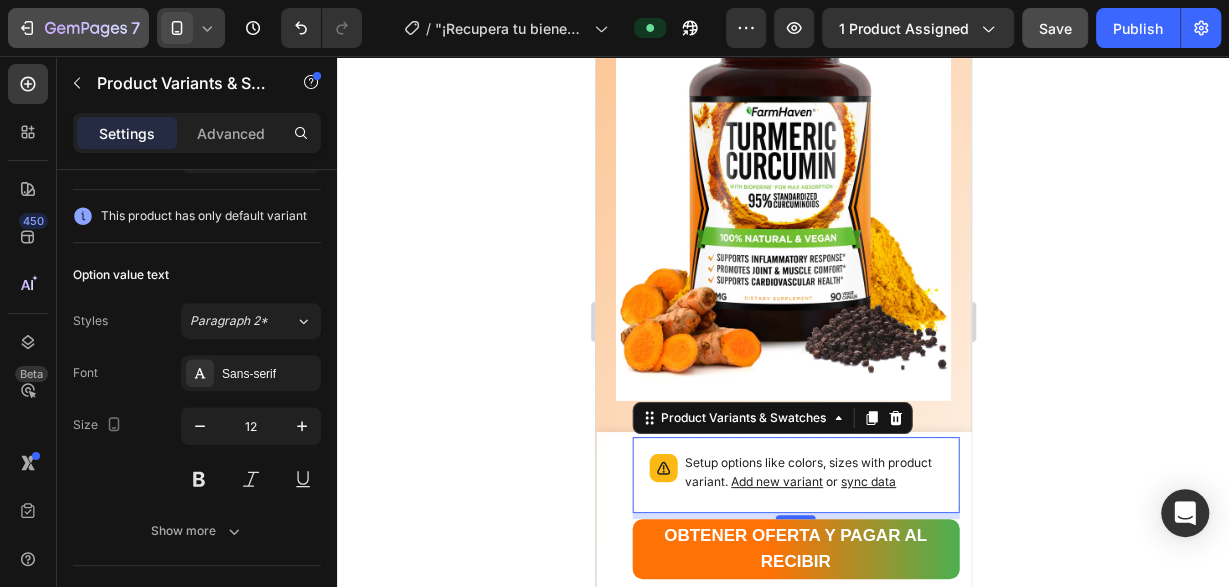 click 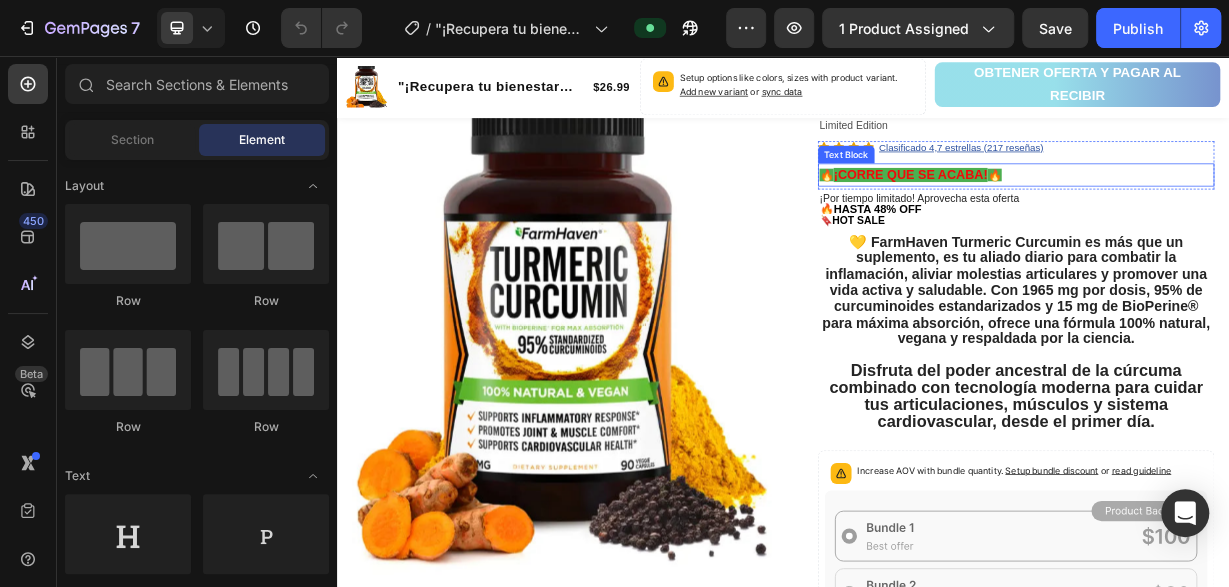 scroll, scrollTop: 208, scrollLeft: 0, axis: vertical 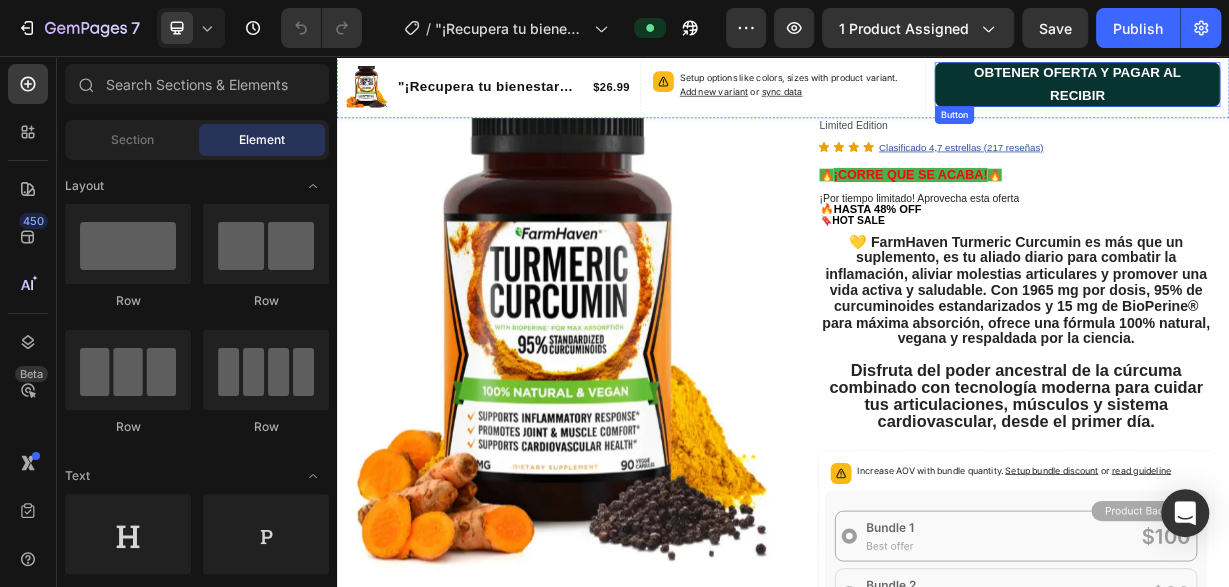 click on "OBTENER OFERTA Y PAGAR AL RECIBIR" at bounding box center (1333, 95) 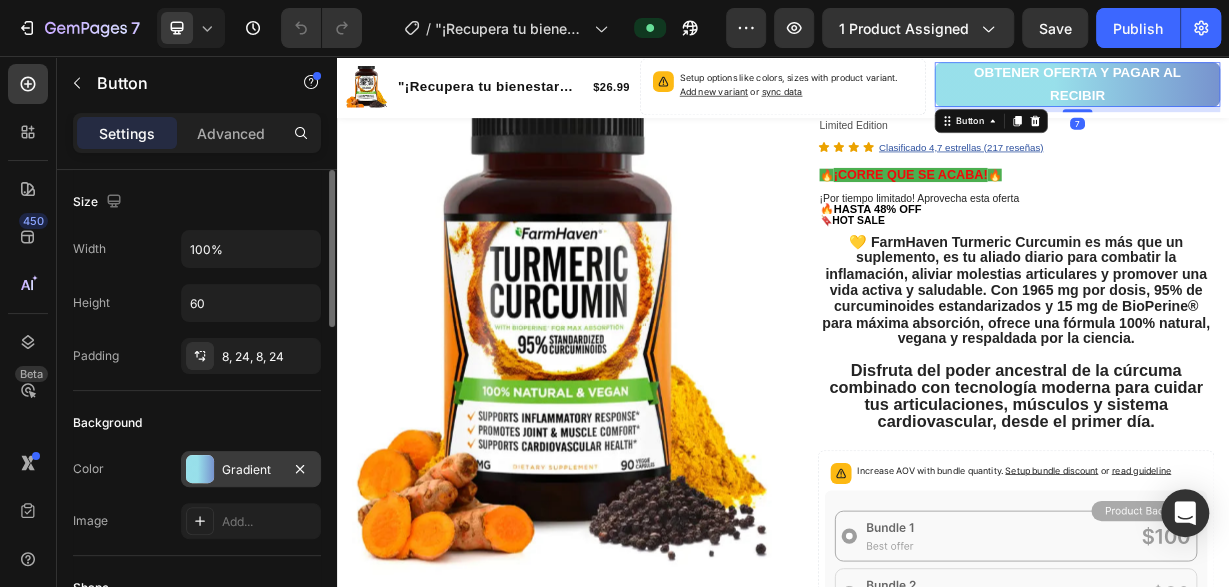 click on "Gradient" at bounding box center [251, 470] 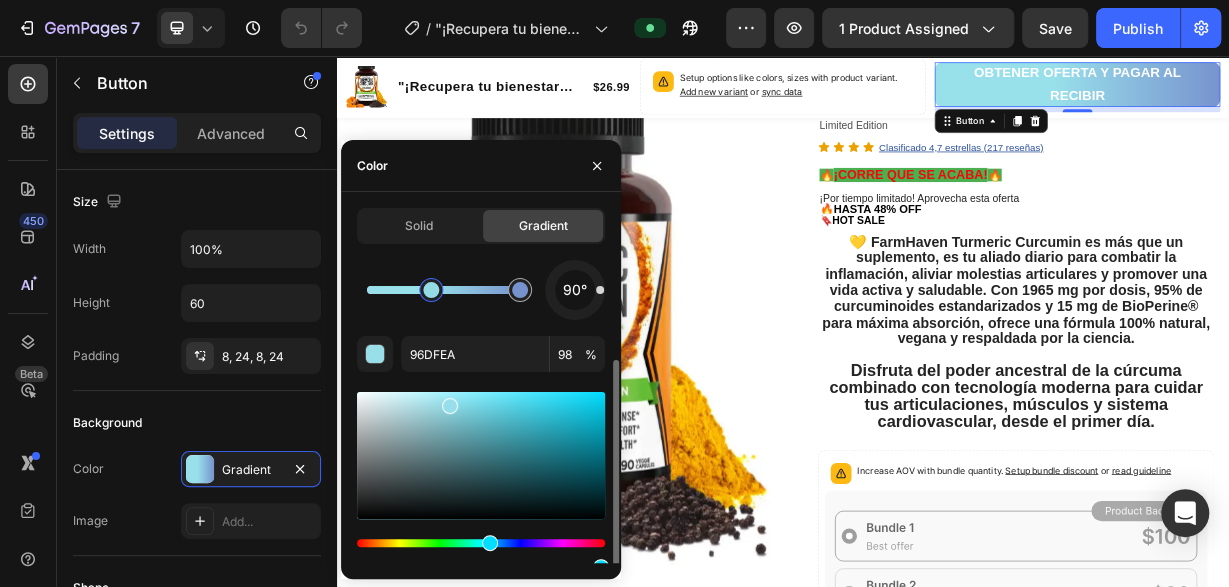 scroll, scrollTop: 84, scrollLeft: 0, axis: vertical 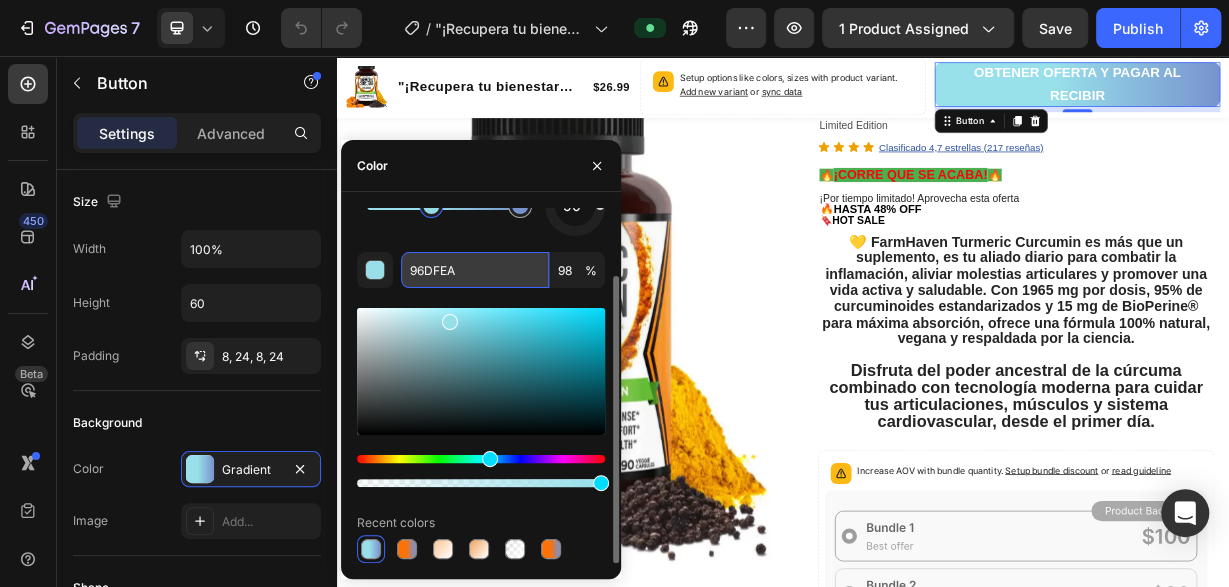 click on "96DFEA" at bounding box center [475, 270] 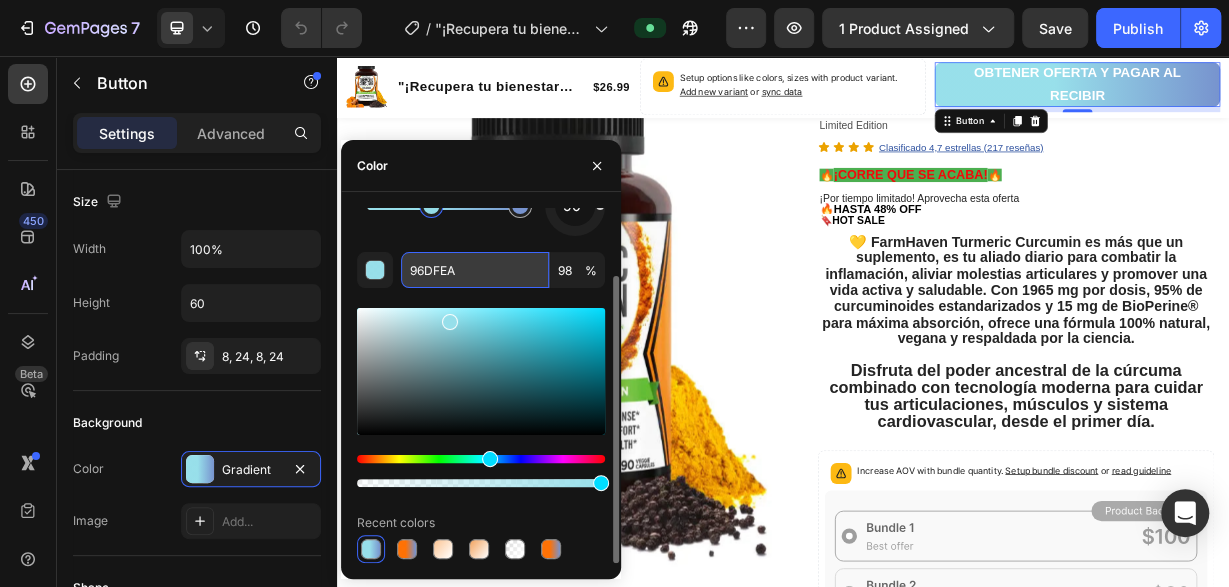 paste on "FF6F00" 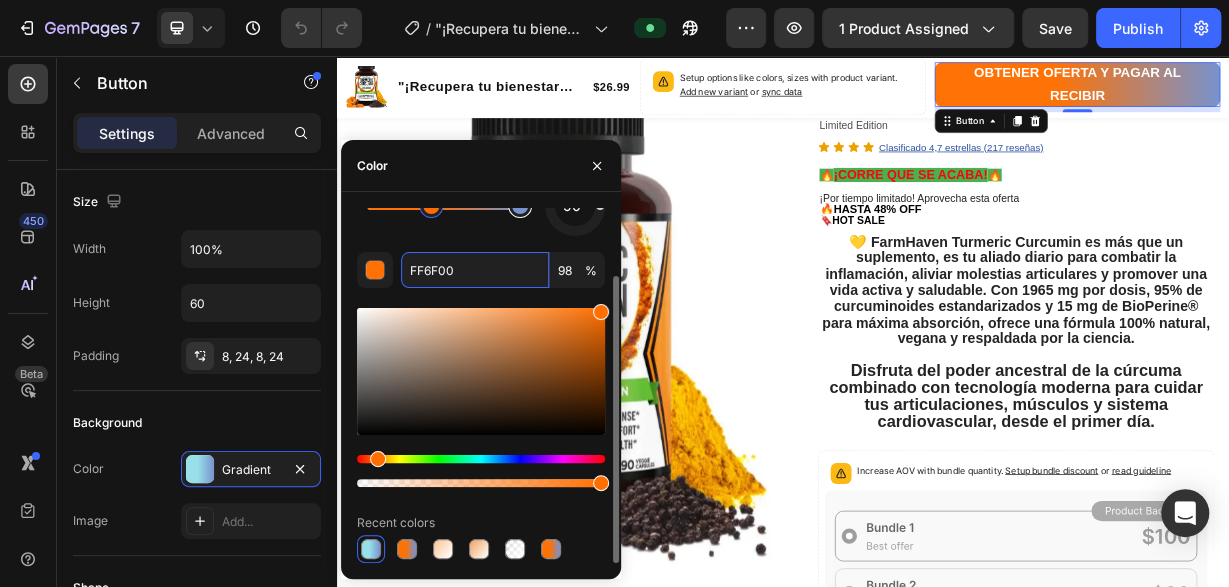 type on "7793CE" 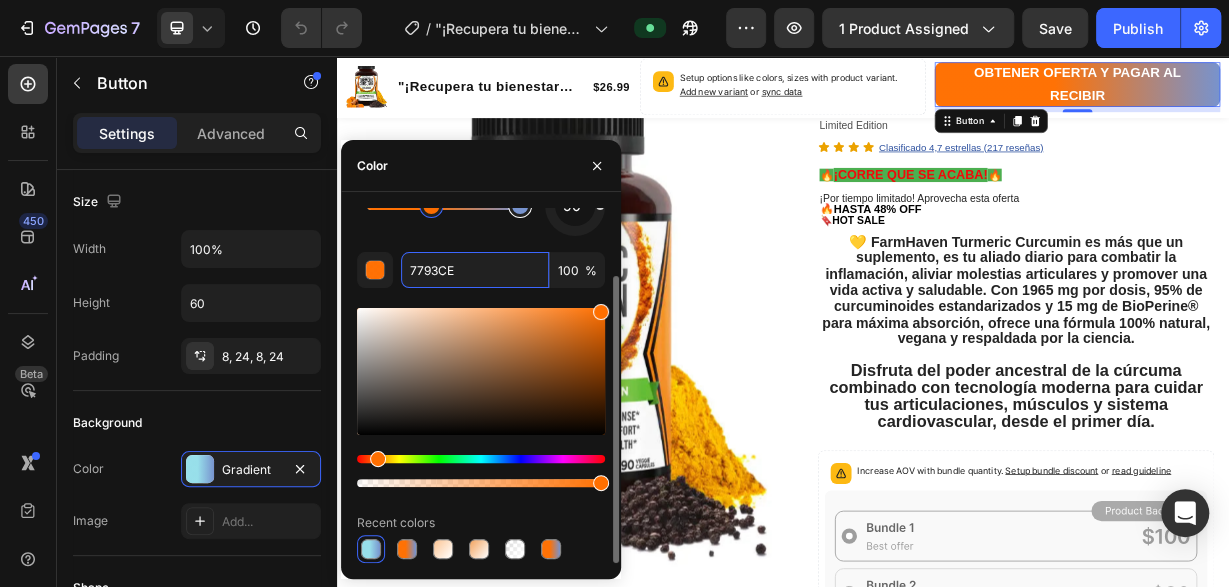 click at bounding box center [520, 206] 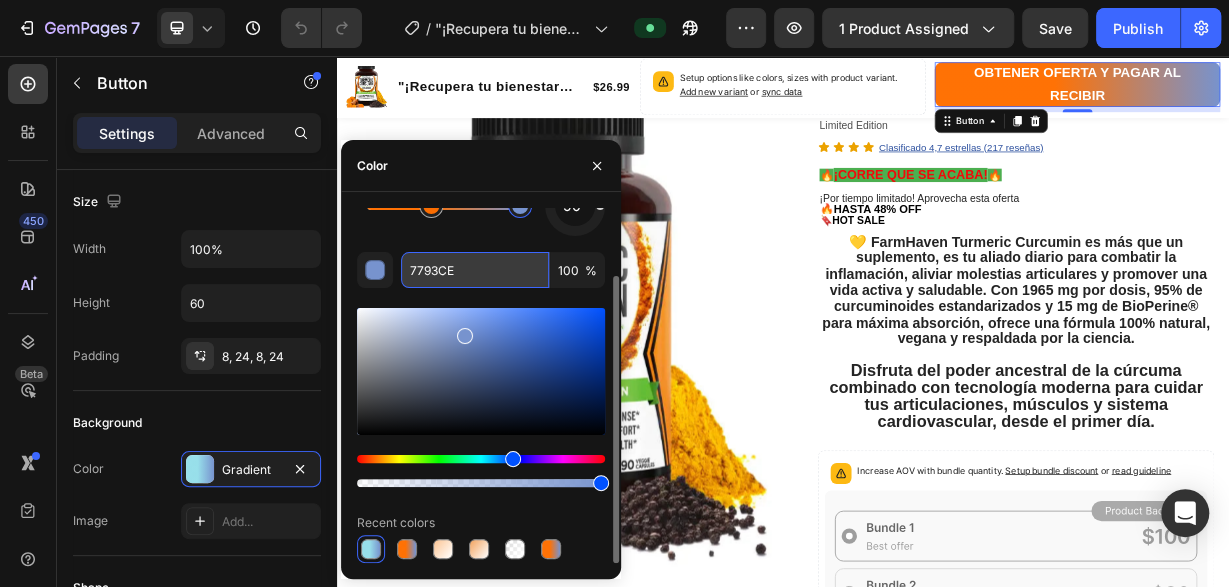 click on "7793CE" at bounding box center [475, 270] 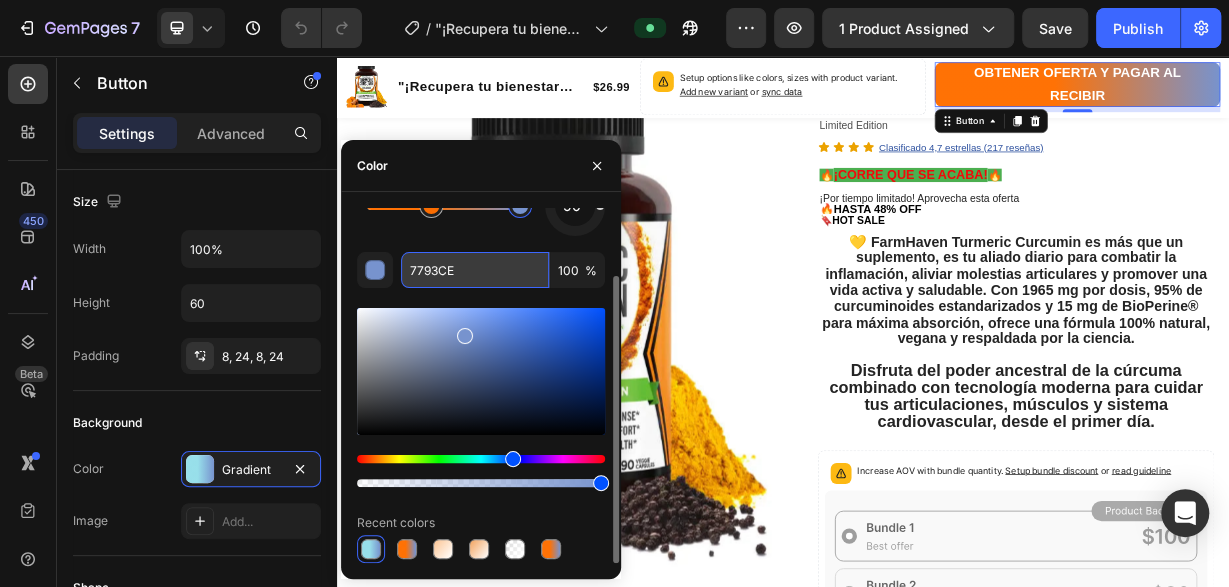 paste on "4CAF50" 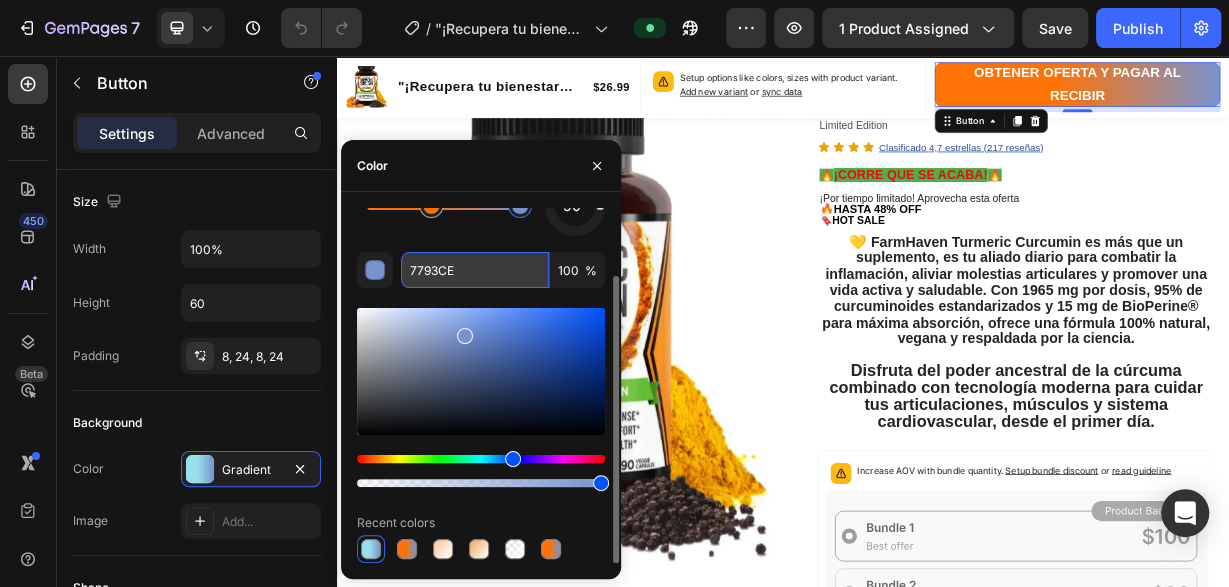 type on "4CAF50" 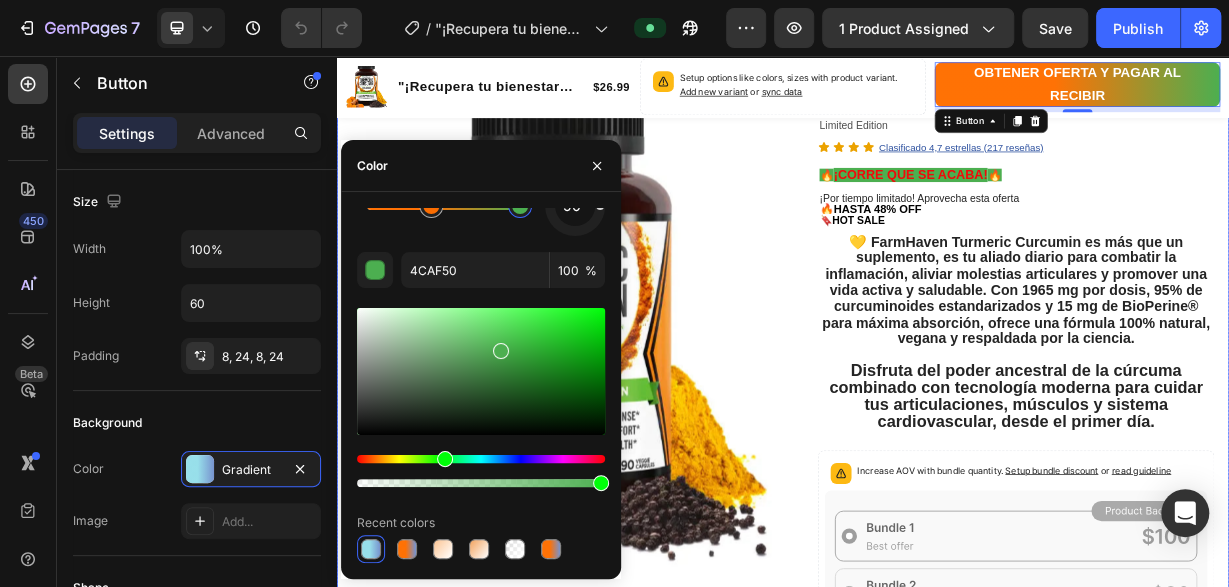 drag, startPoint x: 937, startPoint y: 367, endPoint x: 959, endPoint y: 384, distance: 27.802877 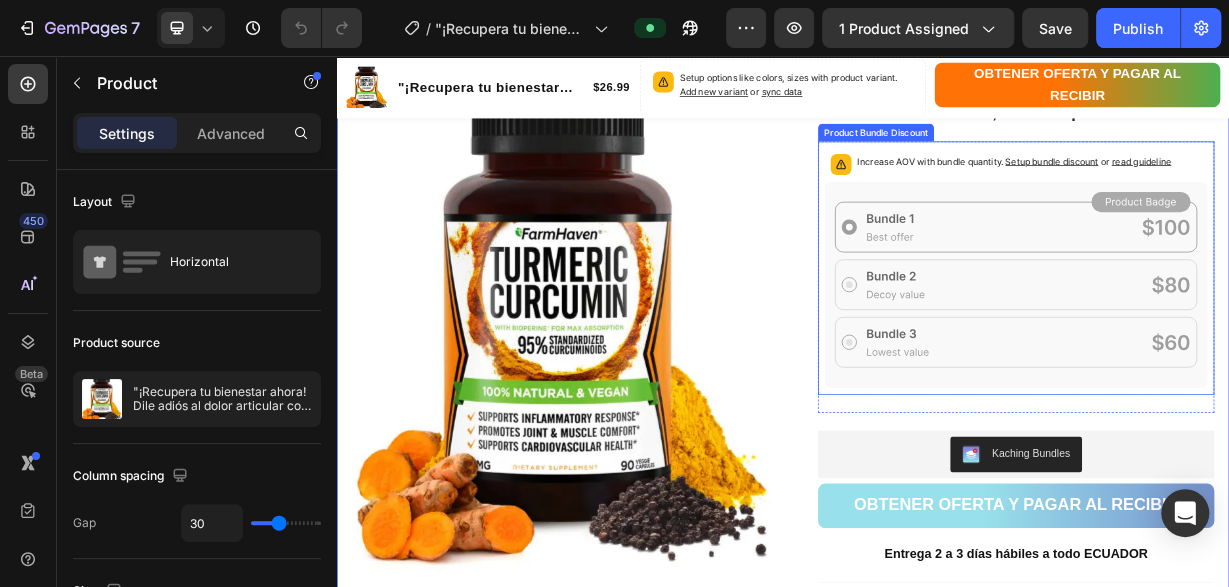 scroll, scrollTop: 728, scrollLeft: 0, axis: vertical 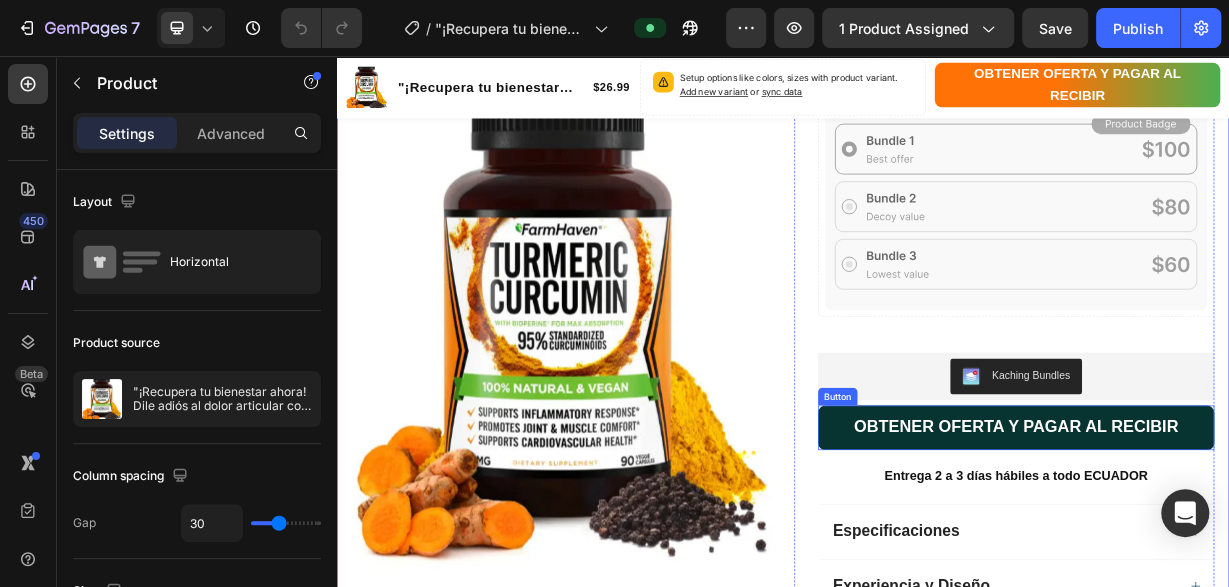 drag, startPoint x: 1005, startPoint y: 557, endPoint x: 996, endPoint y: 541, distance: 18.35756 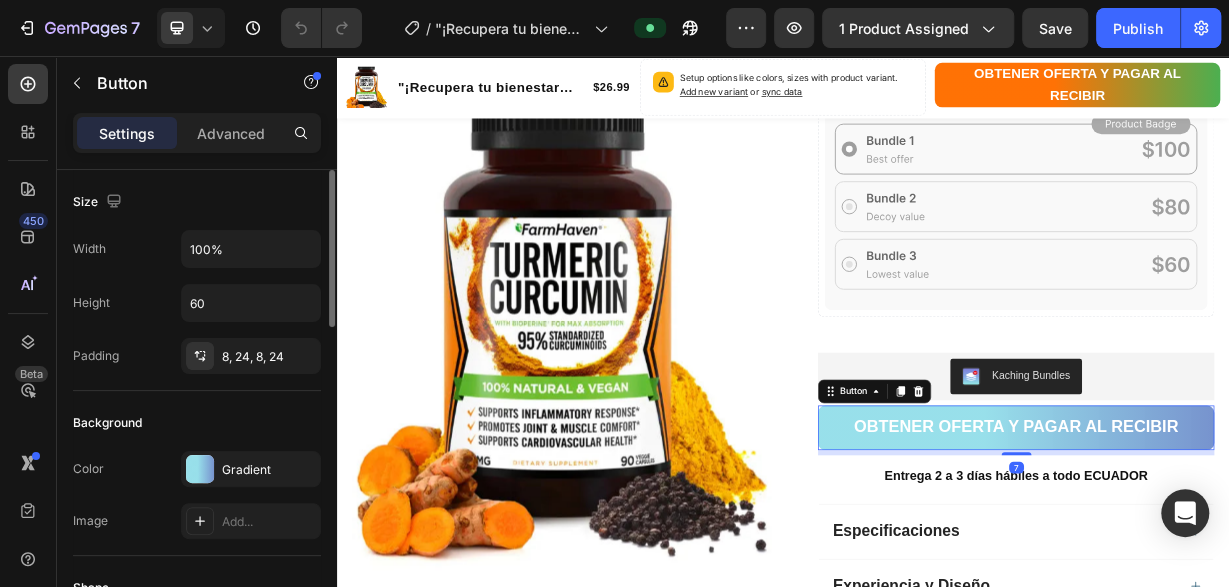 drag, startPoint x: 242, startPoint y: 453, endPoint x: 245, endPoint y: 443, distance: 10.440307 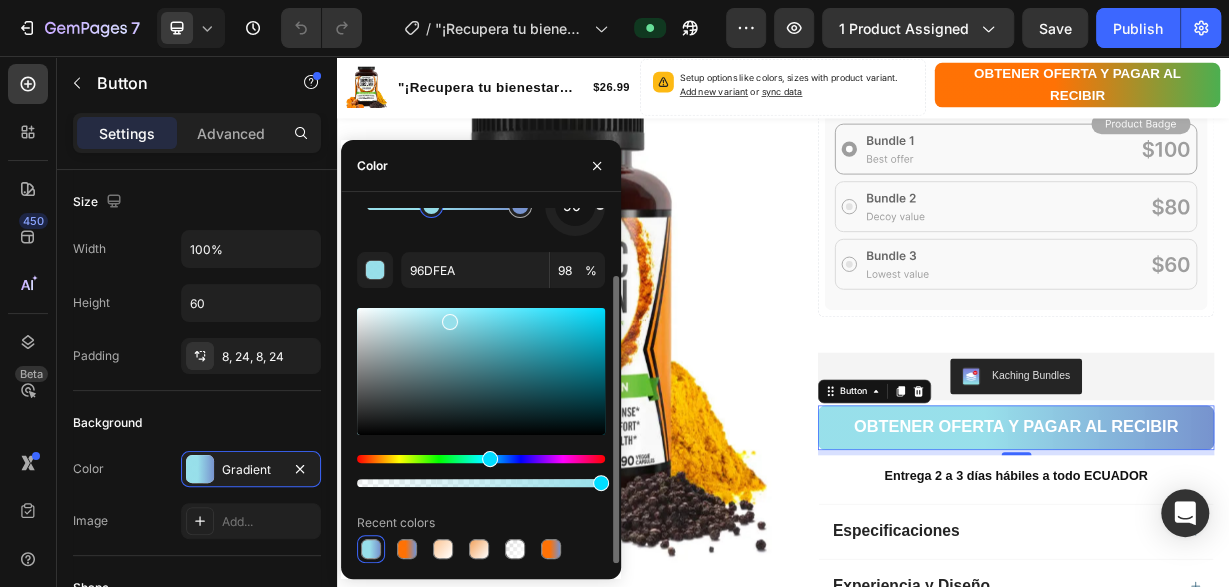 scroll, scrollTop: 0, scrollLeft: 0, axis: both 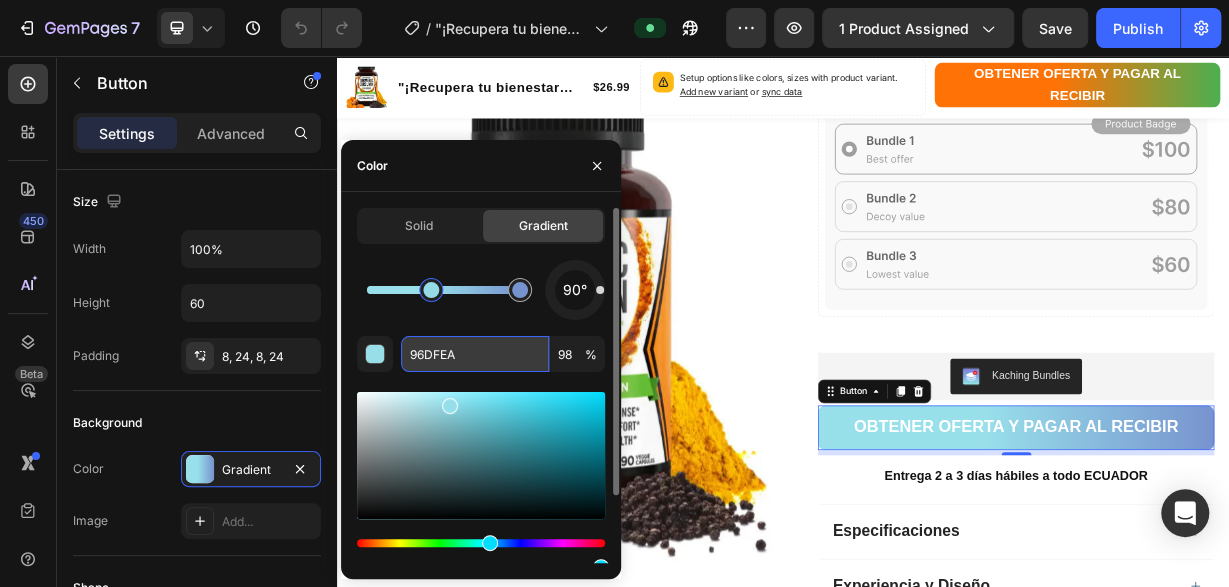 click on "96DFEA" at bounding box center [475, 354] 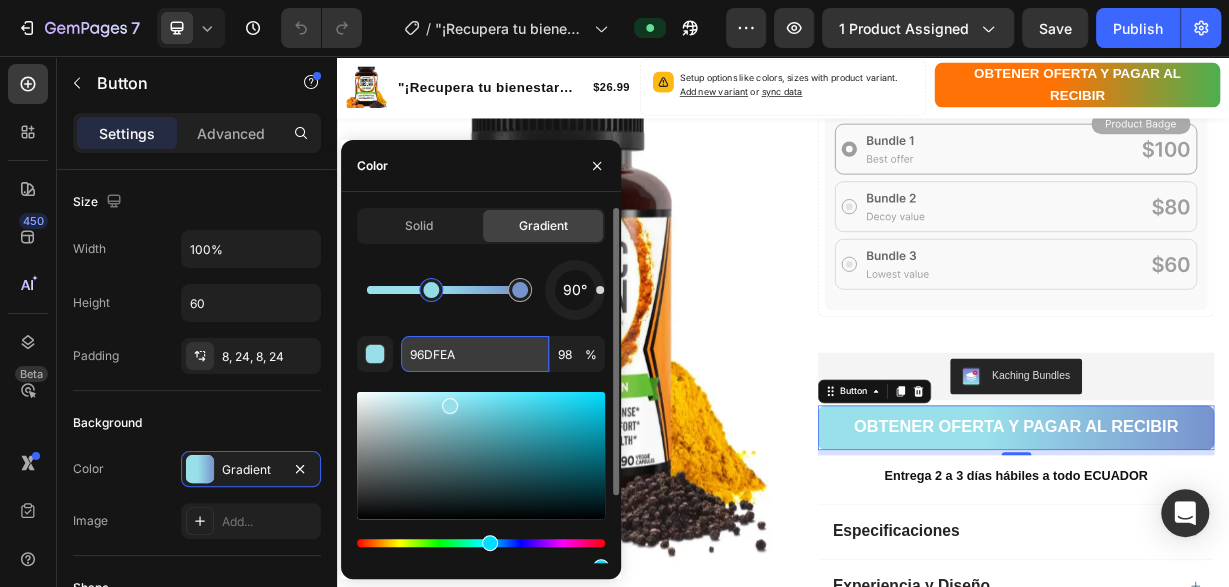 paste on "FF6F00" 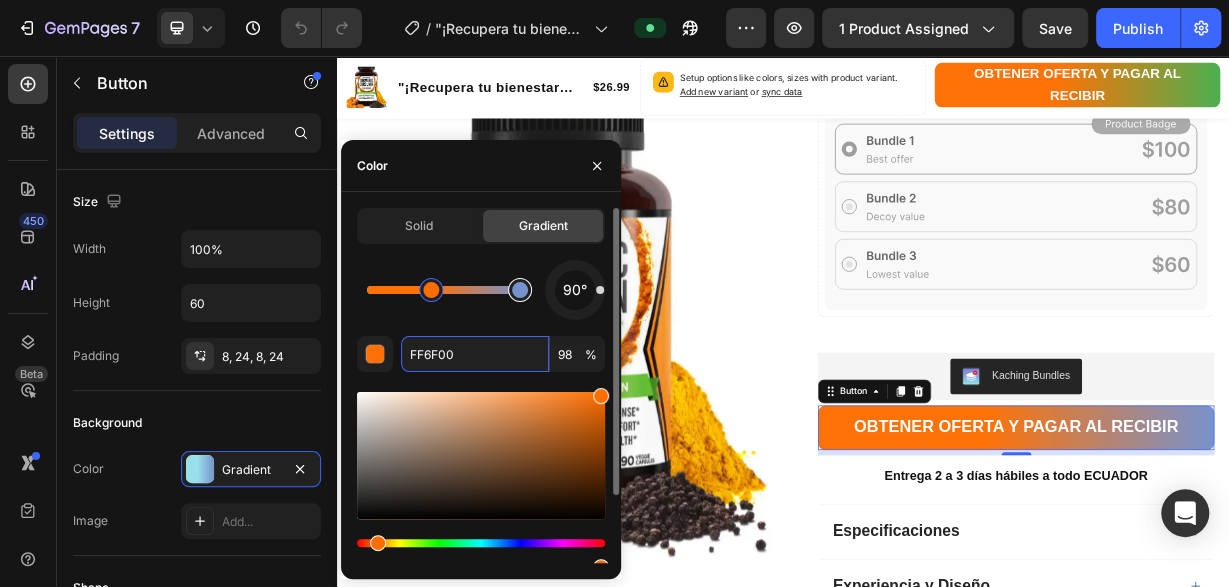 type on "7793CE" 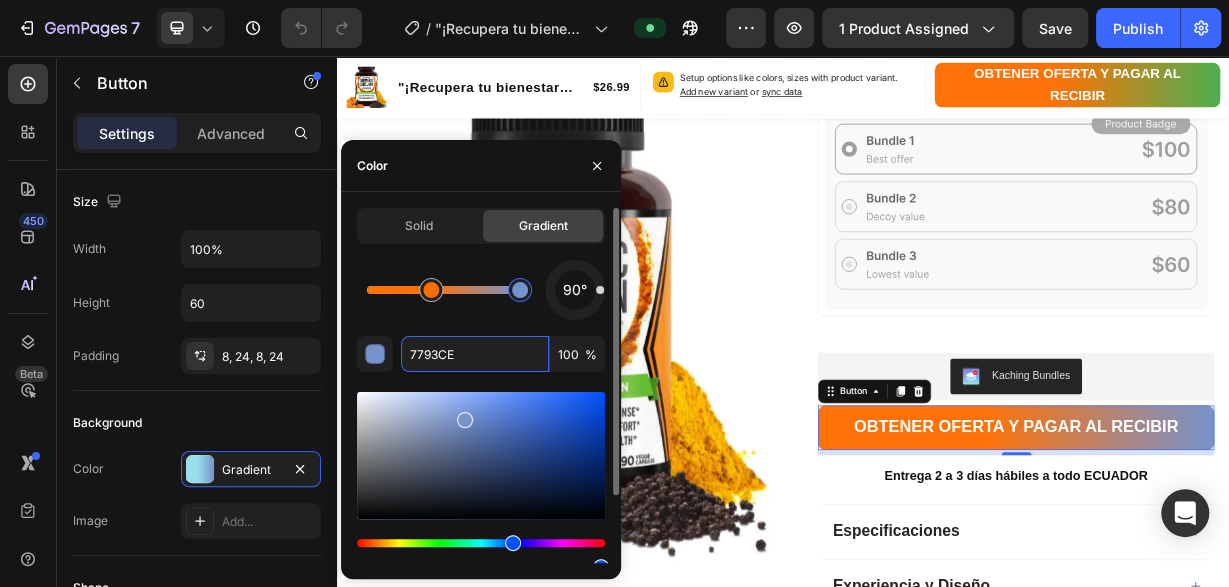 click at bounding box center (520, 290) 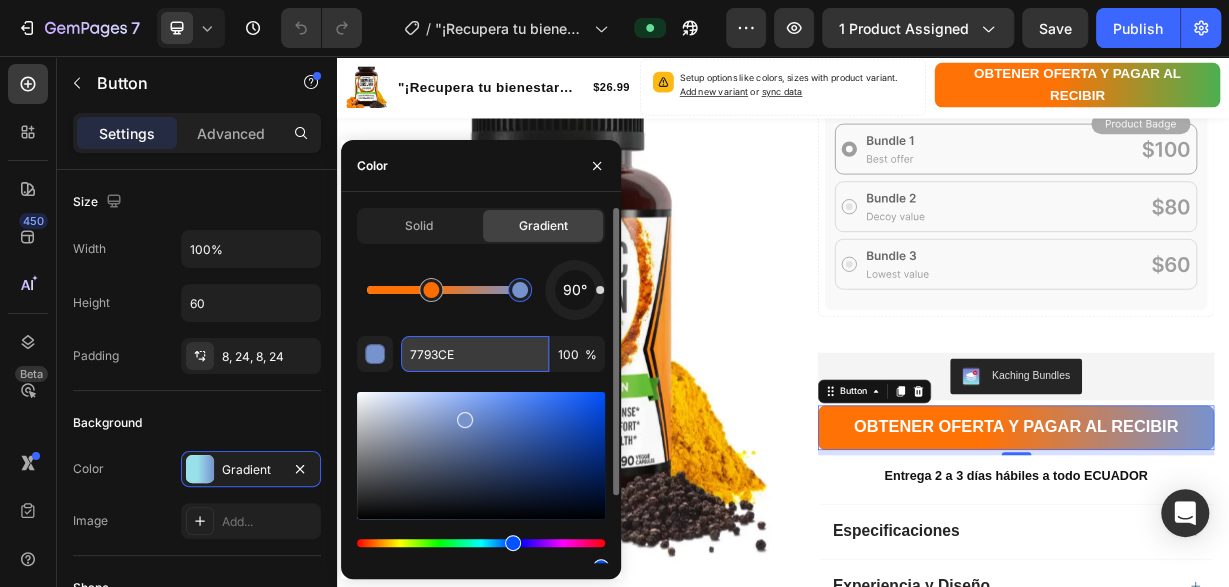 click on "7793CE" at bounding box center [475, 354] 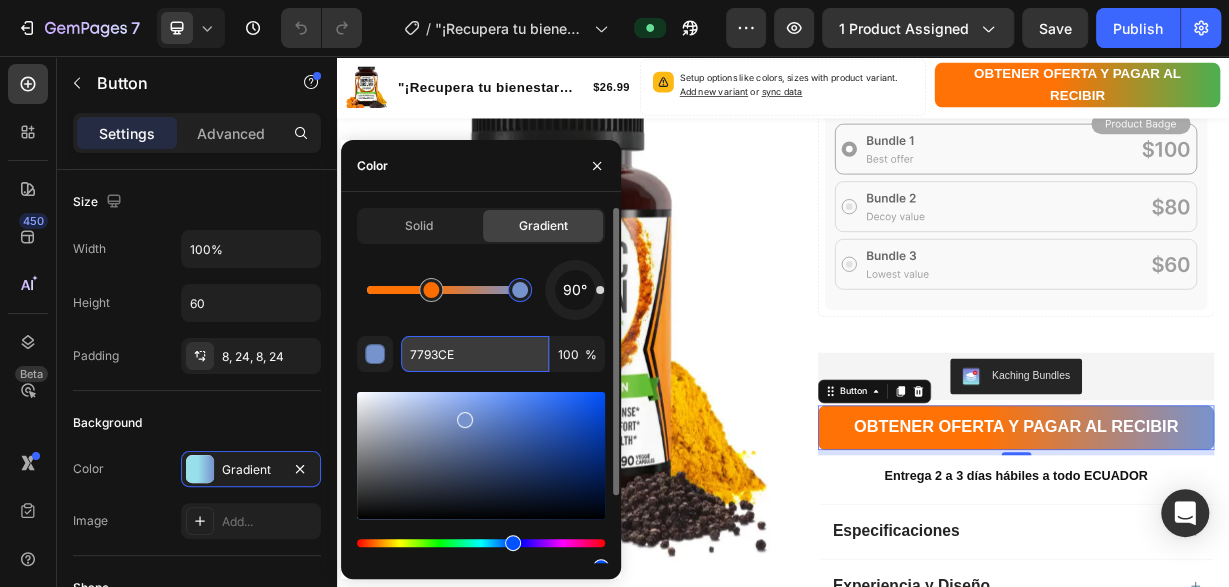 paste on "4CAF50" 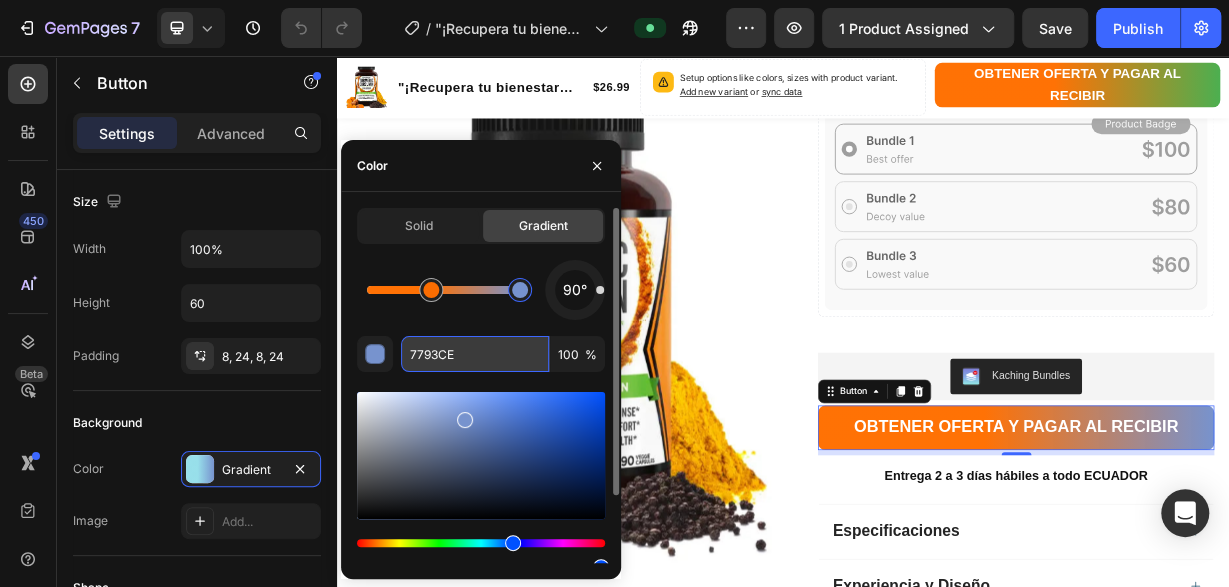 type on "4CAF50" 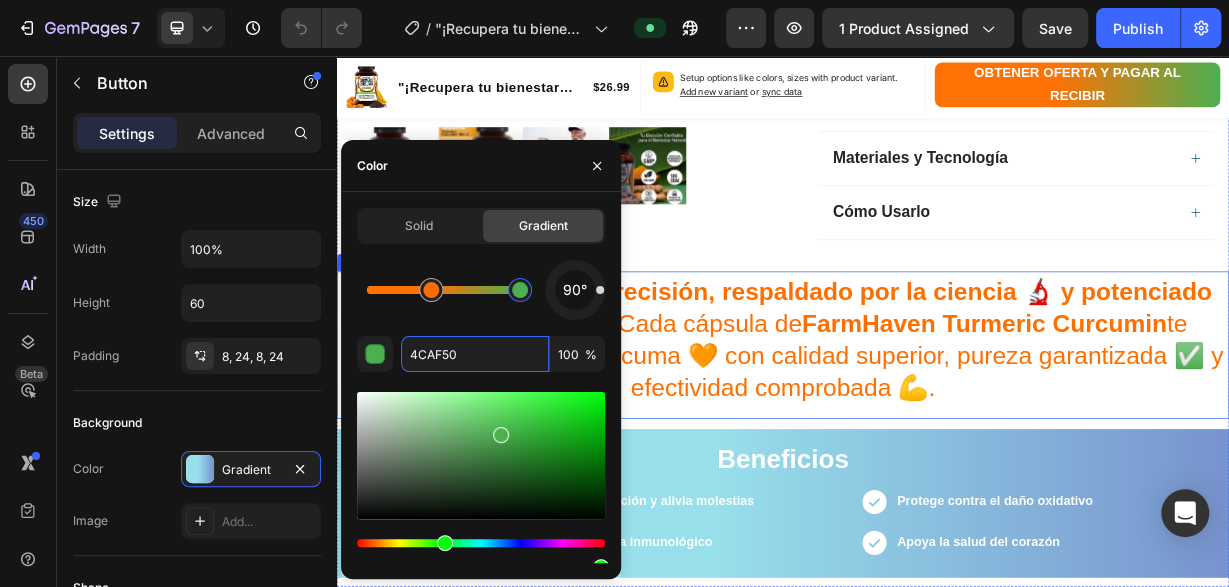 scroll, scrollTop: 1559, scrollLeft: 0, axis: vertical 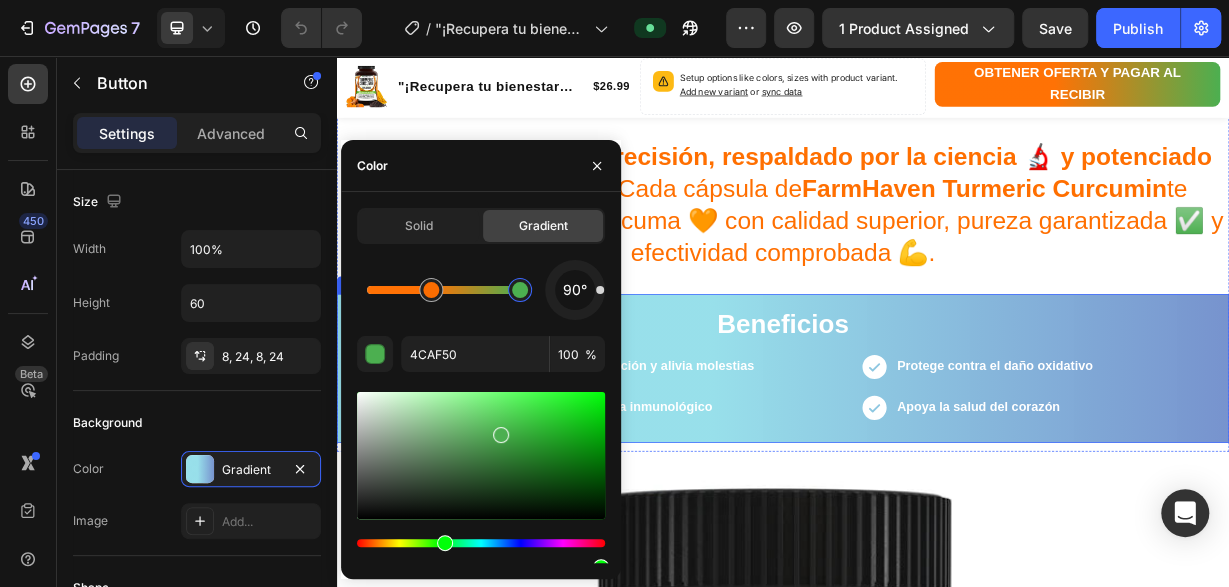 click on "Beneficios" at bounding box center [937, 415] 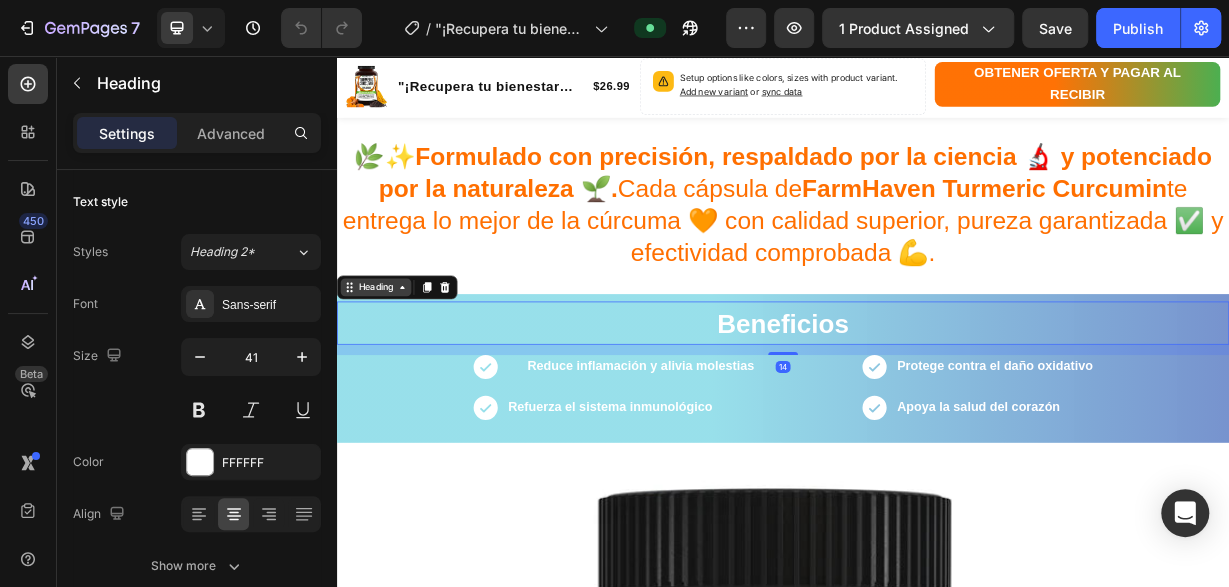 click on "Heading" at bounding box center [389, 367] 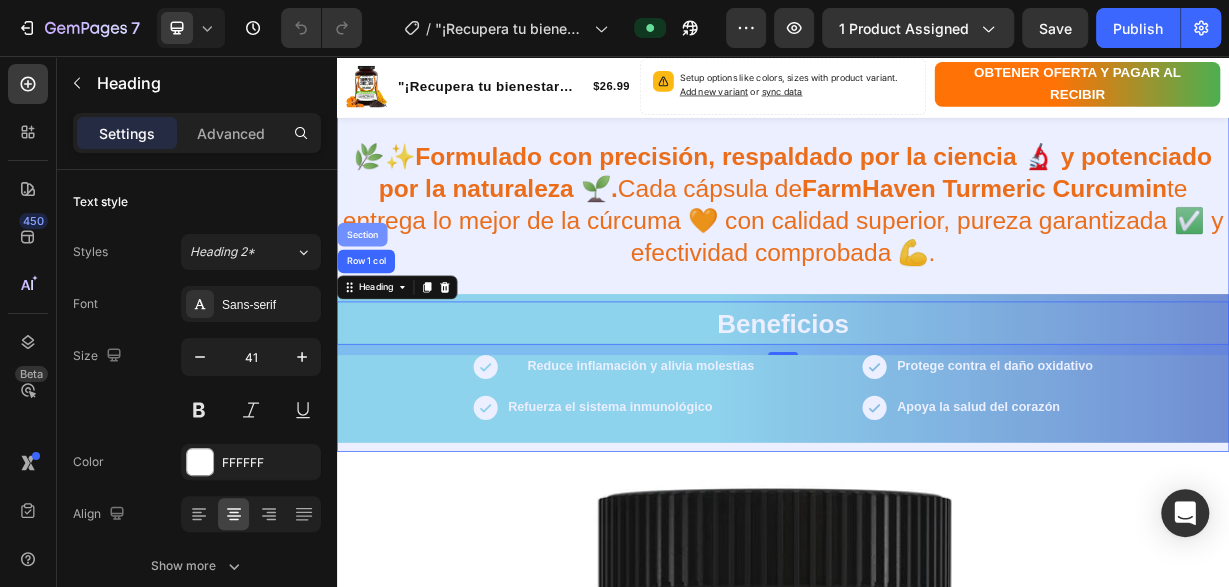 click on "Section" at bounding box center (371, 296) 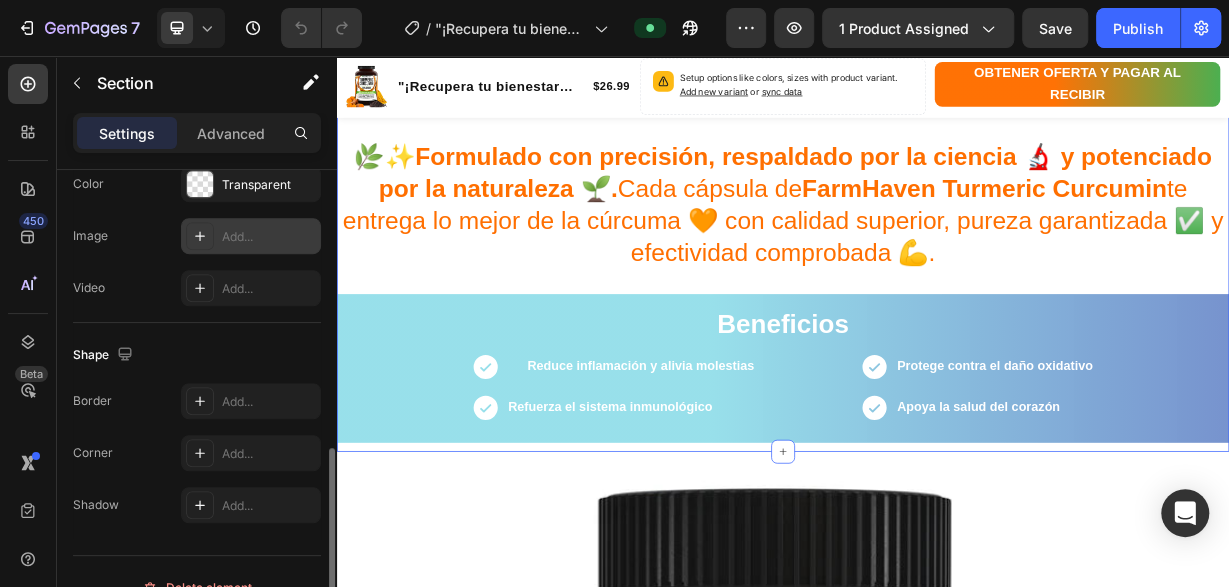scroll, scrollTop: 612, scrollLeft: 0, axis: vertical 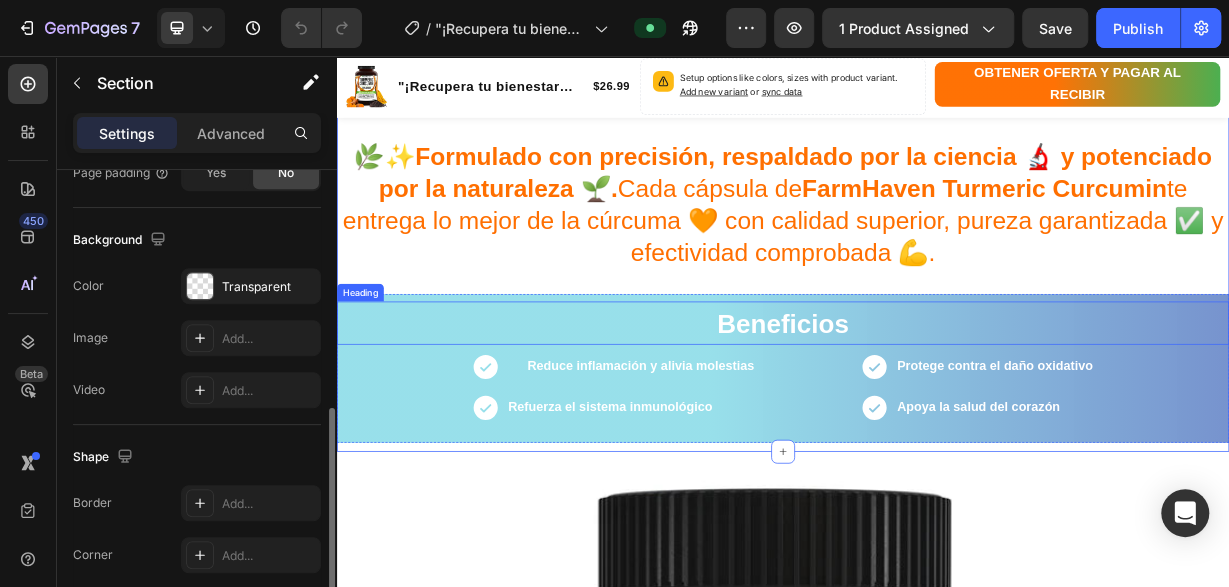 click on "Beneficios" at bounding box center [937, 415] 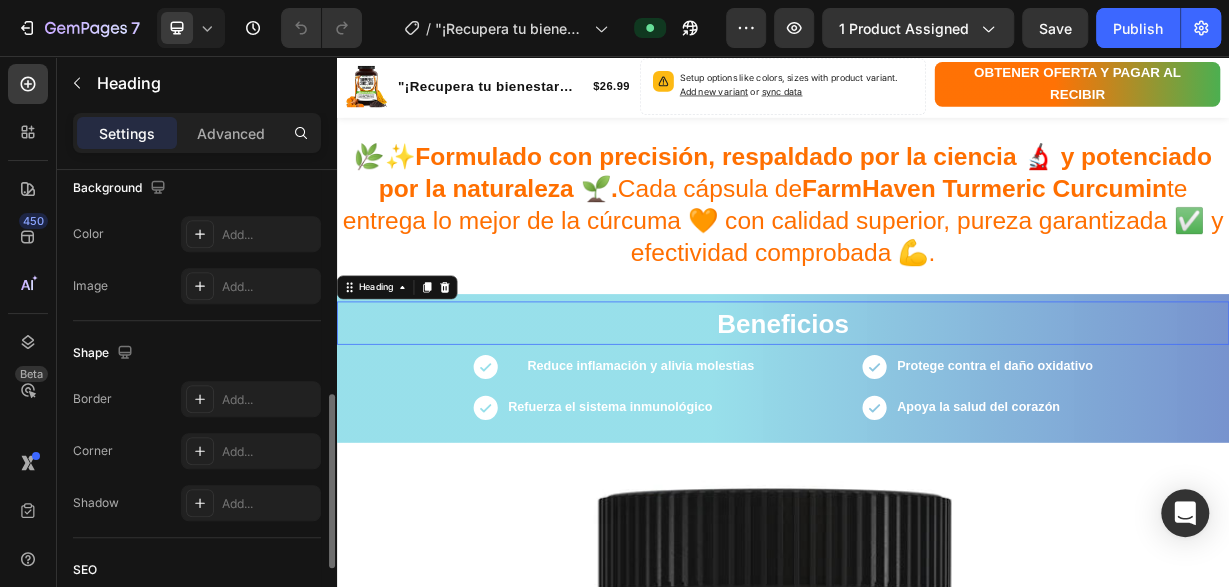 scroll, scrollTop: 0, scrollLeft: 0, axis: both 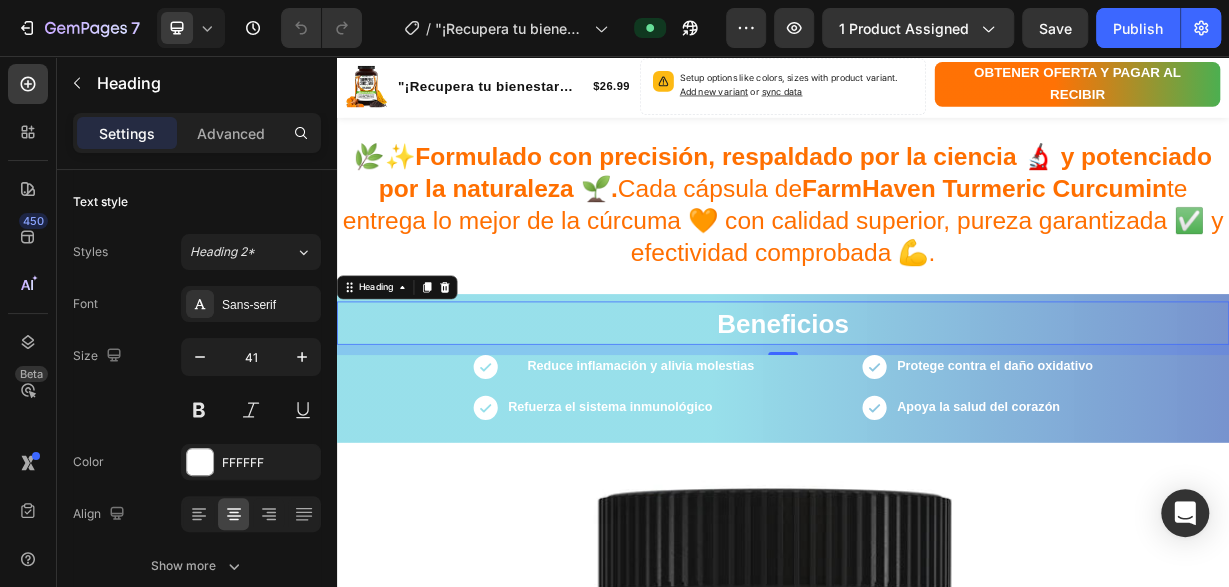 click on "Beneficios" at bounding box center [937, 415] 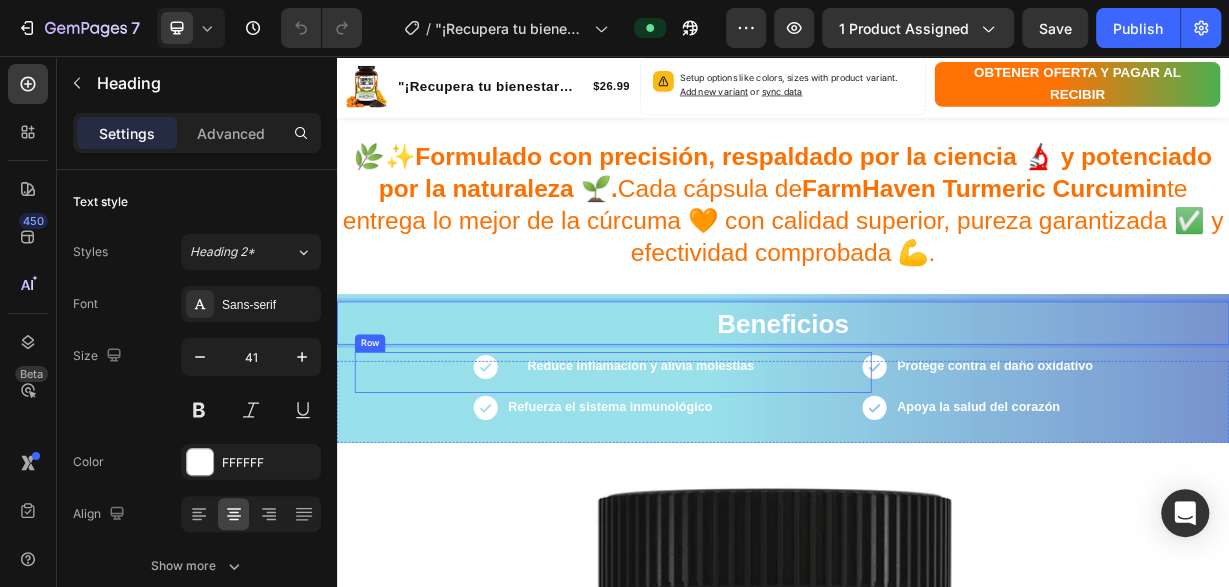 drag, startPoint x: 391, startPoint y: 502, endPoint x: 377, endPoint y: 405, distance: 98.005104 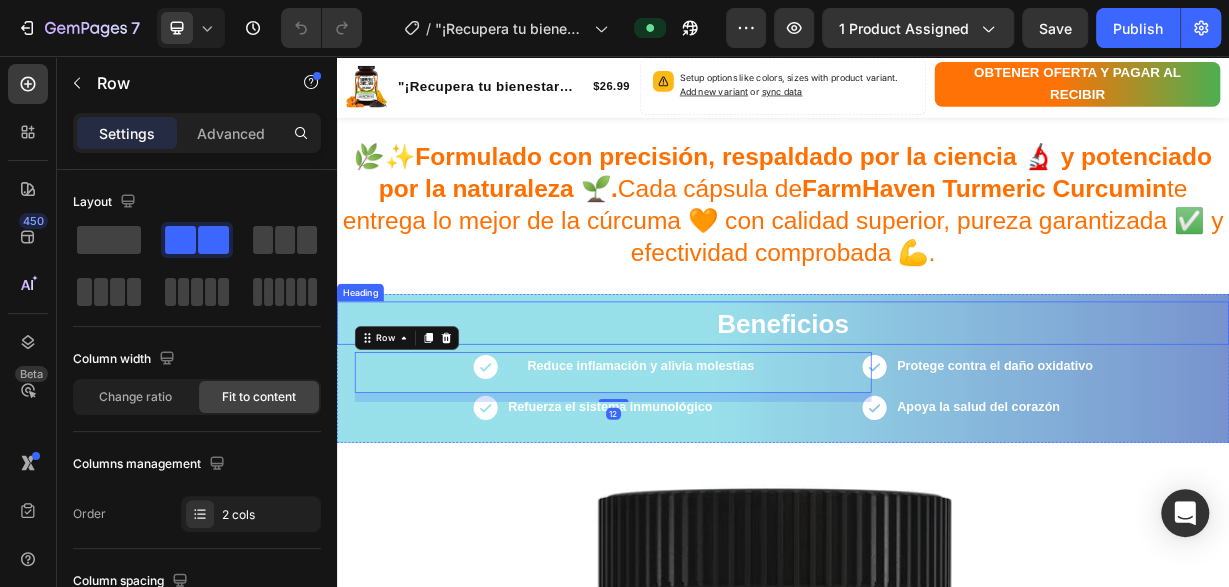 click on "Heading" at bounding box center (368, 374) 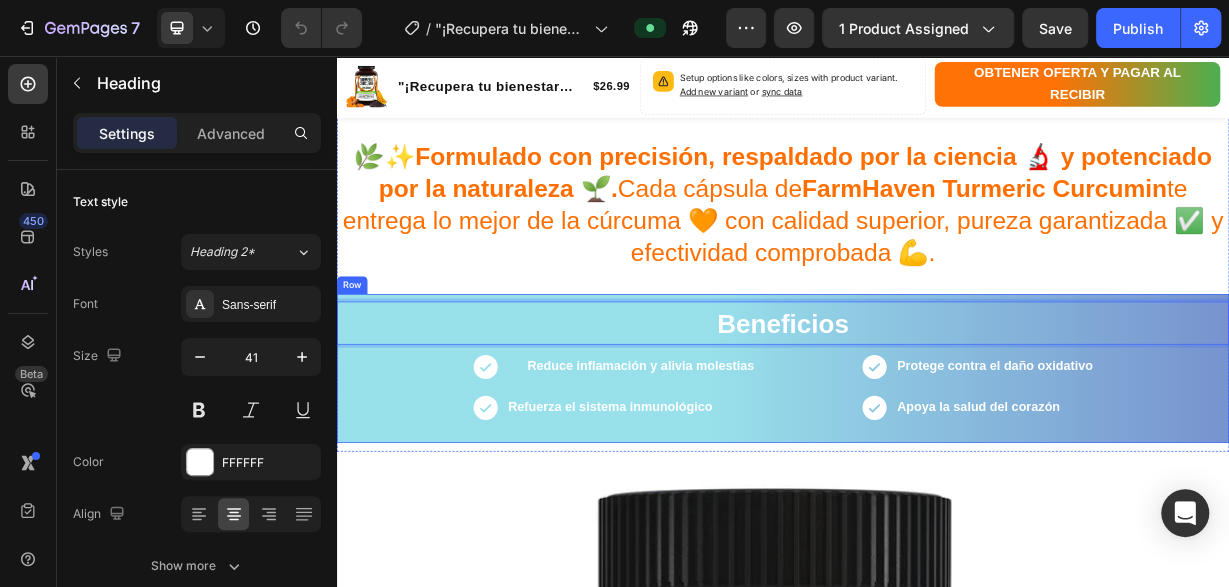 click on "Row" at bounding box center (357, 364) 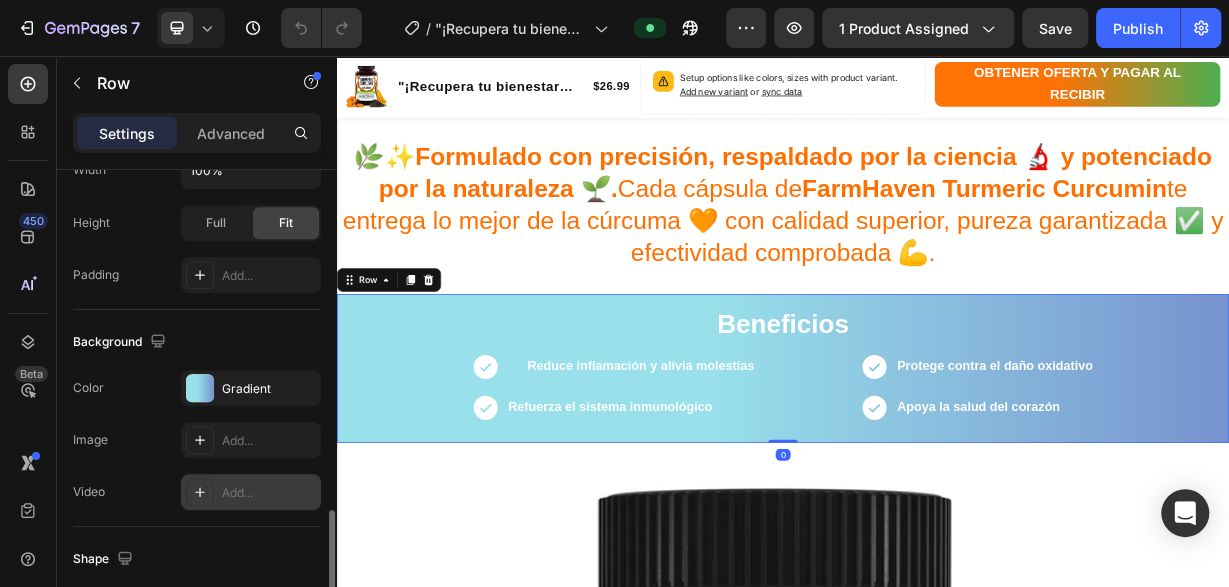 scroll, scrollTop: 612, scrollLeft: 0, axis: vertical 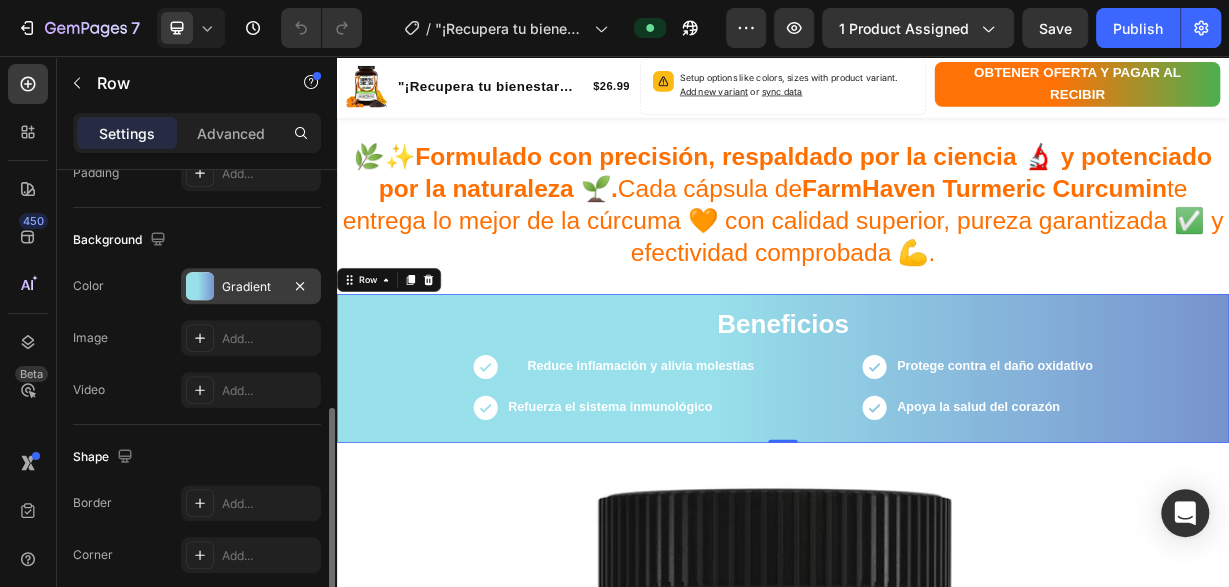 click on "Gradient" at bounding box center [251, 287] 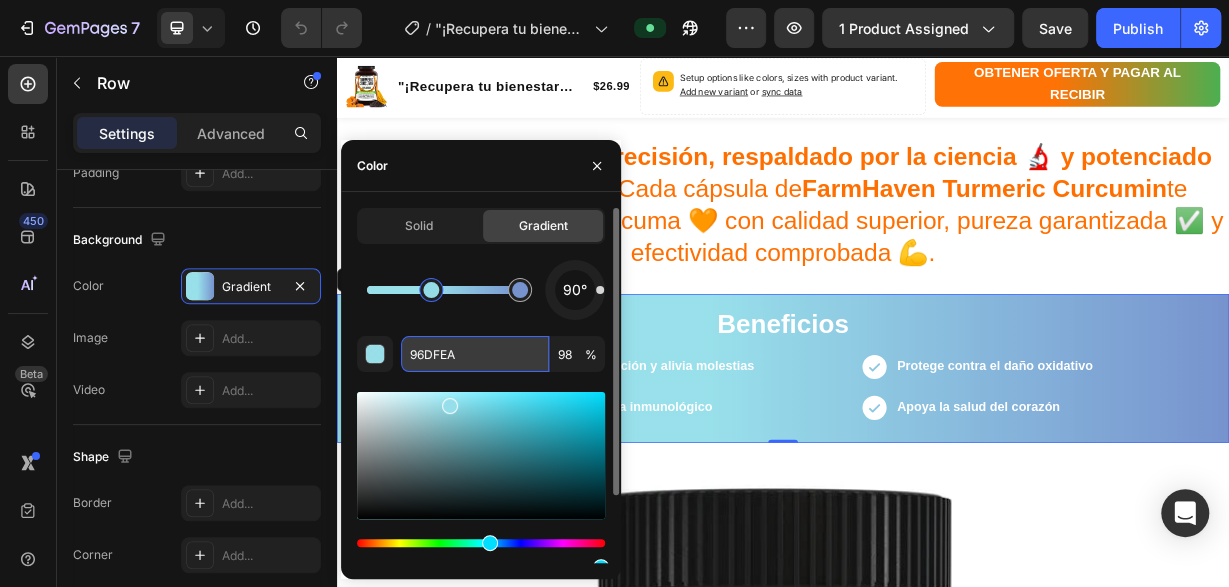 click on "96DFEA" at bounding box center [475, 354] 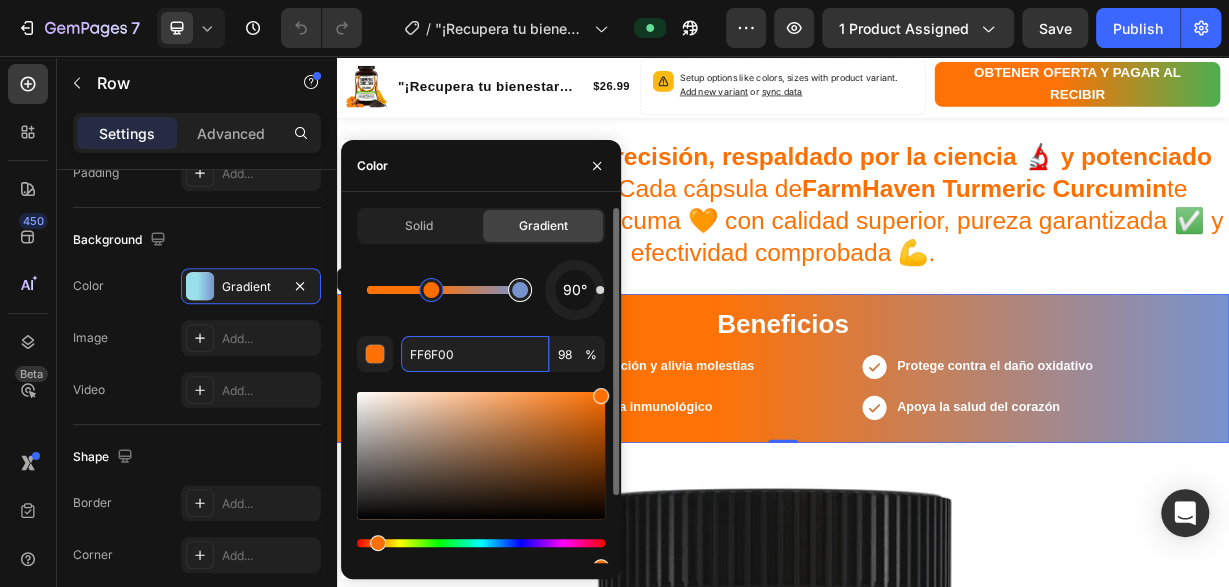 type on "7793CE" 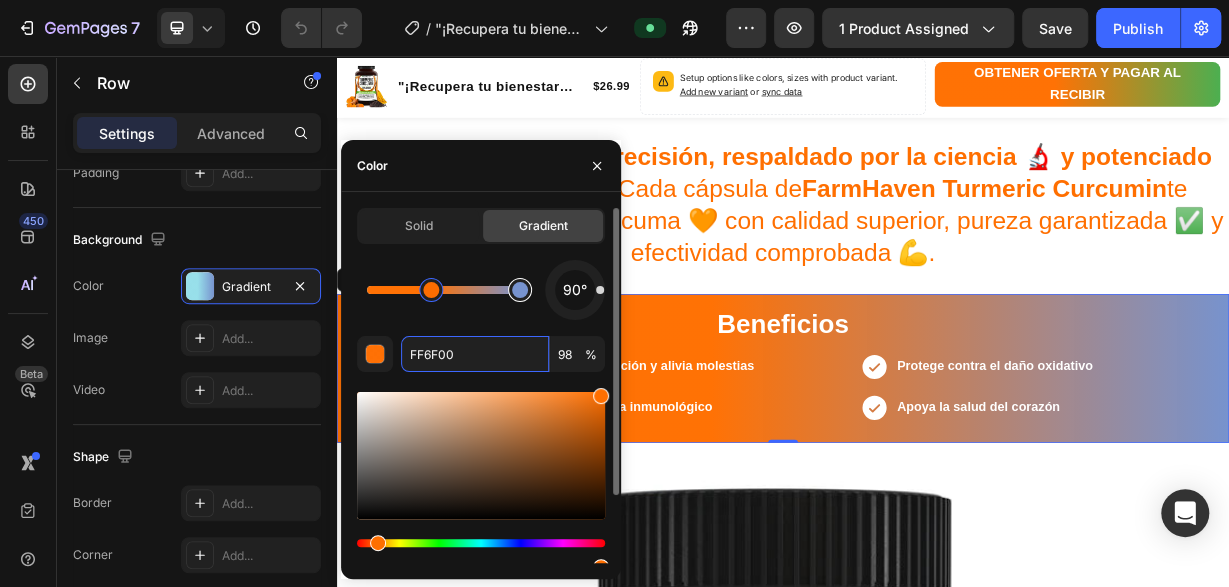 type on "100" 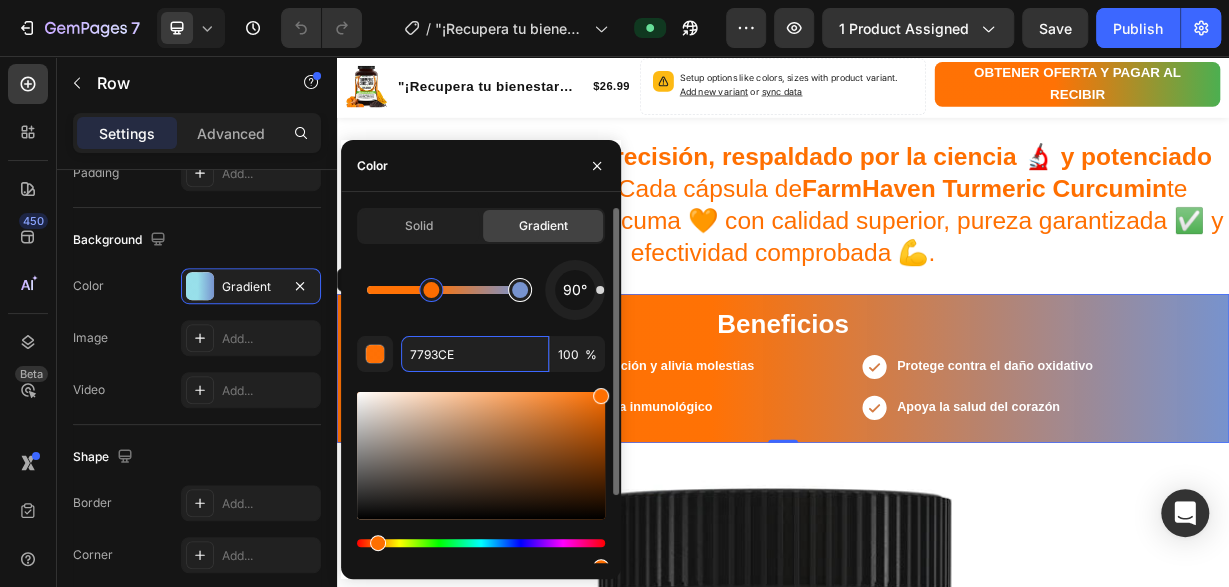 click at bounding box center (520, 290) 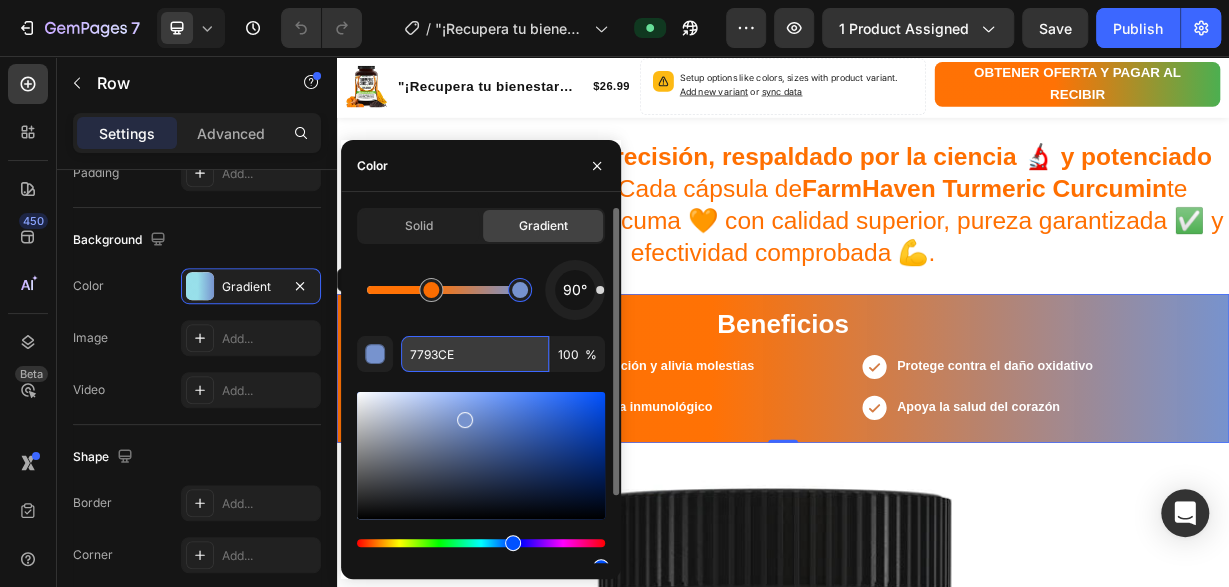 click on "7793CE" at bounding box center (475, 354) 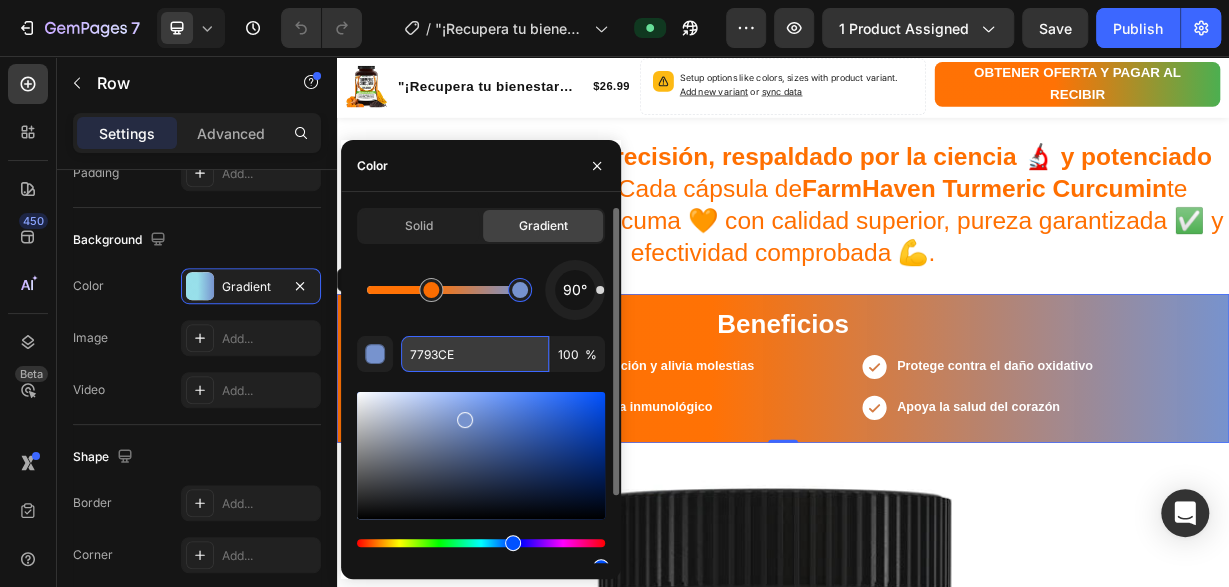 click on "7793CE" at bounding box center [475, 354] 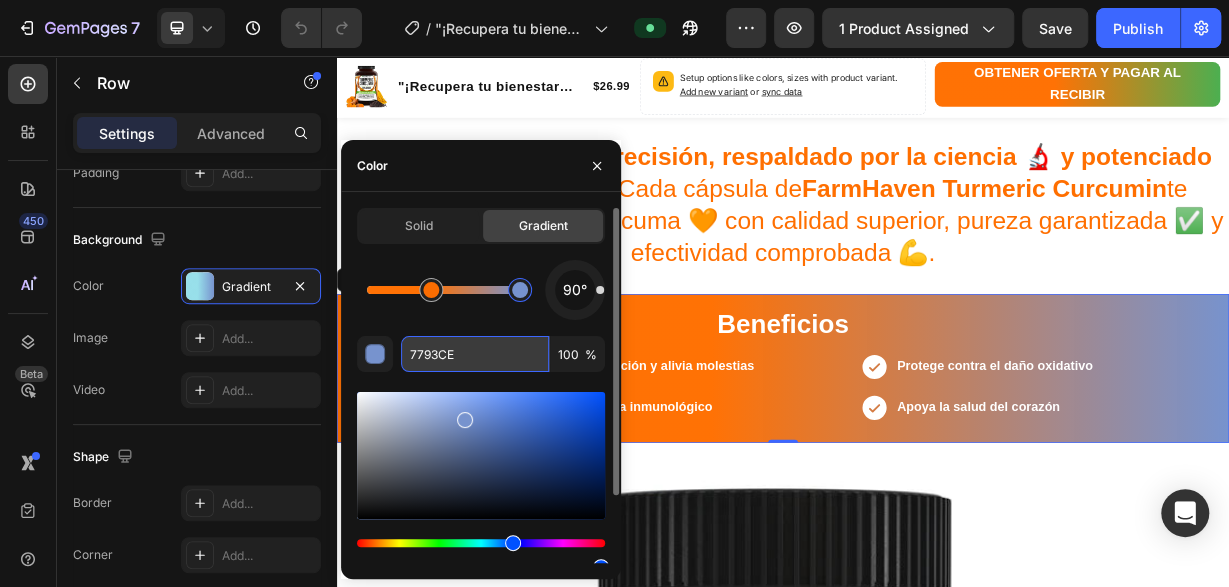 paste on "4CAF50" 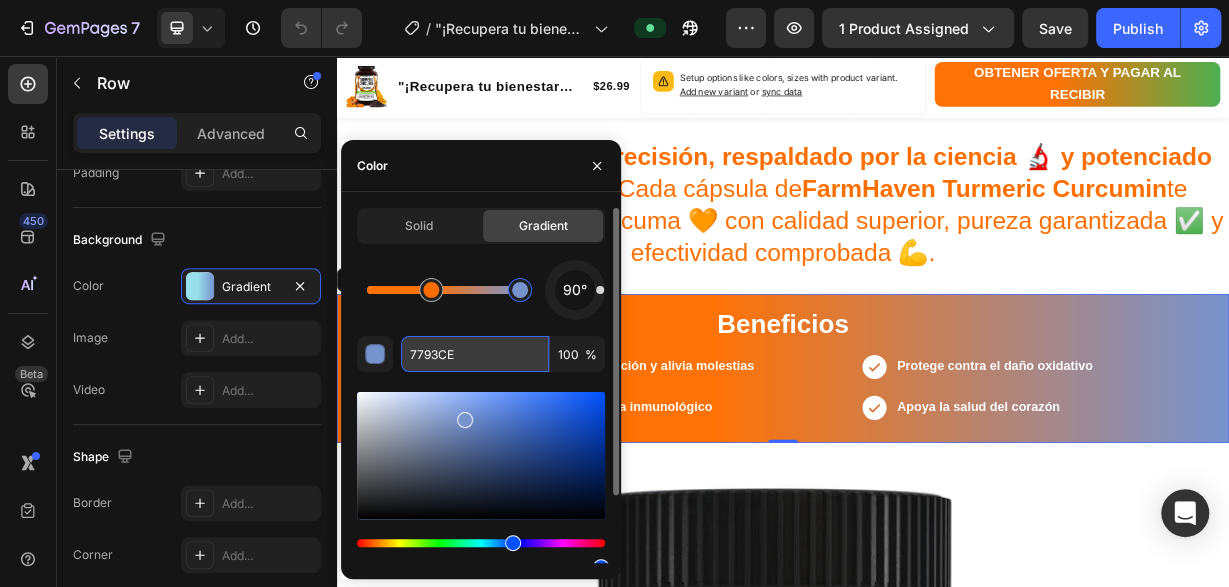 type on "4CAF50" 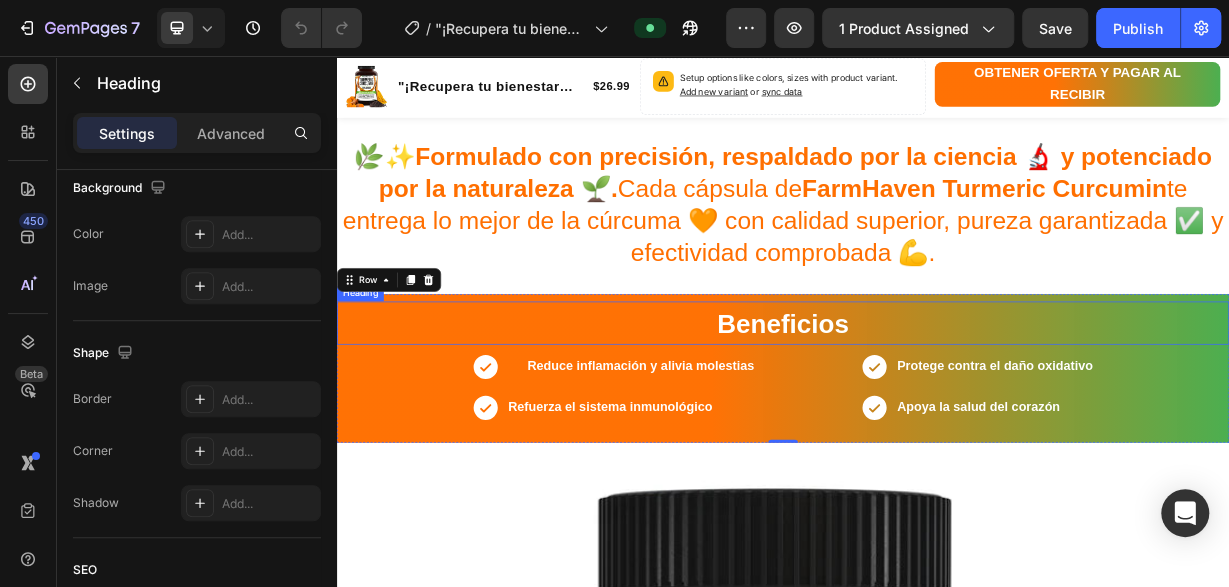 click on "Beneficios" at bounding box center (937, 415) 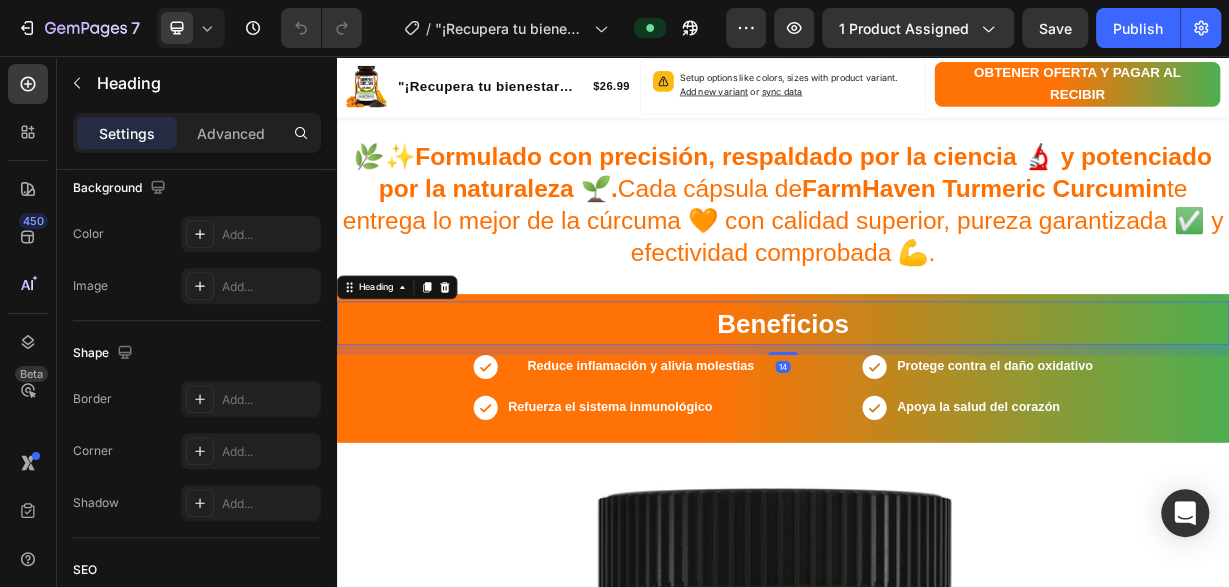 scroll, scrollTop: 0, scrollLeft: 0, axis: both 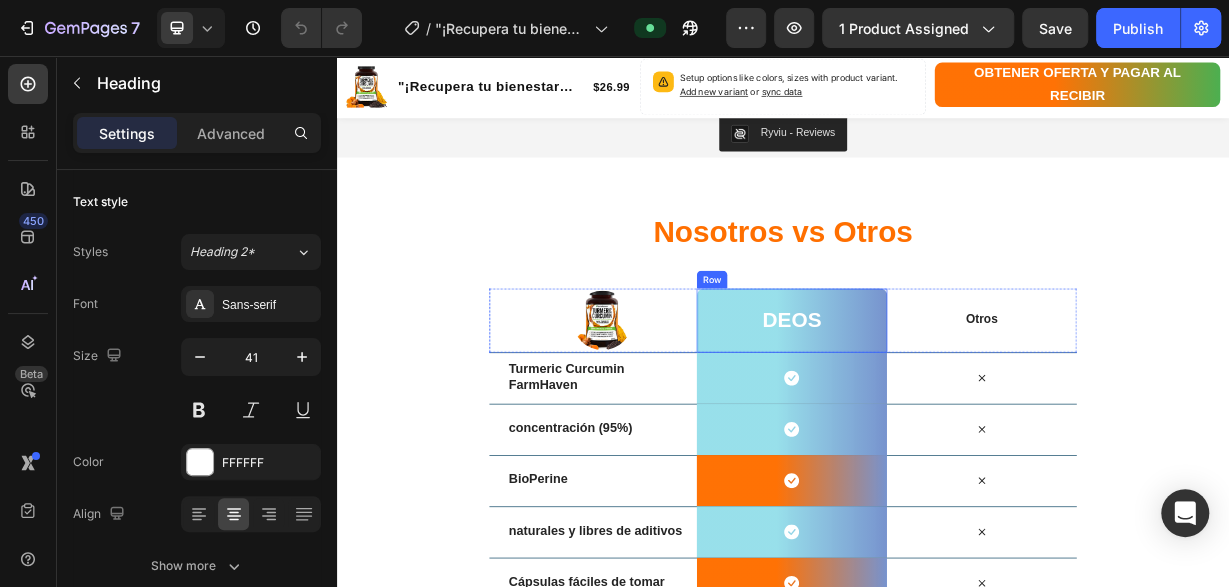 click on "deos Heading Row" at bounding box center [948, 412] 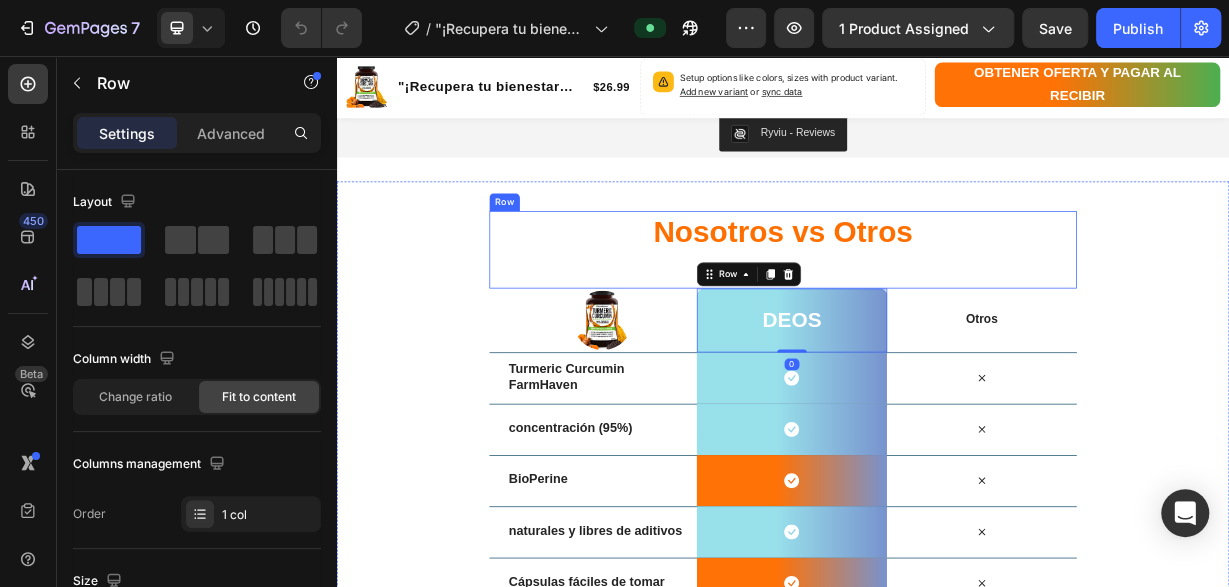 click on "deos Heading Row   0" at bounding box center (948, 412) 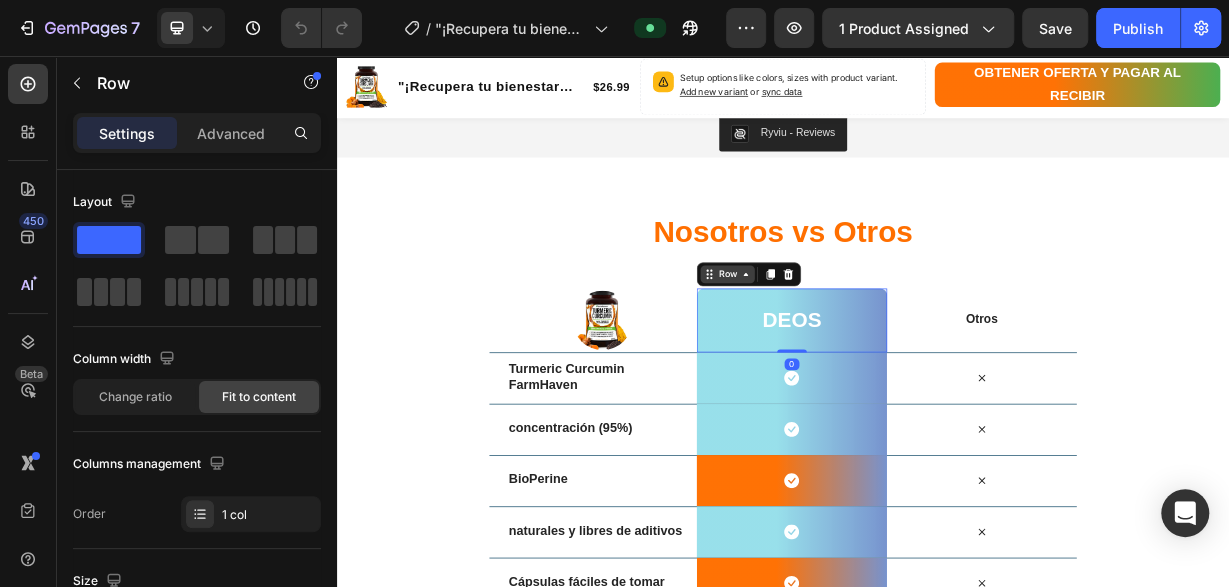 click 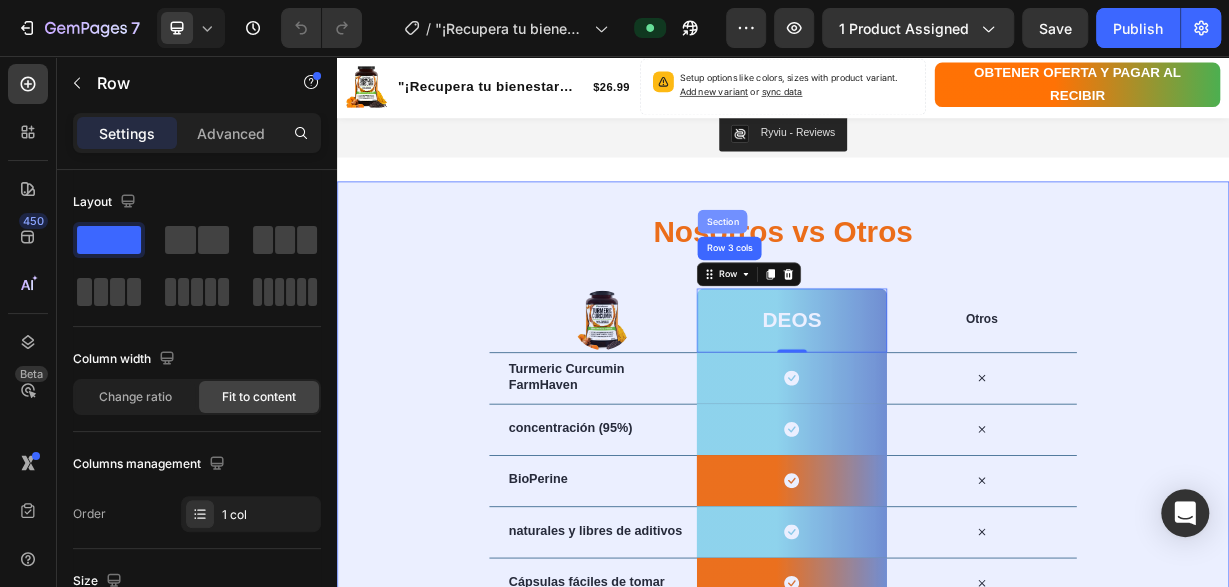 click on "Section" at bounding box center (855, 279) 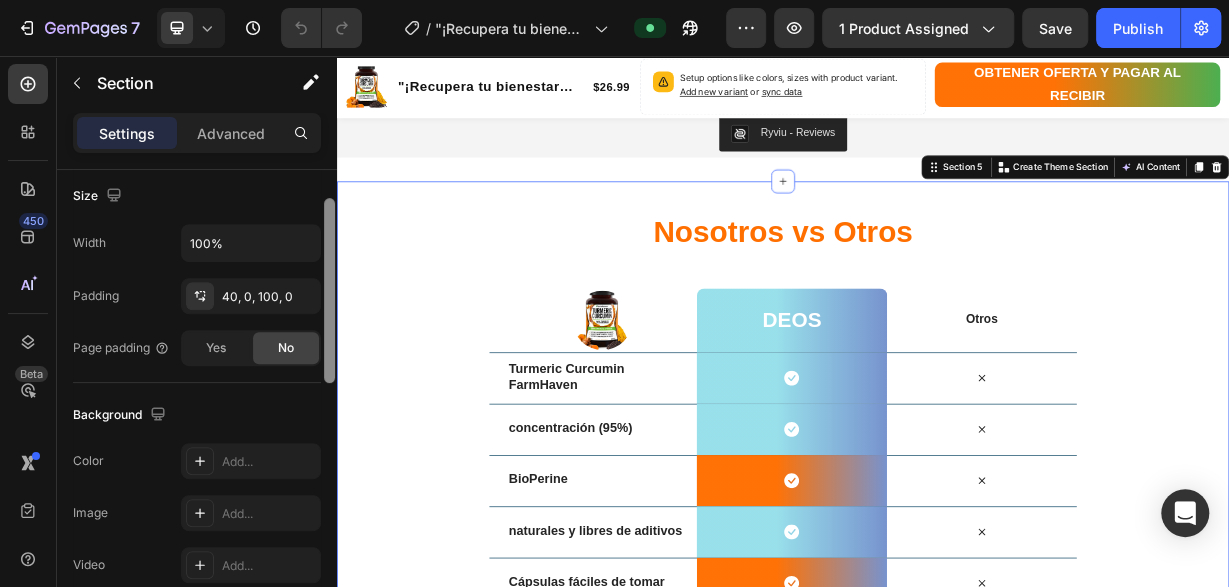 scroll, scrollTop: 335, scrollLeft: 0, axis: vertical 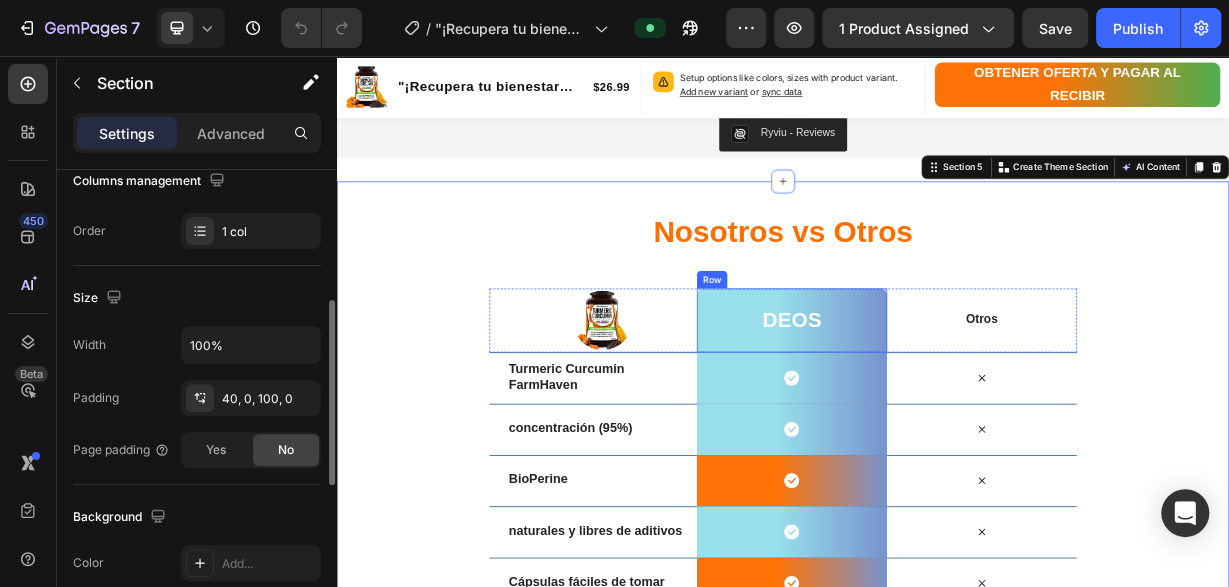 click on "deos Heading Row" at bounding box center [948, 412] 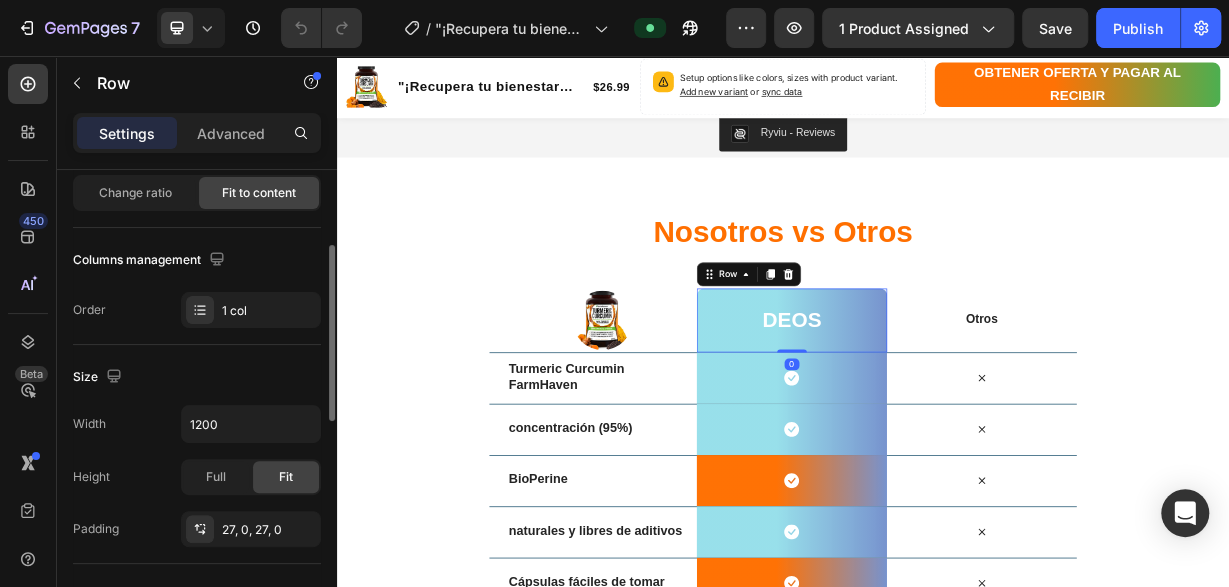 scroll, scrollTop: 408, scrollLeft: 0, axis: vertical 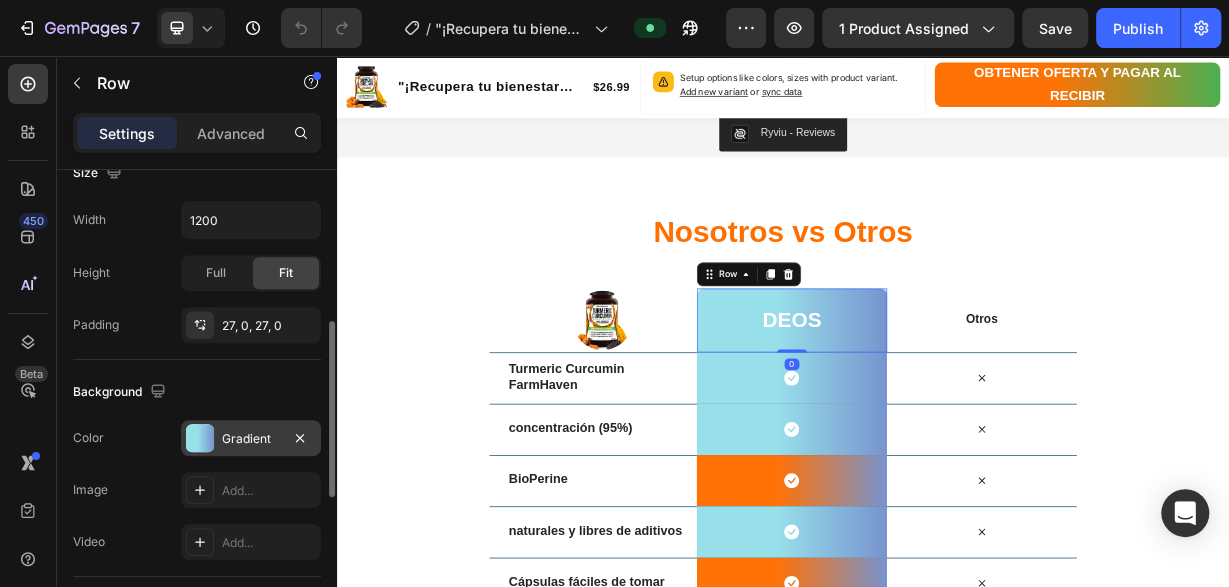 click on "Gradient" at bounding box center (251, 438) 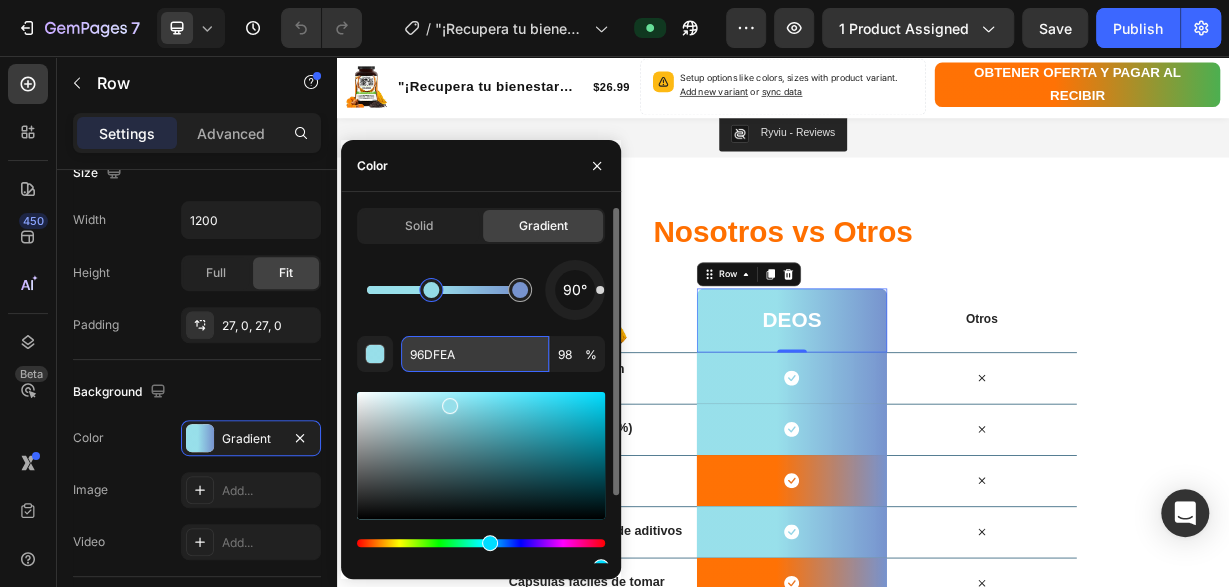 click on "96DFEA" at bounding box center (475, 354) 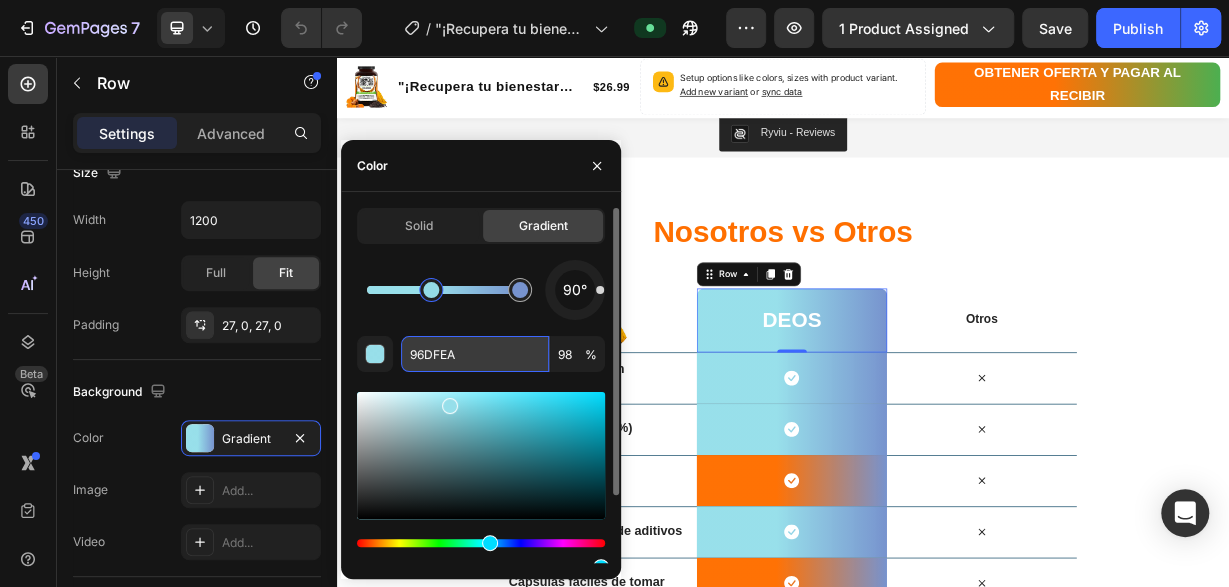 click on "96DFEA" at bounding box center (475, 354) 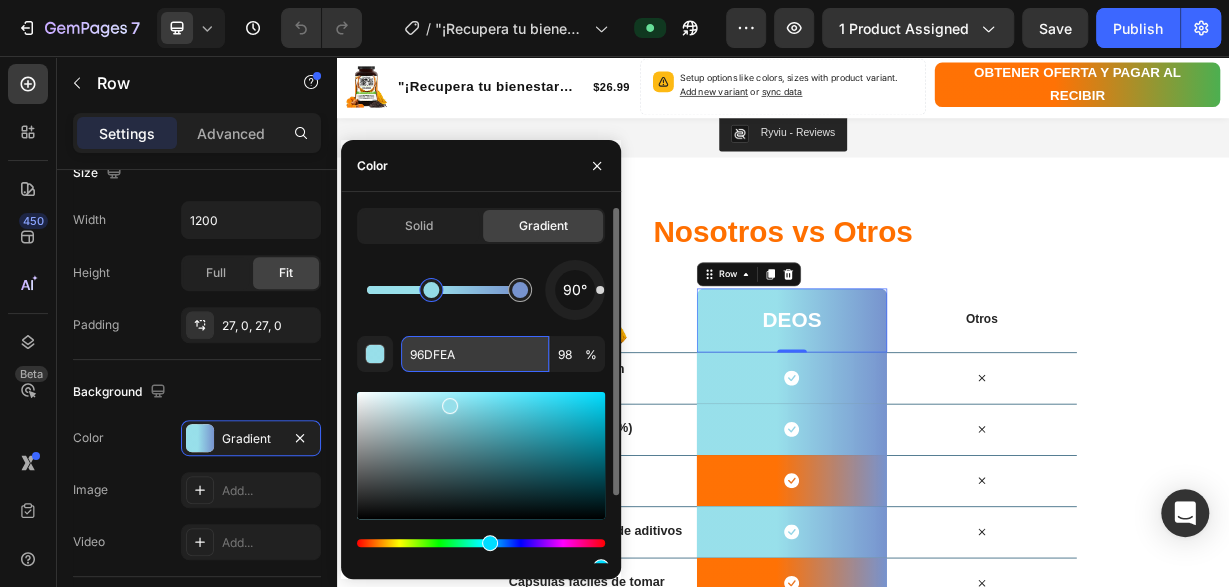 paste on "FF6F00" 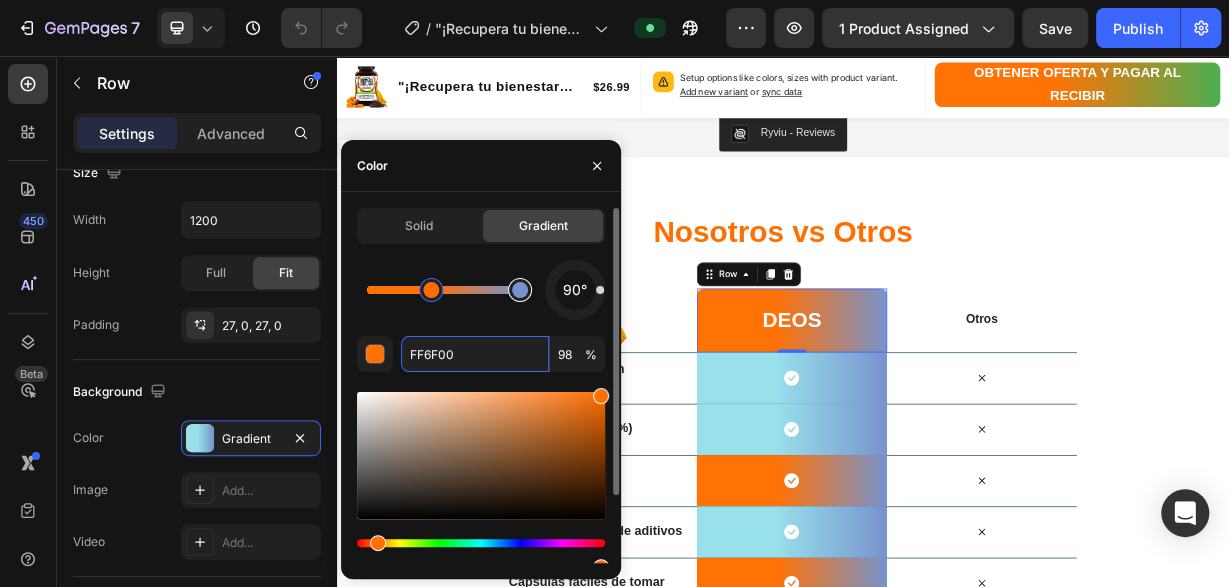 type on "7793CE" 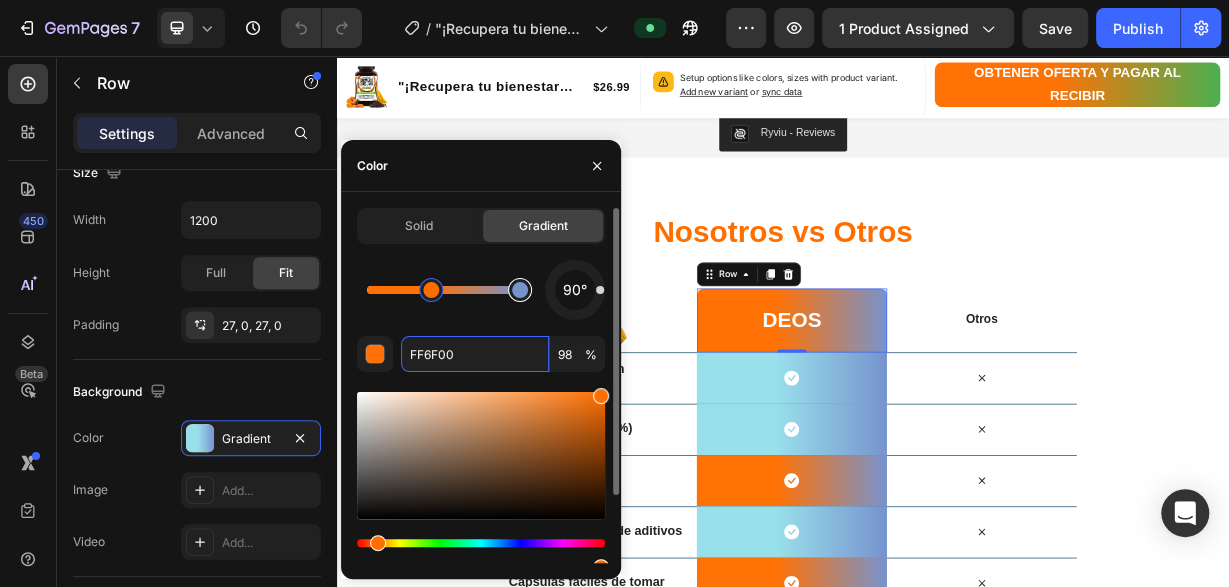 type on "100" 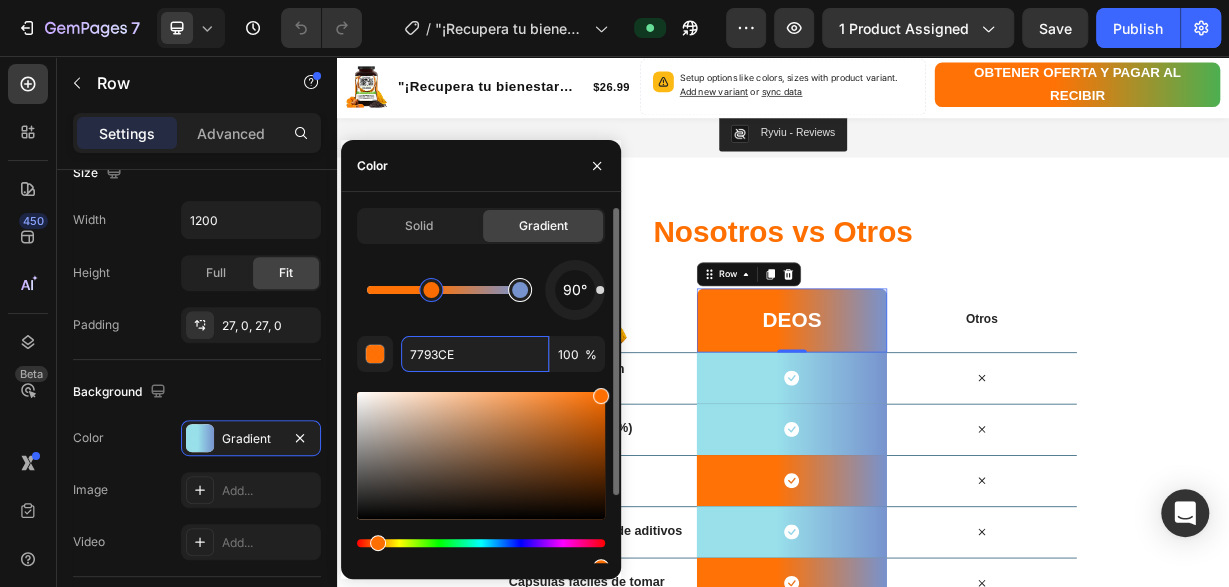 click at bounding box center [520, 290] 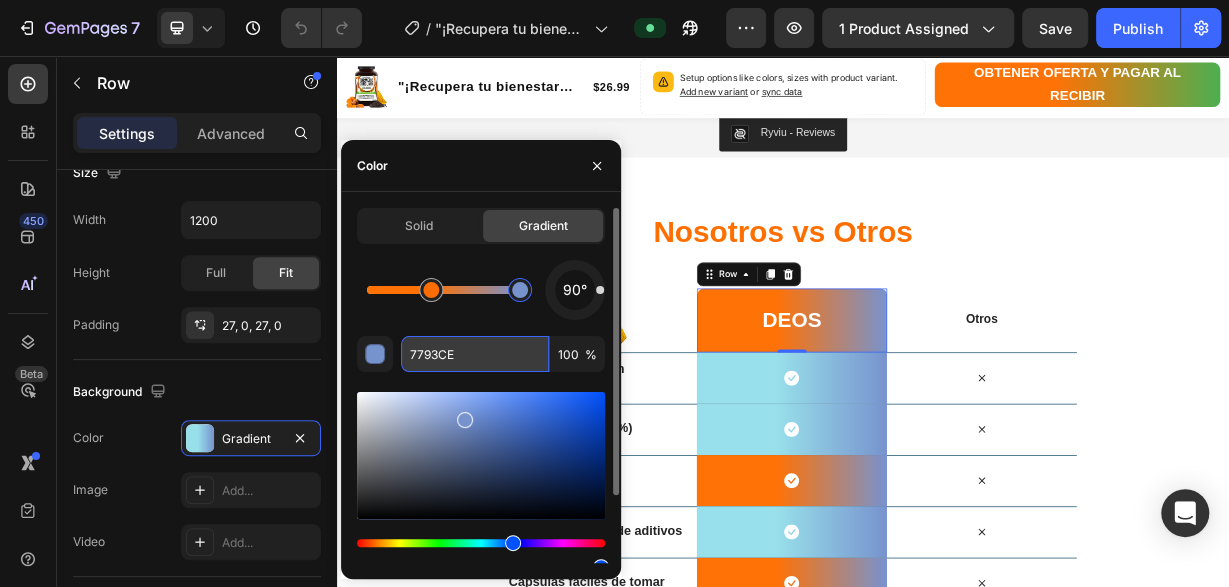 click on "7793CE" at bounding box center [475, 354] 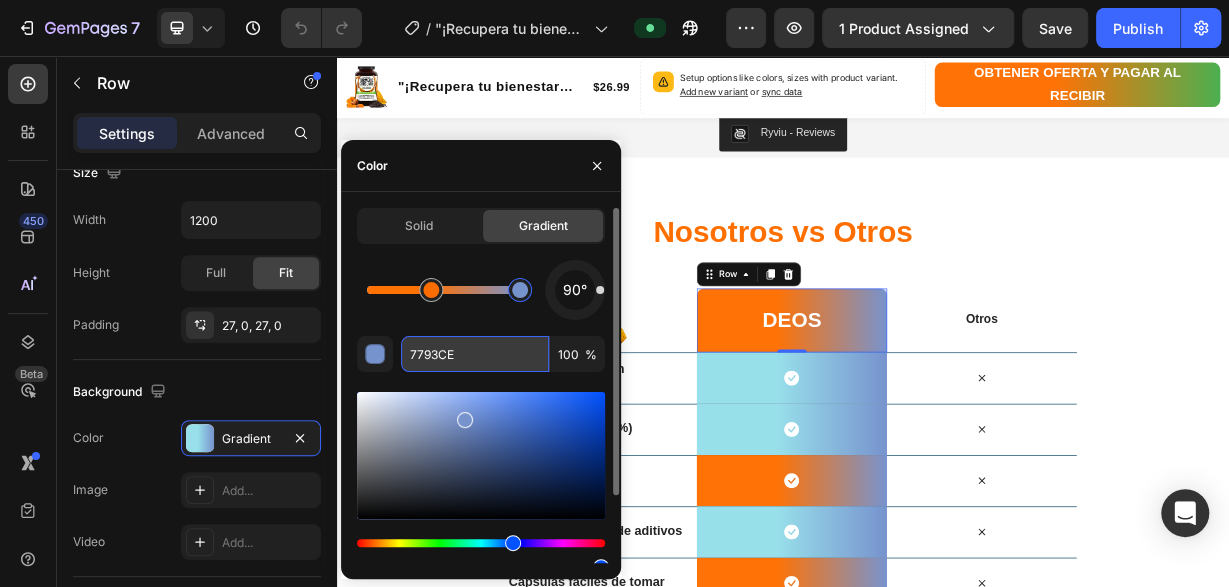 click on "7793CE" at bounding box center [475, 354] 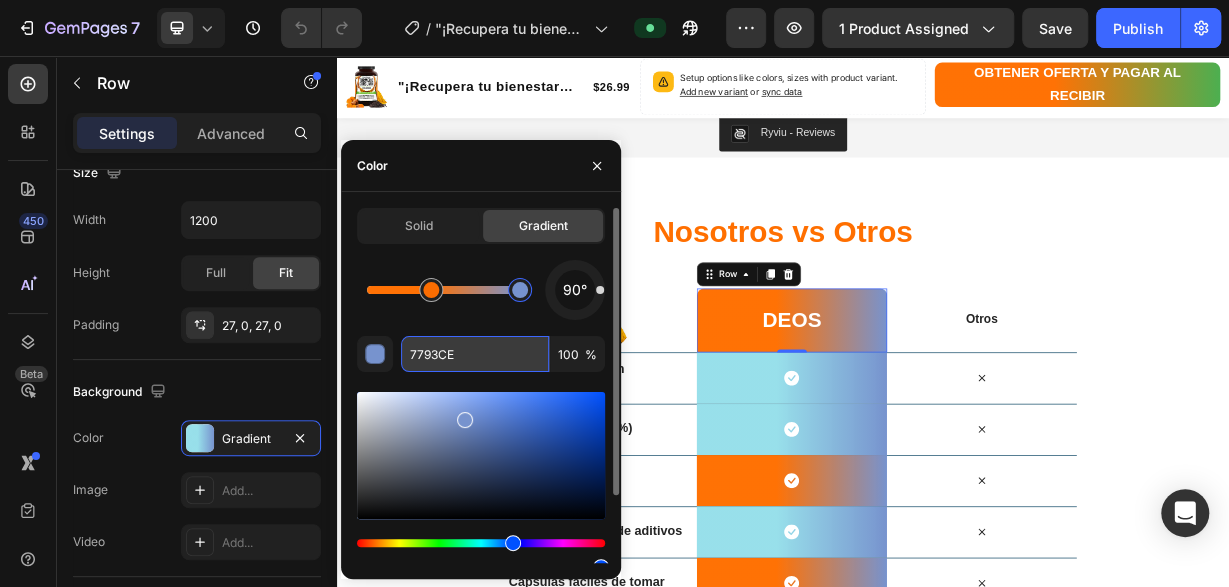 paste on "4CAF50" 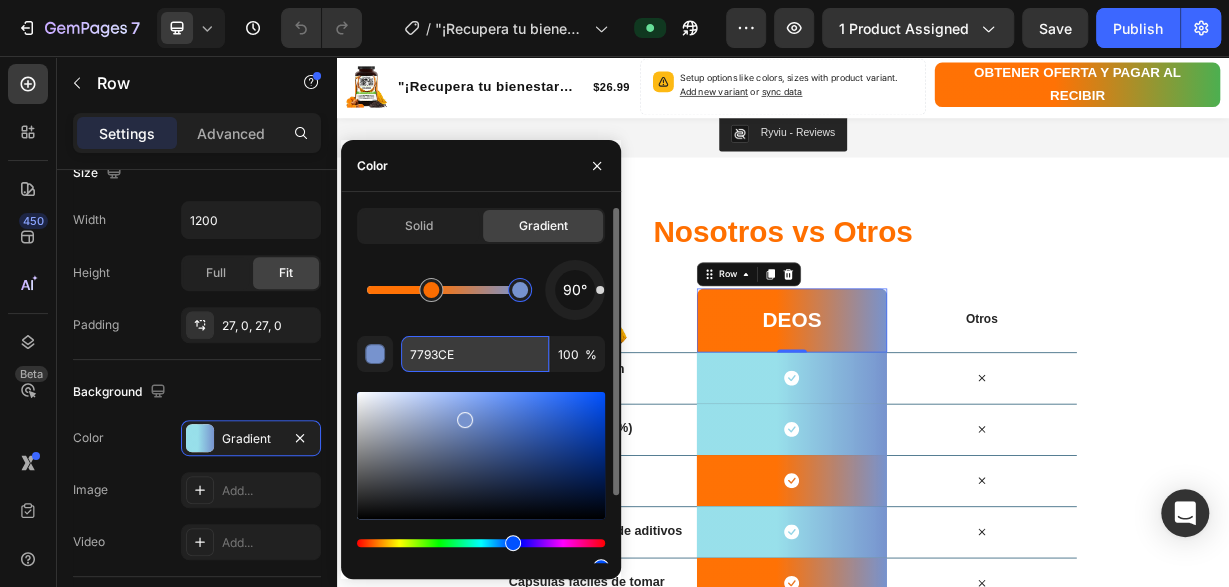 type on "4CAF50" 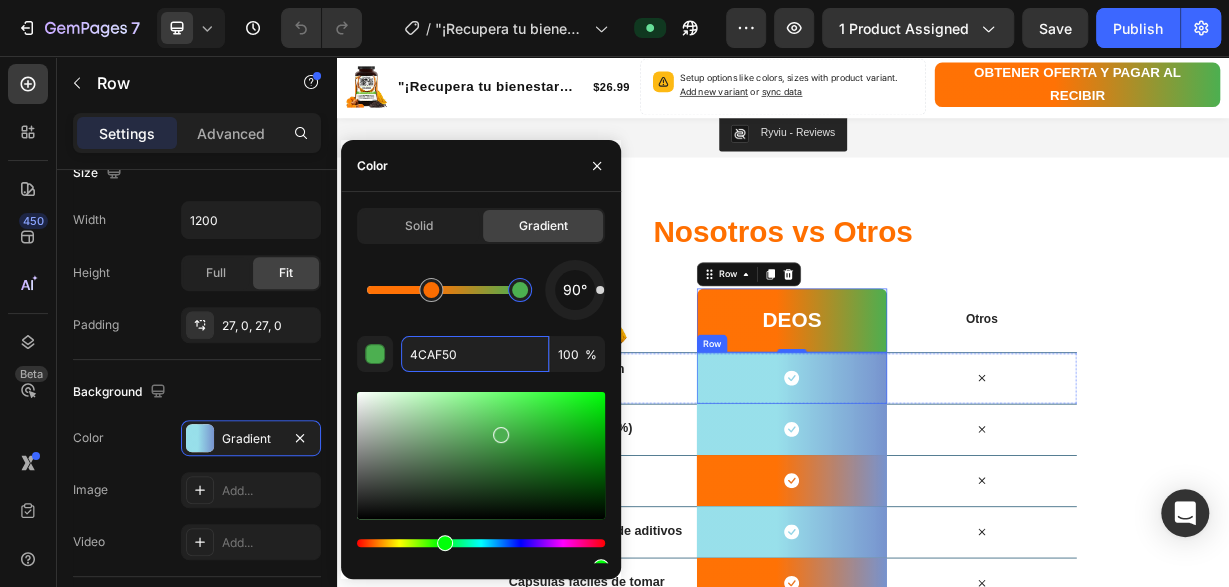 click on "Icon Row" at bounding box center [948, 489] 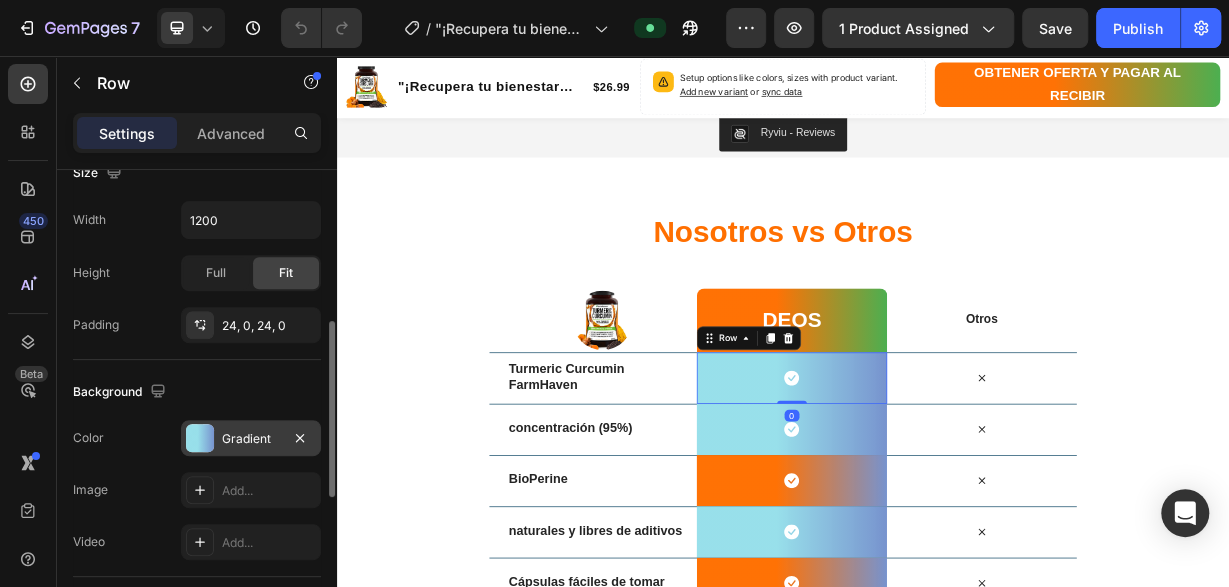 click on "Gradient" at bounding box center [251, 439] 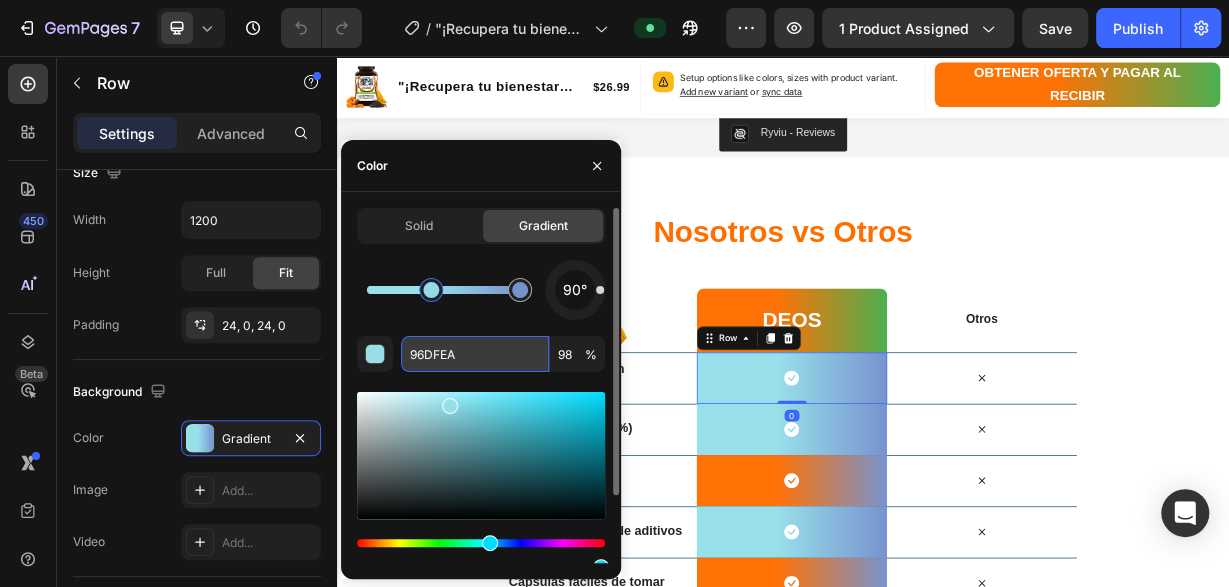 click on "96DFEA" at bounding box center (475, 354) 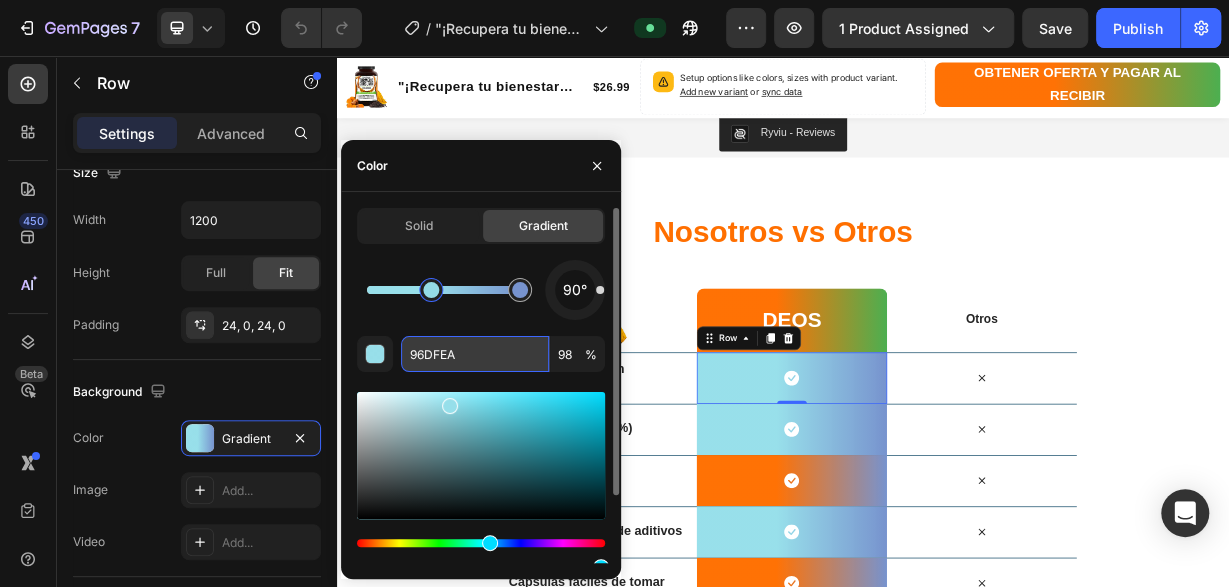 paste on "FF6F00" 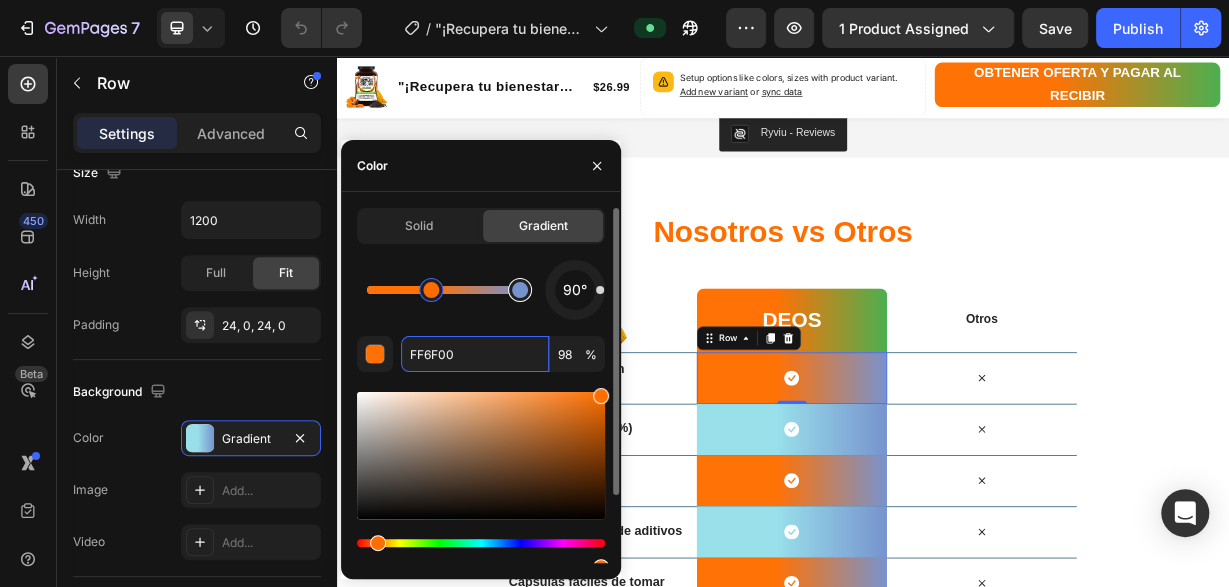 type on "7793CE" 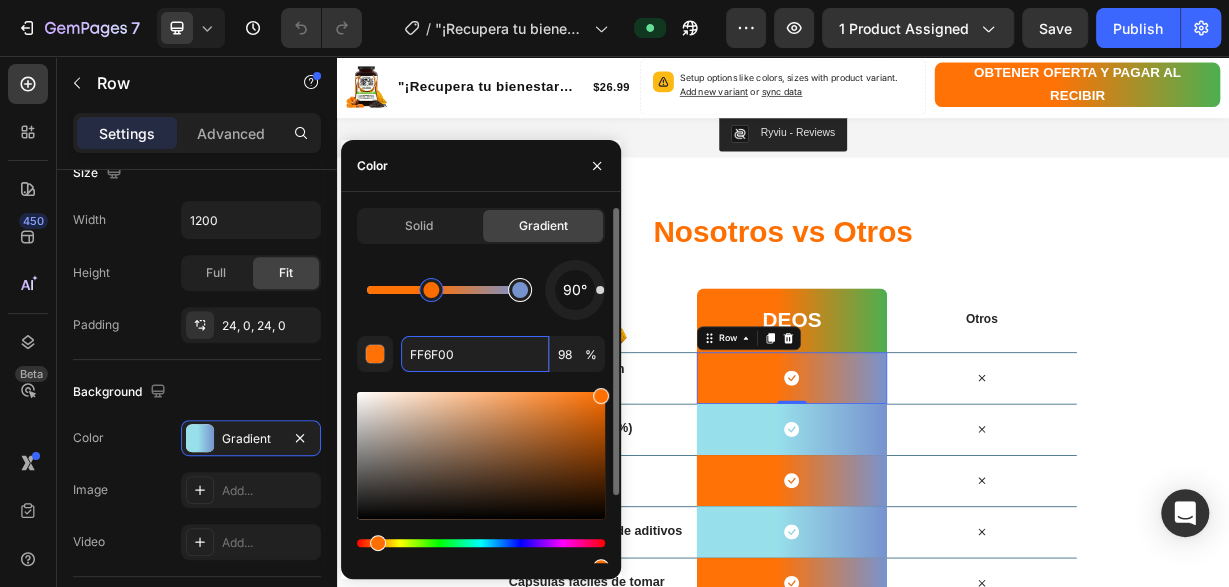 type on "100" 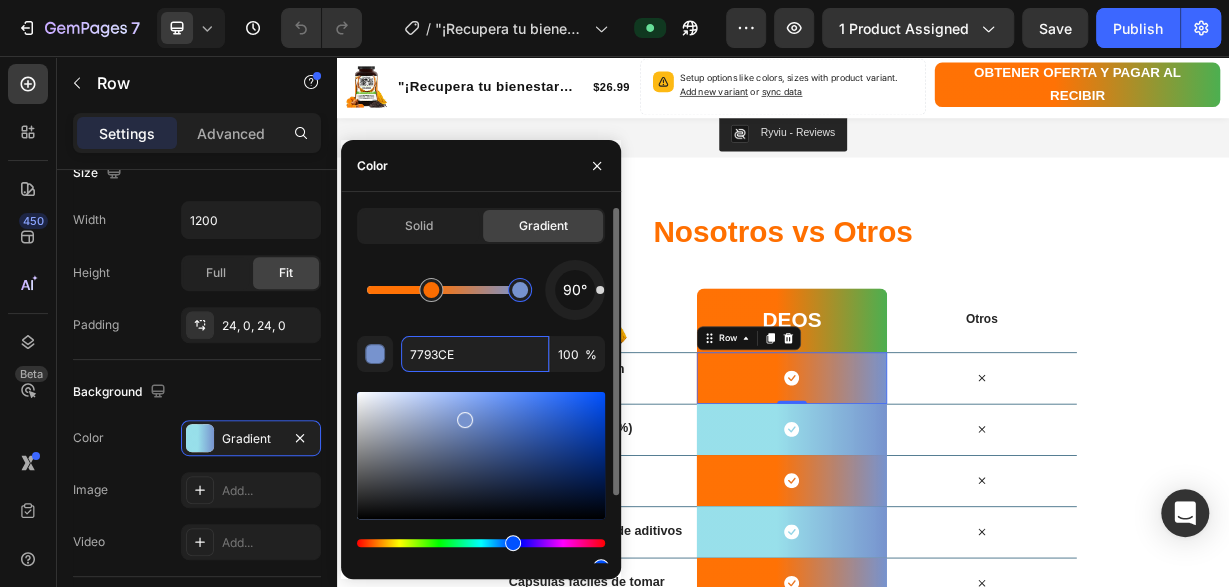 click at bounding box center (520, 290) 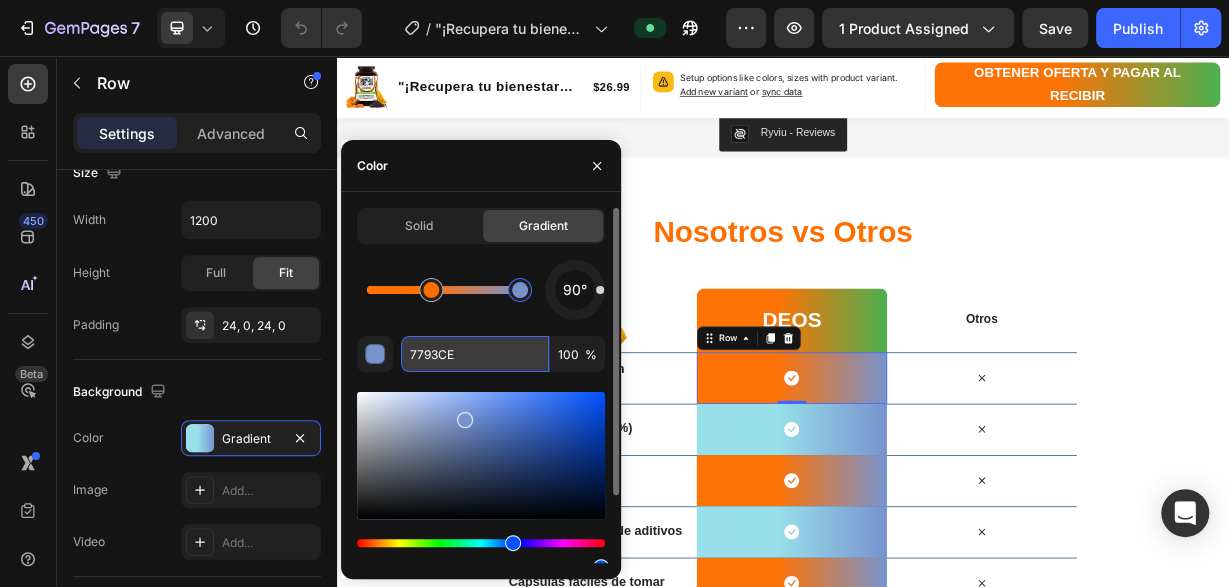 click on "7793CE" at bounding box center (475, 354) 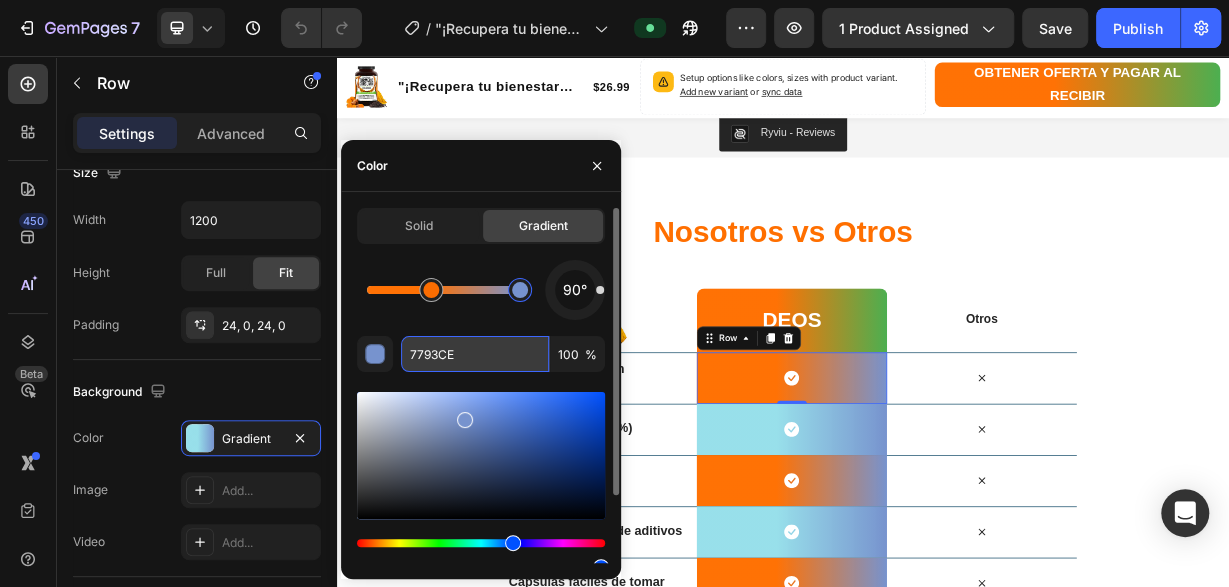 click on "7793CE" at bounding box center (475, 354) 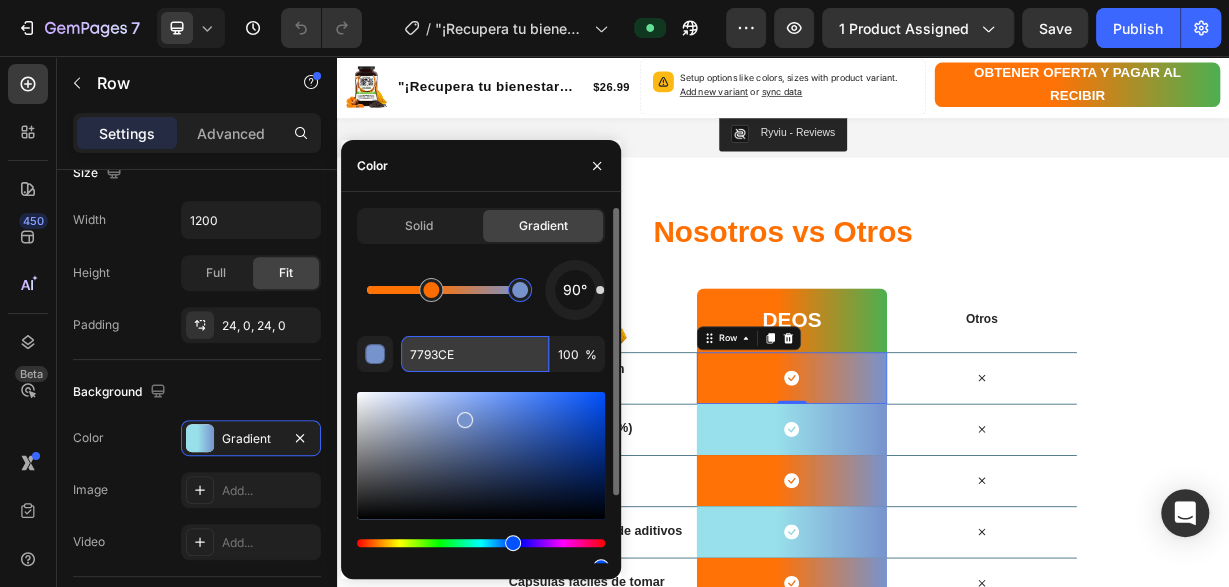 paste on "4CAF50" 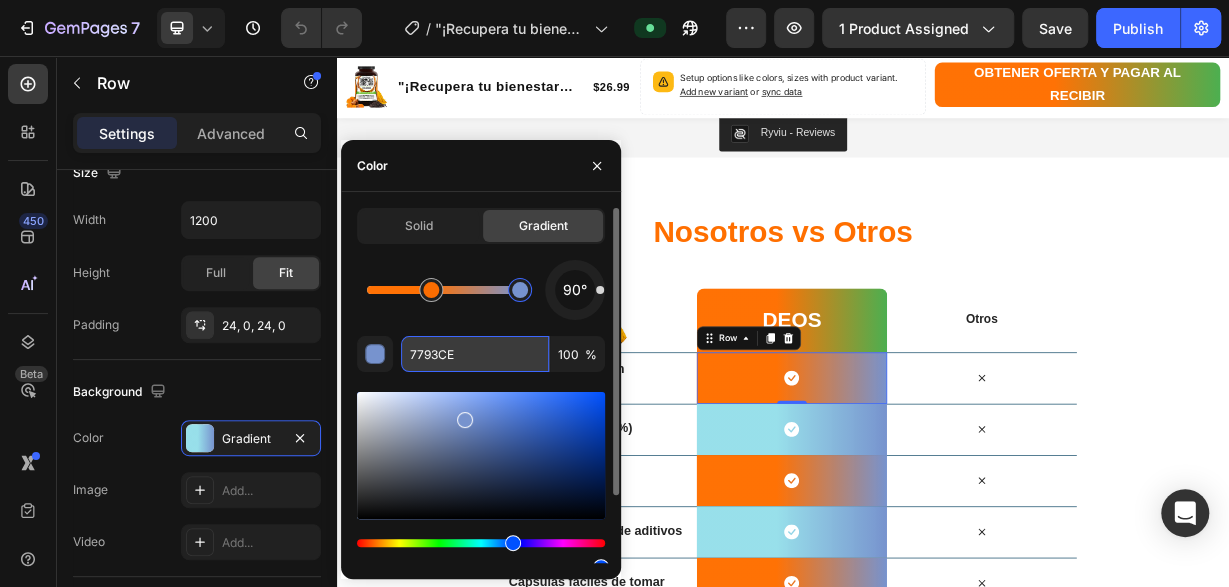 type on "4CAF50" 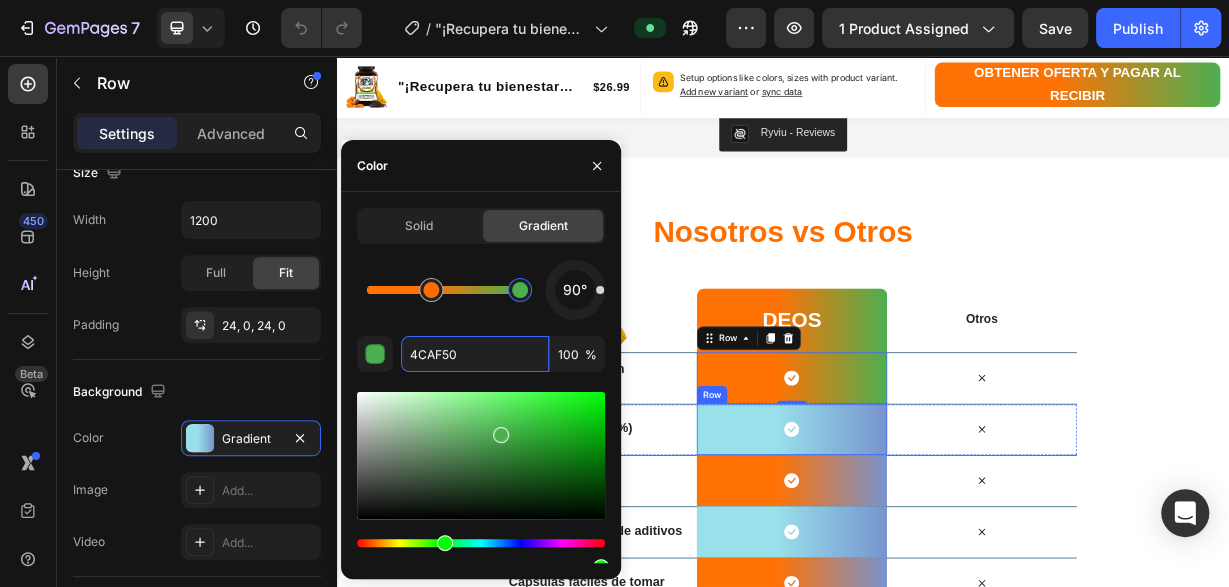 click on "Icon Row" at bounding box center [948, 558] 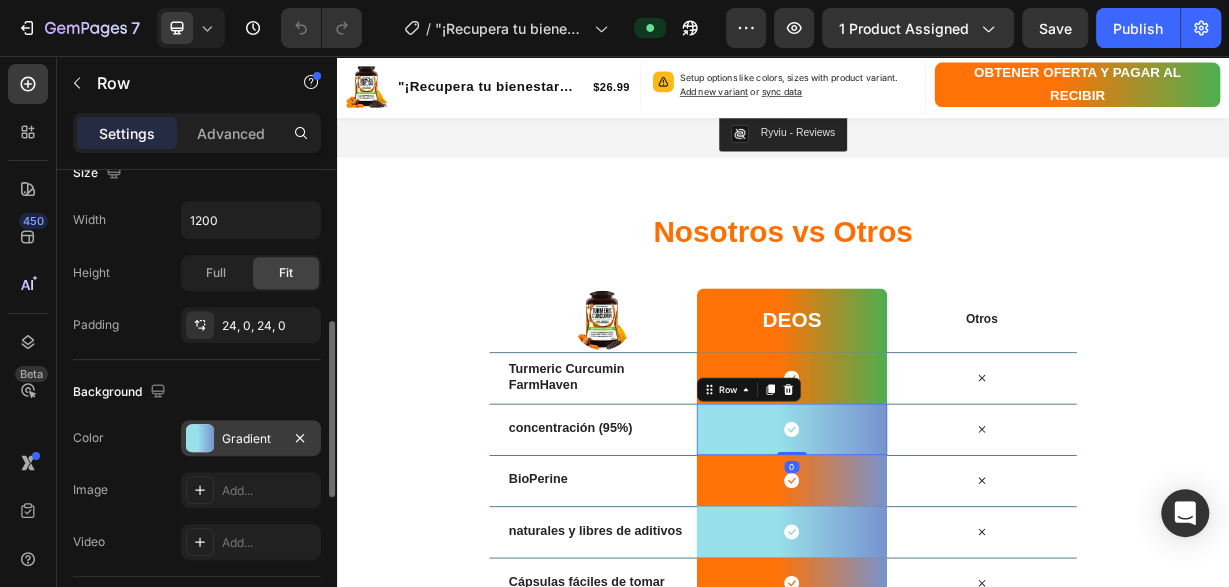 click on "Gradient" at bounding box center [251, 439] 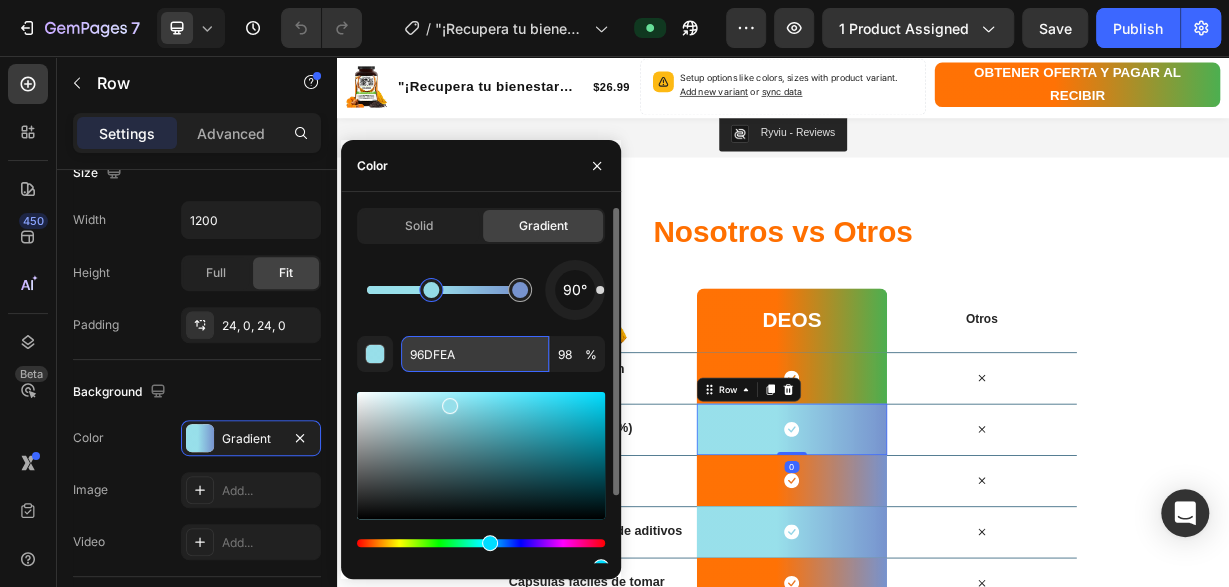 click on "96DFEA" at bounding box center (475, 354) 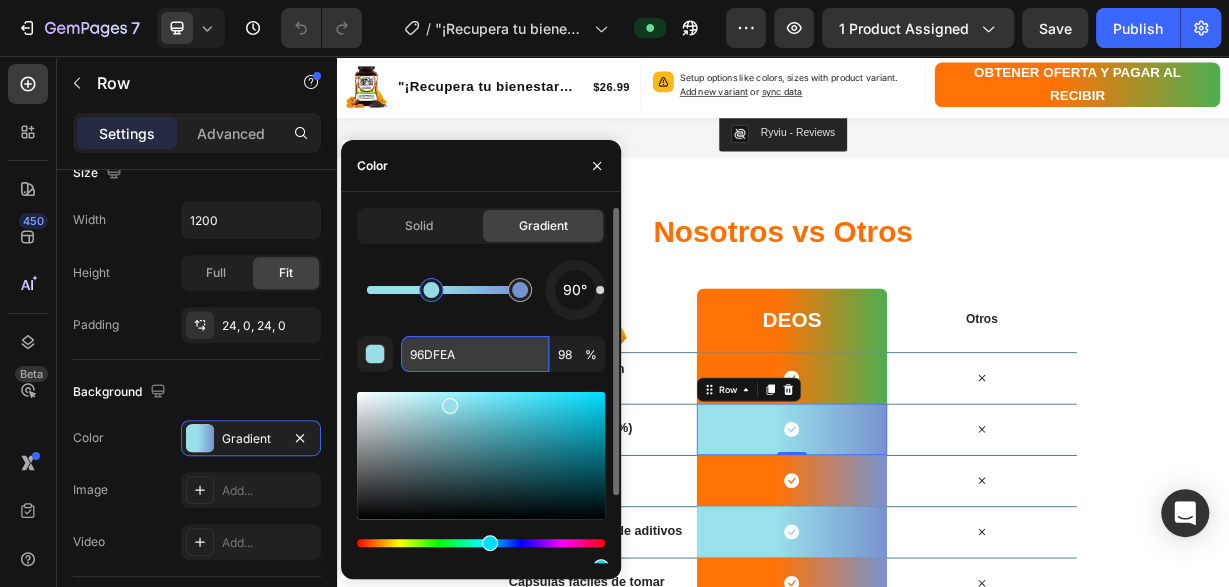click on "96DFEA" at bounding box center (475, 354) 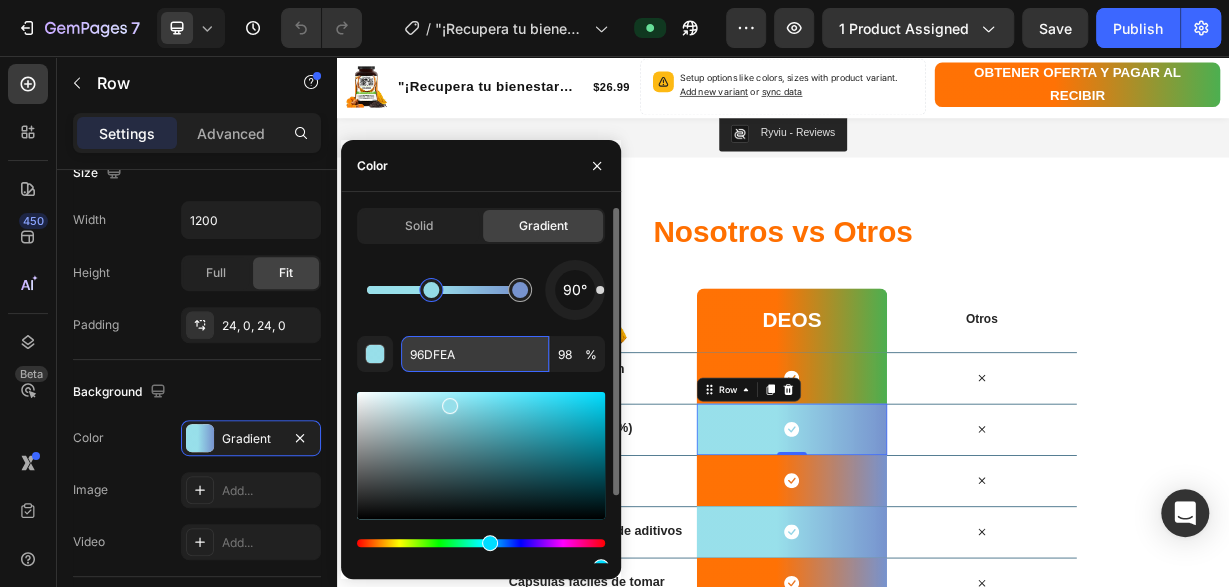 paste on "FF6F00" 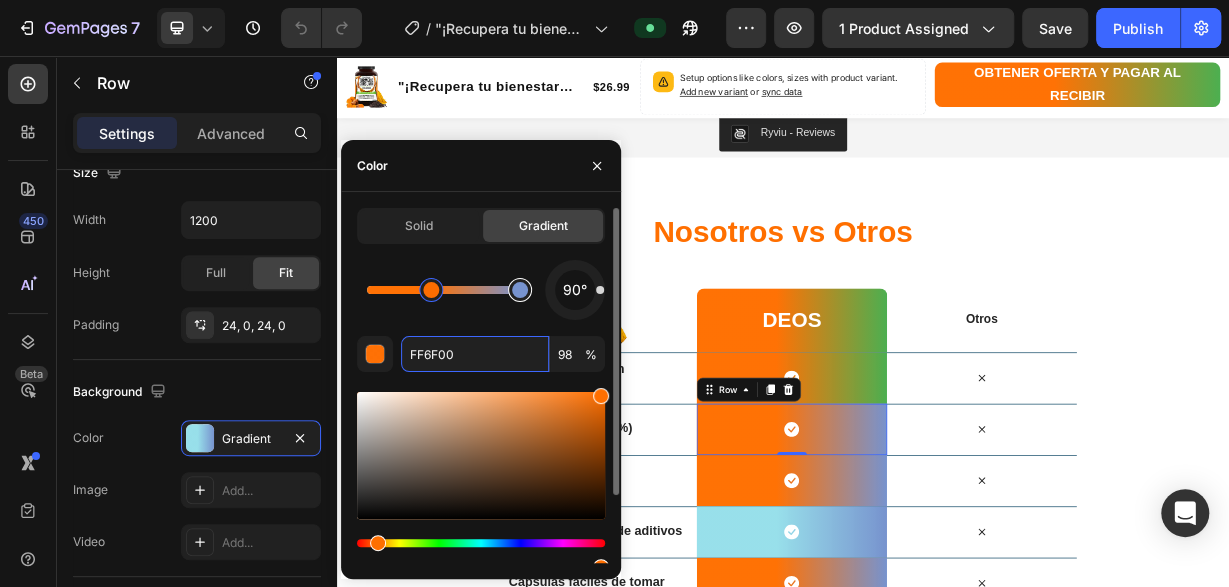 type on "7793CE" 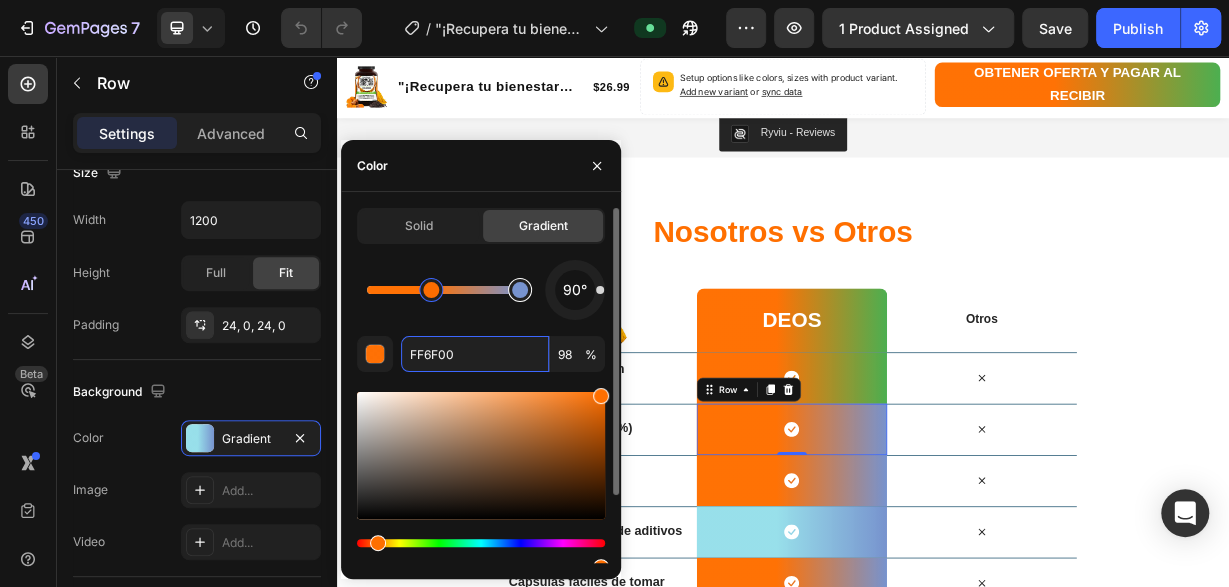 type on "100" 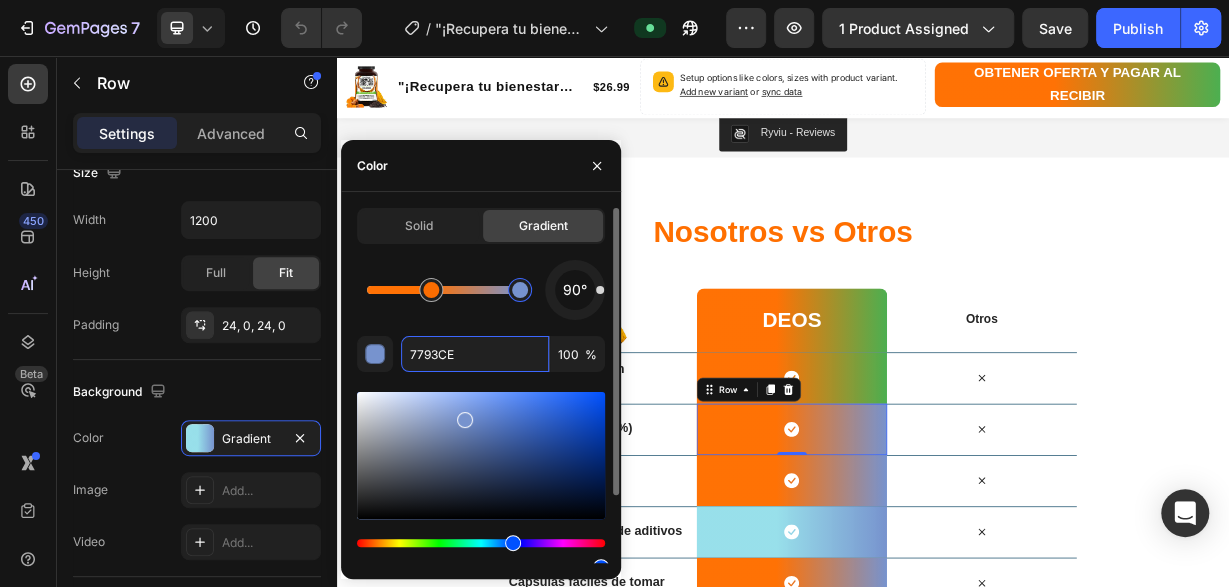 click at bounding box center (520, 290) 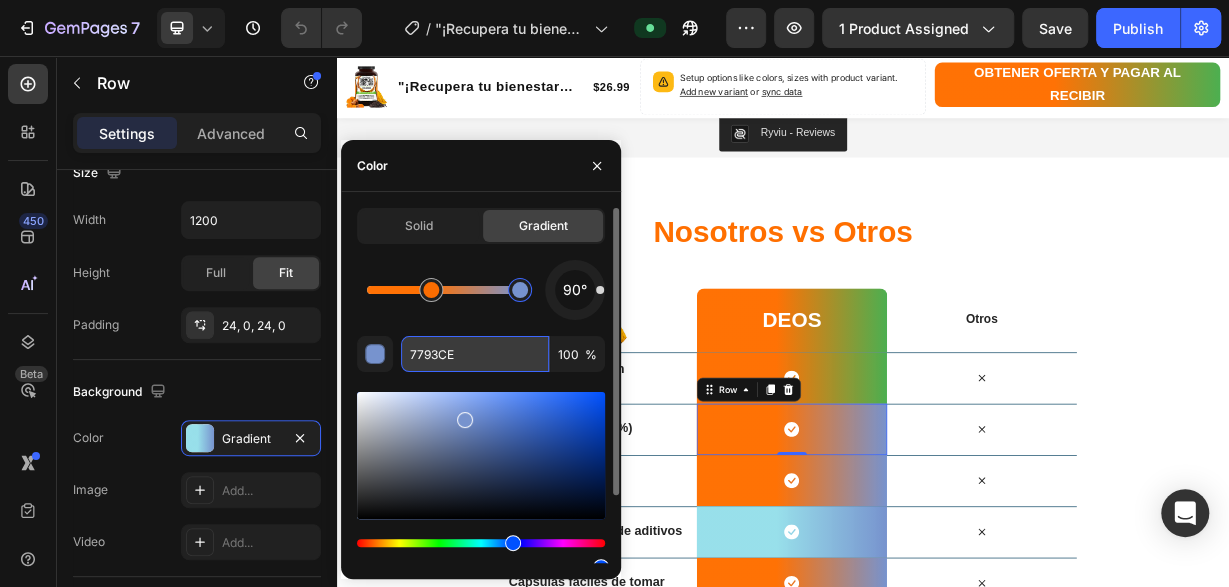 click on "7793CE" at bounding box center [475, 354] 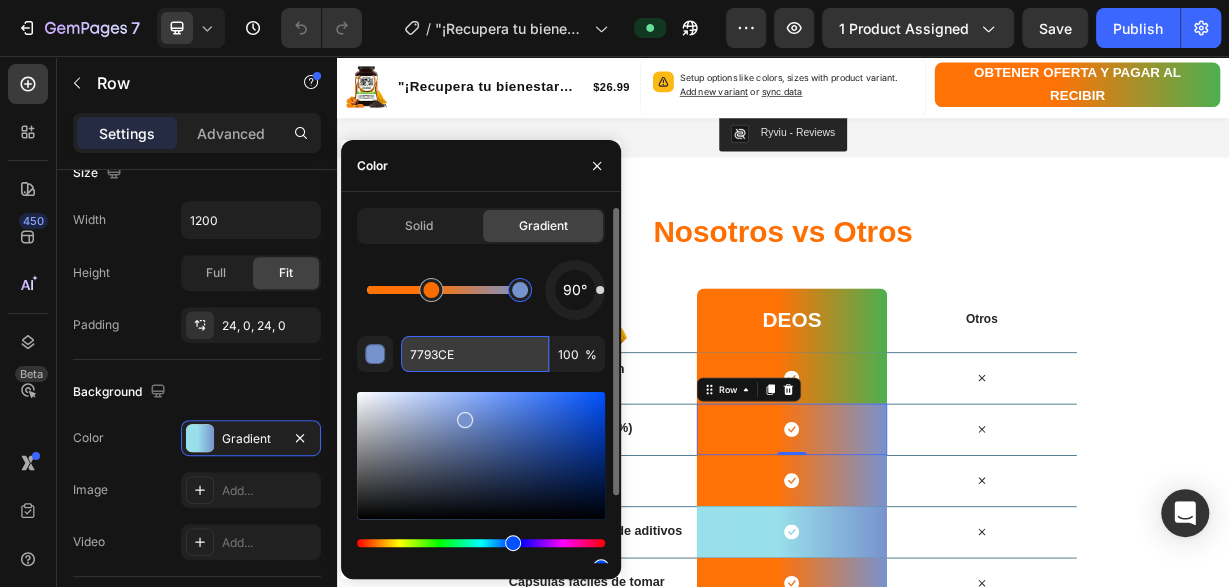 click on "7793CE" at bounding box center (475, 354) 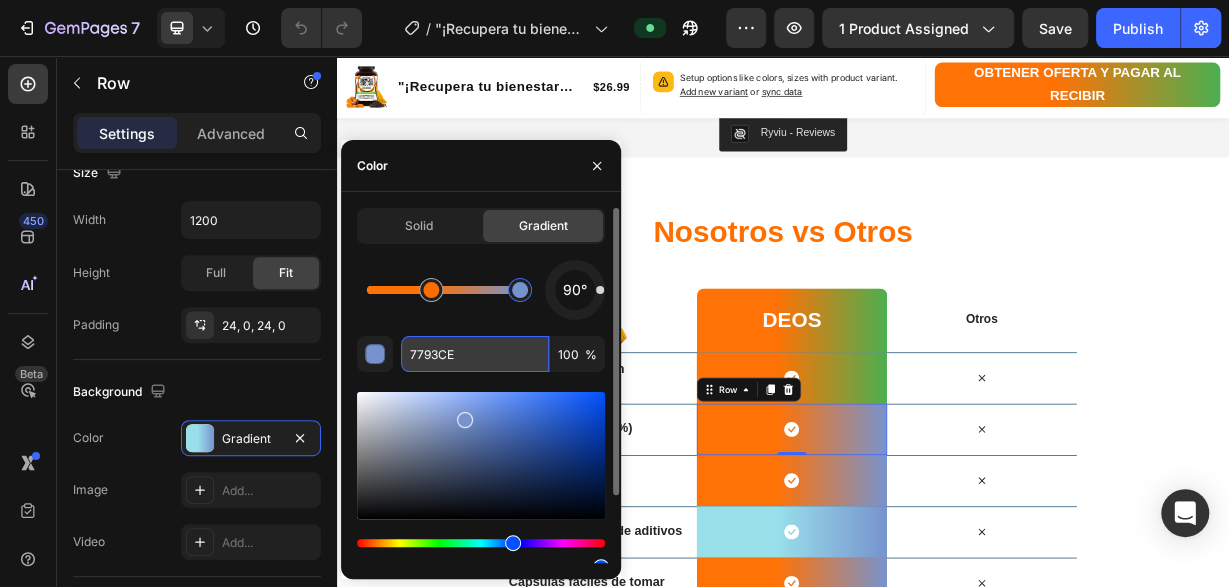 paste on "4CAF50" 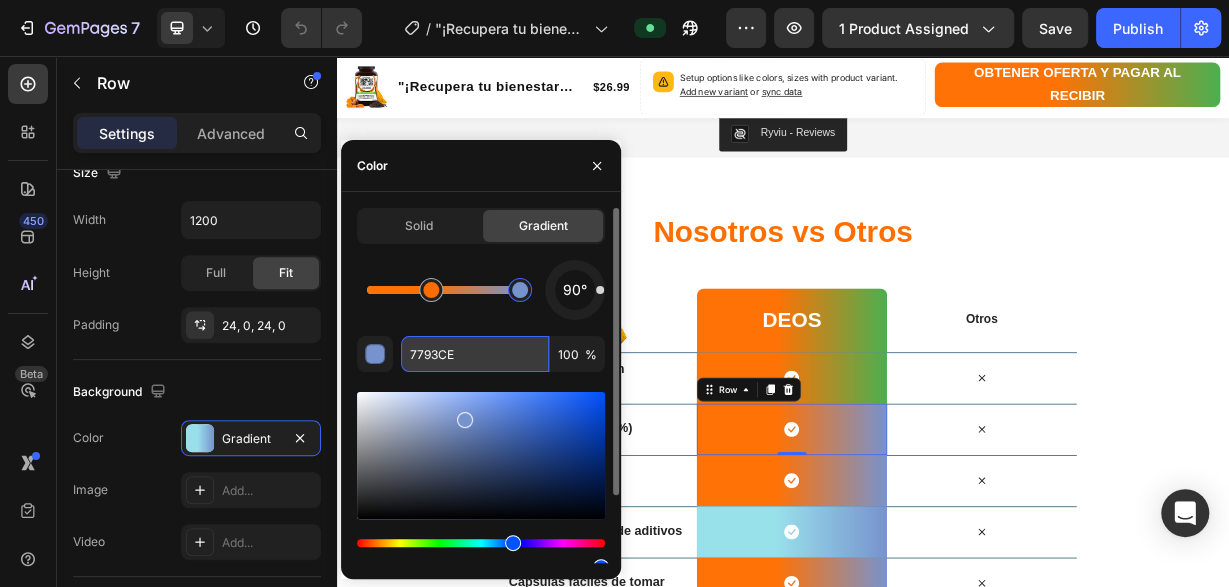 type on "4CAF50" 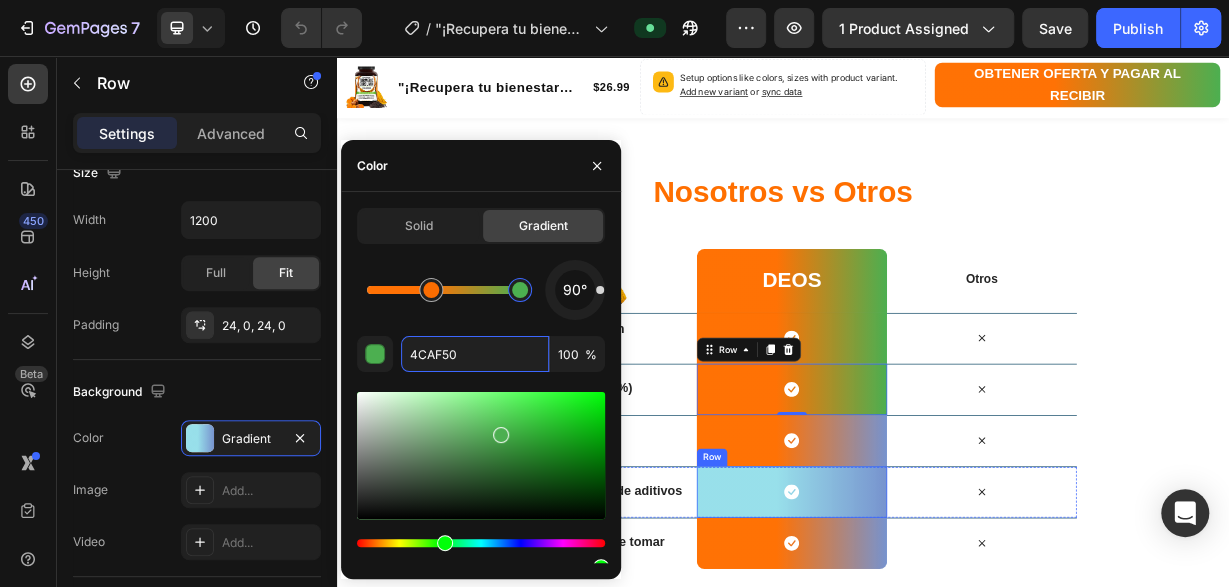 scroll, scrollTop: 3848, scrollLeft: 0, axis: vertical 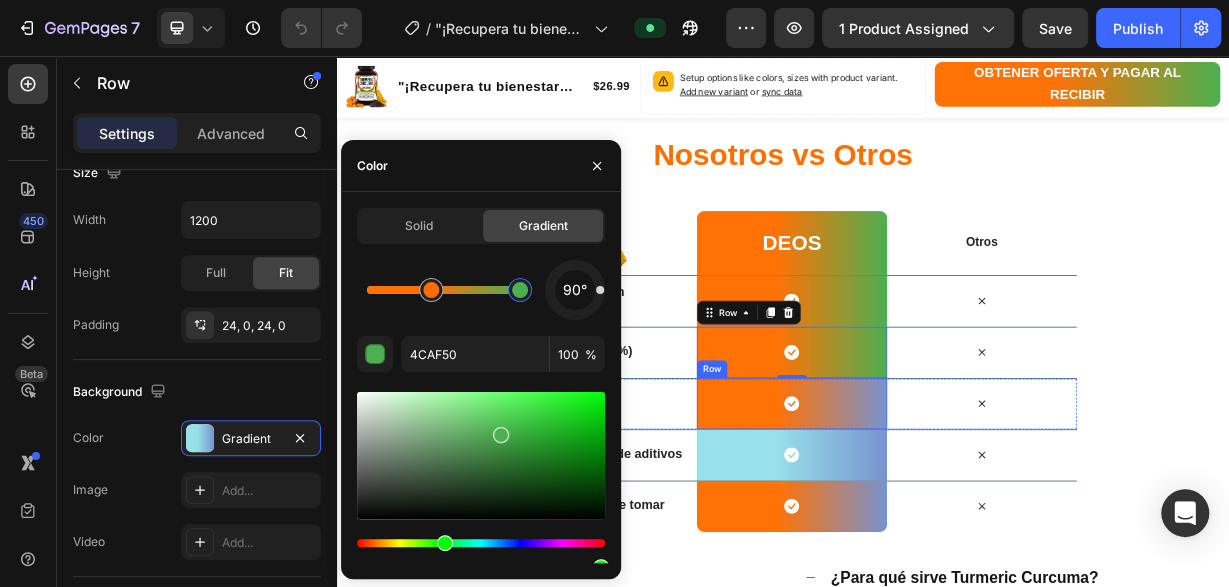 click on "Icon Row" at bounding box center [948, 523] 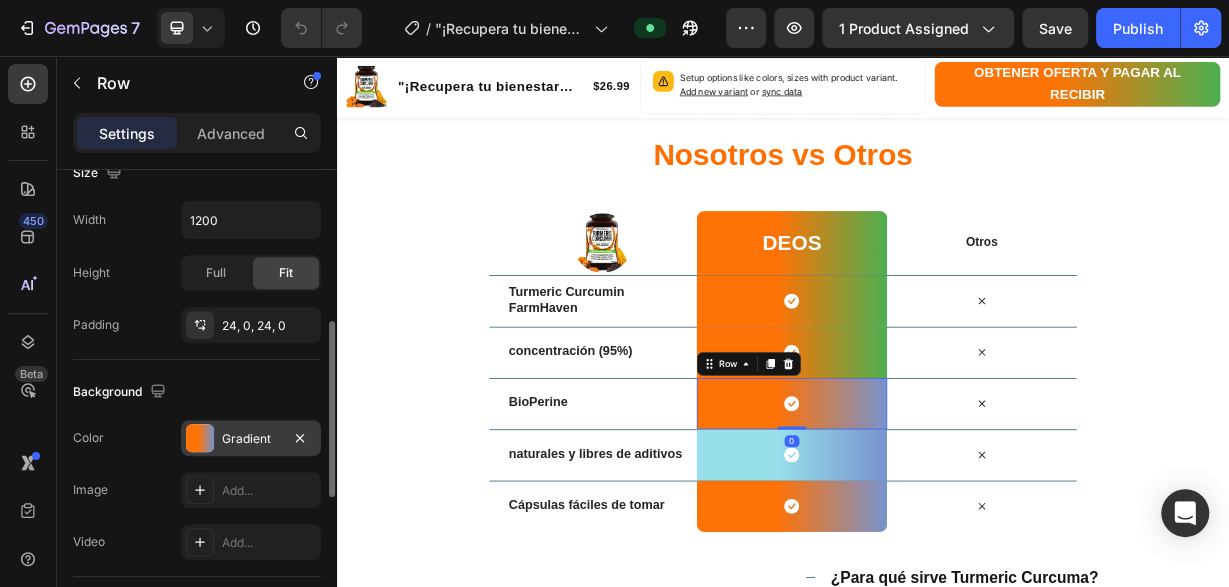 click on "Gradient" at bounding box center [251, 439] 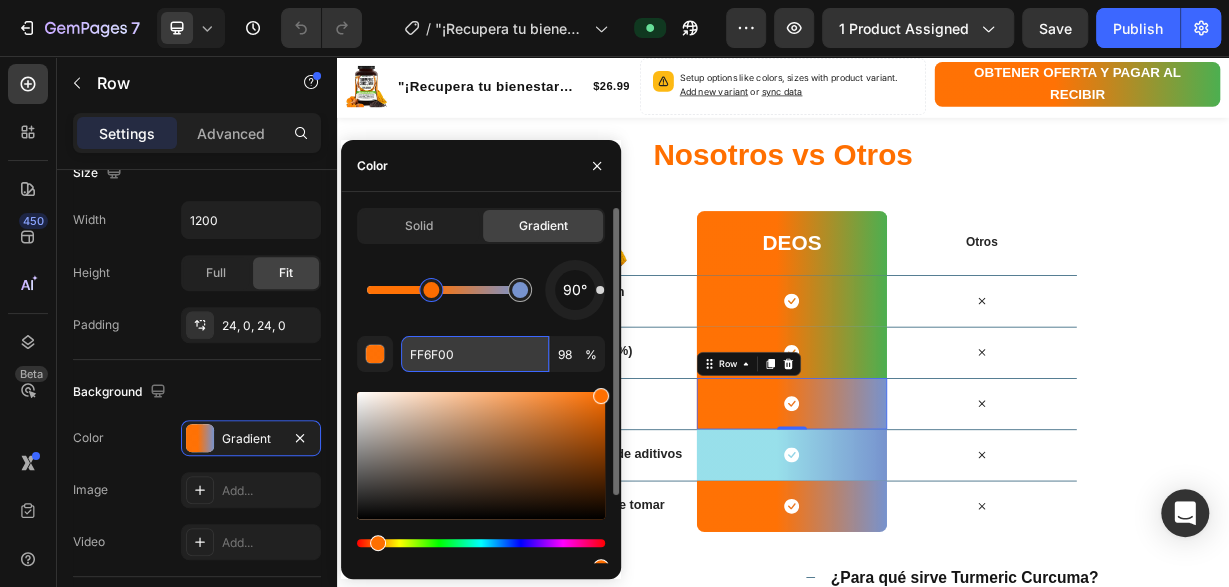 click on "FF6F00" at bounding box center (475, 354) 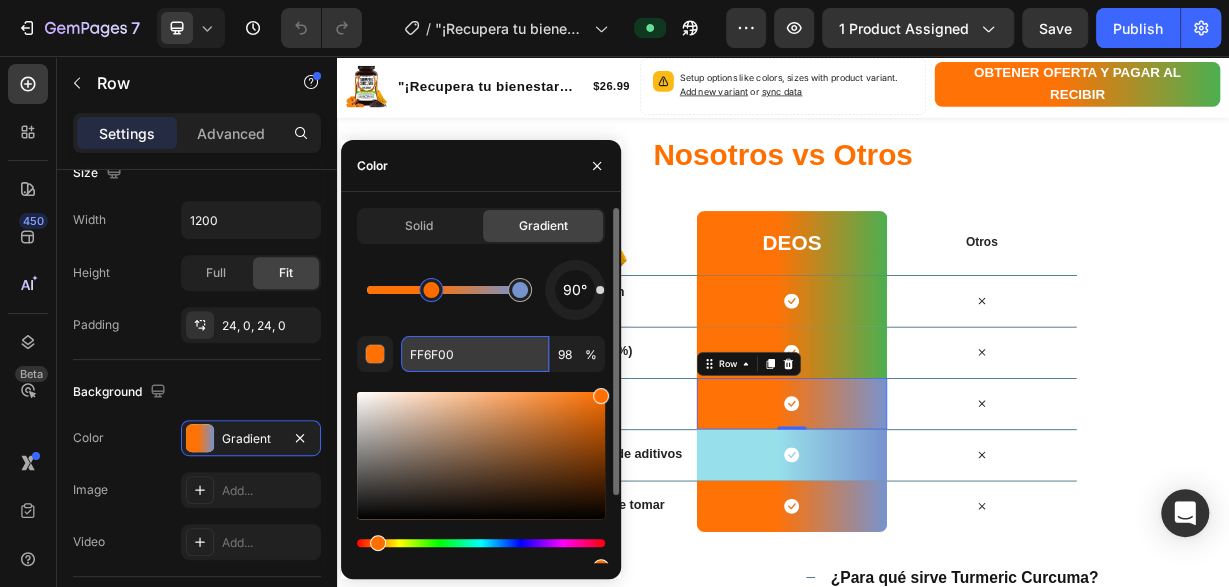paste on "7793CE" 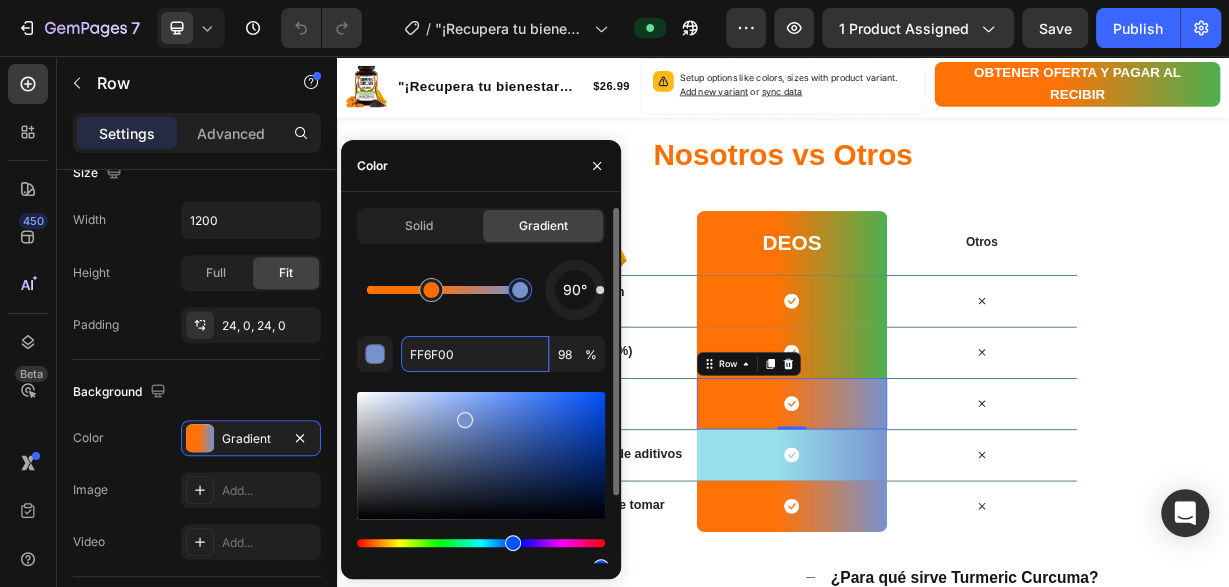 type on "7793CE" 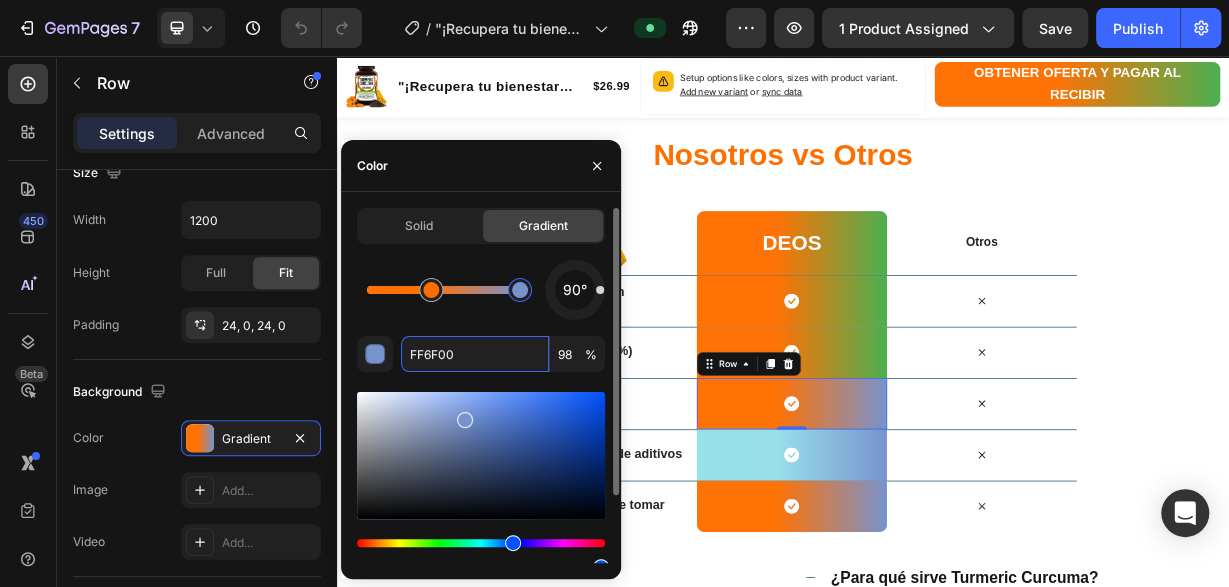 type on "100" 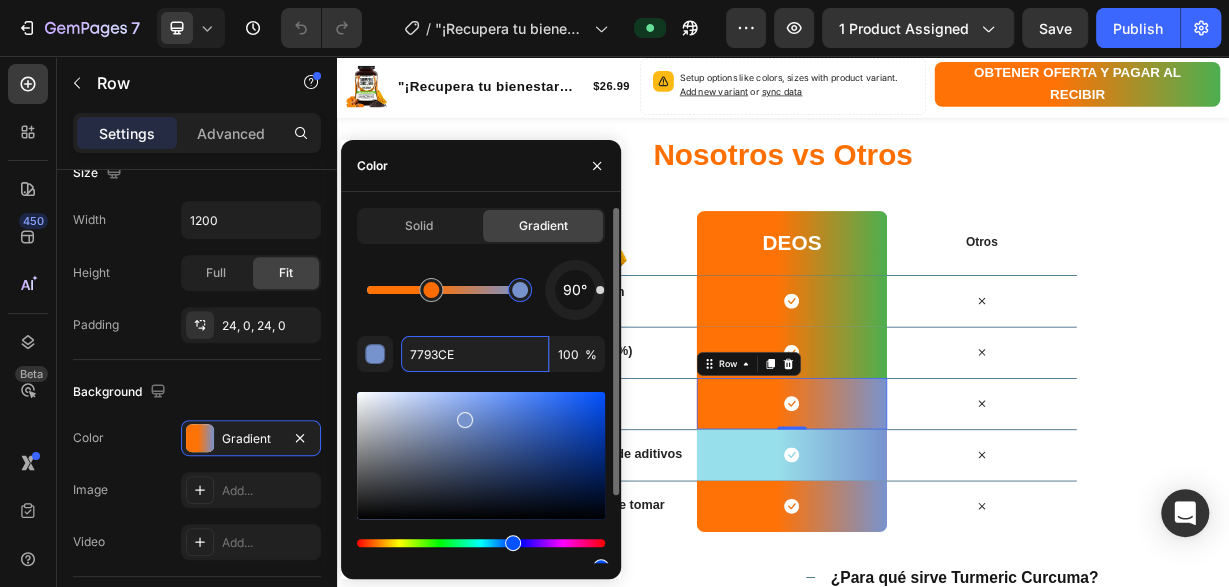 click at bounding box center [520, 290] 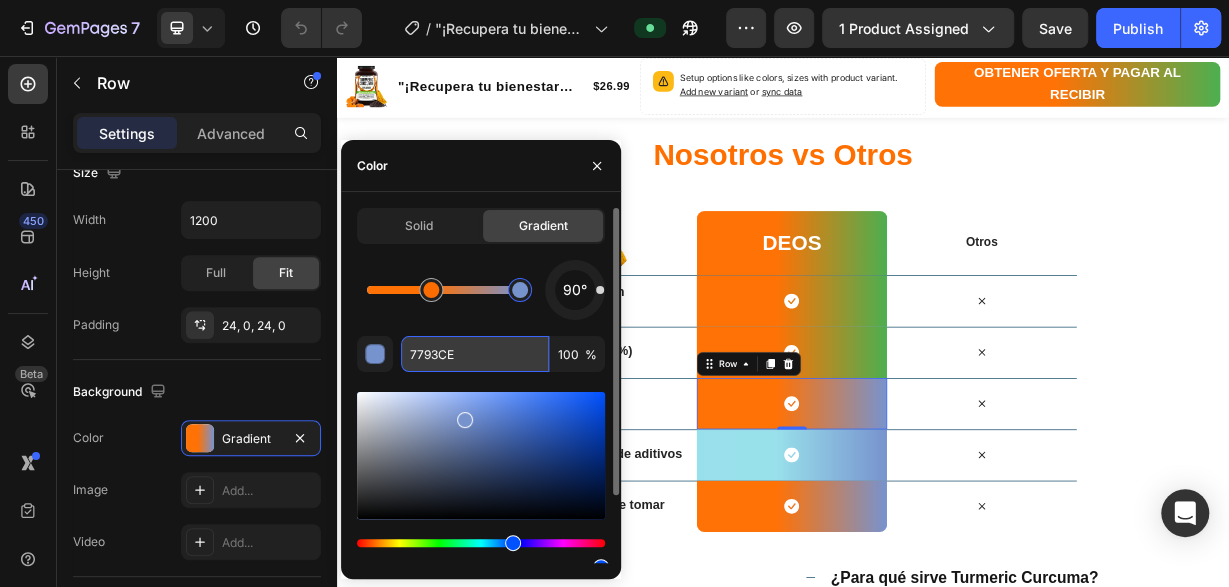click on "7793CE" at bounding box center (475, 354) 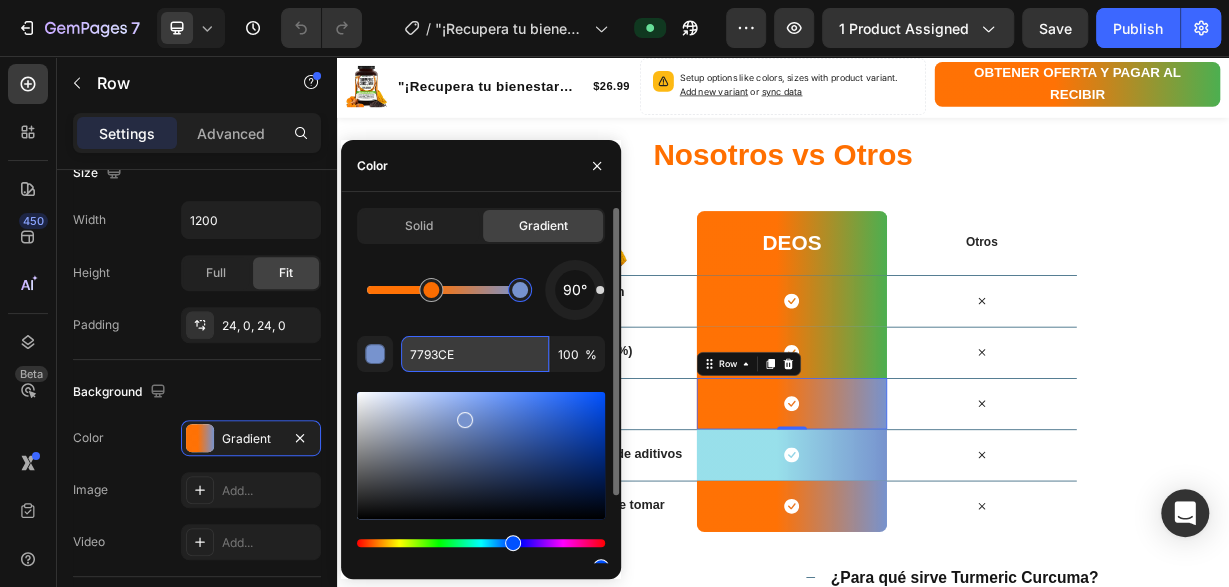 click on "7793CE" at bounding box center (475, 354) 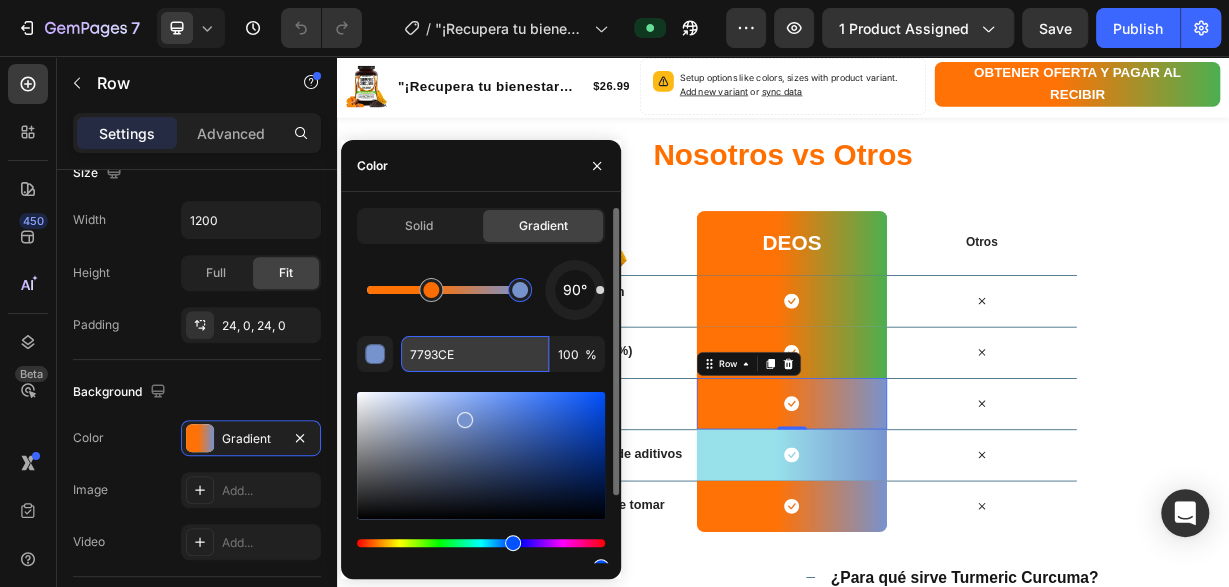 paste on "4CAF50" 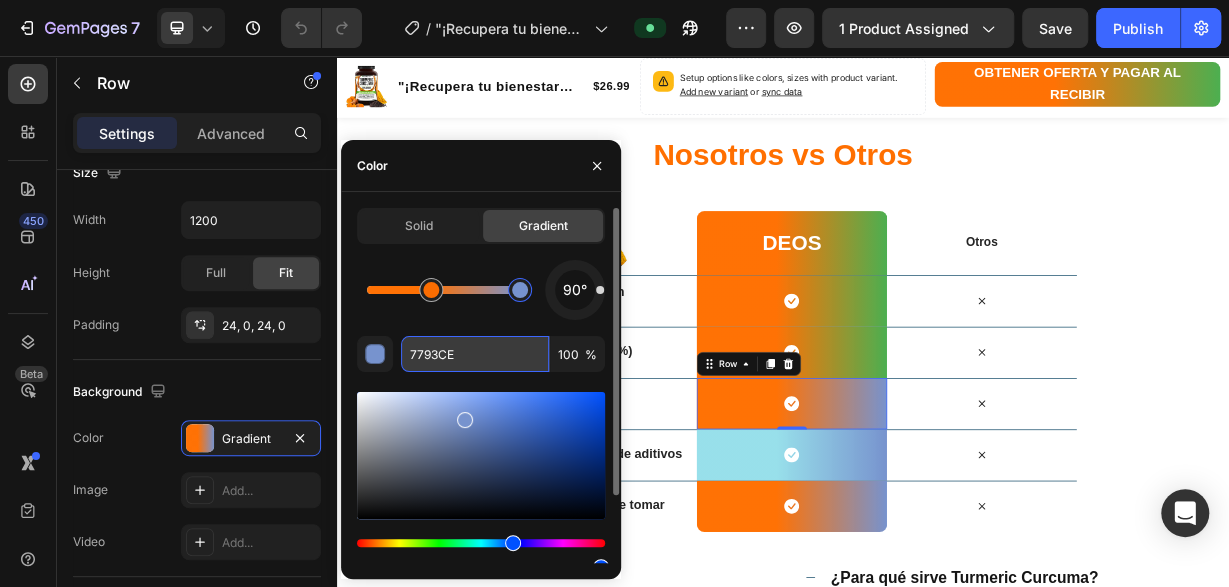 type on "4CAF50" 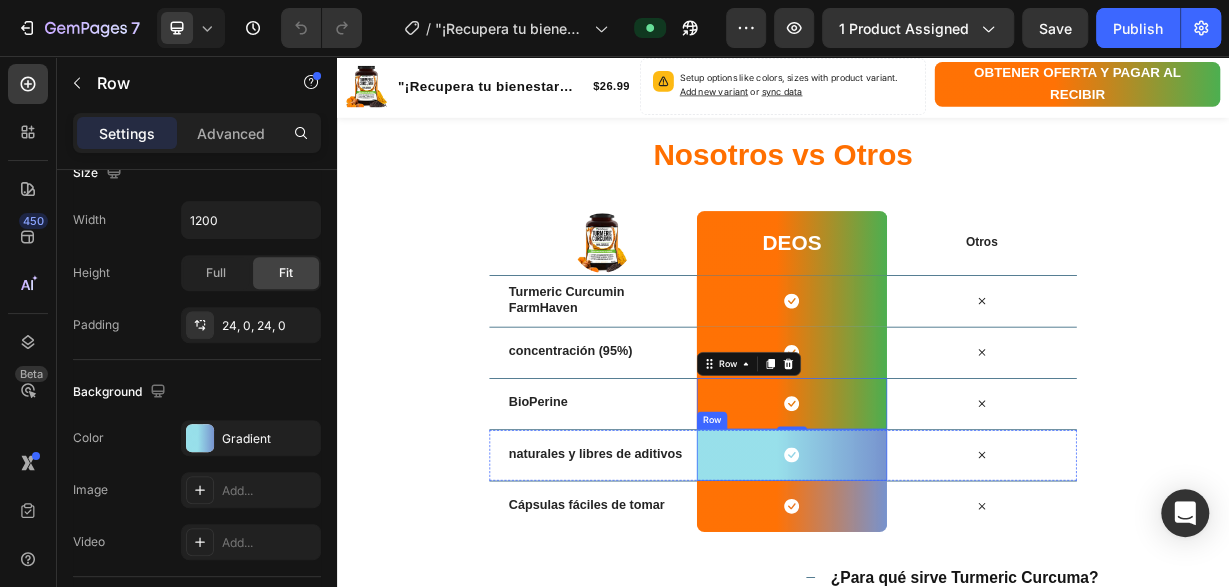 click on "Icon Row" at bounding box center (948, 592) 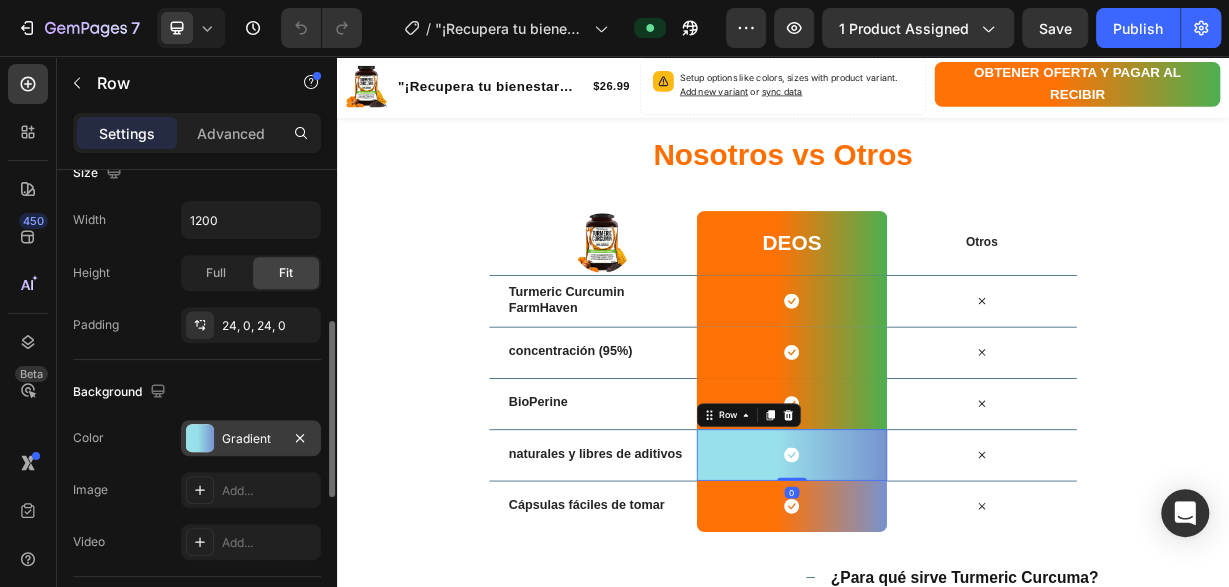 click on "Gradient" at bounding box center [251, 439] 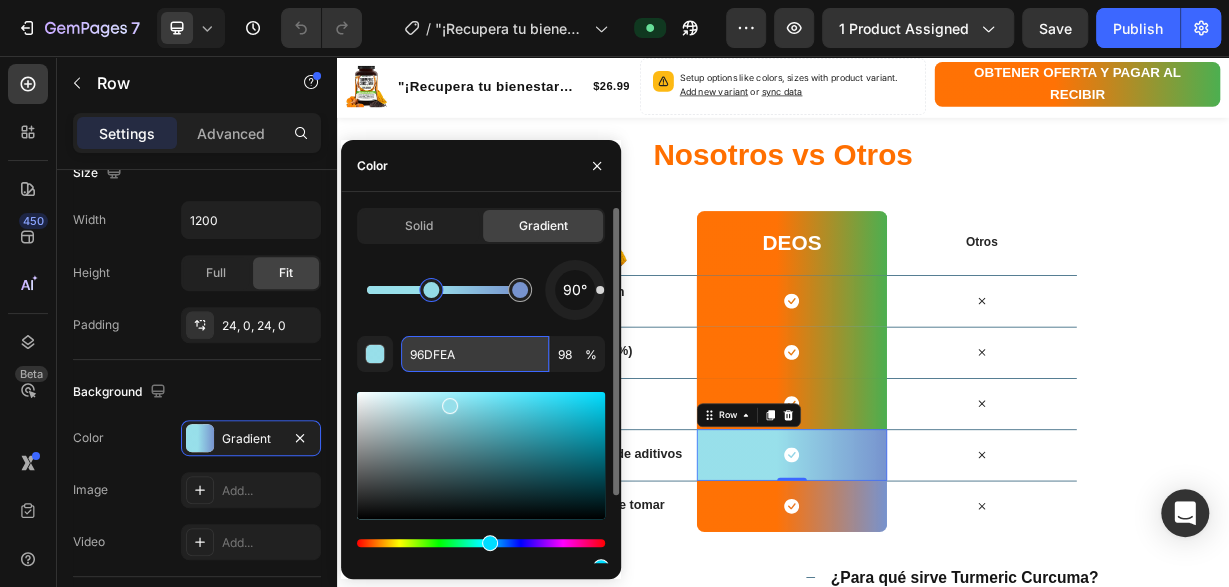 click on "96DFEA" at bounding box center [475, 354] 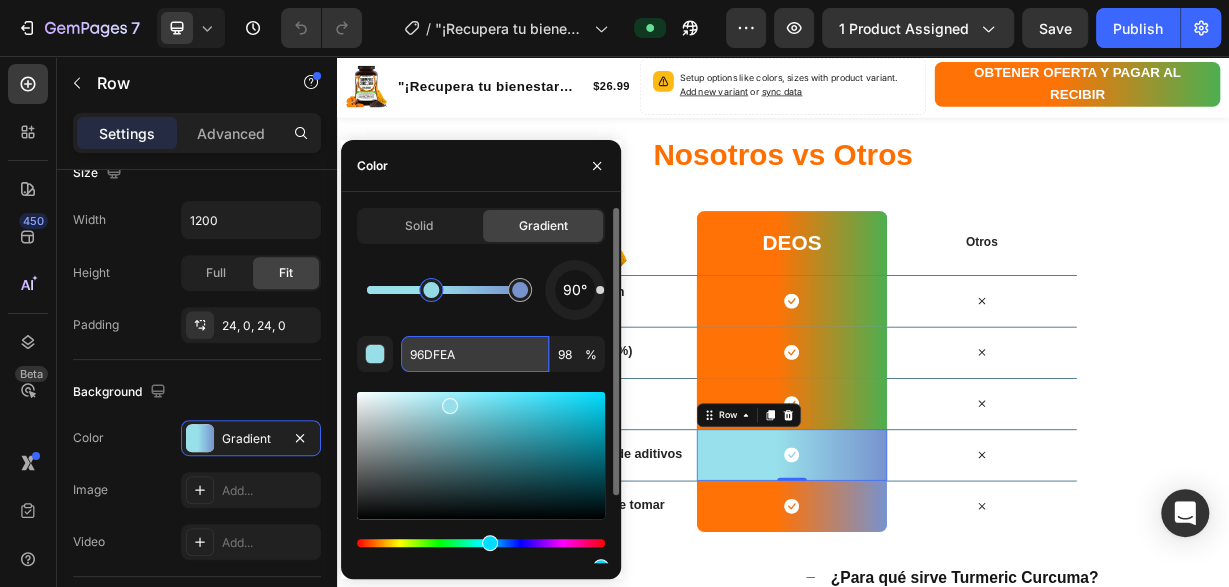 paste on "FF6F00" 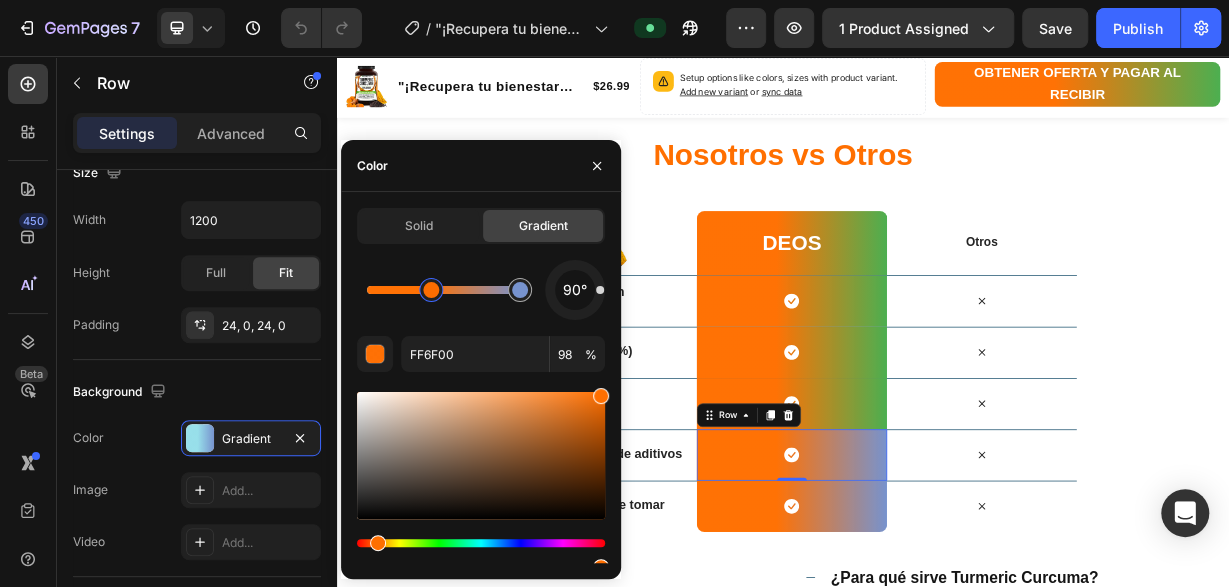 click on "Icon Row   0" at bounding box center (948, 592) 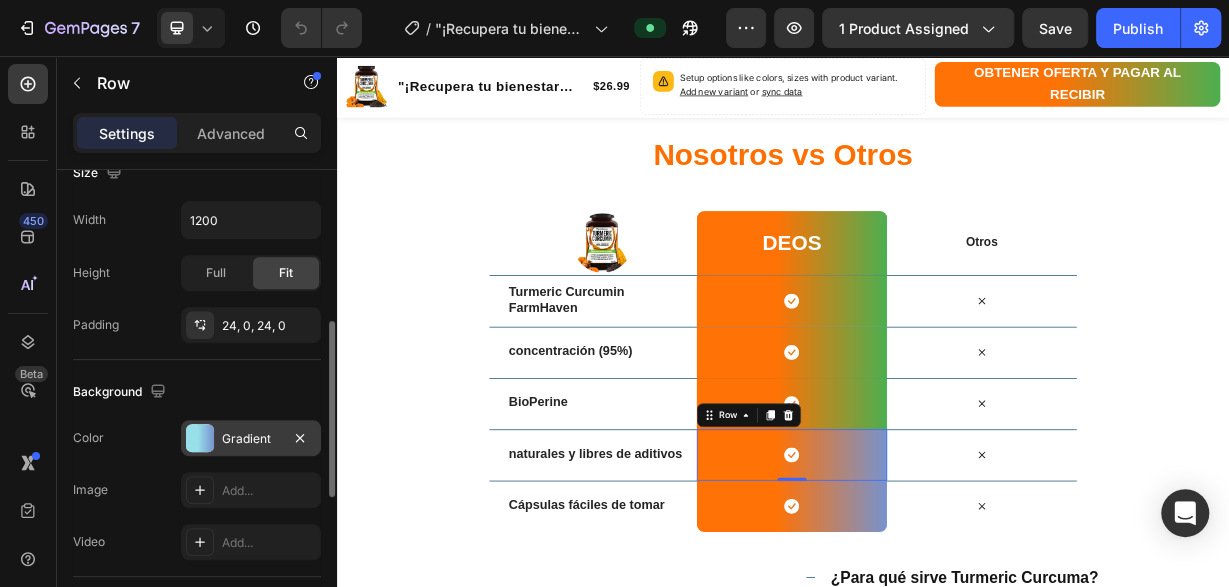 click on "Gradient" at bounding box center (251, 439) 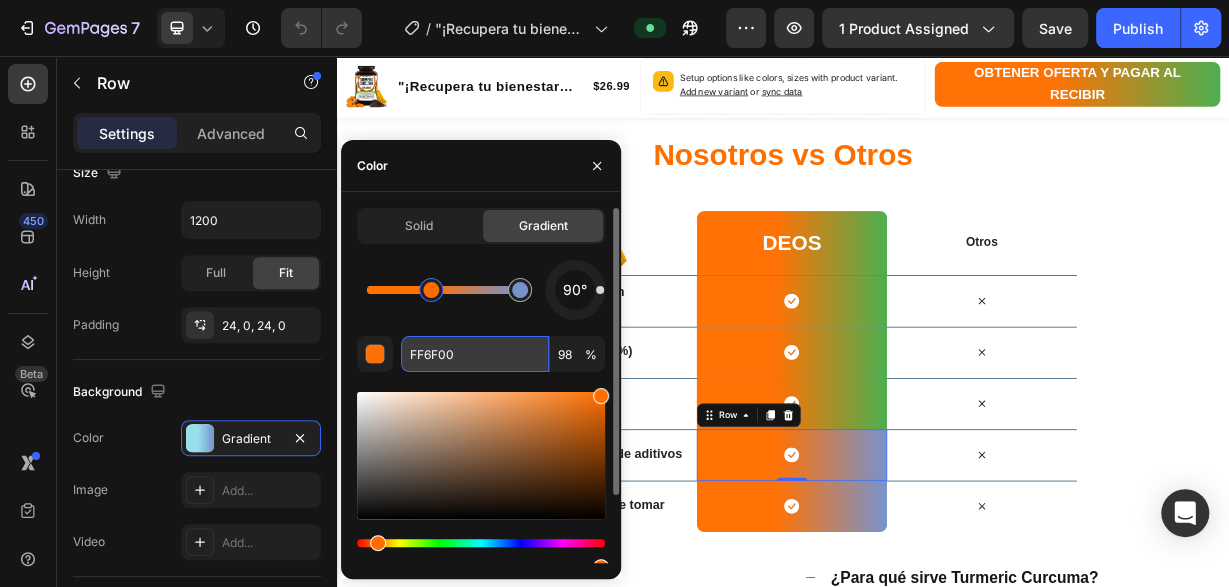 click on "FF6F00" at bounding box center (475, 354) 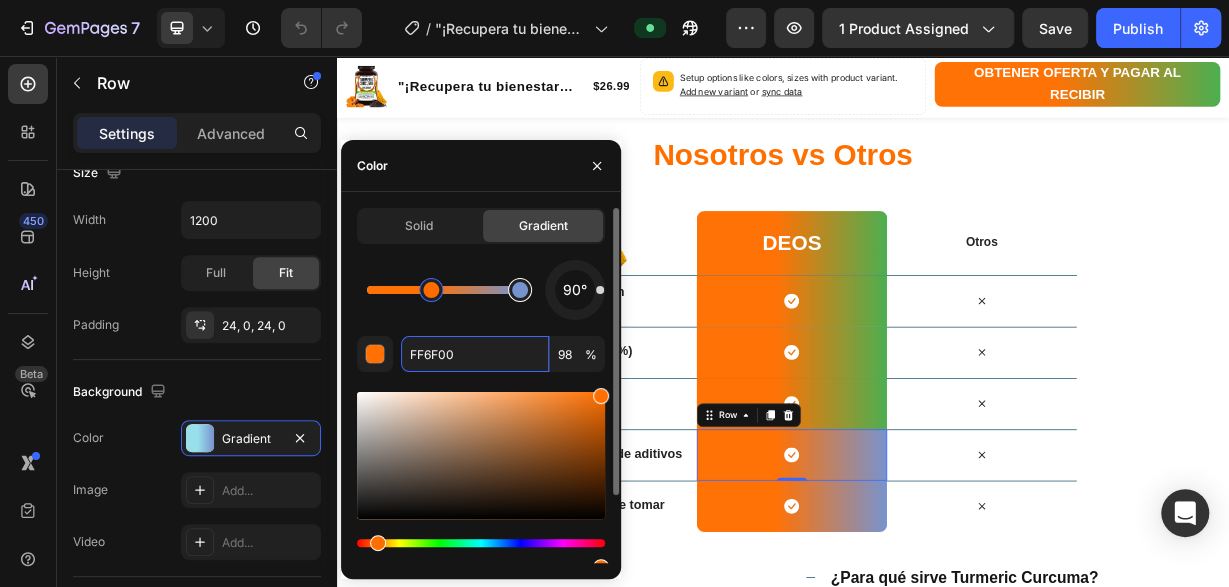 type on "7793CE" 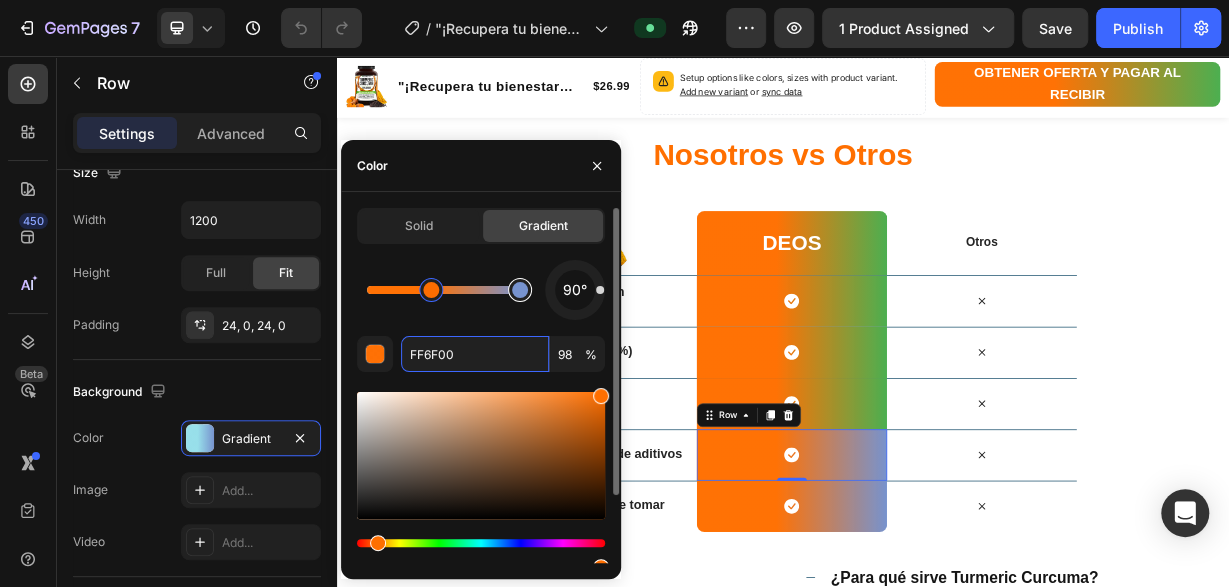 type on "100" 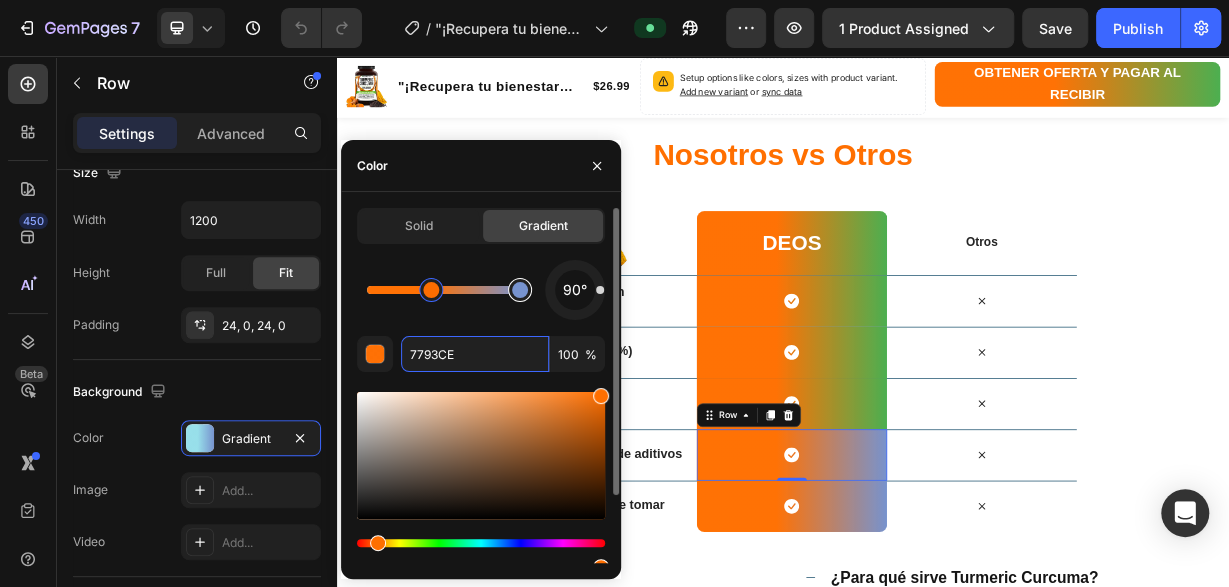 click at bounding box center [520, 290] 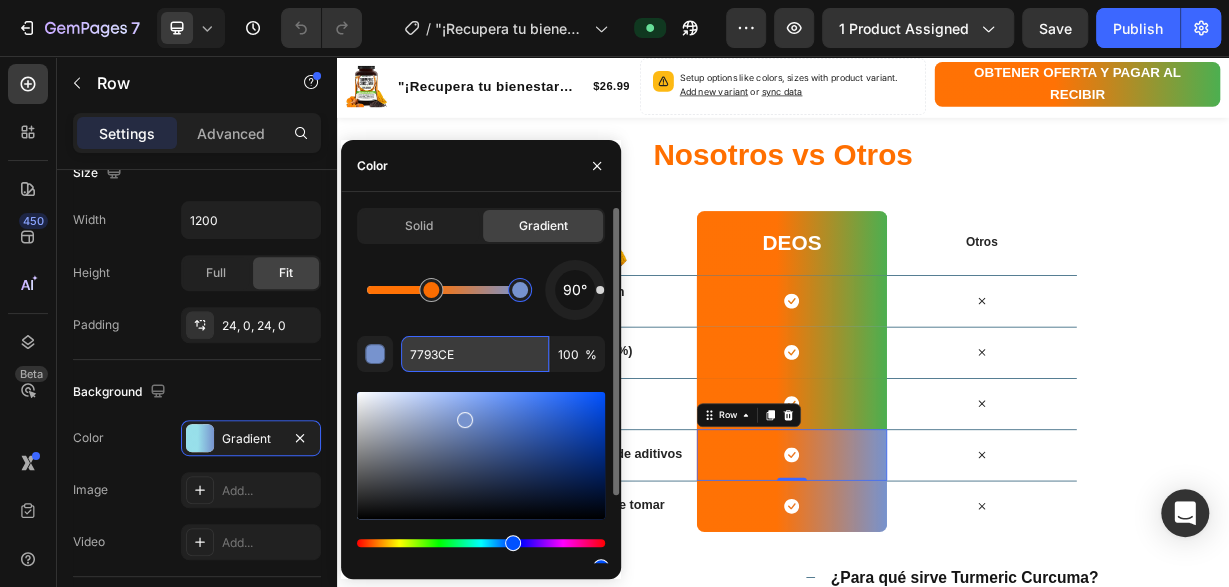 click on "7793CE" at bounding box center [475, 354] 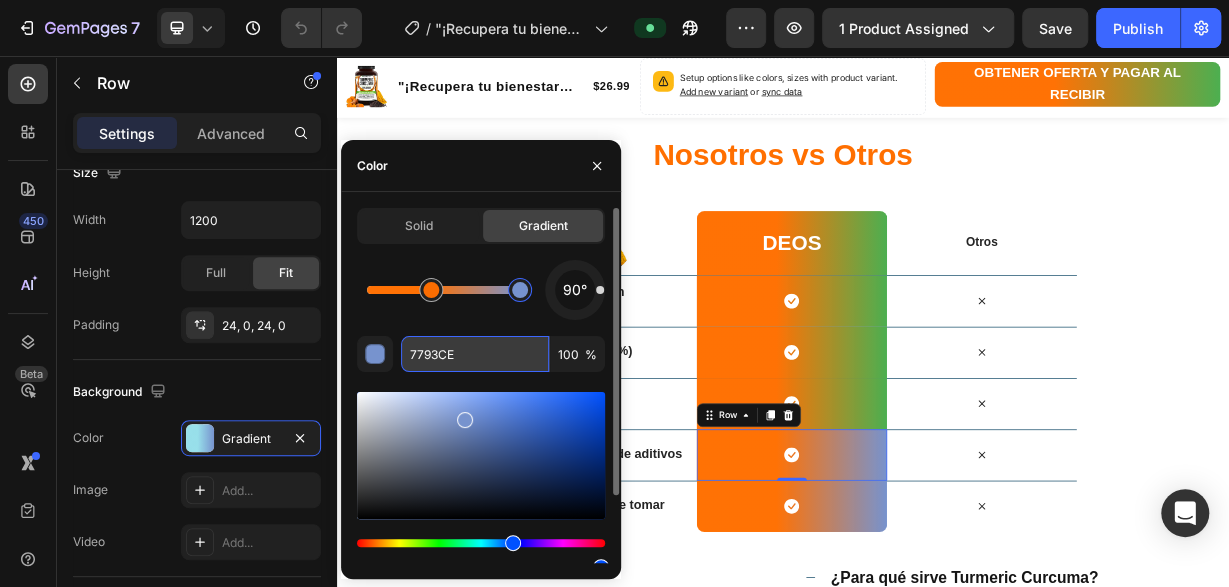 click on "7793CE" at bounding box center (475, 354) 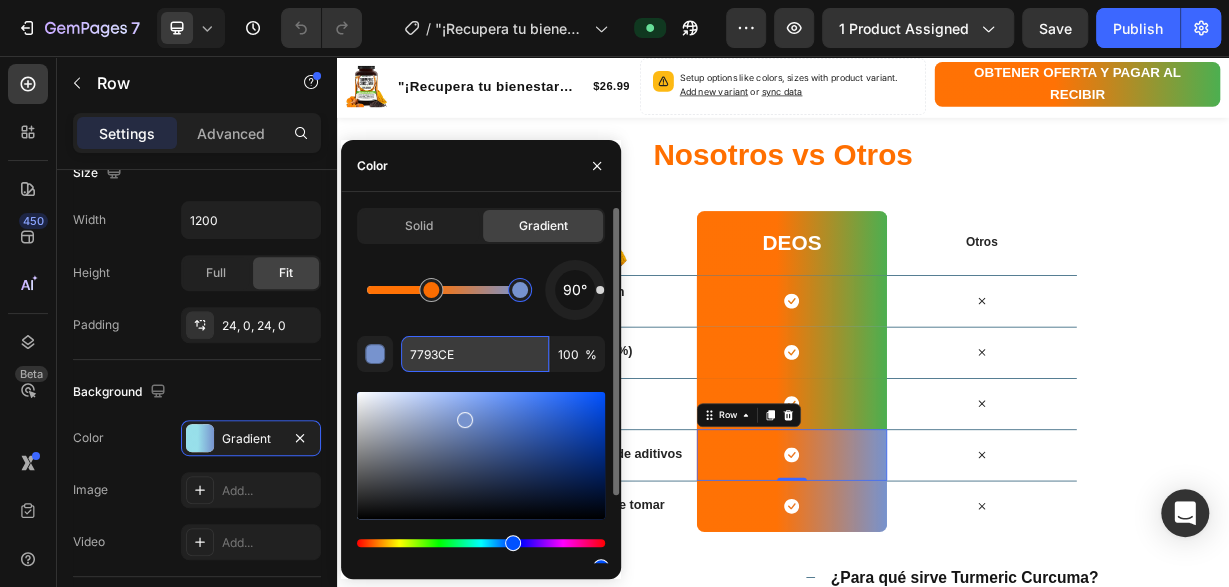 paste on "4CAF50" 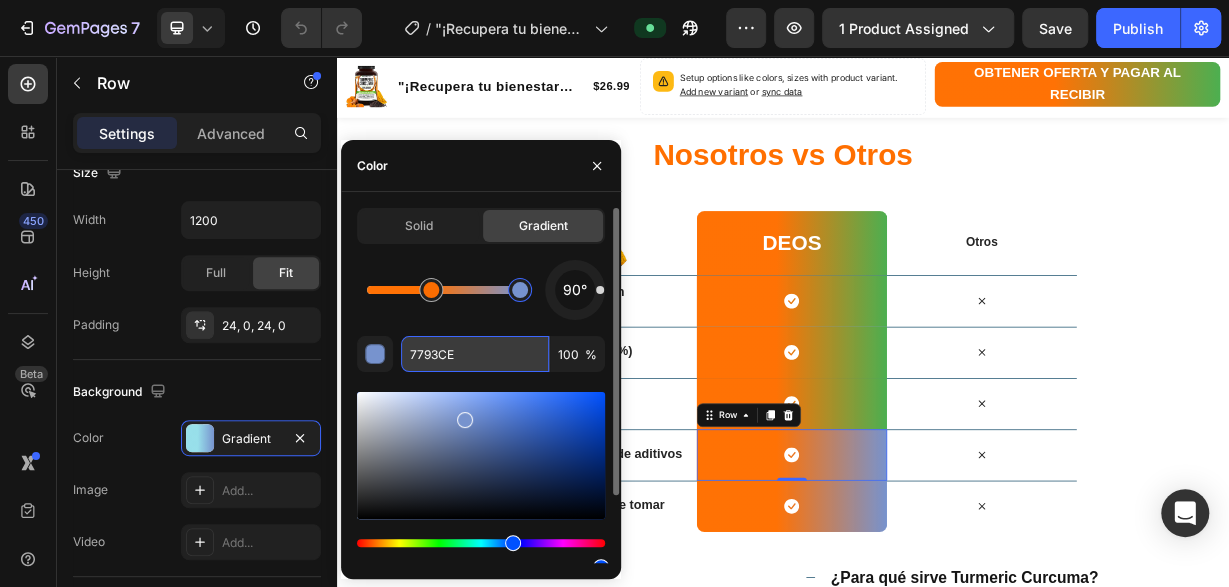 type on "4CAF50" 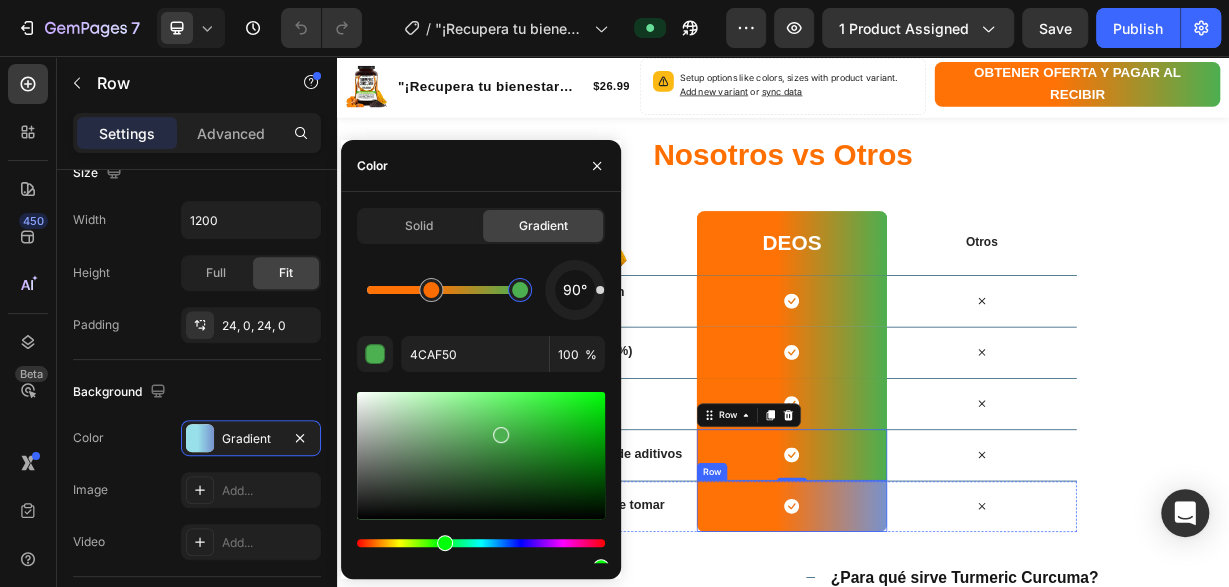 click on "Icon Row" at bounding box center [948, 661] 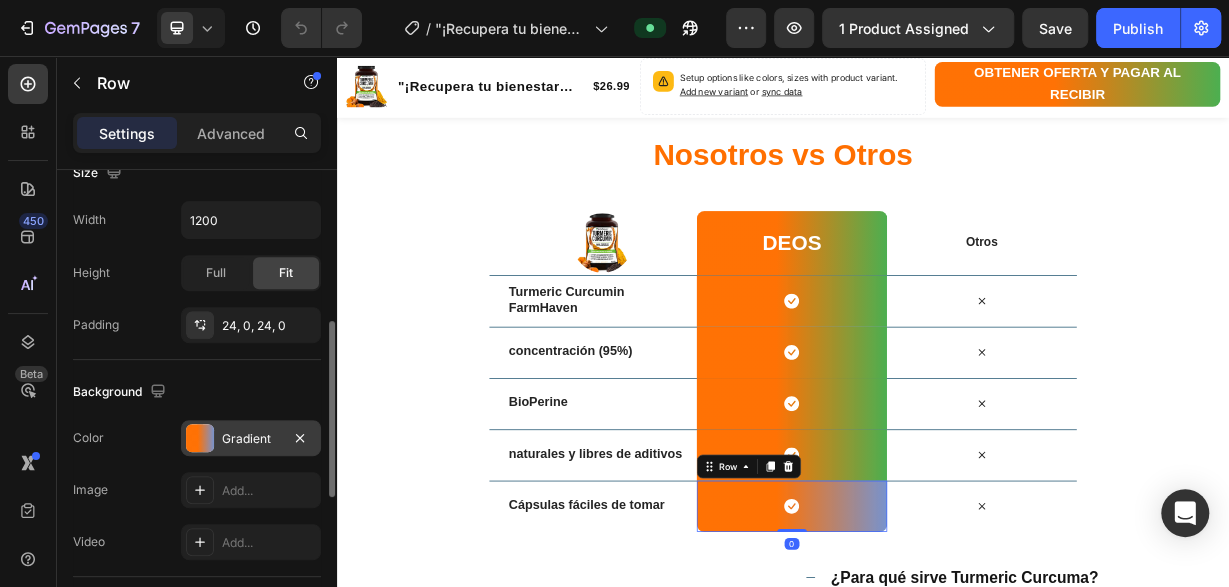 click on "Gradient" at bounding box center (251, 439) 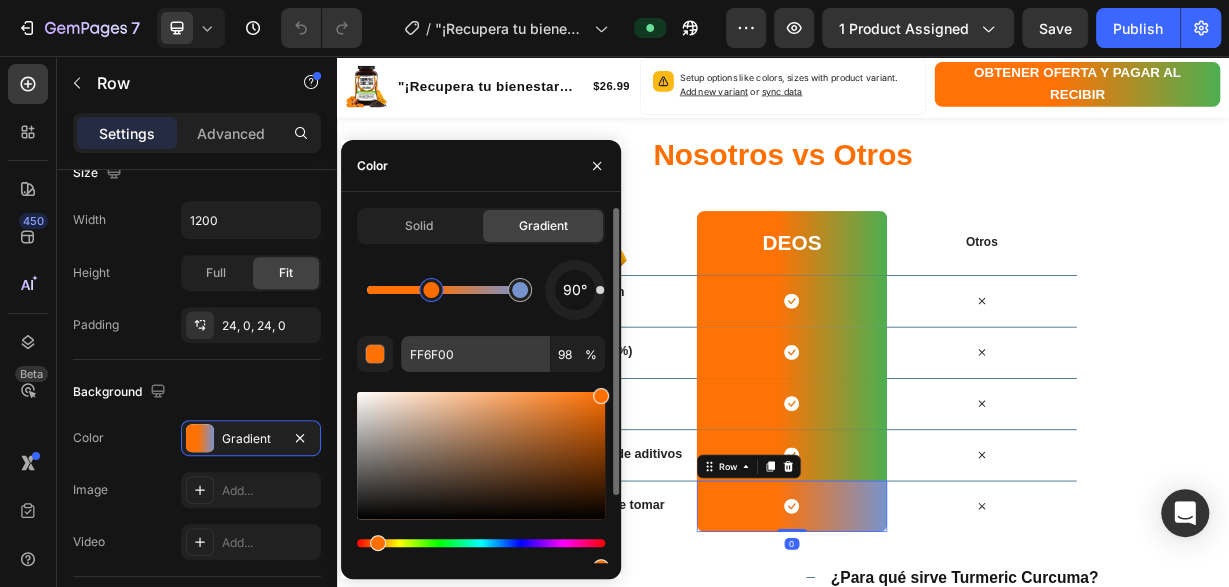 scroll, scrollTop: 84, scrollLeft: 0, axis: vertical 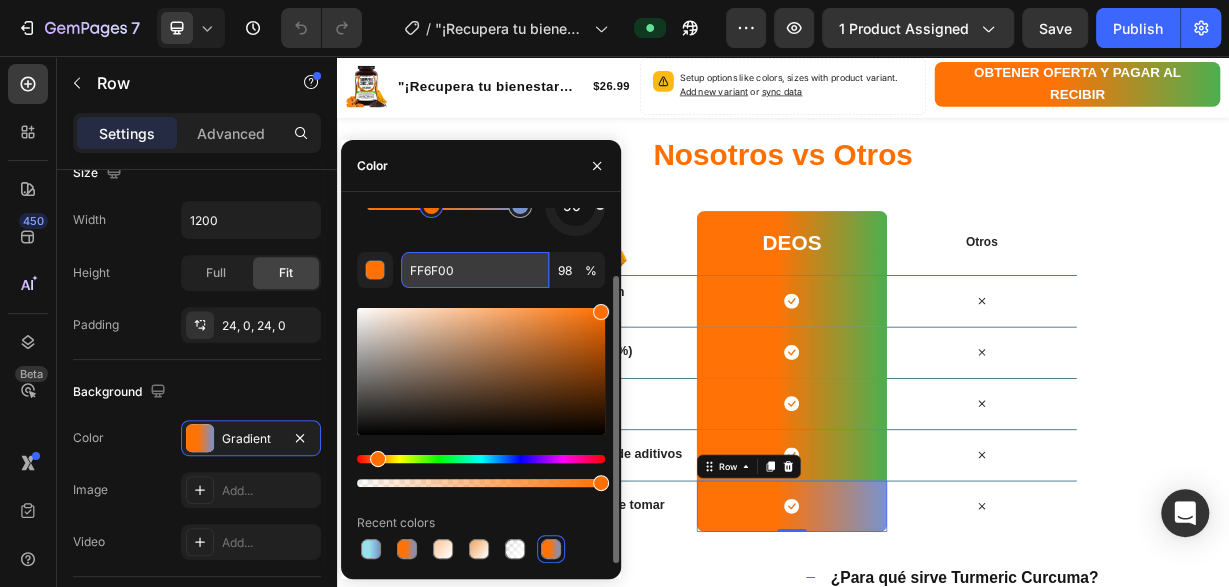 click on "FF6F00" at bounding box center (475, 270) 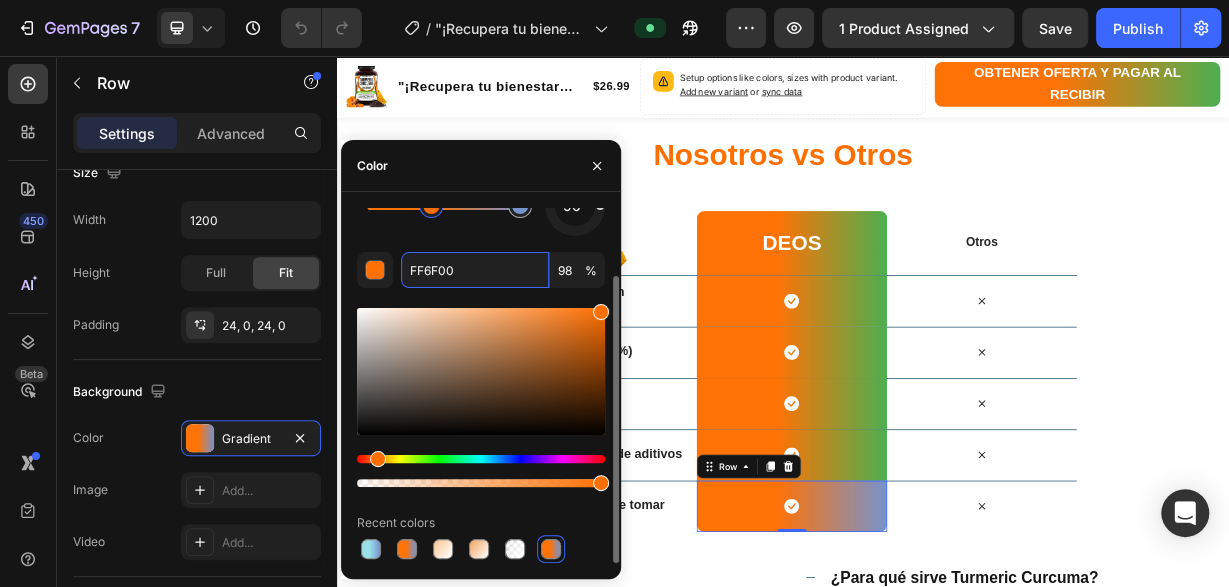 paste on "7793CE" 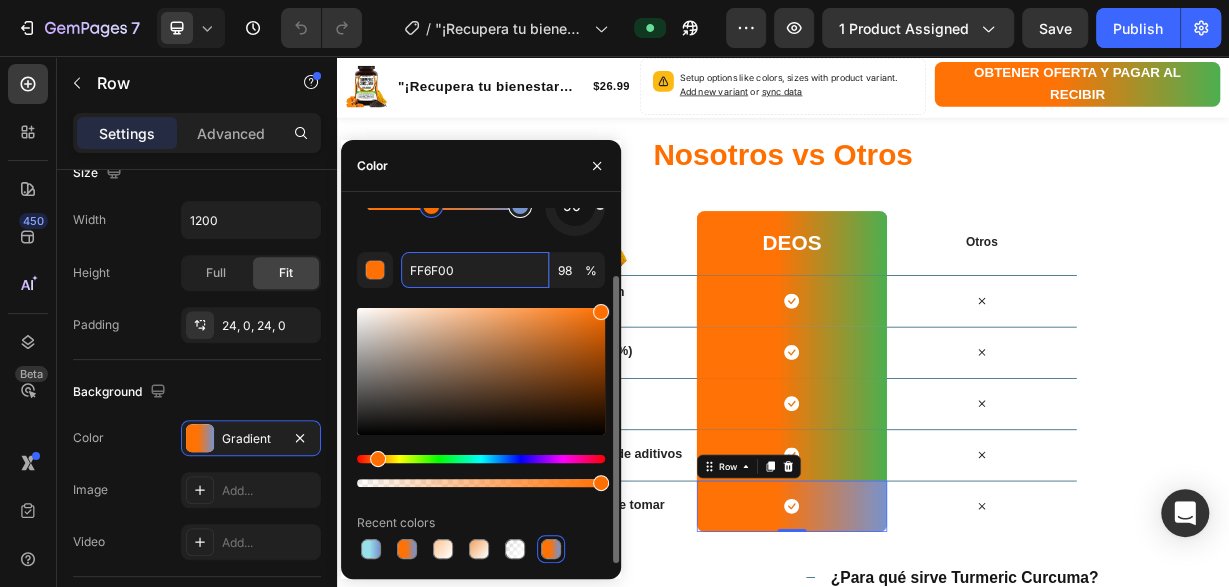 type on "7793CE" 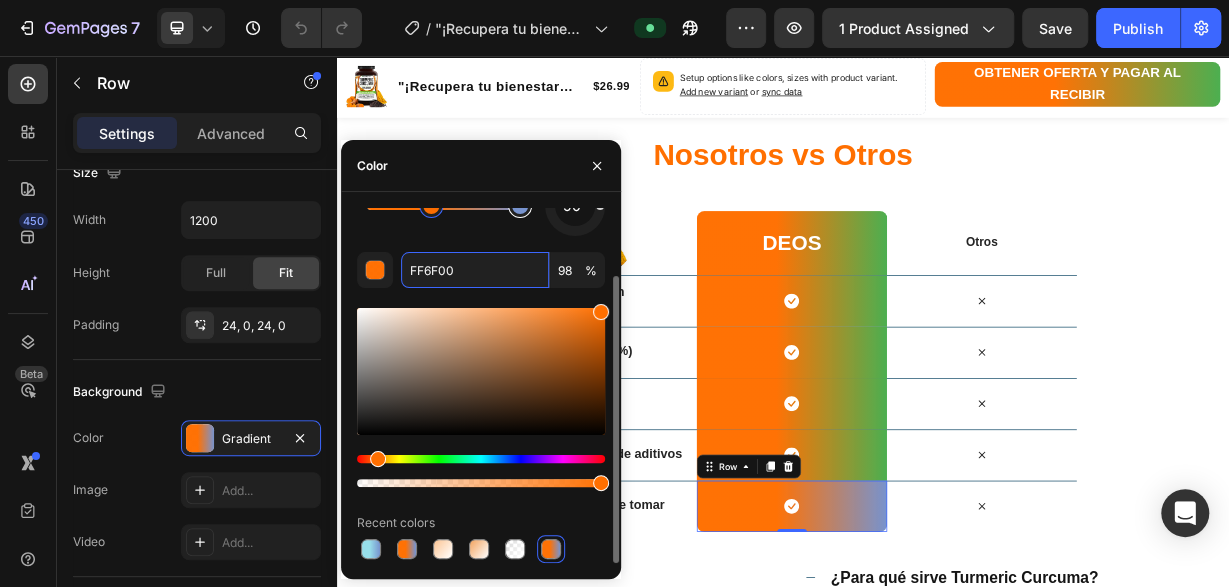 type on "100" 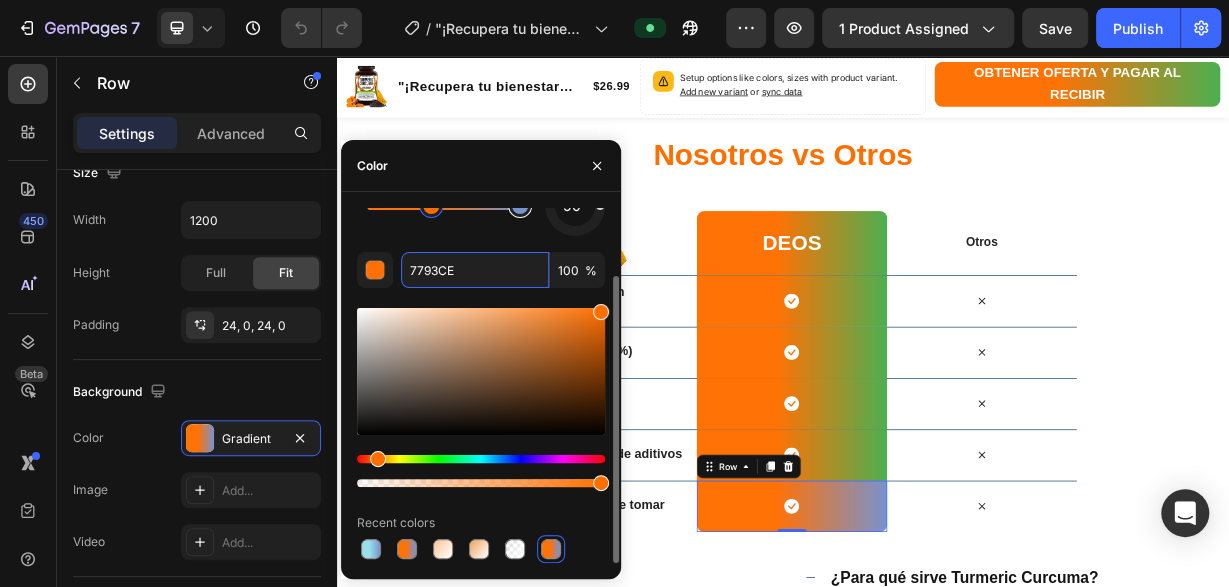 click at bounding box center [520, 206] 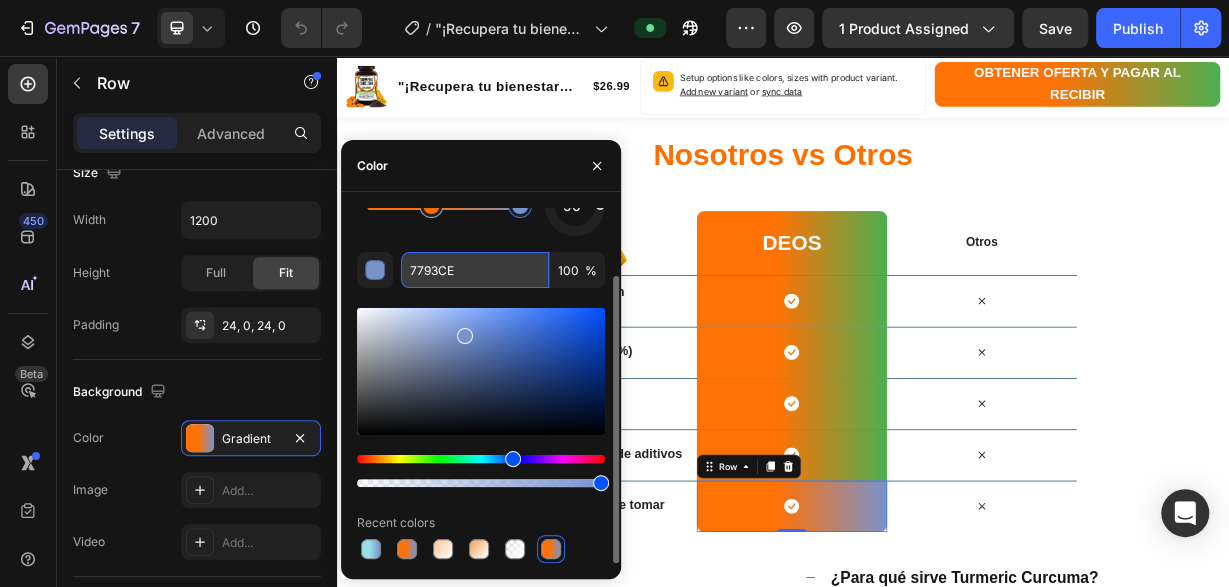 click on "7793CE" at bounding box center (475, 270) 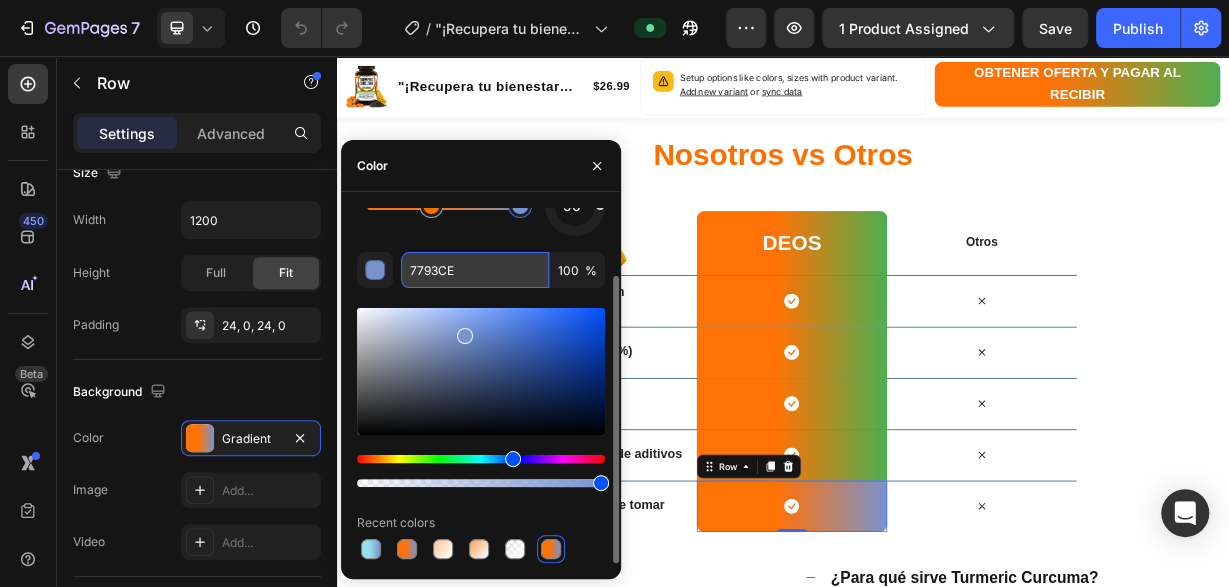 click on "7793CE" at bounding box center (475, 270) 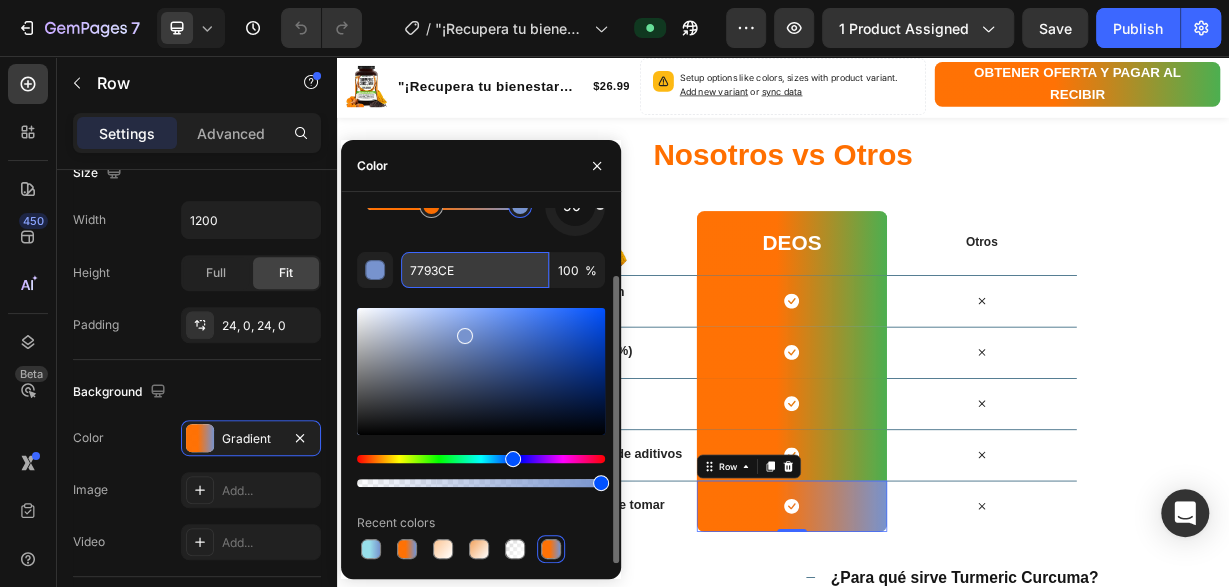 paste on "4CAF50" 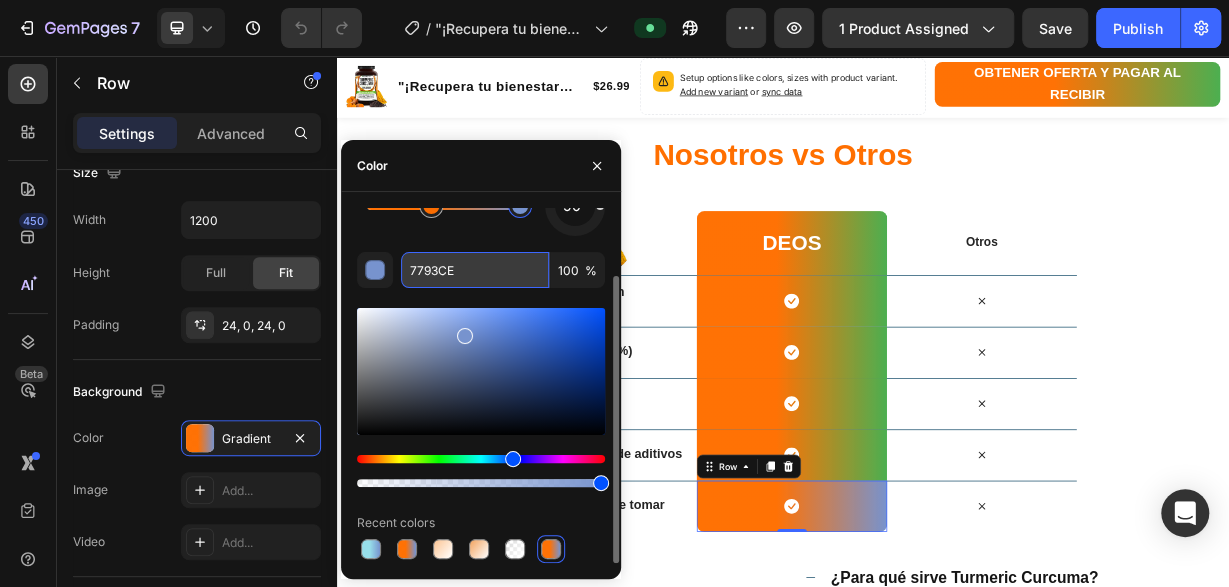 type on "4CAF50" 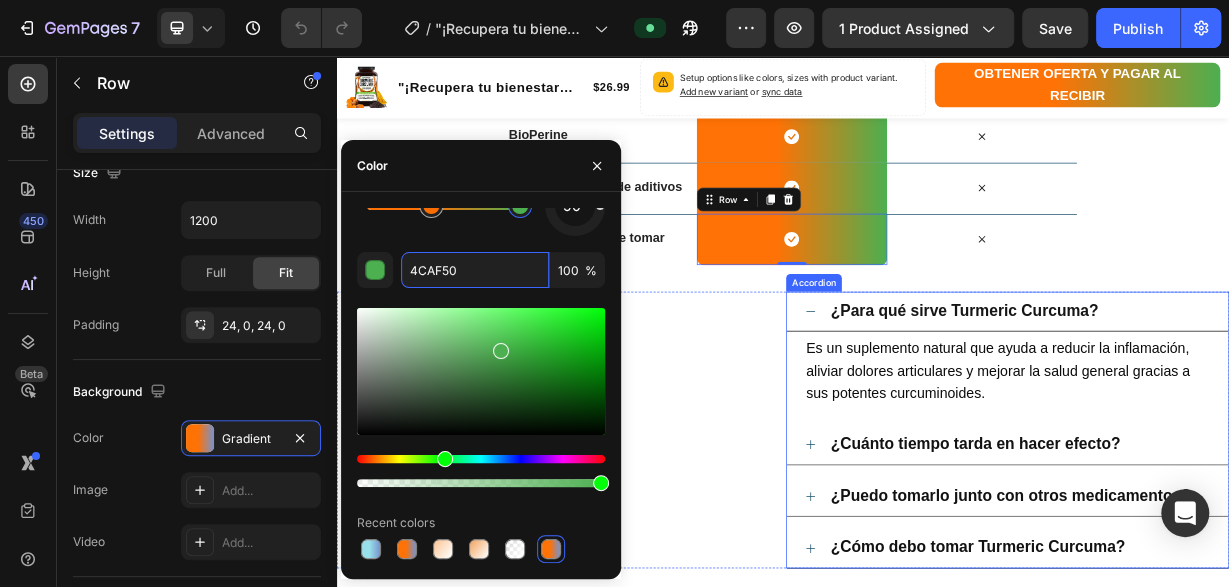 scroll, scrollTop: 4263, scrollLeft: 0, axis: vertical 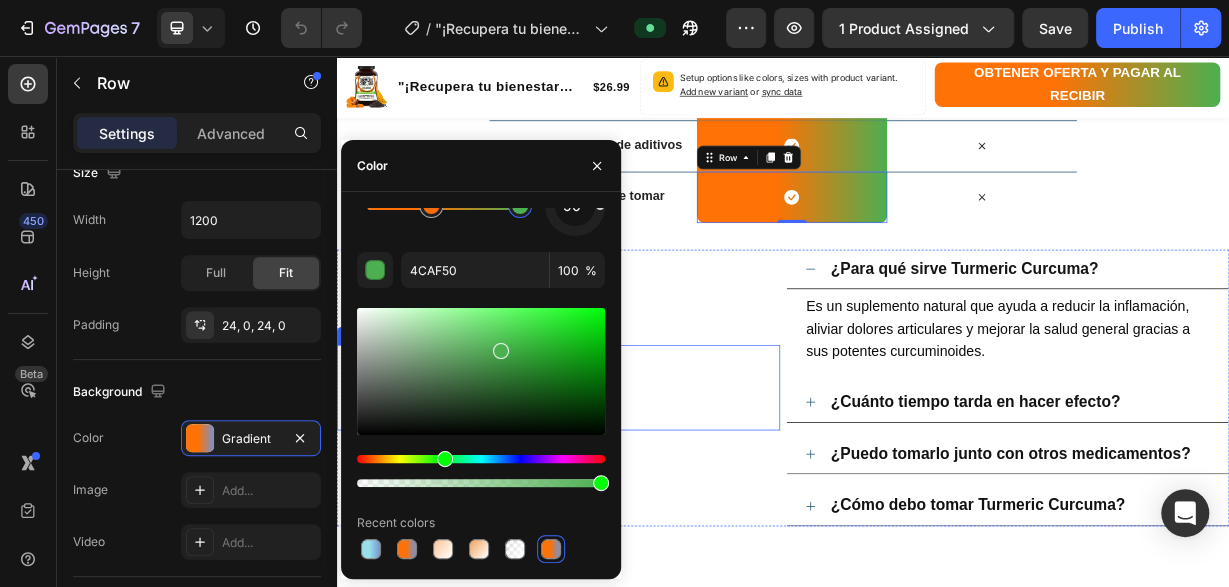 click on "Pregúntanos lo que quieras ¿Tienes dudas?" at bounding box center [651, 502] 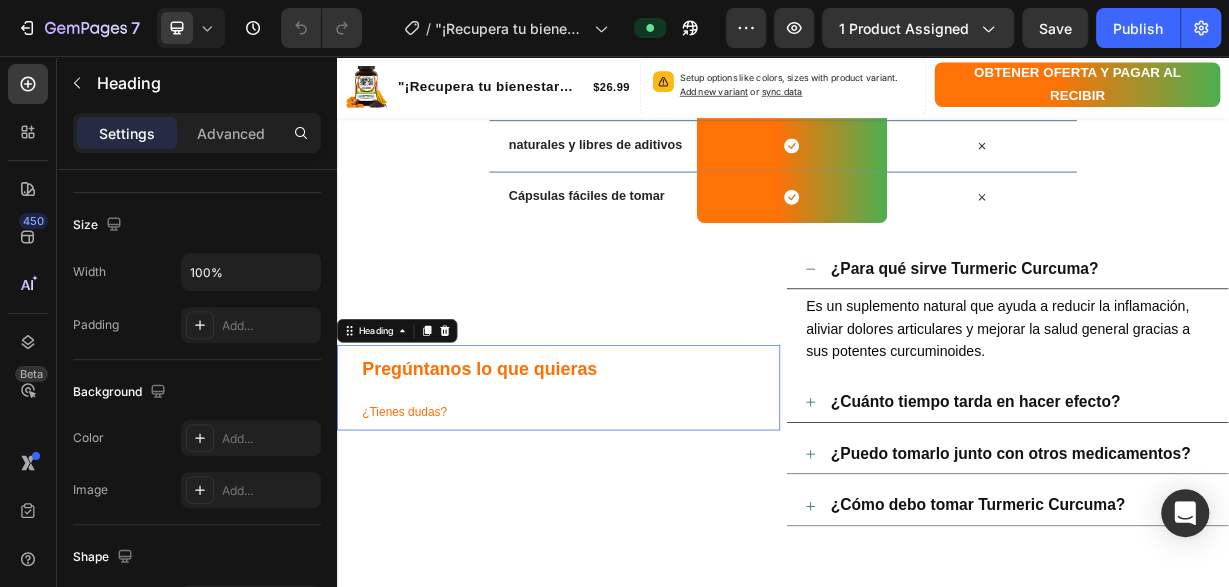 scroll, scrollTop: 0, scrollLeft: 0, axis: both 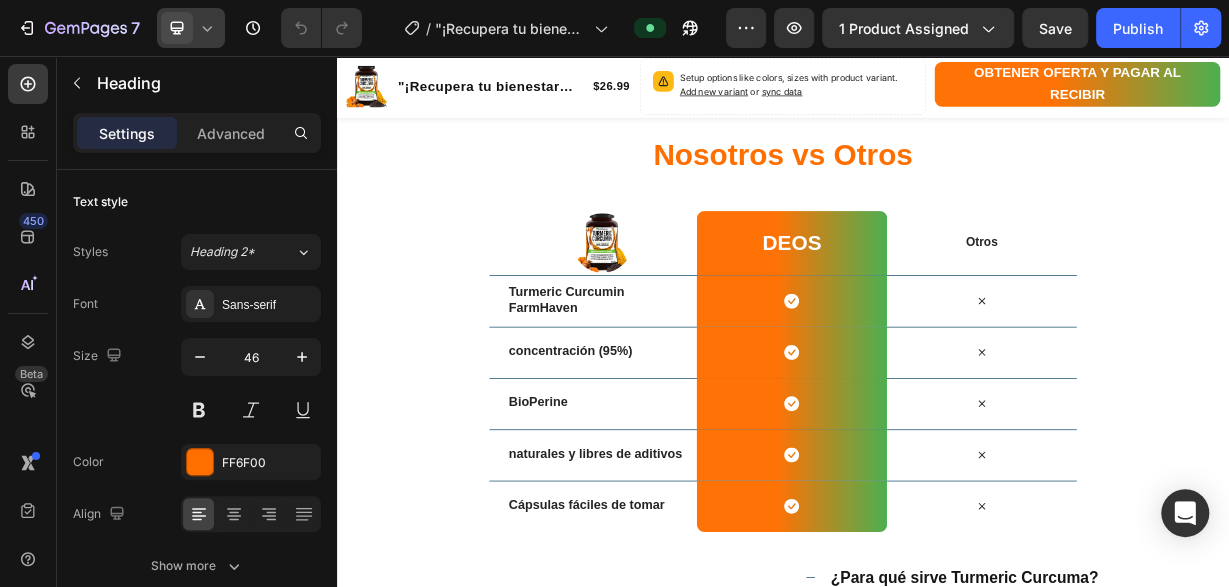 click 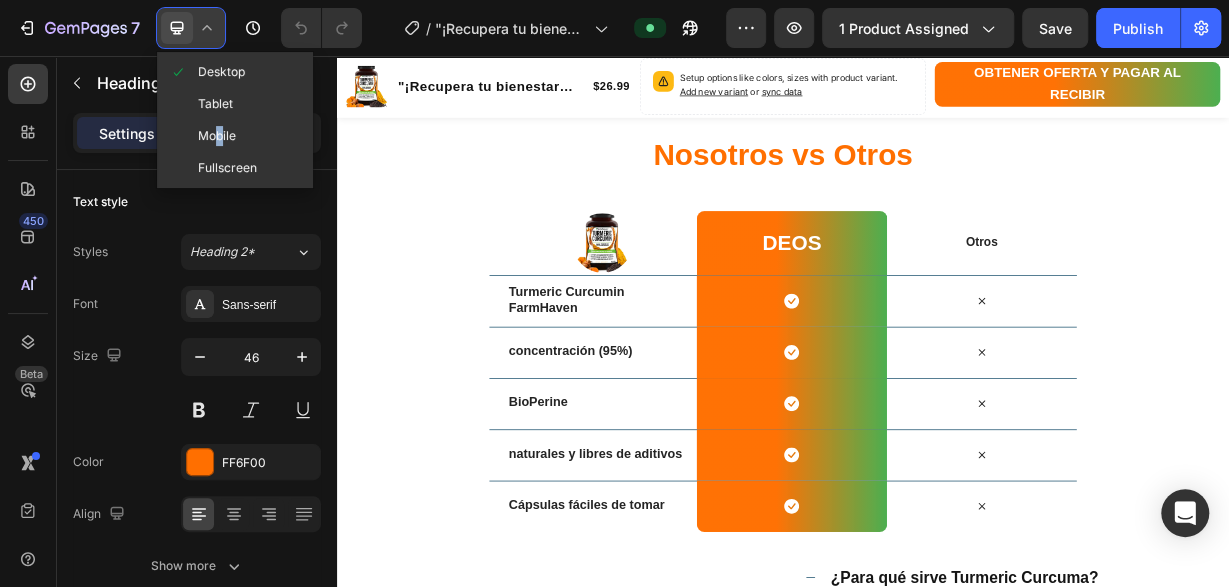 drag, startPoint x: 220, startPoint y: 126, endPoint x: 231, endPoint y: 124, distance: 11.18034 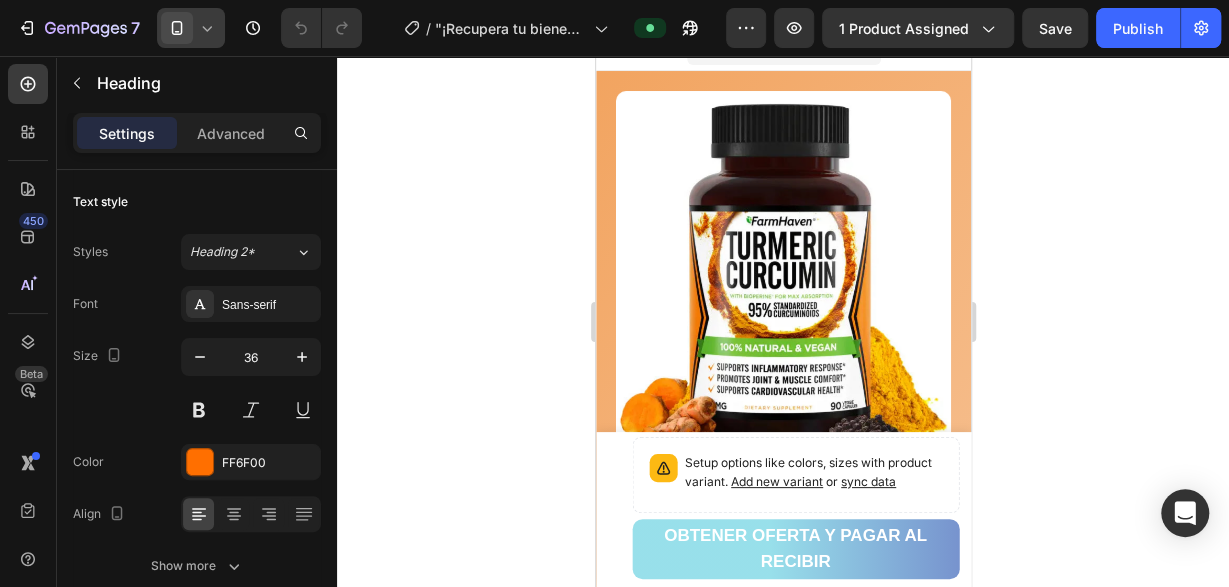 scroll, scrollTop: 0, scrollLeft: 0, axis: both 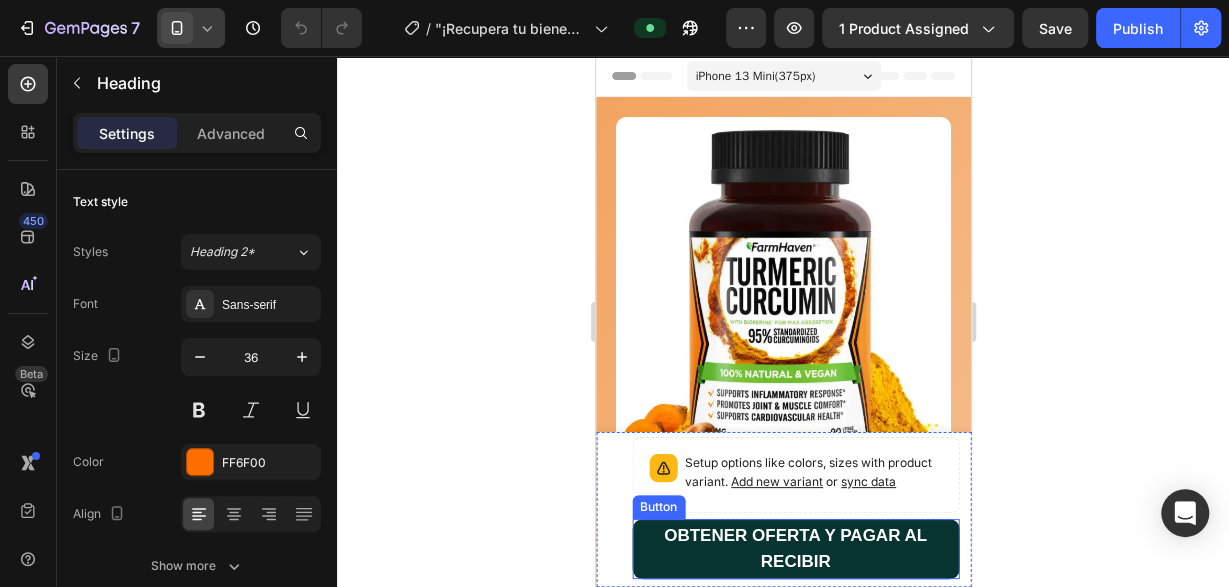 click on "OBTENER OFERTA Y PAGAR AL RECIBIR" at bounding box center (794, 549) 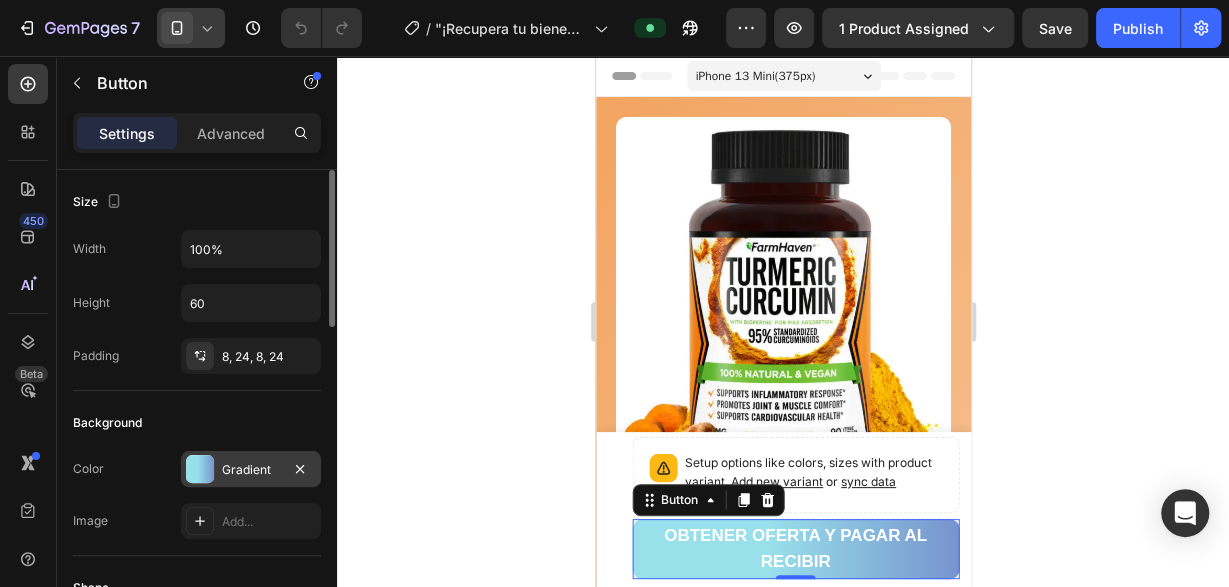 click on "Gradient" at bounding box center (251, 470) 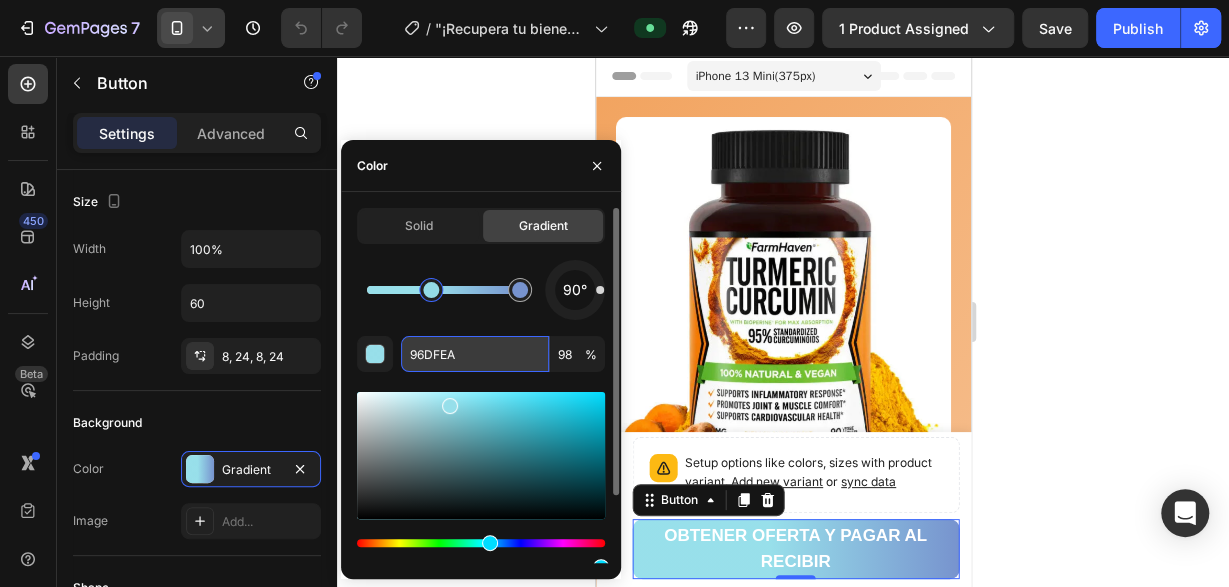 click on "96DFEA" at bounding box center [475, 354] 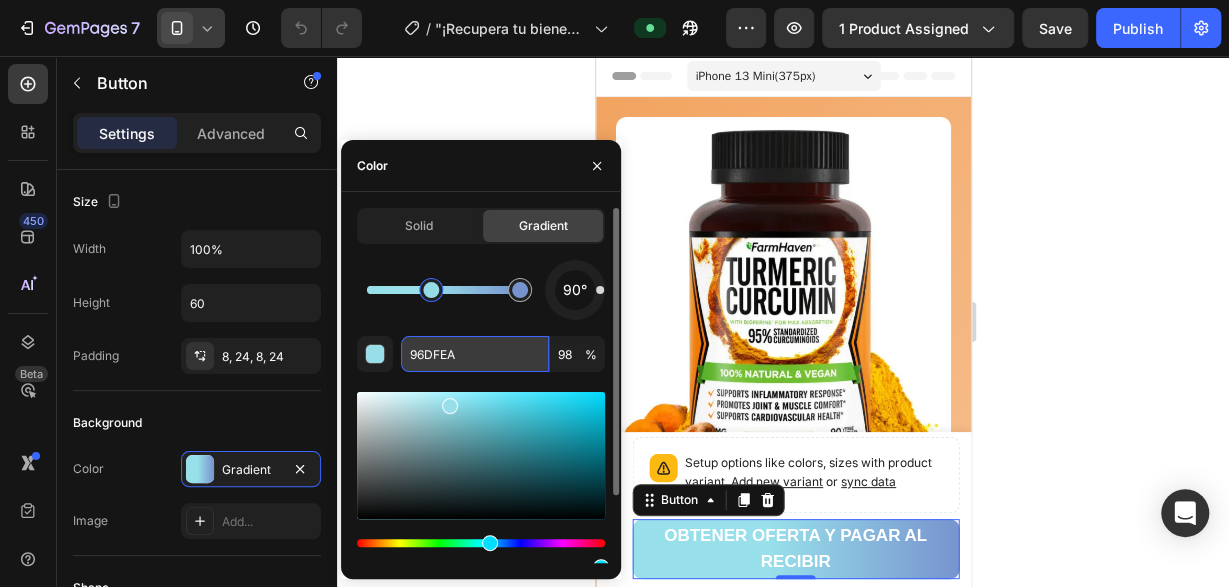 paste on "FF6F00" 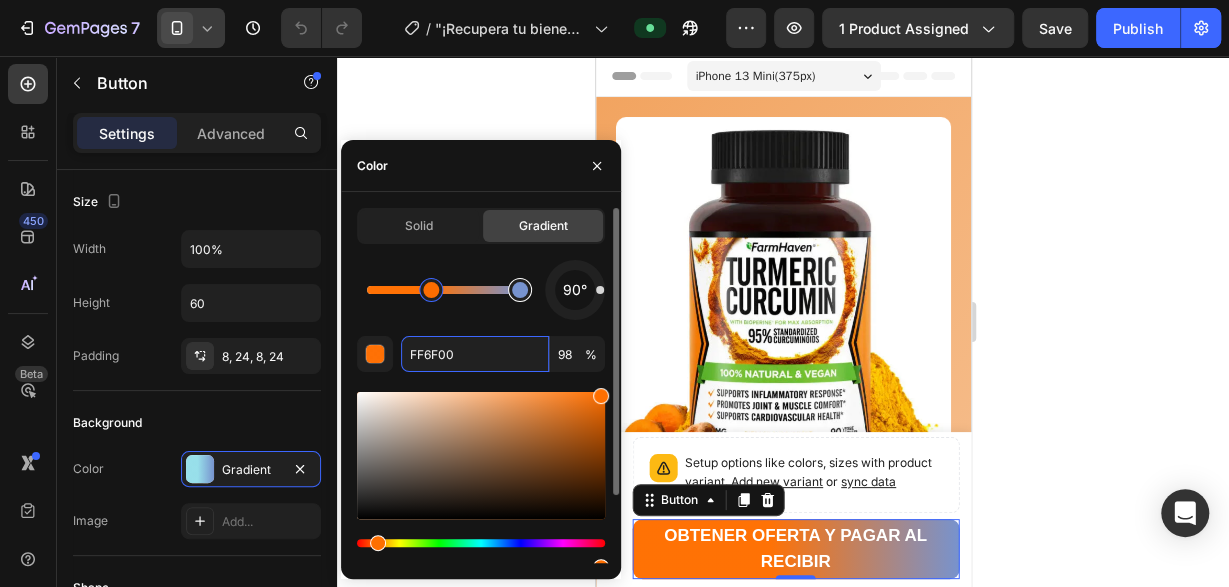 type on "7793CE" 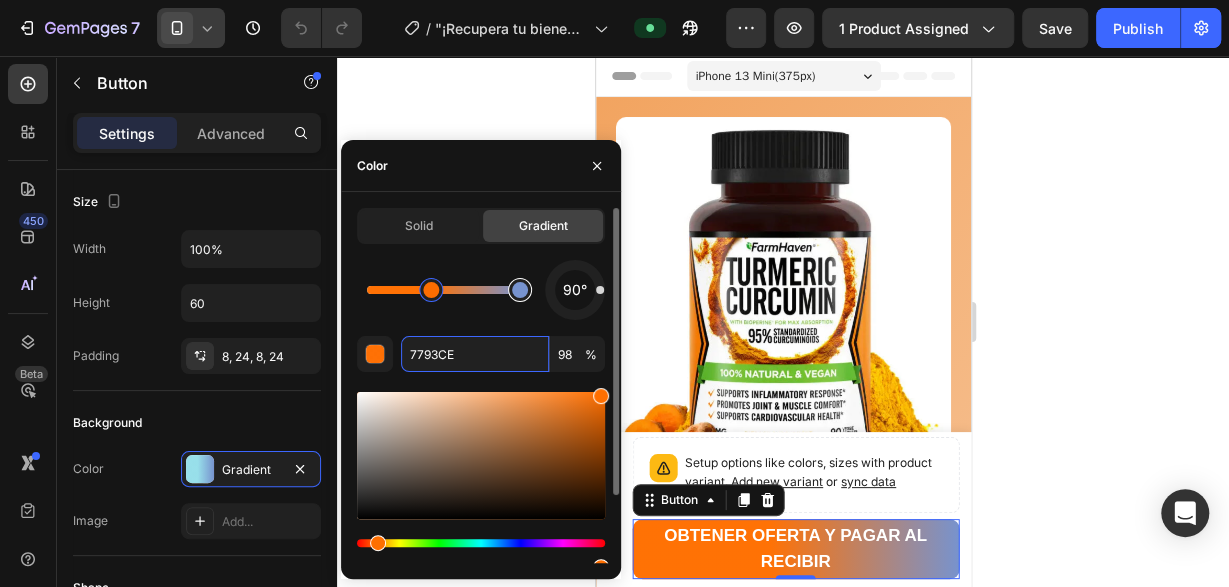 type on "100" 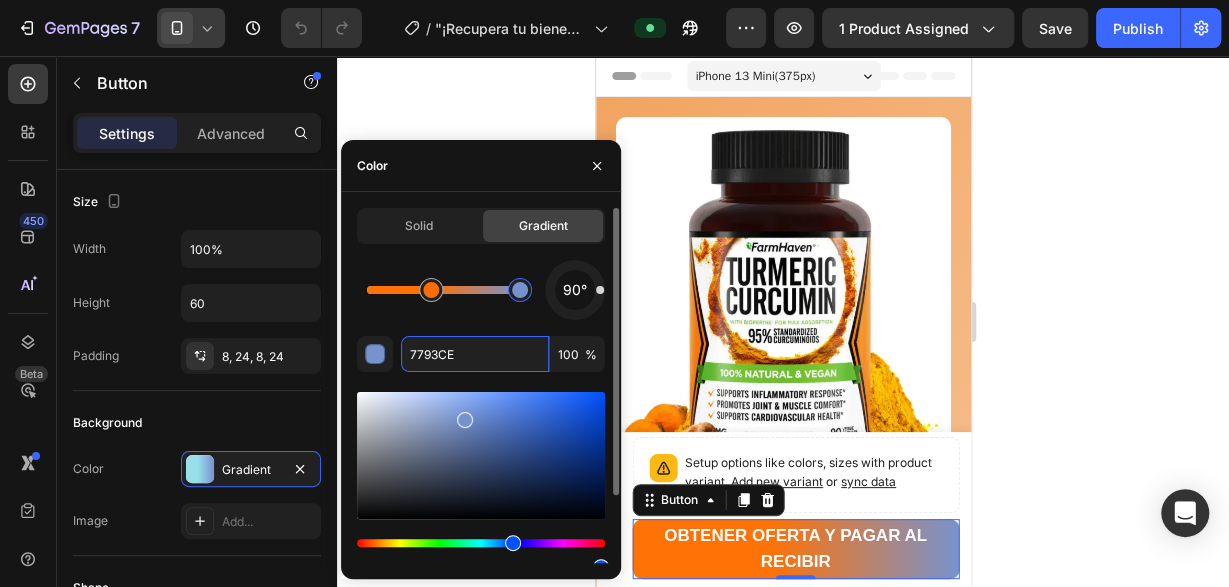 click at bounding box center (520, 290) 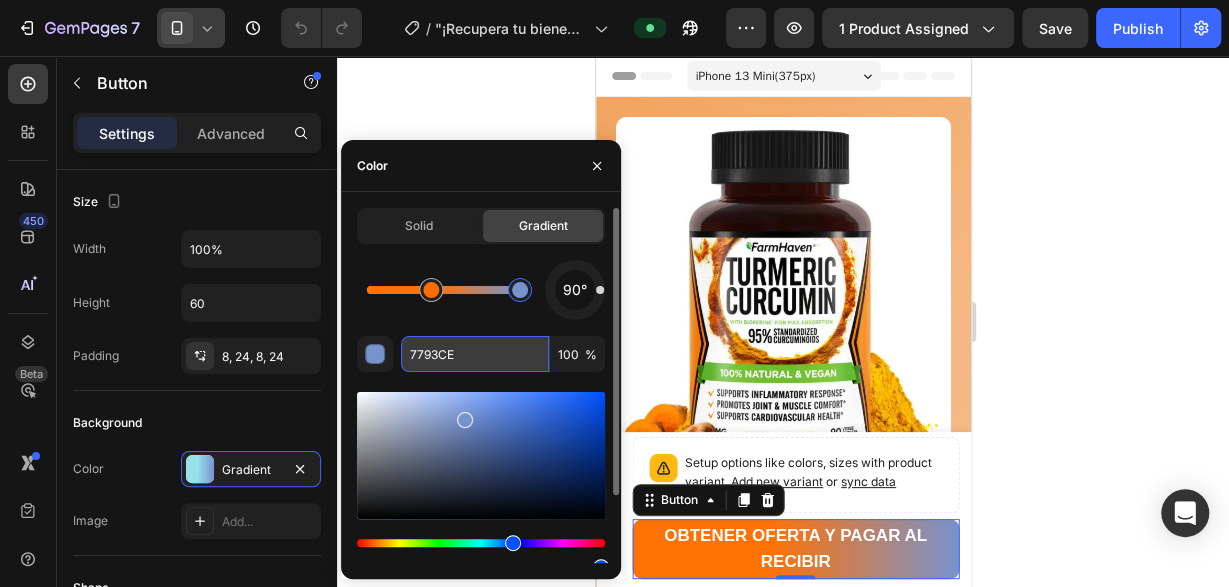 click on "7793CE" at bounding box center [475, 354] 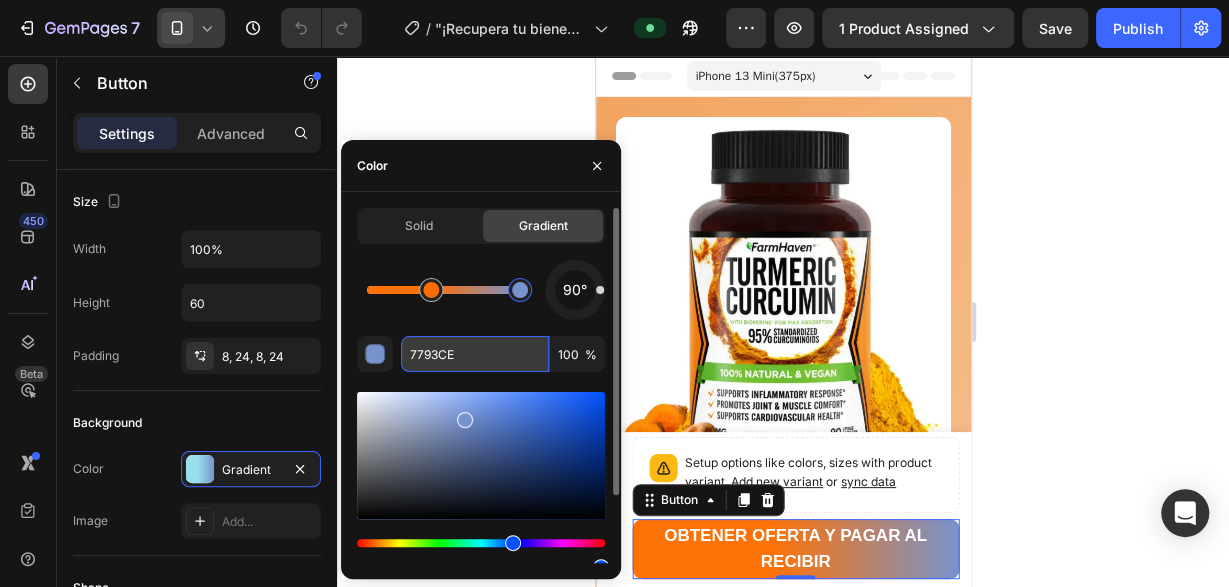 click on "7793CE" at bounding box center (475, 354) 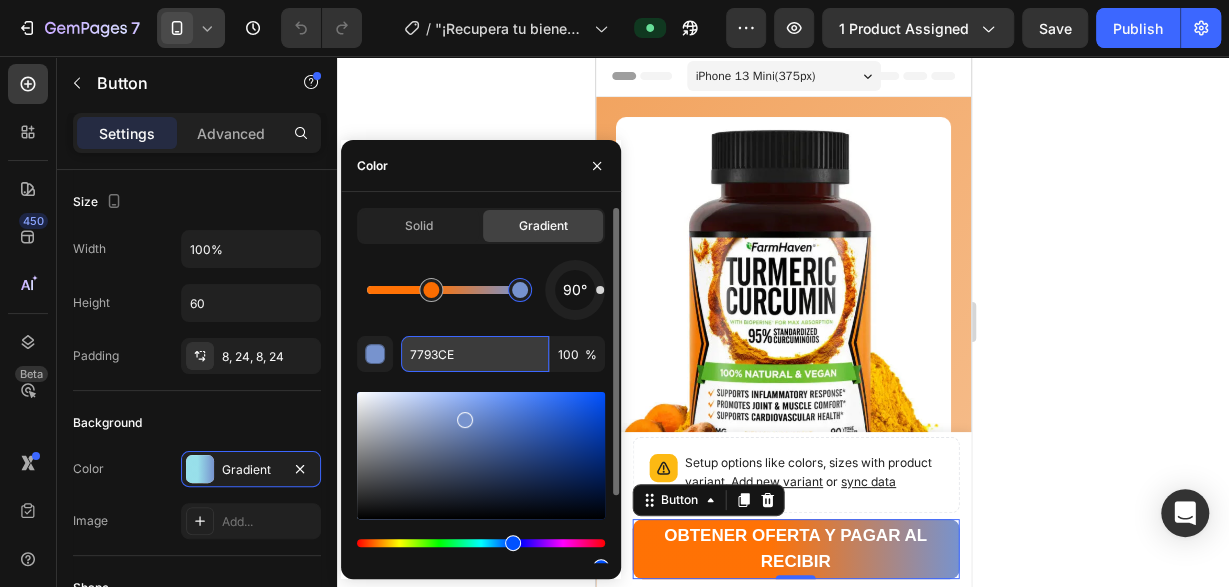 paste on "4CAF50" 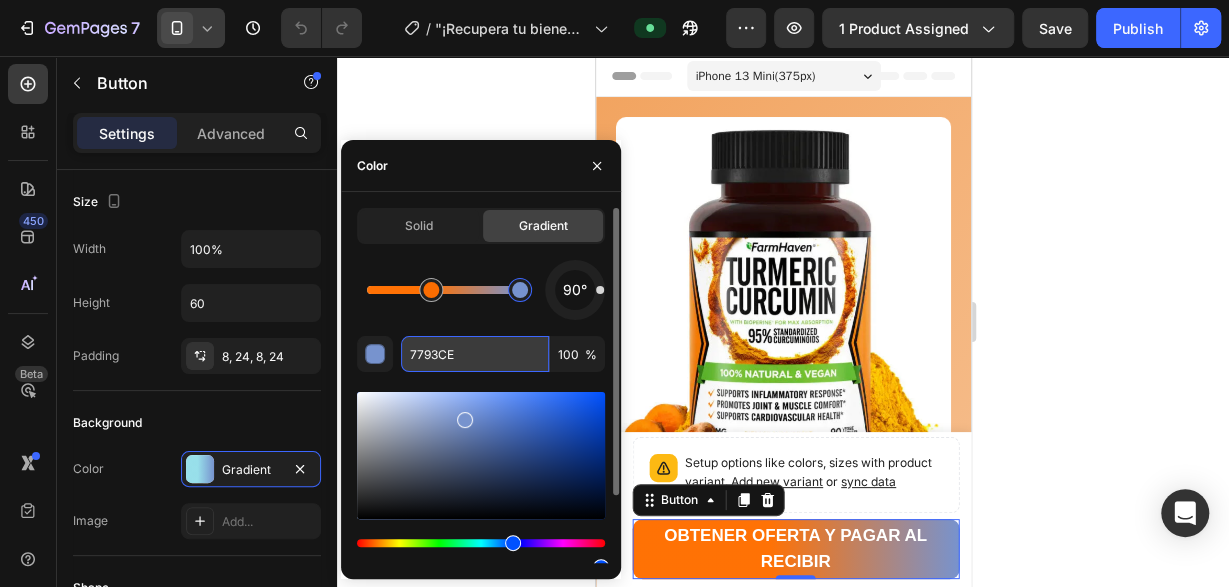 type on "4CAF50" 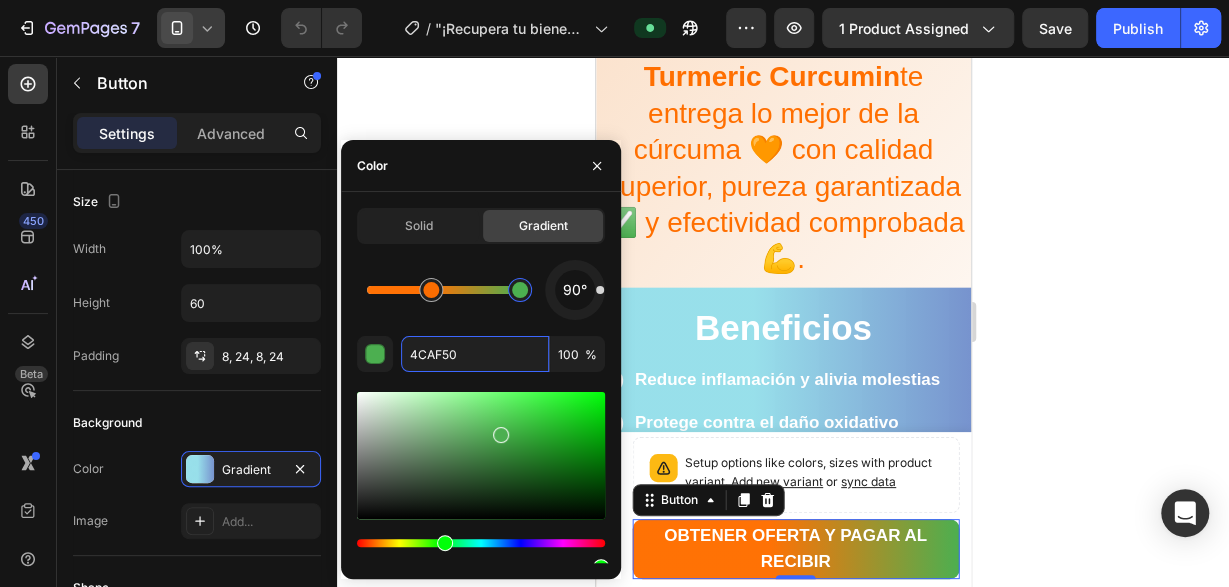 scroll, scrollTop: 2288, scrollLeft: 0, axis: vertical 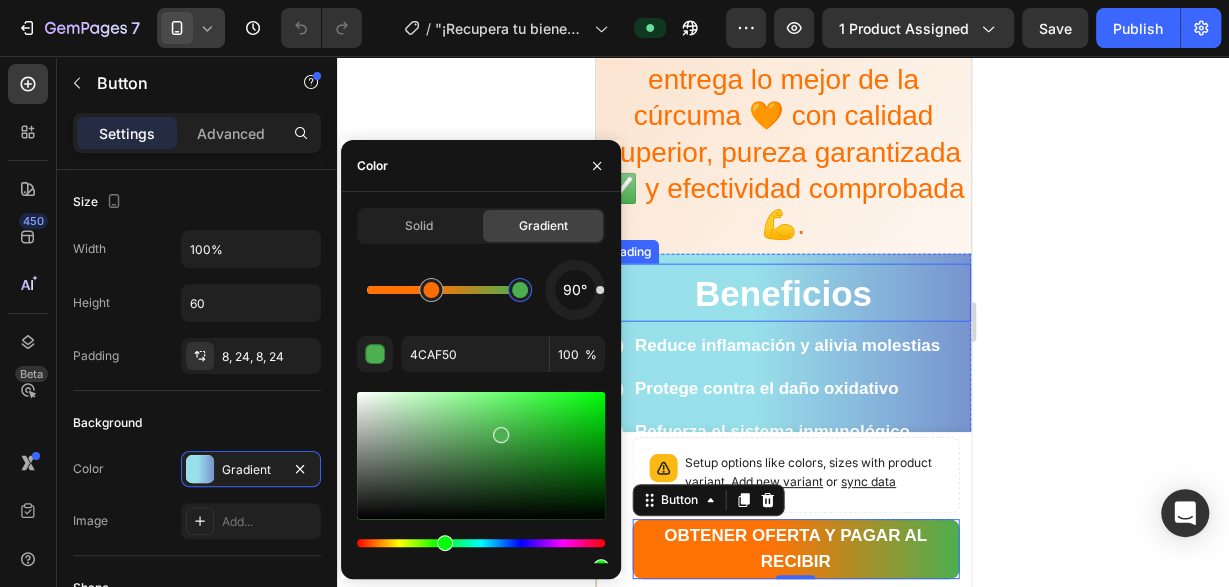 click on "Beneficios" at bounding box center [782, 293] 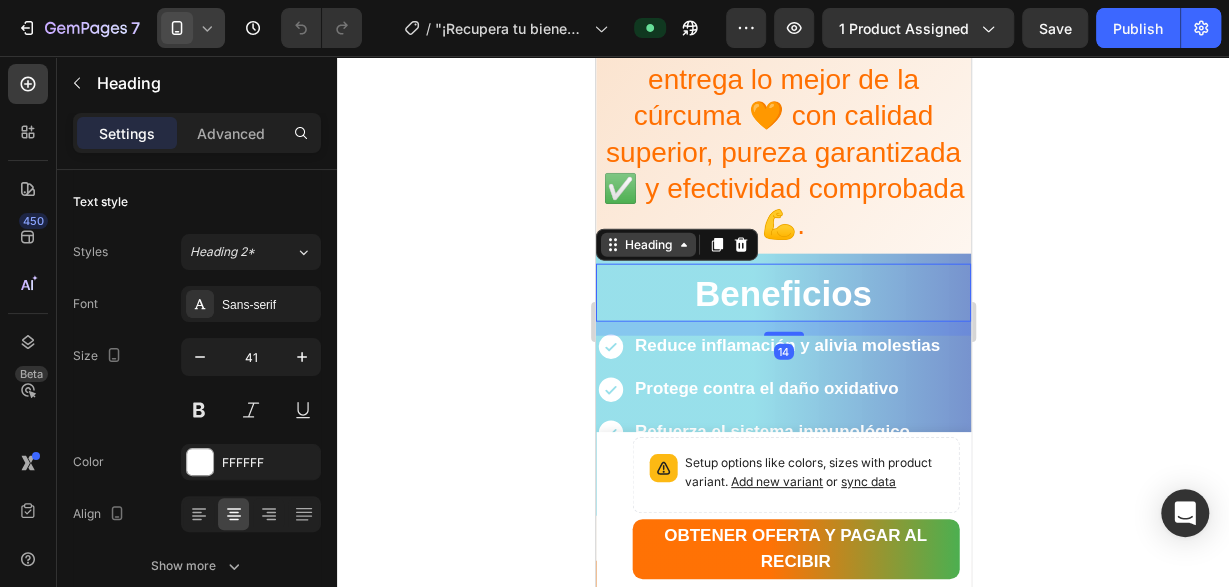 click on "Heading" at bounding box center (647, 245) 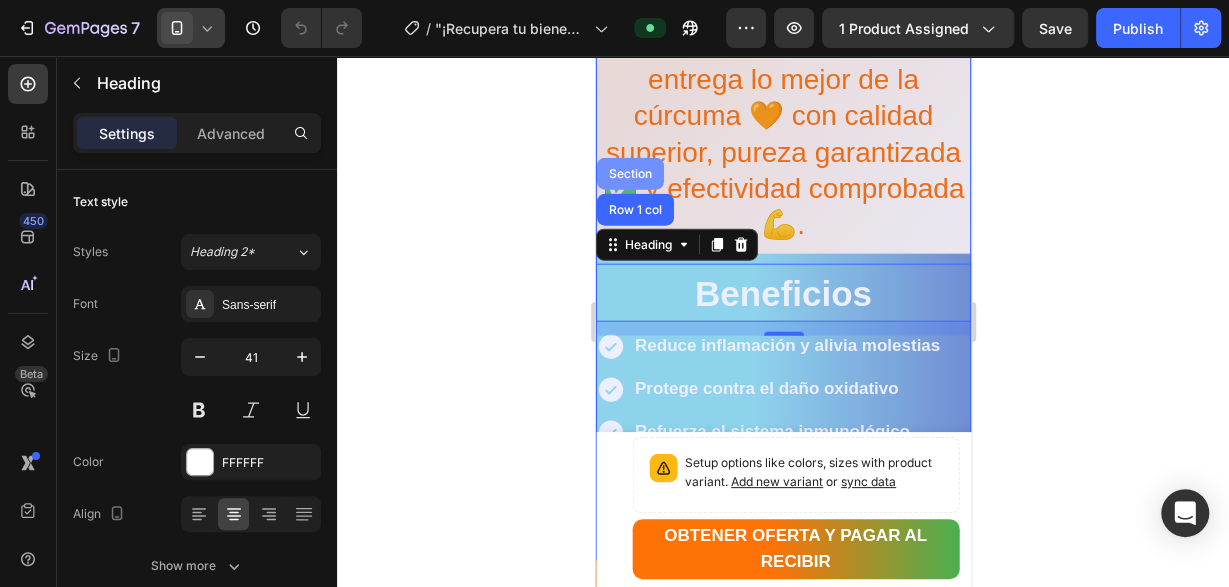 click on "Section" at bounding box center (629, 174) 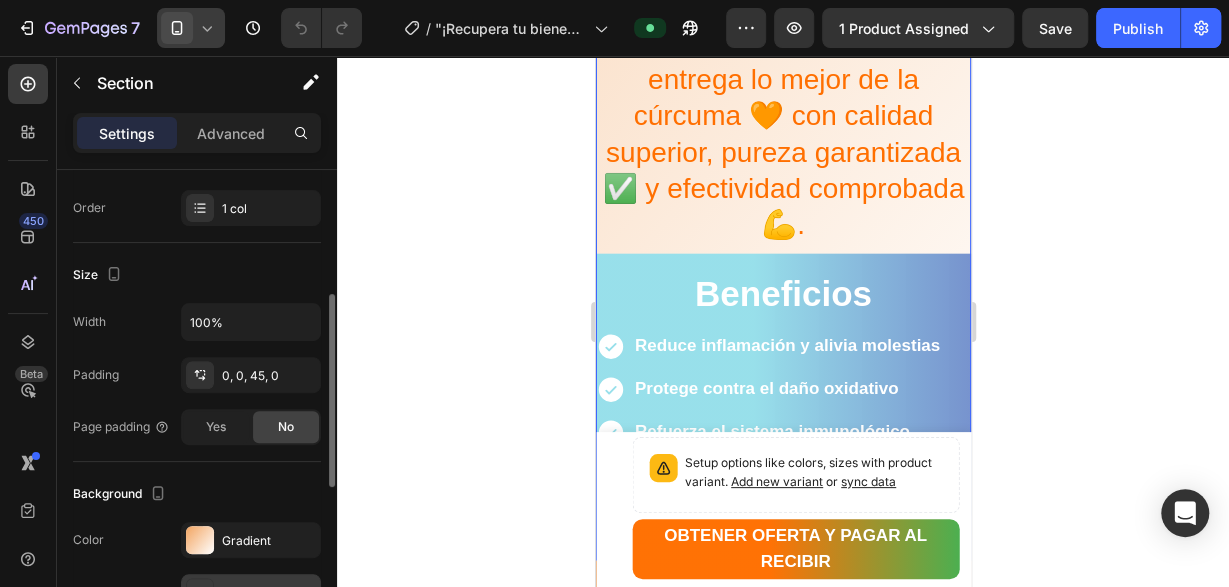 scroll, scrollTop: 510, scrollLeft: 0, axis: vertical 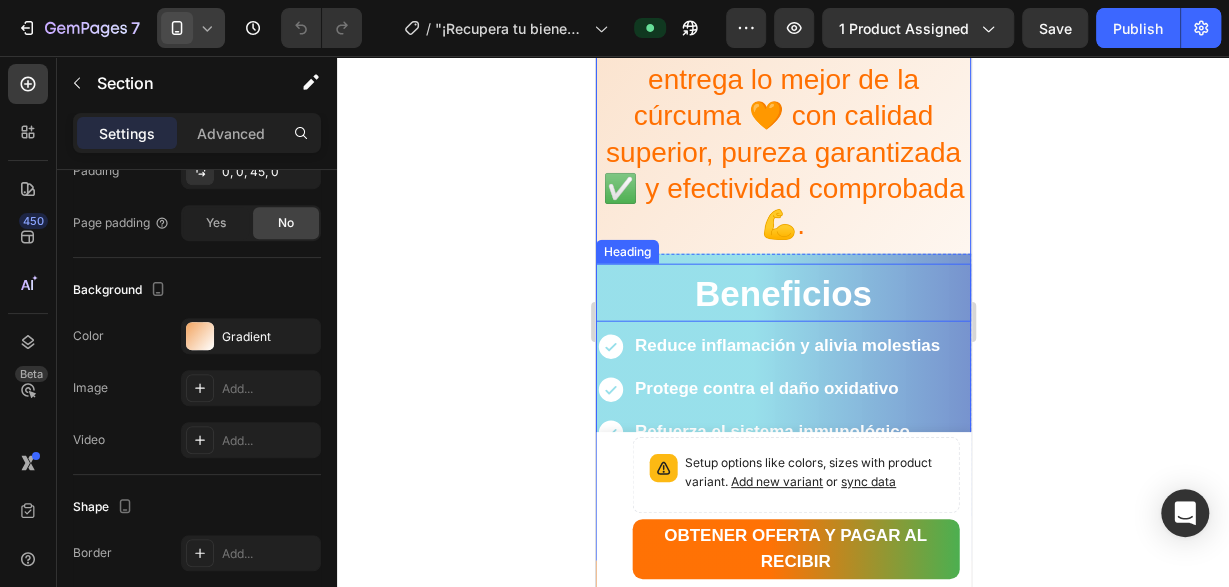 click on "Beneficios" at bounding box center [782, 293] 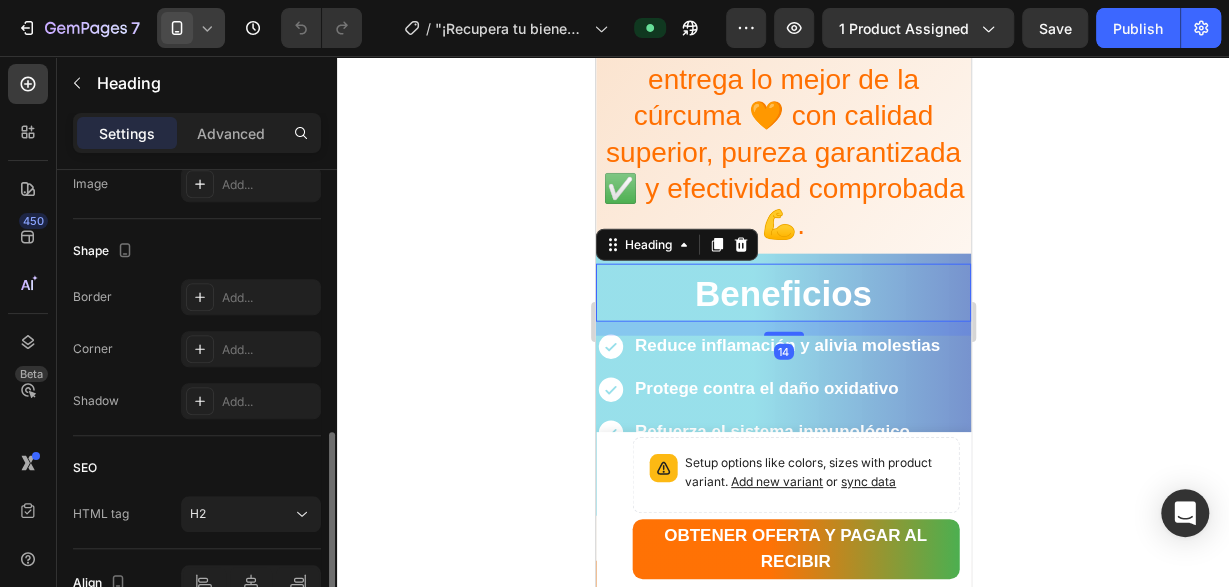 scroll, scrollTop: 820, scrollLeft: 0, axis: vertical 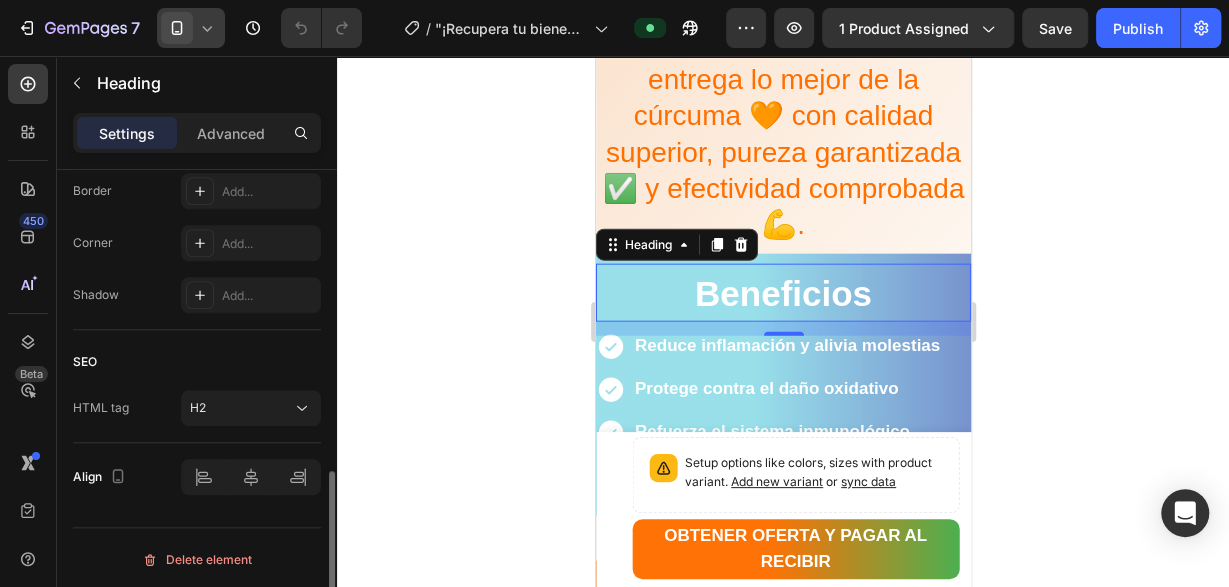 click on "Beneficios" at bounding box center (782, 293) 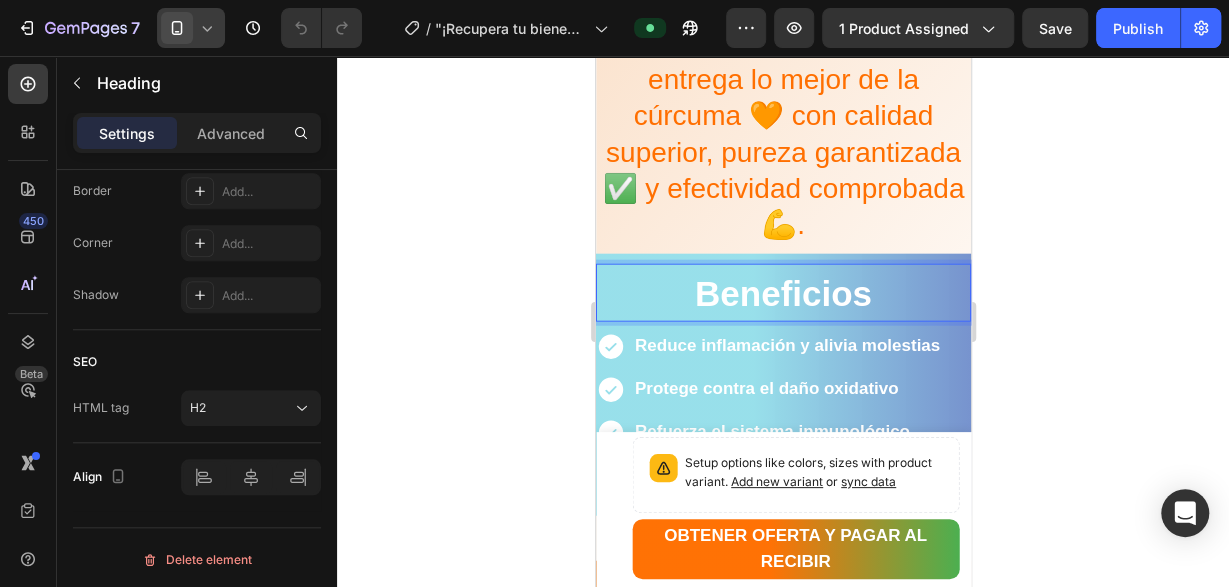 click 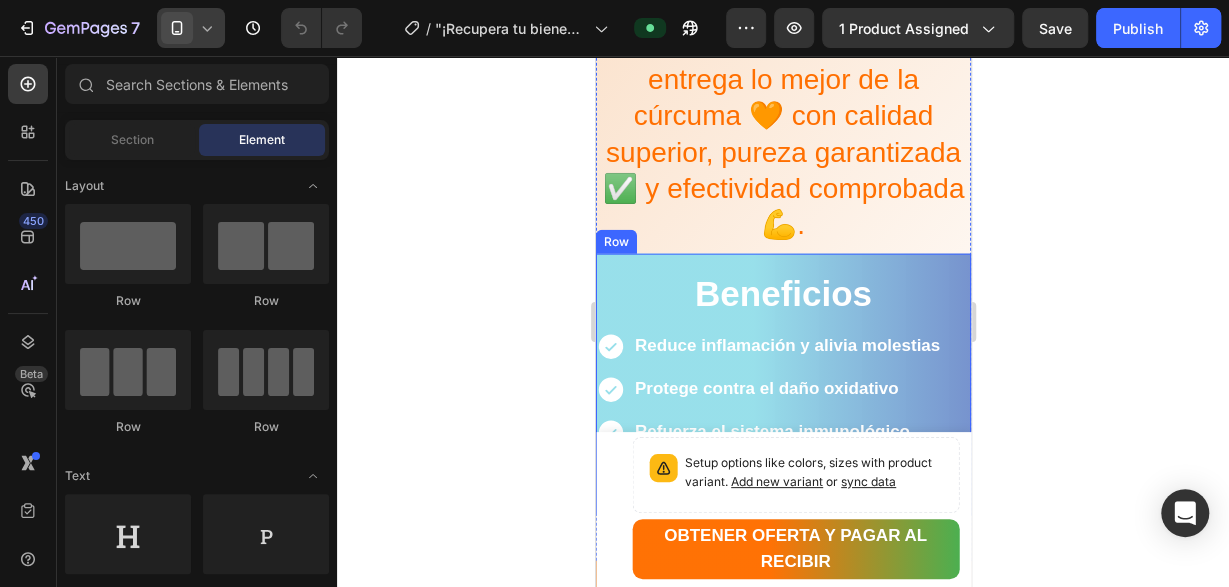 click on "​​​​​​​ Beneficios Heading
Icon Reduce inflamación y alivia molestias Text Block Row
Icon Protege contra el daño oxidativo Text Block Row
Icon Refuerza el sistema inmunológico Text Block Row
Icon Apoya la salud del corazón Text Block Row Row" at bounding box center (782, 385) 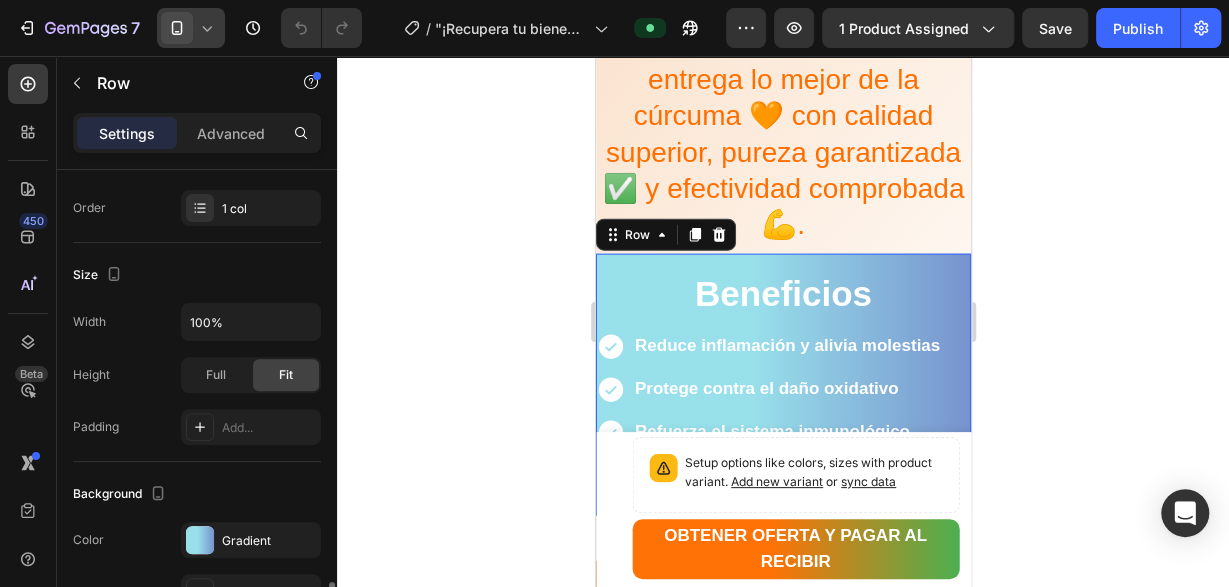scroll, scrollTop: 510, scrollLeft: 0, axis: vertical 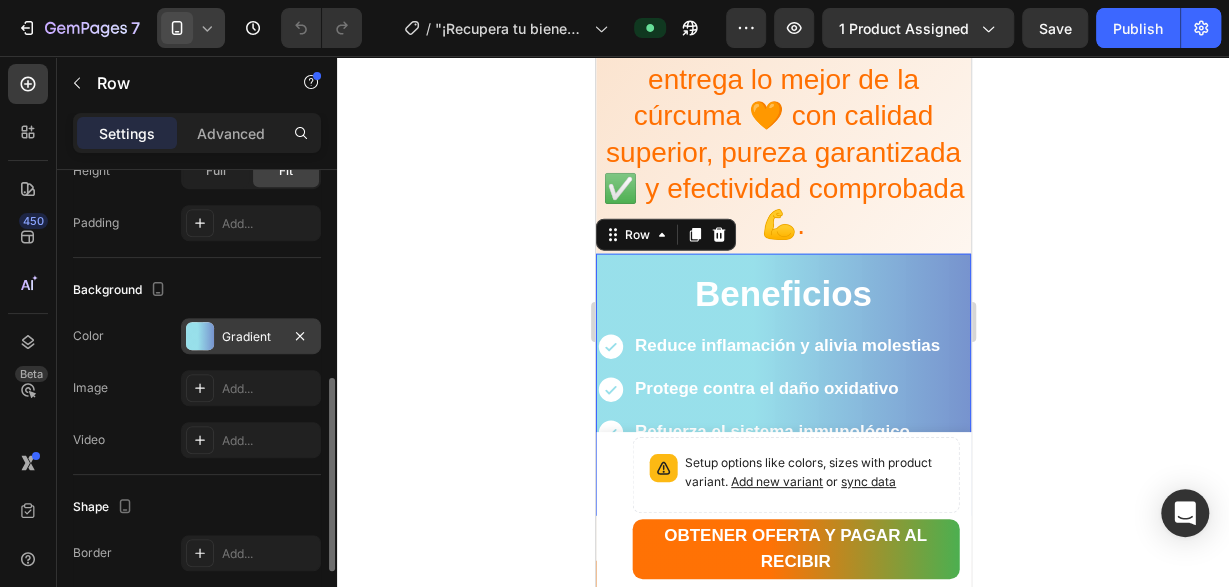 click on "Gradient" at bounding box center [251, 337] 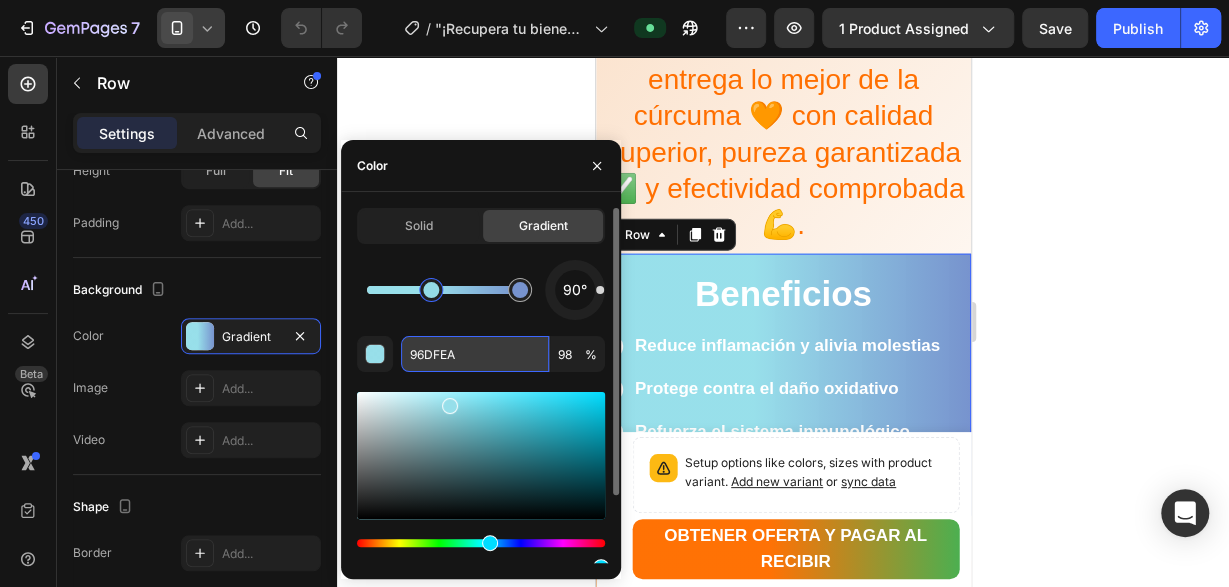 click on "96DFEA" at bounding box center (475, 354) 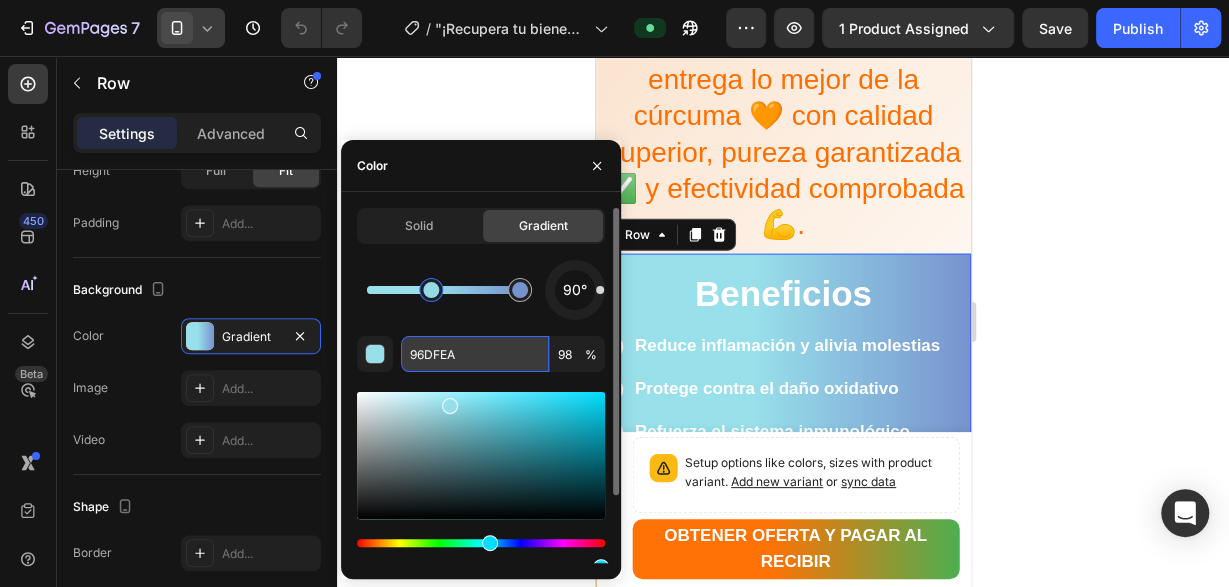 paste on "FF6F00" 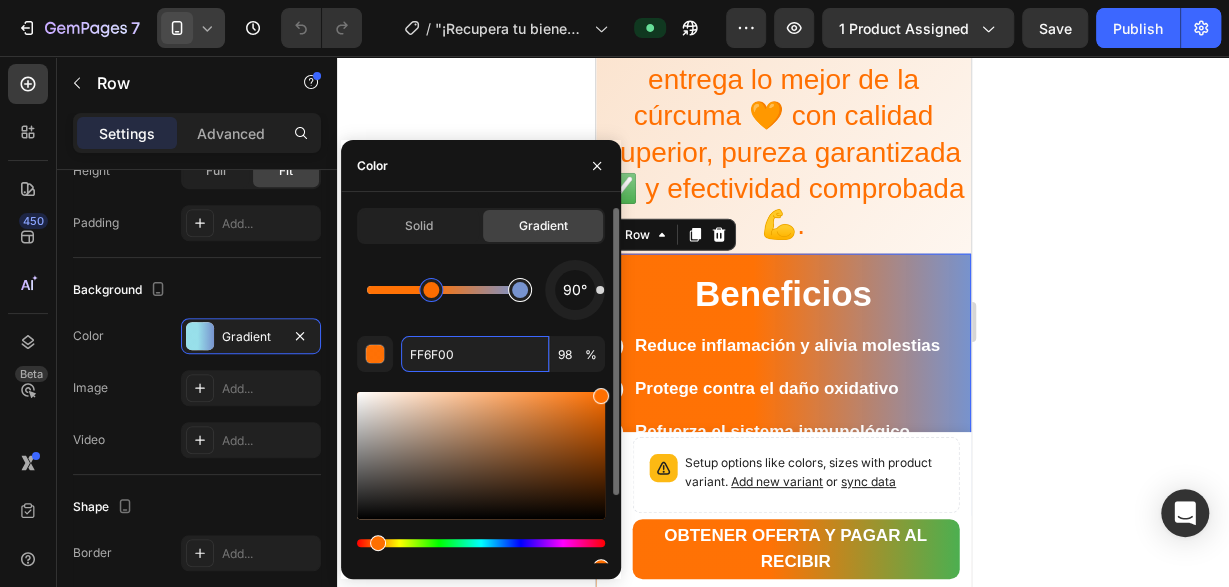 type on "7793CE" 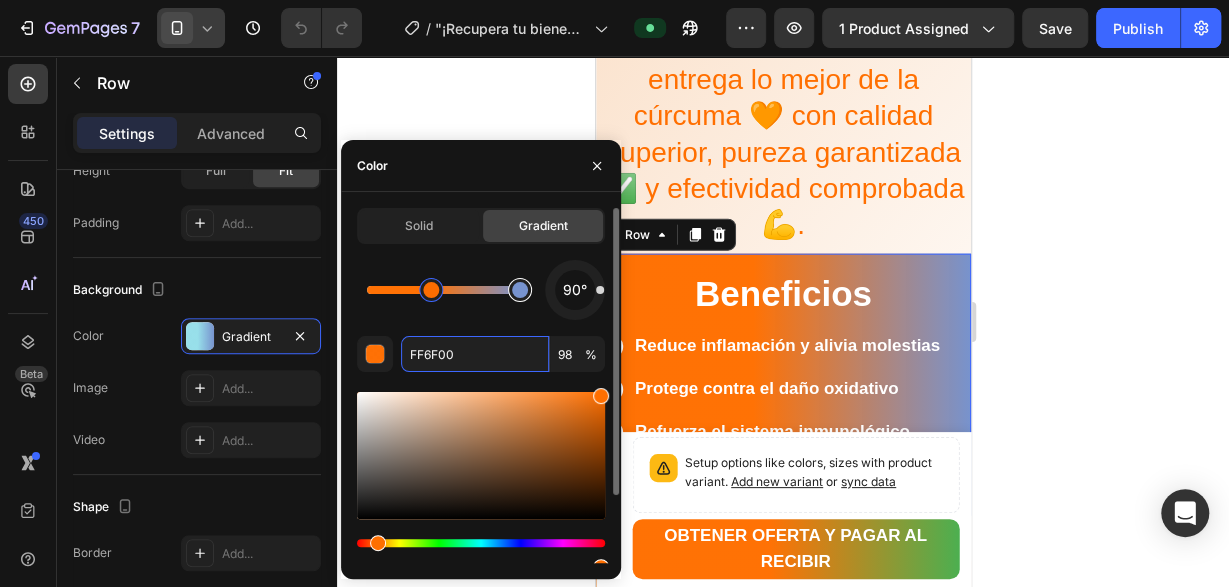 type on "100" 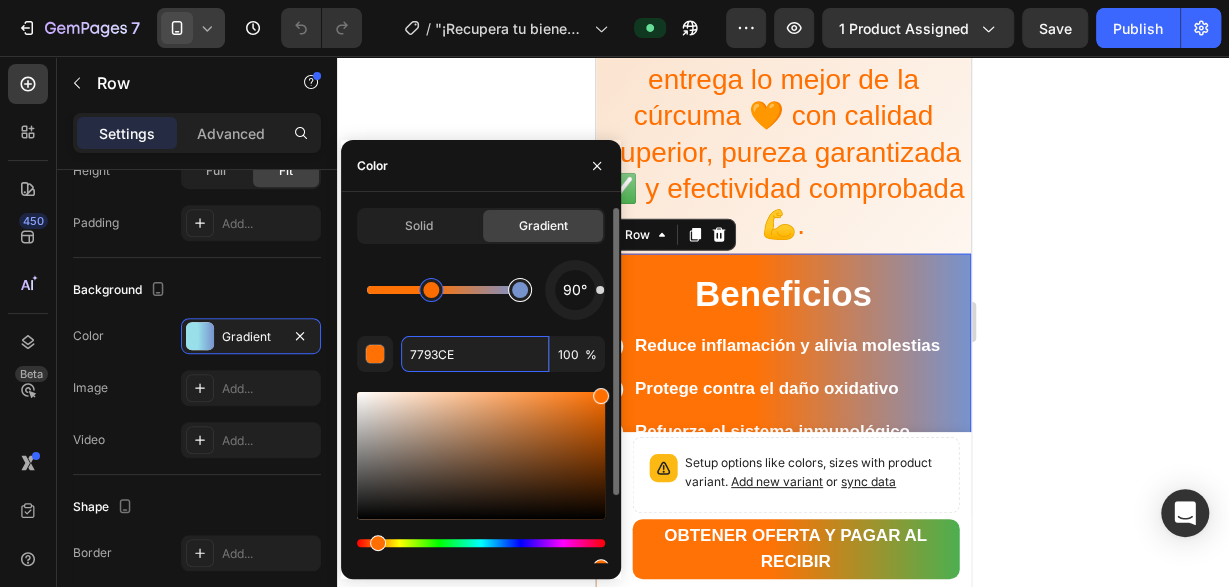 click at bounding box center [520, 290] 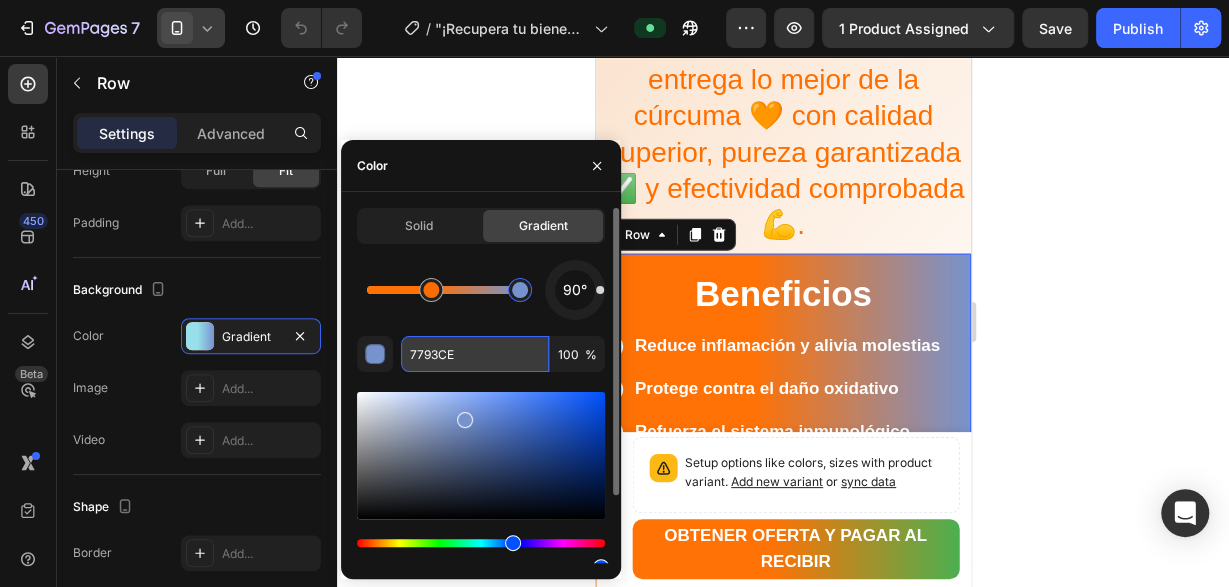 click on "7793CE" at bounding box center [475, 354] 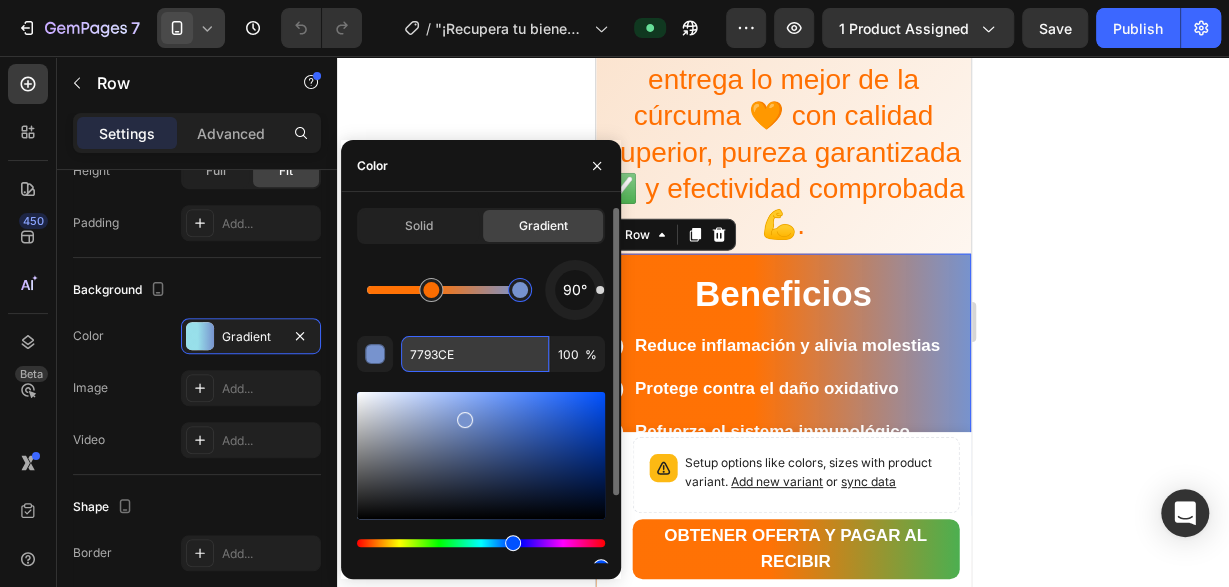 click on "7793CE" at bounding box center [475, 354] 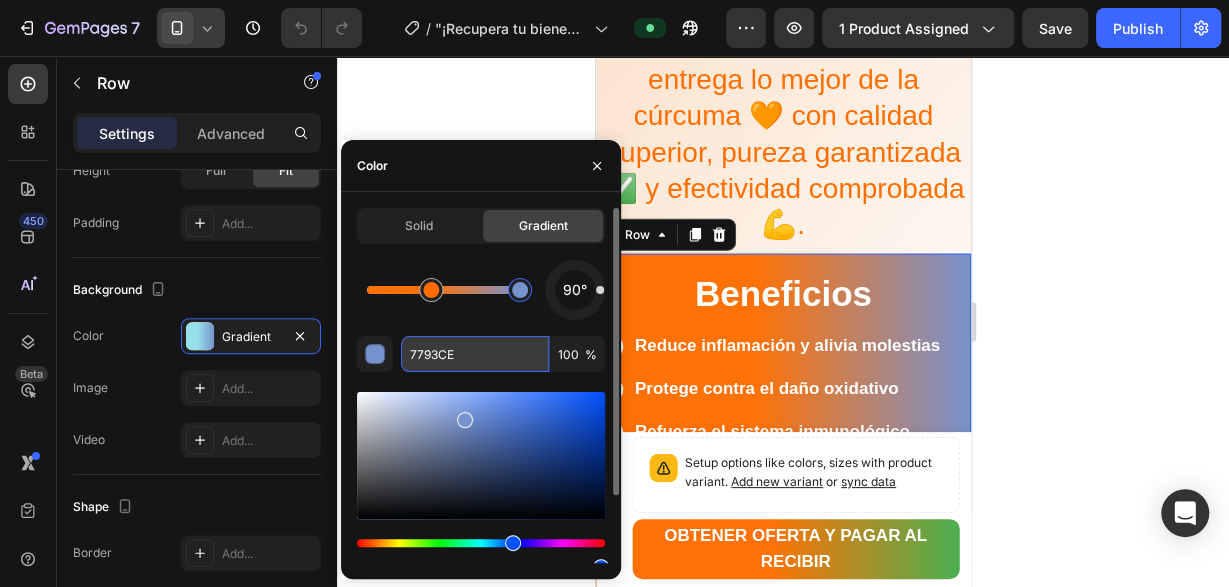 paste on "4CAF50" 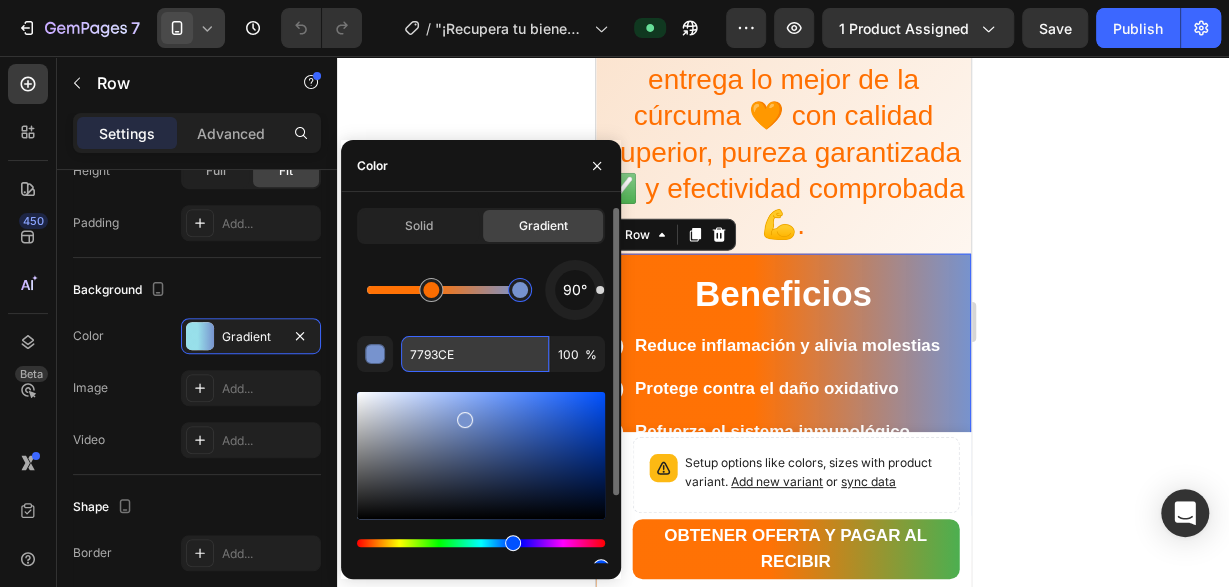 type on "4CAF50" 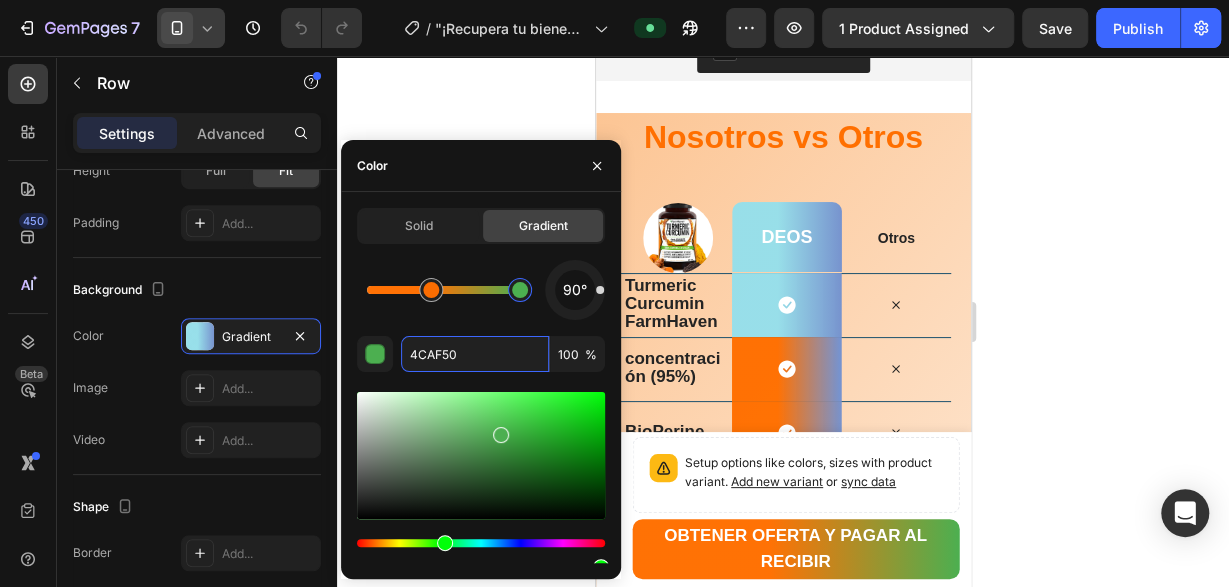 scroll, scrollTop: 3744, scrollLeft: 0, axis: vertical 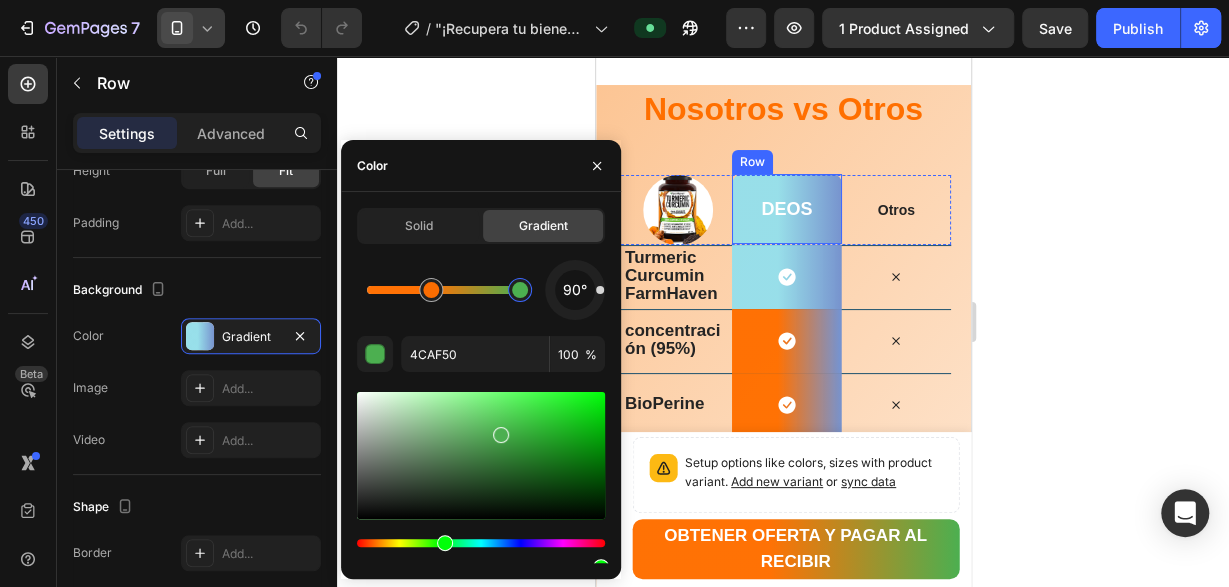 click on "deos Heading Row" at bounding box center (785, 209) 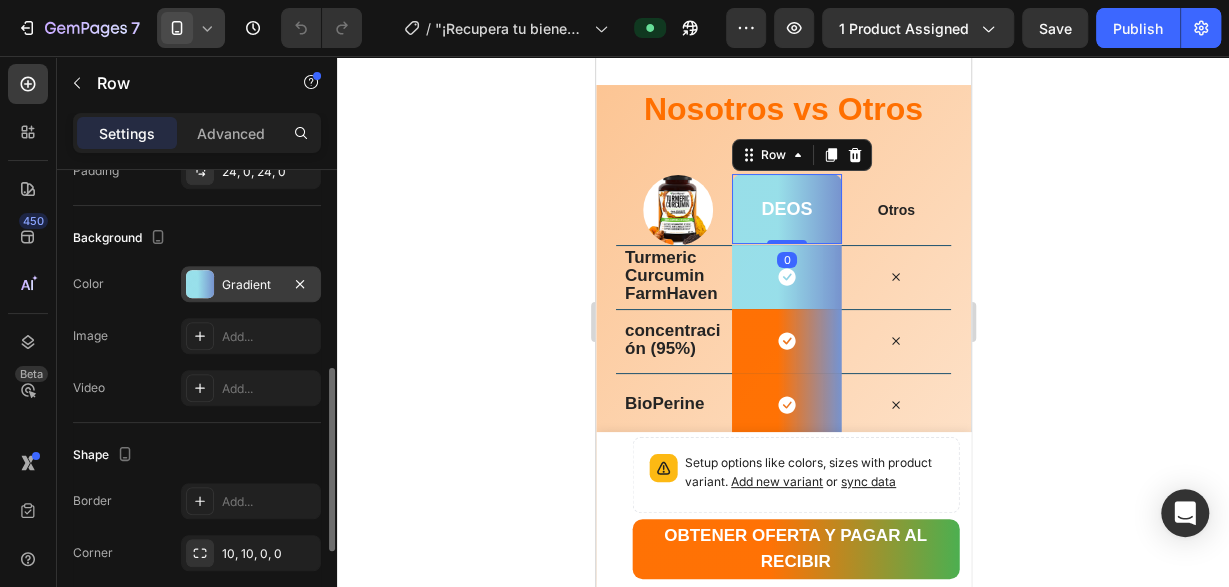 click on "Gradient" at bounding box center [251, 284] 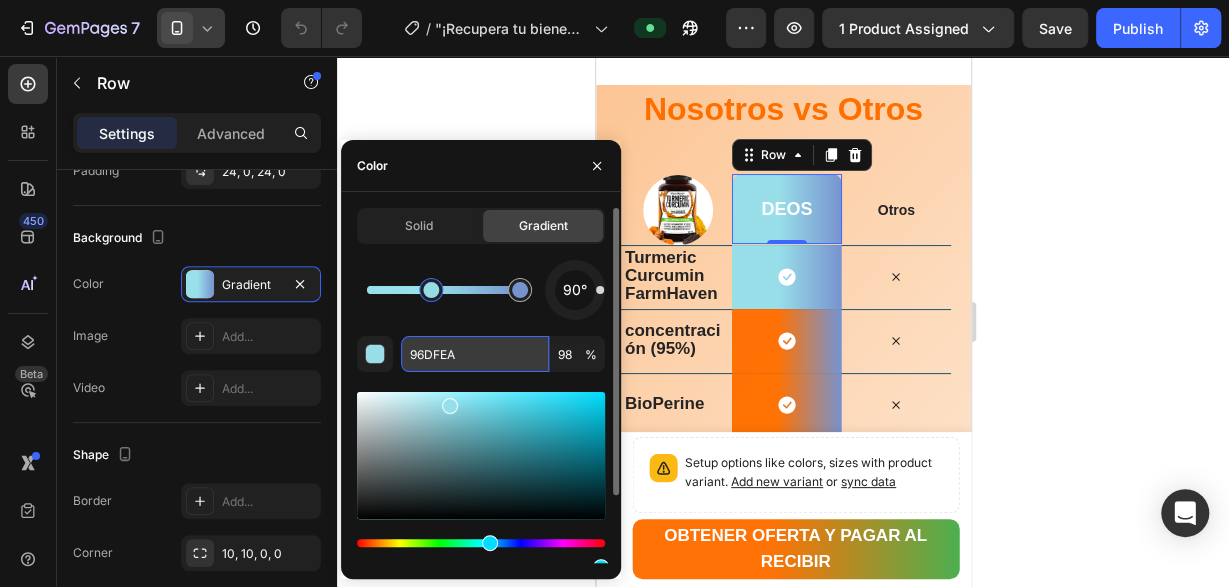 click on "96DFEA" at bounding box center (475, 354) 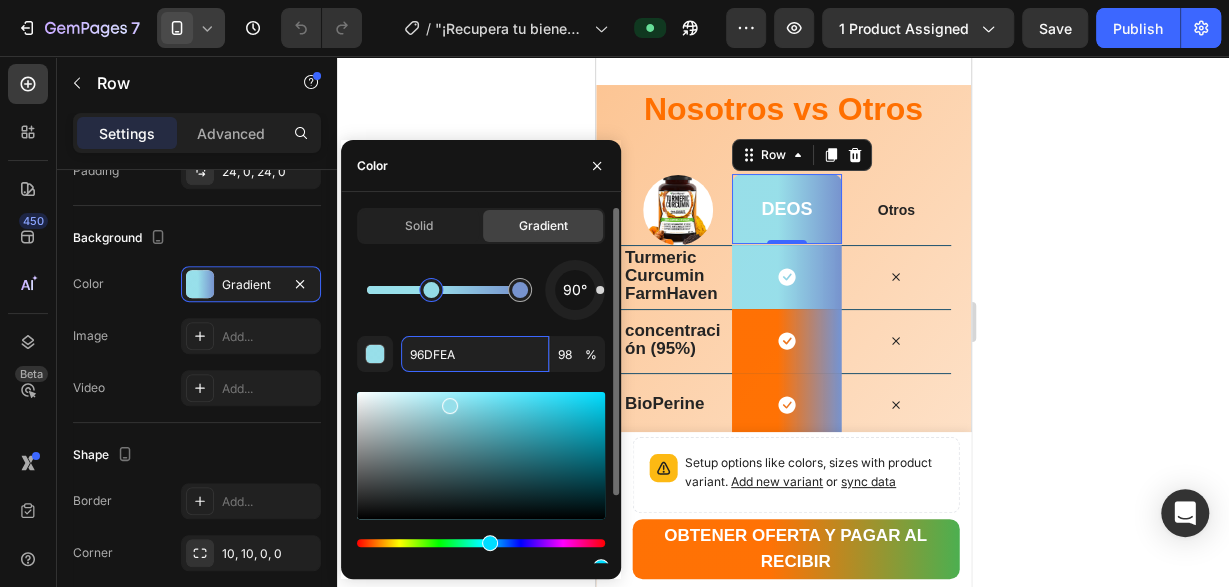 paste on "FF6F00" 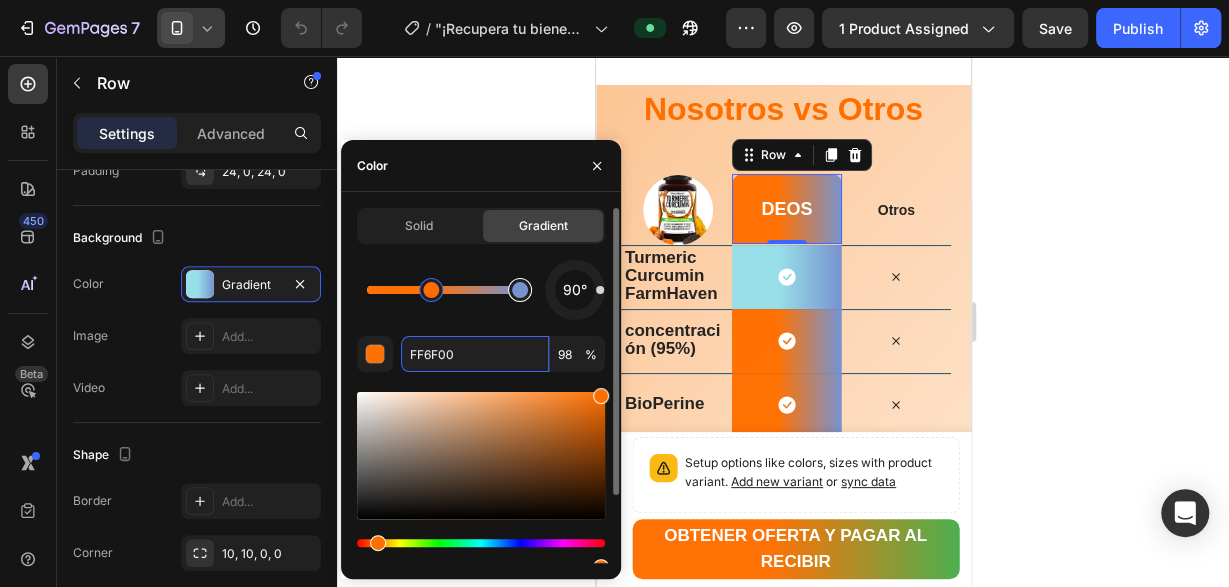 type on "7793CE" 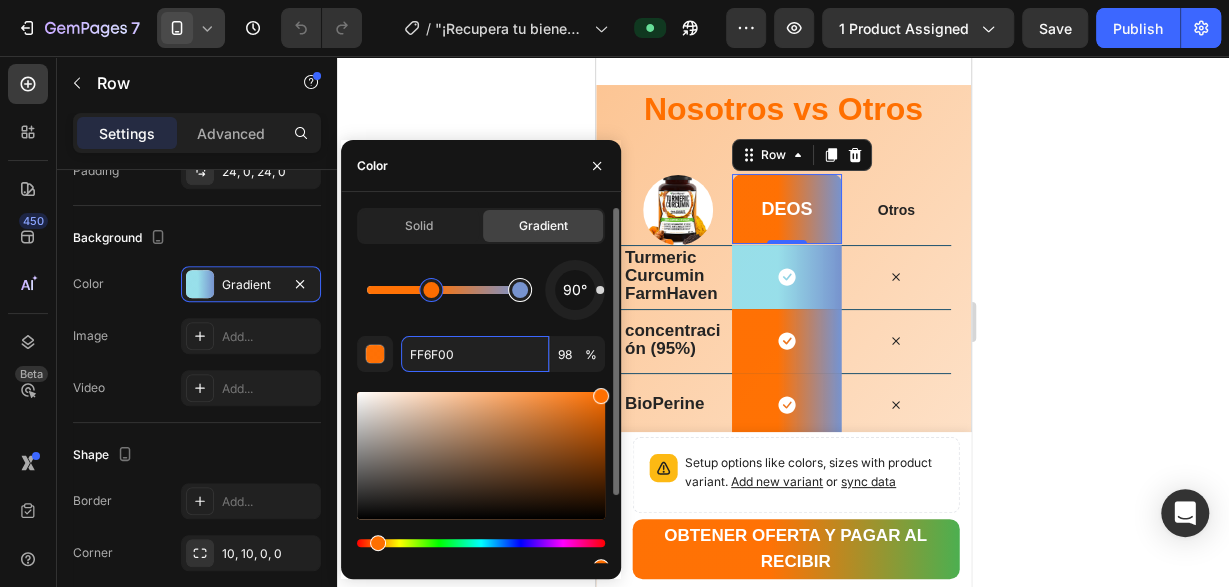type on "100" 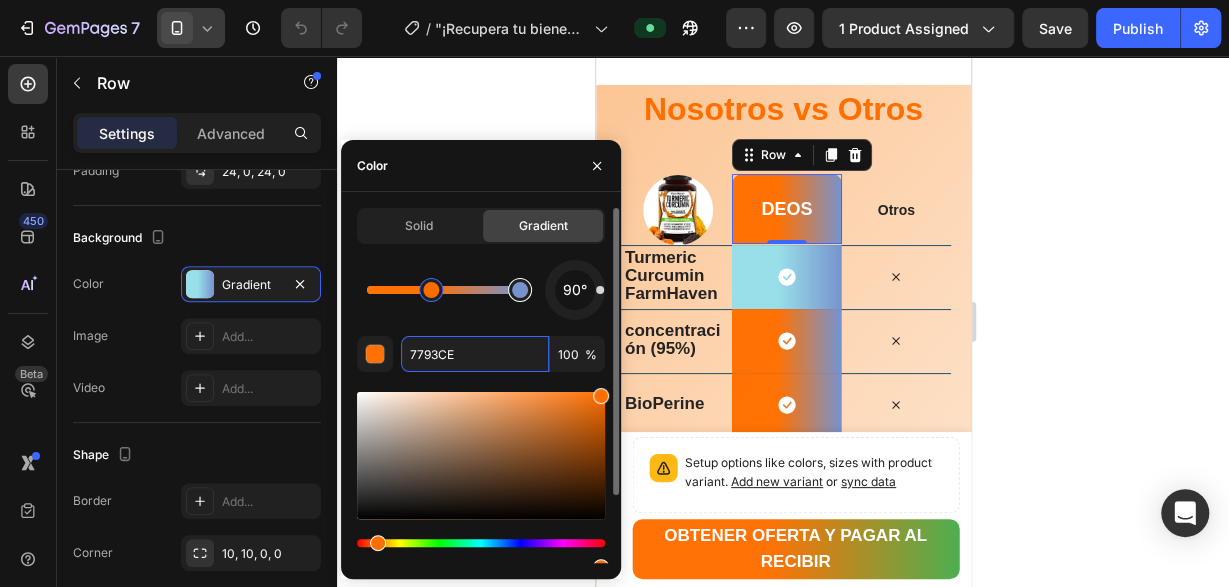 click at bounding box center (520, 290) 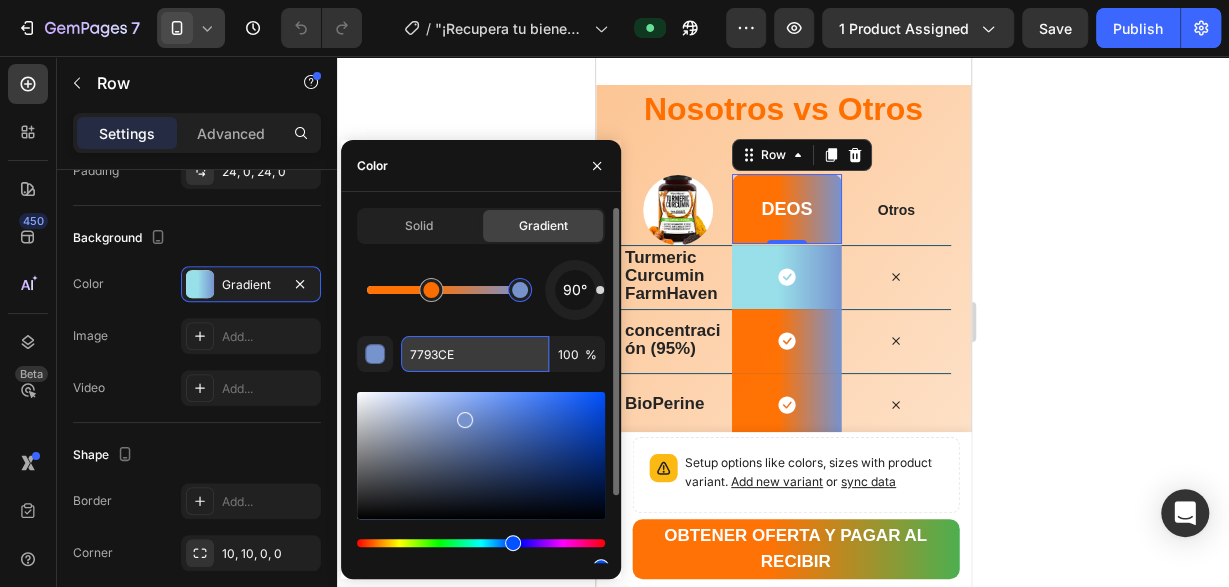 click on "7793CE" at bounding box center (475, 354) 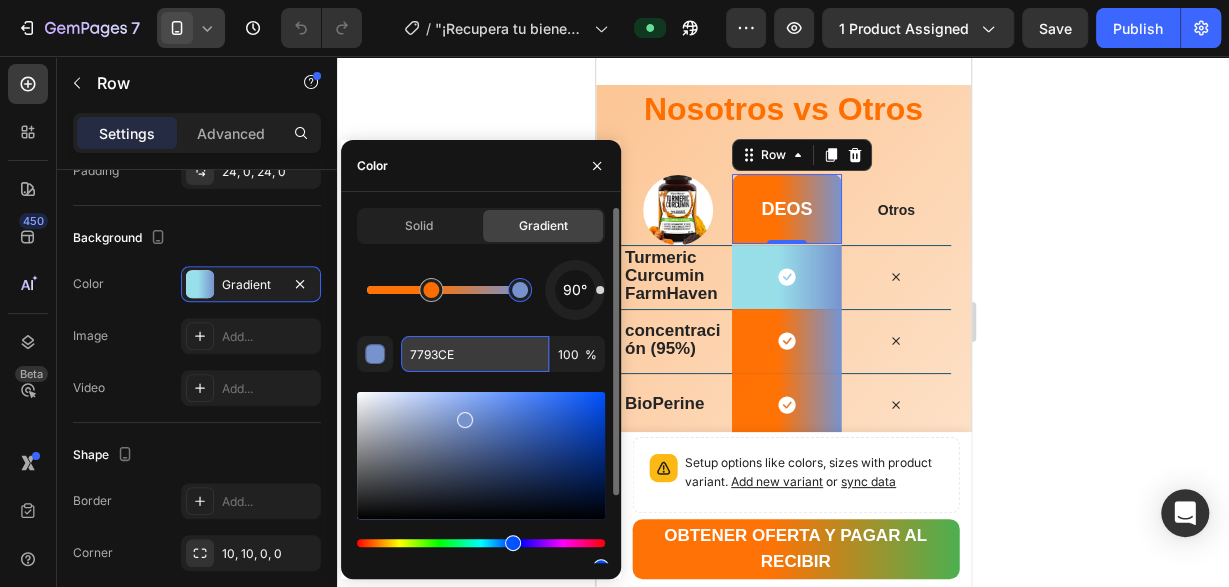 click on "7793CE" at bounding box center (475, 354) 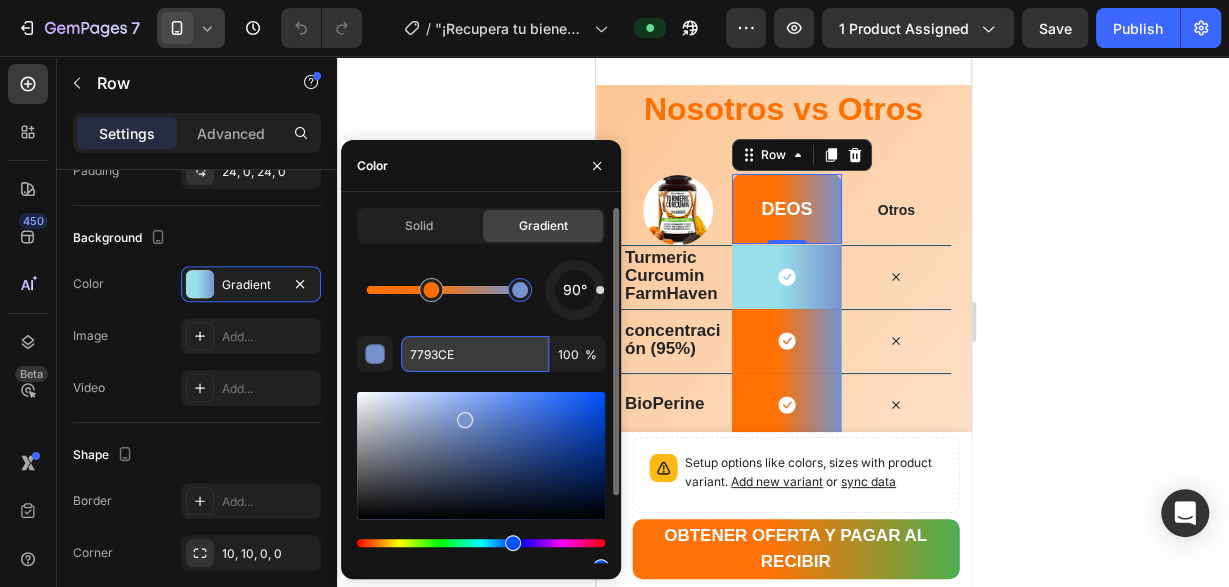 paste on "4CAF50" 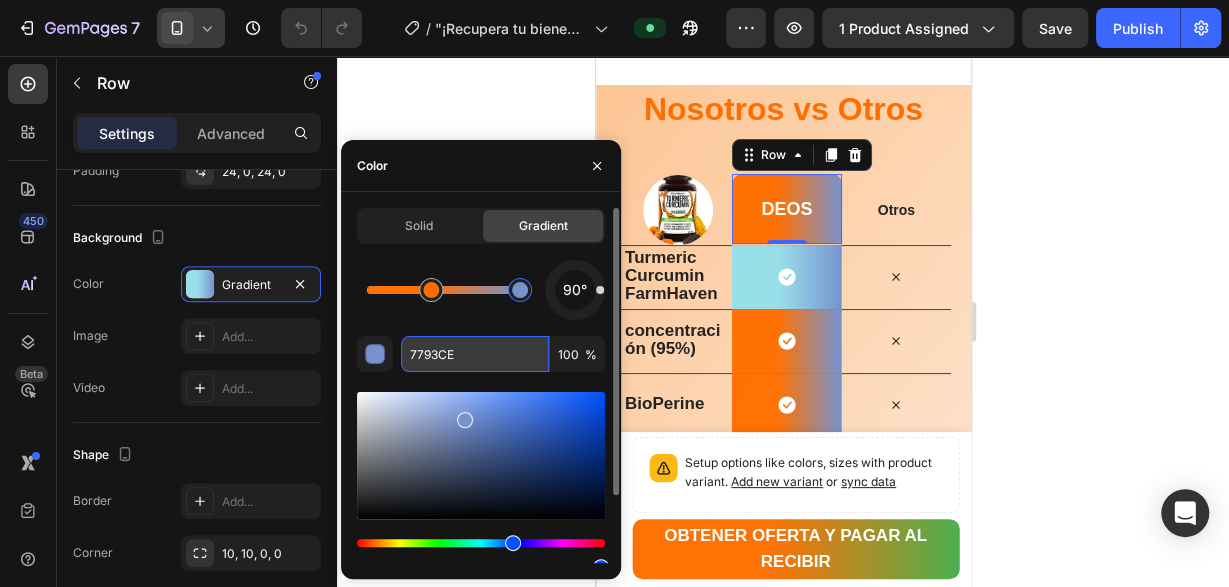 type on "4CAF50" 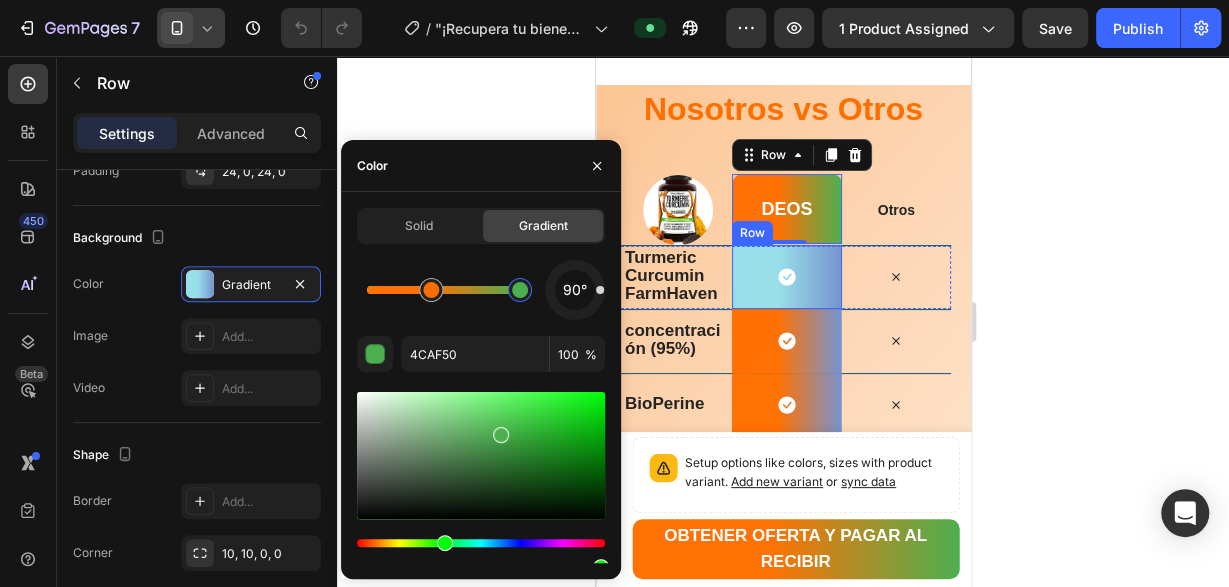 click on "Icon Row" at bounding box center (785, 277) 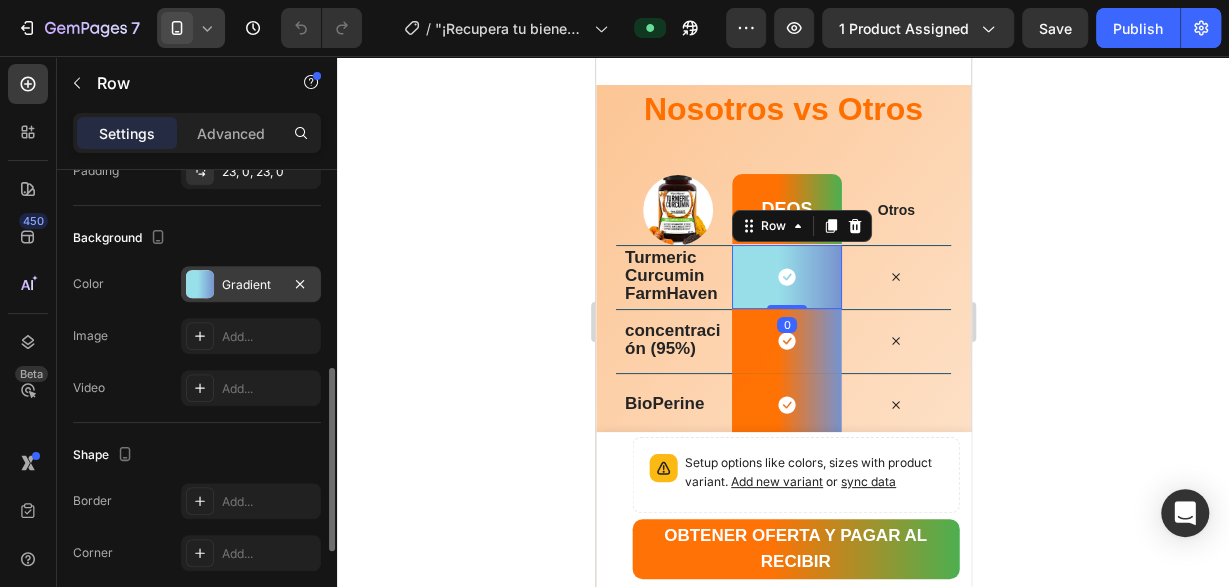 click on "Gradient" at bounding box center [251, 285] 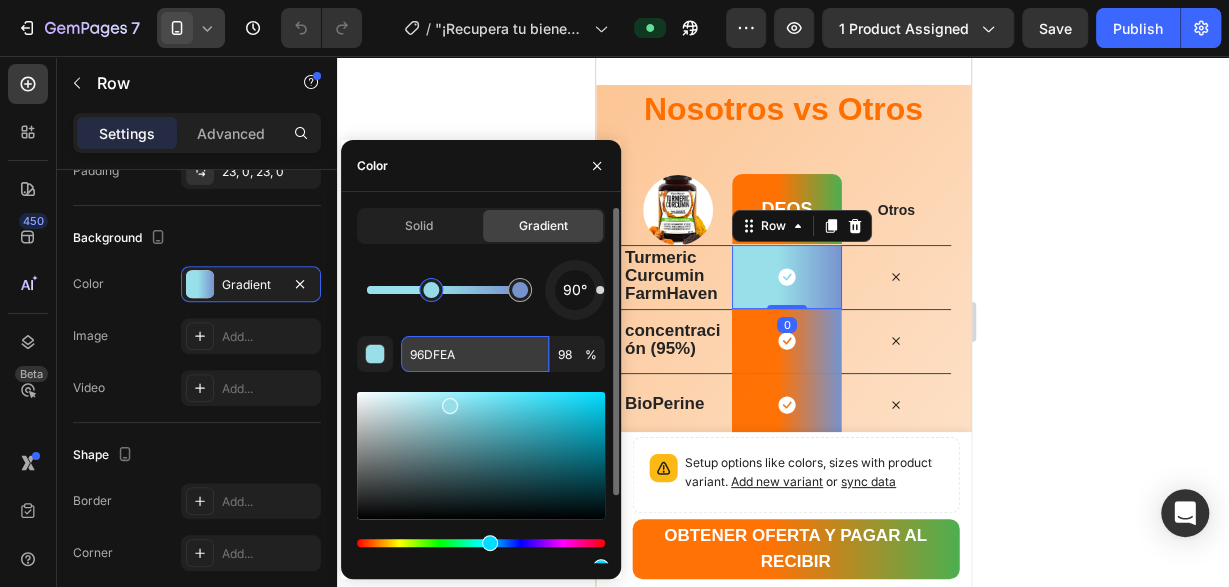 click on "96DFEA" at bounding box center (475, 354) 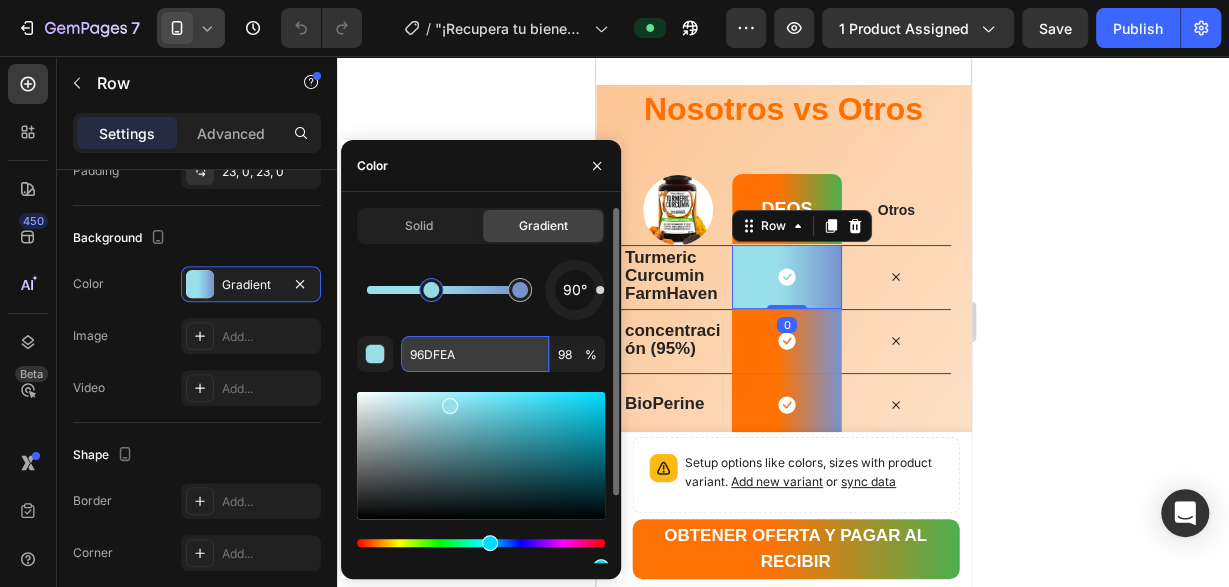 click on "96DFEA" at bounding box center (475, 354) 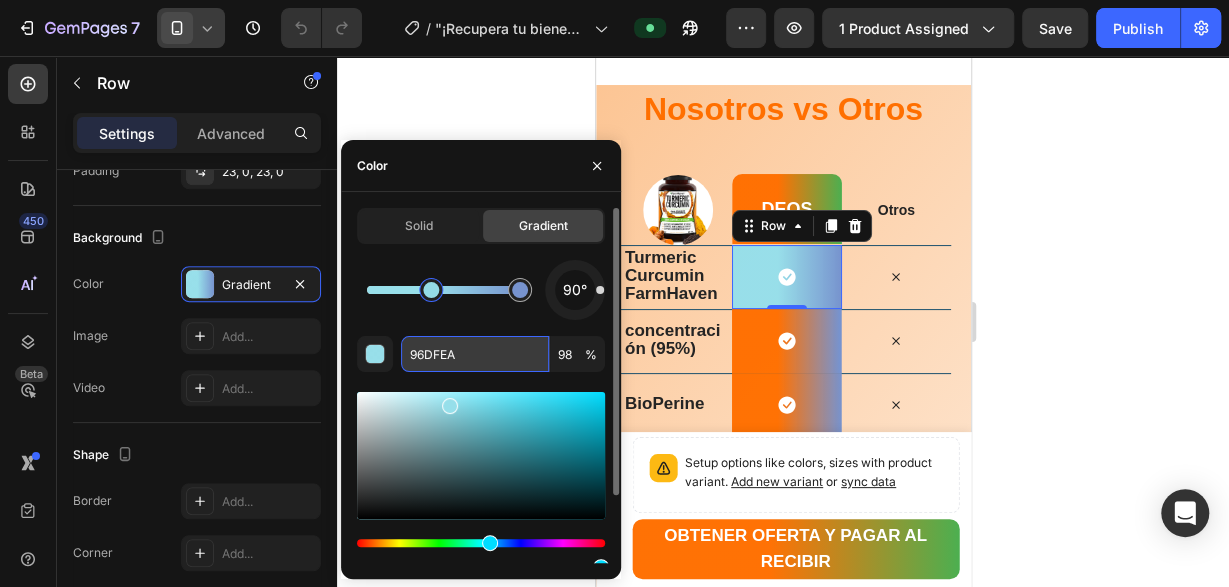 click on "96DFEA" at bounding box center [475, 354] 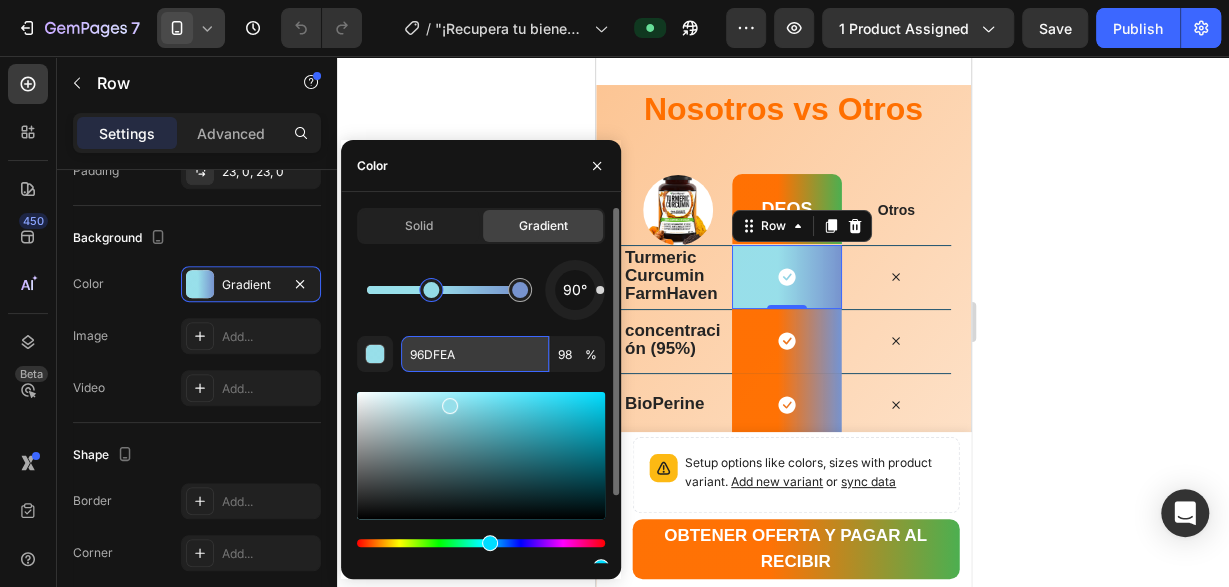 click on "96DFEA" at bounding box center [475, 354] 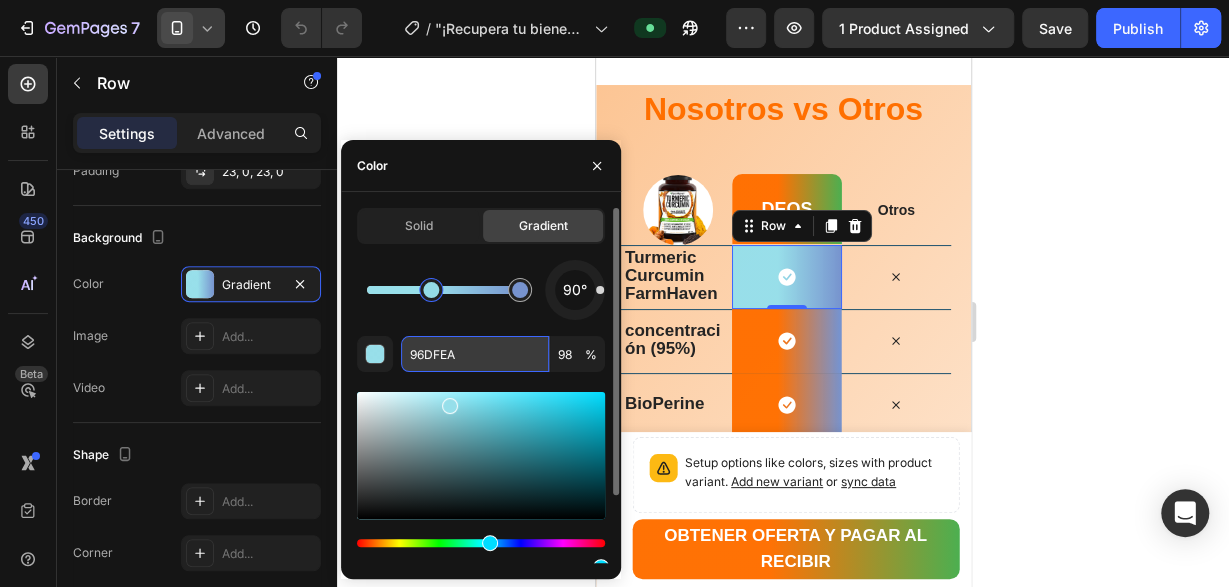 paste on "FF6F00" 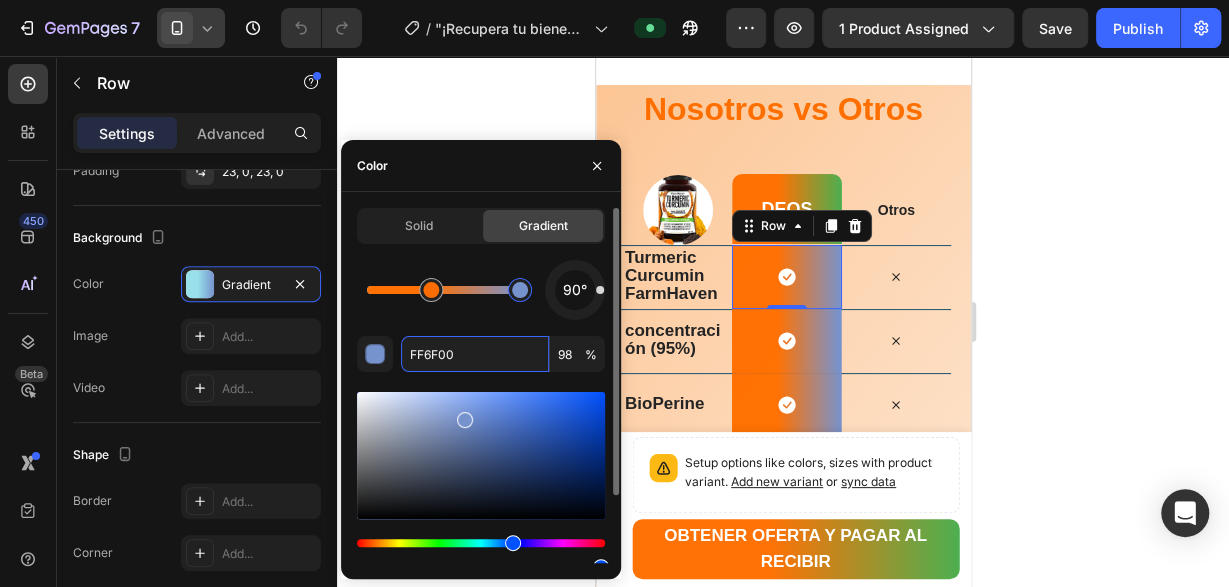 type on "7793CE" 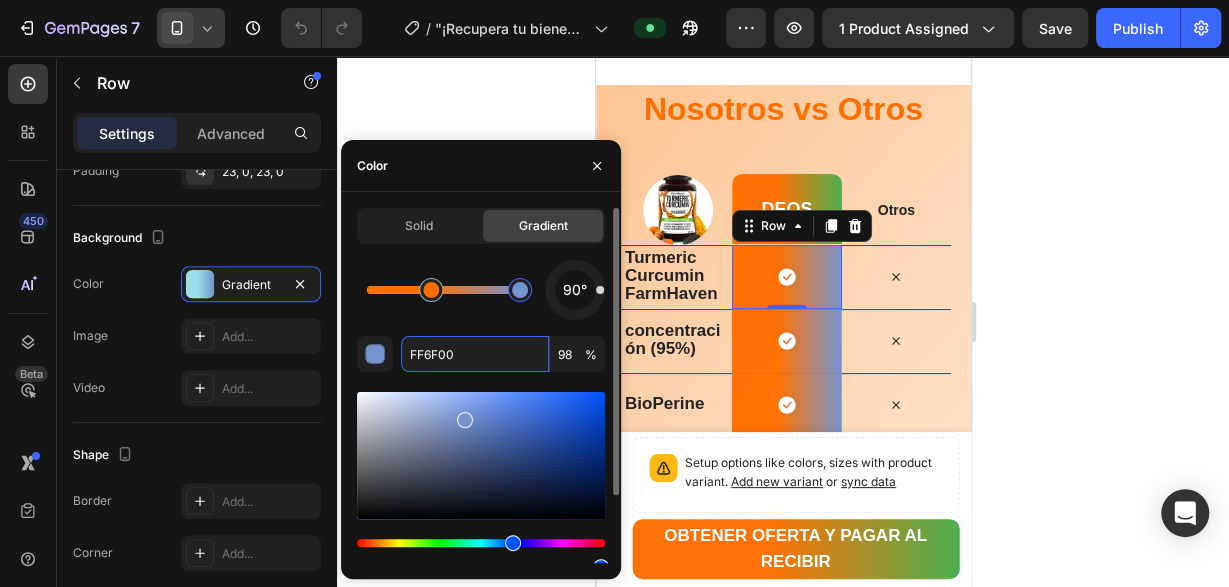 type on "100" 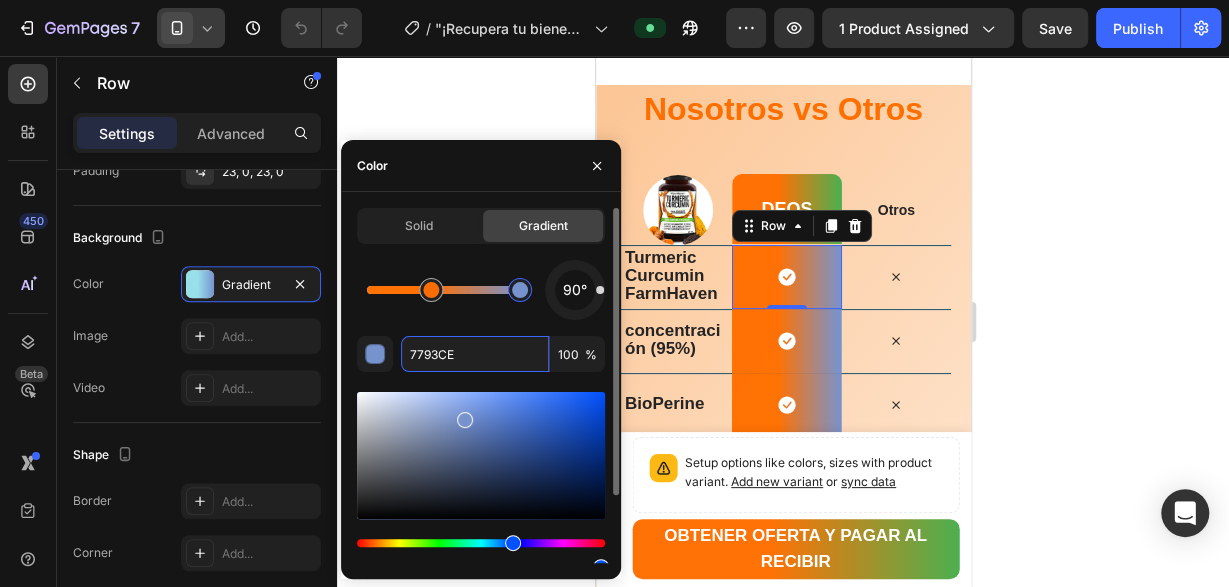 click at bounding box center (520, 290) 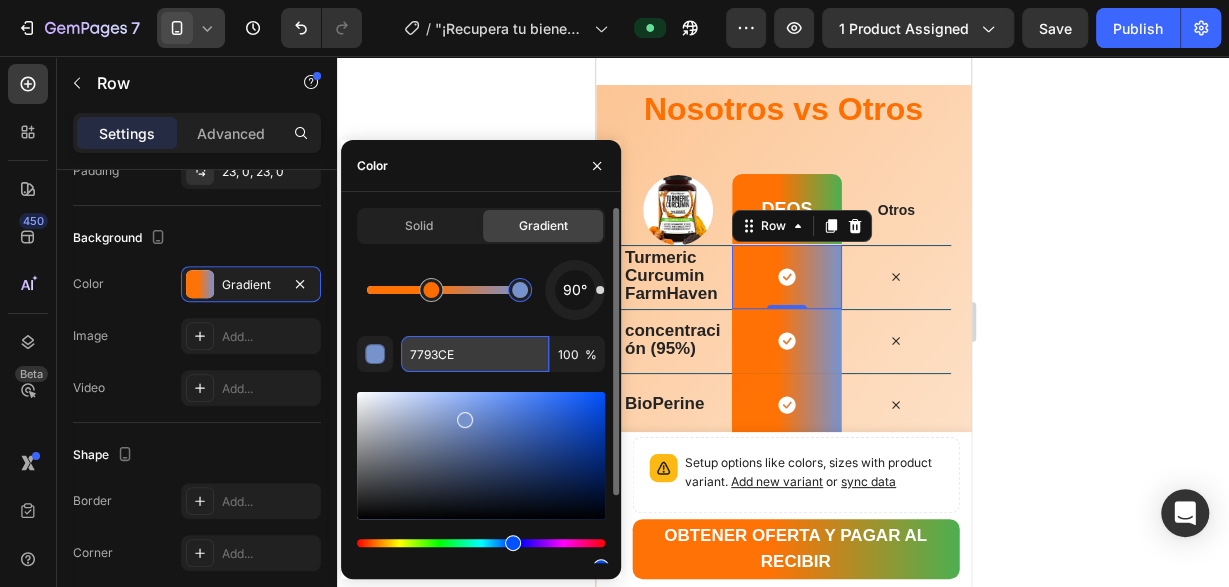 click on "7793CE" at bounding box center (475, 354) 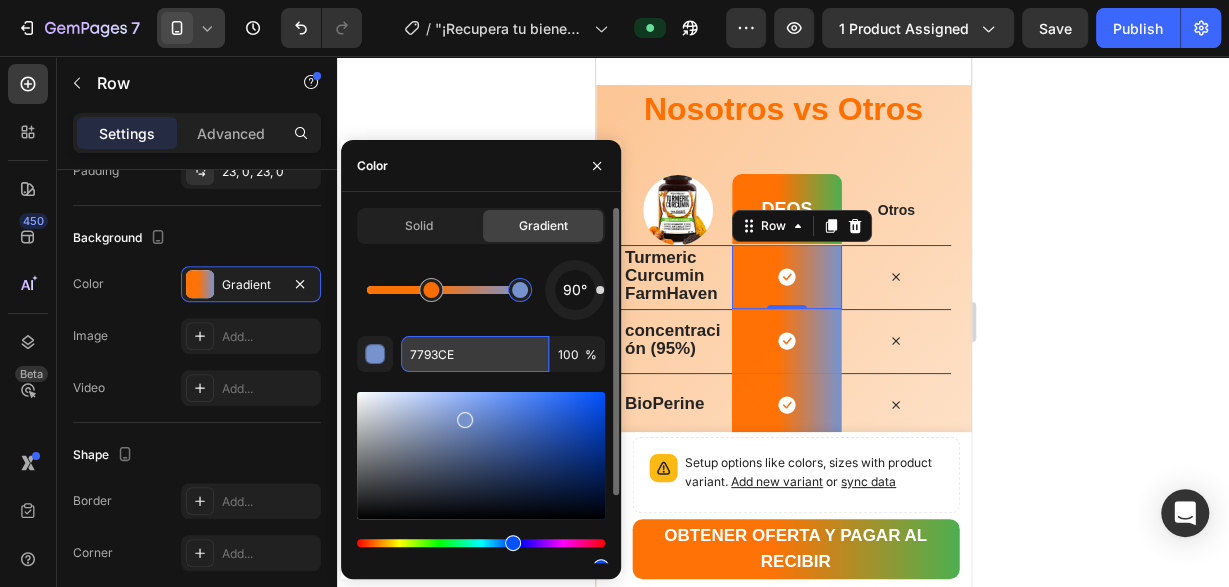 click on "7793CE" at bounding box center (475, 354) 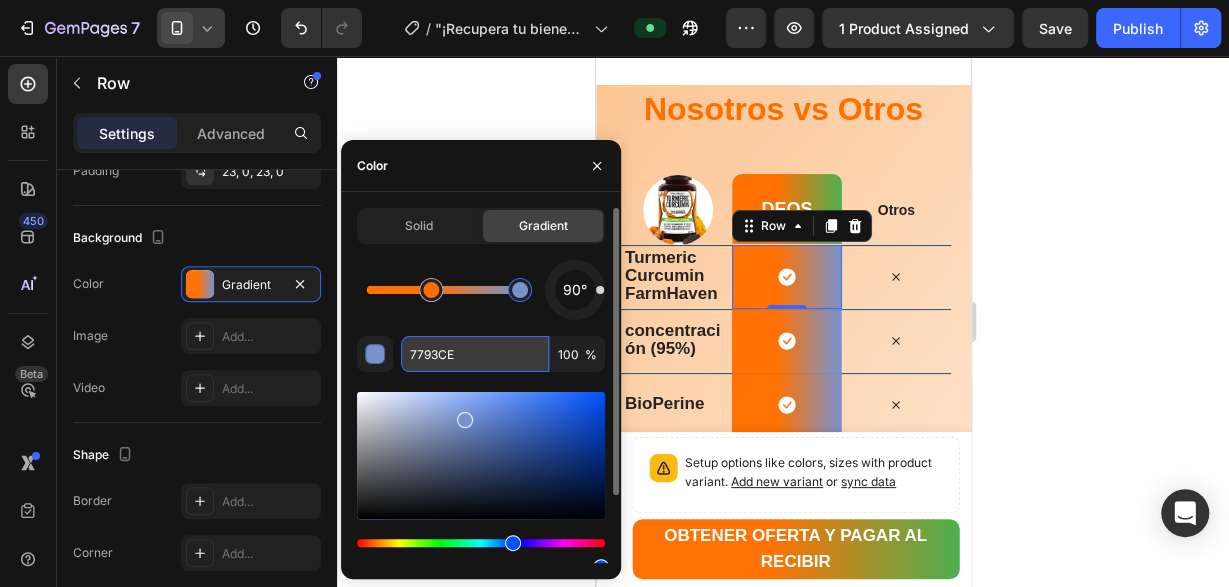 paste on "4CAF50" 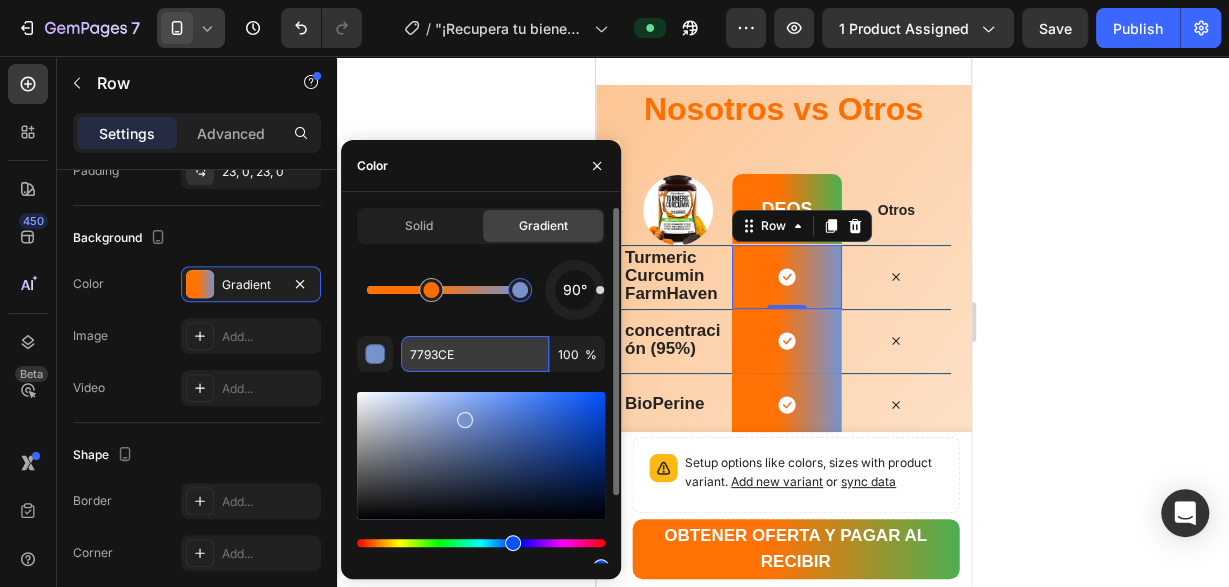 type on "4CAF50" 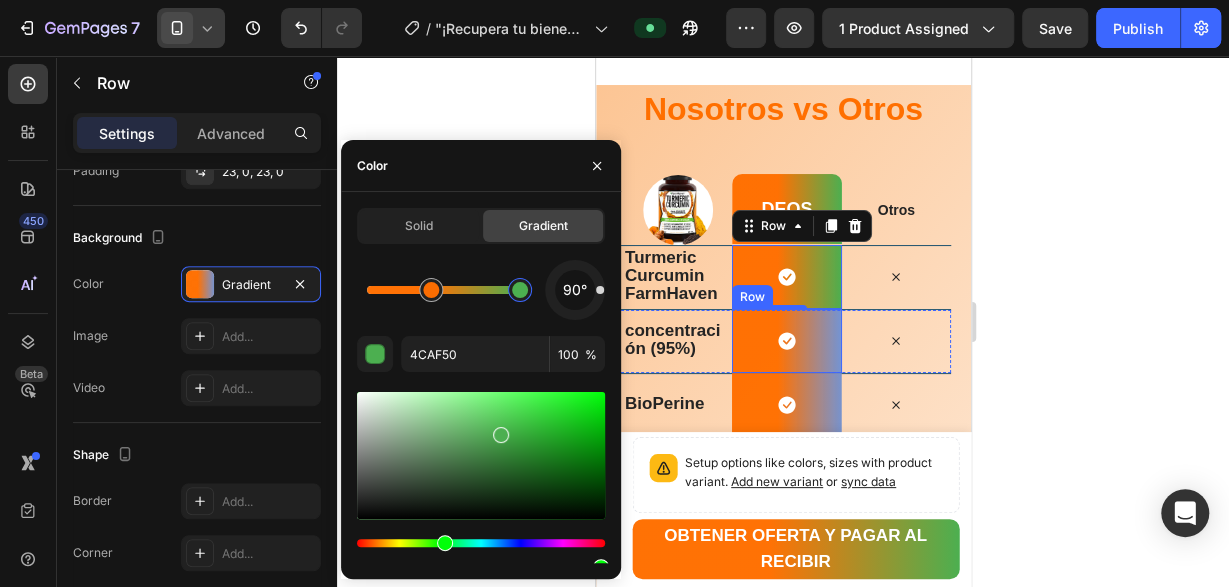 click on "Icon Row" at bounding box center (785, 341) 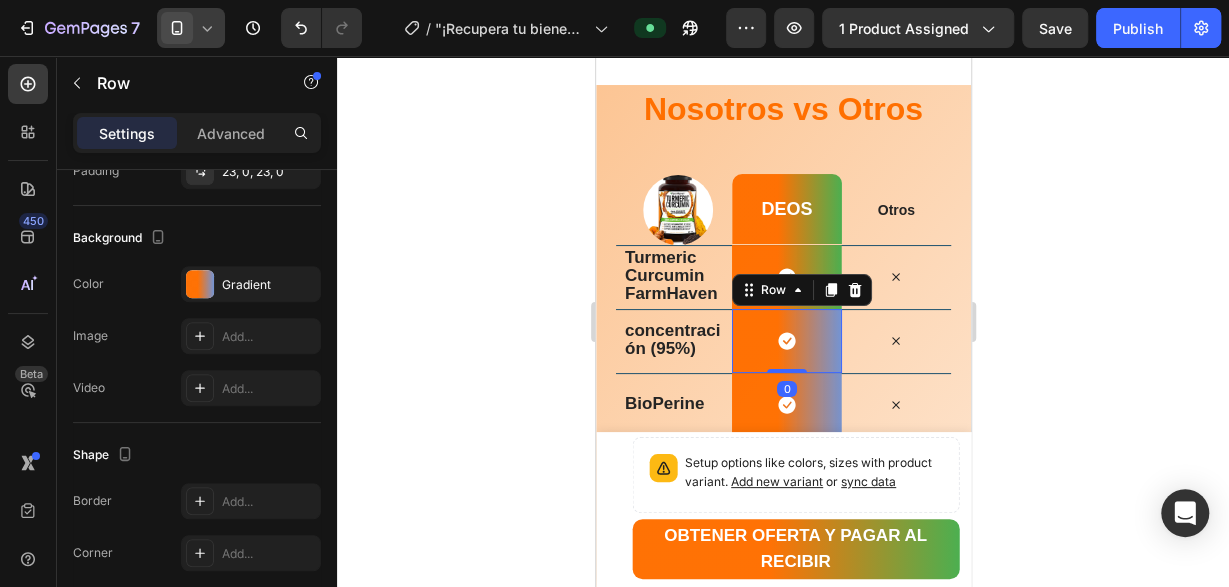 click on "Icon Row   0" at bounding box center [785, 341] 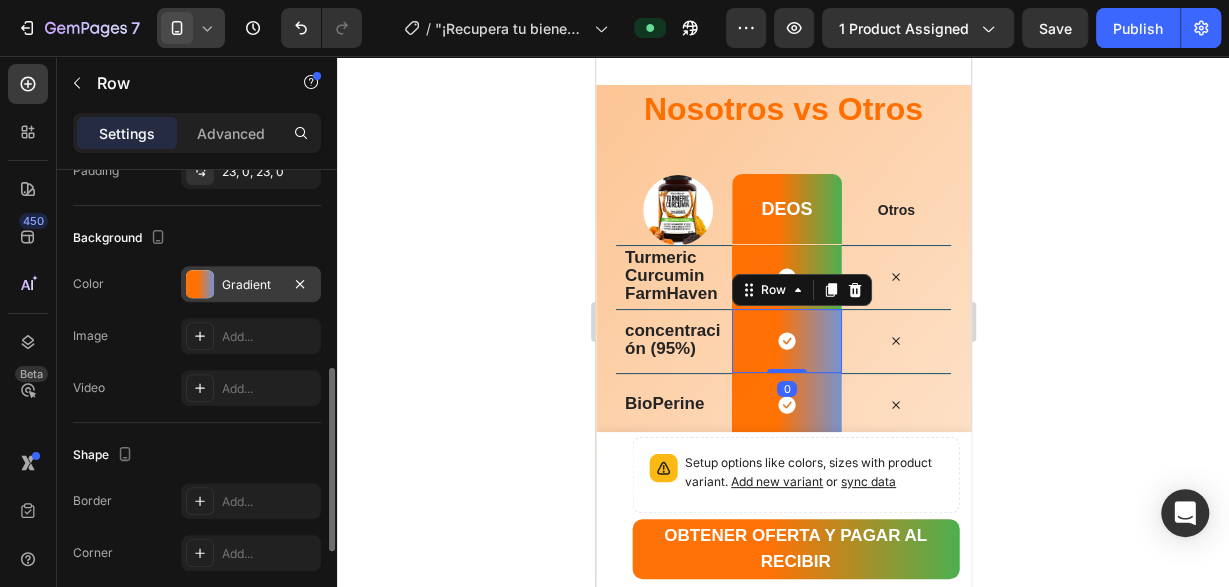 click at bounding box center (200, 284) 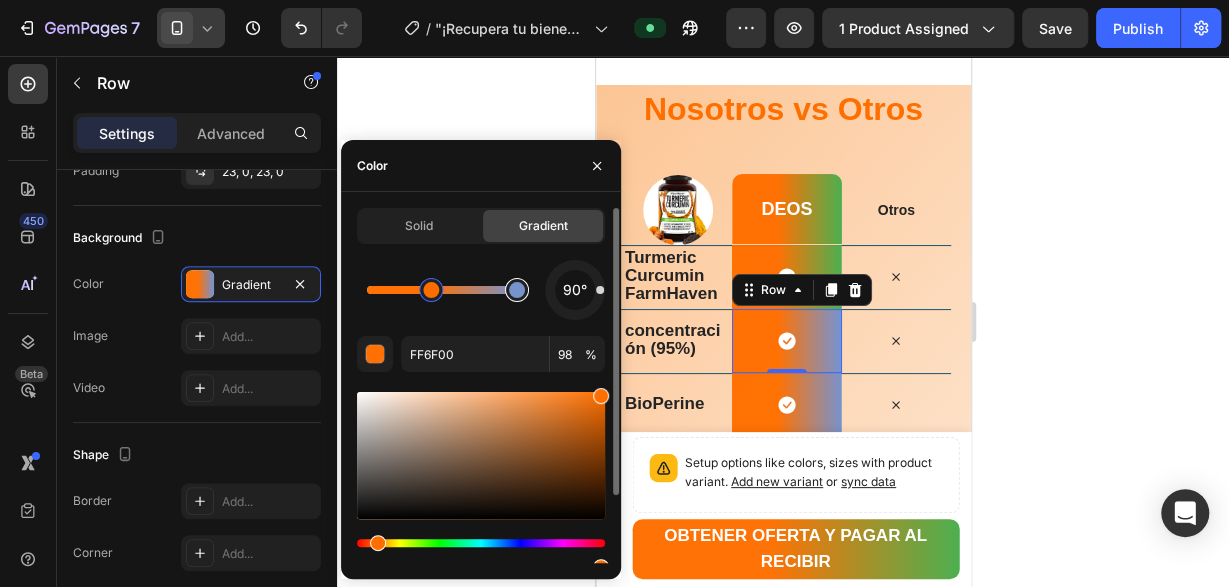 type on "7793CE" 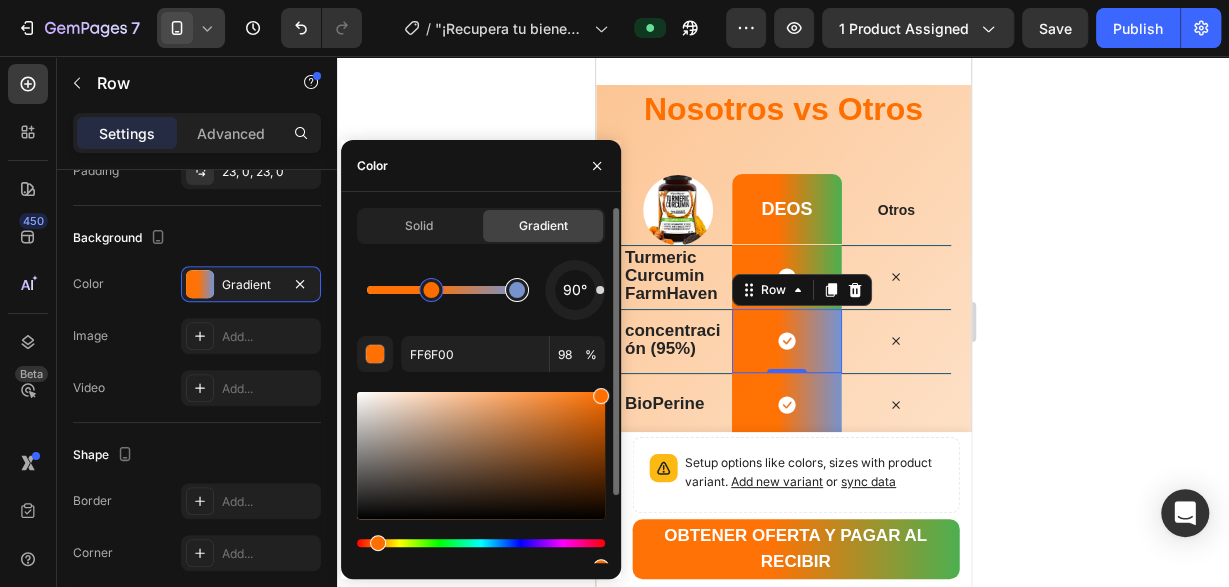 type on "100" 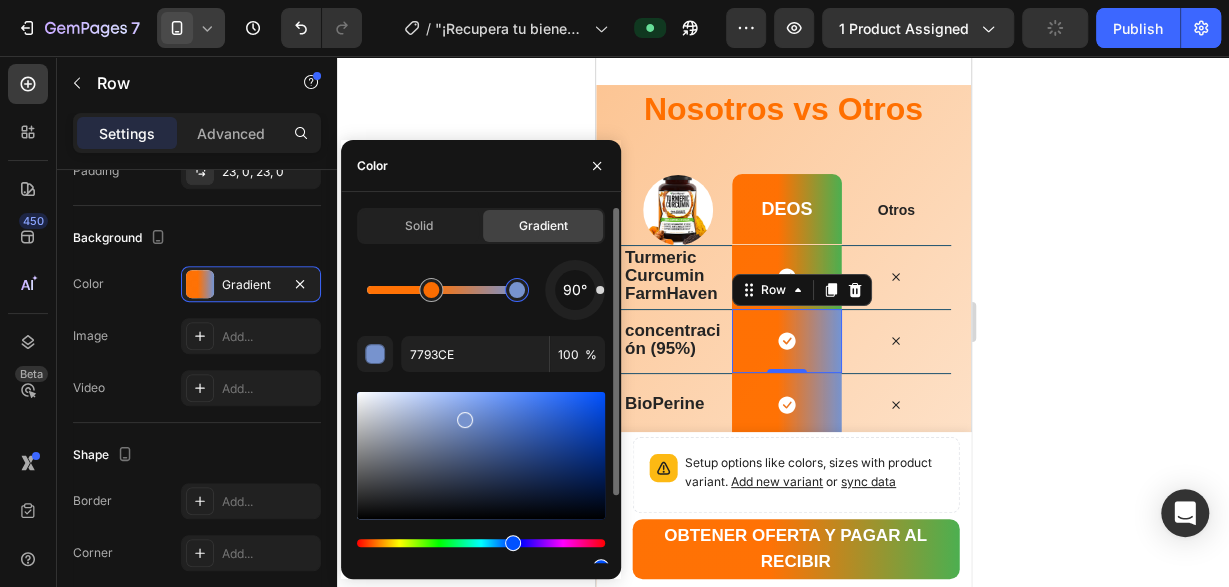 click at bounding box center [517, 290] 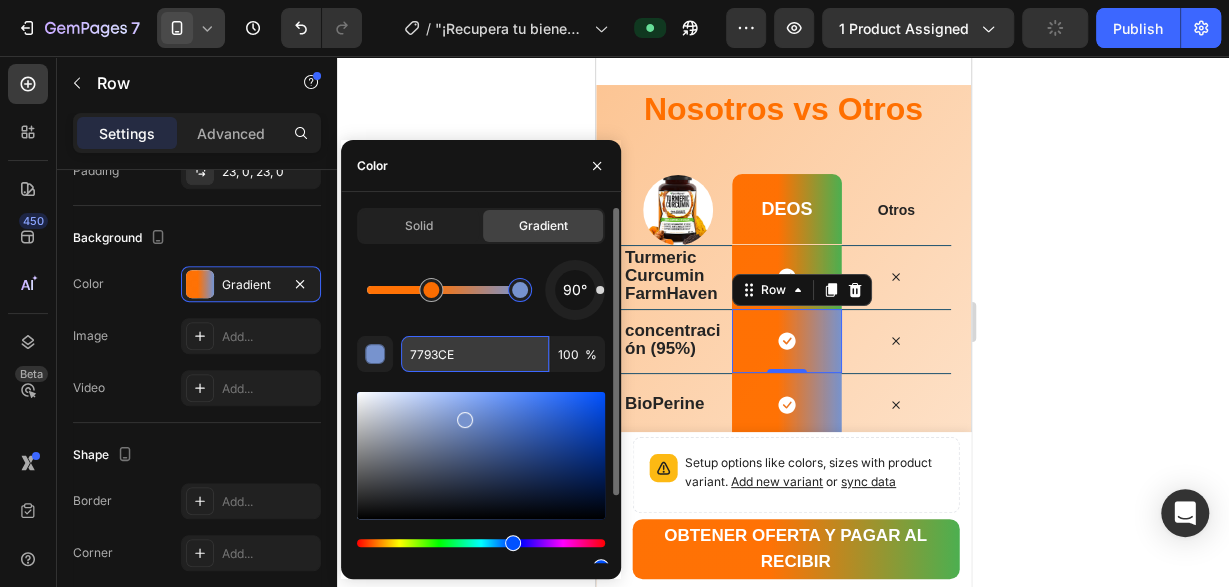 click on "7793CE" at bounding box center [475, 354] 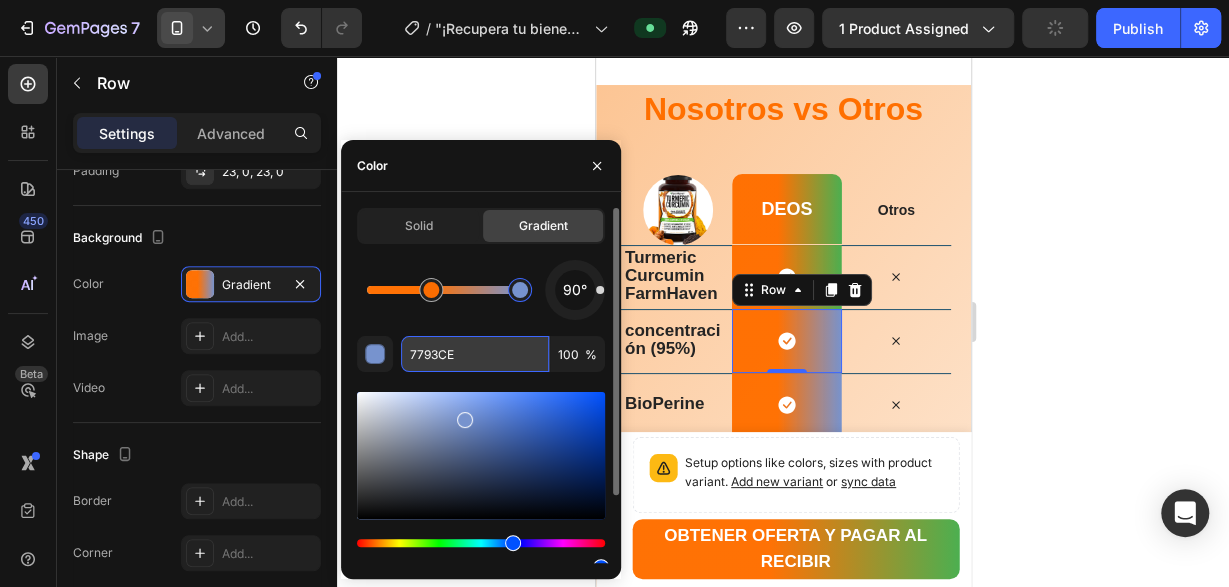 click on "7793CE" at bounding box center (475, 354) 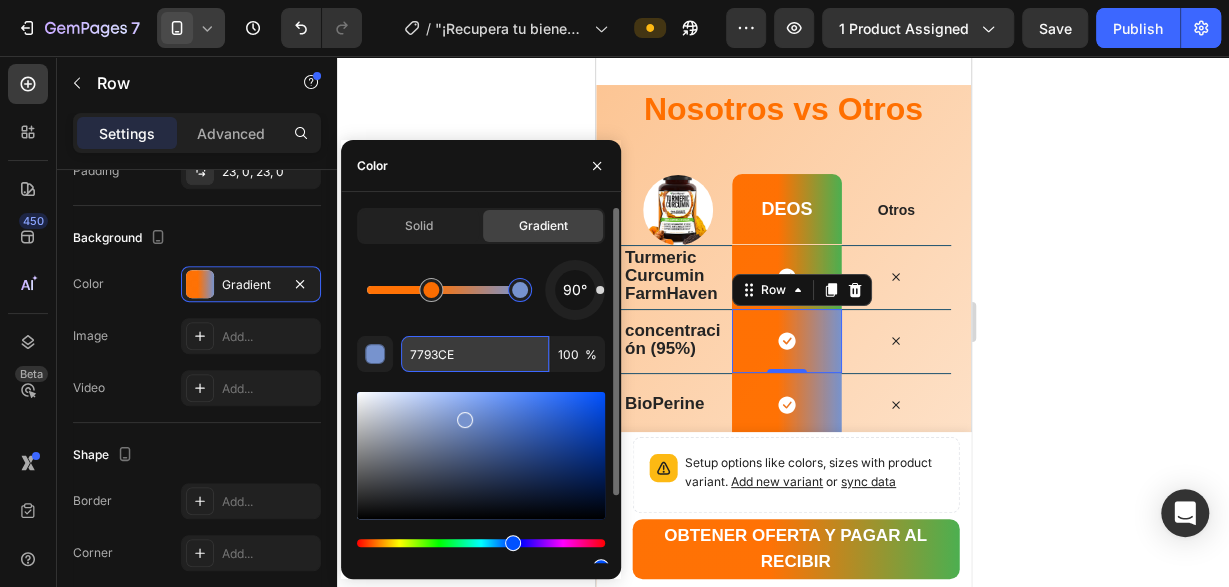 paste on "4CAF50" 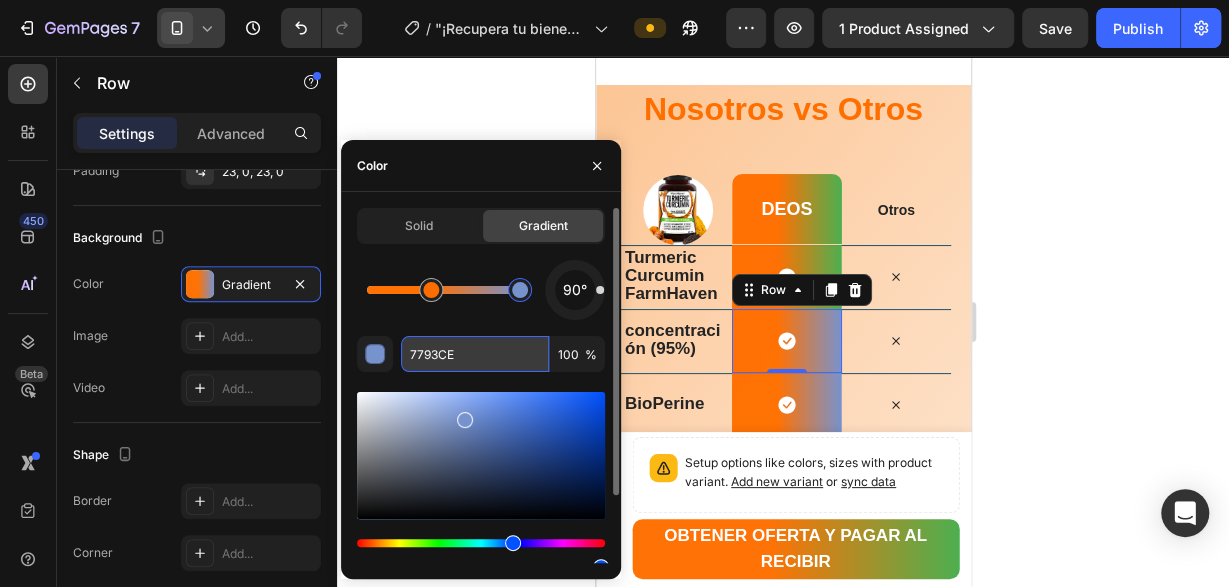 type on "4CAF50" 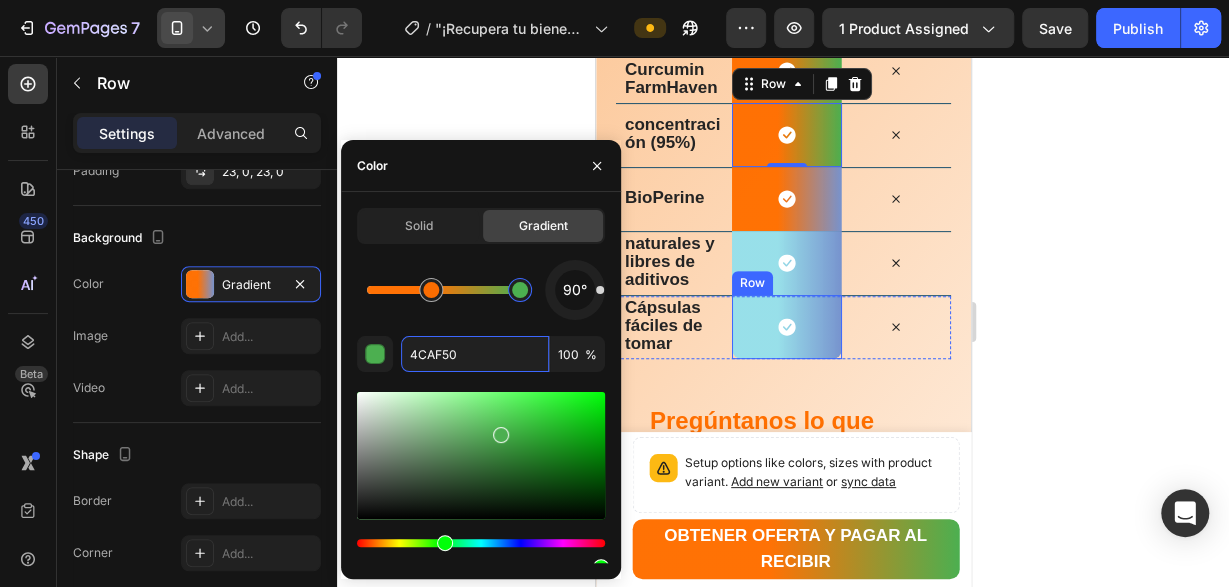 scroll, scrollTop: 3952, scrollLeft: 0, axis: vertical 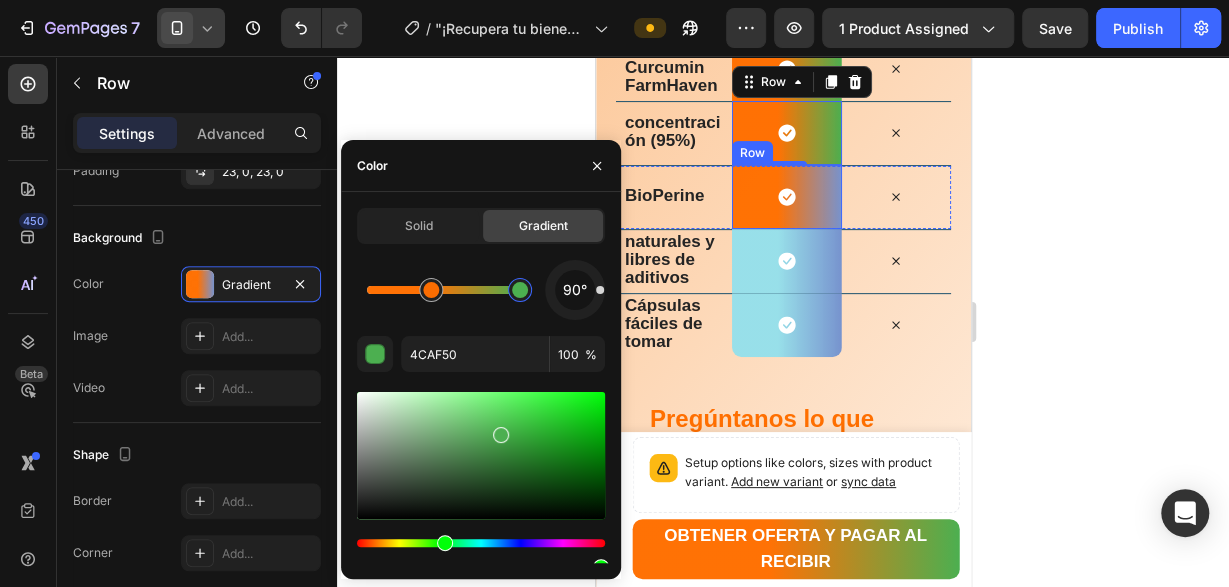click on "Icon Row" at bounding box center (785, 197) 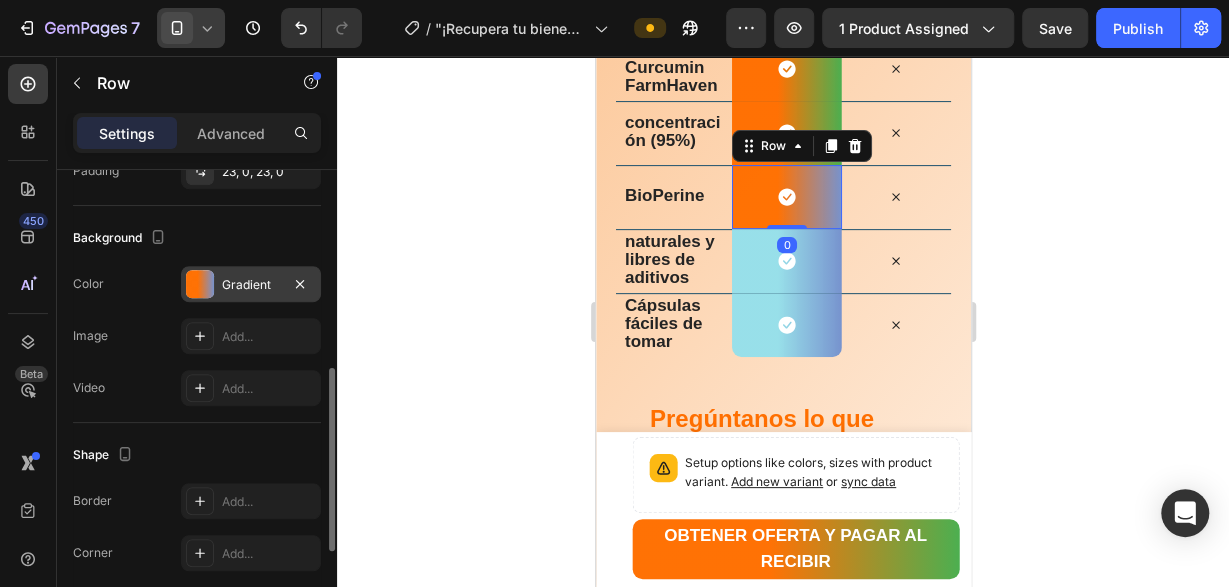 click on "Gradient" at bounding box center [251, 285] 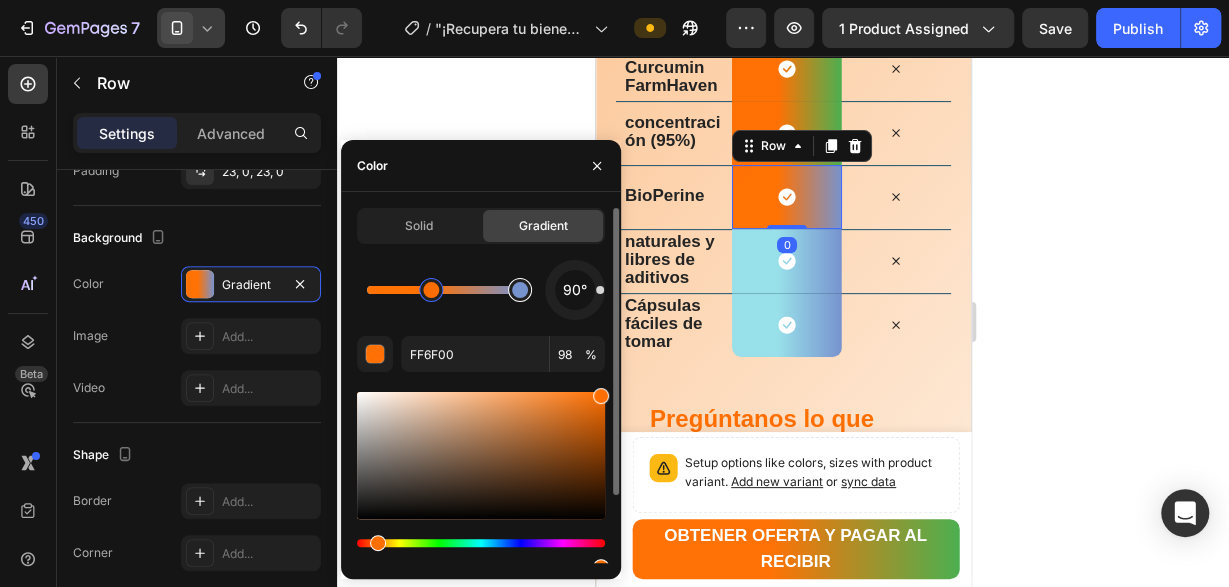 type on "7793CE" 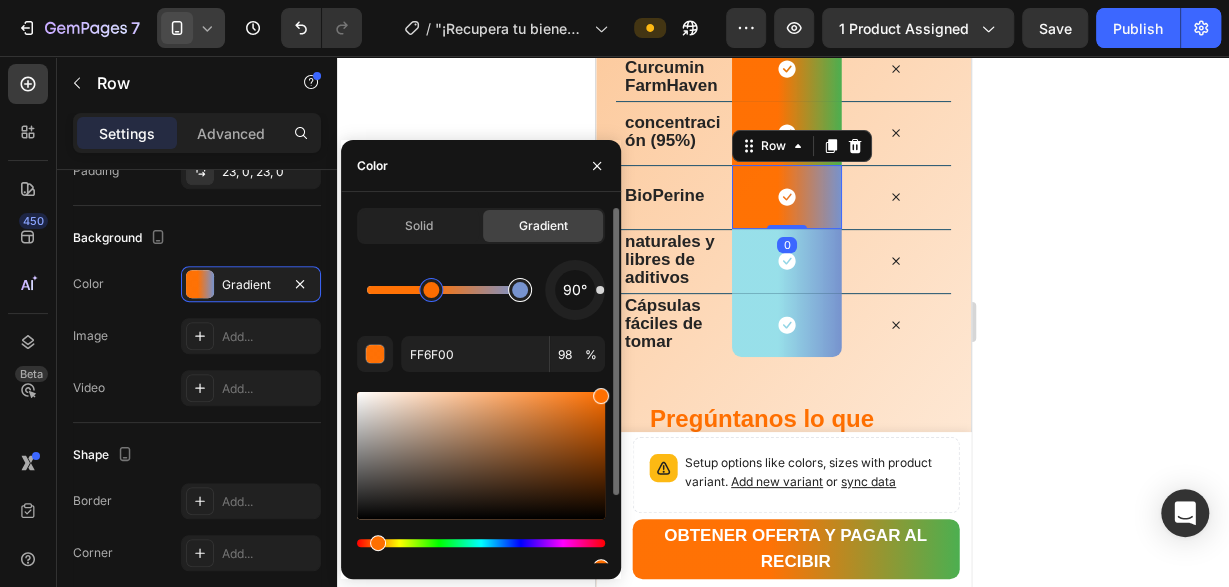 type on "100" 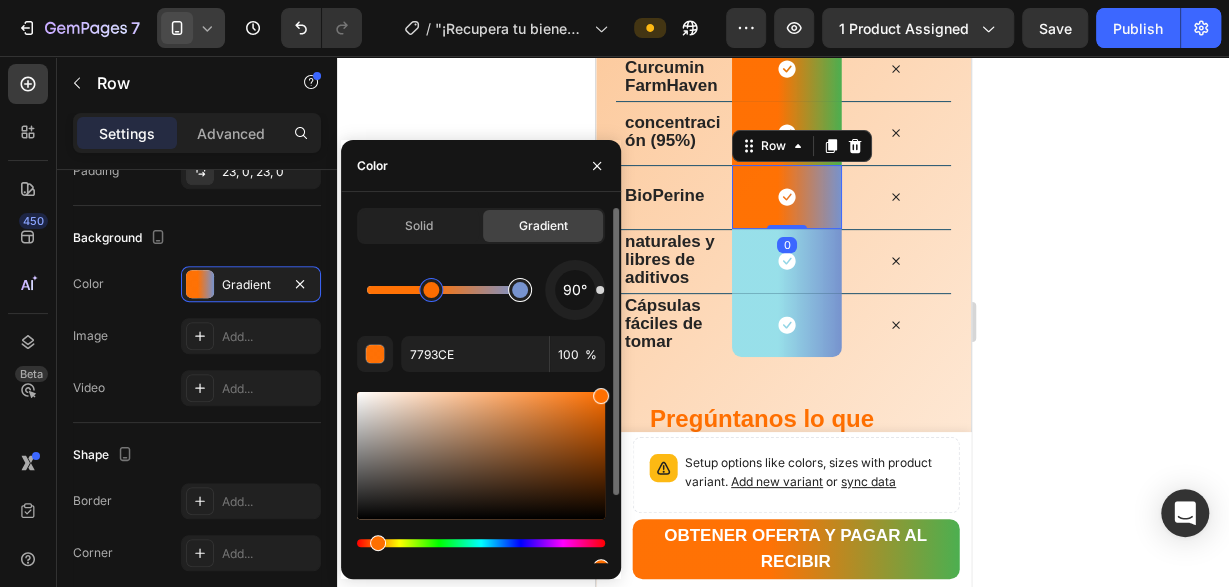 click at bounding box center (520, 290) 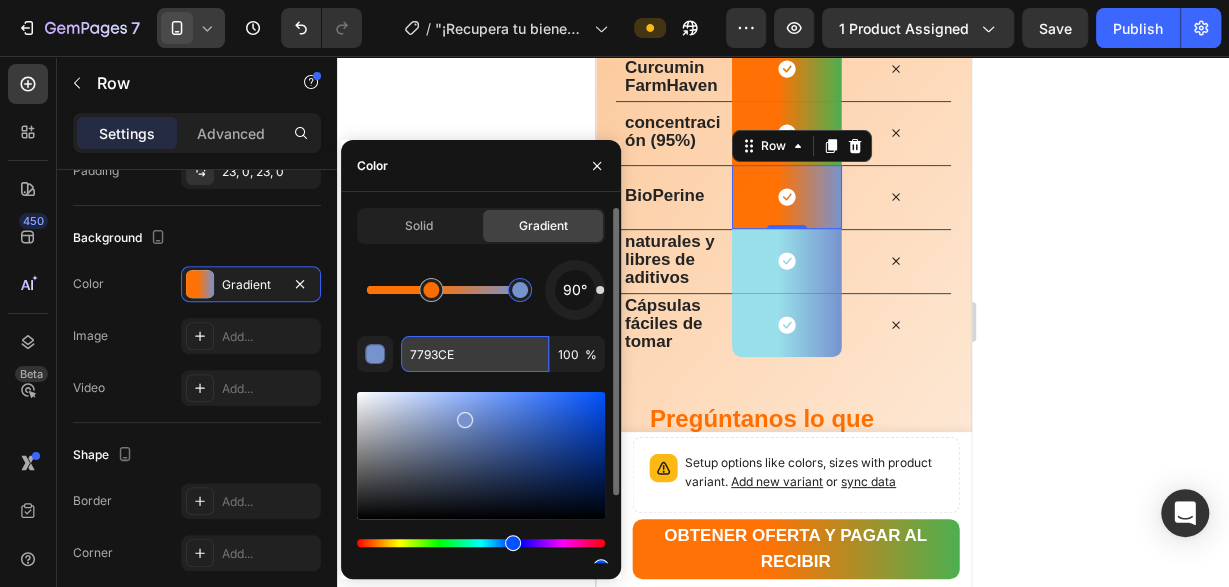 click on "7793CE" at bounding box center [475, 354] 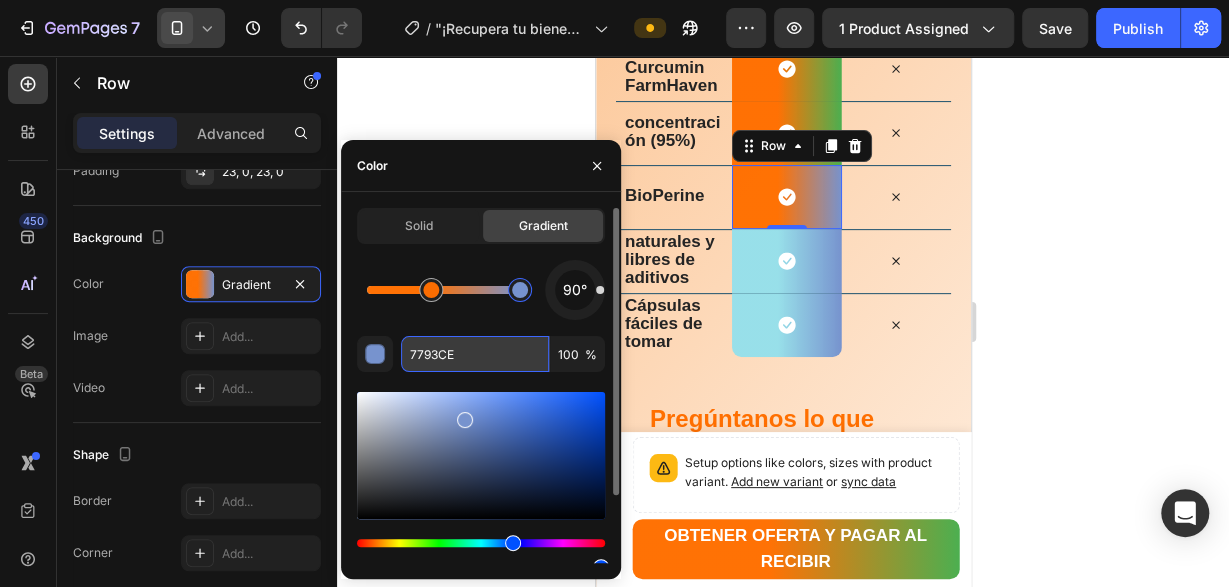 click on "7793CE" at bounding box center (475, 354) 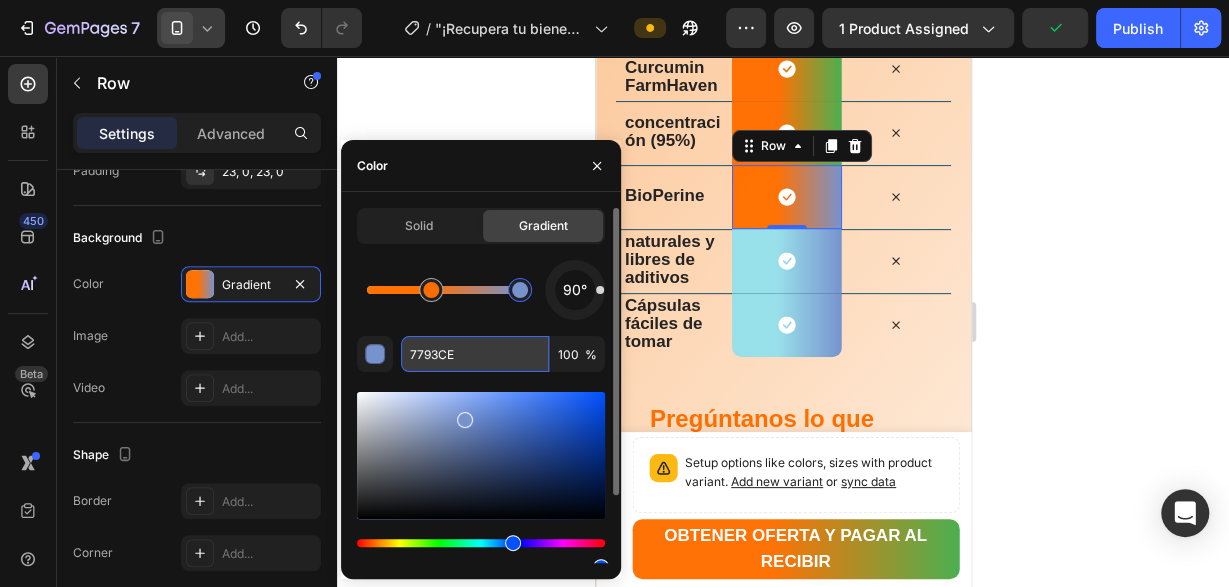 paste on "4CAF50" 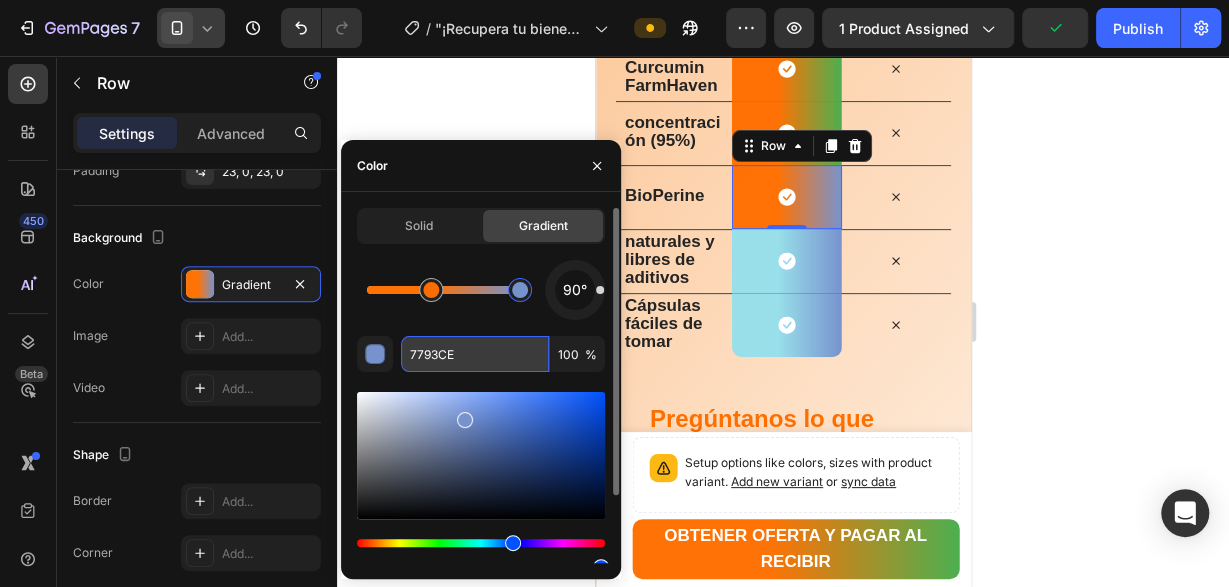 type on "4CAF50" 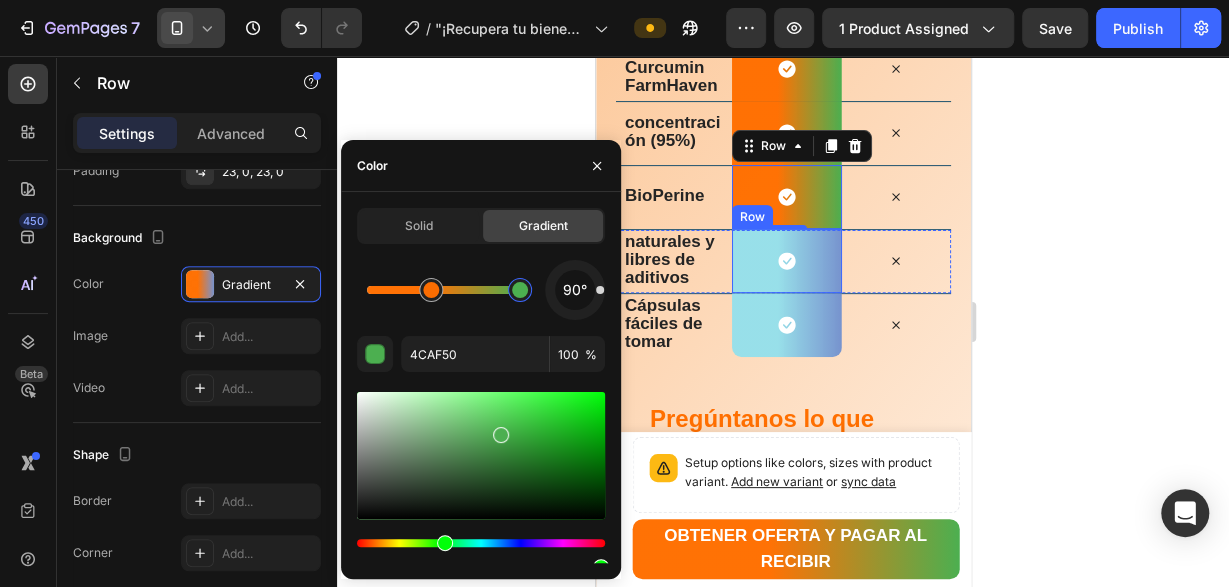 click on "Icon Row" at bounding box center [785, 261] 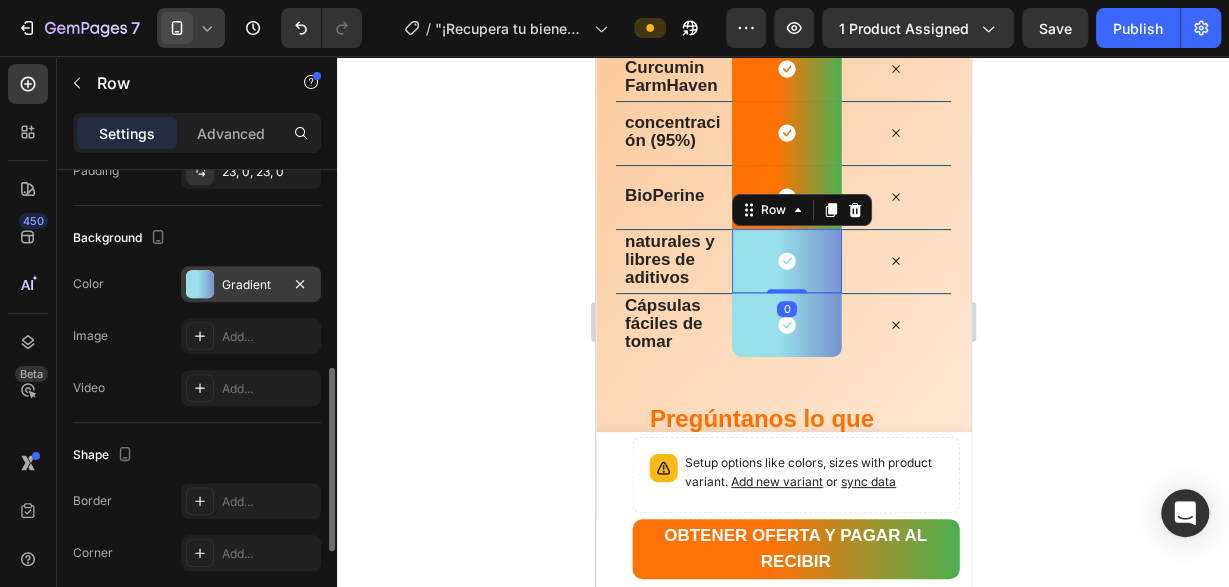 click on "Gradient" at bounding box center (251, 285) 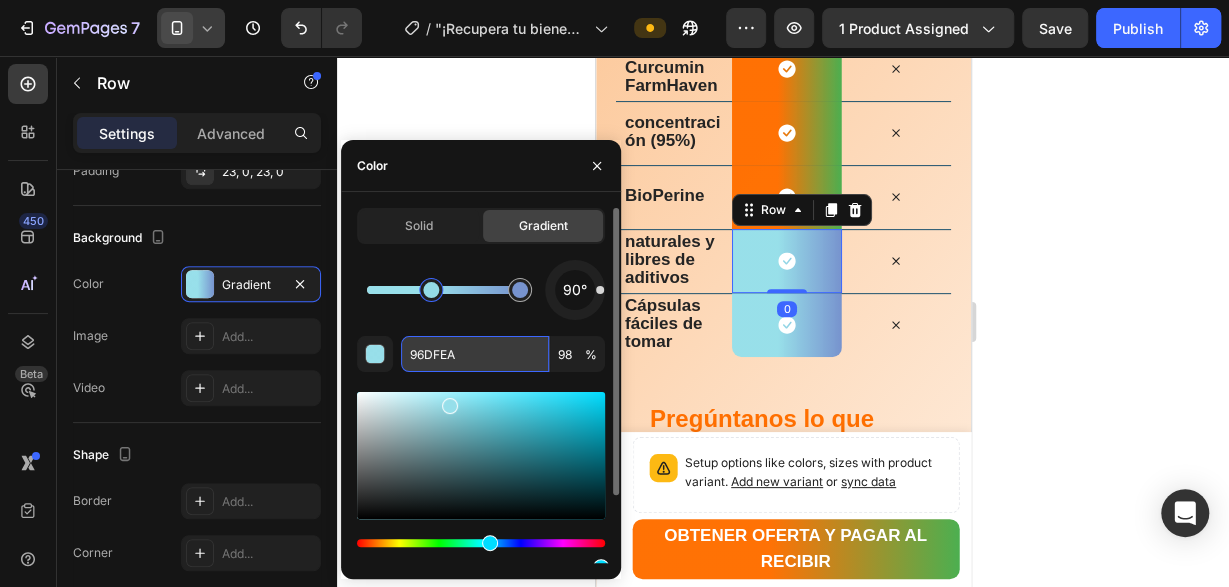 click on "96DFEA" at bounding box center (475, 354) 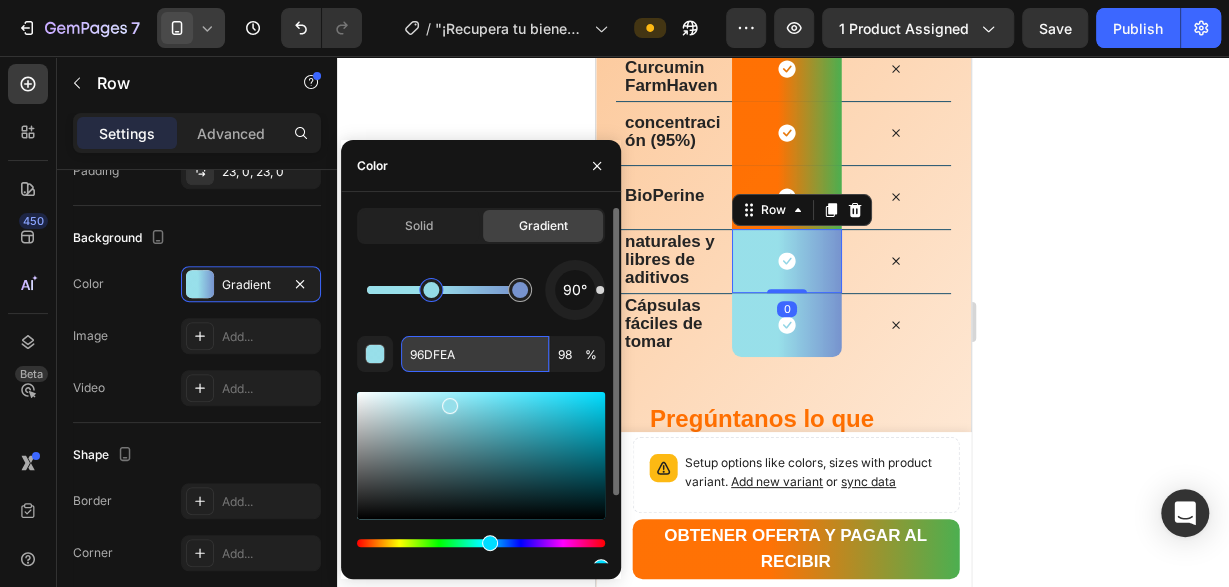 click on "96DFEA" at bounding box center (475, 354) 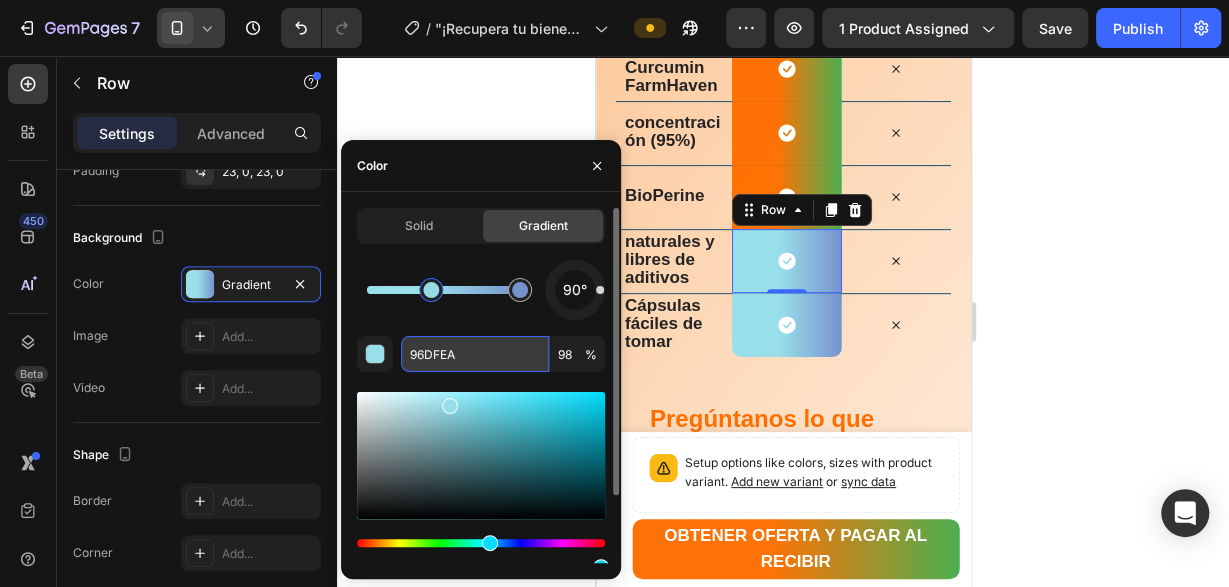 paste on "FF6F00" 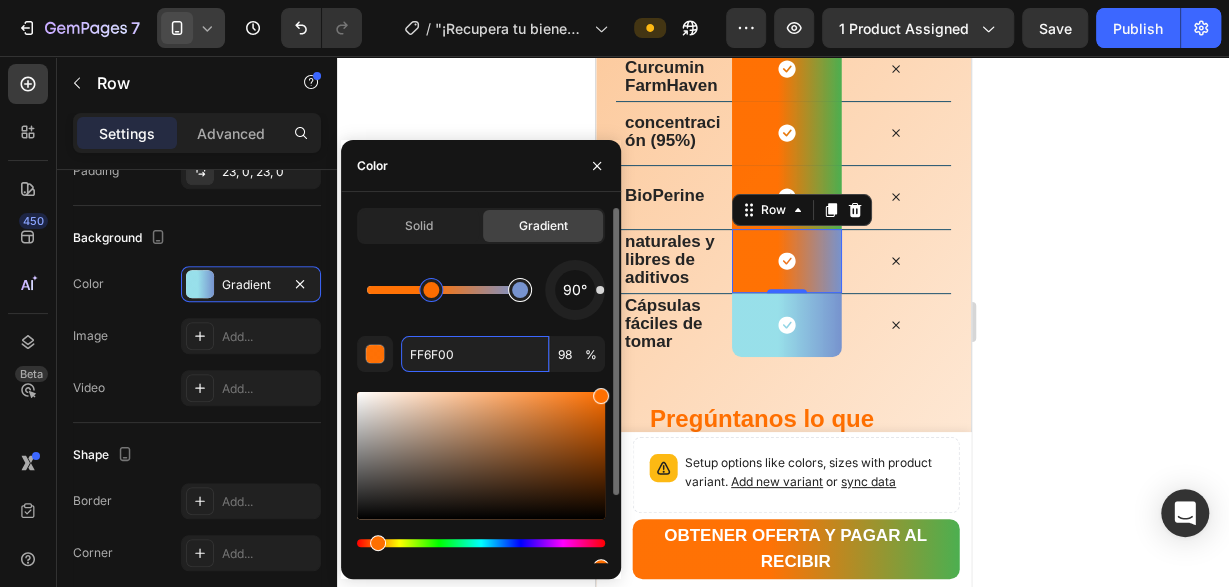 type on "7793CE" 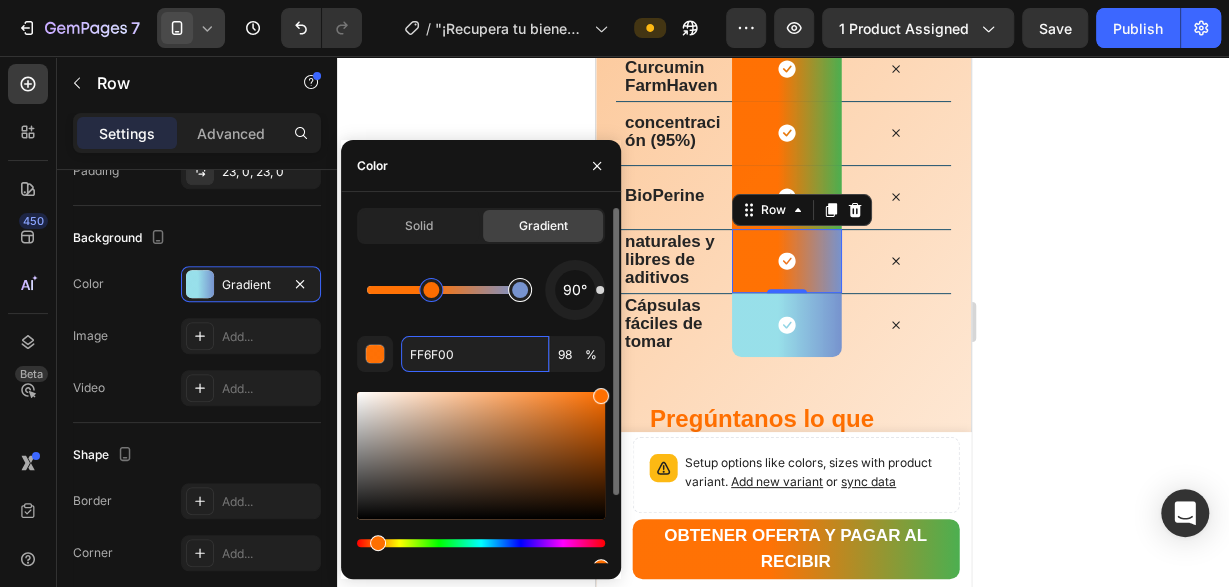 type on "100" 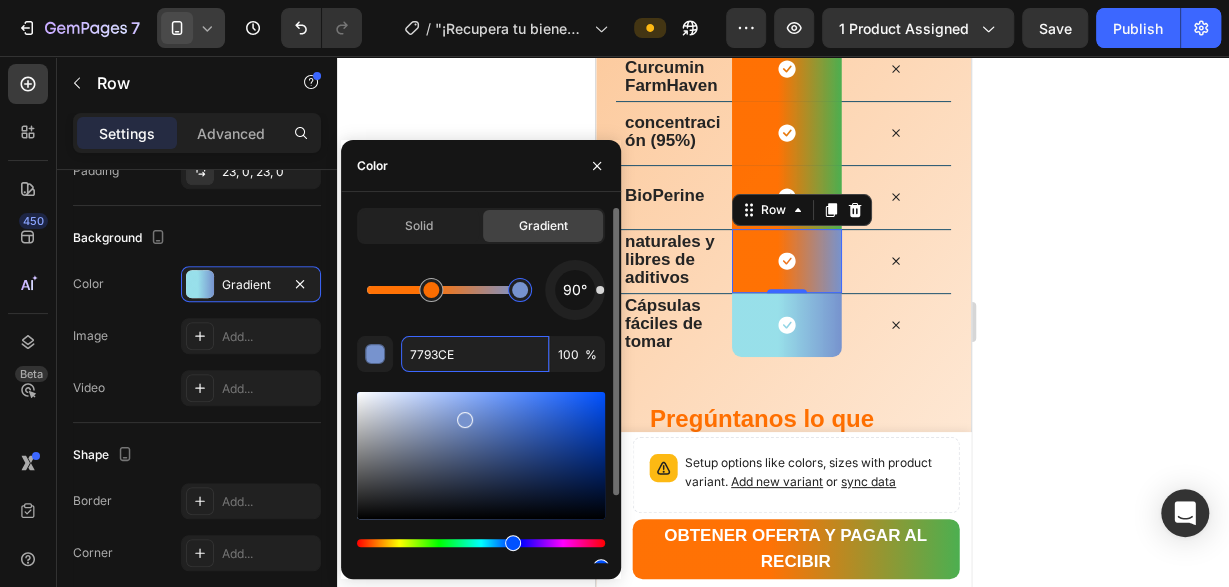 click at bounding box center (520, 290) 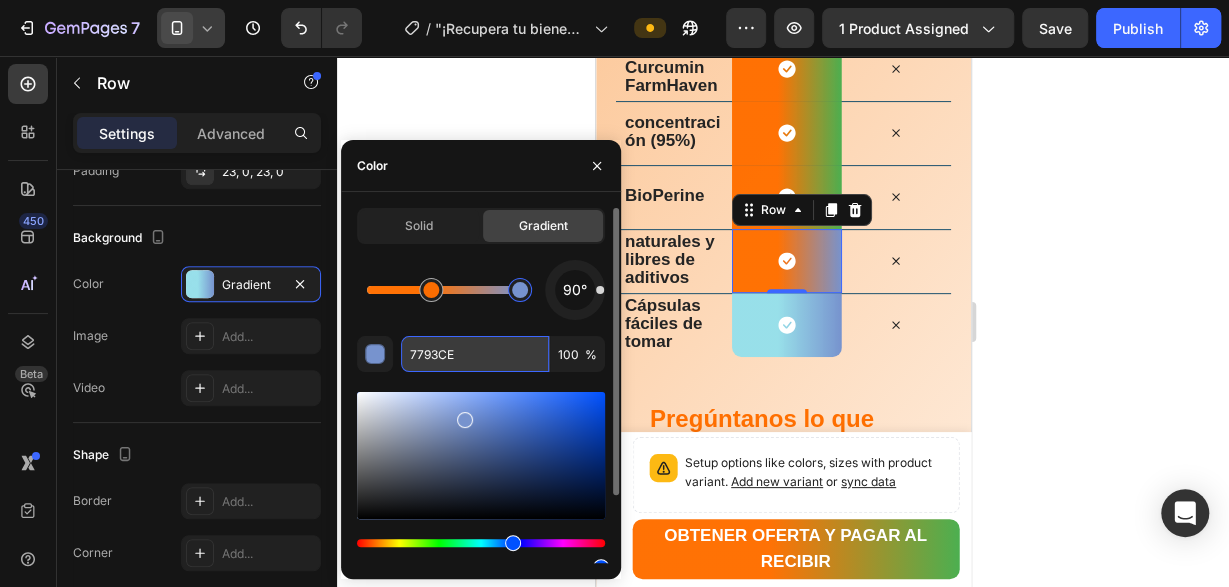 click on "7793CE" at bounding box center (475, 354) 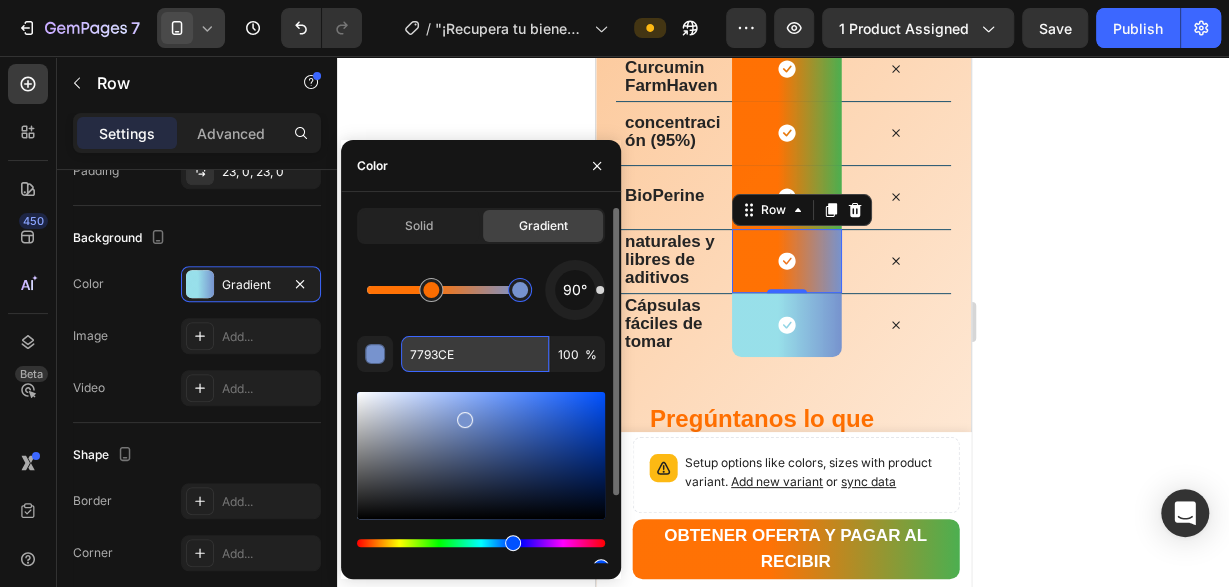 click on "7793CE" at bounding box center (475, 354) 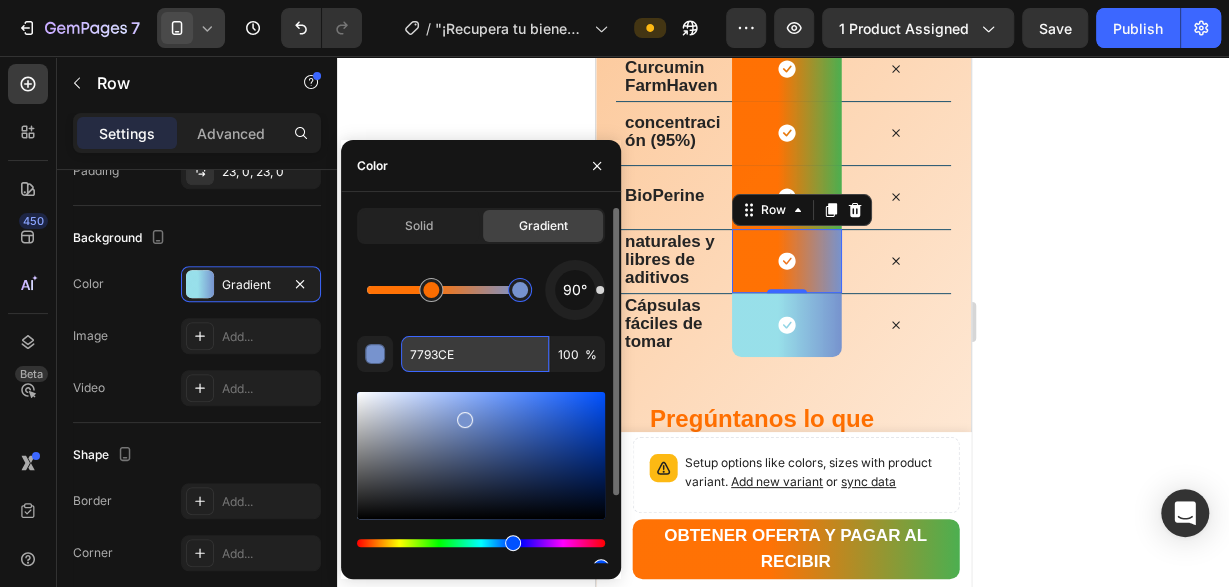 paste on "4CAF50" 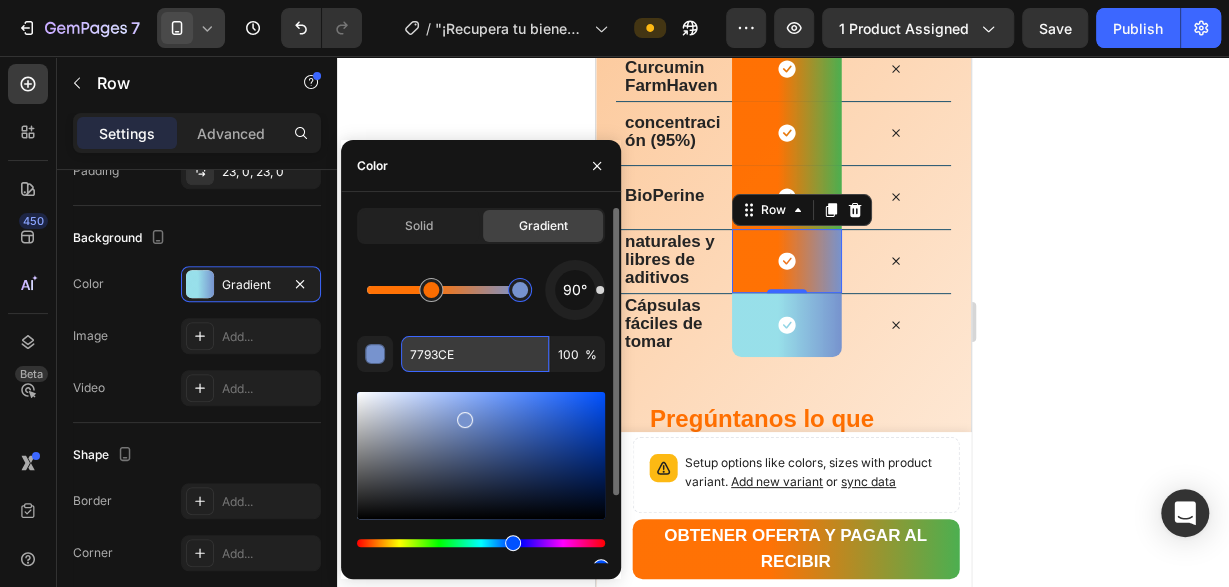 type on "4CAF50" 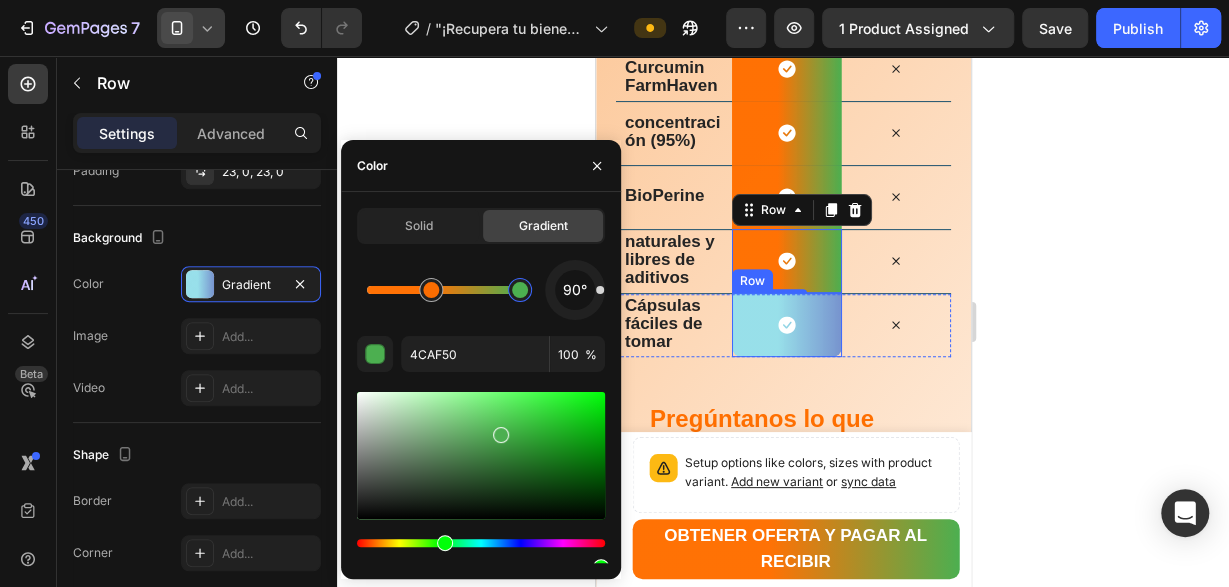 click on "Icon Row" at bounding box center [785, 325] 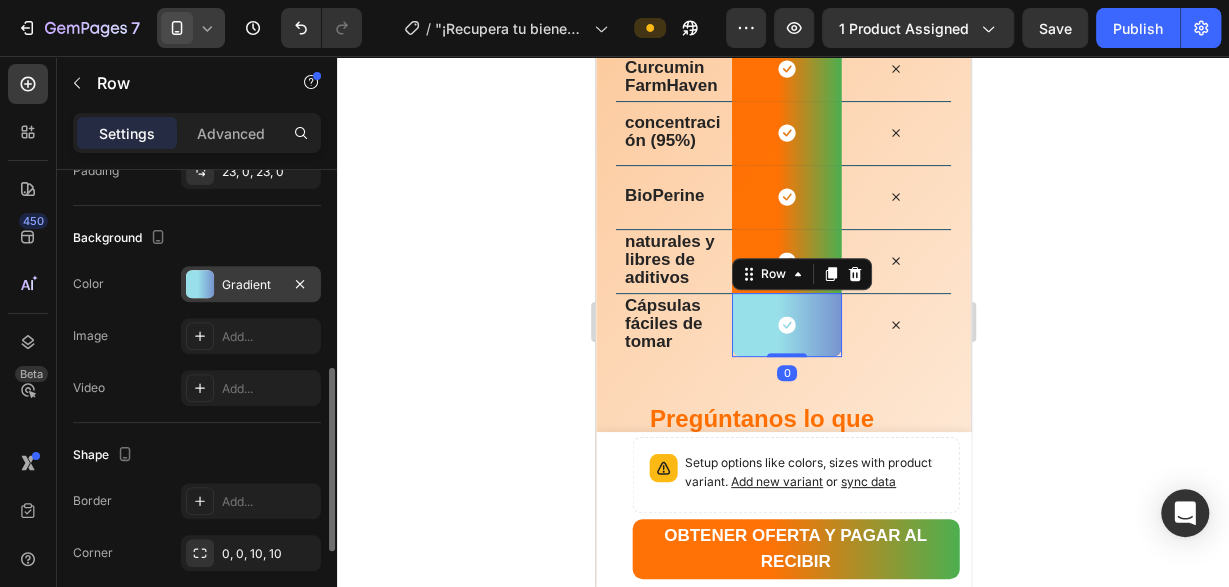 click at bounding box center (200, 284) 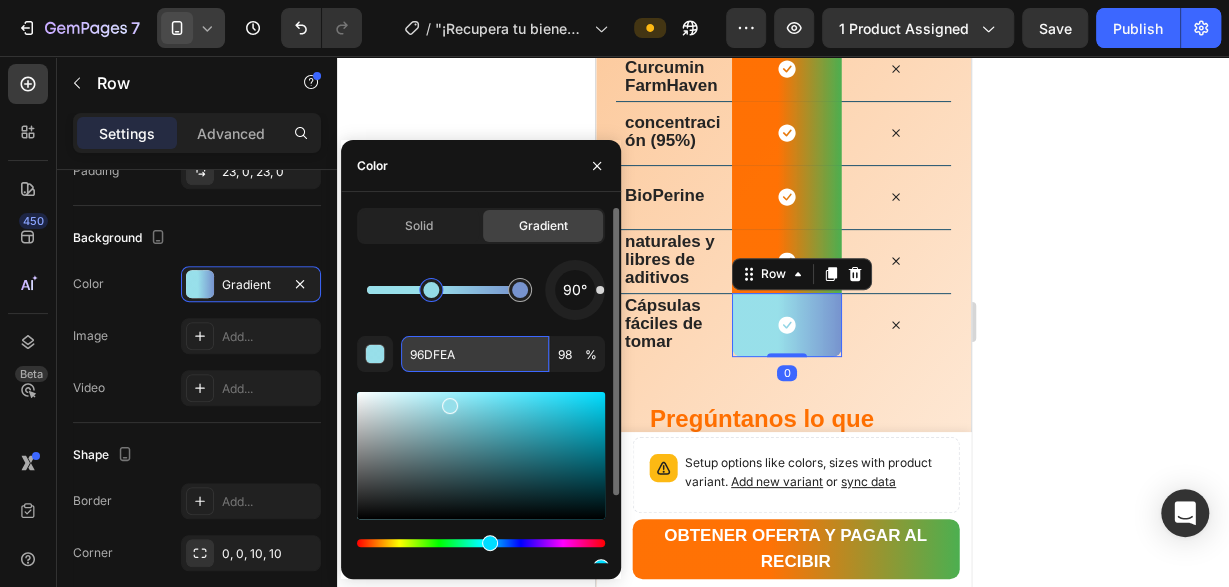 click on "96DFEA" at bounding box center (475, 354) 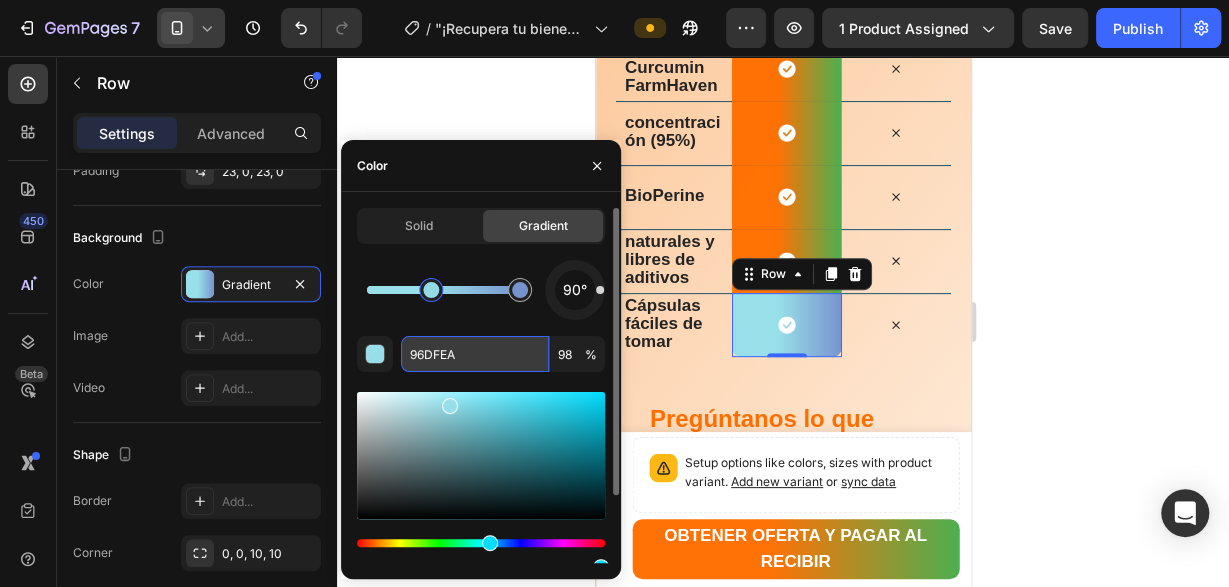 paste on "FF6F00" 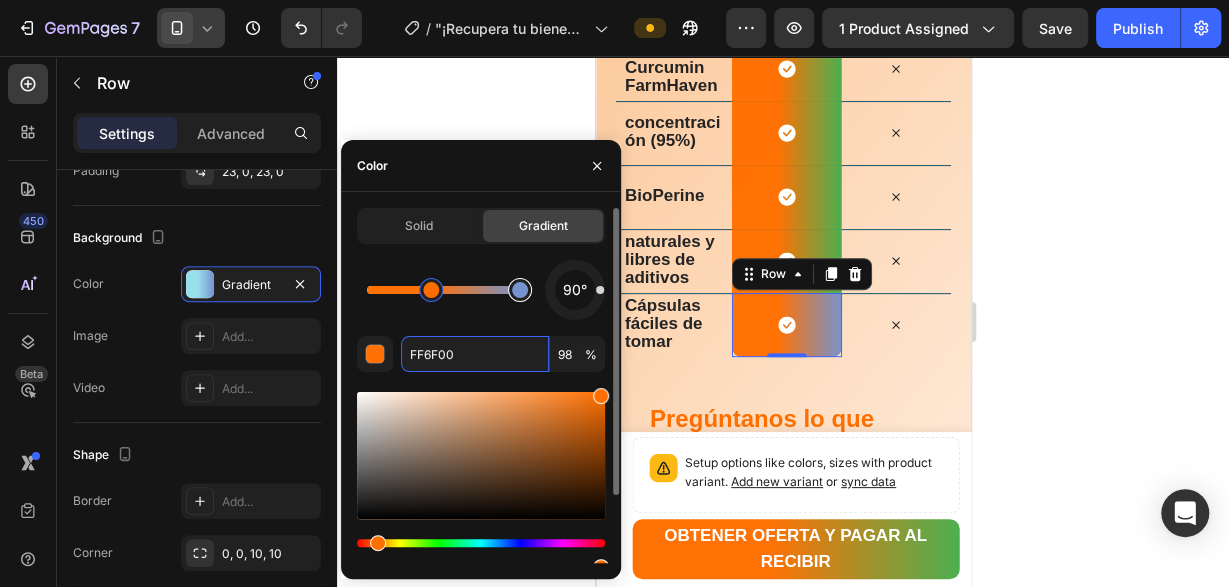 type on "7793CE" 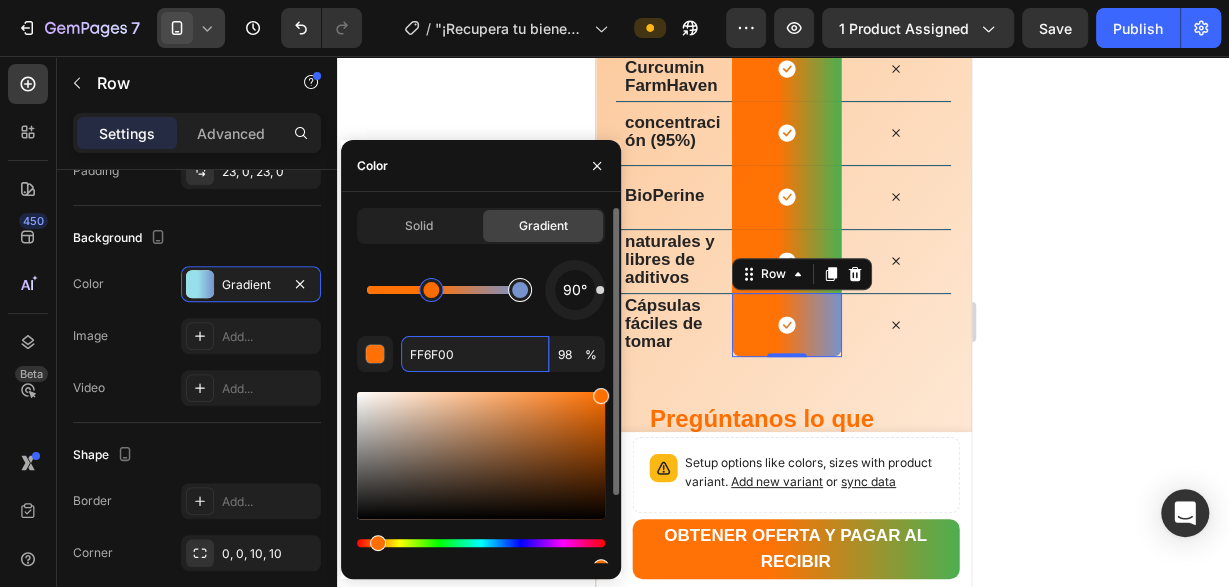 type on "100" 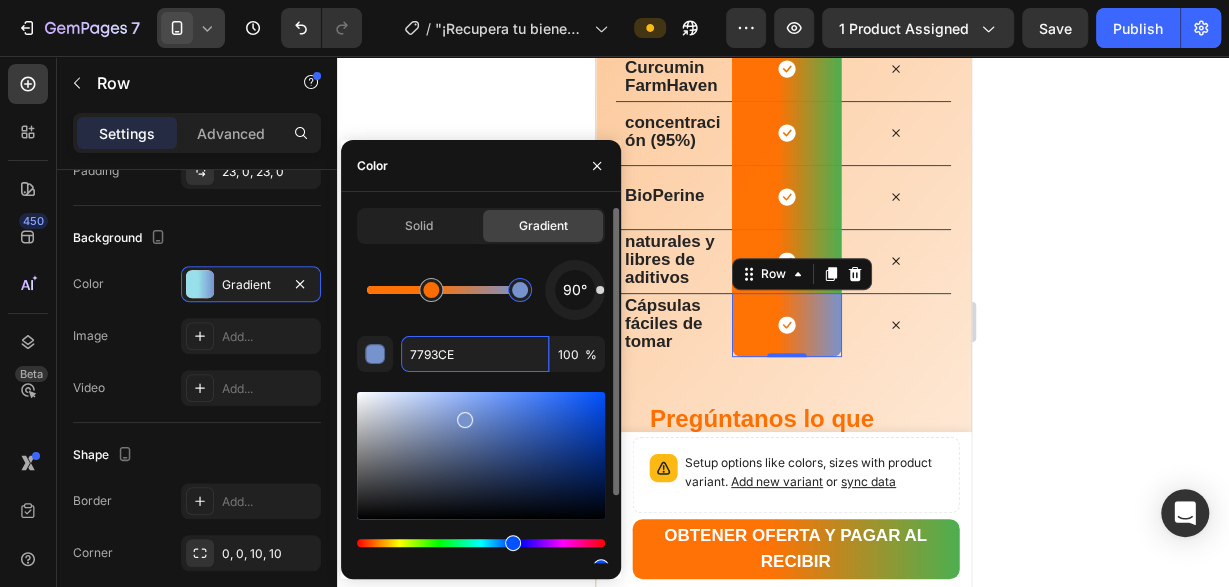 click at bounding box center (520, 290) 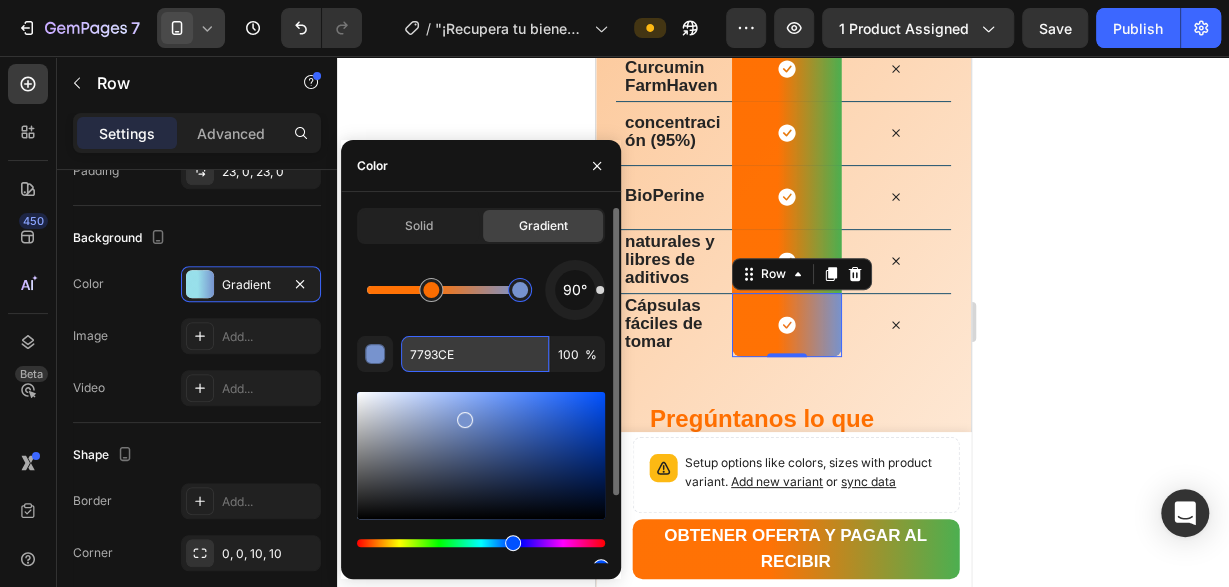 click on "7793CE" at bounding box center [475, 354] 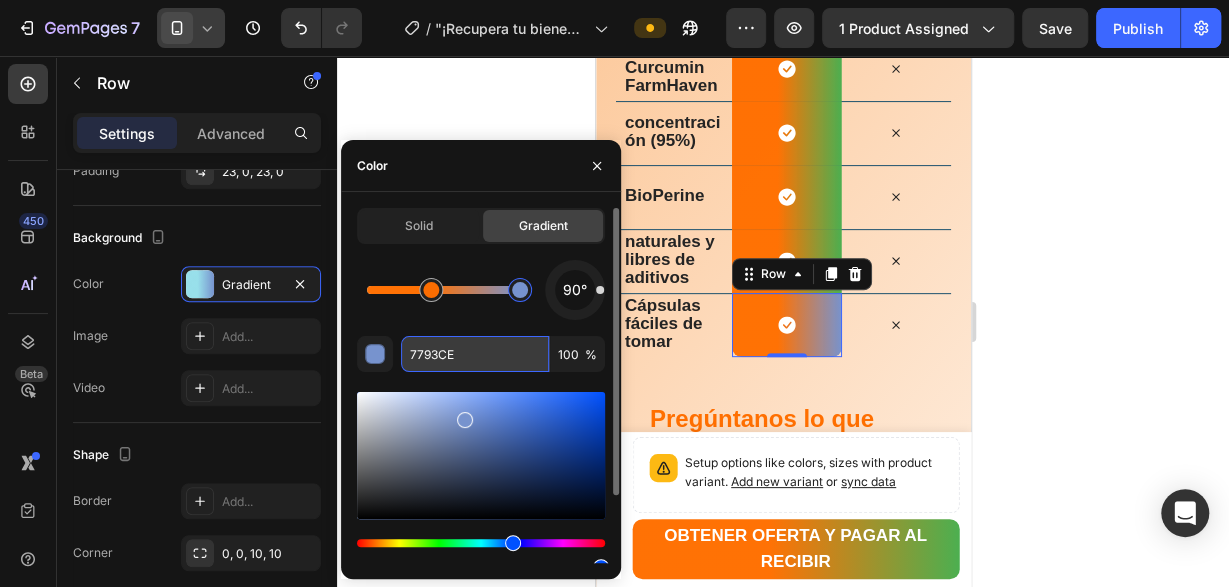 click on "7793CE" at bounding box center [475, 354] 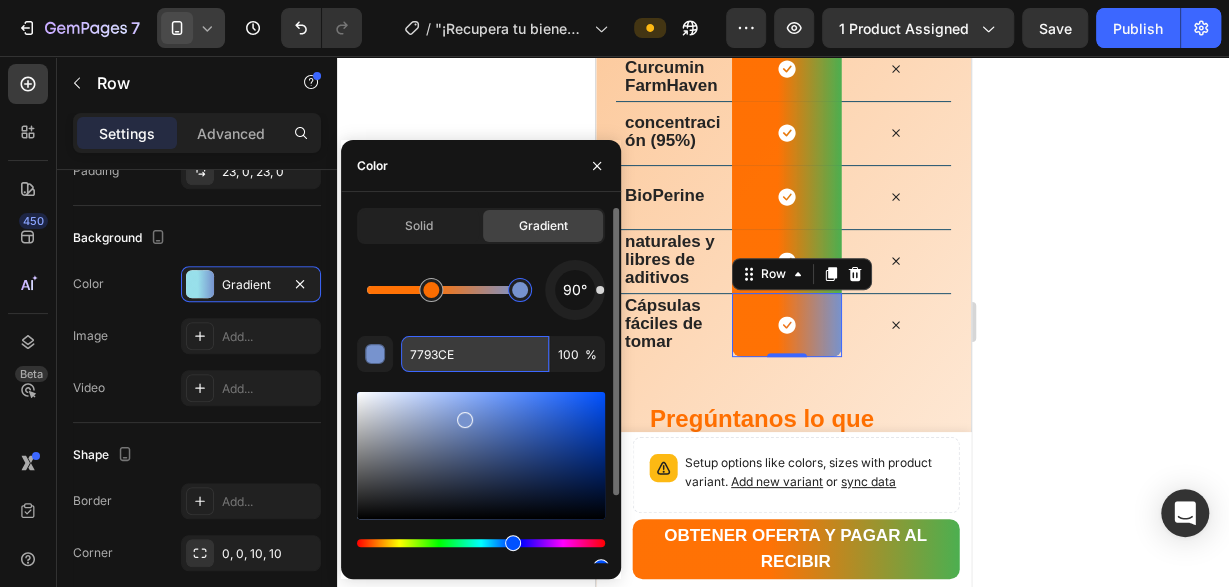 paste on "4CAF50" 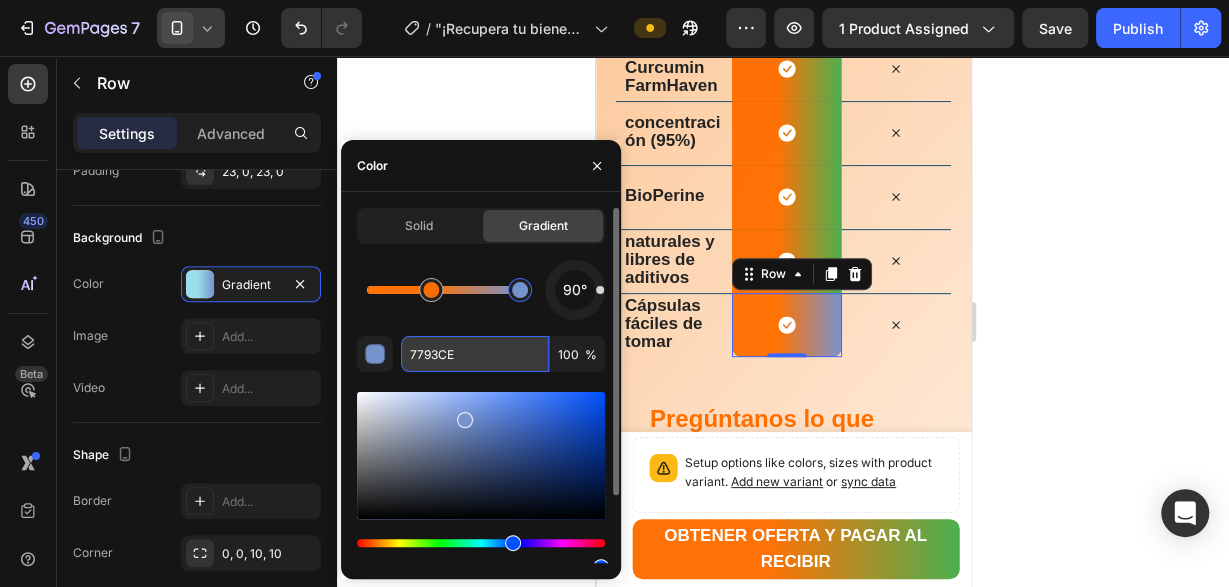 type on "4CAF50" 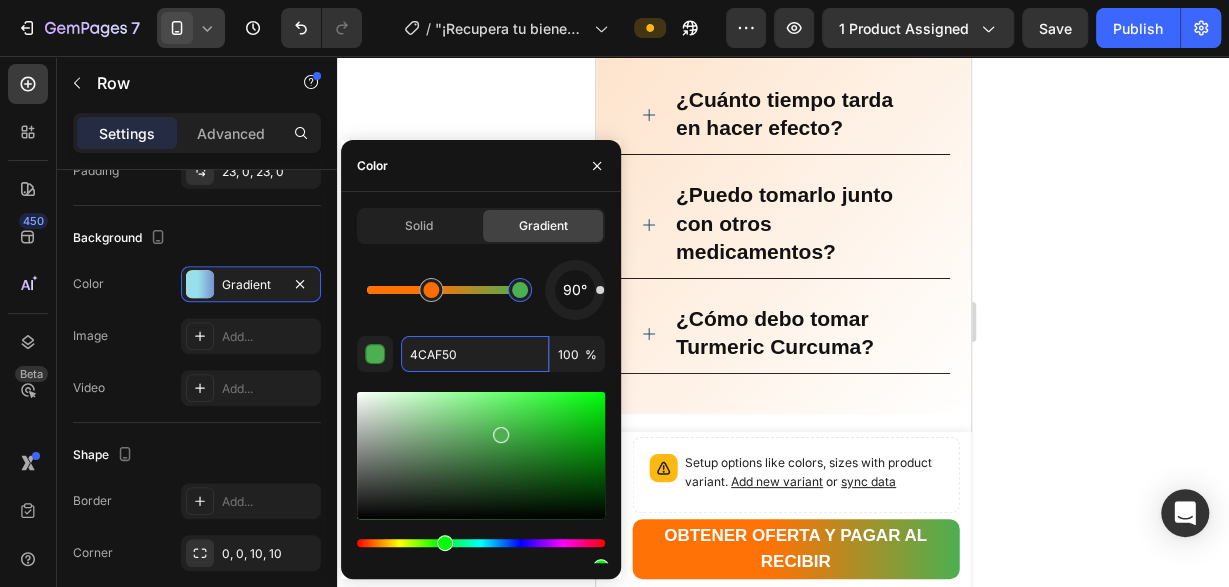 scroll, scrollTop: 4748, scrollLeft: 0, axis: vertical 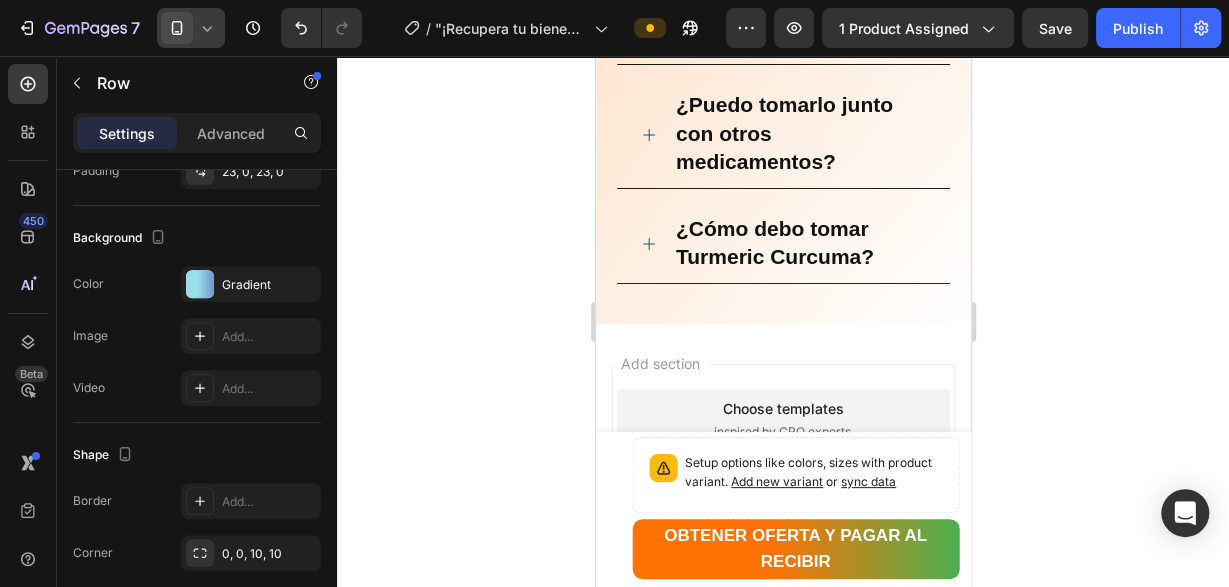 click 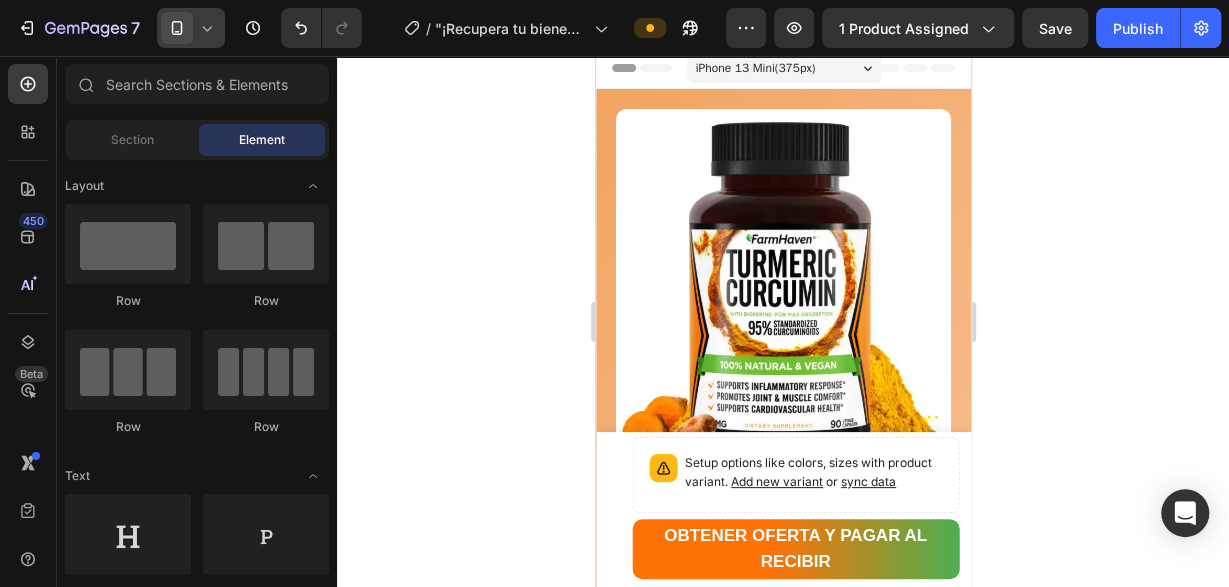 scroll, scrollTop: 0, scrollLeft: 0, axis: both 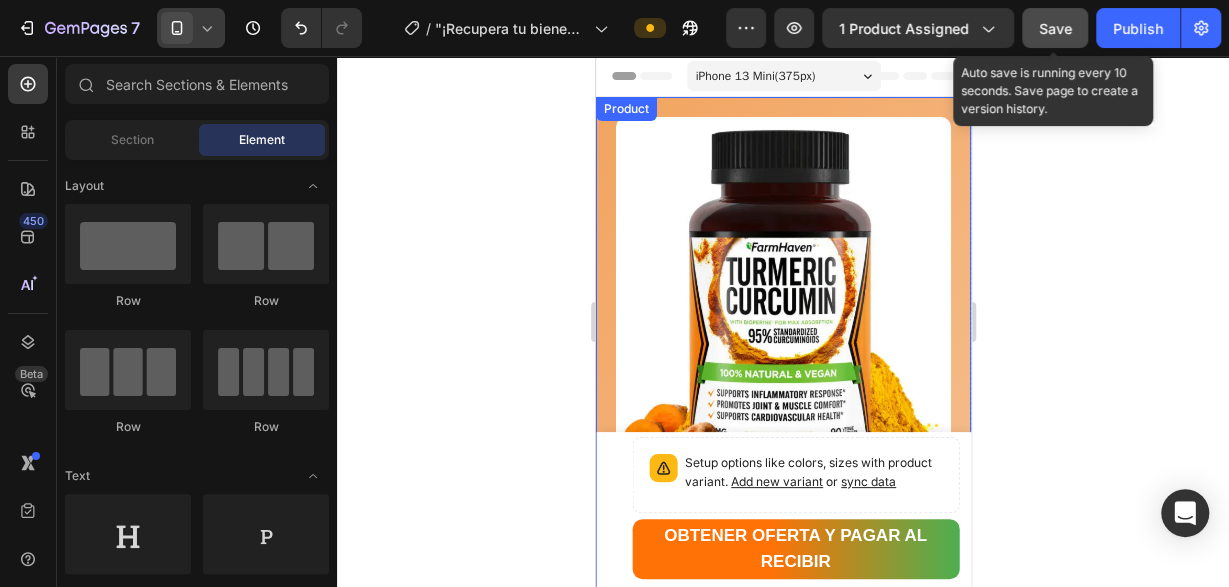 click on "Save" at bounding box center (1055, 28) 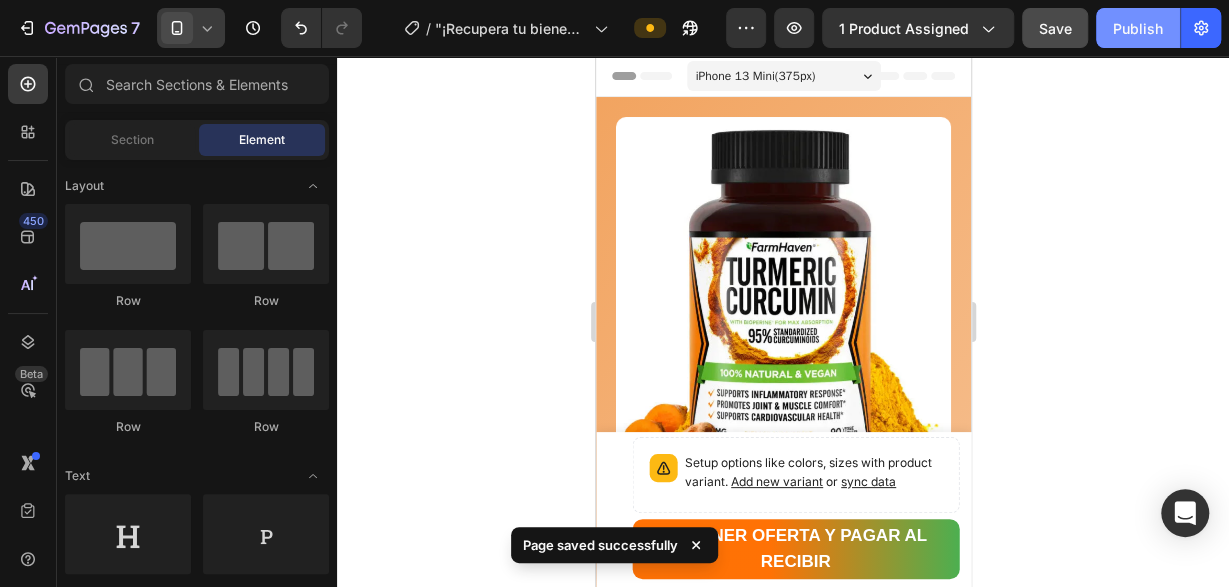 click on "Publish" at bounding box center (1138, 28) 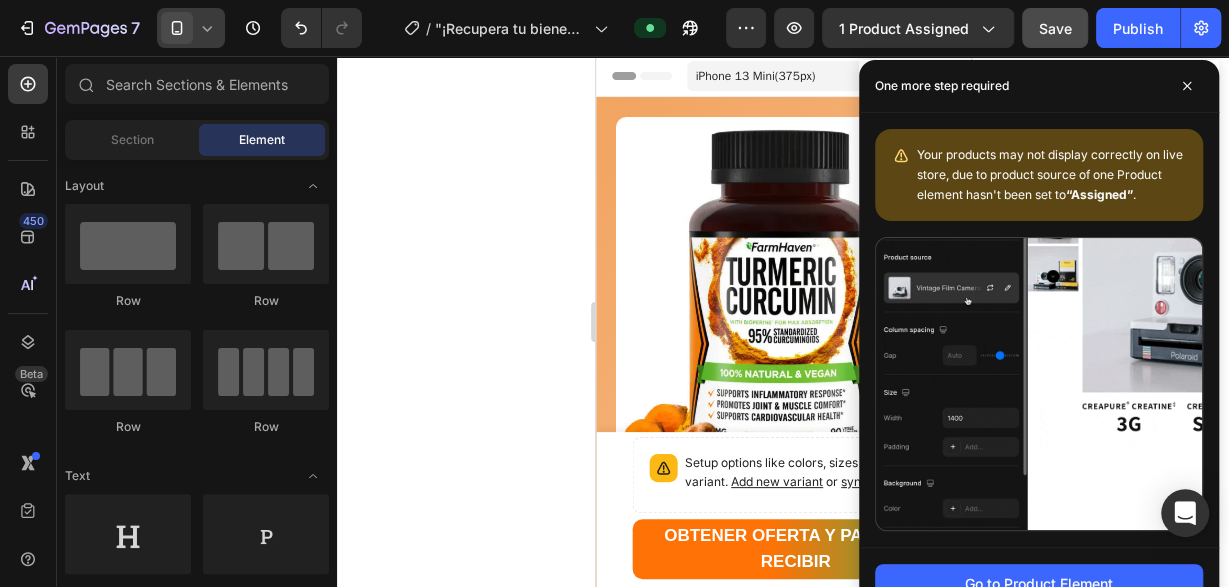click 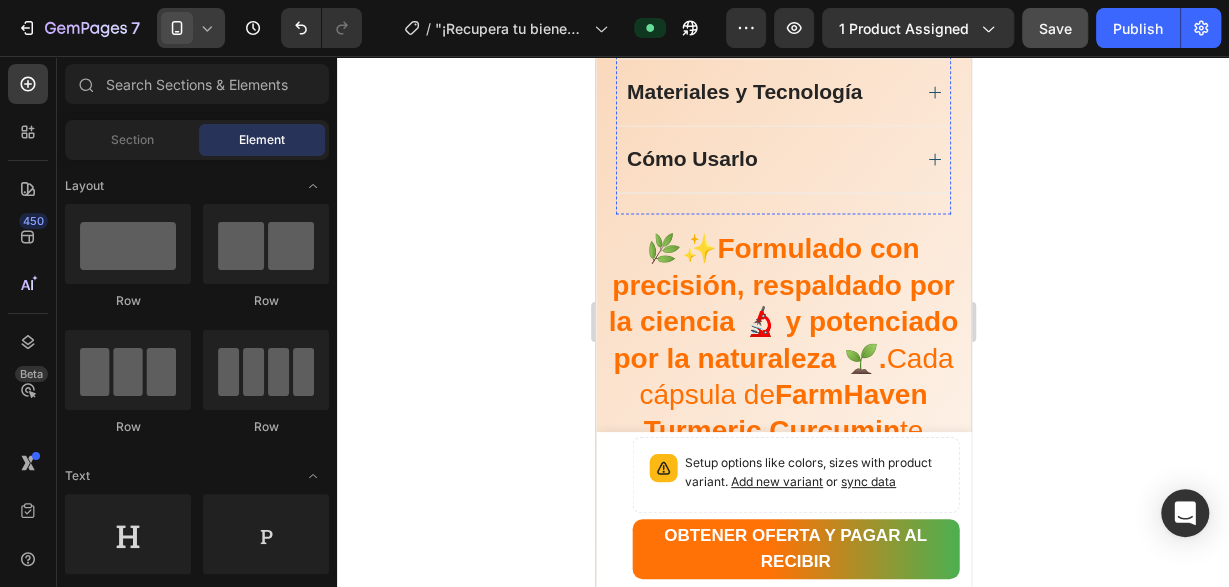 scroll, scrollTop: 2080, scrollLeft: 0, axis: vertical 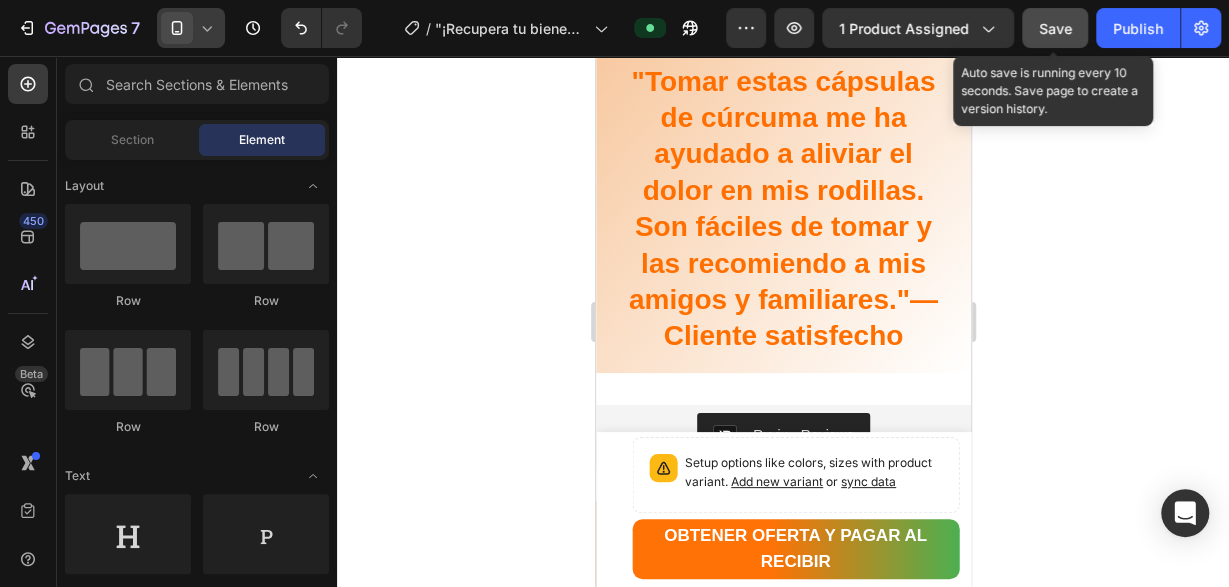 click on "Save" at bounding box center [1055, 28] 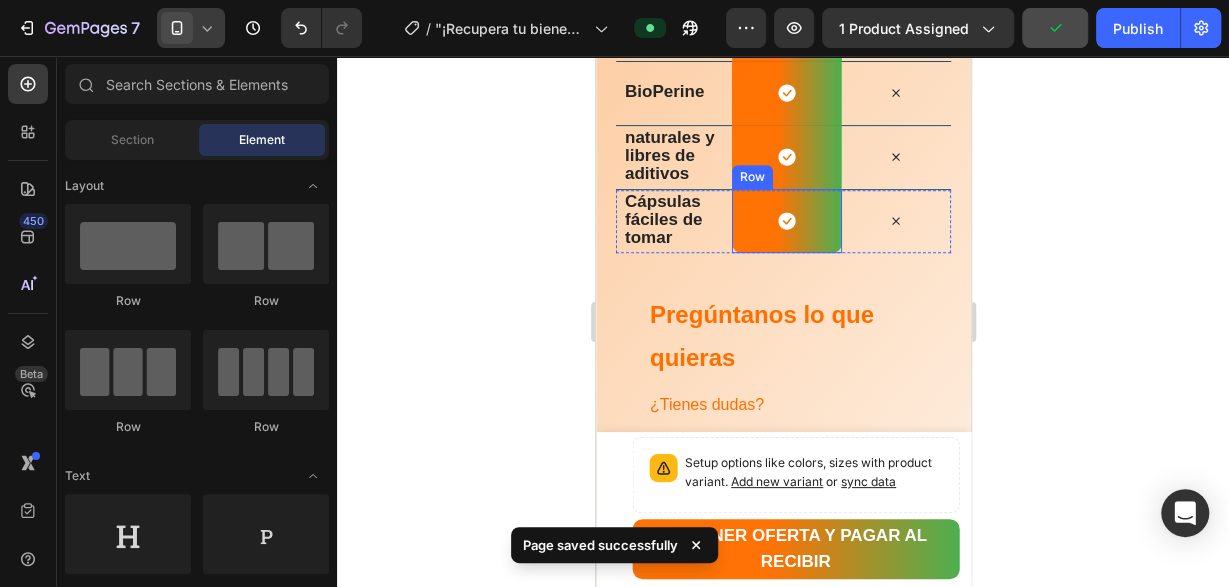 scroll, scrollTop: 4368, scrollLeft: 0, axis: vertical 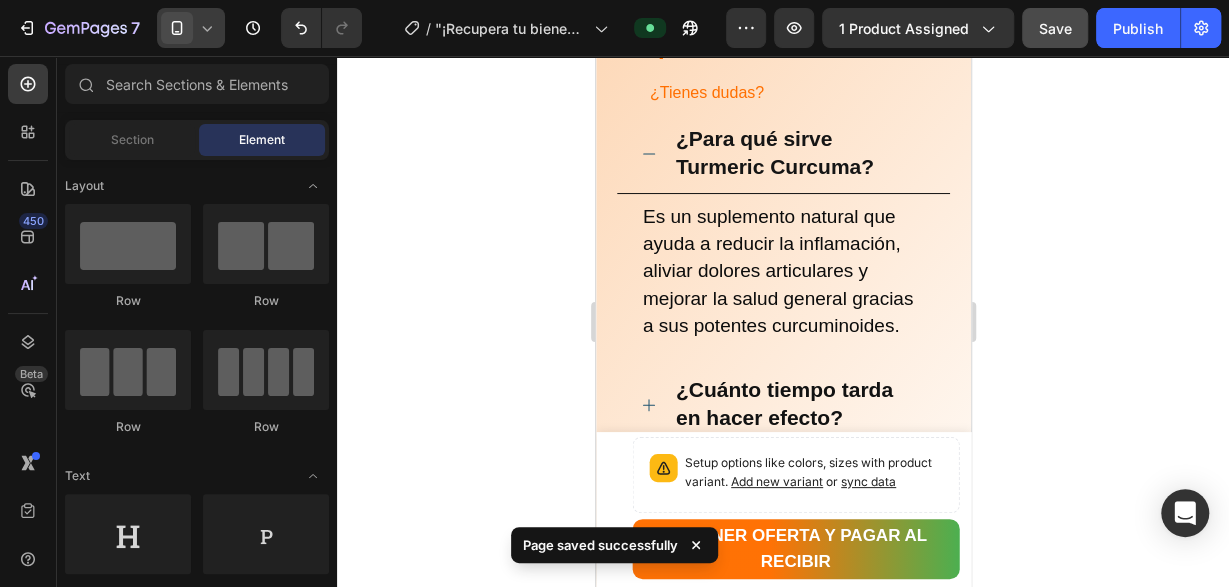 click at bounding box center [177, 28] 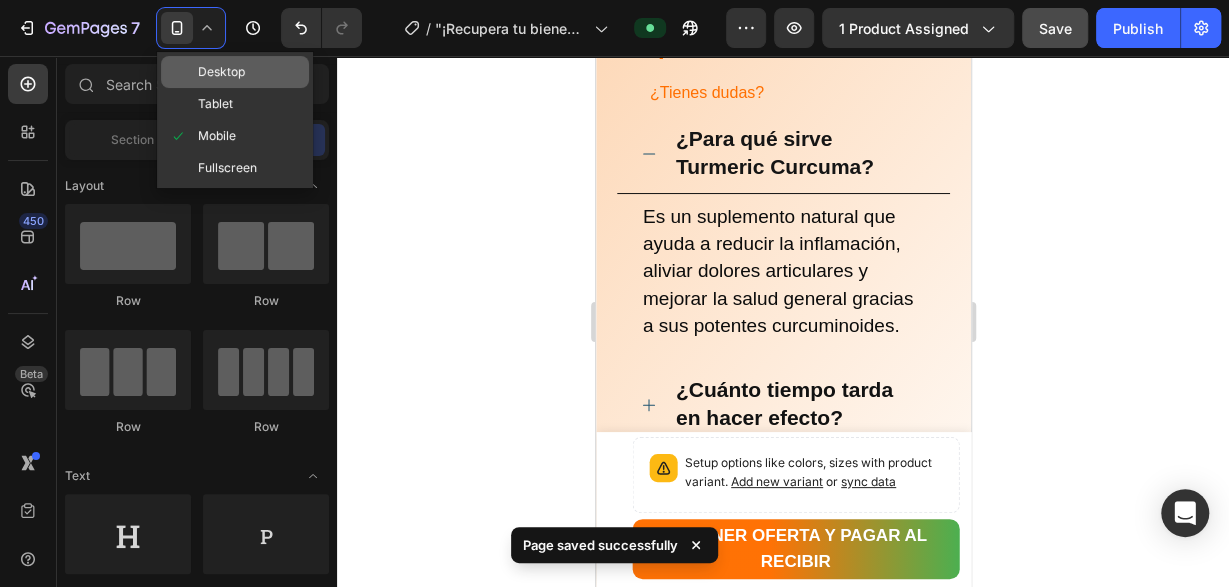 click on "Desktop" at bounding box center (221, 72) 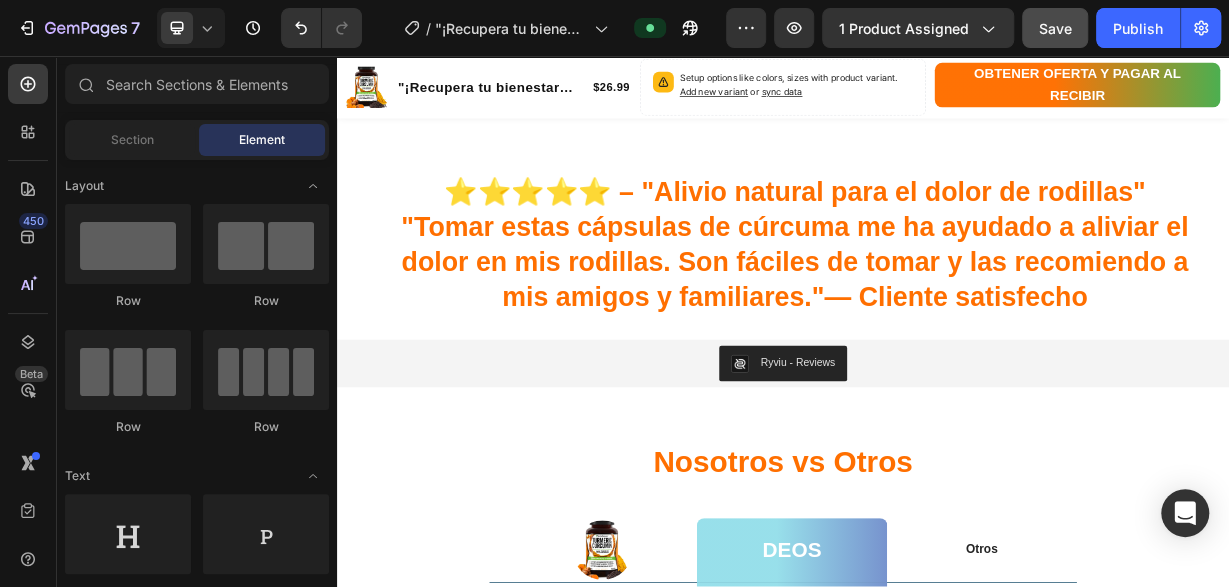 scroll, scrollTop: 3848, scrollLeft: 0, axis: vertical 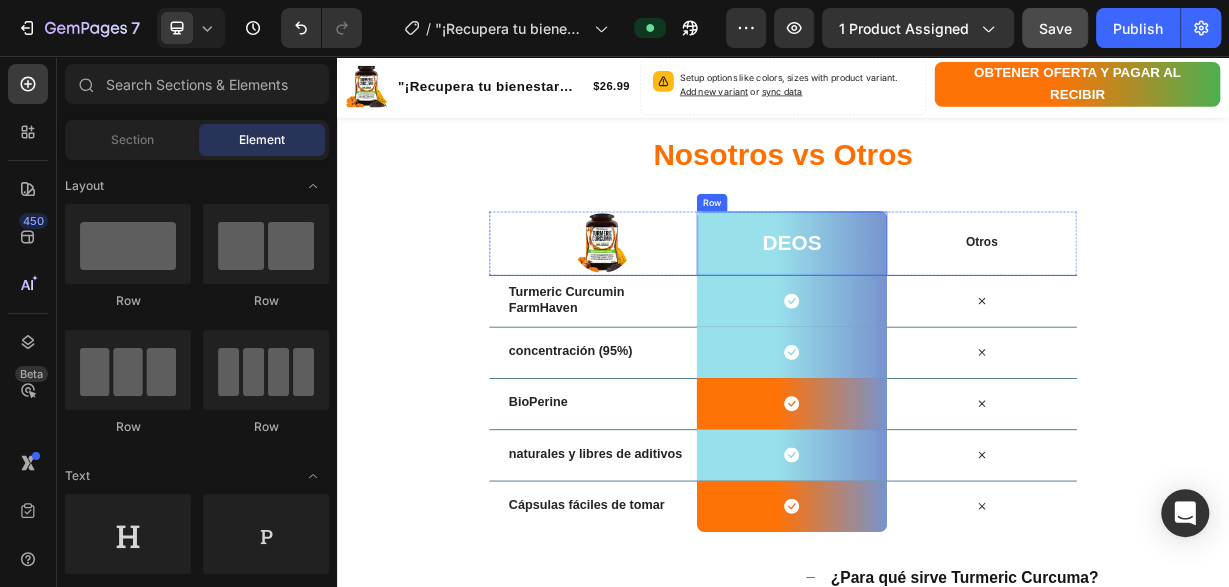 click on "deos Heading Row" at bounding box center [948, 308] 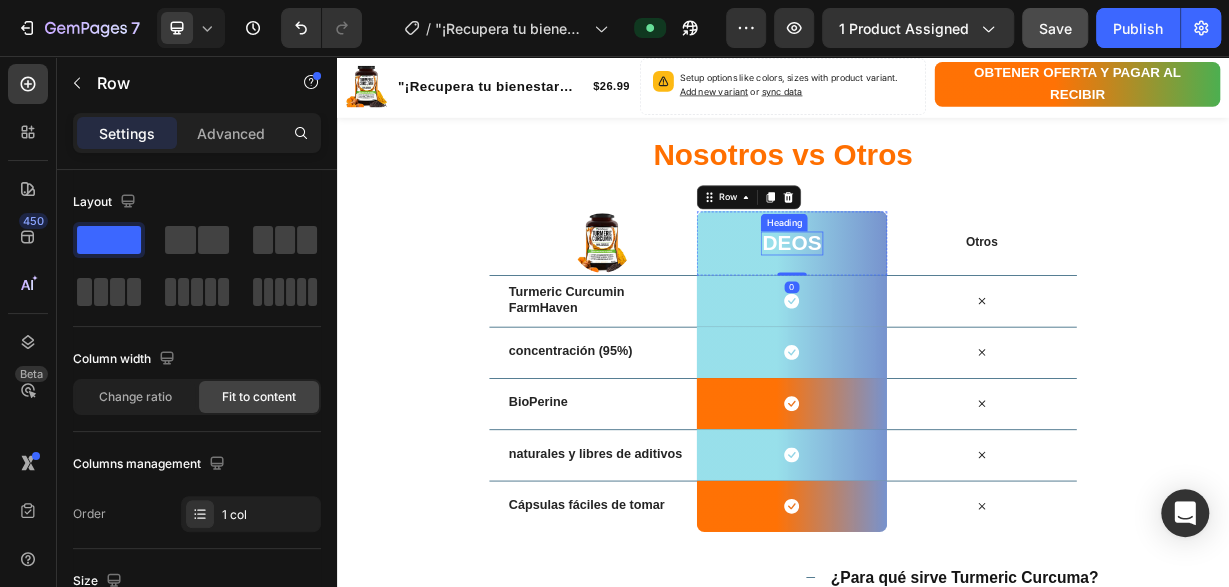 click on "deos" at bounding box center (948, 308) 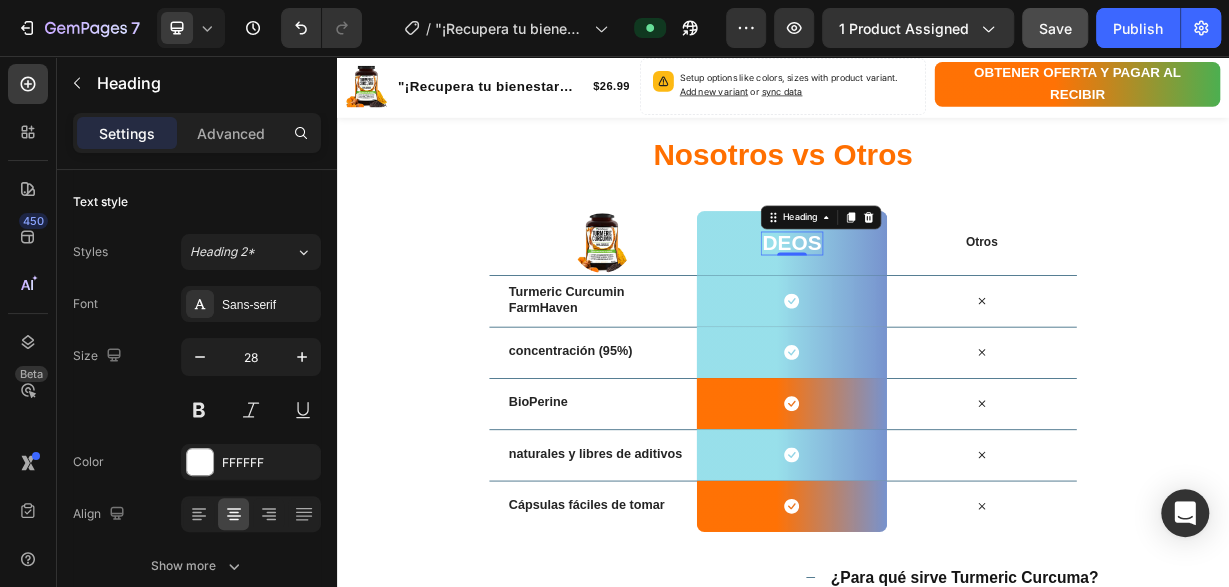 click on "deos" at bounding box center (948, 308) 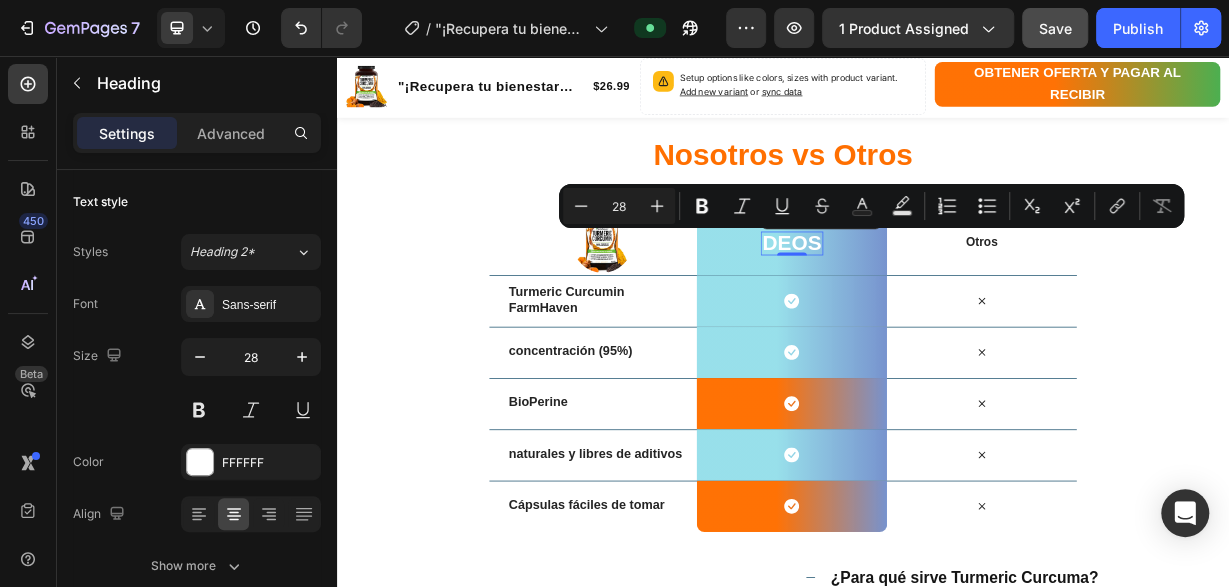 click on "deos" at bounding box center (948, 308) 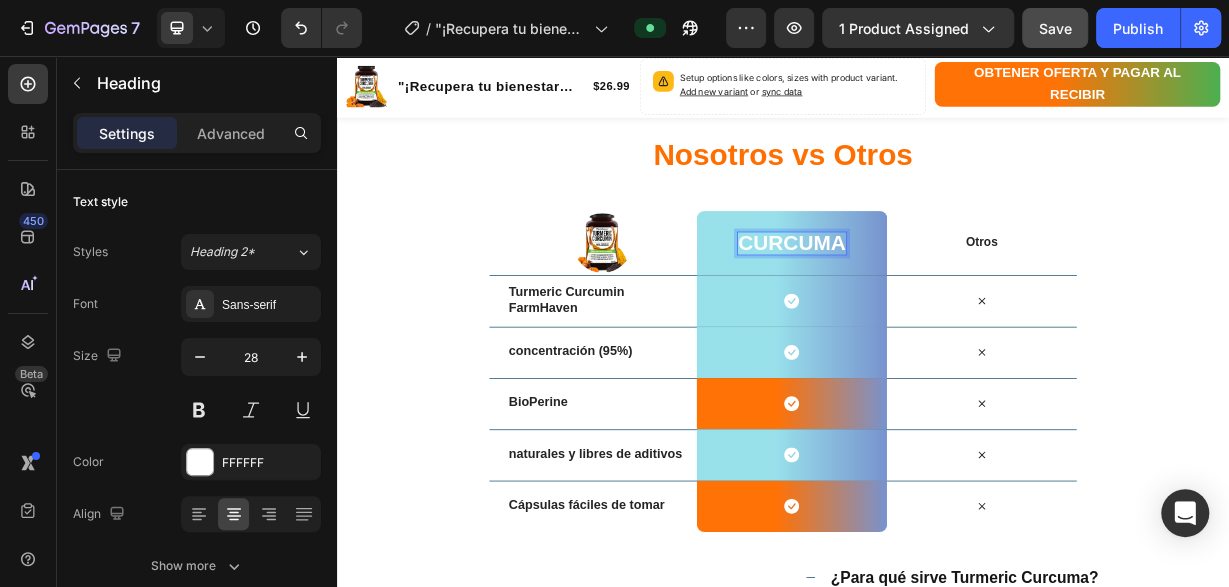 click on "curcuma" at bounding box center [949, 308] 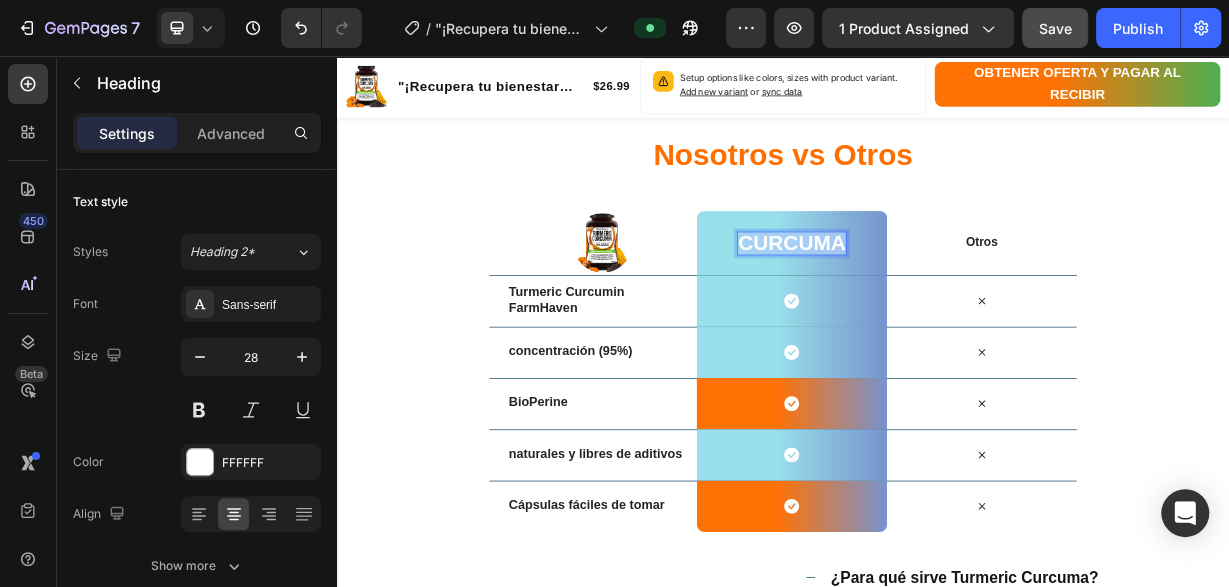 click on "curcuma" at bounding box center [949, 308] 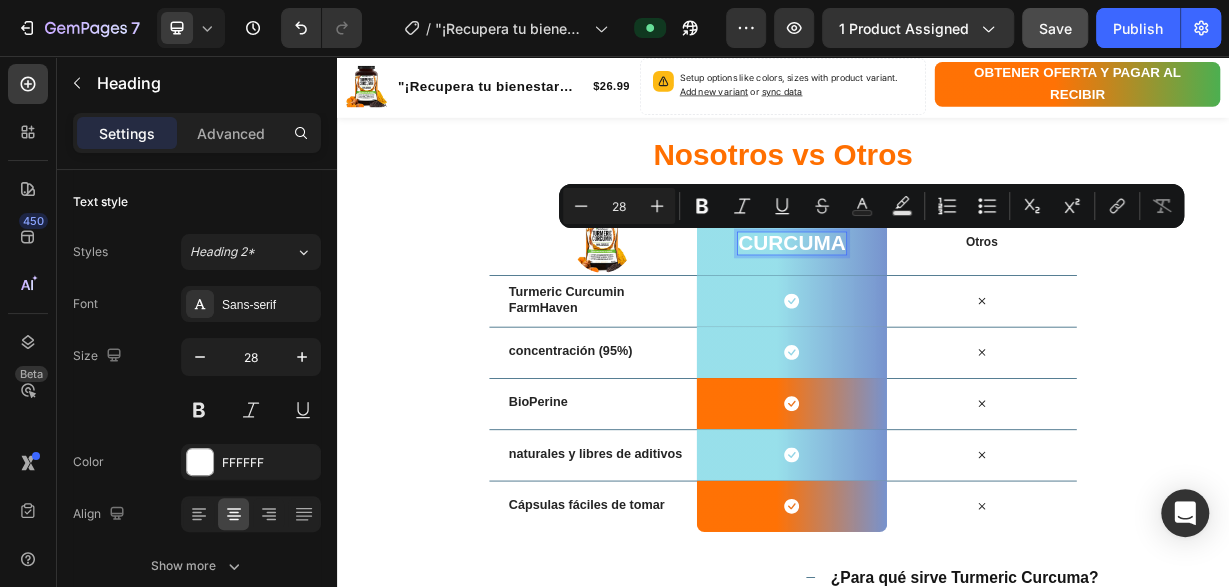 click on "curcuma" at bounding box center (949, 308) 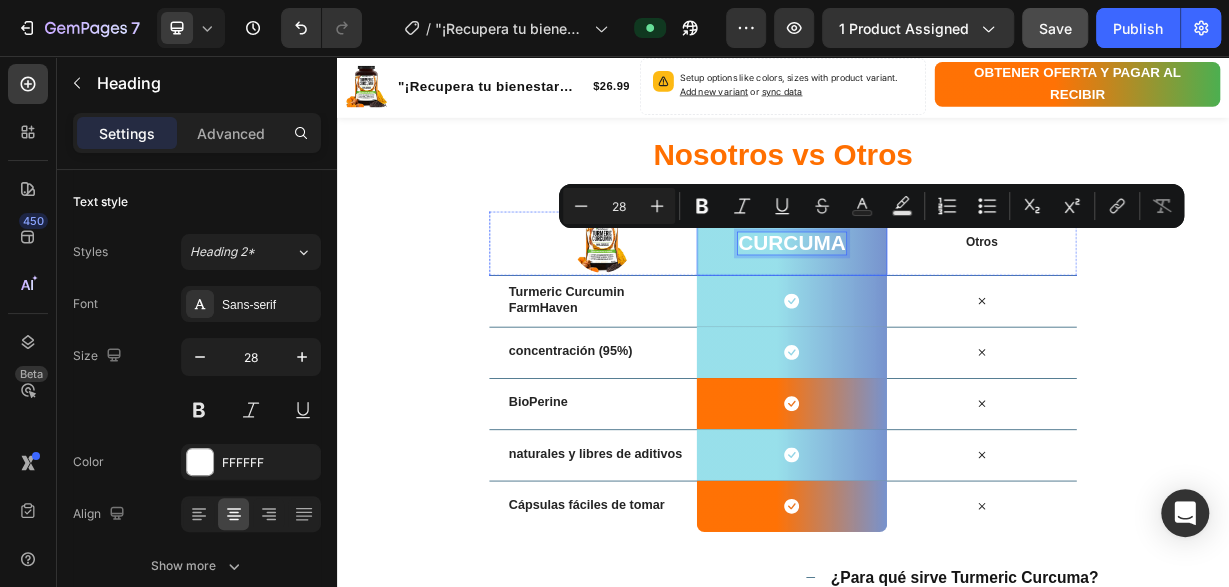click on "curcuma Heading 0 Row" at bounding box center [948, 308] 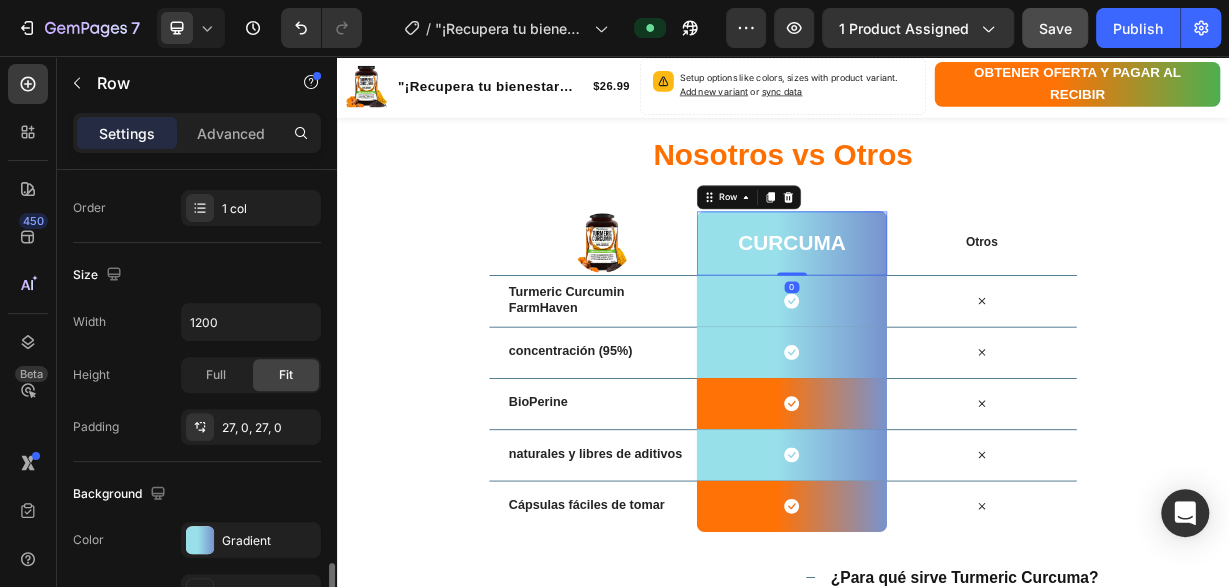 scroll, scrollTop: 510, scrollLeft: 0, axis: vertical 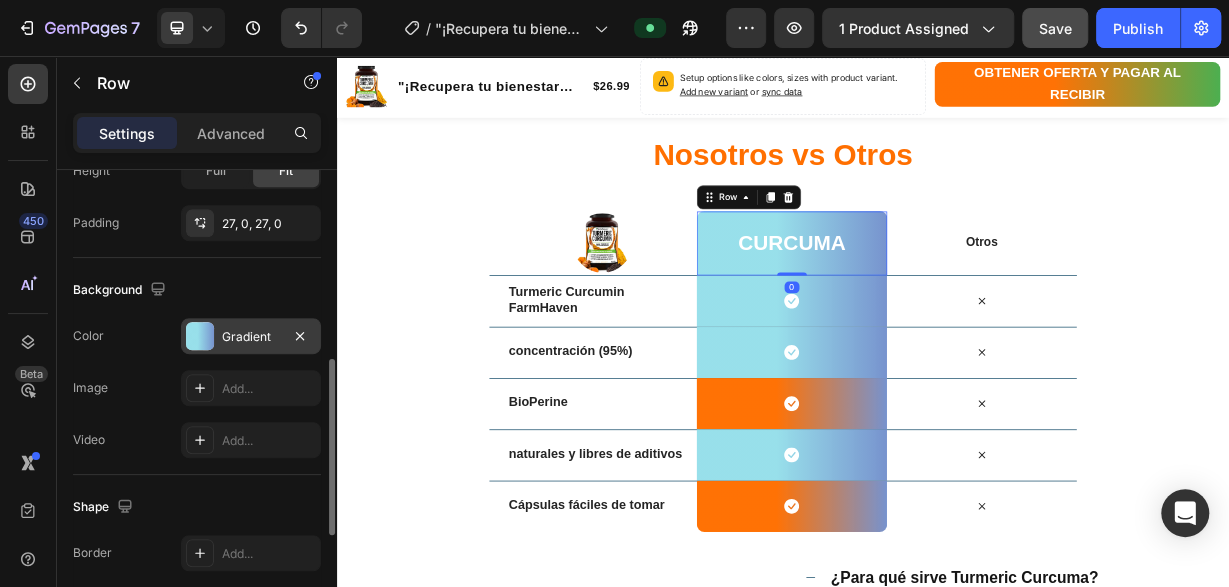 click on "Gradient" at bounding box center (251, 337) 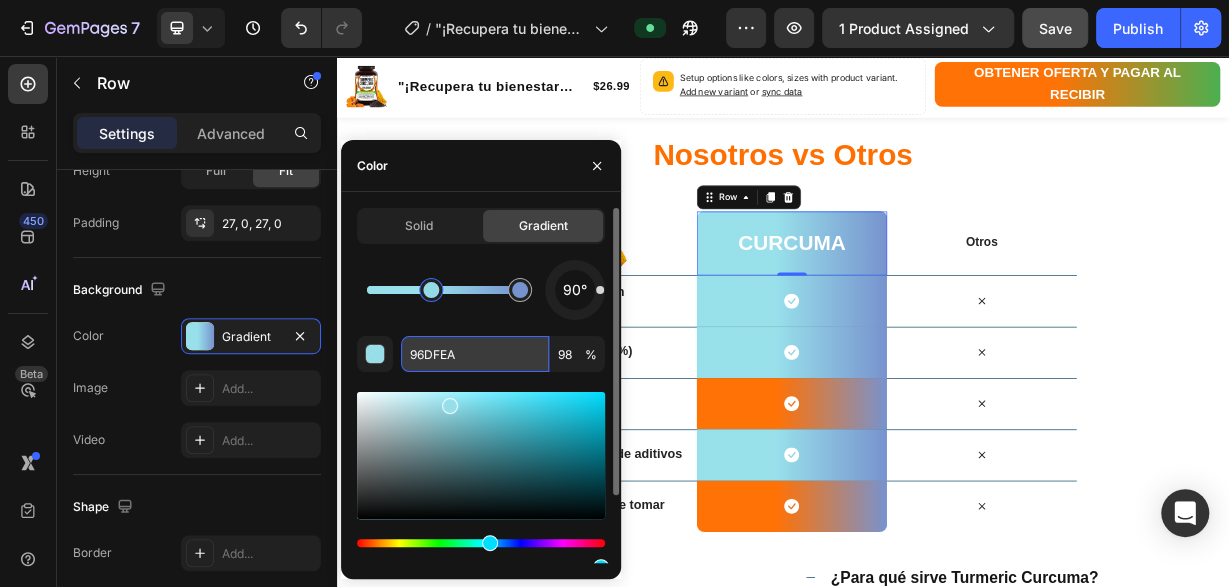 click on "96DFEA" at bounding box center [475, 354] 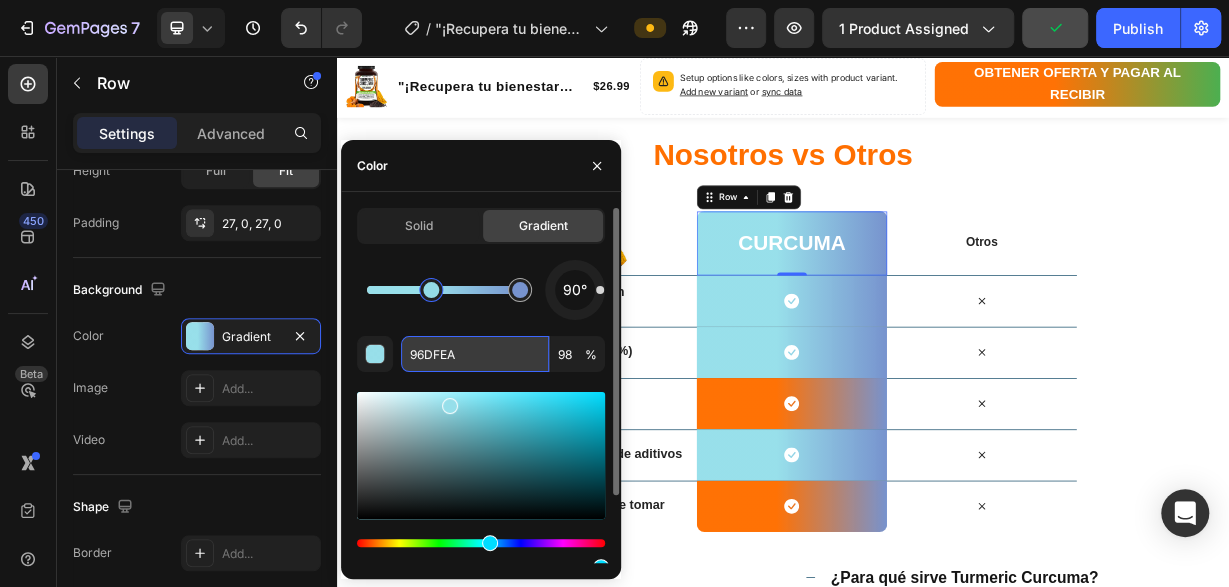 paste on "FF6F00" 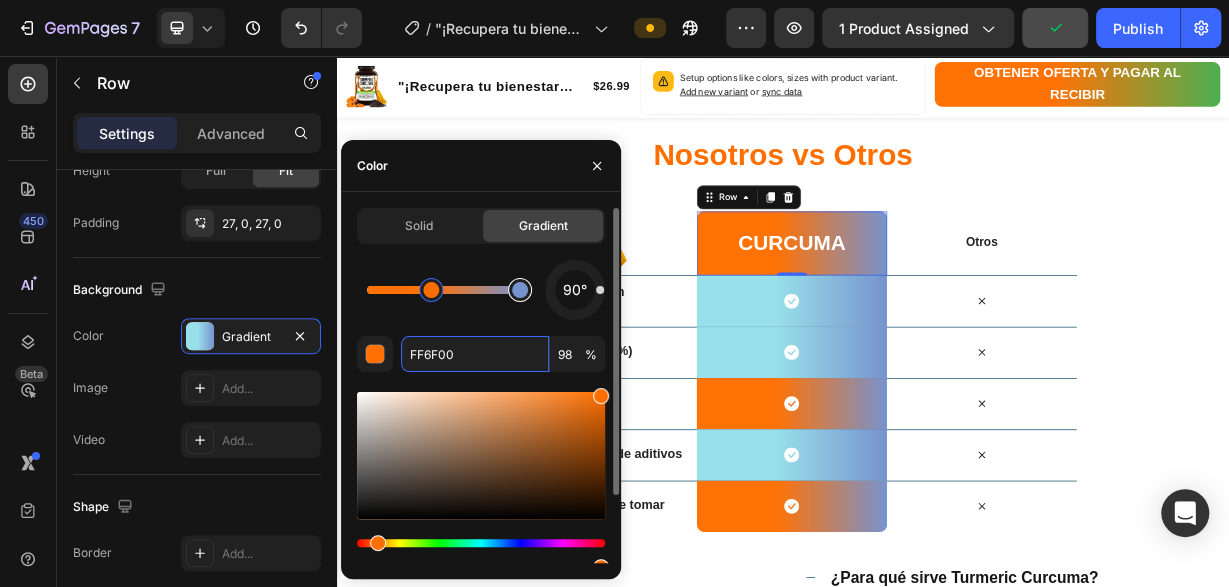 type on "7793CE" 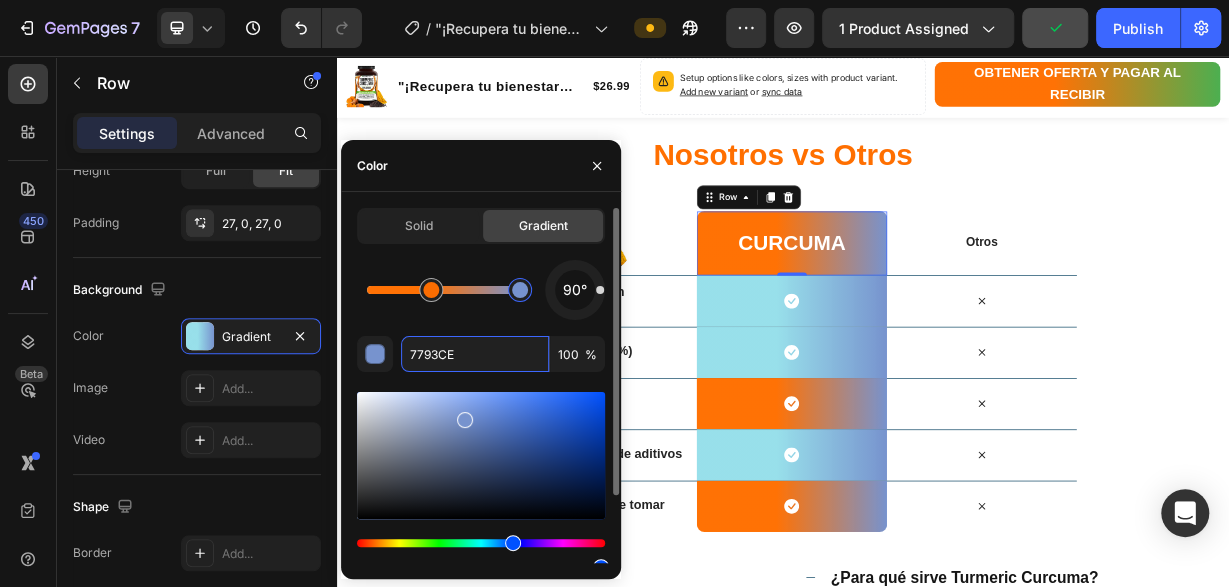 click at bounding box center (520, 290) 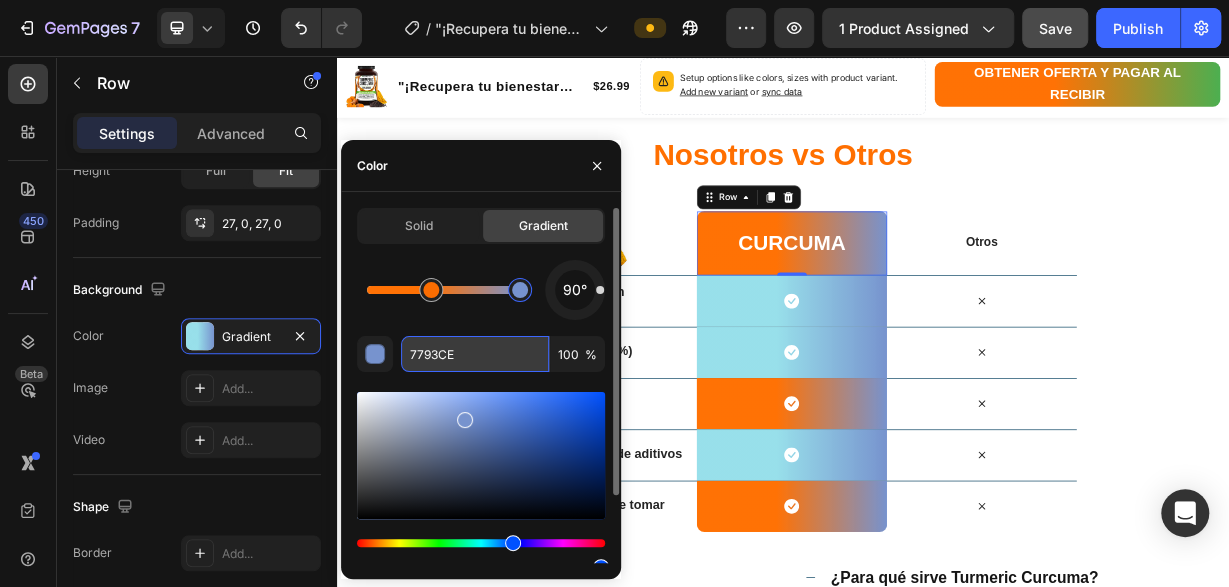 click on "7793CE" at bounding box center [475, 354] 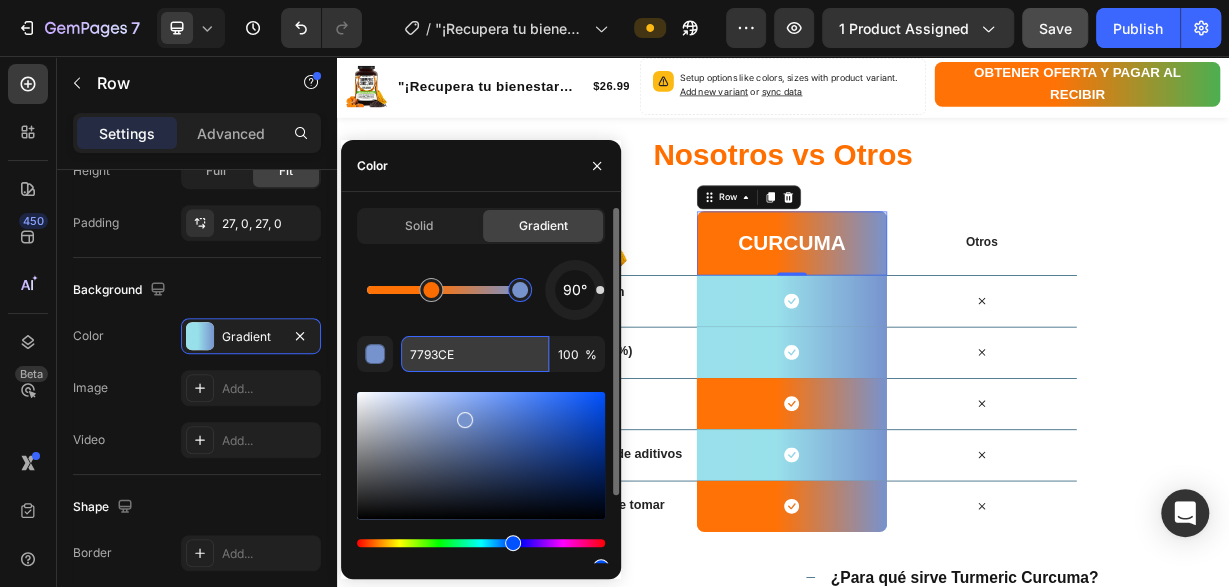 click on "7793CE" at bounding box center [475, 354] 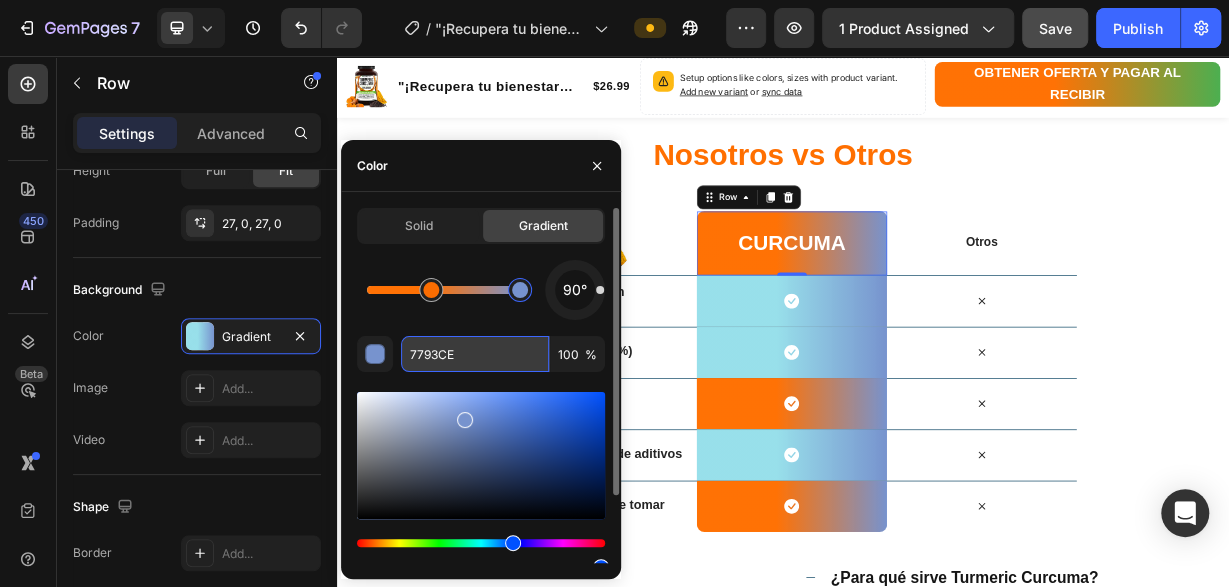 paste on "4CAF50" 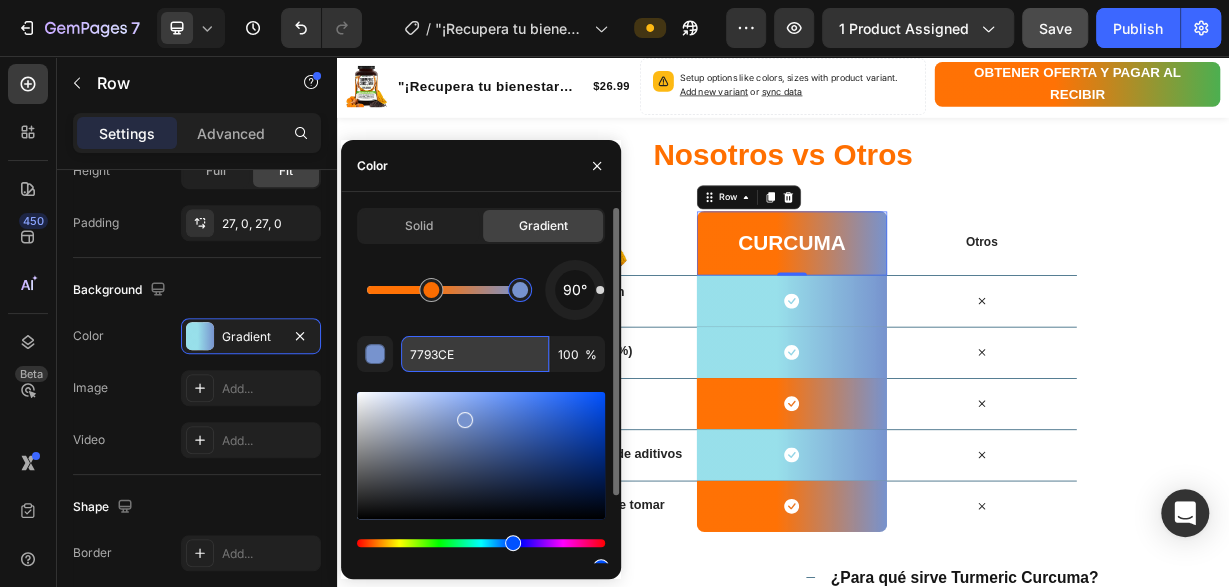 type on "4CAF50" 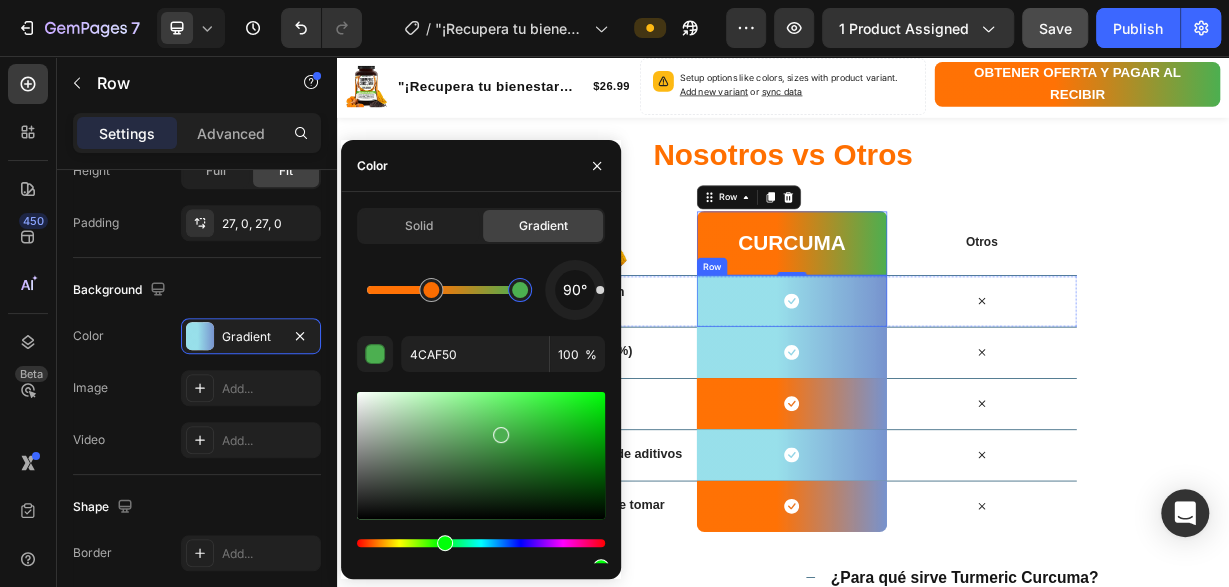 click on "Icon Row" at bounding box center (948, 385) 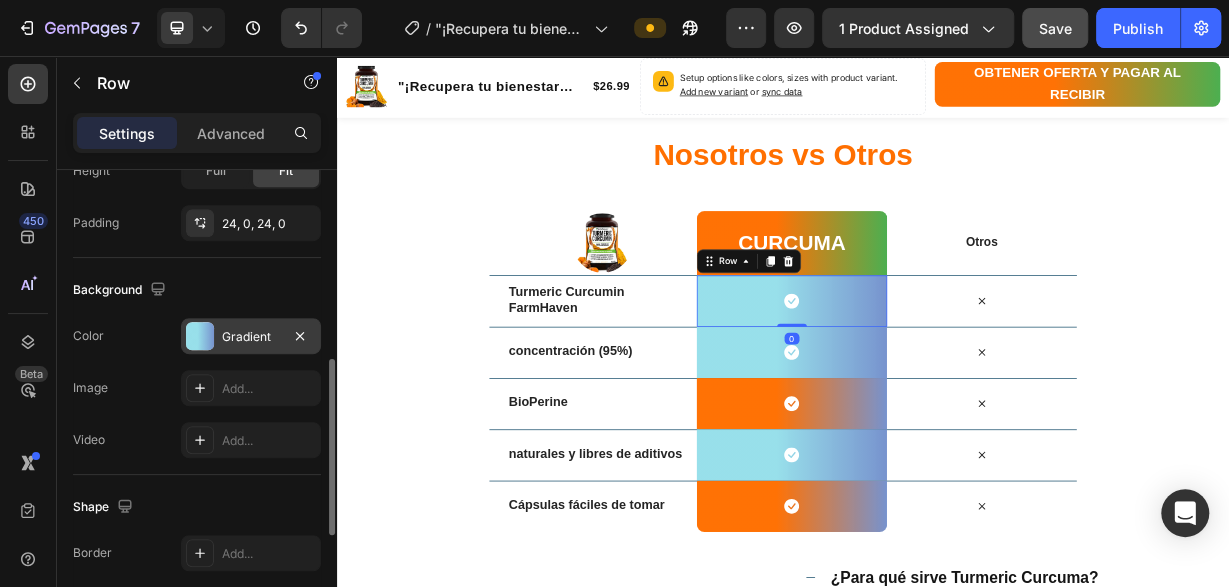 click on "Gradient" at bounding box center [251, 337] 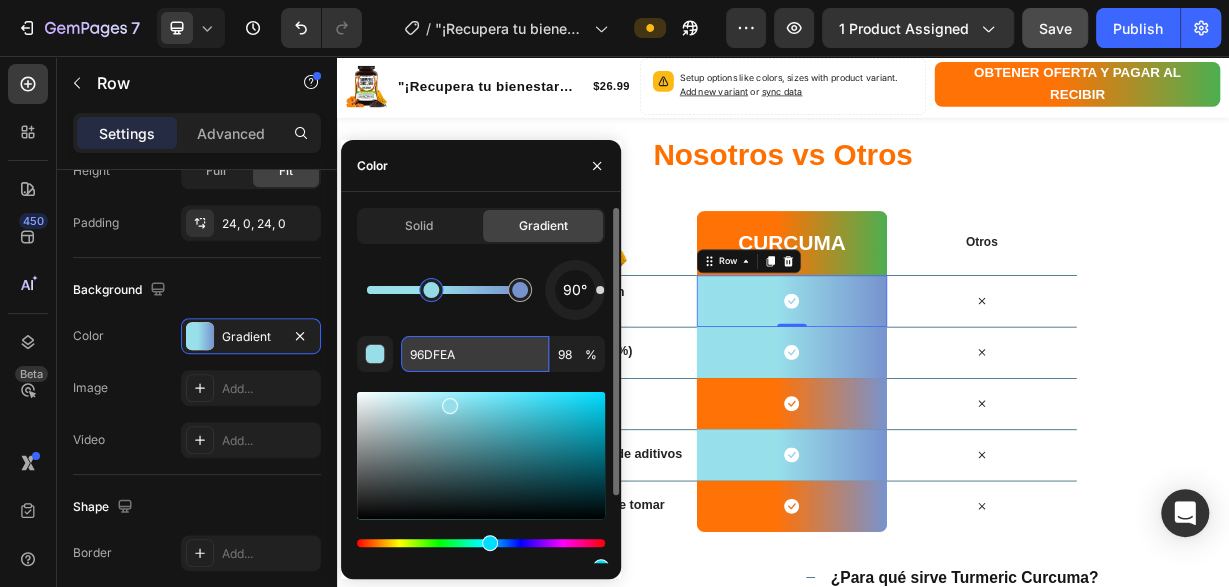 click on "96DFEA" at bounding box center [475, 354] 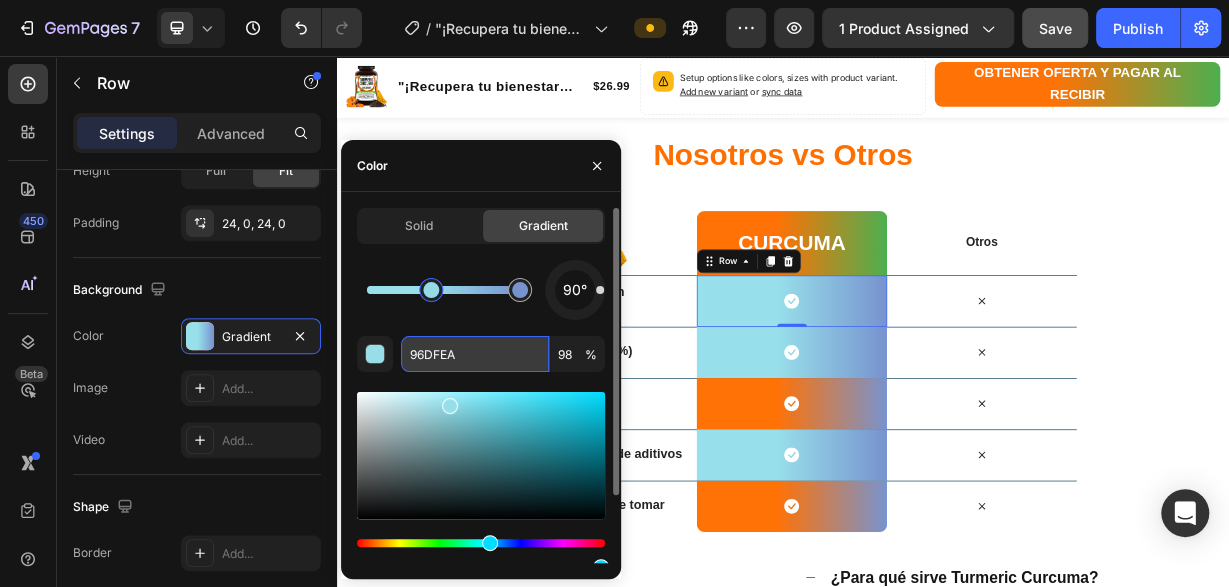 paste on "FF6F00" 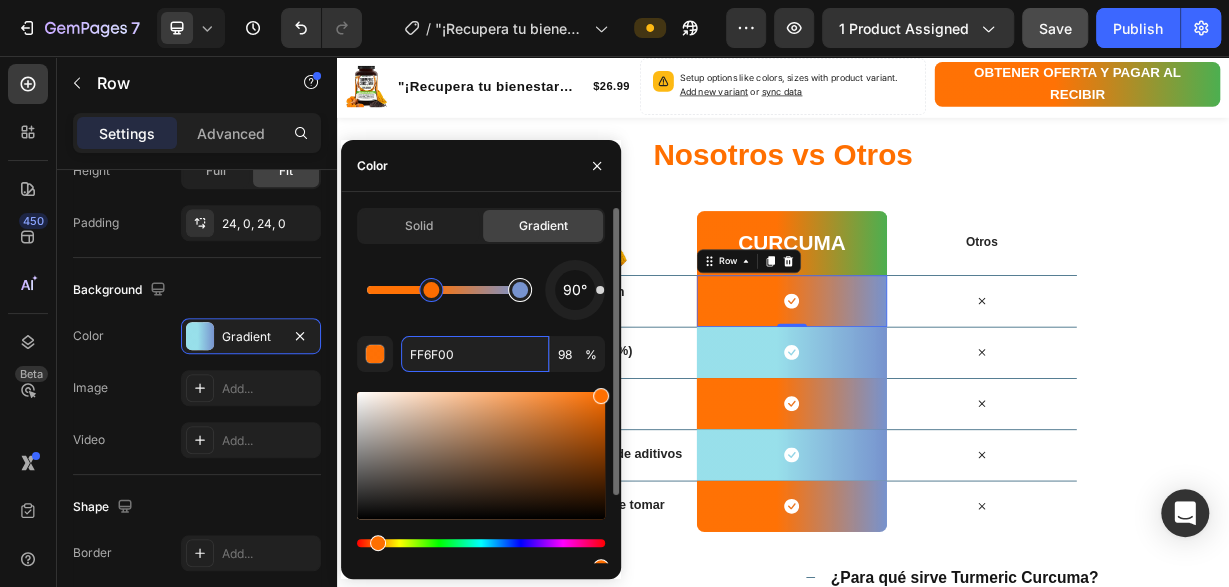type on "7793CE" 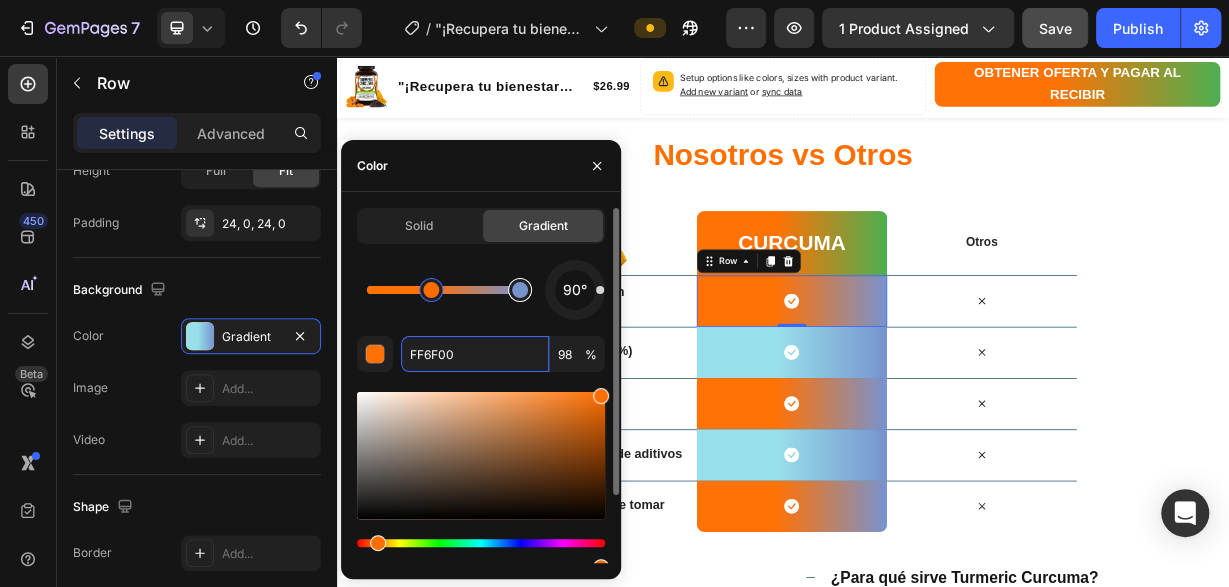 type on "100" 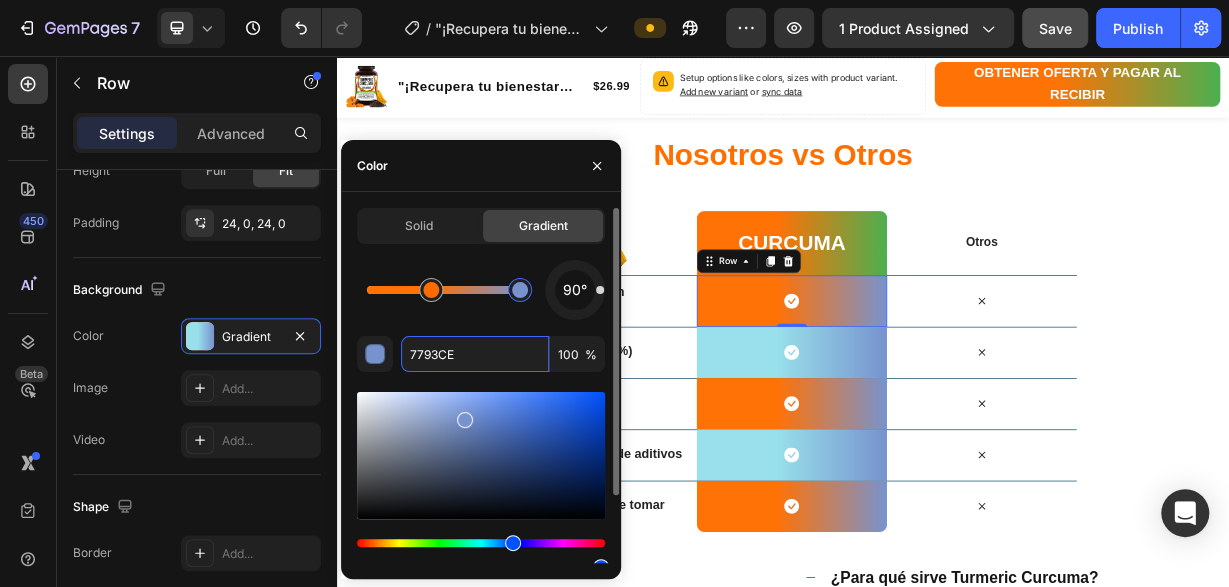 click at bounding box center [520, 290] 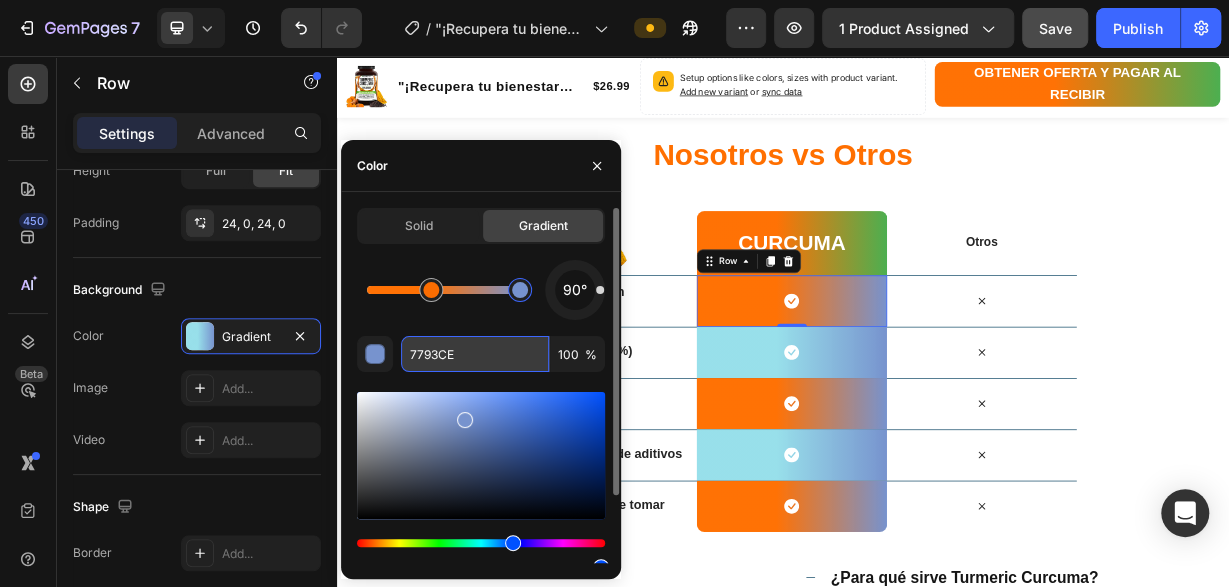click on "7793CE" at bounding box center [475, 354] 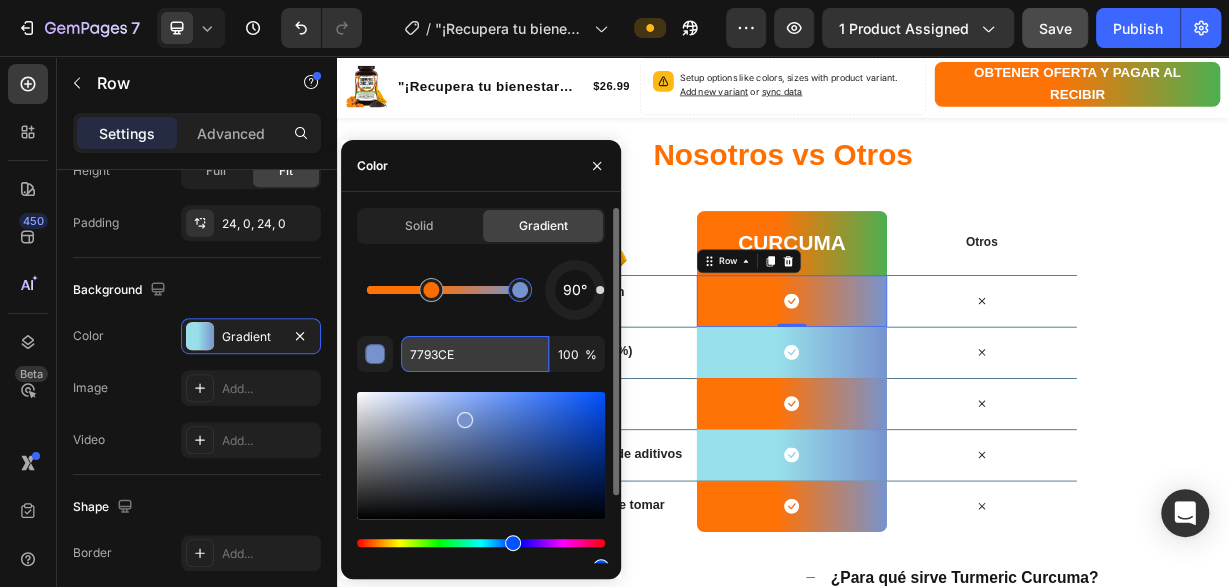 click on "7793CE" at bounding box center (475, 354) 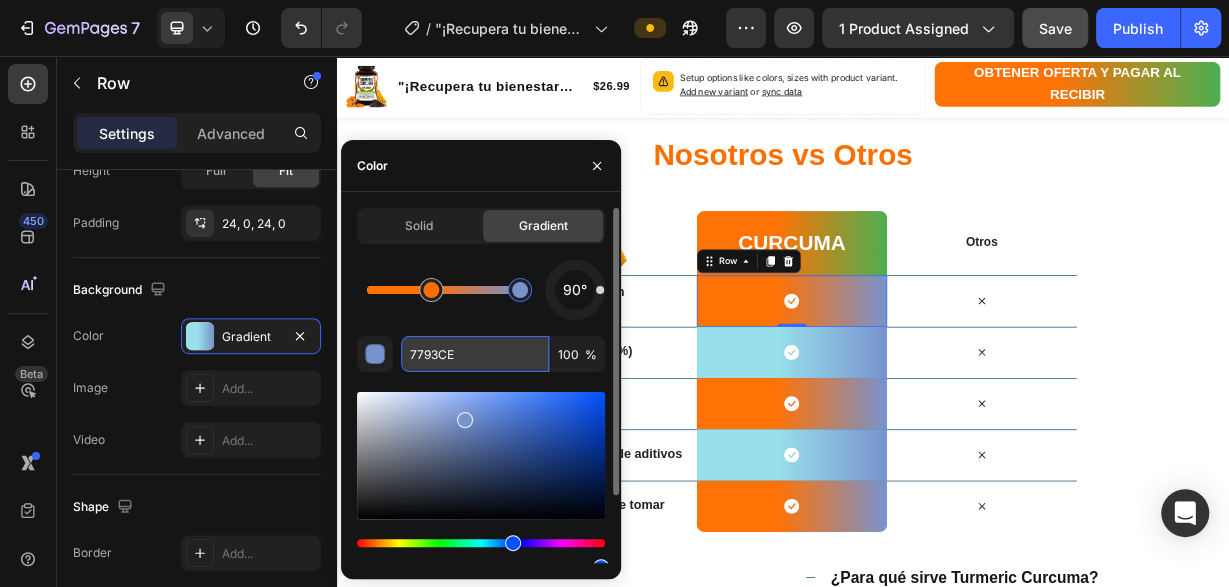 paste on "4CAF50" 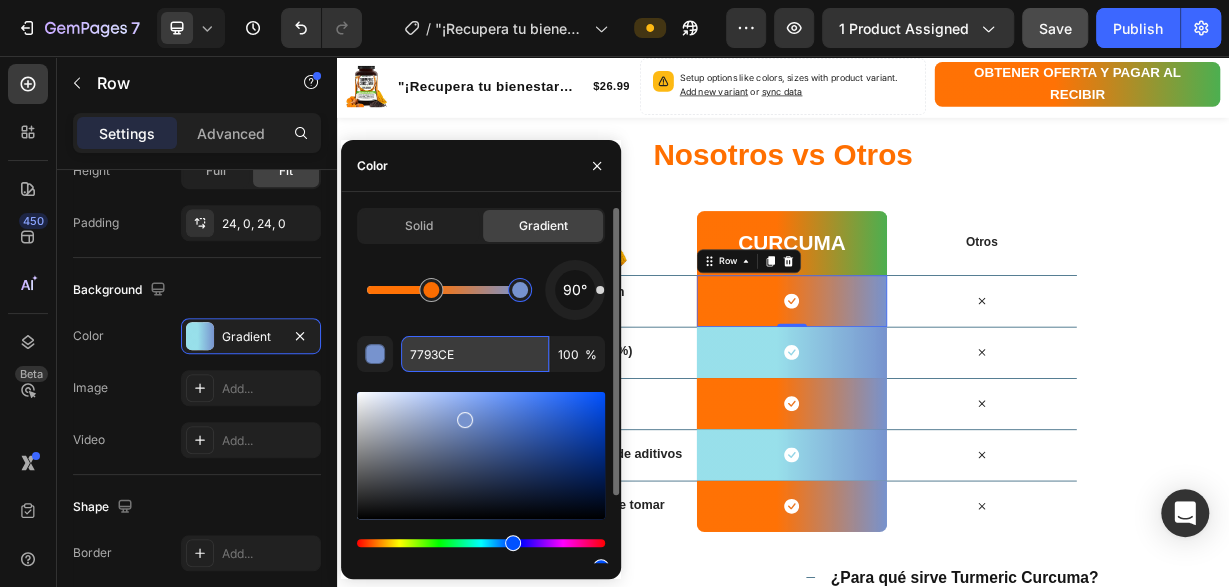 type on "4CAF50" 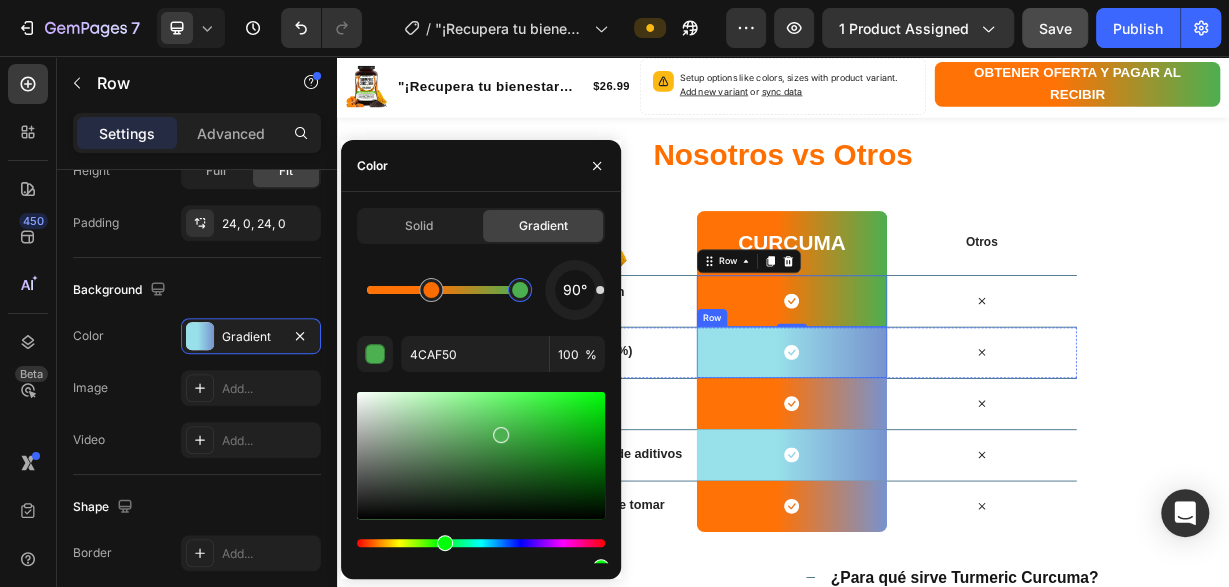 click on "Icon Row" at bounding box center [948, 454] 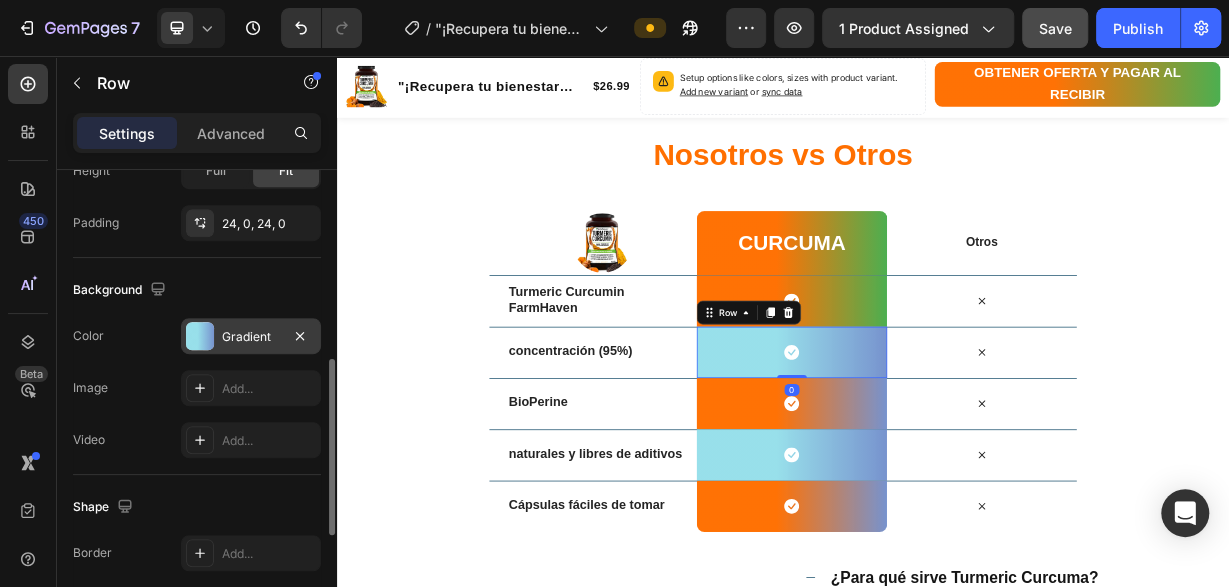 click on "Gradient" at bounding box center (251, 337) 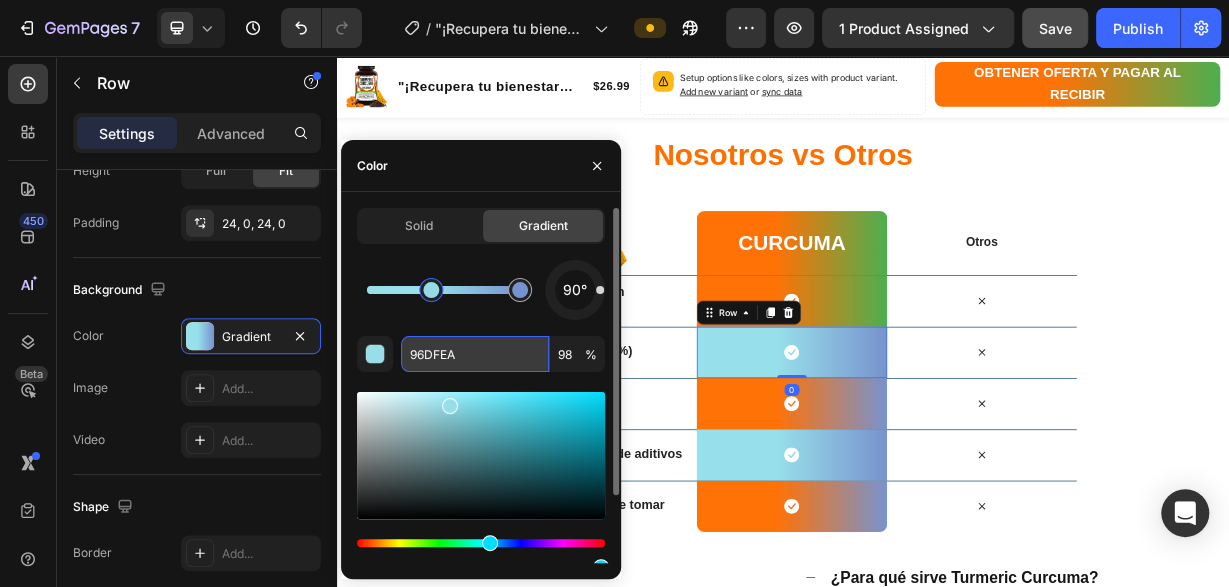 click on "96DFEA" at bounding box center (475, 354) 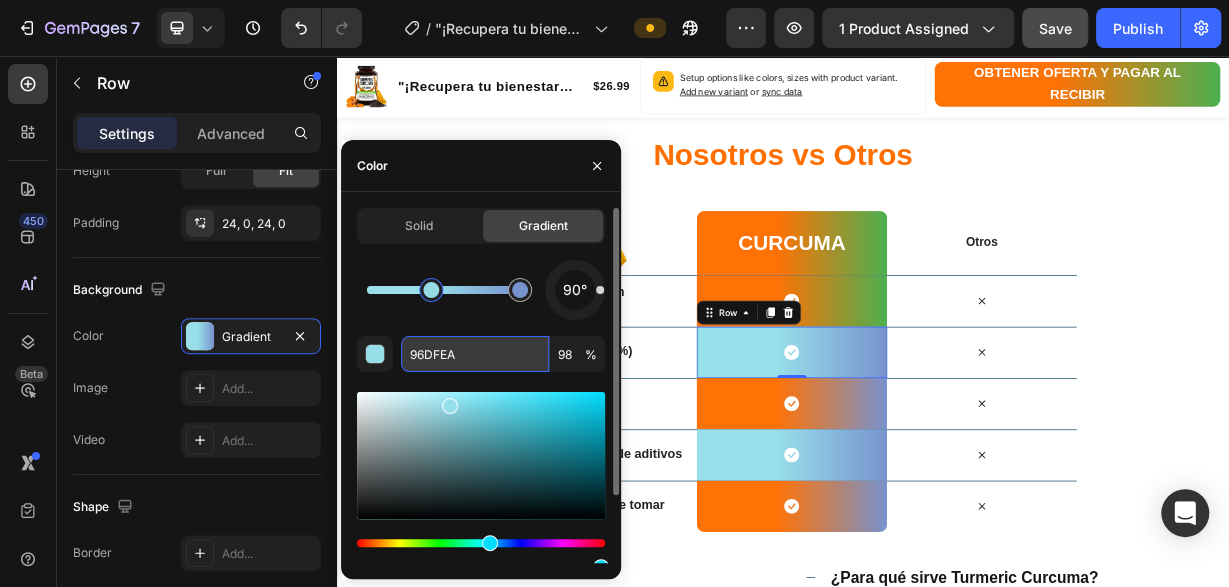 paste on "FF6F00" 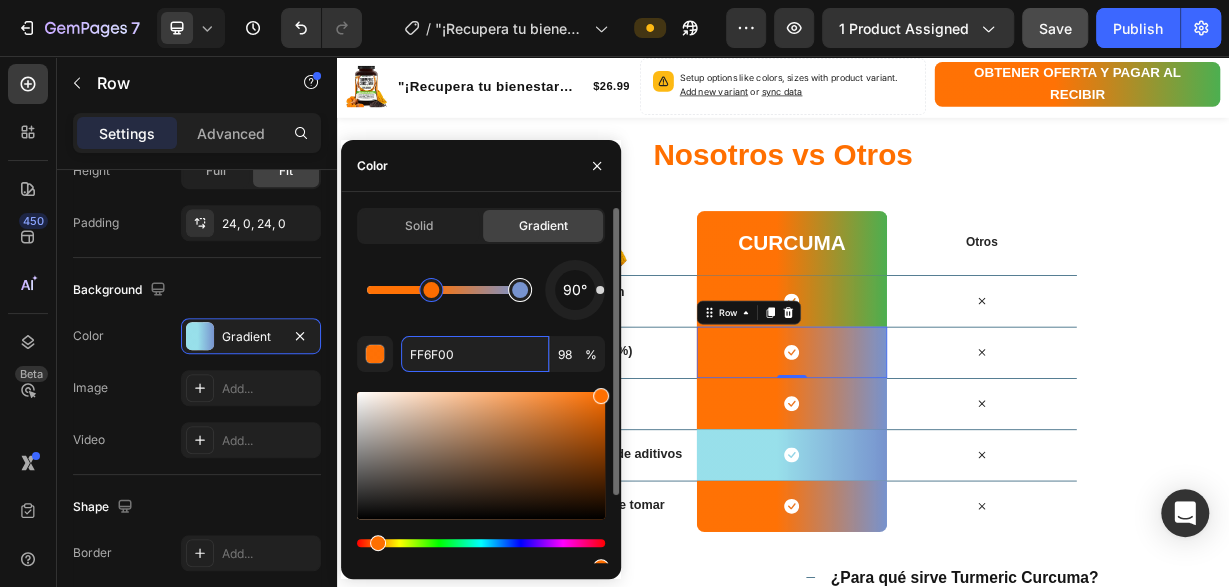 type on "7793CE" 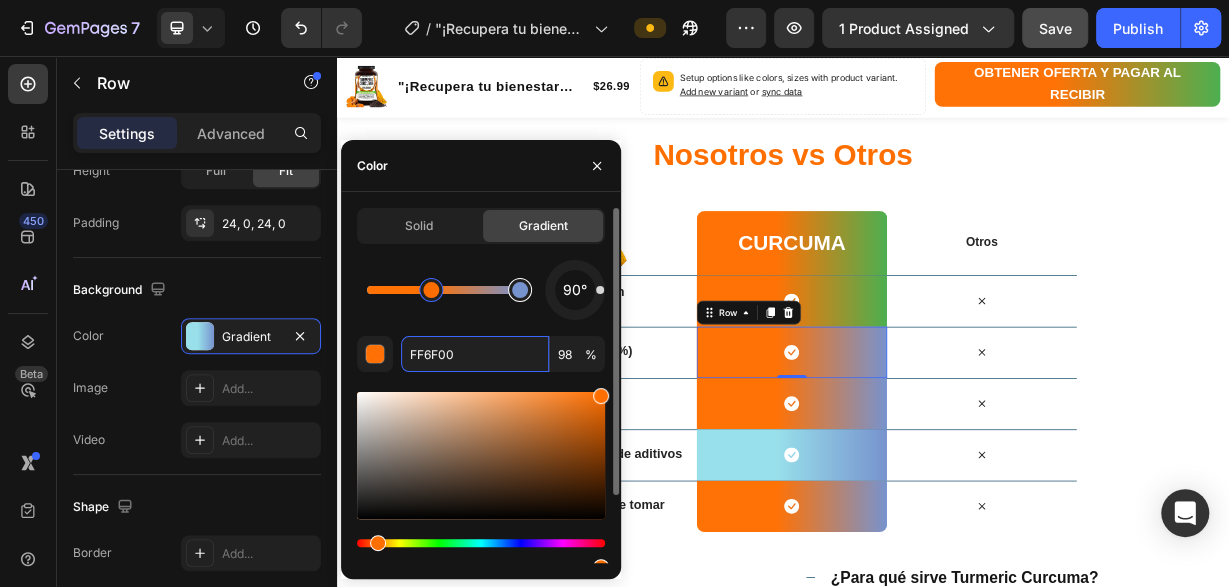 type on "100" 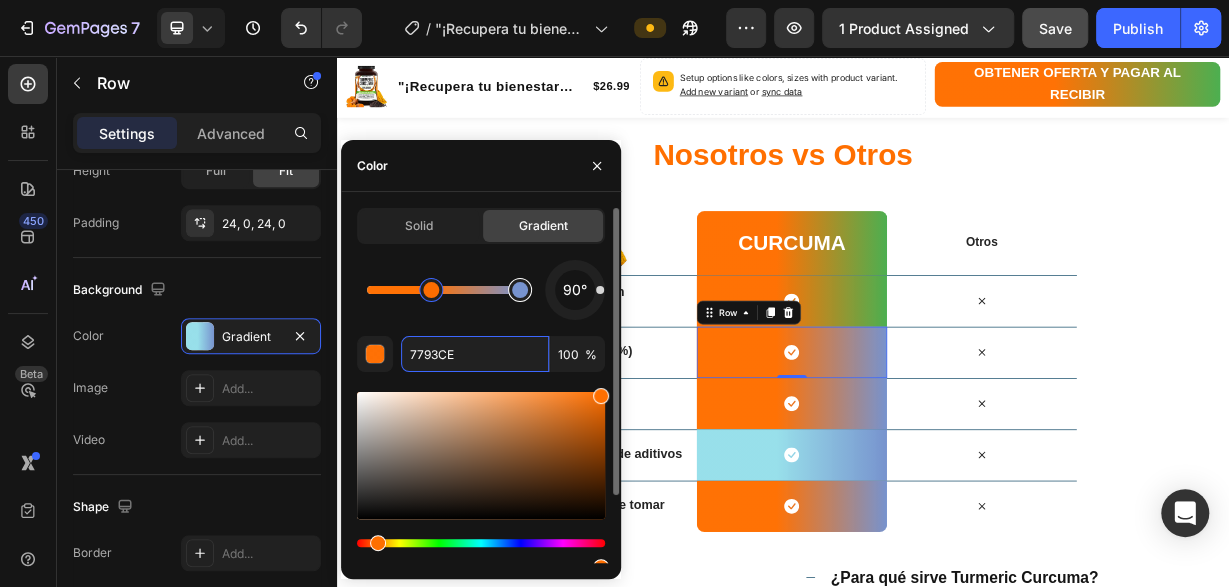 click at bounding box center [520, 290] 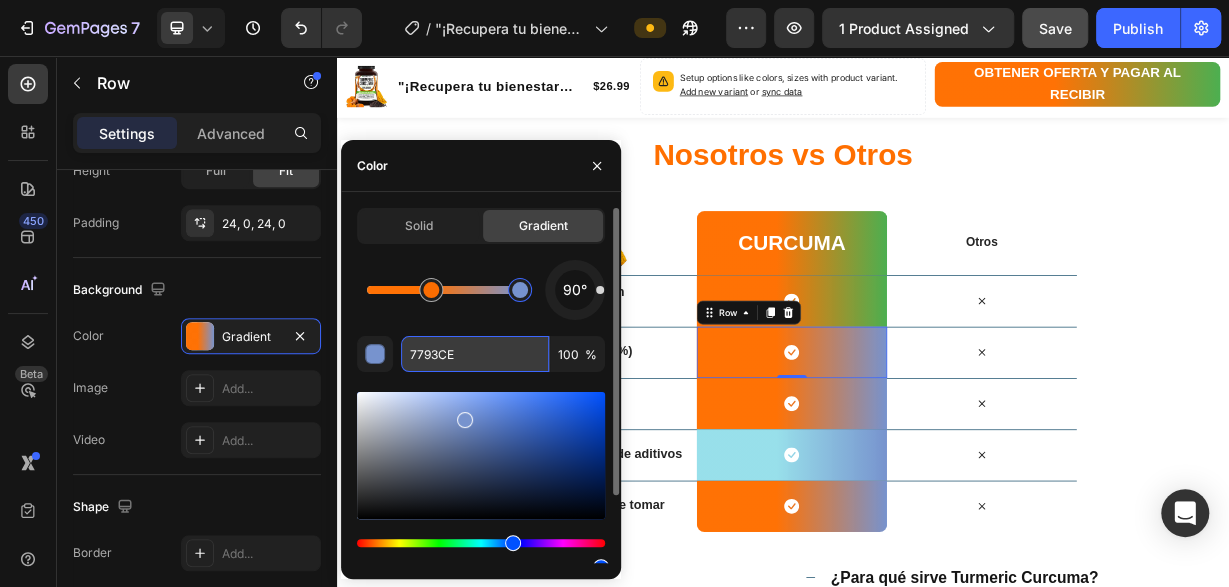 click on "7793CE" at bounding box center [475, 354] 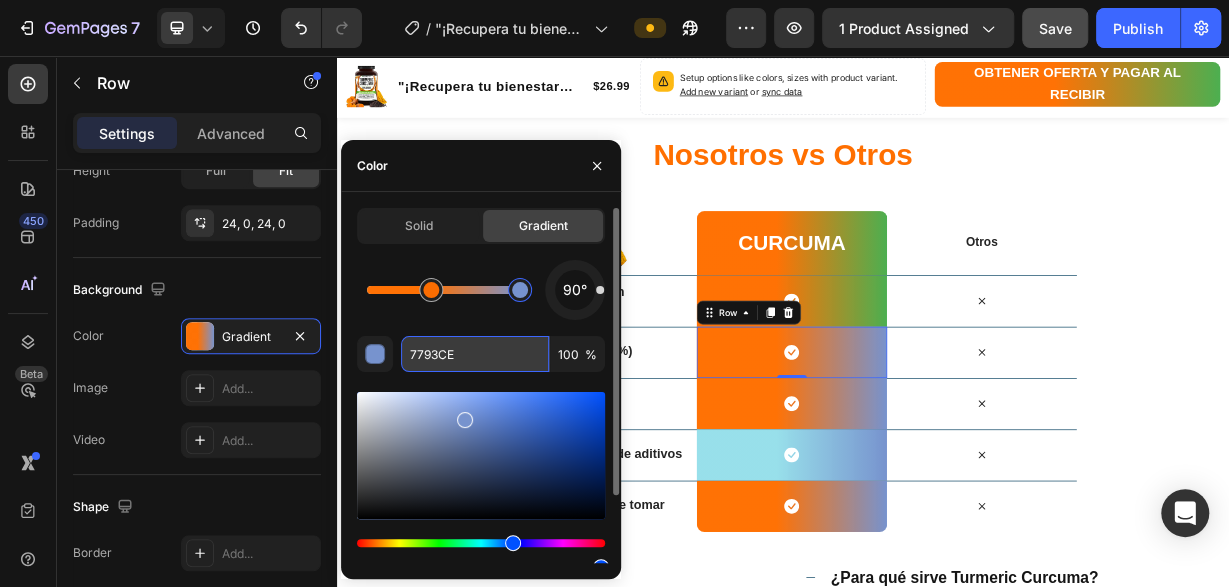 click on "7793CE" at bounding box center [475, 354] 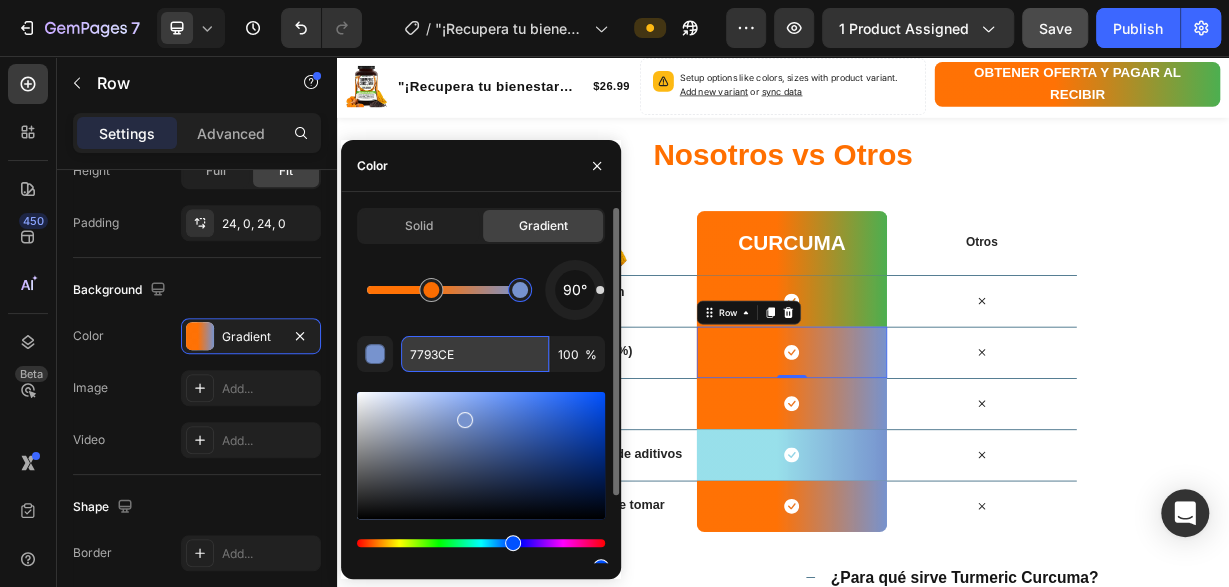 paste on "4CAF50" 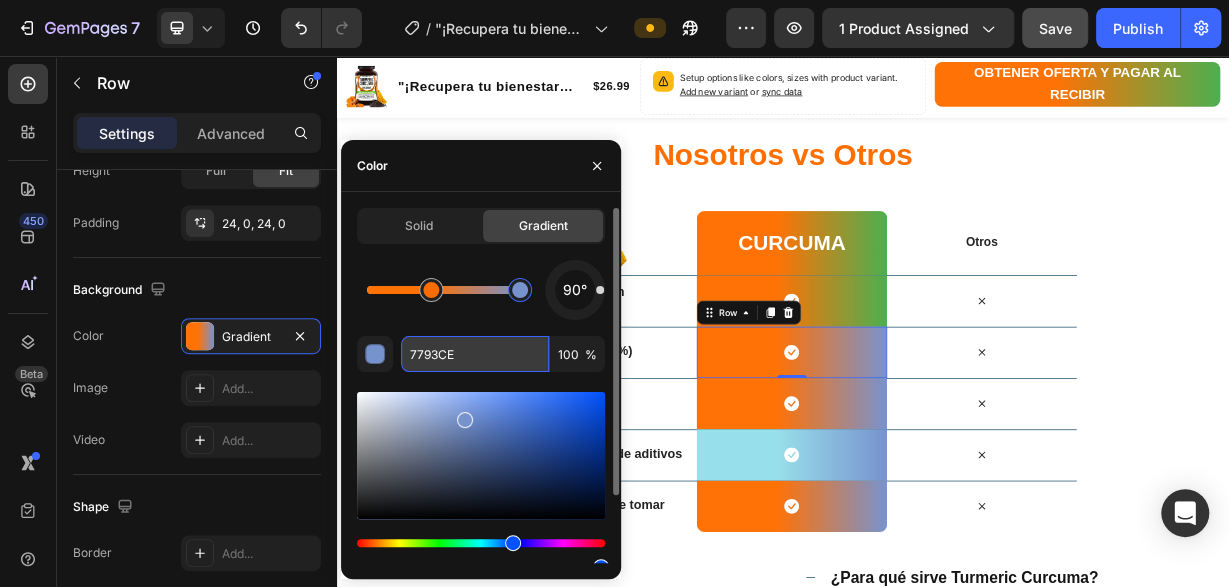 type on "4CAF50" 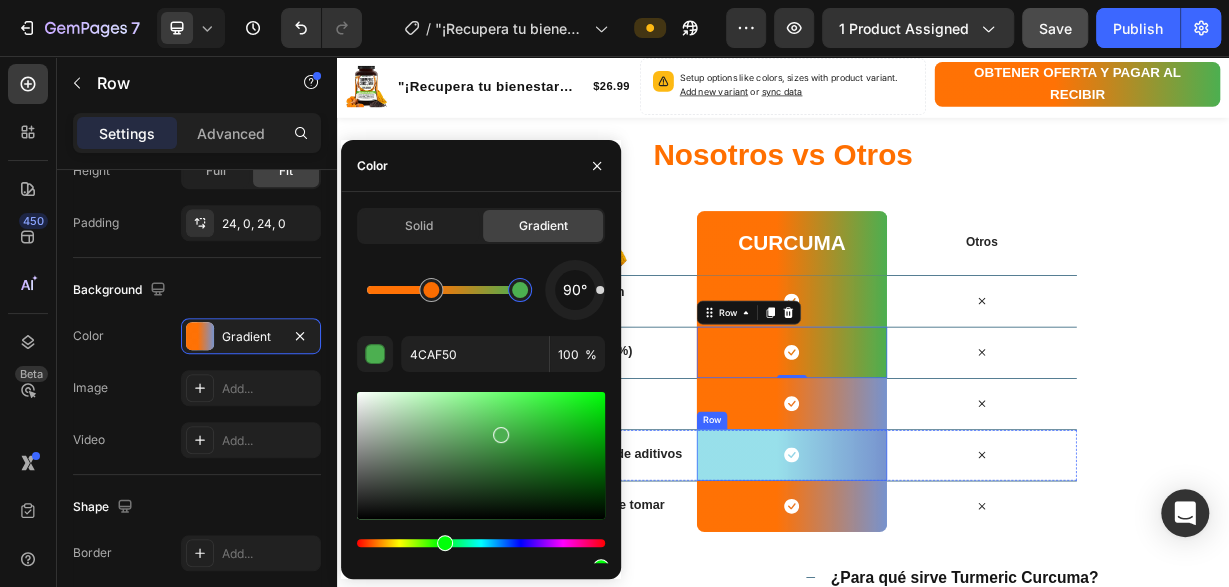 click on "Icon Row" at bounding box center (948, 592) 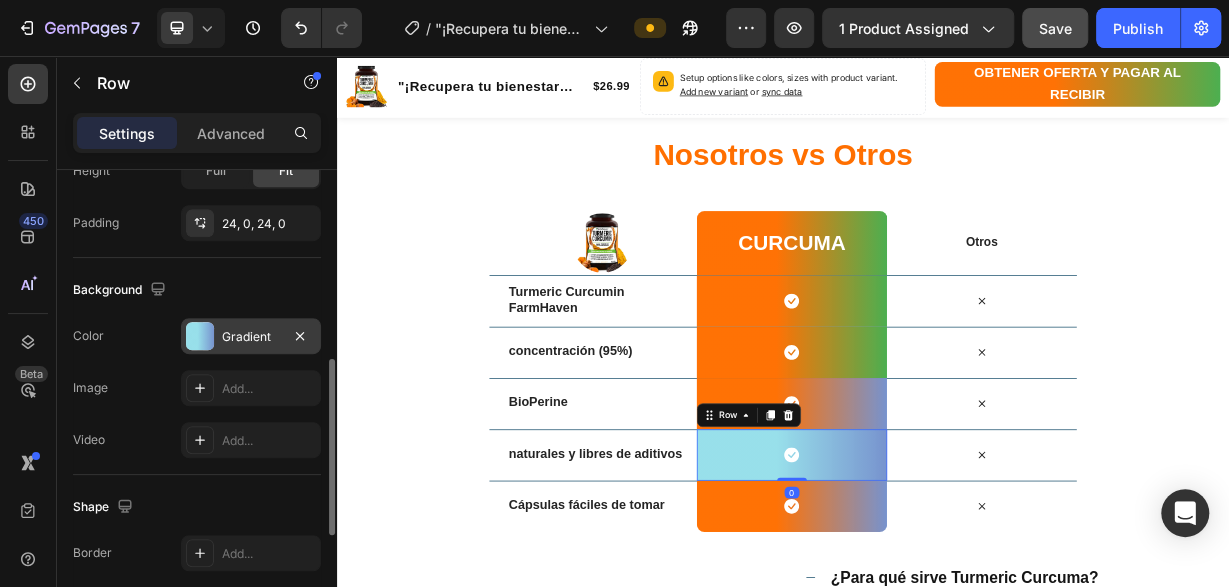 click on "Gradient" at bounding box center (251, 337) 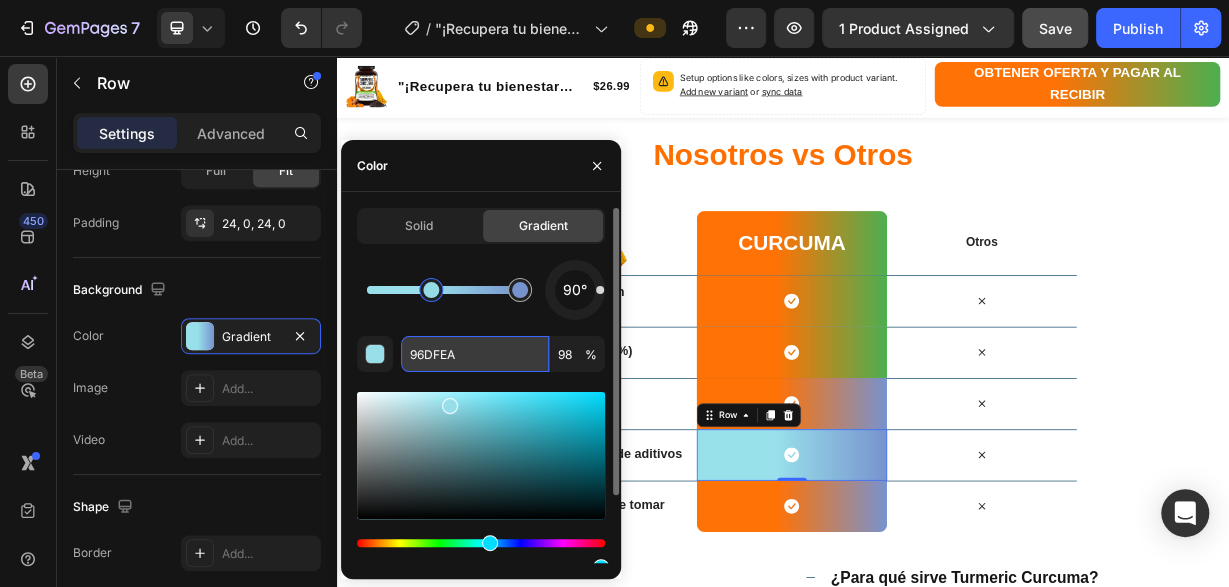 click on "96DFEA" at bounding box center (475, 354) 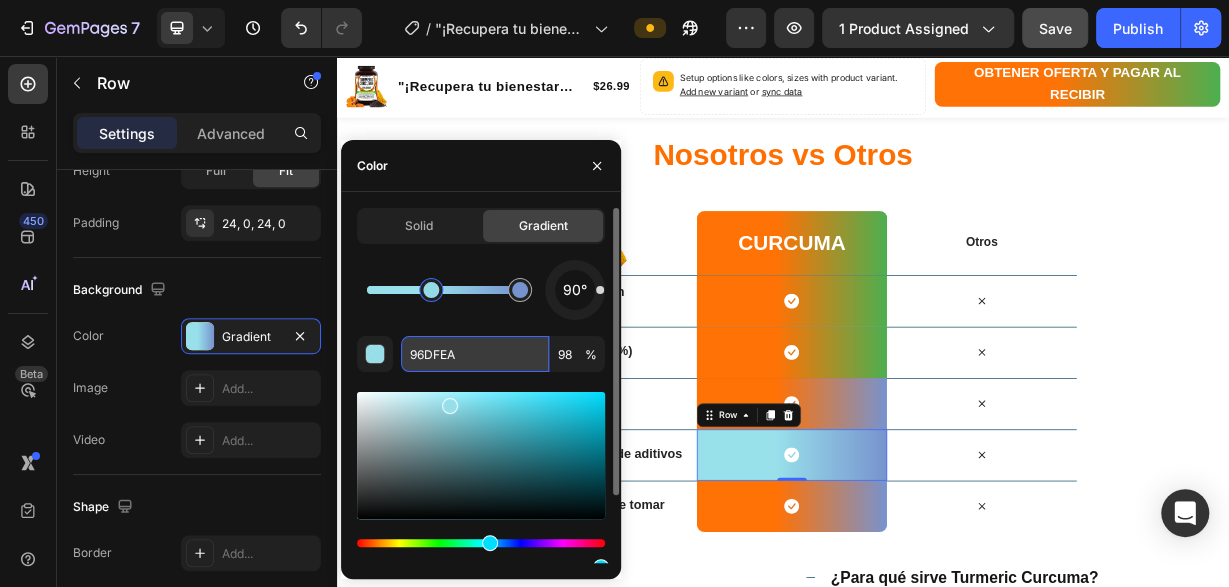 paste on "FF6F00" 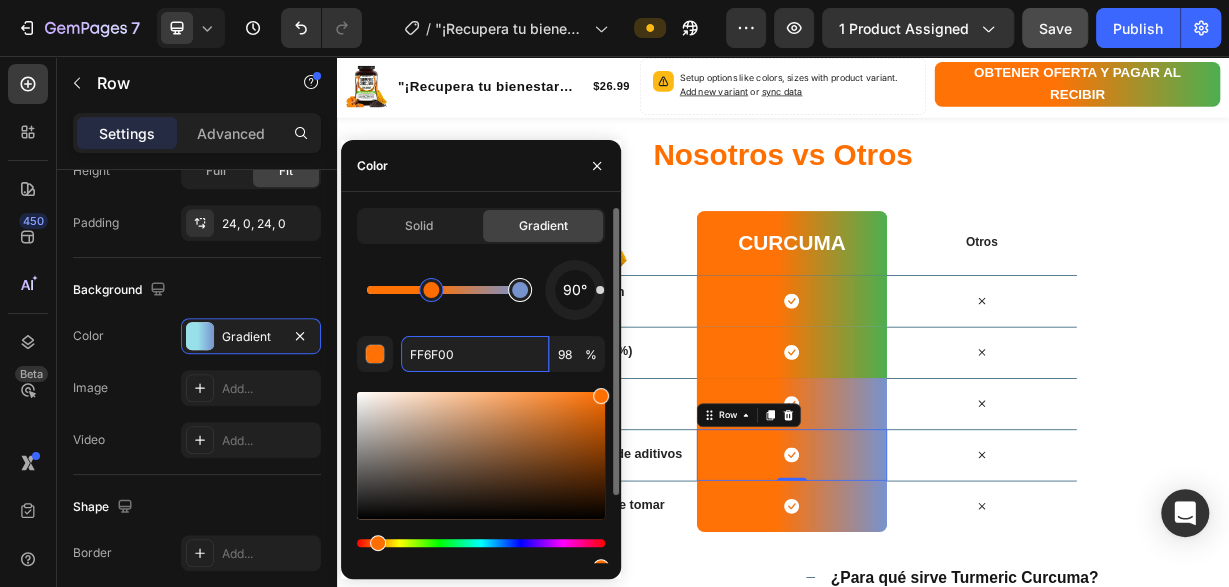 type on "7793CE" 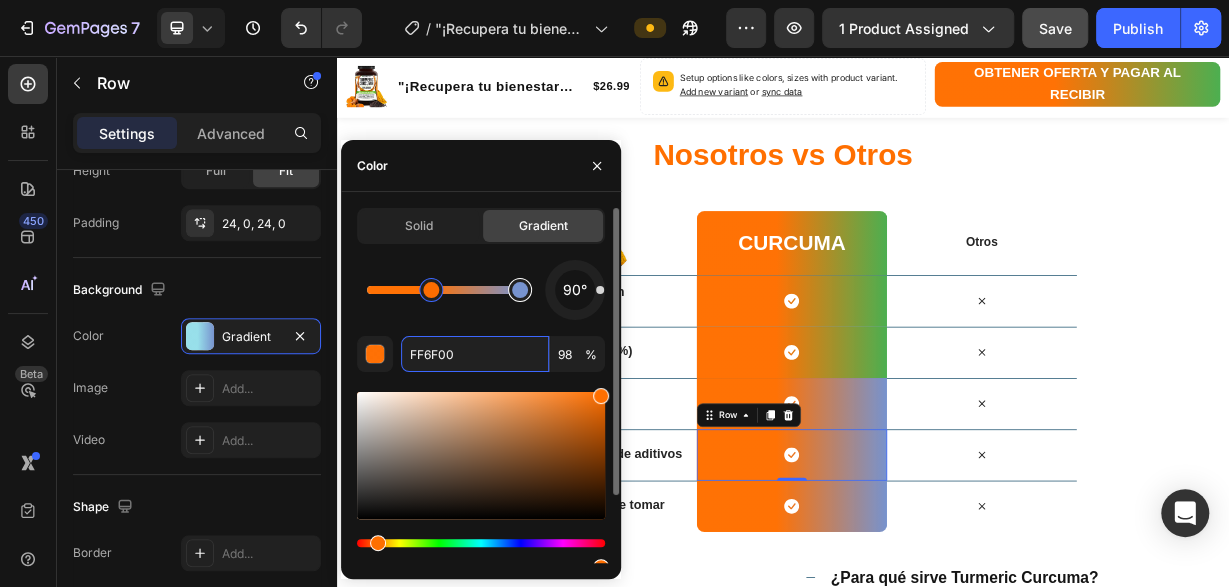 type on "100" 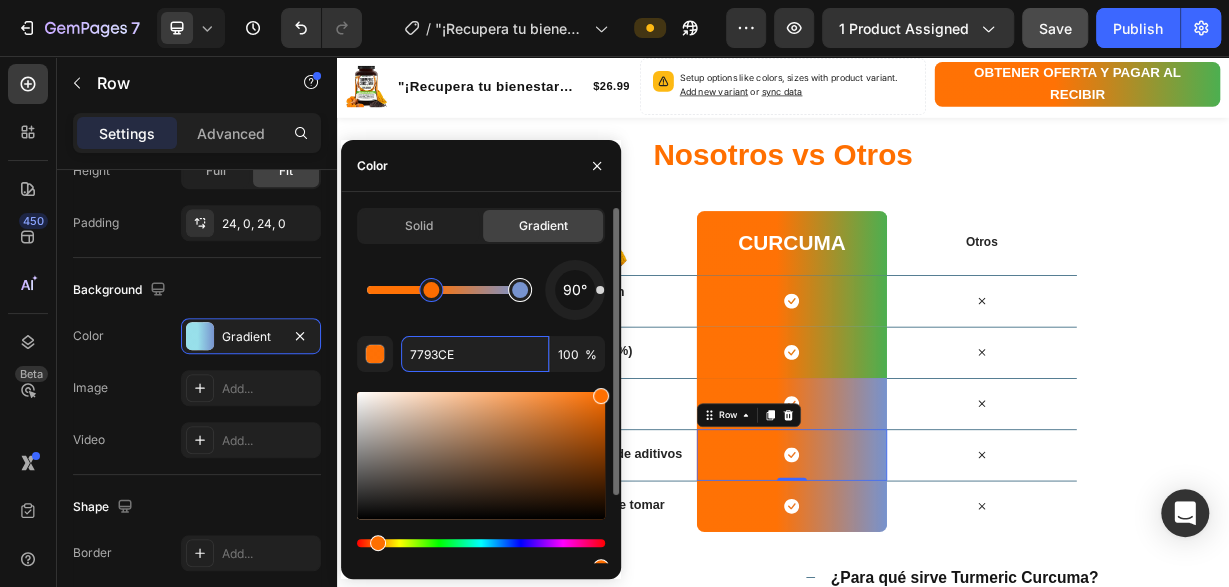 click at bounding box center [520, 290] 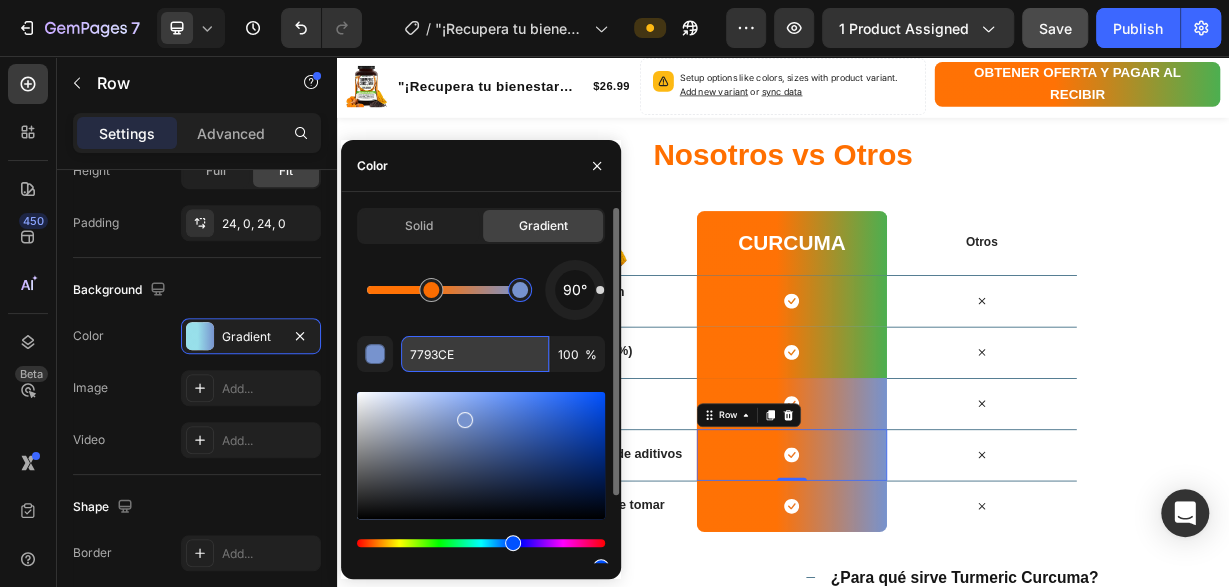 click on "7793CE" at bounding box center (475, 354) 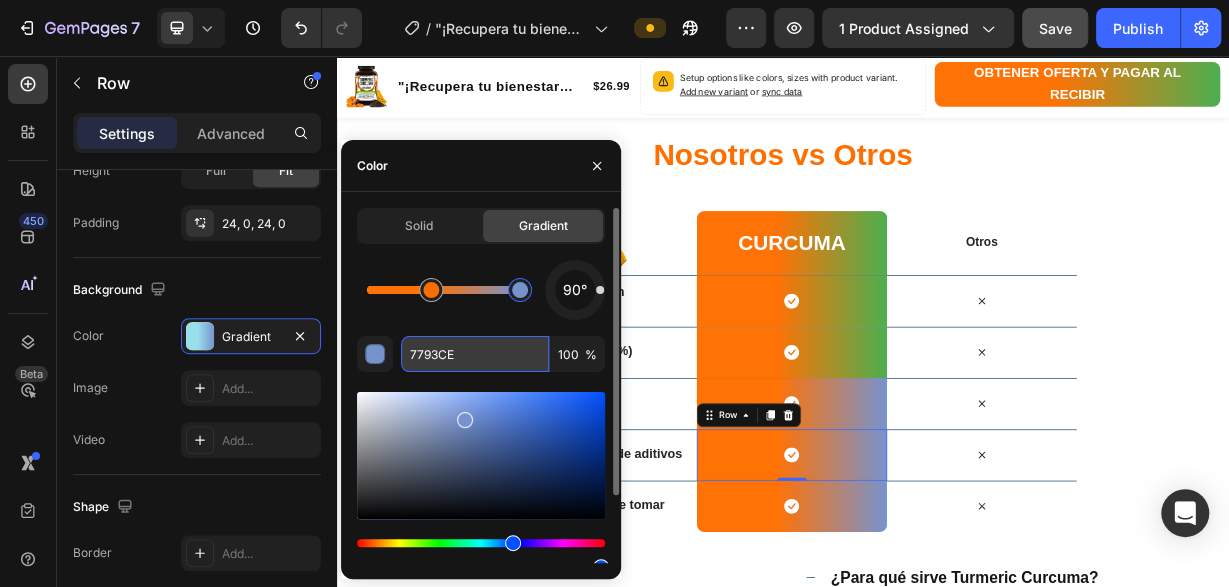 click on "7793CE" at bounding box center (475, 354) 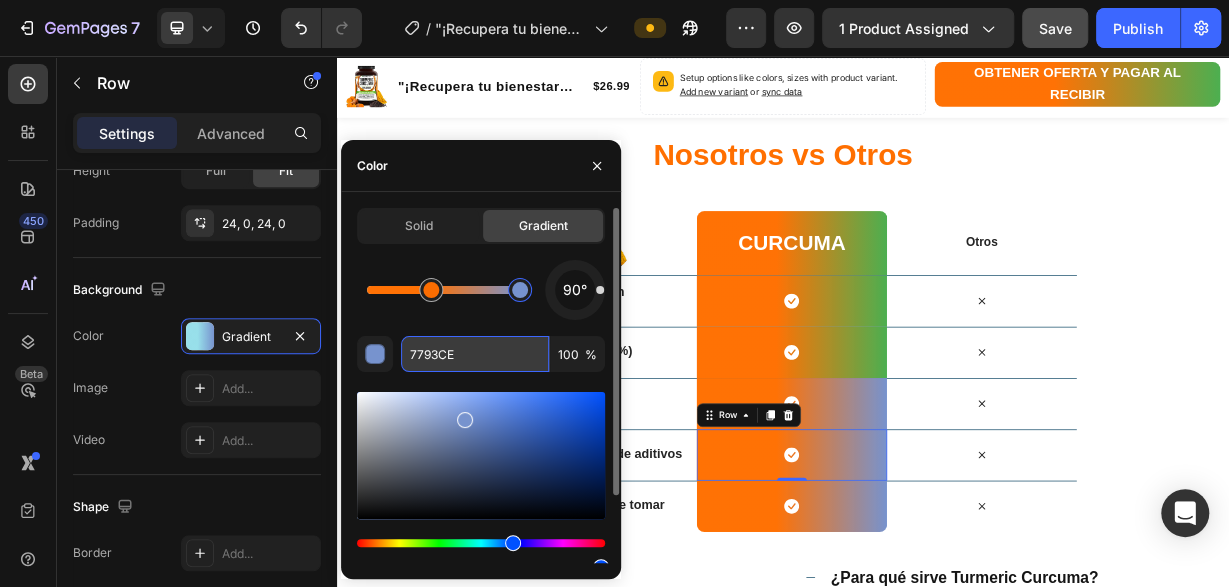 paste on "4CAF50" 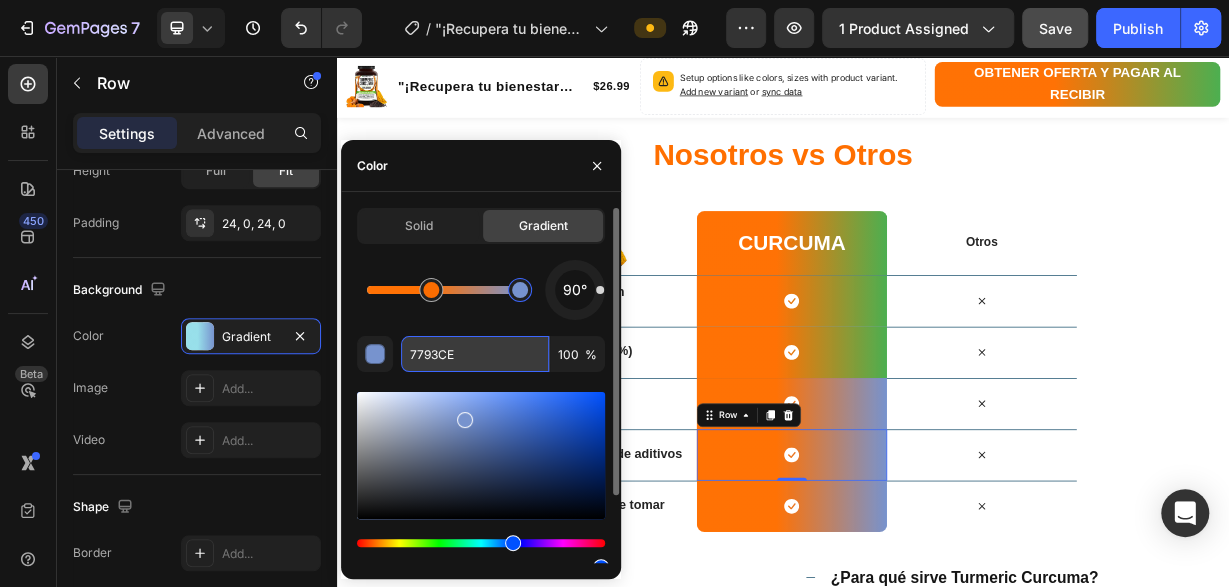type on "4CAF50" 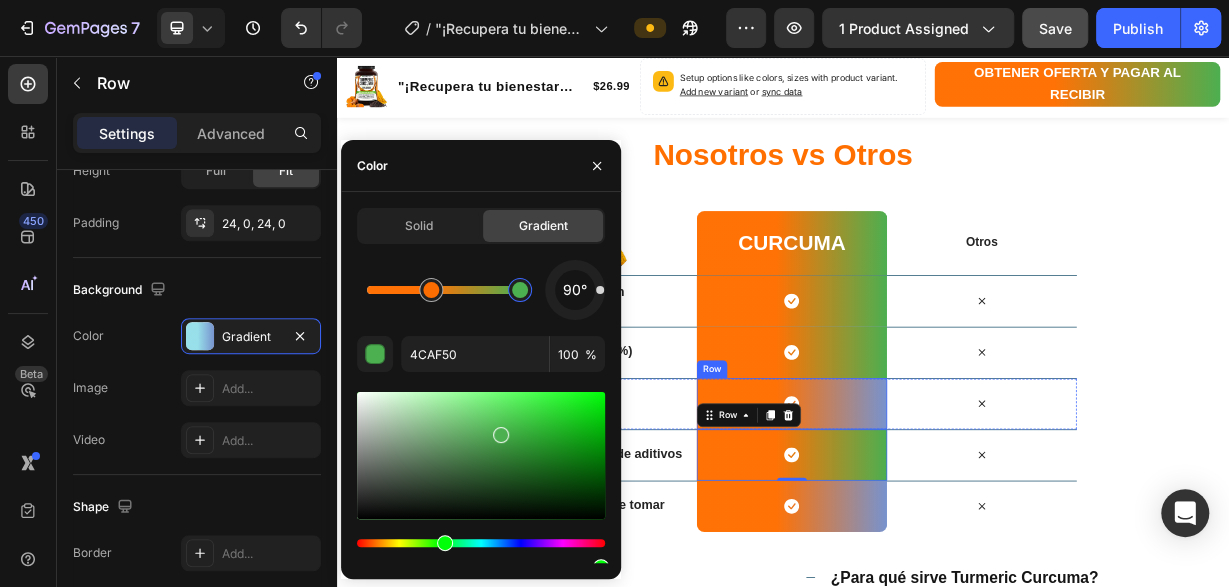 click on "Icon Row" at bounding box center (948, 523) 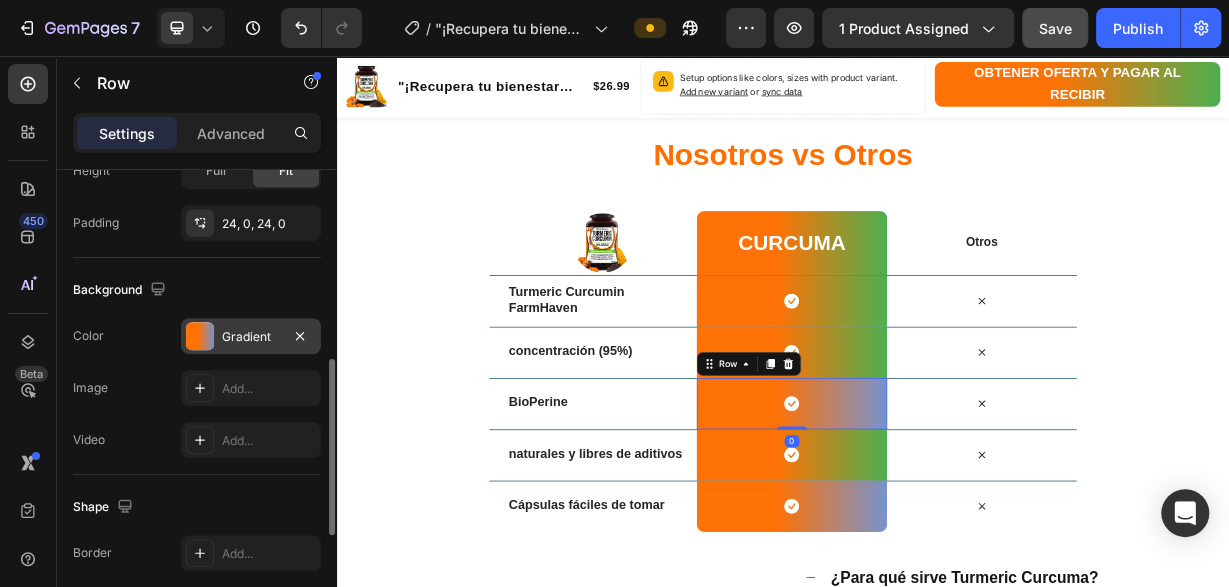 click on "Gradient" at bounding box center [251, 337] 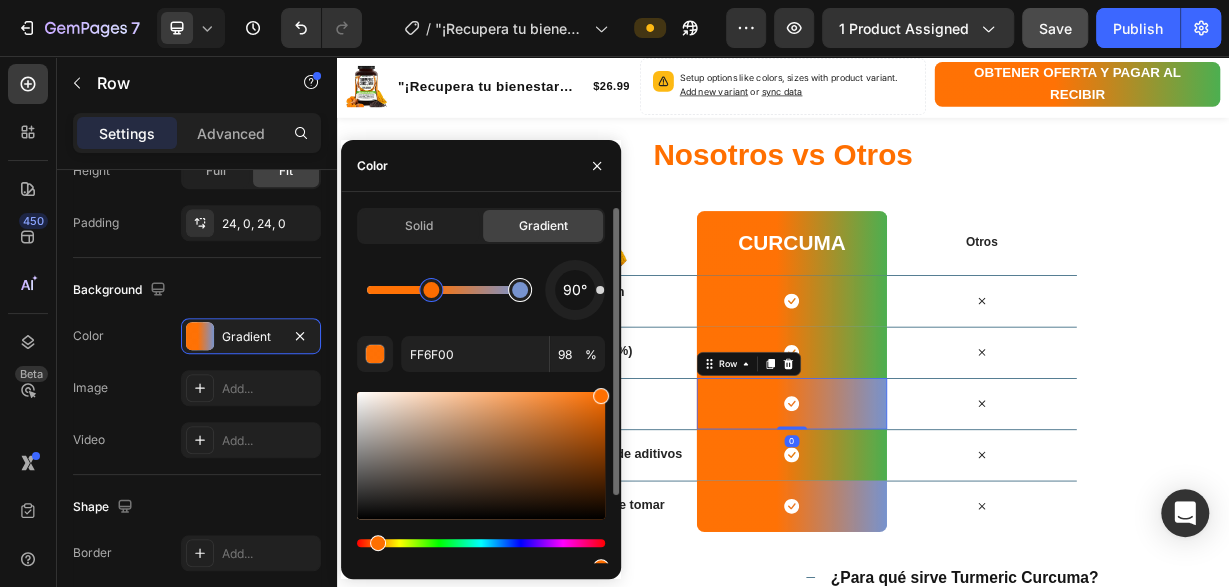 type on "7793CE" 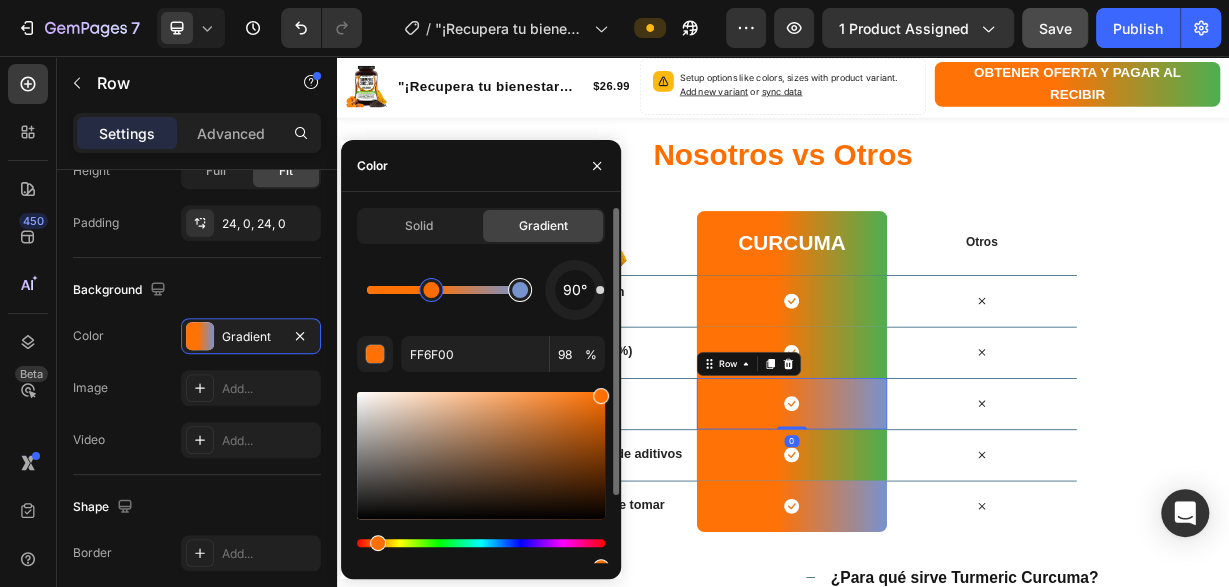type on "100" 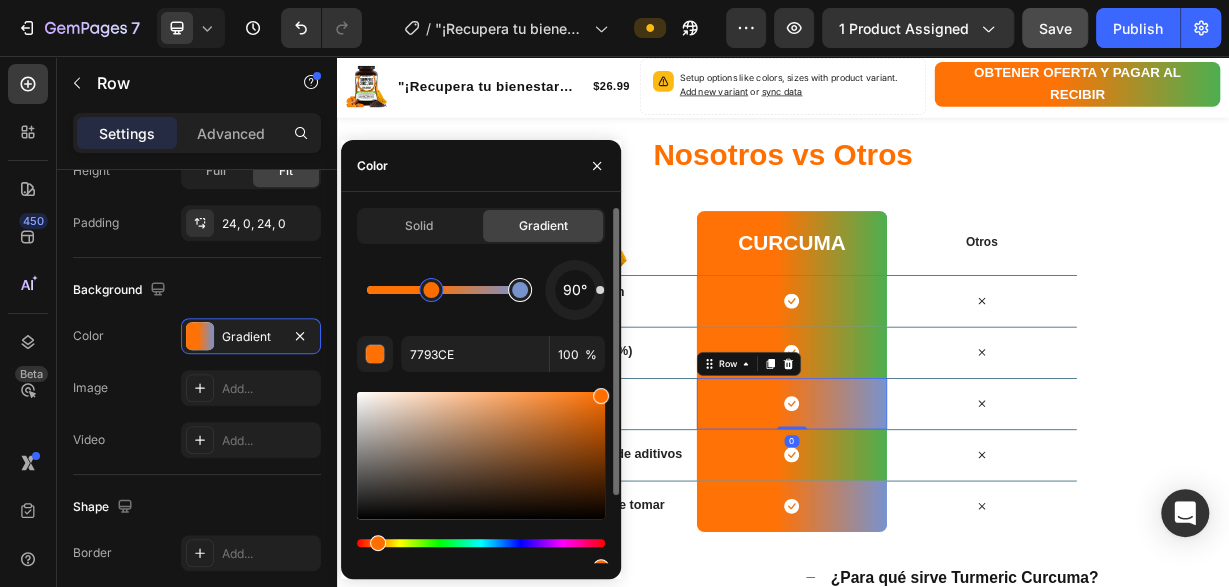click at bounding box center [520, 290] 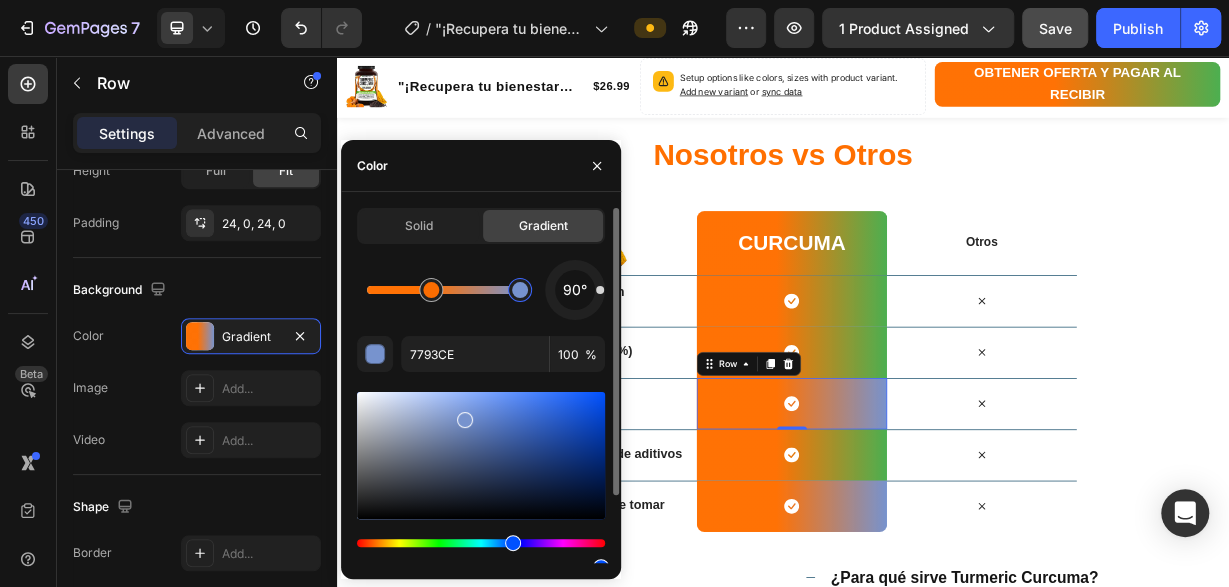 click on "90° 7793CE 100 % Recent colors" at bounding box center (481, 453) 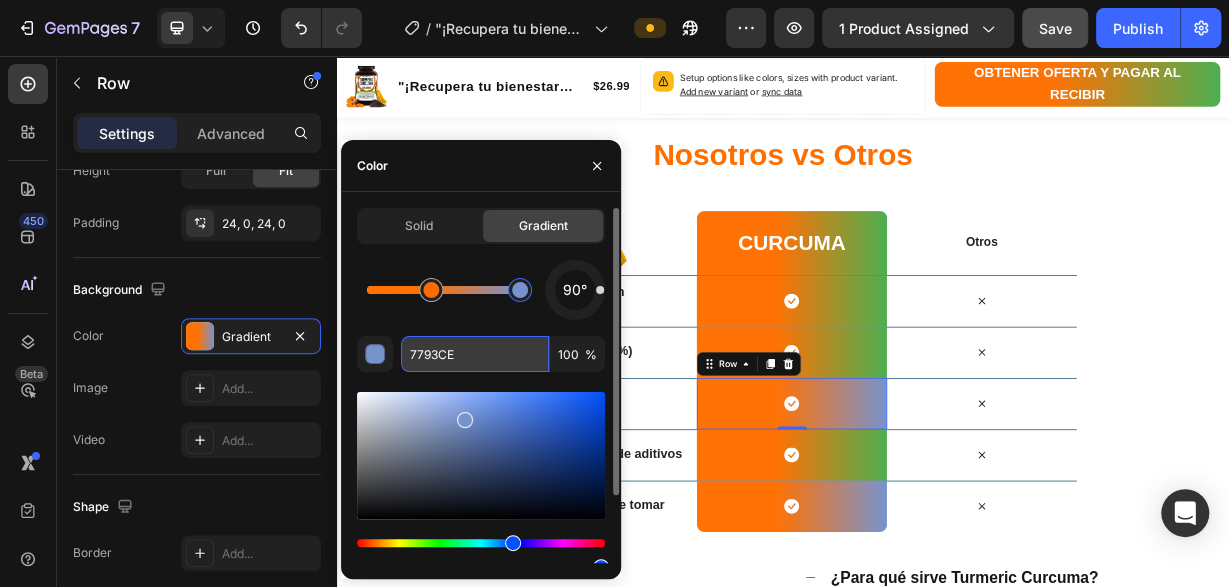 click on "7793CE" at bounding box center [475, 354] 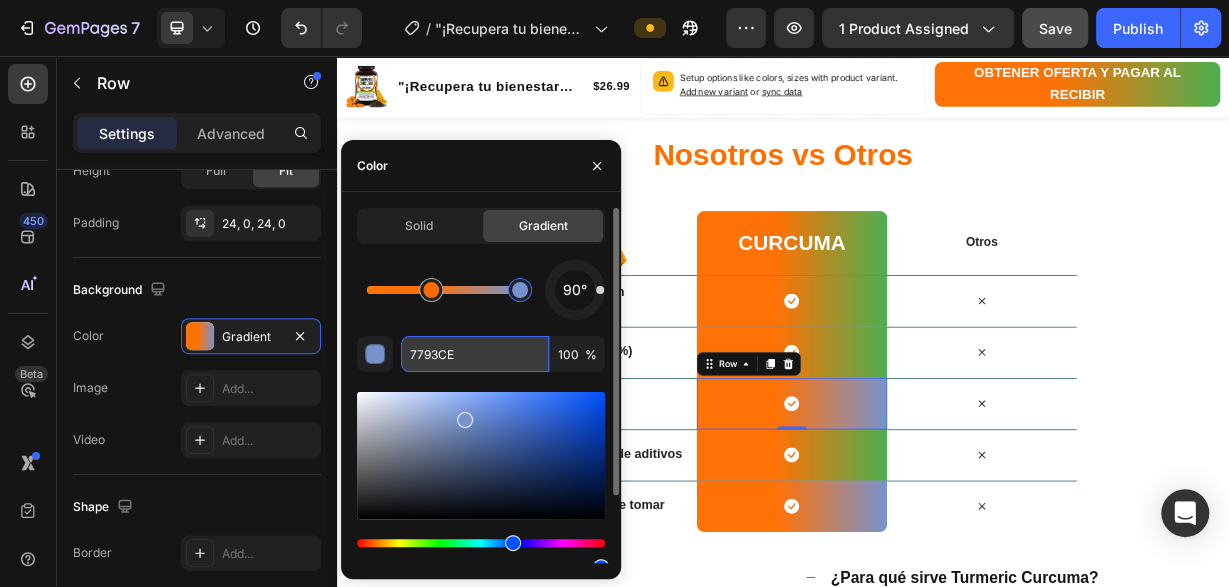 click on "7793CE" at bounding box center [475, 354] 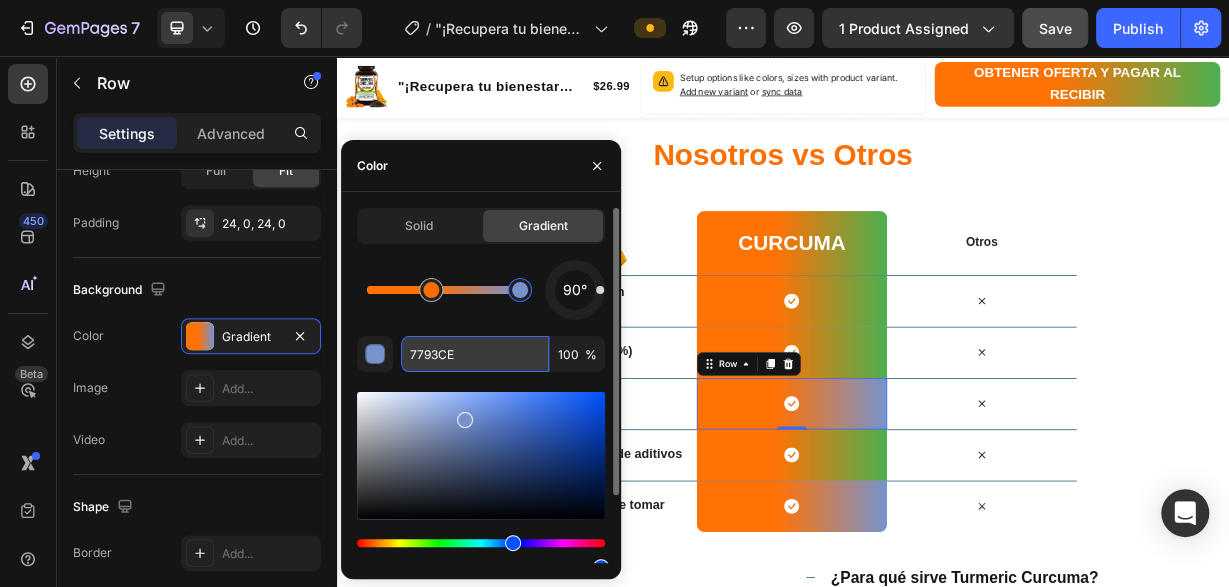 paste on "4CAF50" 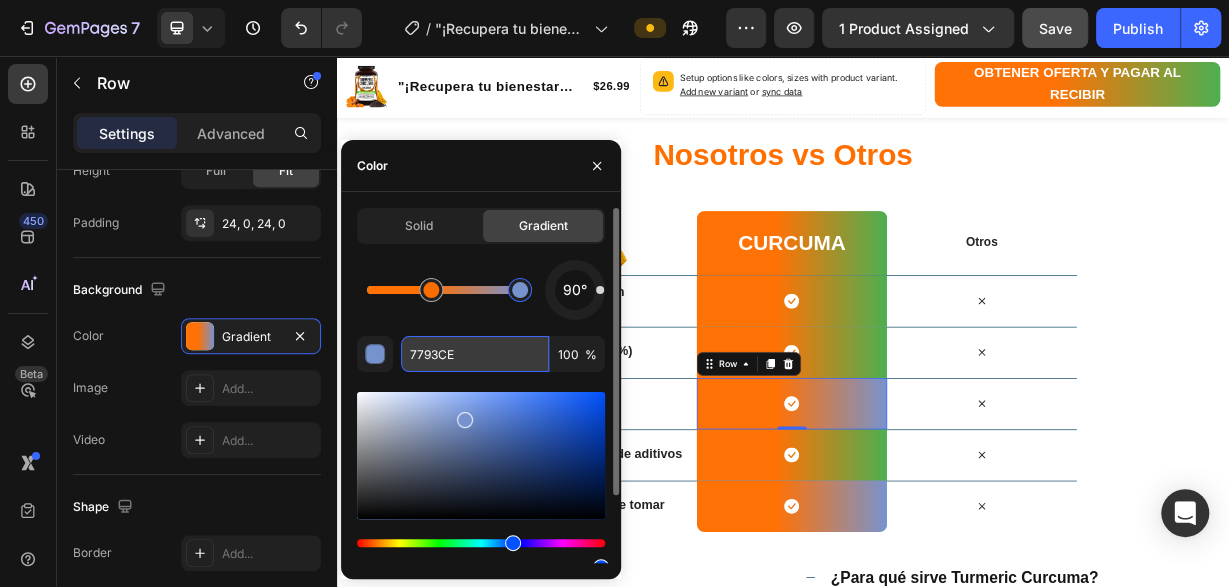type on "4CAF50" 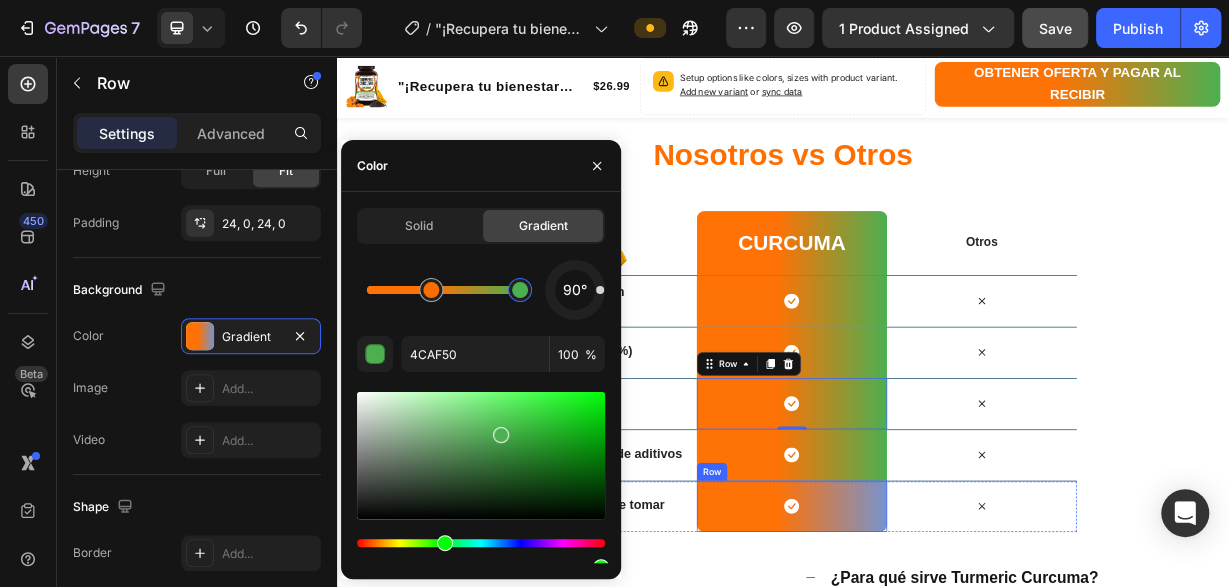 drag, startPoint x: 1041, startPoint y: 651, endPoint x: 1031, endPoint y: 639, distance: 15.6205 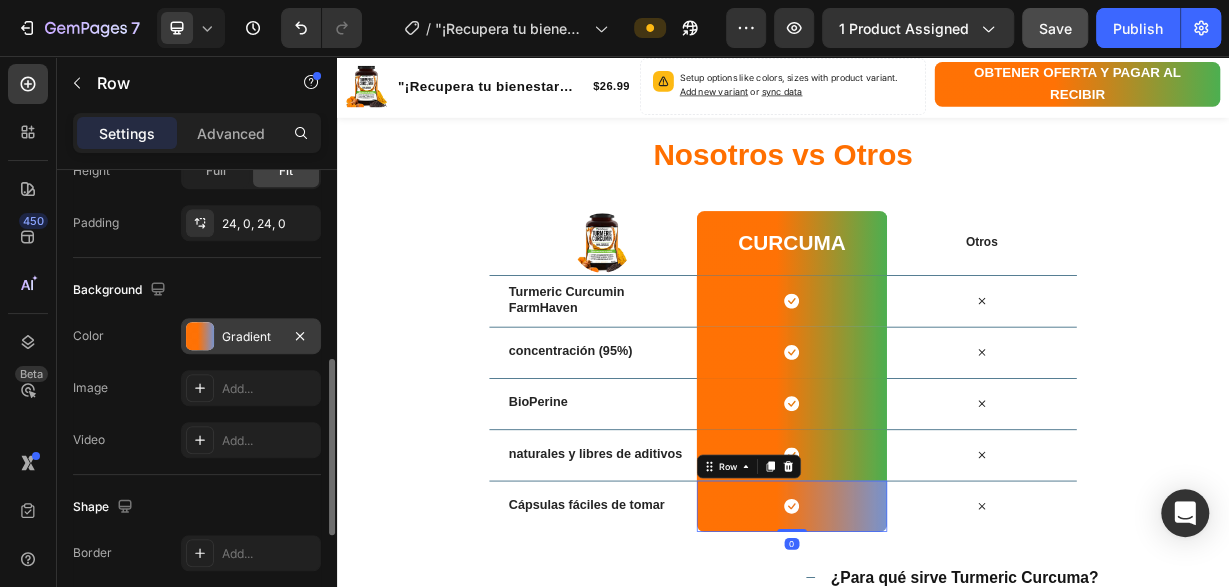 click on "Gradient" at bounding box center (251, 337) 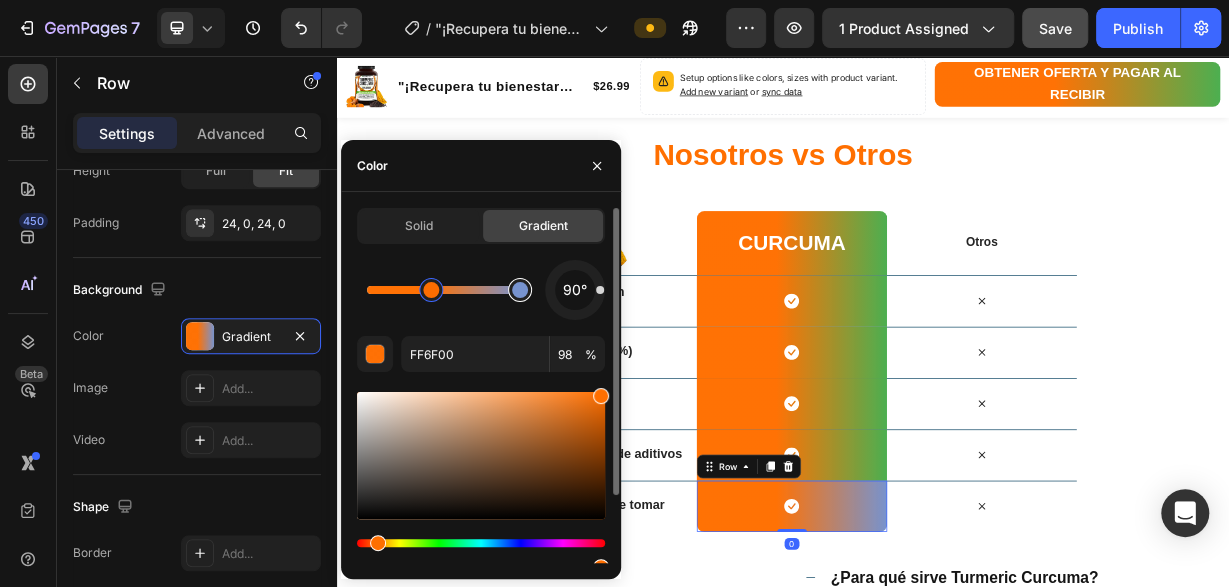 type on "7793CE" 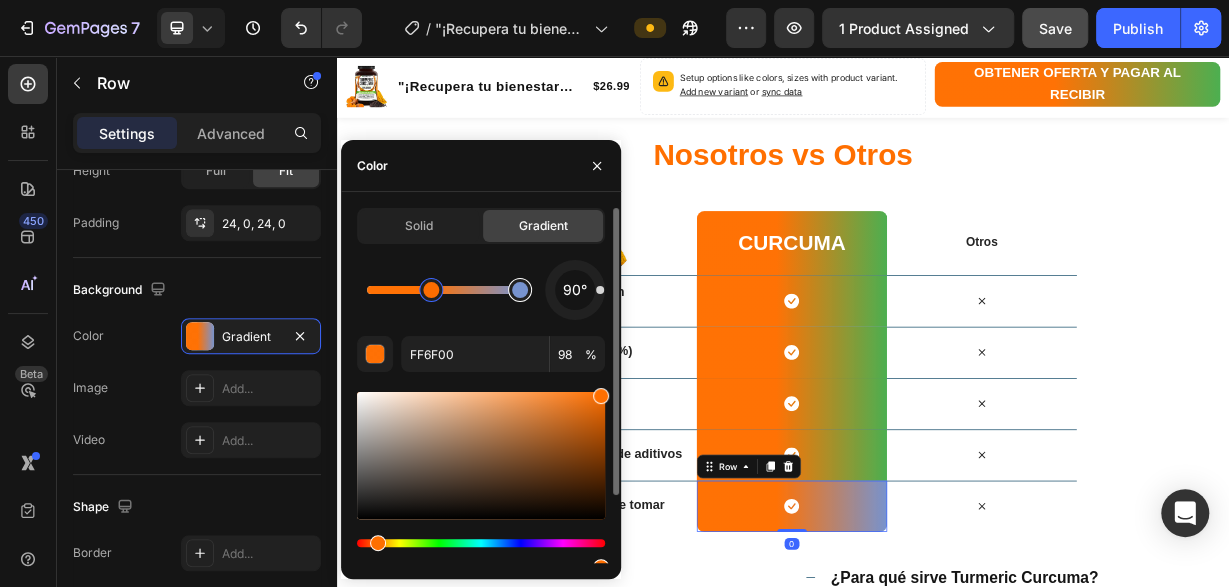 type on "100" 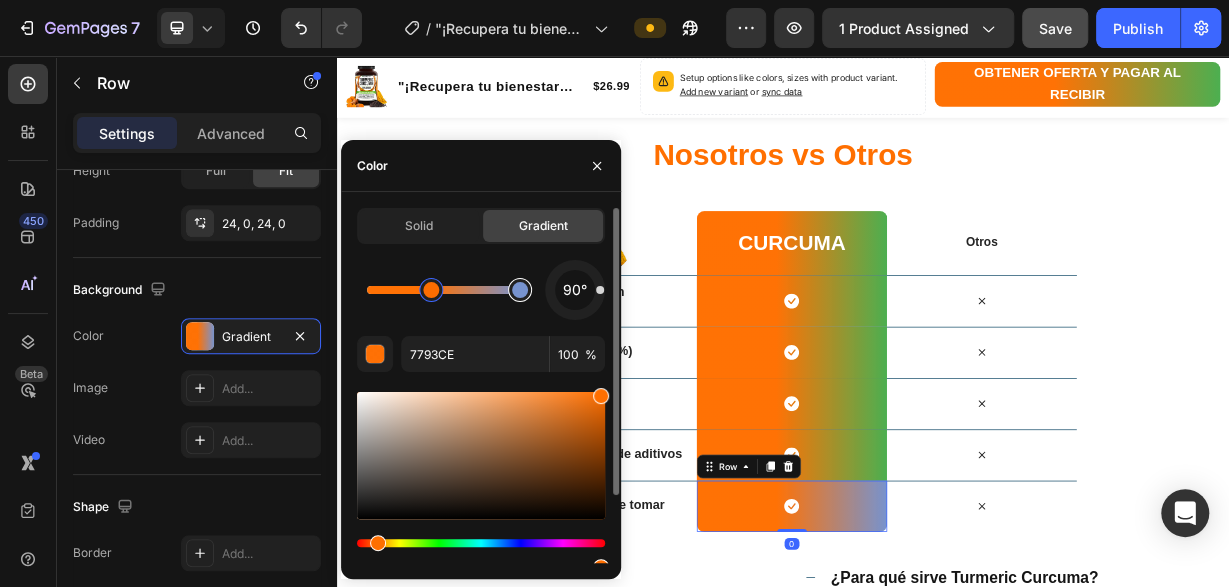 click at bounding box center (520, 290) 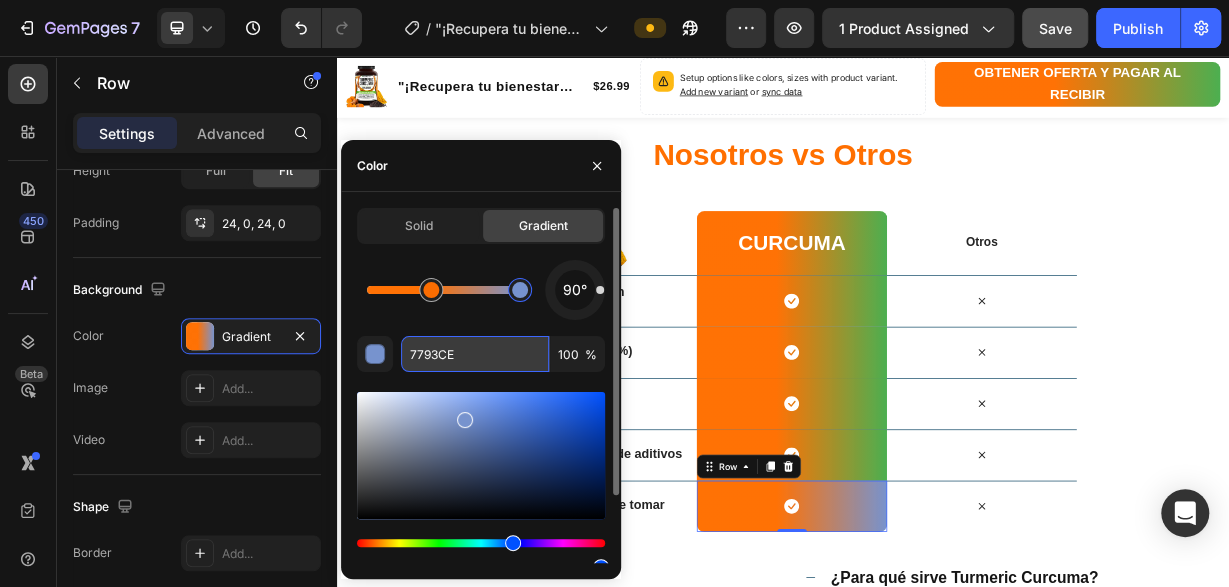 click on "7793CE" at bounding box center [475, 354] 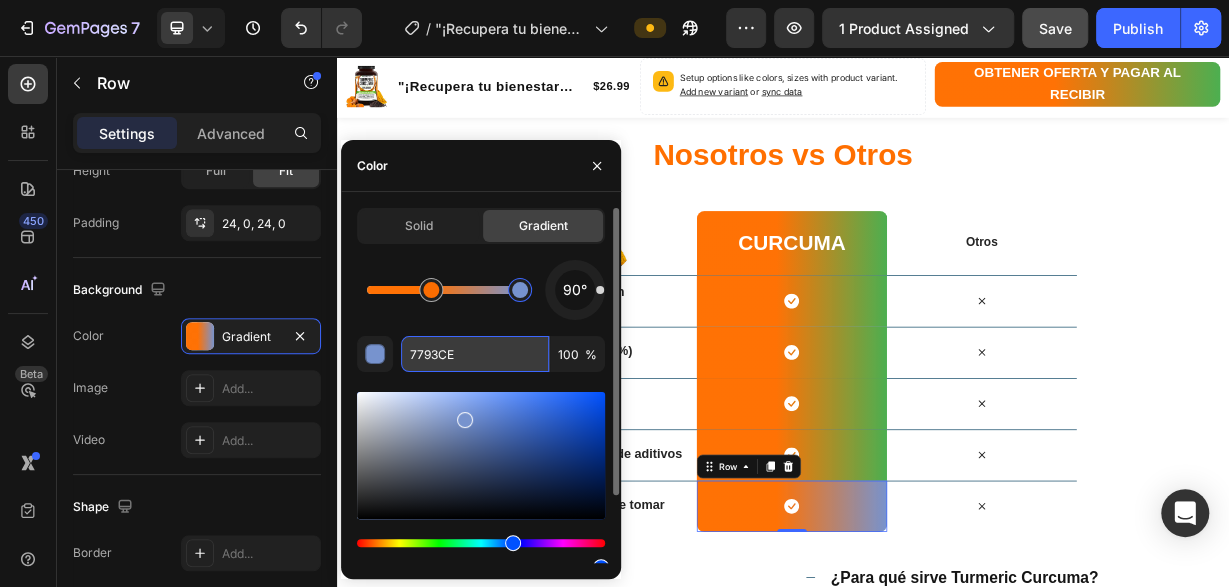 click on "7793CE" at bounding box center [475, 354] 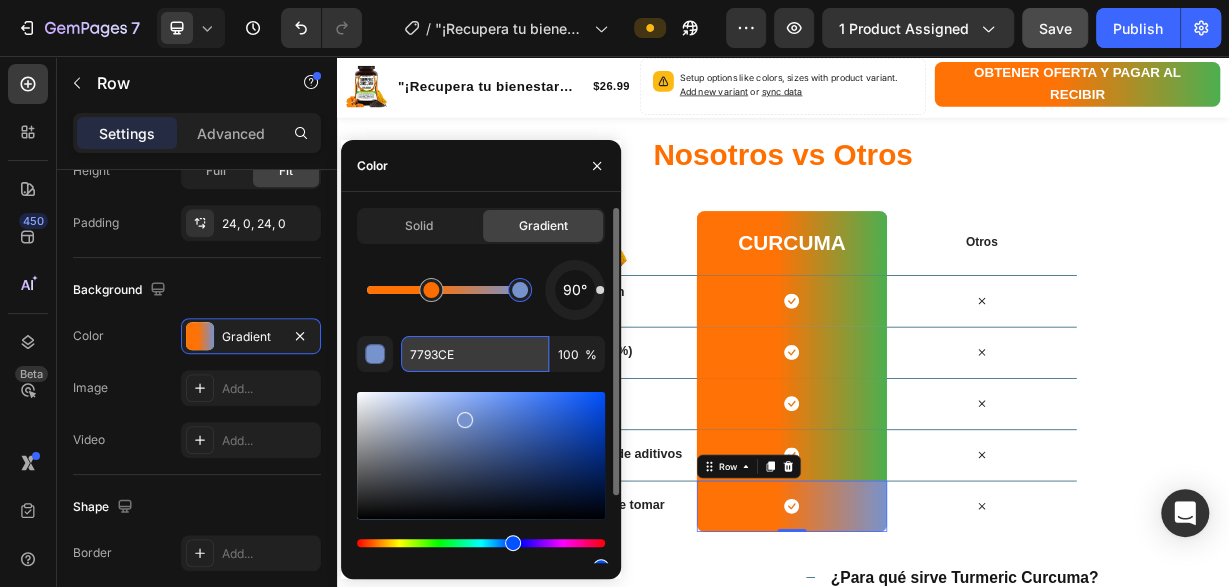 paste on "4CAF50" 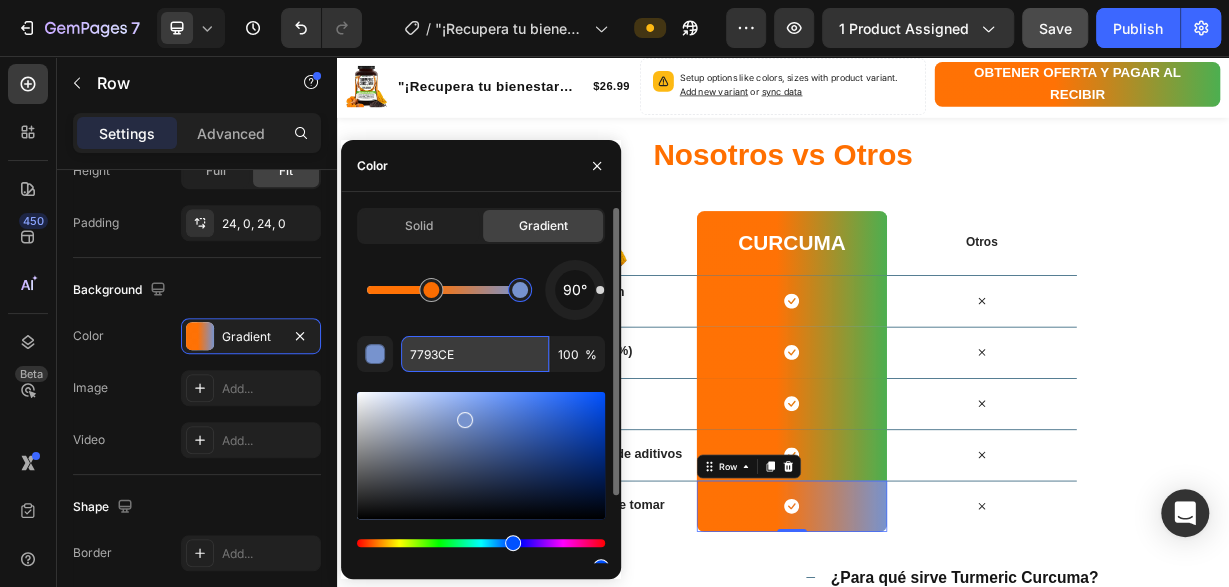 type on "4CAF50" 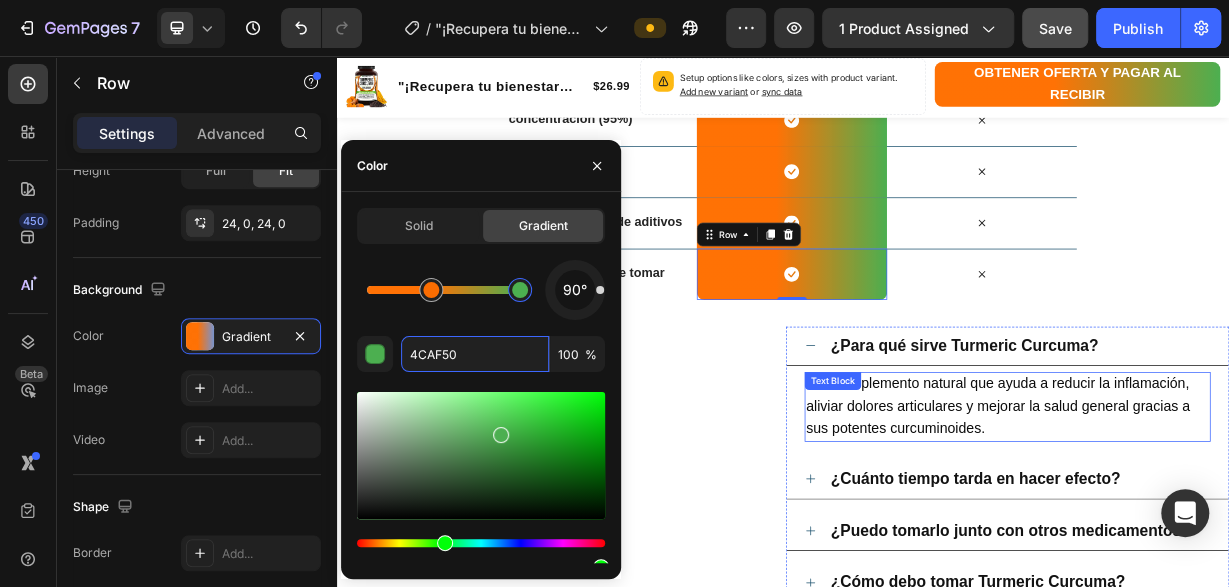 scroll, scrollTop: 4367, scrollLeft: 0, axis: vertical 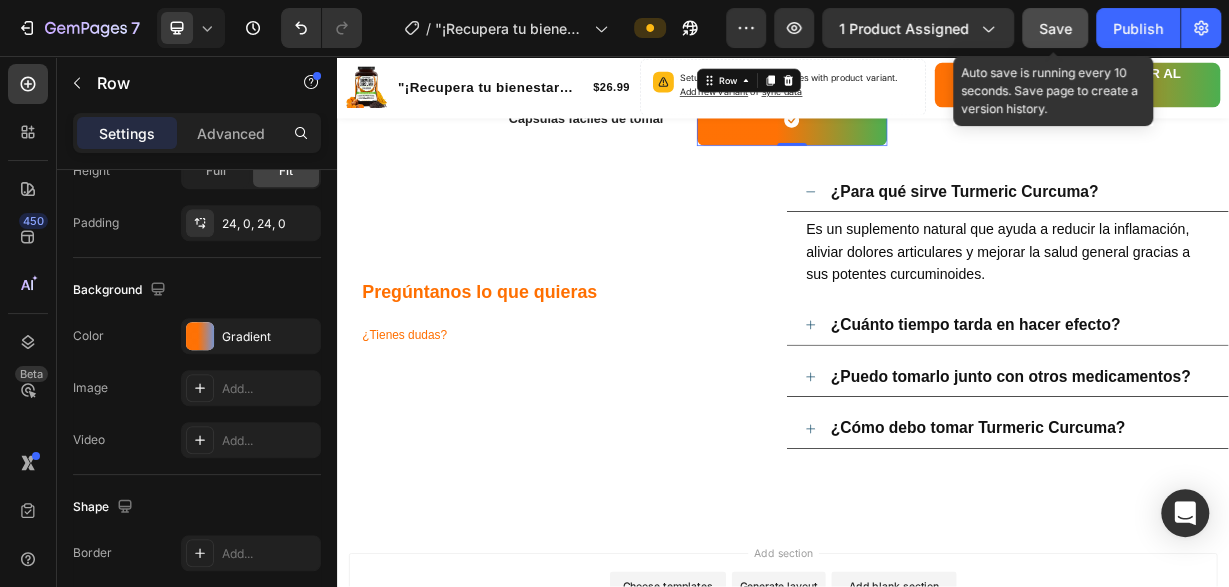 drag, startPoint x: 1057, startPoint y: 35, endPoint x: 1041, endPoint y: 41, distance: 17.088007 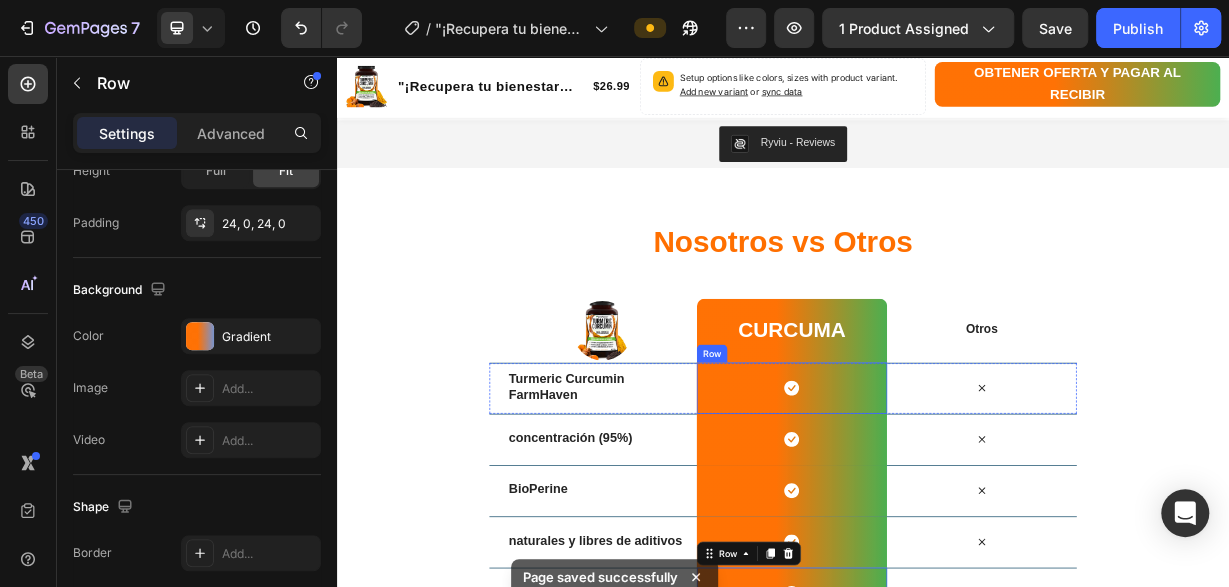 scroll, scrollTop: 3536, scrollLeft: 0, axis: vertical 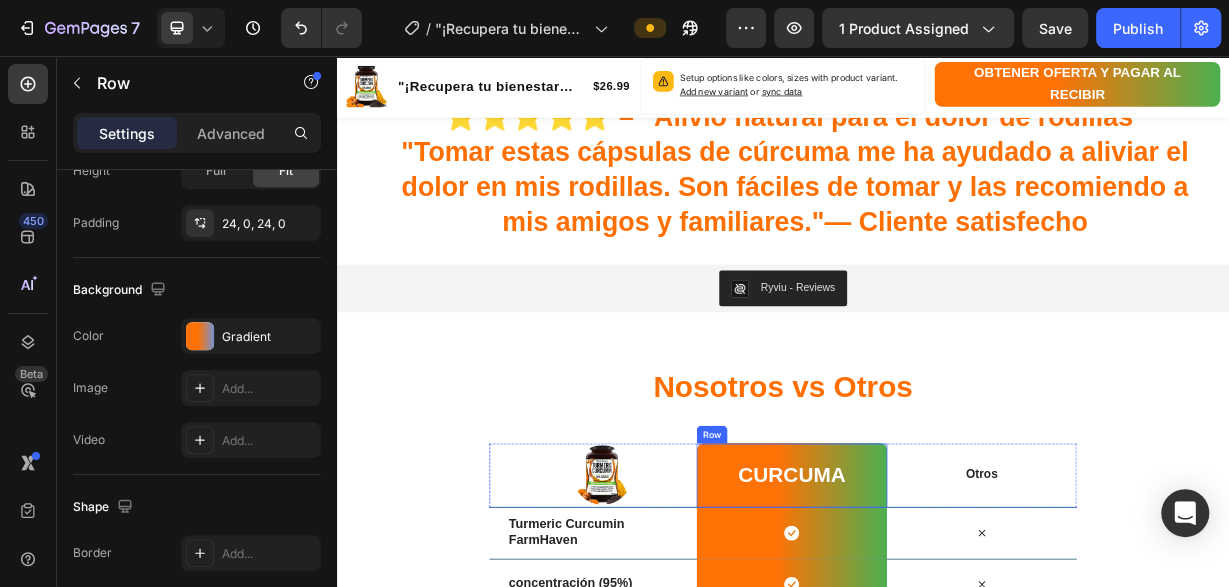 click on "curcuma Heading Row" at bounding box center [948, 620] 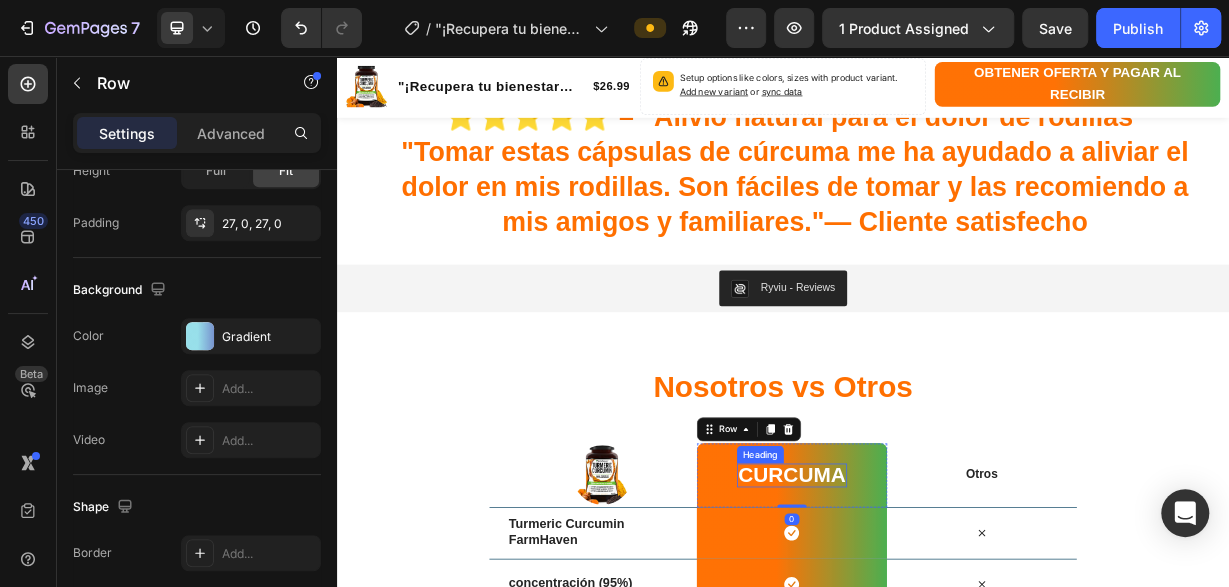 click on "curcuma" at bounding box center [949, 620] 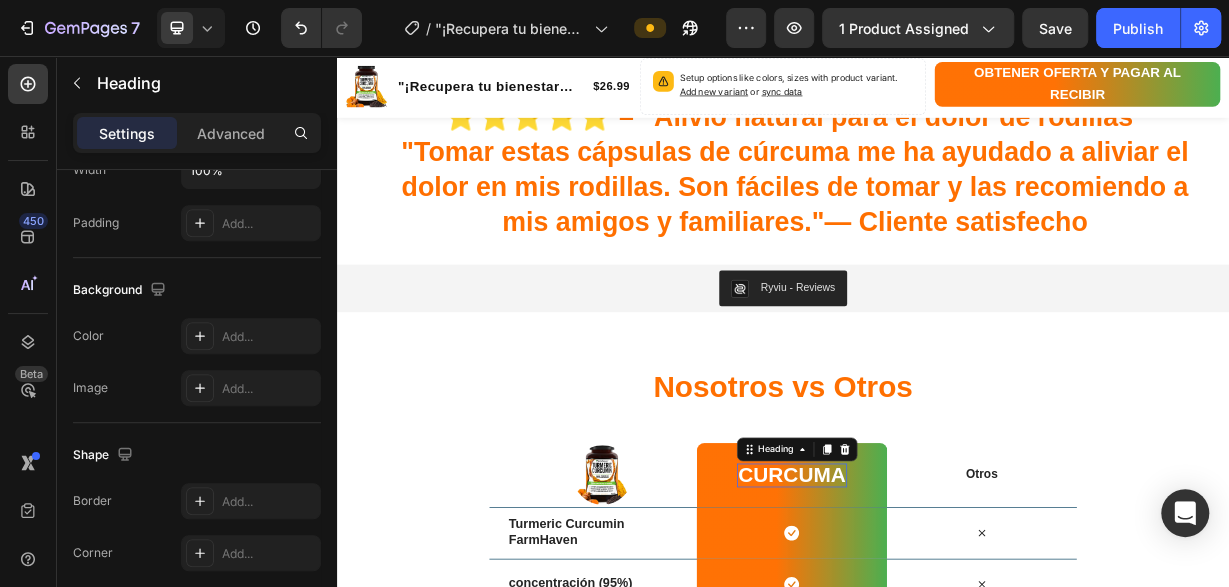 scroll, scrollTop: 0, scrollLeft: 0, axis: both 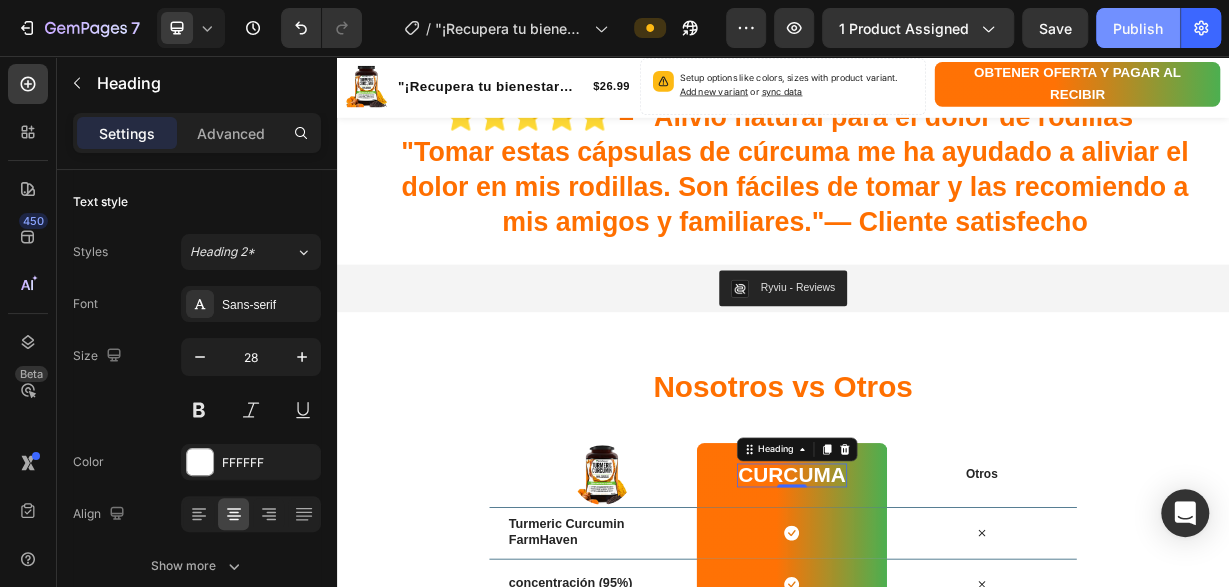 click on "Publish" at bounding box center [1138, 28] 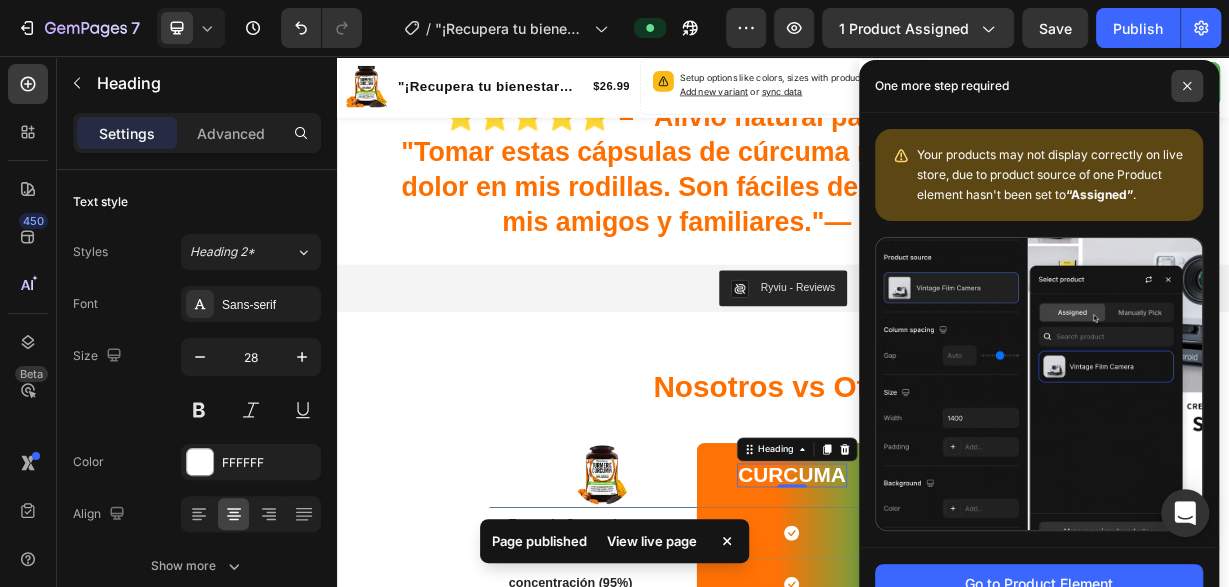 click at bounding box center [1187, 86] 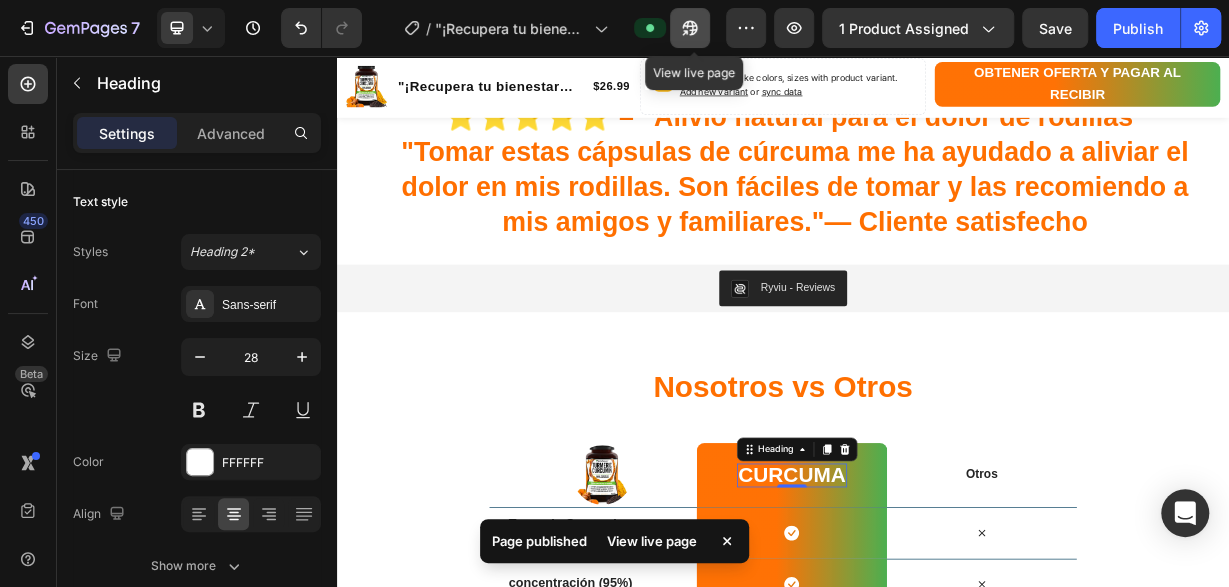 click 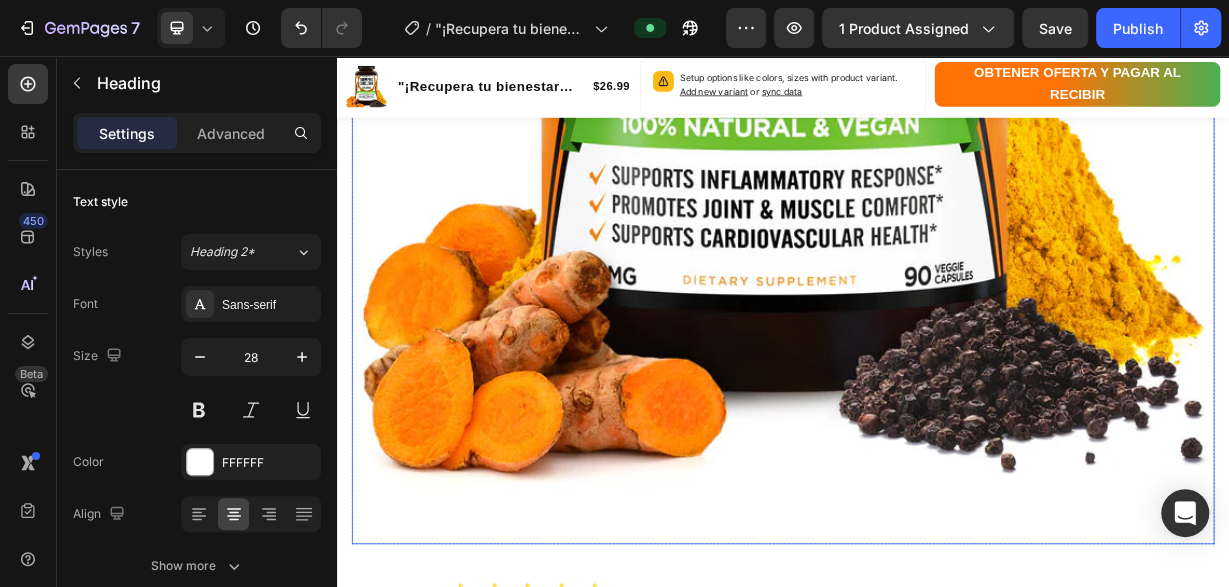 scroll, scrollTop: 2704, scrollLeft: 0, axis: vertical 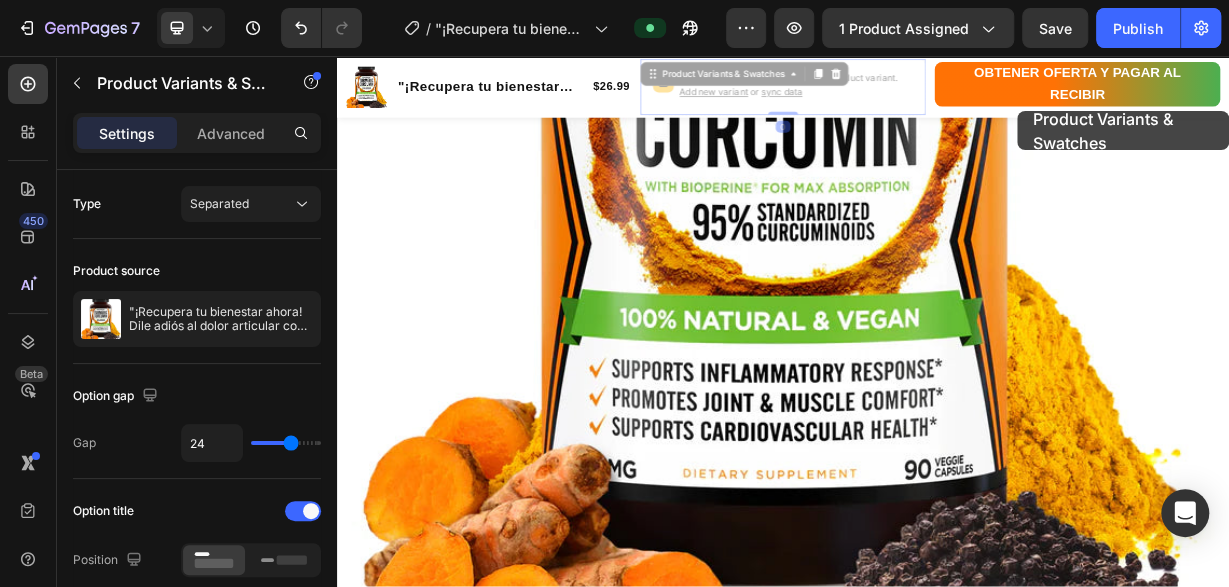 drag, startPoint x: 1018, startPoint y: 111, endPoint x: 862, endPoint y: 103, distance: 156.20499 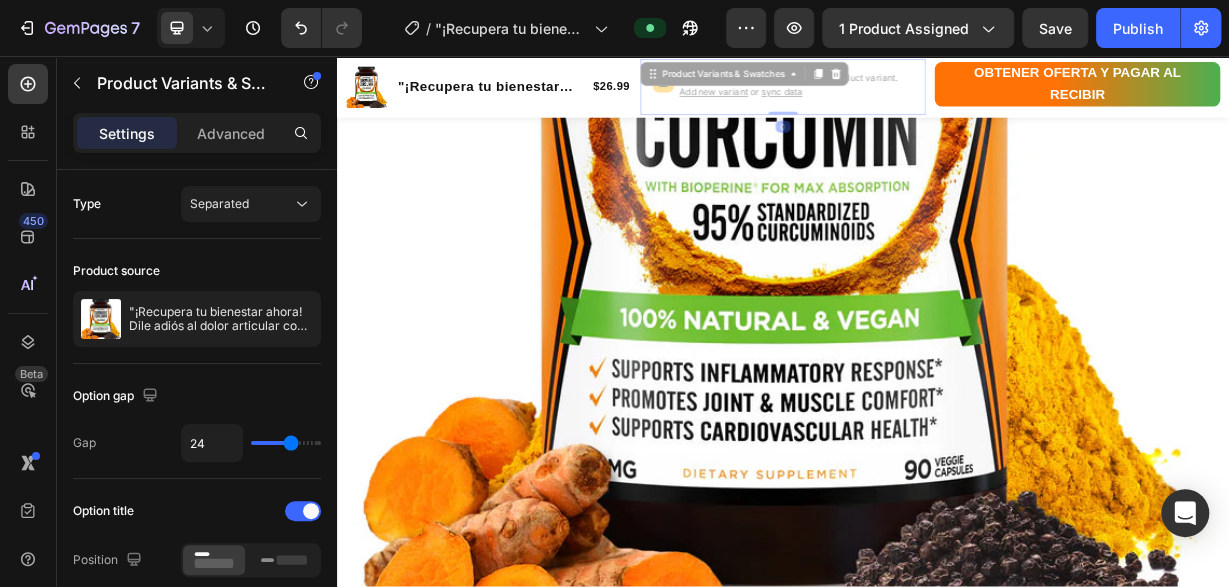 scroll, scrollTop: 2620, scrollLeft: 0, axis: vertical 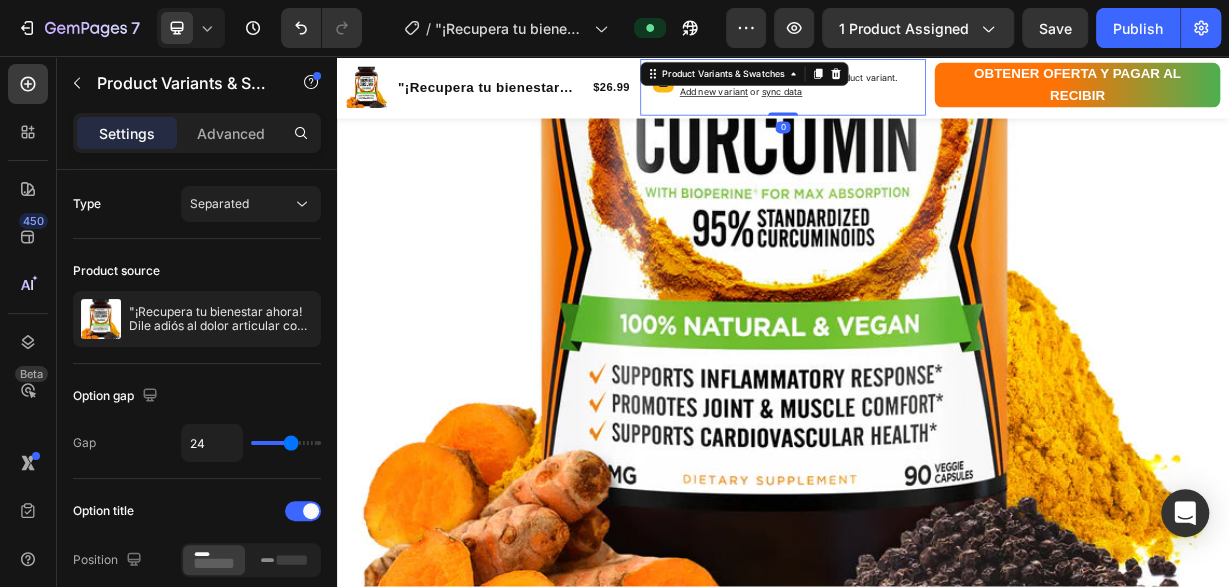 click on "Setup options like colors, sizes with product variant.       Add new variant   or   sync data" at bounding box center (955, 96) 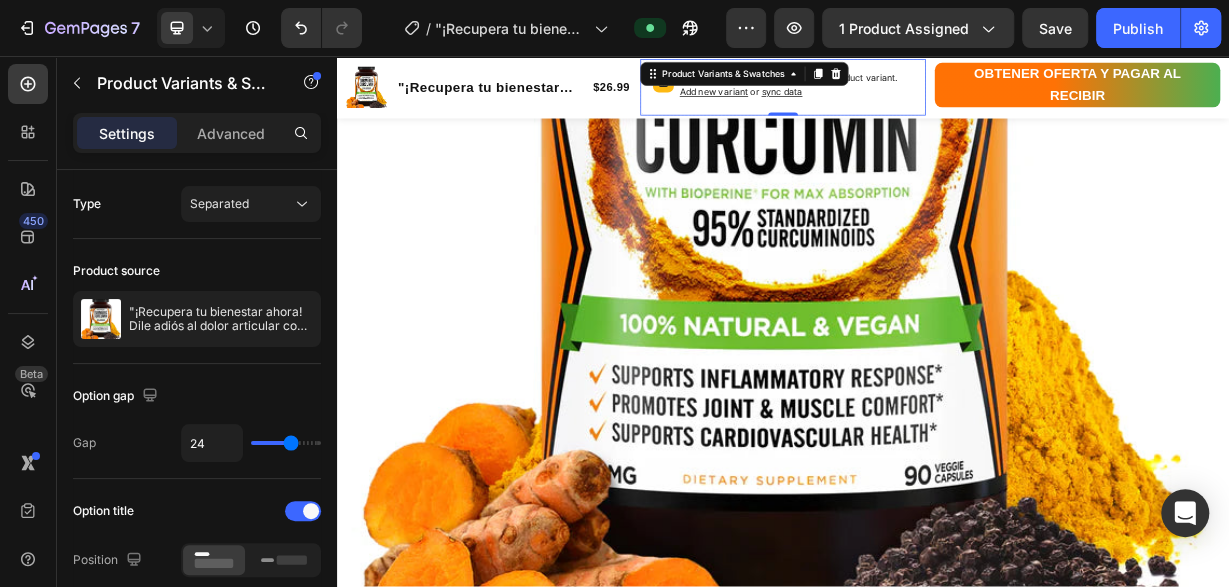 click on "sync data" at bounding box center (935, 104) 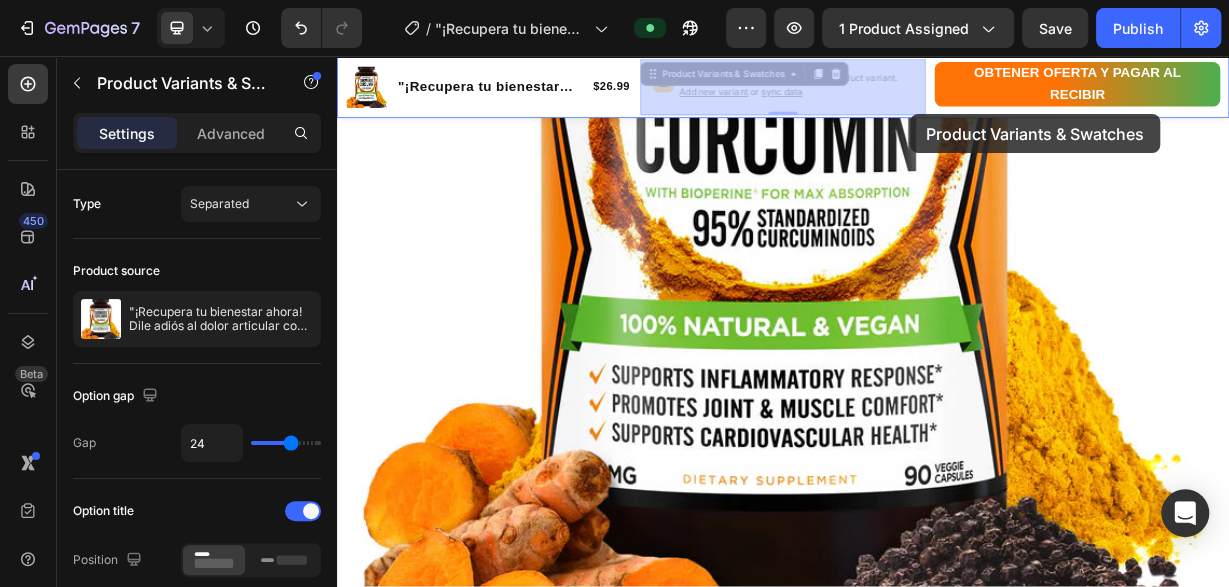 drag, startPoint x: 1022, startPoint y: 113, endPoint x: 906, endPoint y: 114, distance: 116.00431 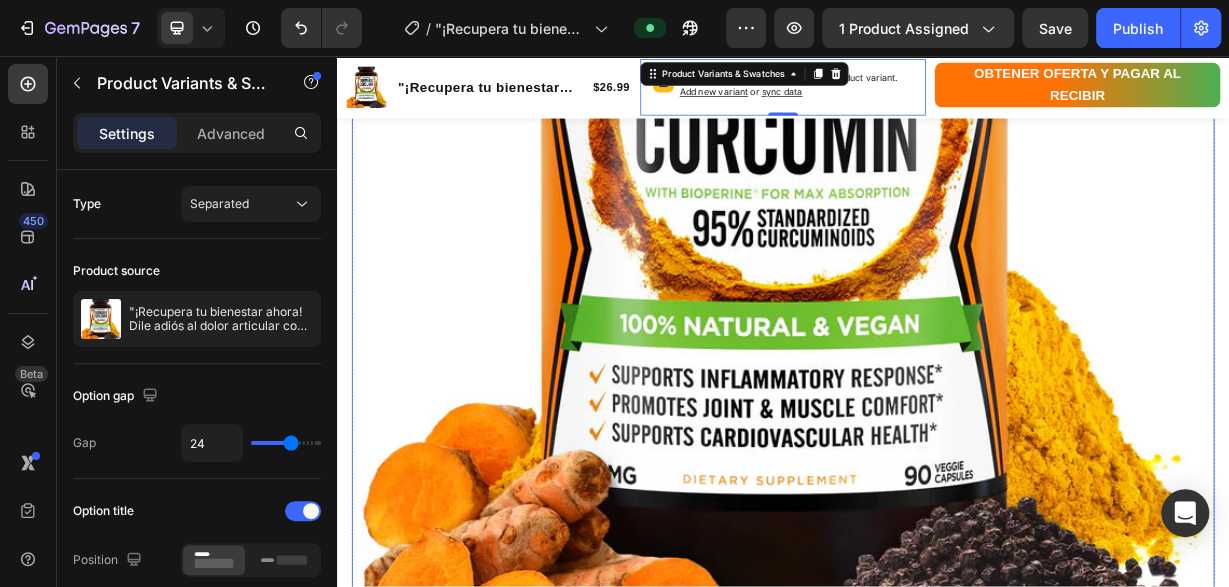 click at bounding box center [937, 256] 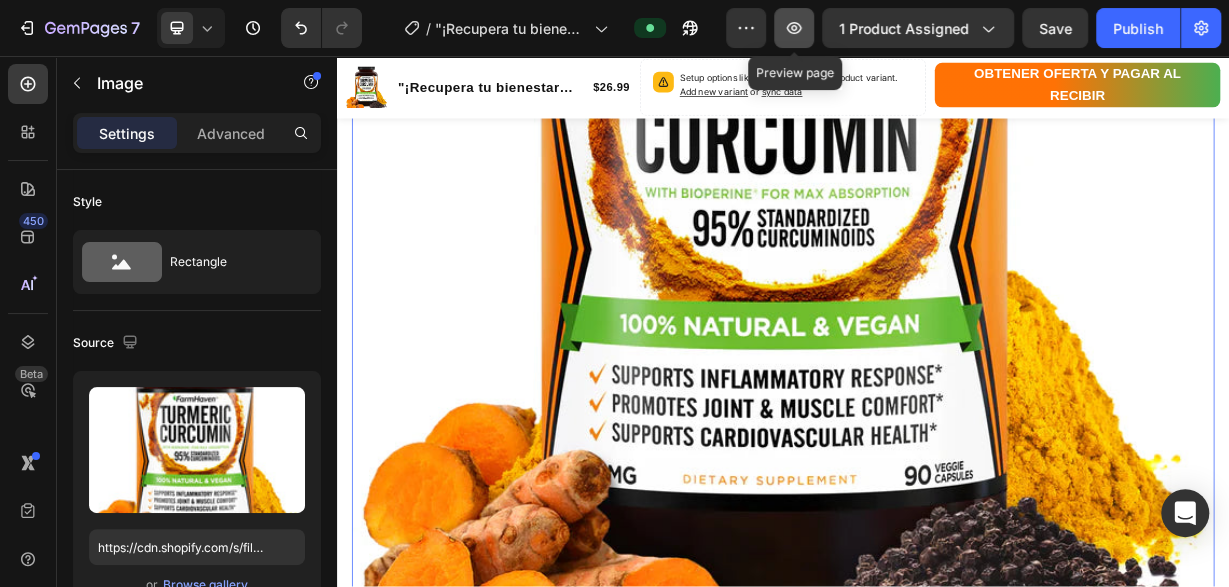 click 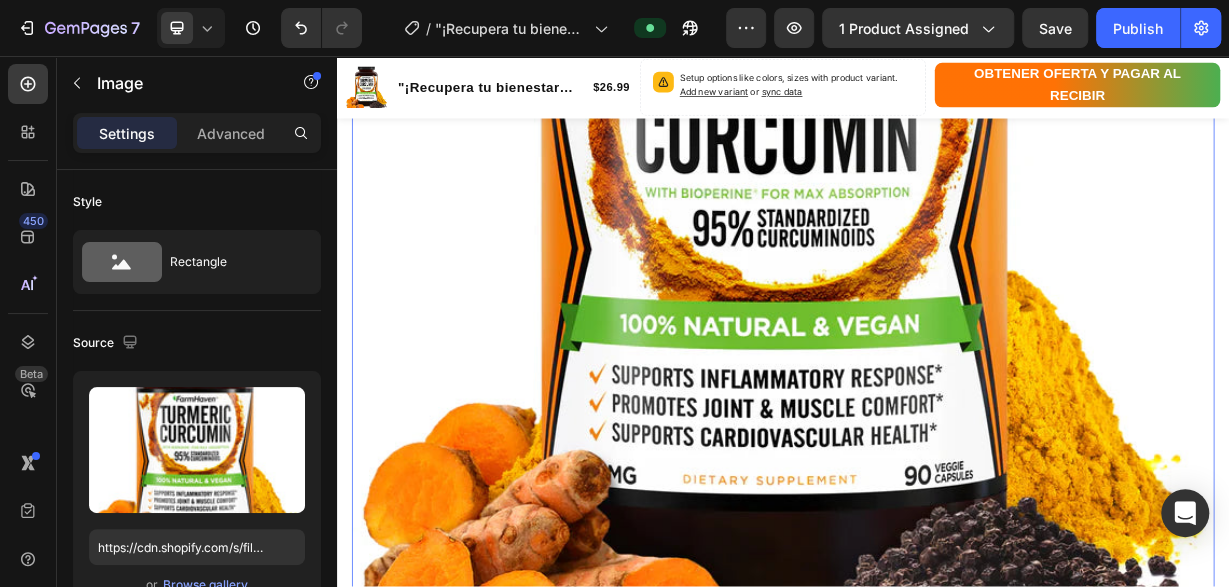 click 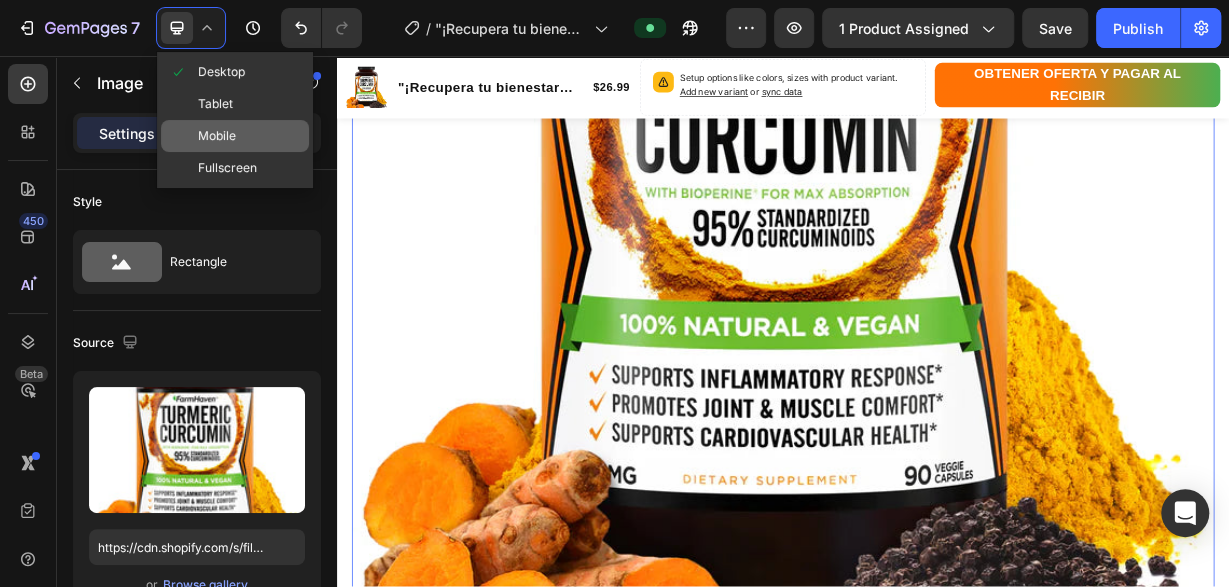 click on "Mobile" at bounding box center (217, 136) 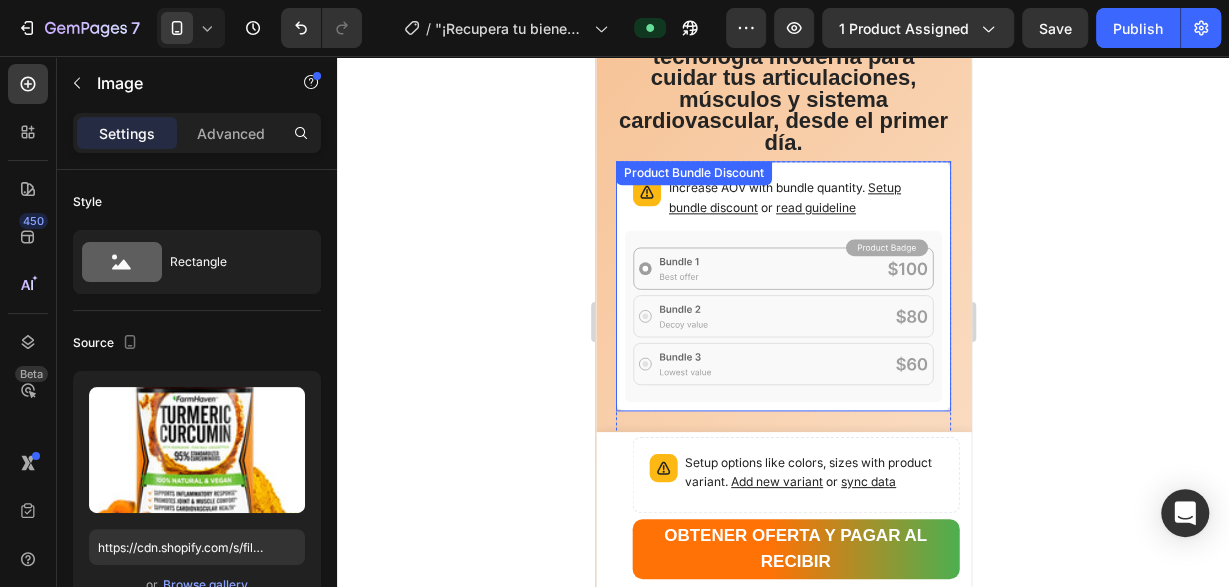 scroll, scrollTop: 1007, scrollLeft: 0, axis: vertical 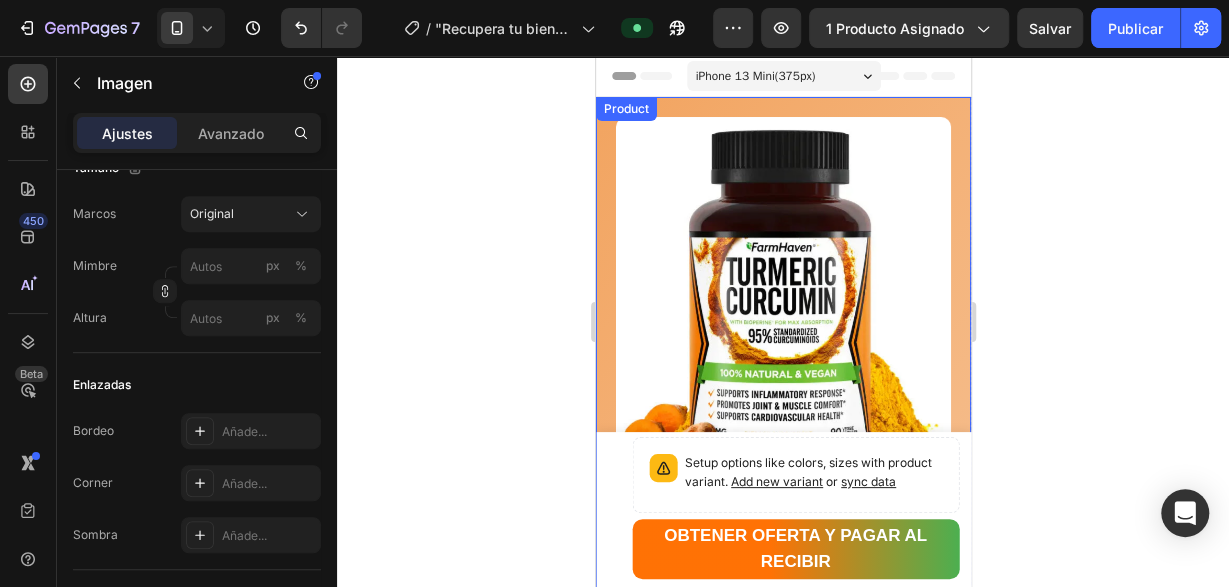 click on "Product Images Row "¡Recupera tu bienestar ahora! Dile adiós al dolor articular con Cúrcuma 100% natural" Product Title Limited Edition Text Block Icon Icon Icon Icon  Clasificado 4,7 estrellas (217 reseñas) Text Block Icon List 🔥 ¡CORRE QUE SE ACABA! 🔥 Text Block Row  ¡Por tiempo limitado! Aprovecha esta oferta 🔥HASTA 48% OFF 🔖  HOT SALE Text Block 💛 FarmHaven Turmeric Curcumin es más que un suplemento, es tu aliado diario para combatir la inflamación, aliviar molestias articulares y promover una vida activa y saludable. Con 1965 mg por dosis, 95% de curcuminoides estandarizados y 15 mg de BioPerine® para máxima absorción, ofrece una fórmula 100% natural, vegana y respaldada por la ciencia.   Disfruta del poder ancestral de la cúrcuma combinado con tecnología moderna para cuidar tus articulaciones, músculos y sistema cardiovascular, desde el primer día. Text Block Increase AOV with bundle quantity.       Setup bundle discount   or   read guideline" at bounding box center (782, 1106) 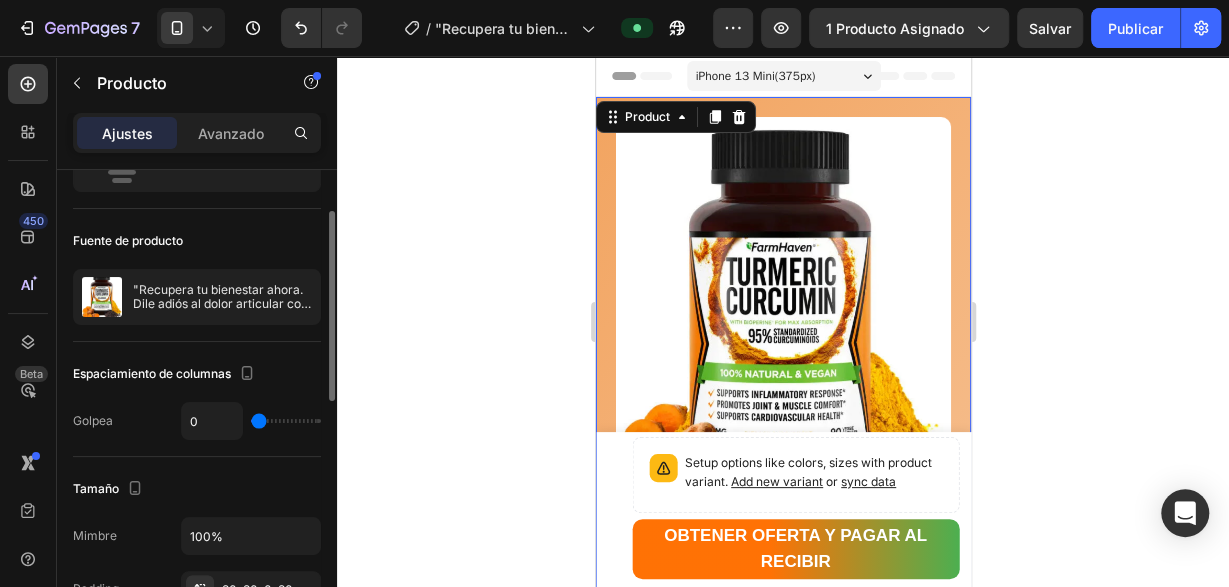 scroll, scrollTop: 306, scrollLeft: 0, axis: vertical 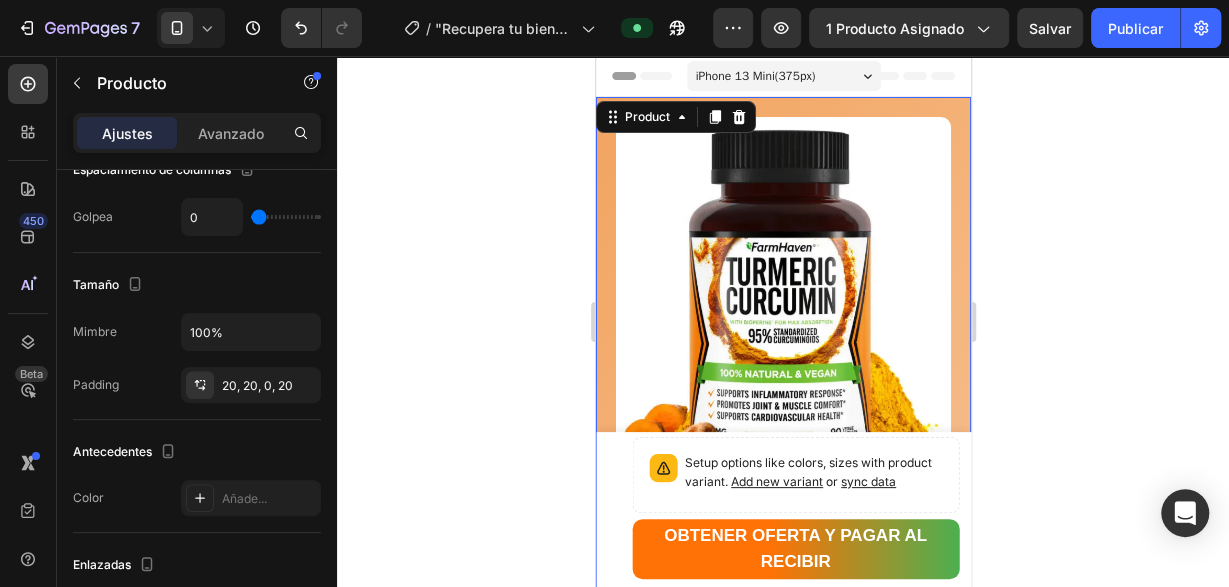 click on "Product Images Row "¡Recupera tu bienestar ahora! Dile adiós al dolor articular con Cúrcuma 100% natural" Product Title Limited Edition Text Block Icon Icon Icon Icon  Clasificado 4,7 estrellas (217 reseñas) Text Block Icon List 🔥 ¡CORRE QUE SE ACABA! 🔥 Text Block Row  ¡Por tiempo limitado! Aprovecha esta oferta 🔥HASTA 48% OFF 🔖  HOT SALE Text Block 💛 FarmHaven Turmeric Curcumin es más que un suplemento, es tu aliado diario para combatir la inflamación, aliviar molestias articulares y promover una vida activa y saludable. Con 1965 mg por dosis, 95% de curcuminoides estandarizados y 15 mg de BioPerine® para máxima absorción, ofrece una fórmula 100% natural, vegana y respaldada por la ciencia.   Disfruta del poder ancestral de la cúrcuma combinado con tecnología moderna para cuidar tus articulaciones, músculos y sistema cardiovascular, desde el primer día. Text Block Increase AOV with bundle quantity.       Setup bundle discount   or   read guideline" at bounding box center [782, 1106] 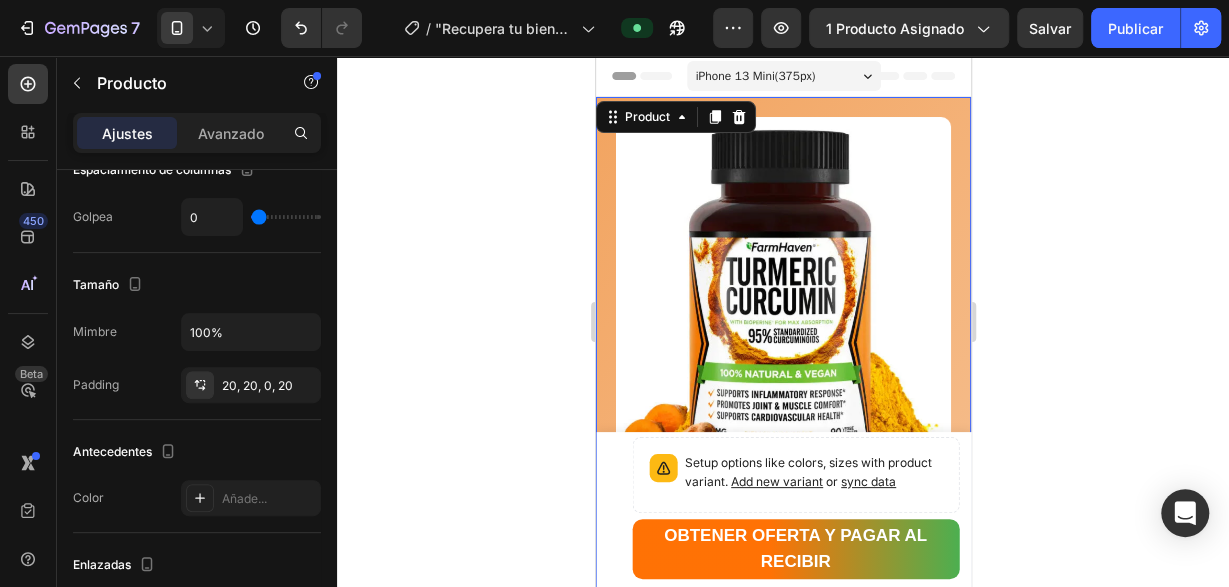 click on "Product Images Row "¡Recupera tu bienestar ahora! Dile adiós al dolor articular con Cúrcuma 100% natural" Product Title Limited Edition Text Block Icon Icon Icon Icon  Clasificado 4,7 estrellas (217 reseñas) Text Block Icon List 🔥 ¡CORRE QUE SE ACABA! 🔥 Text Block Row  ¡Por tiempo limitado! Aprovecha esta oferta 🔥HASTA 48% OFF 🔖  HOT SALE Text Block 💛 FarmHaven Turmeric Curcumin es más que un suplemento, es tu aliado diario para combatir la inflamación, aliviar molestias articulares y promover una vida activa y saludable. Con 1965 mg por dosis, 95% de curcuminoides estandarizados y 15 mg de BioPerine® para máxima absorción, ofrece una fórmula 100% natural, vegana y respaldada por la ciencia.   Disfruta del poder ancestral de la cúrcuma combinado con tecnología moderna para cuidar tus articulaciones, músculos y sistema cardiovascular, desde el primer día. Text Block Increase AOV with bundle quantity.       Setup bundle discount   or   read guideline" at bounding box center [782, 1106] 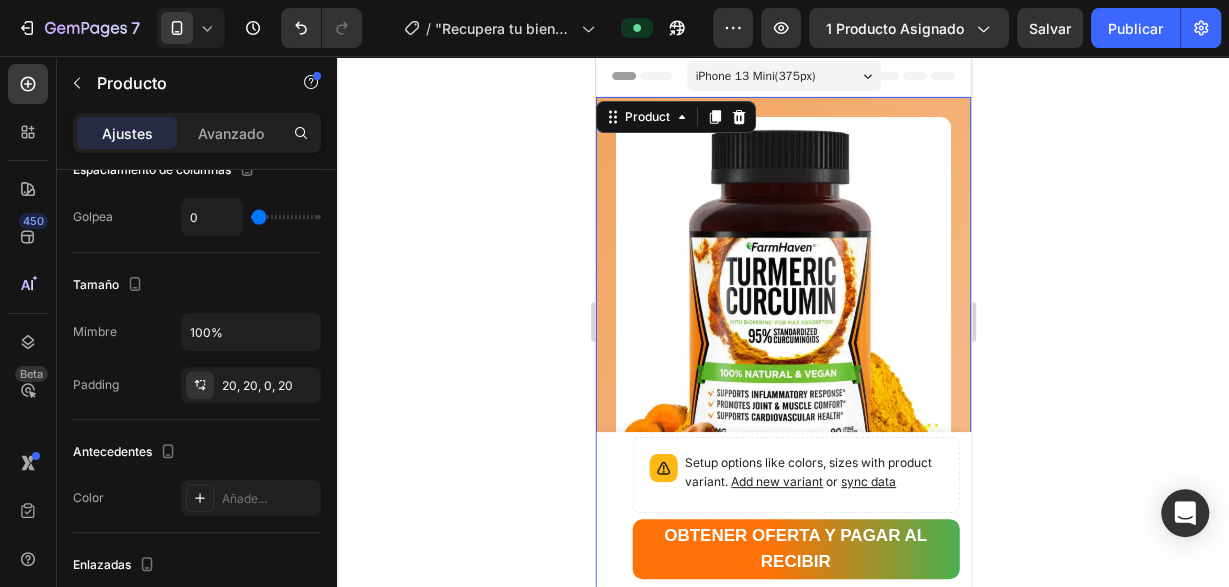 click on "Product Images Row "¡Recupera tu bienestar ahora! Dile adiós al dolor articular con Cúrcuma 100% natural" Product Title Limited Edition Text Block Icon Icon Icon Icon  Clasificado 4,7 estrellas (217 reseñas) Text Block Icon List 🔥 ¡CORRE QUE SE ACABA! 🔥 Text Block Row  ¡Por tiempo limitado! Aprovecha esta oferta 🔥HASTA 48% OFF 🔖  HOT SALE Text Block 💛 FarmHaven Turmeric Curcumin es más que un suplemento, es tu aliado diario para combatir la inflamación, aliviar molestias articulares y promover una vida activa y saludable. Con 1965 mg por dosis, 95% de curcuminoides estandarizados y 15 mg de BioPerine® para máxima absorción, ofrece una fórmula 100% natural, vegana y respaldada por la ciencia.   Disfruta del poder ancestral de la cúrcuma combinado con tecnología moderna para cuidar tus articulaciones, músculos y sistema cardiovascular, desde el primer día. Text Block Increase AOV with bundle quantity.       Setup bundle discount   or   read guideline" at bounding box center [782, 1106] 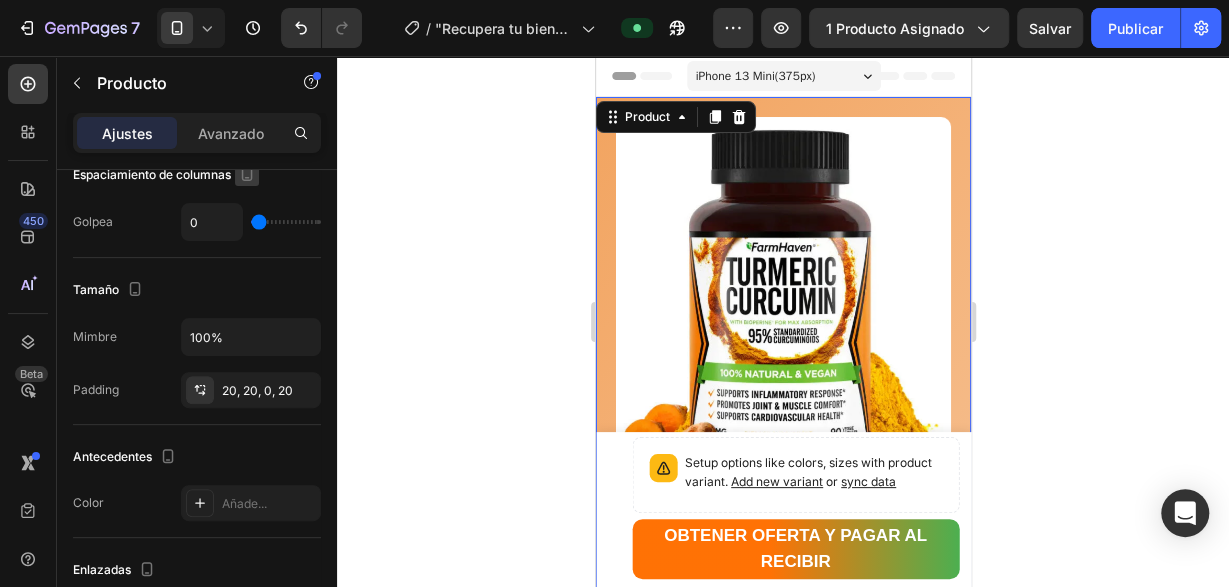 scroll, scrollTop: 0, scrollLeft: 0, axis: both 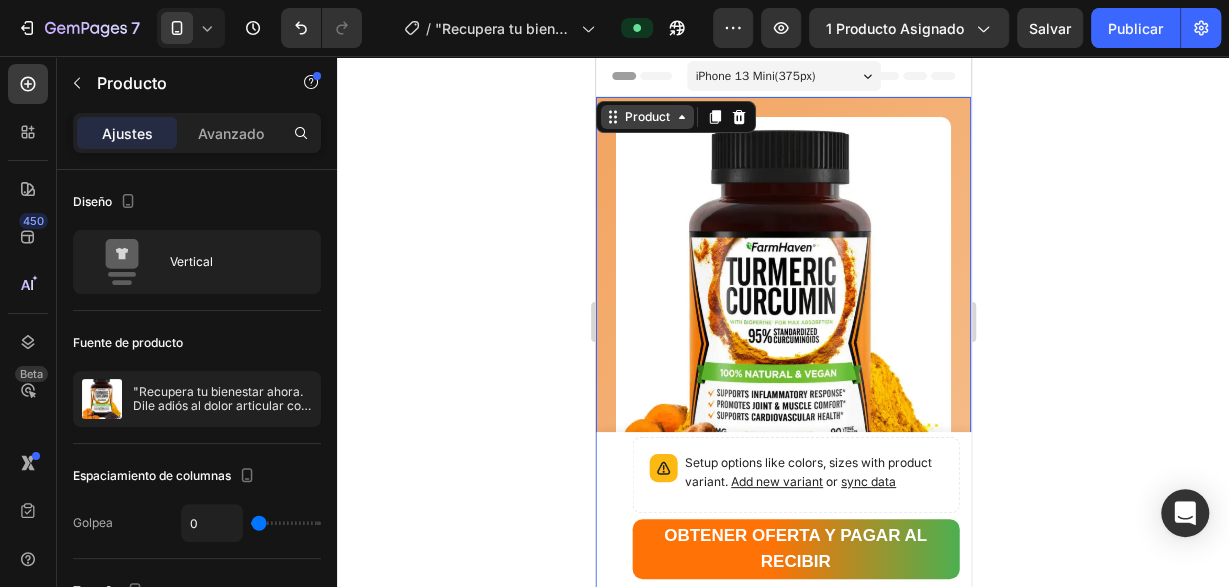 click 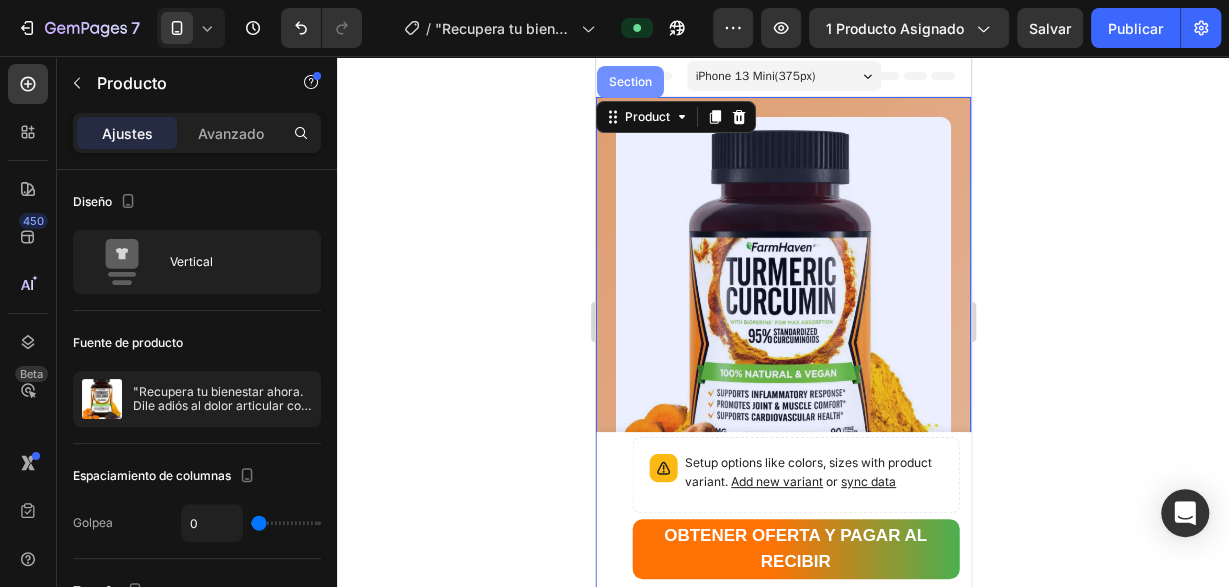 click on "Section" at bounding box center [629, 82] 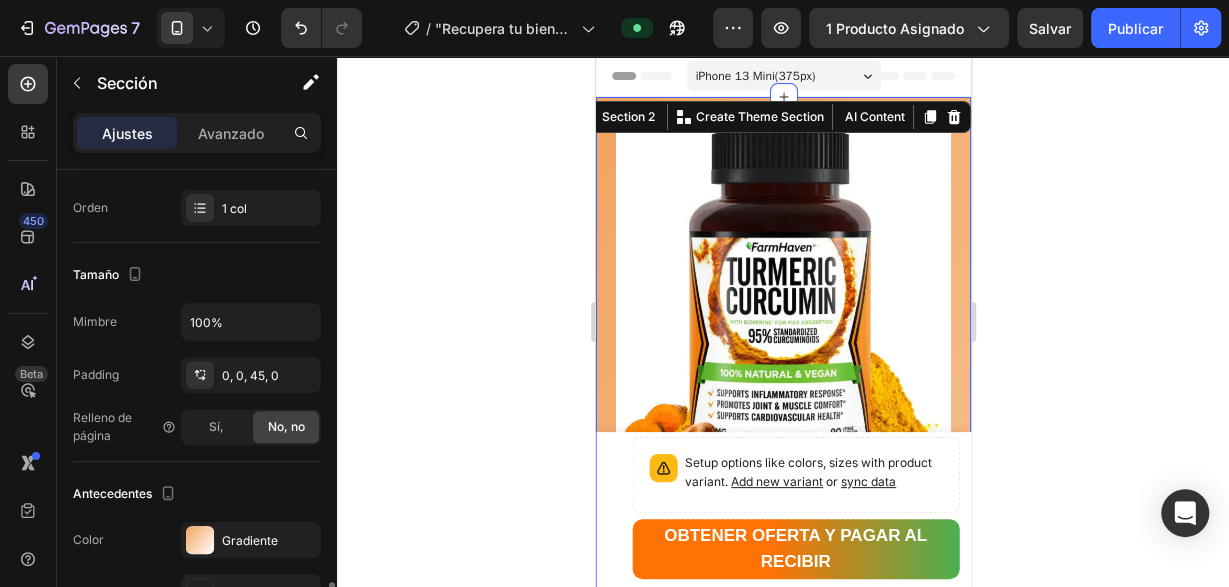 scroll, scrollTop: 510, scrollLeft: 0, axis: vertical 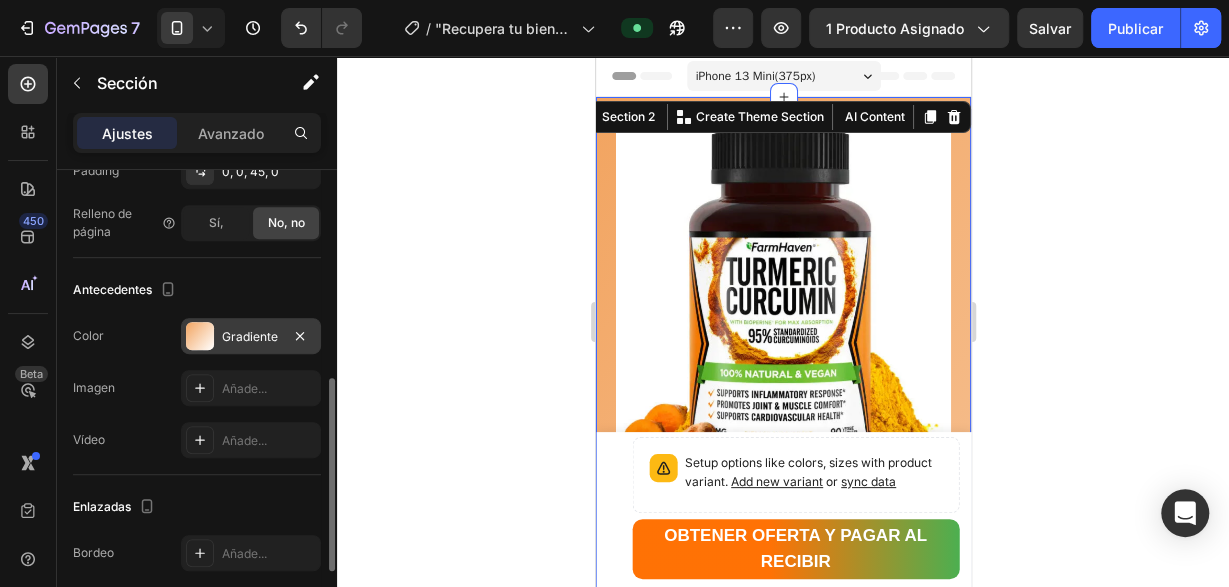 click at bounding box center (200, 336) 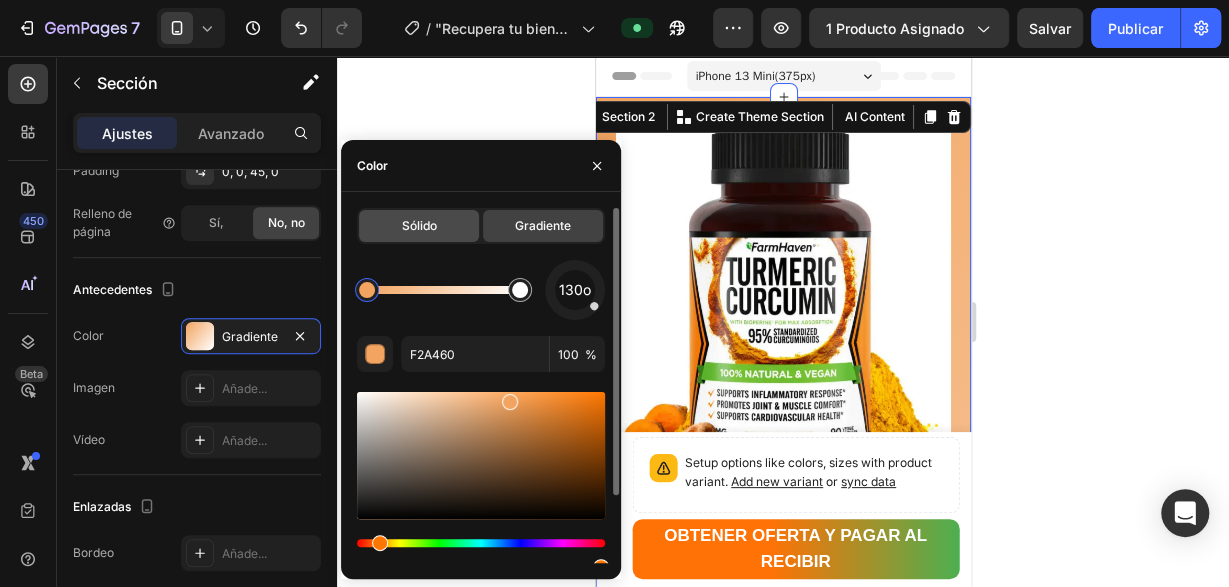 click on "Sólido" 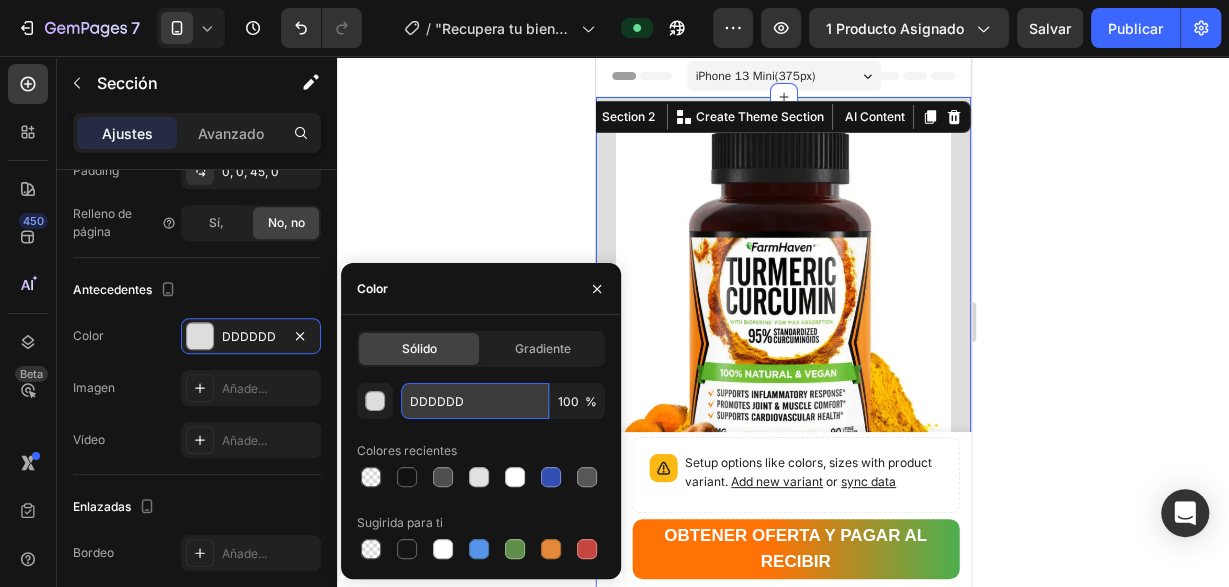 click on "DDDDDD" at bounding box center (475, 401) 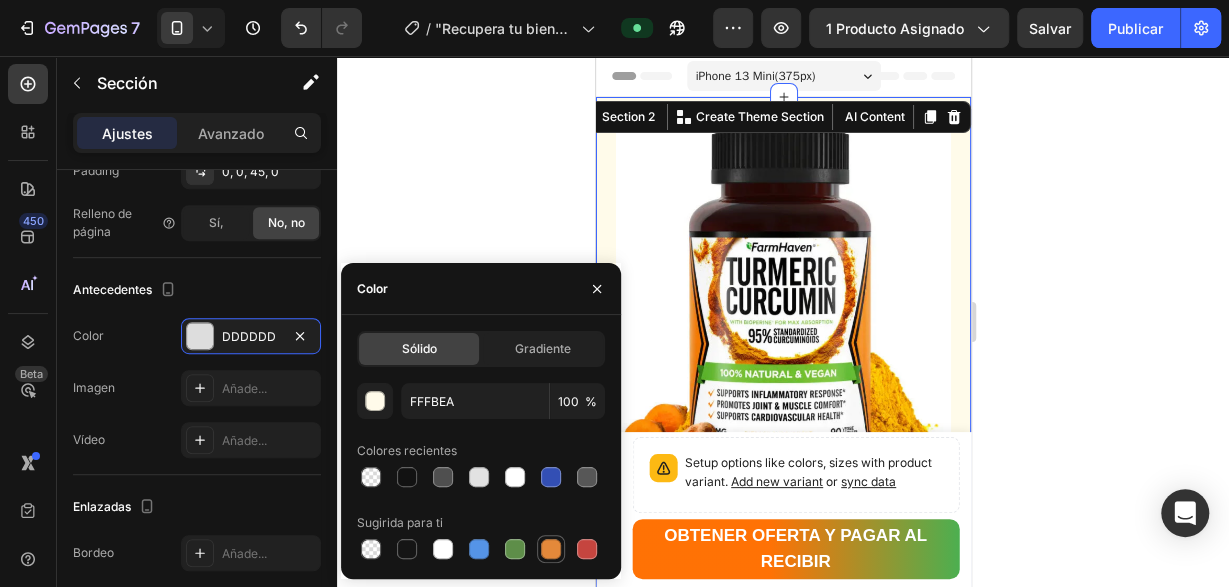 click at bounding box center [551, 549] 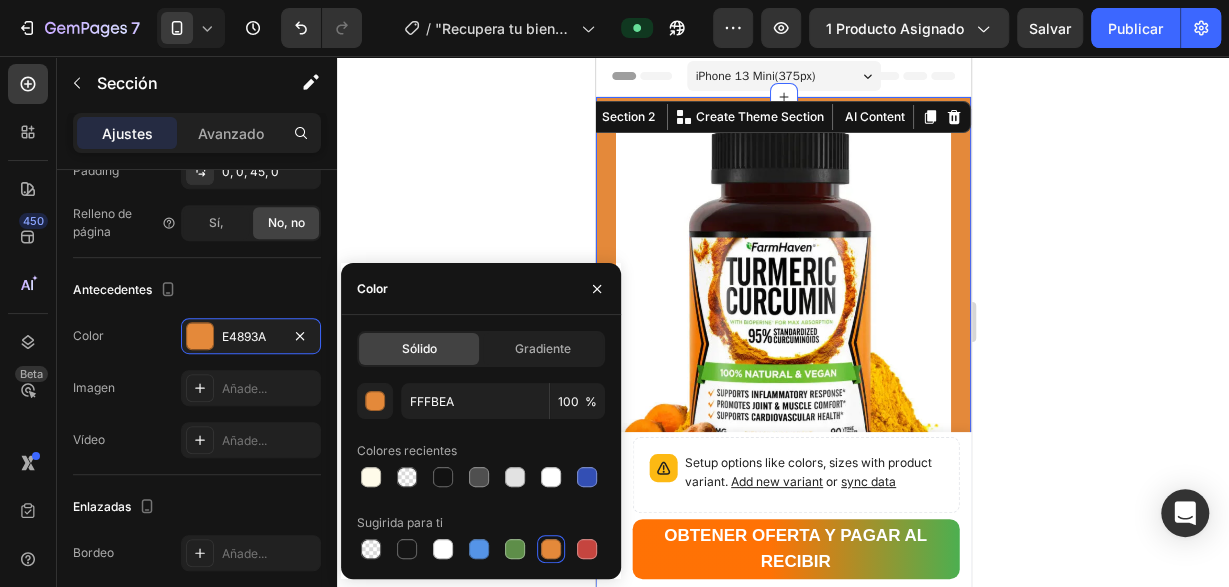 type on "E4893A" 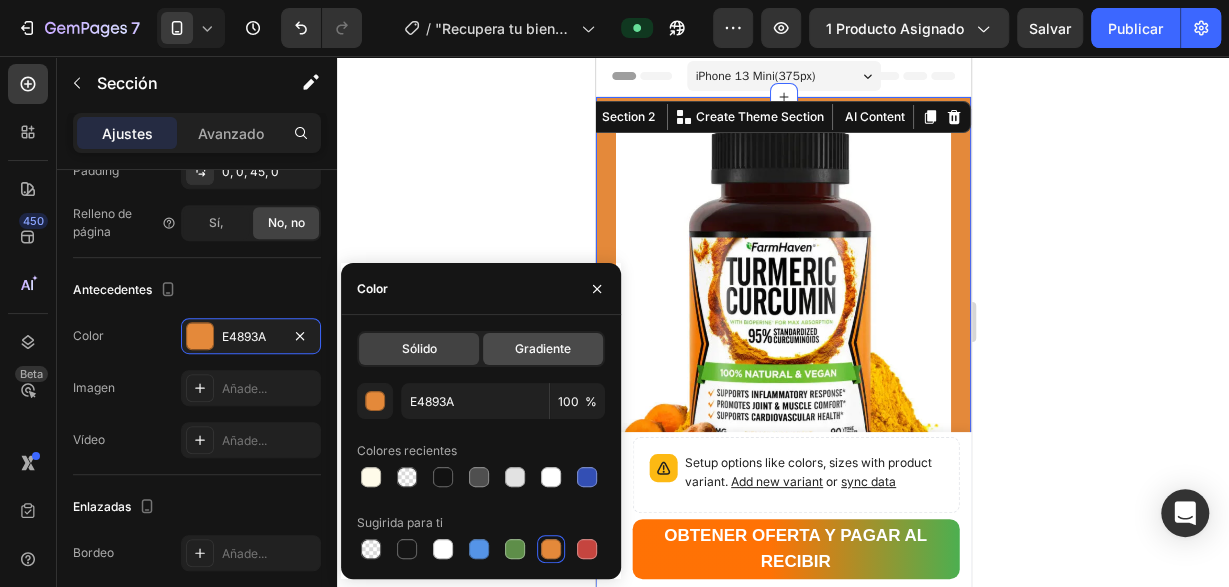 click on "Gradiente" 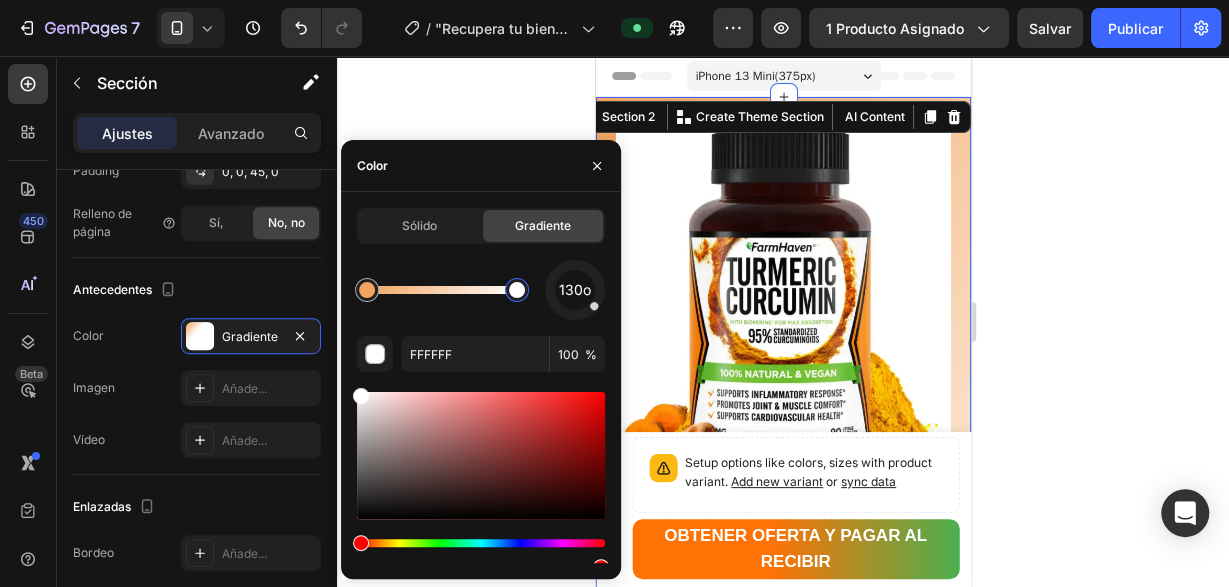 drag, startPoint x: 428, startPoint y: 289, endPoint x: 527, endPoint y: 293, distance: 99.08077 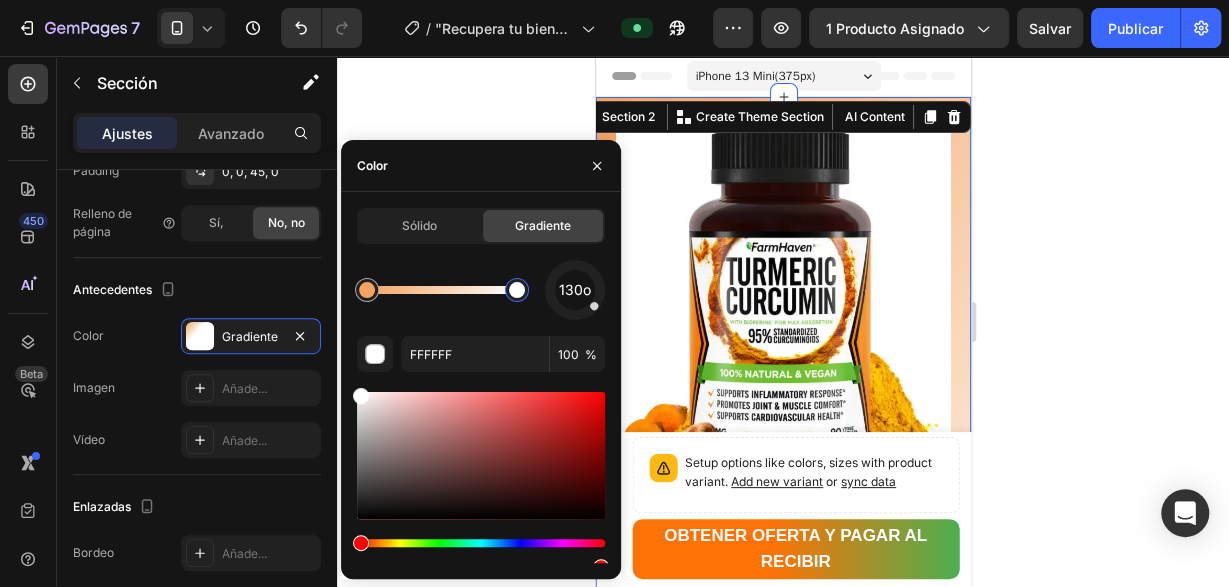 click at bounding box center (517, 290) 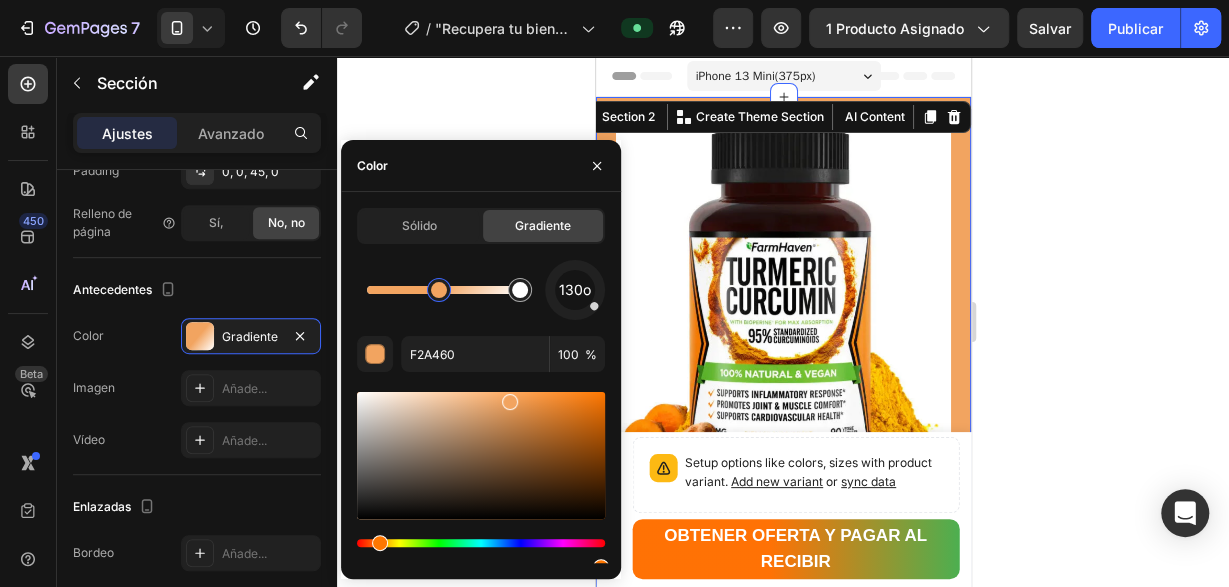 drag, startPoint x: 373, startPoint y: 294, endPoint x: 502, endPoint y: 293, distance: 129.00388 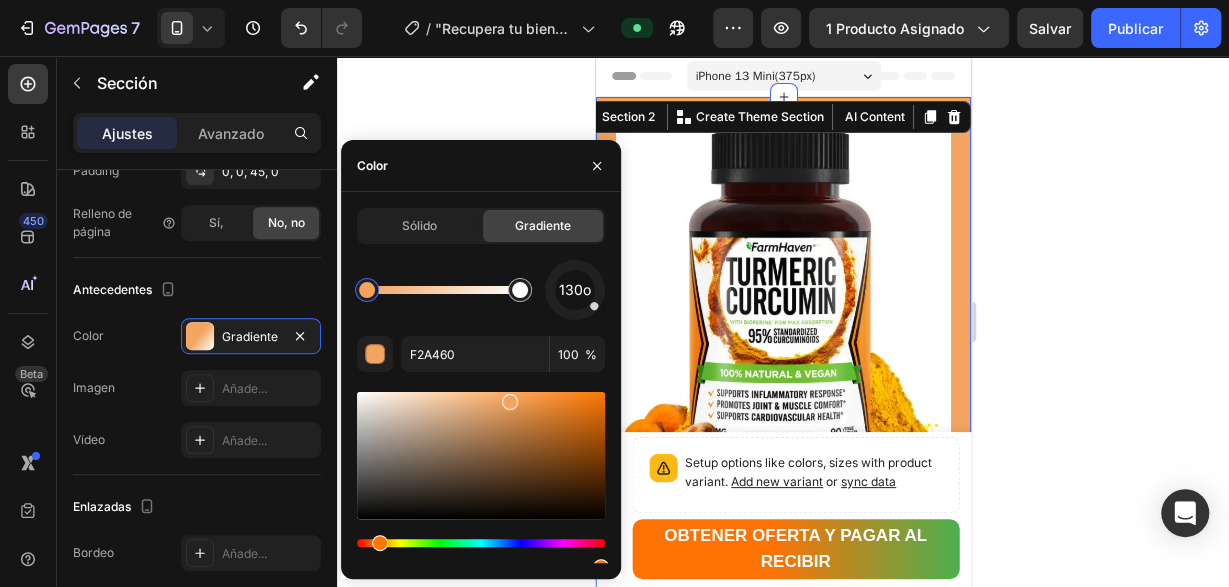 drag, startPoint x: 443, startPoint y: 293, endPoint x: 343, endPoint y: 291, distance: 100.02 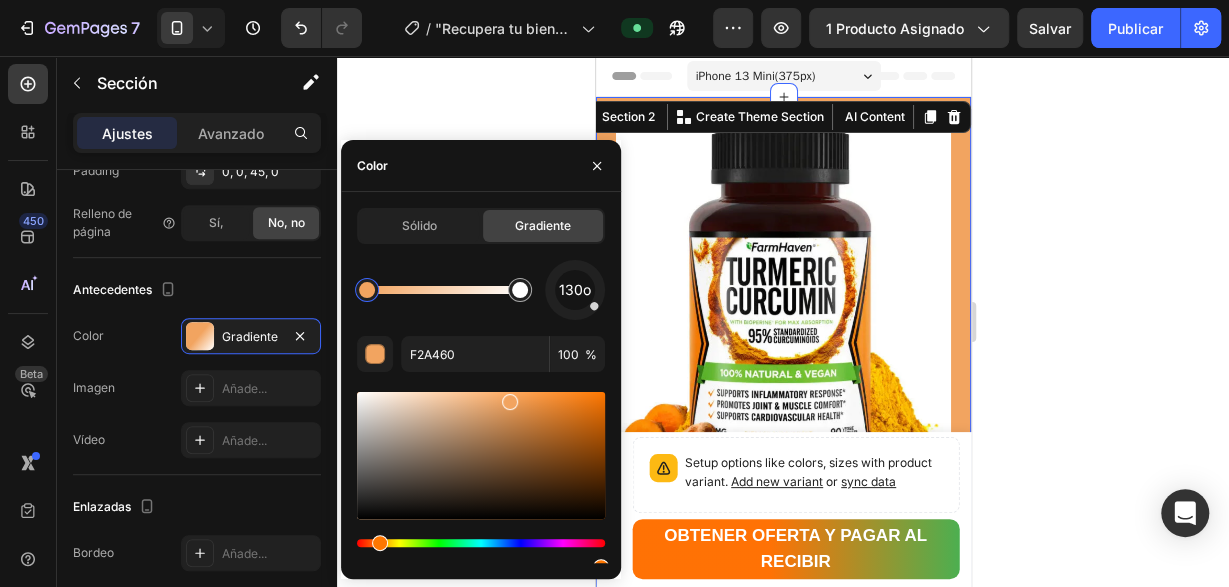 click on "Sólido Gradiente 130o F2A460 100 % Recent colors" at bounding box center [481, 427] 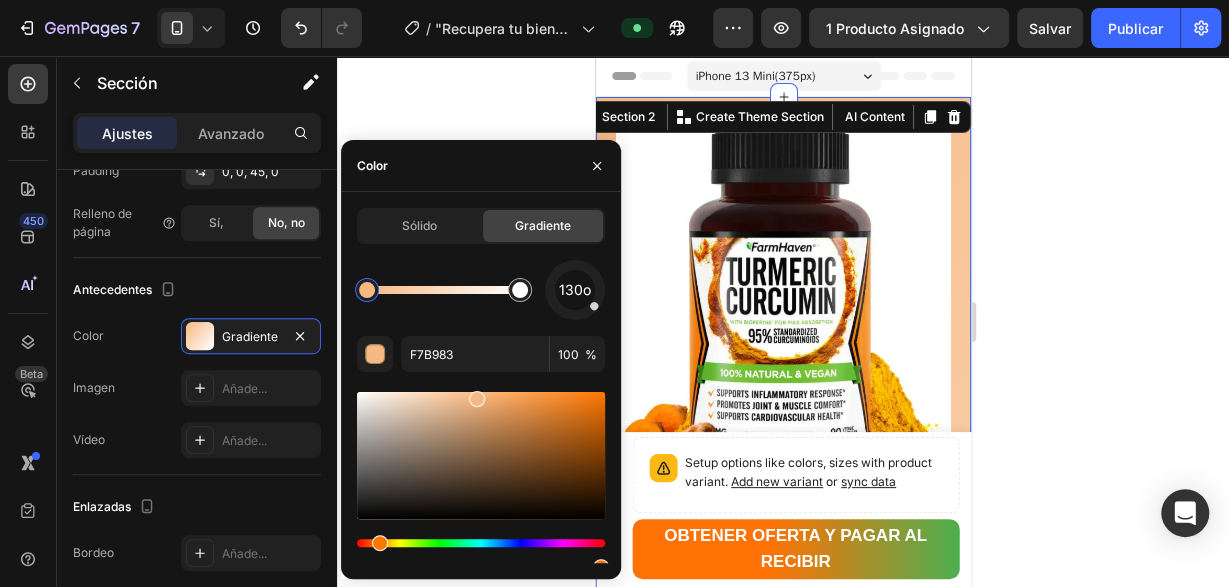 drag, startPoint x: 513, startPoint y: 407, endPoint x: 457, endPoint y: 391, distance: 58.24088 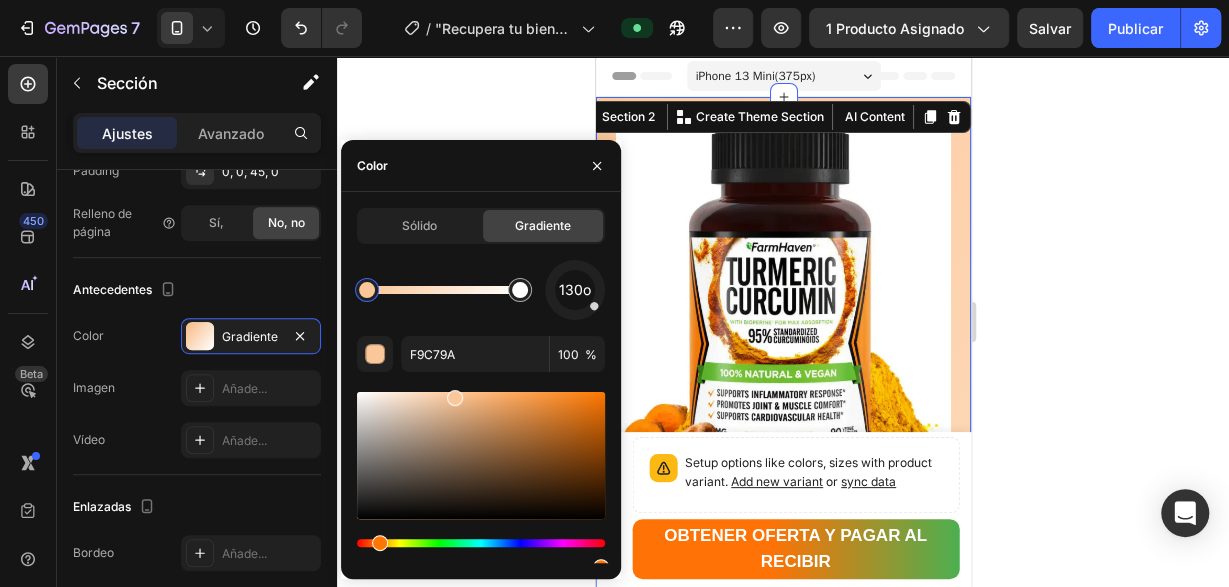 type on "FCC99C" 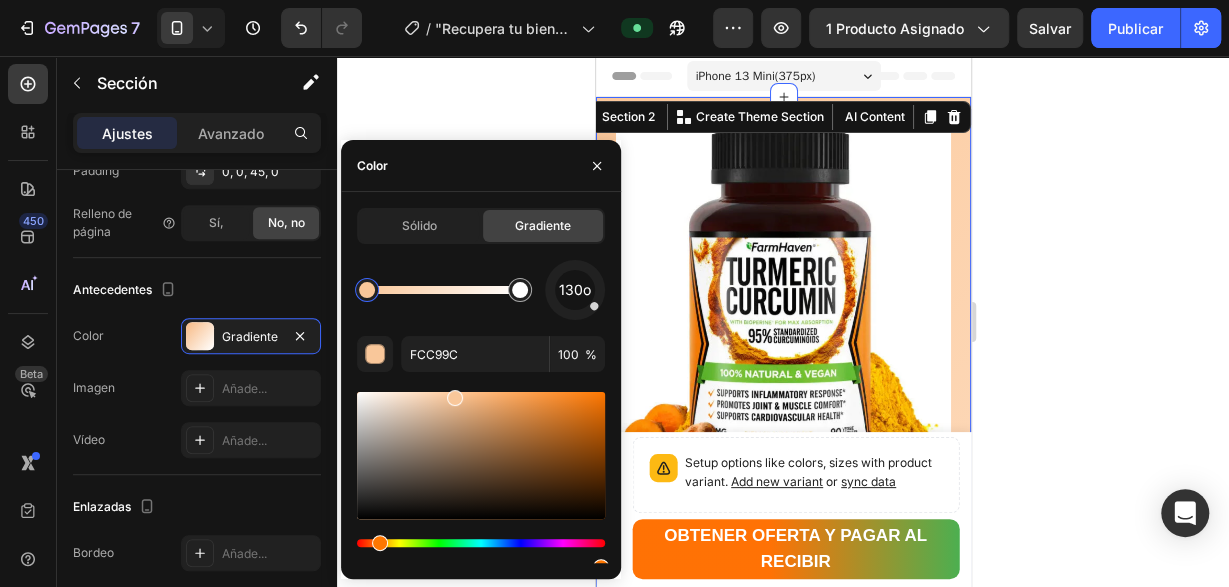 drag, startPoint x: 476, startPoint y: 398, endPoint x: 452, endPoint y: 393, distance: 24.5153 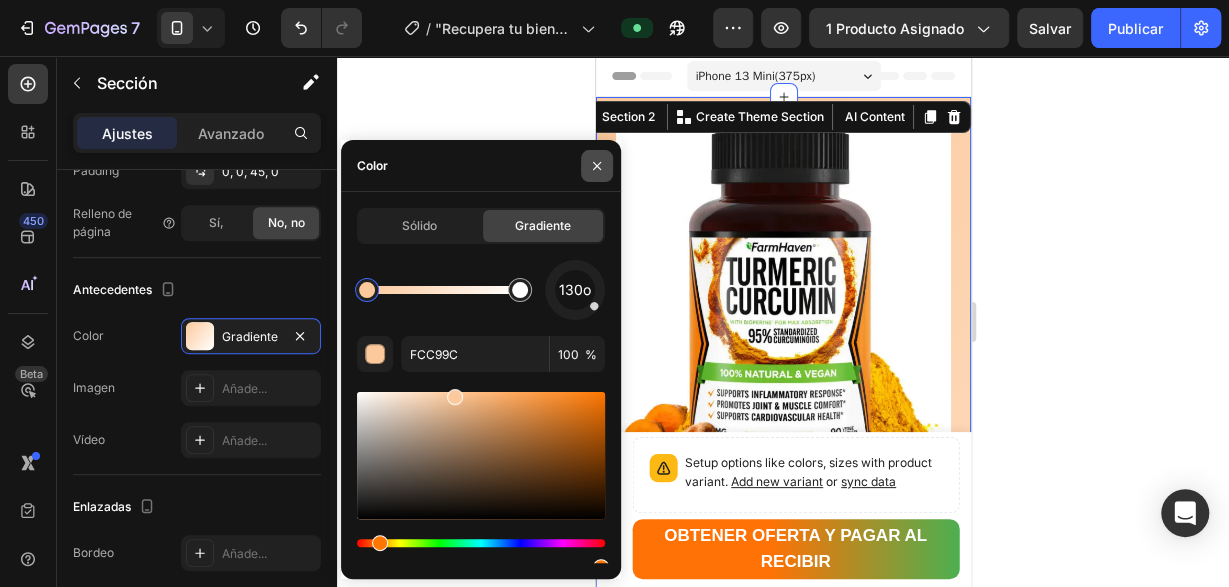 click 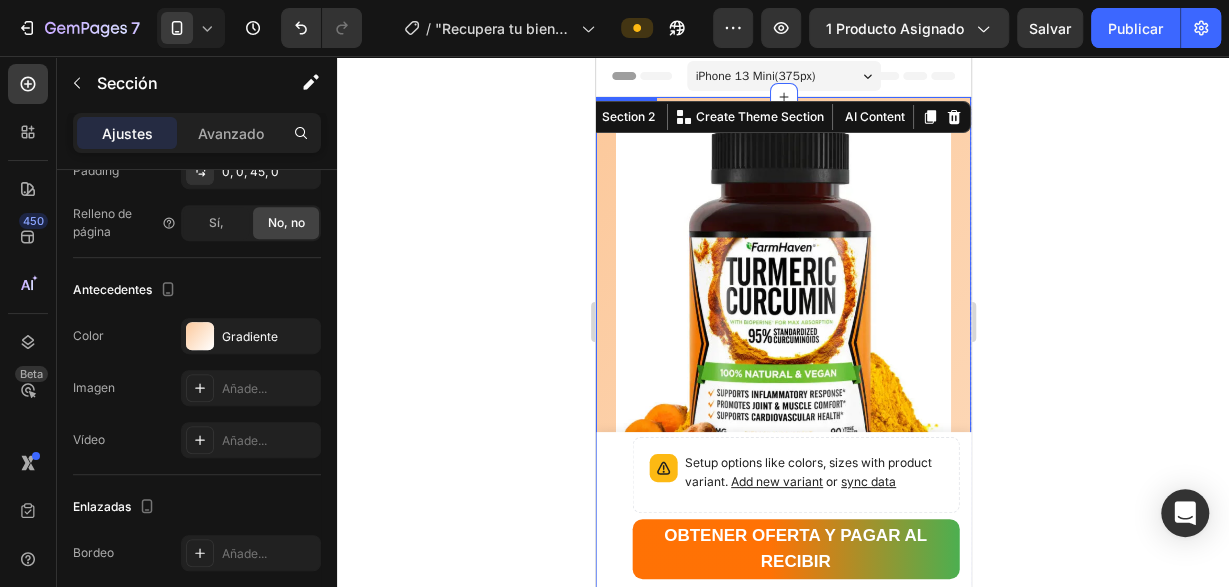 click on "Product Images Row "¡Recupera tu bienestar ahora! Dile adiós al dolor articular con Cúrcuma 100% natural" Product Title Limited Edition Text Block Icon Icon Icon Icon  Clasificado 4,7 estrellas (217 reseñas) Text Block Icon List 🔥 ¡CORRE QUE SE ACABA! 🔥 Text Block Row  ¡Por tiempo limitado! Aprovecha esta oferta 🔥HASTA 48% OFF 🔖  HOT SALE Text Block 💛 FarmHaven Turmeric Curcumin es más que un suplemento, es tu aliado diario para combatir la inflamación, aliviar molestias articulares y promover una vida activa y saludable. Con 1965 mg por dosis, 95% de curcuminoides estandarizados y 15 mg de BioPerine® para máxima absorción, ofrece una fórmula 100% natural, vegana y respaldada por la ciencia.   Disfruta del poder ancestral de la cúrcuma combinado con tecnología moderna para cuidar tus articulaciones, músculos y sistema cardiovascular, desde el primer día. Text Block Increase AOV with bundle quantity.       Setup bundle discount   or   read guideline" at bounding box center [782, 1106] 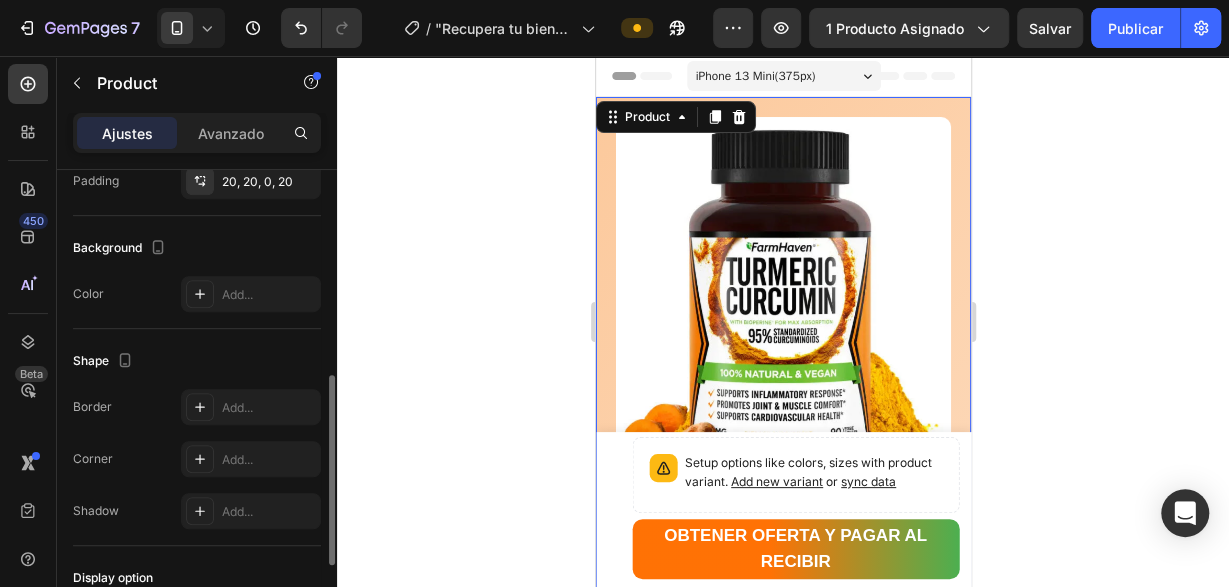 scroll, scrollTop: 0, scrollLeft: 0, axis: both 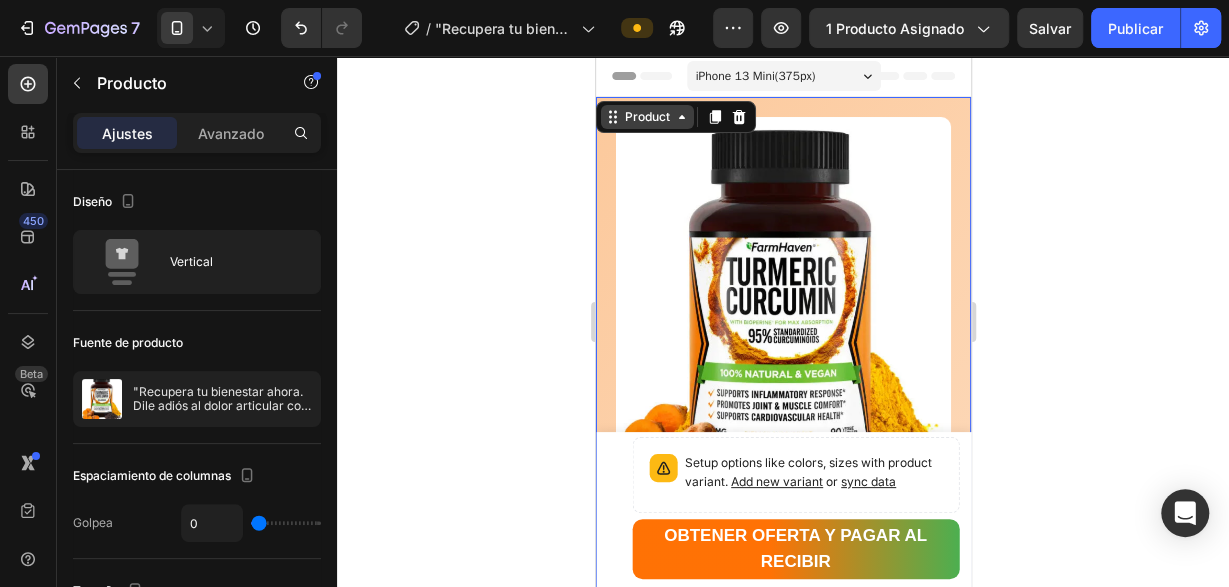 click 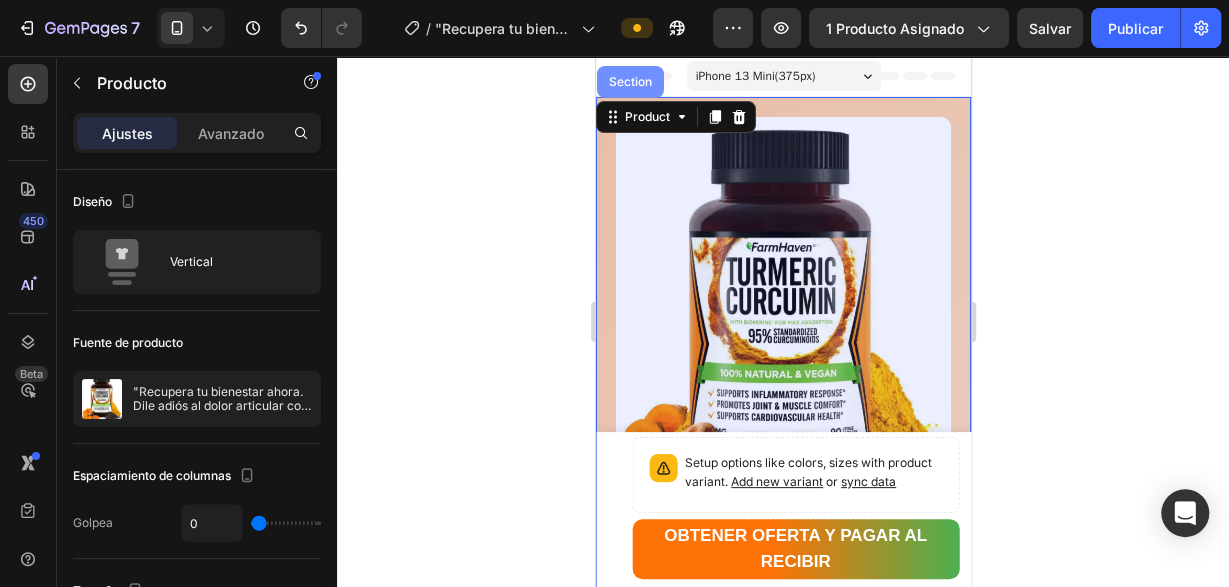 click on "Section" at bounding box center (629, 82) 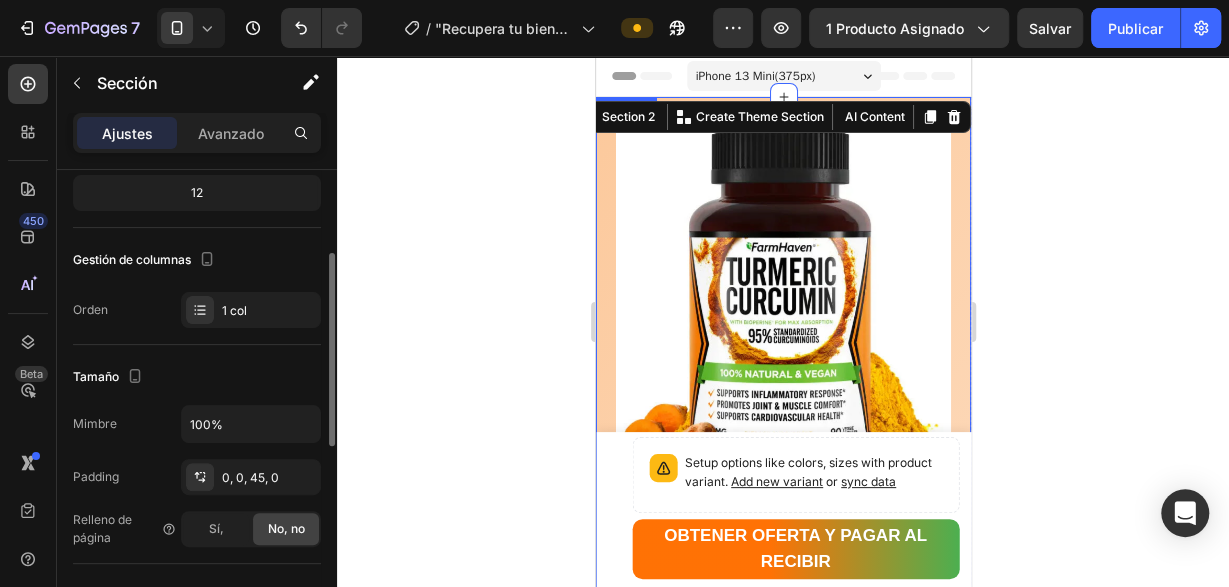 scroll, scrollTop: 510, scrollLeft: 0, axis: vertical 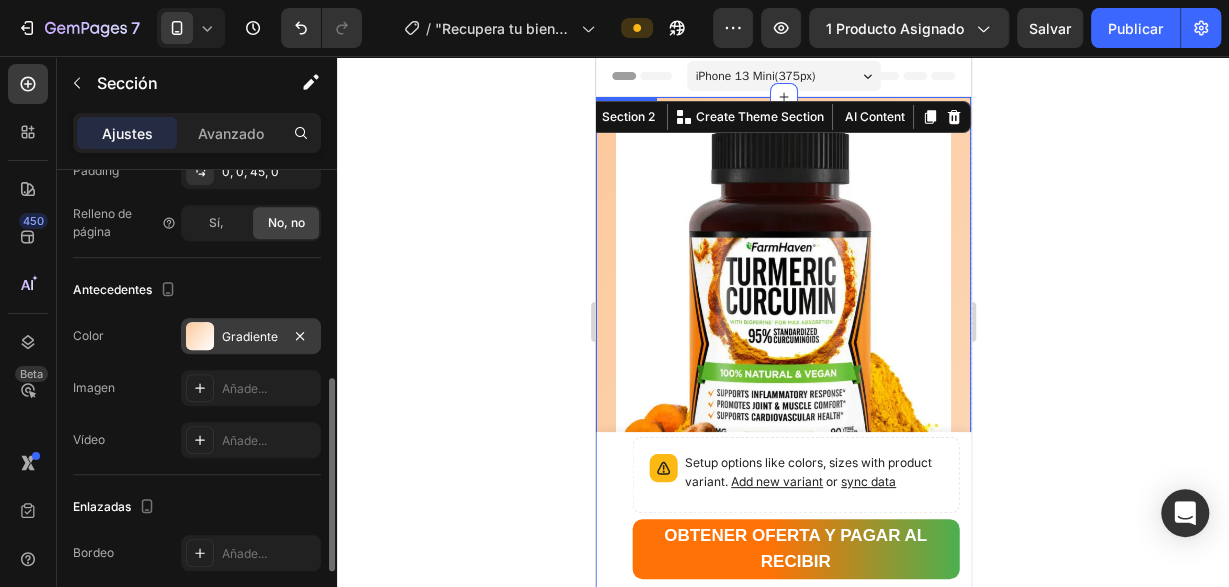click at bounding box center (200, 336) 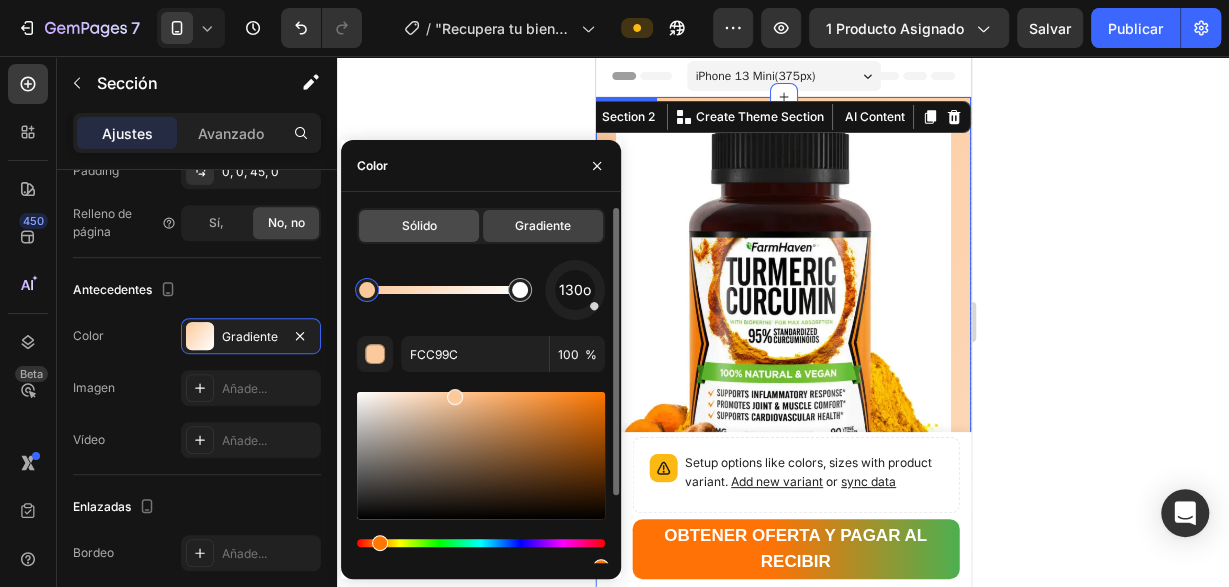 click on "Sólido" 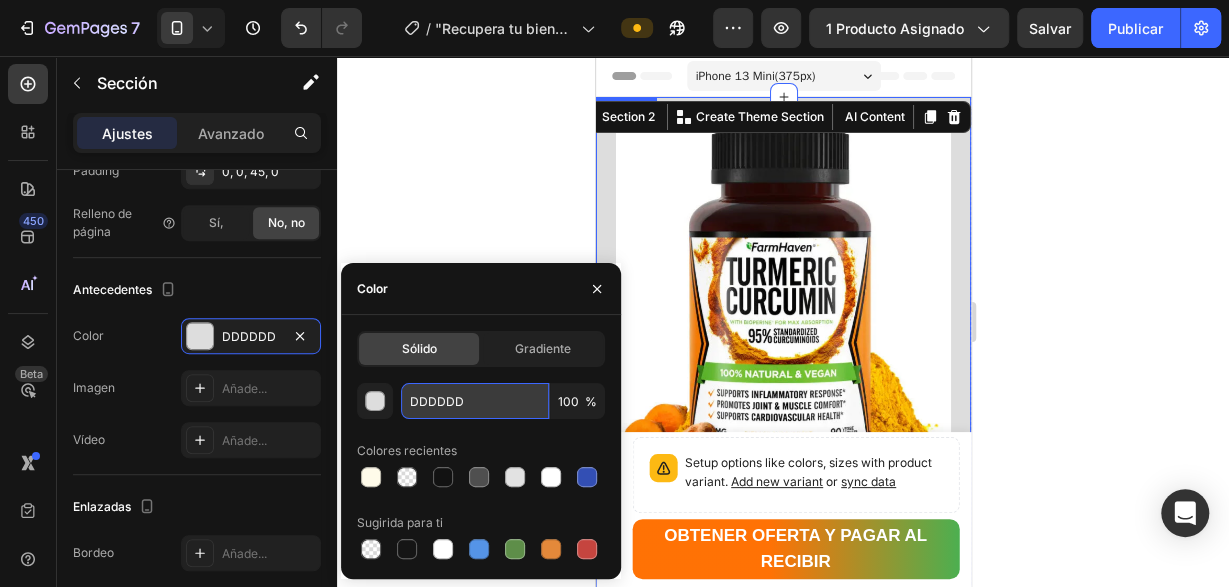 click on "DDDDDD" at bounding box center [475, 401] 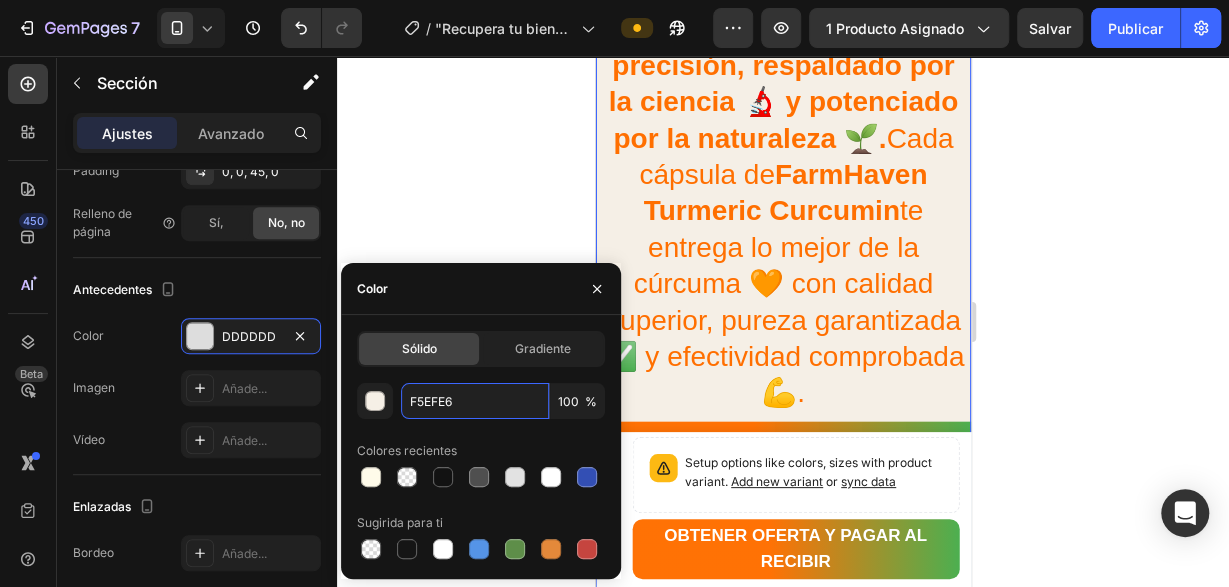 scroll, scrollTop: 2184, scrollLeft: 0, axis: vertical 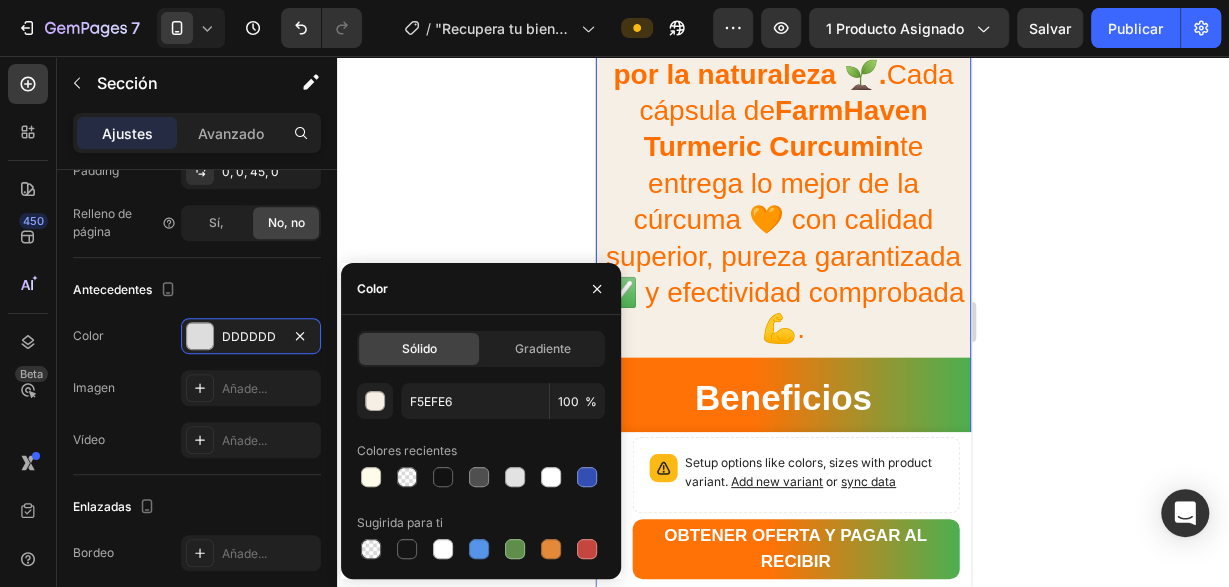 click 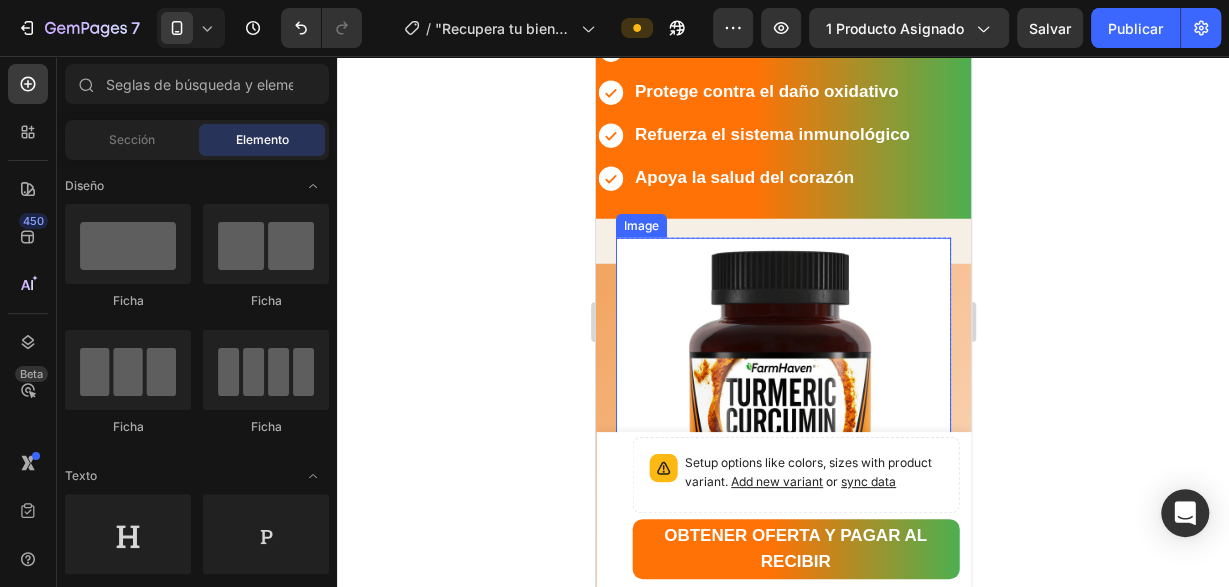 scroll, scrollTop: 2704, scrollLeft: 0, axis: vertical 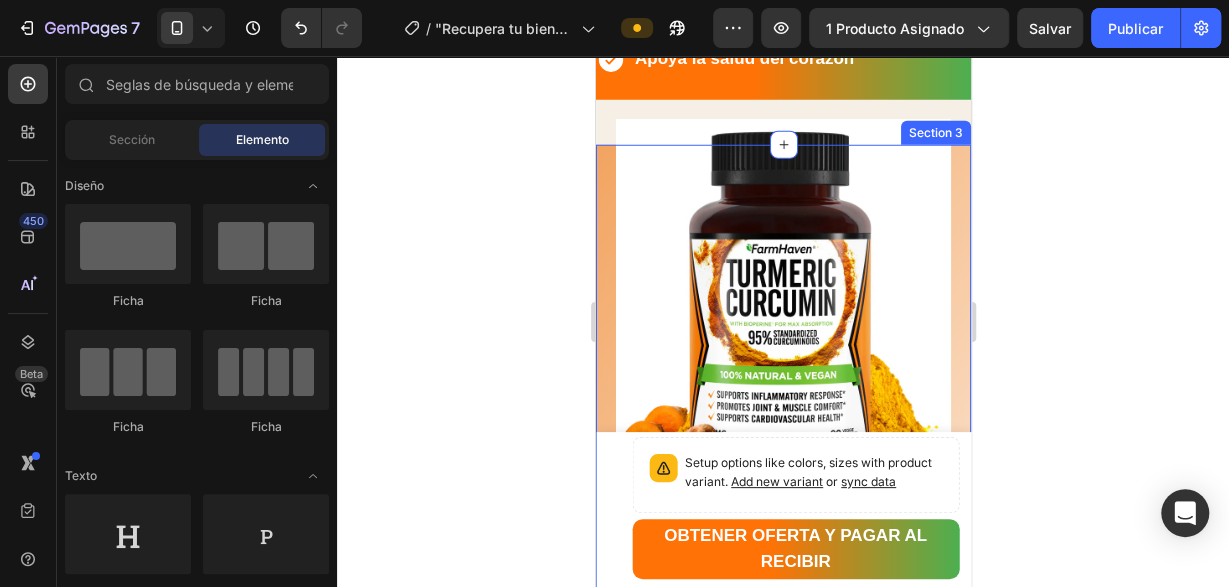 click on "Image Row ⭐⭐⭐⭐⭐ – "Alivio natural para el dolor de rodillas" "Tomar estas cápsulas de cúrcuma me ha ayudado a aliviar el dolor en mis rodillas. Son fáciles de tomar y las recomiendo a mis amigos y familiares."— Cliente satisfecho Heading Row Row Section 3" at bounding box center [782, 565] 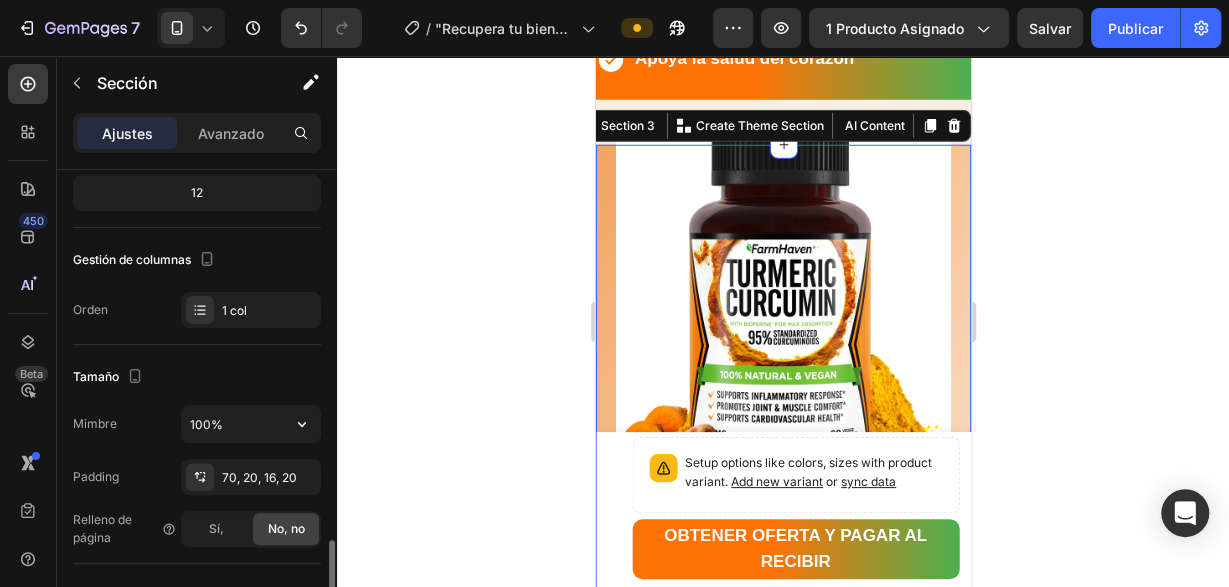 scroll, scrollTop: 408, scrollLeft: 0, axis: vertical 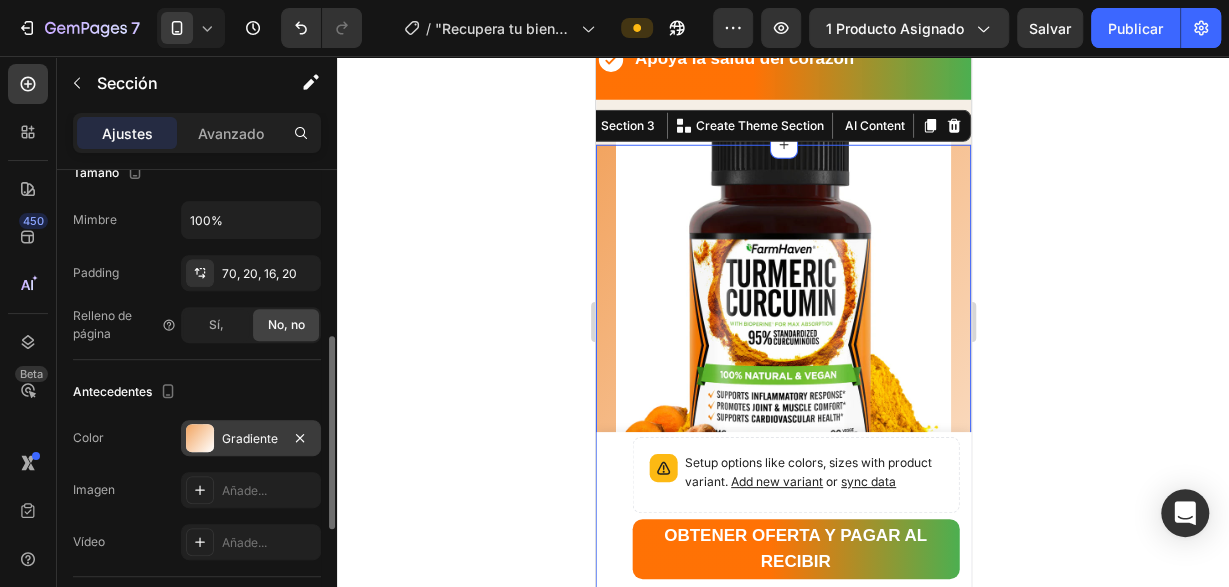 click at bounding box center (200, 438) 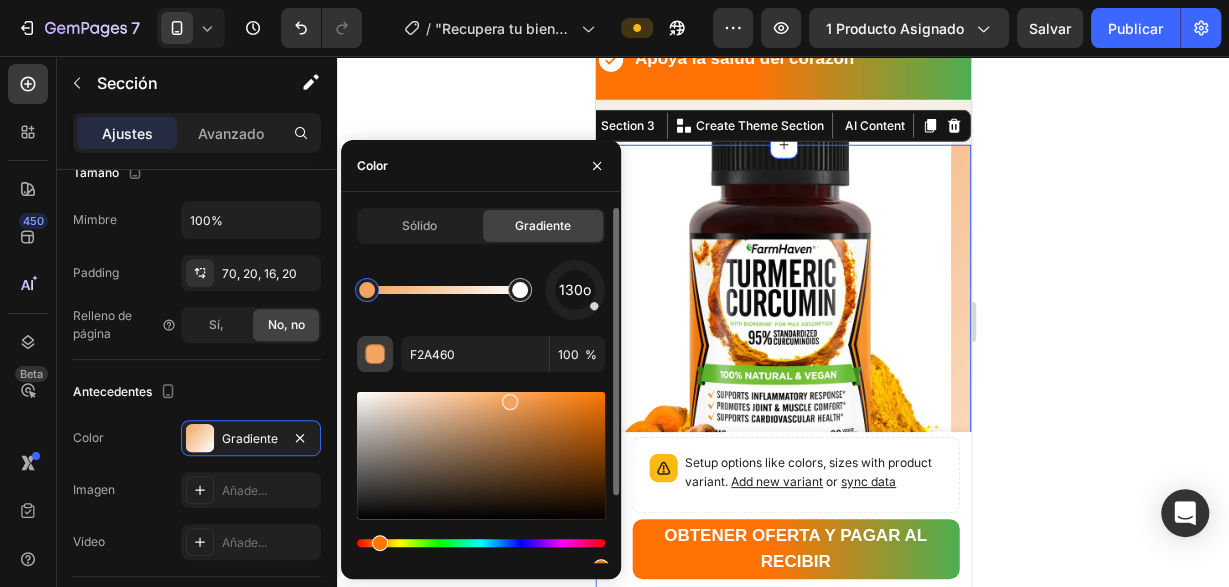 click at bounding box center [376, 355] 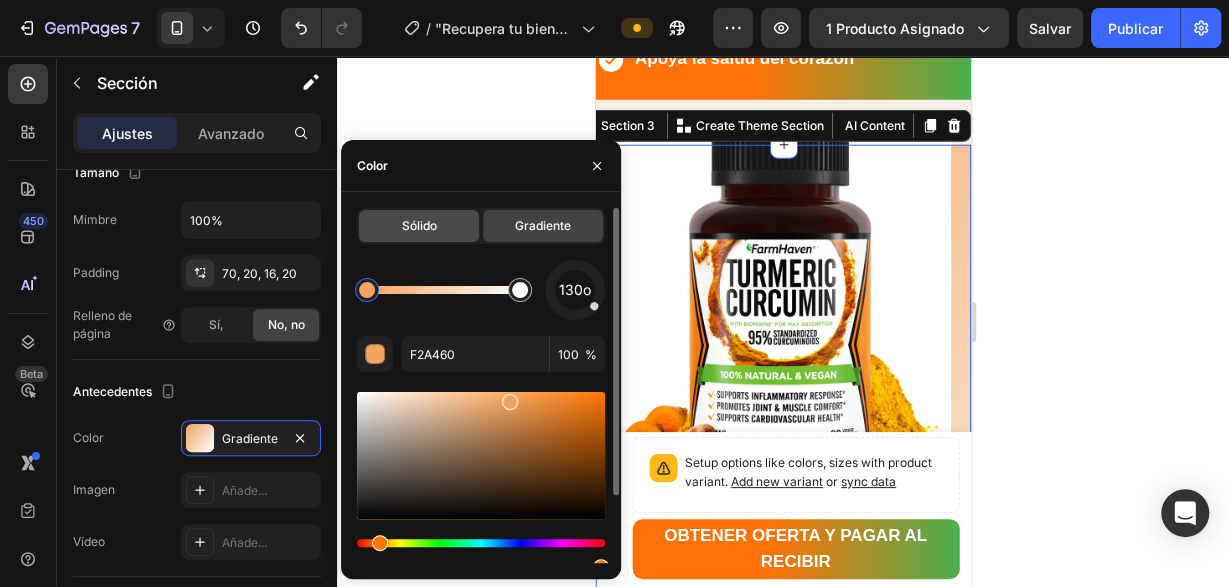 click on "Sólido" 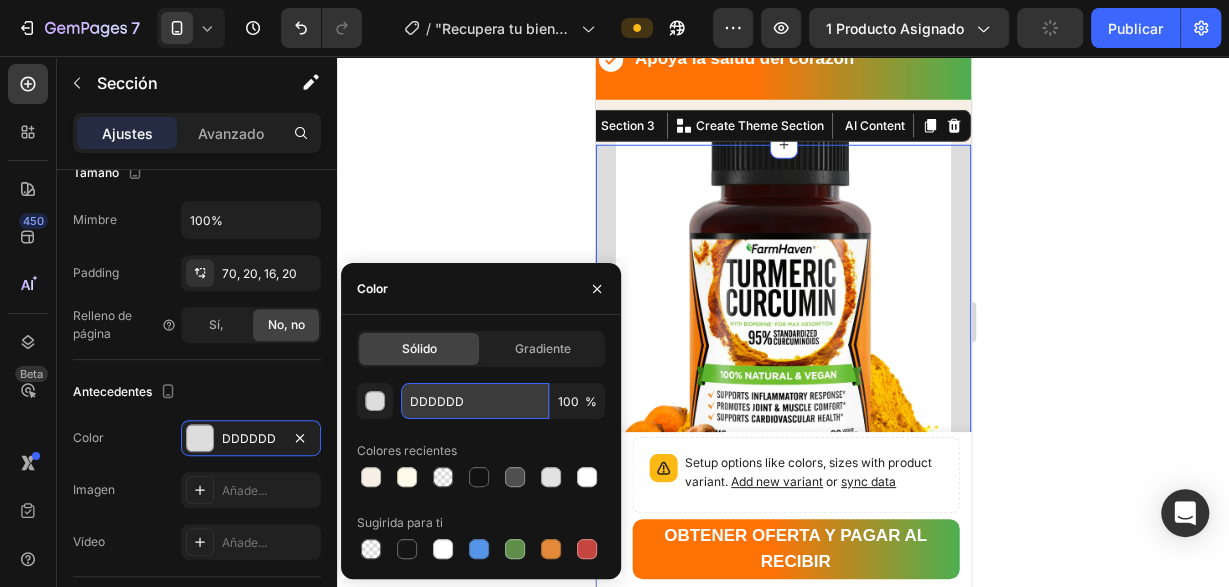 click on "DDDDDD" at bounding box center (475, 401) 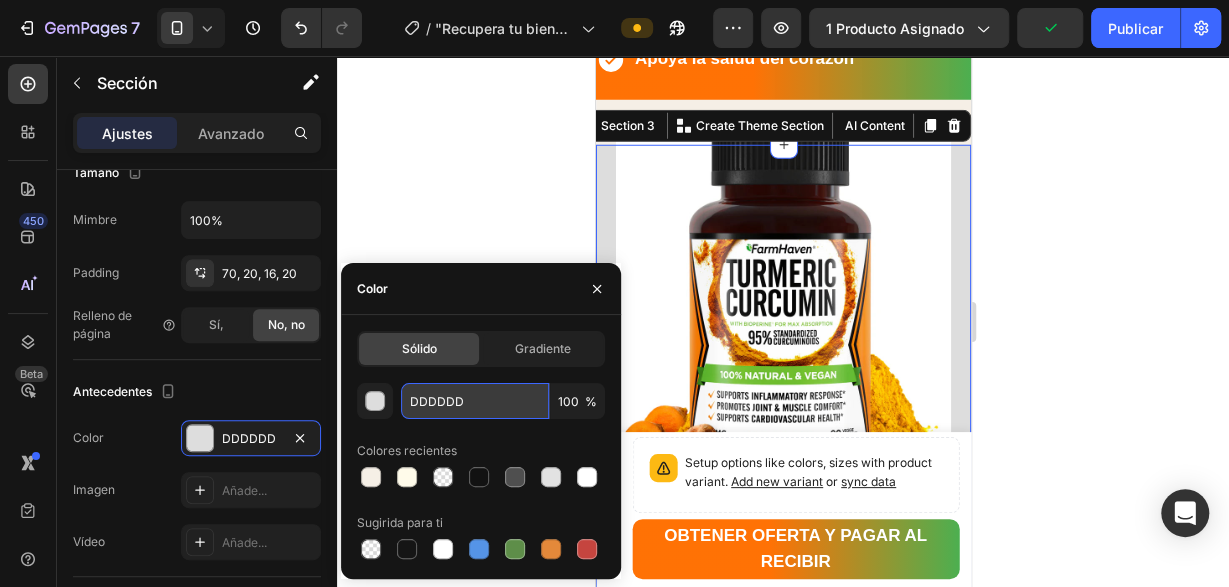 click on "DDDDDD" at bounding box center [475, 401] 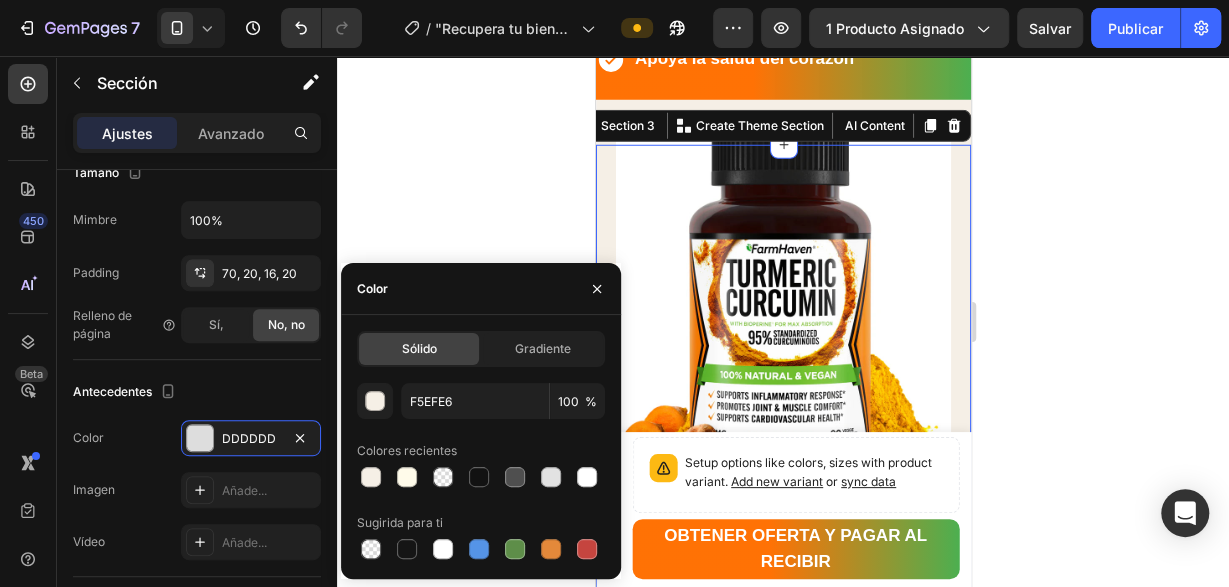 click 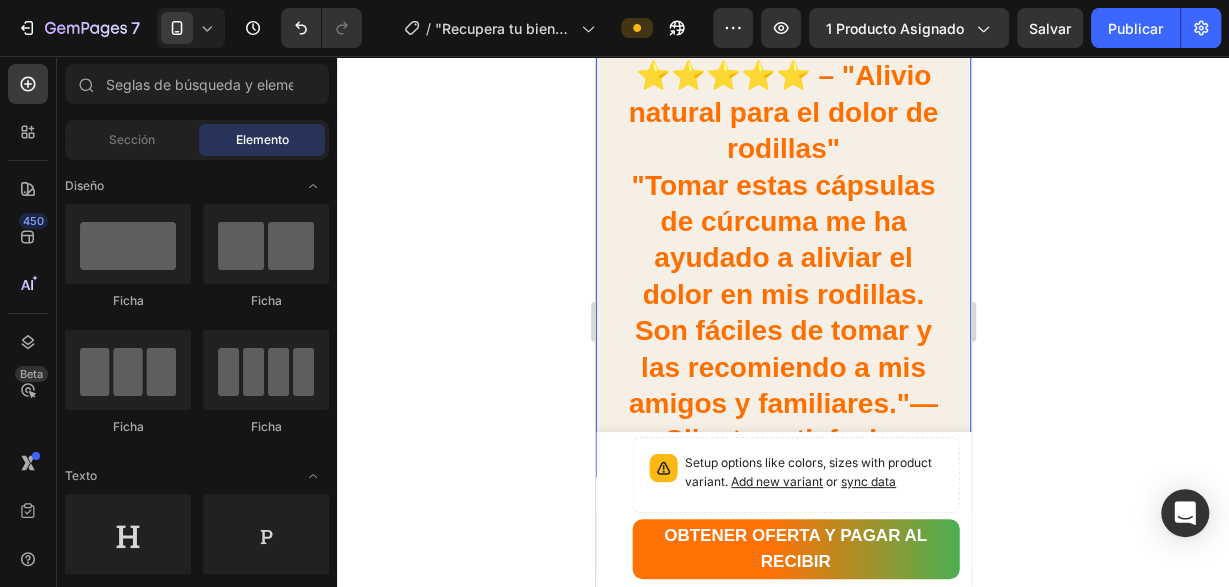 scroll, scrollTop: 3744, scrollLeft: 0, axis: vertical 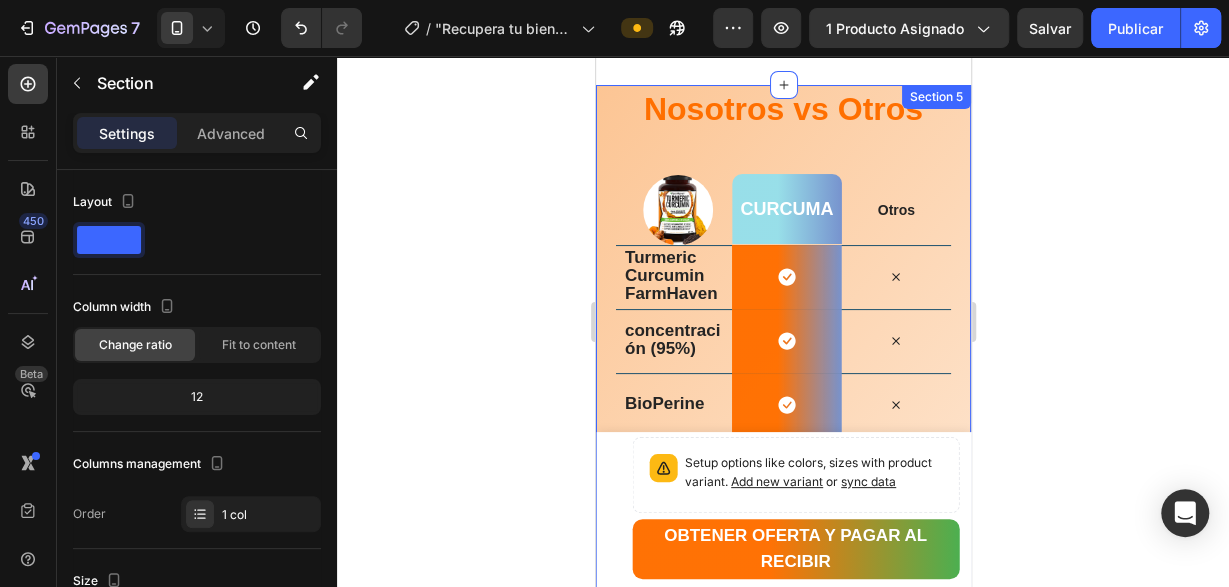 drag, startPoint x: 733, startPoint y: 396, endPoint x: 604, endPoint y: 111, distance: 312.83542 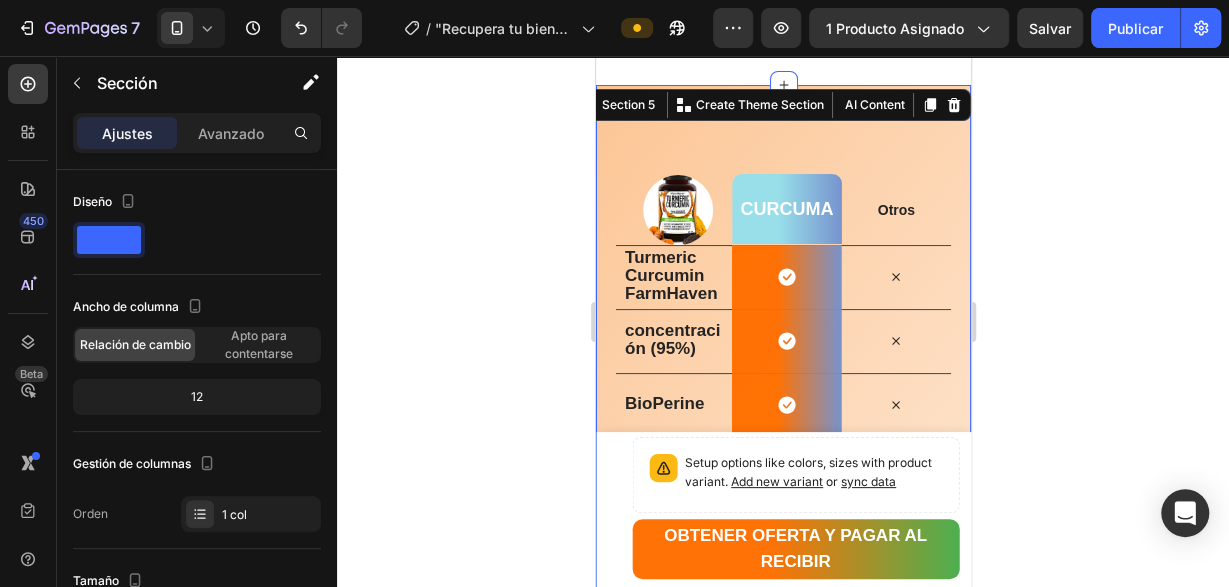 click on "Nosotros vs Otros Heading Row Image curcuma Heading Row Otros Text Block Row Turmeric Curcumin FarmHaven Text Block
Icon Row
Icon Row concentración (95%) Text Block
Icon Row
Icon Row BioPerine Text Block
Icon Row
Icon Row naturales y libres de aditivos Text Block
Icon Row
Icon Row Cápsulas fáciles de tomar Text Block
Icon Row
Icon Row Pregúntanos lo que quieras ¿Tienes dudas? Heading
¿Para qué sirve Turmeric Curcuma? Es un suplemento natural que ayuda a reducir la inflamación, aliviar dolores articulares y mejorar la salud general gracias a sus potentes curcuminoides. Text Block
¿Cuánto tiempo tarda en hacer efecto?
¿Puedo tomarlo junto con otros medicamentos?
¿Cómo debo tomar Turmeric Curcuma? Accordion Row Section 5   You can create reusable sections Create Theme Section AI Content" at bounding box center [782, 706] 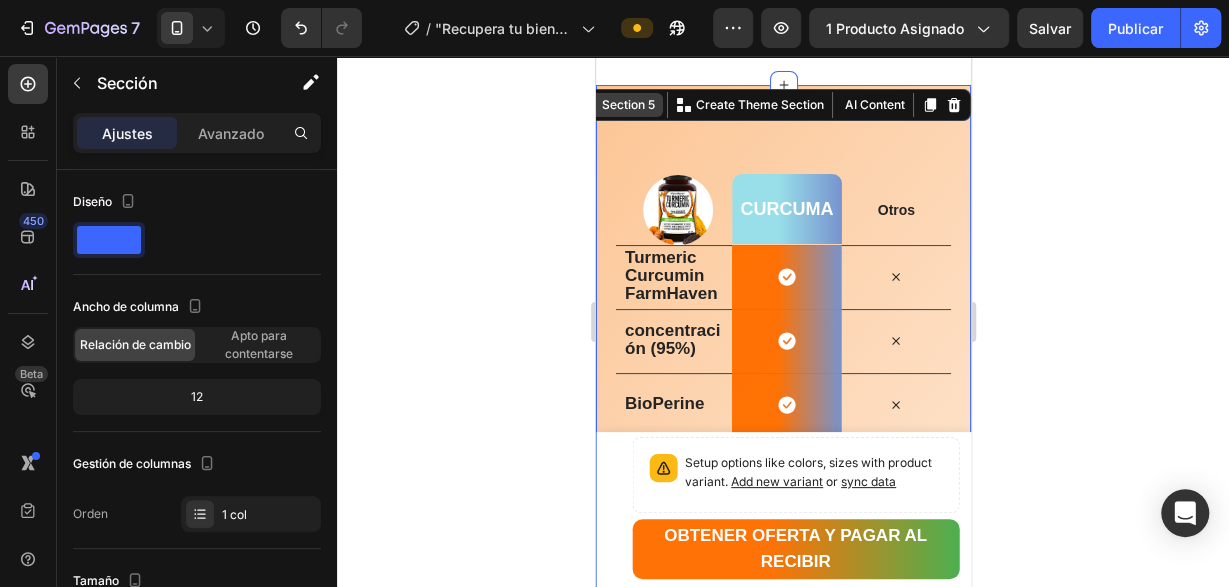 click on "Section 5" at bounding box center [627, 105] 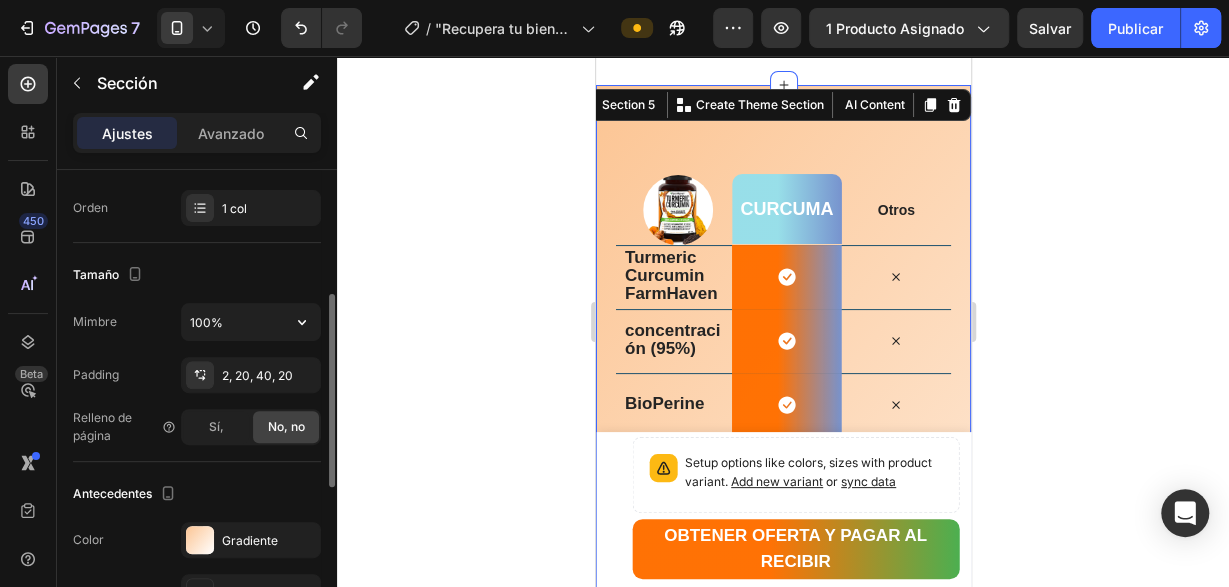 scroll, scrollTop: 510, scrollLeft: 0, axis: vertical 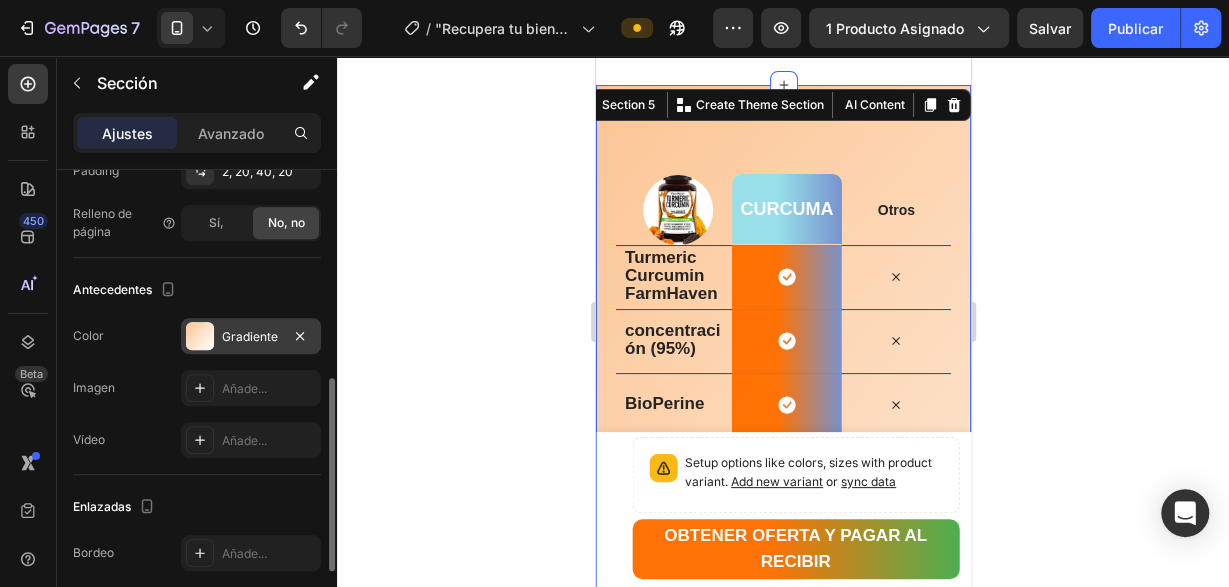 click on "Gradiente" at bounding box center [251, 337] 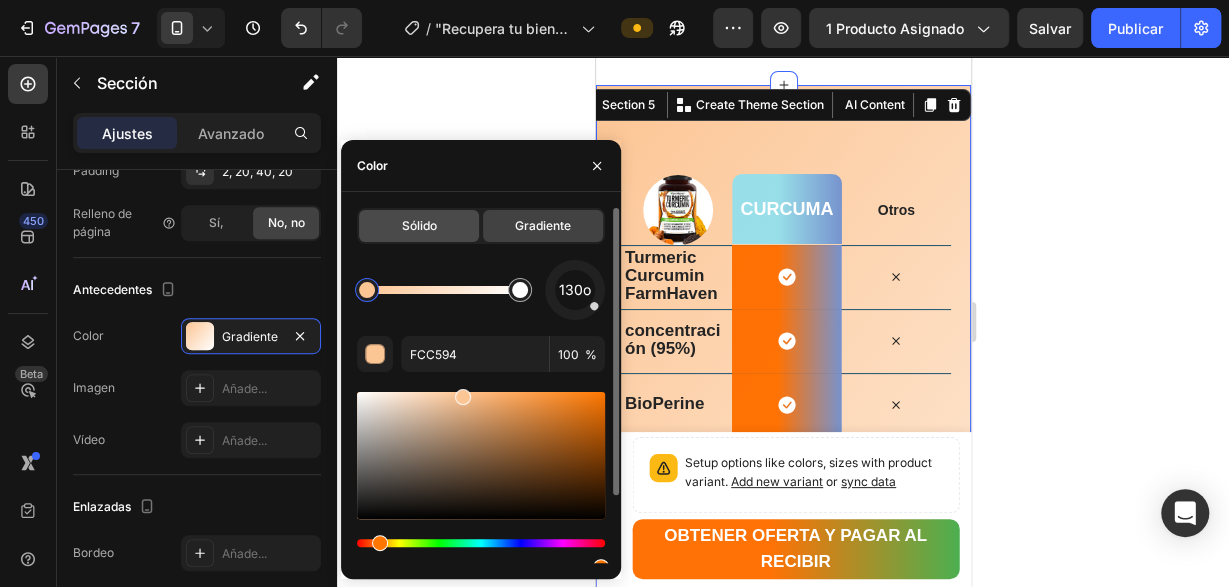 click on "Sólido" 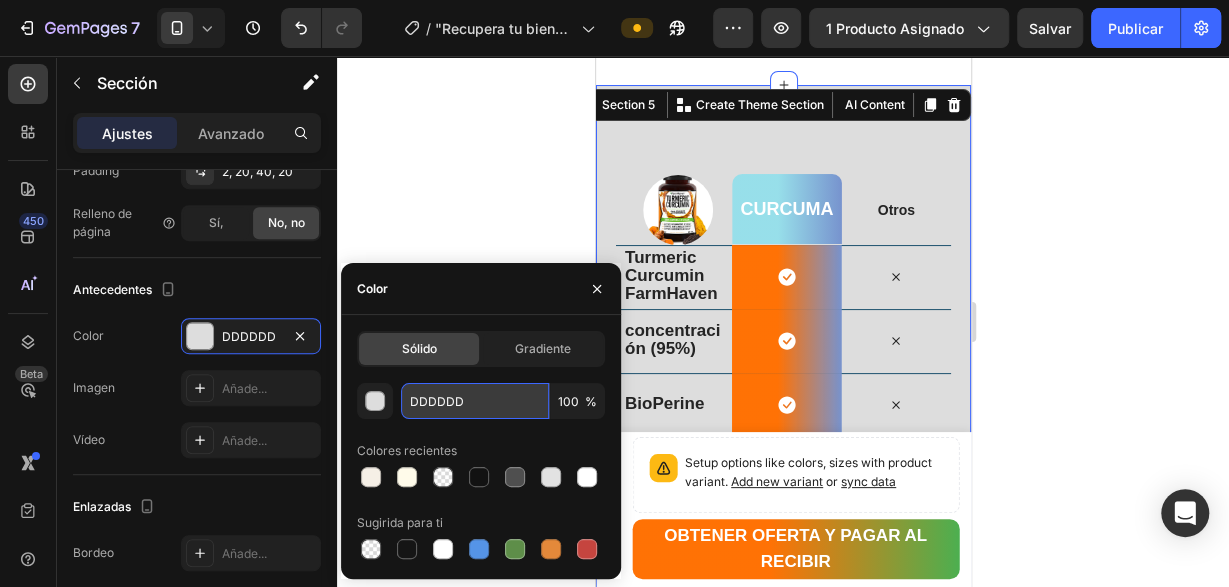 click on "DDDDDD" at bounding box center [475, 401] 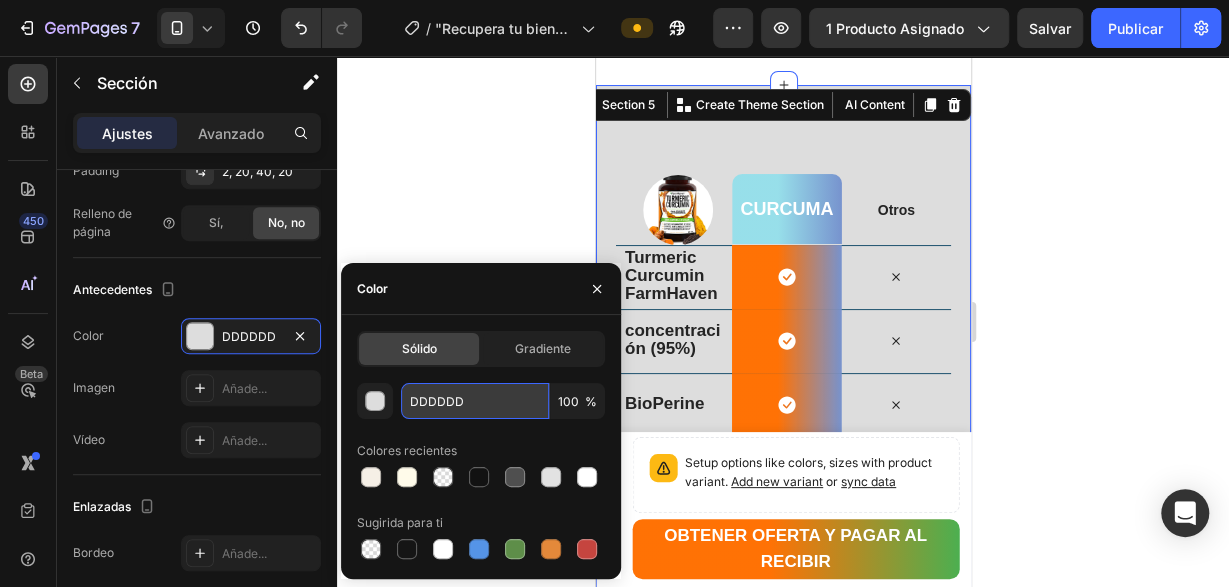 paste on "F5EFE6" 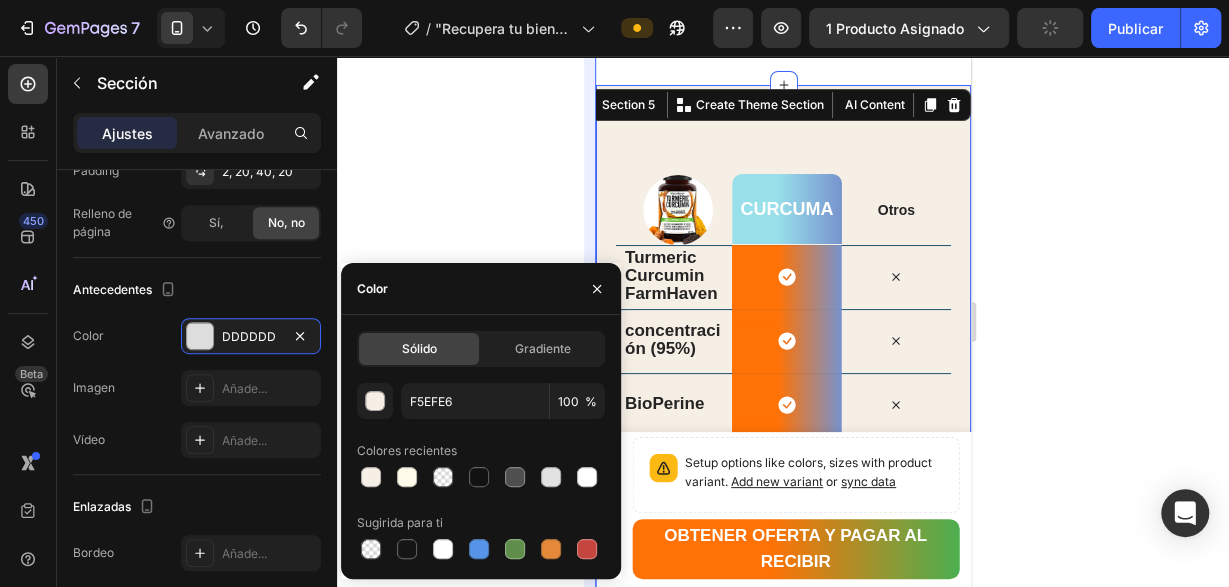 click 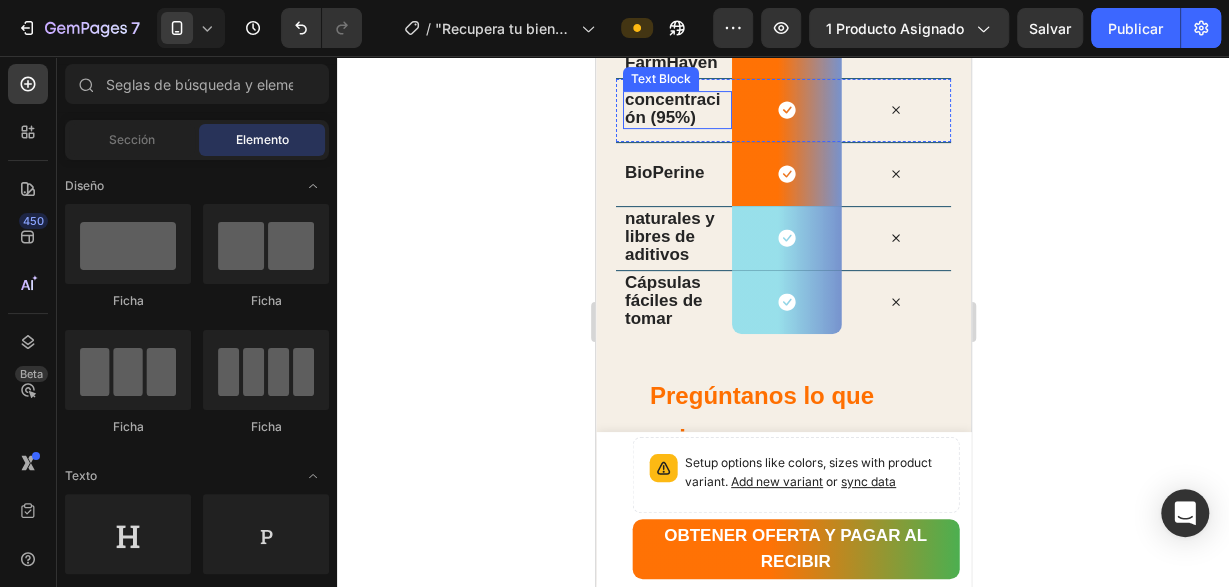 scroll, scrollTop: 3812, scrollLeft: 0, axis: vertical 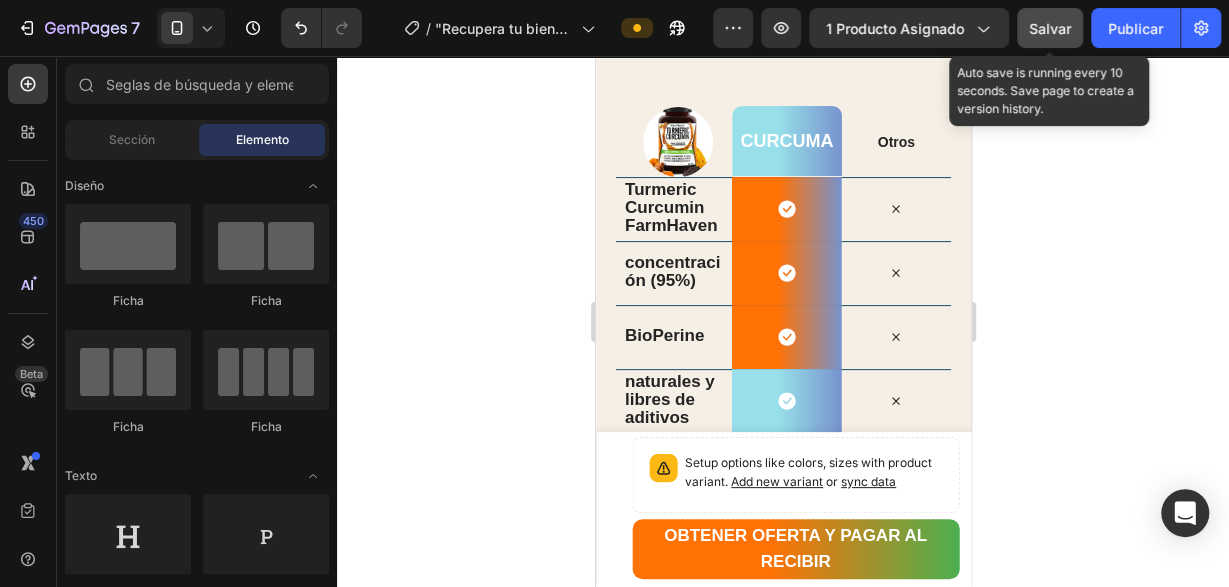 click on "Salvar" at bounding box center (1050, 28) 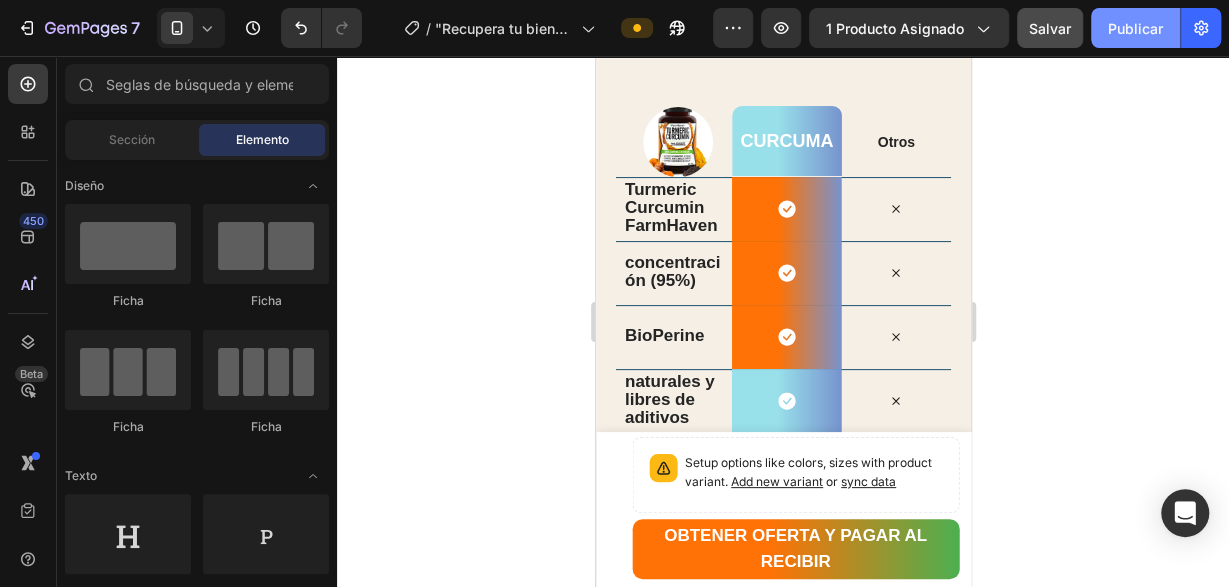click on "Publicar" at bounding box center [1135, 28] 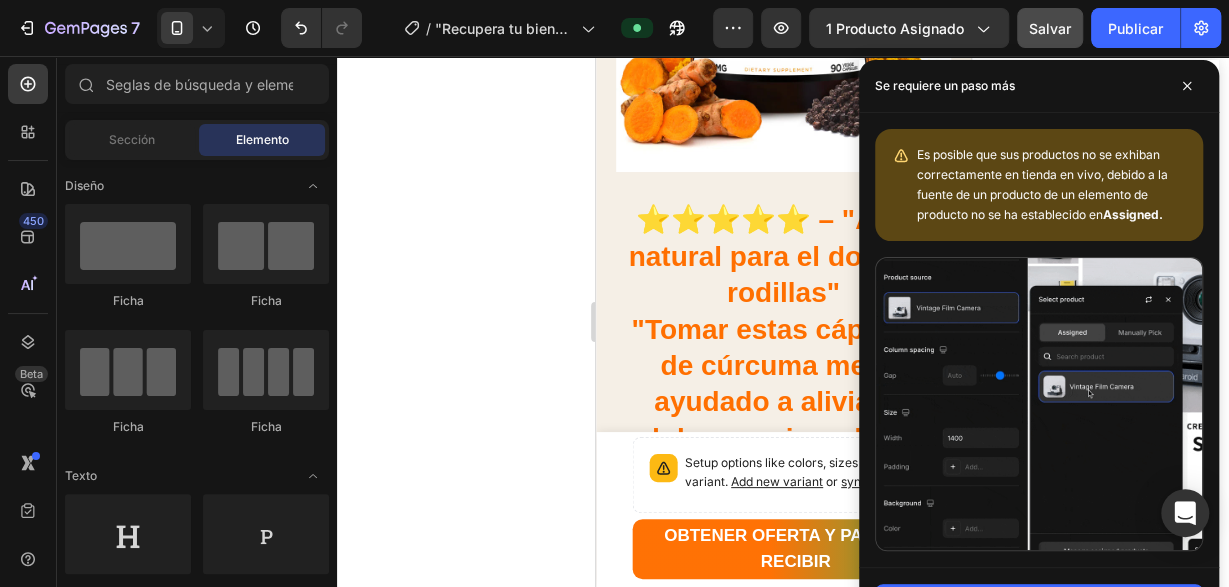 scroll, scrollTop: 2980, scrollLeft: 0, axis: vertical 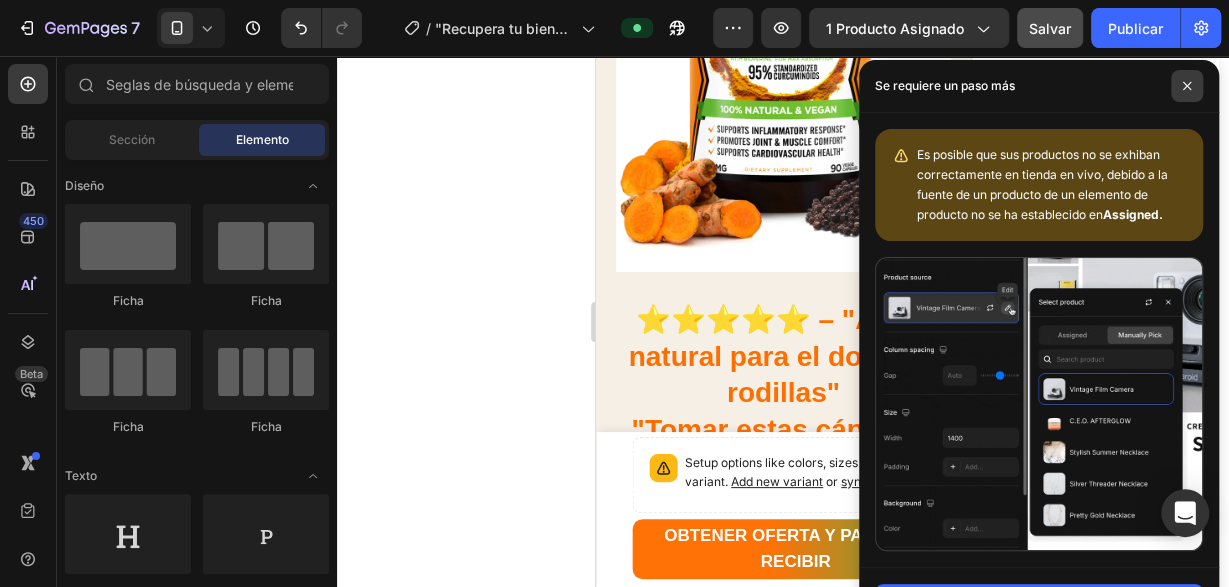 click 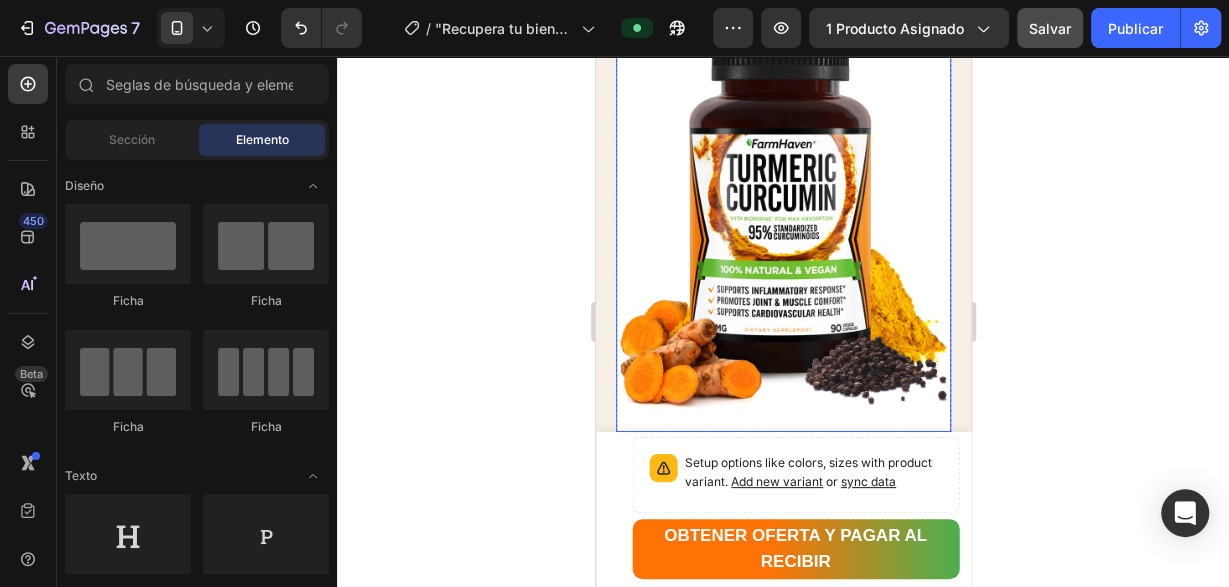 scroll, scrollTop: 2876, scrollLeft: 0, axis: vertical 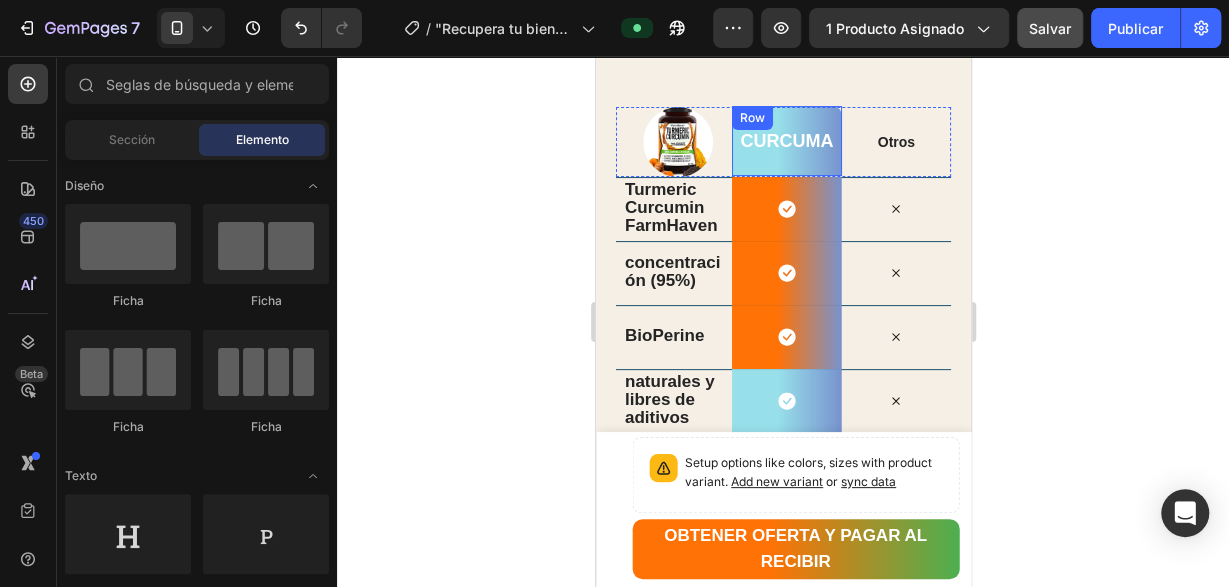 click on "Row" at bounding box center (751, 118) 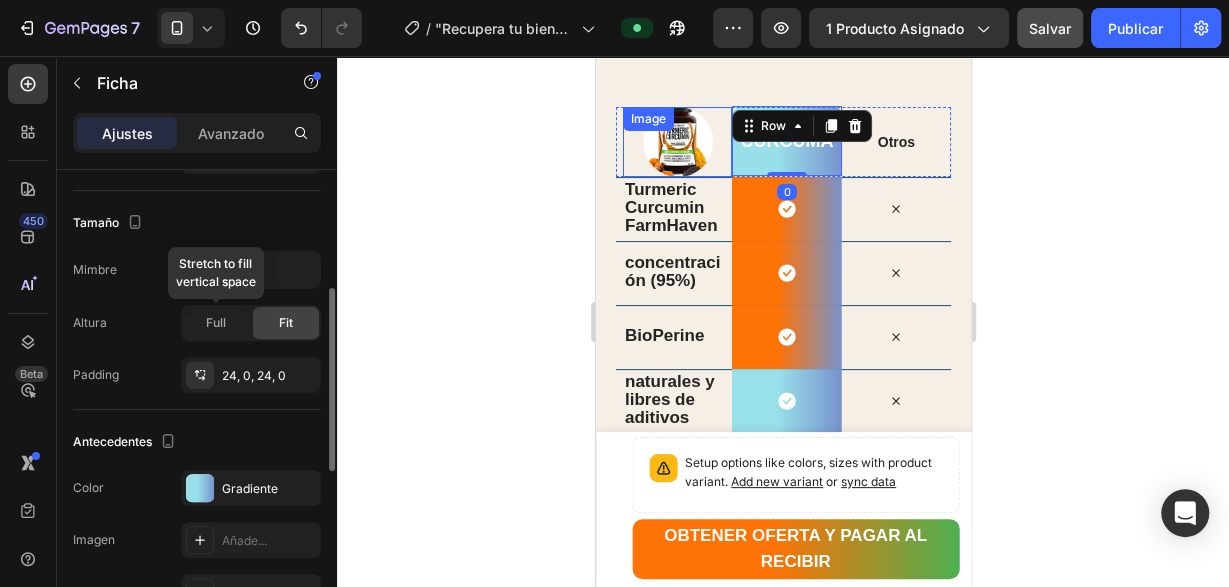 scroll, scrollTop: 510, scrollLeft: 0, axis: vertical 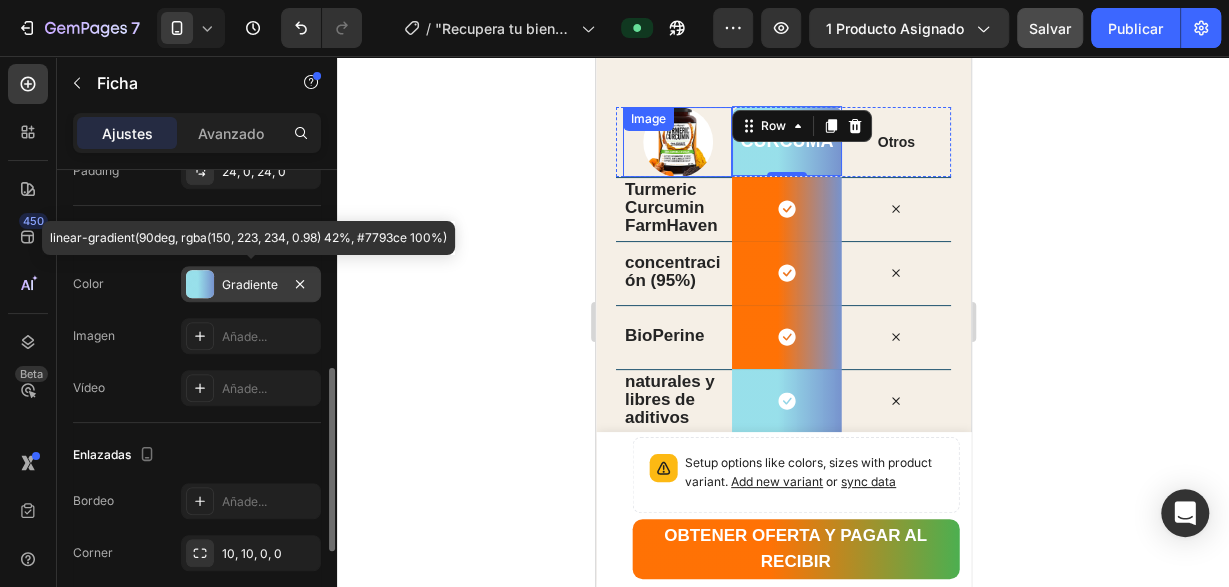click on "Gradiente" at bounding box center (251, 284) 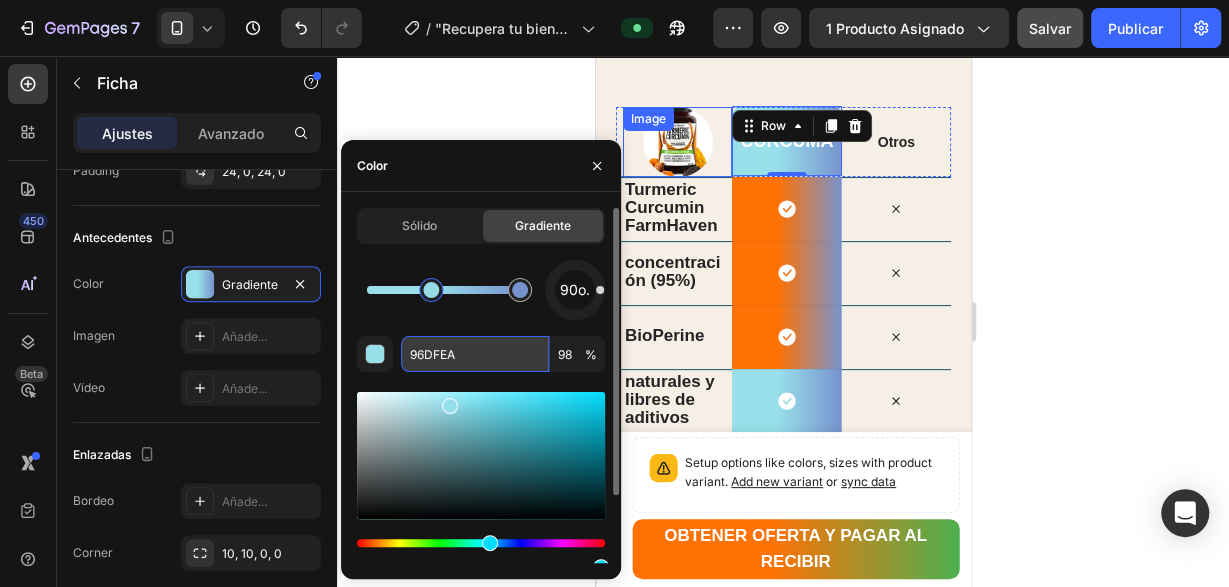 click on "96DFEA" at bounding box center (475, 354) 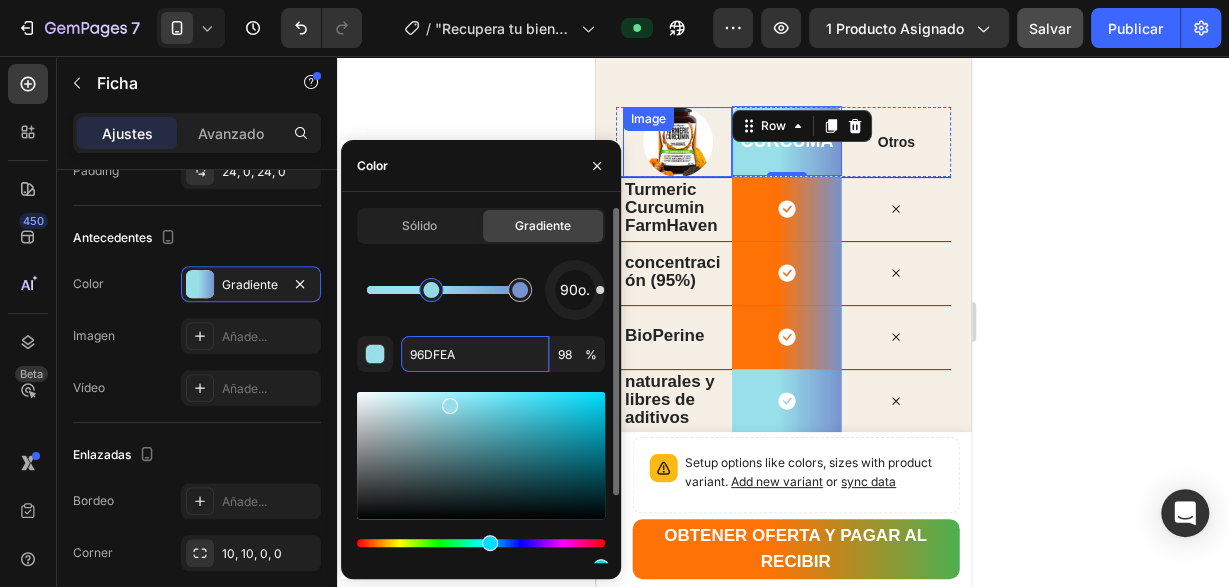 paste on "FF6F00" 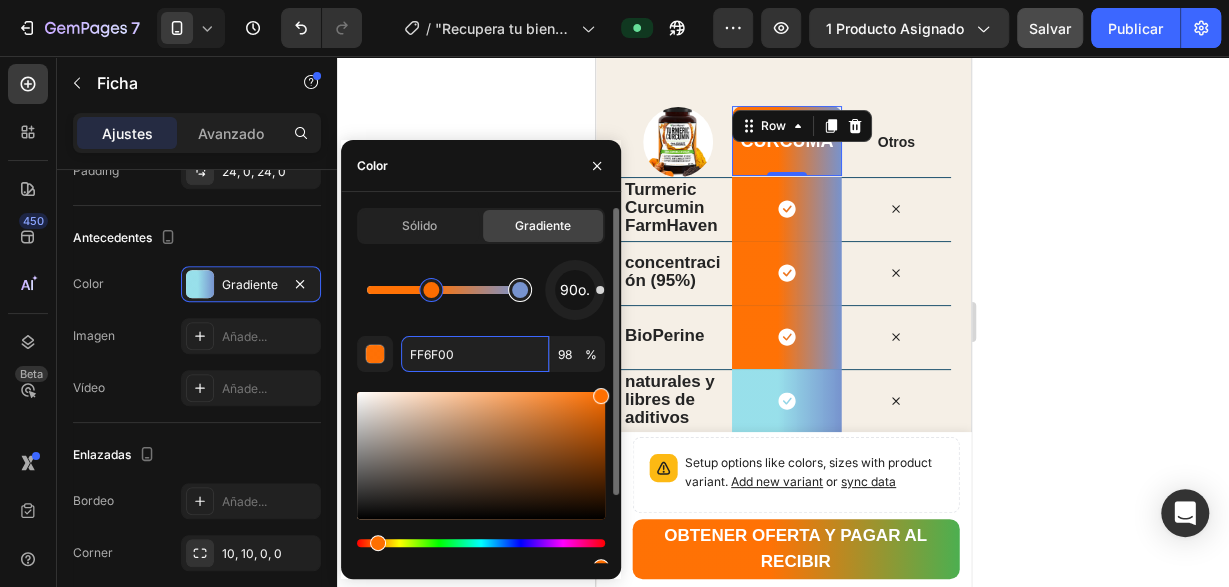 type on "7793CE" 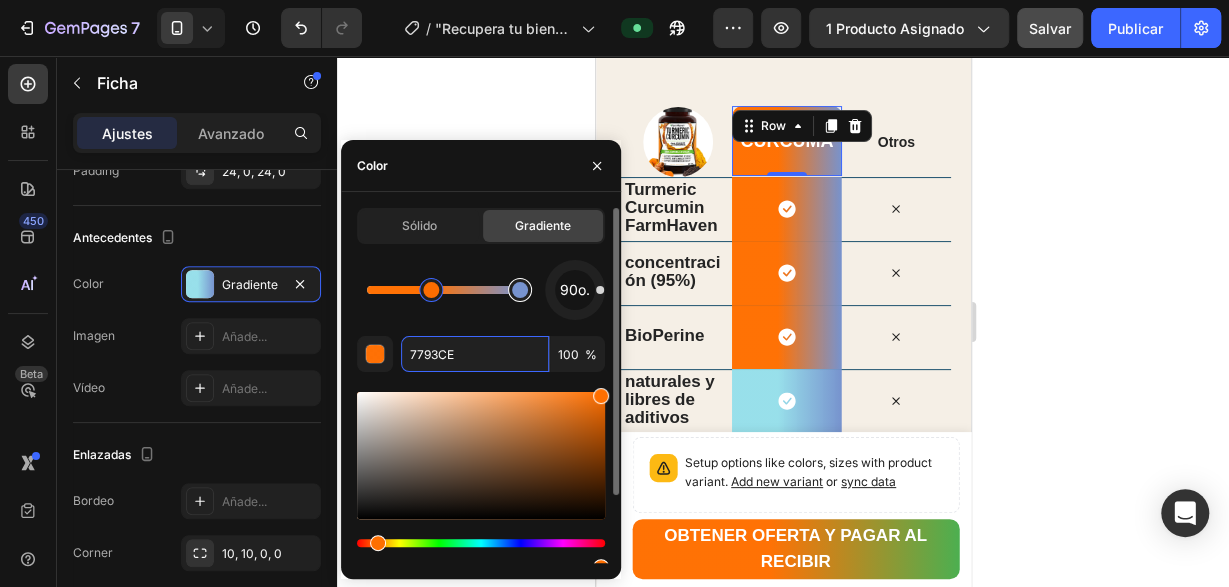 click at bounding box center [520, 290] 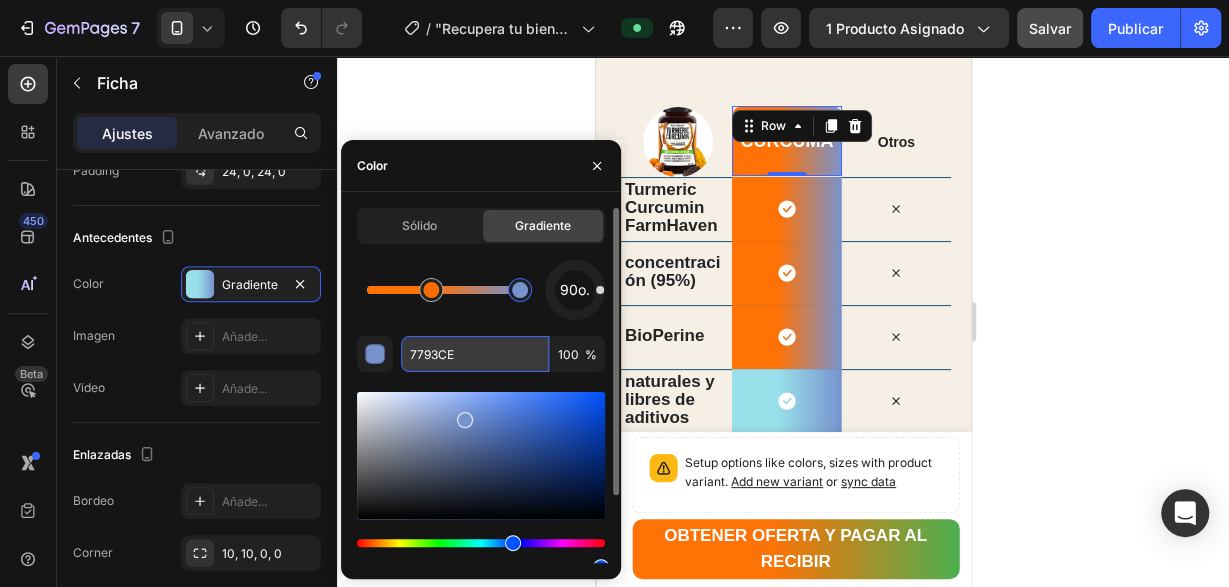 click on "7793CE" at bounding box center [475, 354] 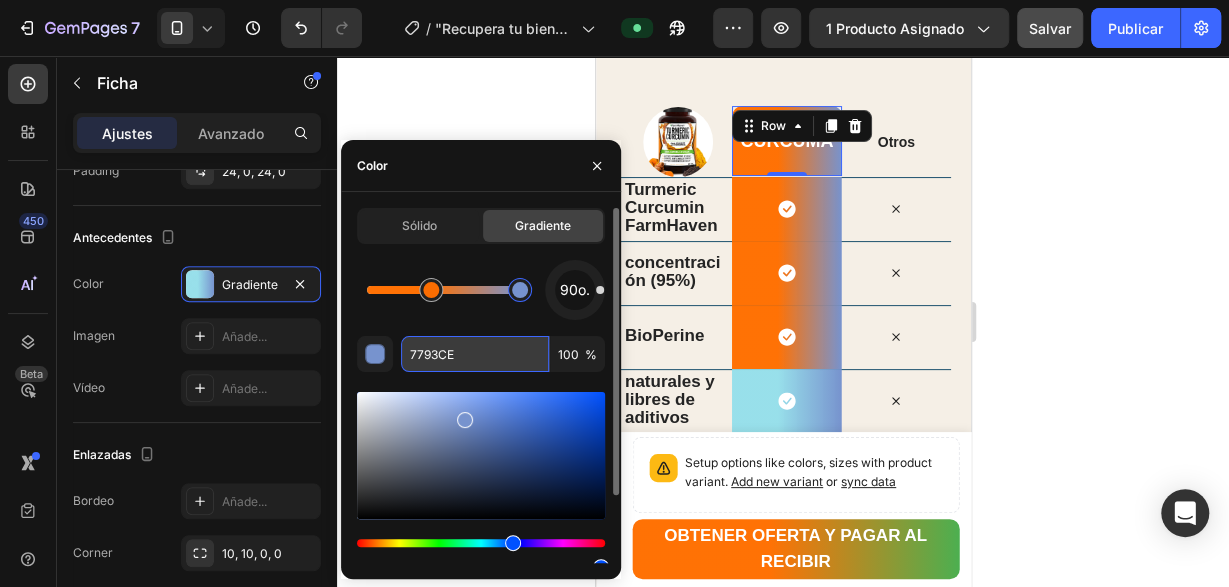 paste on "4CAF50" 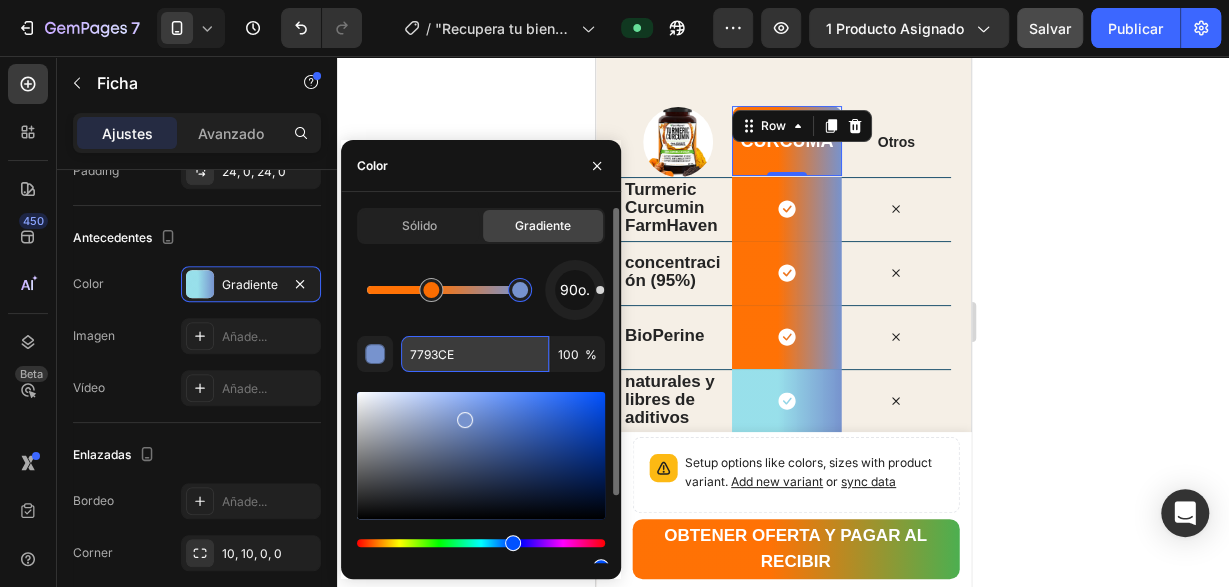 type on "4CAF50" 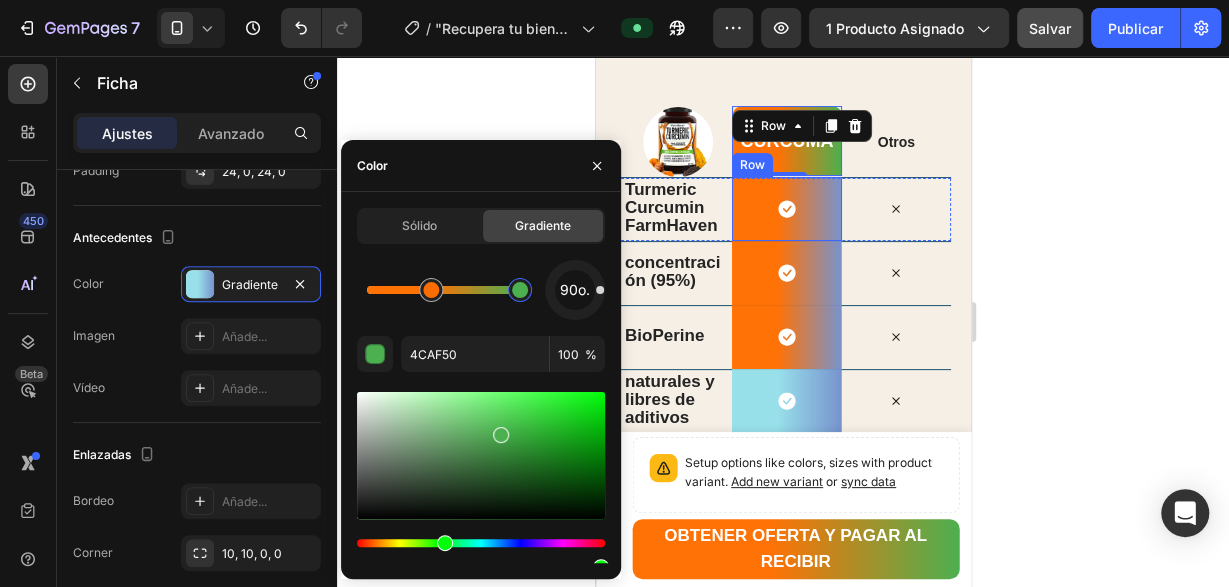 click on "Icon Row" at bounding box center [785, 209] 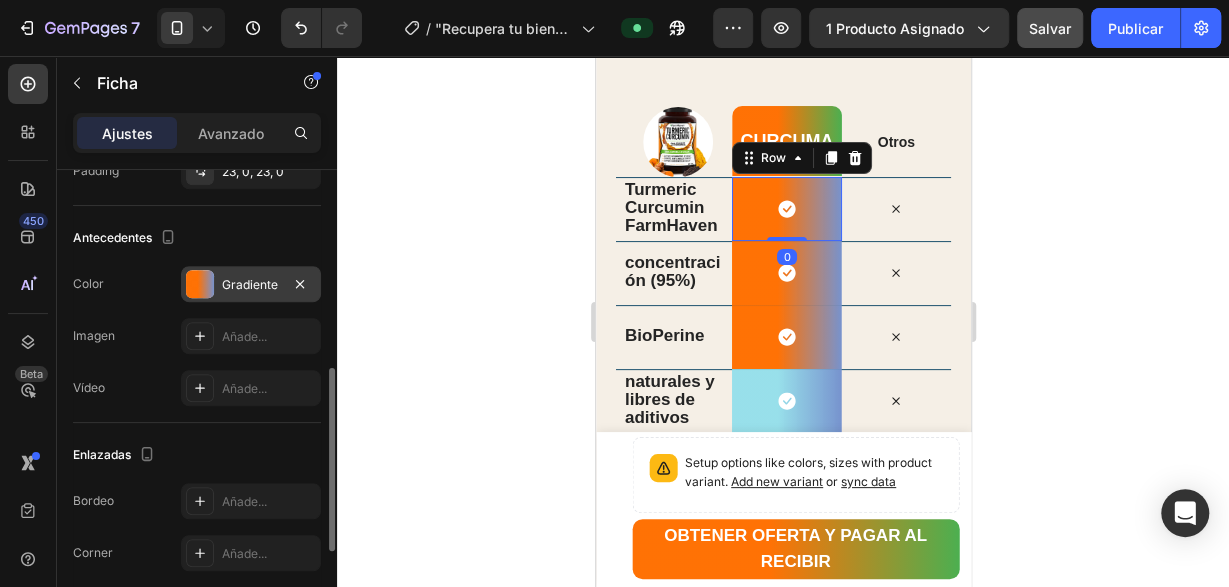 click on "Gradiente" at bounding box center [251, 285] 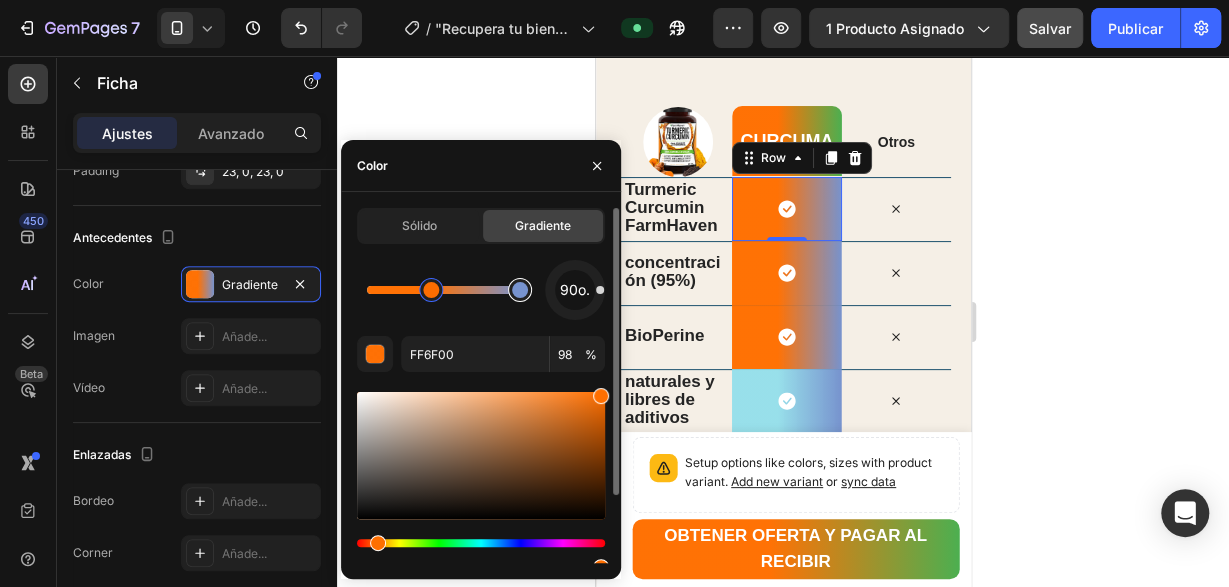 type on "7793CE" 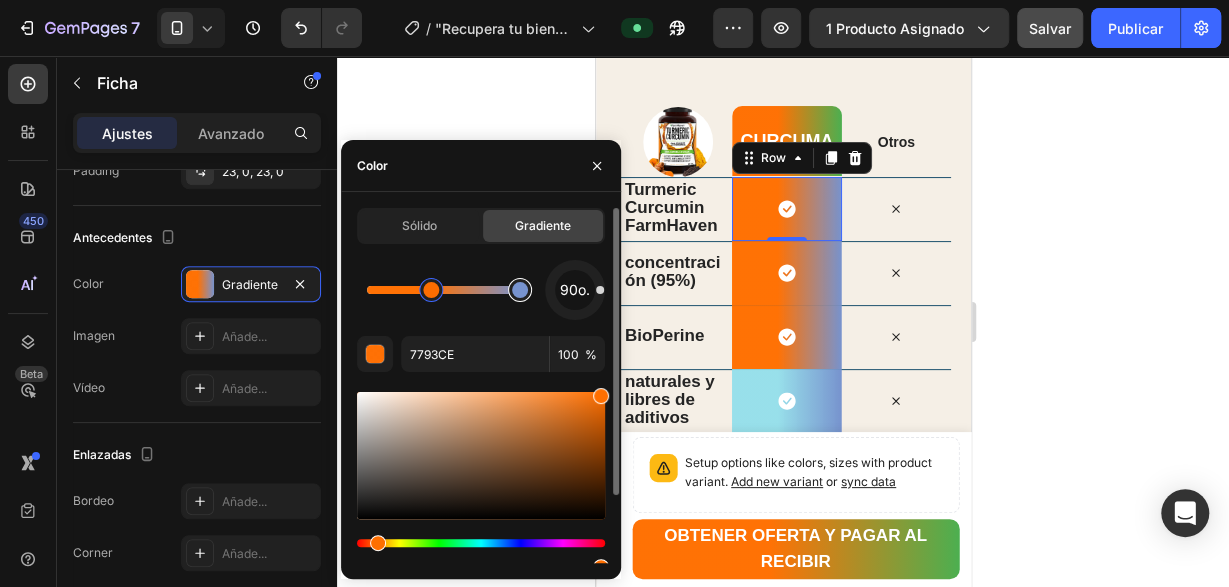 click at bounding box center [520, 290] 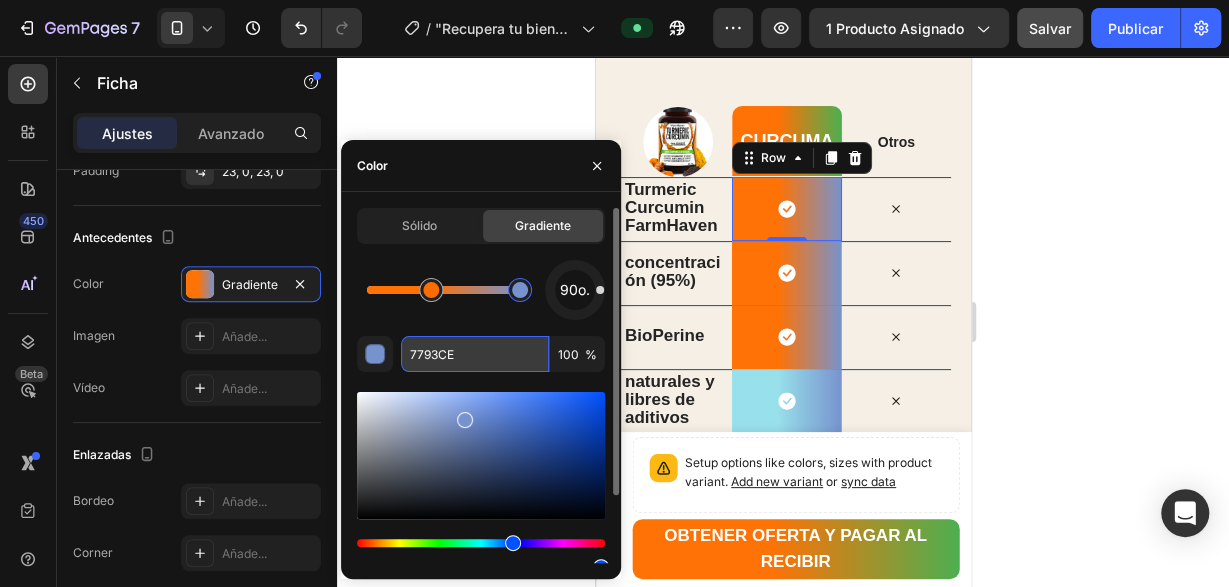 click on "7793CE" at bounding box center (475, 354) 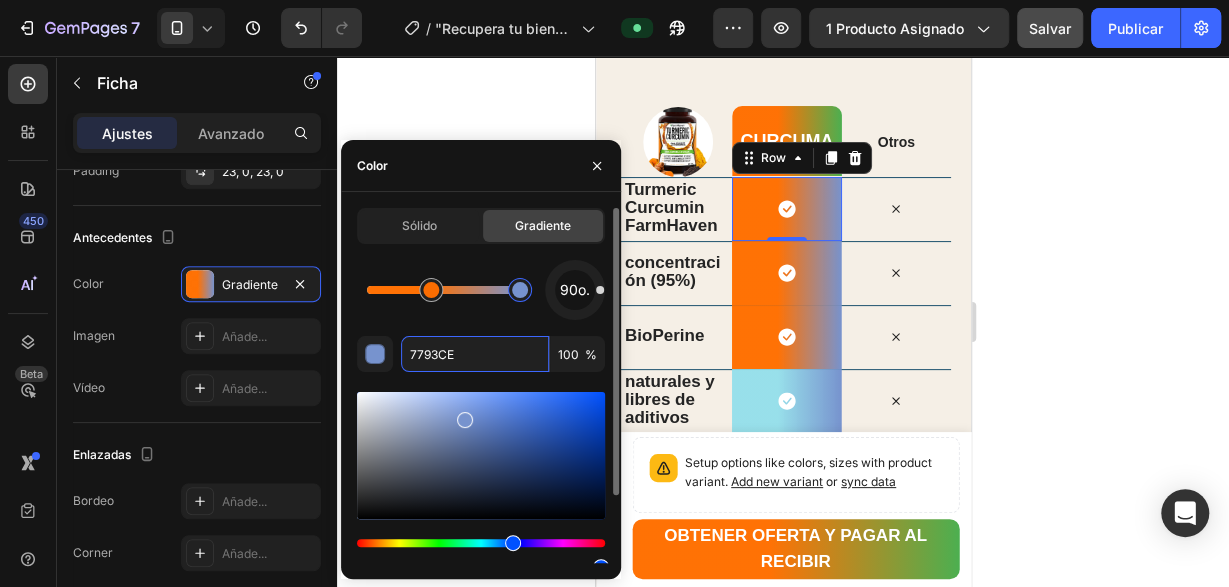 paste on "4CAF50" 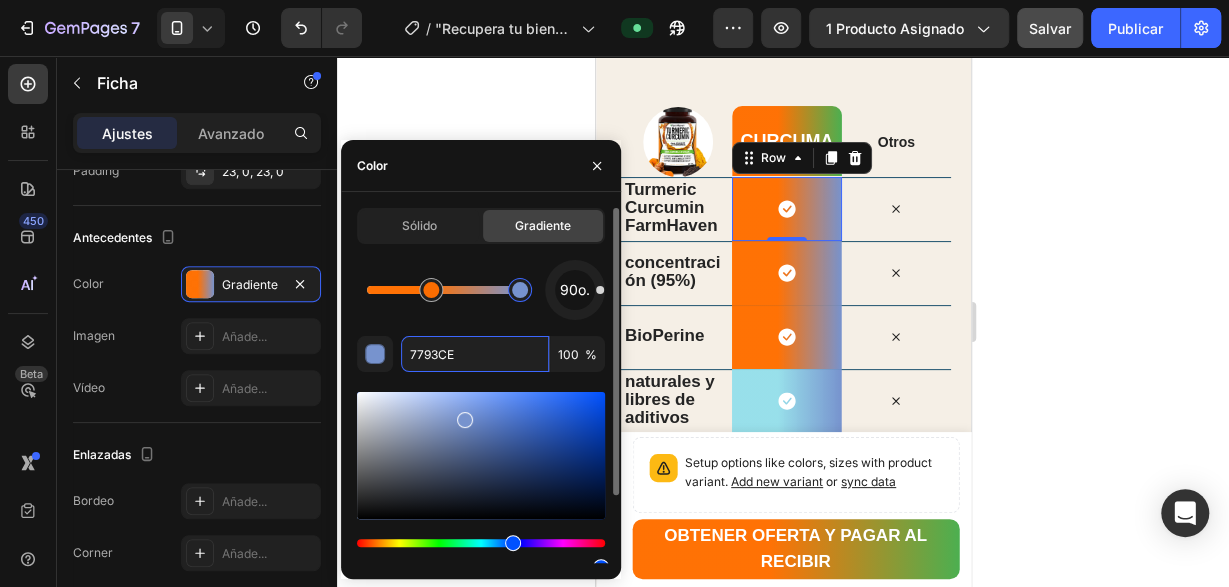 type on "4CAF50" 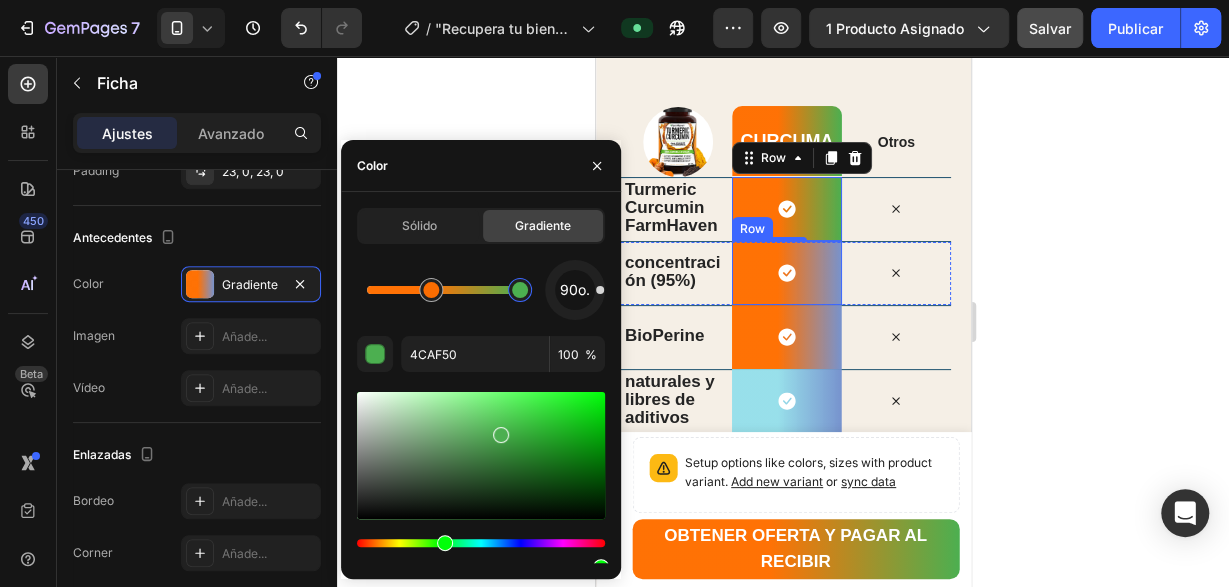 click on "Icon Row" at bounding box center [785, 273] 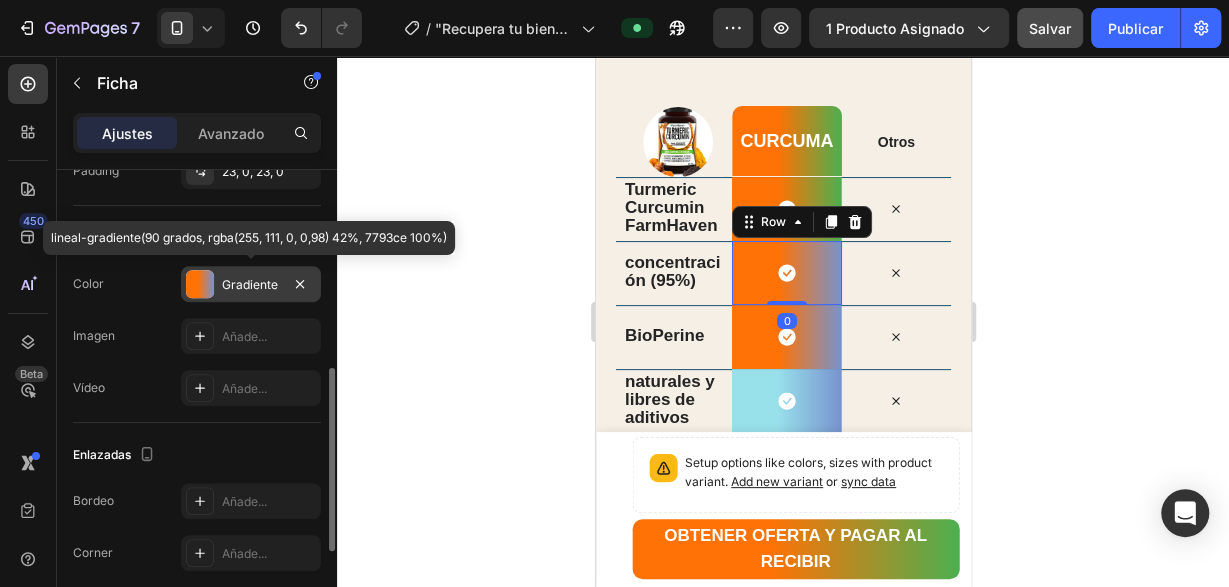 click on "Gradiente" at bounding box center [251, 285] 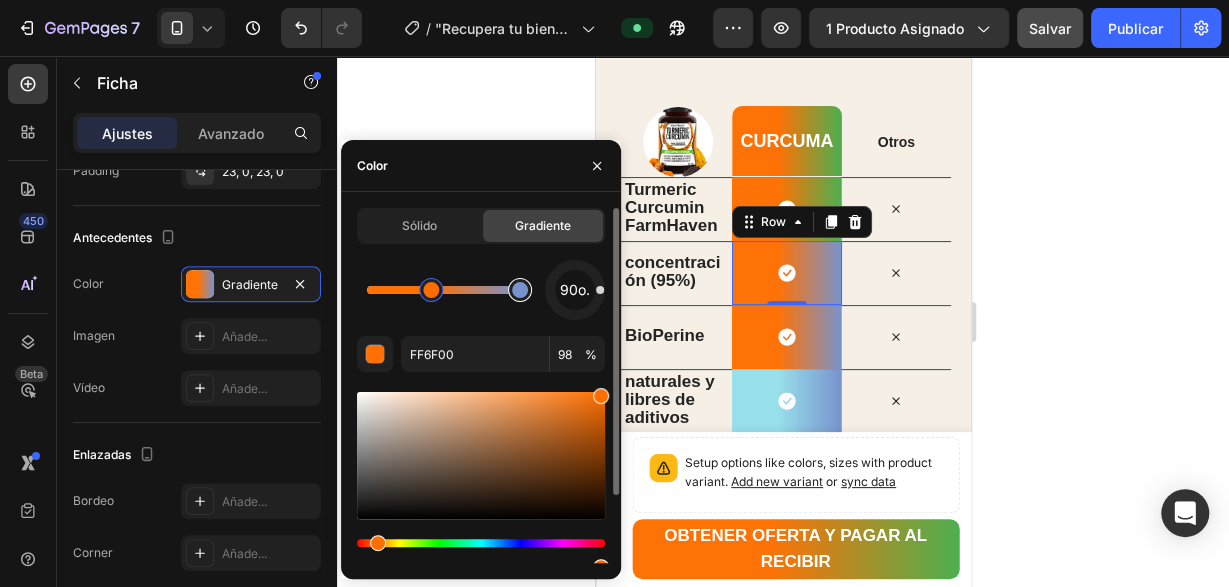type on "7793CE" 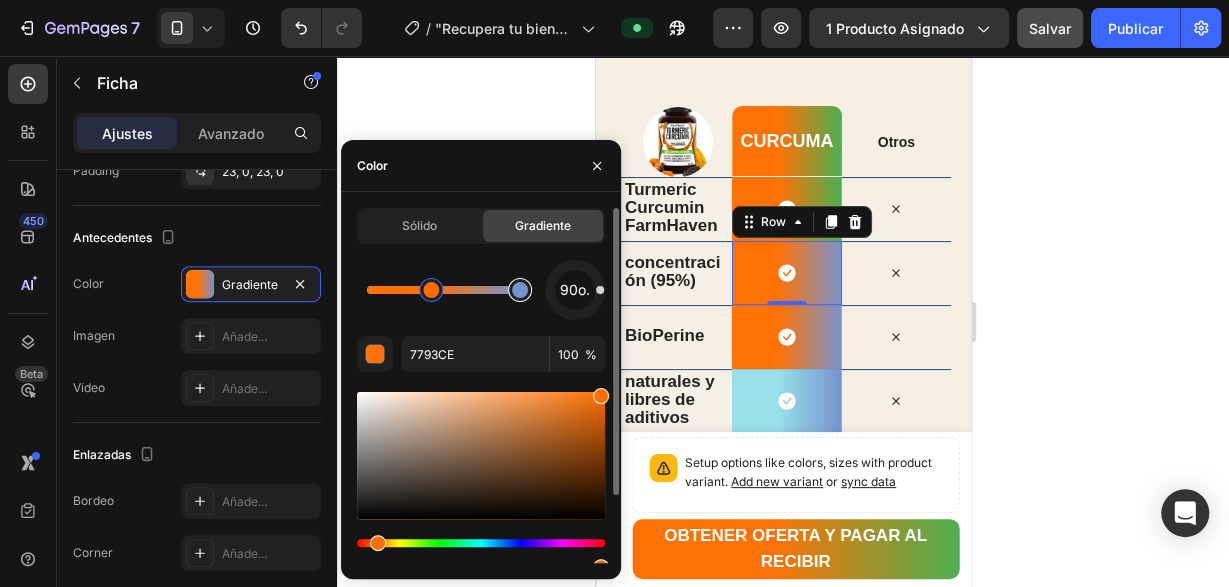 click at bounding box center [520, 290] 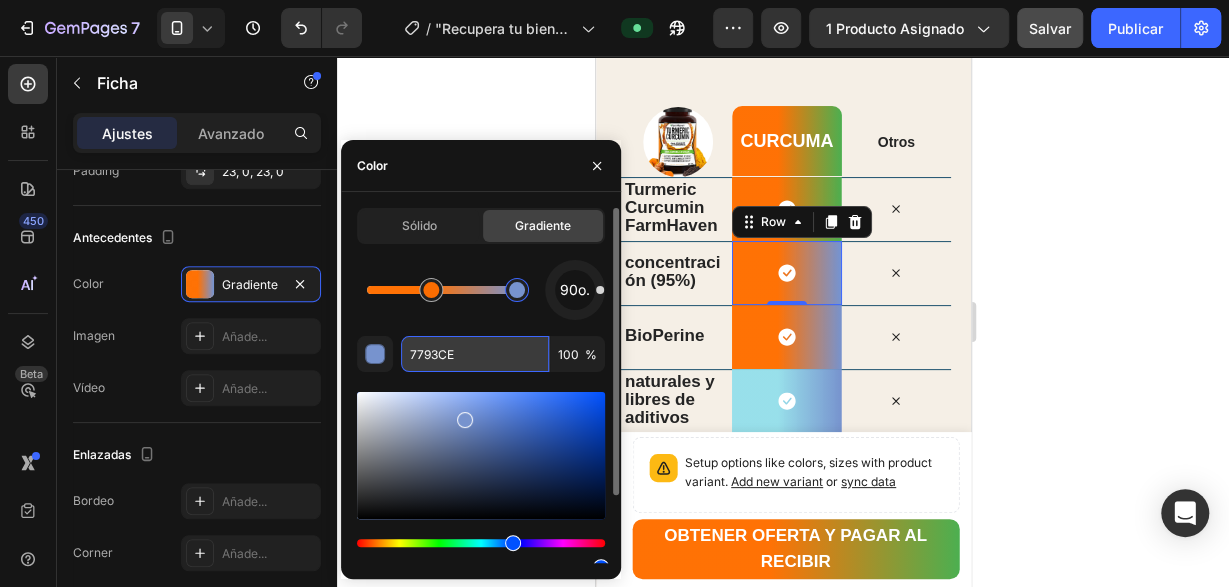 click on "7793CE" at bounding box center [475, 354] 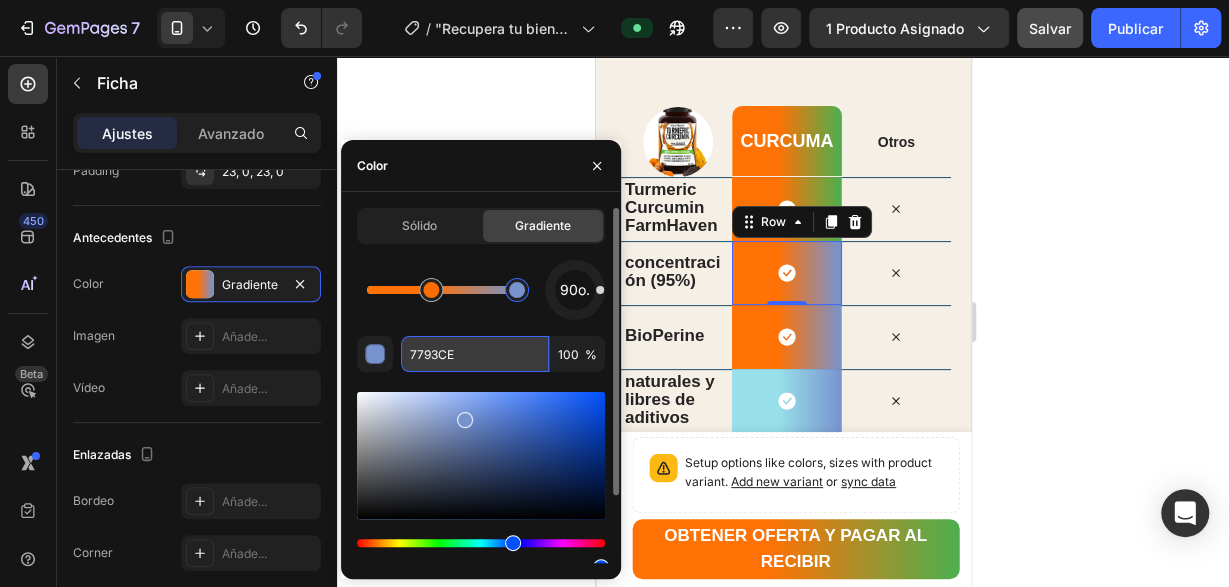 paste on "4CAF50" 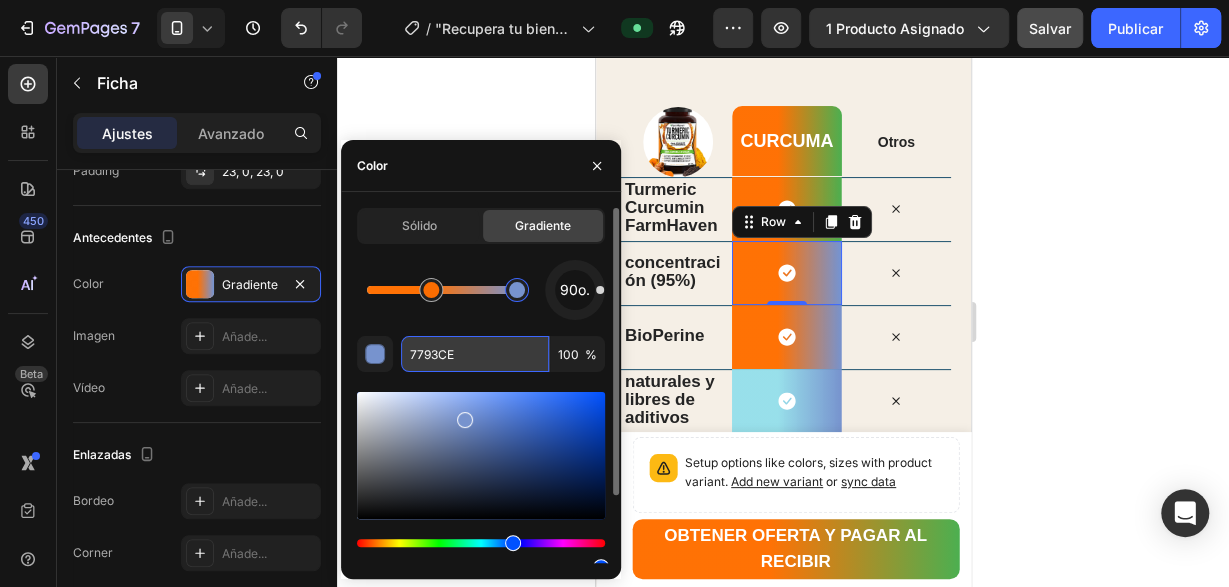 type on "4CAF50" 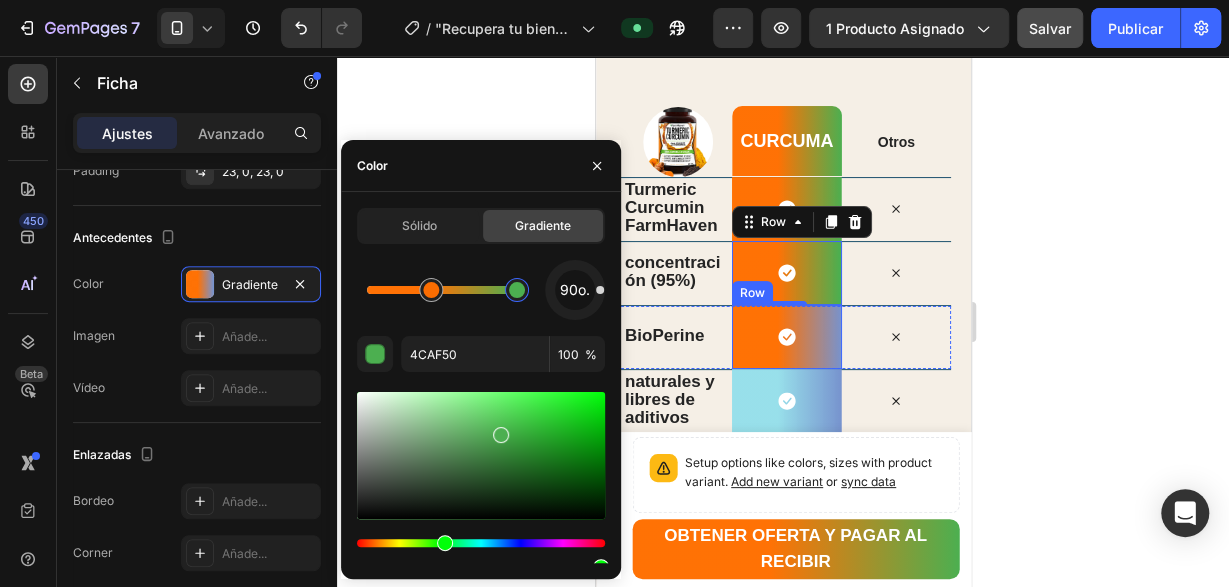 click on "Icon Row" at bounding box center (785, 337) 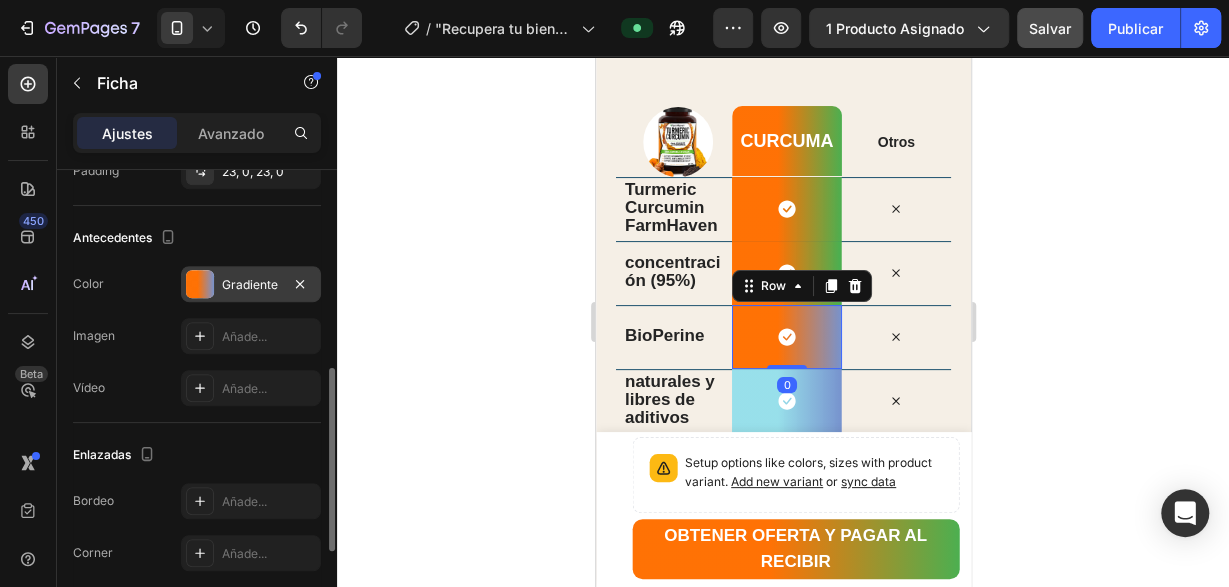 click on "Gradiente" at bounding box center [251, 285] 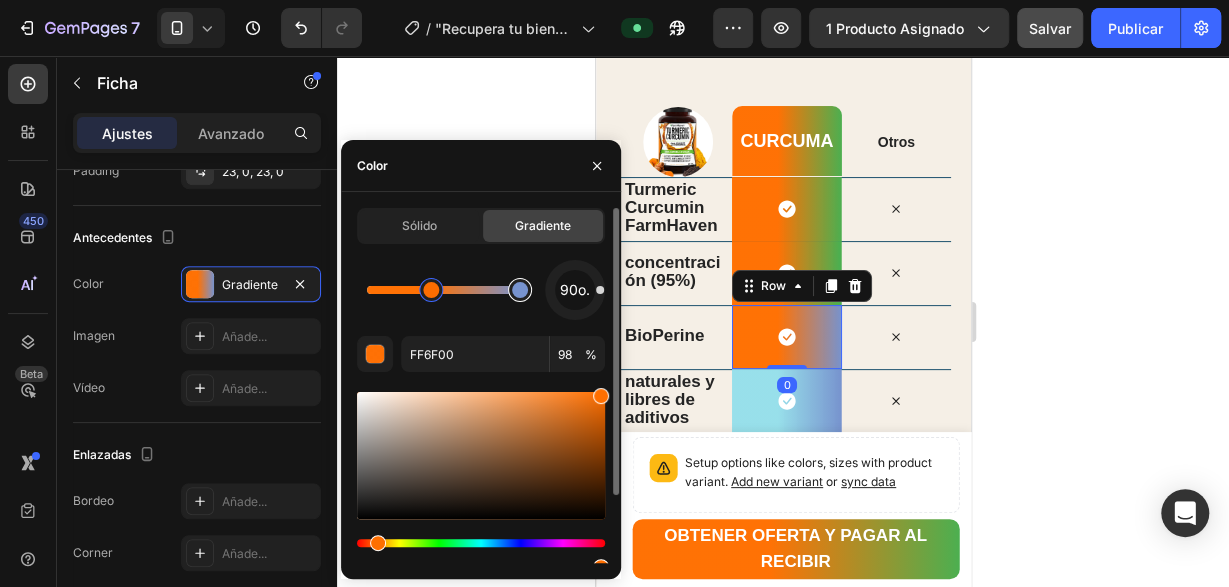 type on "7793CE" 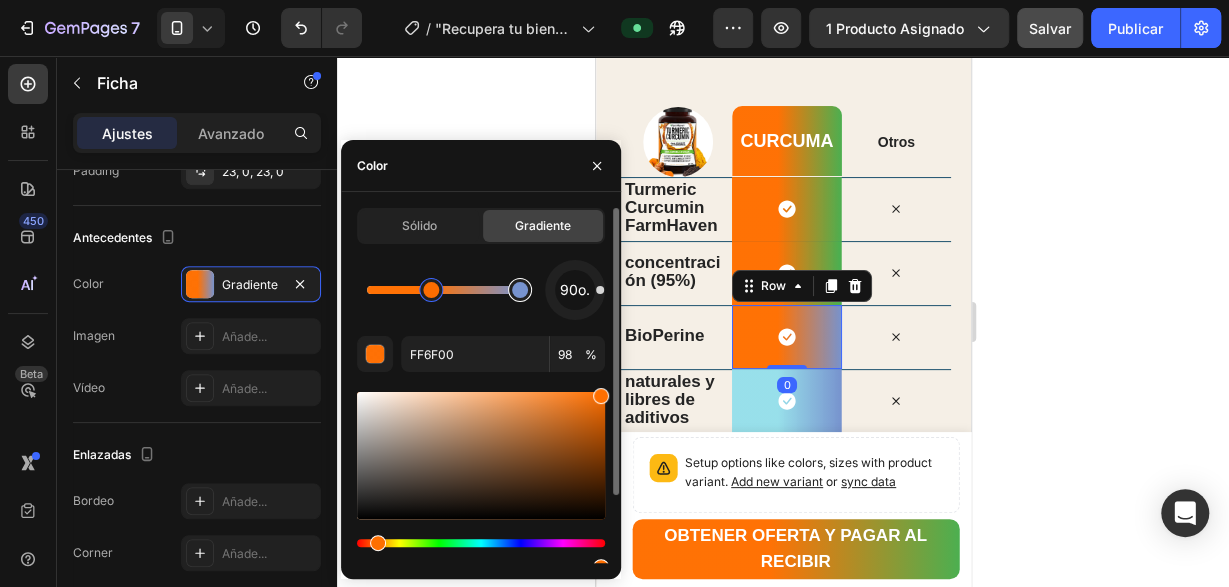 type on "100" 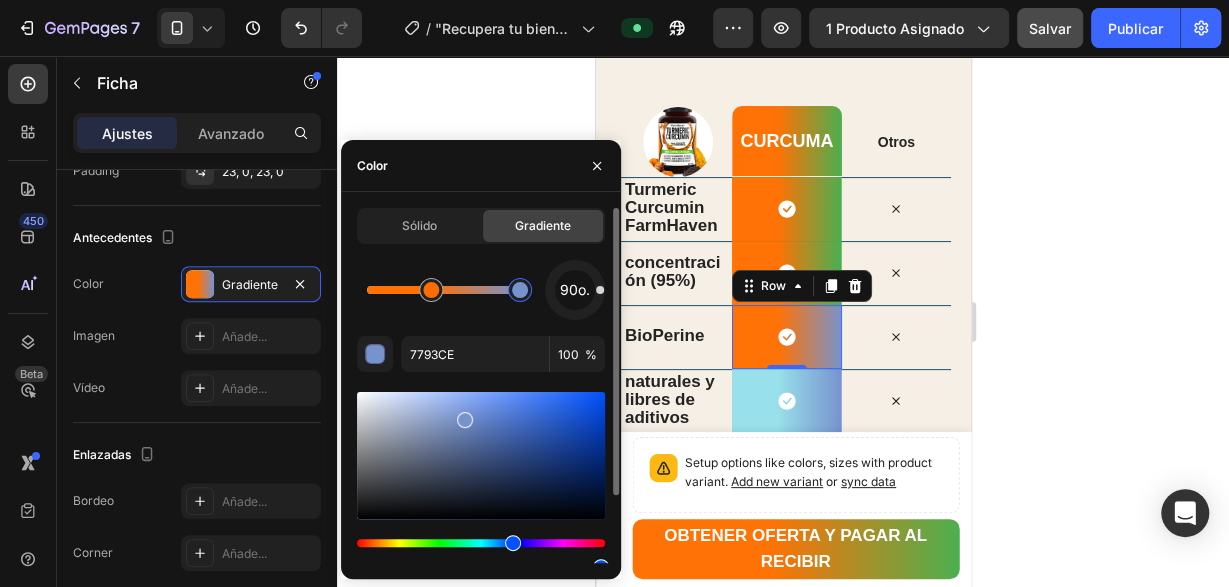 click at bounding box center (520, 290) 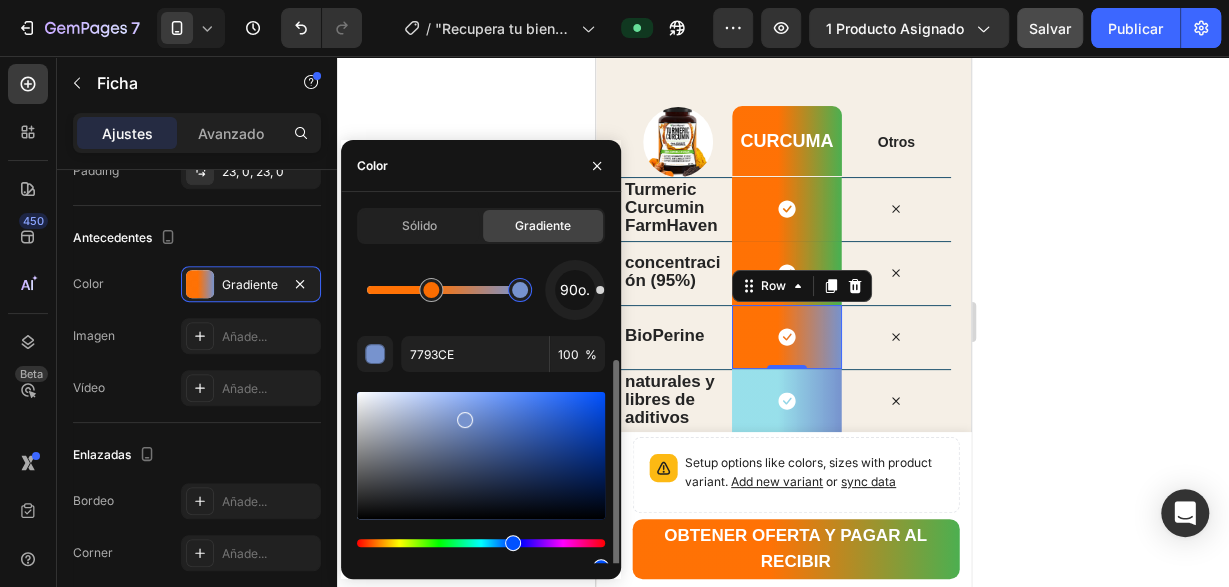 scroll, scrollTop: 84, scrollLeft: 0, axis: vertical 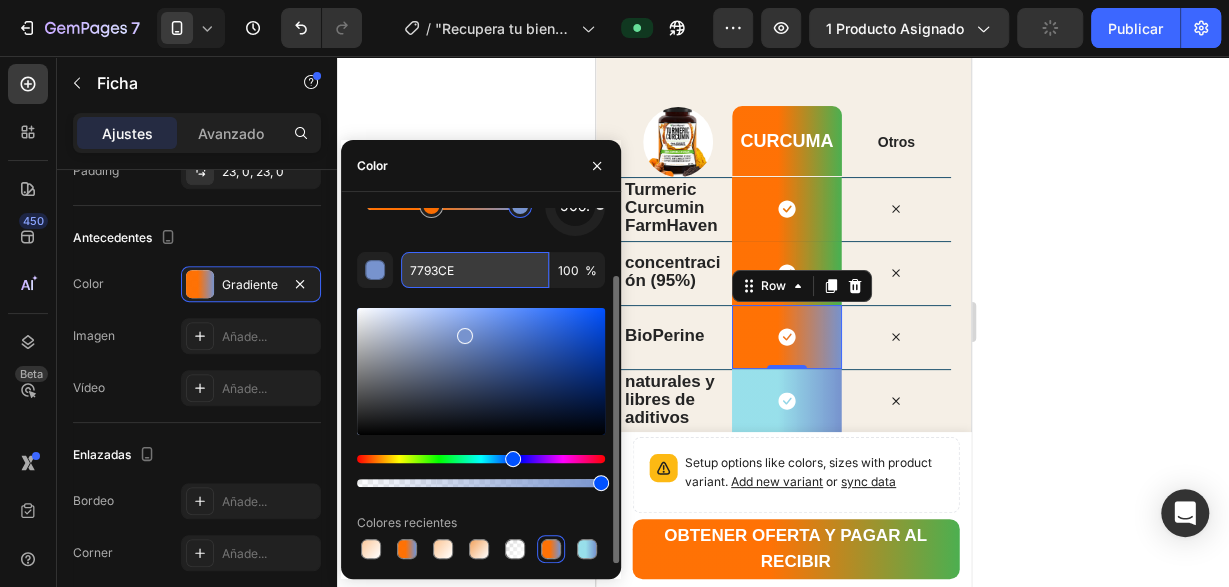 click on "7793CE" at bounding box center [475, 270] 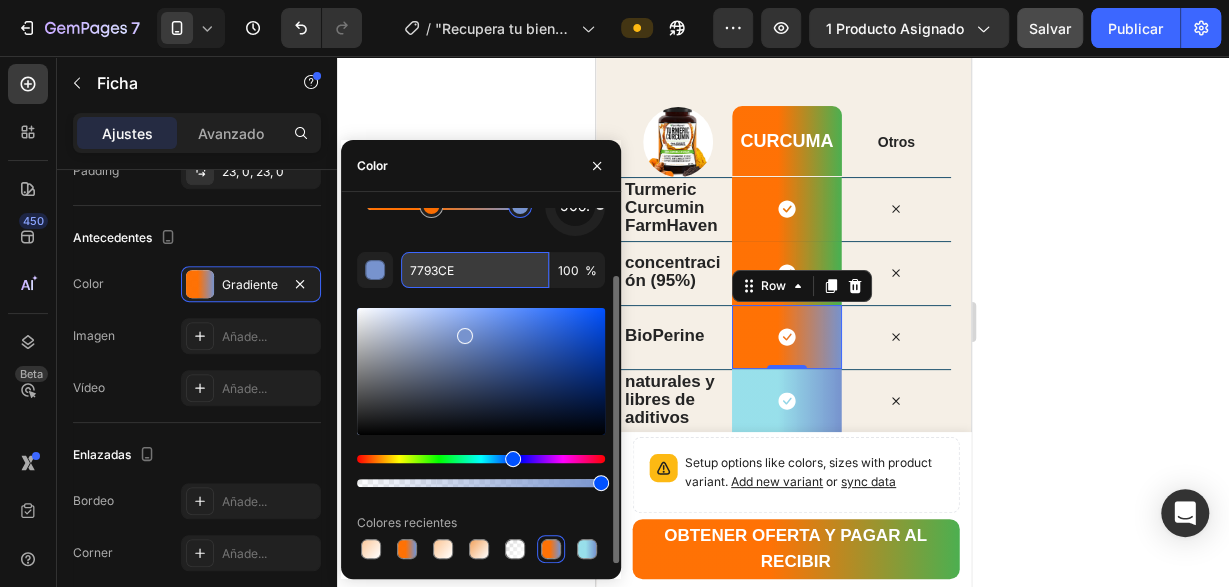paste on "4CAF50" 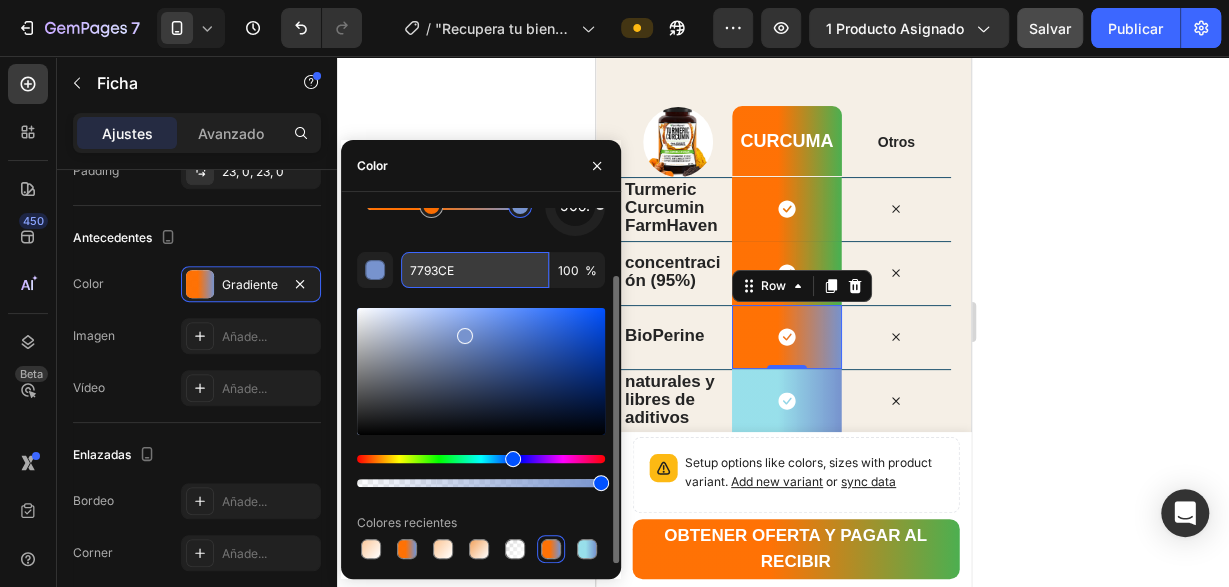 type on "4CAF50" 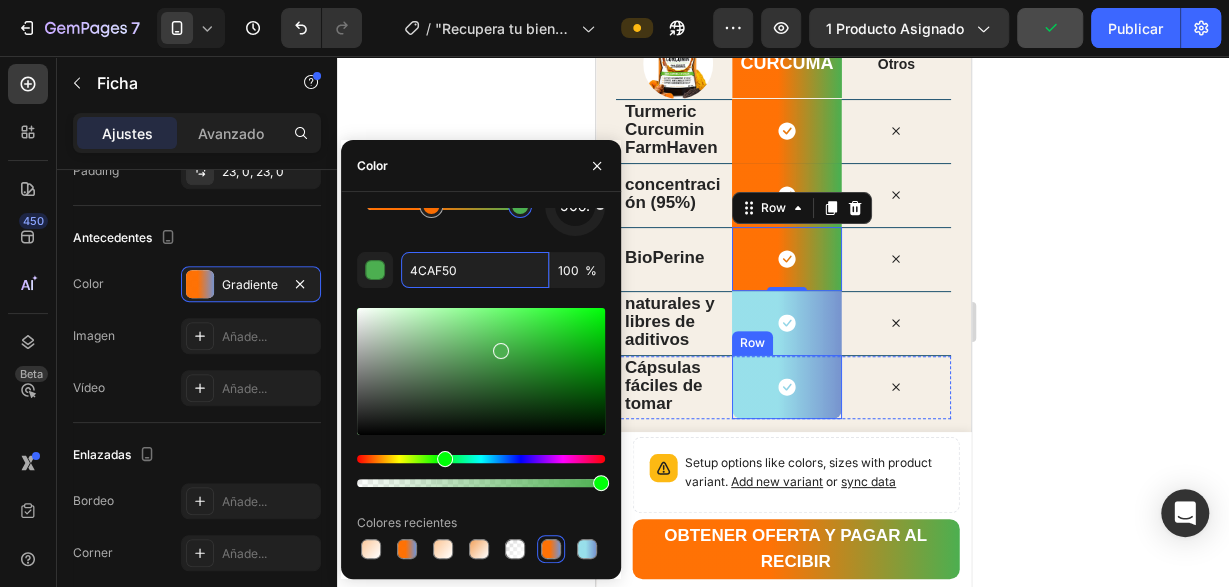 scroll, scrollTop: 3916, scrollLeft: 0, axis: vertical 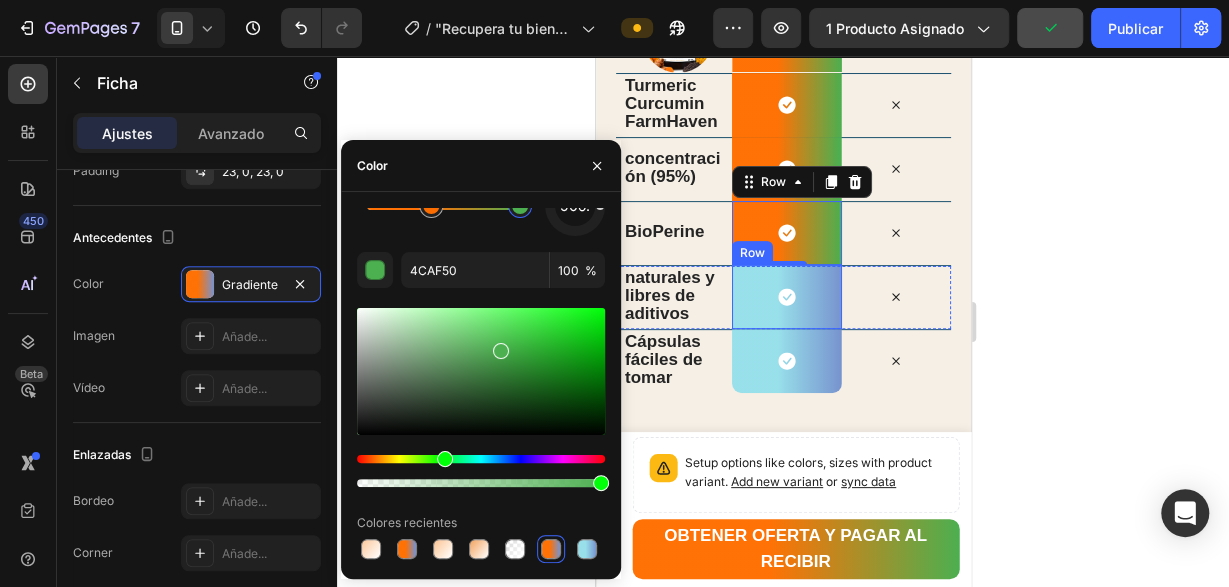 click on "Icon Row" at bounding box center [785, 297] 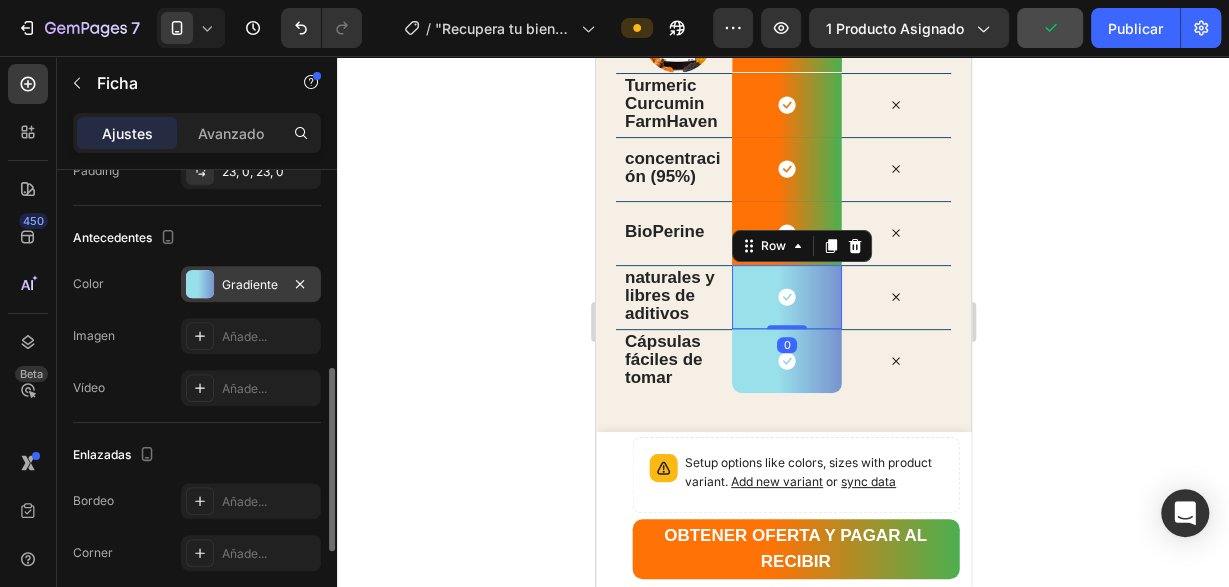 click on "Gradiente" at bounding box center (251, 285) 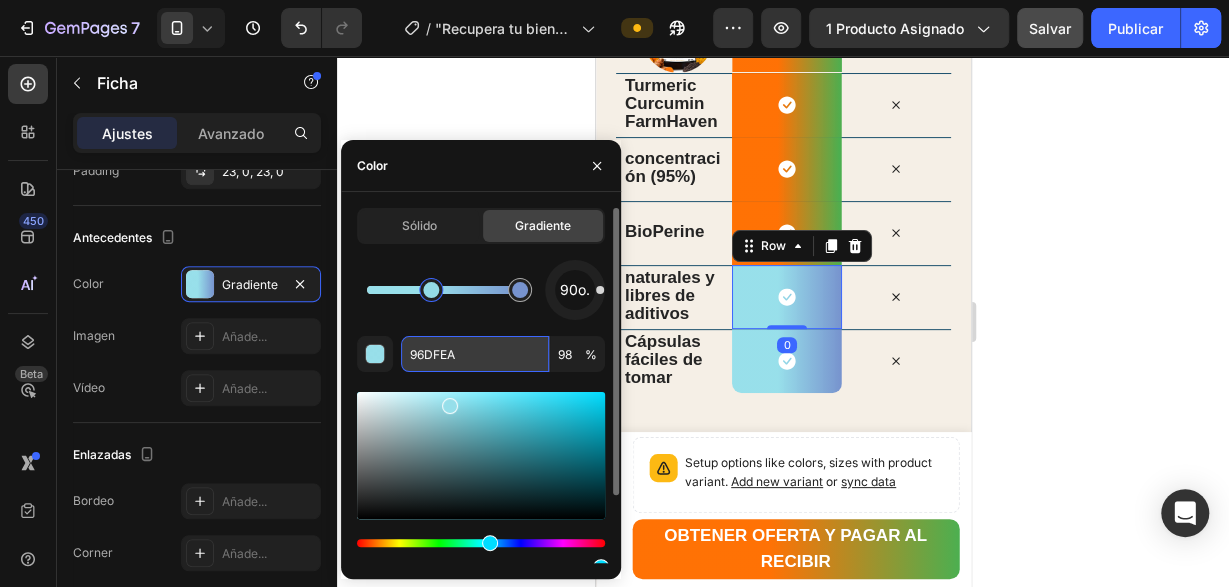 click on "96DFEA" at bounding box center (475, 354) 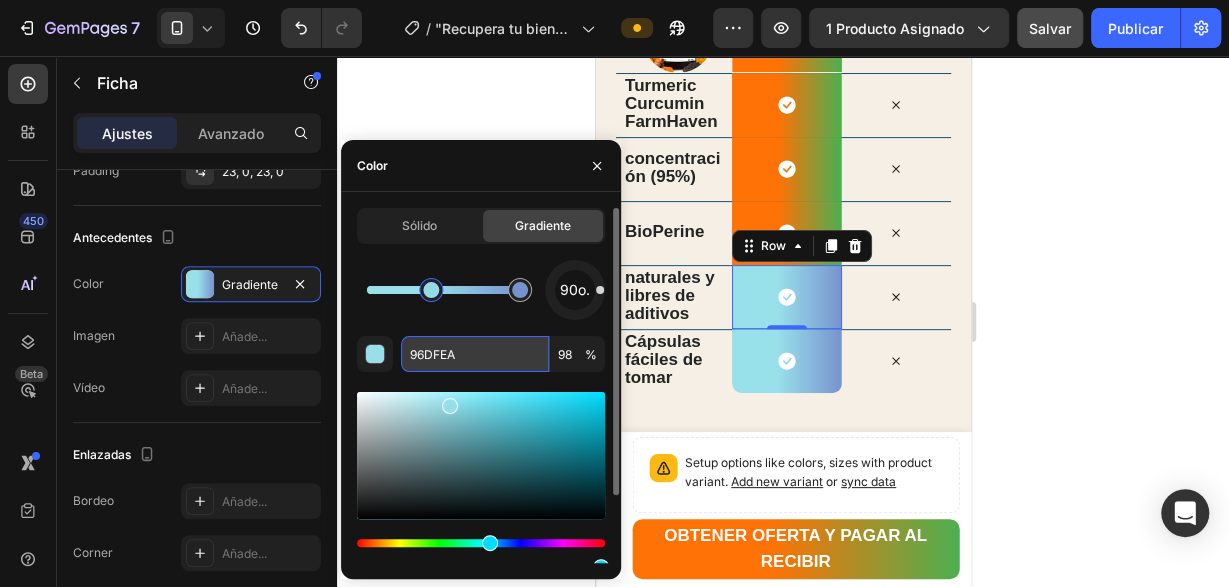 paste on "FF6F00" 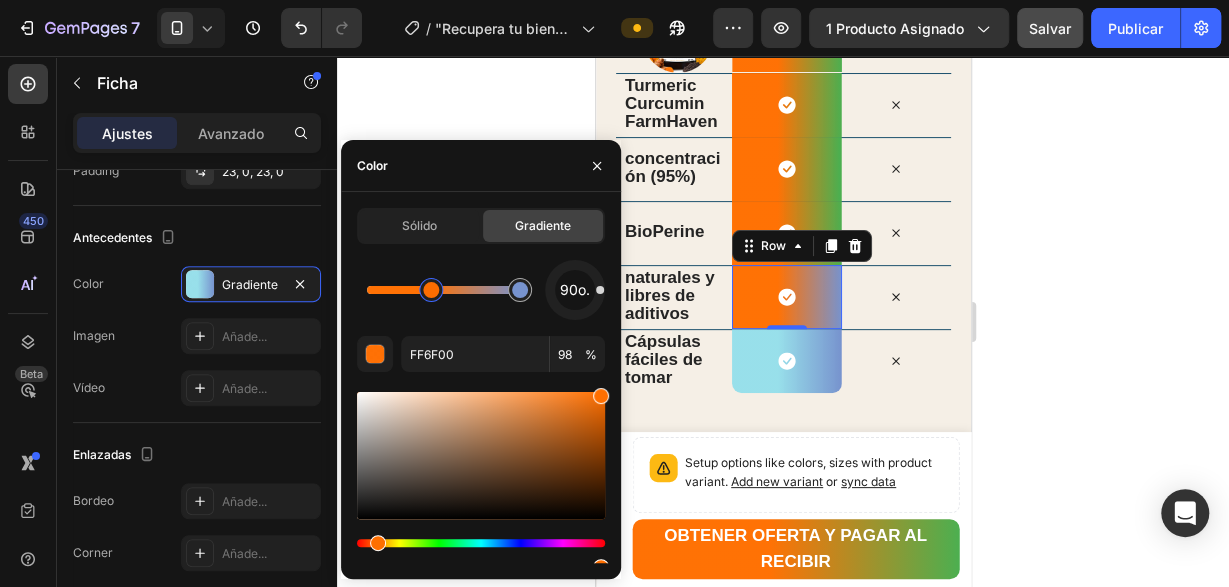 click on "Icon Row   0" at bounding box center [785, 297] 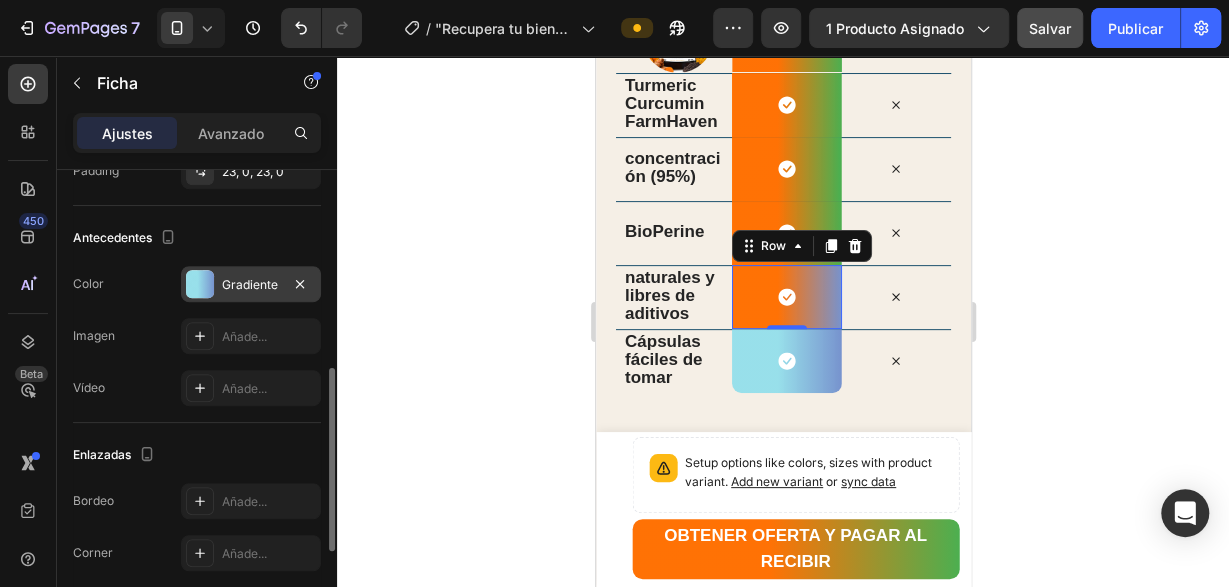 click on "Gradiente" at bounding box center (251, 285) 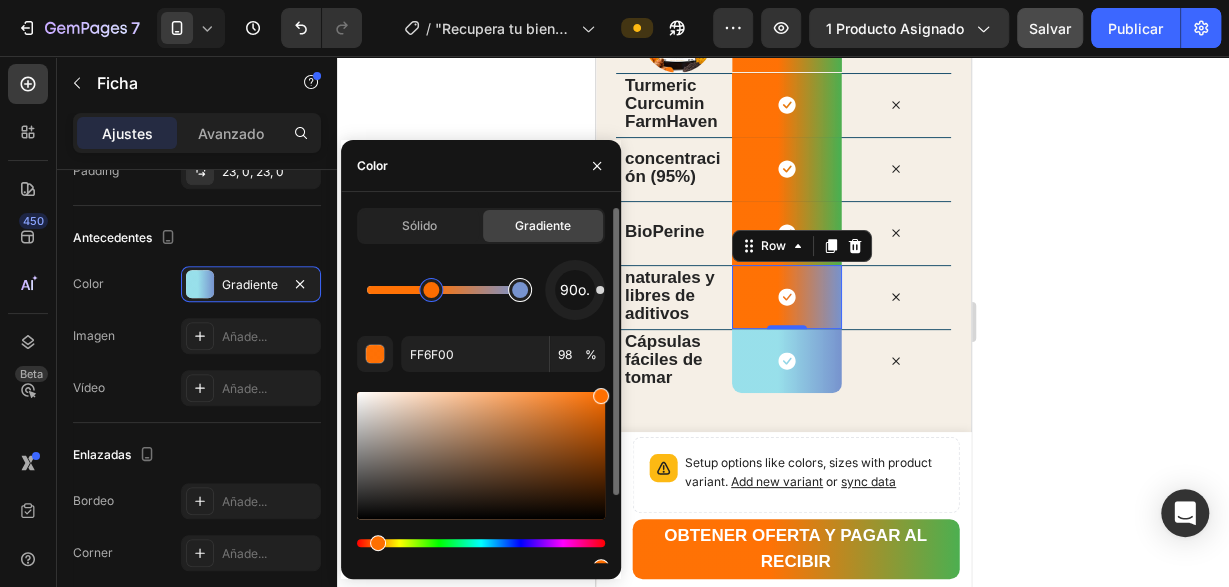 type on "7793CE" 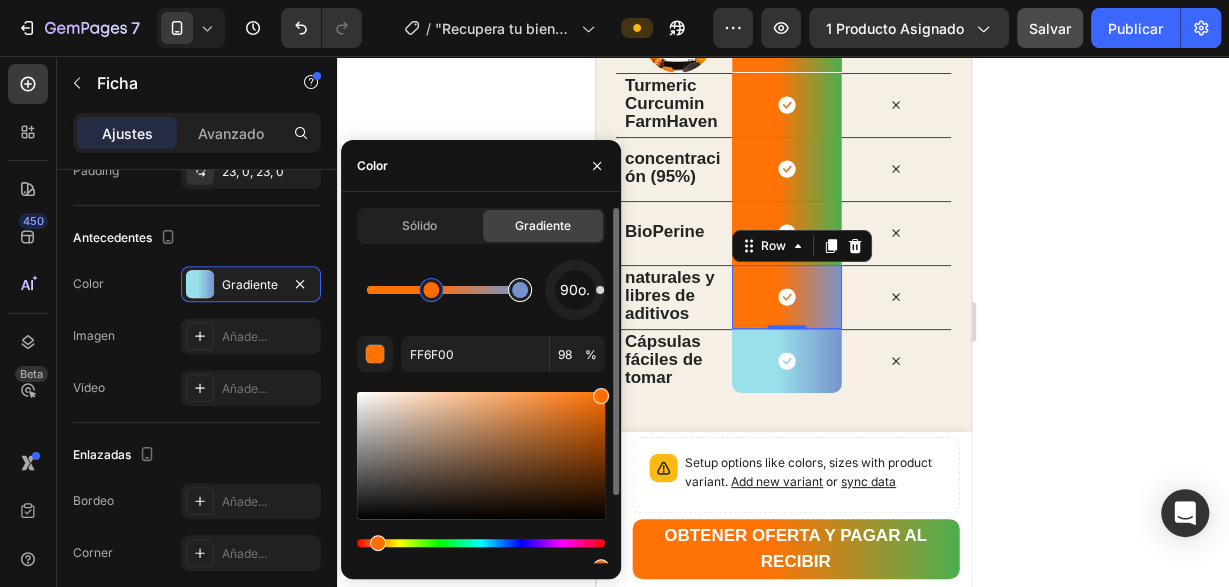 type on "100" 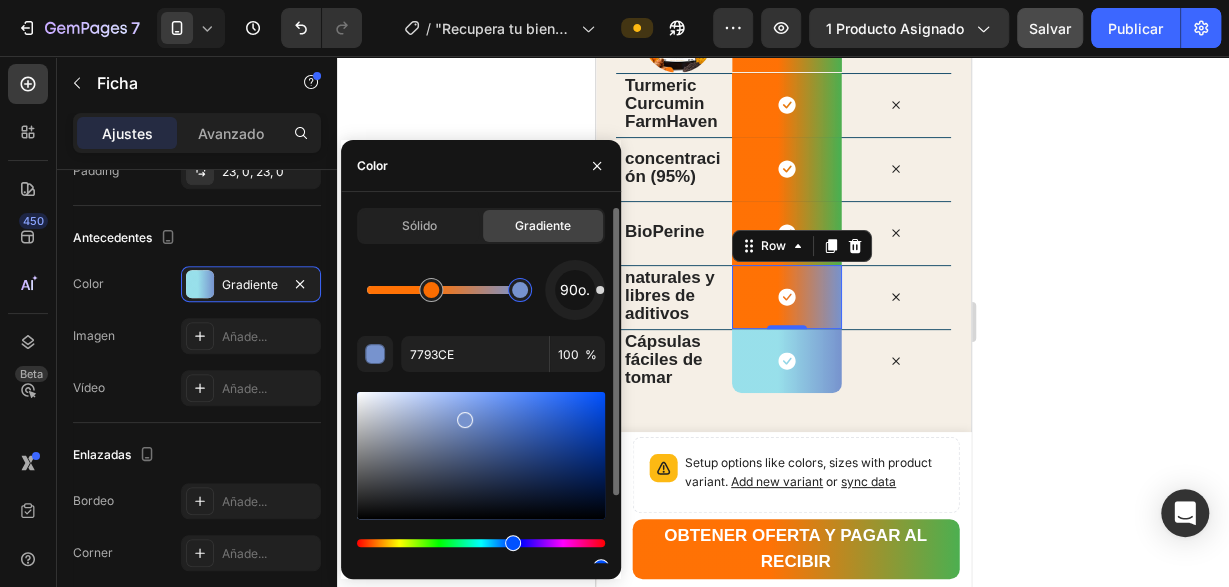 click at bounding box center [520, 290] 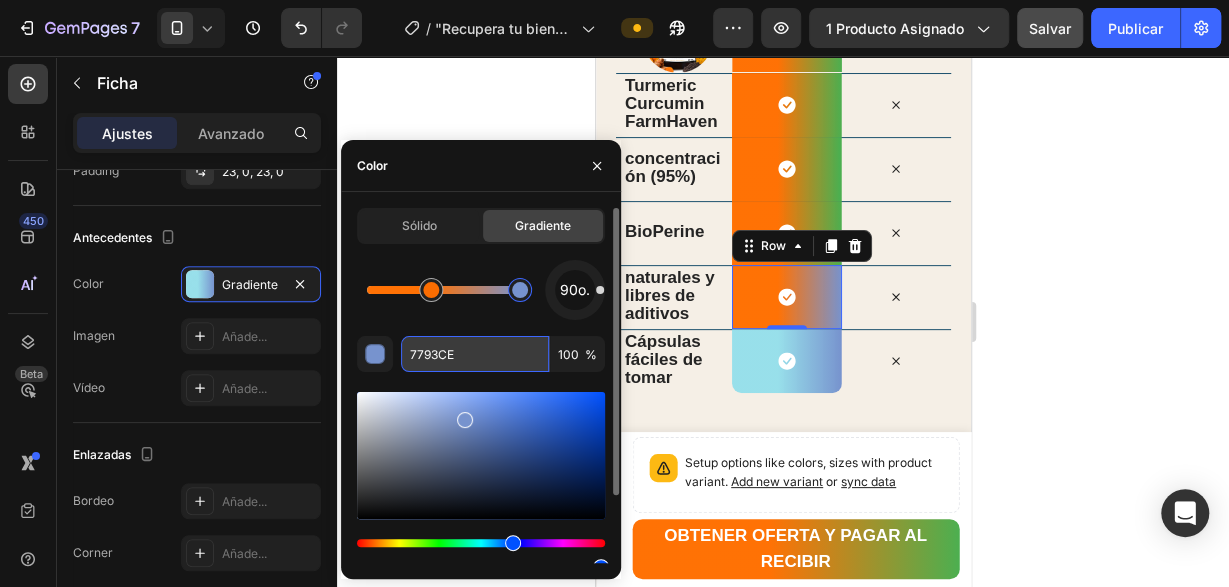 click on "7793CE" at bounding box center (475, 354) 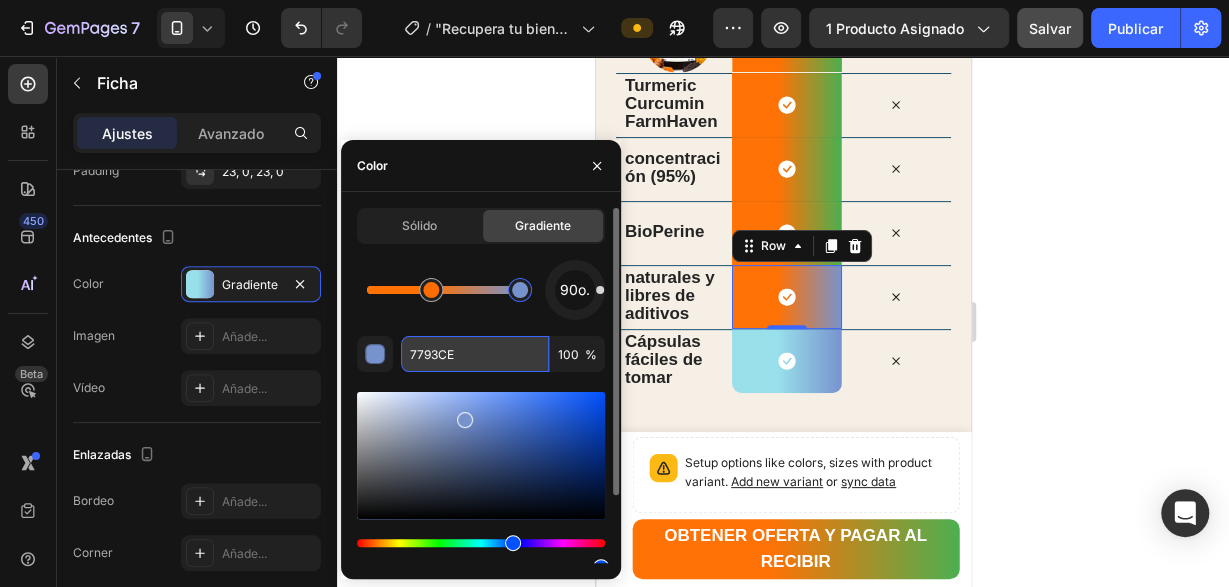 paste on "4CAF50" 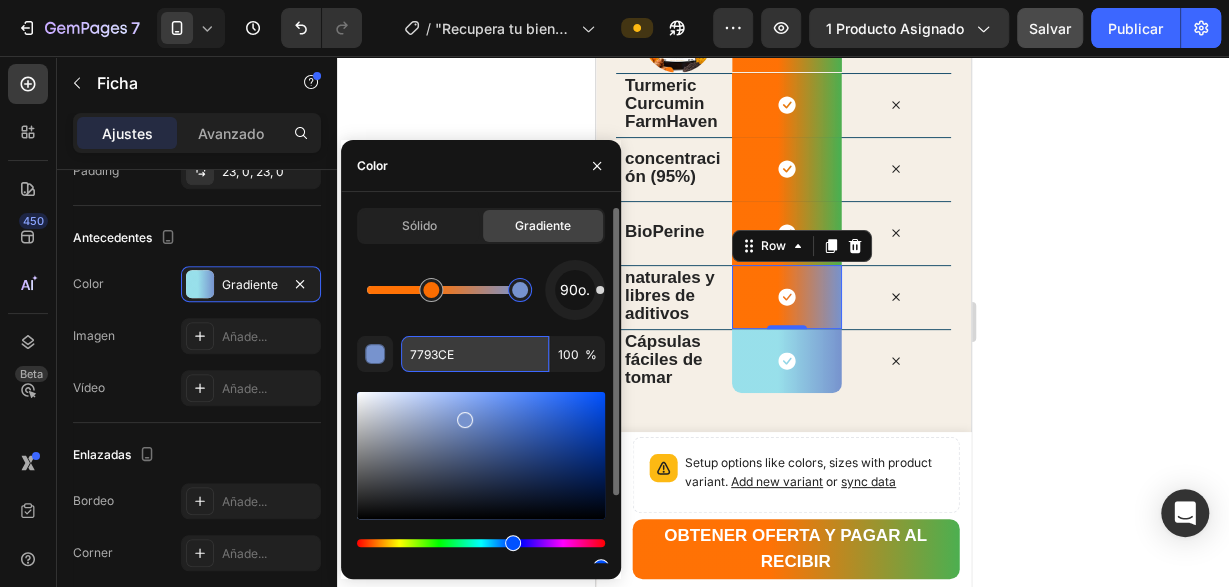 type on "4CAF50" 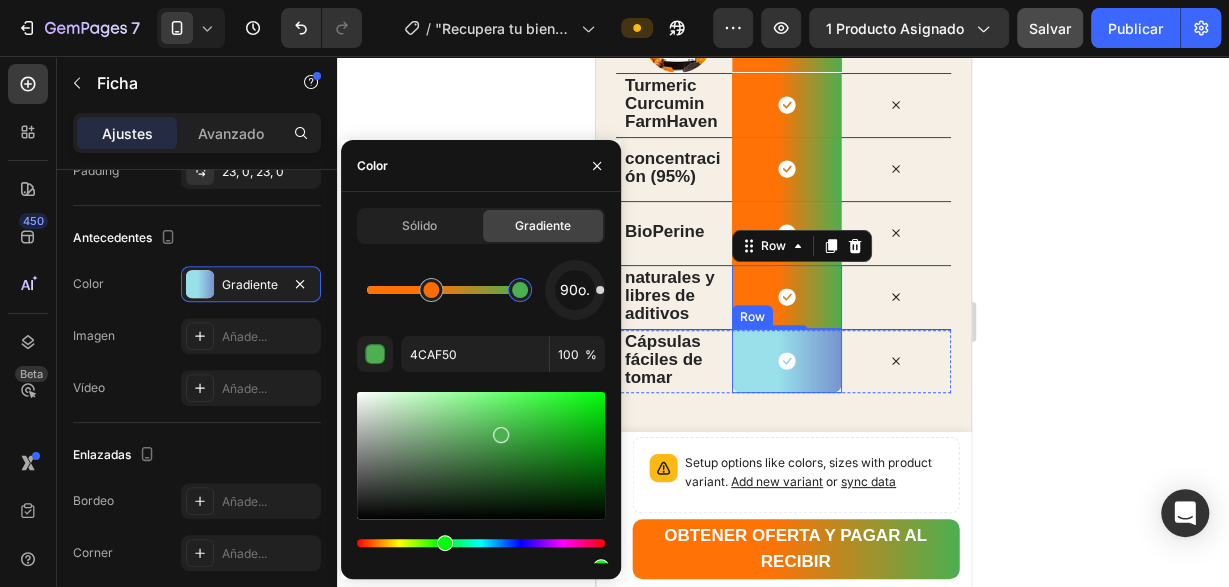 drag, startPoint x: 748, startPoint y: 362, endPoint x: 714, endPoint y: 339, distance: 41.04875 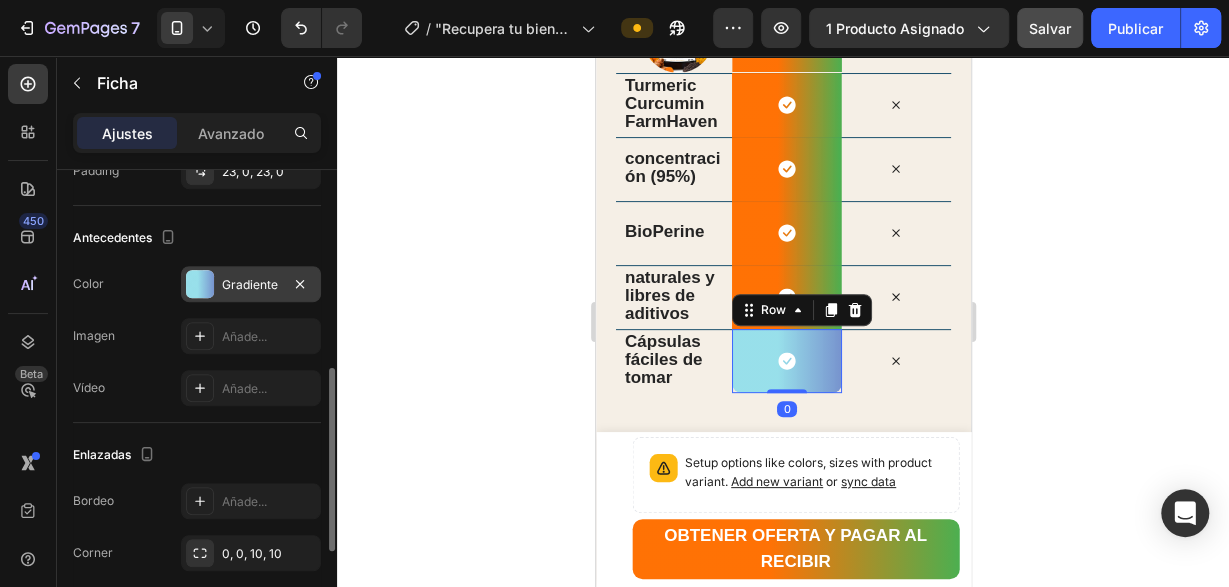 click on "Gradiente" at bounding box center (251, 284) 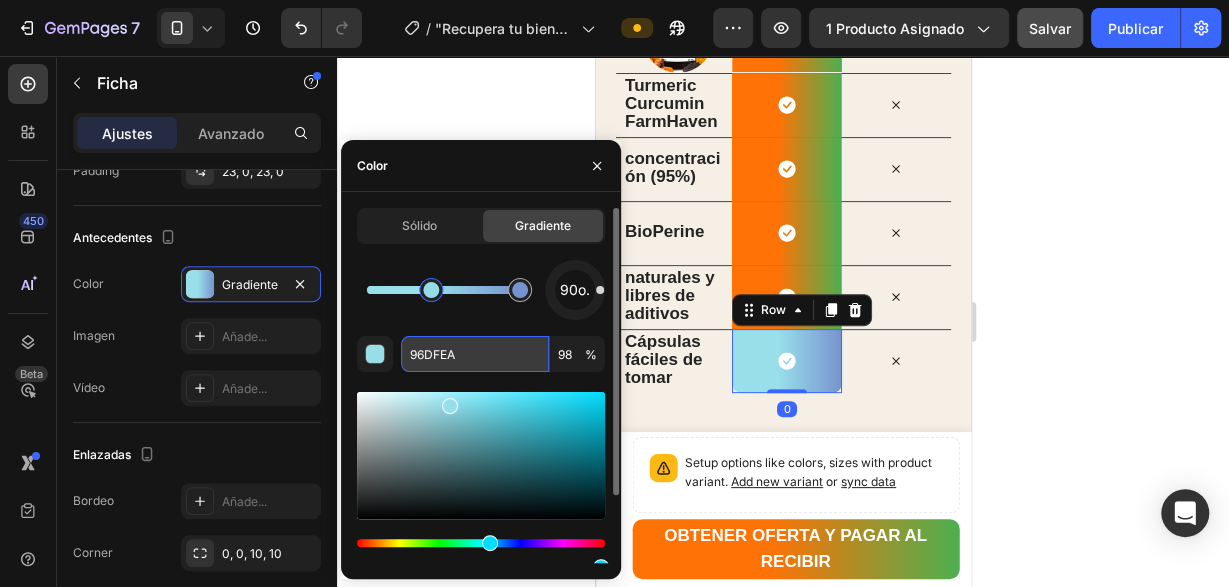 click on "96DFEA" at bounding box center (475, 354) 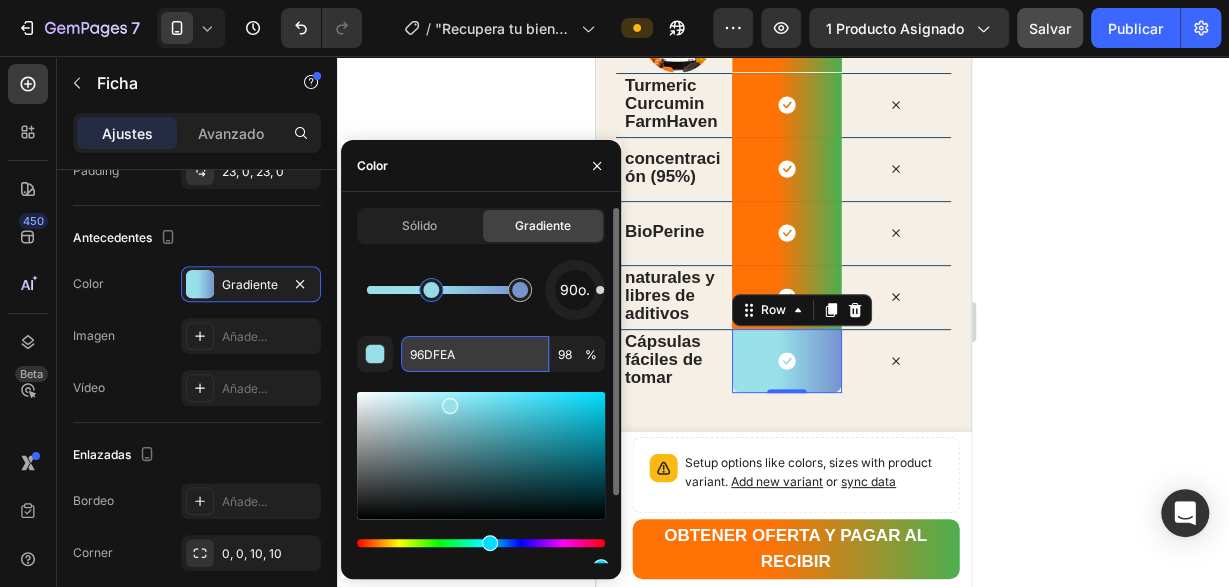 paste on "FF6F00" 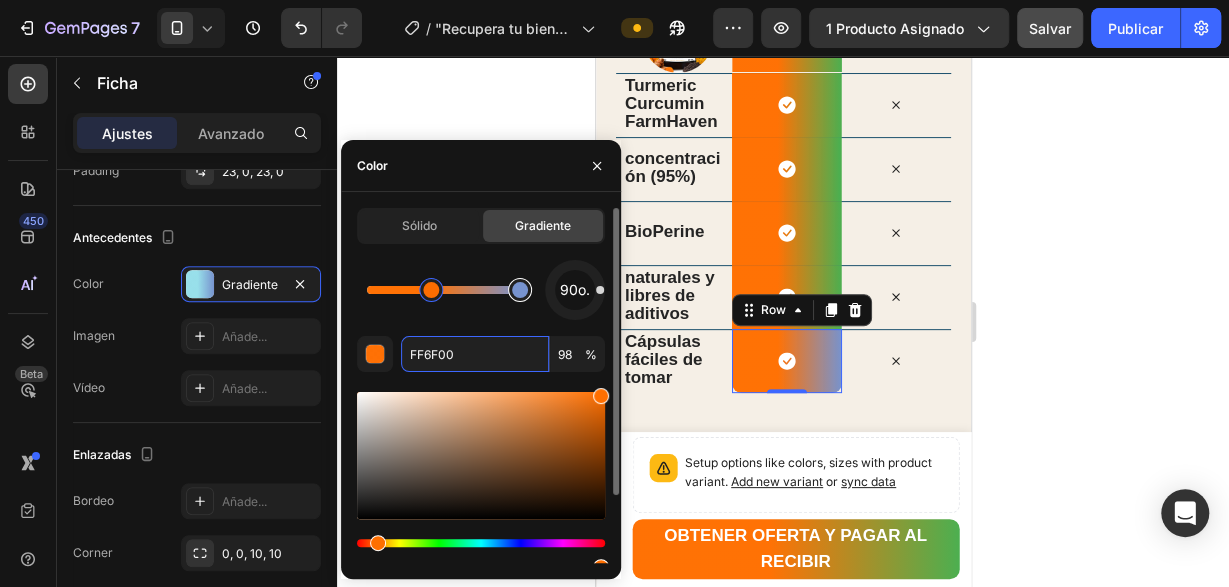type on "7793CE" 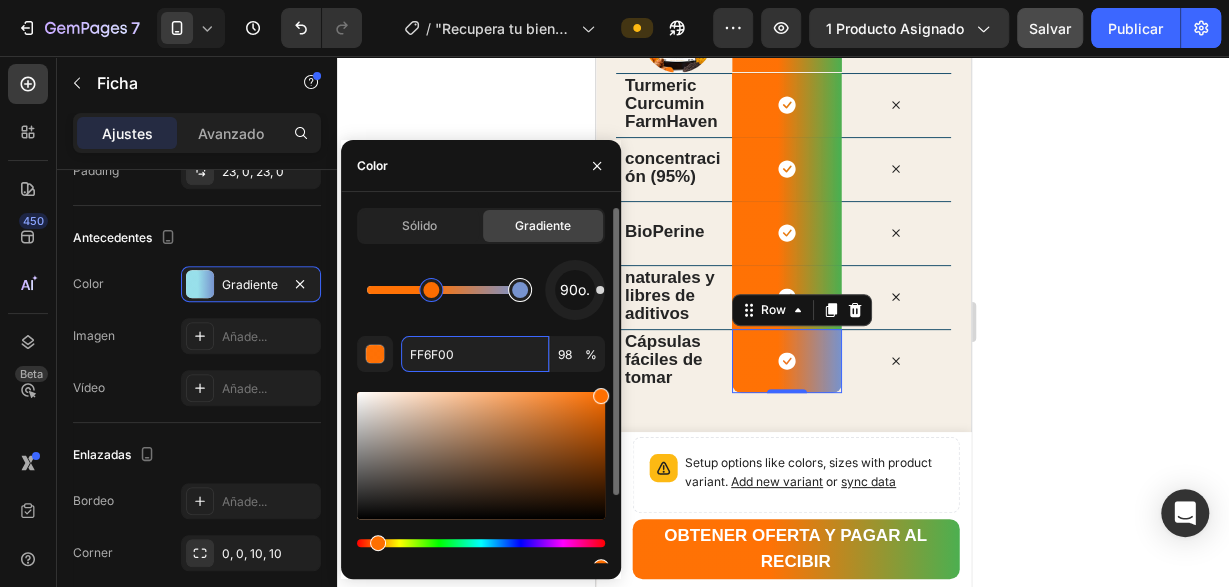 type on "100" 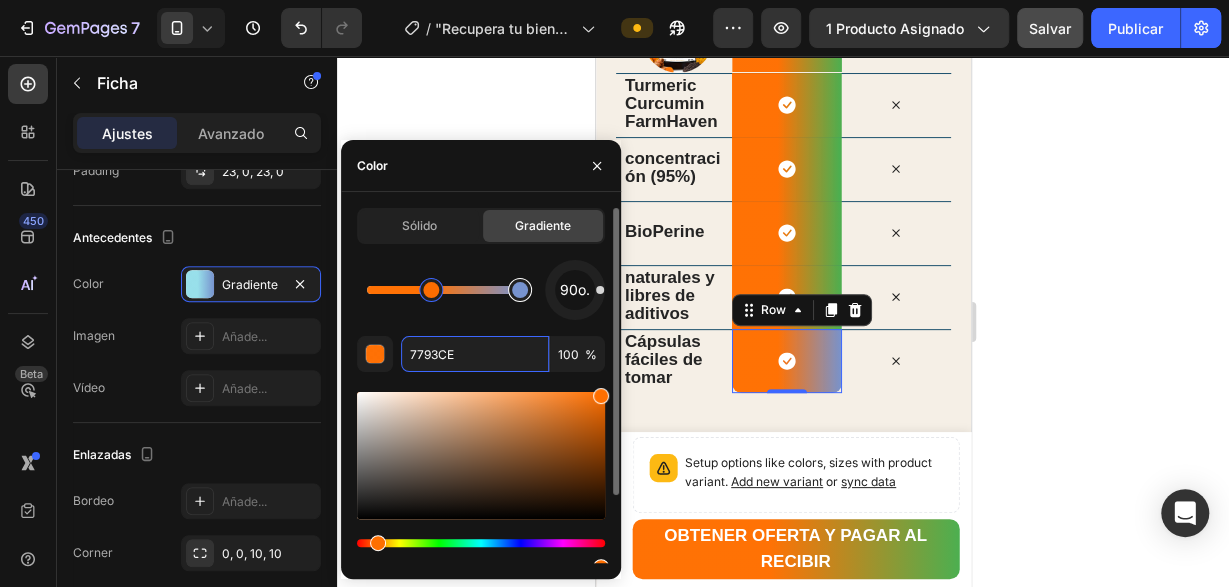 click at bounding box center [520, 290] 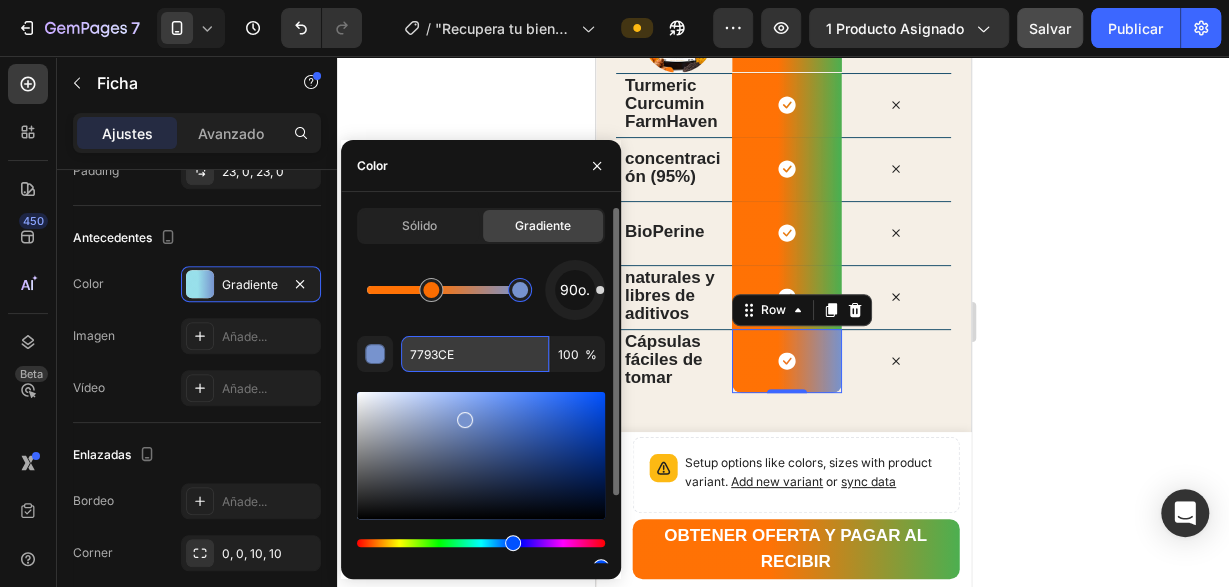 click on "7793CE" at bounding box center (475, 354) 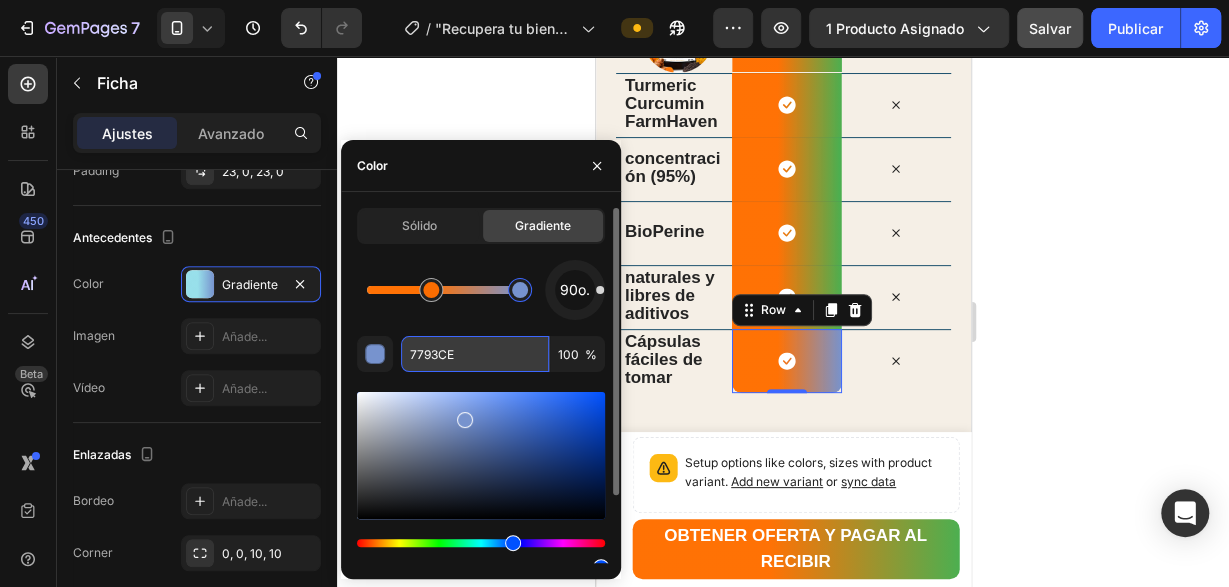 click on "7793CE" at bounding box center (475, 354) 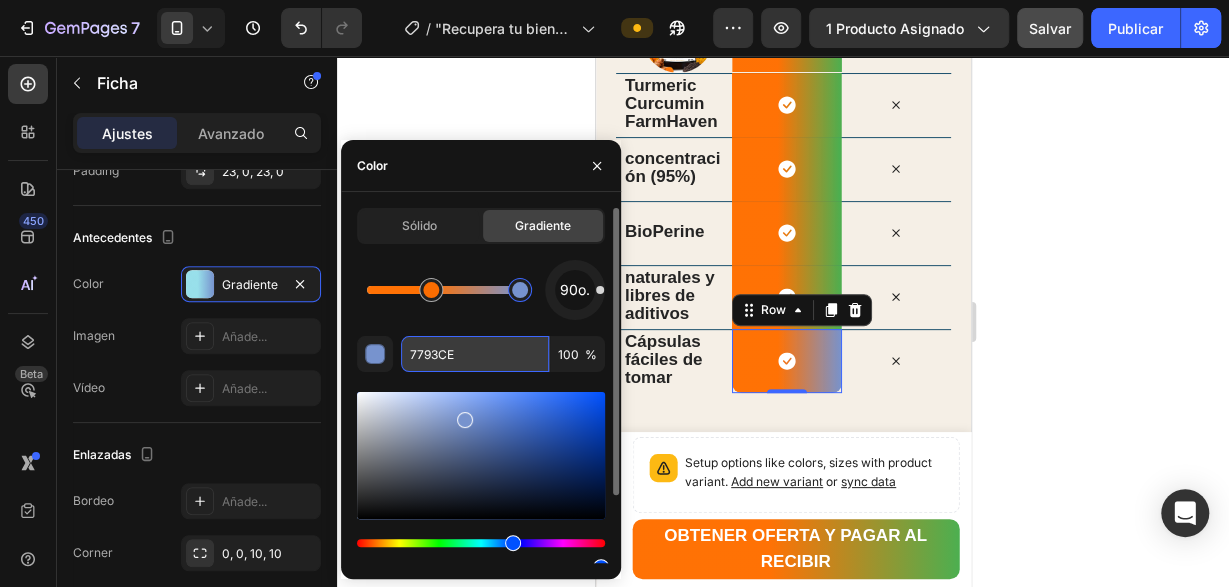 paste on "4CAF50" 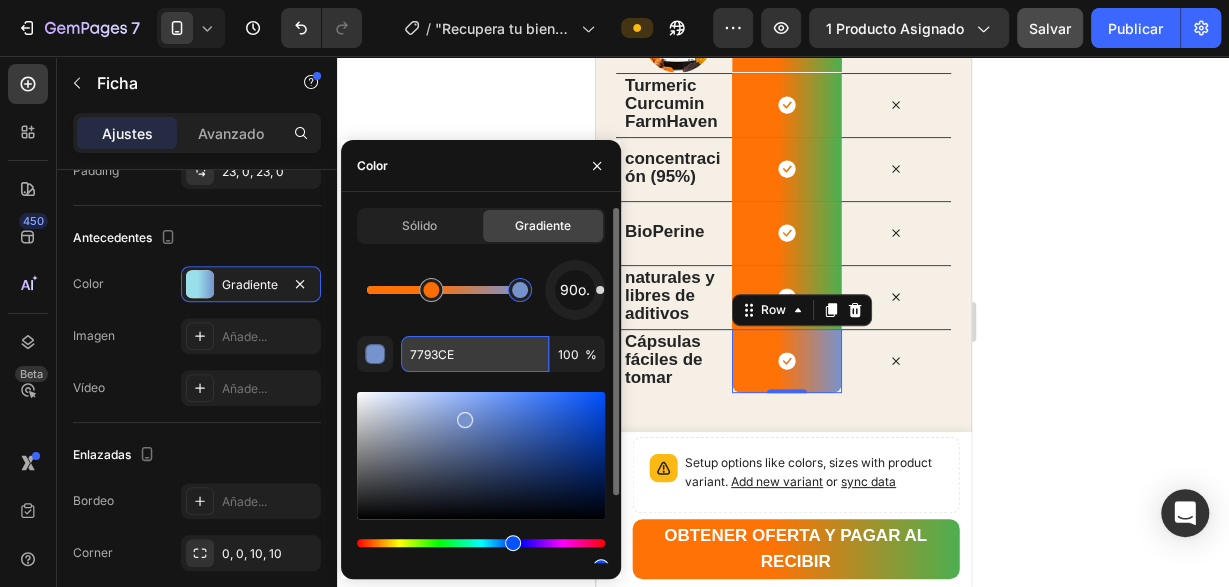 type on "4CAF50" 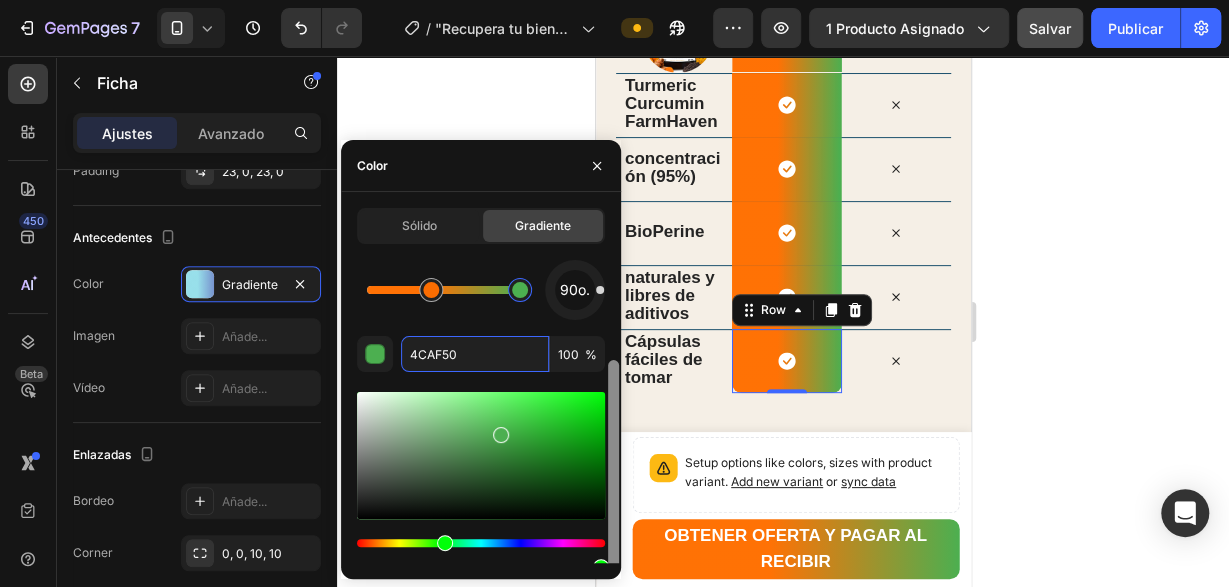 scroll, scrollTop: 84, scrollLeft: 0, axis: vertical 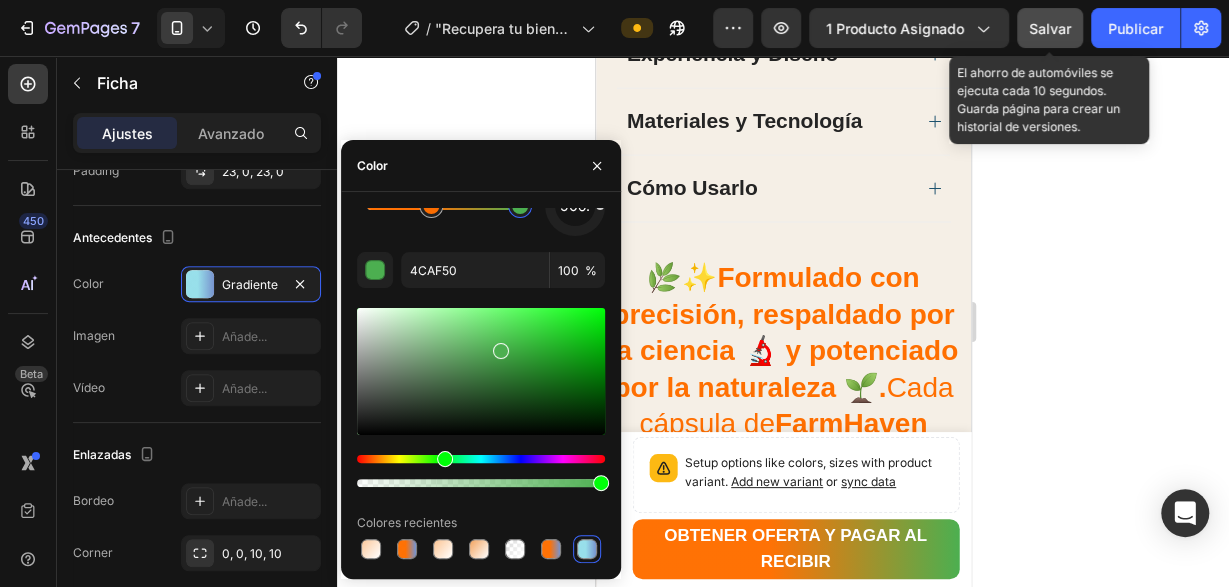 click on "Salvar" at bounding box center (1050, 28) 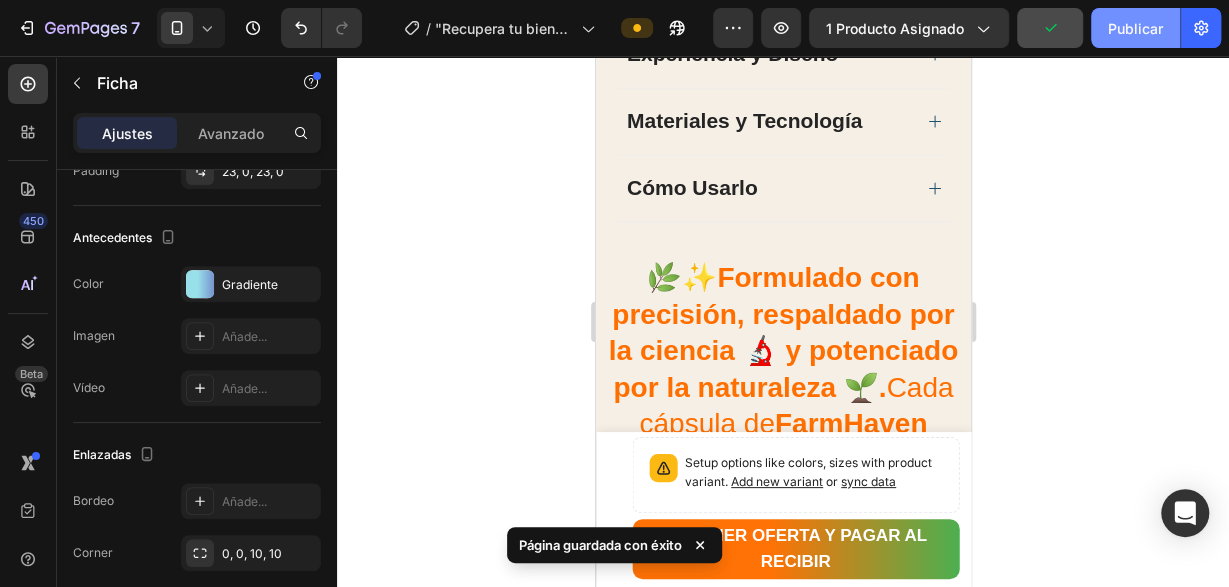 click on "Publicar" at bounding box center (1135, 28) 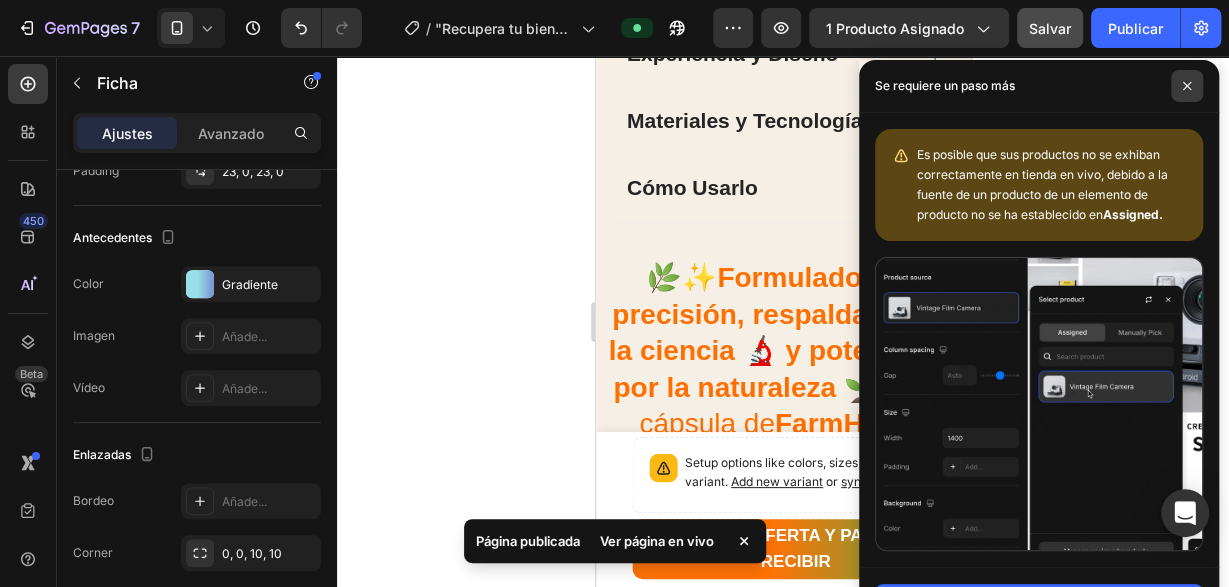 click at bounding box center [1187, 86] 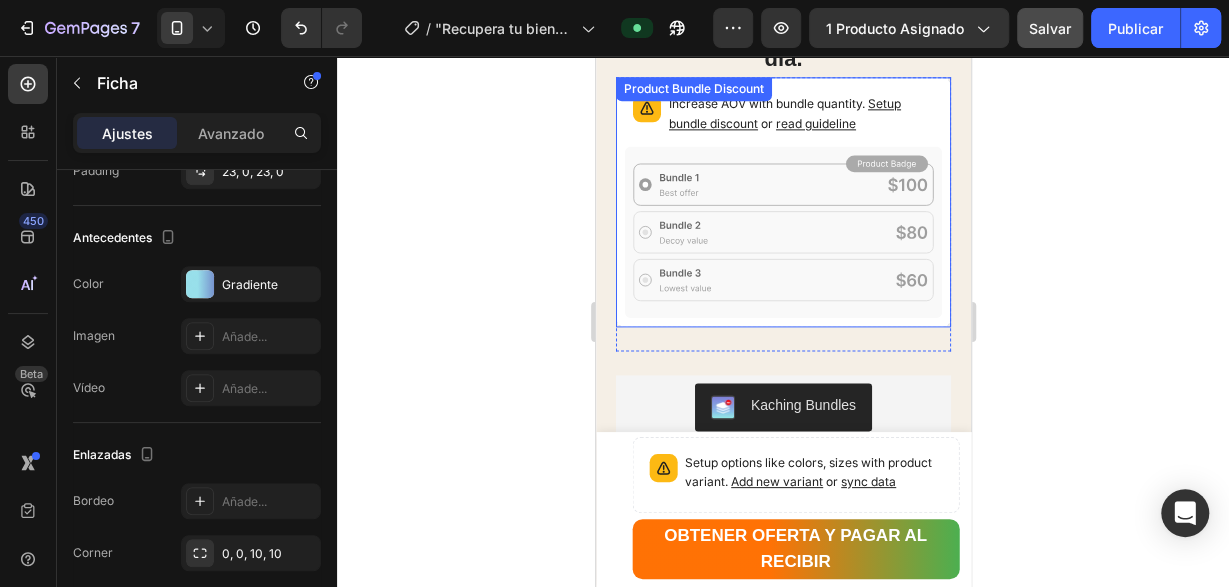 scroll, scrollTop: 1456, scrollLeft: 0, axis: vertical 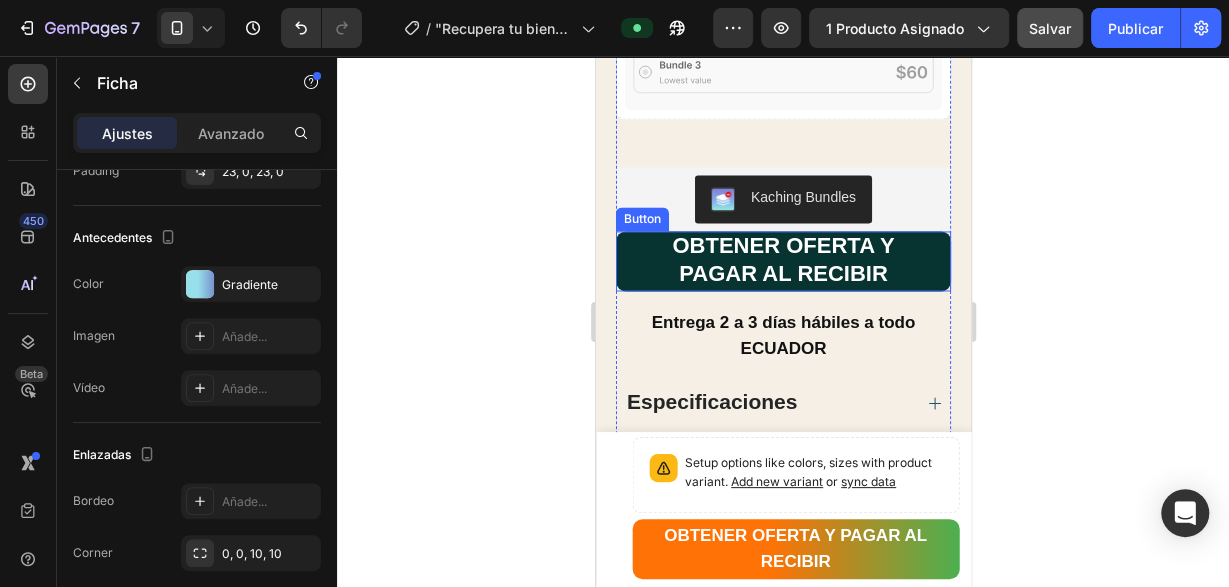 click on "OBTENER OFERTA Y PAGAR AL RECIBIR" at bounding box center [782, 261] 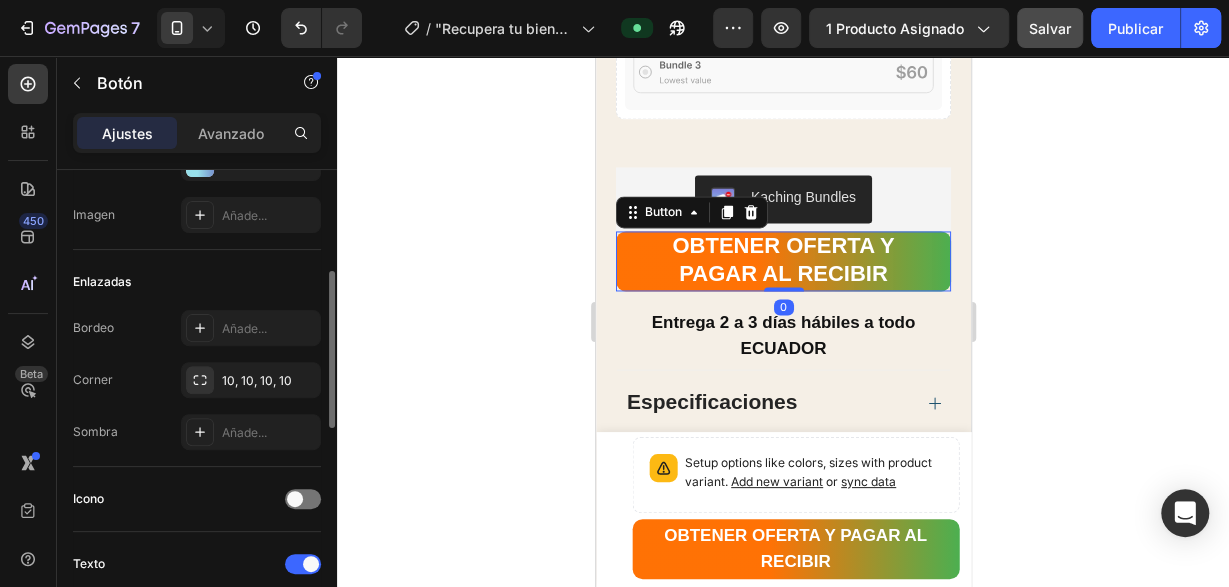 scroll, scrollTop: 102, scrollLeft: 0, axis: vertical 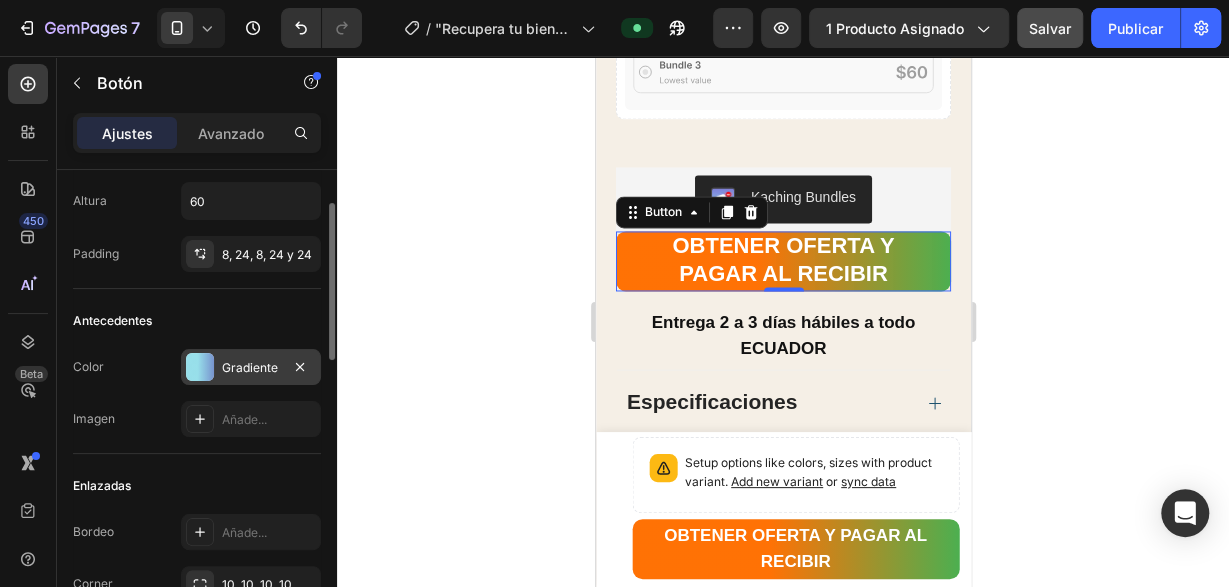 click on "Gradiente" at bounding box center [251, 368] 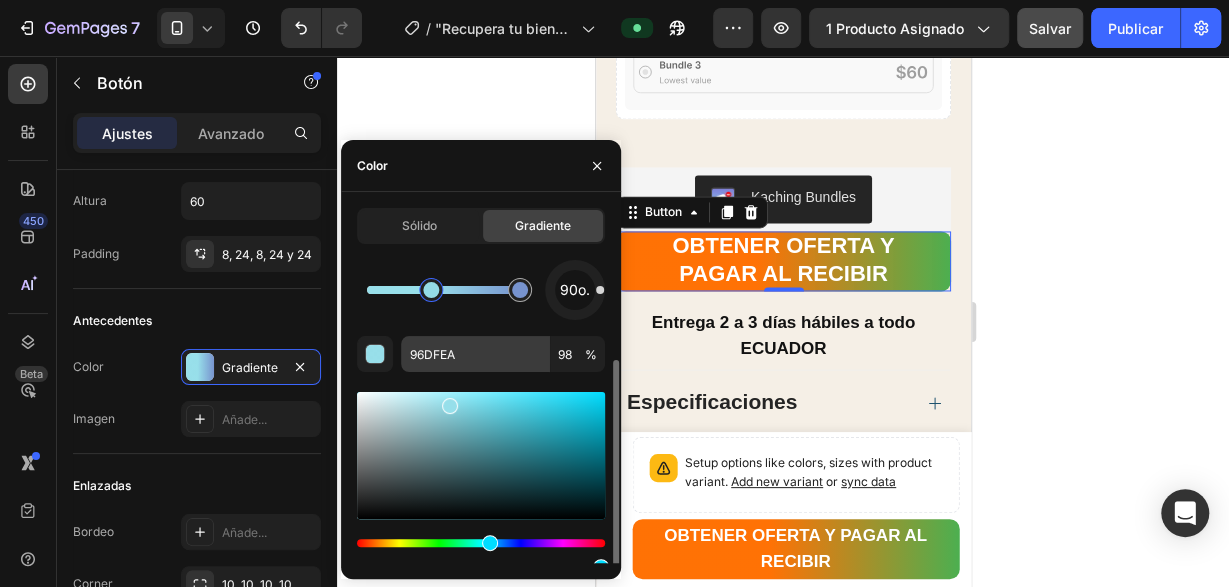 scroll, scrollTop: 84, scrollLeft: 0, axis: vertical 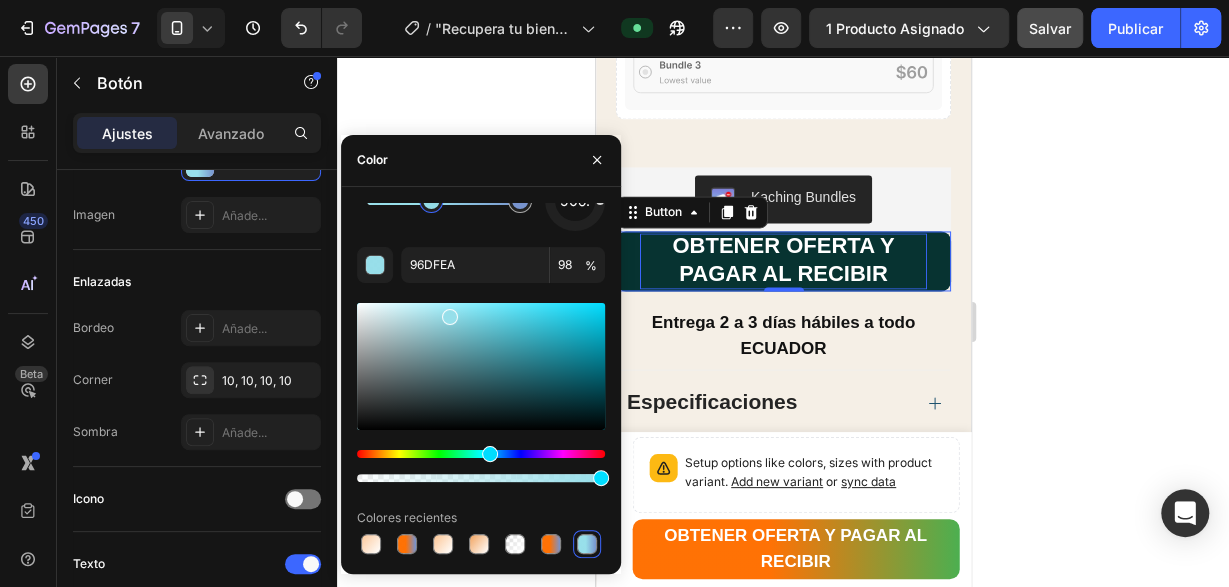 click on "OBTENER OFERTA Y PAGAR AL RECIBIR" at bounding box center (782, 261) 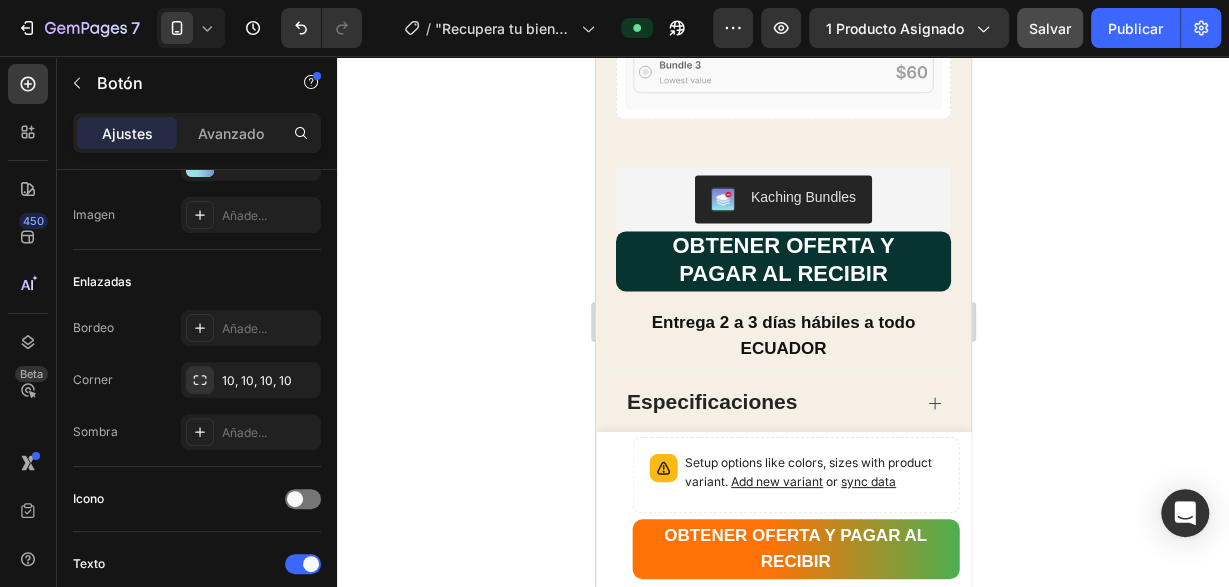 click on "OBTENER OFERTA Y PAGAR AL RECIBIR" at bounding box center (782, 261) 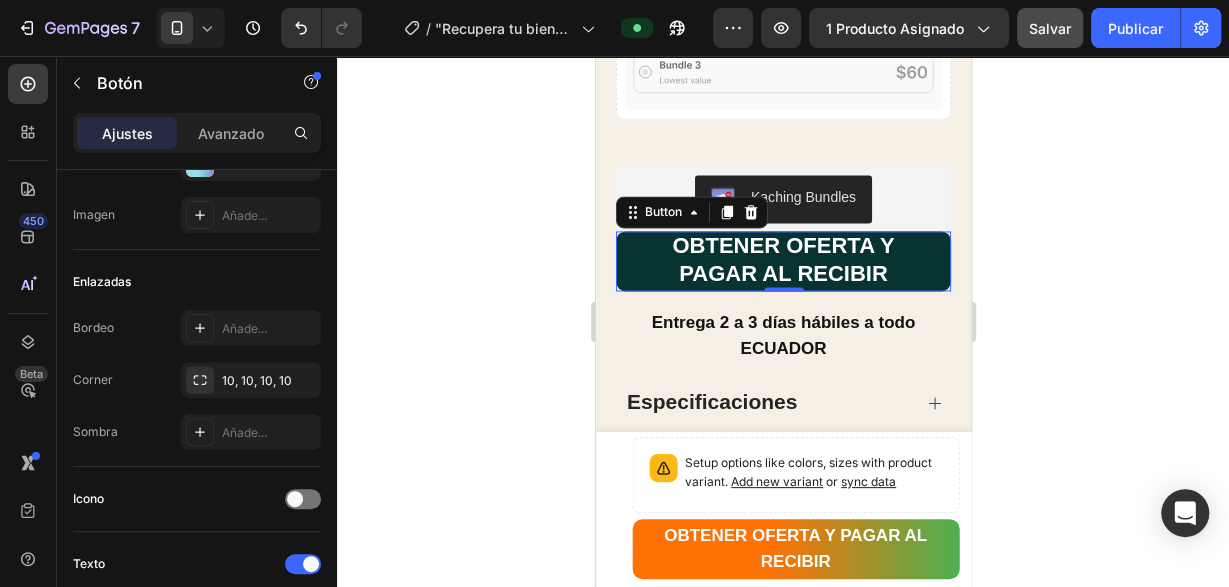 click on "OBTENER OFERTA Y PAGAR AL RECIBIR" at bounding box center [782, 261] 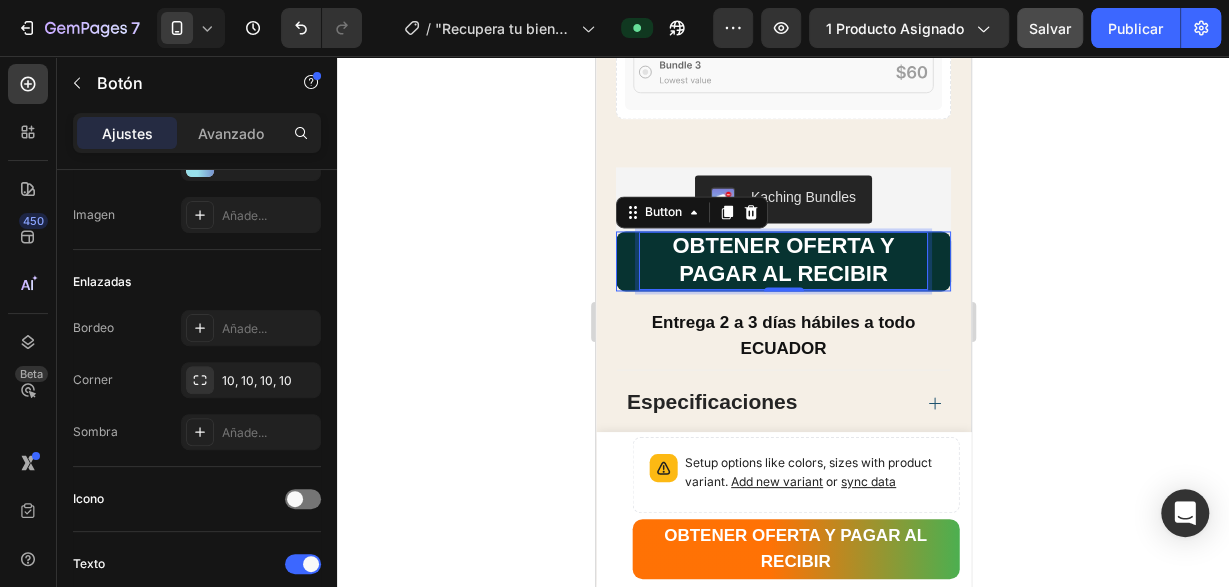 click on "OBTENER OFERTA Y PAGAR AL RECIBIR" at bounding box center (782, 261) 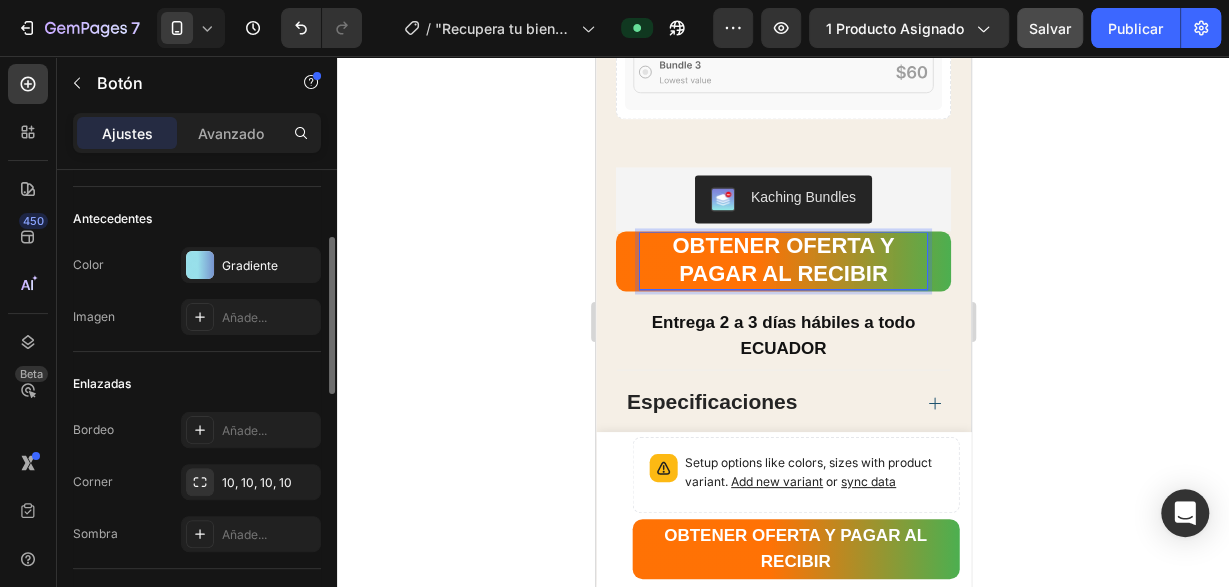 scroll, scrollTop: 0, scrollLeft: 0, axis: both 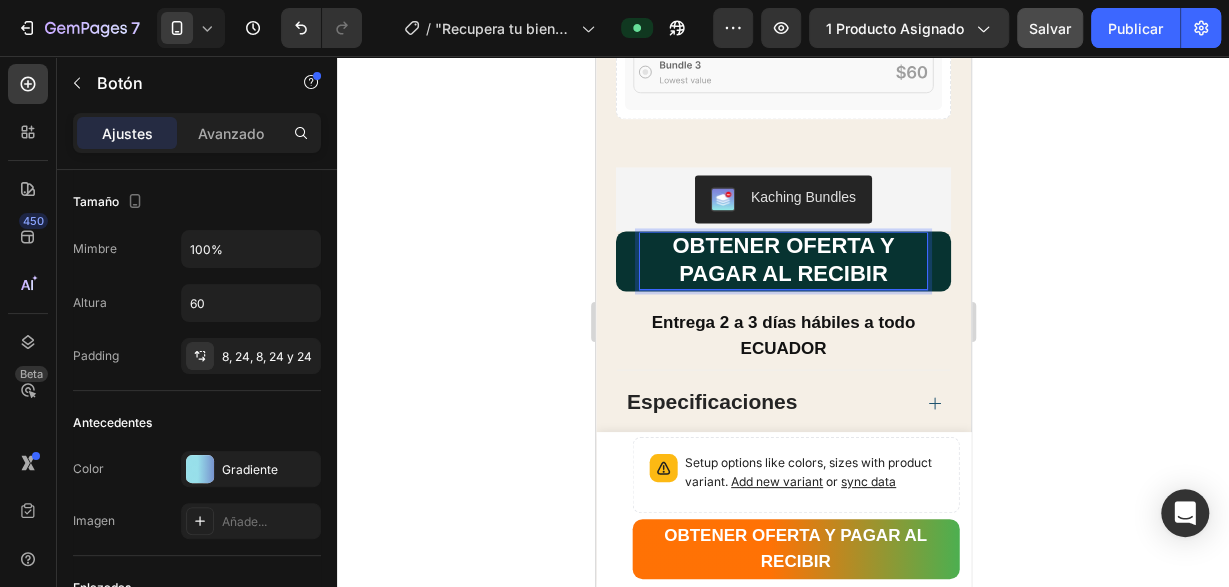 click on "OBTENER OFERTA Y PAGAR AL RECIBIR" at bounding box center [782, 261] 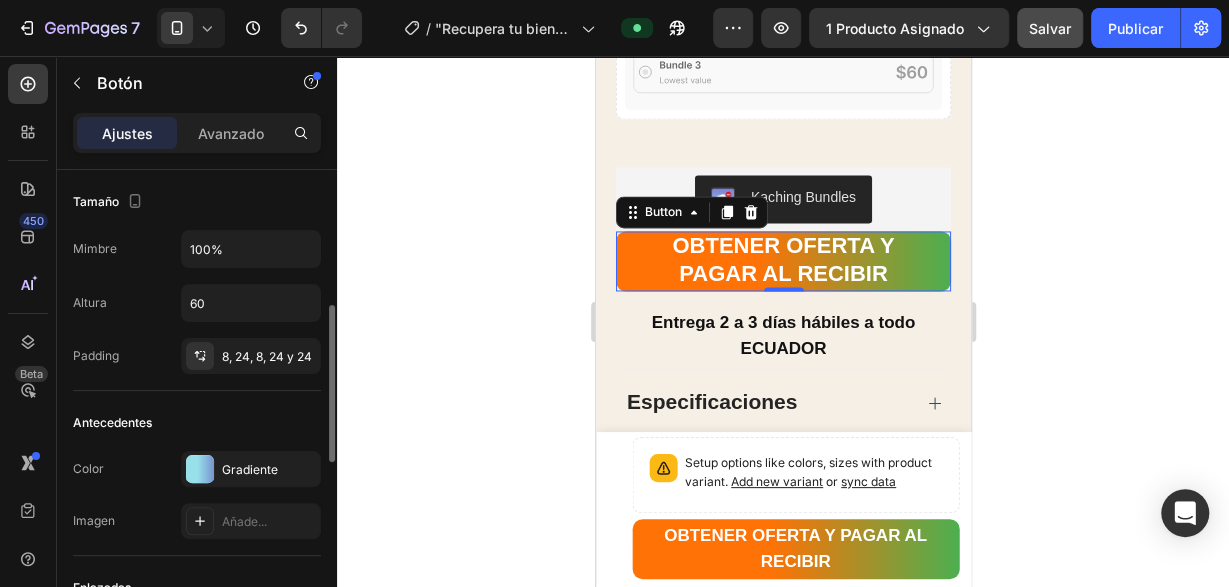 scroll, scrollTop: 204, scrollLeft: 0, axis: vertical 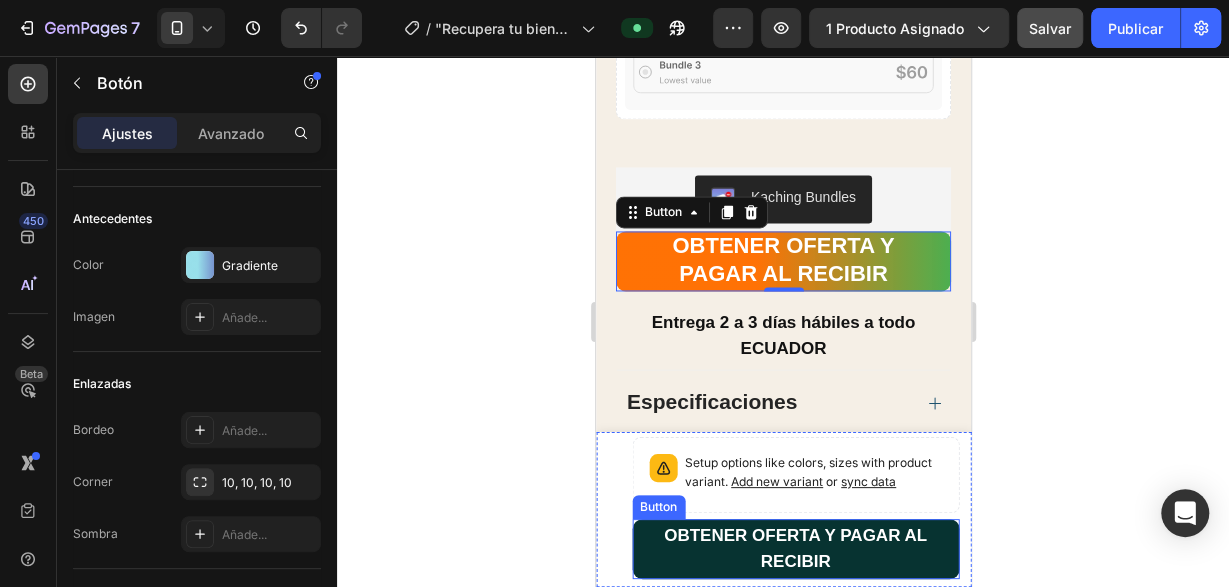 drag, startPoint x: 643, startPoint y: 556, endPoint x: 634, endPoint y: 542, distance: 16.643316 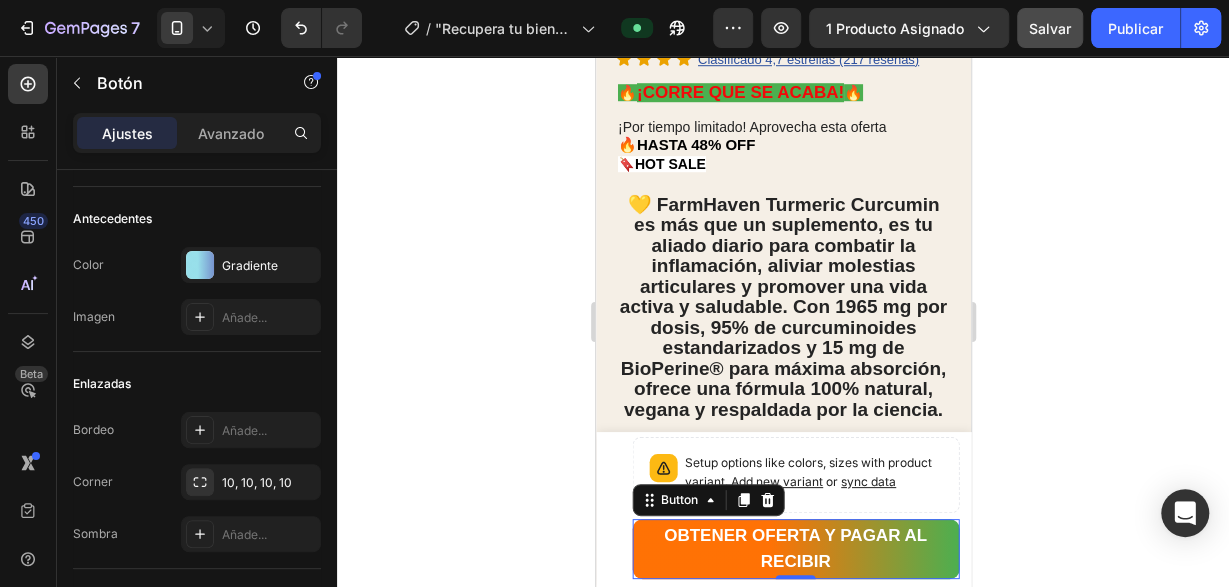 scroll, scrollTop: 520, scrollLeft: 0, axis: vertical 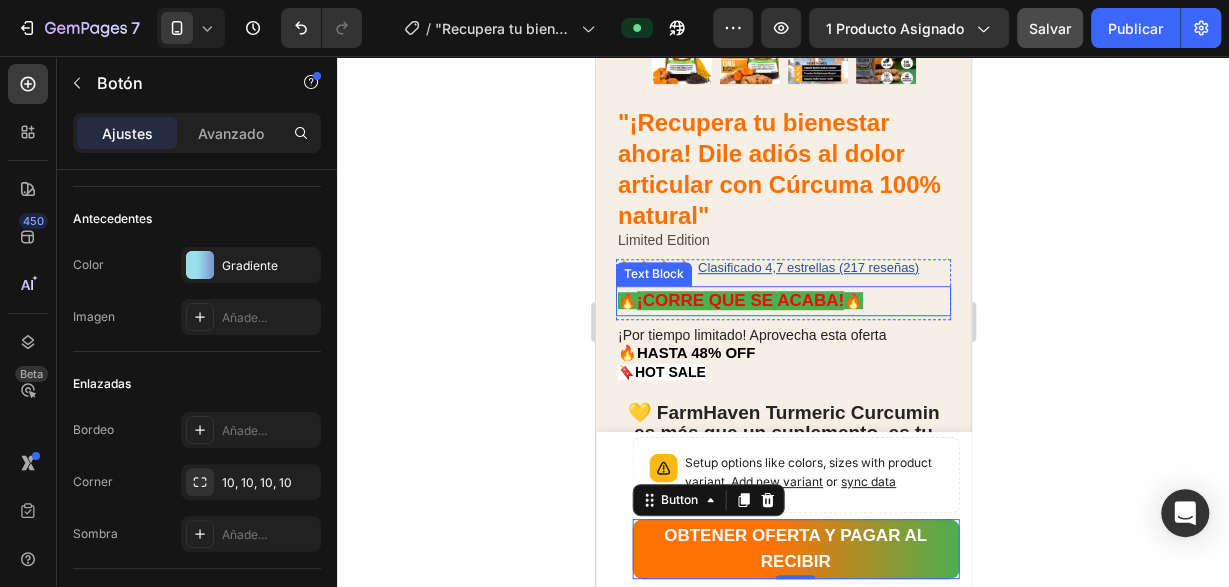 click on "¡CORRE QUE SE ACABA!" at bounding box center (739, 300) 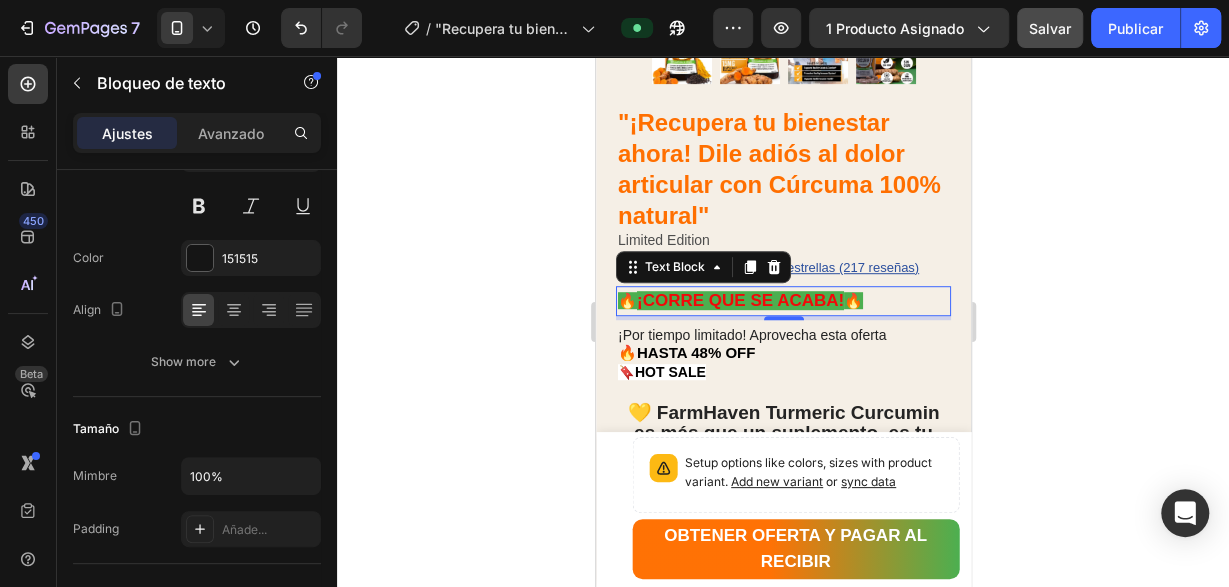 scroll, scrollTop: 0, scrollLeft: 0, axis: both 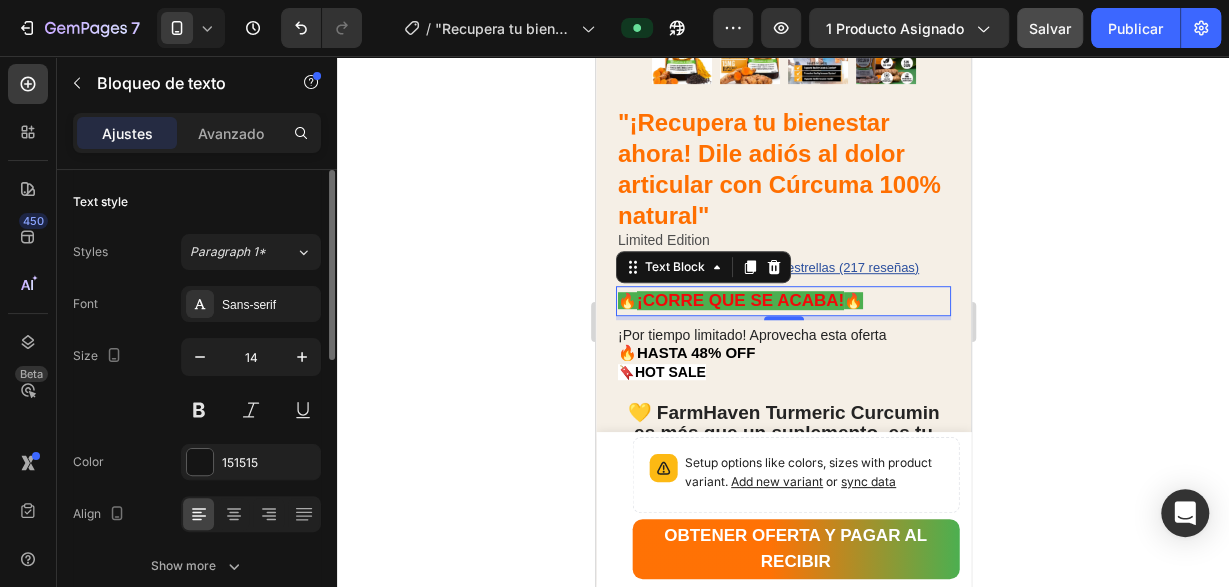 click on "¡CORRE QUE SE ACABA!" at bounding box center [739, 300] 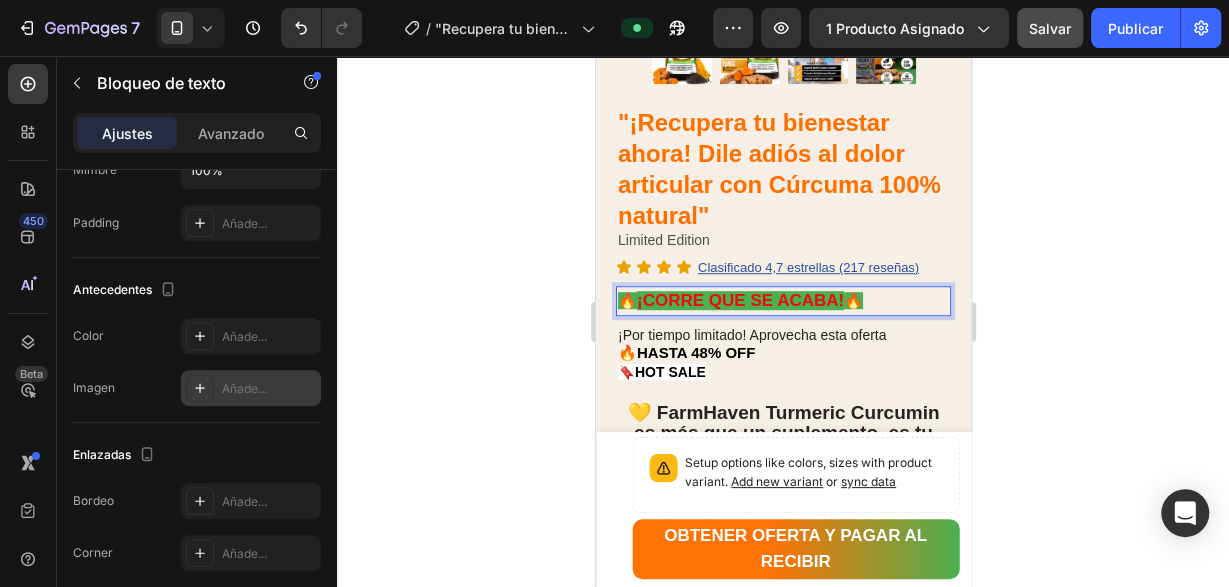 scroll, scrollTop: 708, scrollLeft: 0, axis: vertical 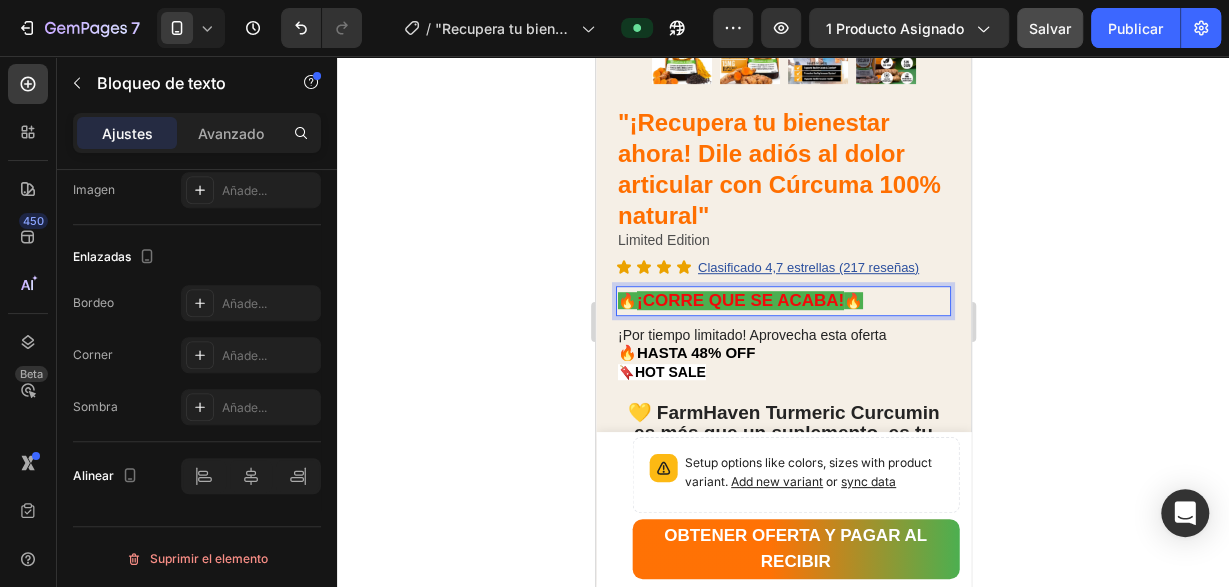 click on "¡CORRE QUE SE ACABA!" at bounding box center [739, 300] 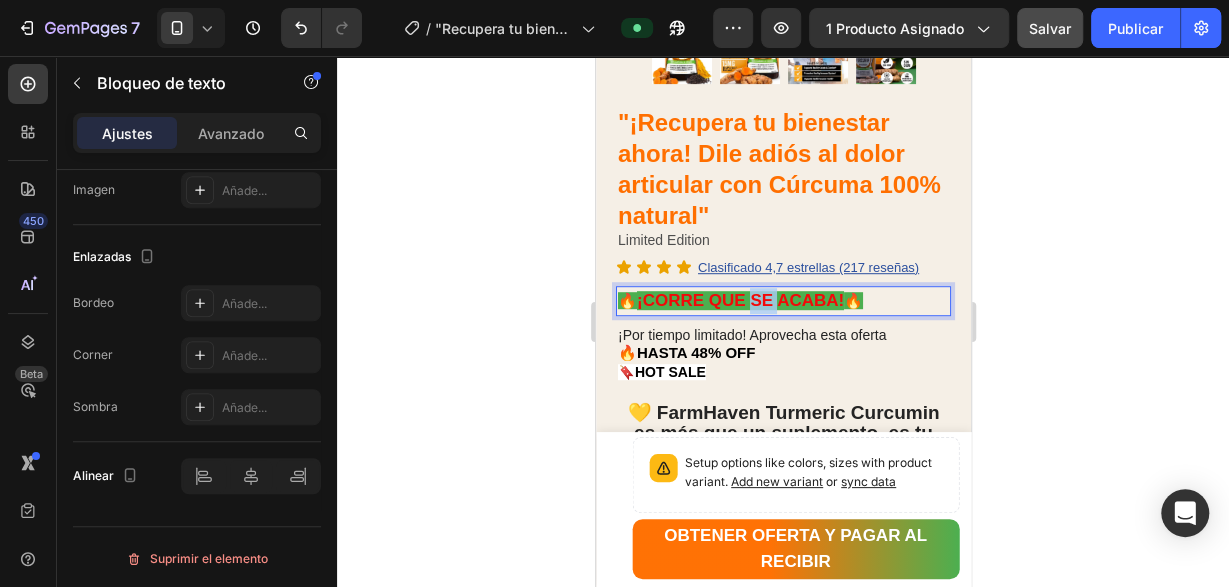 click on "¡CORRE QUE SE ACABA!" at bounding box center (739, 300) 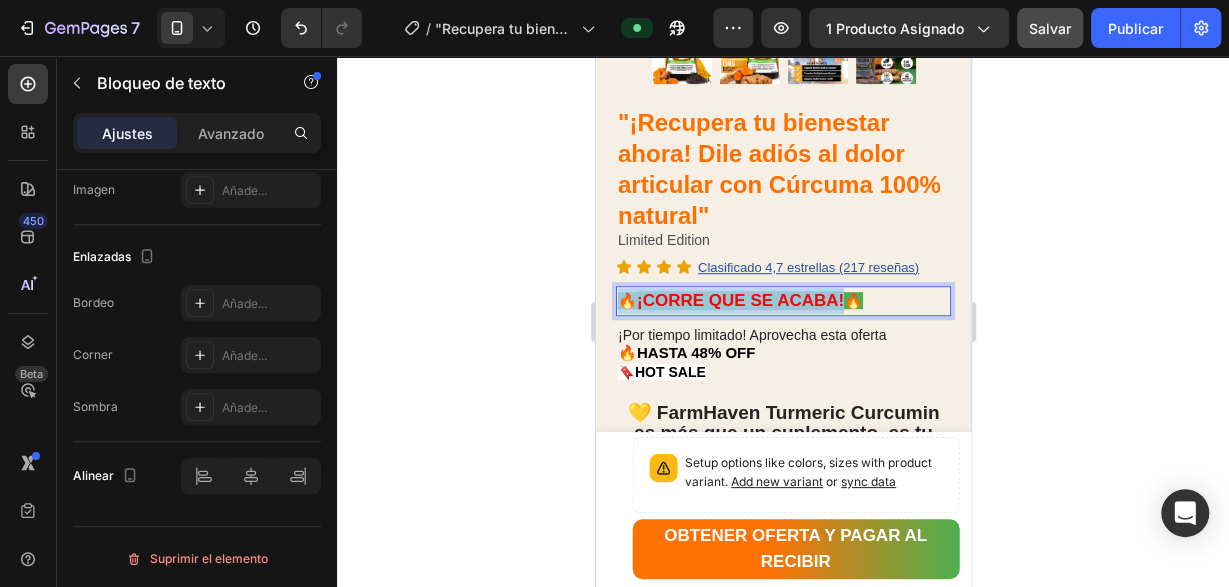 click on "¡CORRE QUE SE ACABA!" at bounding box center (739, 300) 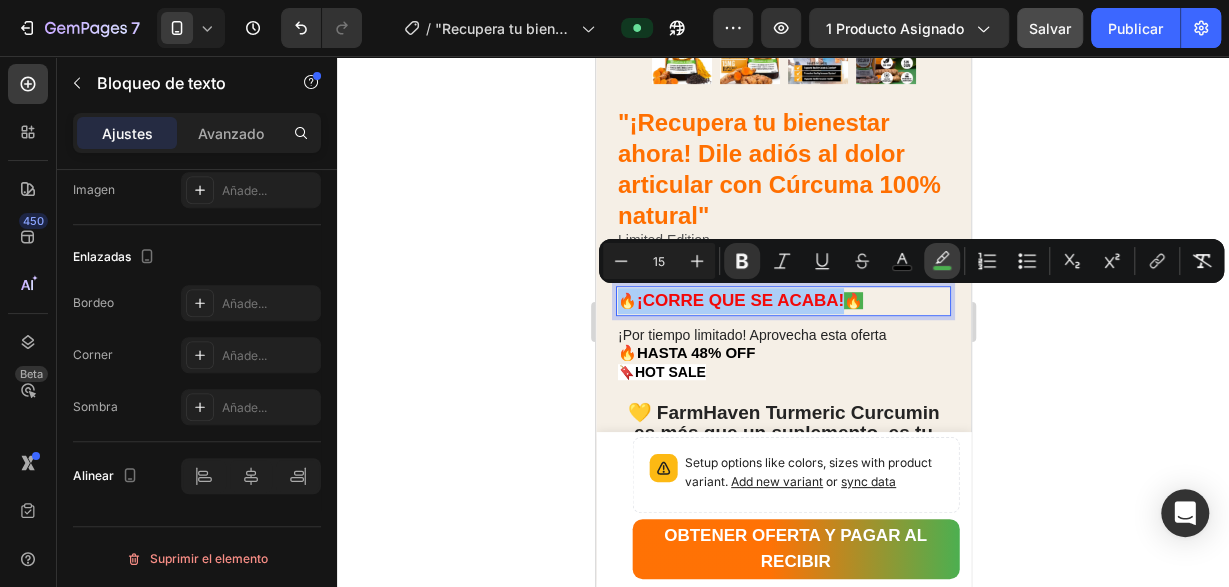 click 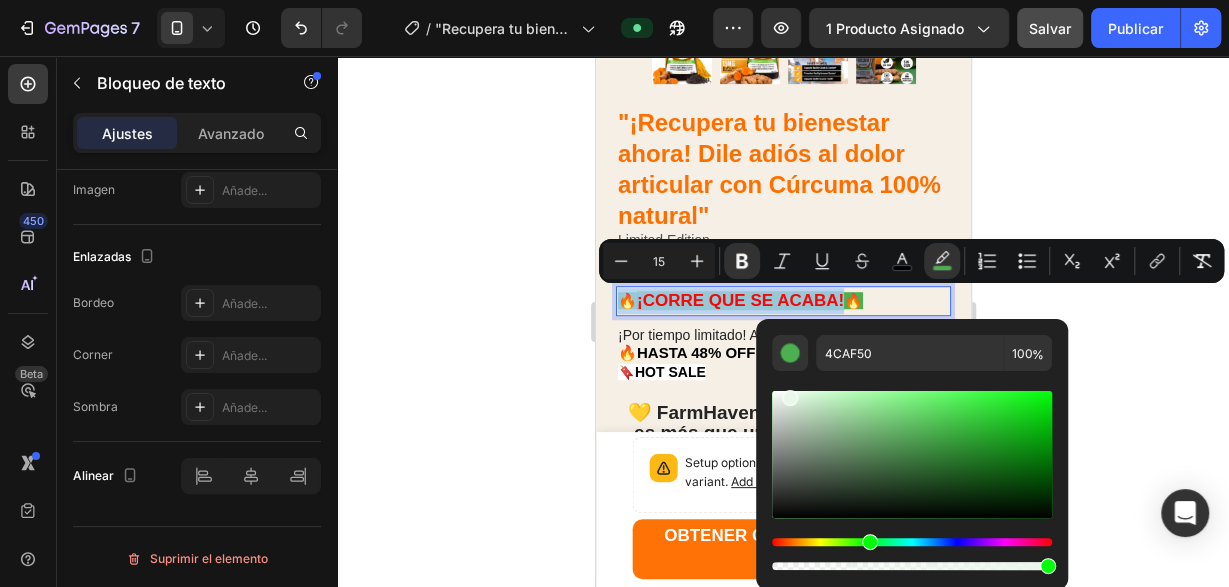 drag, startPoint x: 939, startPoint y: 435, endPoint x: 787, endPoint y: 394, distance: 157.43253 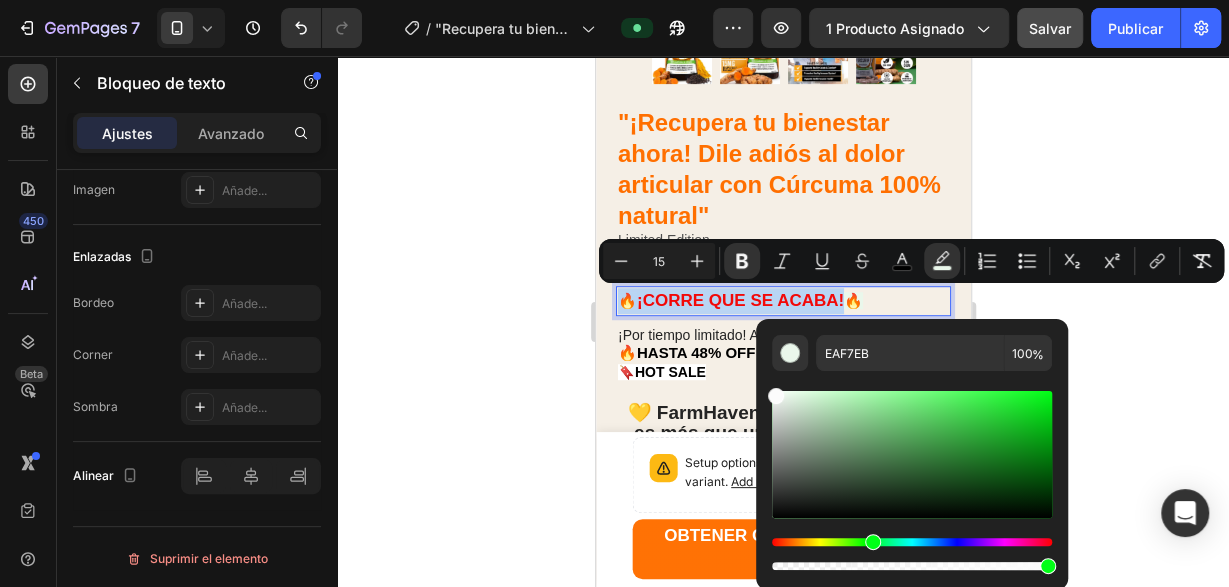 type on "FFFFFF" 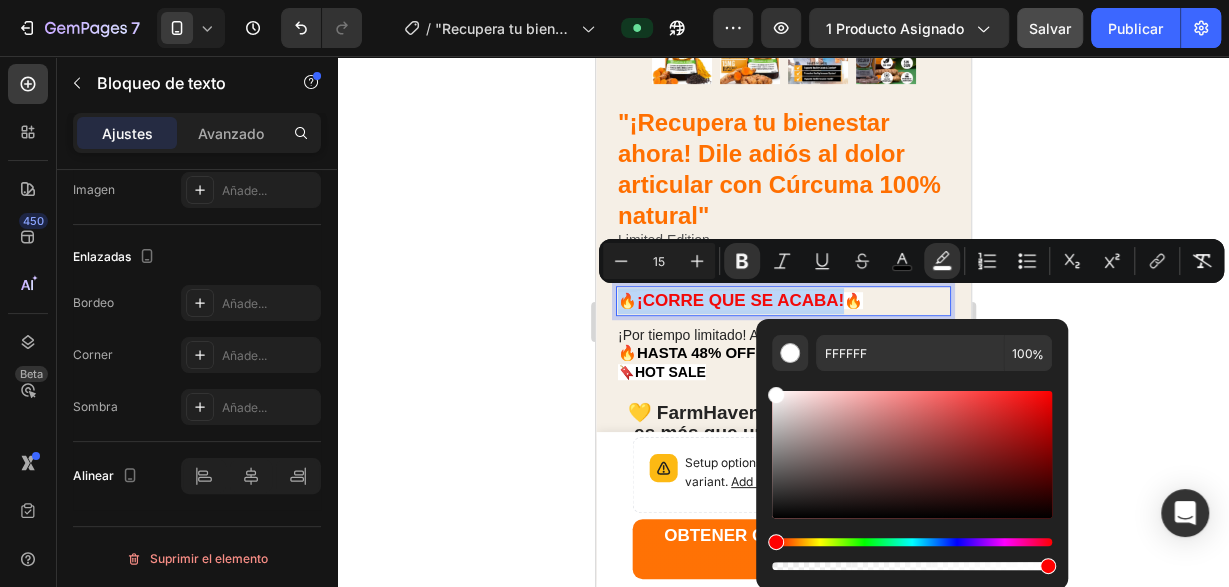 drag, startPoint x: 792, startPoint y: 399, endPoint x: 765, endPoint y: 379, distance: 33.600594 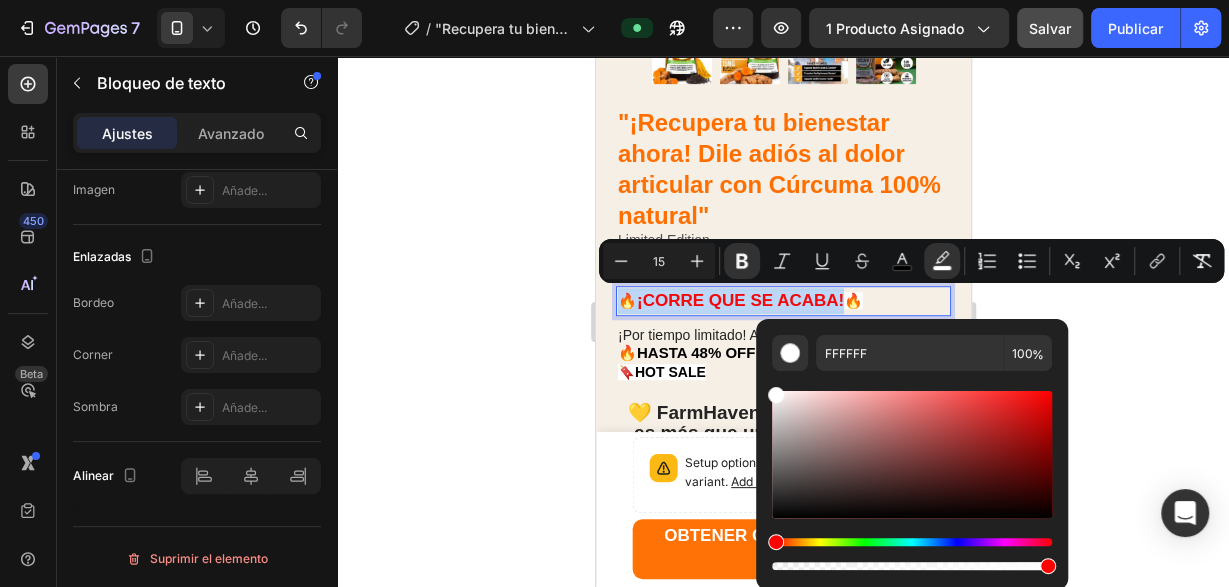 click on "FFFFFF 100 %" at bounding box center (912, 446) 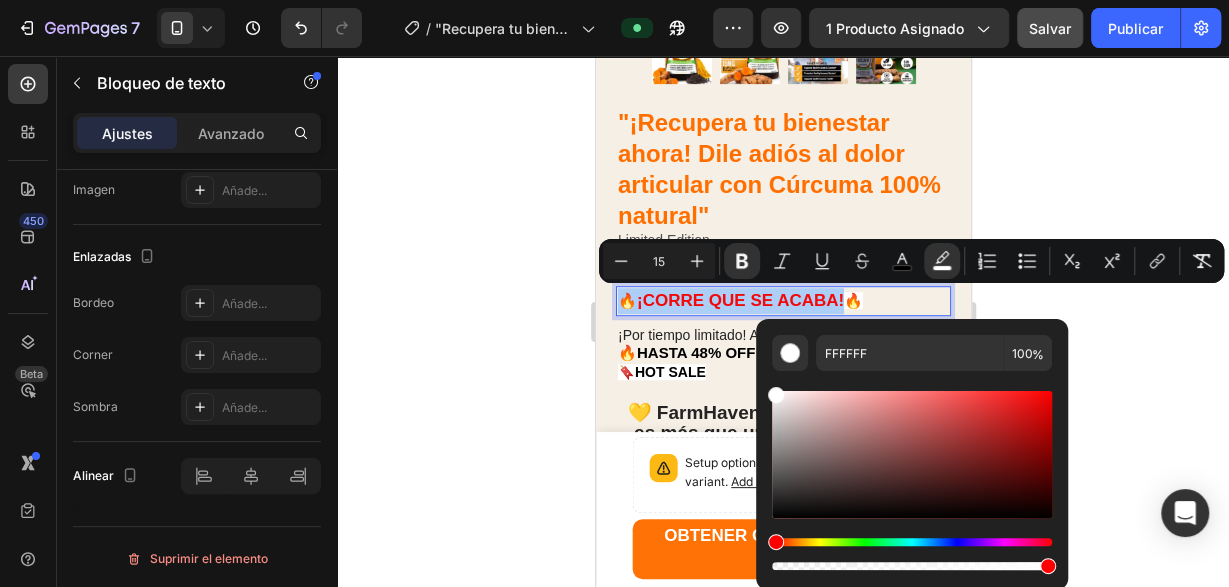 click 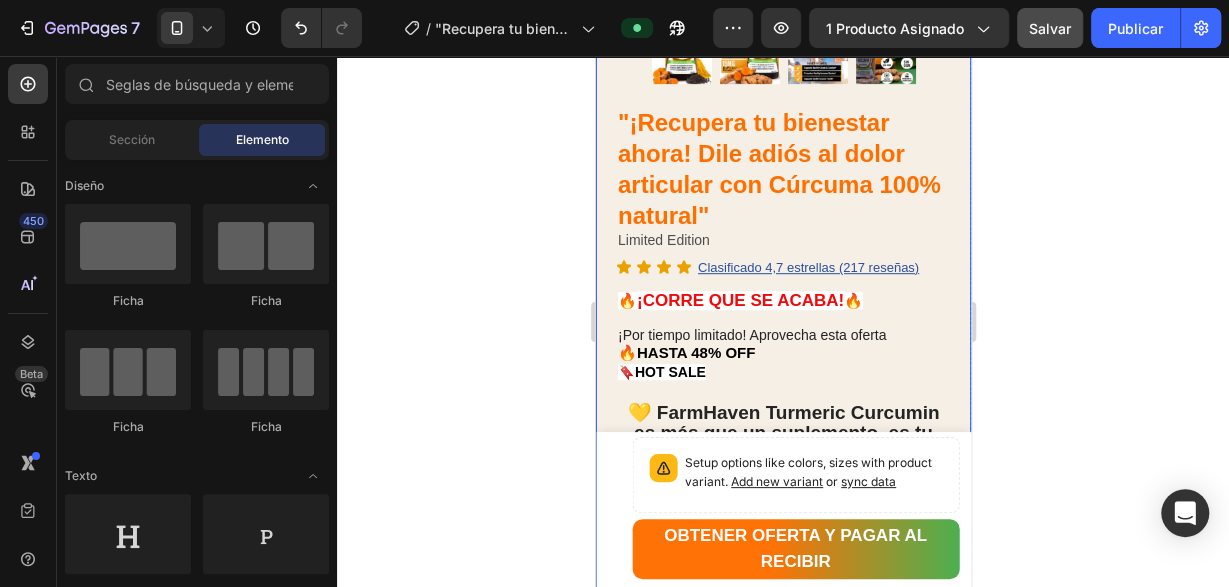 click 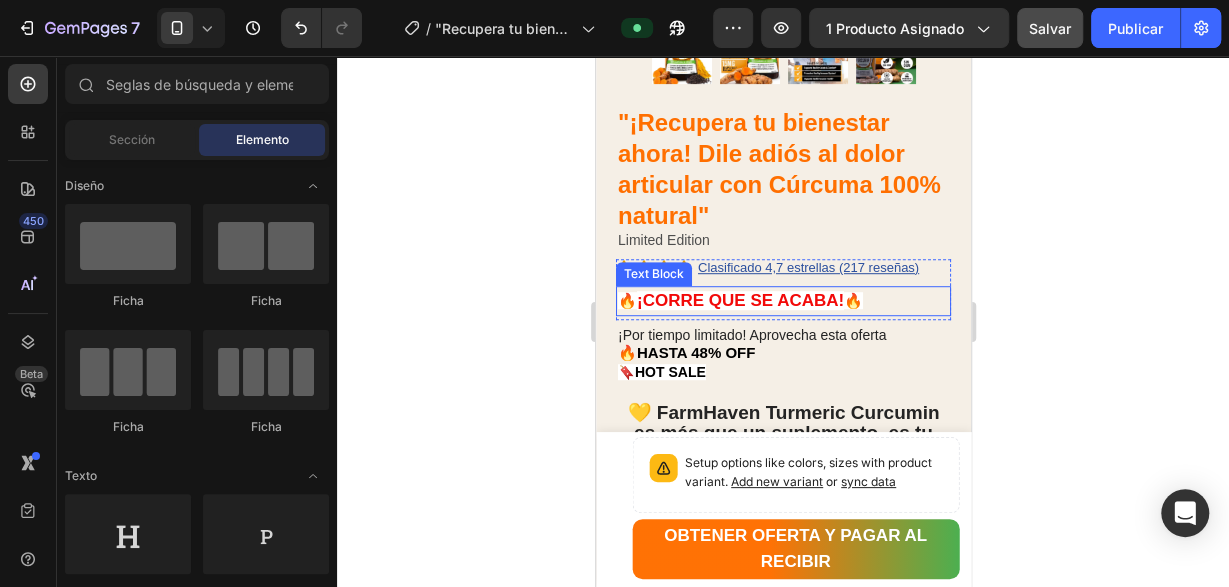 click on "🔥 ¡CORRE QUE SE ACABA! 🔥" at bounding box center [782, 301] 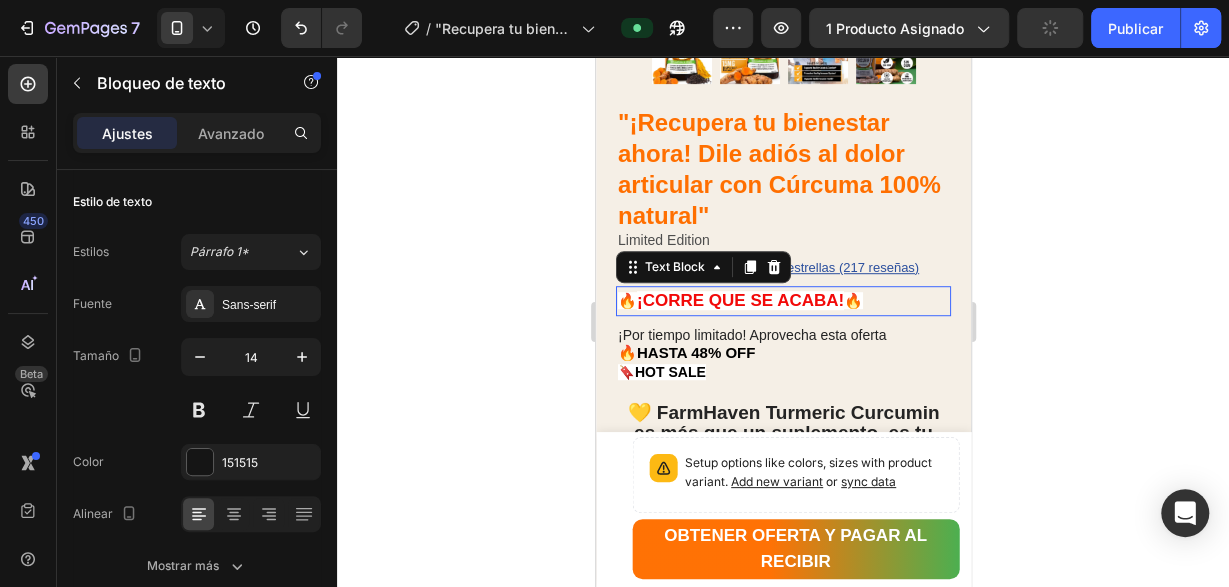 click on "Limited Edition" at bounding box center [782, 240] 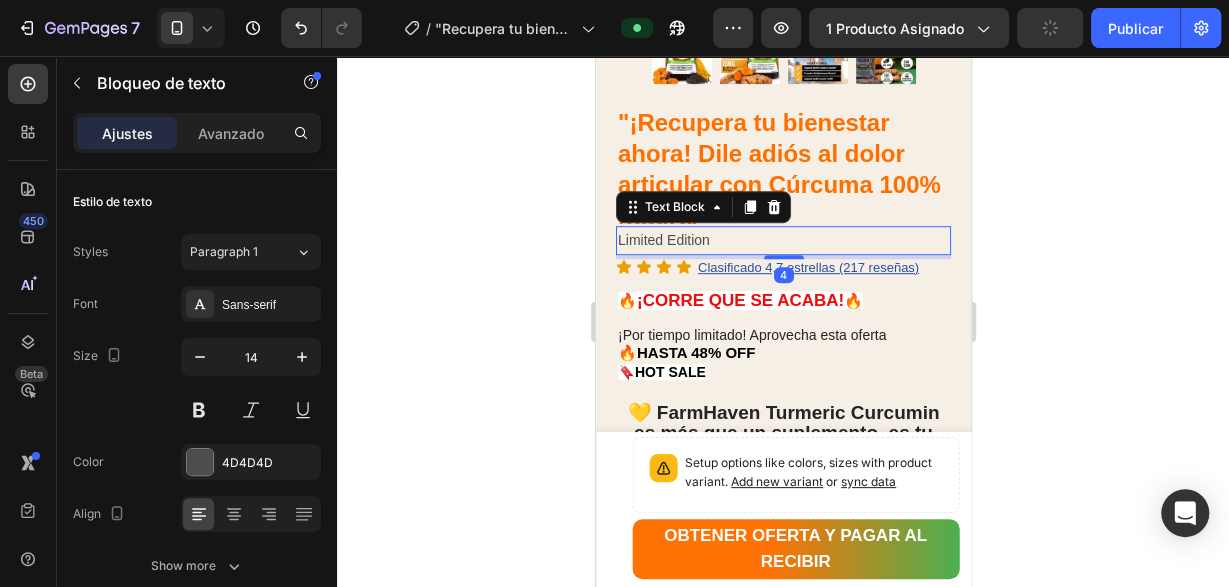 click 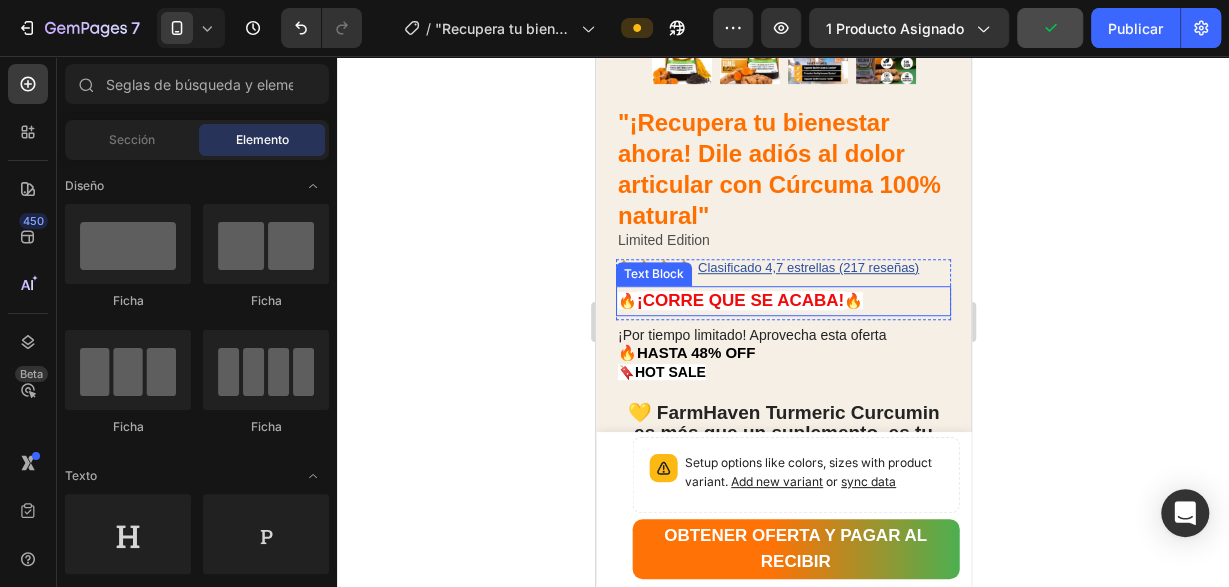 click on "¡CORRE QUE SE ACABA!" at bounding box center (739, 300) 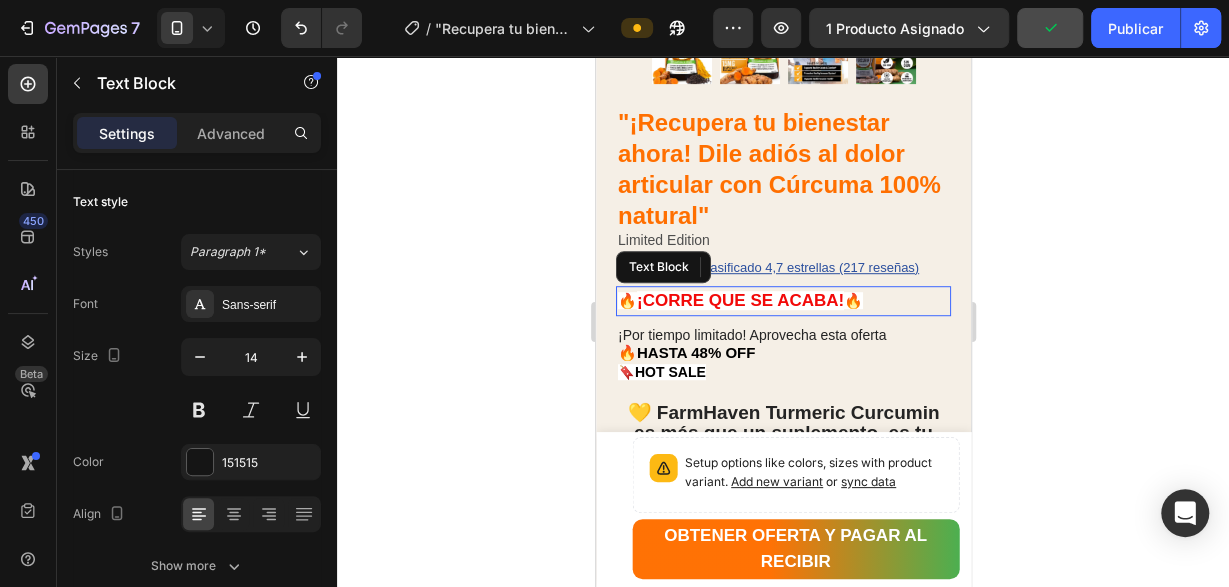 click on "¡CORRE QUE SE ACABA!" at bounding box center (739, 300) 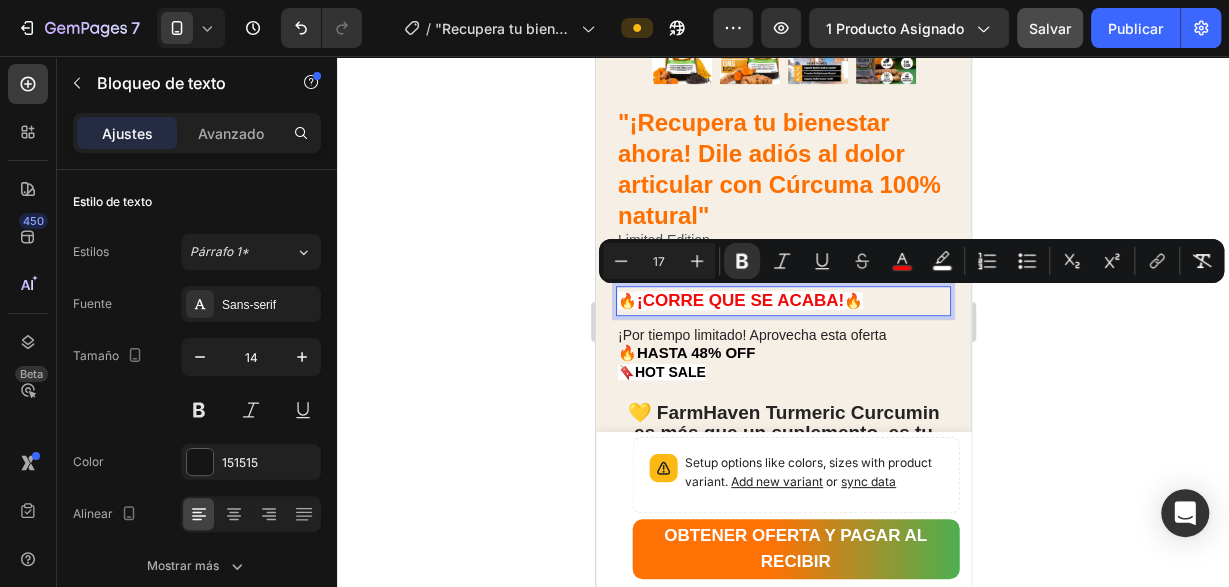 click on "¡CORRE QUE SE ACABA!" at bounding box center (739, 300) 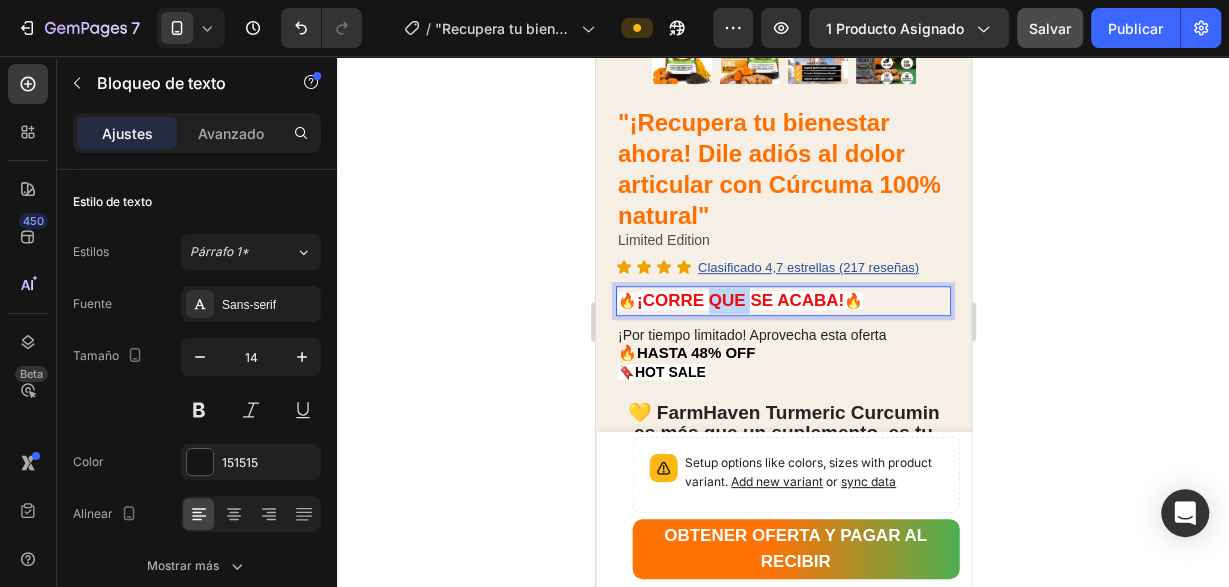 click on "¡CORRE QUE SE ACABA!" at bounding box center (739, 300) 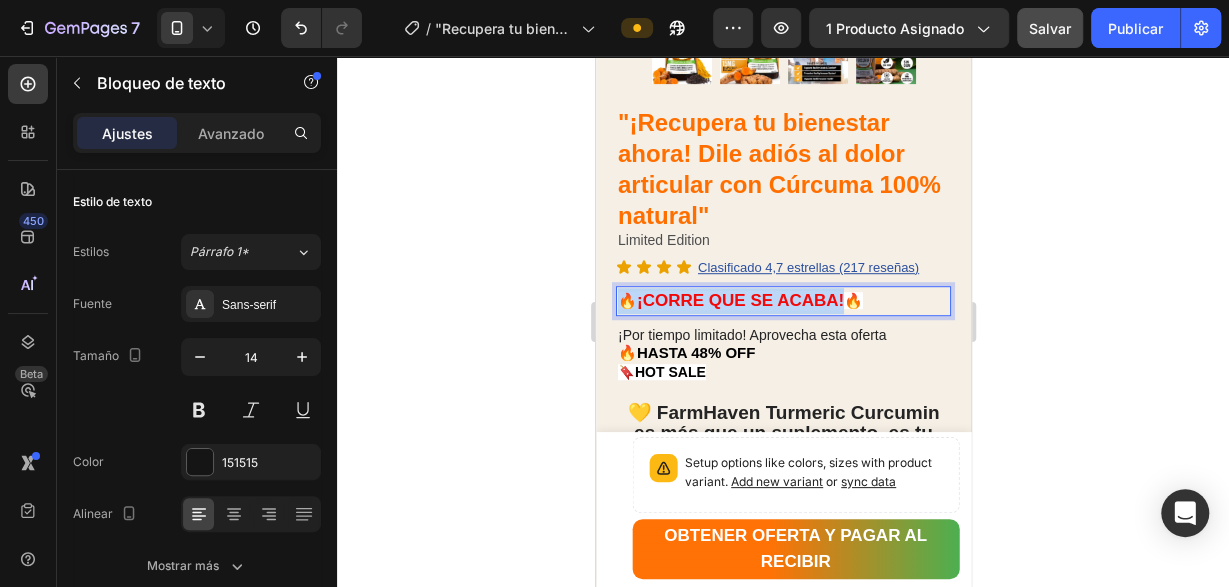 click on "¡CORRE QUE SE ACABA!" at bounding box center [739, 300] 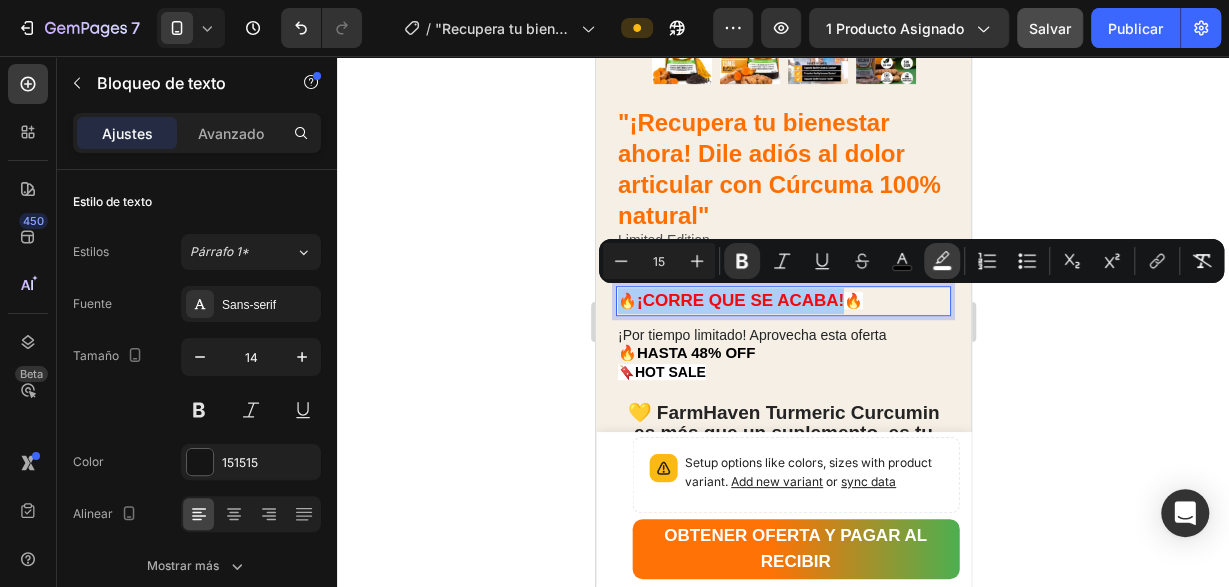 click 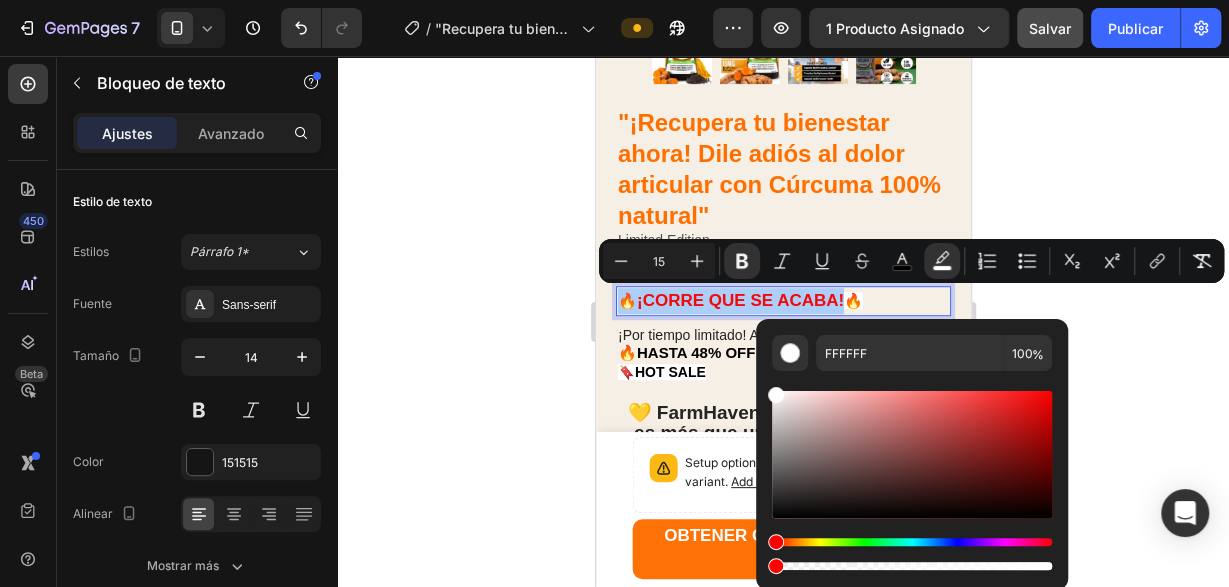 drag, startPoint x: 1041, startPoint y: 569, endPoint x: 763, endPoint y: 554, distance: 278.4044 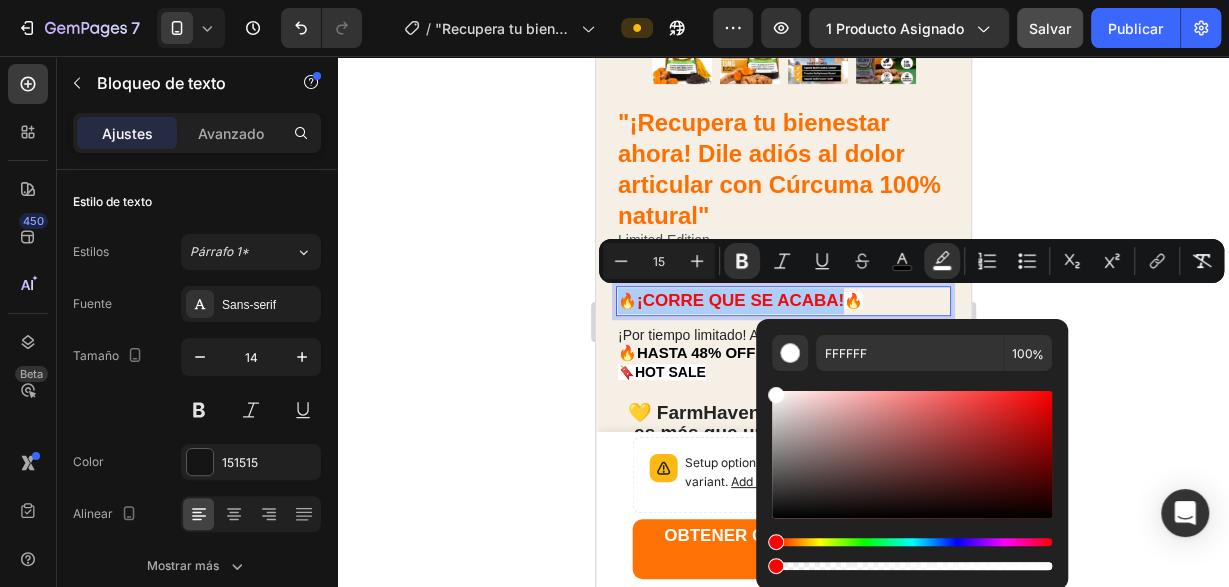 click on "FFFFFF 100 %" at bounding box center [912, 446] 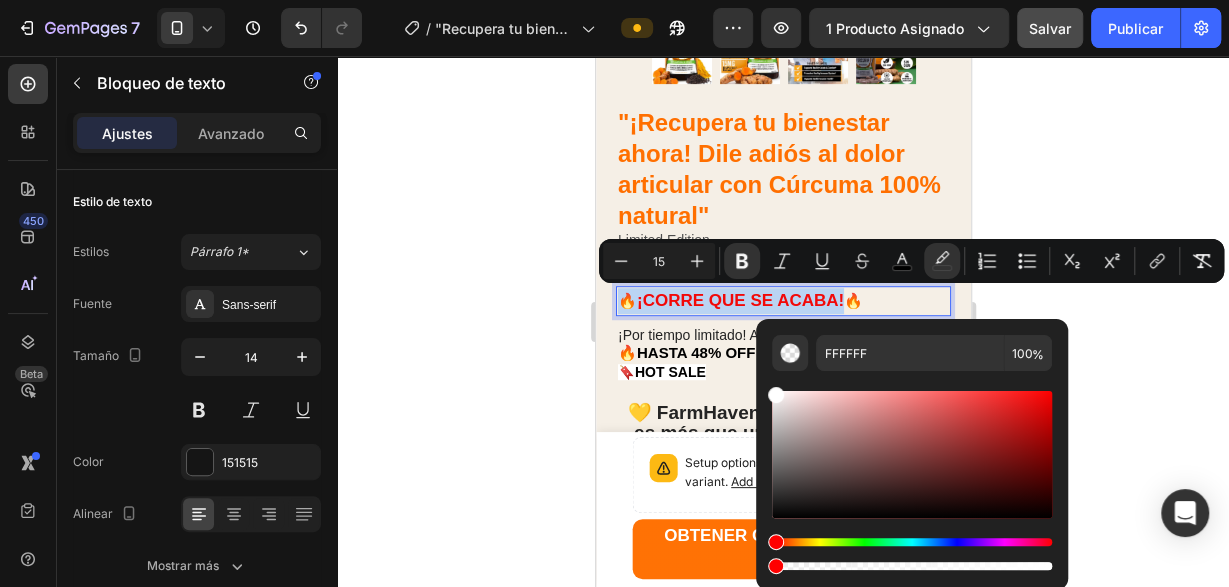 type on "0" 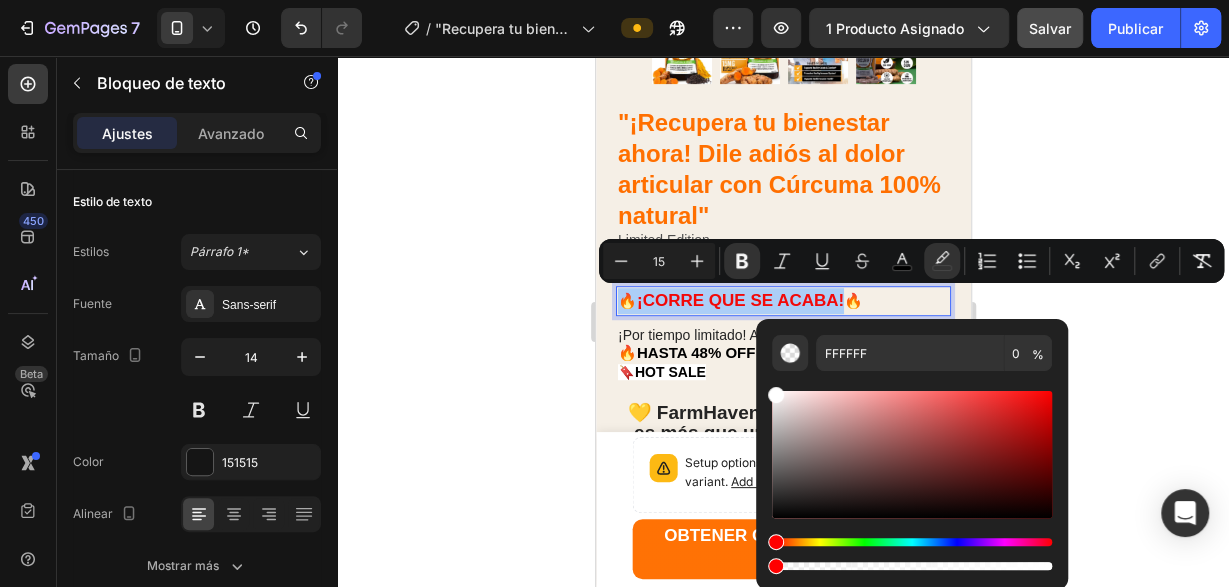 click 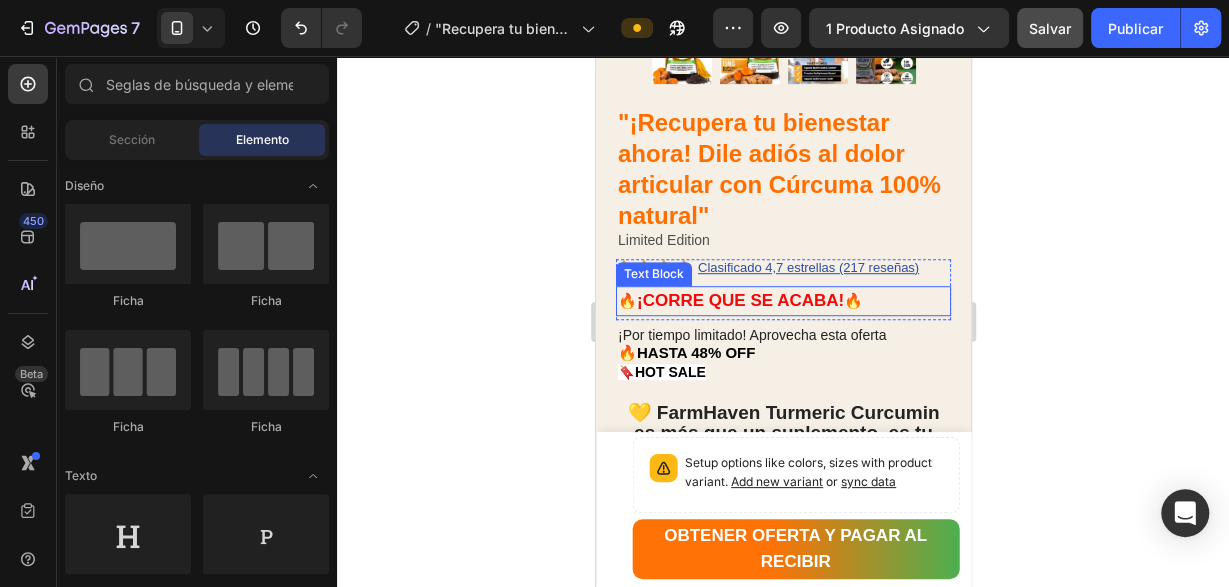click on "🔥 ¡CORRE QUE SE ACABA! 🔥" at bounding box center [782, 301] 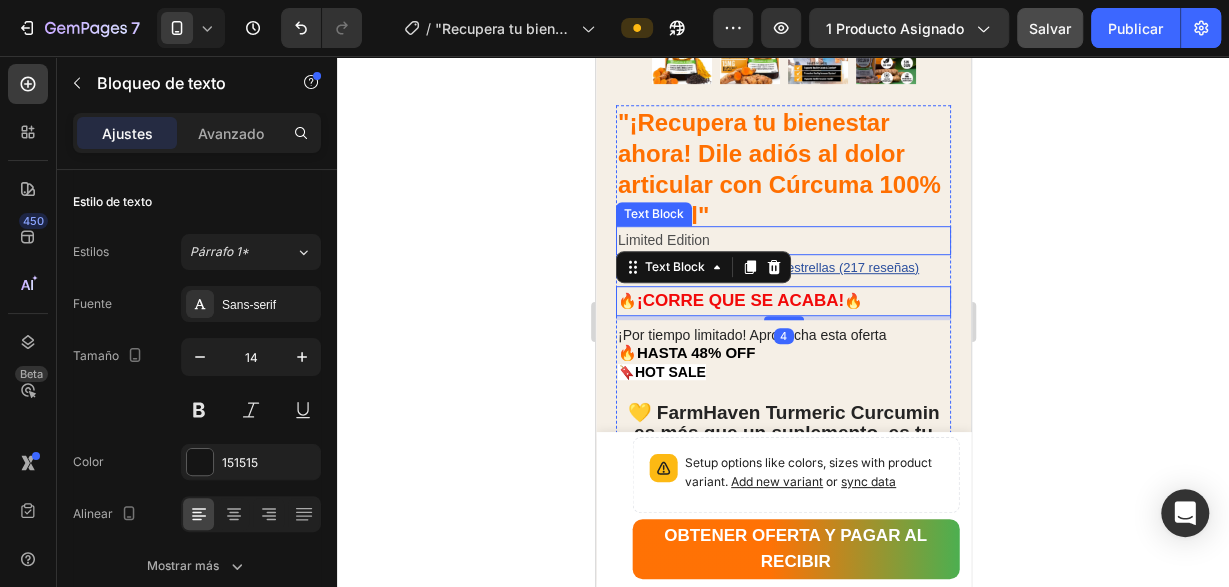 click on "Limited Edition" at bounding box center (782, 240) 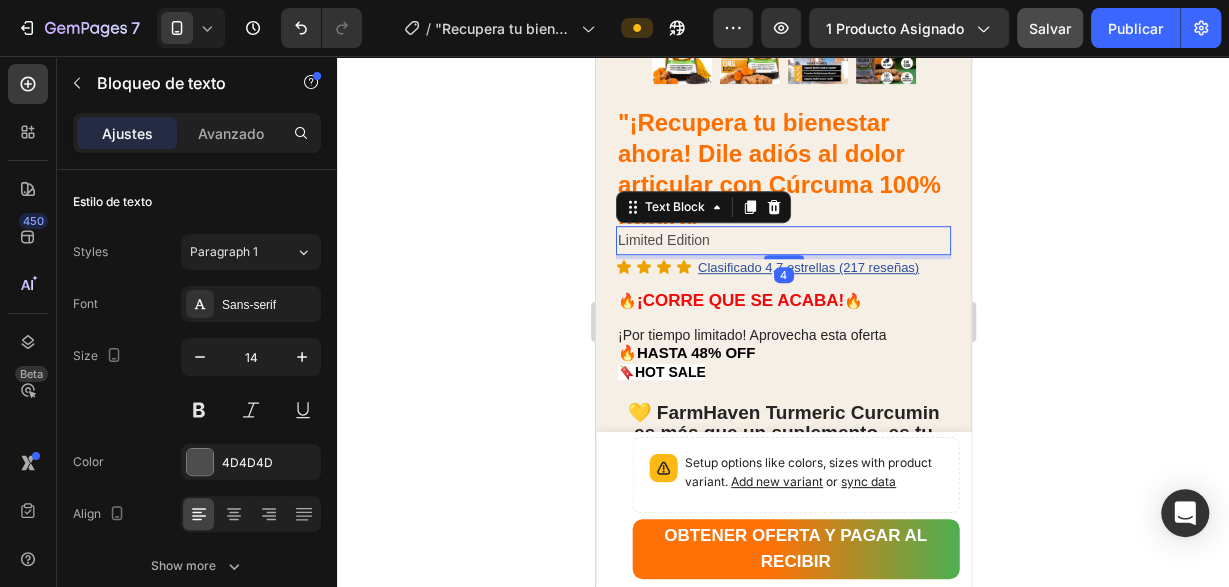 click 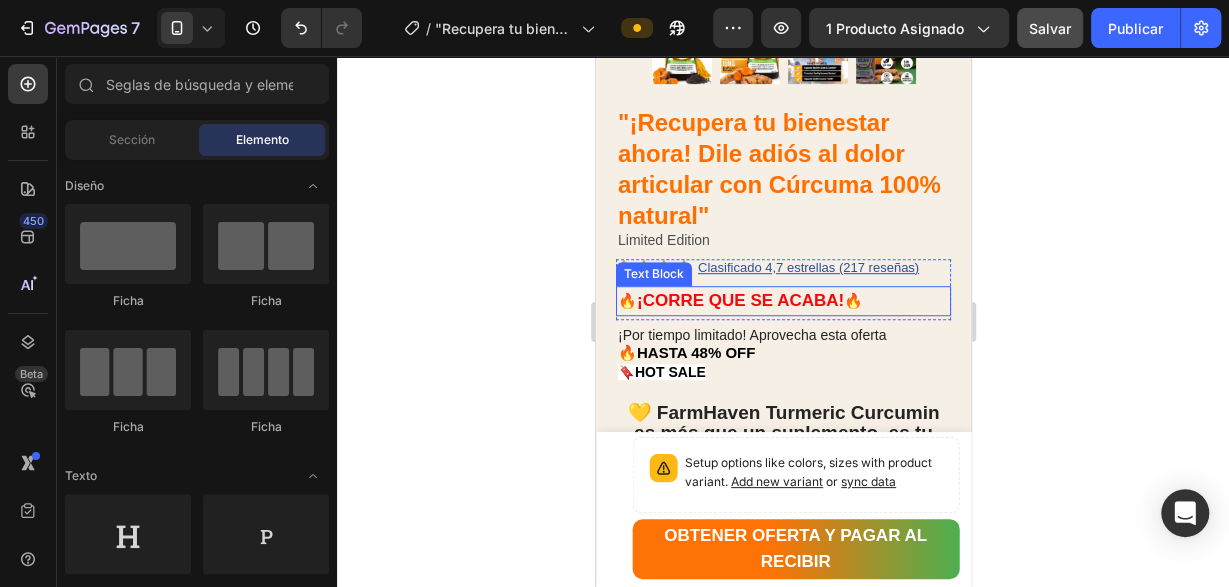 click on "🔥 ¡CORRE QUE SE ACABA! 🔥" at bounding box center (782, 301) 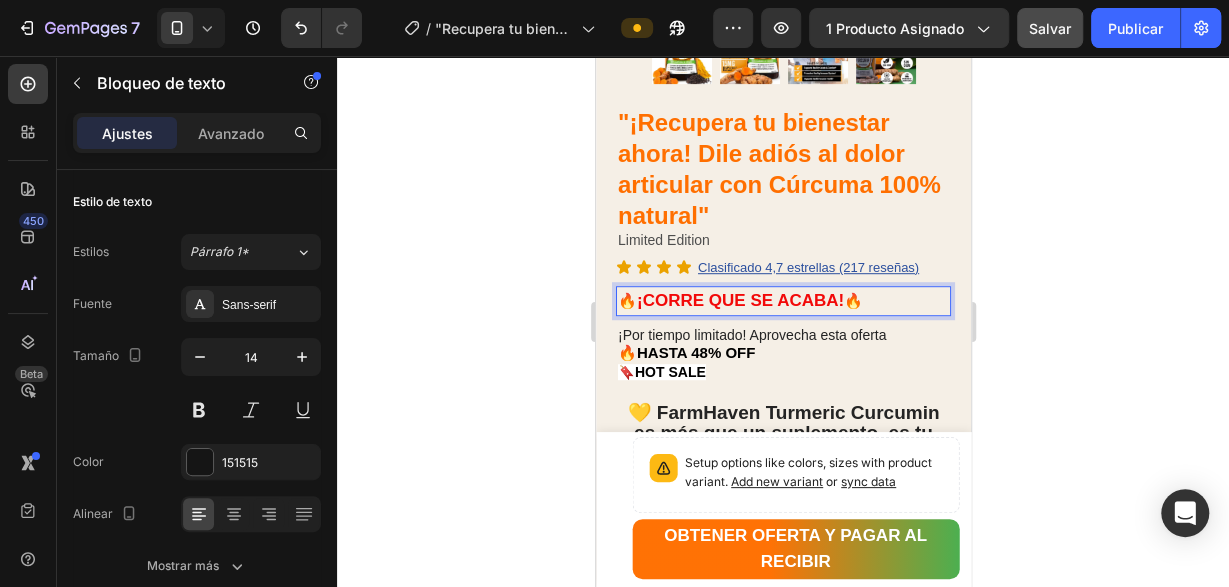 click on "🔥 ¡CORRE QUE SE ACABA! 🔥" at bounding box center (782, 301) 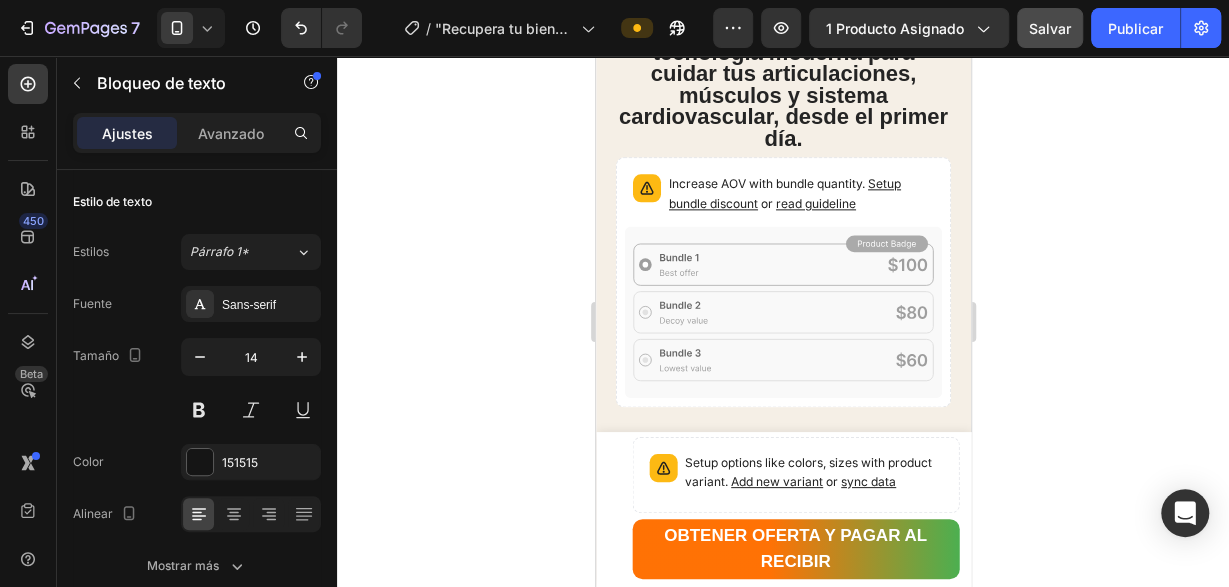 scroll, scrollTop: 1144, scrollLeft: 0, axis: vertical 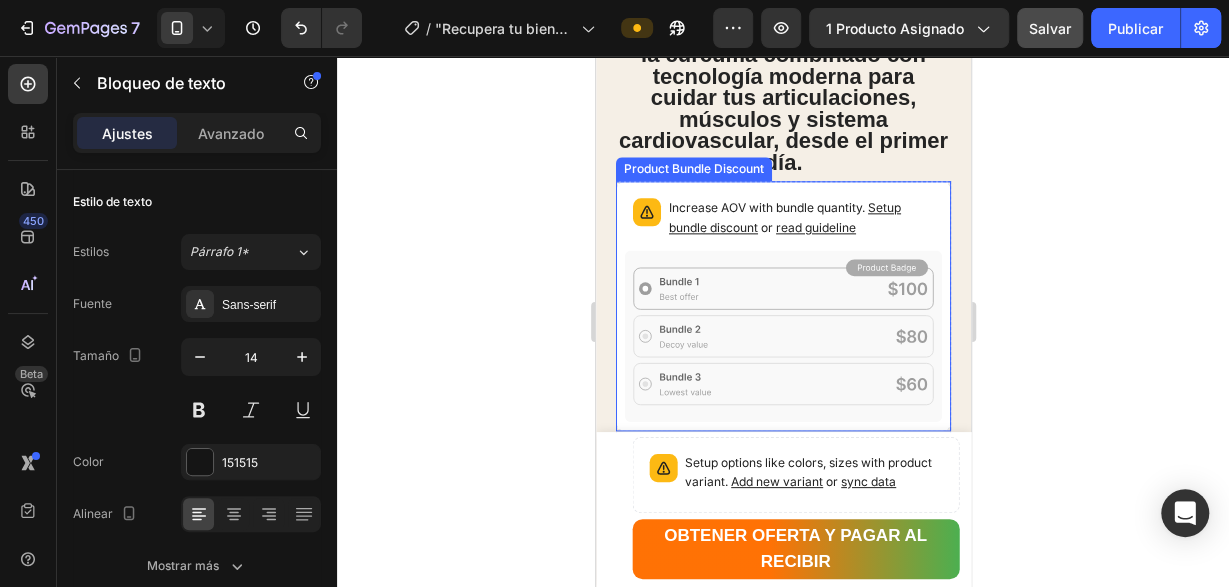 click 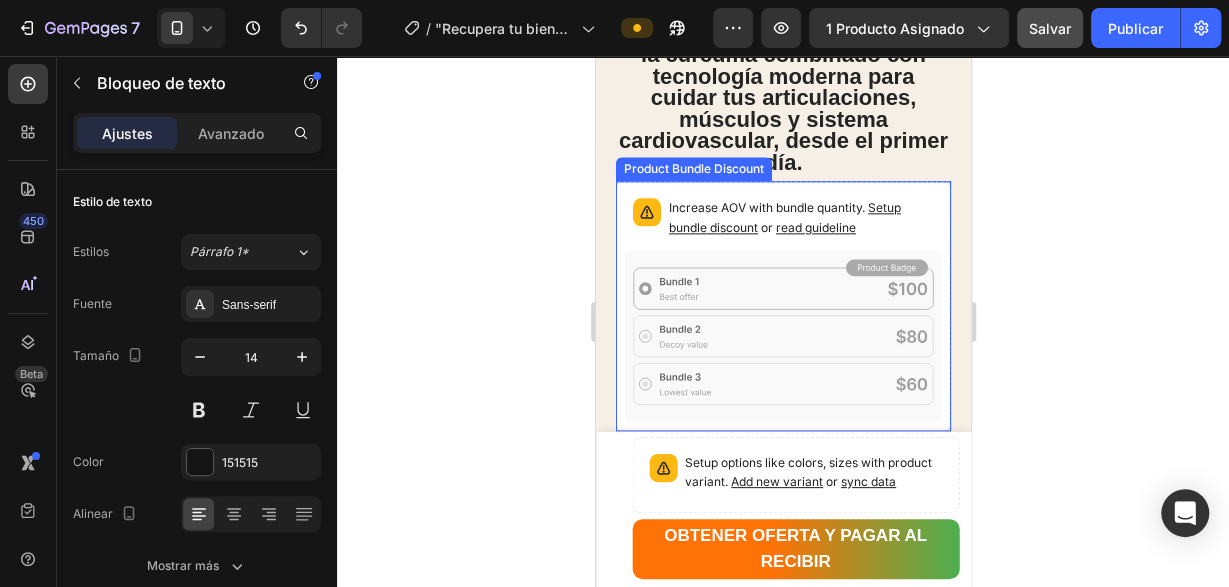 click on "Increase AOV with bundle quantity.       Setup bundle discount   or   read guideline" at bounding box center [800, 218] 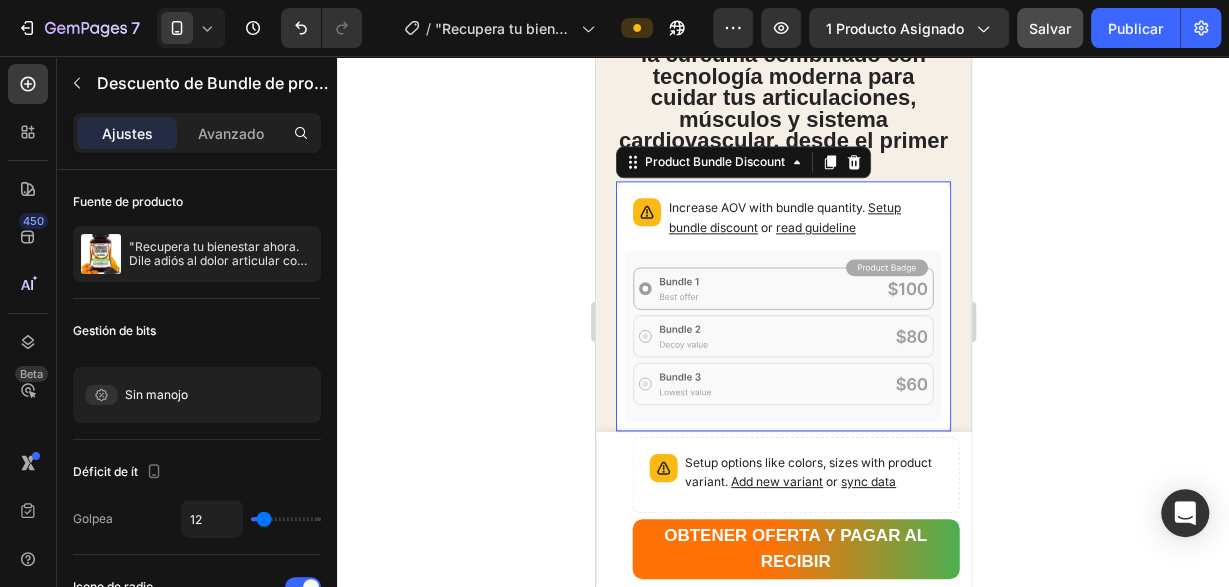 click 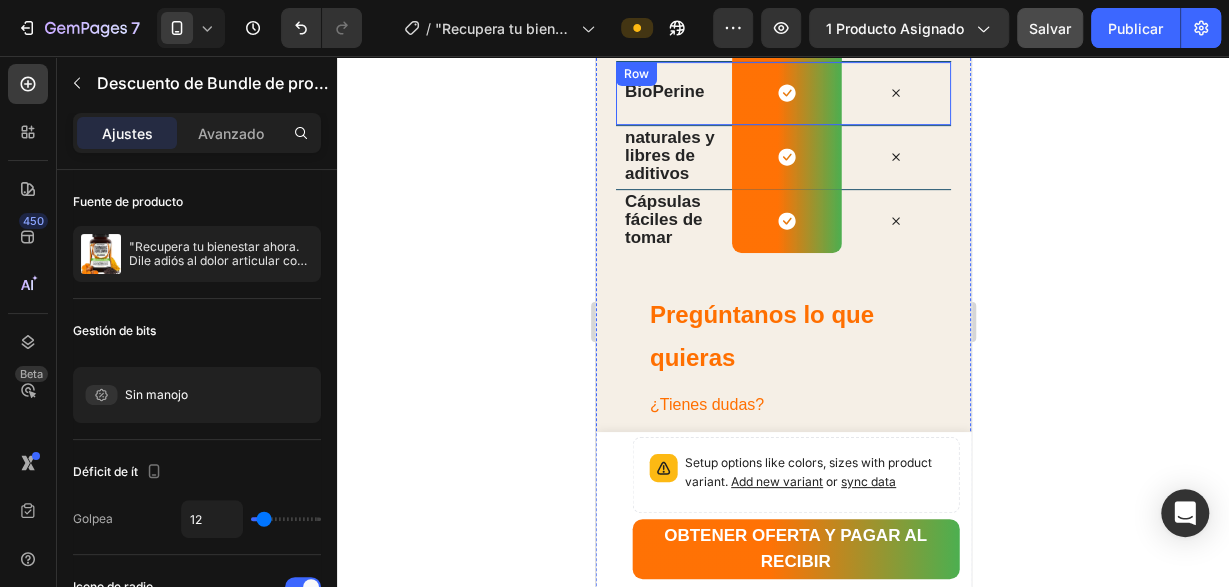 scroll, scrollTop: 4368, scrollLeft: 0, axis: vertical 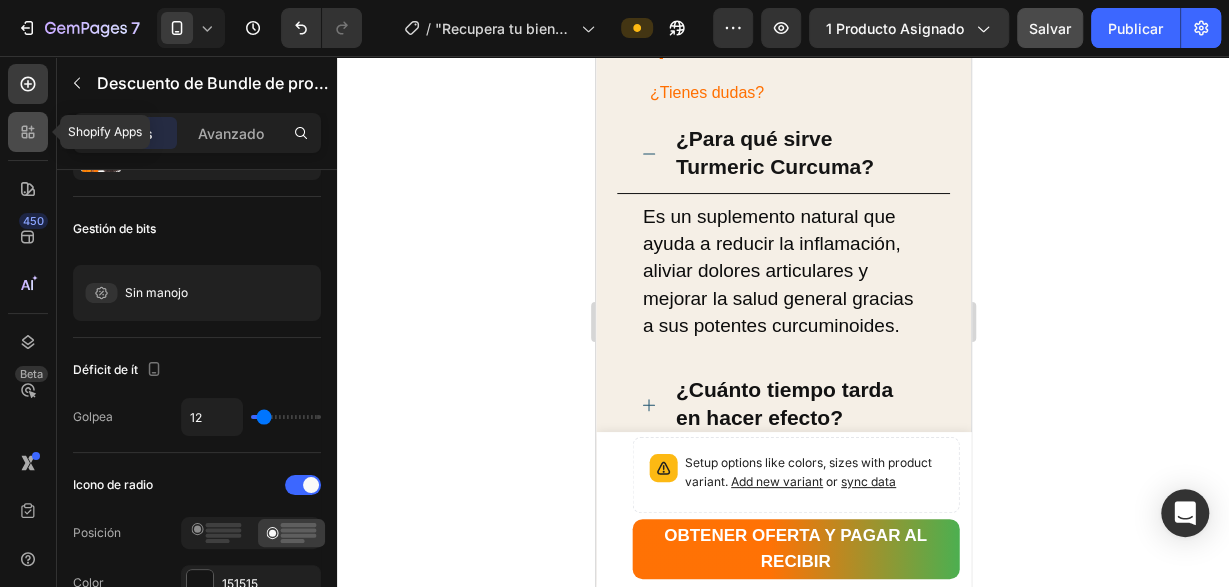 click 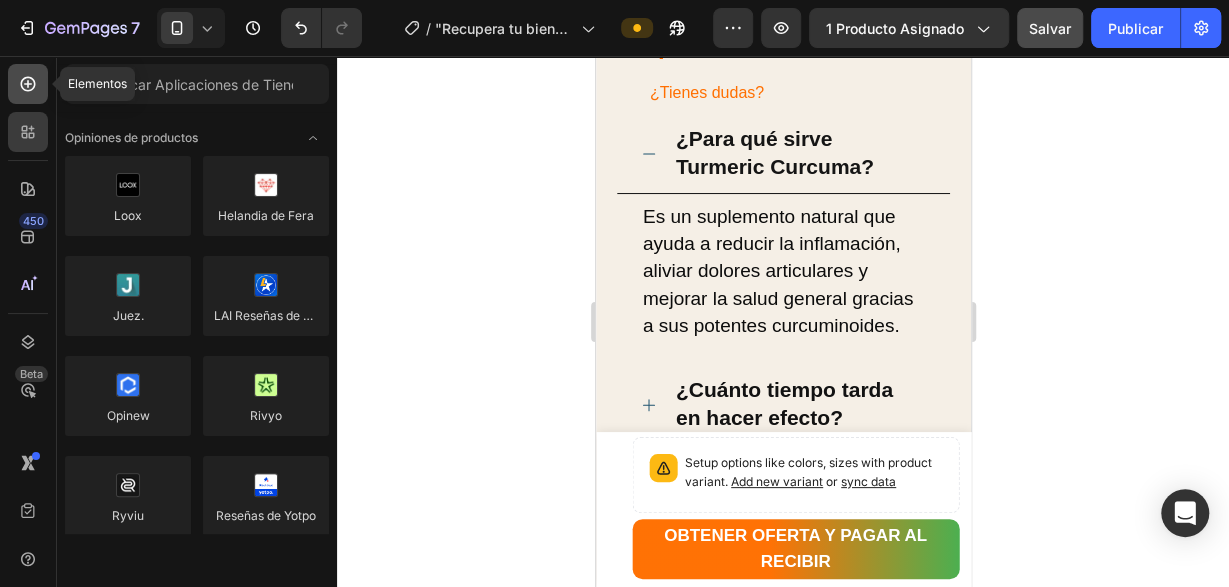 click 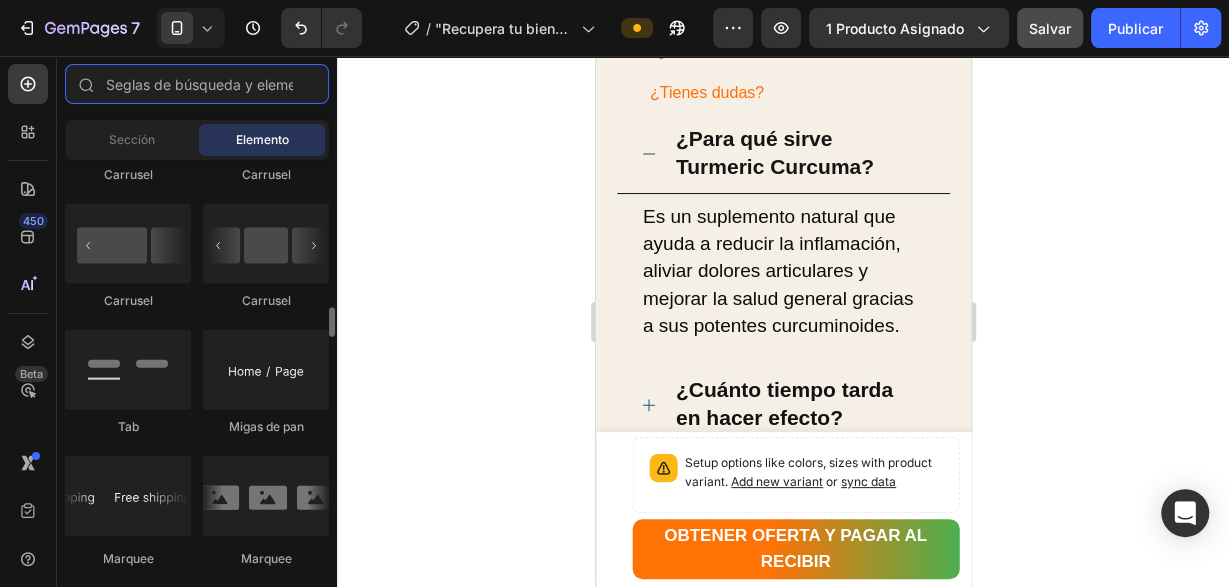 scroll, scrollTop: 2244, scrollLeft: 0, axis: vertical 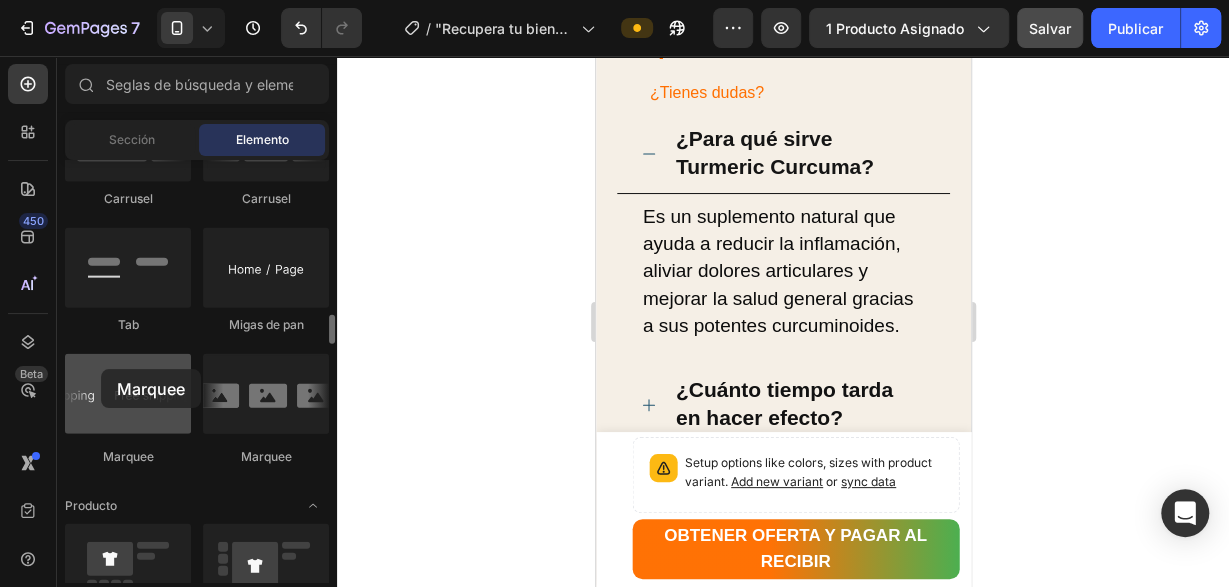 drag, startPoint x: 115, startPoint y: 404, endPoint x: 97, endPoint y: 374, distance: 34.98571 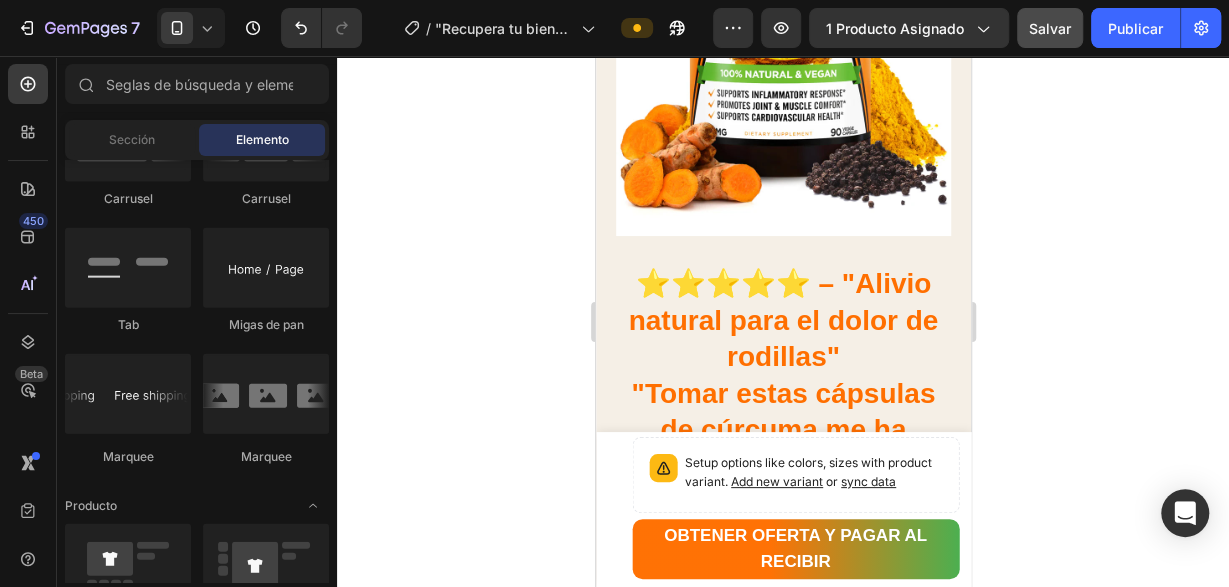 scroll, scrollTop: 0, scrollLeft: 0, axis: both 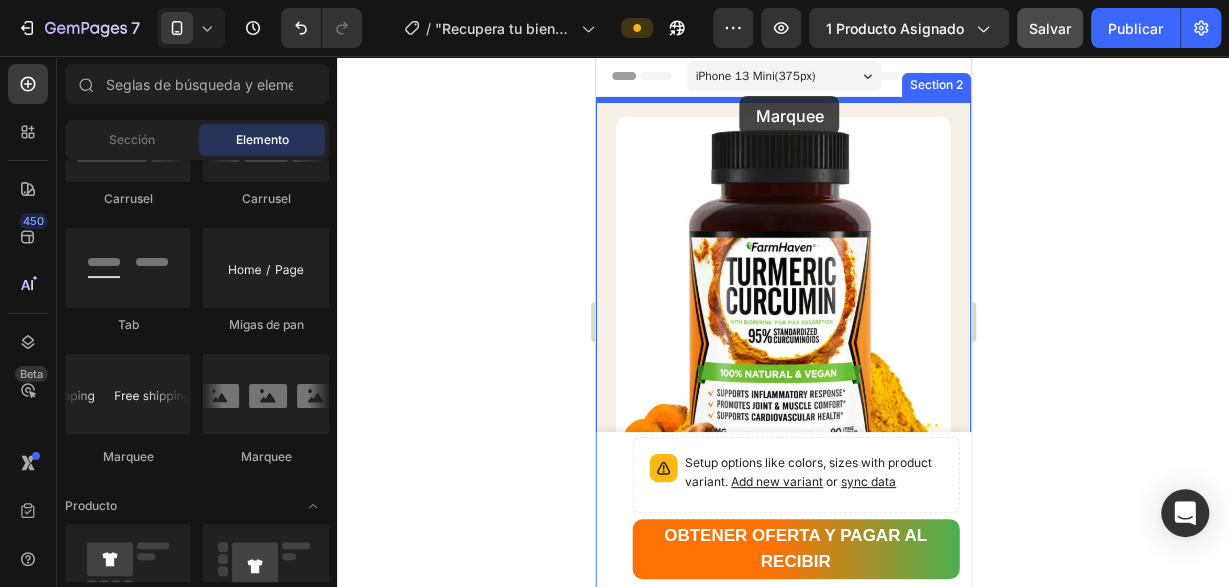 drag, startPoint x: 729, startPoint y: 453, endPoint x: 739, endPoint y: 96, distance: 357.14 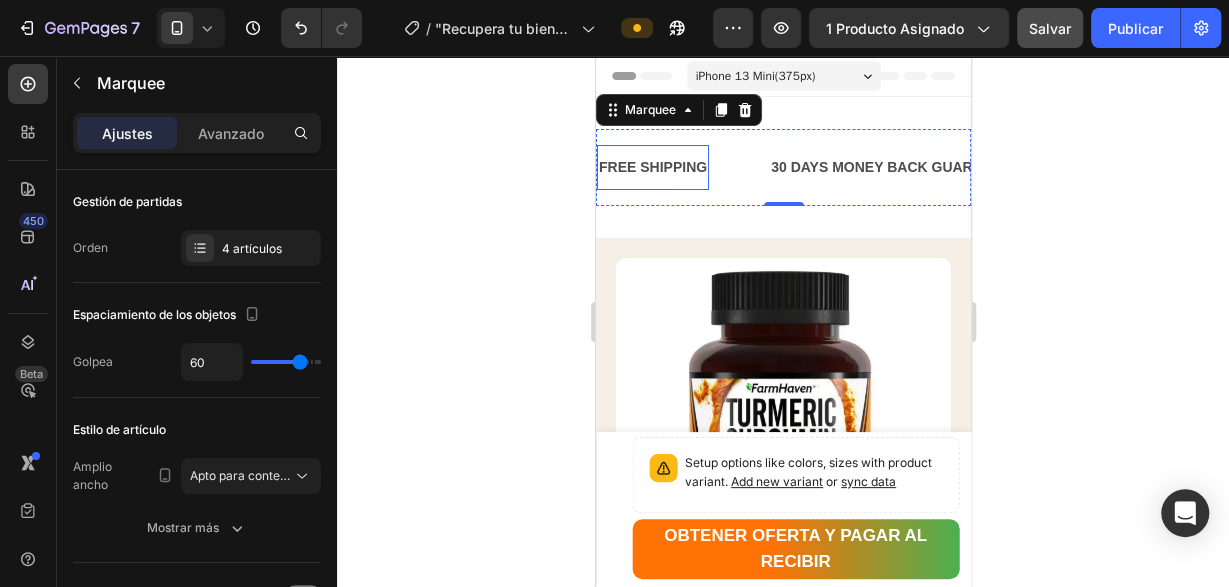 click on "FREE SHIPPING" at bounding box center [652, 167] 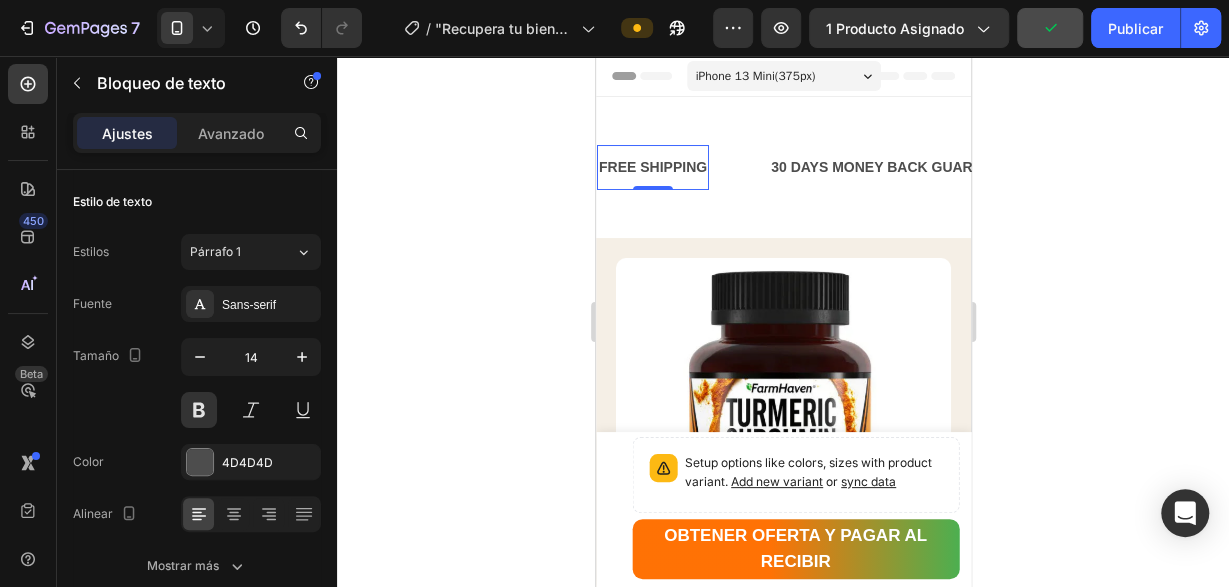 click on "FREE SHIPPING" at bounding box center (652, 167) 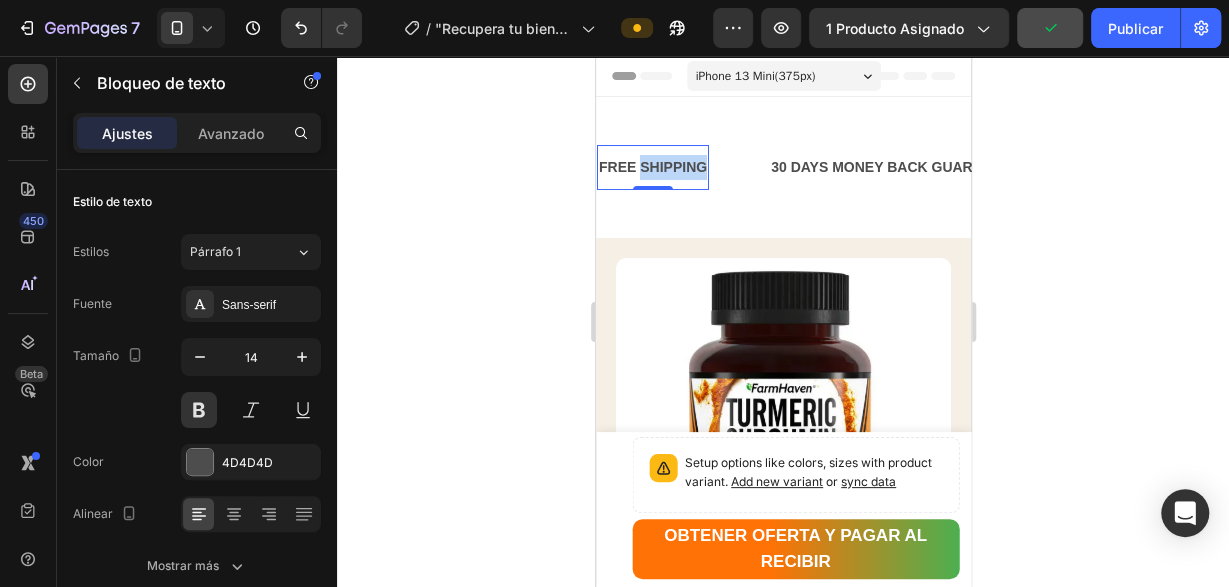 click on "FREE SHIPPING" at bounding box center (652, 167) 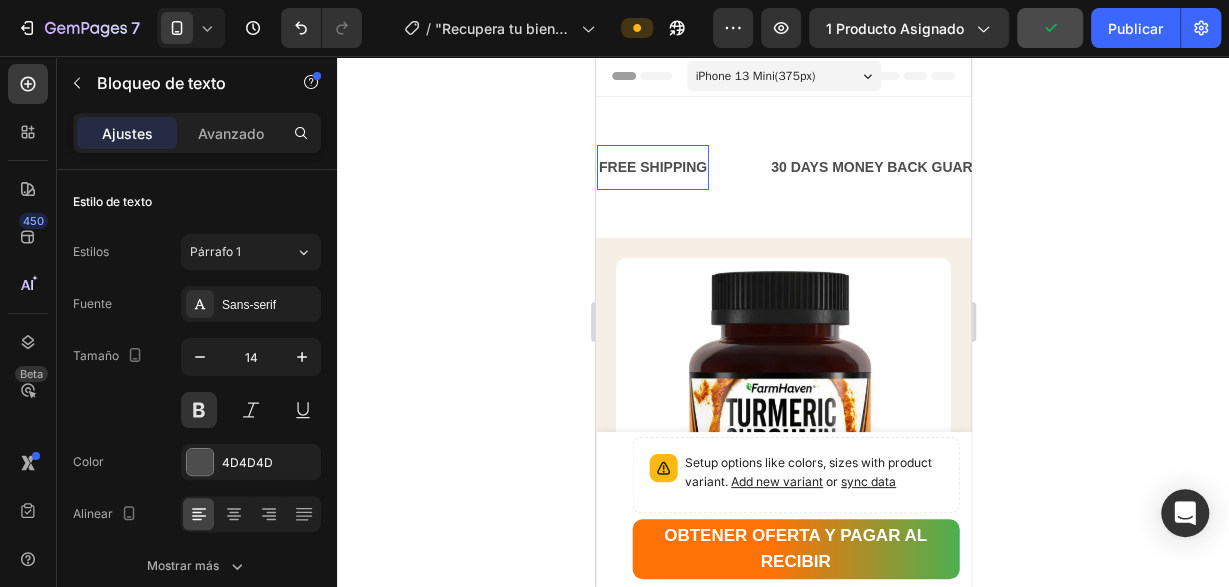 click on "FREE SHIPPING" at bounding box center [652, 167] 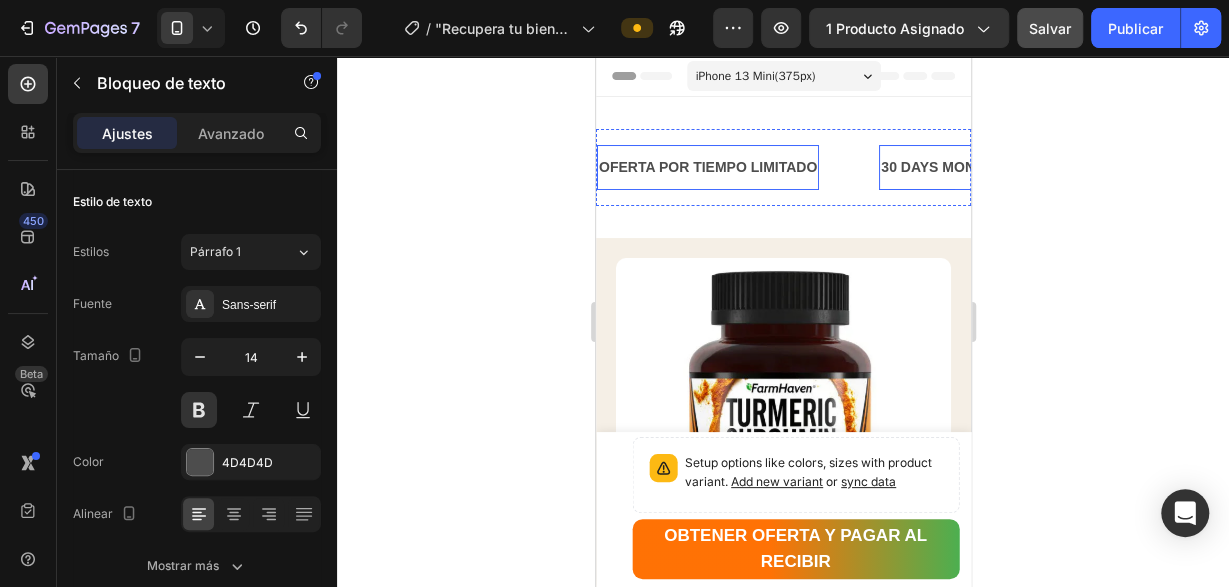 click on "30 DAYS MONEY BACK GUARANTEE" at bounding box center [1004, 167] 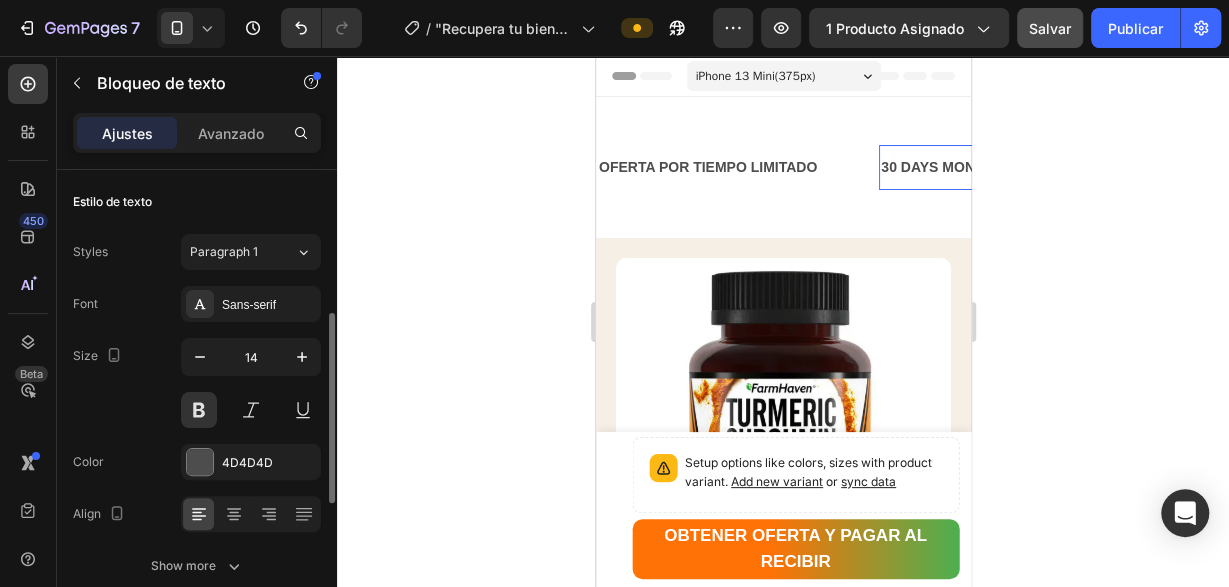 scroll, scrollTop: 102, scrollLeft: 0, axis: vertical 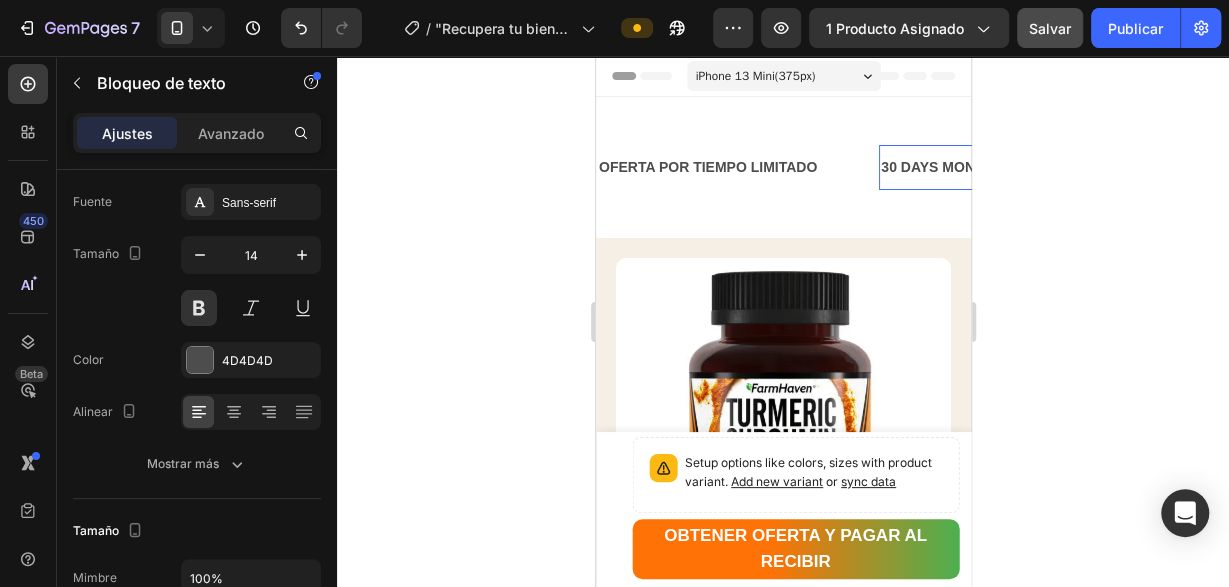 click on "30 DAYS MONEY BACK GUARANTEE" at bounding box center [1004, 167] 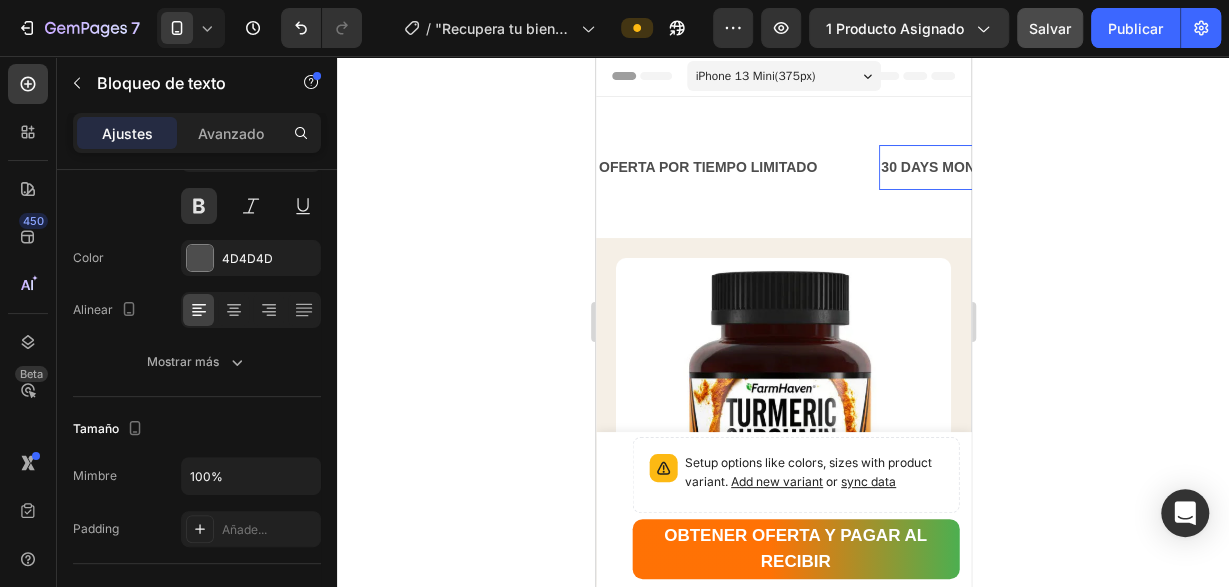 scroll, scrollTop: 0, scrollLeft: 0, axis: both 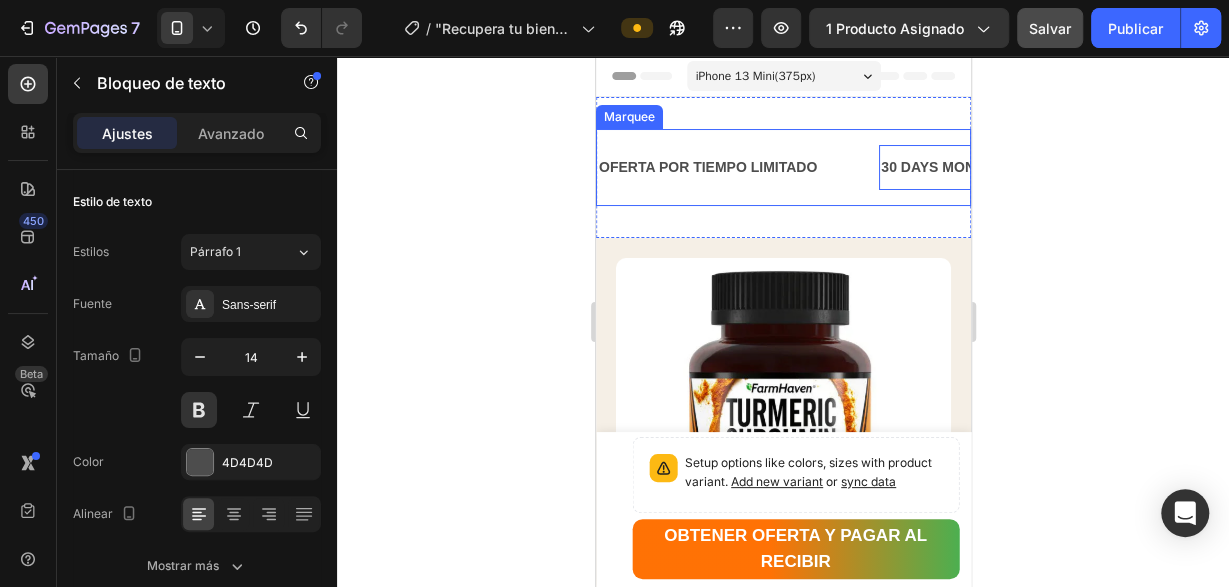 click on "OFERTA POR TIEMPO LIMITADO Text Block 30 DAYS MONEY BACK GUARANTEE Text Block   0 LIMITED TIME 50% OFF SALE Text Block LIFE TIME WARRANTY Text Block OFERTA POR TIEMPO LIMITADO Text Block 30 DAYS MONEY BACK GUARANTEE Text Block   0 LIMITED TIME 50% OFF SALE Text Block LIFE TIME WARRANTY Text Block Marquee" at bounding box center [782, 167] 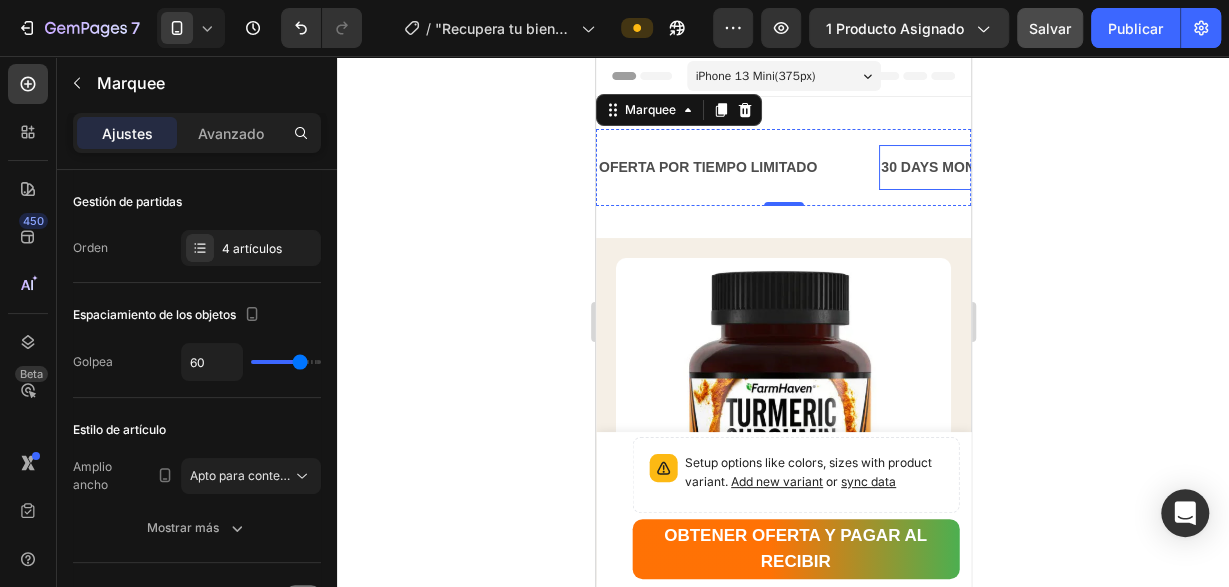 click on "30 DAYS MONEY BACK GUARANTEE" at bounding box center (1004, 167) 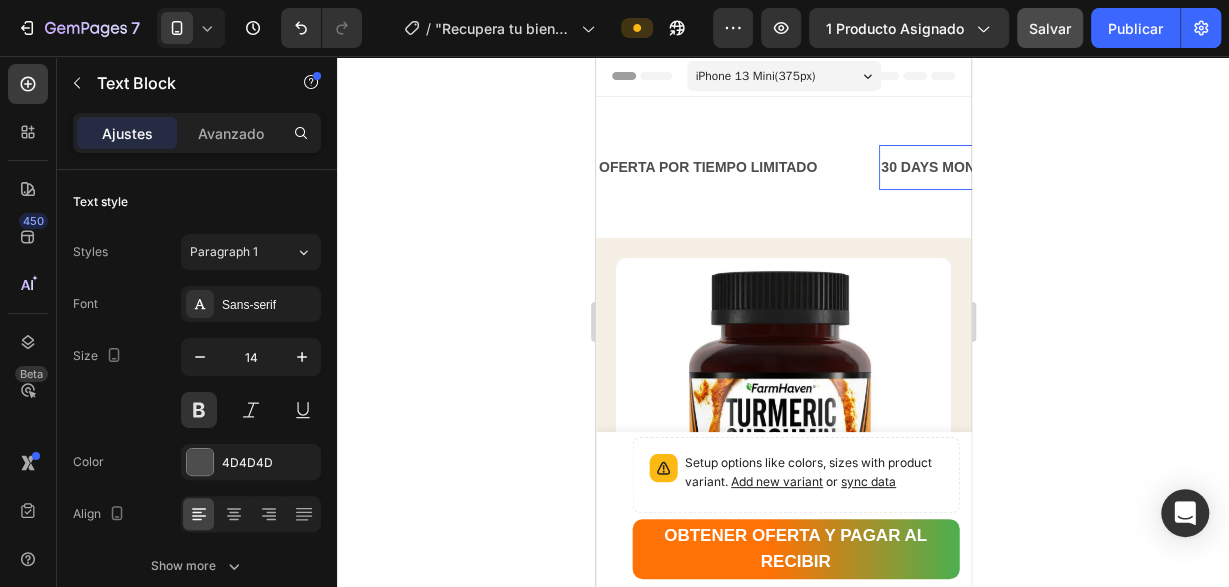 click on "30 DAYS MONEY BACK GUARANTEE" at bounding box center [1004, 167] 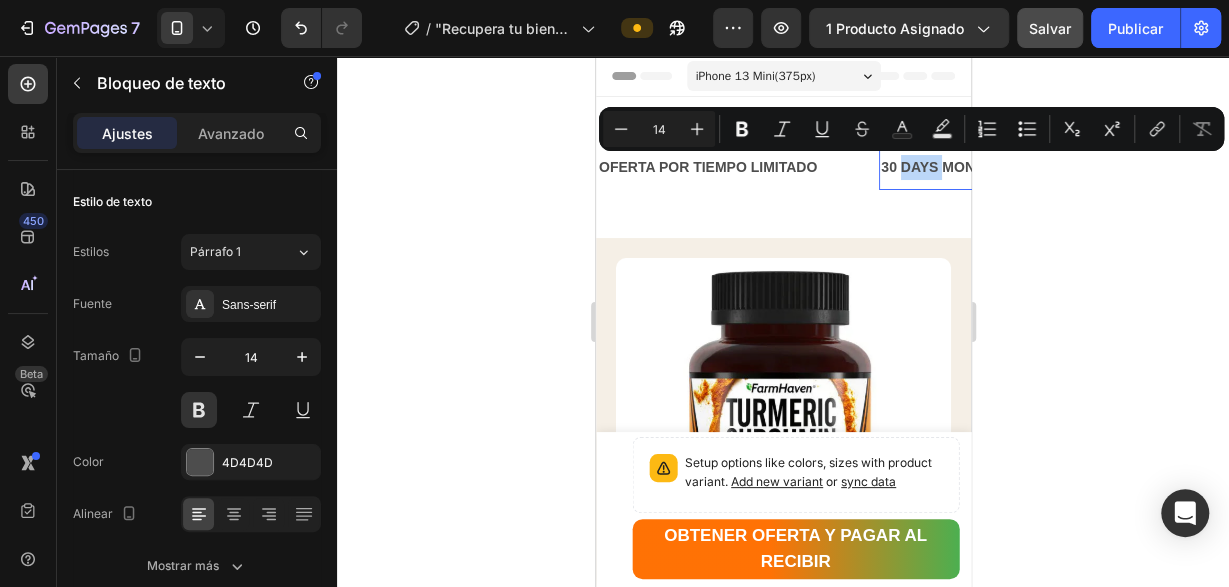 click on "30 DAYS MONEY BACK GUARANTEE" at bounding box center [1004, 167] 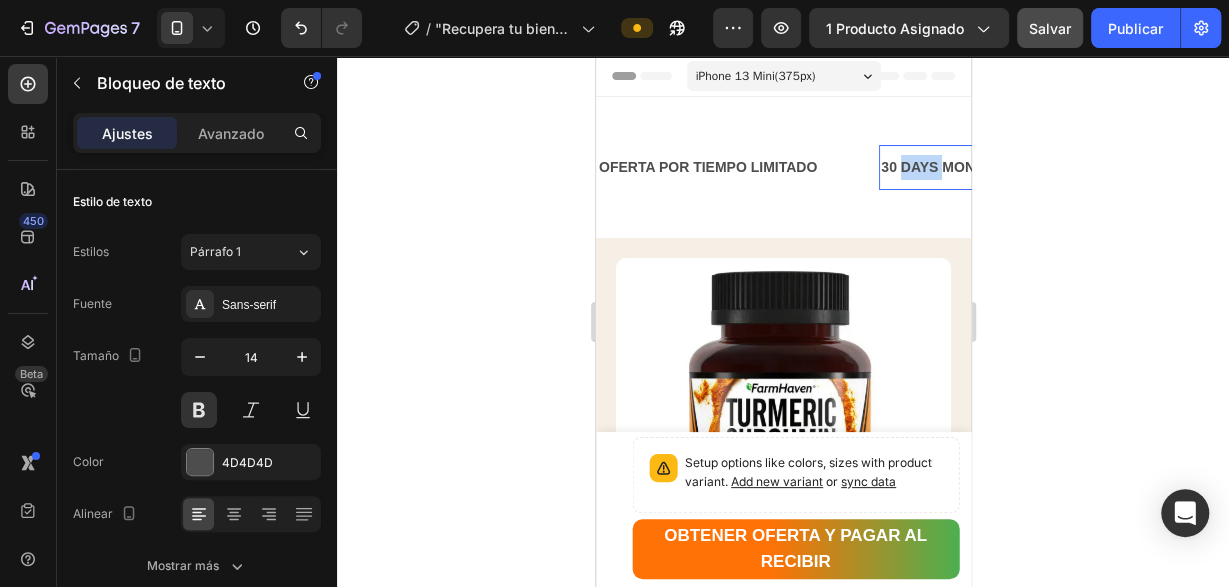 click on "30 DAYS MONEY BACK GUARANTEE" at bounding box center [1004, 167] 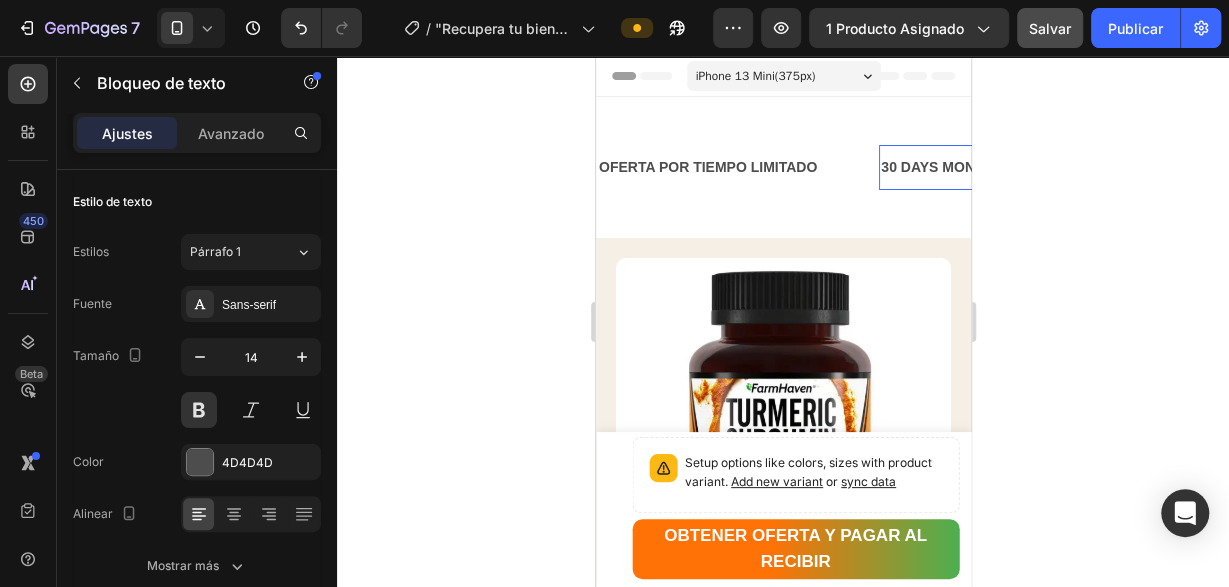click on "30 DAYS MONEY BACK GUARANTEE" at bounding box center [1004, 167] 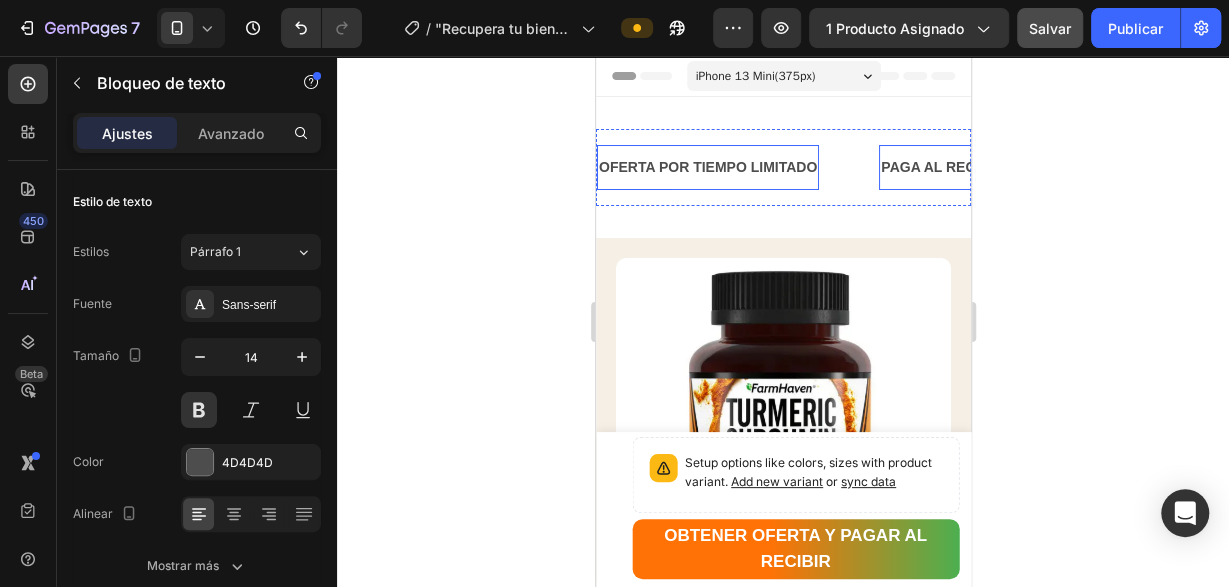 drag, startPoint x: 742, startPoint y: 173, endPoint x: 660, endPoint y: 239, distance: 105.26158 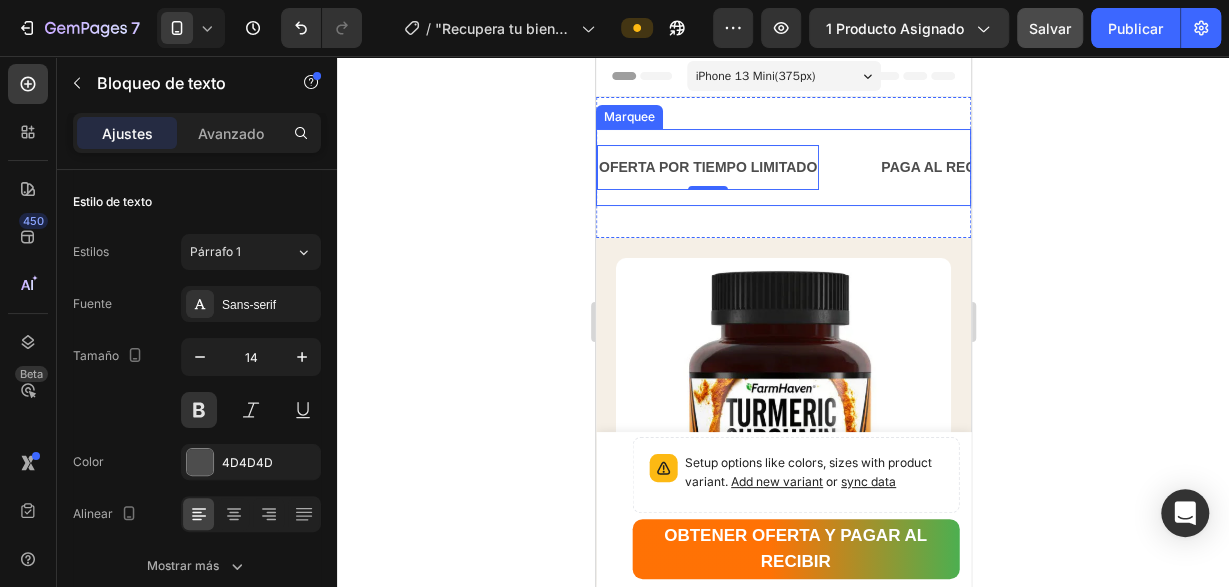 click on "OFERTA POR TIEMPO LIMITADO Text Block 0 PAGA AL RECIBIR Text Block LIMITED TIME 50% OFF SALE Text Block LIFE TIME WARRANTY Text Block OFERTA POR TIEMPO LIMITADO Text Block 0 PAGA AL RECIBIR Text Block LIMITED TIME 50% OFF SALE Text Block LIFE TIME WARRANTY Text Block Marquee" at bounding box center (782, 167) 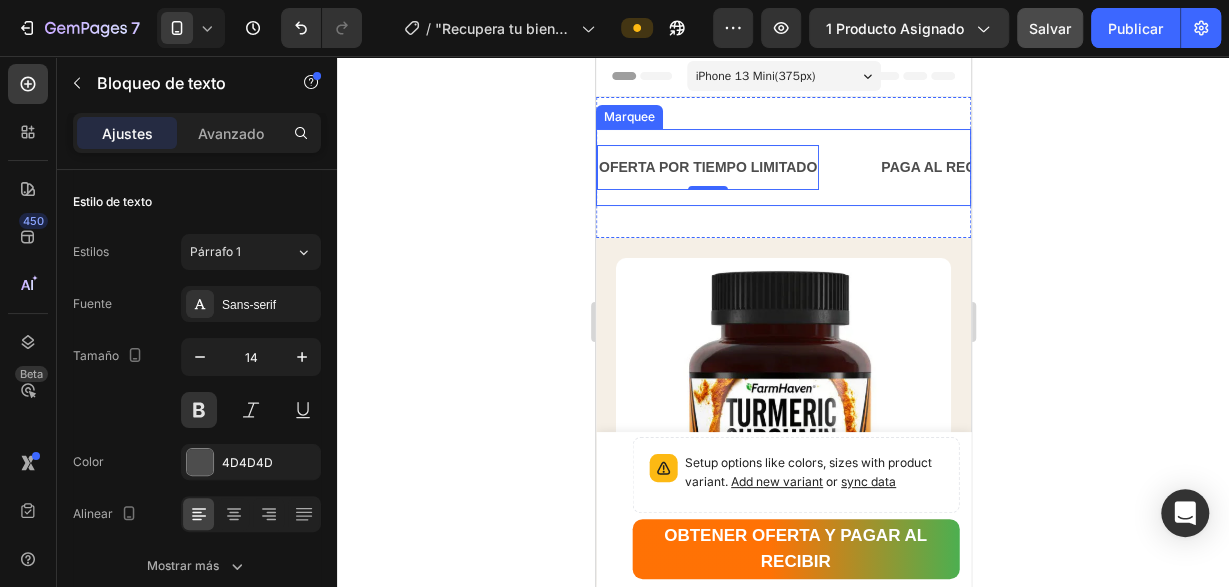 click on "OFERTA POR TIEMPO LIMITADO Text Block   0" at bounding box center [737, 167] 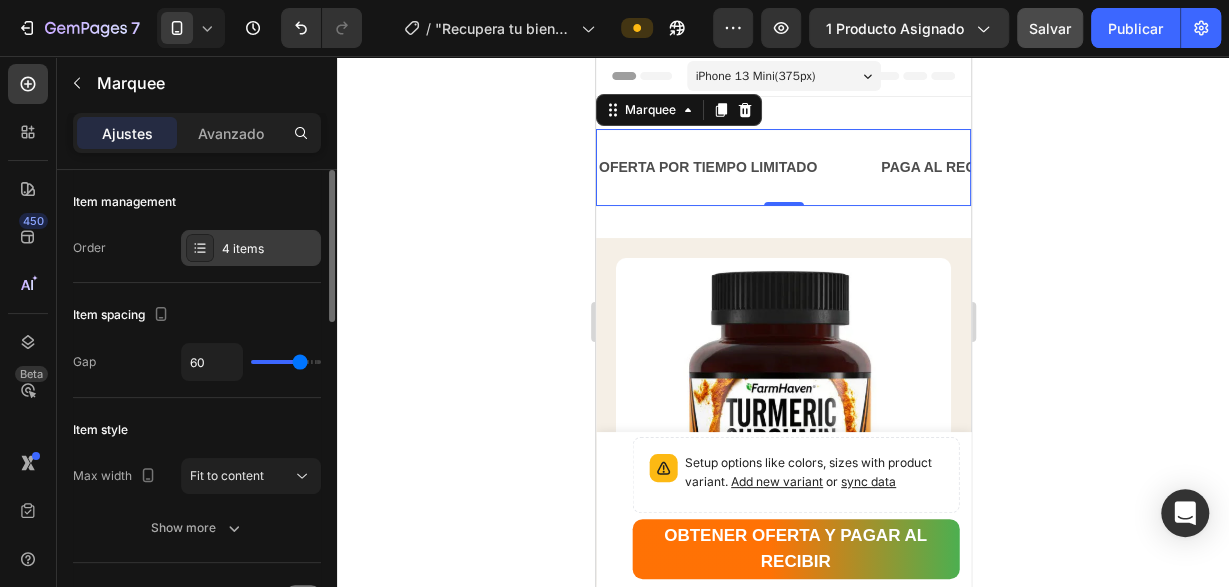 click at bounding box center (200, 248) 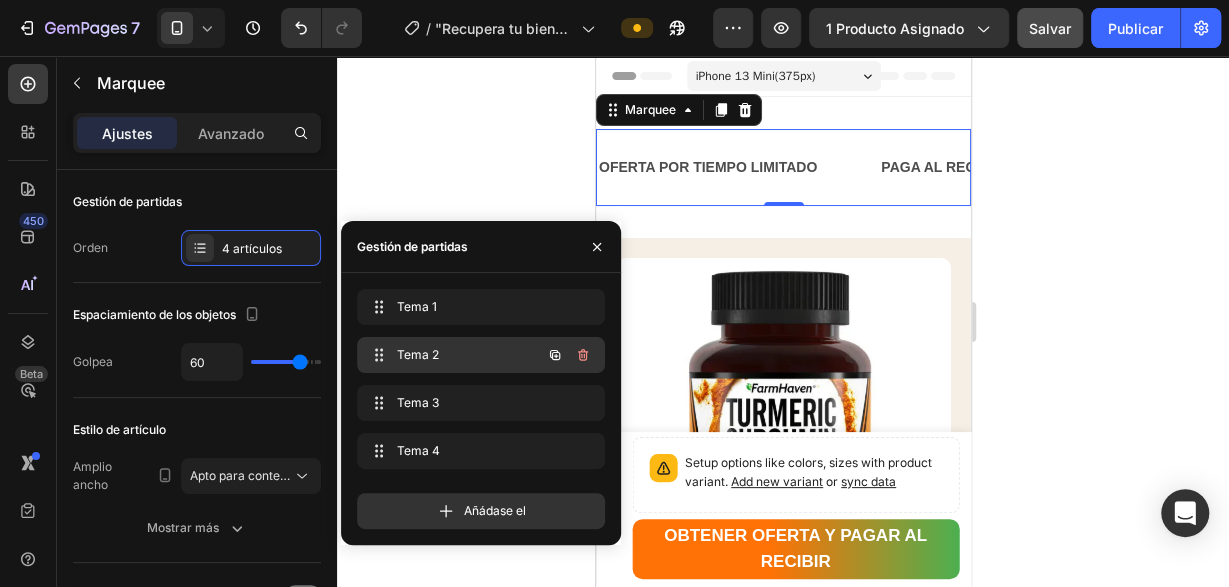 click on "Tema 2" at bounding box center [453, 355] 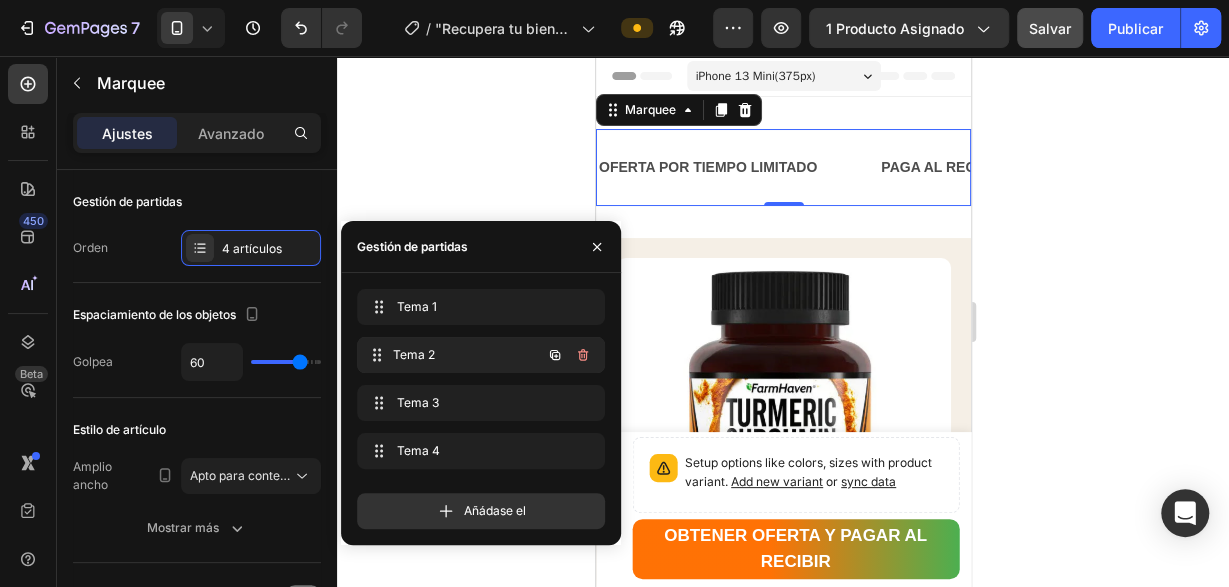 click on "Tema 2" at bounding box center [467, 355] 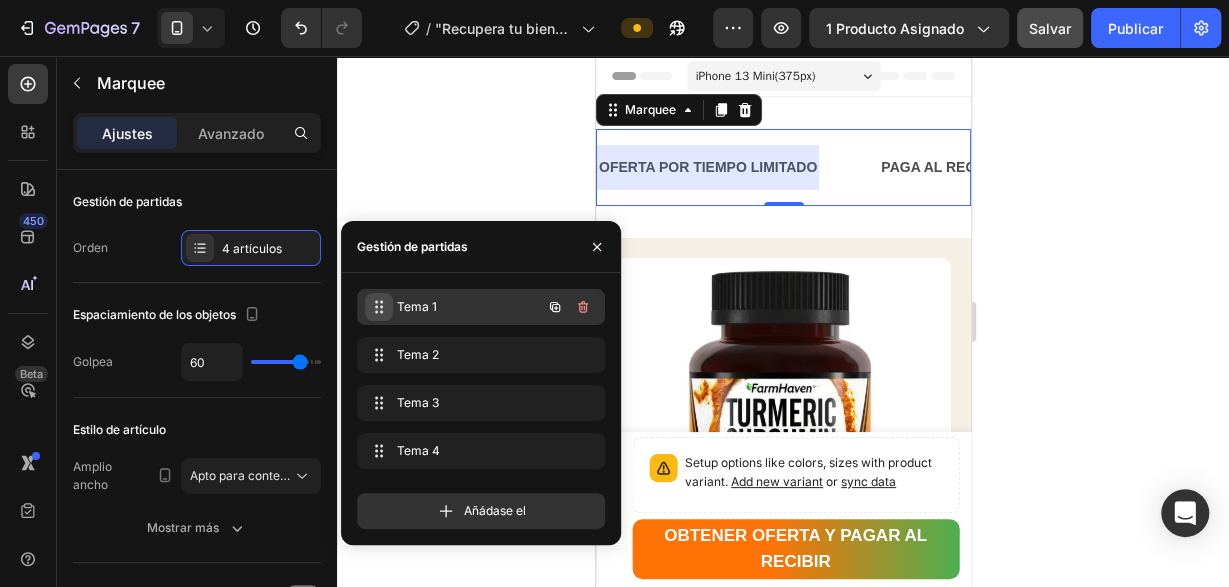 click at bounding box center [379, 307] 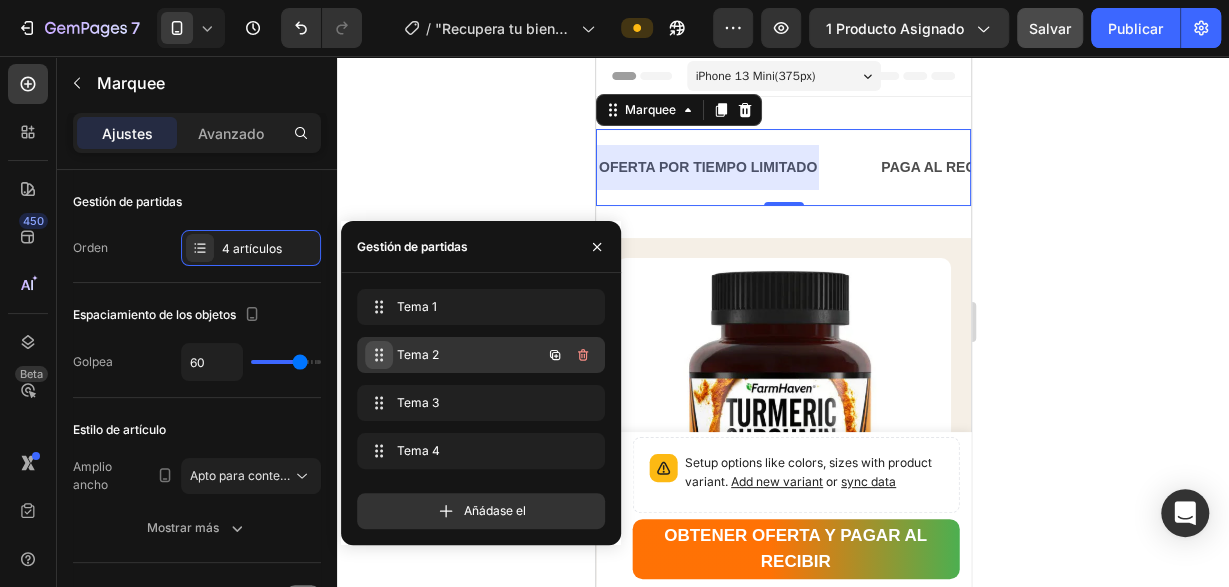 click on "Tema 2 Item 2" at bounding box center (453, 355) 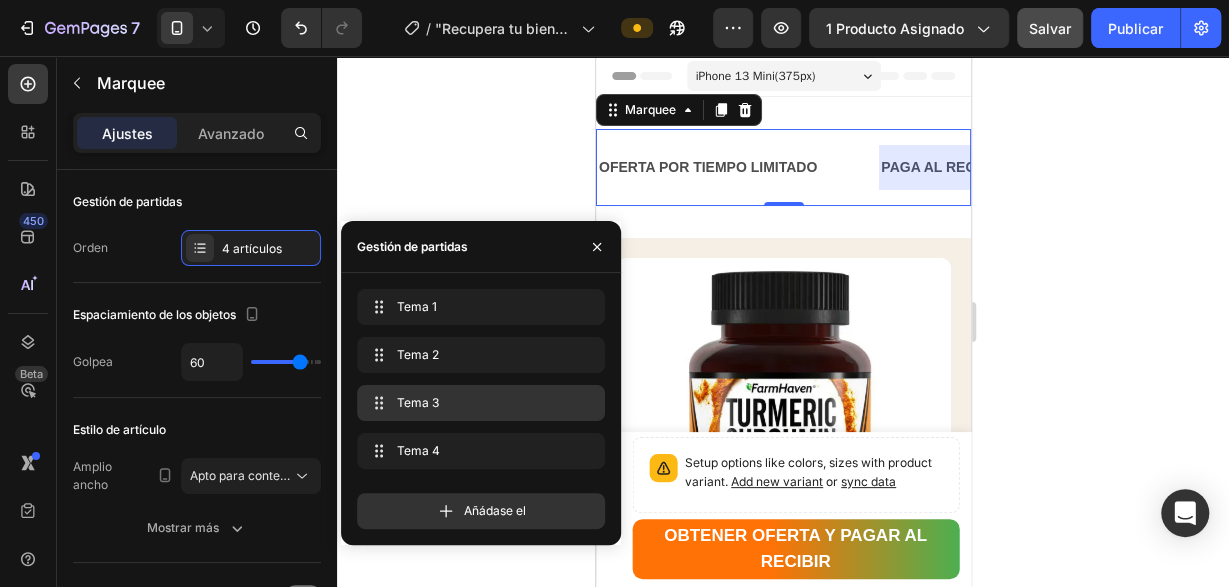click on "Tema 3 Item 3" at bounding box center (481, 403) 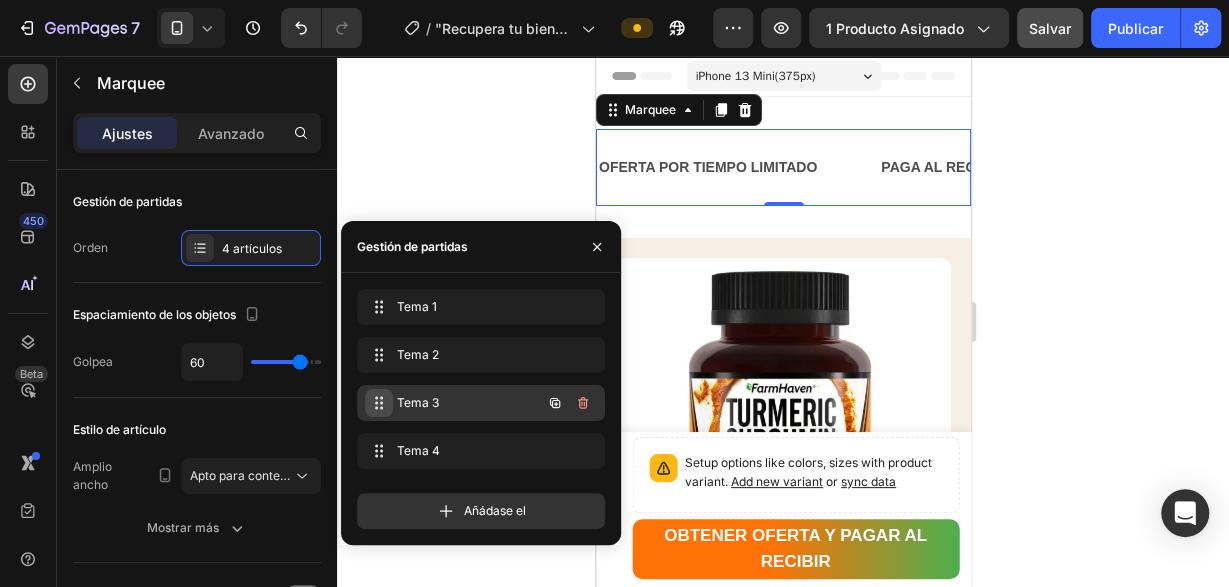 scroll, scrollTop: 0, scrollLeft: 160, axis: horizontal 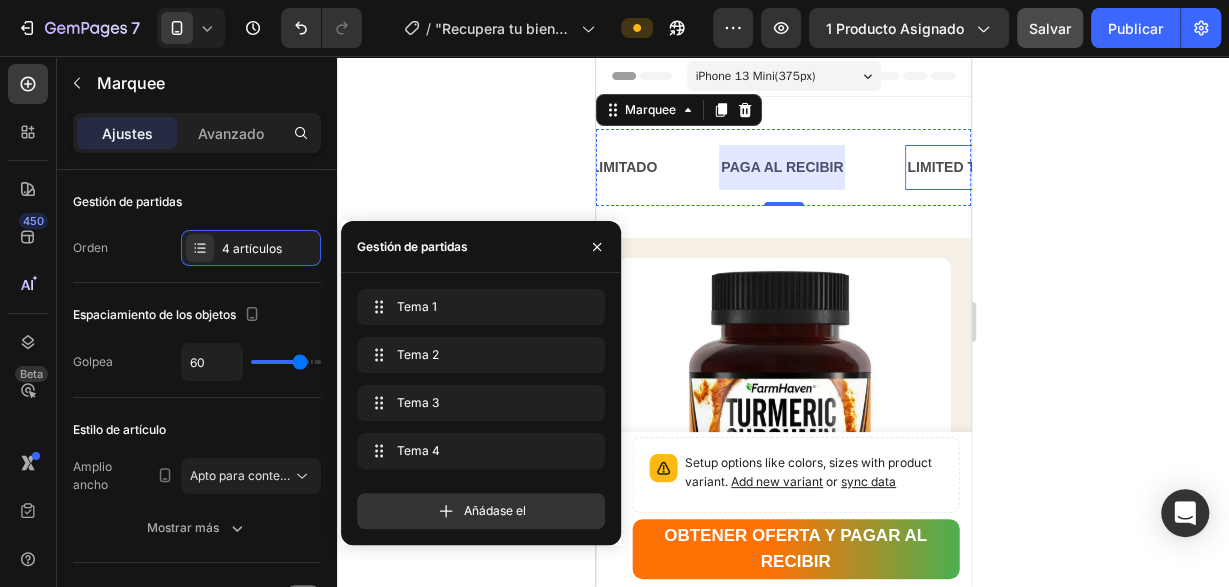 click on "LIMITED TIME 50% OFF SALE" at bounding box center (1005, 167) 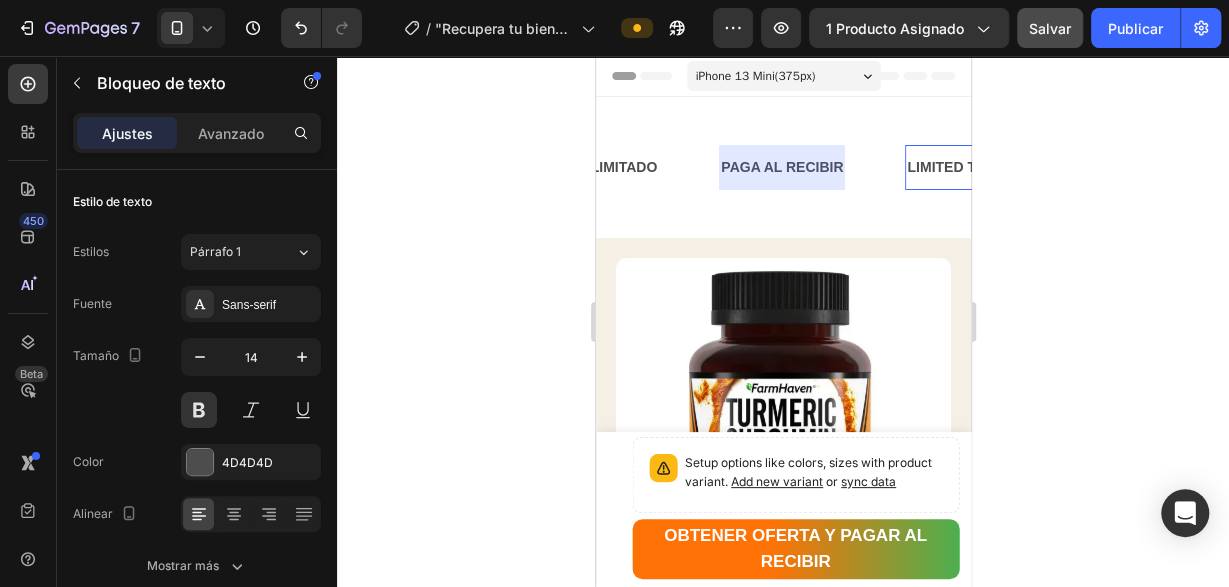 click on "LIMITED TIME 50% OFF SALE" at bounding box center (1005, 167) 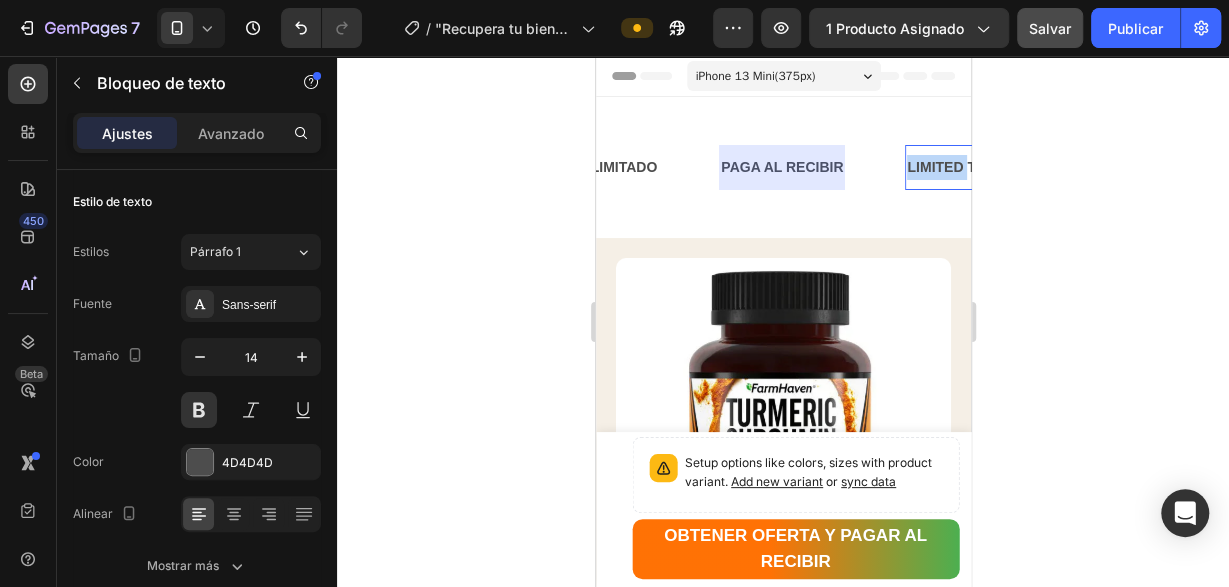 click on "LIMITED TIME 50% OFF SALE" at bounding box center [1005, 167] 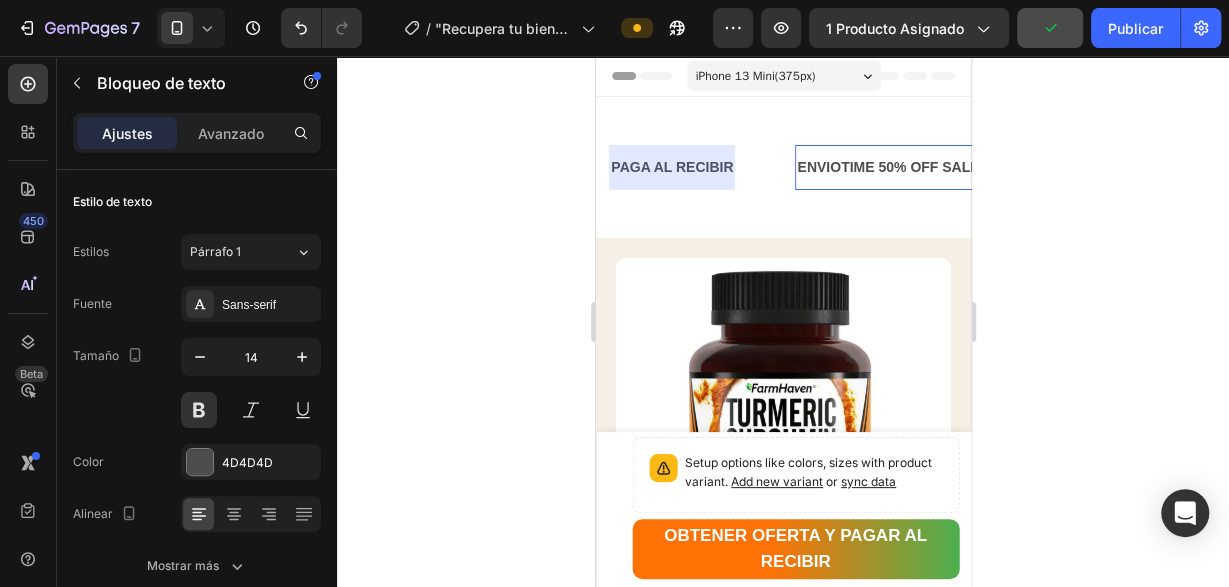 scroll, scrollTop: 0, scrollLeft: 280, axis: horizontal 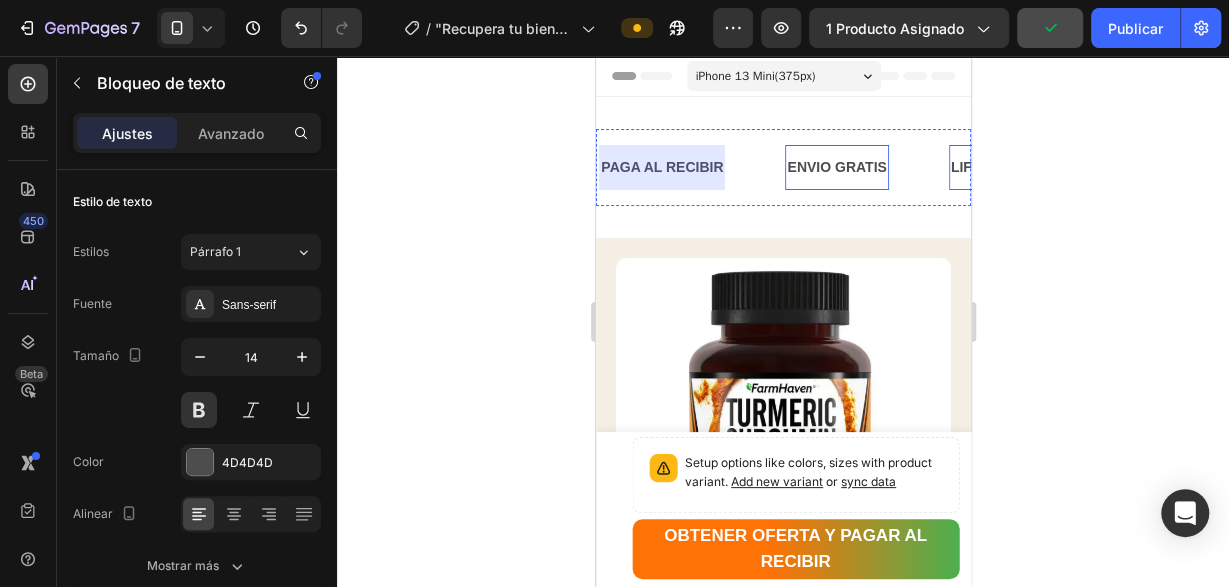 click on "LIFE TIME WARRANTY" at bounding box center (1026, 167) 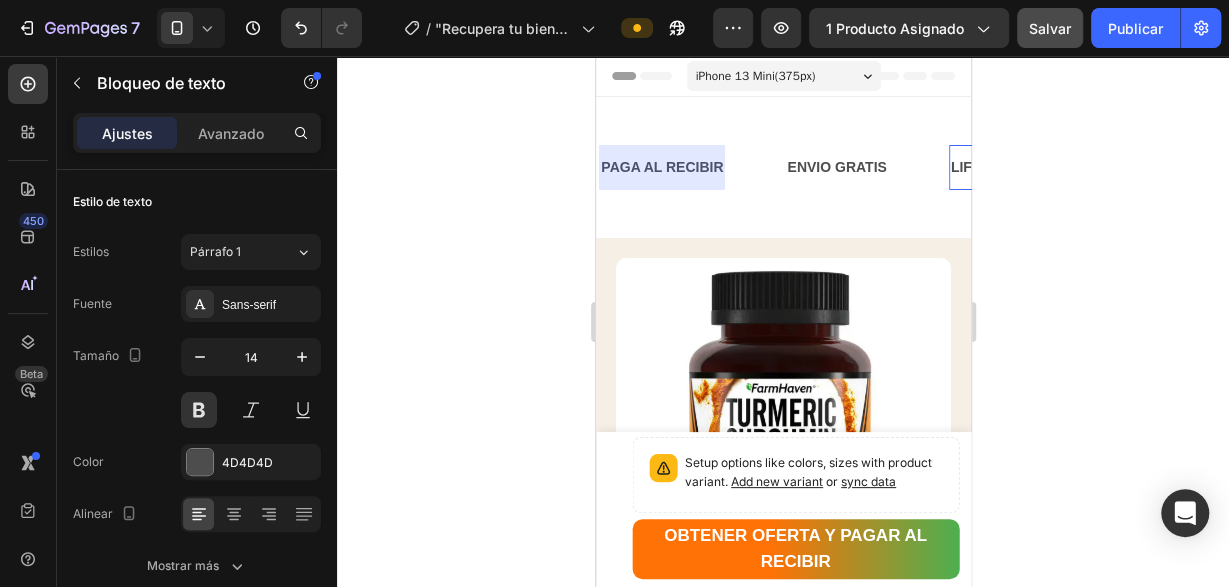 click on "LIFE TIME WARRANTY" at bounding box center [1026, 167] 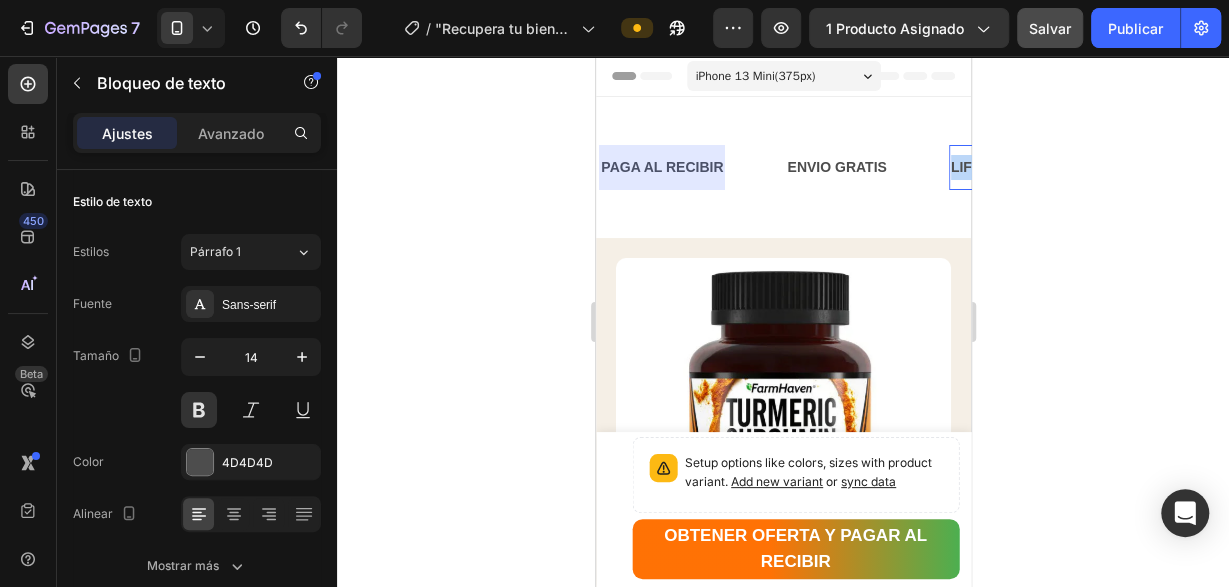 click on "LIFE TIME WARRANTY" at bounding box center [1026, 167] 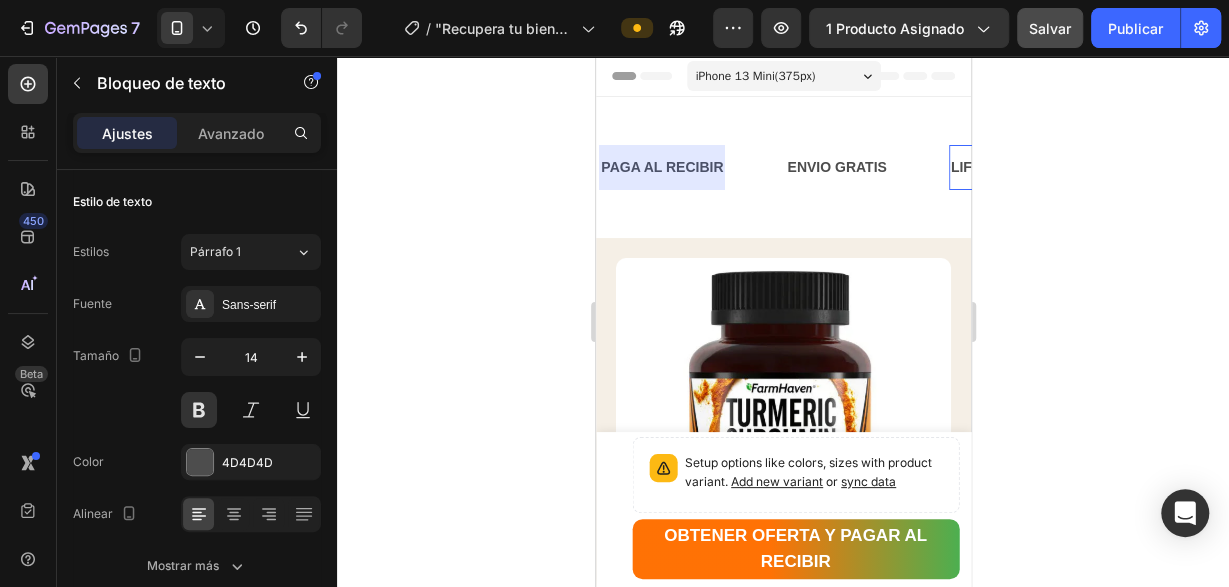 click on "LIFE TIME WARRANTY" at bounding box center [1026, 167] 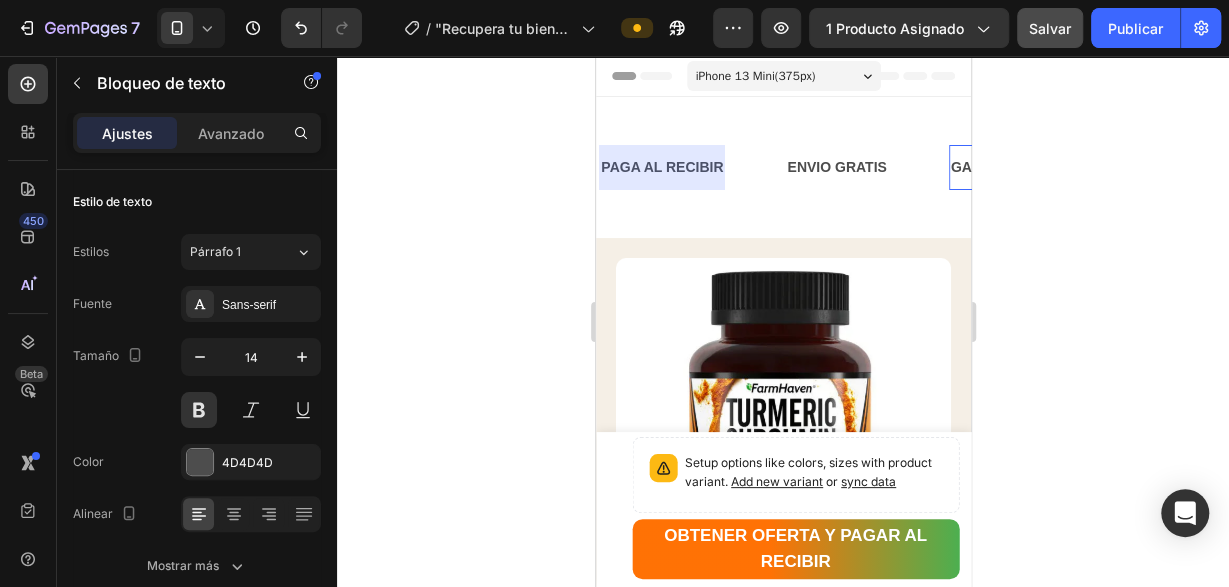scroll, scrollTop: 0, scrollLeft: 326, axis: horizontal 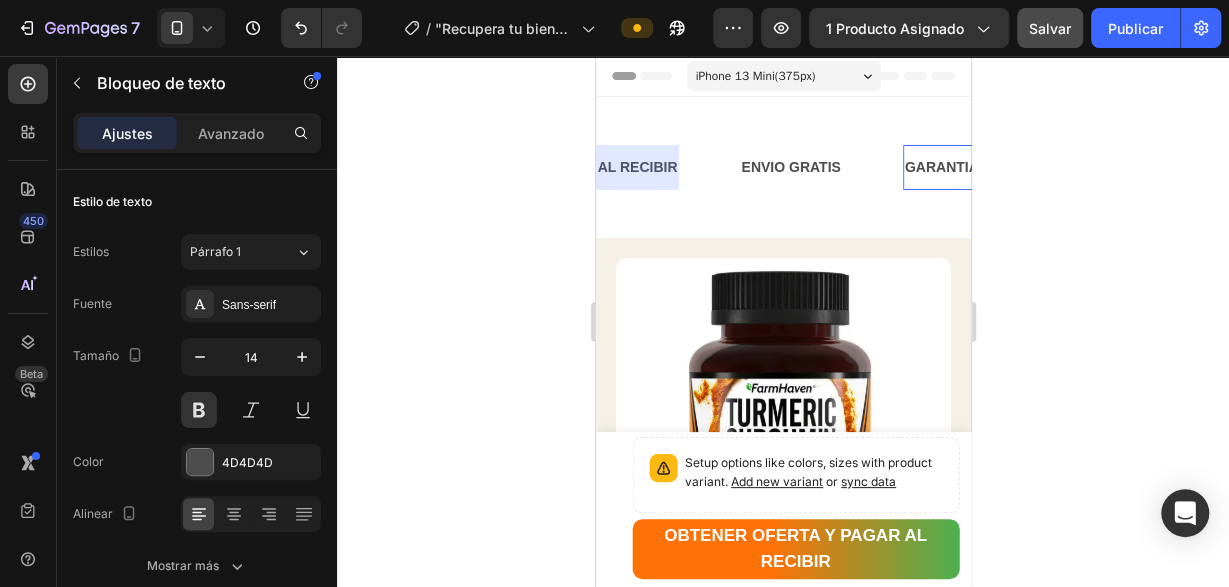 click on "GARANTIA" at bounding box center (941, 167) 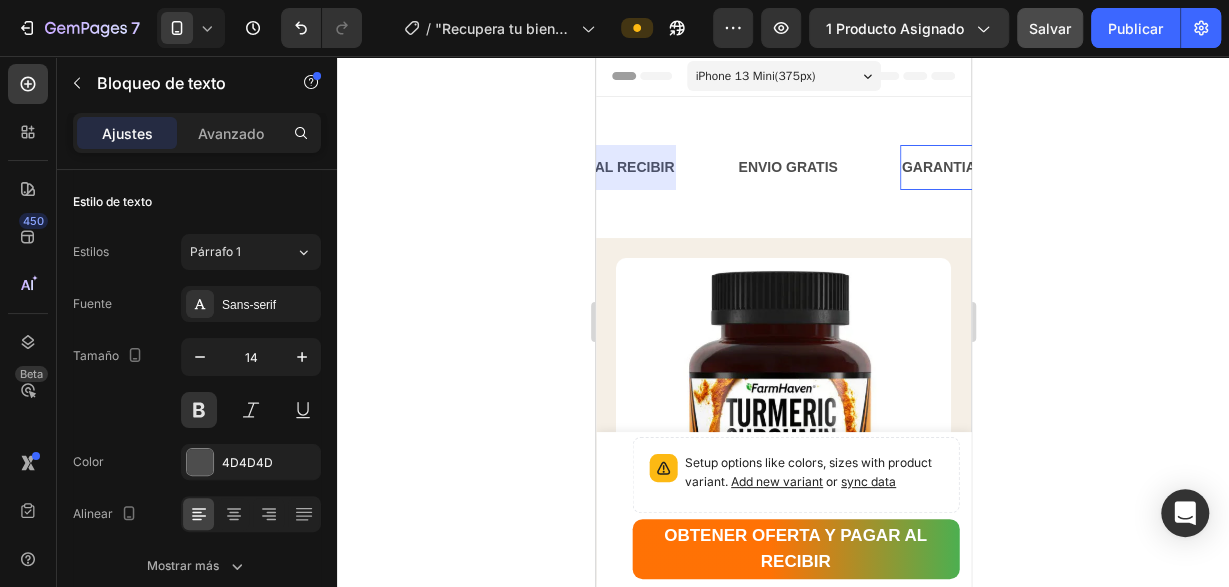 scroll, scrollTop: 0, scrollLeft: 339, axis: horizontal 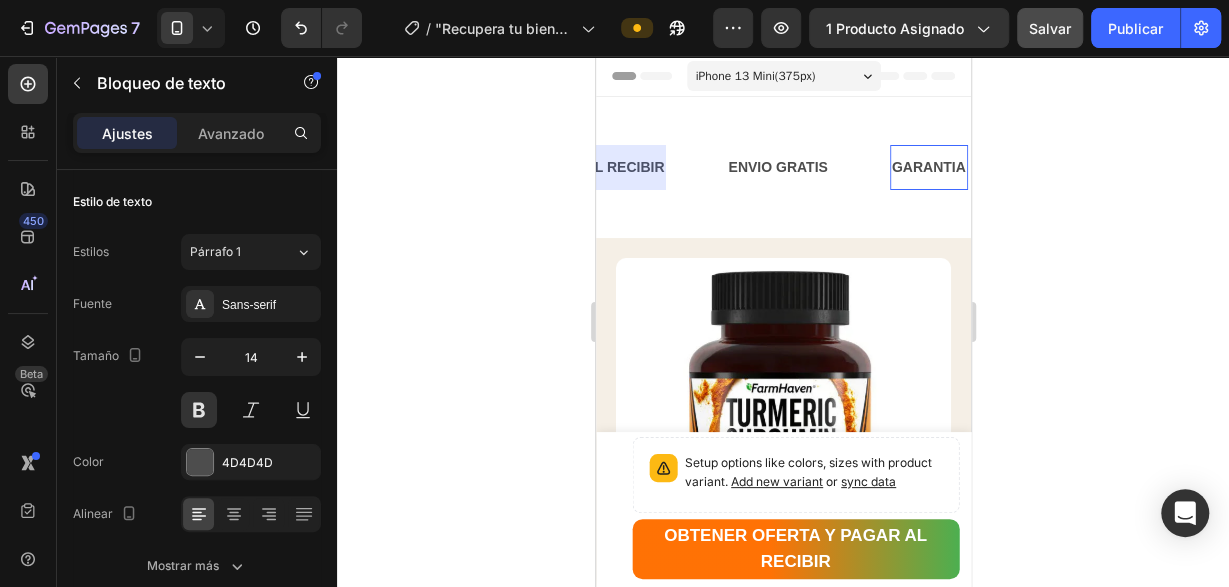 click 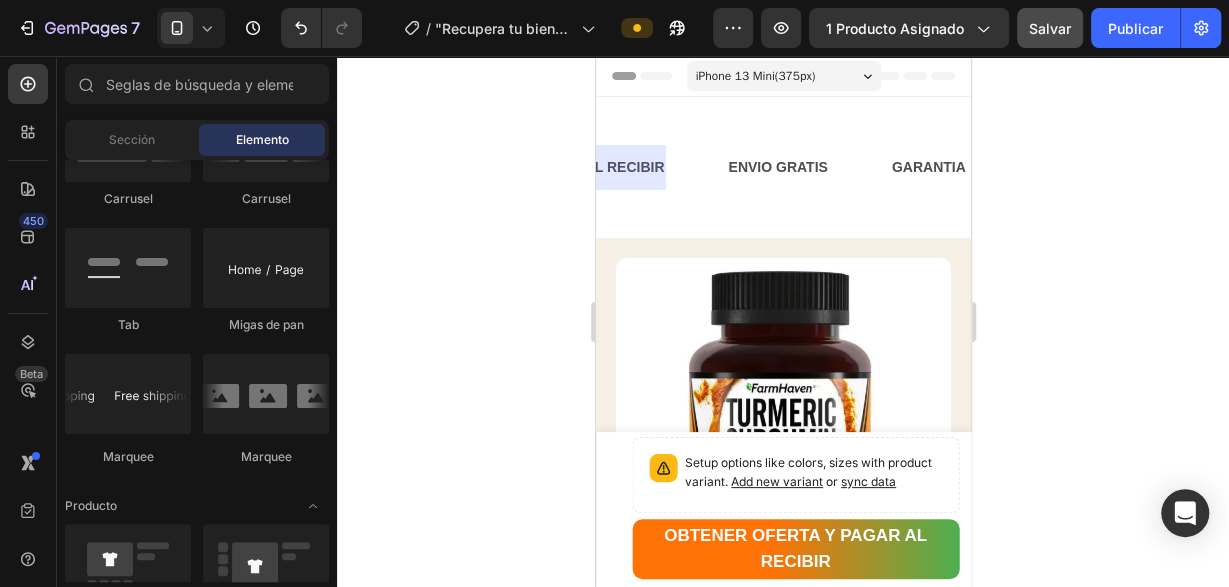 scroll, scrollTop: 2244, scrollLeft: 0, axis: vertical 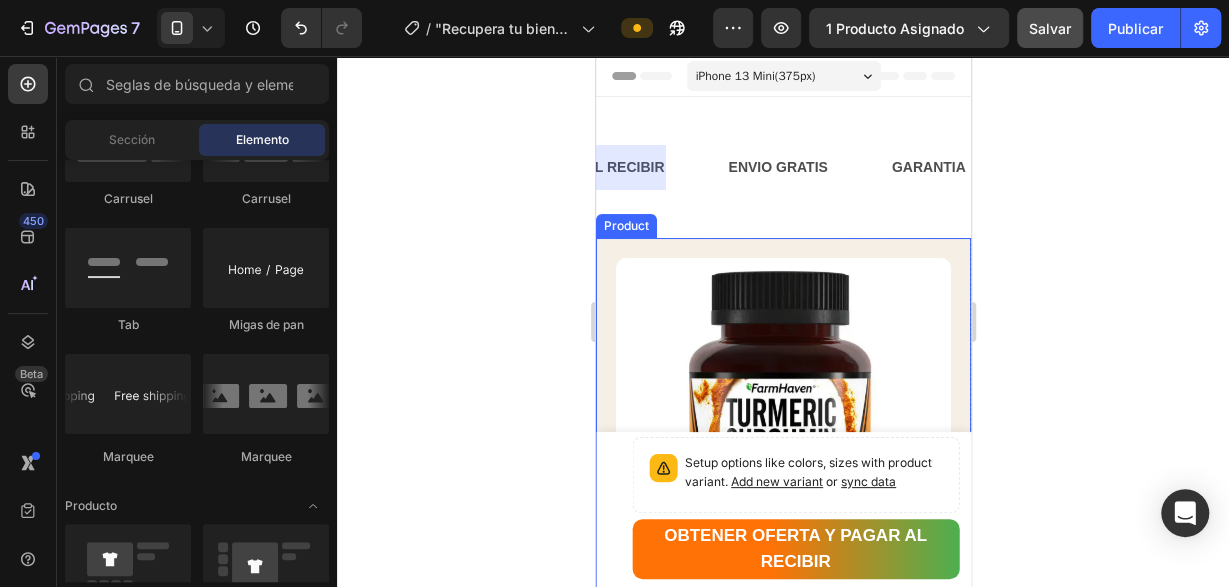 click on "Product Images Row "¡Recupera tu bienestar ahora! Dile adiós al dolor articular con Cúrcuma 100% natural" Product Title Limited Edition Text Block Icon Icon Icon Icon  Clasificado 4,7 estrellas (217 reseñas) Text Block Icon List 🔥 ¡CORRE QUE SE ACABA! 🔥 Text Block Row  ¡Por tiempo limitado! Aprovecha esta oferta 🔥HASTA 48% OFF 🔖  HOT SALE Text Block 💛 FarmHaven Turmeric Curcumin es más que un suplemento, es tu aliado diario para combatir la inflamación, aliviar molestias articulares y promover una vida activa y saludable. Con 1965 mg por dosis, 95% de curcuminoides estandarizados y 15 mg de BioPerine® para máxima absorción, ofrece una fórmula 100% natural, vegana y respaldada por la ciencia.   Disfruta del poder ancestral de la cúrcuma combinado con tecnología moderna para cuidar tus articulaciones, músculos y sistema cardiovascular, desde el primer día. Text Block Increase AOV with bundle quantity.       Setup bundle discount   or   read guideline" at bounding box center [782, 1247] 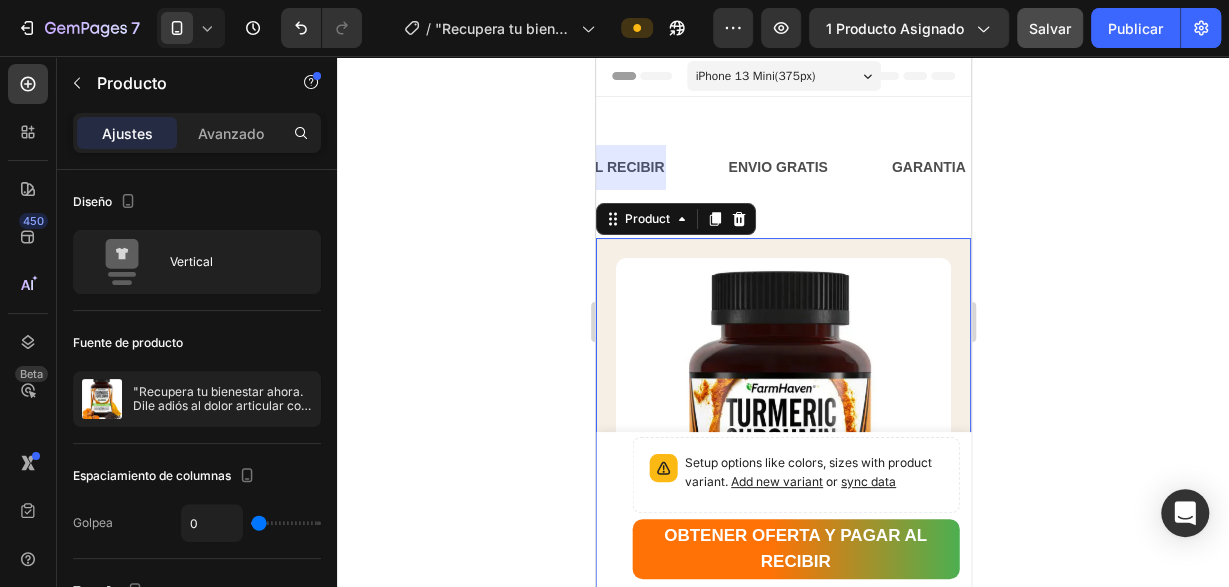 drag, startPoint x: 823, startPoint y: 244, endPoint x: 955, endPoint y: 271, distance: 134.73306 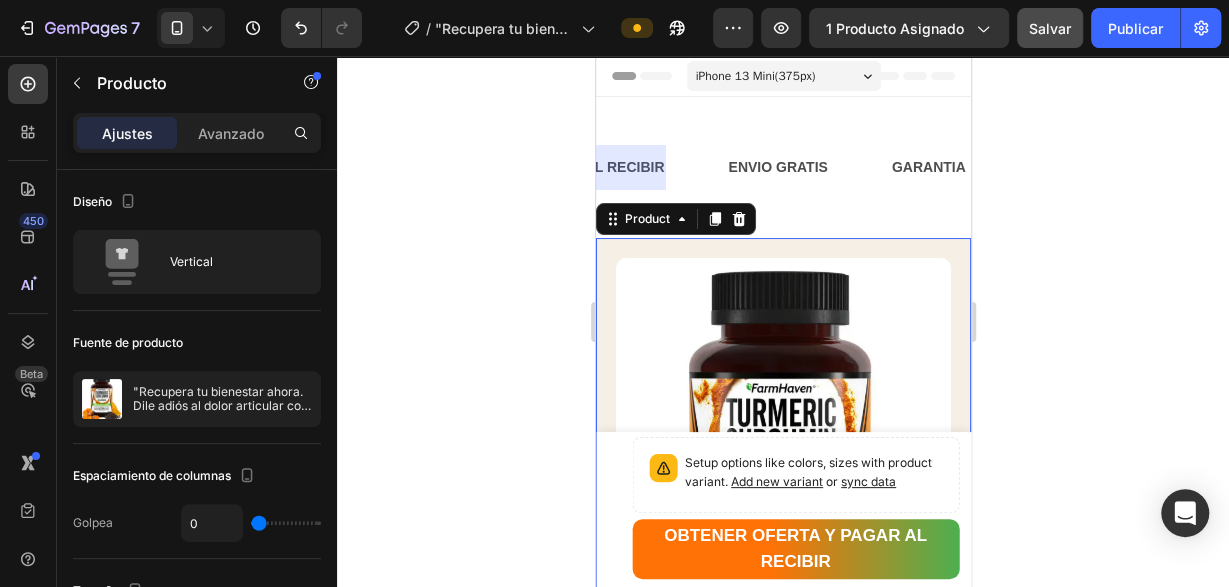 click on "Product Images "¡Recupera tu bienestar ahora! Dile adiós al dolor articular con Cúrcuma 100% natural" Product Title $26.99 Product Price Product Price Row Setup options like colors, sizes with product variant.       Add new variant   or   sync data Product Variants & Swatches OBTENER OFERTA Y PAGAR AL RECIBIR Button OBTENER OFERTA Y PAGAR AL RECIBIR Button Product Sticky OFERTA POR TIEMPO LIMITADO Text Block PAGA AL RECIBIR Text Block ENVIO GRATIS  Text Block GARANTIA Text Block OFERTA POR TIEMPO LIMITADO Text Block PAGA AL RECIBIR Text Block ENVIO GRATIS  Text Block GARANTIA Text Block Marquee Section 2 Product Images Row "¡Recupera tu bienestar ahora! Dile adiós al dolor articular con Cúrcuma 100% natural" Product Title Limited Edition Text Block Icon Icon Icon Icon  Clasificado 4,7 estrellas (217 reseñas) Text Block Icon List 🔥 ¡CORRE QUE SE ACABA! 🔥 Text Block Row  ¡Por tiempo limitado! Aprovecha esta oferta 🔥HASTA 48% OFF 📍  HOT SALE Text Block   18   Text Block Increase AOV with bundle quantity.       Setup bundle discount   or   read guideline" at bounding box center (782, 2643) 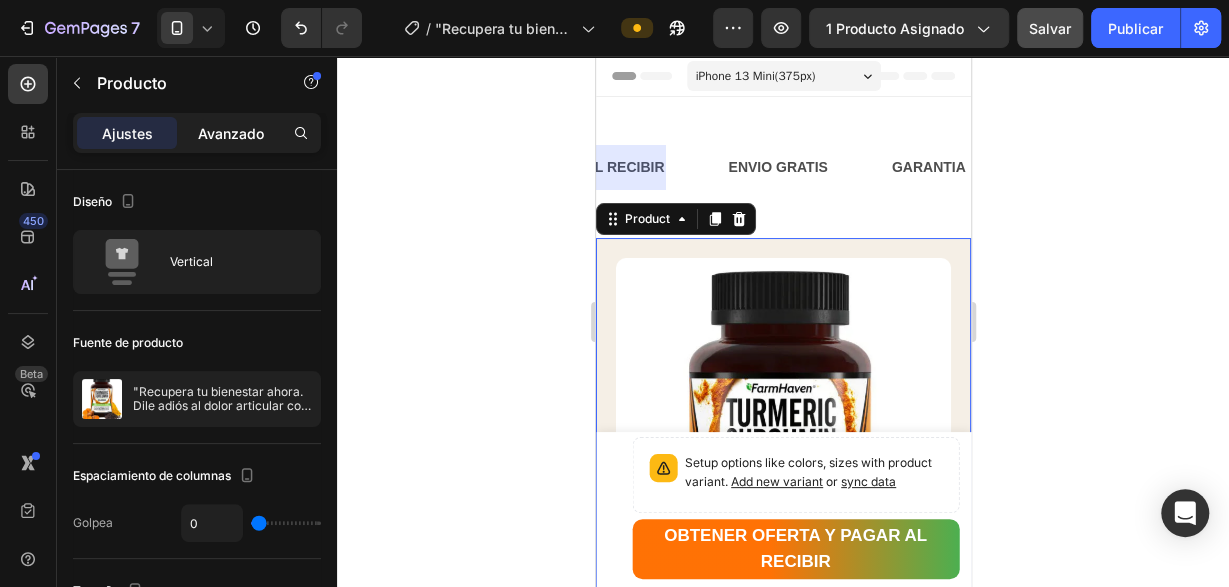click on "Avanzado" at bounding box center (231, 133) 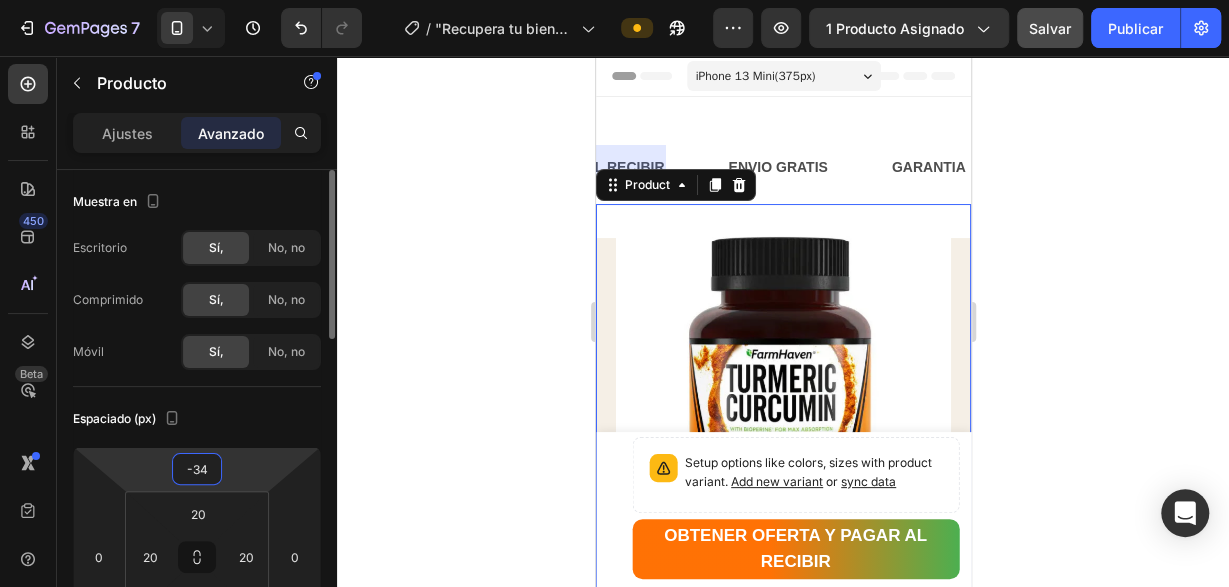 drag, startPoint x: 257, startPoint y: 460, endPoint x: 259, endPoint y: 477, distance: 17.117243 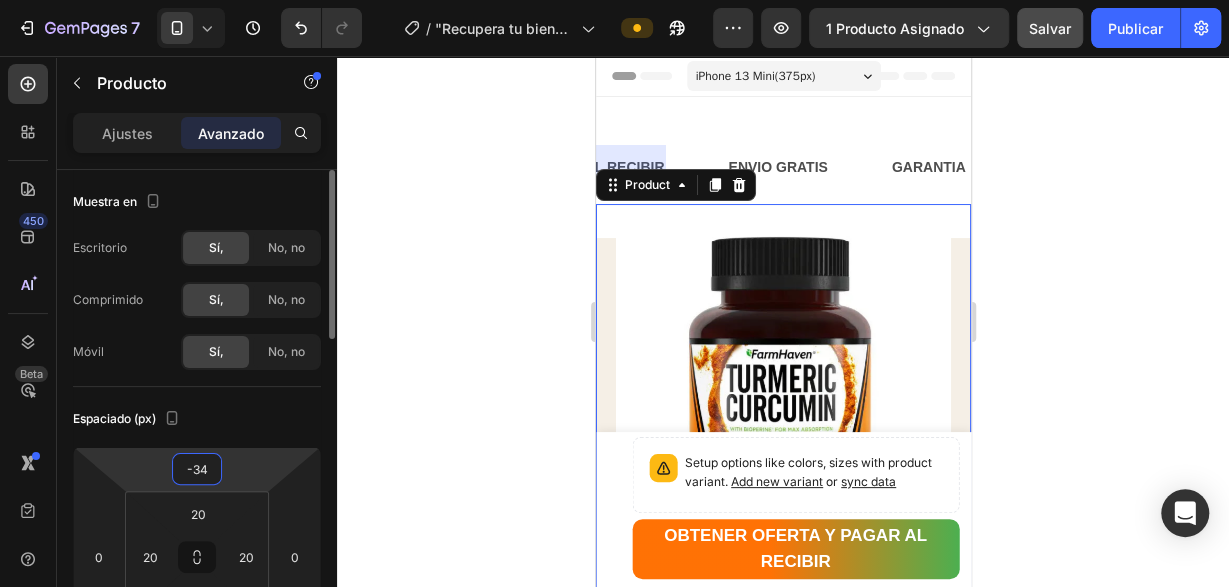 click on "7  Version history  /  "Recupera tu bienestar ahora. Dile adiós al dolor articular con Cúrcuma 100% natural" Preview 1 producto asignado  Salvar   Publicar  450 Beta Sections(18) Elements(84) Sección Elemento Hero Section Product Detail Brands Trusted Badges Guarantee Product Breakdown How to use Testimonials Compare Bundle FAQs Social Proof Brand Story Product List Collection Blog List Contact Sticky Add to Cart Custom Footer Browse Library 450 Diseño
Ficha
Ficha
Ficha
Ficha Texto
Dirigida
Bloqueo de texto Botón
Botón
Botón Medios de comunicación" at bounding box center [614, 0] 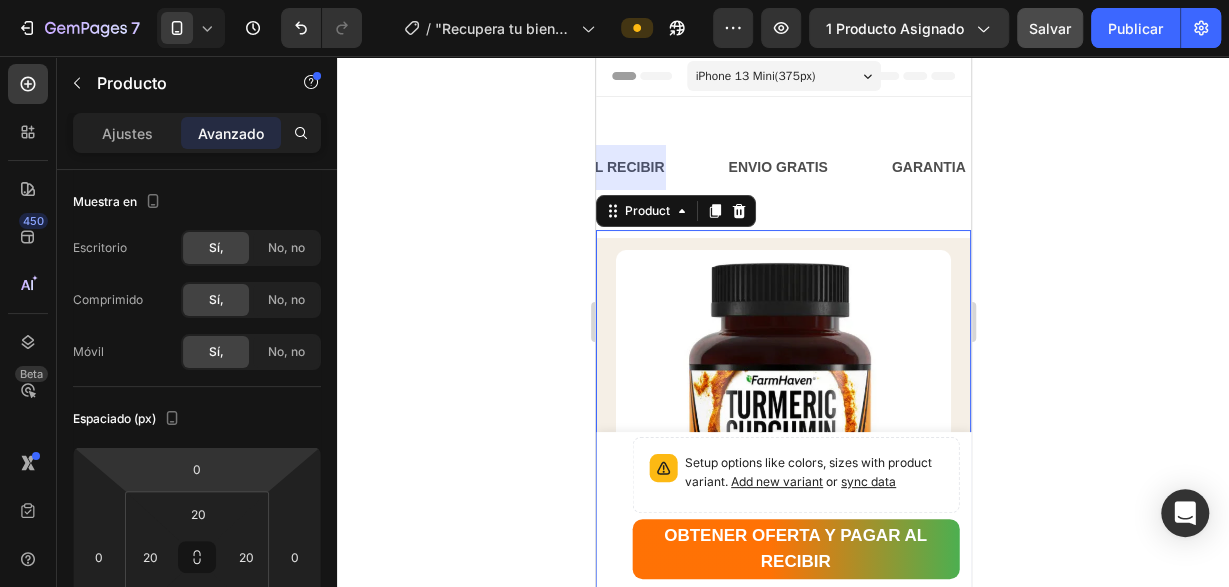 type on "2" 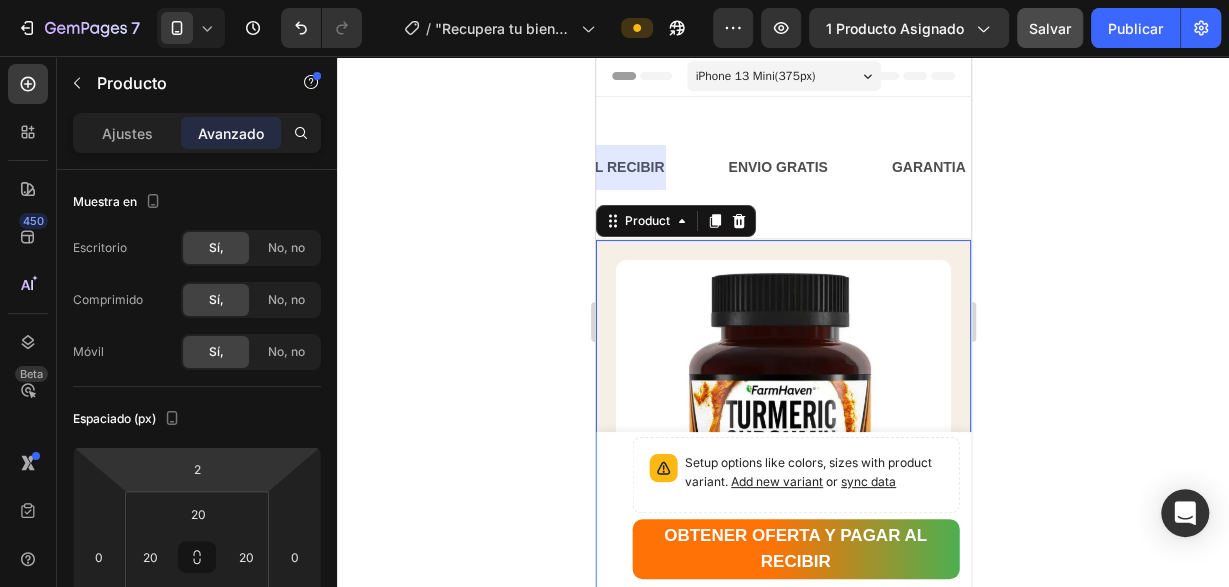 drag, startPoint x: 250, startPoint y: 473, endPoint x: 251, endPoint y: 455, distance: 18.027756 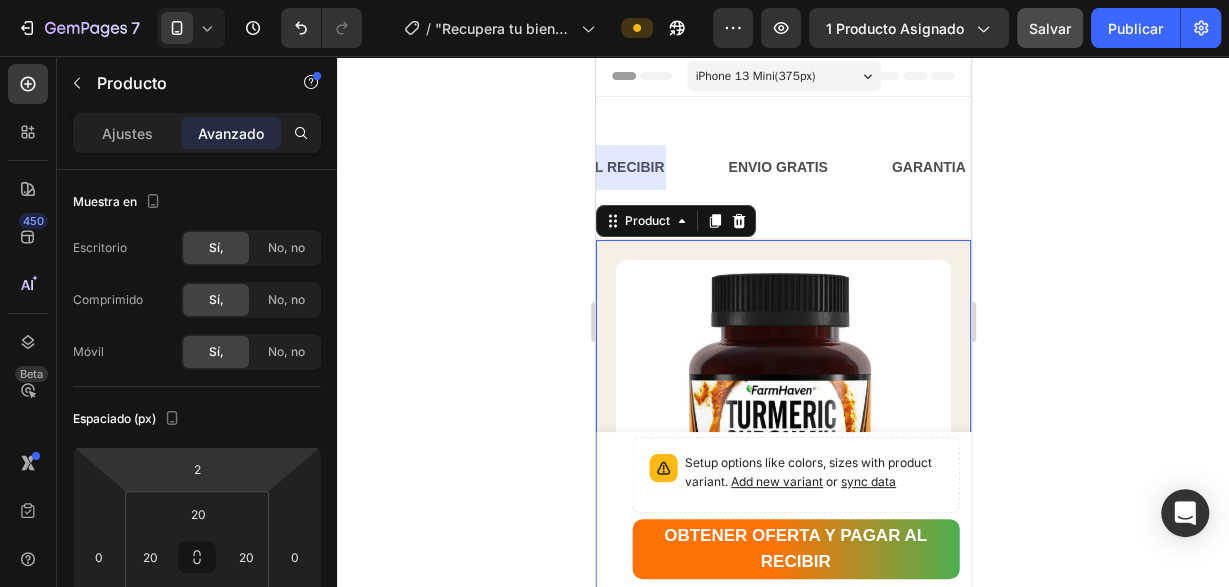 click 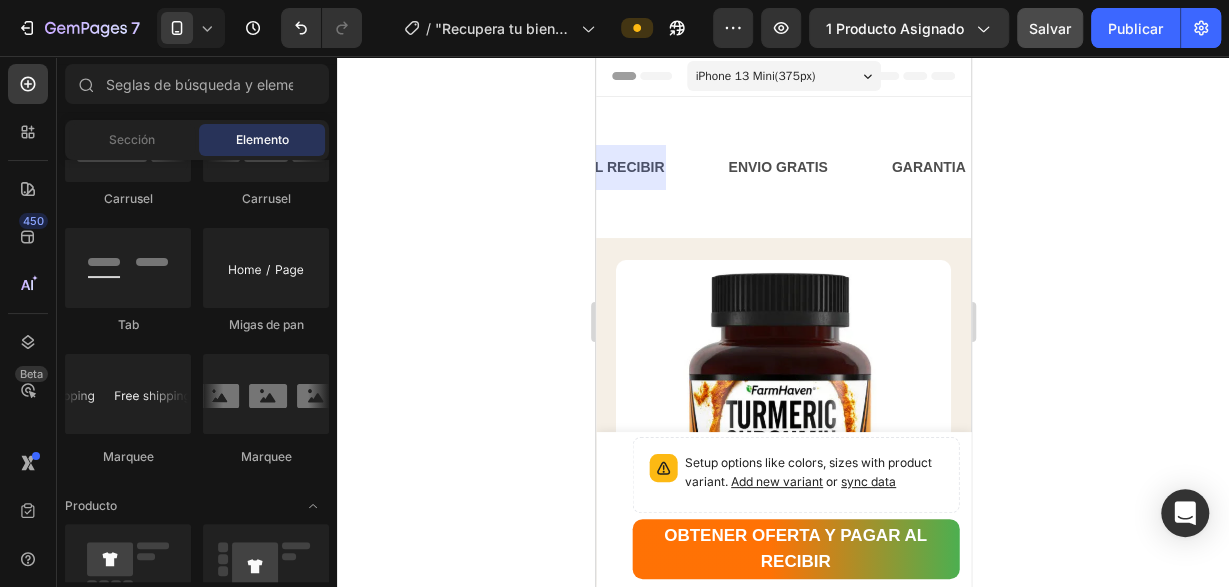 scroll, scrollTop: 2244, scrollLeft: 0, axis: vertical 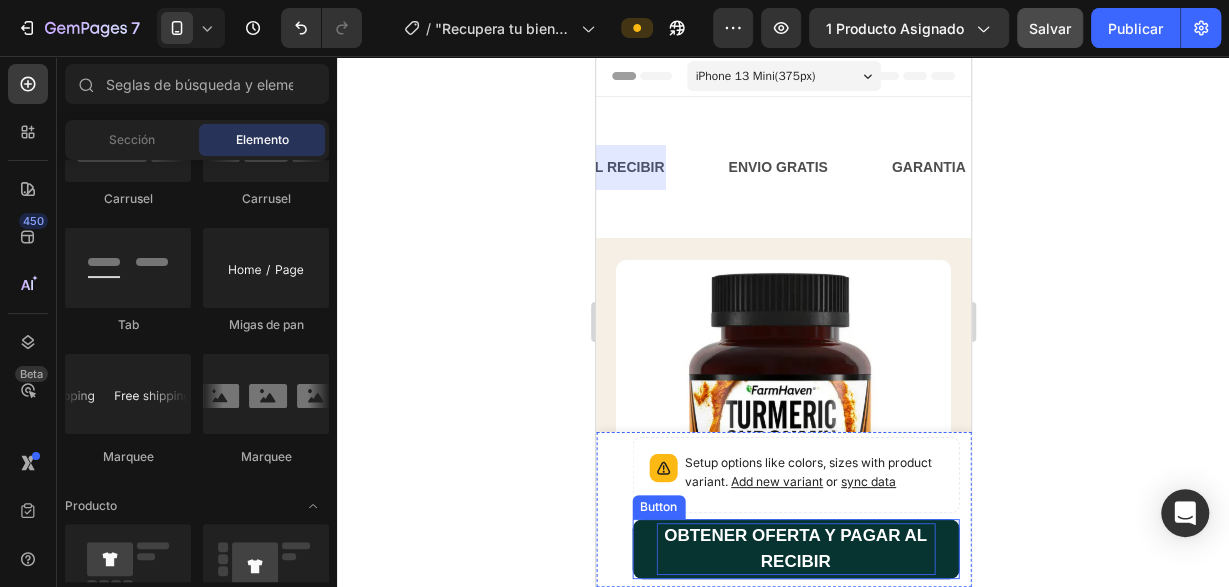 click on "OBTENER OFERTA Y PAGAR AL RECIBIR" at bounding box center (794, 549) 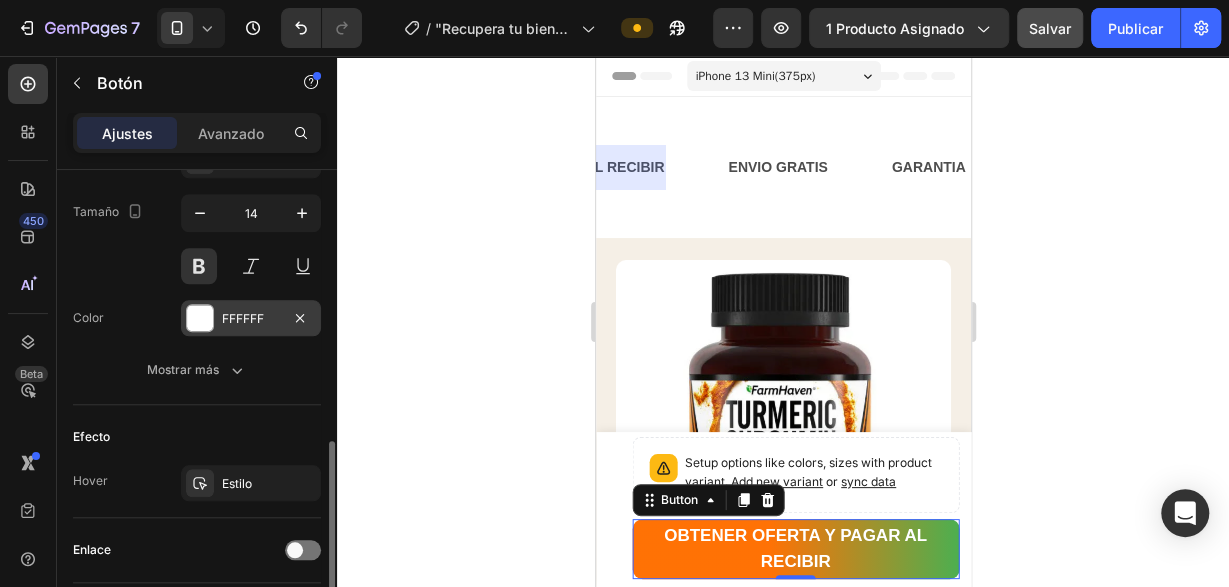 scroll, scrollTop: 918, scrollLeft: 0, axis: vertical 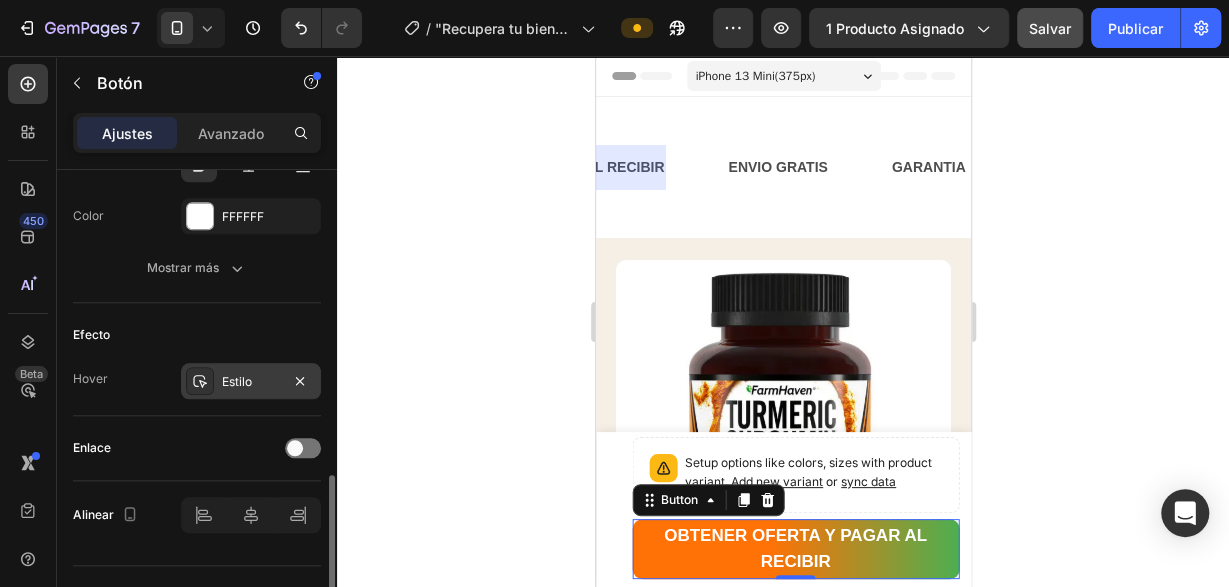 click on "Estilo" at bounding box center (251, 382) 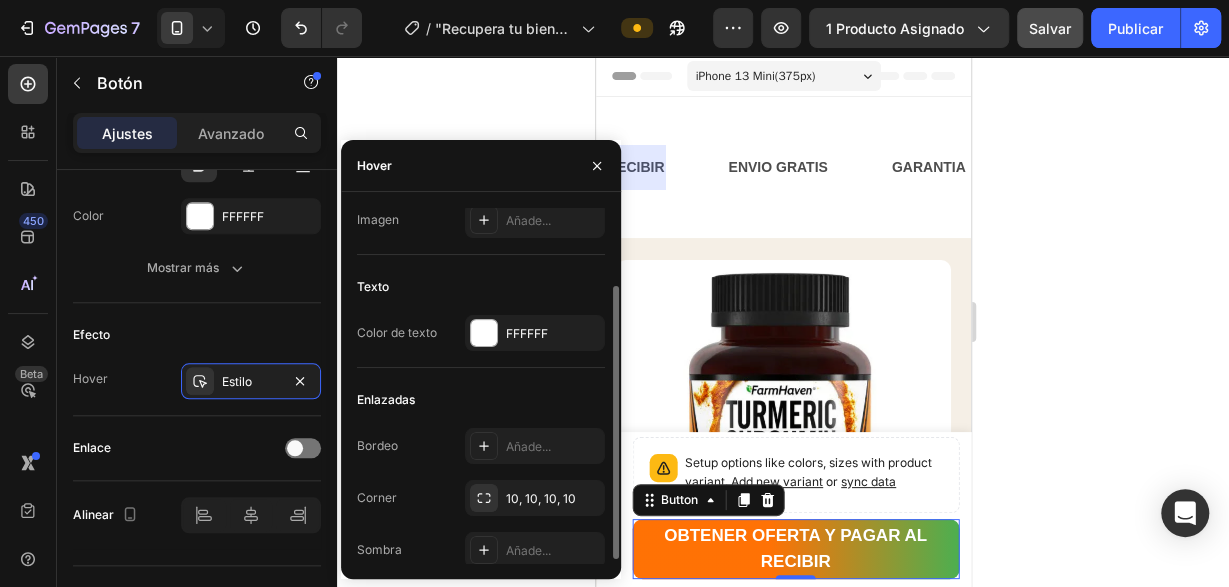 scroll, scrollTop: 106, scrollLeft: 0, axis: vertical 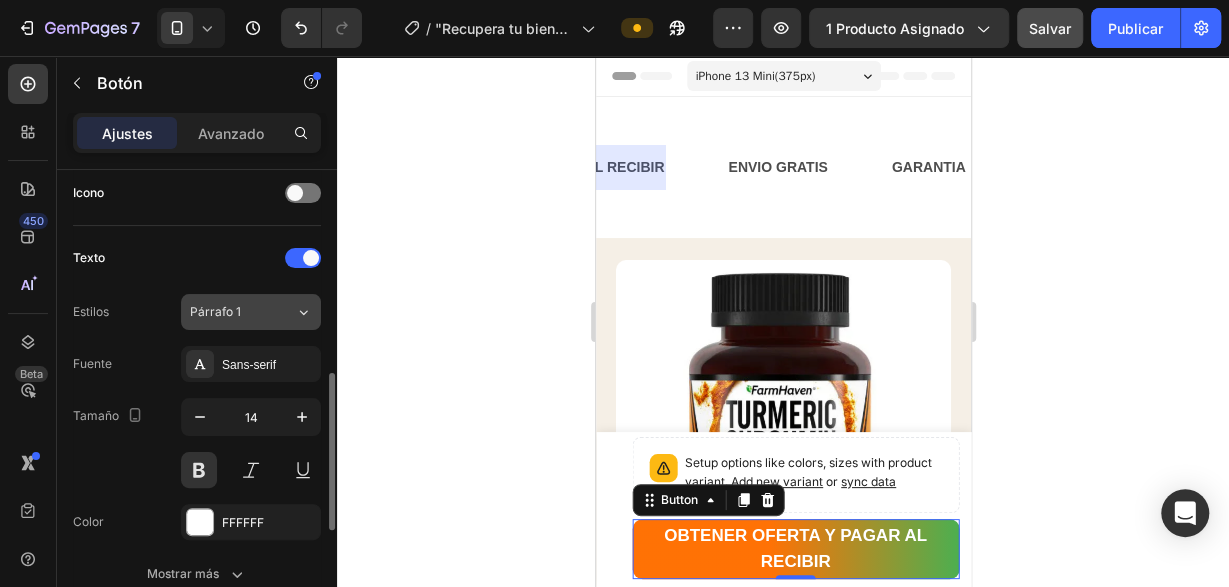 click 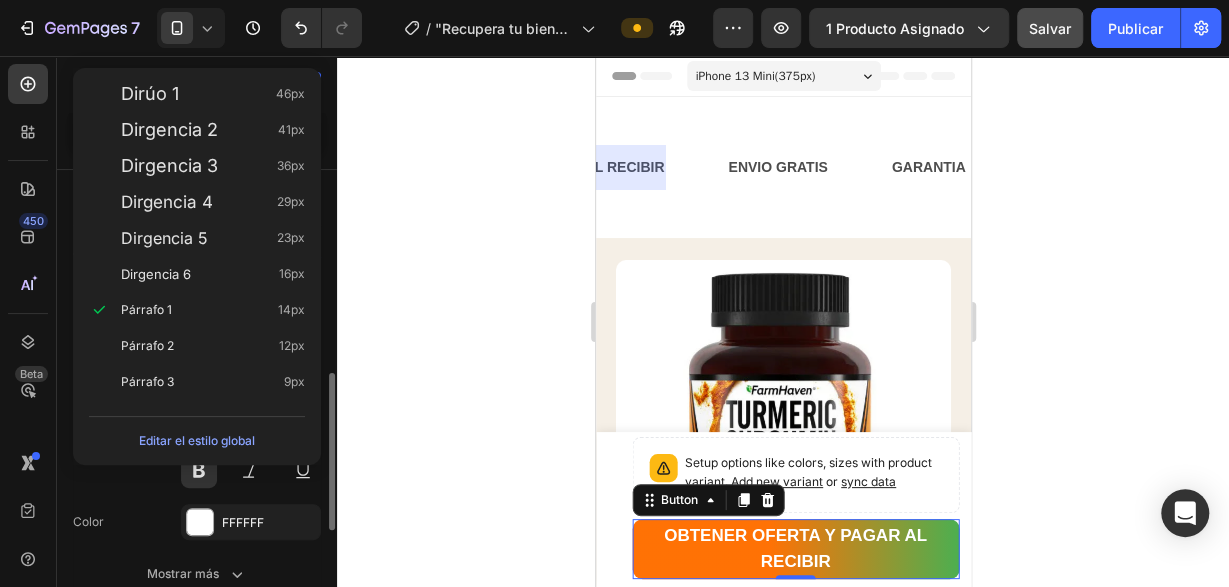 click on "Tamaño 14" at bounding box center [197, 443] 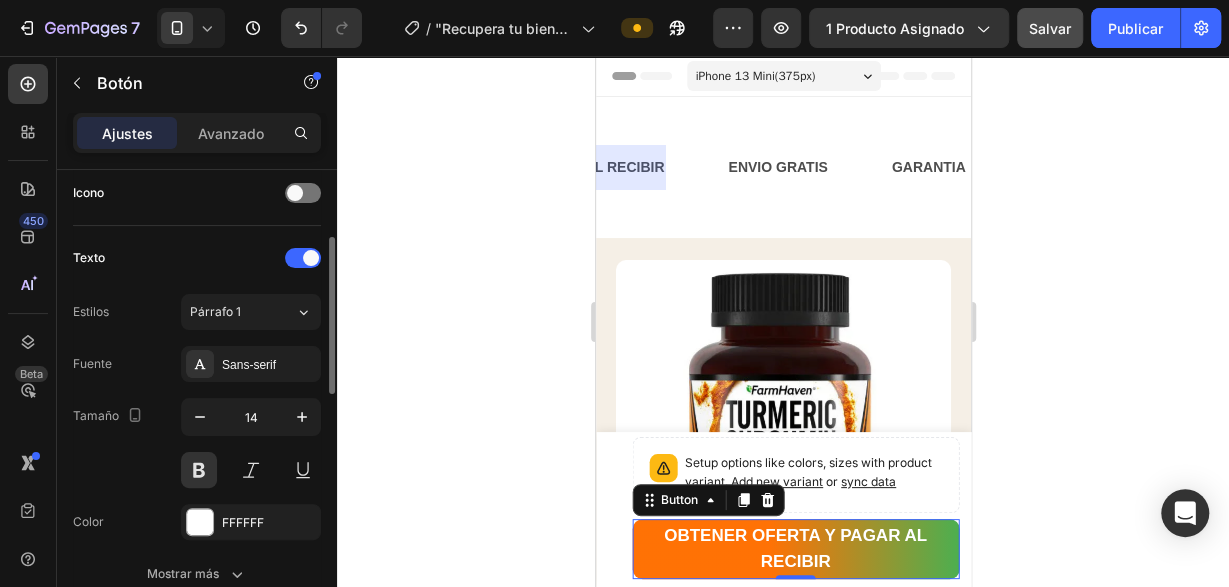 scroll, scrollTop: 510, scrollLeft: 0, axis: vertical 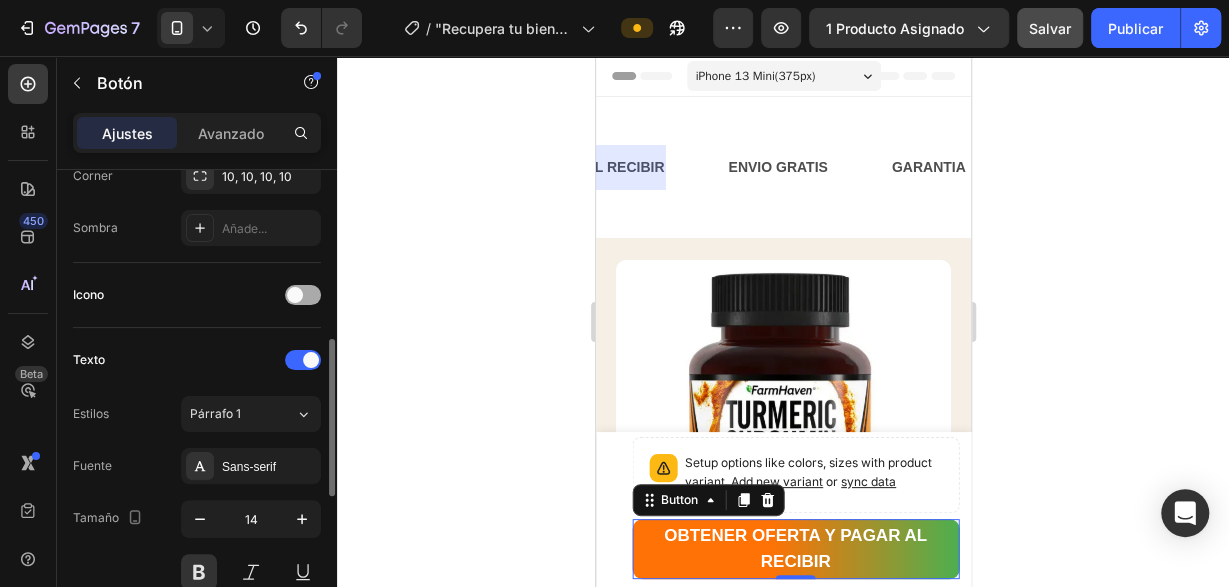 click at bounding box center (303, 295) 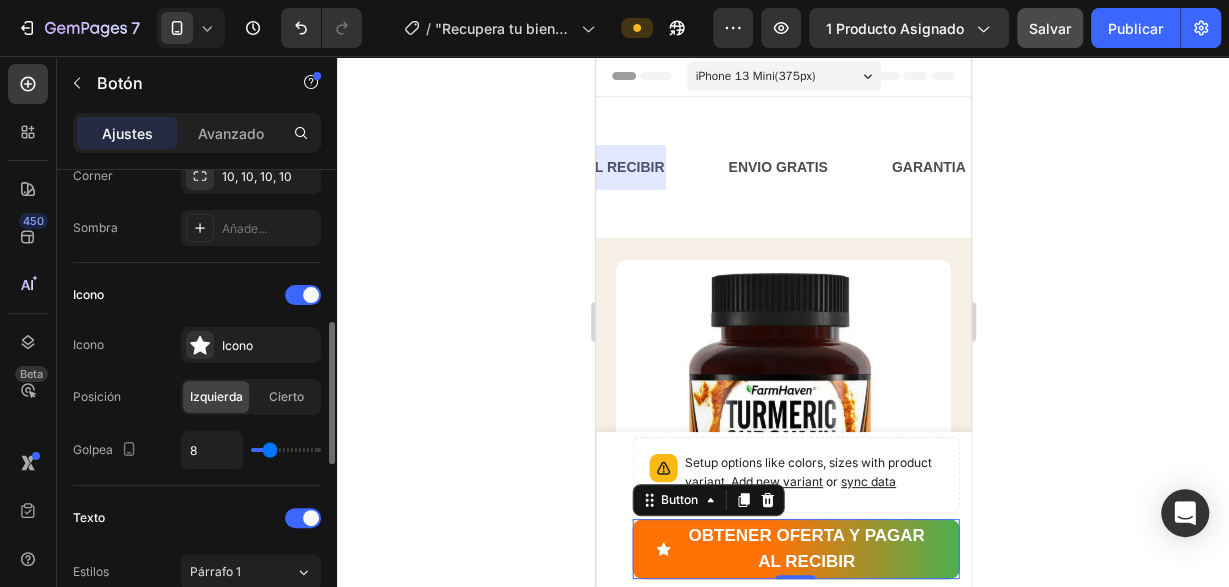 scroll, scrollTop: 612, scrollLeft: 0, axis: vertical 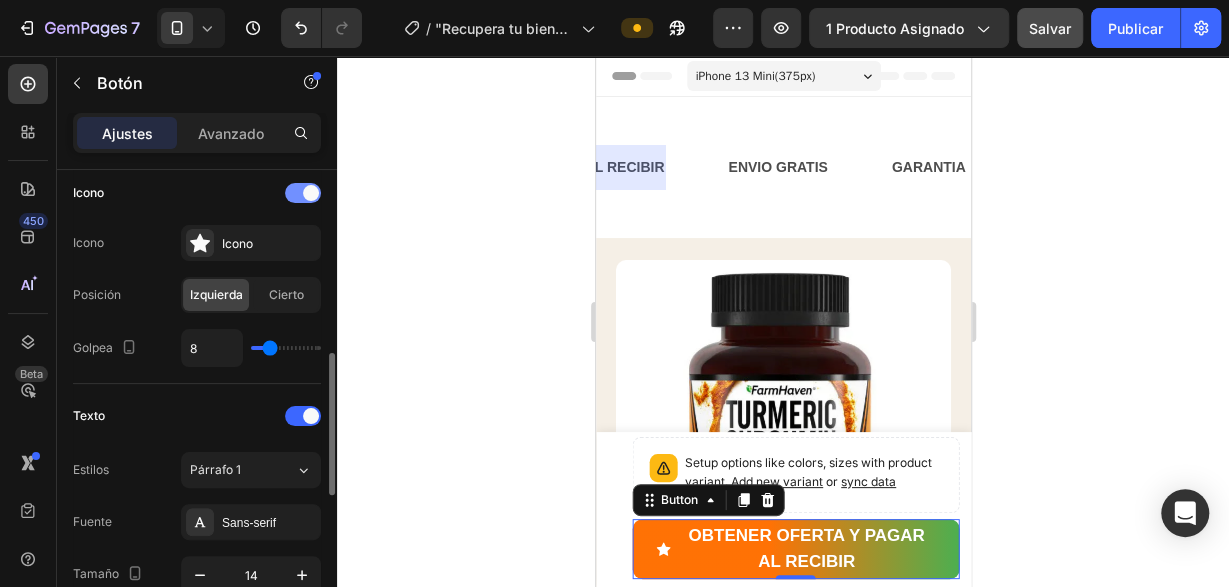 click at bounding box center (311, 193) 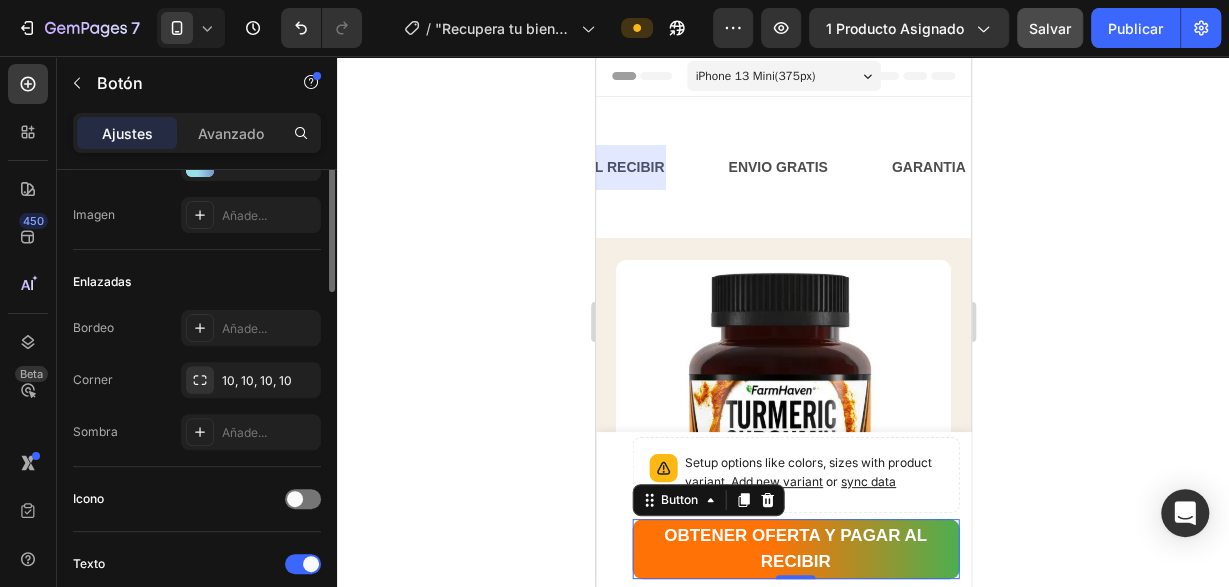 scroll, scrollTop: 204, scrollLeft: 0, axis: vertical 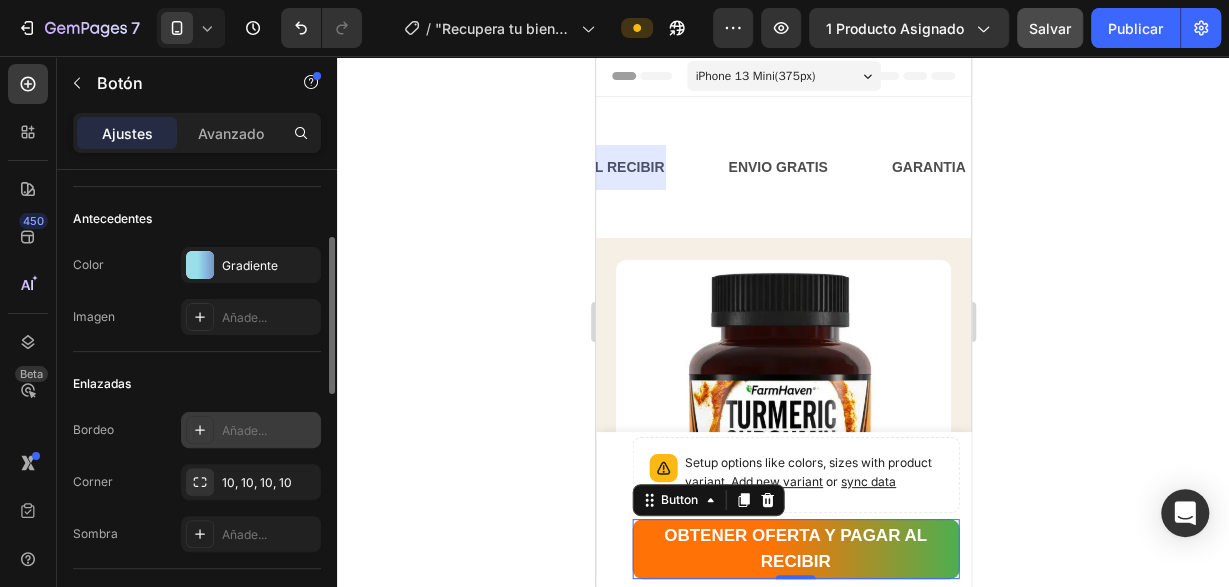 click on "Añade..." at bounding box center (269, 431) 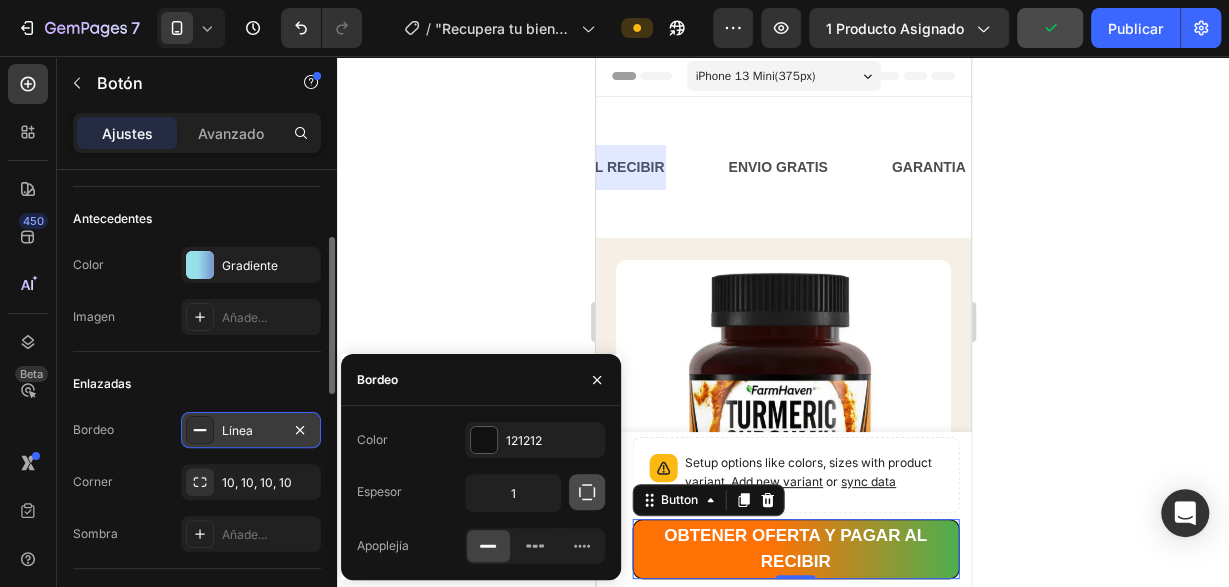 click at bounding box center (587, 492) 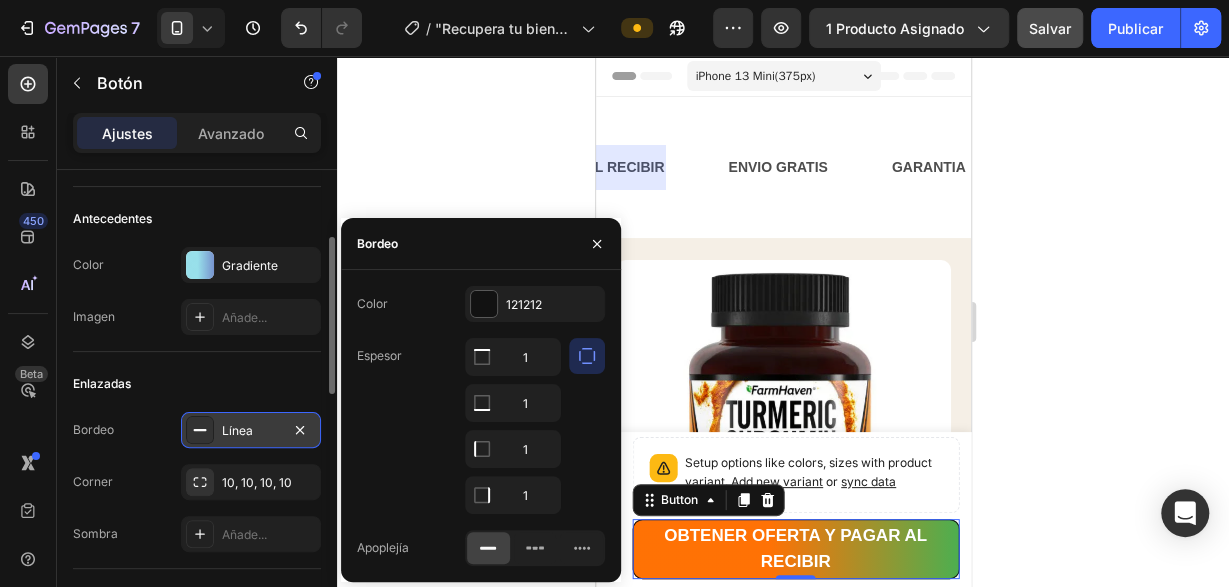 click at bounding box center (587, 426) 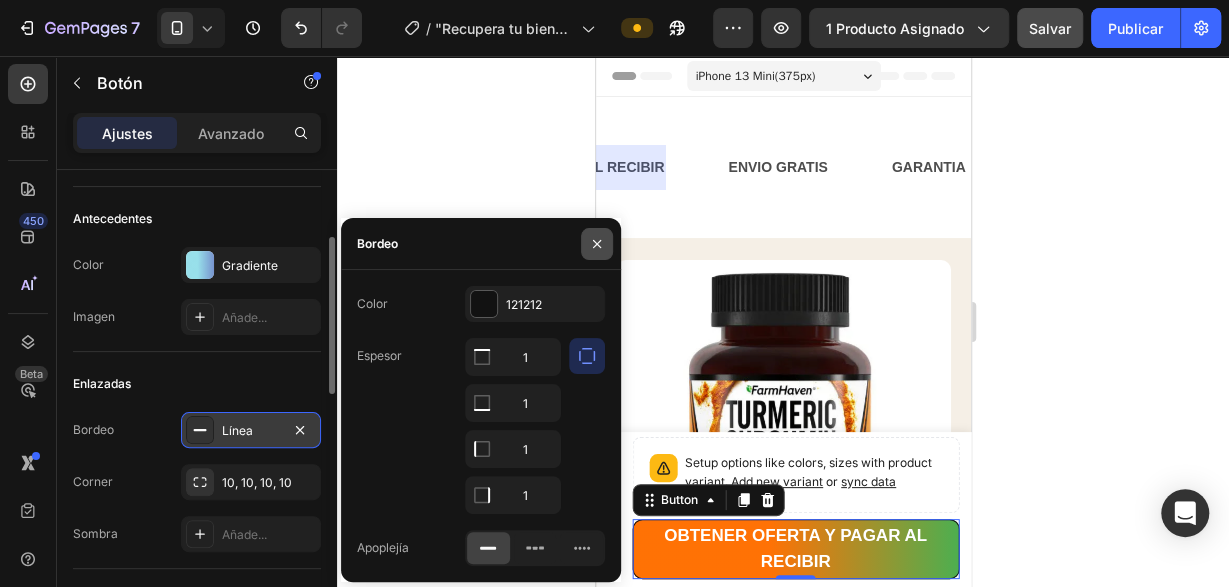 click 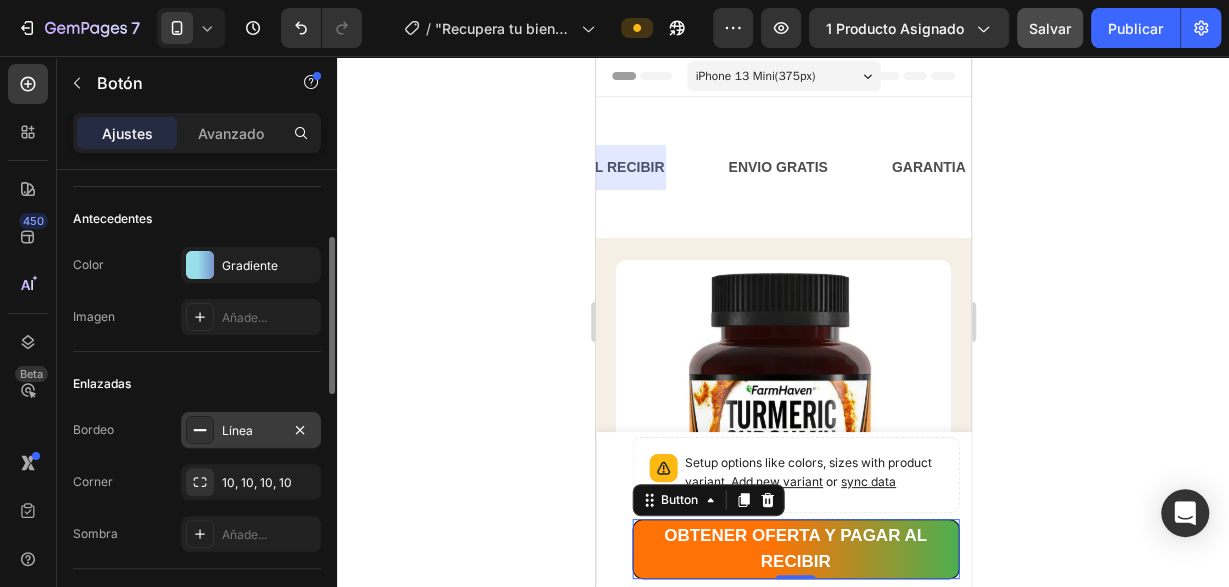 click on "Línea" at bounding box center (251, 431) 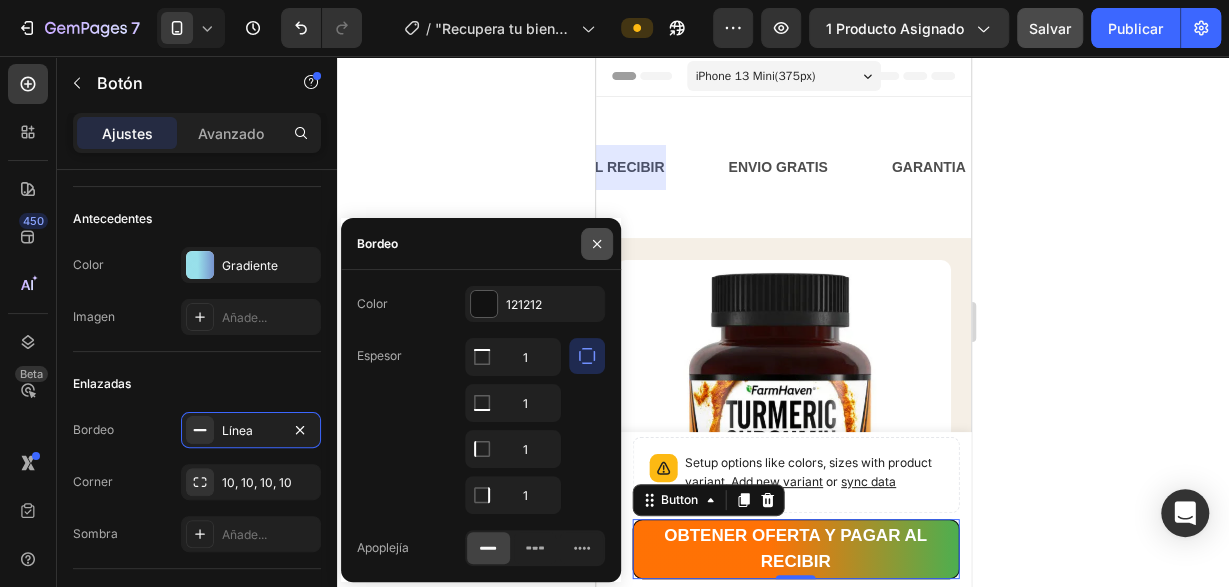 click 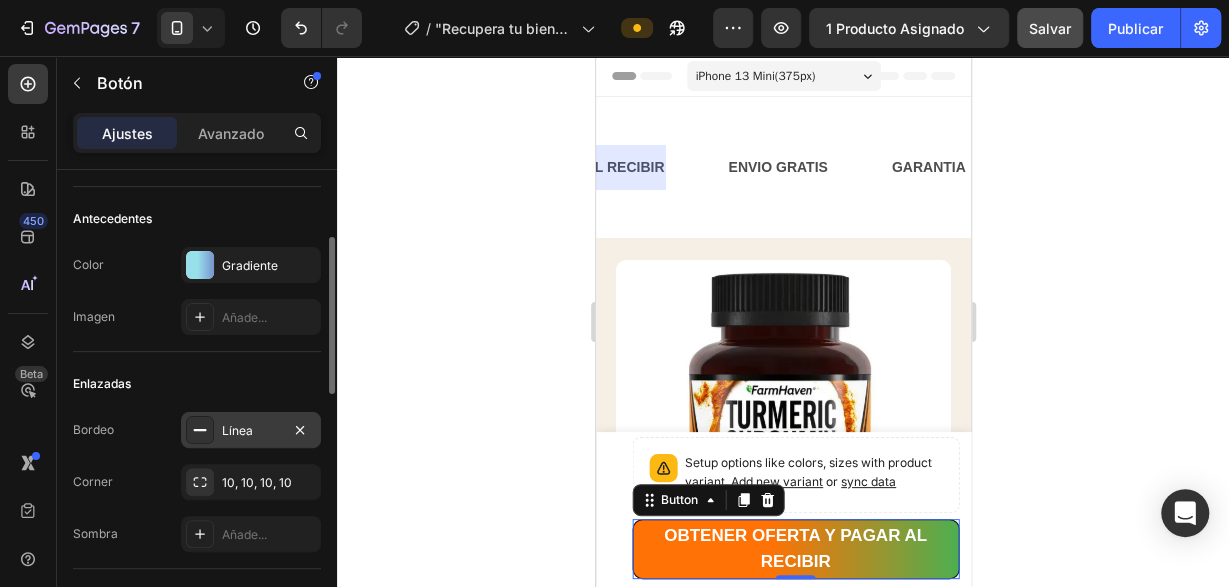 click on "Línea" at bounding box center [251, 431] 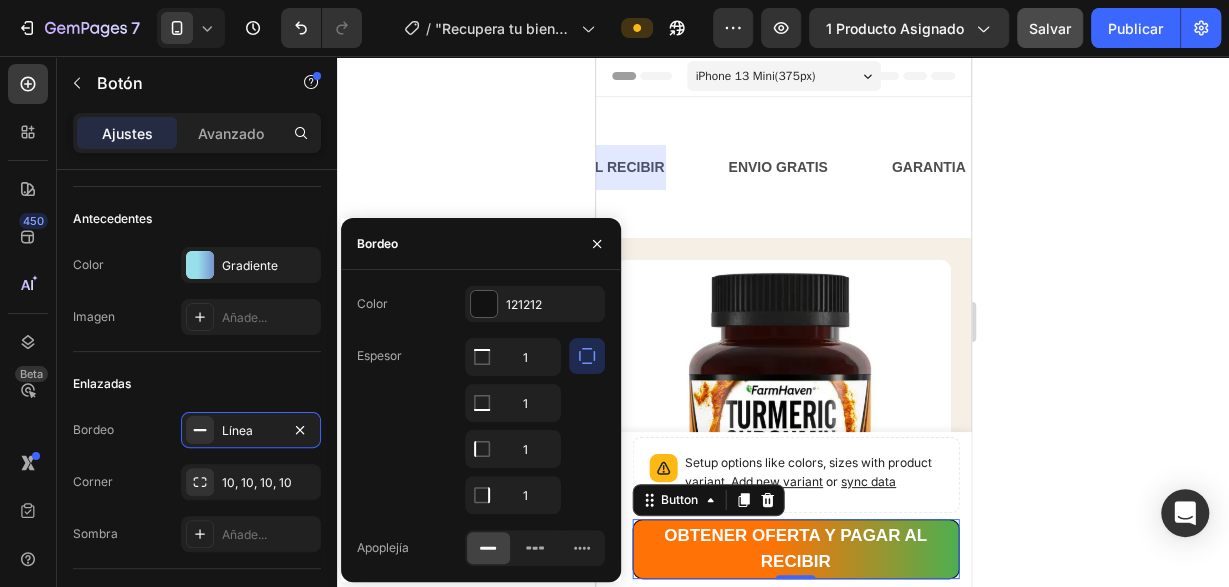click 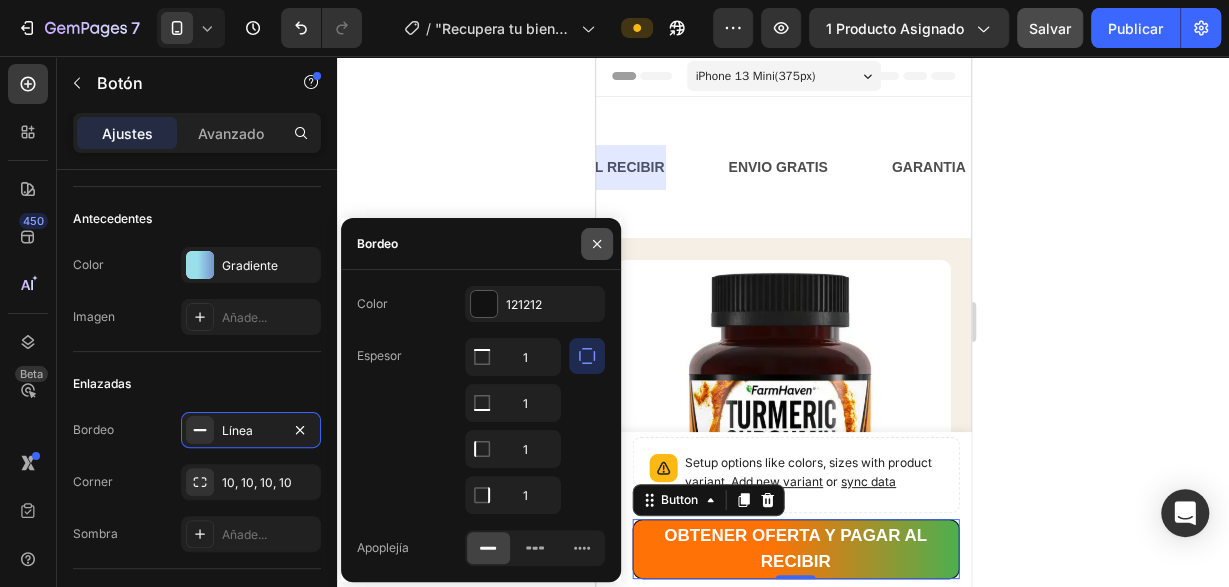 click 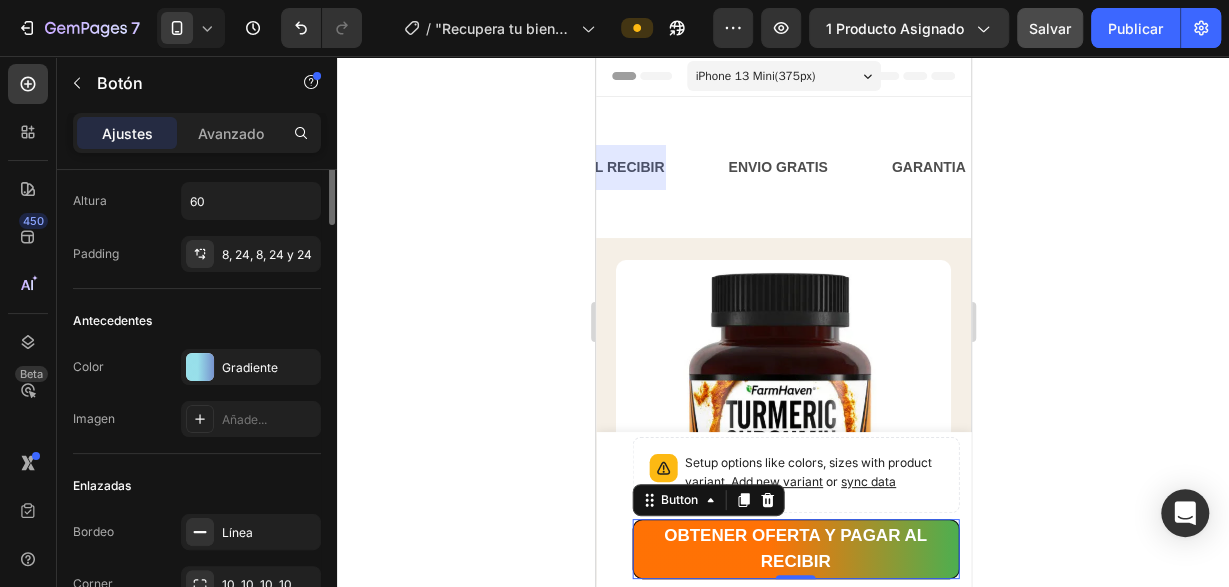 scroll, scrollTop: 0, scrollLeft: 0, axis: both 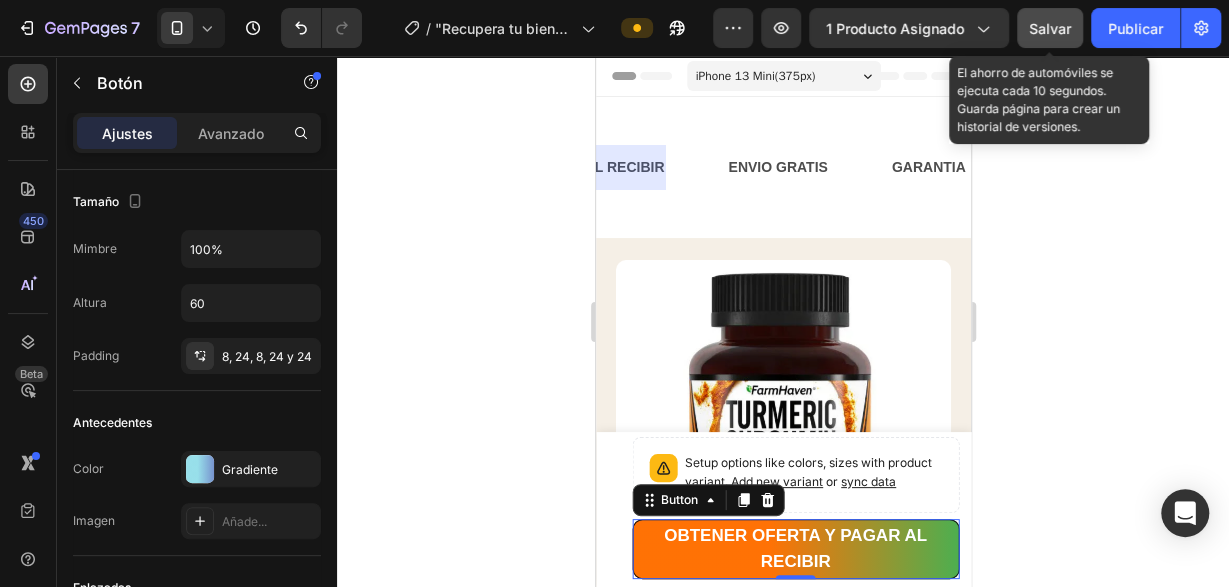 click on "Salvar" at bounding box center [1050, 28] 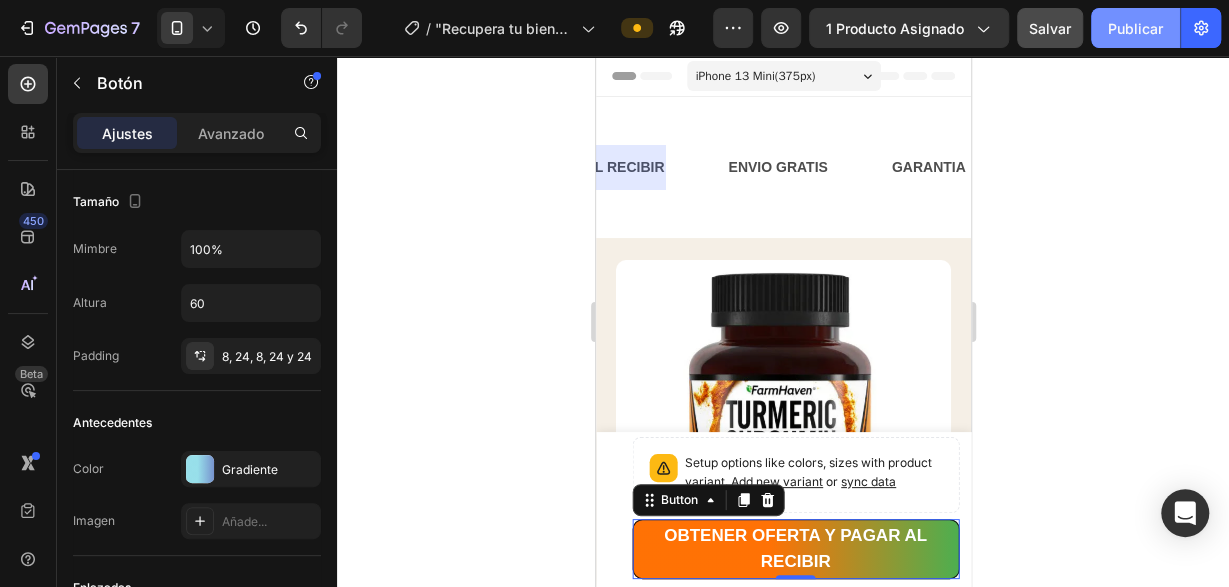 click on "Publicar" at bounding box center [1135, 28] 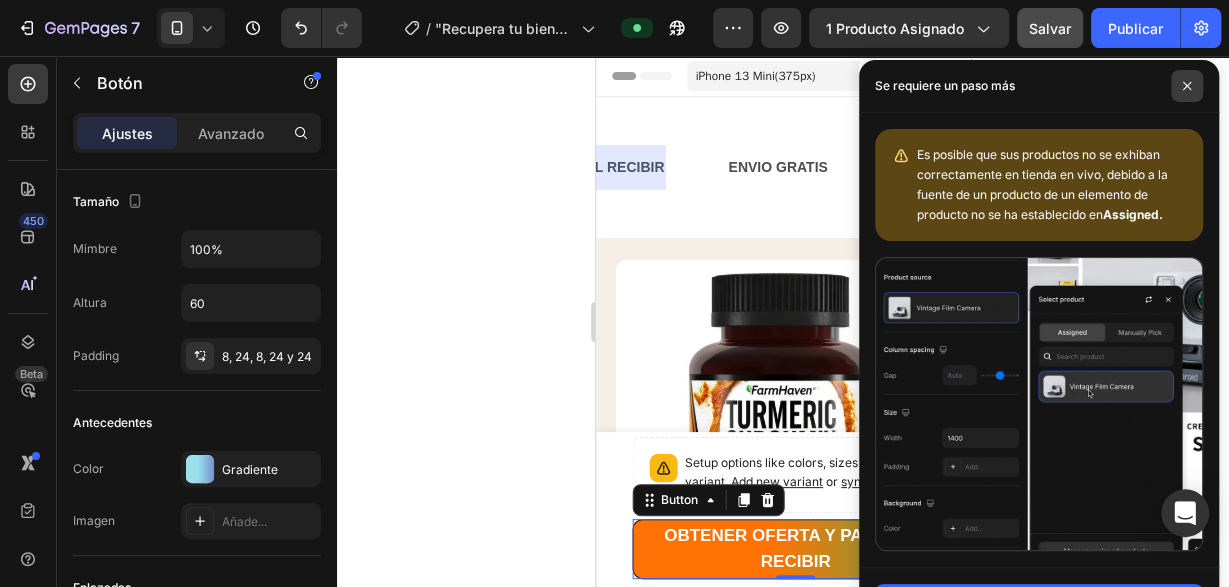 click at bounding box center (1187, 86) 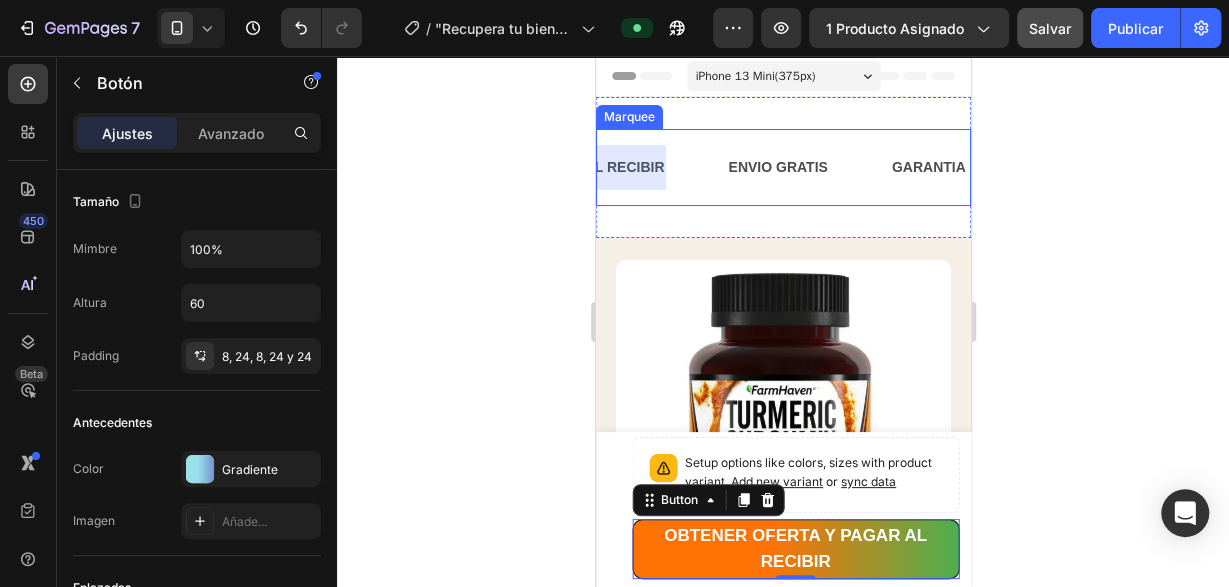 click on "OFERTA POR TIEMPO LIMITADO Text Block PAGA AL RECIBIR Text Block ENVIO GRATIS  Text Block GARANTIA Text Block OFERTA POR TIEMPO LIMITADO Text Block PAGA AL RECIBIR Text Block ENVIO GRATIS  Text Block GARANTIA Text Block Marquee" at bounding box center [782, 167] 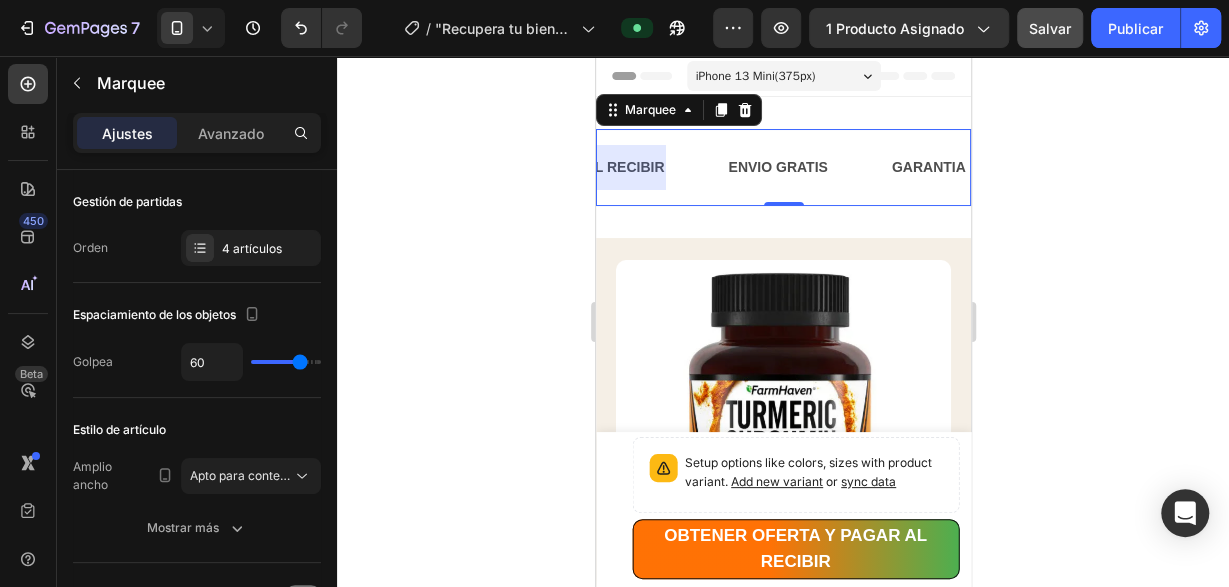 drag, startPoint x: 786, startPoint y: 232, endPoint x: 786, endPoint y: 193, distance: 39 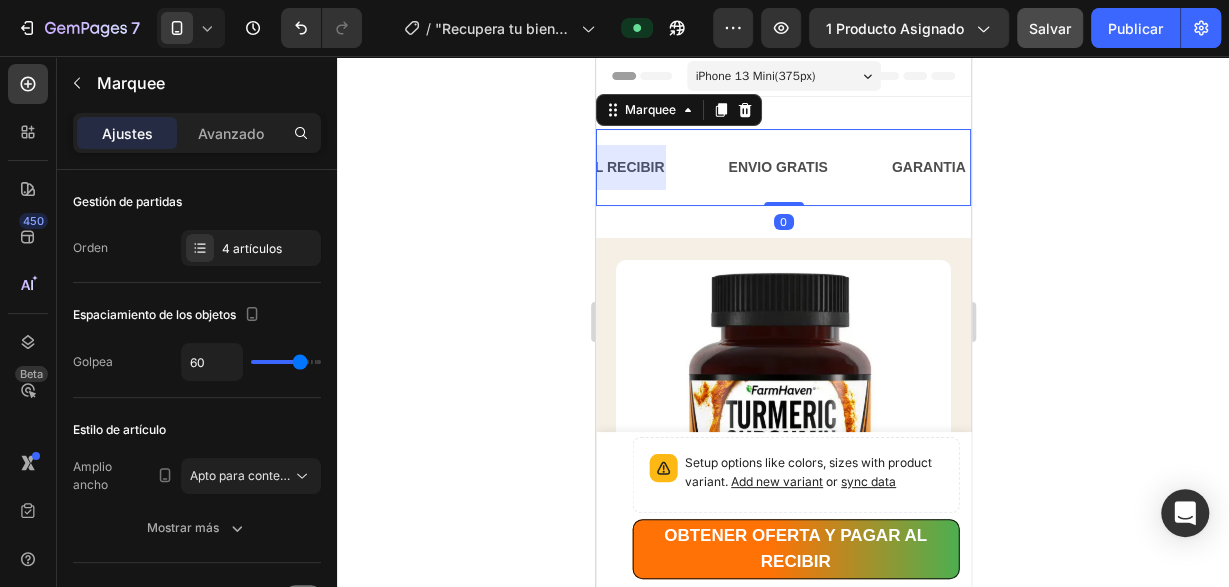 drag, startPoint x: 785, startPoint y: 203, endPoint x: 786, endPoint y: 185, distance: 18.027756 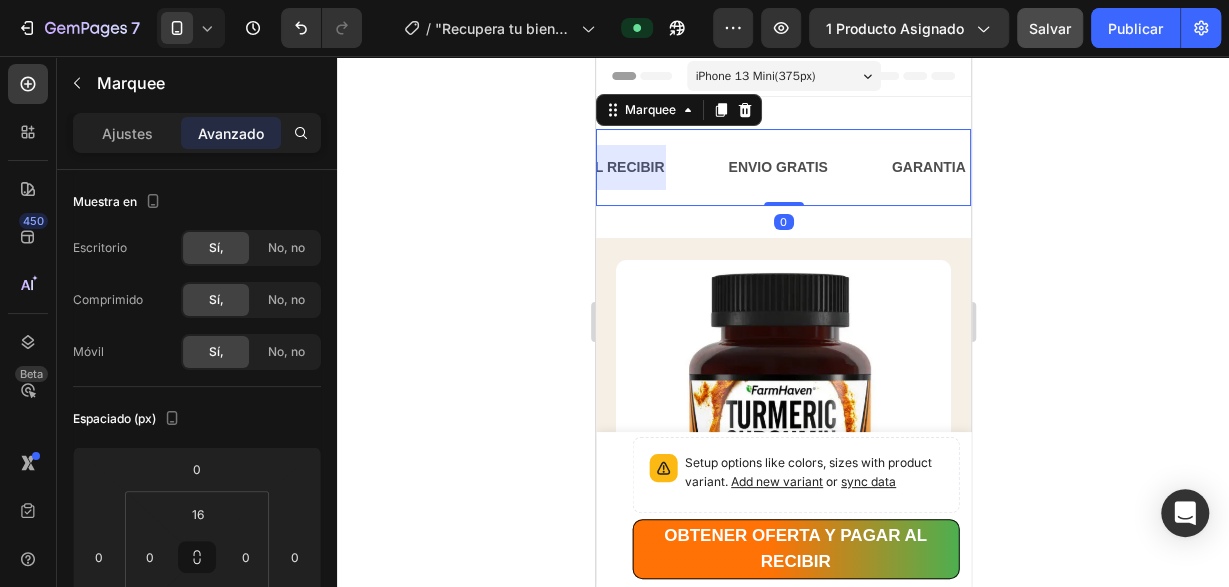 drag, startPoint x: 780, startPoint y: 203, endPoint x: 782, endPoint y: 184, distance: 19.104973 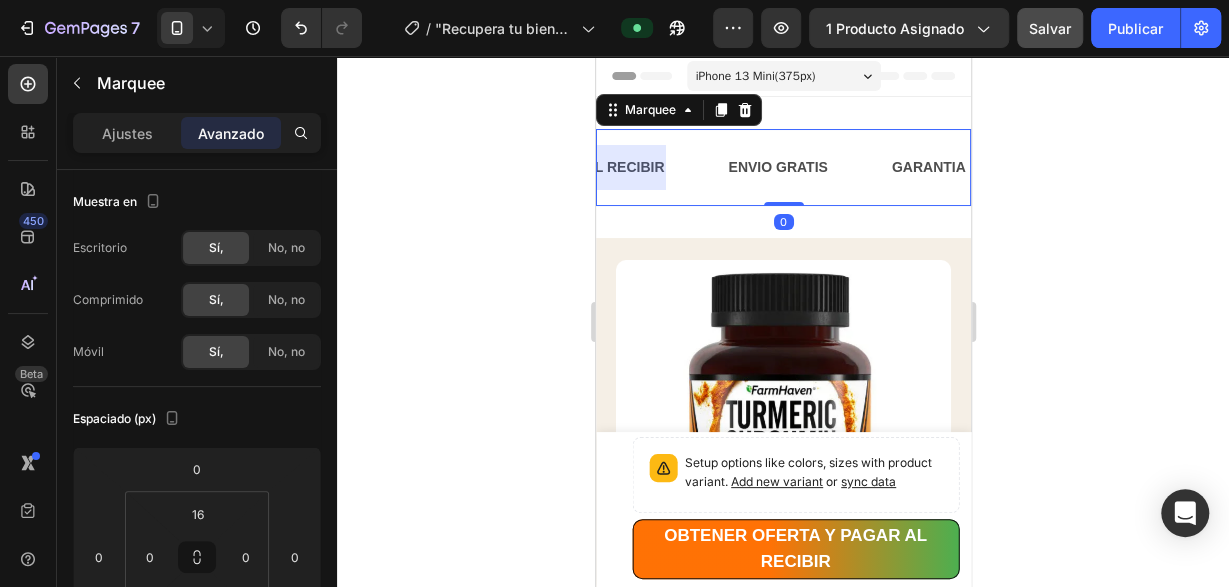 click on "OFERTA POR TIEMPO LIMITADO Text Block PAGA AL RECIBIR Text Block ENVIO GRATIS  Text Block GARANTIA Text Block OFERTA POR TIEMPO LIMITADO Text Block PAGA AL RECIBIR Text Block ENVIO GRATIS  Text Block GARANTIA Text Block Marquee   0" at bounding box center (782, 167) 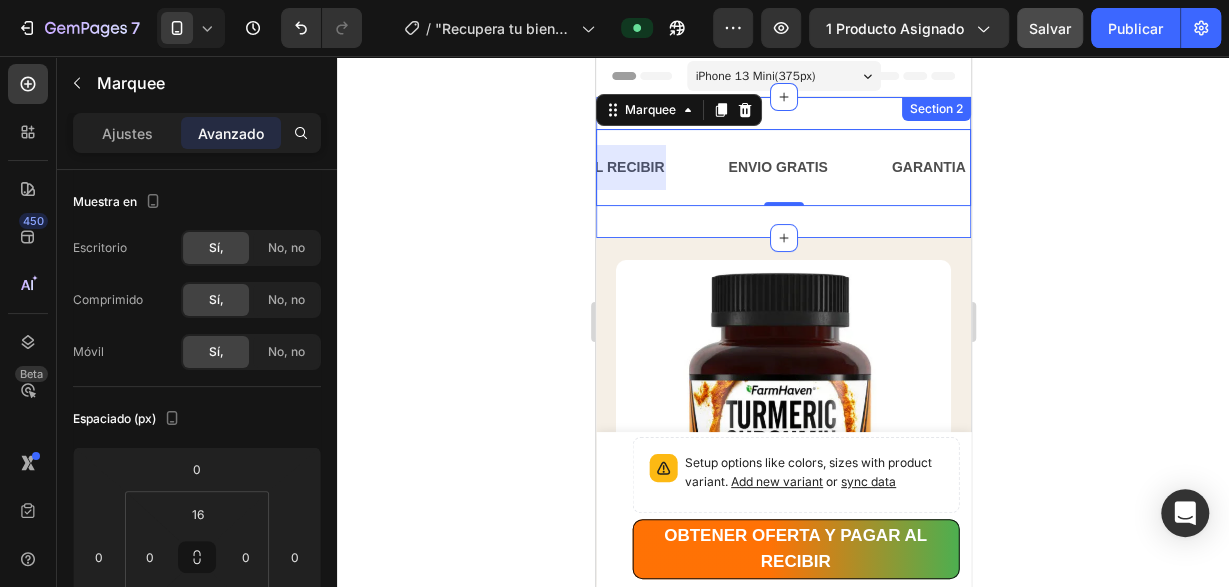 drag, startPoint x: 786, startPoint y: 95, endPoint x: 782, endPoint y: 113, distance: 18.439089 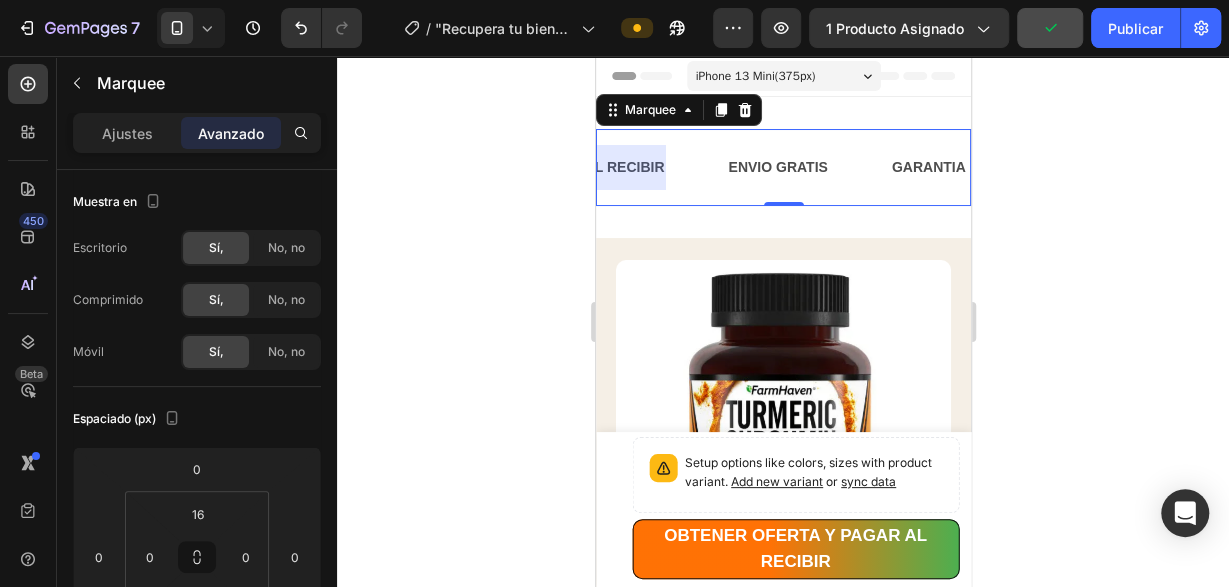 click on "OFERTA POR TIEMPO LIMITADO Text Block PAGA AL RECIBIR Text Block ENVIO GRATIS  Text Block GARANTIA Text Block OFERTA POR TIEMPO LIMITADO Text Block PAGA AL RECIBIR Text Block ENVIO GRATIS  Text Block GARANTIA Text Block Marquee   0" at bounding box center (782, 167) 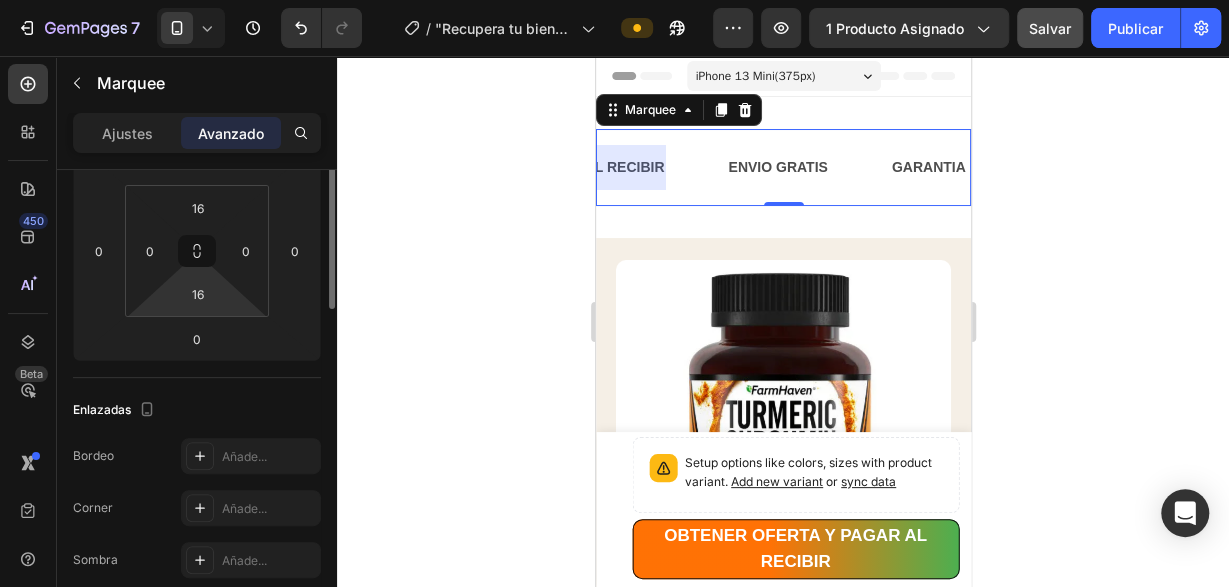 scroll, scrollTop: 204, scrollLeft: 0, axis: vertical 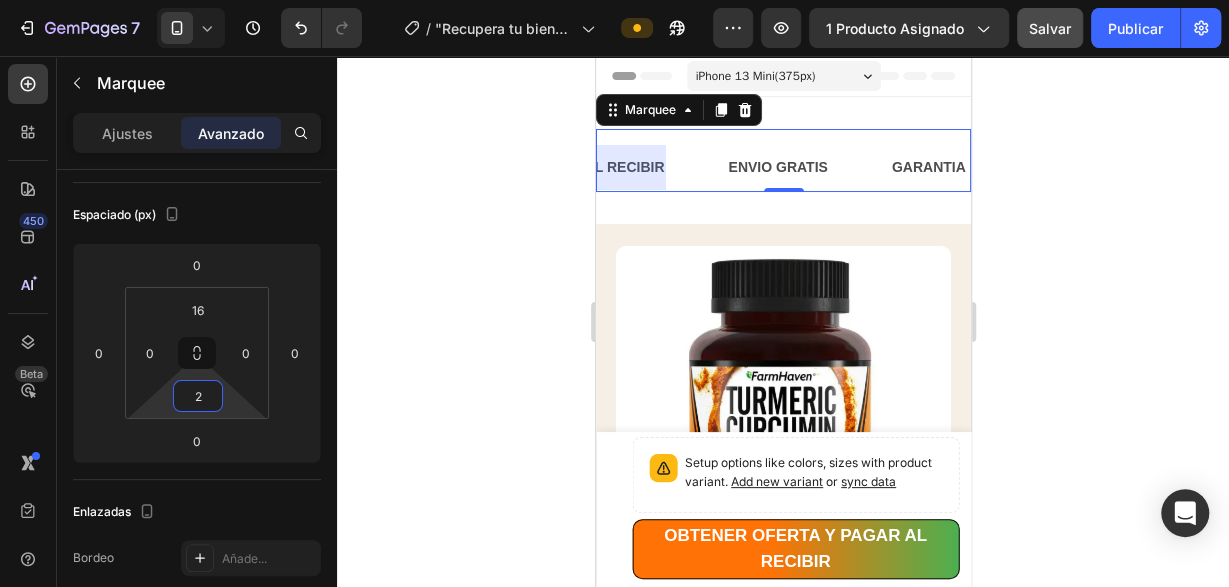 type on "0" 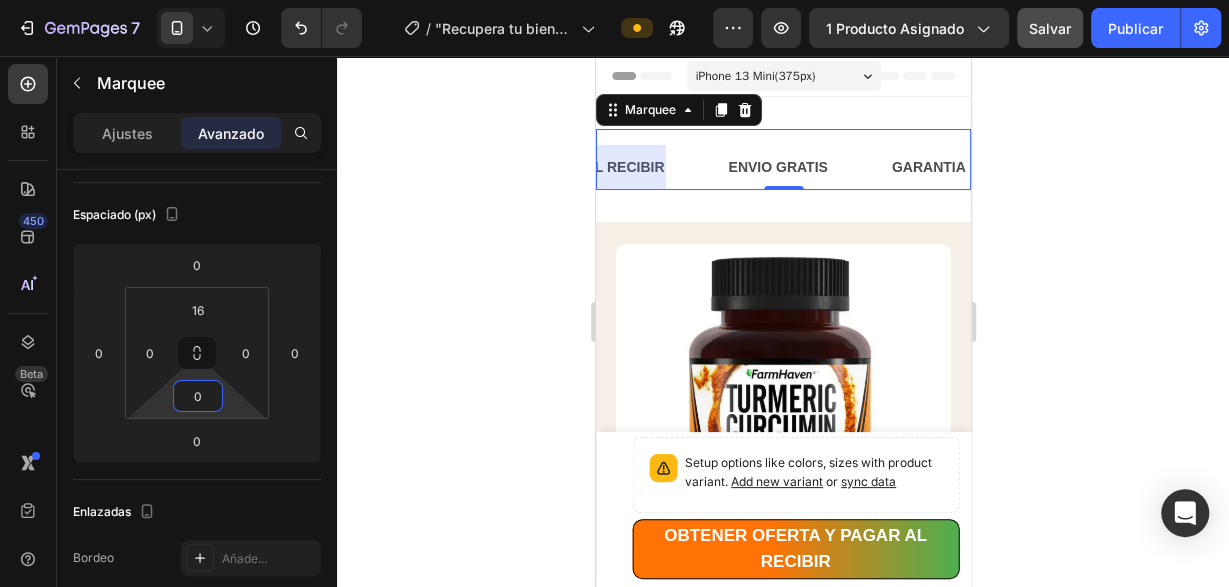 click on "7  Version history  /  "Recupera tu bienestar ahora. Dile adiós al dolor articular con Cúrcuma 100% natural" Preview 1 producto asignado  Salvar   Publicar  450 Beta Sections(18) Elements(84) Sección Elemento Hero Section Product Detail Brands Trusted Badges Guarantee Product Breakdown How to use Testimonials Compare Bundle FAQs Social Proof Brand Story Product List Collection Blog List Contact Sticky Add to Cart Custom Footer Browse Library 450 Diseño
Ficha
Ficha
Ficha
Ficha Texto
Dirigida
Bloqueo de texto Botón
Botón
Botón Medios de comunicación" at bounding box center (614, 0) 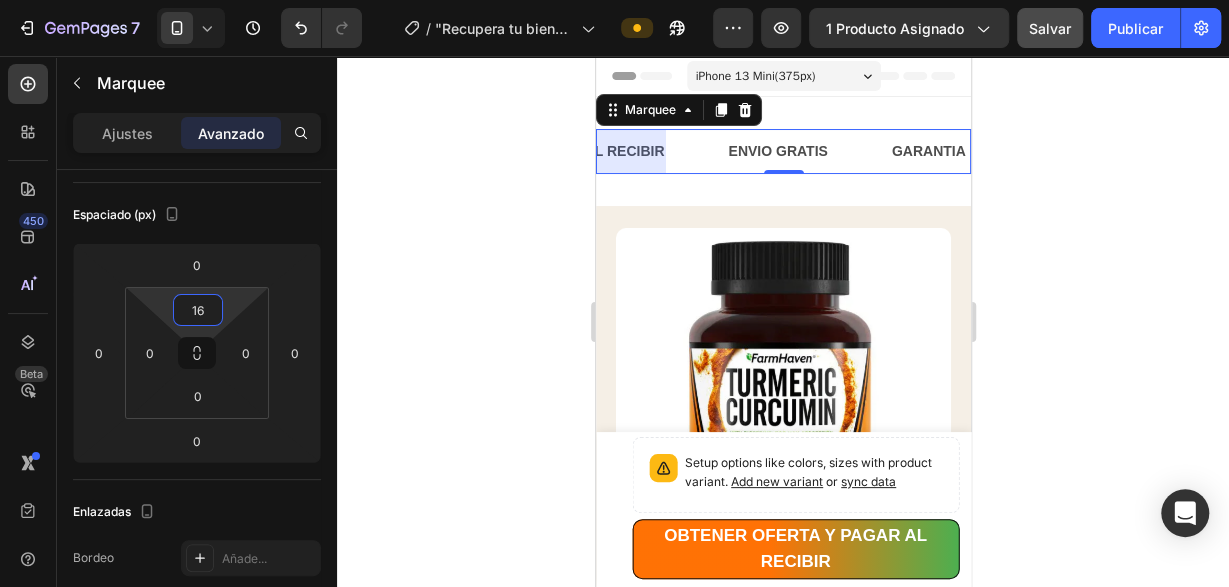type on "0" 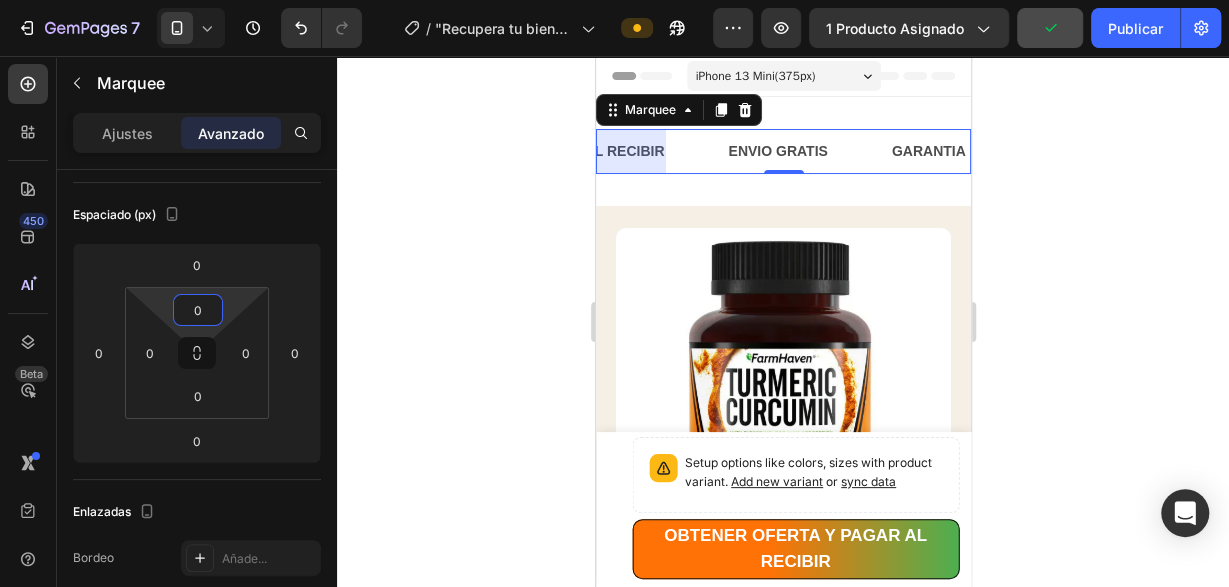 click on "7  Version history  /  "Recupera tu bienestar ahora. Dile adiós al dolor articular con Cúrcuma 100% natural" Preview 1 producto asignado  Publicar  450 Beta Sections(18) Elements(84) Sección Elemento Hero Section Product Detail Brands Trusted Badges Guarantee Product Breakdown How to use Testimonials Compare Bundle FAQs Social Proof Brand Story Product List Collection Blog List Contact Sticky Add to Cart Custom Footer Browse Library 450 Diseño
Ficha
Ficha
Ficha
Ficha Texto
Dirigida
Bloqueo de texto Botón
Botón
Botón Medios de comunicación" at bounding box center [614, 0] 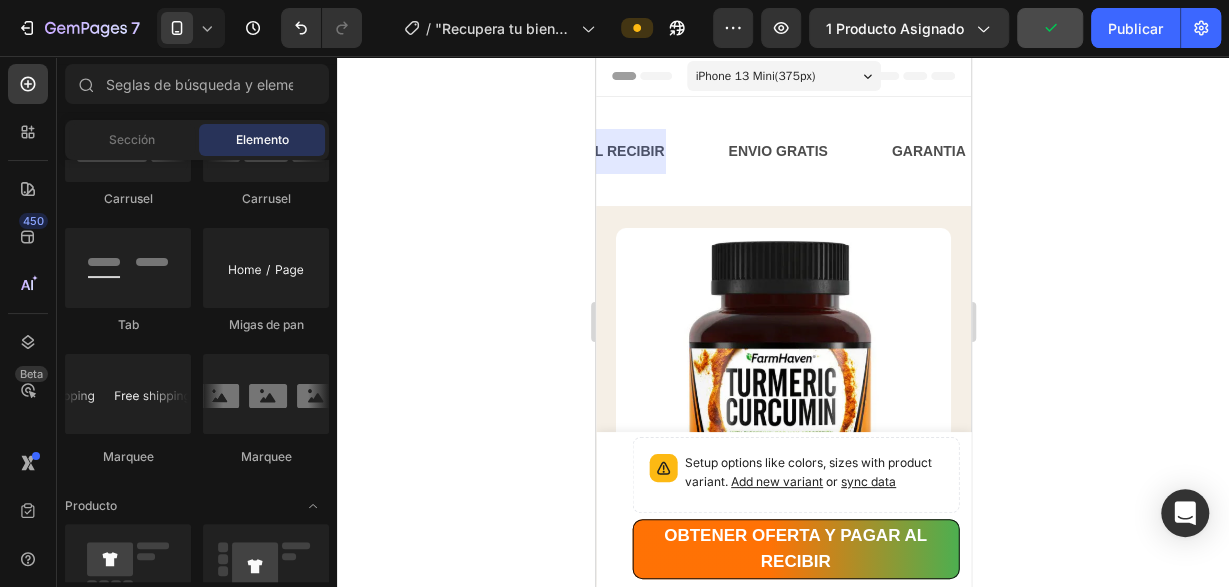 scroll, scrollTop: 2244, scrollLeft: 0, axis: vertical 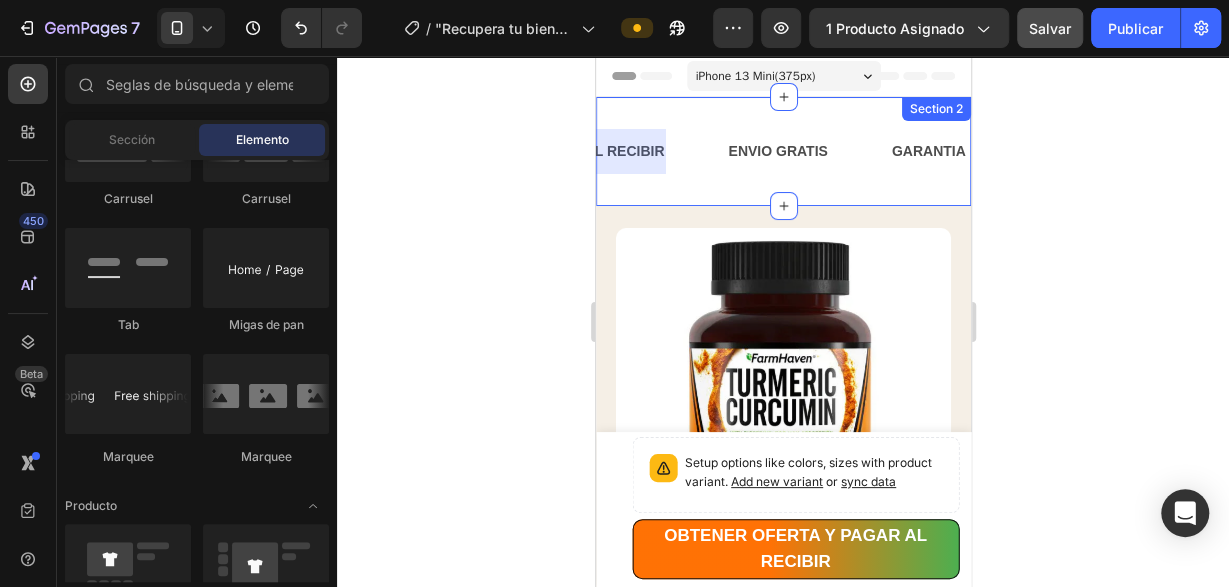 click on "OFERTA POR TIEMPO LIMITADO Text Block PAGA AL RECIBIR Text Block ENVIO GRATIS  Text Block GARANTIA Text Block OFERTA POR TIEMPO LIMITADO Text Block PAGA AL RECIBIR Text Block ENVIO GRATIS  Text Block GARANTIA Text Block Marquee Section 2" at bounding box center [782, 151] 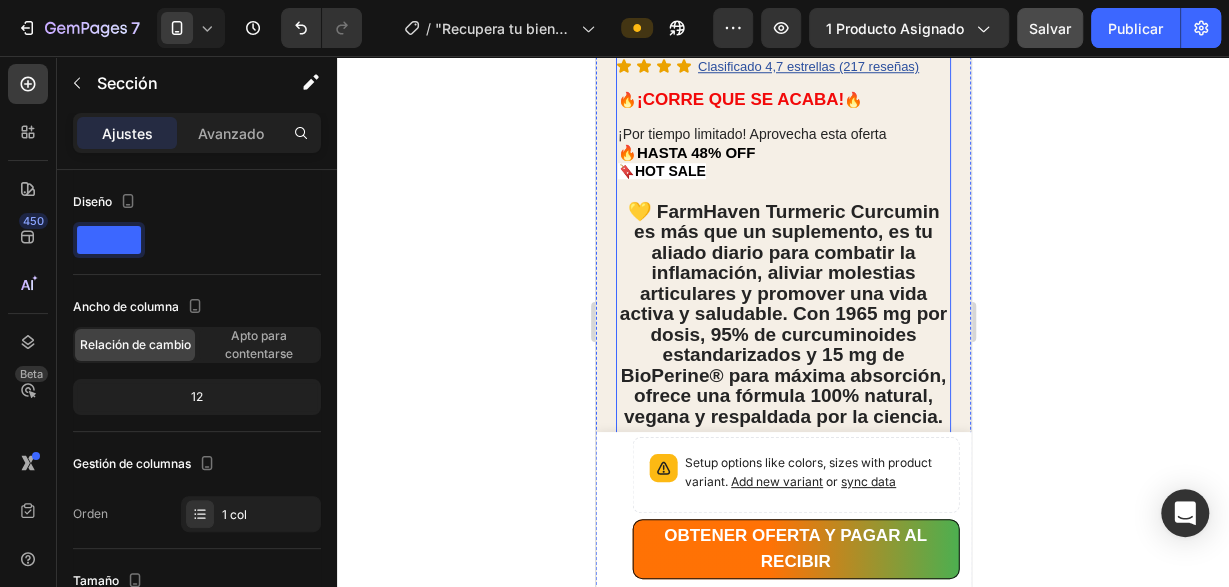 scroll, scrollTop: 832, scrollLeft: 0, axis: vertical 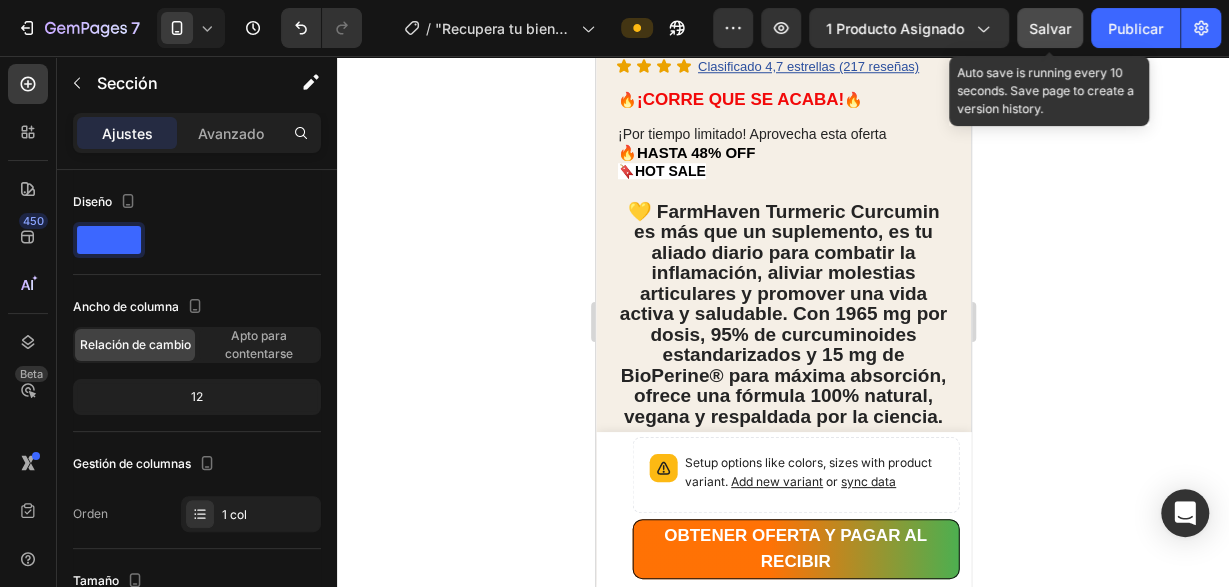click on "Salvar" at bounding box center (1050, 28) 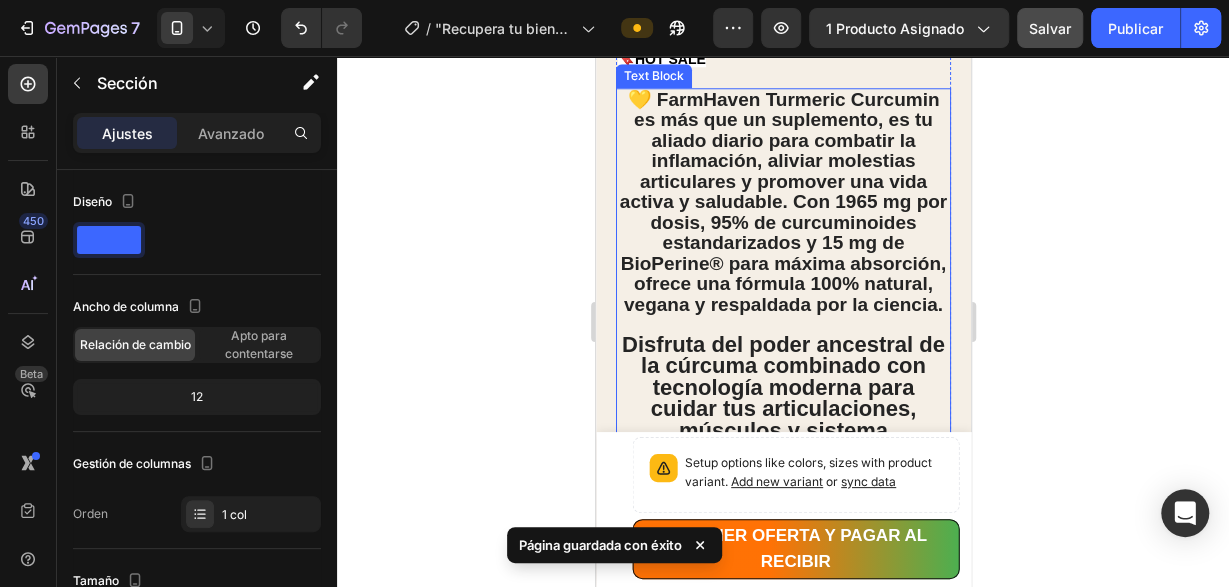scroll, scrollTop: 936, scrollLeft: 0, axis: vertical 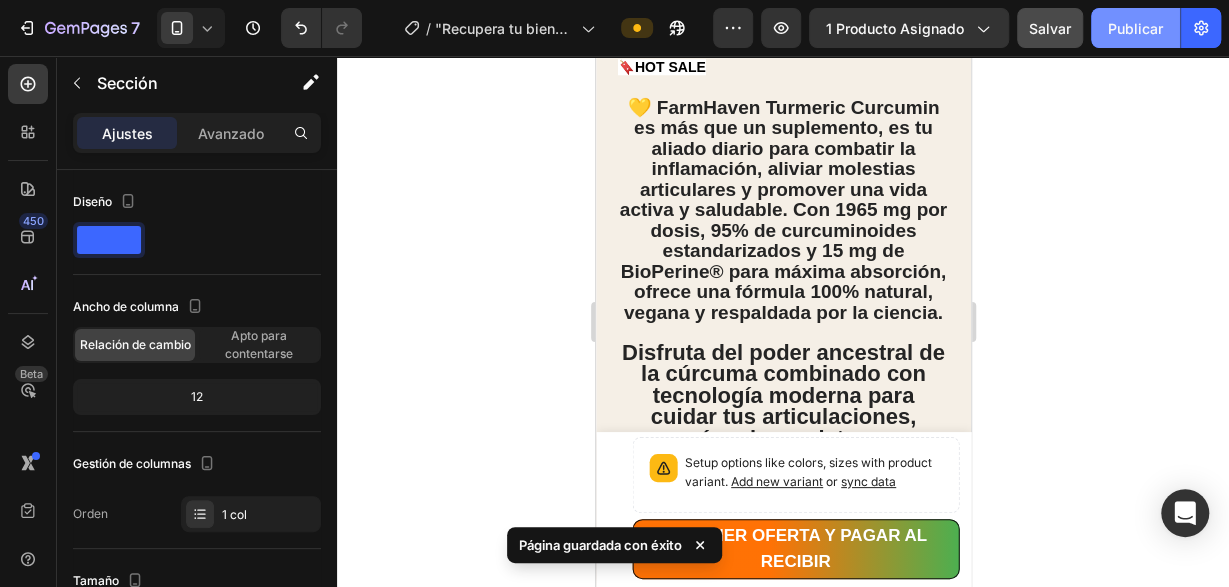 click on "Publicar" at bounding box center [1135, 28] 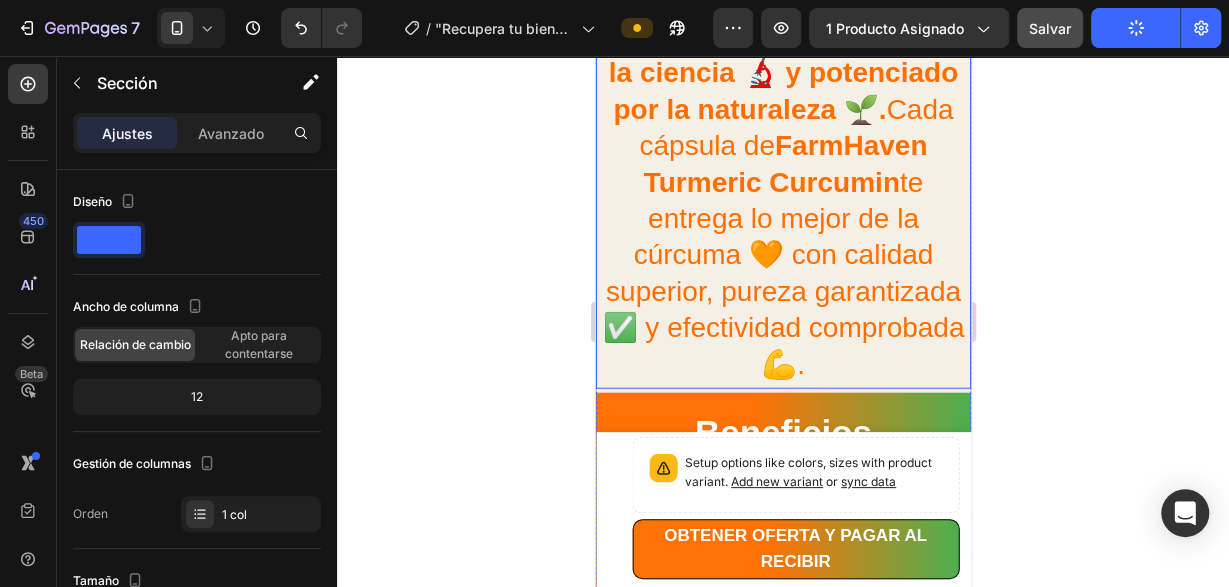 scroll, scrollTop: 2392, scrollLeft: 0, axis: vertical 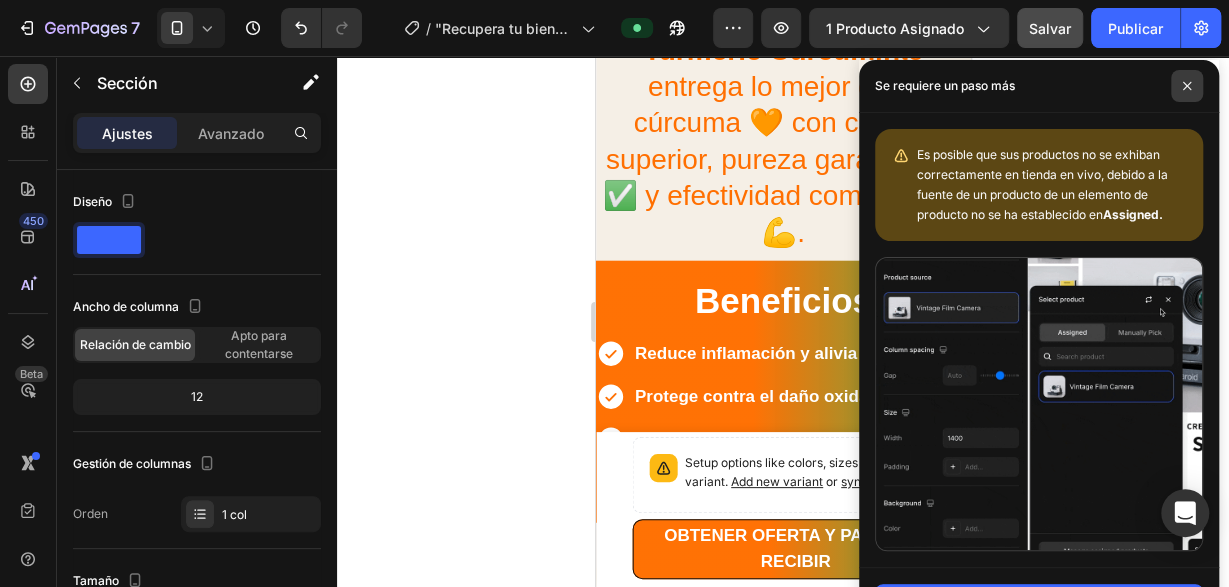 click 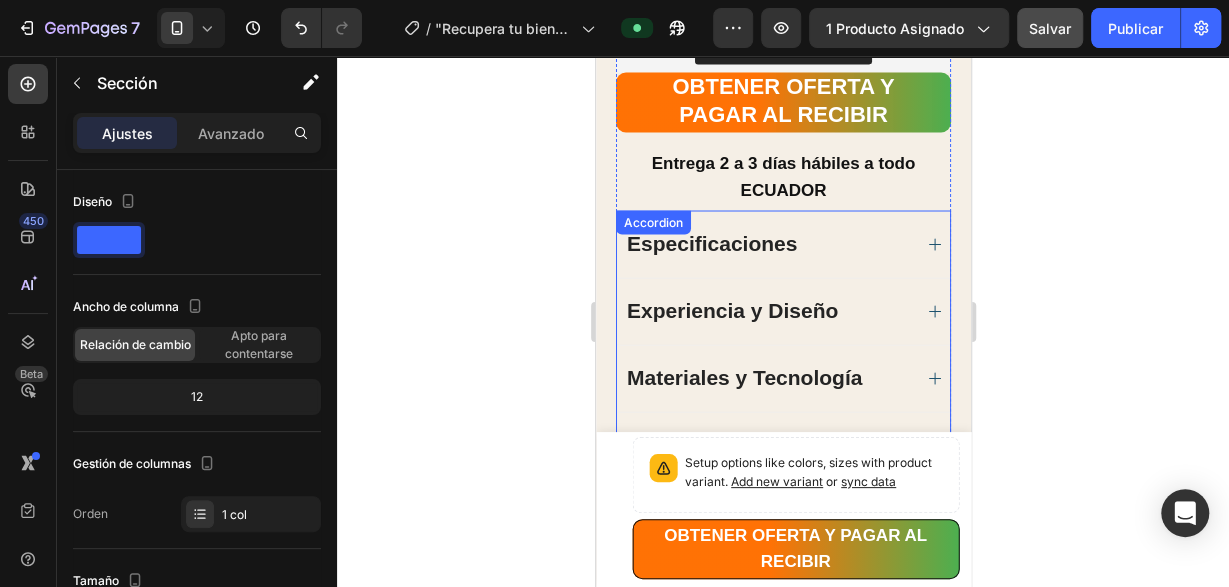 scroll, scrollTop: 1768, scrollLeft: 0, axis: vertical 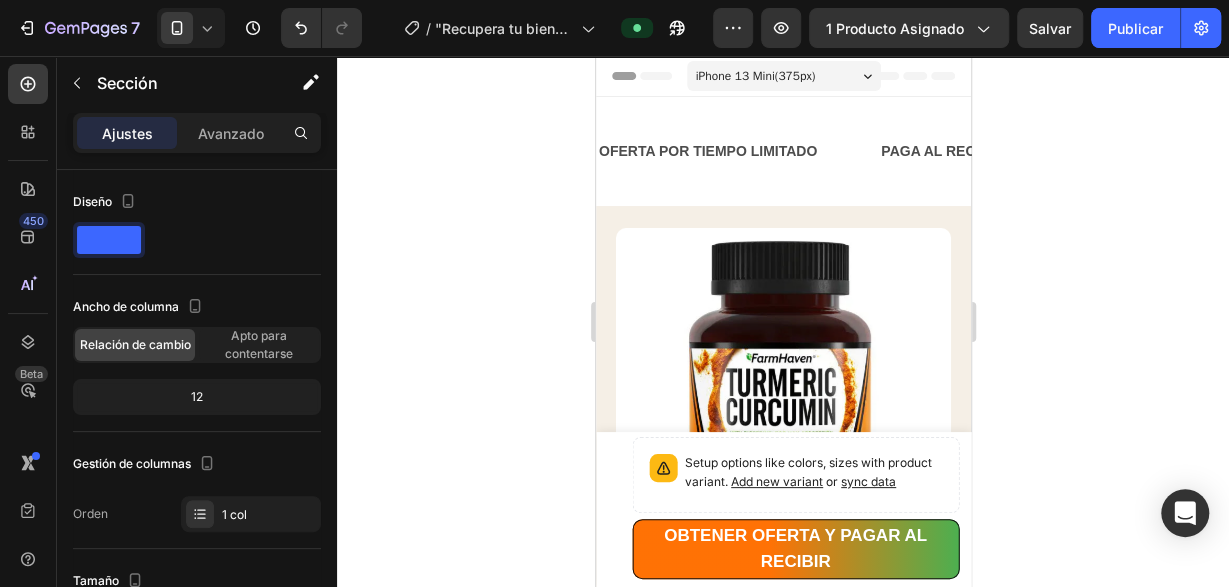 click on "OFERTA POR TIEMPO LIMITADO Text Block PAGA AL RECIBIR Text Block ENVIO GRATIS  Text Block GARANTIA Text Block OFERTA POR TIEMPO LIMITADO Text Block PAGA AL RECIBIR Text Block ENVIO GRATIS  Text Block GARANTIA Text Block Marquee Section 2" at bounding box center (782, 151) 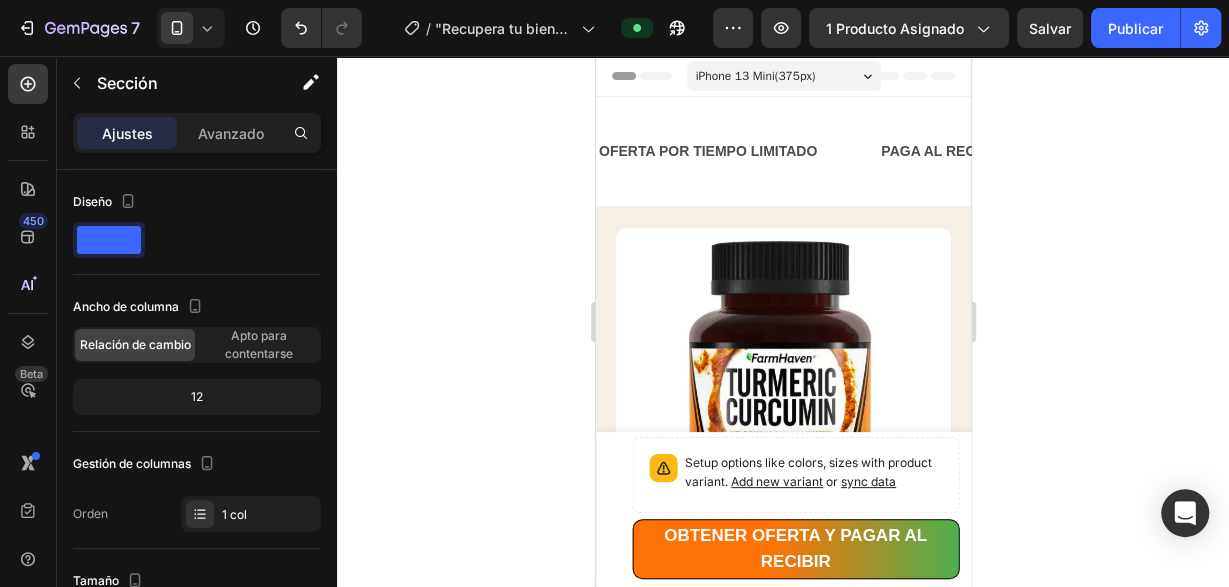 click on "OFERTA POR TIEMPO LIMITADO Text Block PAGA AL RECIBIR Text Block ENVIO GRATIS  Text Block GARANTIA Text Block OFERTA POR TIEMPO LIMITADO Text Block PAGA AL RECIBIR Text Block ENVIO GRATIS  Text Block GARANTIA Text Block Marquee Section 2" at bounding box center [782, 151] 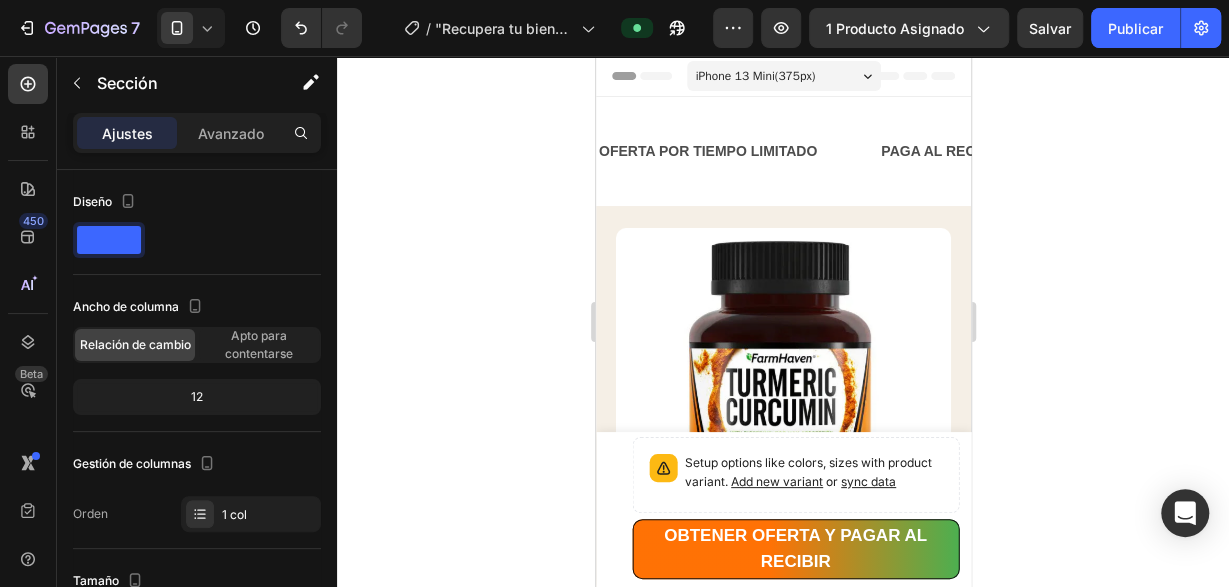 click on "OFERTA POR TIEMPO LIMITADO Text Block PAGA AL RECIBIR Text Block ENVIO GRATIS  Text Block GARANTIA Text Block OFERTA POR TIEMPO LIMITADO Text Block PAGA AL RECIBIR Text Block ENVIO GRATIS  Text Block GARANTIA Text Block Marquee Section 2" at bounding box center [782, 151] 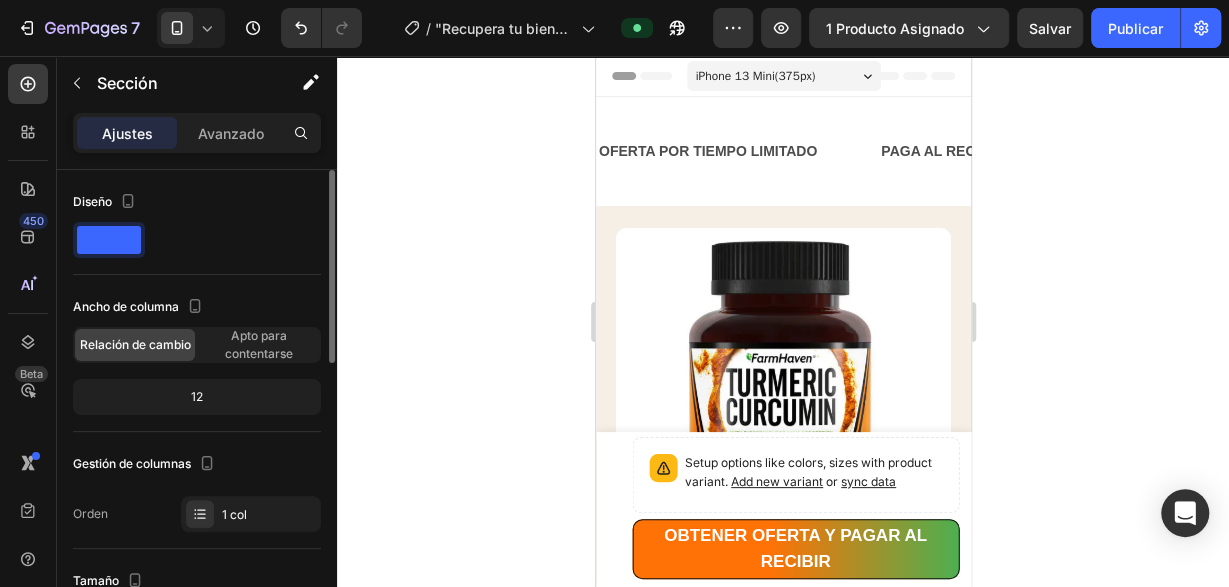 scroll, scrollTop: 102, scrollLeft: 0, axis: vertical 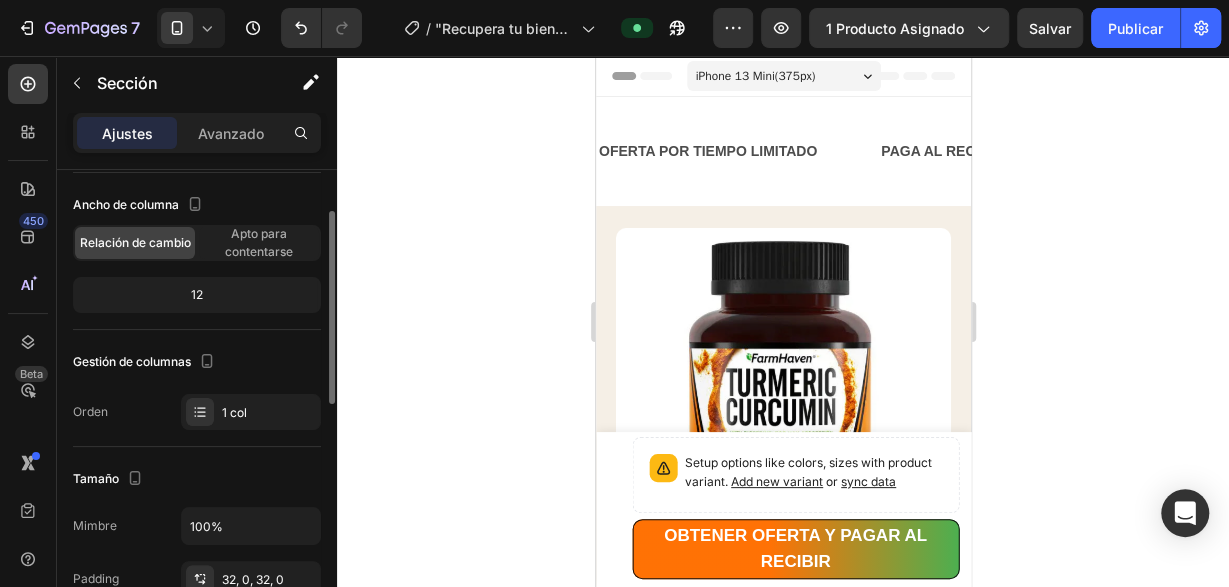 click on "12" 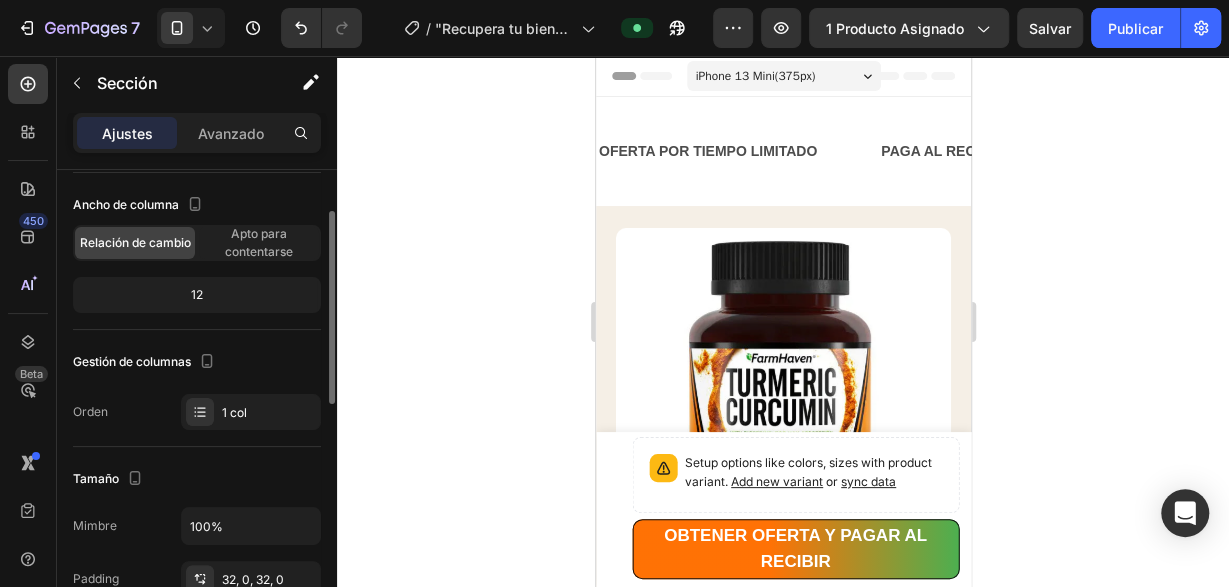 scroll, scrollTop: 204, scrollLeft: 0, axis: vertical 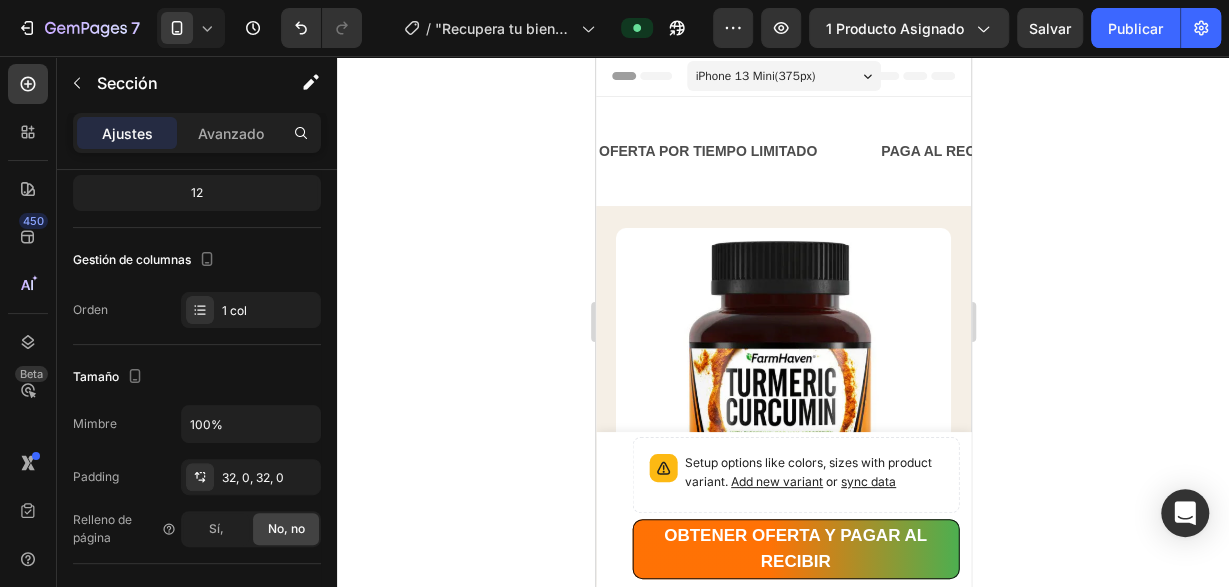 click on "OFERTA POR TIEMPO LIMITADO Text Block PAGA AL RECIBIR Text Block ENVIO GRATIS  Text Block GARANTIA Text Block OFERTA POR TIEMPO LIMITADO Text Block PAGA AL RECIBIR Text Block ENVIO GRATIS  Text Block GARANTIA Text Block Marquee Section 2" at bounding box center [782, 151] 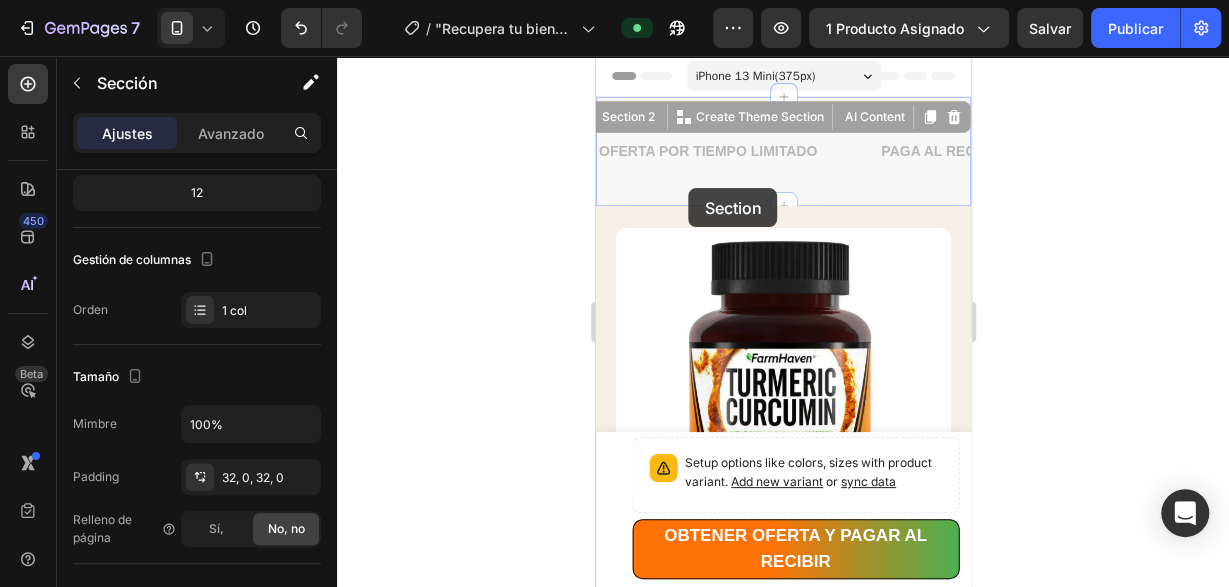 click on "OFERTA POR TIEMPO LIMITADO Text Block PAGA AL RECIBIR Text Block ENVIO GRATIS  Text Block GARANTIA Text Block OFERTA POR TIEMPO LIMITADO Text Block PAGA AL RECIBIR Text Block ENVIO GRATIS  Text Block GARANTIA Text Block Marquee Section 2   You can create reusable sections Create Theme Section AI Content Write with GemAI What would you like to describe here? Tone and Voice Persuasive Product "¡Recupera tu bienestar ahora! Dile adiós al dolor articular con Cúrcuma 100% natural" Show more Generate OFERTA POR TIEMPO LIMITADO Text Block PAGA AL RECIBIR Text Block ENVIO GRATIS  Text Block GARANTIA Text Block OFERTA POR TIEMPO LIMITADO Text Block PAGA AL RECIBIR Text Block ENVIO GRATIS  Text Block GARANTIA Text Block Marquee Section 2   You can create reusable sections Create Theme Section AI Content Write with GemAI What would you like to describe here? Tone and Voice Persuasive Product "¡Recupera tu bienestar ahora! Dile adiós al dolor articular con Cúrcuma 100% natural" Show more Generate" at bounding box center [782, 151] 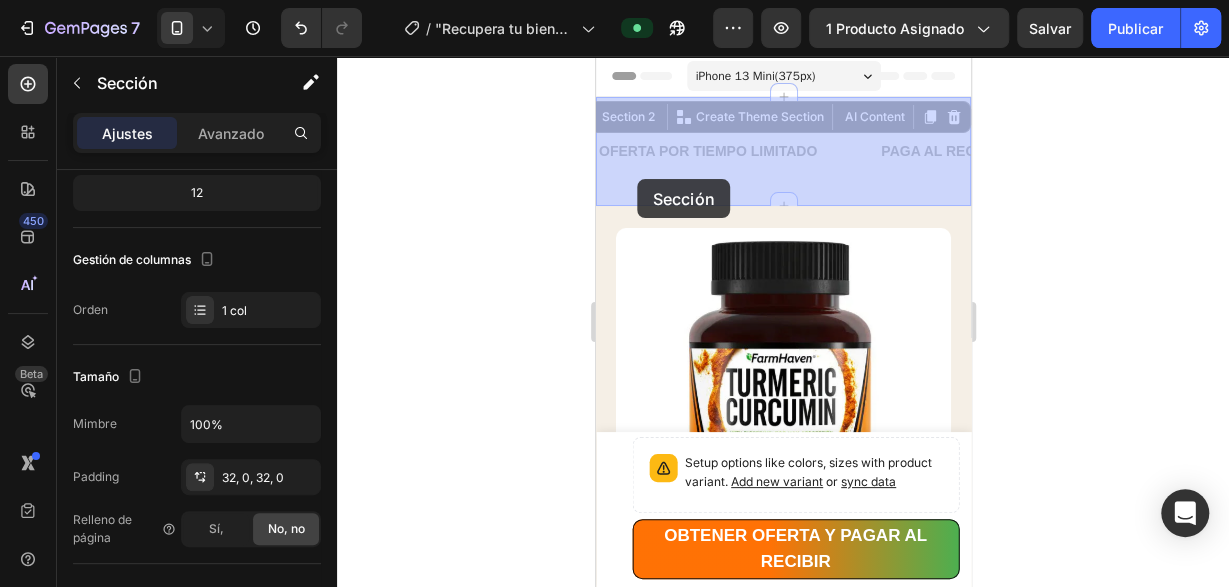 drag, startPoint x: 634, startPoint y: 204, endPoint x: 637, endPoint y: 181, distance: 23.194826 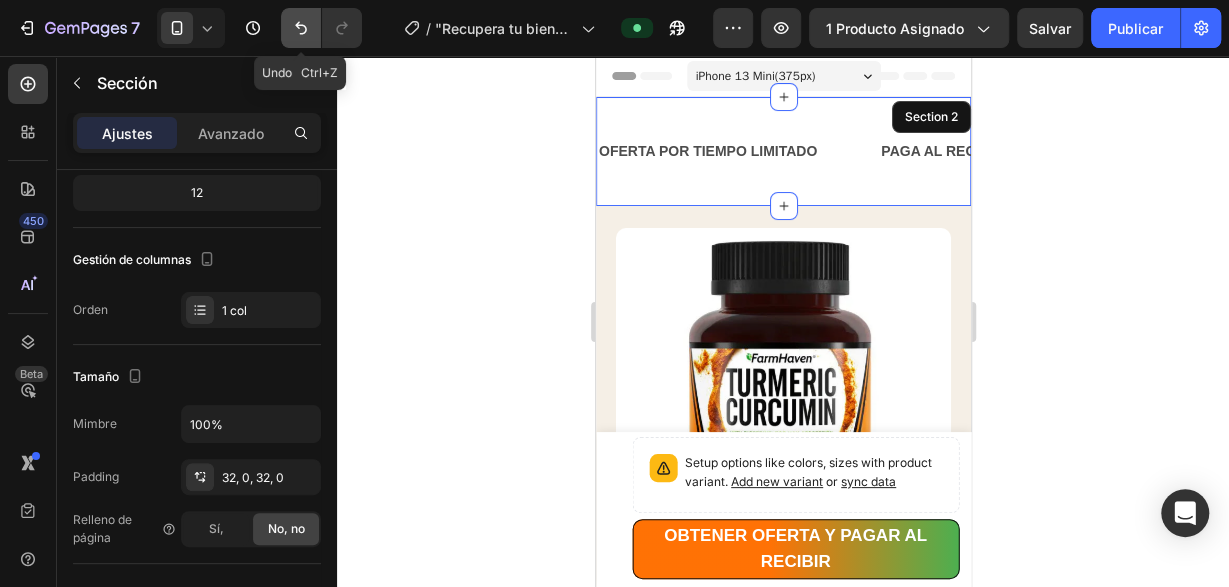 click 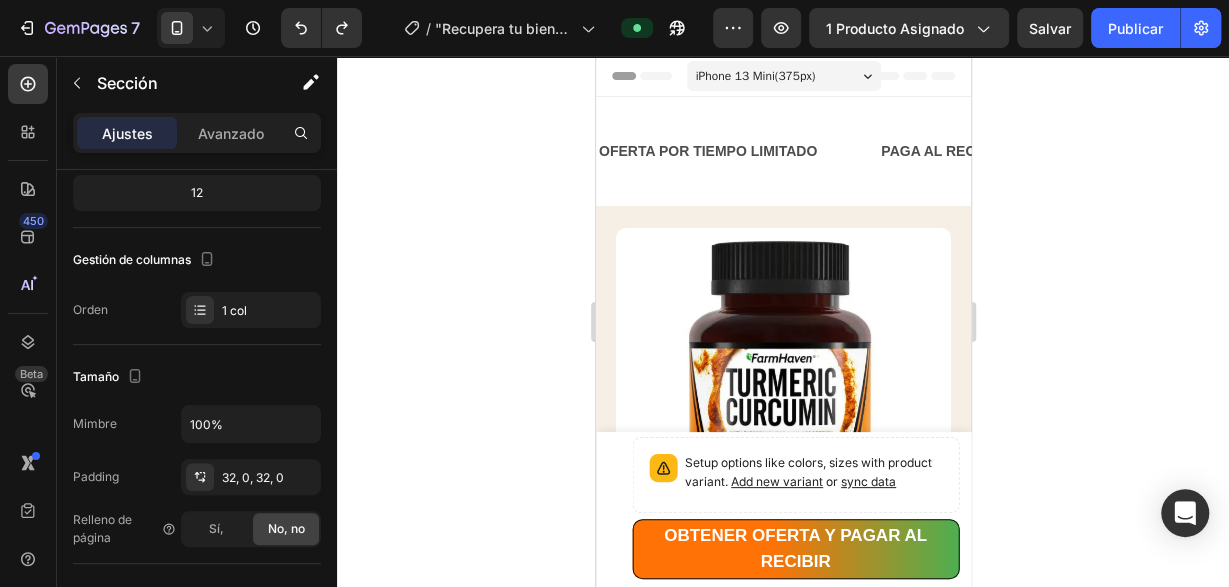 click on "OFERTA POR TIEMPO LIMITADO Text Block PAGA AL RECIBIR Text Block ENVIO GRATIS  Text Block GARANTIA Text Block OFERTA POR TIEMPO LIMITADO Text Block PAGA AL RECIBIR Text Block ENVIO GRATIS  Text Block GARANTIA Text Block Marquee Section 2" at bounding box center (782, 151) 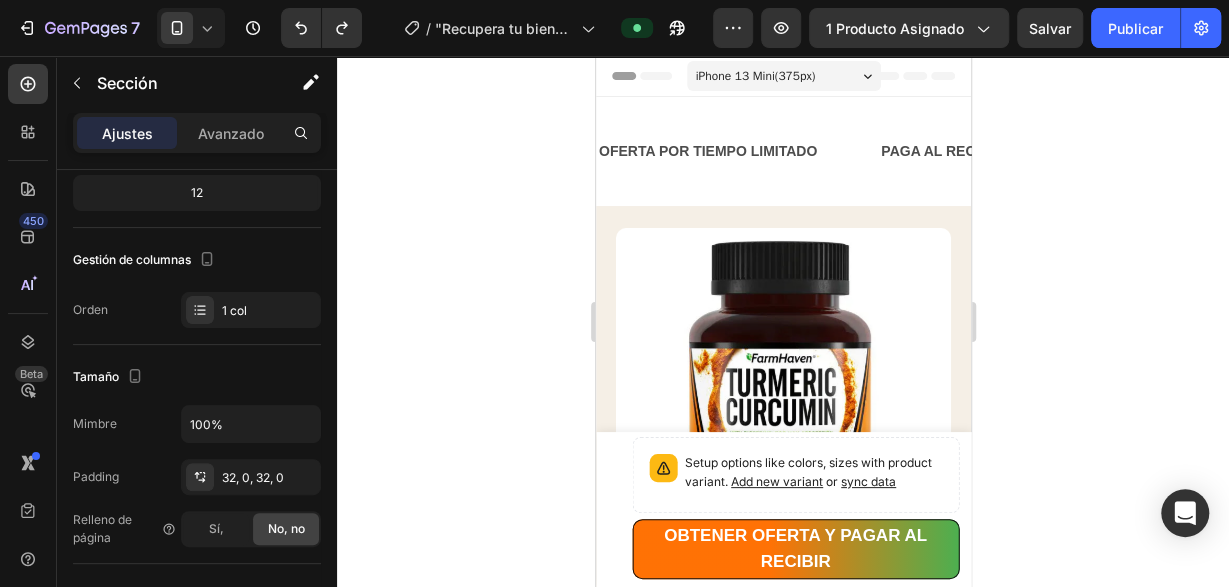 click on "OFERTA POR TIEMPO LIMITADO Text Block PAGA AL RECIBIR Text Block ENVIO GRATIS  Text Block GARANTIA Text Block OFERTA POR TIEMPO LIMITADO Text Block PAGA AL RECIBIR Text Block ENVIO GRATIS  Text Block GARANTIA Text Block Marquee Section 2" at bounding box center [782, 151] 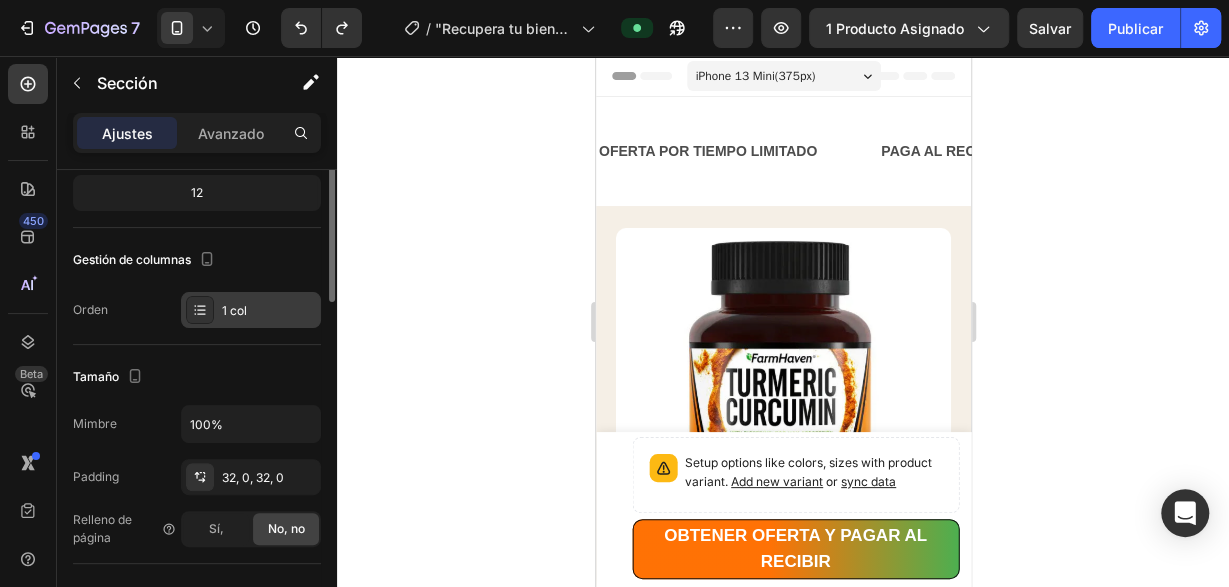 scroll, scrollTop: 102, scrollLeft: 0, axis: vertical 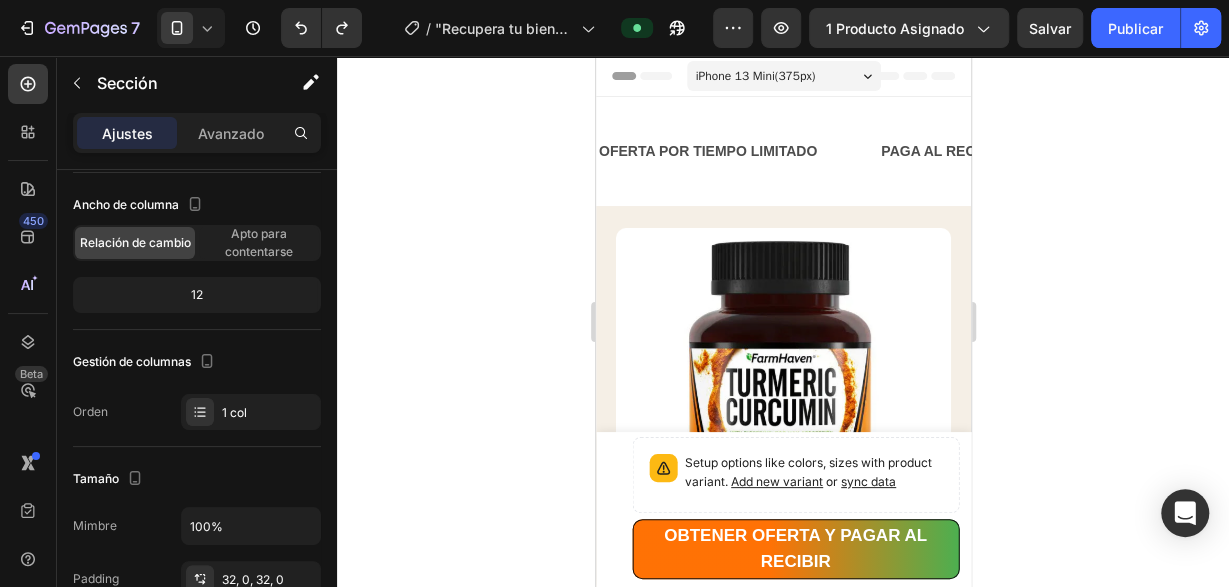 click on "OFERTA POR TIEMPO LIMITADO Text Block PAGA AL RECIBIR Text Block ENVIO GRATIS  Text Block GARANTIA Text Block OFERTA POR TIEMPO LIMITADO Text Block PAGA AL RECIBIR Text Block ENVIO GRATIS  Text Block GARANTIA Text Block Marquee Section 2" at bounding box center [782, 151] 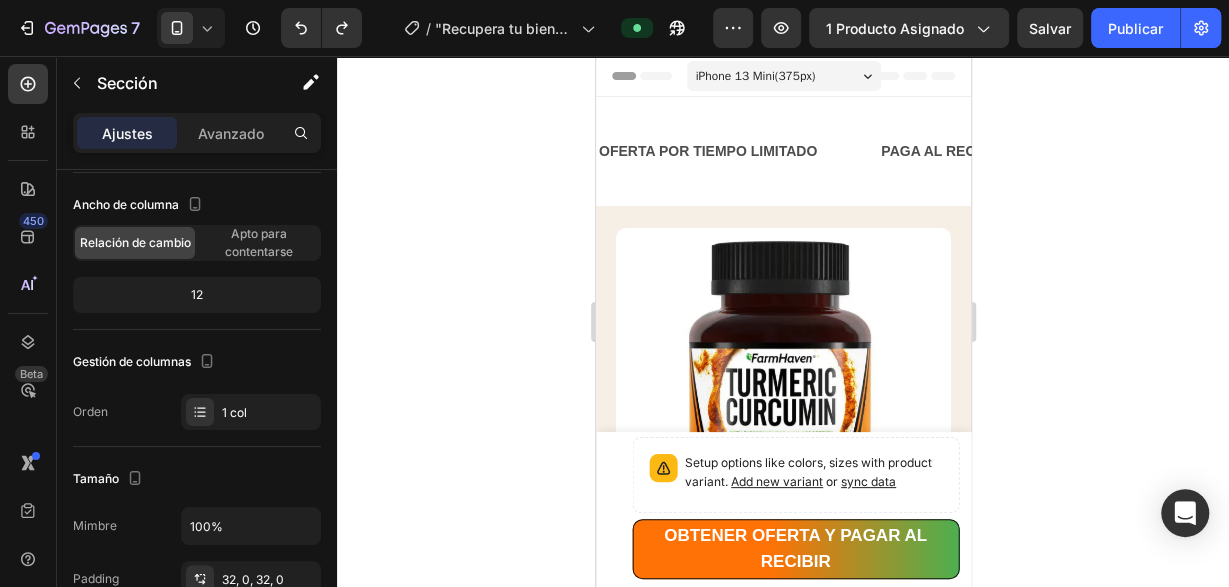 click on "OFERTA POR TIEMPO LIMITADO Text Block PAGA AL RECIBIR Text Block ENVIO GRATIS  Text Block GARANTIA Text Block OFERTA POR TIEMPO LIMITADO Text Block PAGA AL RECIBIR Text Block ENVIO GRATIS  Text Block GARANTIA Text Block Marquee Section 2" at bounding box center [782, 151] 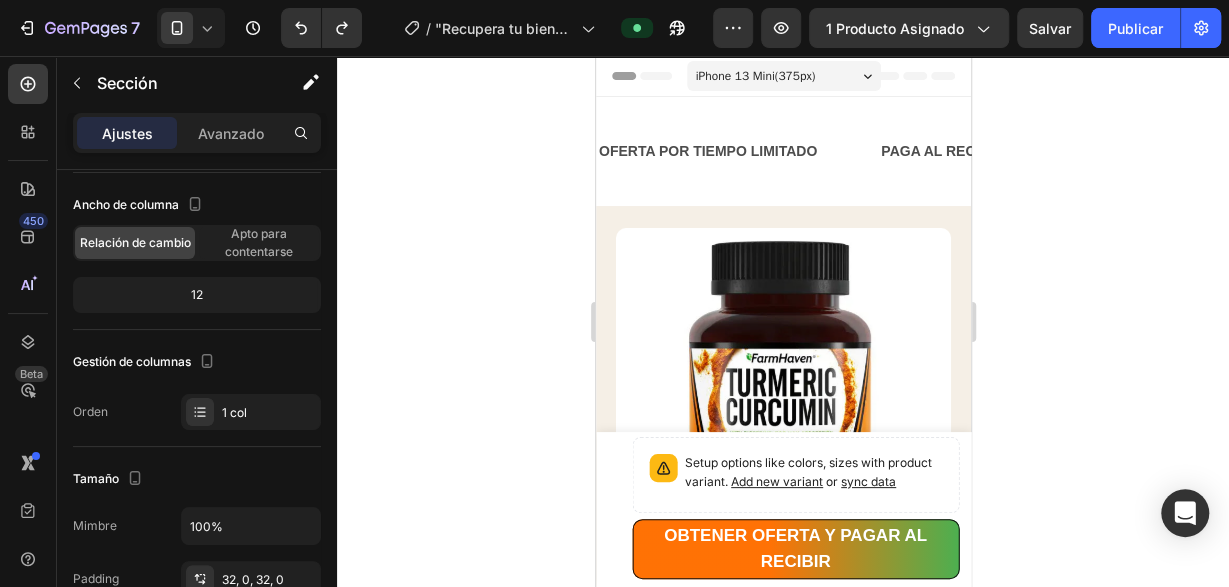 click 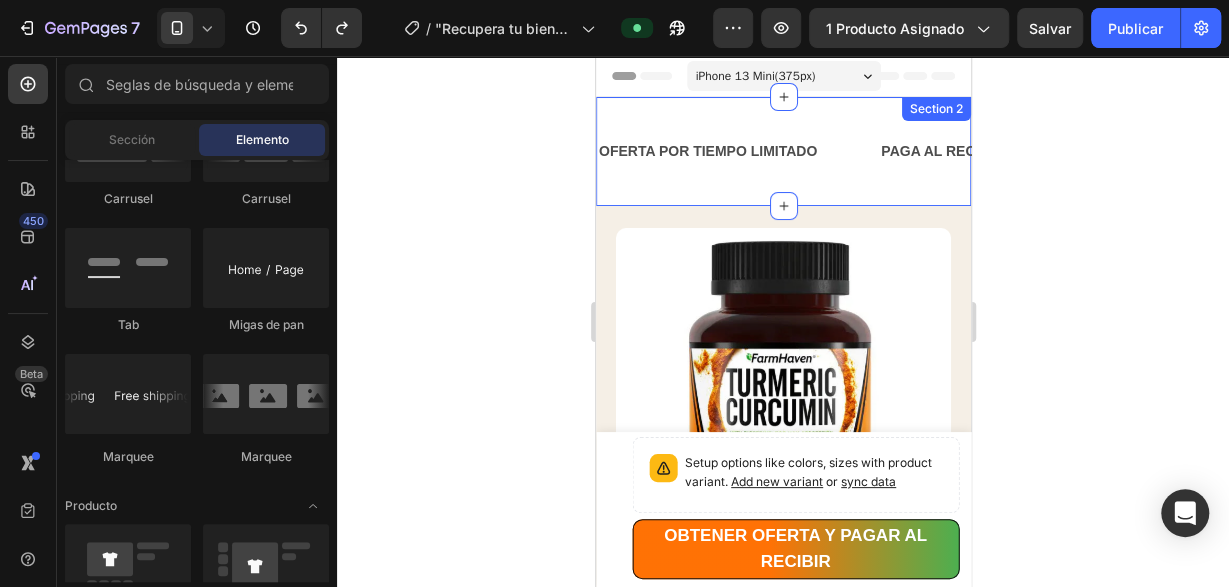 click on "OFERTA POR TIEMPO LIMITADO Text Block PAGA AL RECIBIR Text Block ENVIO GRATIS  Text Block GARANTIA Text Block OFERTA POR TIEMPO LIMITADO Text Block PAGA AL RECIBIR Text Block ENVIO GRATIS  Text Block GARANTIA Text Block Marquee Section 2" at bounding box center [782, 151] 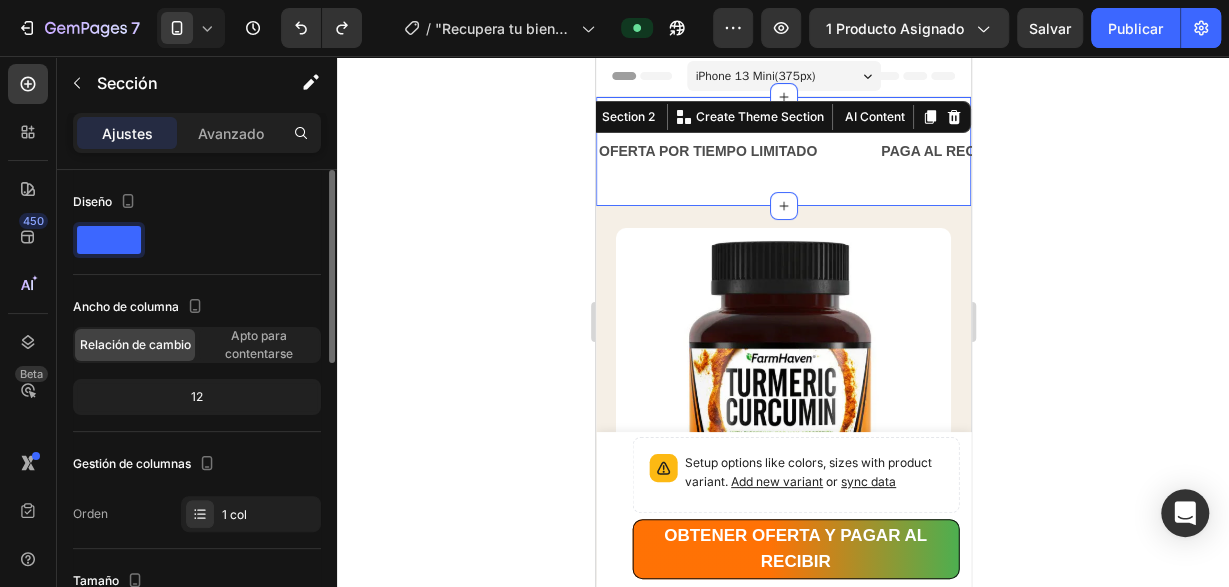 scroll, scrollTop: 102, scrollLeft: 0, axis: vertical 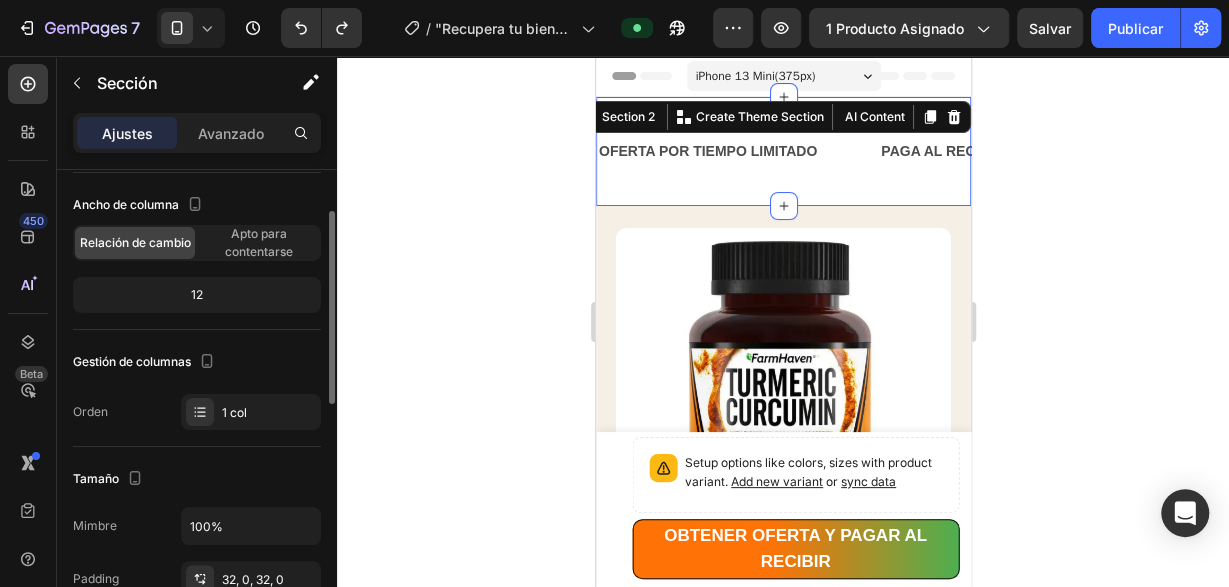 click on "12" 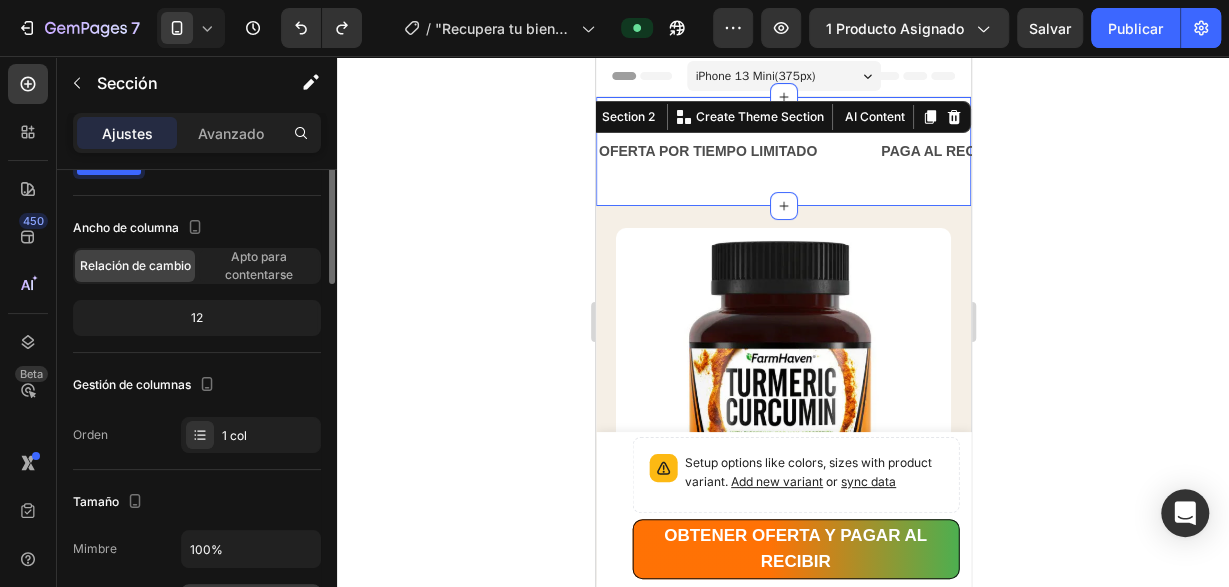 scroll, scrollTop: 0, scrollLeft: 0, axis: both 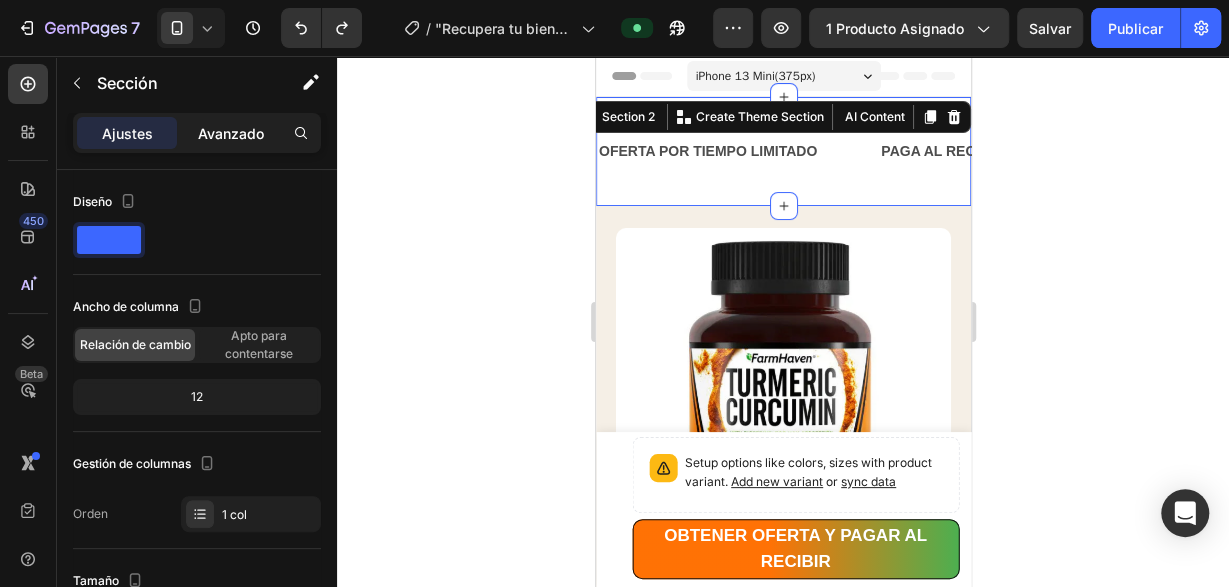click on "Avanzado" at bounding box center [231, 133] 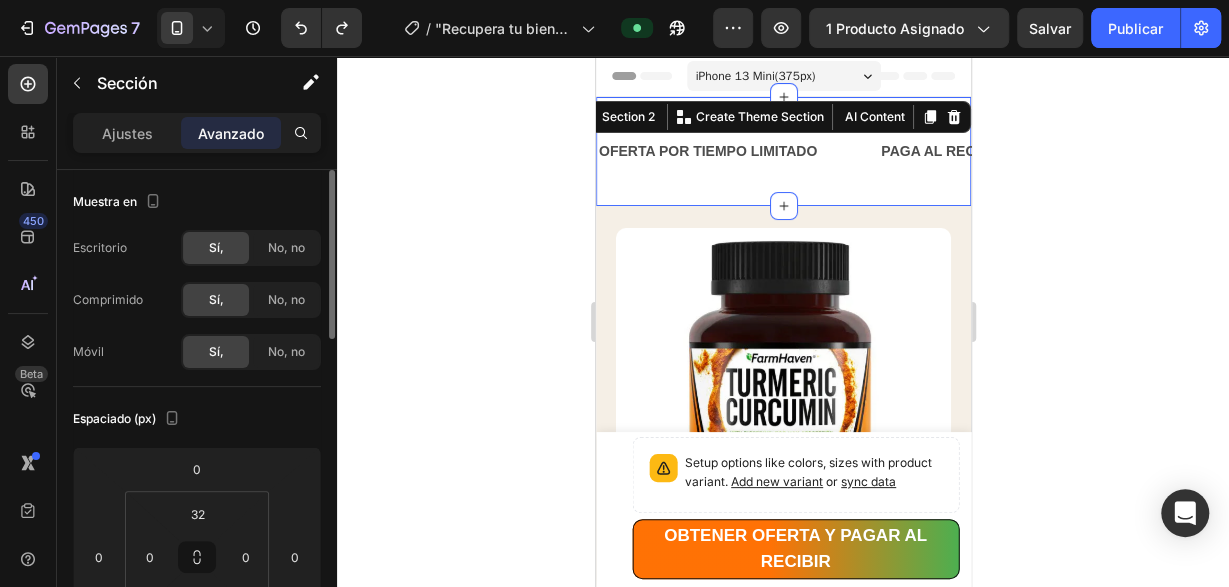 scroll, scrollTop: 102, scrollLeft: 0, axis: vertical 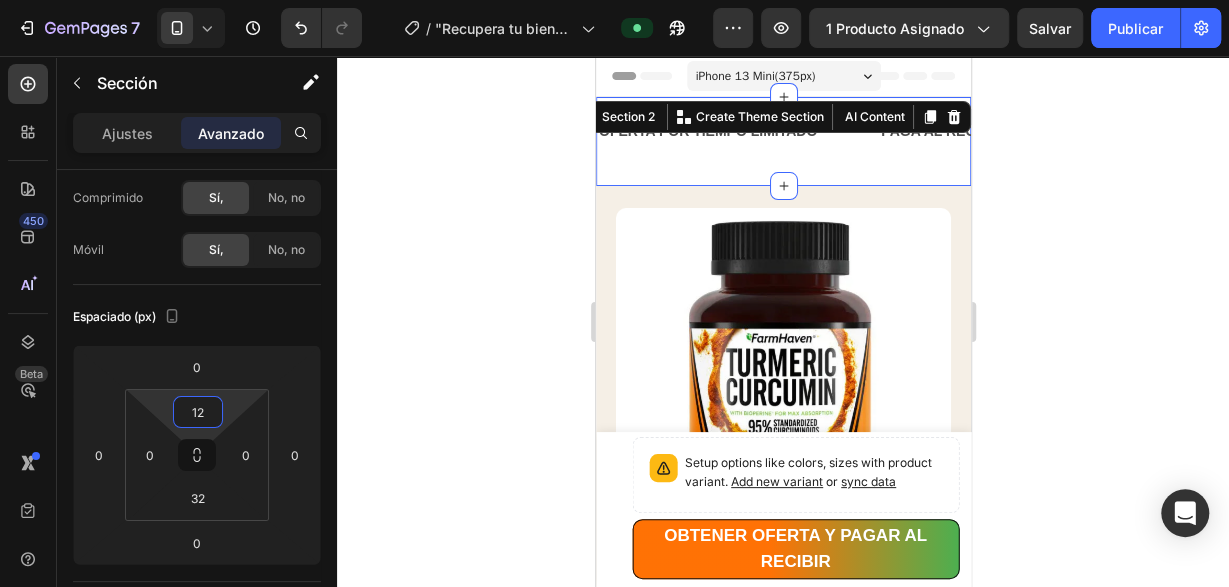 drag, startPoint x: 232, startPoint y: 404, endPoint x: 435, endPoint y: 323, distance: 218.56349 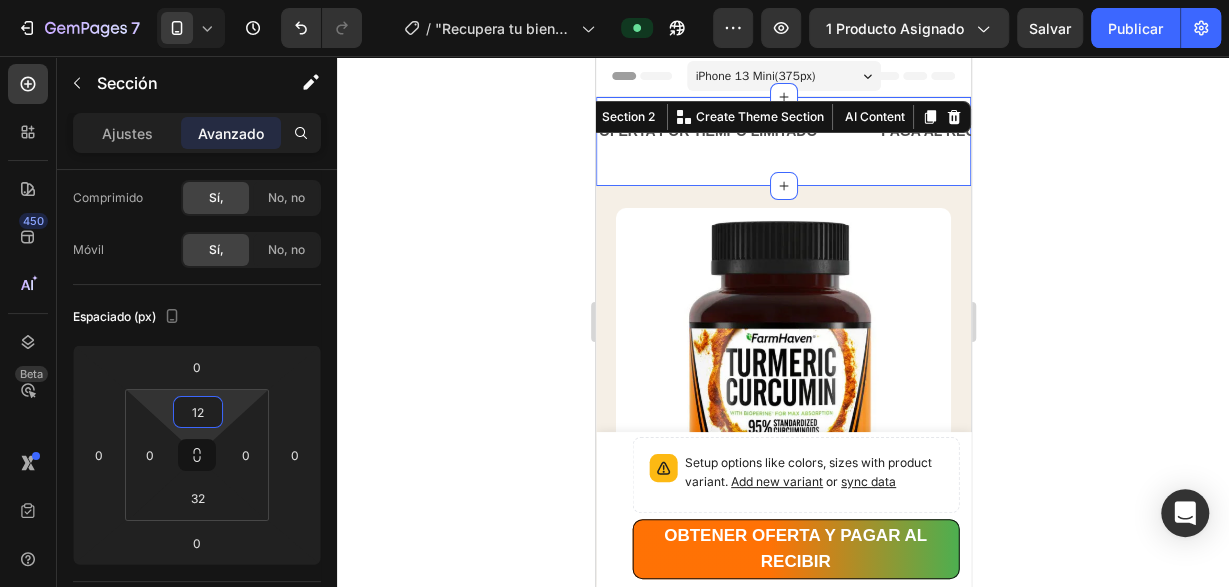 click on "7  Version history  /  "Recupera tu bienestar ahora. Dile adiós al dolor articular con Cúrcuma 100% natural" Preview 1 producto asignado  Salvar   Publicar  450 Beta Sections(18) Elements(84) Sección Elemento Hero Section Product Detail Brands Trusted Badges Guarantee Product Breakdown How to use Testimonials Compare Bundle FAQs Social Proof Brand Story Product List Collection Blog List Contact Sticky Add to Cart Custom Footer Browse Library 450 Diseño
Ficha
Ficha
Ficha
Ficha Texto
Dirigida
Bloqueo de texto Botón
Botón
Botón Medios de comunicación" at bounding box center [614, 0] 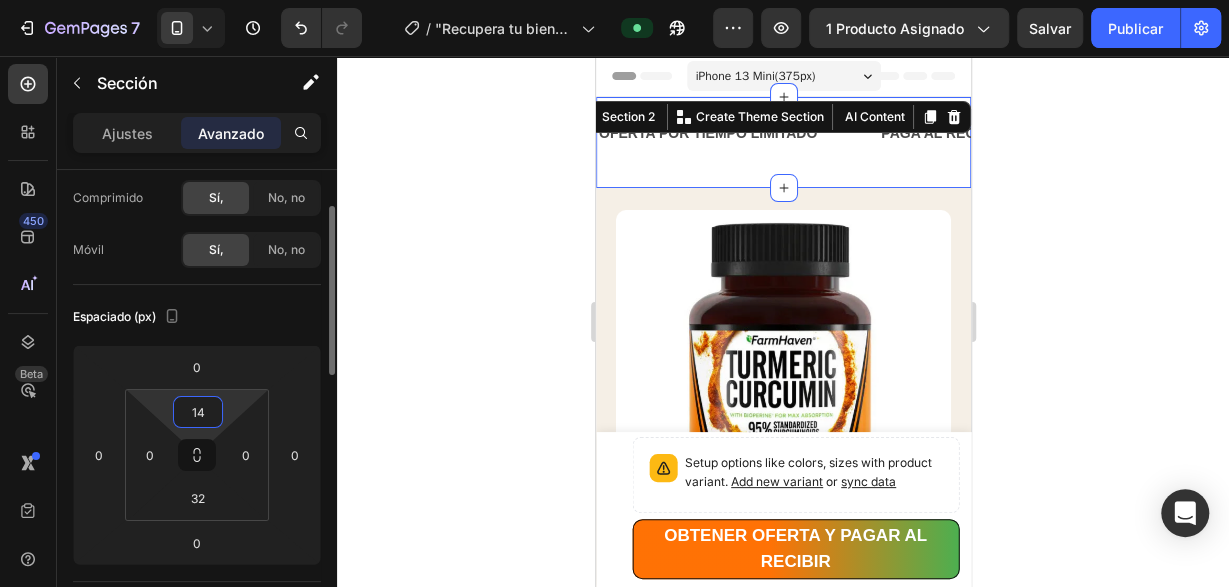 click on "14" at bounding box center (198, 412) 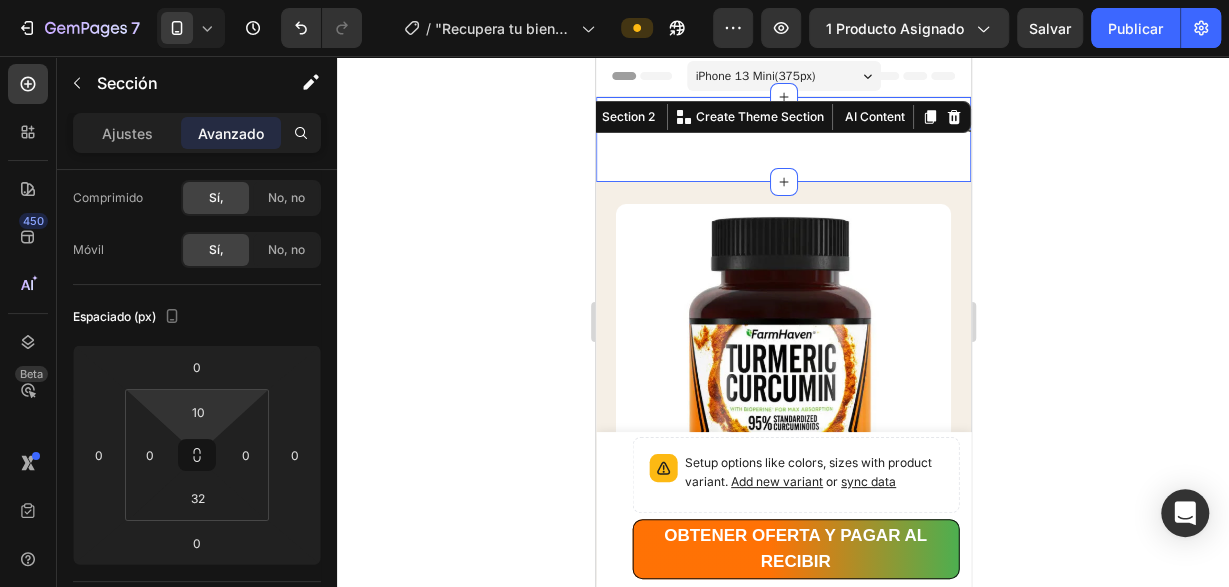 type on "6" 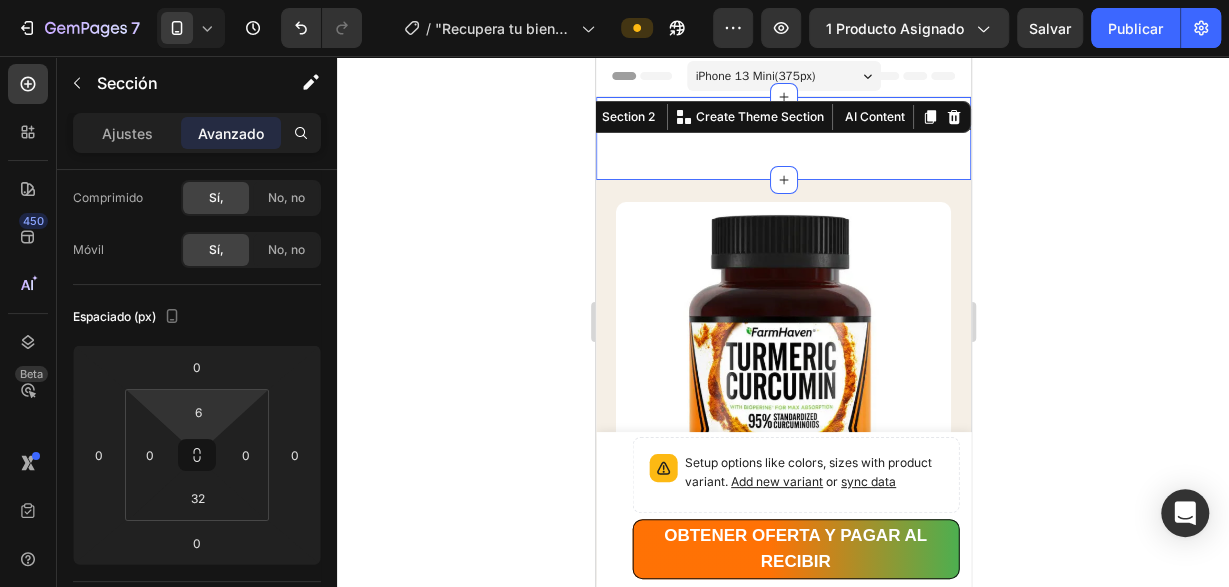 click on "7  Version history  /  "Recupera tu bienestar ahora. Dile adiós al dolor articular con Cúrcuma 100% natural" Preview 1 producto asignado   Salvar    Publicar  450 Beta Sections(18) Elements(84) Sección Elemento Hero Section Product Detail Brands Trusted Badges Guarantee Product Breakdown How to use Testimonials Compare Bundle FAQs Social Proof Brand Story Product List Collection Blog List Contact Sticky Add to Cart Custom Footer Browse Library 450 Diseño
Ficha
Ficha
Ficha
Ficha Texto
Dirigida
Bloqueo de texto Botón
Botón
Botón Medios de comunicación" at bounding box center (614, 0) 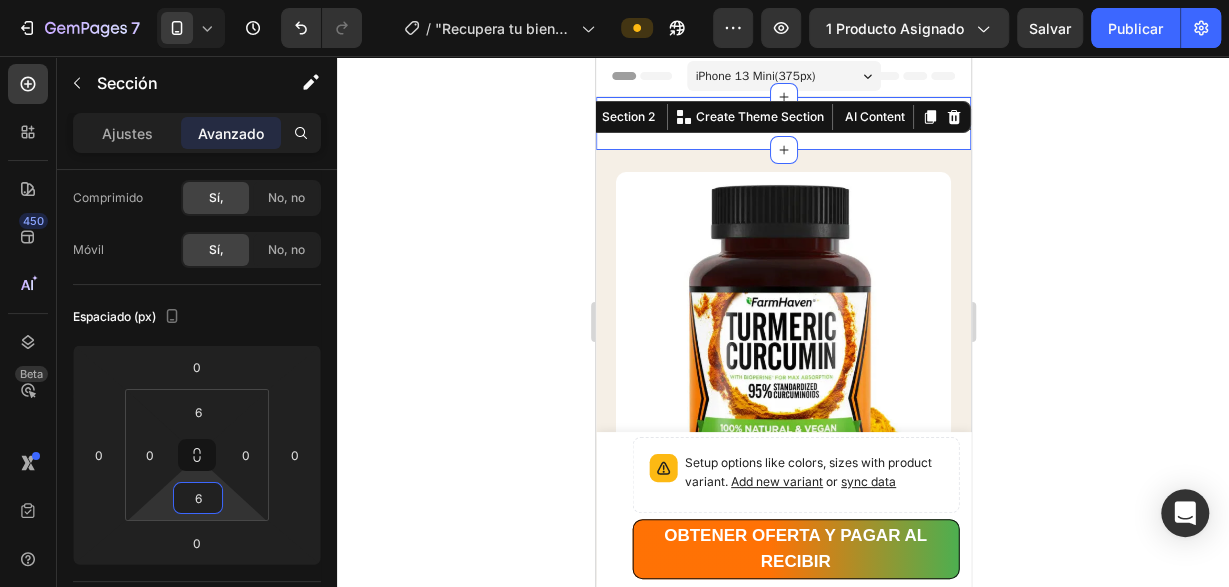 drag, startPoint x: 228, startPoint y: 501, endPoint x: 534, endPoint y: 329, distance: 351.02707 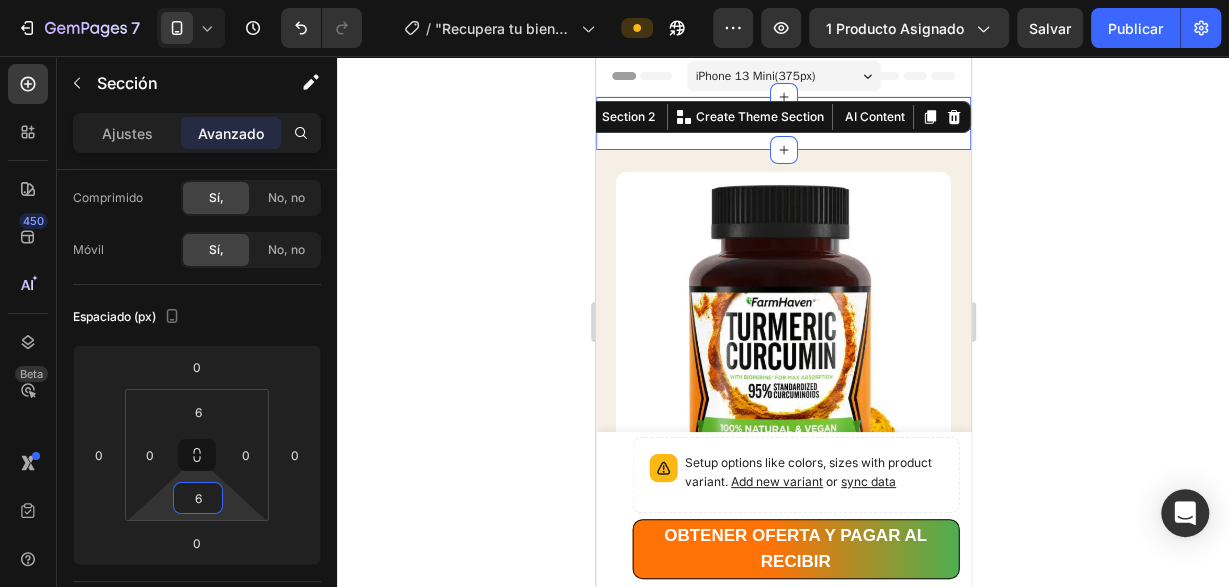 click on "7  Version history  /  "Recupera tu bienestar ahora. Dile adiós al dolor articular con Cúrcuma 100% natural" Preview 1 producto asignado   Salvar    Publicar  450 Beta Sections(18) Elements(84) Sección Elemento Hero Section Product Detail Brands Trusted Badges Guarantee Product Breakdown How to use Testimonials Compare Bundle FAQs Social Proof Brand Story Product List Collection Blog List Contact Sticky Add to Cart Custom Footer Browse Library 450 Diseño
Ficha
Ficha
Ficha
Ficha Texto
Dirigida
Bloqueo de texto Botón
Botón
Botón Medios de comunicación" at bounding box center (614, 0) 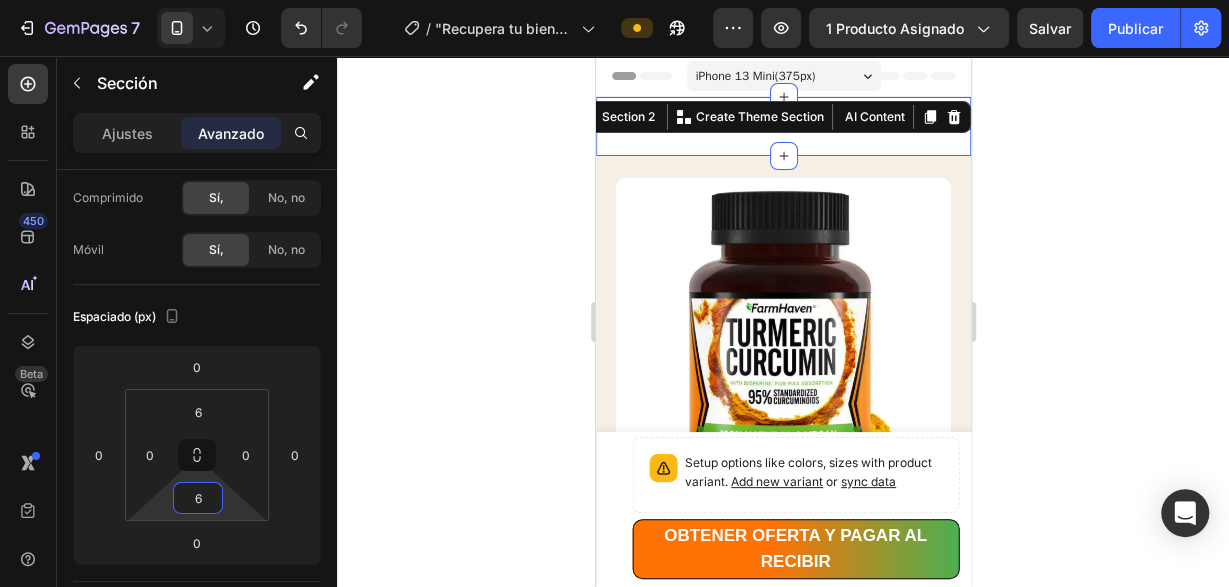 type on "8" 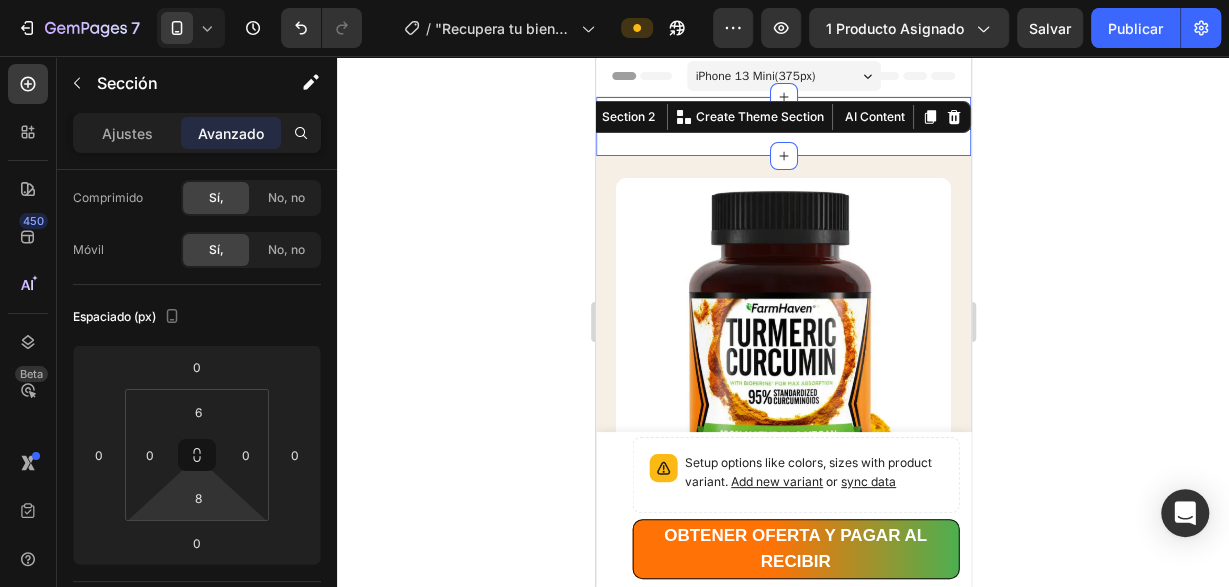 click 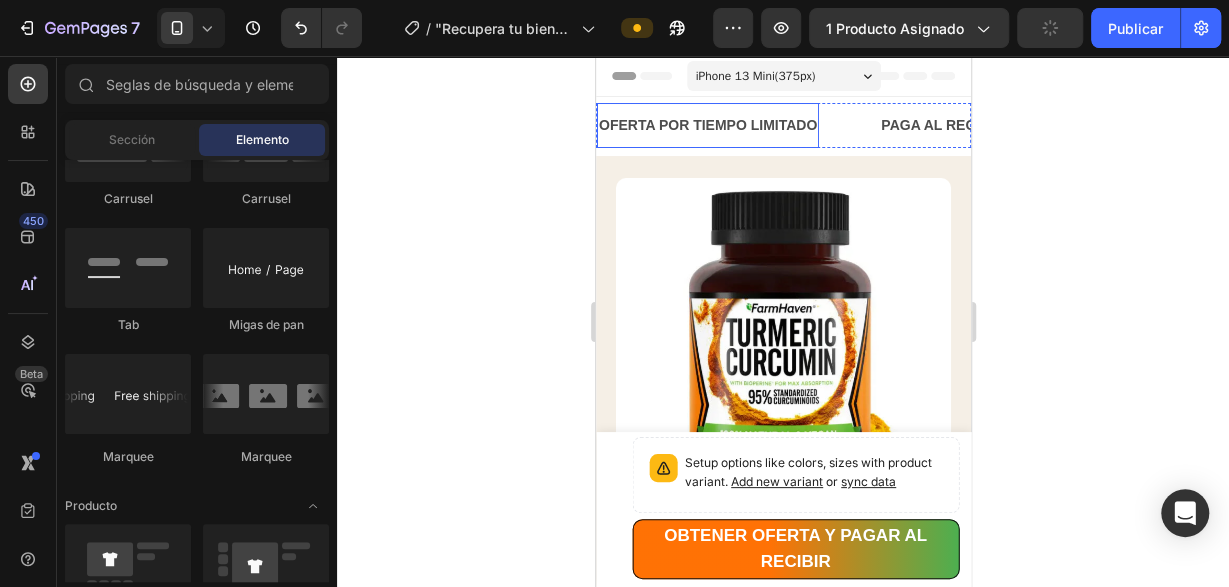 click on "OFERTA POR TIEMPO LIMITADO" at bounding box center (707, 125) 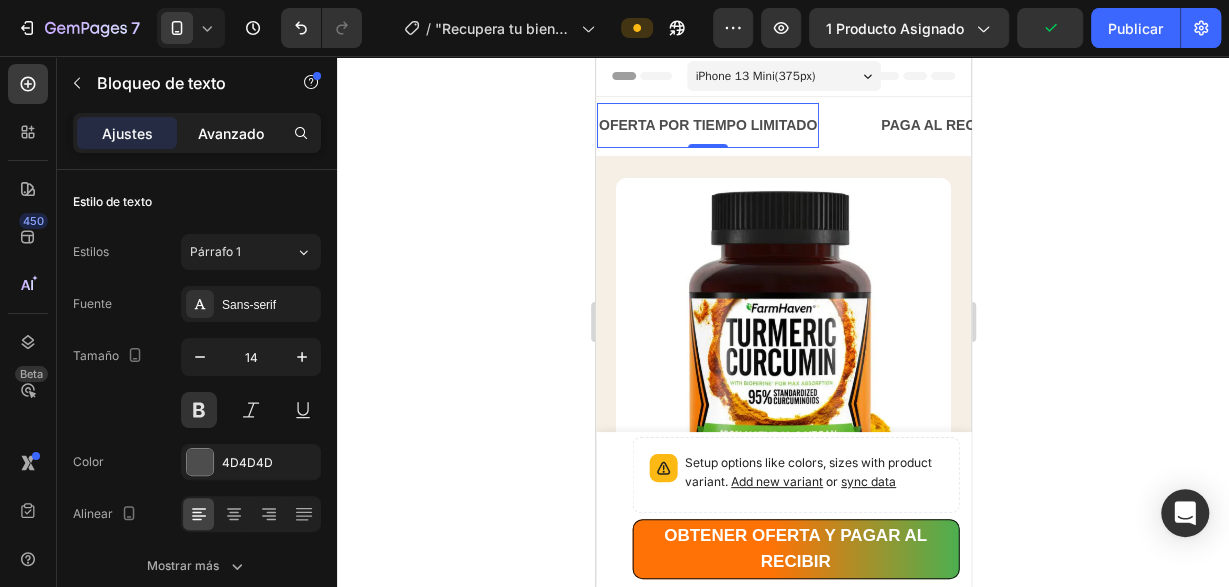click on "Avanzado" 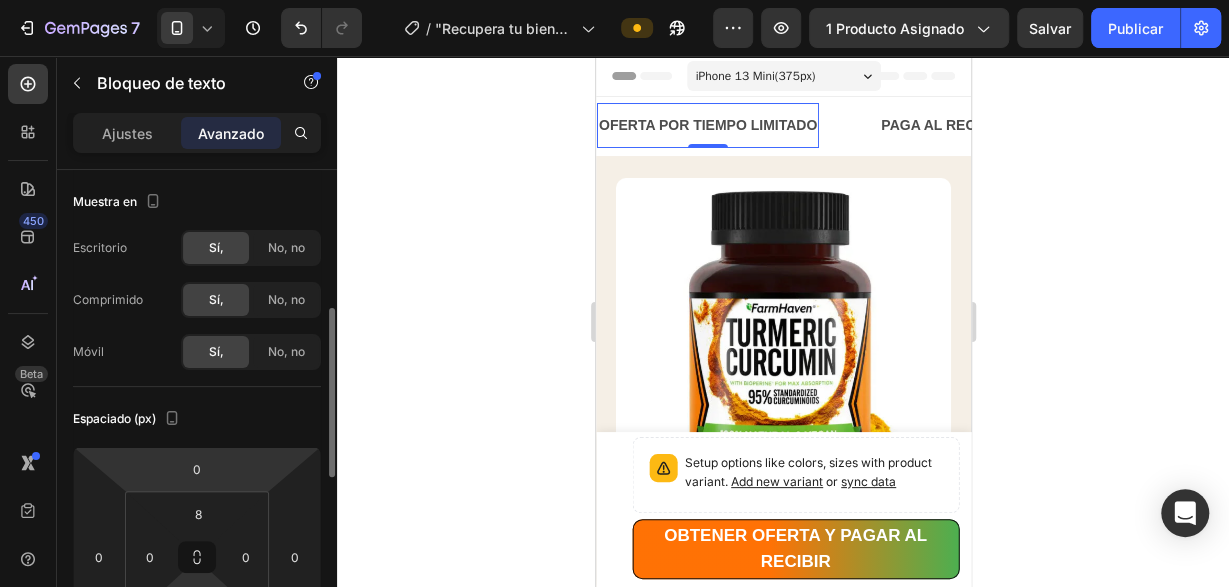 scroll, scrollTop: 102, scrollLeft: 0, axis: vertical 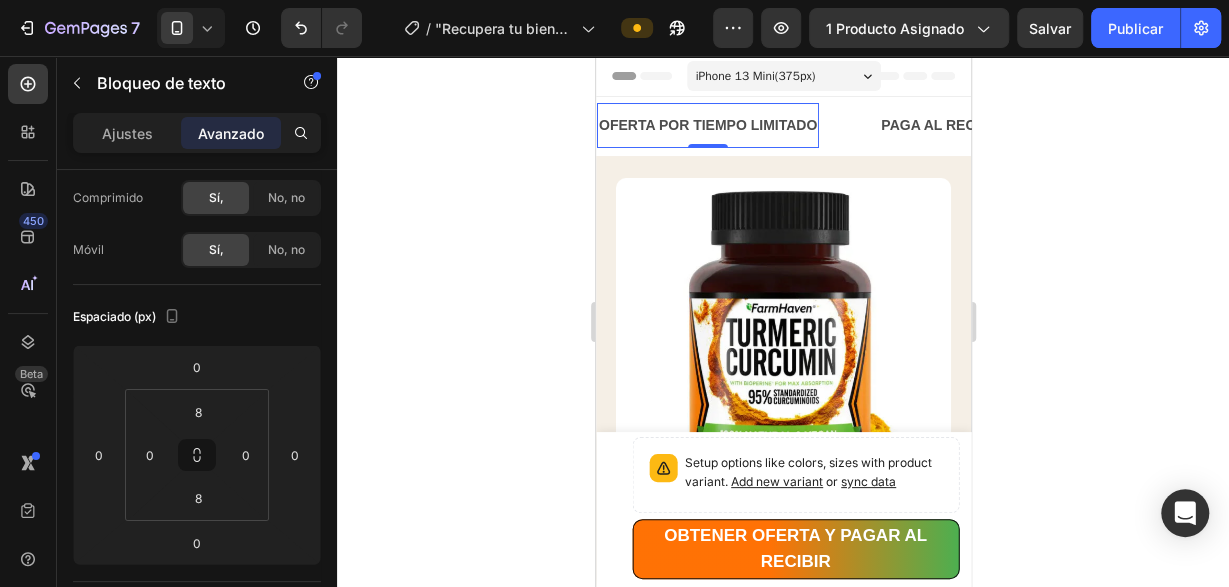 click 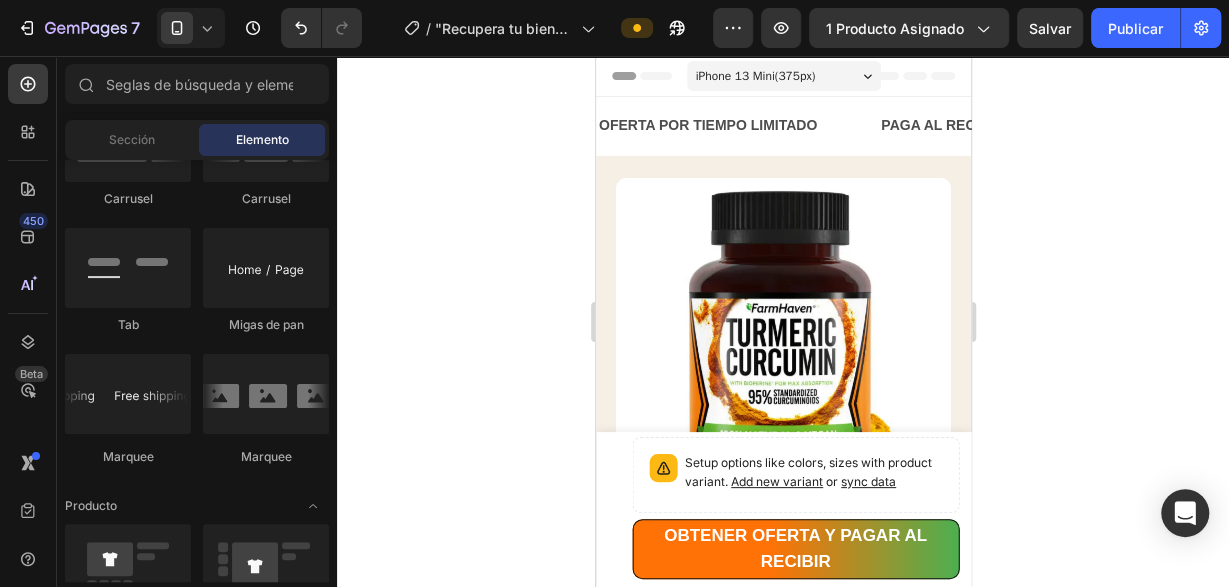 scroll, scrollTop: 2244, scrollLeft: 0, axis: vertical 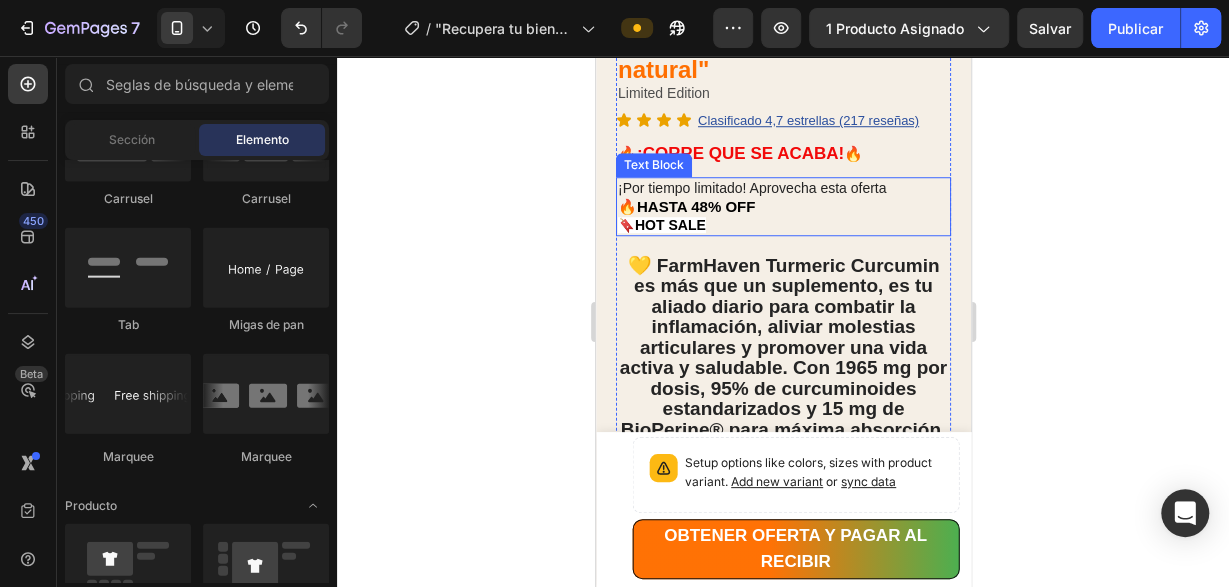 click on "HOT SALE" at bounding box center [669, 225] 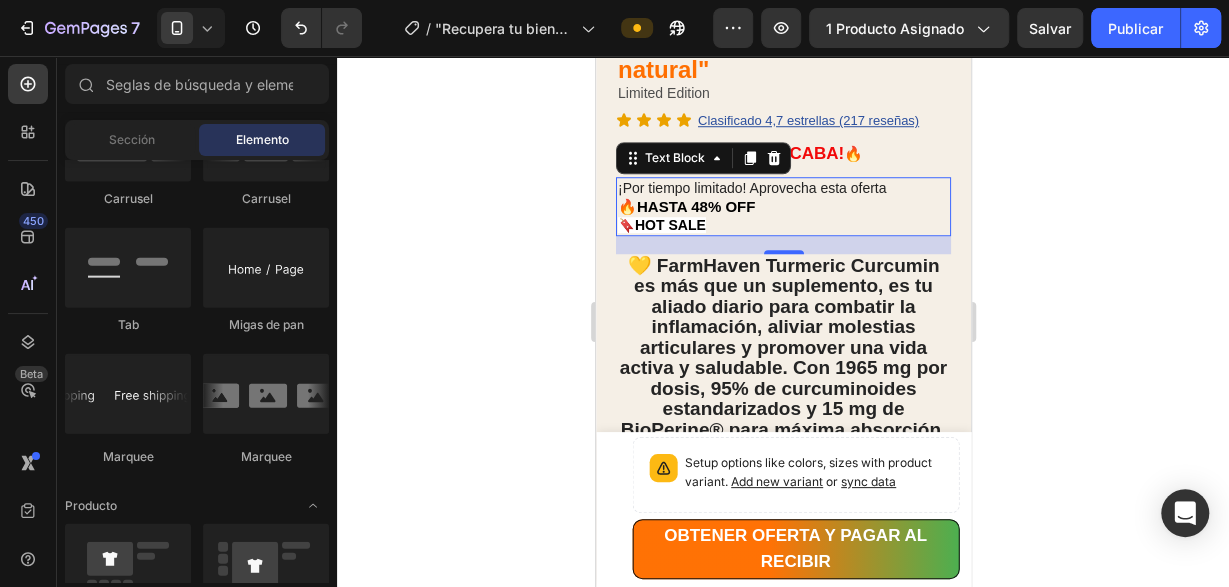 click on "HOT SALE" at bounding box center (669, 225) 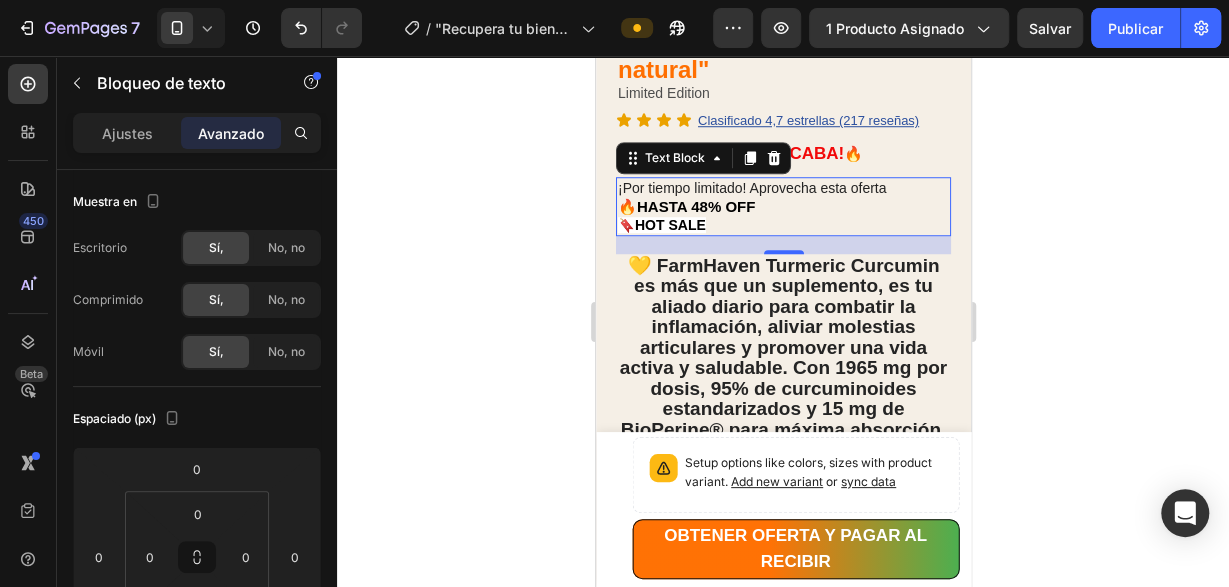 click on "HOT SALE" at bounding box center [669, 225] 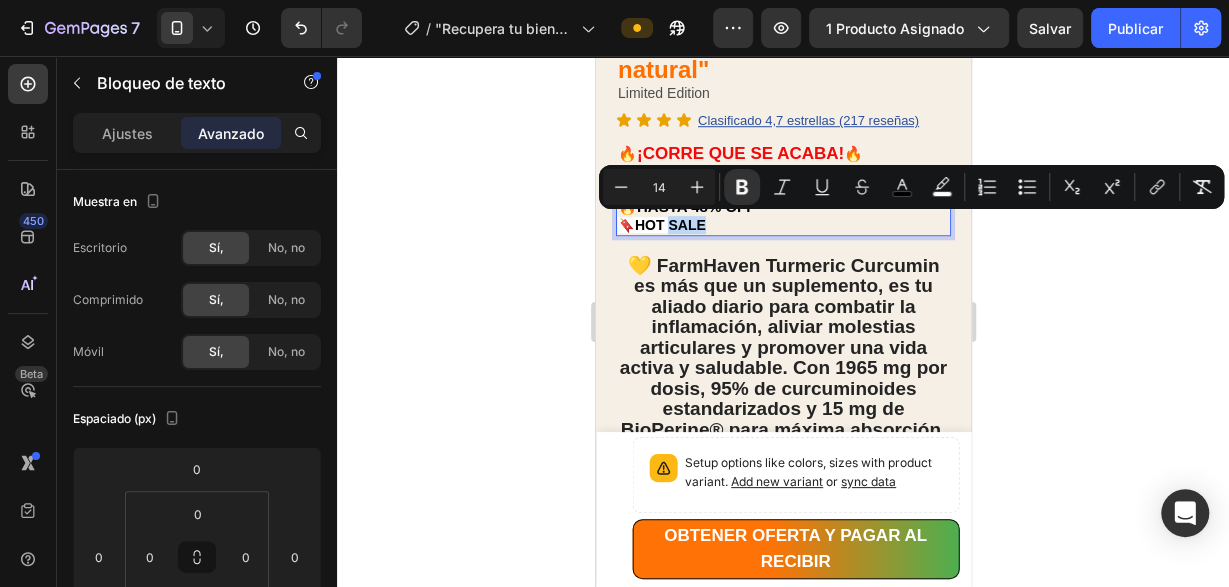 click on "HOT SALE" at bounding box center [669, 225] 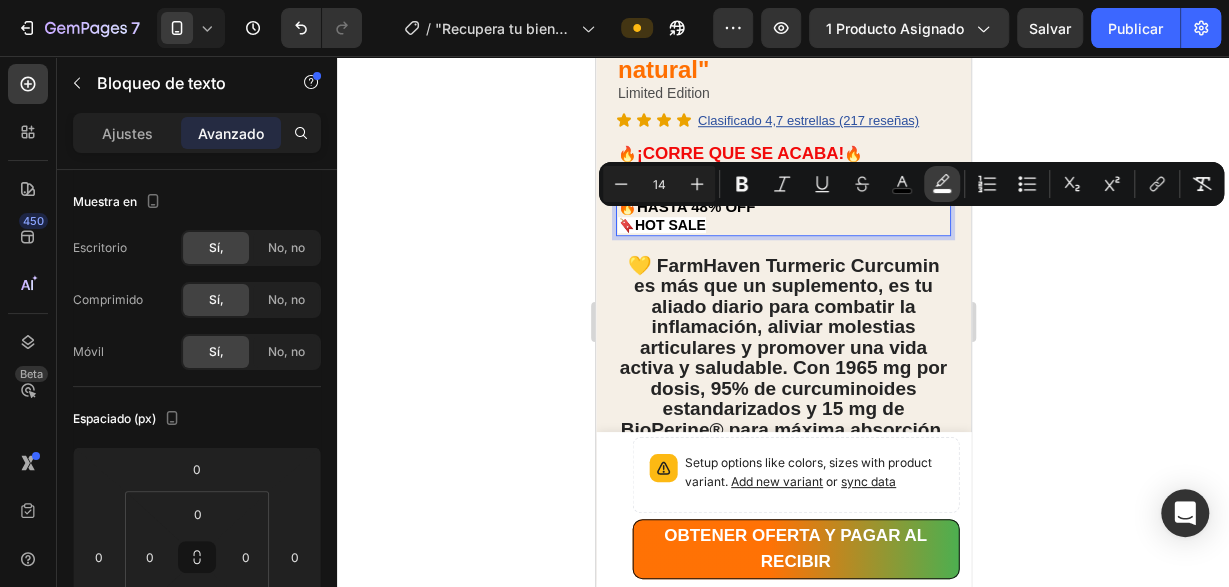 click 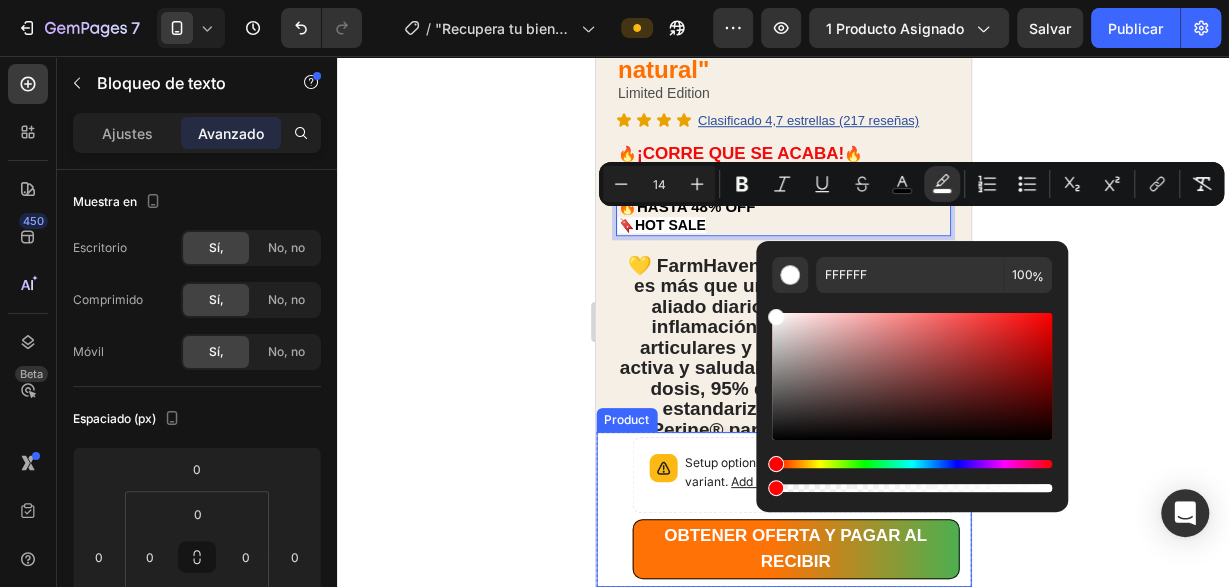 drag, startPoint x: 1049, startPoint y: 491, endPoint x: 761, endPoint y: 493, distance: 288.00696 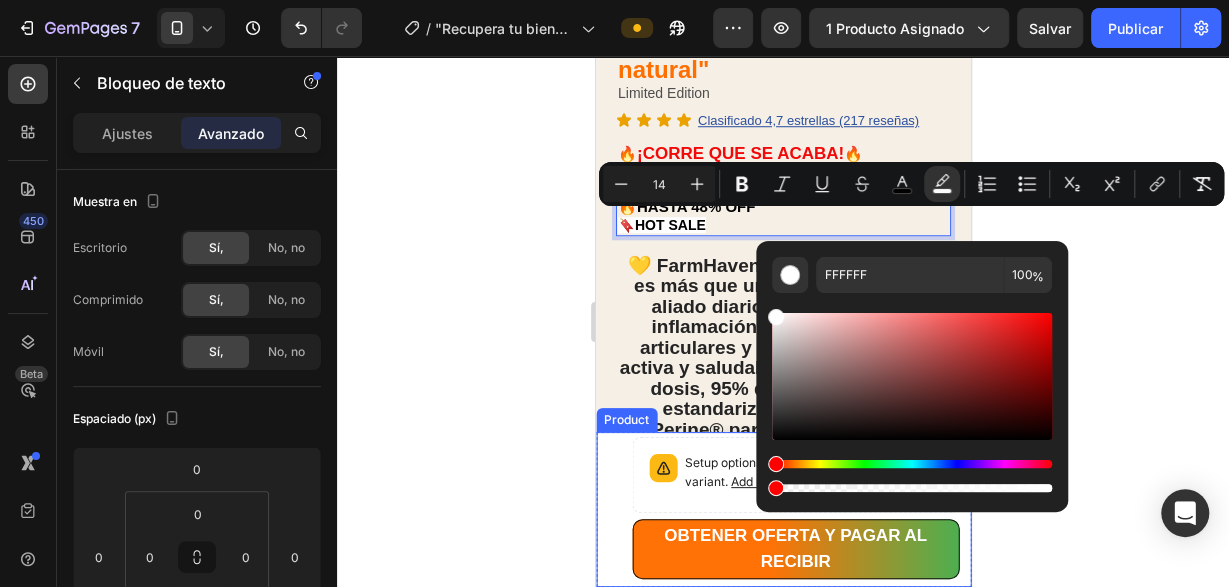 click on "FFFFFF 100 %" at bounding box center [912, 376] 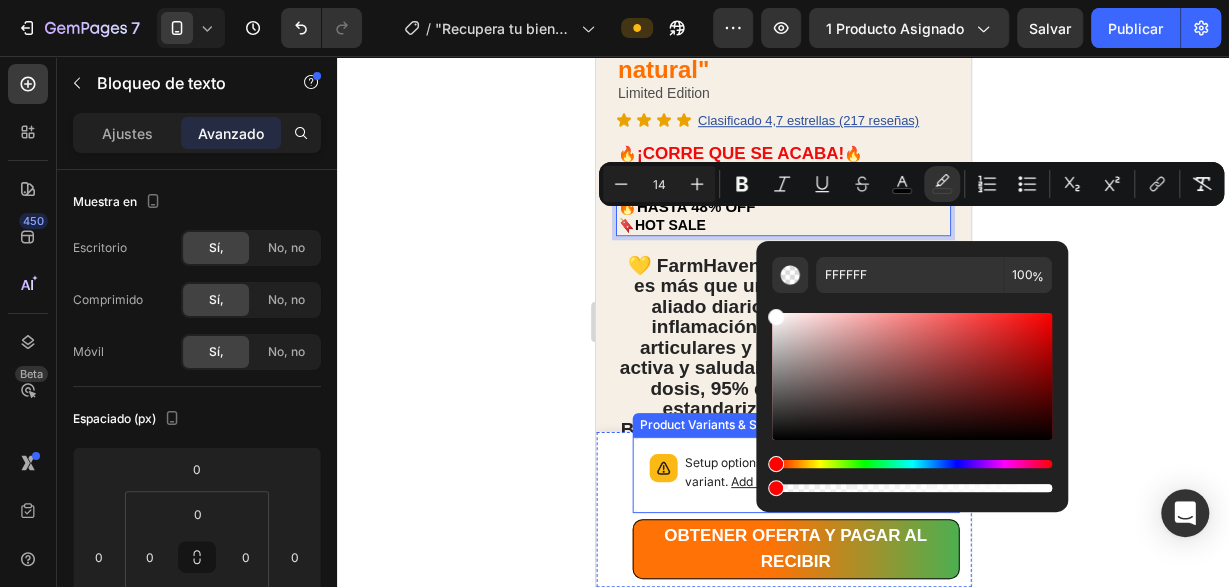 type on "0" 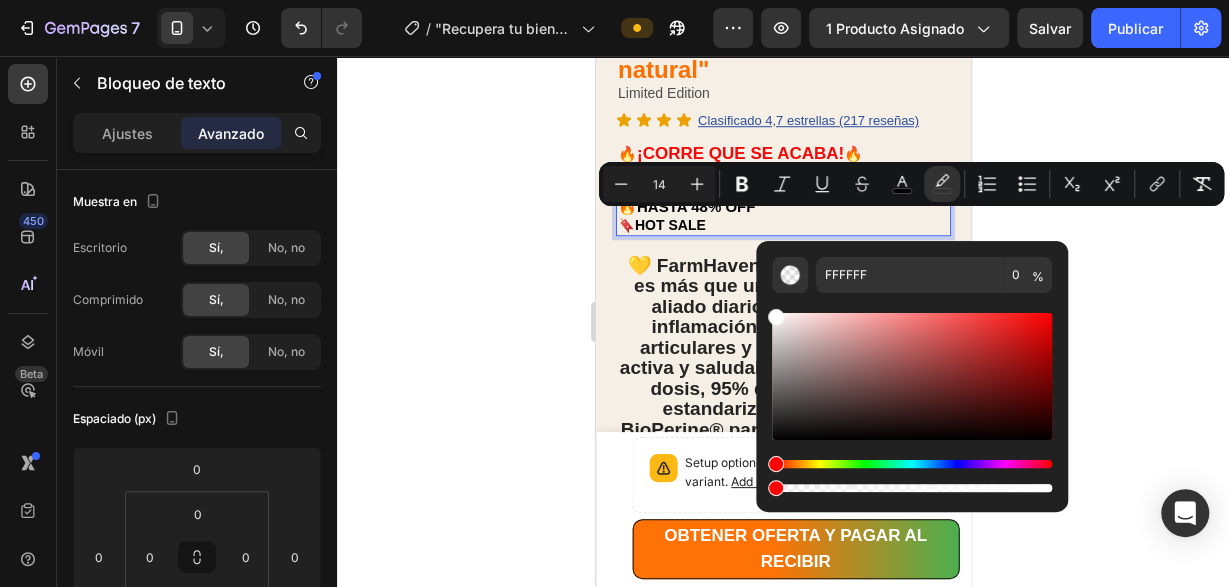 click 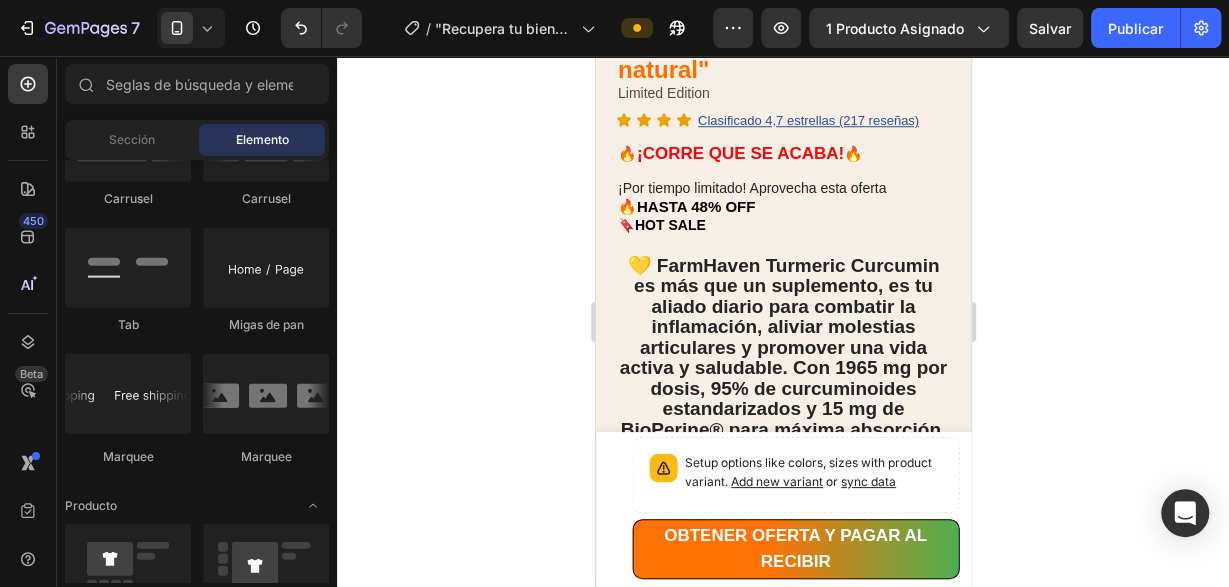 scroll, scrollTop: 2244, scrollLeft: 0, axis: vertical 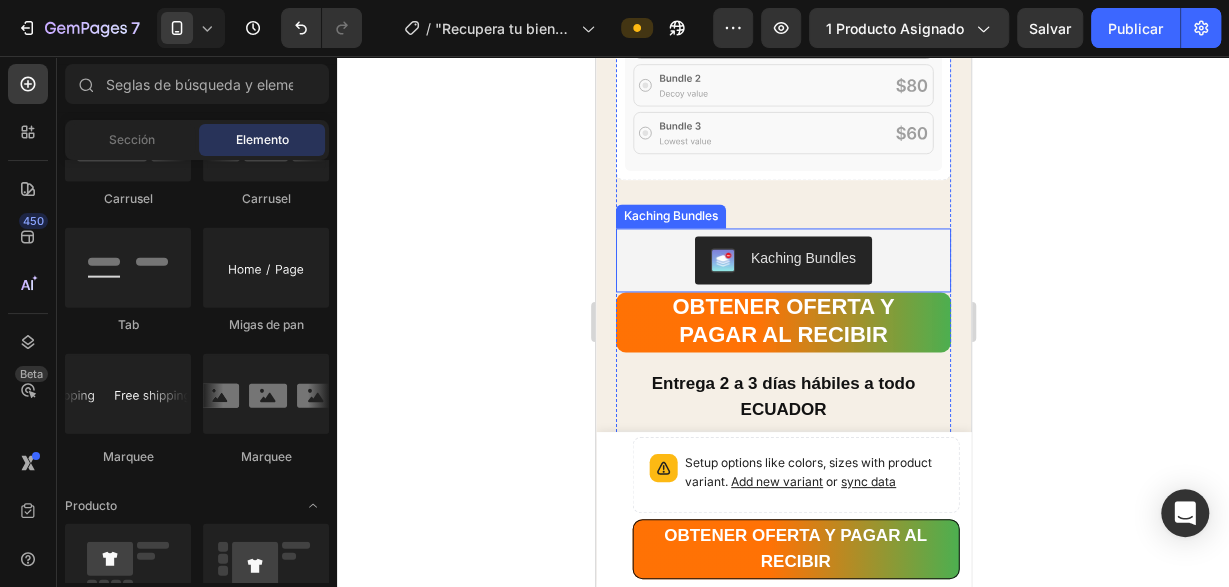 click on "Kaching Bundles" at bounding box center [802, 258] 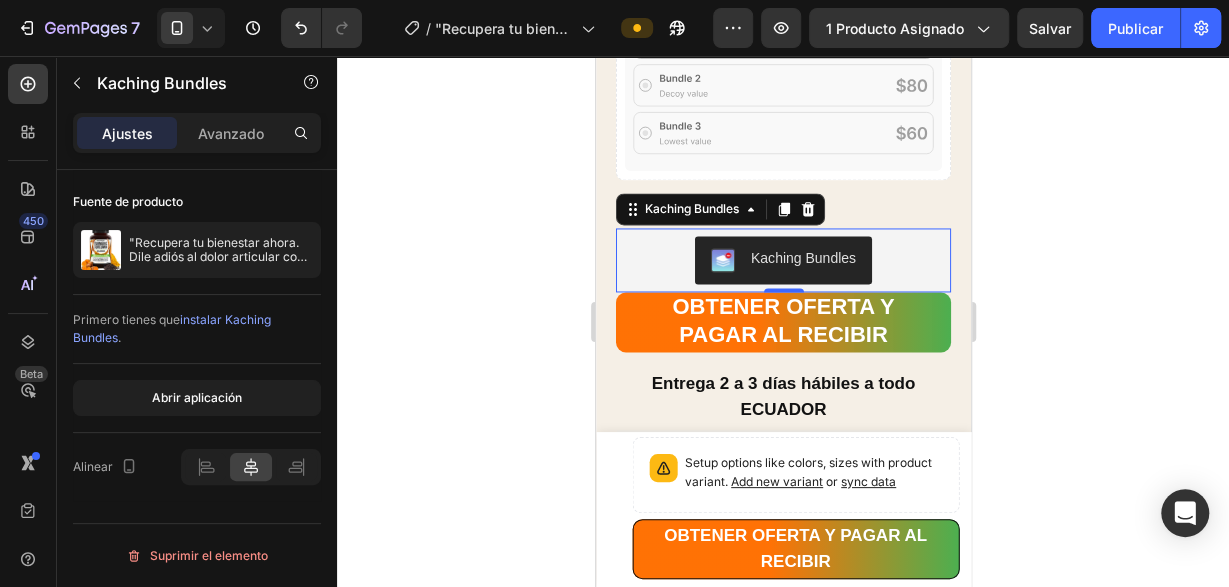 drag, startPoint x: 273, startPoint y: 557, endPoint x: 280, endPoint y: 540, distance: 18.384777 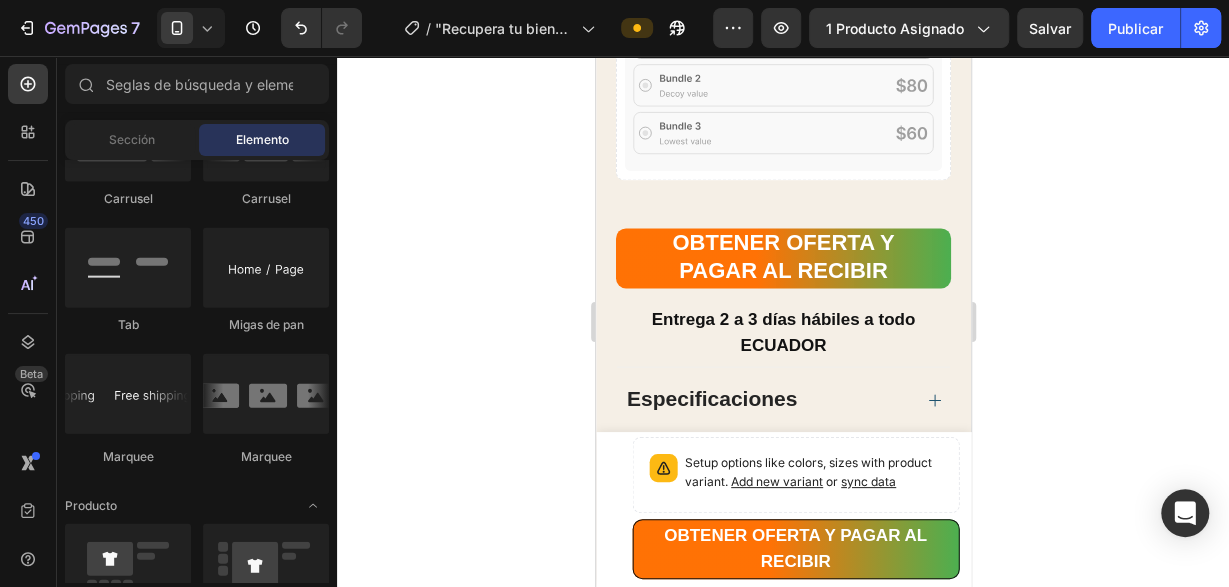 scroll, scrollTop: 2244, scrollLeft: 0, axis: vertical 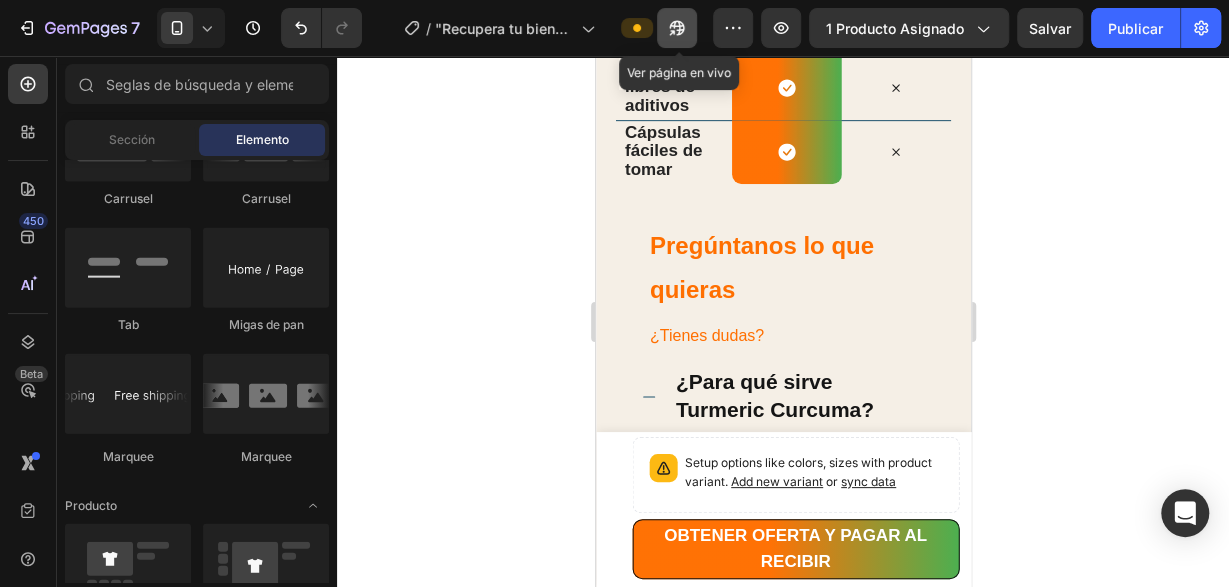 click 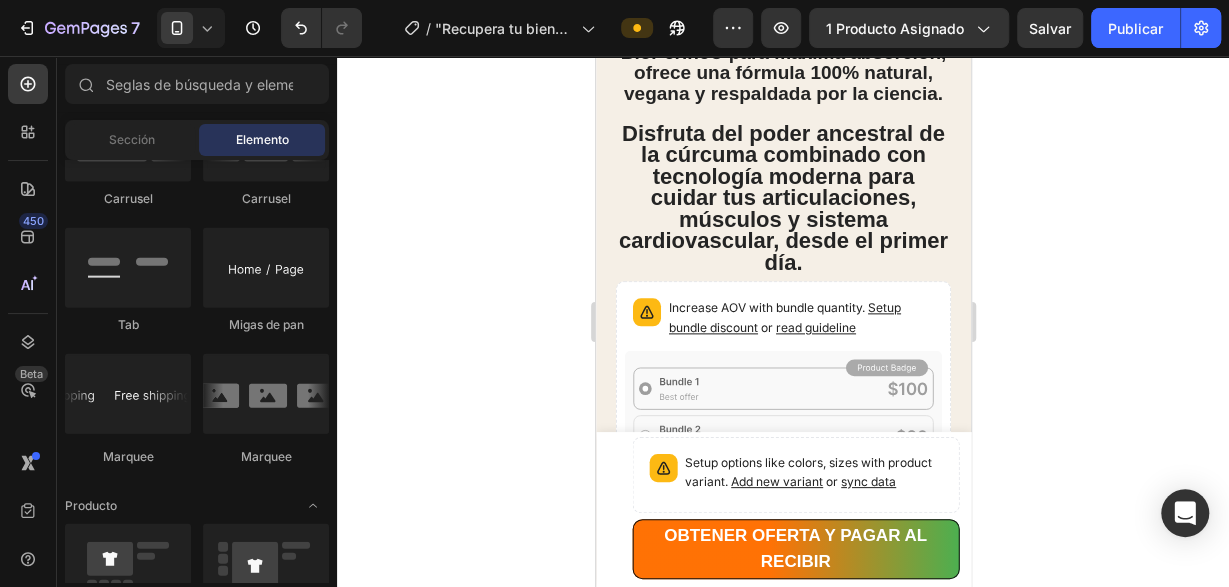 scroll, scrollTop: 1005, scrollLeft: 0, axis: vertical 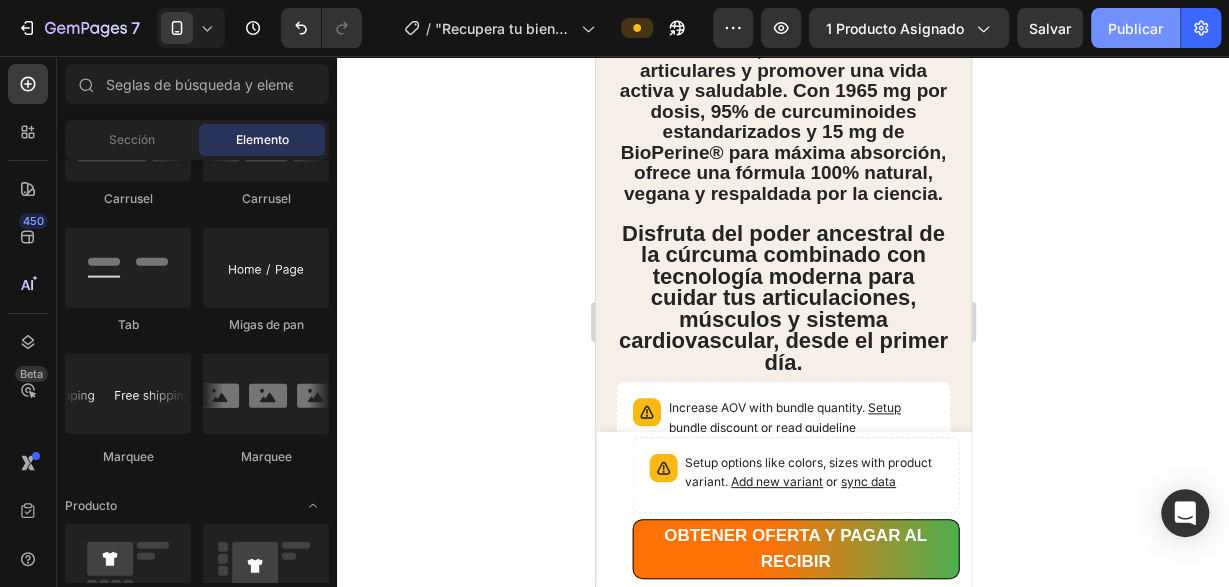 click on "Publicar" at bounding box center (1135, 28) 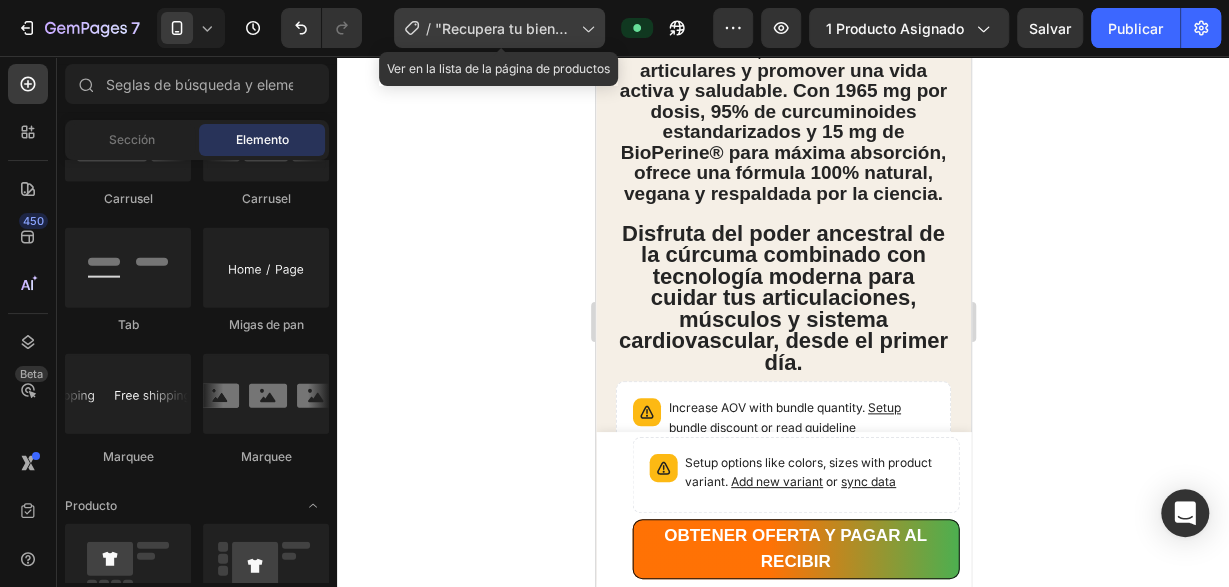 click 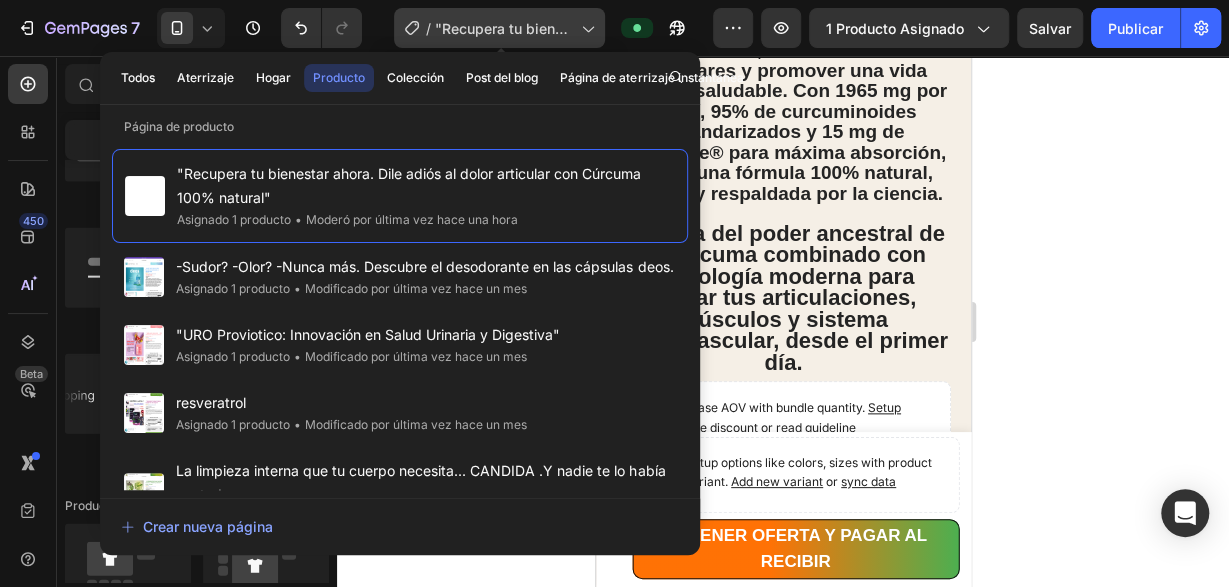 click 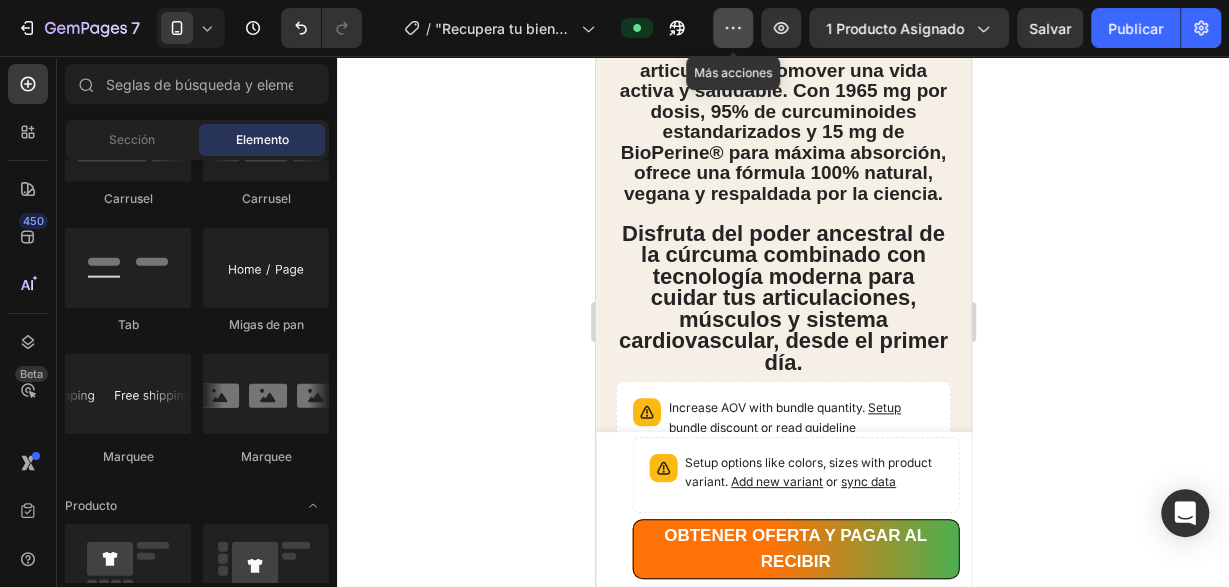 click 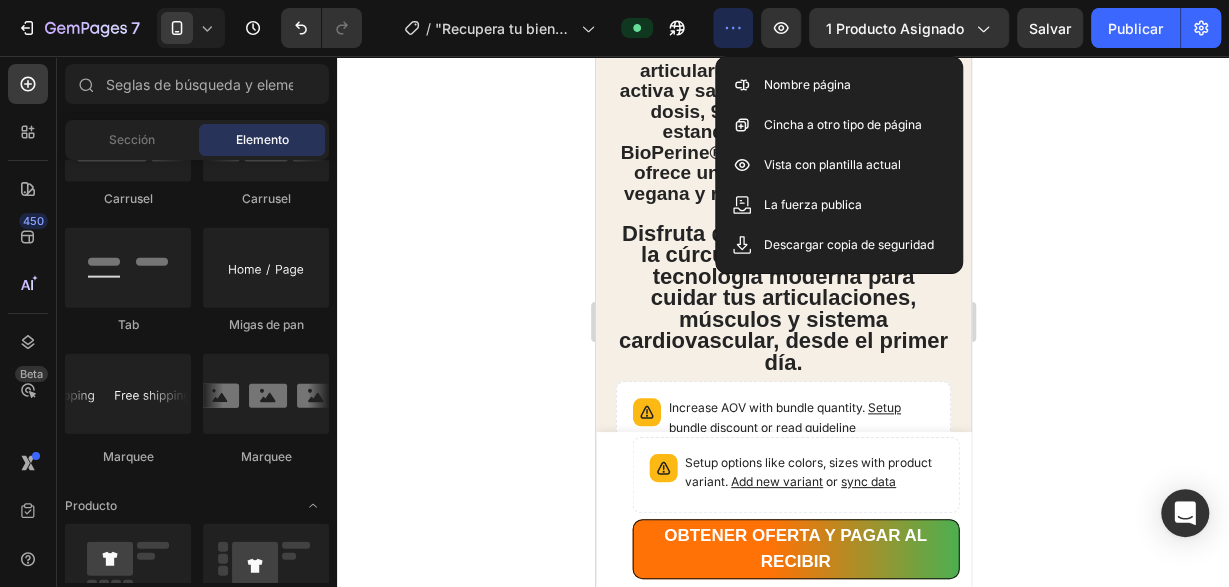 click 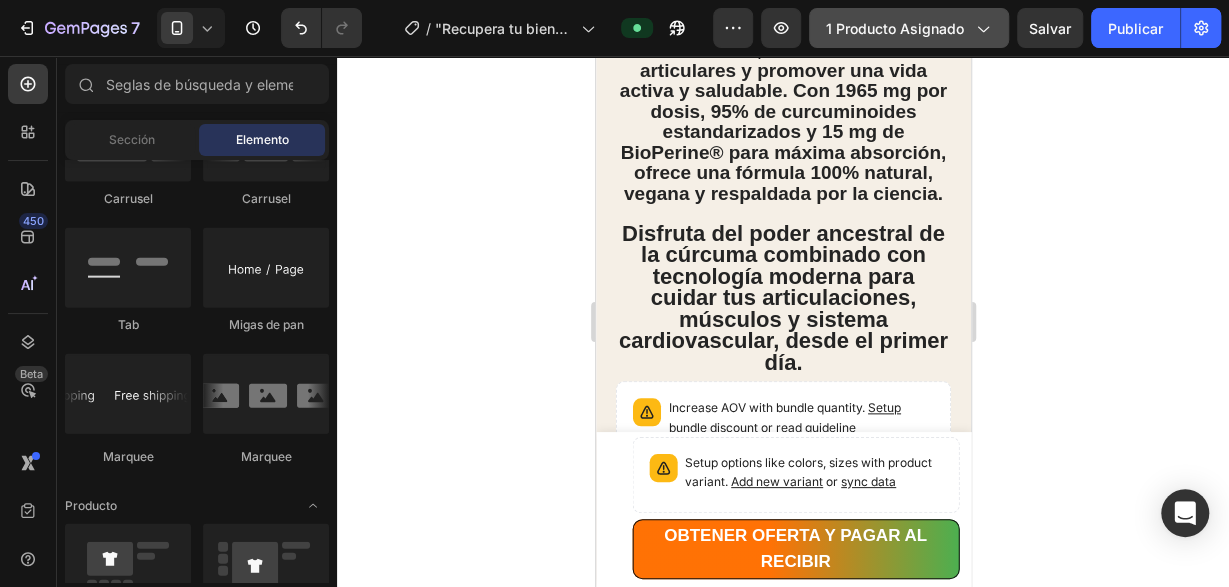 click 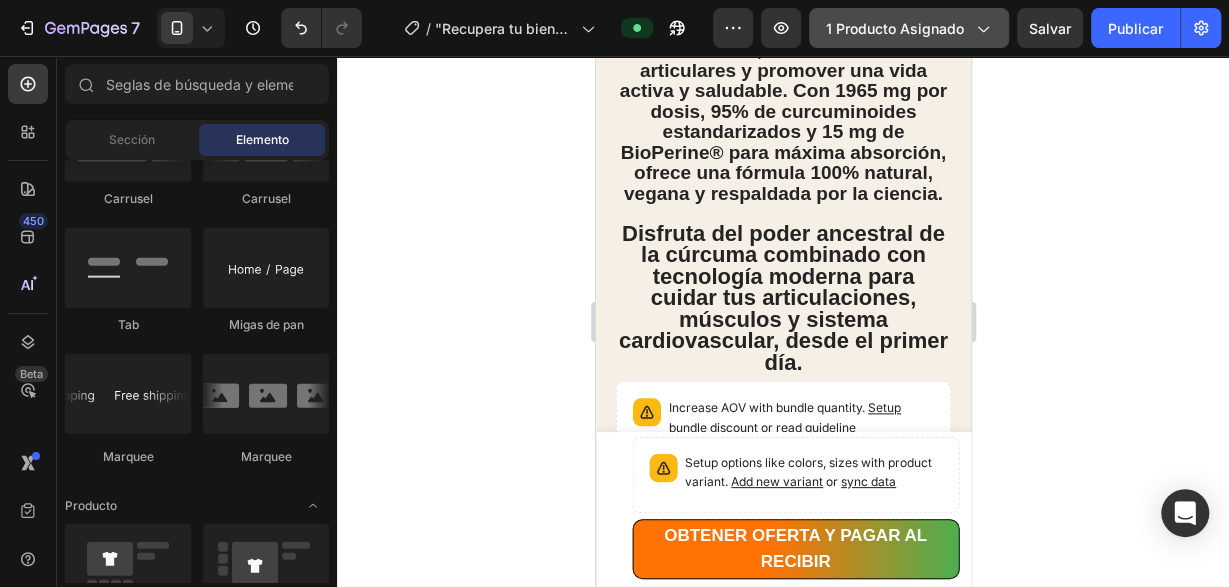 click 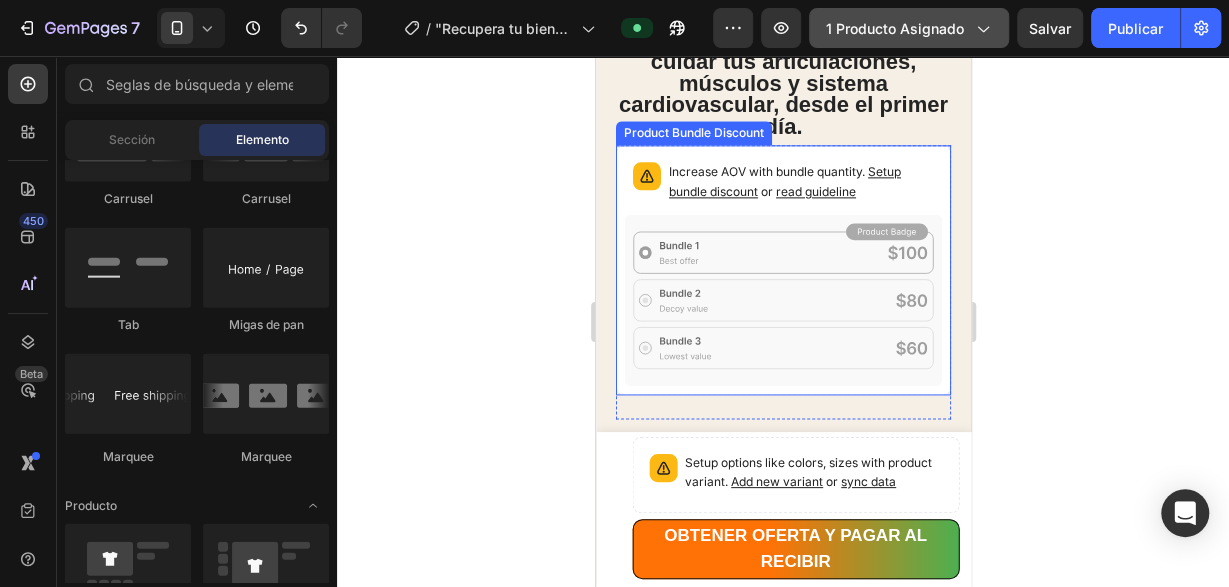 scroll, scrollTop: 1317, scrollLeft: 0, axis: vertical 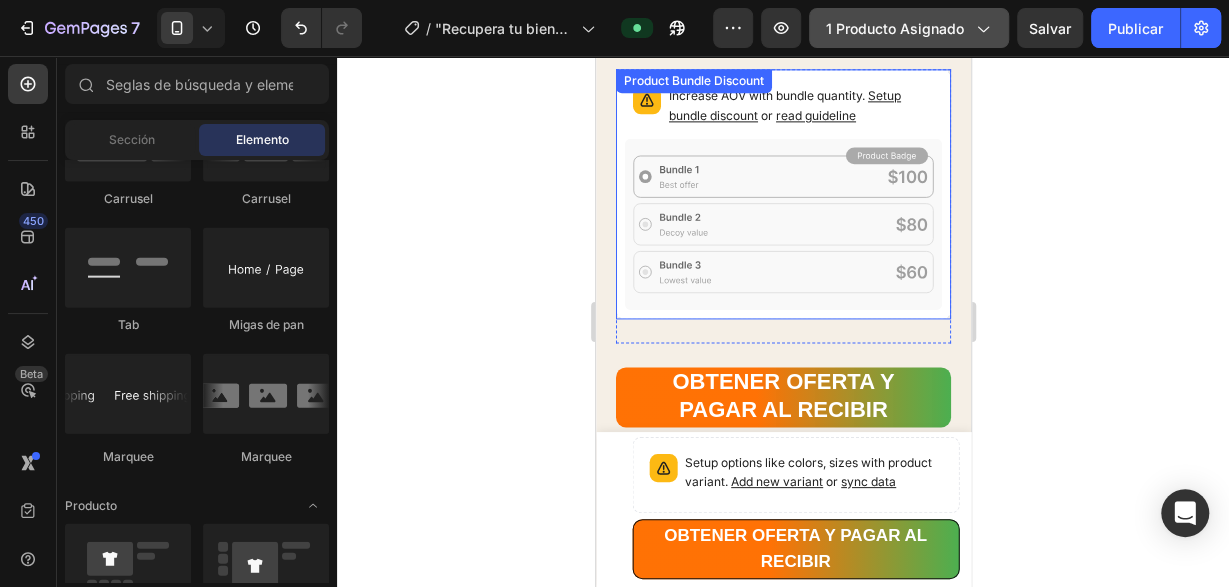 click on "Increase AOV with bundle quantity.       Setup bundle discount   or   read guideline" at bounding box center [800, 106] 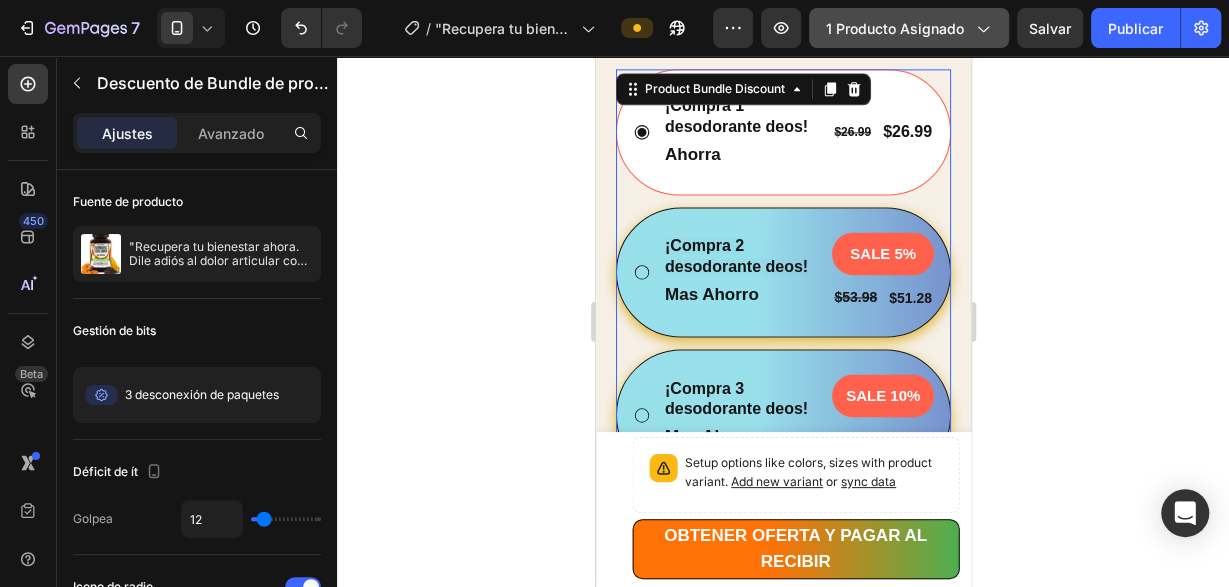 scroll, scrollTop: 1109, scrollLeft: 0, axis: vertical 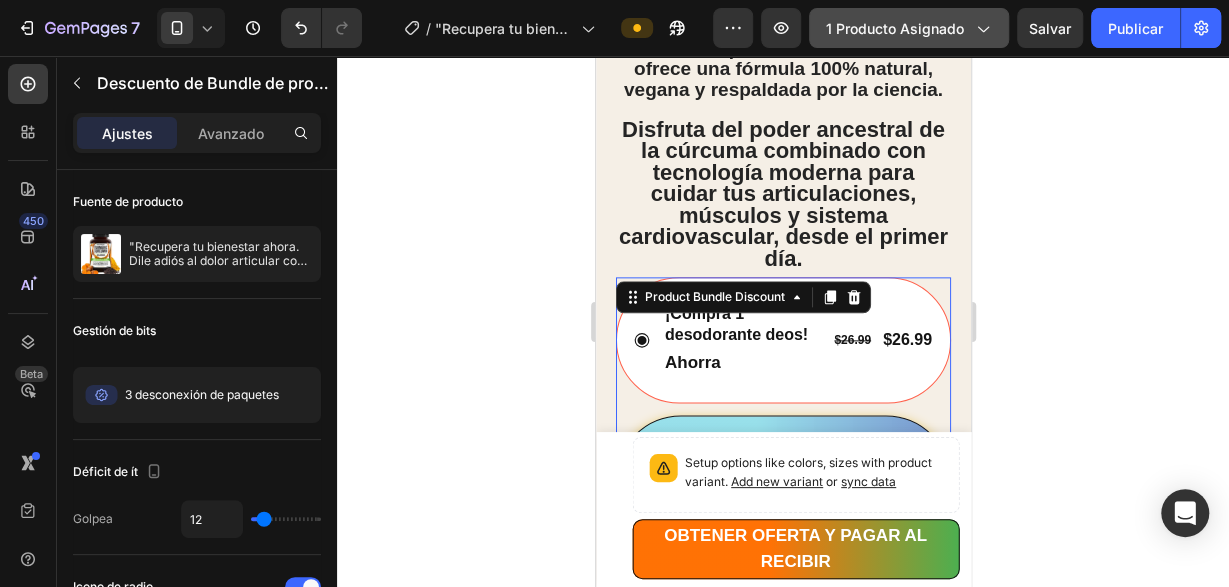 click on "¡Compra 1 desodorante deos! Text Block Ahorra Text Block $26.99 Product Price Product Price $26.99 Product Price Product Price Row Row" at bounding box center (782, 340) 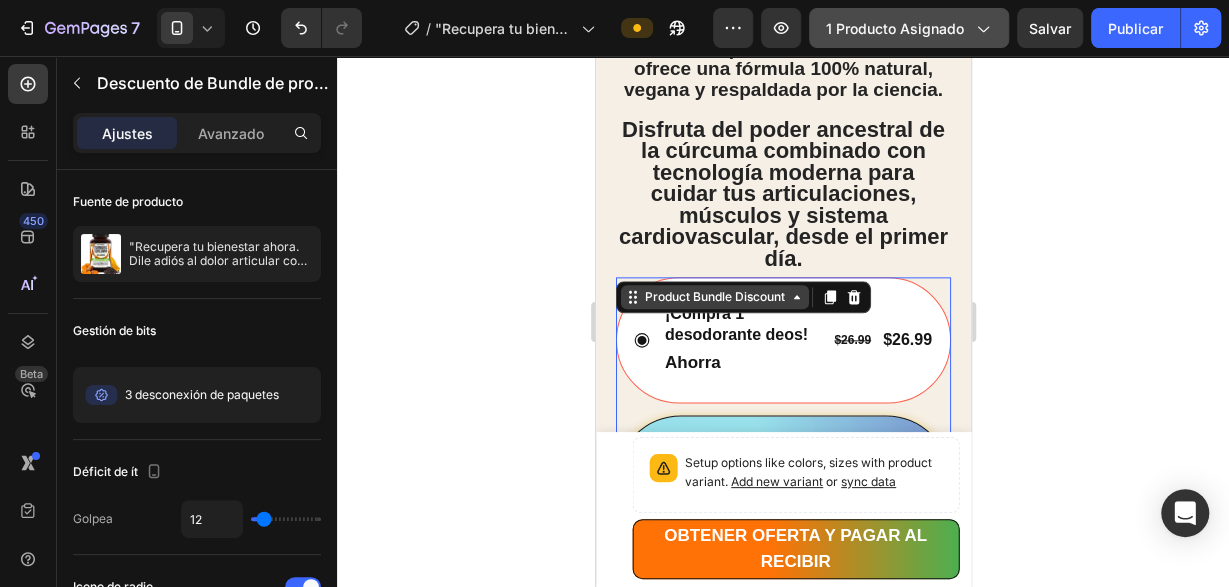 click on "Product Bundle Discount" at bounding box center [714, 297] 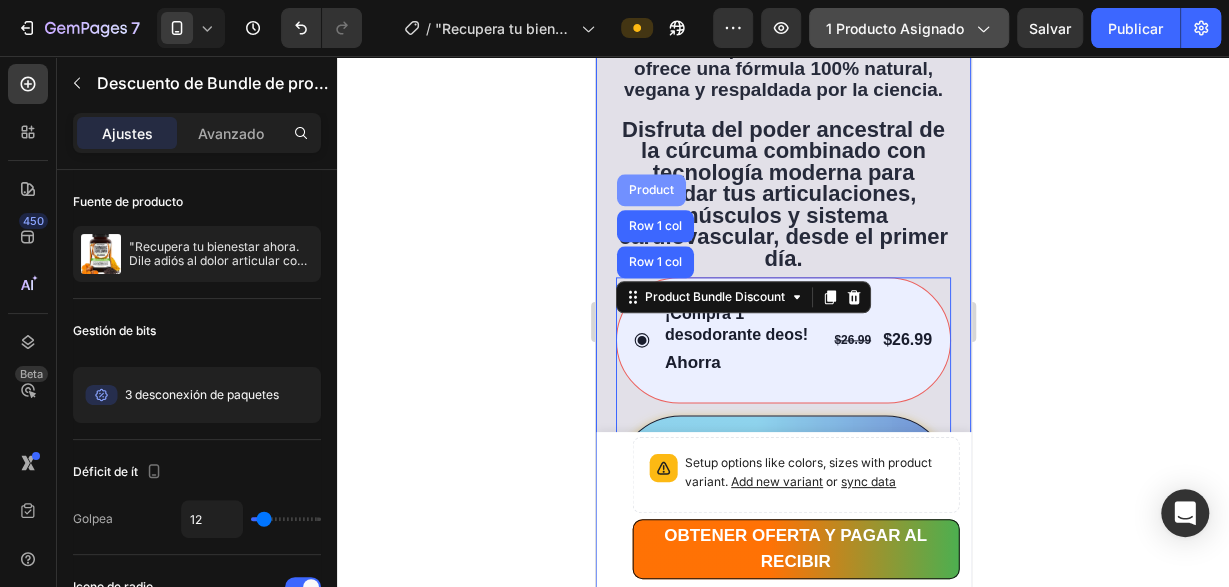click on "Product" at bounding box center (650, 190) 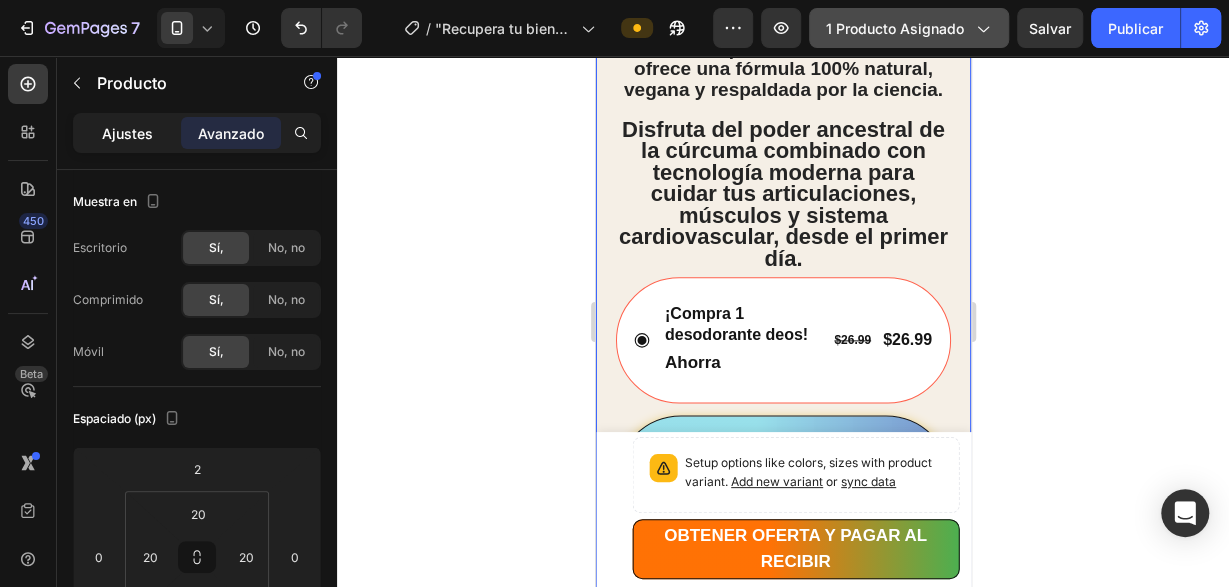 click on "Ajustes" at bounding box center (127, 133) 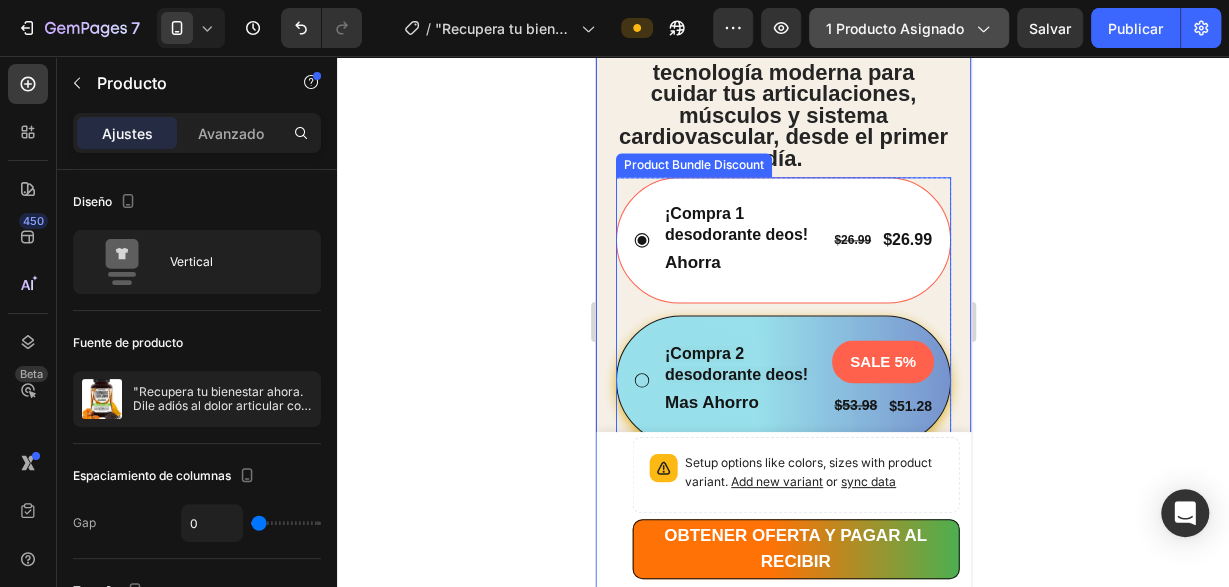 scroll, scrollTop: 1213, scrollLeft: 0, axis: vertical 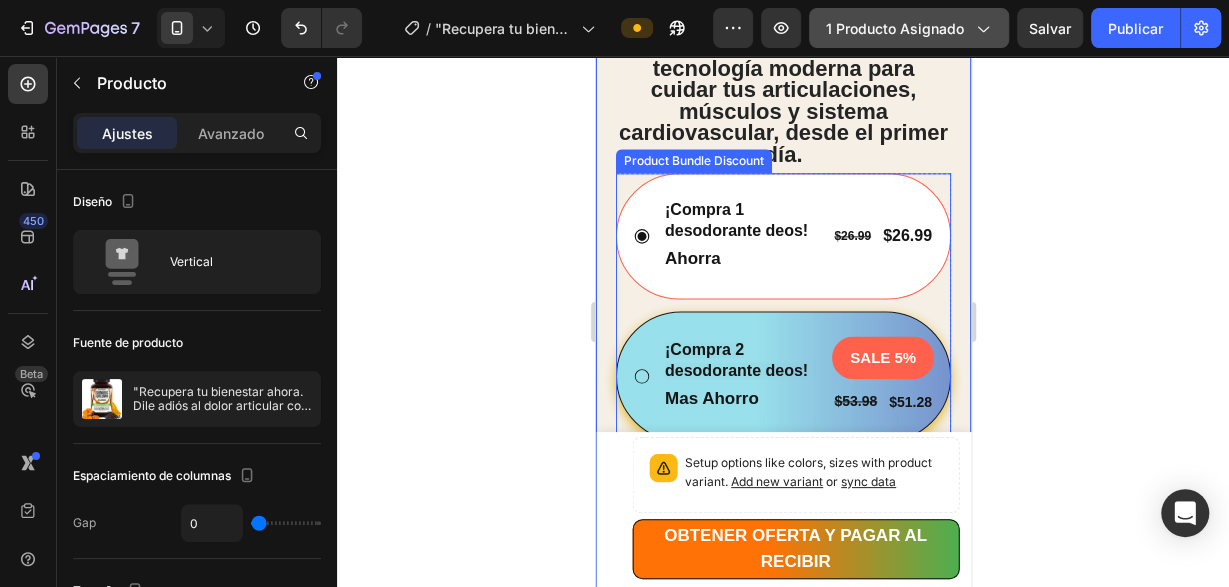 click on "¡Compra 1 desodorante deos! Text Block Ahorra Text Block $26.99 Product Price Product Price $26.99 Product Price Product Price Row Row ¡Compra 2 desodorante deos! Text Block Mas Ahorro Text Block SALE 5% Product Badge $53.98 Product Price Product Price $51.28 Product Price Product Price Row Row ¡Compra 3 desodorante deos! Text Block Mas Ahorro Text Block SALE 10% Product Badge $80.97 Product Price Product Price $72.87 Product Price Product Price Row Row" at bounding box center [782, 378] 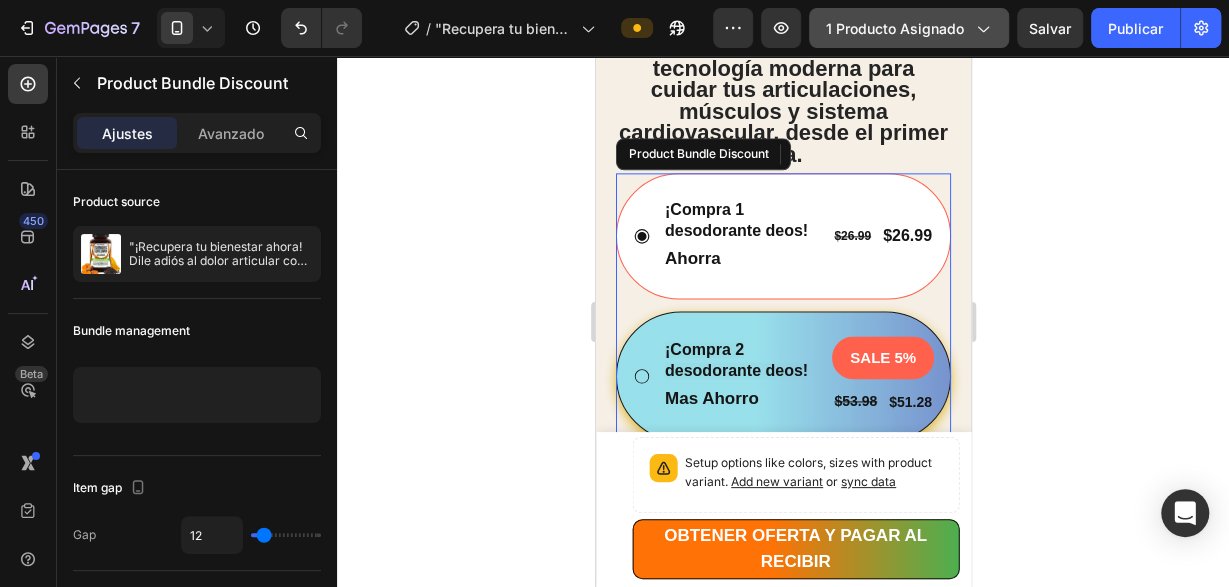 click on "¡Compra 1 desodorante deos! Text Block Ahorra Text Block $26.99 Product Price Product Price $26.99 Product Price Product Price Row Row ¡Compra 2 desodorante deos! Text Block Mas Ahorro Text Block SALE 5% Product Badge $53.98 Product Price Product Price $51.28 Product Price Product Price Row Row ¡Compra 3 desodorante deos! Text Block Mas Ahorro Text Block SALE 10% Product Badge $80.97 Product Price Product Price $72.87 Product Price Product Price Row Row" at bounding box center [782, 378] 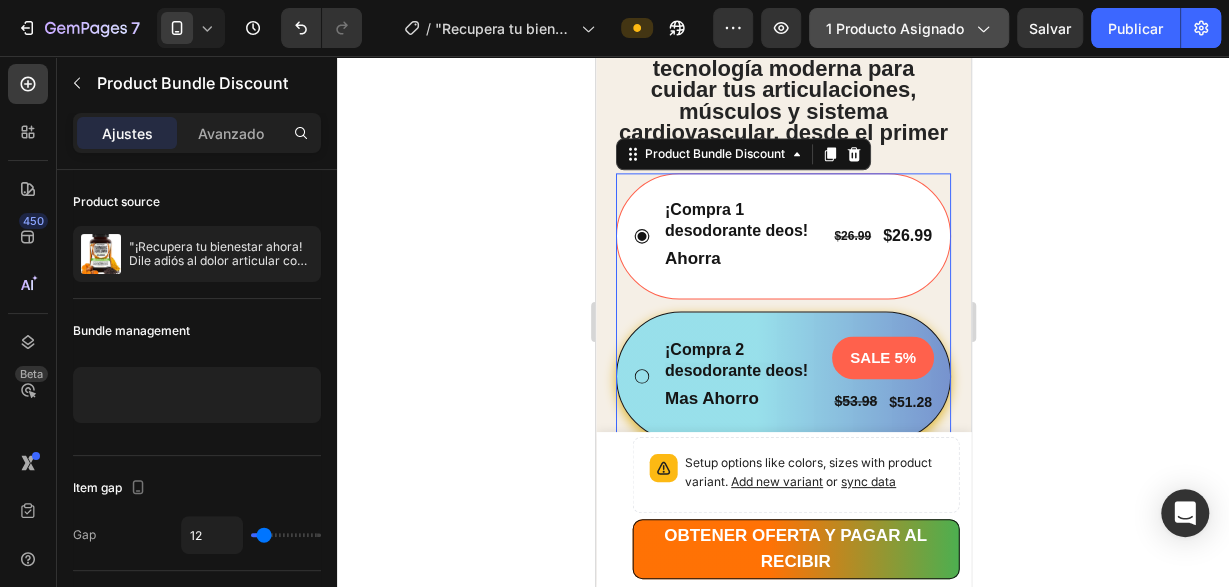 click on "¡Compra 1 desodorante deos! Text Block Ahorra Text Block $26.99 Product Price Product Price $26.99 Product Price Product Price Row Row ¡Compra 2 desodorante deos! Text Block Mas Ahorro Text Block SALE 5% Product Badge $53.98 Product Price Product Price $51.28 Product Price Product Price Row Row ¡Compra 3 desodorante deos! Text Block Mas Ahorro Text Block SALE 10% Product Badge $80.97 Product Price Product Price $72.87 Product Price Product Price Row Row" at bounding box center (782, 378) 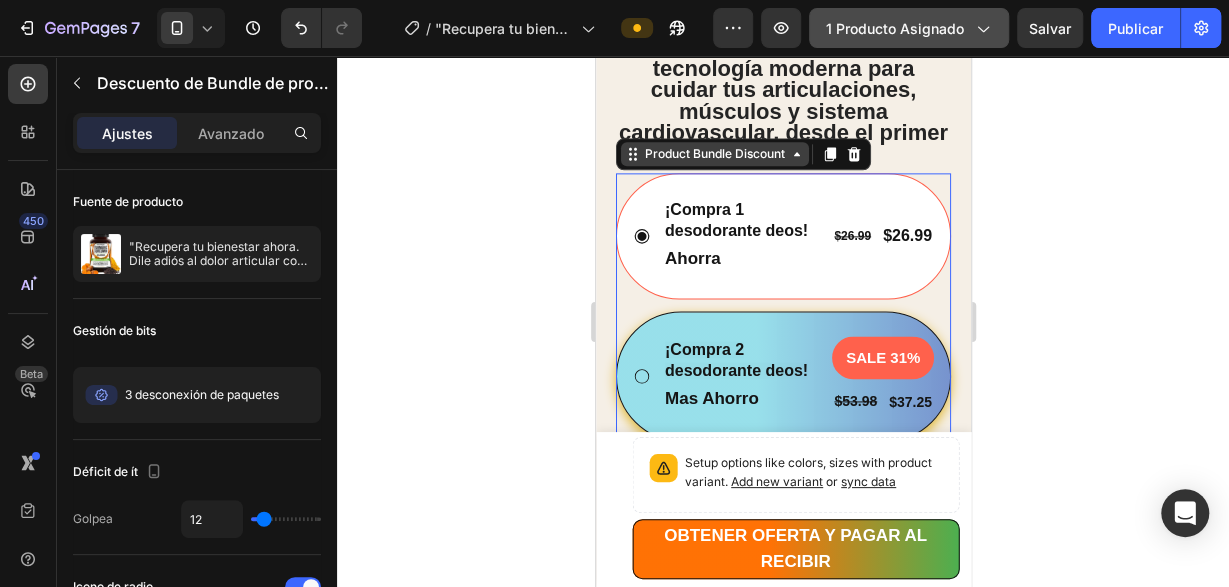 click 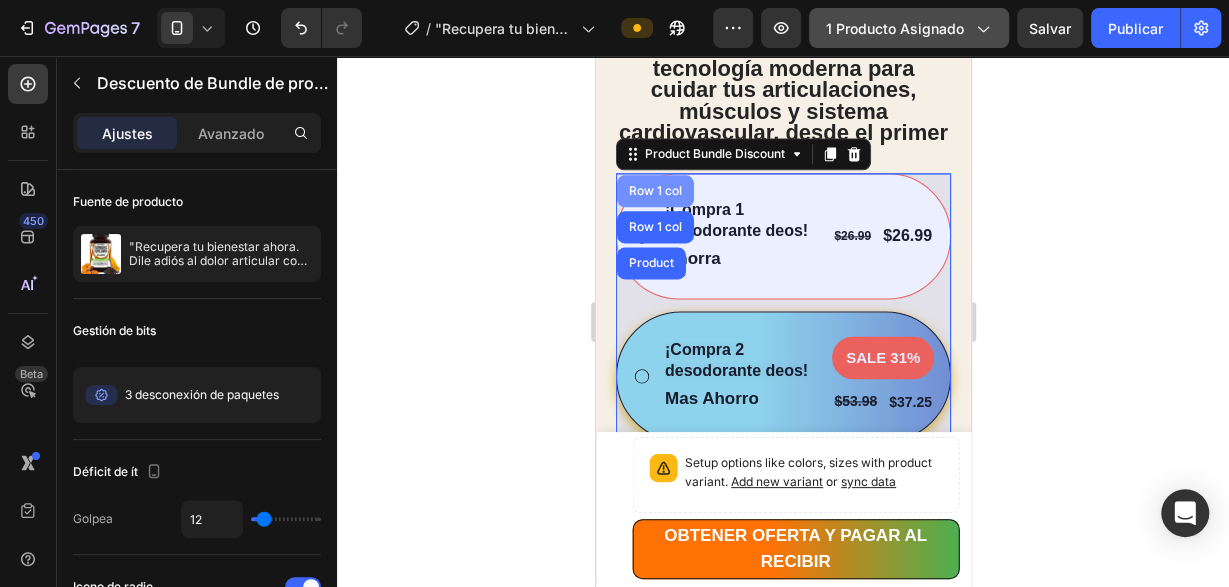 click on "Row 1 col" at bounding box center (654, 191) 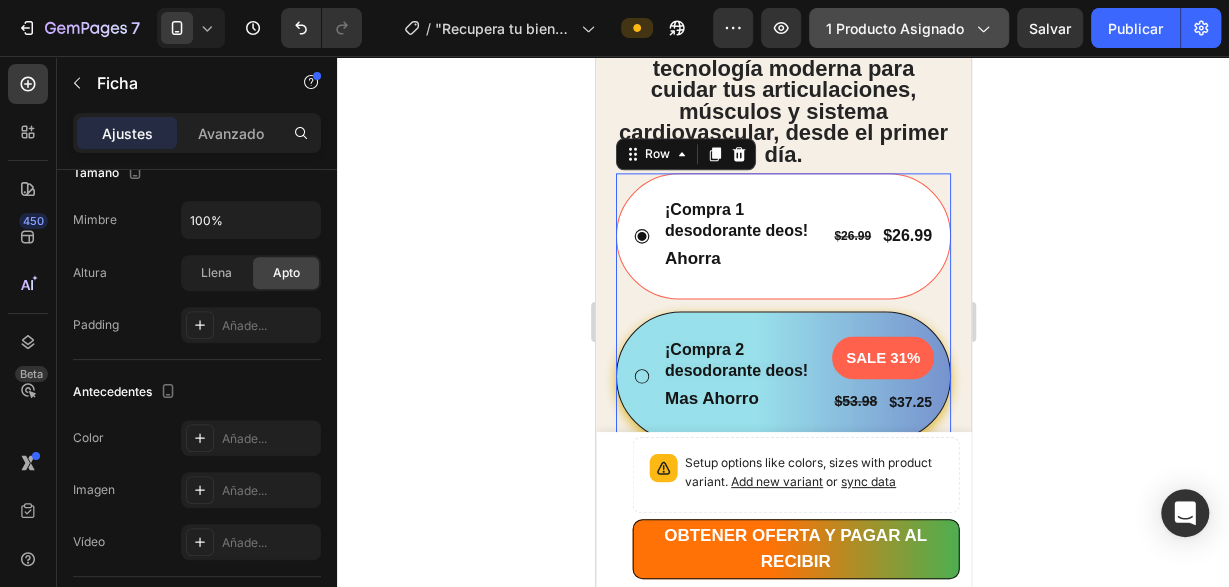 scroll, scrollTop: 612, scrollLeft: 0, axis: vertical 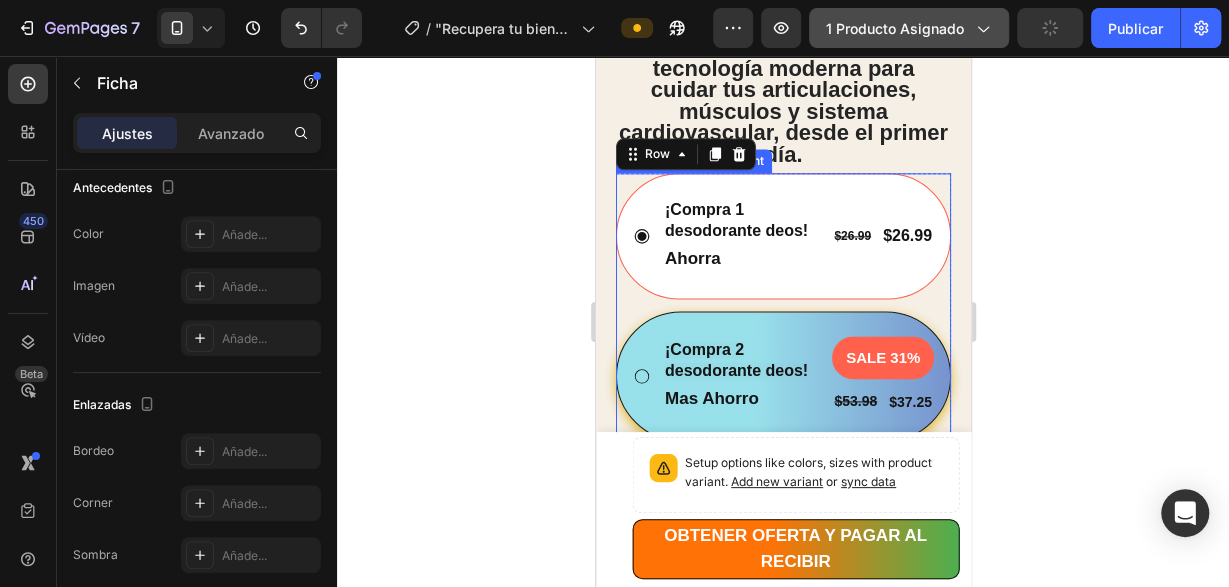 click on "¡Compra 1 desodorante deos! Text Block Ahorra Text Block $26.99 Product Price Product Price $26.99 Product Price Product Price Row Row ¡Compra 2 desodorante deos! Text Block Mas Ahorro Text Block SALE 31% Product Badge $53.98 Product Price Product Price $37.25 Product Price Product Price Row Row ¡Compra 3 desodorante deos! Text Block Mas Ahorro Text Block SALE 49% Product Badge $80.97 Product Price Product Price $41.29 Product Price Product Price Row Row" at bounding box center [782, 378] 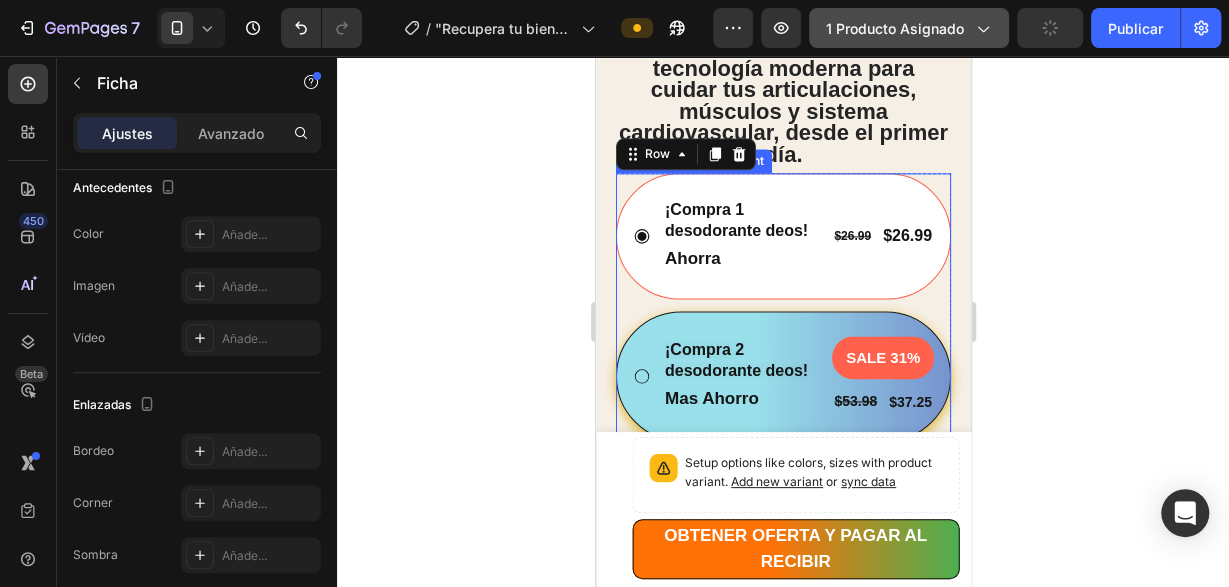 click on "¡Compra 1 desodorante deos! Text Block Ahorra Text Block $26.99 Product Price Product Price $26.99 Product Price Product Price Row Row ¡Compra 2 desodorante deos! Text Block Mas Ahorro Text Block SALE 31% Product Badge $53.98 Product Price Product Price $37.25 Product Price Product Price Row Row ¡Compra 3 desodorante deos! Text Block Mas Ahorro Text Block SALE 49% Product Badge $80.97 Product Price Product Price $41.29 Product Price Product Price Row Row" at bounding box center (782, 378) 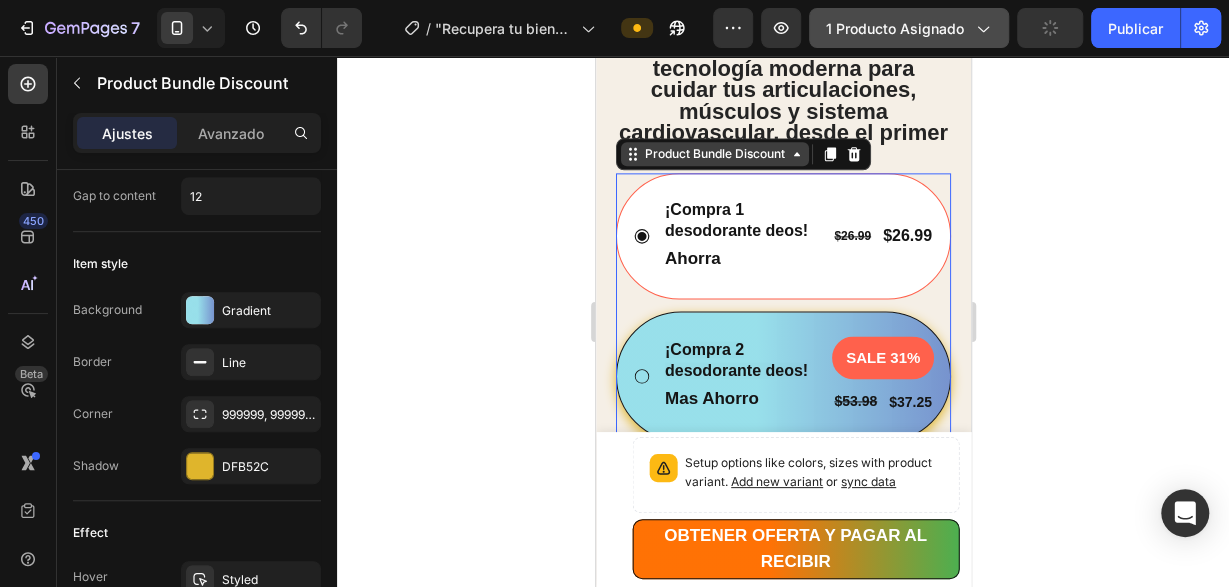scroll, scrollTop: 0, scrollLeft: 0, axis: both 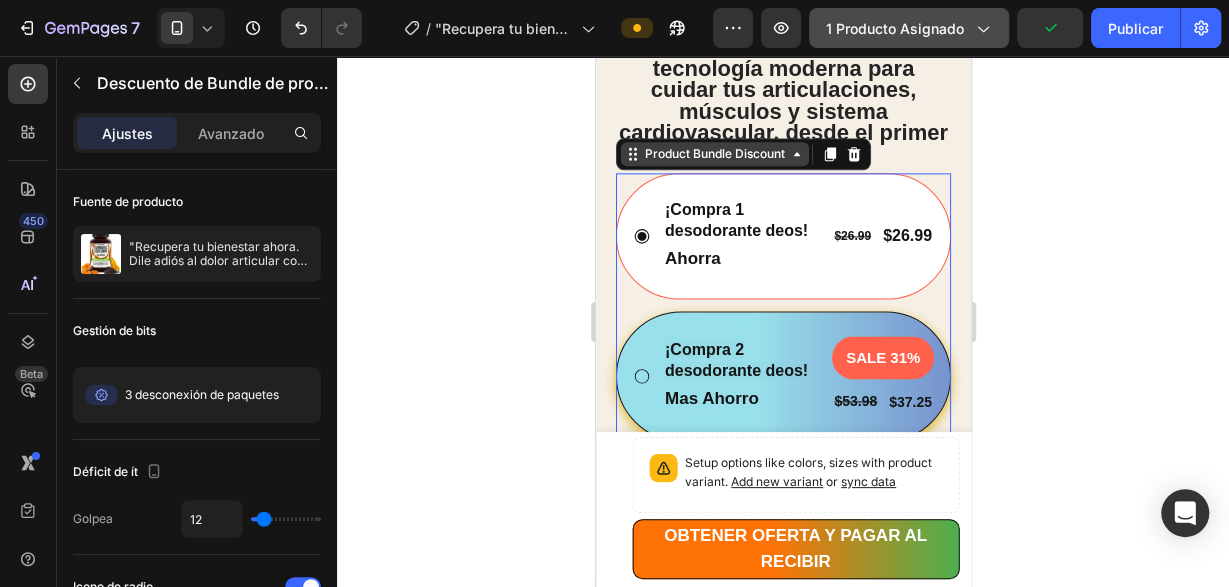 click on "Product Bundle Discount" at bounding box center (714, 154) 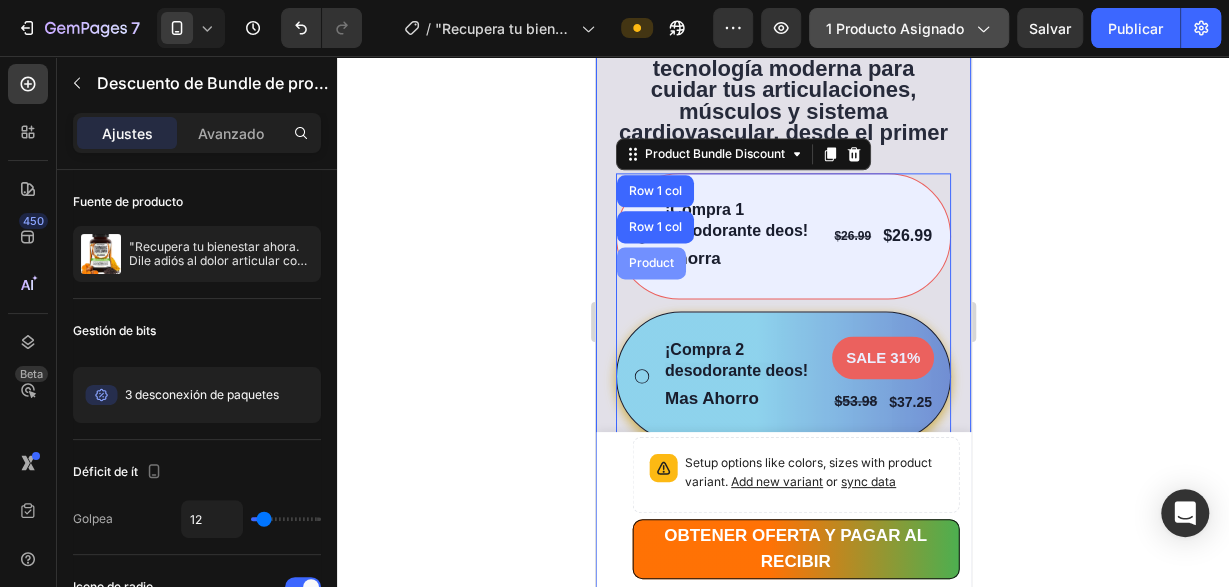 click on "Product" at bounding box center (650, 263) 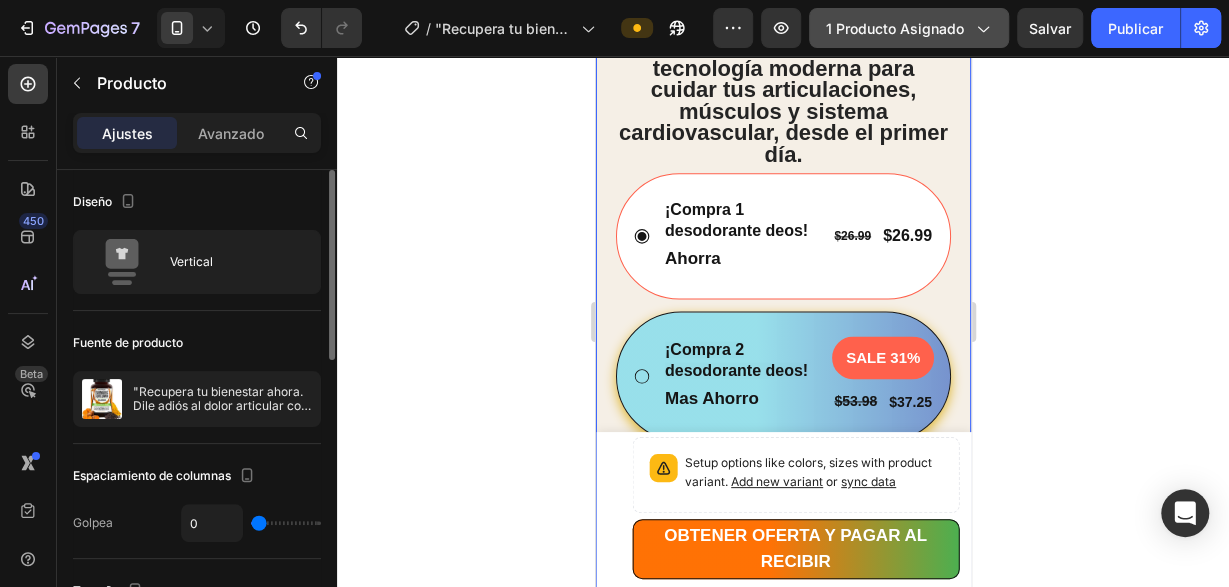 scroll, scrollTop: 204, scrollLeft: 0, axis: vertical 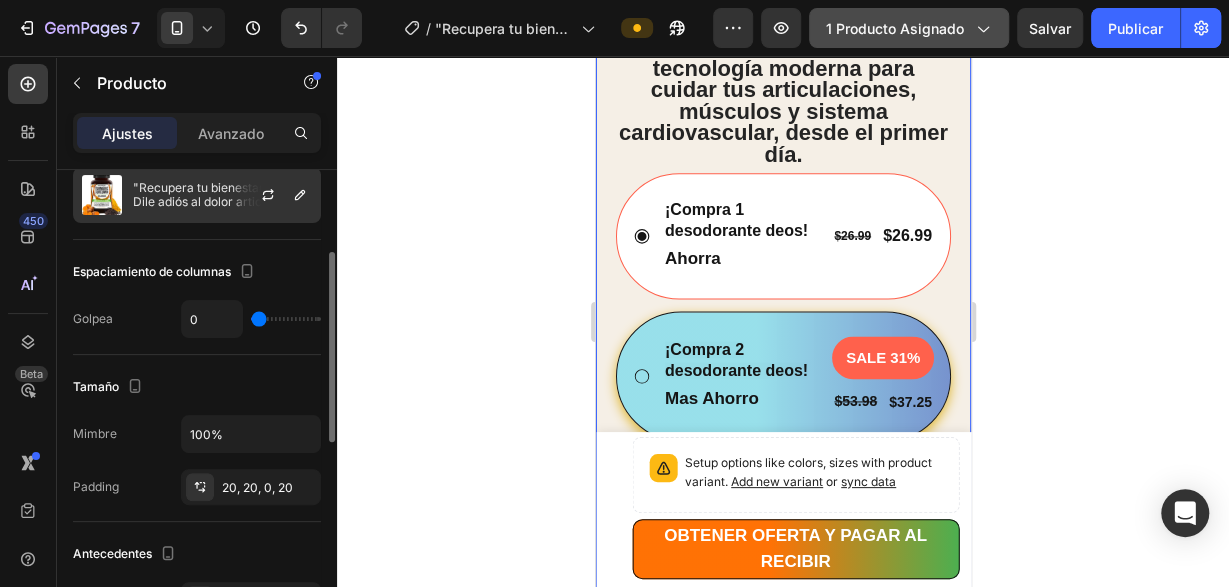 click at bounding box center [276, 195] 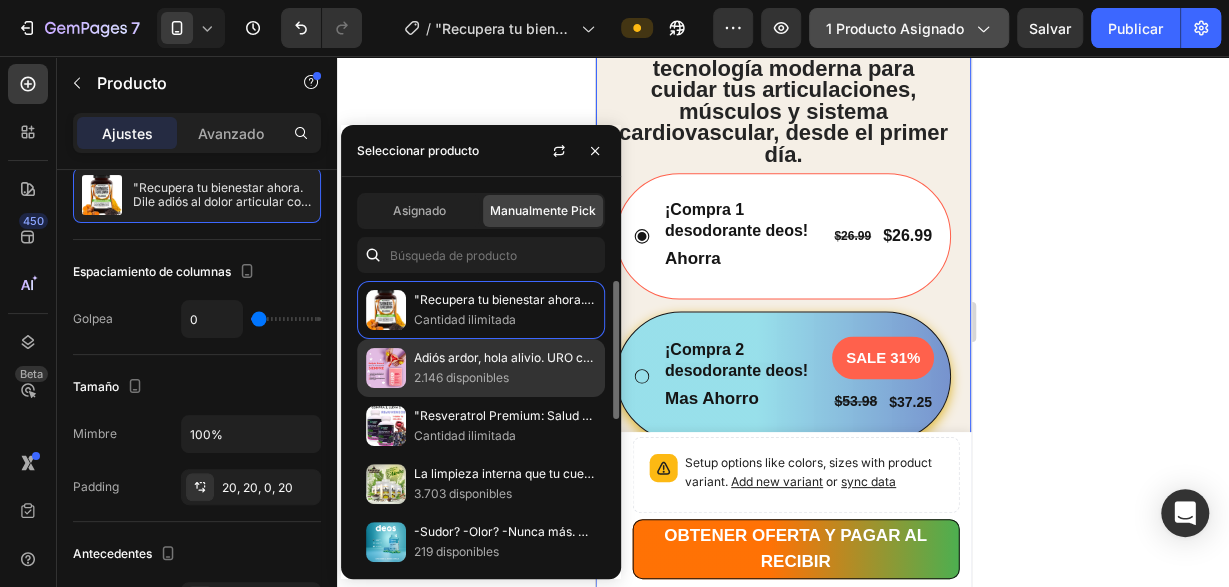 click on "Adiós ardor, hola alivio. URO combate las infecciones urinarias desde la raíz" at bounding box center (505, 358) 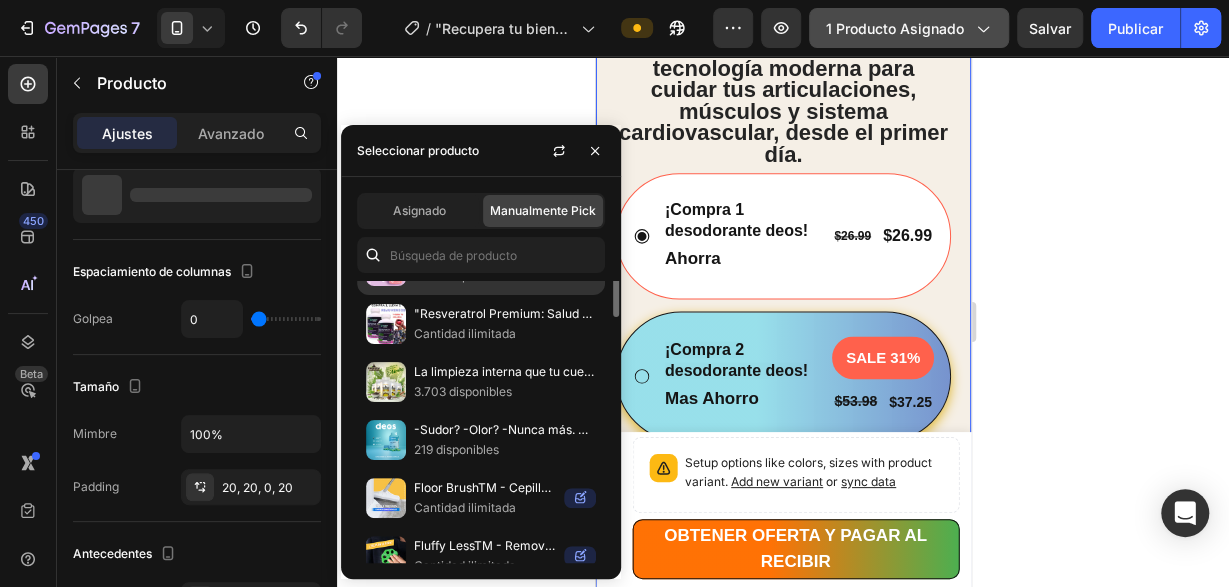 scroll, scrollTop: 0, scrollLeft: 0, axis: both 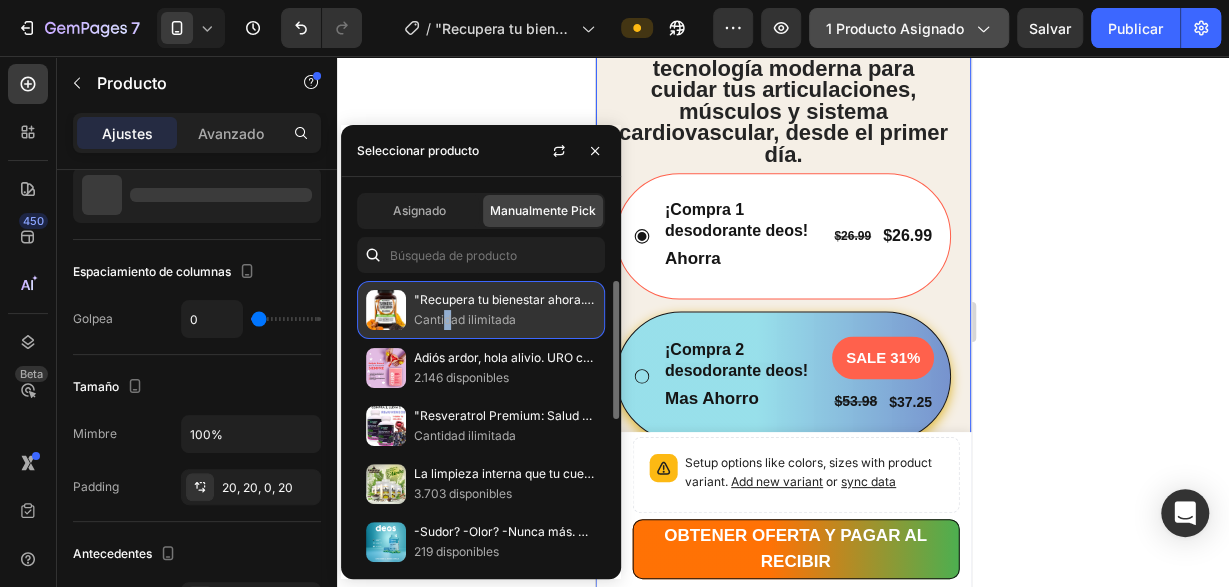 click on "Cantidad ilimitada" at bounding box center [505, 320] 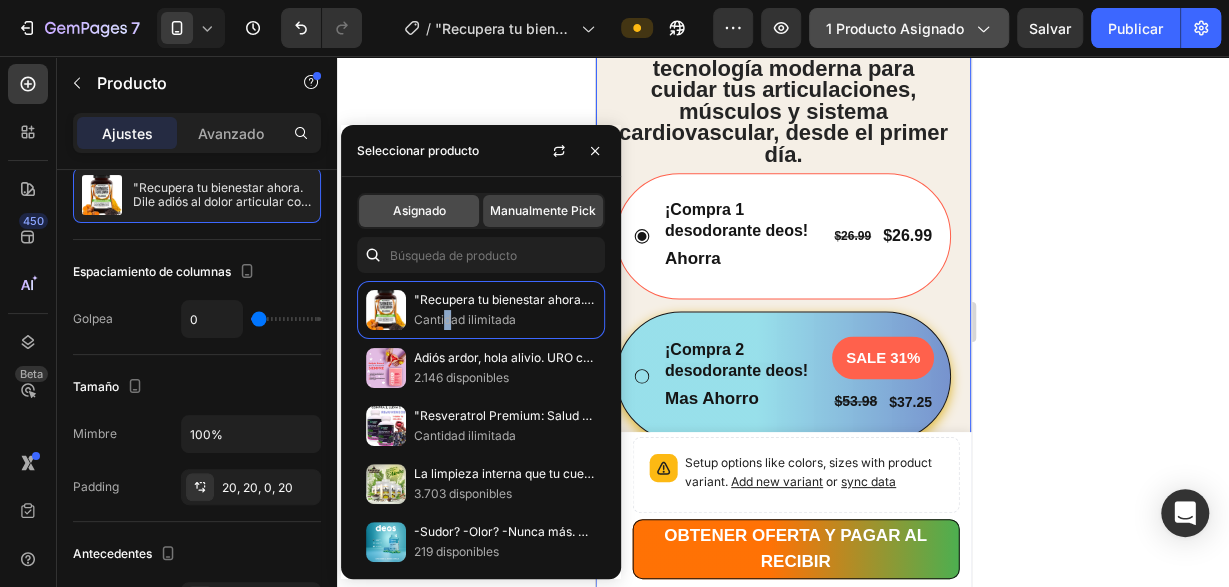 click on "Asignado" 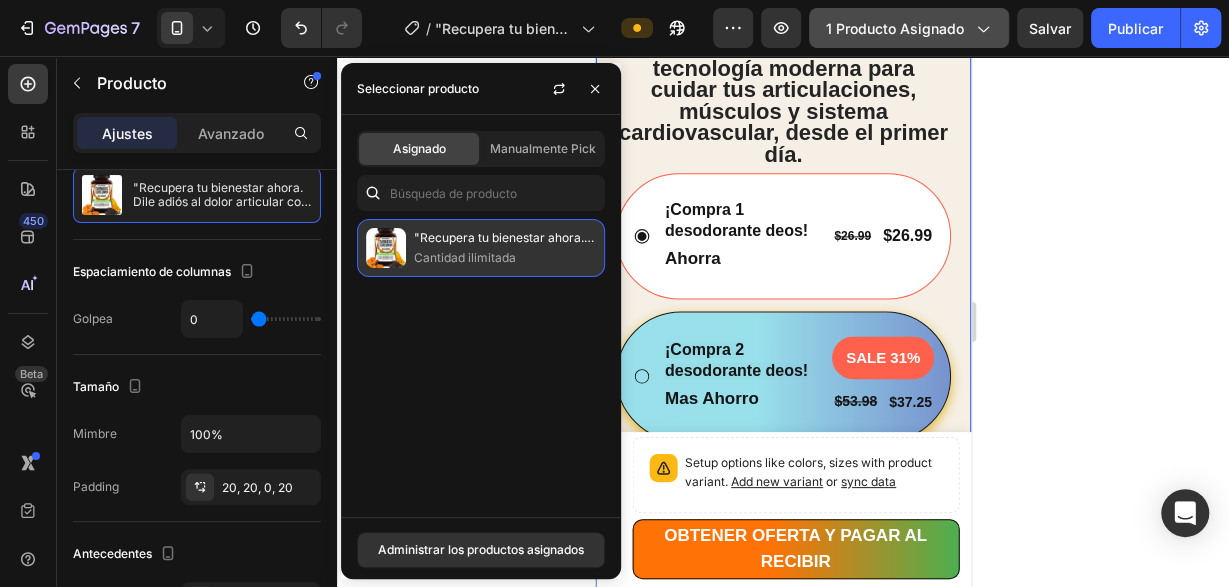 click on "Cantidad ilimitada" at bounding box center (505, 258) 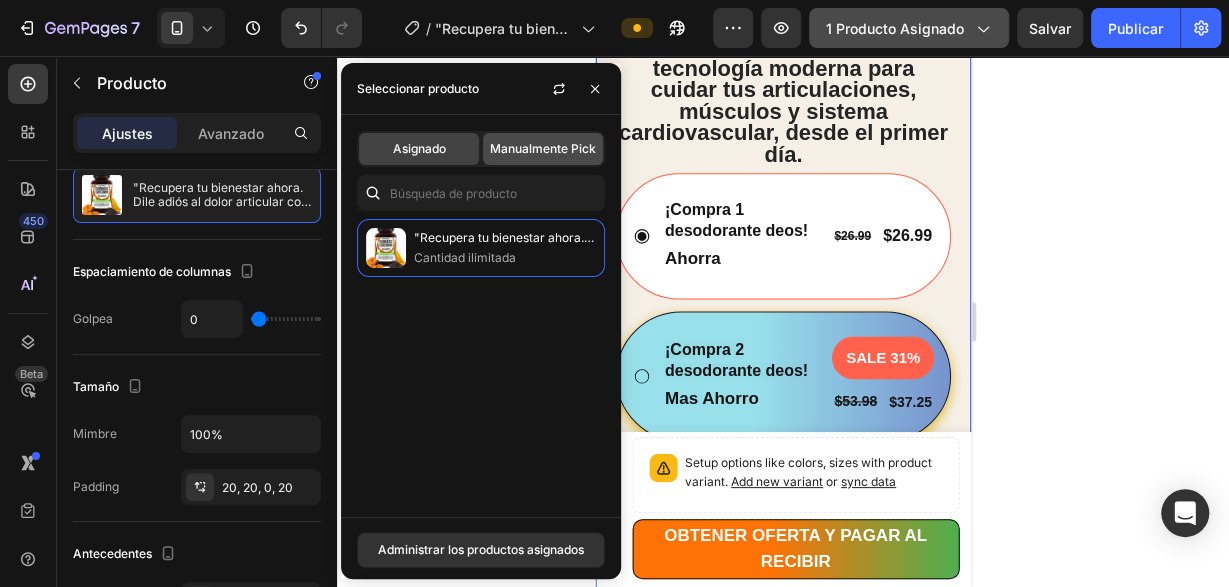 click on "Manualmente Pick" 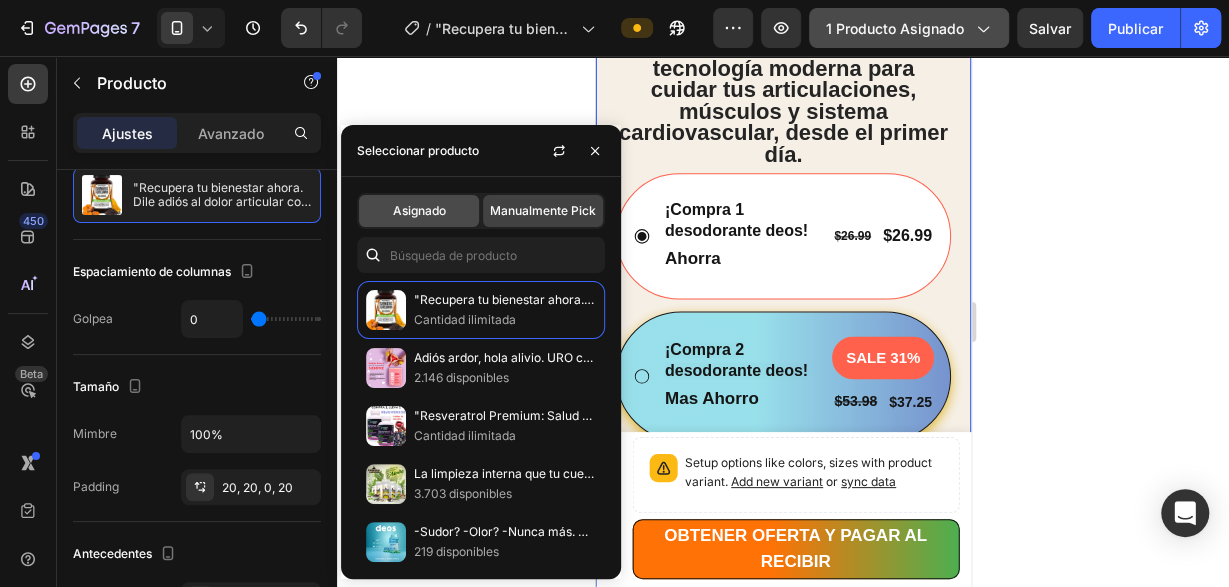 click on "Asignado" 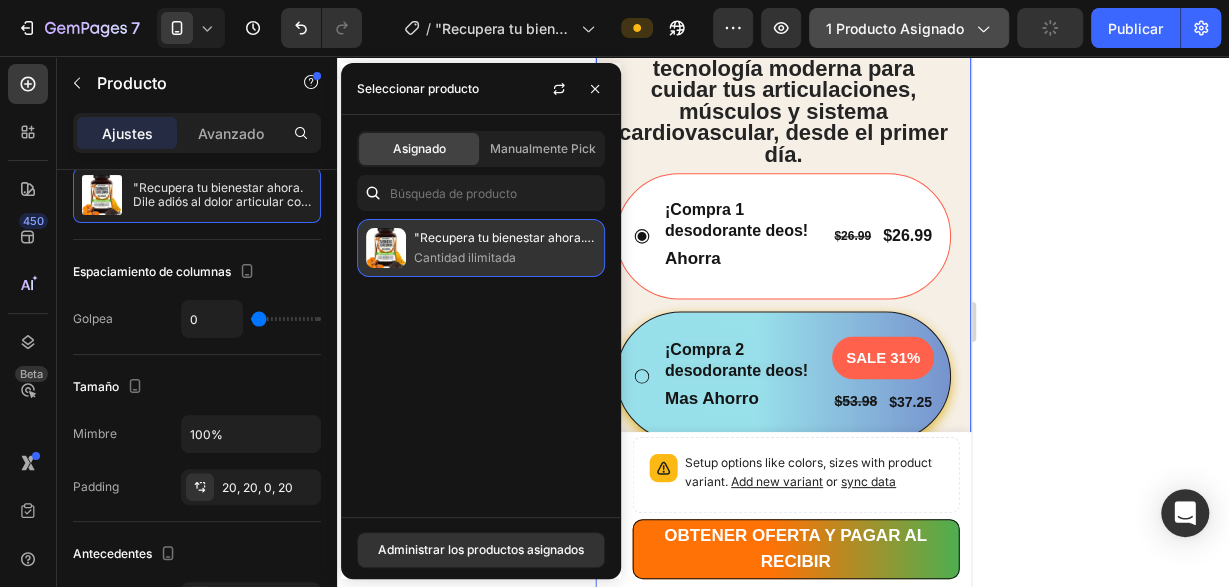 click on "Cantidad ilimitada" at bounding box center [505, 258] 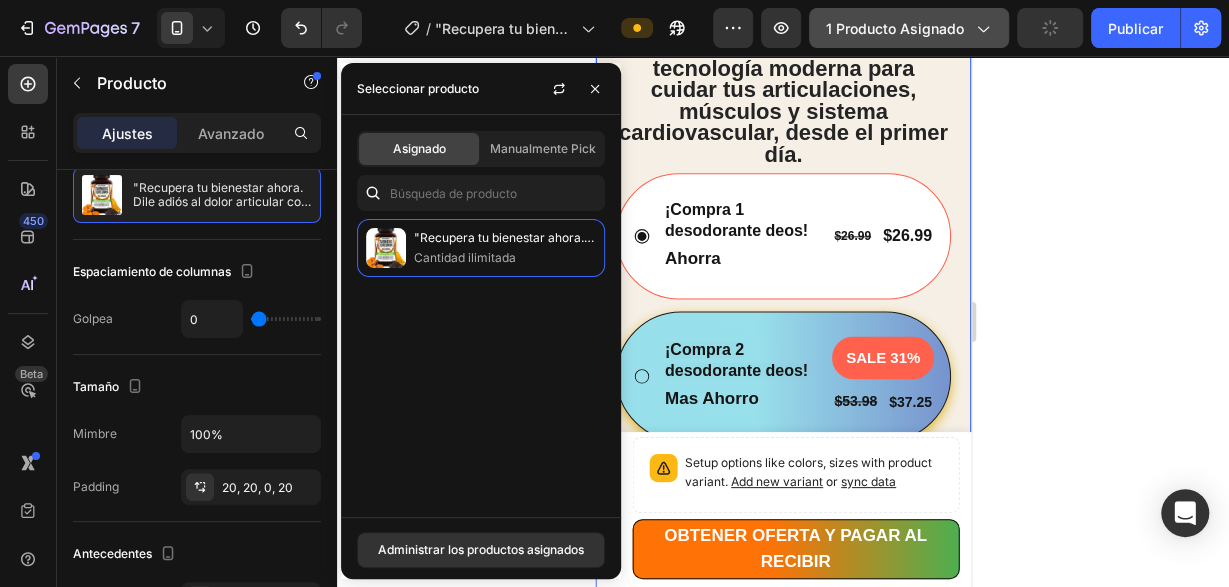 click on "Administrar los productos asignados" at bounding box center (481, 550) 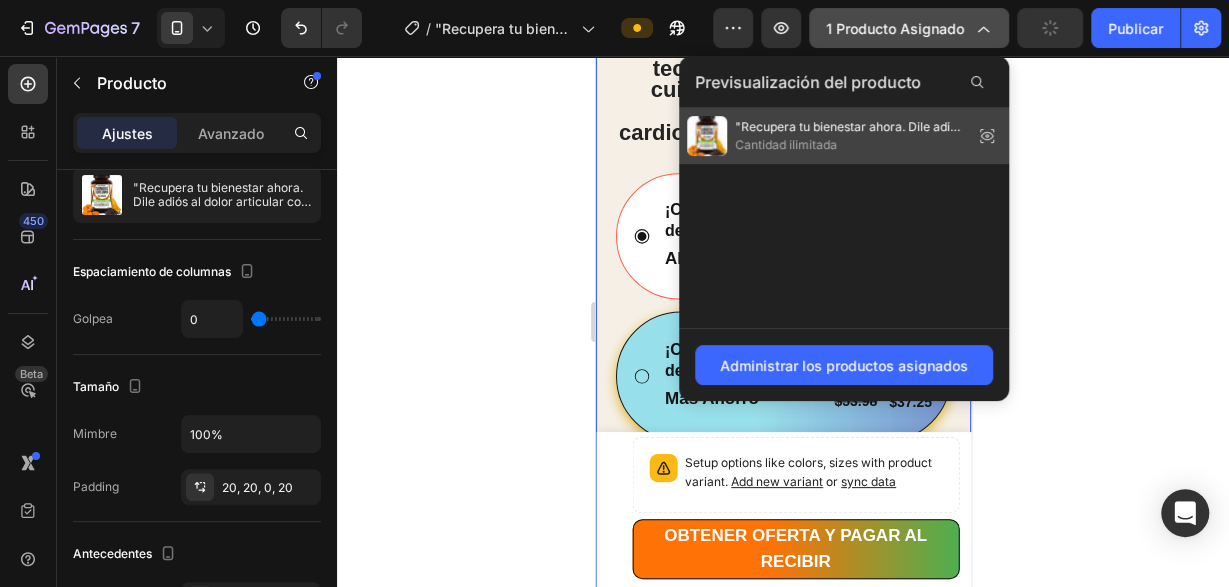 click on ""Recupera tu bienestar ahora. Dile adiós al dolor articular con Cúrcuma 100% natural"" at bounding box center [850, 127] 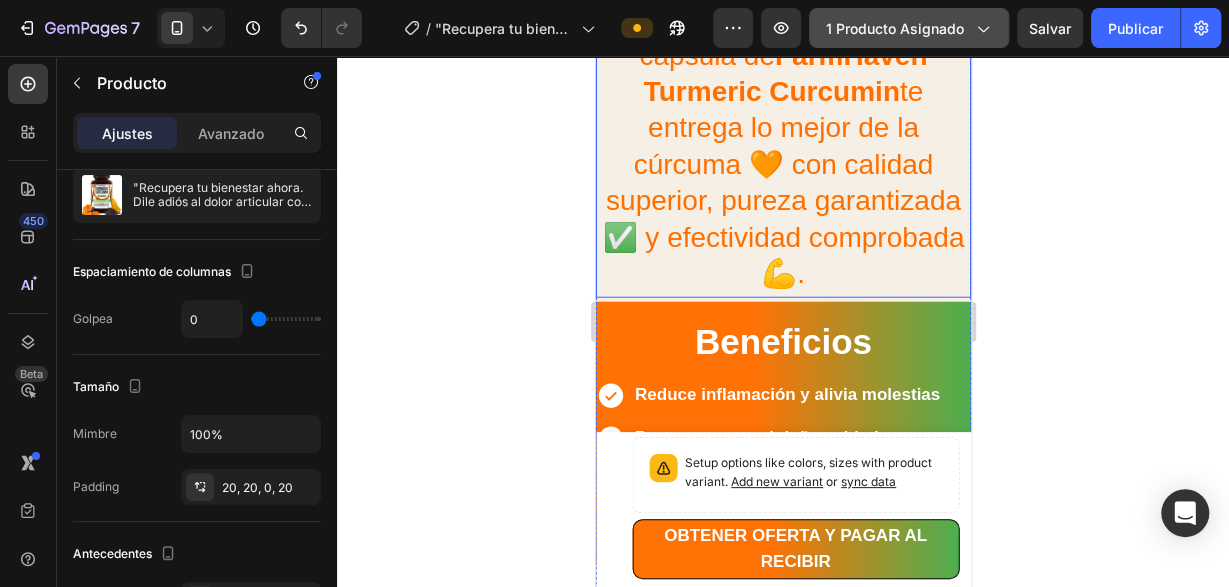 scroll, scrollTop: 2461, scrollLeft: 0, axis: vertical 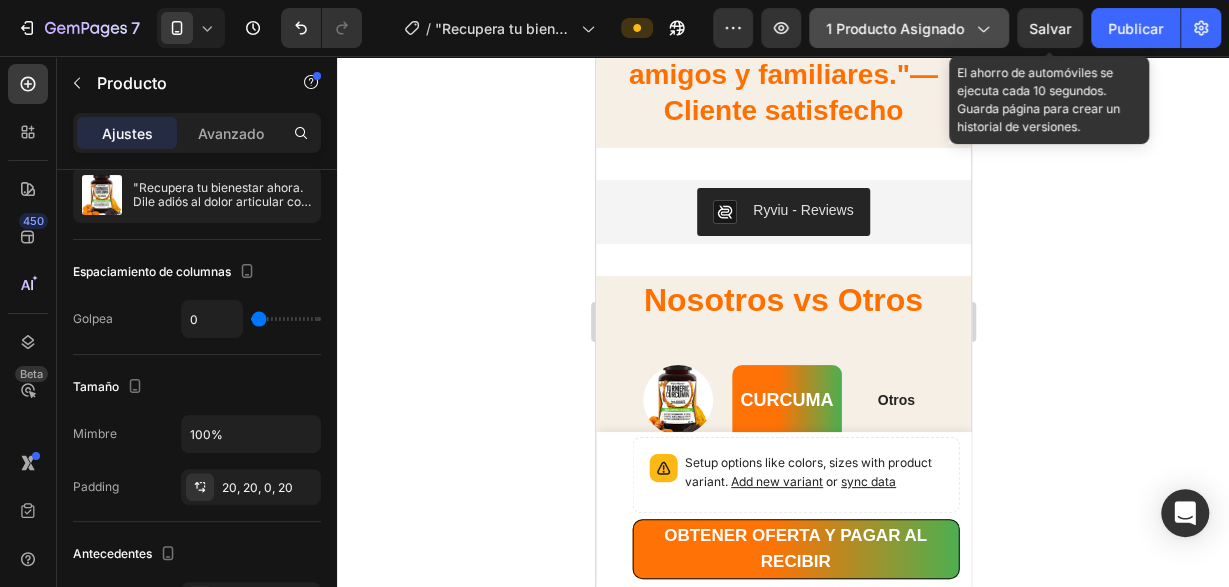 click on "Salvar" at bounding box center (1050, 28) 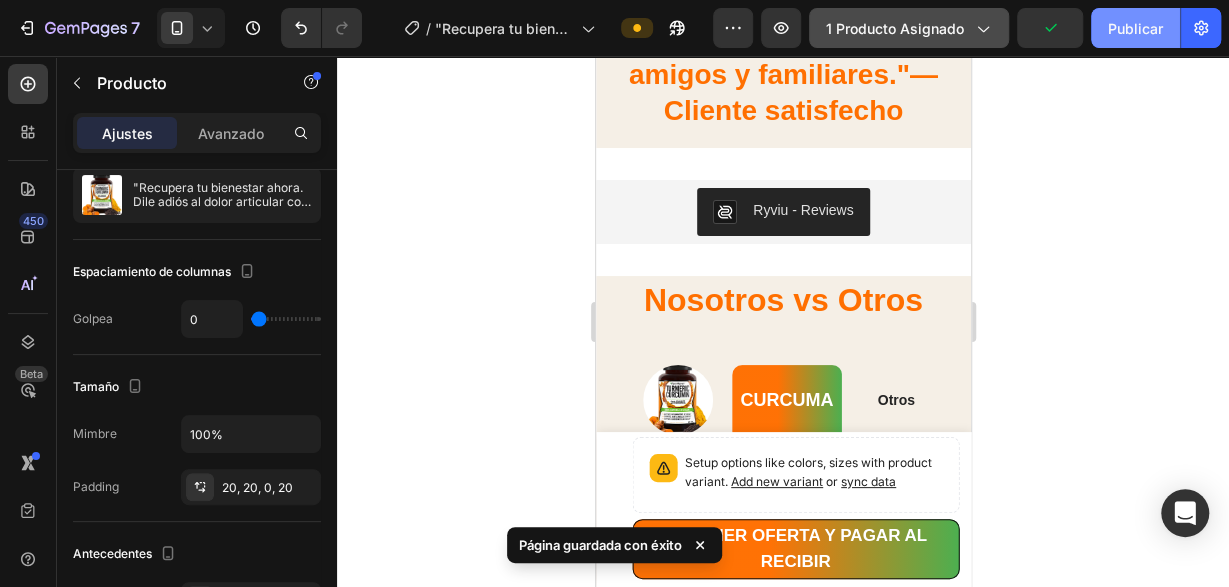 click on "Publicar" at bounding box center (1135, 28) 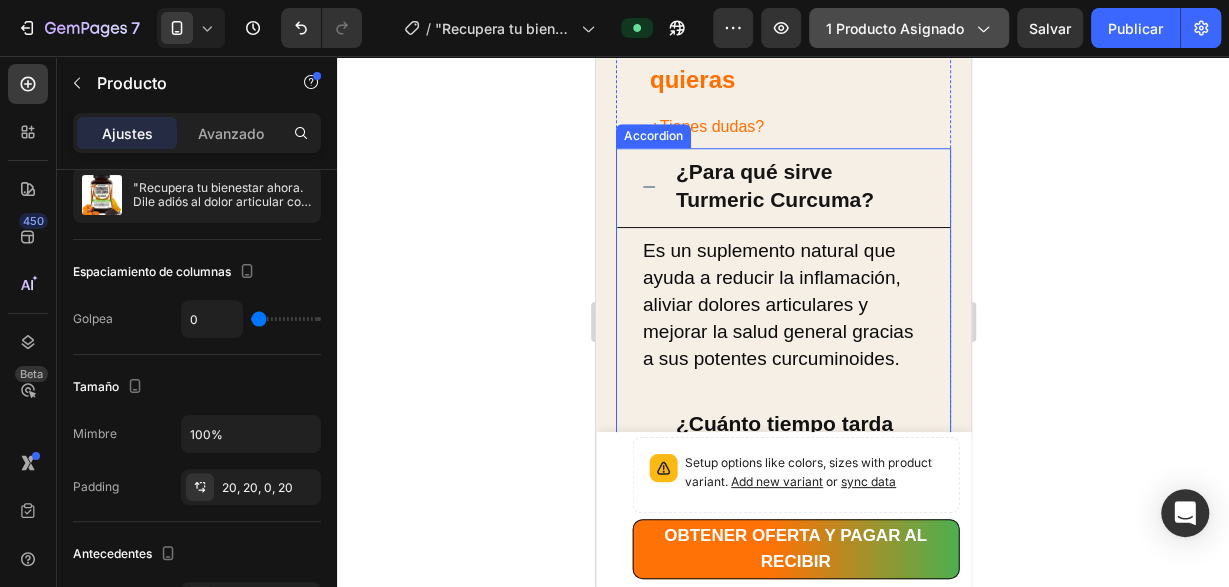 scroll, scrollTop: 4437, scrollLeft: 0, axis: vertical 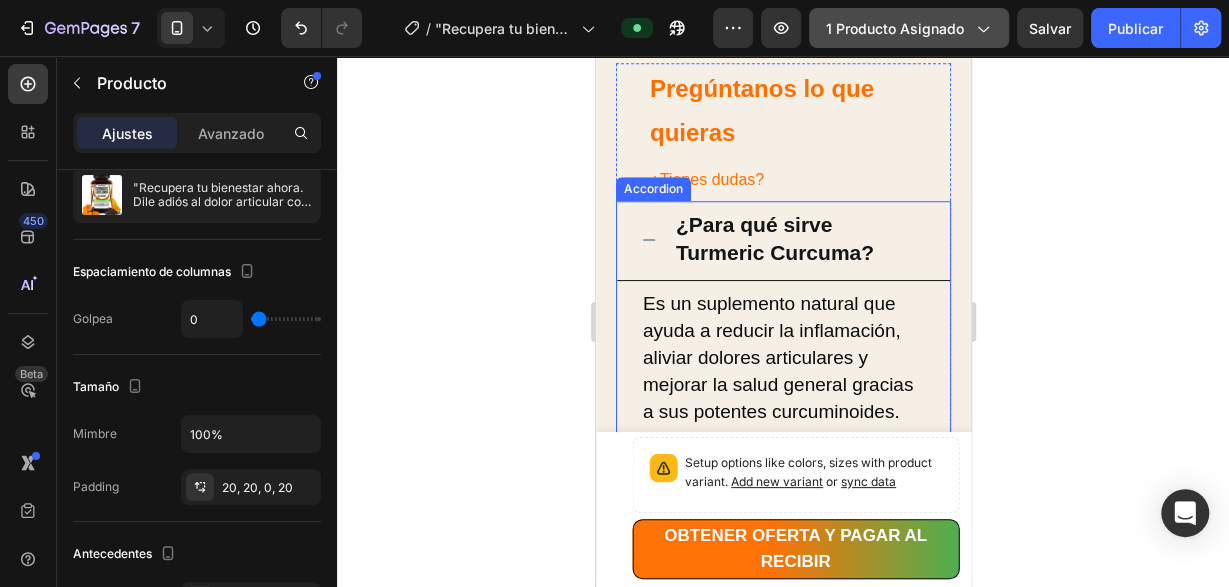 drag, startPoint x: 648, startPoint y: 235, endPoint x: 882, endPoint y: 302, distance: 243.40295 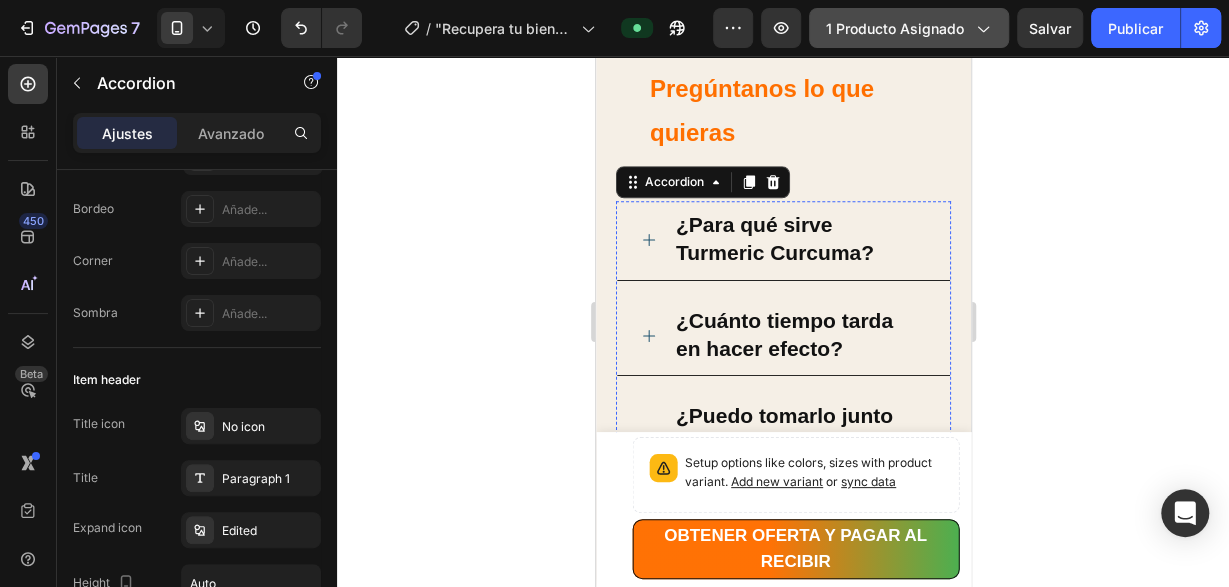 scroll, scrollTop: 0, scrollLeft: 0, axis: both 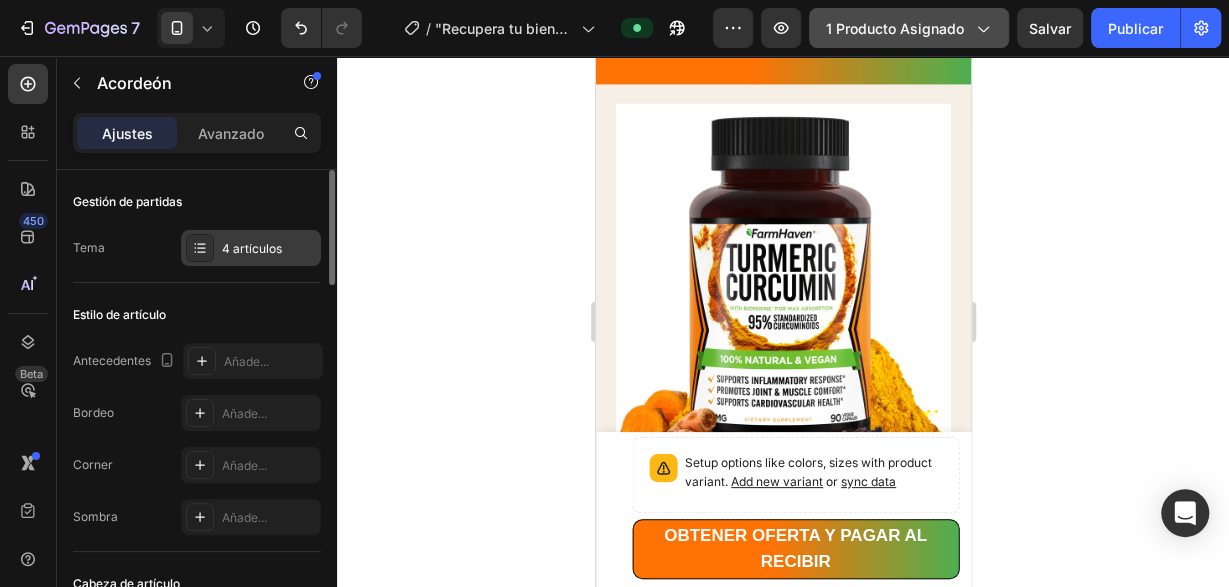 click 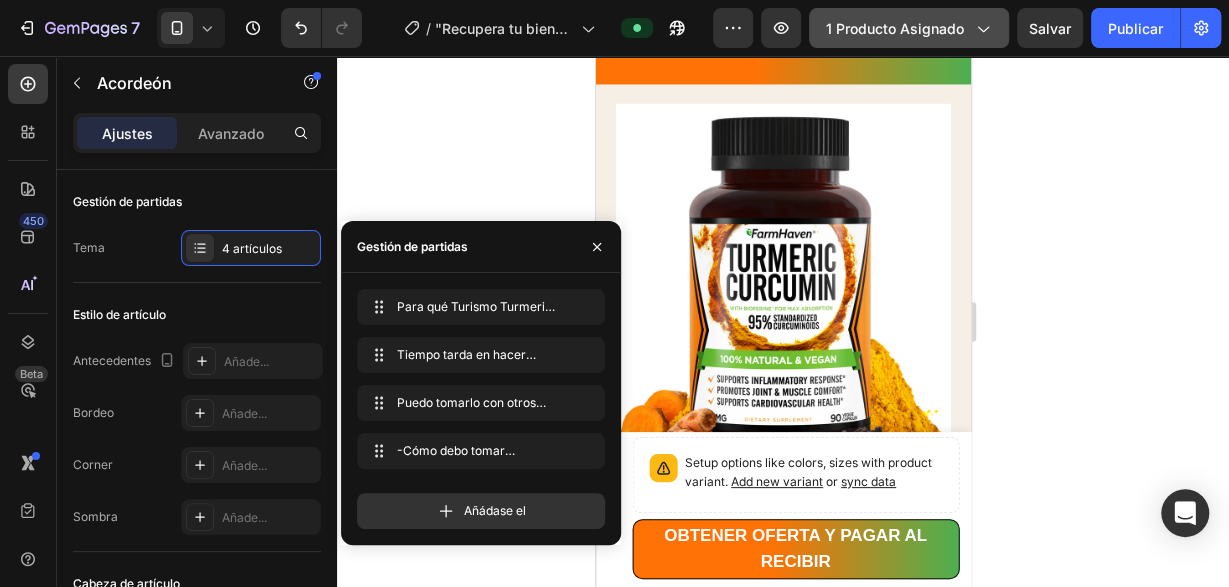 click 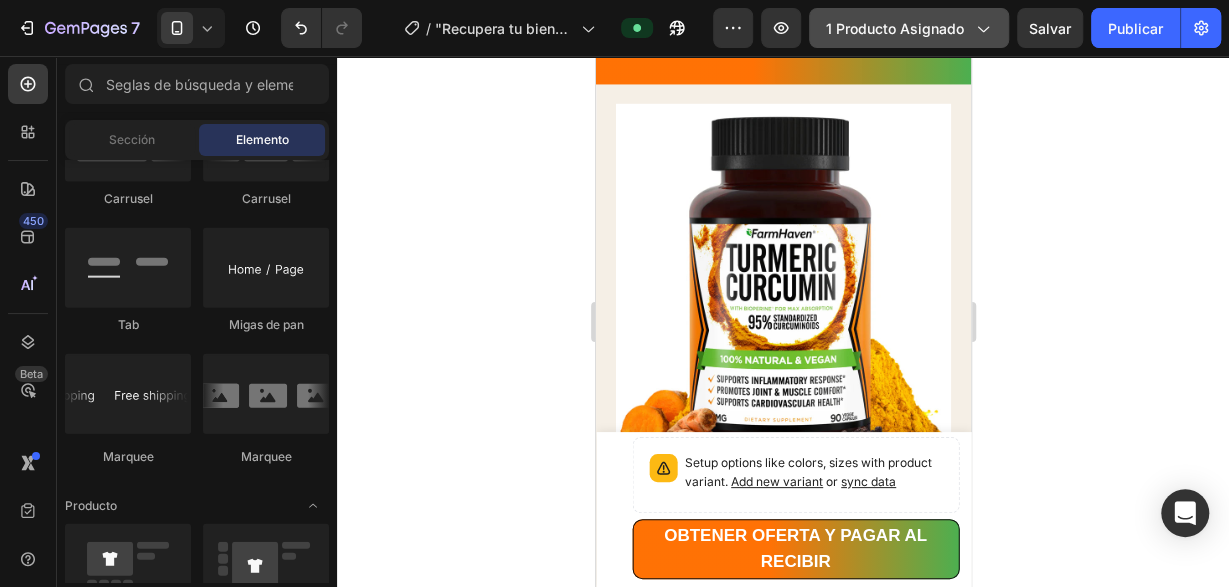 scroll, scrollTop: 2244, scrollLeft: 0, axis: vertical 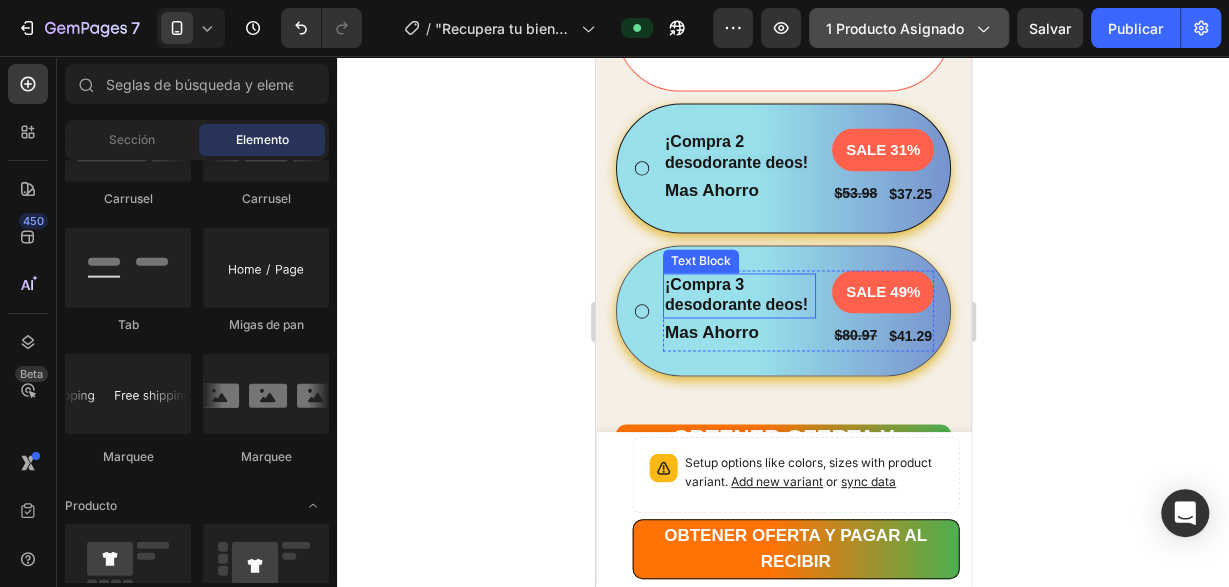 click on "¡Compra 3 desodorante deos!" at bounding box center [735, 295] 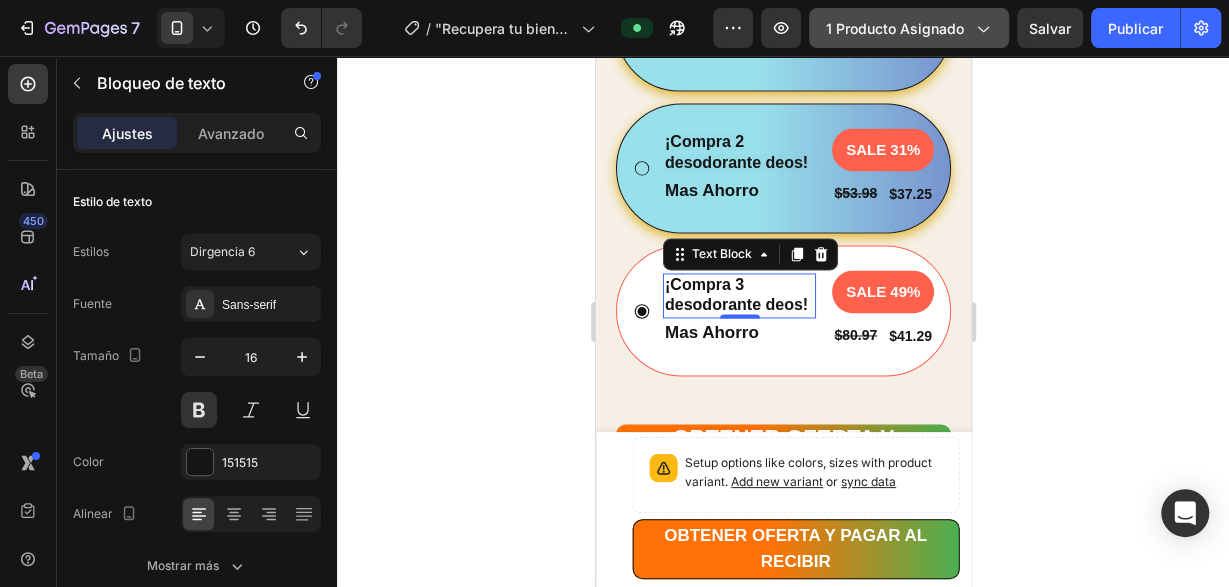 click on "¡Compra 3 desodorante deos!" at bounding box center (735, 295) 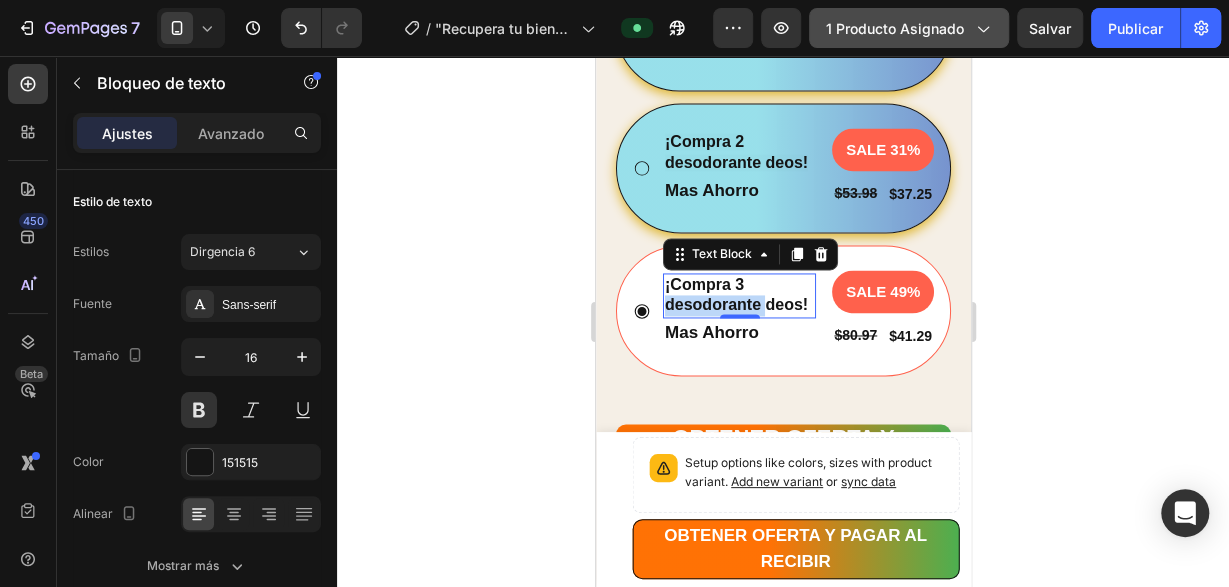 click on "¡Compra 3 desodorante deos!" at bounding box center (735, 295) 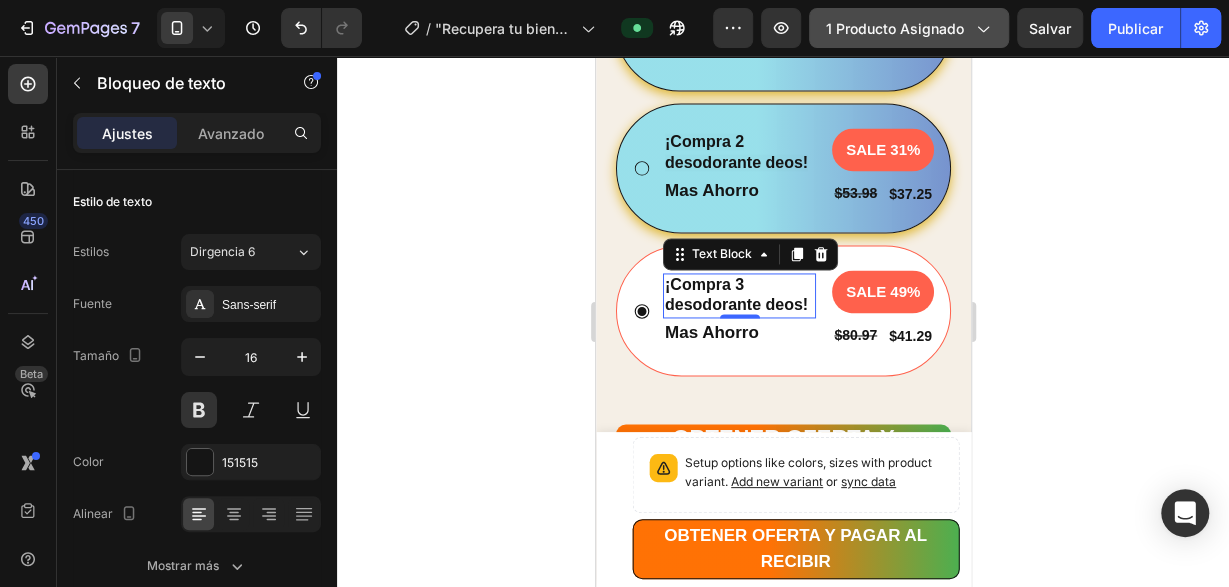 click on "¡Compra 3 desodorante deos!" at bounding box center [735, 295] 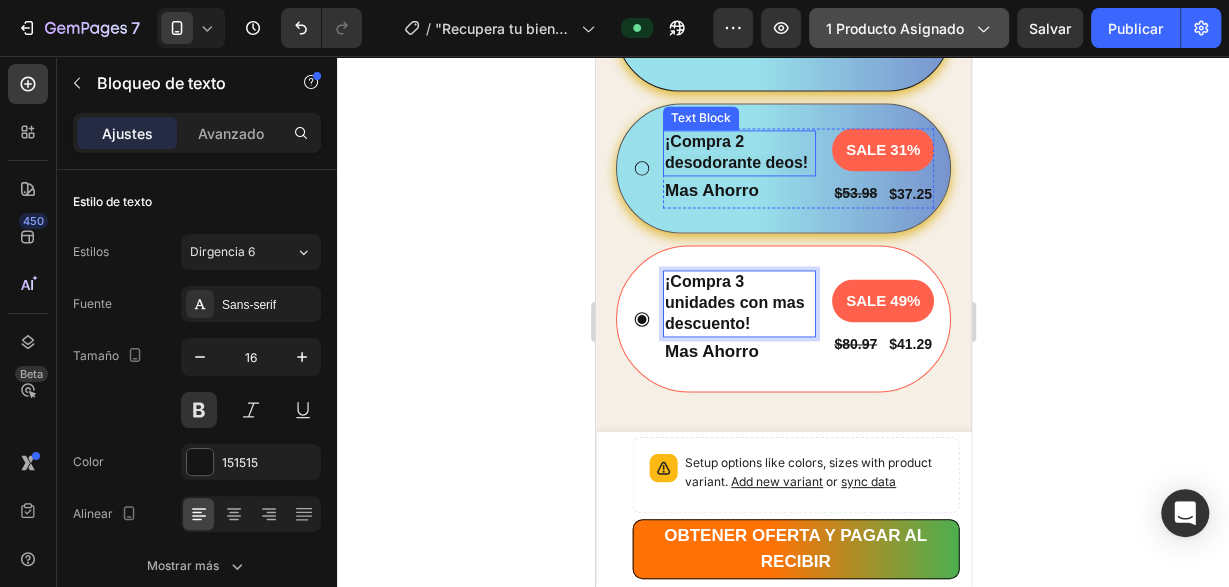 click on "¡Compra 2 desodorante deos!" at bounding box center [735, 152] 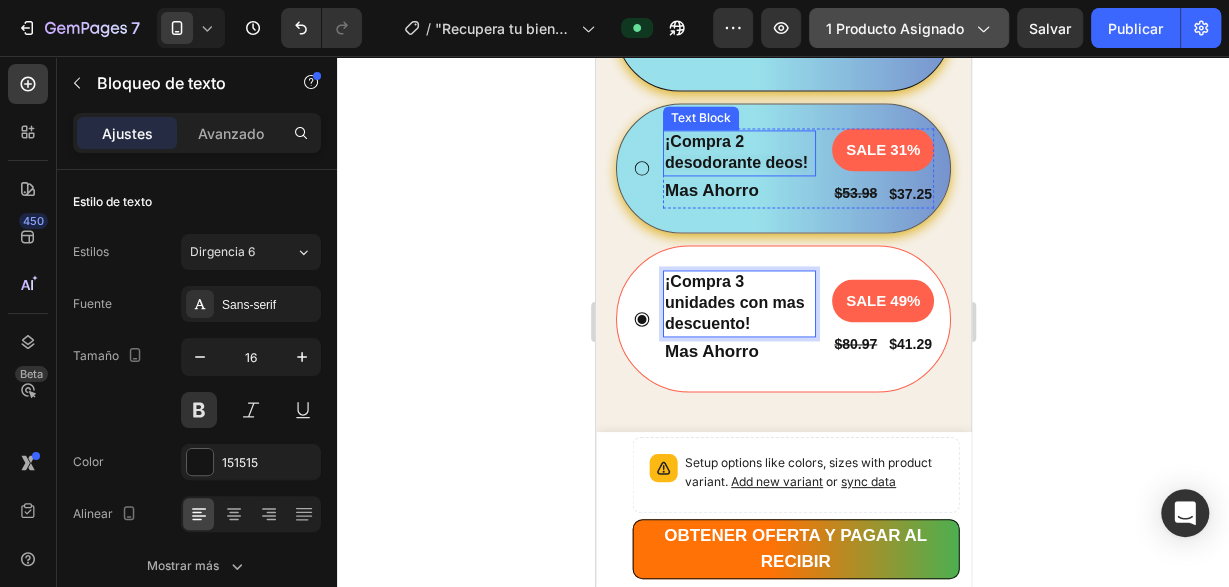 click on "¡Compra 2 desodorante deos!" at bounding box center [735, 152] 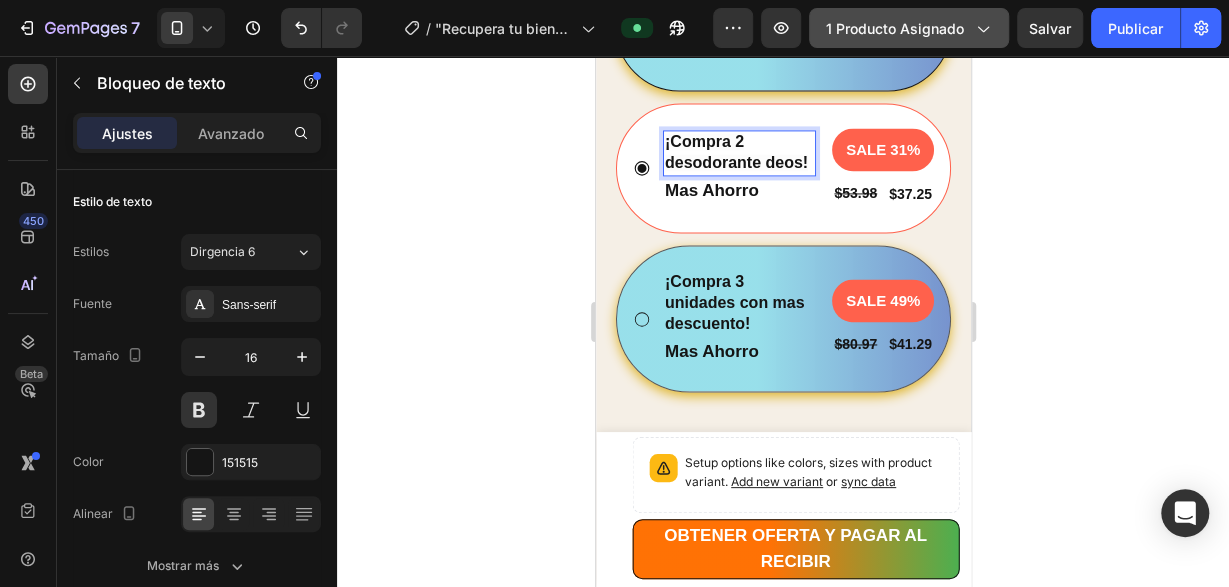click on "¡Compra 2 desodorante deos!" at bounding box center (735, 152) 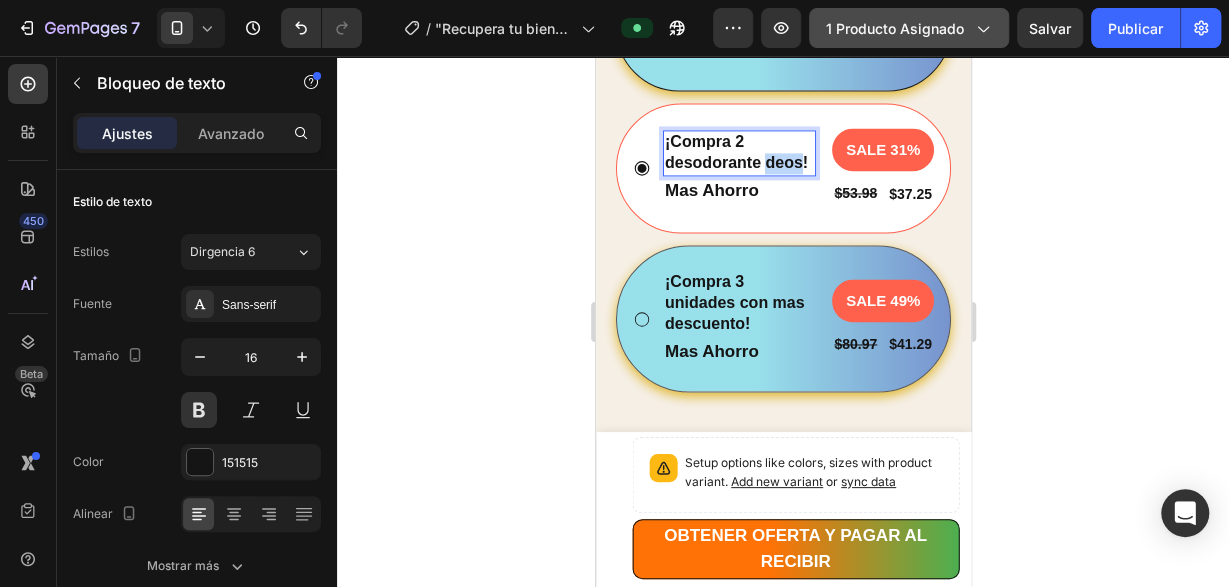 click on "¡Compra 2 desodorante deos!" at bounding box center [735, 152] 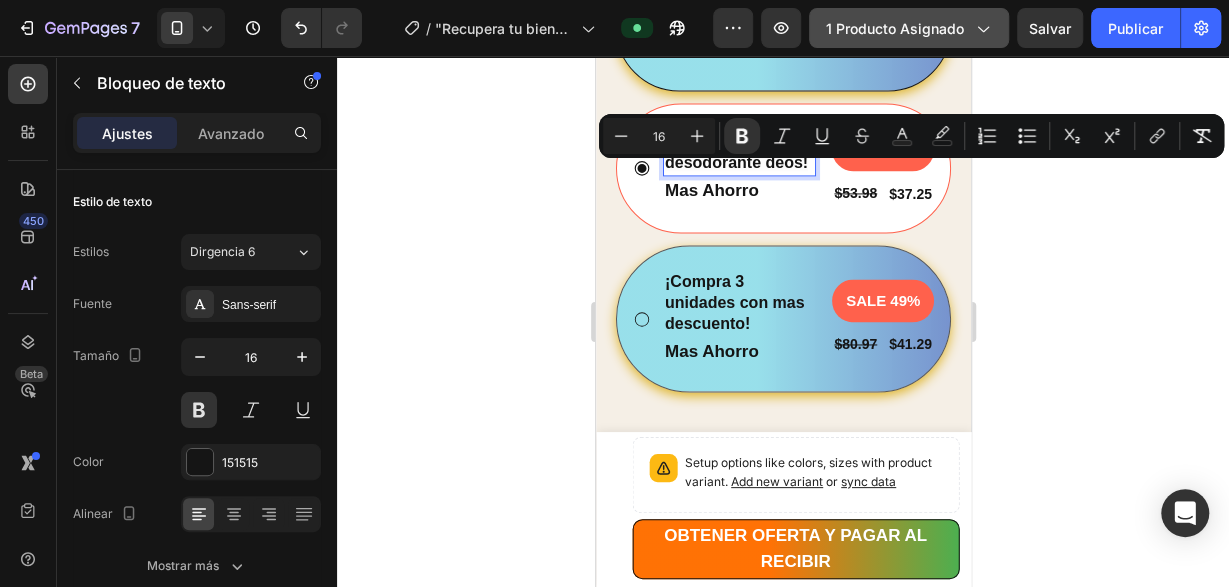click on "¡Compra 2 desodorante deos!" at bounding box center (735, 152) 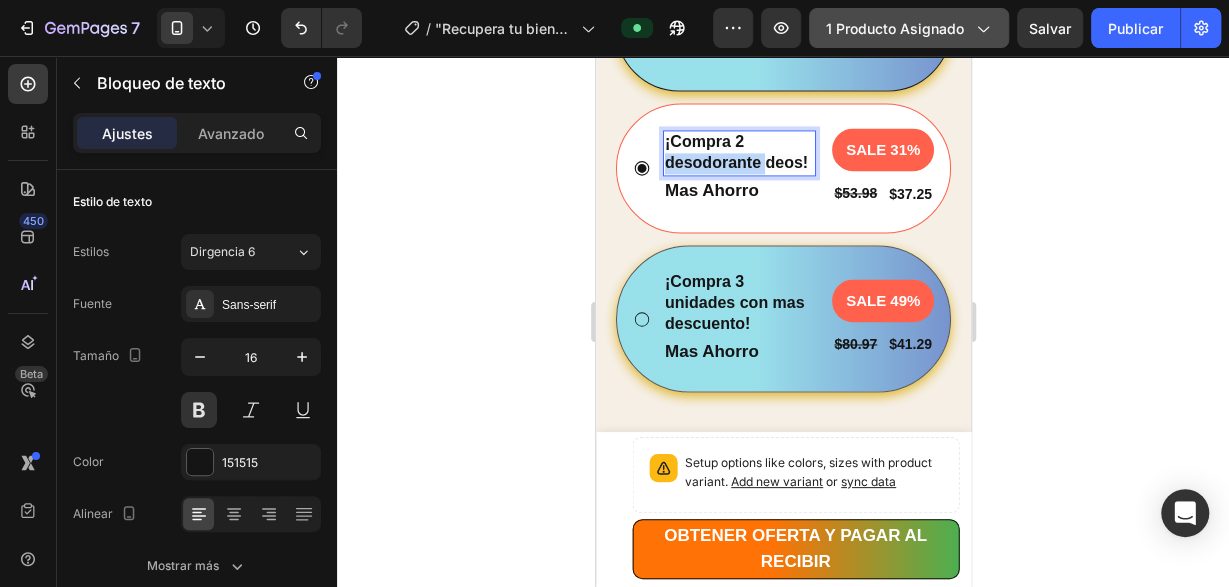 click on "¡Compra 2 desodorante deos!" at bounding box center (735, 152) 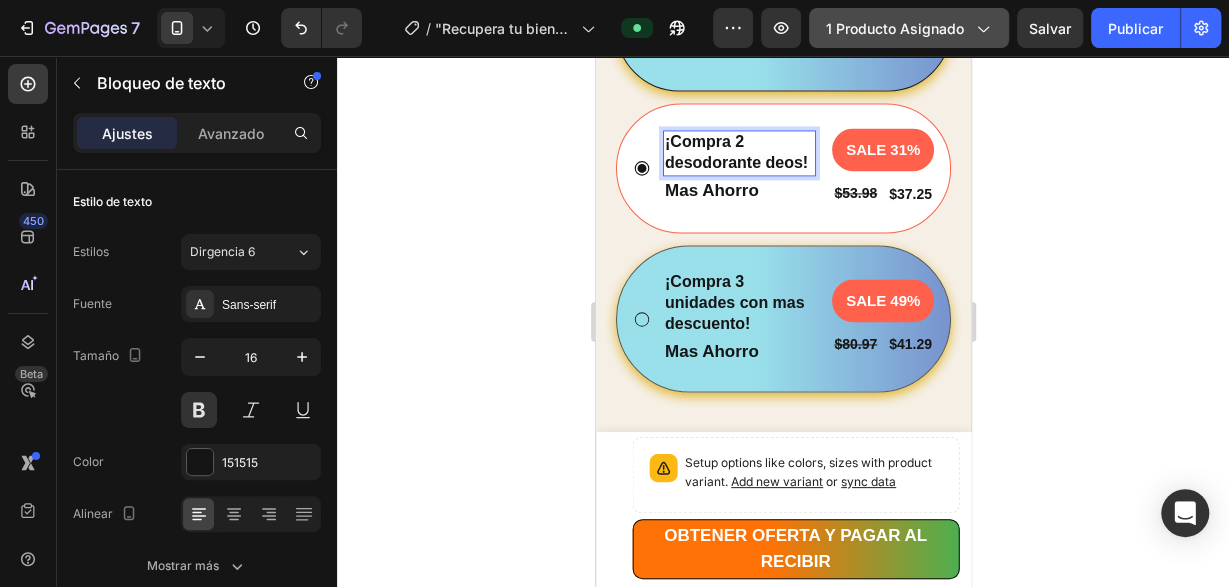 click on "¡Compra 2 desodorante deos!" at bounding box center (735, 152) 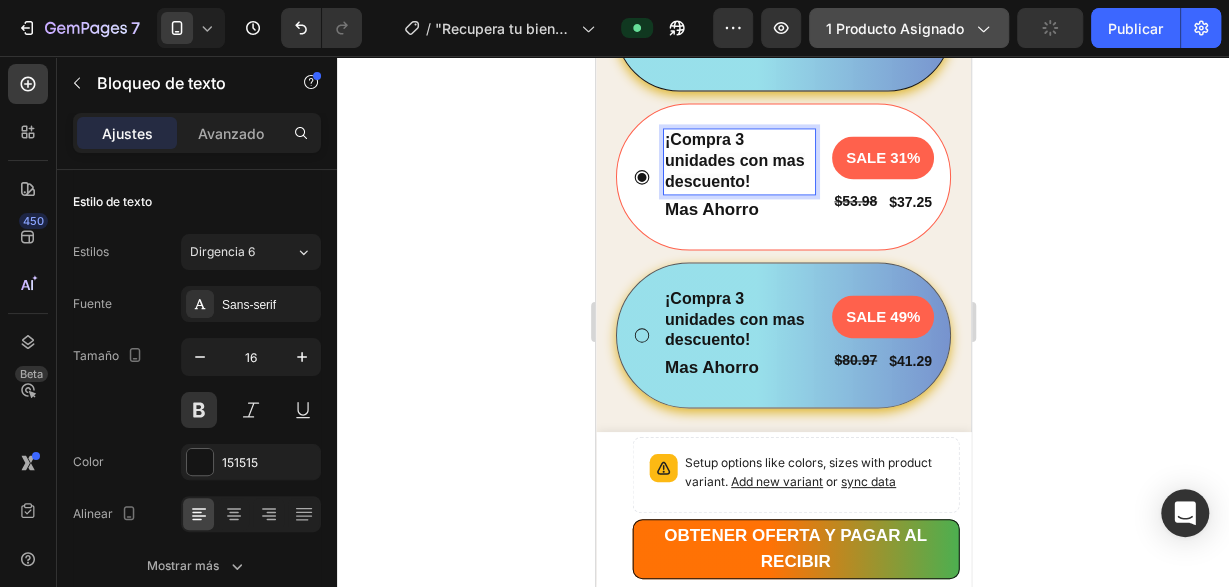 click on "¡Compra 3 unidades con mas descuento!" at bounding box center [738, 161] 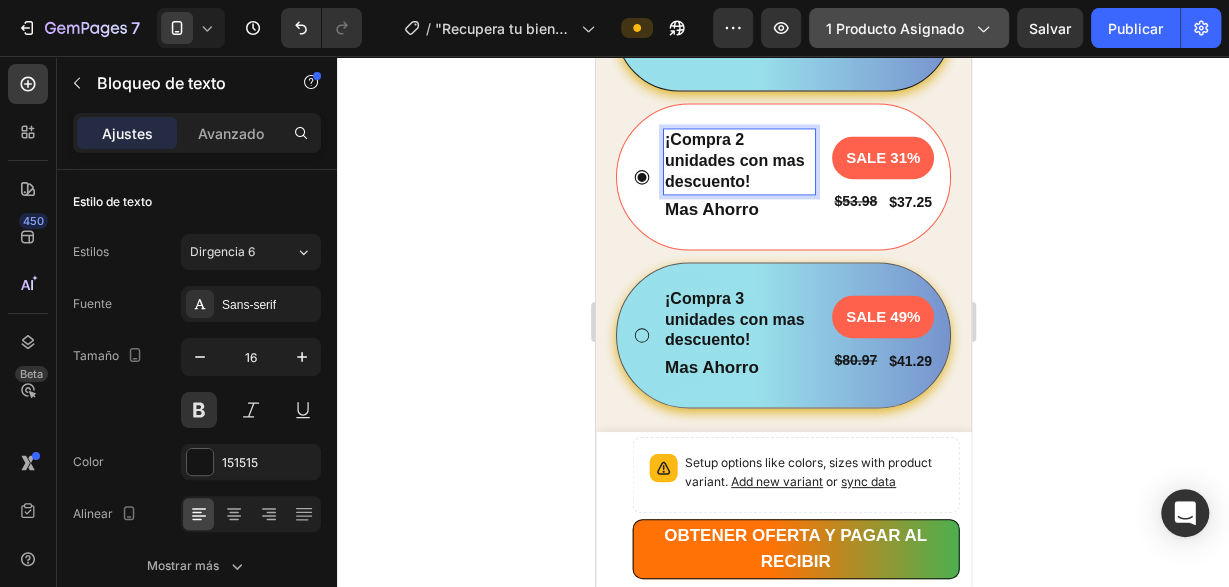 click on "¡Compra 2 unidades con mas descuento!" at bounding box center [738, 161] 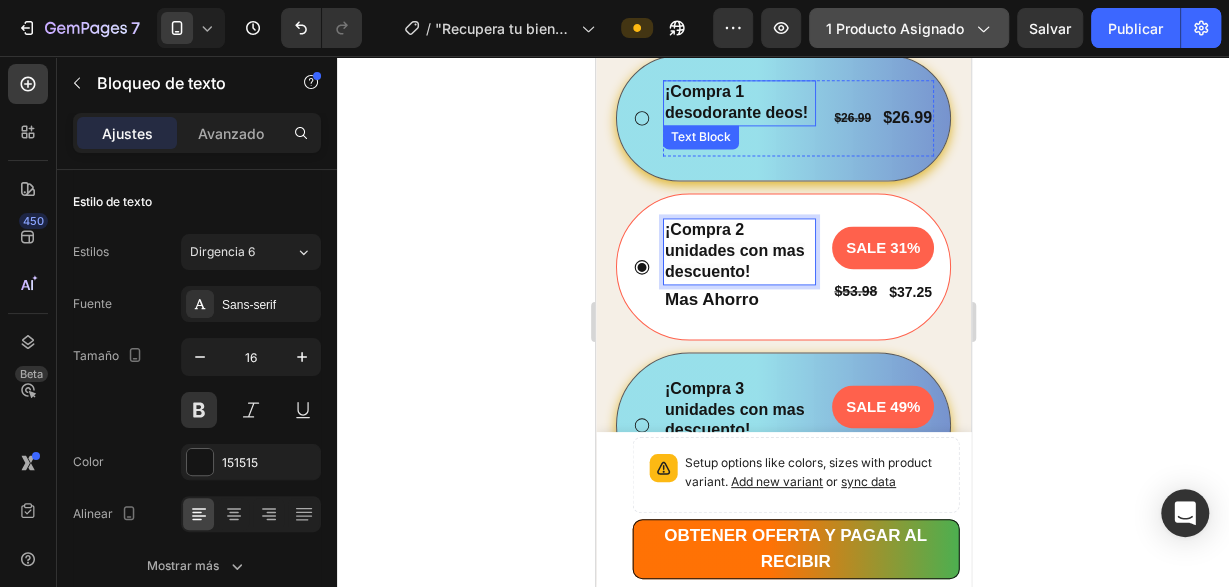 scroll, scrollTop: 1317, scrollLeft: 0, axis: vertical 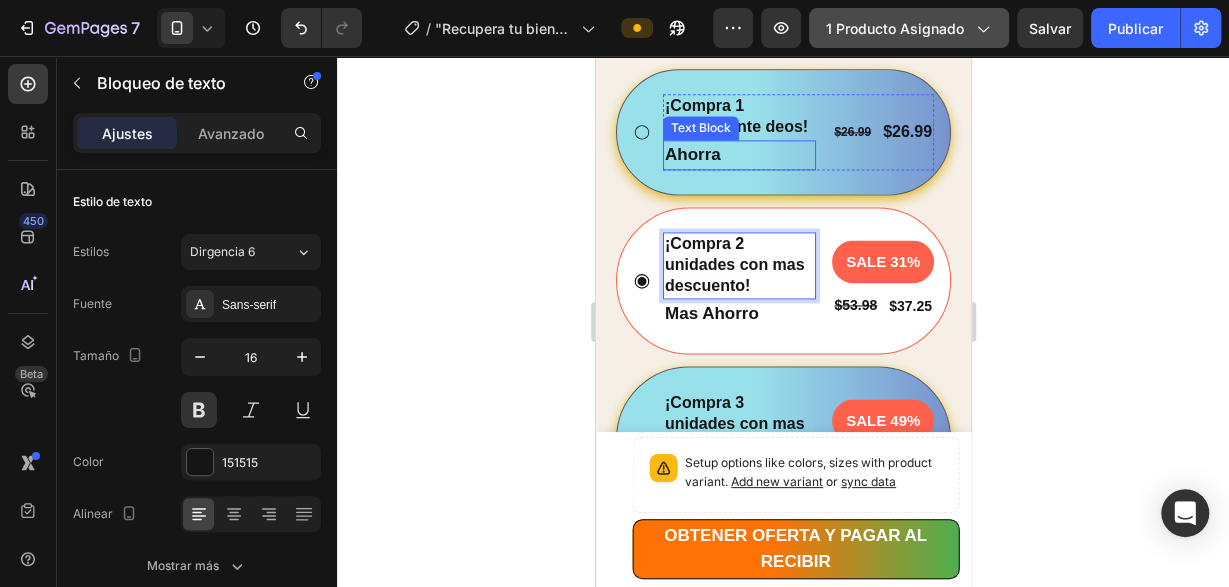 click on "Ahorra" at bounding box center (738, 155) 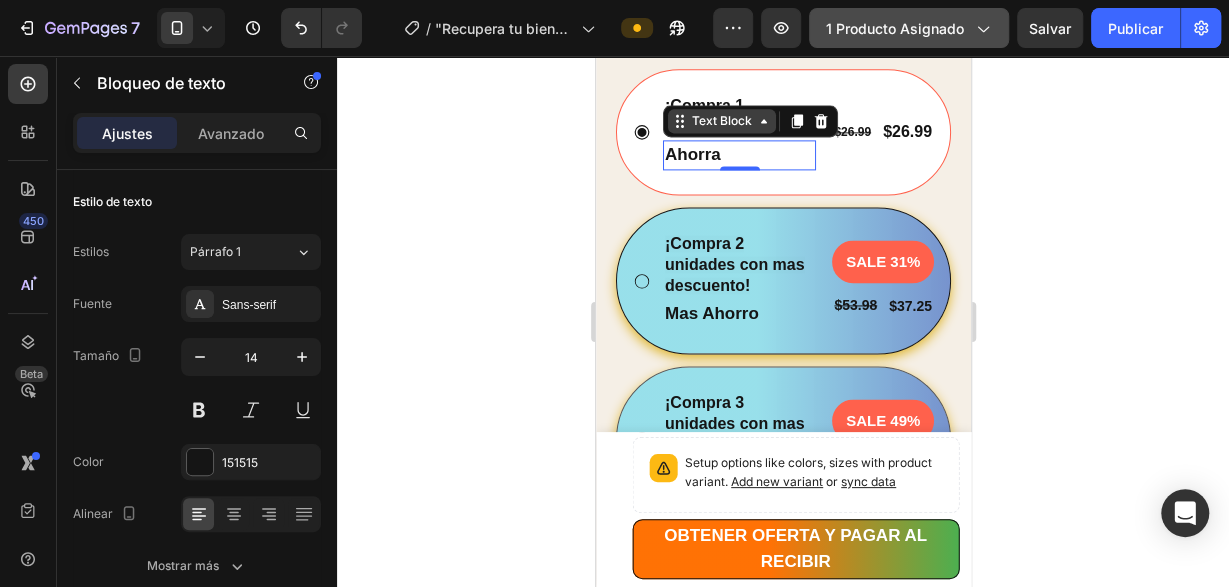 click on "Text Block" at bounding box center (721, 121) 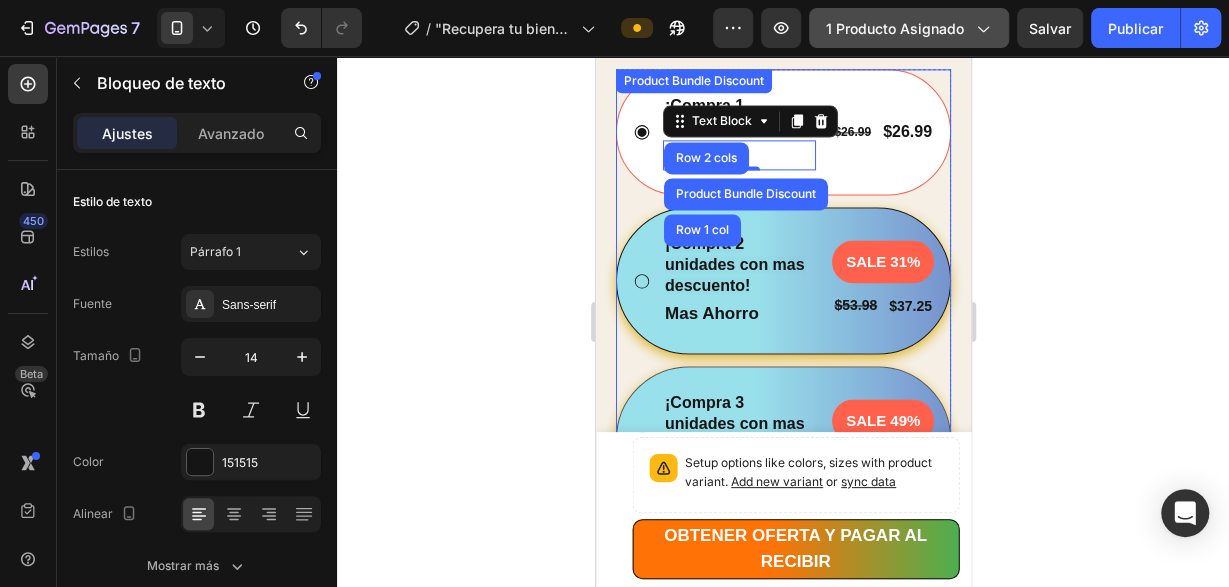 click on "¡Compra 1 desodorante deos! Text Block Ahorra Text Block Row 2 cols Product Bundle Discount Row 1 col   0 $26.99 Product Price Product Price $26.99 Product Price Product Price Row Row" at bounding box center [782, 132] 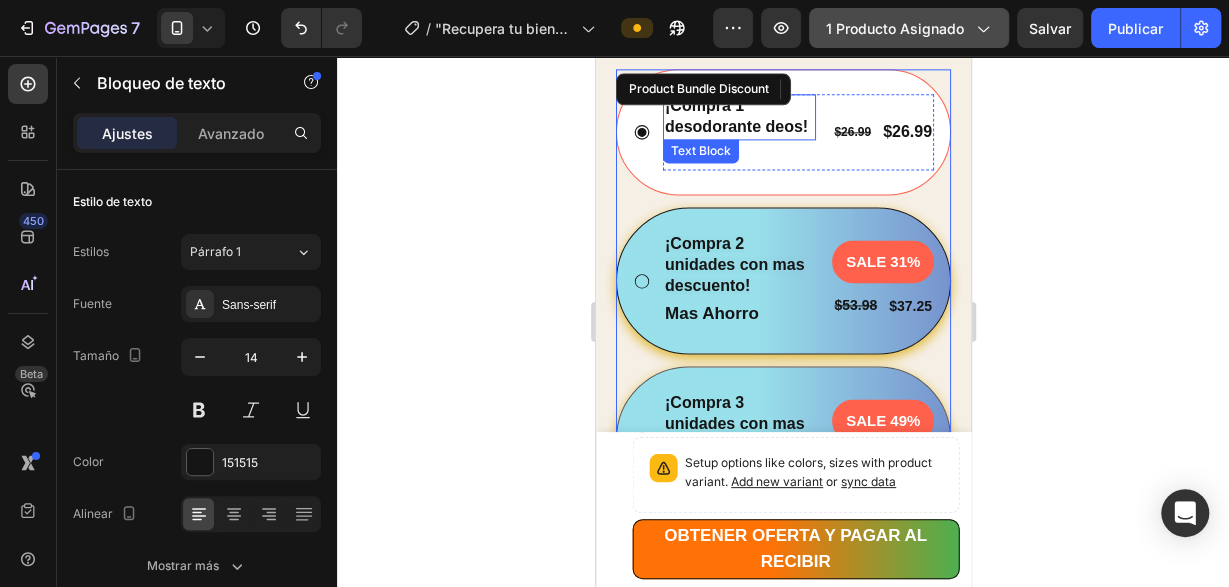 click on "¡Compra 1 desodorante deos!" at bounding box center (735, 116) 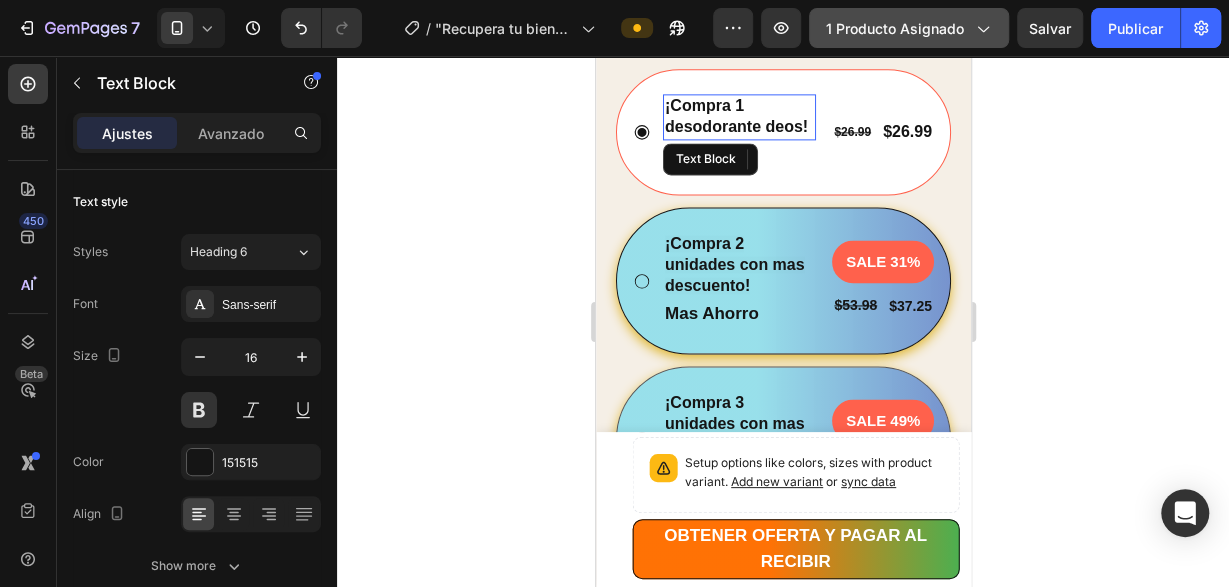 click on "¡Compra 1 desodorante deos!" at bounding box center (735, 116) 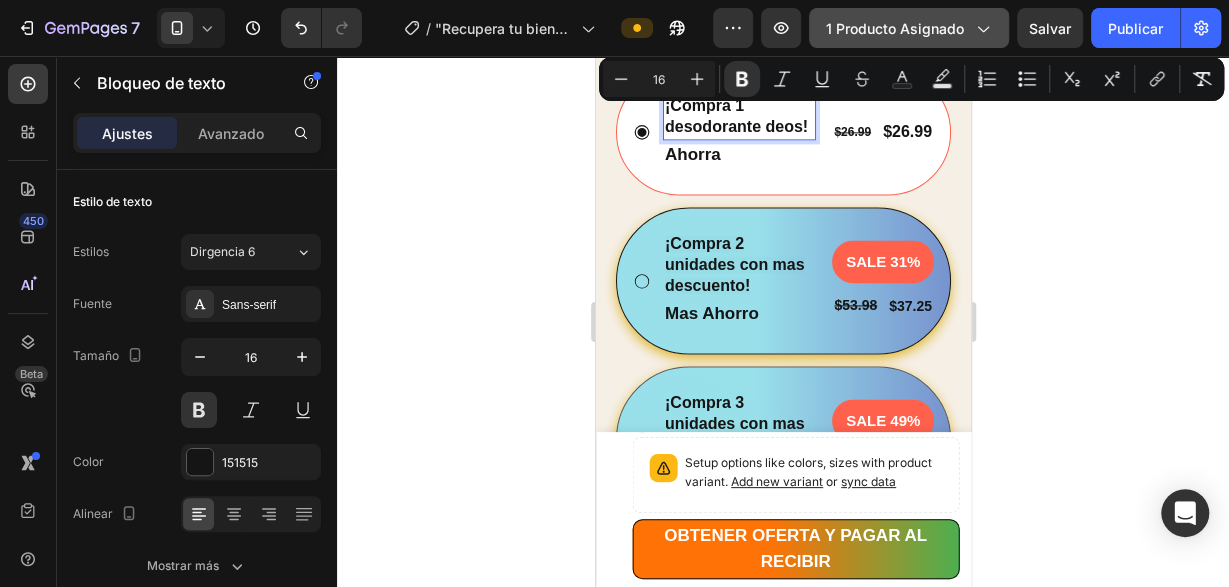 click on "¡Compra 1 desodorante deos!" at bounding box center (735, 116) 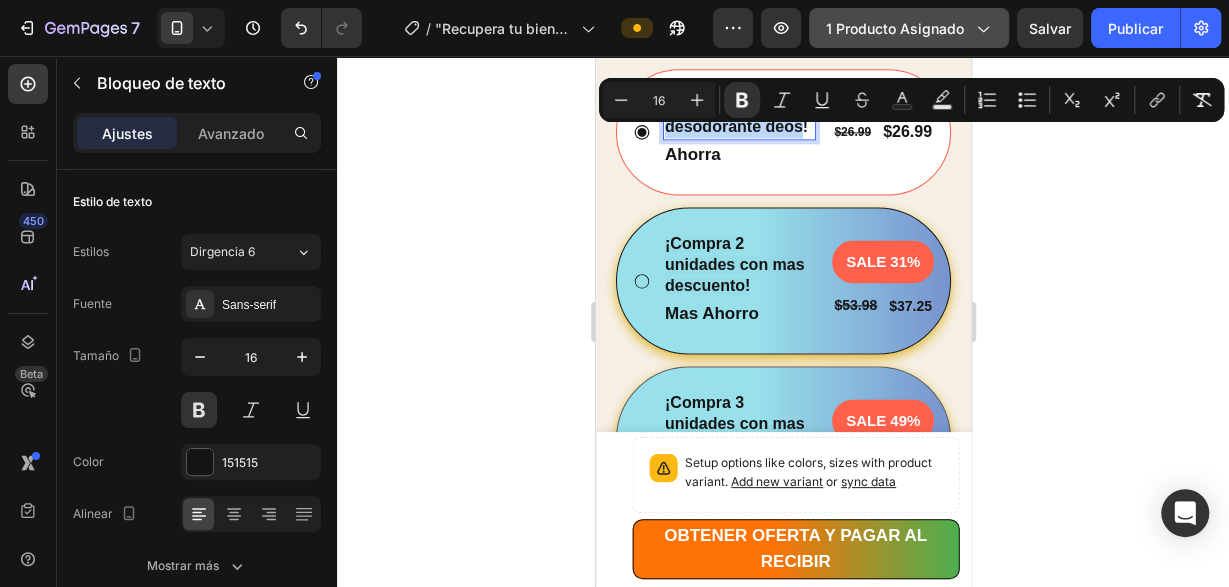 drag, startPoint x: 802, startPoint y: 143, endPoint x: 668, endPoint y: 132, distance: 134.45073 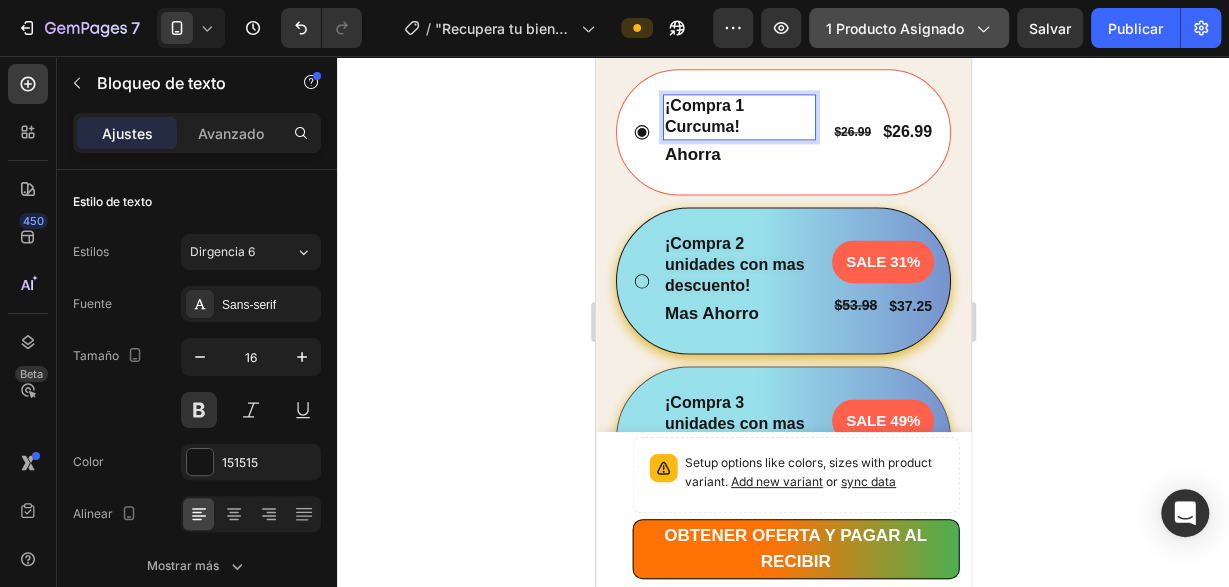 click on "¡Compra 1 Curcuma!" at bounding box center (738, 117) 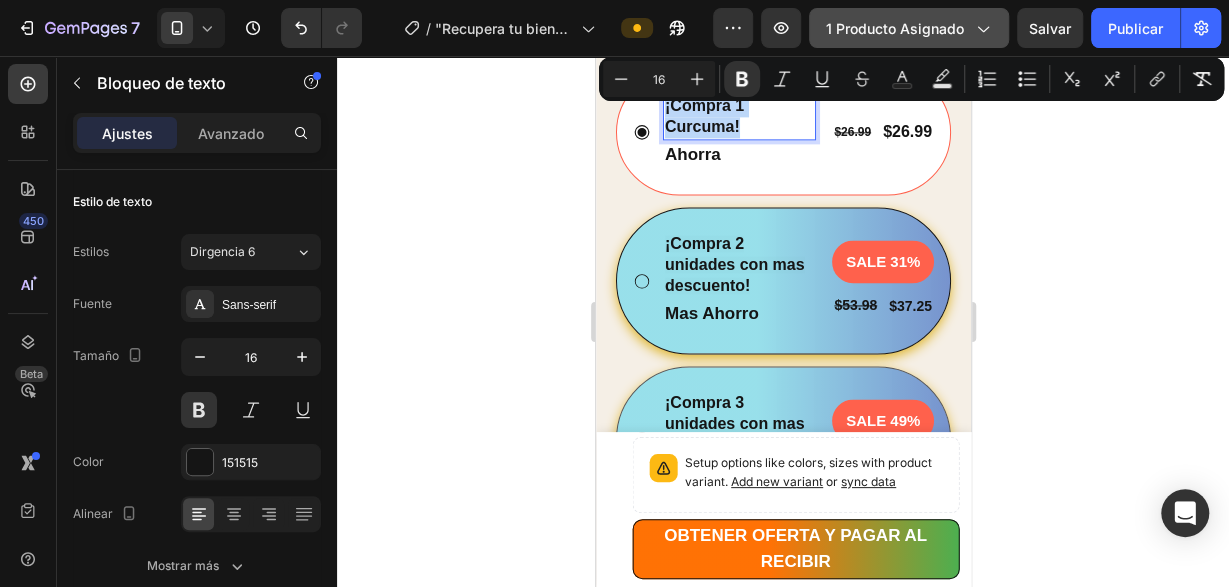 drag, startPoint x: 766, startPoint y: 139, endPoint x: 663, endPoint y: 117, distance: 105.32331 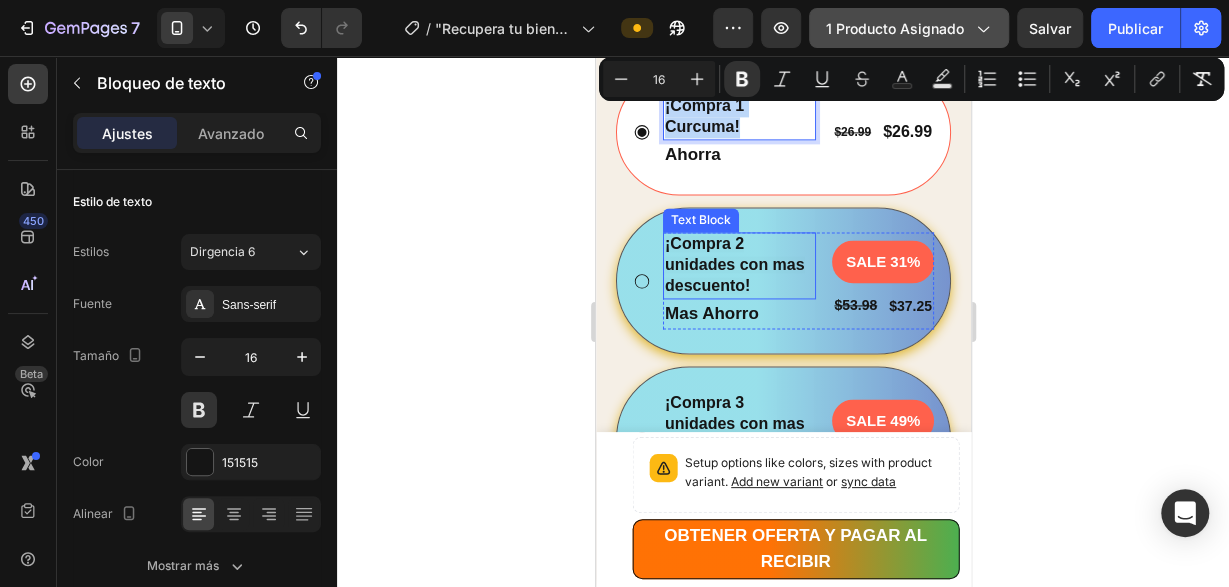 click on "¡Compra 2 unidades con mas descuento!" at bounding box center (738, 265) 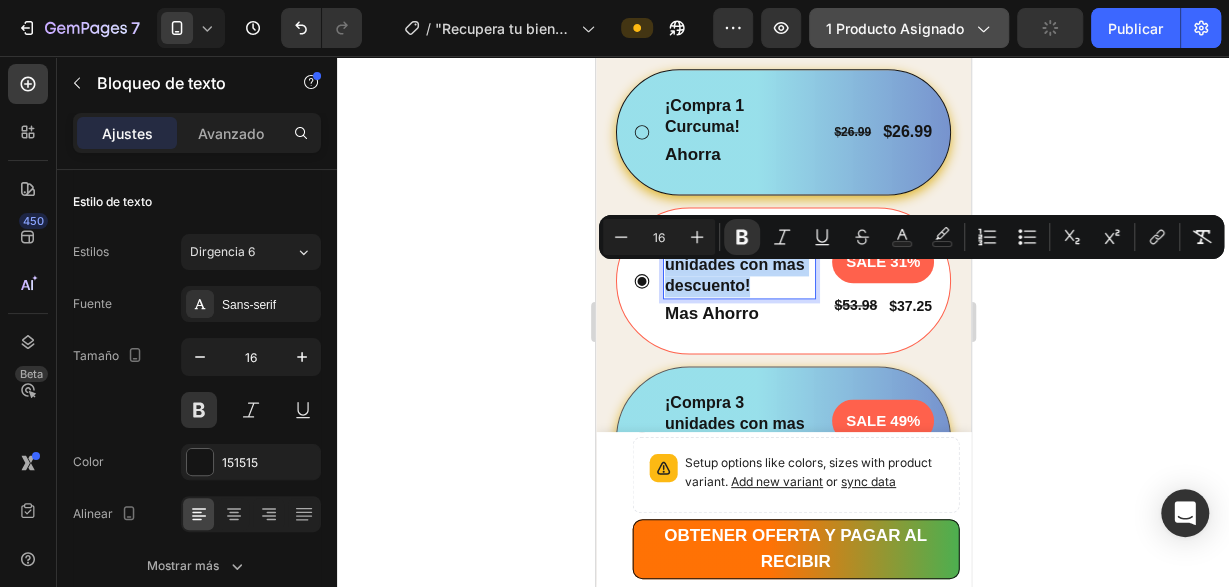 drag, startPoint x: 755, startPoint y: 297, endPoint x: 743, endPoint y: 259, distance: 39.849716 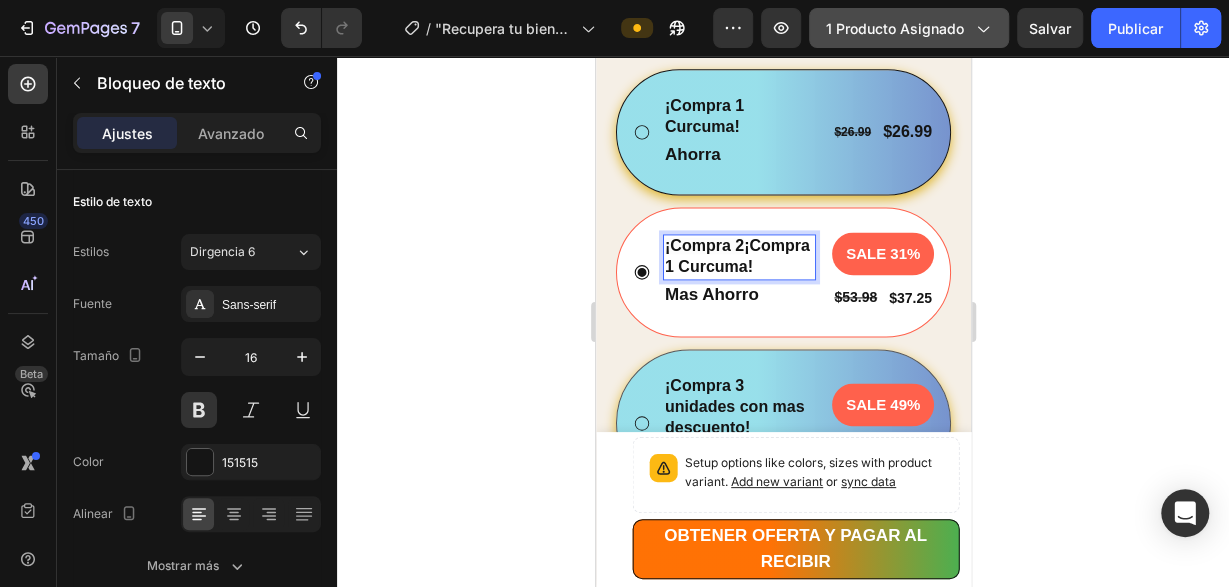 click on "¡Compra 1 Curcuma!" at bounding box center (736, 256) 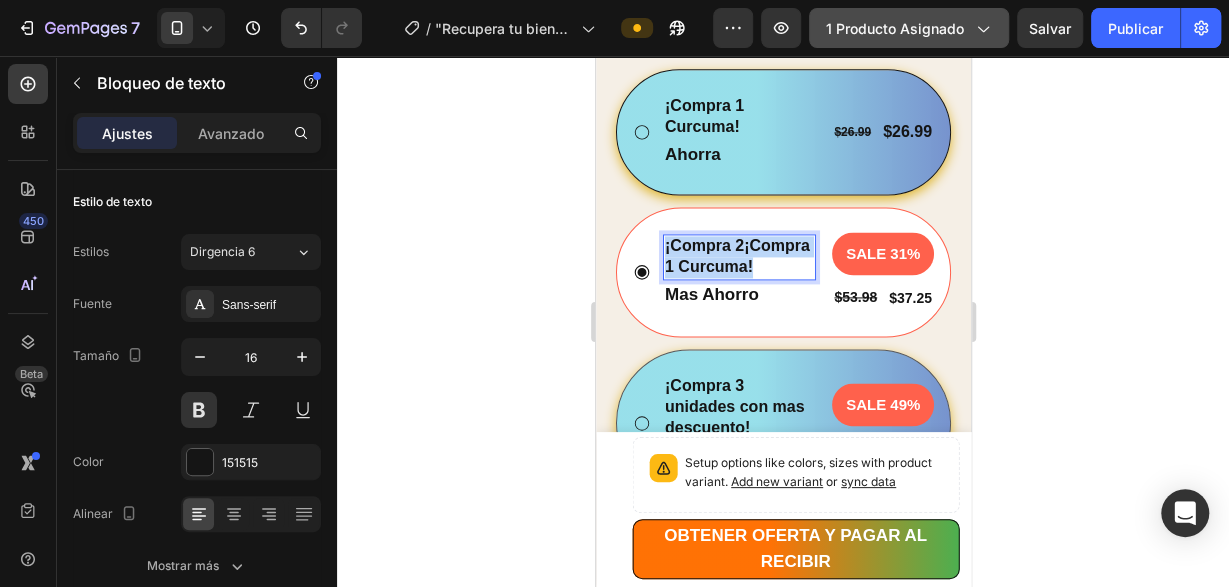 drag, startPoint x: 764, startPoint y: 276, endPoint x: 654, endPoint y: 255, distance: 111.9866 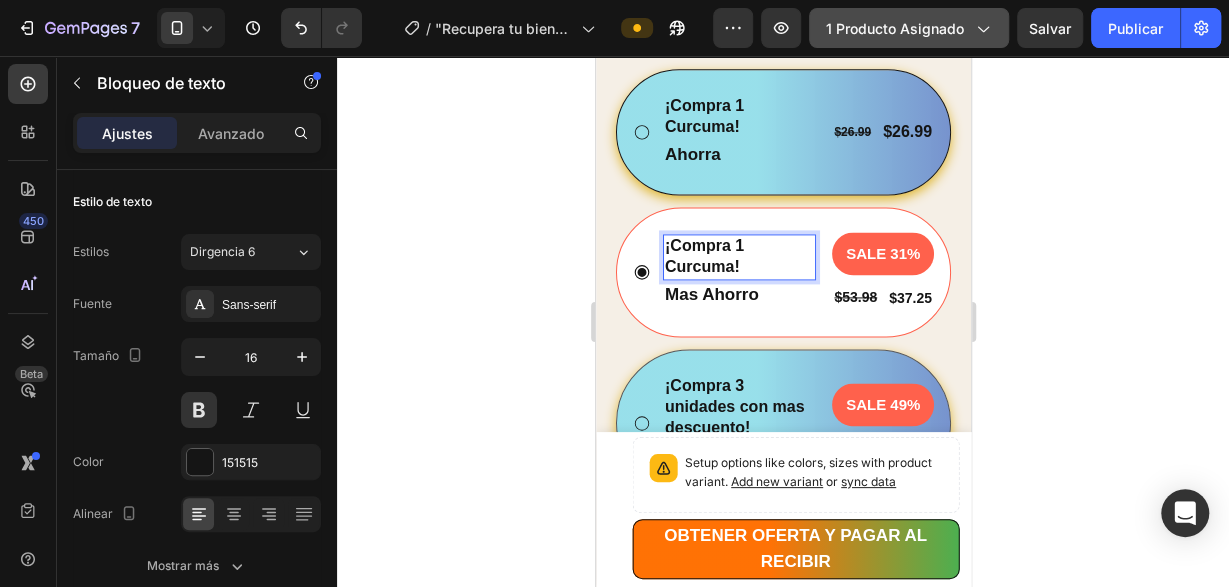 click on "¡Compra 1 Curcuma!" at bounding box center (703, 256) 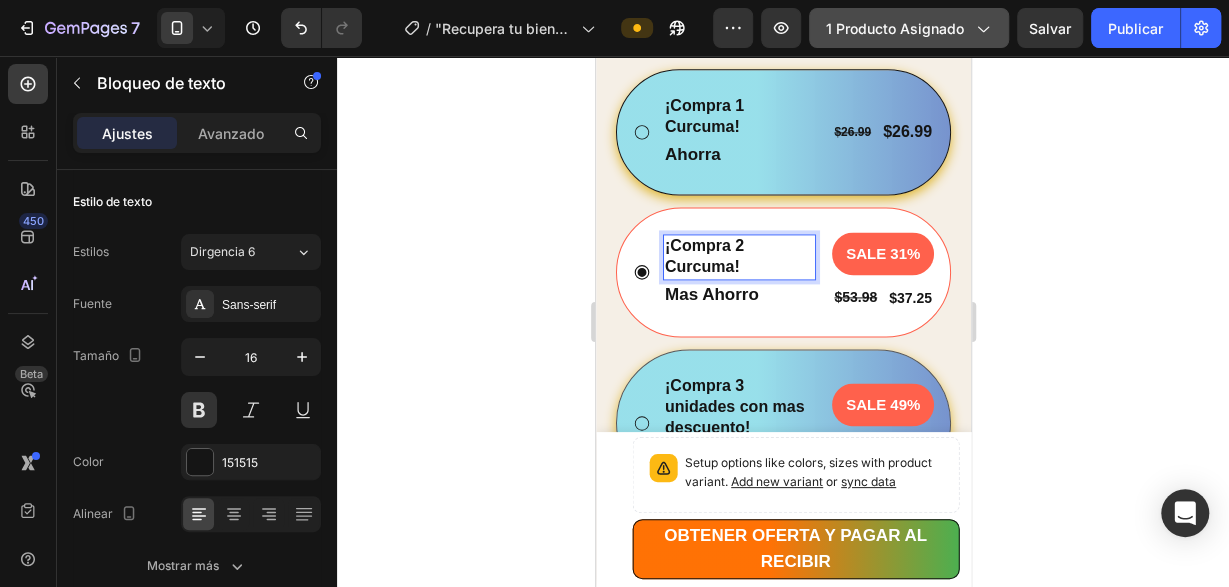 click on "¡Compra 2 Curcuma!" at bounding box center [738, 257] 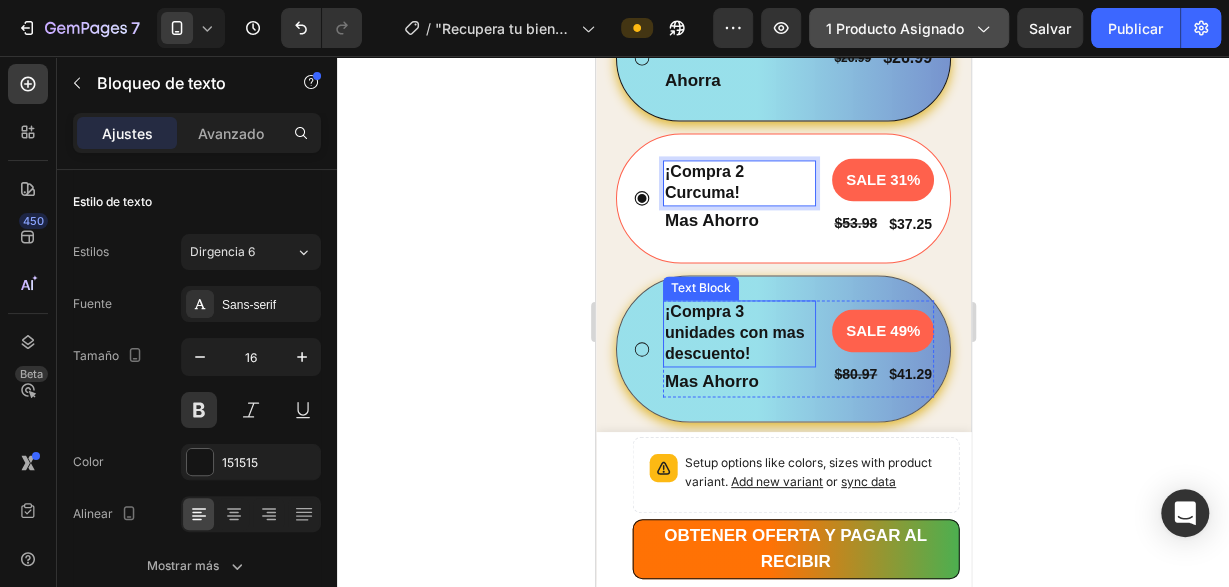 scroll, scrollTop: 1421, scrollLeft: 0, axis: vertical 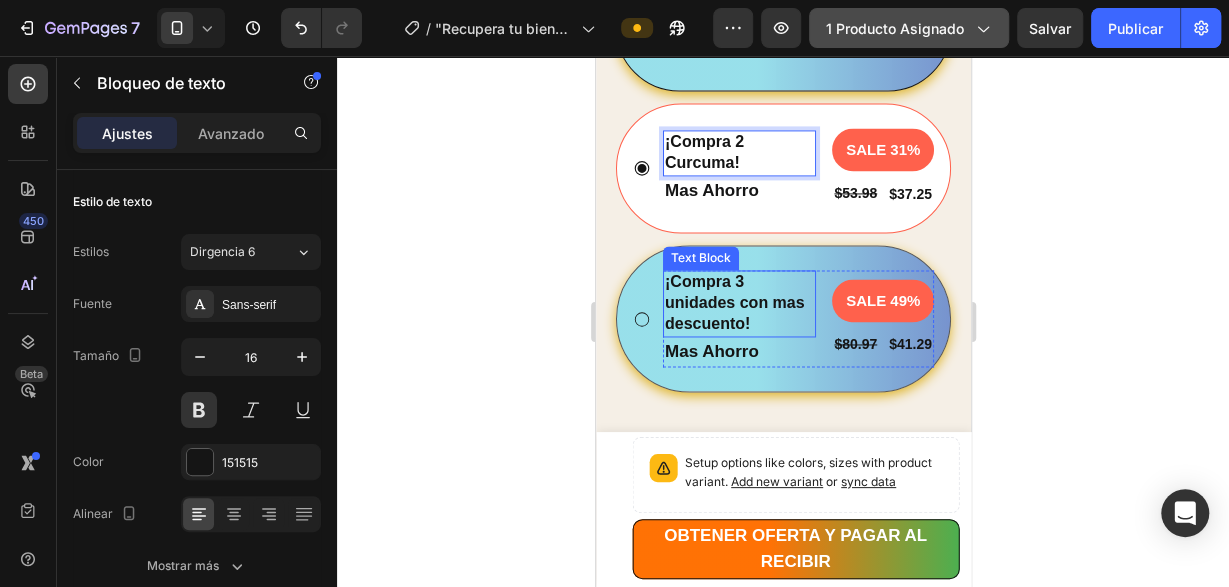 drag, startPoint x: 763, startPoint y: 336, endPoint x: 709, endPoint y: 311, distance: 59.5063 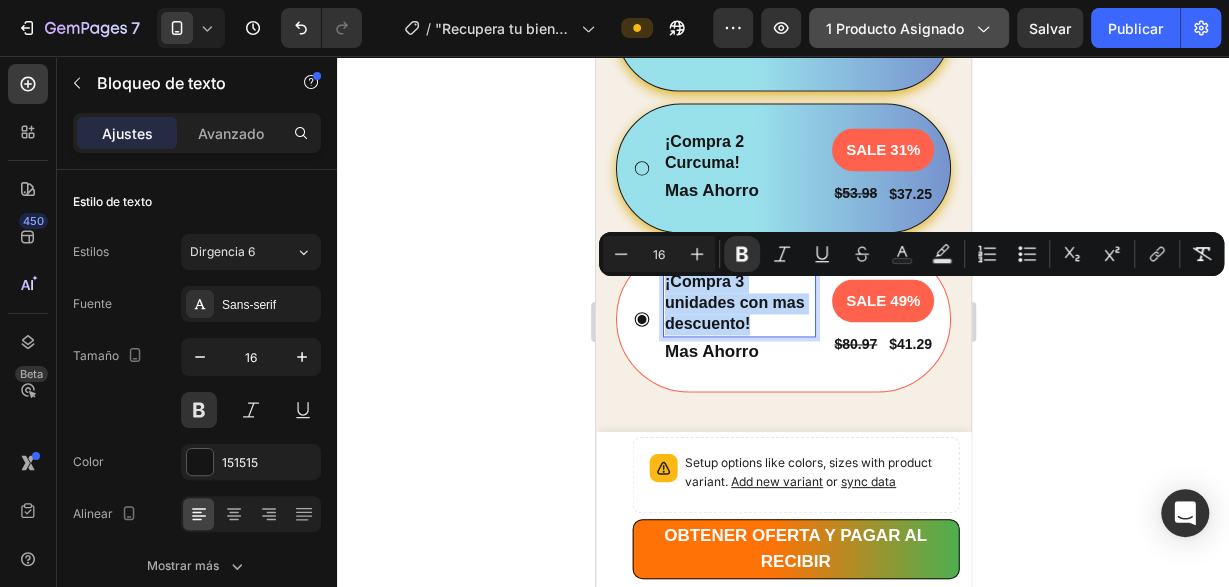 drag, startPoint x: 764, startPoint y: 339, endPoint x: 664, endPoint y: 292, distance: 110.49435 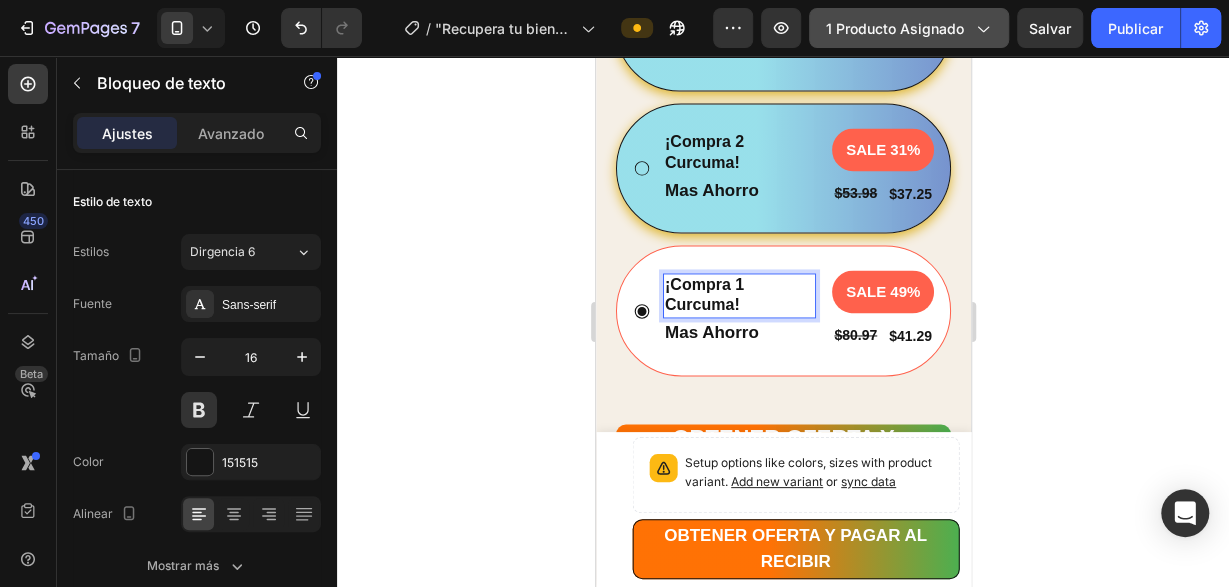 click on "¡Compra 1 Curcuma!" at bounding box center [738, 296] 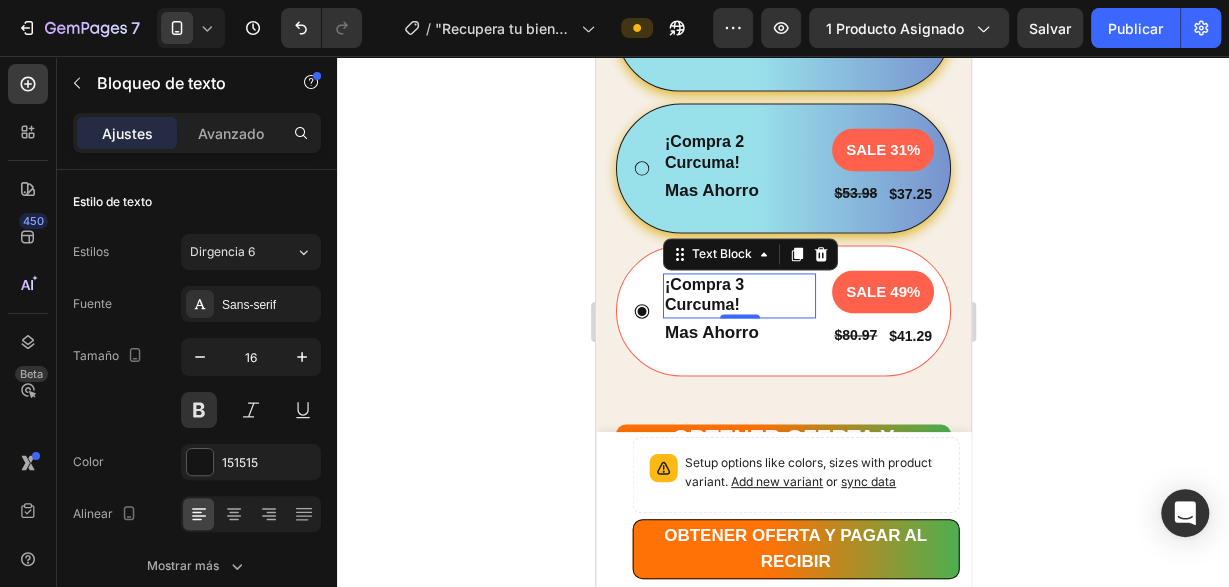 scroll, scrollTop: 1421, scrollLeft: 0, axis: vertical 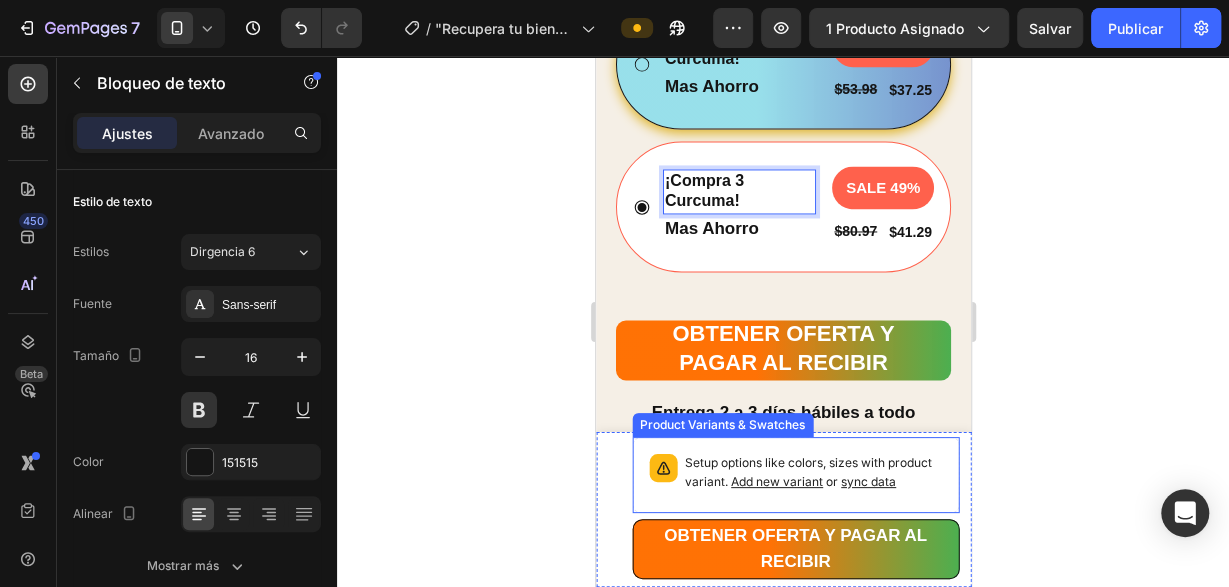click on "Product Variants & Swatches" at bounding box center (721, 425) 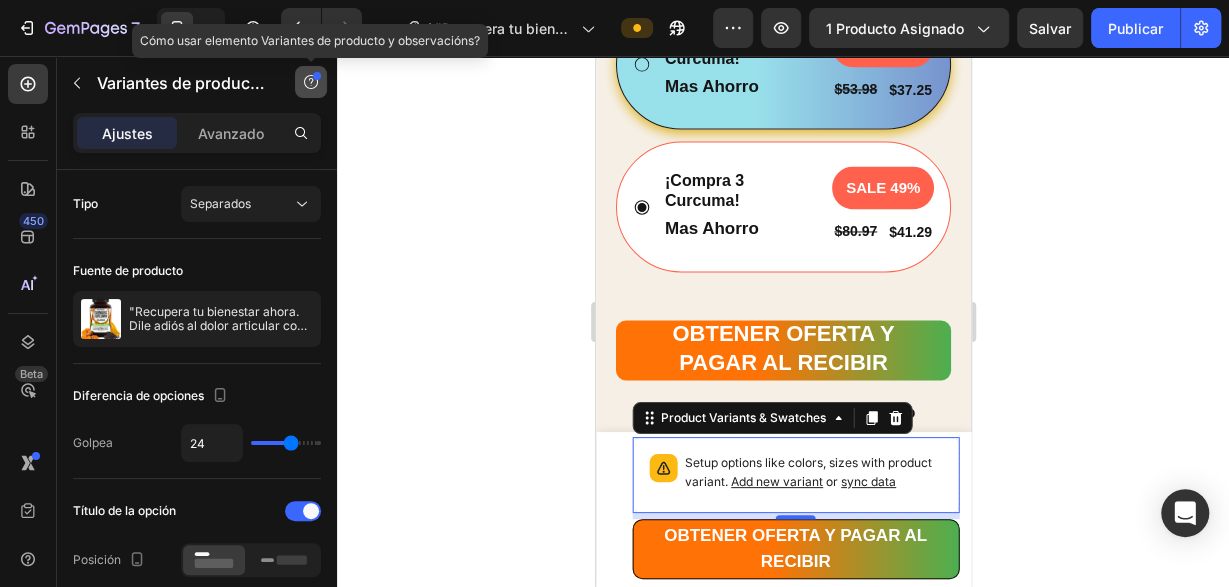 click 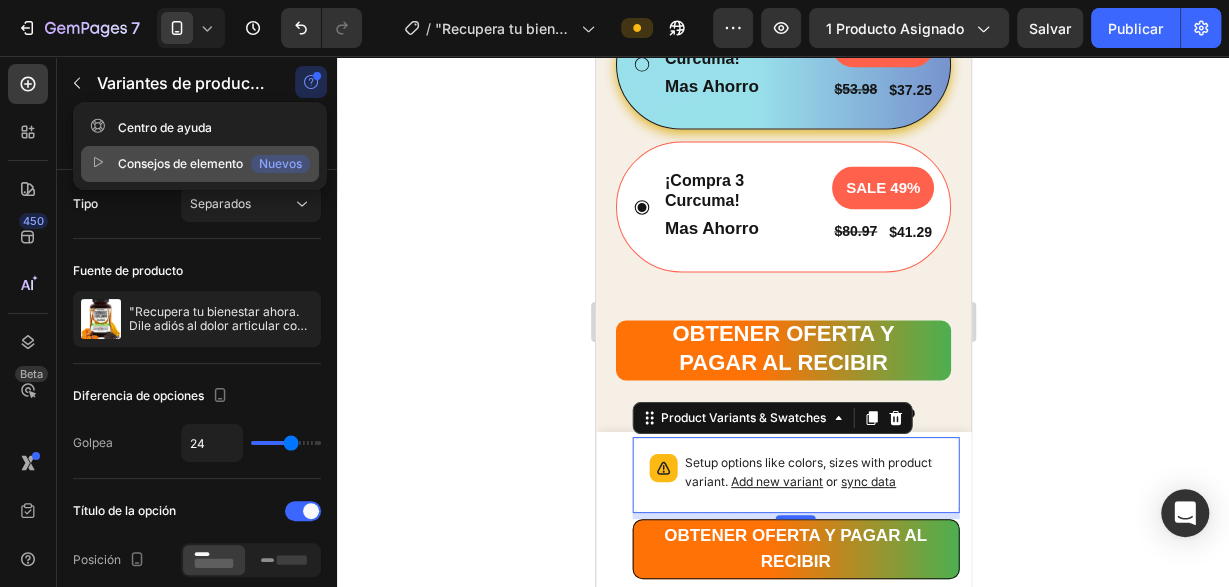 click 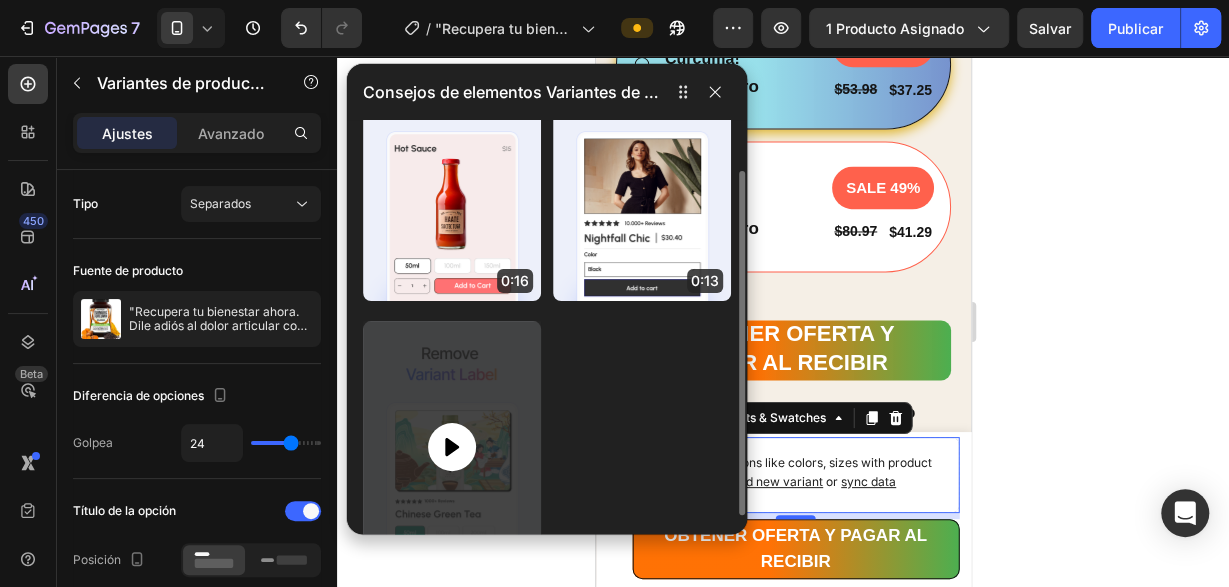 scroll, scrollTop: 172, scrollLeft: 0, axis: vertical 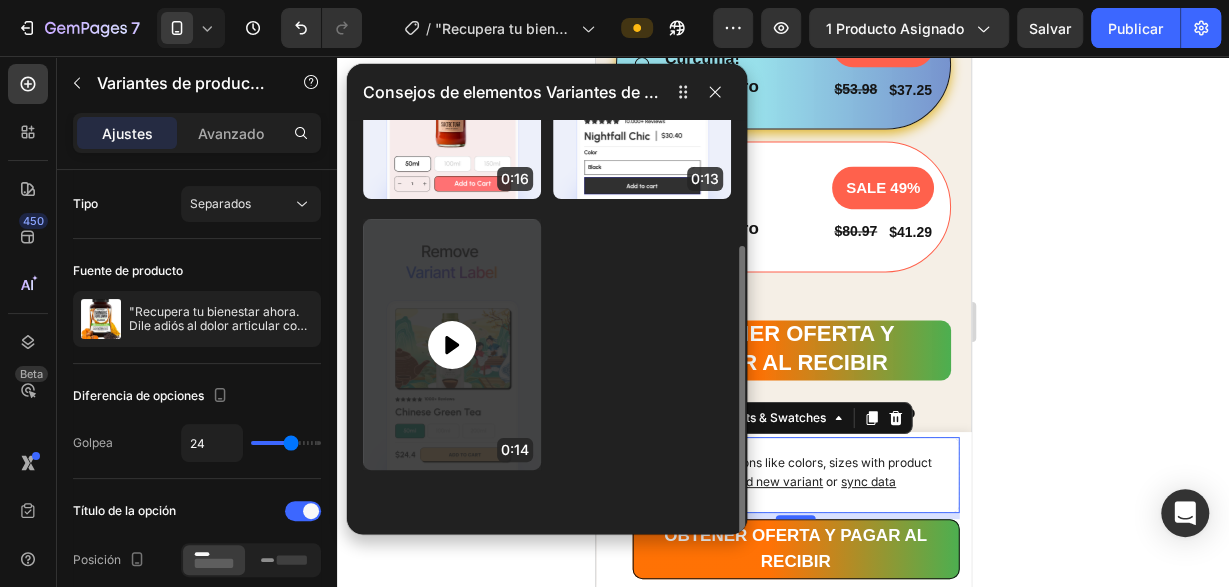 click 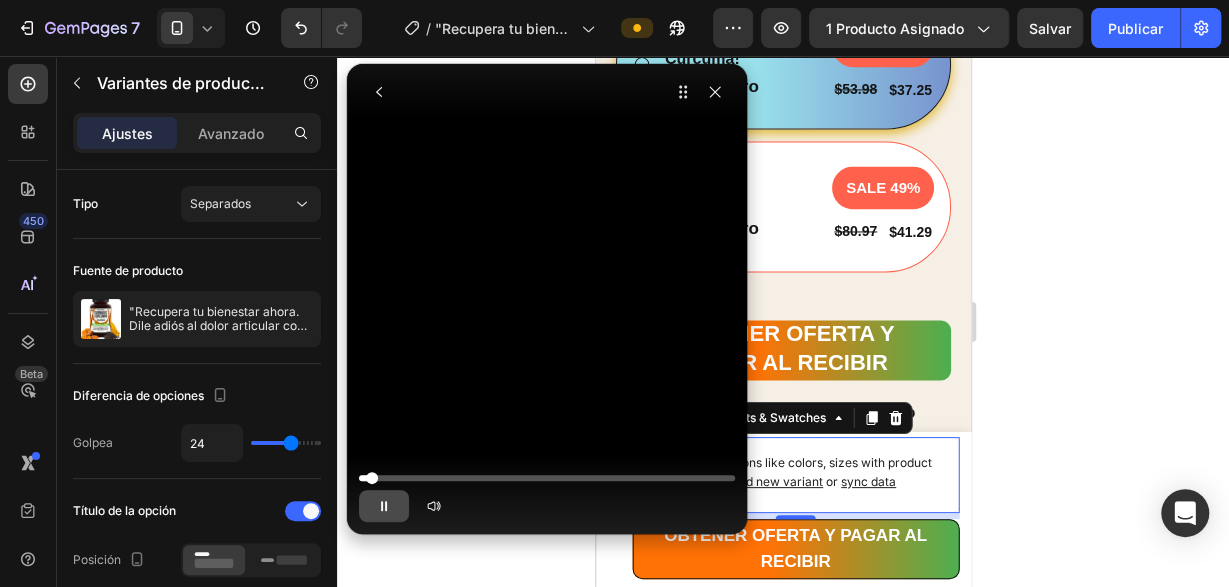 click 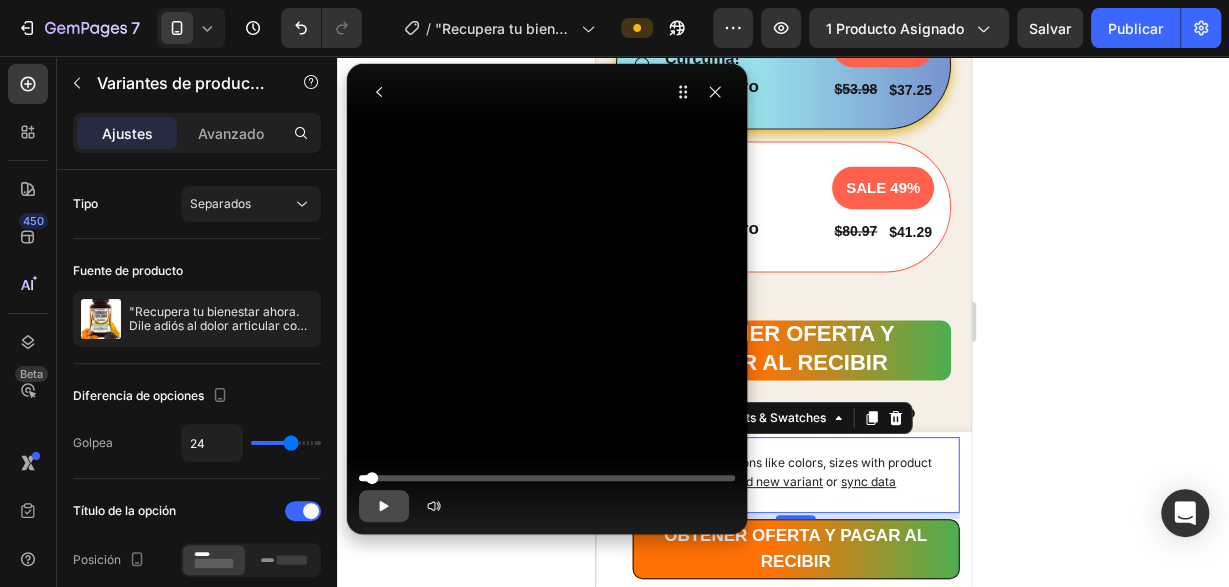 click 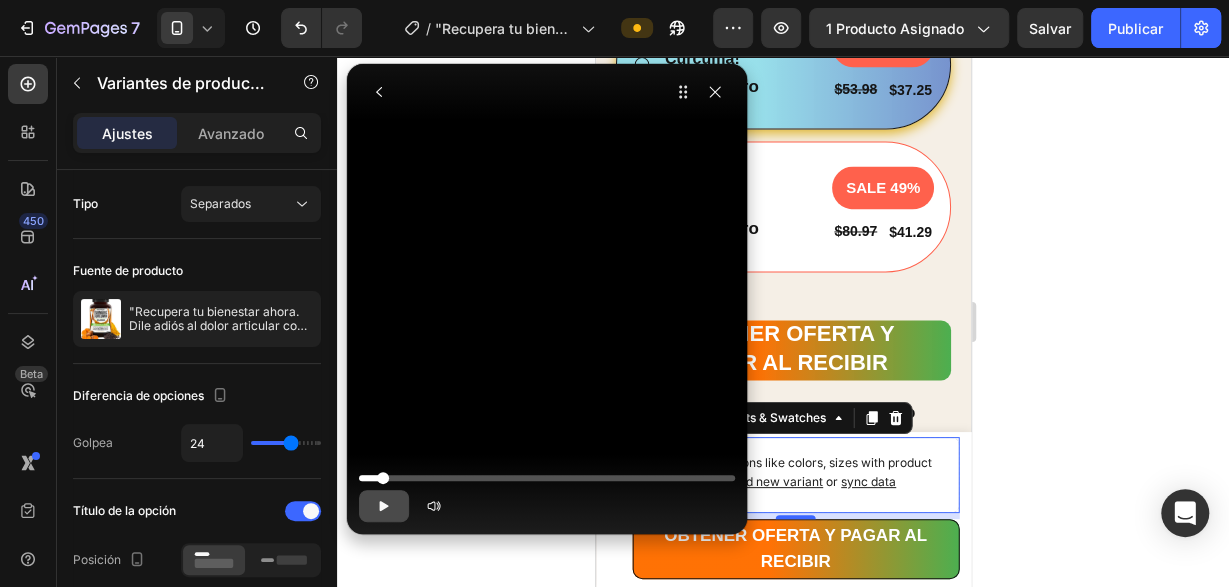 drag, startPoint x: 371, startPoint y: 475, endPoint x: 394, endPoint y: 475, distance: 23 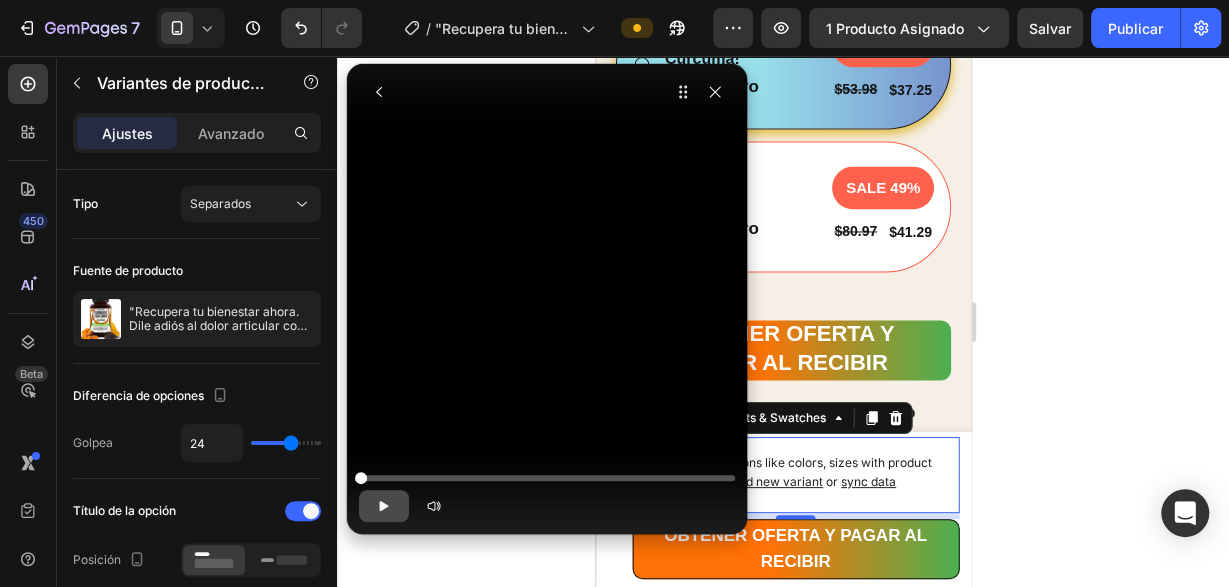 drag, startPoint x: 385, startPoint y: 475, endPoint x: 352, endPoint y: 479, distance: 33.24154 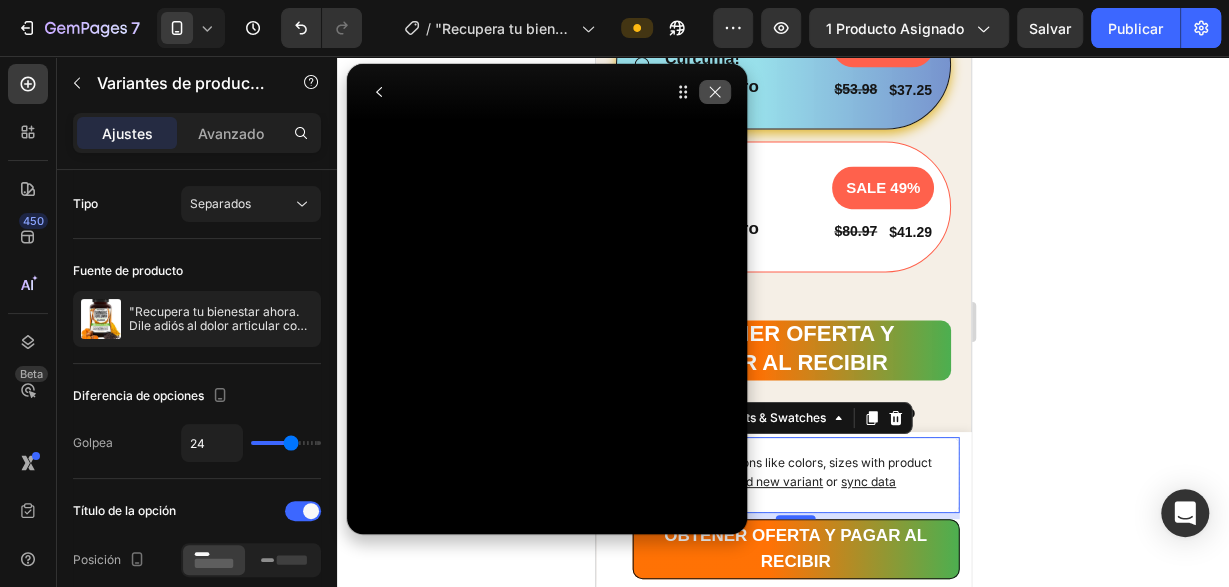 click 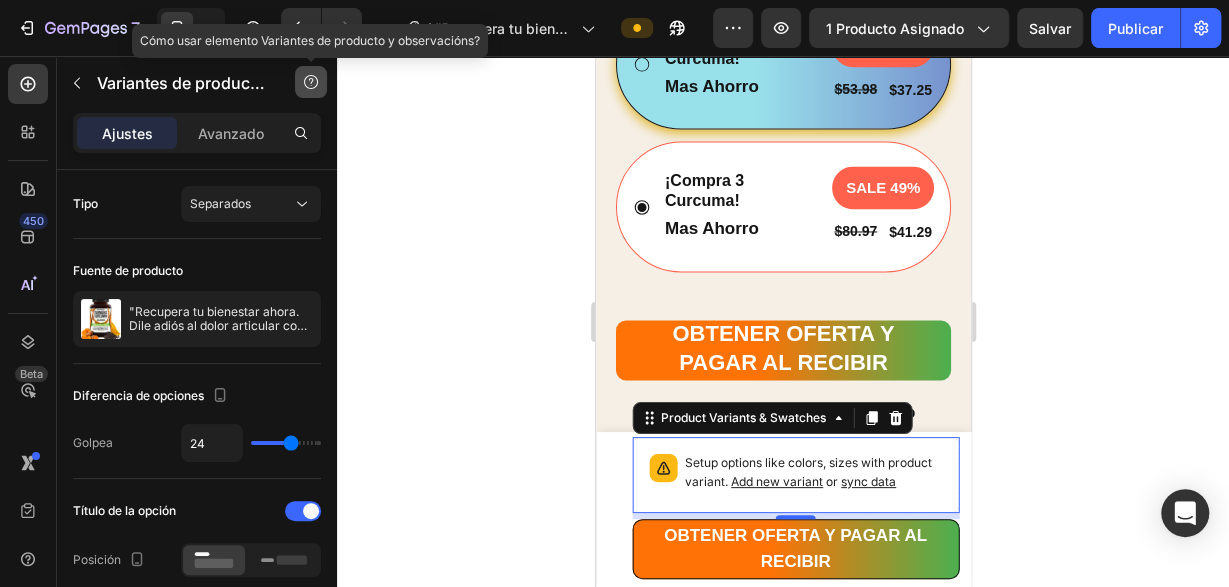 click at bounding box center (311, 82) 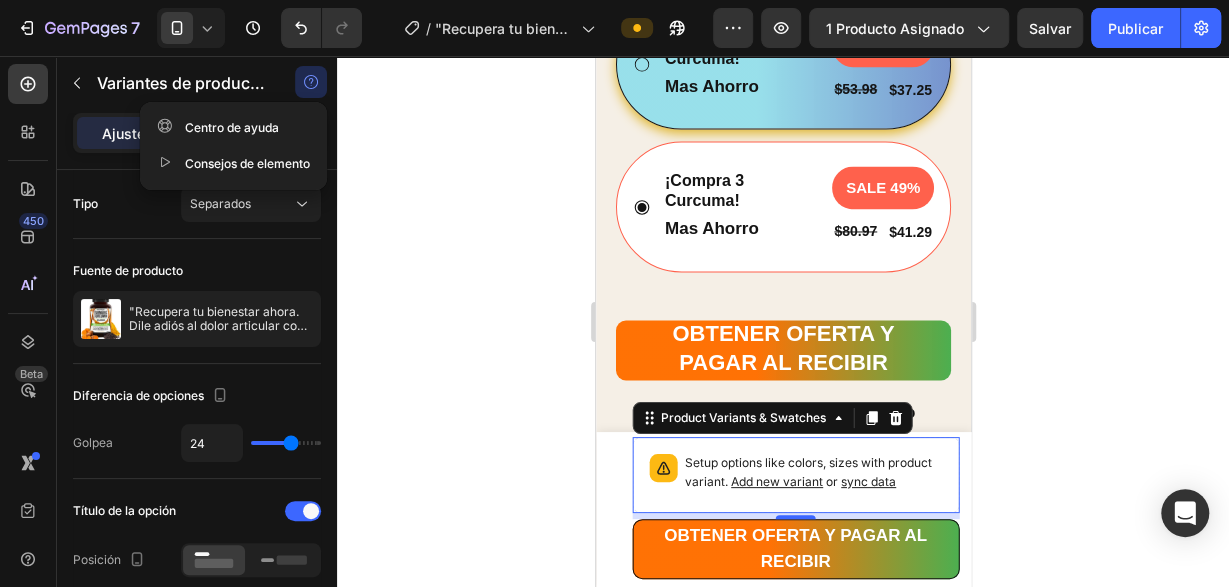 click on "Consejos de elemento" at bounding box center (233, 164) 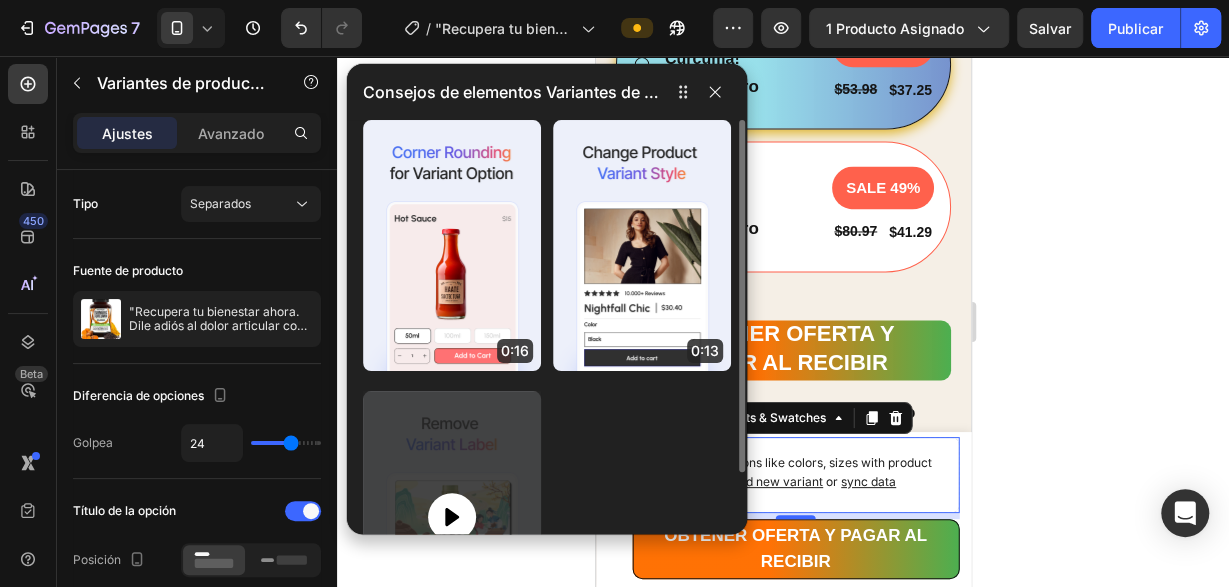 click 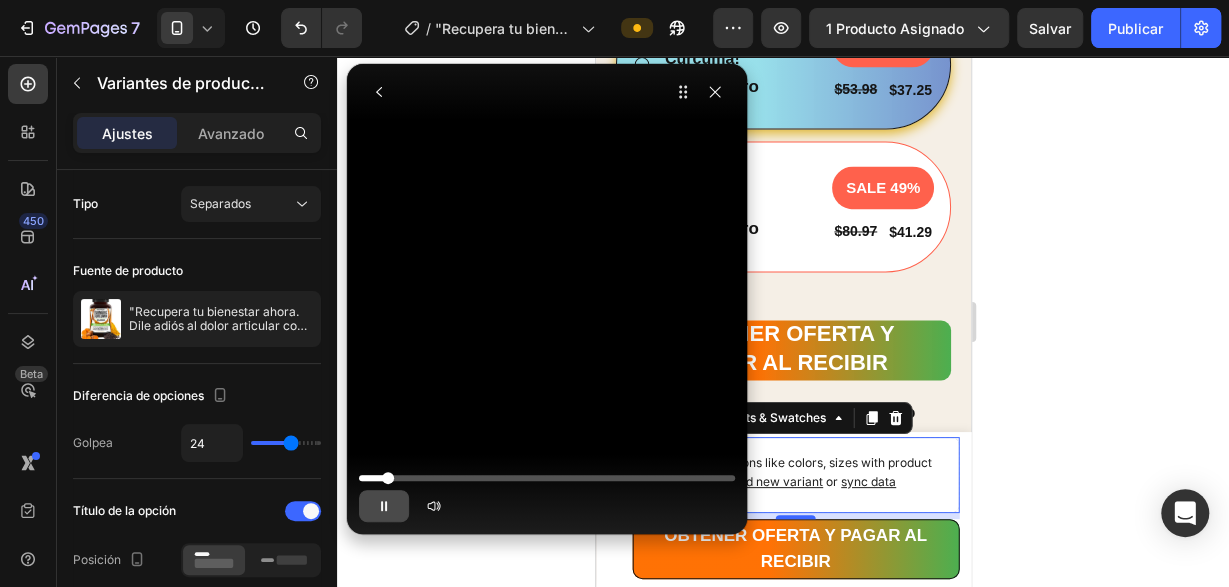 click 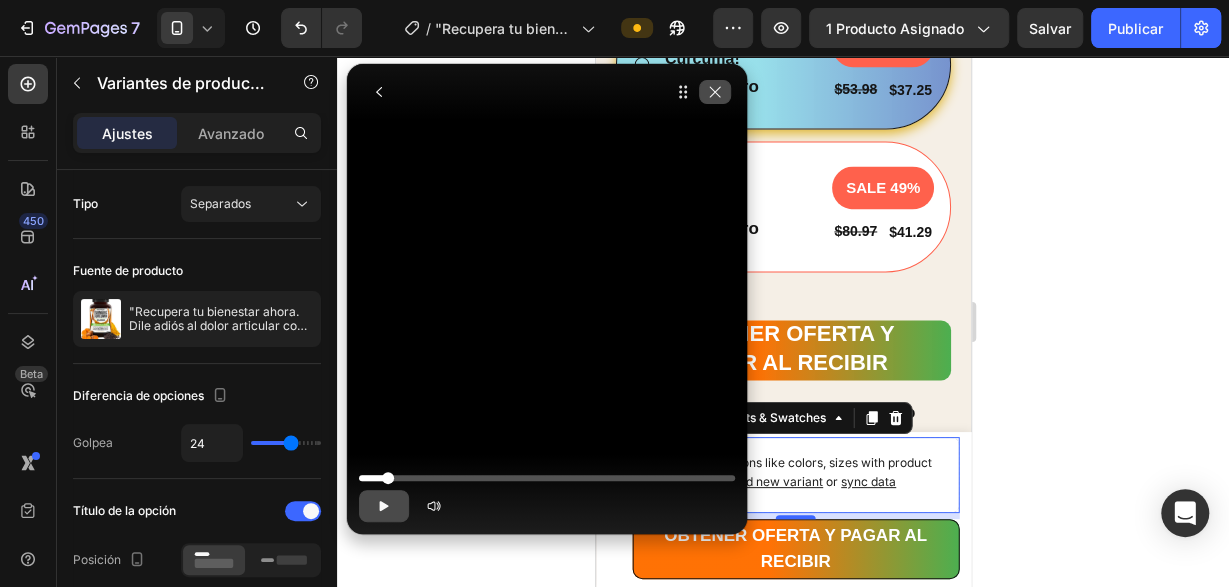 click 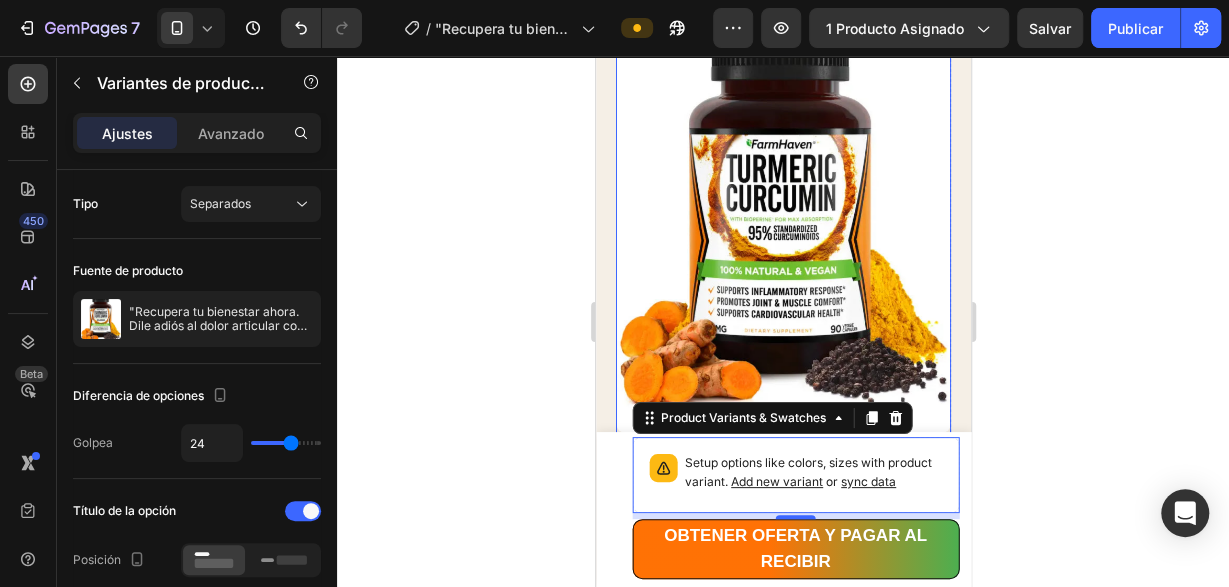 scroll, scrollTop: 0, scrollLeft: 0, axis: both 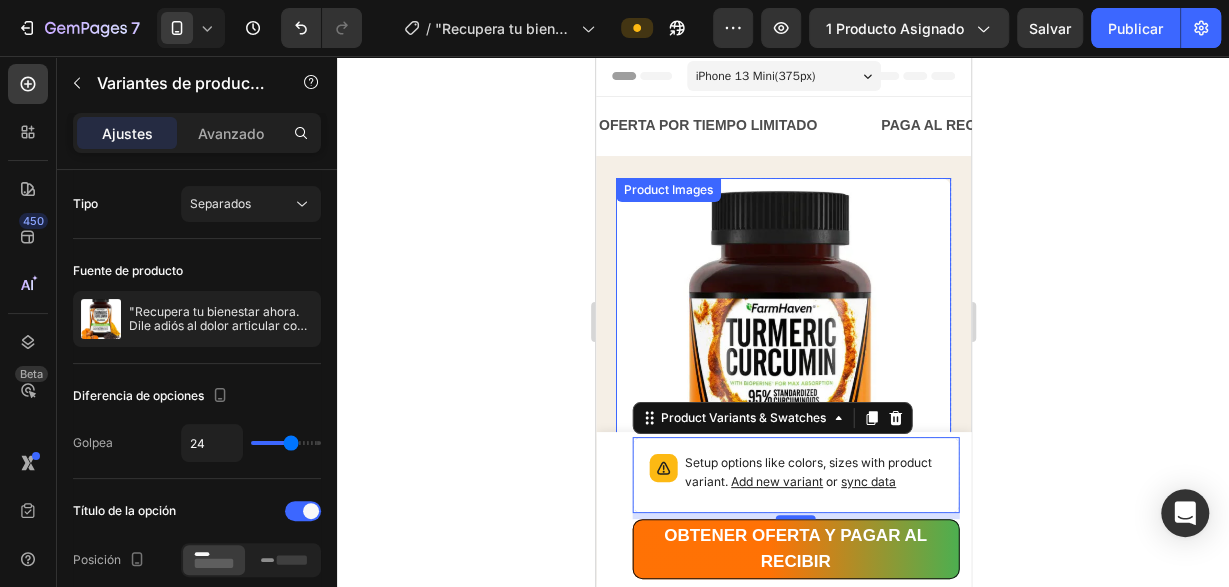 click at bounding box center [782, 387] 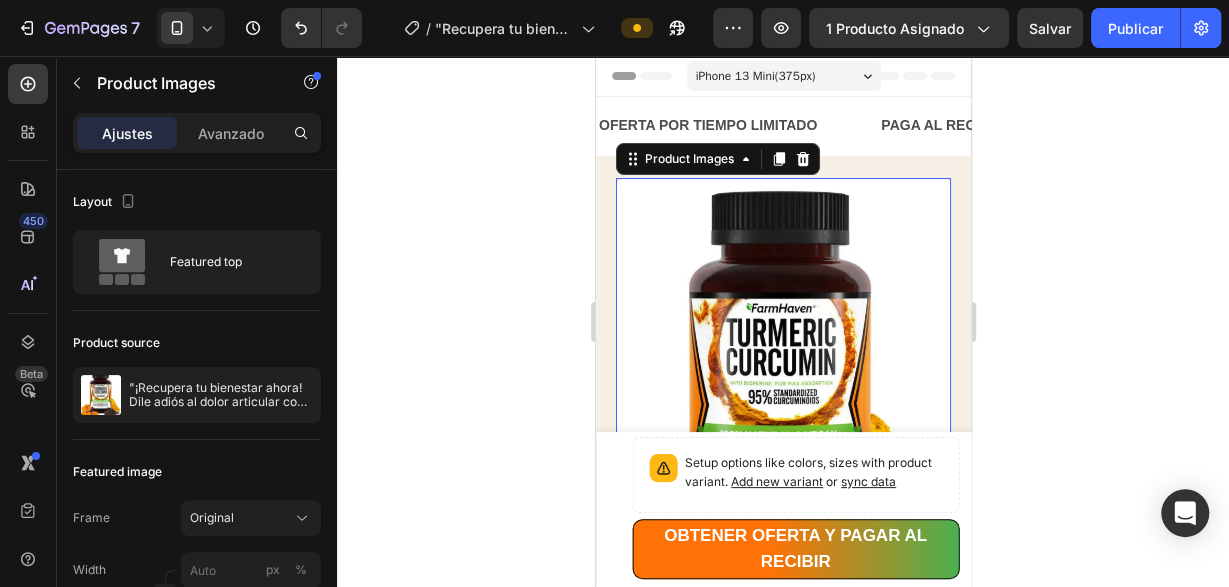 click on "Product Images" at bounding box center (182, 83) 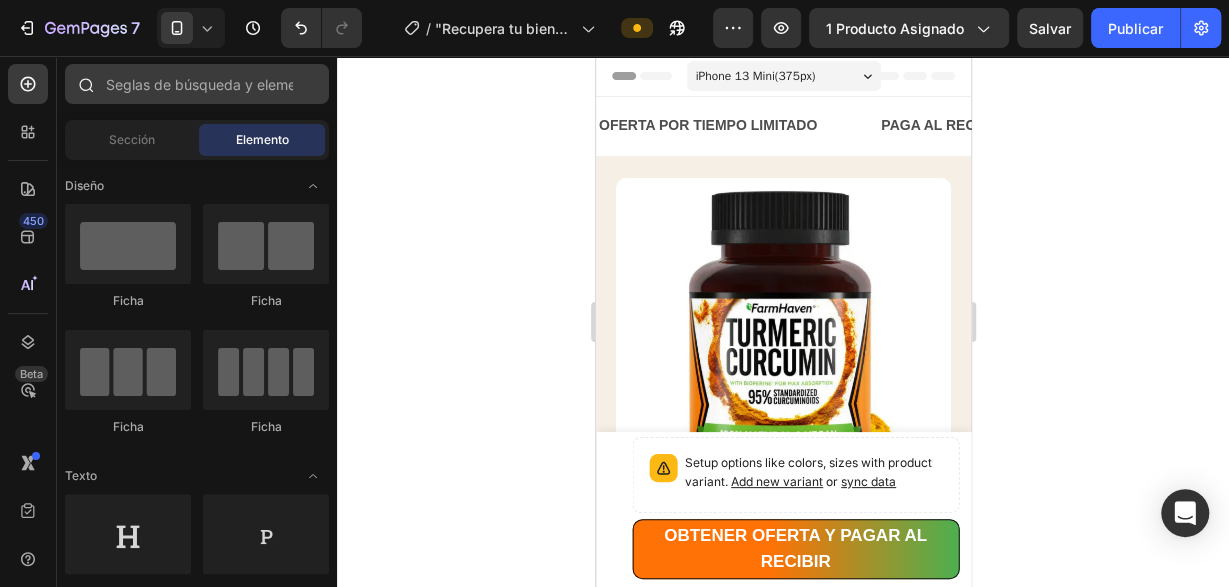 scroll, scrollTop: 2244, scrollLeft: 0, axis: vertical 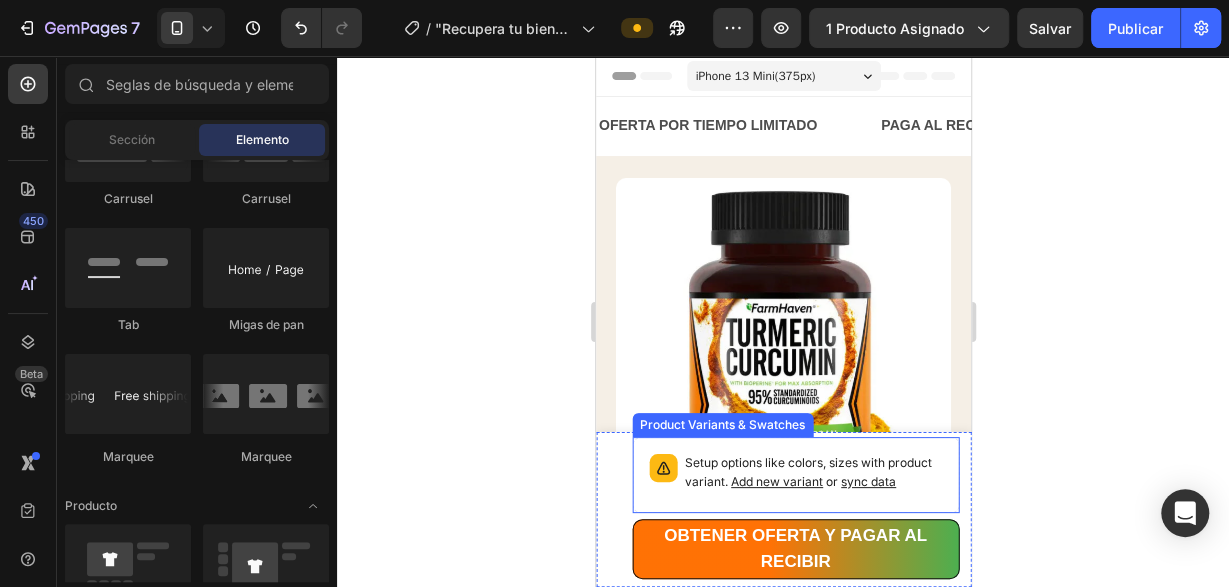click on "Add new variant" at bounding box center [776, 481] 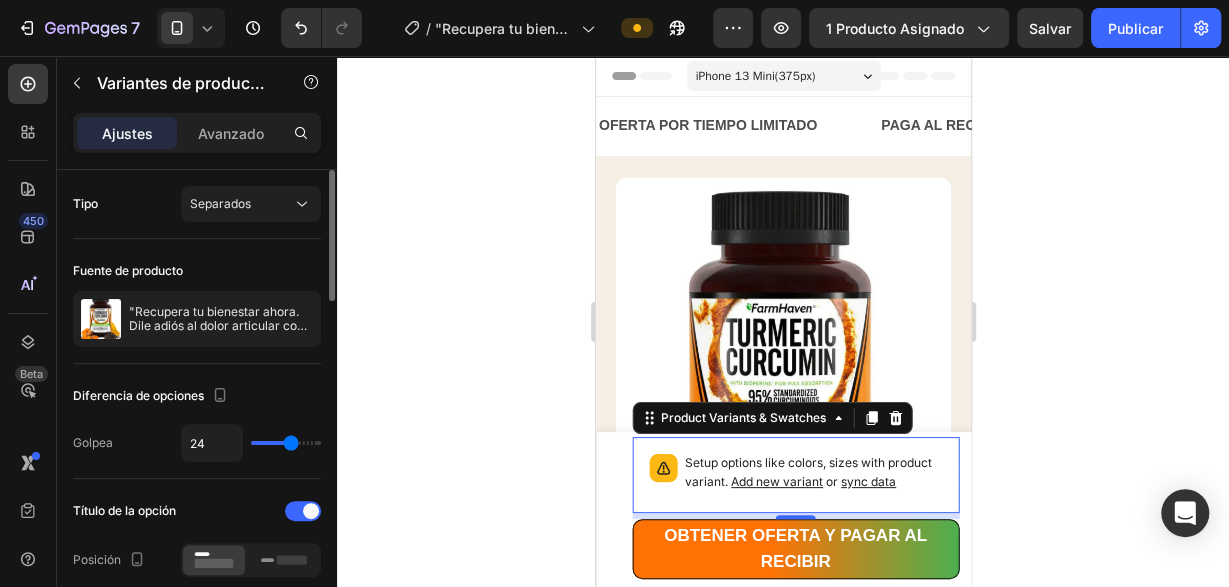 scroll, scrollTop: 204, scrollLeft: 0, axis: vertical 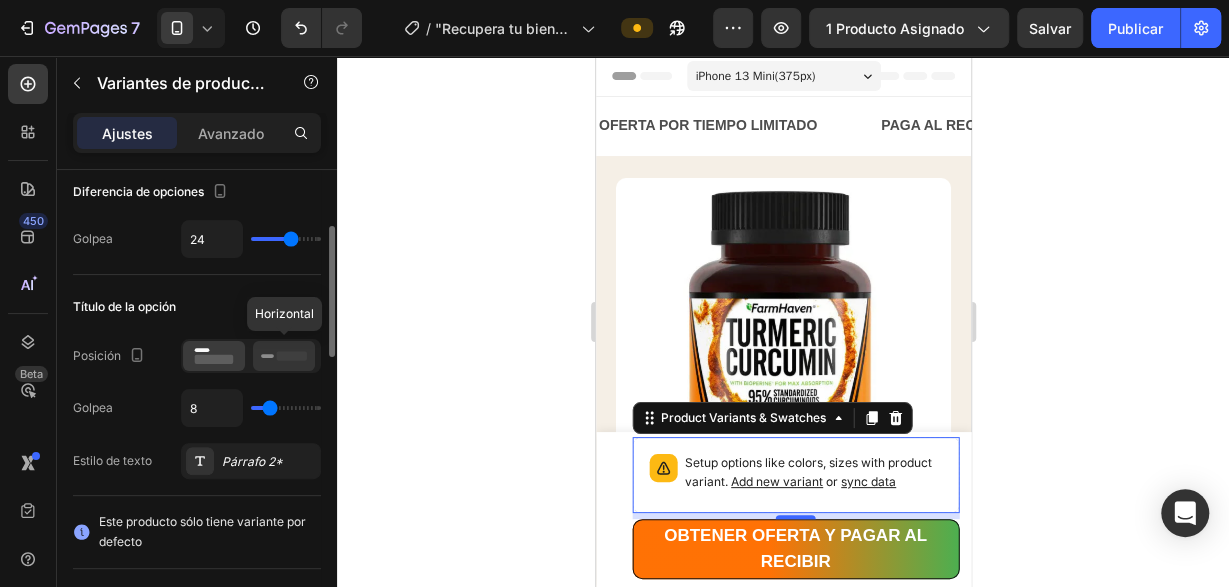 click 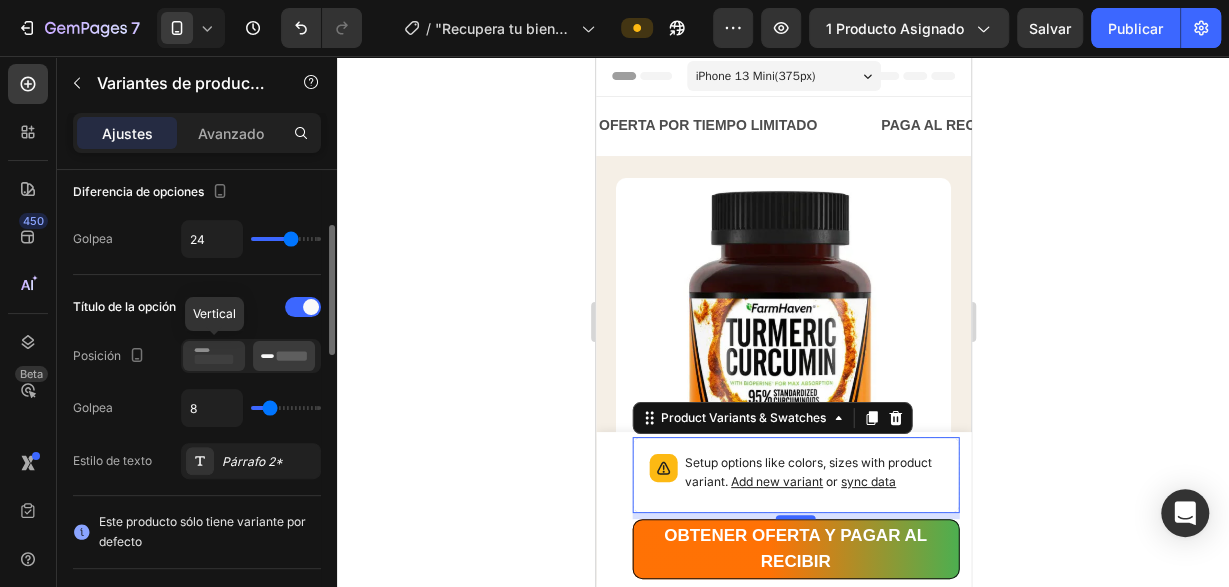 click 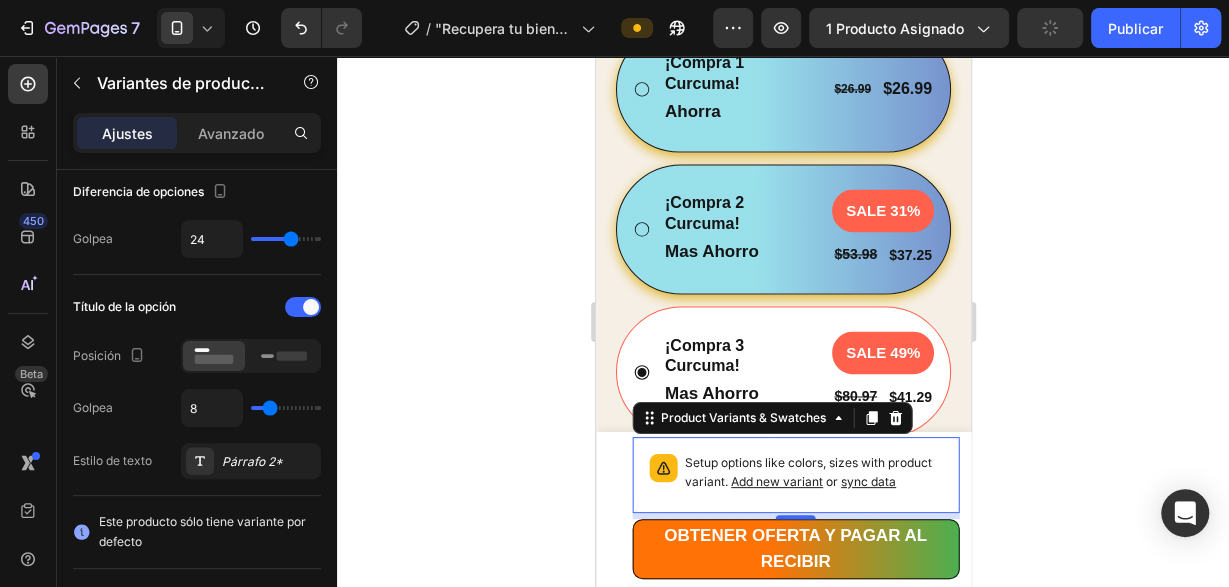 scroll, scrollTop: 1352, scrollLeft: 0, axis: vertical 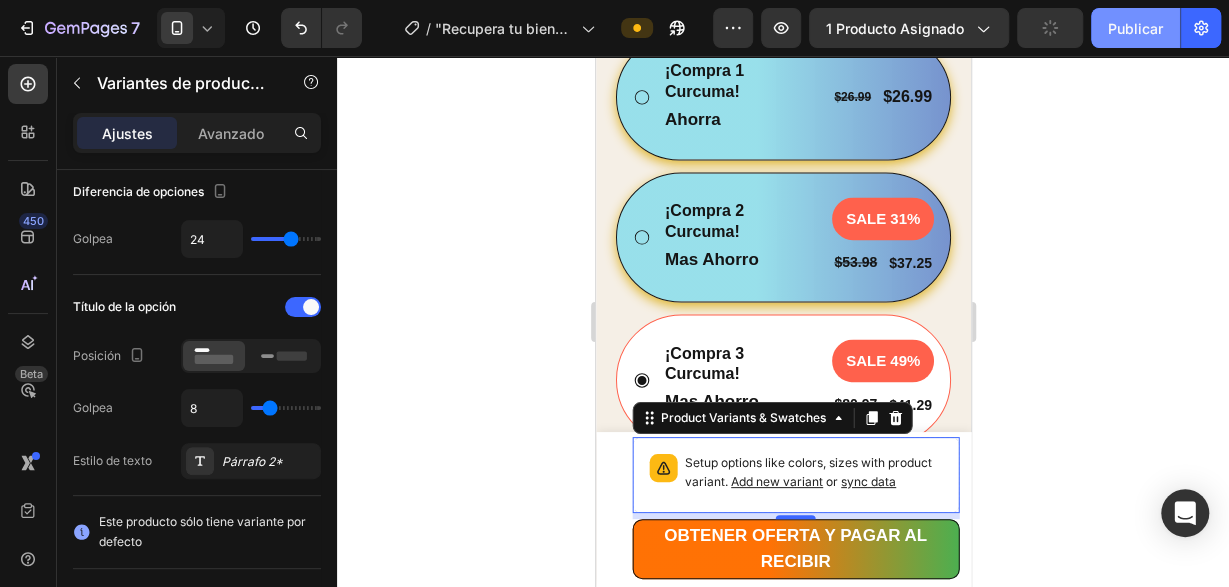 click on "Publicar" at bounding box center (1135, 28) 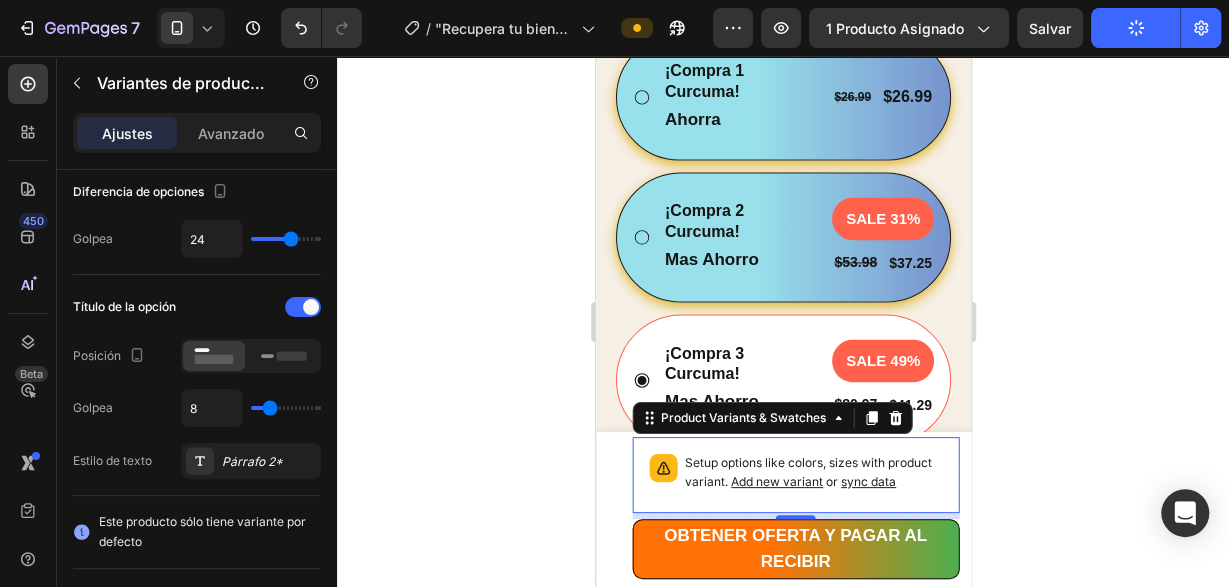 click 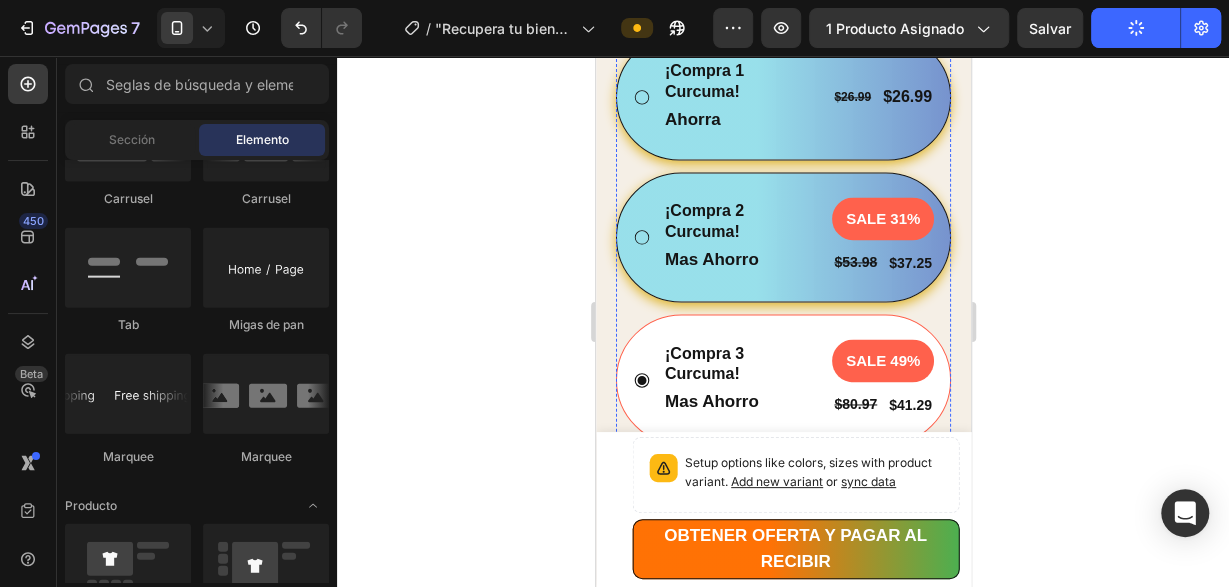 scroll, scrollTop: 2244, scrollLeft: 0, axis: vertical 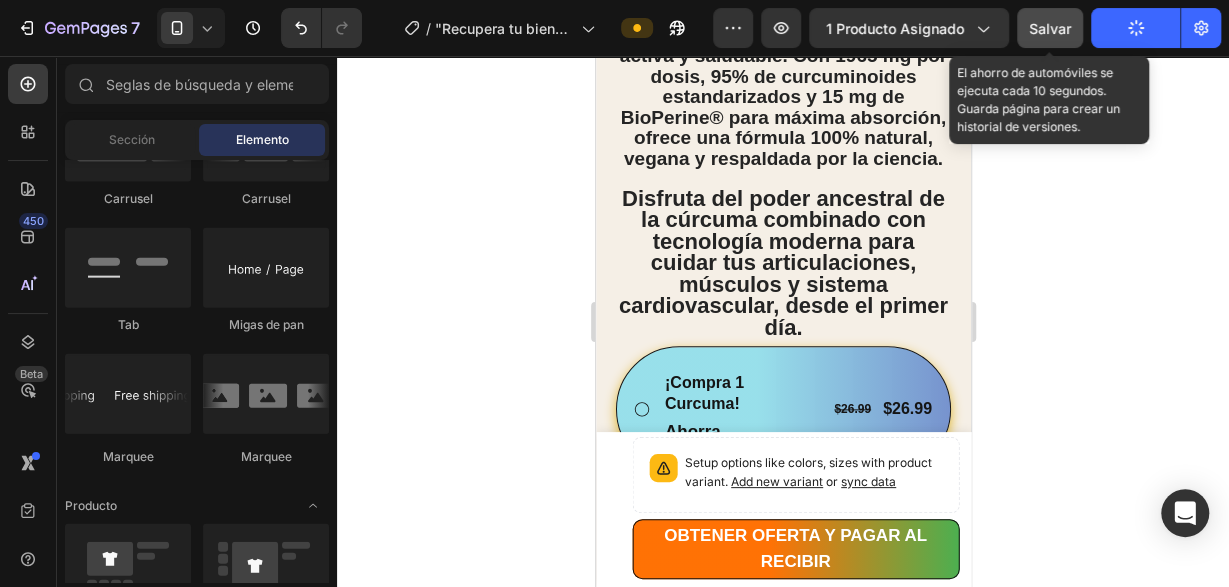 click on "Salvar" 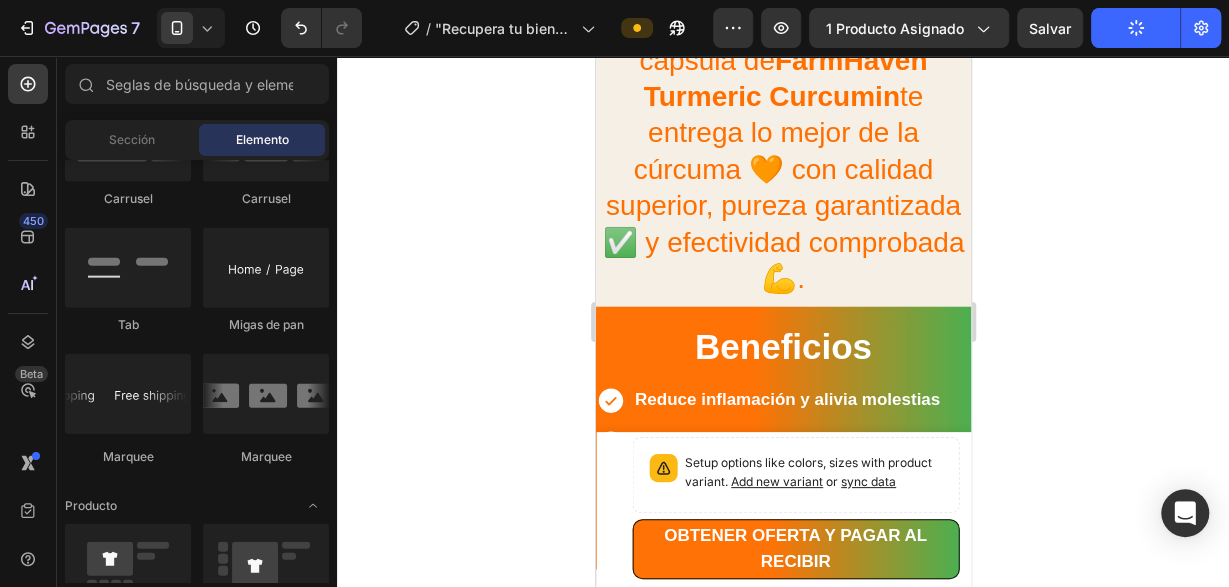 scroll, scrollTop: 3016, scrollLeft: 0, axis: vertical 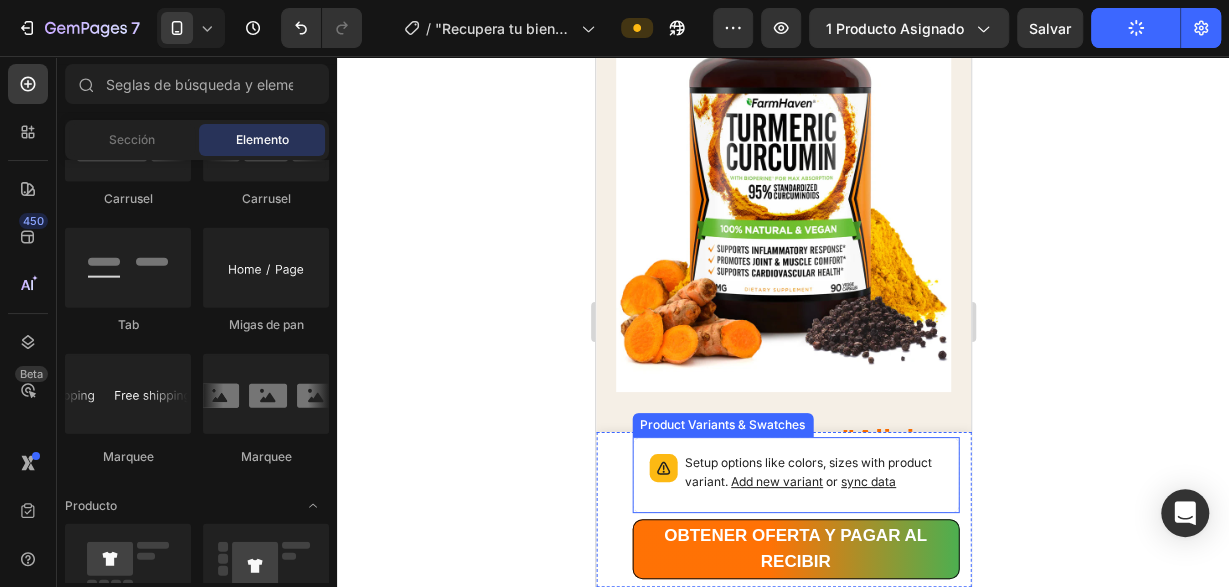 click on "Add new variant" at bounding box center (776, 481) 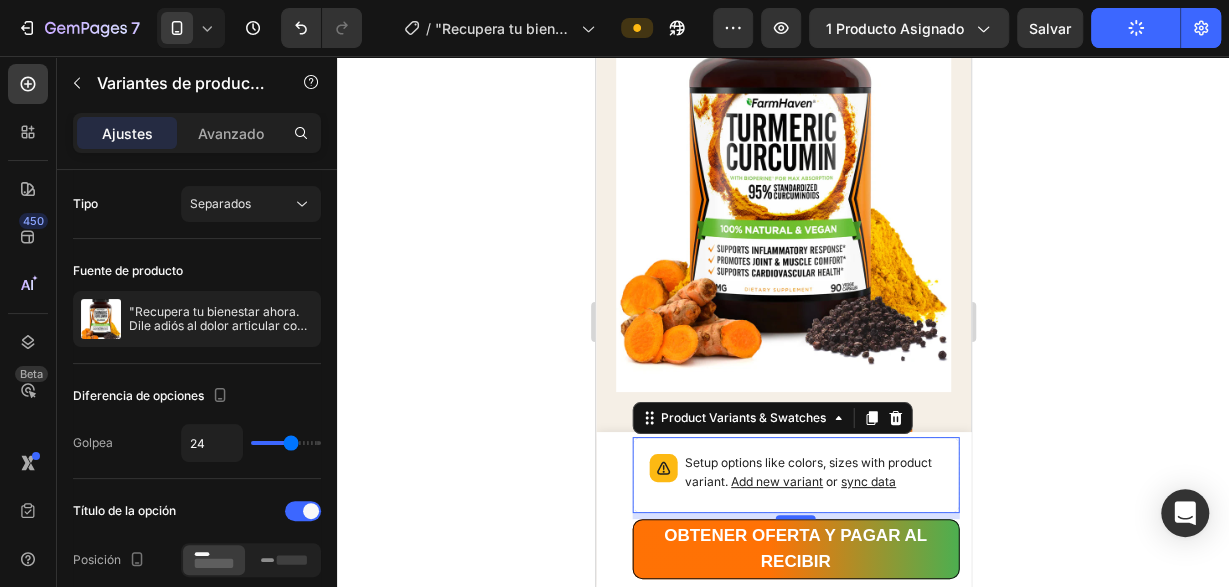 click on "sync data" at bounding box center (867, 481) 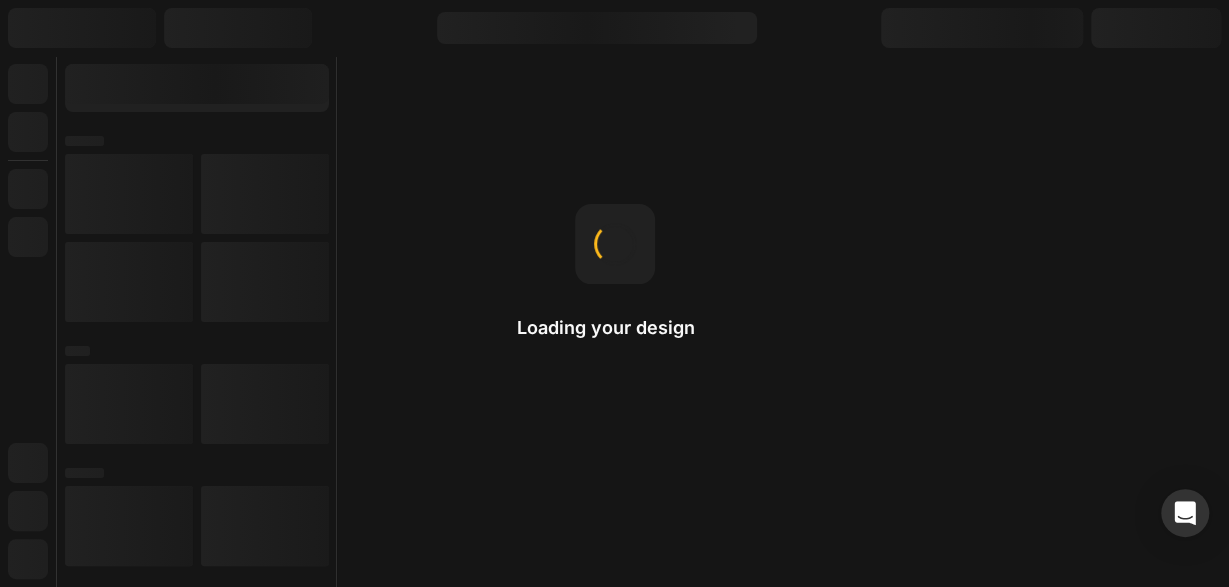 scroll, scrollTop: 0, scrollLeft: 0, axis: both 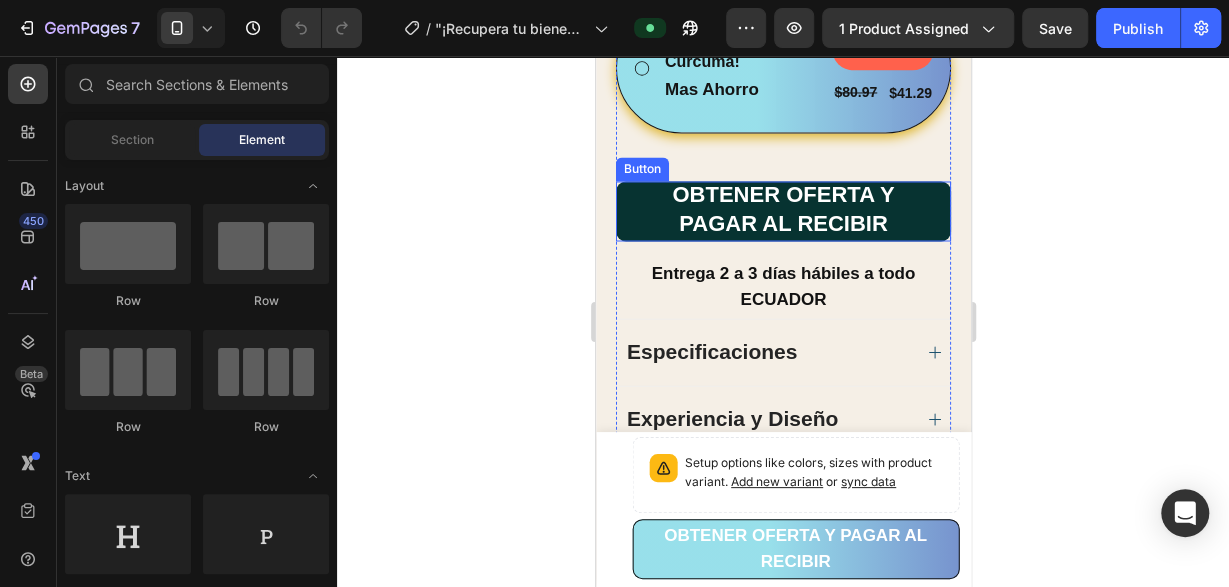 click on "OBTENER OFERTA Y PAGAR AL RECIBIR" at bounding box center (782, 211) 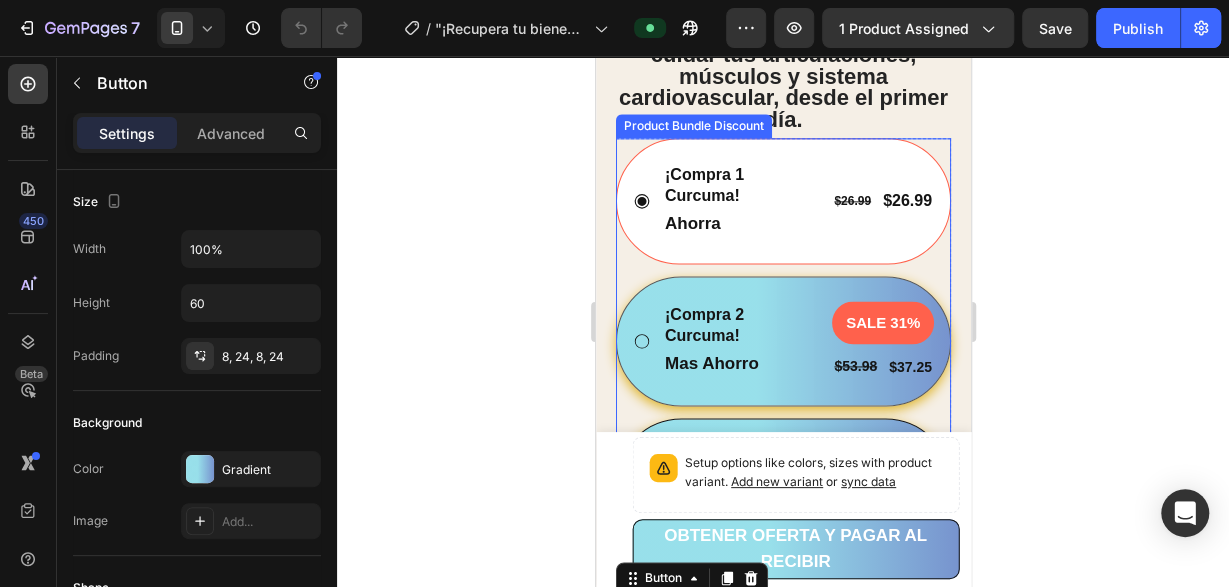 scroll, scrollTop: 1560, scrollLeft: 0, axis: vertical 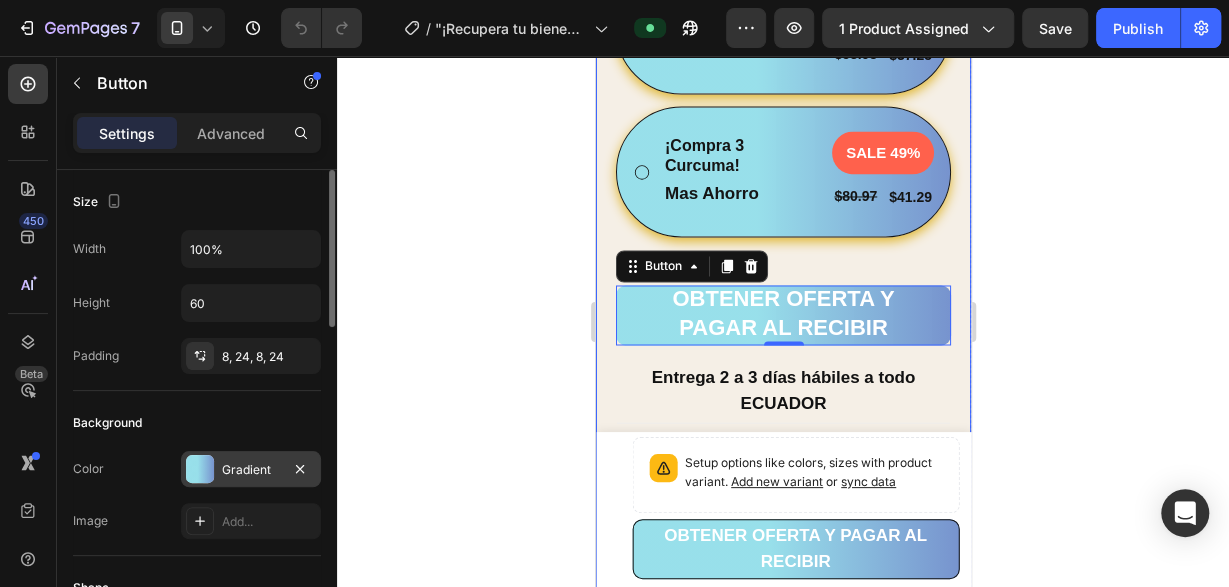 click at bounding box center (200, 469) 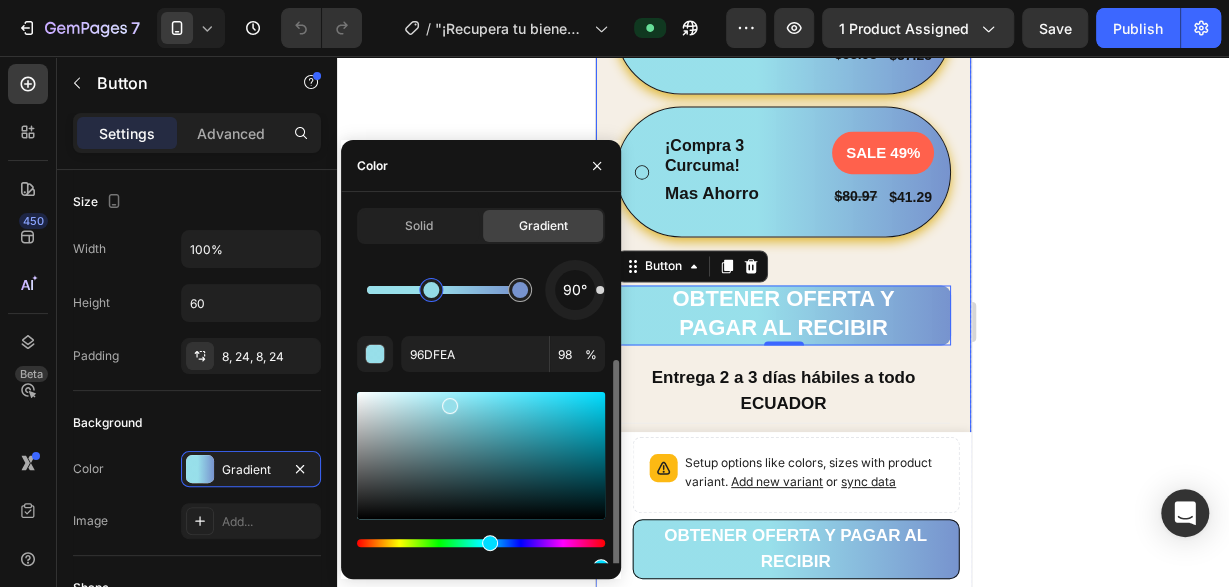 scroll, scrollTop: 84, scrollLeft: 0, axis: vertical 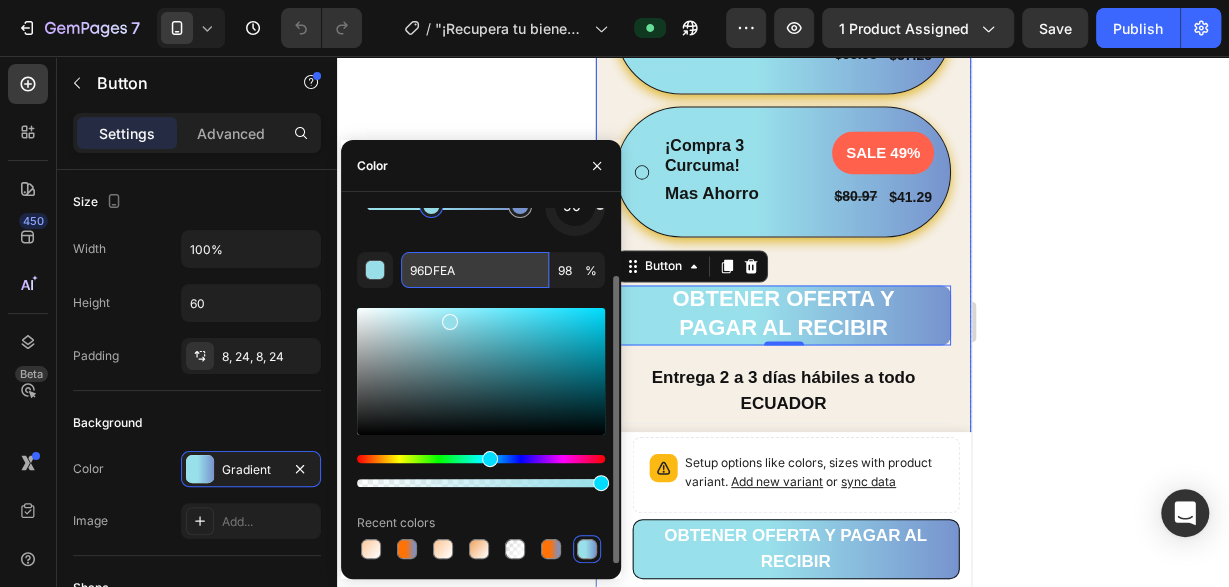 click on "96DFEA" at bounding box center [475, 270] 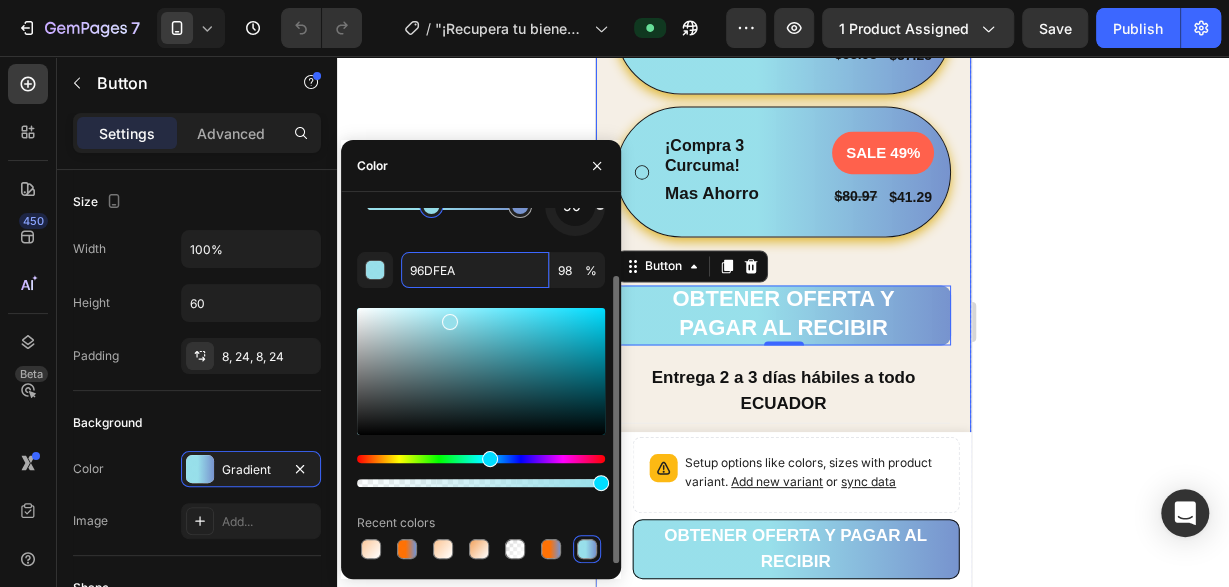 paste on "FF6F00" 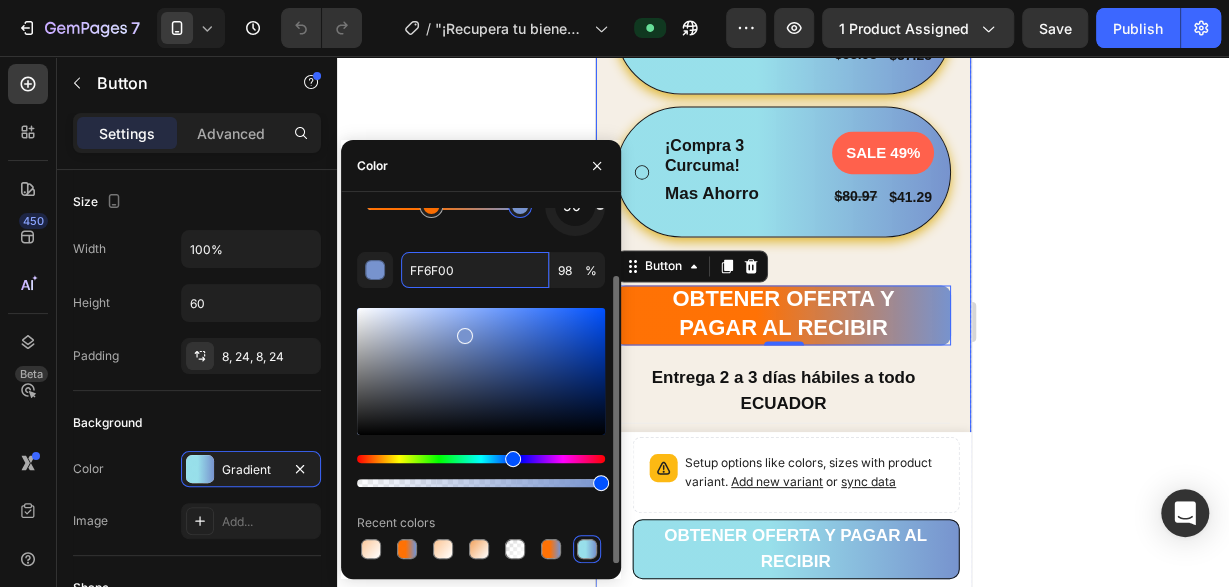 type on "7793CE" 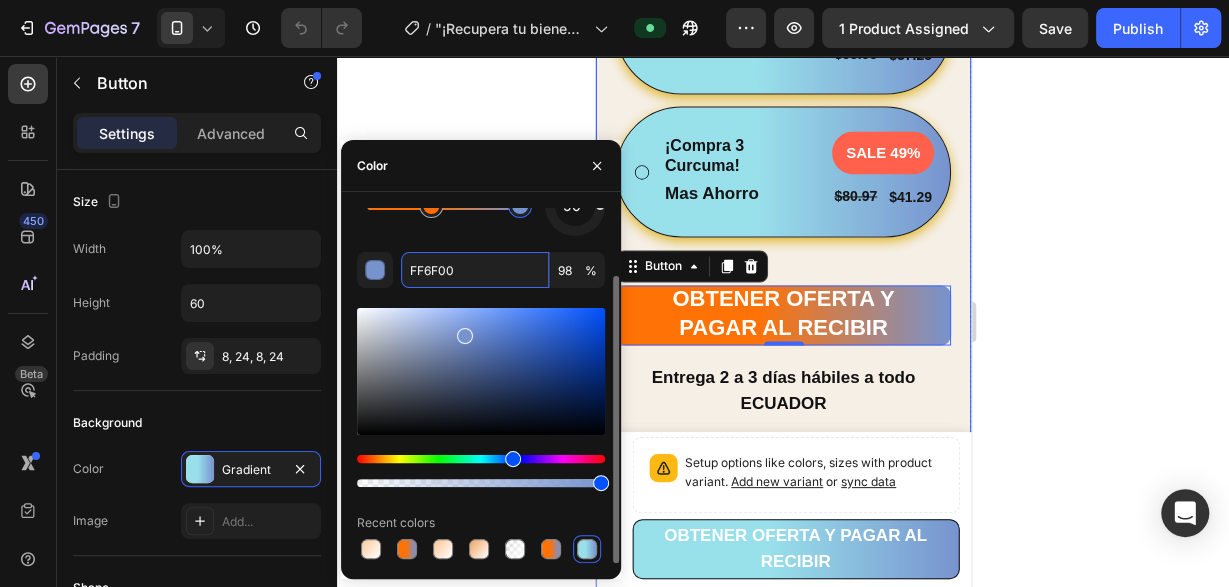 type on "100" 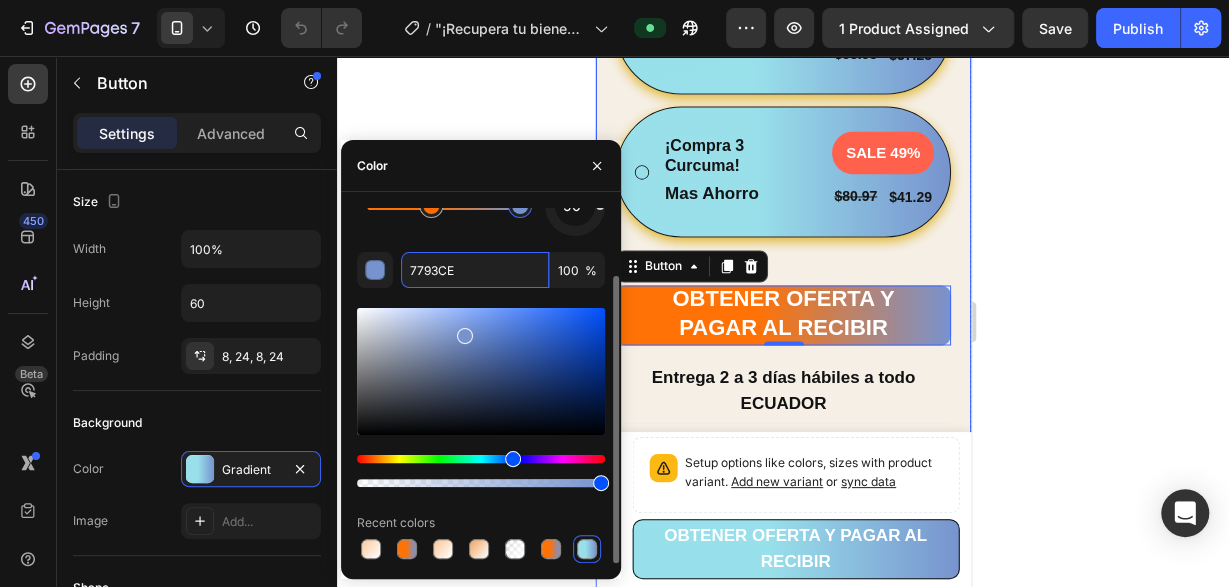 click at bounding box center (520, 206) 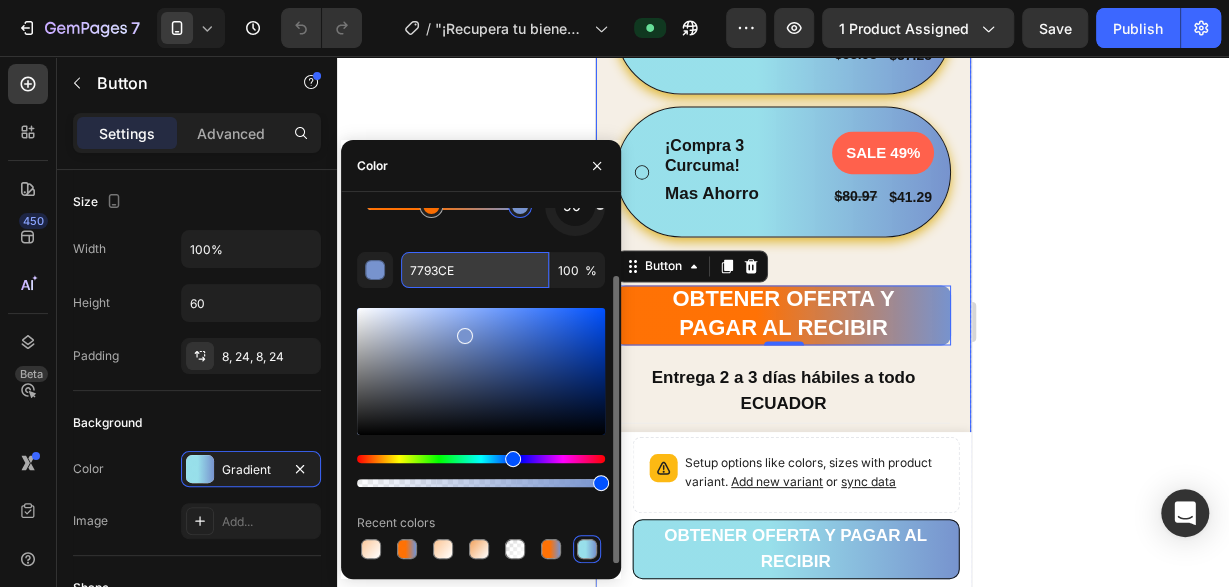 click on "7793CE" at bounding box center (475, 270) 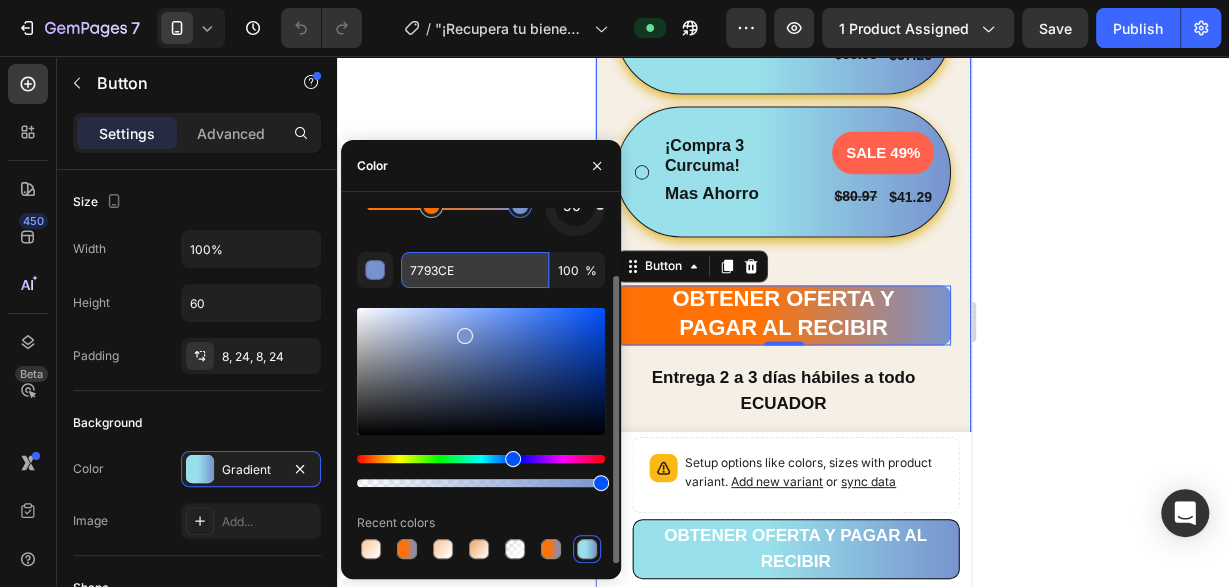paste on "4CAF50" 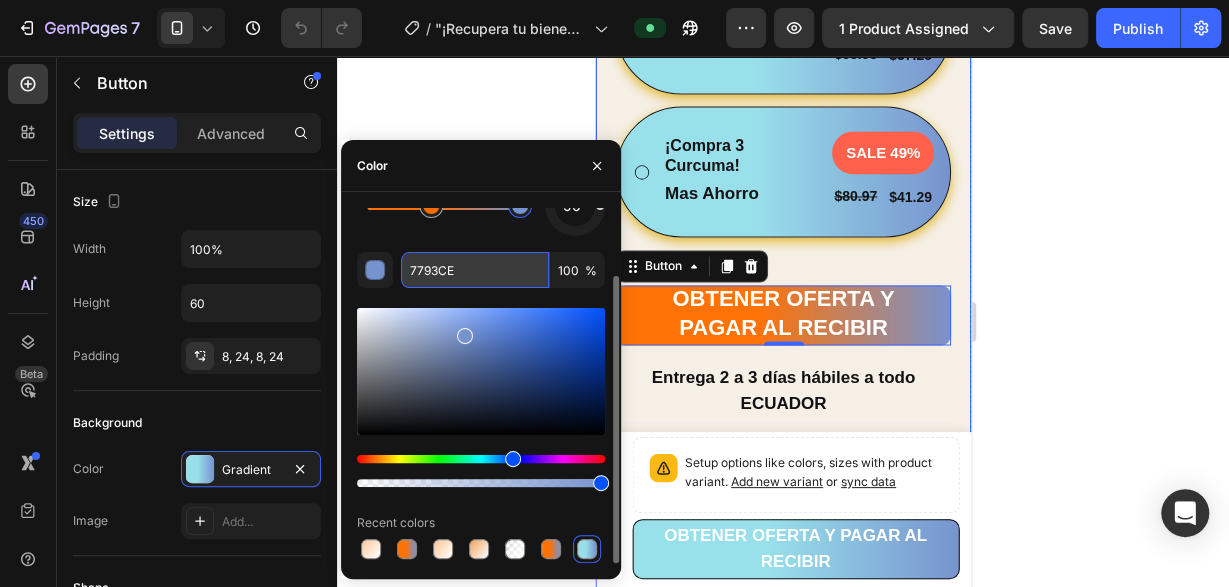 type on "4CAF50" 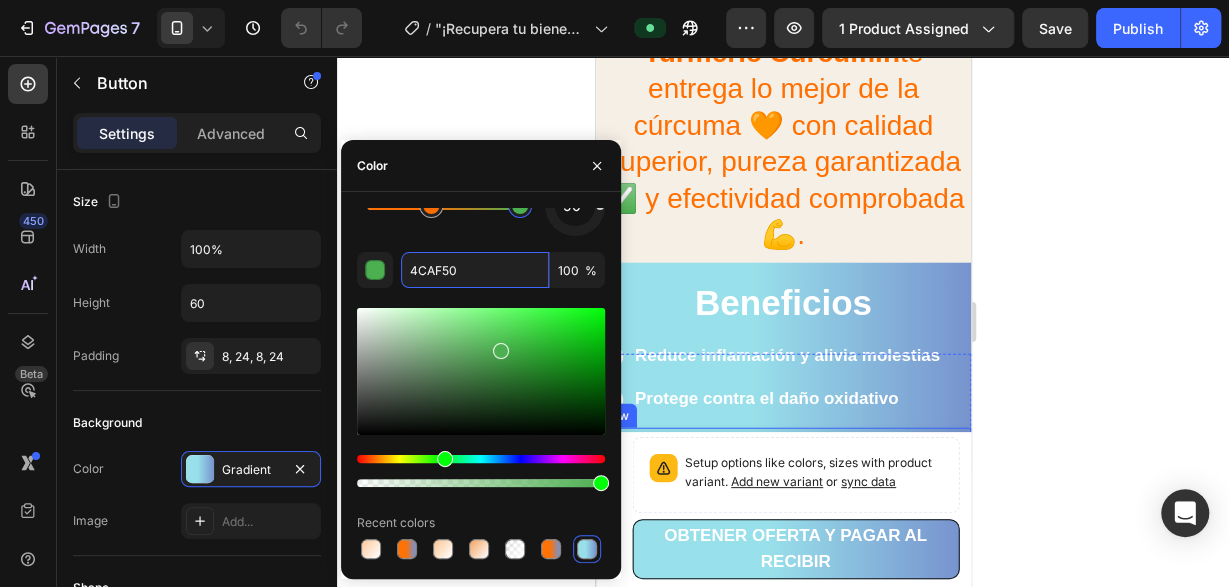 scroll, scrollTop: 2600, scrollLeft: 0, axis: vertical 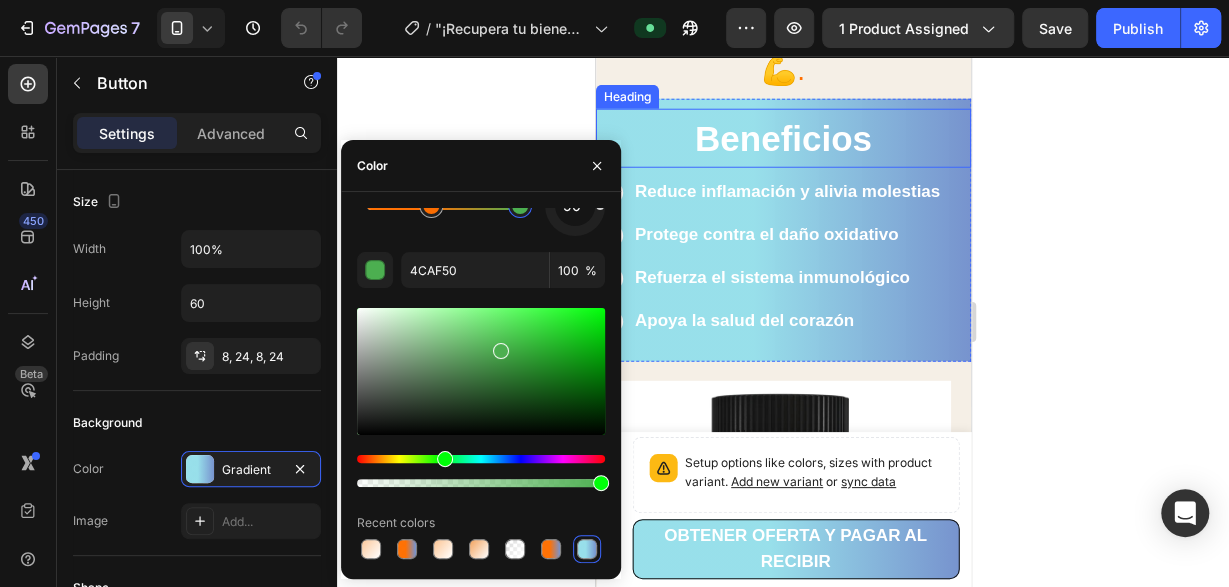 click on "Beneficios" at bounding box center [782, 138] 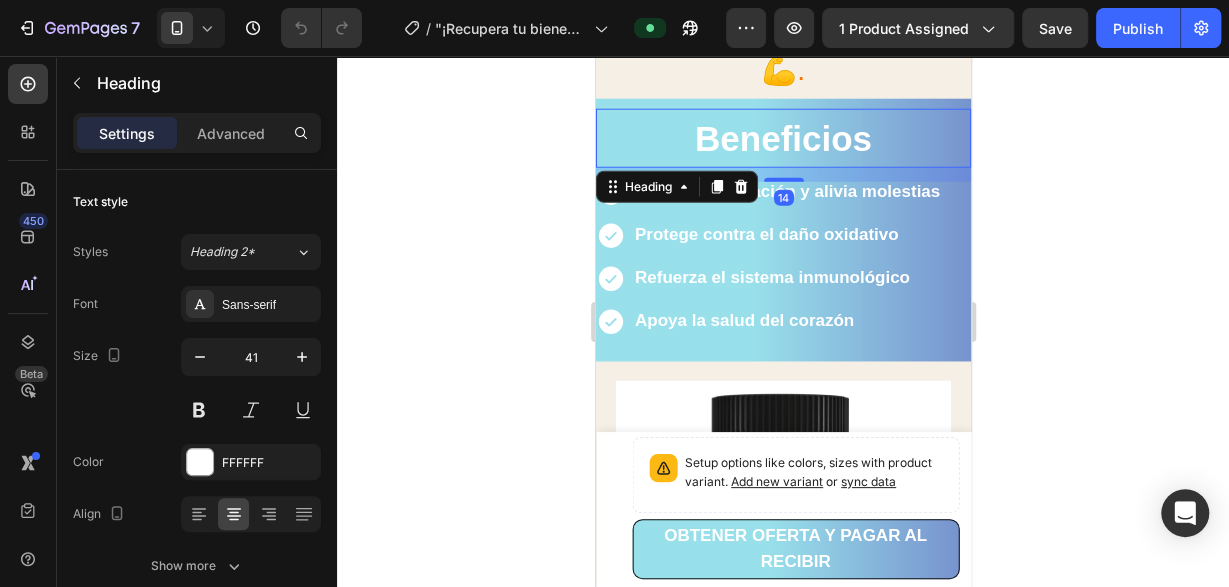 click on "Beneficios" at bounding box center (782, 138) 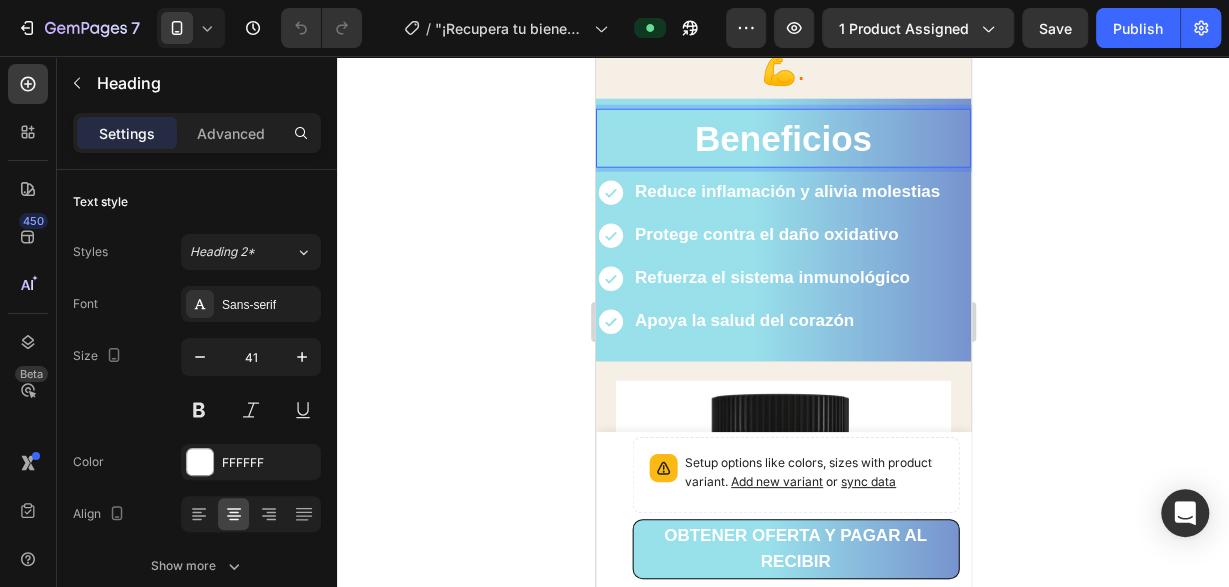click on "Beneficios" at bounding box center (782, 138) 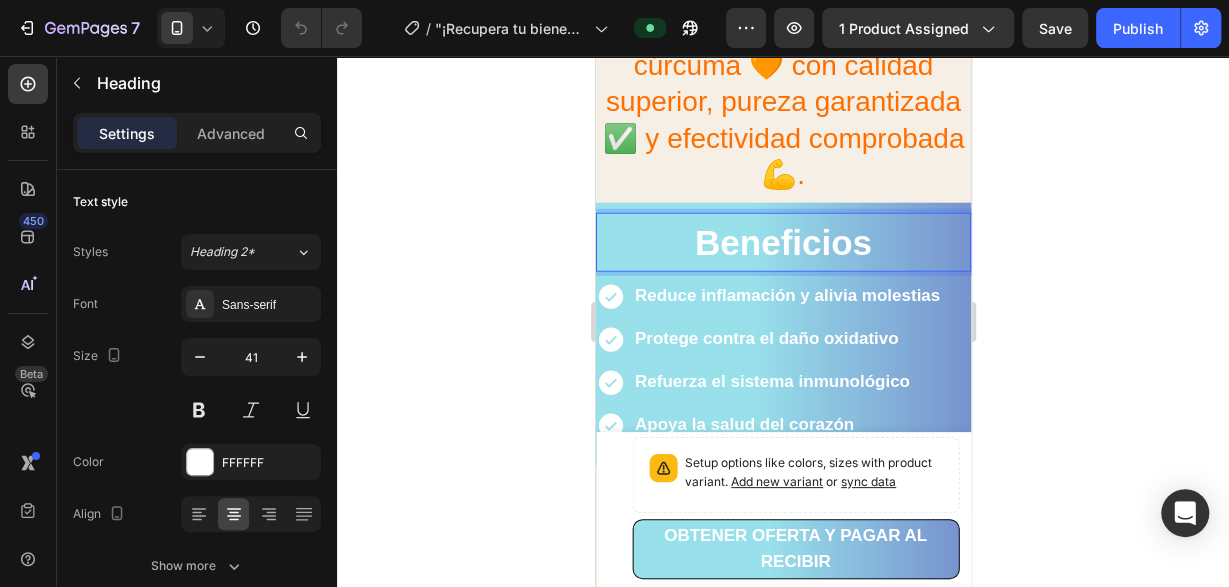 click on "Beneficios" at bounding box center [782, 242] 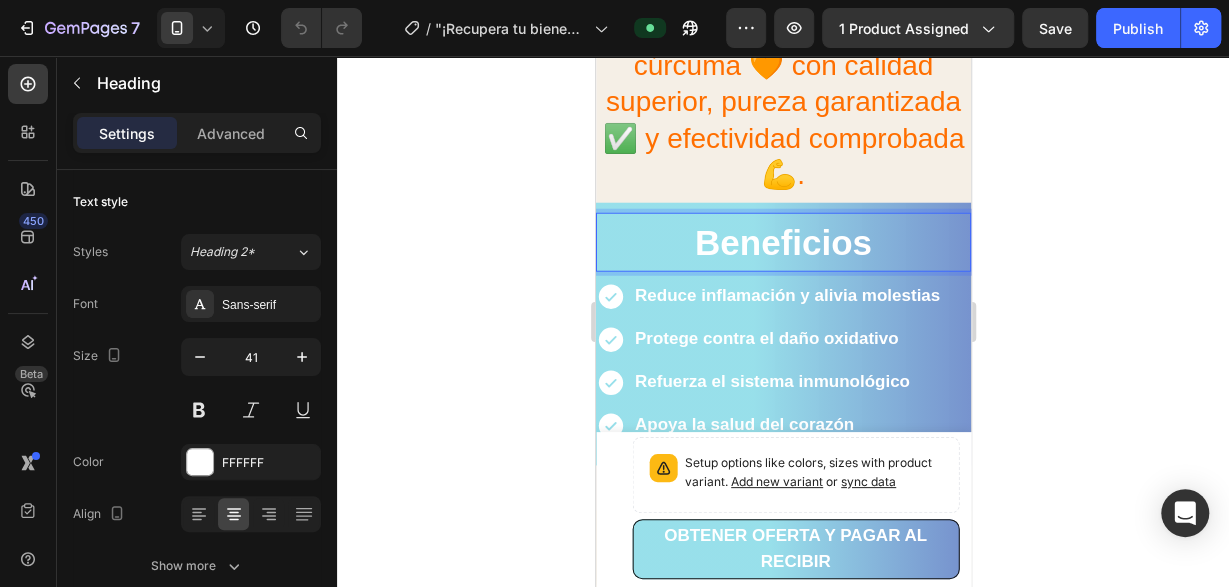 drag, startPoint x: 738, startPoint y: 229, endPoint x: 706, endPoint y: 224, distance: 32.38827 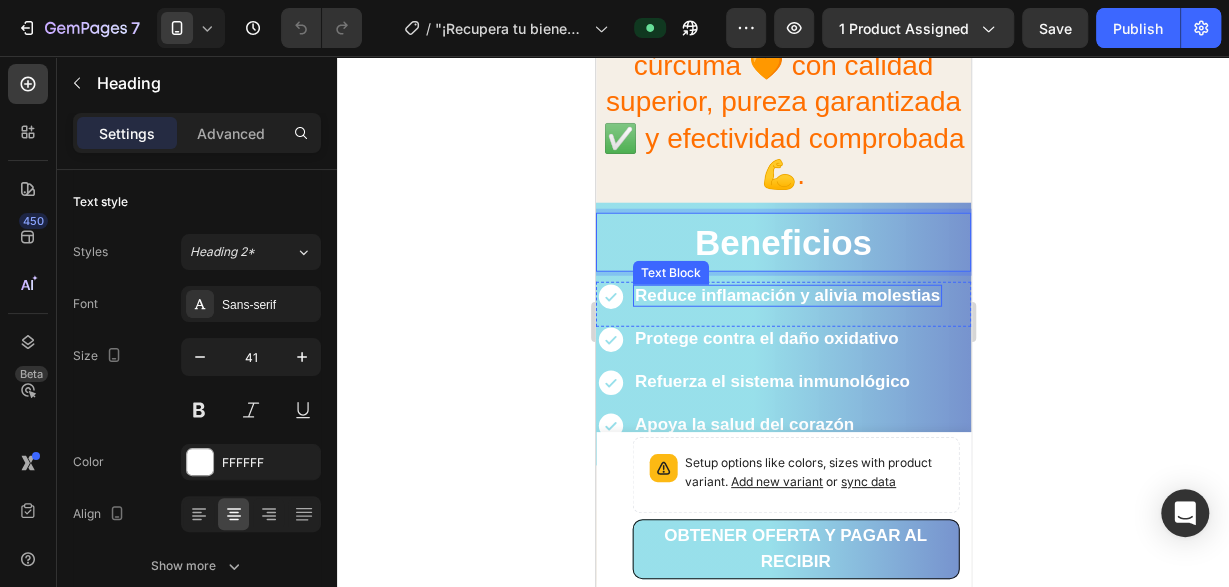 click on "Reduce inflamación y alivia molestias" at bounding box center [786, 295] 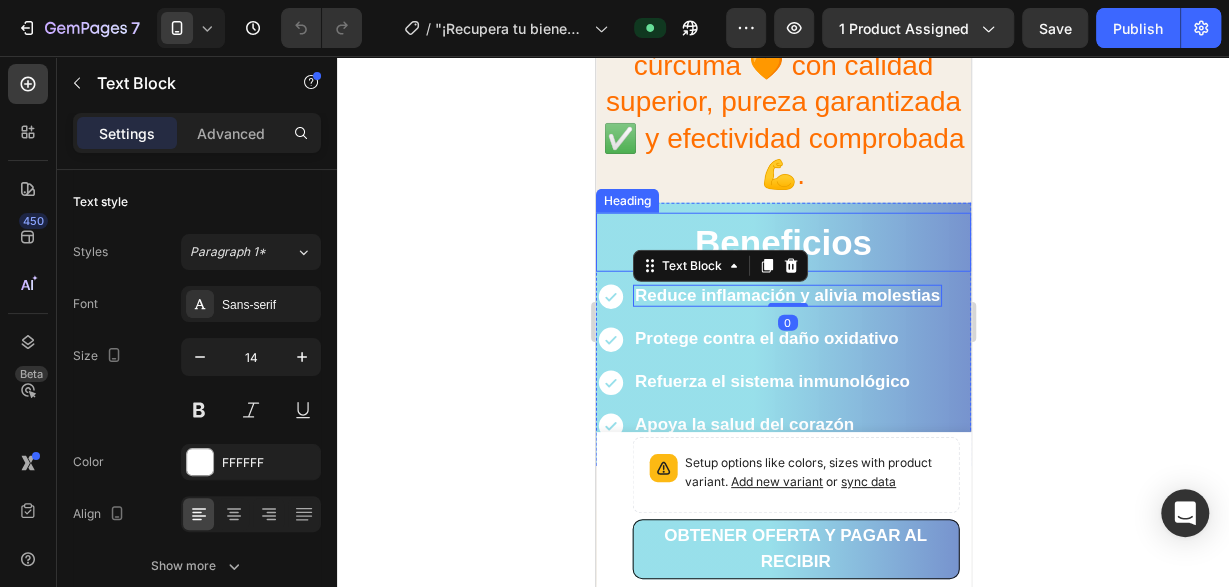 click on "Heading" at bounding box center [626, 201] 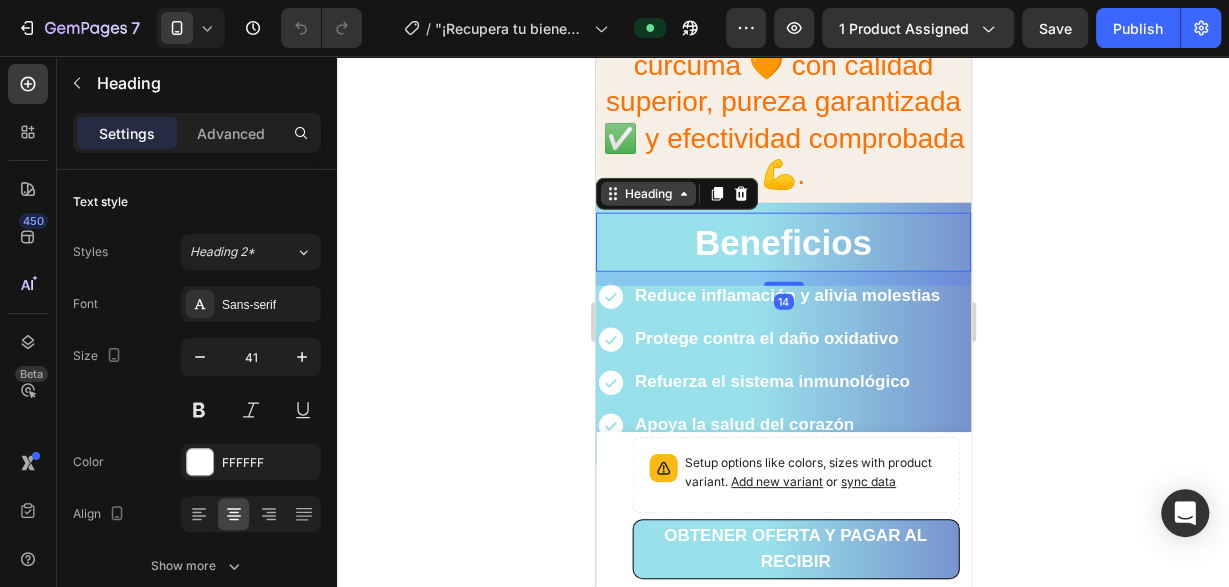 click on "Heading" at bounding box center (647, 194) 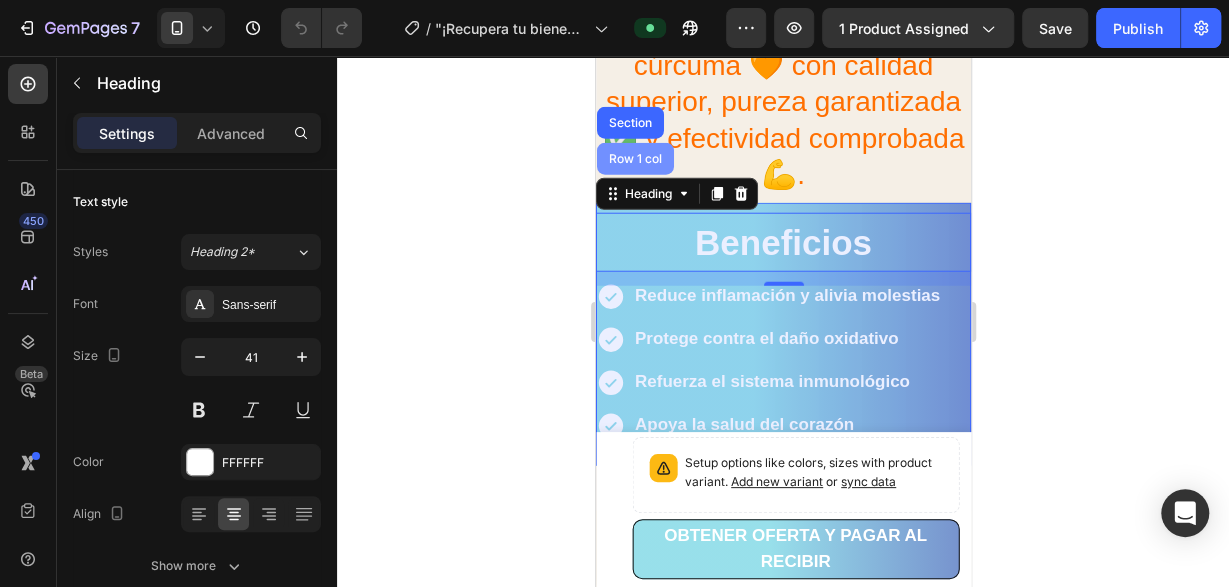 click on "Row 1 col" at bounding box center [634, 159] 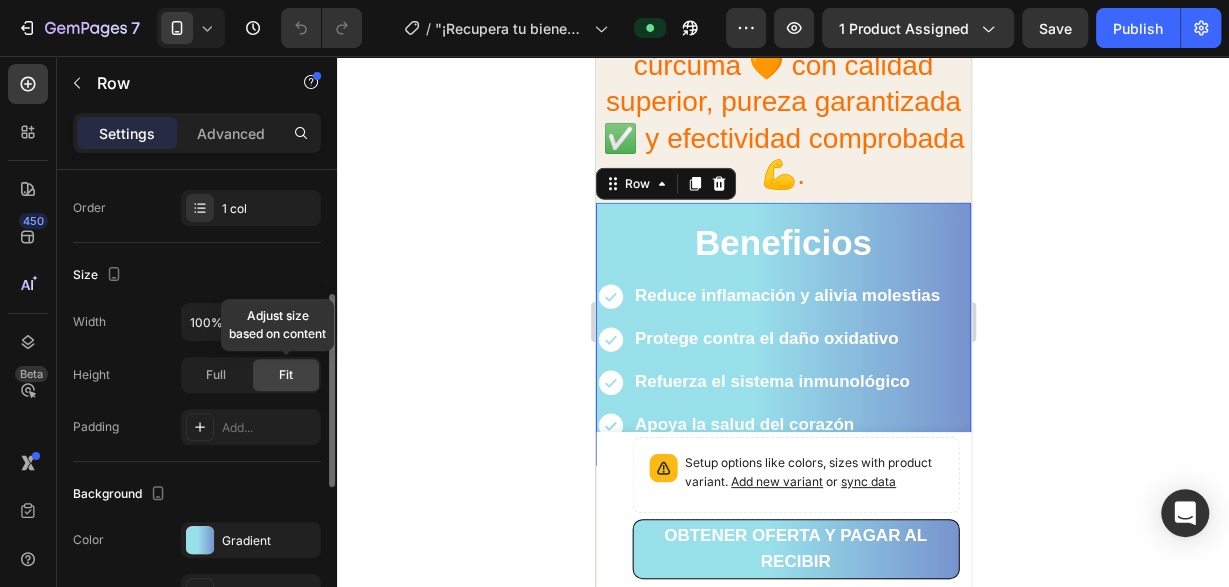 scroll, scrollTop: 510, scrollLeft: 0, axis: vertical 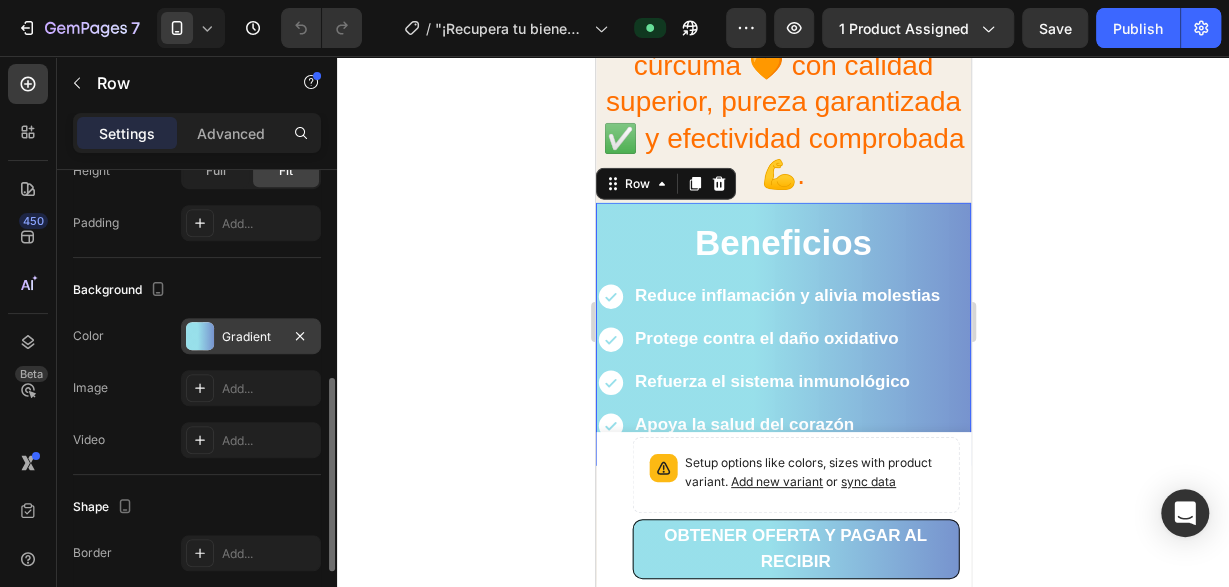 click at bounding box center [200, 336] 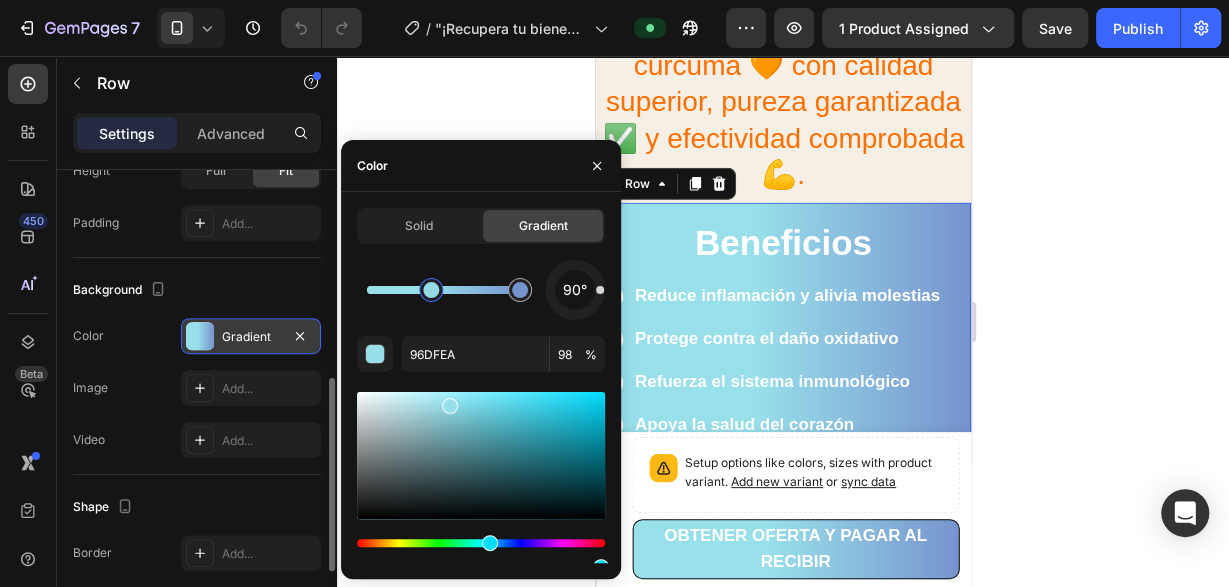 scroll, scrollTop: 84, scrollLeft: 0, axis: vertical 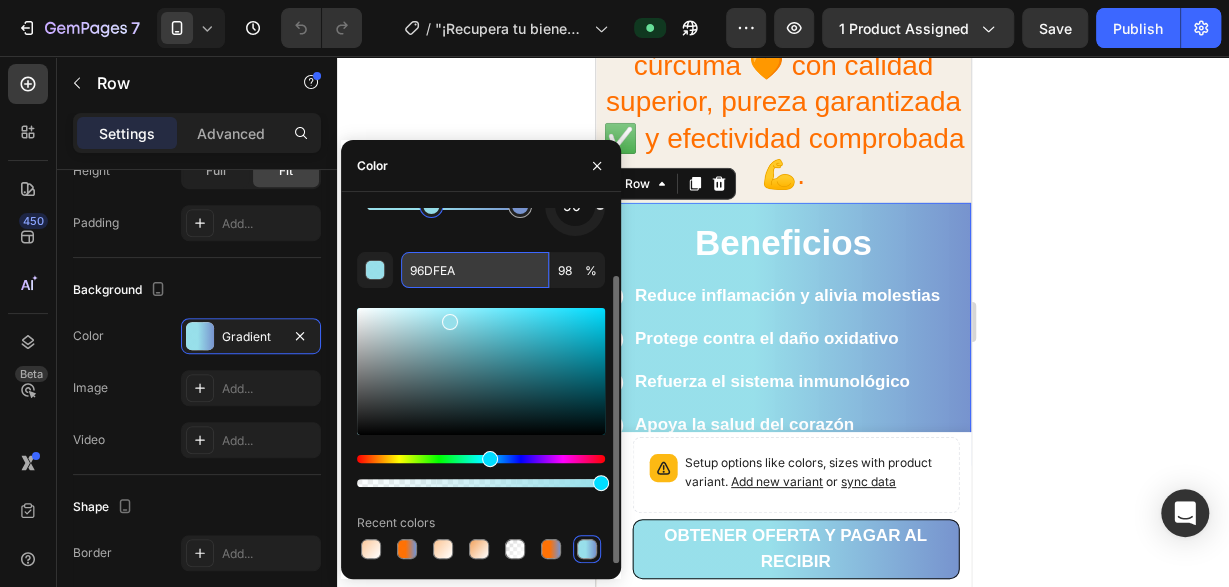 click on "96DFEA" at bounding box center [475, 270] 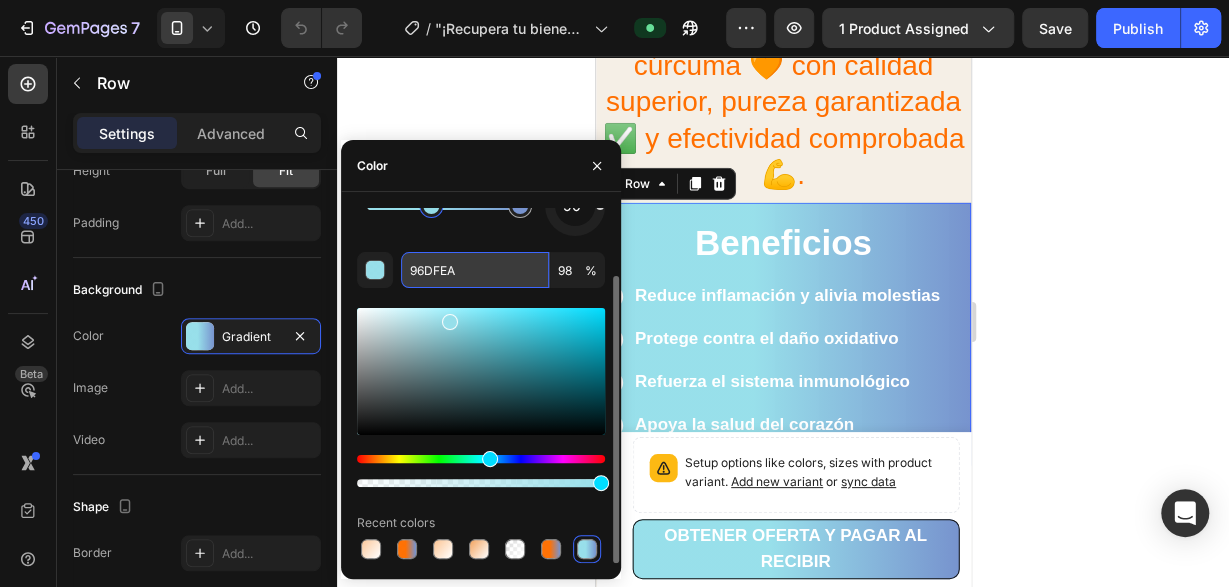 paste on "FF6F00" 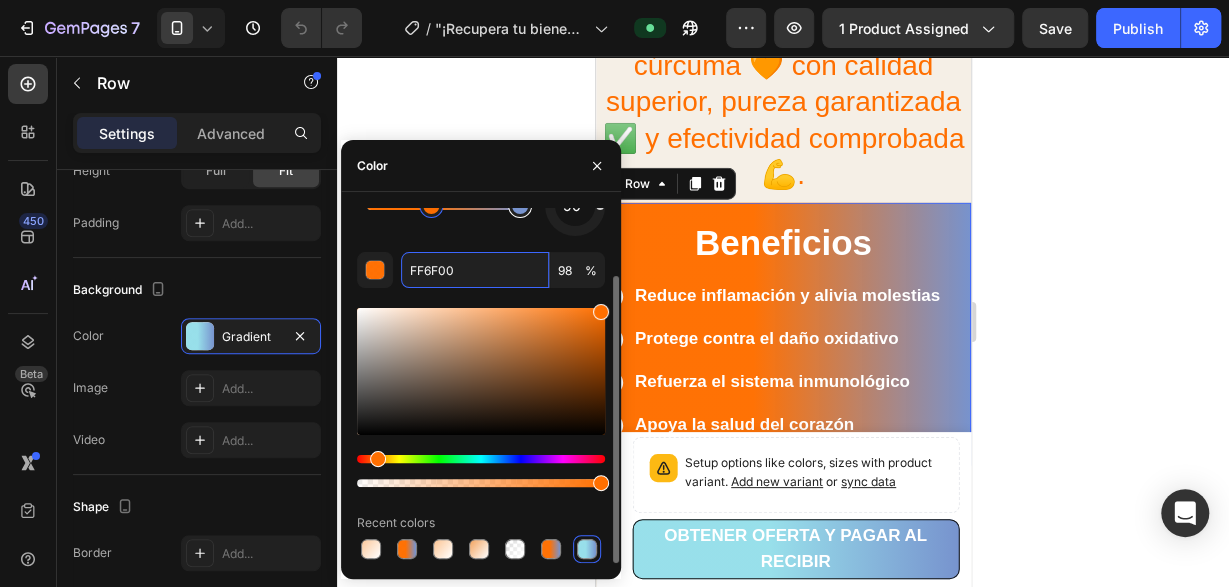 type on "7793CE" 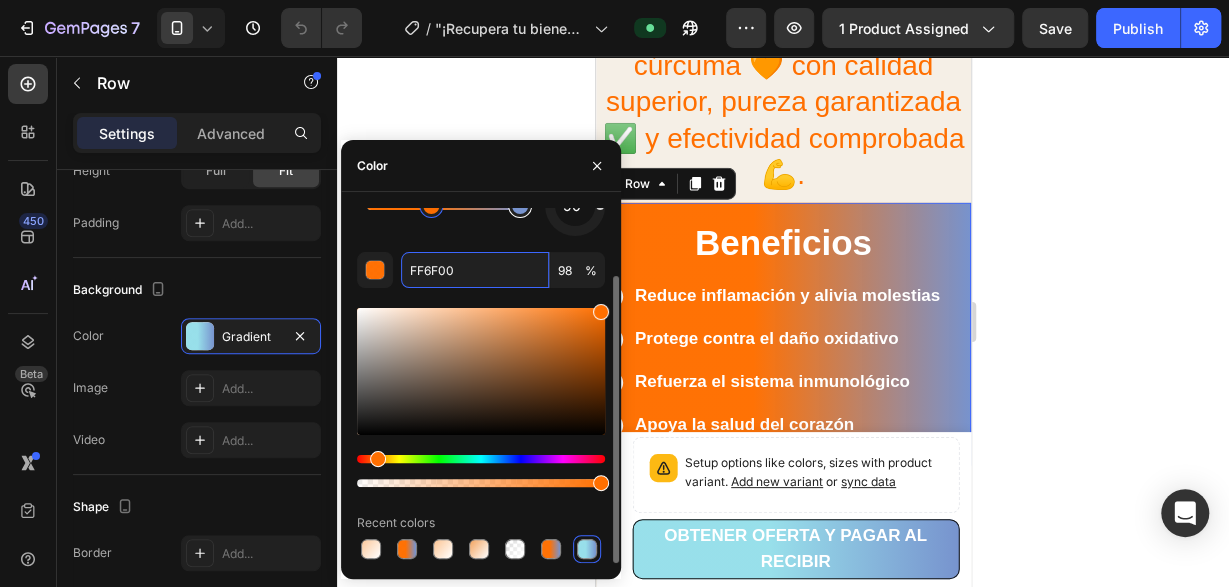 type on "100" 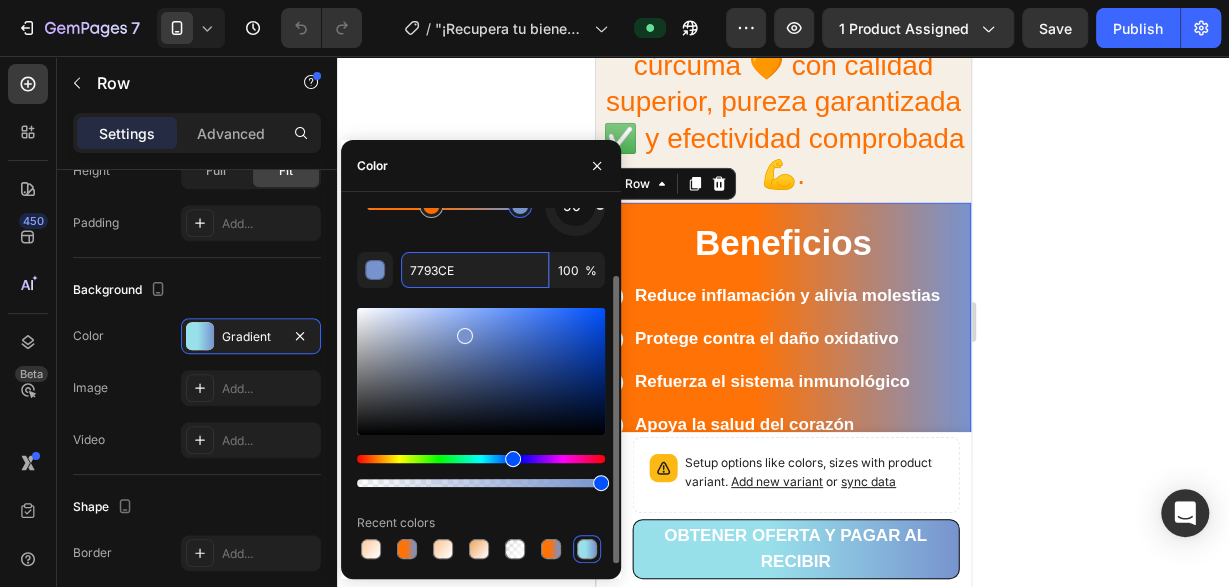 click at bounding box center [520, 206] 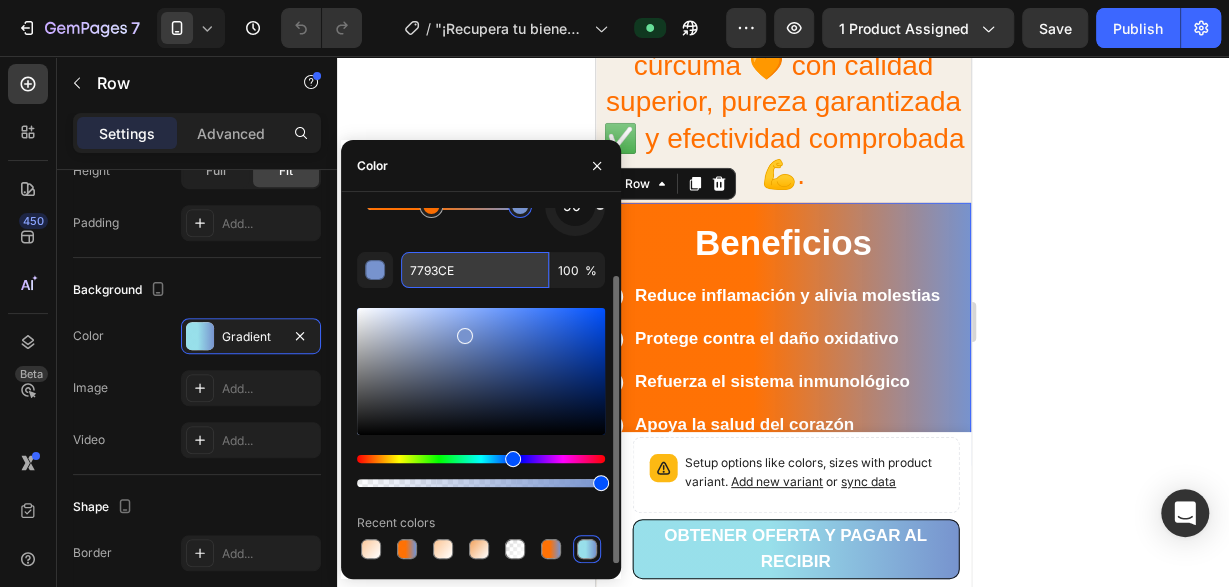 click on "7793CE" at bounding box center (475, 270) 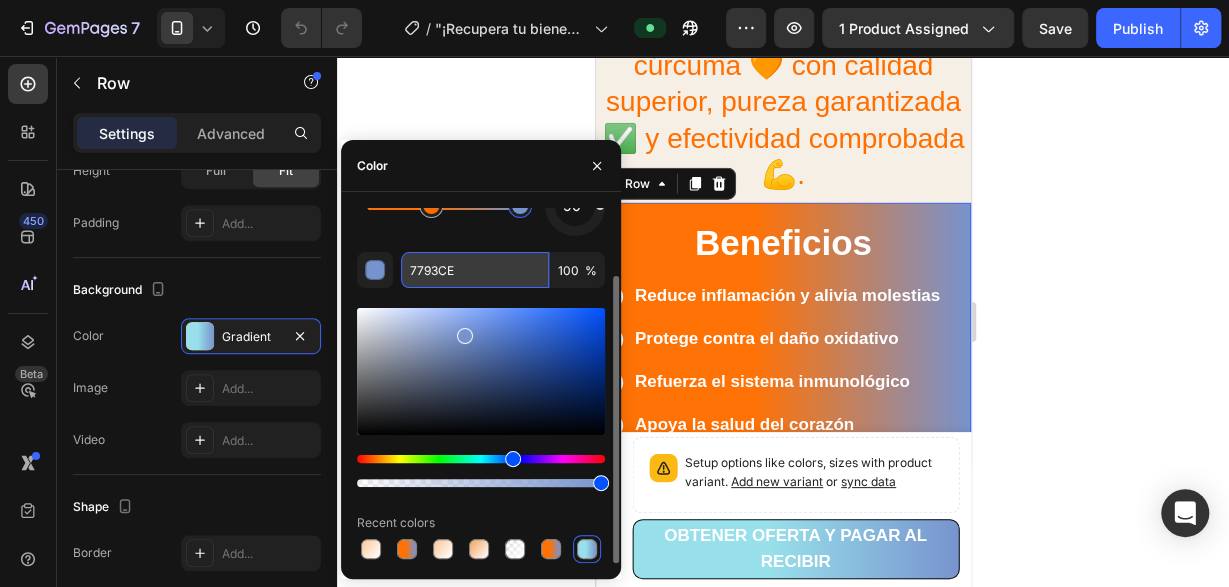 click on "7793CE" at bounding box center [475, 270] 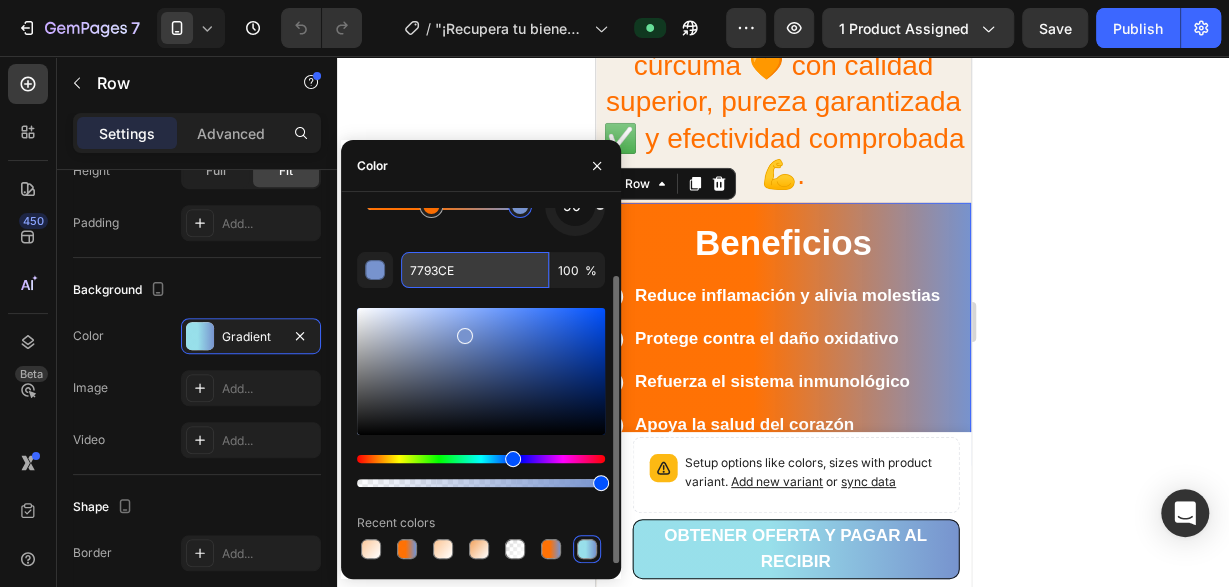 paste on "4CAF50" 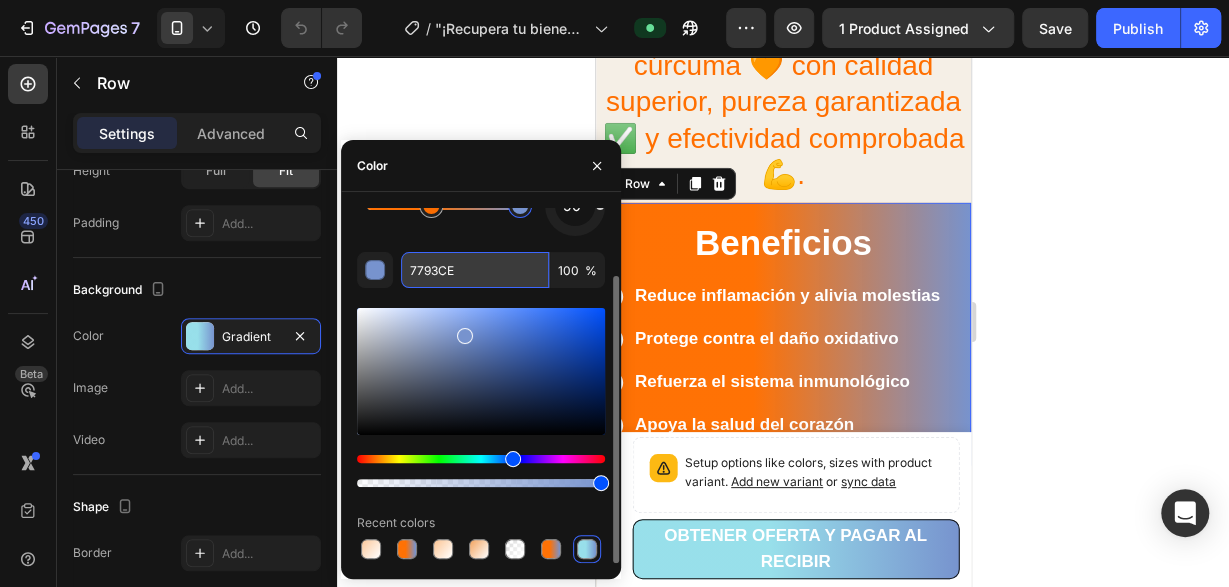 type on "4CAF50" 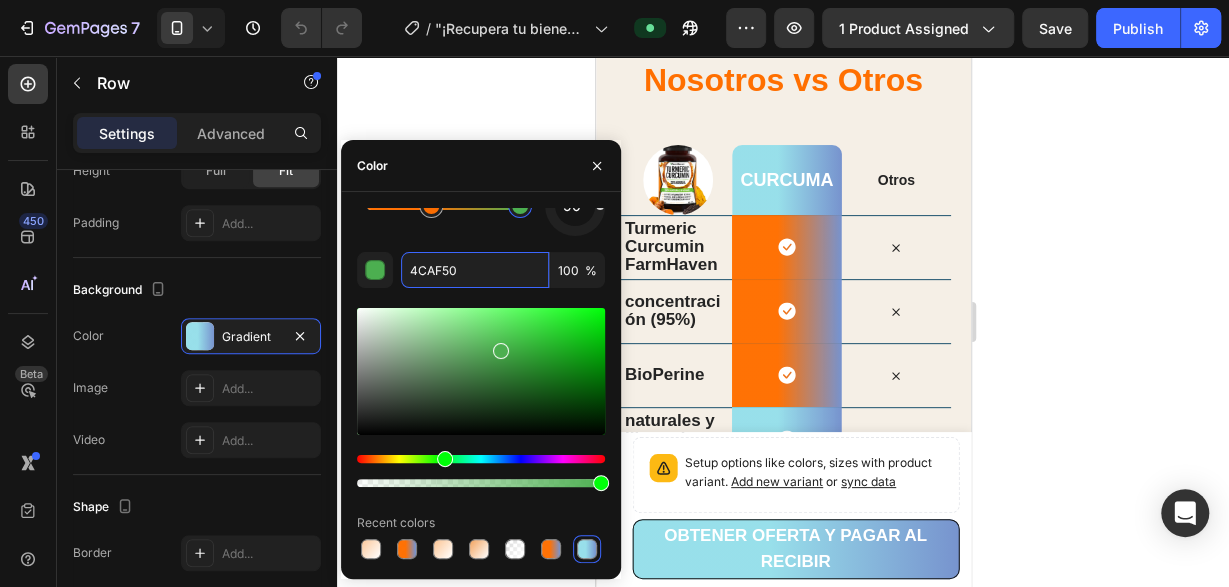 scroll, scrollTop: 3952, scrollLeft: 0, axis: vertical 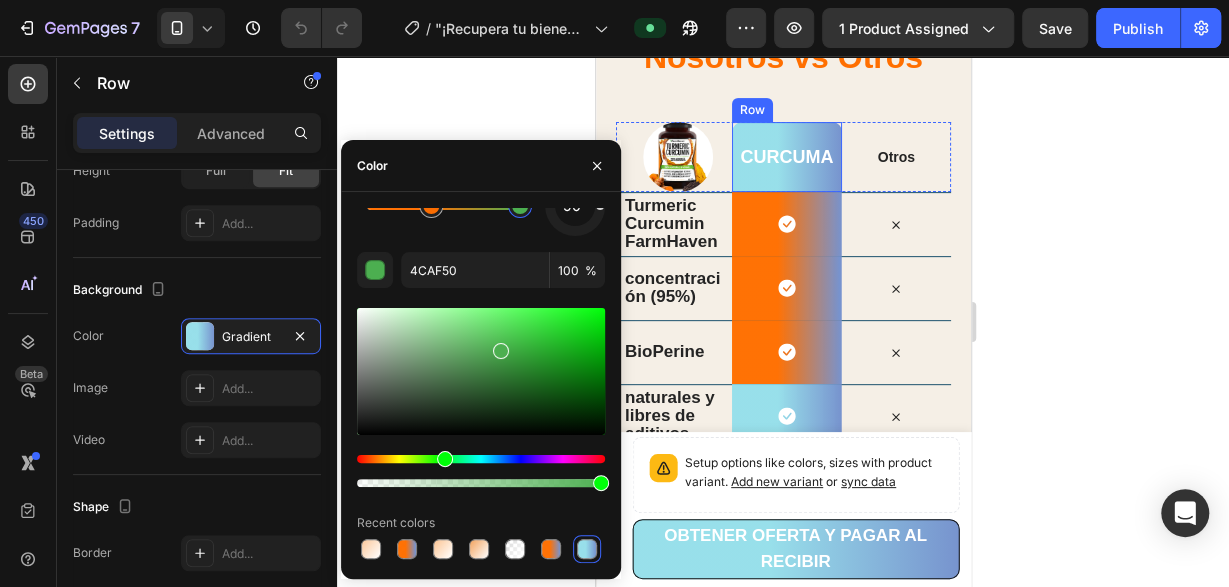 click on "curcuma Heading Row" at bounding box center [785, 157] 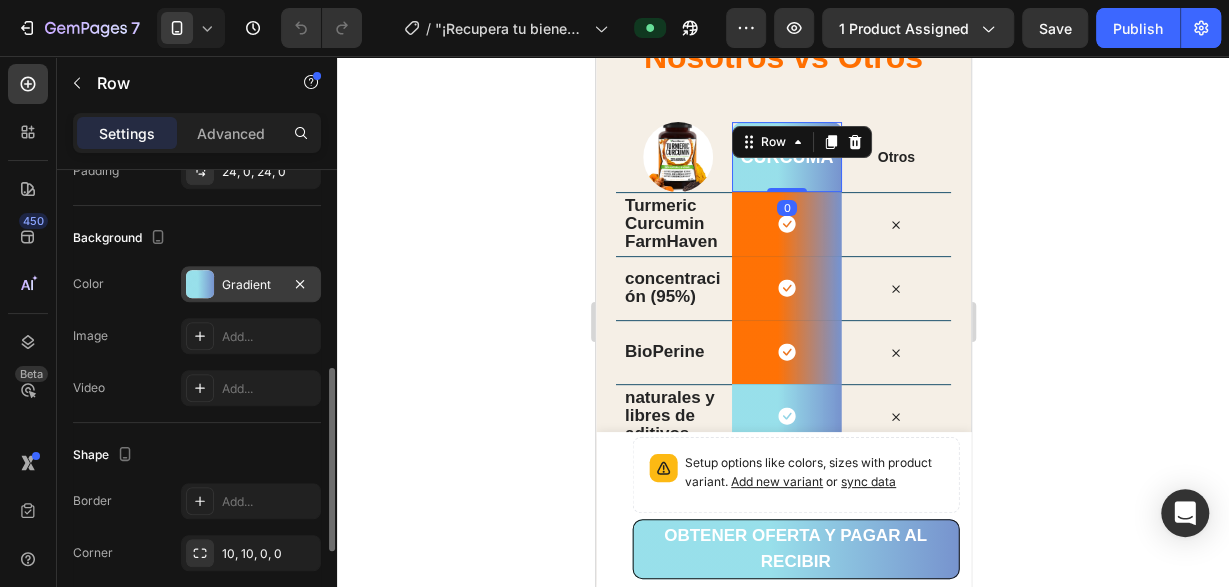 click at bounding box center [200, 284] 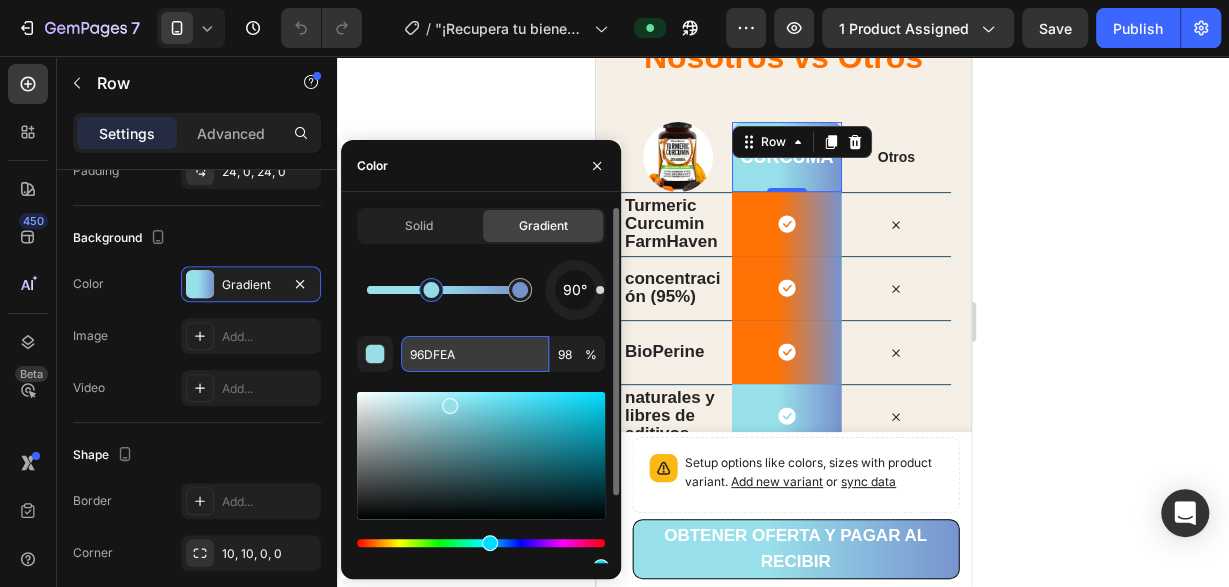 click on "96DFEA" at bounding box center [475, 354] 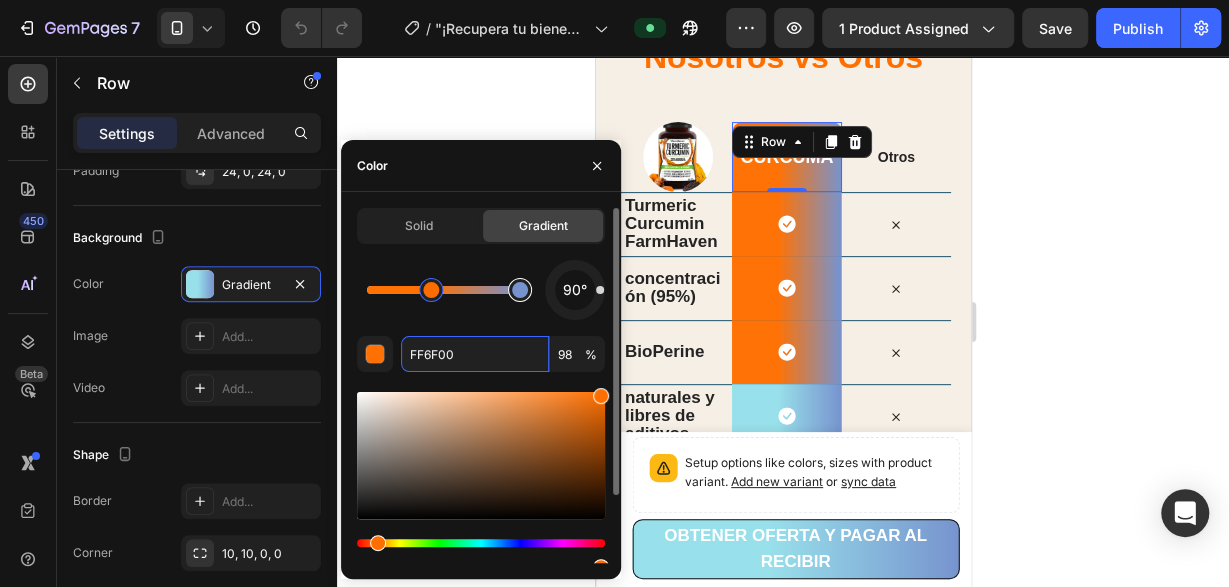 type on "7793CE" 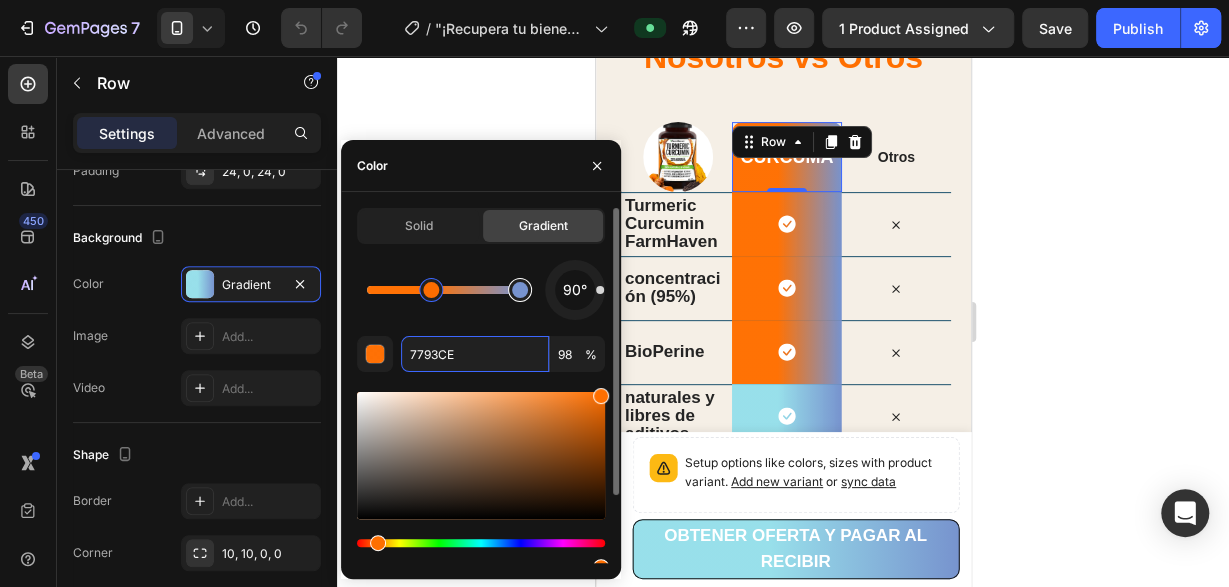 type on "100" 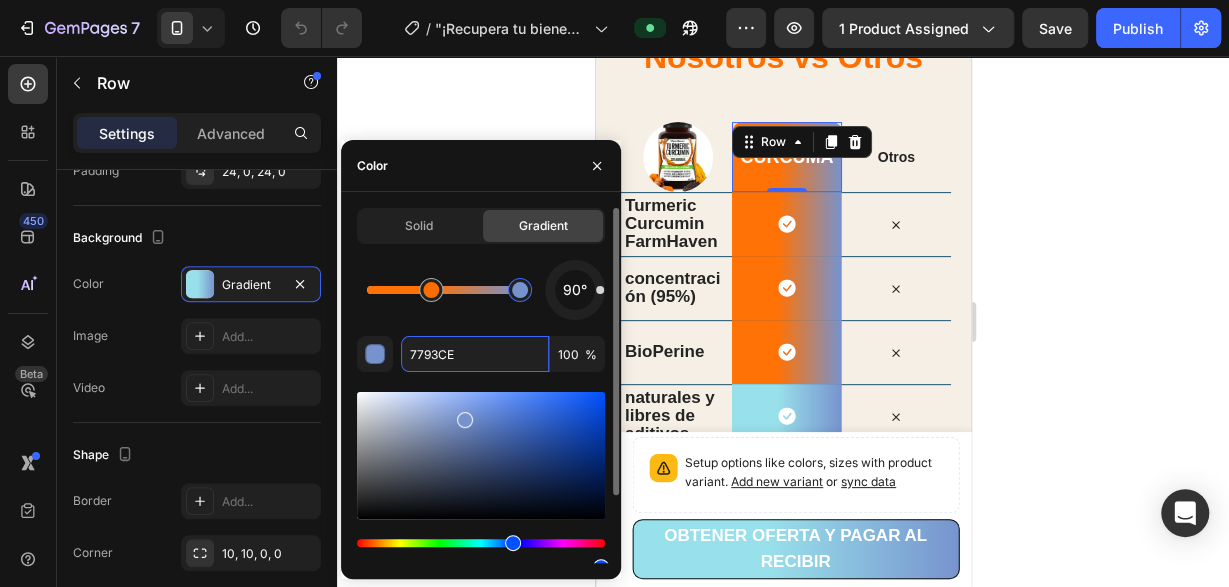 click at bounding box center (520, 290) 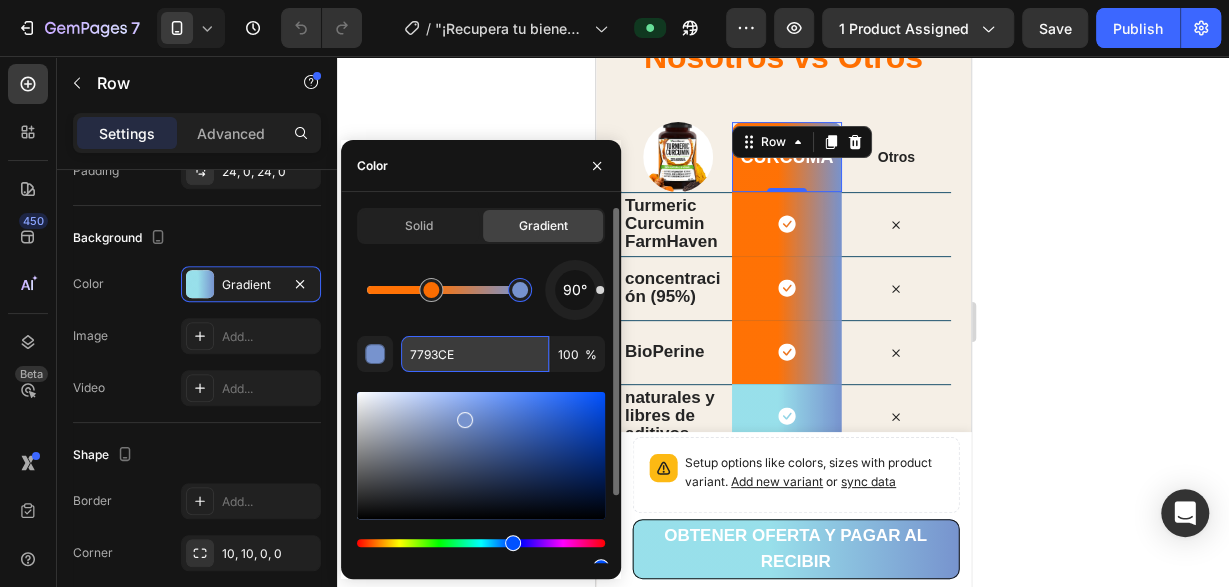 click on "7793CE" at bounding box center (475, 354) 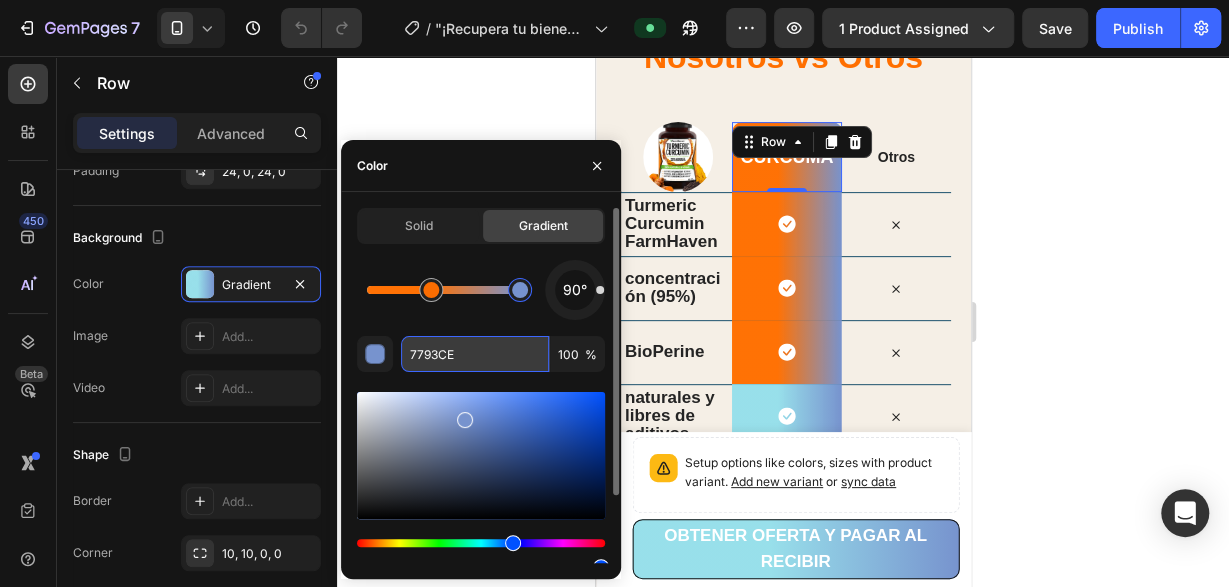 click on "7793CE" at bounding box center [475, 354] 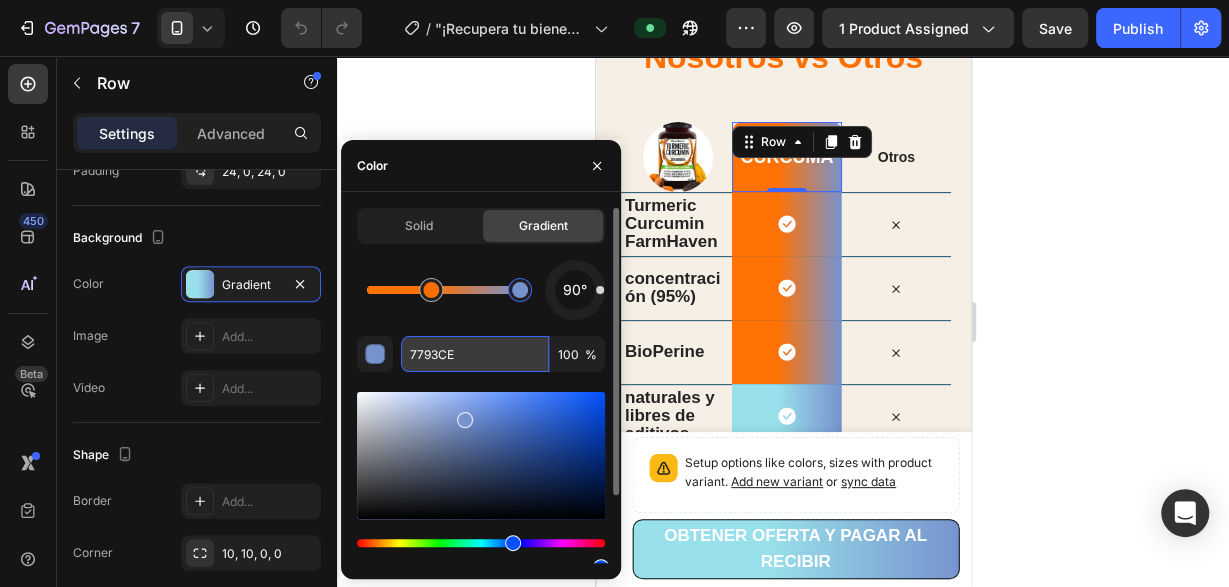 paste on "4CAF50" 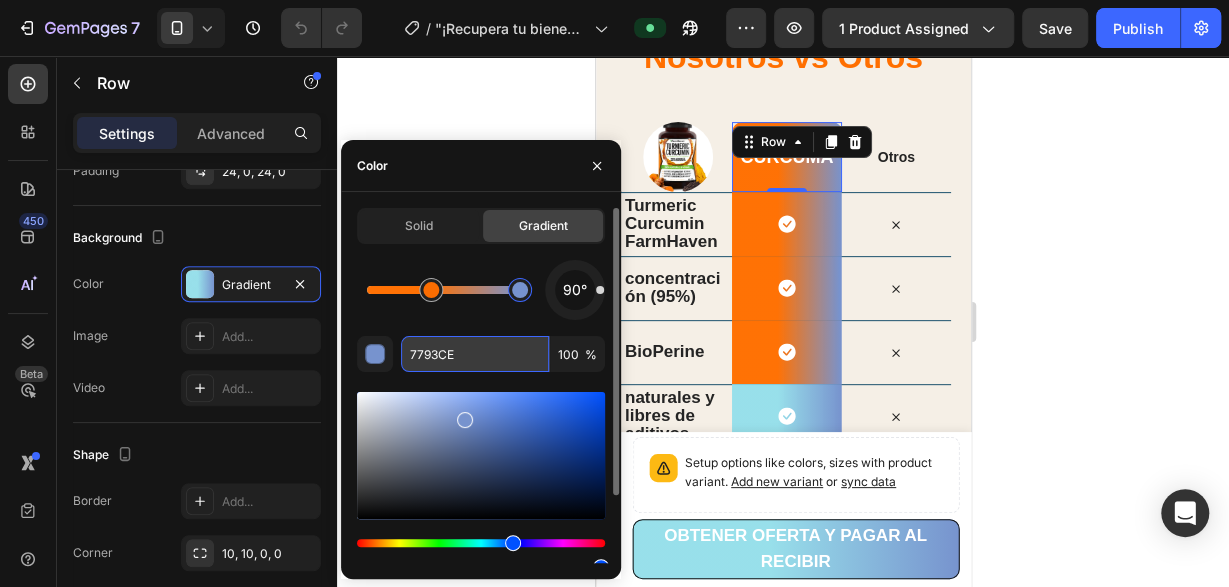 type on "4CAF50" 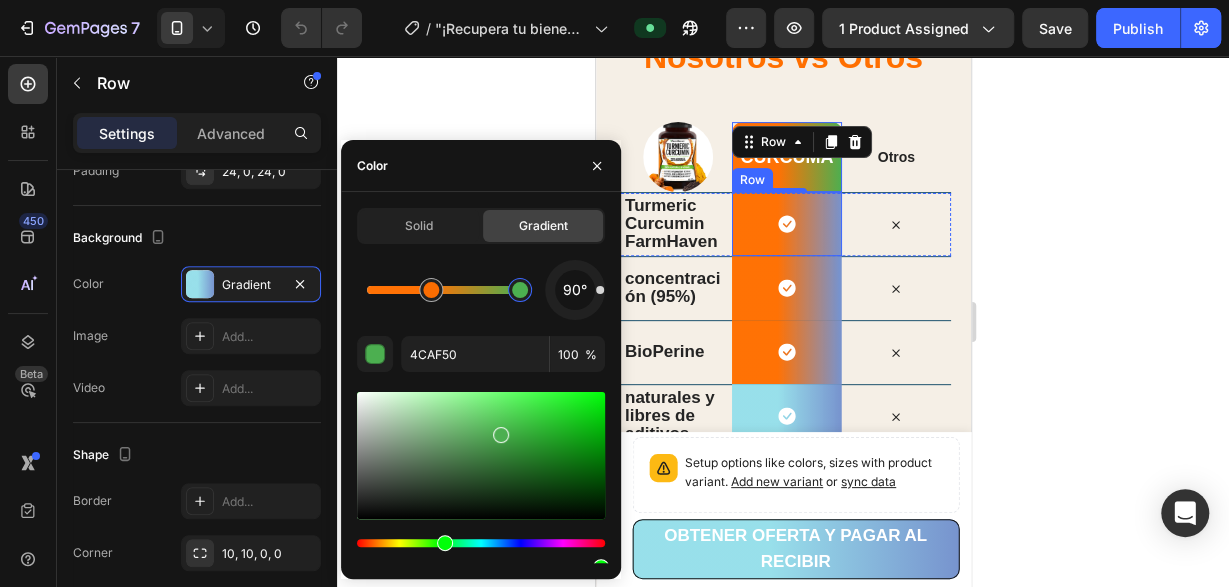 click on "Icon Row" at bounding box center [785, 224] 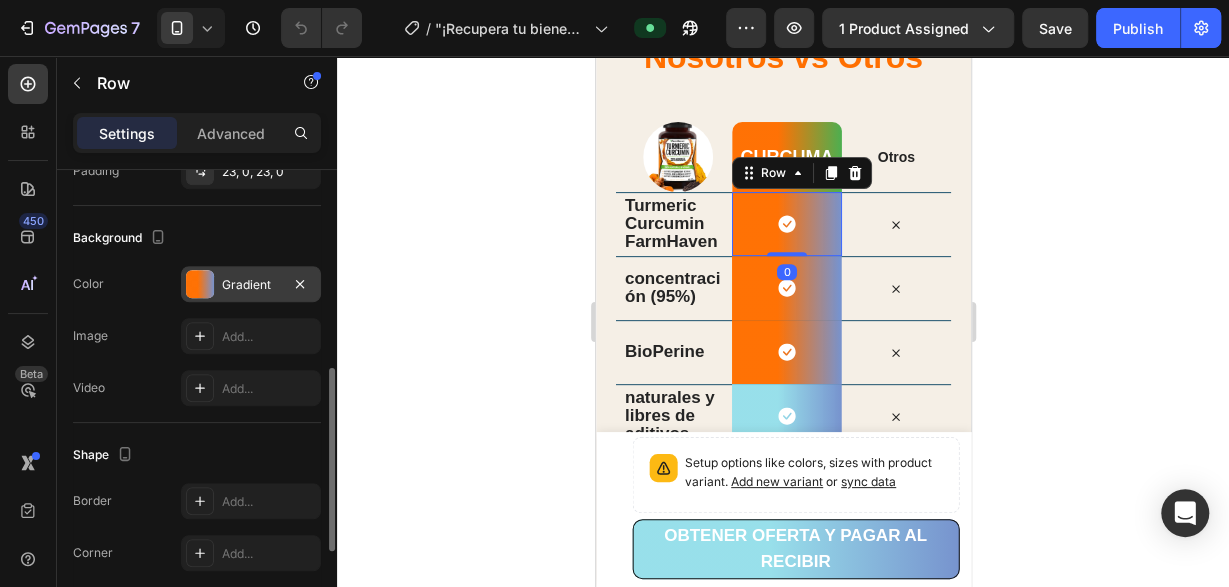 click on "Gradient" at bounding box center [251, 285] 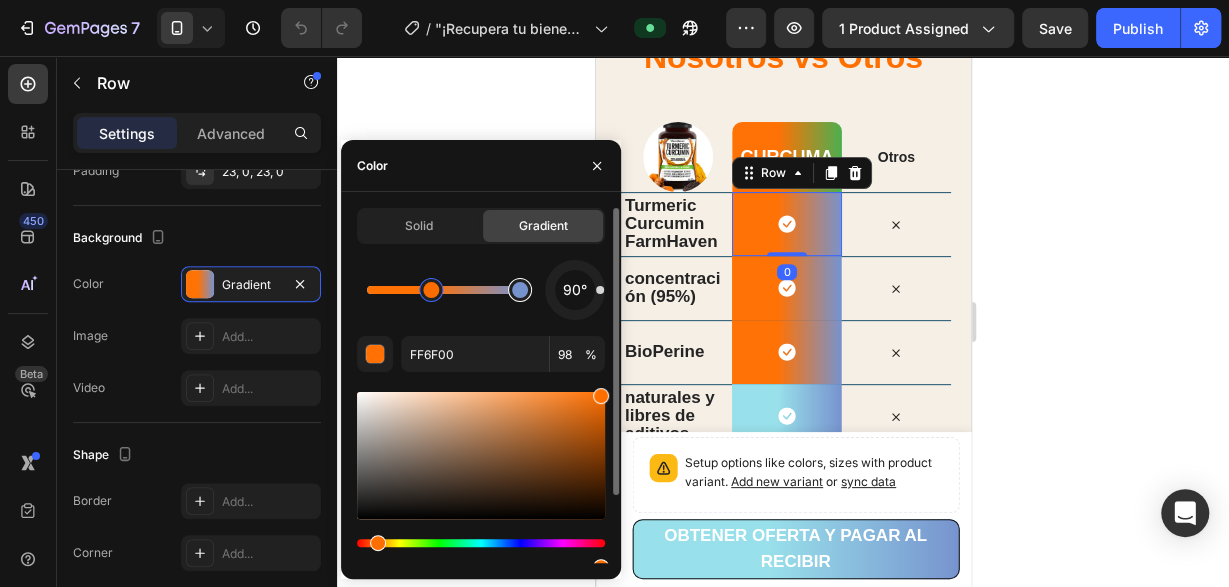 type on "7793CE" 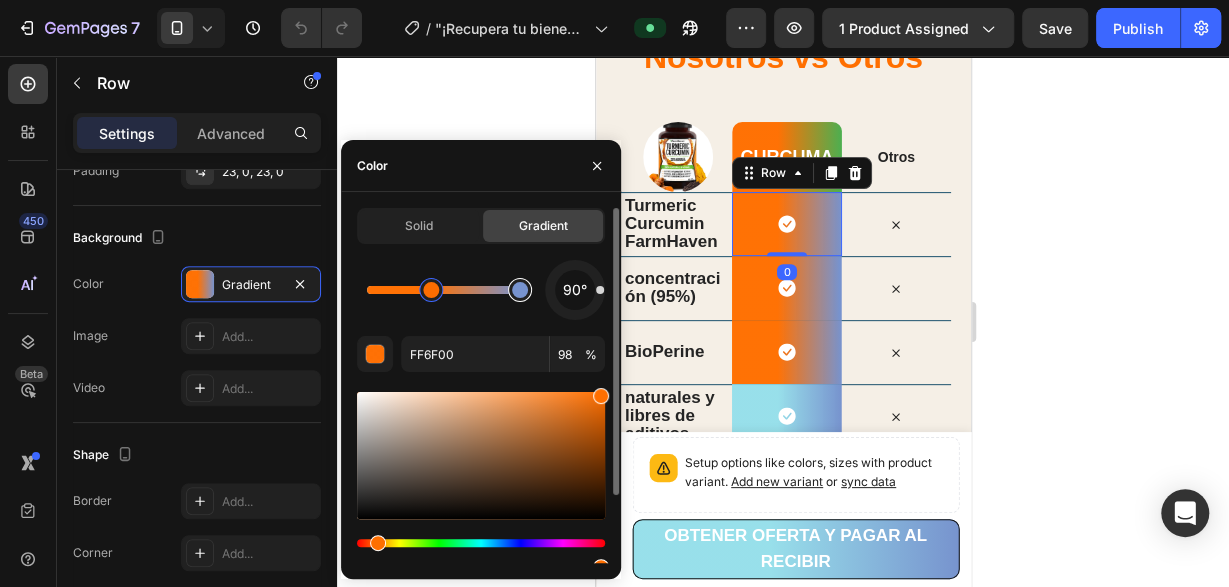 type on "100" 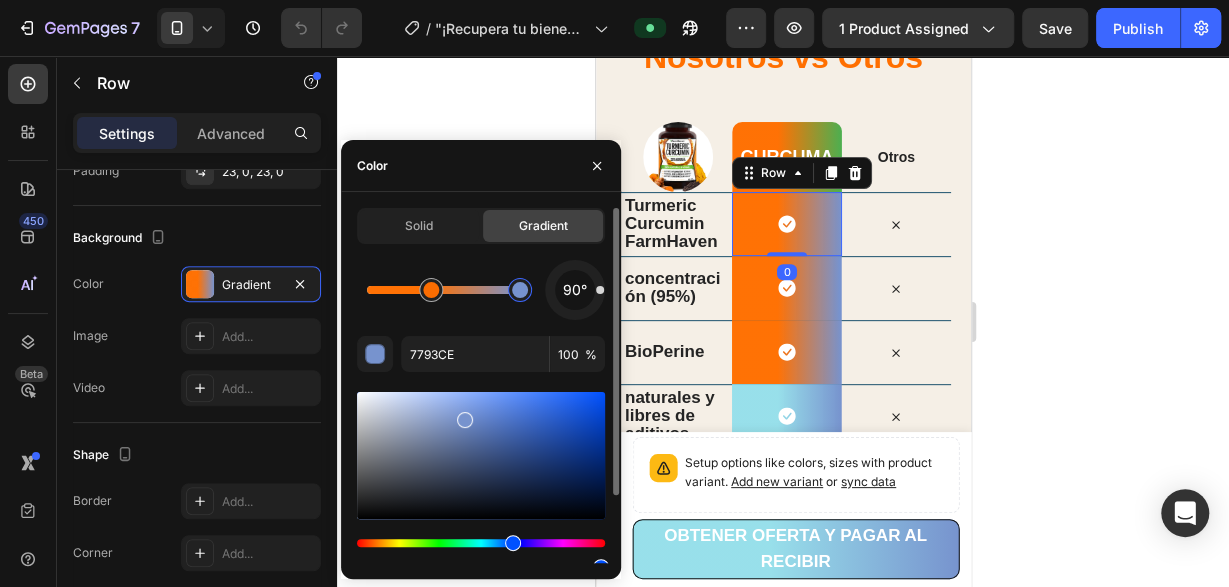 click at bounding box center [520, 290] 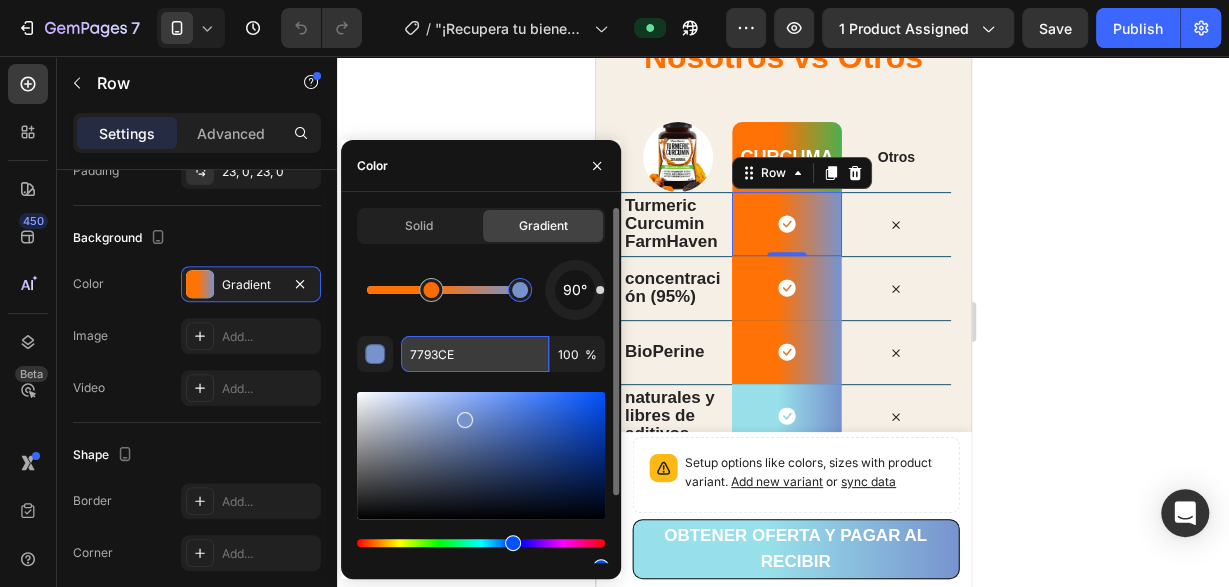 click on "7793CE" at bounding box center (475, 354) 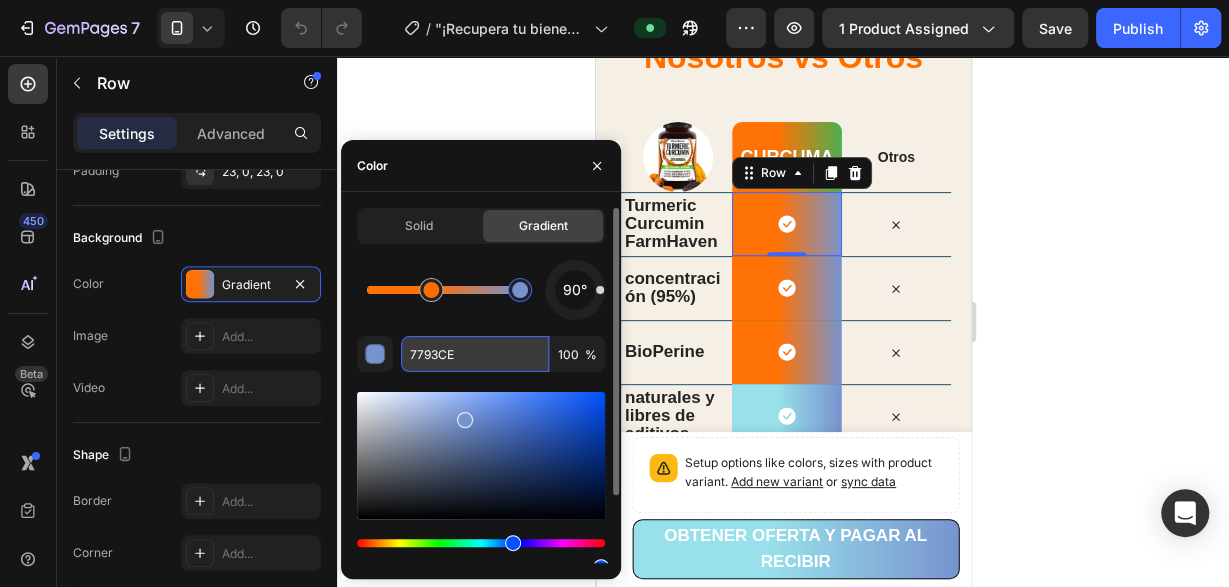paste on "4CAF50" 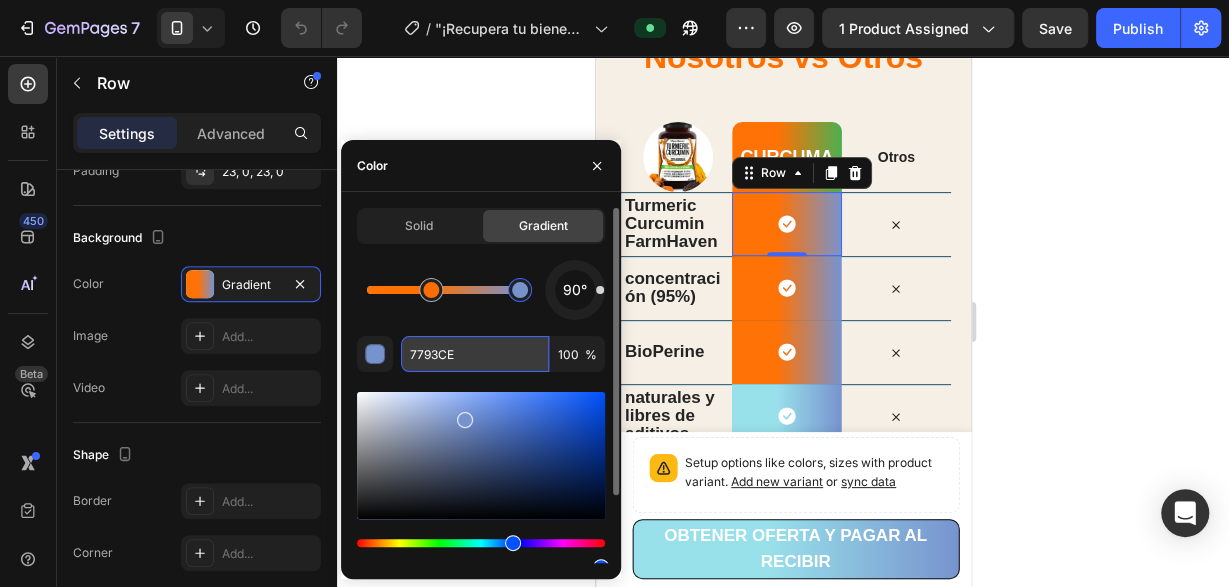 type on "4CAF50" 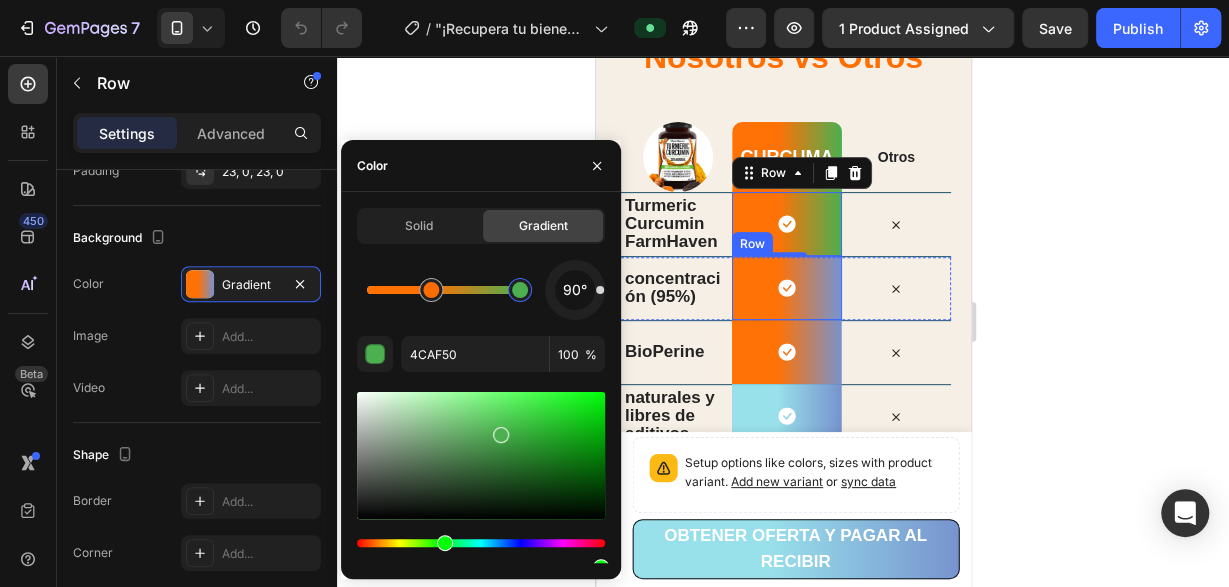 click on "Icon Row" at bounding box center (785, 288) 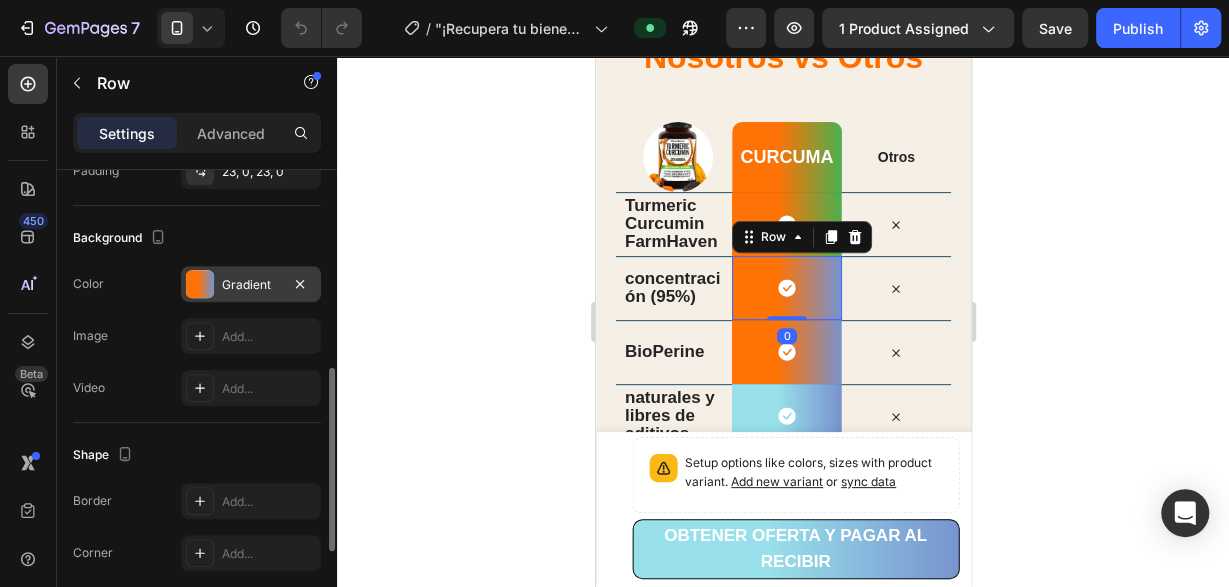 click on "Gradient" at bounding box center [251, 285] 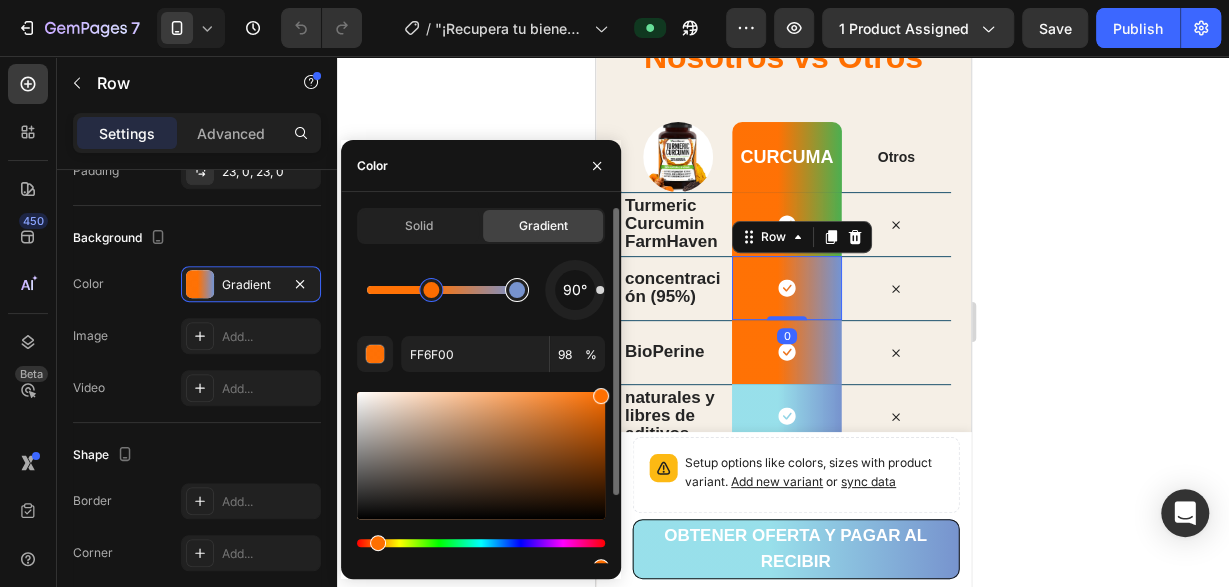 type on "7793CE" 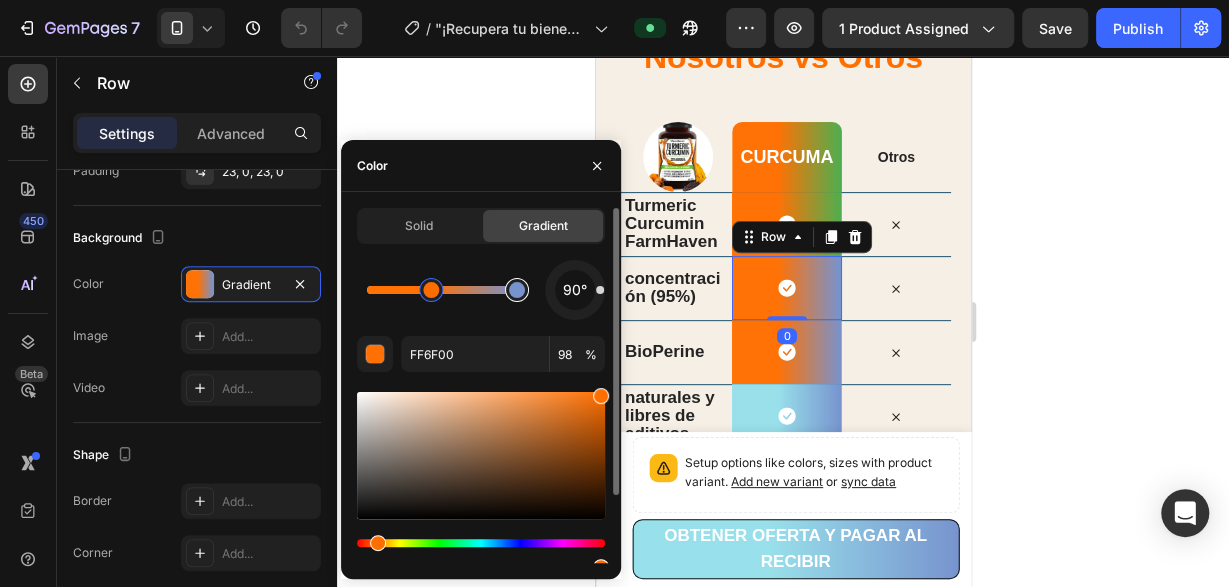 type on "100" 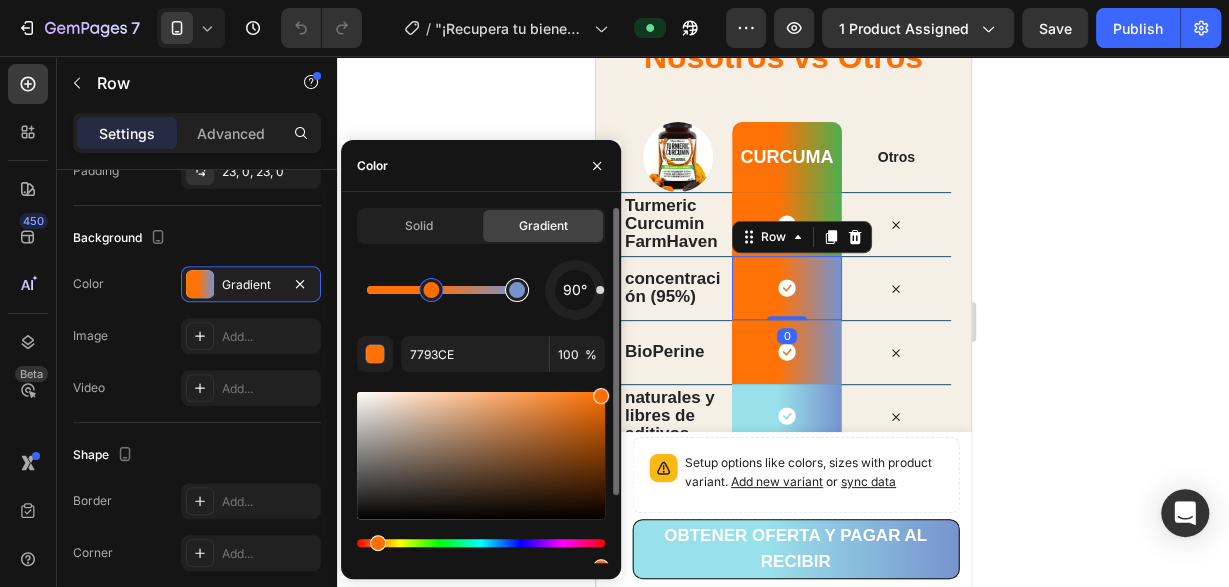 click at bounding box center (517, 290) 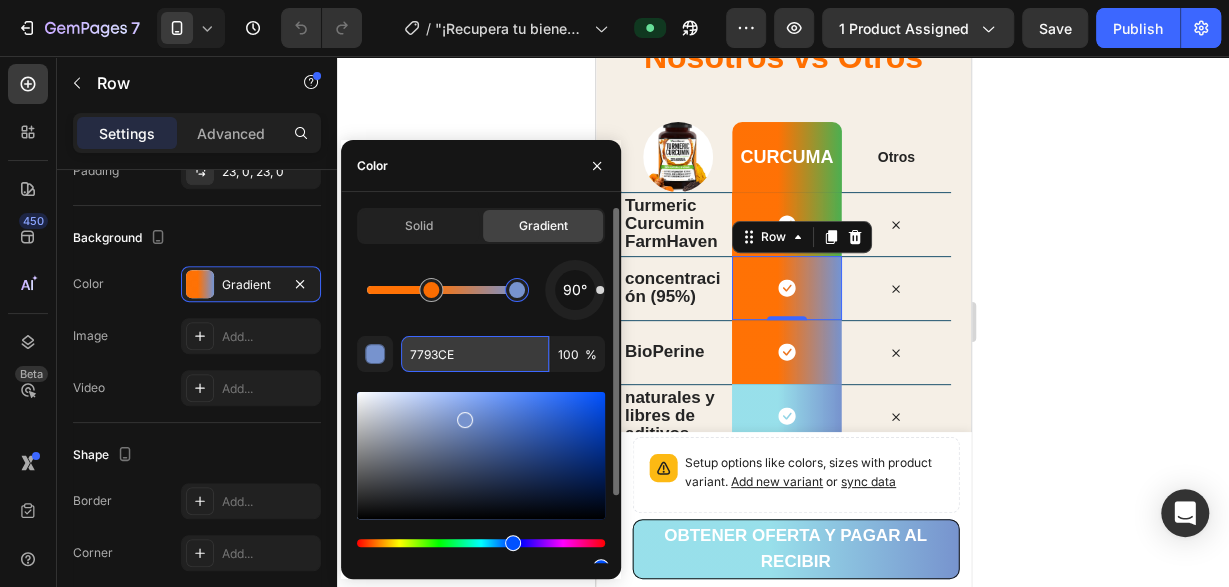 click on "7793CE" at bounding box center (475, 354) 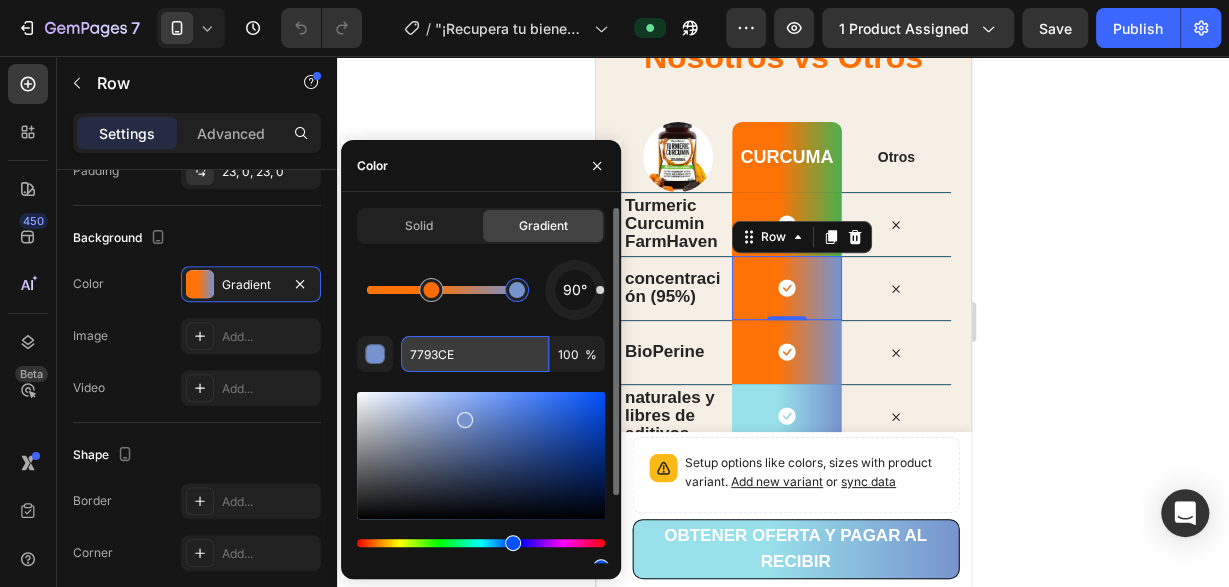 paste on "4CAF50" 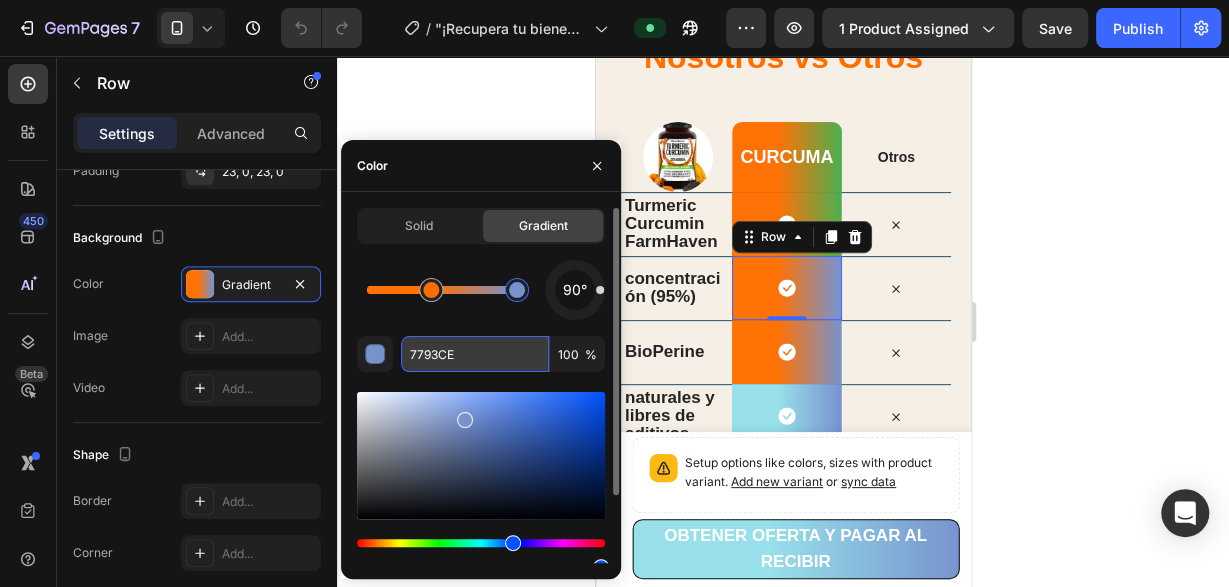 type on "4CAF50" 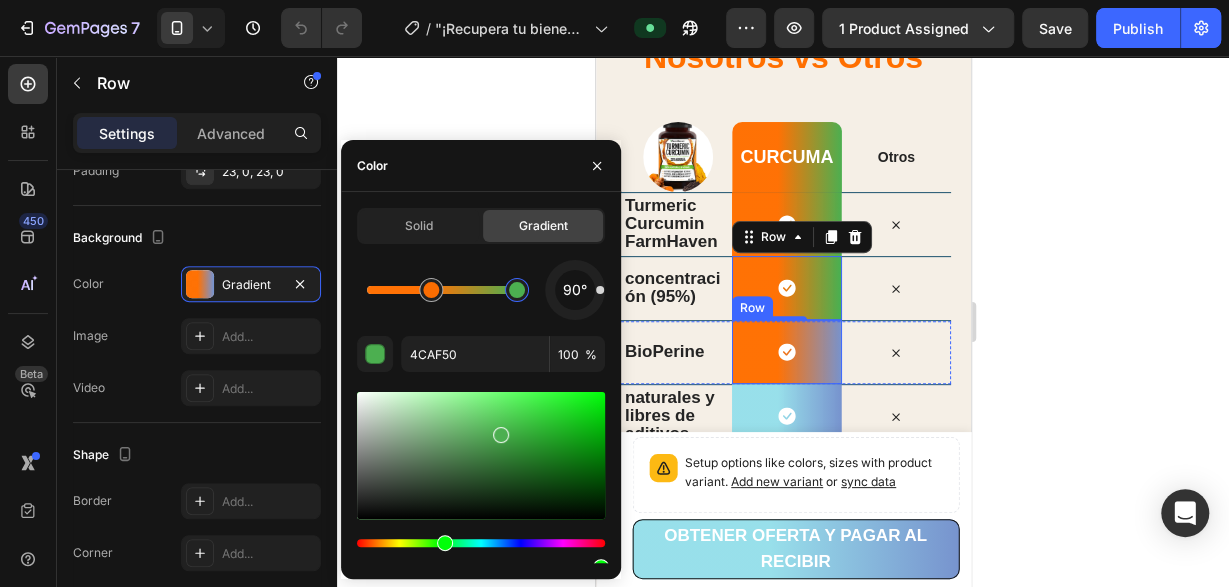 click on "Icon Row" at bounding box center [785, 352] 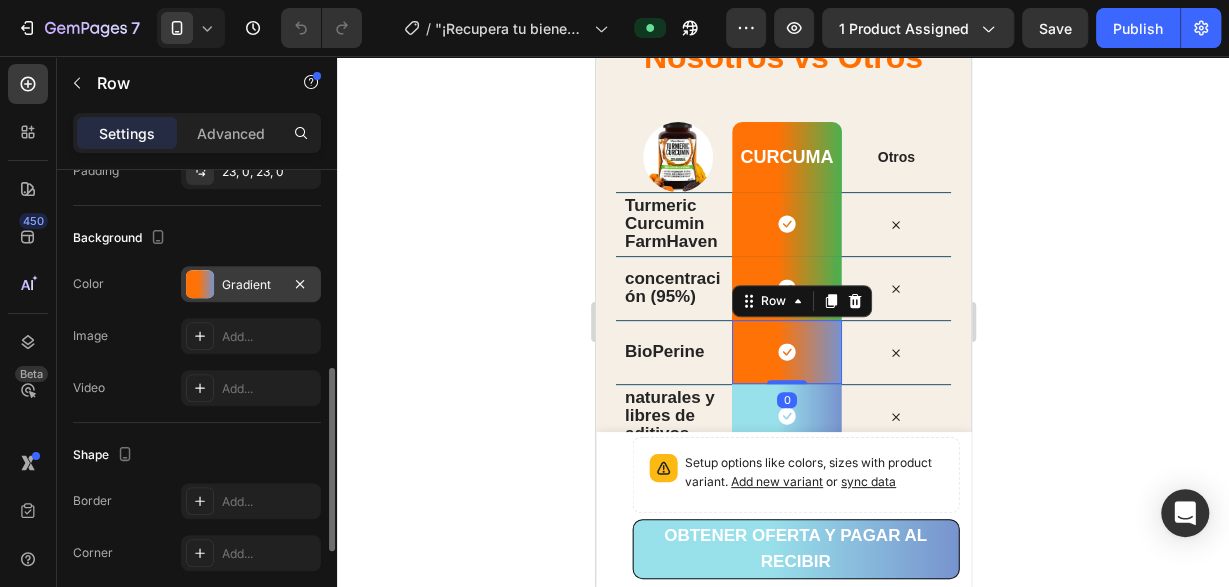 click on "Gradient" at bounding box center [251, 284] 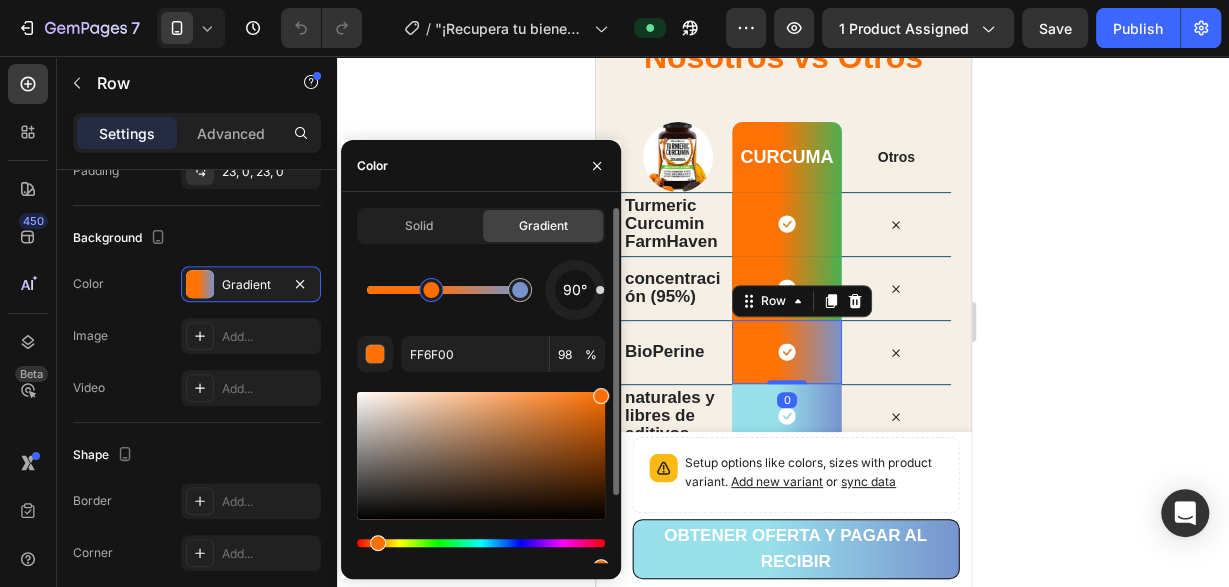 scroll, scrollTop: 84, scrollLeft: 0, axis: vertical 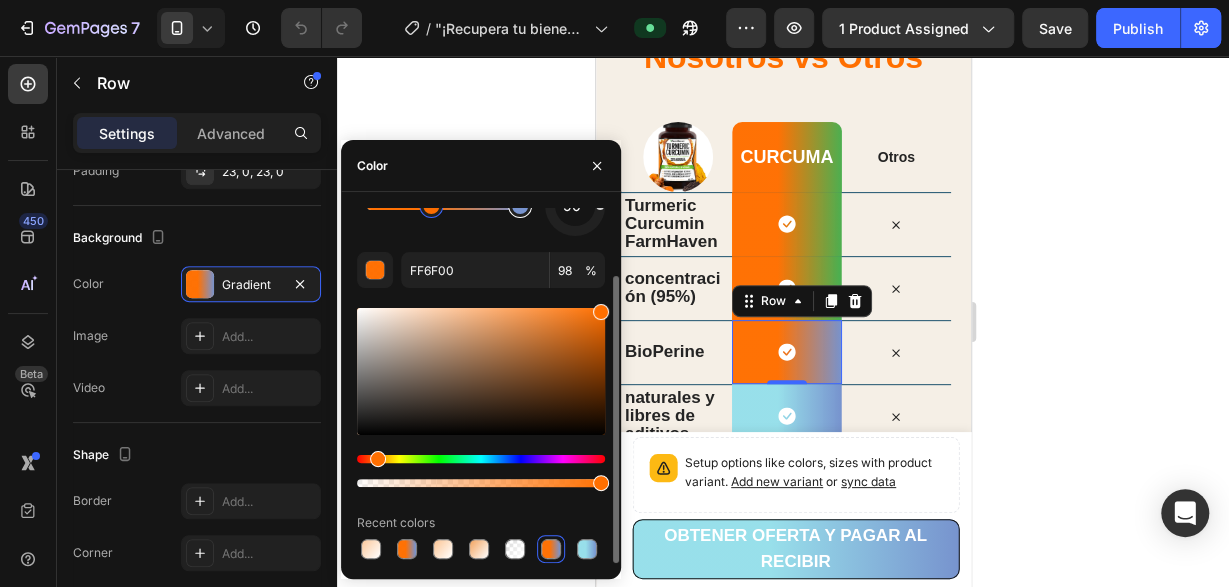 type on "7793CE" 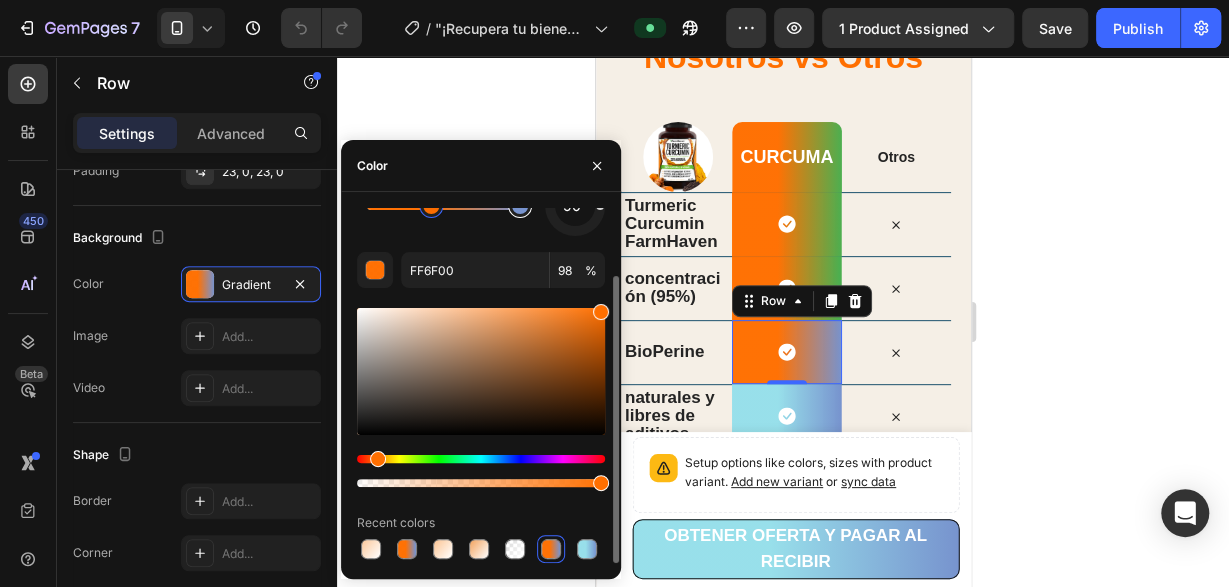 type on "100" 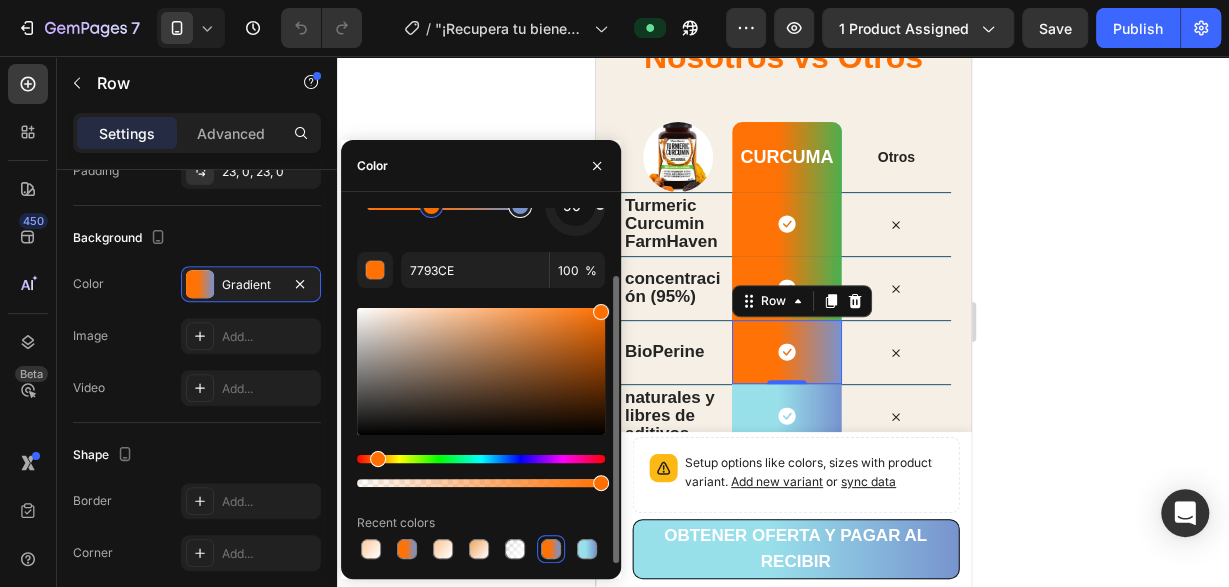 click at bounding box center (520, 206) 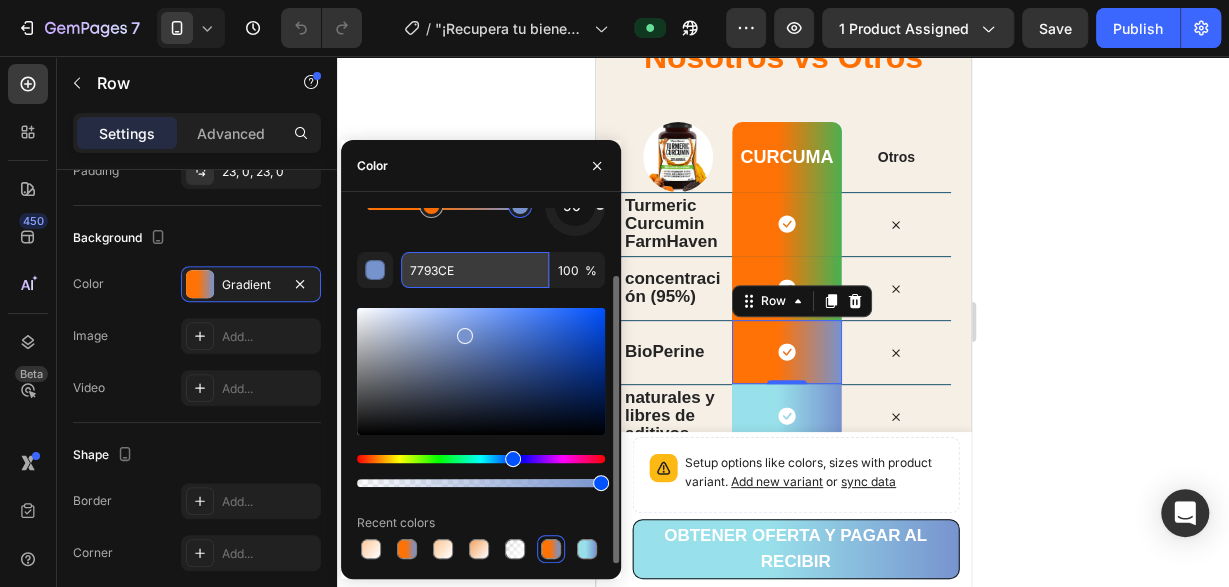click on "7793CE" at bounding box center (475, 270) 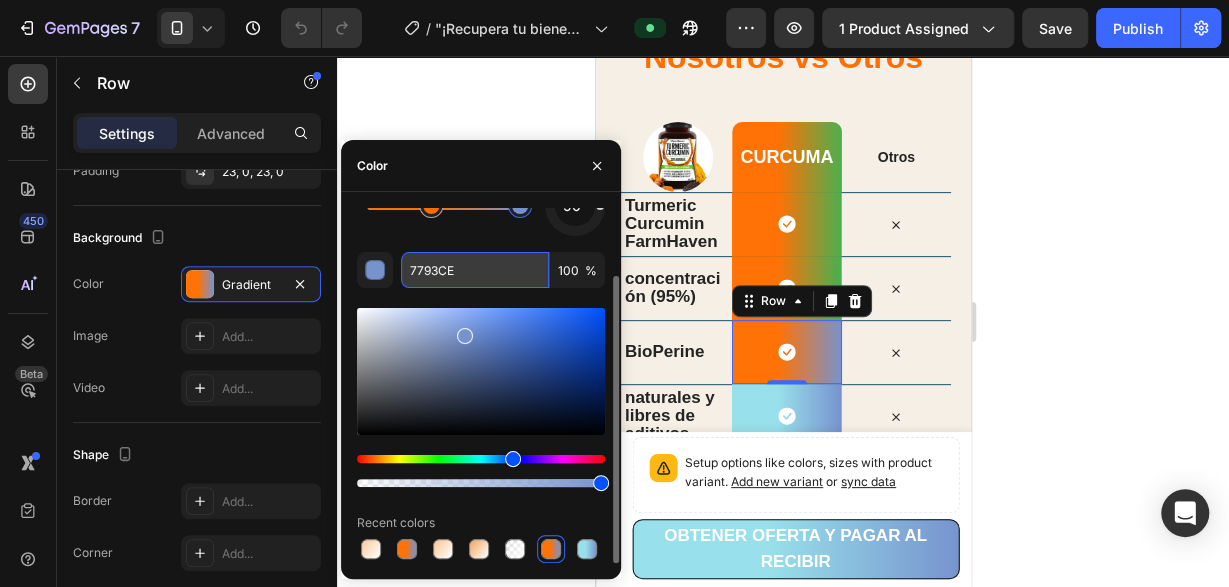 paste on "4CAF50" 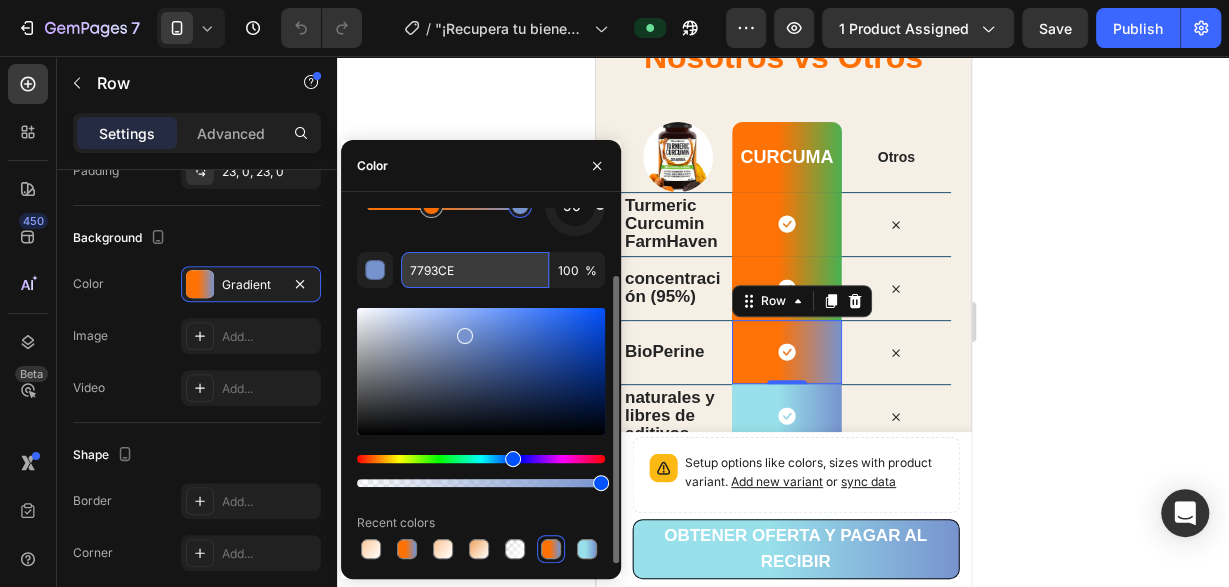 type on "4CAF50" 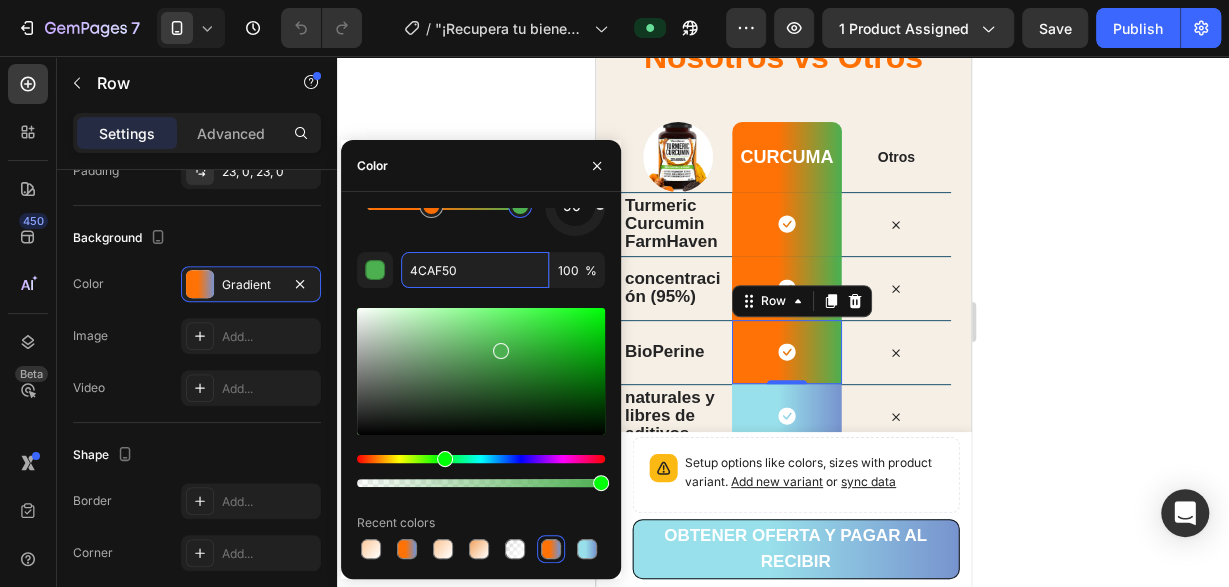 scroll, scrollTop: 4056, scrollLeft: 0, axis: vertical 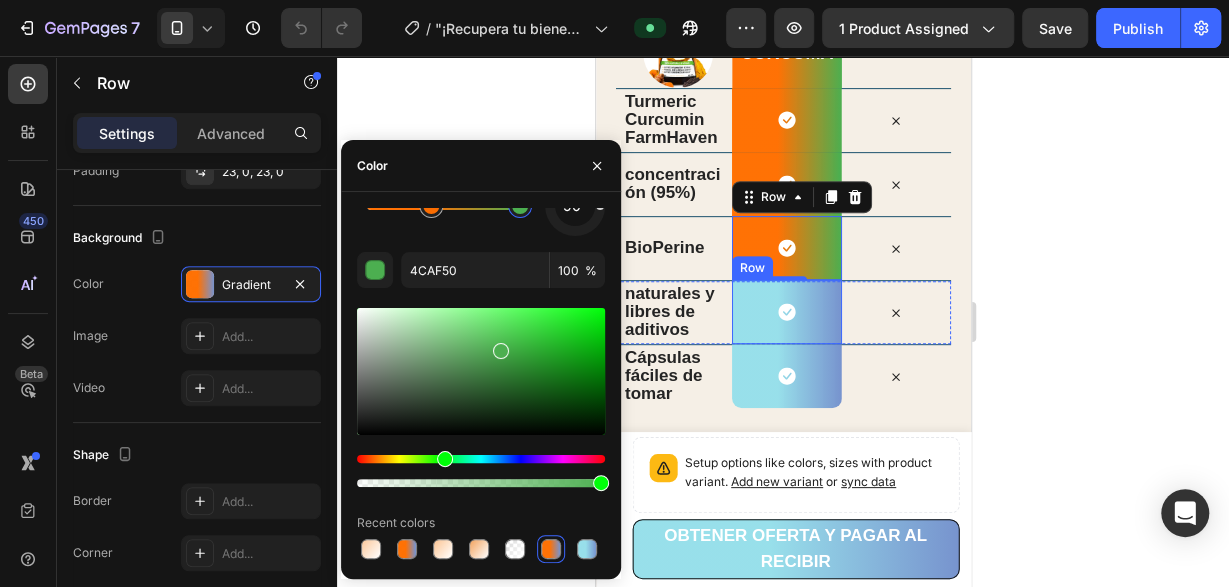 click on "Icon Row" at bounding box center (785, 312) 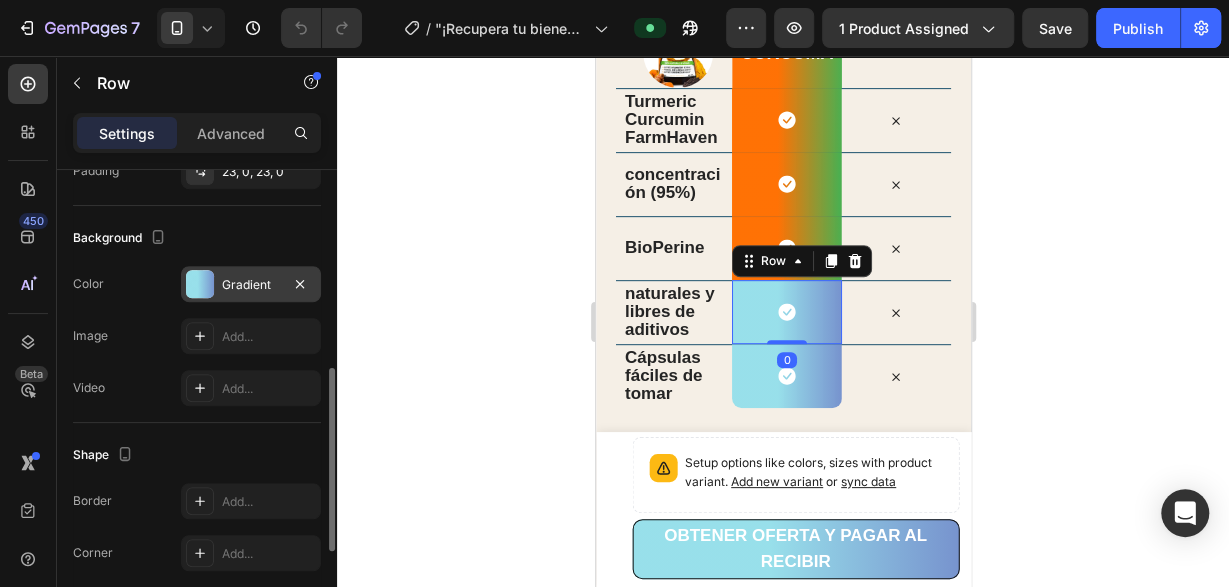 click on "Gradient" at bounding box center [251, 285] 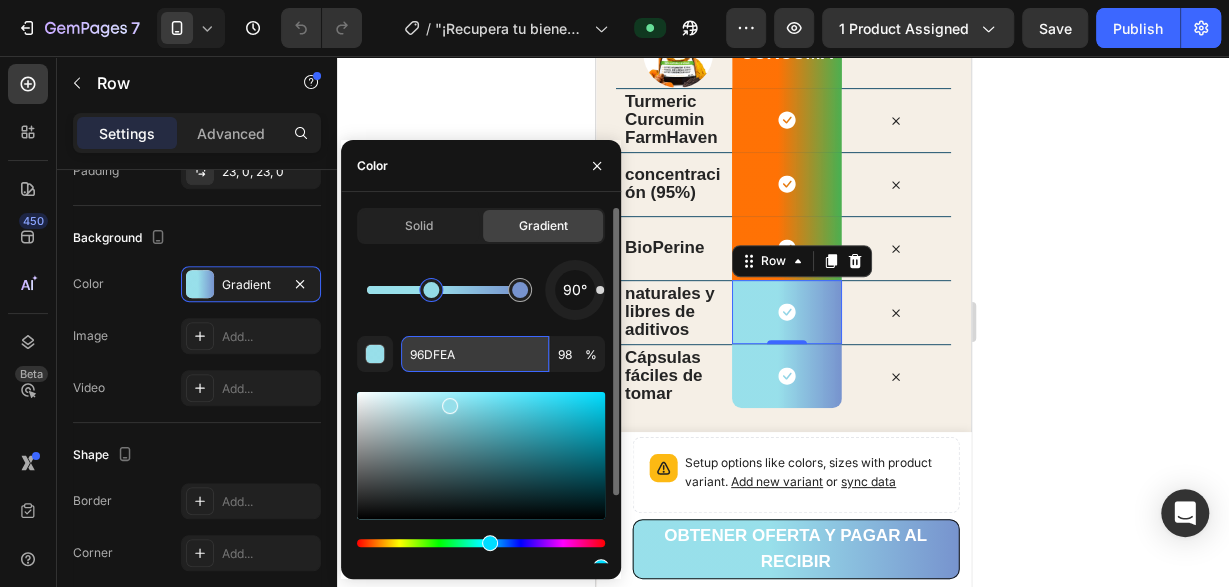 click on "96DFEA" at bounding box center [475, 354] 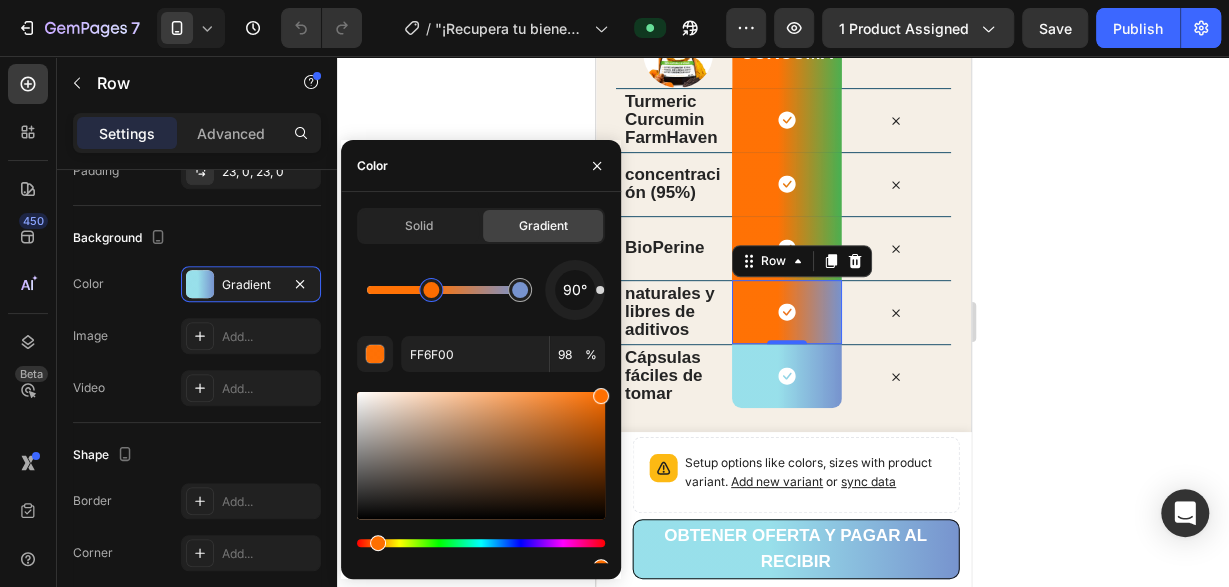 click on "Icon Row   0" at bounding box center (785, 312) 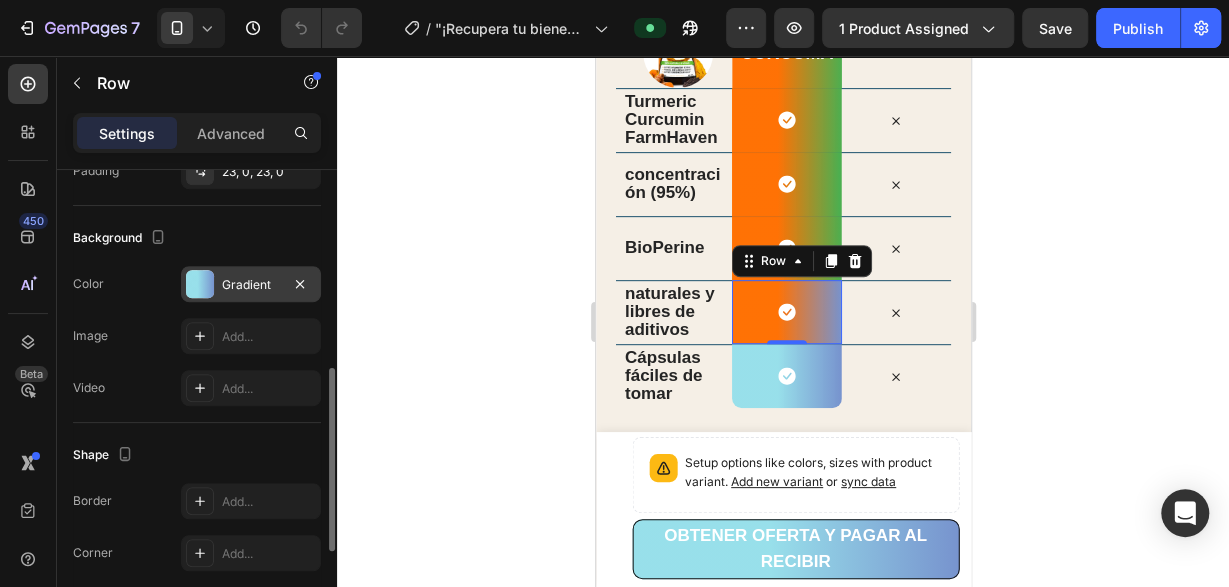 click on "Gradient" at bounding box center (251, 285) 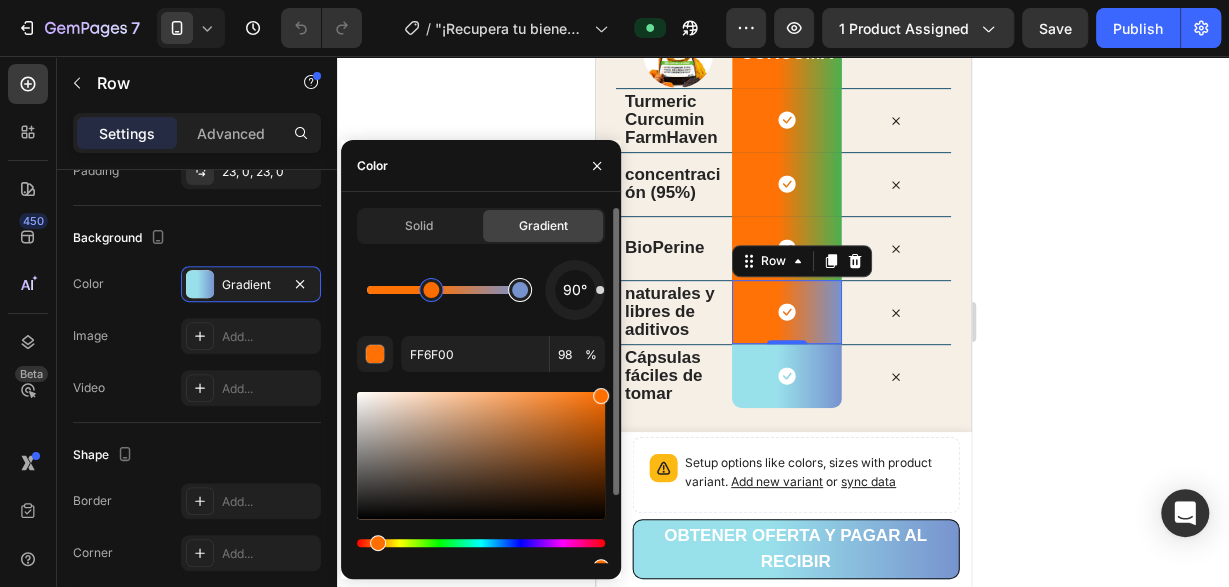 type on "7793CE" 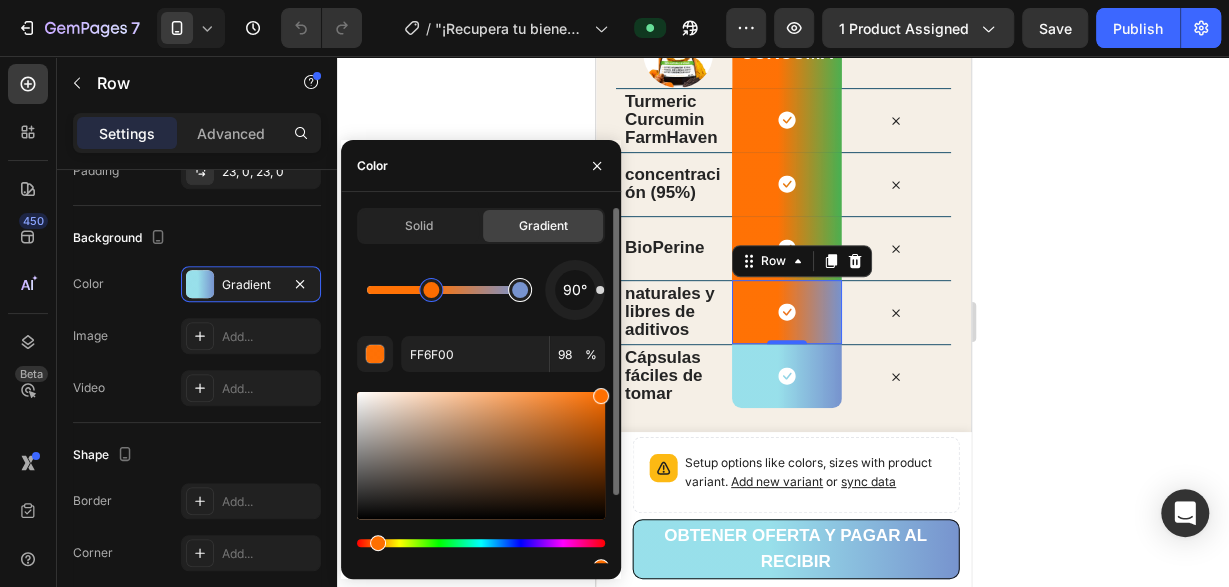 type on "100" 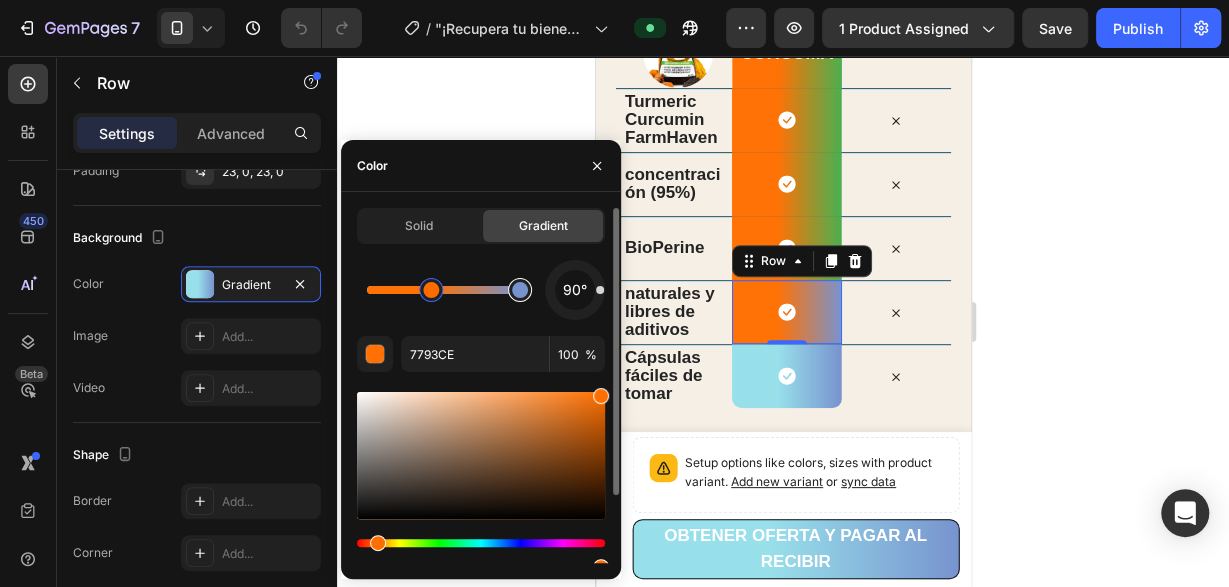 click at bounding box center [520, 290] 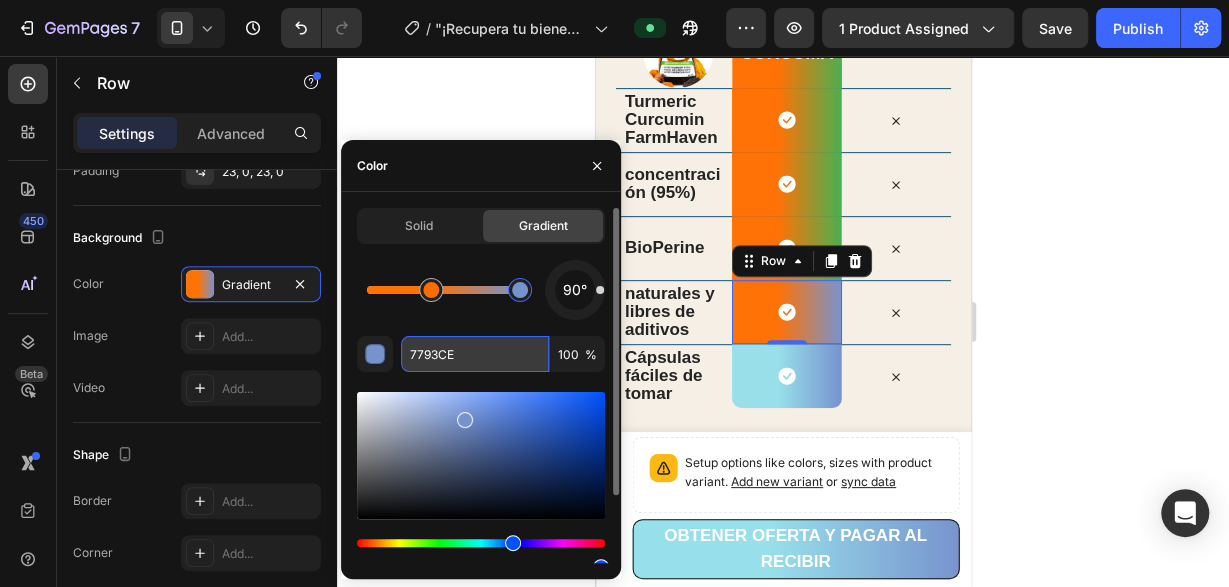 click on "7793CE" at bounding box center [475, 354] 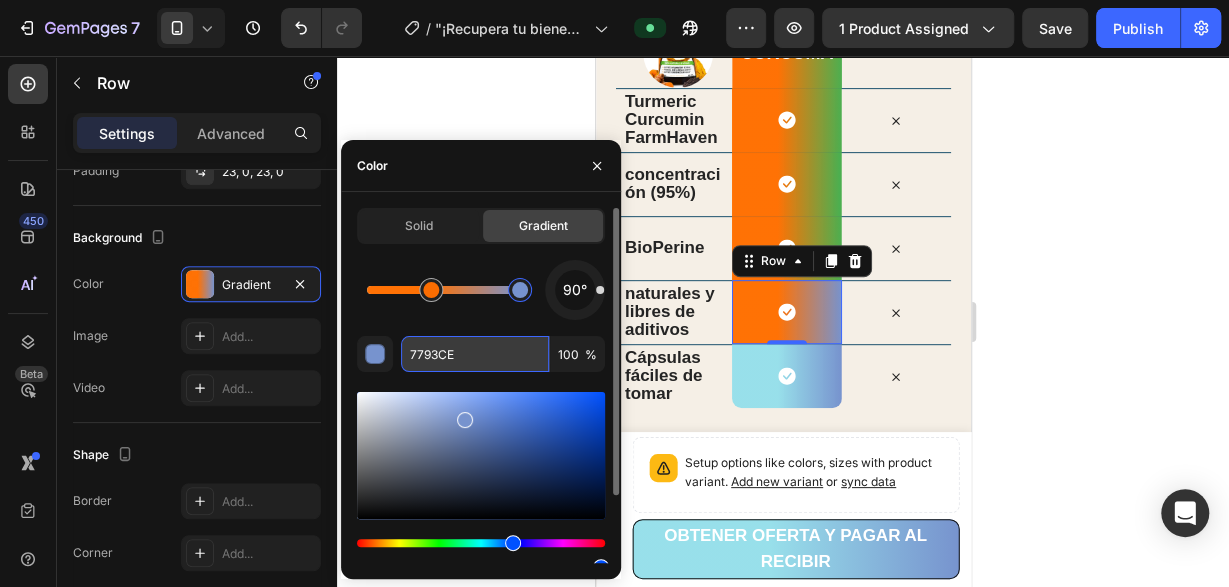 click on "7793CE" at bounding box center (475, 354) 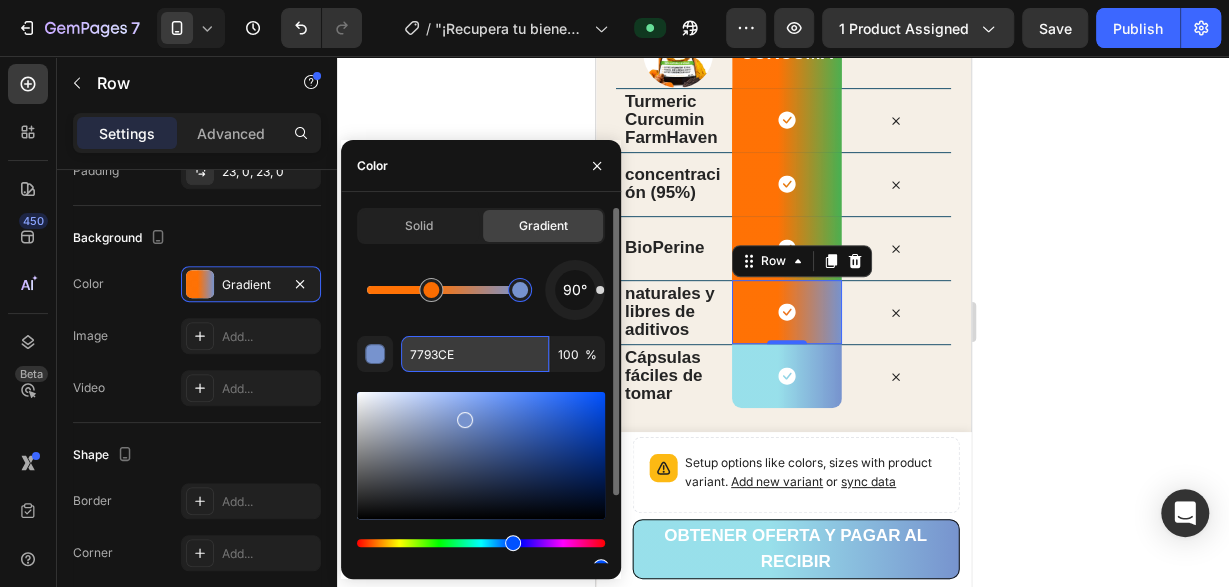 paste on "4CAF50" 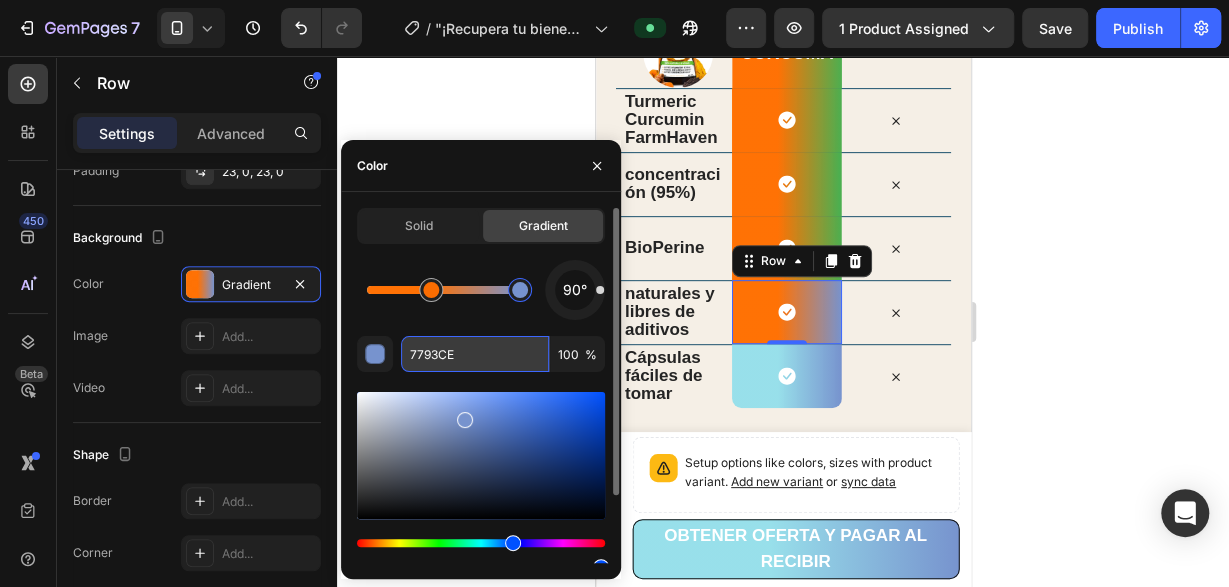 type on "4CAF50" 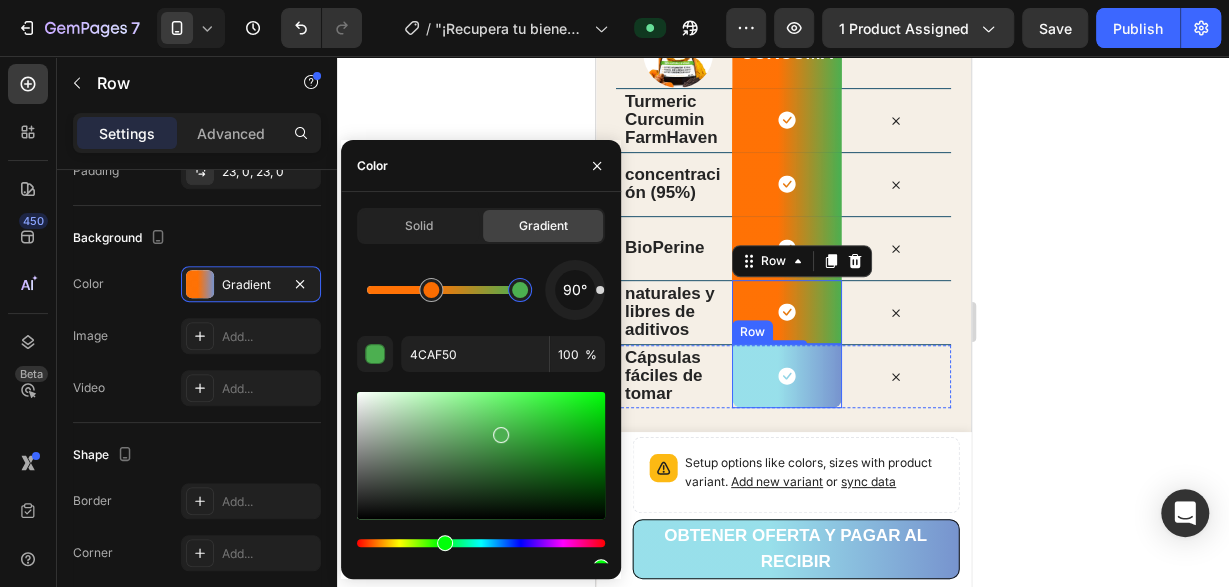 click on "Icon Row" at bounding box center [785, 376] 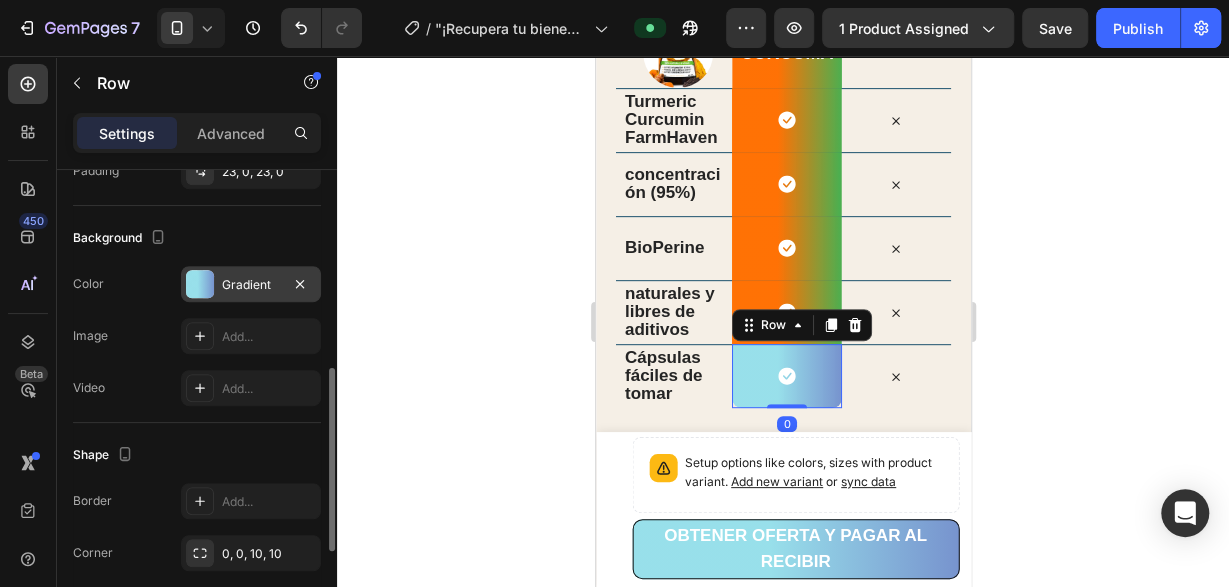 click on "Gradient" at bounding box center [251, 285] 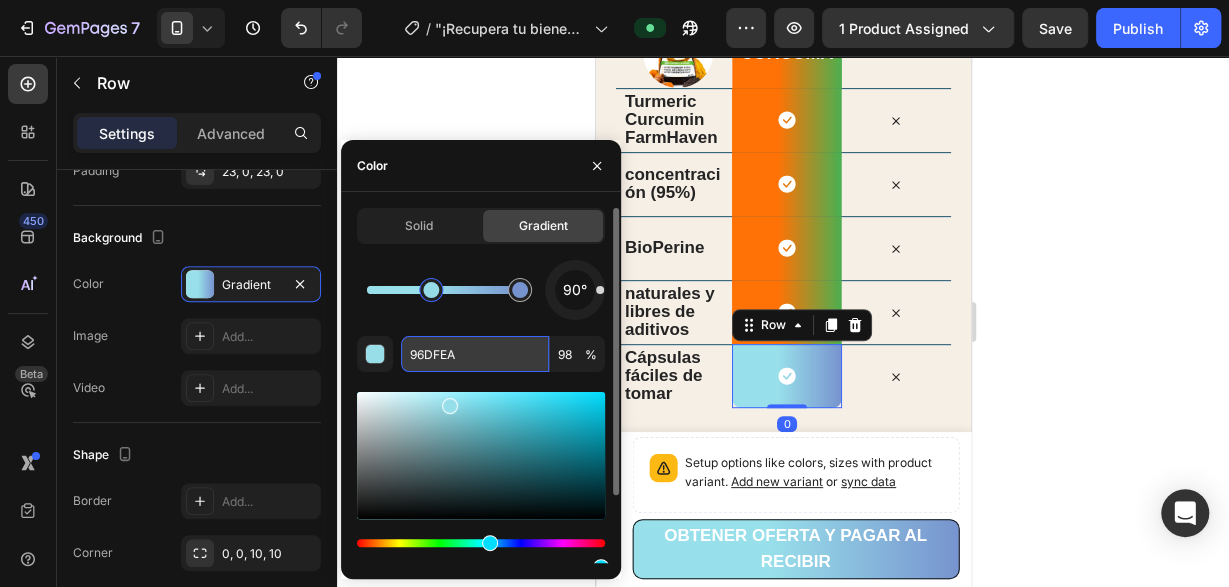 click on "96DFEA" at bounding box center [475, 354] 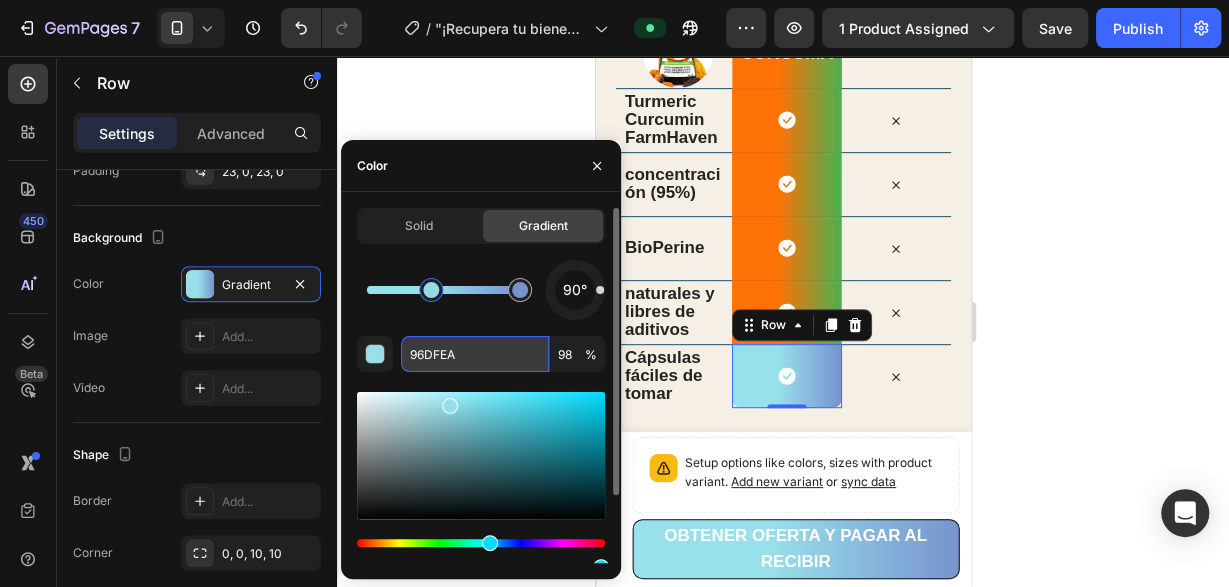 click on "96DFEA" at bounding box center (475, 354) 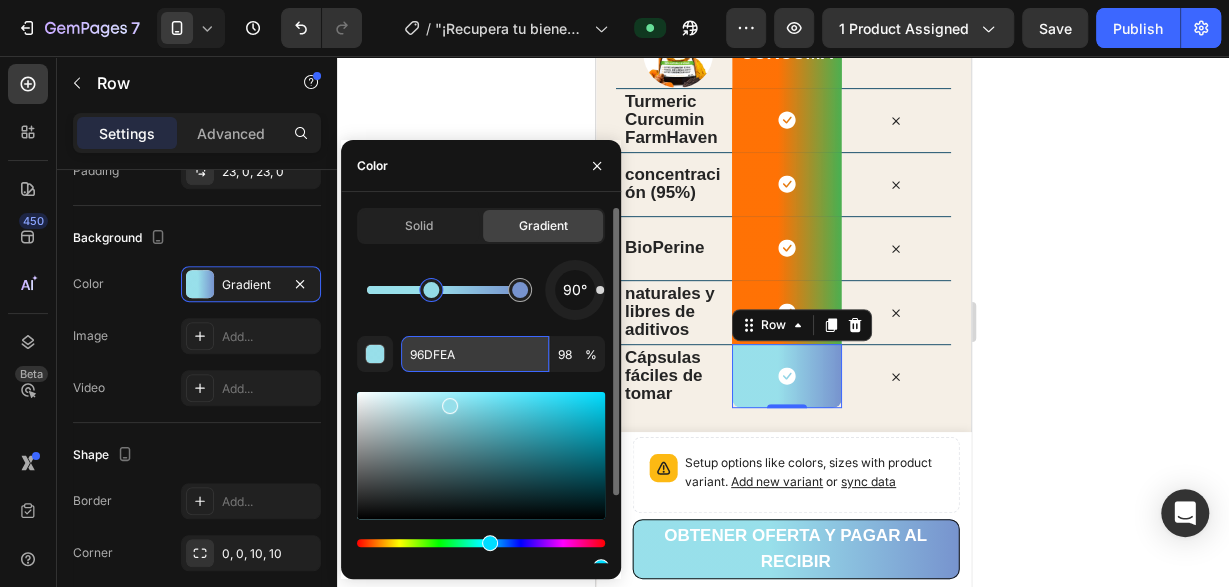 click on "96DFEA" at bounding box center [475, 354] 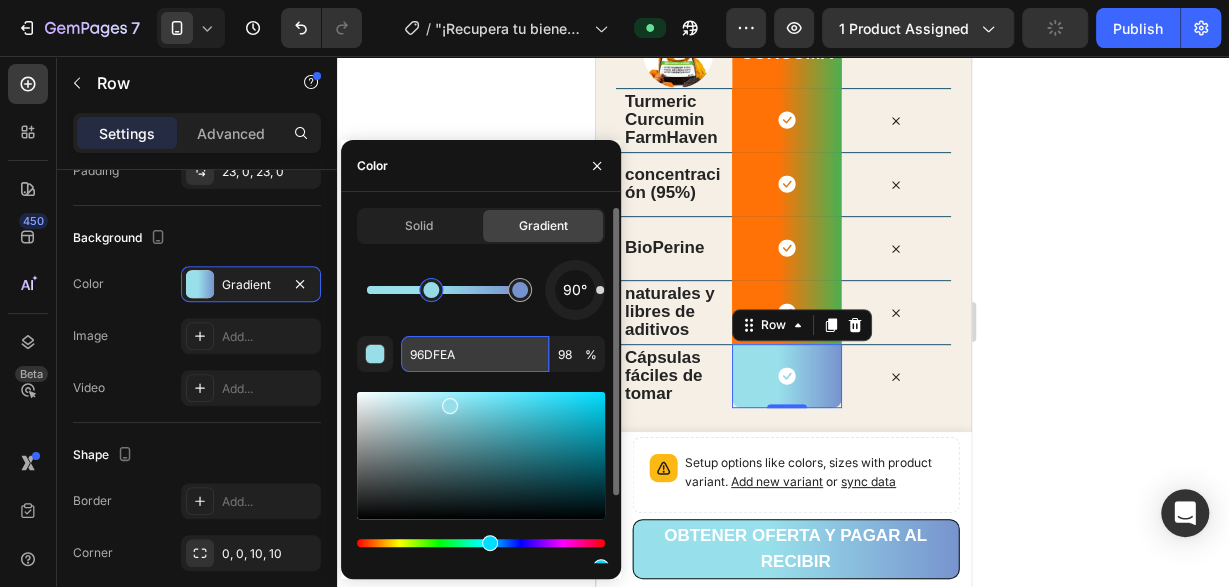 paste on "FF6F00" 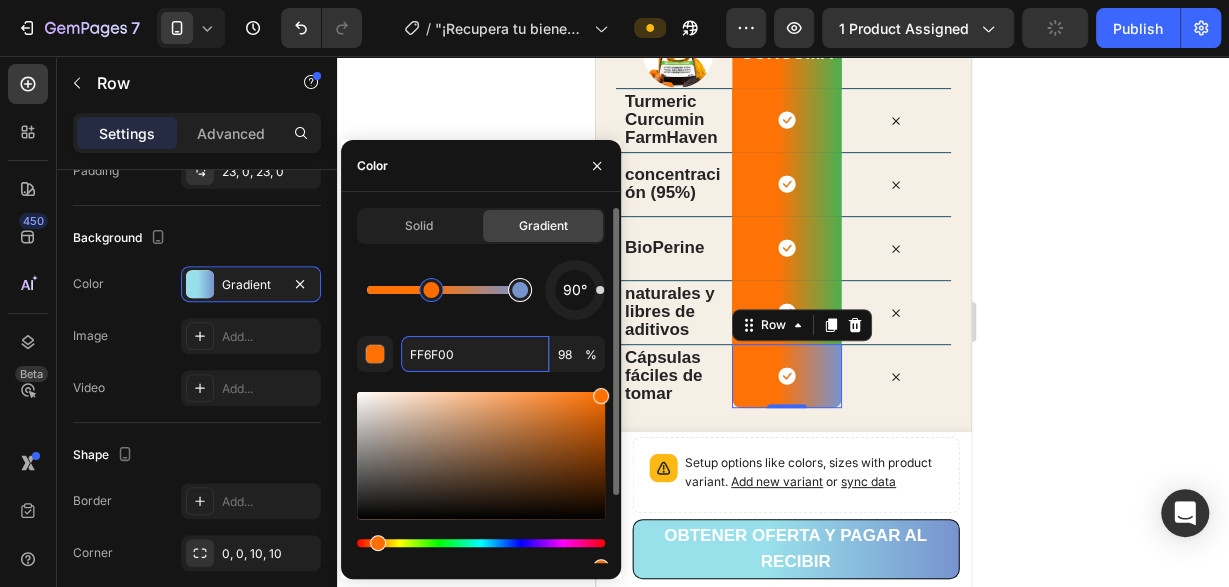 type on "7793CE" 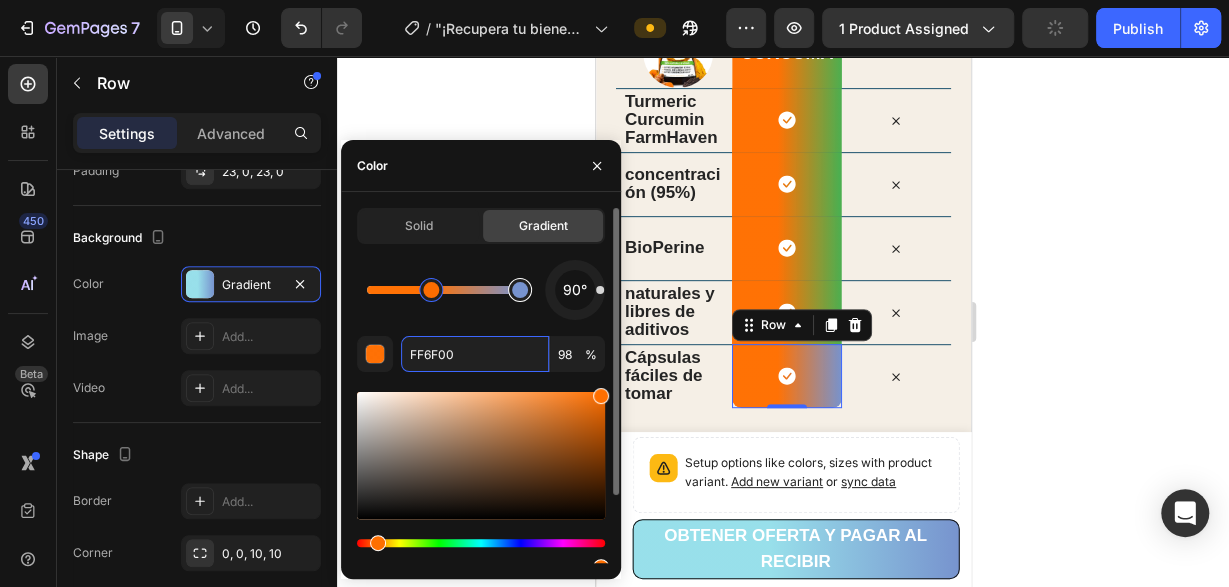 type on "100" 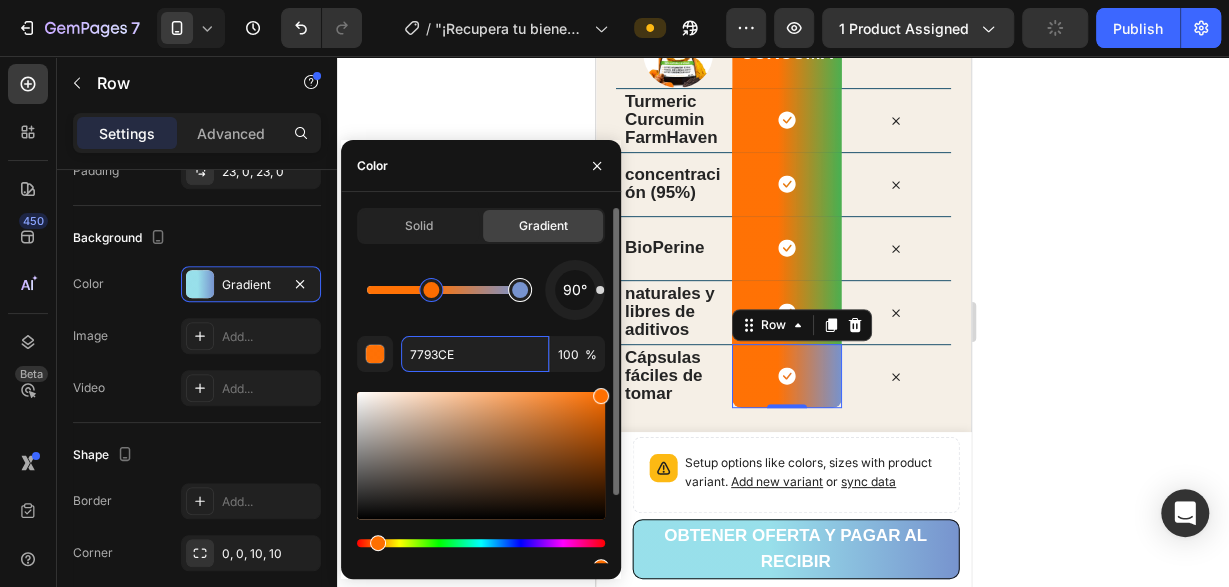 click at bounding box center [520, 290] 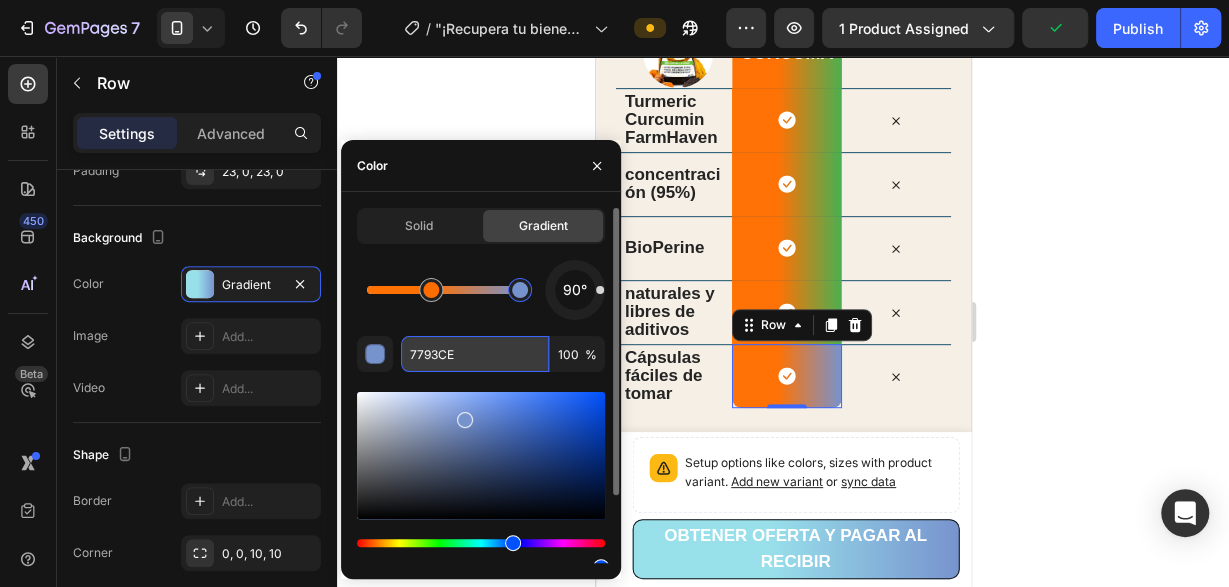 click on "7793CE" at bounding box center (475, 354) 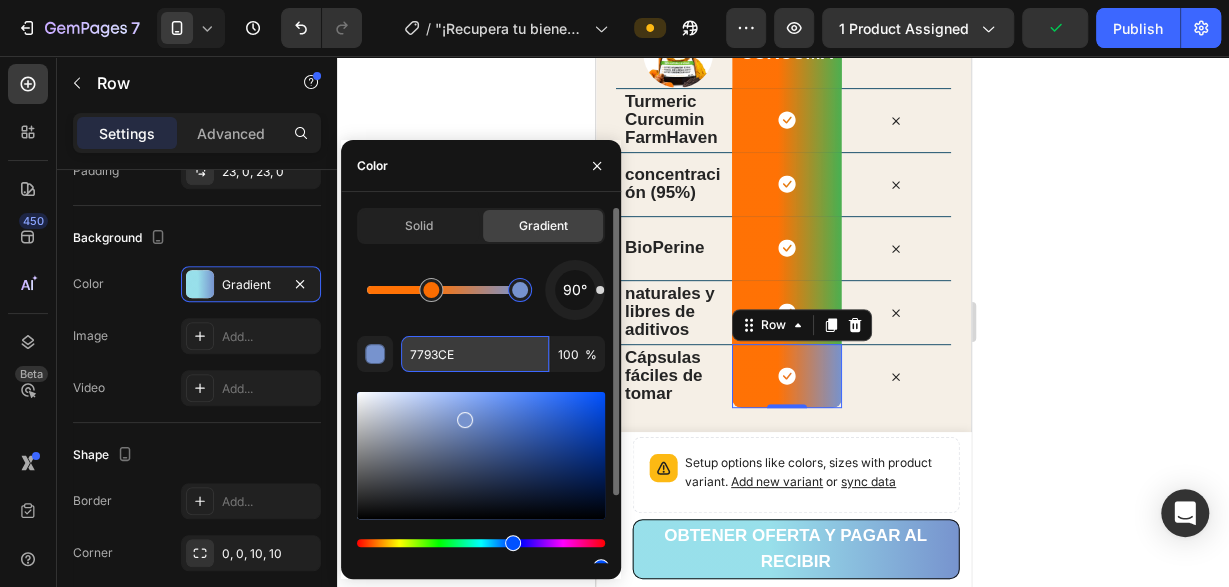 click on "7793CE" at bounding box center [475, 354] 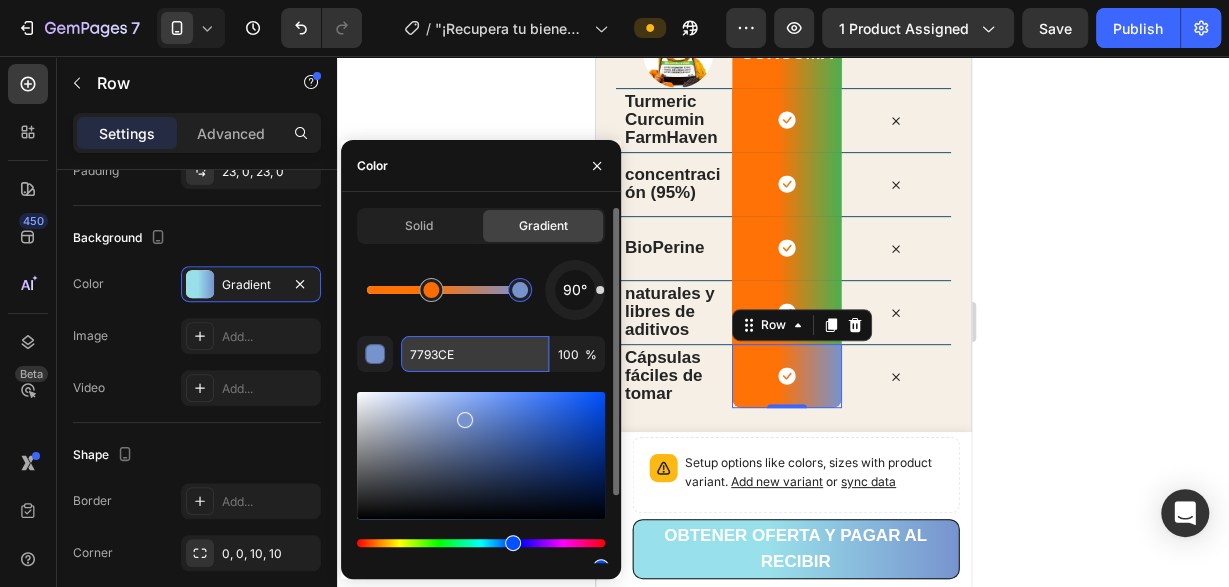 paste on "4CAF50" 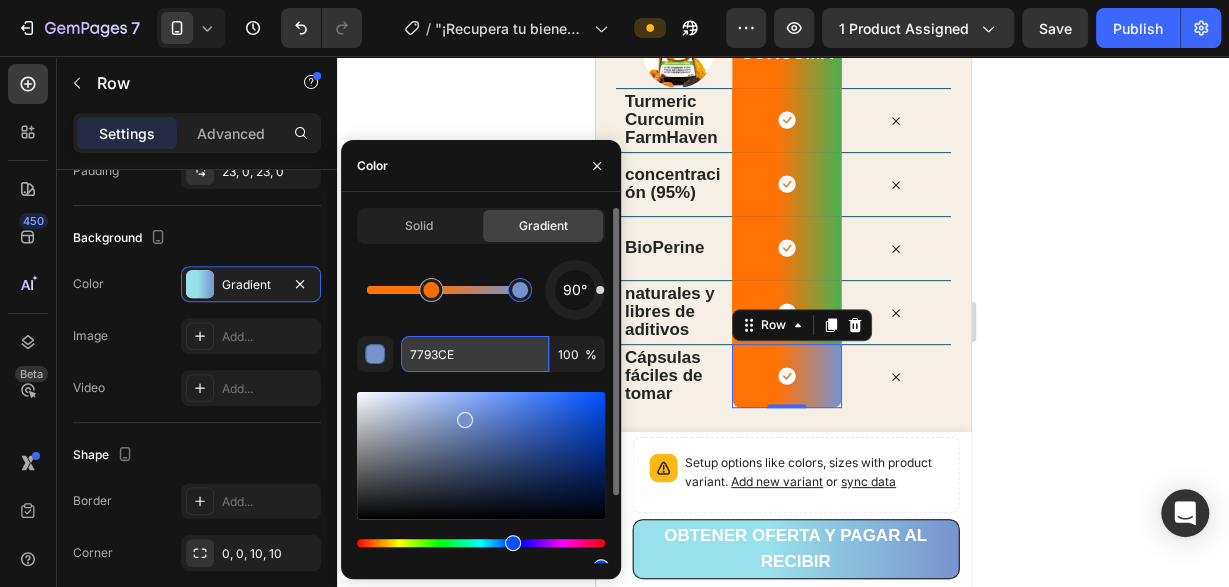 type on "4CAF50" 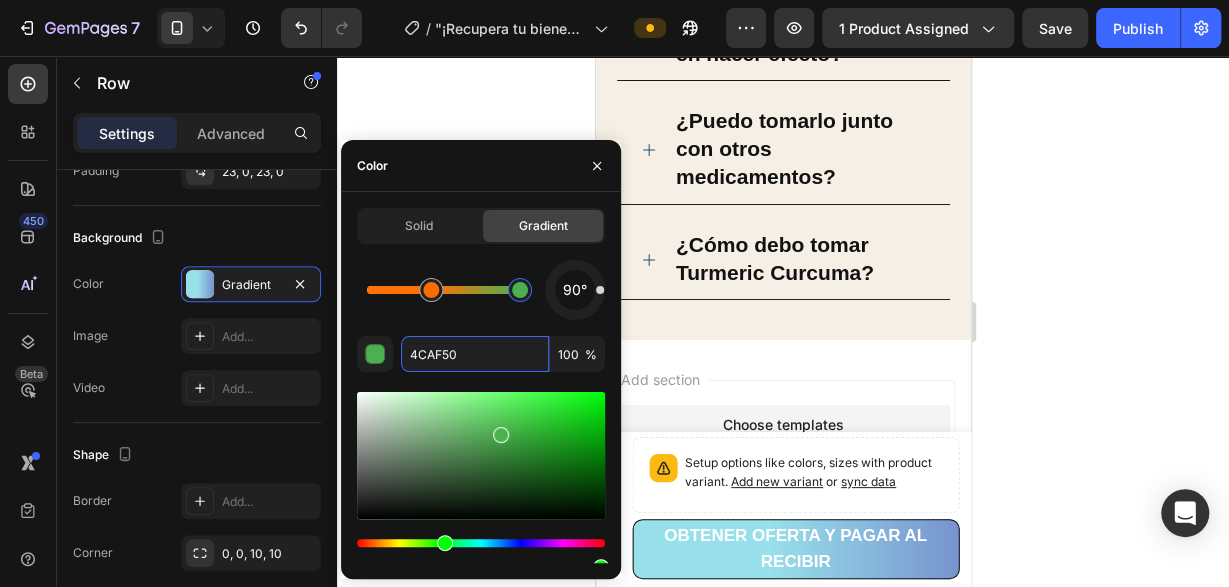 scroll, scrollTop: 4904, scrollLeft: 0, axis: vertical 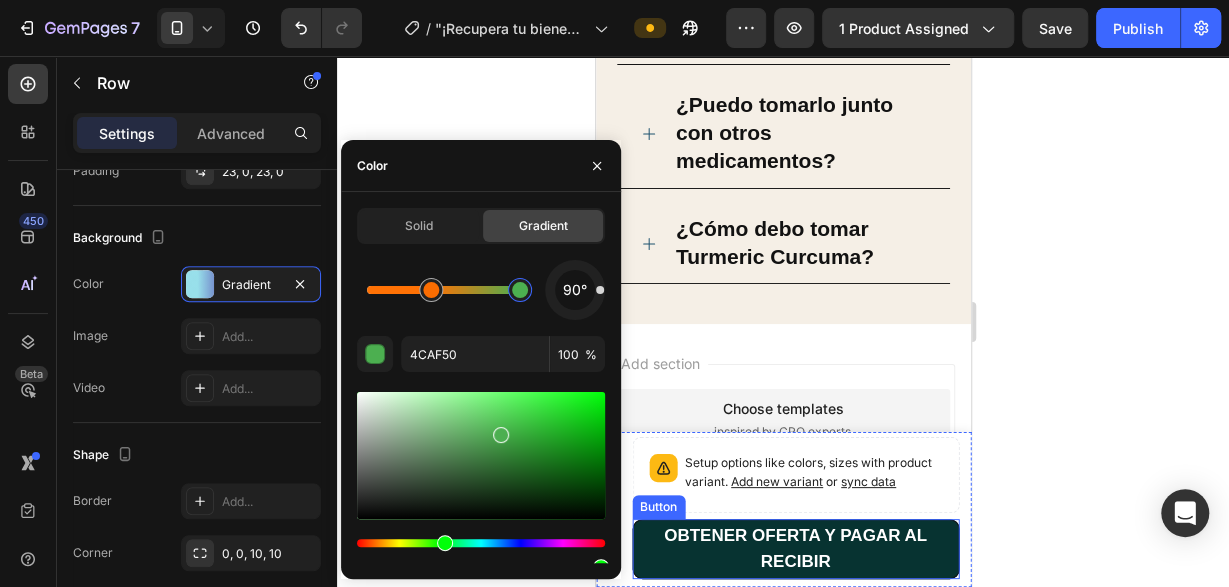 click on "OBTENER OFERTA Y PAGAR AL RECIBIR" at bounding box center [794, 549] 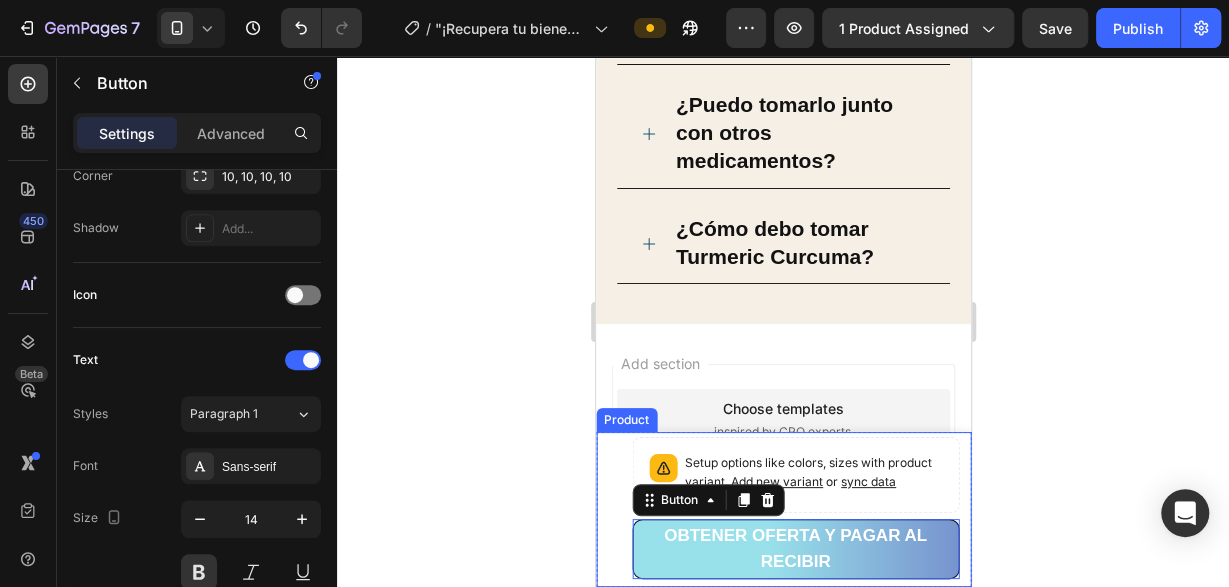 scroll, scrollTop: 0, scrollLeft: 0, axis: both 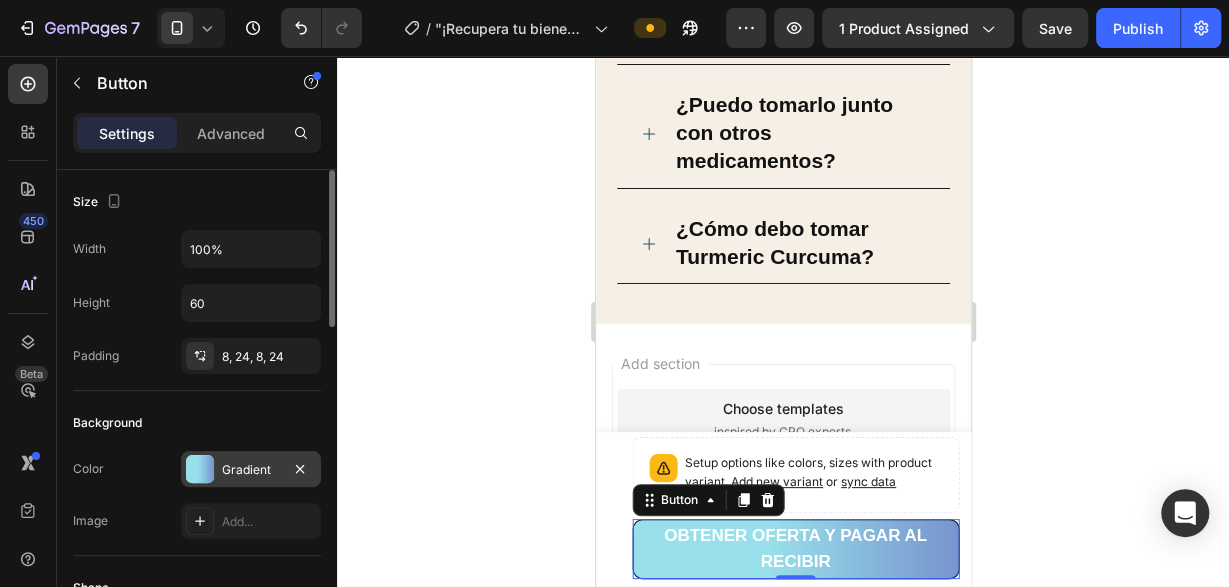 click on "Gradient" at bounding box center [251, 469] 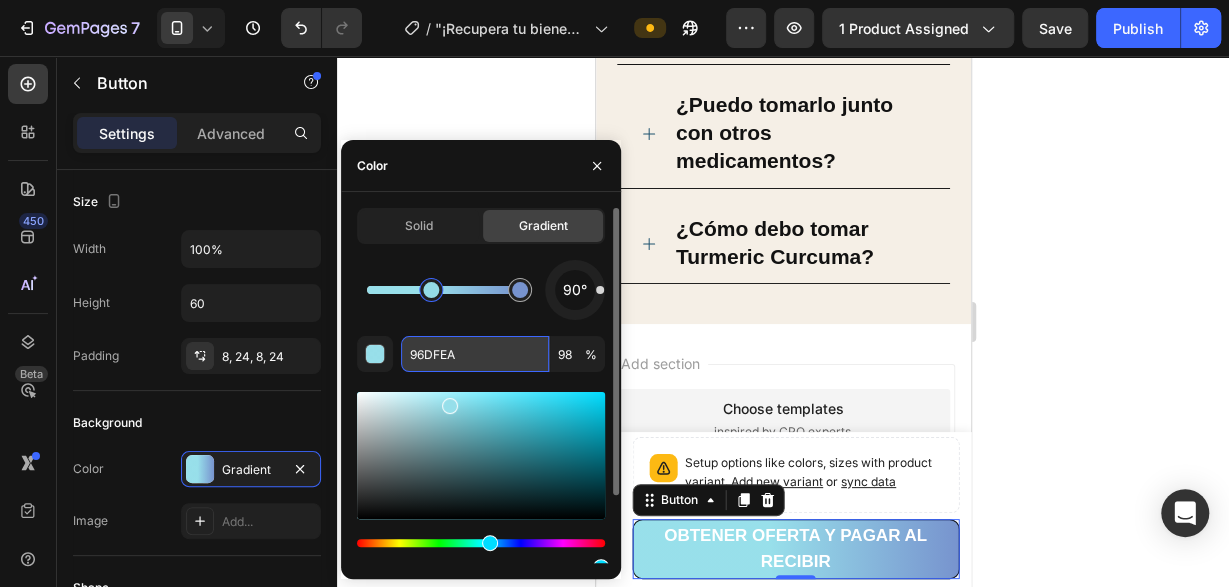 click on "96DFEA" at bounding box center [475, 354] 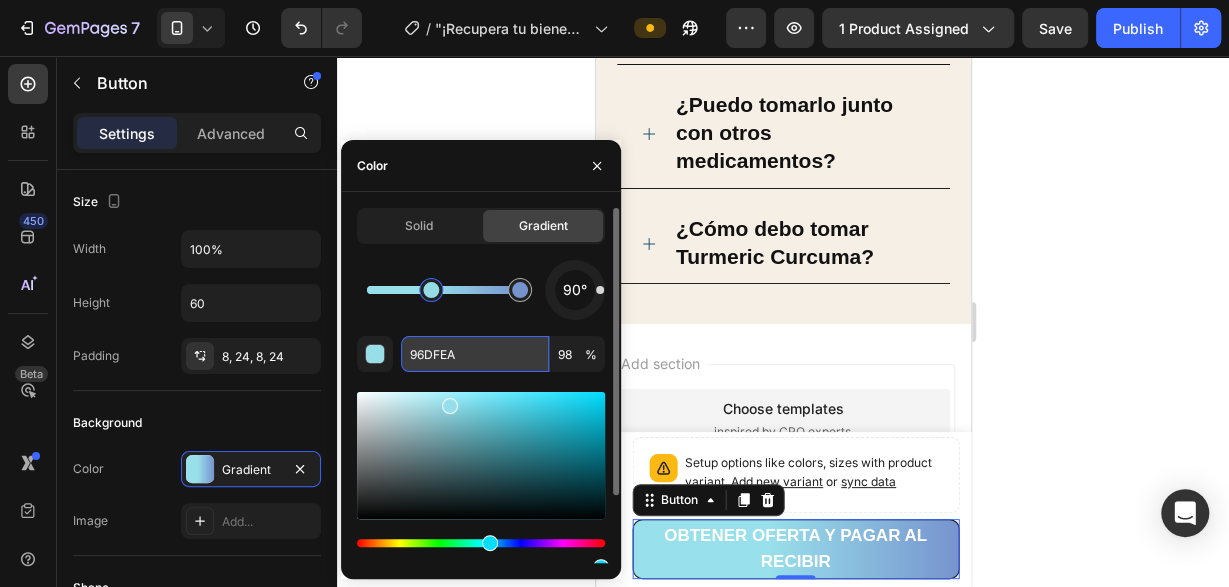 paste on "FF6F00" 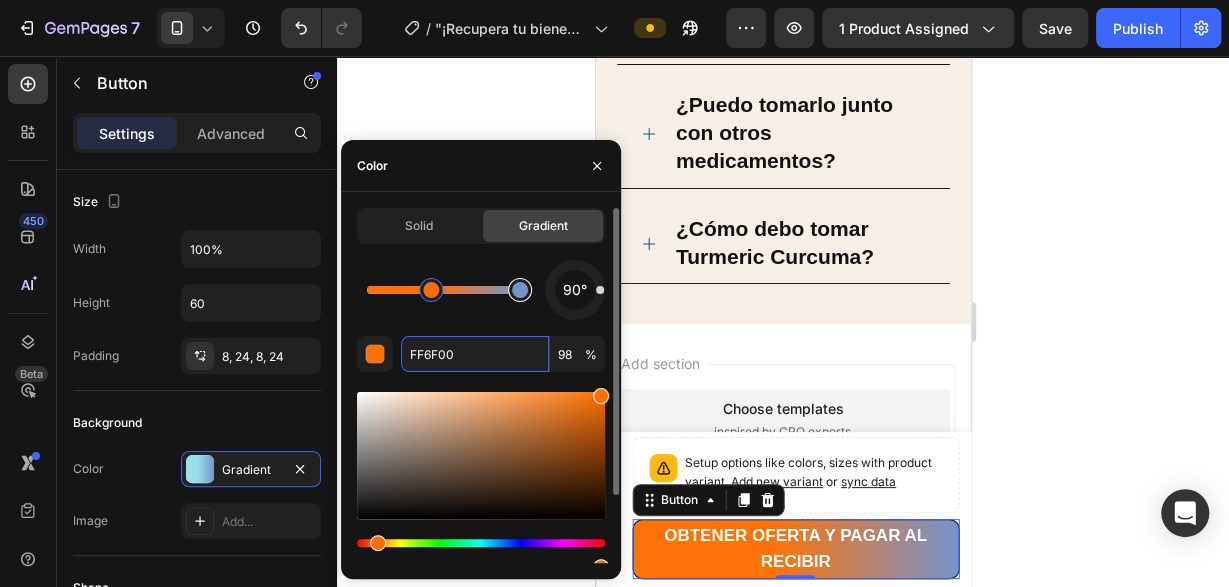 type on "7793CE" 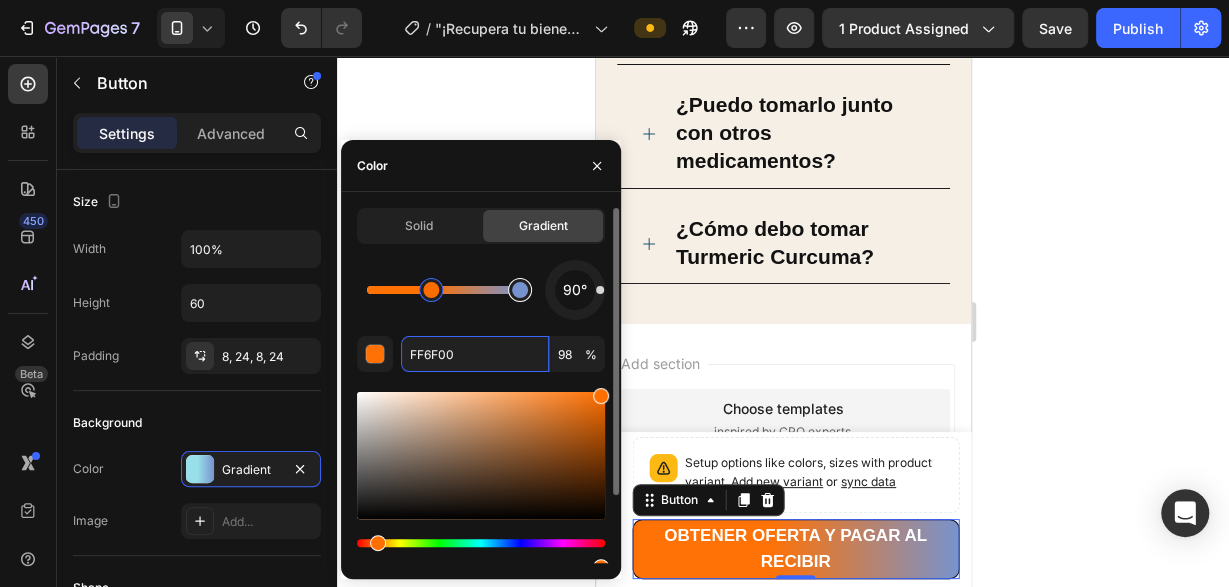 type on "100" 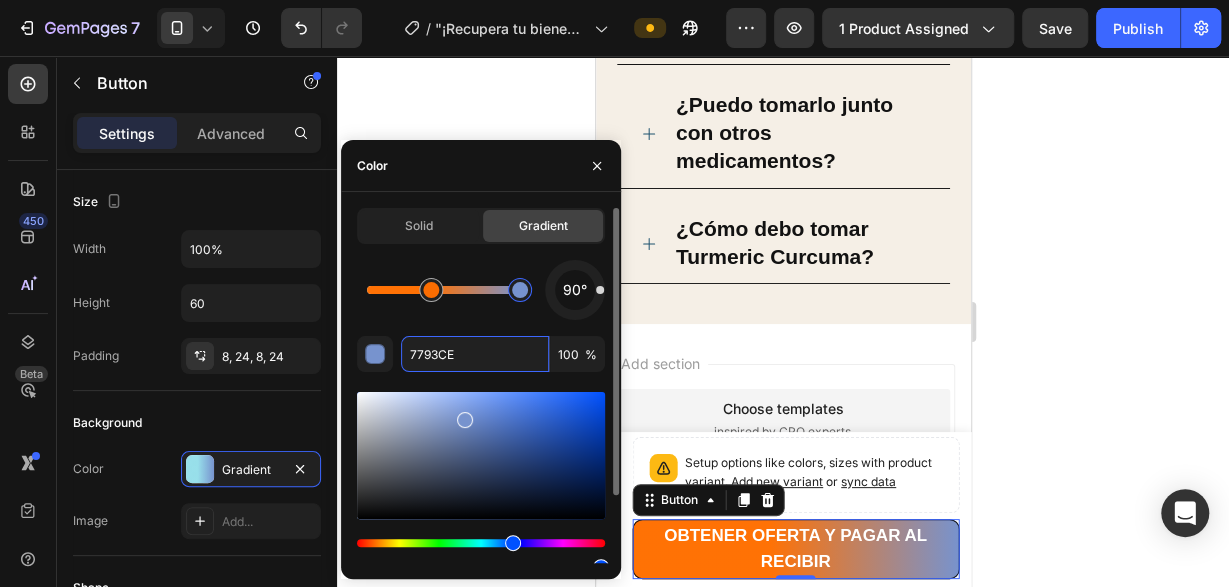 click at bounding box center (520, 290) 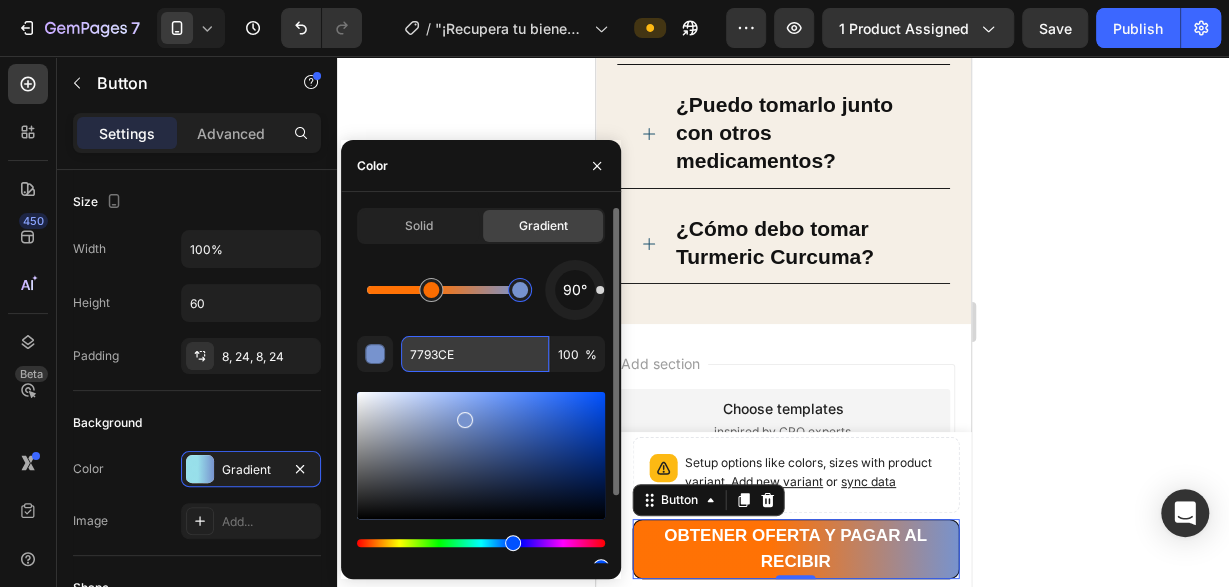 click on "7793CE" at bounding box center (475, 354) 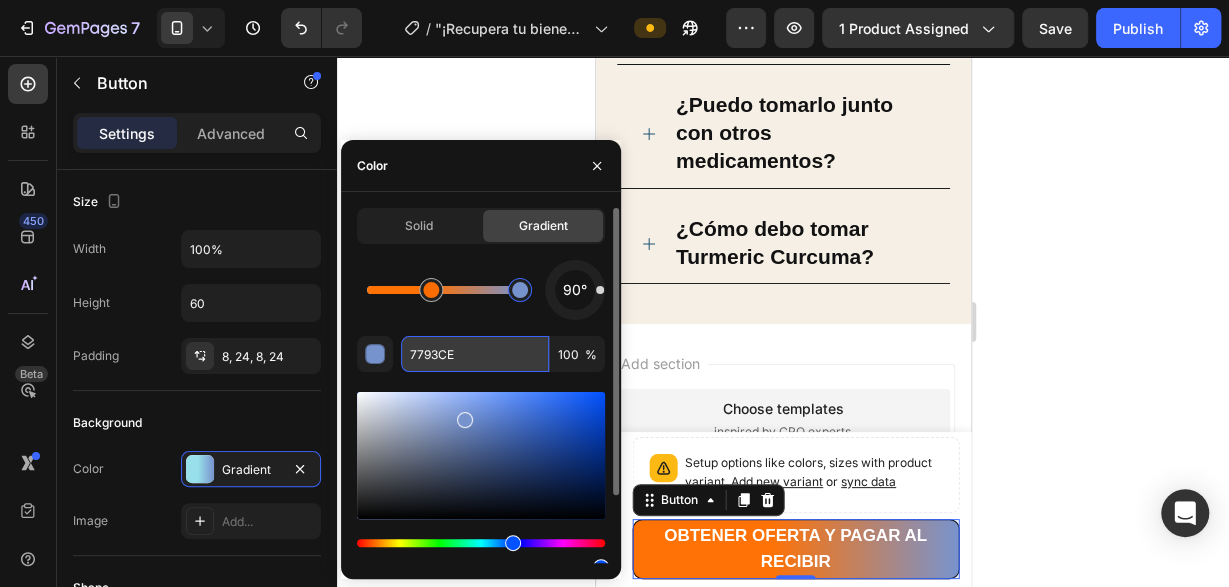 click on "7793CE" at bounding box center [475, 354] 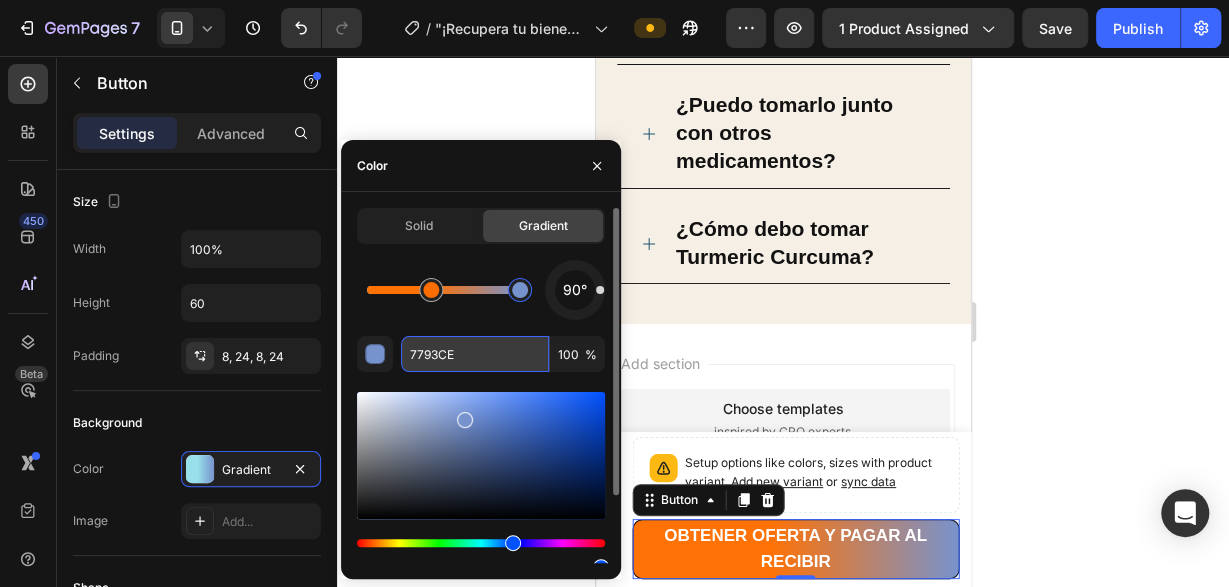 paste on "4CAF50" 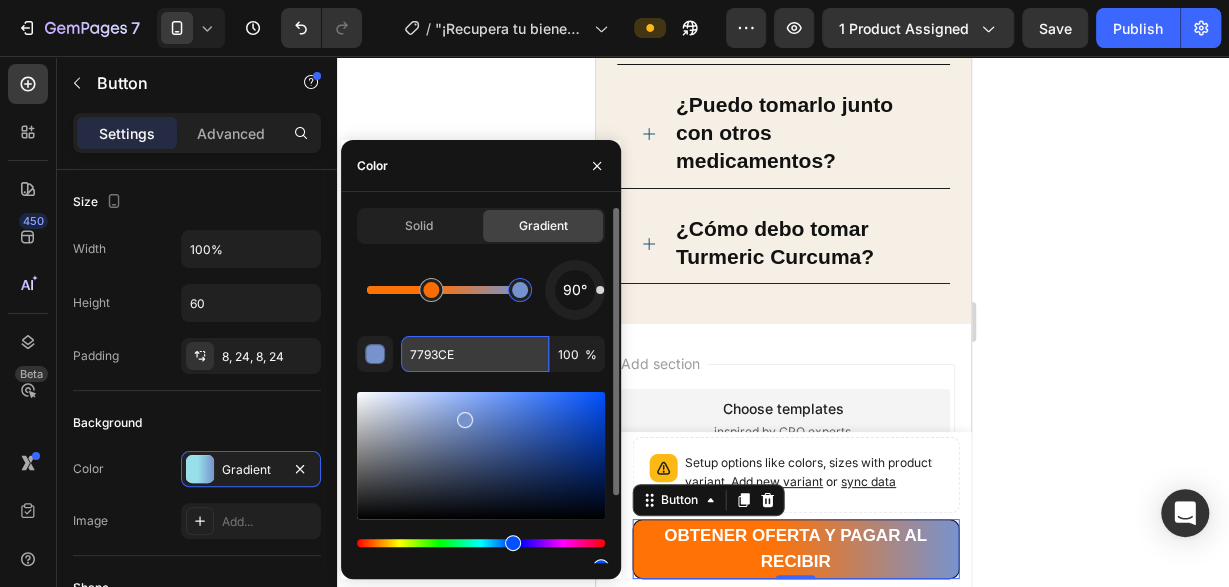 type on "4CAF50" 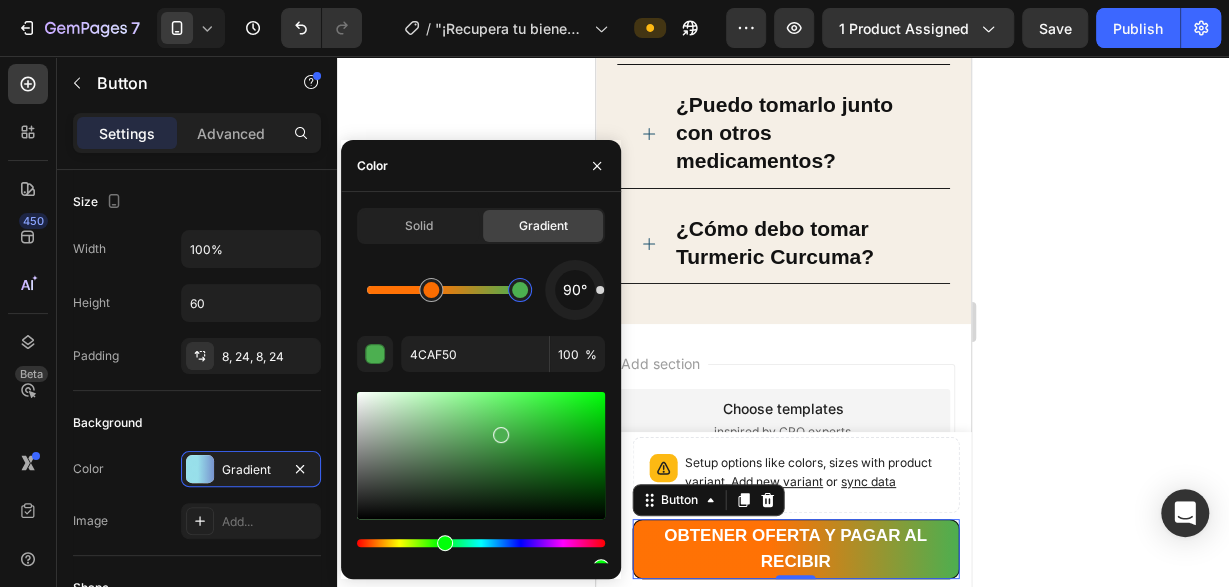 click 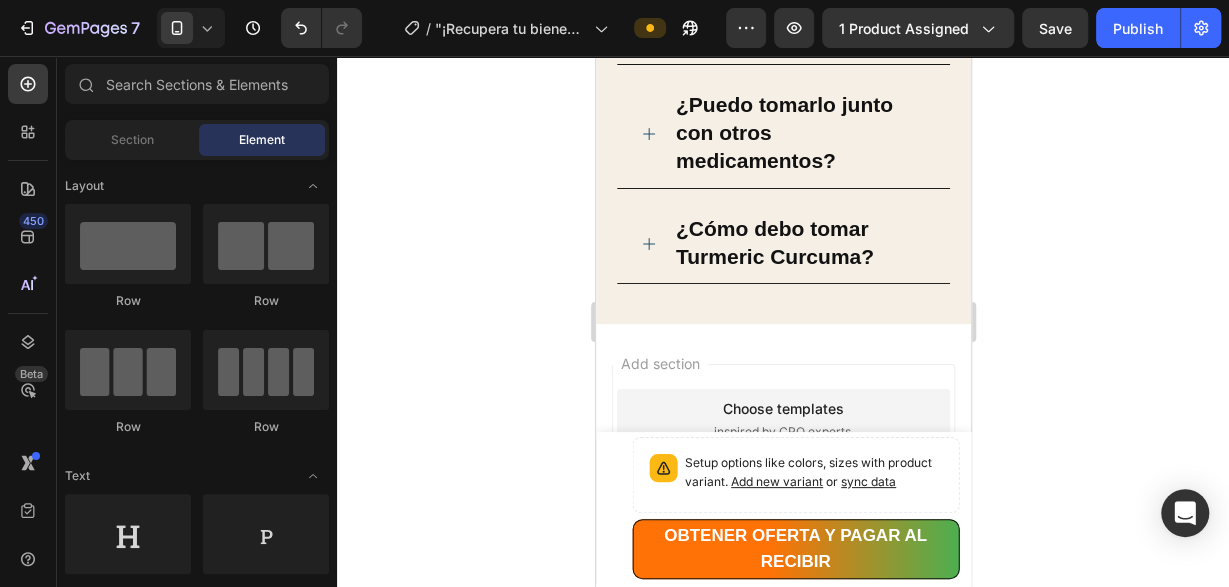 scroll, scrollTop: 2244, scrollLeft: 0, axis: vertical 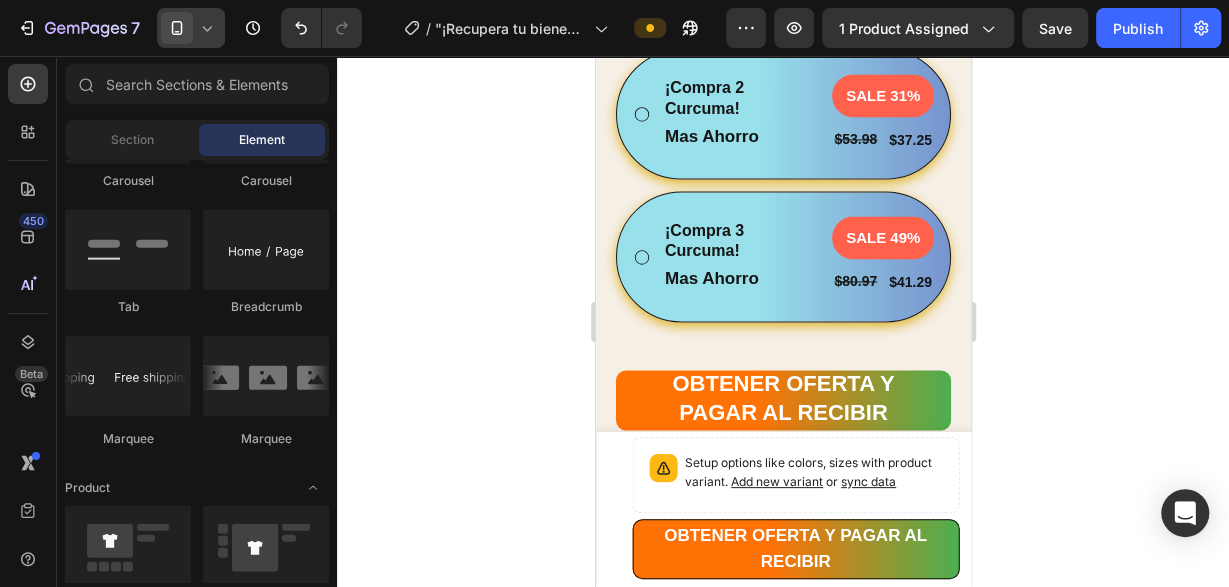 click 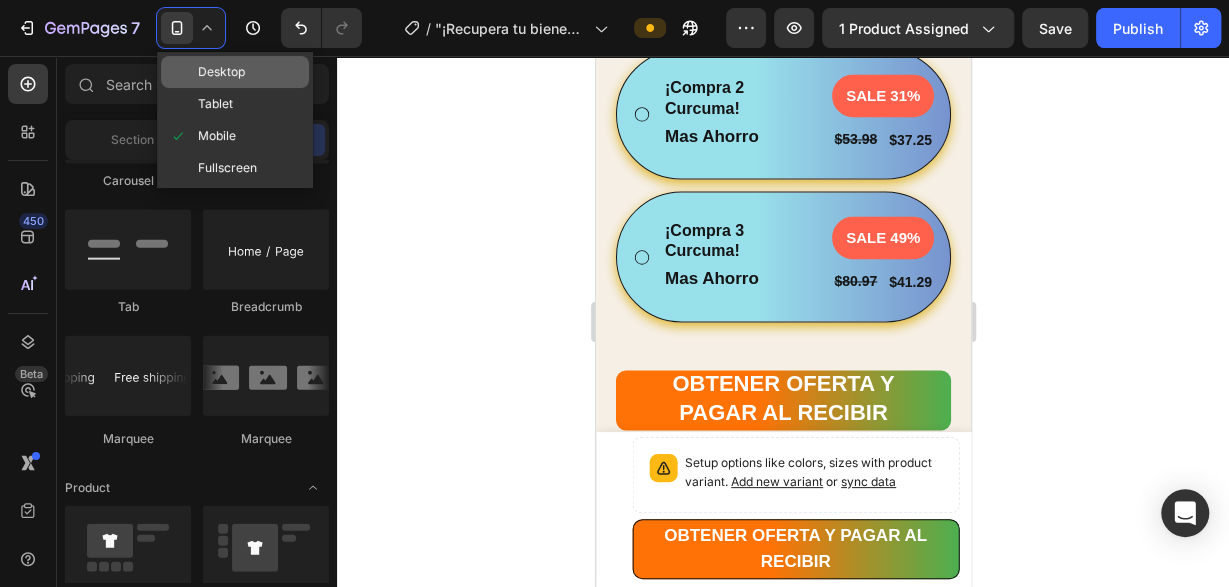 click on "Desktop" at bounding box center (221, 72) 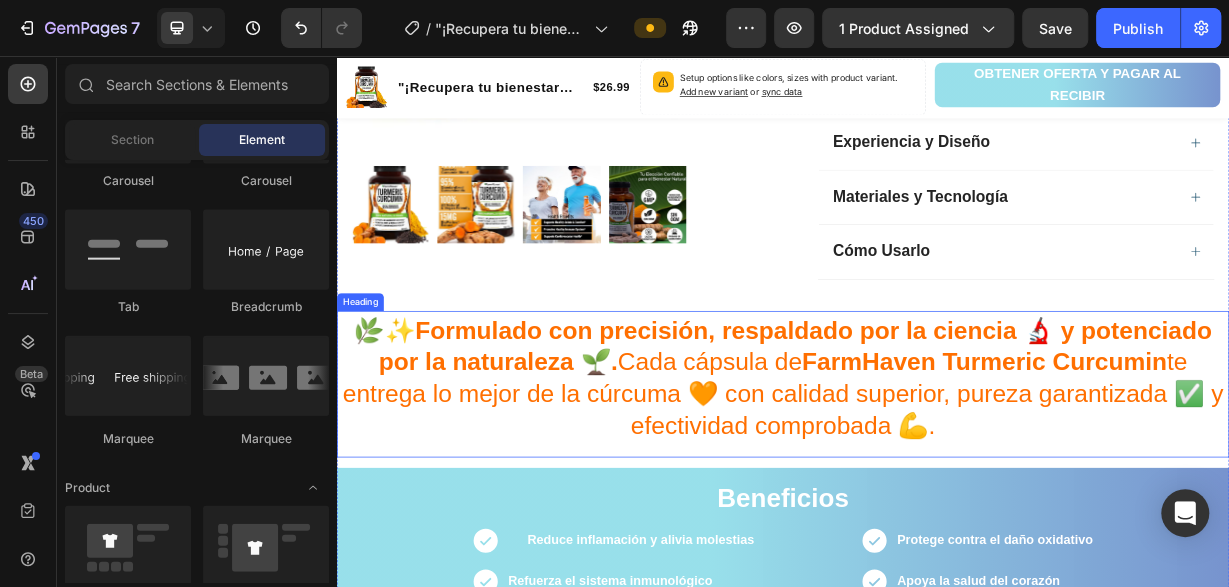 scroll, scrollTop: 1037, scrollLeft: 0, axis: vertical 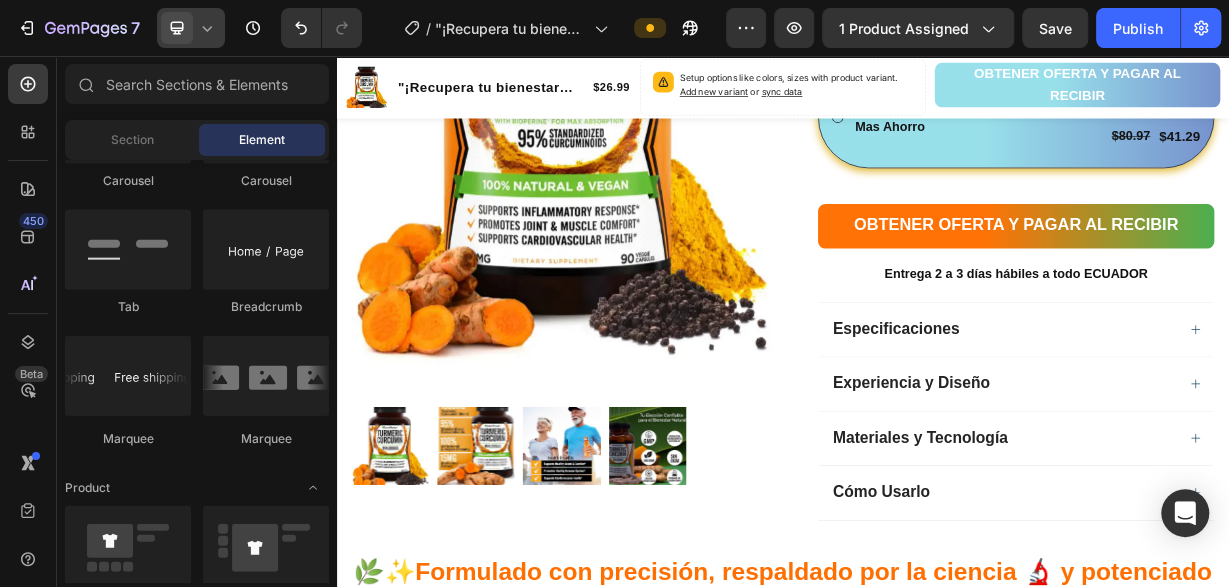 click 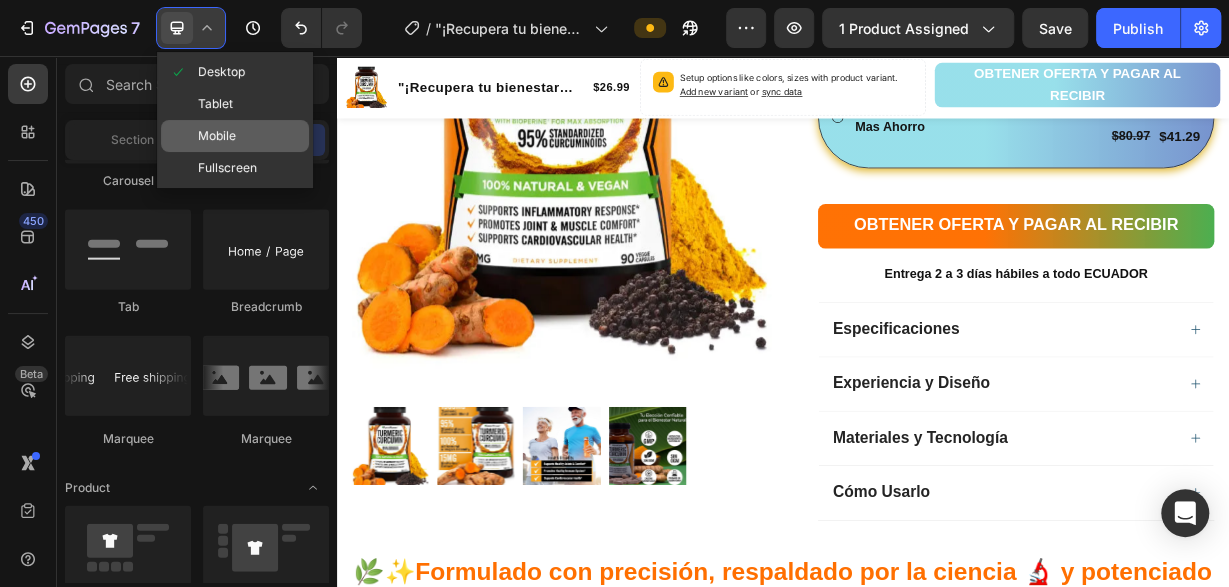 click on "Mobile" at bounding box center (217, 136) 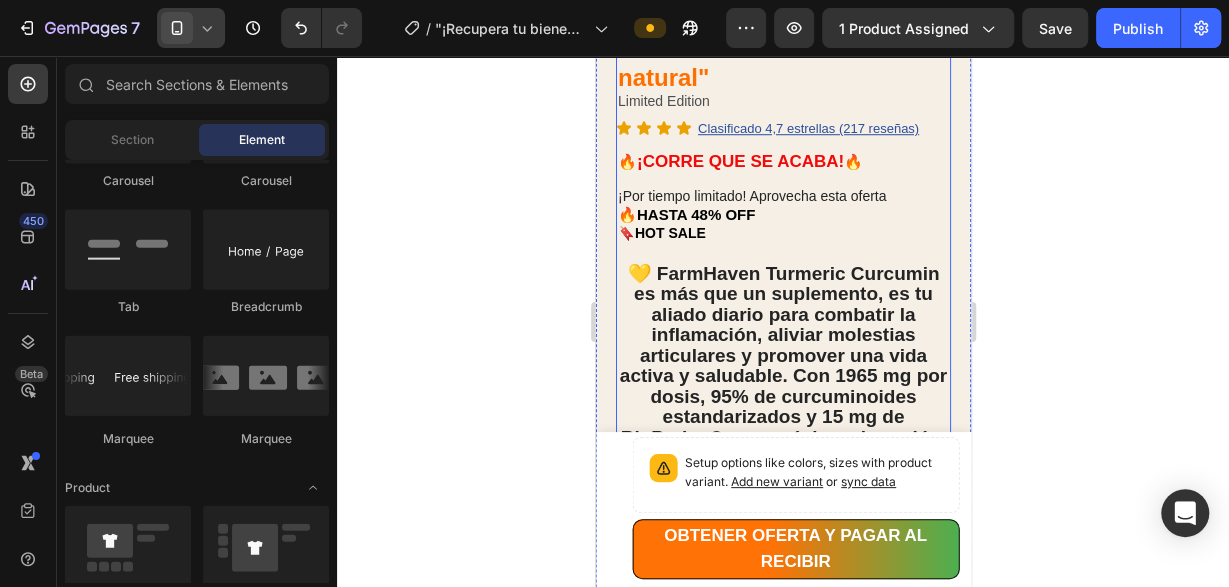 scroll, scrollTop: 632, scrollLeft: 0, axis: vertical 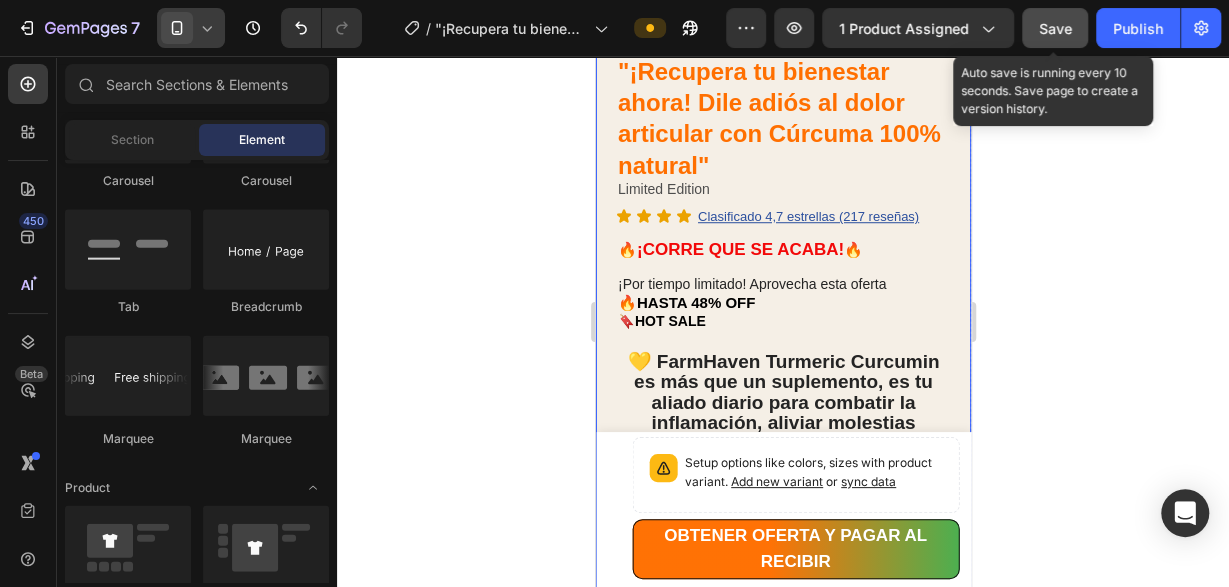 click on "Save" 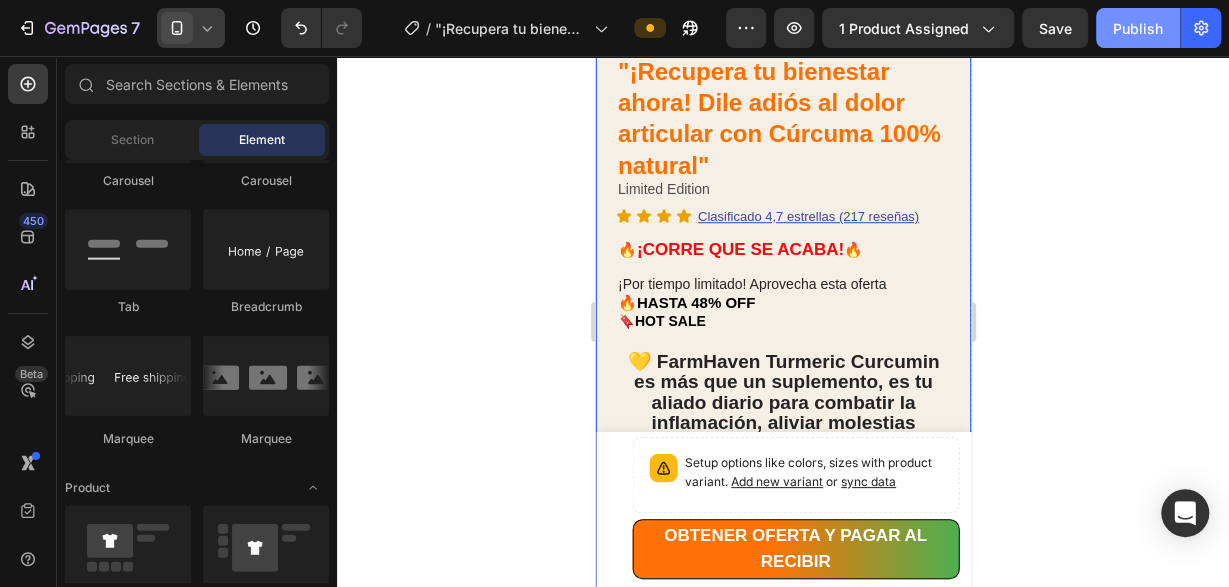click on "Publish" 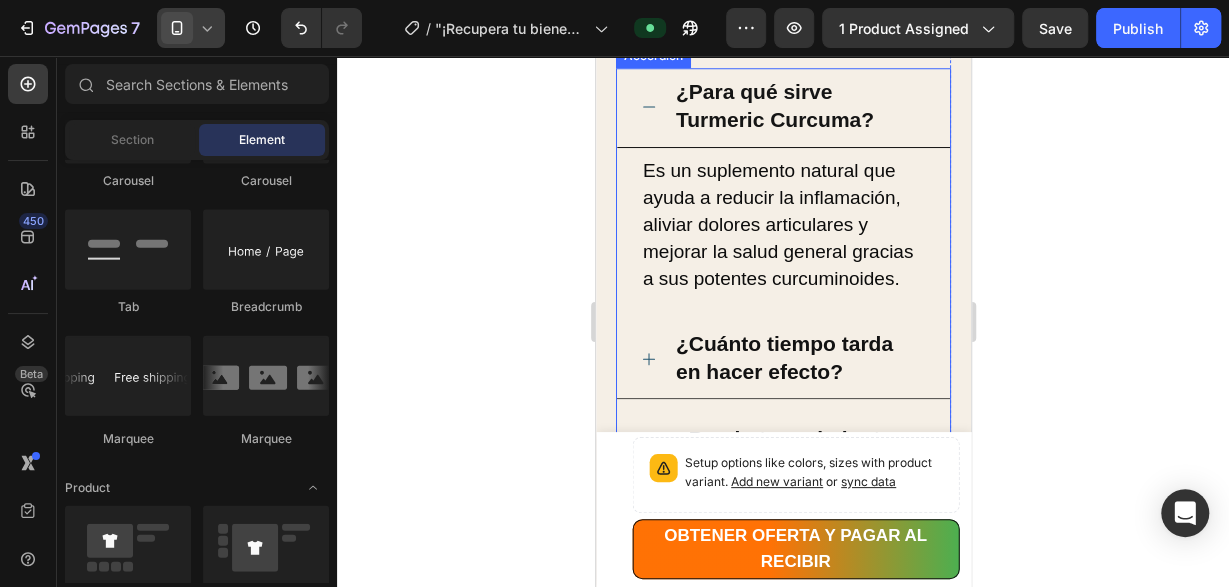 scroll, scrollTop: 4576, scrollLeft: 0, axis: vertical 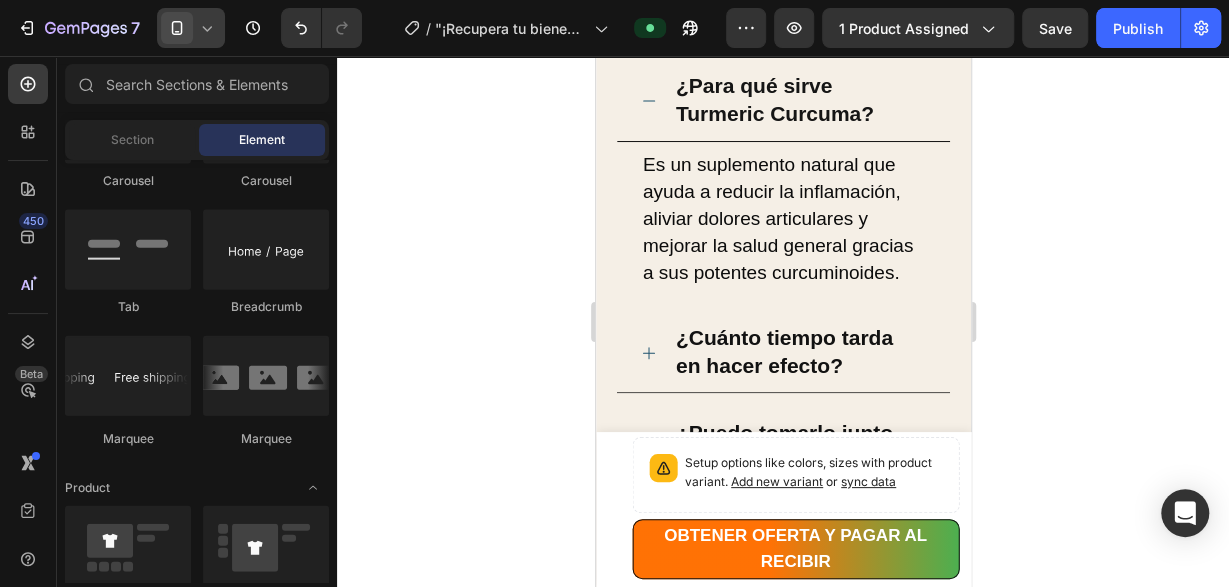 click at bounding box center (177, 28) 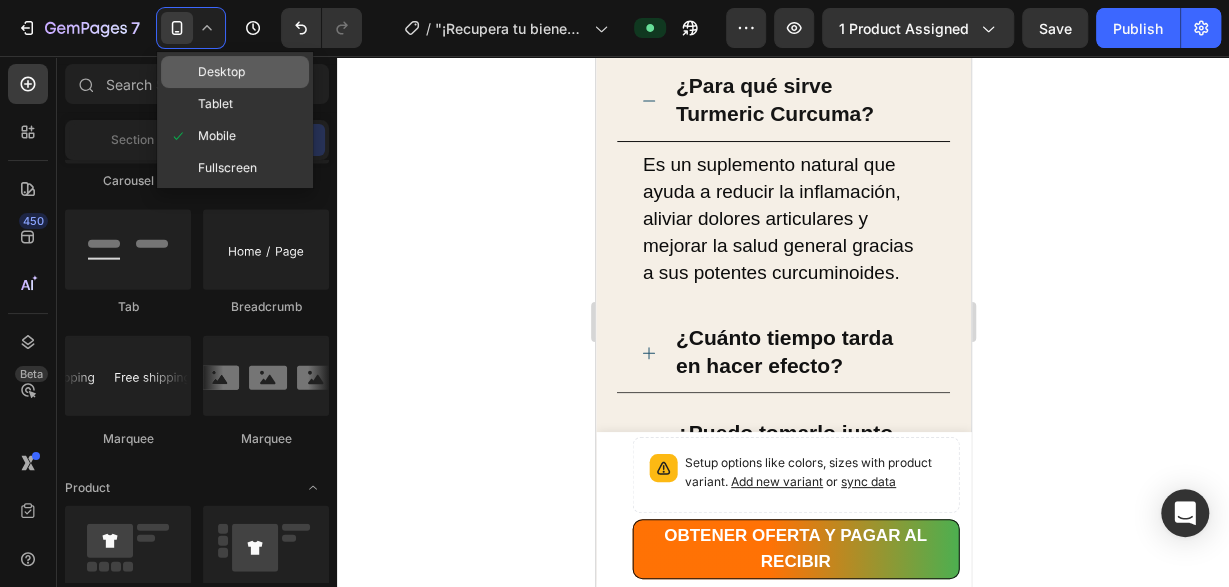 click on "Desktop" at bounding box center [221, 72] 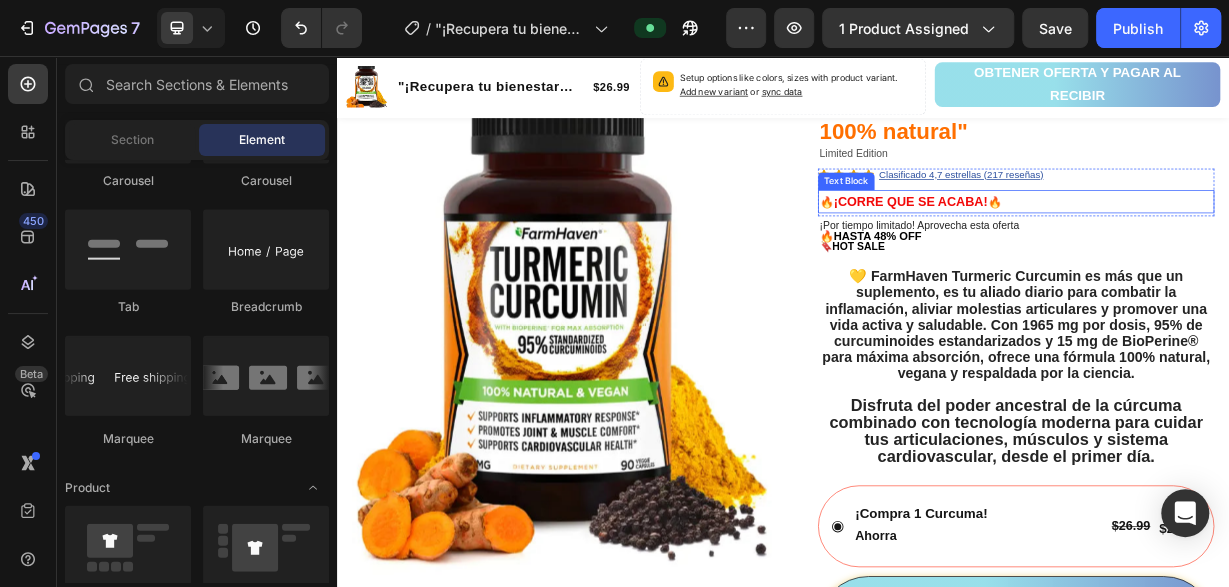 scroll, scrollTop: 0, scrollLeft: 0, axis: both 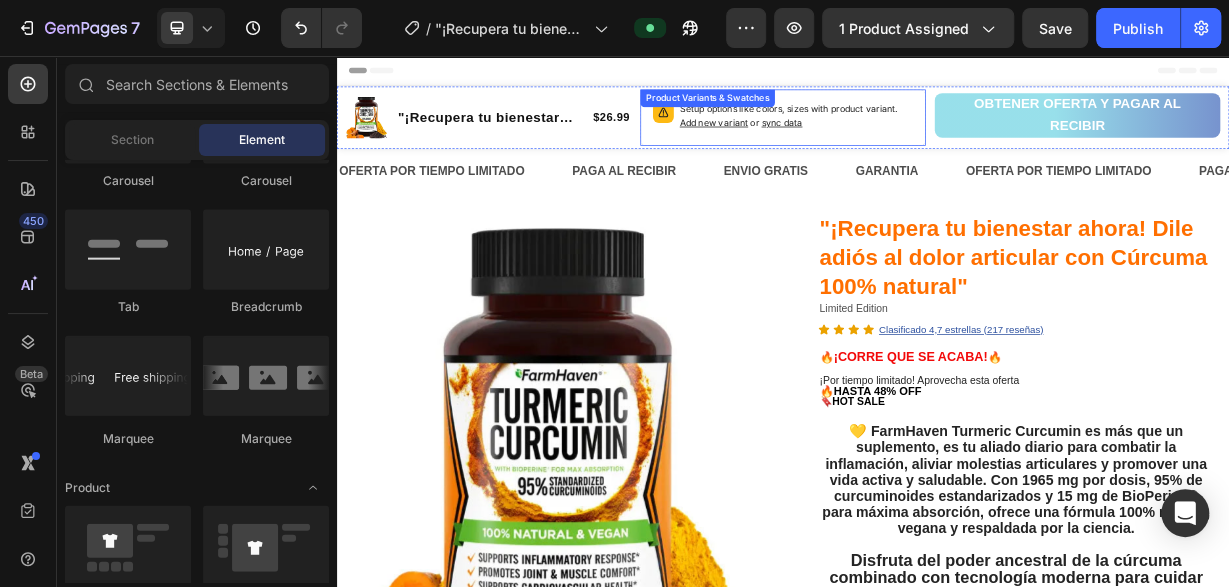 click on "or   sync data" at bounding box center (926, 145) 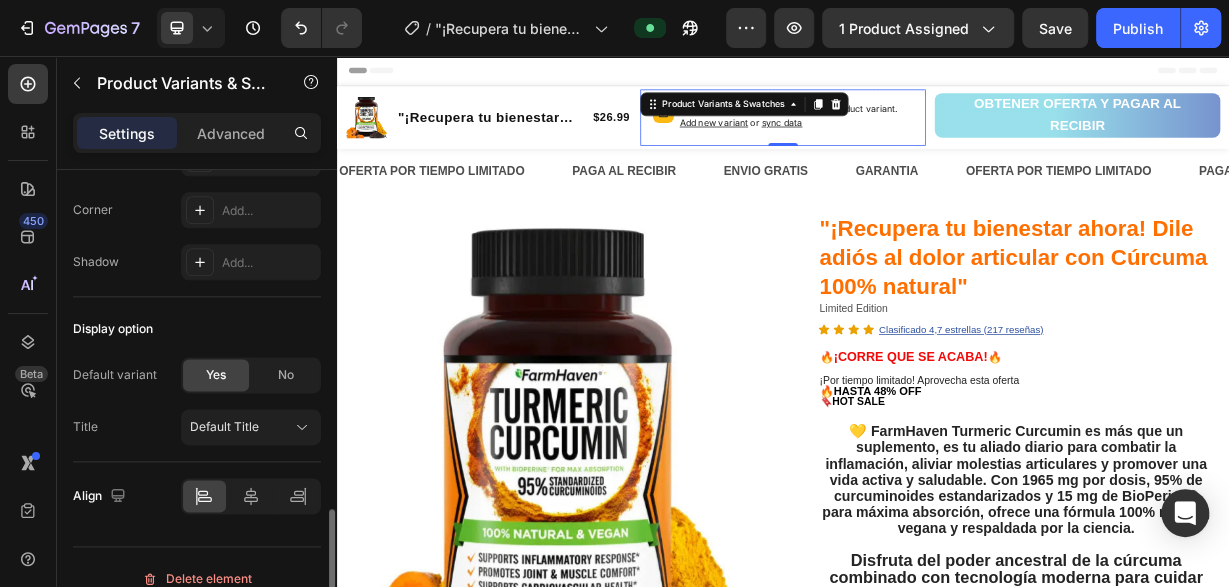 scroll, scrollTop: 1240, scrollLeft: 0, axis: vertical 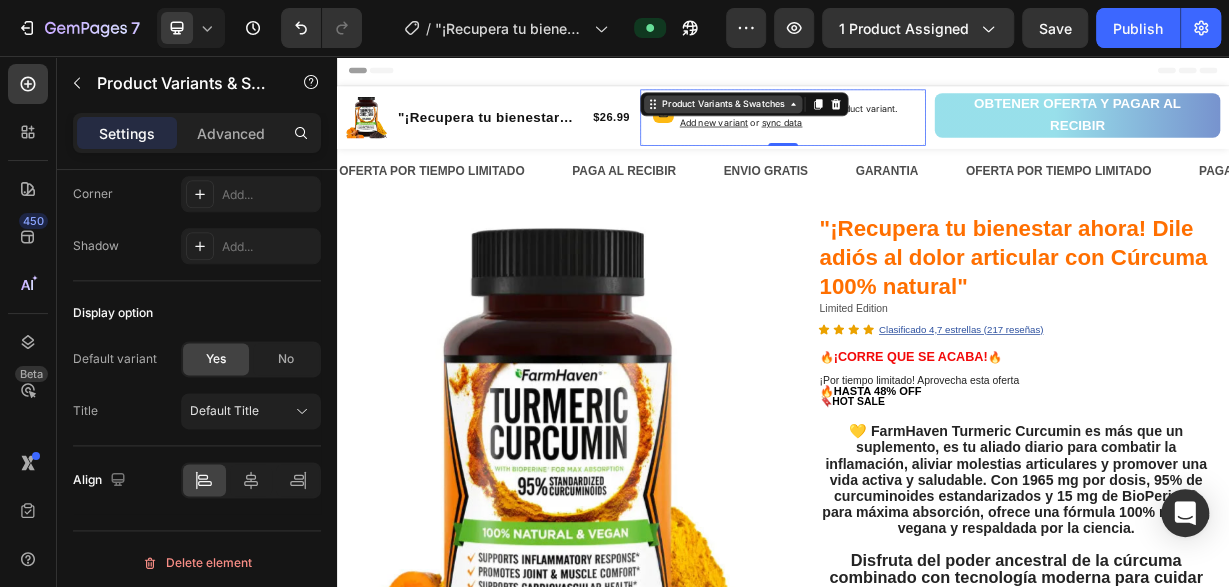 click on "Product Variants & Swatches" at bounding box center [856, 121] 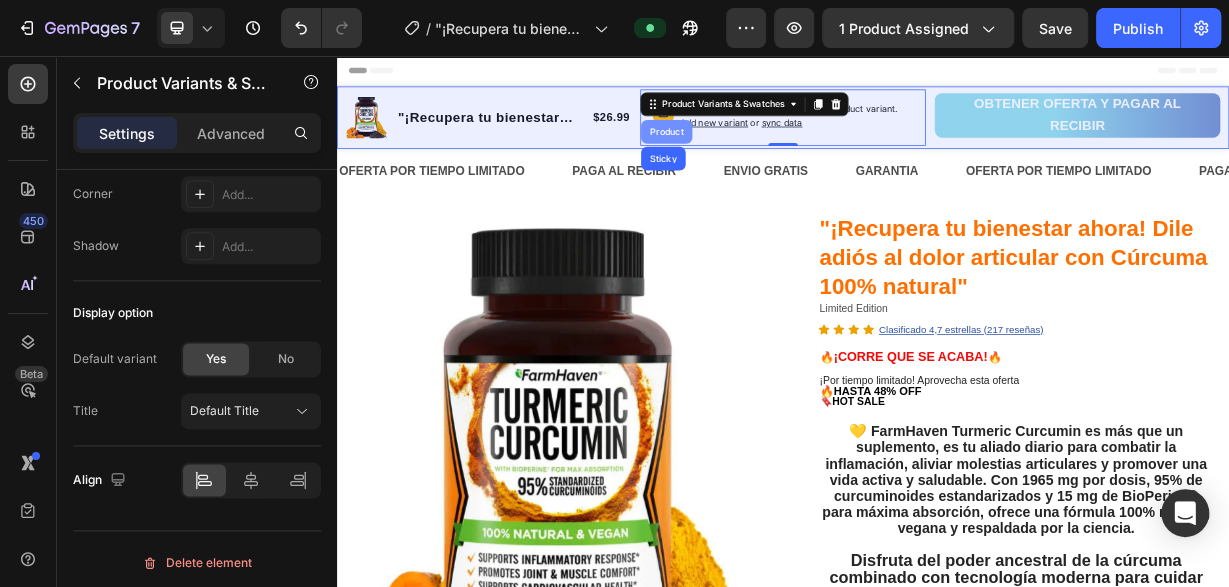 click on "Product" at bounding box center (780, 158) 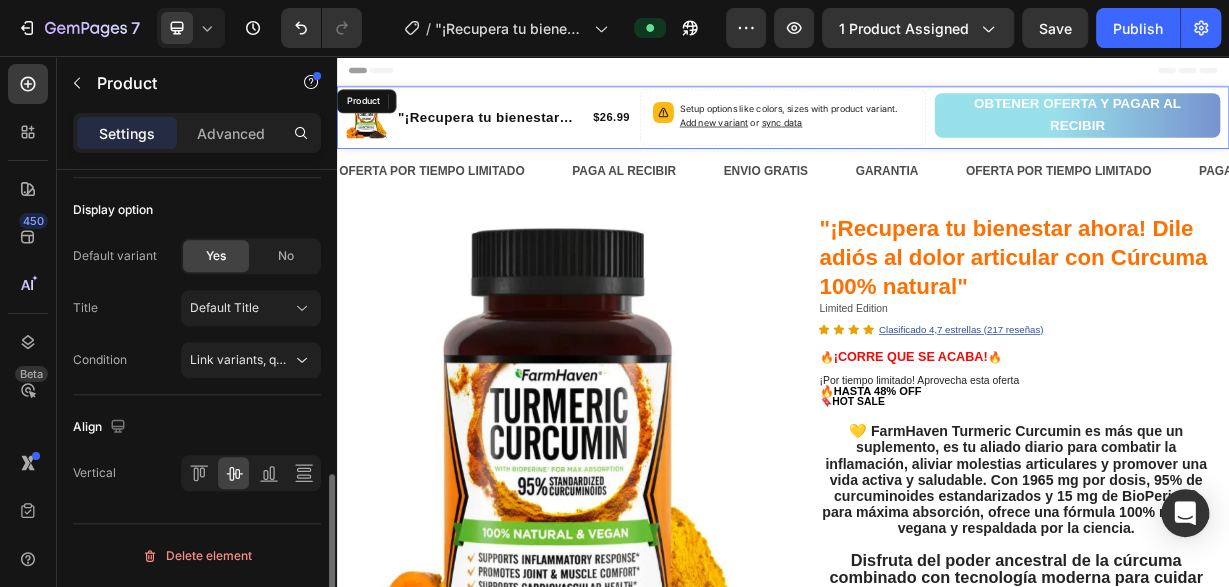 scroll, scrollTop: 0, scrollLeft: 0, axis: both 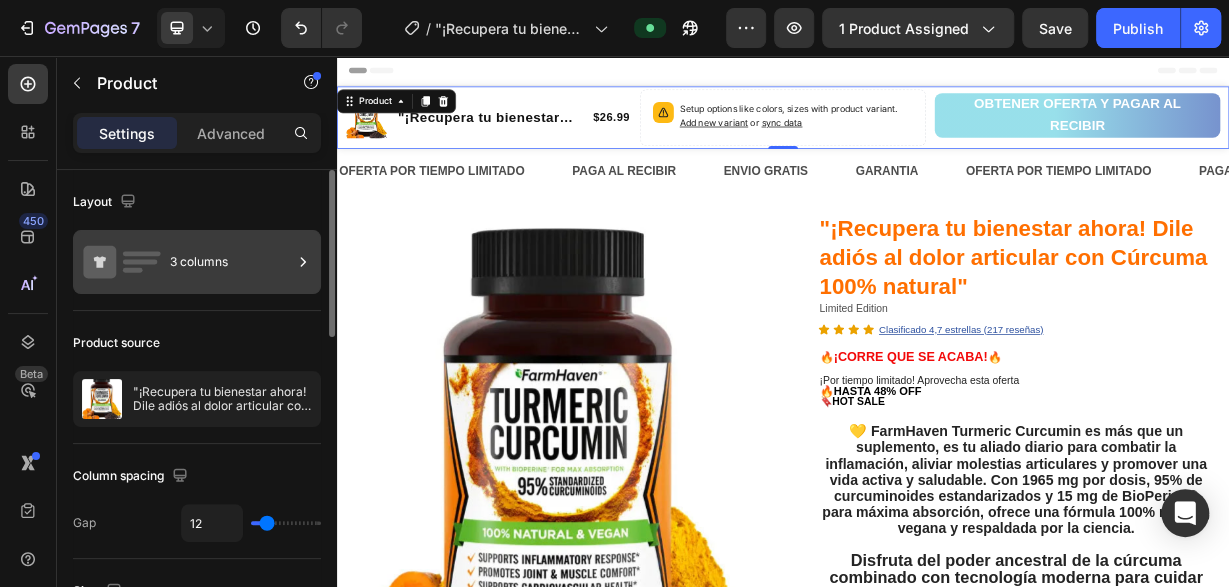 click 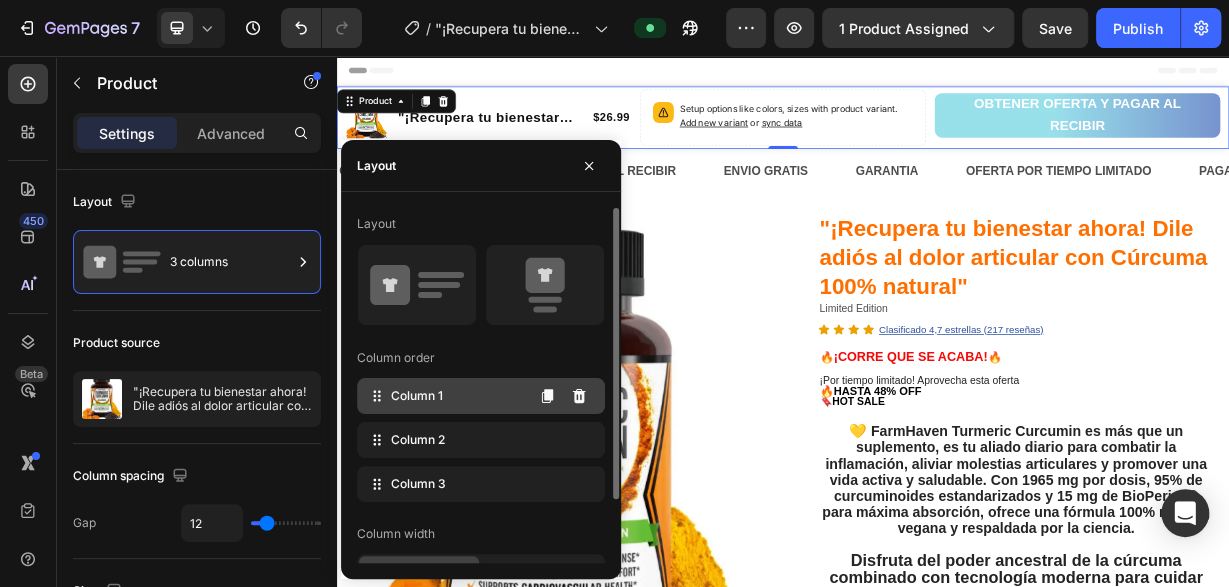 click on "Column 1" at bounding box center (417, 396) 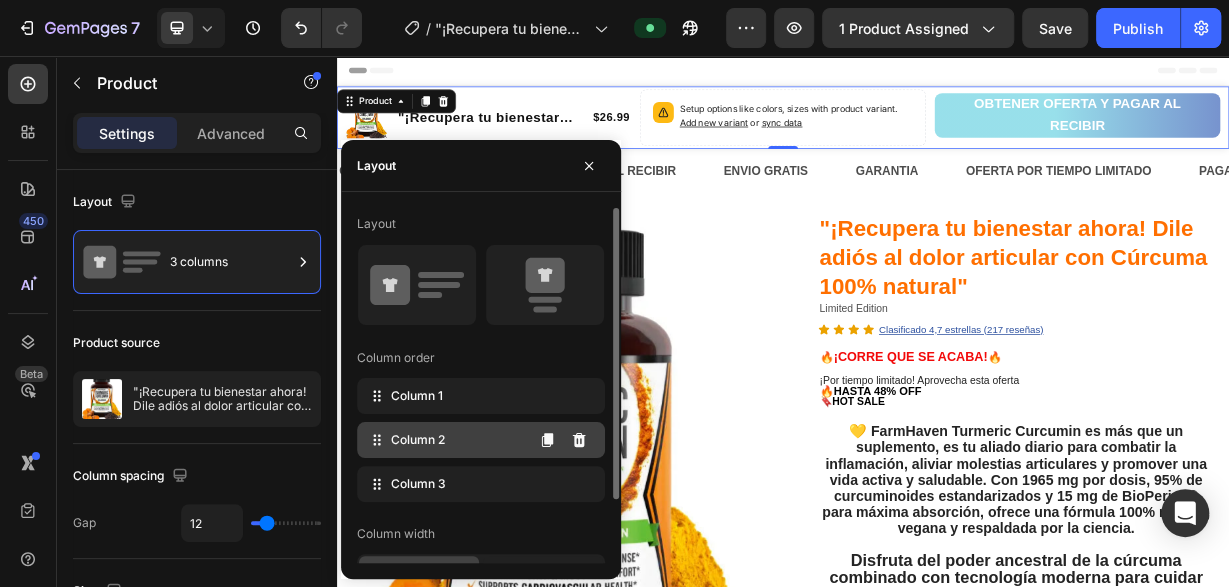 click on "Column 2" 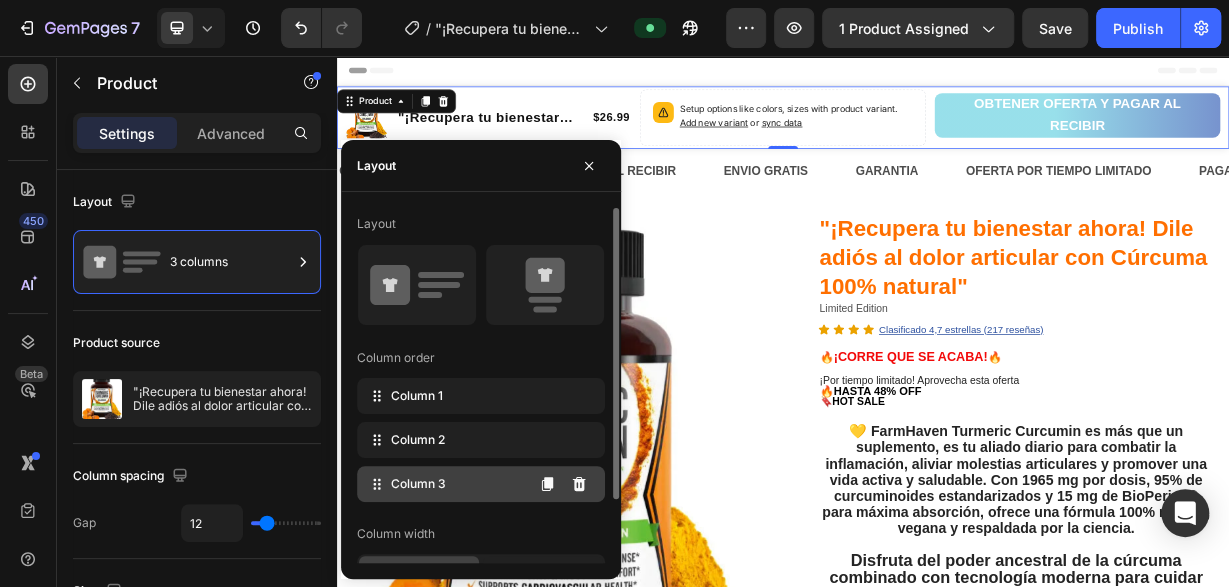 click on "Column 3" 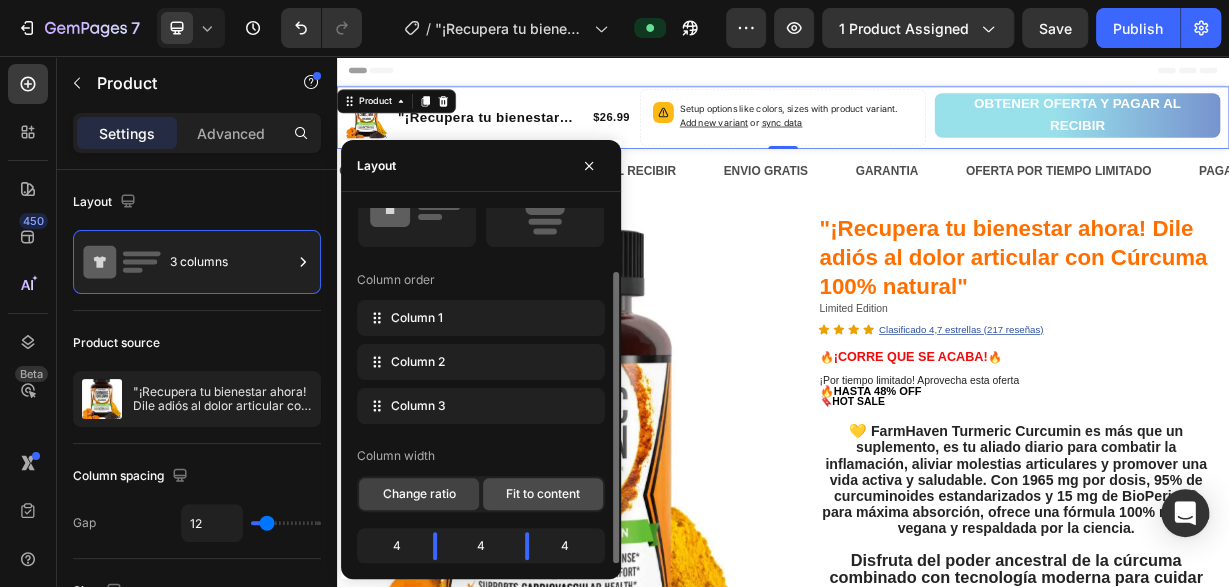 click on "Fit to content" 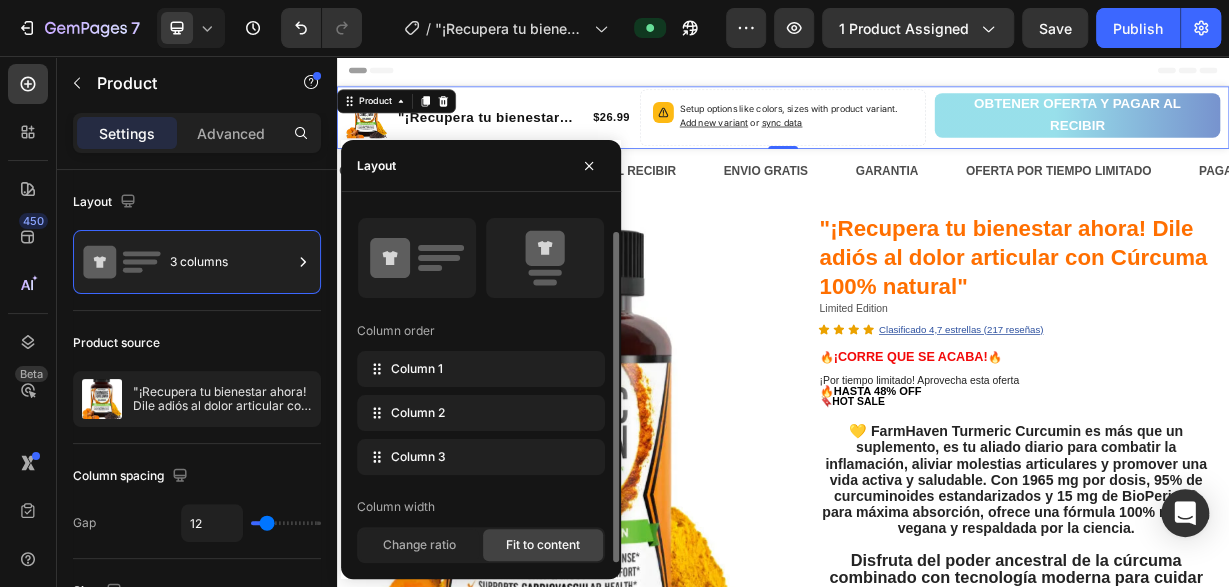 scroll, scrollTop: 26, scrollLeft: 0, axis: vertical 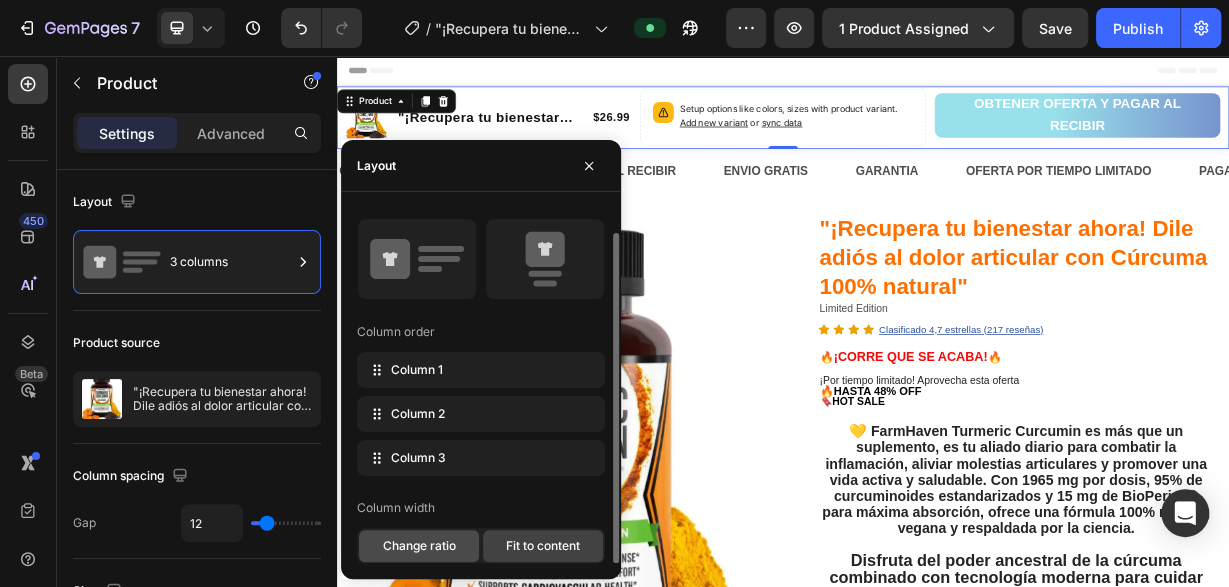 click on "Change ratio" 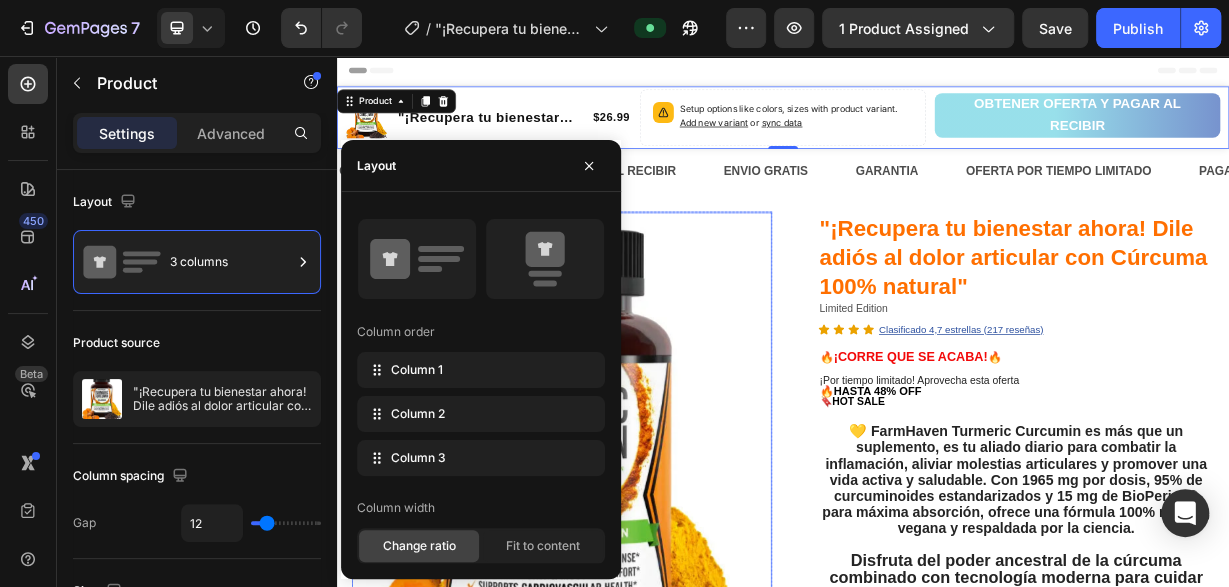 click at bounding box center (639, 619) 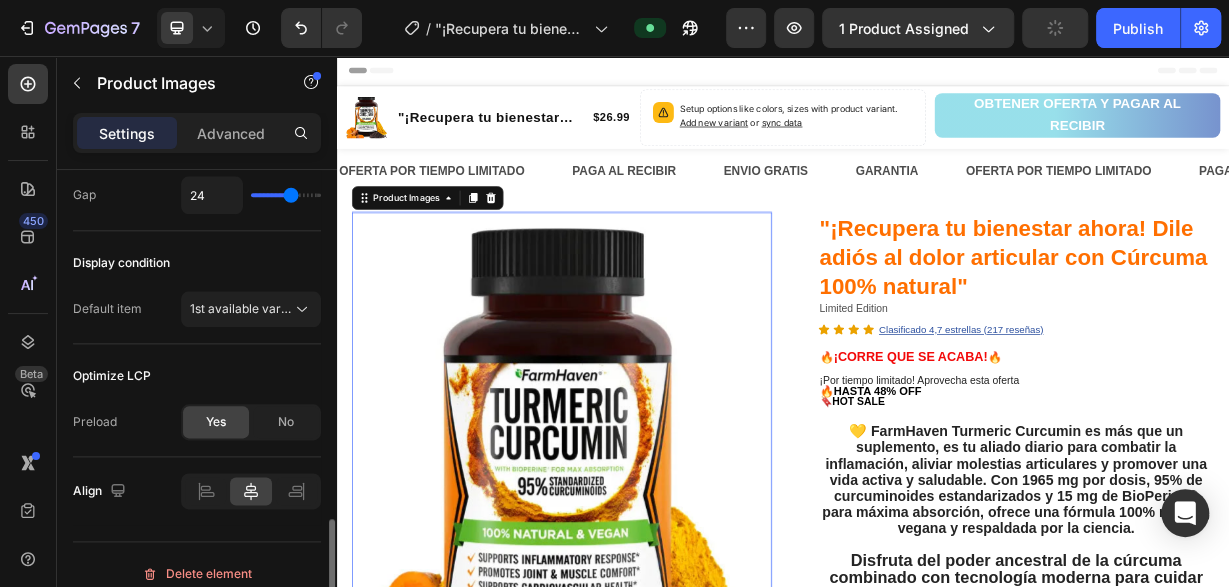 scroll, scrollTop: 1136, scrollLeft: 0, axis: vertical 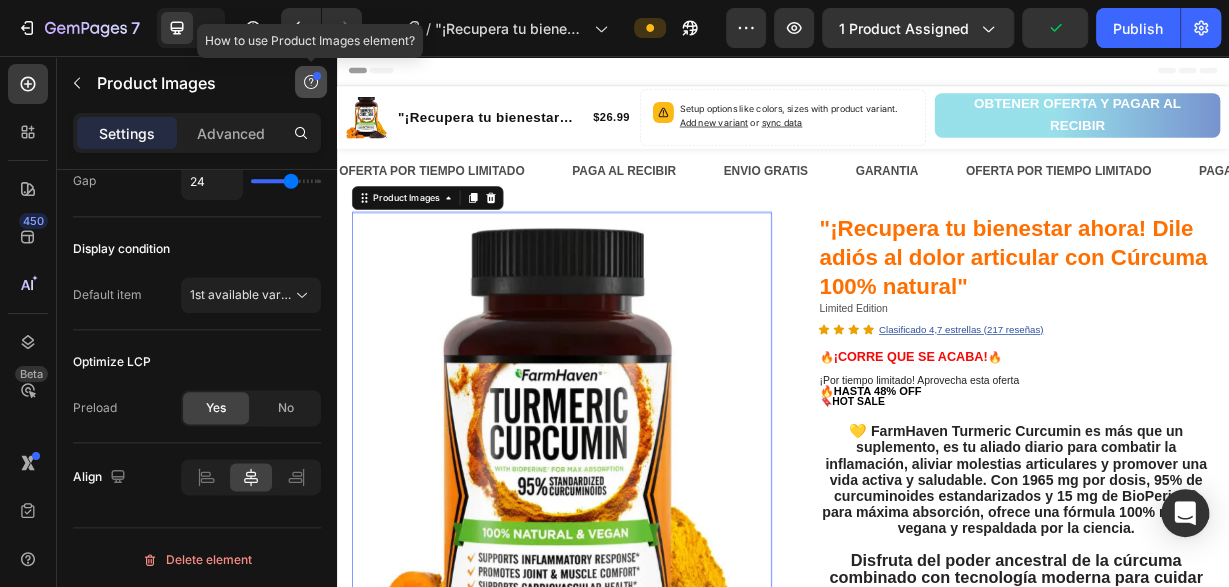 click 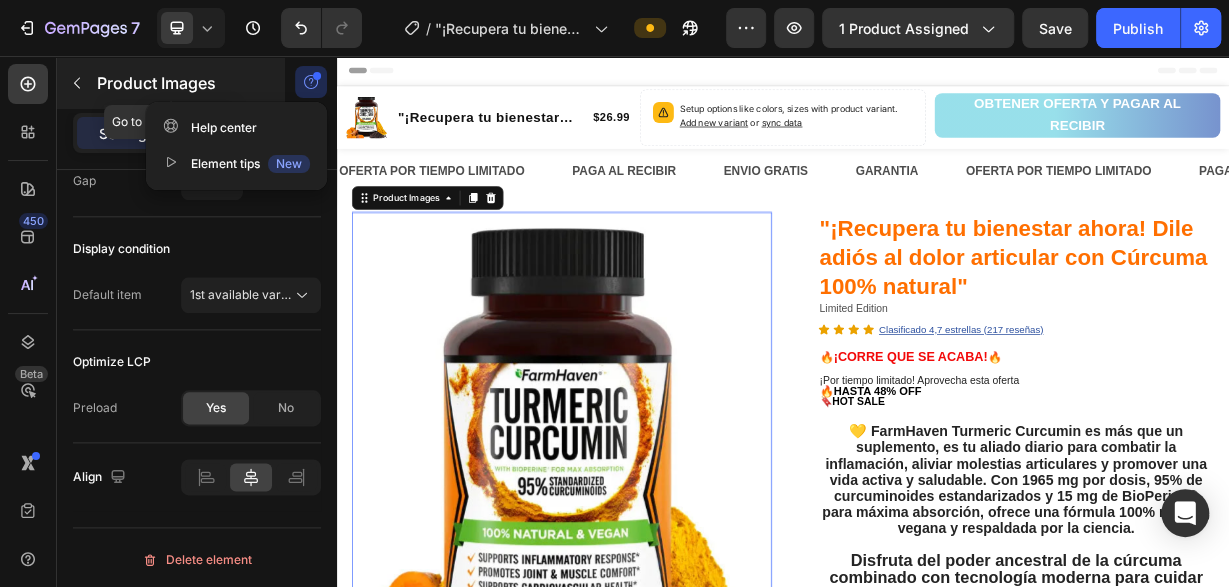 click on "Product Images" at bounding box center [182, 83] 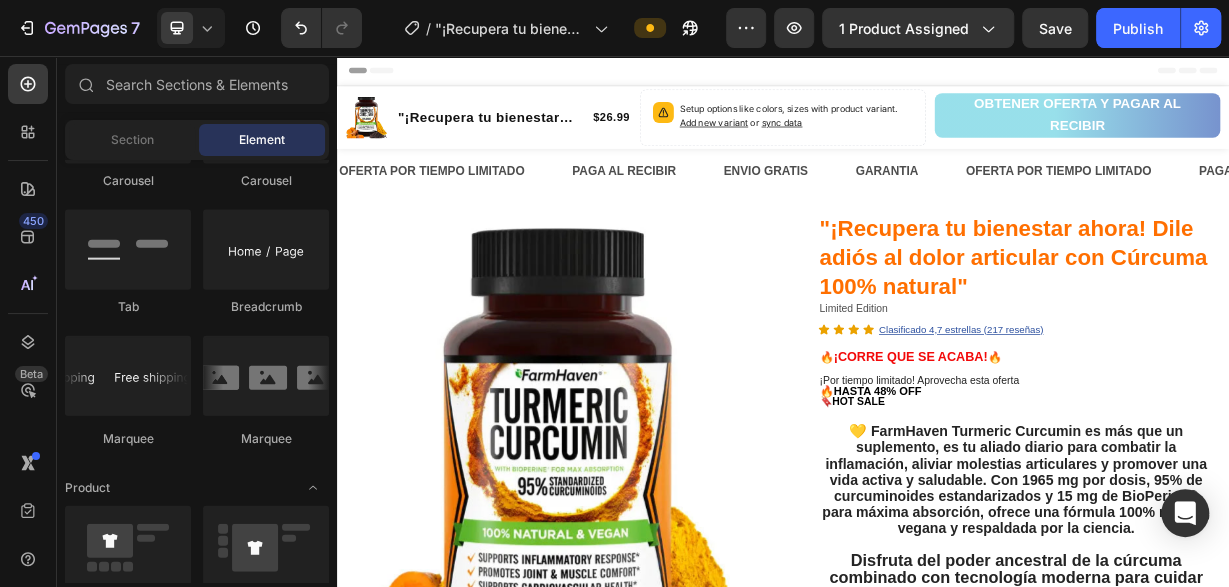 scroll, scrollTop: 2244, scrollLeft: 0, axis: vertical 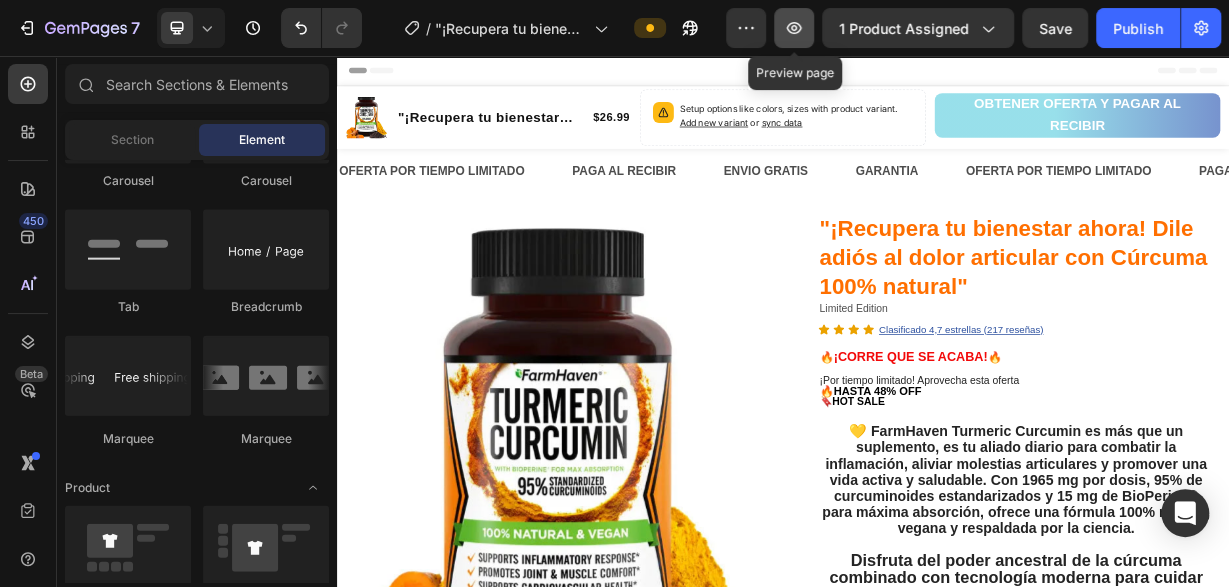 click 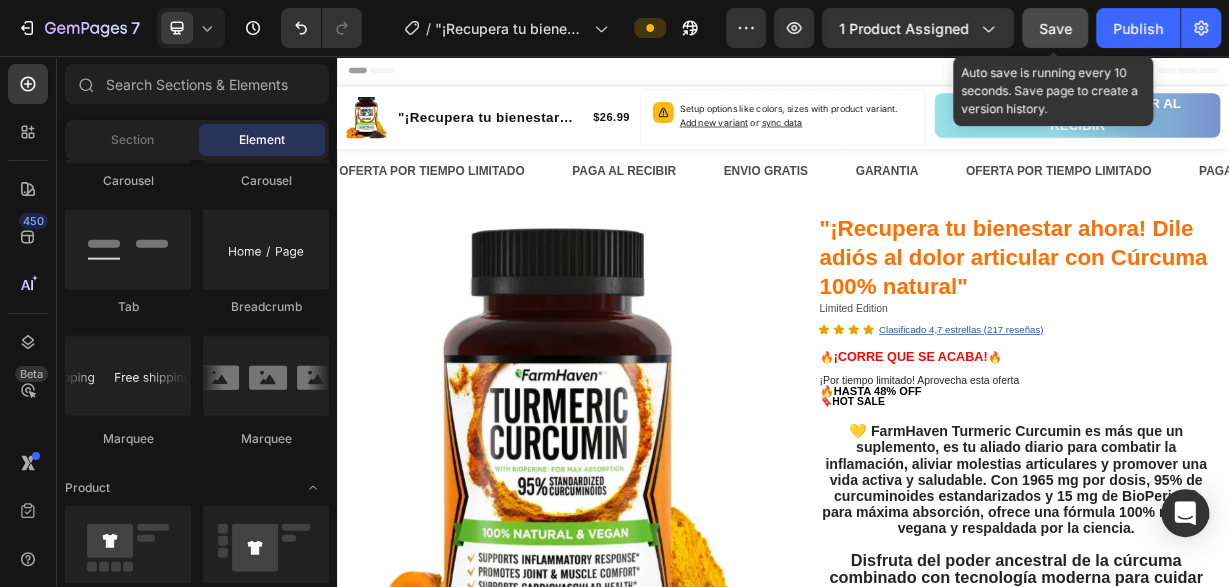 click on "Save" at bounding box center (1055, 28) 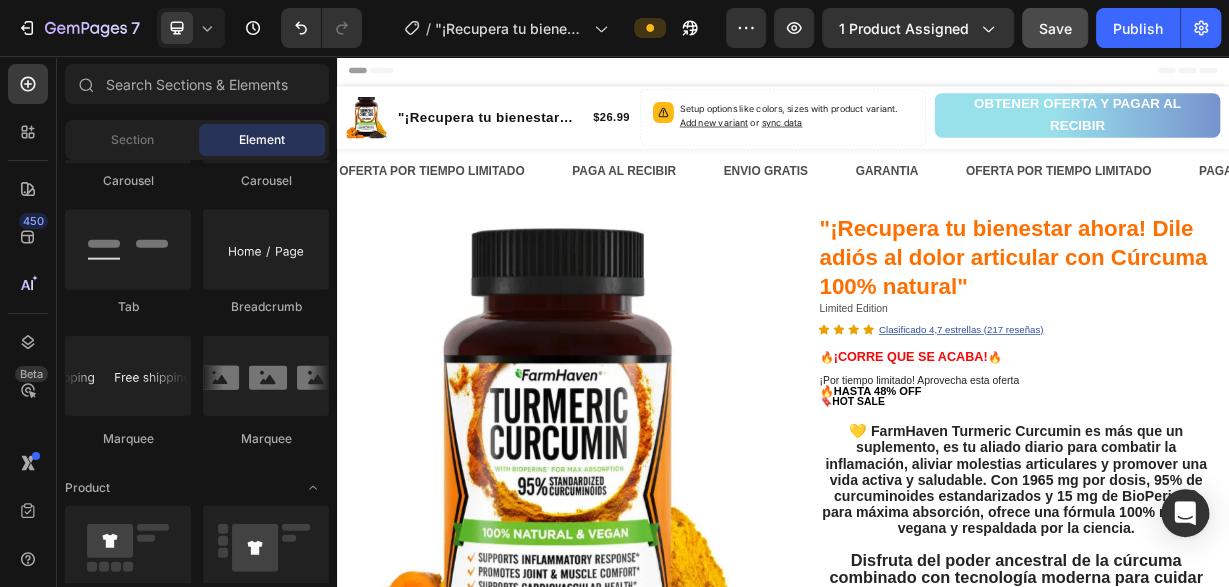 click on "Header" at bounding box center [394, 76] 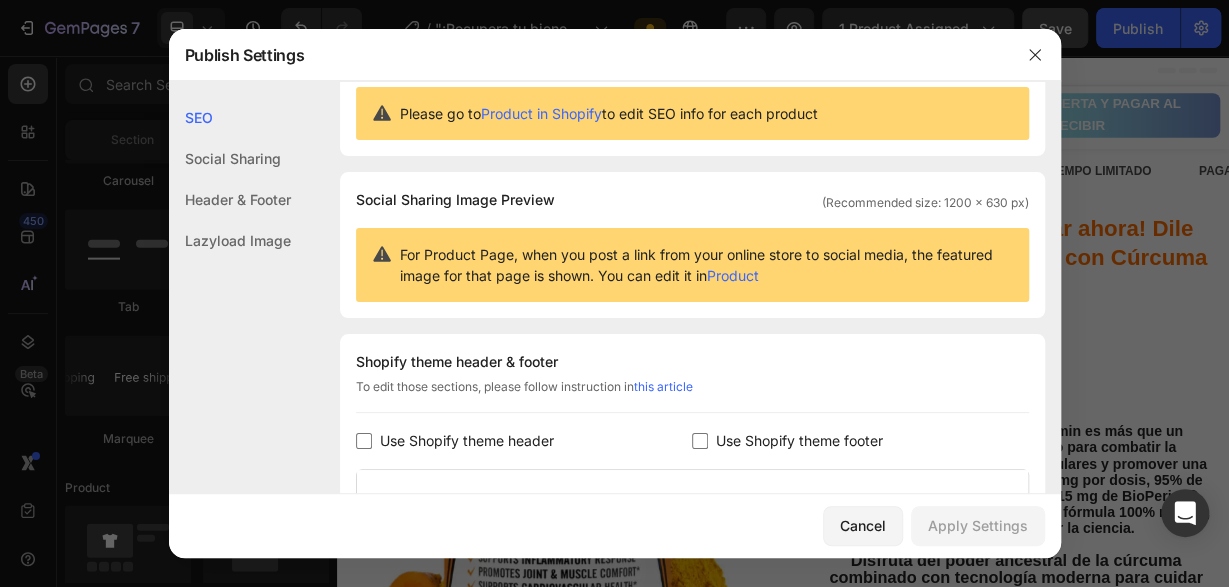 scroll, scrollTop: 0, scrollLeft: 0, axis: both 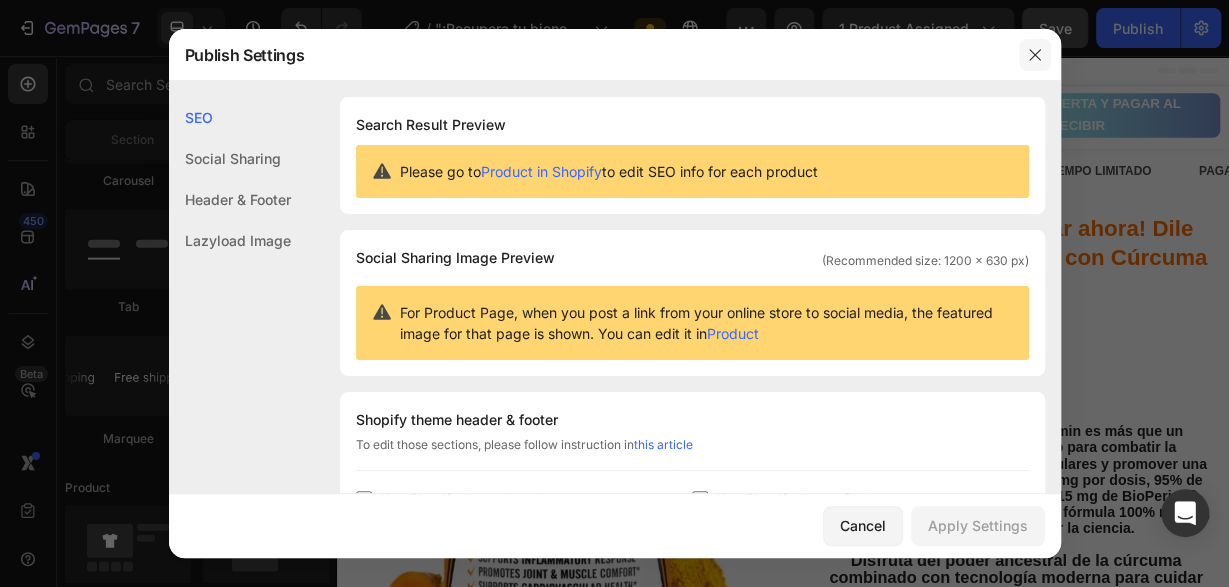 click 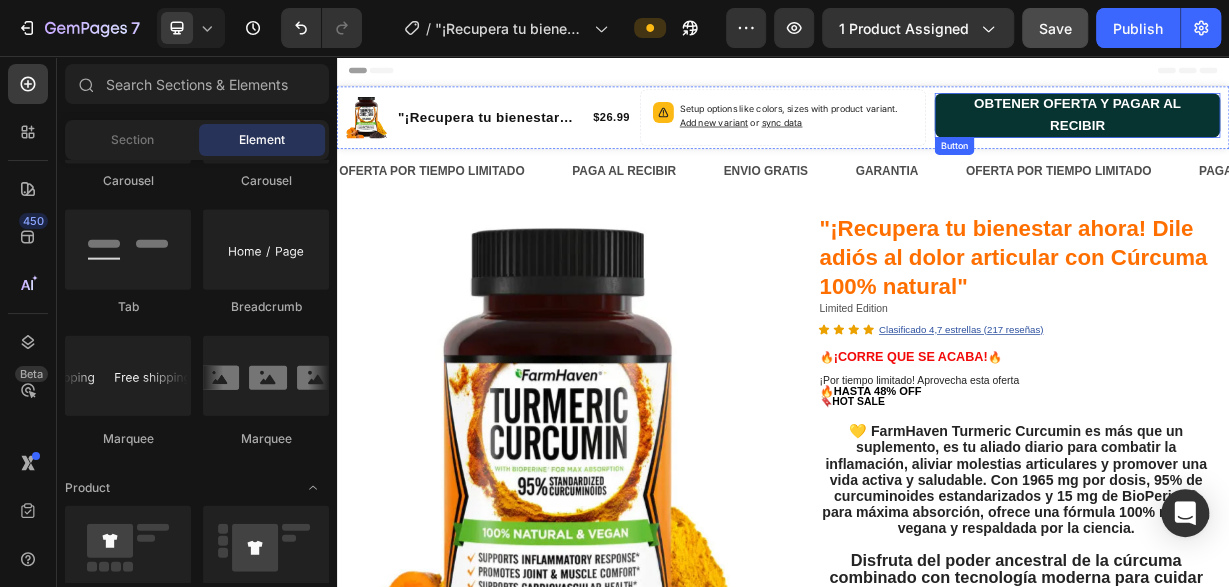 click on "OBTENER OFERTA Y PAGAR AL RECIBIR" at bounding box center [1333, 136] 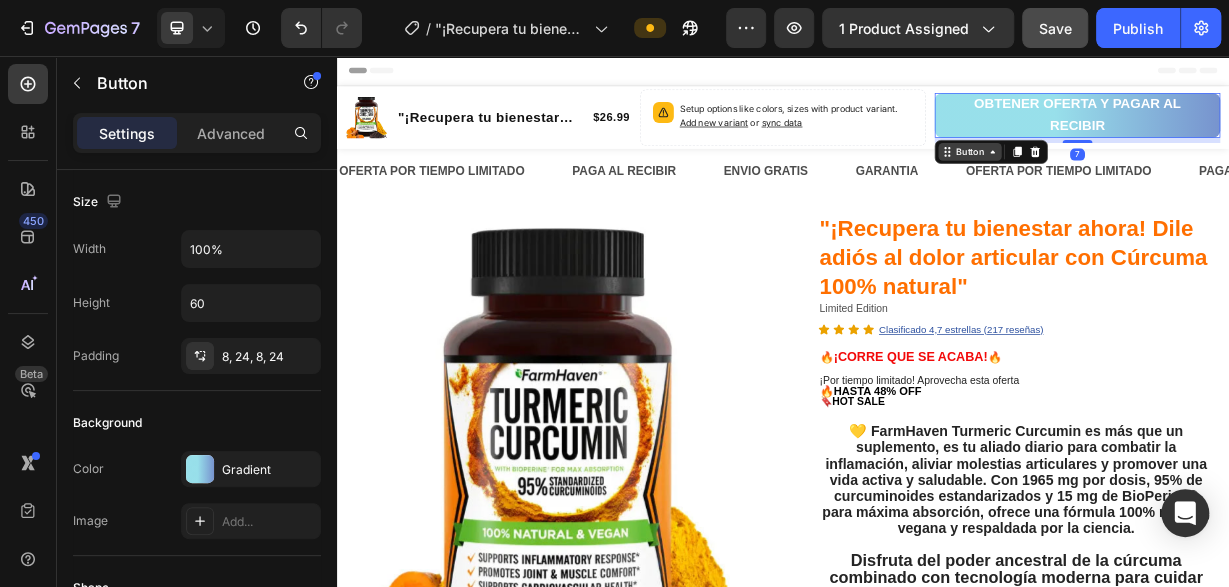 click on "Button" at bounding box center (1188, 185) 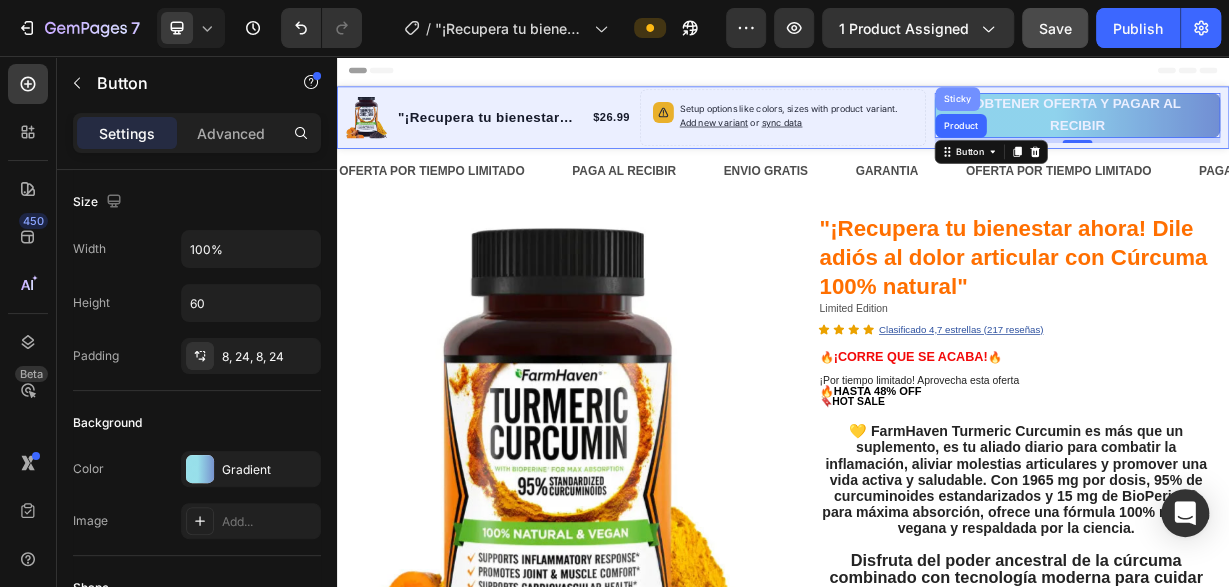 click on "Sticky" at bounding box center (1172, 114) 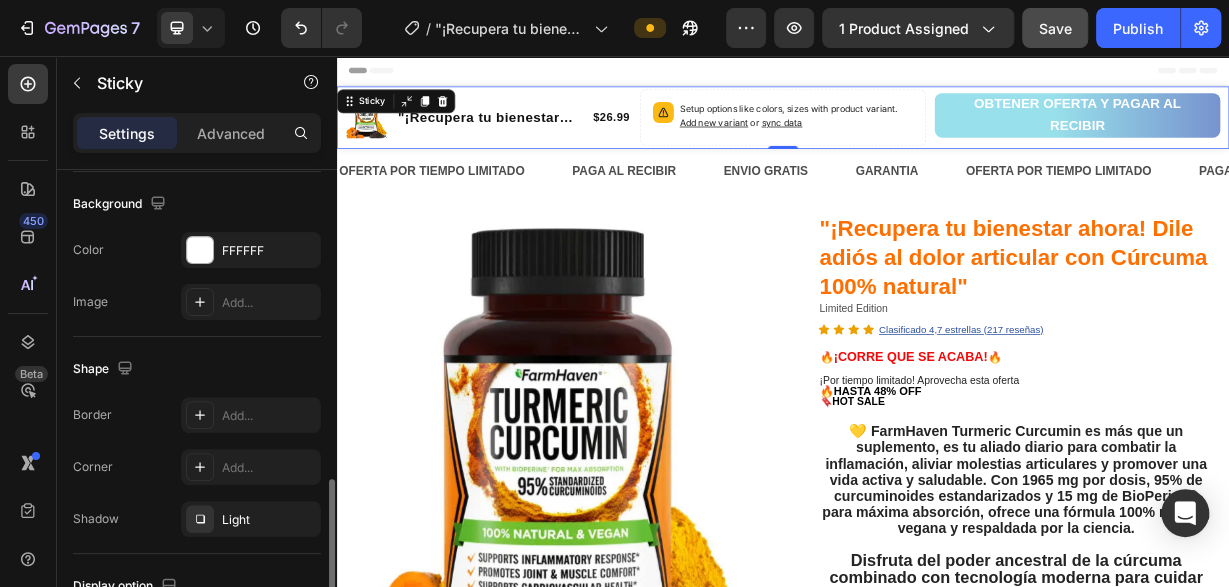 scroll, scrollTop: 462, scrollLeft: 0, axis: vertical 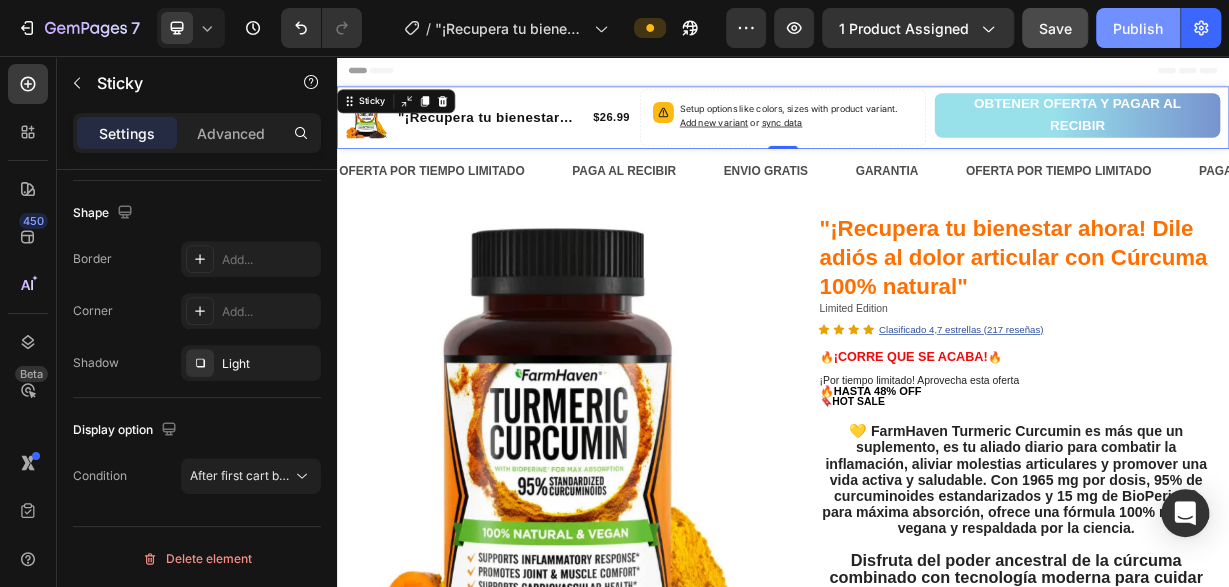 click on "Publish" at bounding box center [1138, 28] 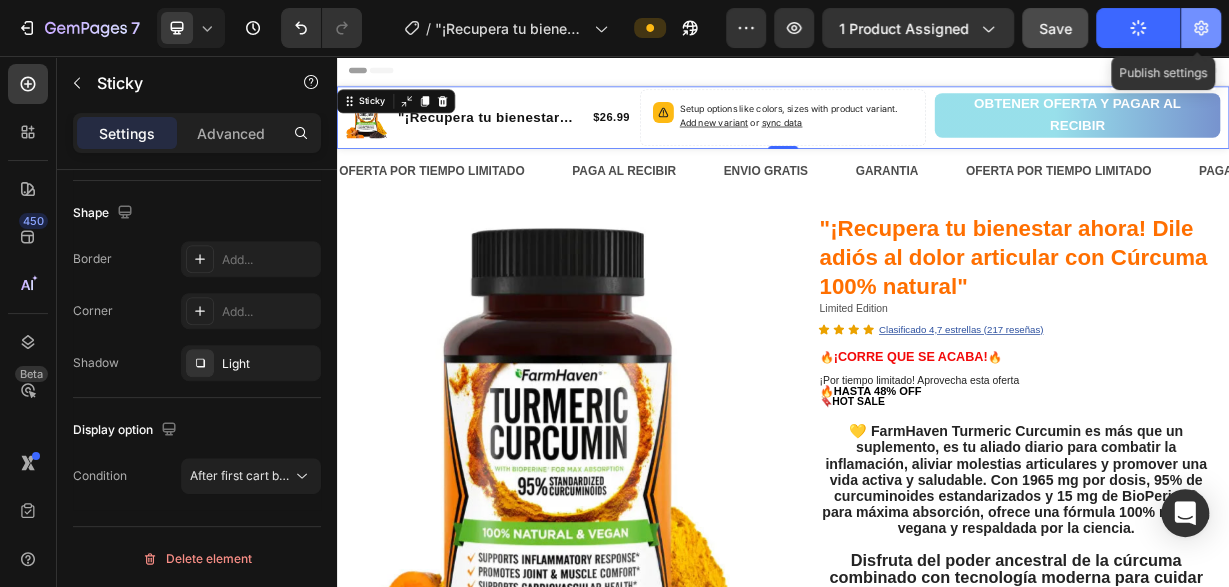 click 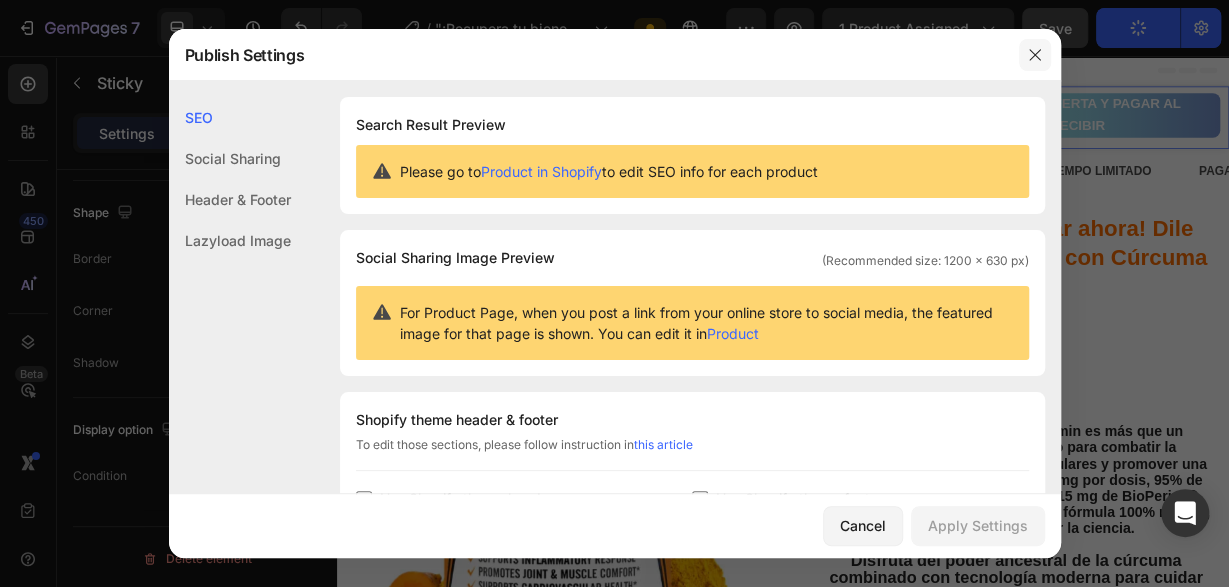 click at bounding box center (1035, 55) 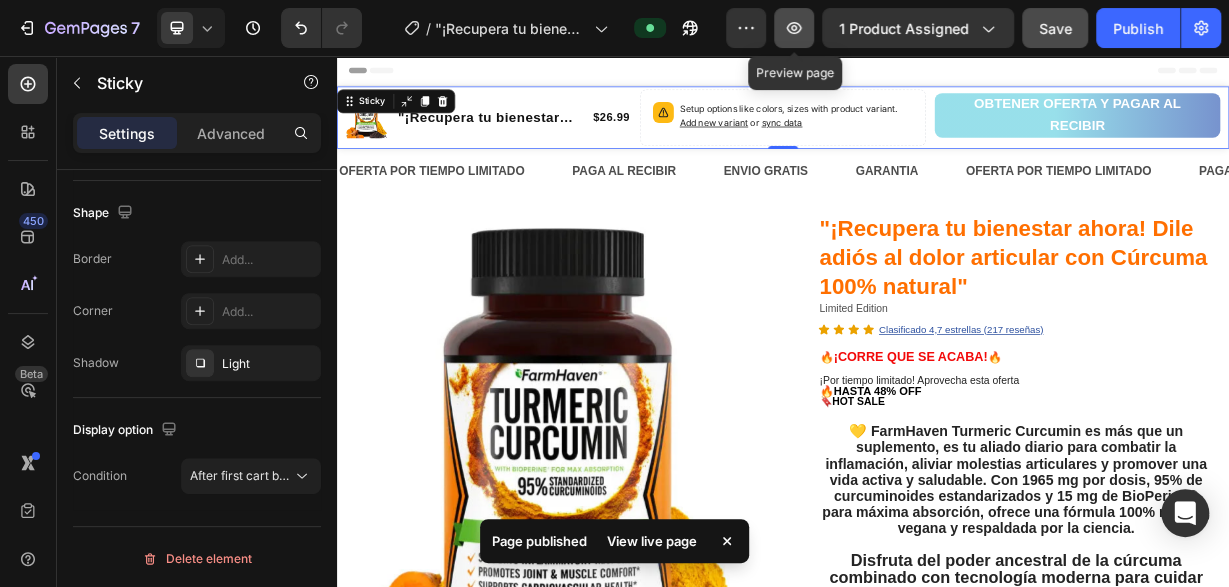 click 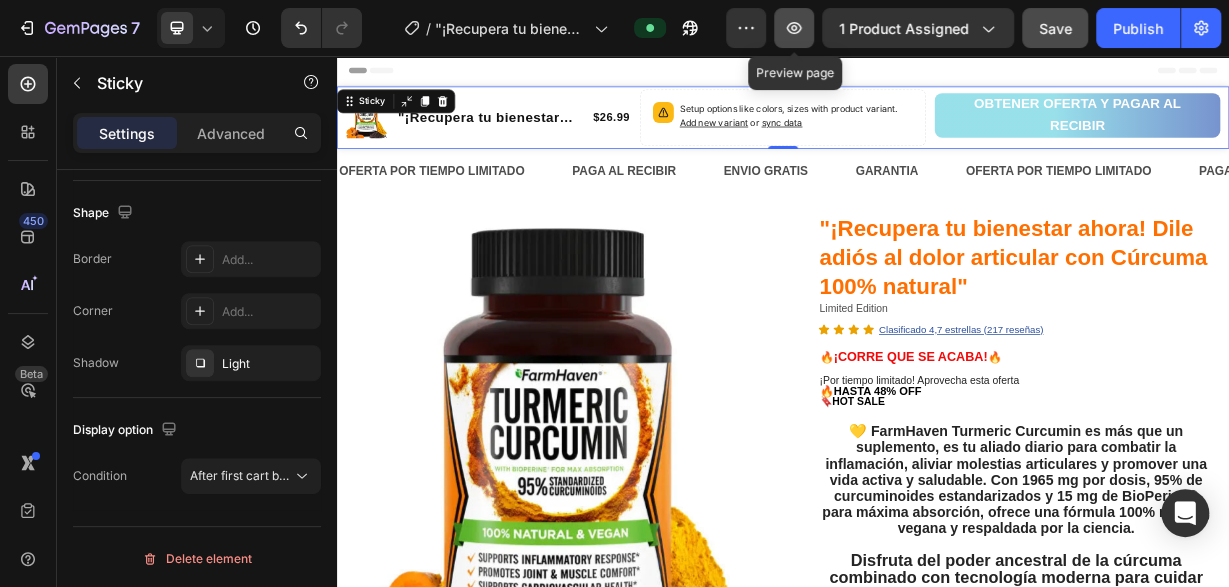 click 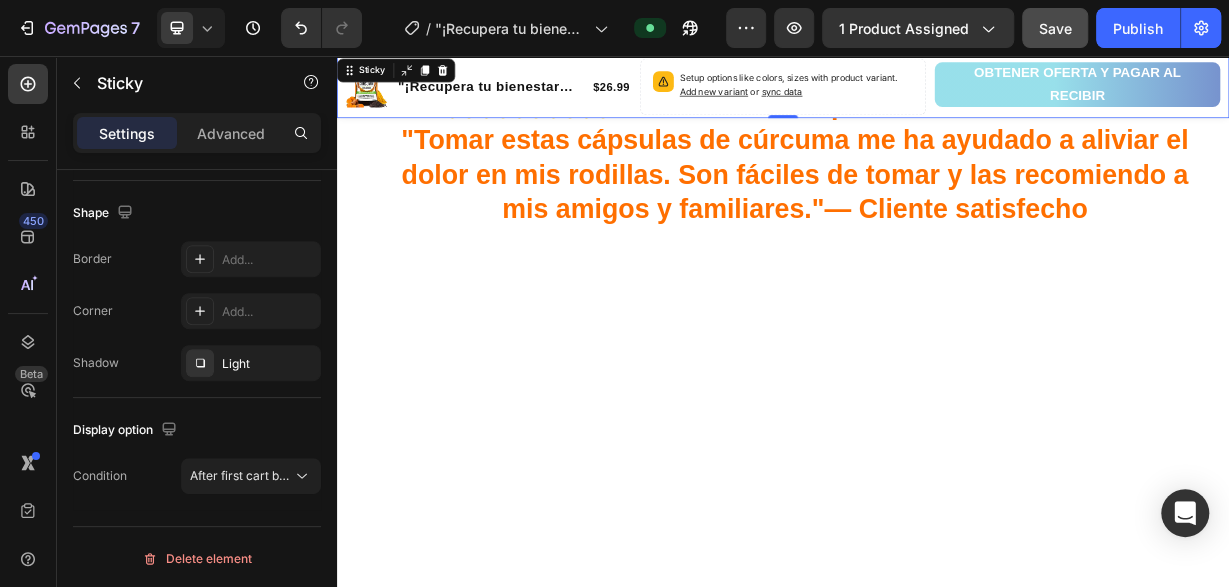 scroll, scrollTop: 1663, scrollLeft: 0, axis: vertical 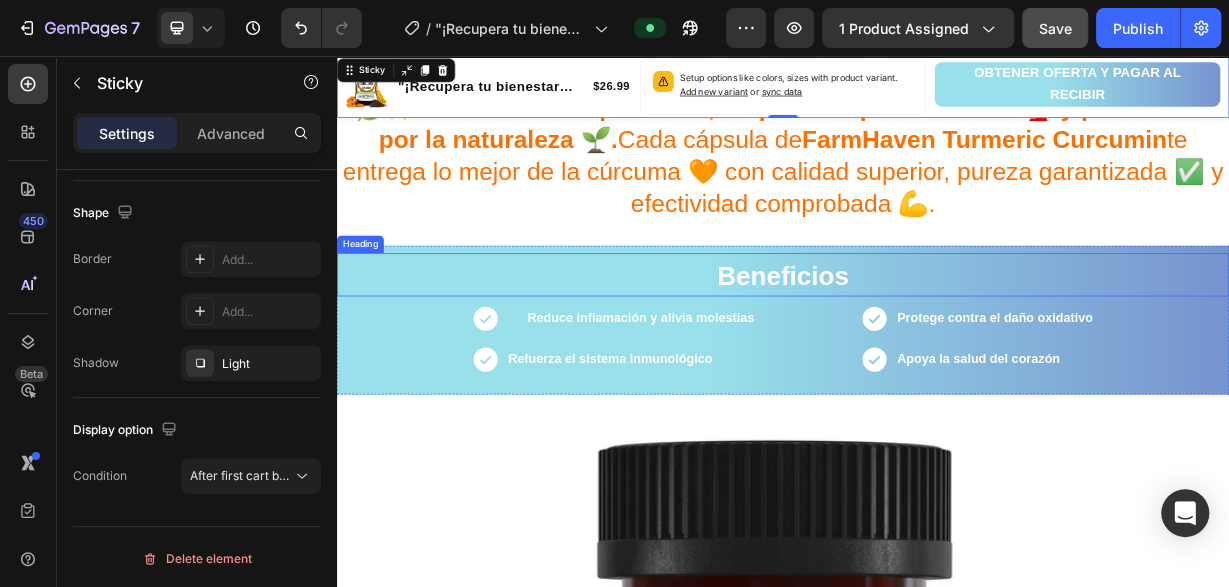 click on "Beneficios" at bounding box center (937, 351) 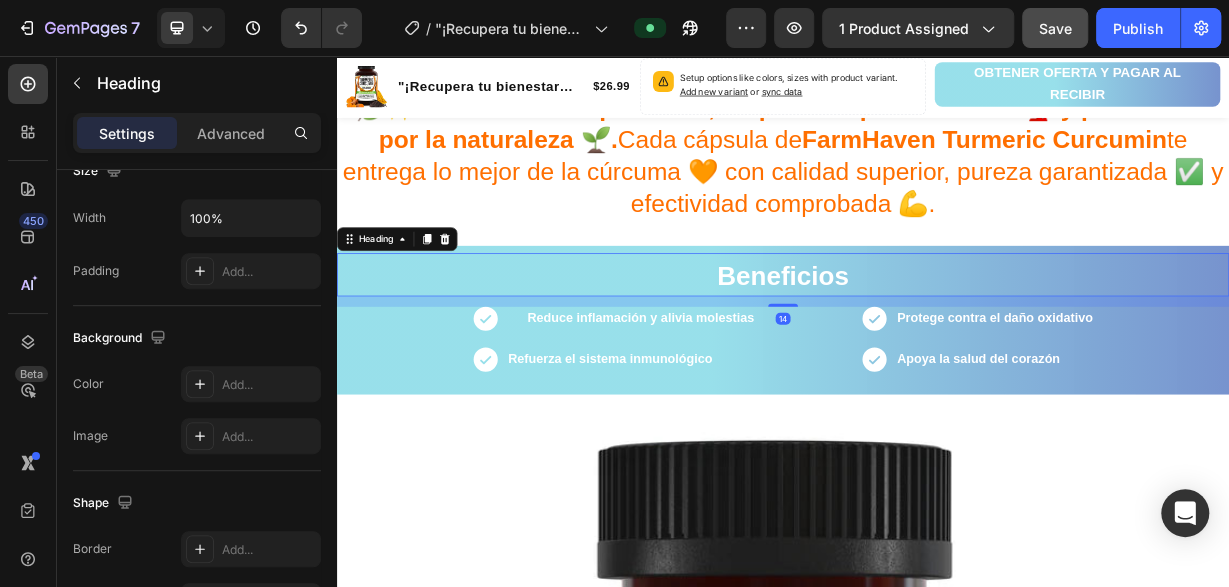 scroll, scrollTop: 0, scrollLeft: 0, axis: both 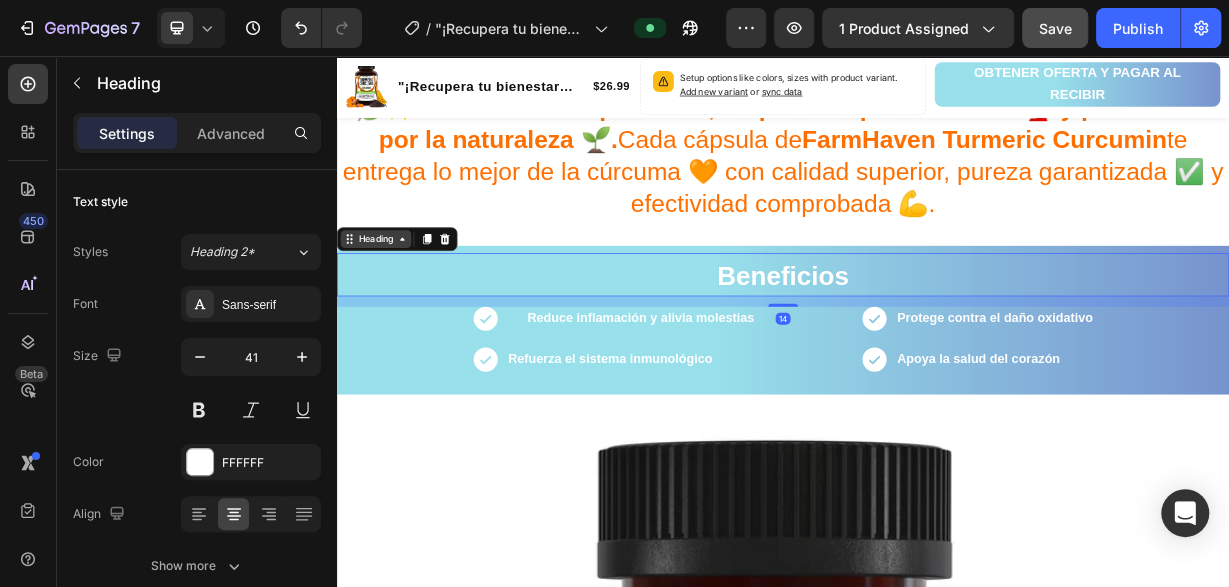 click on "Heading" at bounding box center [389, 303] 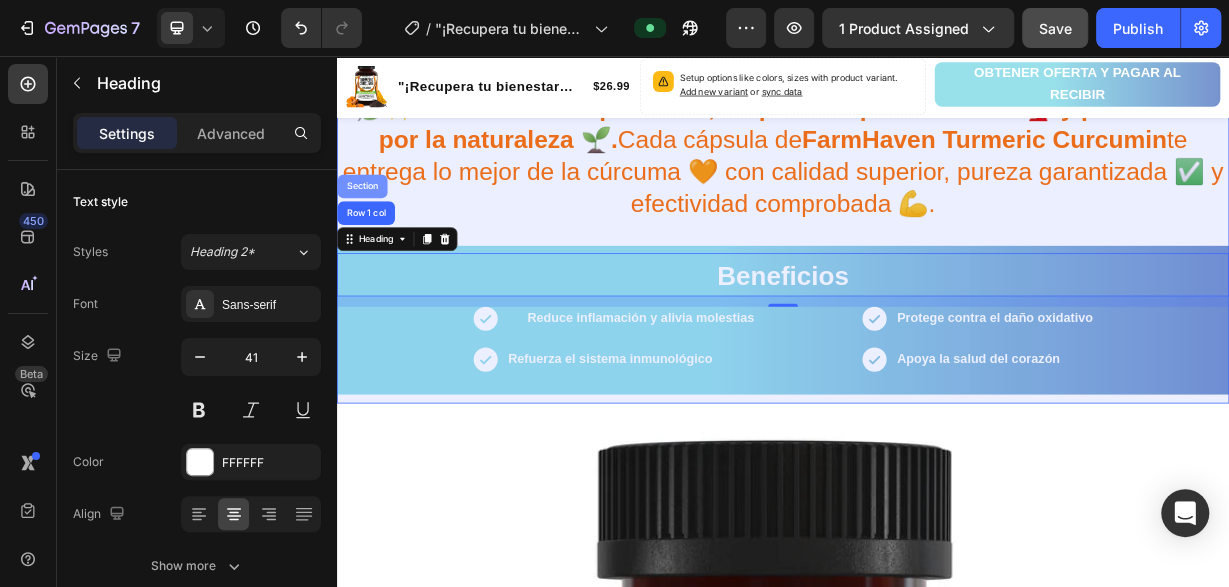 click on "Section" at bounding box center [371, 232] 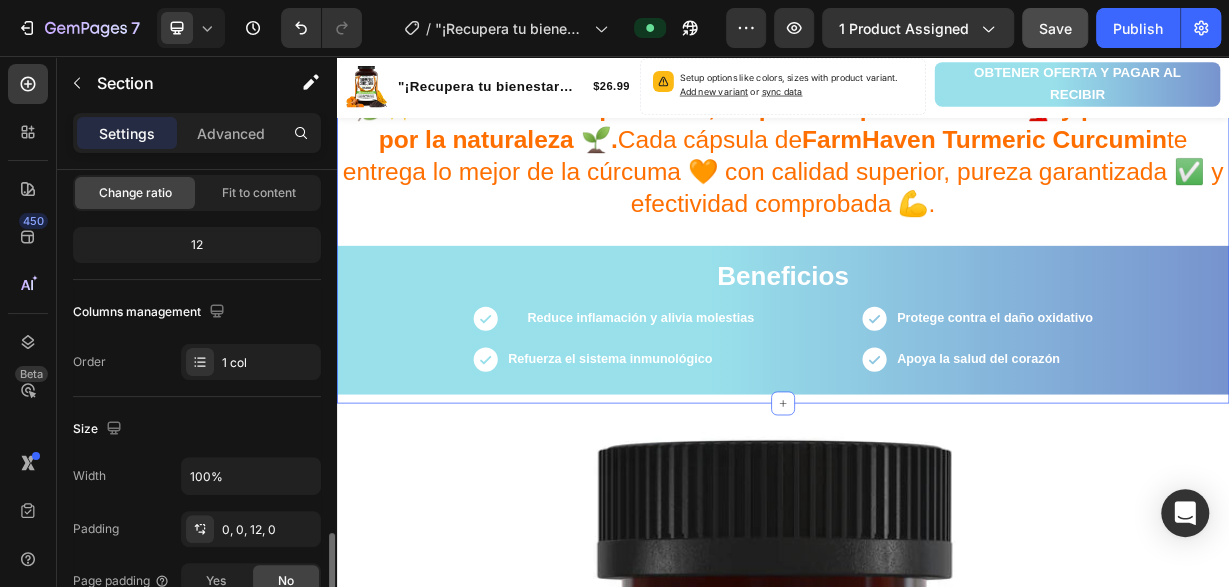 scroll, scrollTop: 408, scrollLeft: 0, axis: vertical 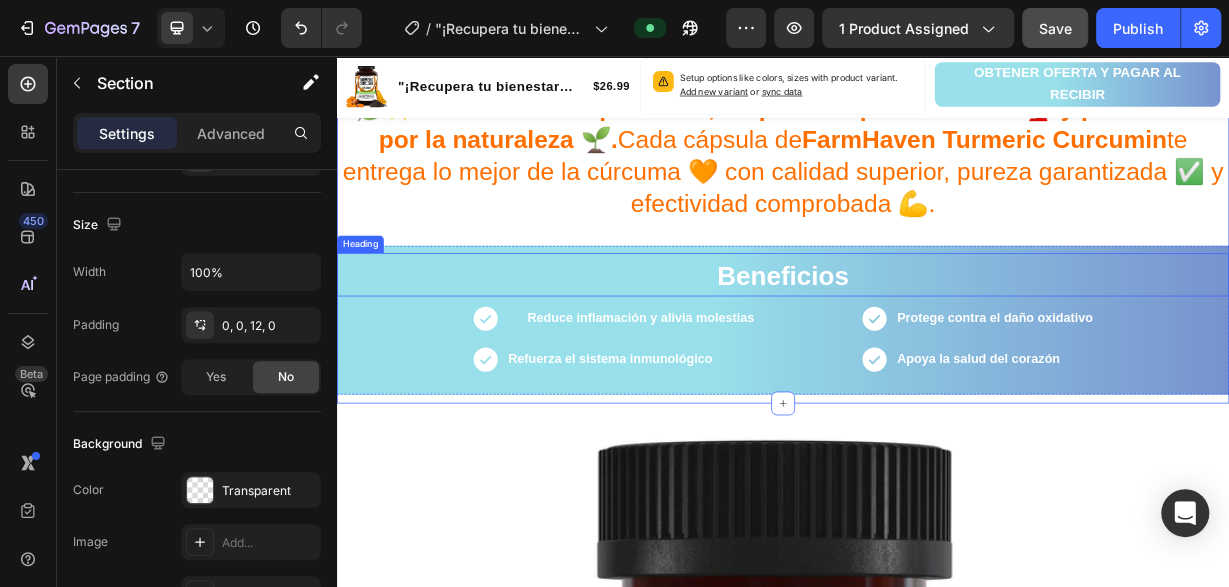 click on "Beneficios" at bounding box center [937, 351] 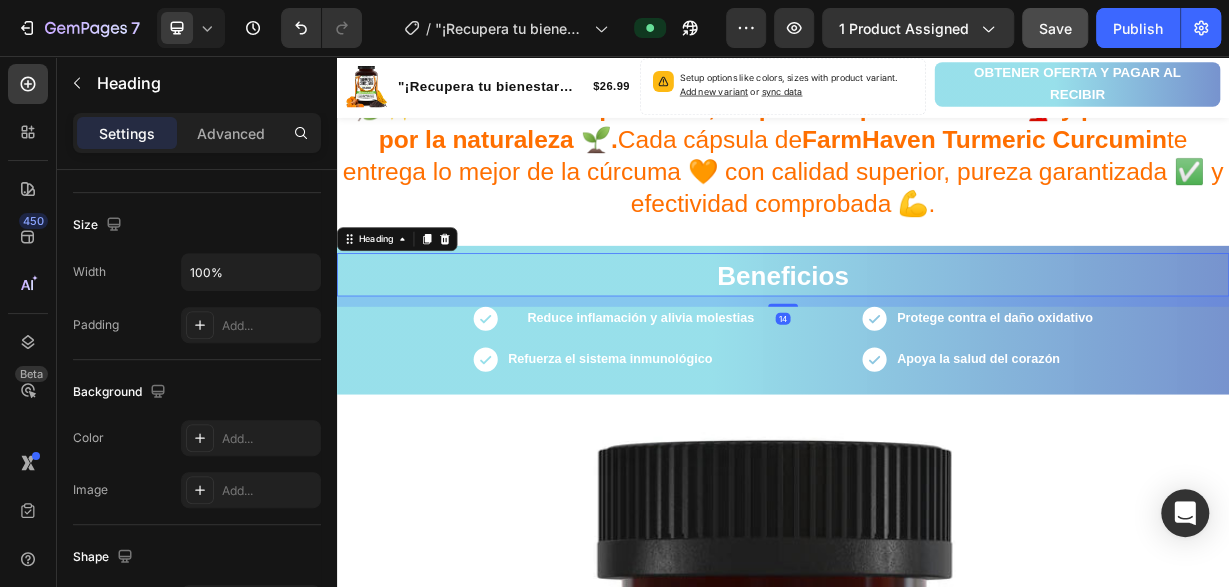 scroll, scrollTop: 0, scrollLeft: 0, axis: both 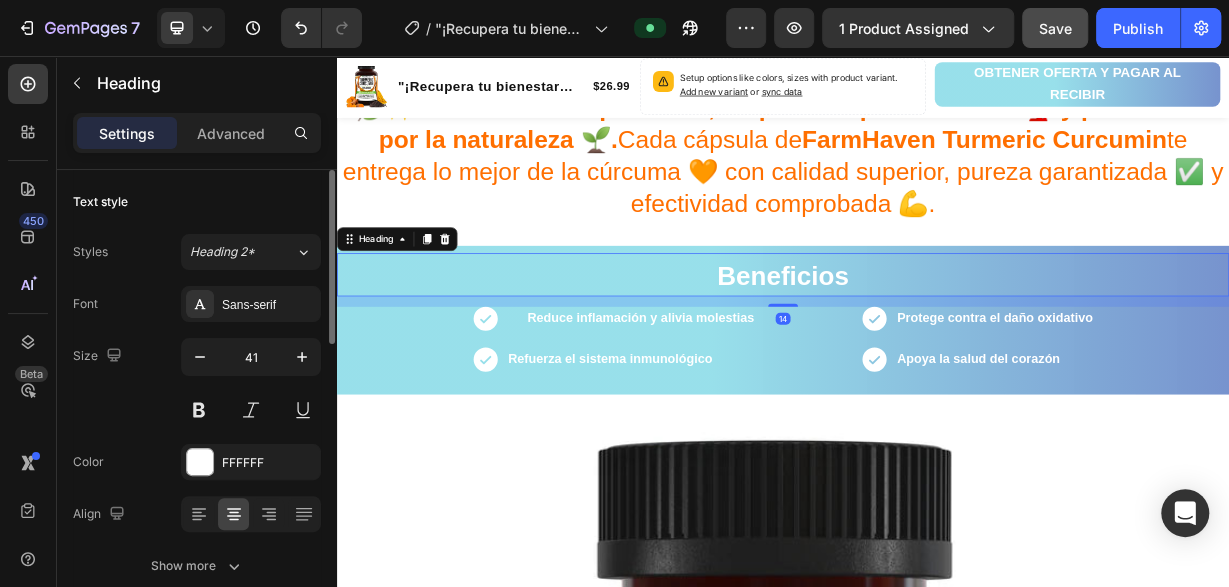 click on "Beneficios" at bounding box center [937, 351] 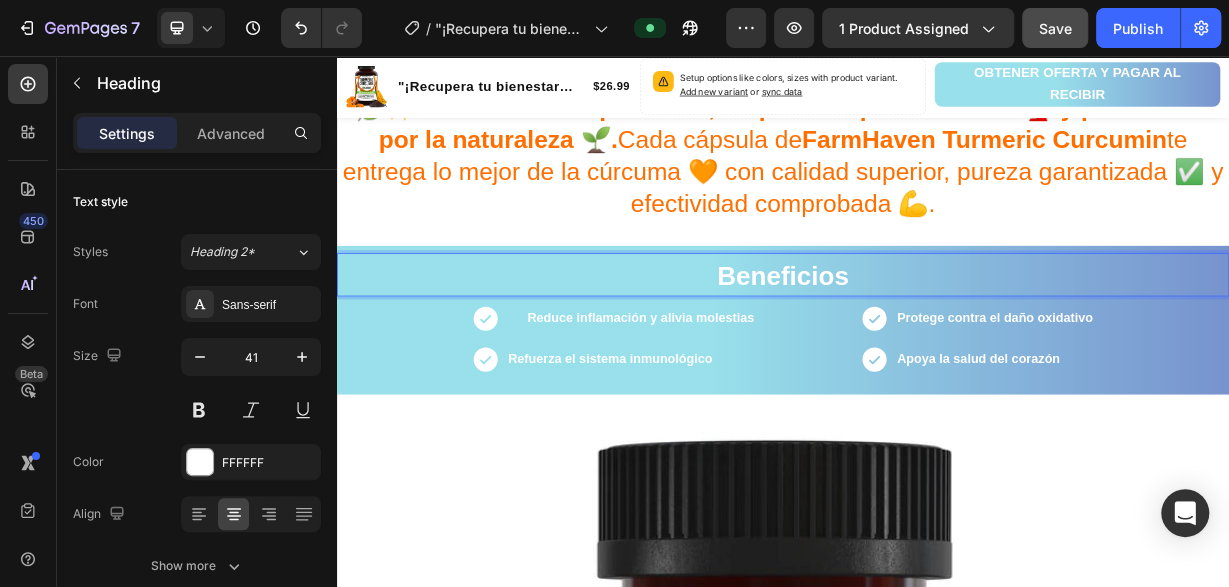 click on "Beneficios" at bounding box center [937, 351] 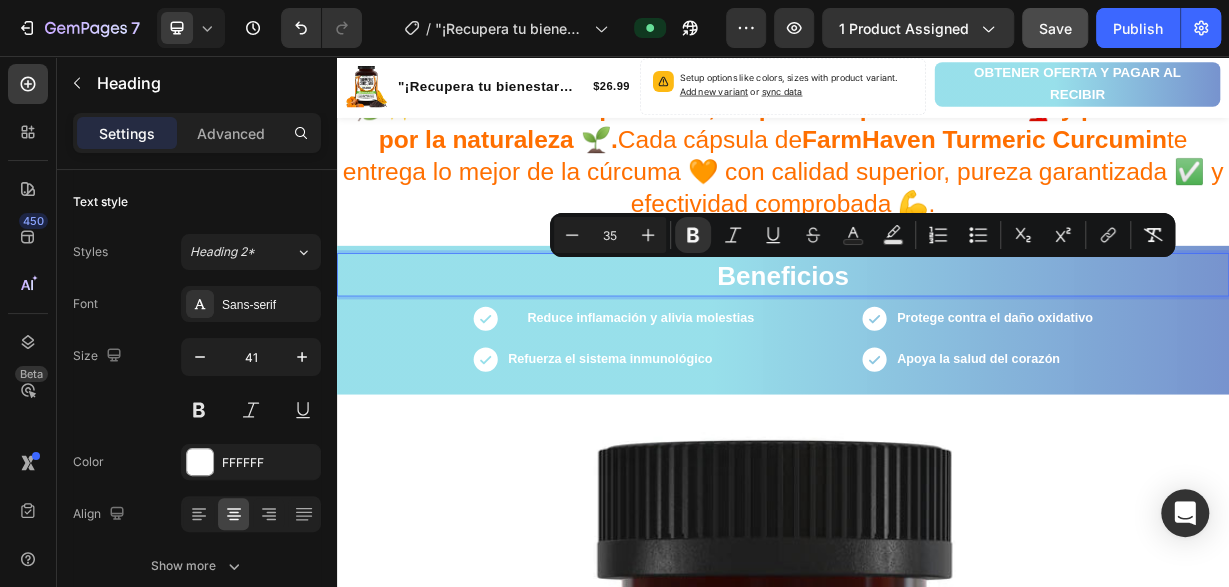click on "Beneficios" at bounding box center [937, 351] 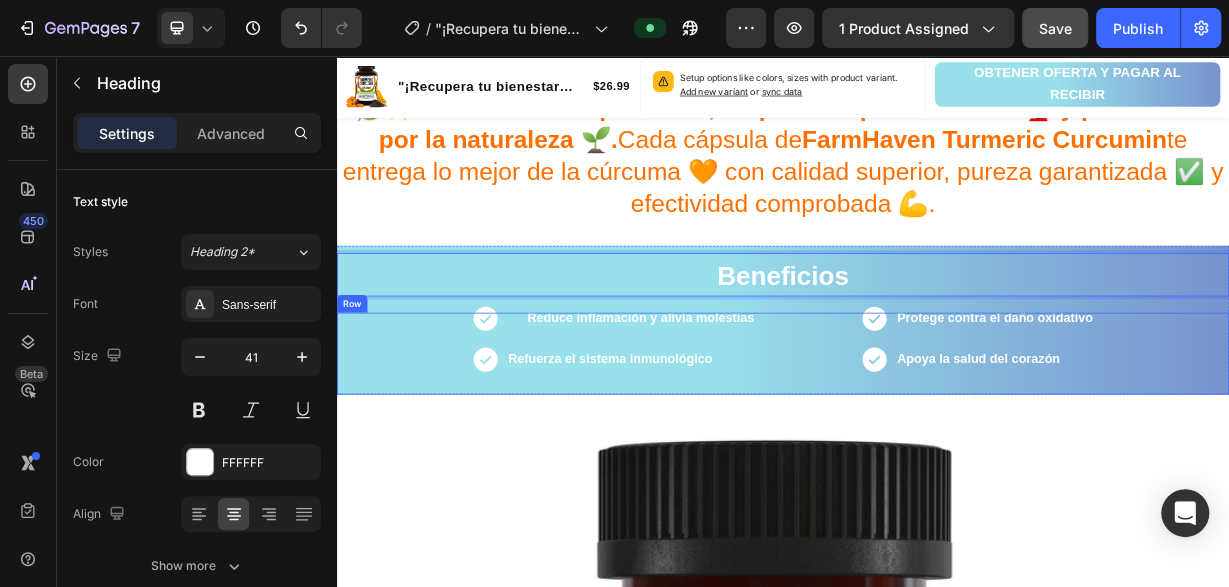 click on "Icon Reduce inflamación y alivia molestias Text Block Row
Icon Refuerza el sistema inmunológico Text Block Row" at bounding box center [684, 457] 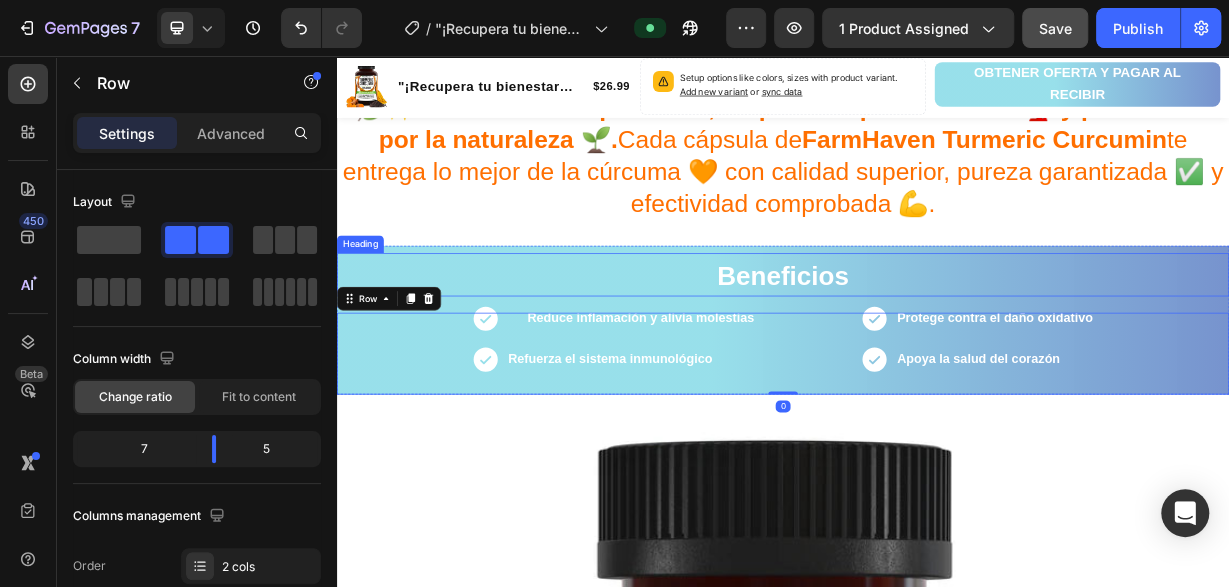 click on "⁠⁠⁠⁠⁠⁠⁠ Beneficios" at bounding box center (937, 351) 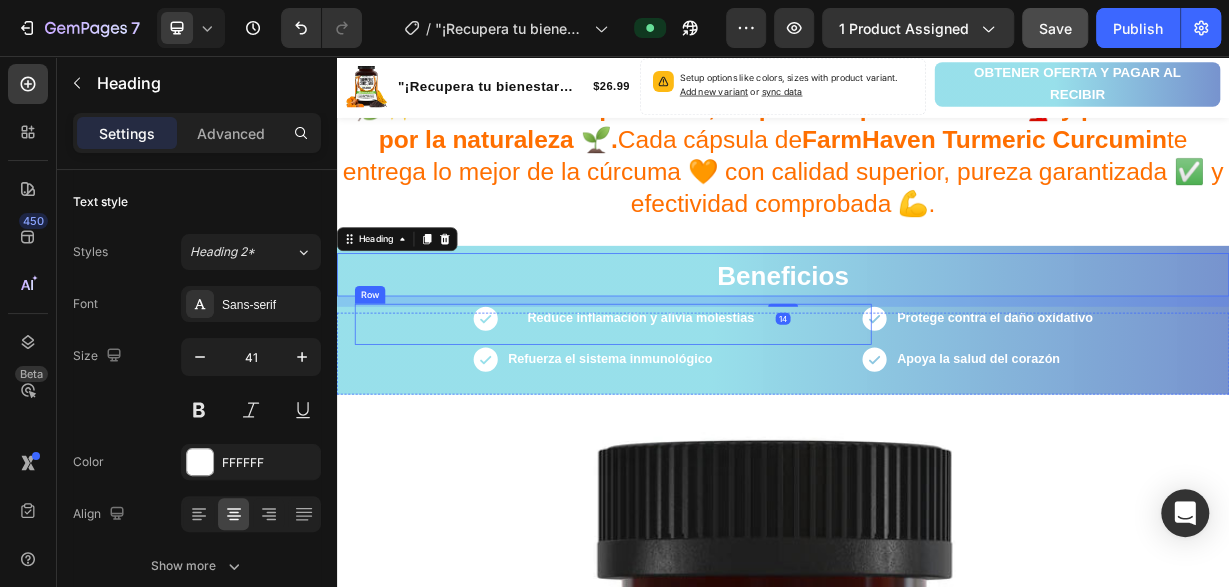click on "Icon Reduce inflamación y alivia molestias Text Block Row" at bounding box center (708, 417) 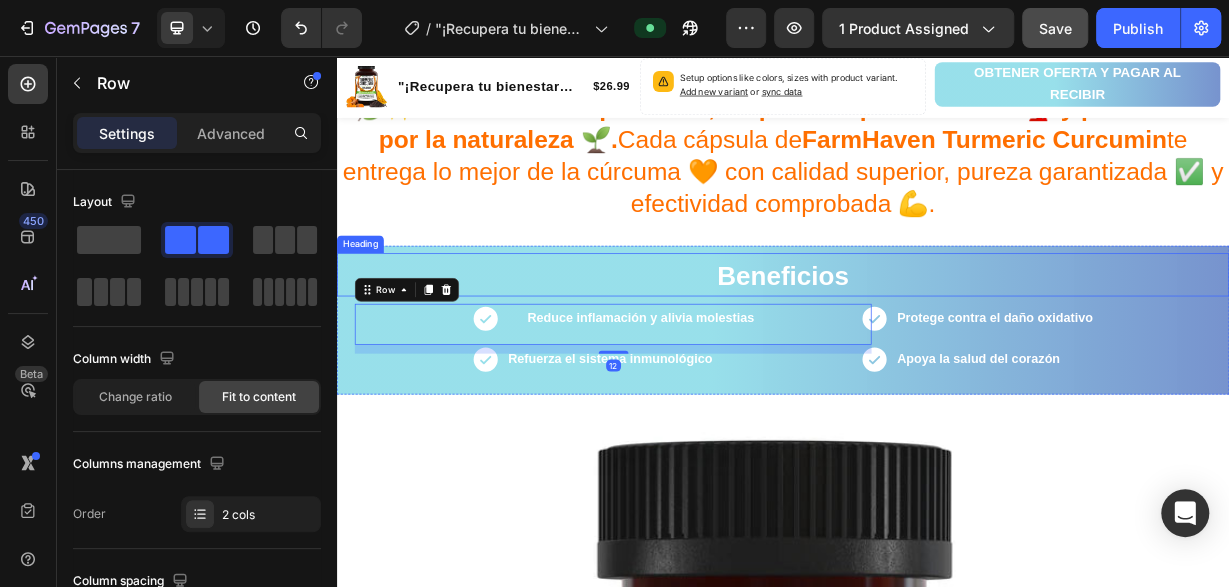 click on "⁠⁠⁠⁠⁠⁠⁠ Beneficios" at bounding box center [937, 351] 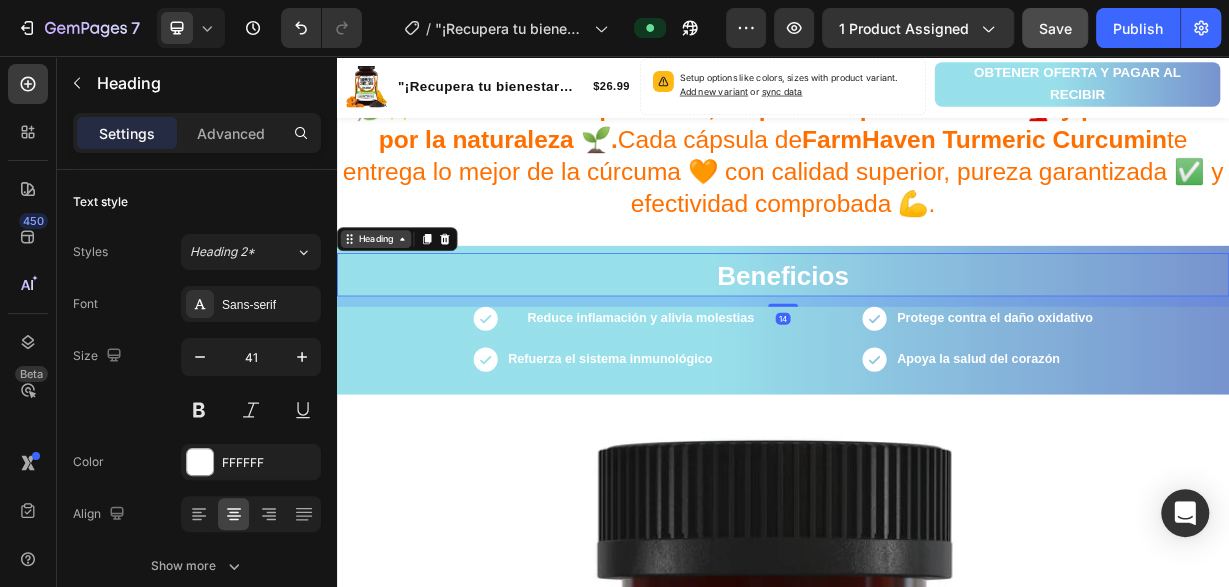 click 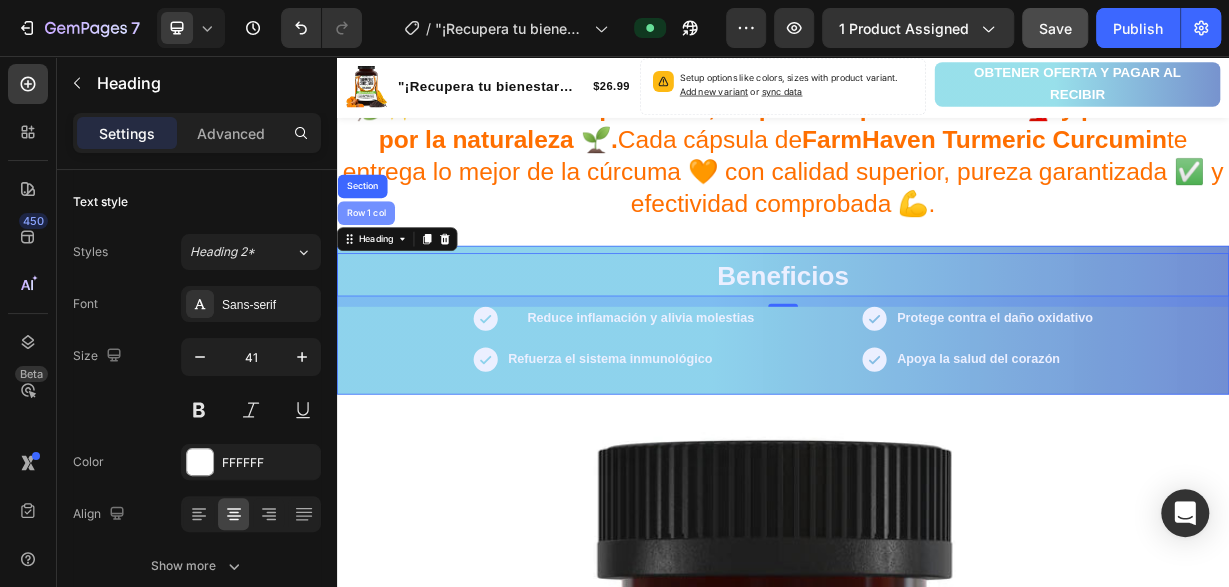 click on "Row 1 col" at bounding box center (376, 268) 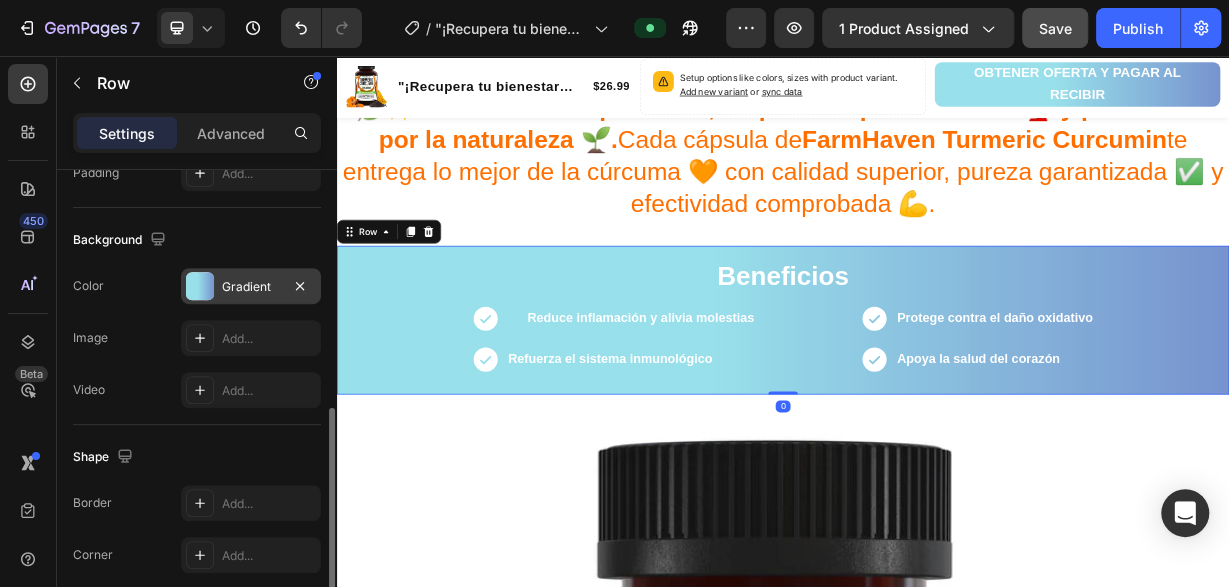 scroll, scrollTop: 743, scrollLeft: 0, axis: vertical 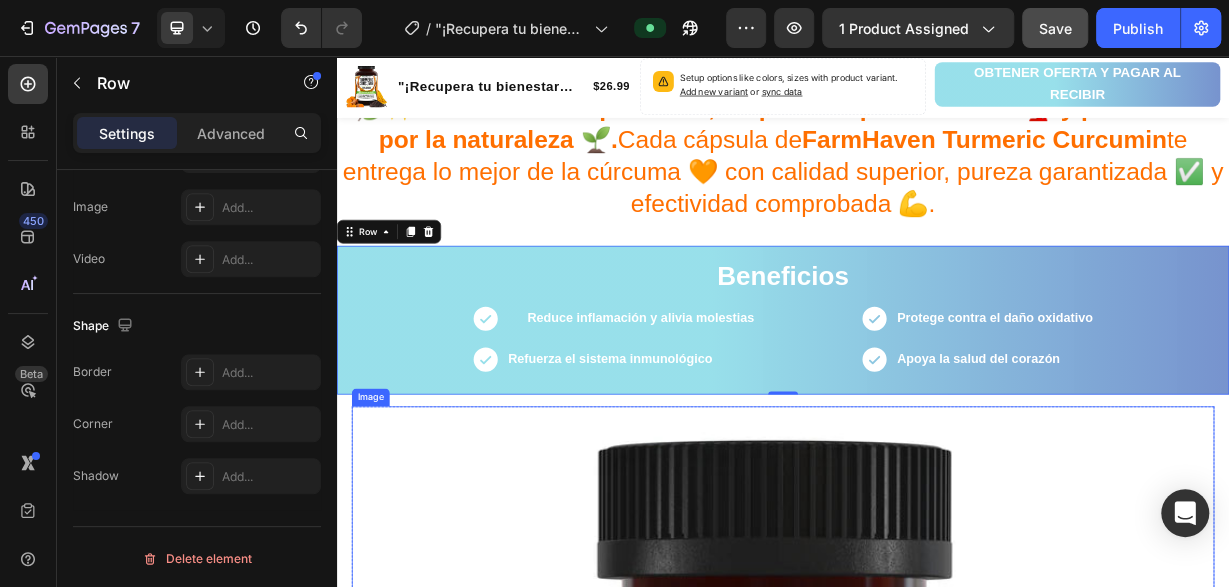 click at bounding box center (937, 1253) 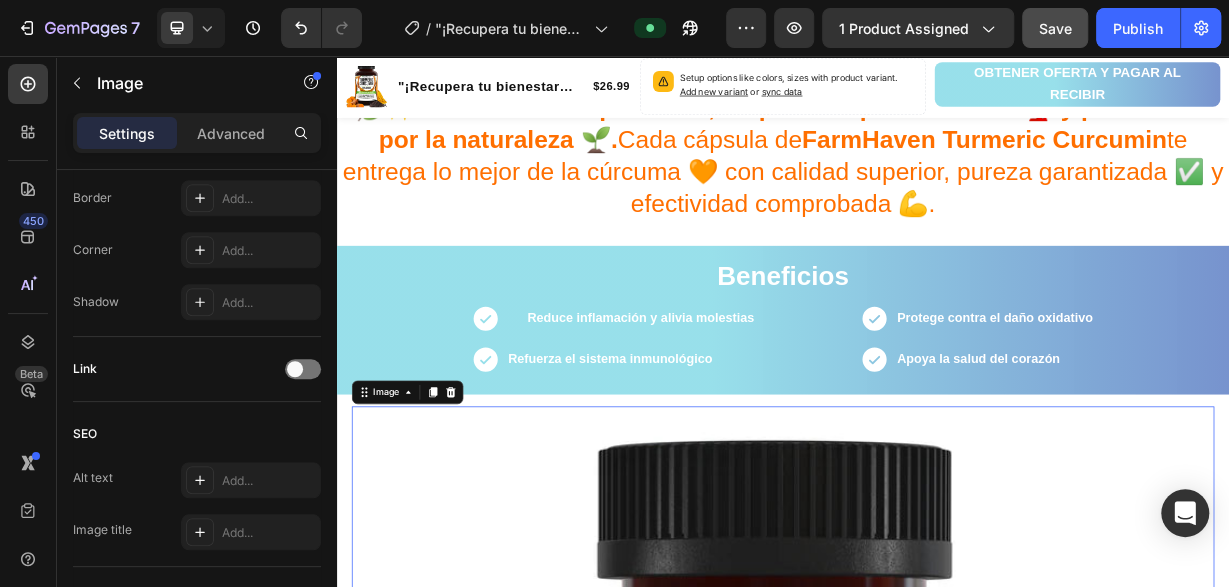 scroll, scrollTop: 0, scrollLeft: 0, axis: both 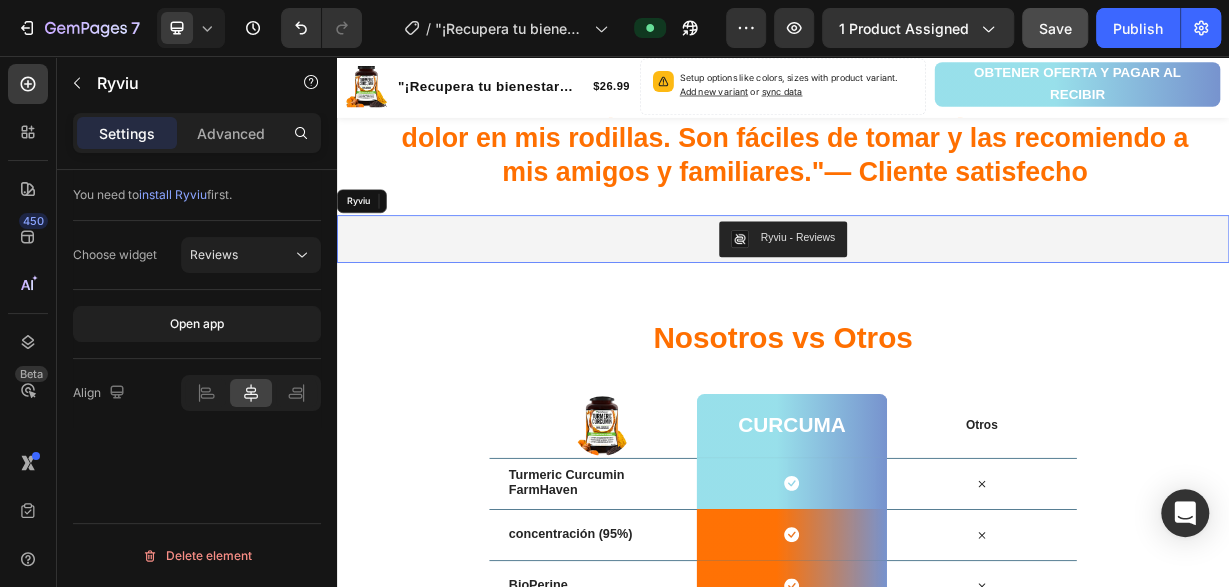 click on "Ryviu - Reviews" at bounding box center (937, 303) 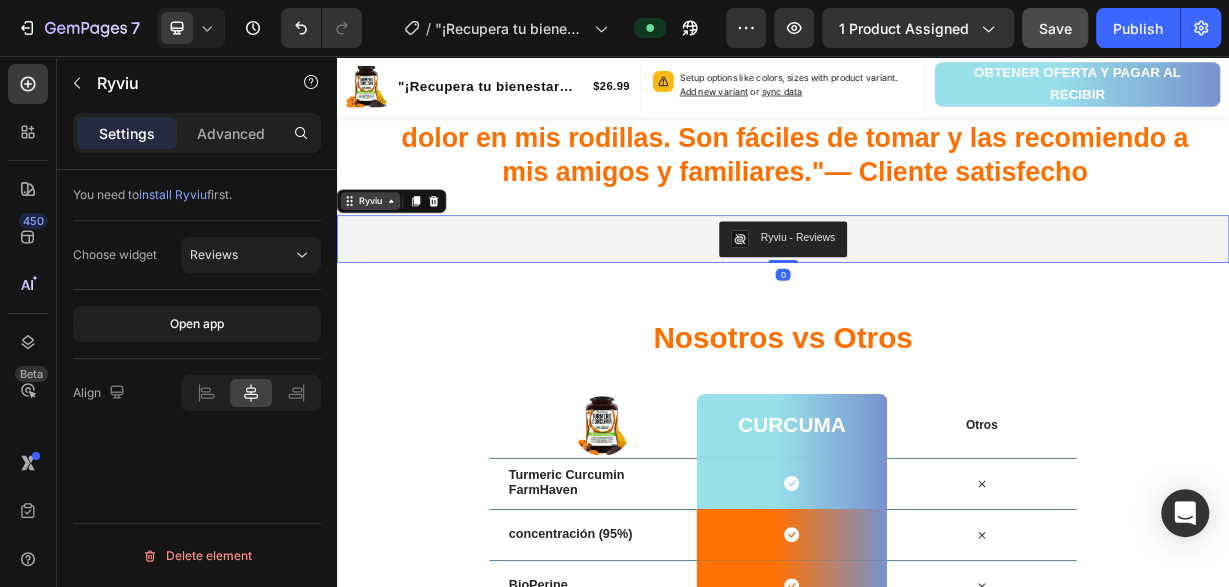 click on "Ryviu" at bounding box center (382, 252) 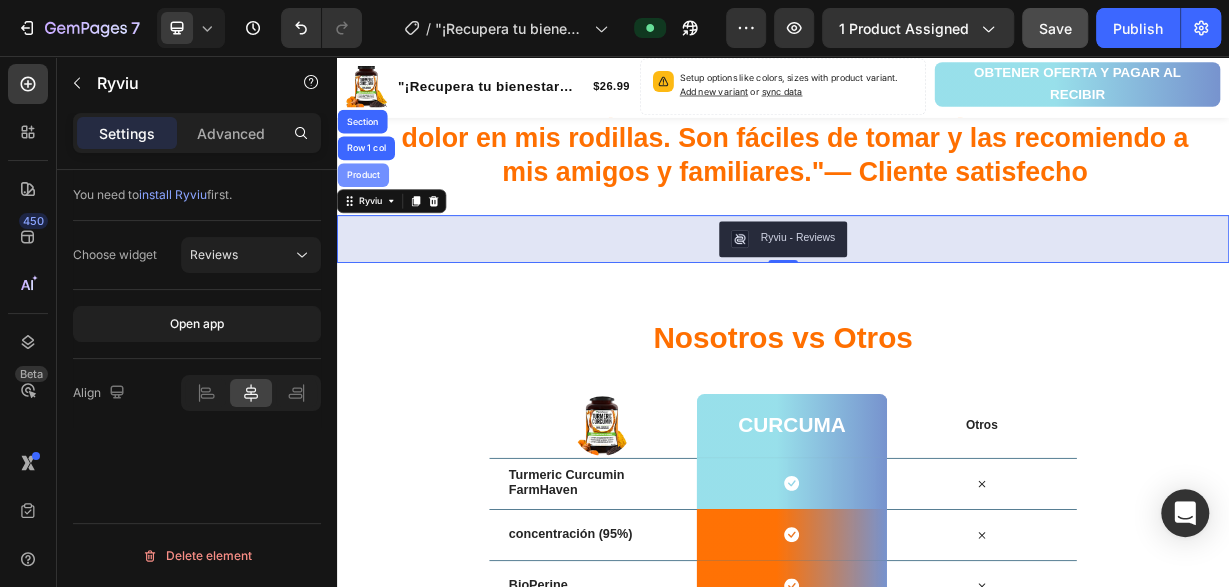 click on "Product" at bounding box center (372, 217) 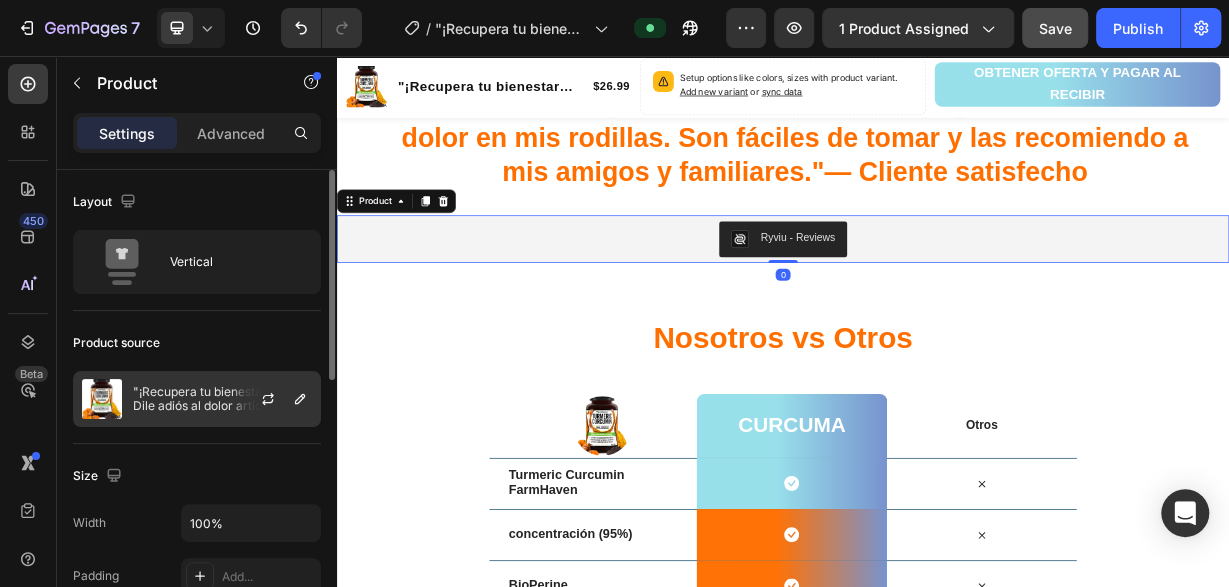 click on ""¡Recupera tu bienestar ahora! Dile adiós al dolor articular con Cúrcuma 100% natural"" at bounding box center (222, 399) 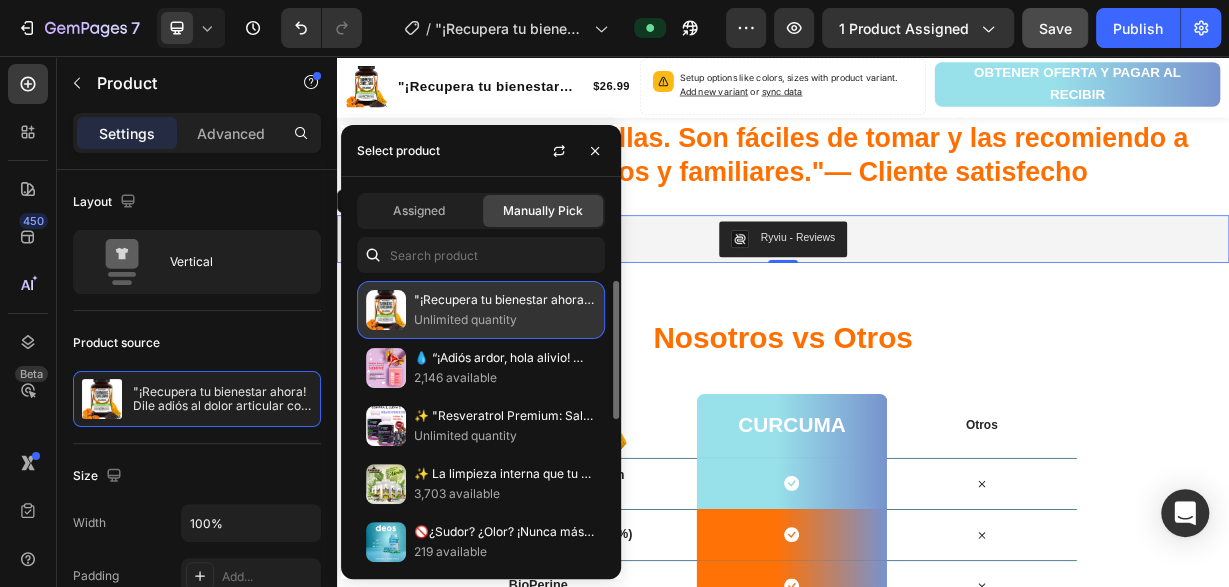click on "Unlimited quantity" at bounding box center [505, 320] 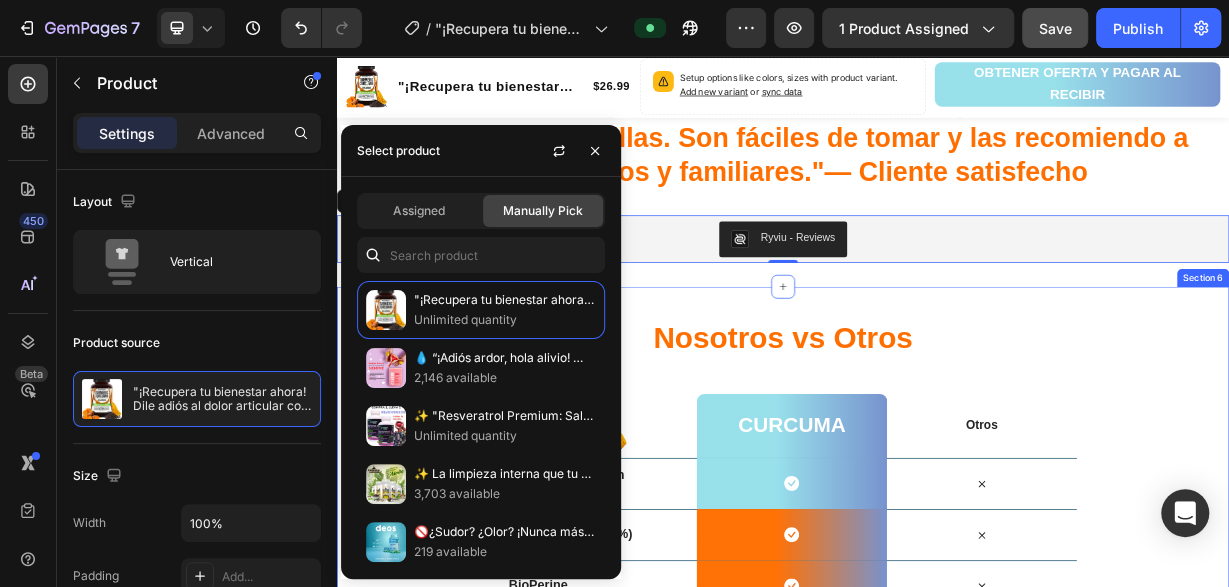 click on "Nosotros vs Otros Heading Row Image curcuma Heading Row Otros Text Block Row Turmeric Curcumin FarmHaven Text Block
Icon Row
Icon Row concentración (95%) Text Block
Icon Row
Icon Row BioPerine Text Block
Icon Row
Icon Row naturales y libres de aditivos Text Block
Icon Row
Icon Row Cápsulas fáciles de tomar Text Block
Icon Row
Icon Row Pregúntanos lo que quieras ¿Tienes dudas? Heading
¿Para qué sirve Turmeric Curcuma? Es un suplemento natural que ayuda a reducir la inflamación, aliviar dolores articulares y mejorar la salud general gracias a sus potentes curcuminoides. Text Block
¿Cuánto tiempo tarda en hacer efecto?
¿Puedo tomarlo junto con otros medicamentos?
¿Cómo debo tomar Turmeric Curcuma? Accordion Row Section 6" at bounding box center [937, 909] 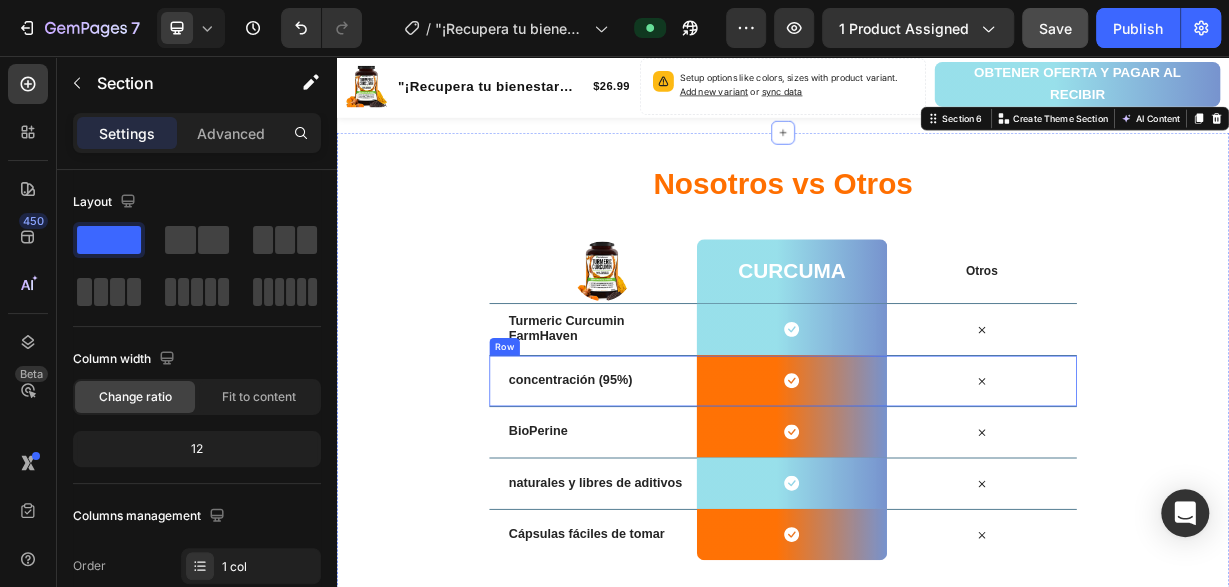 scroll, scrollTop: 4055, scrollLeft: 0, axis: vertical 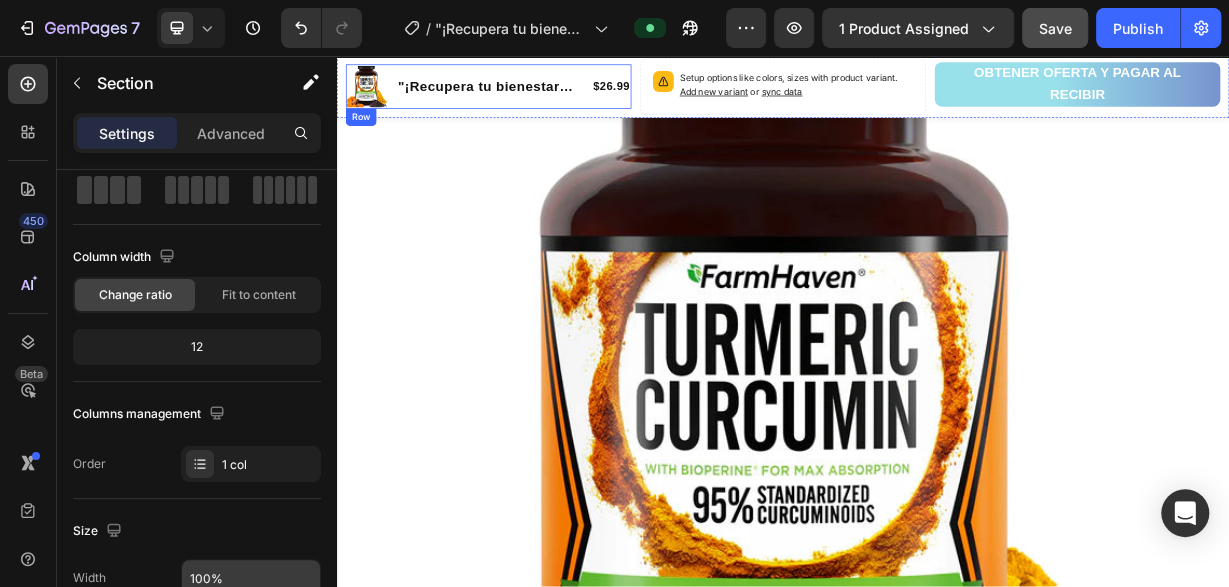 click on "Setup options like colors, sizes with product variant.       Add new variant   or   sync data" at bounding box center (937, 98) 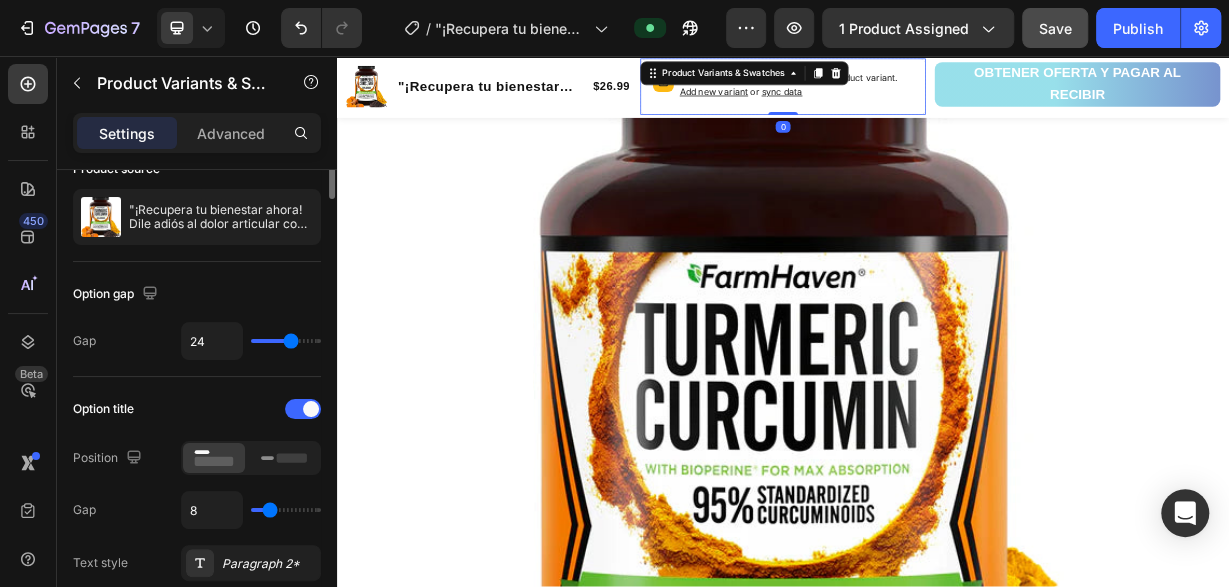 scroll, scrollTop: 0, scrollLeft: 0, axis: both 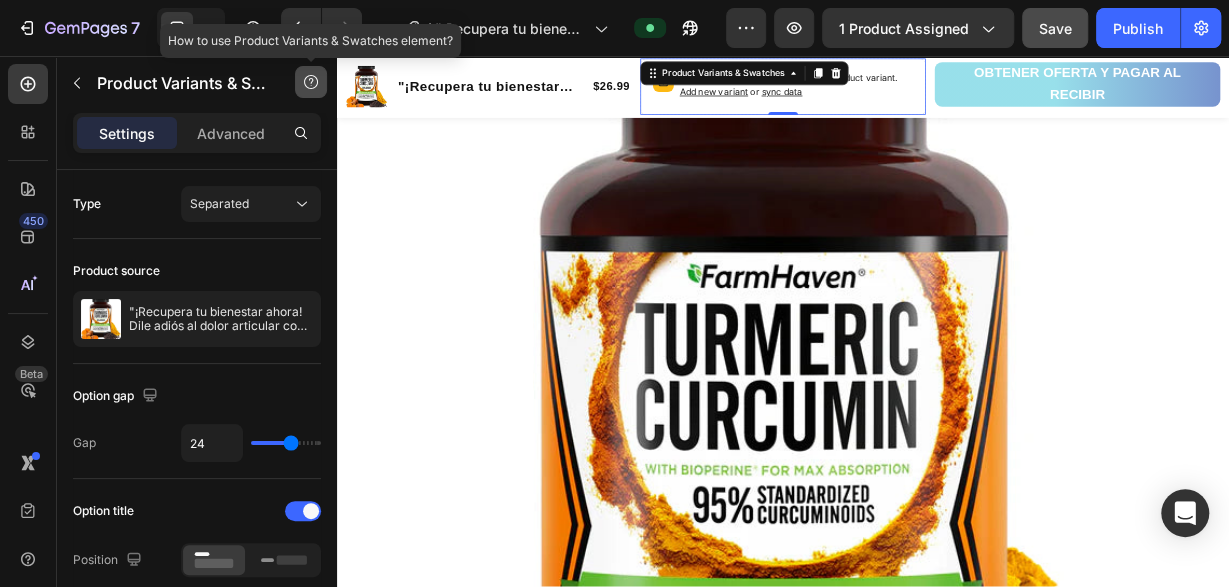 click 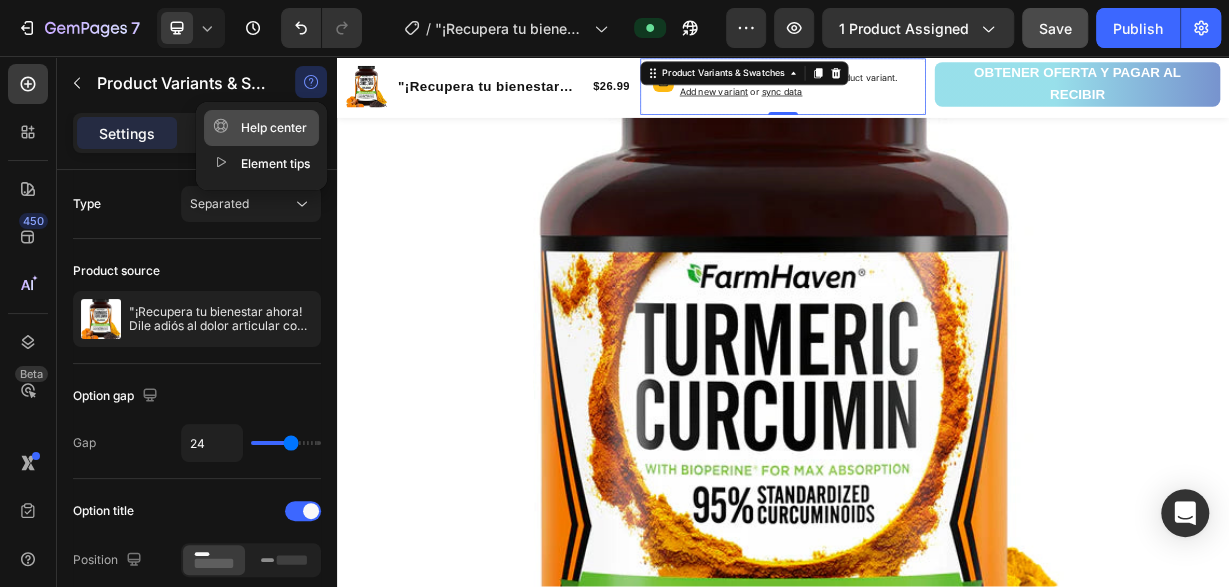 click on "Help center" at bounding box center [260, 128] 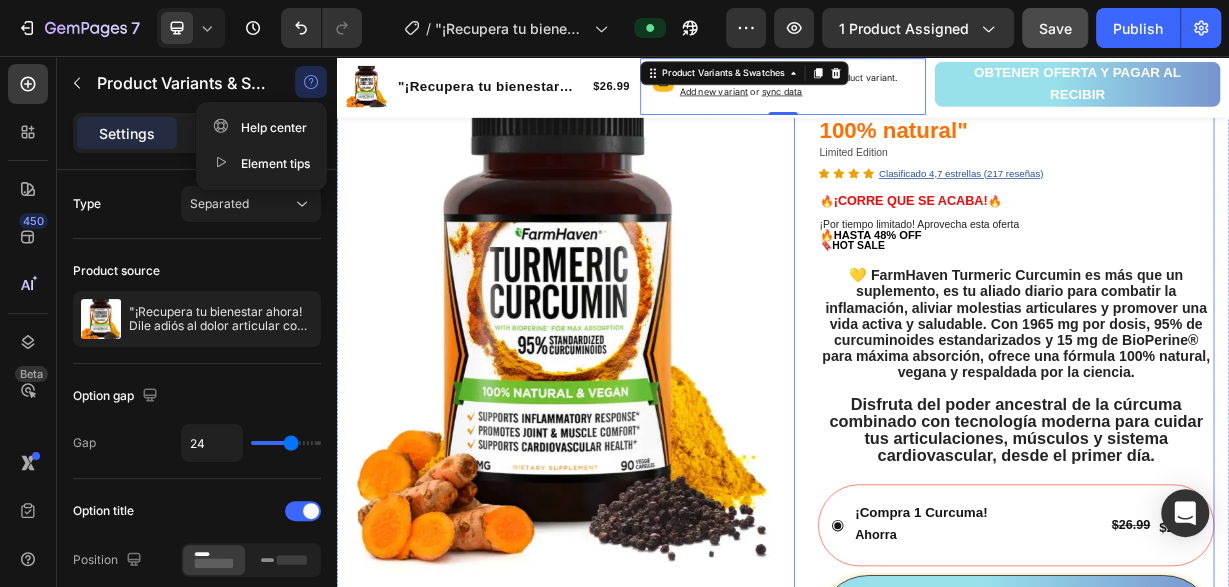 scroll, scrollTop: 0, scrollLeft: 0, axis: both 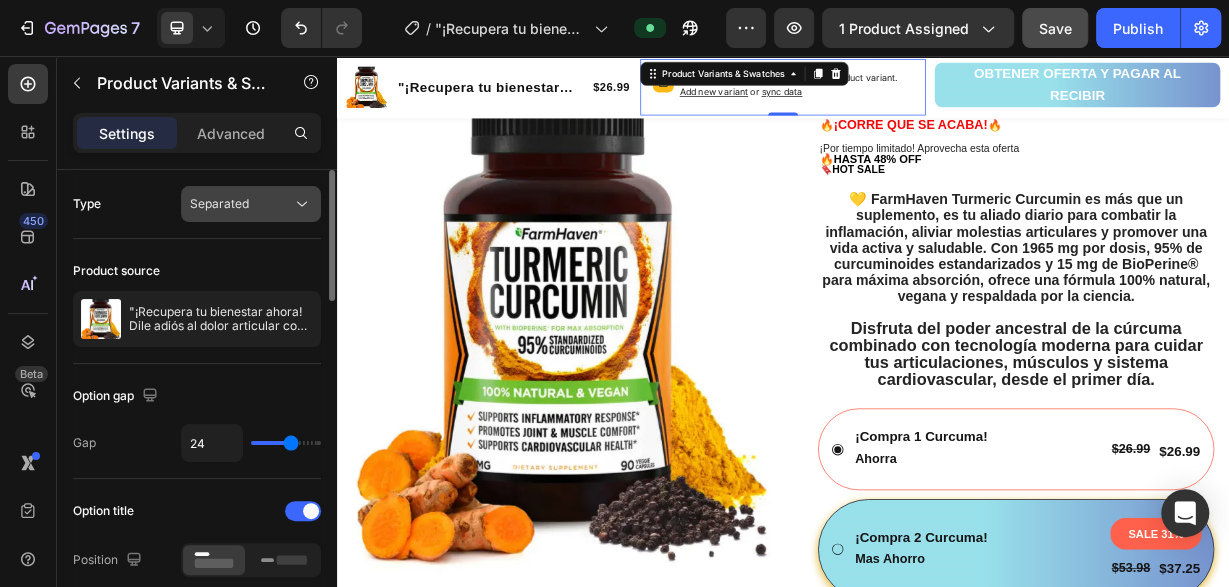 click 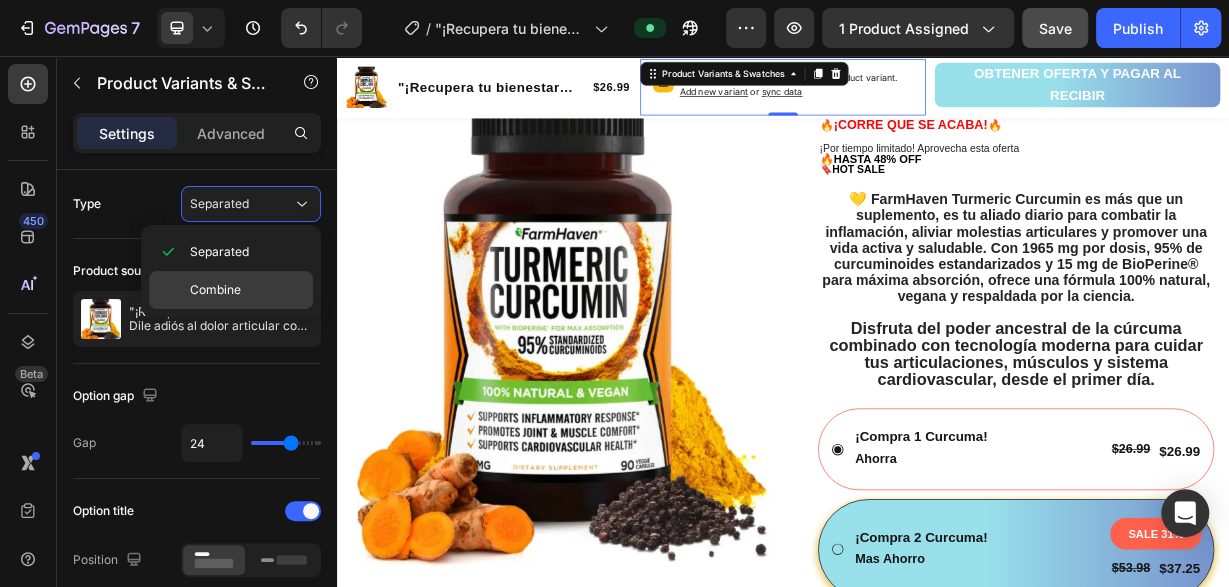 click on "Combine" 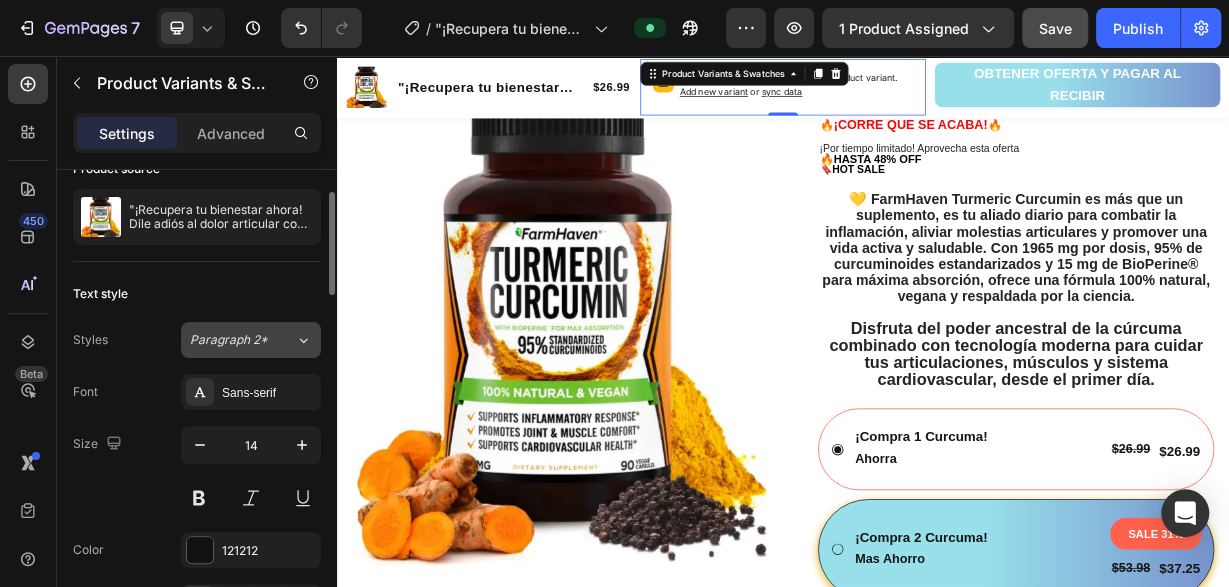 scroll, scrollTop: 0, scrollLeft: 0, axis: both 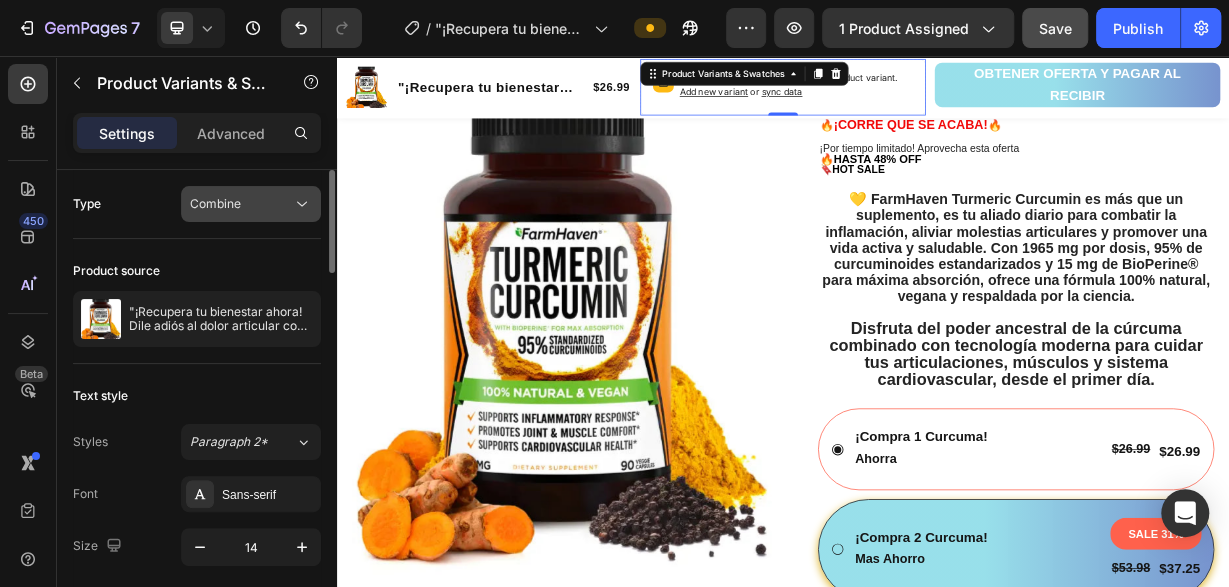 click on "Combine" at bounding box center (251, 204) 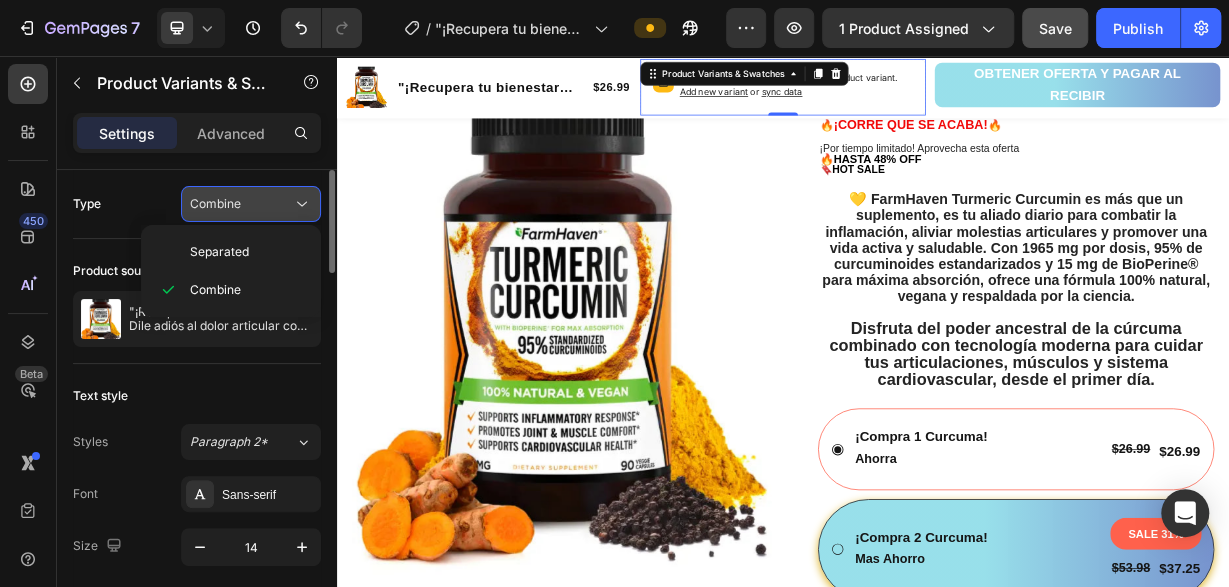click on "Combine" at bounding box center [241, 204] 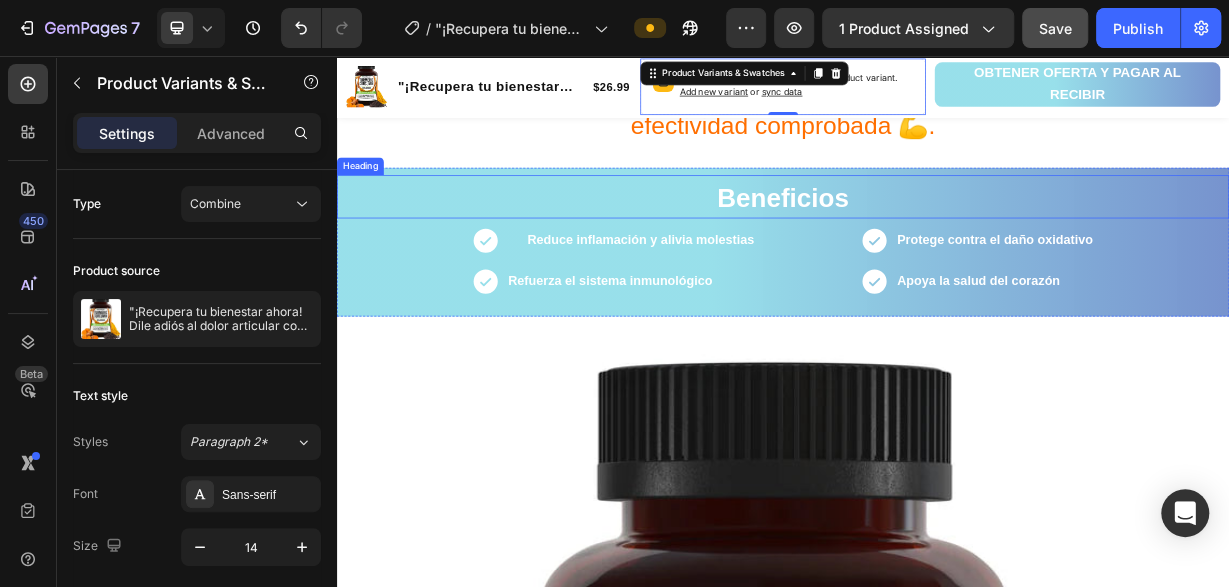 scroll, scrollTop: 1767, scrollLeft: 0, axis: vertical 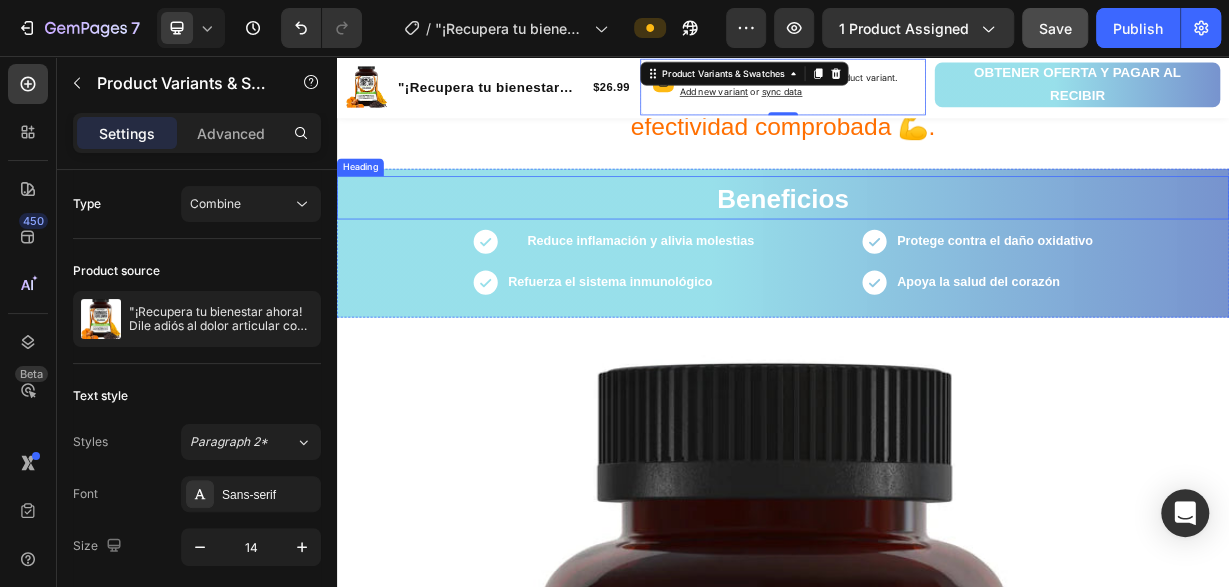 click on "Beneficios" at bounding box center [937, 247] 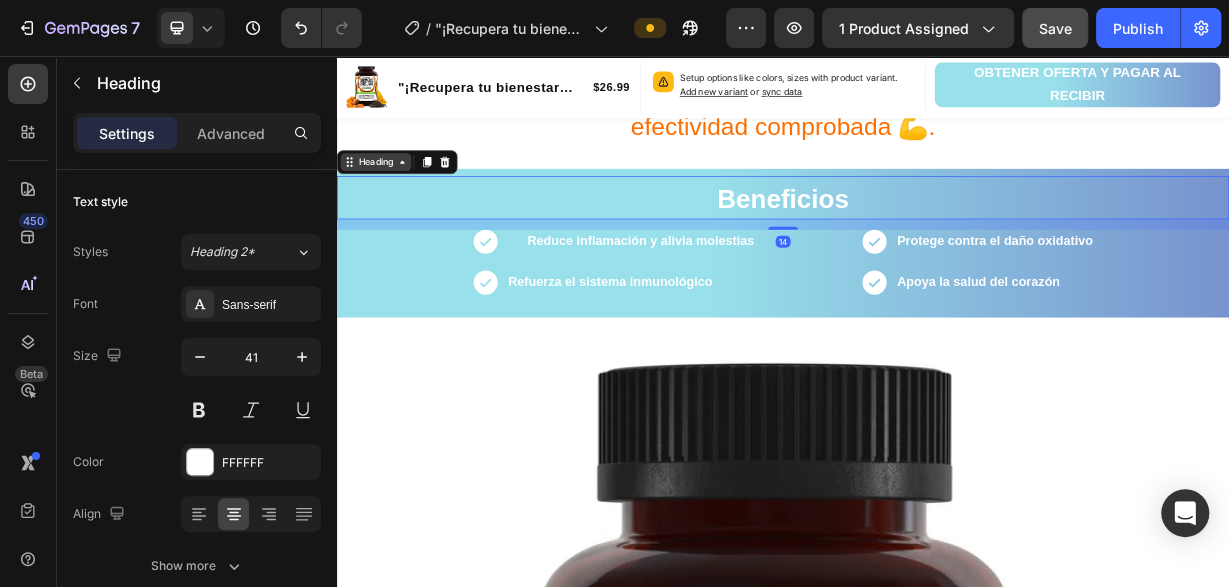 click on "Heading" at bounding box center [389, 199] 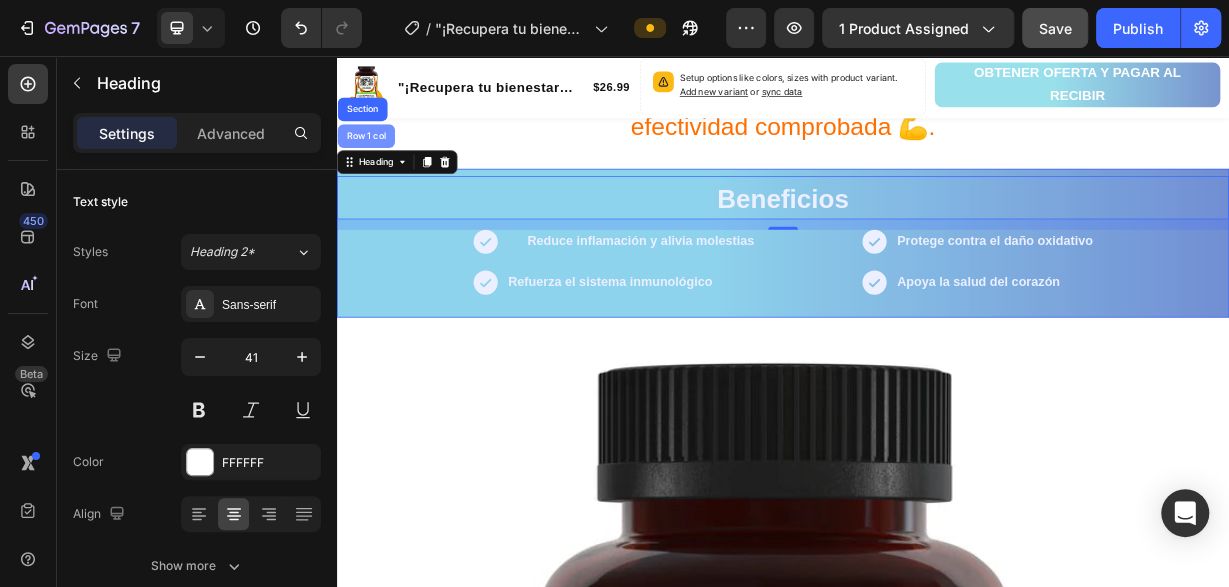 click on "Row 1 col" at bounding box center [376, 164] 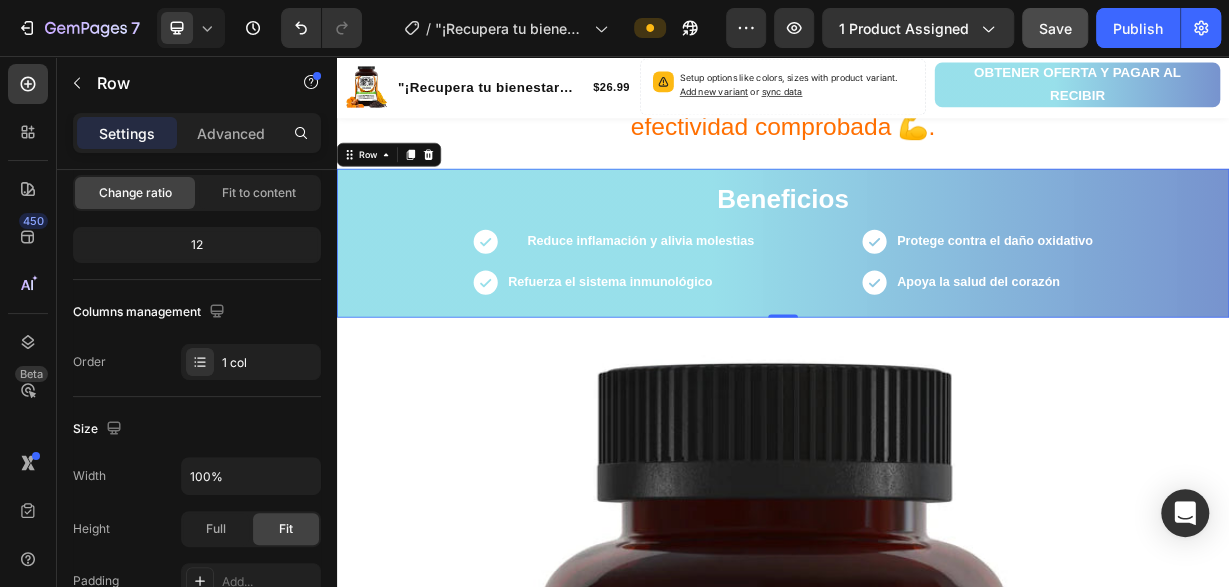 scroll, scrollTop: 0, scrollLeft: 0, axis: both 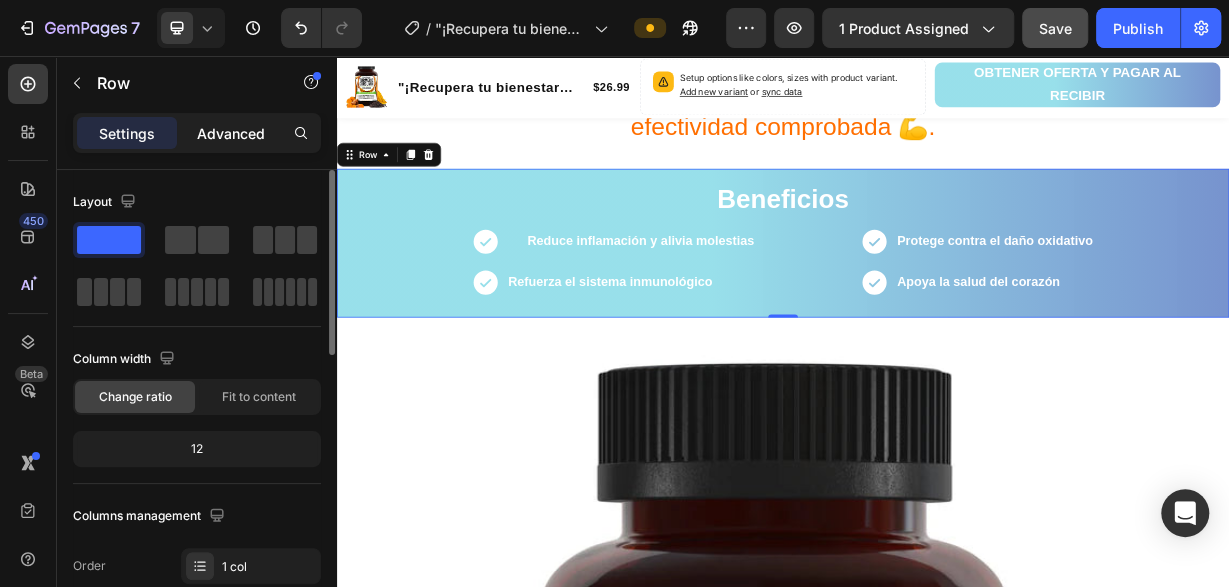 click on "Advanced" at bounding box center [231, 133] 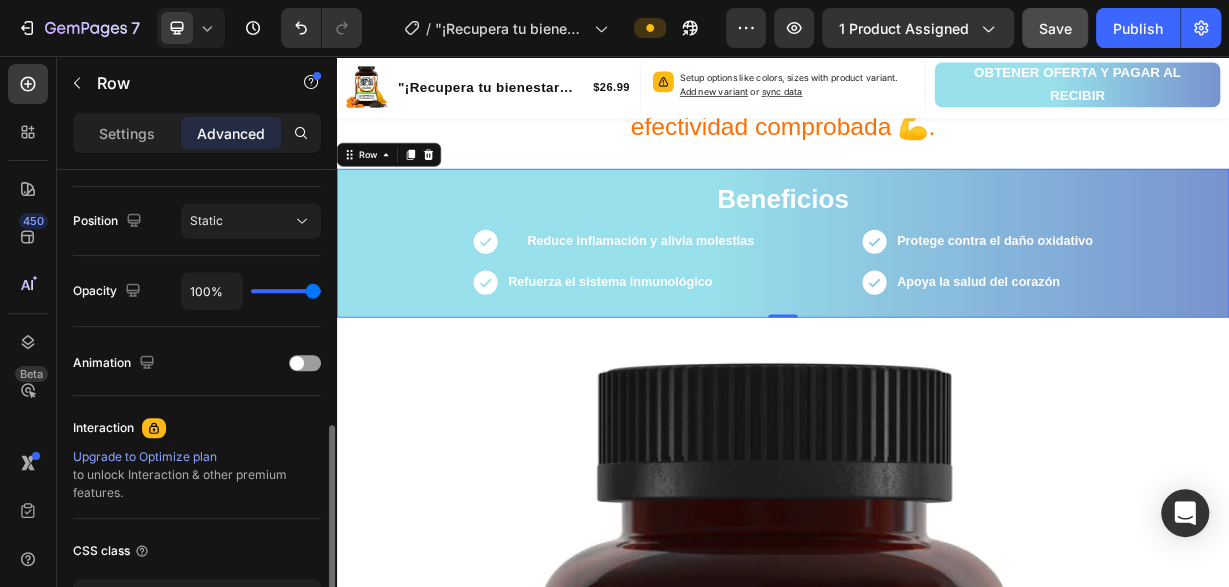 scroll, scrollTop: 856, scrollLeft: 0, axis: vertical 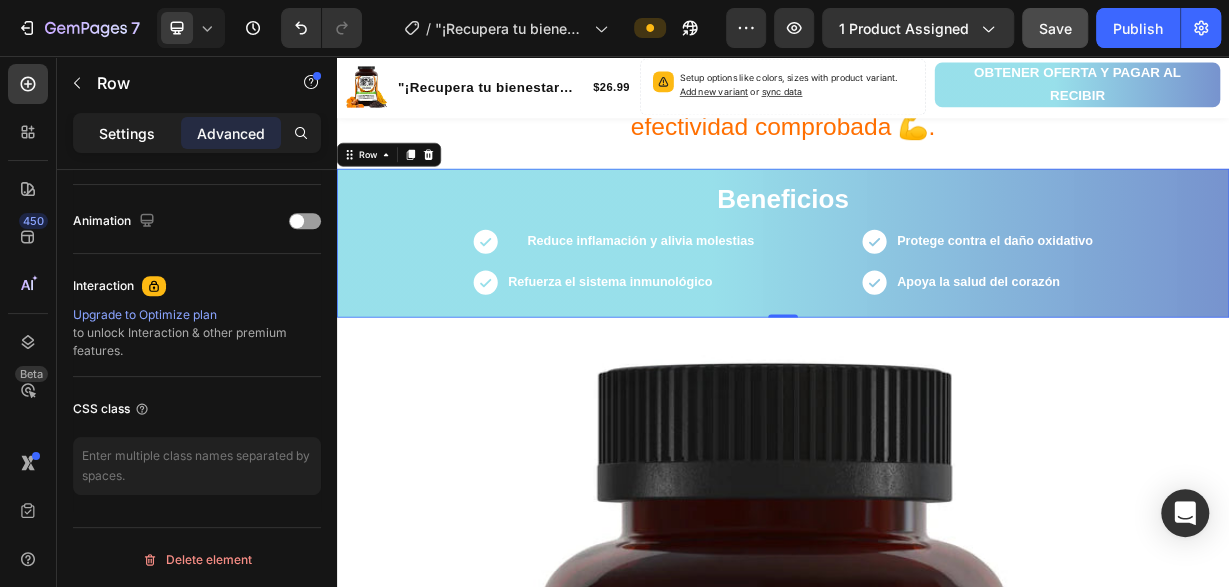 click on "Settings" at bounding box center [127, 133] 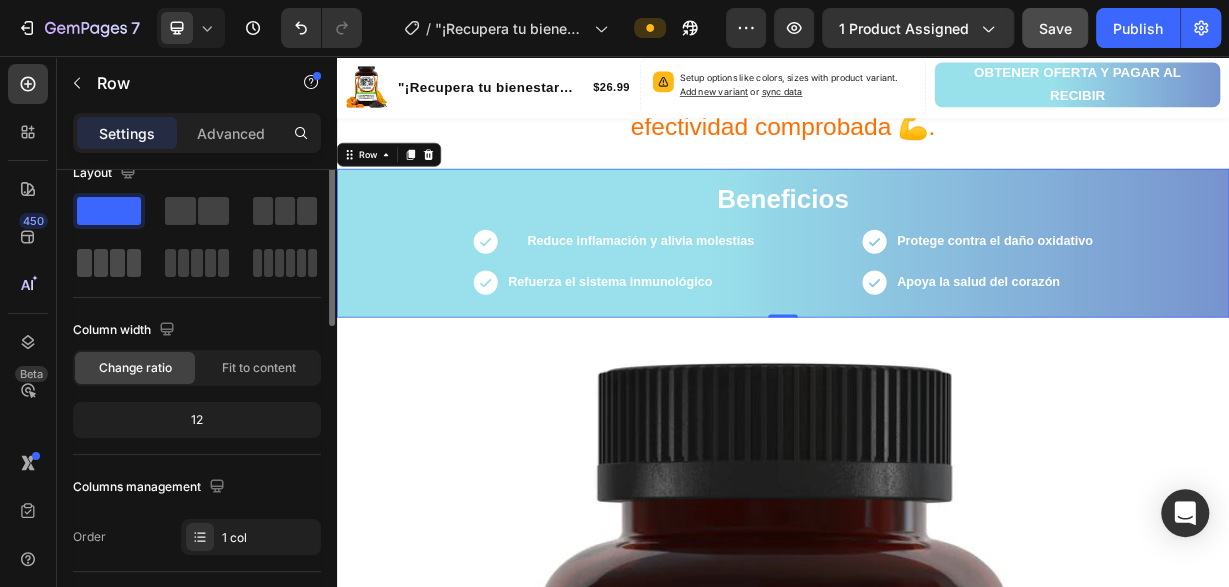 scroll, scrollTop: 0, scrollLeft: 0, axis: both 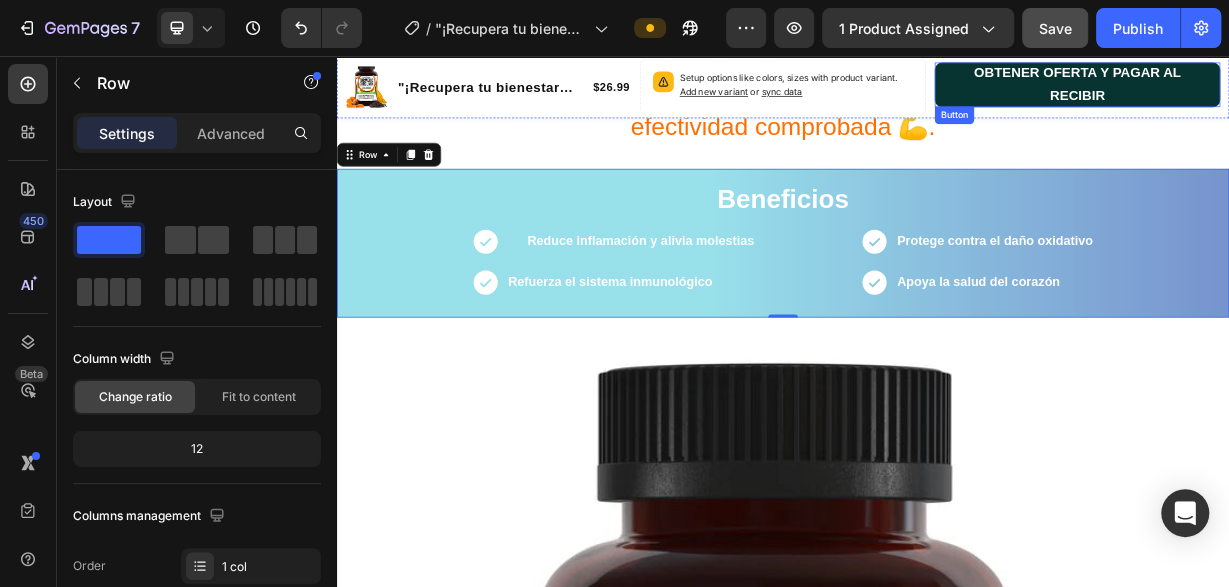 click on "OBTENER OFERTA Y PAGAR AL RECIBIR" at bounding box center (1333, 95) 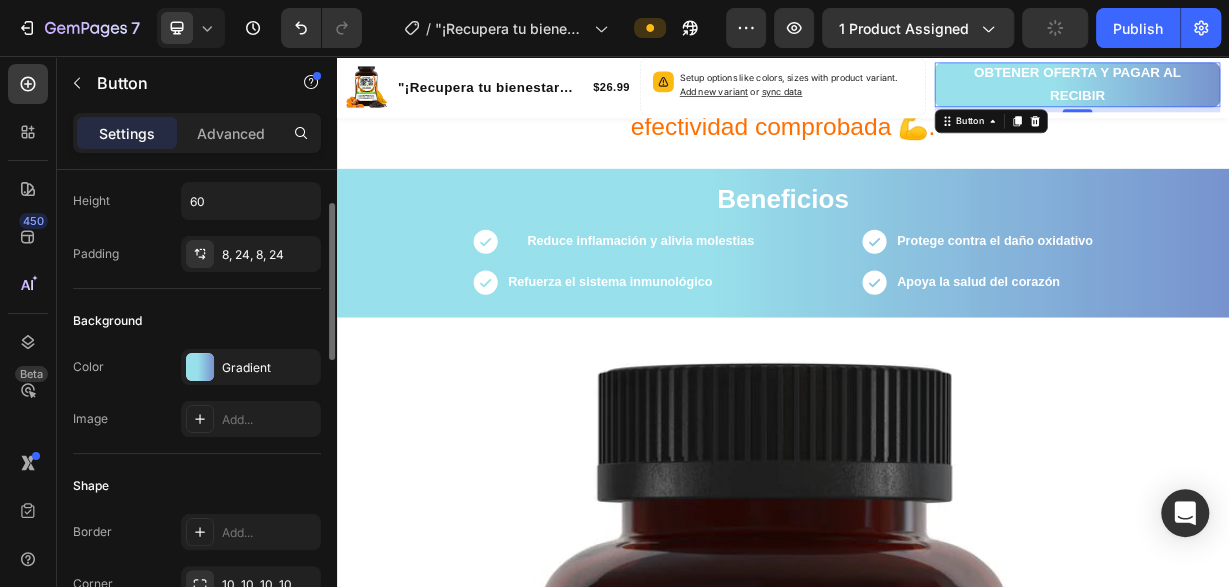 scroll, scrollTop: 306, scrollLeft: 0, axis: vertical 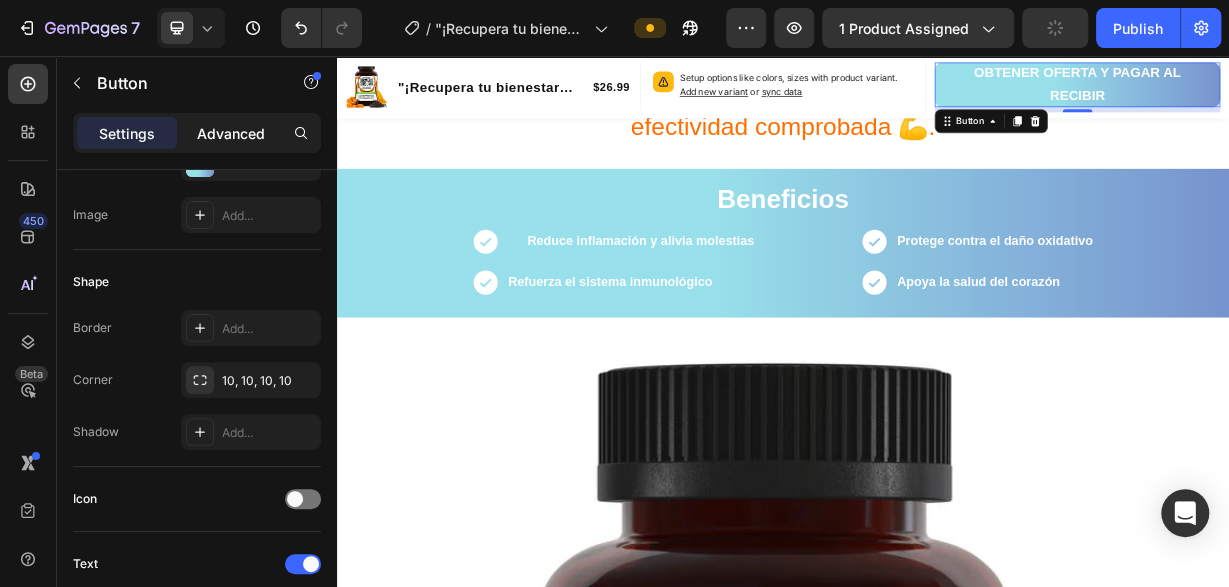 click on "Advanced" at bounding box center [231, 133] 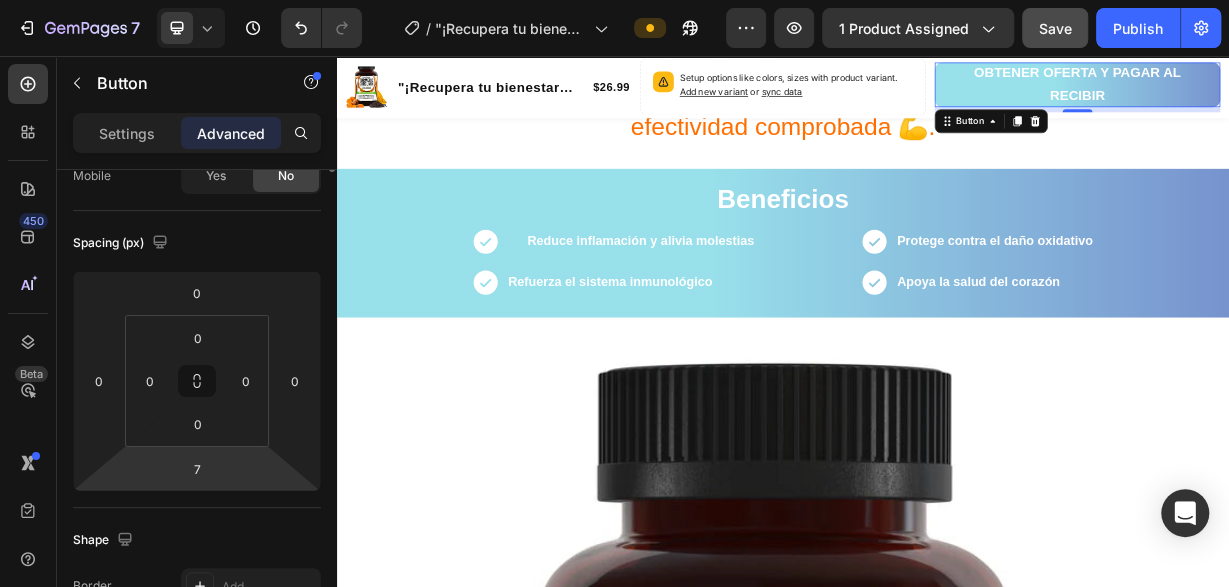 scroll, scrollTop: 0, scrollLeft: 0, axis: both 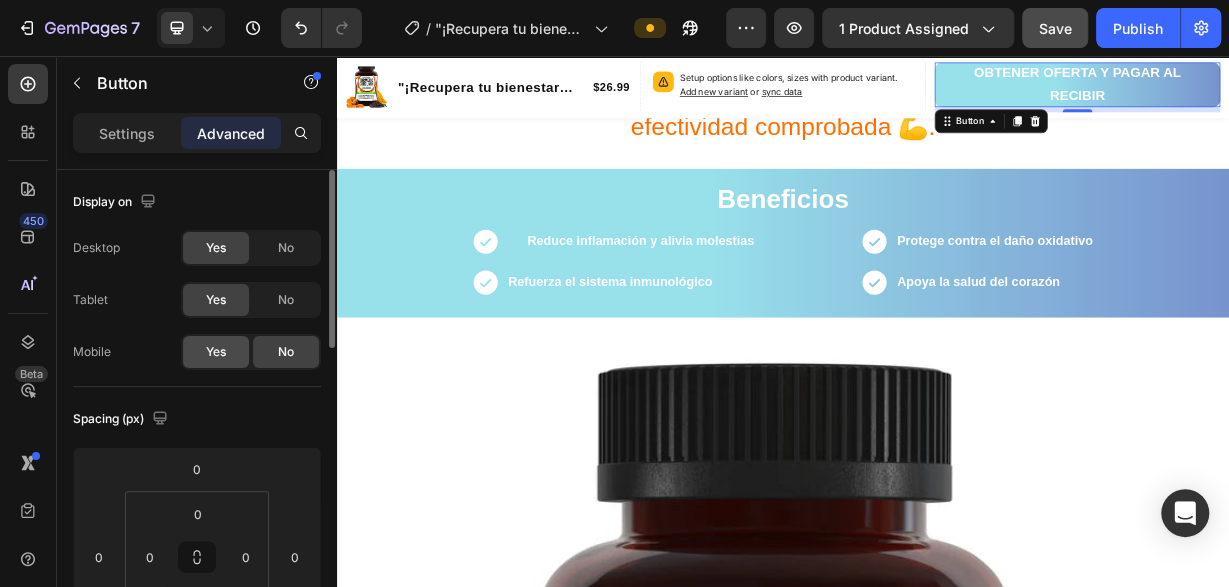 click on "Yes" 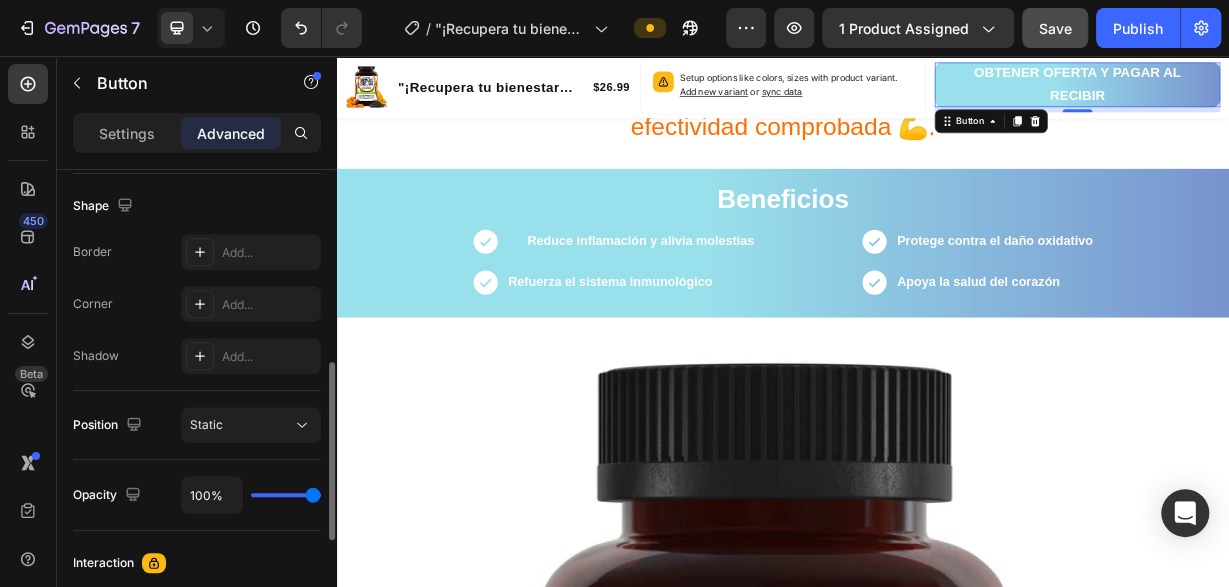 scroll, scrollTop: 714, scrollLeft: 0, axis: vertical 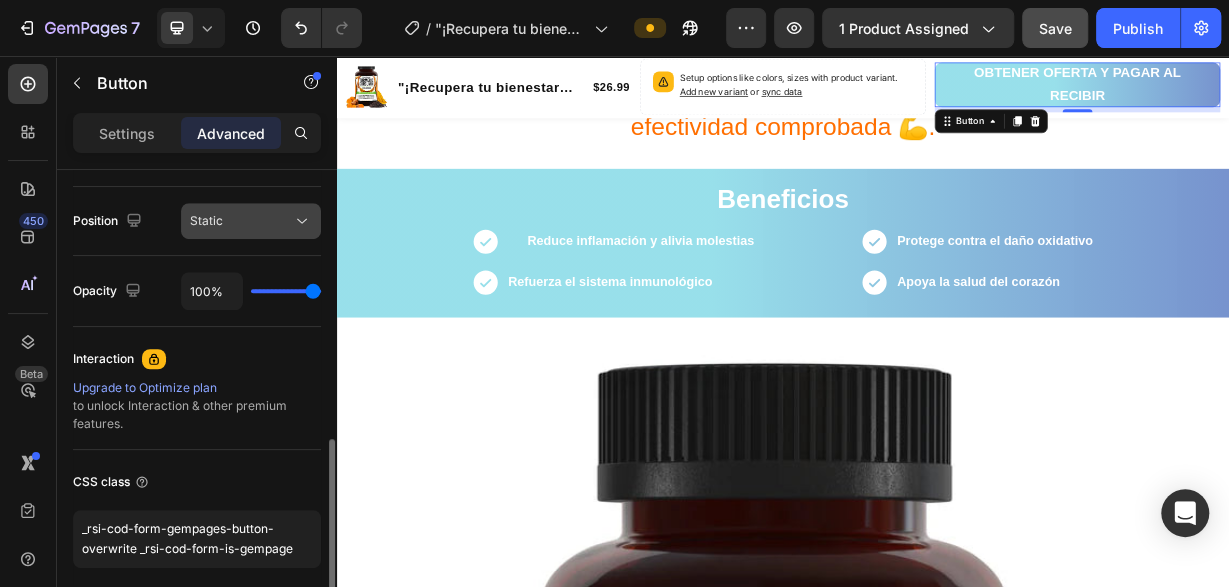 click 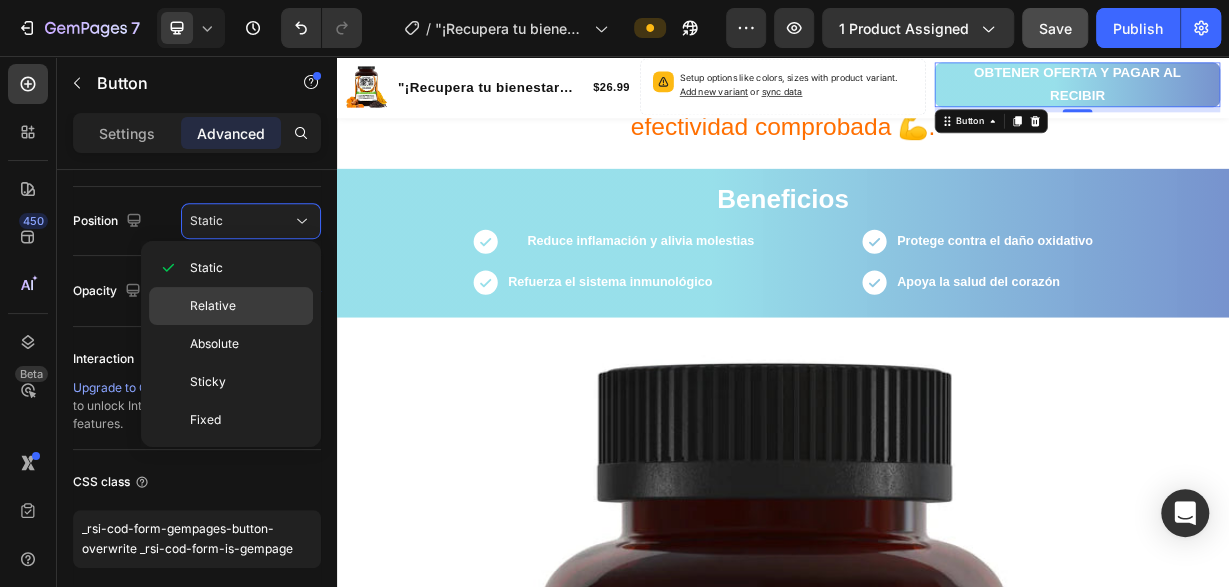 click on "Relative" 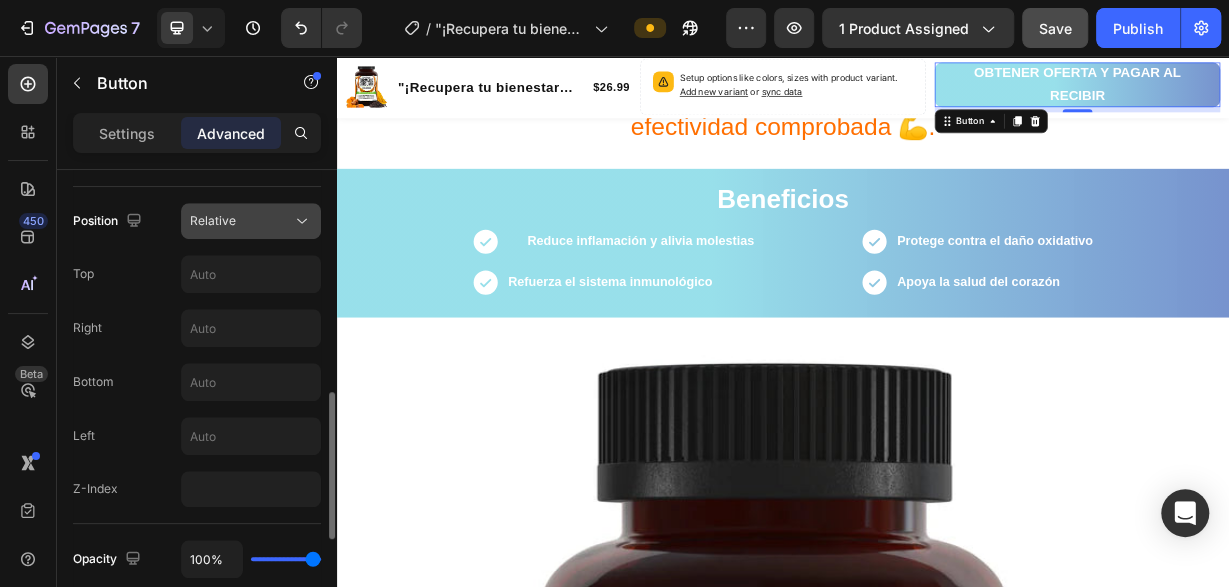 click 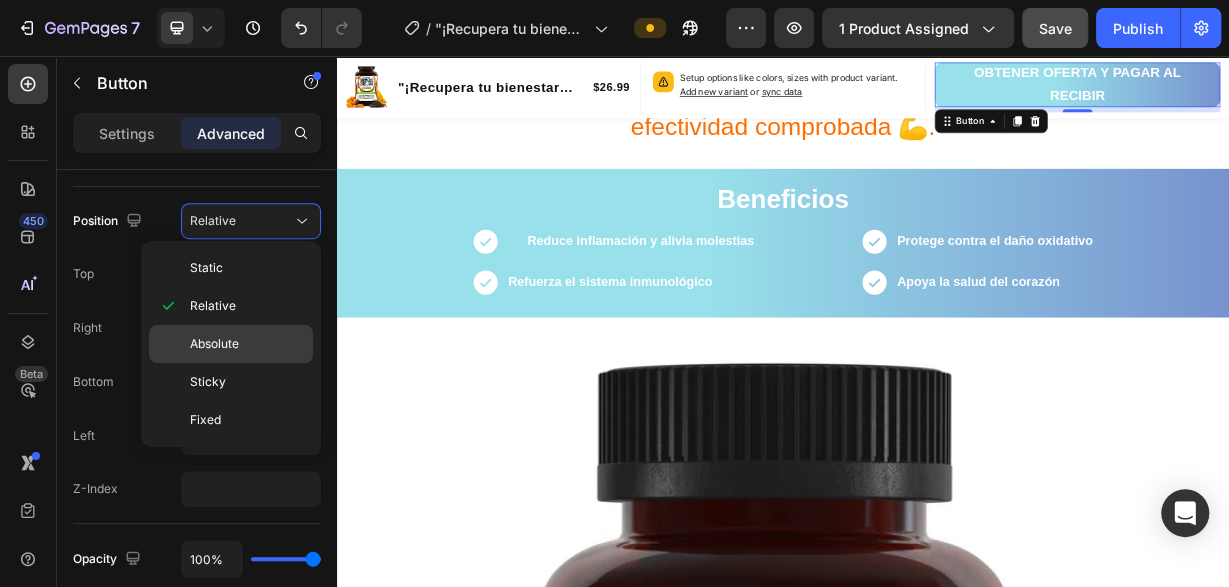 click on "Absolute" at bounding box center [214, 344] 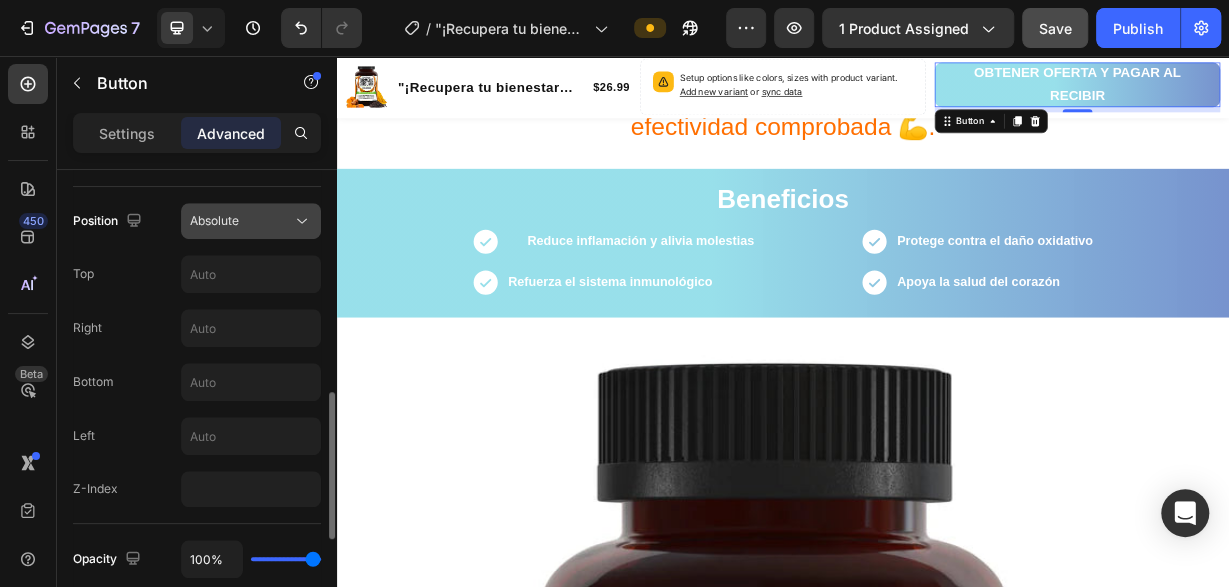 click 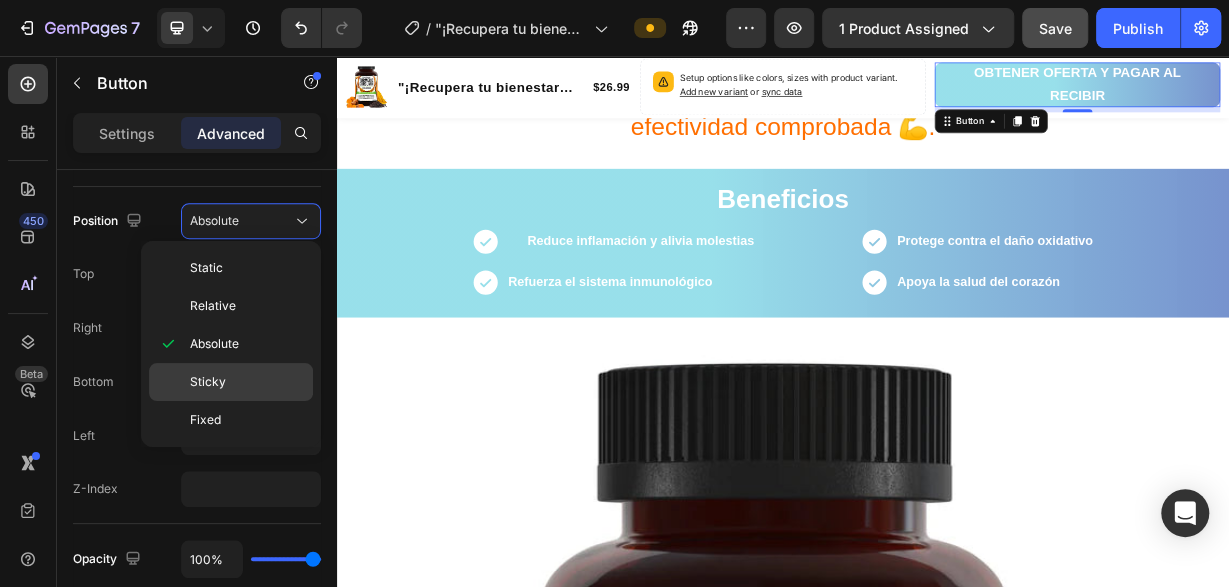 click on "Sticky" 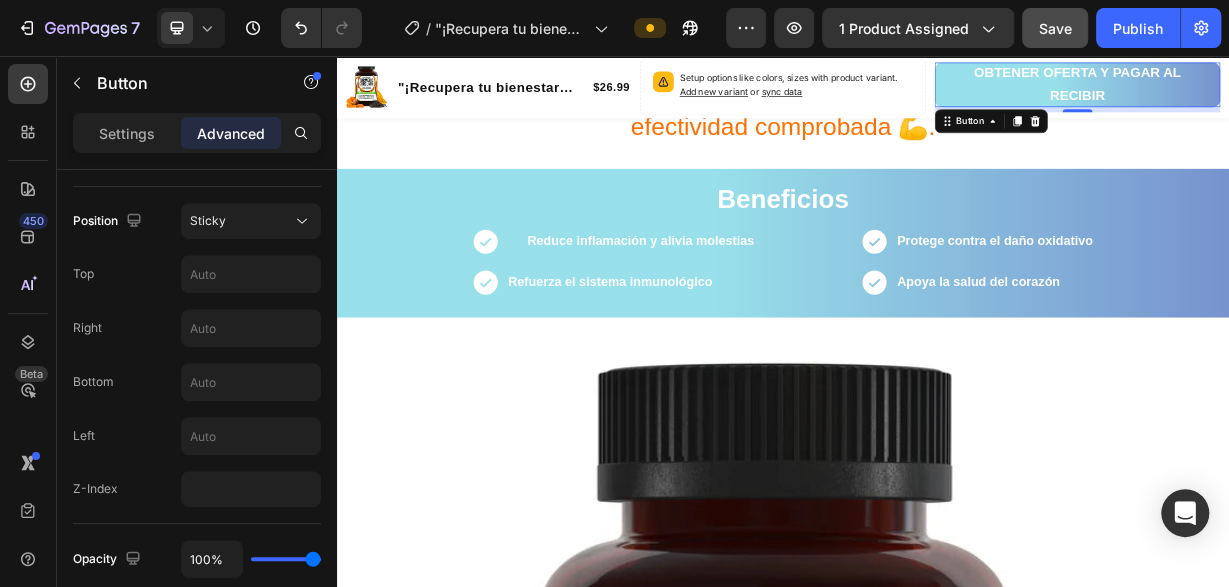 type on "0" 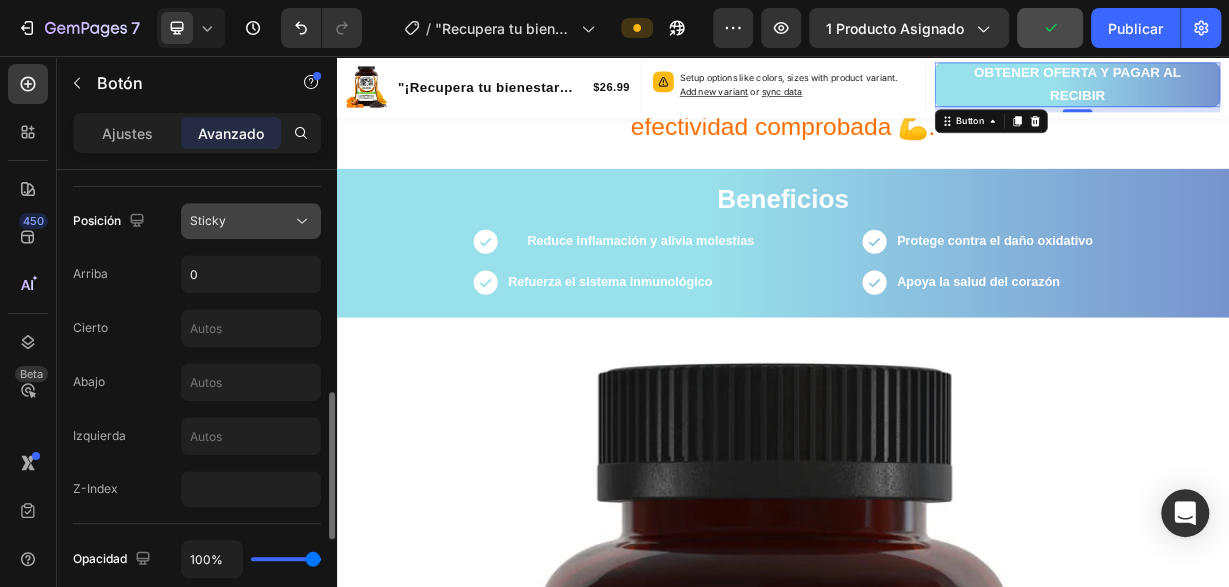 click 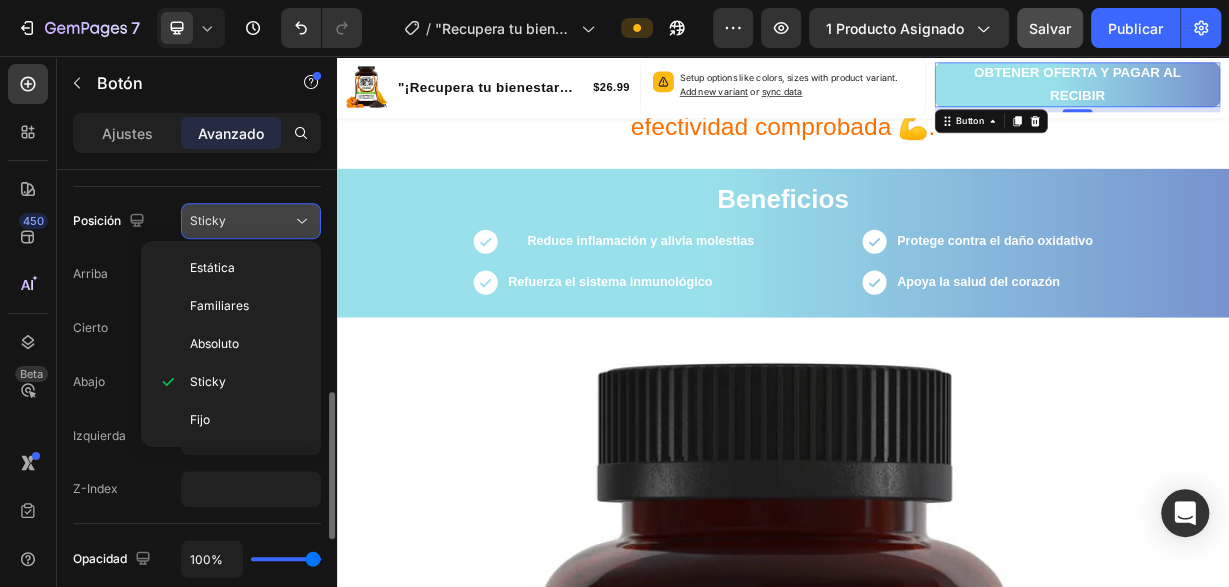 click 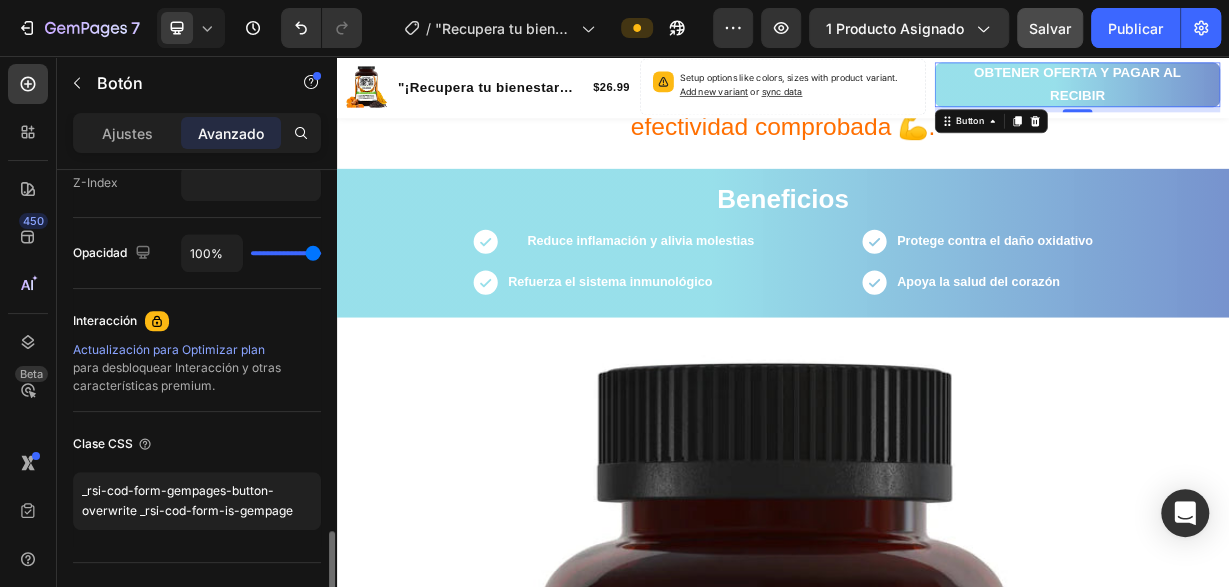 scroll, scrollTop: 1053, scrollLeft: 0, axis: vertical 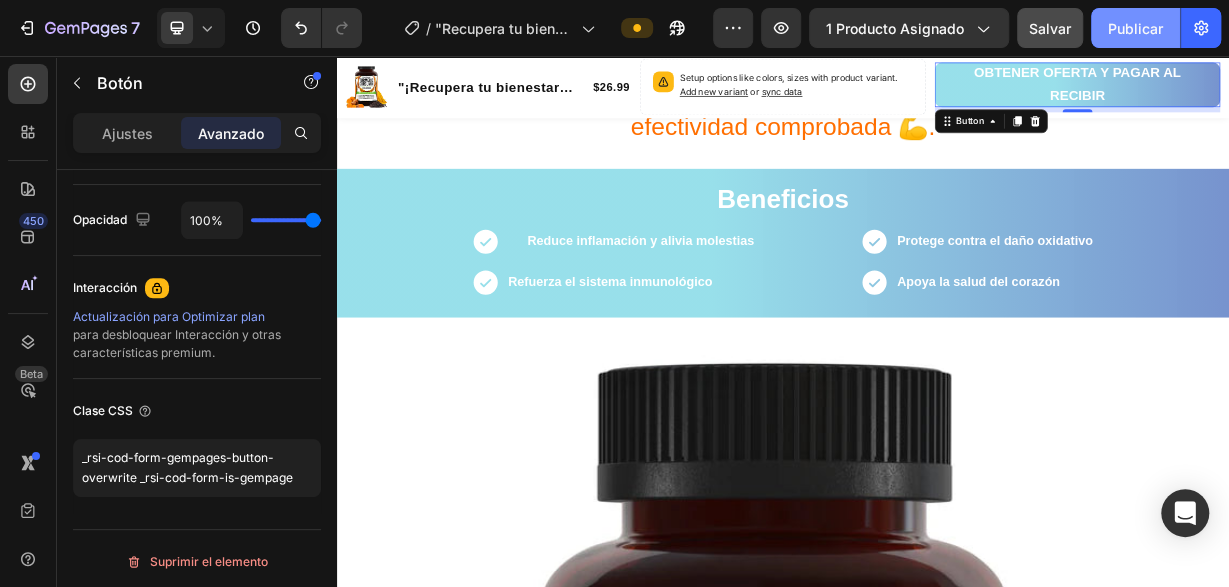 click on "Publicar" at bounding box center (1135, 28) 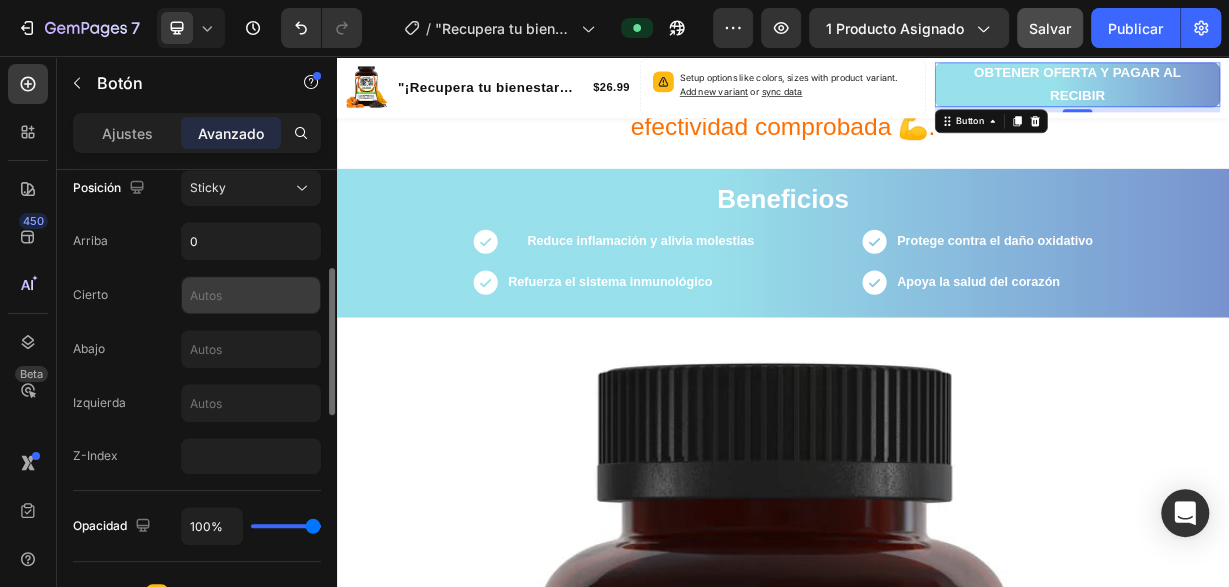 scroll, scrollTop: 645, scrollLeft: 0, axis: vertical 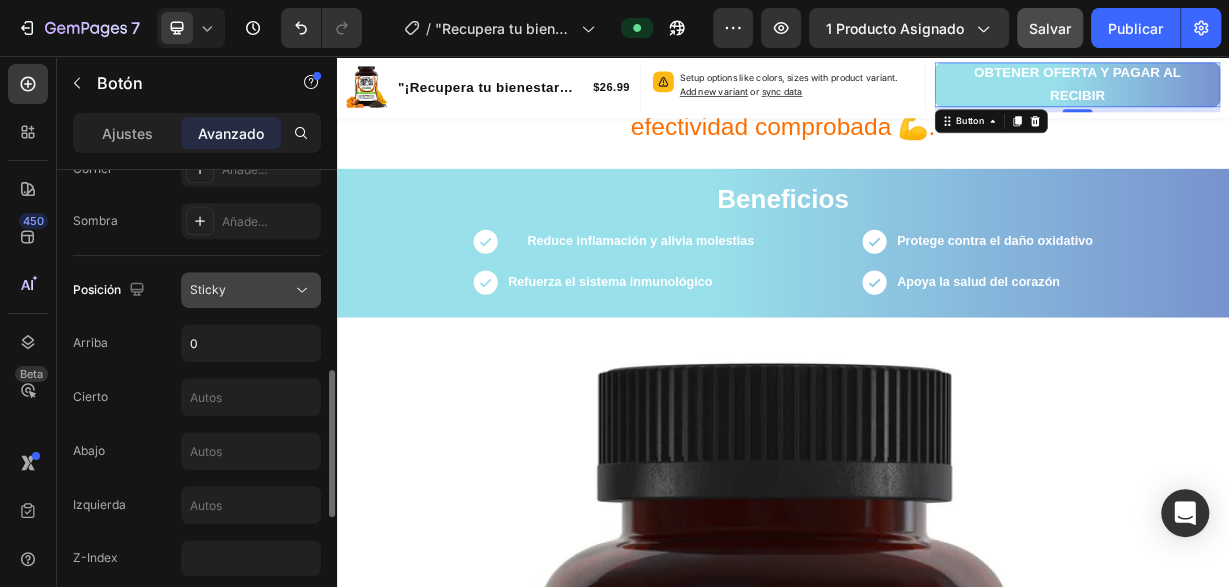 click 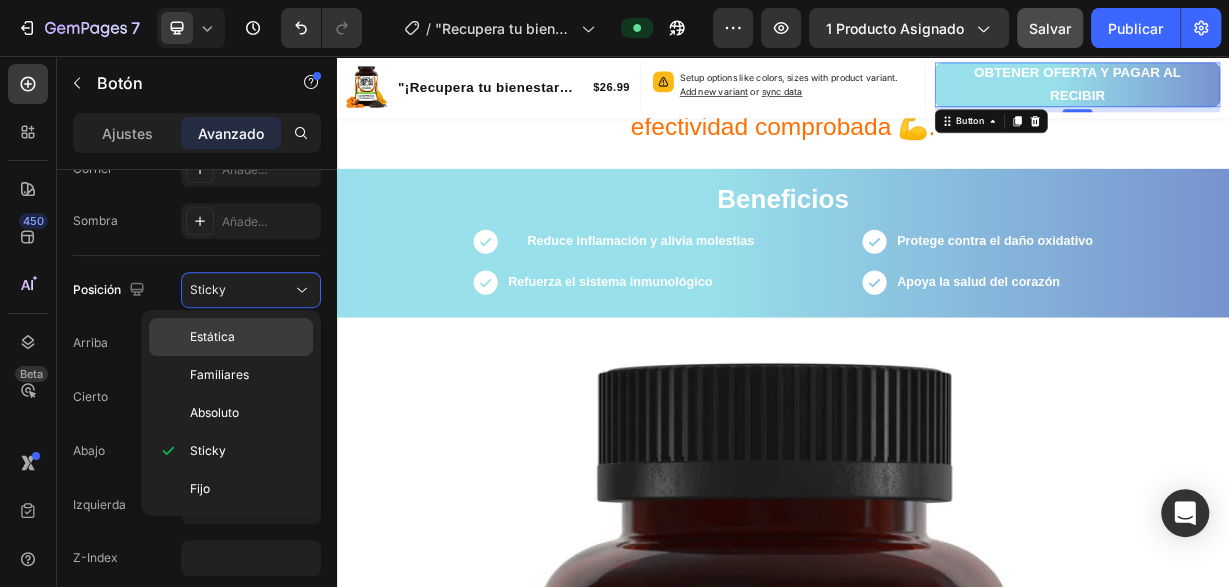 click on "Estática" at bounding box center [247, 337] 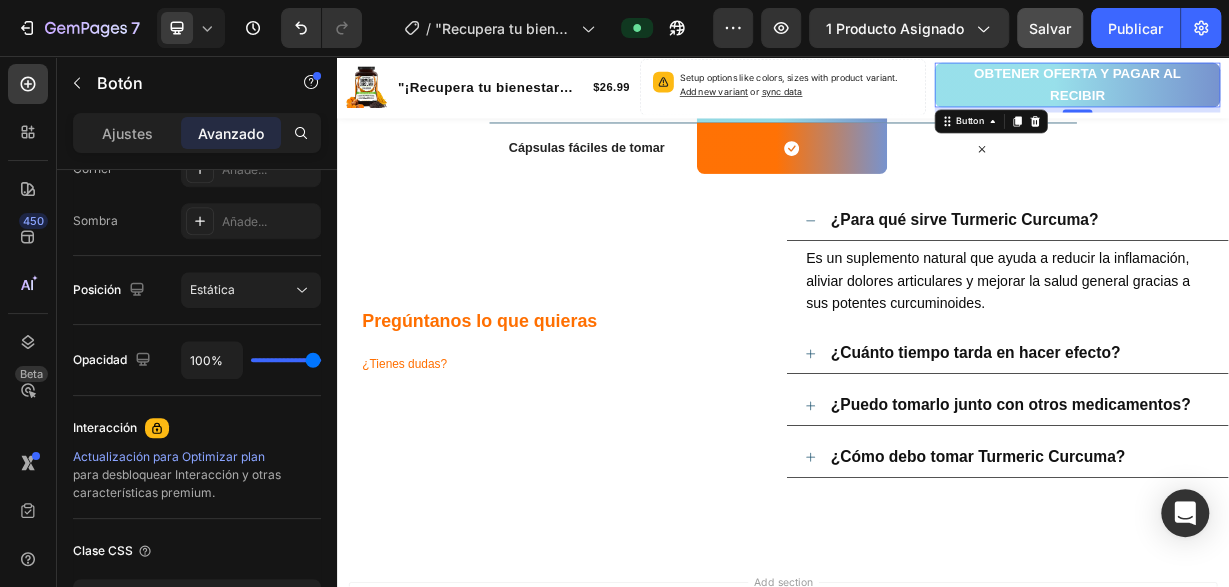scroll, scrollTop: 4550, scrollLeft: 0, axis: vertical 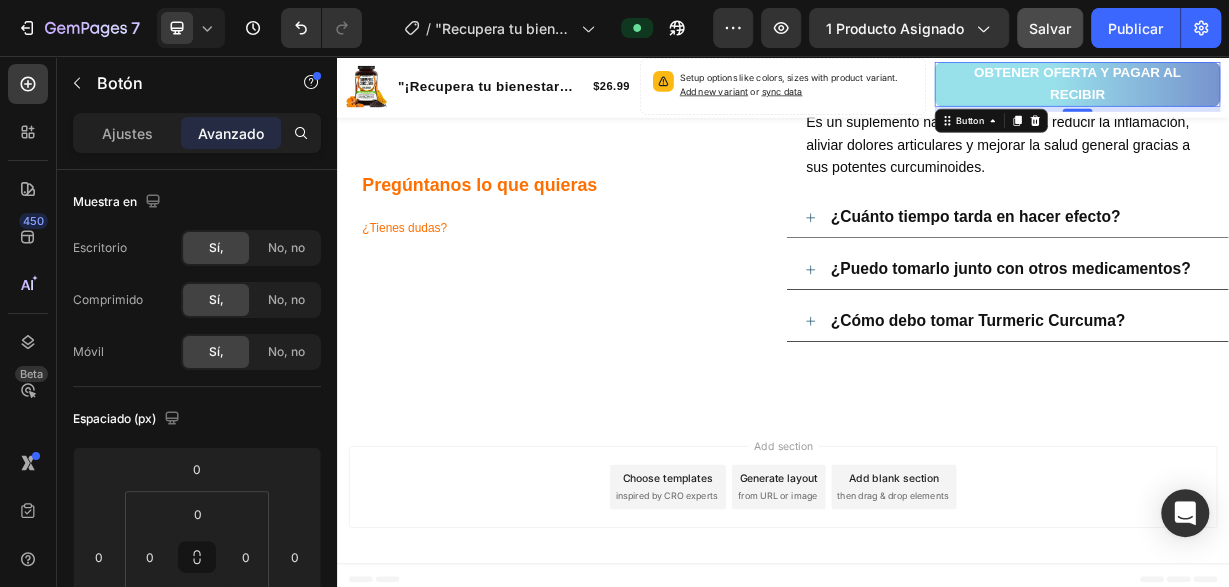 click on "Sí," 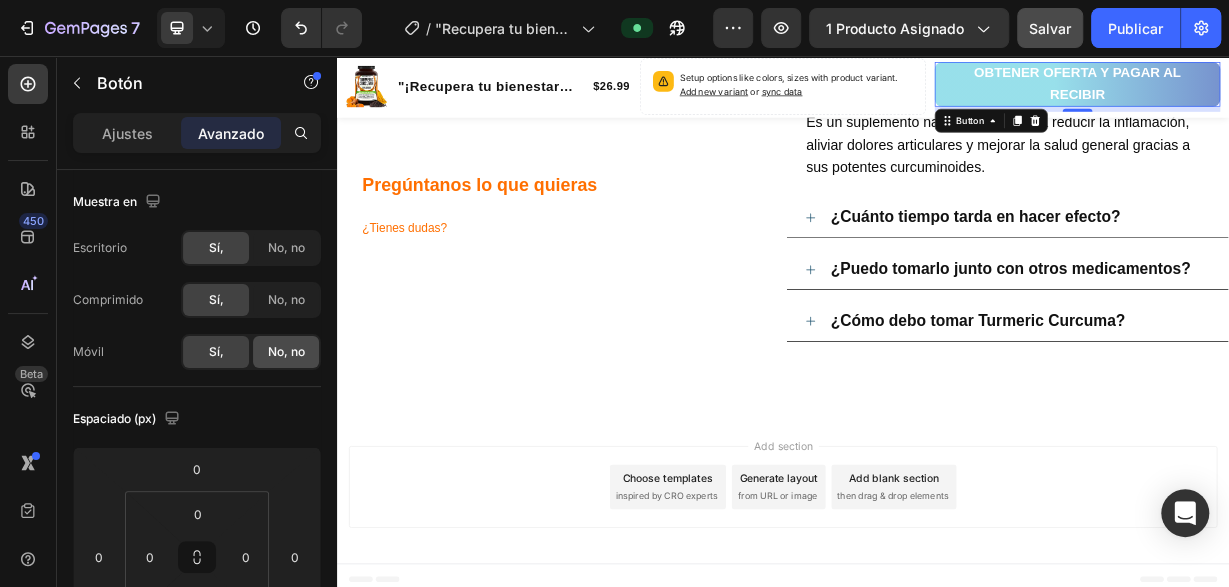 click on "No, no" 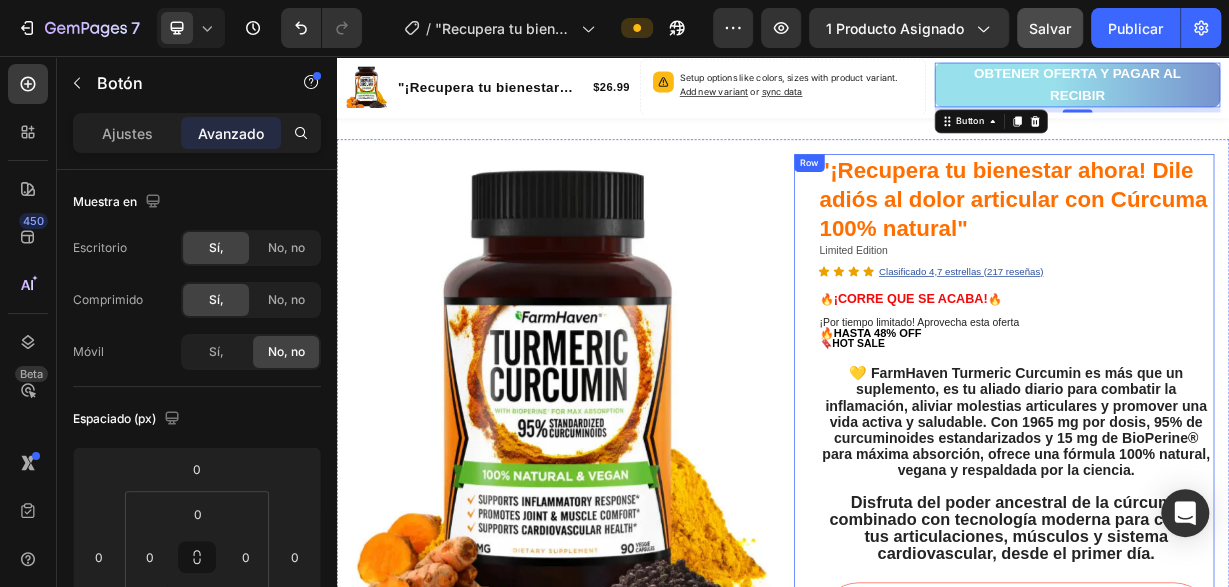 scroll, scrollTop: 0, scrollLeft: 0, axis: both 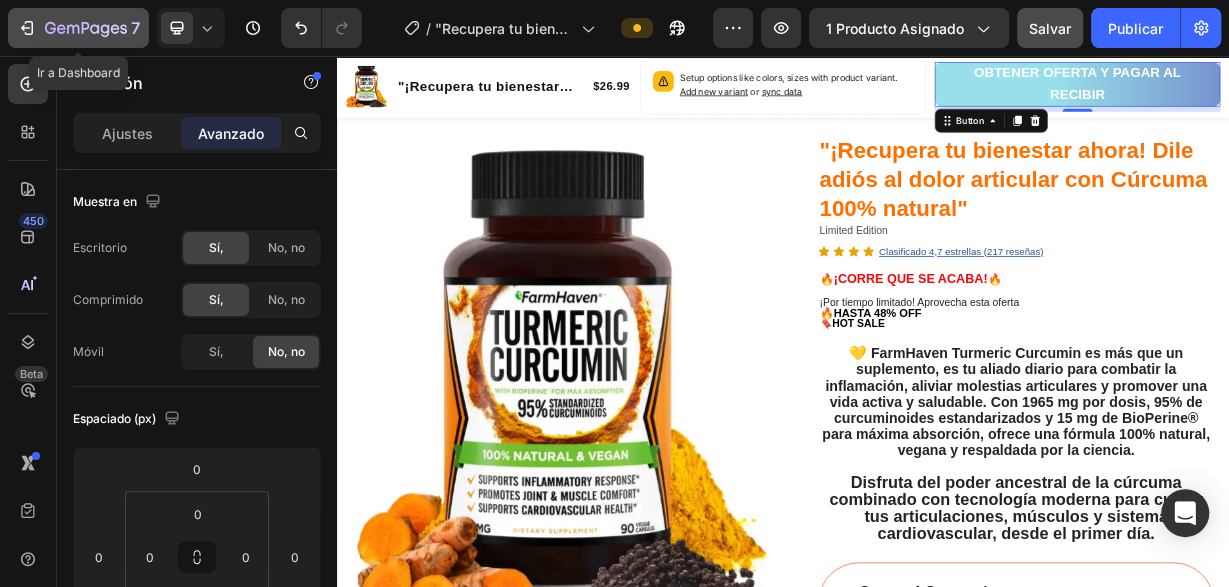 click on "7" at bounding box center (78, 28) 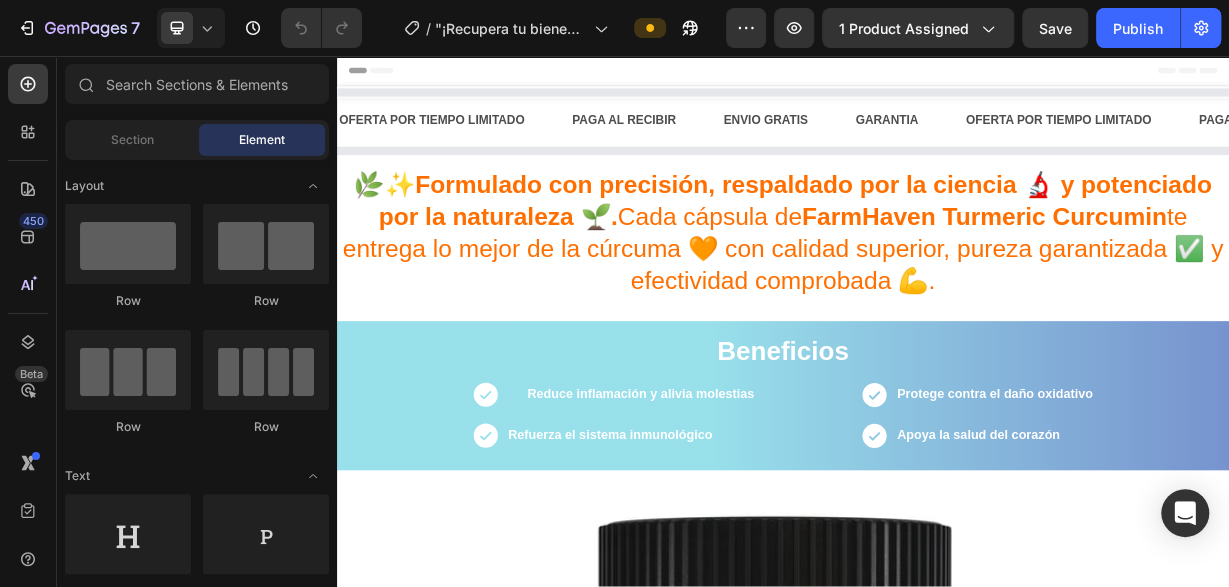 scroll, scrollTop: 0, scrollLeft: 0, axis: both 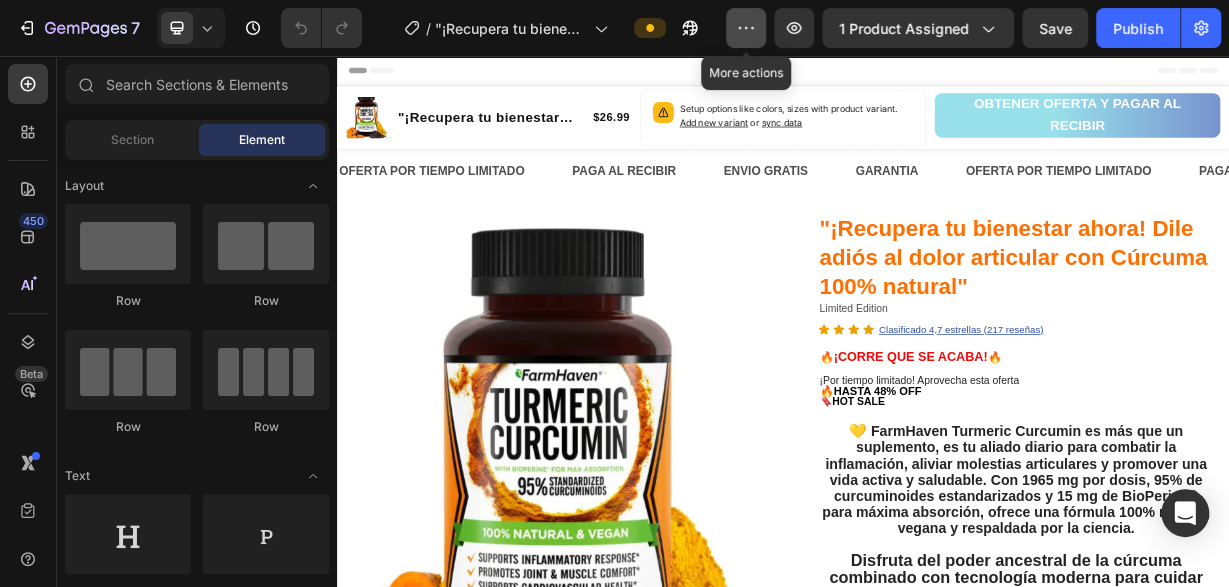 click 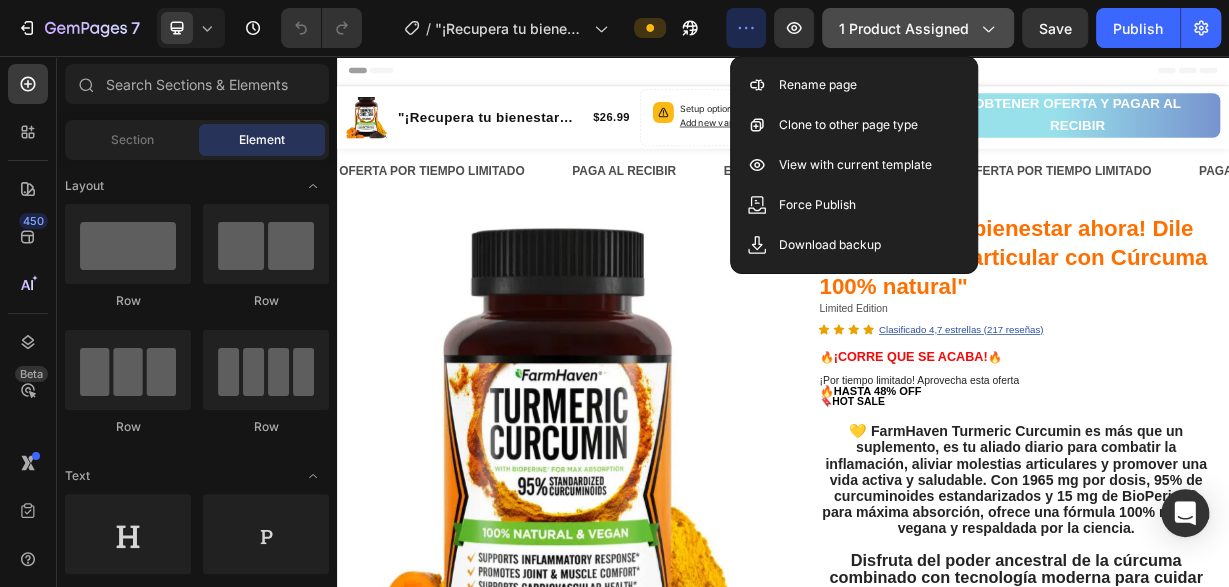click on "1 product assigned" at bounding box center [918, 28] 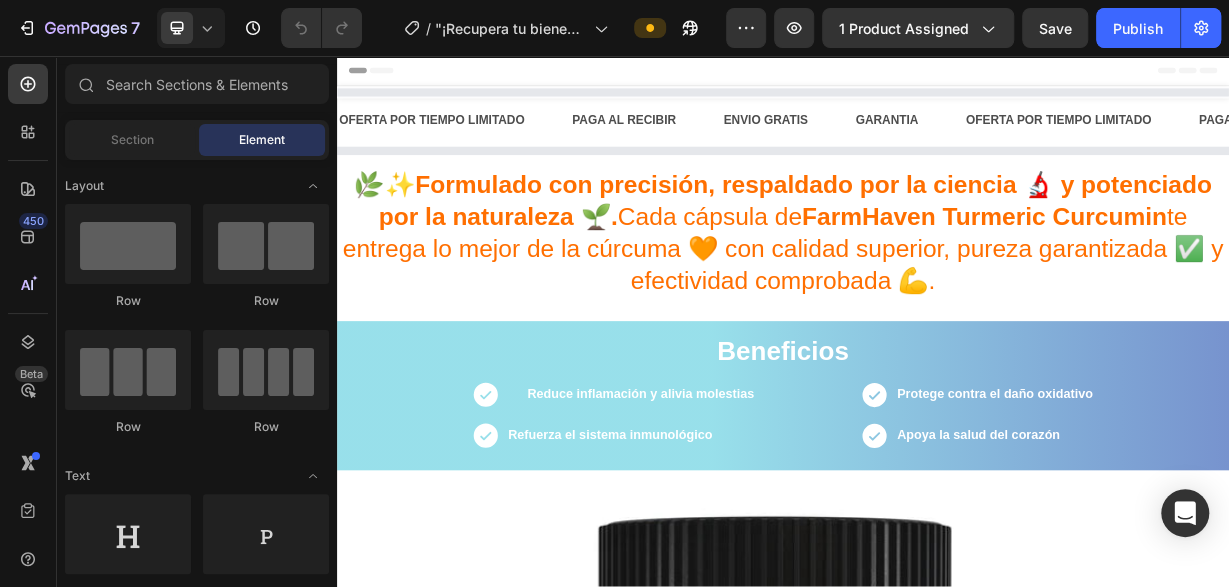 scroll, scrollTop: 0, scrollLeft: 0, axis: both 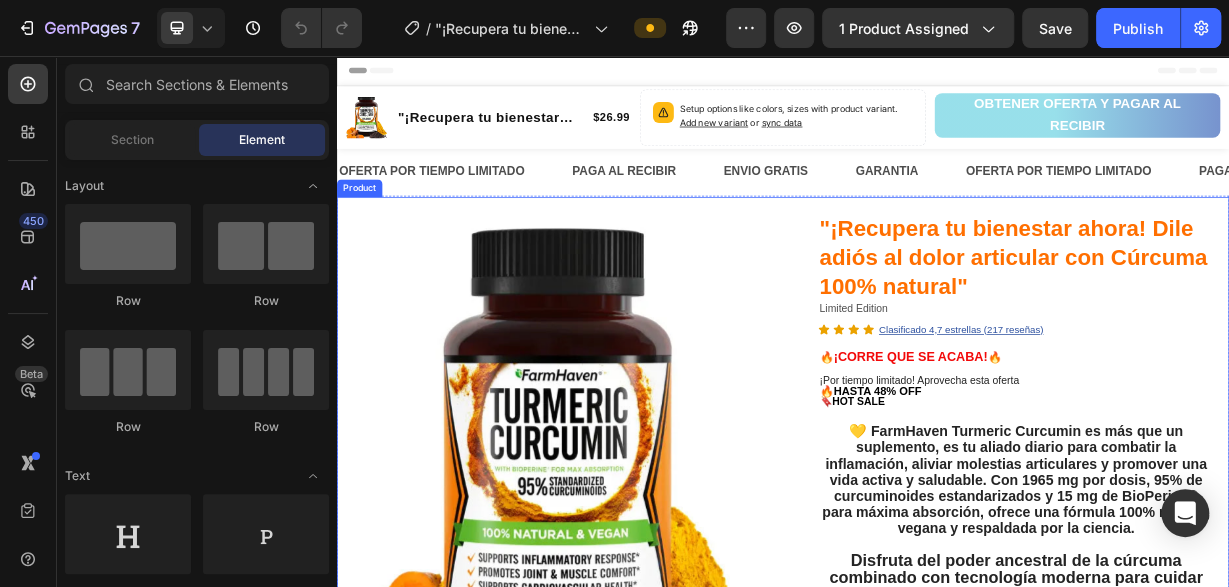 click on "Product" at bounding box center [367, 234] 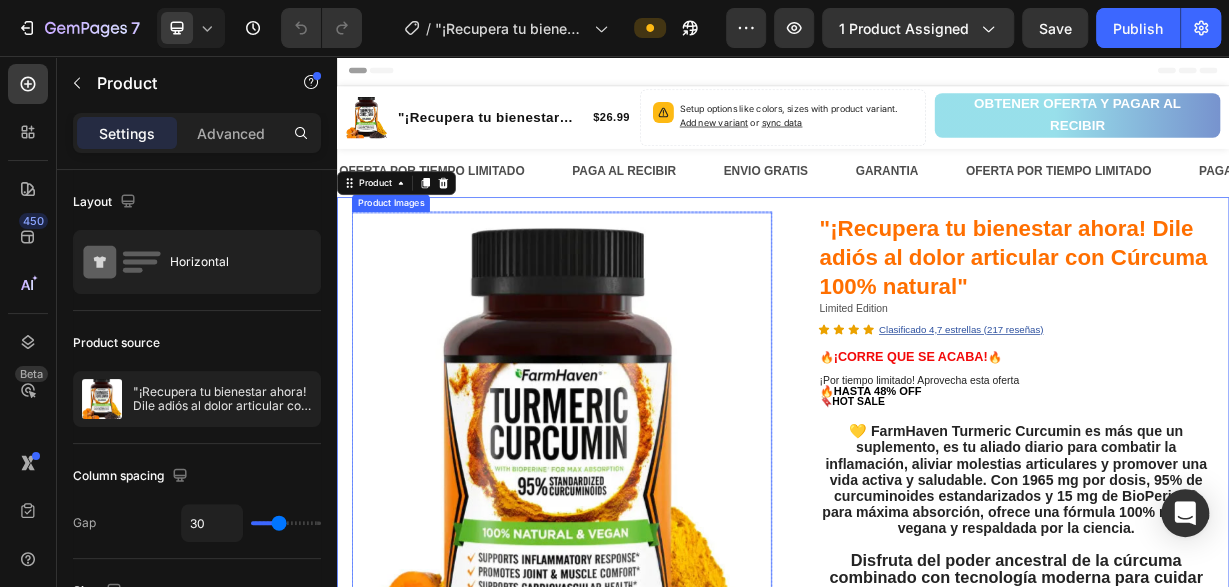click at bounding box center [639, 619] 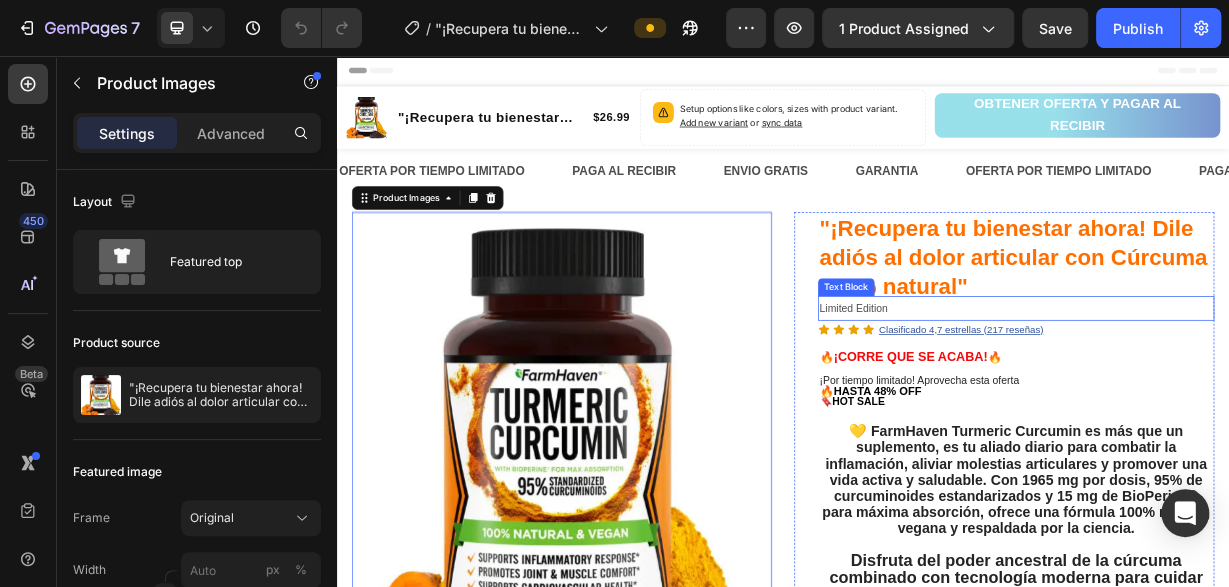 click on ""¡Recupera tu bienestar ahora! Dile adiós al dolor articular con Cúrcuma 100% natural"" at bounding box center [1250, 326] 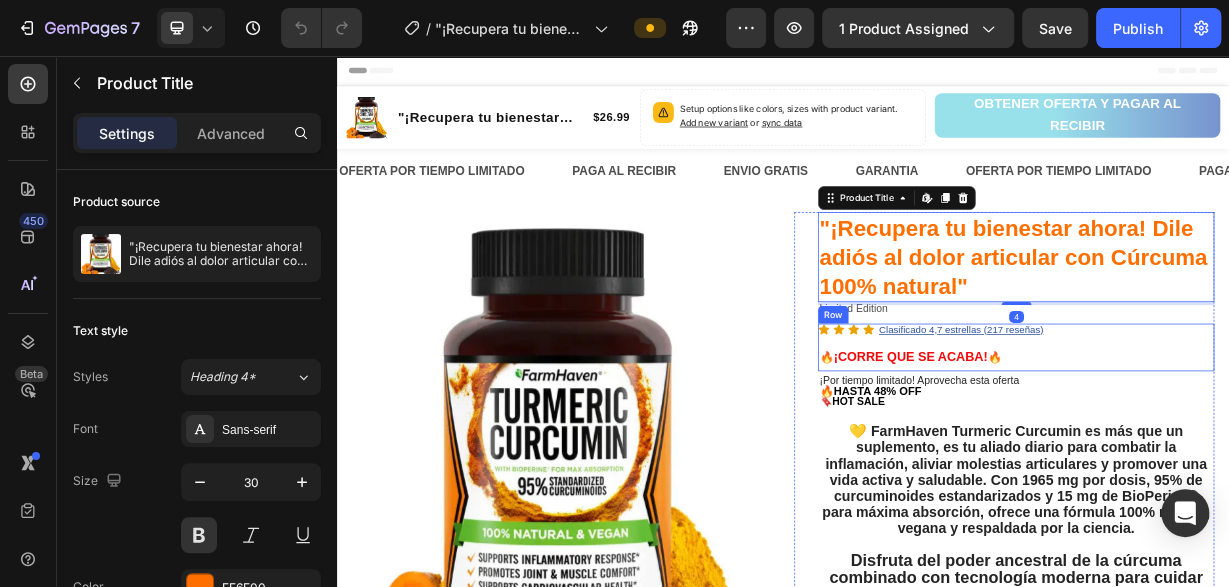 click on "Icon Icon Icon Icon  Clasificado 4,7 estrellas (217 reseñas) Text Block Icon List 🔥 ¡CORRE QUE SE ACABA! 🔥 Text Block" at bounding box center [1250, 448] 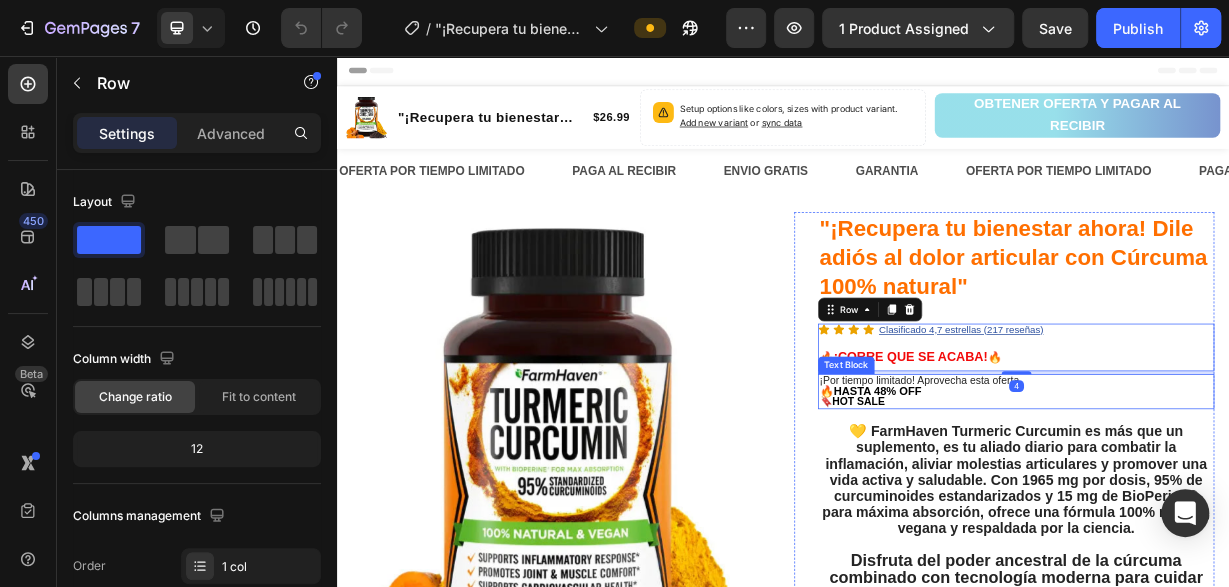 click on "🔥HASTA 48% OFF" at bounding box center [1054, 506] 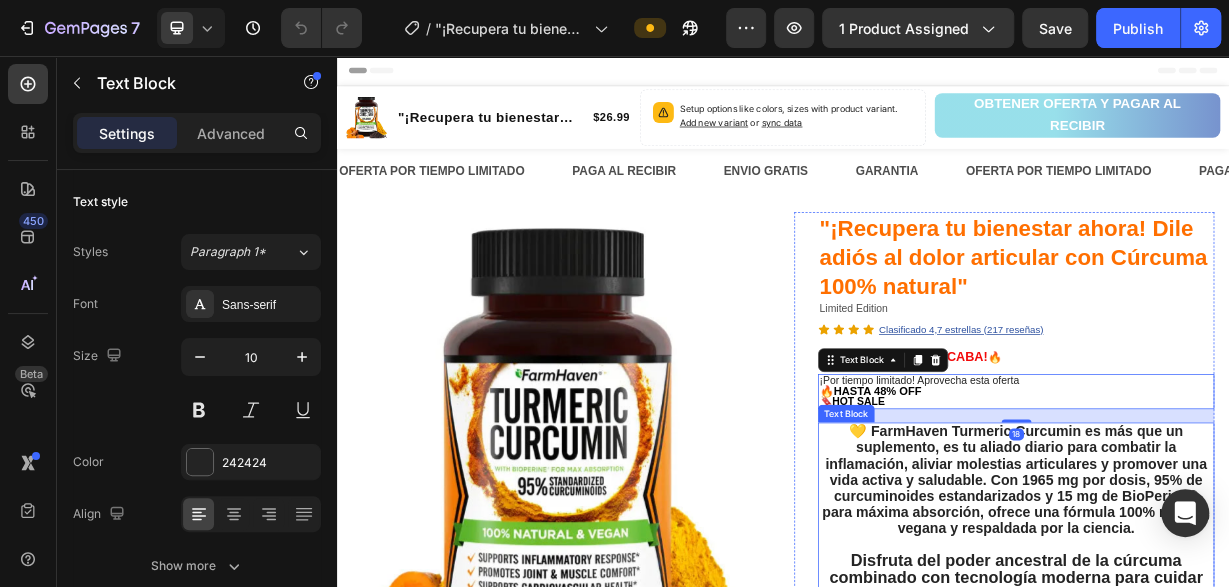 click on "💛 FarmHaven Turmeric Curcumin es más que un suplemento, es tu aliado diario para combatir la inflamación, aliviar molestias articulares y promover una vida activa y saludable. Con 1965 mg por dosis, 95% de curcuminoides estandarizados y 15 mg de BioPerine® para máxima absorción, ofrece una fórmula 100% natural, vegana y respaldada por la ciencia." at bounding box center (1251, 626) 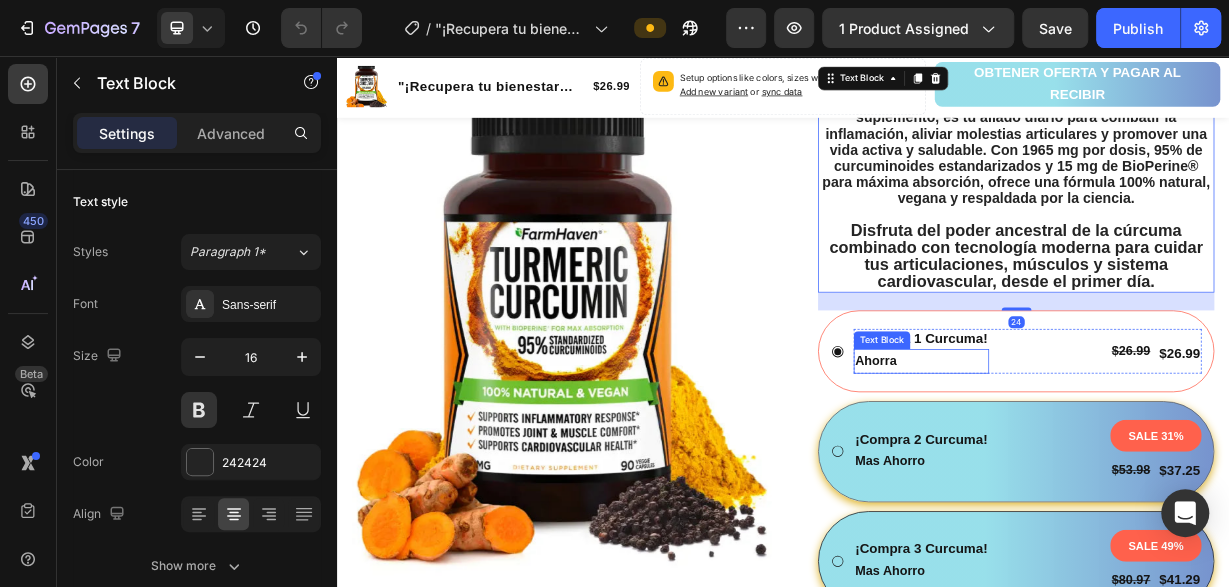 scroll, scrollTop: 520, scrollLeft: 0, axis: vertical 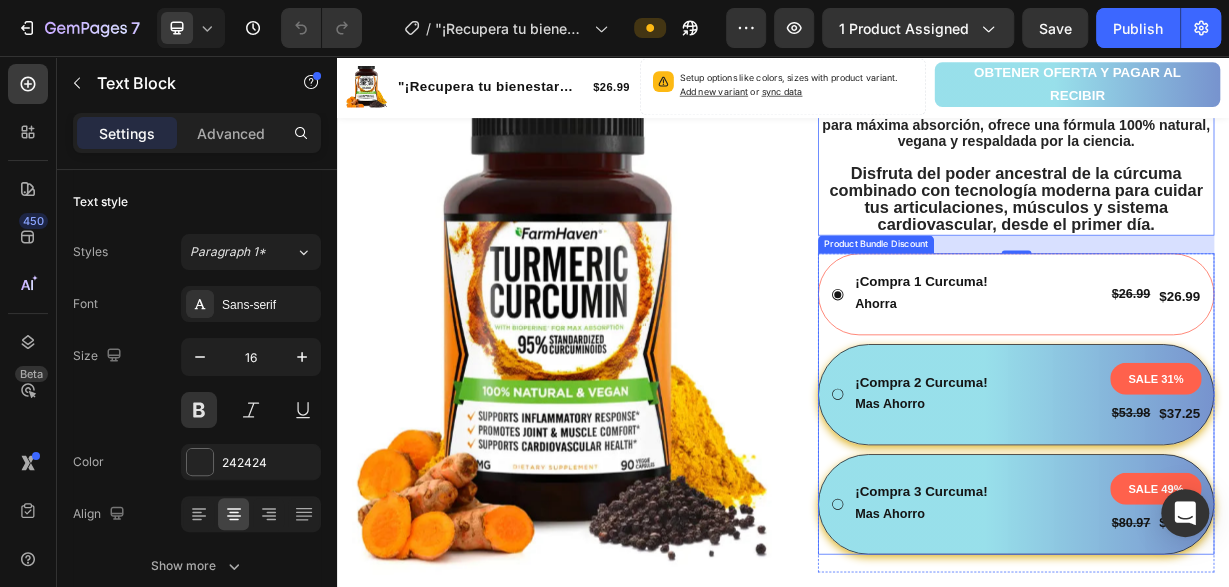 click on "¡Compra 1 Curcuma! Text Block Ahorra Text Block $26.99 Product Price Product Price $26.99 Product Price Product Price Row Row" at bounding box center (1250, 377) 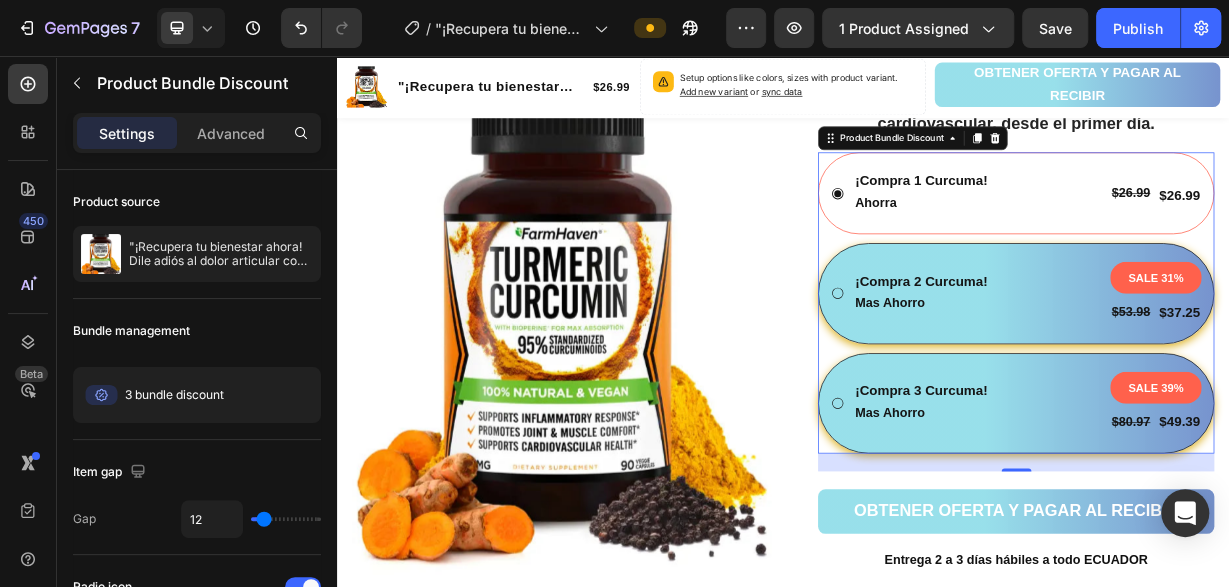 scroll, scrollTop: 728, scrollLeft: 0, axis: vertical 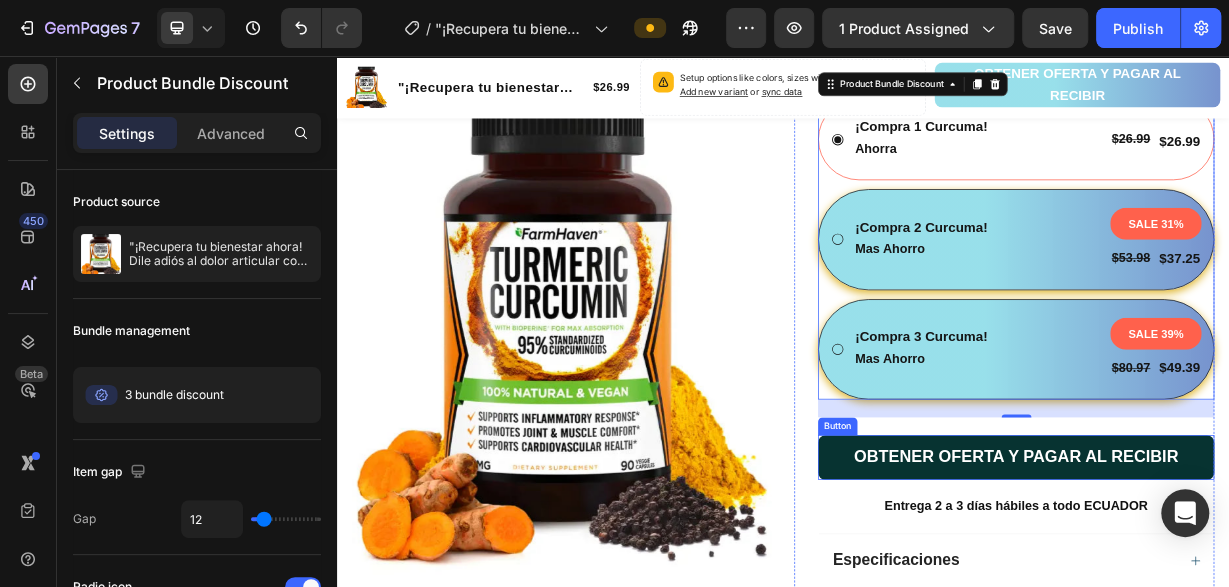click on "OBTENER OFERTA Y PAGAR AL RECIBIR" at bounding box center (1250, 597) 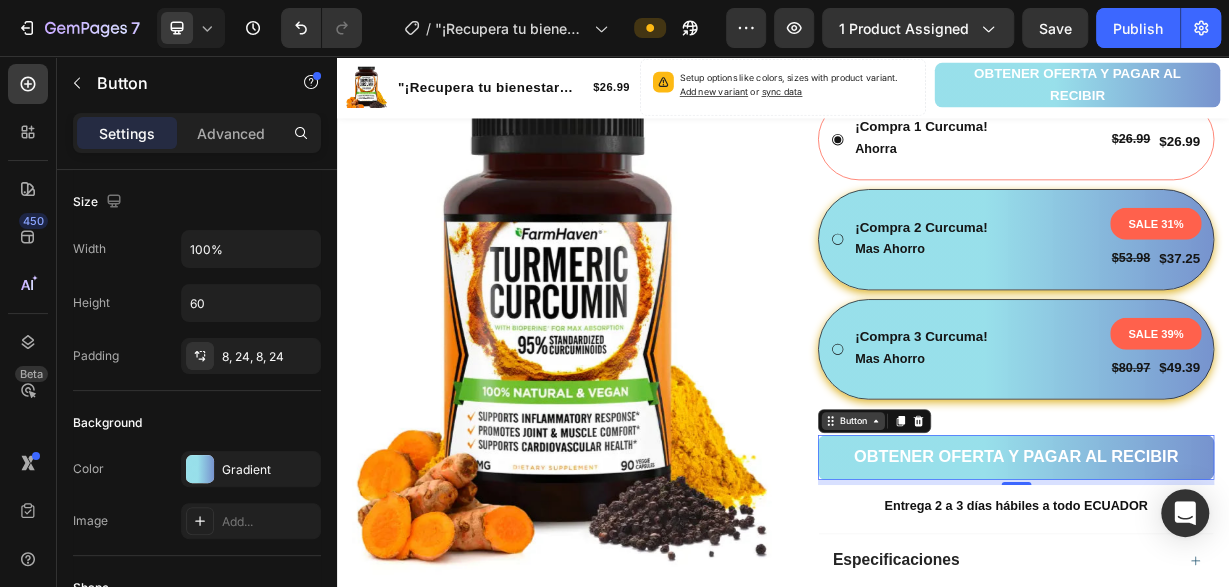 click on "Button" at bounding box center (1031, 548) 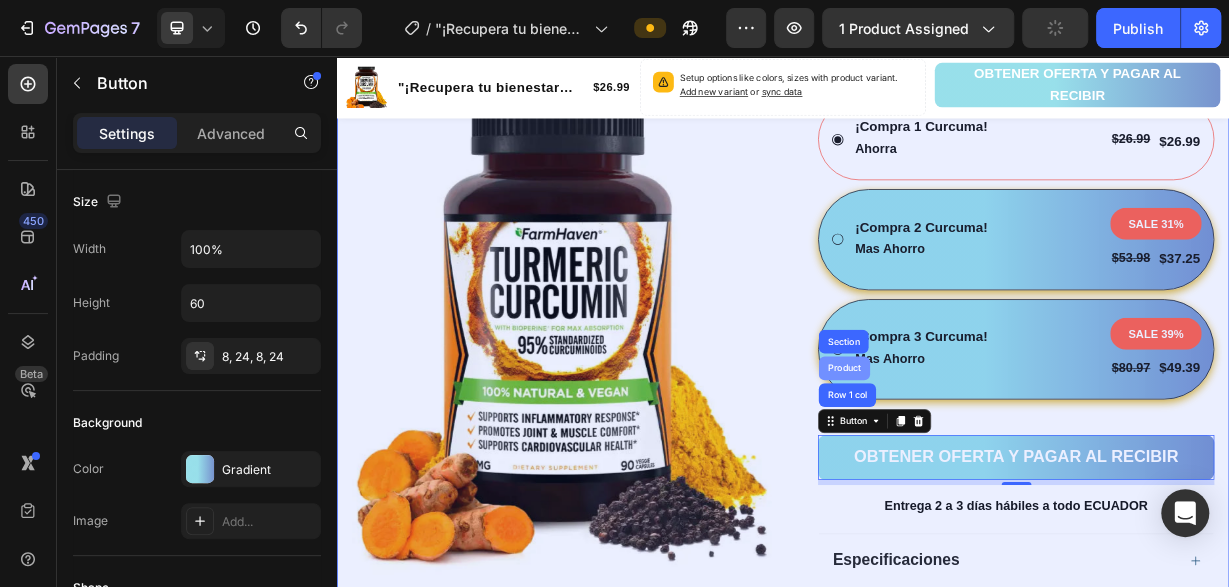 click on "Product" at bounding box center (1019, 477) 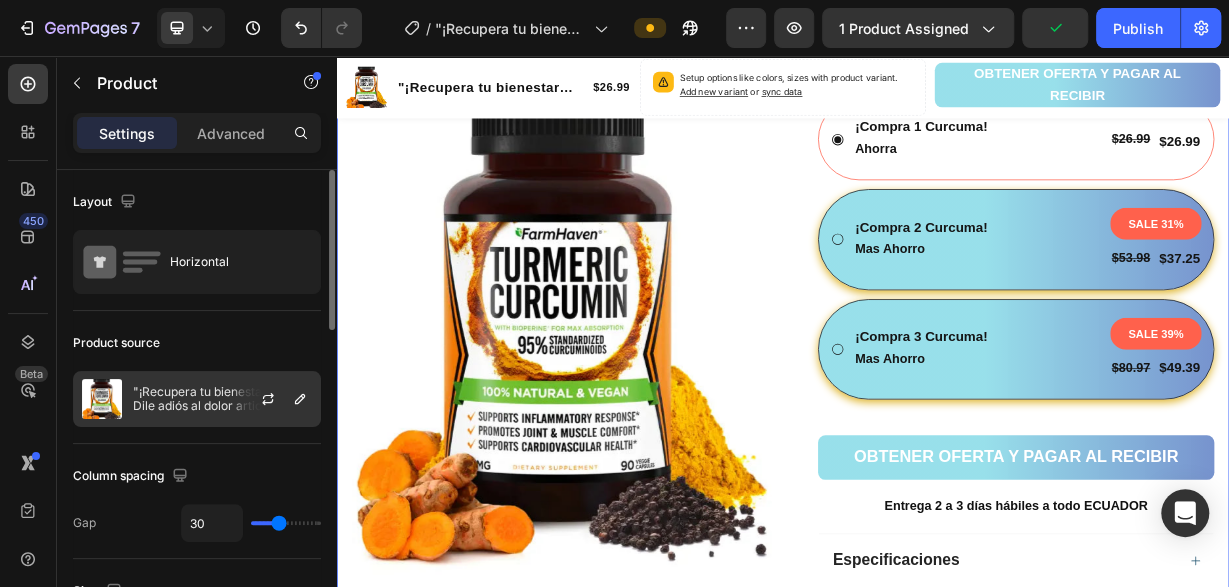 click on ""¡Recupera tu bienestar ahora! Dile adiós al dolor articular con Cúrcuma 100% natural"" at bounding box center (222, 399) 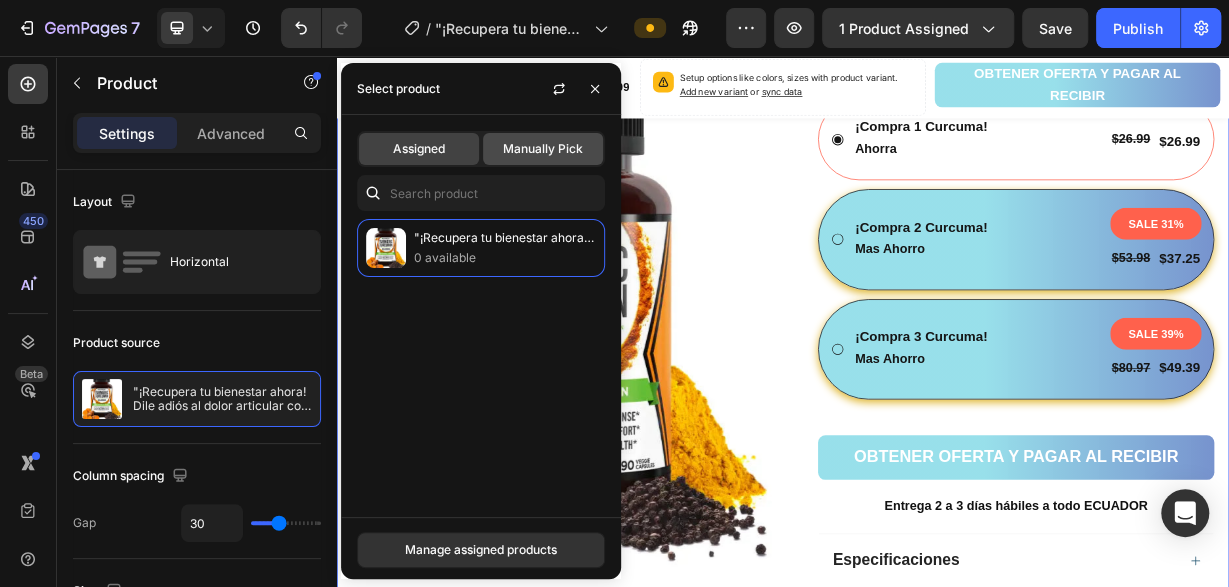 click on "Manually Pick" 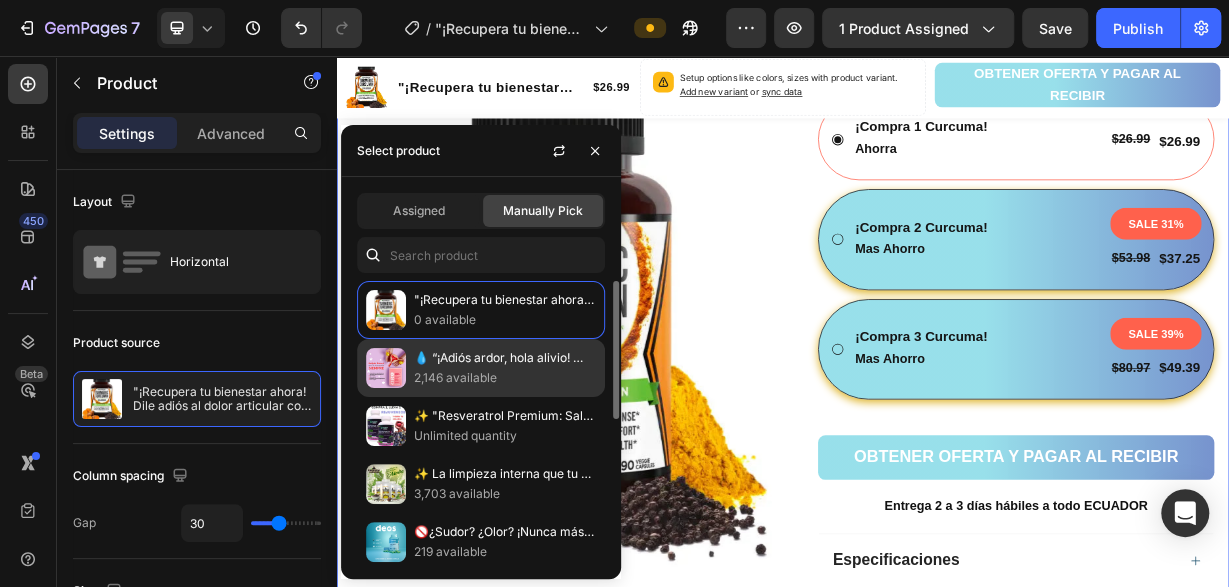 click on "💧 “¡Adiós ardor, hola alivio! 🔥💊 URO combate las infecciones urinarias desde la raíz 🌿”" at bounding box center (505, 358) 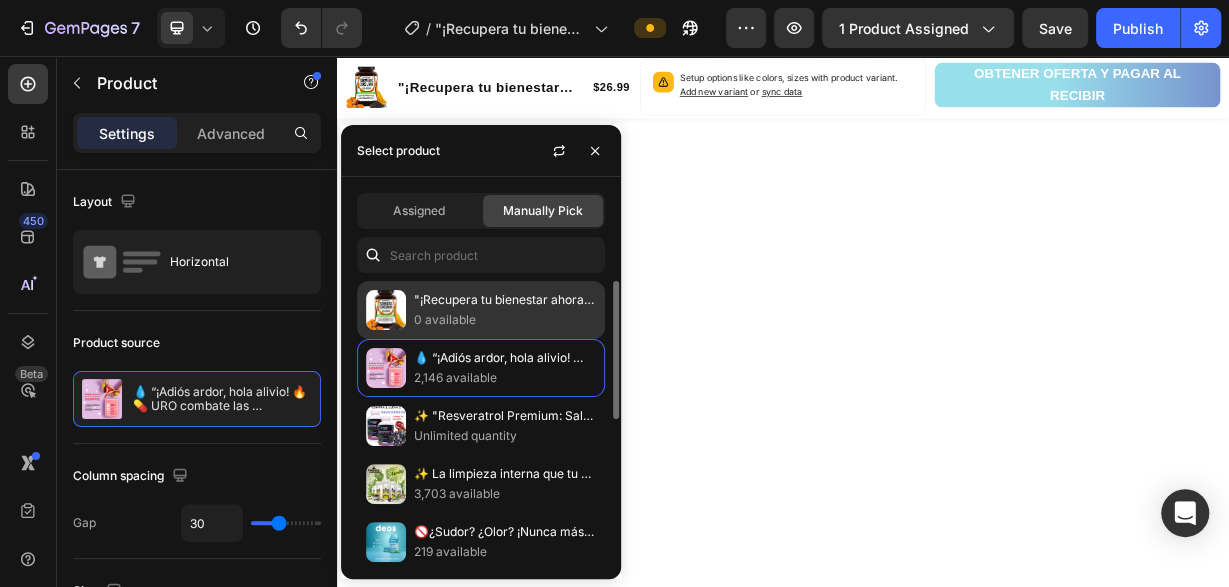 scroll, scrollTop: 2219, scrollLeft: 0, axis: vertical 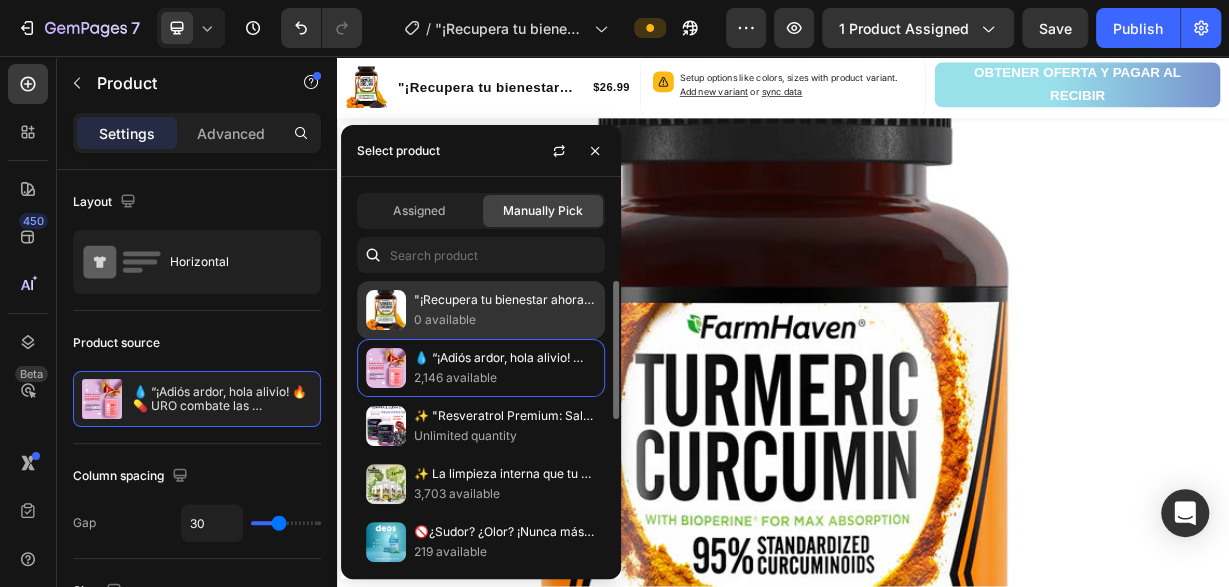 click on ""¡Recupera tu bienestar ahora! Dile adiós al dolor articular con Cúrcuma 100% natural"" at bounding box center [505, 300] 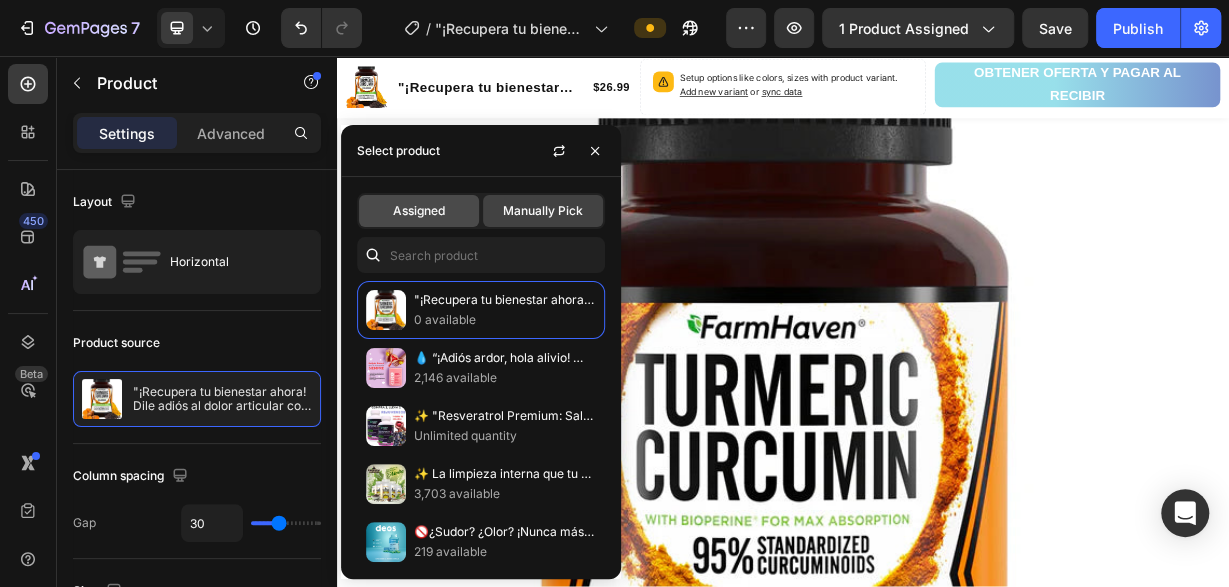 click on "Assigned" 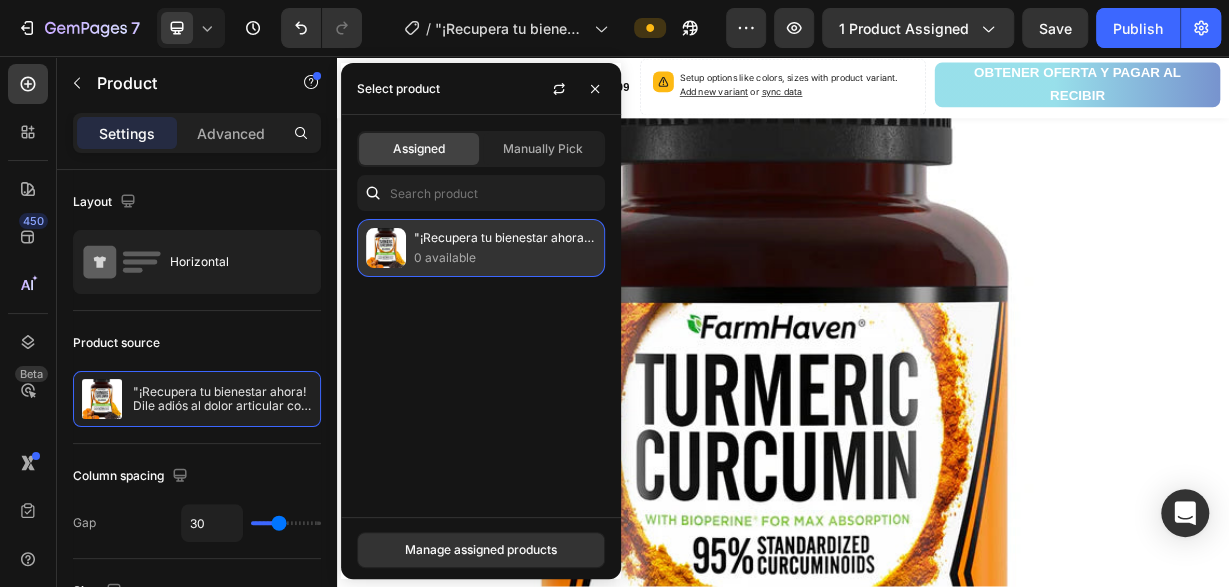 click on "0 available" at bounding box center [505, 258] 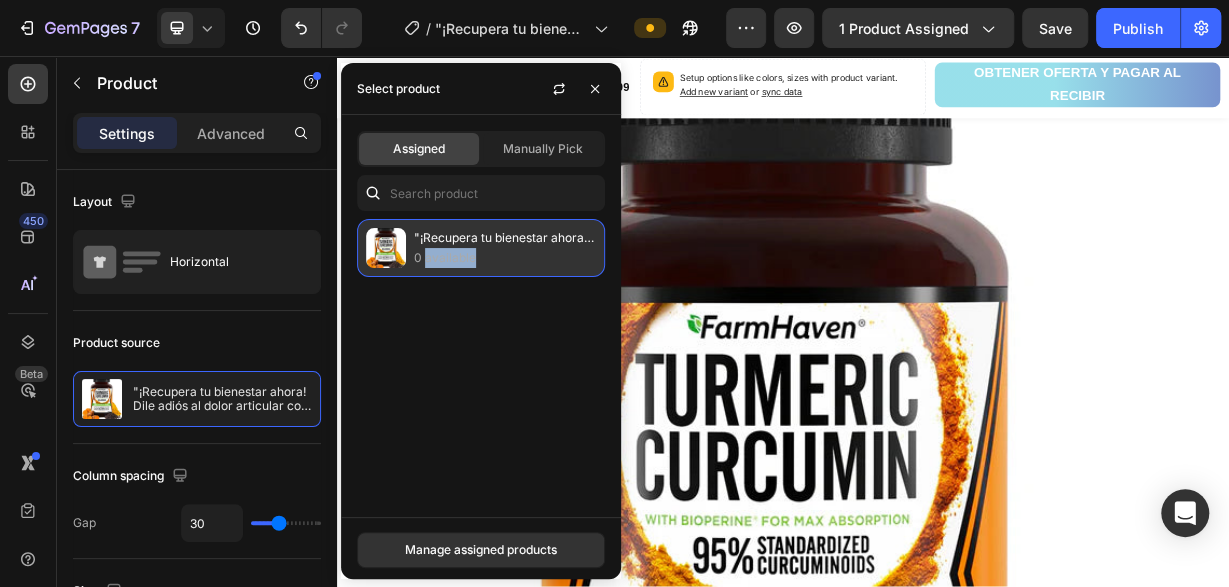 click on "0 available" at bounding box center [505, 258] 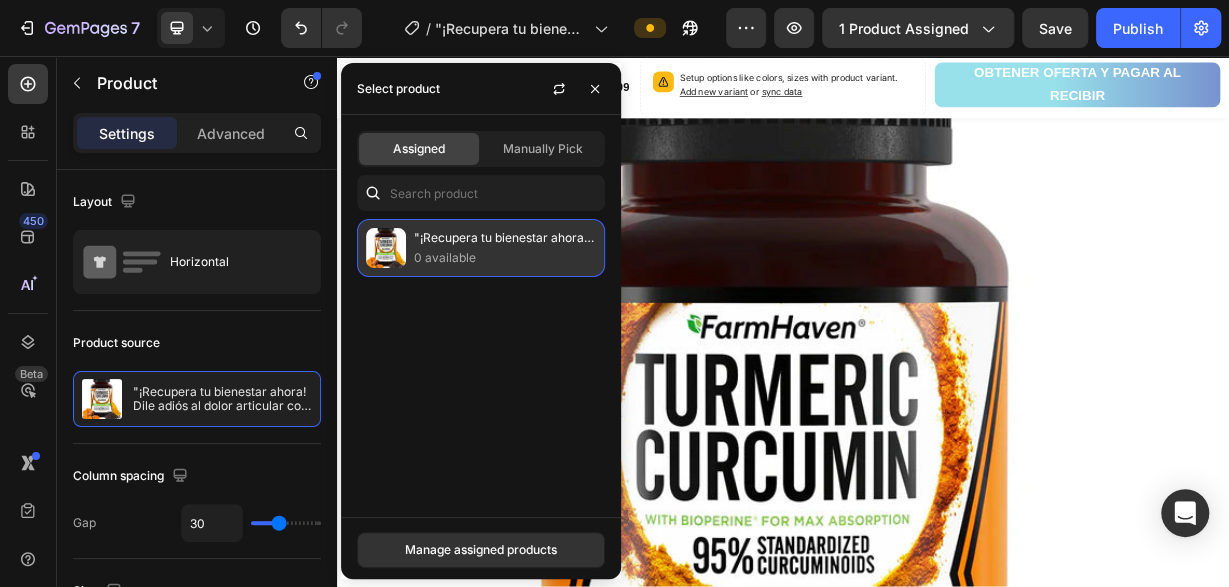 click on "0 available" at bounding box center [505, 258] 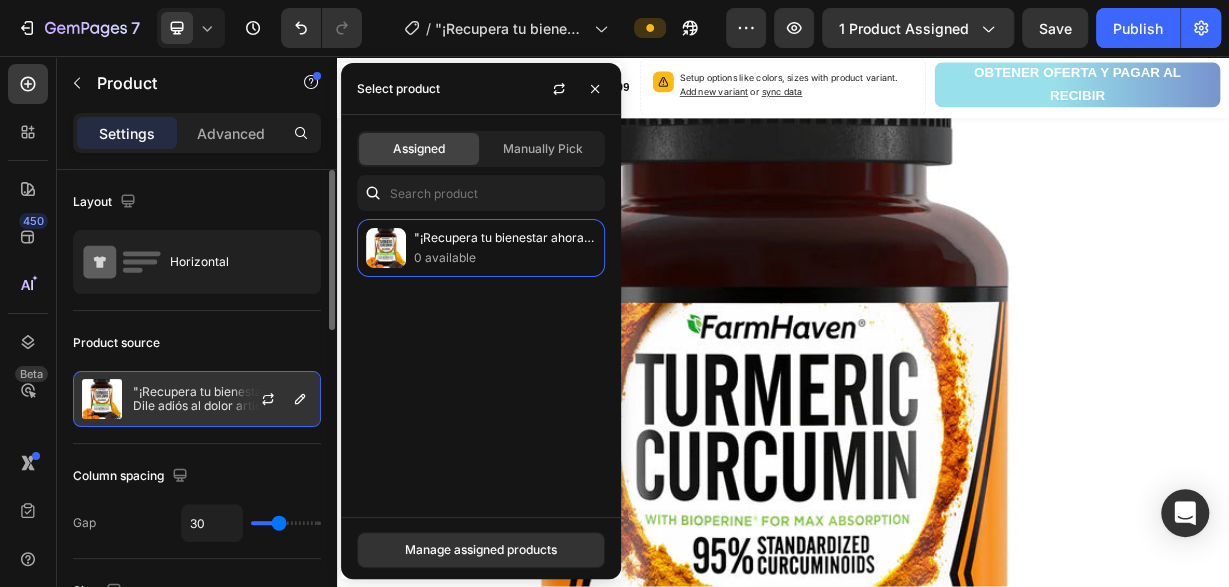 click on ""¡Recupera tu bienestar ahora! Dile adiós al dolor articular con Cúrcuma 100% natural"" at bounding box center (222, 399) 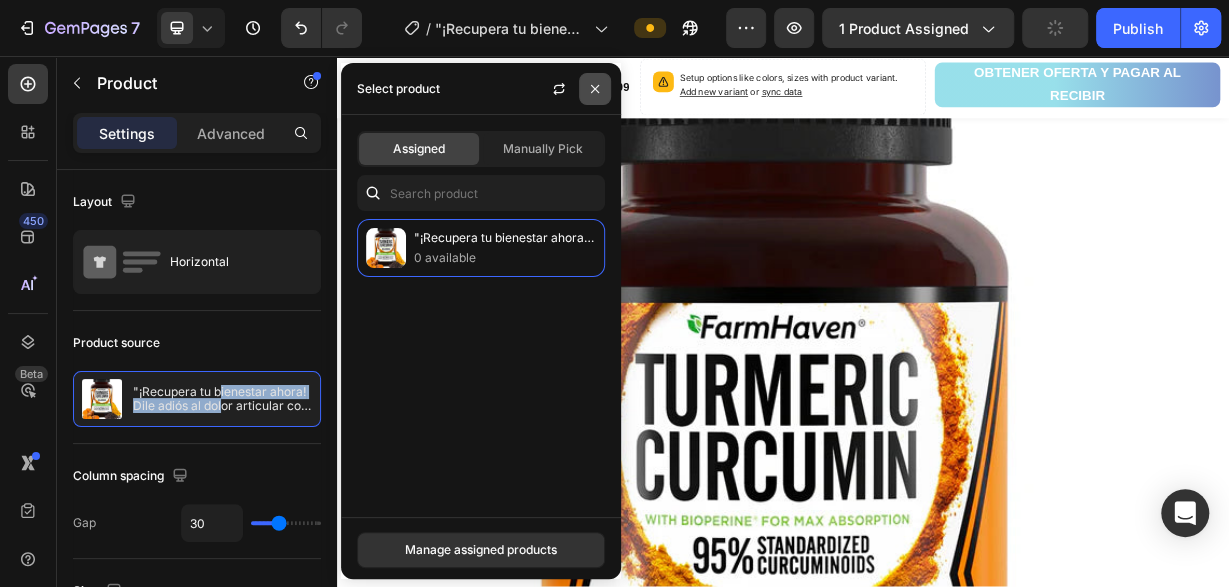 click 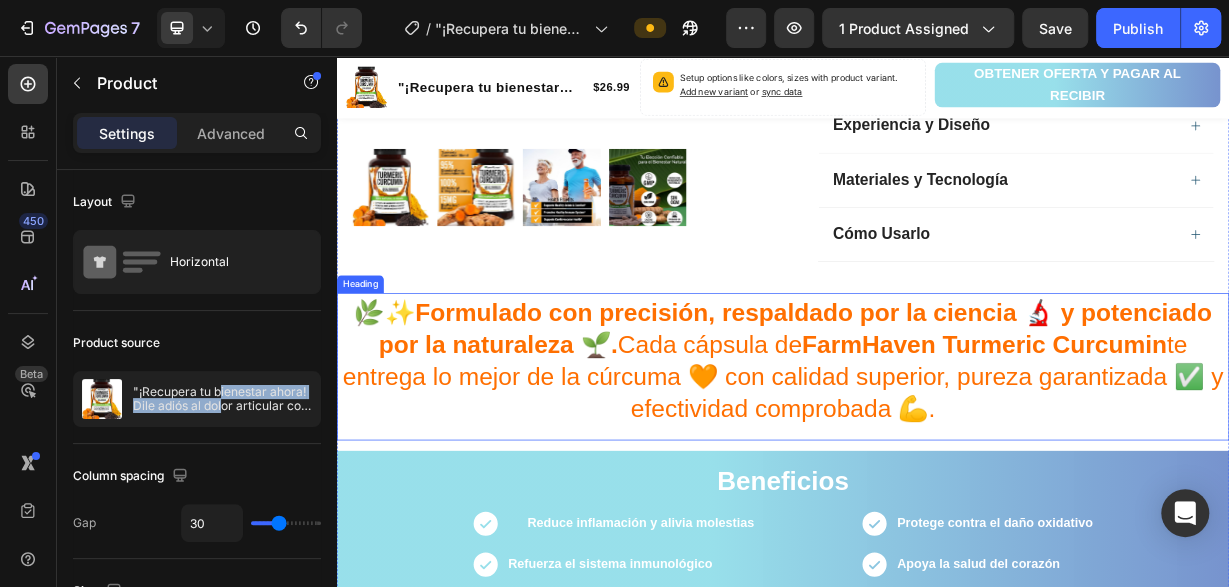 scroll, scrollTop: 1595, scrollLeft: 0, axis: vertical 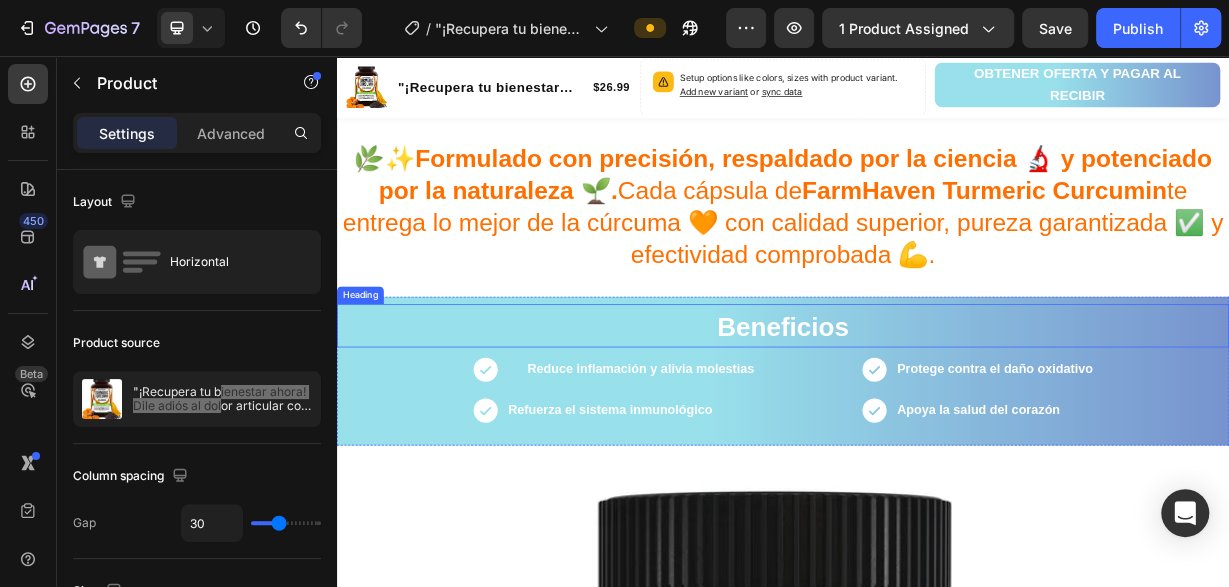click on "Beneficios" at bounding box center [937, 419] 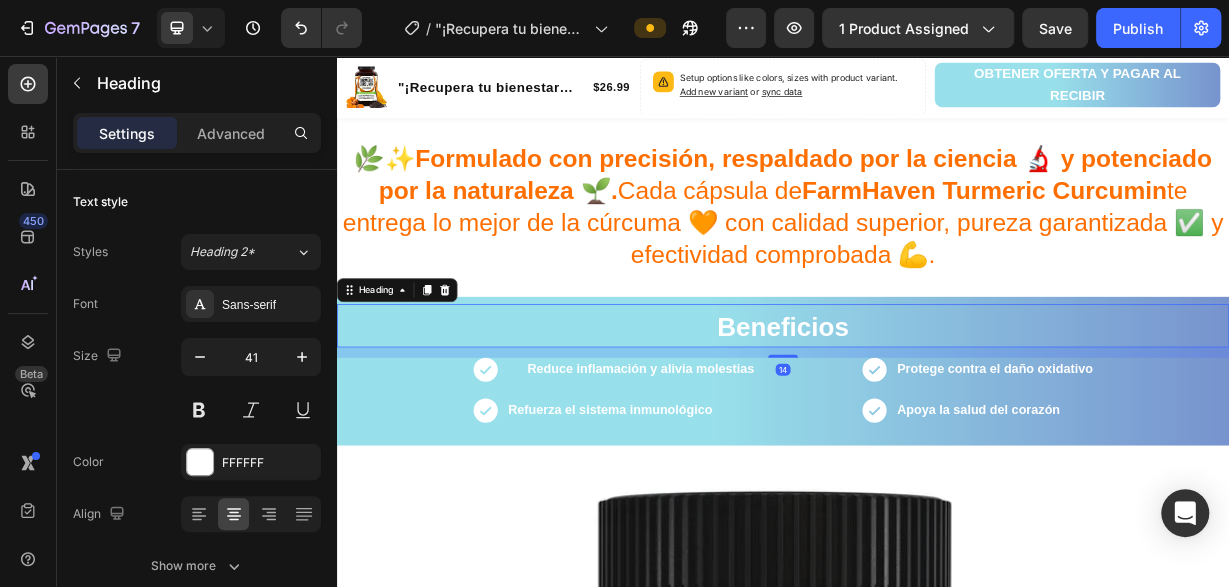 click on "Beneficios" at bounding box center (937, 419) 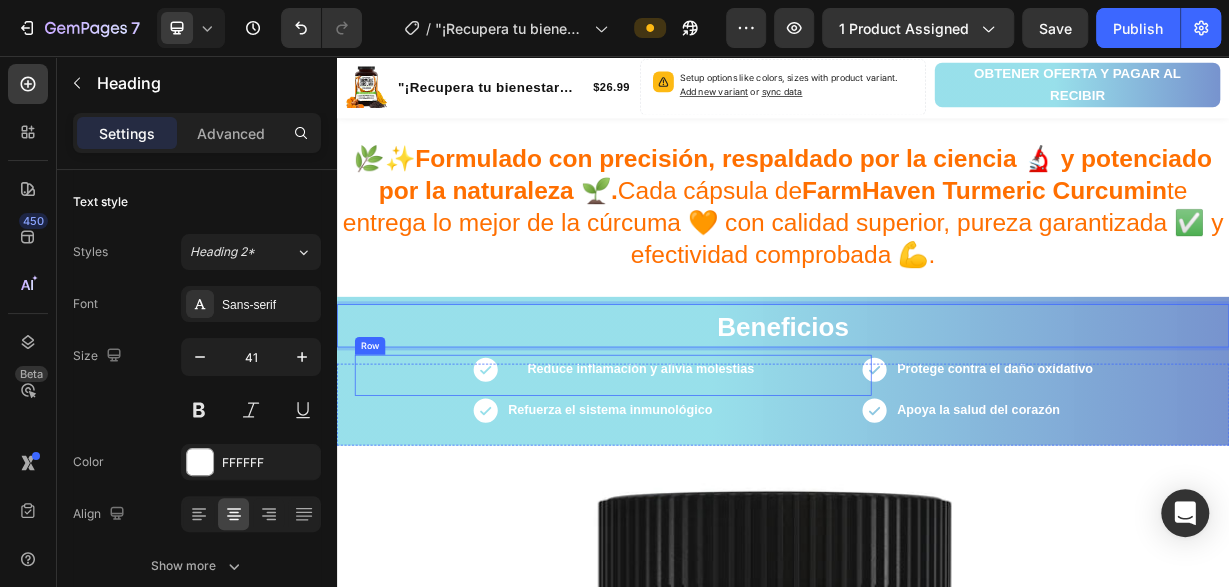 click on "Icon Reduce inflamación y alivia molestias Text Block Row" at bounding box center (708, 485) 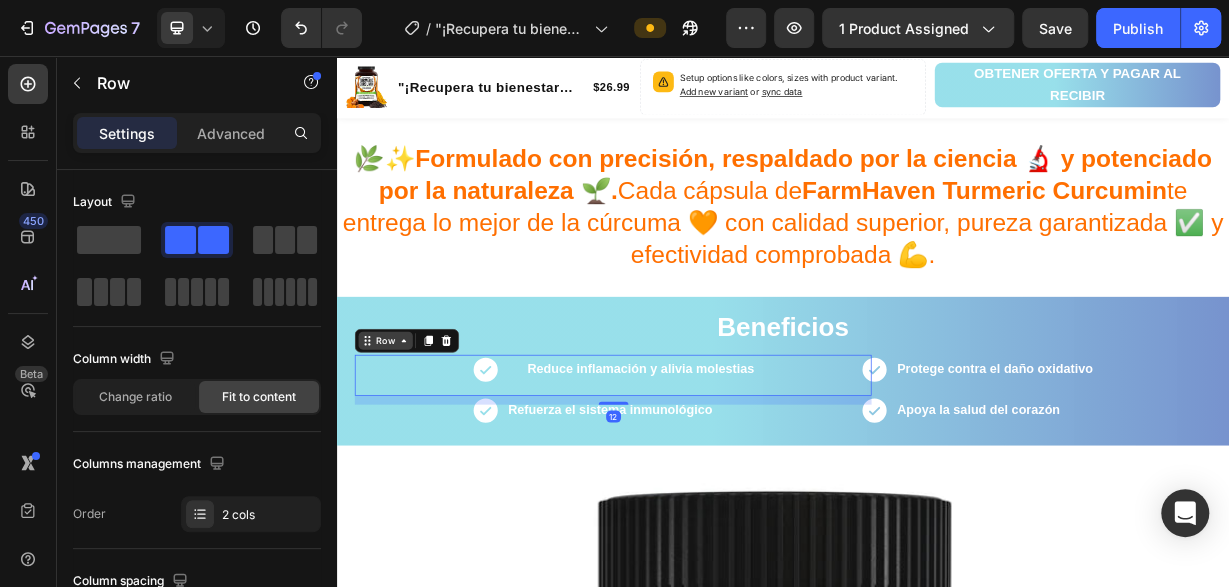 click on "Row" at bounding box center (402, 439) 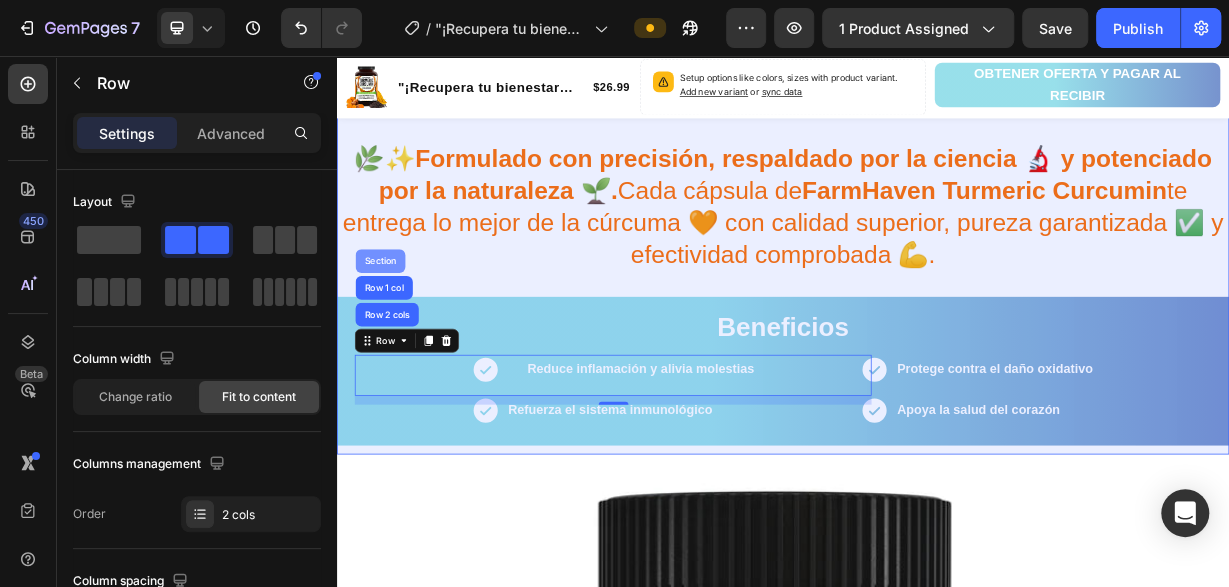 click on "Section" at bounding box center (395, 332) 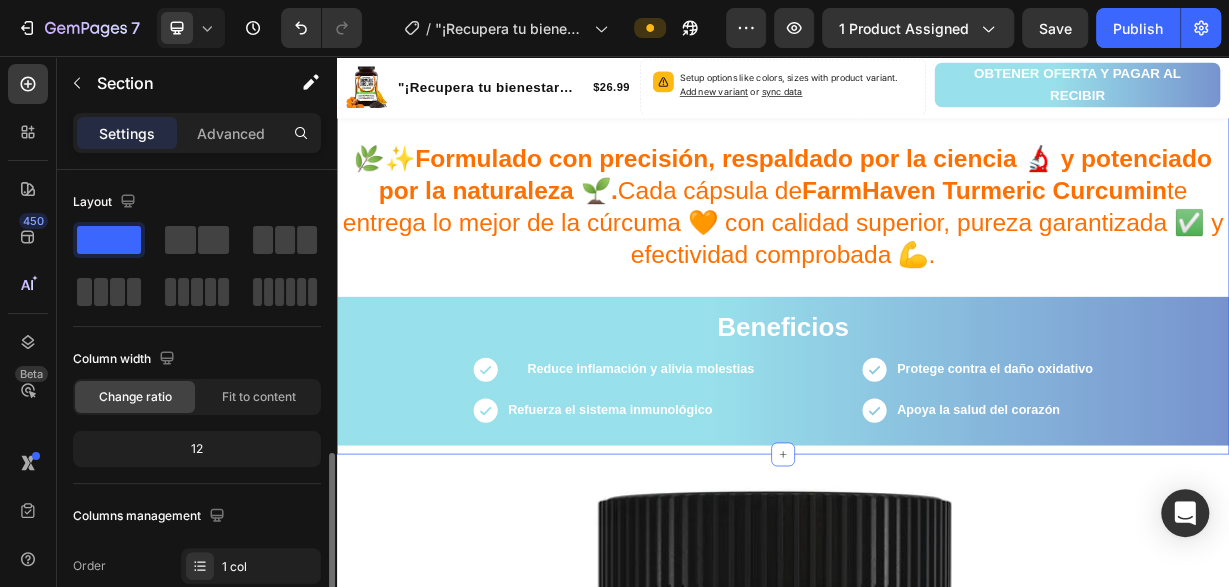 scroll, scrollTop: 204, scrollLeft: 0, axis: vertical 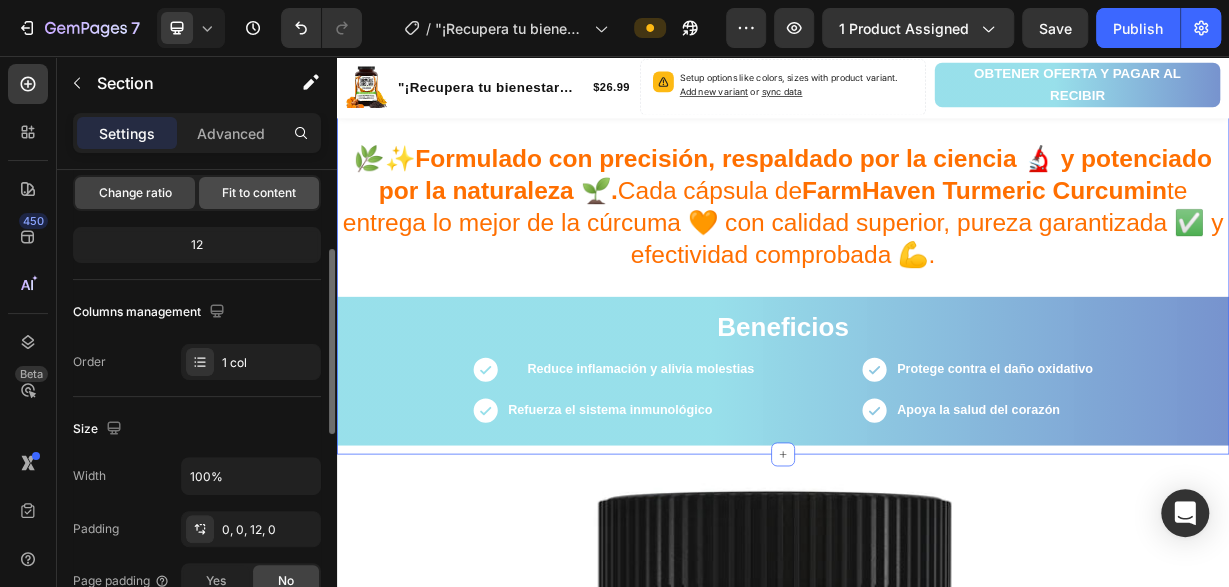 click on "Fit to content" 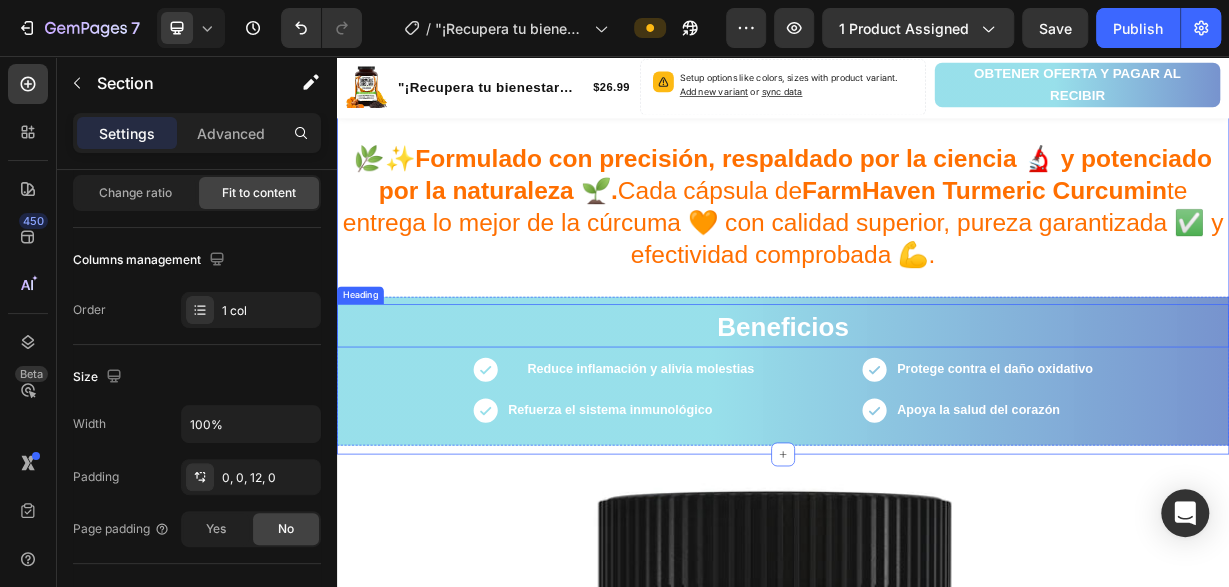 click on "⁠⁠⁠⁠⁠⁠⁠ Beneficios" at bounding box center [937, 419] 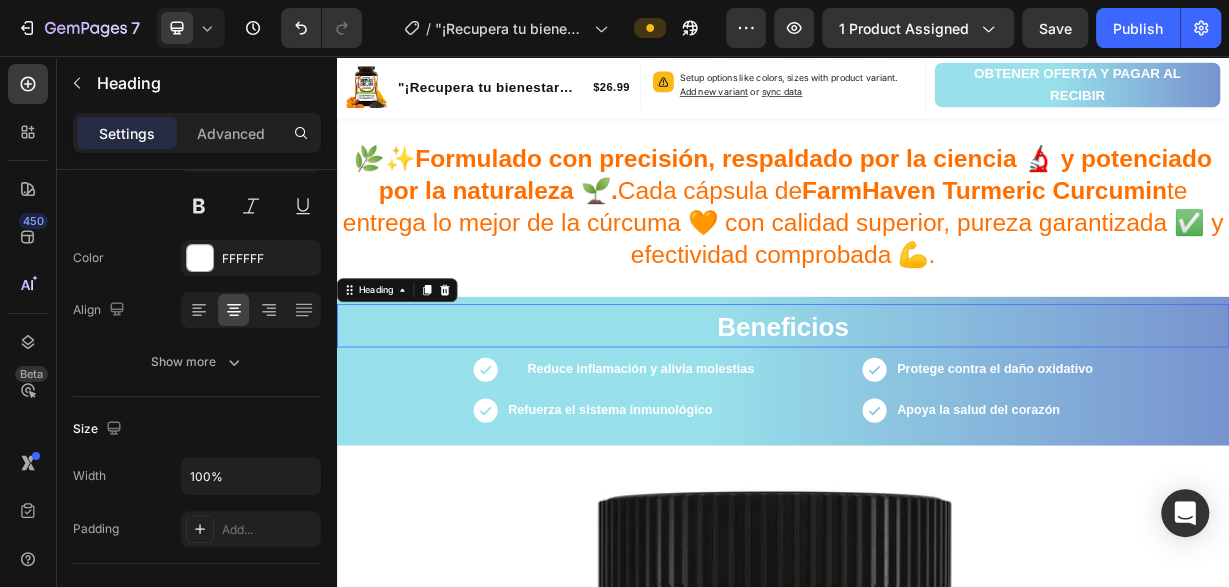 scroll, scrollTop: 0, scrollLeft: 0, axis: both 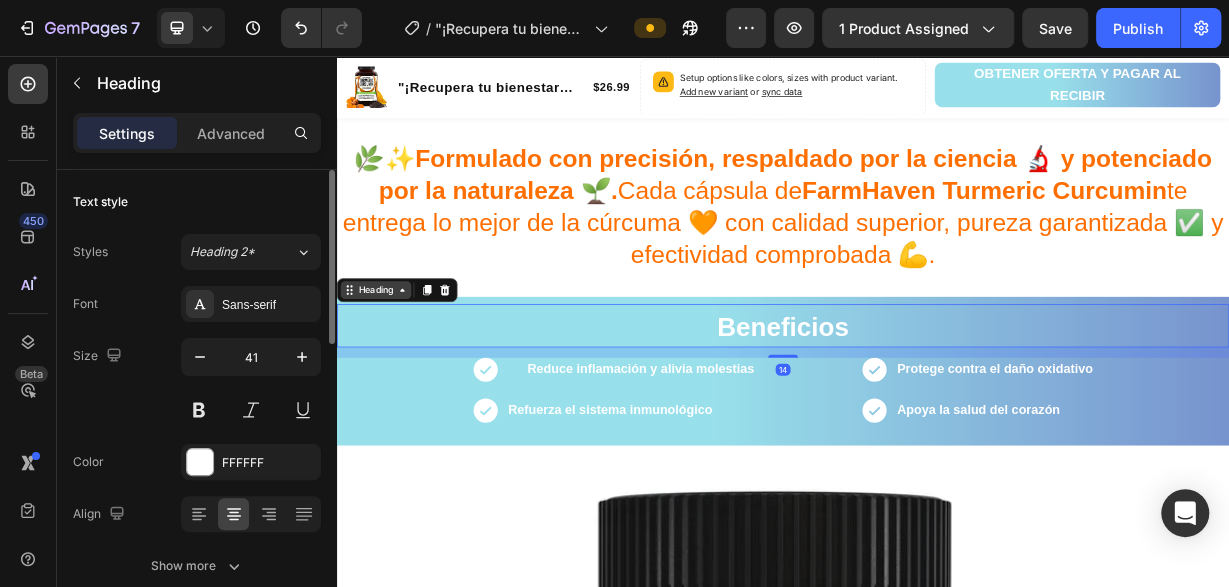 click 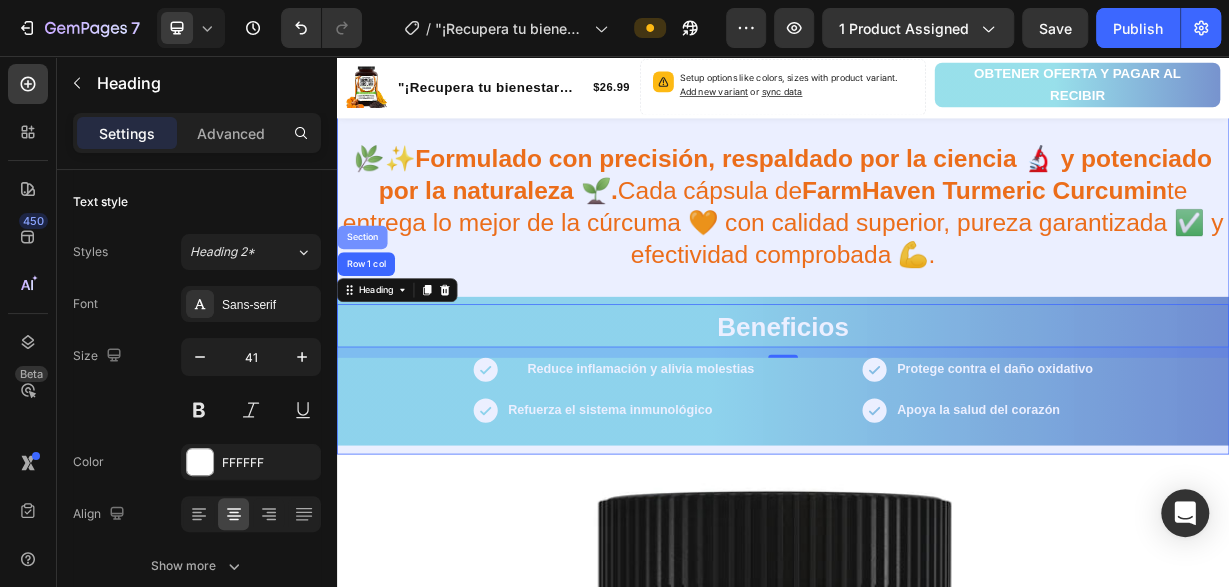 click on "Section" at bounding box center [371, 300] 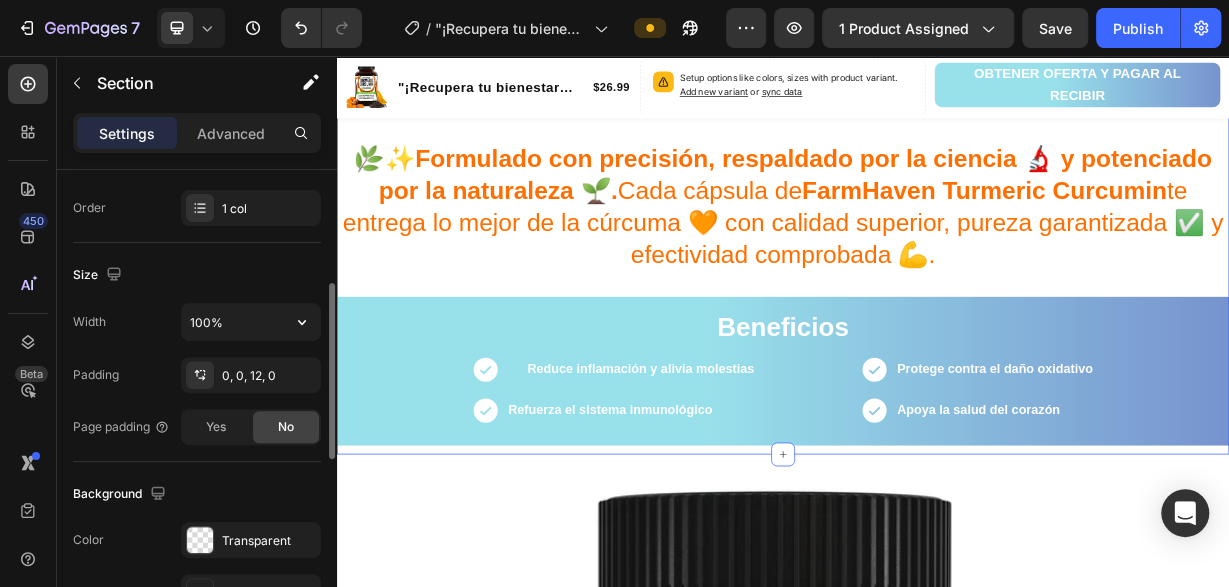 scroll, scrollTop: 612, scrollLeft: 0, axis: vertical 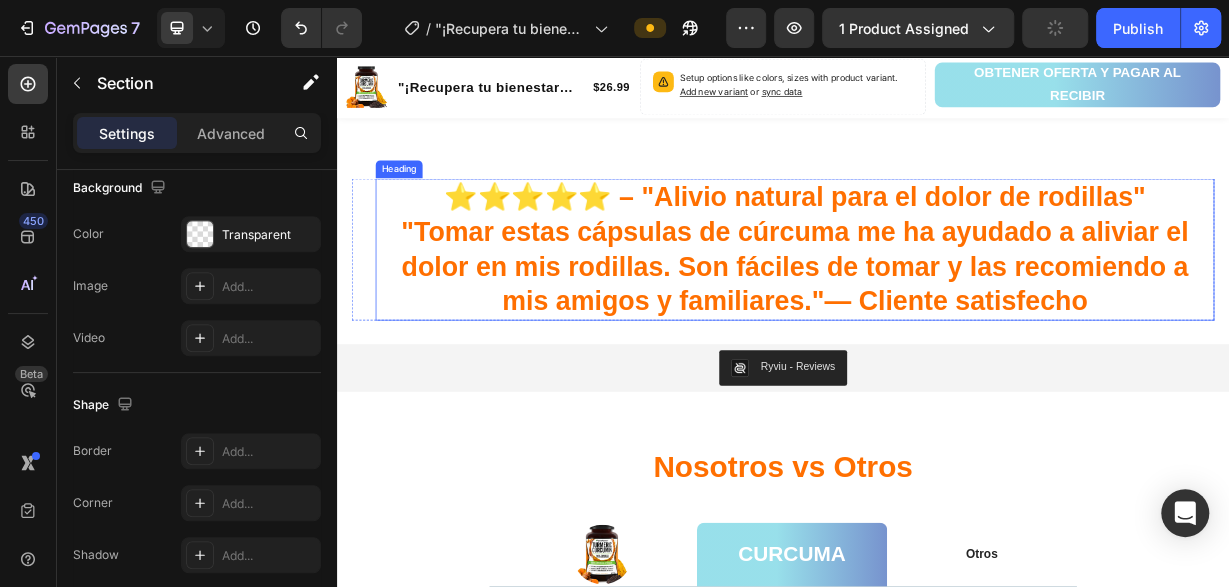click on "⭐⭐⭐⭐⭐ – "Alivio natural para el dolor de rodillas" "Tomar estas cápsulas de cúrcuma me ha ayudado a aliviar el dolor en mis rodillas. Son fáciles de tomar y las recomiendo a mis amigos y familiares."— Cliente satisfecho" at bounding box center [953, 316] 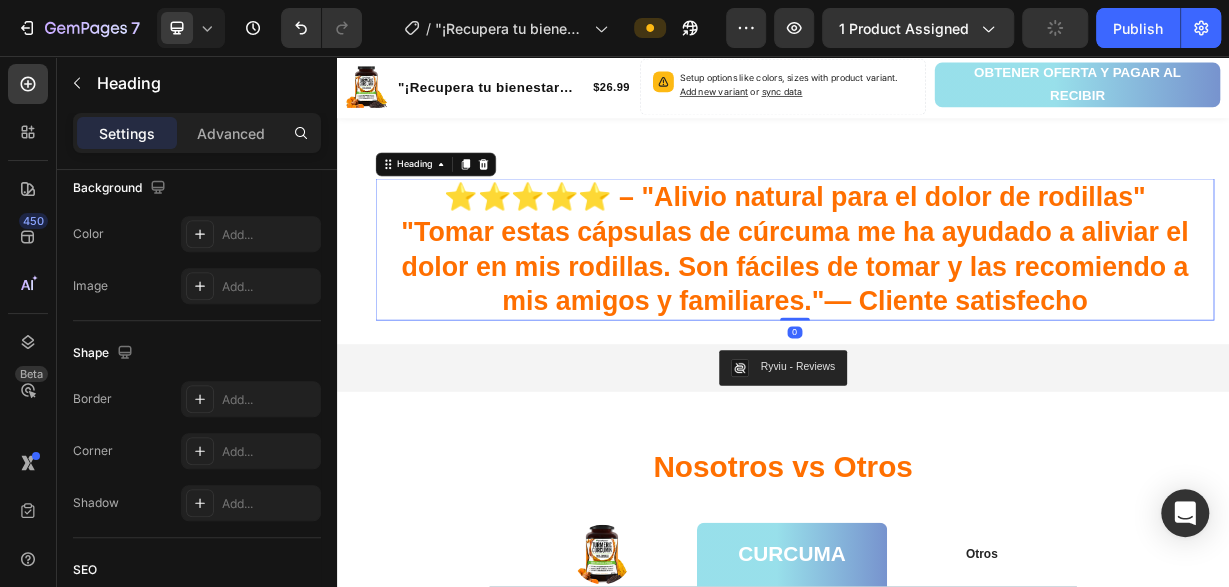 scroll, scrollTop: 0, scrollLeft: 0, axis: both 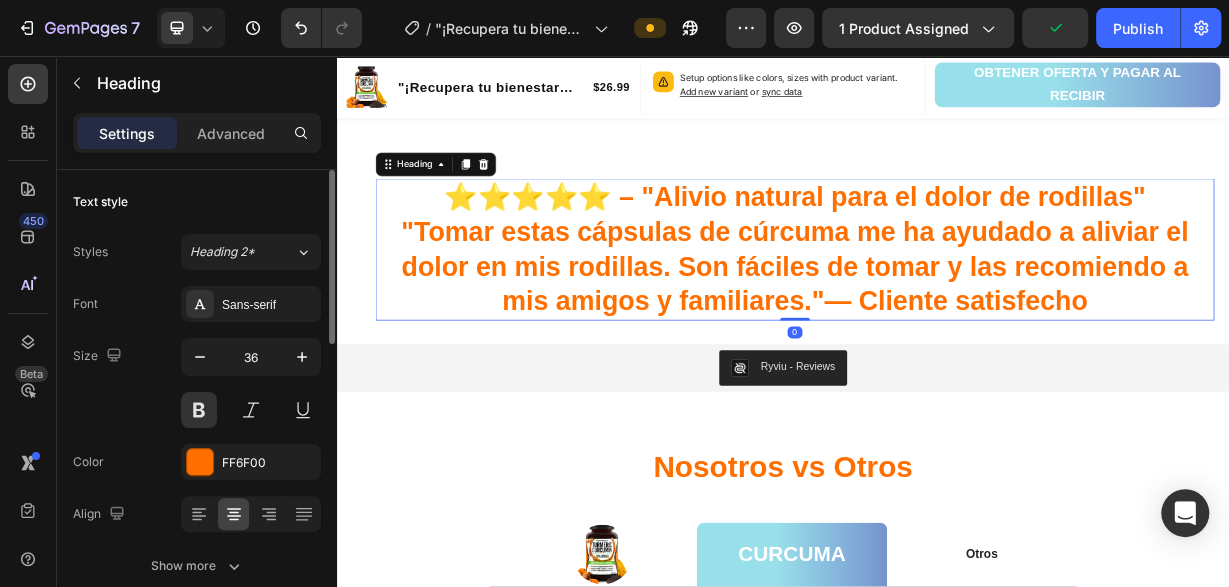 click on "⭐⭐⭐⭐⭐ – "Alivio natural para el dolor de rodillas" "Tomar estas cápsulas de cúrcuma me ha ayudado a aliviar el dolor en mis rodillas. Son fáciles de tomar y las recomiendo a mis amigos y familiares."— Cliente satisfecho" at bounding box center (953, 316) 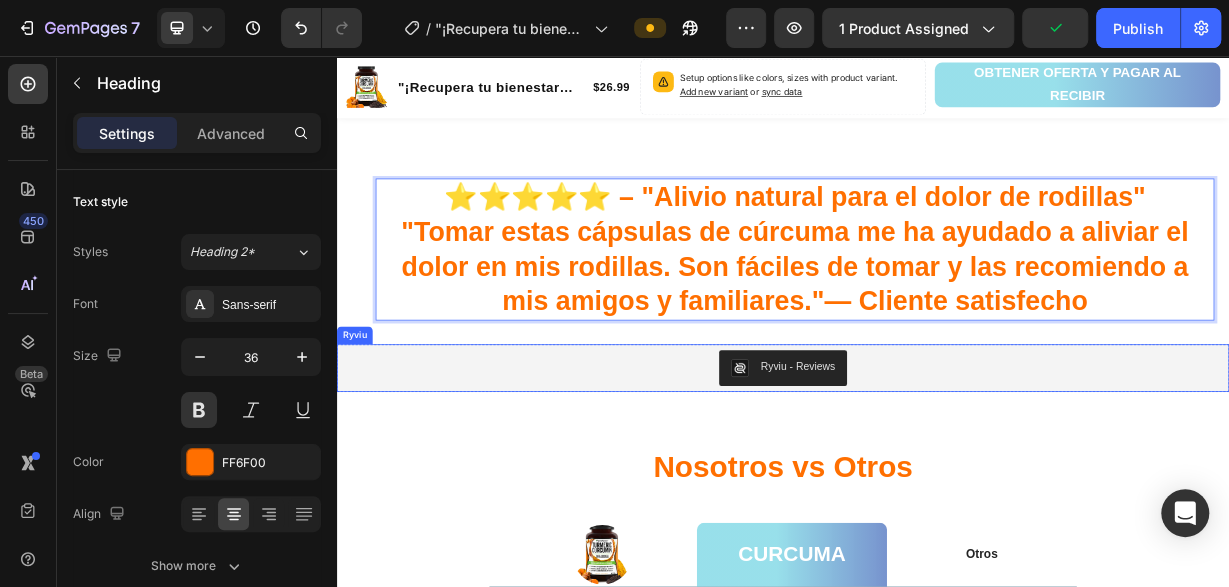scroll, scrollTop: 3675, scrollLeft: 0, axis: vertical 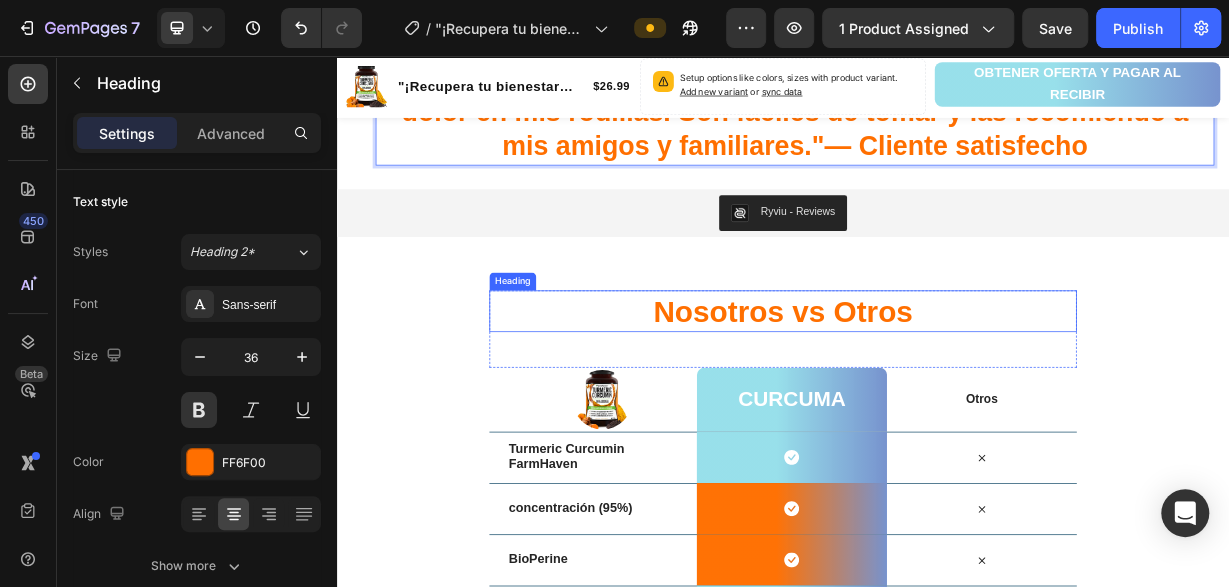 click on "Nosotros vs Otros" at bounding box center (937, 400) 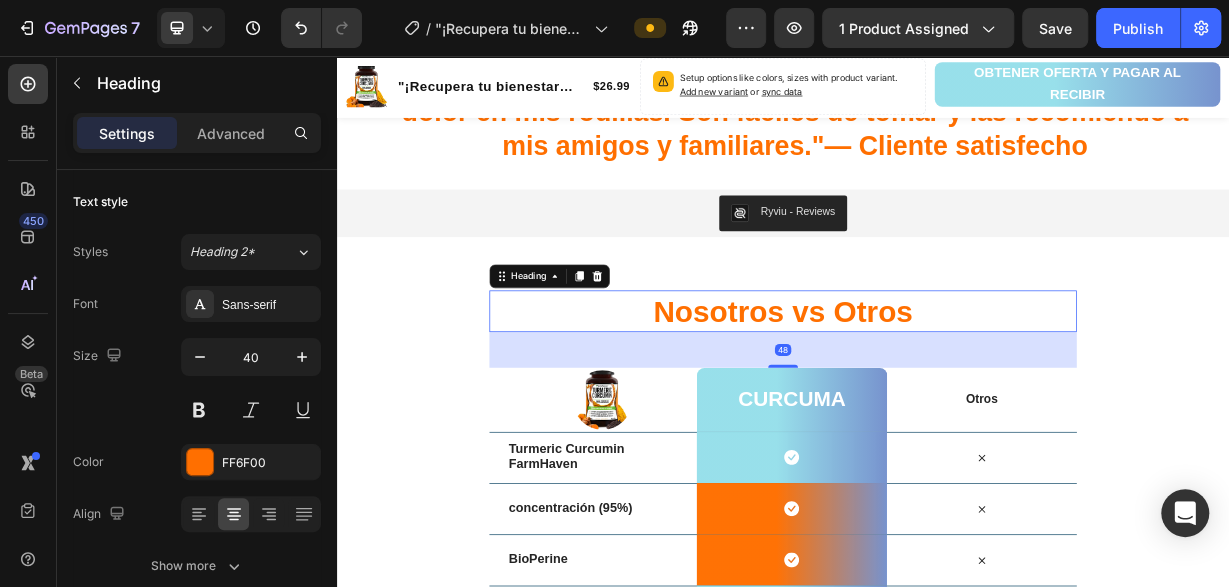 click on "Nosotros vs Otros" at bounding box center (937, 400) 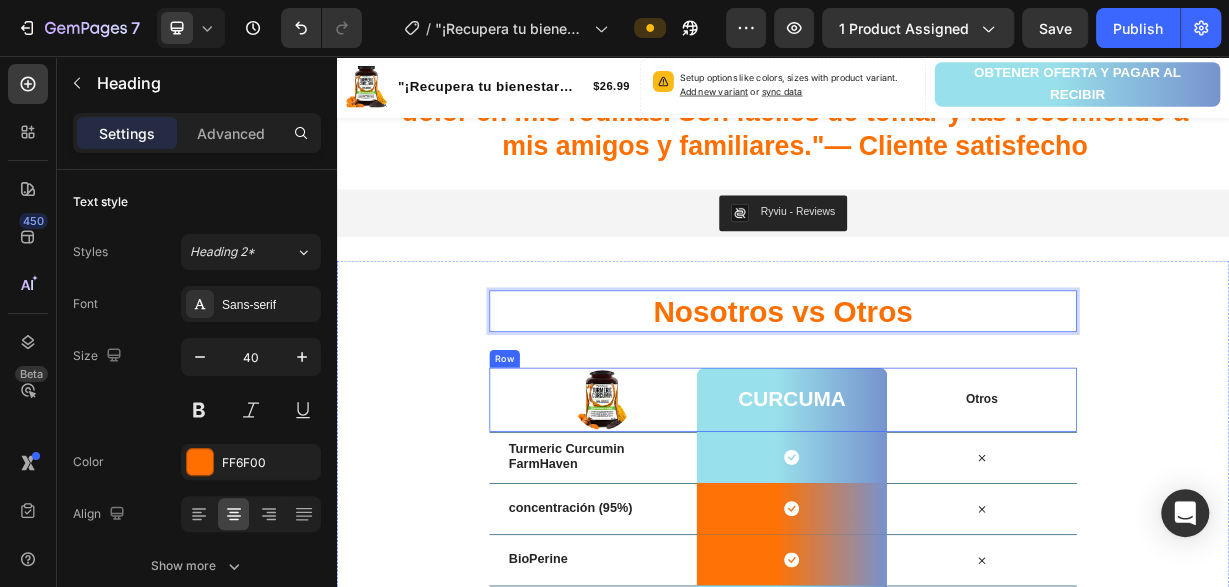 click on "Image curcuma Heading Row Otros Text Block Row" at bounding box center (937, 519) 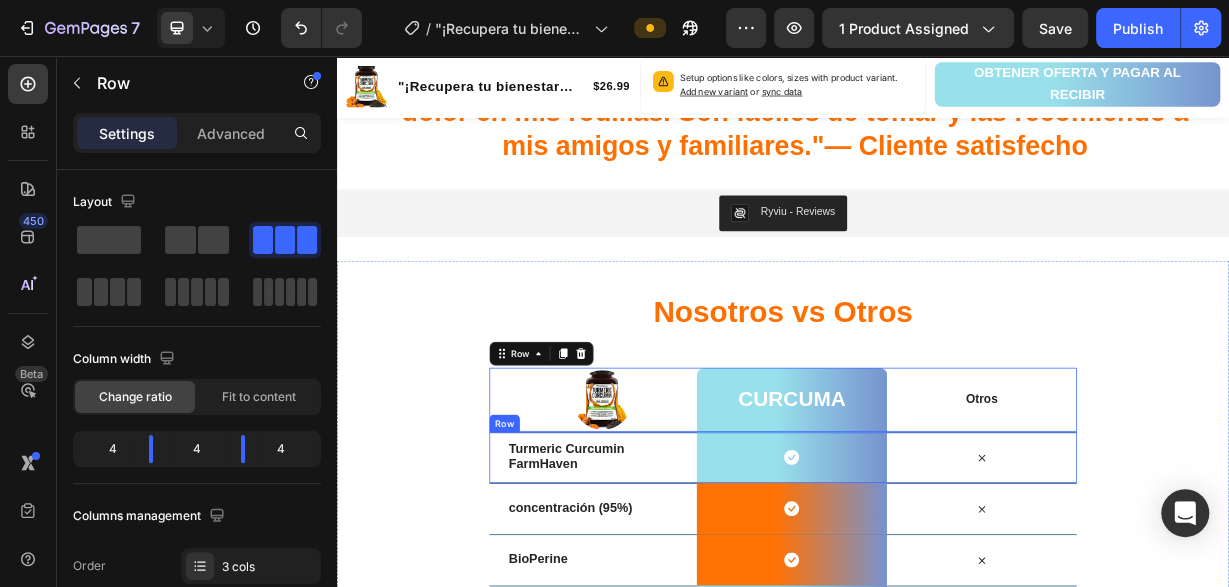 click on "Icon Row" at bounding box center [948, 596] 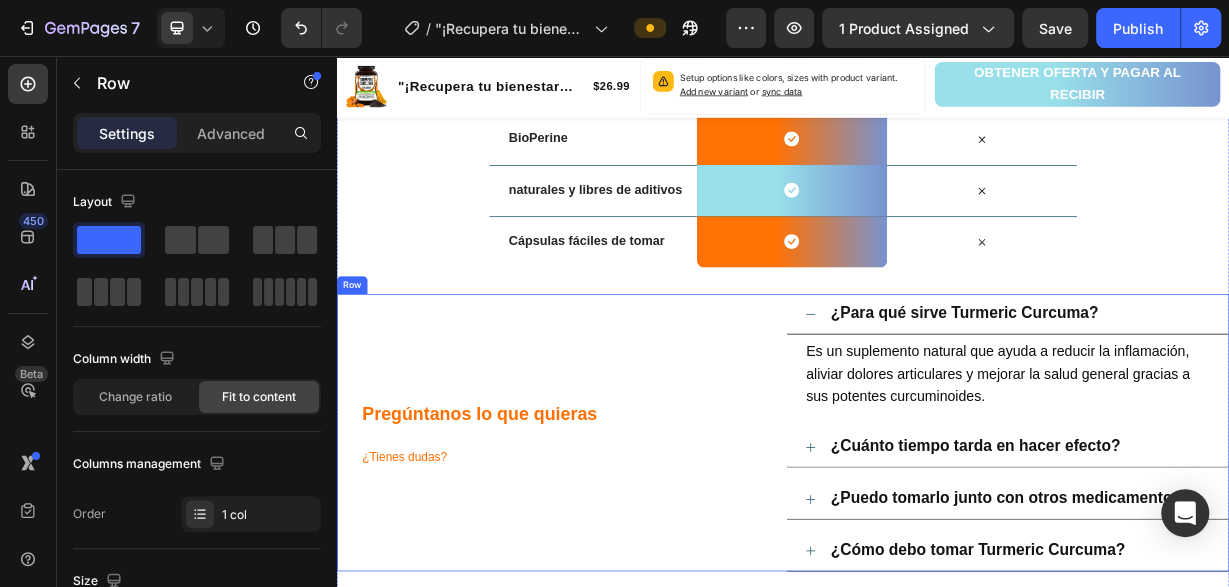 scroll, scrollTop: 4091, scrollLeft: 0, axis: vertical 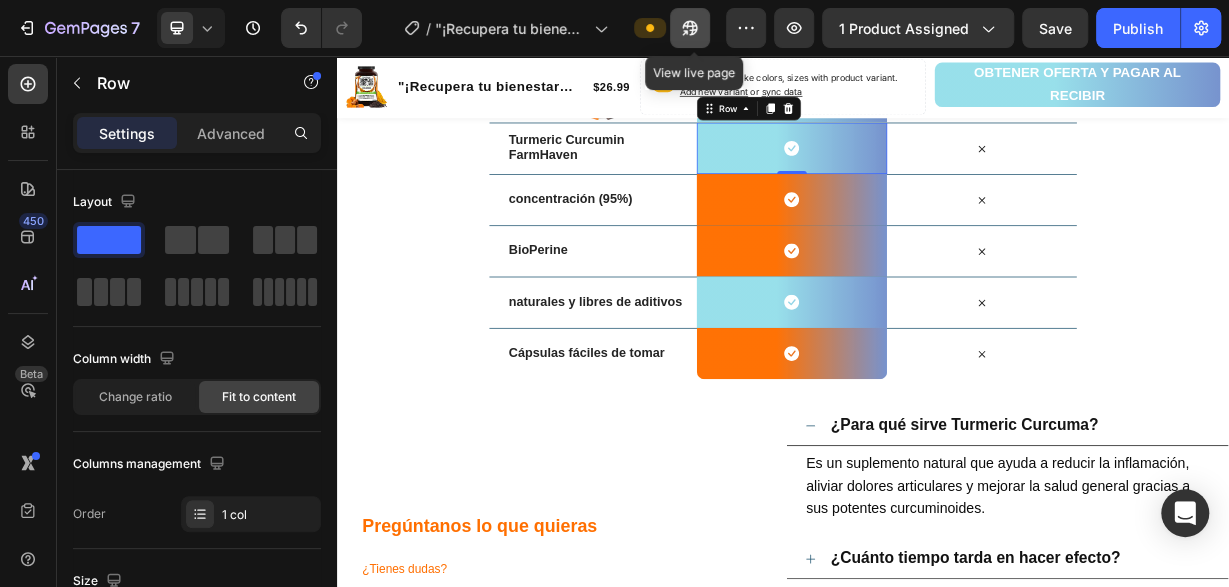 click 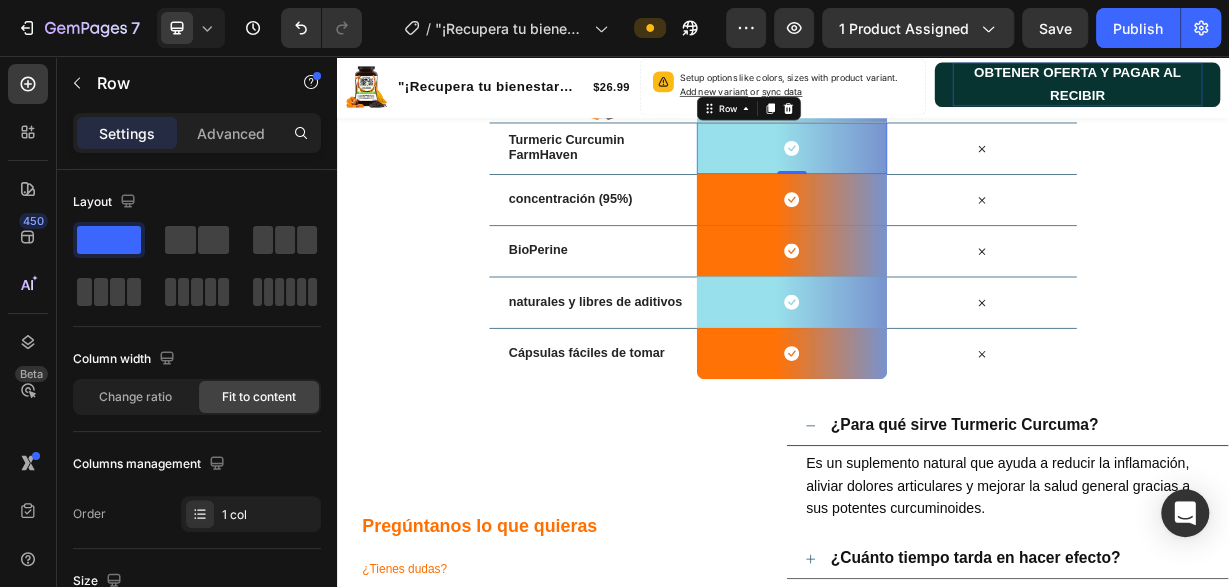 scroll, scrollTop: 3883, scrollLeft: 0, axis: vertical 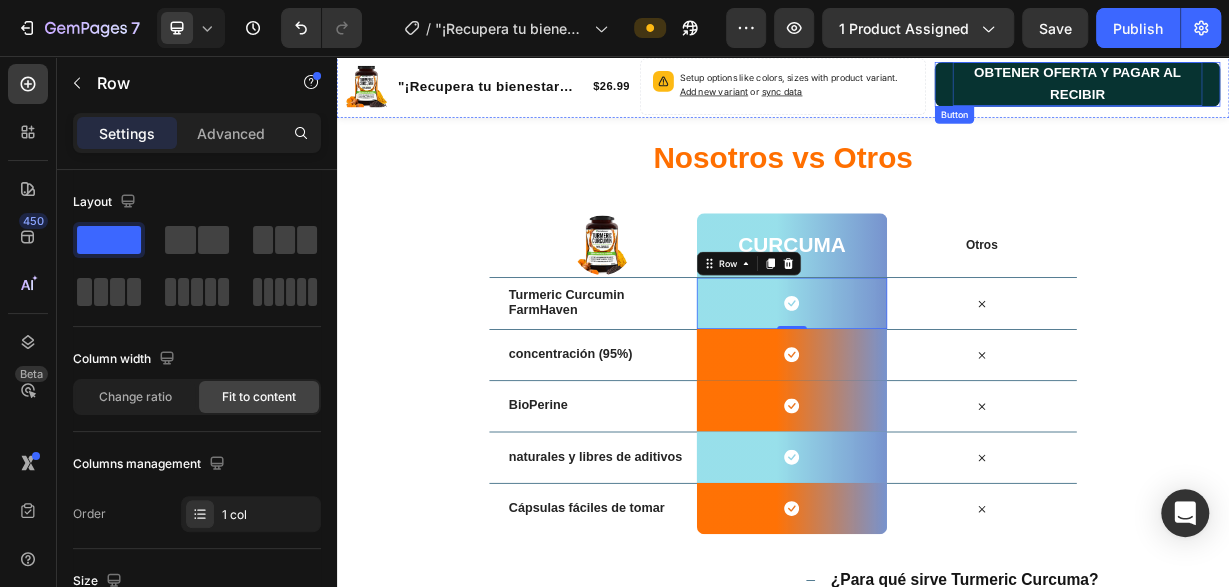 click on "OBTENER OFERTA Y PAGAR AL RECIBIR" at bounding box center [1333, 95] 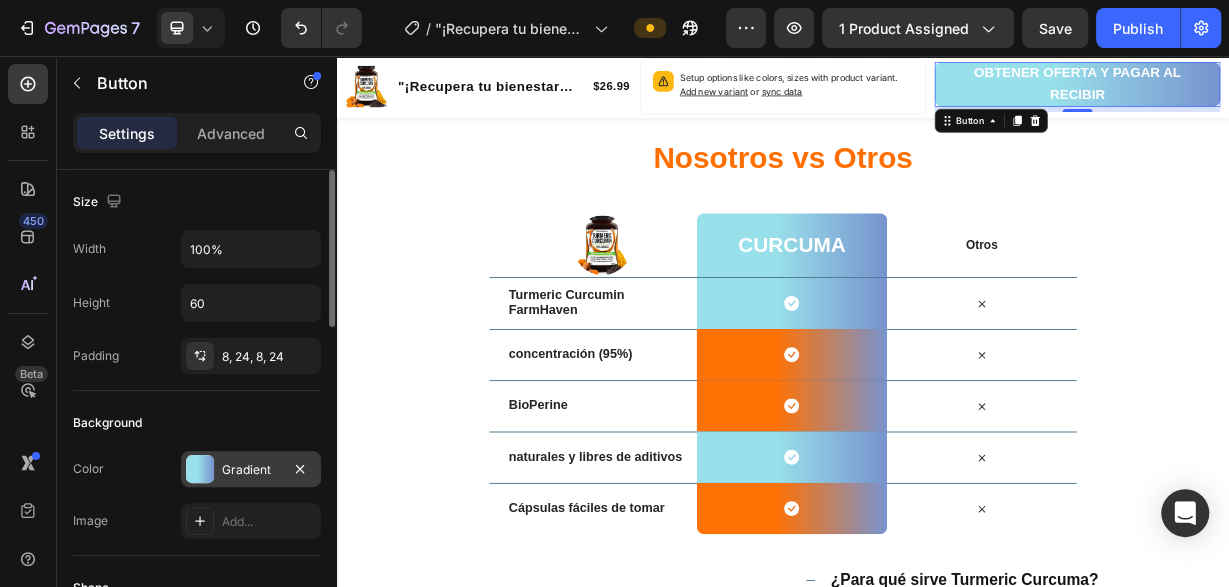 click at bounding box center [200, 469] 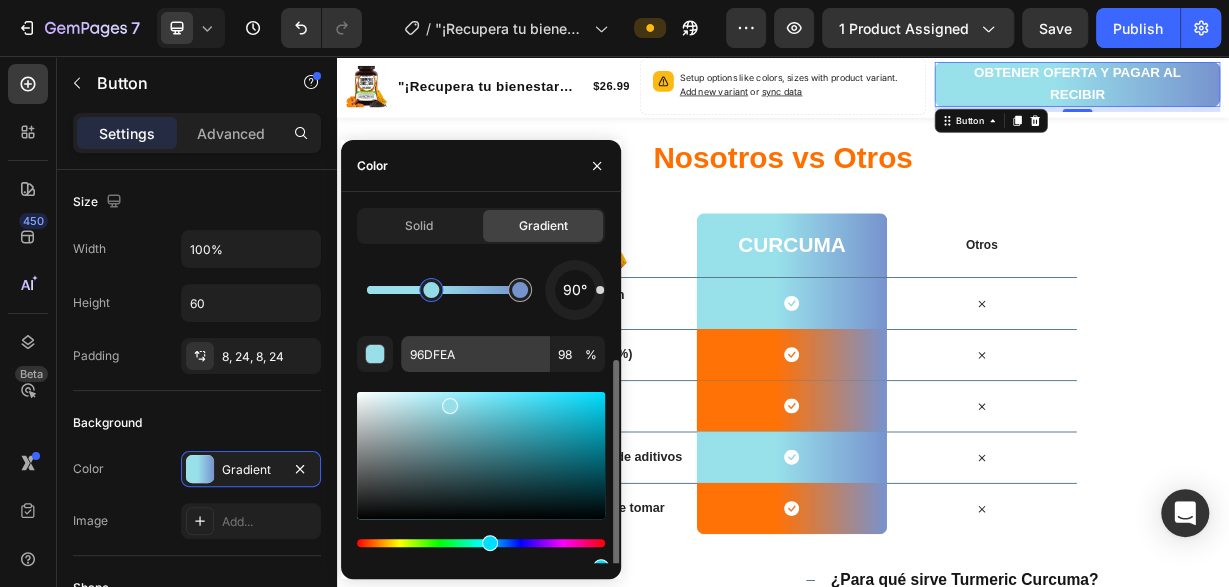 scroll, scrollTop: 84, scrollLeft: 0, axis: vertical 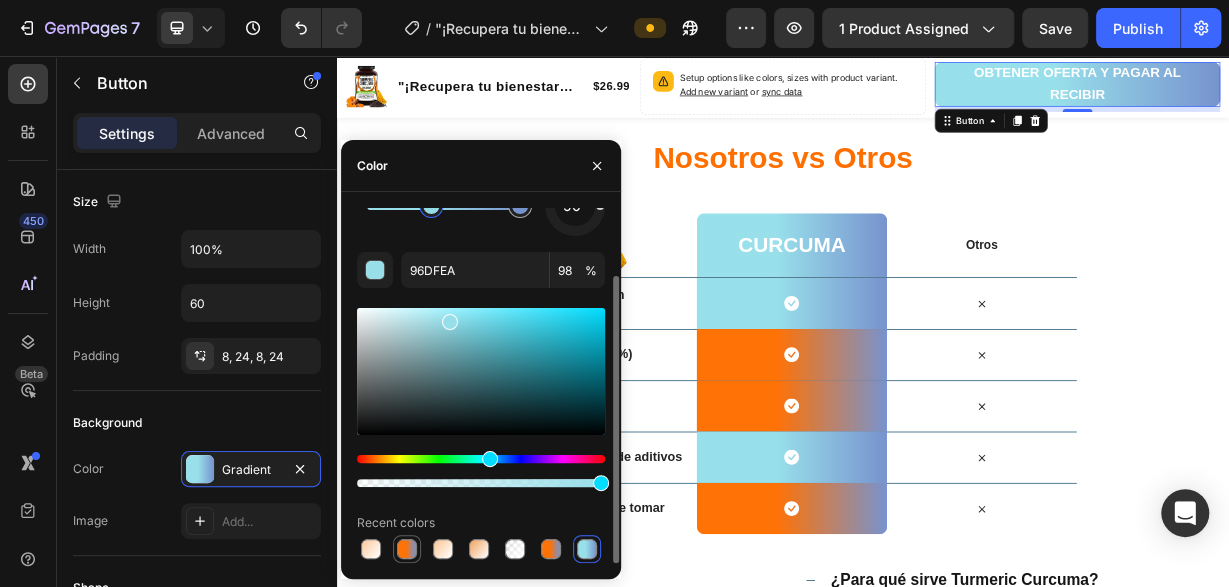 click at bounding box center [407, 549] 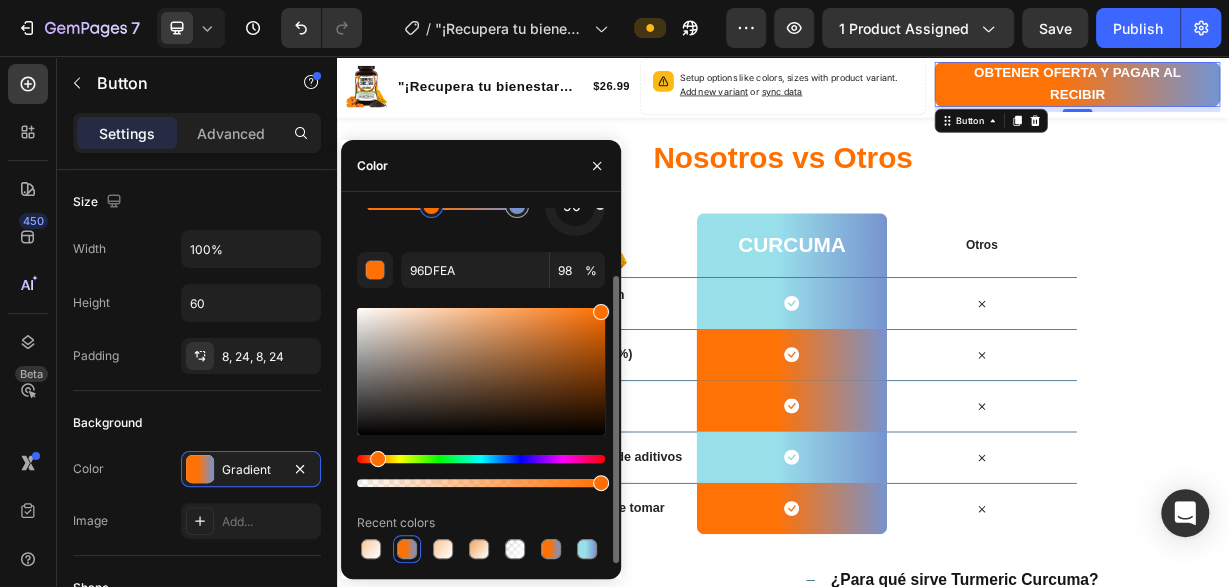 type on "FF6F00" 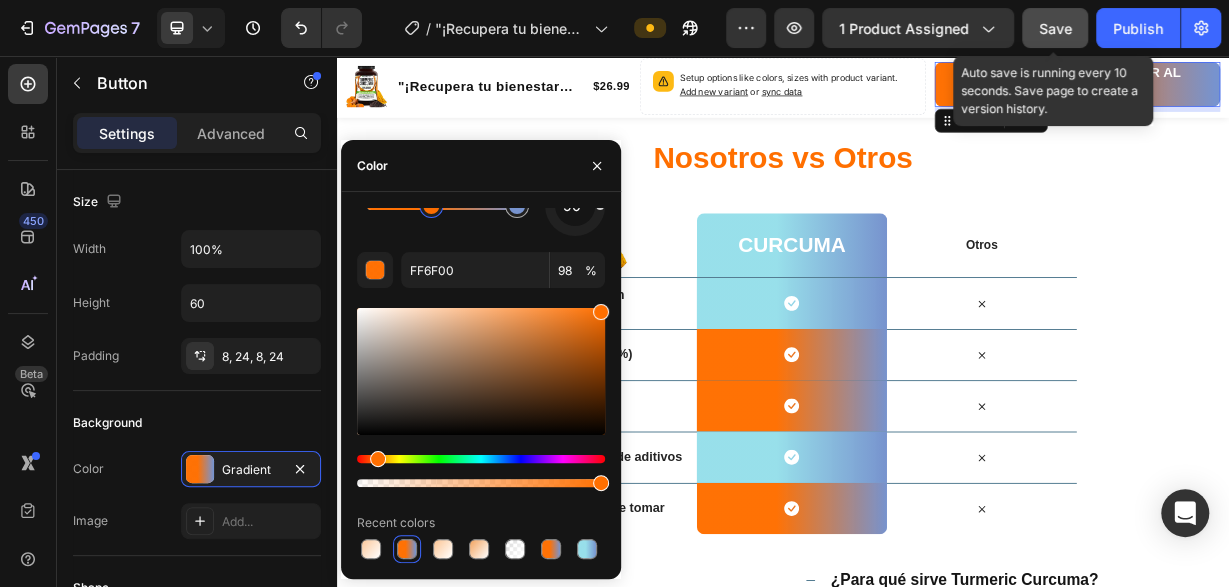 click on "Save" 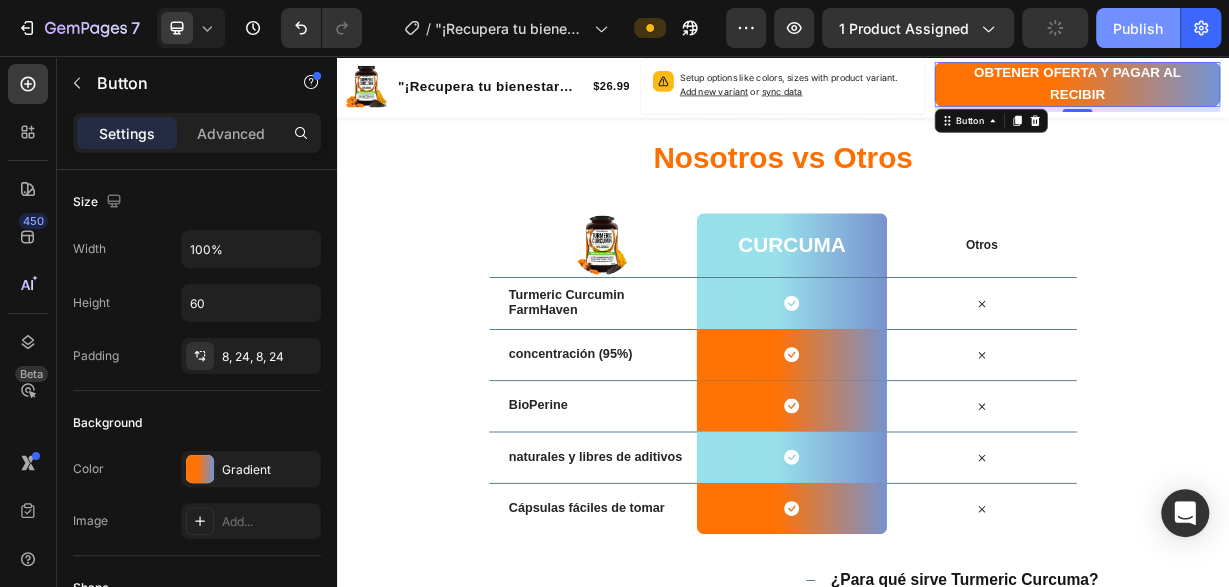 click on "Publish" at bounding box center [1138, 28] 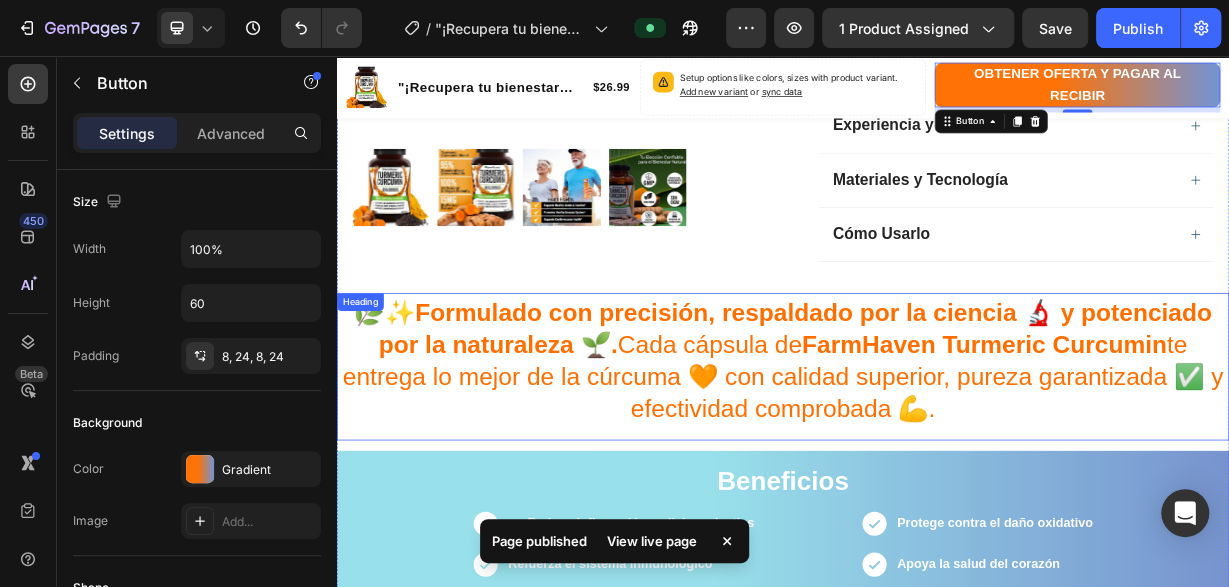 scroll, scrollTop: 1179, scrollLeft: 0, axis: vertical 